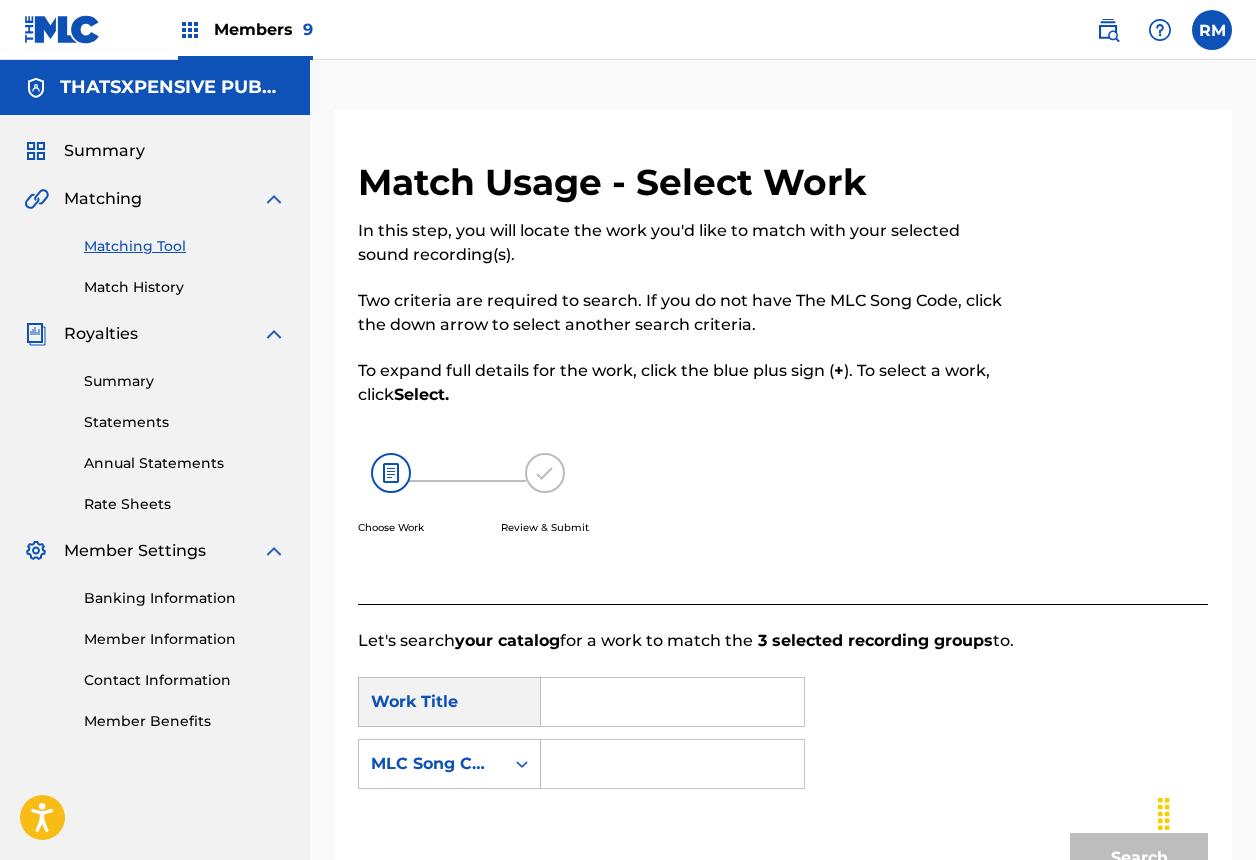 scroll, scrollTop: 438, scrollLeft: 0, axis: vertical 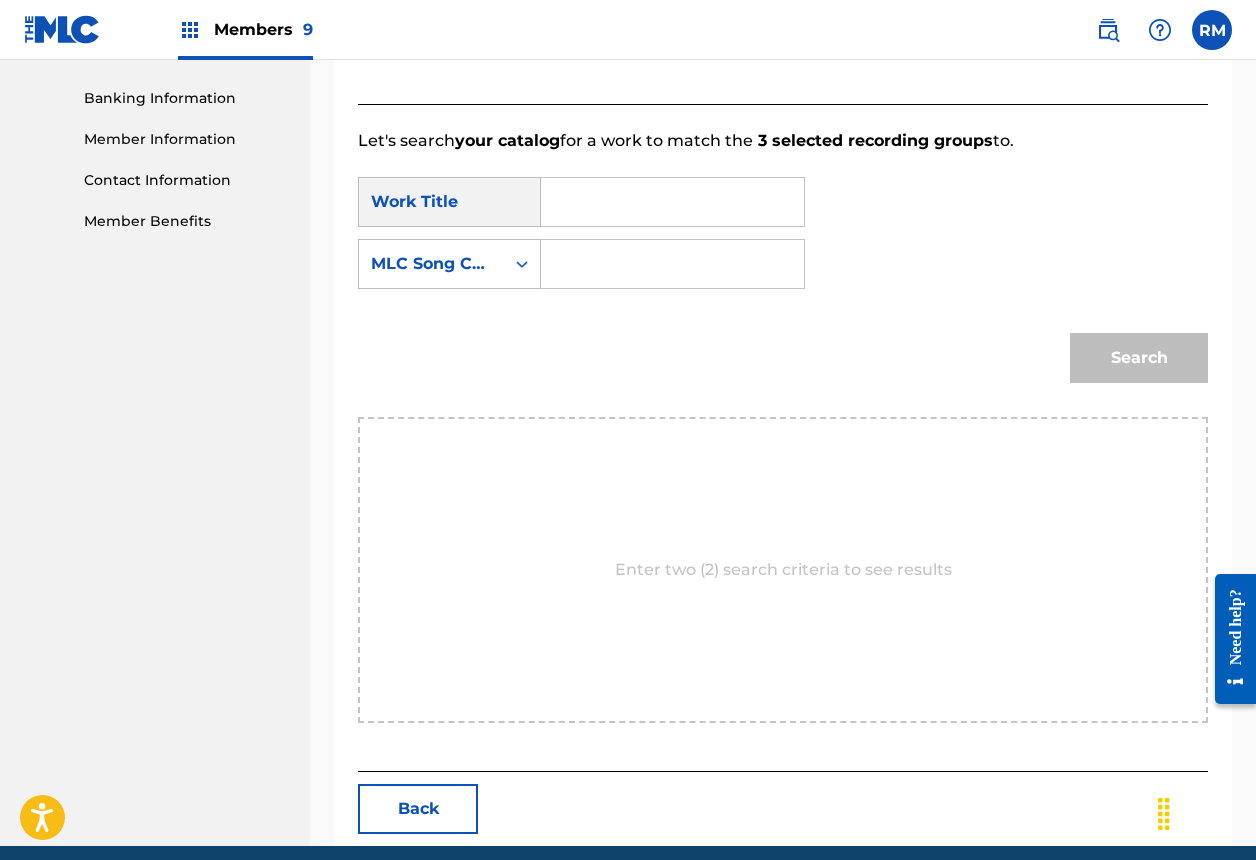 click on "Back" at bounding box center [418, 809] 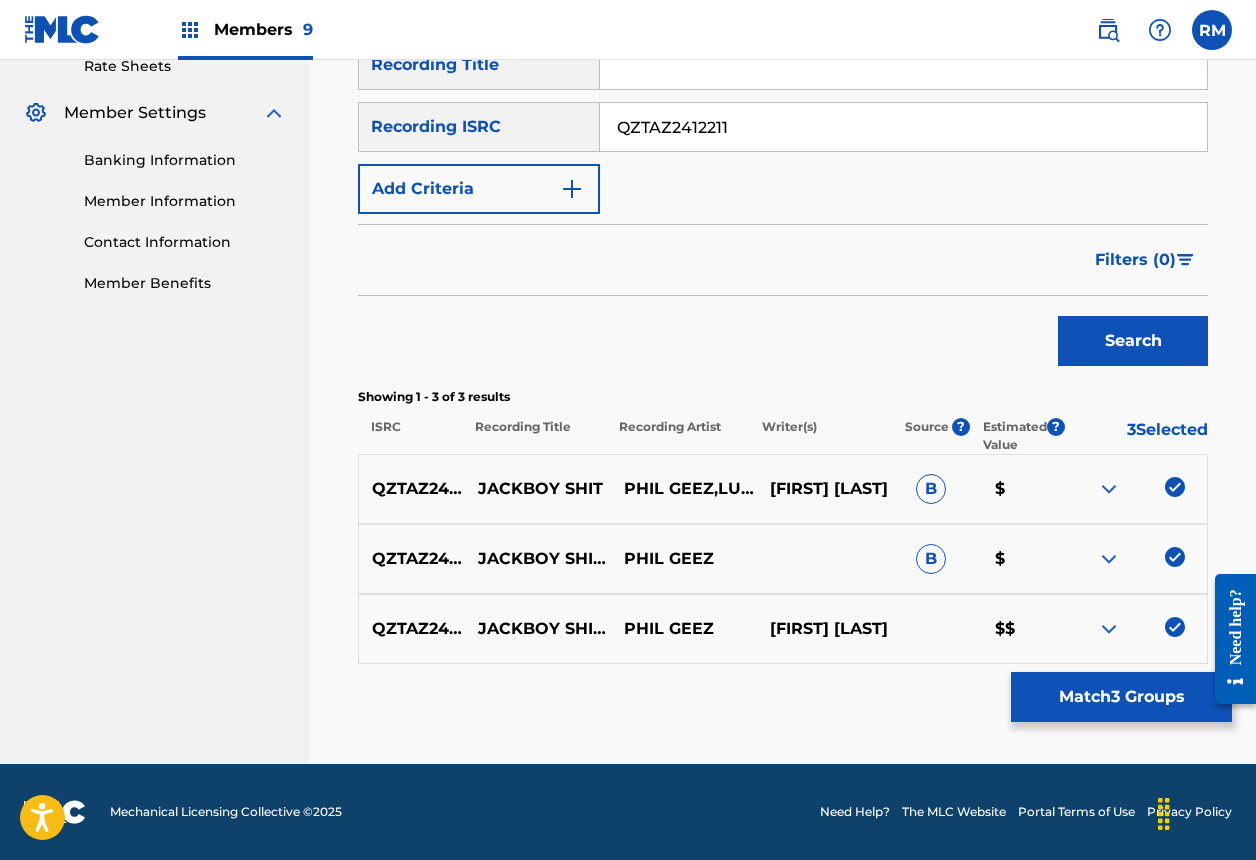 scroll, scrollTop: 38, scrollLeft: 0, axis: vertical 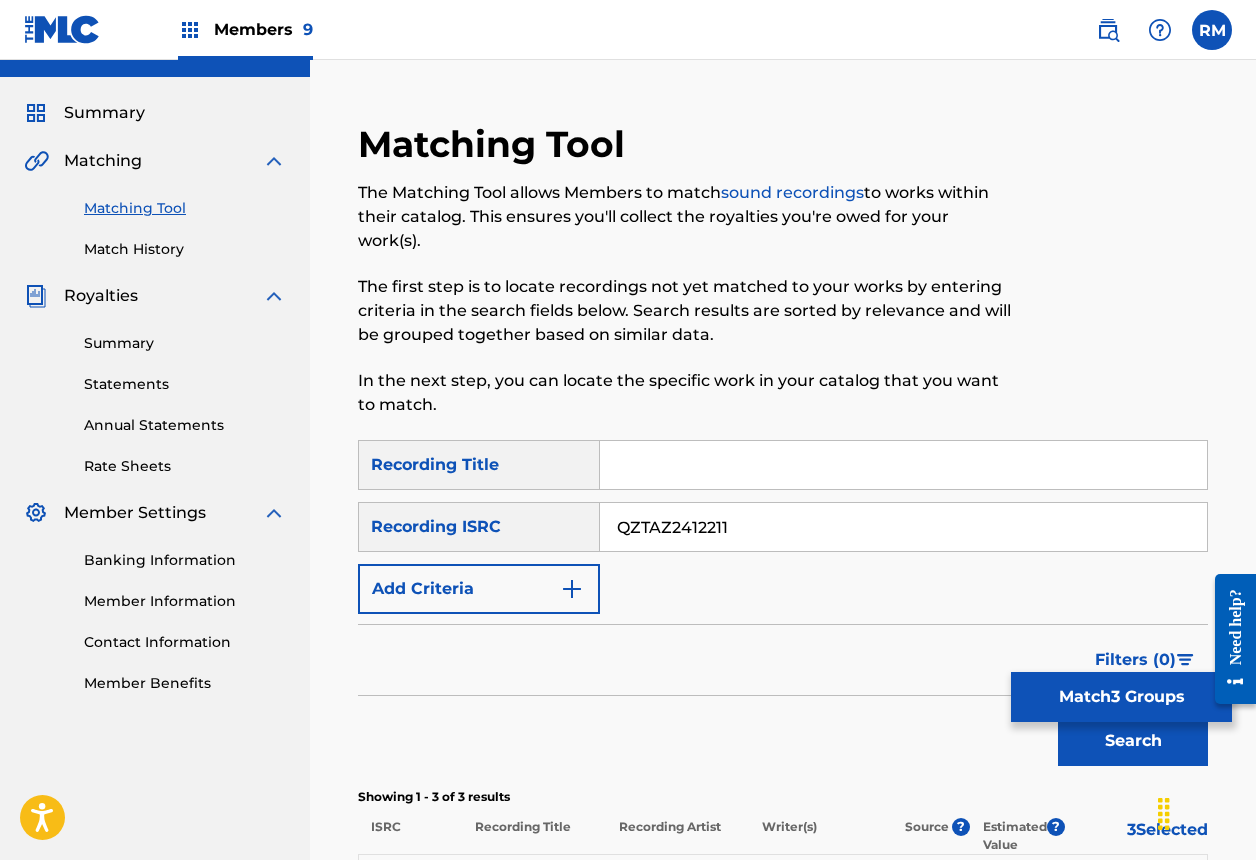 click on "QZTAZ2412211" at bounding box center (903, 527) 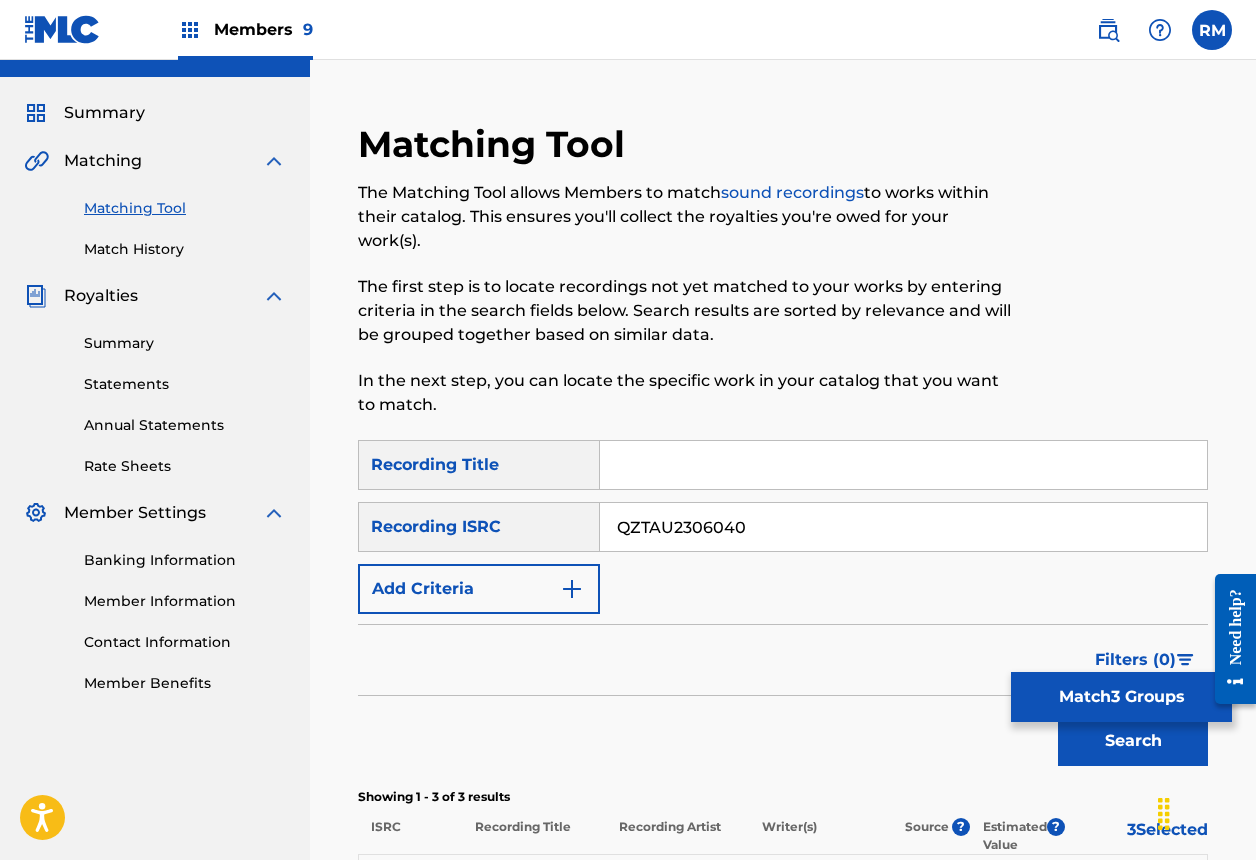 scroll, scrollTop: 438, scrollLeft: 0, axis: vertical 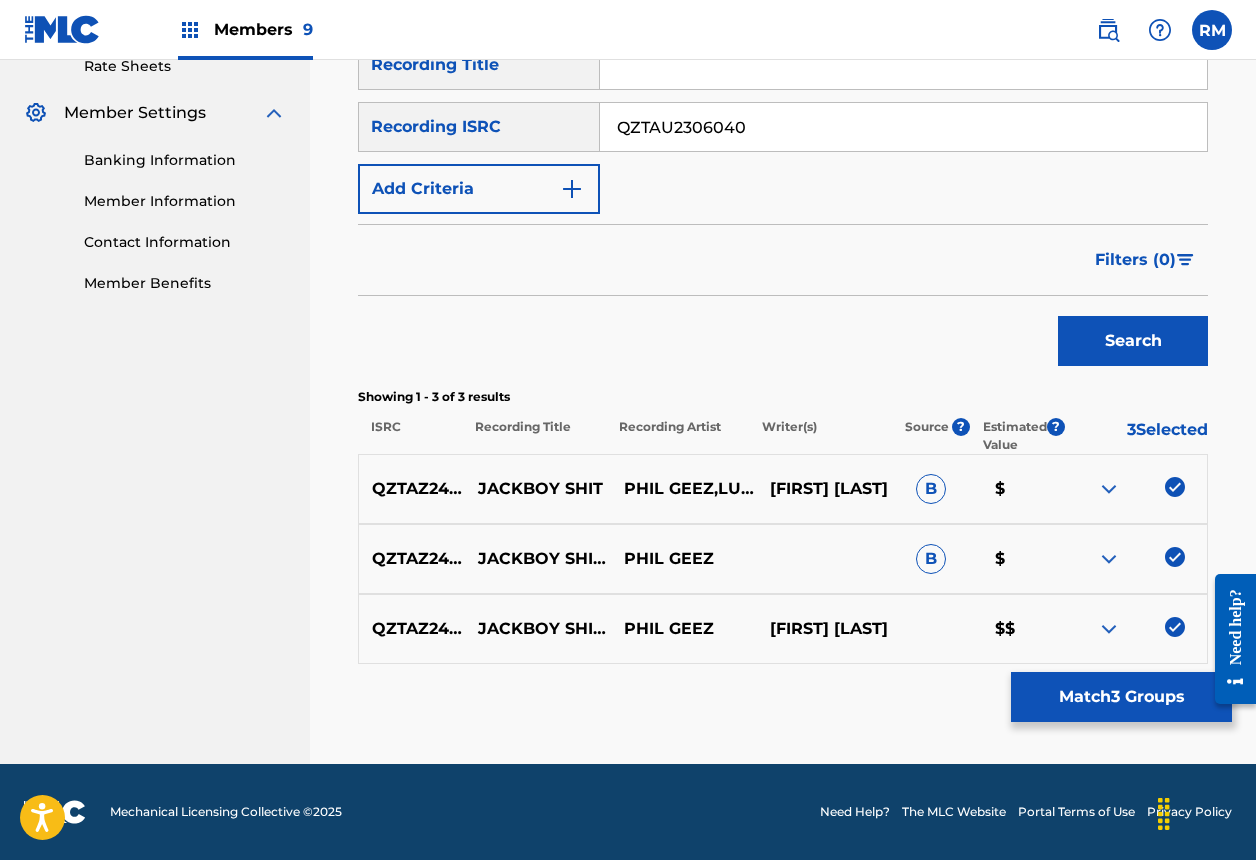type on "QZTAU2306040" 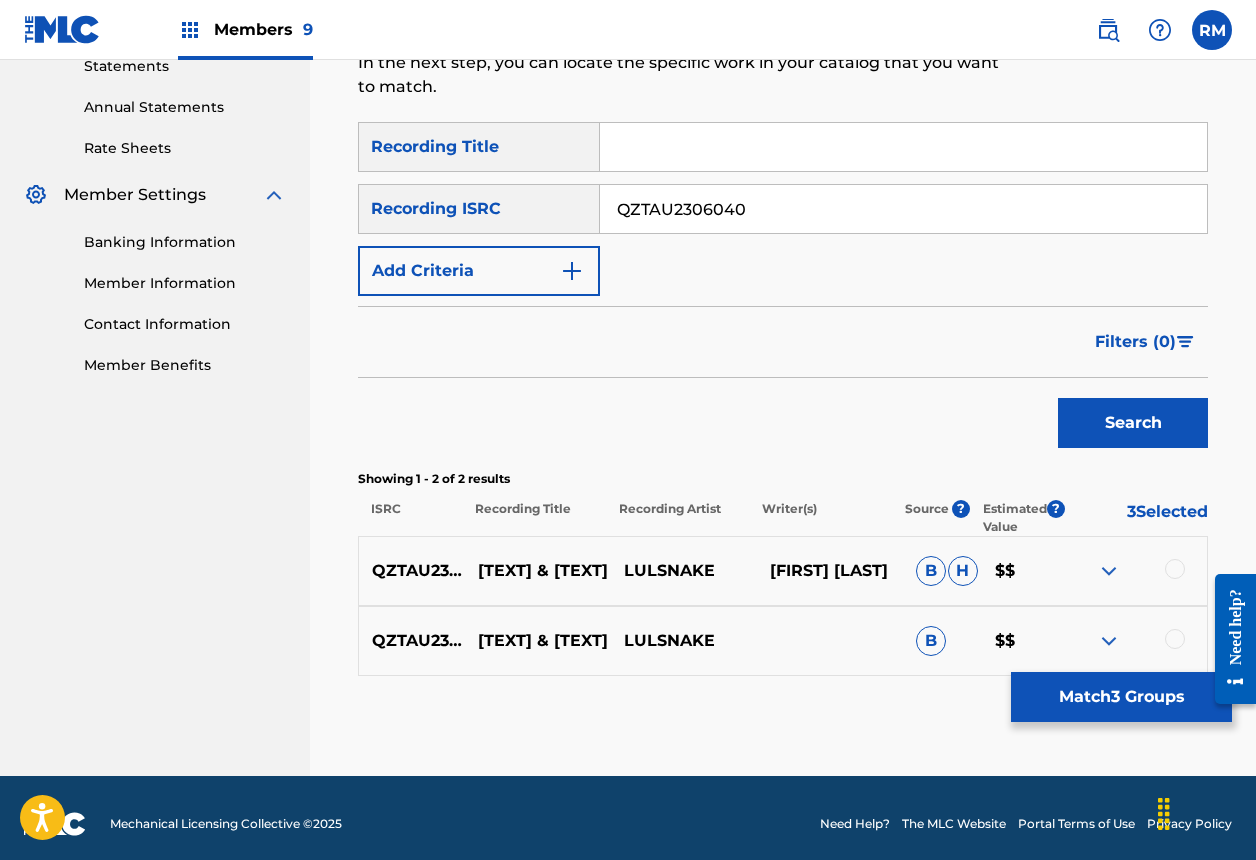 scroll, scrollTop: 368, scrollLeft: 0, axis: vertical 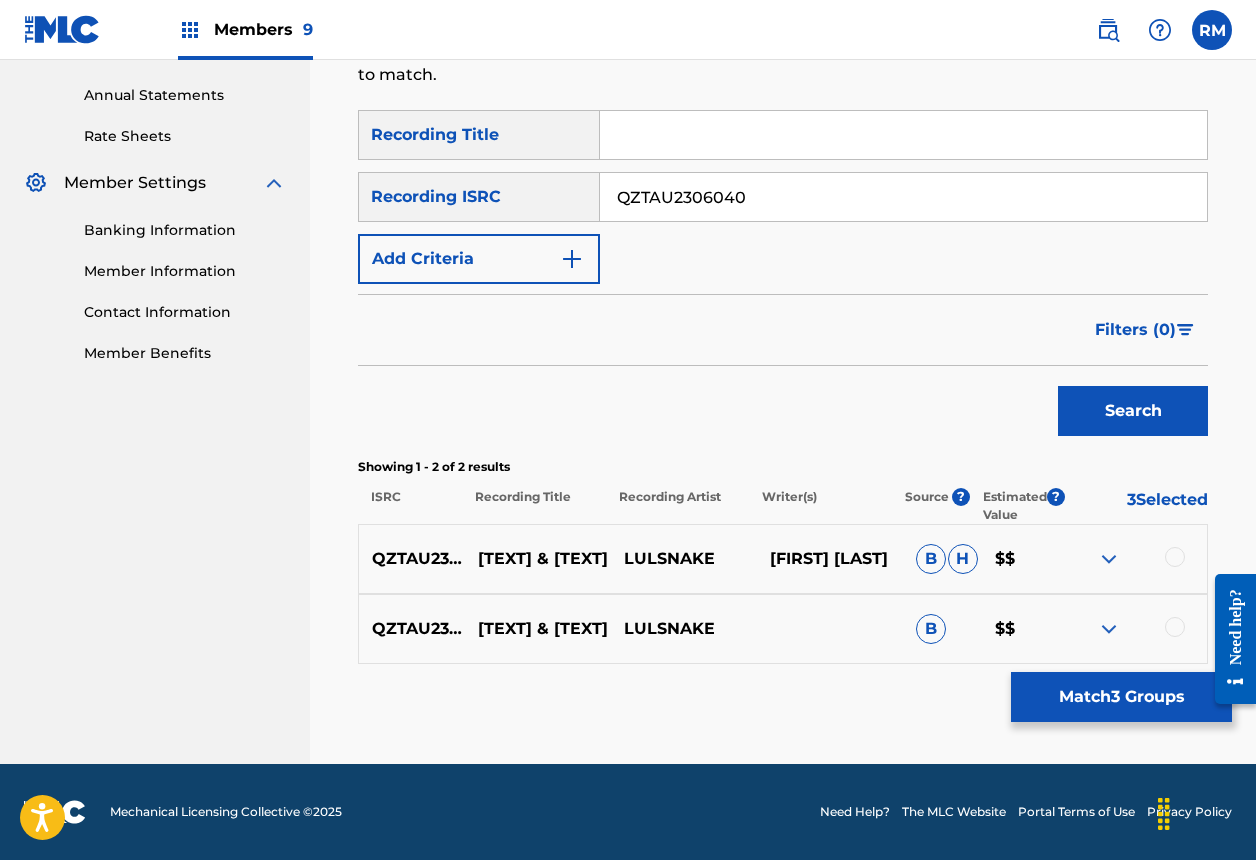 click at bounding box center (1175, 557) 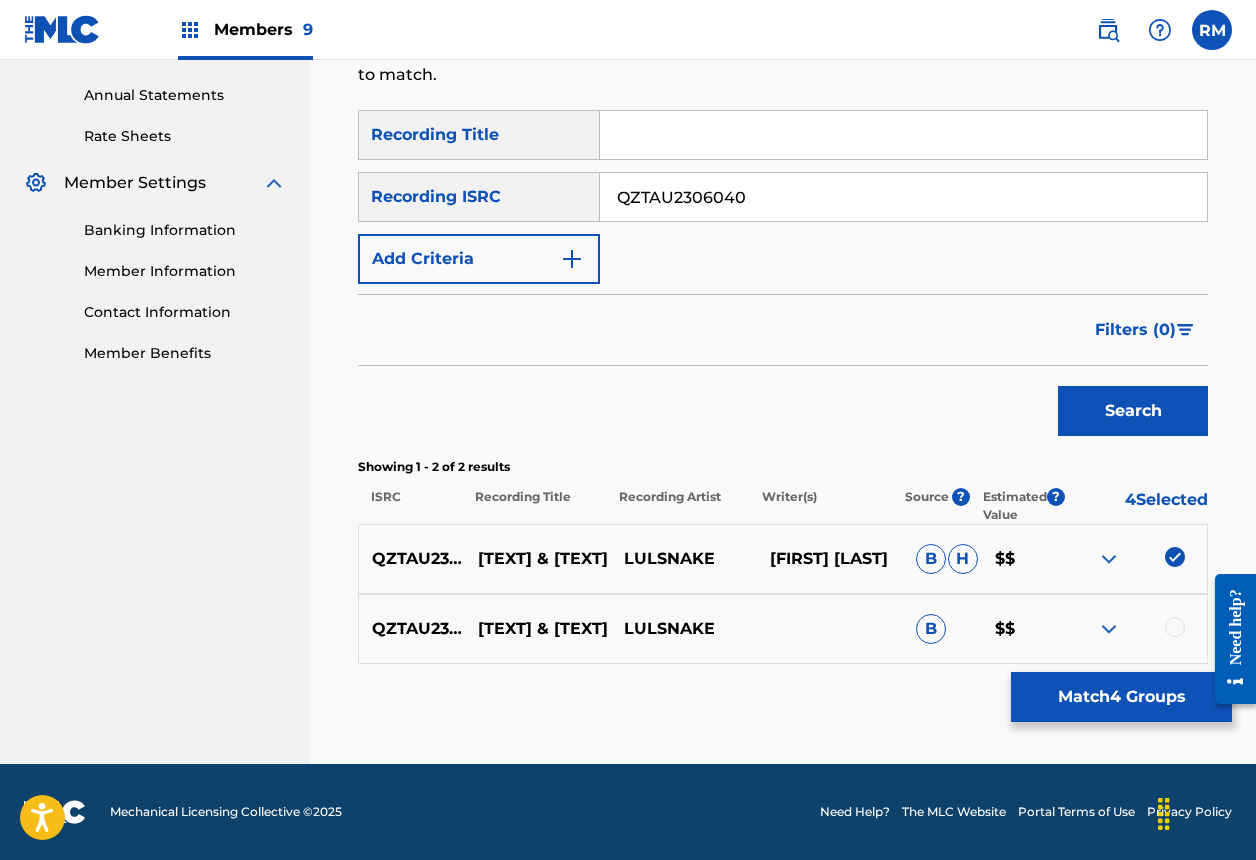 click at bounding box center (1175, 557) 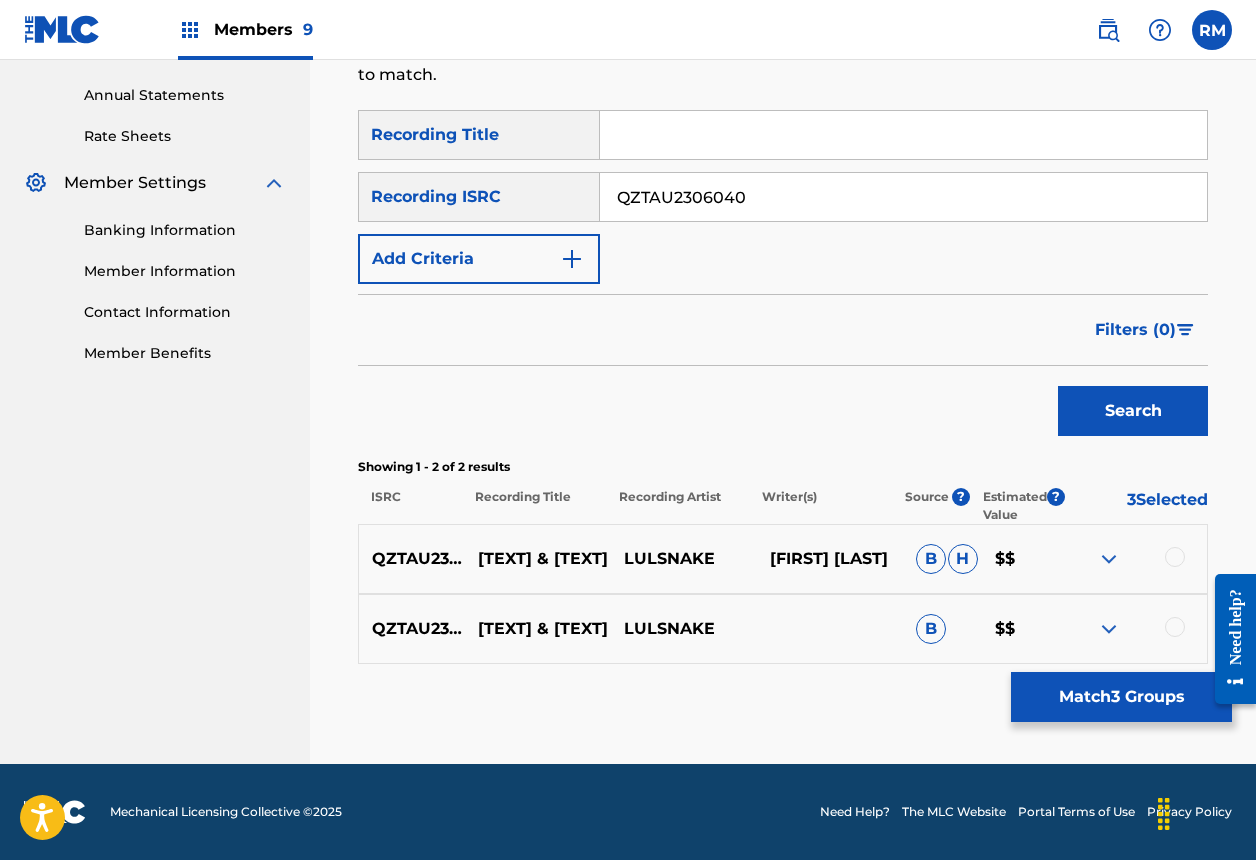 click at bounding box center [1212, 30] 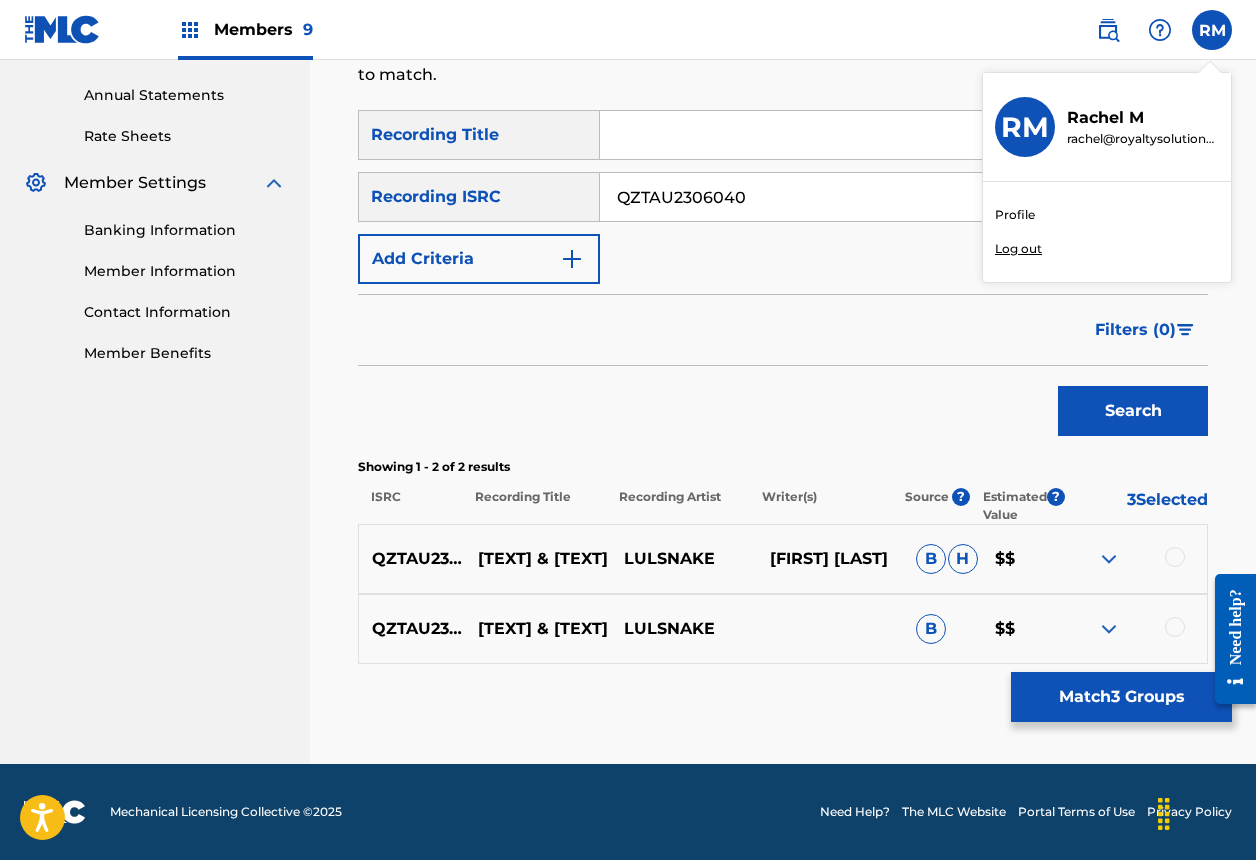 click on "Log out" at bounding box center (1018, 249) 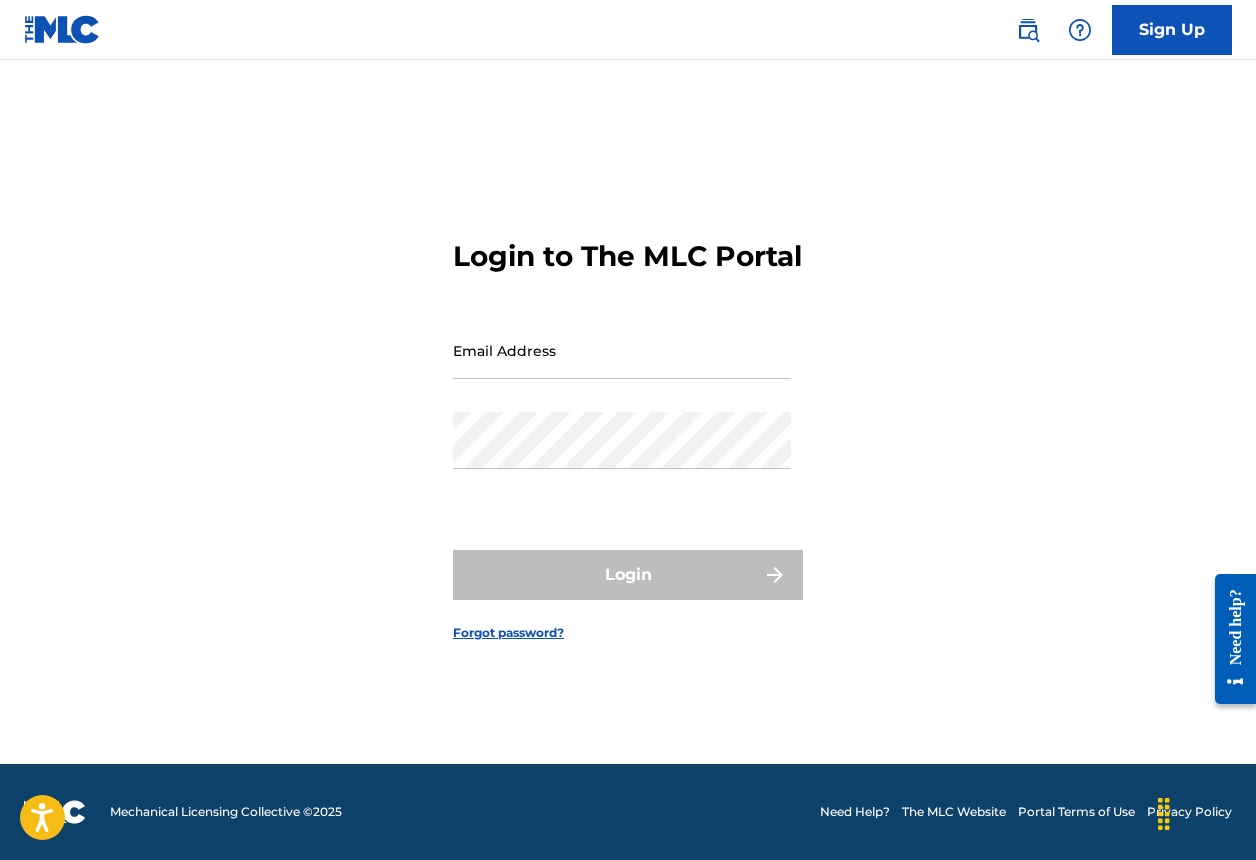 scroll, scrollTop: 0, scrollLeft: 0, axis: both 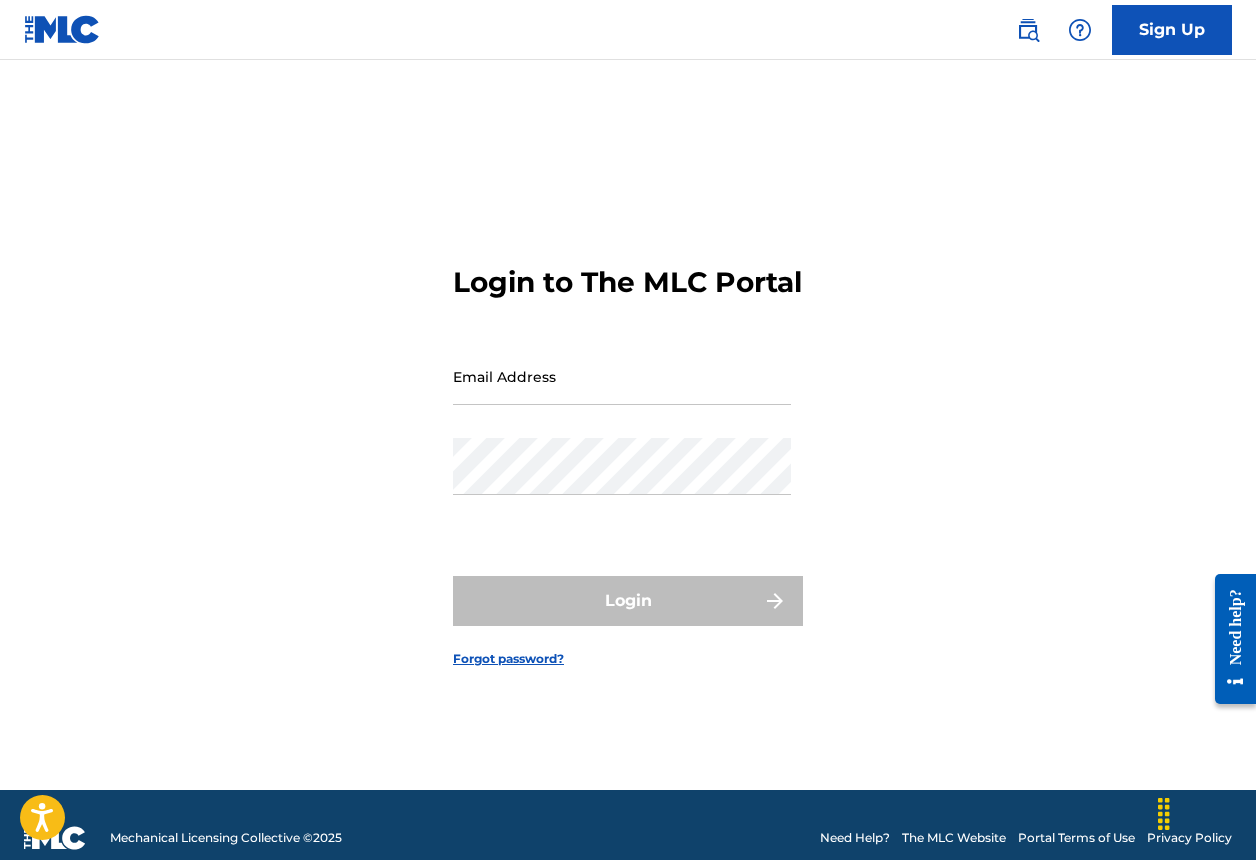 click on "Email Address" at bounding box center [622, 376] 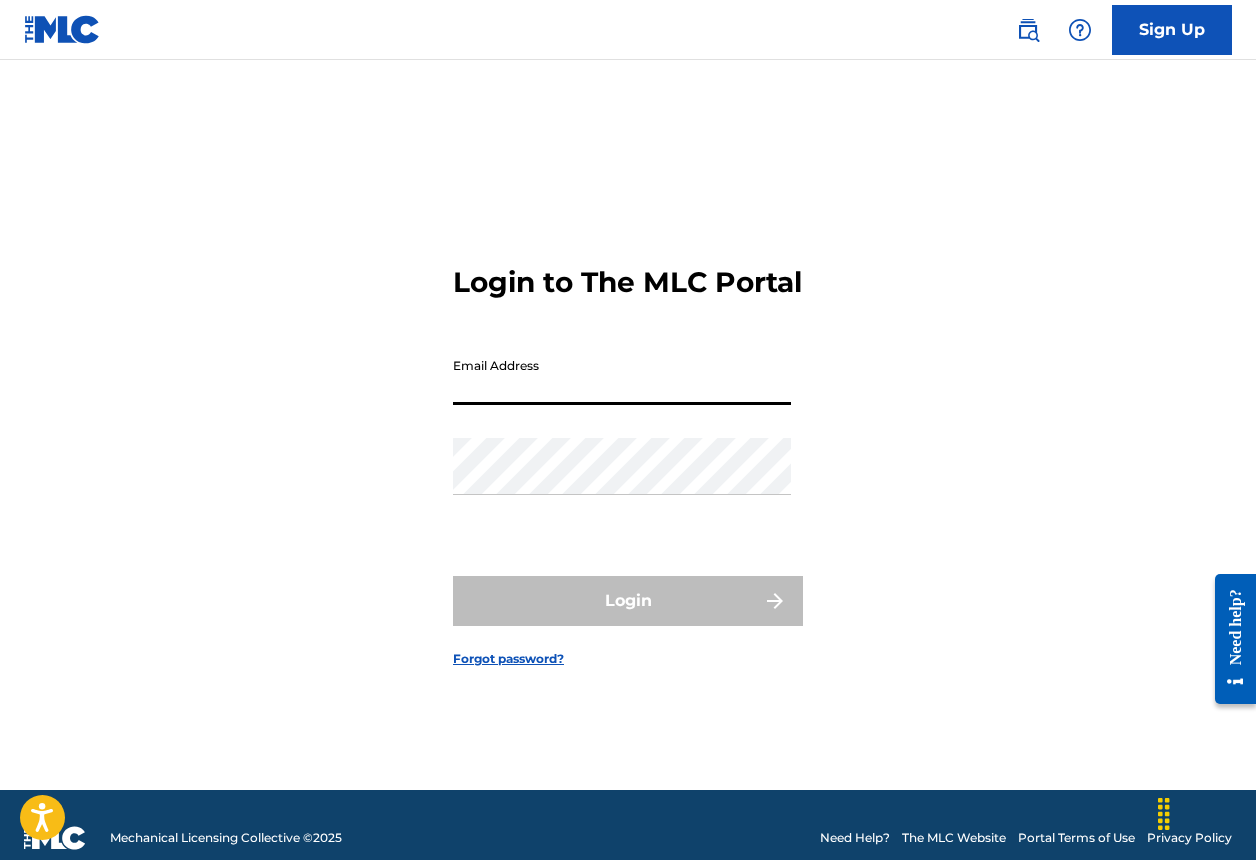 type on "rachel@royaltysolutionscorp.com" 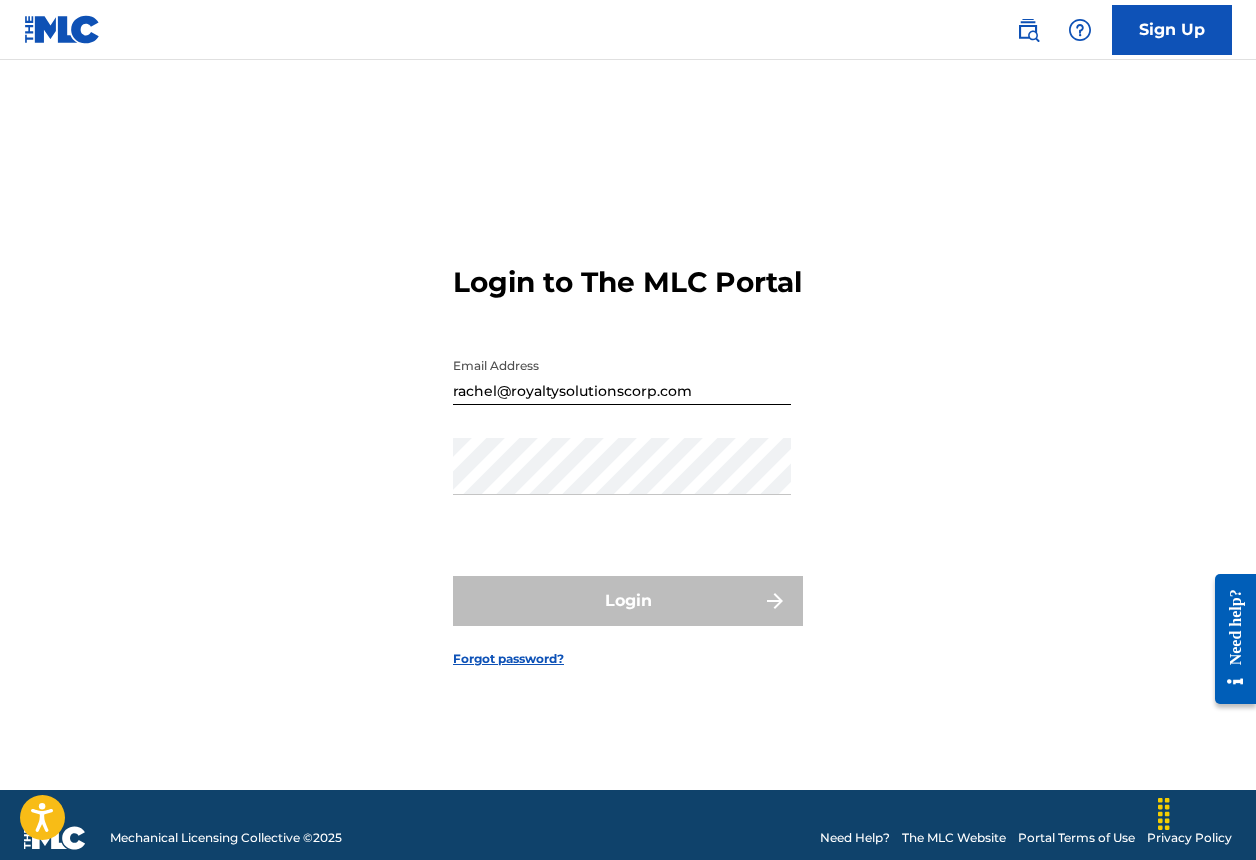 click on "Login to The MLC Portal Email Address [EMAIL] Password Login Forgot password?" at bounding box center (628, 450) 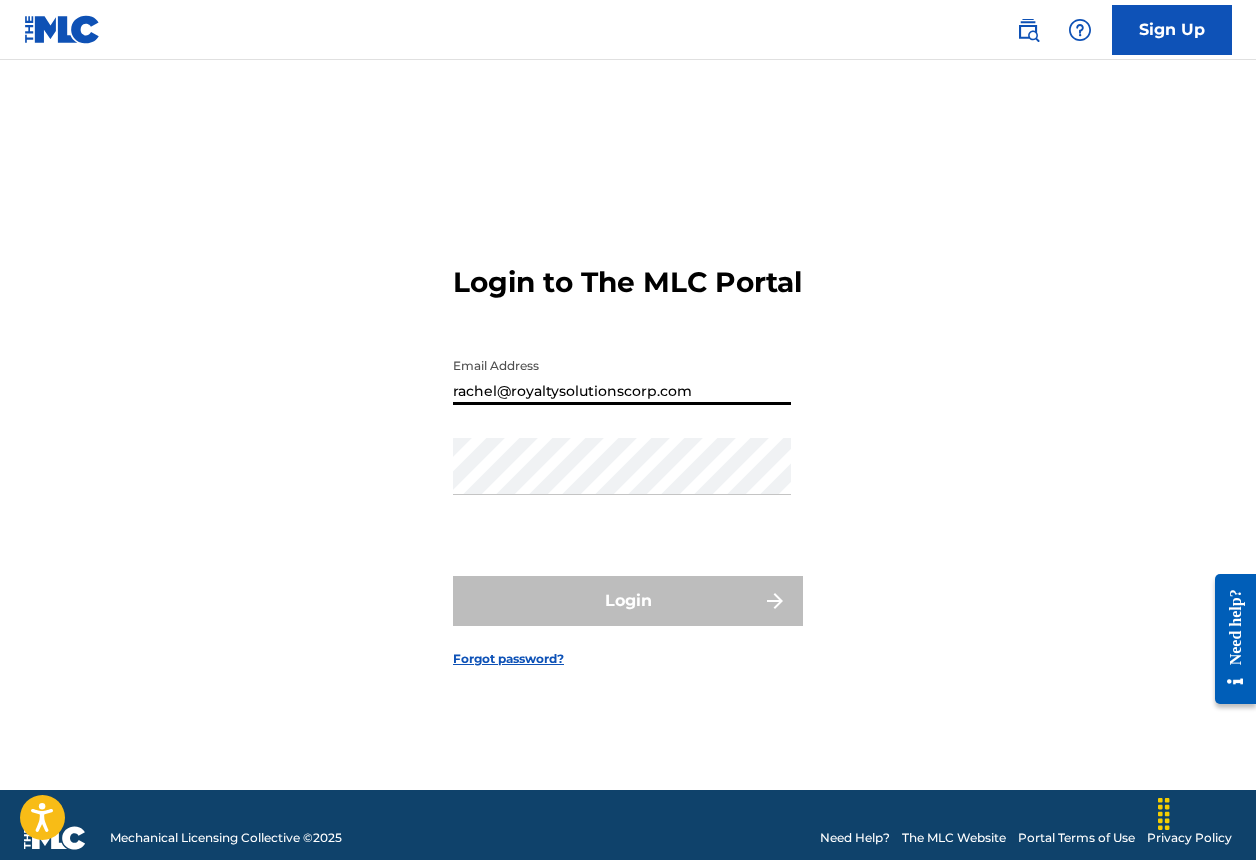 scroll, scrollTop: 26, scrollLeft: 0, axis: vertical 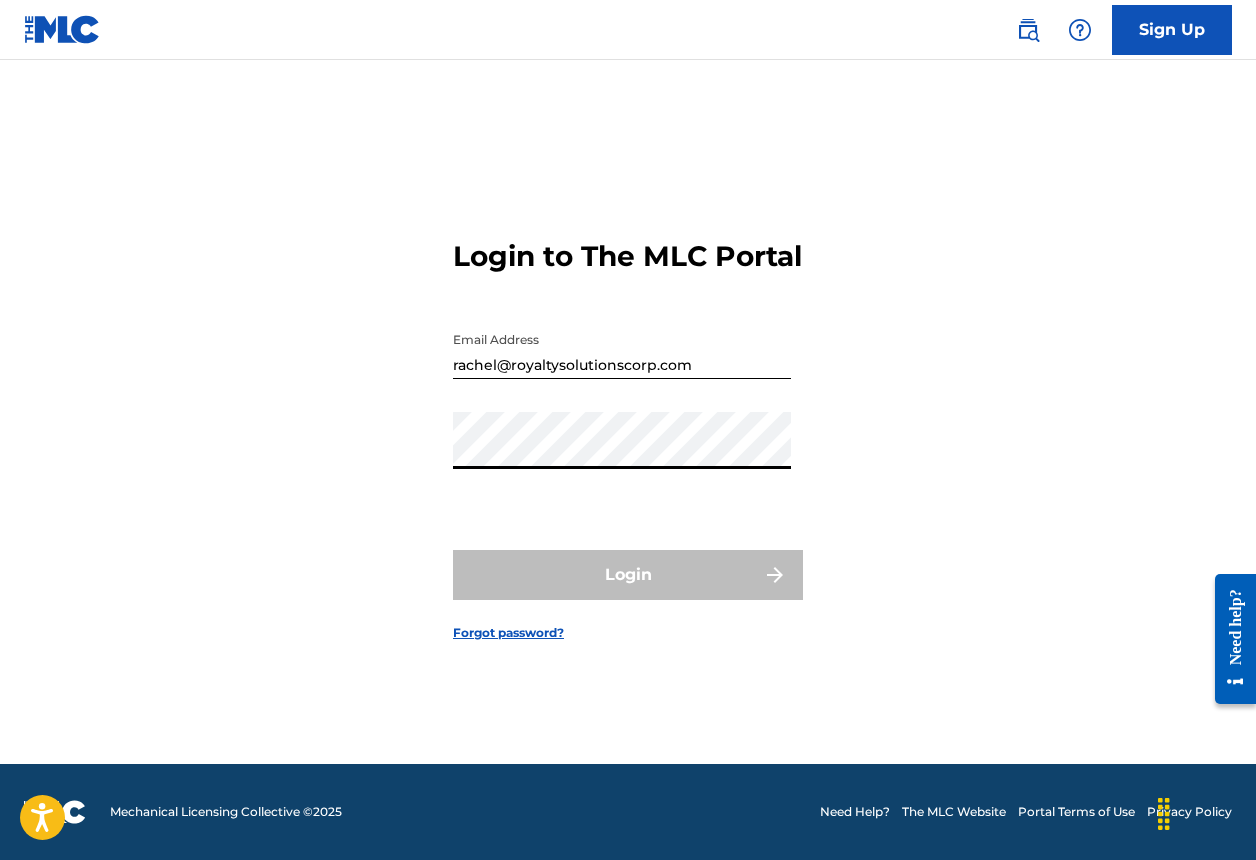 click on "Login to The MLC Portal Email Address [EMAIL] Password Login Forgot password?" at bounding box center [628, 424] 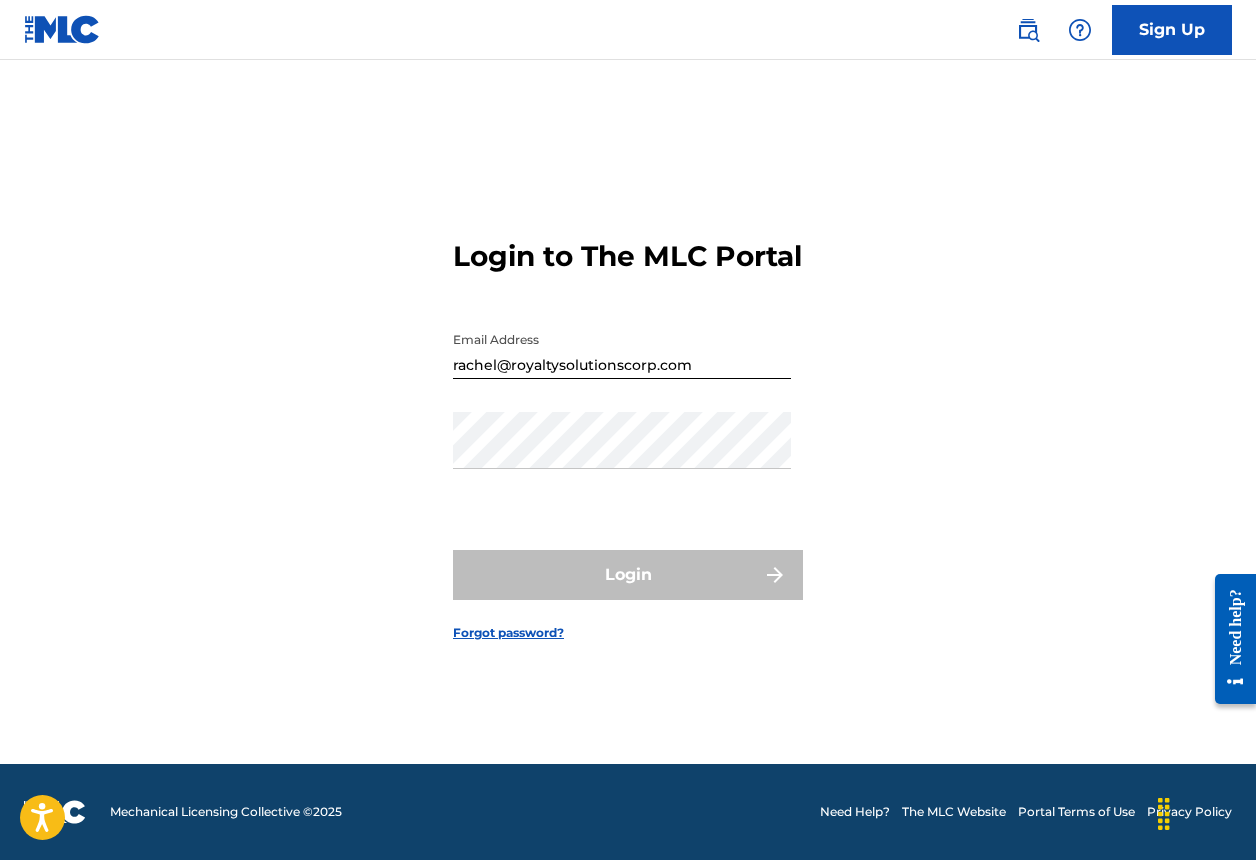 click on "Login to The MLC Portal Email Address [EMAIL] Password Login Forgot password?" at bounding box center [628, 424] 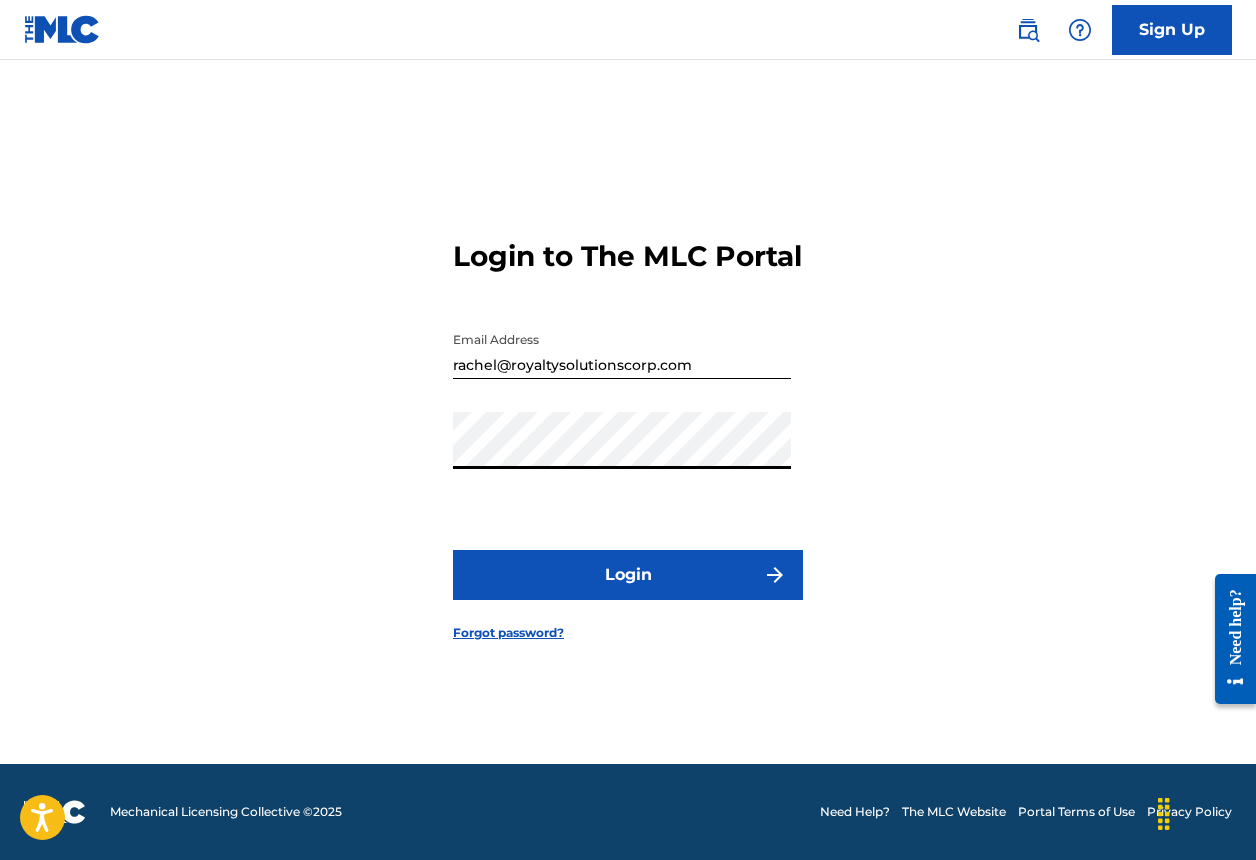 click on "Login" at bounding box center (628, 575) 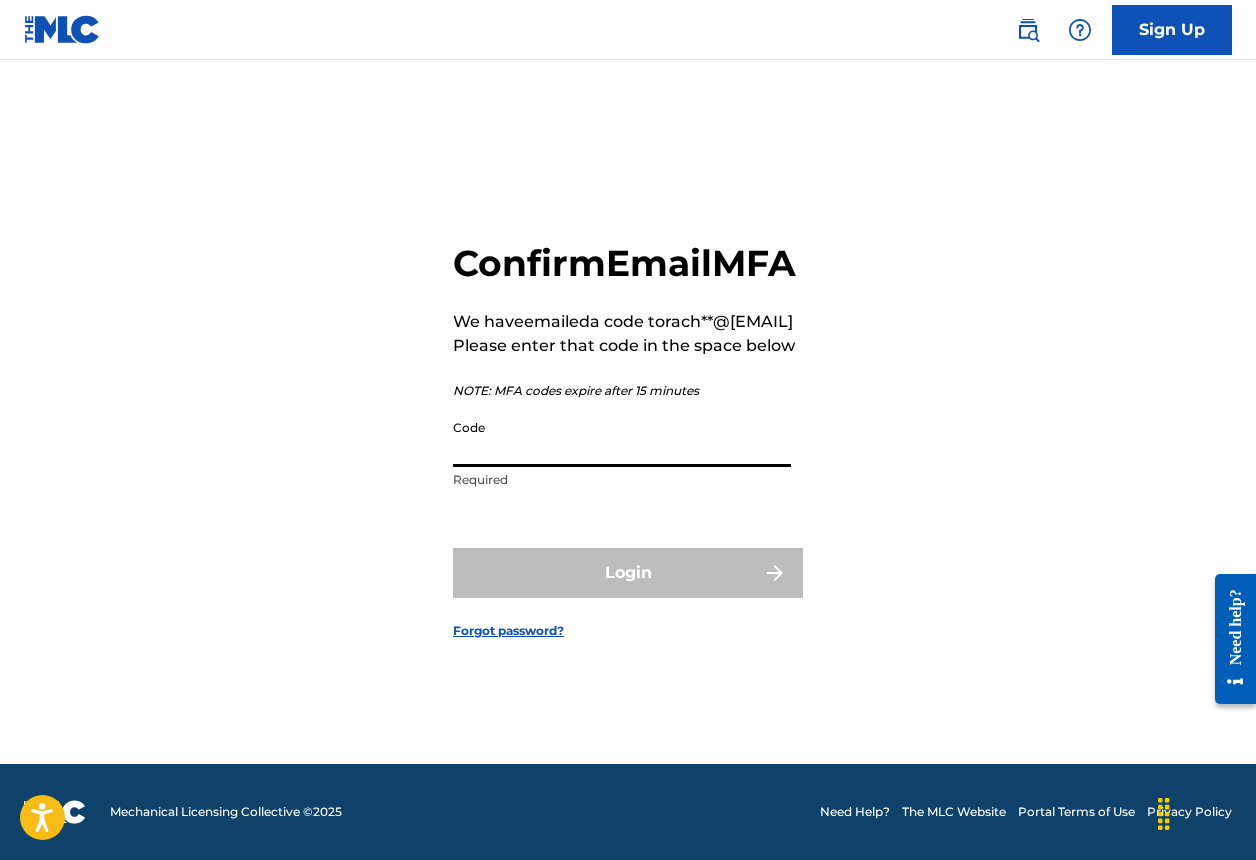 click on "Code" at bounding box center (622, 438) 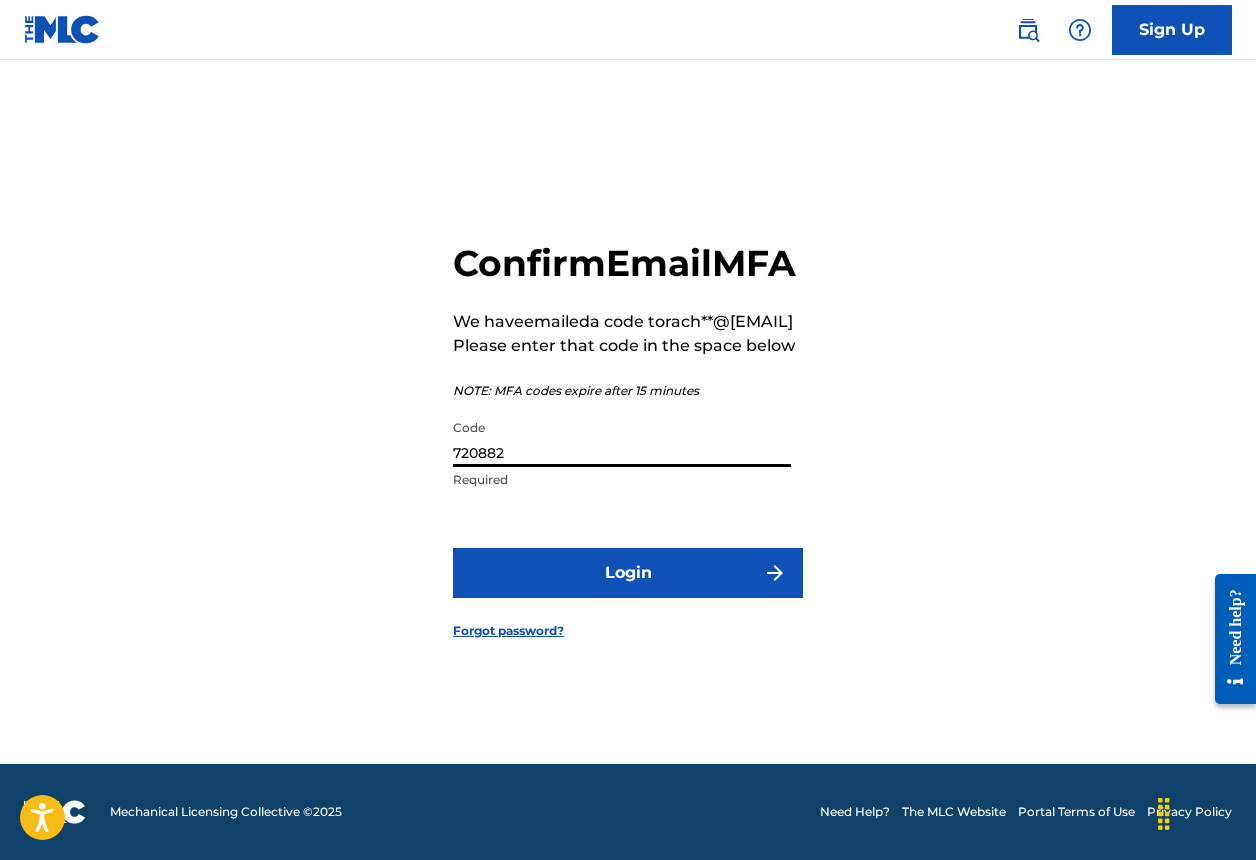 type on "720882" 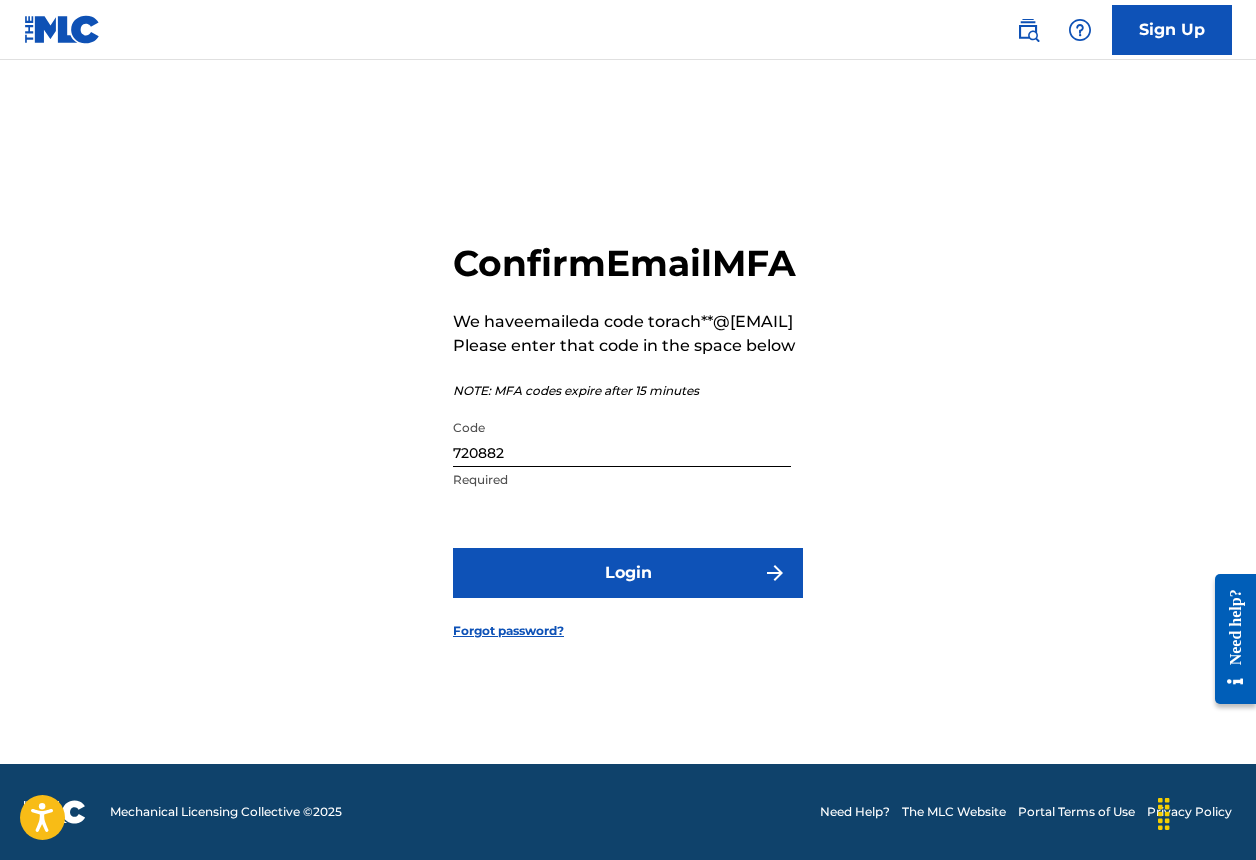 click on "Login" at bounding box center [628, 573] 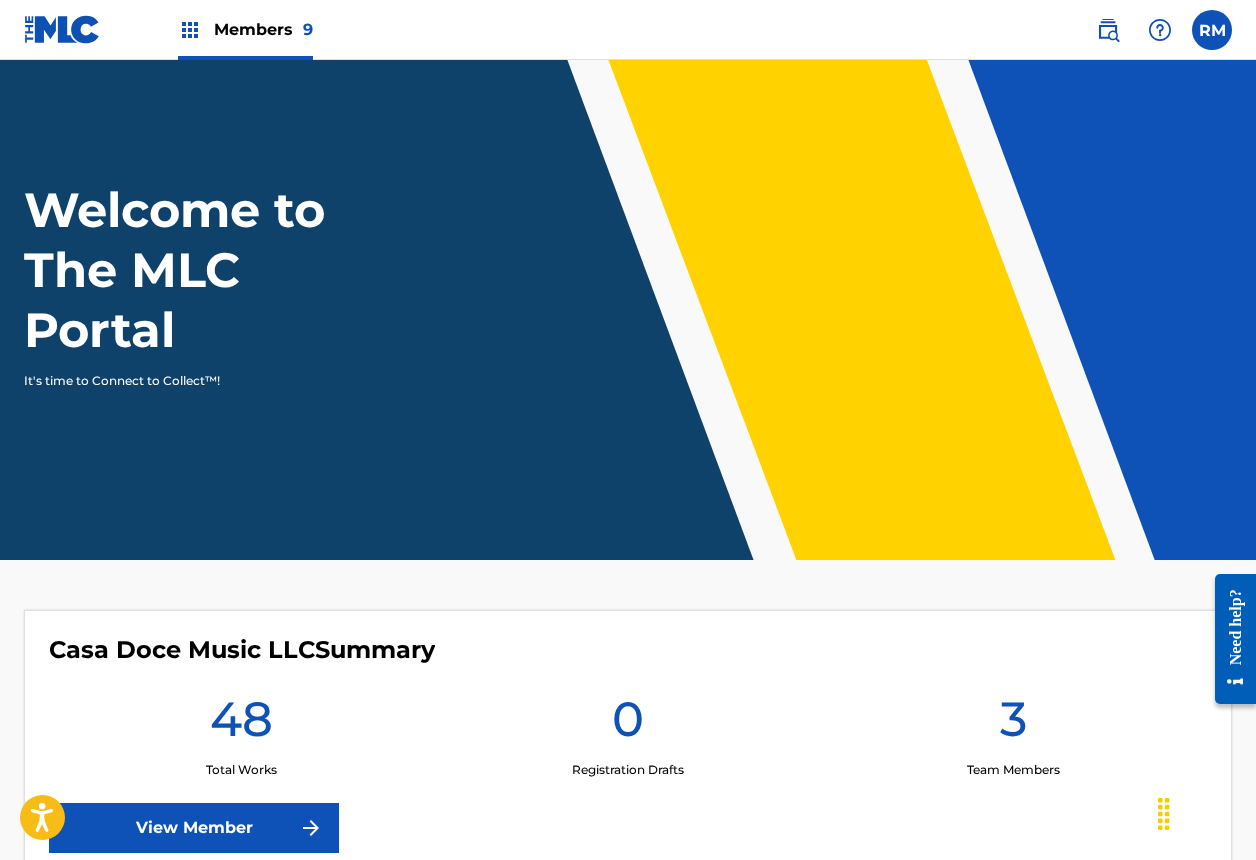 scroll, scrollTop: 0, scrollLeft: 0, axis: both 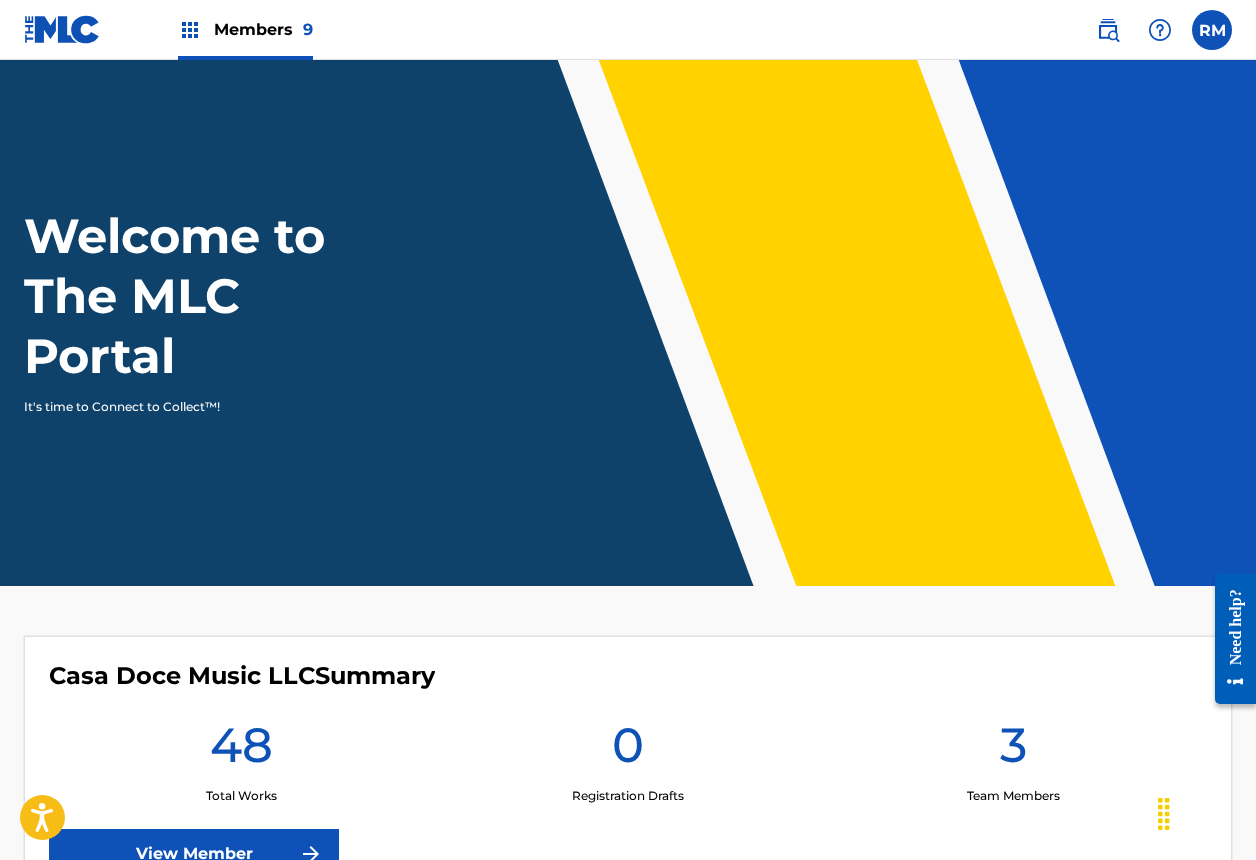 click at bounding box center [190, 30] 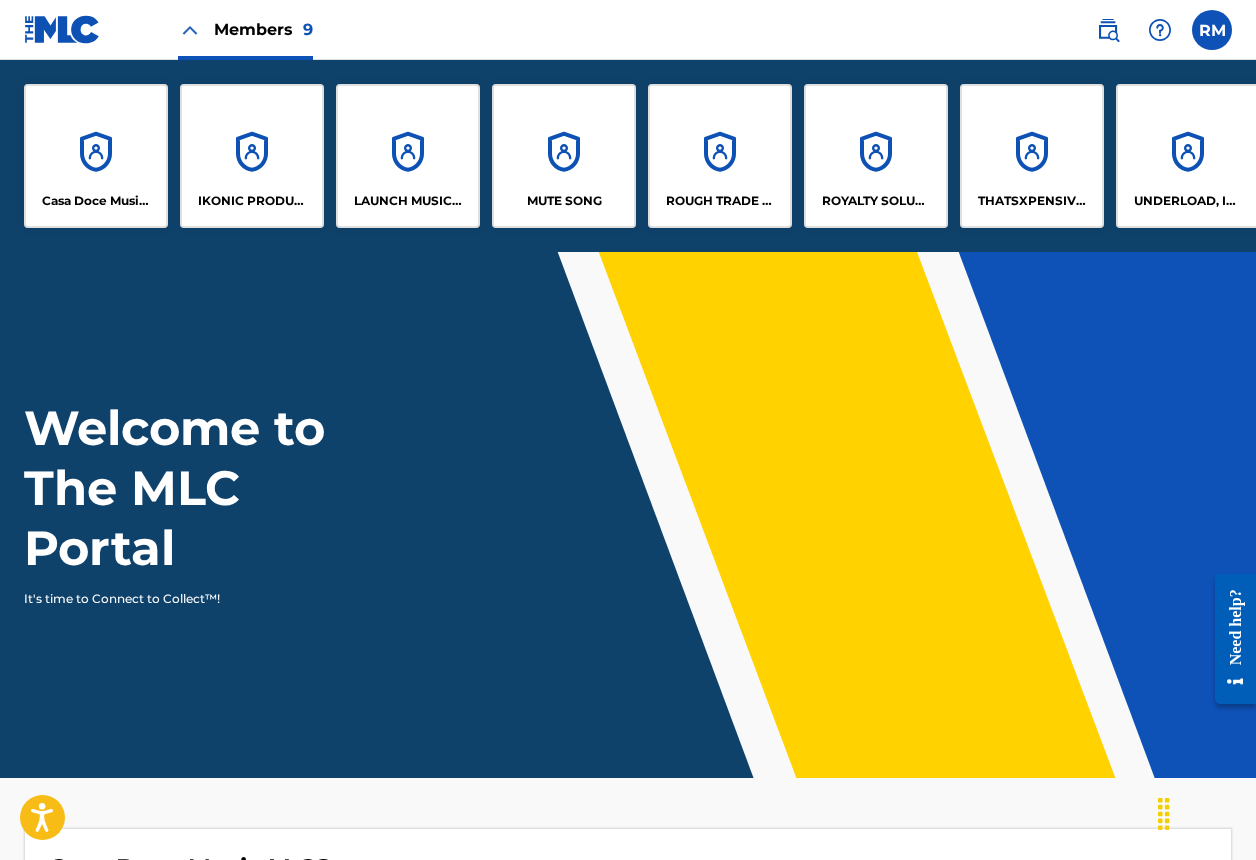 click on "THATSXPENSIVE PUBLISHING LLC" at bounding box center [1032, 156] 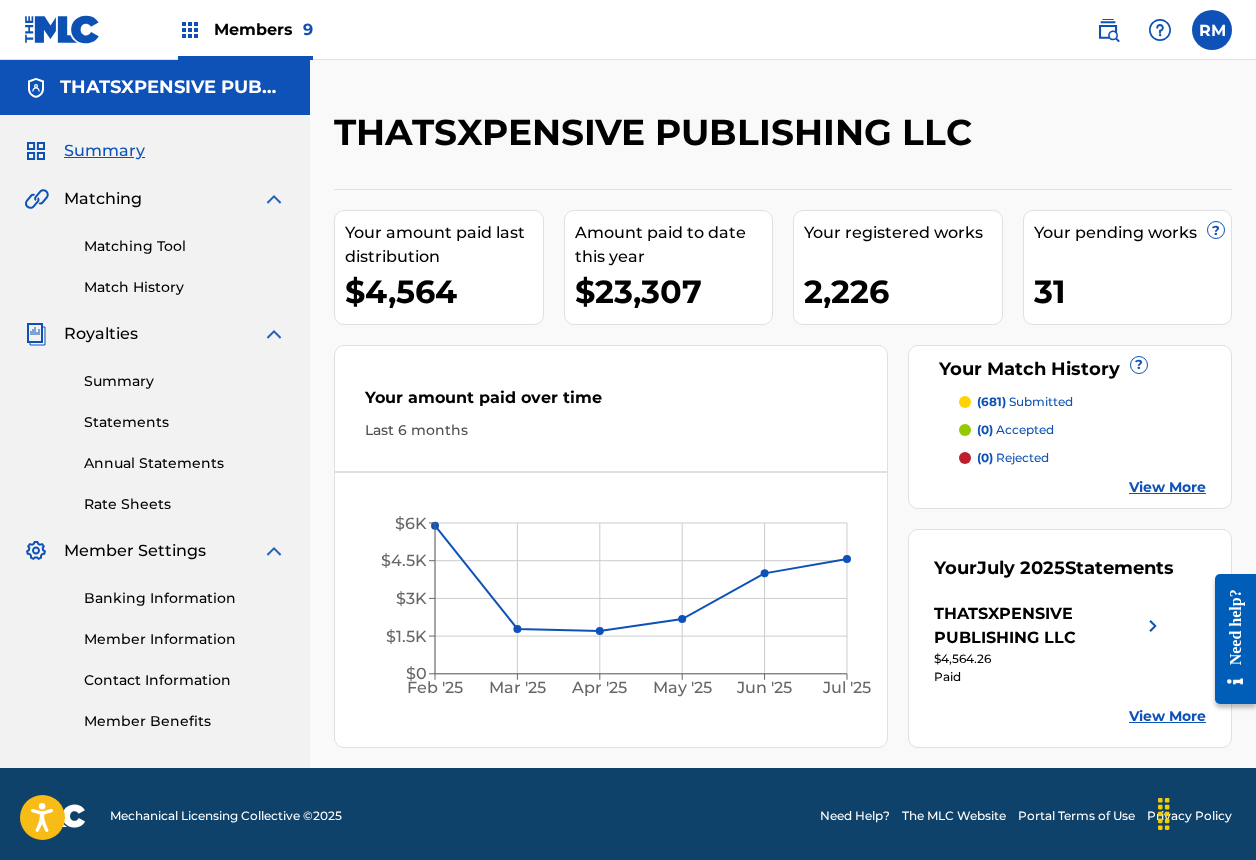 click on "Matching Tool" at bounding box center [185, 246] 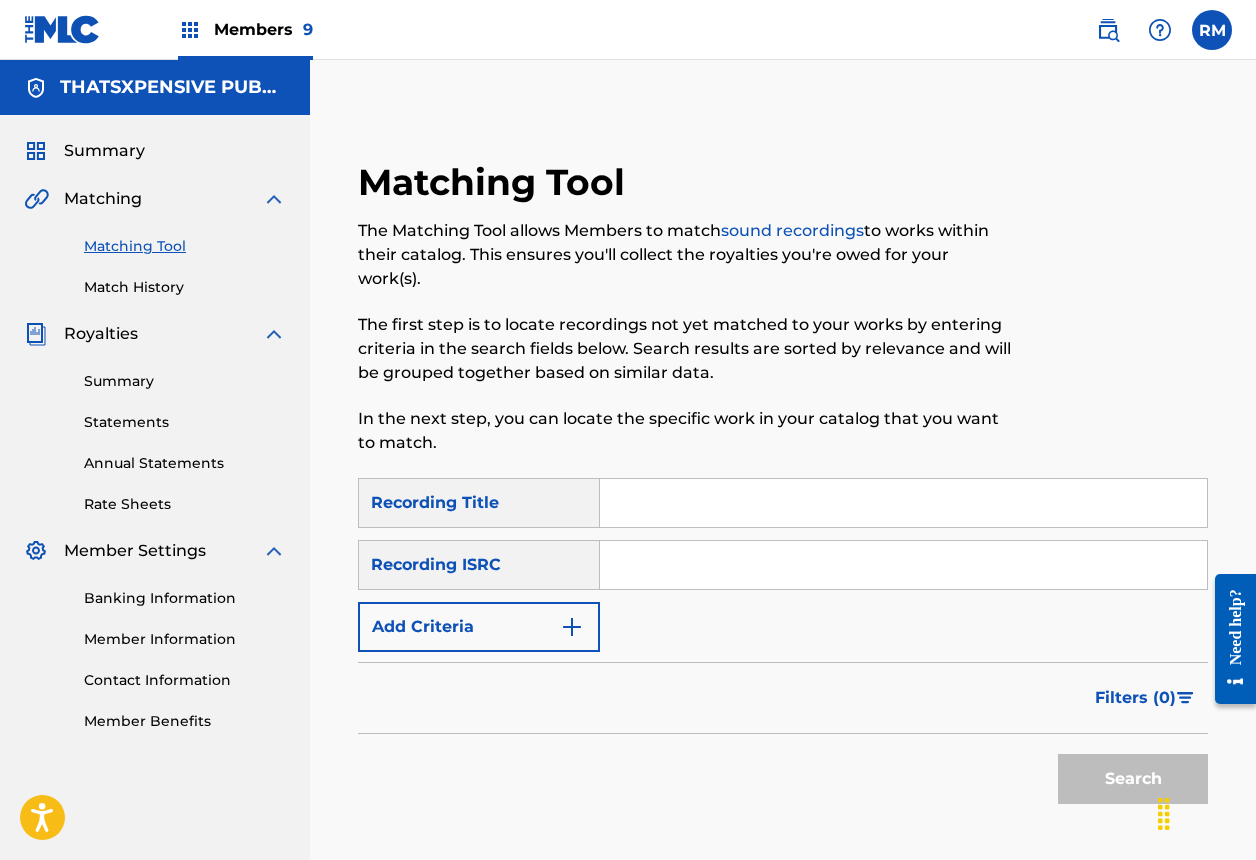 click at bounding box center [903, 565] 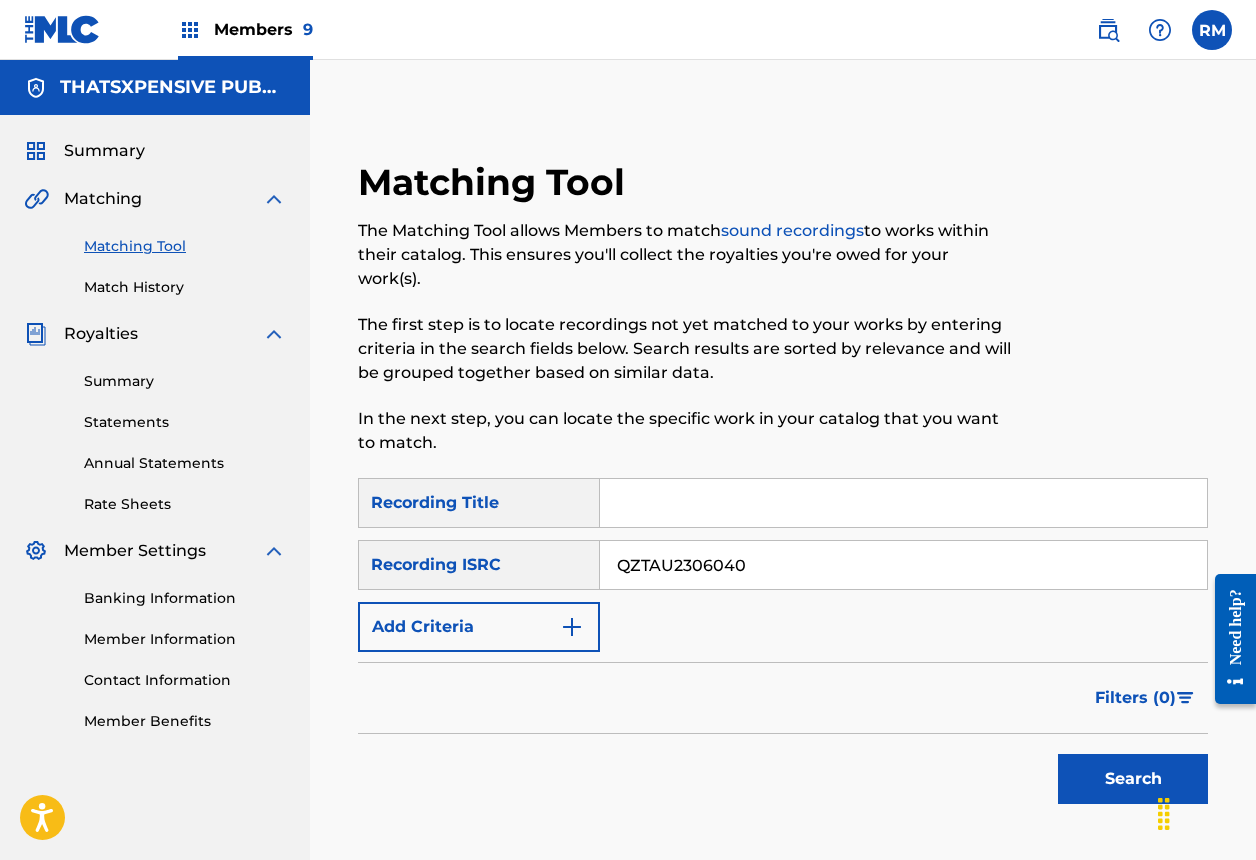 scroll, scrollTop: 162, scrollLeft: 0, axis: vertical 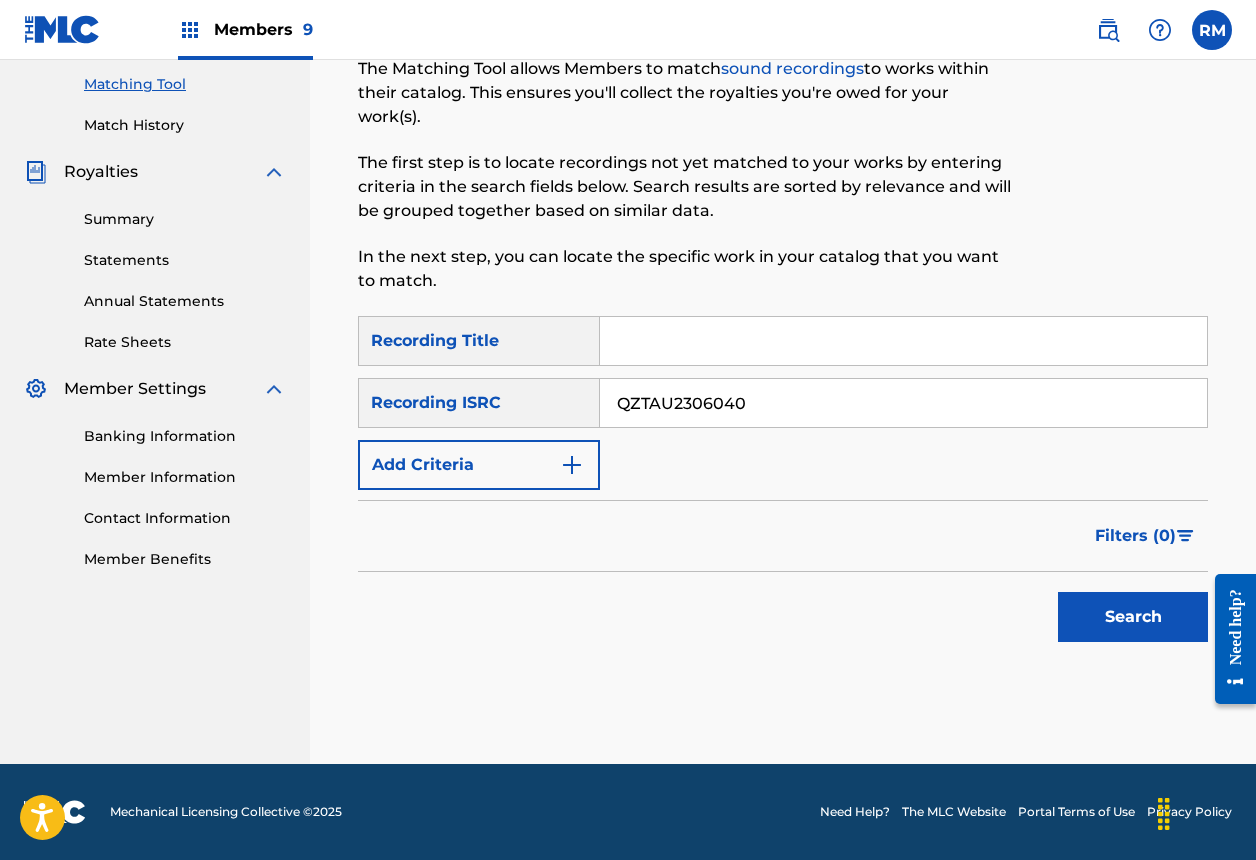 type on "QZTAU2306040" 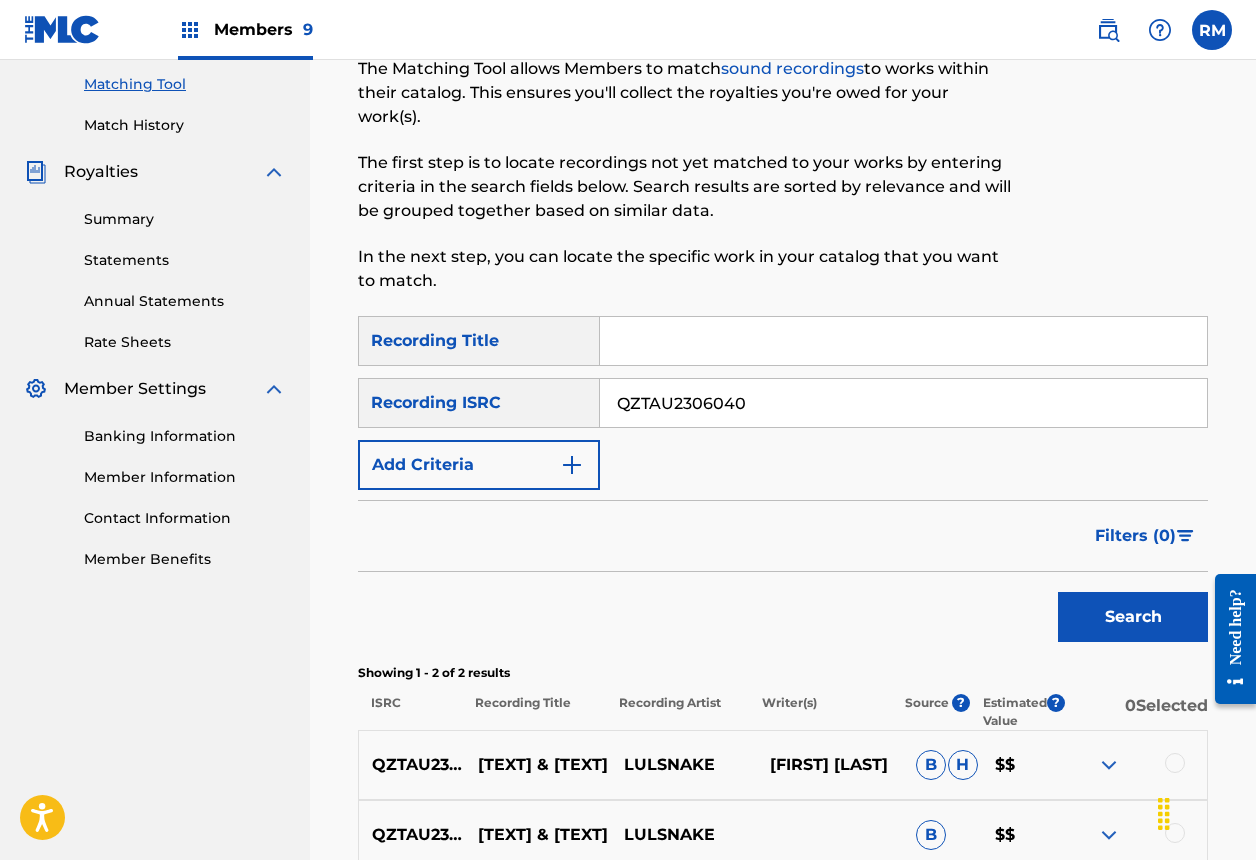 scroll, scrollTop: 368, scrollLeft: 0, axis: vertical 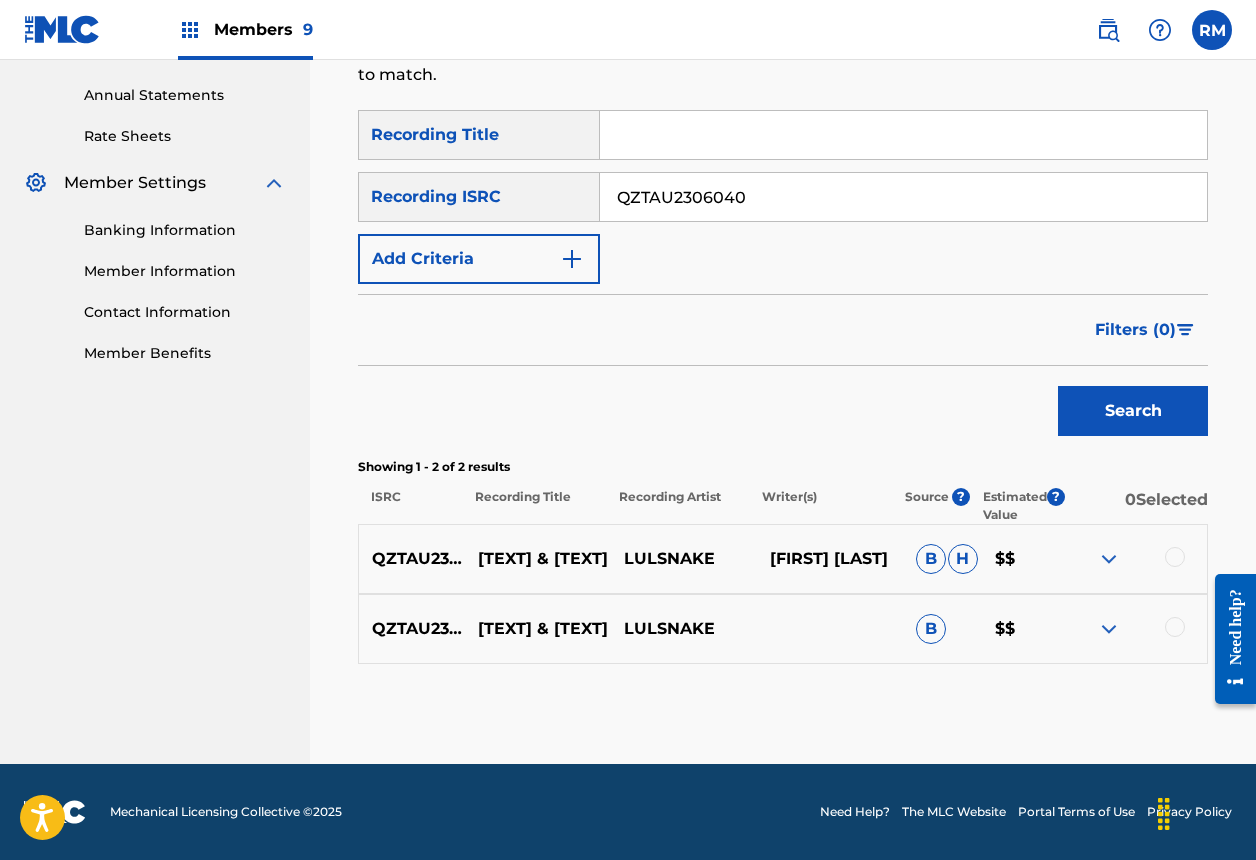 click at bounding box center [1175, 557] 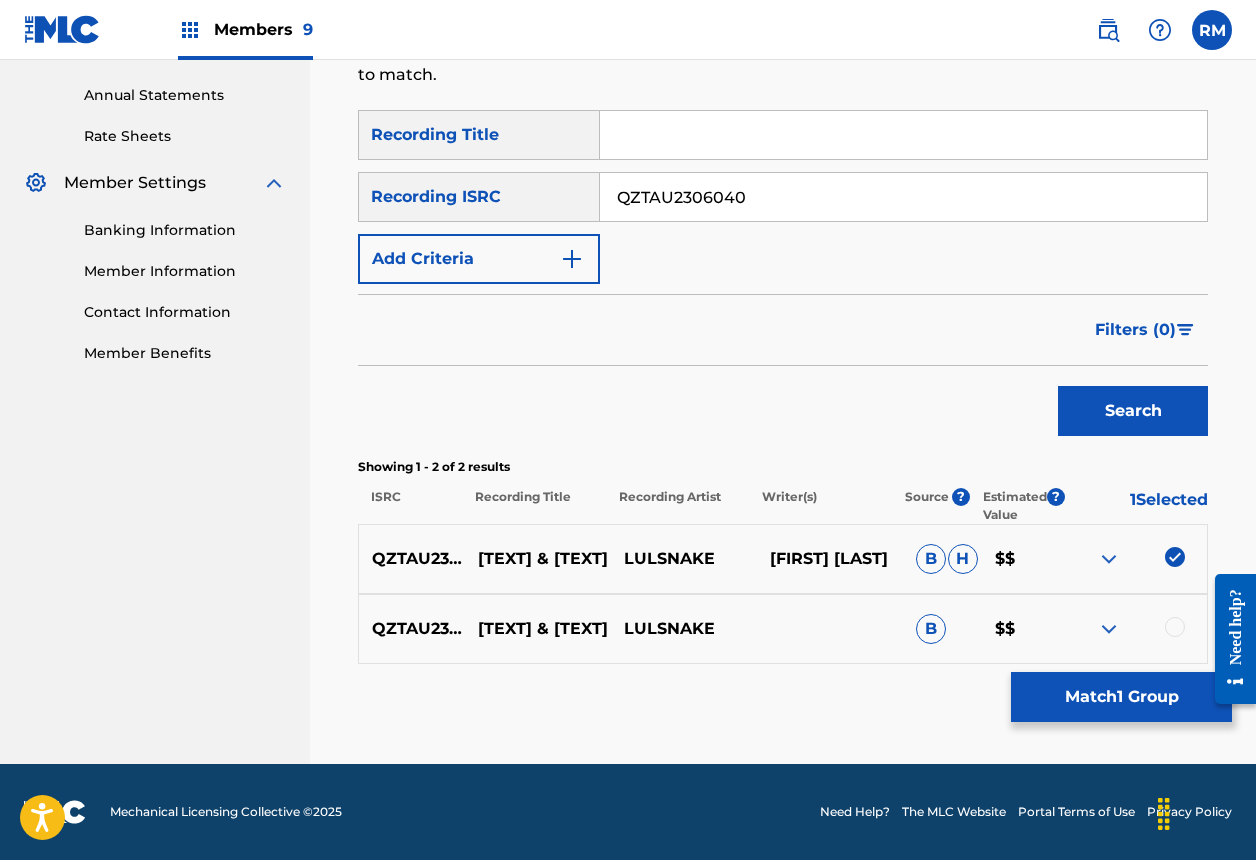 click at bounding box center (1175, 627) 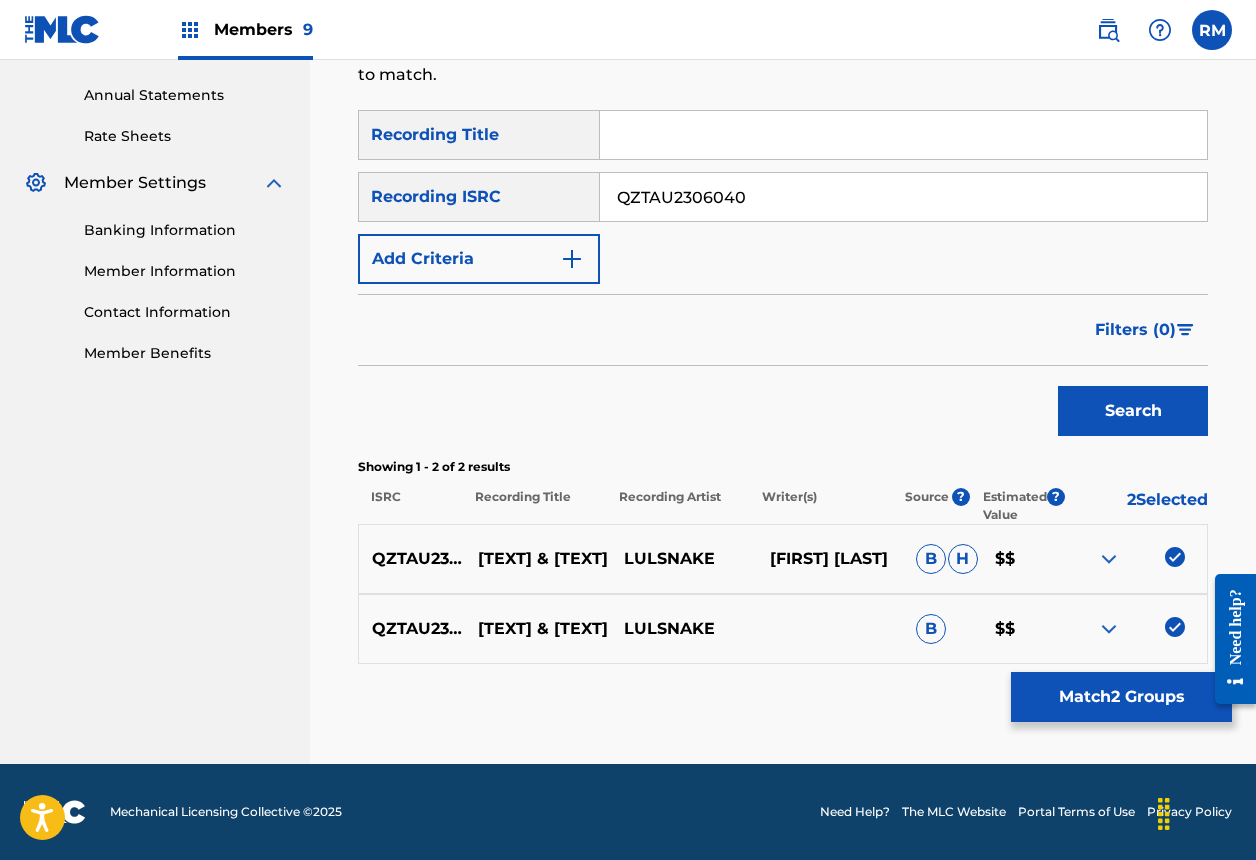 click on "Match  2 Groups" at bounding box center [1121, 697] 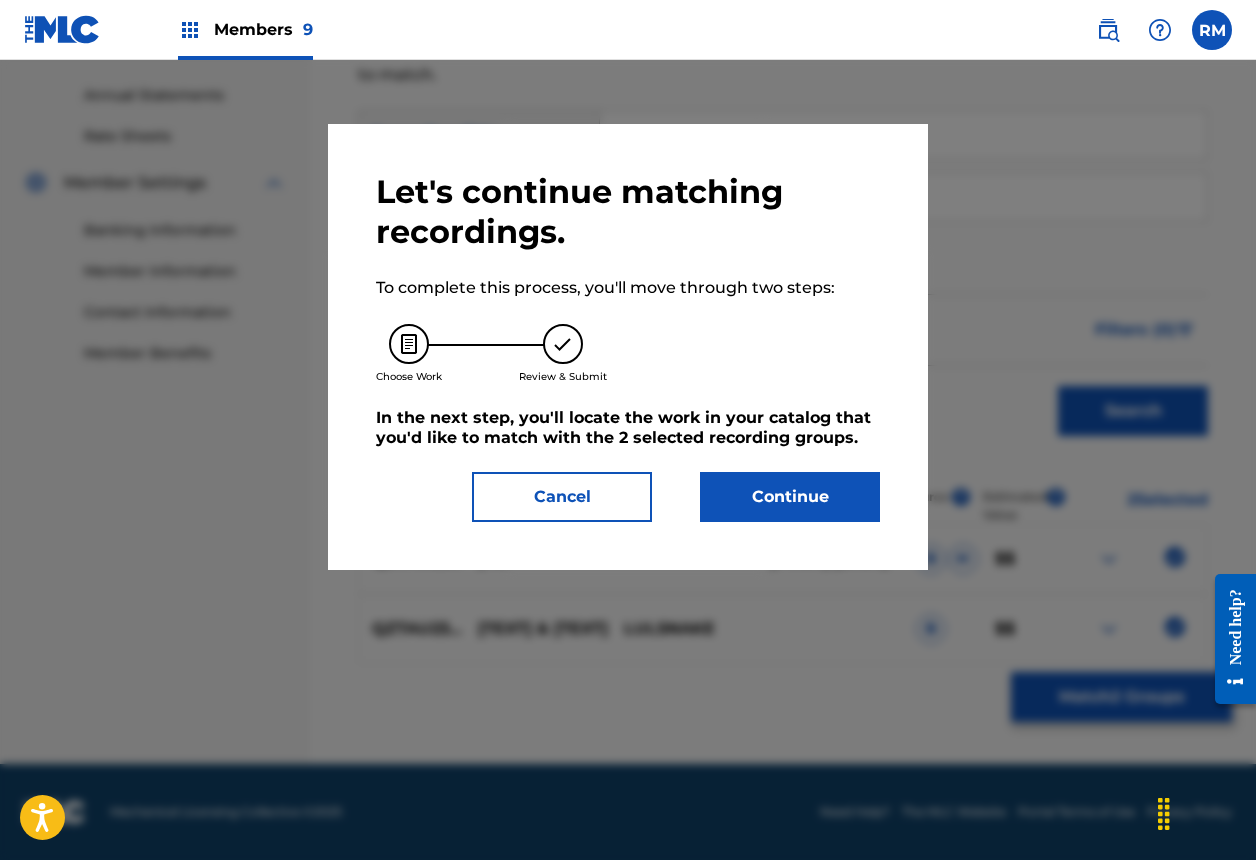 click on "Continue" at bounding box center (790, 497) 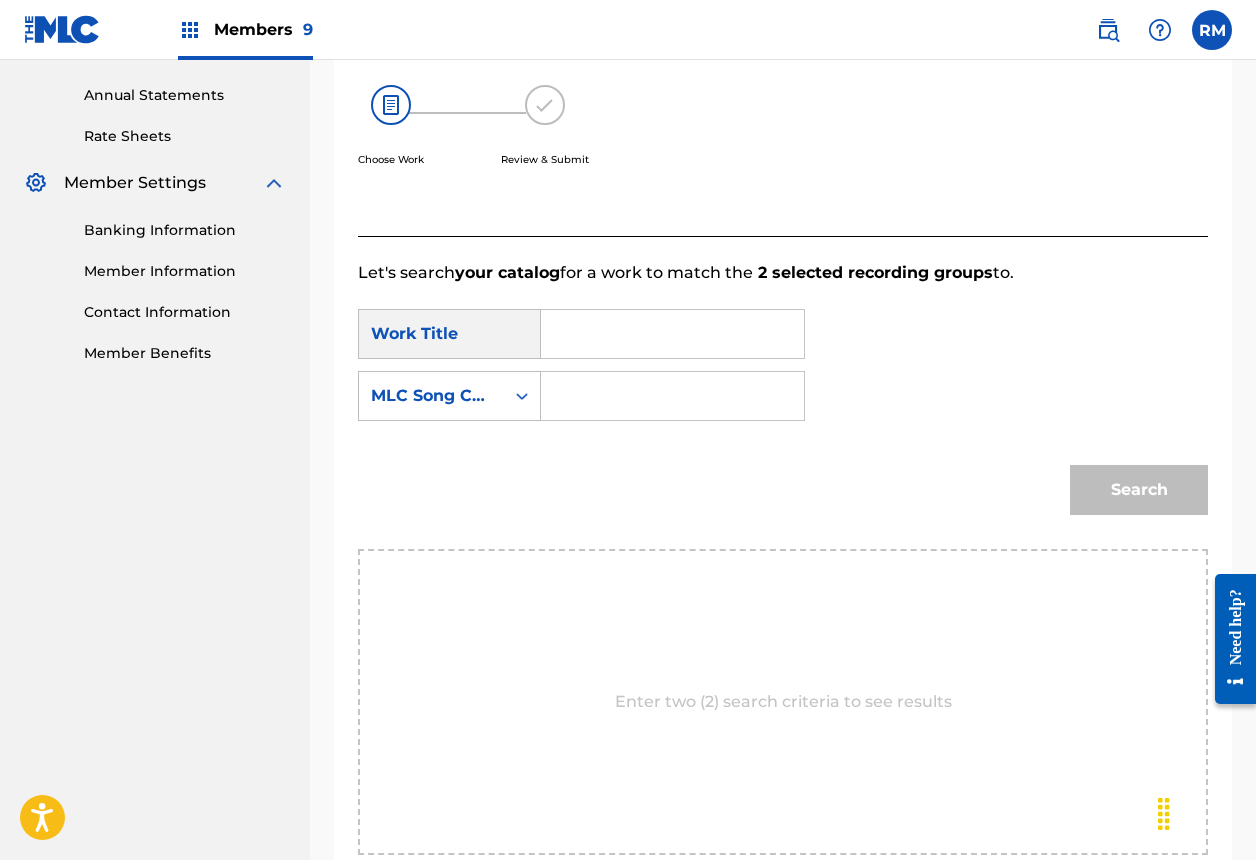 click at bounding box center [672, 334] 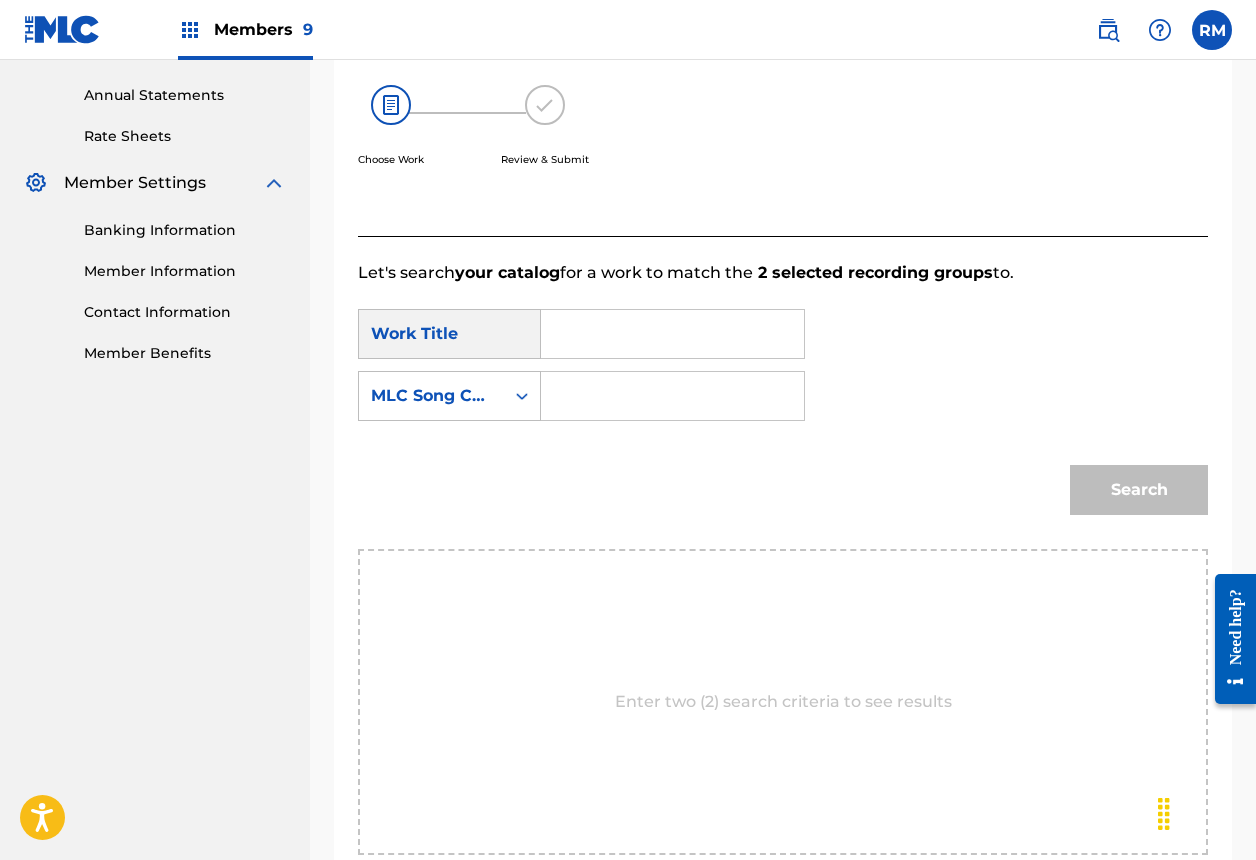 paste on "Key & Peele" 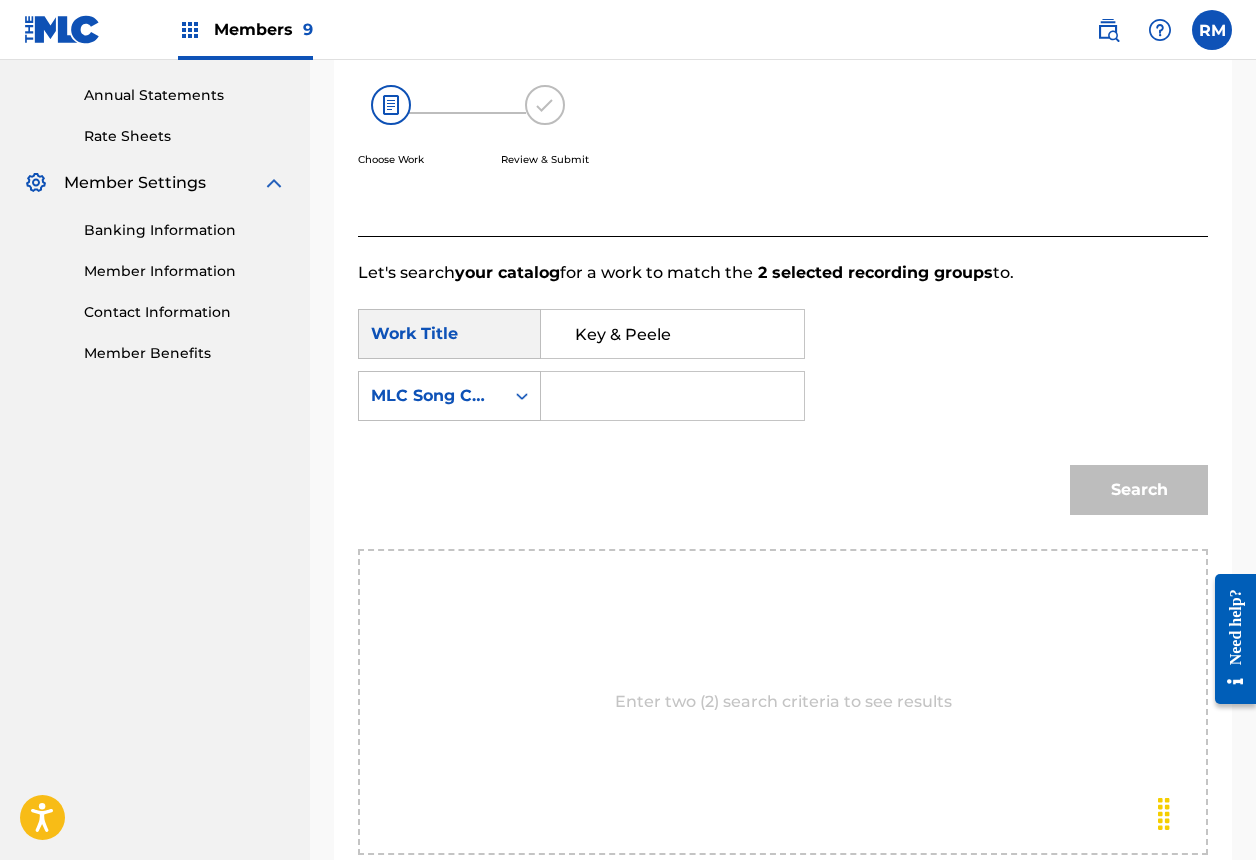 type on "Key & Peele" 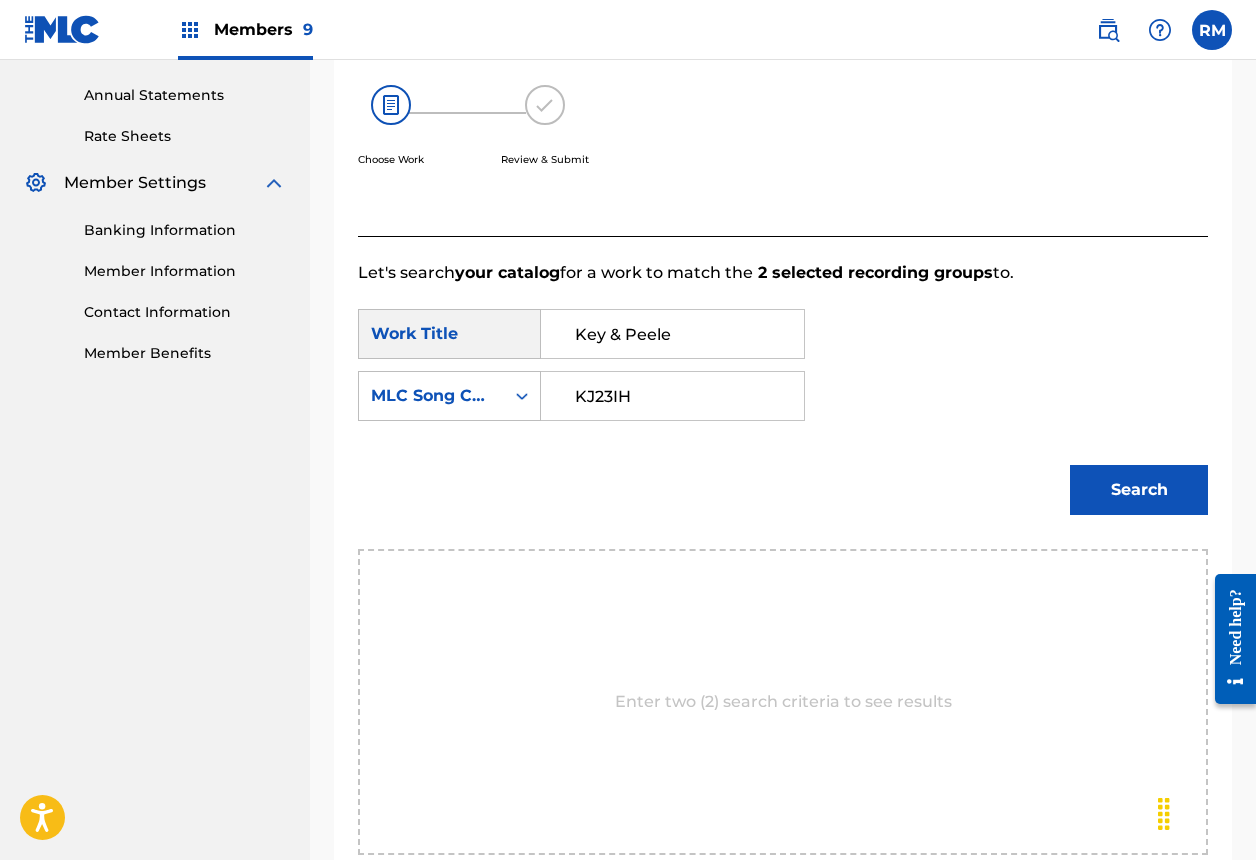 type on "KJ23IH" 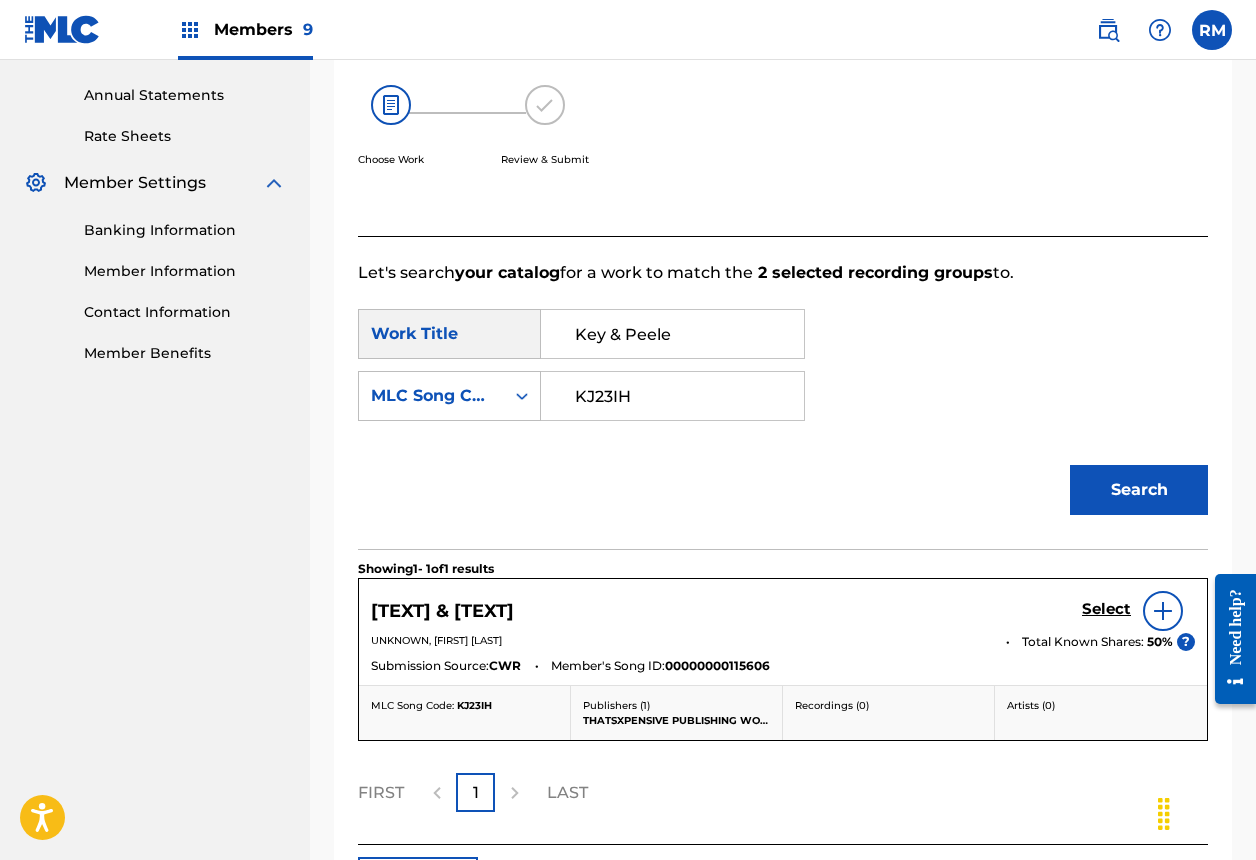 scroll, scrollTop: 523, scrollLeft: 0, axis: vertical 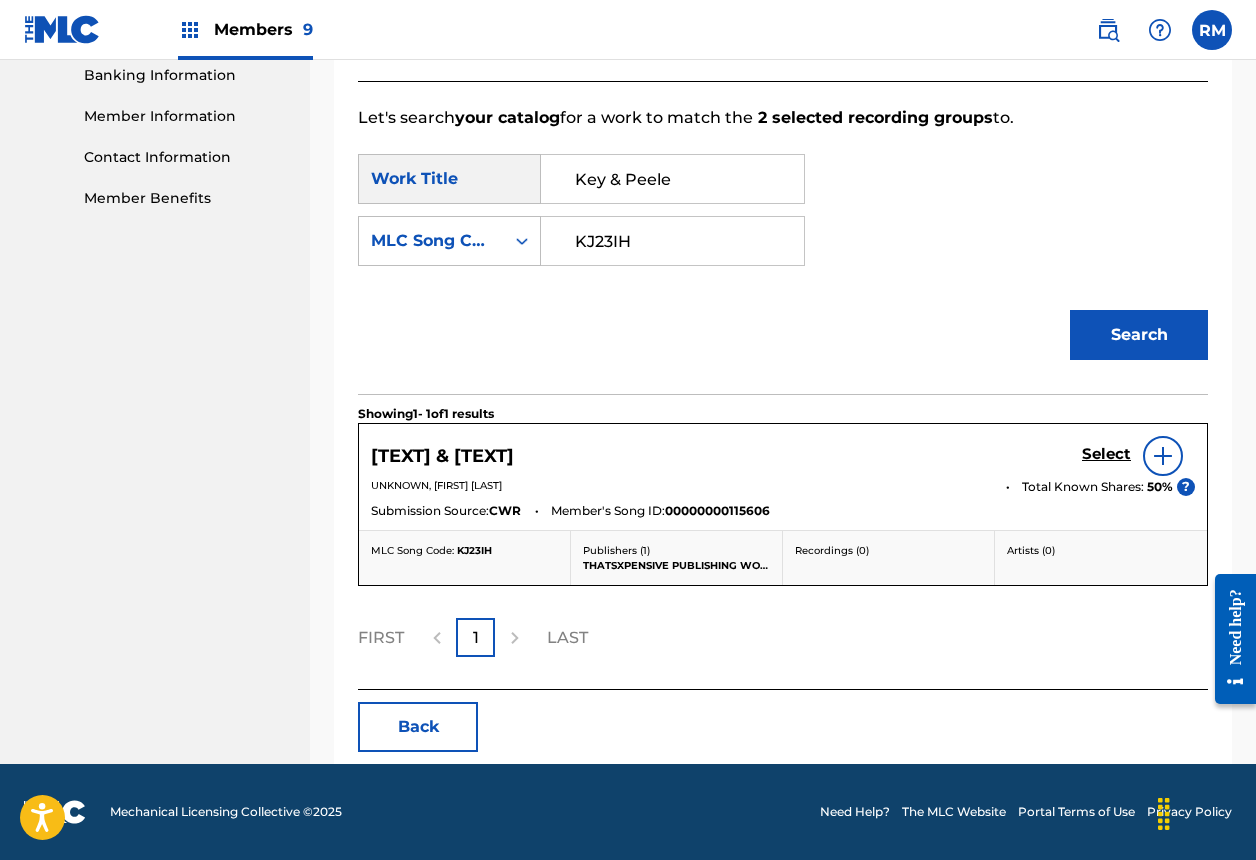 click on "Select" at bounding box center (1106, 454) 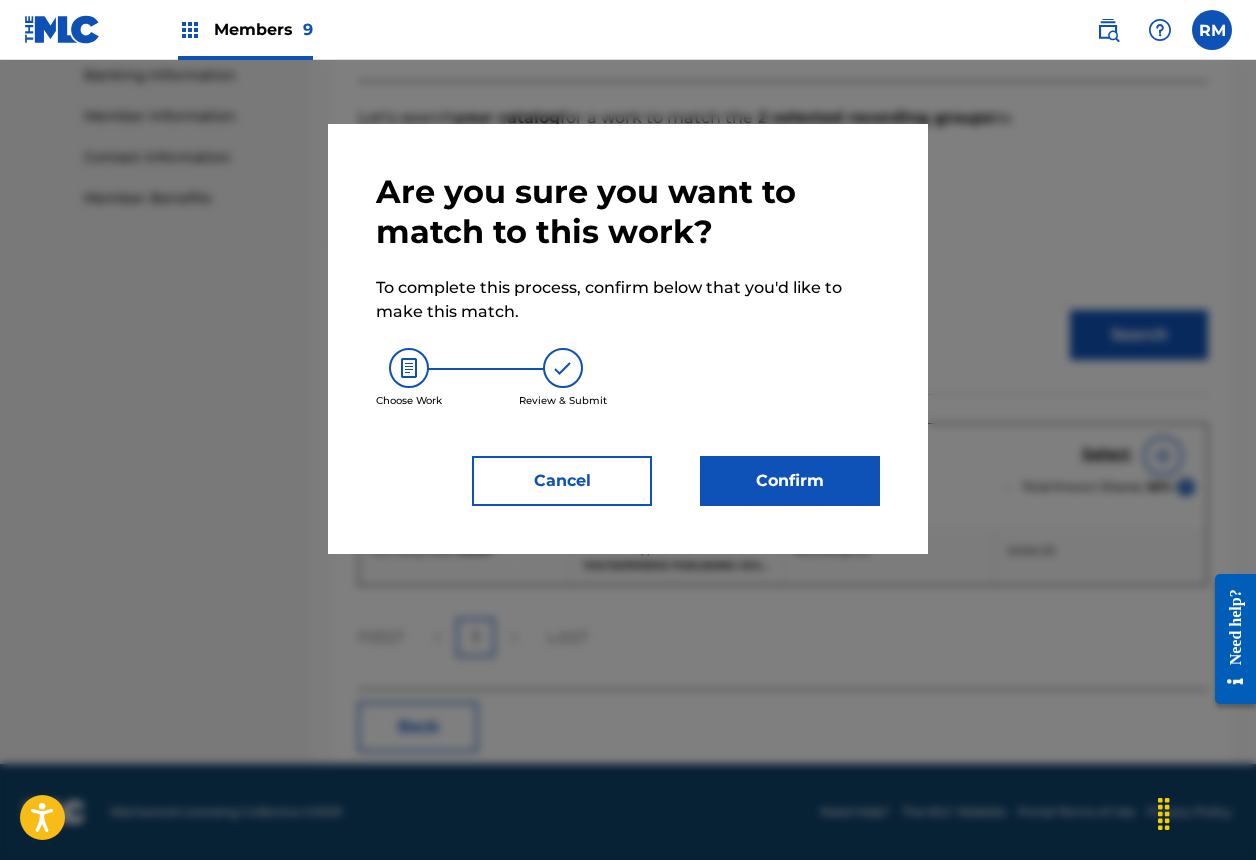 click on "Confirm" at bounding box center [790, 481] 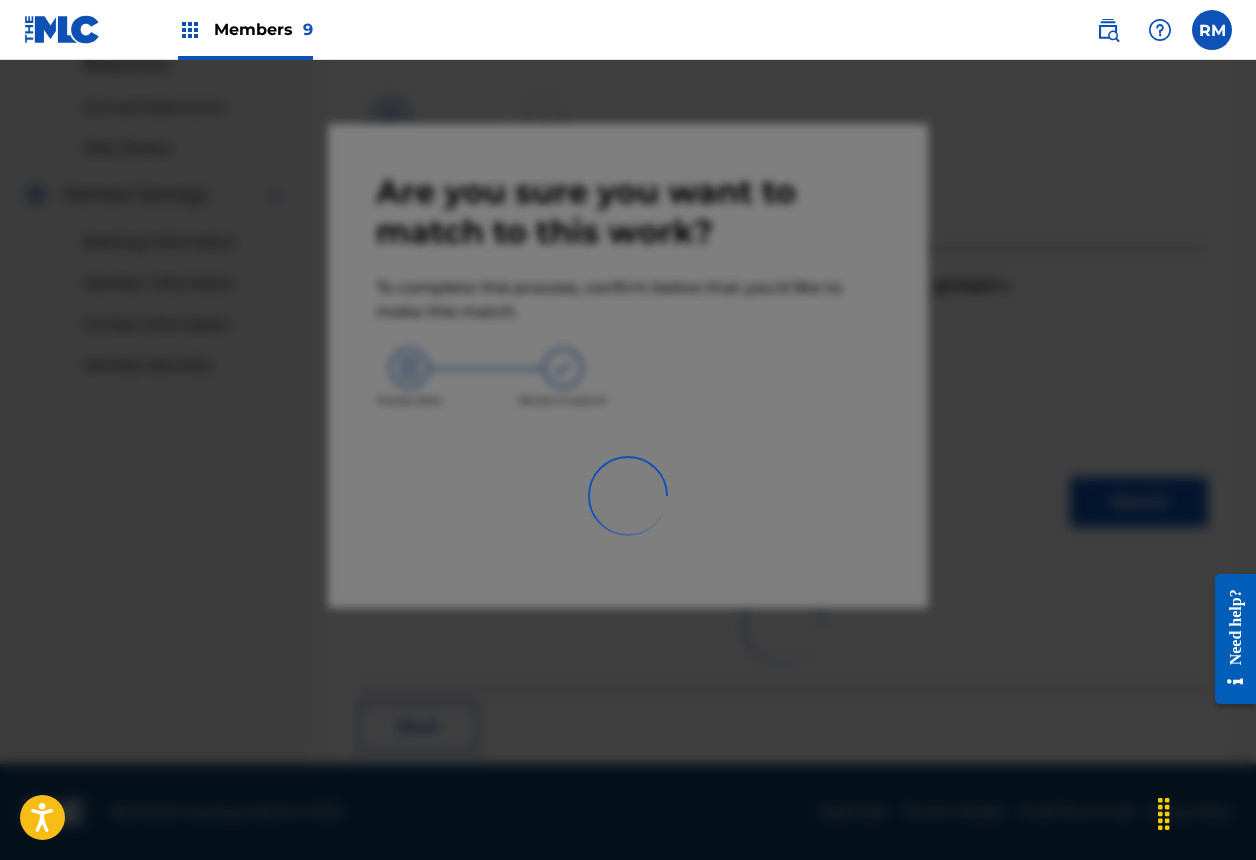 scroll, scrollTop: 67, scrollLeft: 0, axis: vertical 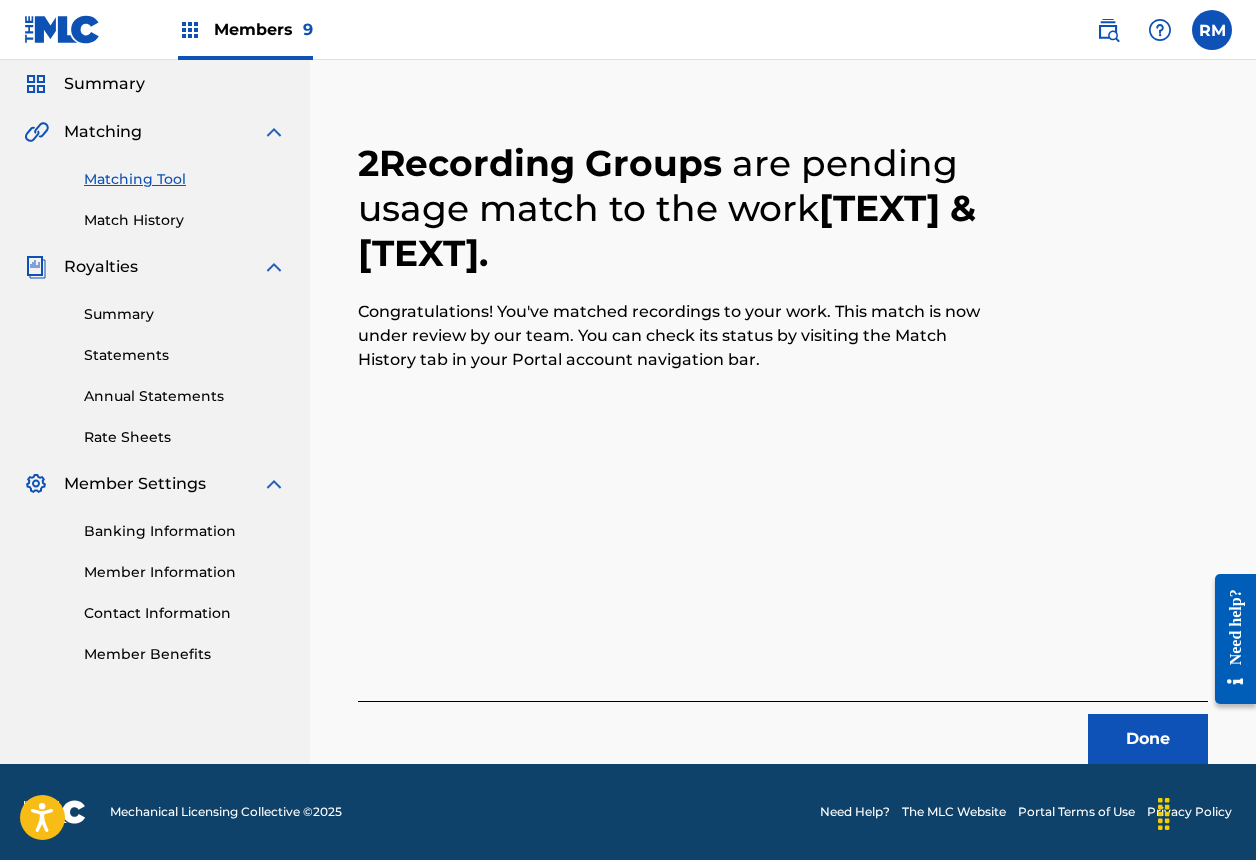 click on "Done" at bounding box center (1148, 739) 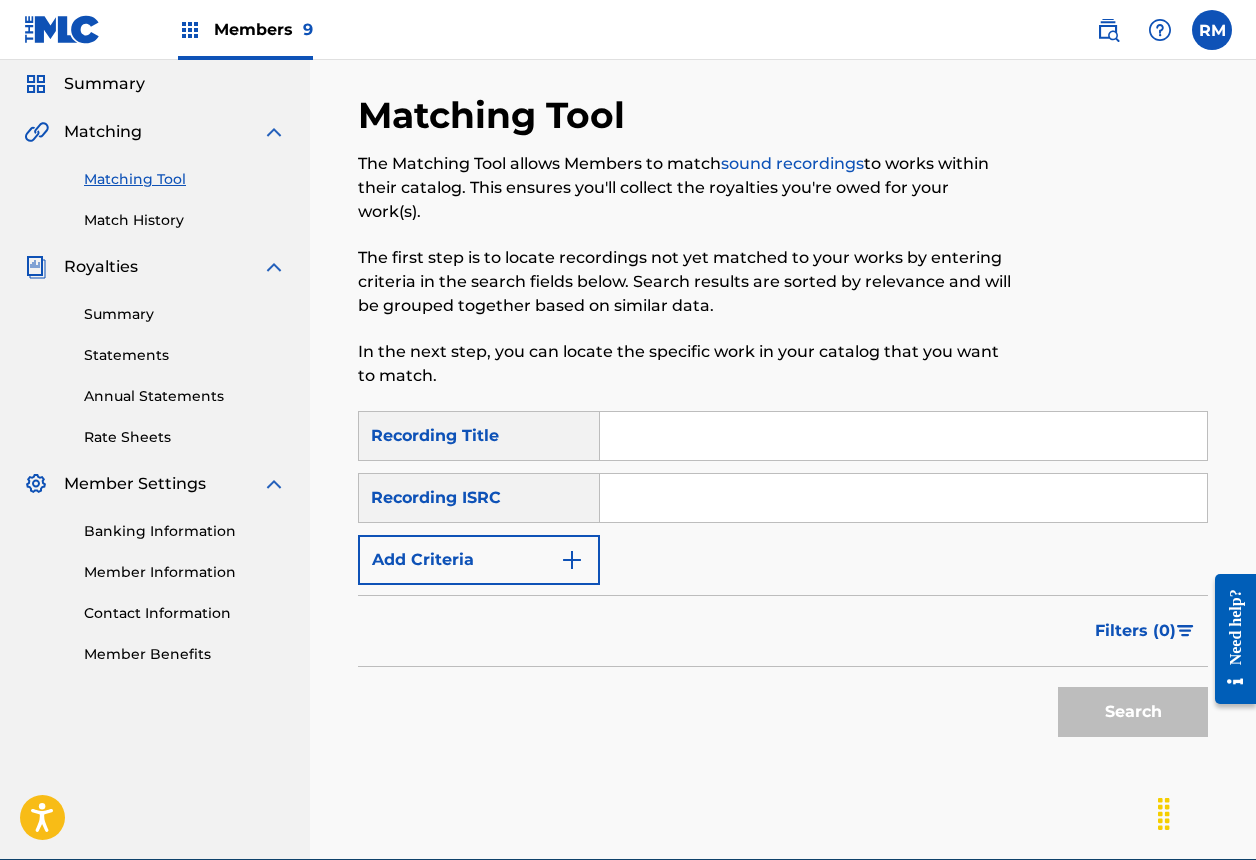 click at bounding box center (903, 498) 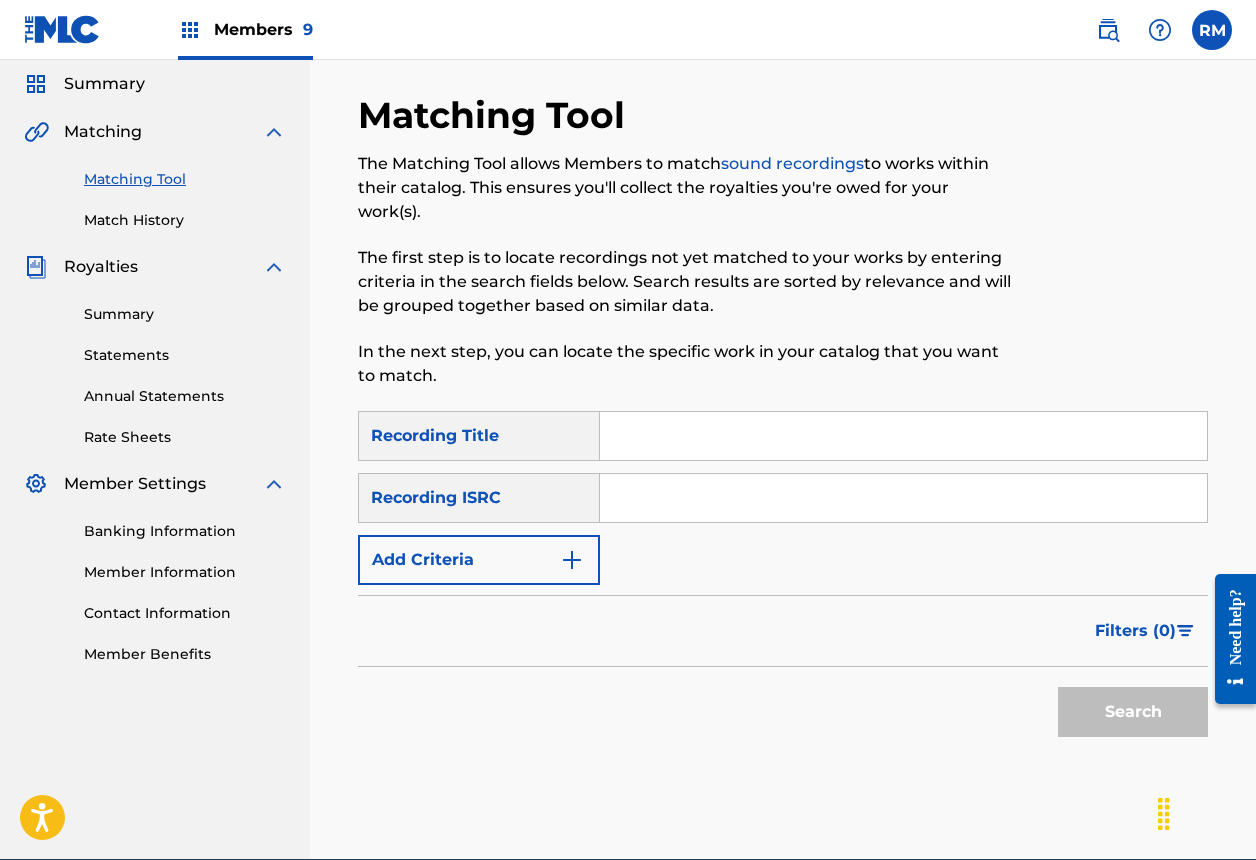 paste on "QZDA72426545" 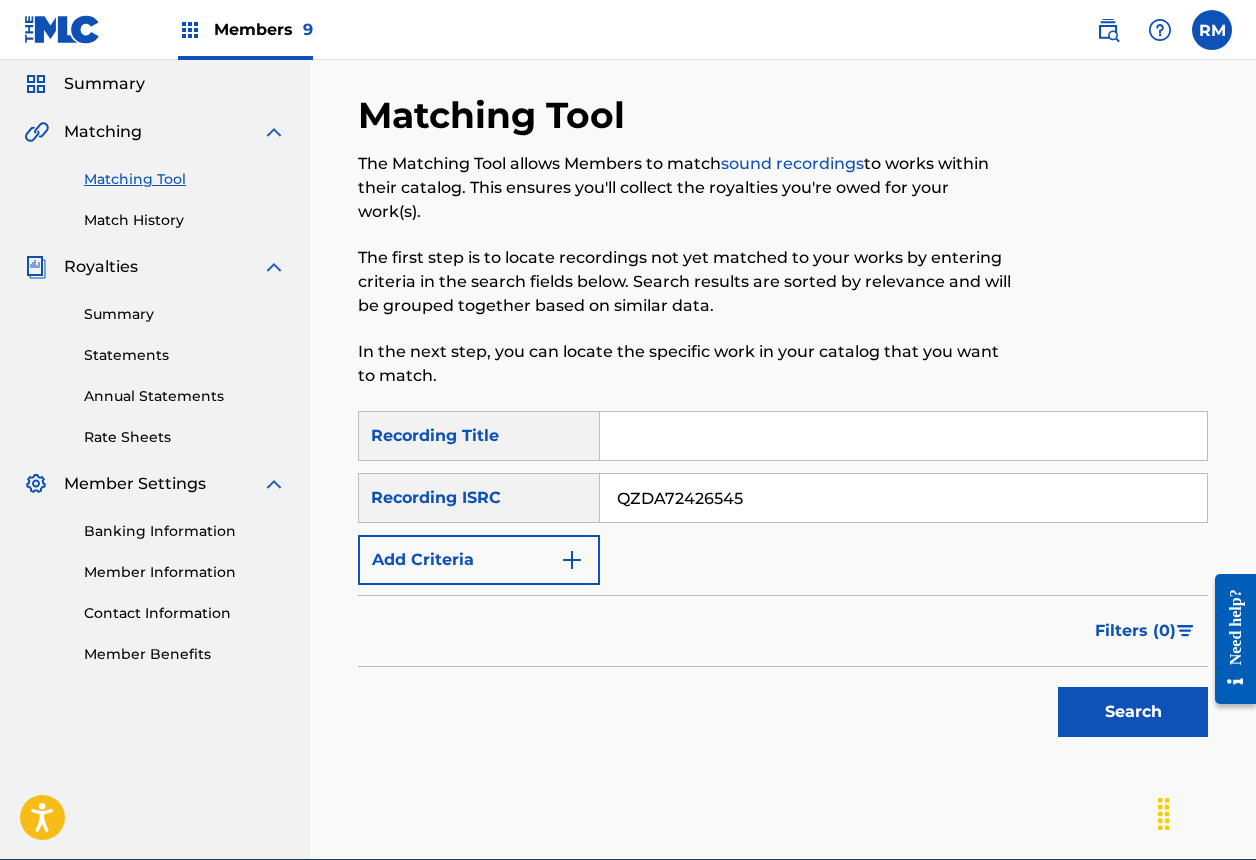 click on "QZDA72426545" at bounding box center (903, 498) 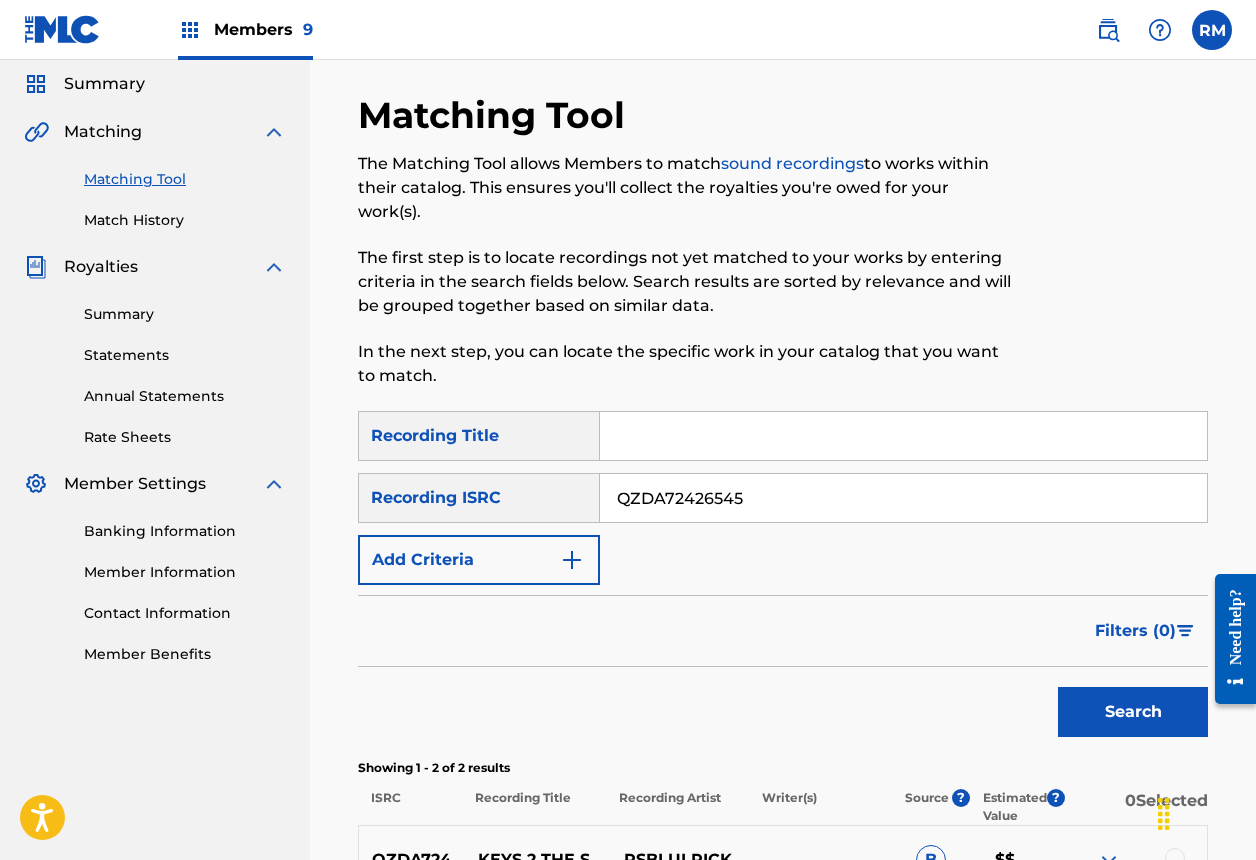 scroll, scrollTop: 367, scrollLeft: 0, axis: vertical 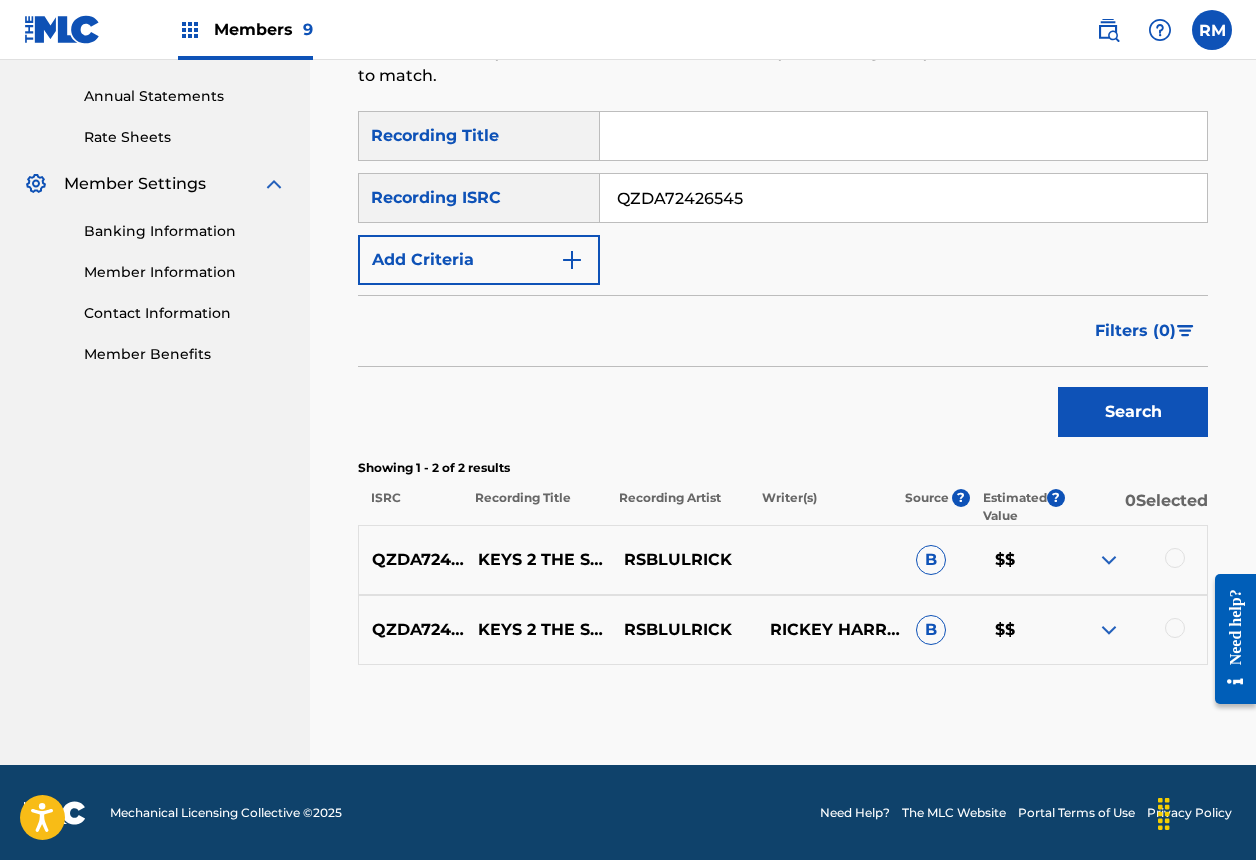click at bounding box center [1175, 558] 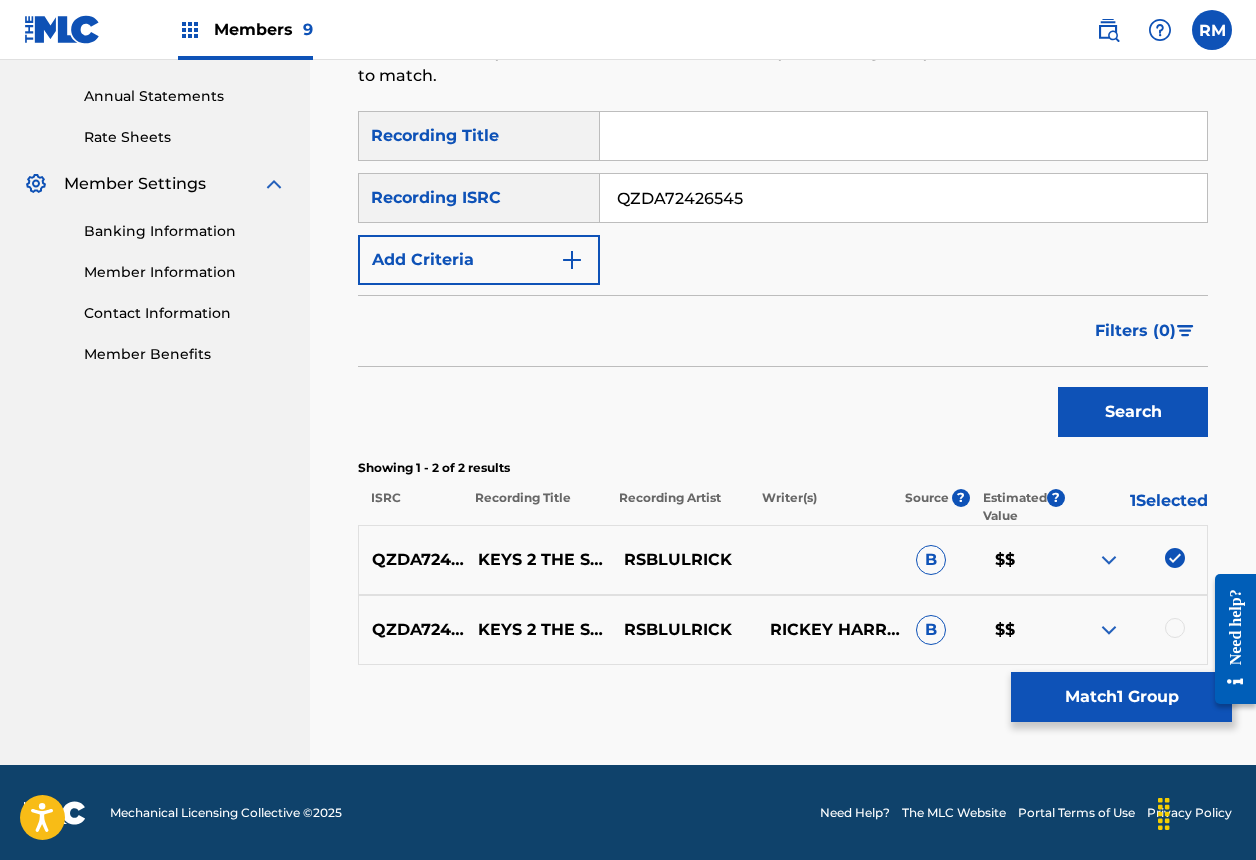 click at bounding box center [1175, 628] 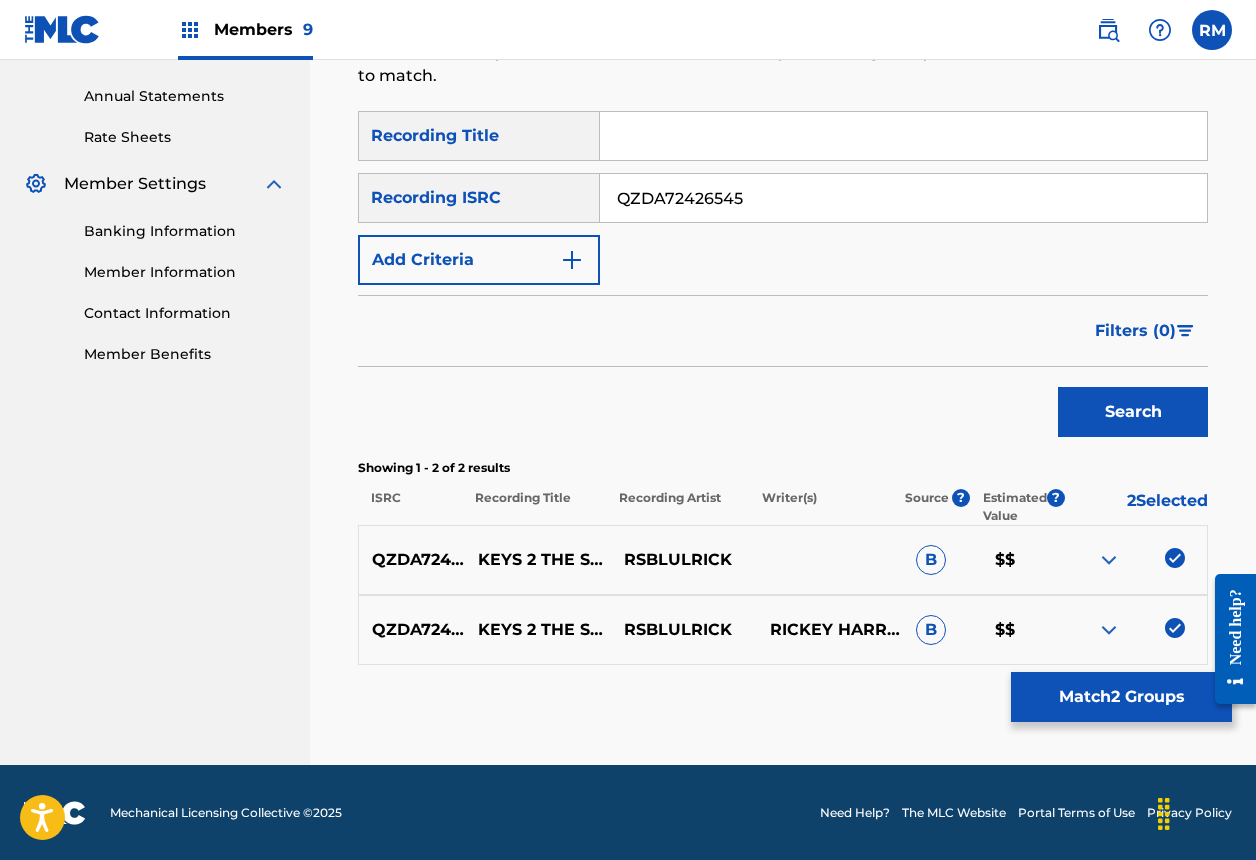 click on "Match  2 Groups" at bounding box center [1121, 697] 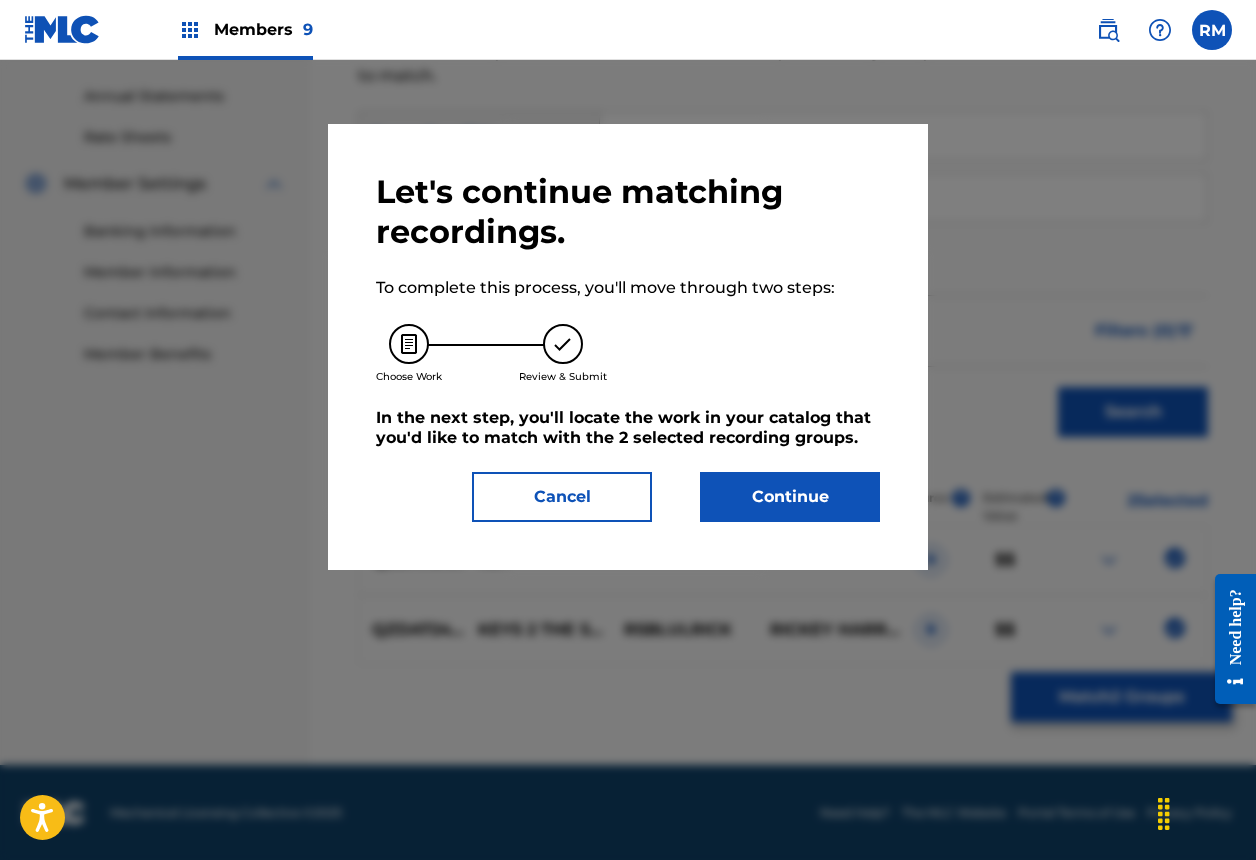 click on "Continue" at bounding box center [790, 497] 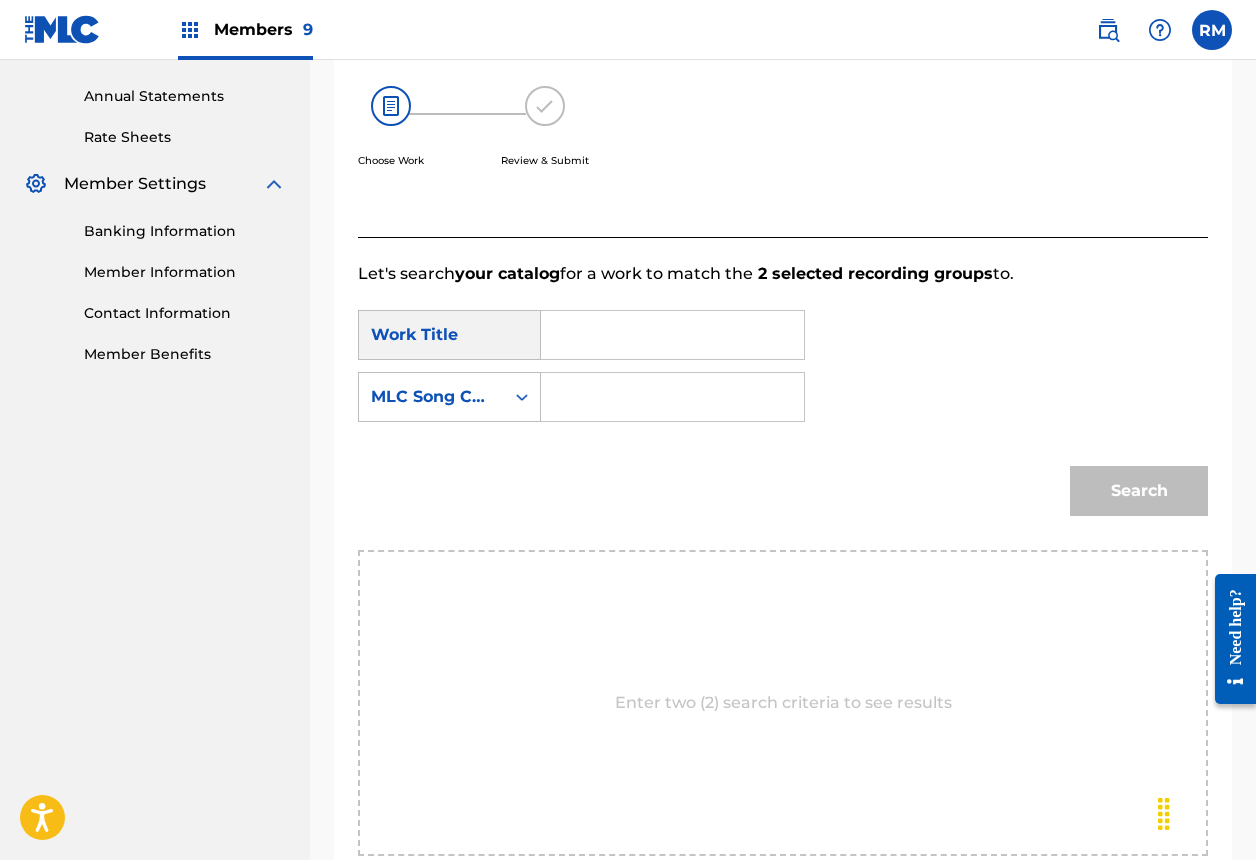 click at bounding box center (672, 335) 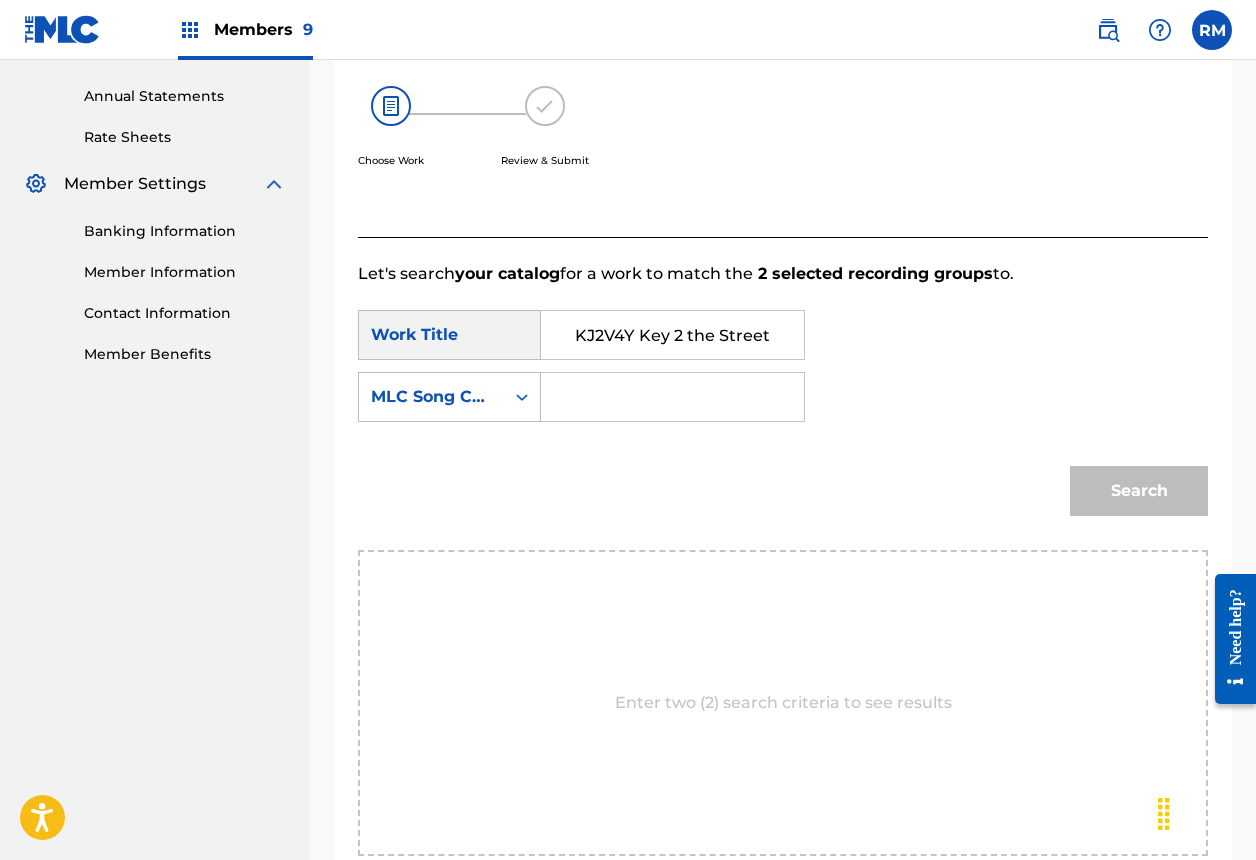 scroll, scrollTop: 0, scrollLeft: 4, axis: horizontal 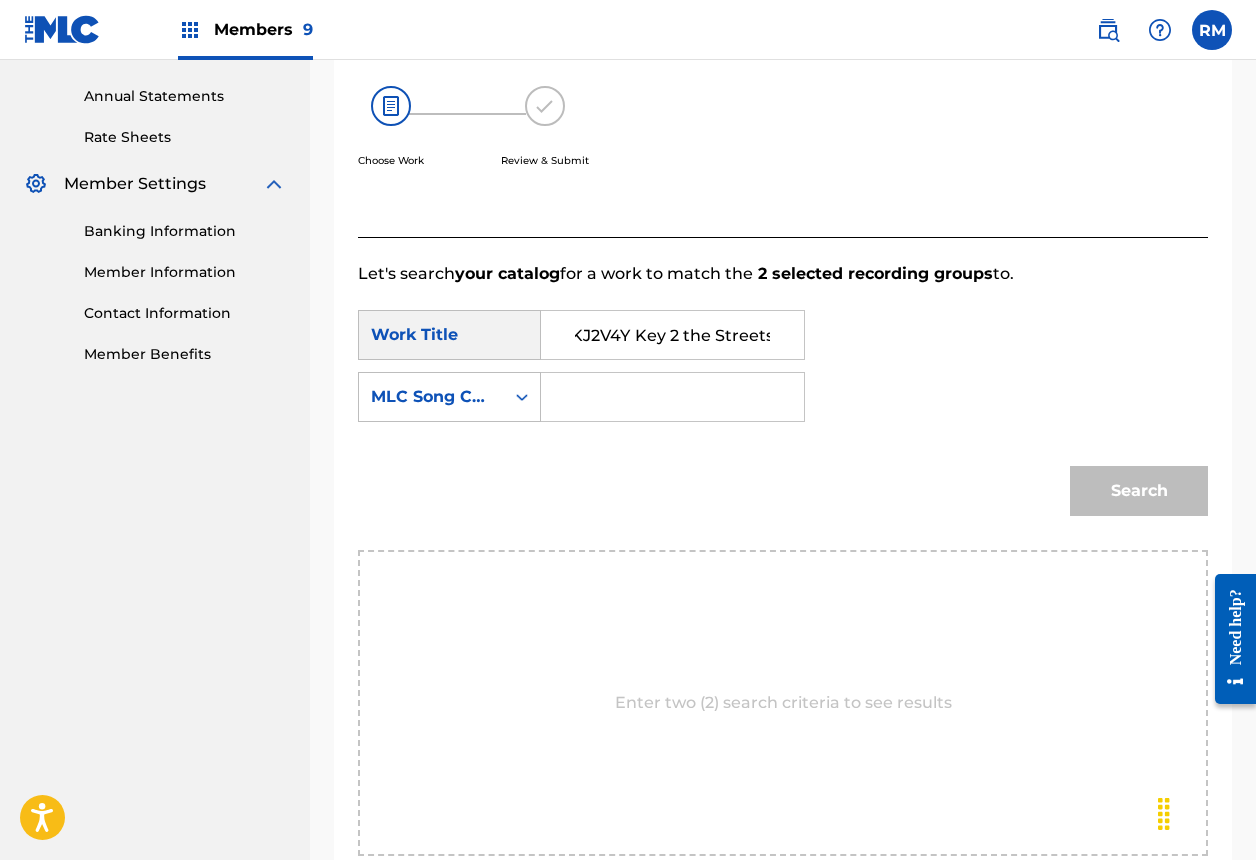 click on "KJ2V4Y	Key 2 the Streets" at bounding box center (672, 335) 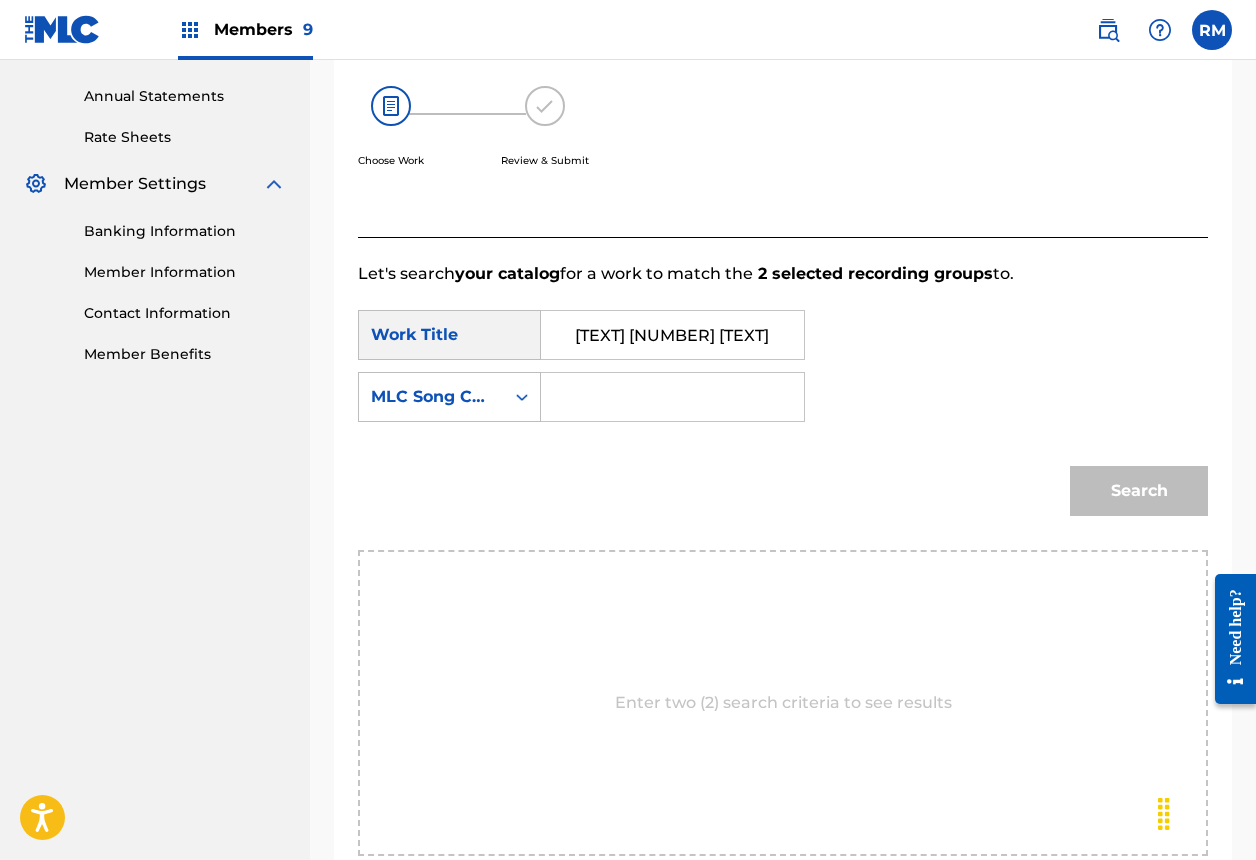 scroll, scrollTop: 0, scrollLeft: 0, axis: both 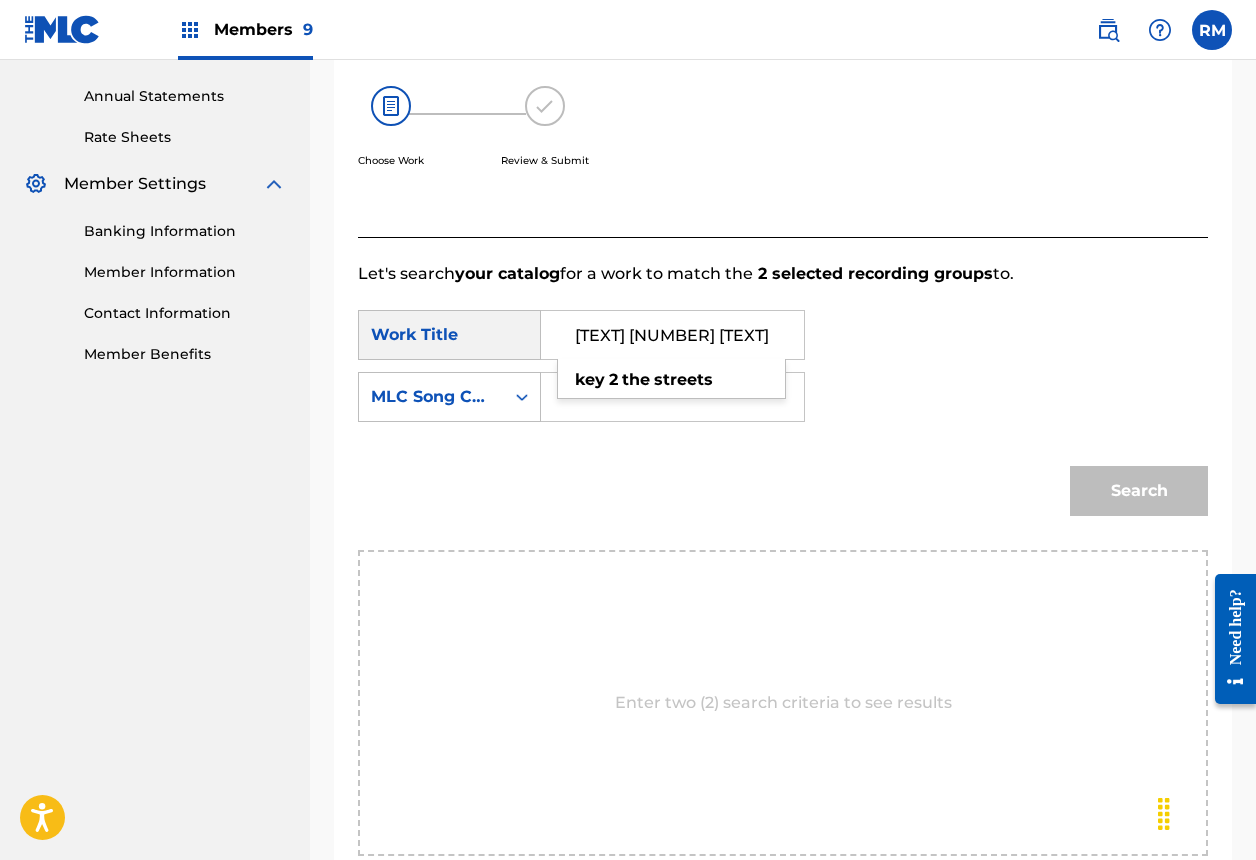 type on "[TEXT] [NUMBER] [TEXT]" 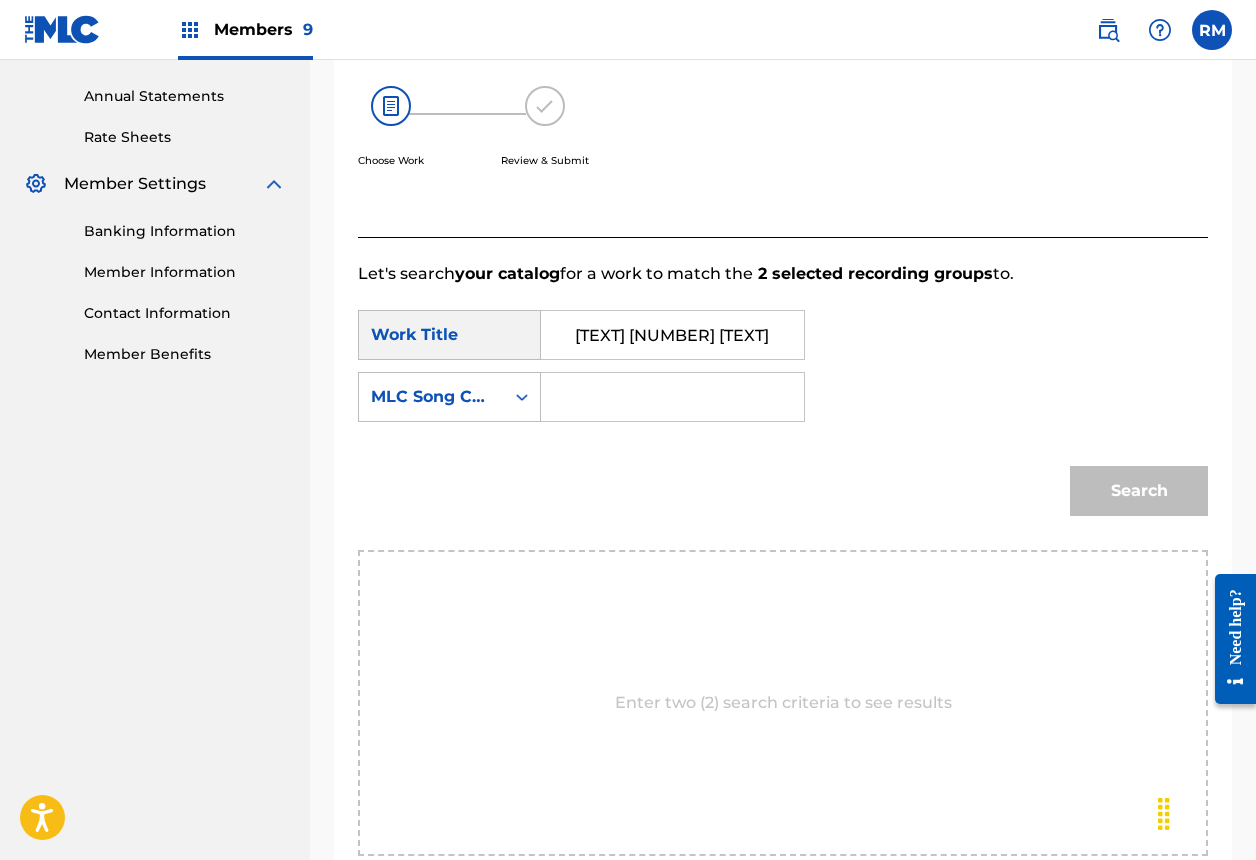 click at bounding box center (672, 397) 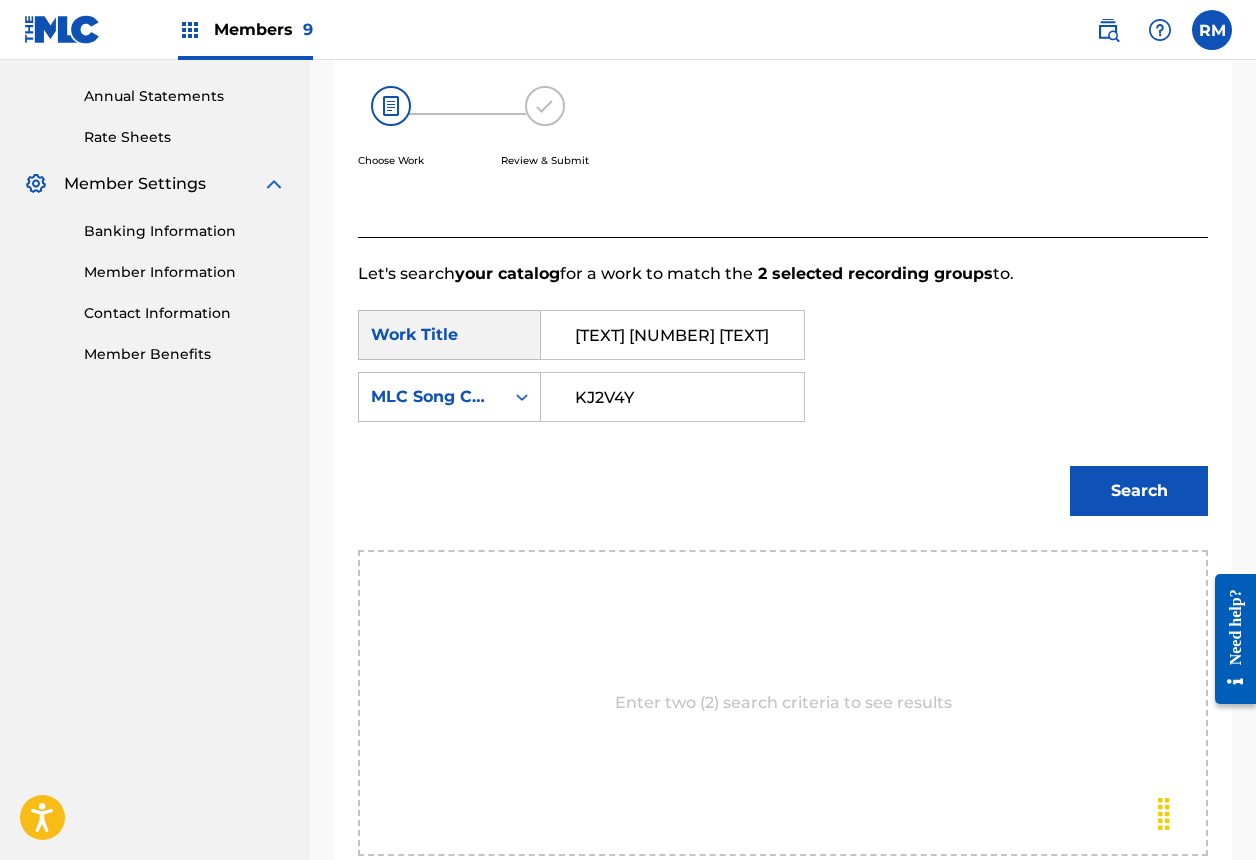click on "KJ2V4Y" at bounding box center (672, 397) 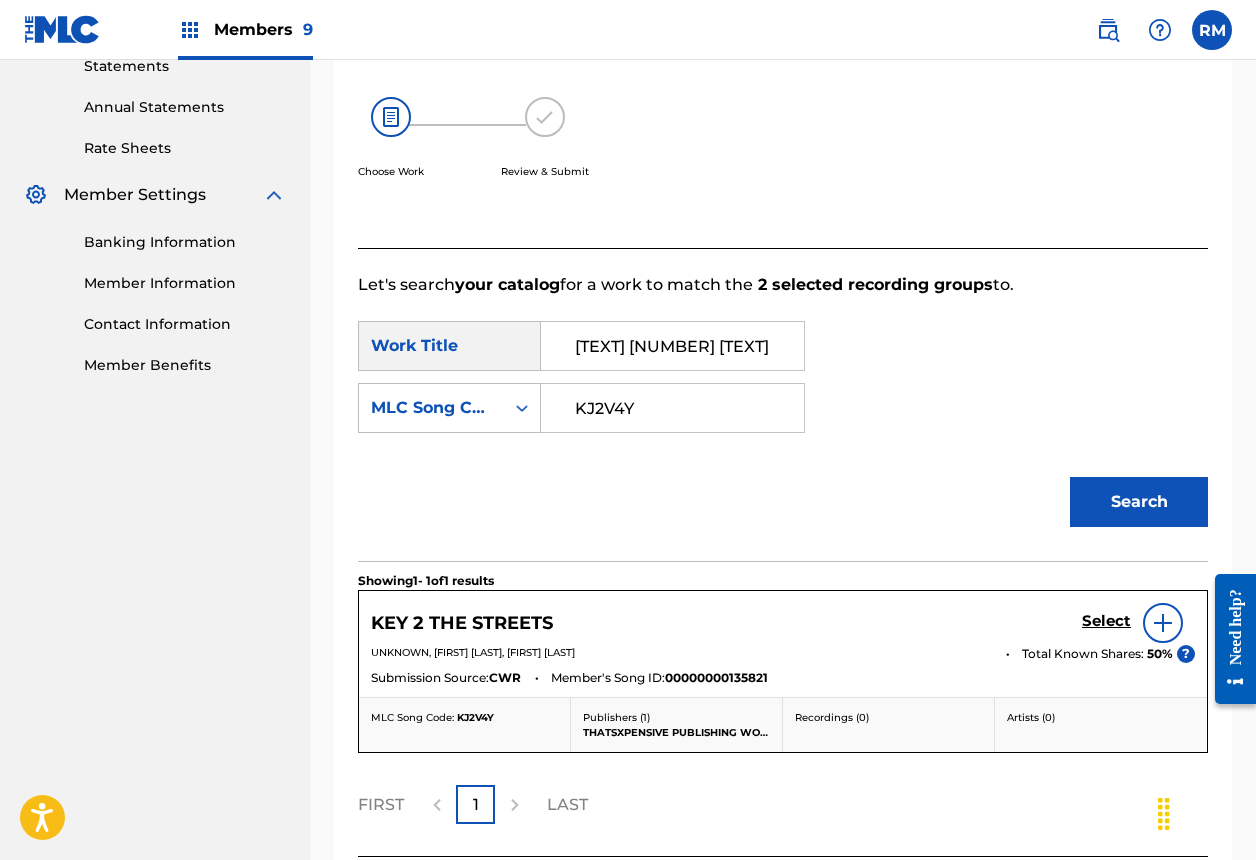 scroll, scrollTop: 367, scrollLeft: 0, axis: vertical 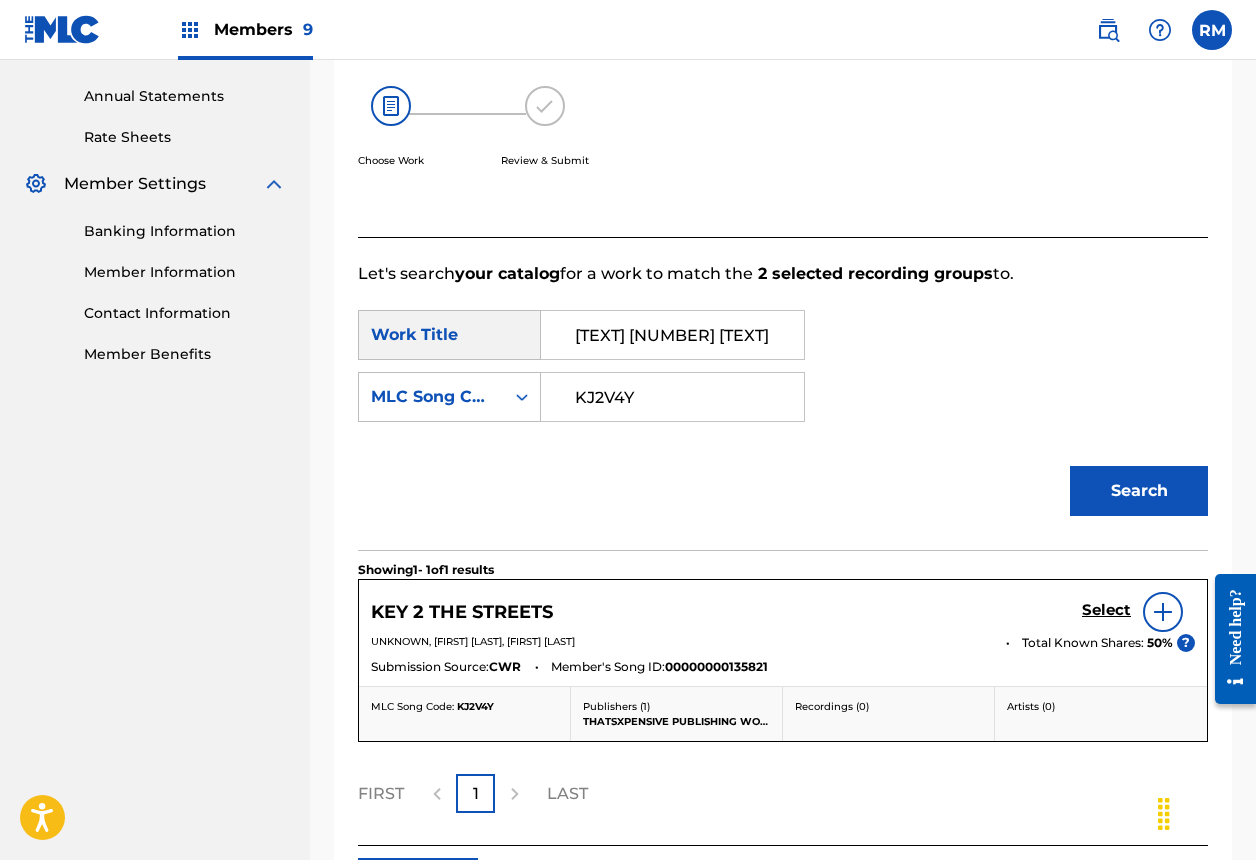 click on "Select" at bounding box center [1106, 610] 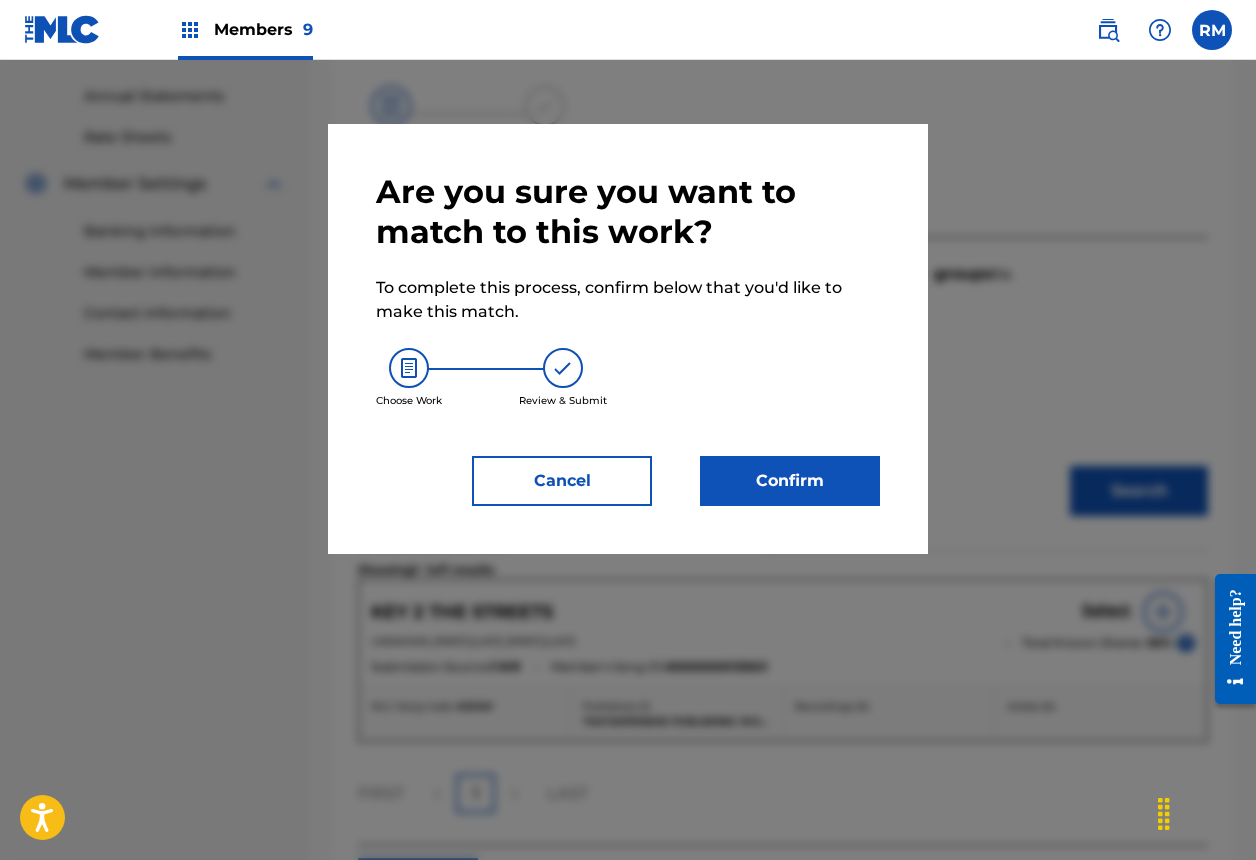 click on "Confirm" at bounding box center [790, 481] 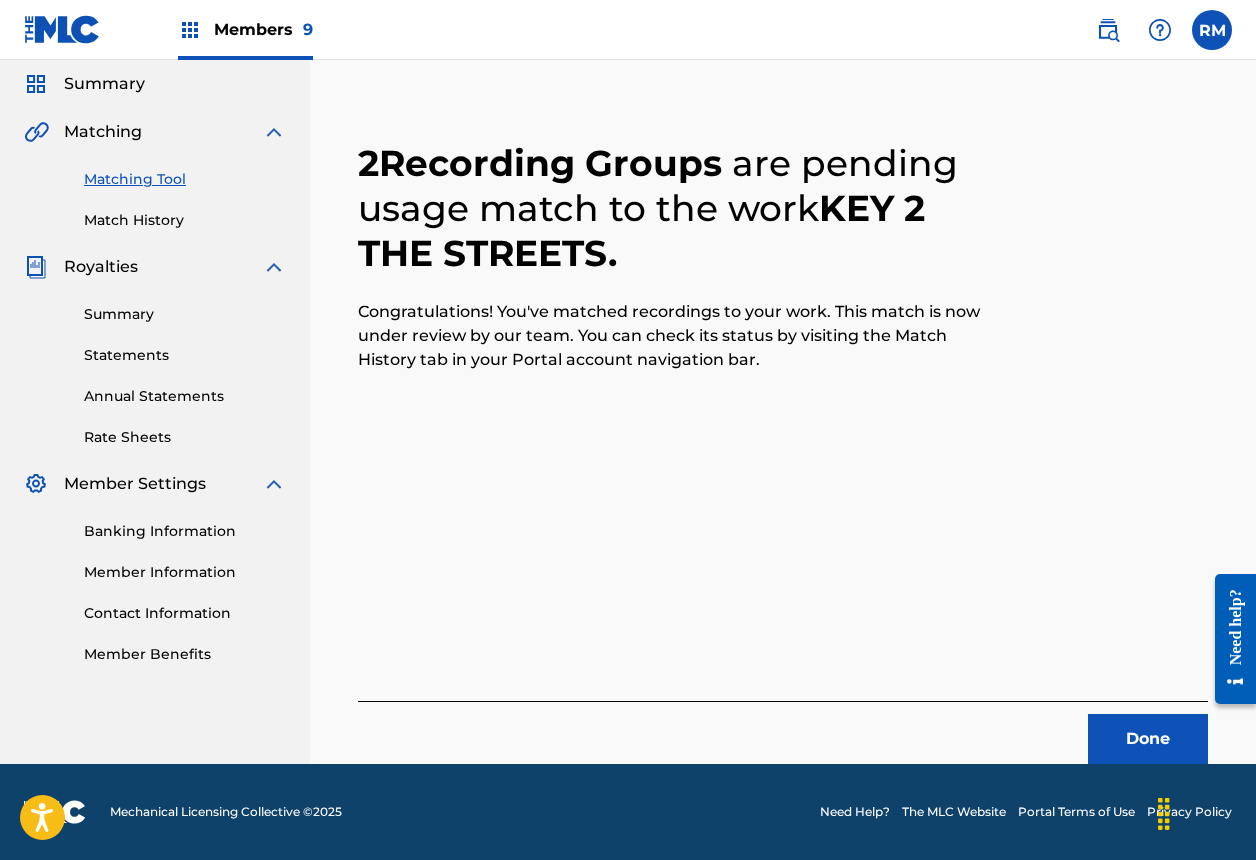scroll, scrollTop: 67, scrollLeft: 0, axis: vertical 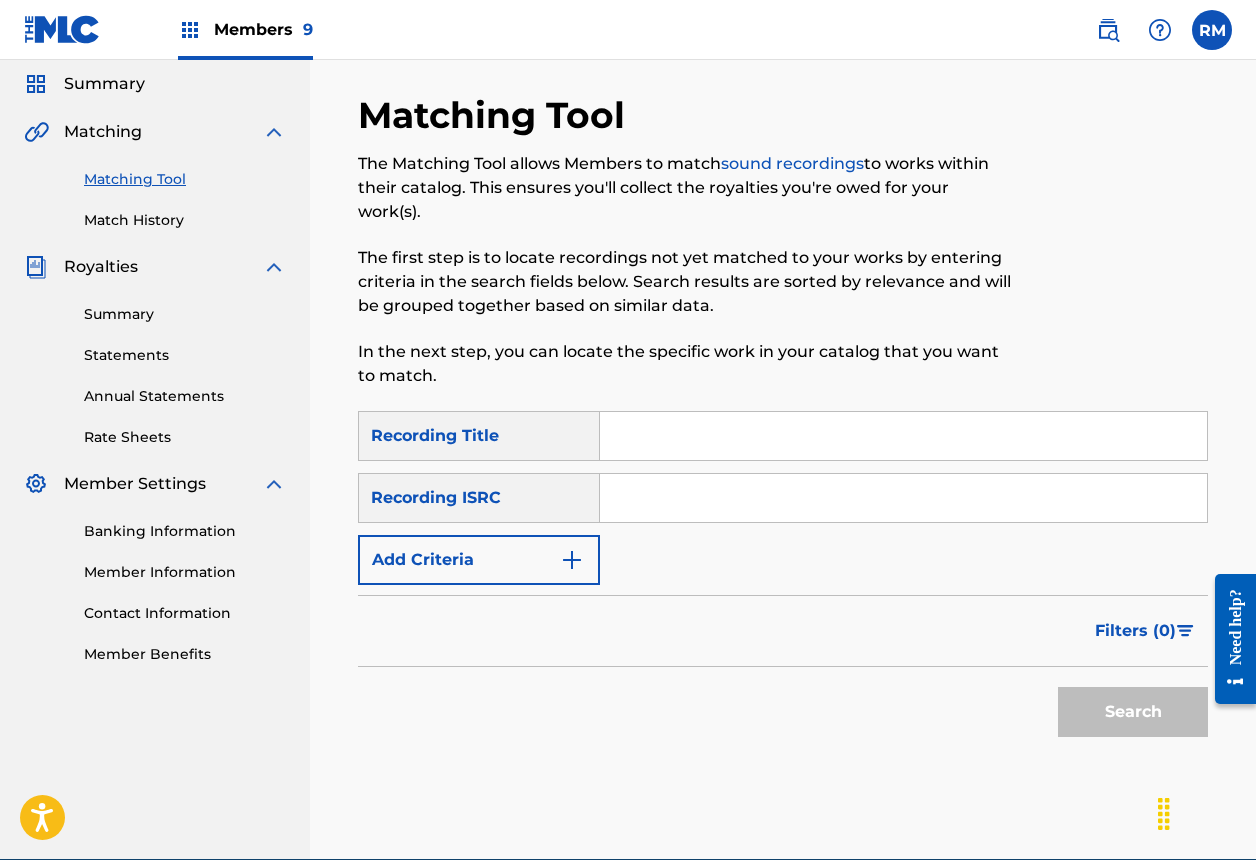 click on "Search" at bounding box center (1128, 707) 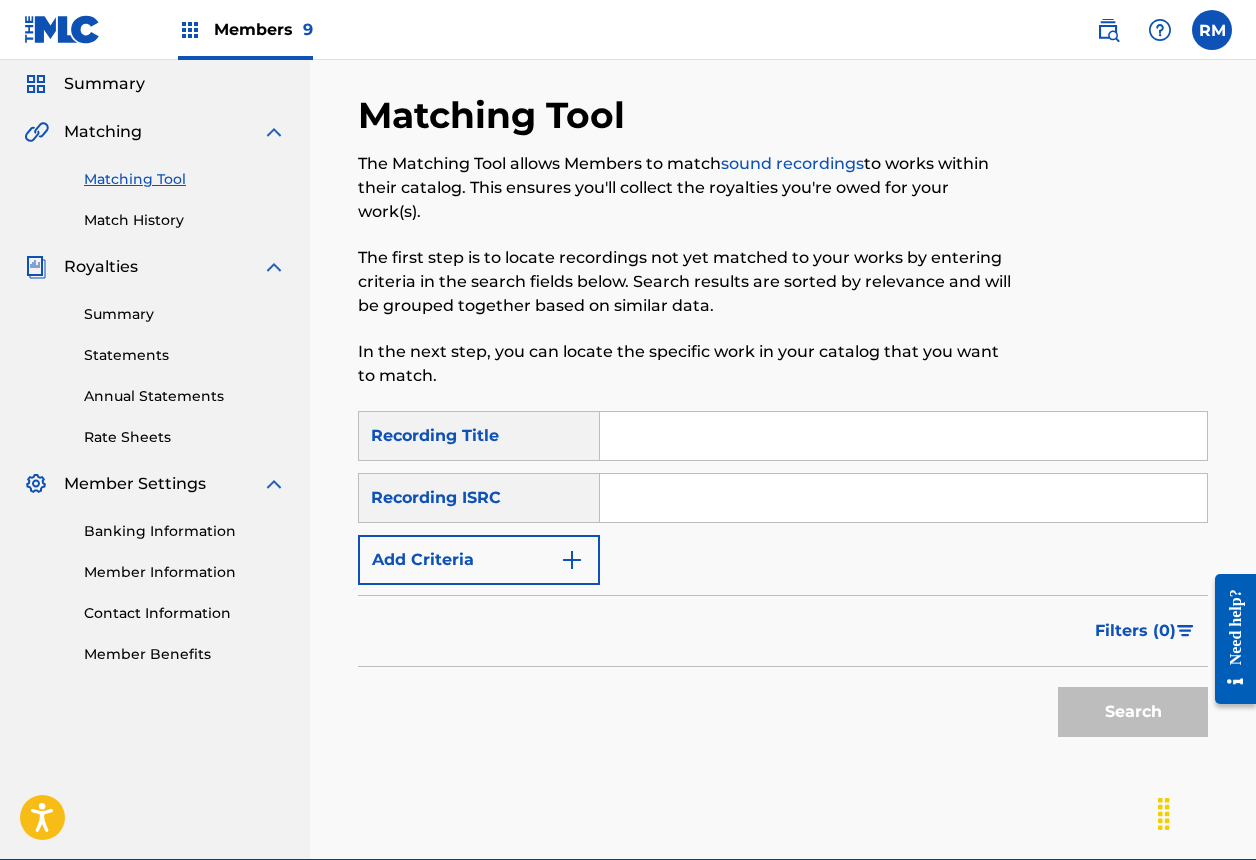click on "SearchWithCriteria72c17cd1-eb9d-4fa8-84d1-01994cb1aca6 [TEXT] SearchWithCriteria37cffee4-8b95-4388-8d81-da63866d7891 [TEXT] [TEXT] [TEXT]" at bounding box center (783, 498) 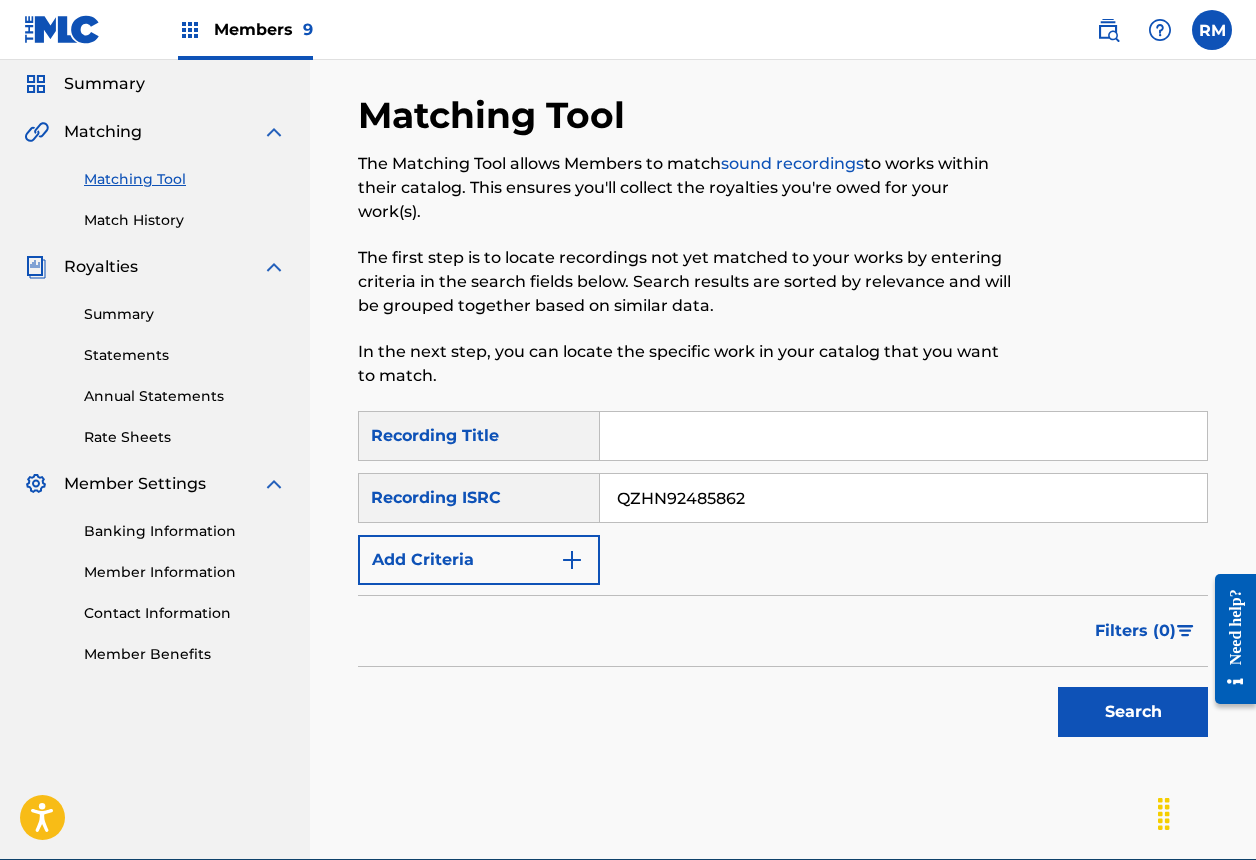 type on "QZHN92485862" 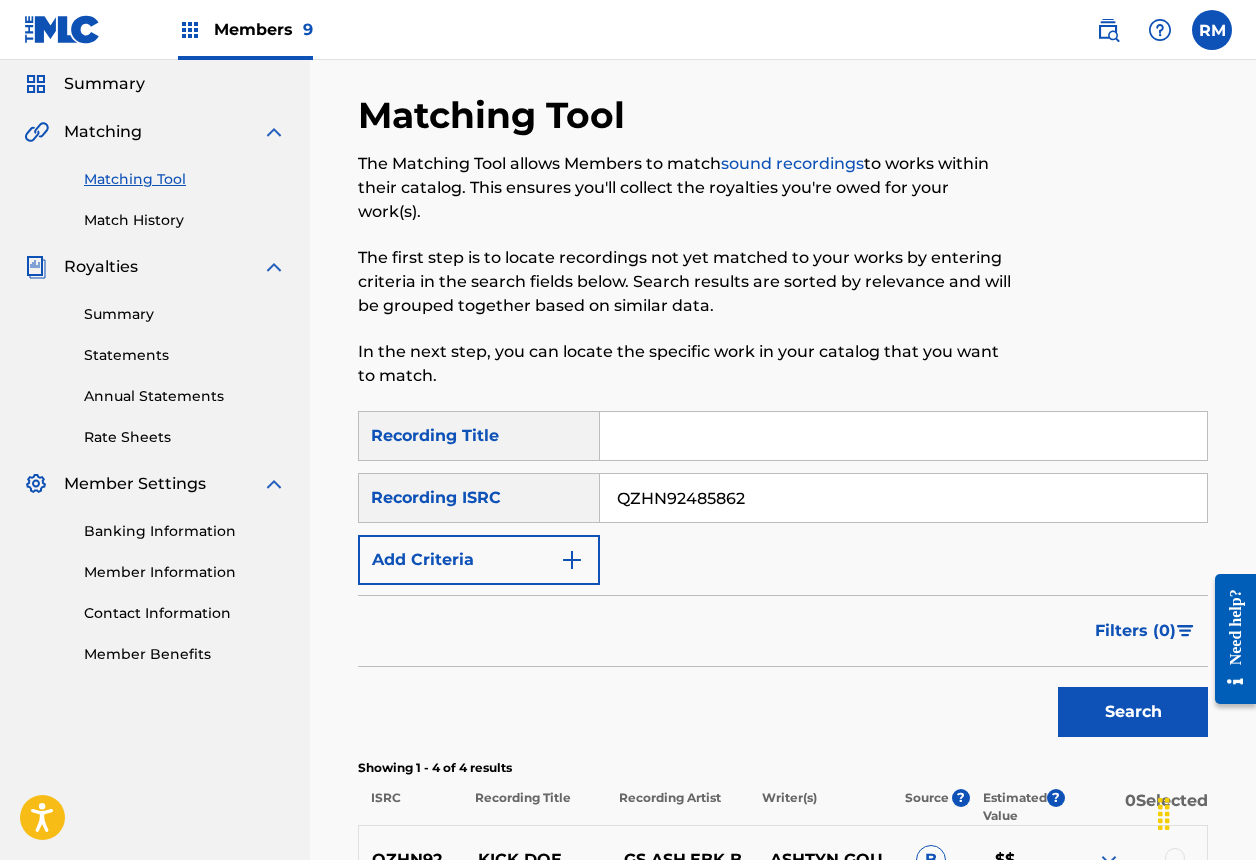 scroll, scrollTop: 467, scrollLeft: 0, axis: vertical 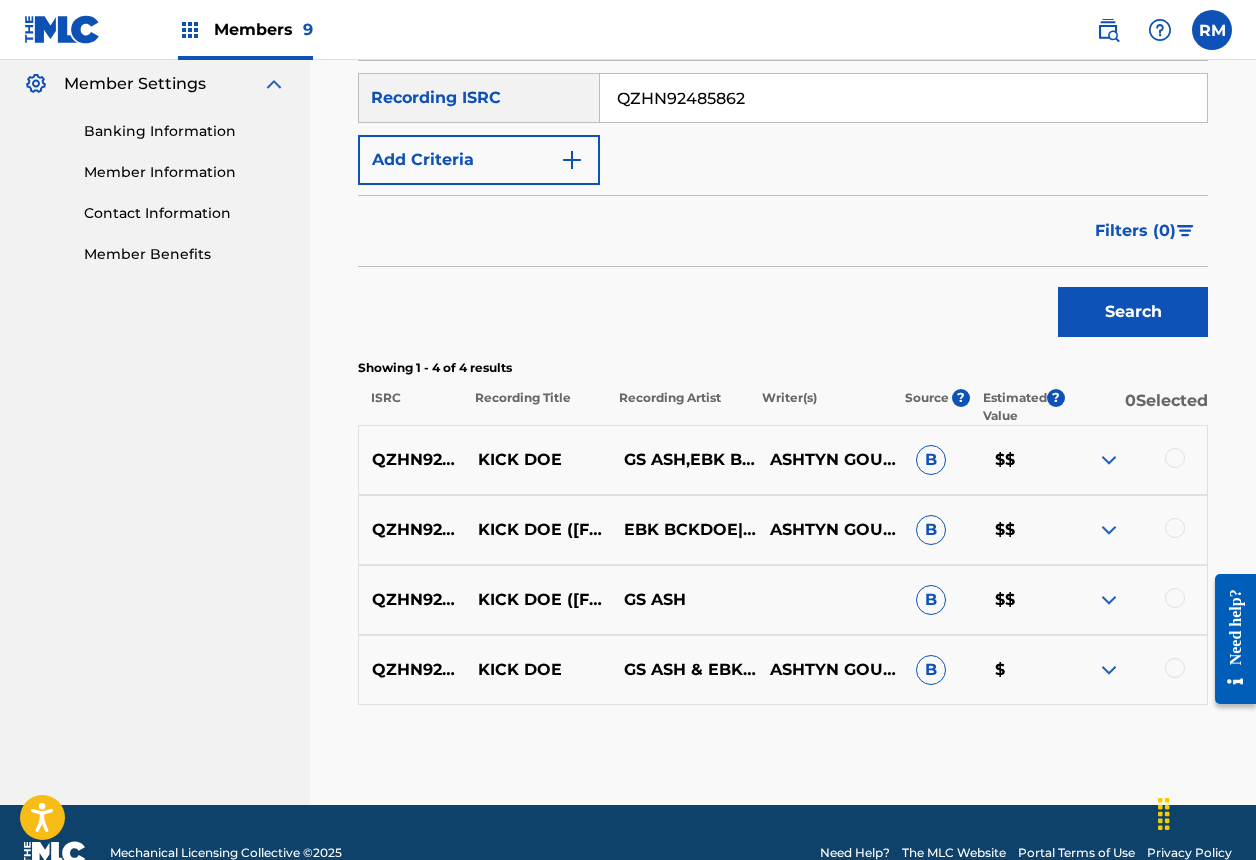 click at bounding box center (1175, 668) 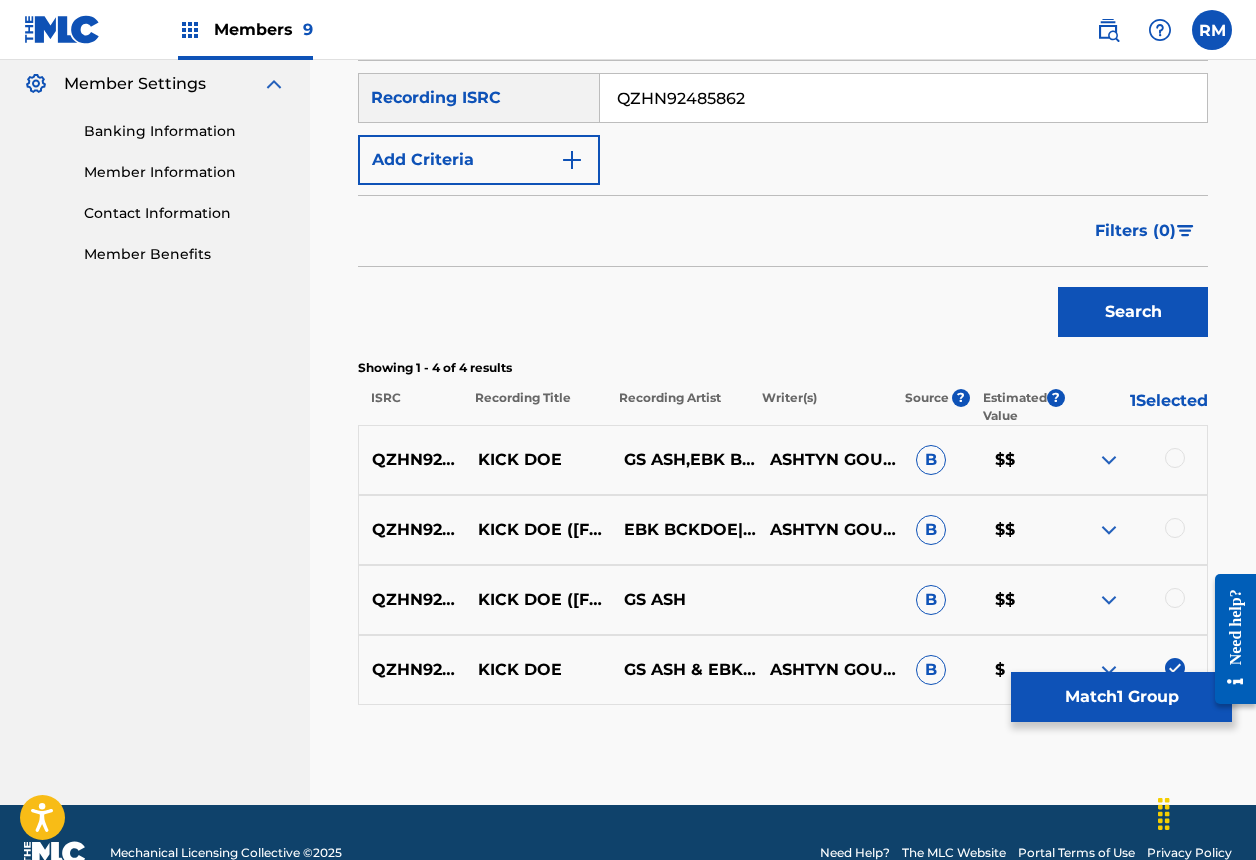 click at bounding box center [1175, 598] 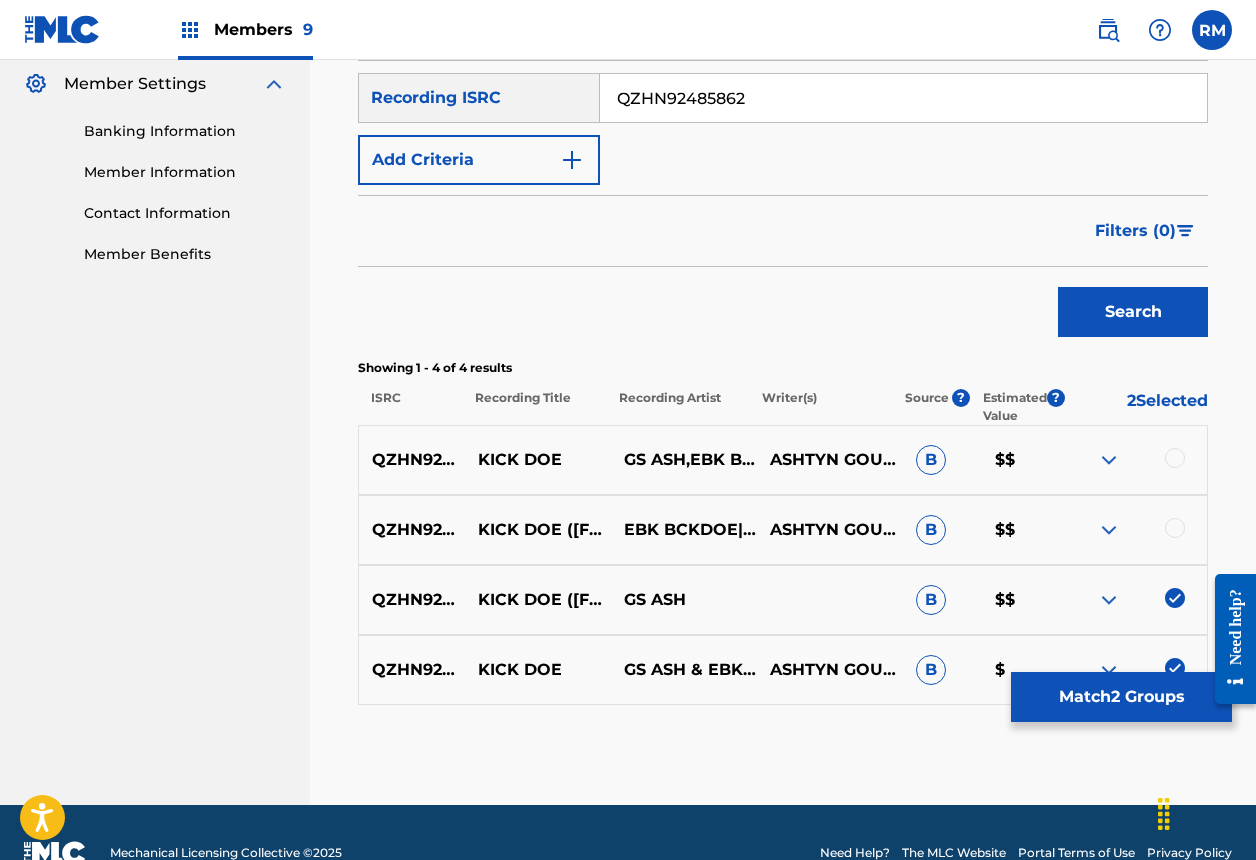 click at bounding box center [1175, 528] 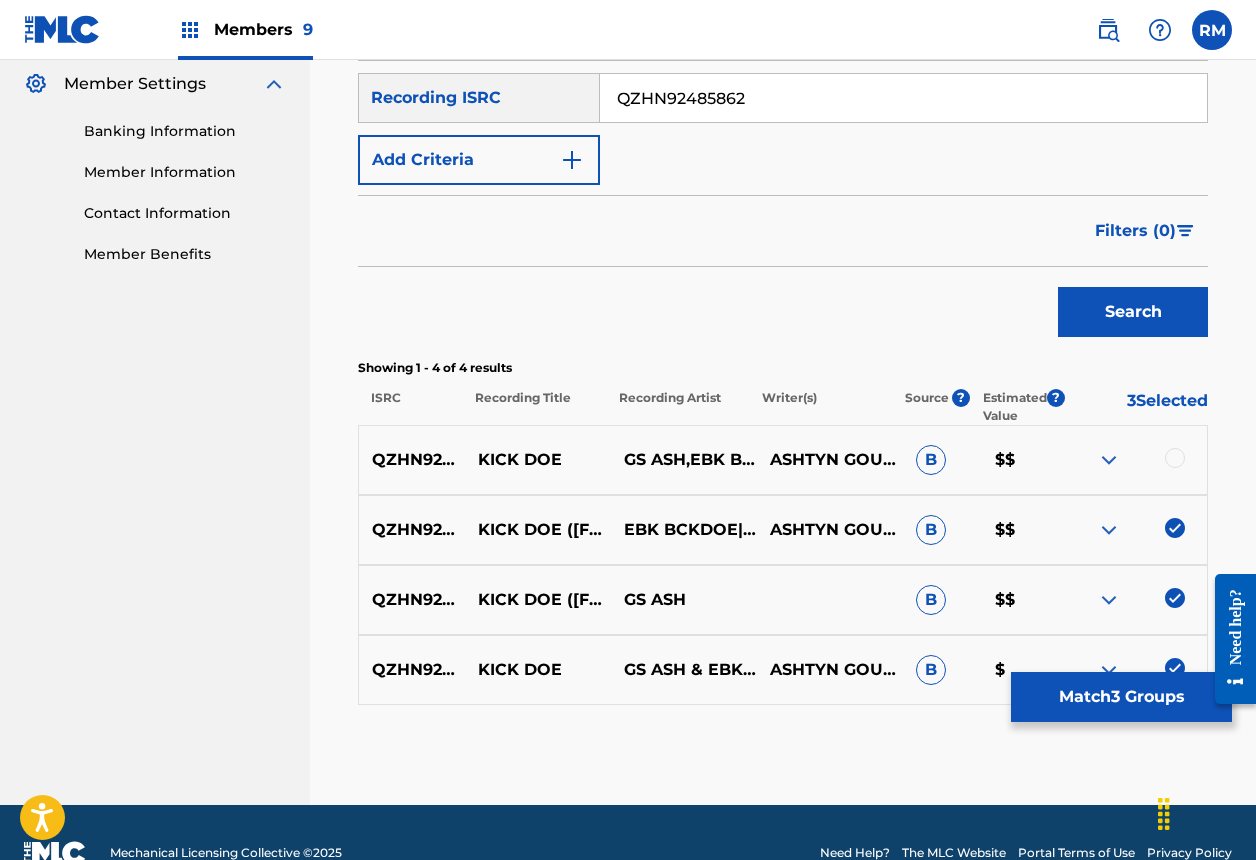click at bounding box center [1175, 458] 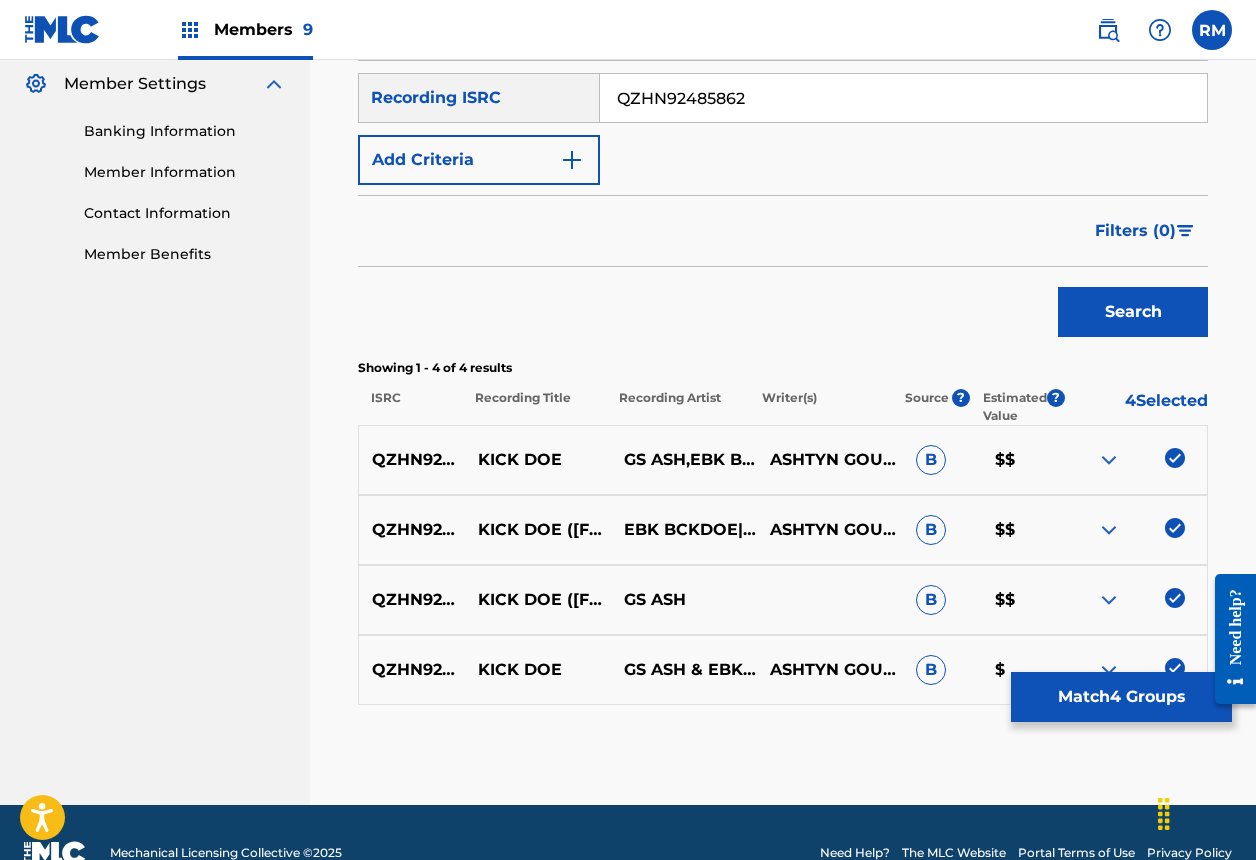 click on "Match  4 Groups" at bounding box center [1121, 697] 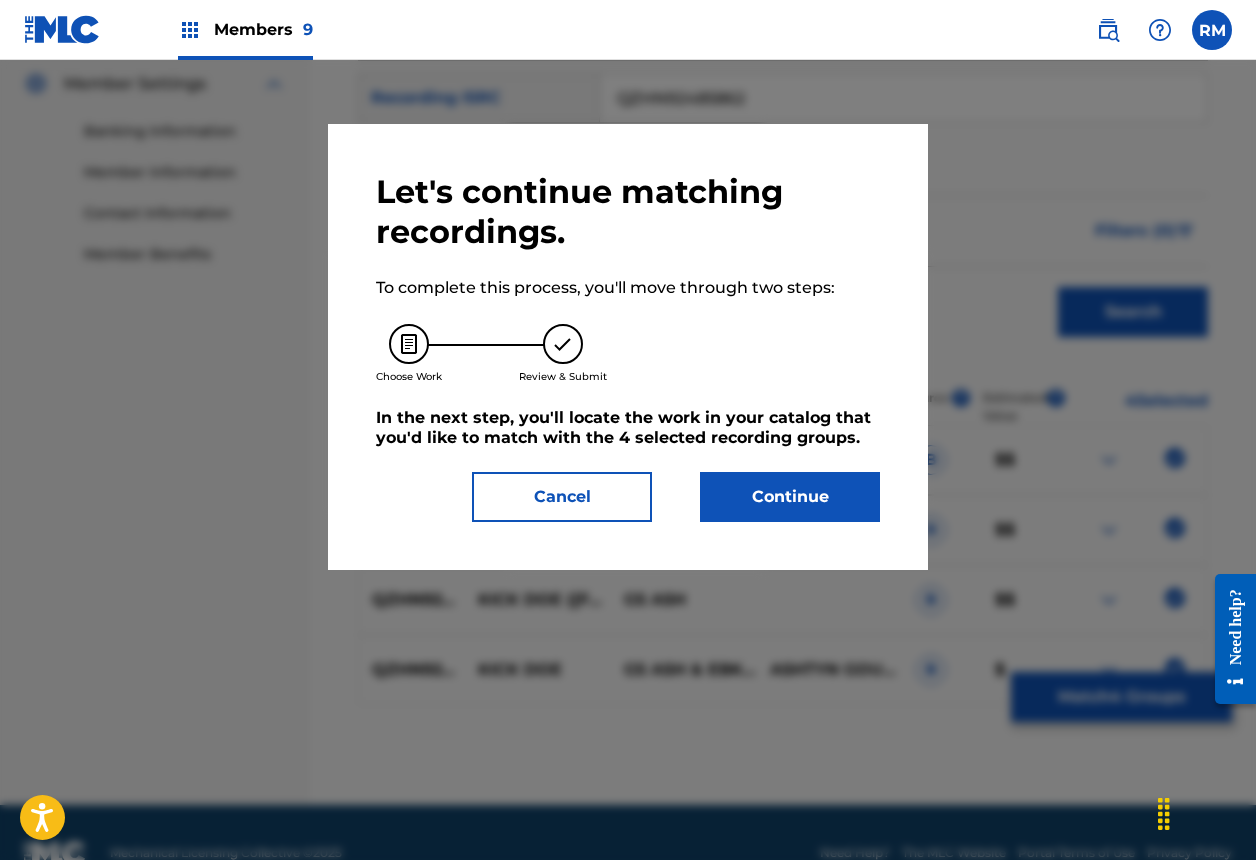 click on "Continue" at bounding box center (790, 497) 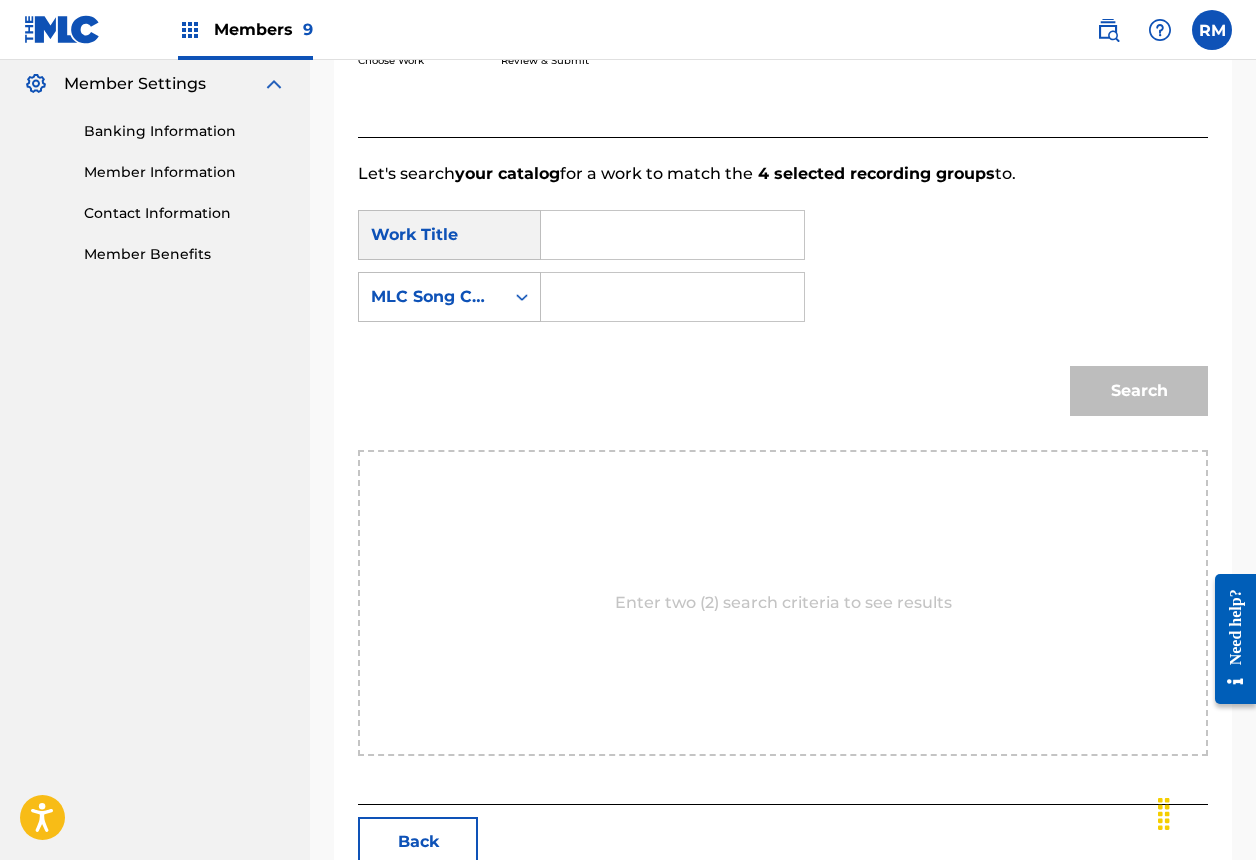 click at bounding box center (672, 235) 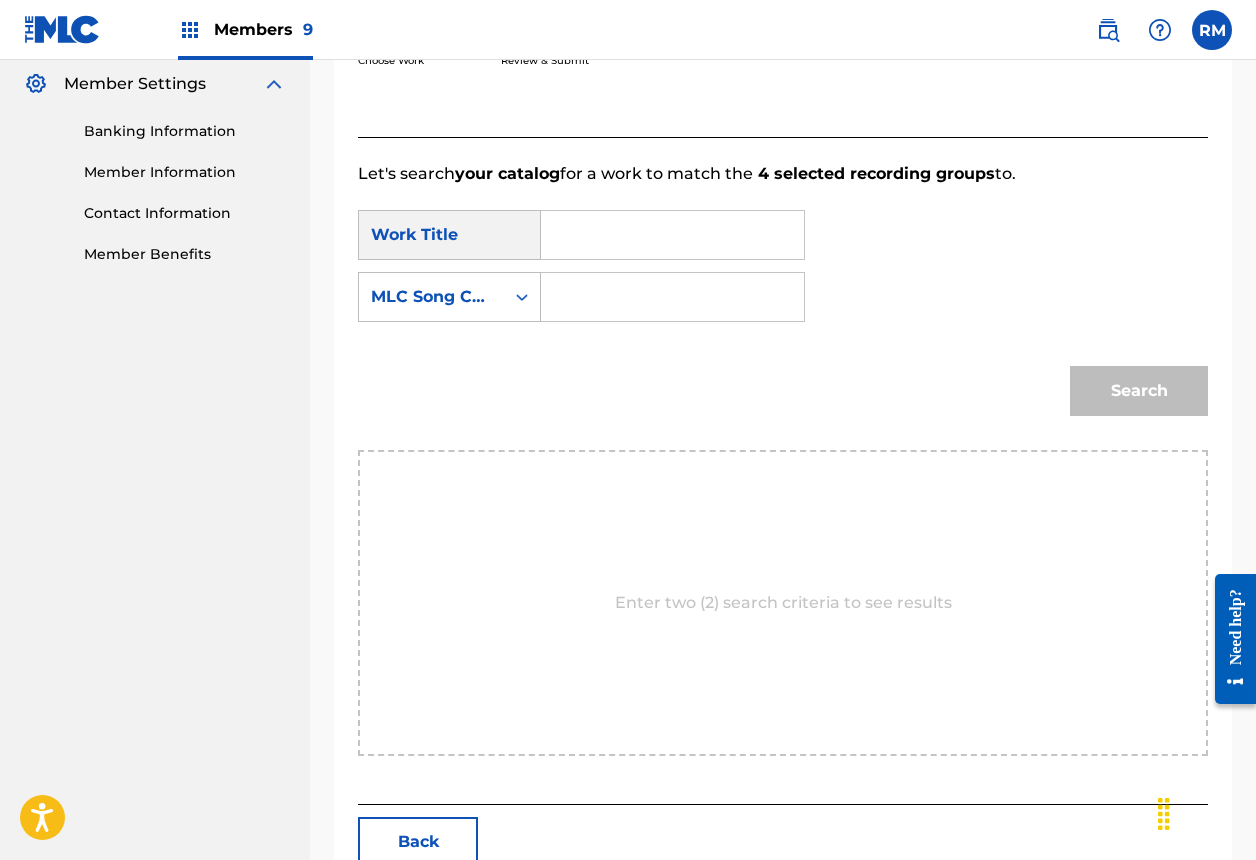 paste on "[TEXT][NUMBER]	[TEXT] [TEXT]" 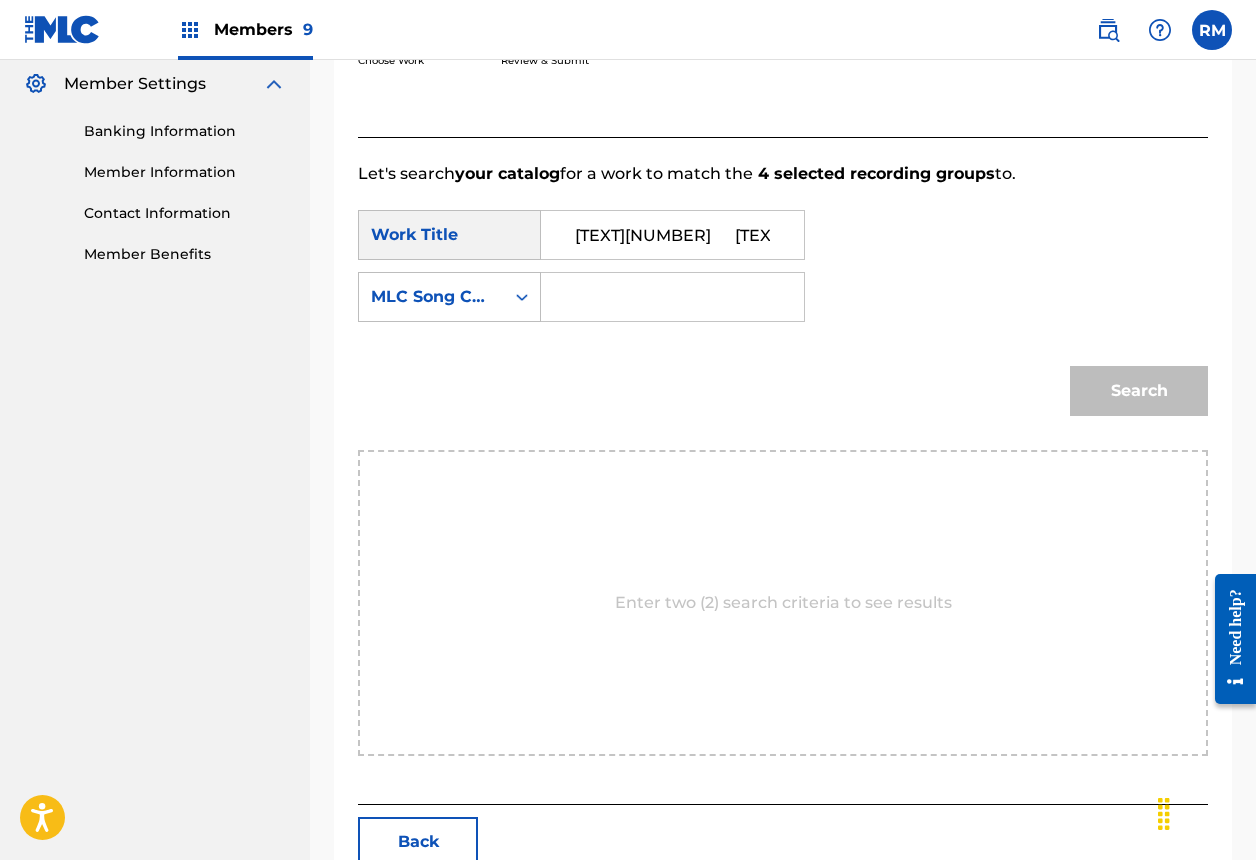 click on "[TEXT][NUMBER]	[TEXT] [TEXT]" at bounding box center (672, 235) 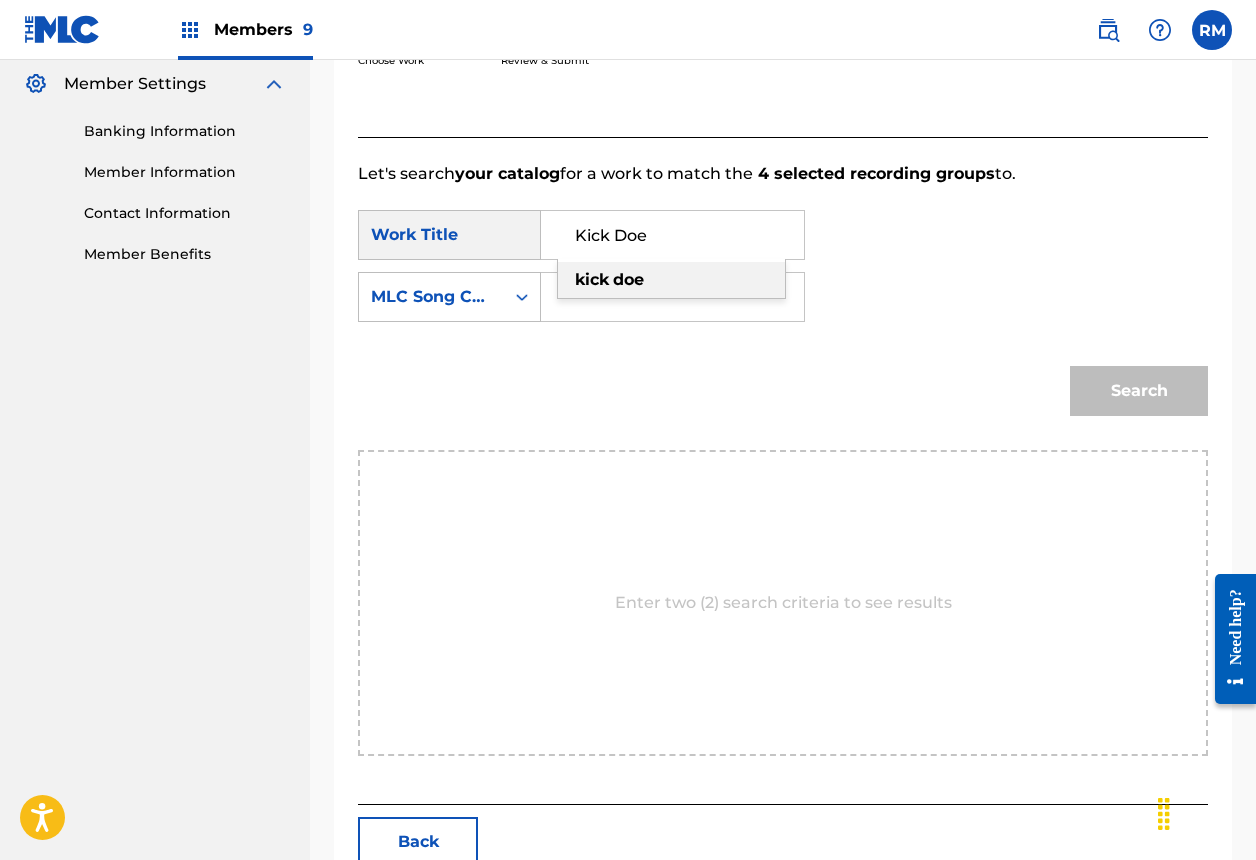 type on "Kick Doe" 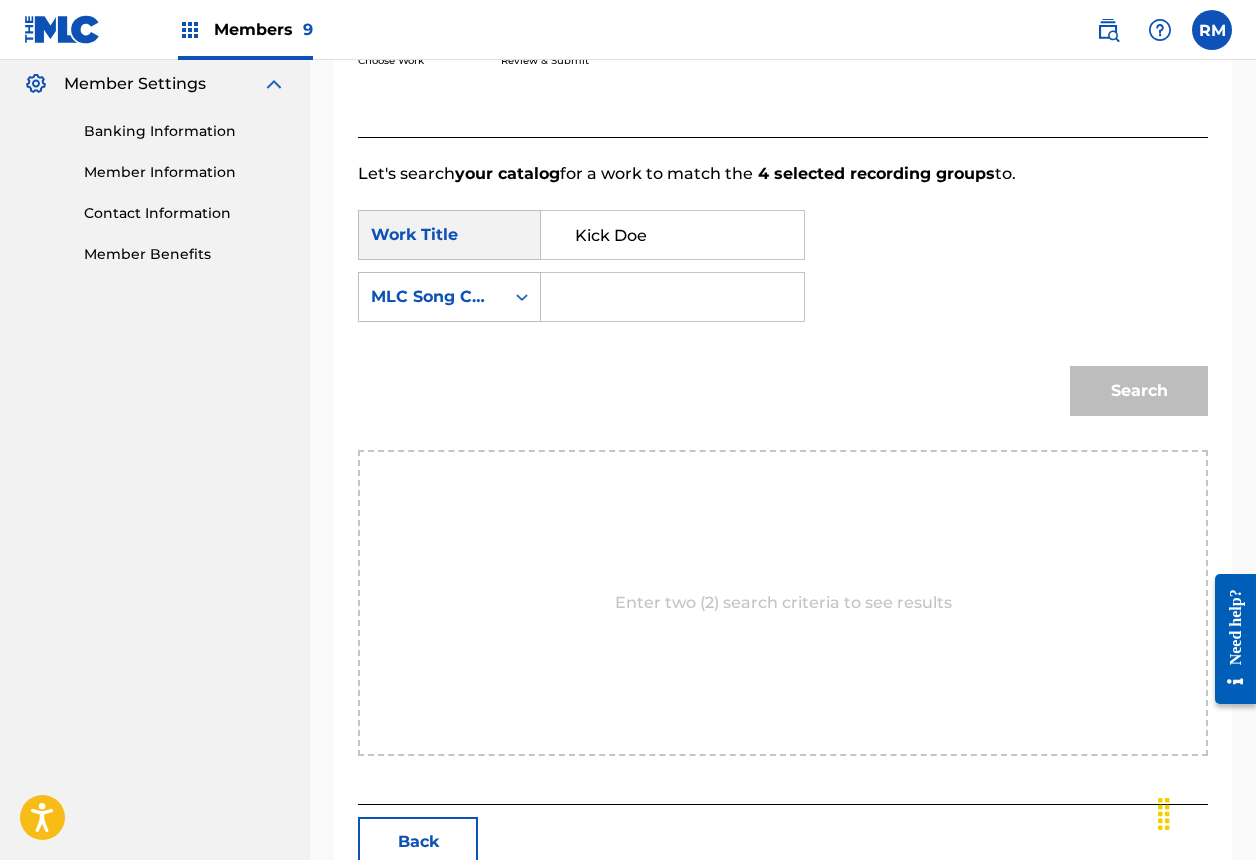 paste on "KC0X45" 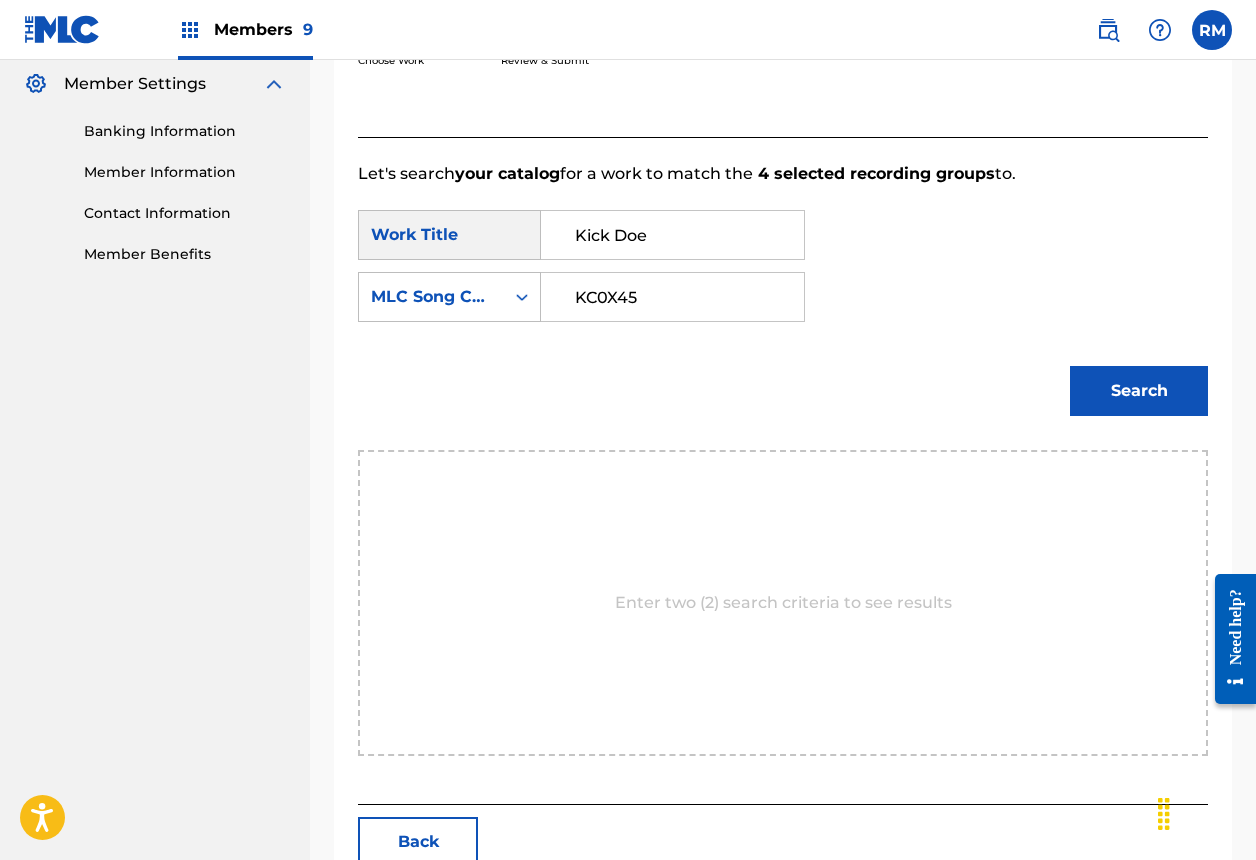 click on "KC0X45" at bounding box center (672, 297) 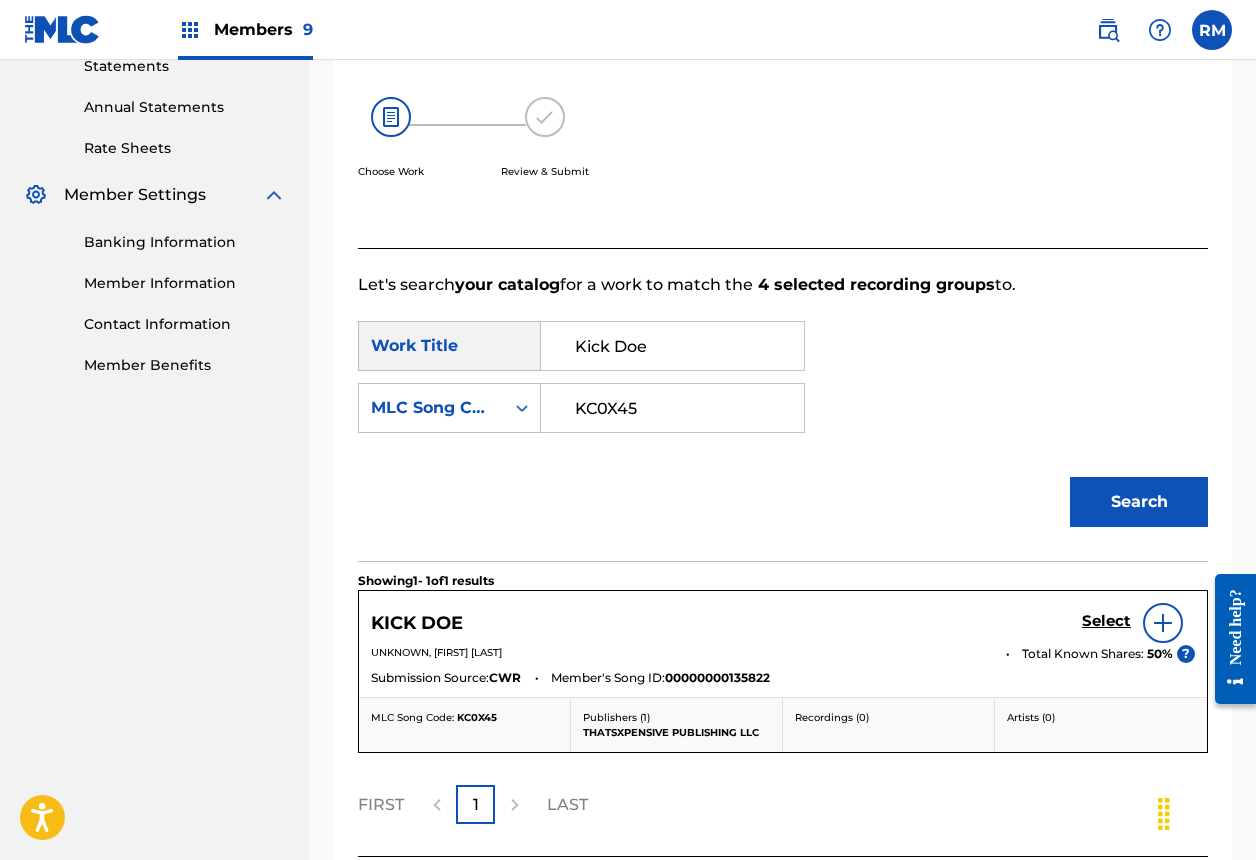 scroll, scrollTop: 467, scrollLeft: 0, axis: vertical 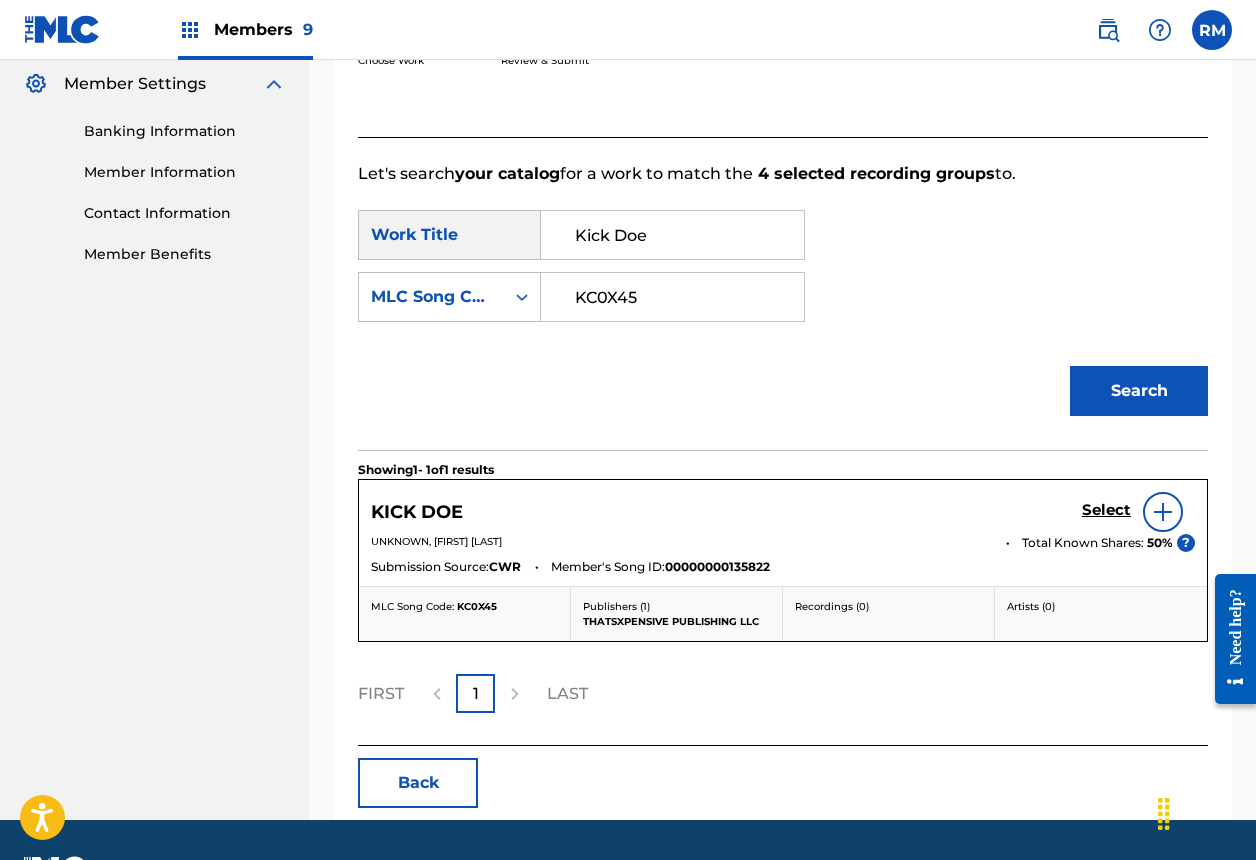 click on "Select" at bounding box center [1106, 510] 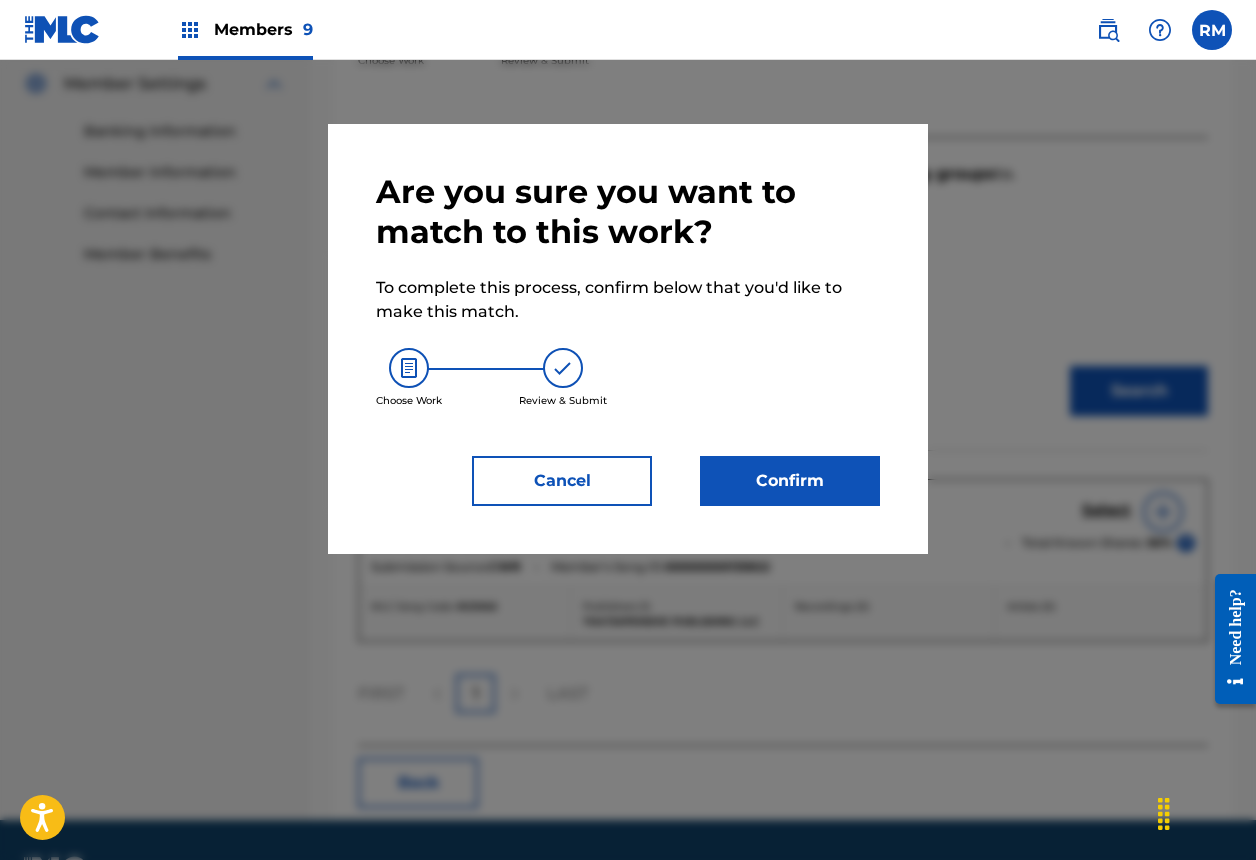 click on "Confirm" at bounding box center [790, 481] 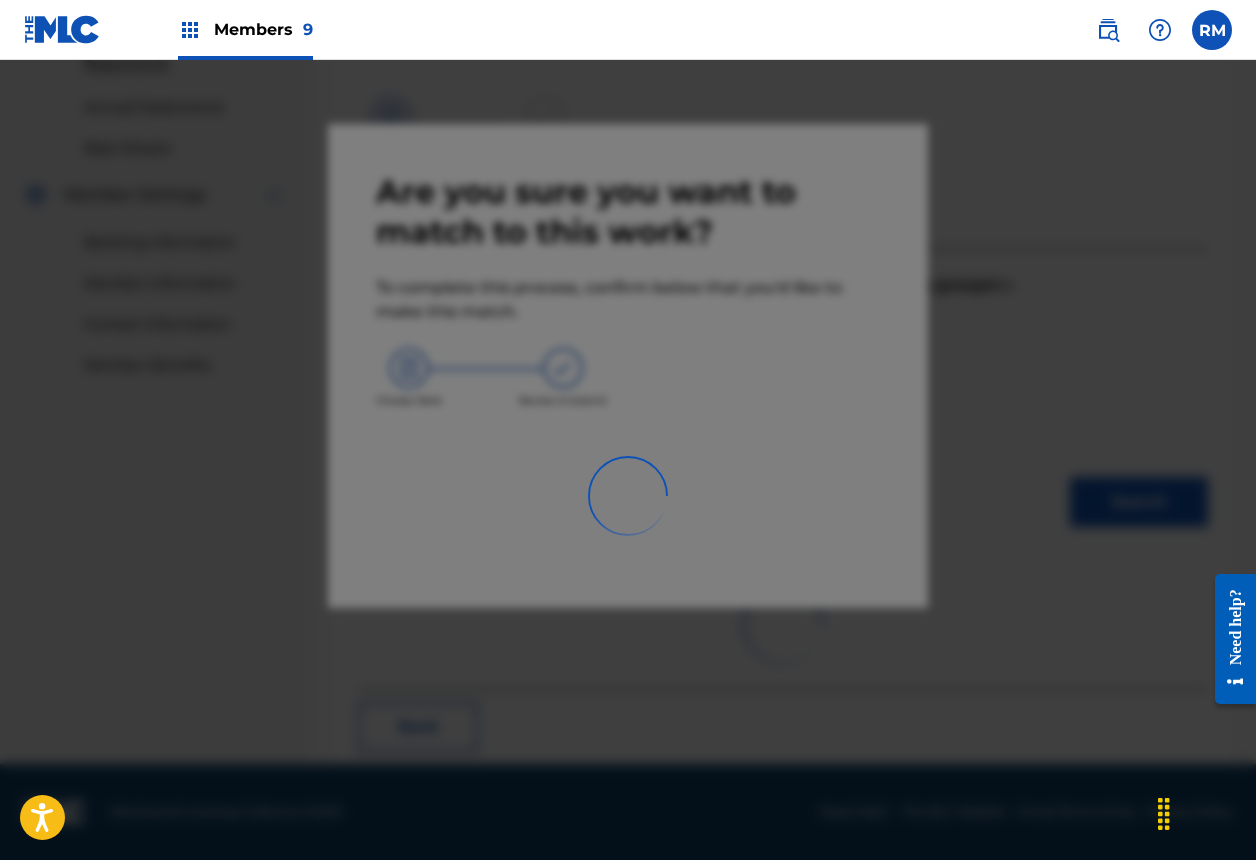 scroll, scrollTop: 67, scrollLeft: 0, axis: vertical 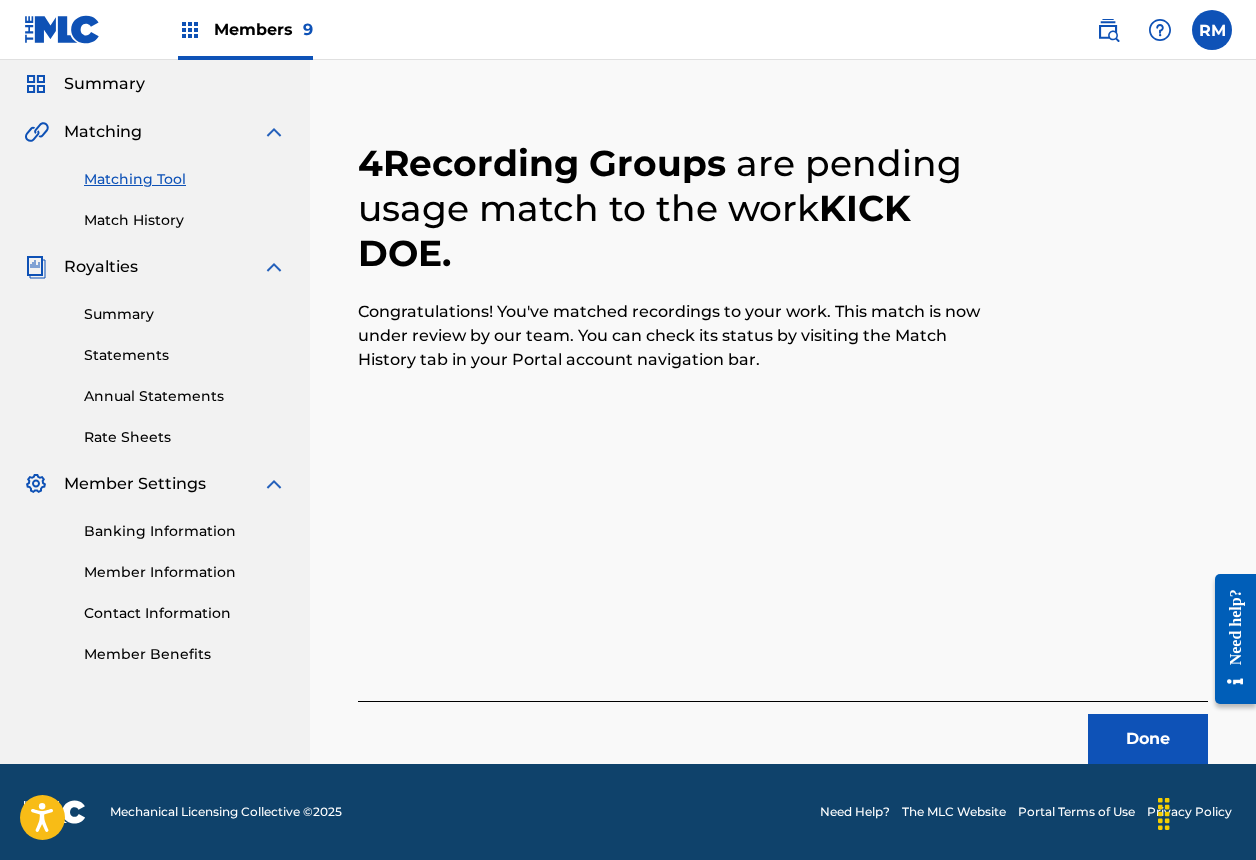 click on "Done" at bounding box center (1148, 739) 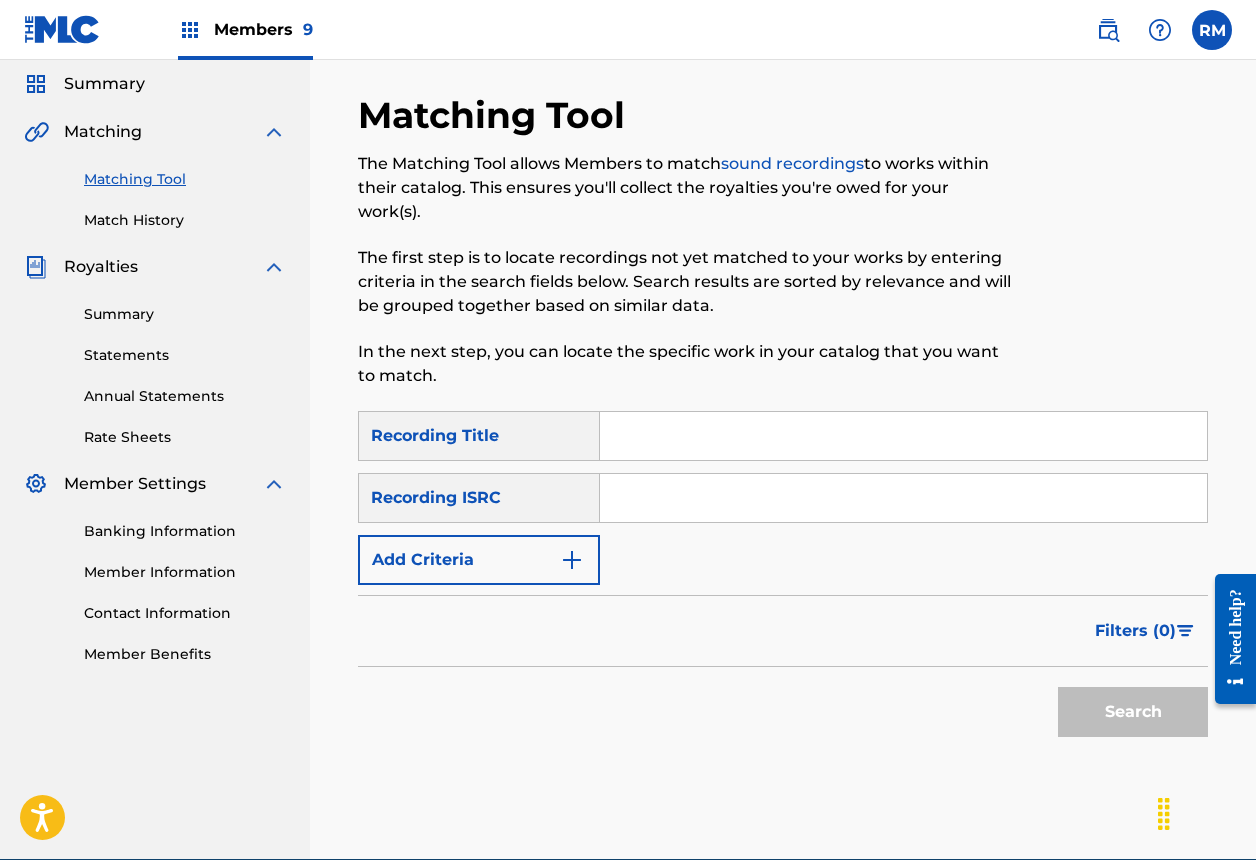 click at bounding box center [903, 498] 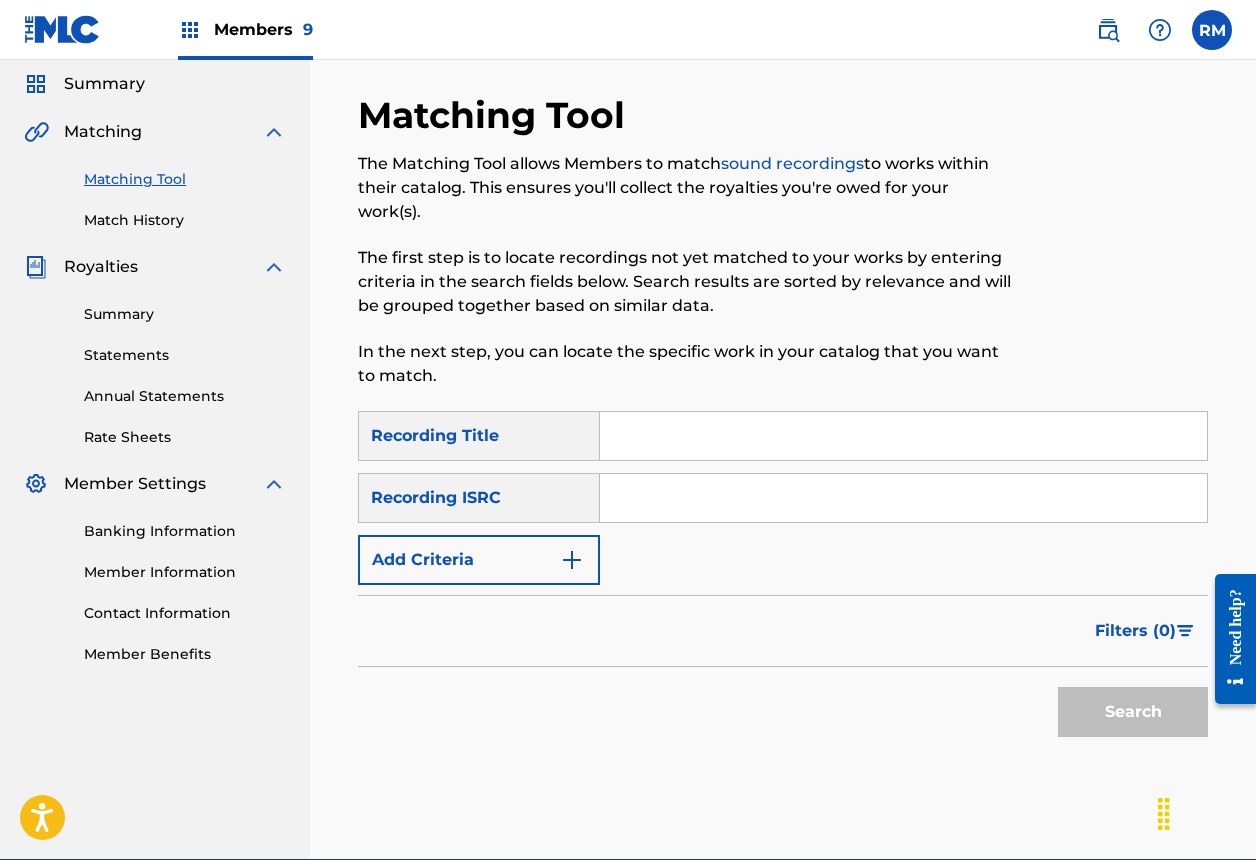 click at bounding box center (903, 498) 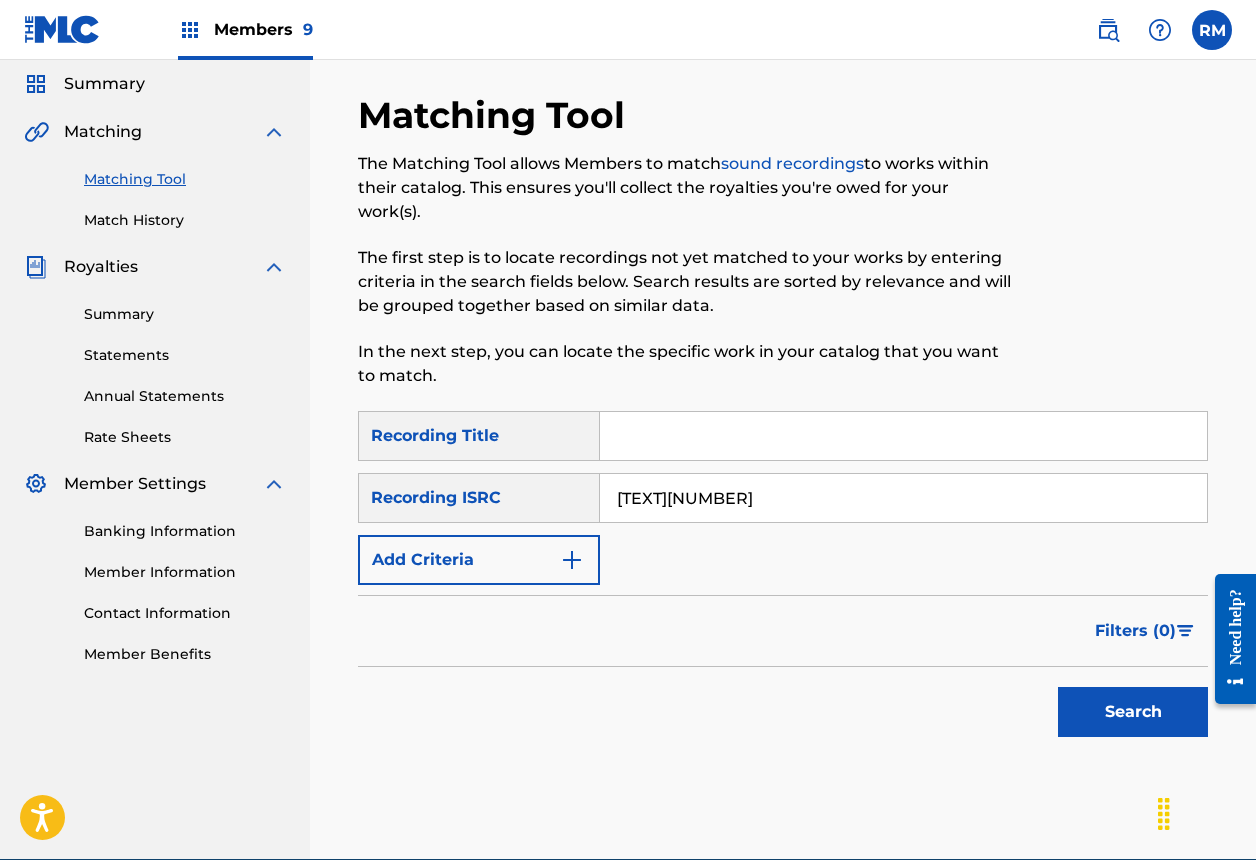 type on "[TEXT][NUMBER]" 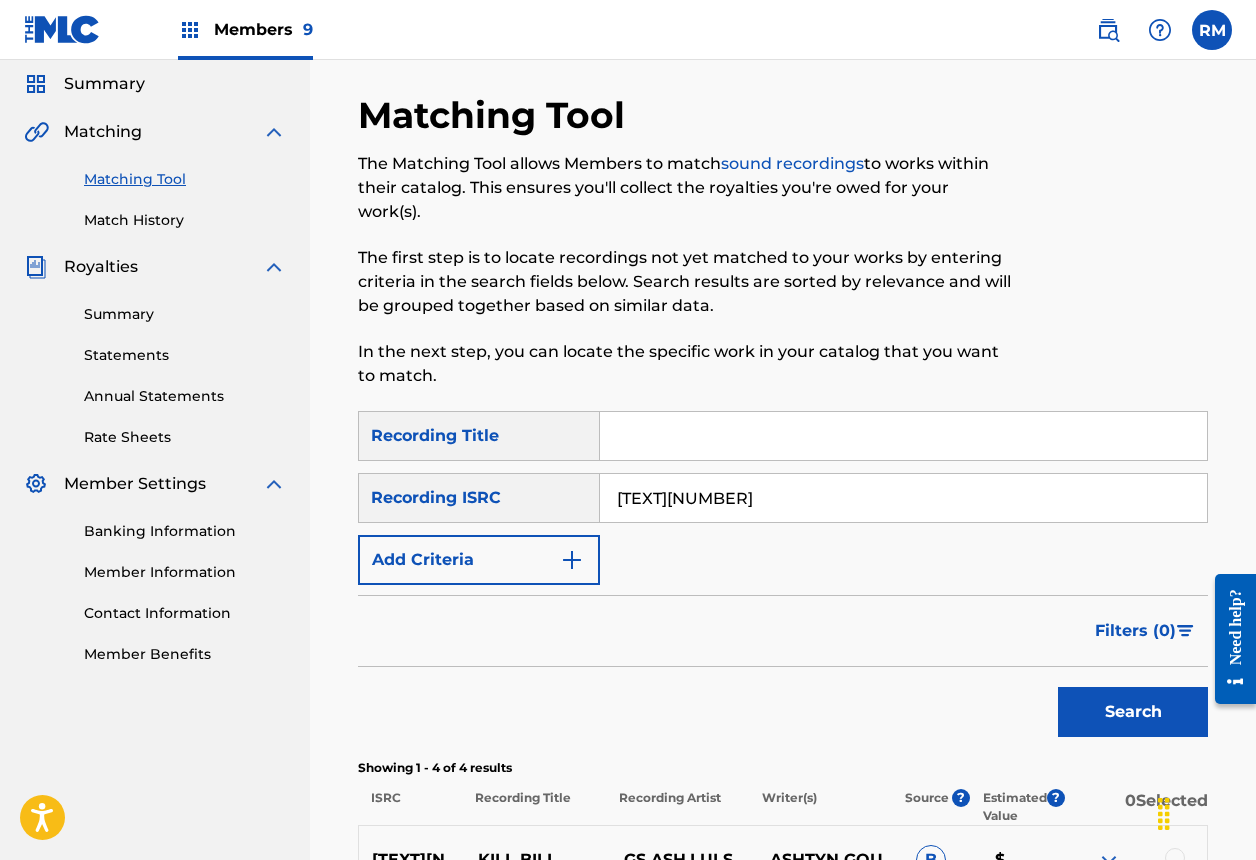 scroll, scrollTop: 508, scrollLeft: 0, axis: vertical 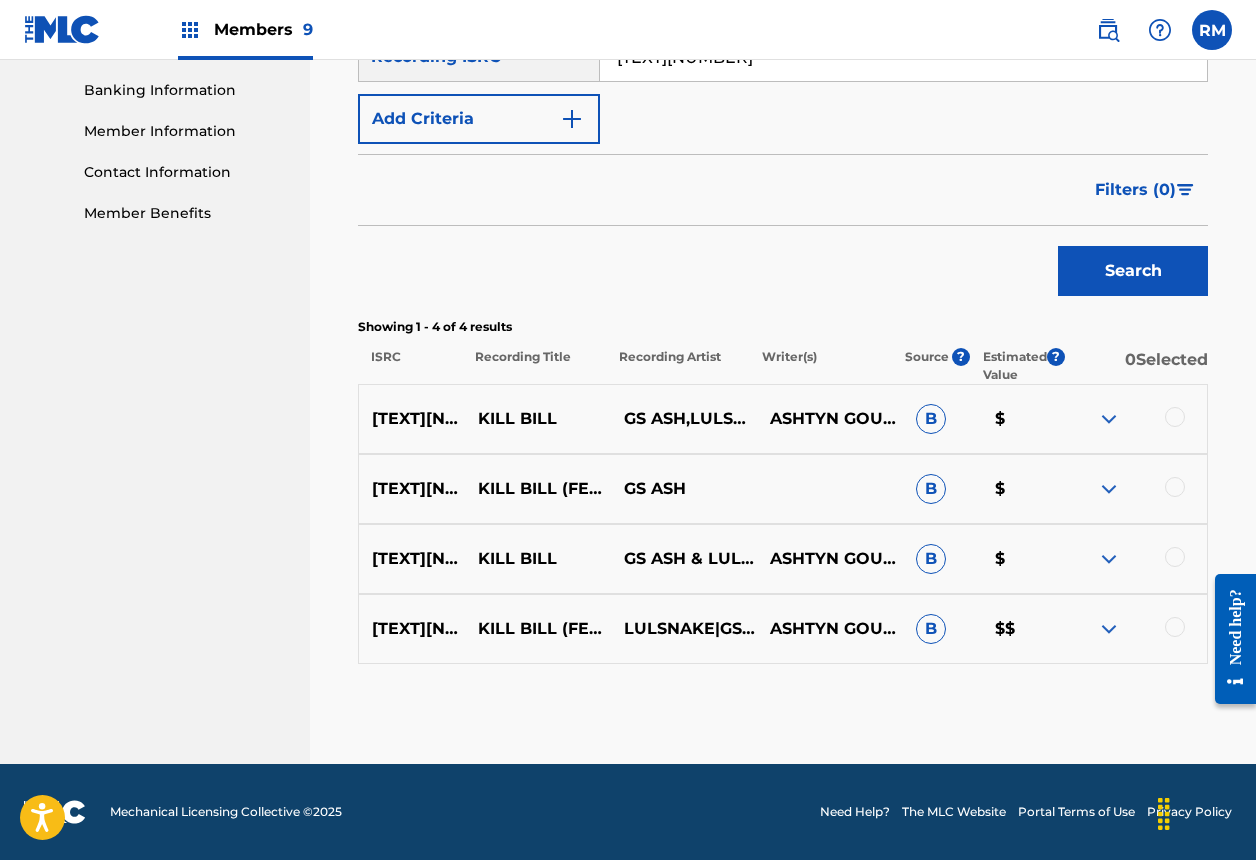 click at bounding box center [1175, 417] 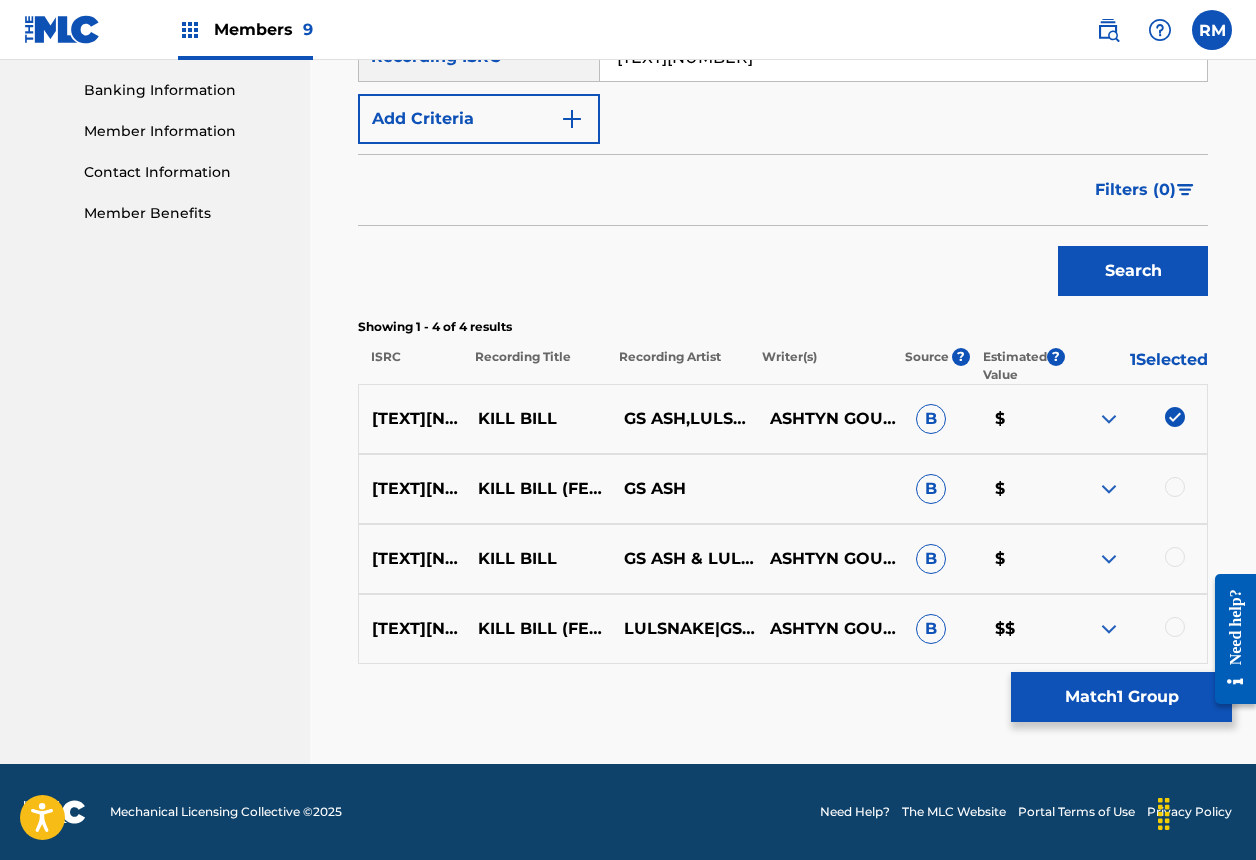 click at bounding box center [1175, 487] 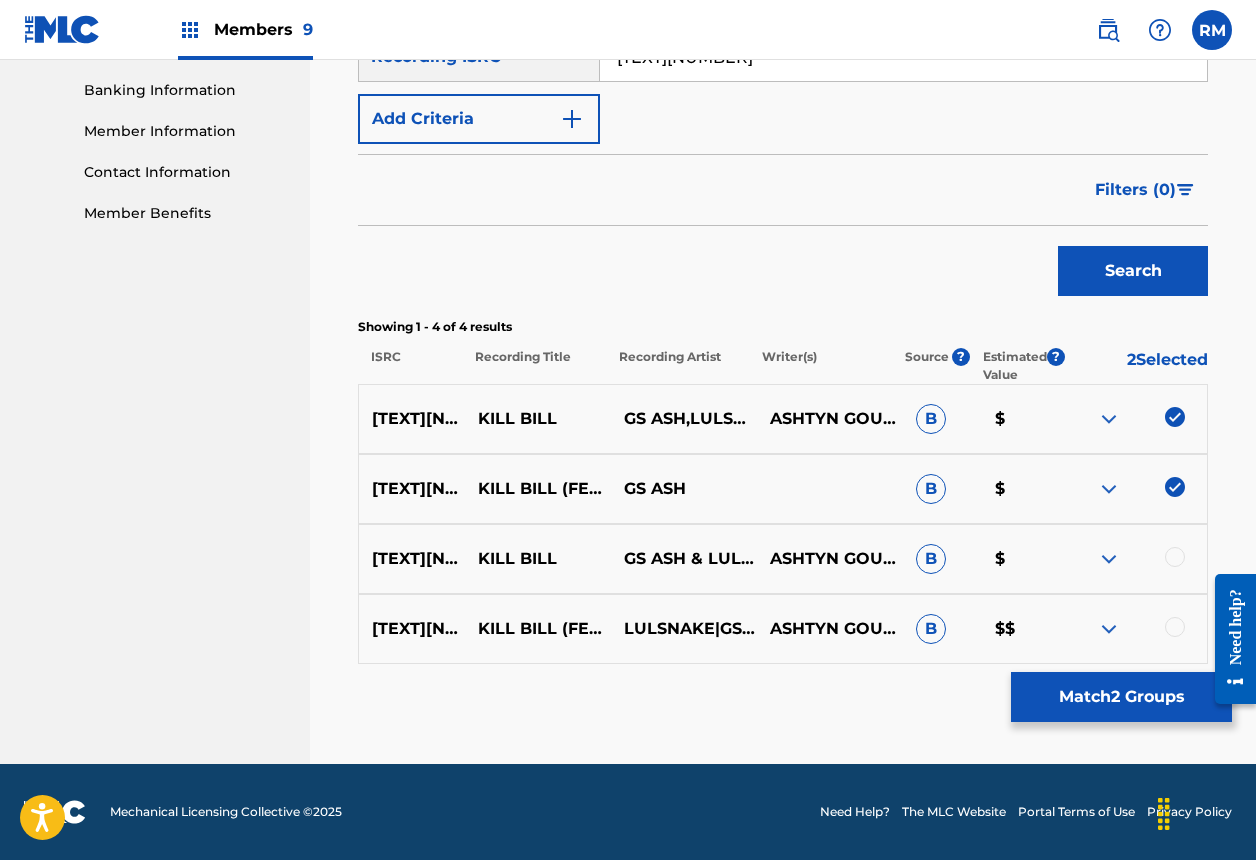 click at bounding box center [1134, 559] 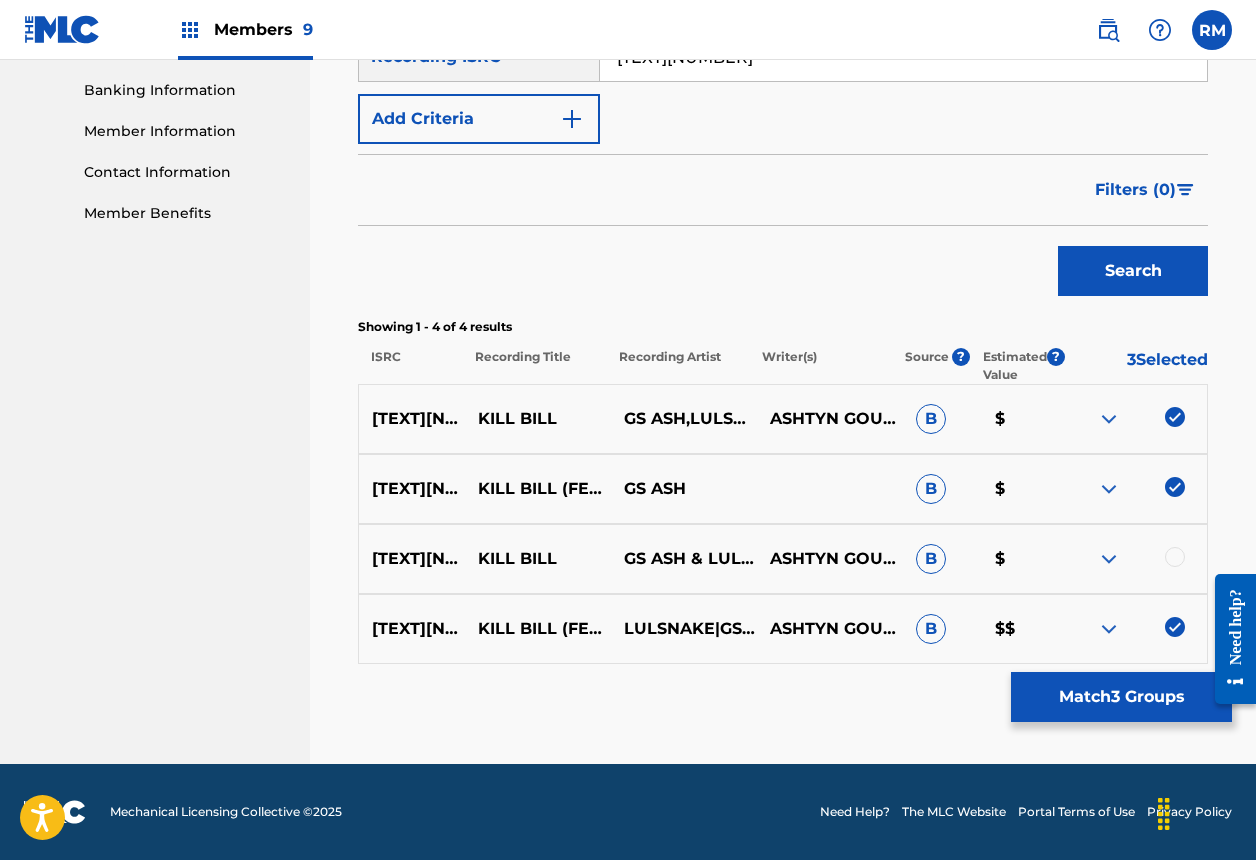 click at bounding box center (1175, 557) 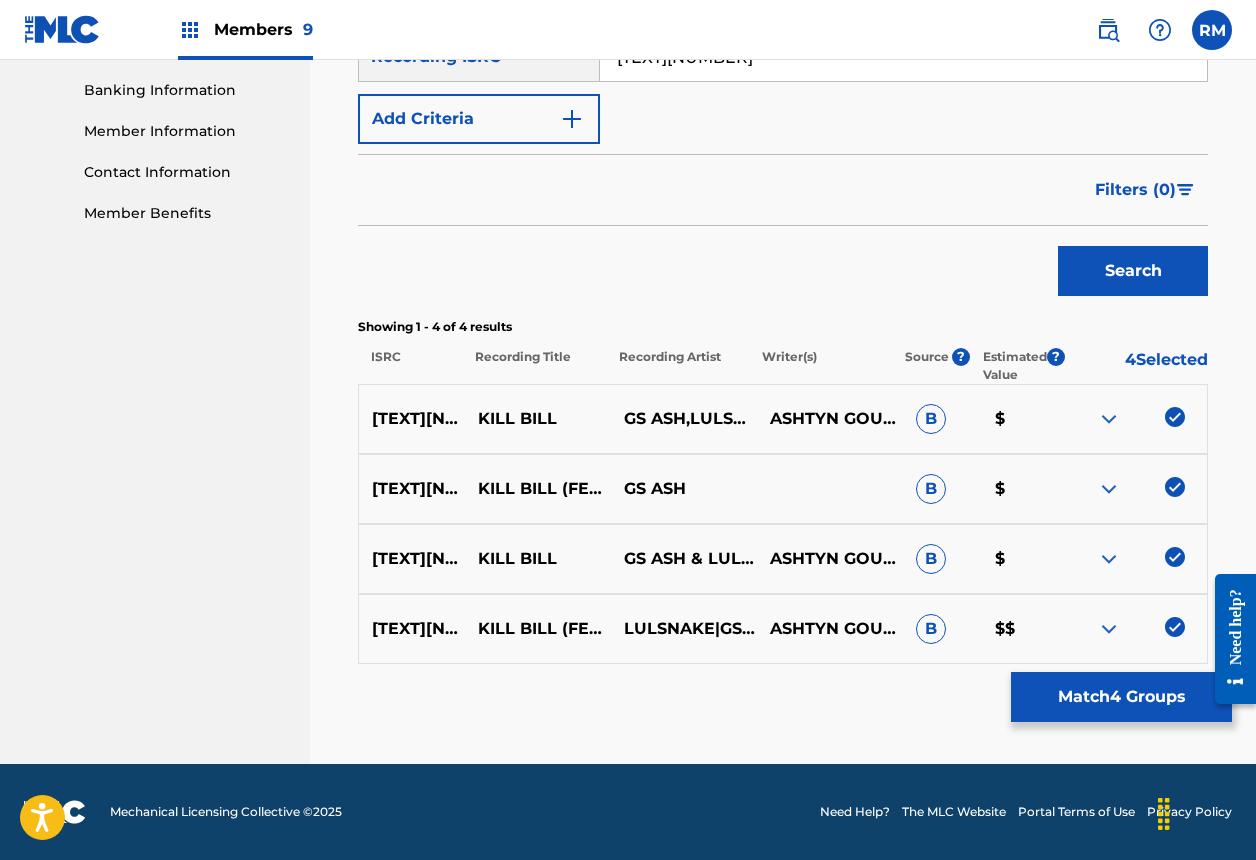 click on "Match  4 Groups" at bounding box center [1121, 697] 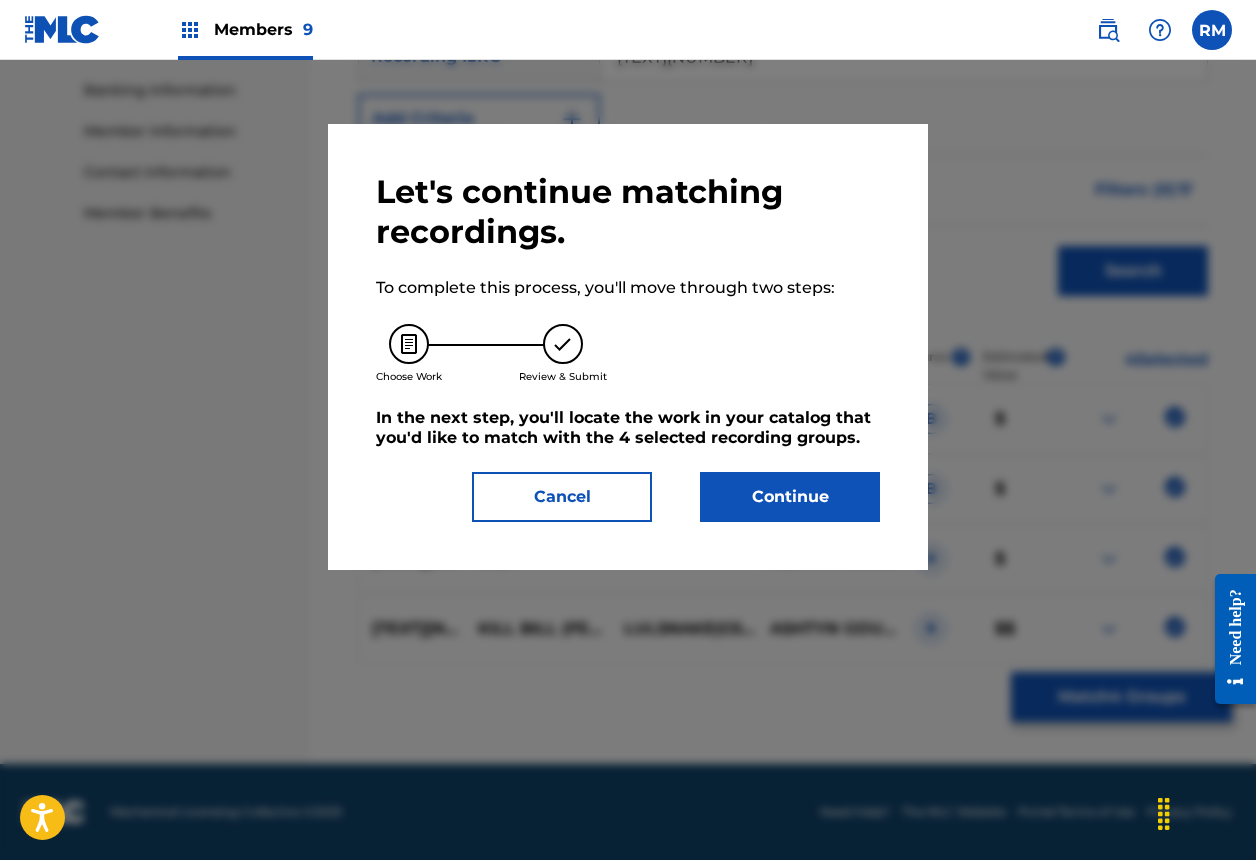 click on "Continue" at bounding box center [790, 497] 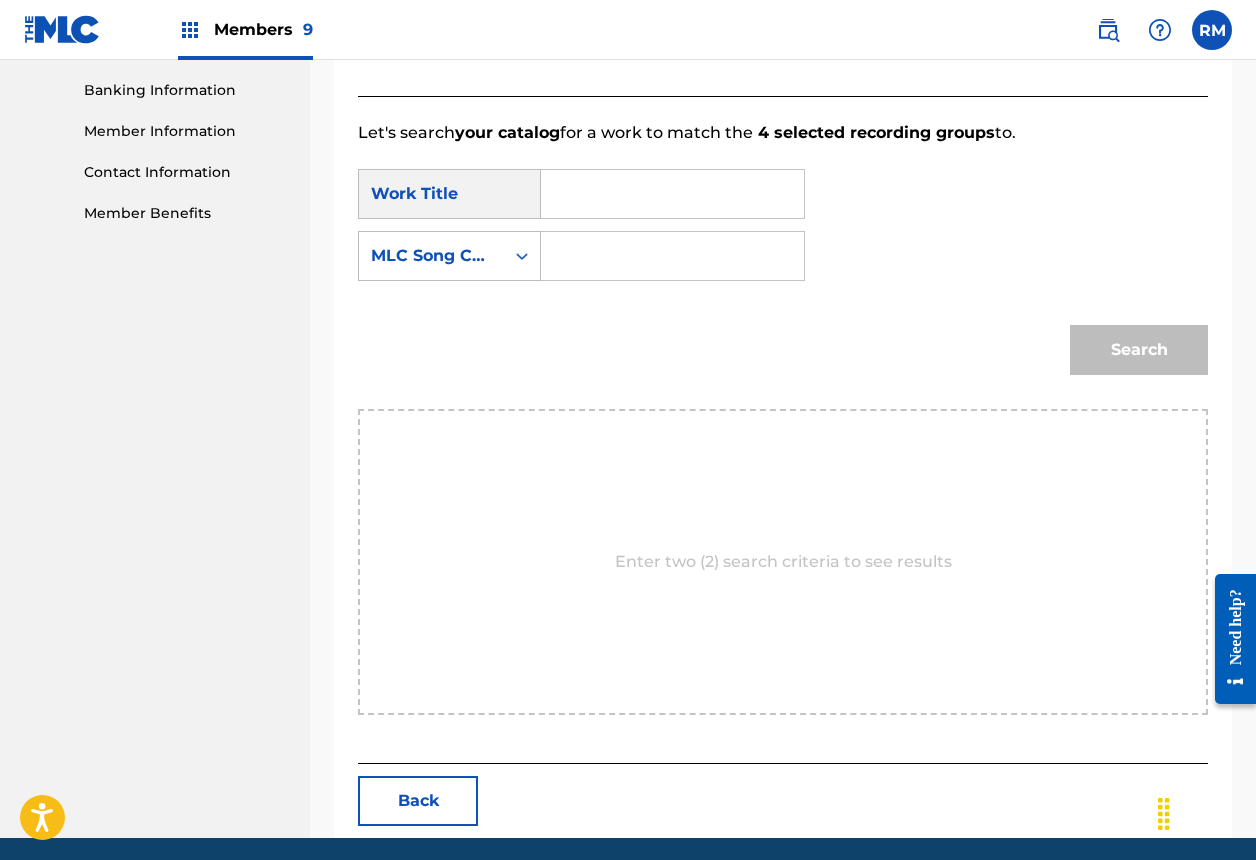 click at bounding box center [672, 194] 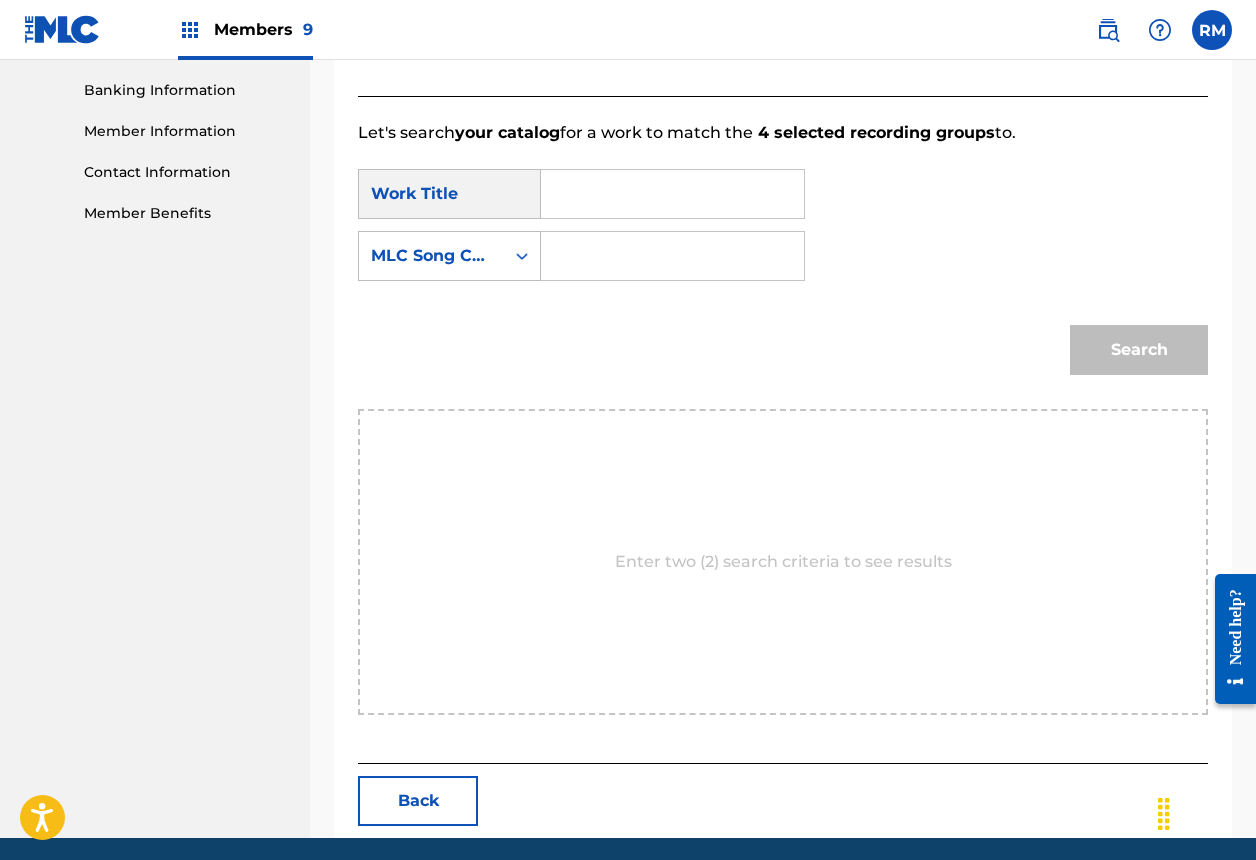 paste on "[TEXT][NUMBER]	[TEXT] [TEXT] ([TEXT] [TEXT])" 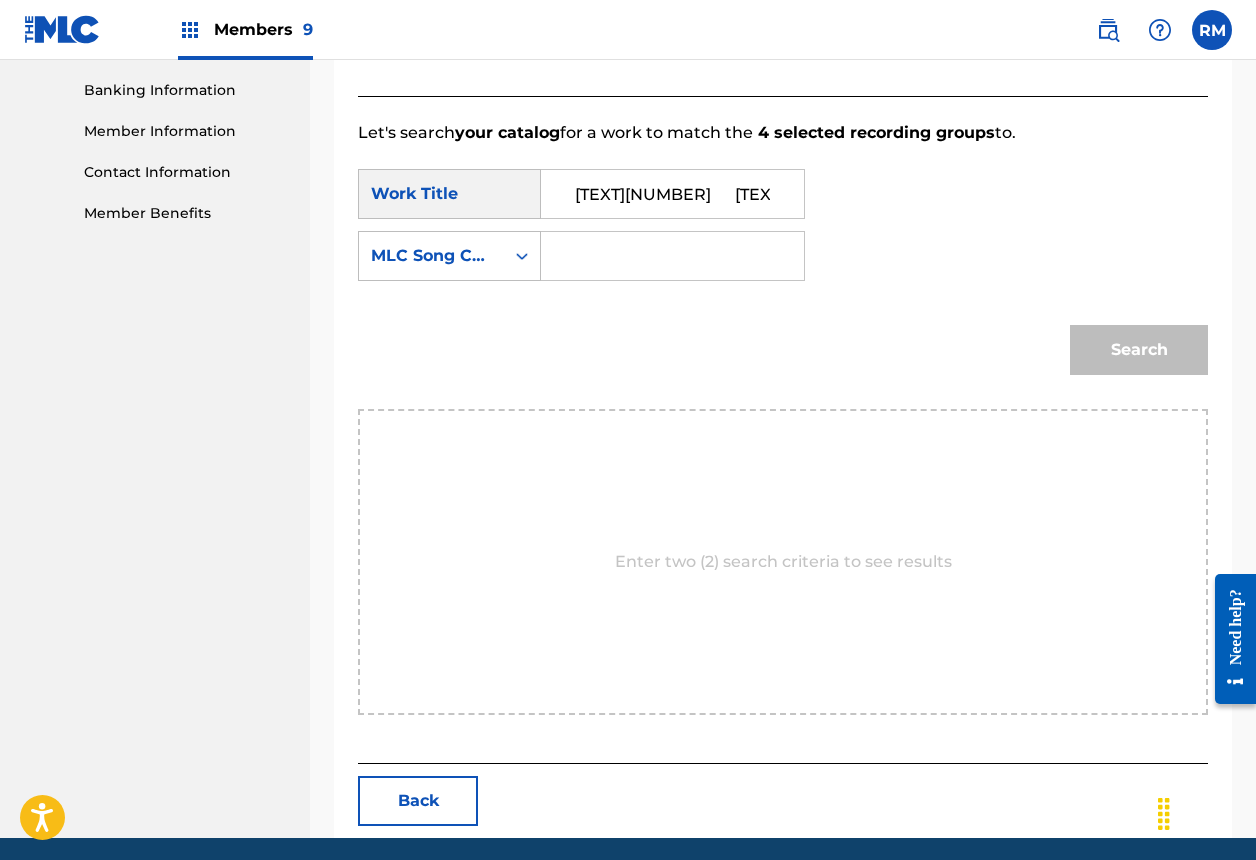 scroll, scrollTop: 0, scrollLeft: 49, axis: horizontal 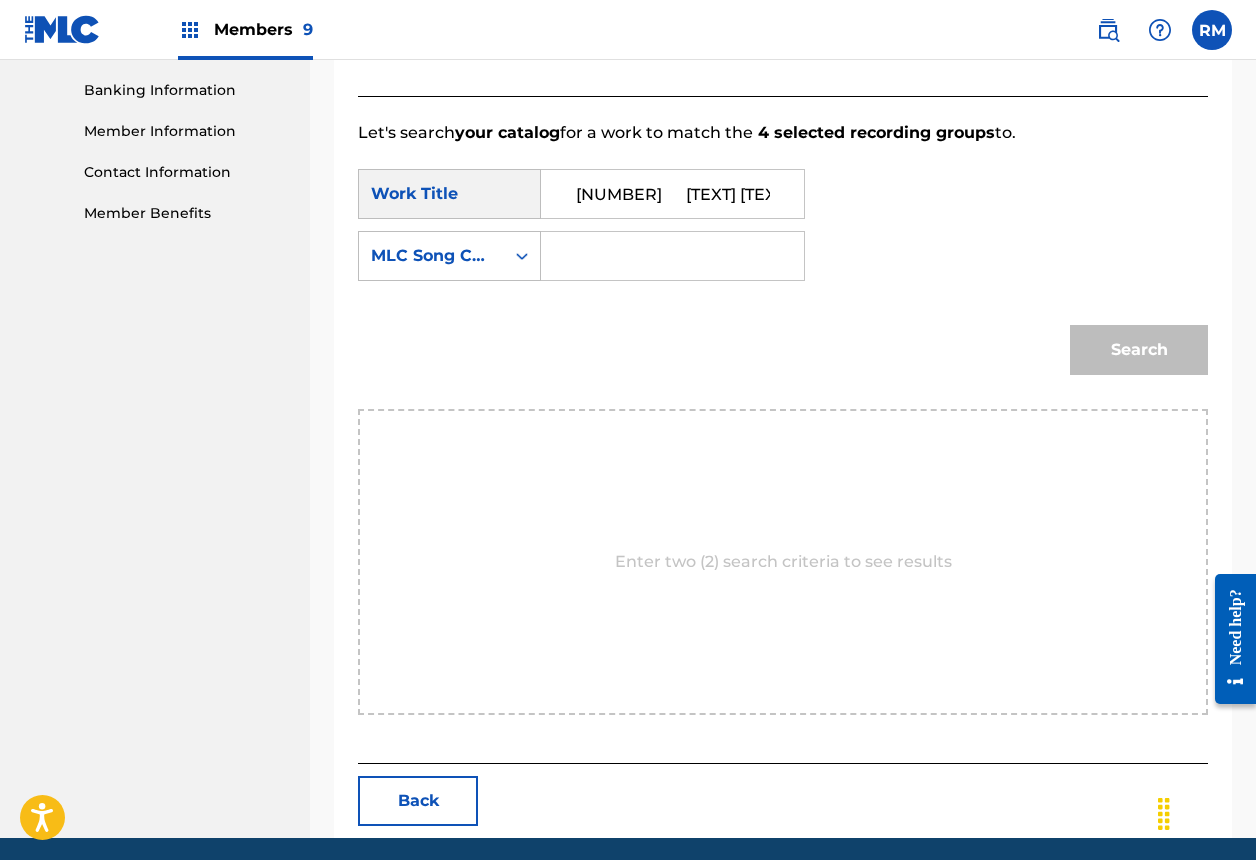 click on "[TEXT][NUMBER]	[TEXT] [TEXT] ([TEXT] [TEXT])" at bounding box center (672, 194) 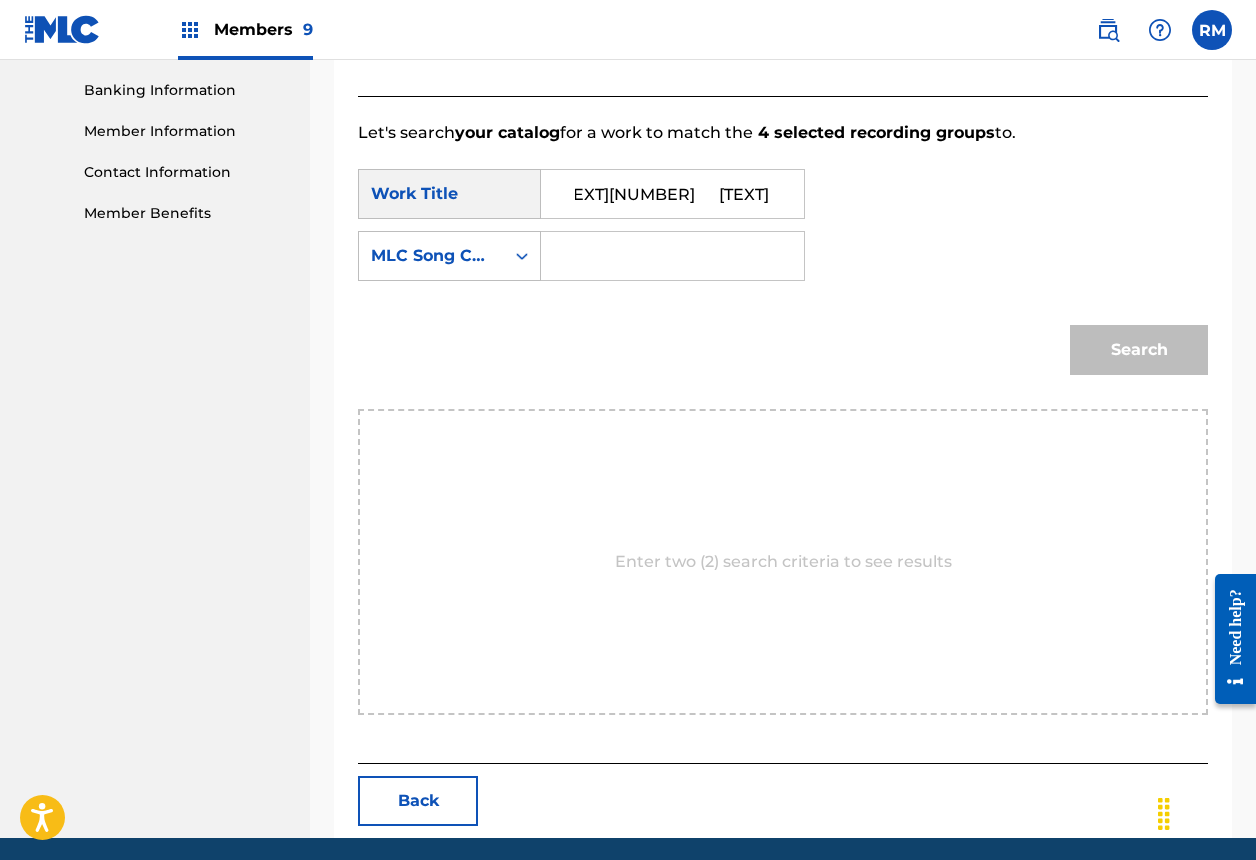 scroll, scrollTop: 0, scrollLeft: 0, axis: both 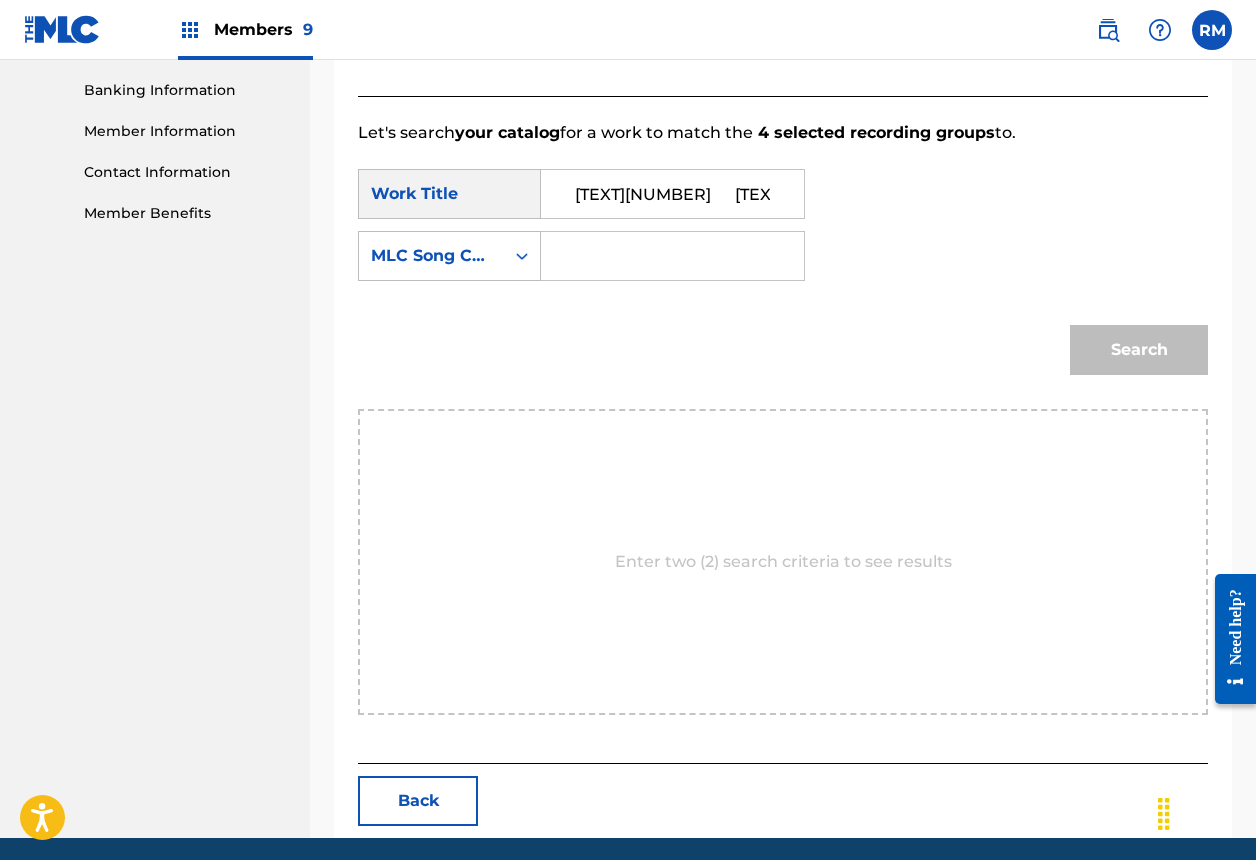 click on "[TEXT][NUMBER]	[TEXT] [TEXT] ([TEXT] [TEXT])" at bounding box center [672, 194] 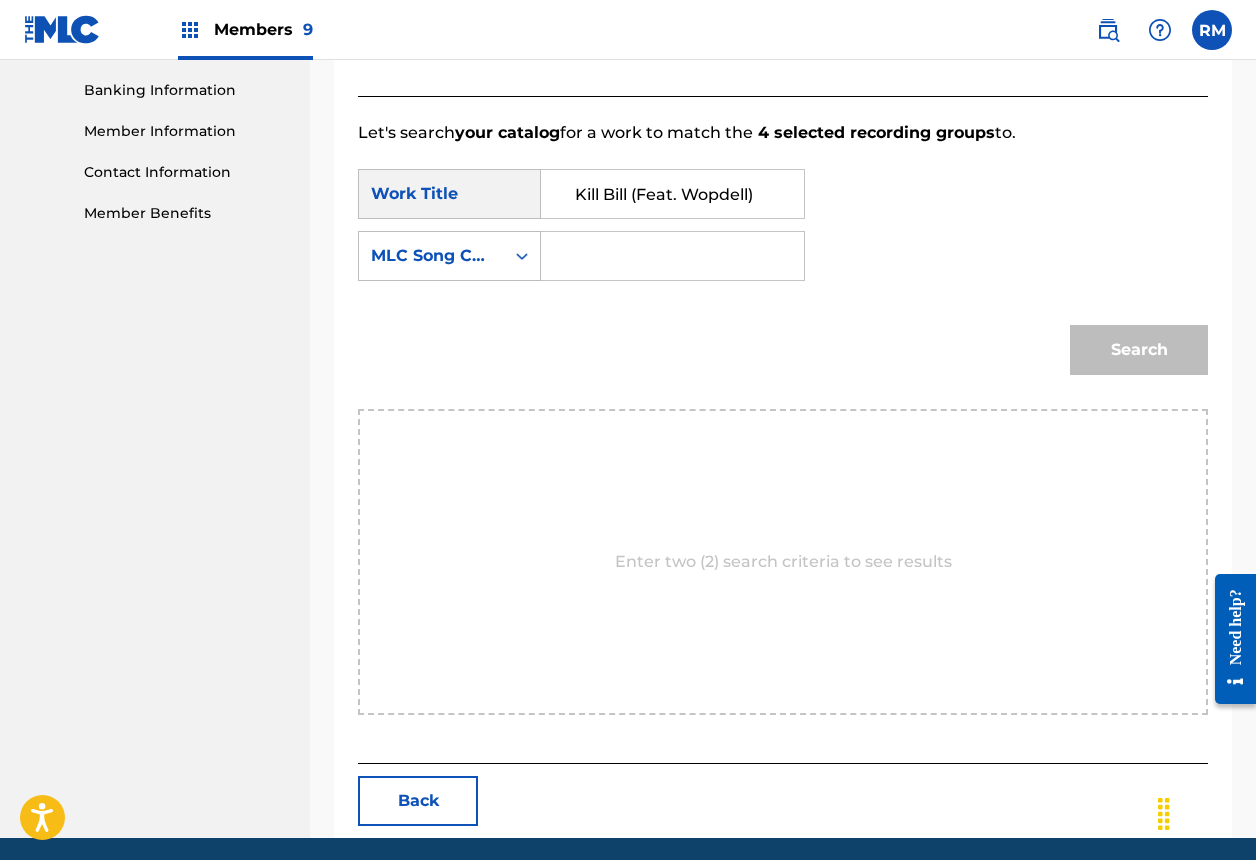 type on "Kill Bill (Feat. Wopdell)" 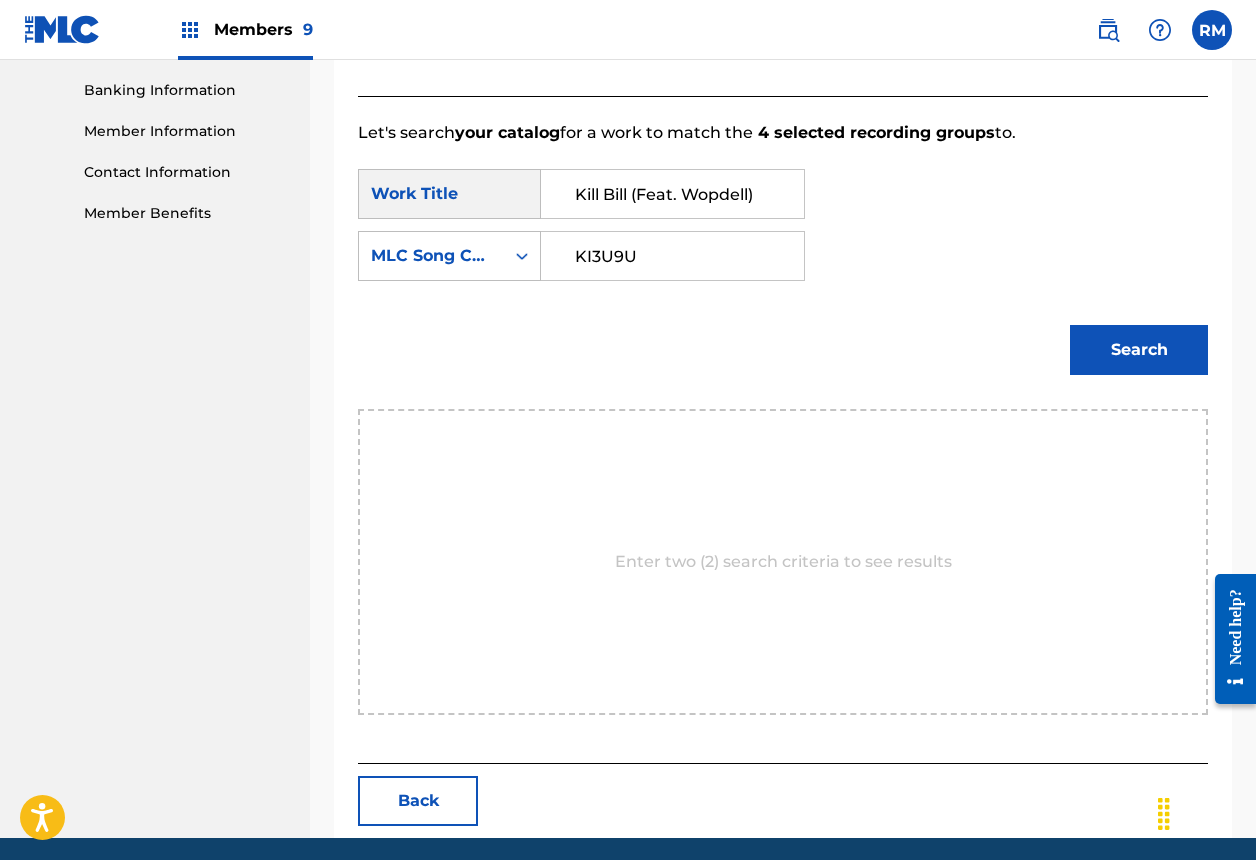 click on "KI3U9U" at bounding box center [672, 256] 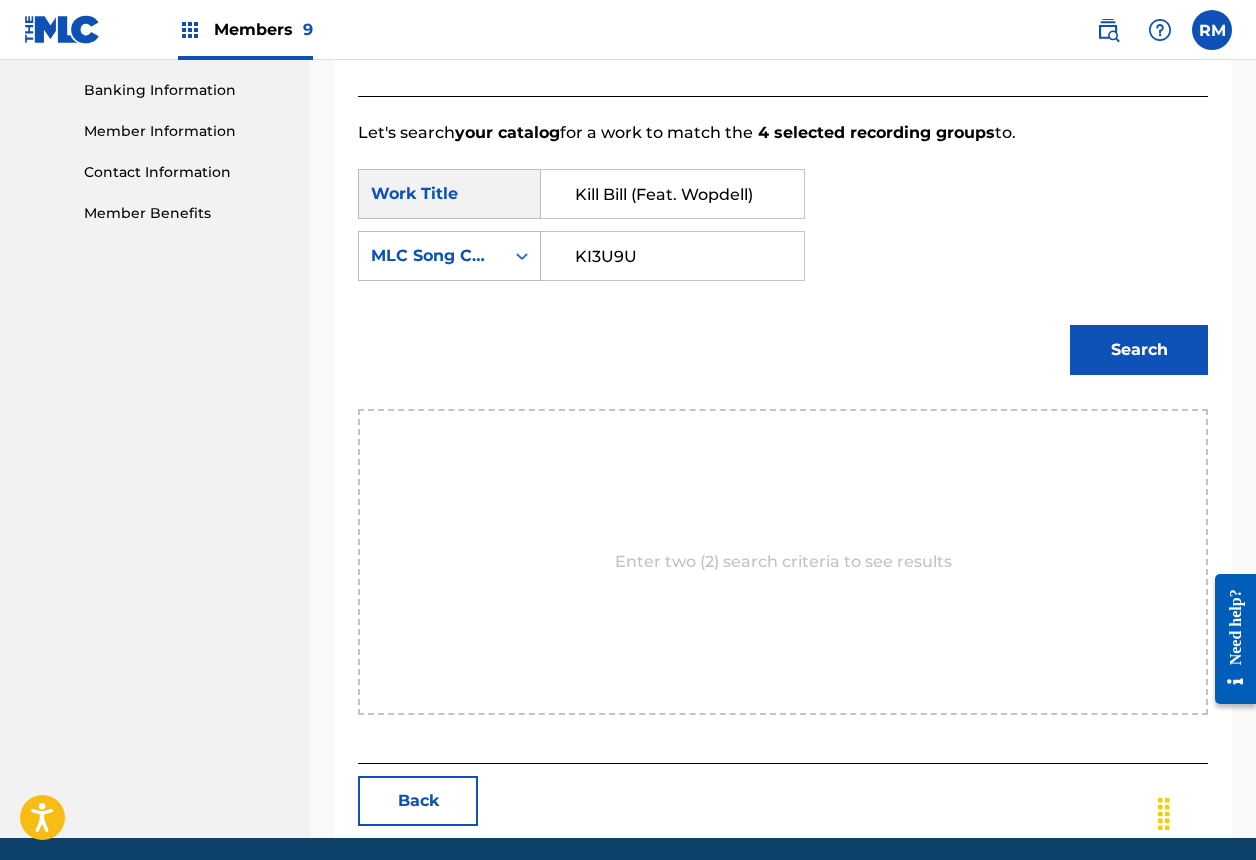 type on "KI3U9U" 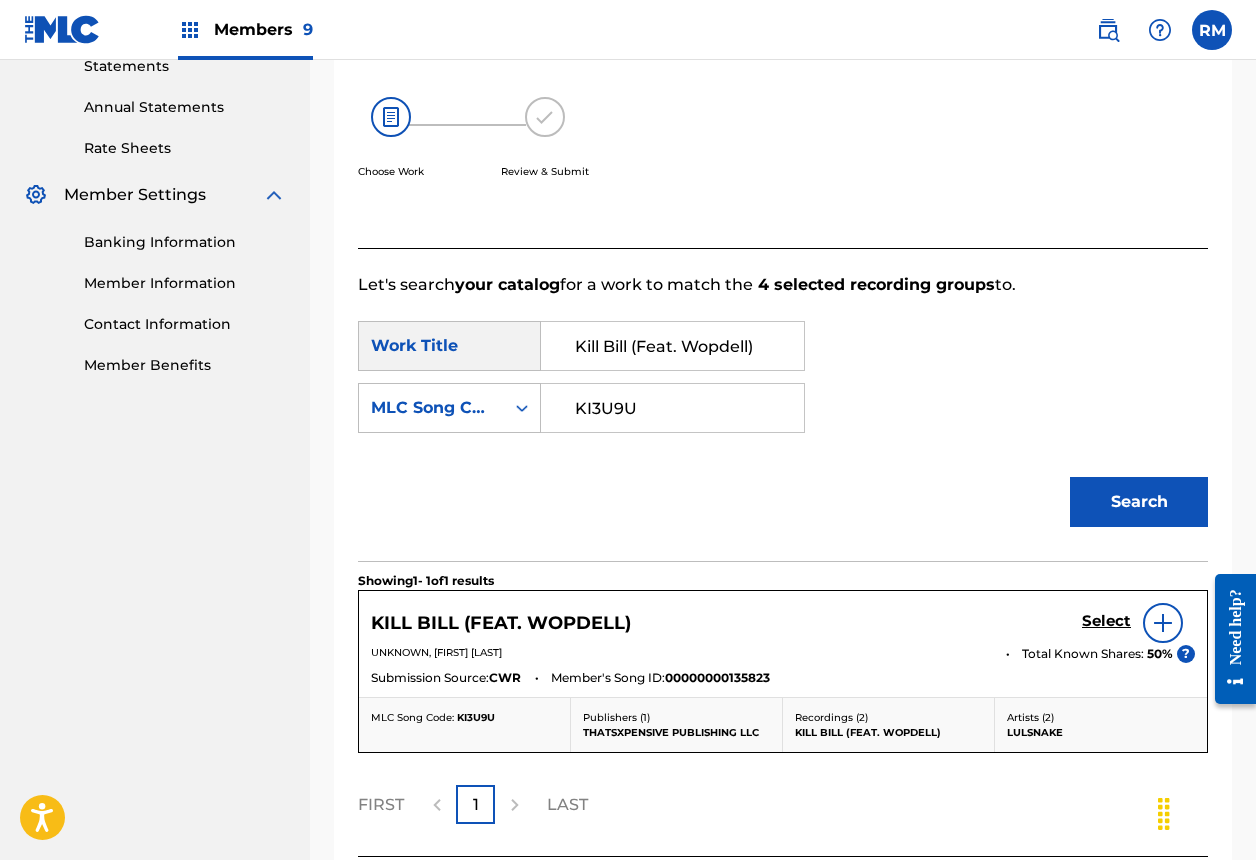 scroll, scrollTop: 508, scrollLeft: 0, axis: vertical 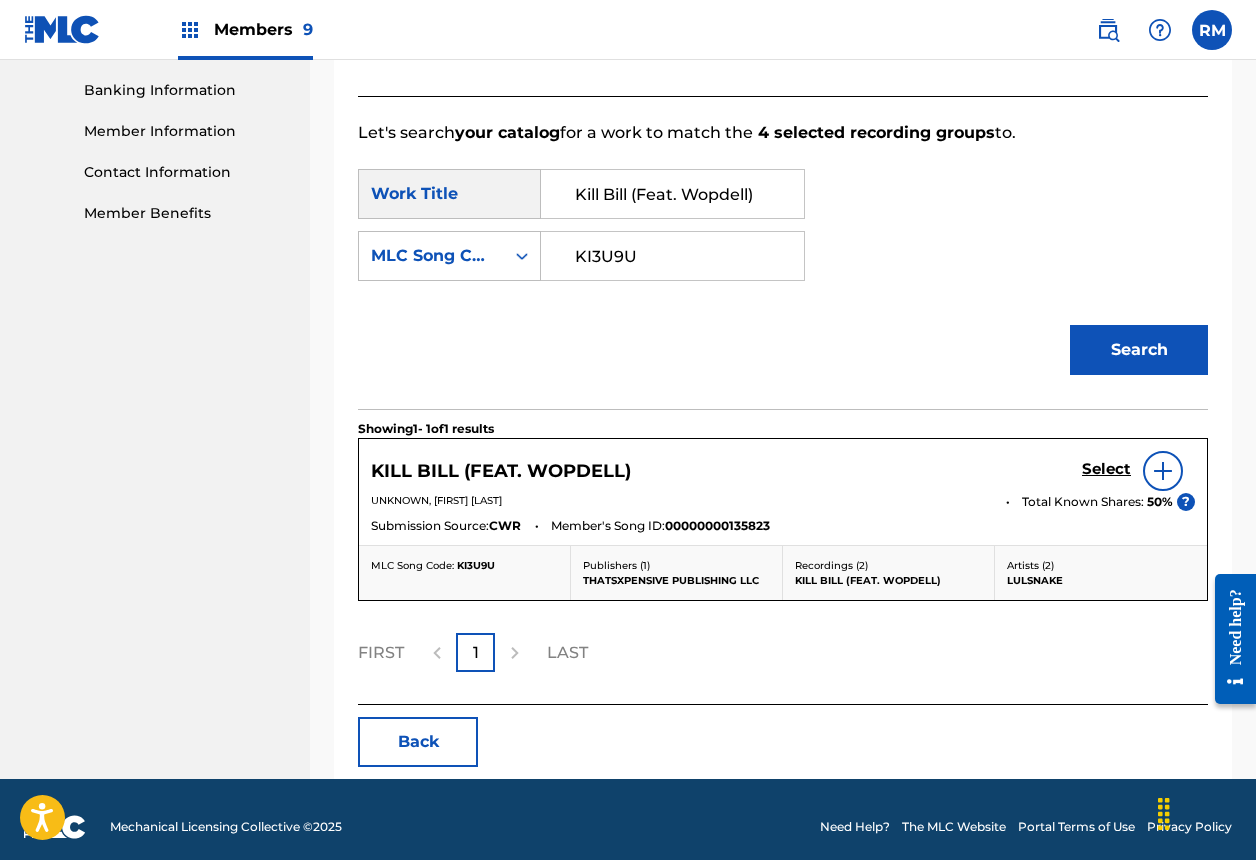 click on "Select" at bounding box center [1106, 469] 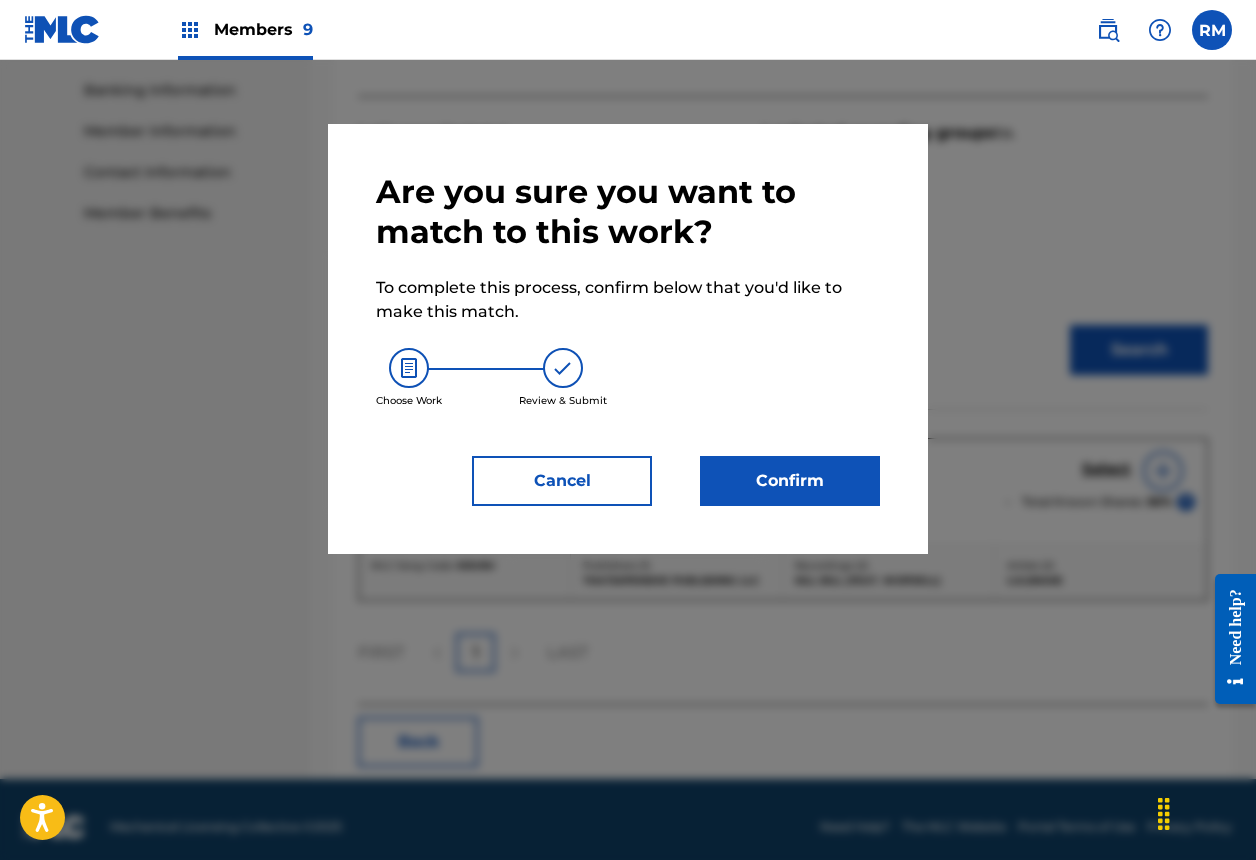 click on "Confirm" at bounding box center (790, 481) 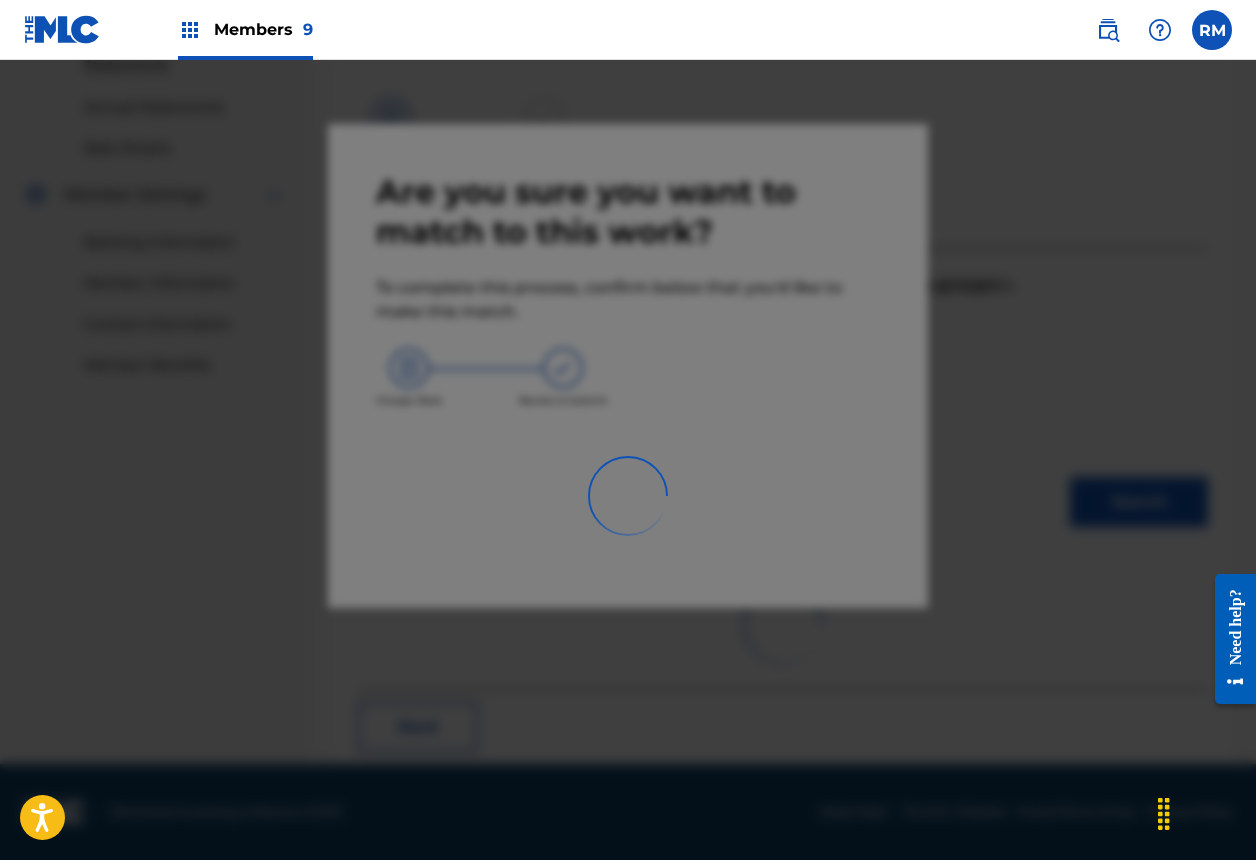 scroll, scrollTop: 67, scrollLeft: 0, axis: vertical 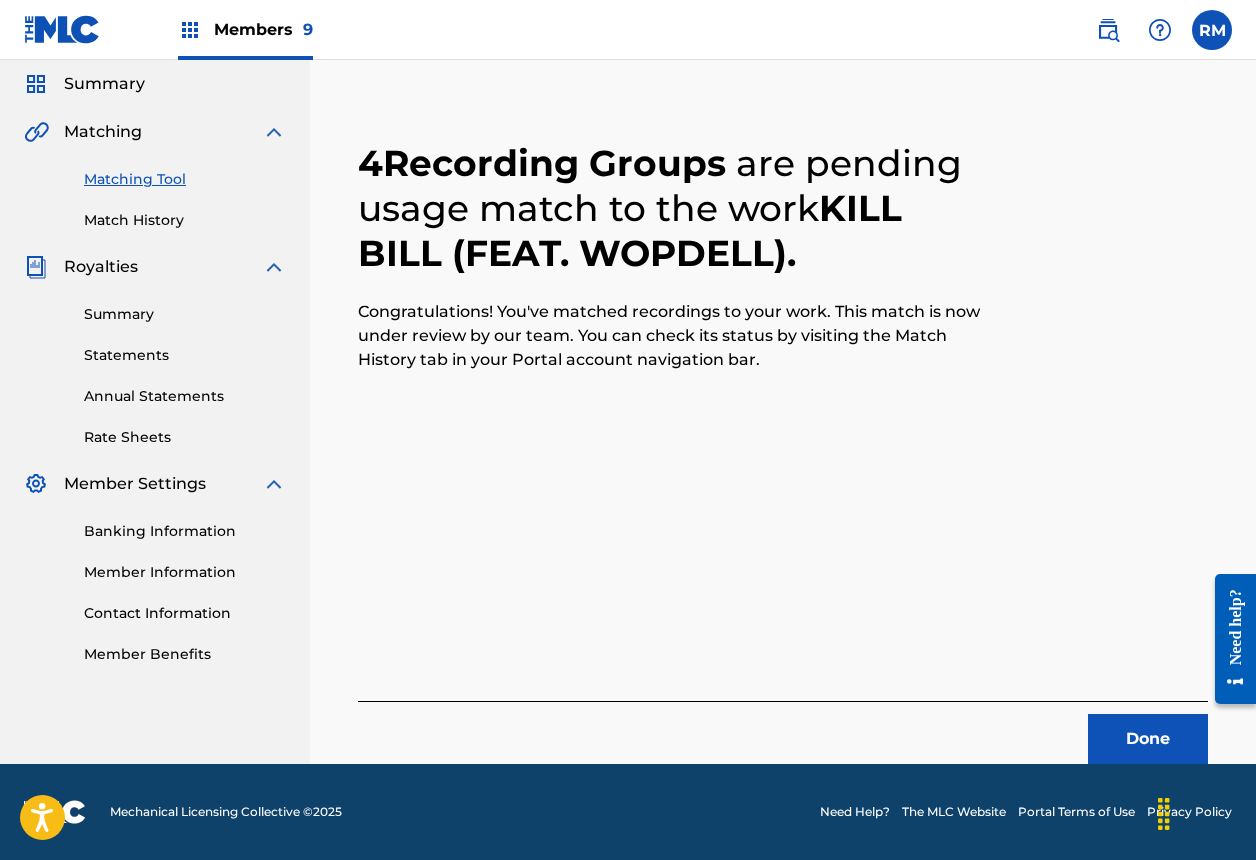 click on "Done" at bounding box center (1148, 739) 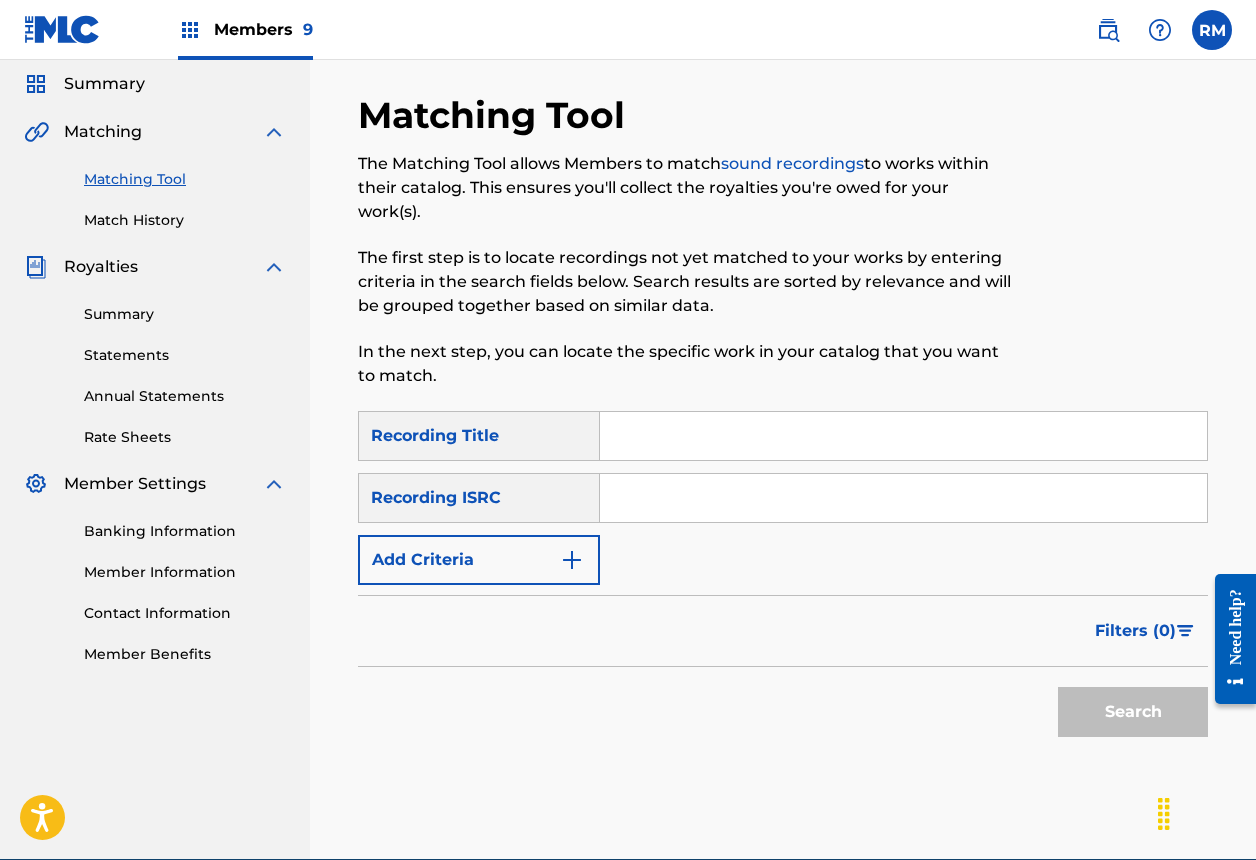 click at bounding box center (903, 498) 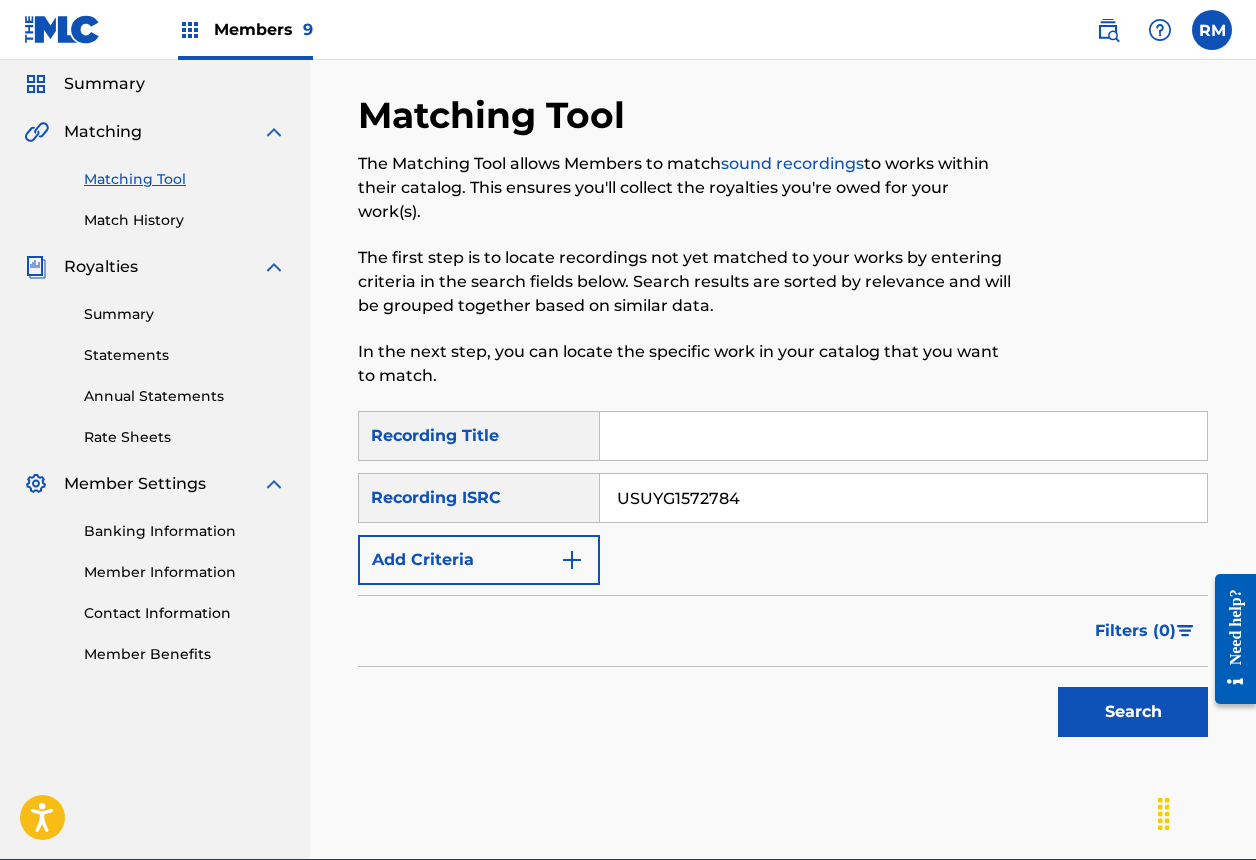 type on "USUYG1572784" 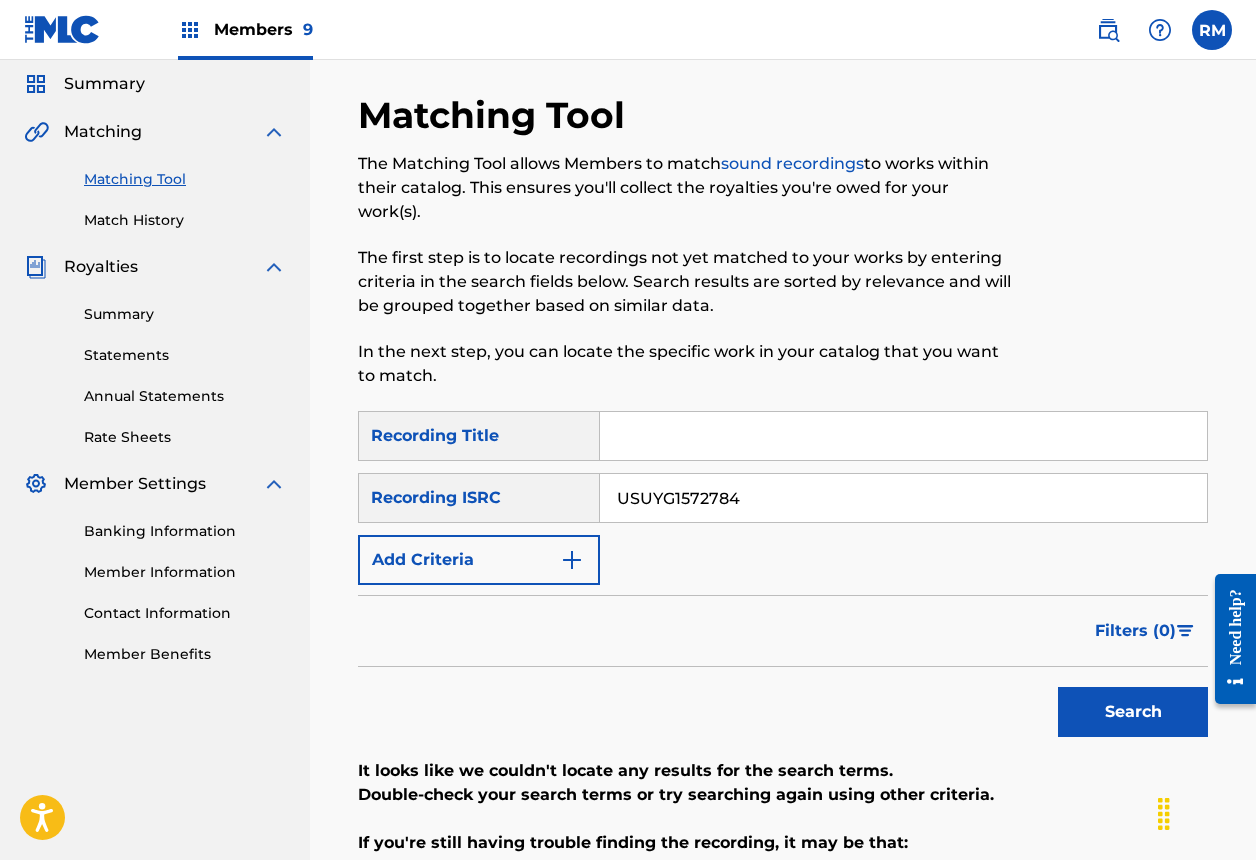 scroll, scrollTop: 378, scrollLeft: 0, axis: vertical 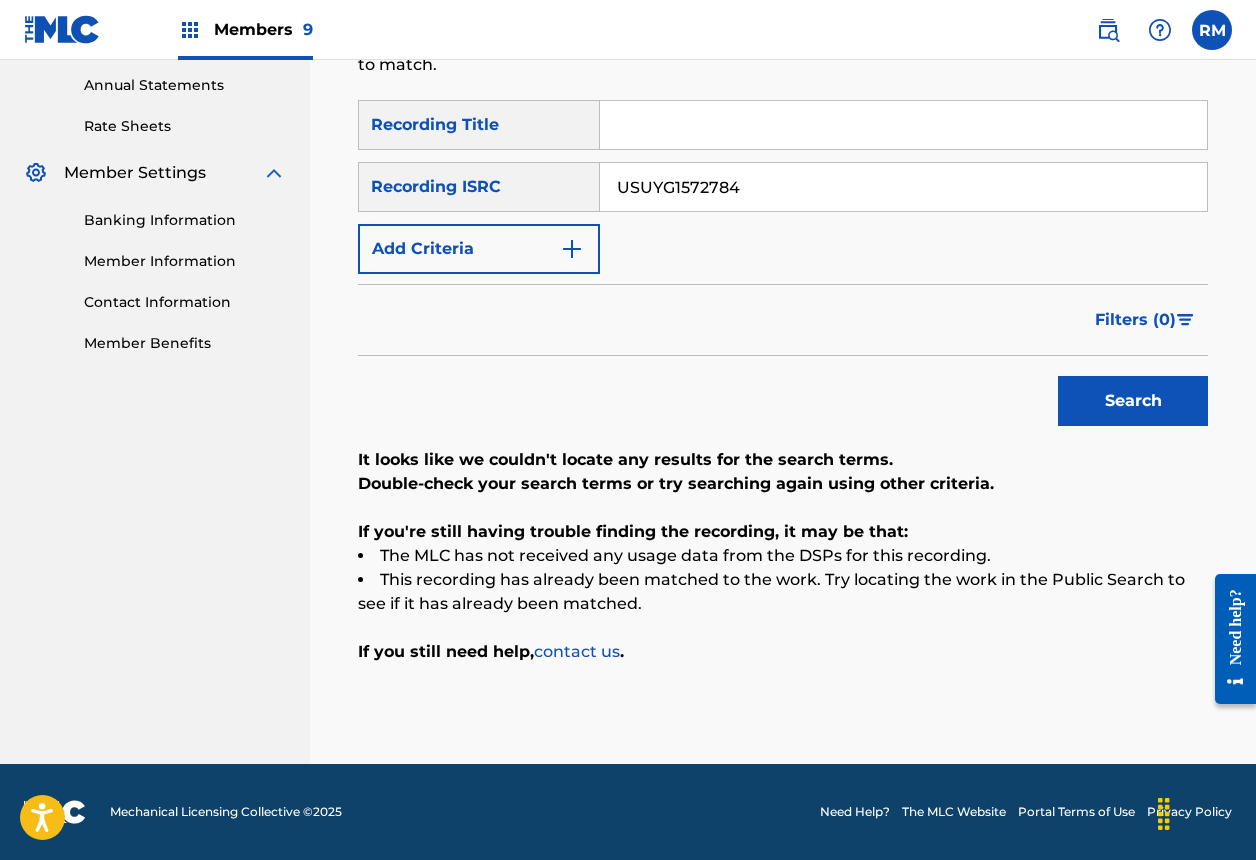 click on "USUYG1572784" at bounding box center (903, 187) 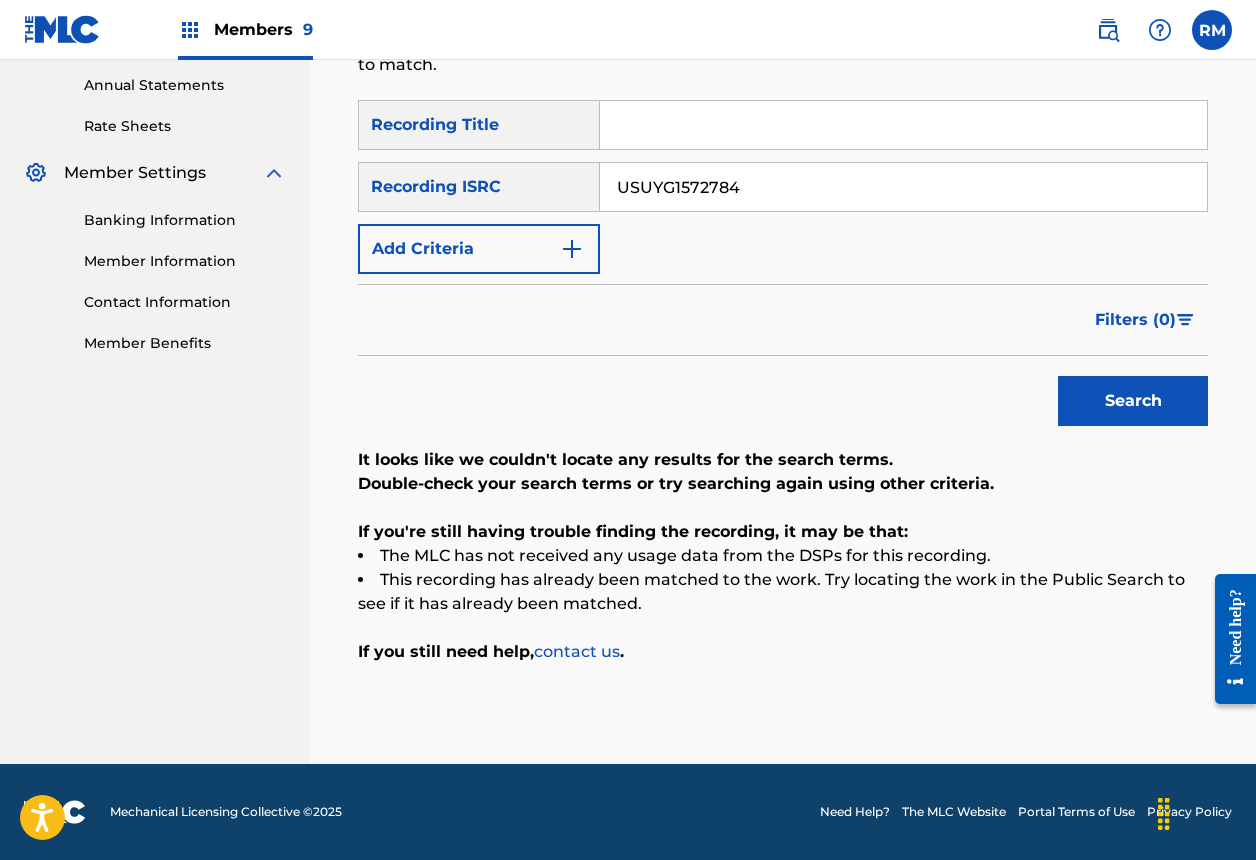 paste 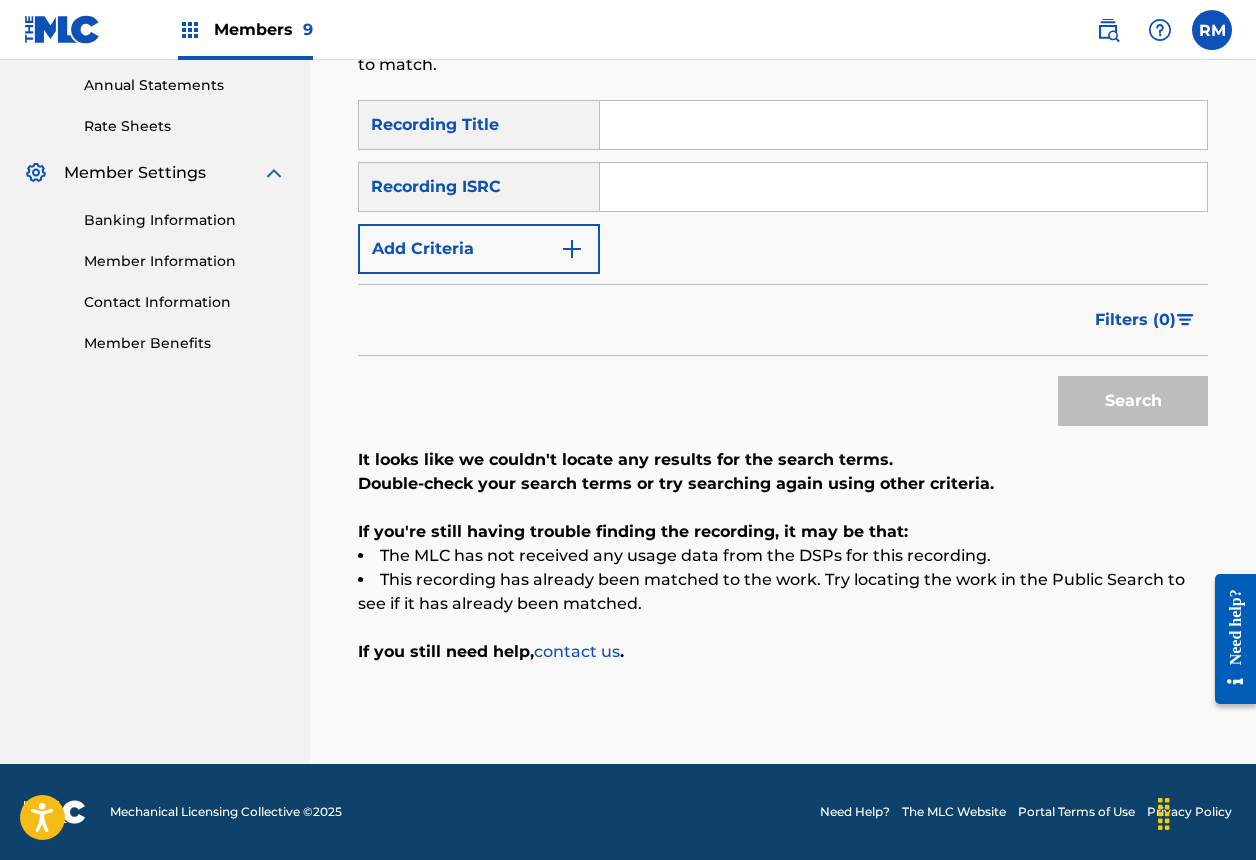 click at bounding box center (903, 187) 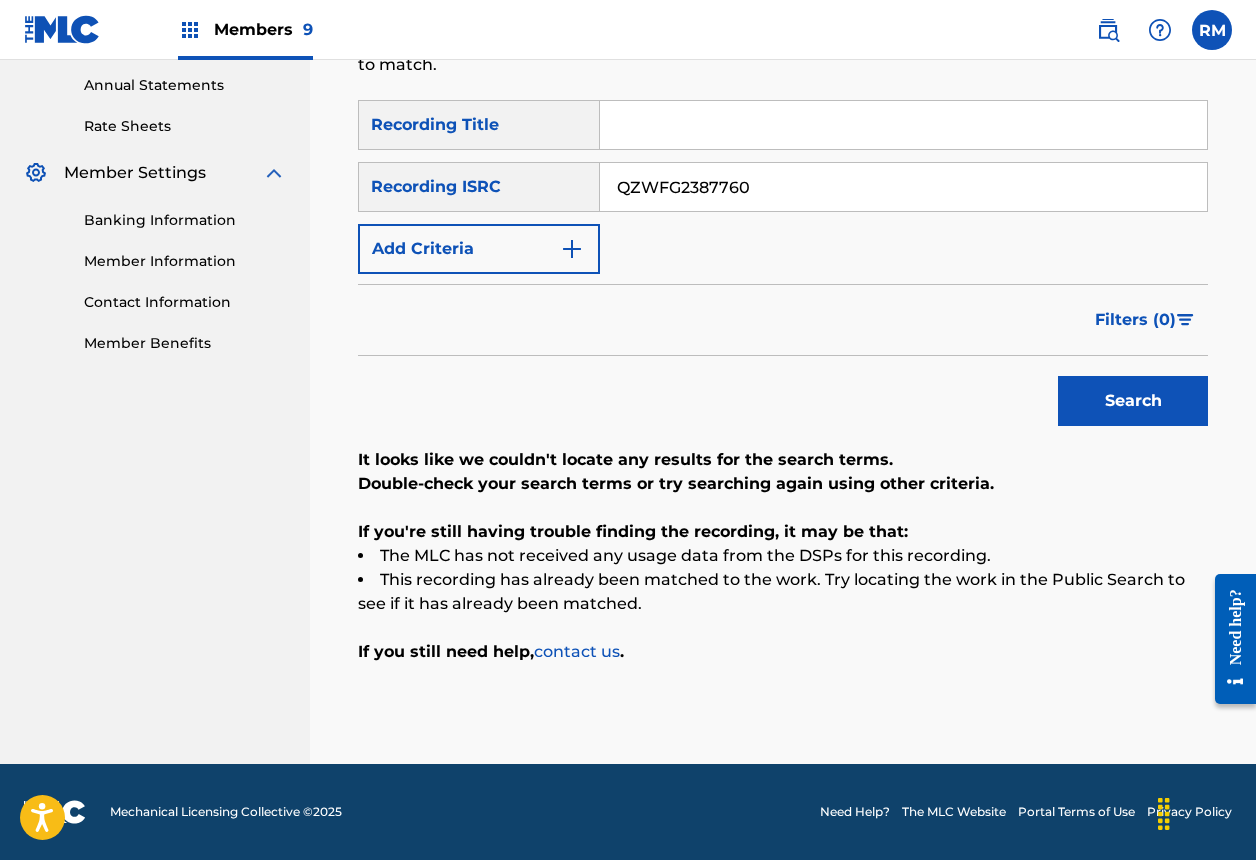 type on "QZWFG2387760" 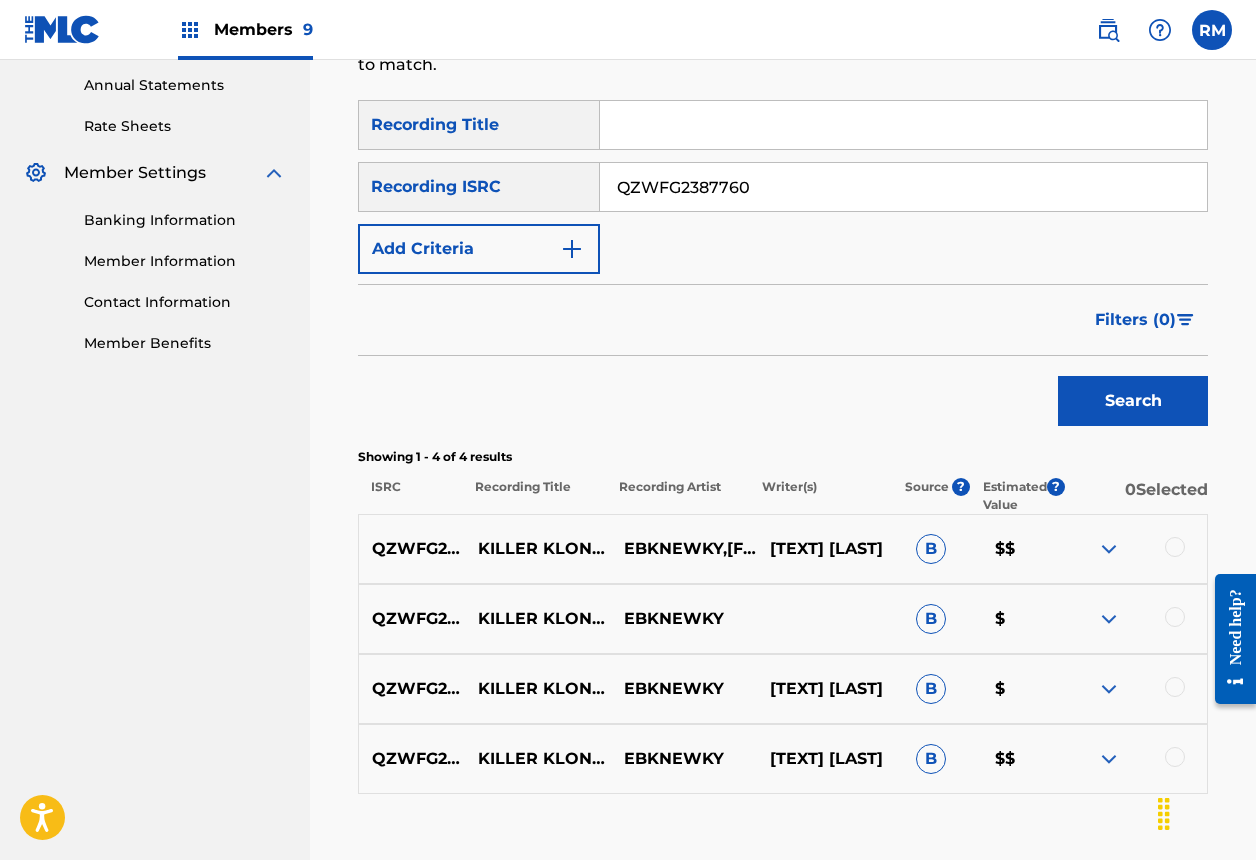click at bounding box center [1134, 549] 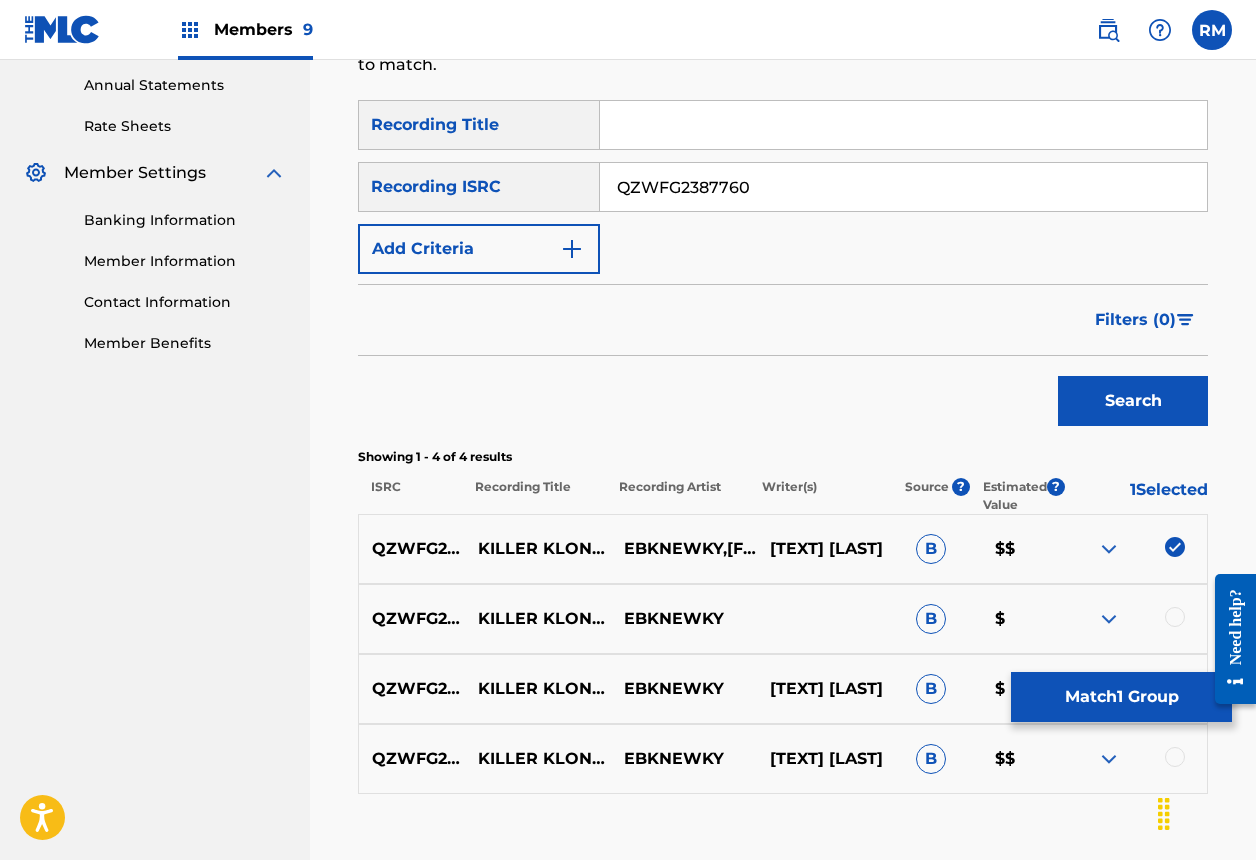 click at bounding box center [1175, 617] 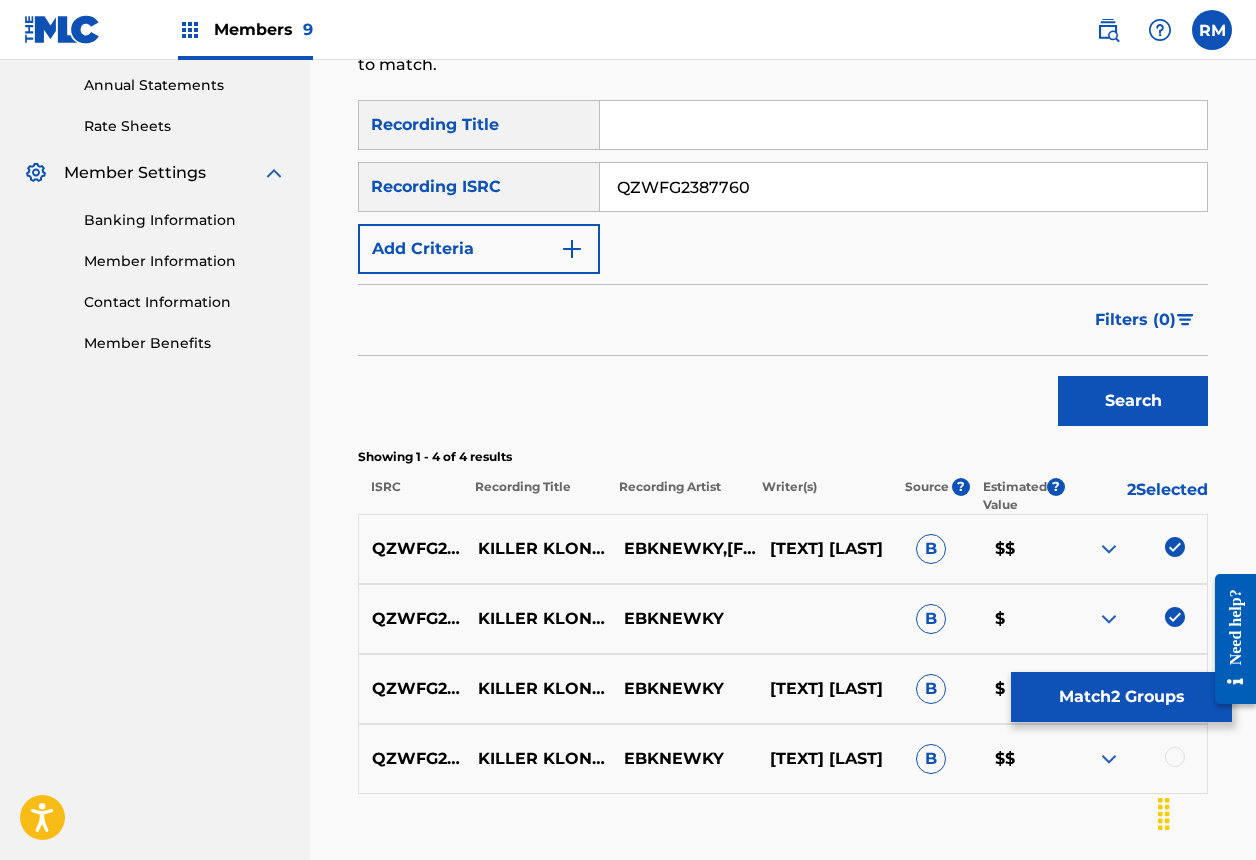 scroll, scrollTop: 508, scrollLeft: 0, axis: vertical 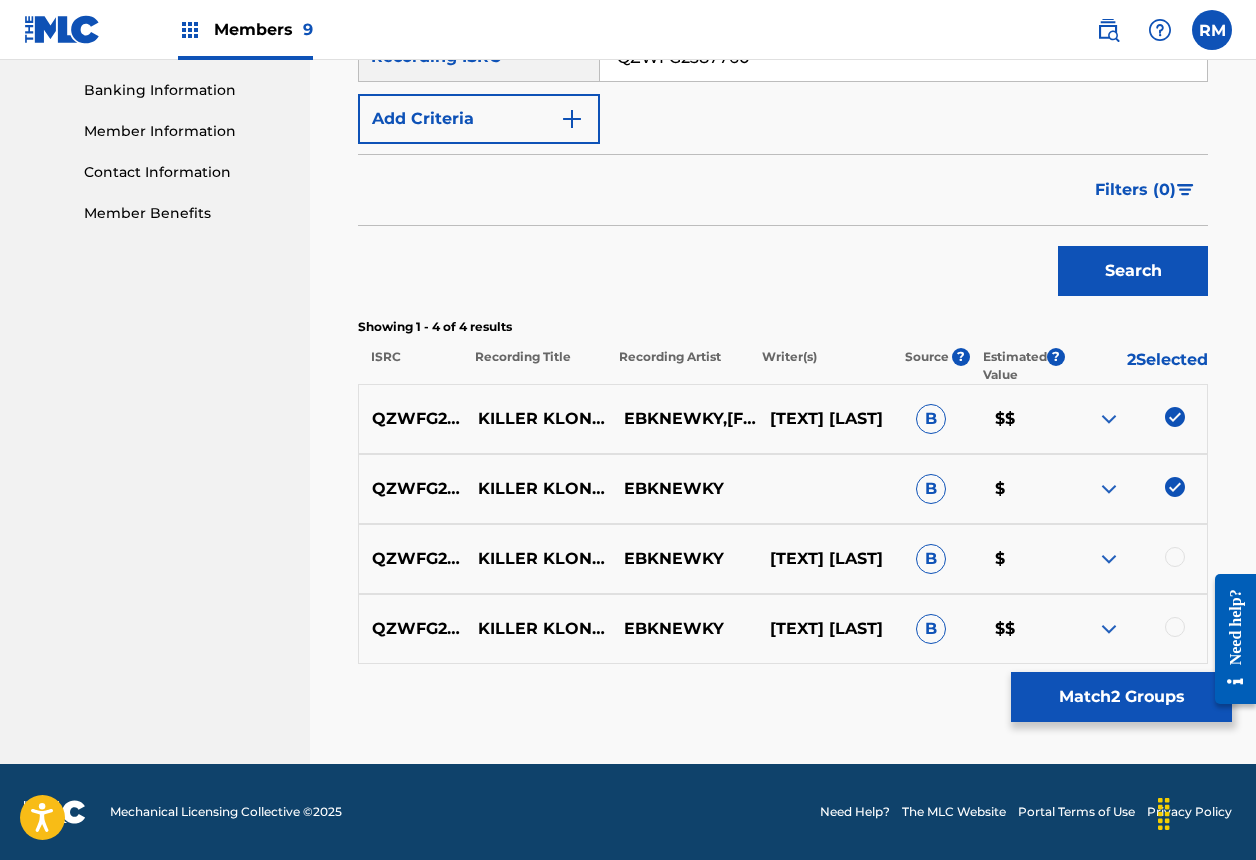 click at bounding box center [1175, 557] 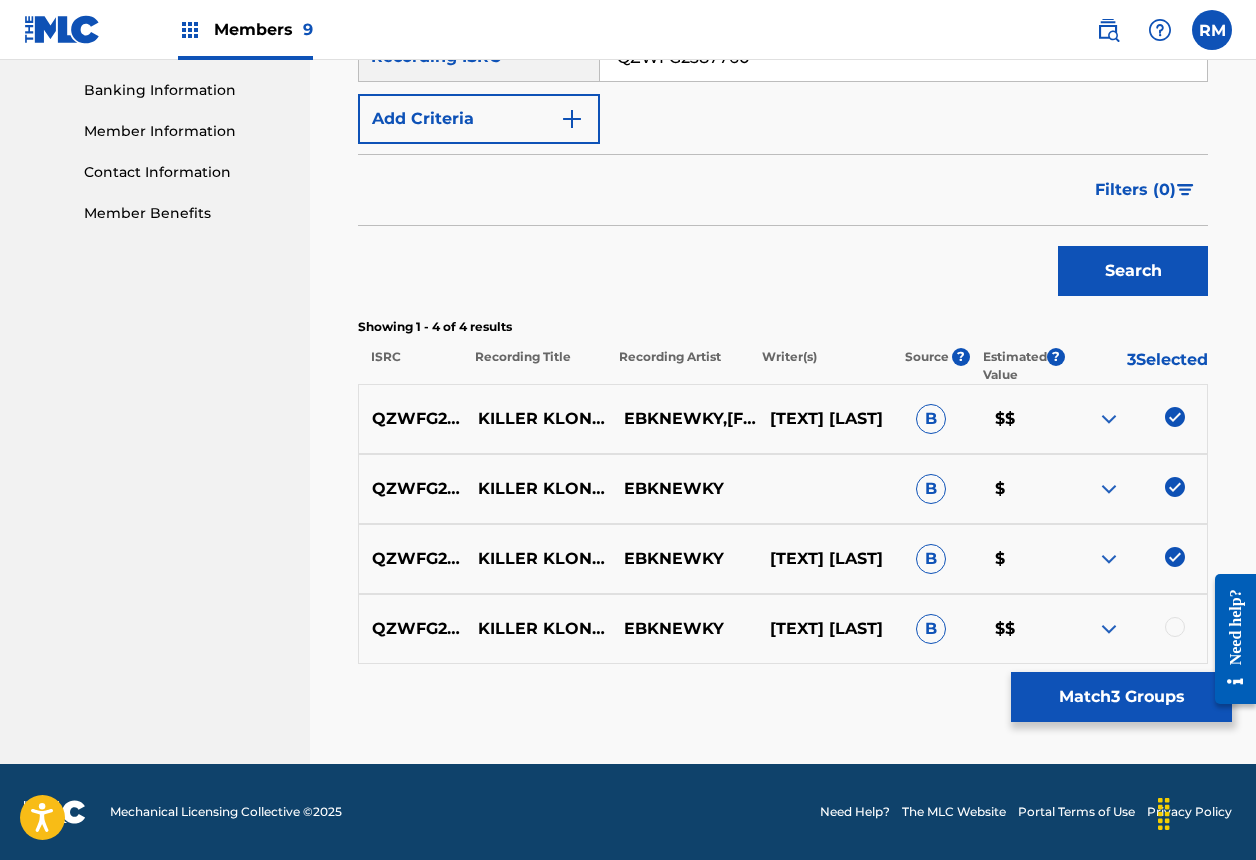 click at bounding box center (1175, 627) 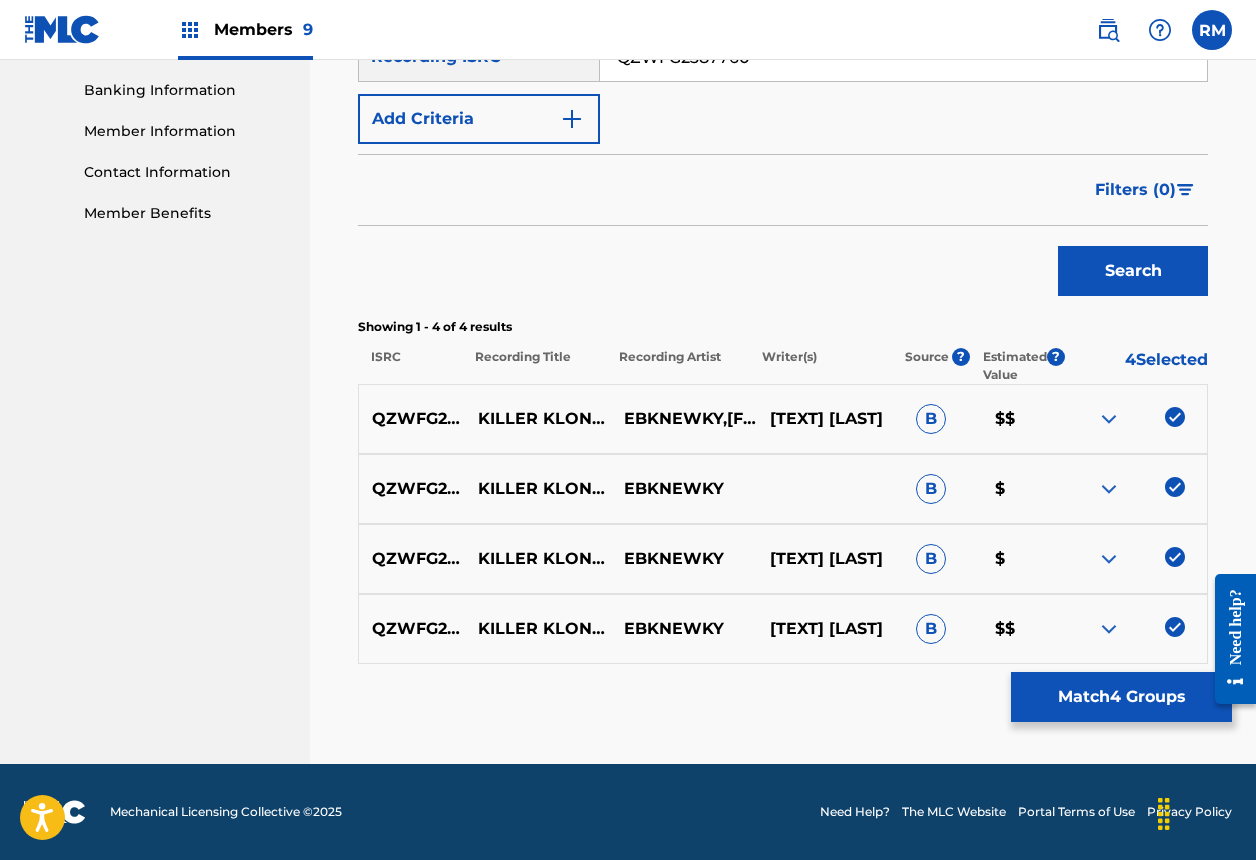 click on "Match  4 Groups" at bounding box center (1121, 697) 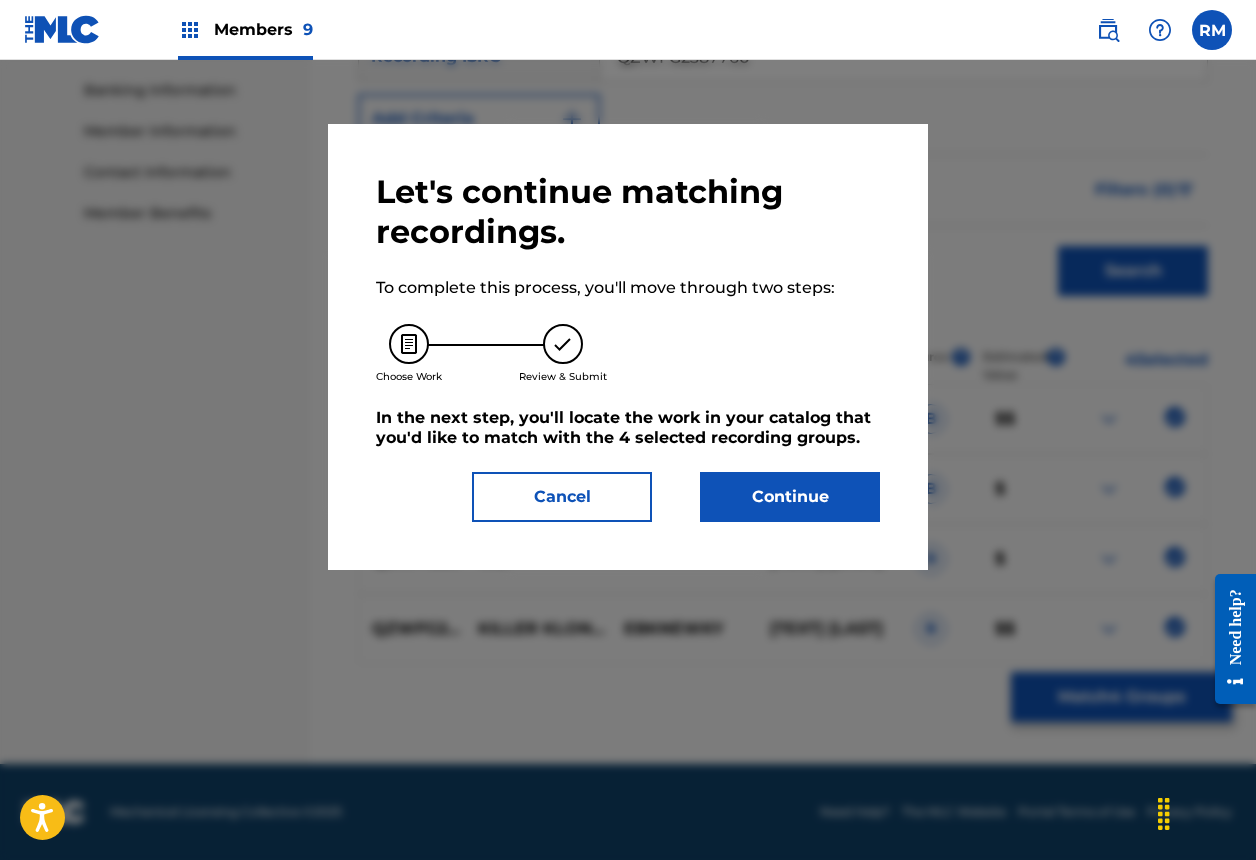 click on "Continue" at bounding box center [790, 497] 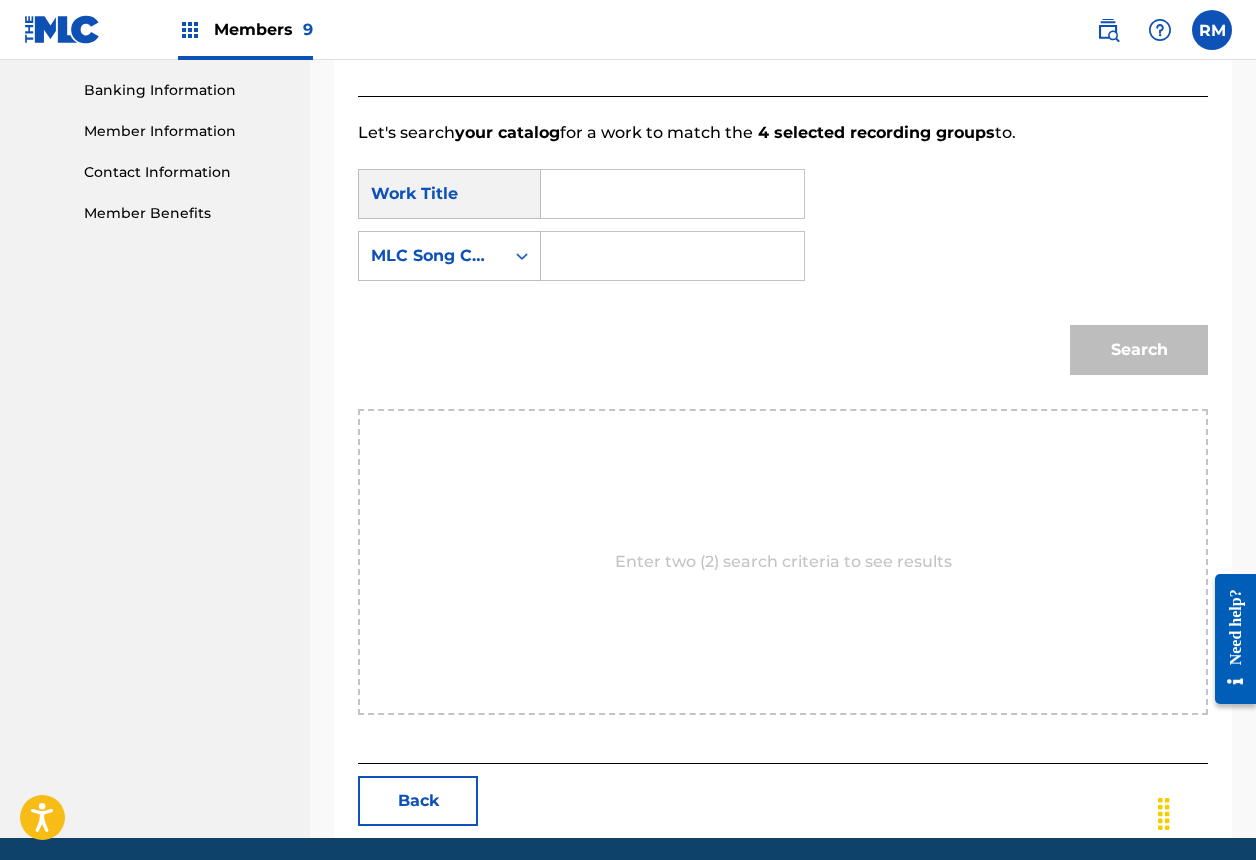 click at bounding box center [672, 194] 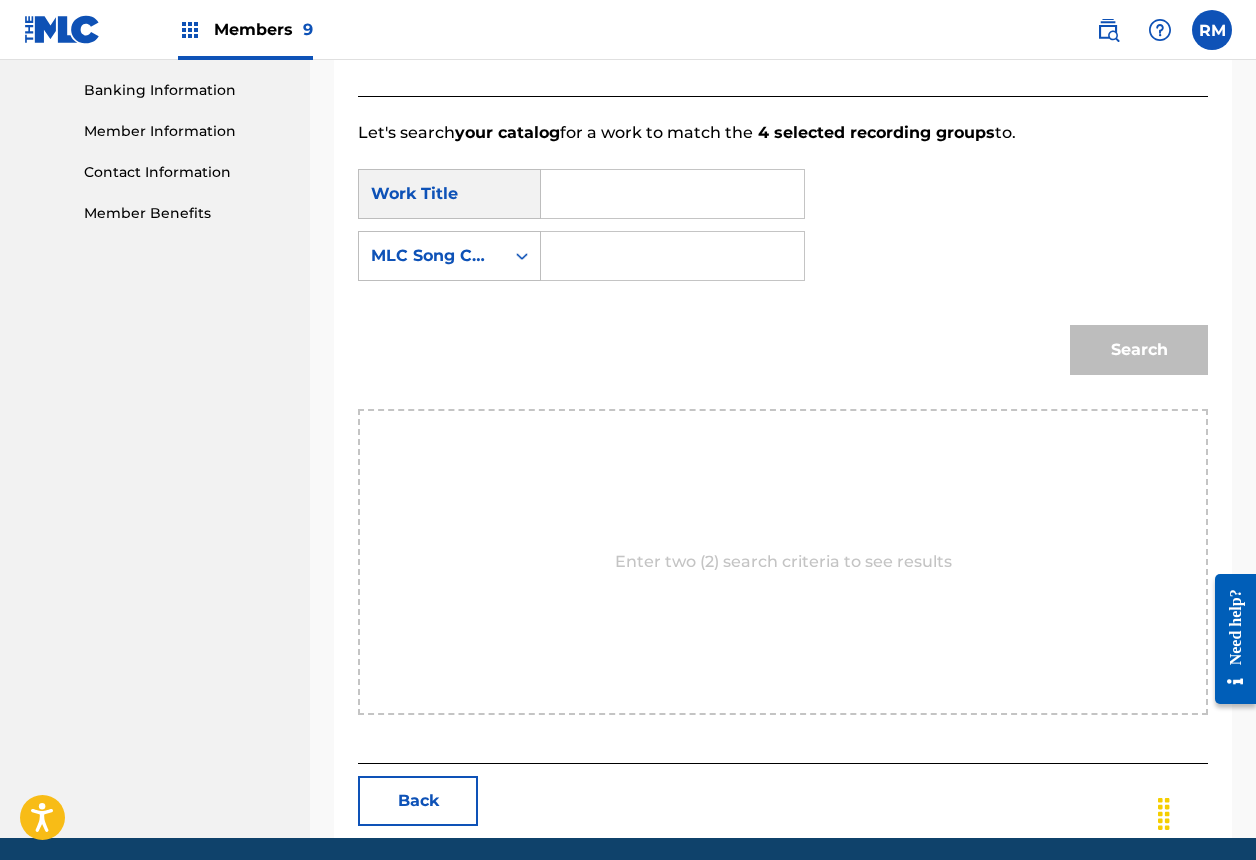 paste on "KJ2V4N	Killer Klones" 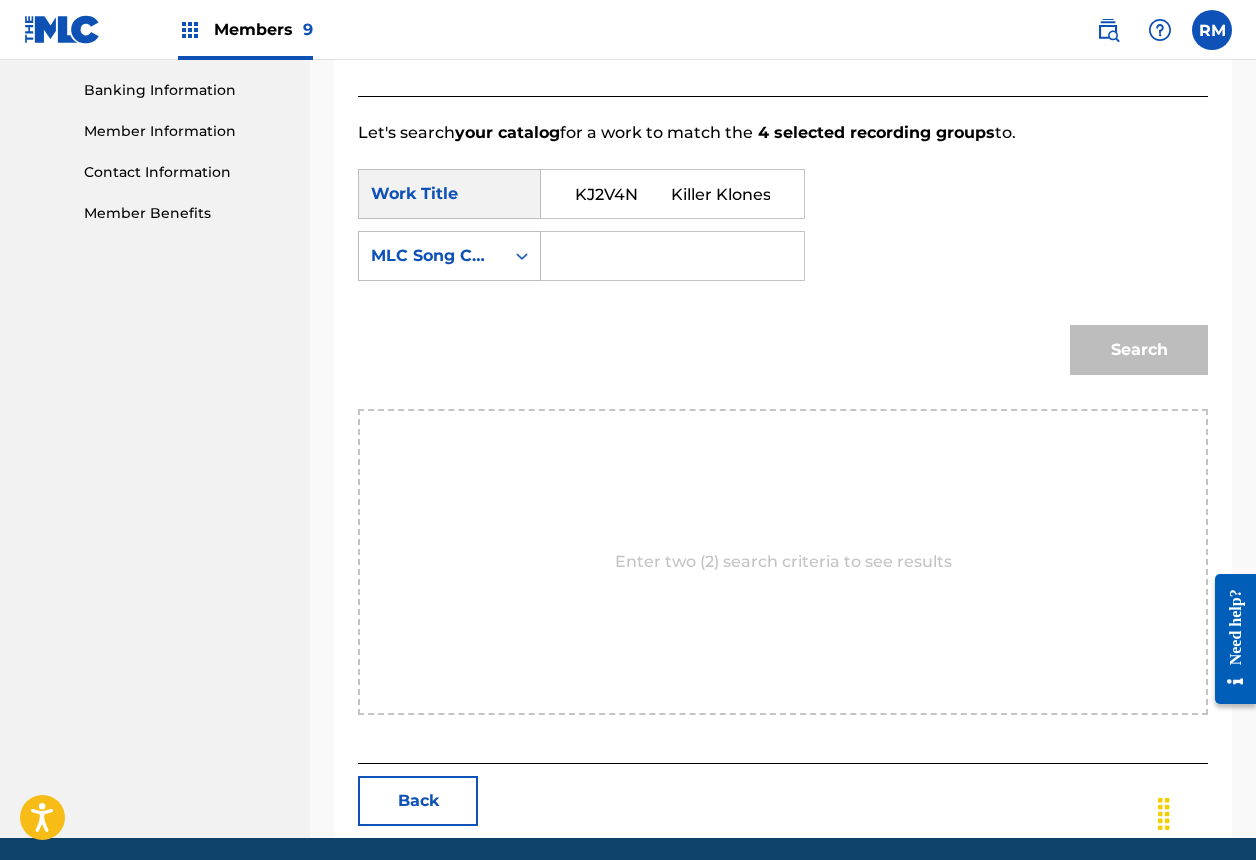 click on "KJ2V4N	Killer Klones" at bounding box center (672, 194) 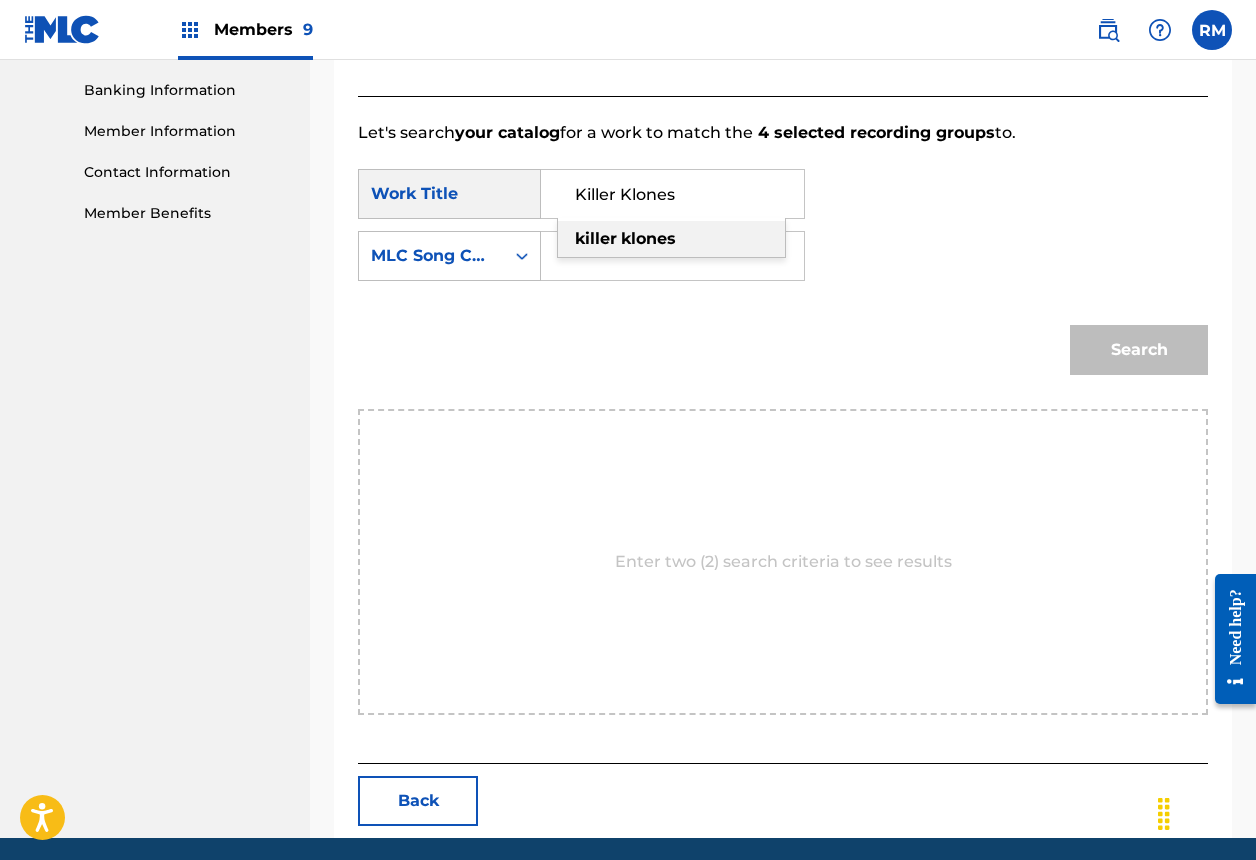 click on "killer   klones" at bounding box center (671, 239) 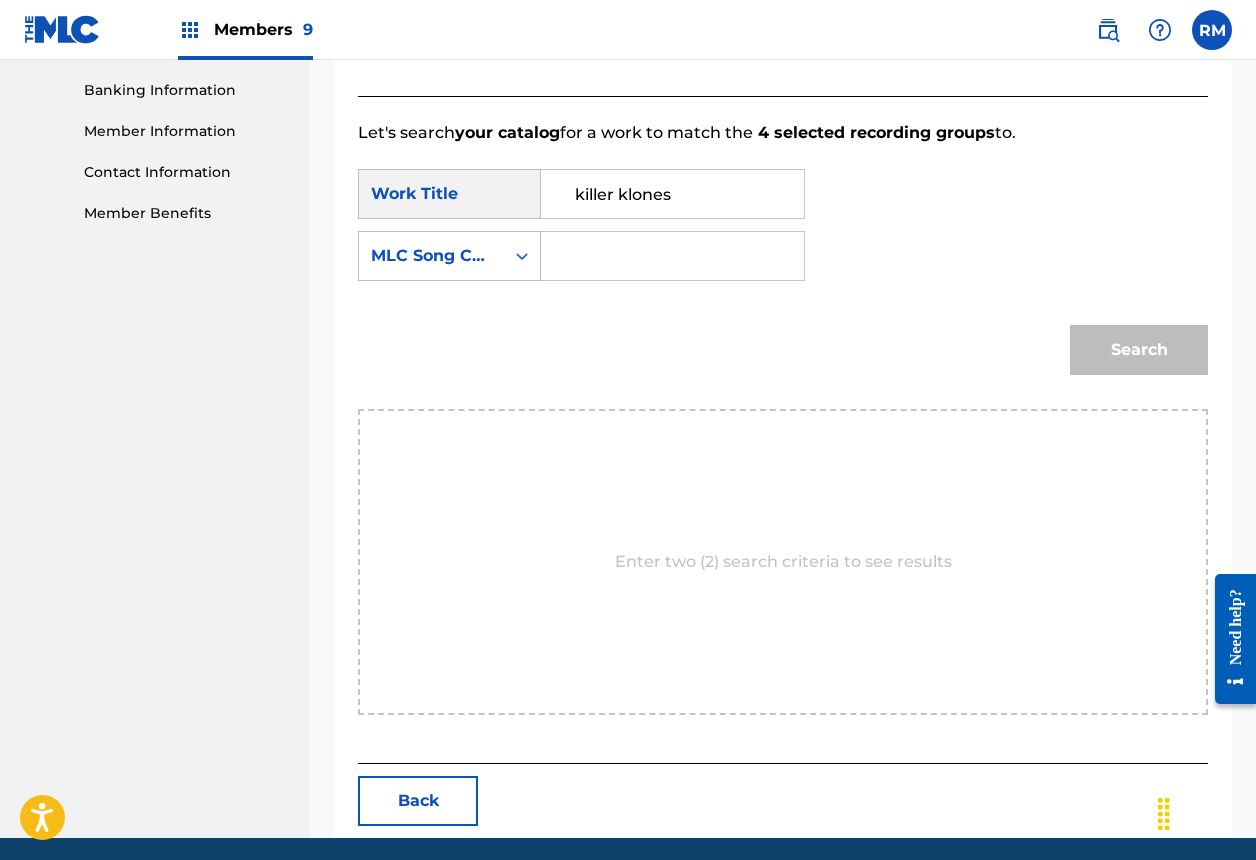 paste on "KJ2V4N" 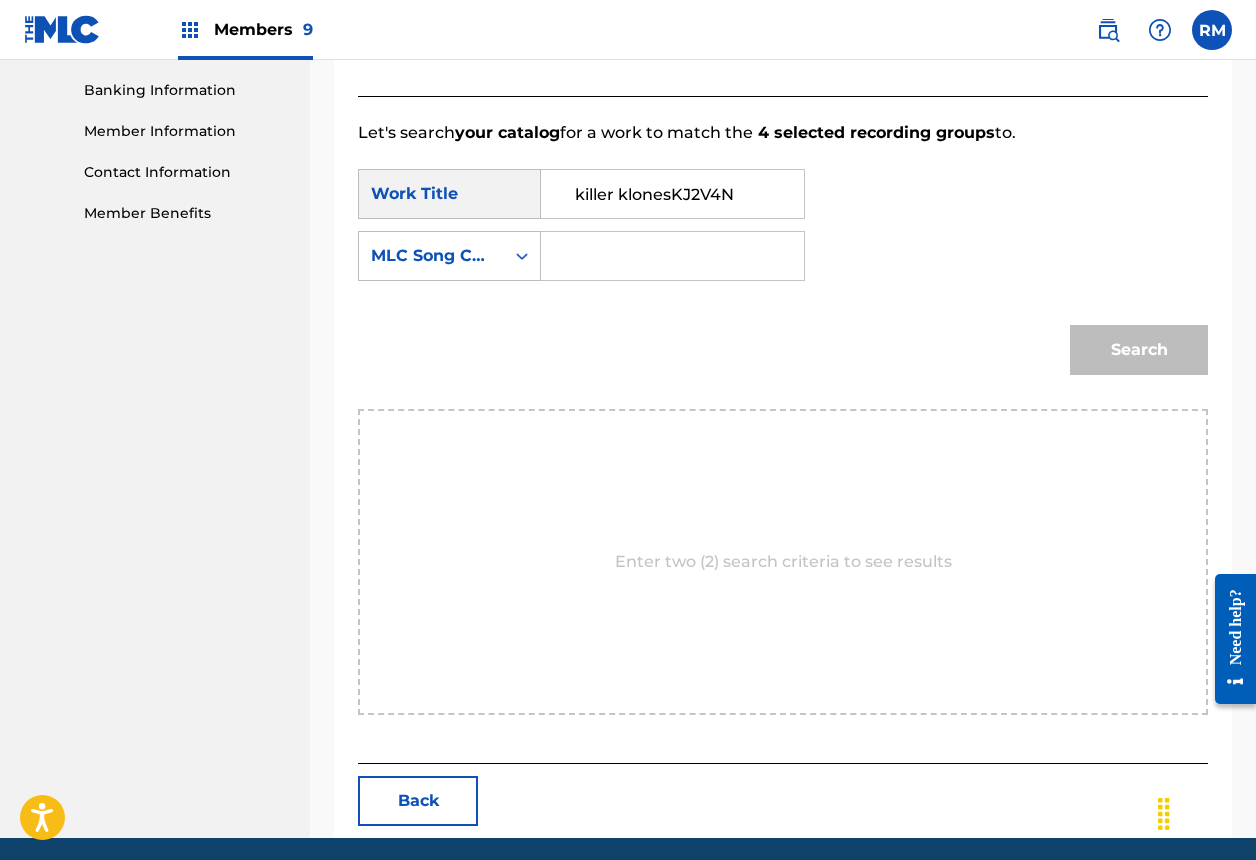 type on "killer klones" 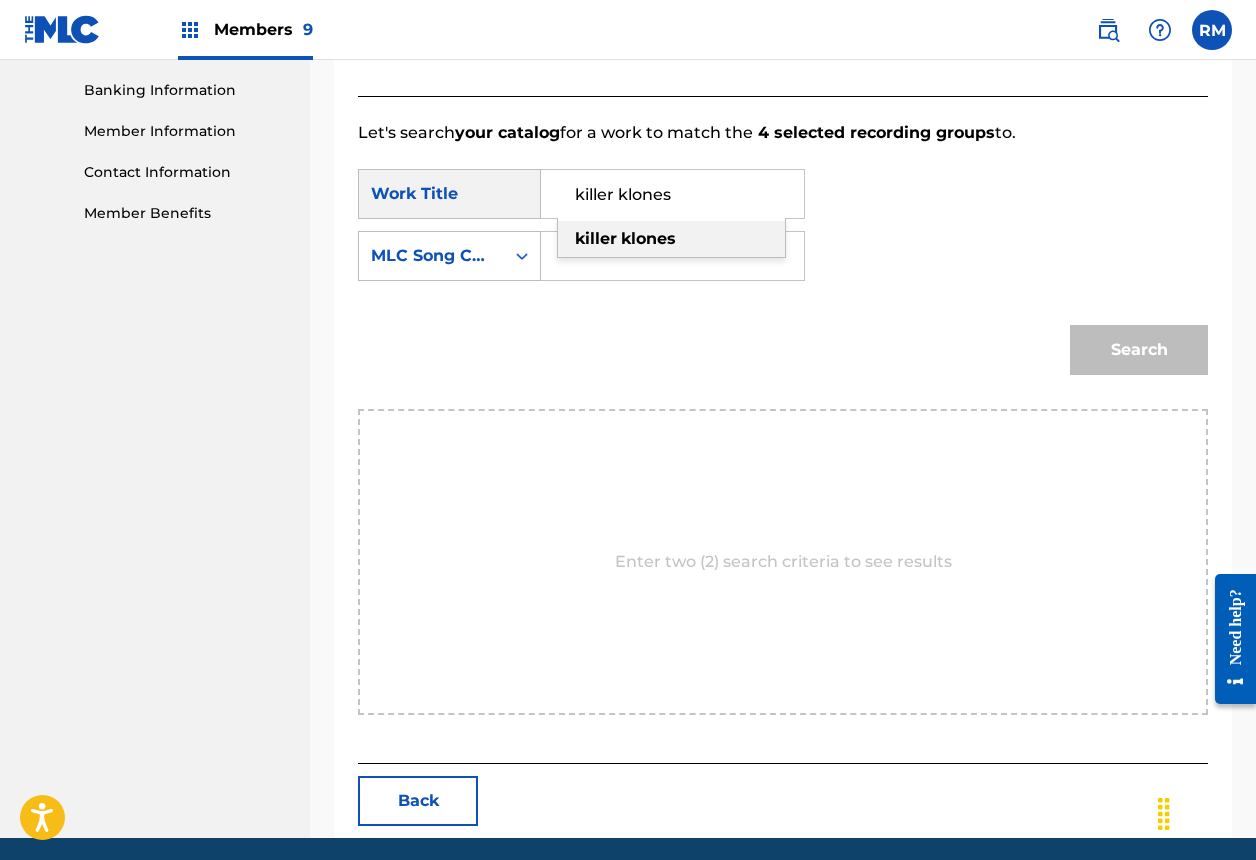 click on "killer klones" at bounding box center (672, 194) 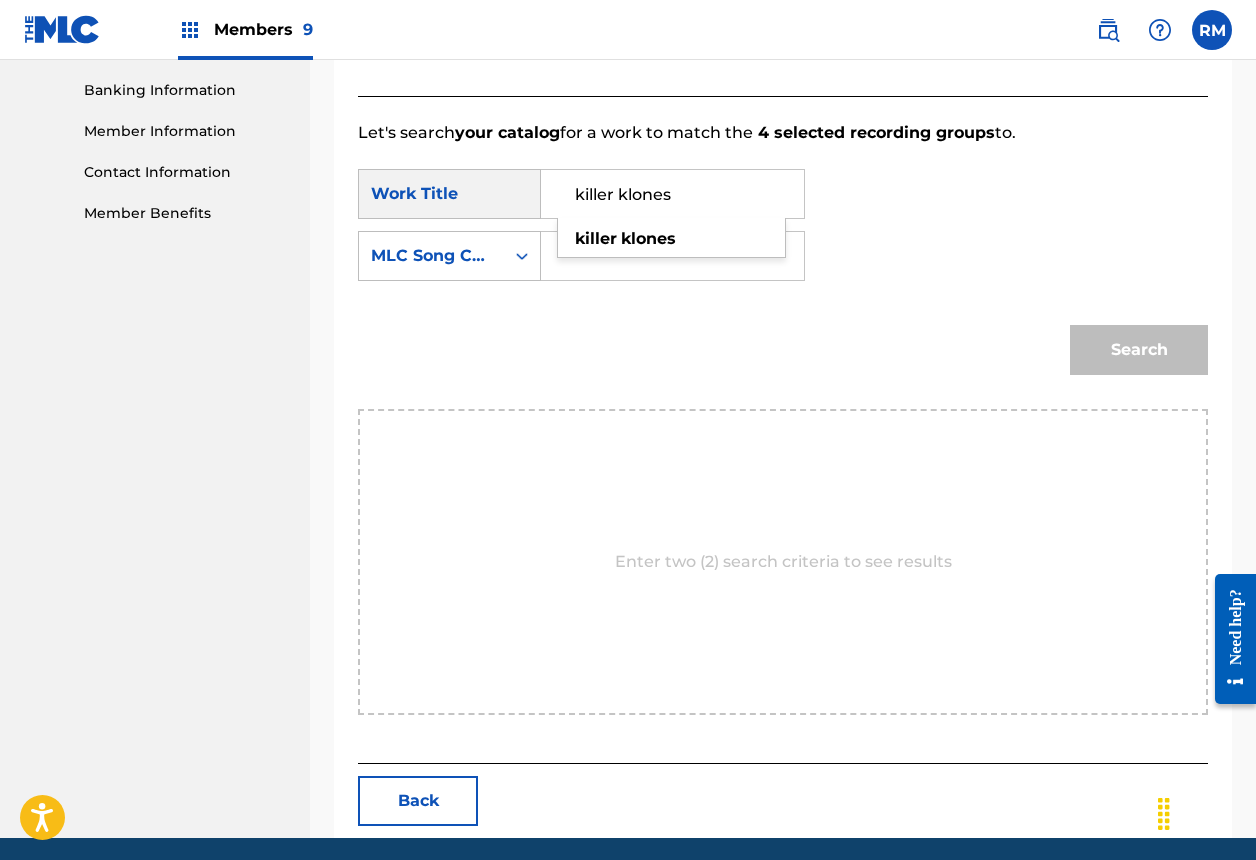click at bounding box center (672, 256) 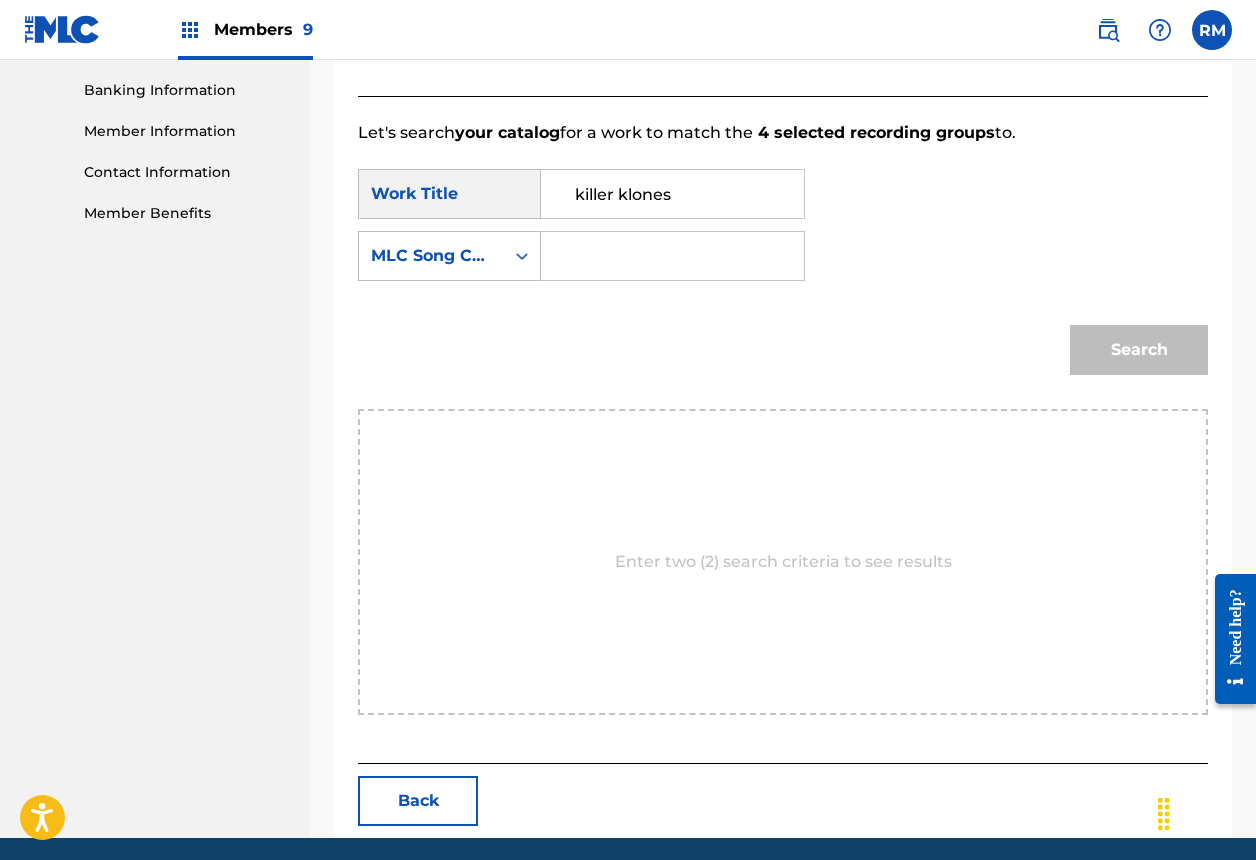 paste on "KJ2V4N" 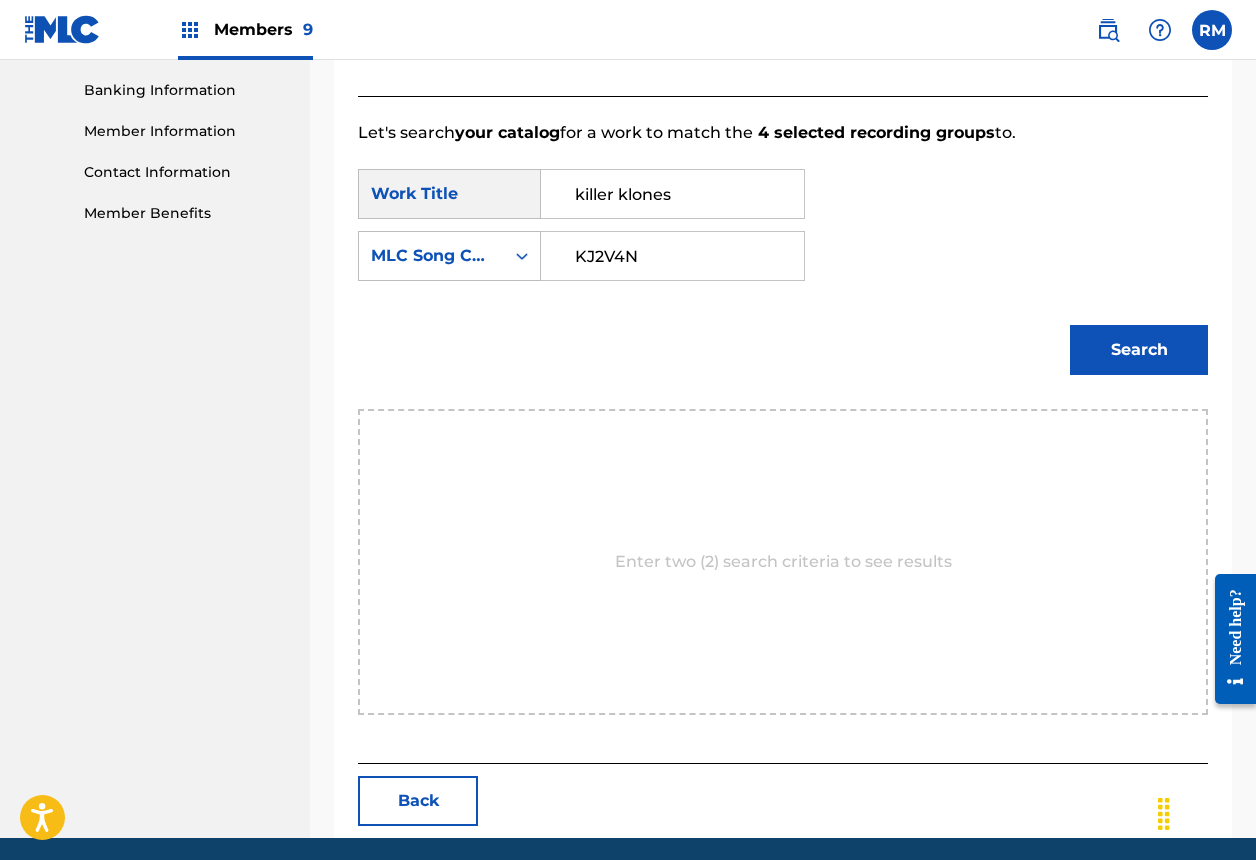 click on "KJ2V4N" at bounding box center (672, 256) 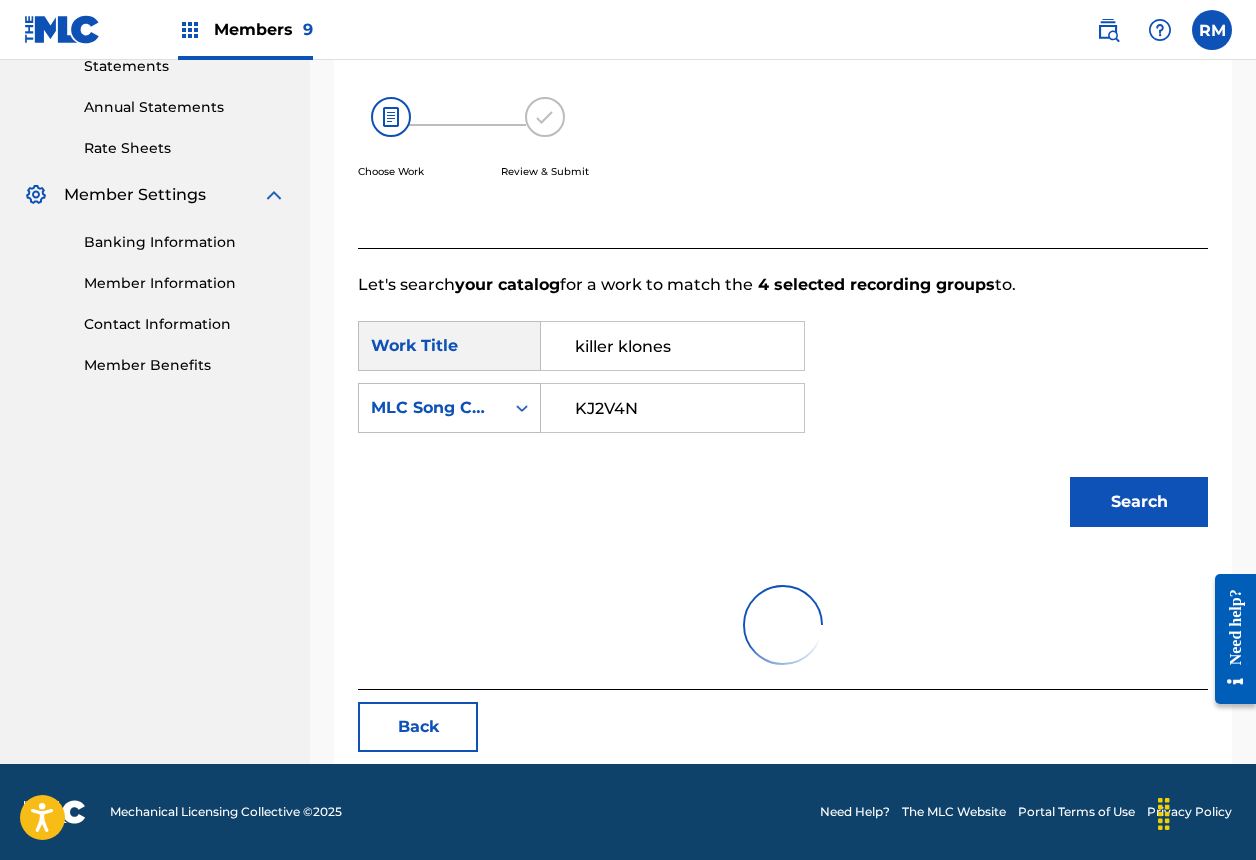 scroll, scrollTop: 508, scrollLeft: 0, axis: vertical 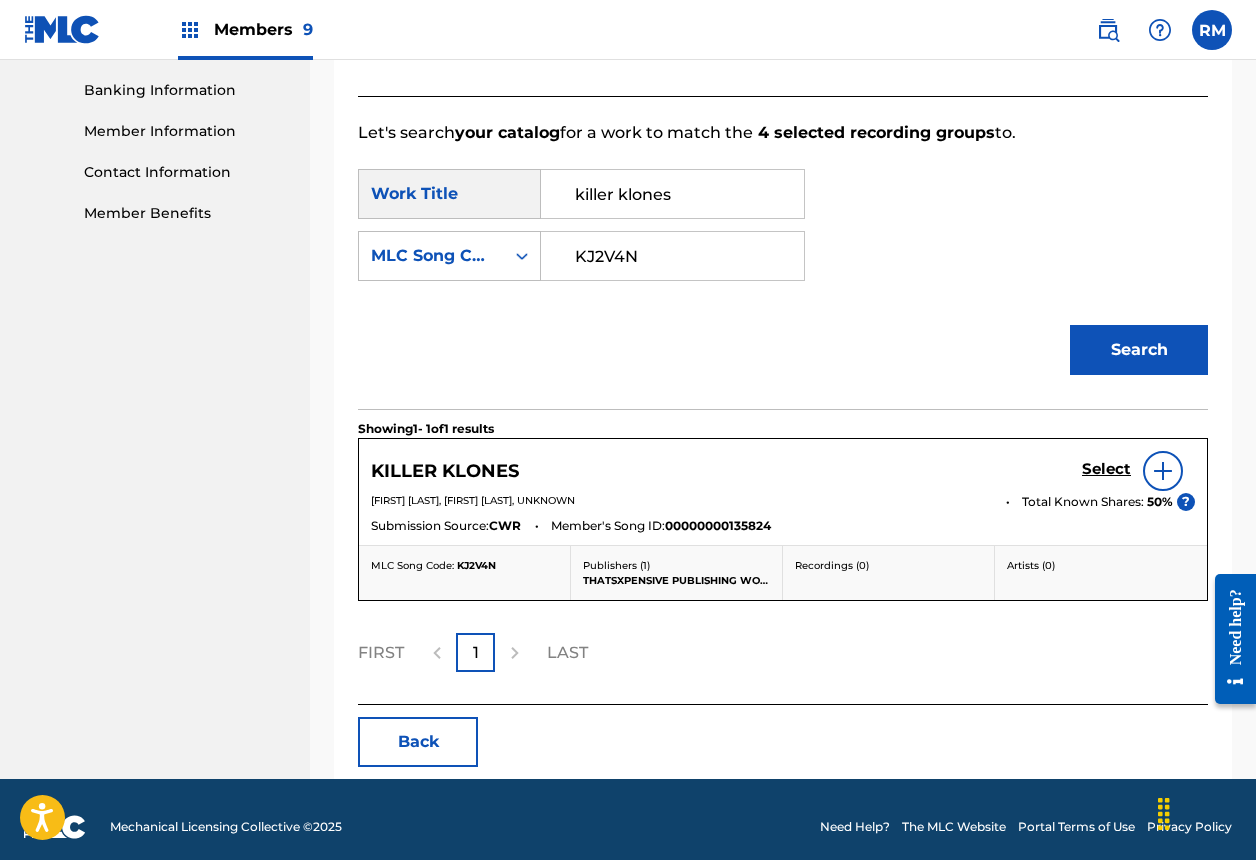 click on "Select" at bounding box center [1106, 469] 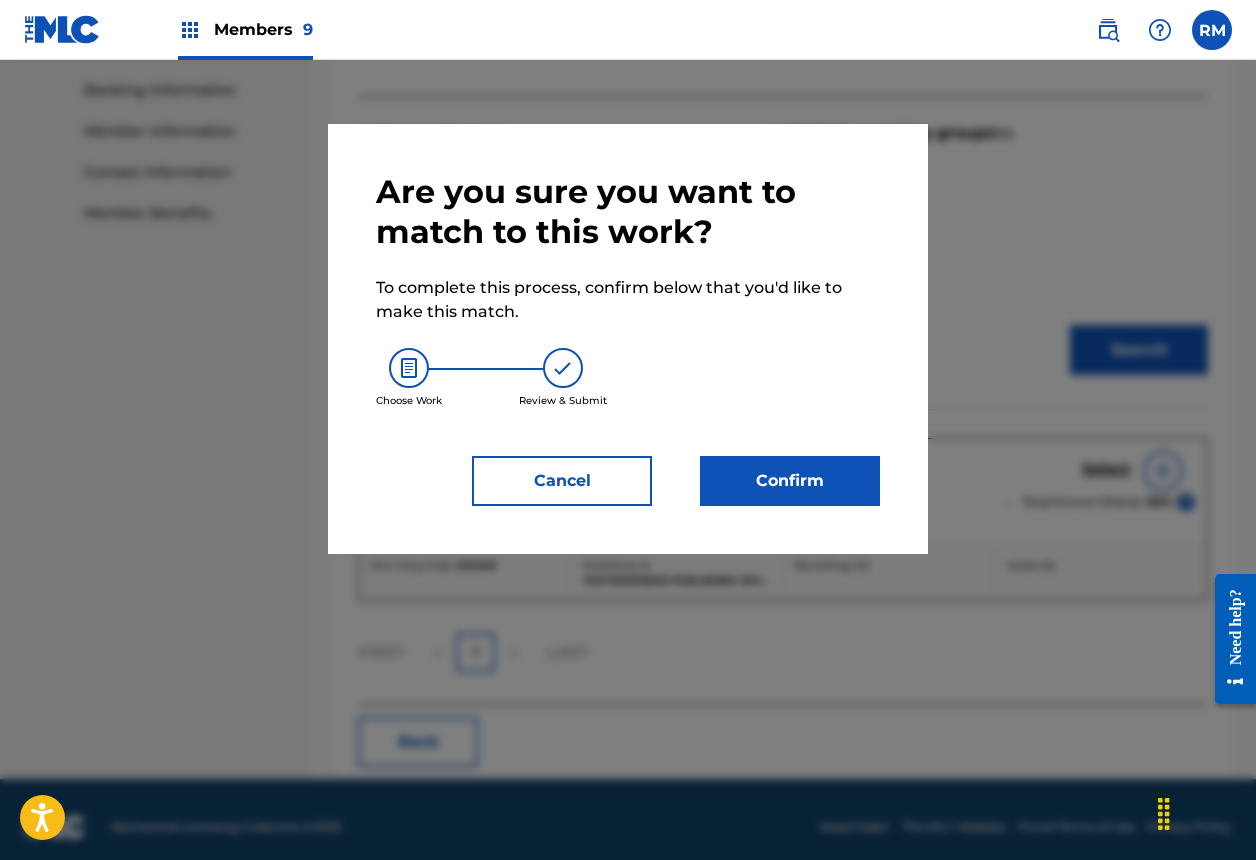 click on "Confirm" at bounding box center (790, 481) 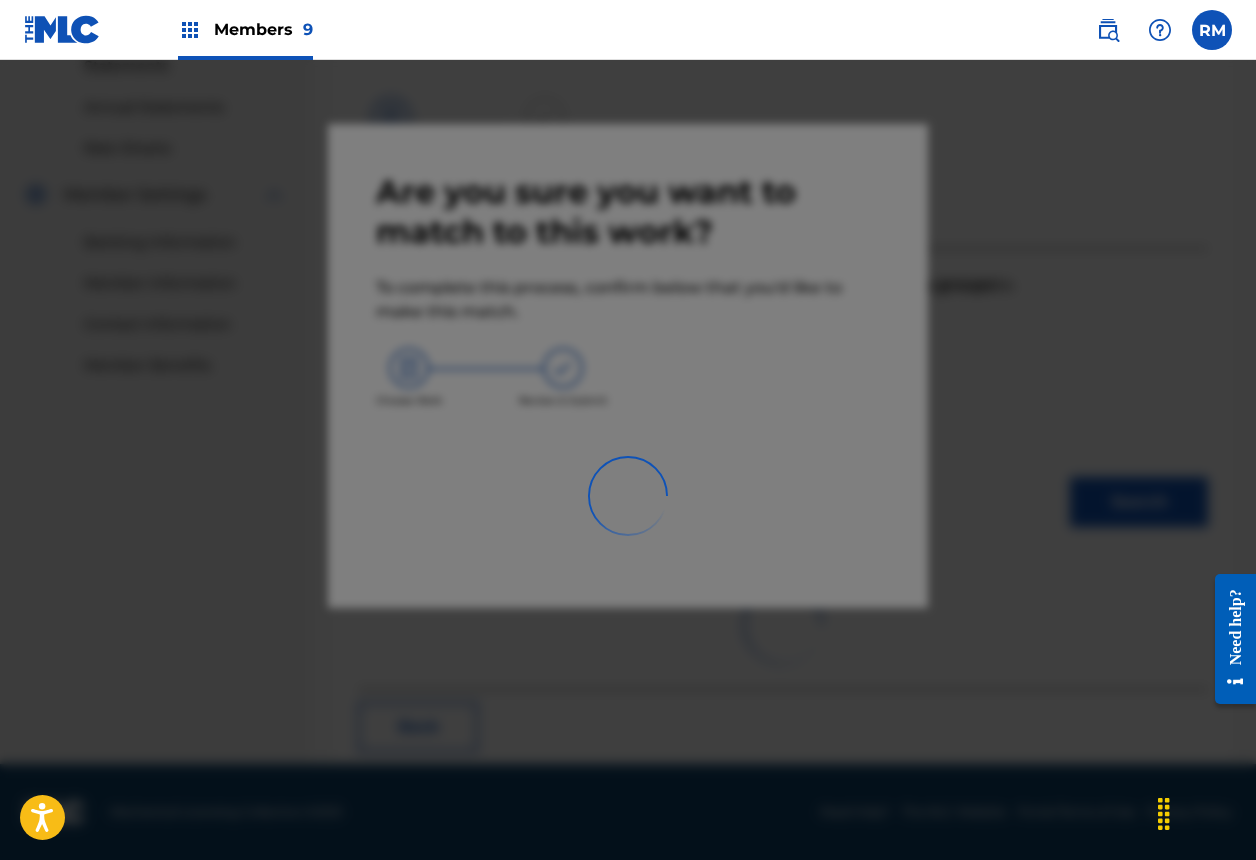 scroll, scrollTop: 67, scrollLeft: 0, axis: vertical 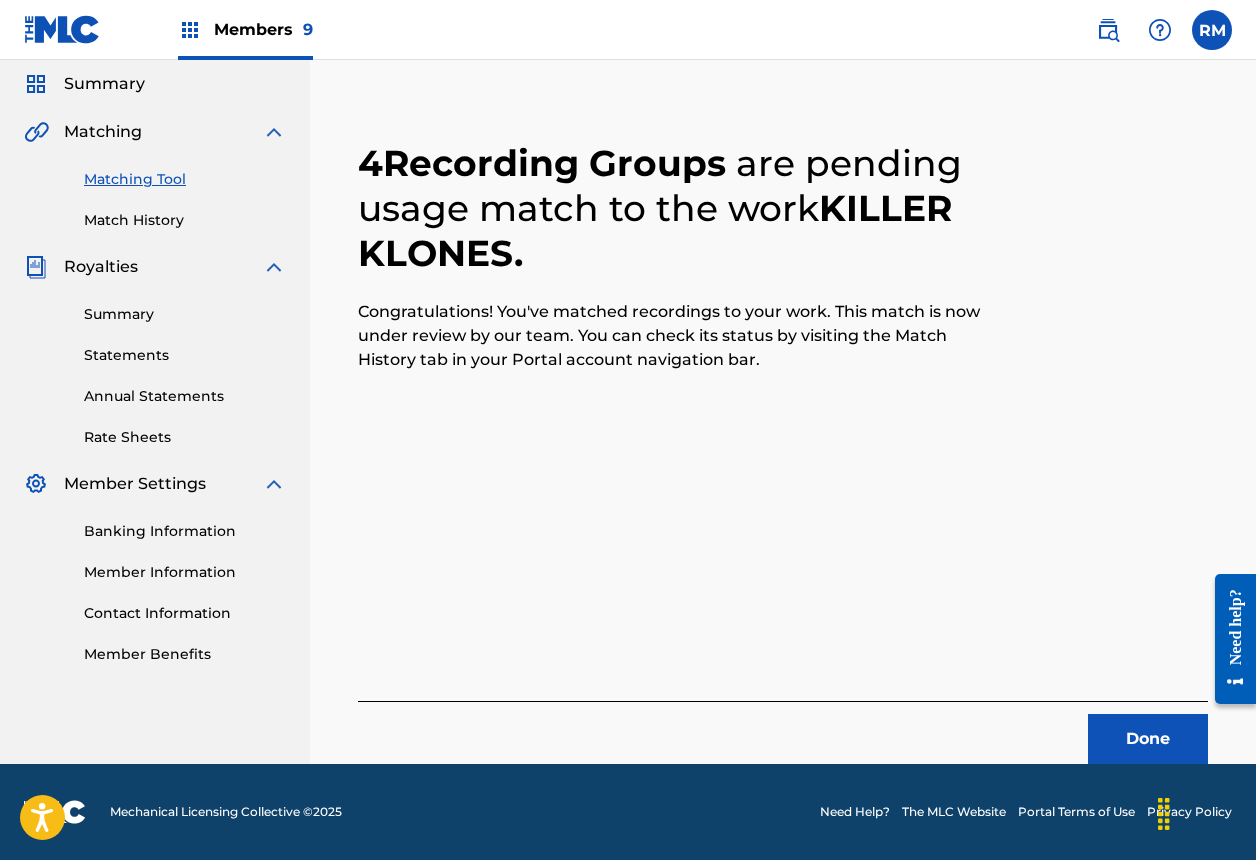 click on "Done" at bounding box center [1148, 739] 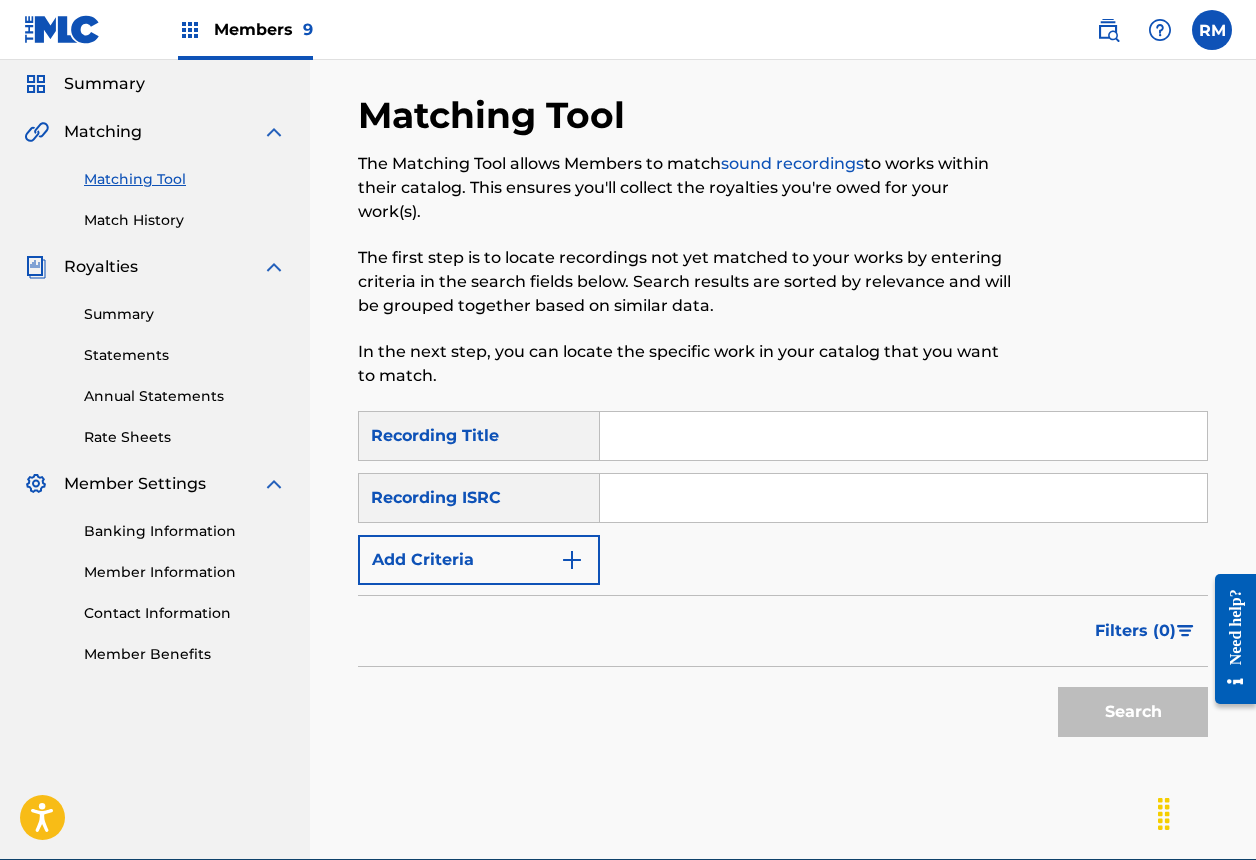 click at bounding box center [903, 498] 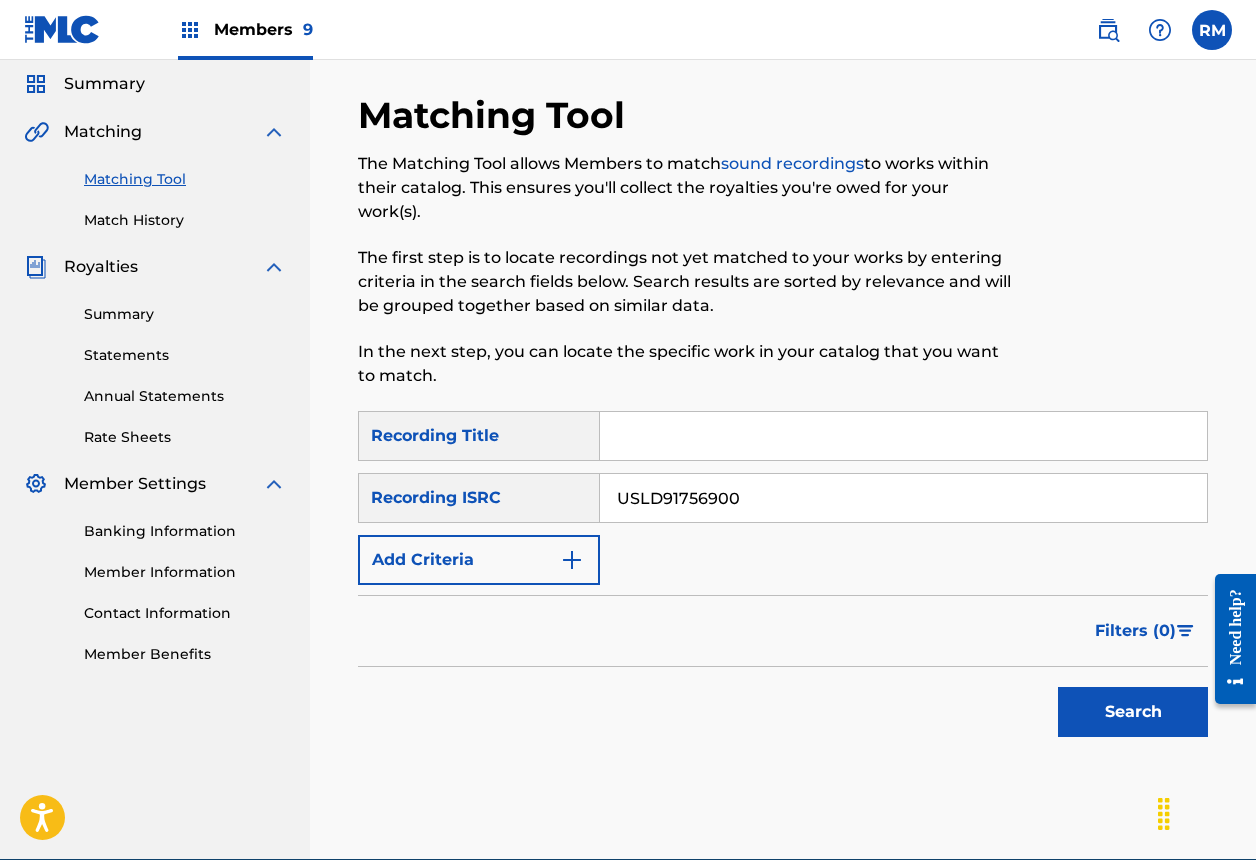 click on "Search" at bounding box center [1133, 712] 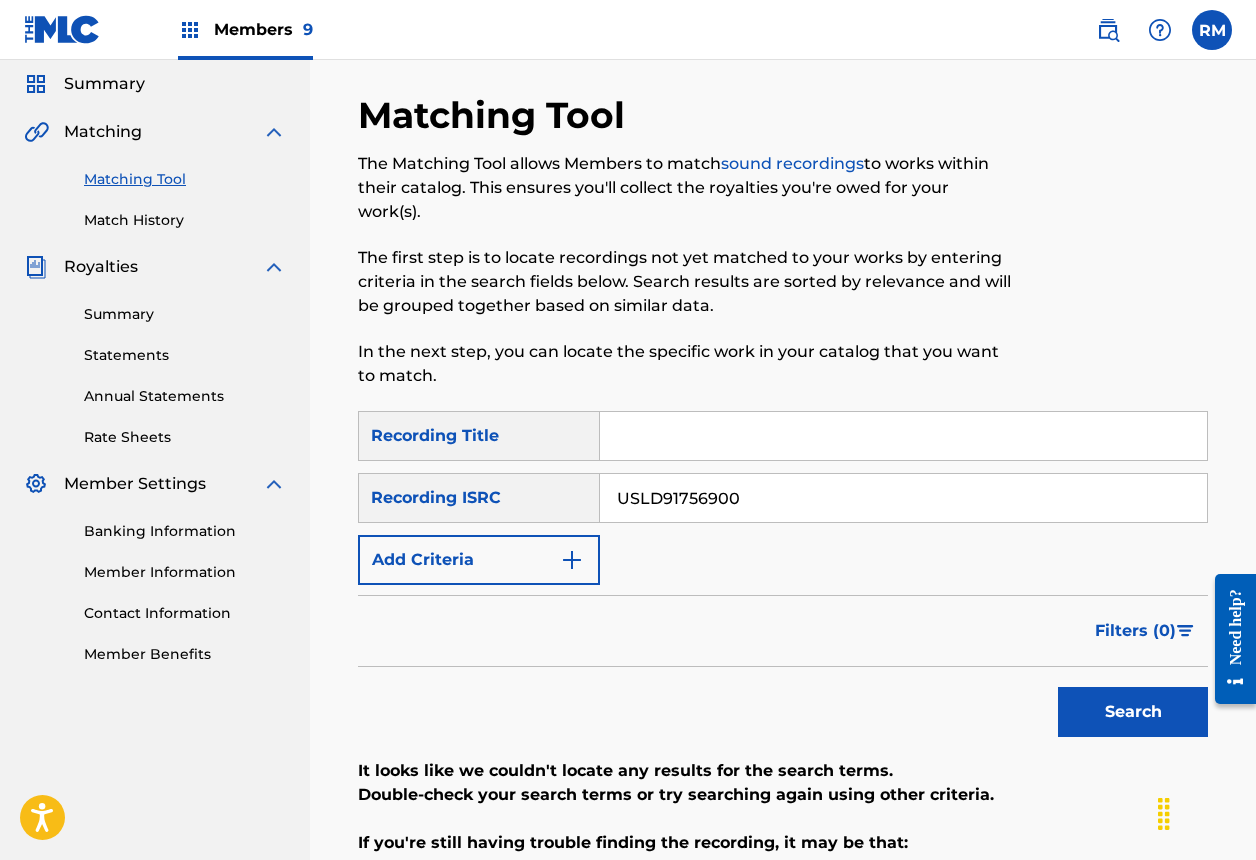 click on "USLD91756900" at bounding box center (903, 498) 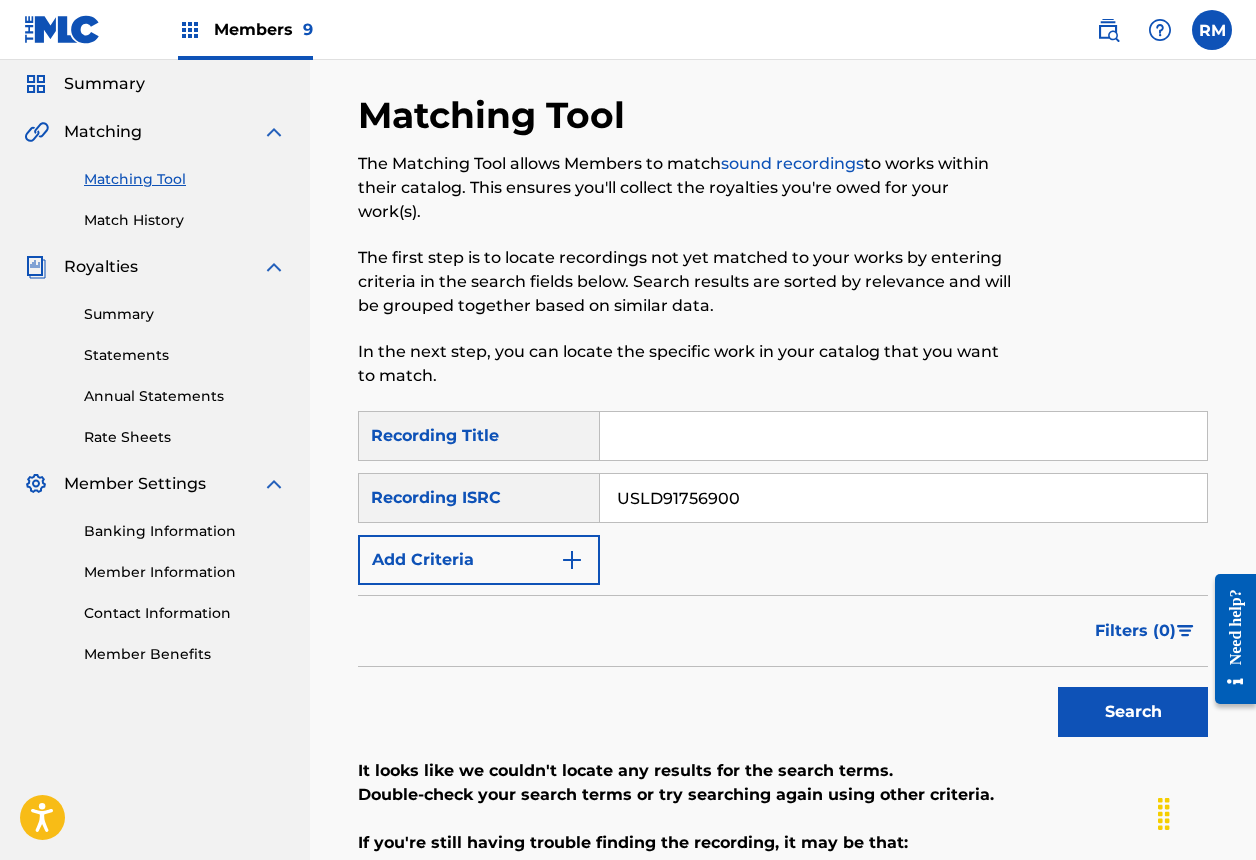 paste on "QZTB32223951" 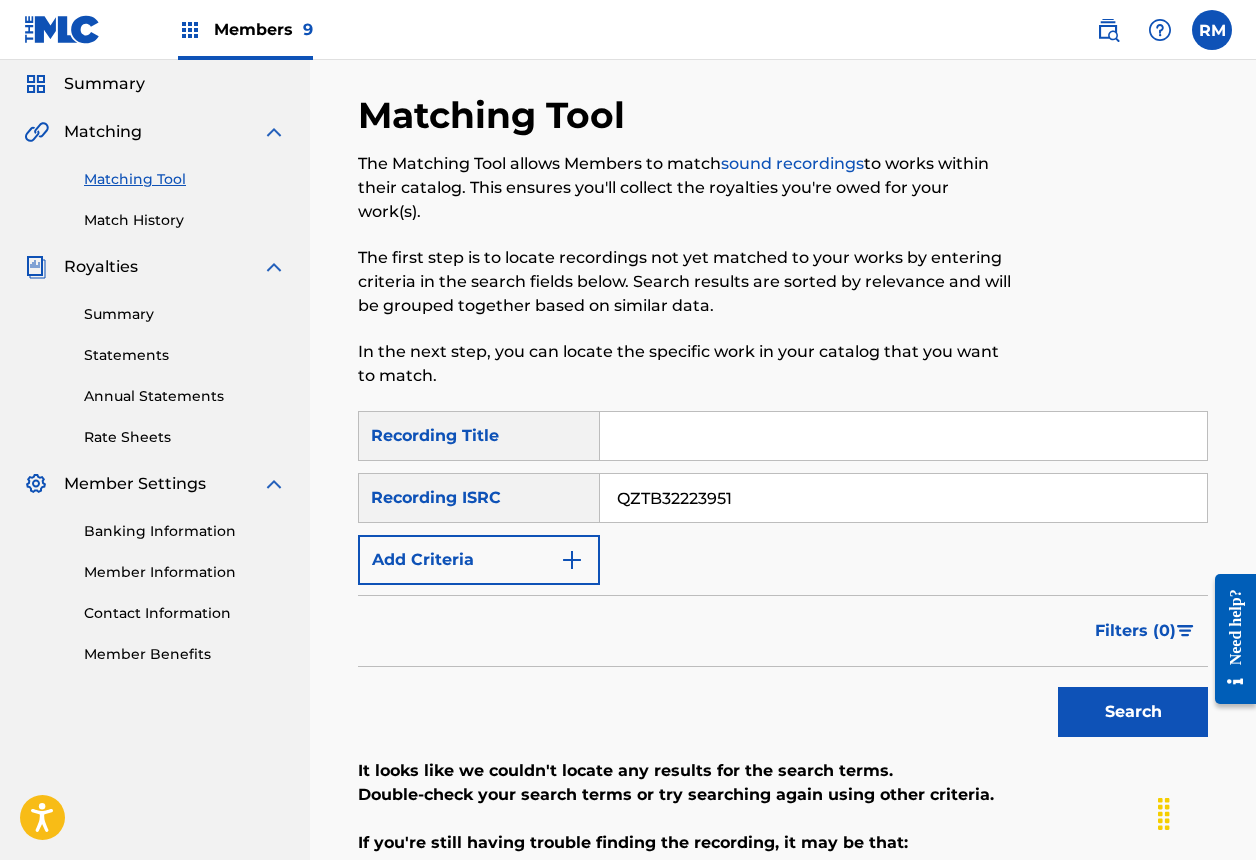 click on "Search" at bounding box center [1133, 712] 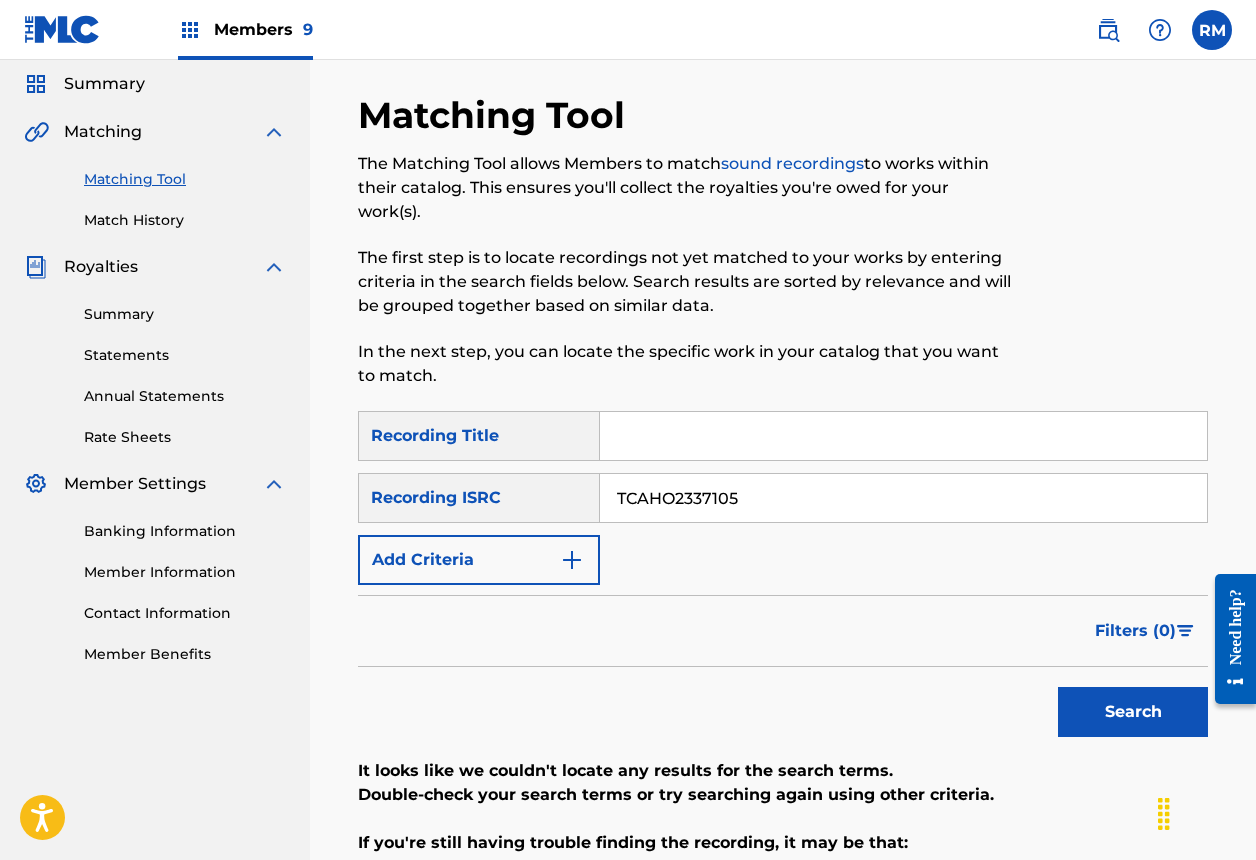 type on "TCAHO2337105" 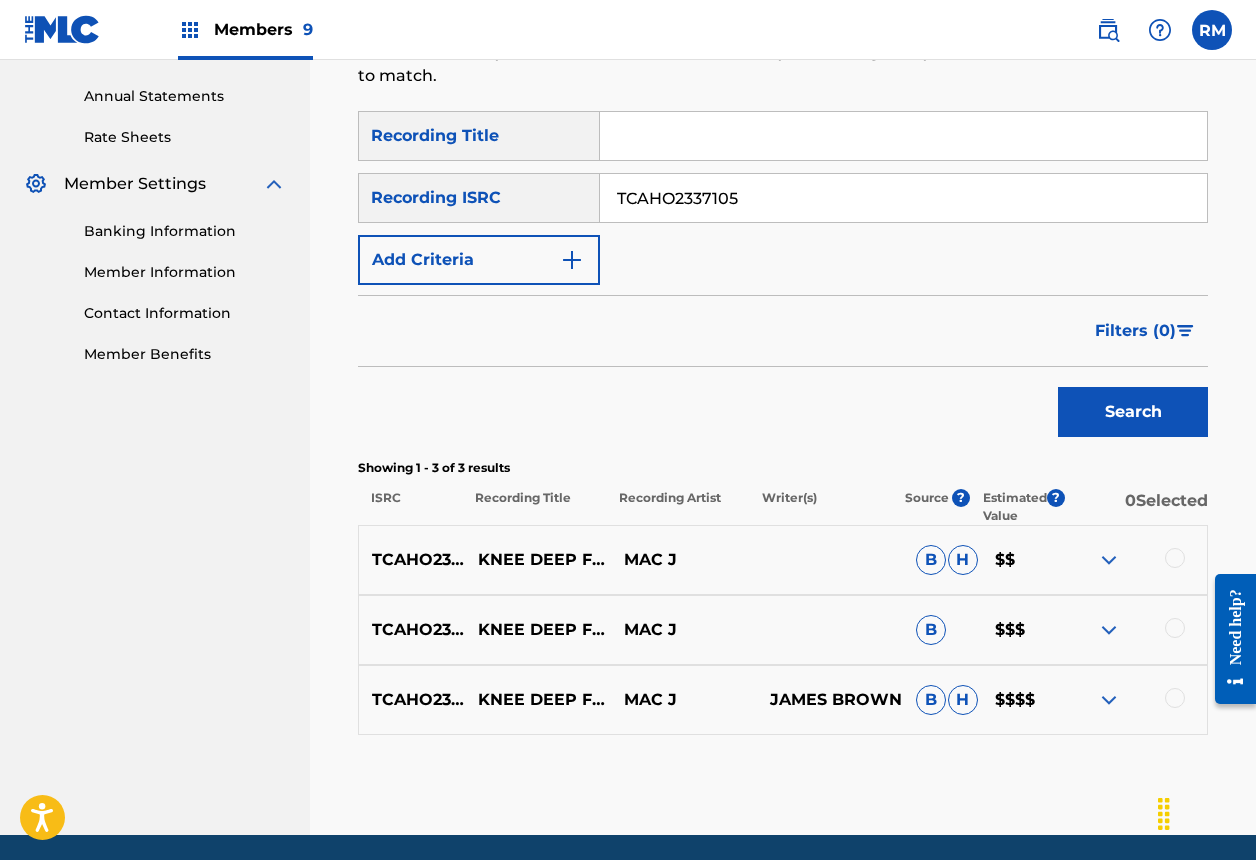scroll, scrollTop: 438, scrollLeft: 0, axis: vertical 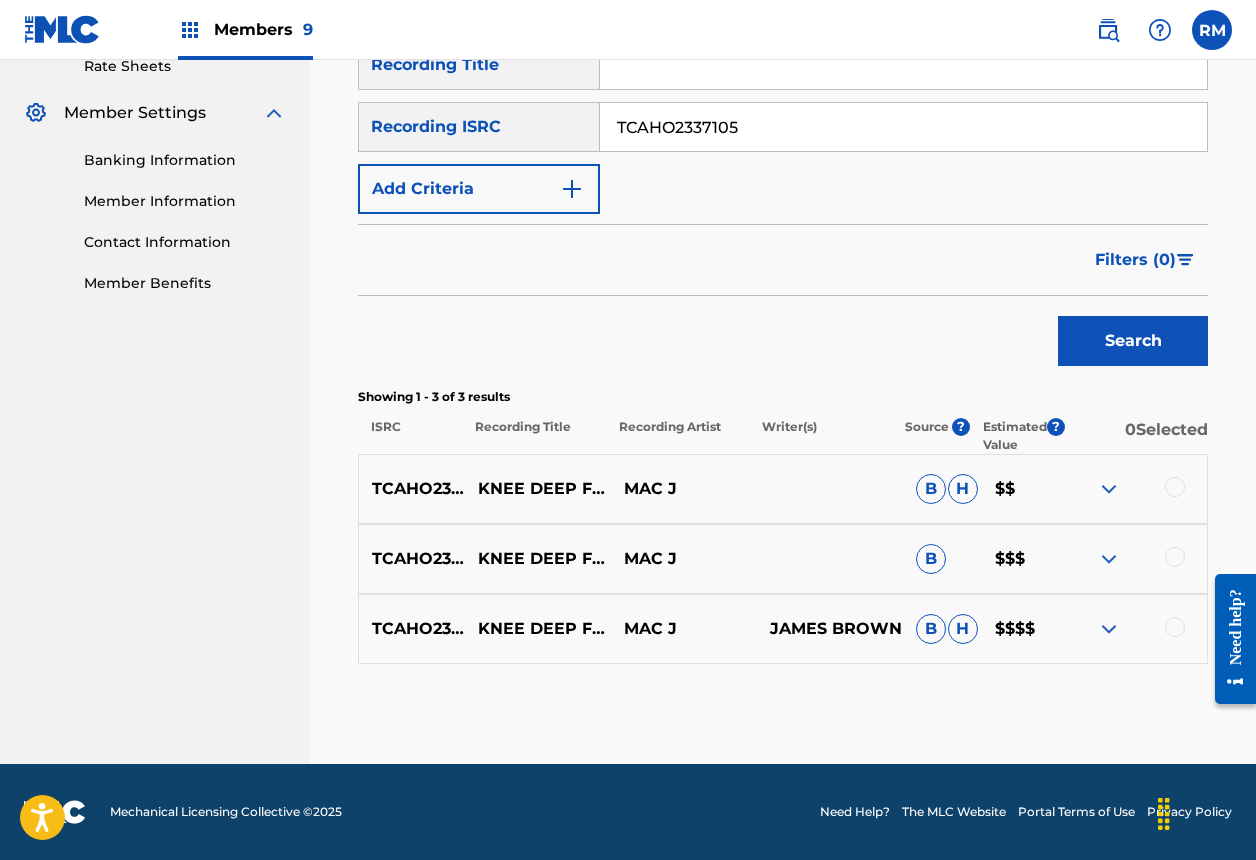 click at bounding box center [1175, 487] 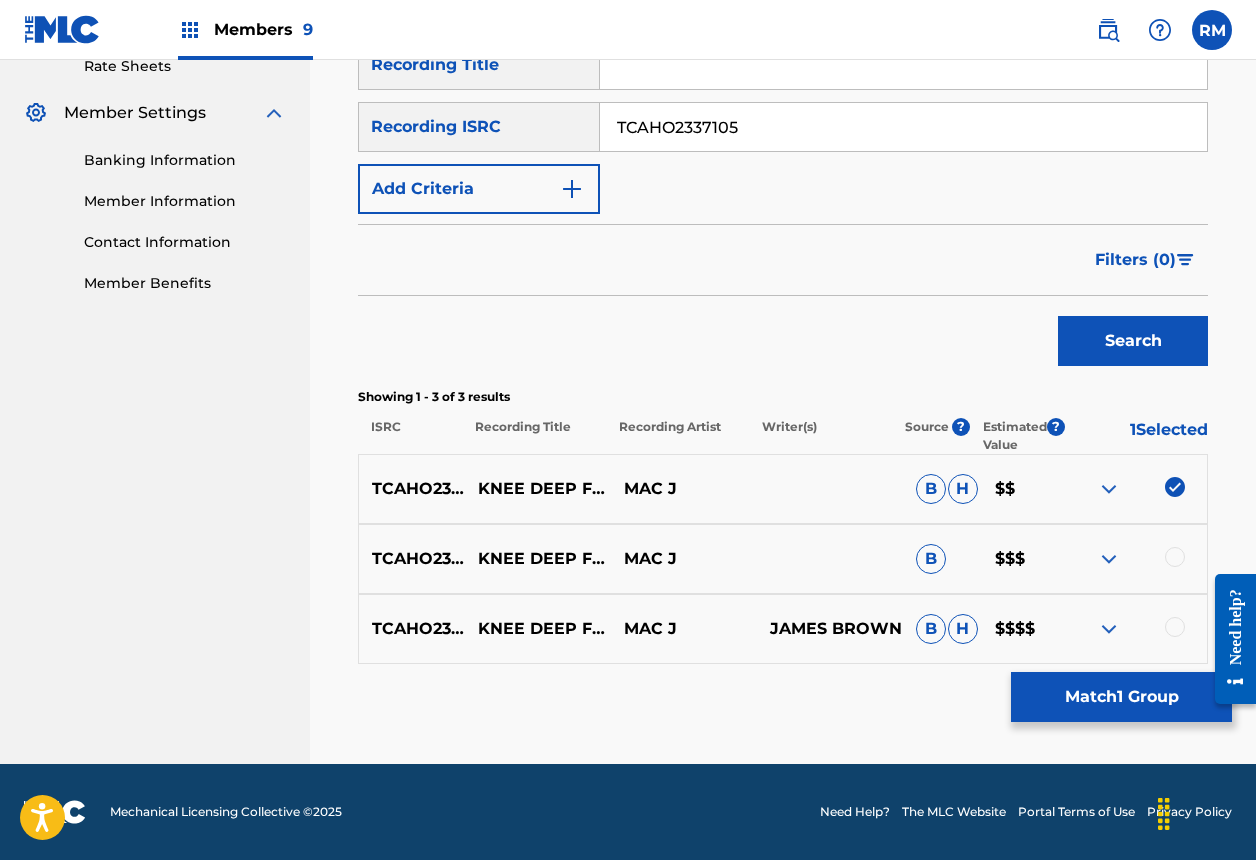 click at bounding box center (1175, 557) 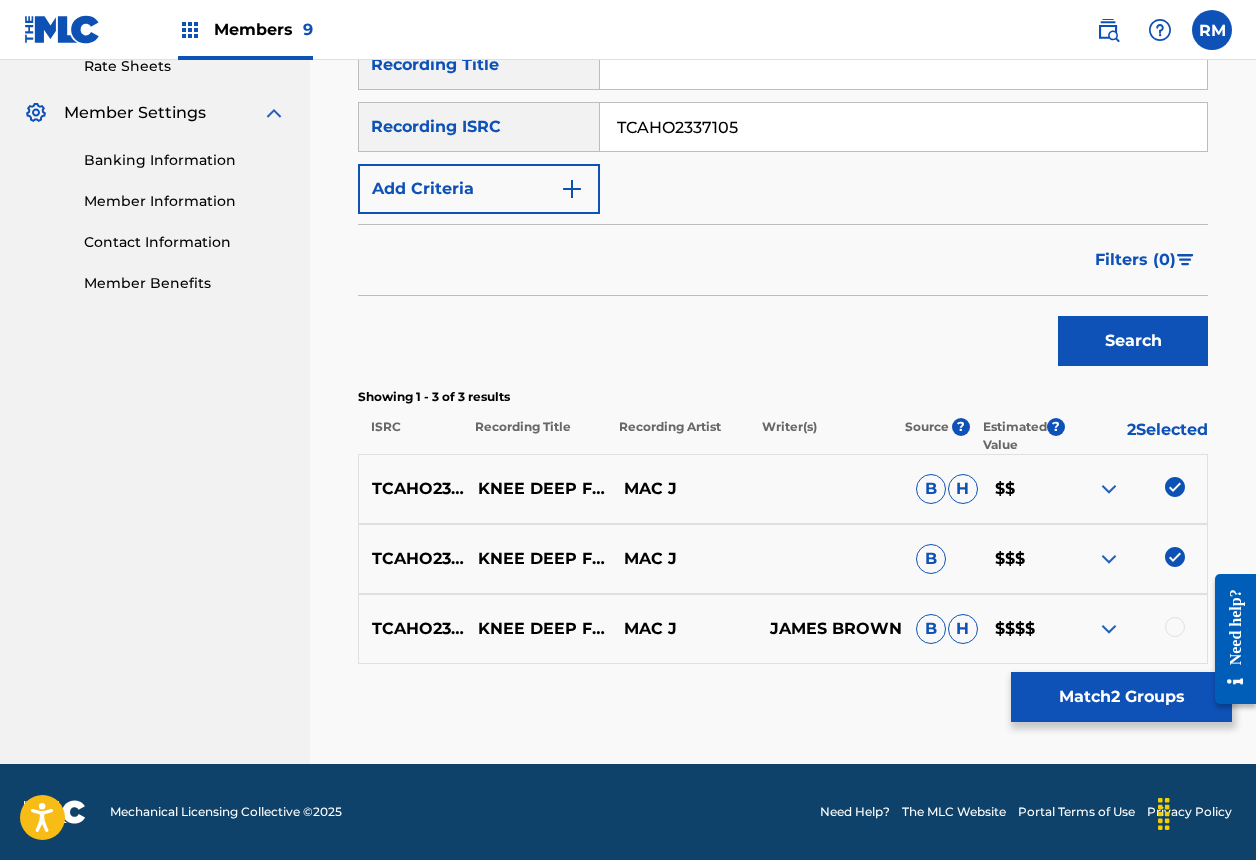 click at bounding box center (1175, 627) 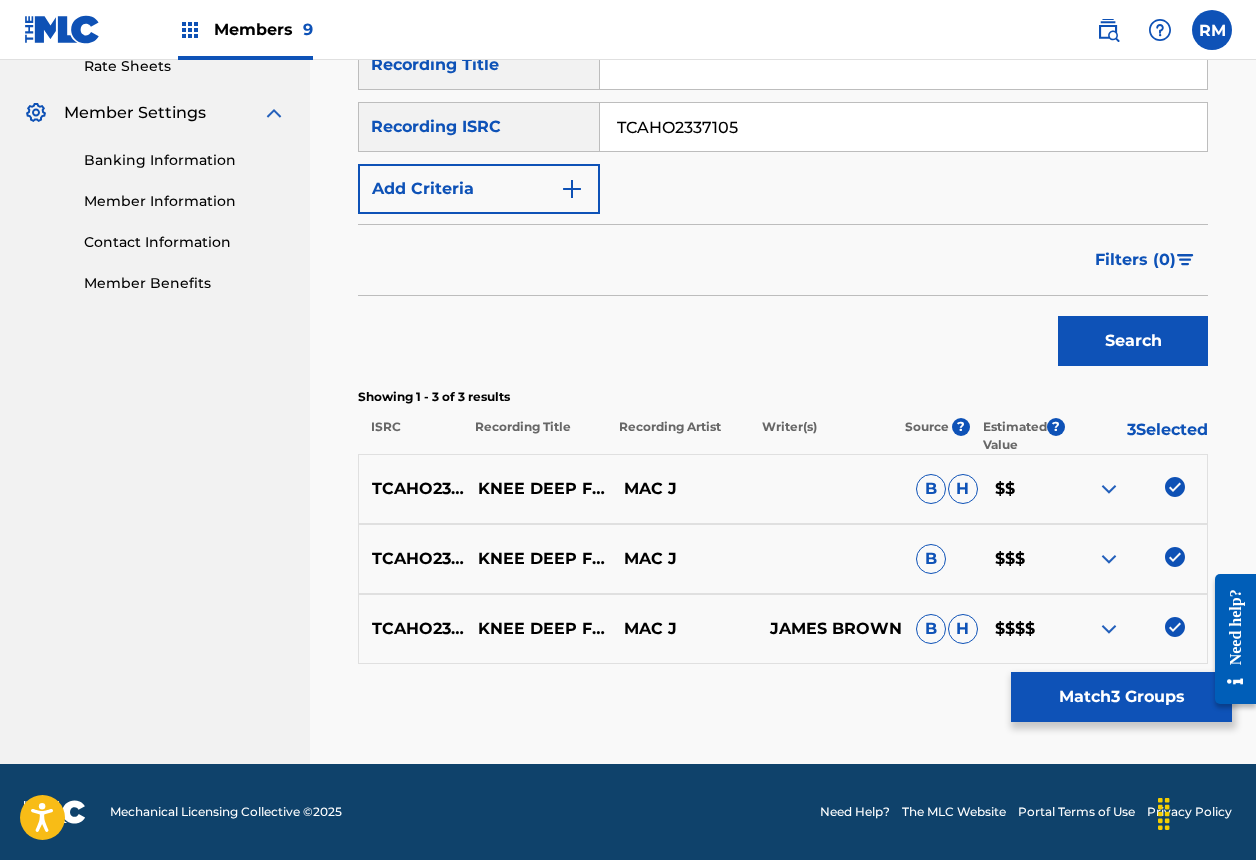click on "Match  3 Groups" at bounding box center (1121, 697) 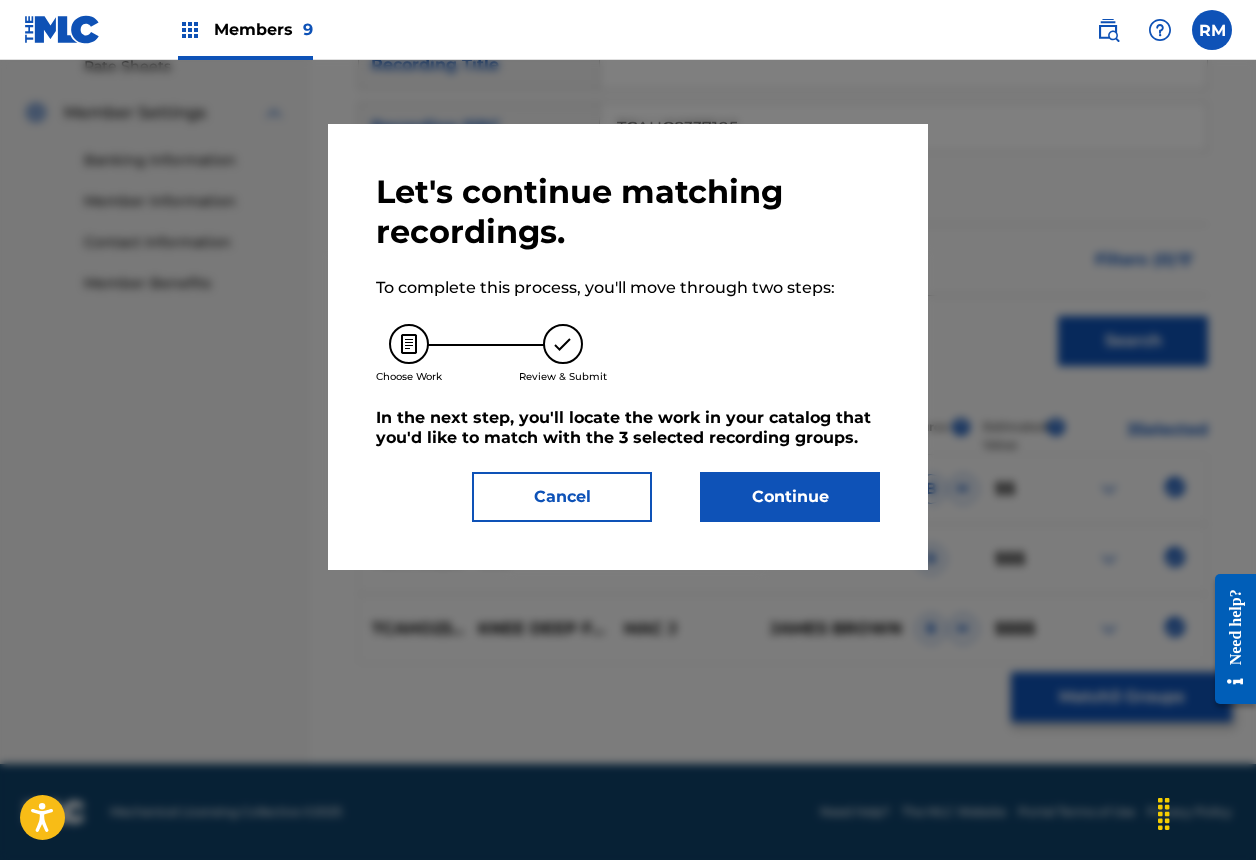 click on "Continue" at bounding box center (790, 497) 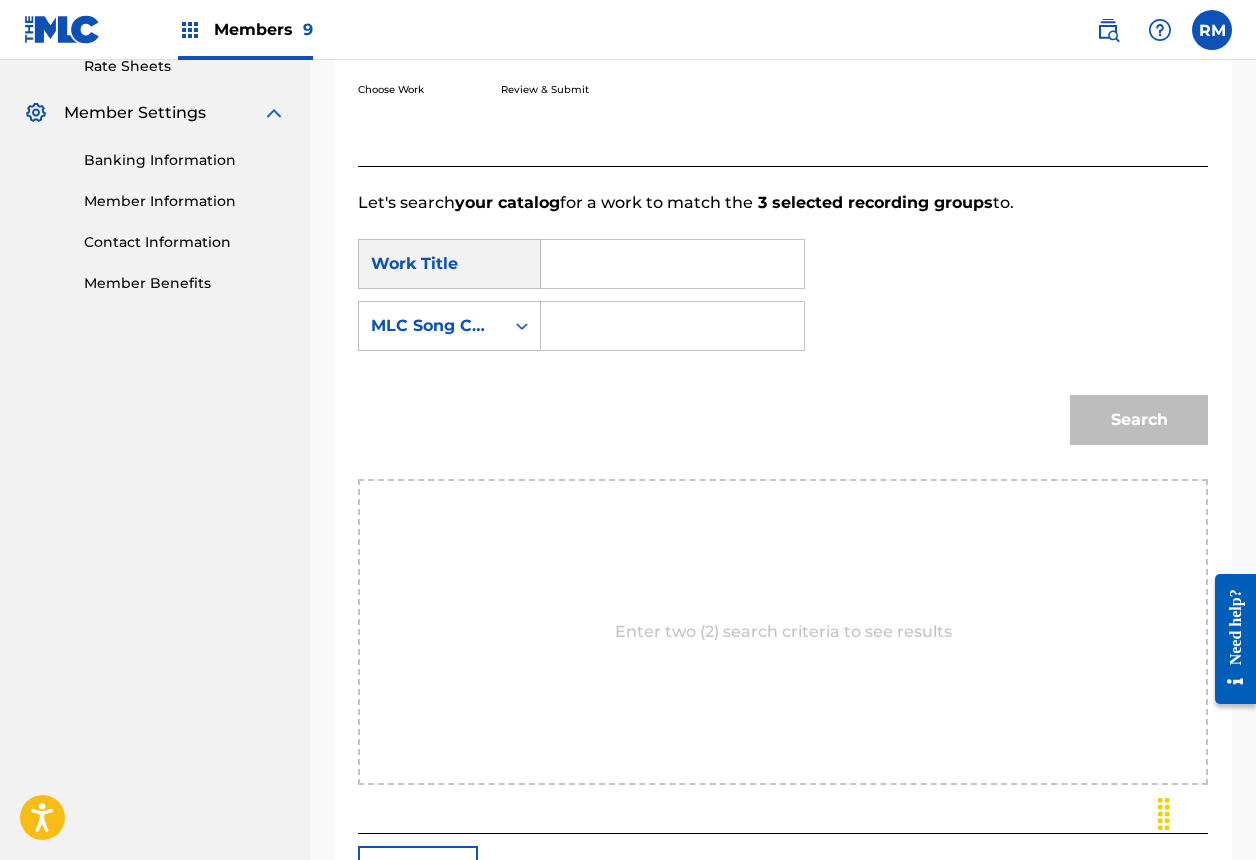click at bounding box center [672, 264] 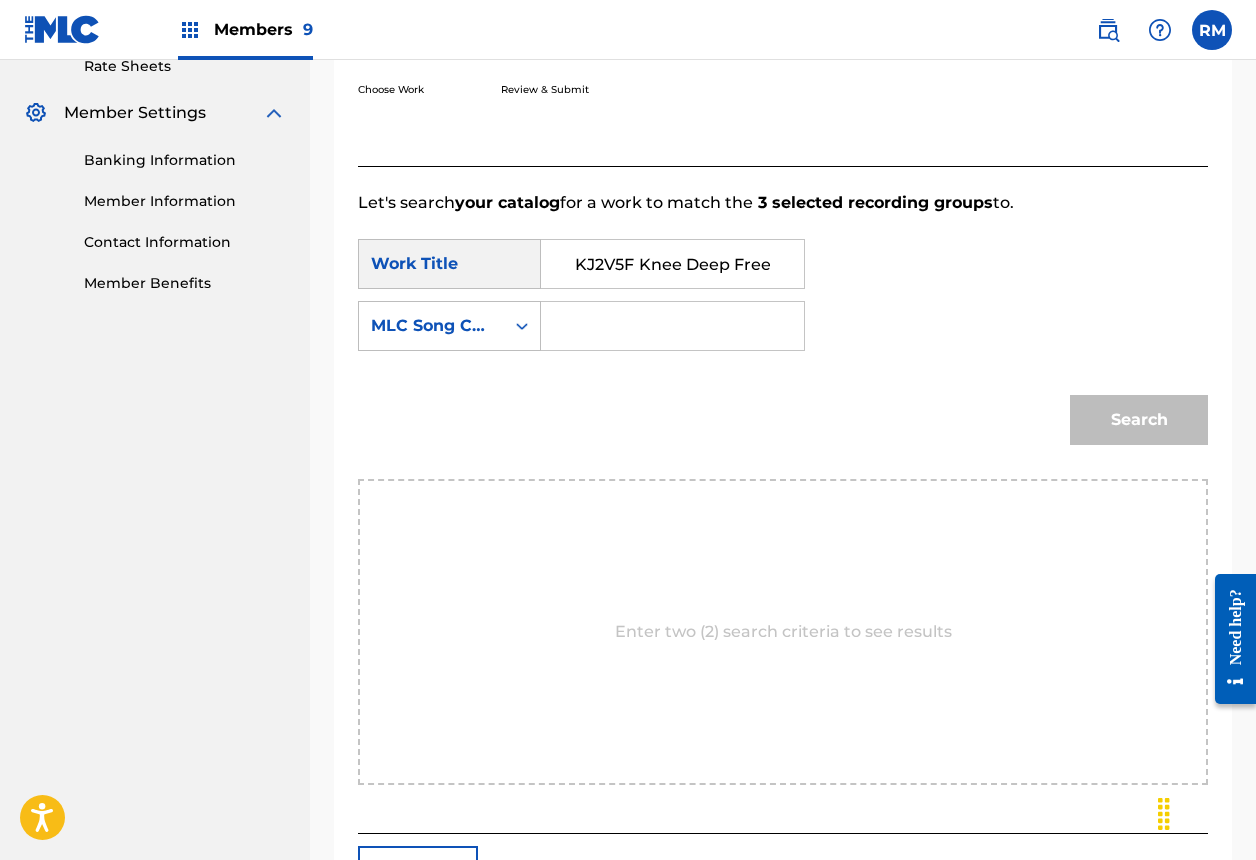 scroll, scrollTop: 0, scrollLeft: 35, axis: horizontal 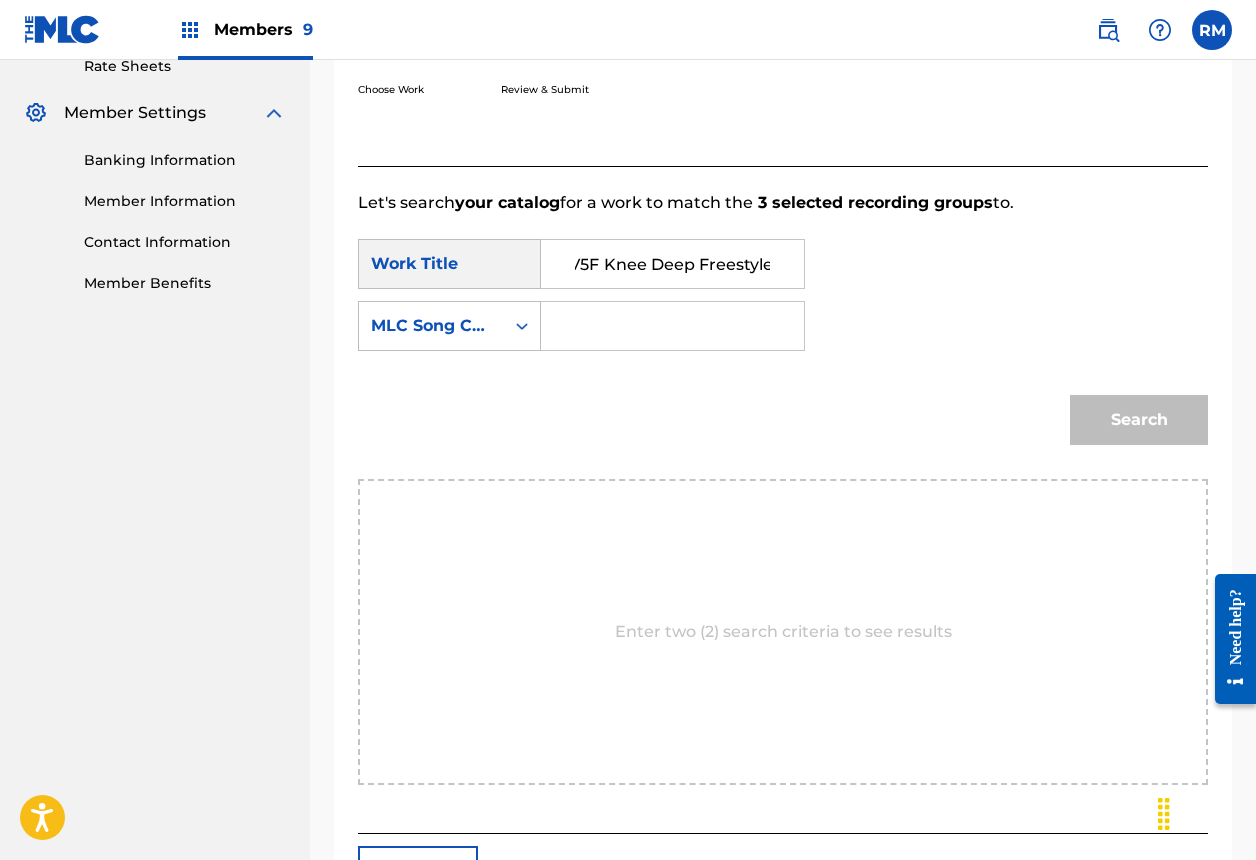 click on "KJ2V5F	Knee Deep Freestyle" at bounding box center (672, 264) 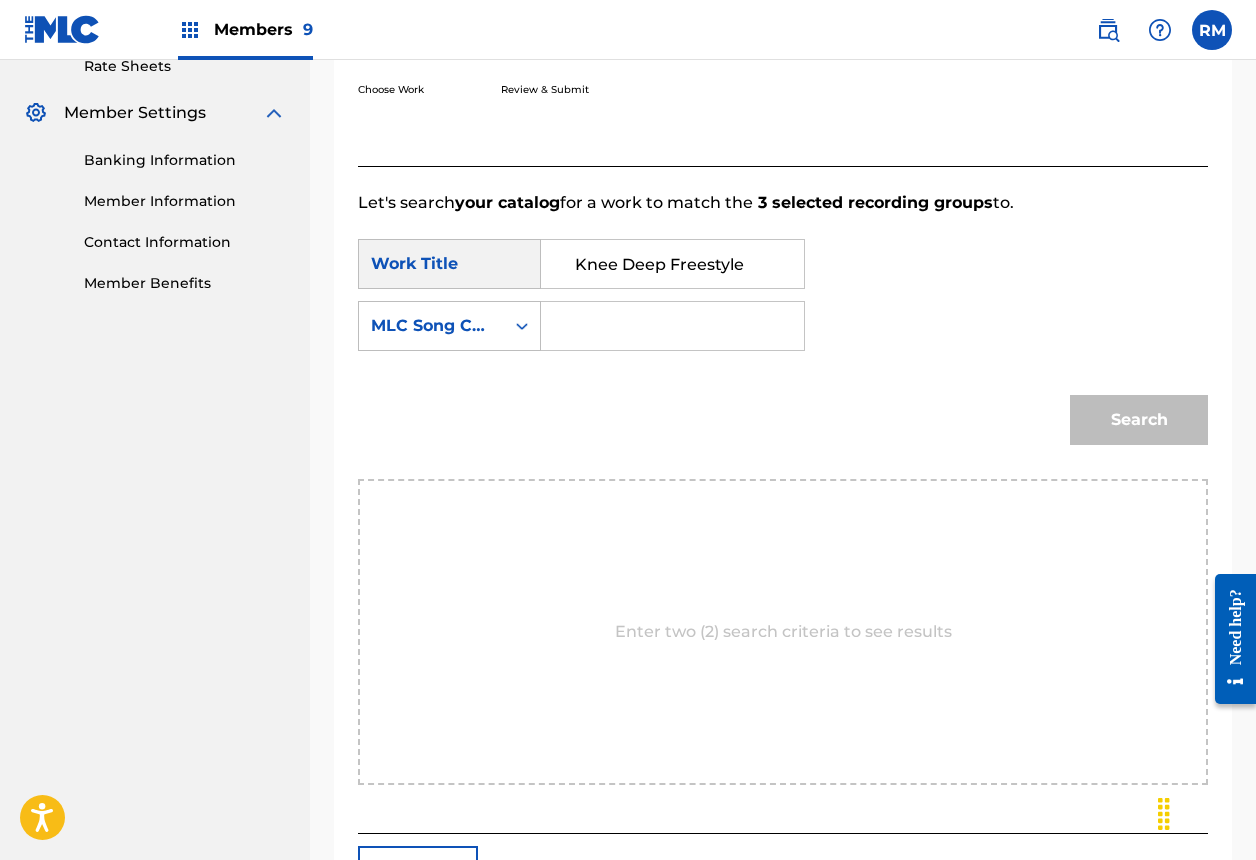 scroll, scrollTop: 0, scrollLeft: 0, axis: both 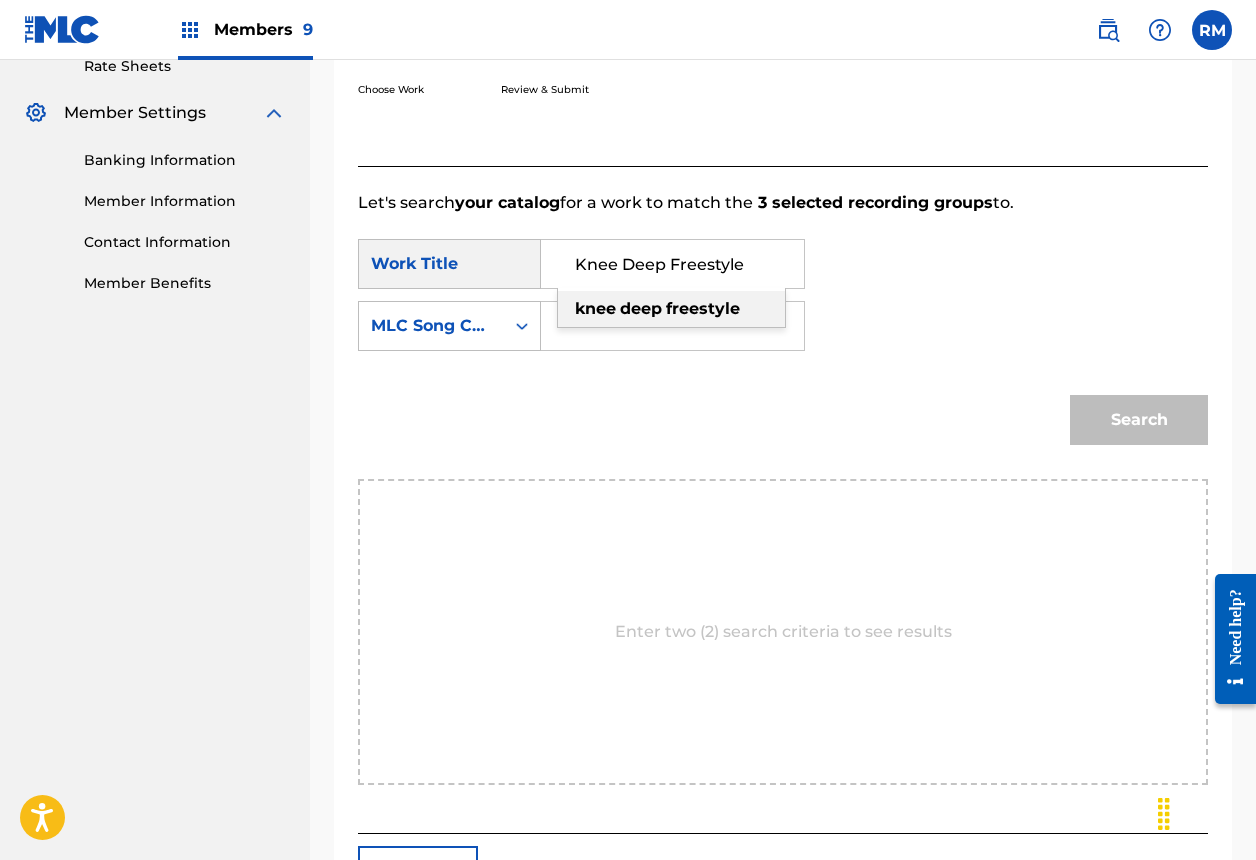 click on "knee   deep   freestyle" at bounding box center (671, 309) 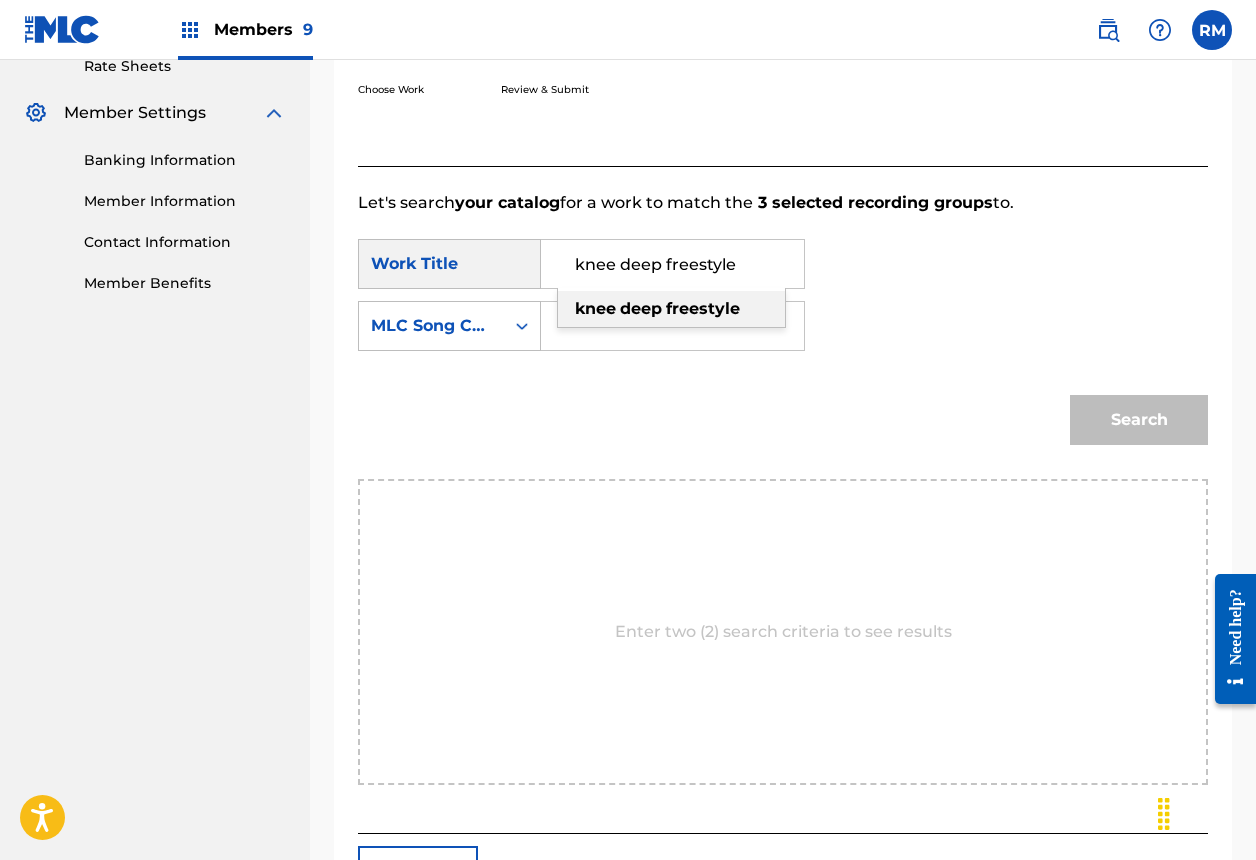 paste on "KJ2V5F" 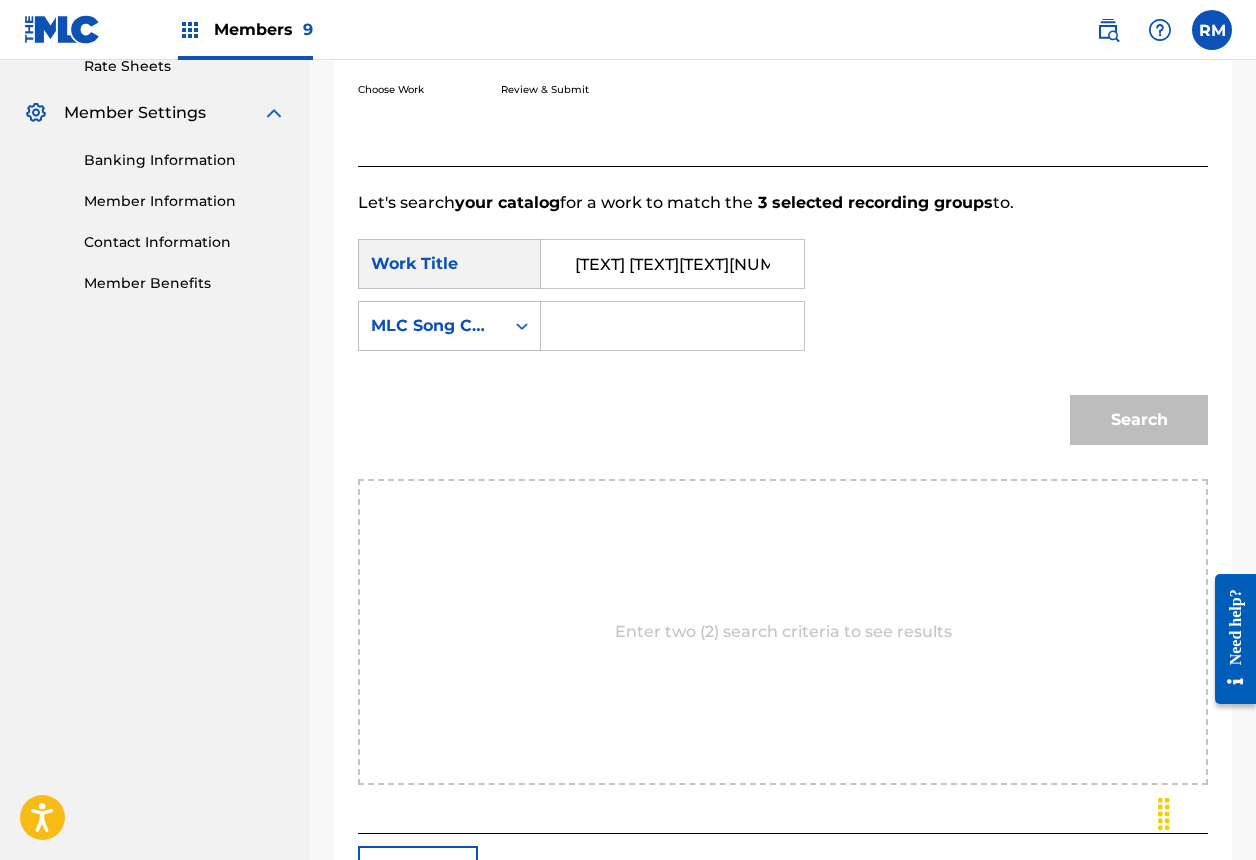 scroll, scrollTop: 0, scrollLeft: 40, axis: horizontal 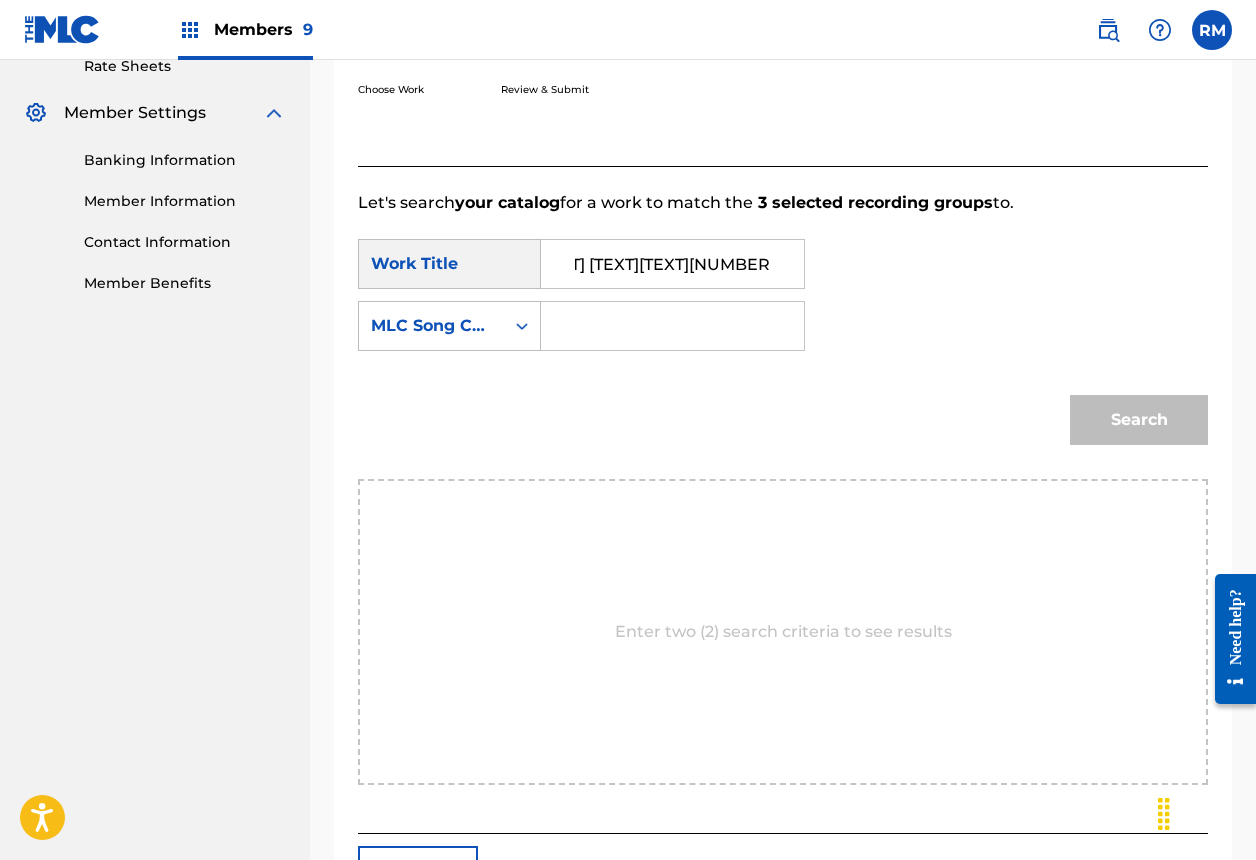 type on "knee deep freestyle" 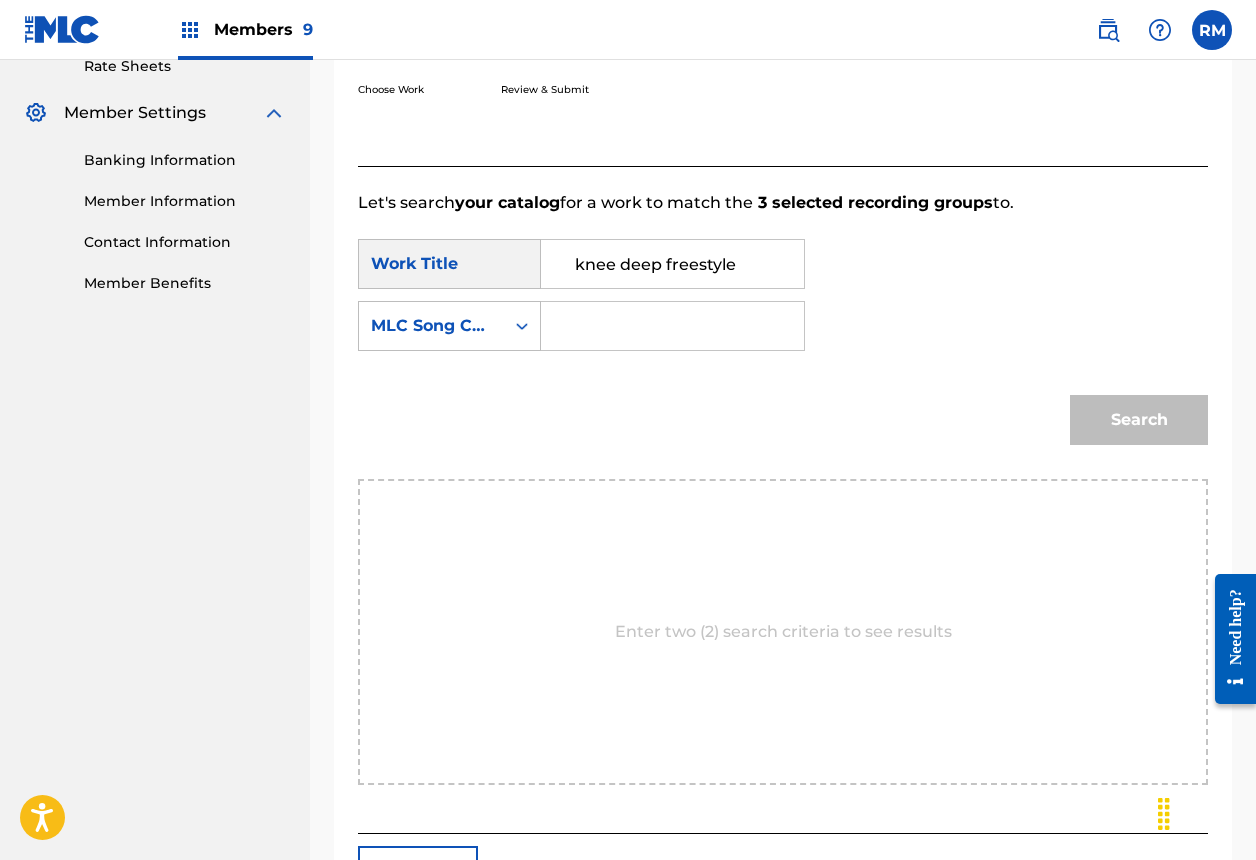 scroll, scrollTop: 0, scrollLeft: 0, axis: both 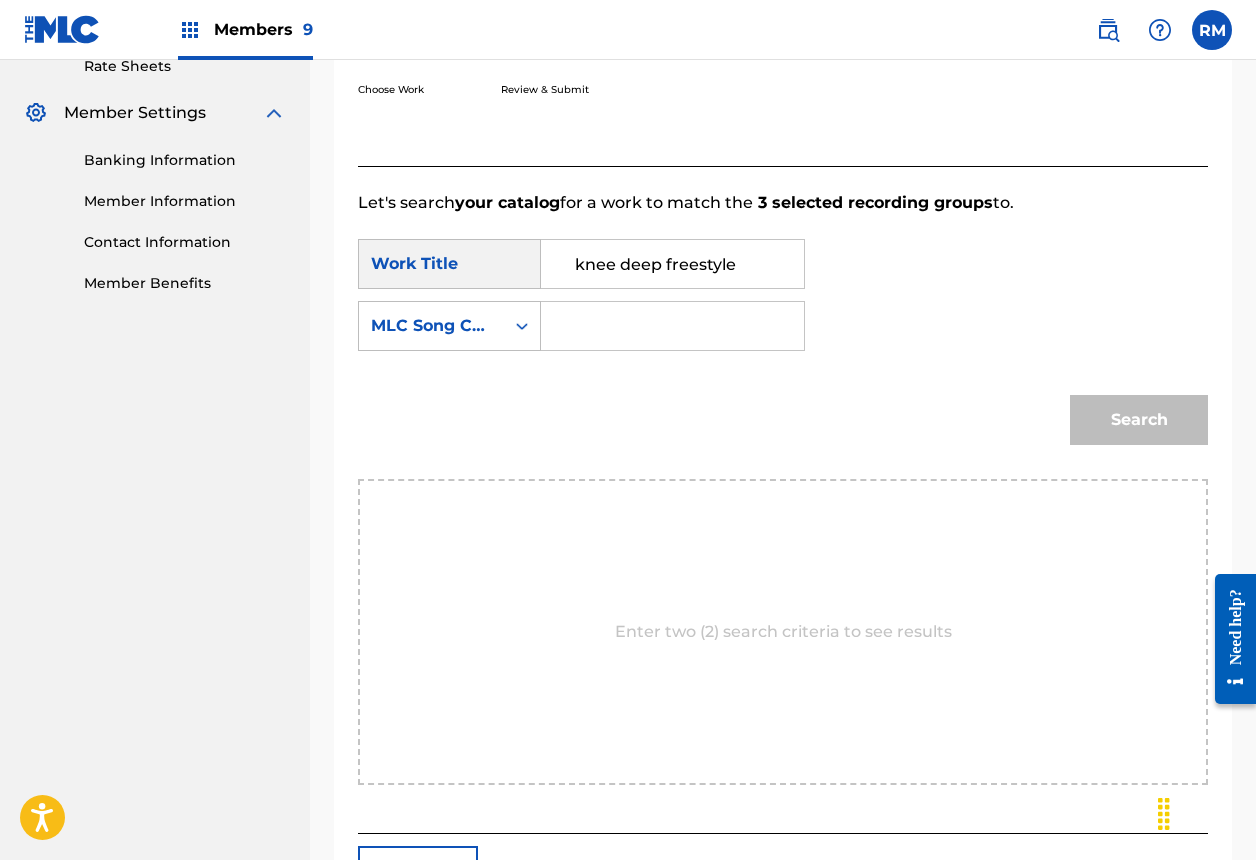 click at bounding box center [672, 326] 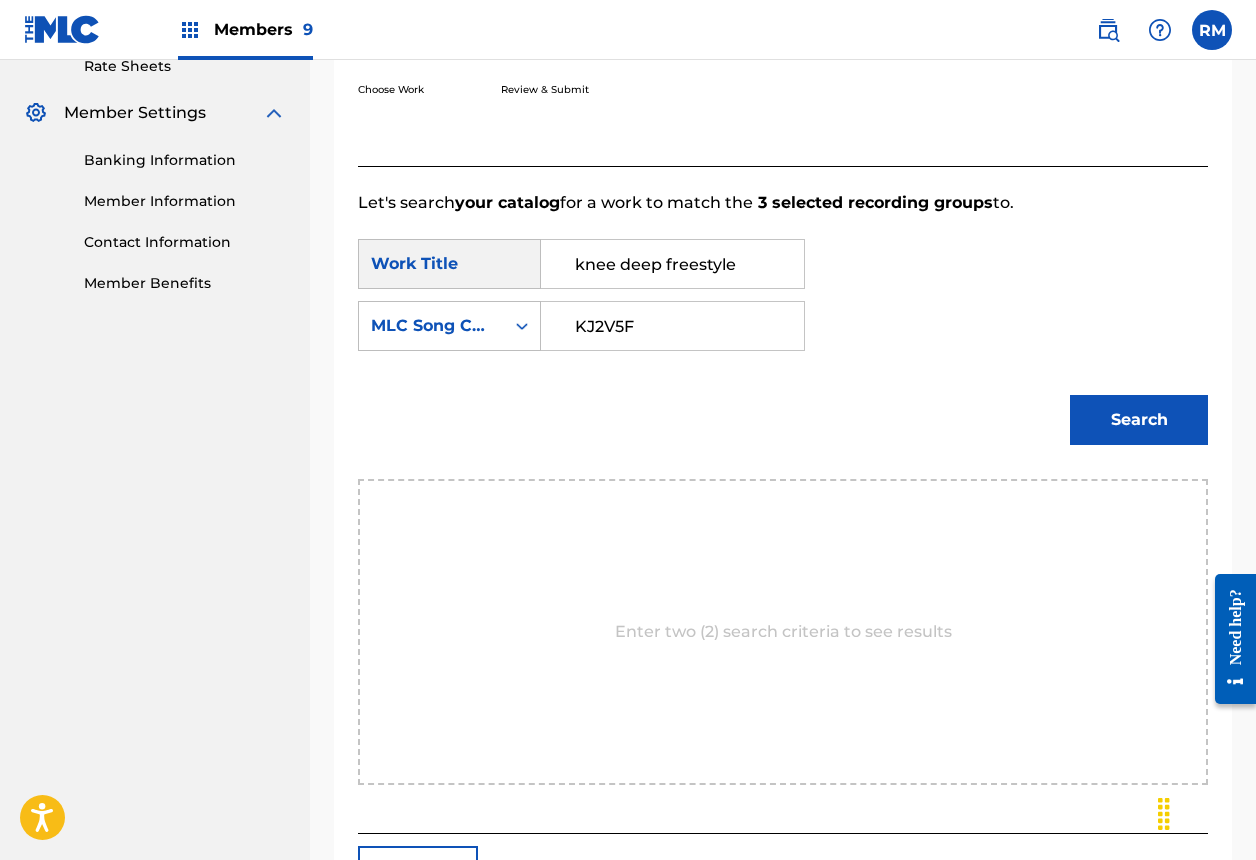click on "KJ2V5F" at bounding box center (672, 326) 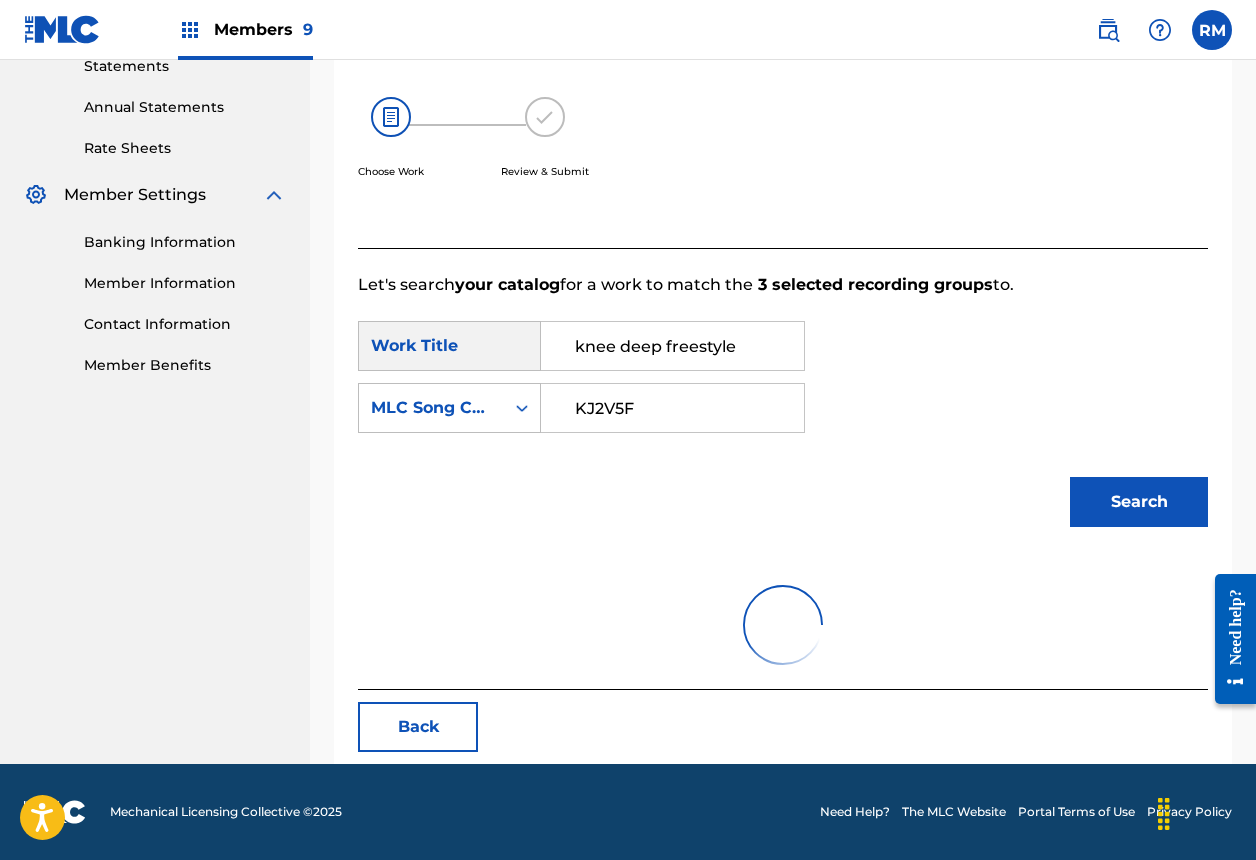 scroll, scrollTop: 438, scrollLeft: 0, axis: vertical 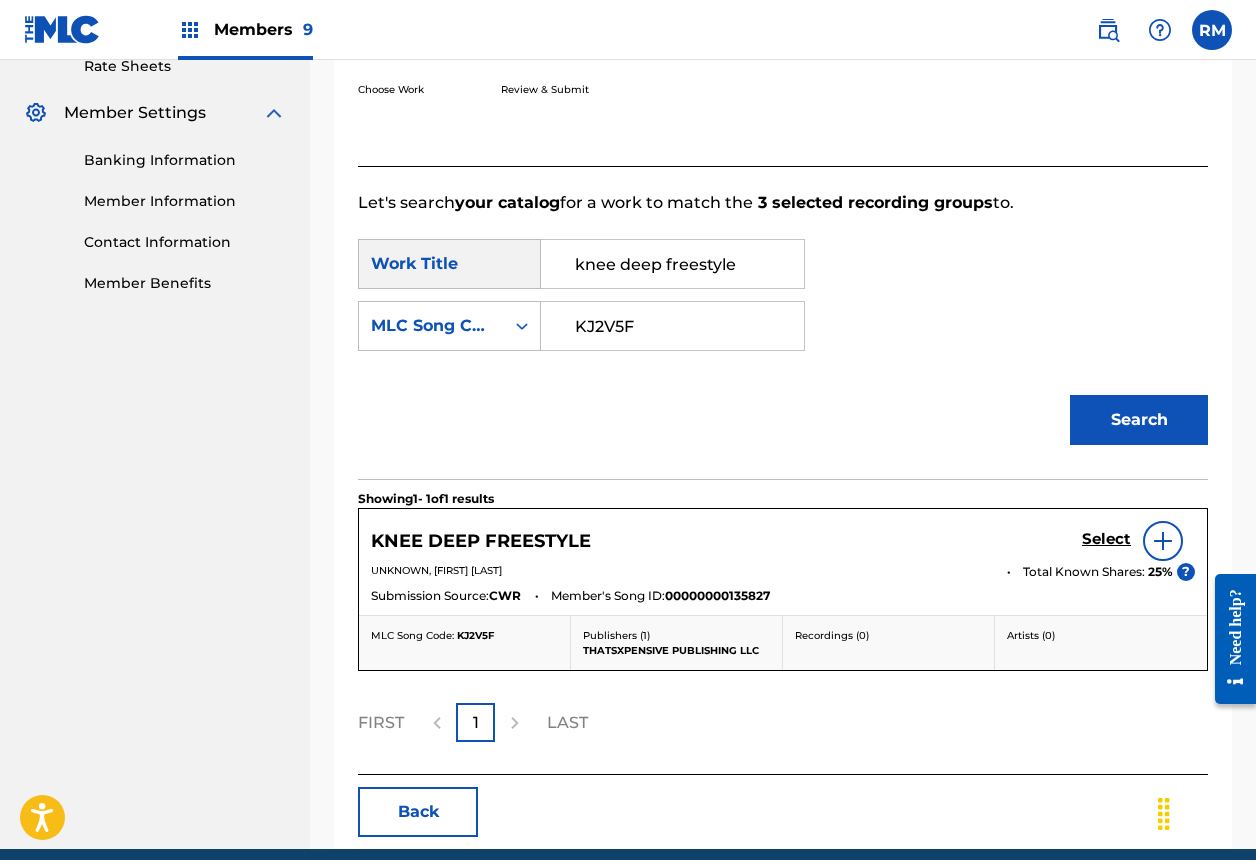 click on "Select" at bounding box center [1106, 539] 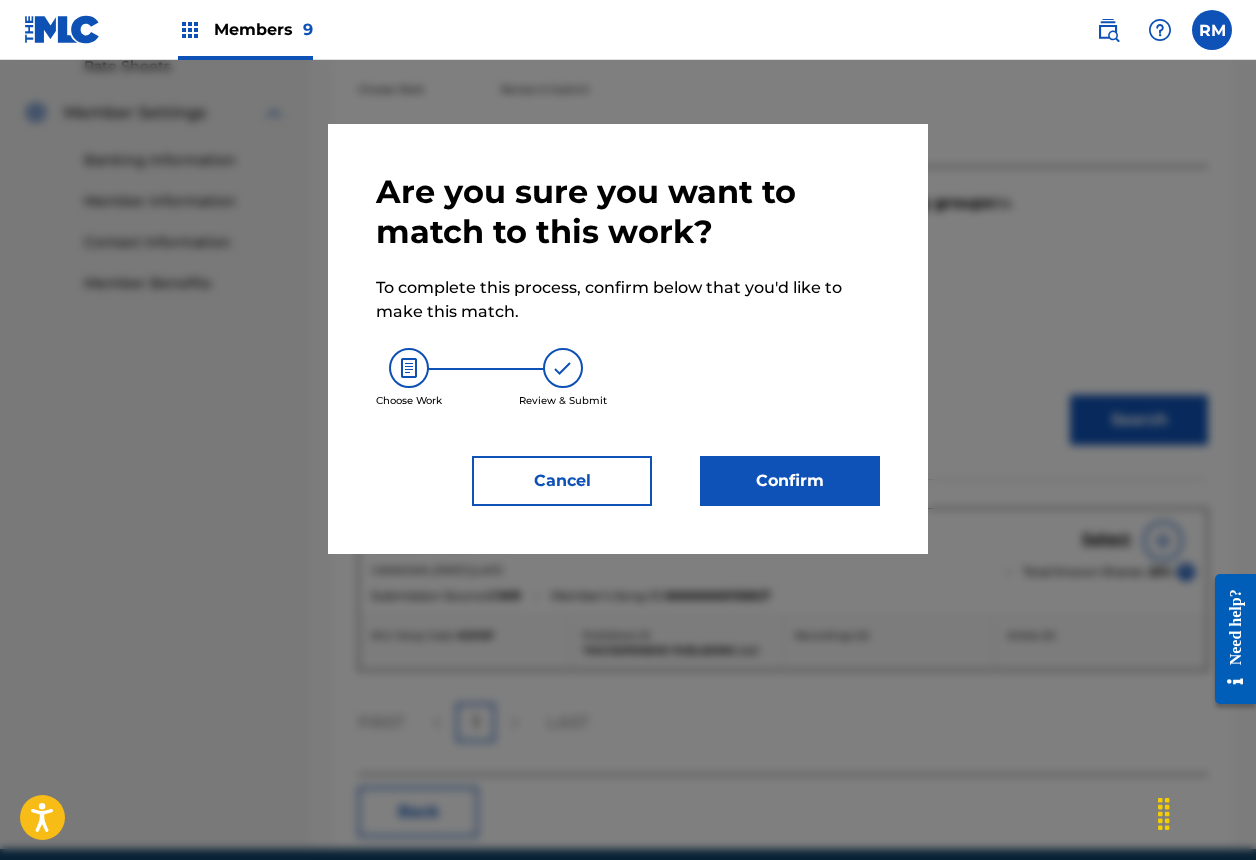 click on "Confirm" at bounding box center (790, 481) 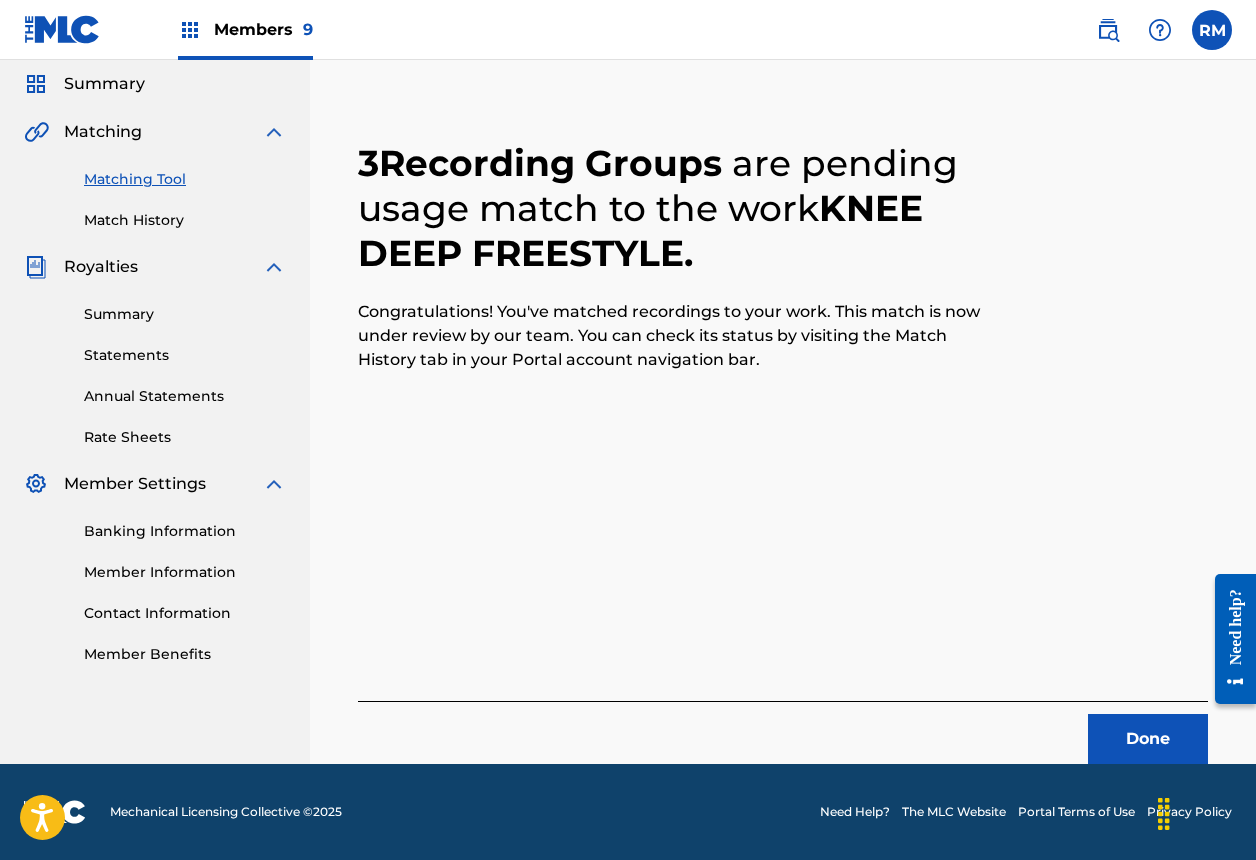 scroll, scrollTop: 67, scrollLeft: 0, axis: vertical 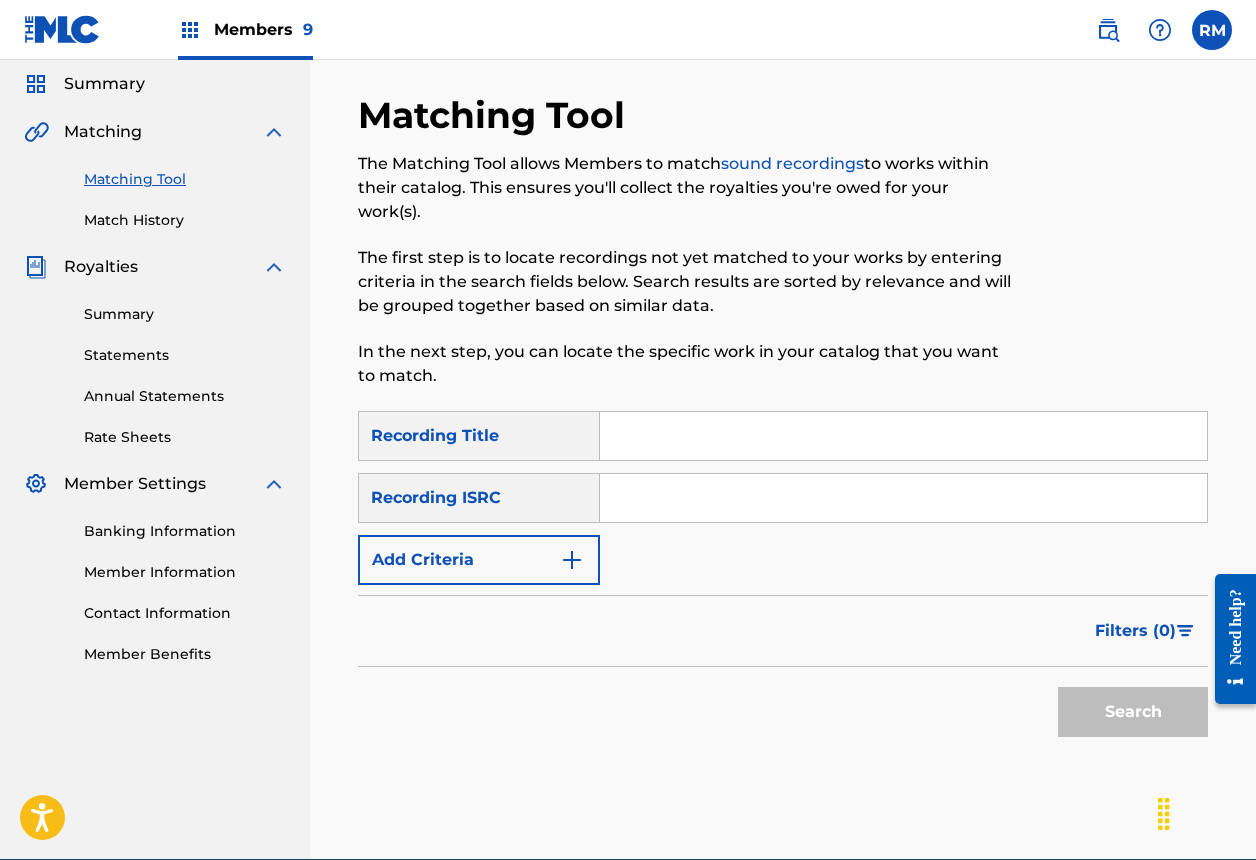 click at bounding box center [903, 498] 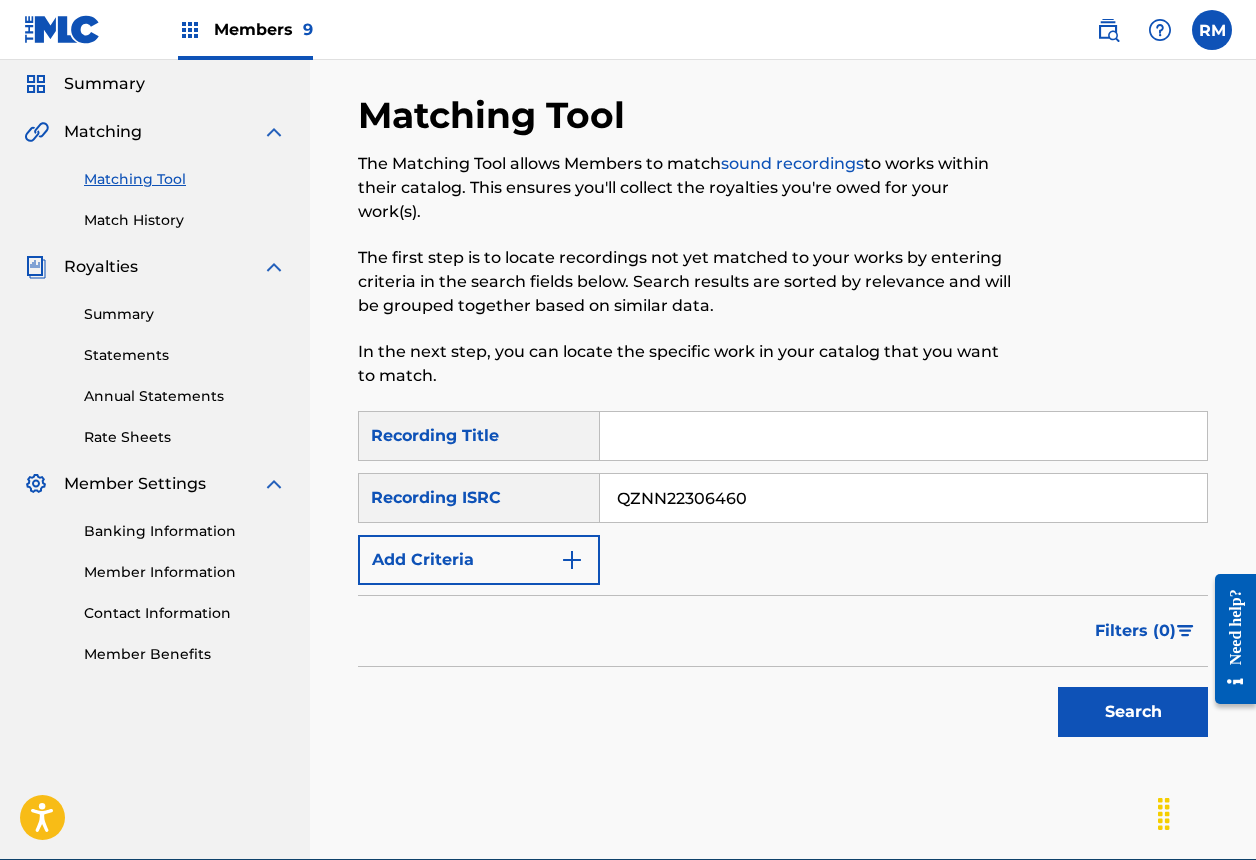 type on "QZNN22306460" 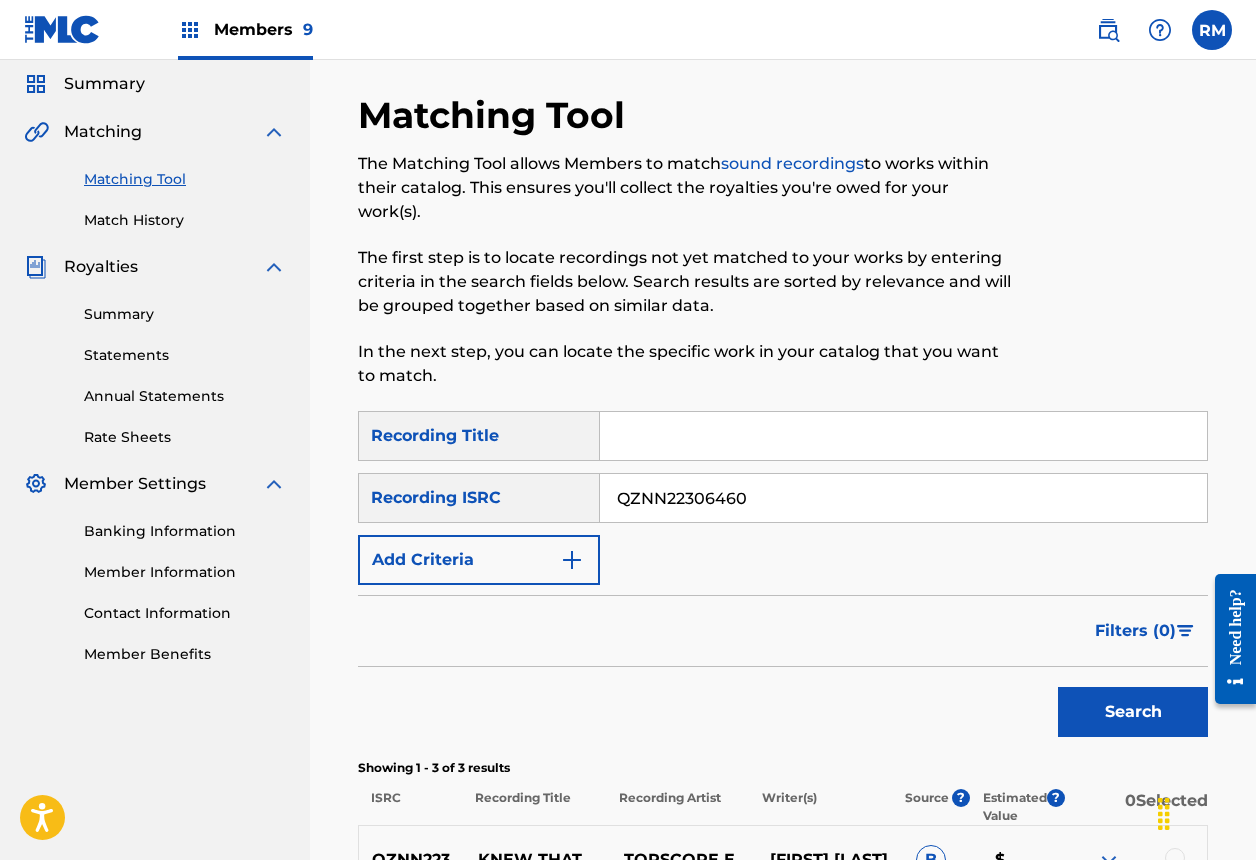 scroll, scrollTop: 438, scrollLeft: 0, axis: vertical 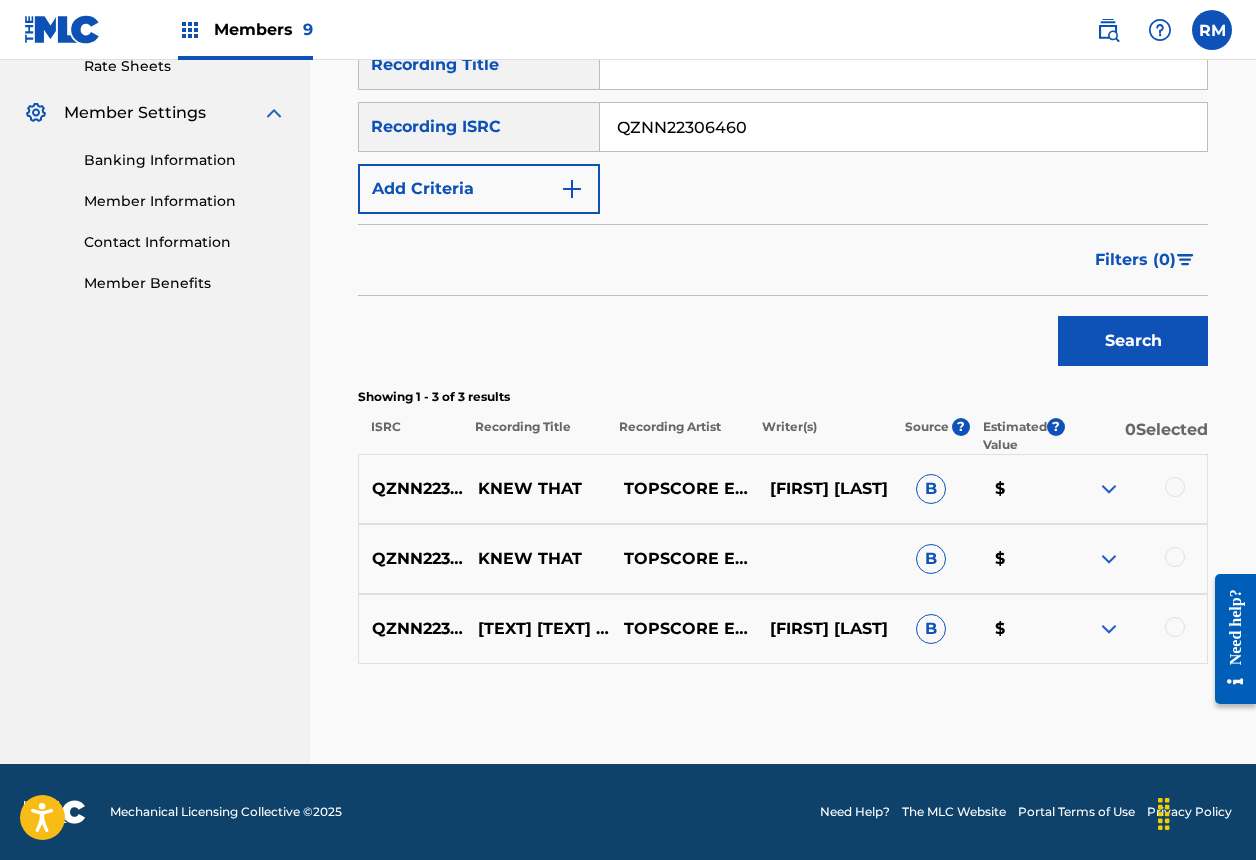 click at bounding box center (1175, 487) 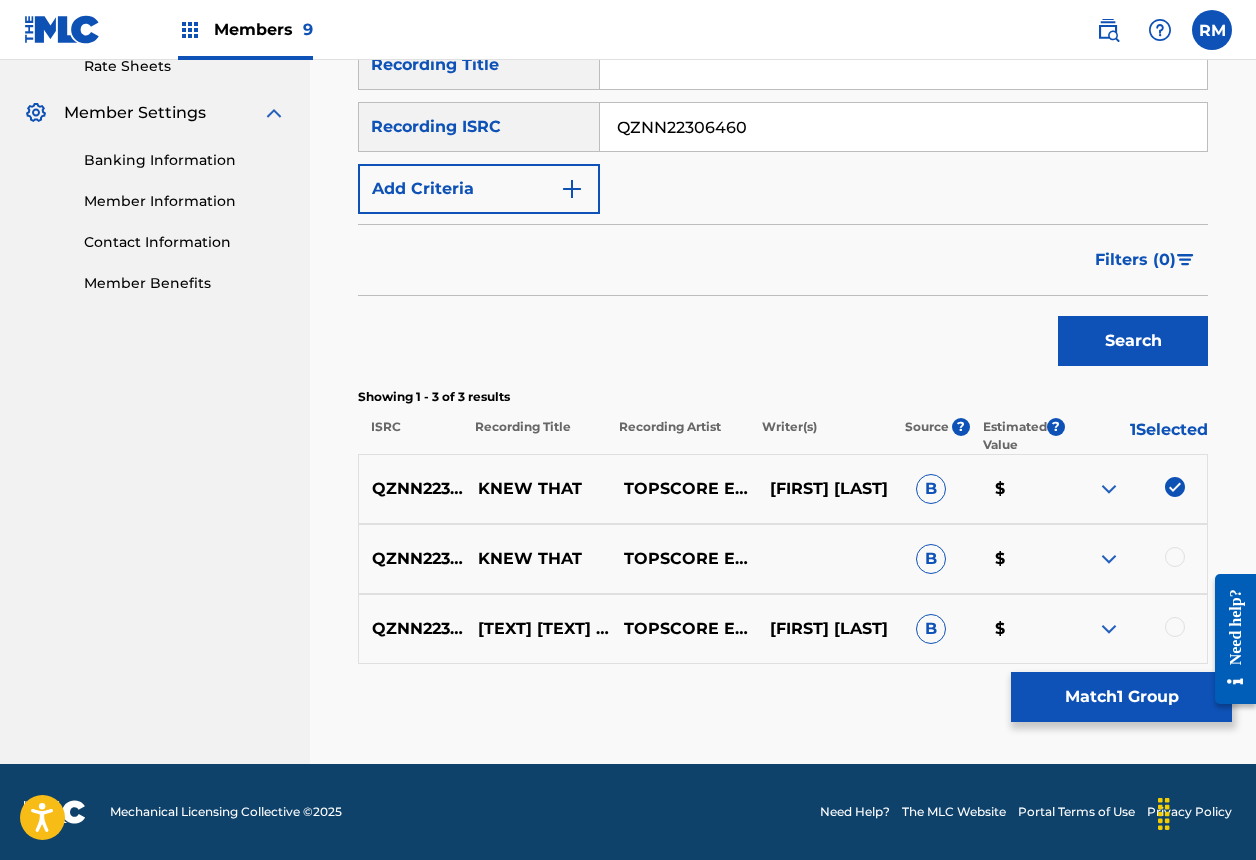 click at bounding box center (1175, 557) 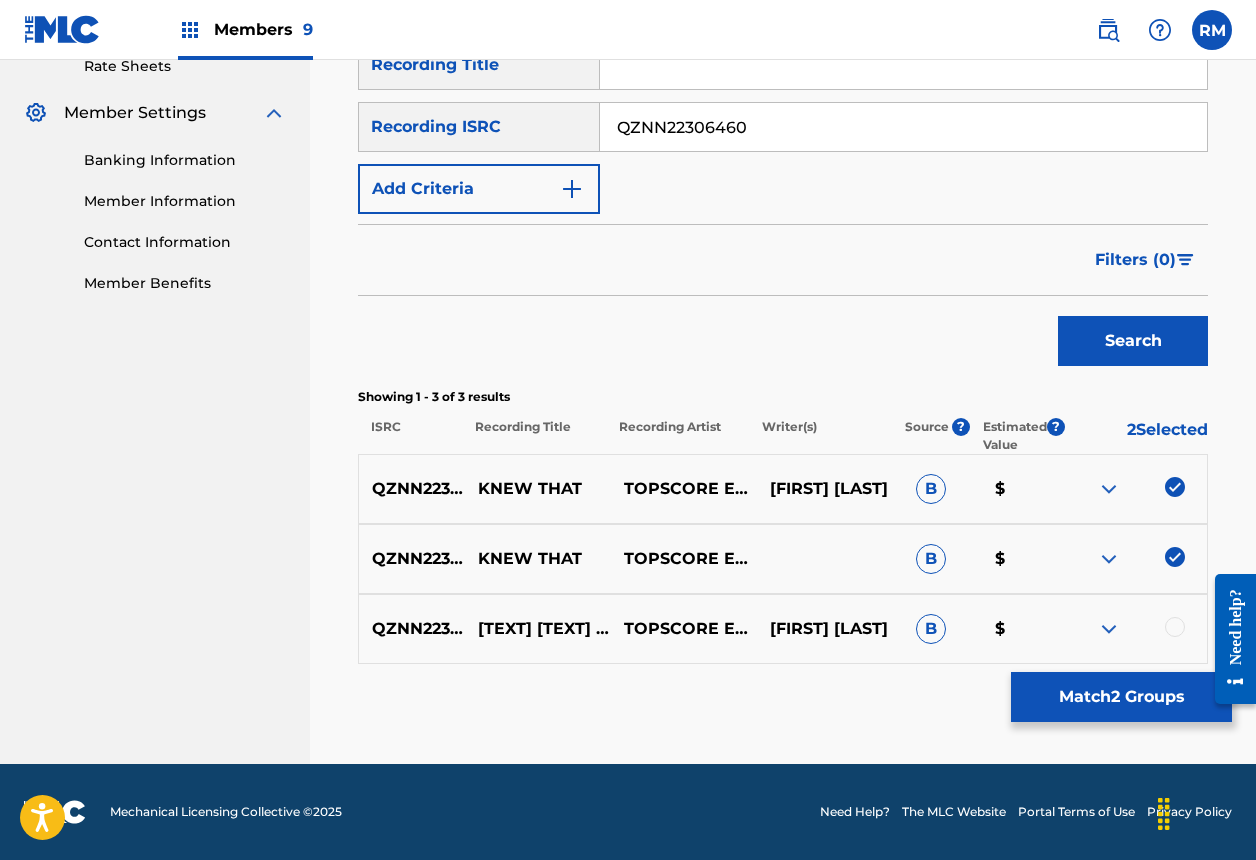 click at bounding box center [1175, 627] 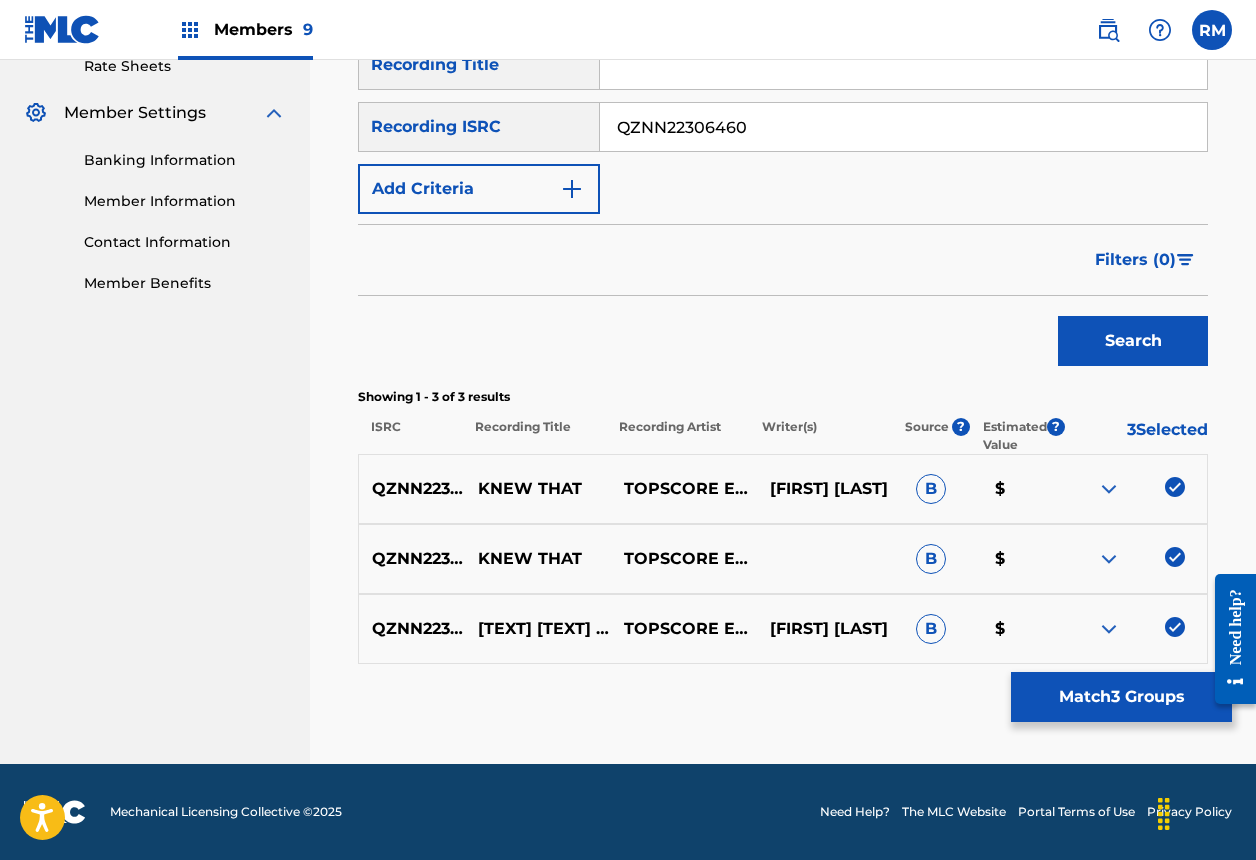 click on "Match  3 Groups" at bounding box center [1121, 697] 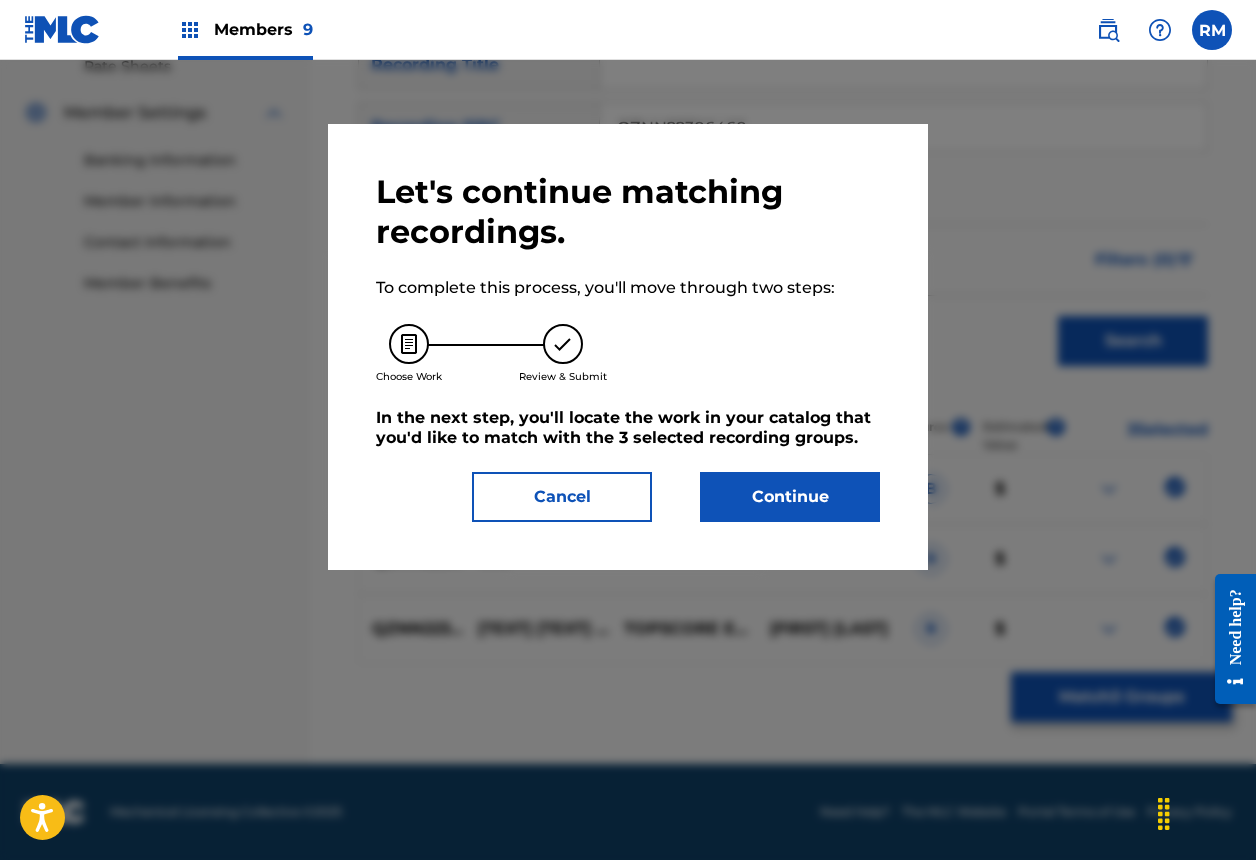 click on "Continue" at bounding box center (790, 497) 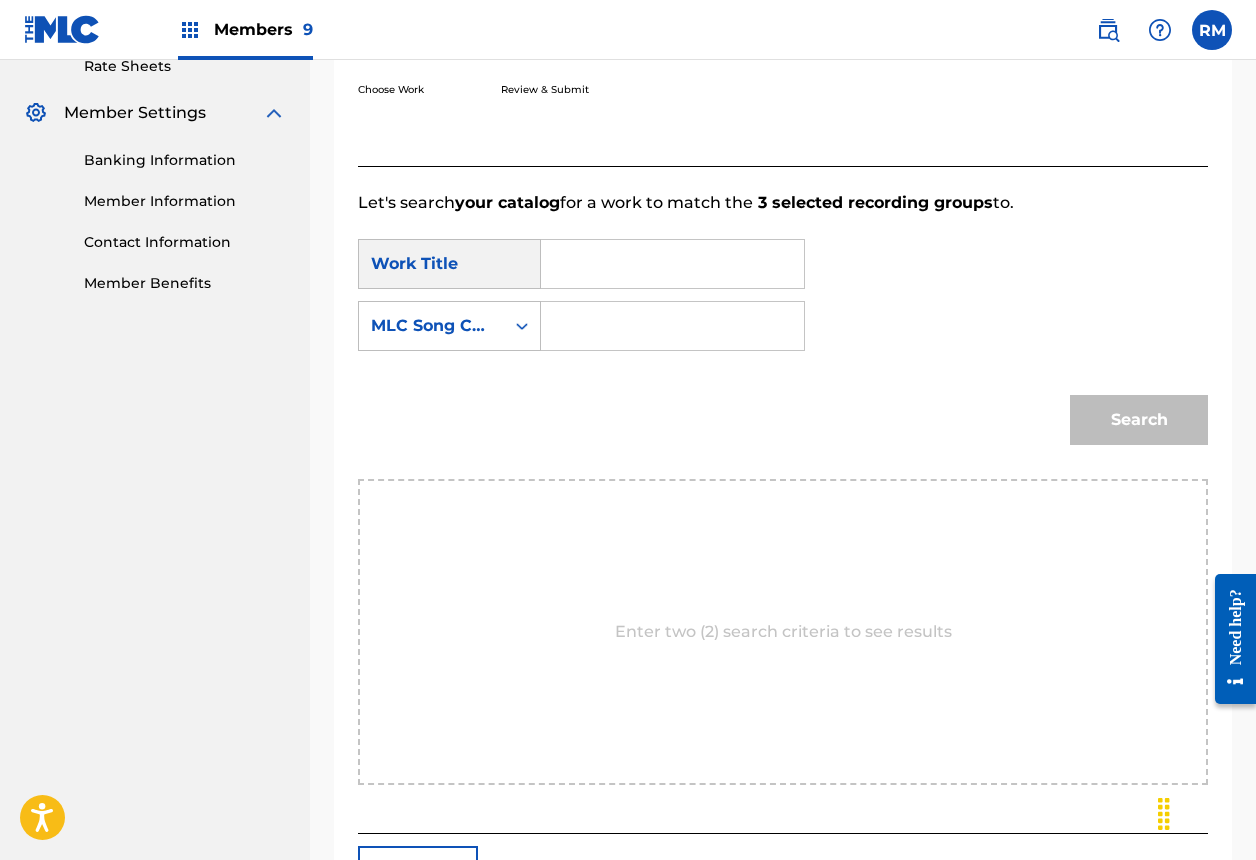 click at bounding box center (672, 264) 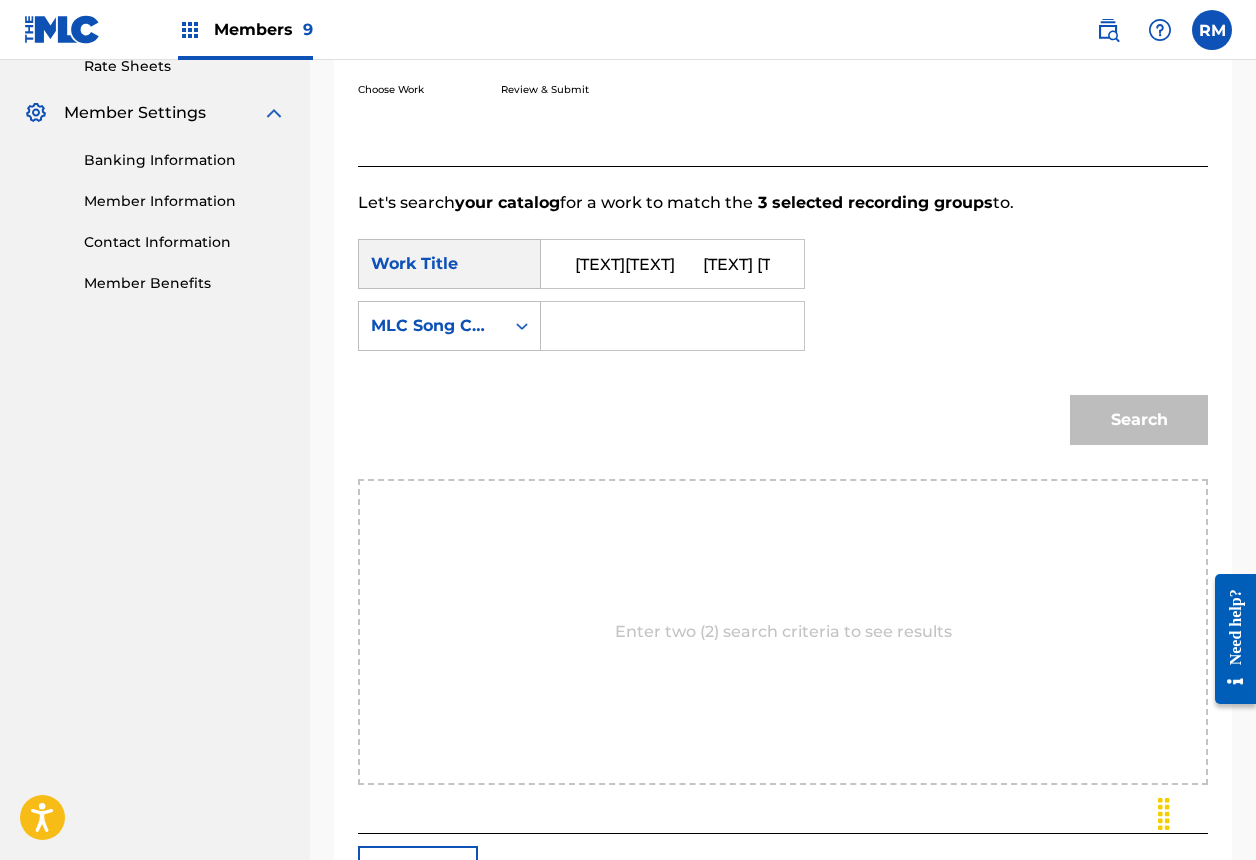 click on "[TEXT][TEXT]	[TEXT] [TEXT]" at bounding box center [672, 264] 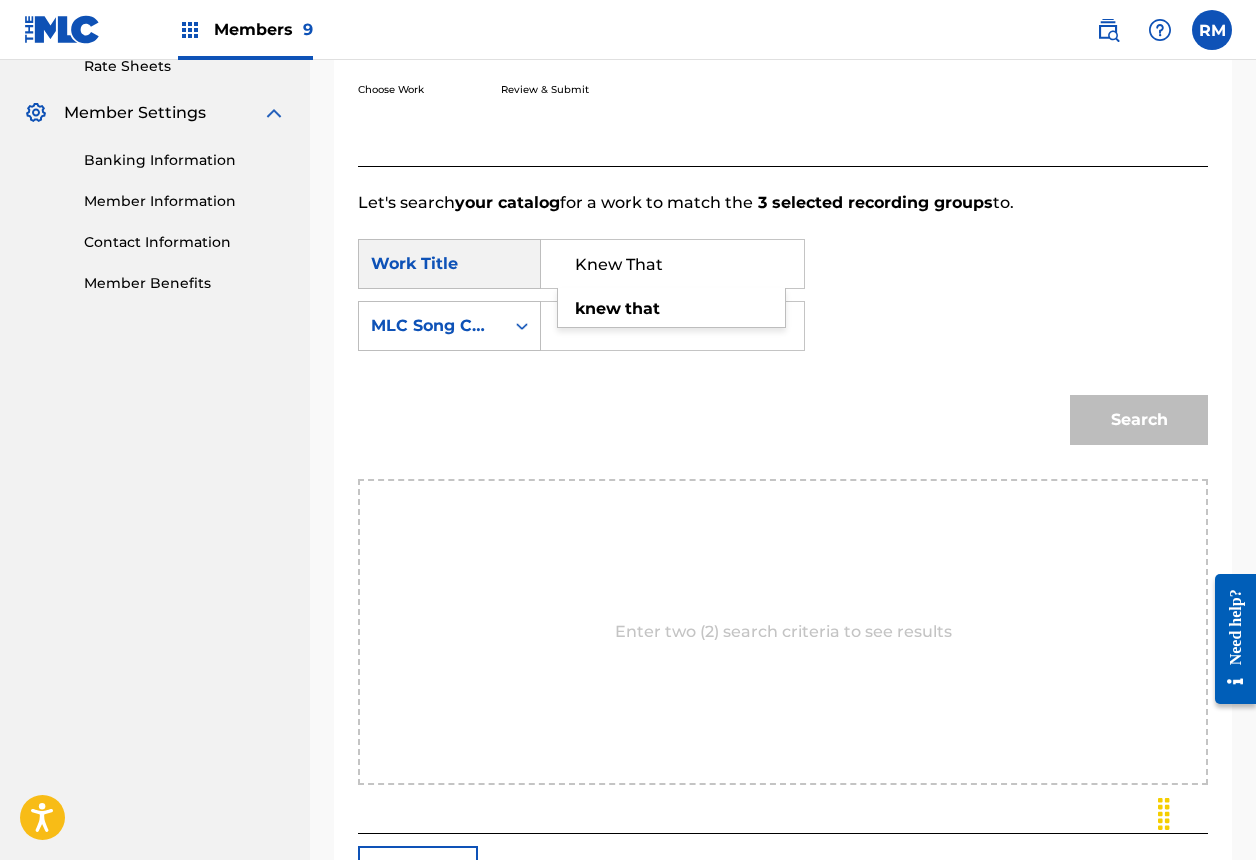 type on "Knew That" 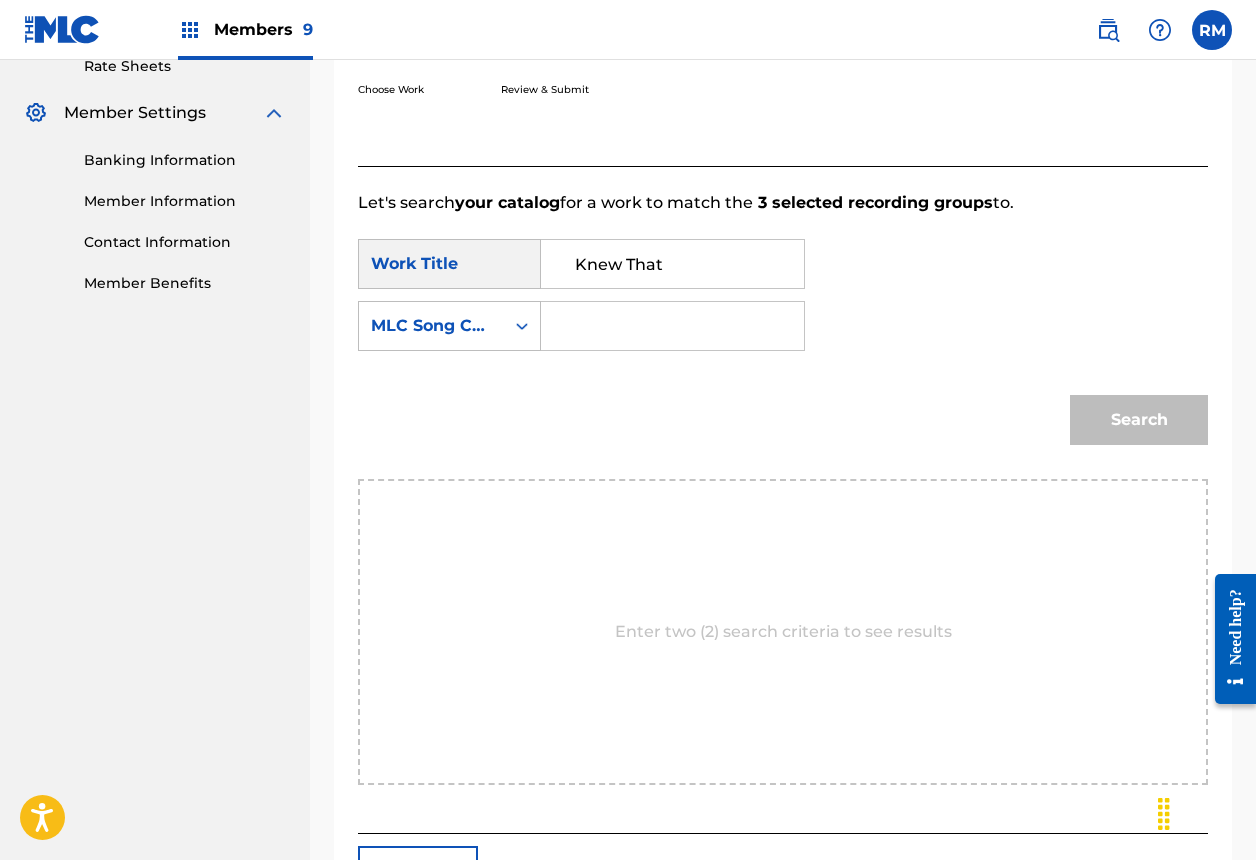 paste on "KC0P6L" 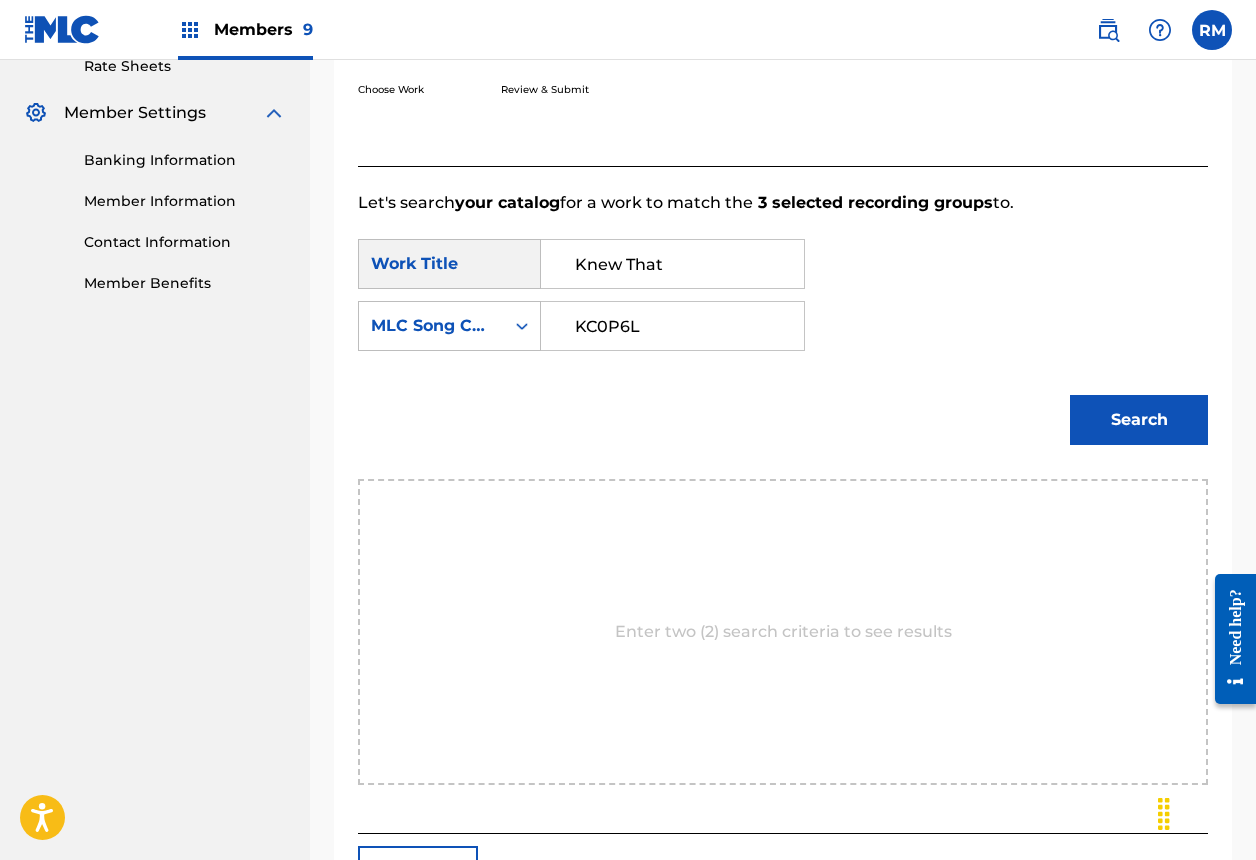 click on "KC0P6L" at bounding box center [672, 326] 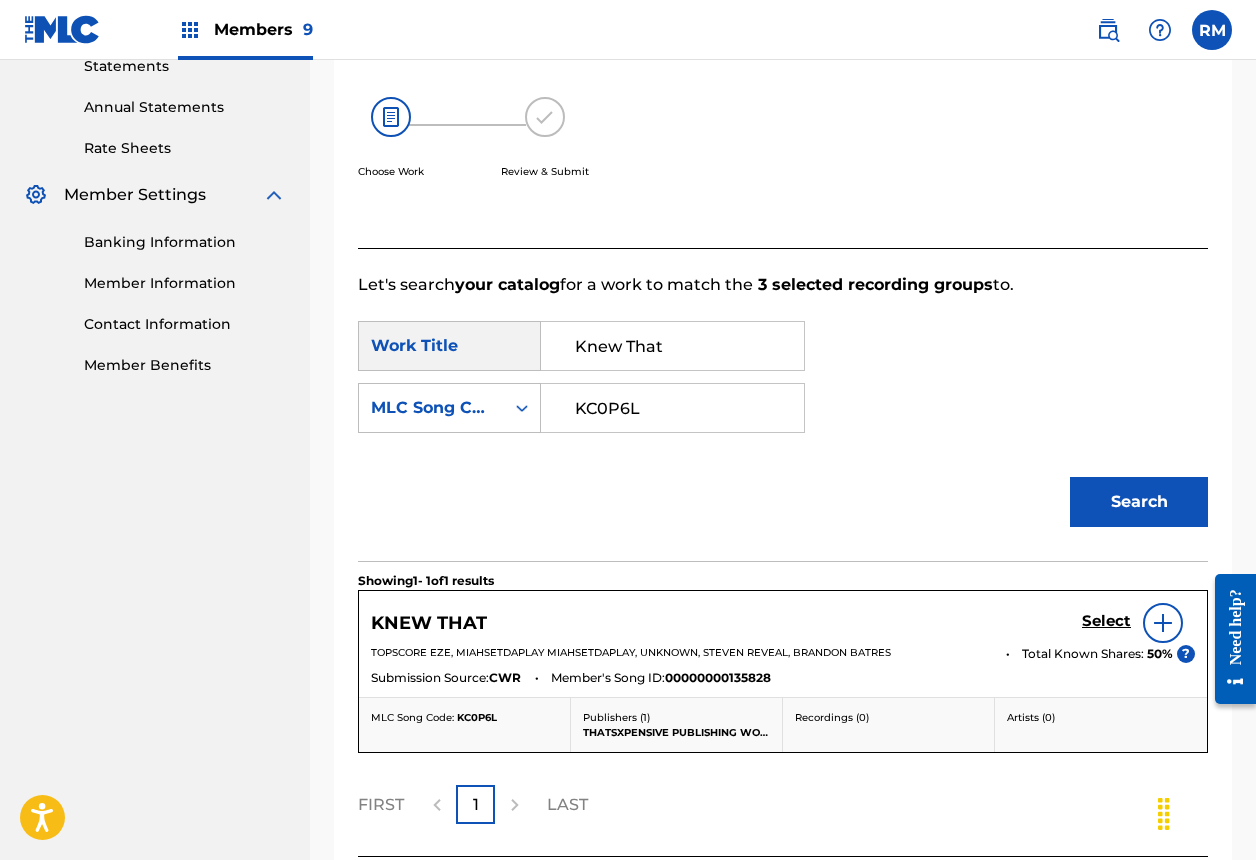scroll, scrollTop: 438, scrollLeft: 0, axis: vertical 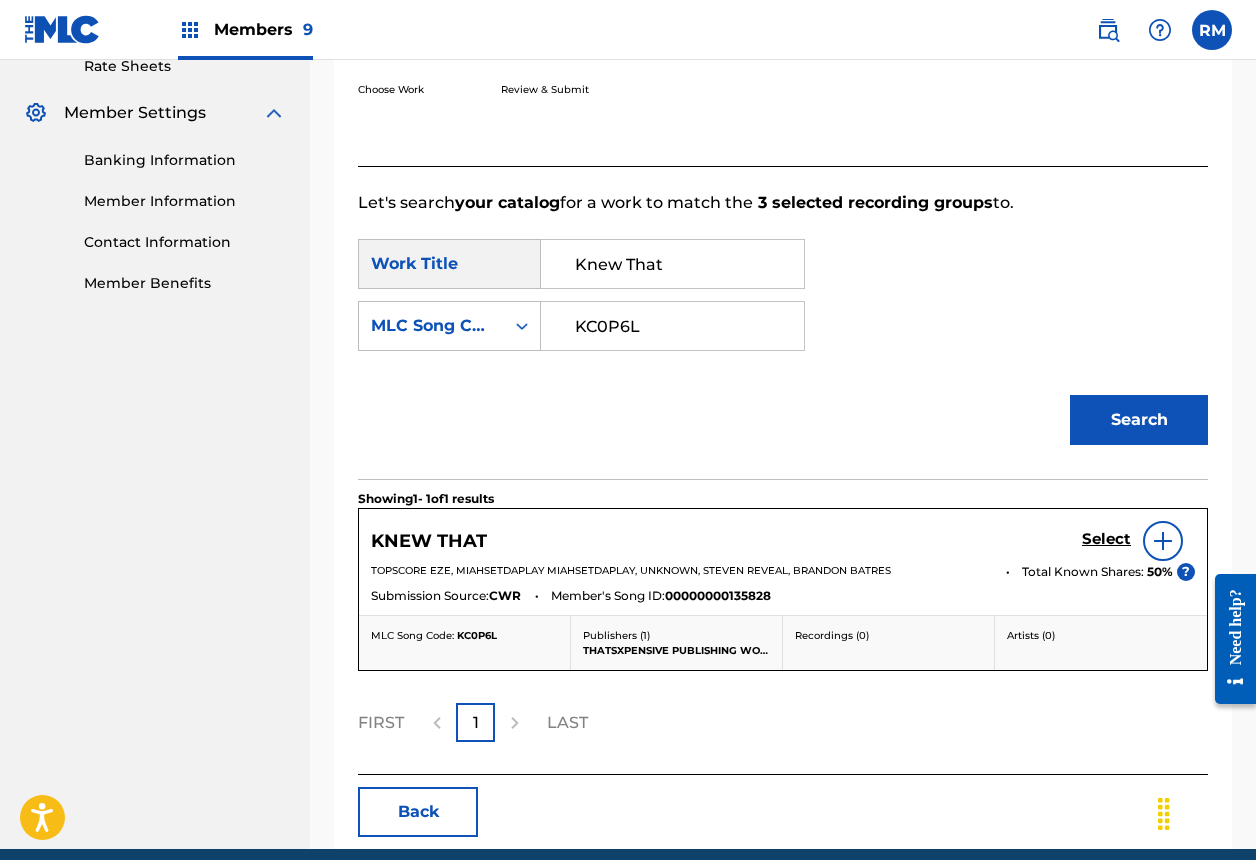 click on "Select" at bounding box center [1106, 539] 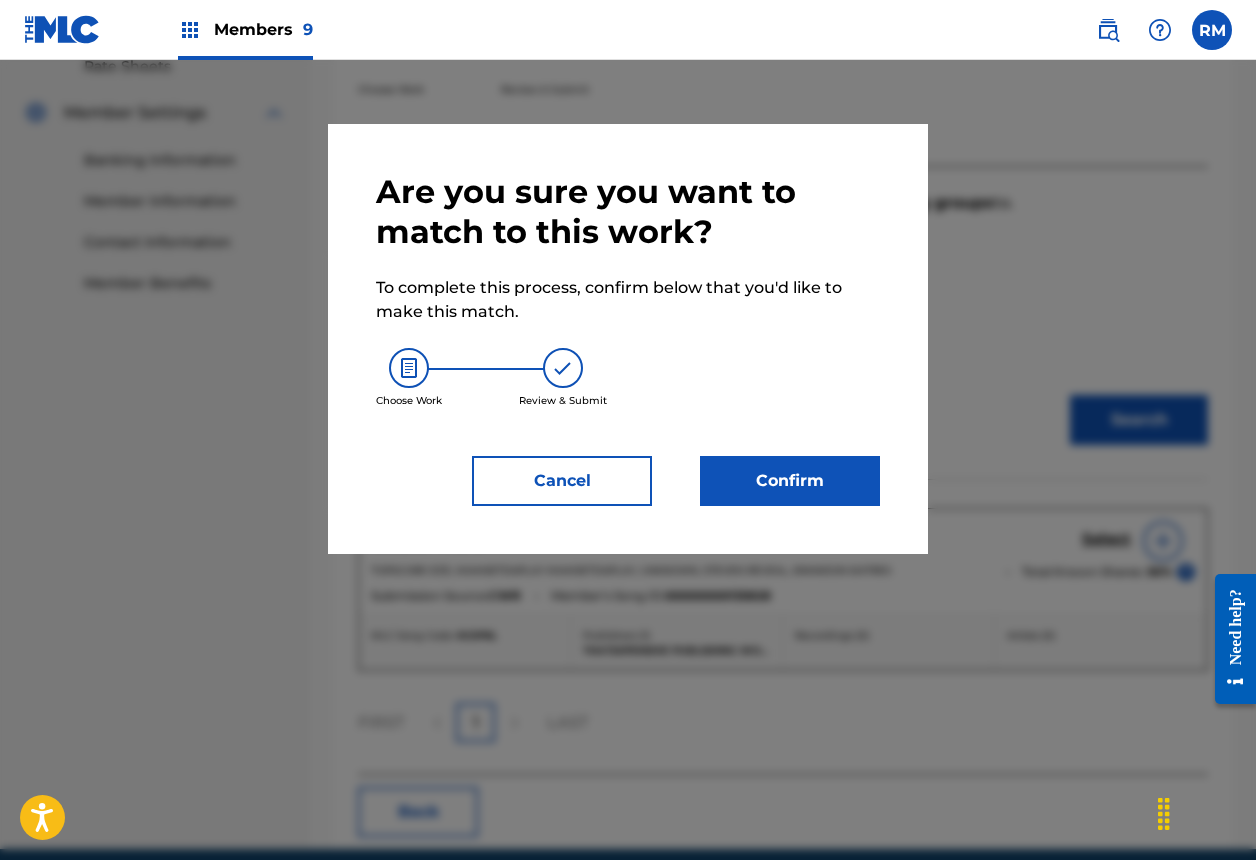 click on "Confirm" at bounding box center [790, 481] 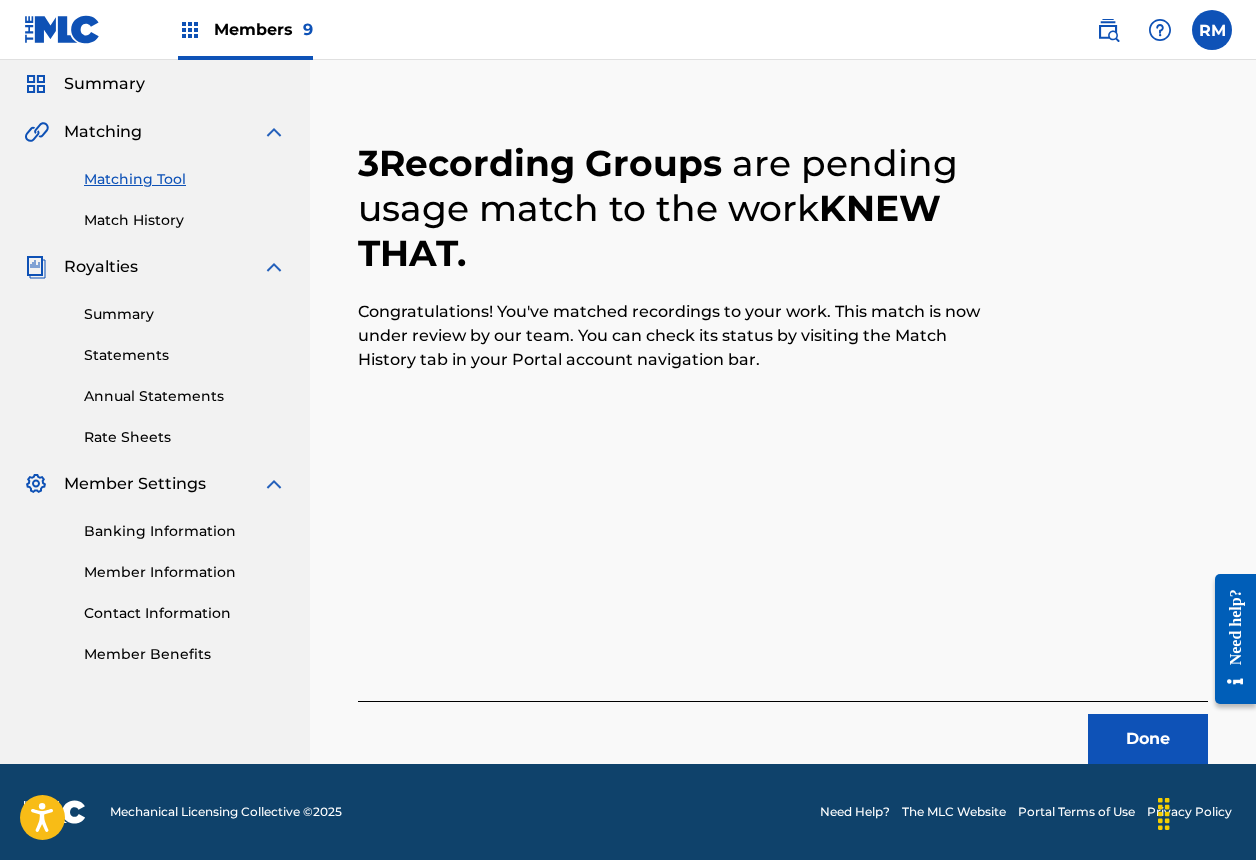 scroll, scrollTop: 67, scrollLeft: 0, axis: vertical 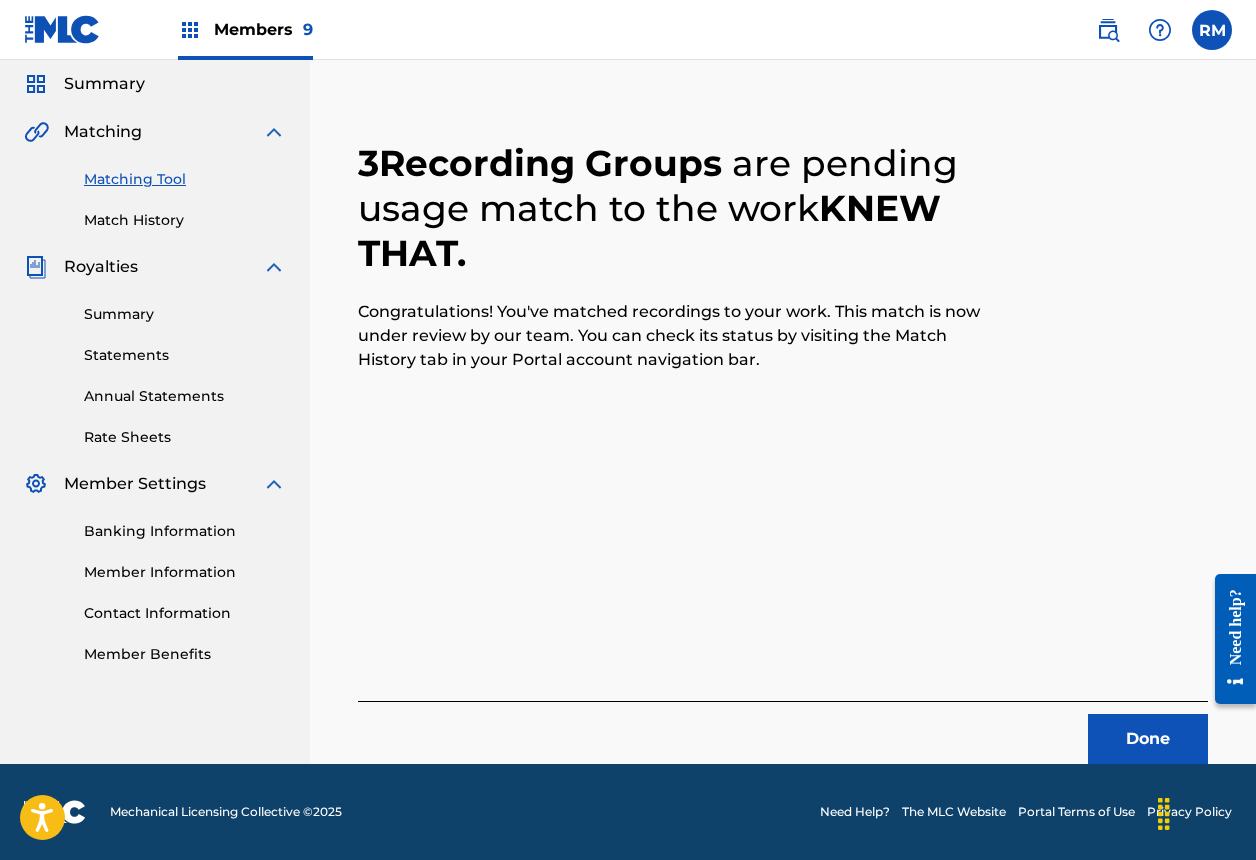 click on "Done" at bounding box center [1148, 739] 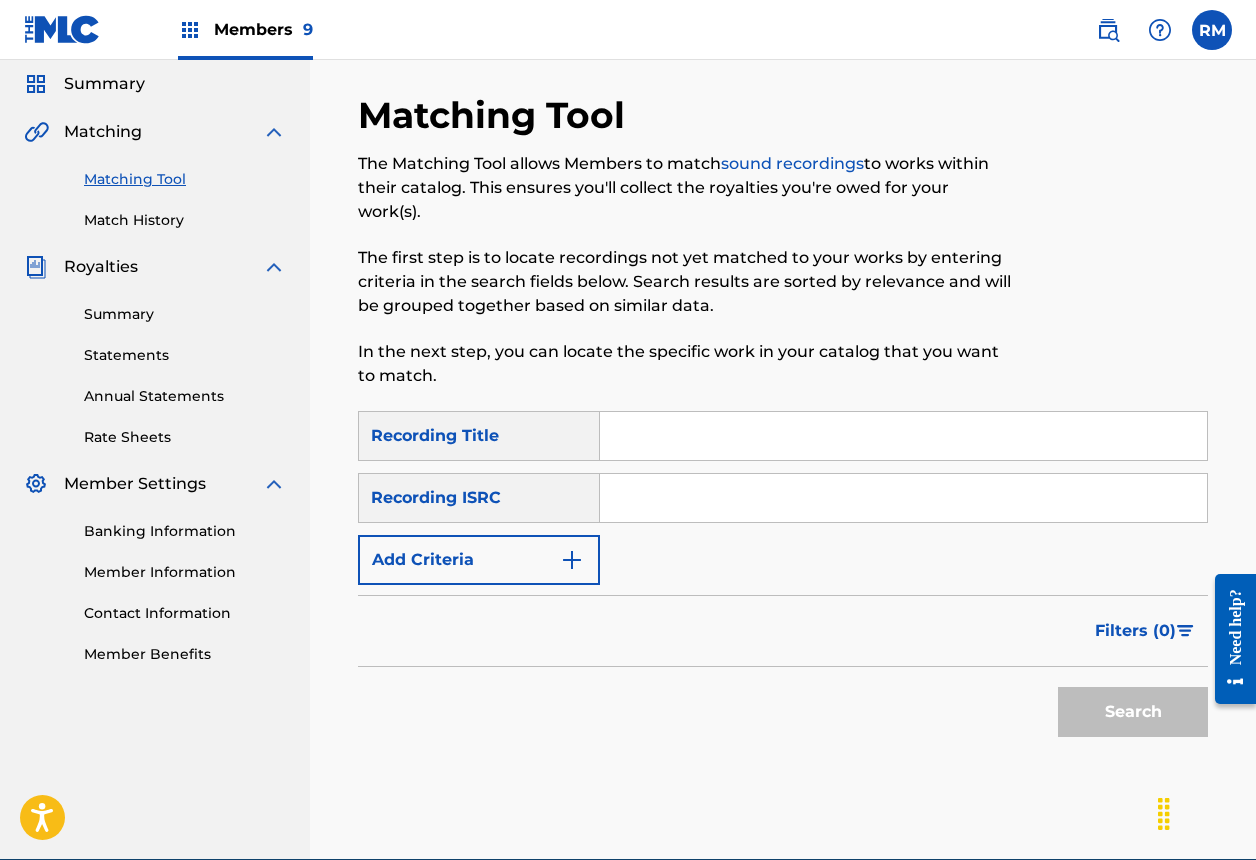 click at bounding box center [903, 498] 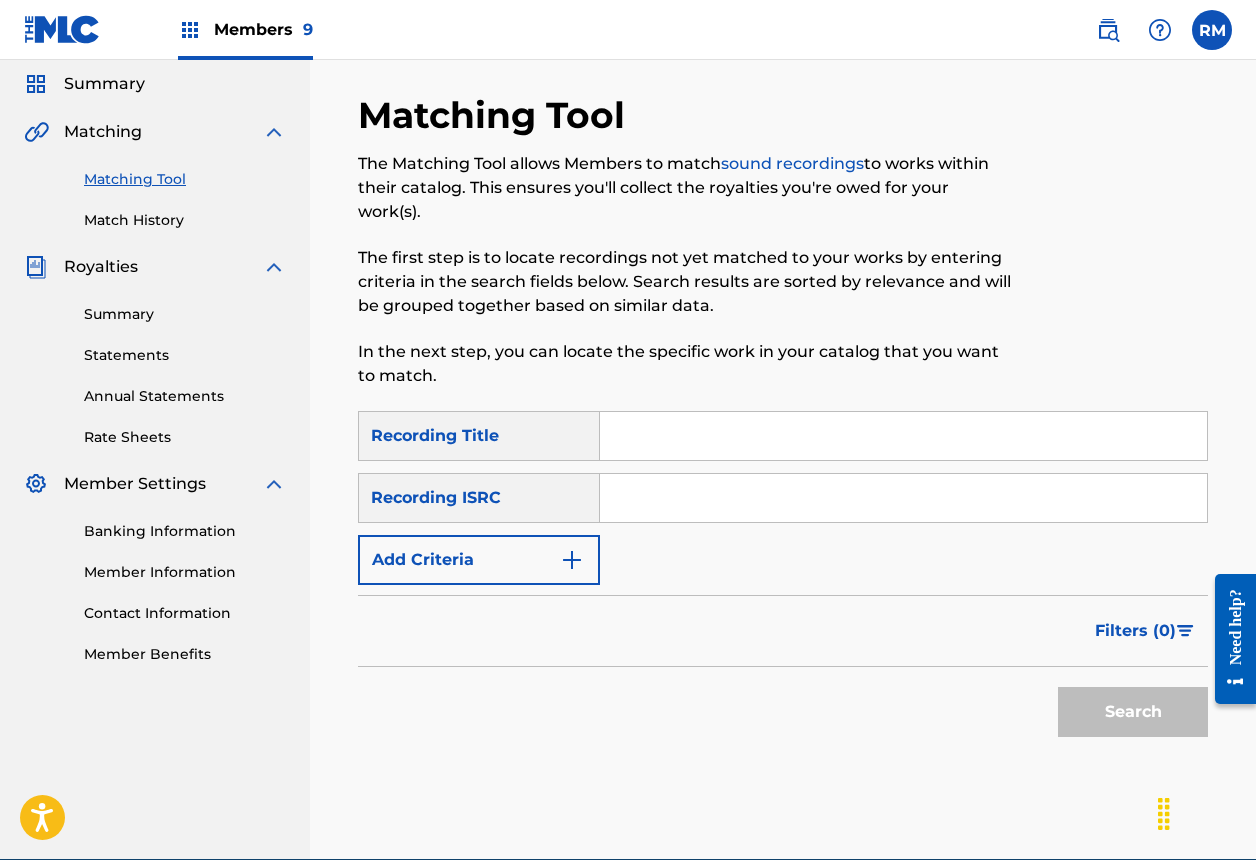 paste on "QZHN72405292" 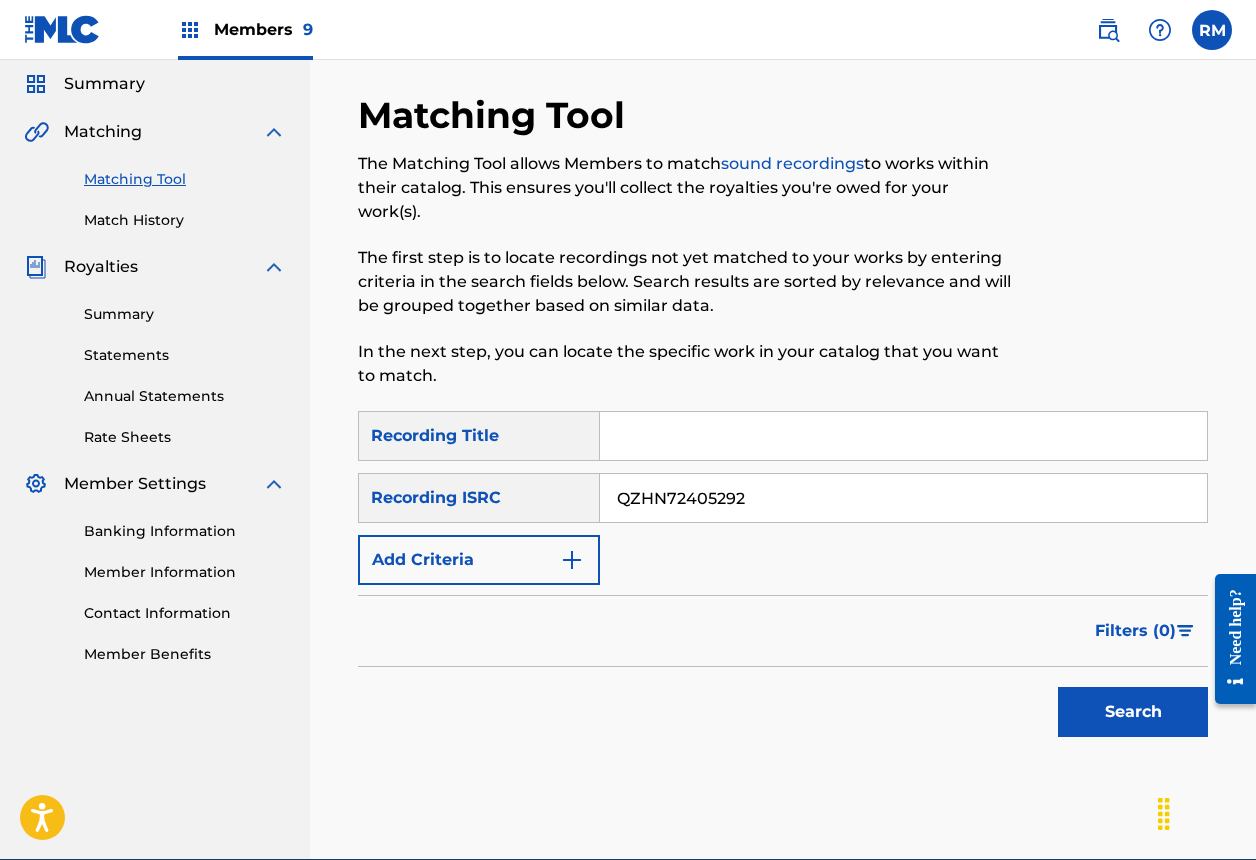type on "QZHN72405292" 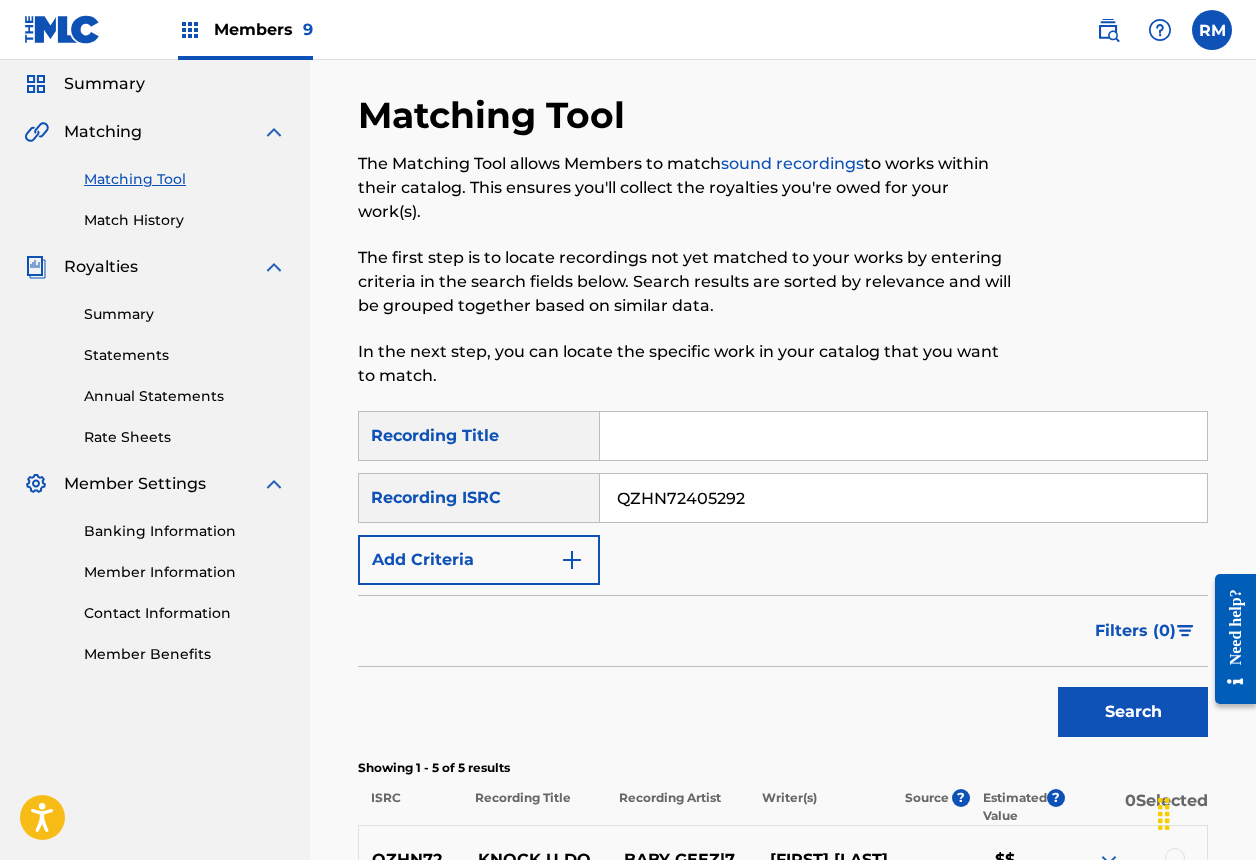 scroll, scrollTop: 567, scrollLeft: 0, axis: vertical 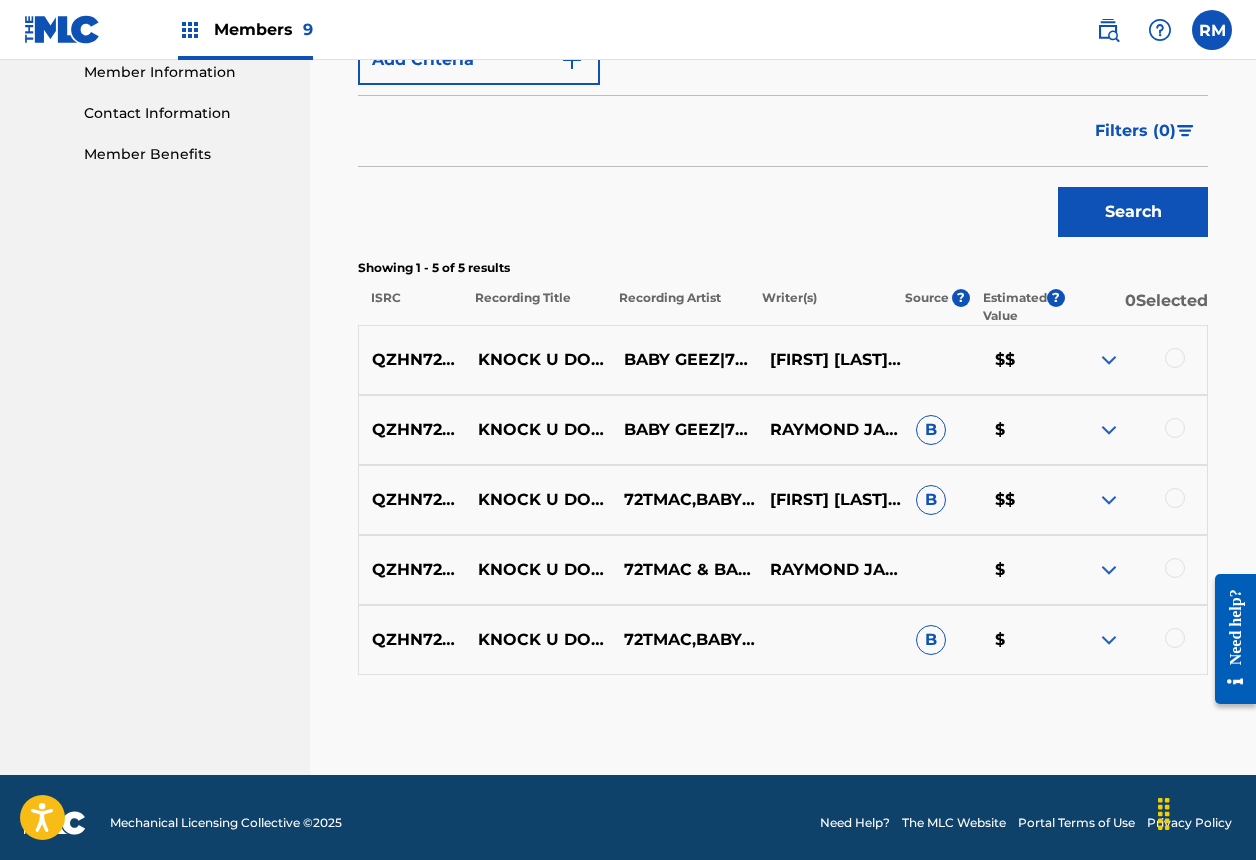 click at bounding box center [1175, 358] 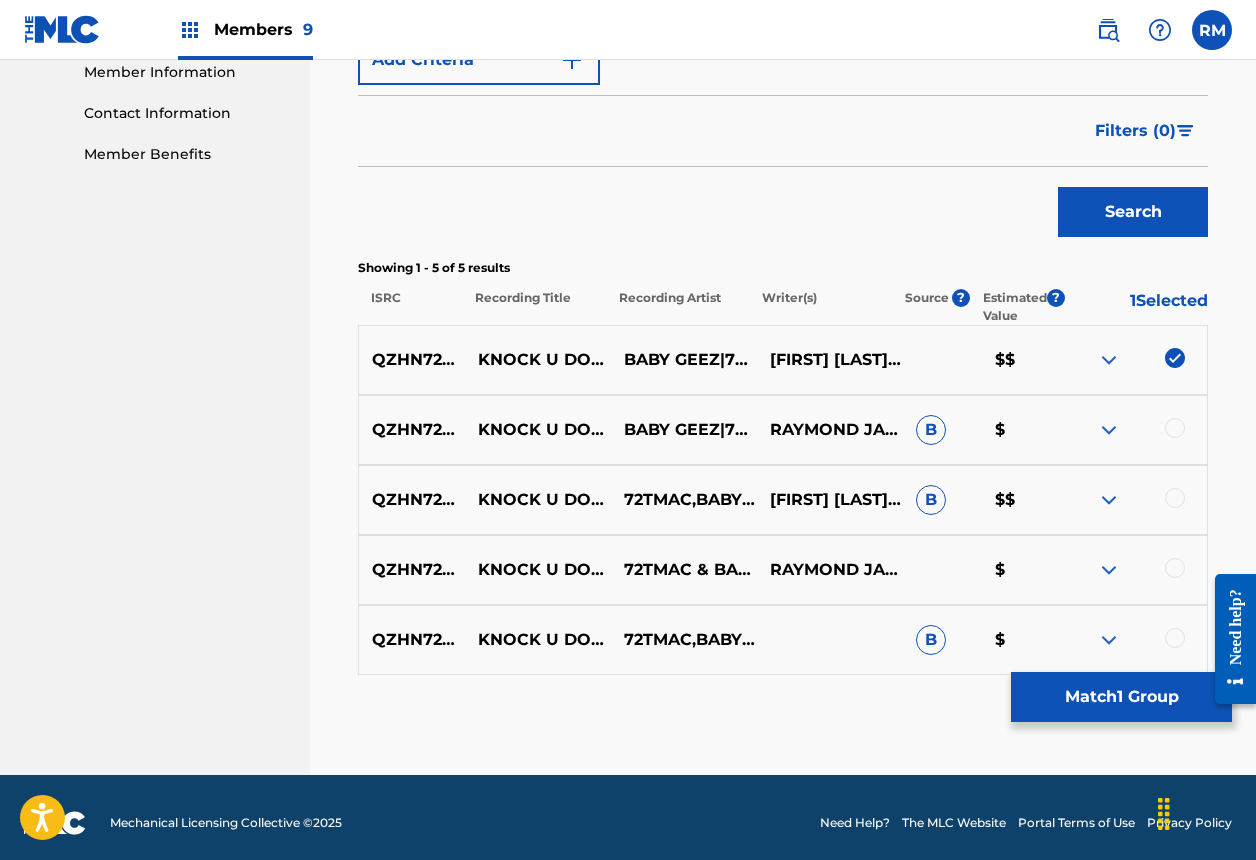 click at bounding box center (1175, 428) 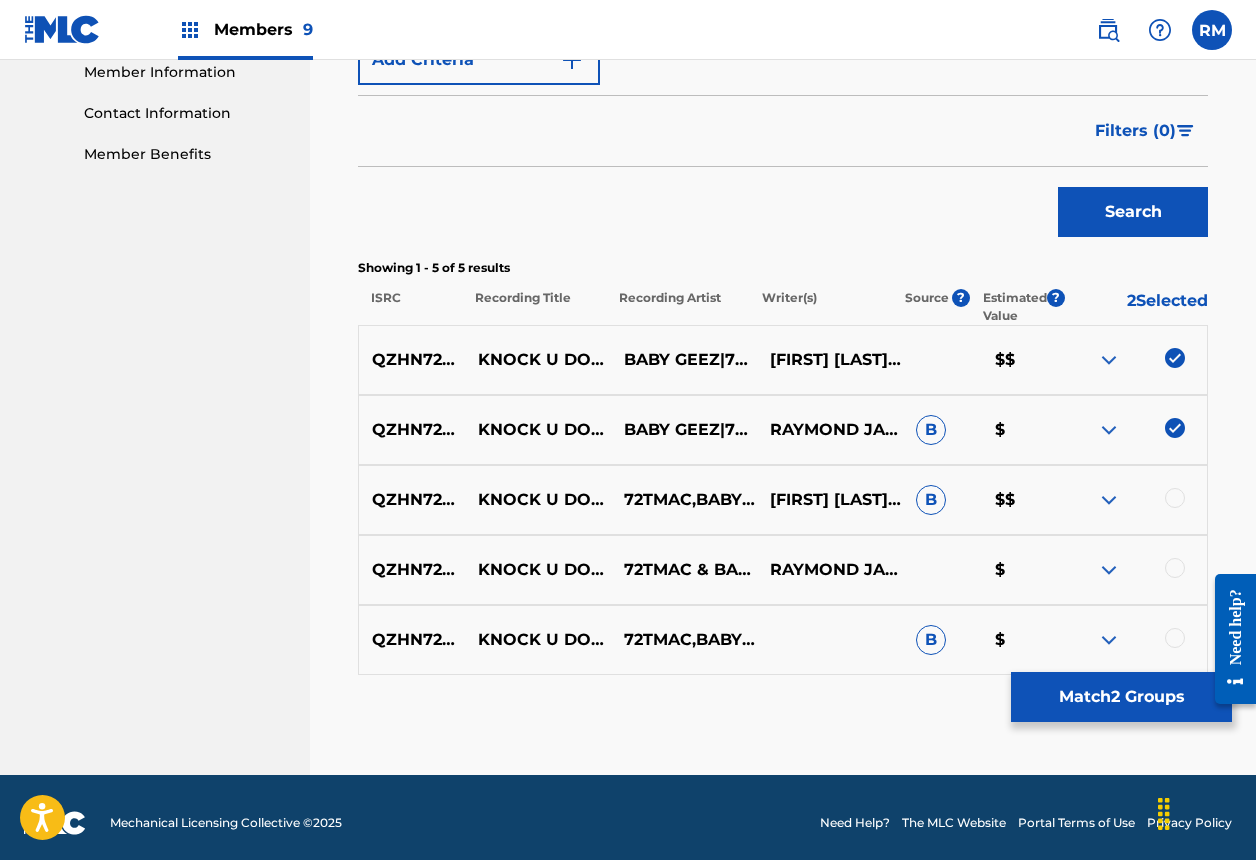 click at bounding box center (1175, 498) 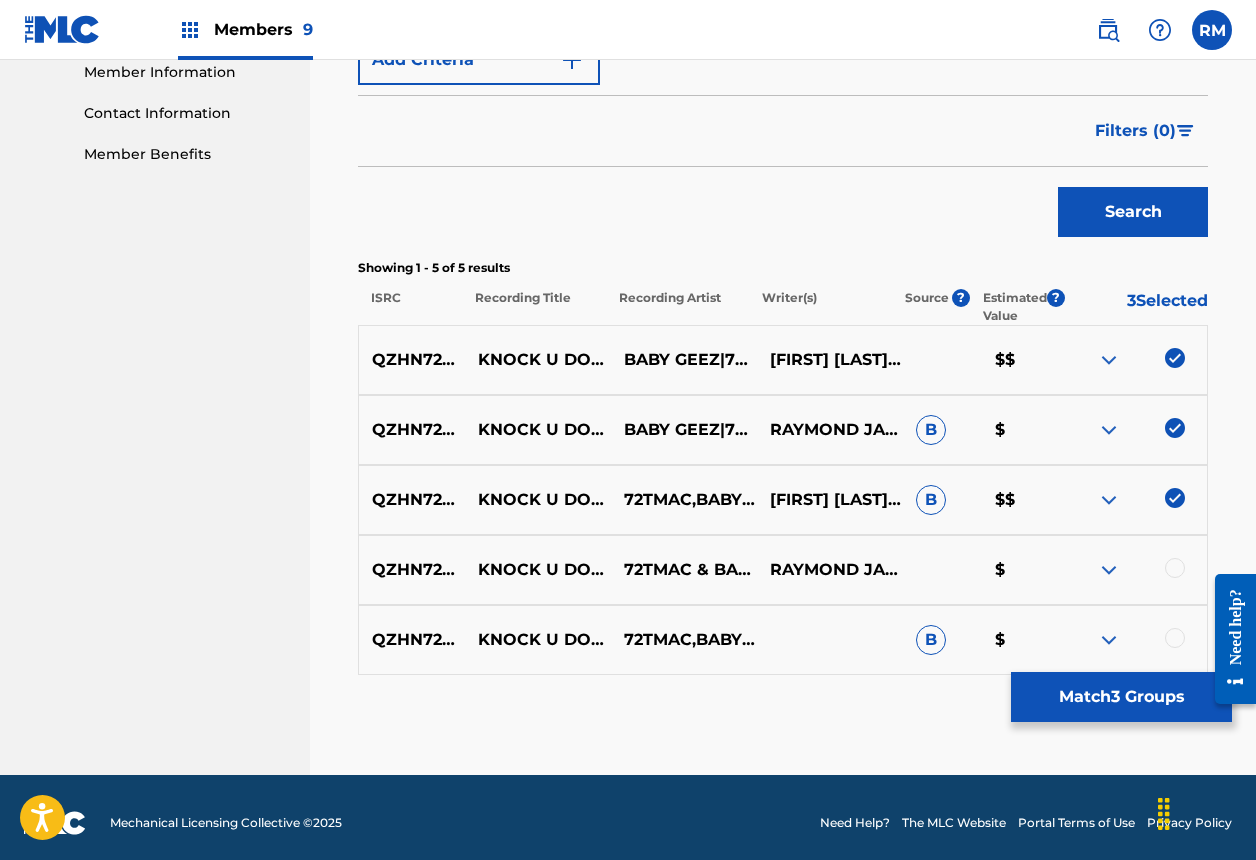 click at bounding box center (1175, 568) 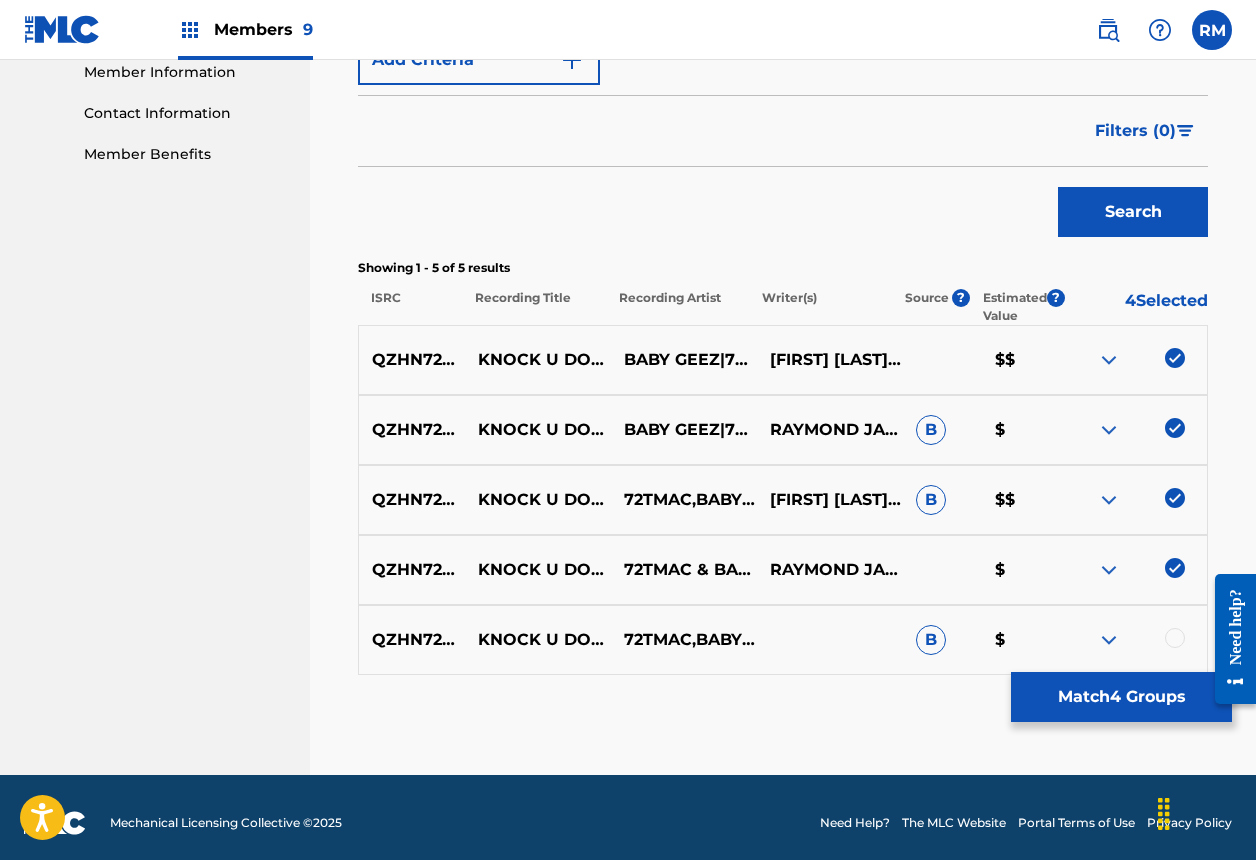 click at bounding box center (1175, 638) 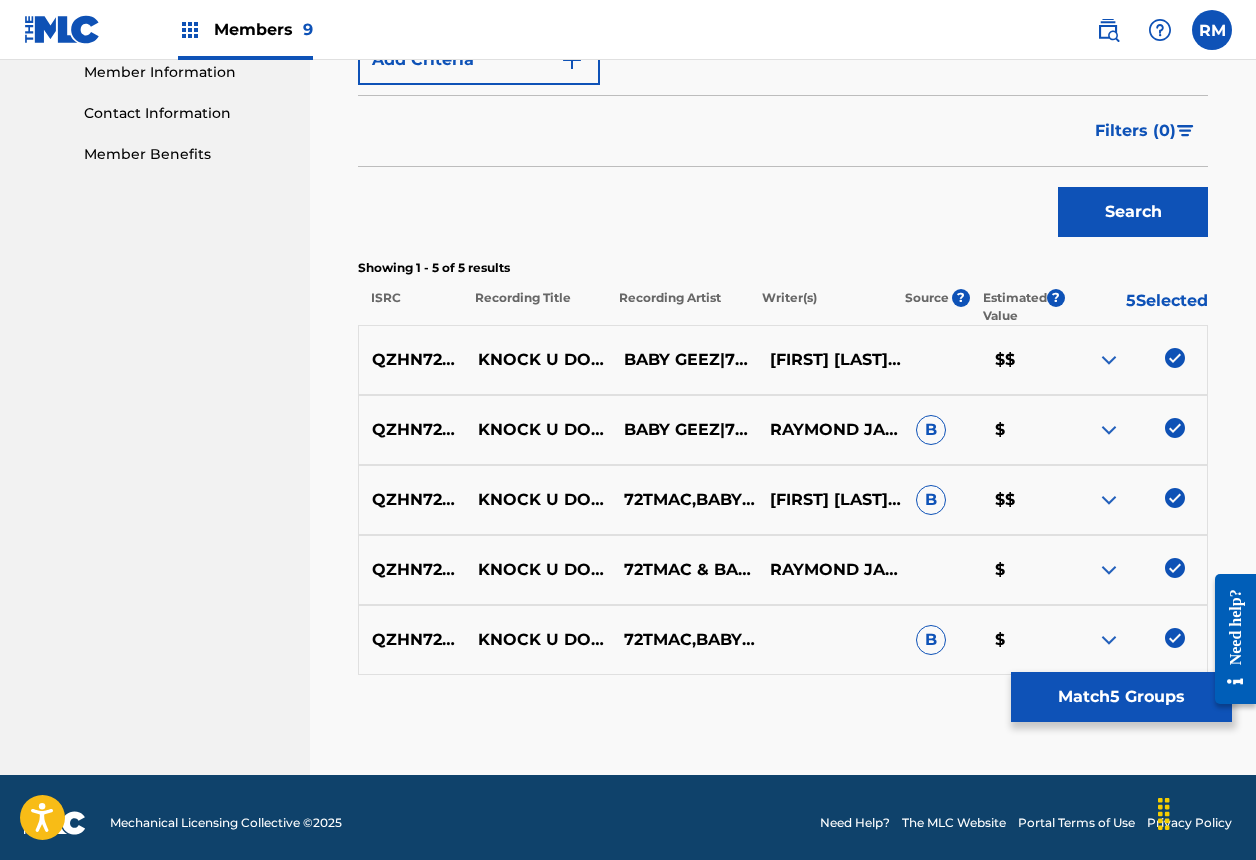 scroll, scrollTop: 578, scrollLeft: 0, axis: vertical 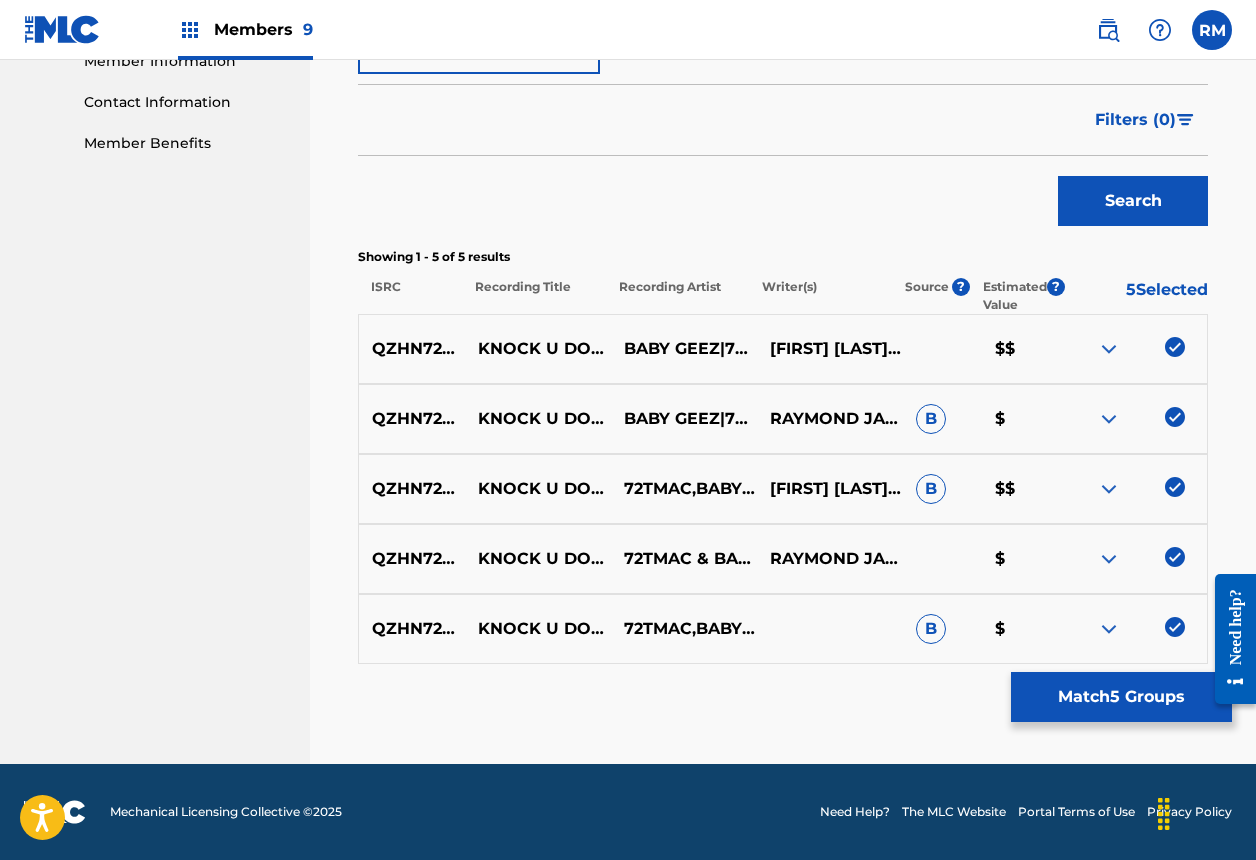 click on "Match  5 Groups" at bounding box center [1121, 697] 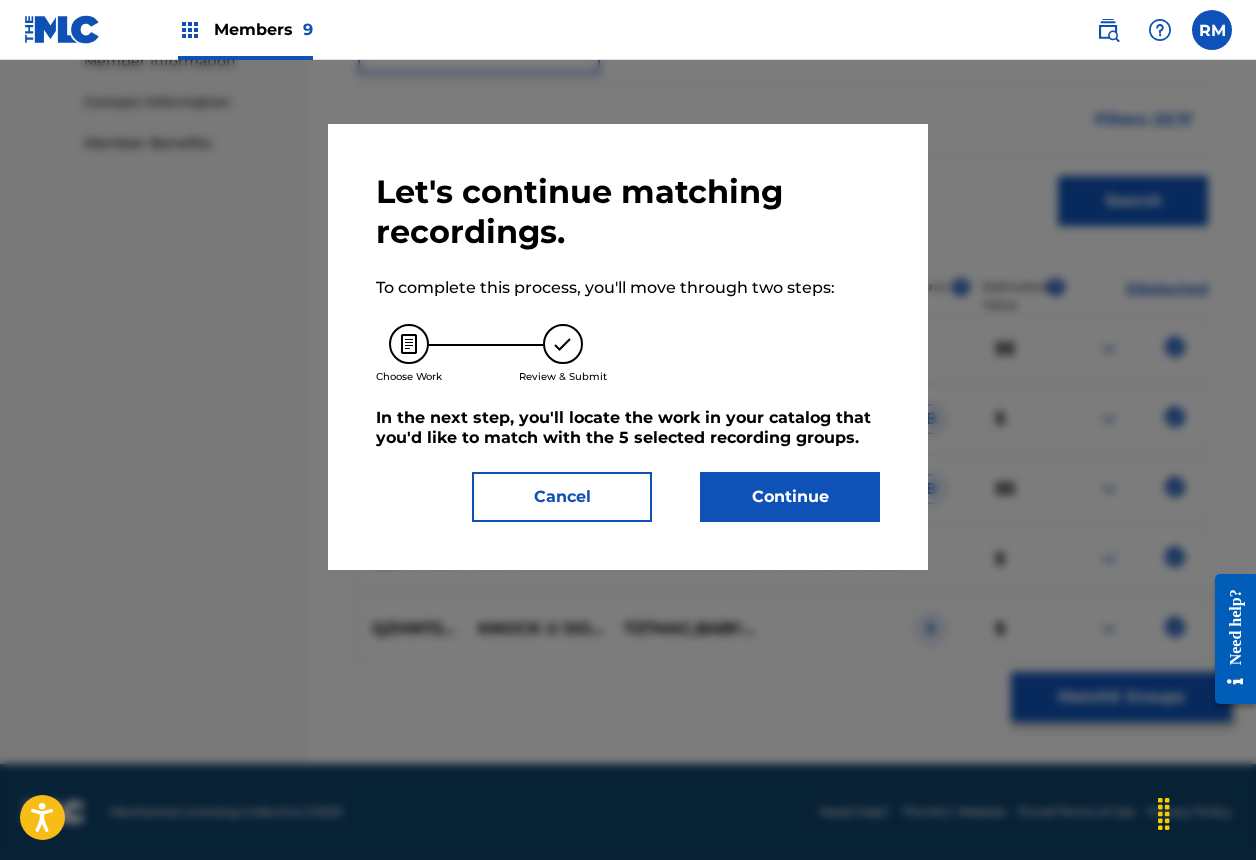 click on "Continue" at bounding box center (790, 497) 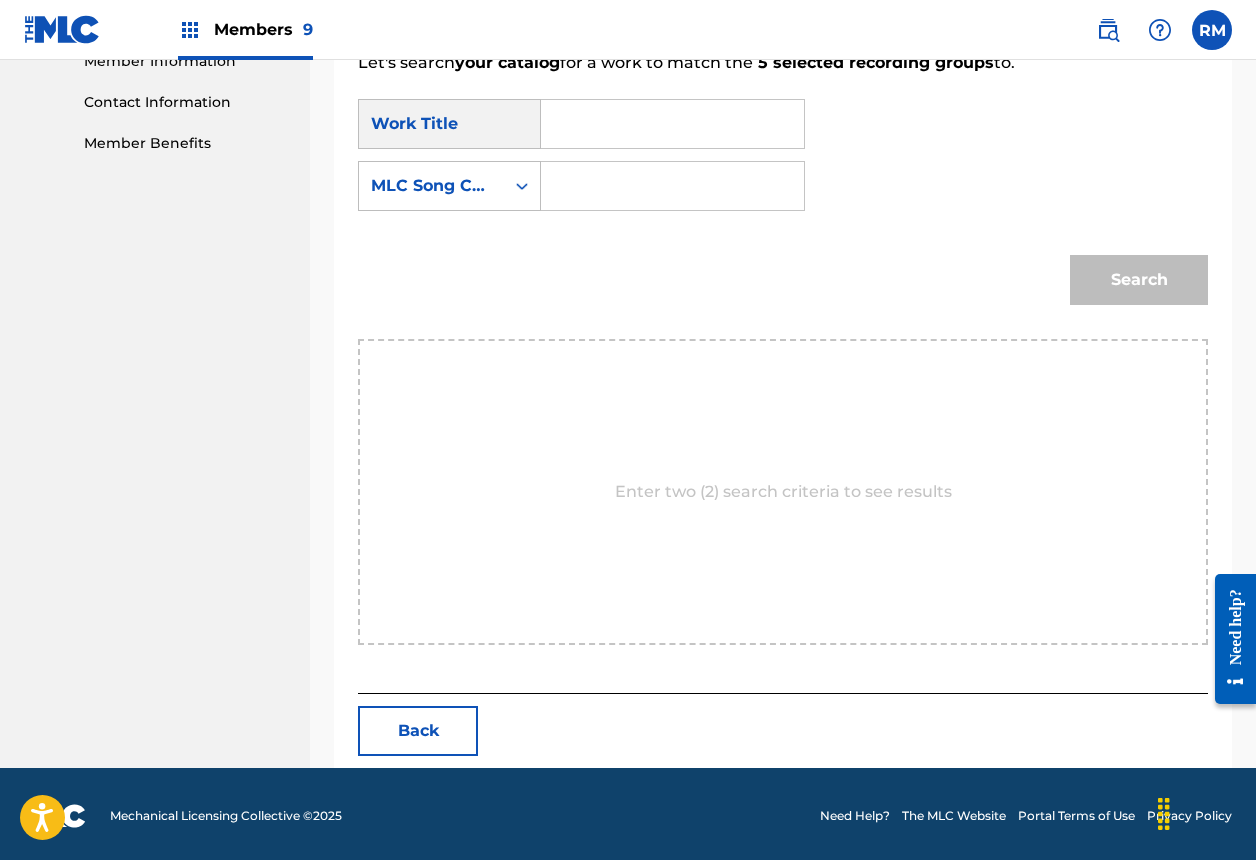 click at bounding box center (672, 124) 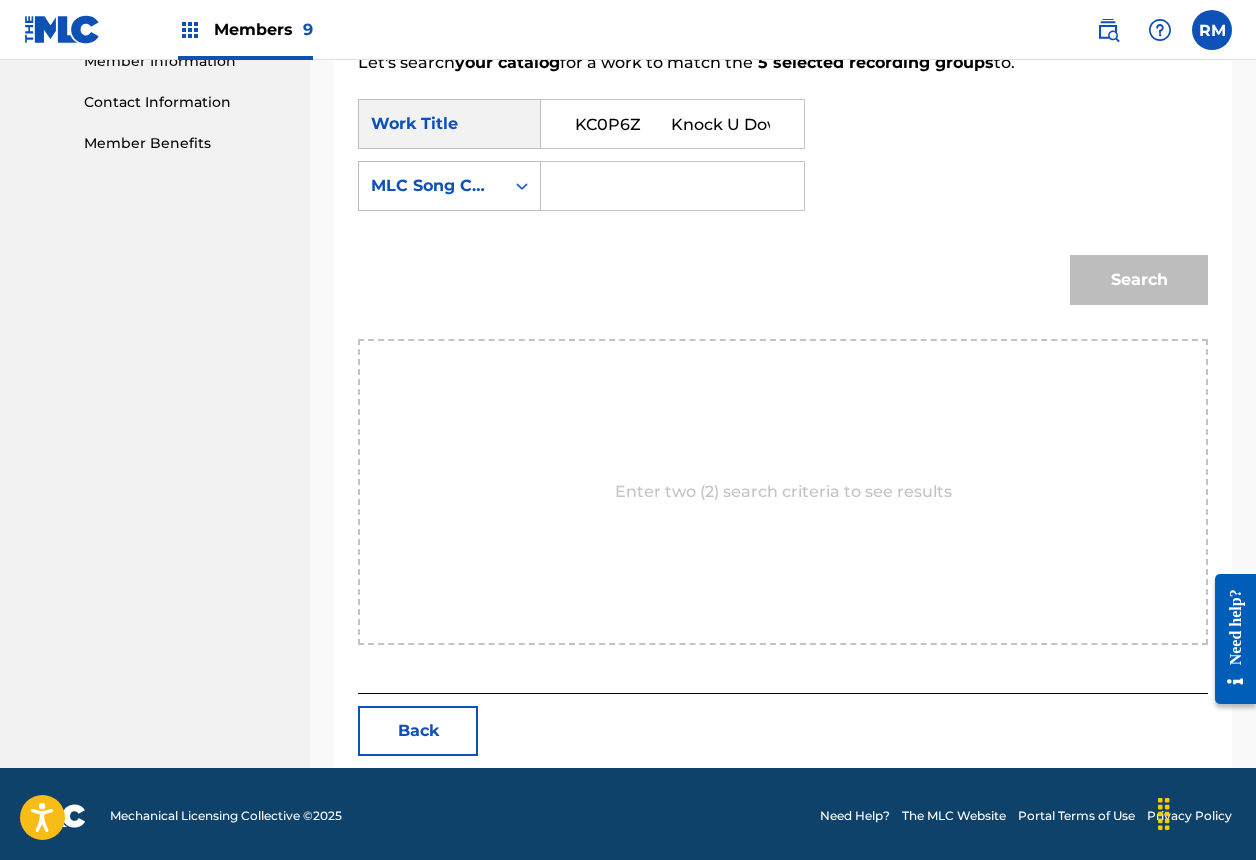 click on "KC0P6Z	Knock U Down" at bounding box center (672, 124) 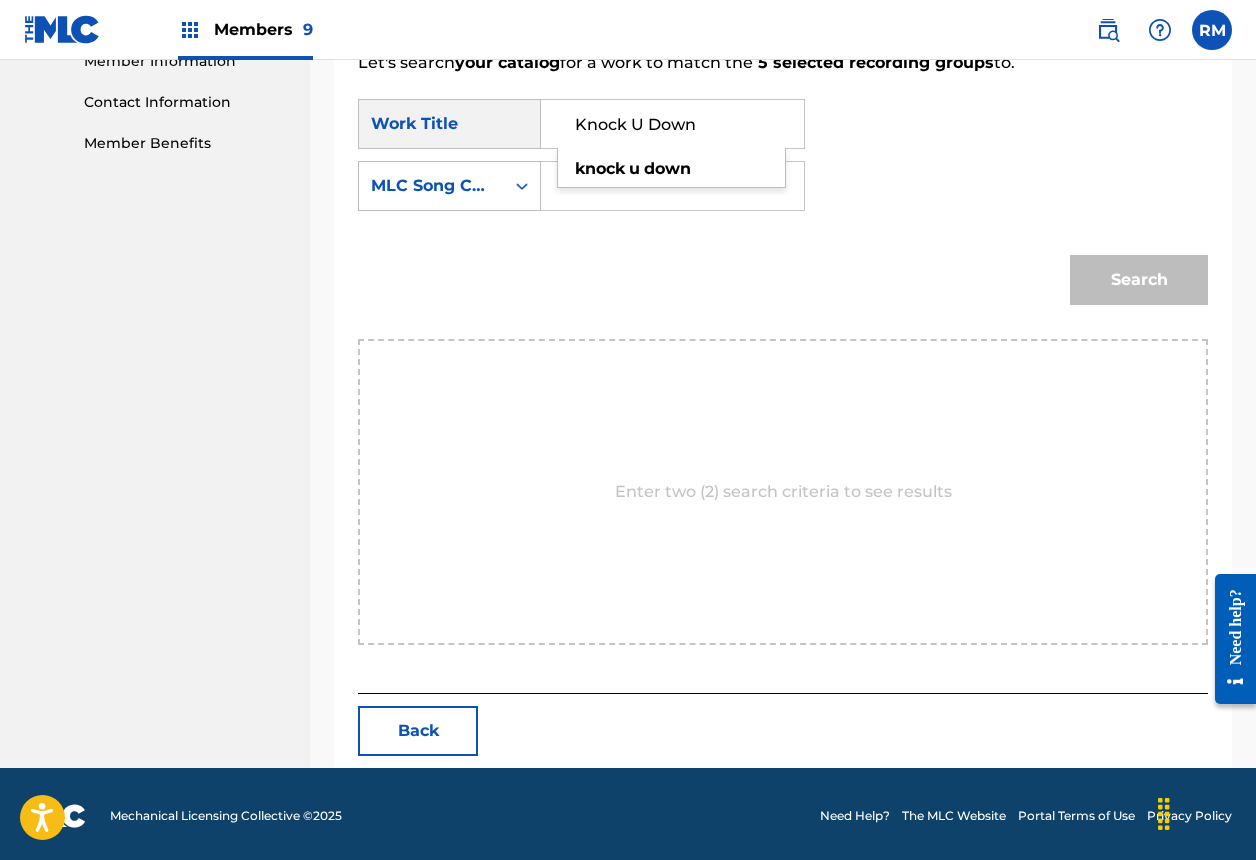 type on "Knock U Down" 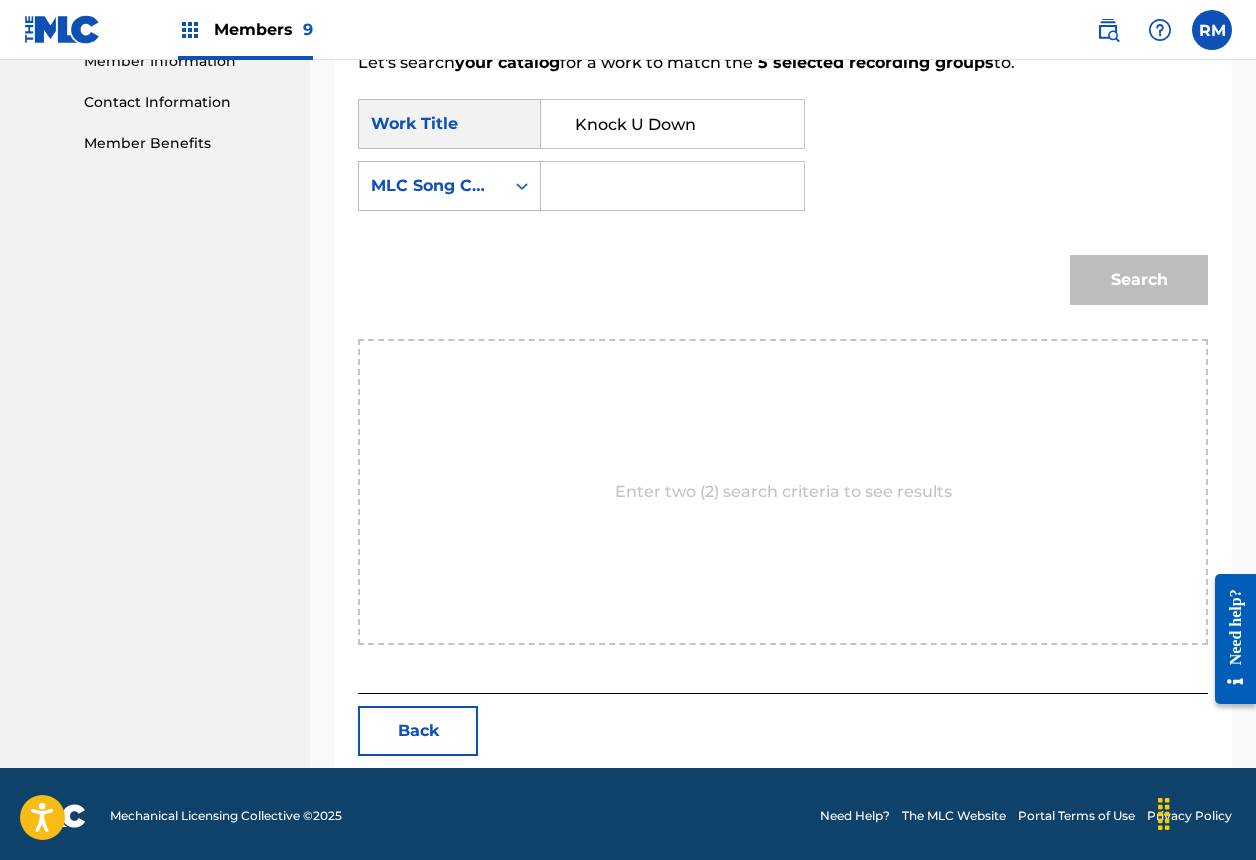 paste on "KC0P6Z" 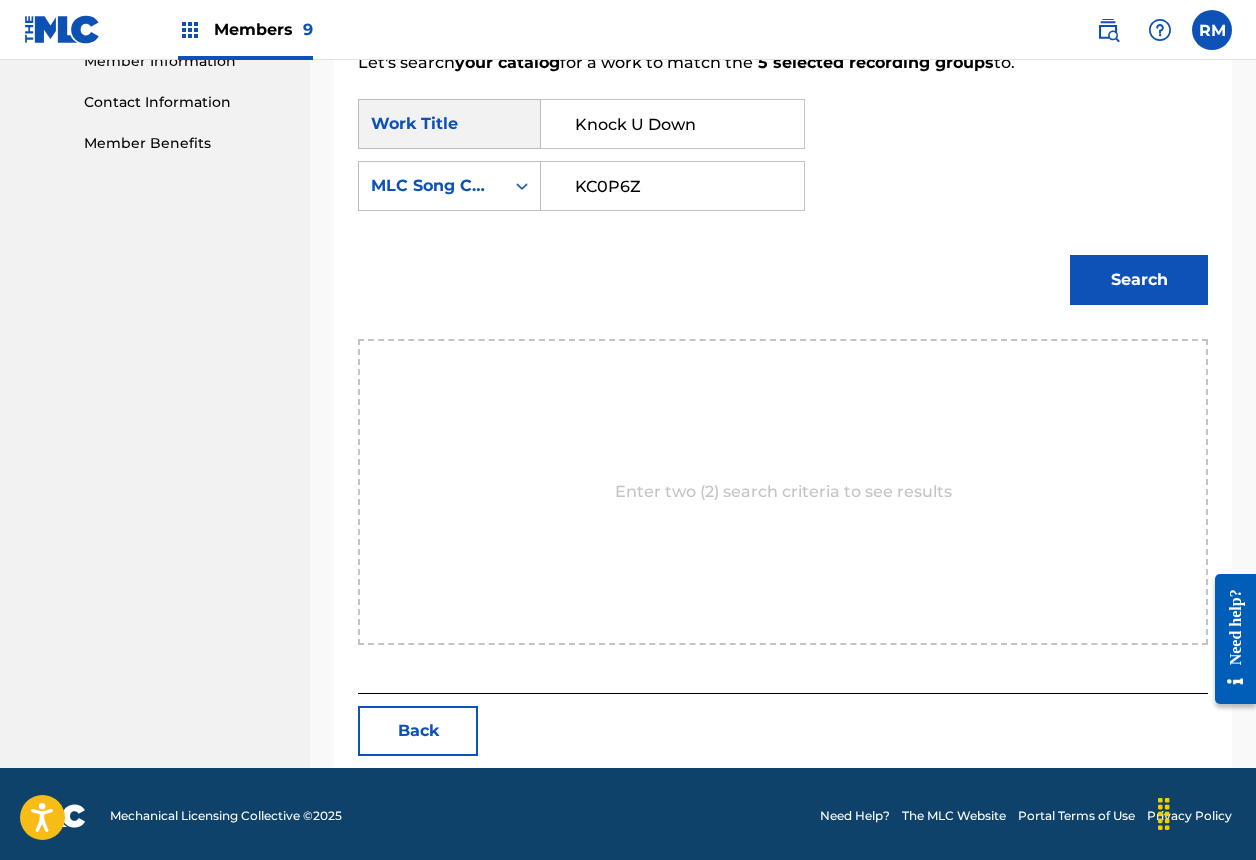 click on "KC0P6Z" at bounding box center (672, 186) 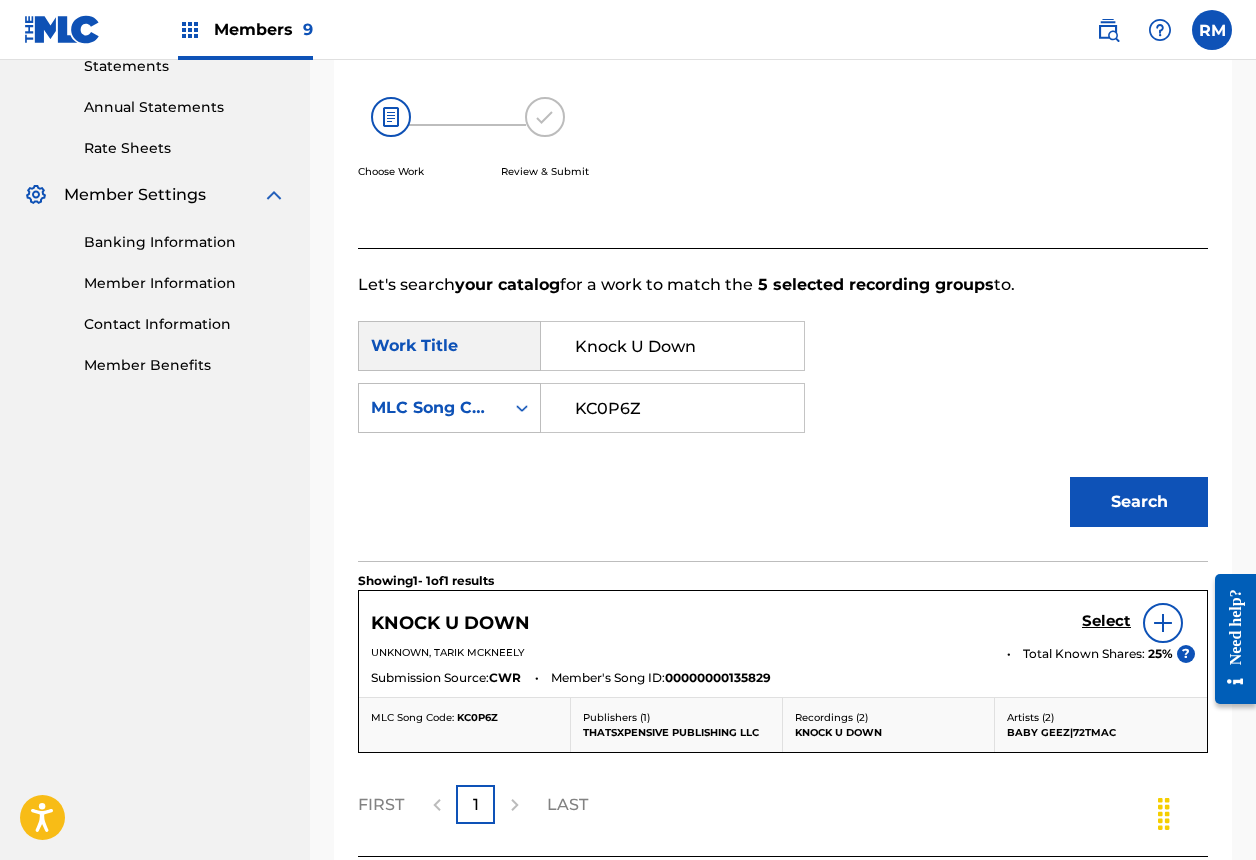 scroll, scrollTop: 523, scrollLeft: 0, axis: vertical 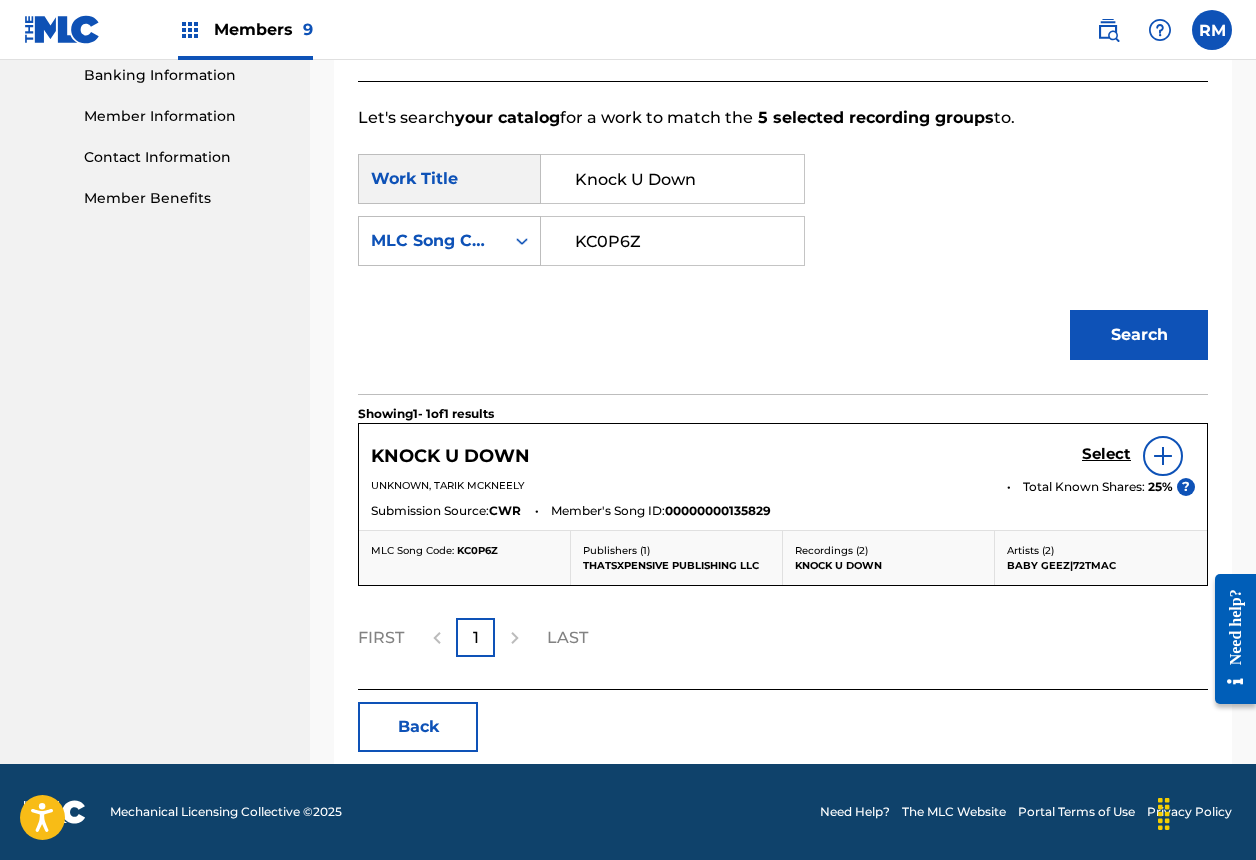 click on "Select" at bounding box center (1106, 454) 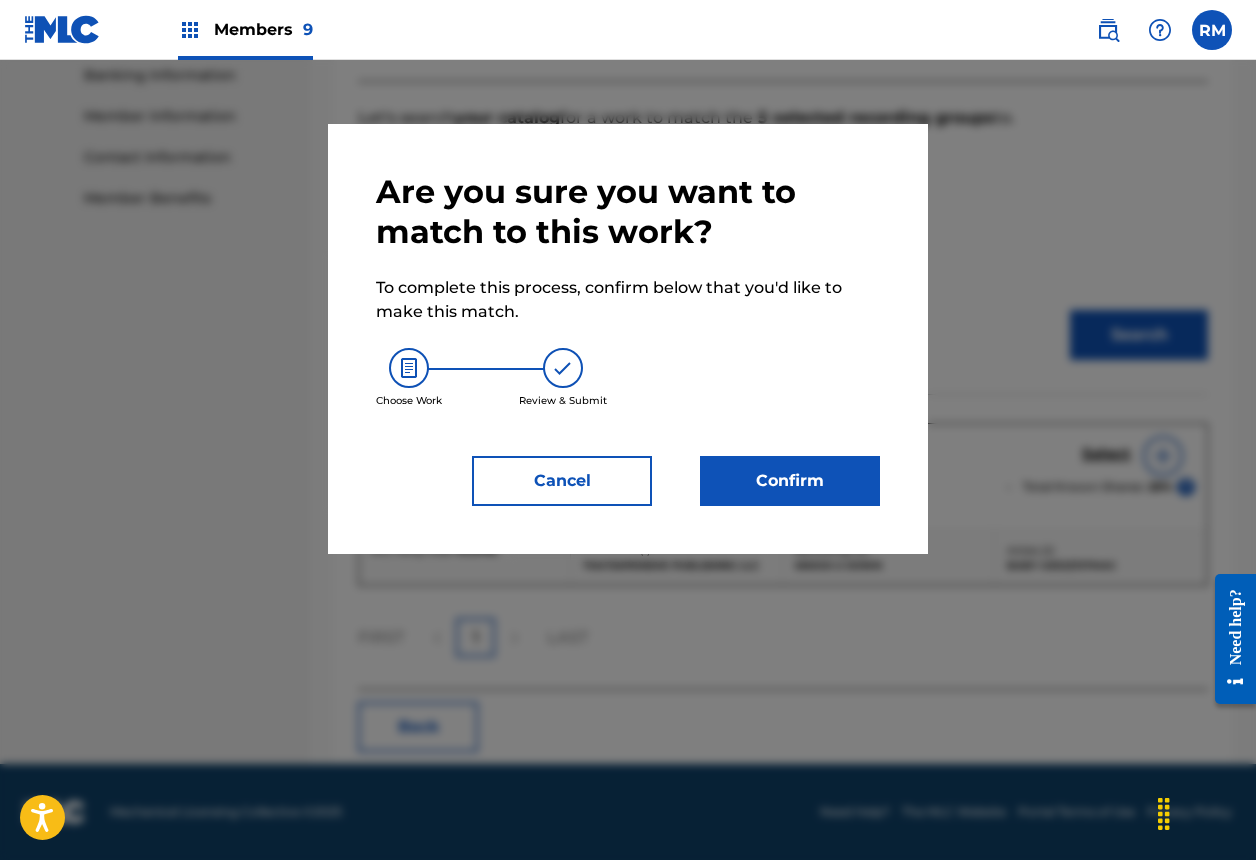 click on "Confirm" at bounding box center (790, 481) 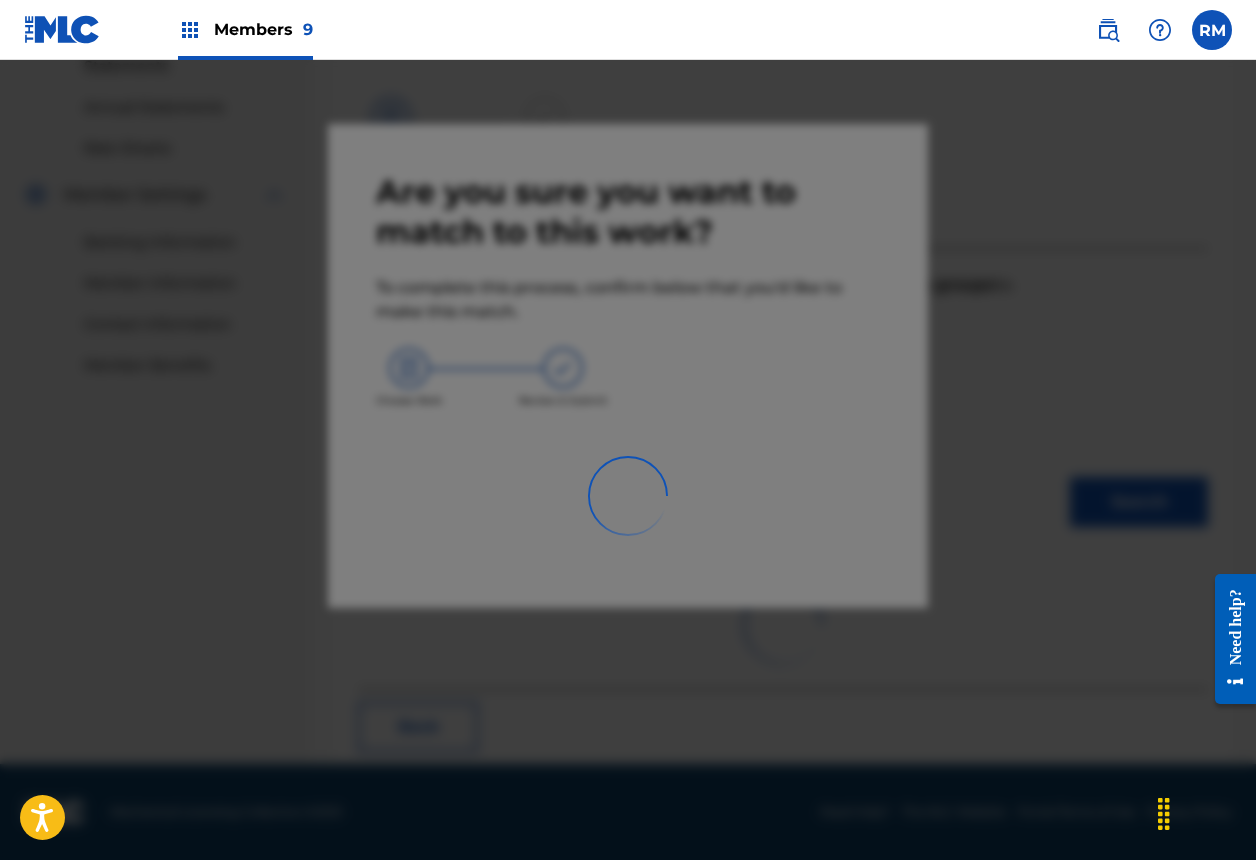 scroll, scrollTop: 67, scrollLeft: 0, axis: vertical 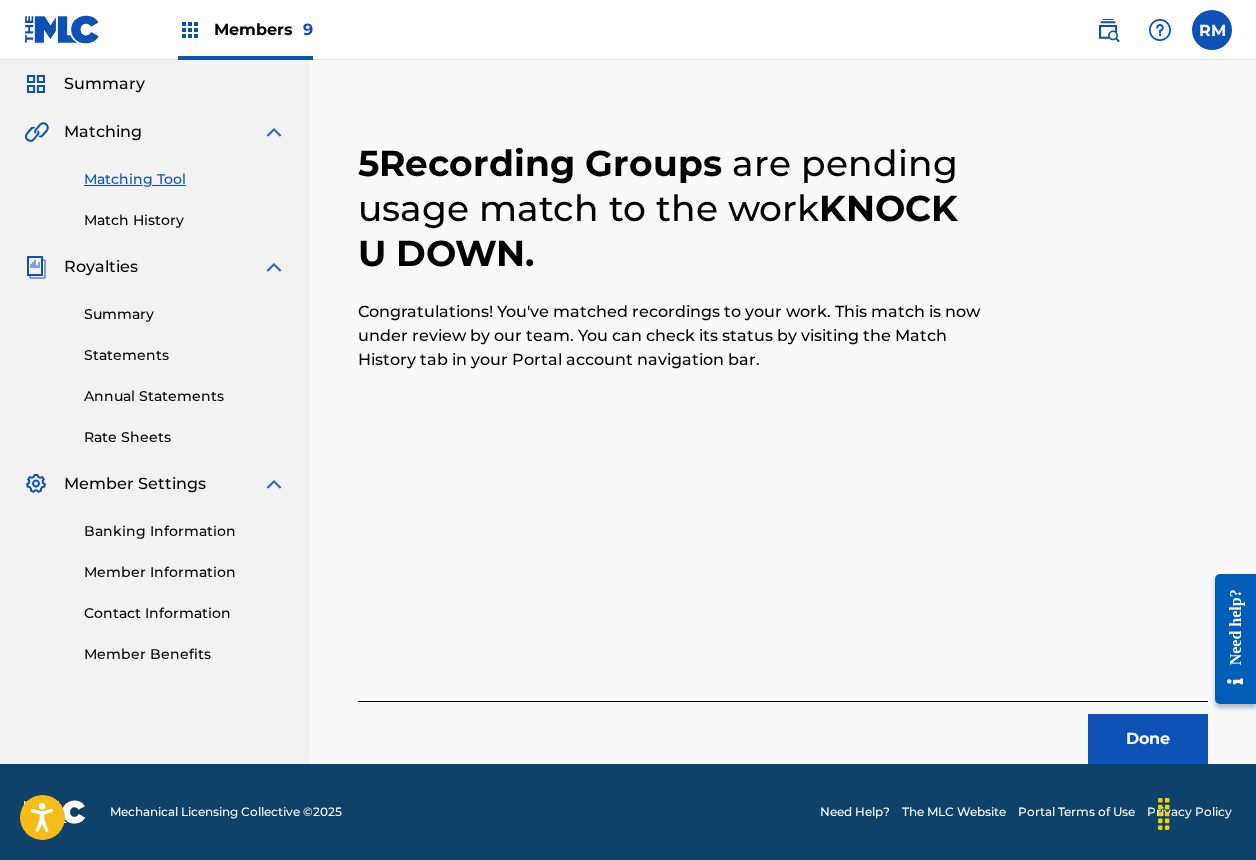 click on "Done" at bounding box center (1148, 739) 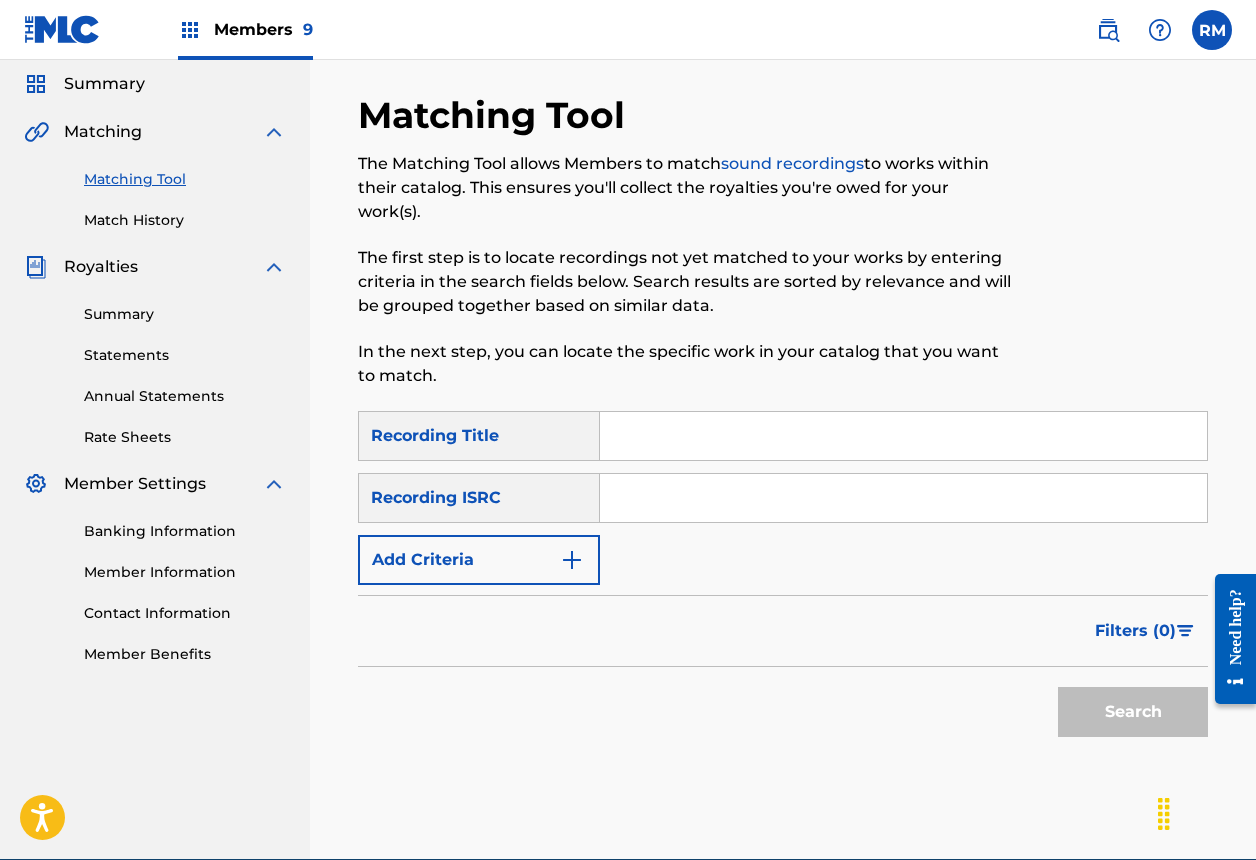 click at bounding box center (903, 498) 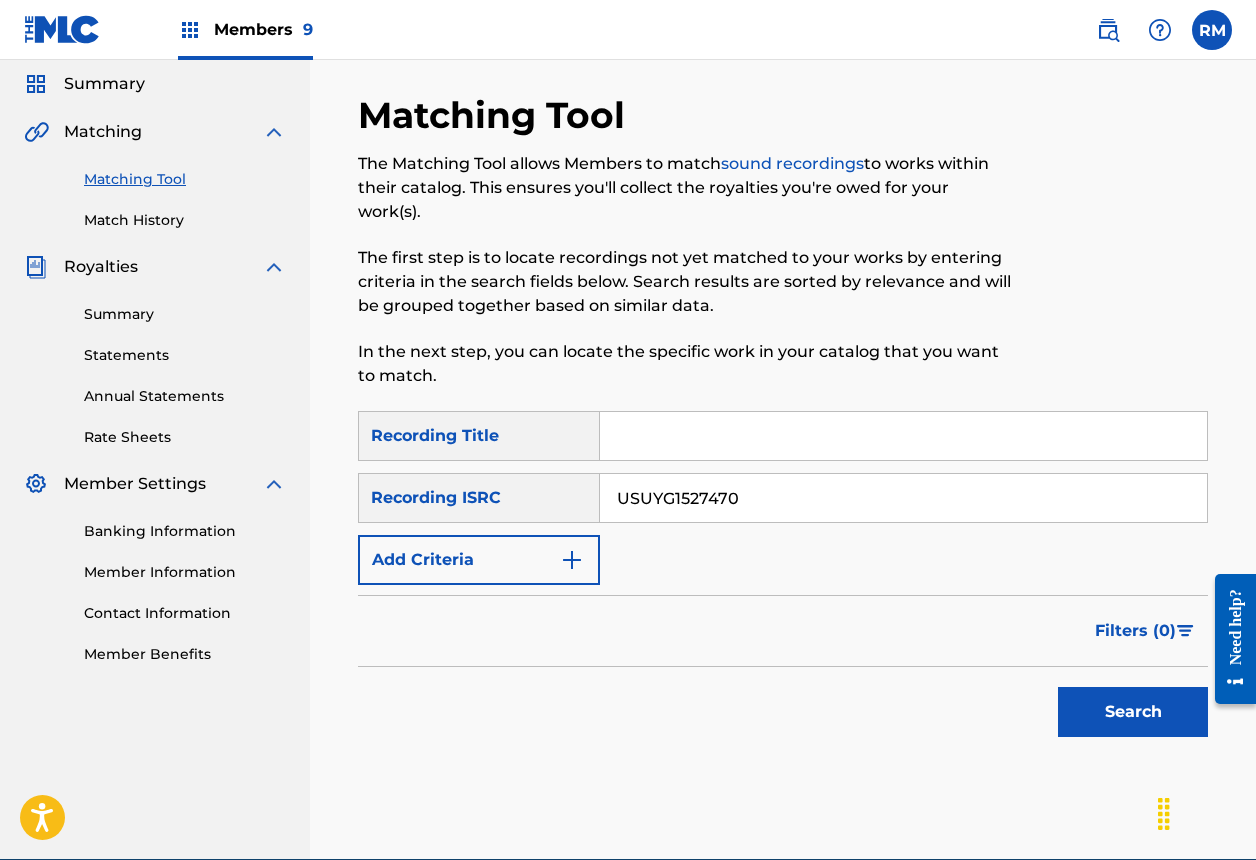 type on "USUYG1527470" 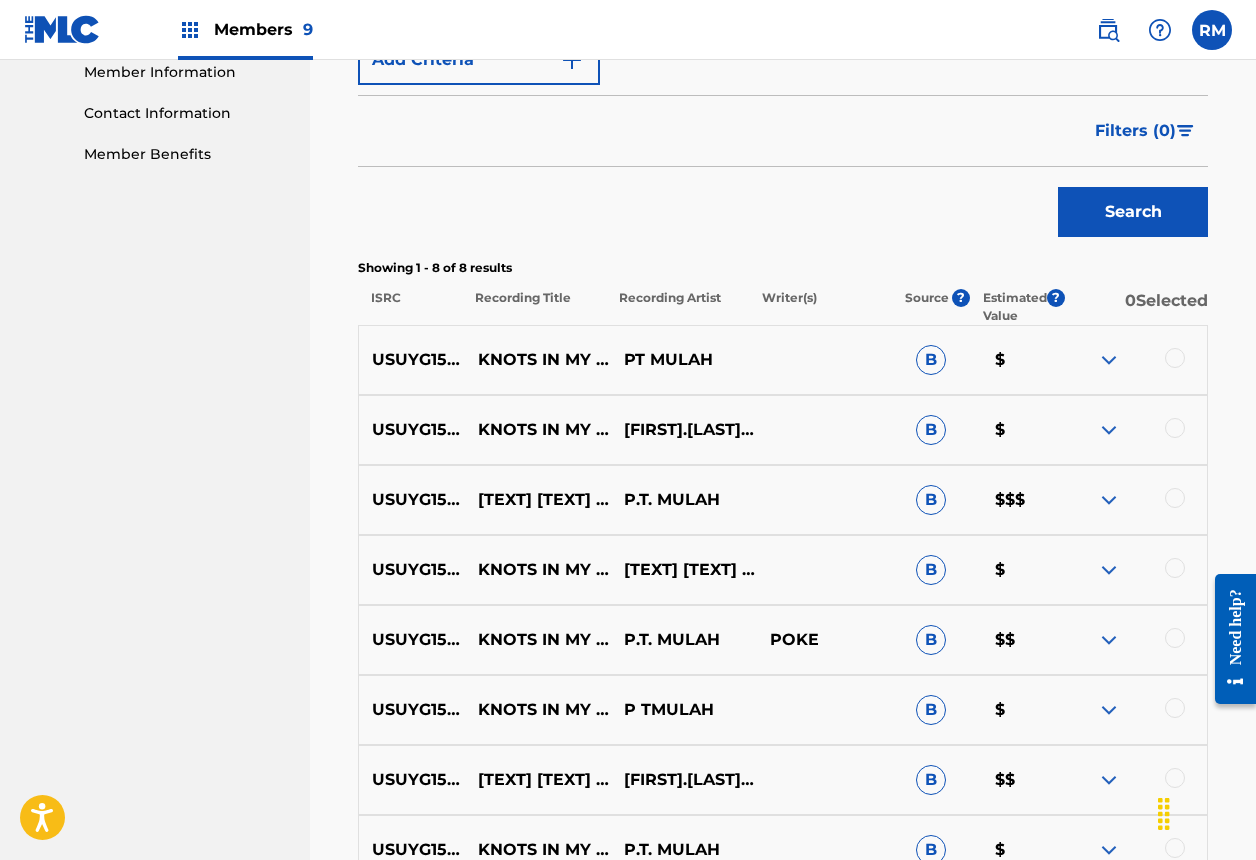 scroll, scrollTop: 788, scrollLeft: 0, axis: vertical 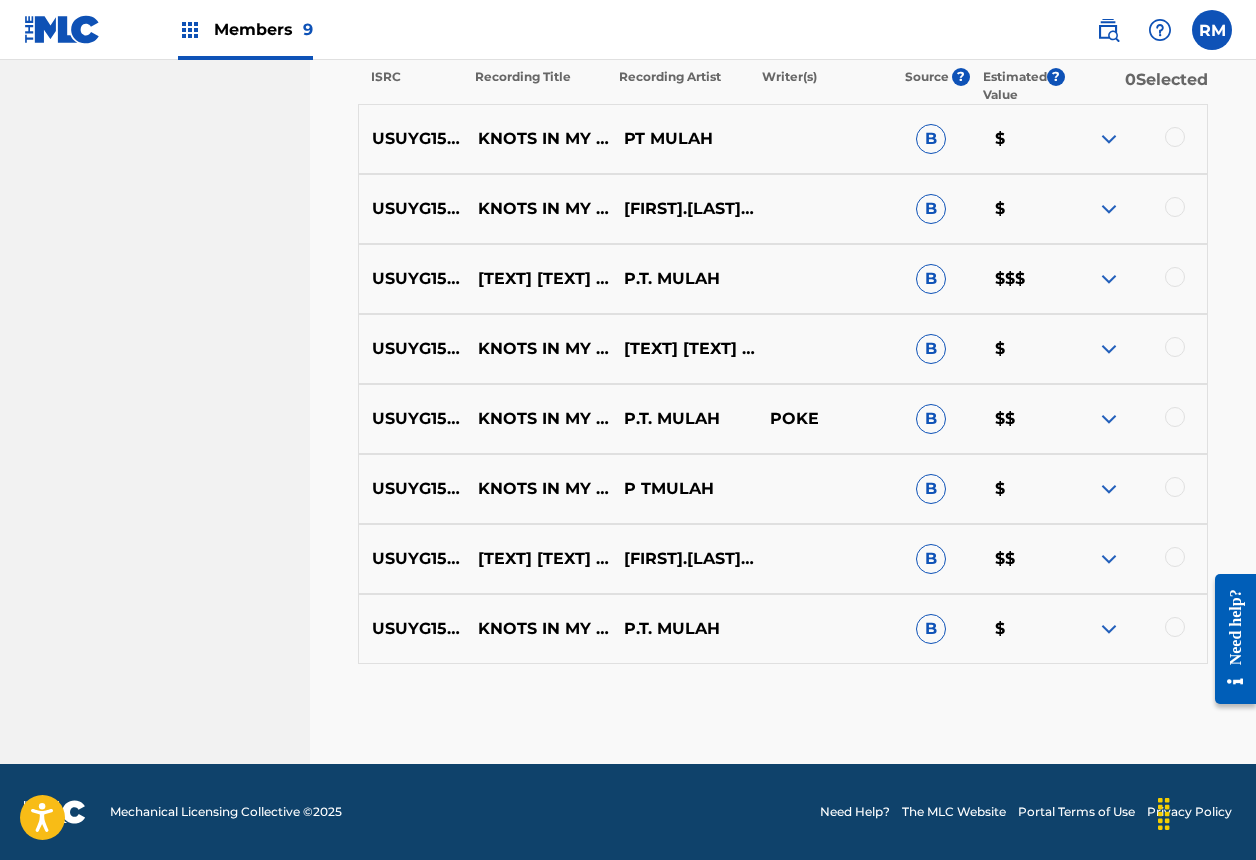 click at bounding box center (1175, 137) 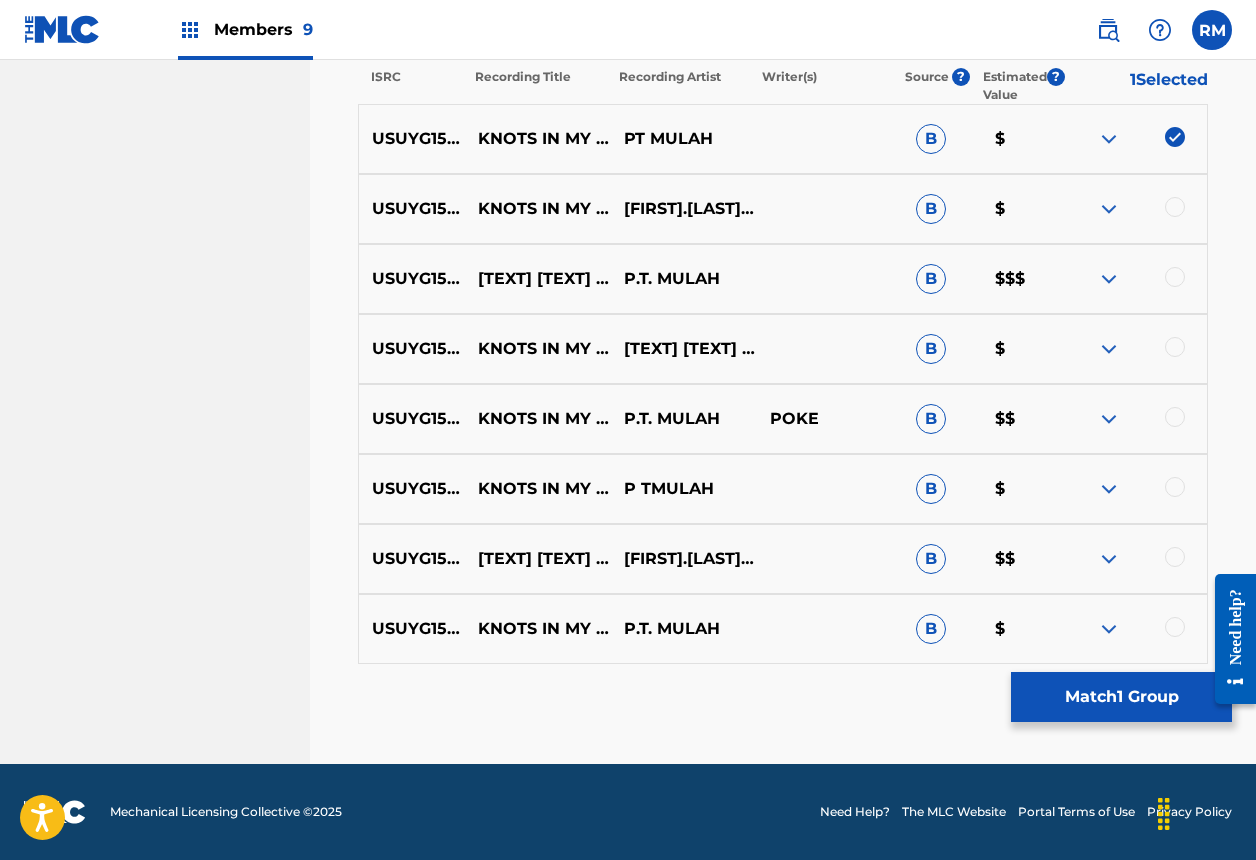 click at bounding box center (1175, 207) 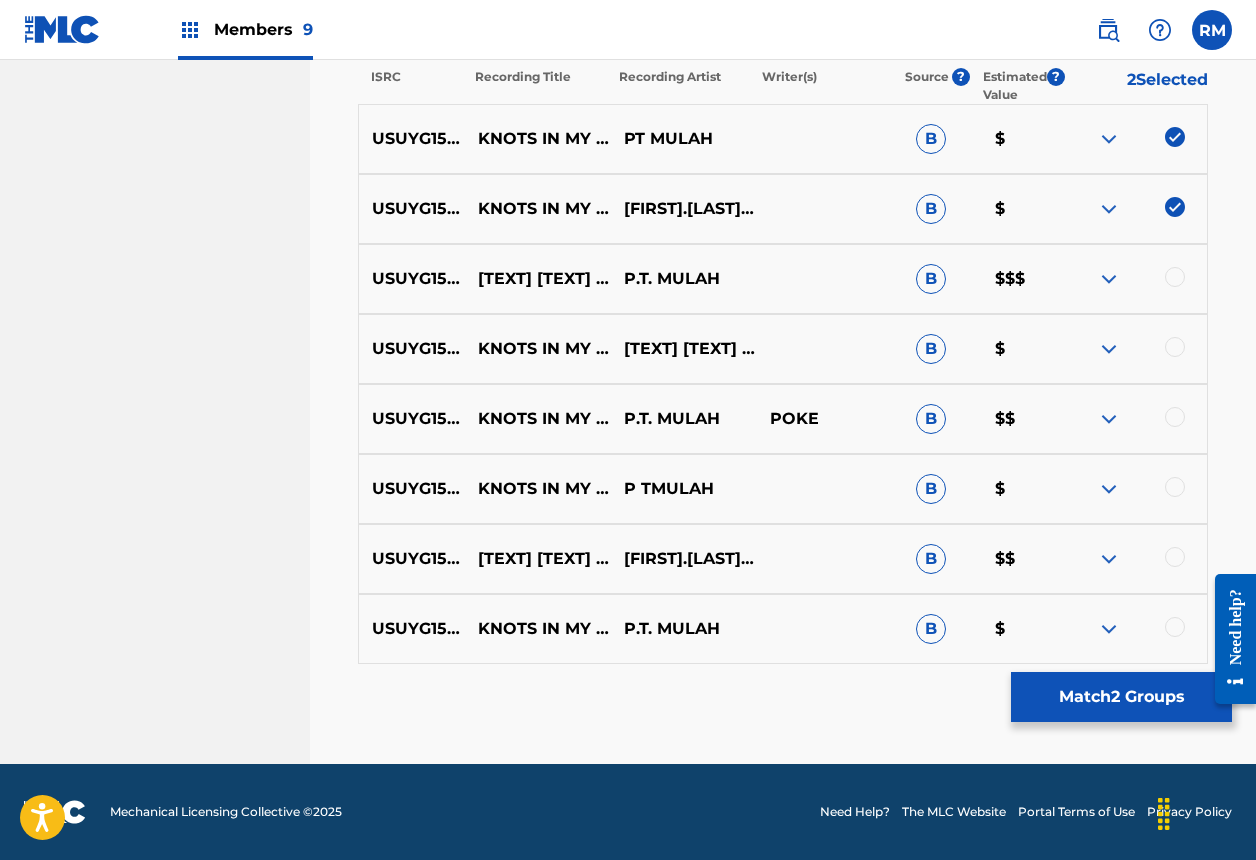 click at bounding box center [1175, 277] 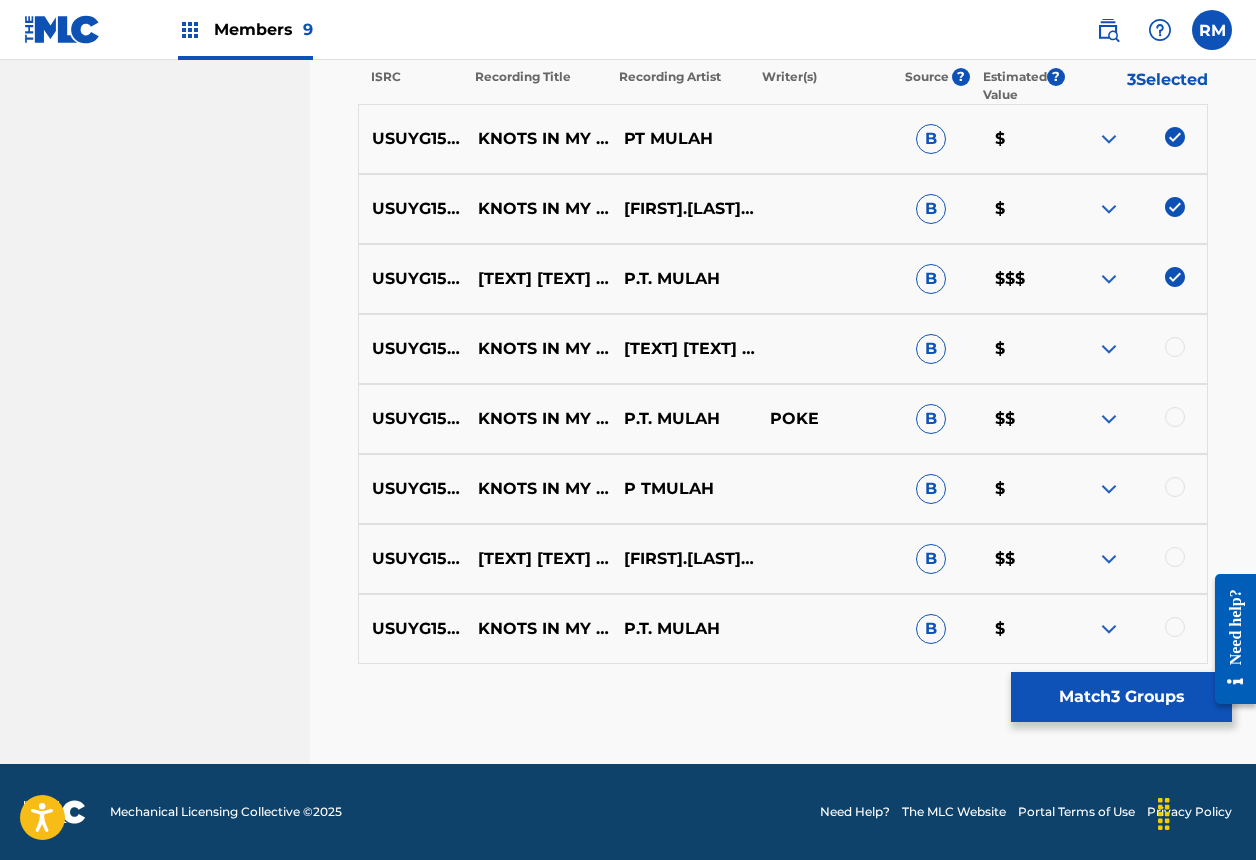 click at bounding box center (1175, 347) 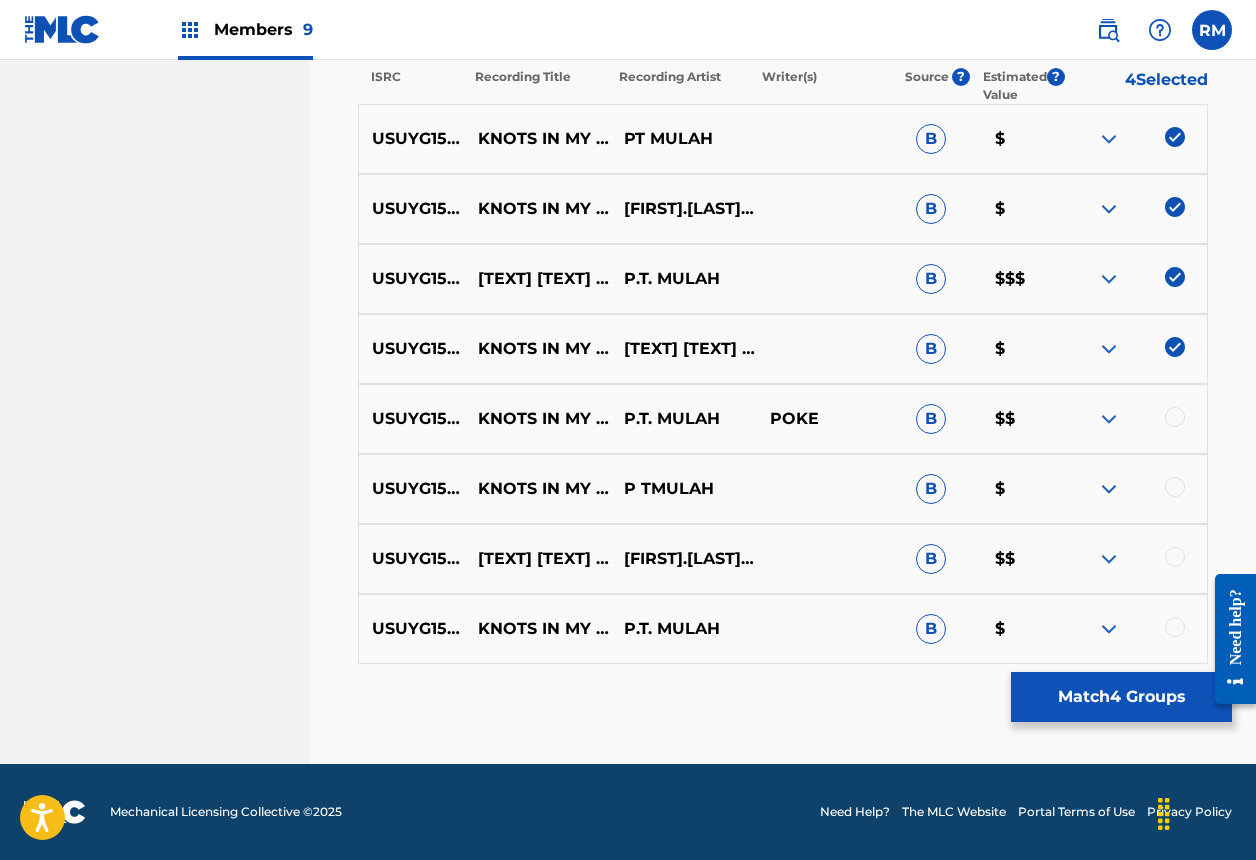 click at bounding box center [1175, 417] 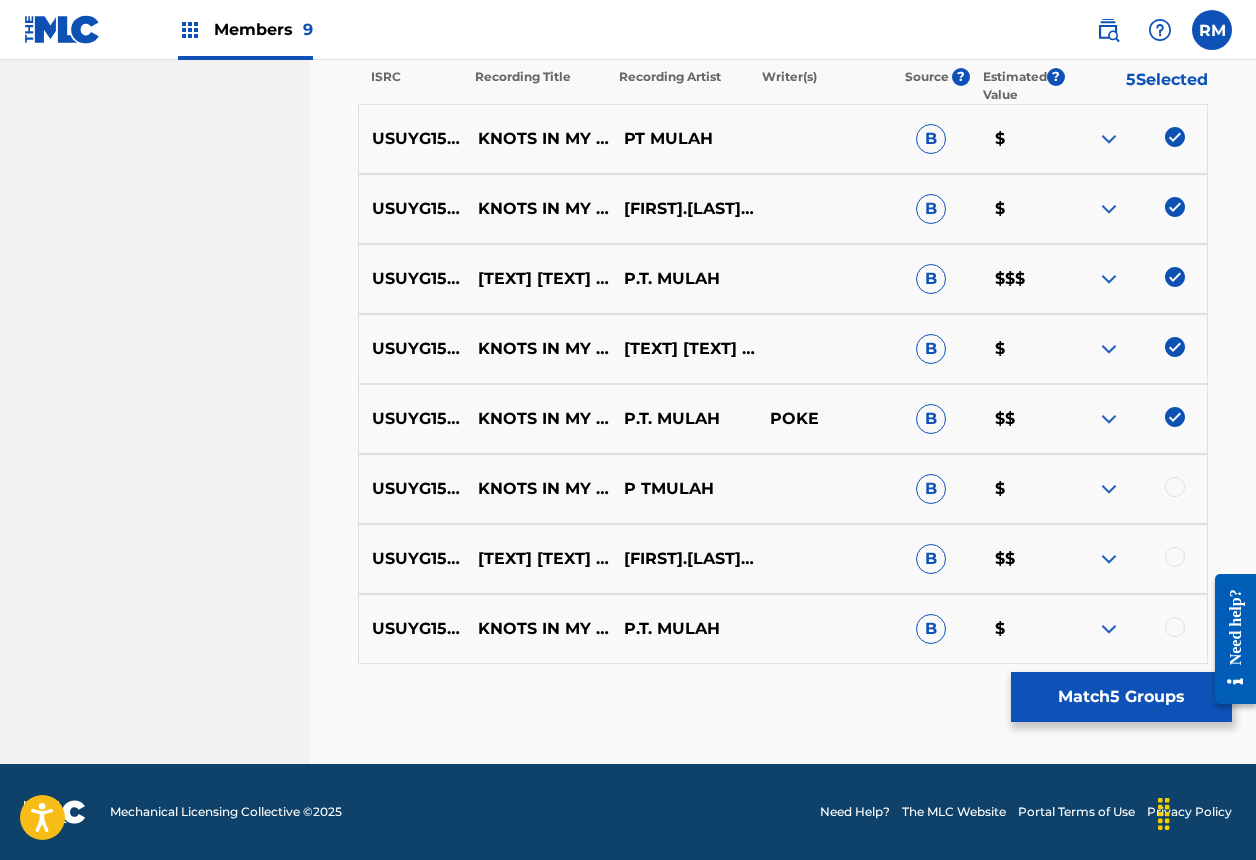 click at bounding box center [1175, 487] 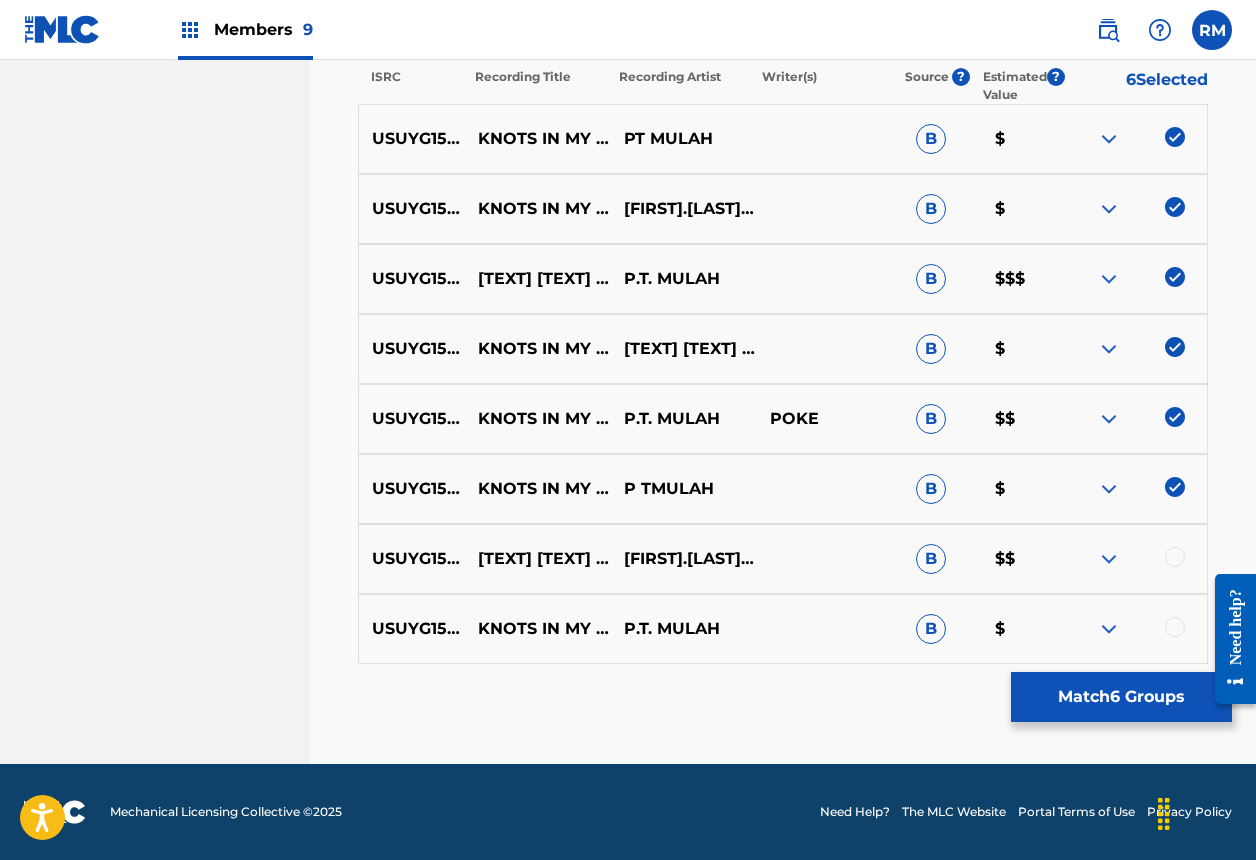 click at bounding box center (1175, 557) 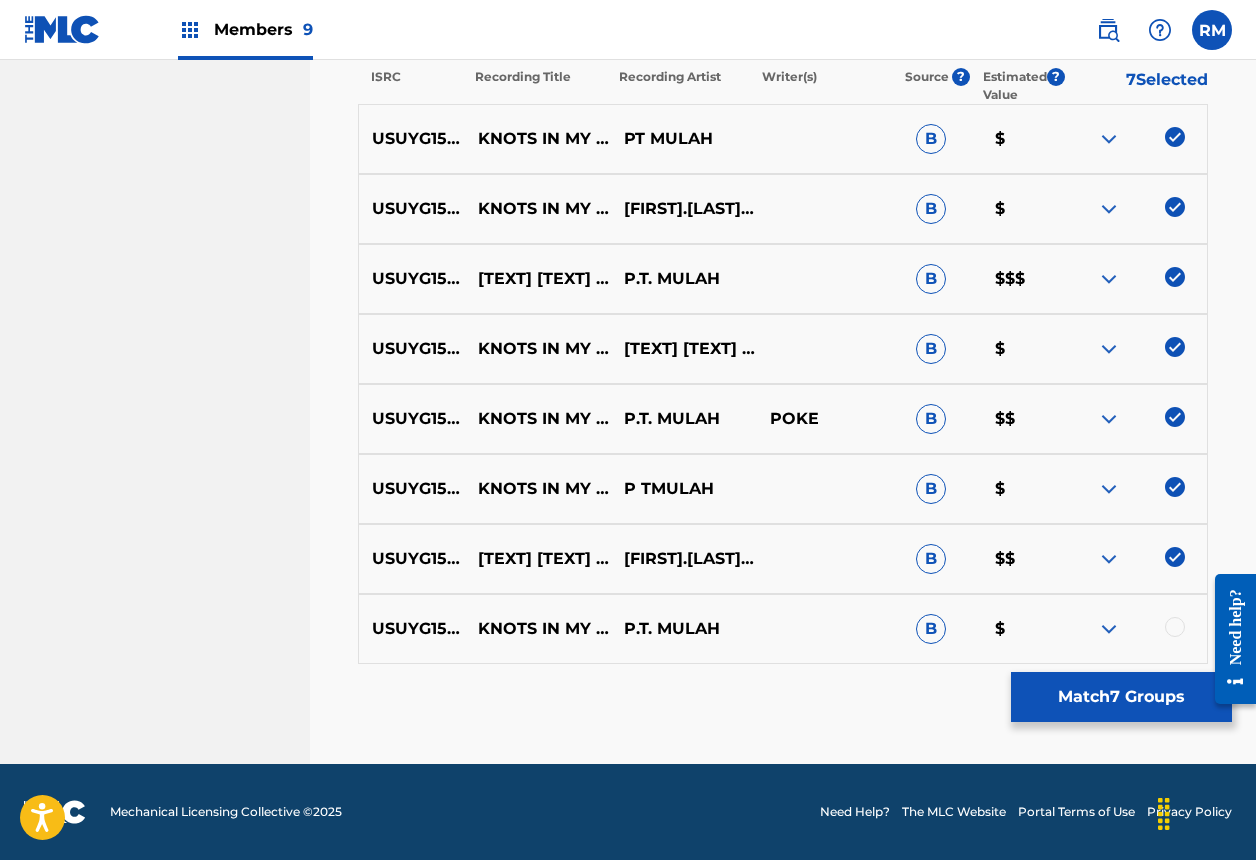 click at bounding box center [1175, 627] 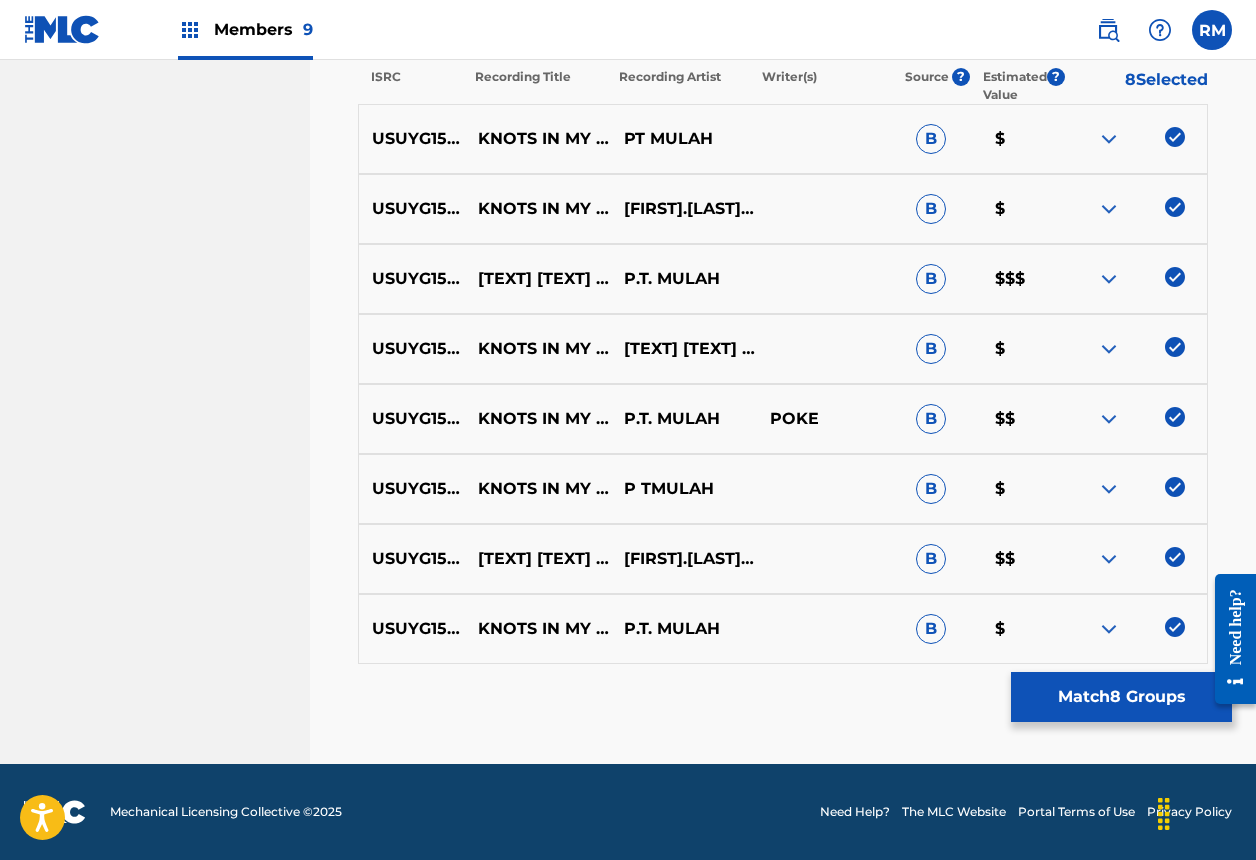 click on "Match  8 Groups" at bounding box center (1121, 697) 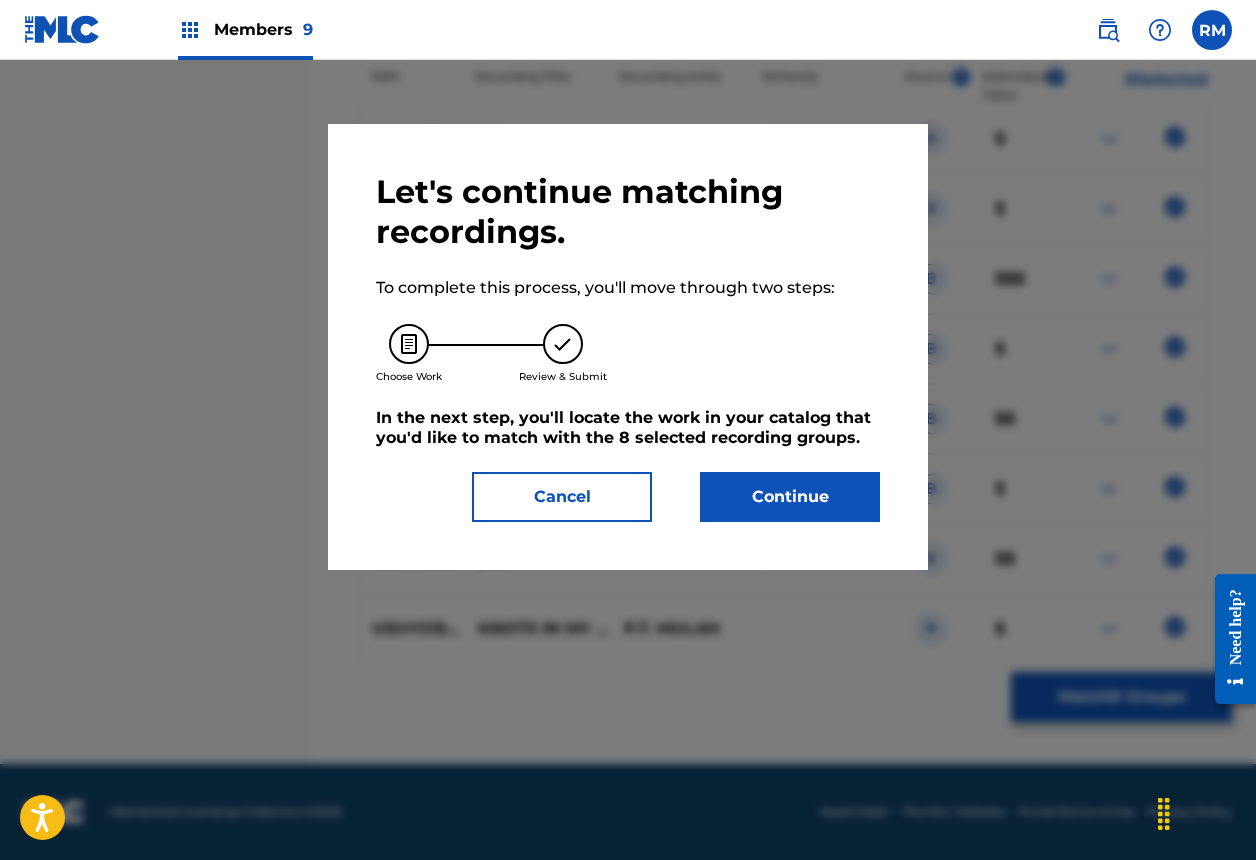 click on "Continue" at bounding box center (790, 497) 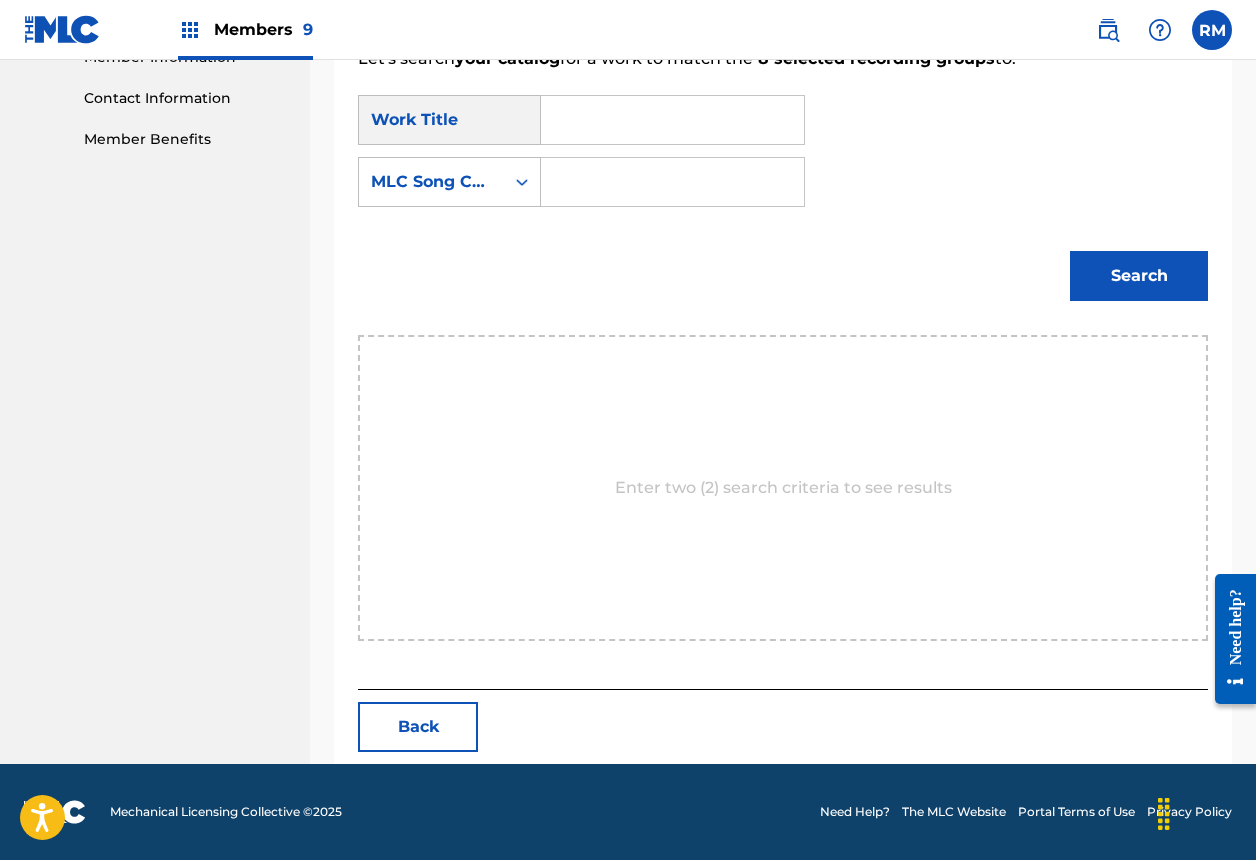 scroll, scrollTop: 582, scrollLeft: 0, axis: vertical 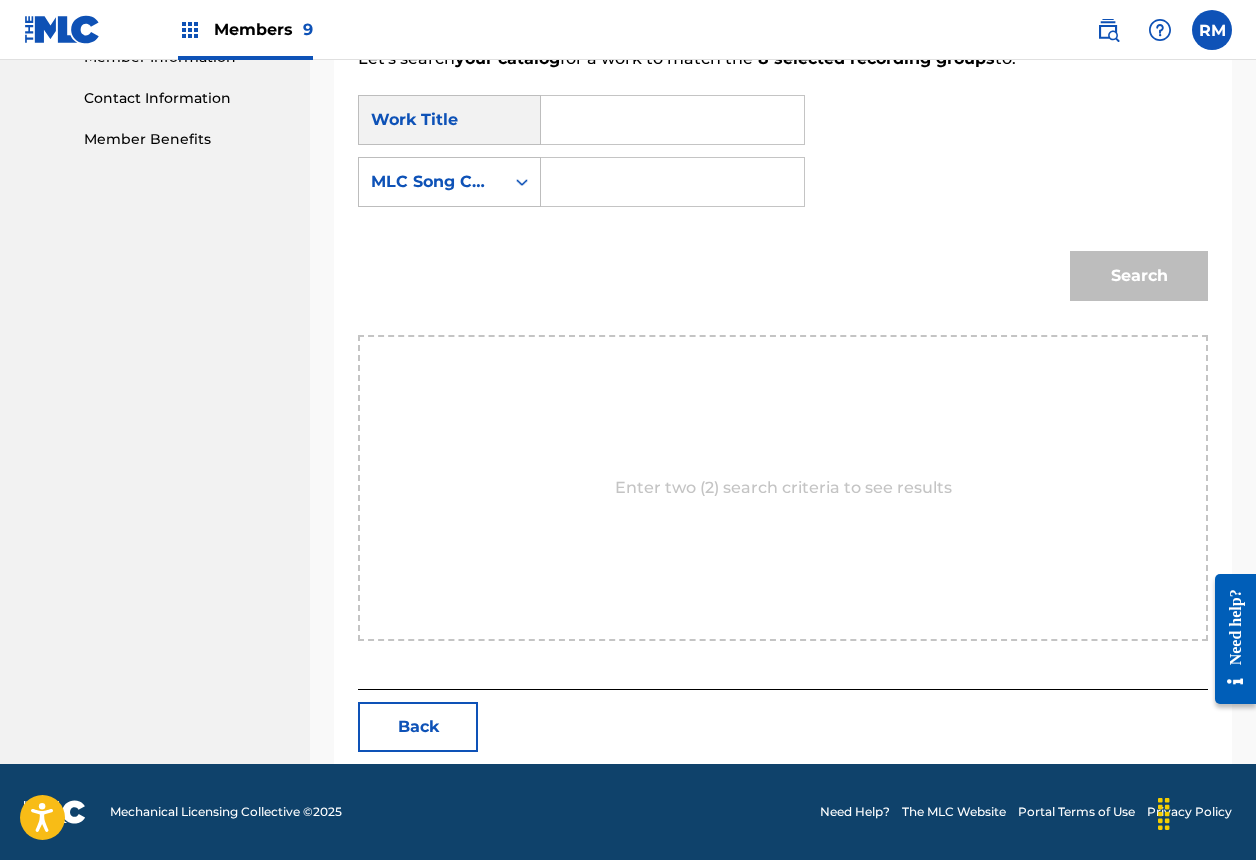 click at bounding box center [672, 120] 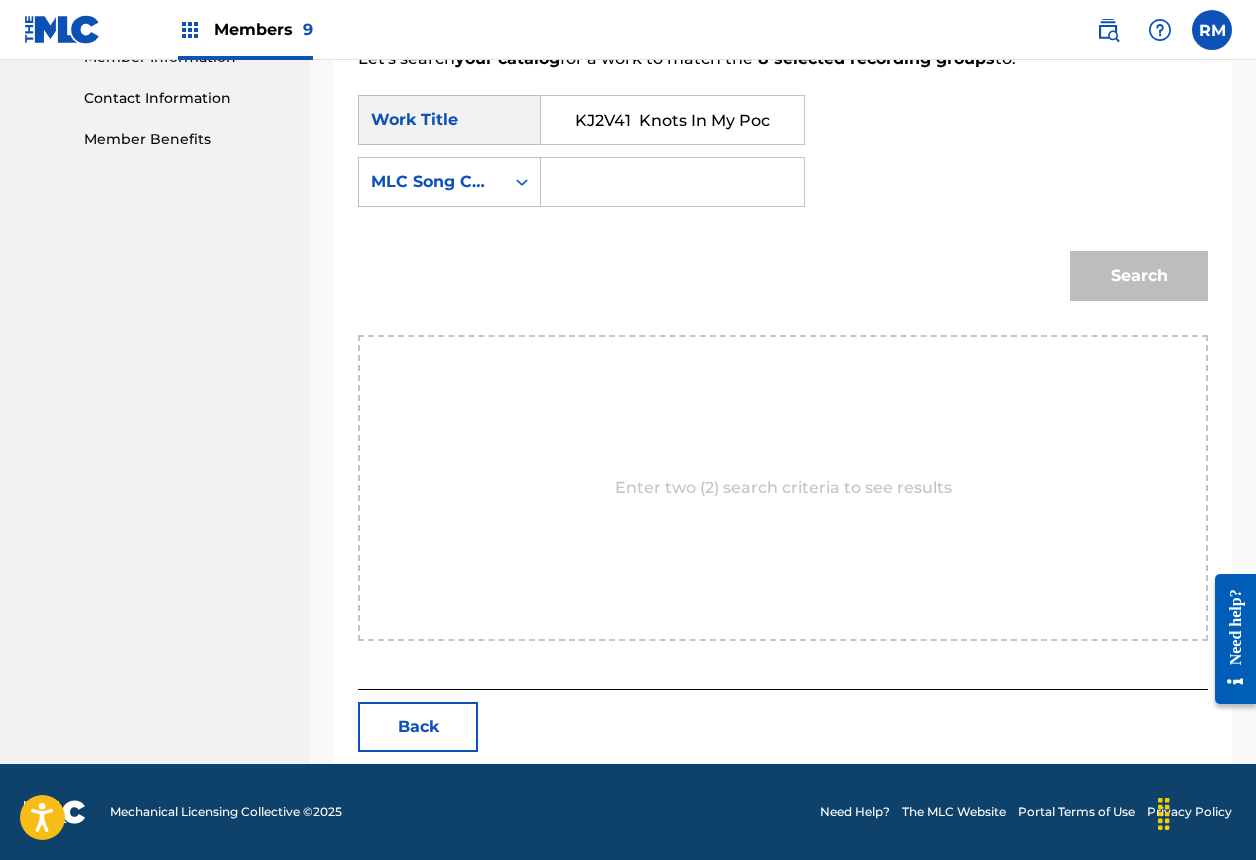 scroll, scrollTop: 0, scrollLeft: 32, axis: horizontal 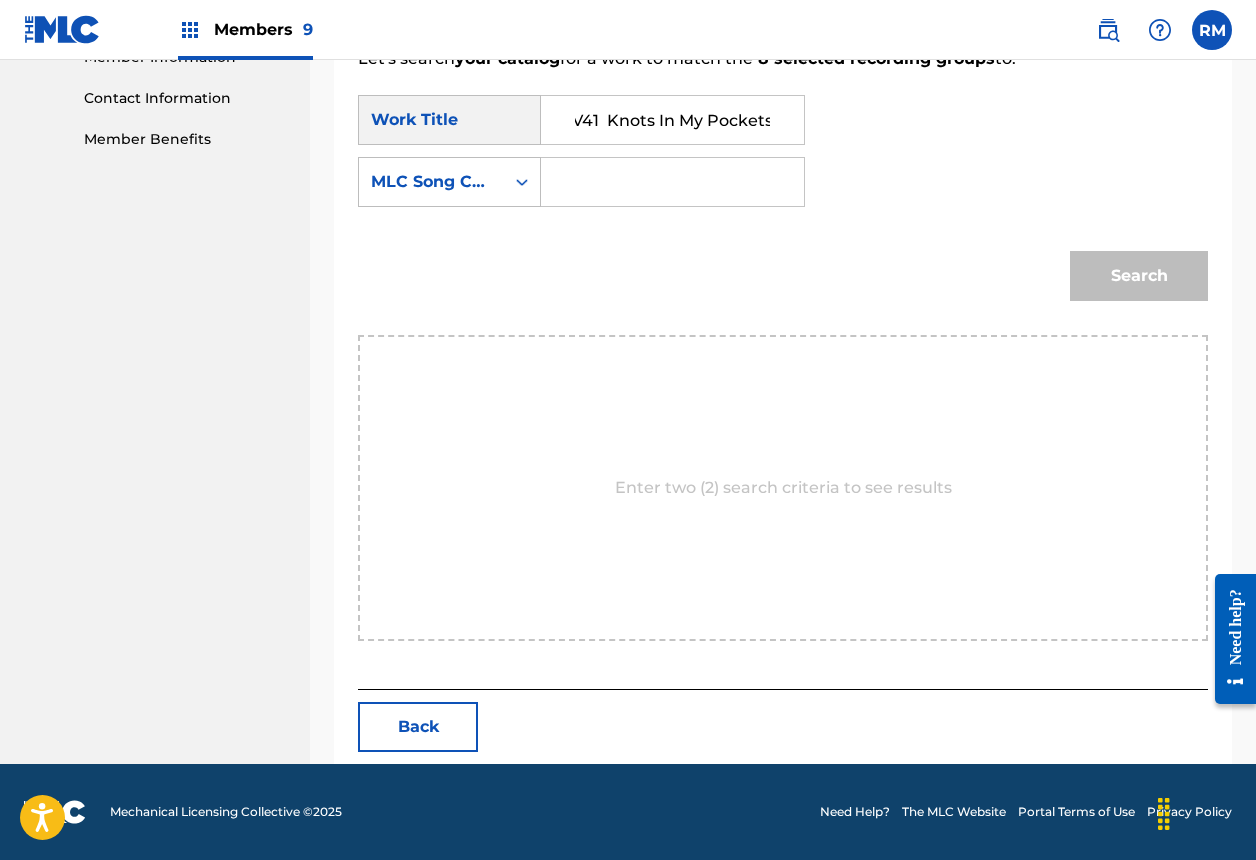 click on "KJ2V41	Knots In My Pockets" at bounding box center (672, 120) 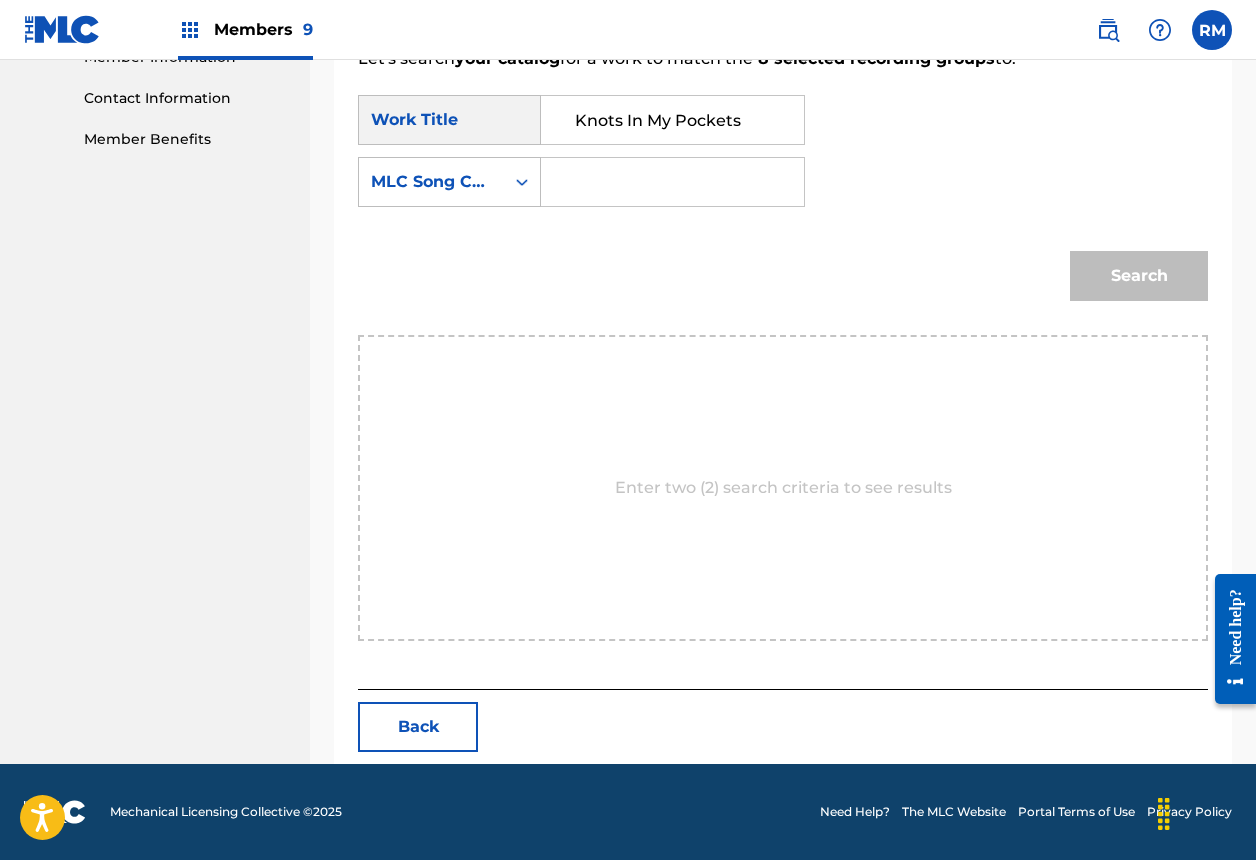 scroll, scrollTop: 0, scrollLeft: 0, axis: both 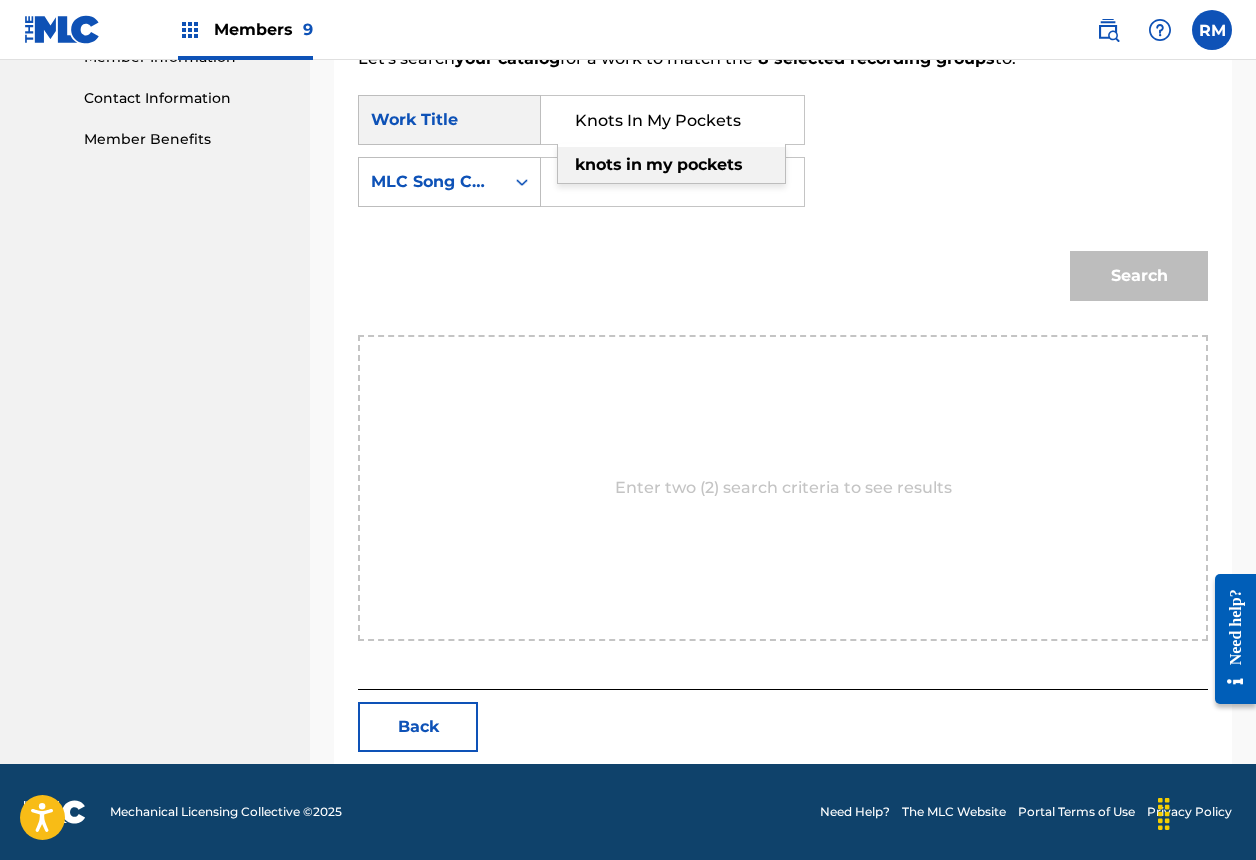 click on "knots   in   my   pockets" at bounding box center (671, 165) 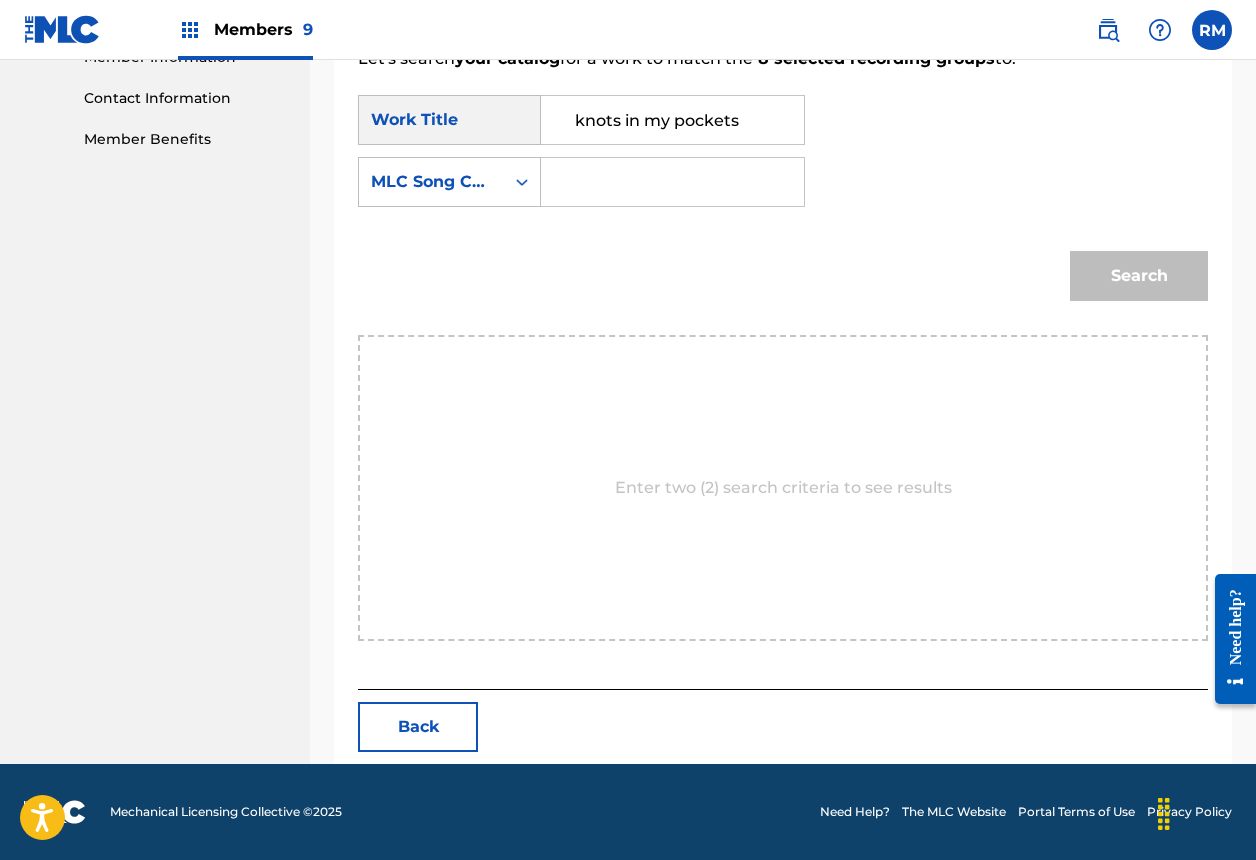 click at bounding box center (672, 182) 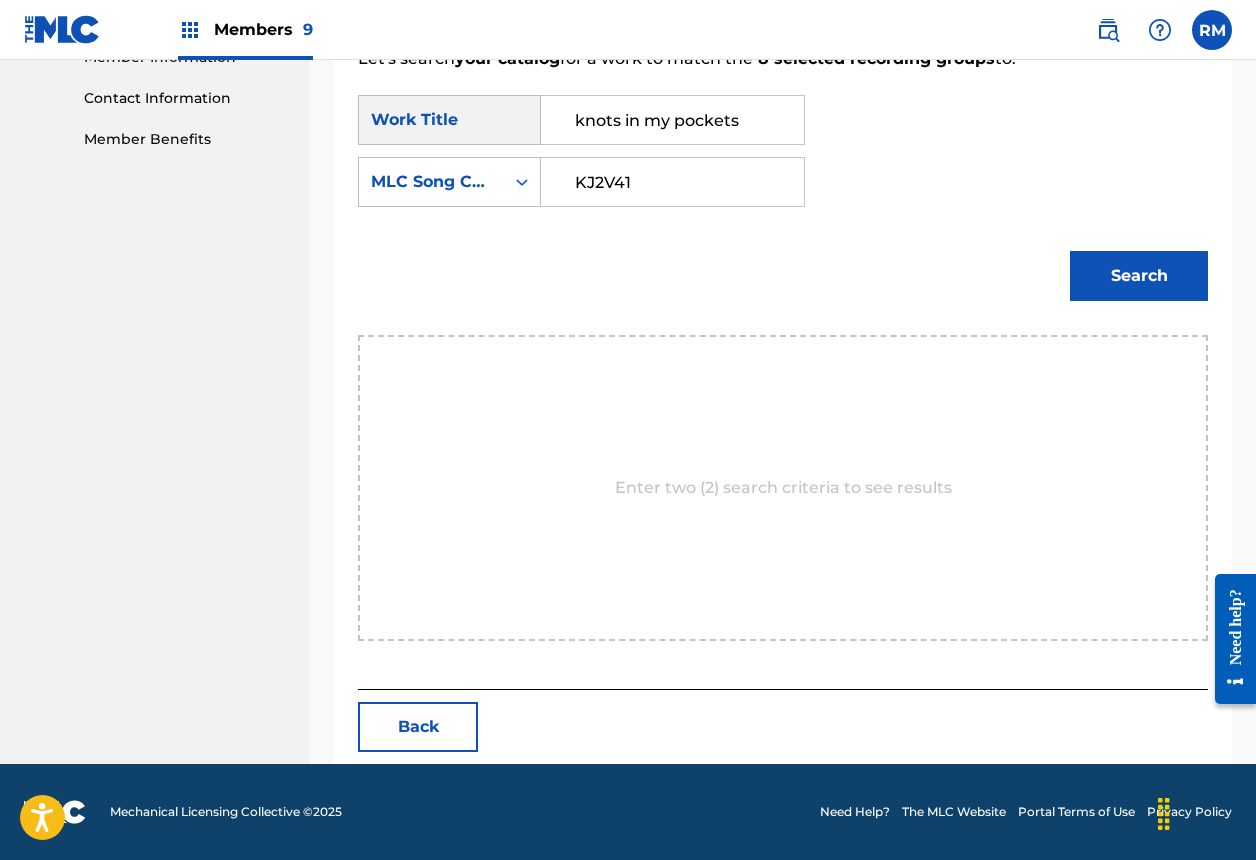 click on "KJ2V41" at bounding box center [672, 182] 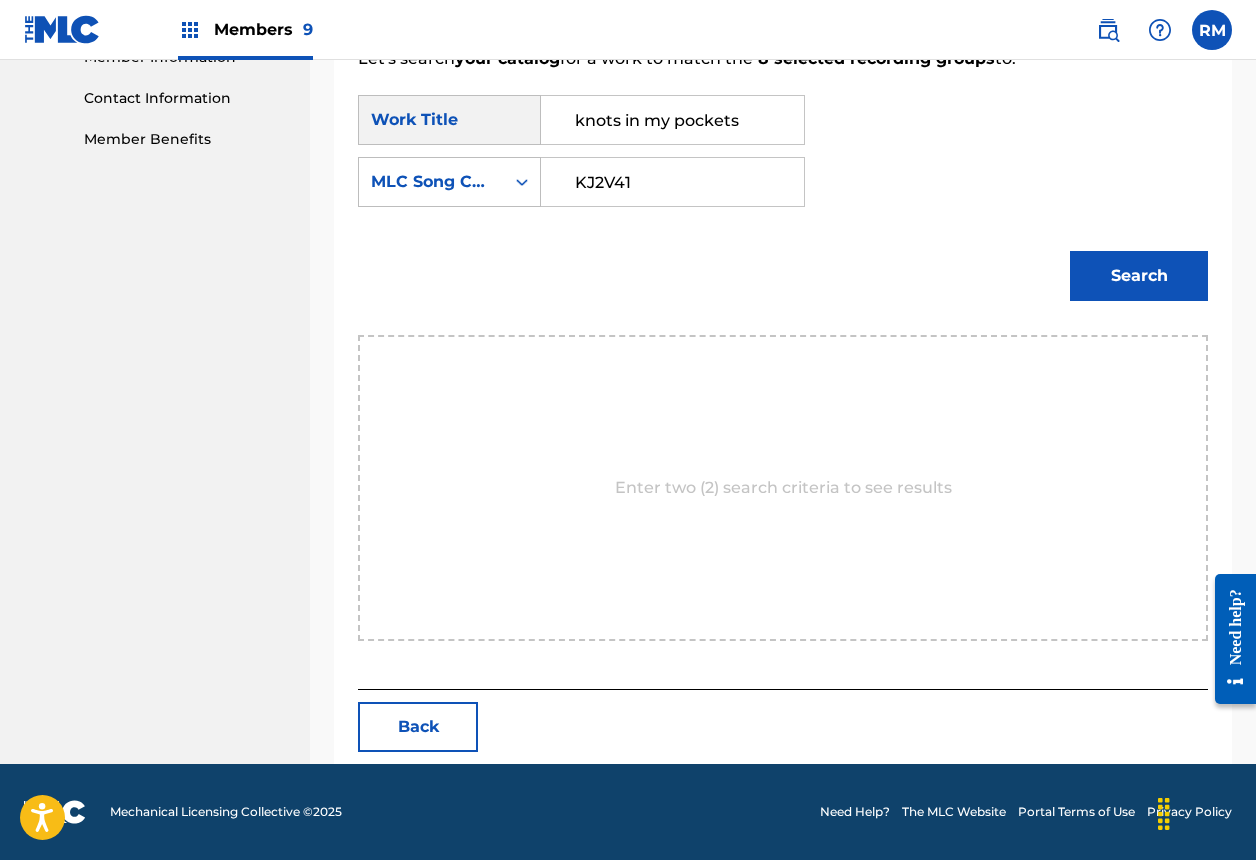 click on "KJ2V41" at bounding box center [672, 182] 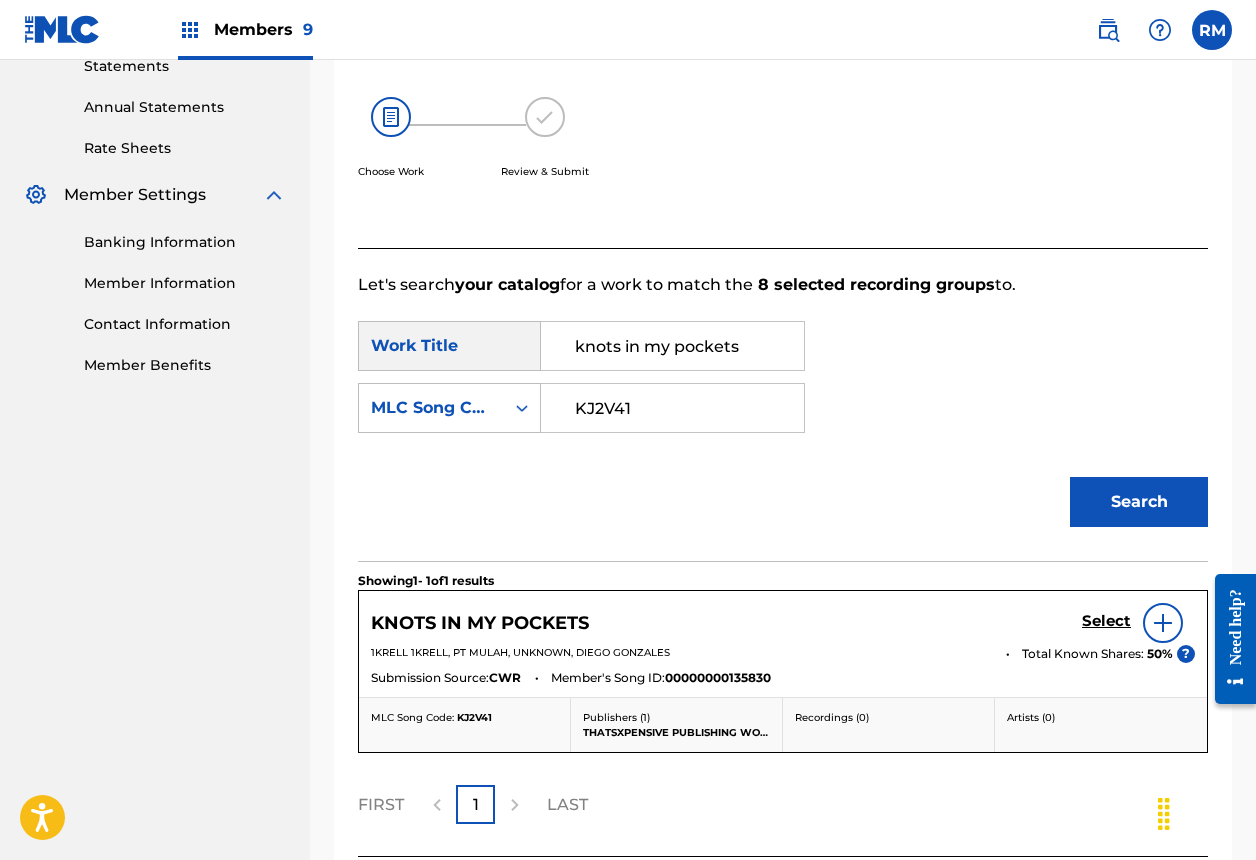 scroll, scrollTop: 523, scrollLeft: 0, axis: vertical 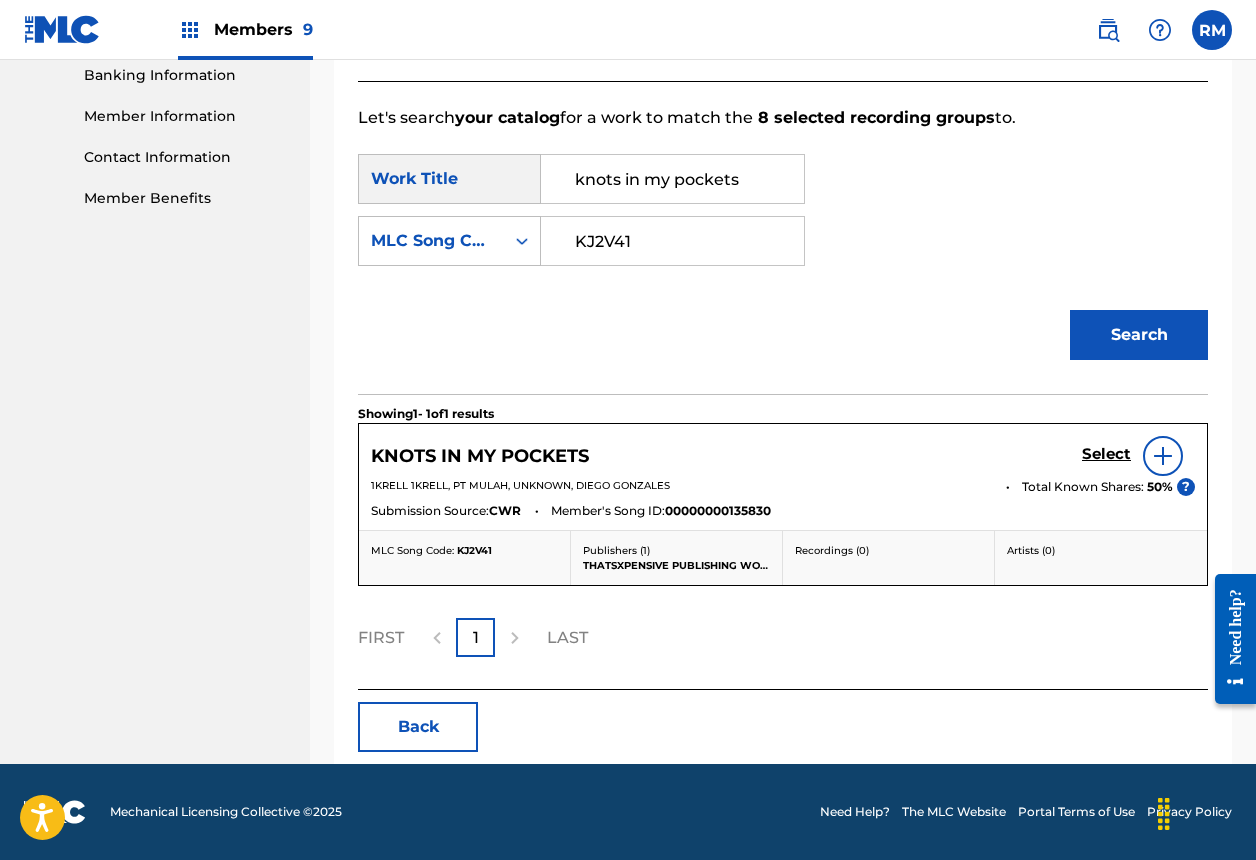 type 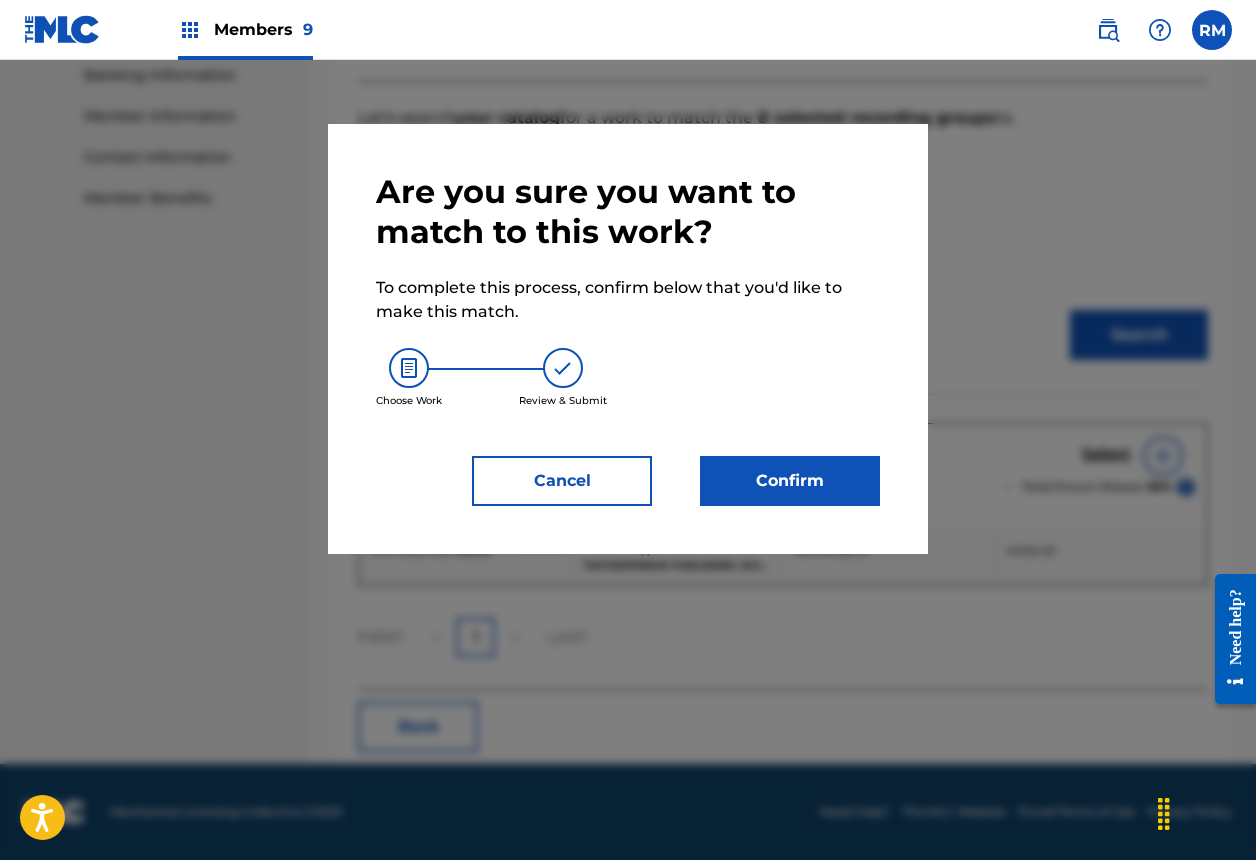 click on "Confirm" at bounding box center (790, 481) 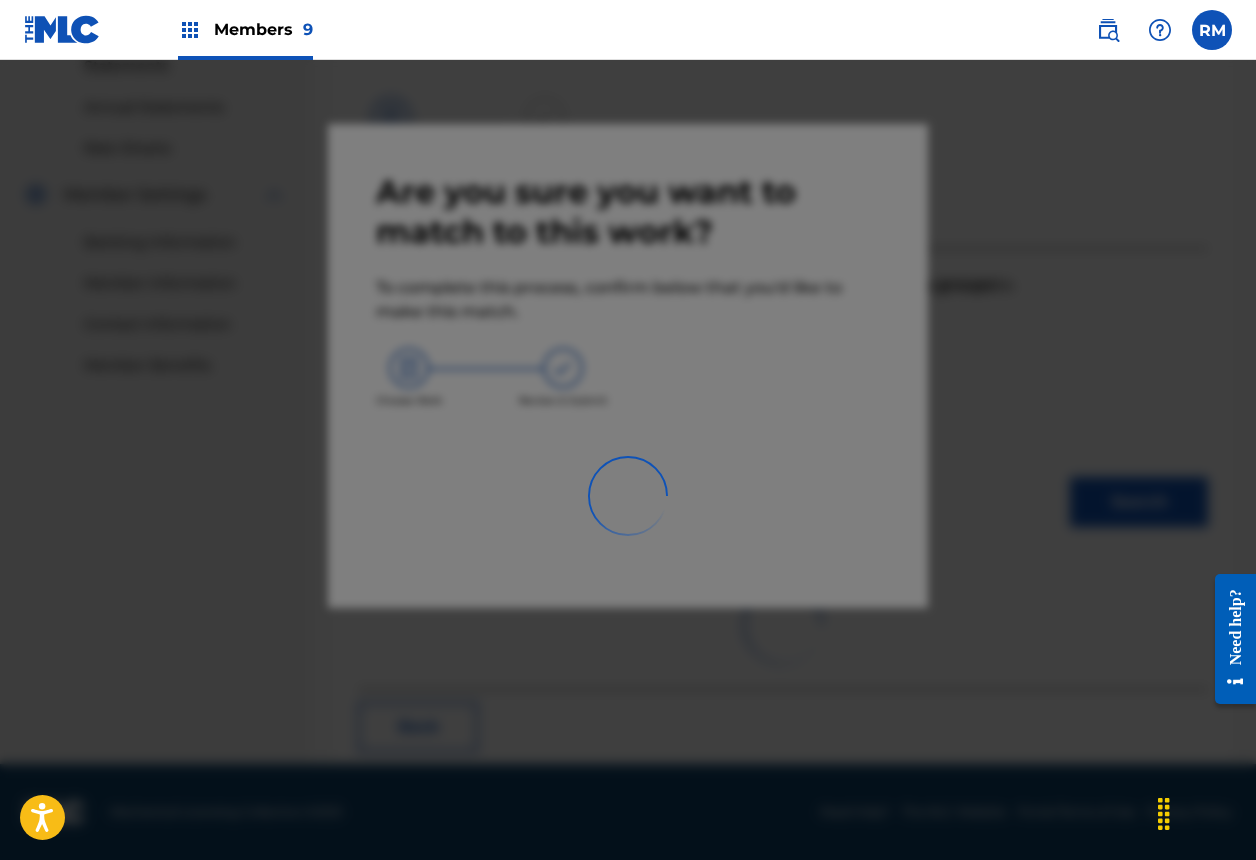scroll, scrollTop: 67, scrollLeft: 0, axis: vertical 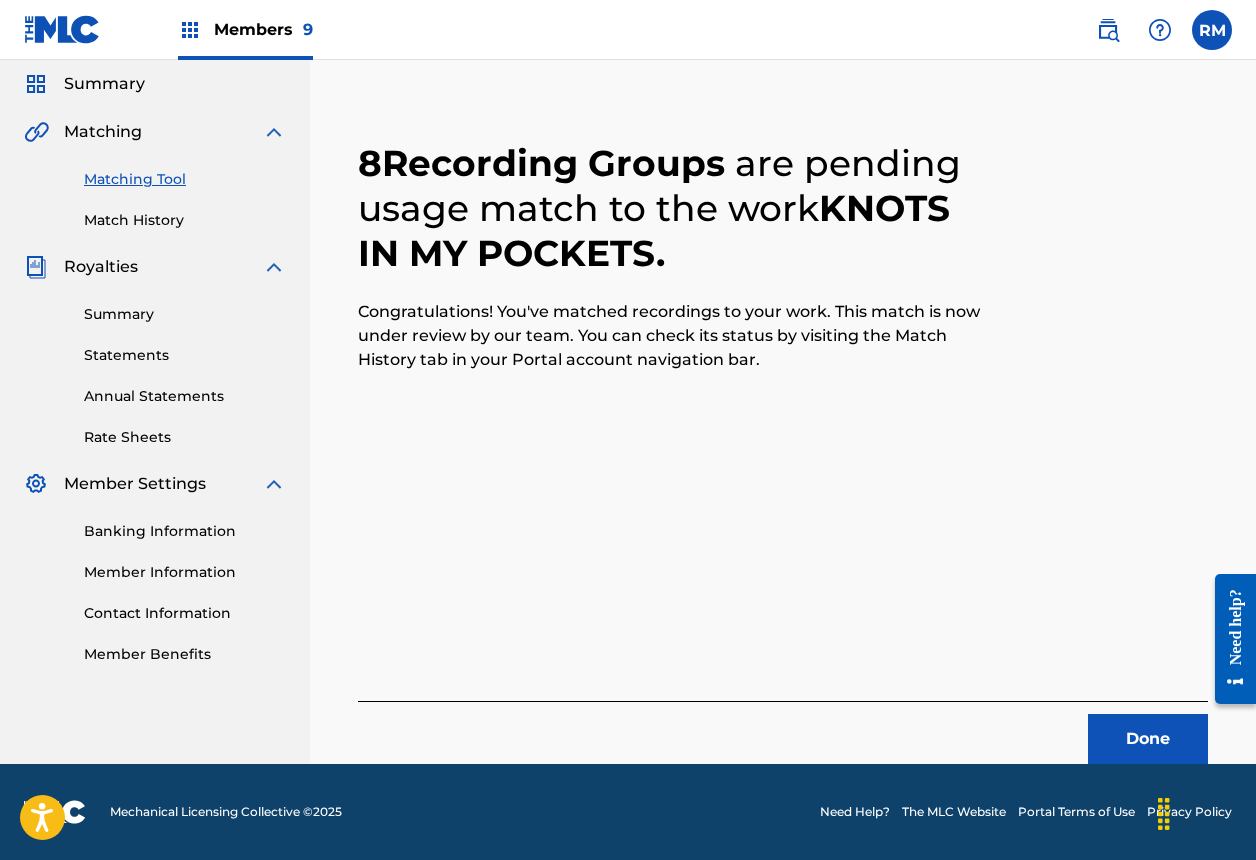 click on "Done" at bounding box center (1148, 739) 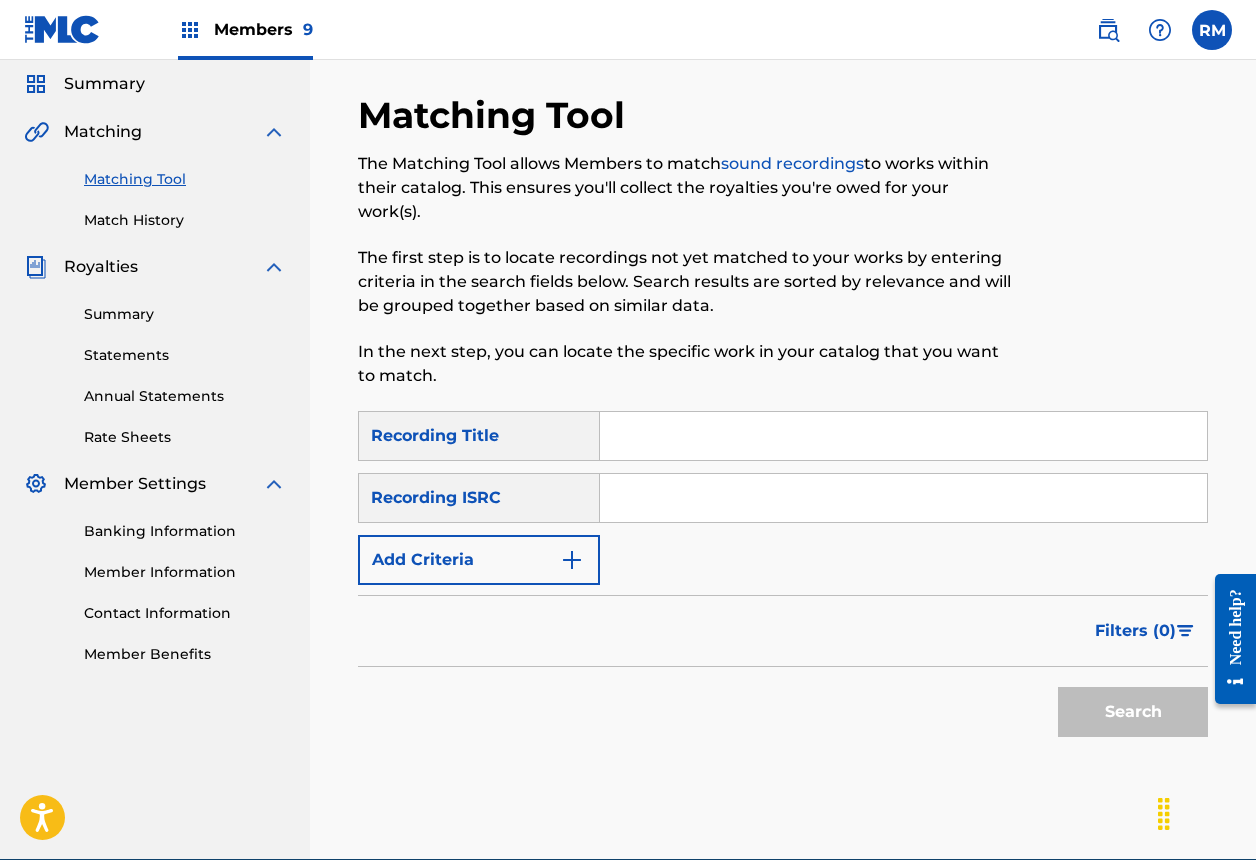 click at bounding box center (903, 498) 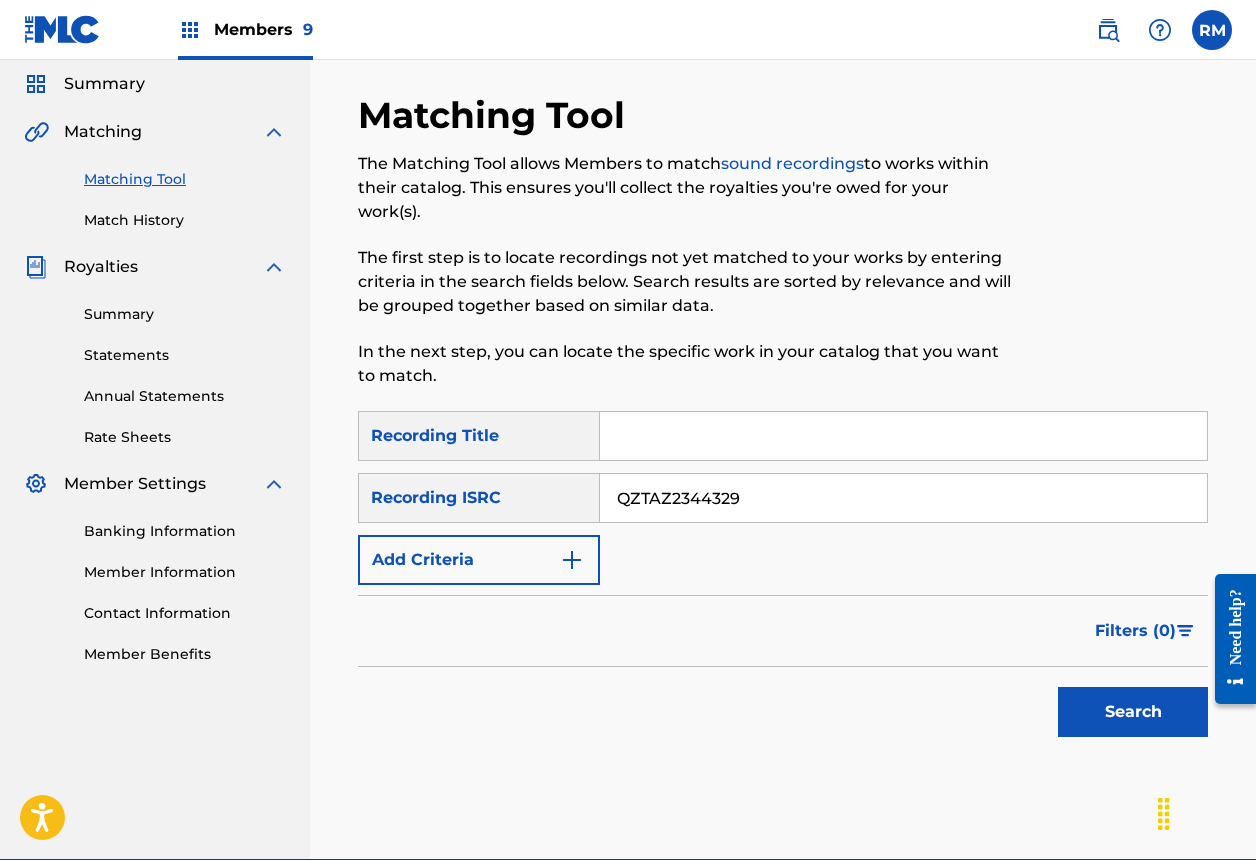 type on "QZTAZ2344329" 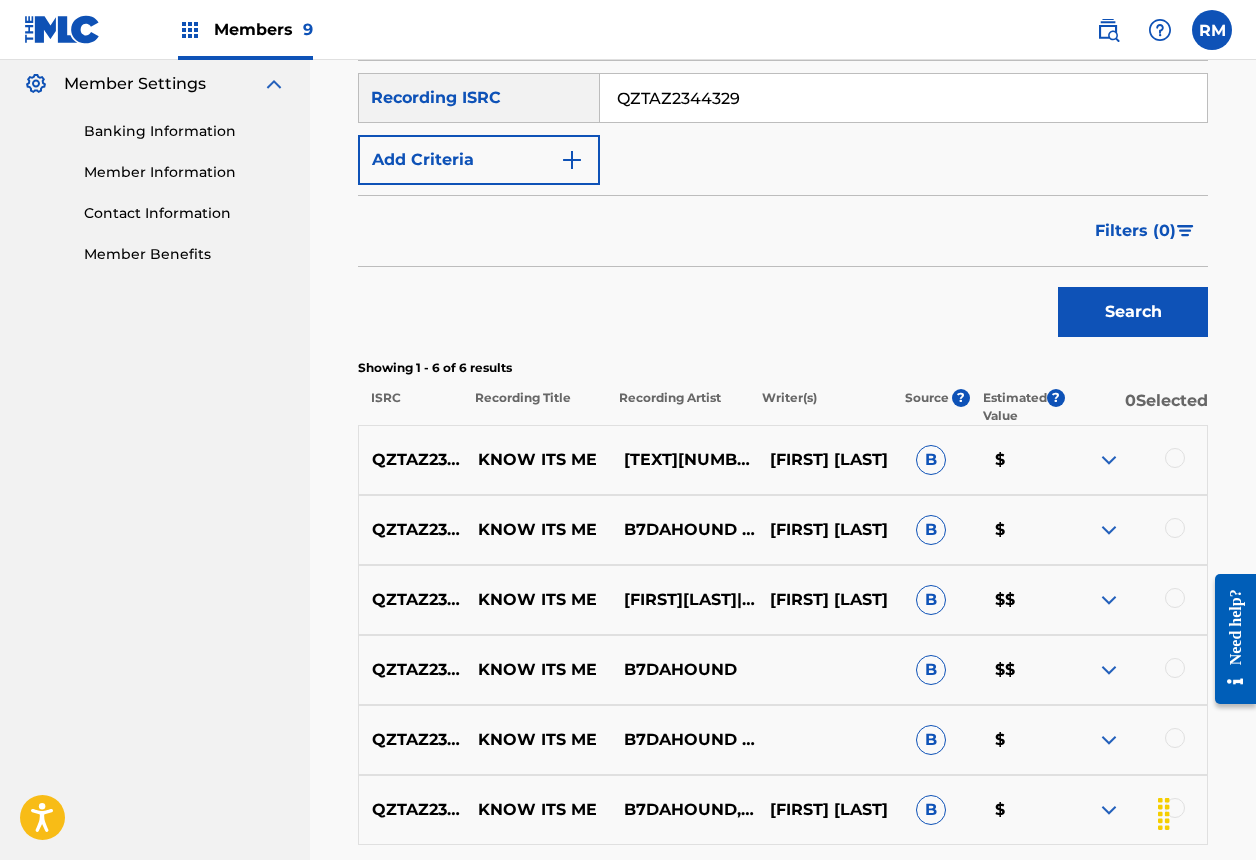 scroll, scrollTop: 648, scrollLeft: 0, axis: vertical 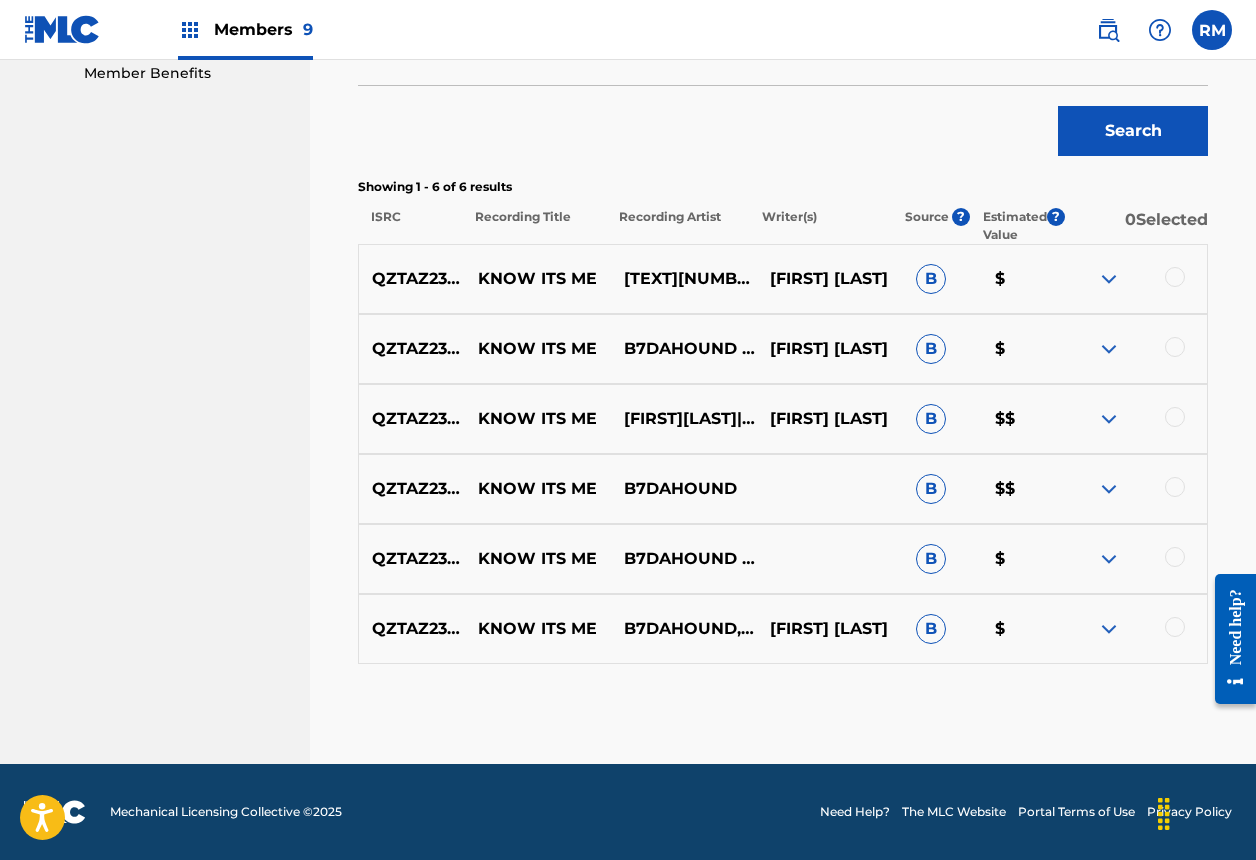 click at bounding box center [1175, 277] 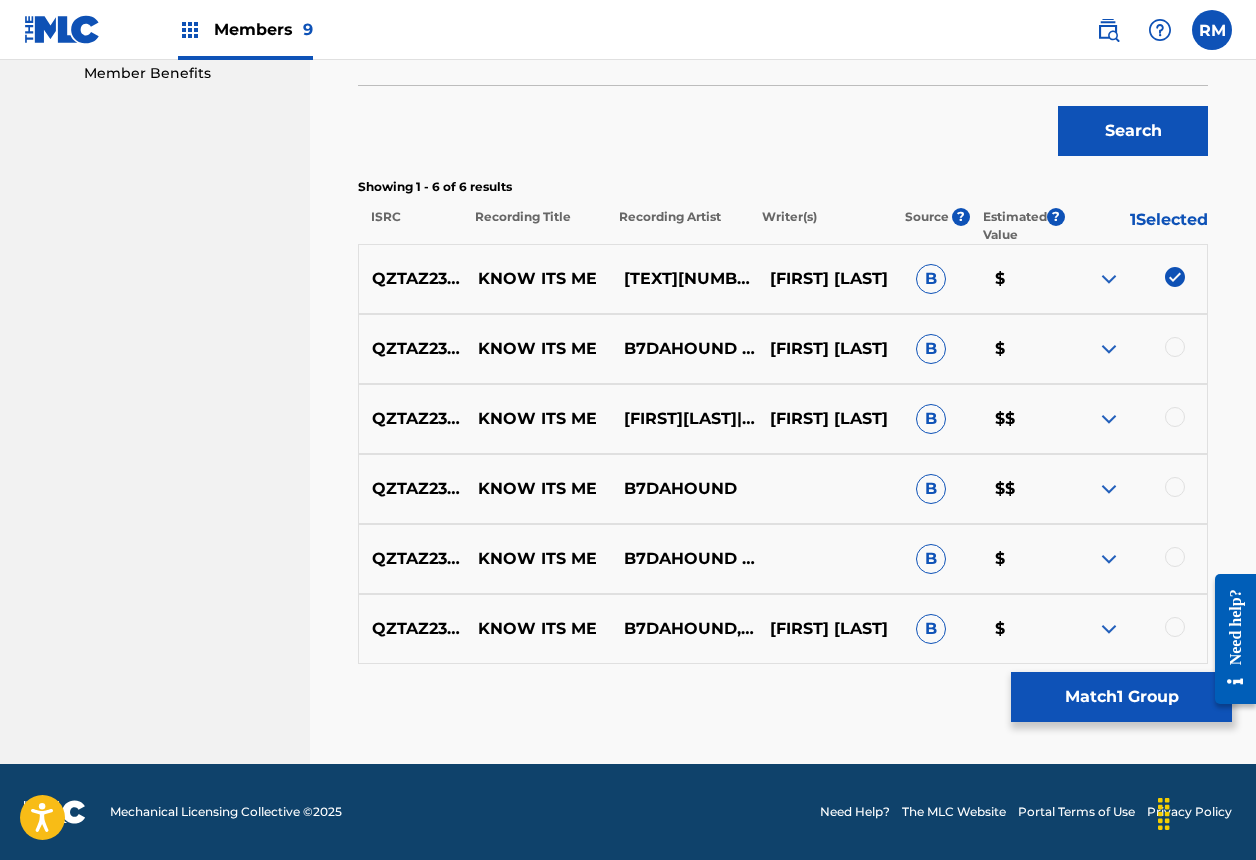 click at bounding box center (1175, 347) 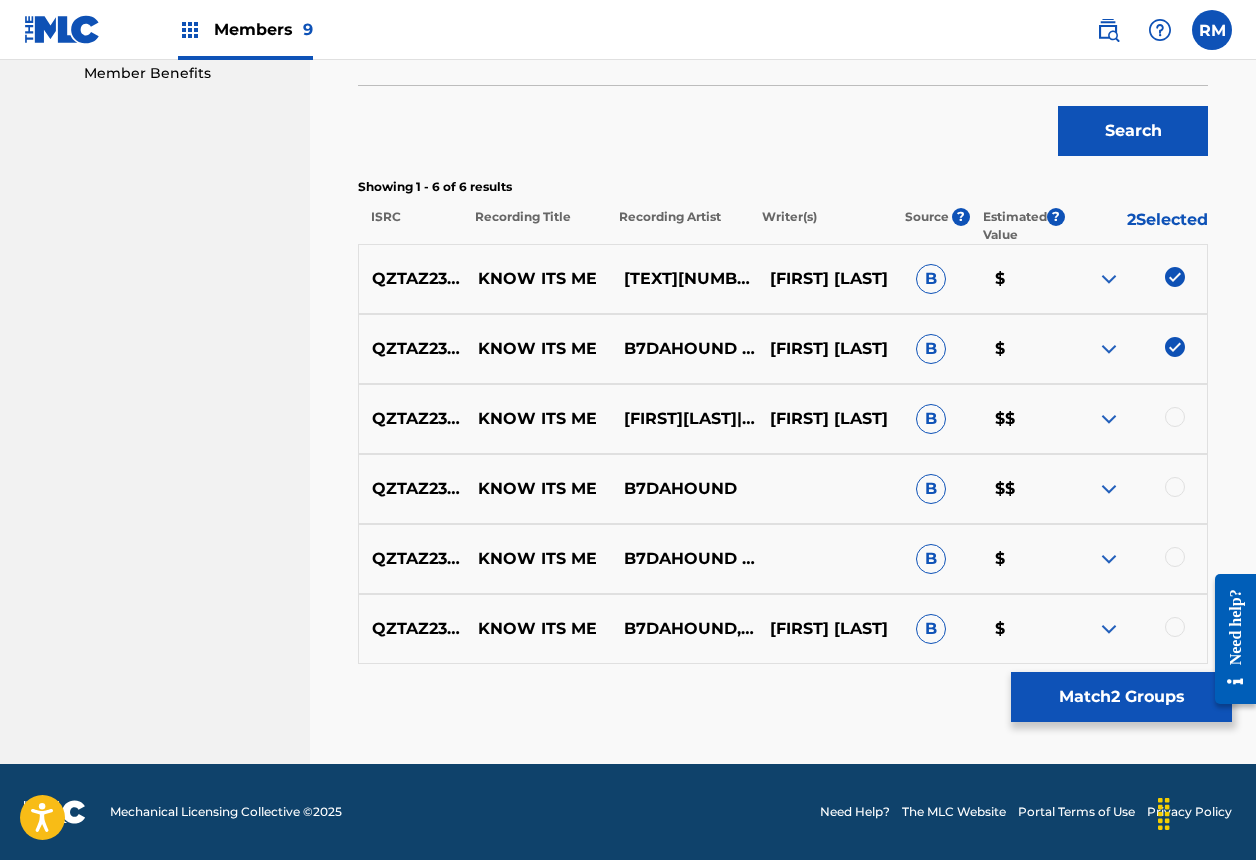 click at bounding box center (1175, 417) 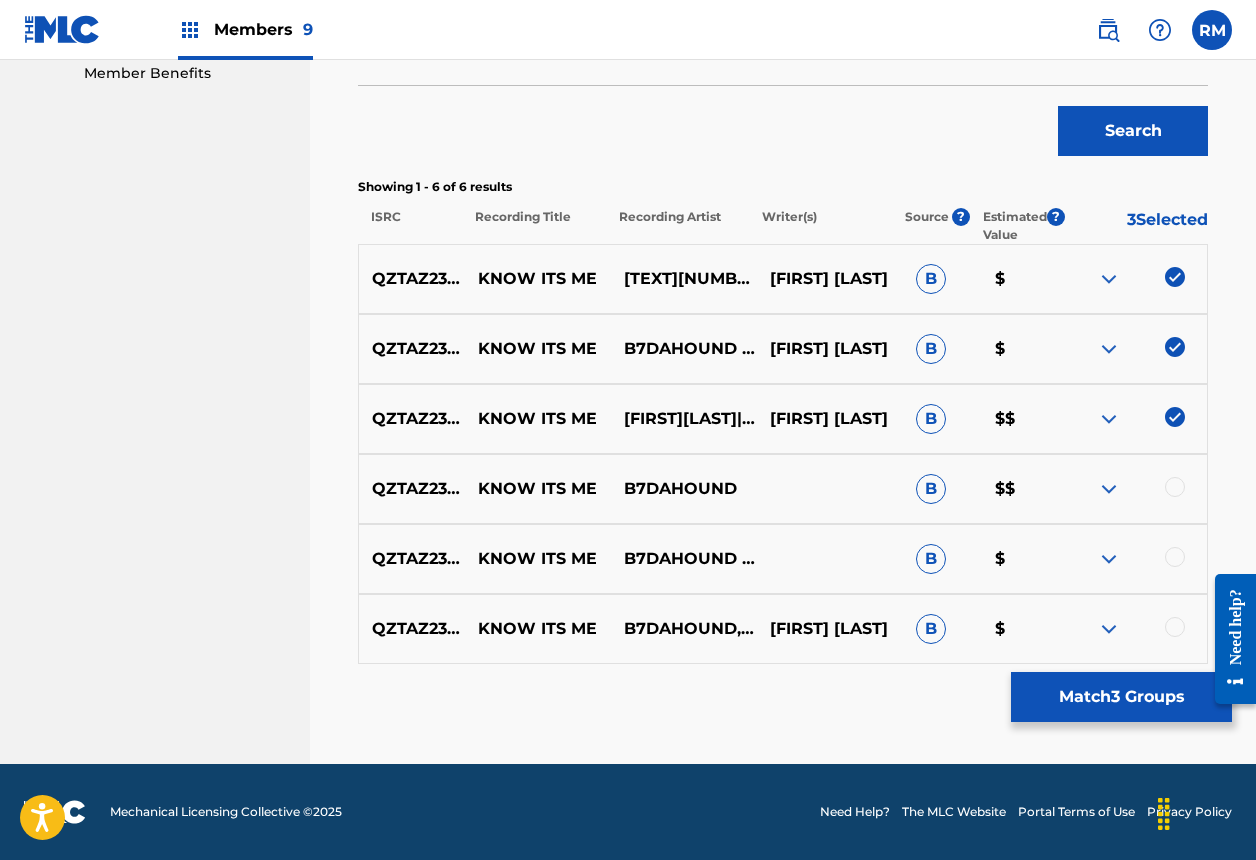 click at bounding box center [1175, 487] 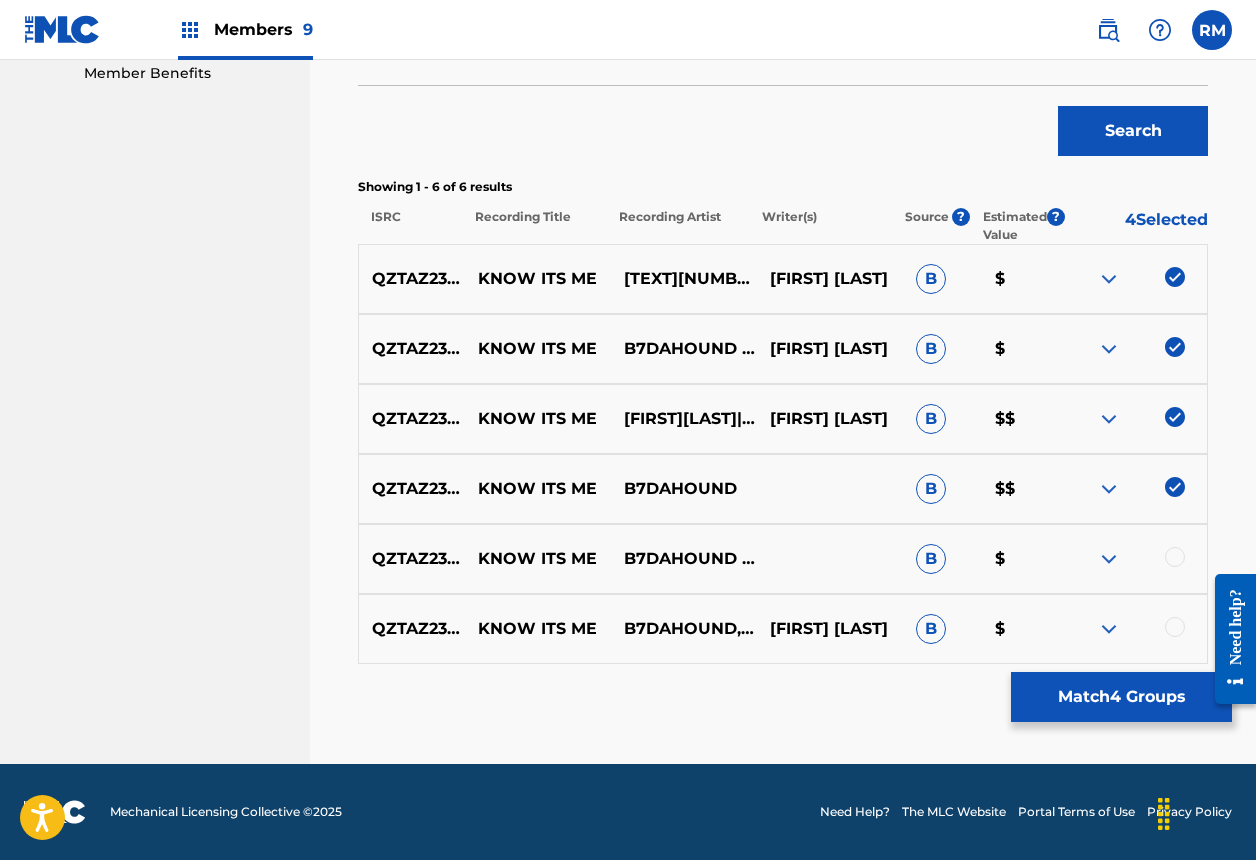 click at bounding box center [1175, 557] 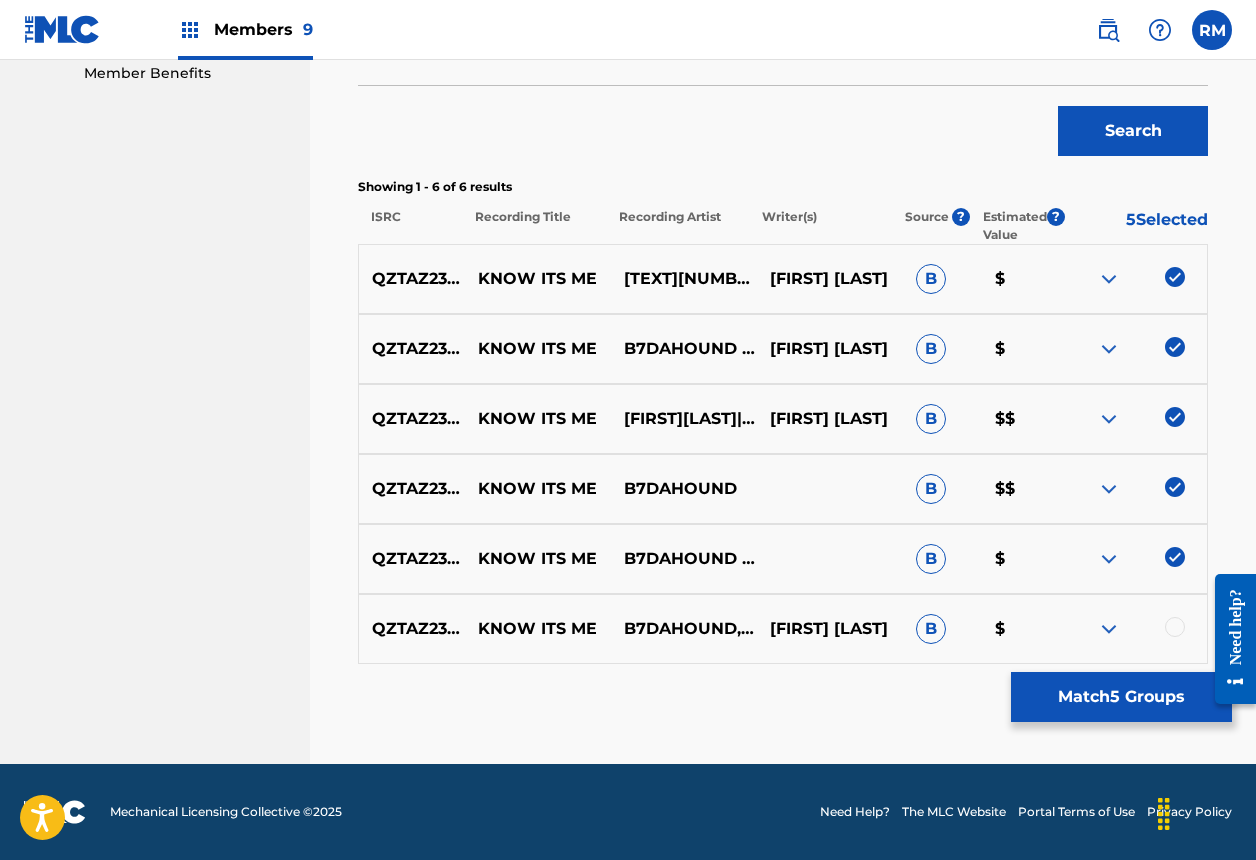 click at bounding box center (1175, 627) 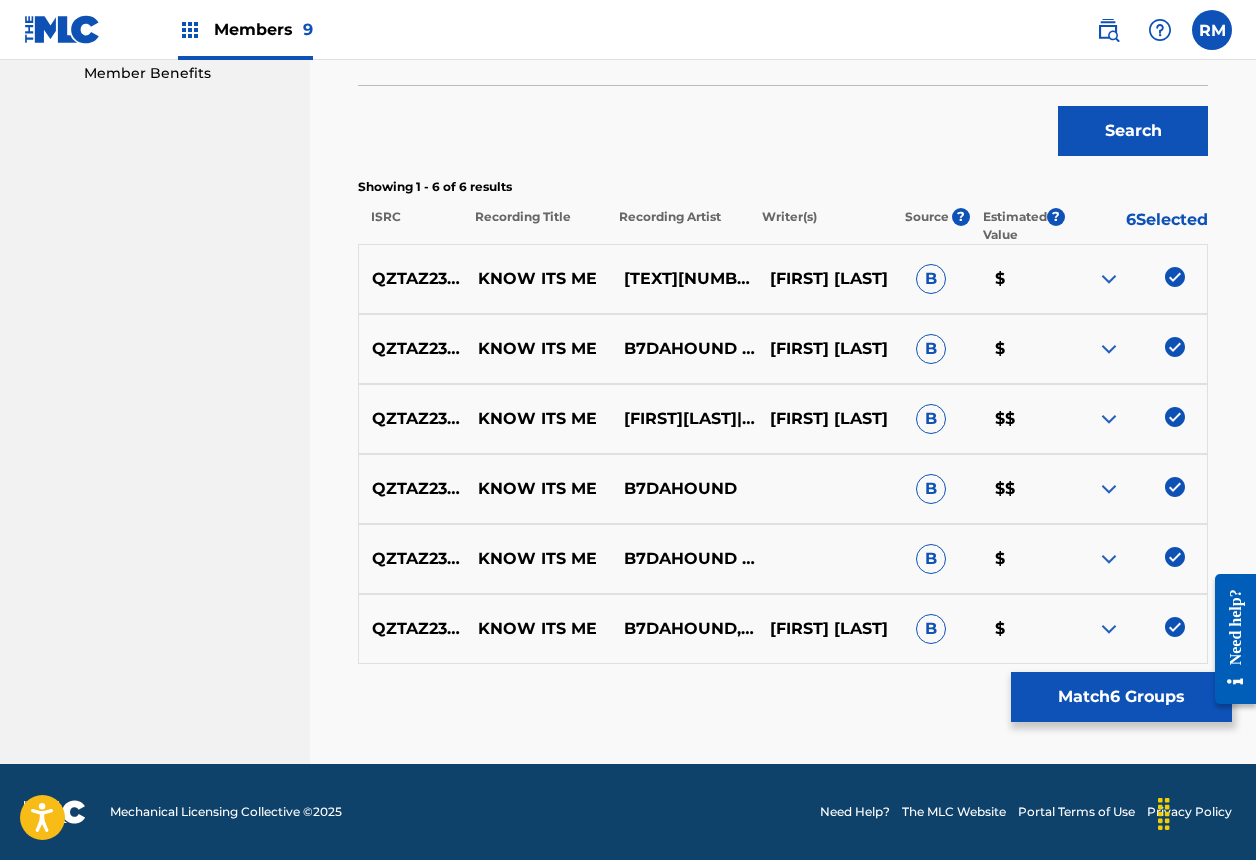 click on "Match  6 Groups" at bounding box center (1121, 697) 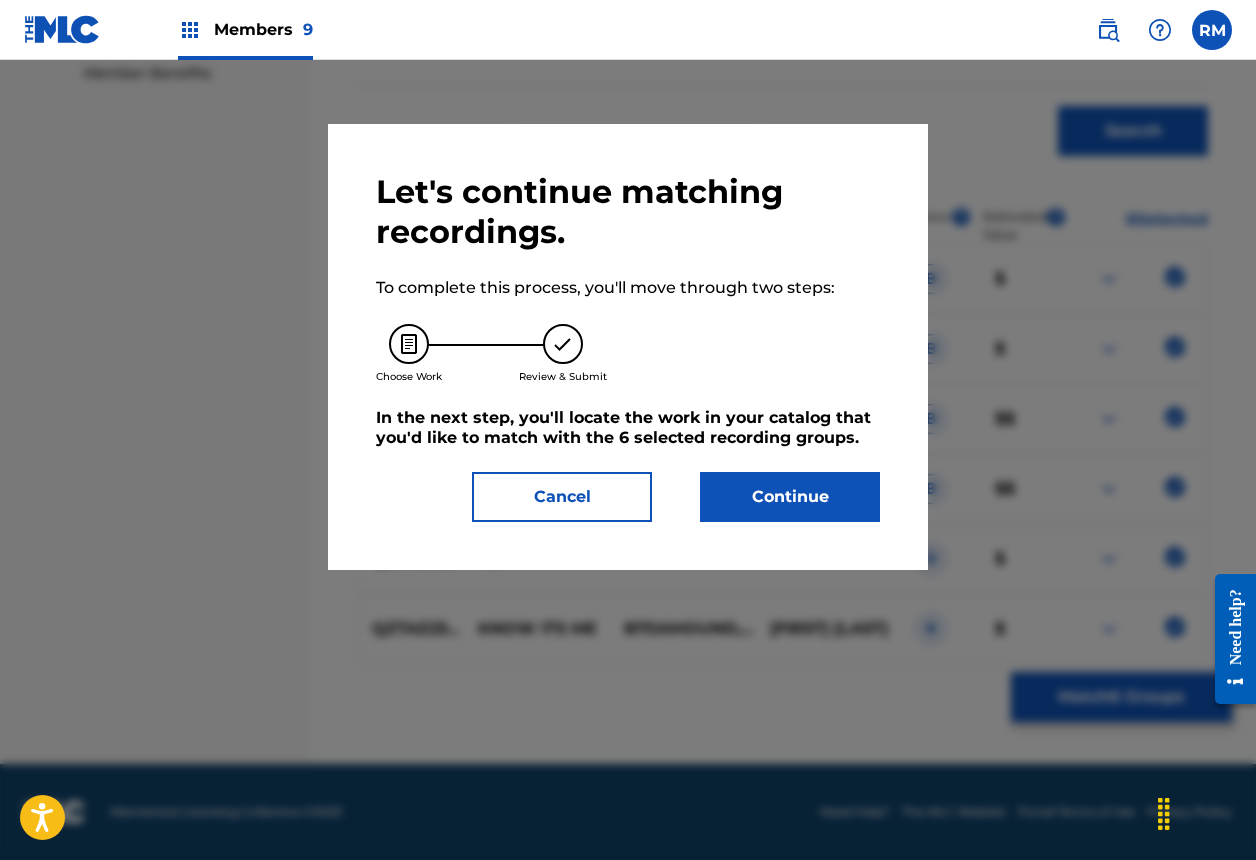 click on "Continue" at bounding box center (790, 497) 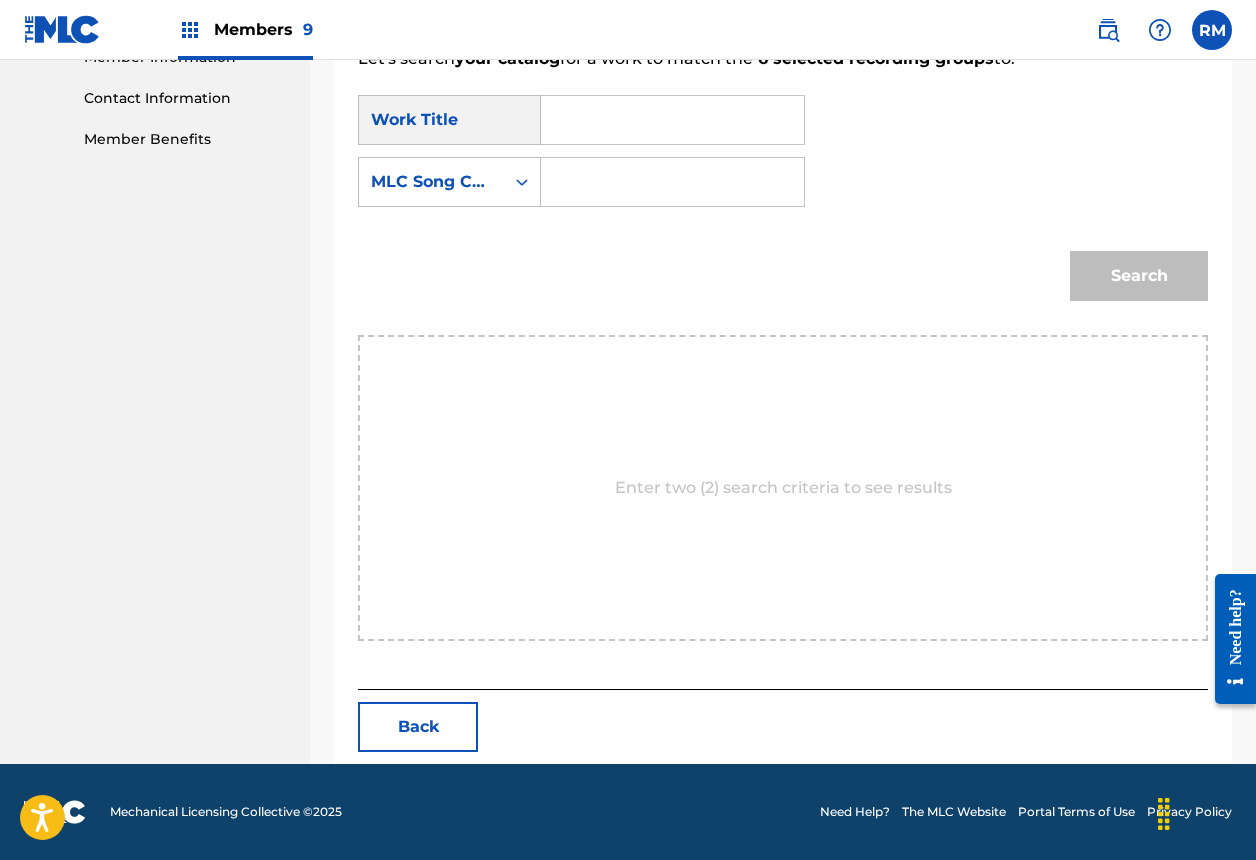 scroll, scrollTop: 582, scrollLeft: 0, axis: vertical 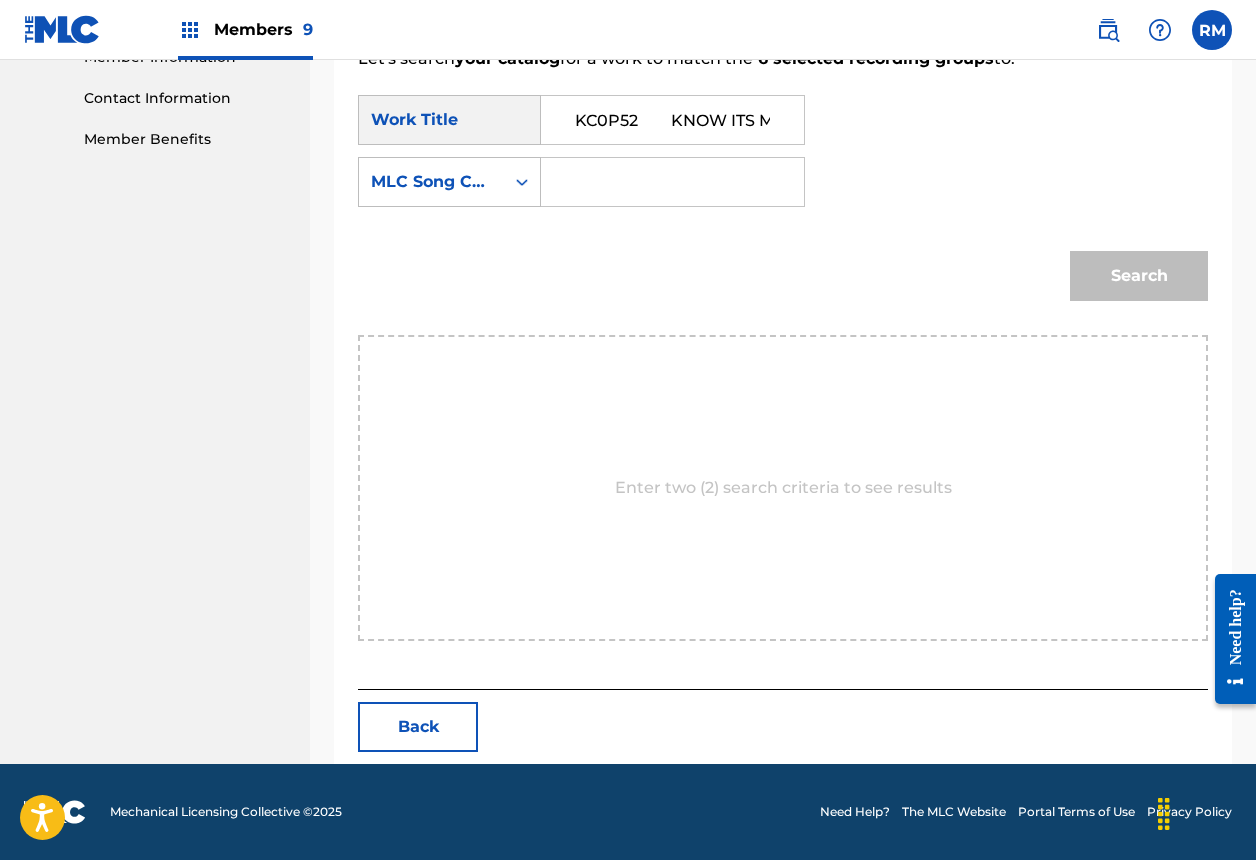 click on "KC0P52	KNOW ITS ME" at bounding box center (672, 120) 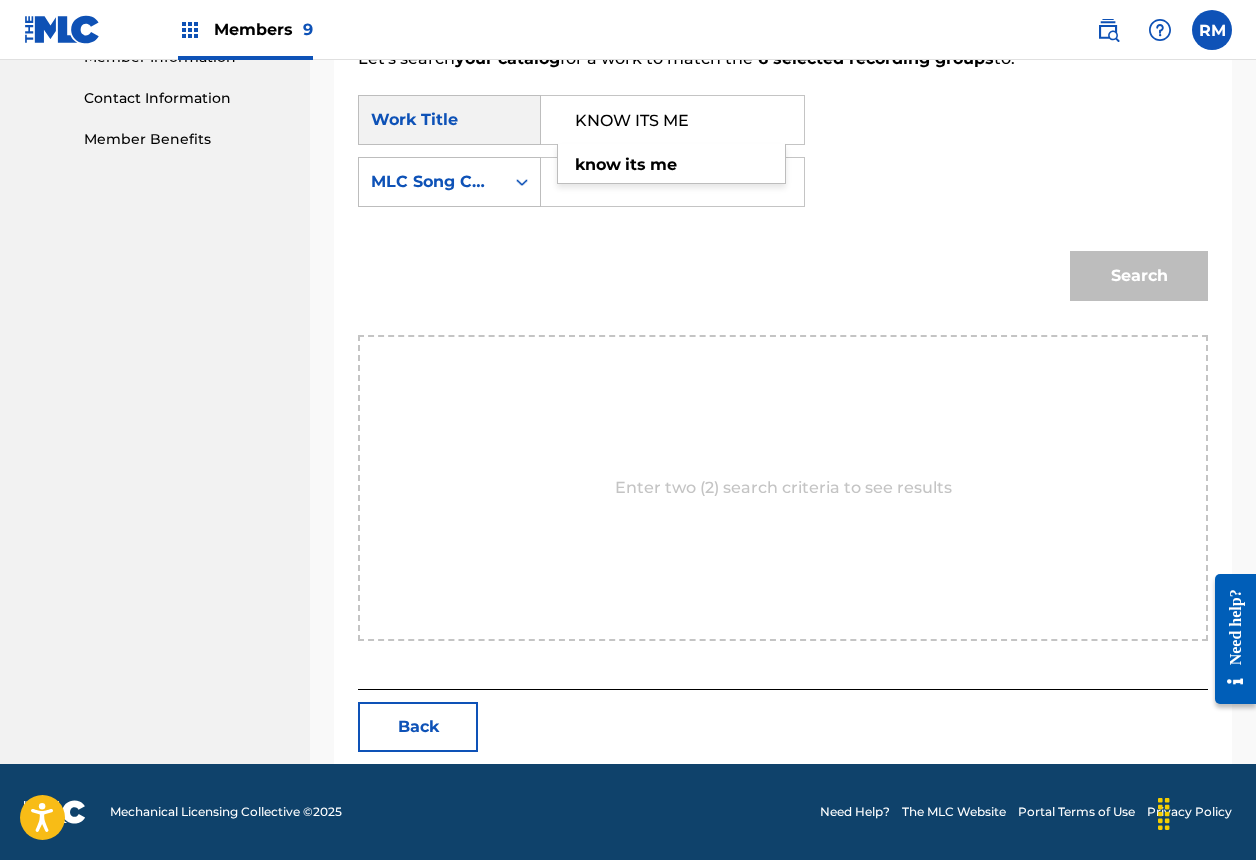 type on "KNOW ITS ME" 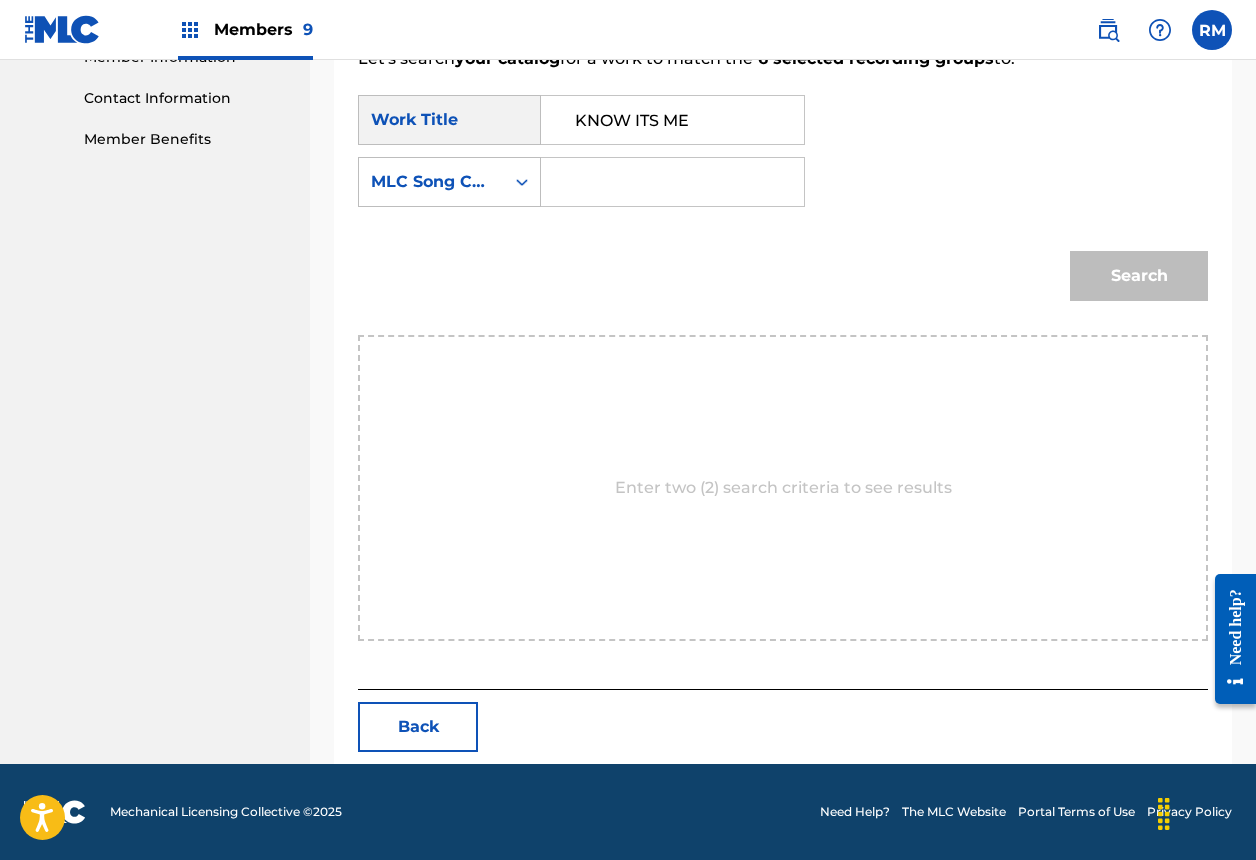 click at bounding box center [672, 182] 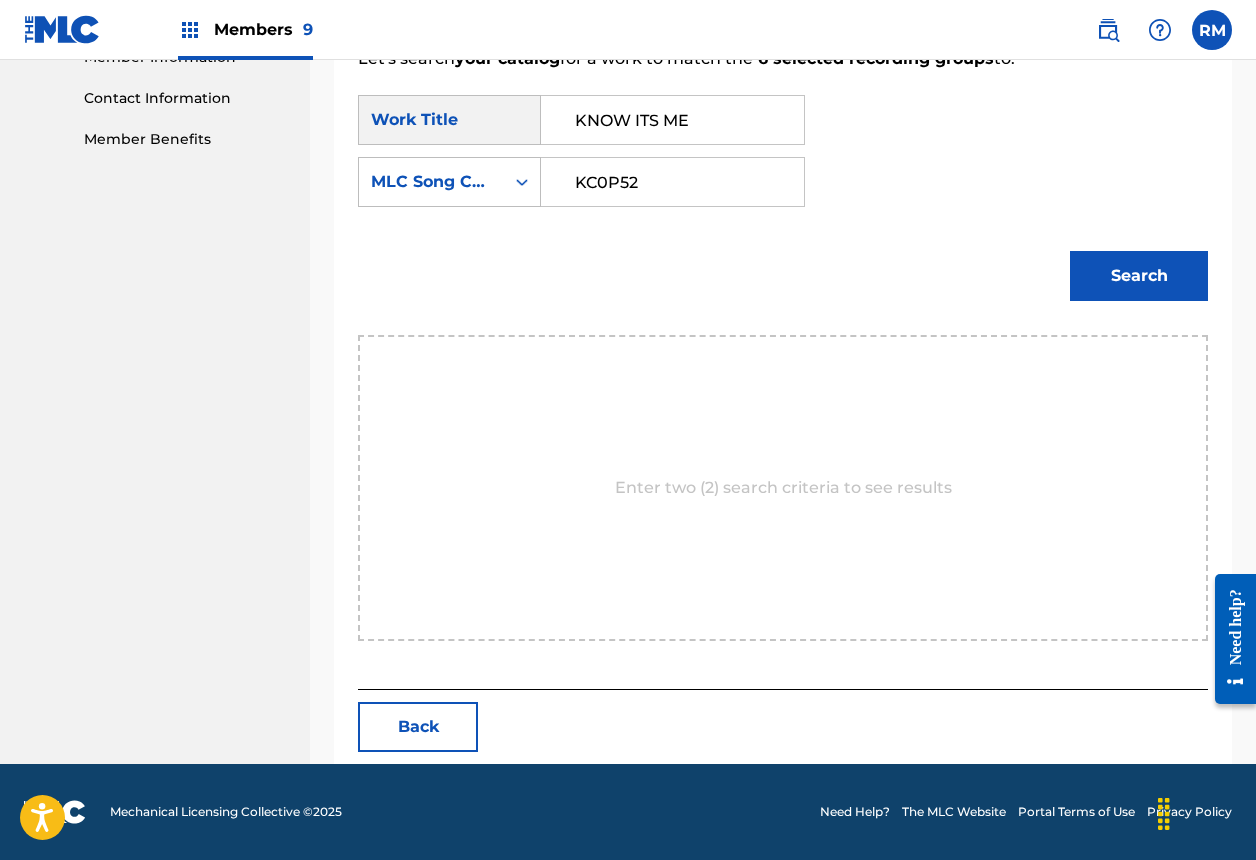 click on "KC0P52" at bounding box center (672, 182) 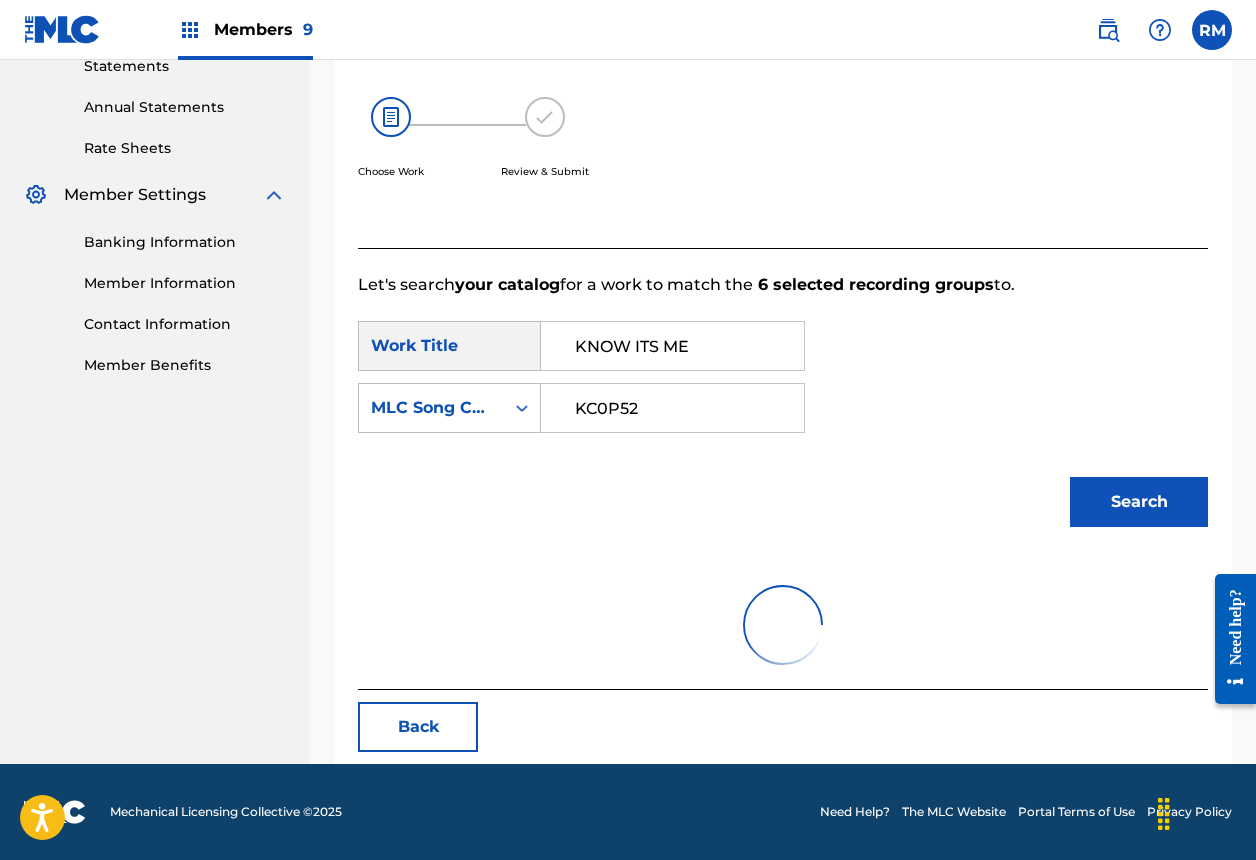scroll, scrollTop: 523, scrollLeft: 0, axis: vertical 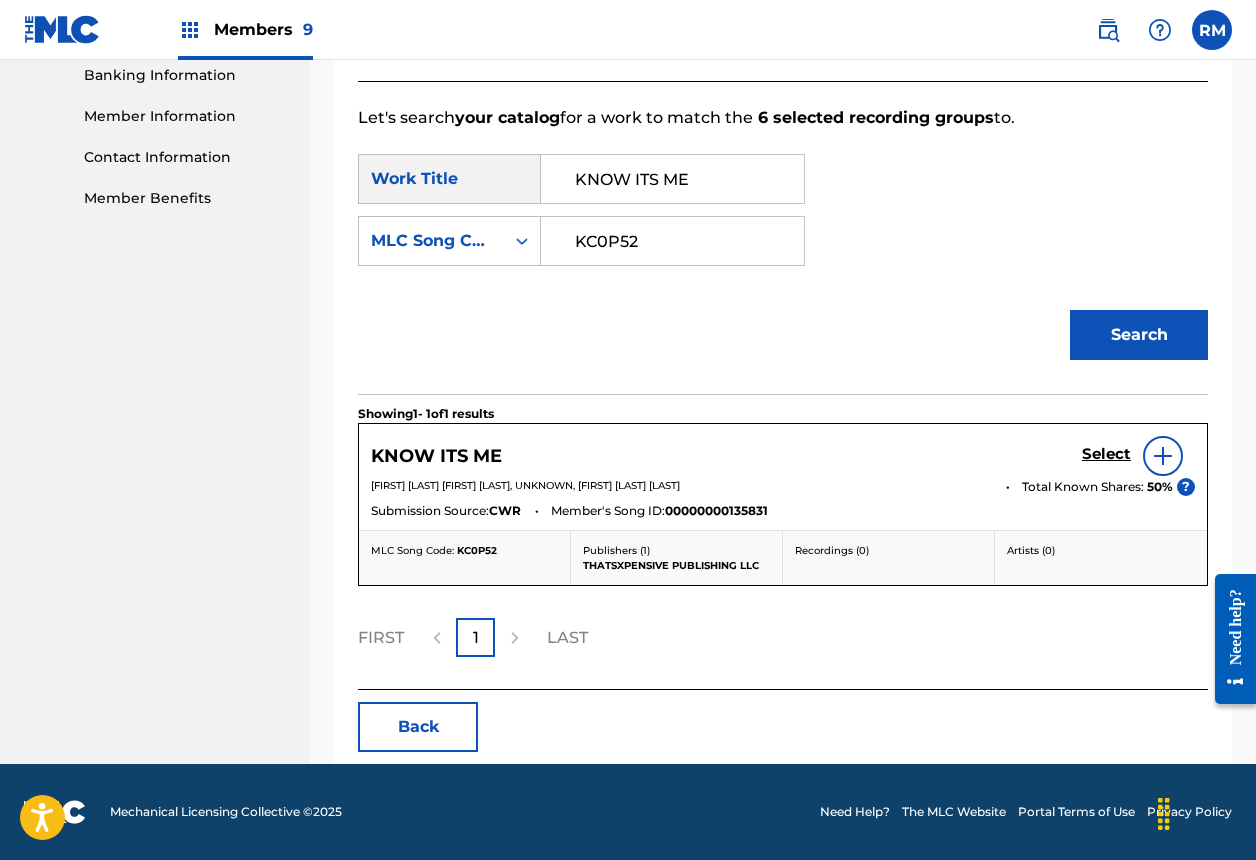 click on "Select" at bounding box center [1106, 454] 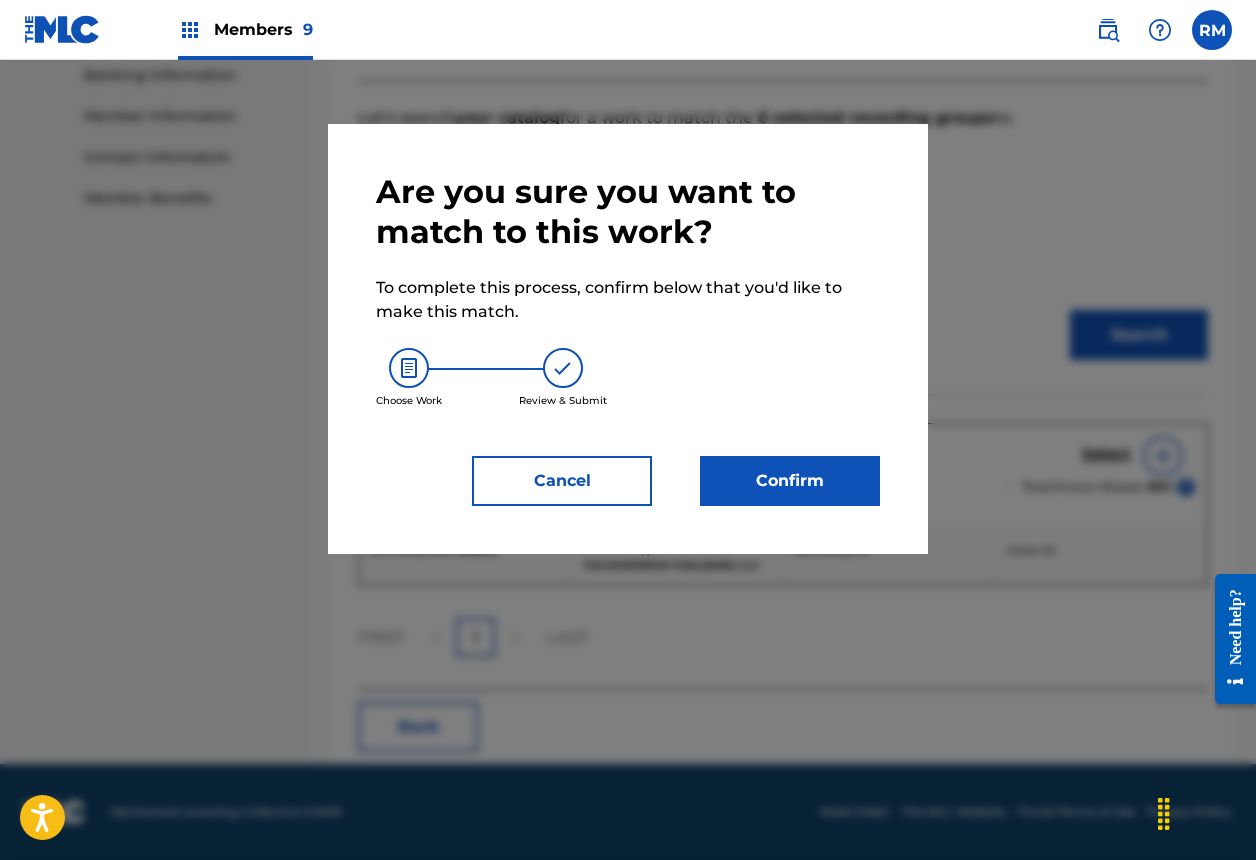click on "Confirm" at bounding box center (790, 481) 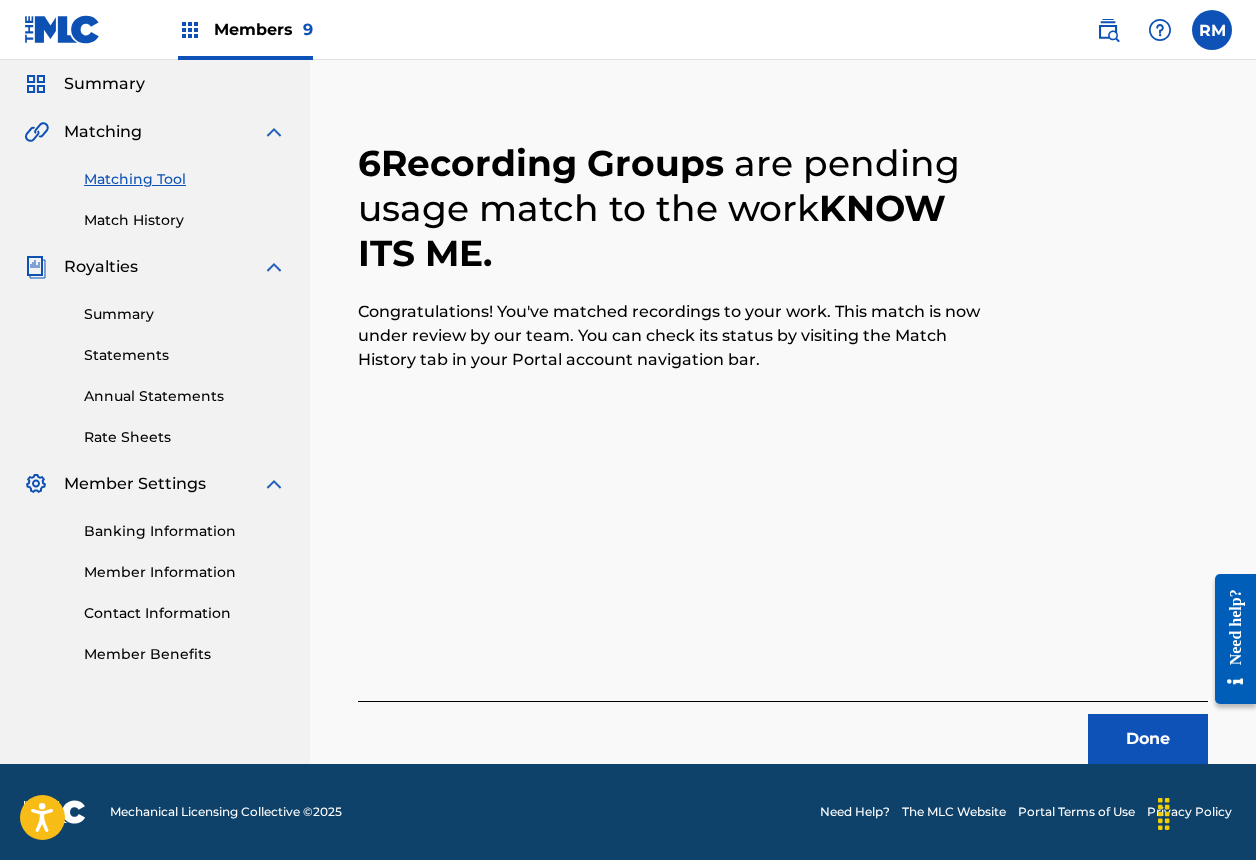 scroll, scrollTop: 67, scrollLeft: 0, axis: vertical 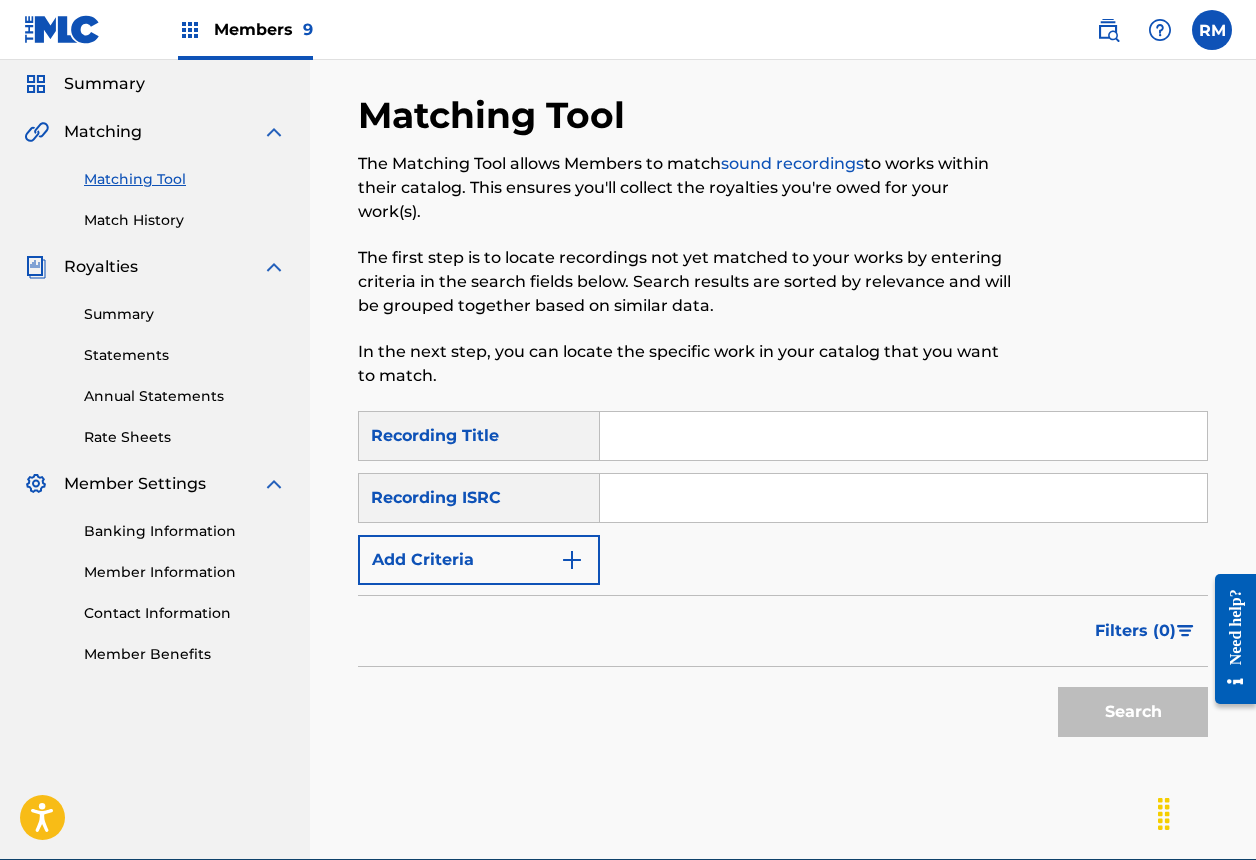 click at bounding box center (903, 498) 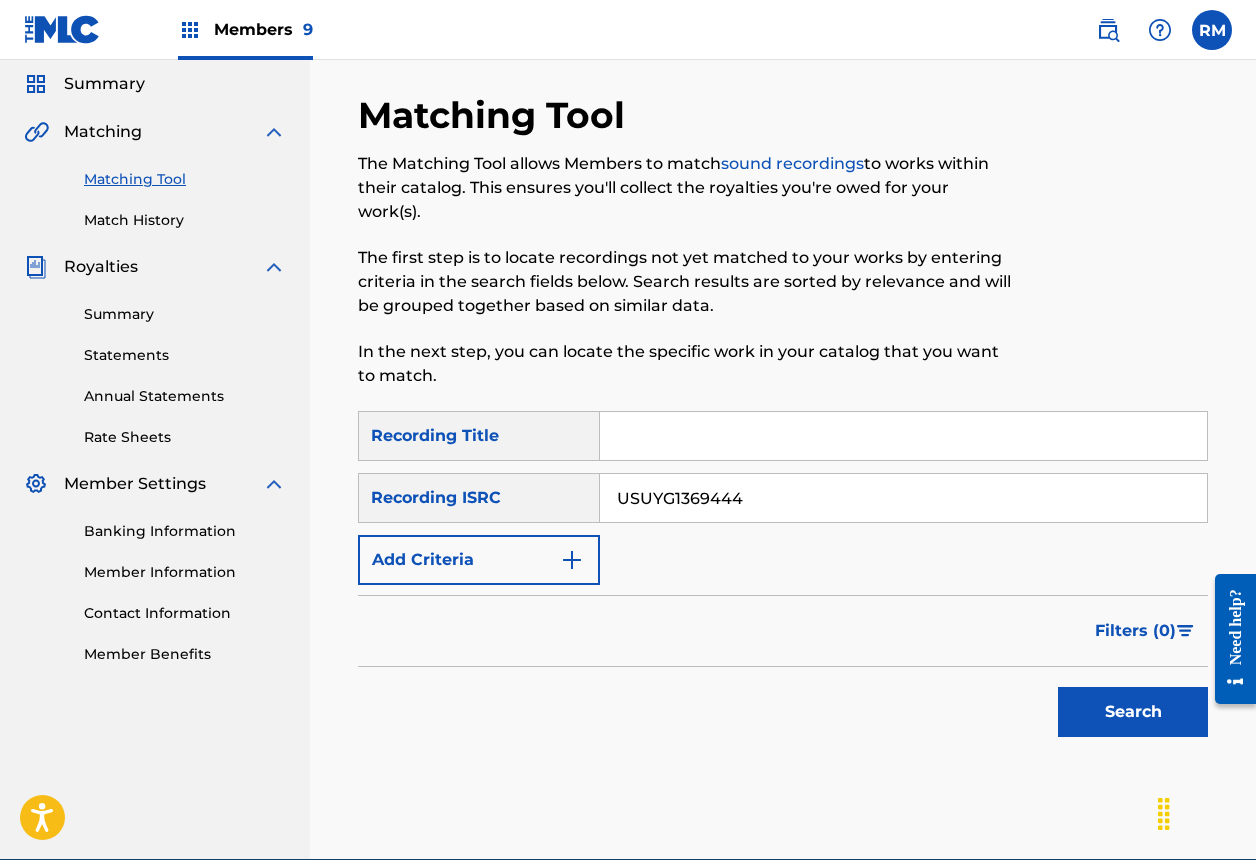 click on "Search" at bounding box center [1133, 712] 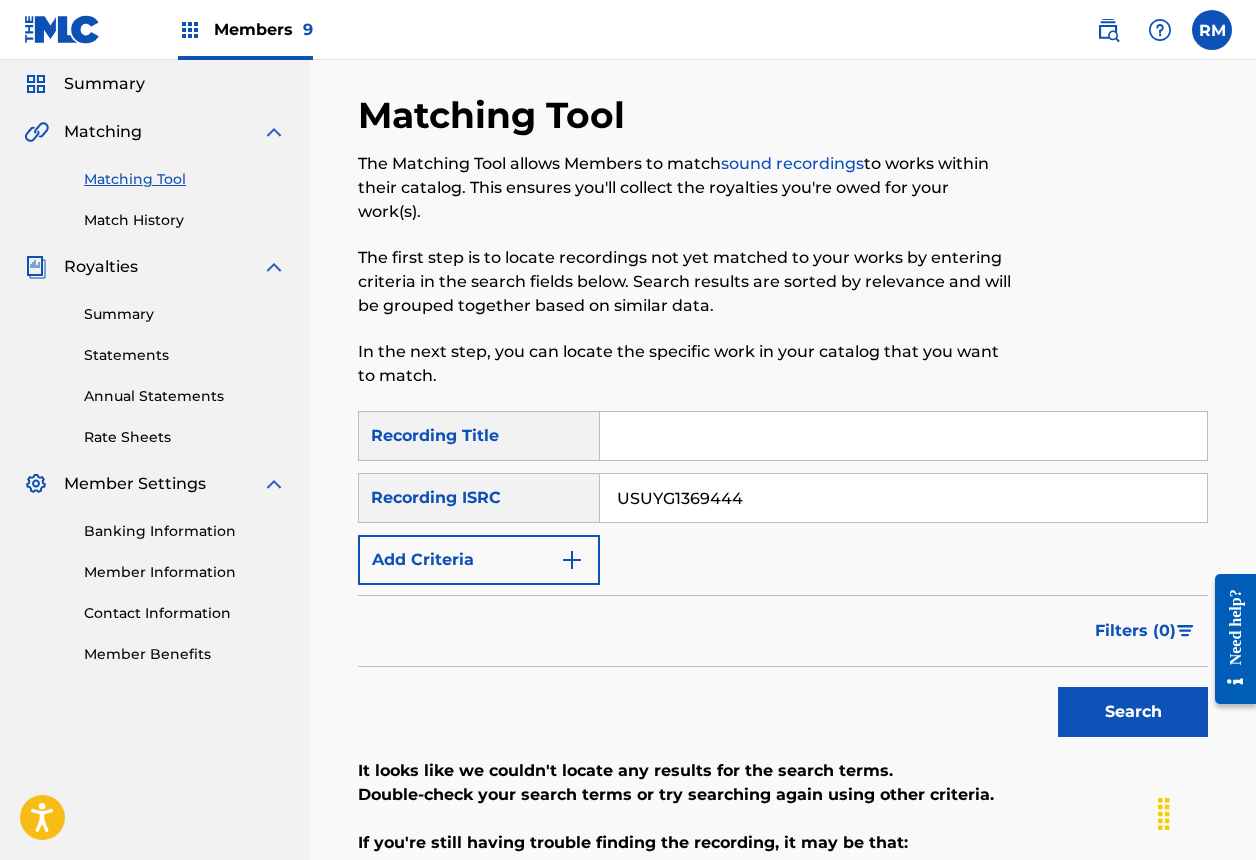 scroll, scrollTop: 378, scrollLeft: 0, axis: vertical 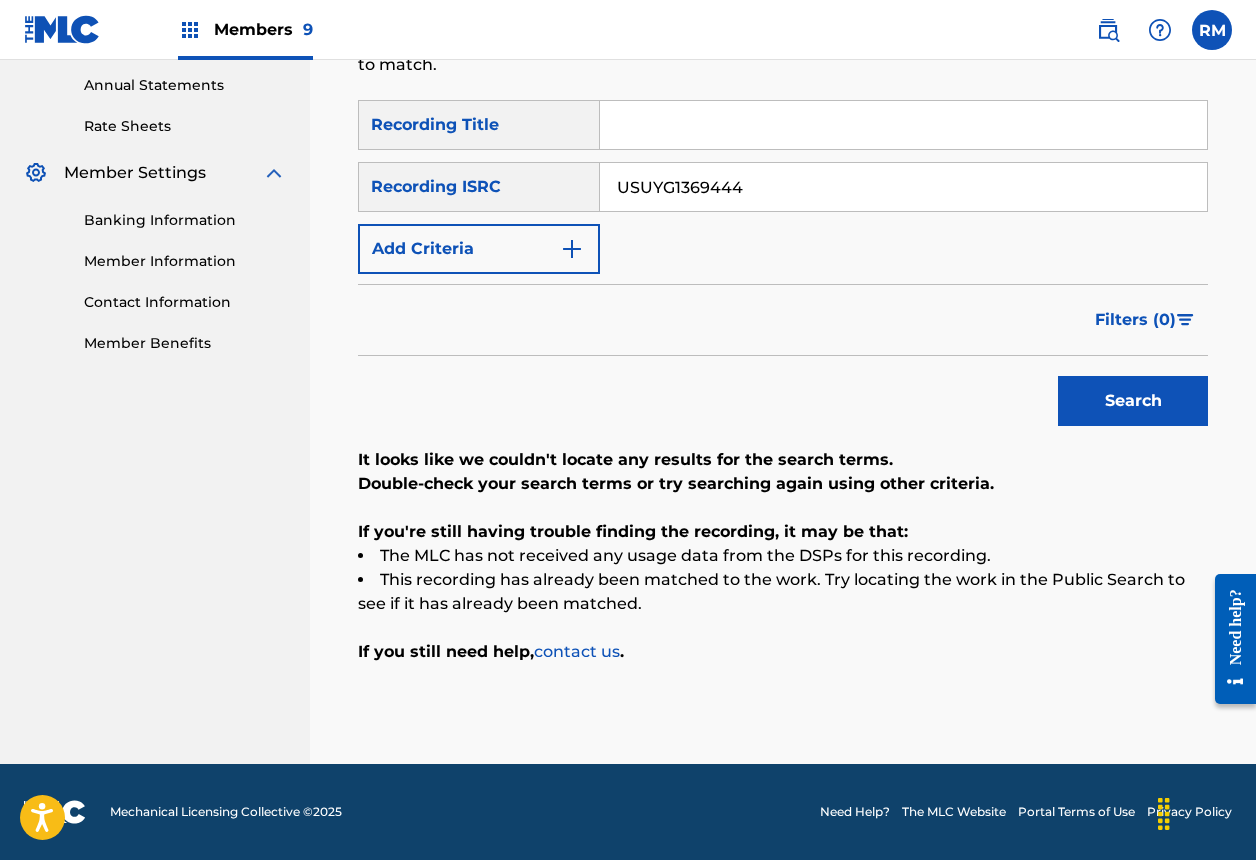 click on "USUYG1369444" at bounding box center (903, 187) 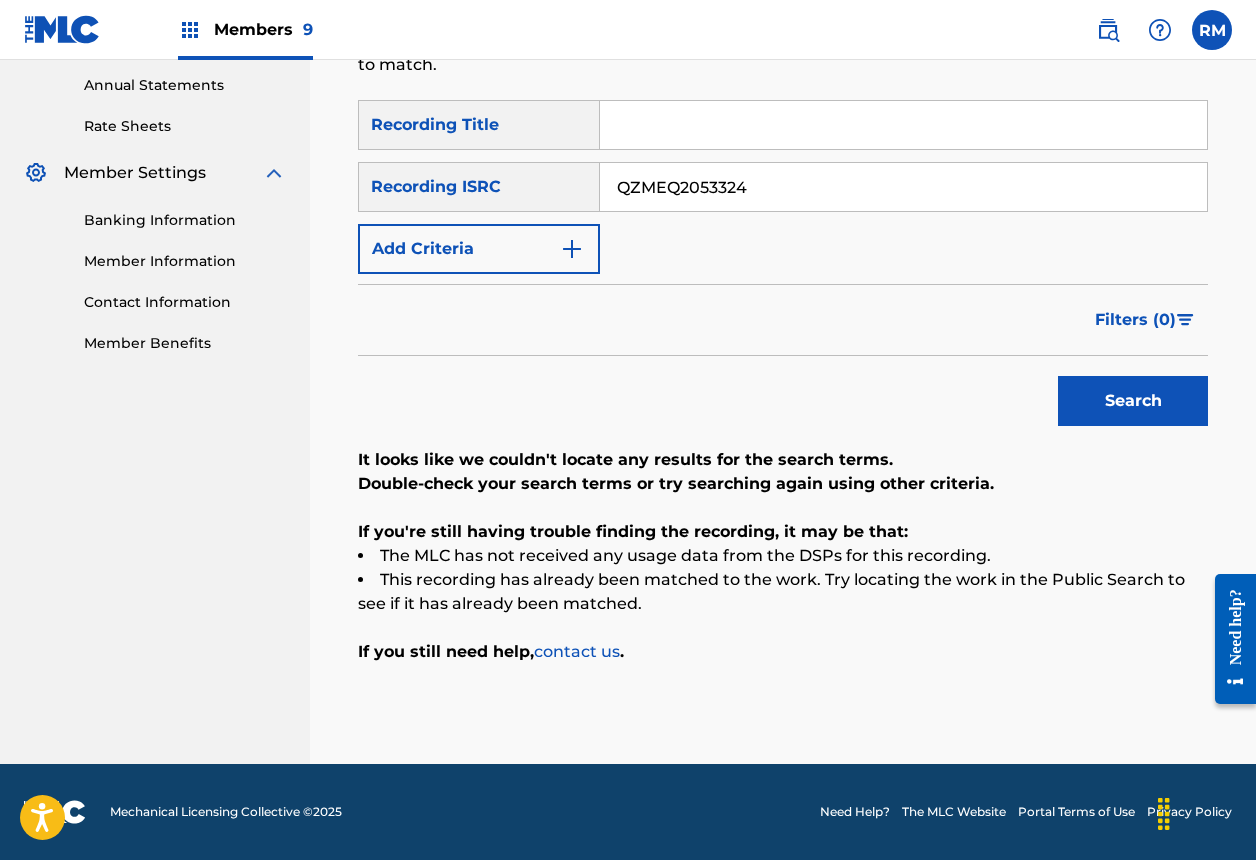 type on "QZMEQ2053324" 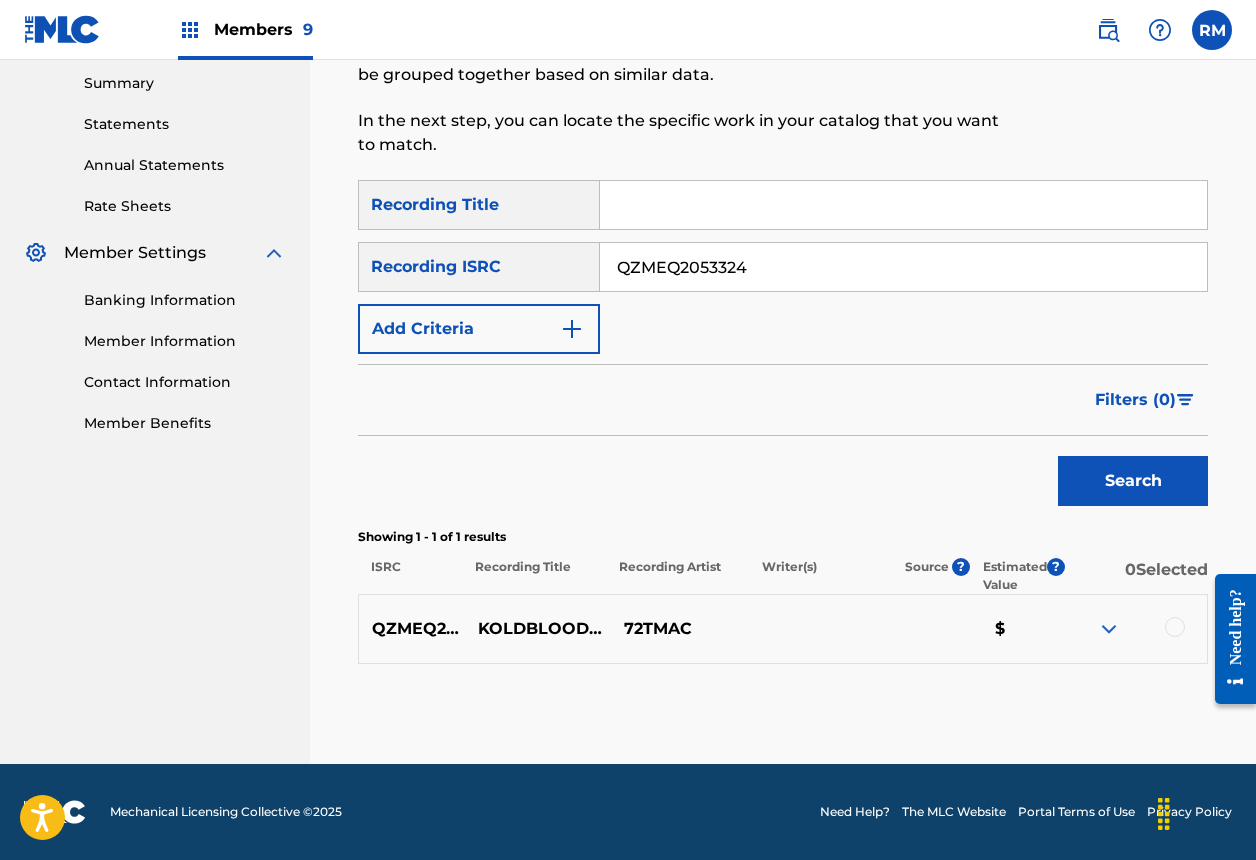 scroll, scrollTop: 298, scrollLeft: 0, axis: vertical 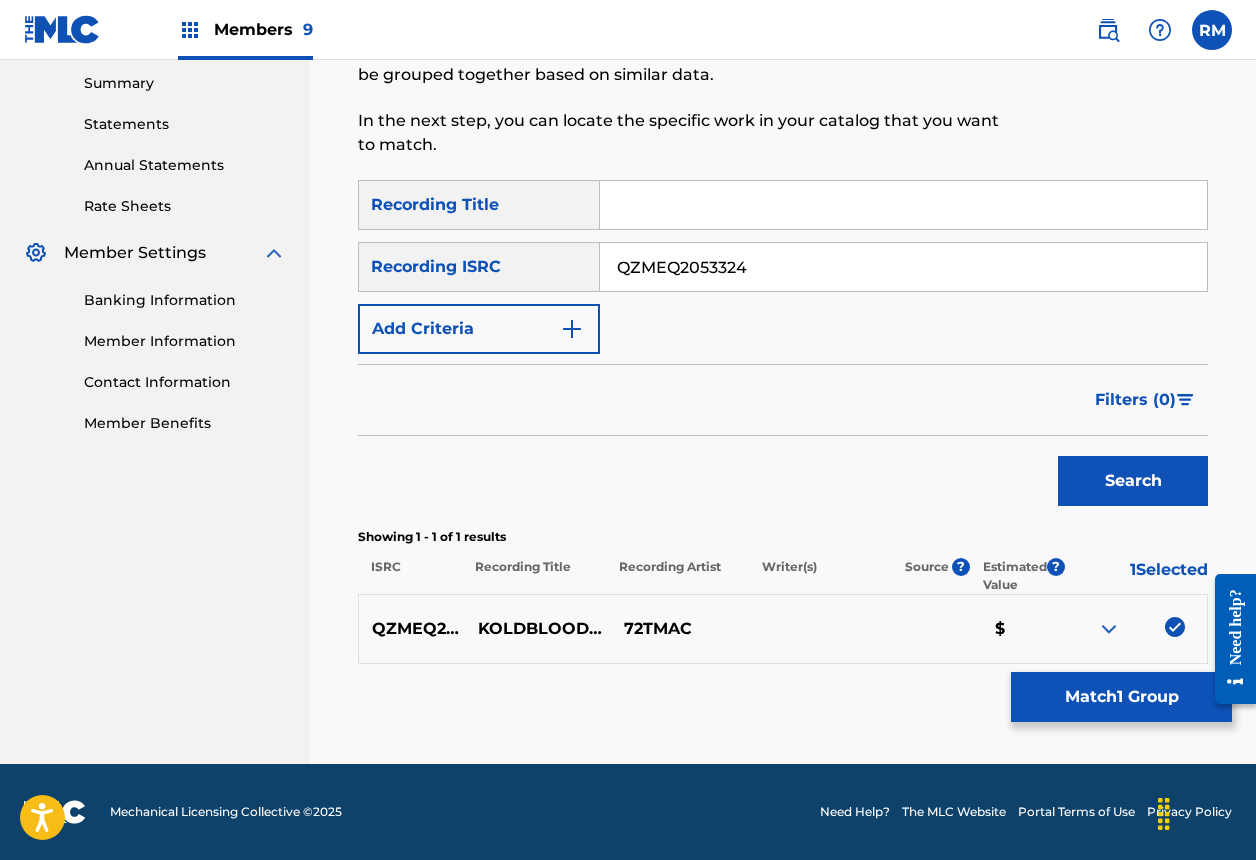 click on "Match  1 Group" at bounding box center (1121, 697) 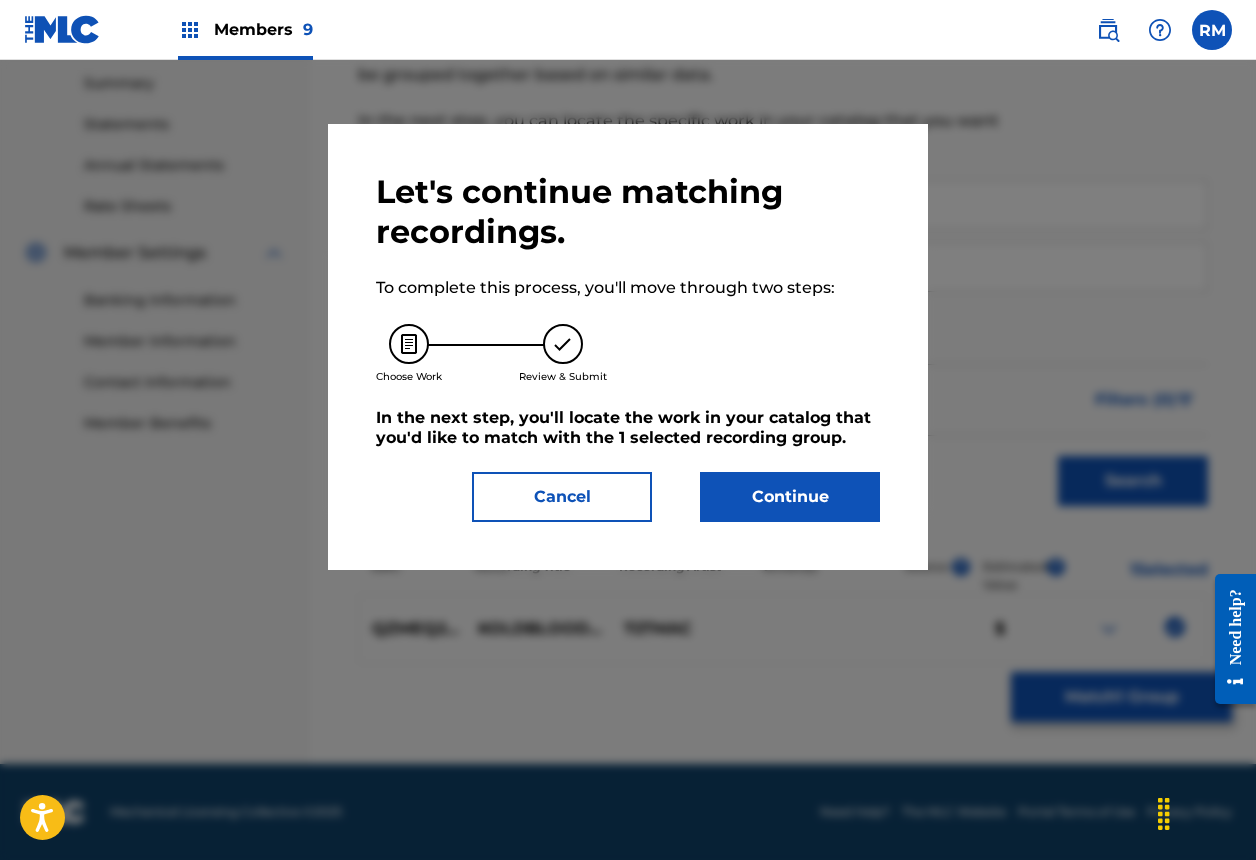 click on "Continue" at bounding box center (790, 497) 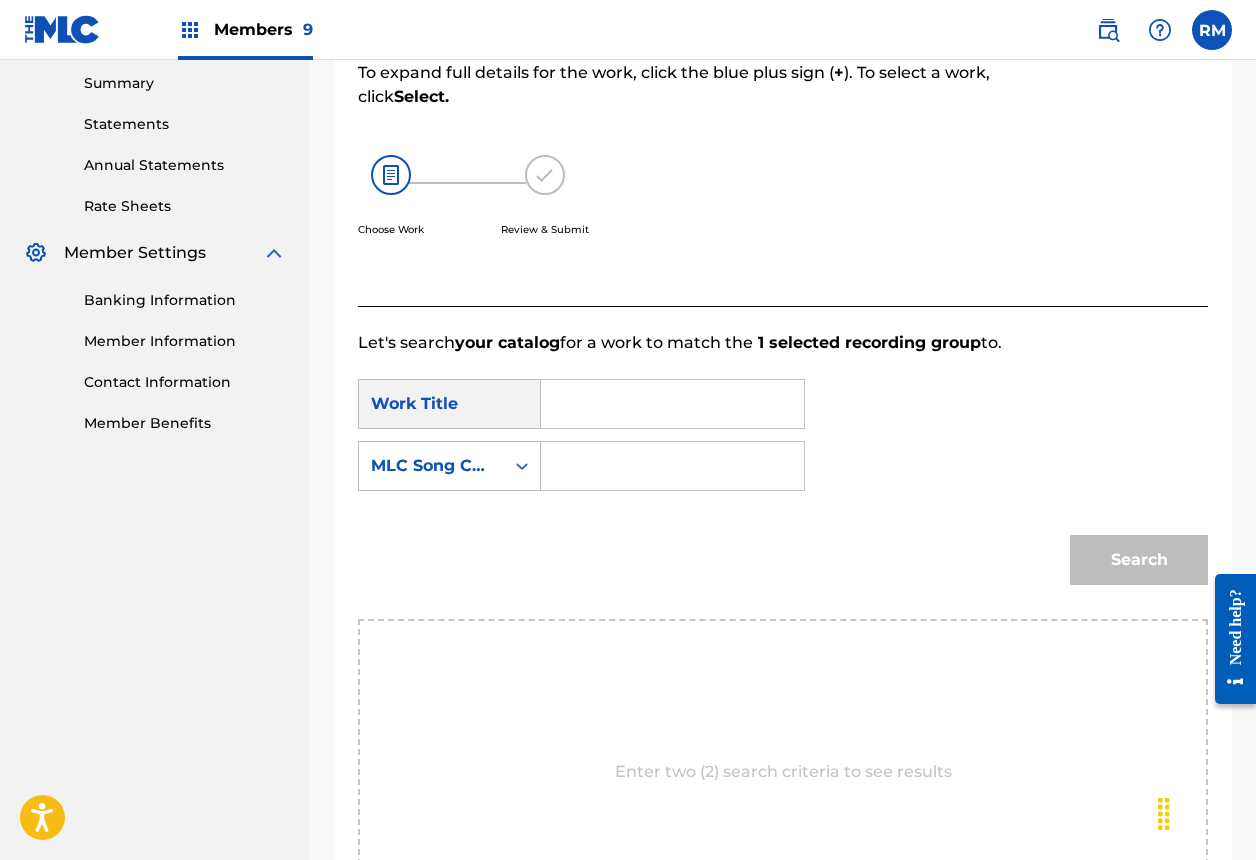 click at bounding box center [672, 404] 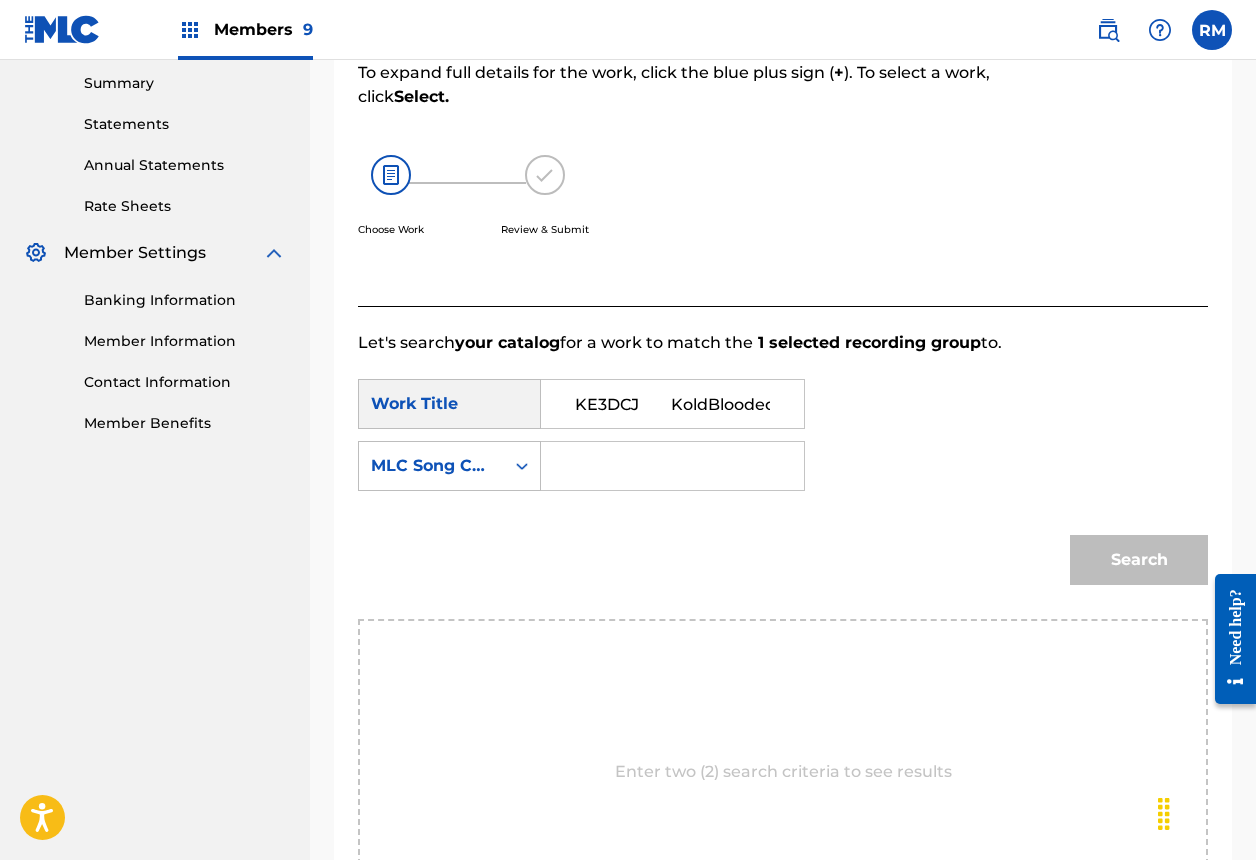 click on "KE3DCJ	KoldBlooded" at bounding box center [672, 404] 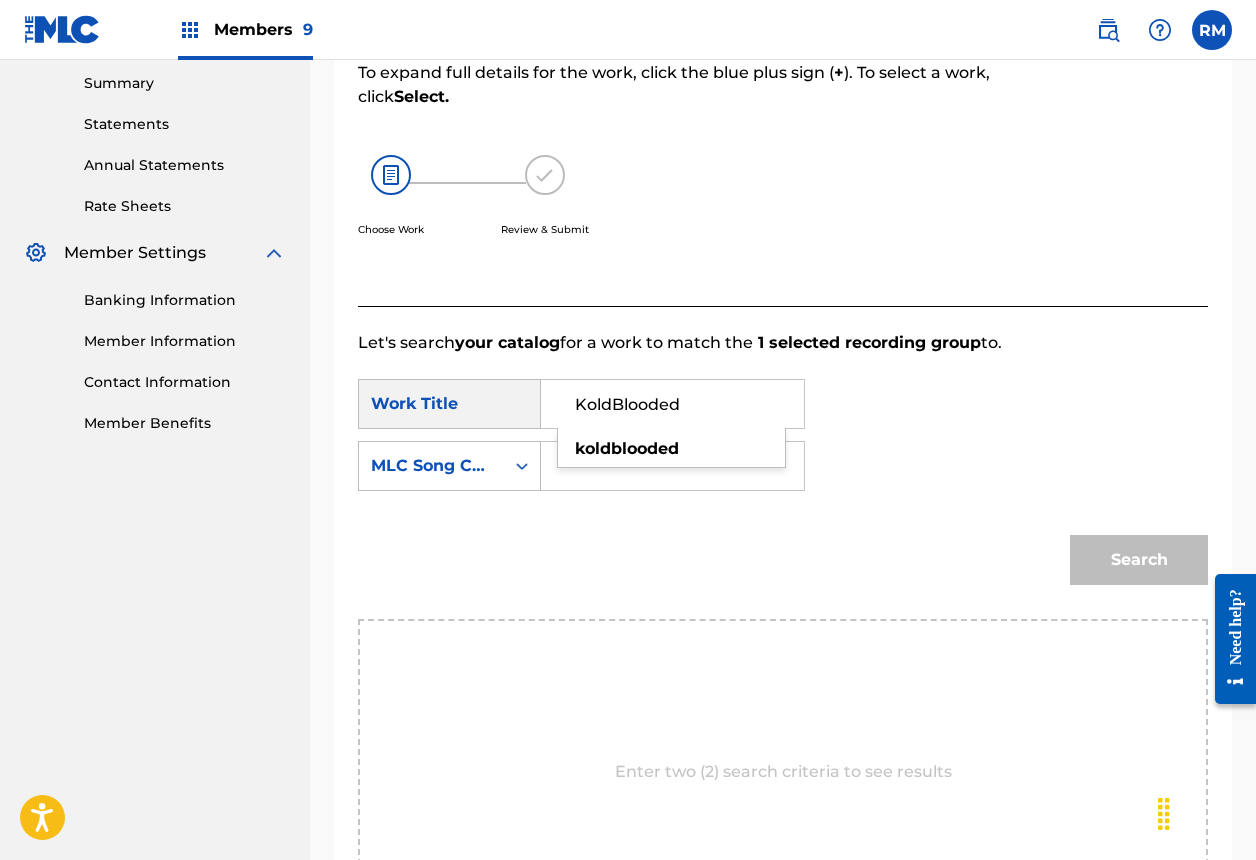type on "KoldBlooded" 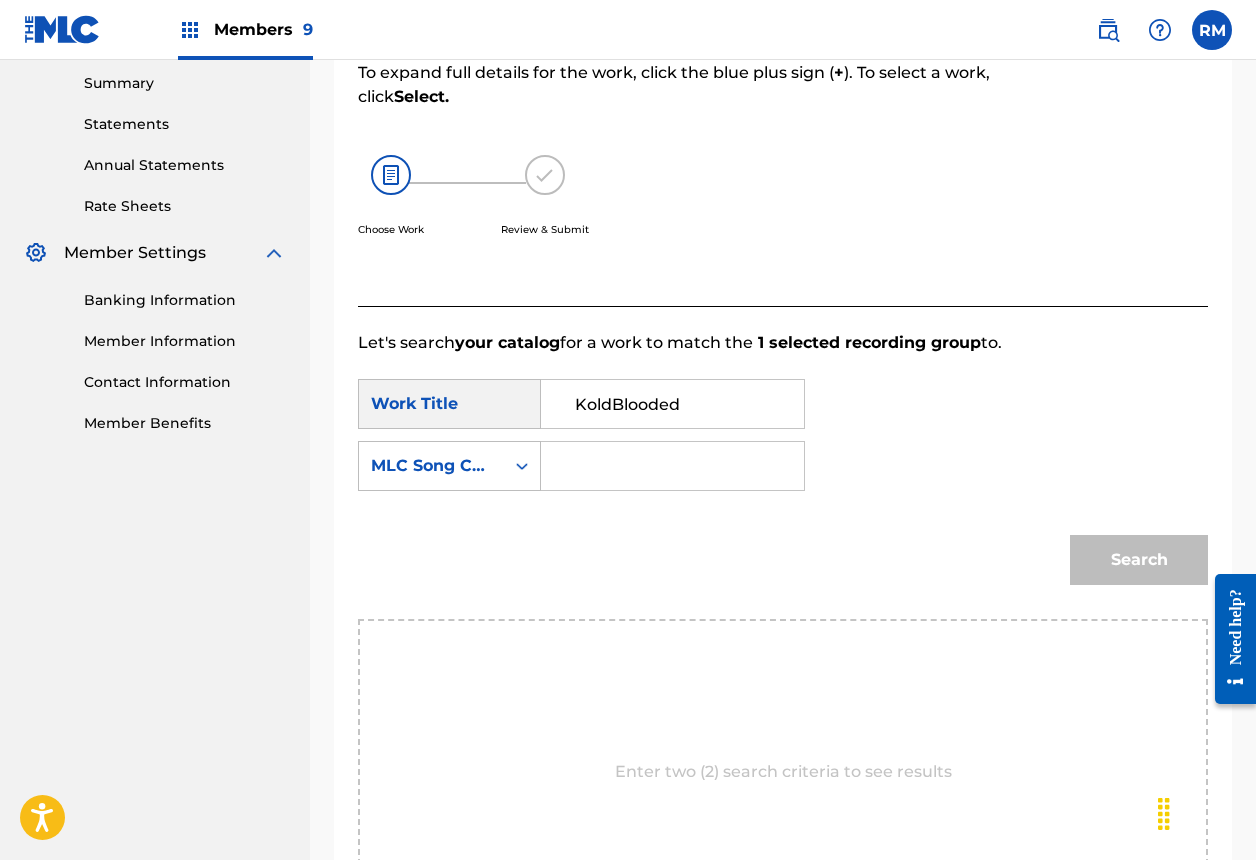 paste on "[TEXT][NUMBER]" 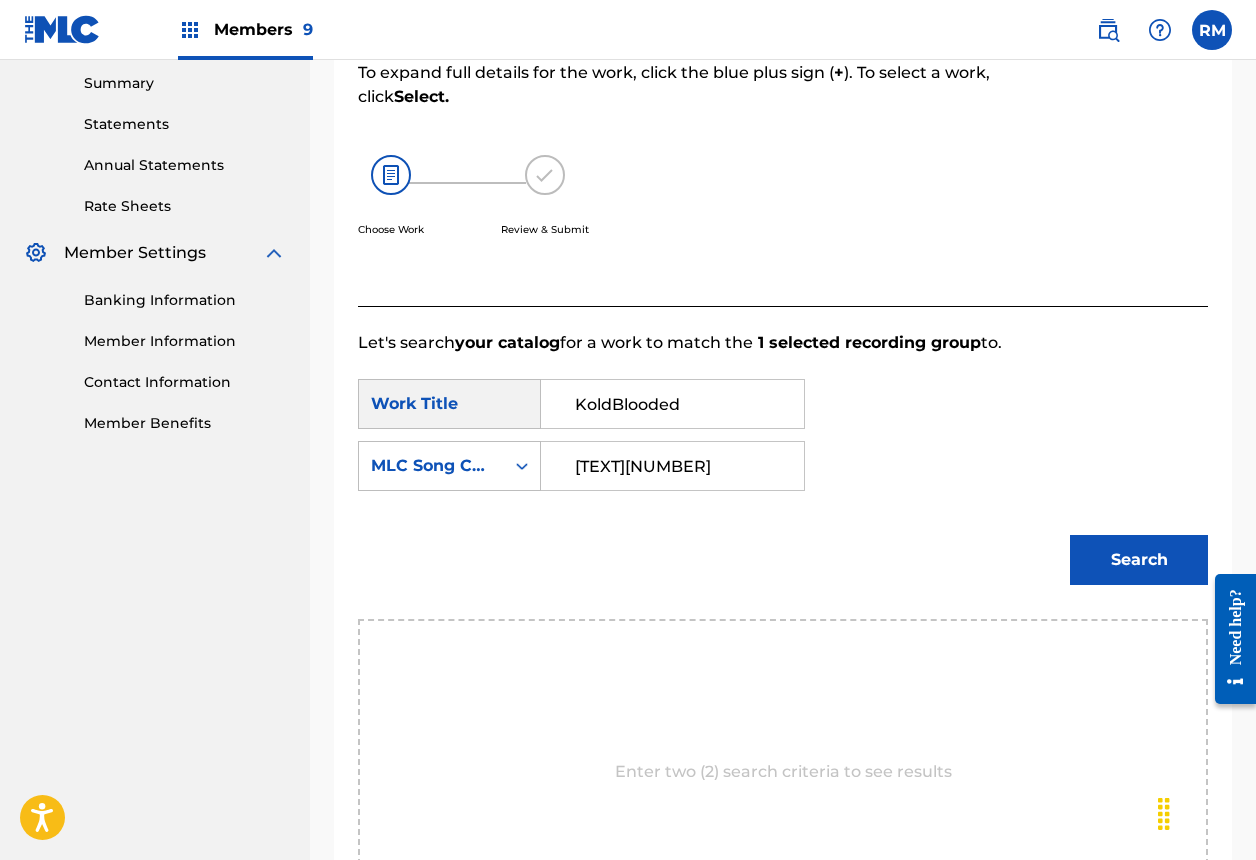 click on "[TEXT][NUMBER]" at bounding box center [672, 466] 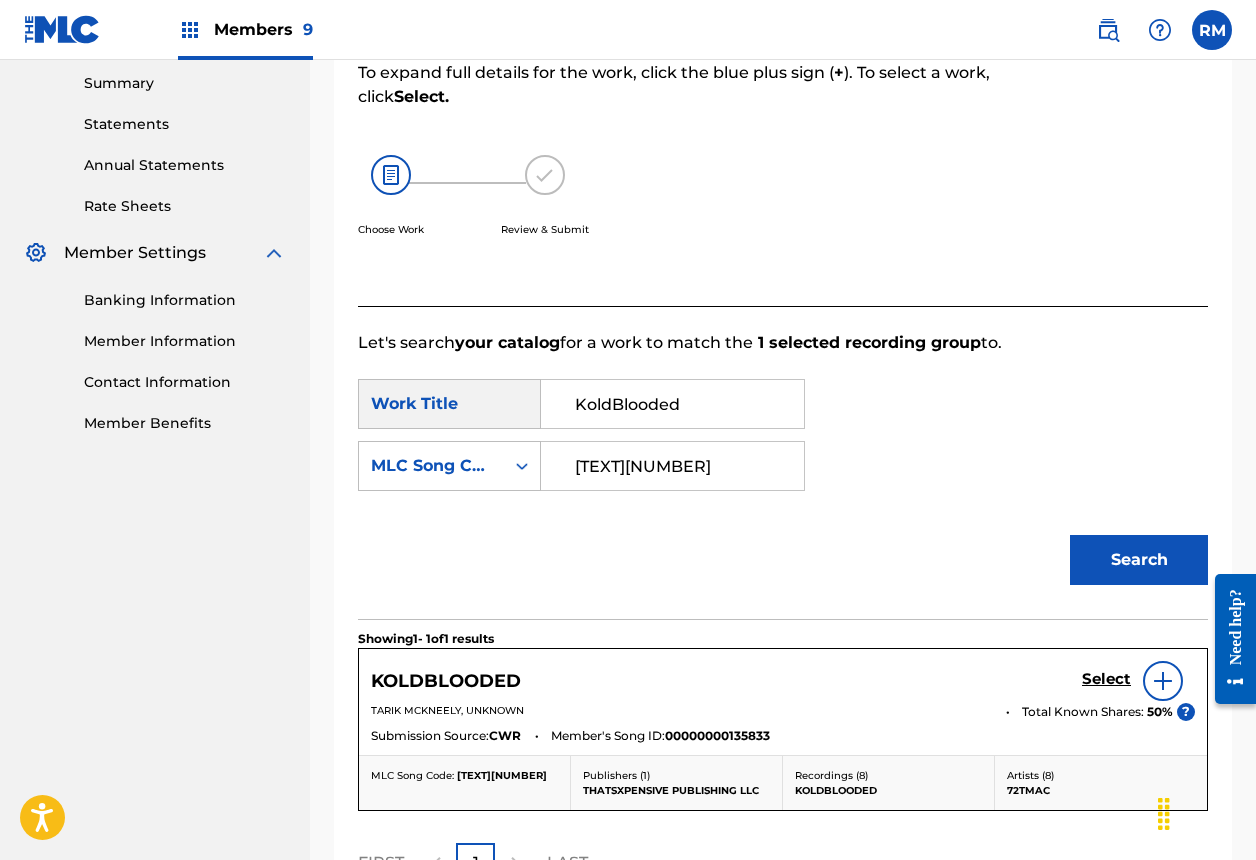 scroll, scrollTop: 523, scrollLeft: 0, axis: vertical 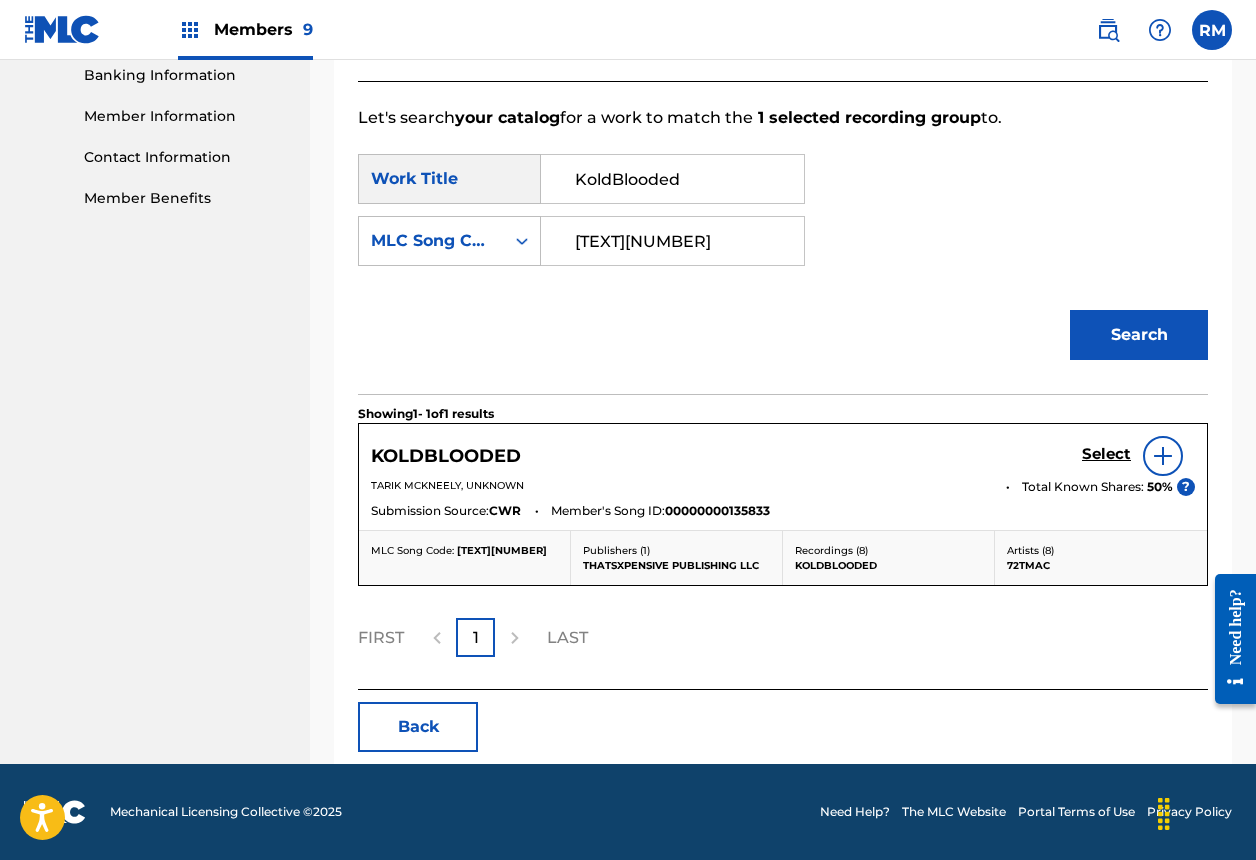 click on "Select" at bounding box center [1106, 454] 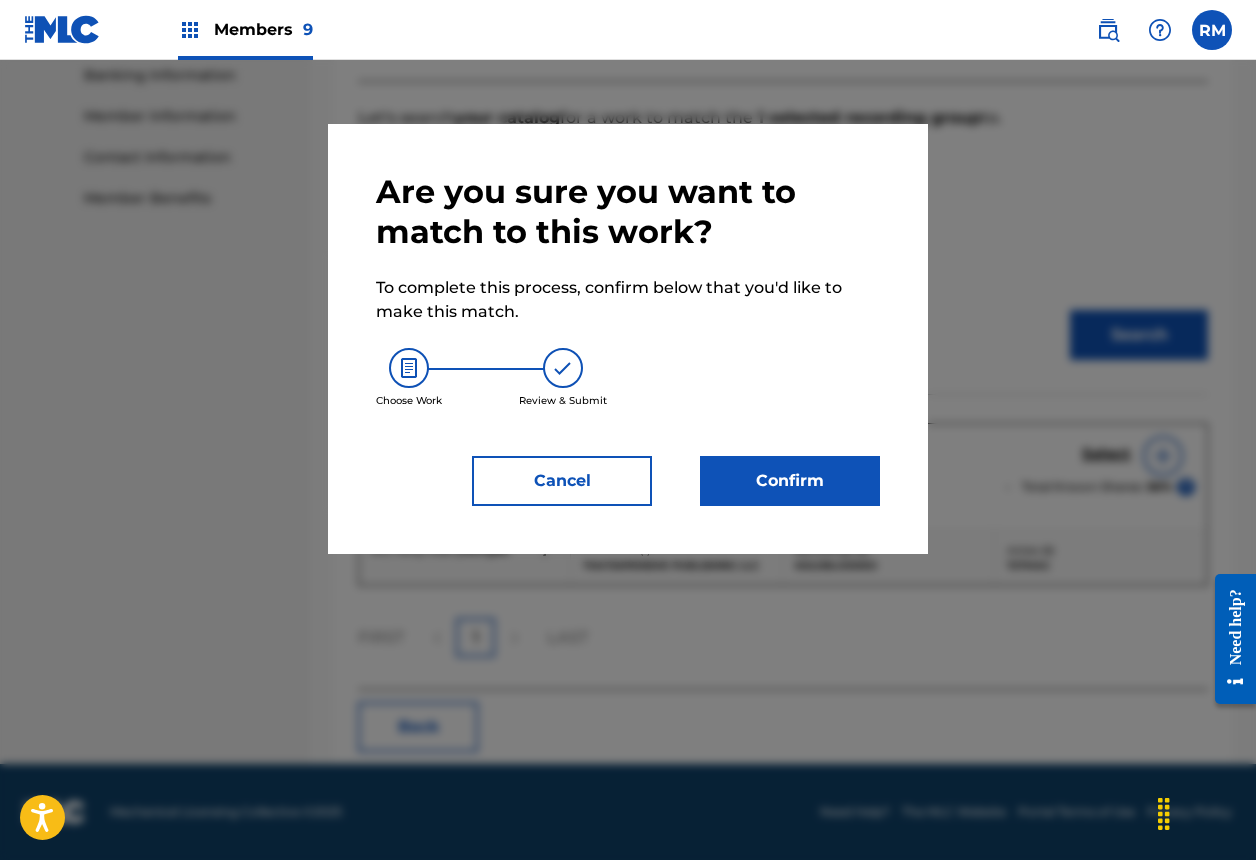 click on "Confirm" at bounding box center [790, 481] 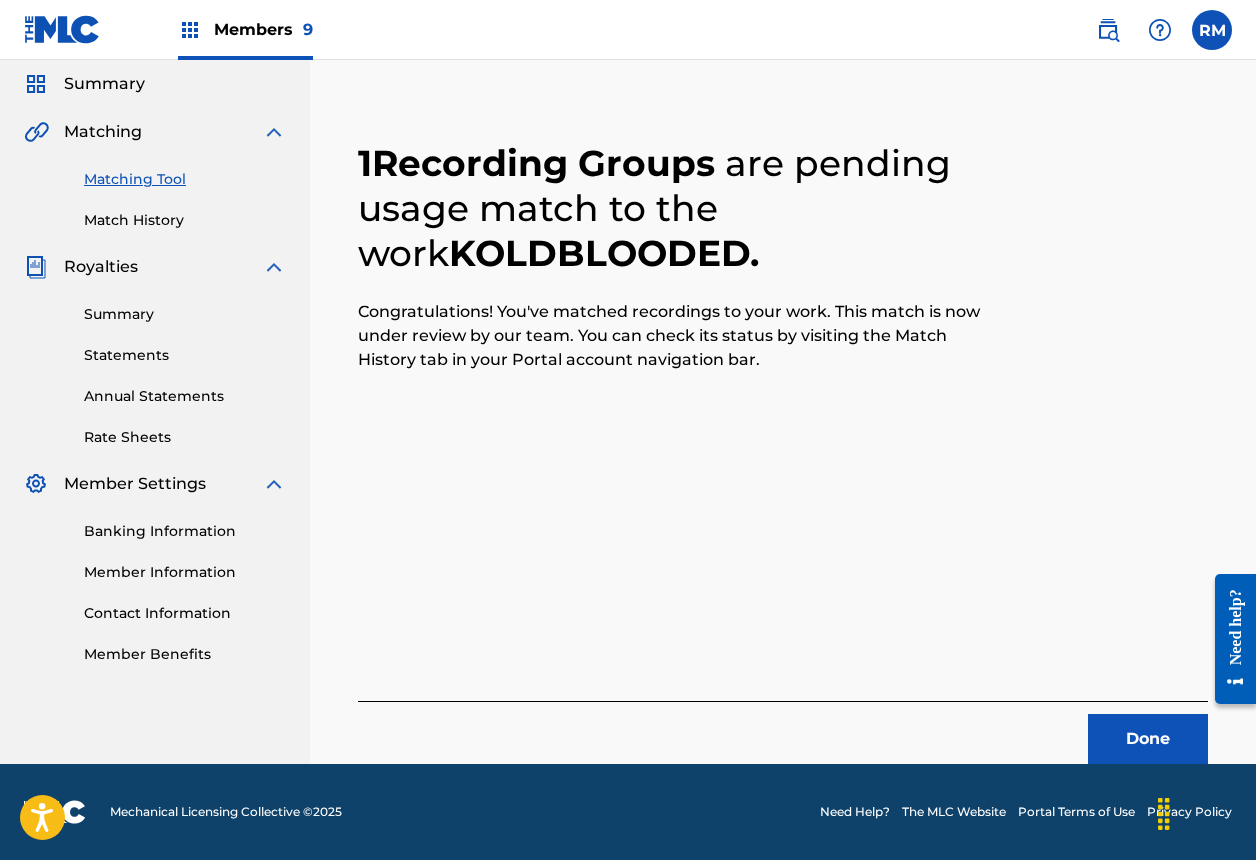 scroll, scrollTop: 67, scrollLeft: 0, axis: vertical 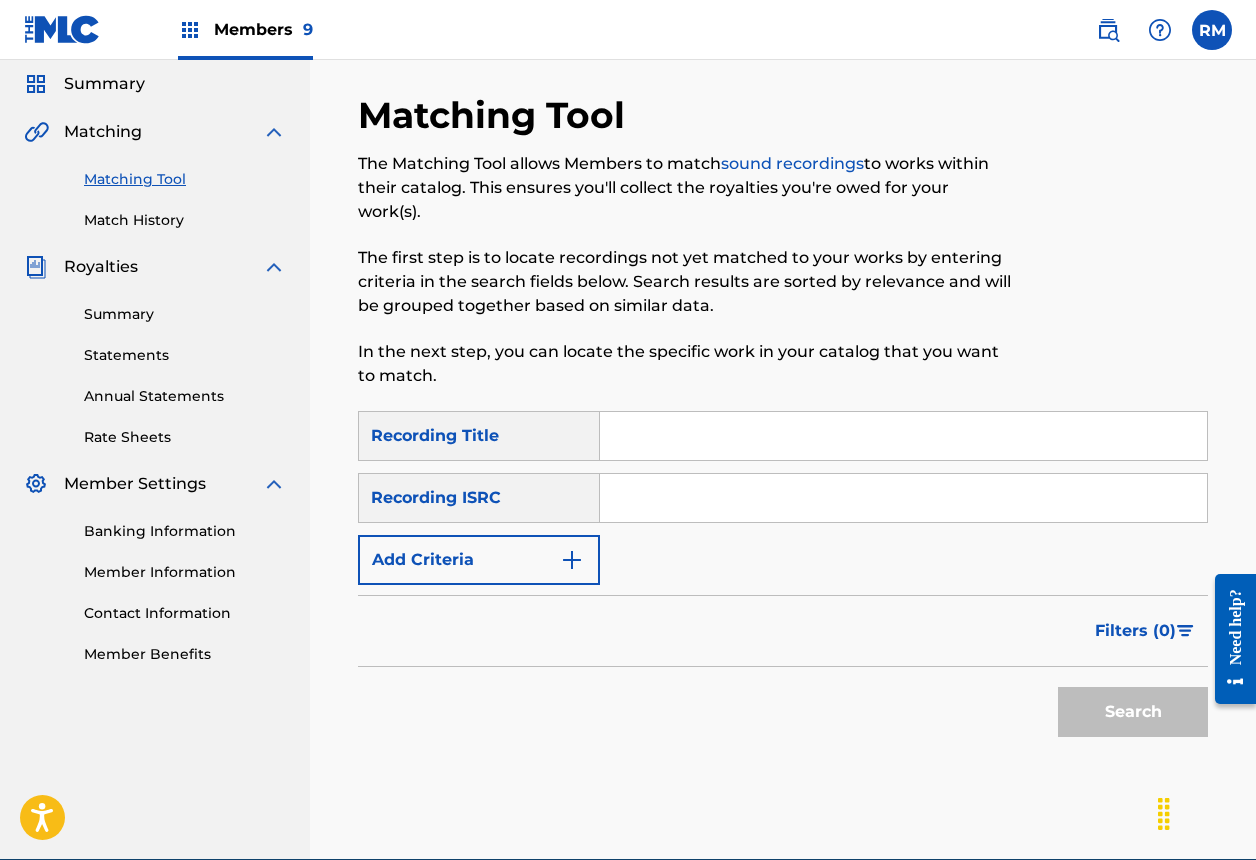 click at bounding box center [903, 498] 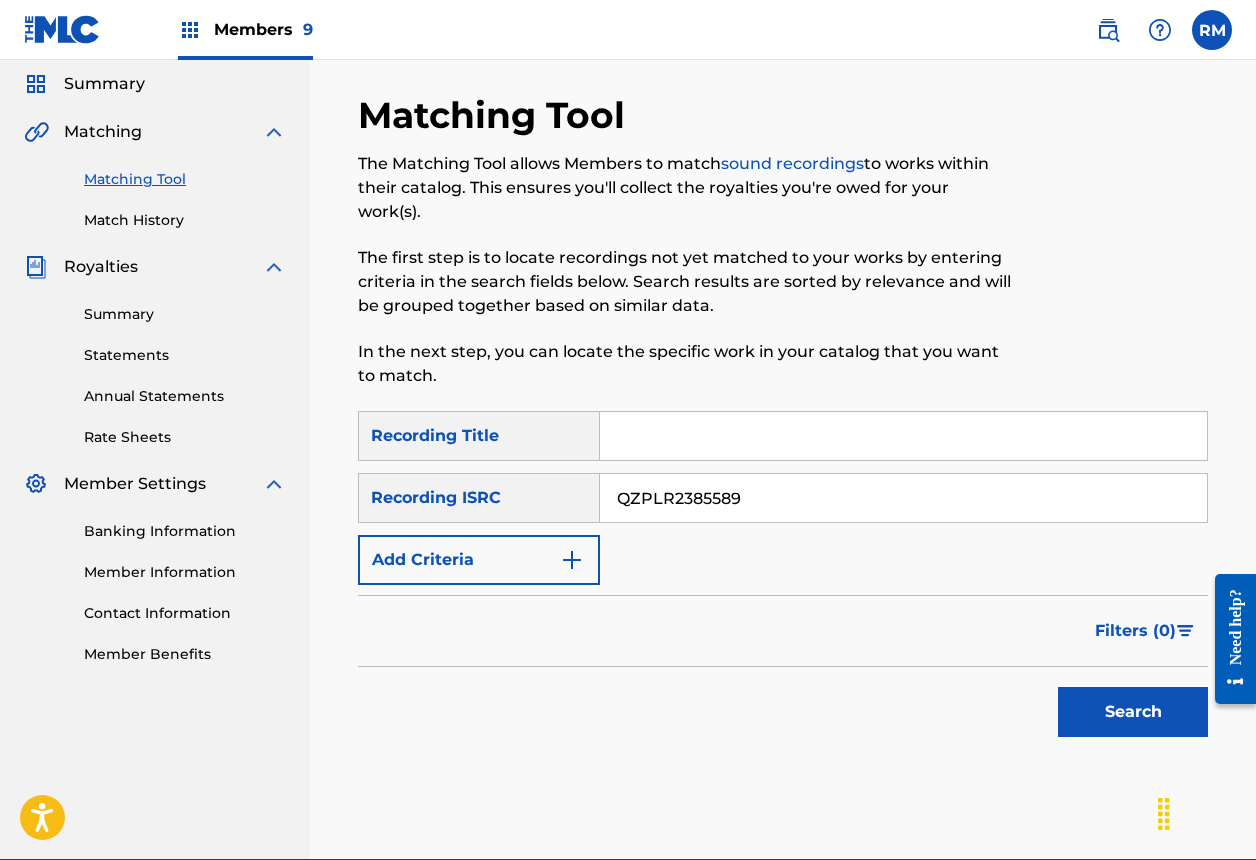 type on "QZPLR2385589" 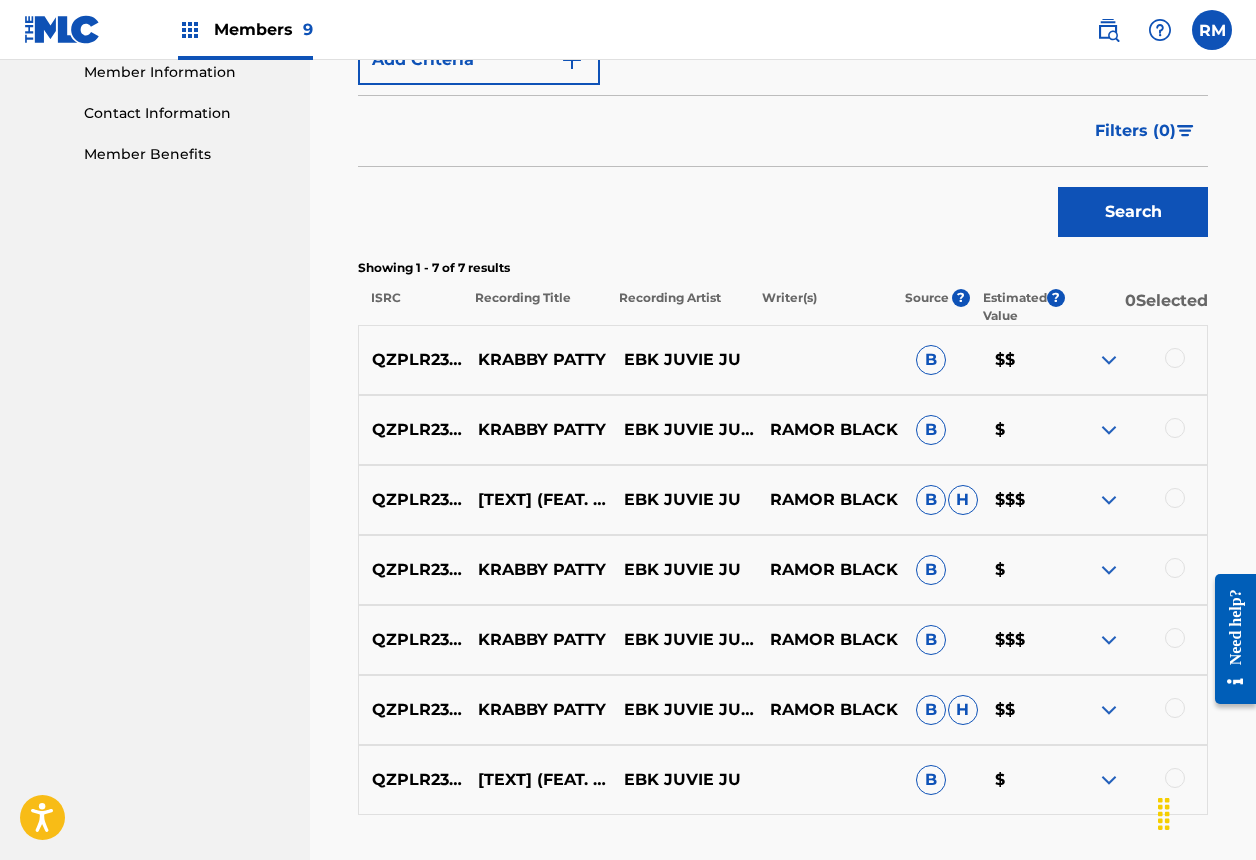 scroll, scrollTop: 718, scrollLeft: 0, axis: vertical 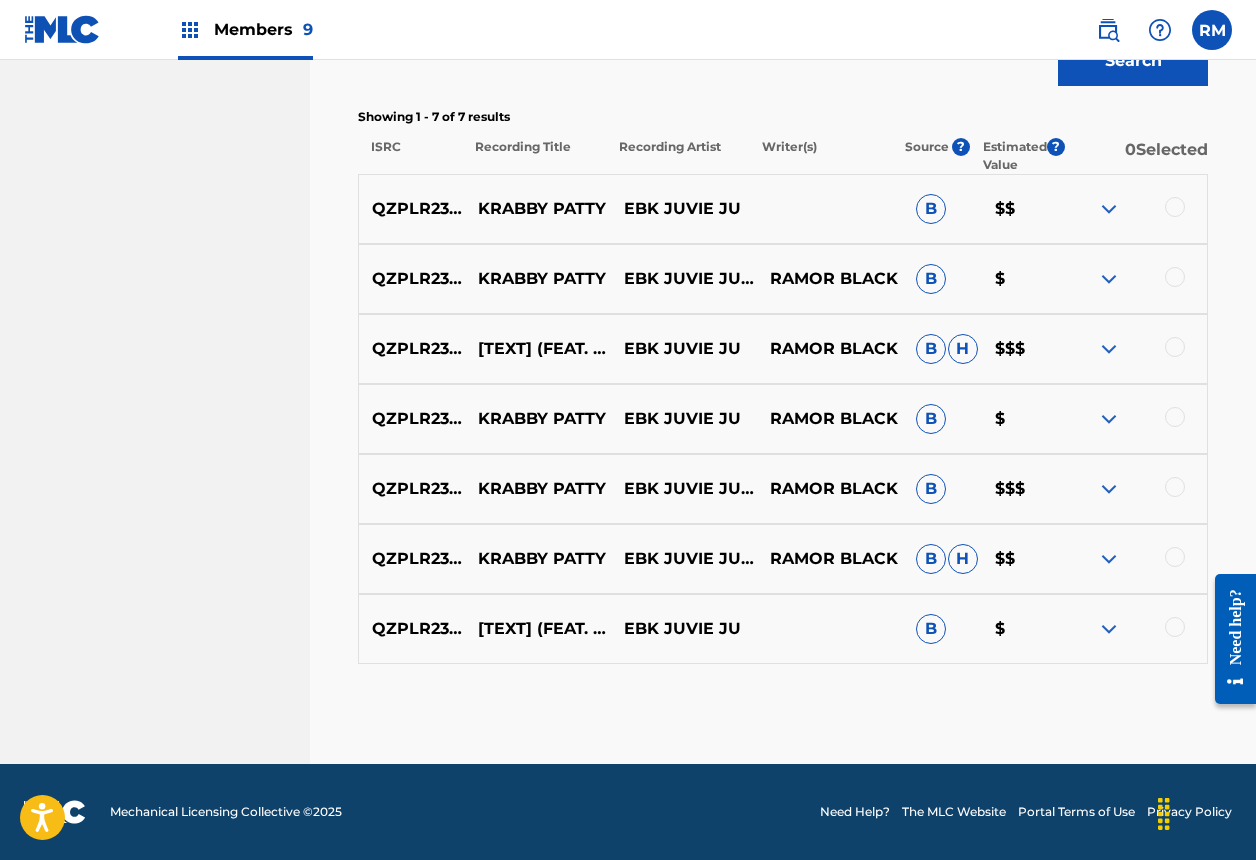 click at bounding box center (1175, 627) 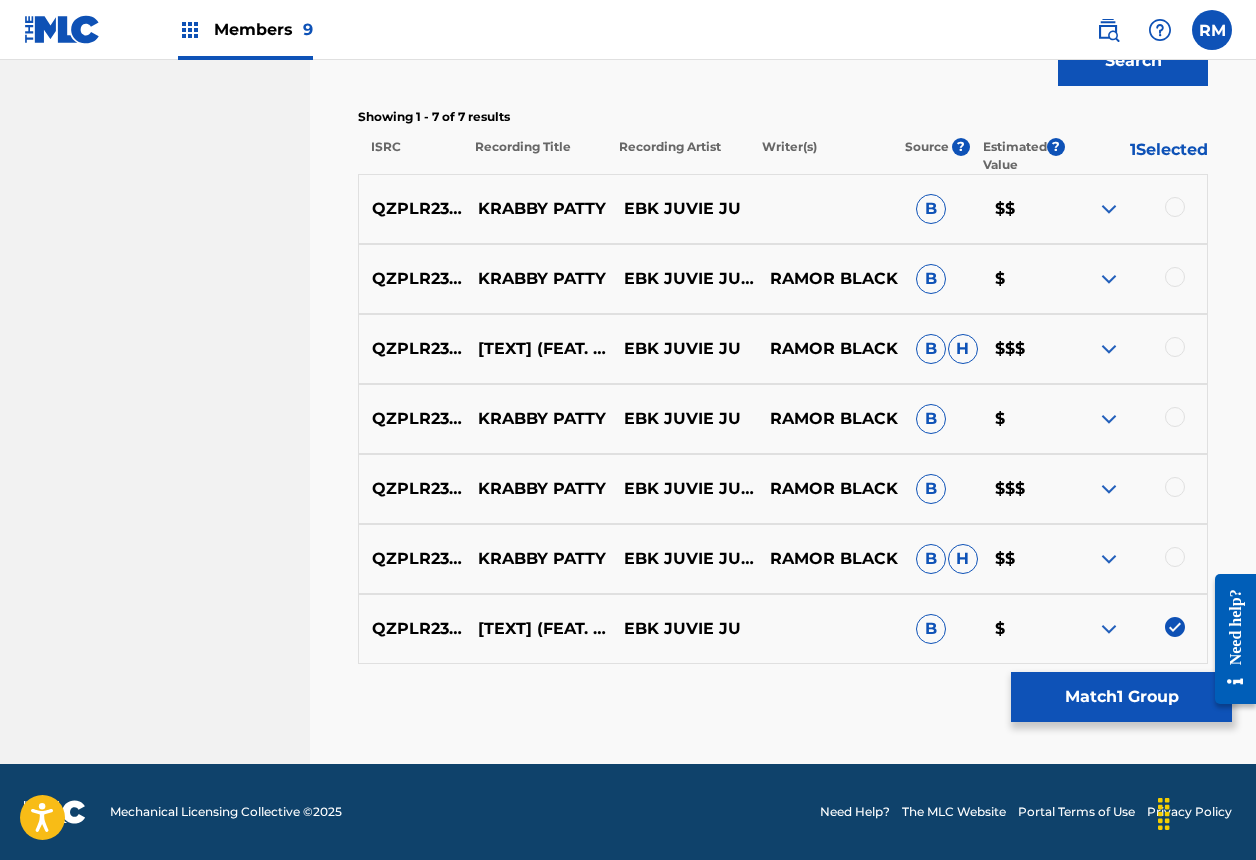 click at bounding box center [1175, 557] 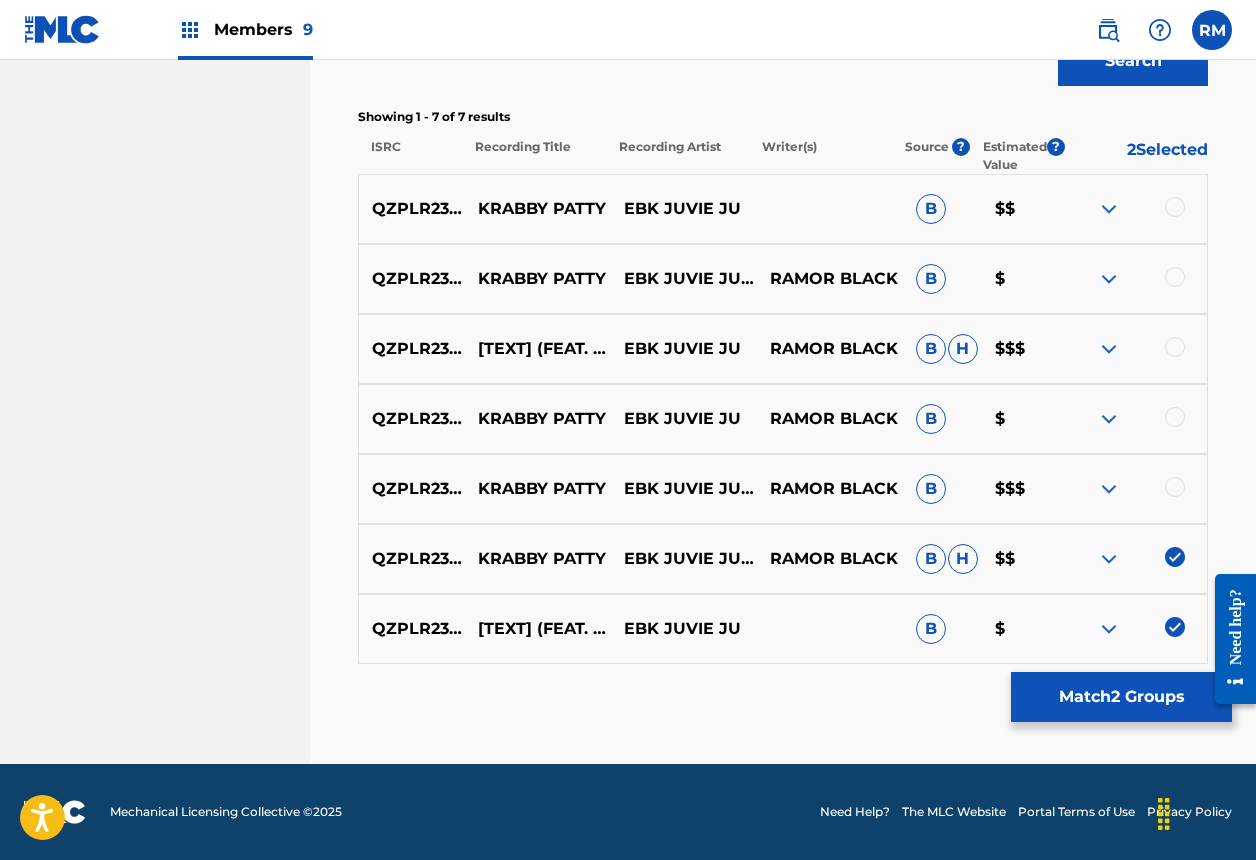 click at bounding box center [1175, 487] 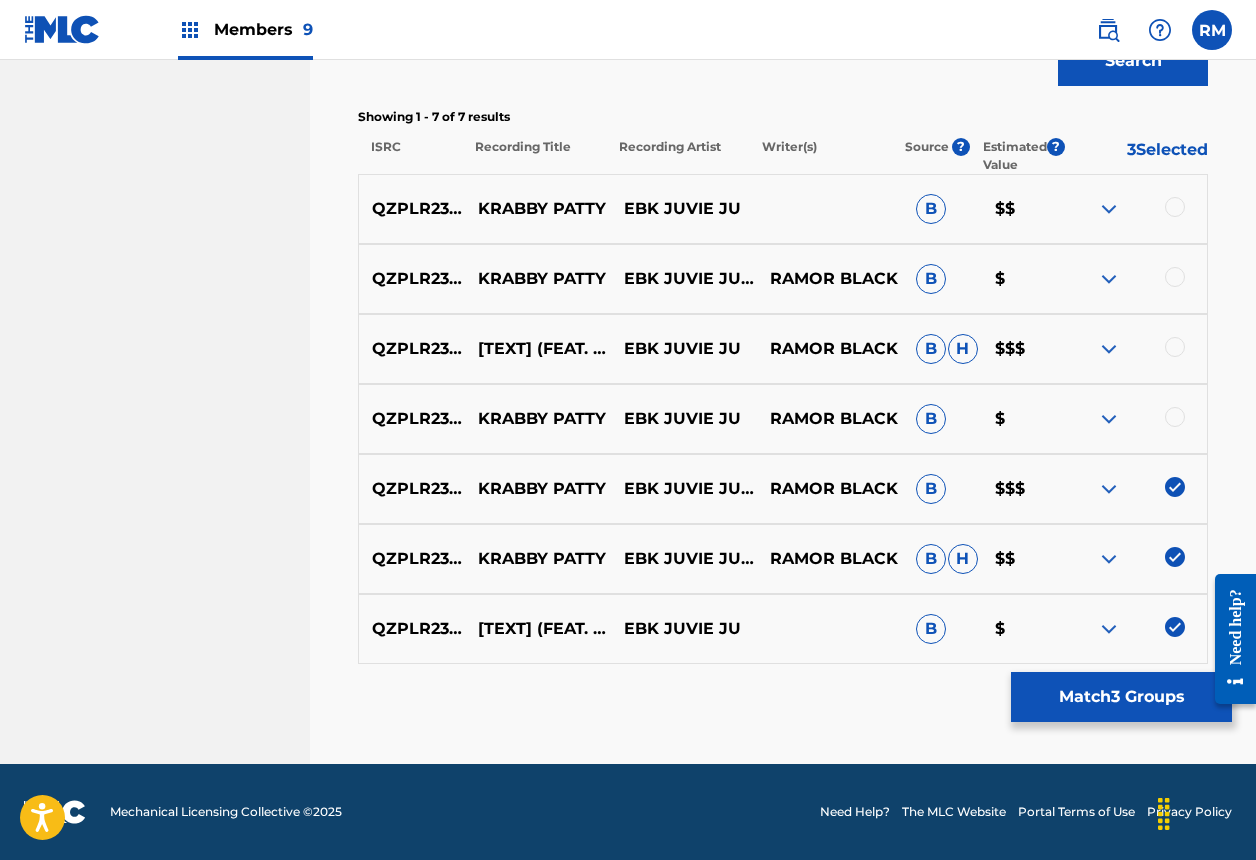 click at bounding box center (1175, 417) 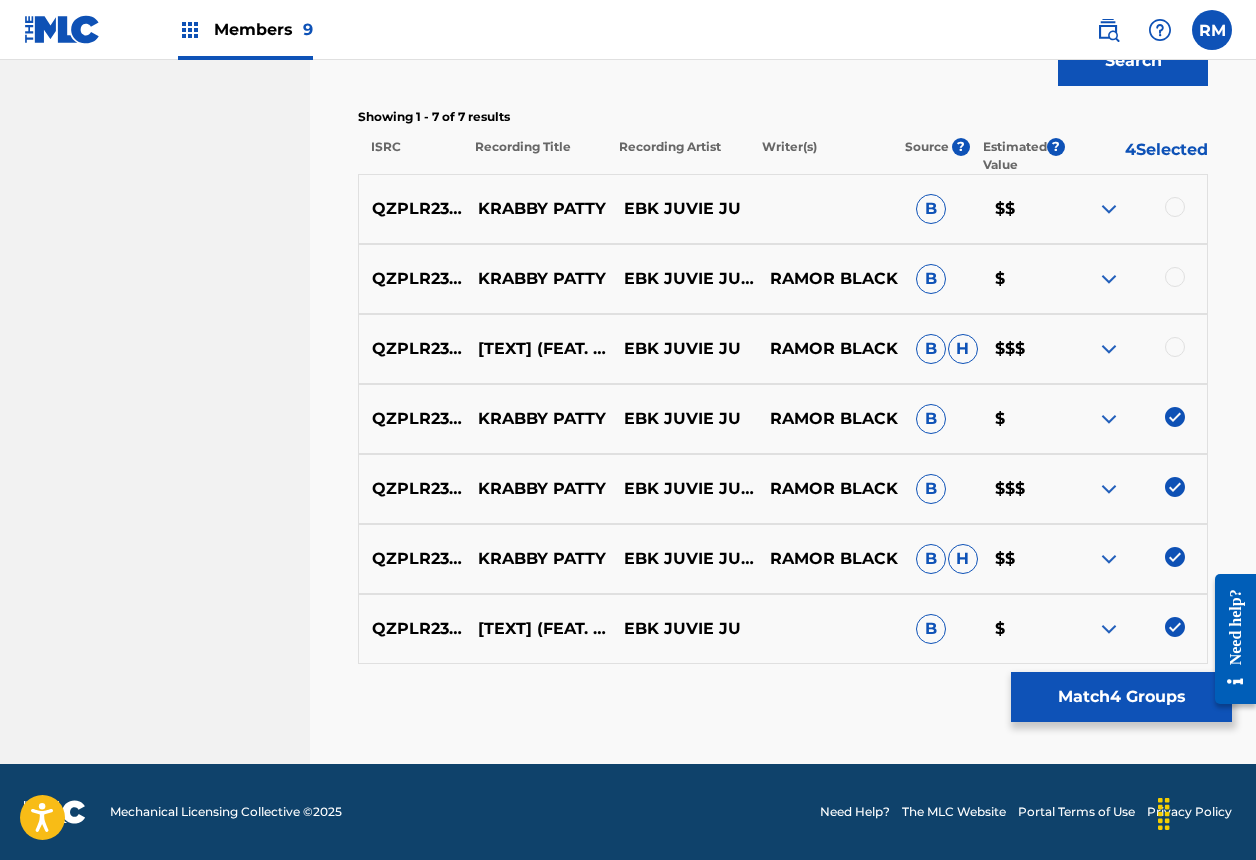 click at bounding box center [1175, 347] 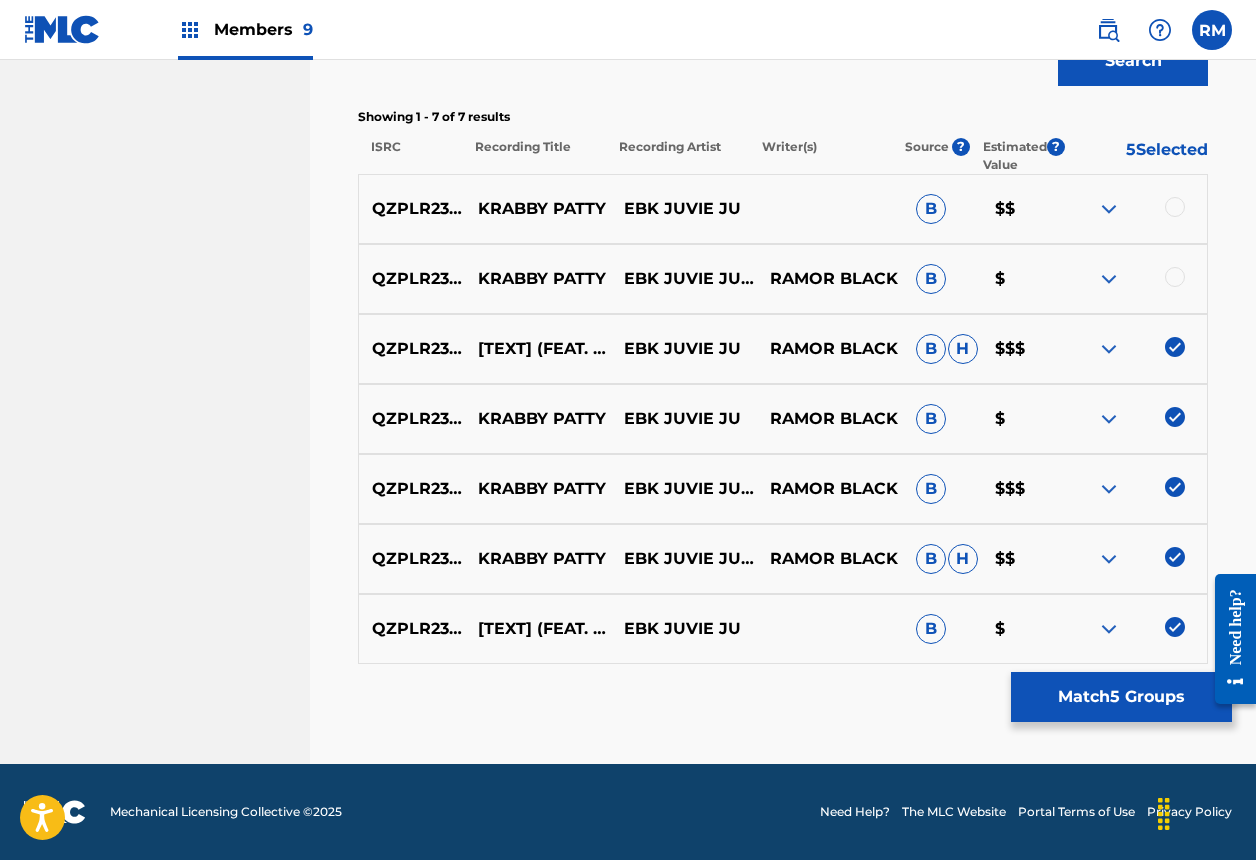 click at bounding box center [1175, 277] 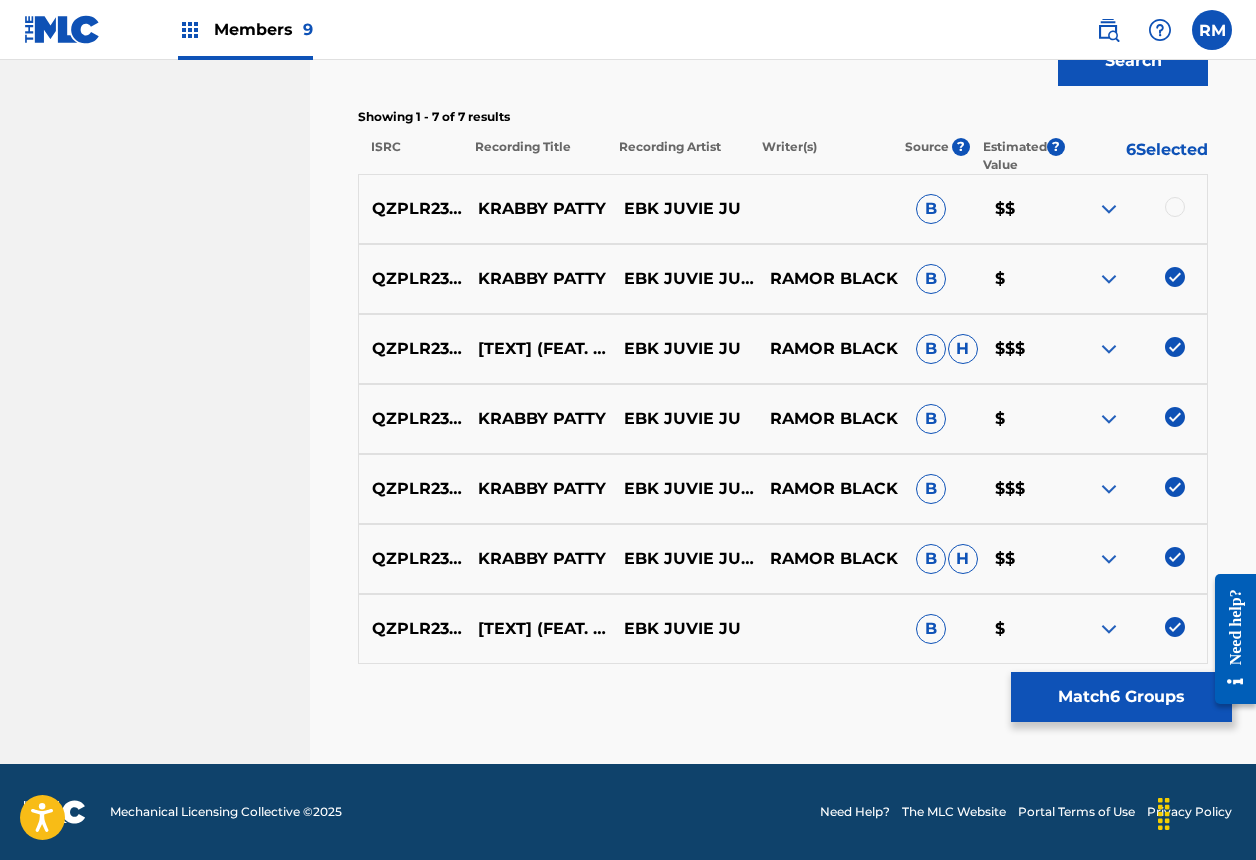 click at bounding box center [1175, 207] 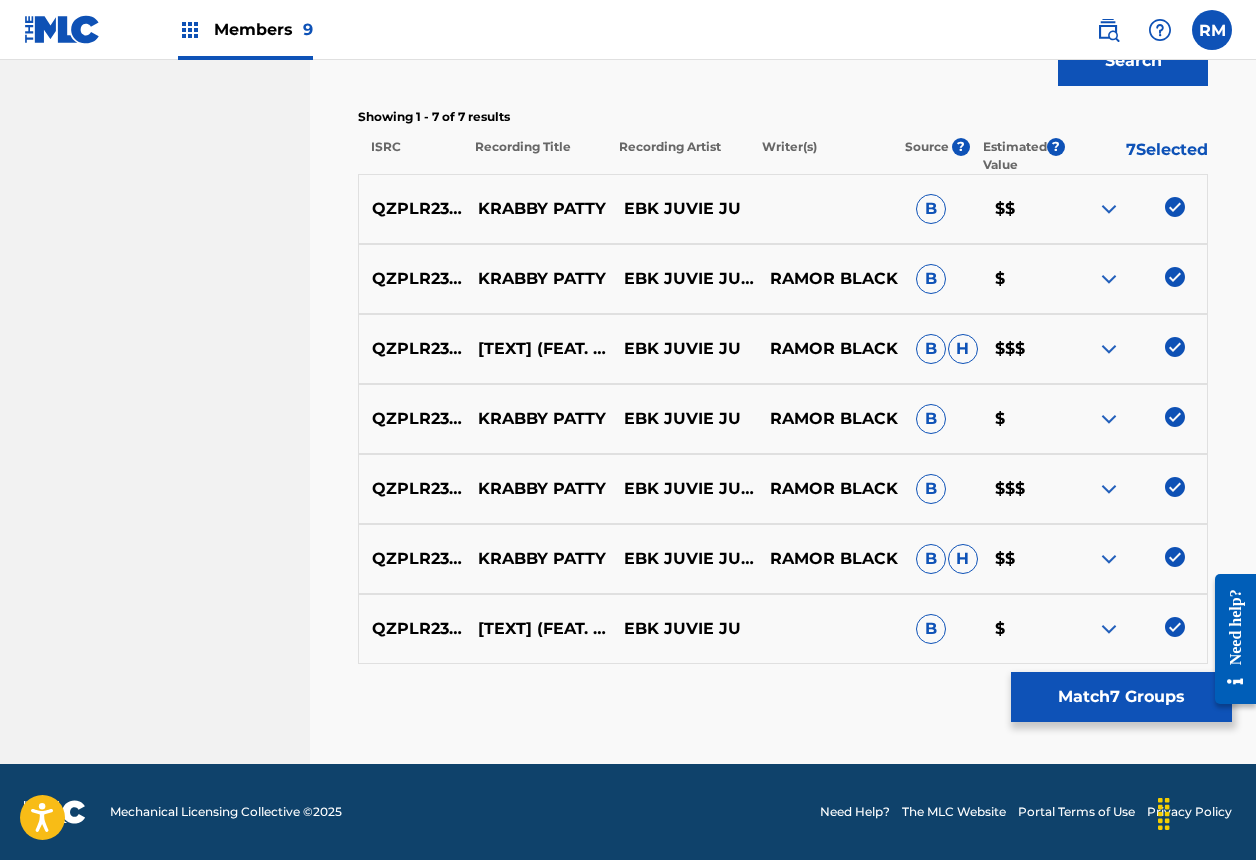 click on "Match  7 Groups" at bounding box center (1121, 697) 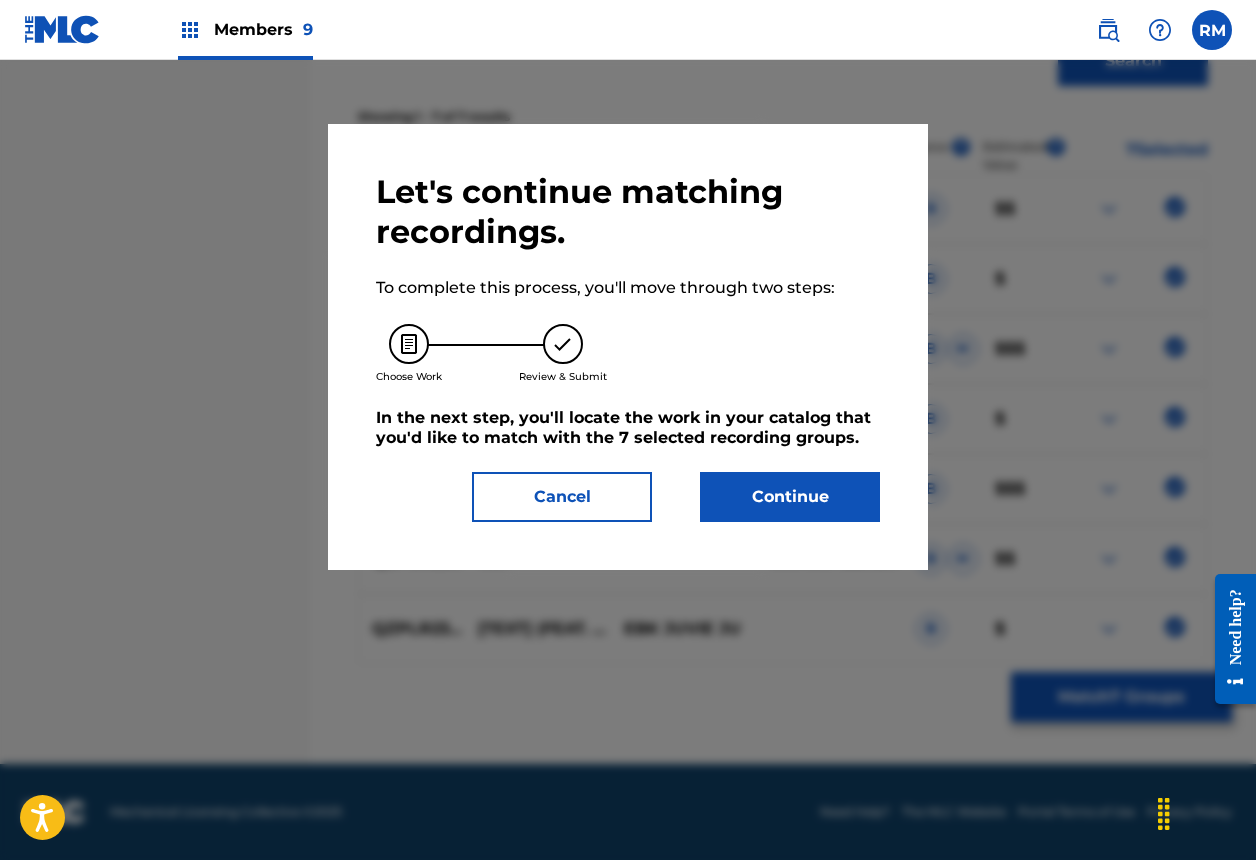 click on "Continue" at bounding box center (790, 497) 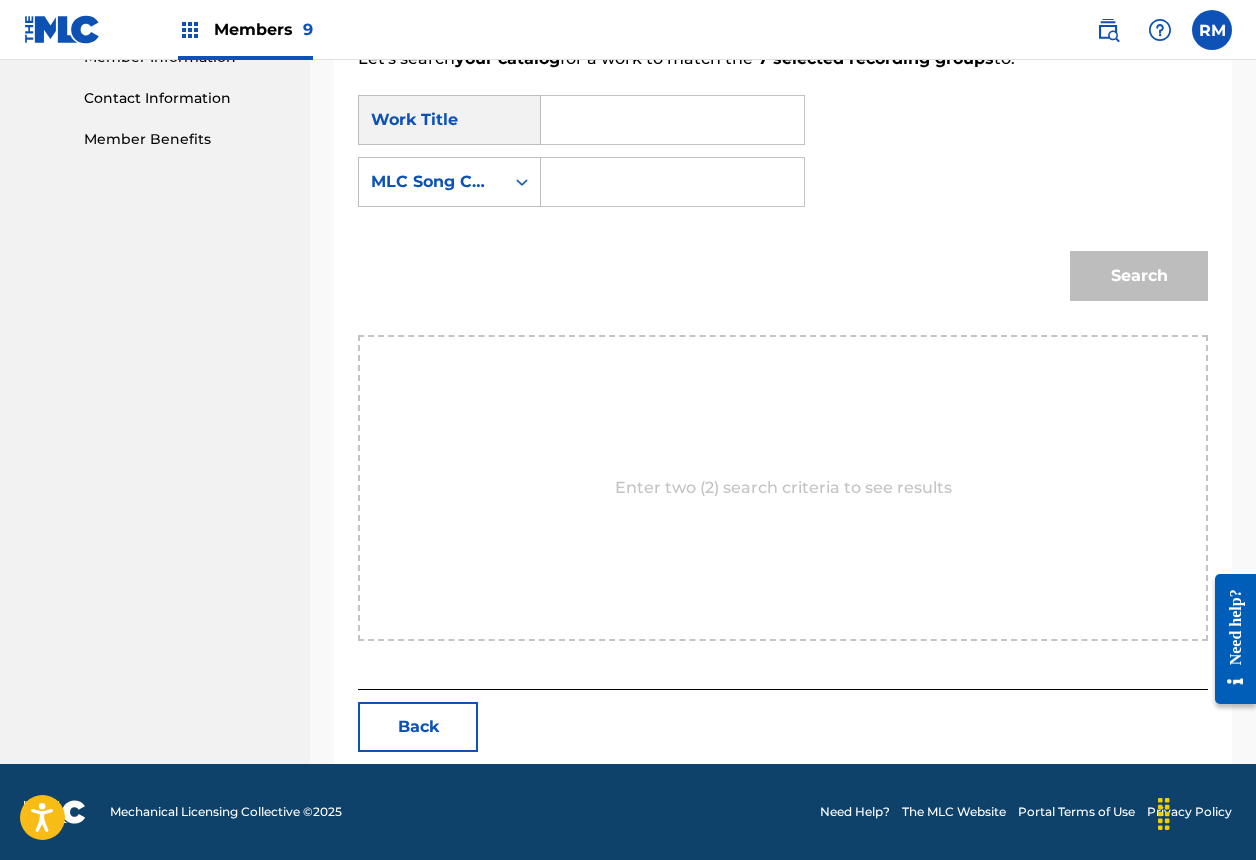 click at bounding box center (672, 120) 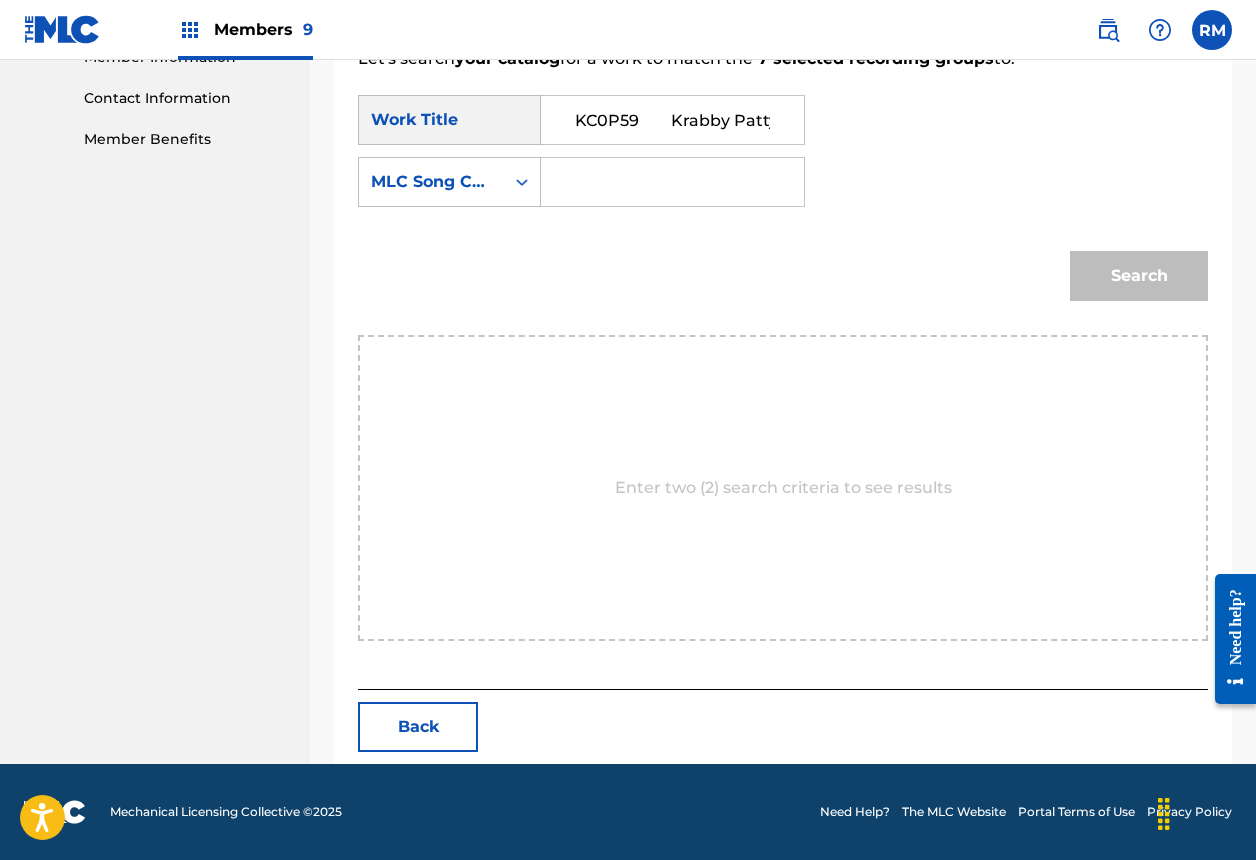 click on "KC0P59	Krabby Patty" at bounding box center [672, 120] 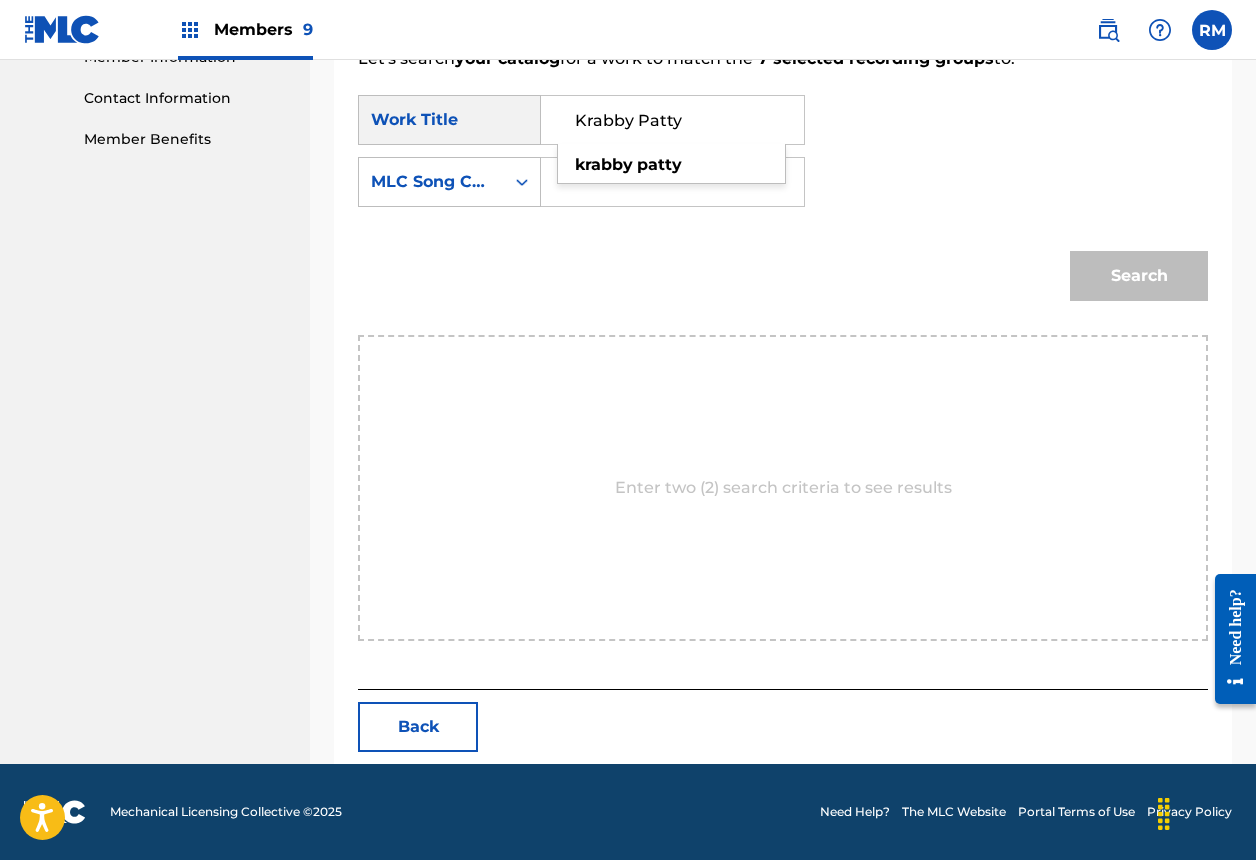 type on "Krabby Patty" 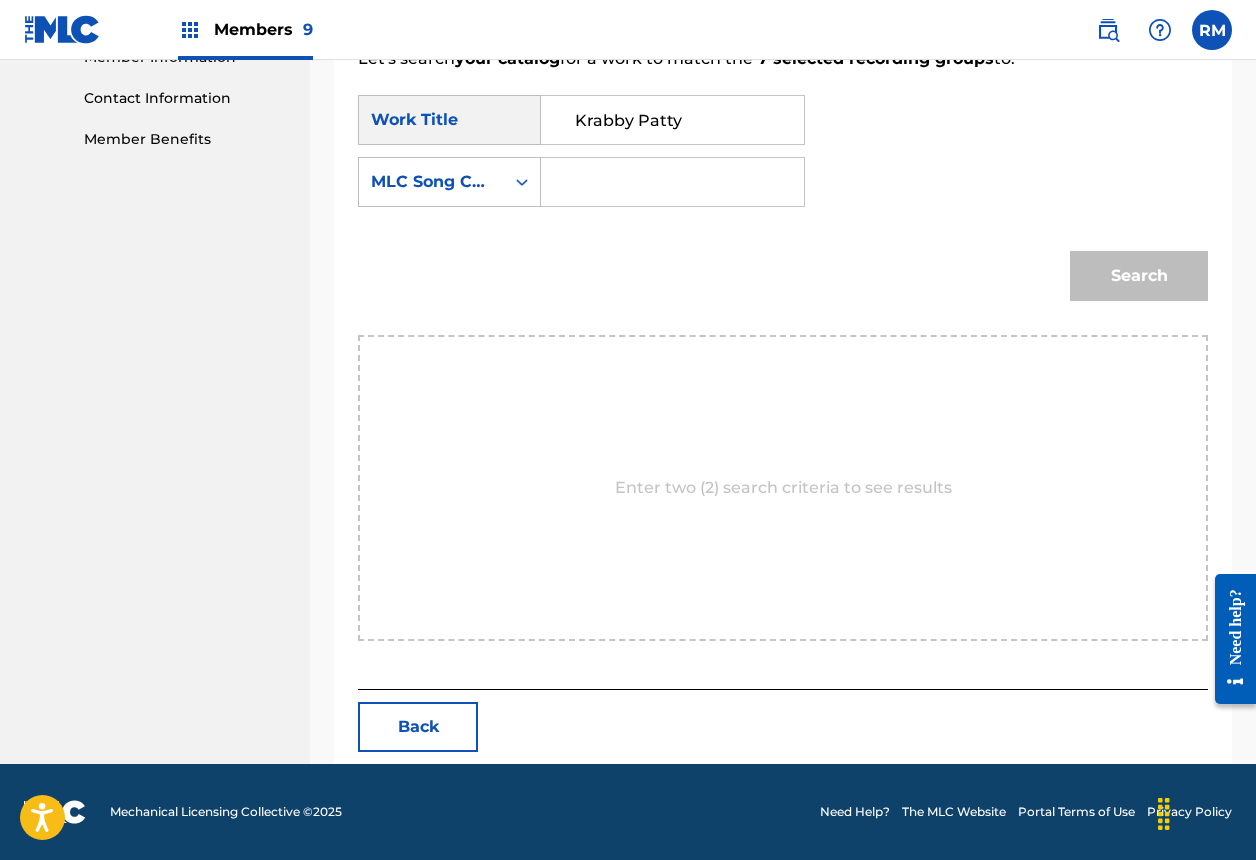 paste on "KC0P59" 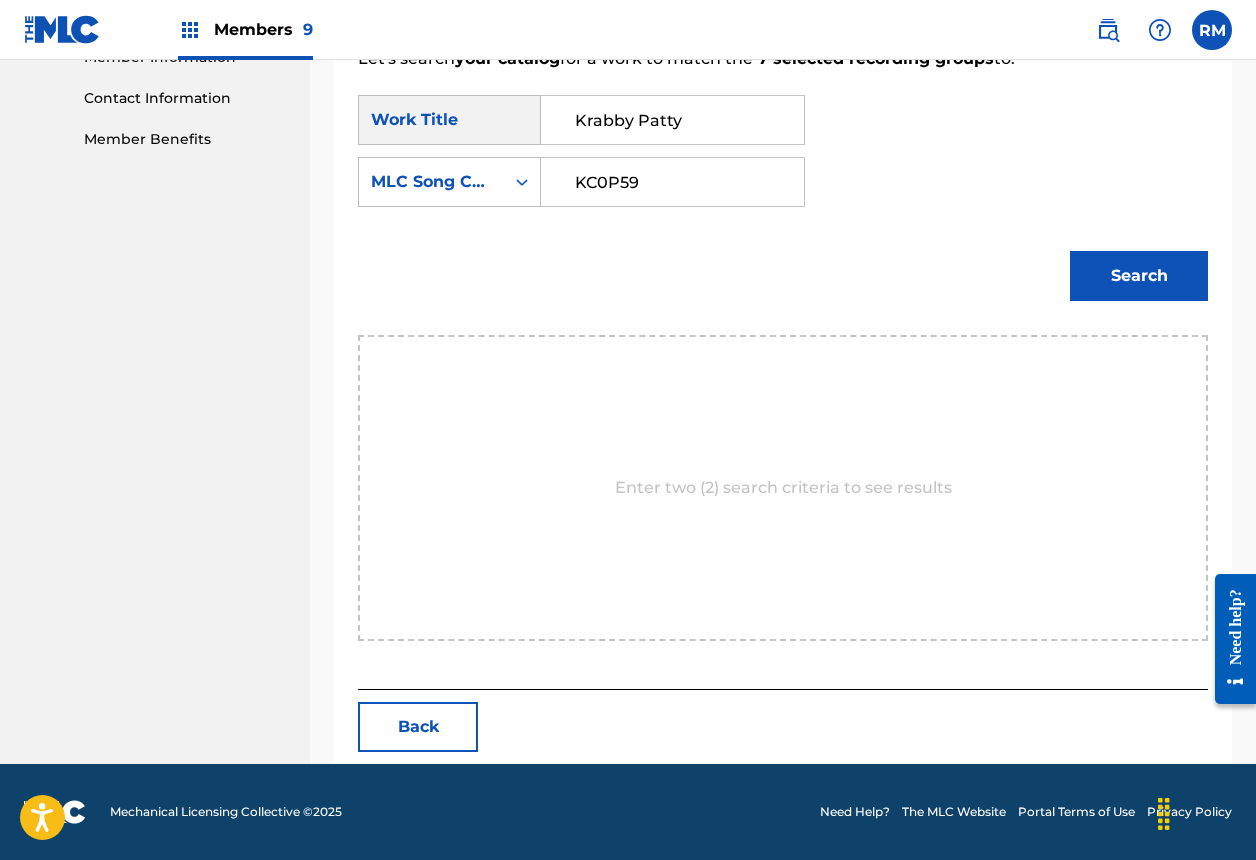 click on "KC0P59" at bounding box center (672, 182) 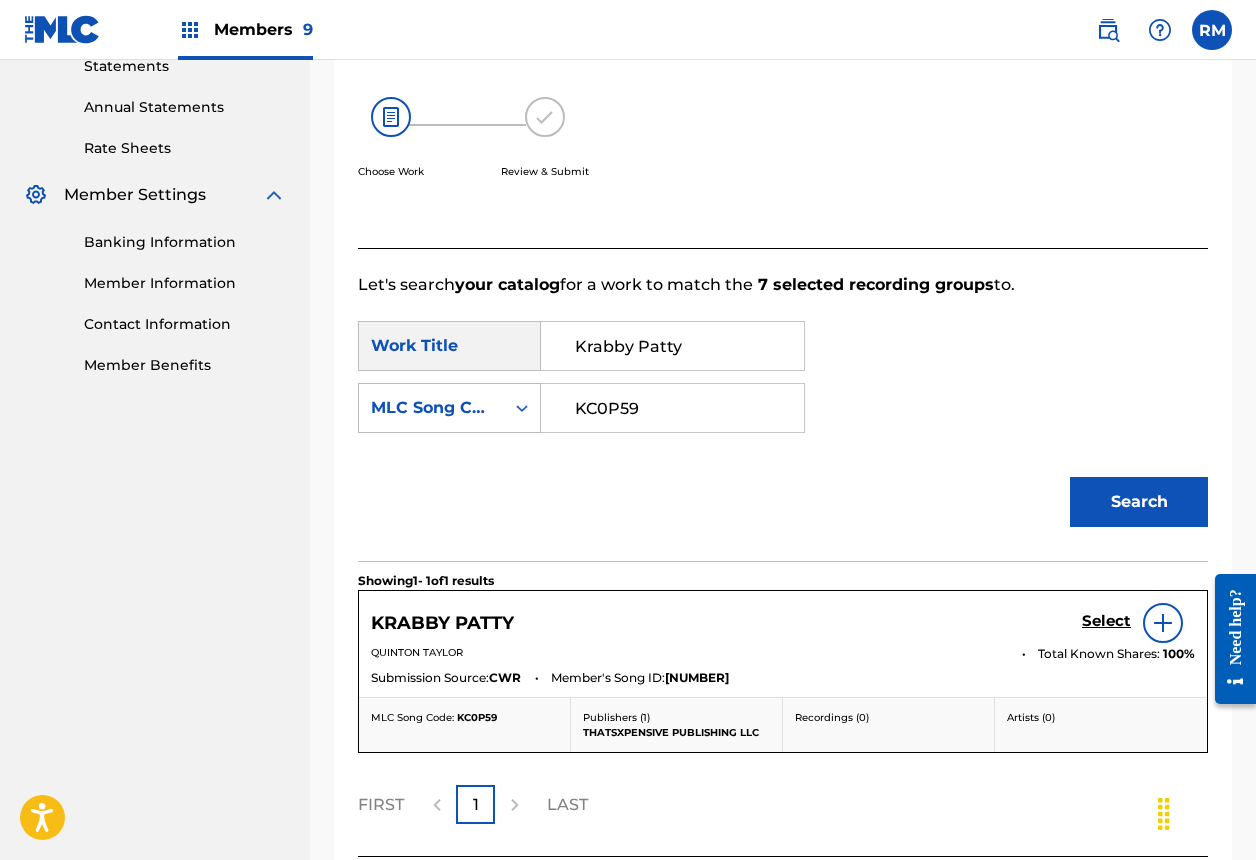 scroll, scrollTop: 523, scrollLeft: 0, axis: vertical 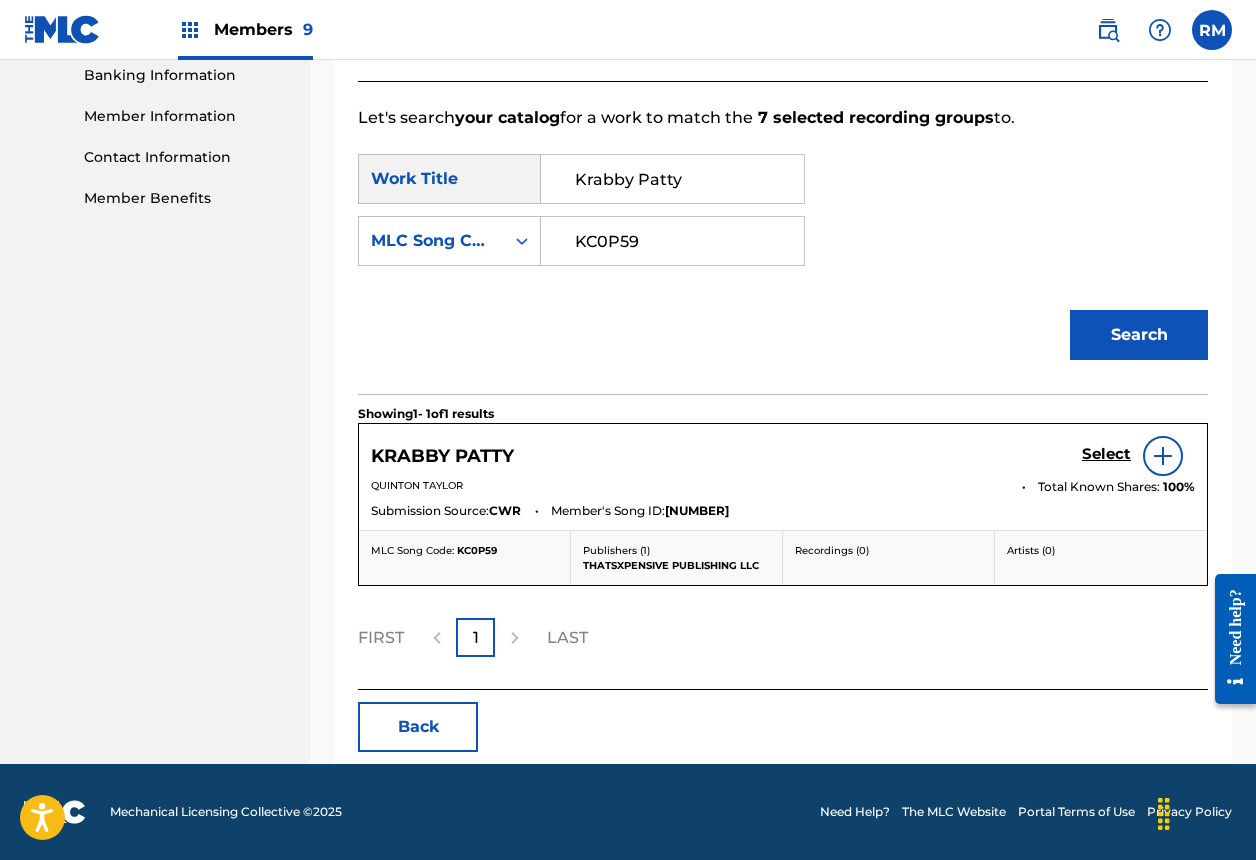 click on "Select" at bounding box center [1106, 454] 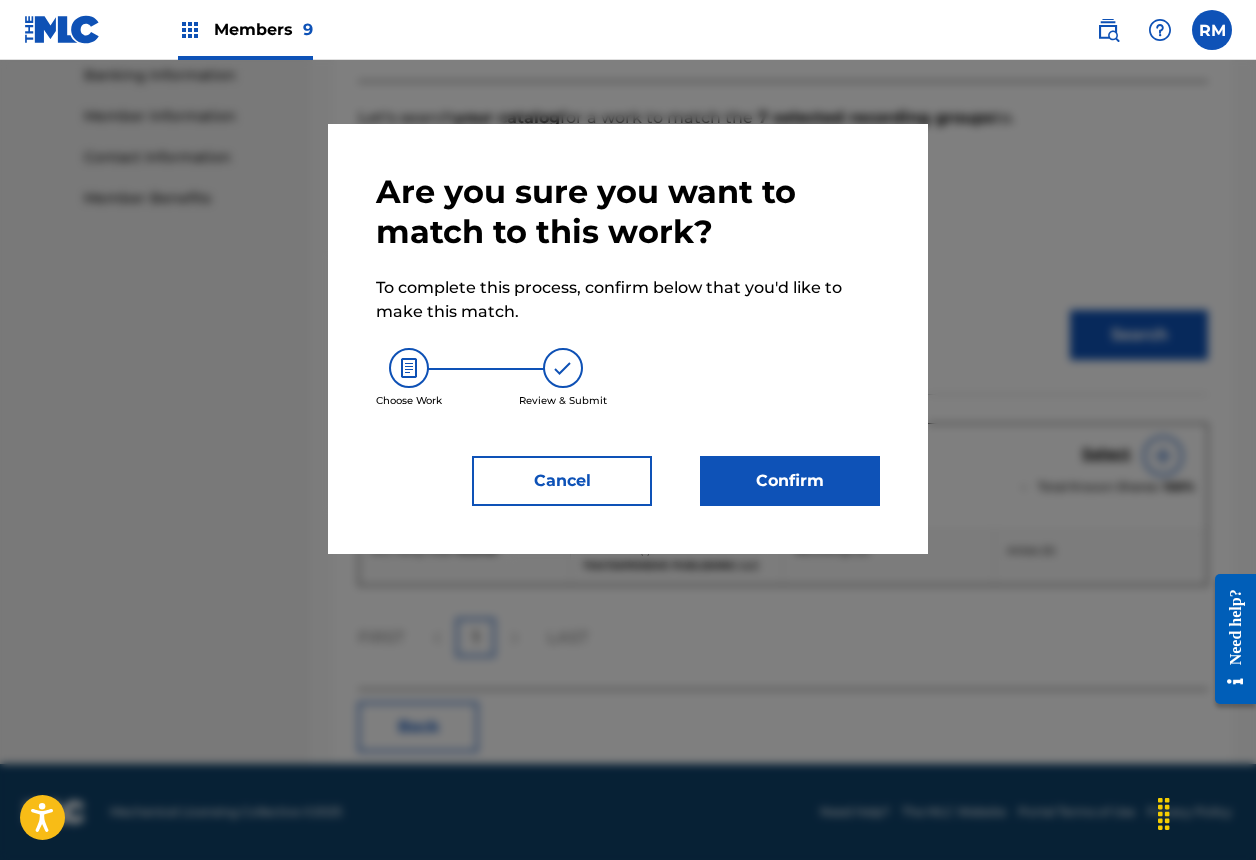click on "Confirm" at bounding box center (790, 481) 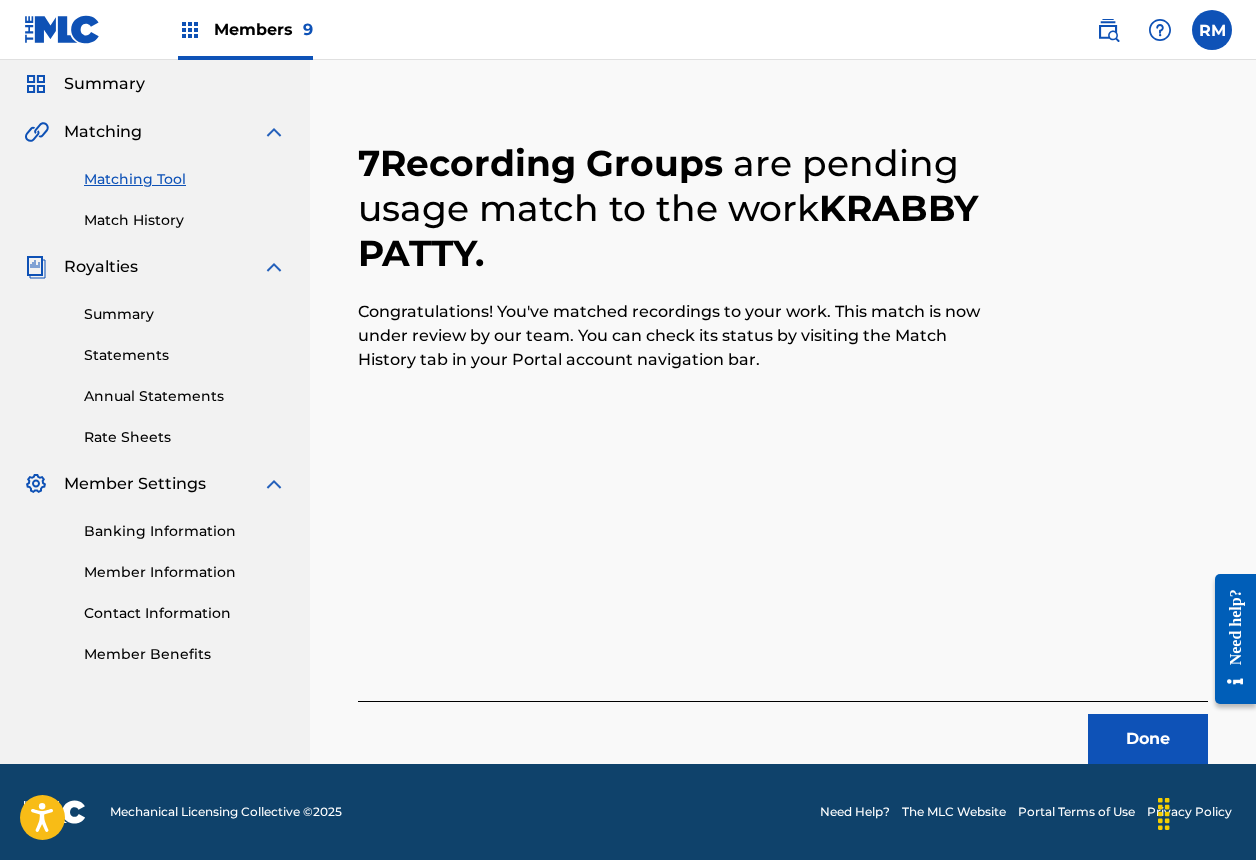 scroll, scrollTop: 67, scrollLeft: 0, axis: vertical 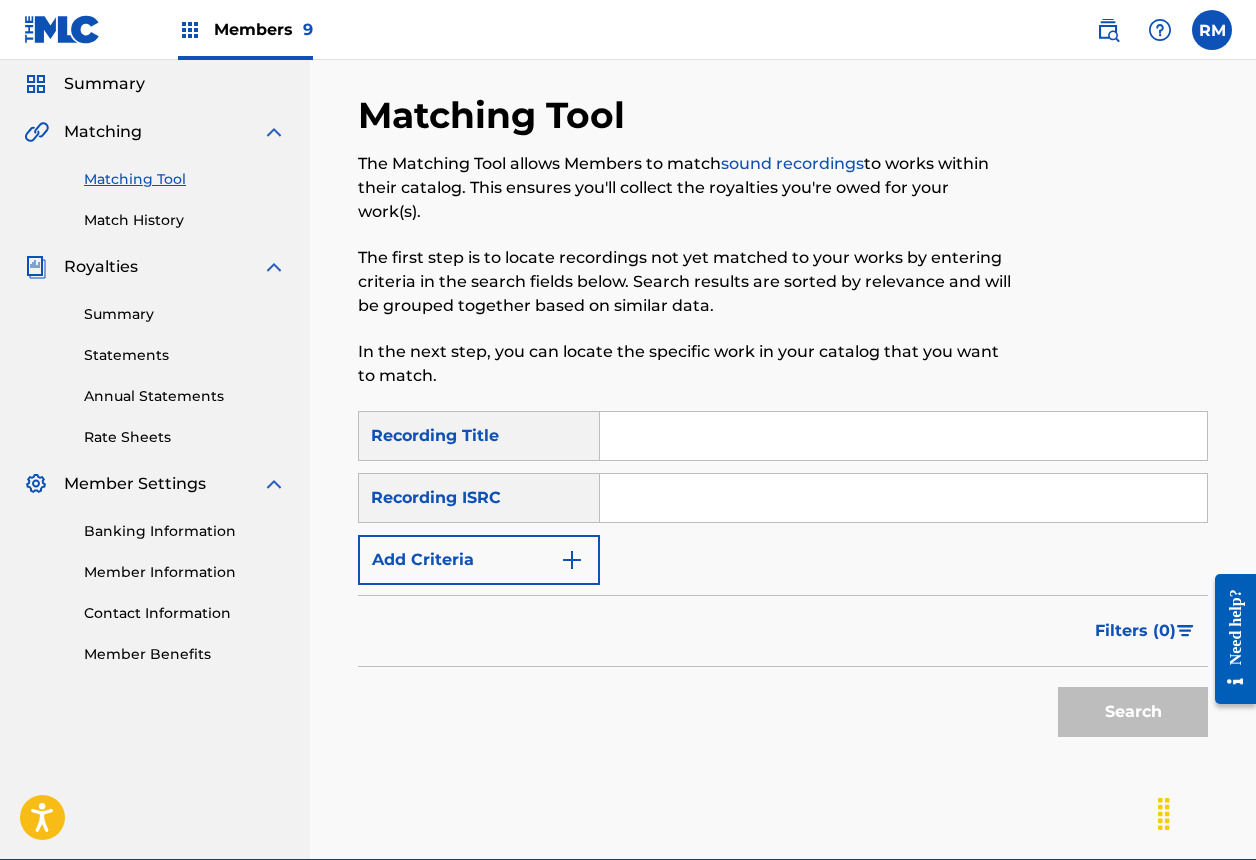 click at bounding box center [903, 498] 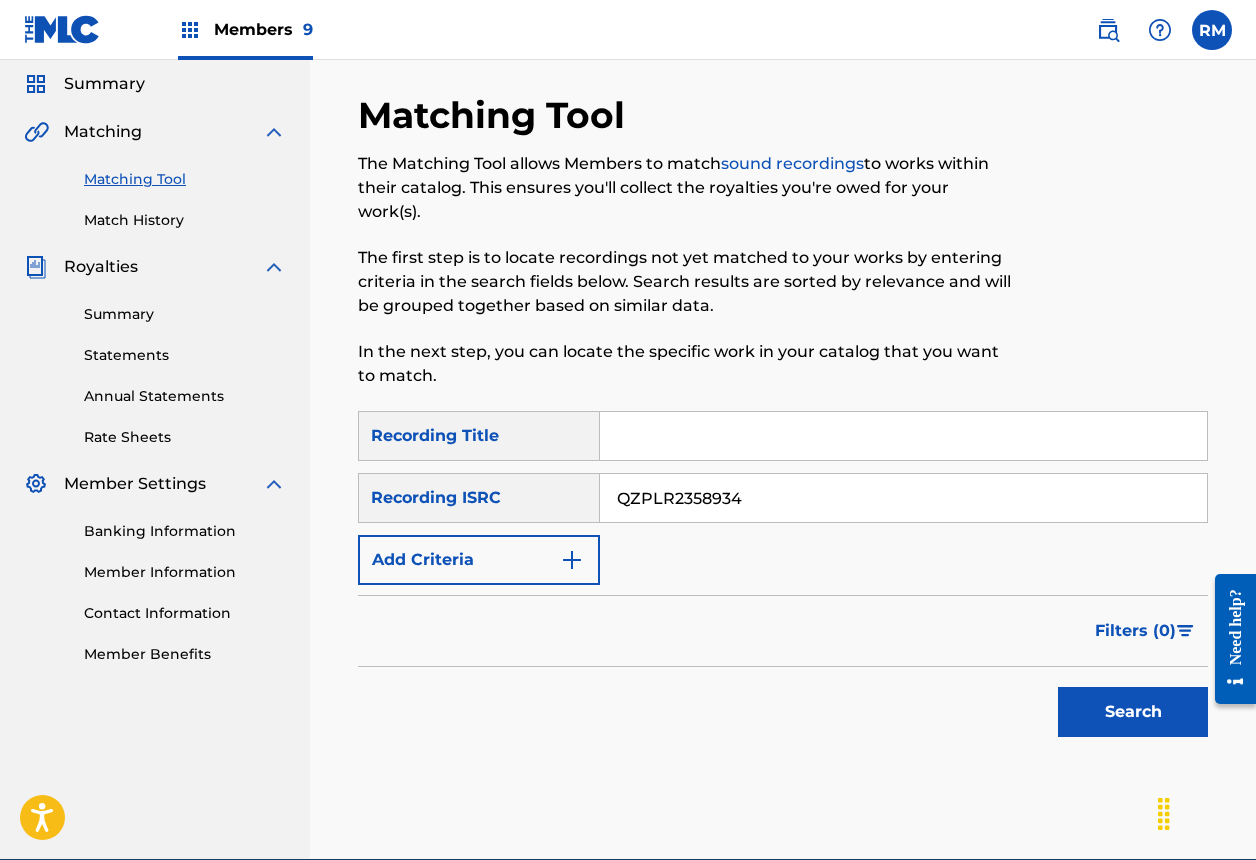 type on "QZPLR2358934" 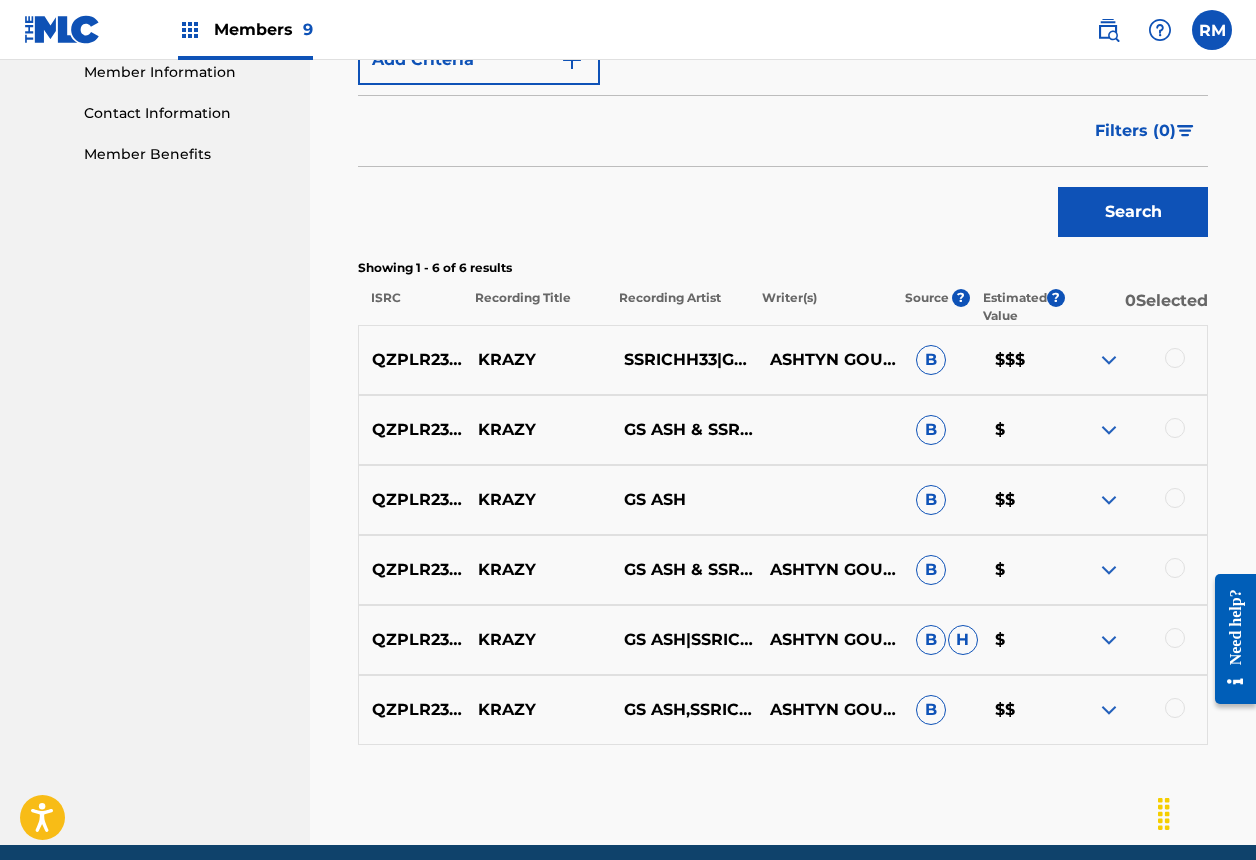 scroll, scrollTop: 648, scrollLeft: 0, axis: vertical 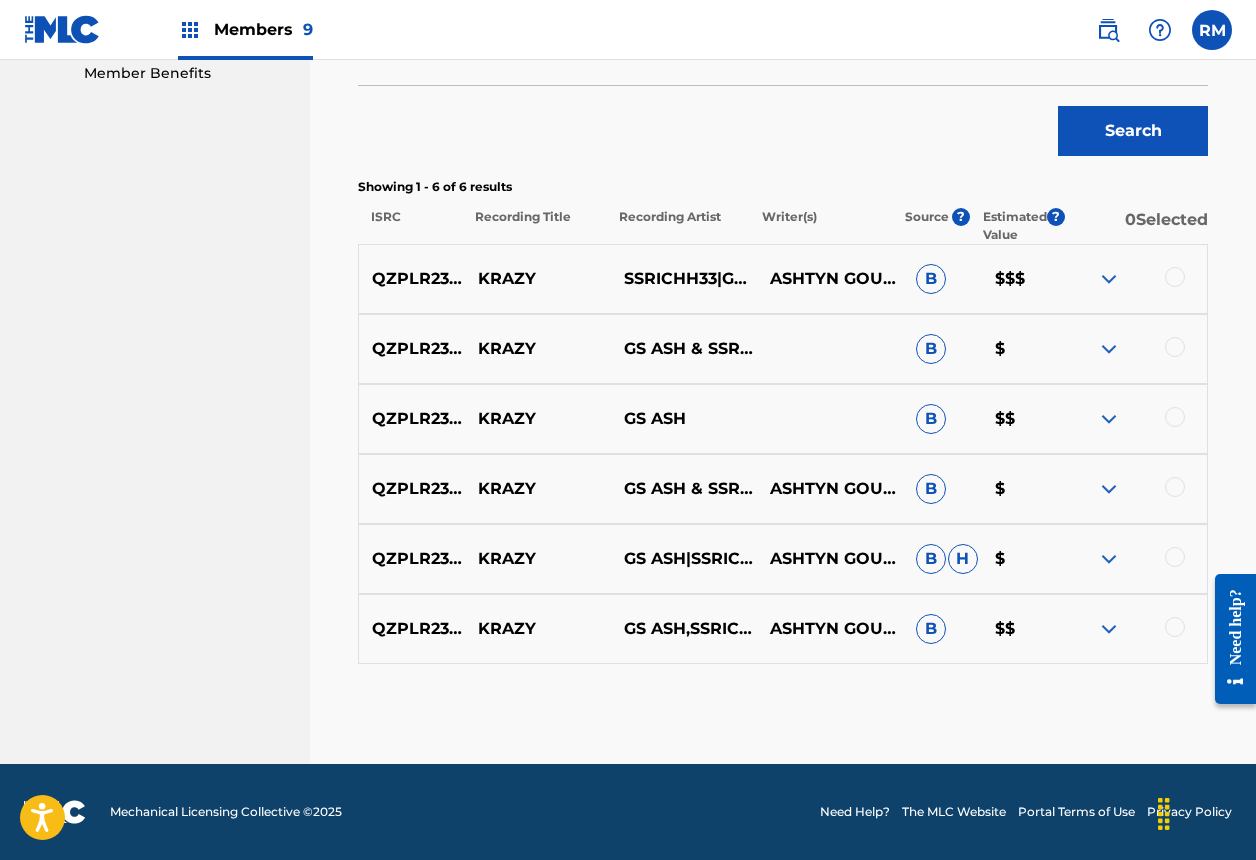 click at bounding box center [1175, 277] 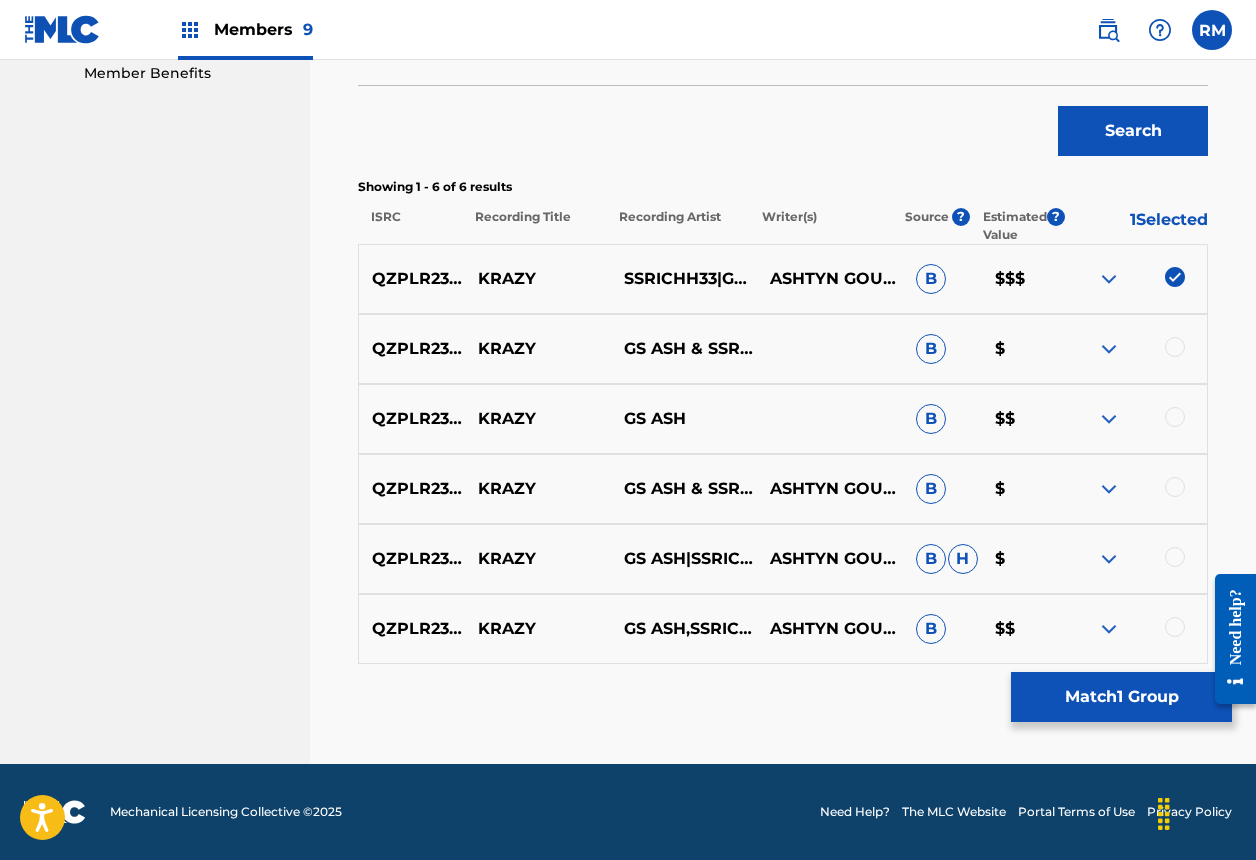 click at bounding box center (1175, 347) 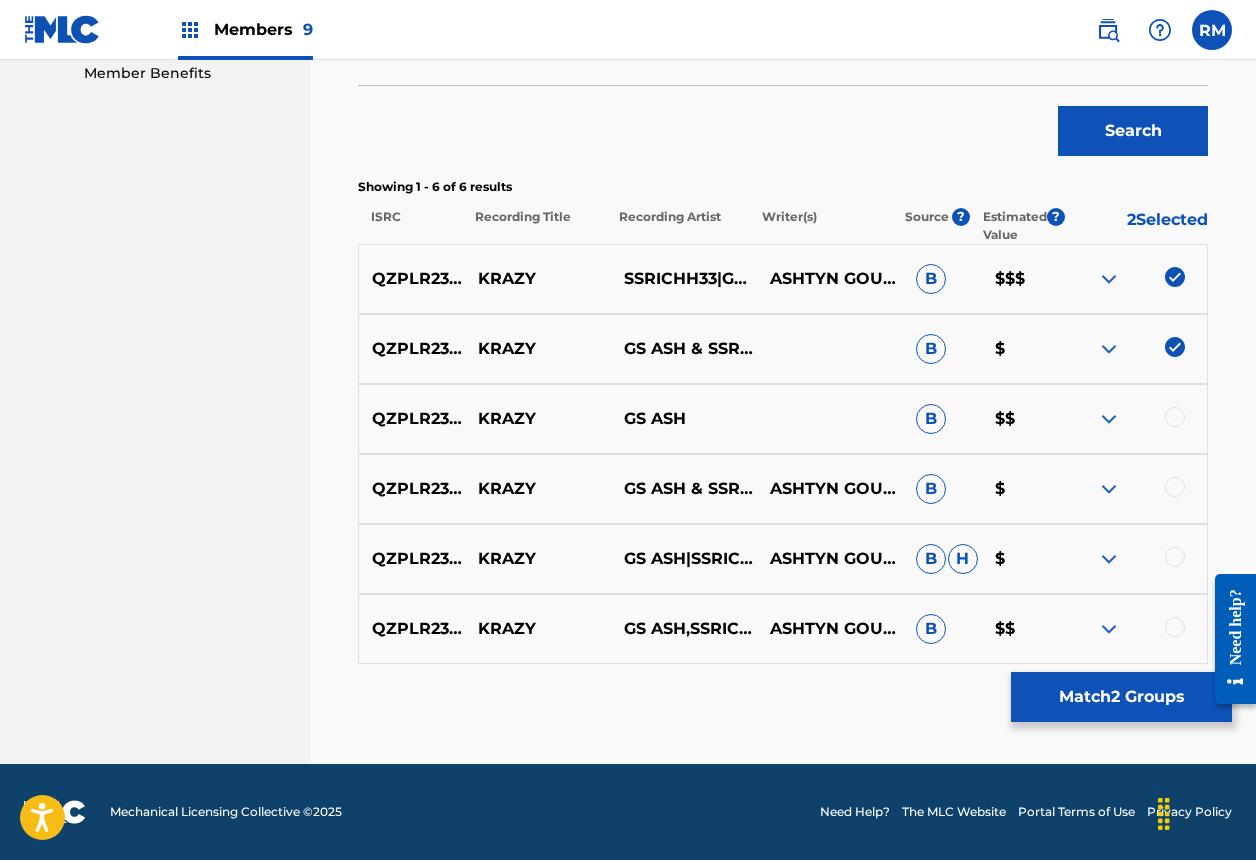 click at bounding box center (1134, 419) 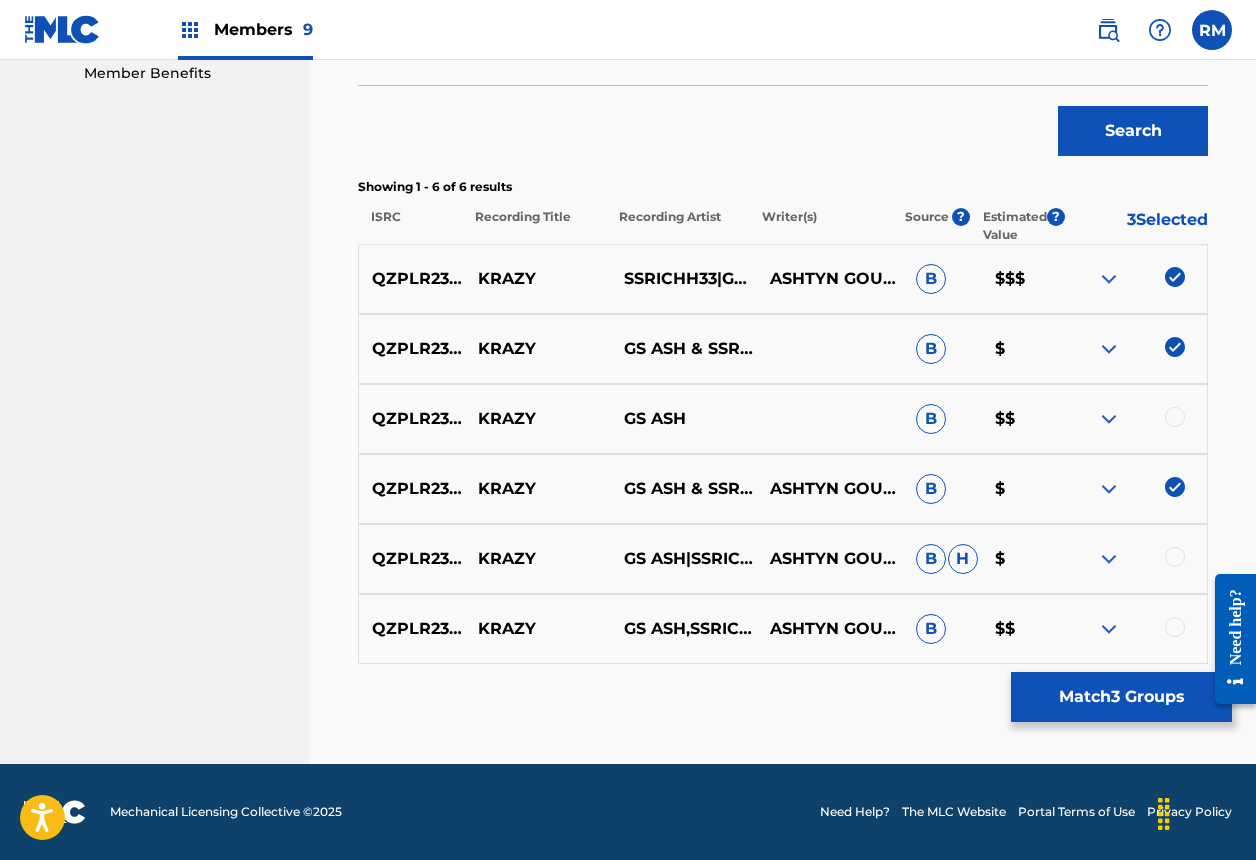 click at bounding box center [1175, 557] 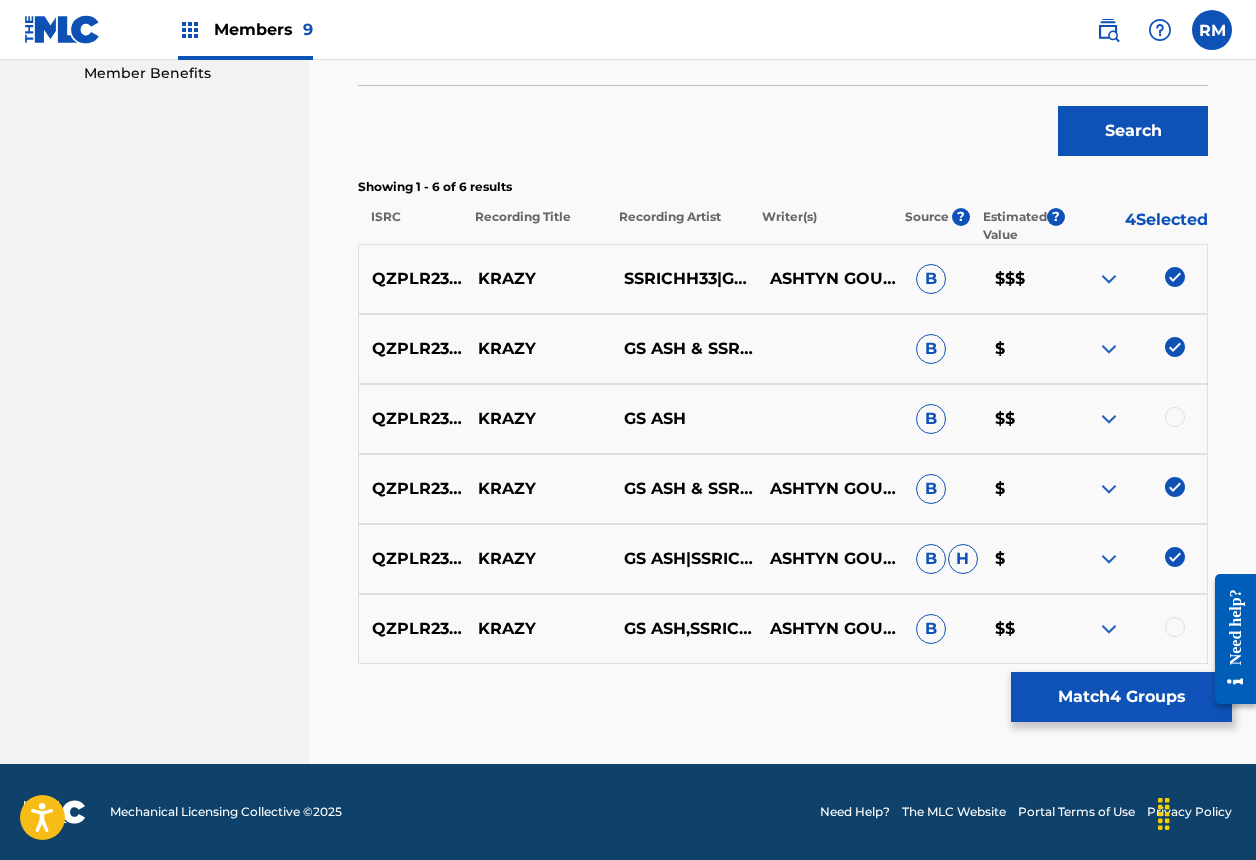 click at bounding box center [1175, 627] 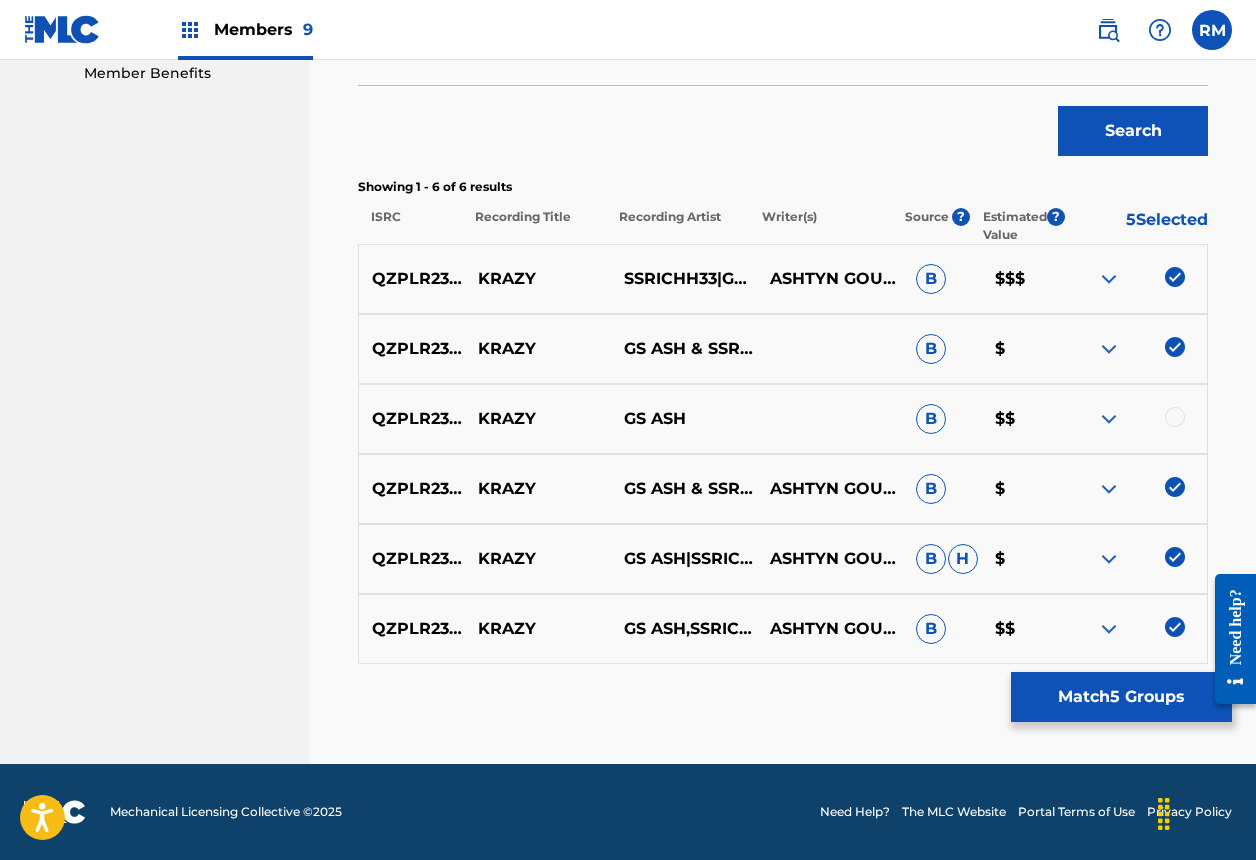 click at bounding box center [1175, 627] 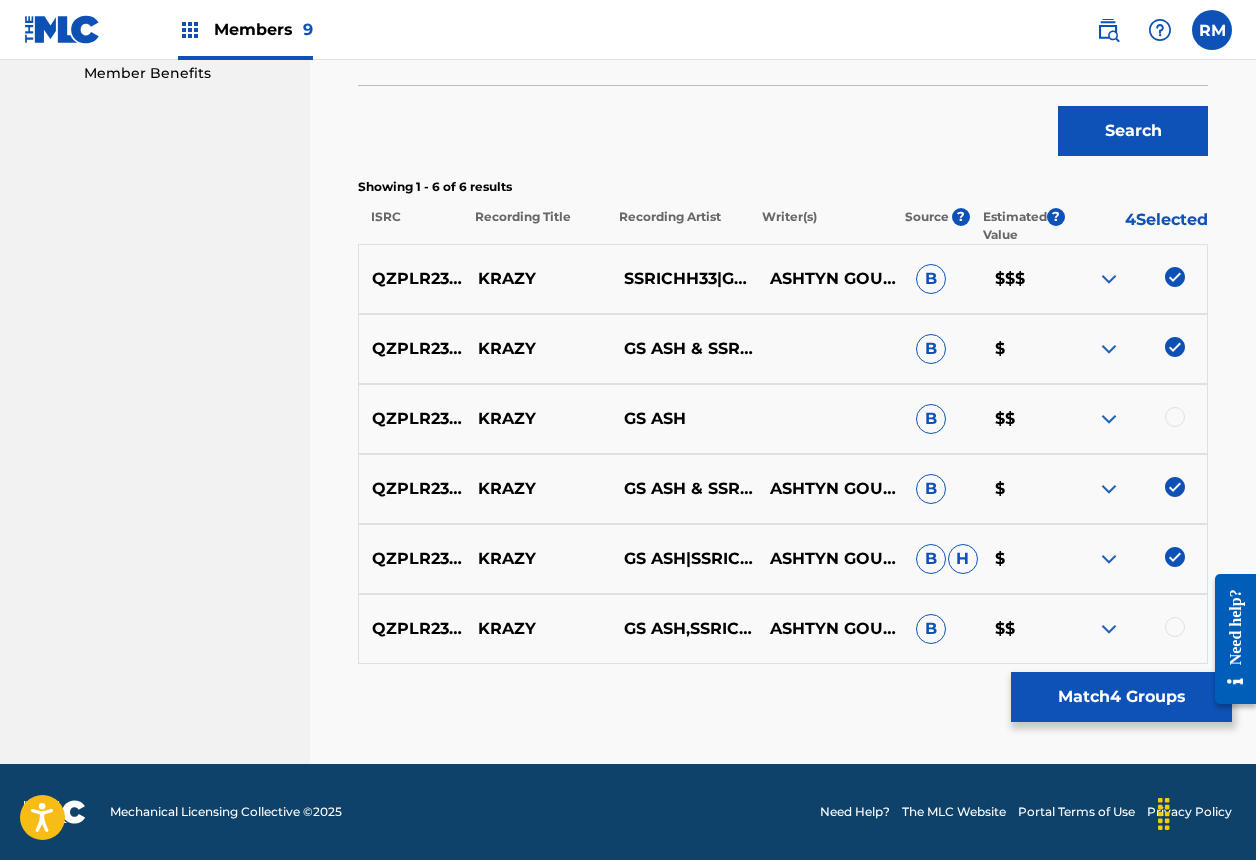 click at bounding box center [1175, 627] 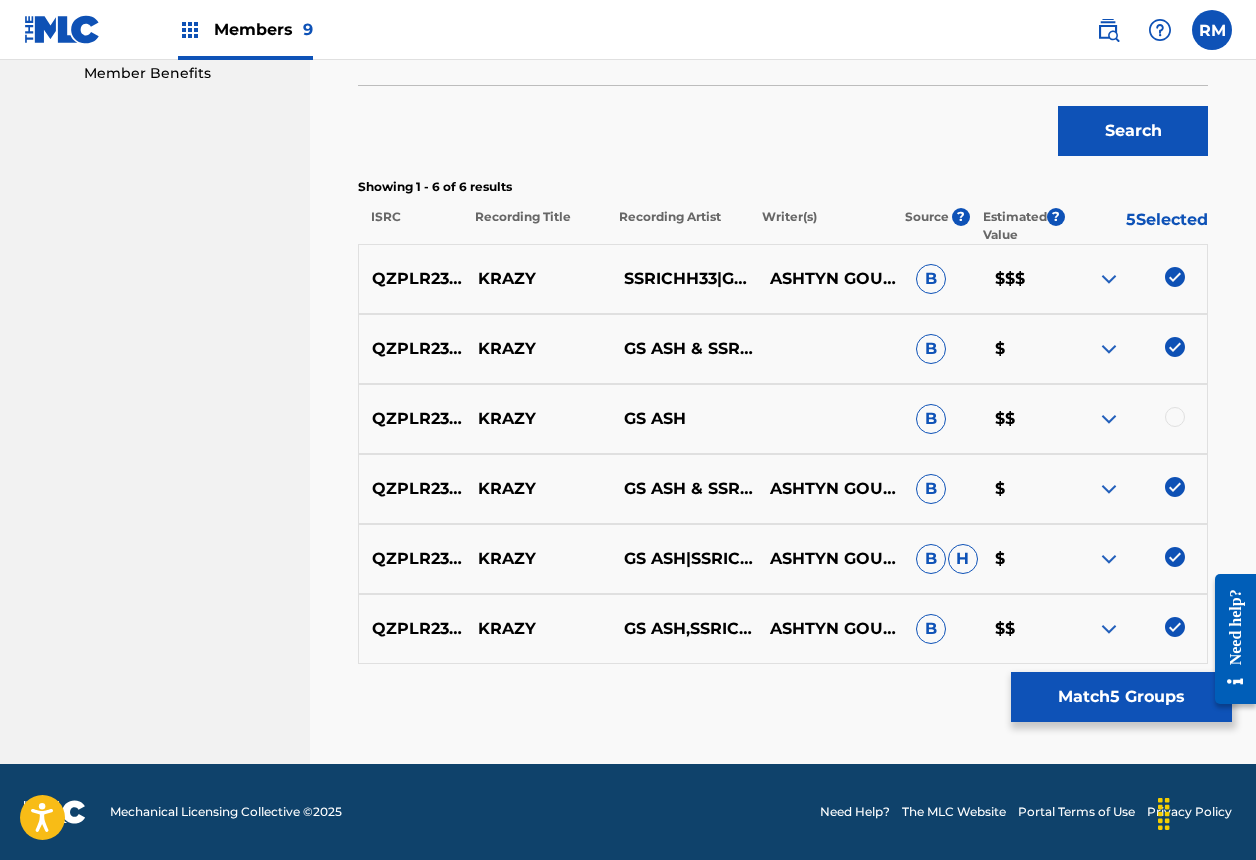 click on "Match  5 Groups" at bounding box center (1121, 697) 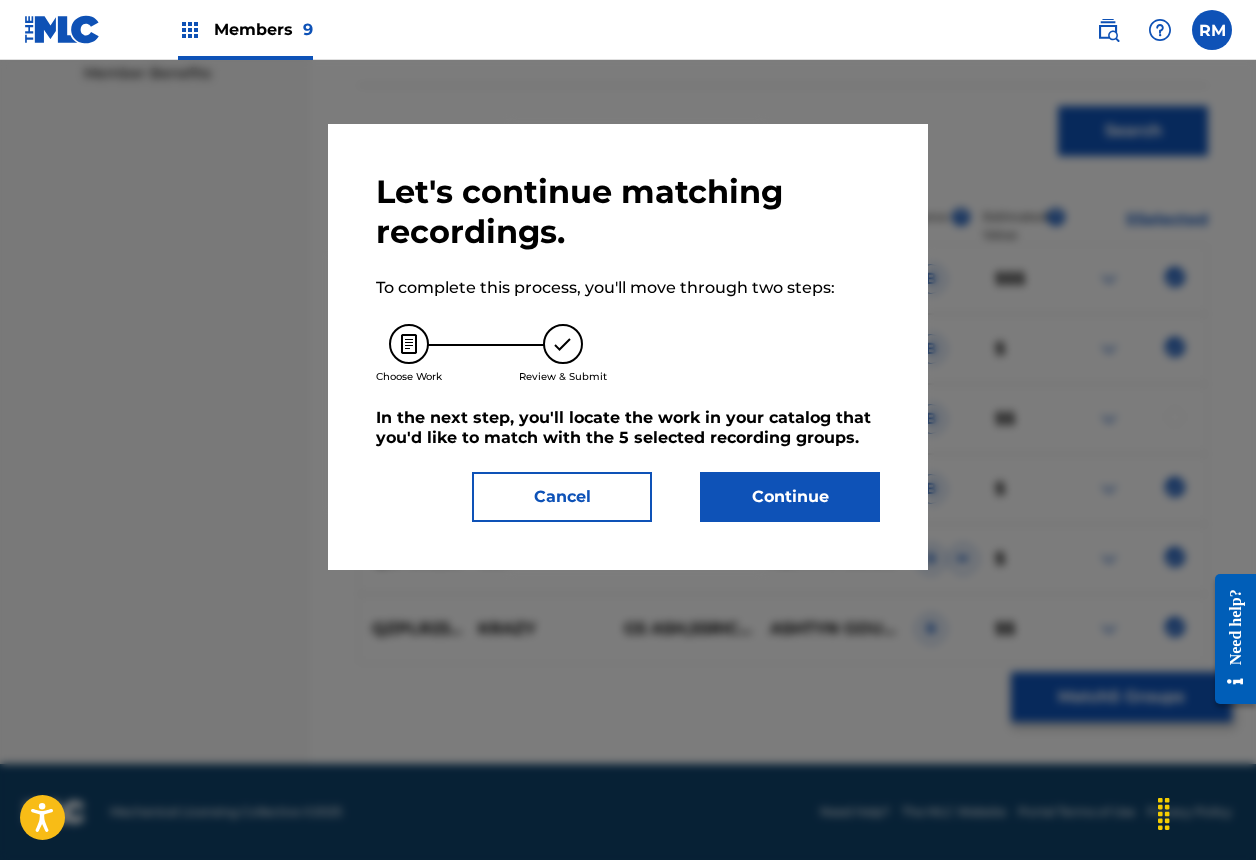 click on "Continue" at bounding box center [790, 497] 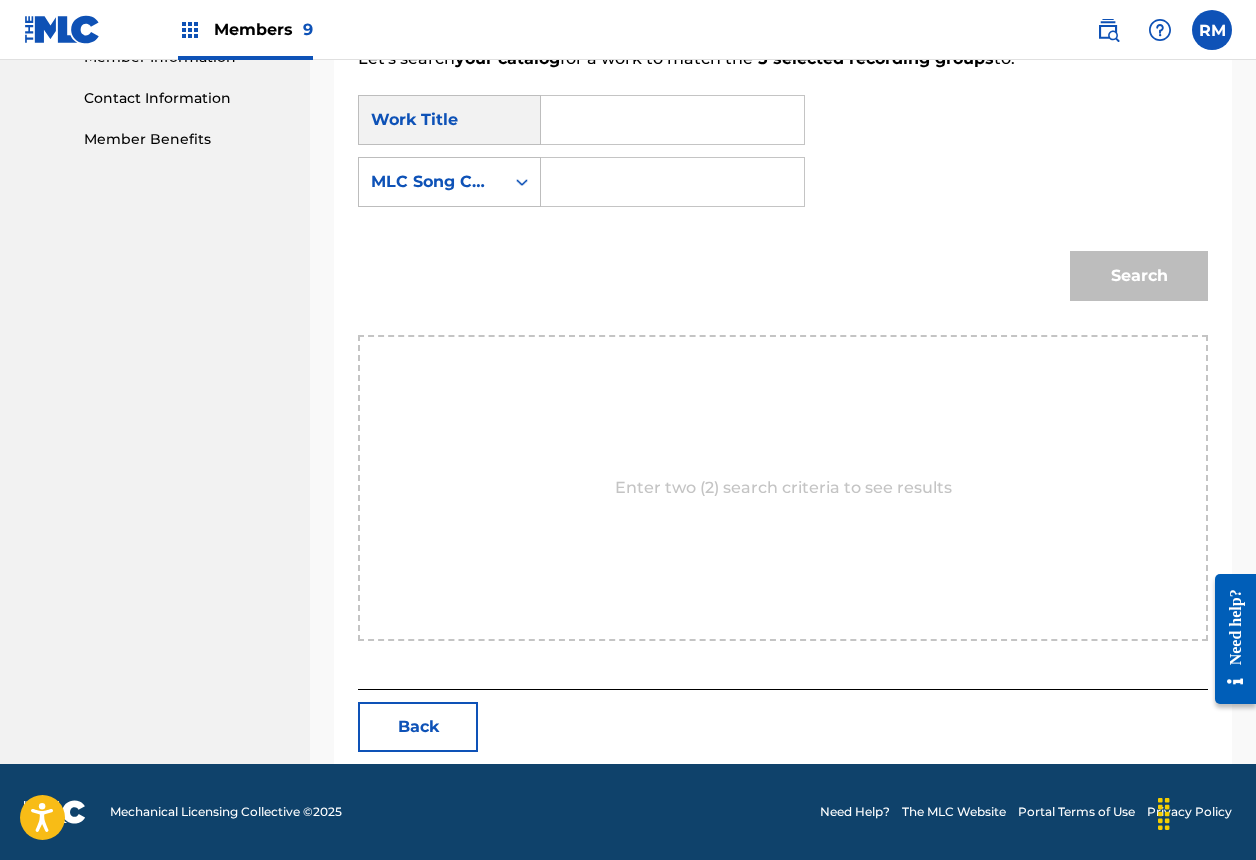 scroll, scrollTop: 582, scrollLeft: 0, axis: vertical 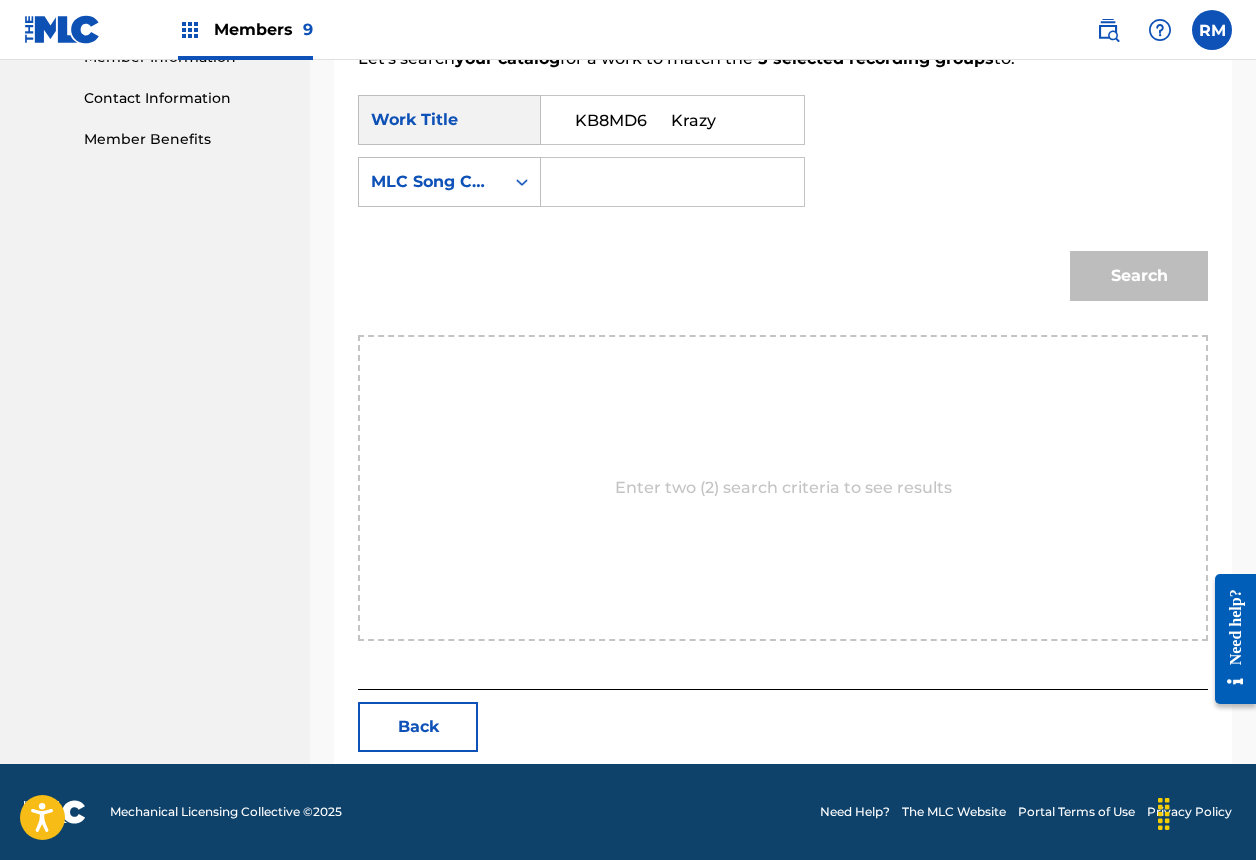 click on "KB8MD6	Krazy" at bounding box center (672, 120) 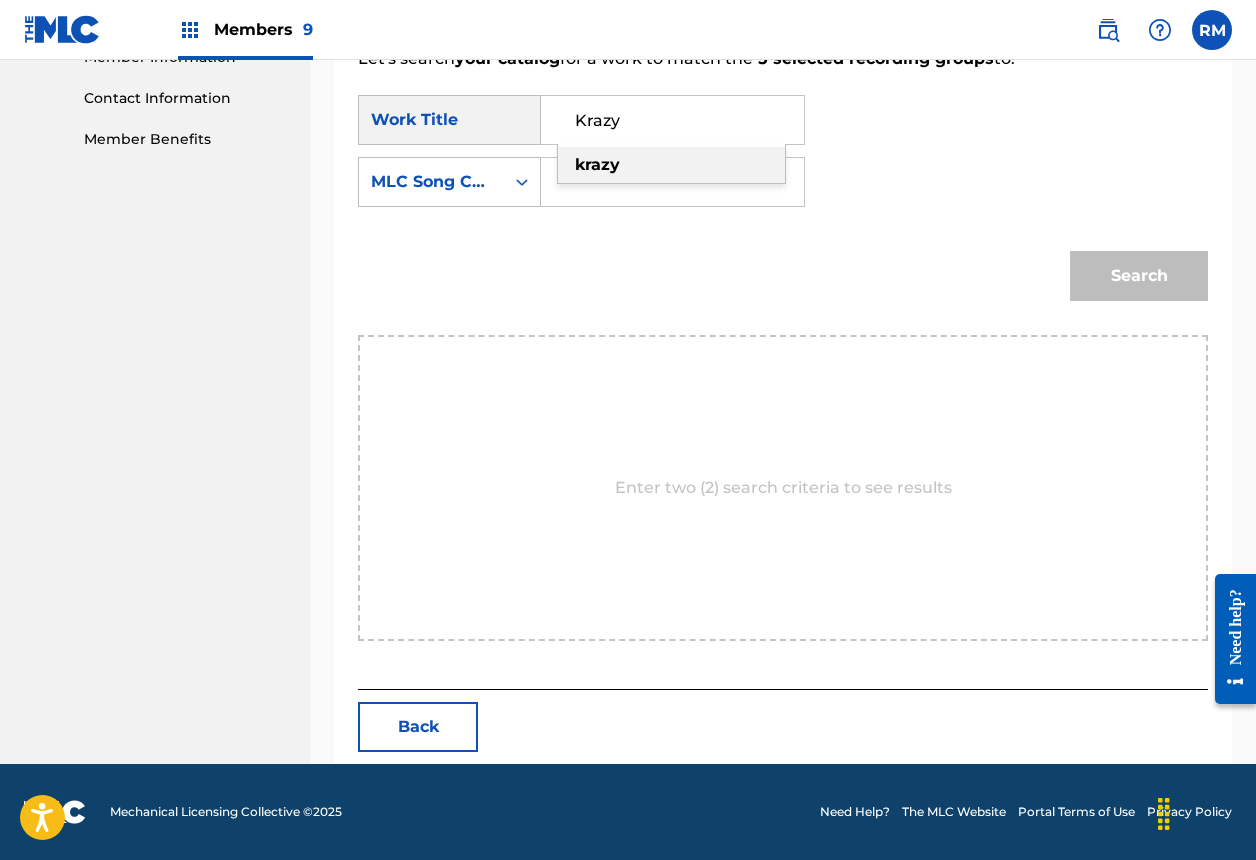 click on "krazy" at bounding box center [597, 164] 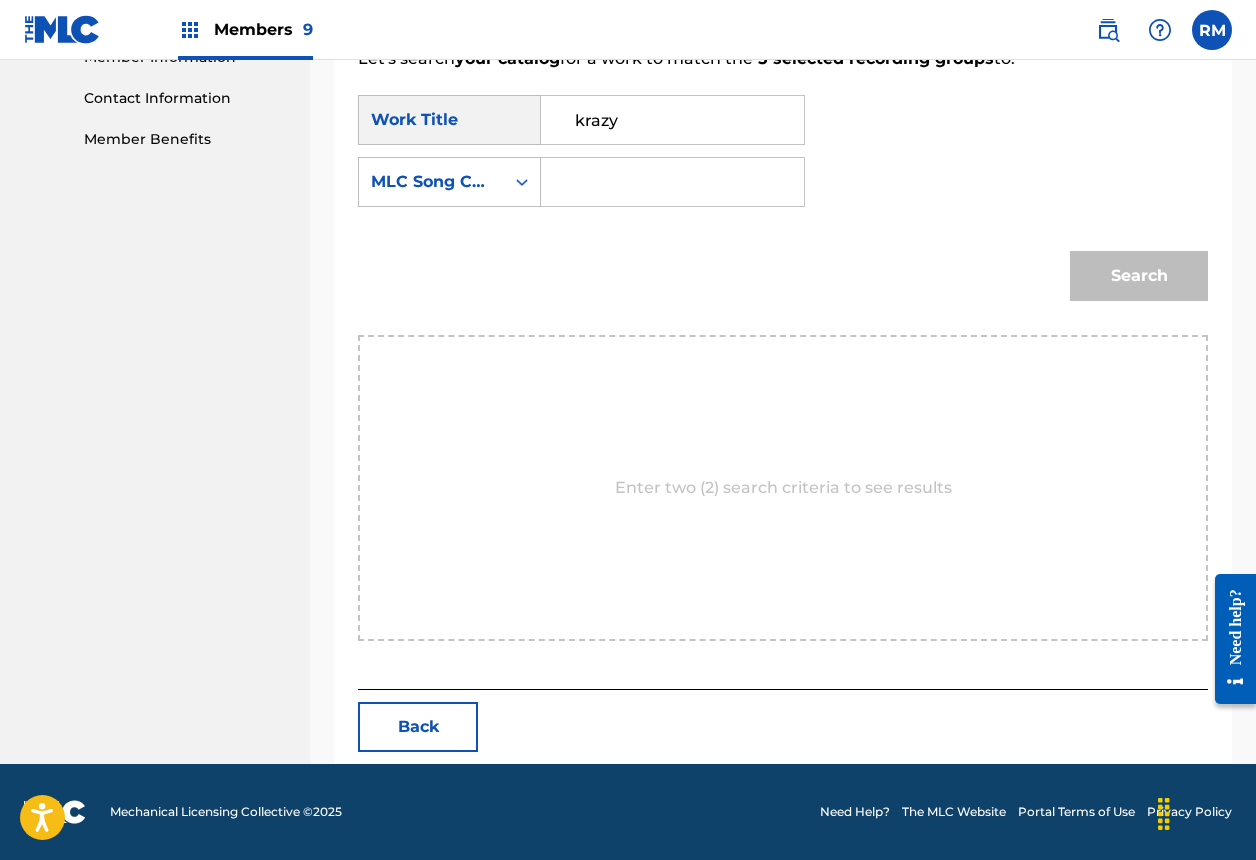 click at bounding box center (672, 182) 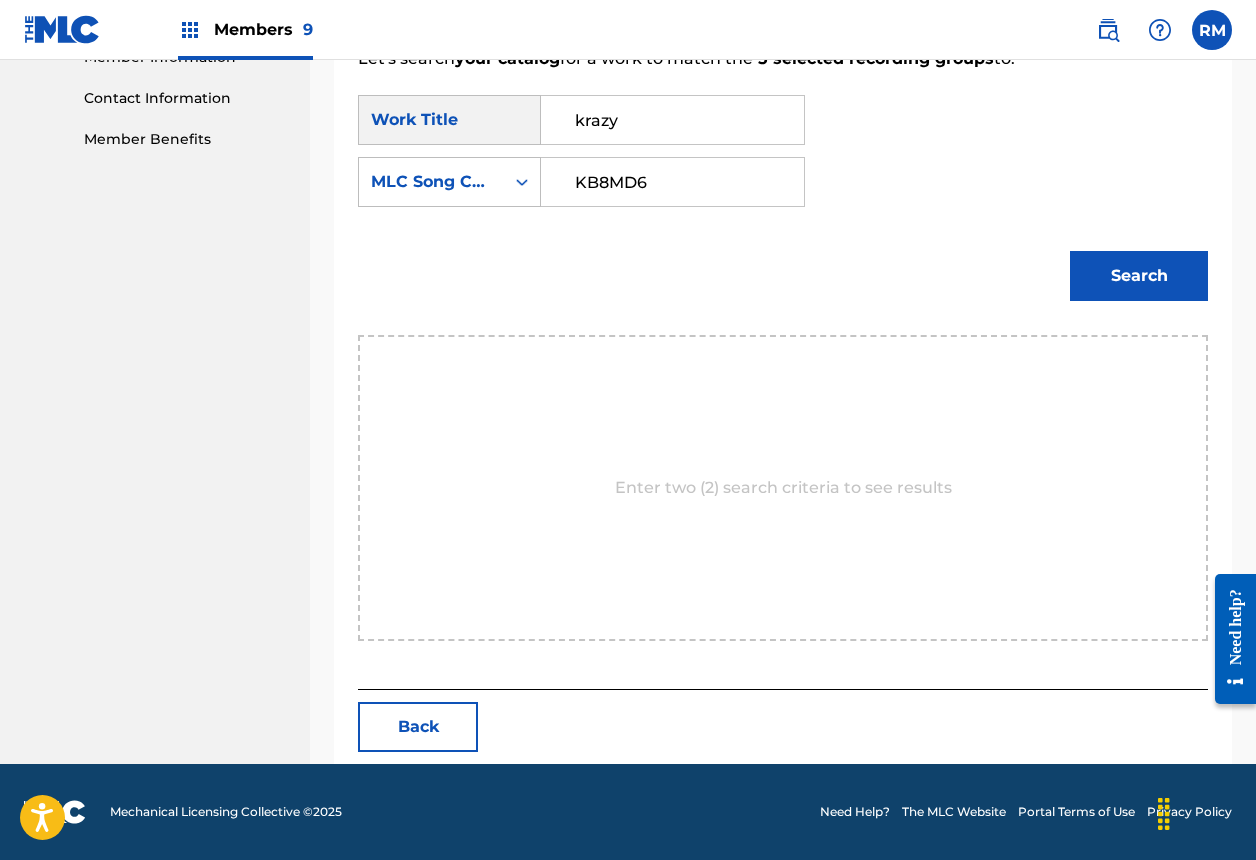 click on "KB8MD6" at bounding box center (672, 182) 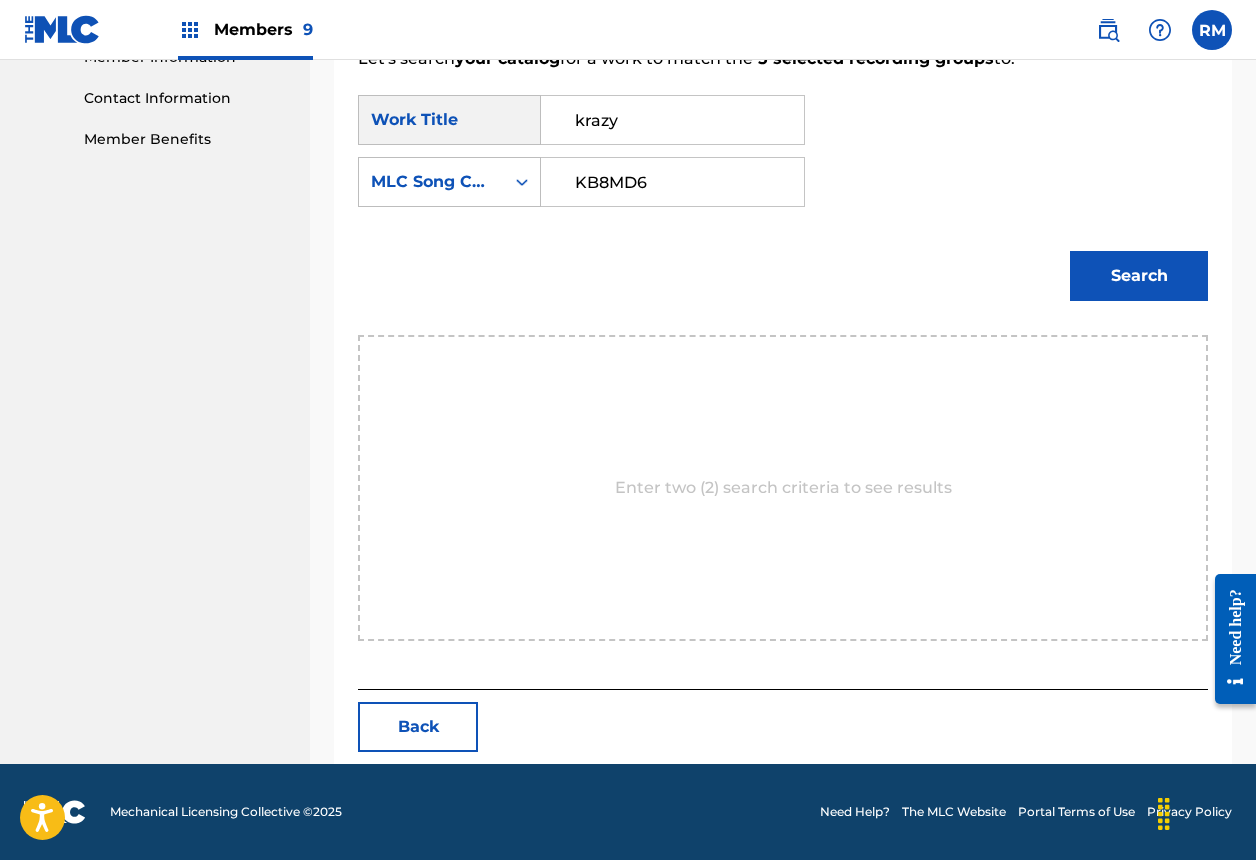 type on "KB8MD6" 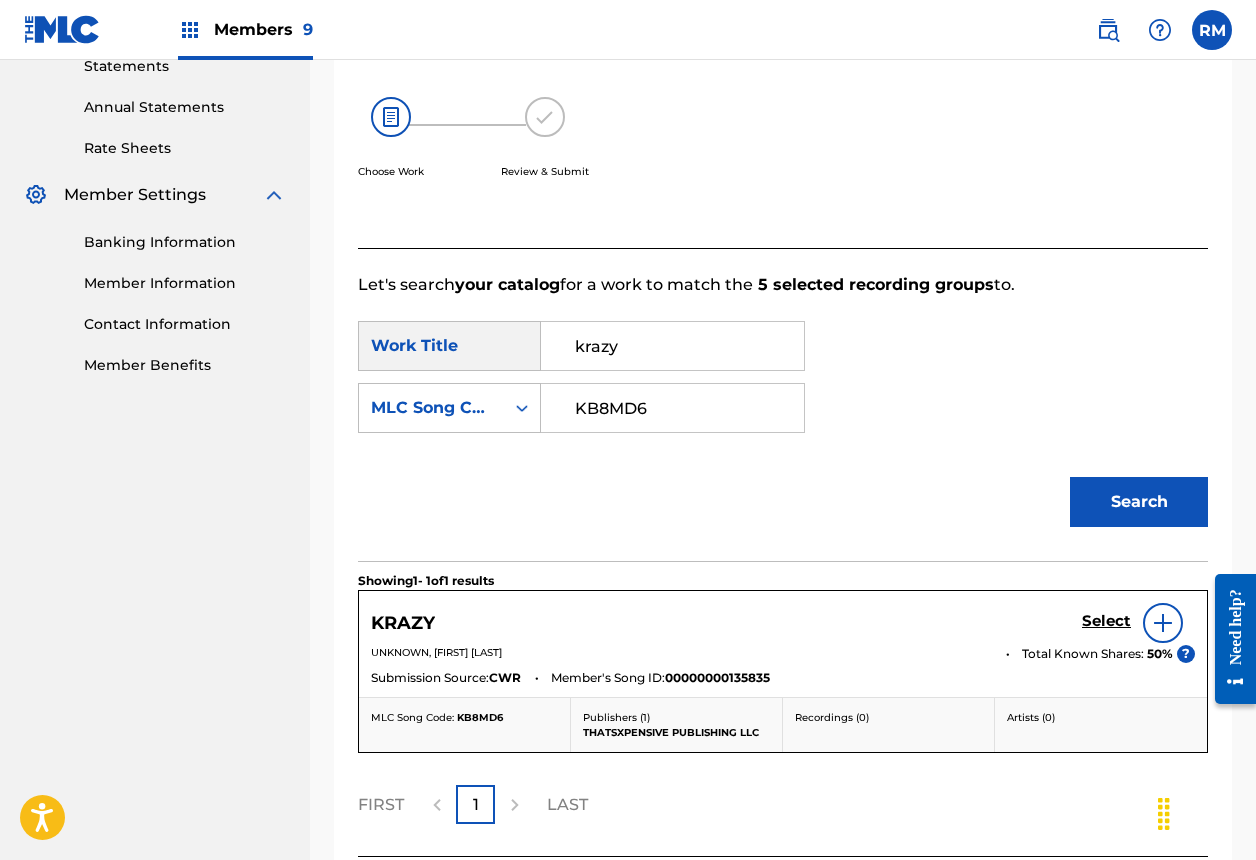 scroll, scrollTop: 523, scrollLeft: 0, axis: vertical 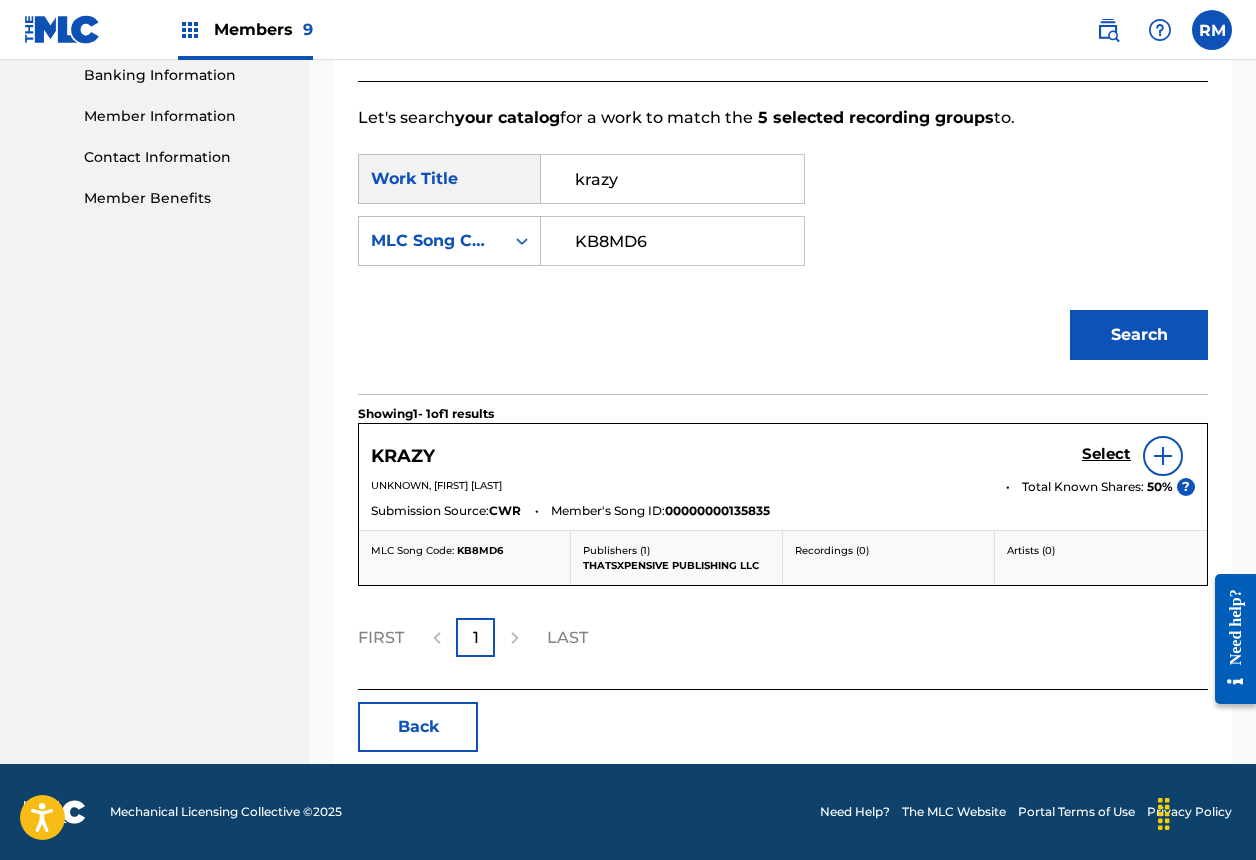 click on "Select" at bounding box center (1106, 454) 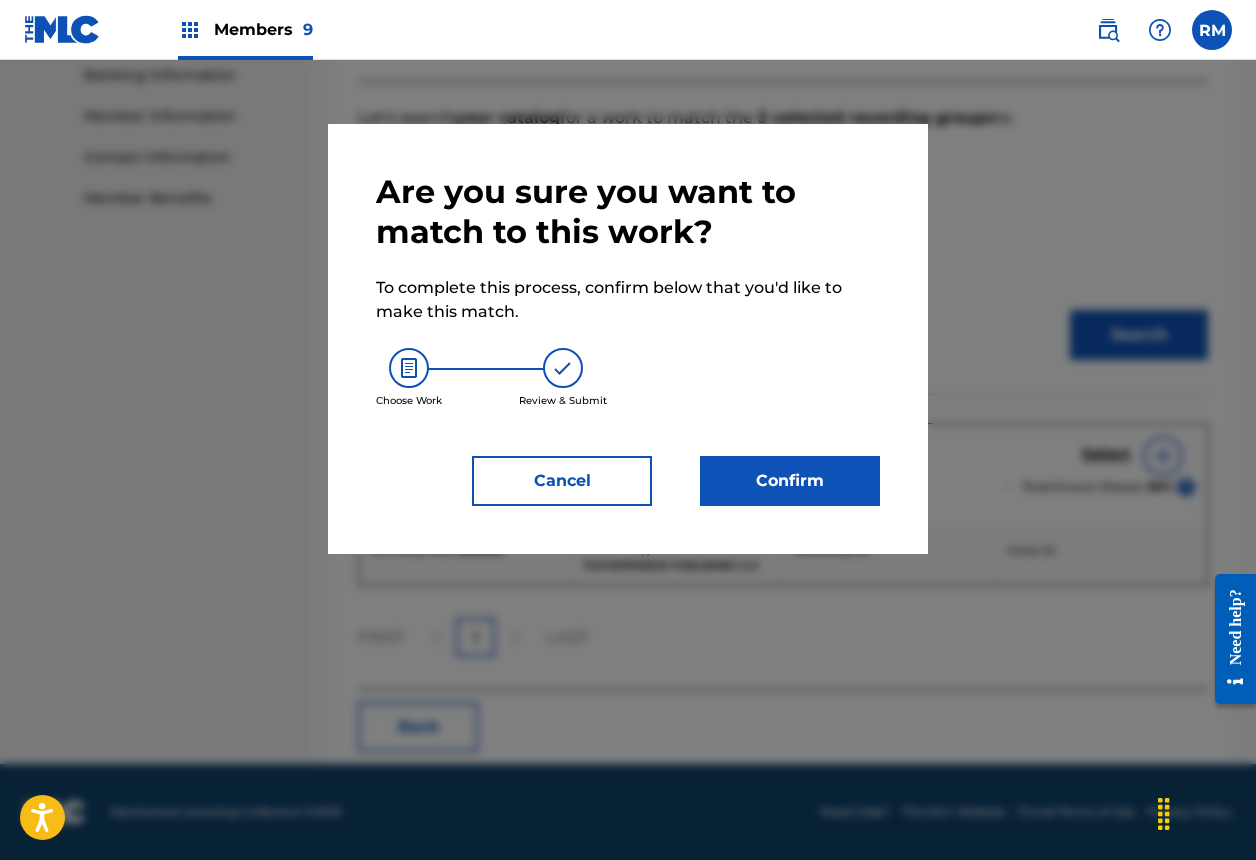click on "Confirm" at bounding box center [790, 481] 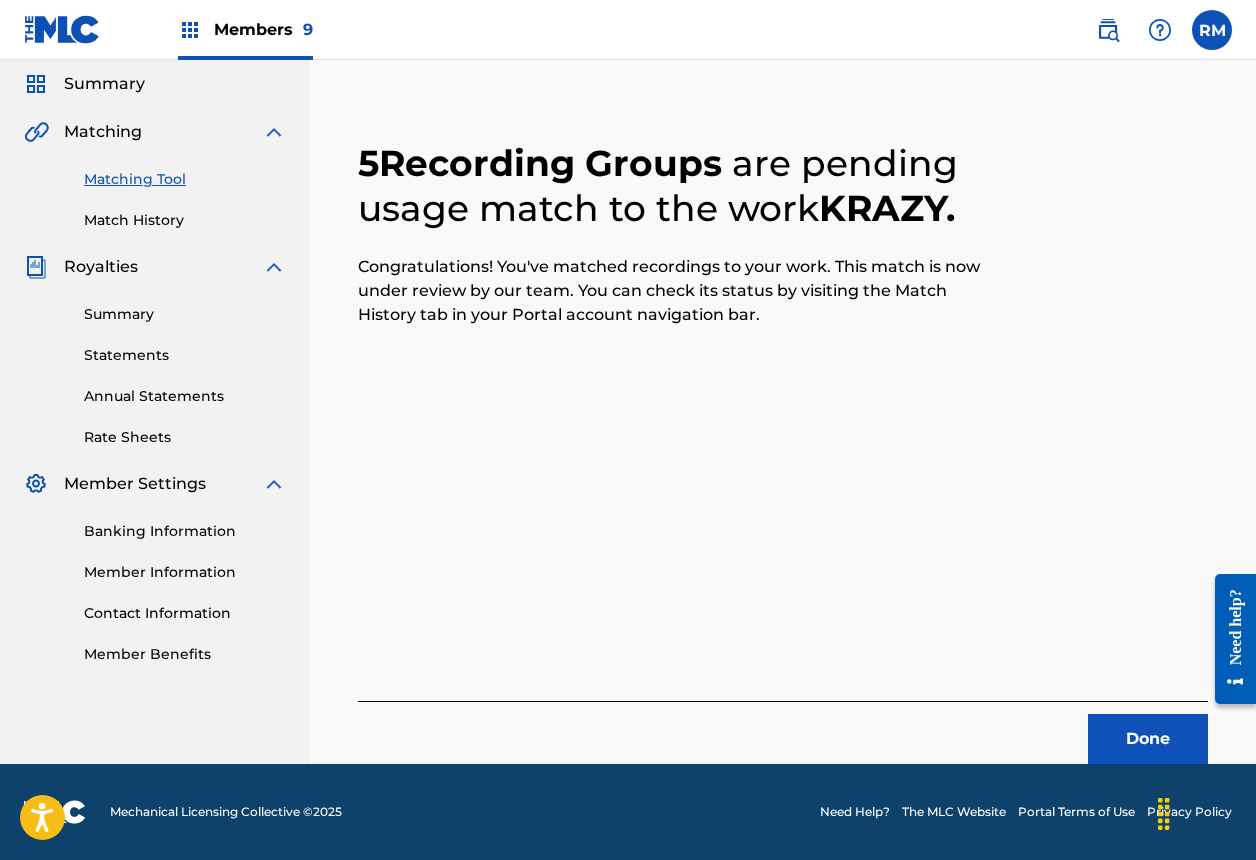 scroll, scrollTop: 67, scrollLeft: 0, axis: vertical 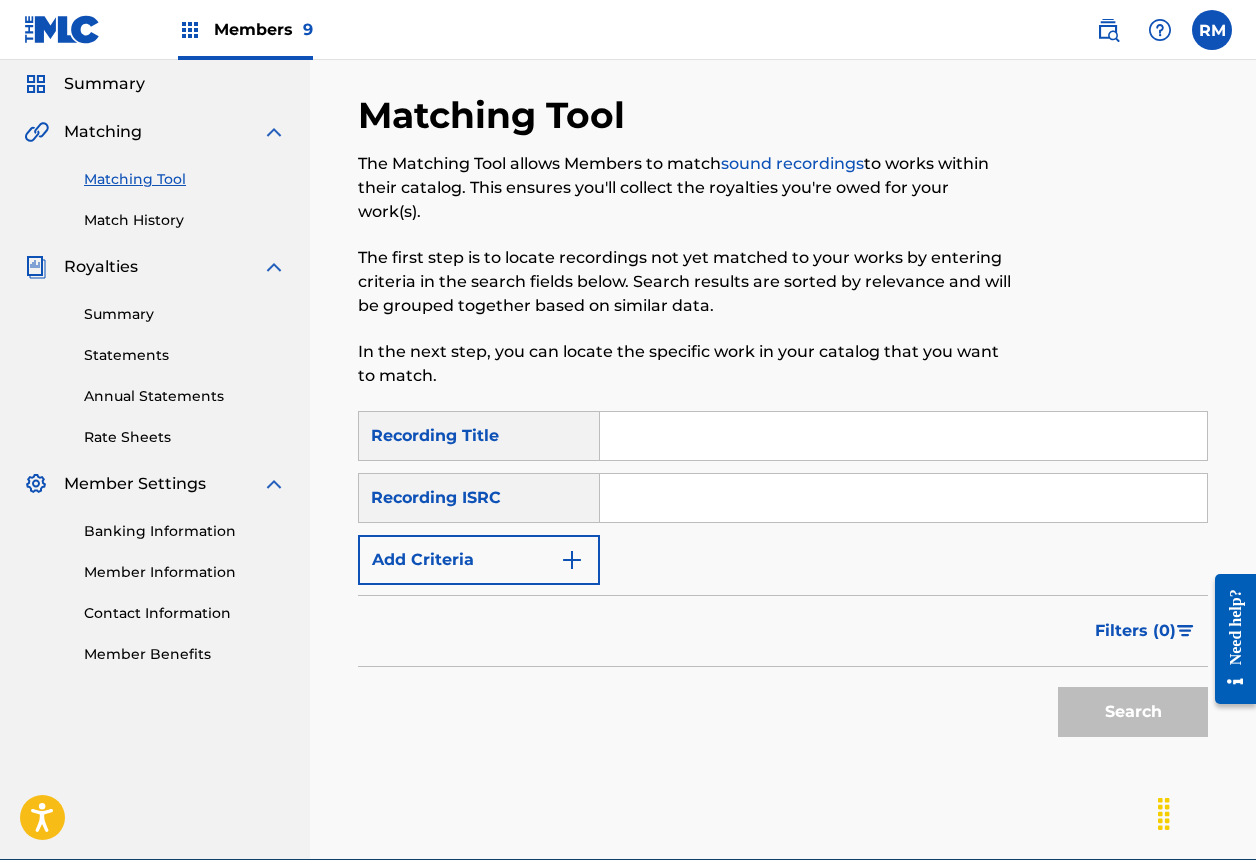click at bounding box center (903, 498) 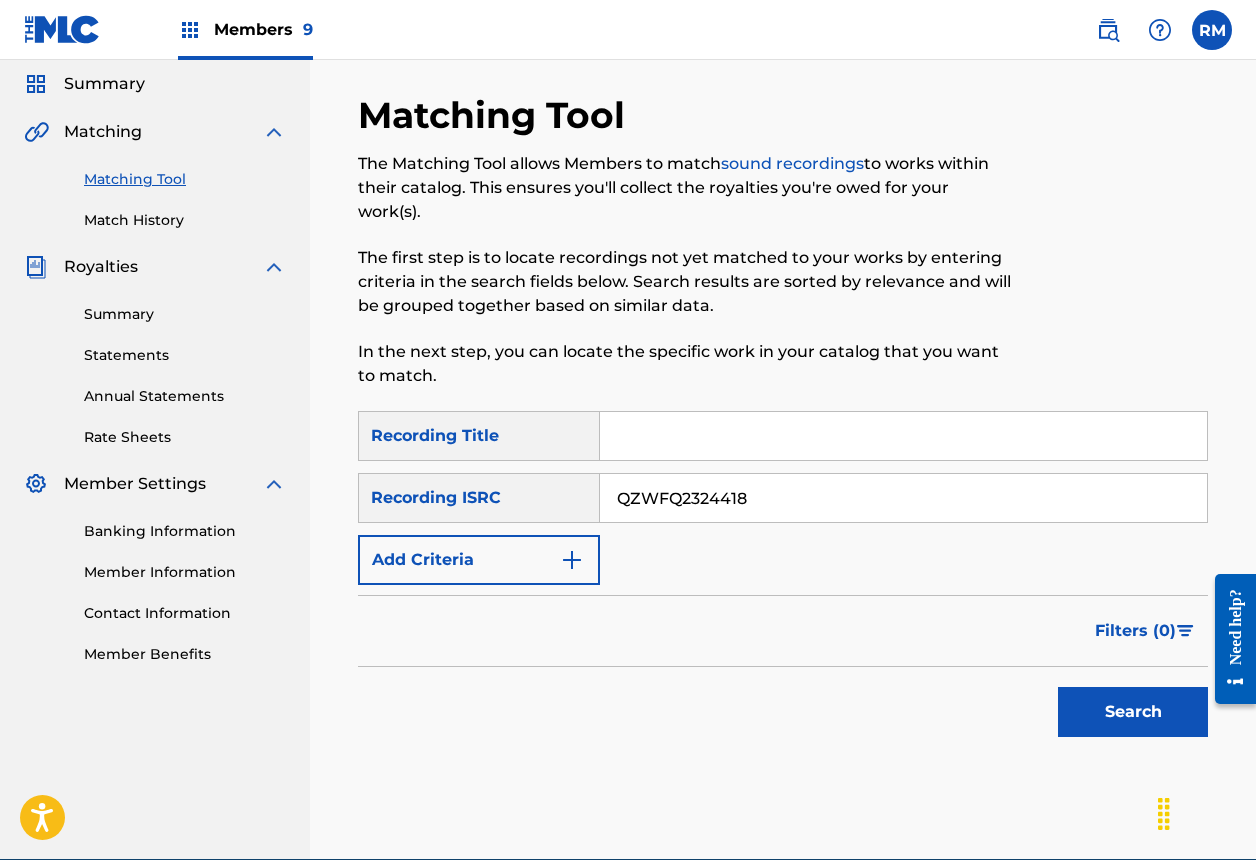 type on "QZWFQ2324418" 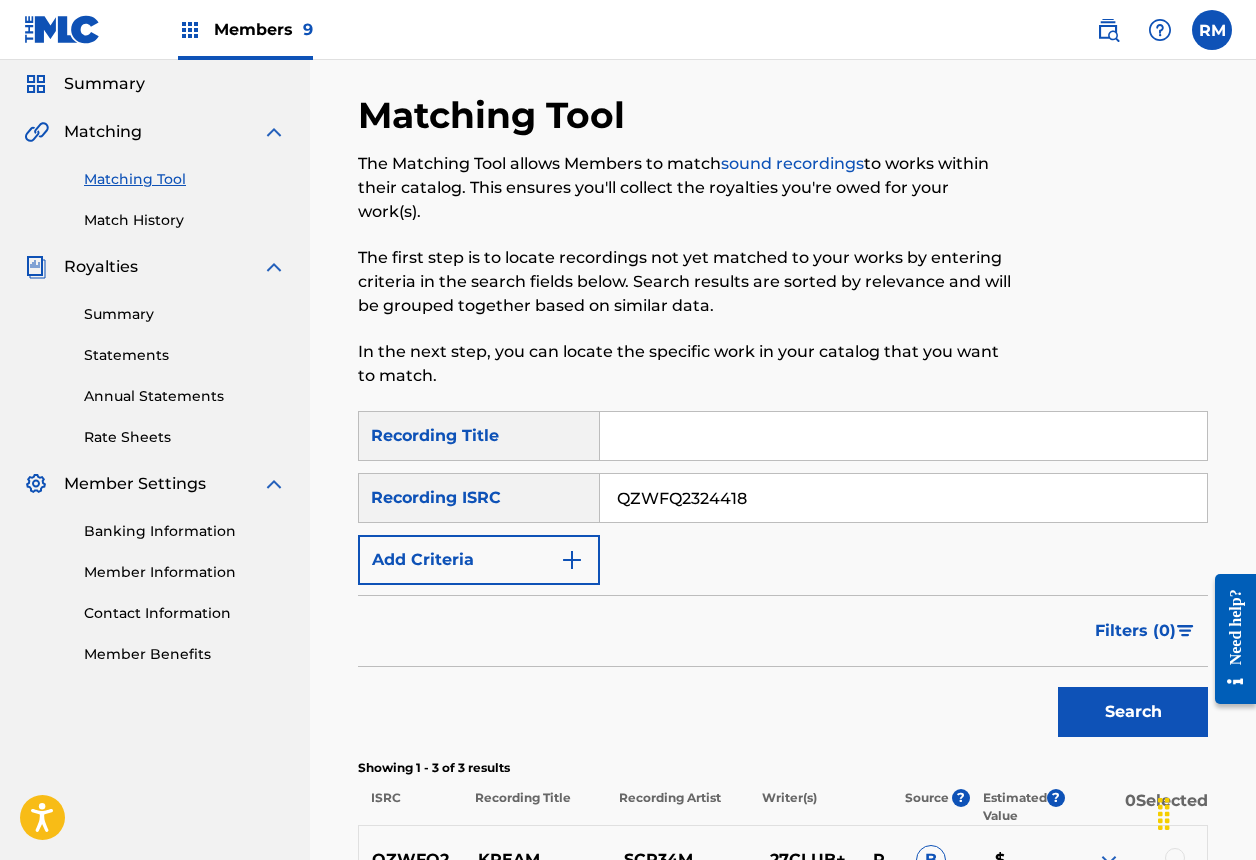 scroll, scrollTop: 438, scrollLeft: 0, axis: vertical 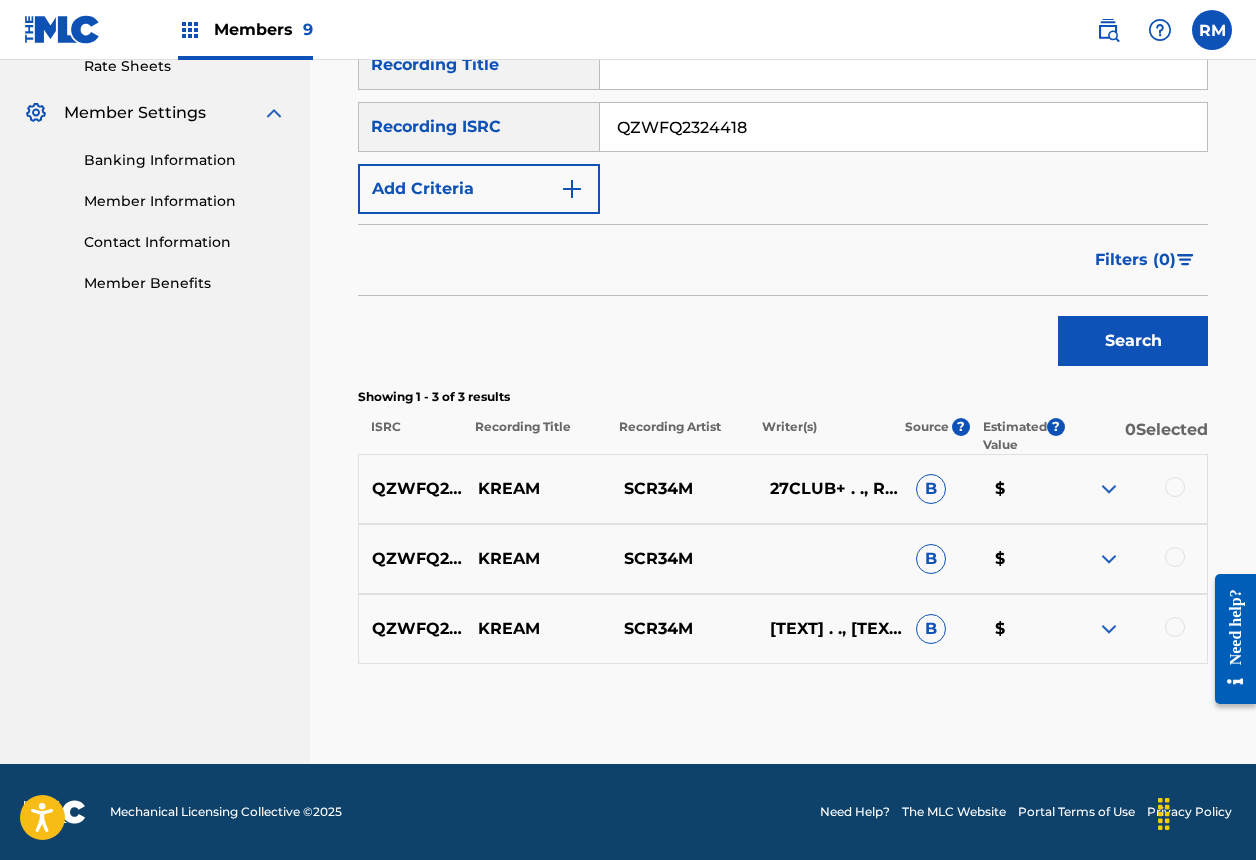 click at bounding box center [1175, 487] 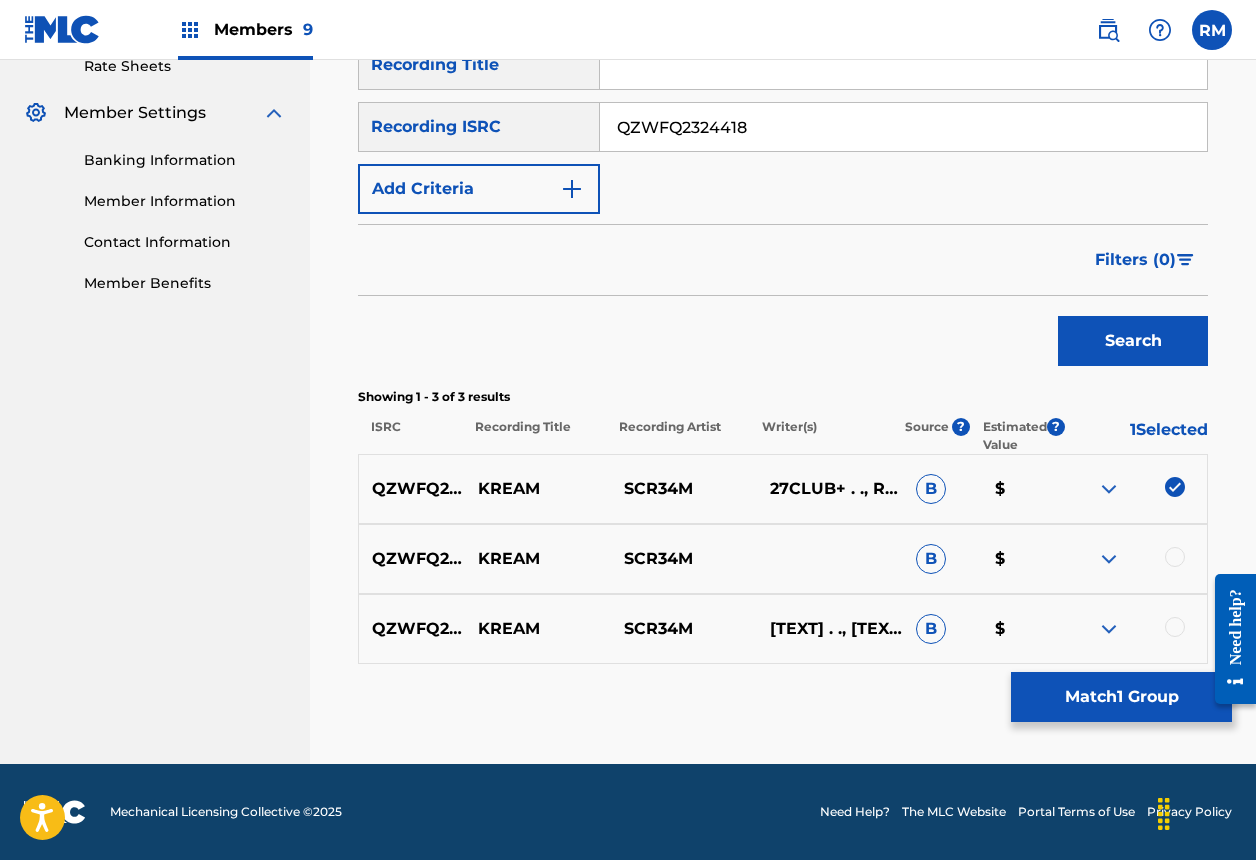 click at bounding box center (1175, 557) 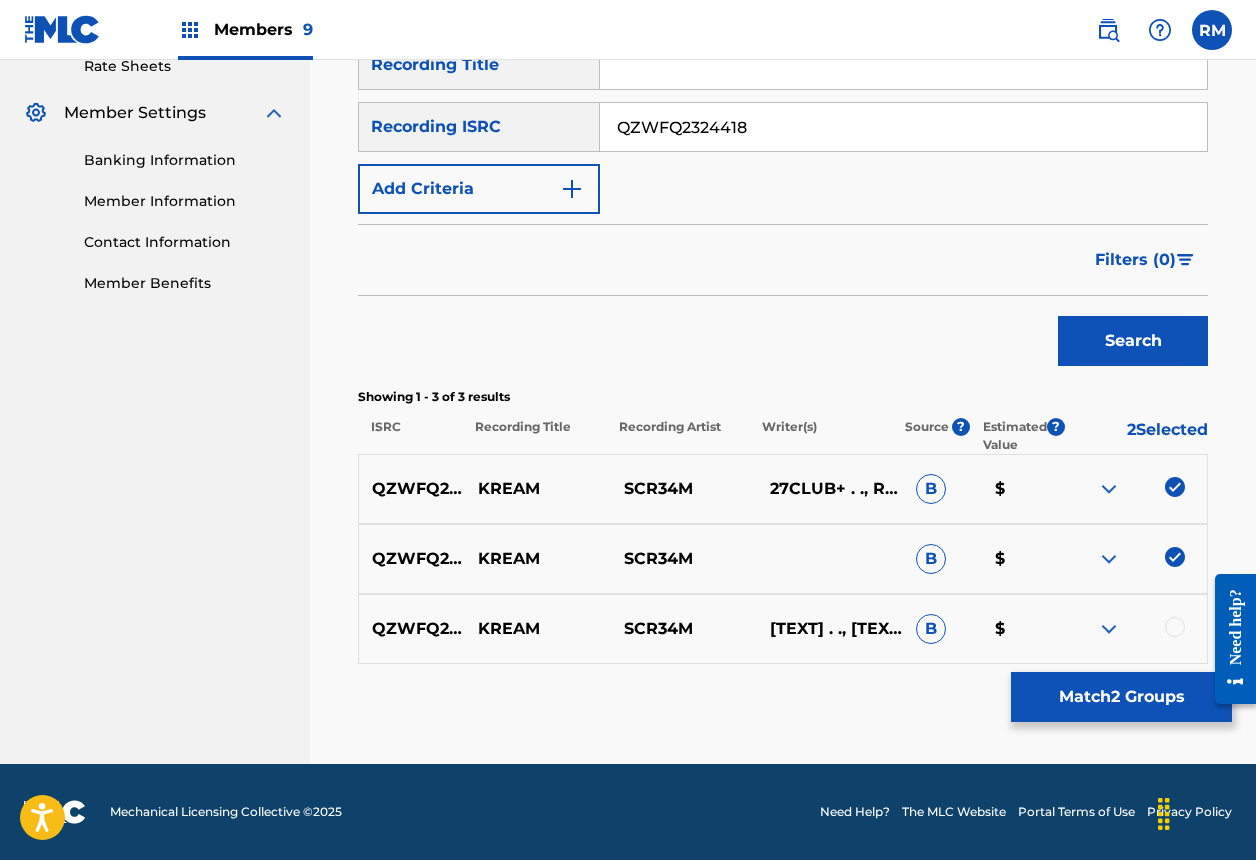 click at bounding box center [1175, 627] 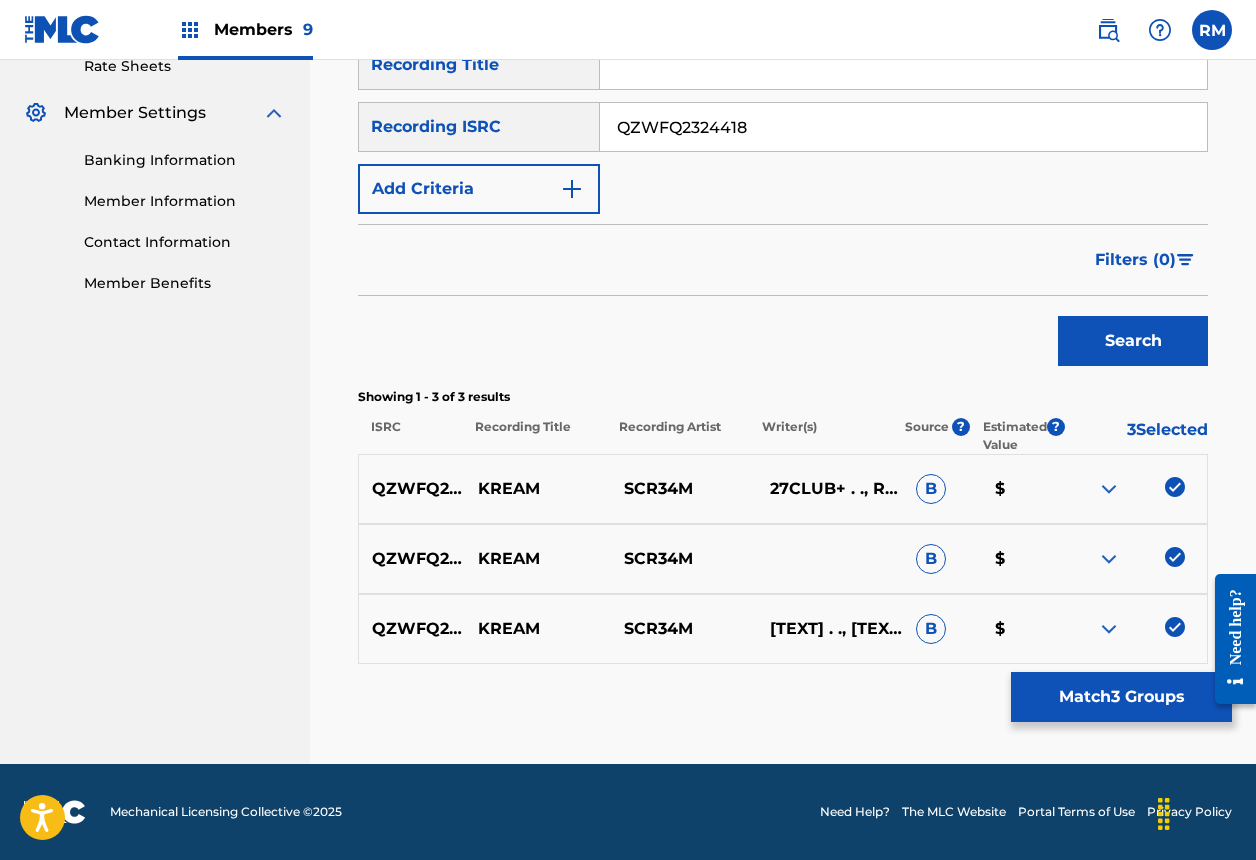 click on "Match  3 Groups" at bounding box center (1121, 697) 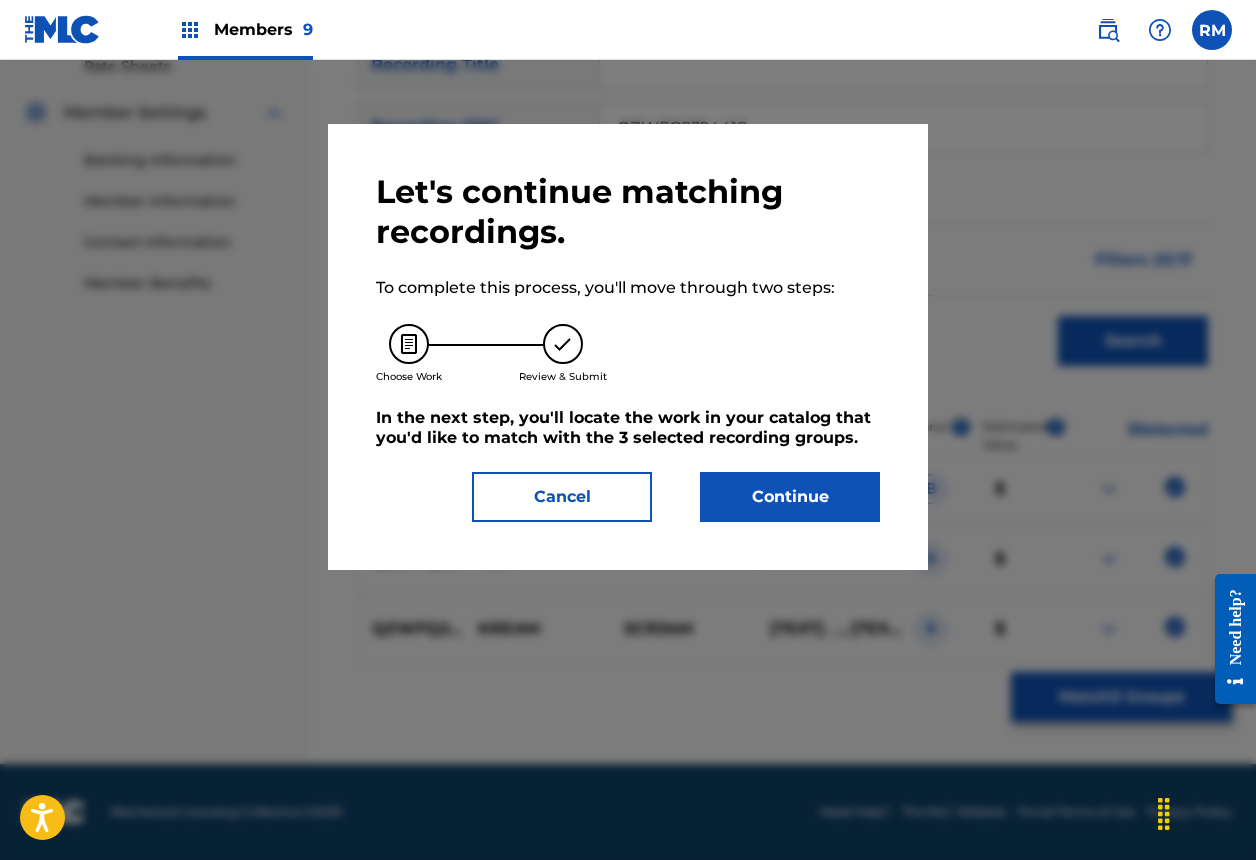 click on "Continue" at bounding box center (790, 497) 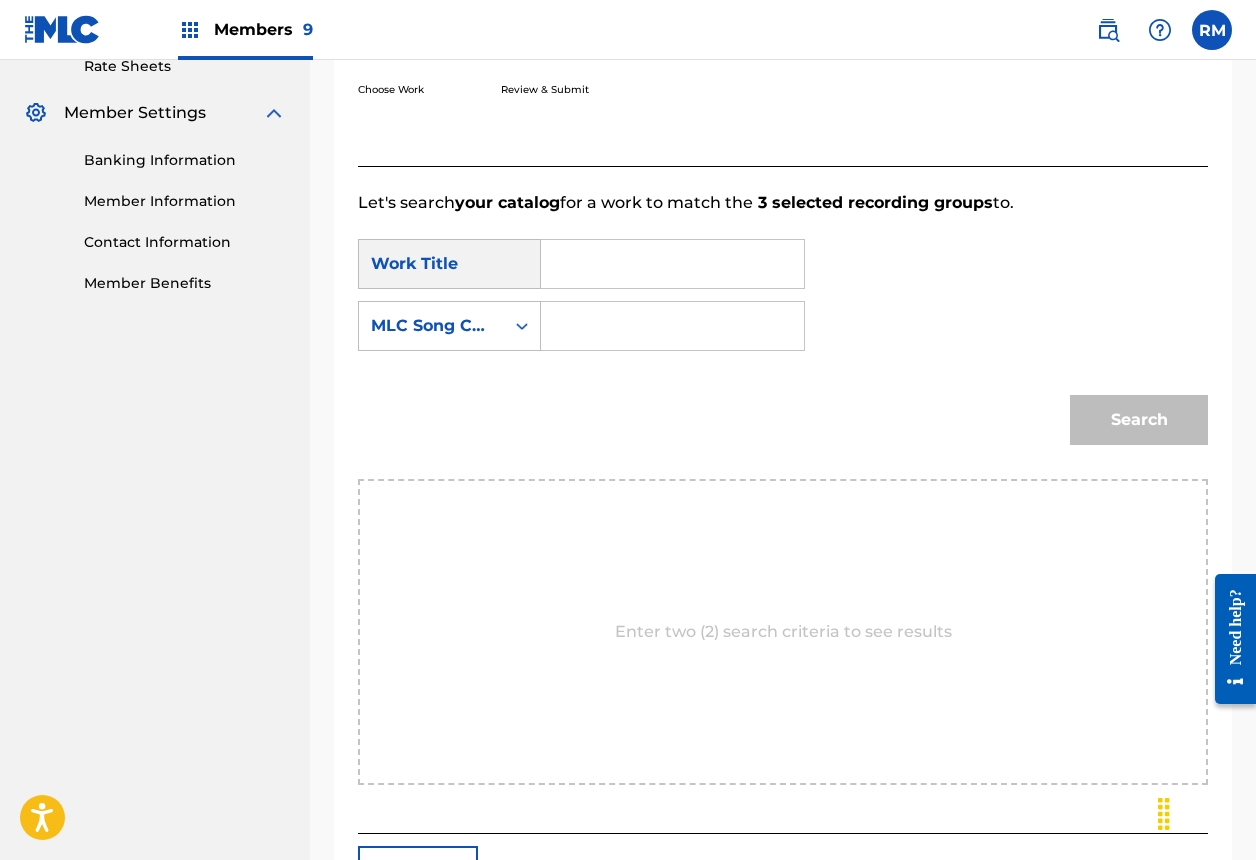 click at bounding box center (672, 264) 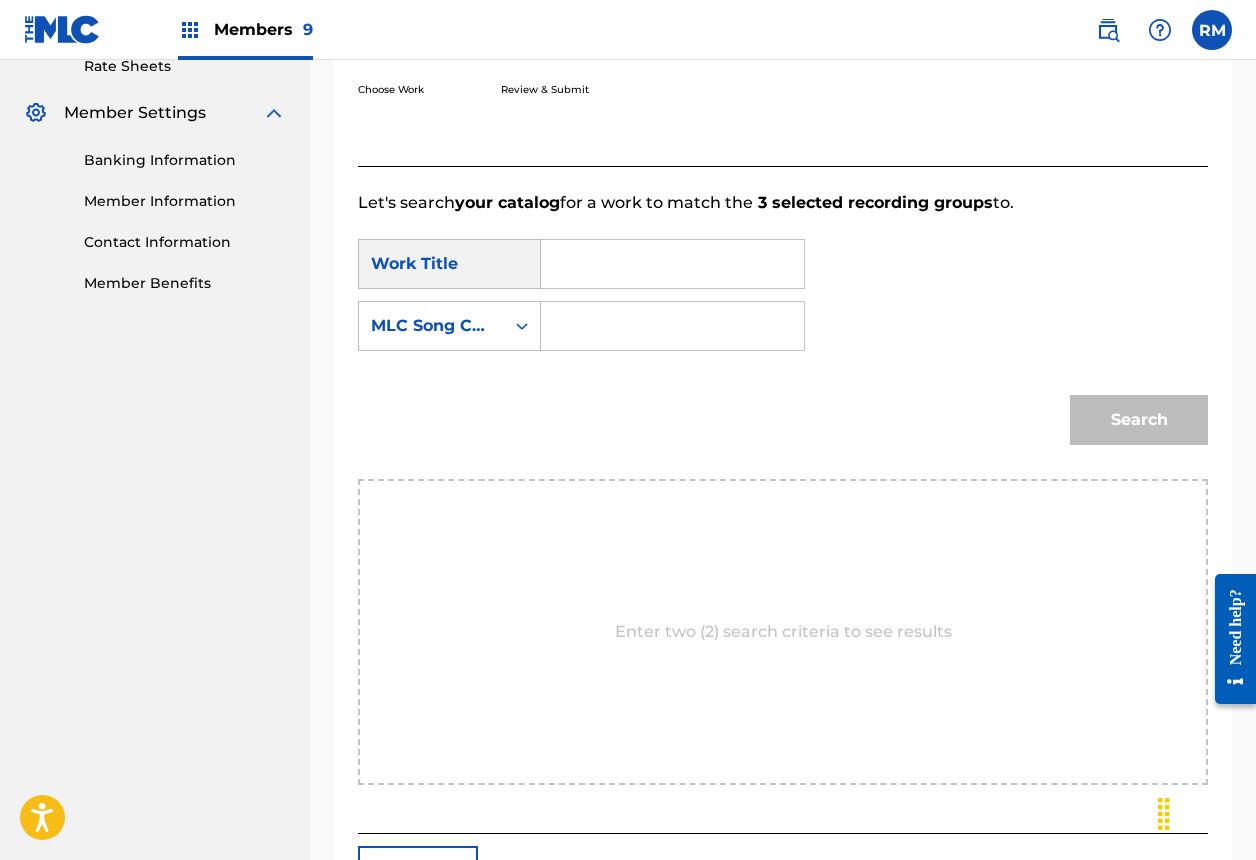 paste on "KC0X47	Kream" 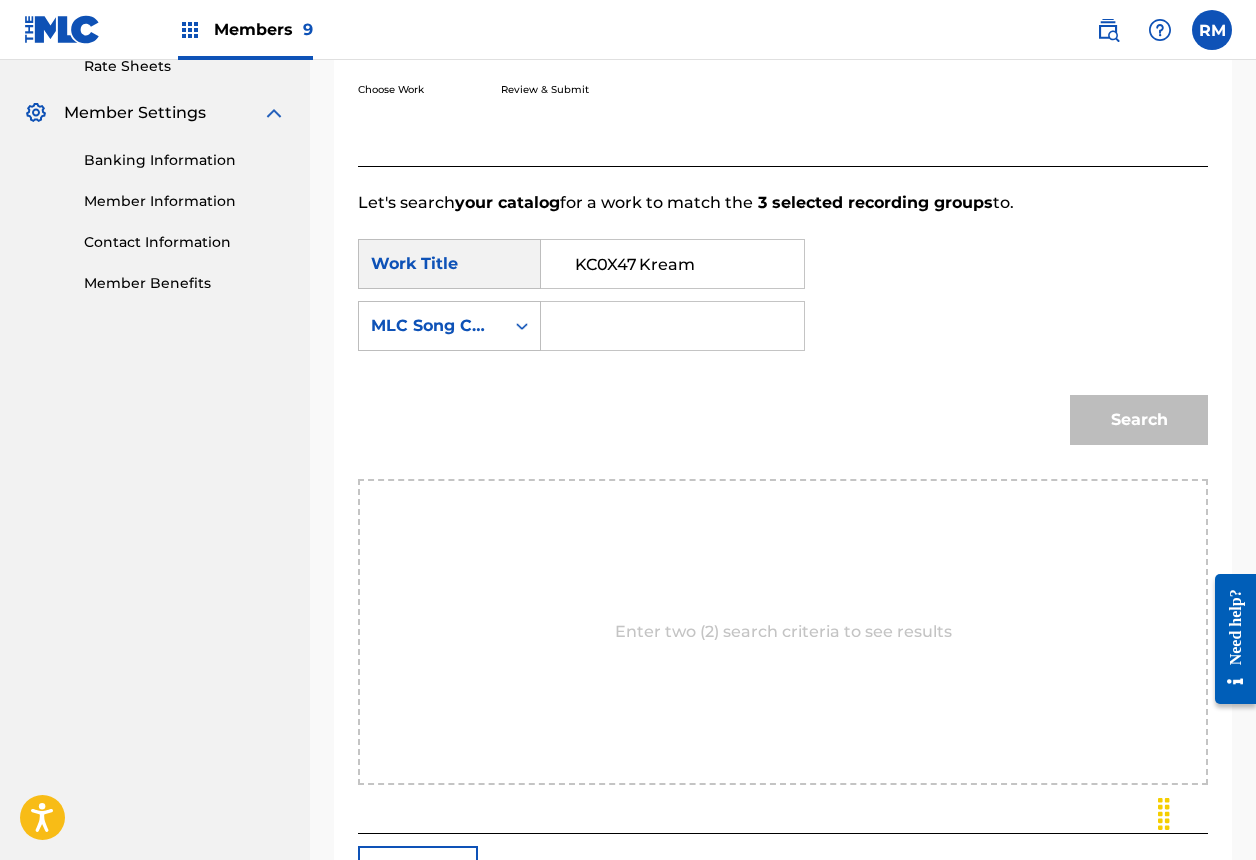 click on "KC0X47	Kream" at bounding box center (672, 264) 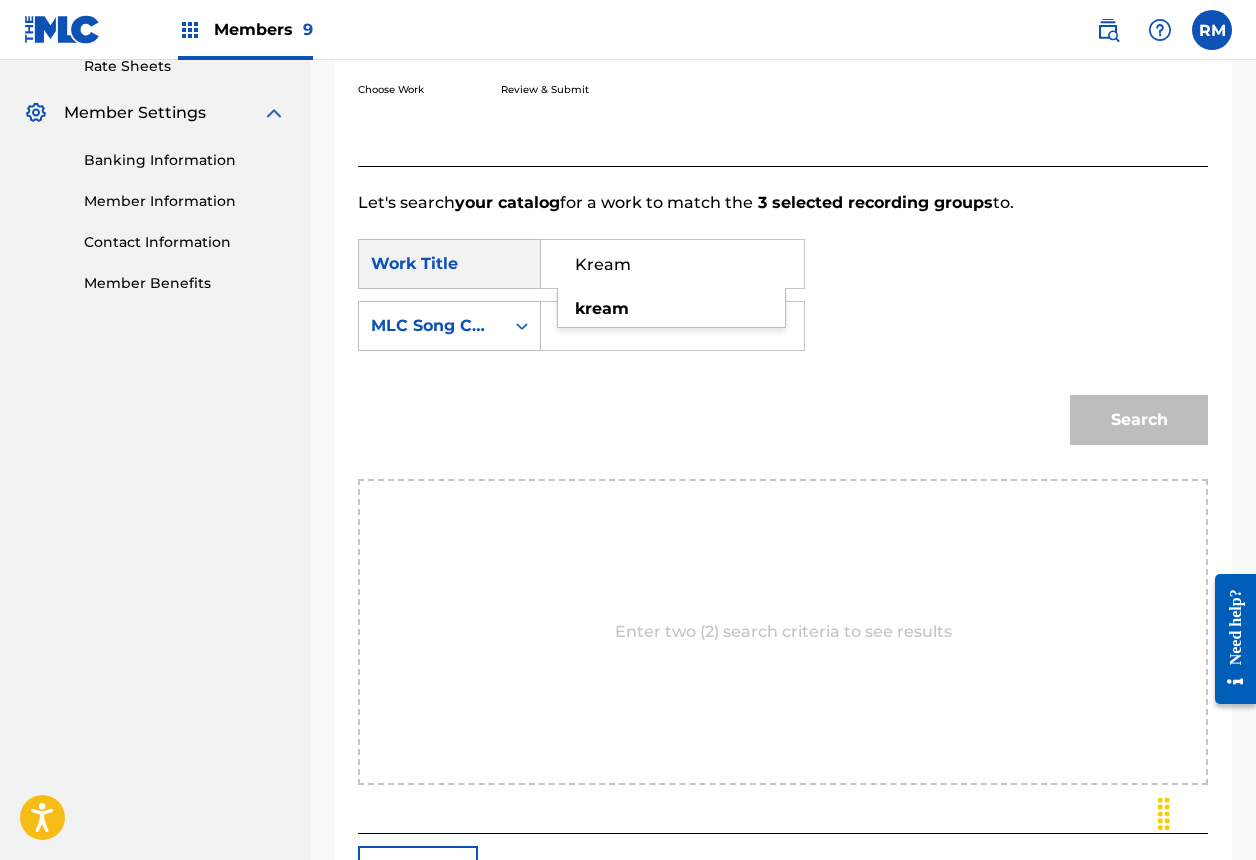 type on "Kream" 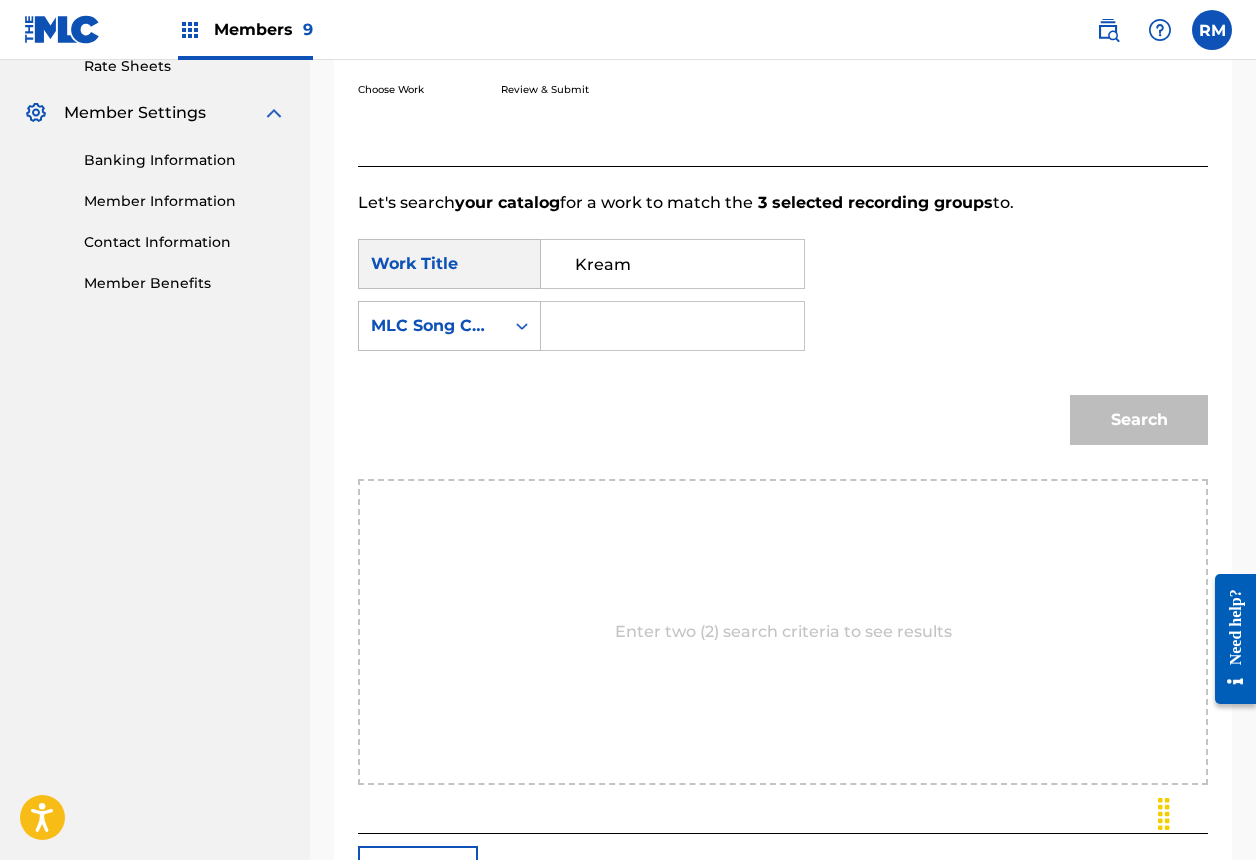 click at bounding box center [672, 326] 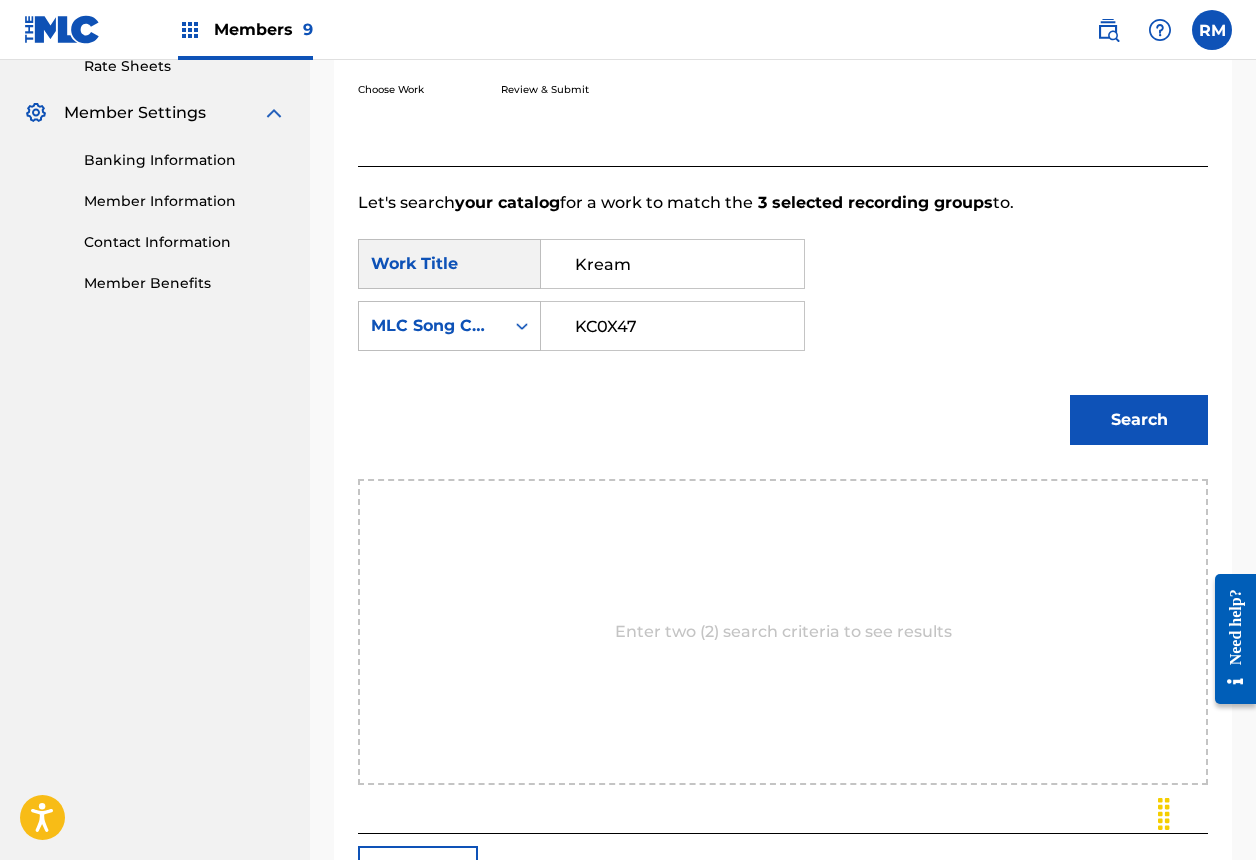 click on "KC0X47" at bounding box center [672, 326] 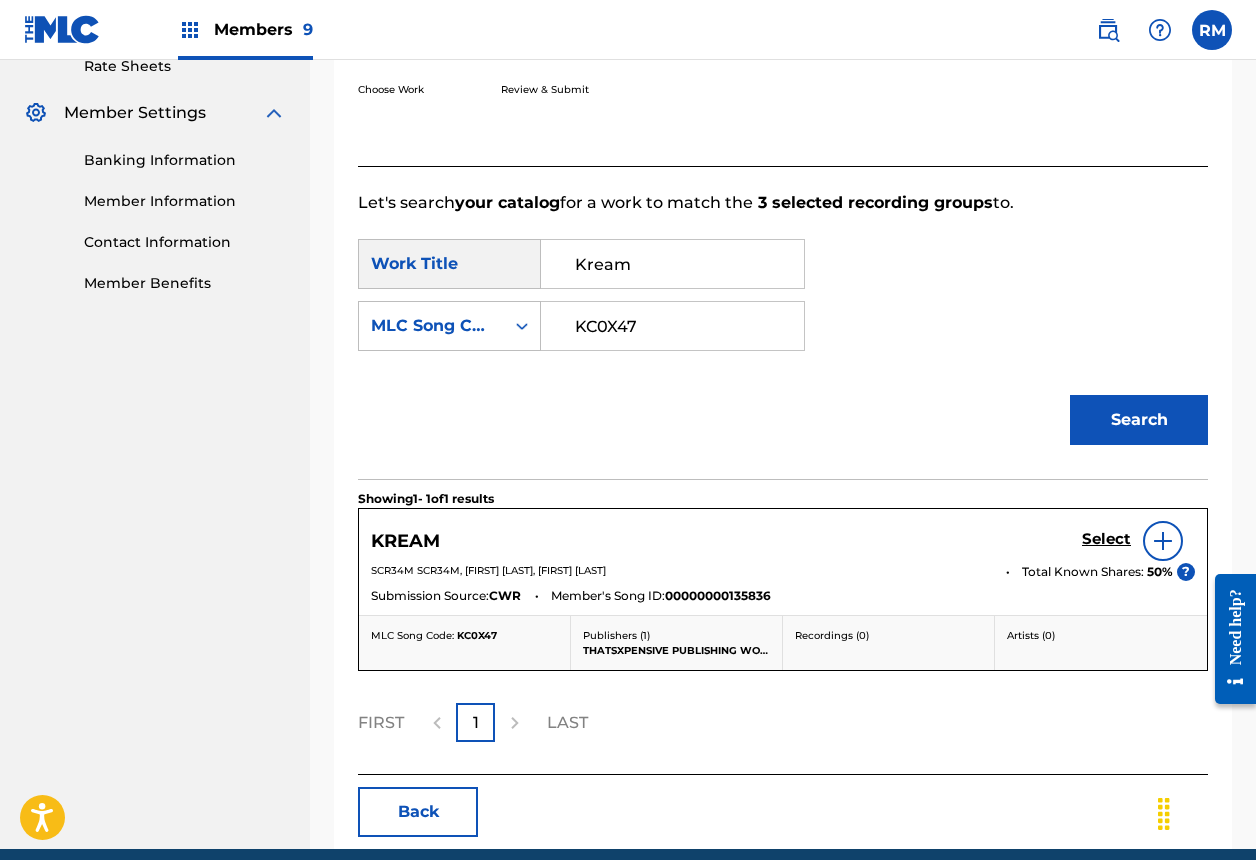 click on "Select" at bounding box center (1106, 539) 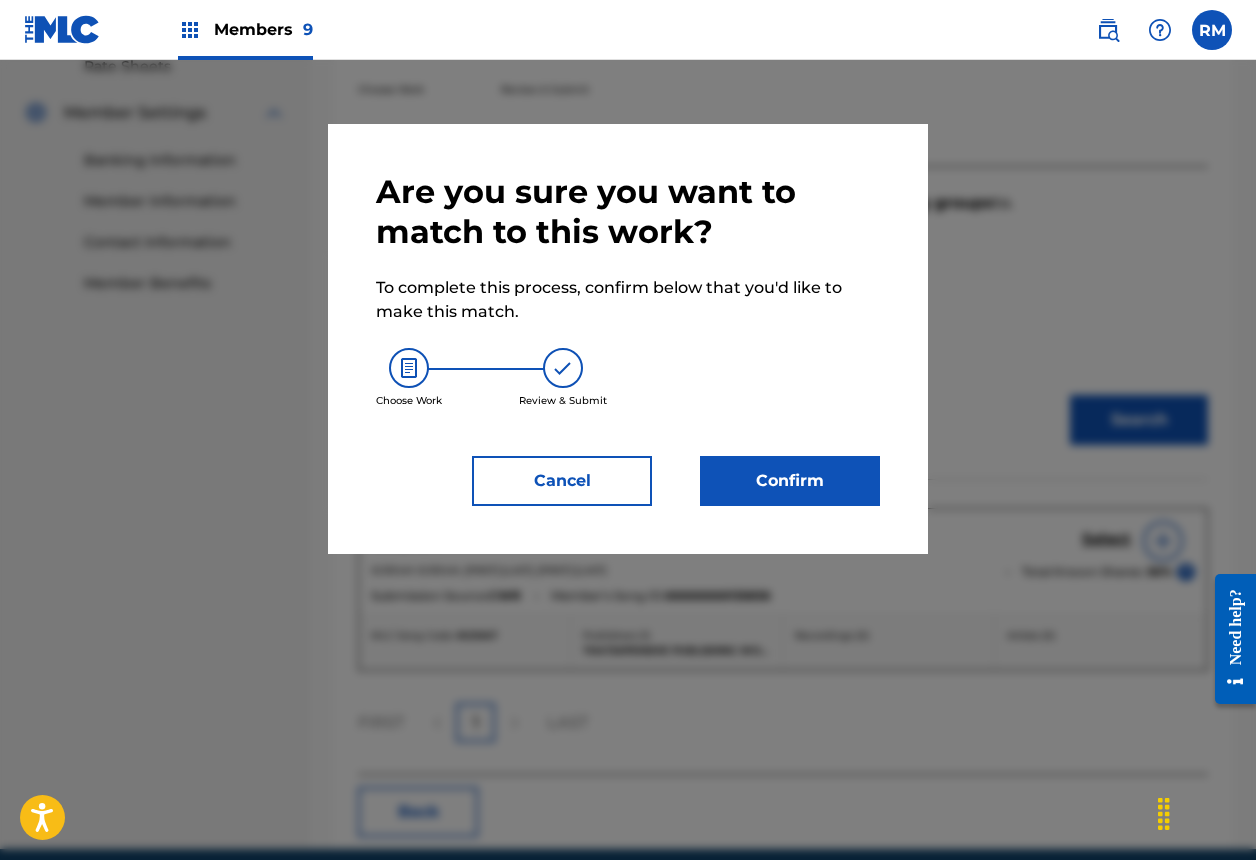 click on "Confirm" at bounding box center (790, 481) 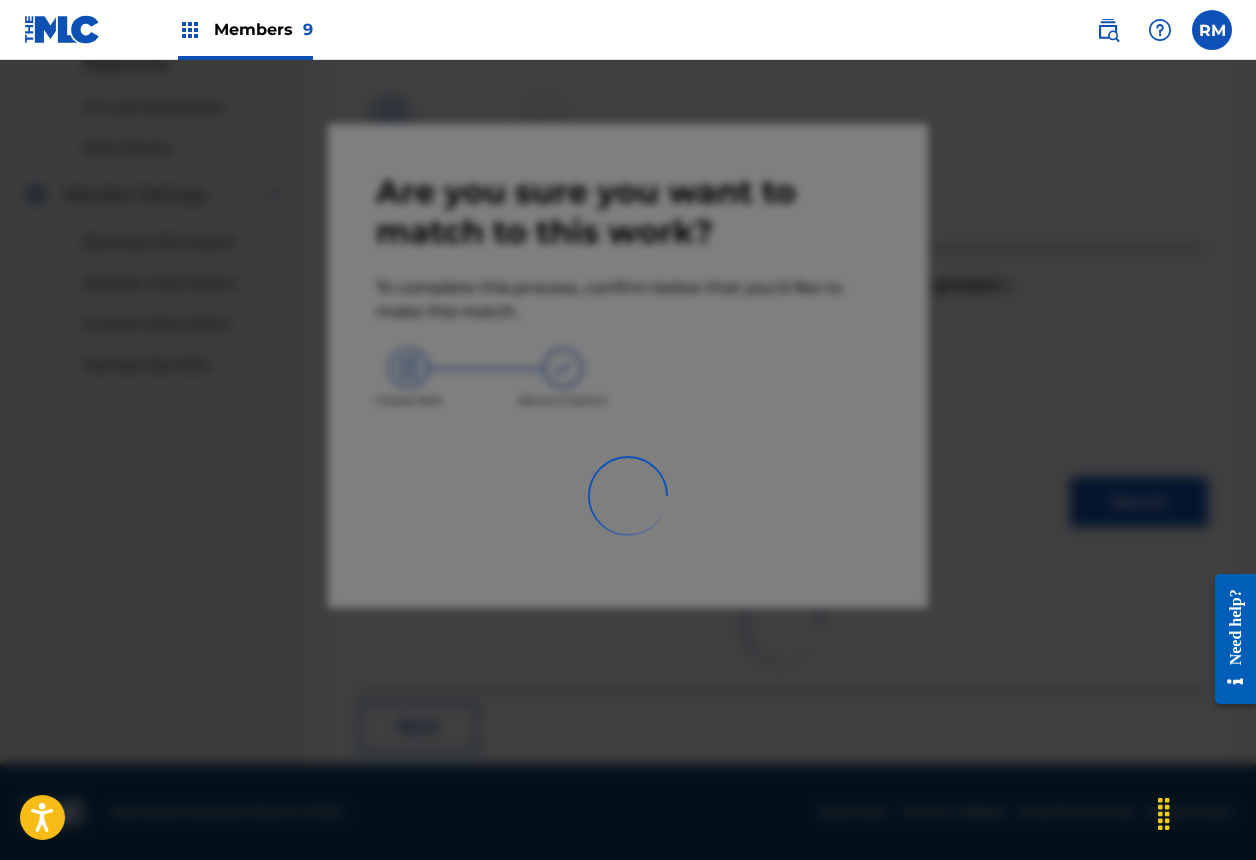 scroll, scrollTop: 67, scrollLeft: 0, axis: vertical 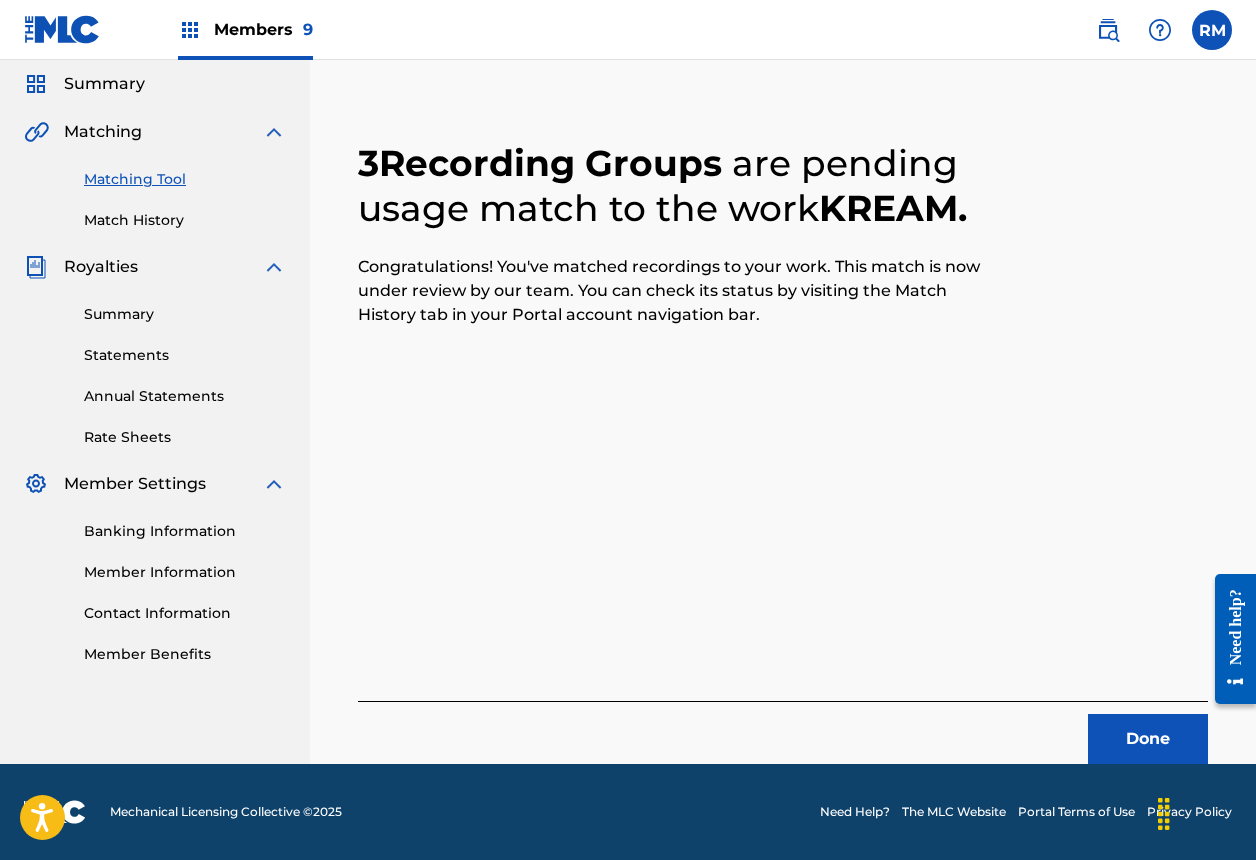 click on "Done" at bounding box center (1148, 739) 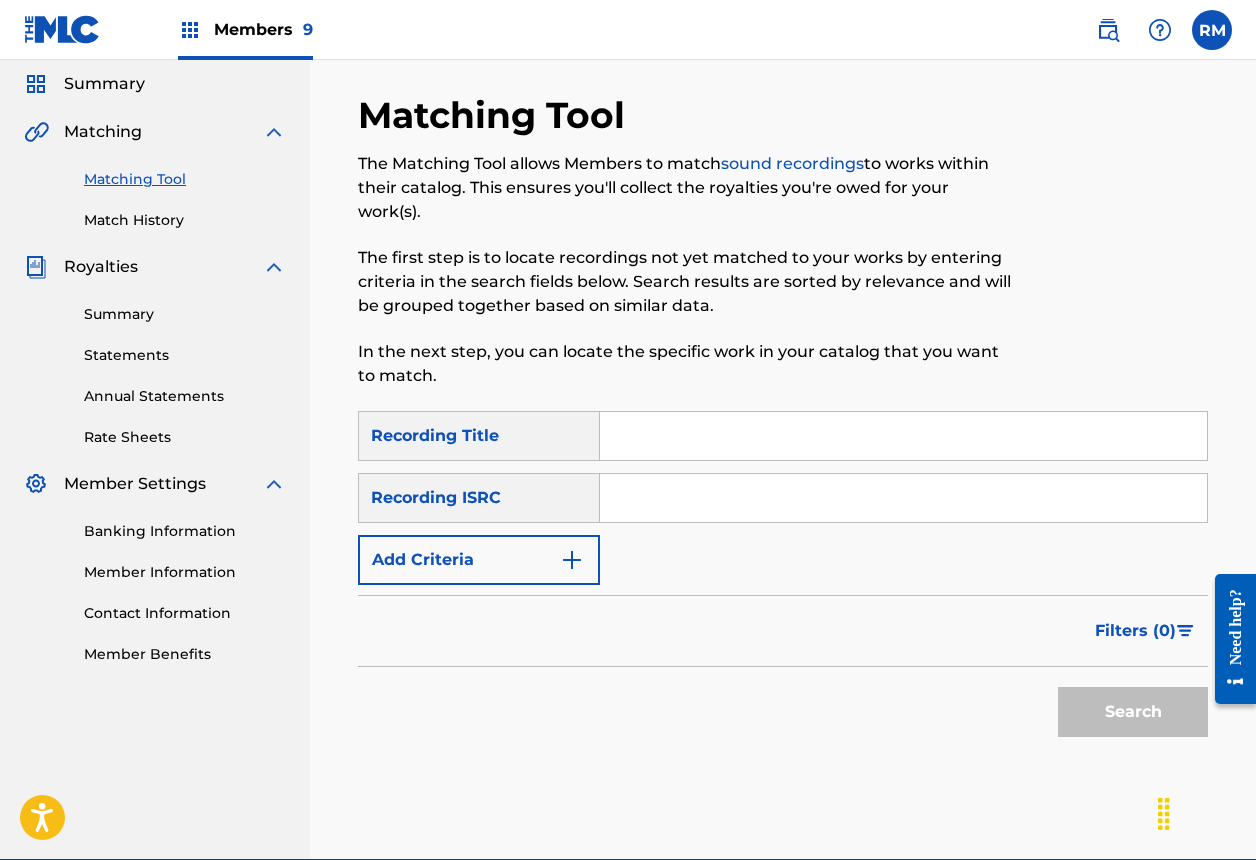 click at bounding box center [903, 498] 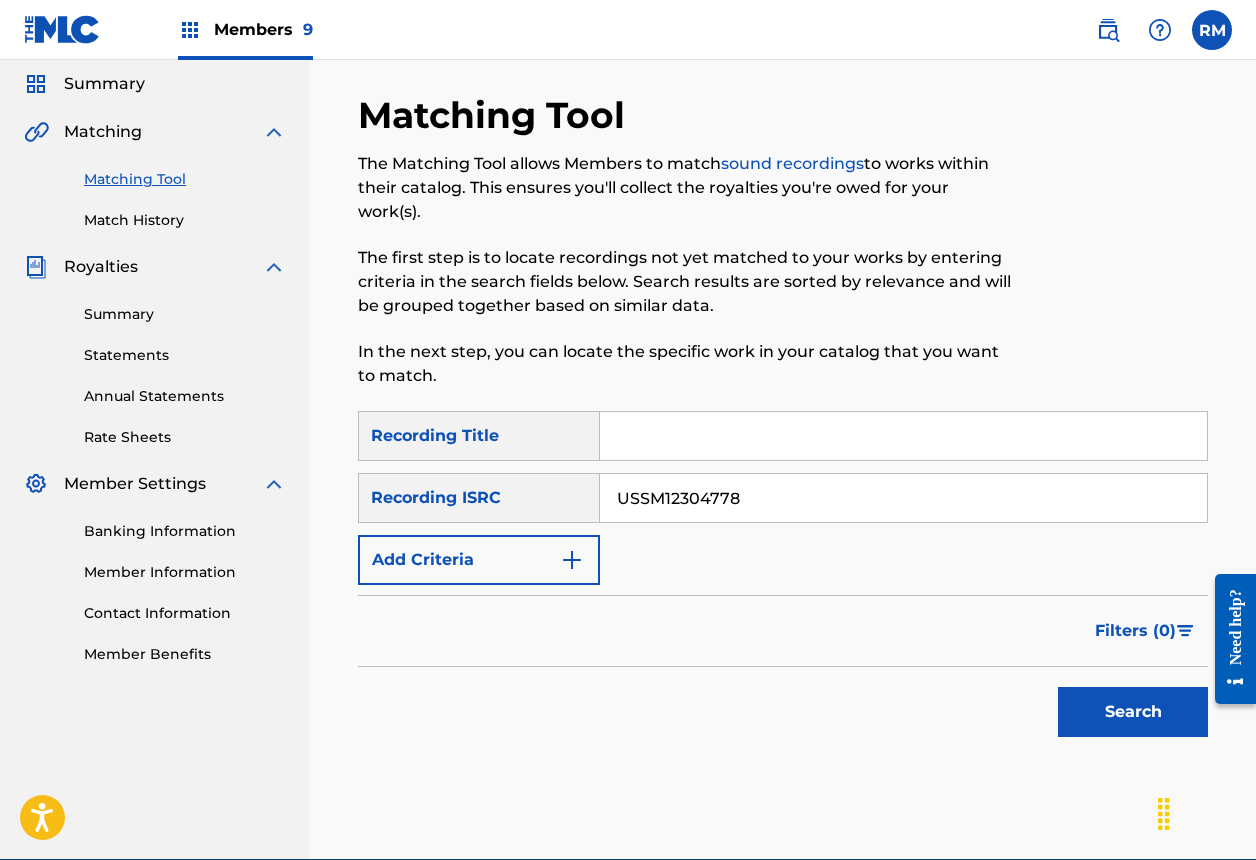 click on "Search" at bounding box center [1133, 712] 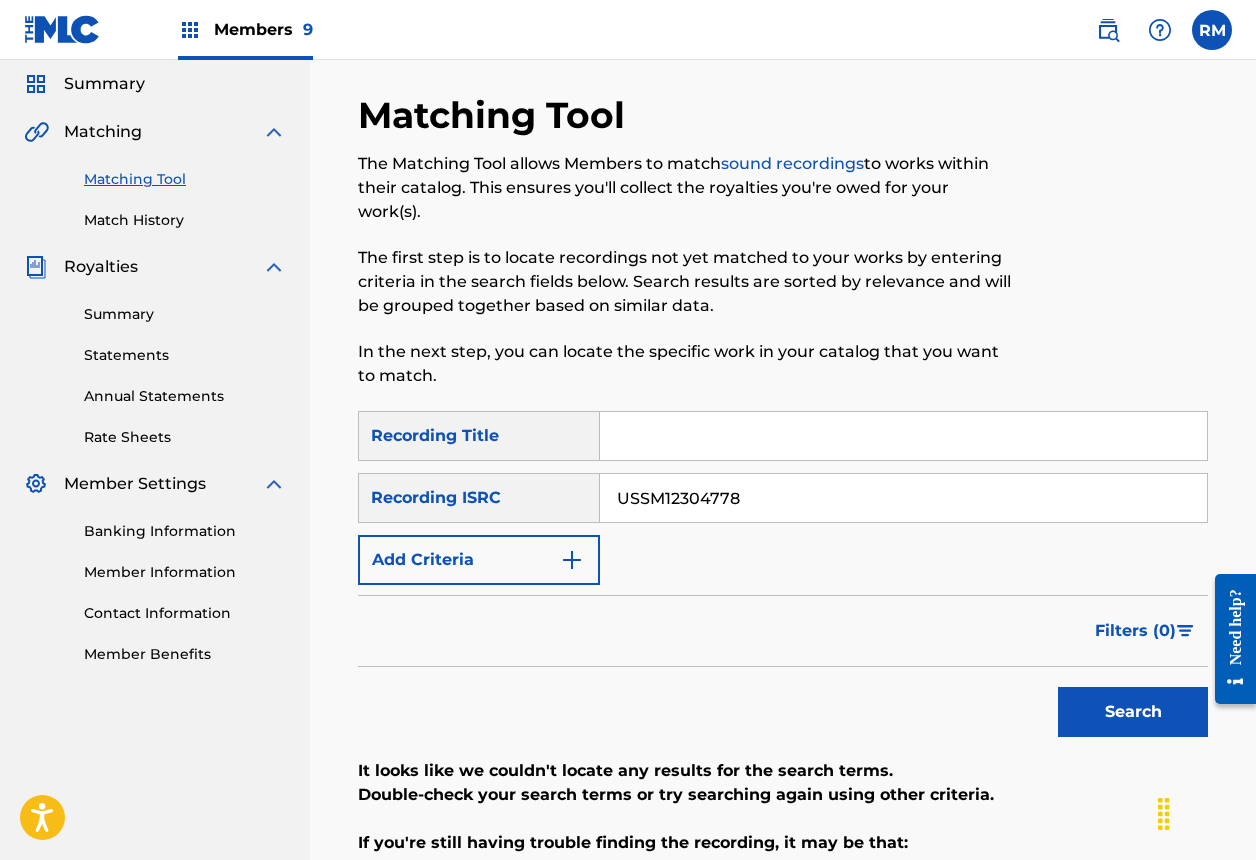 click on "USSM12304778" at bounding box center (903, 498) 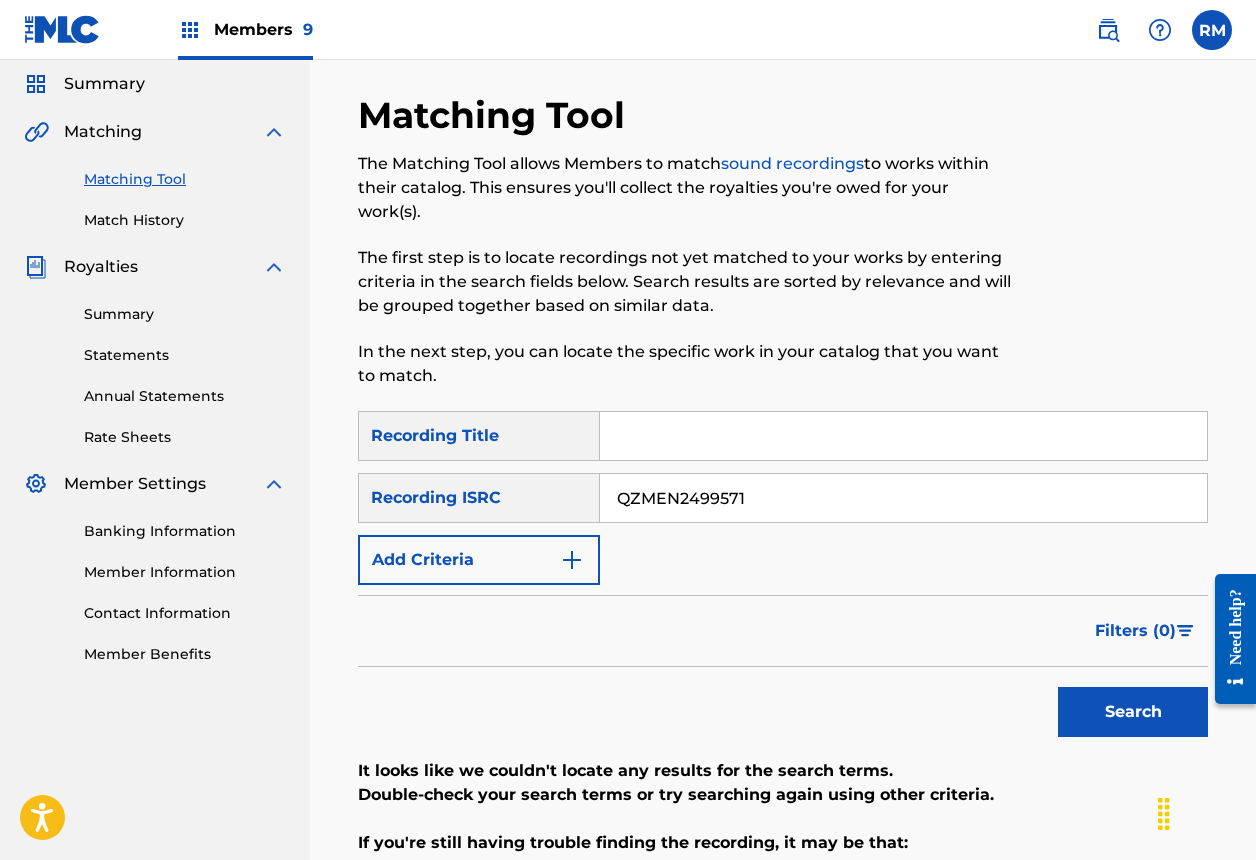 type on "QZMEN2499571" 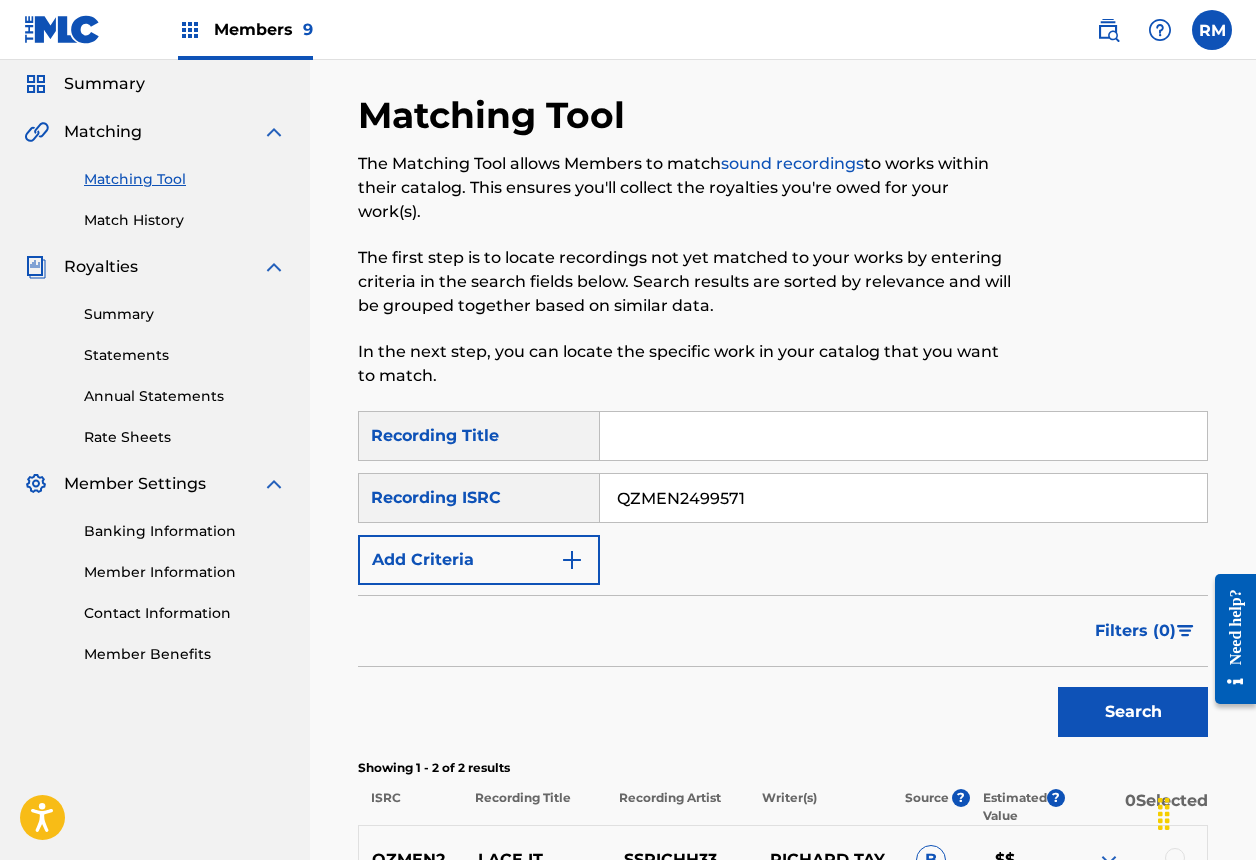 scroll, scrollTop: 368, scrollLeft: 0, axis: vertical 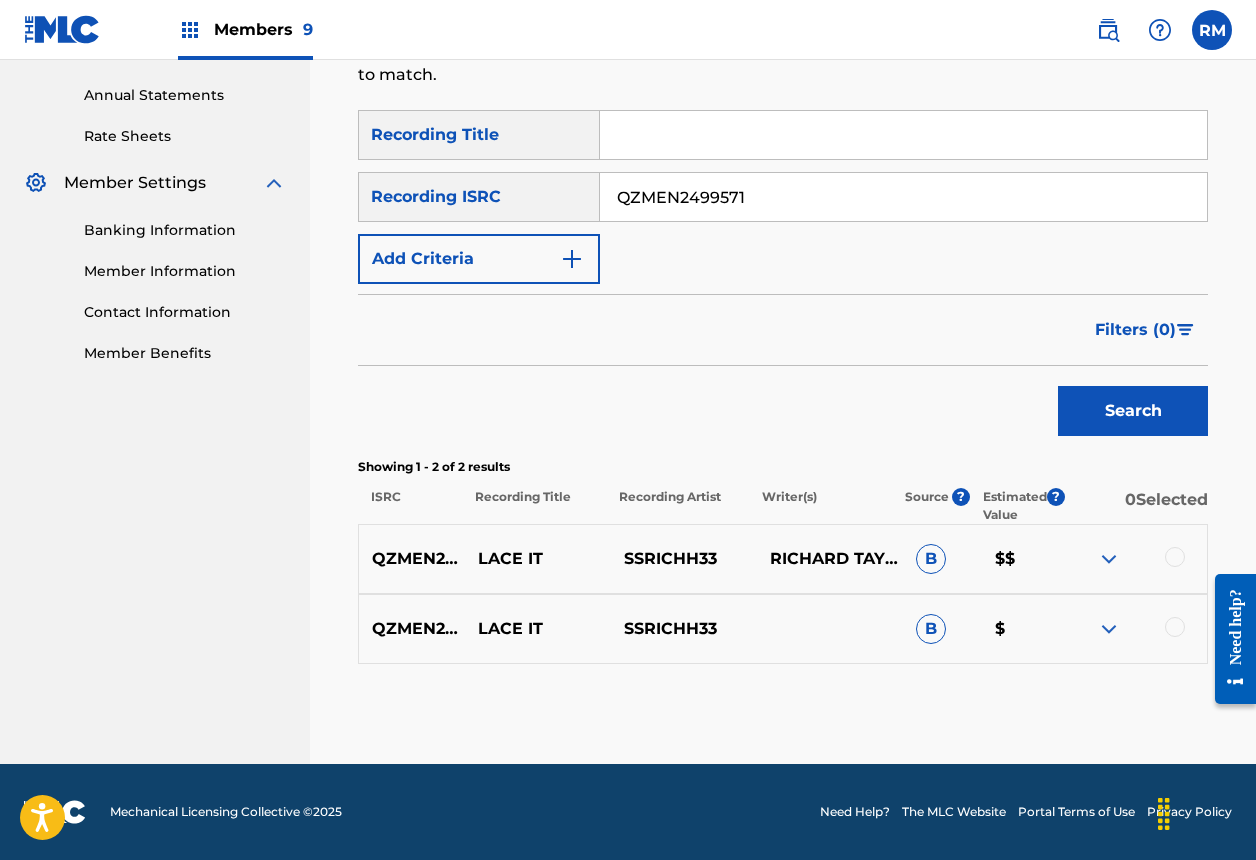 click at bounding box center [1175, 557] 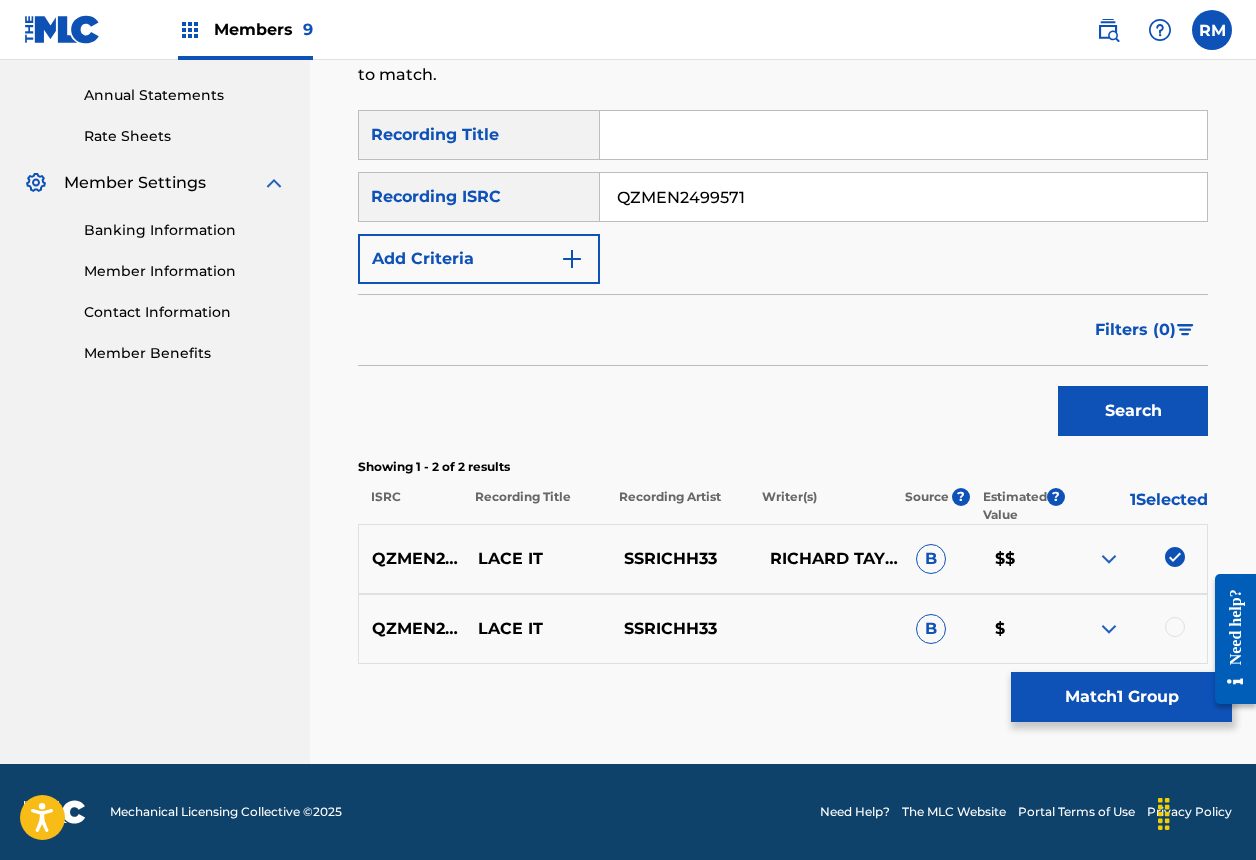 click at bounding box center [1175, 627] 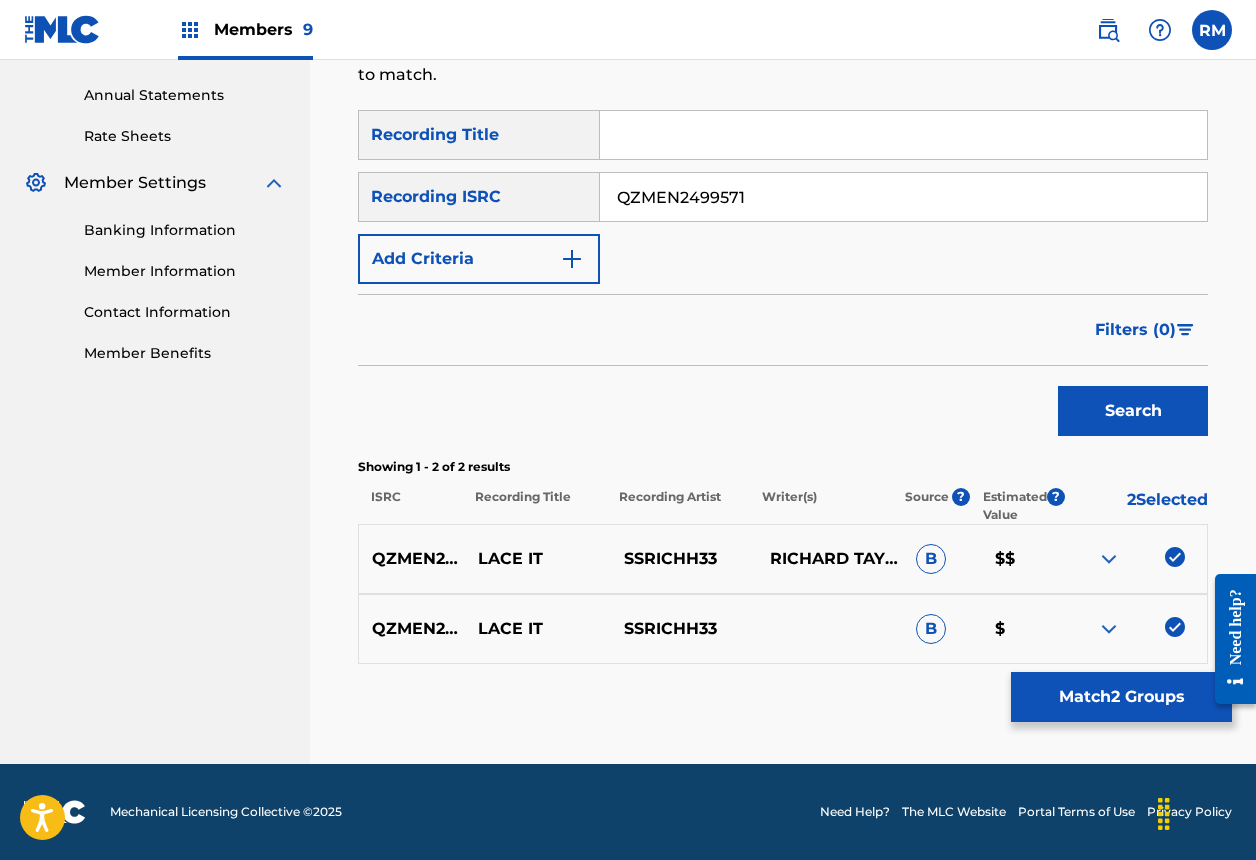 click on "Match  2 Groups" at bounding box center (1121, 697) 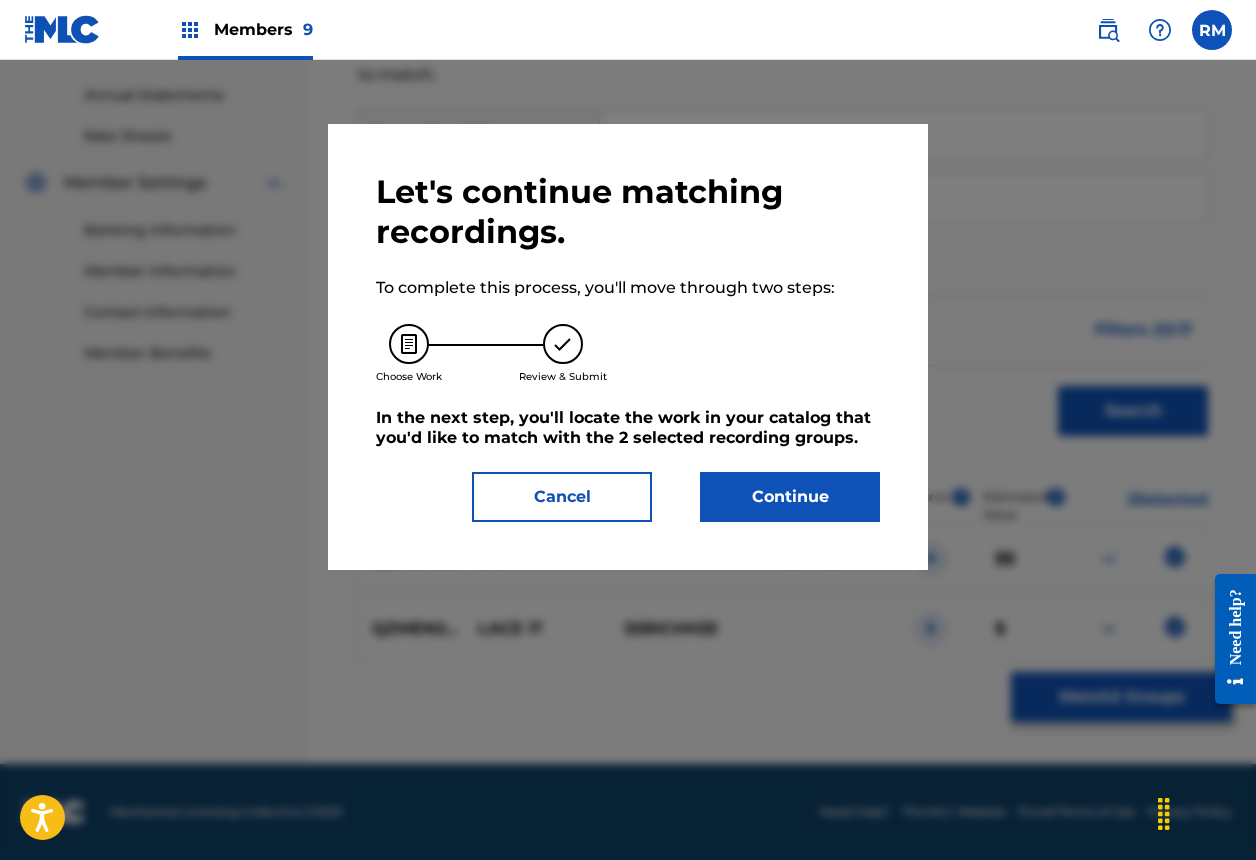 click on "Continue" at bounding box center (790, 497) 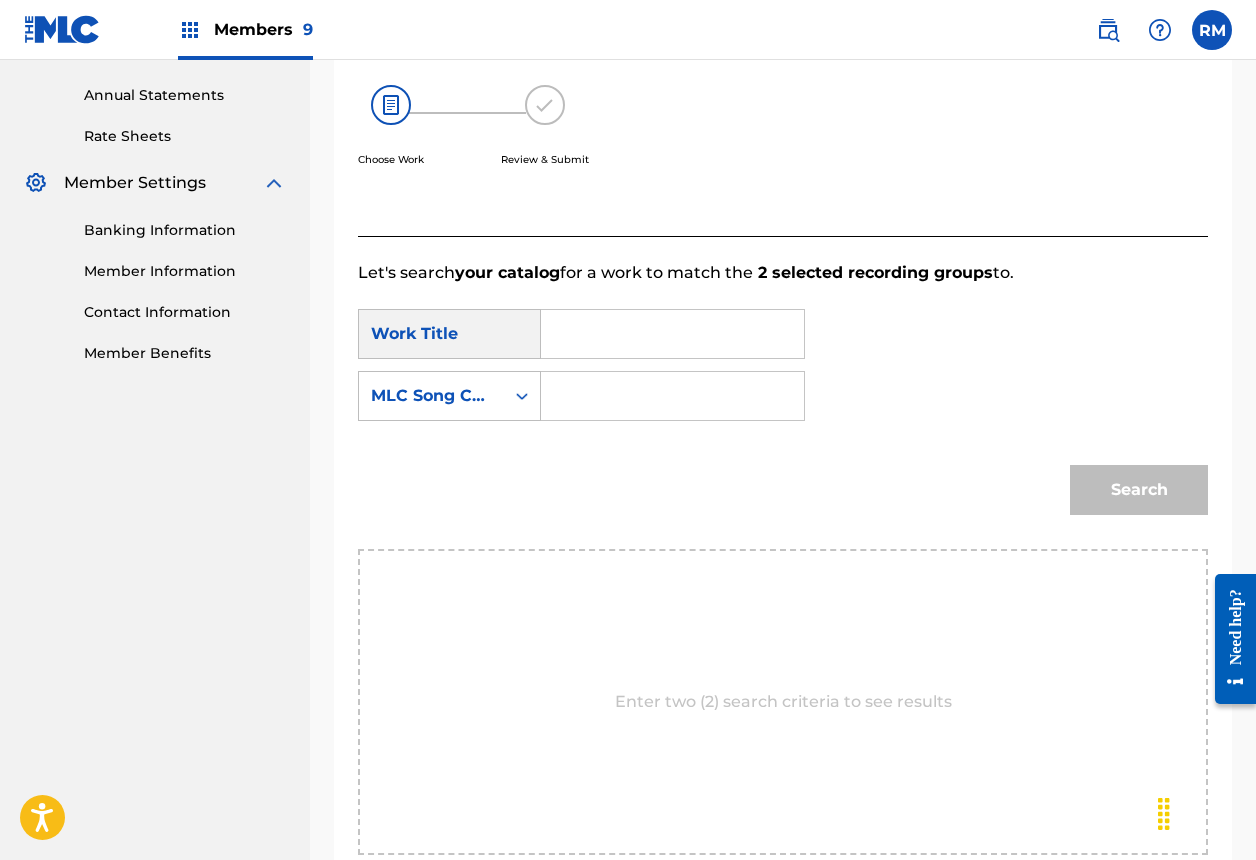 click at bounding box center (672, 334) 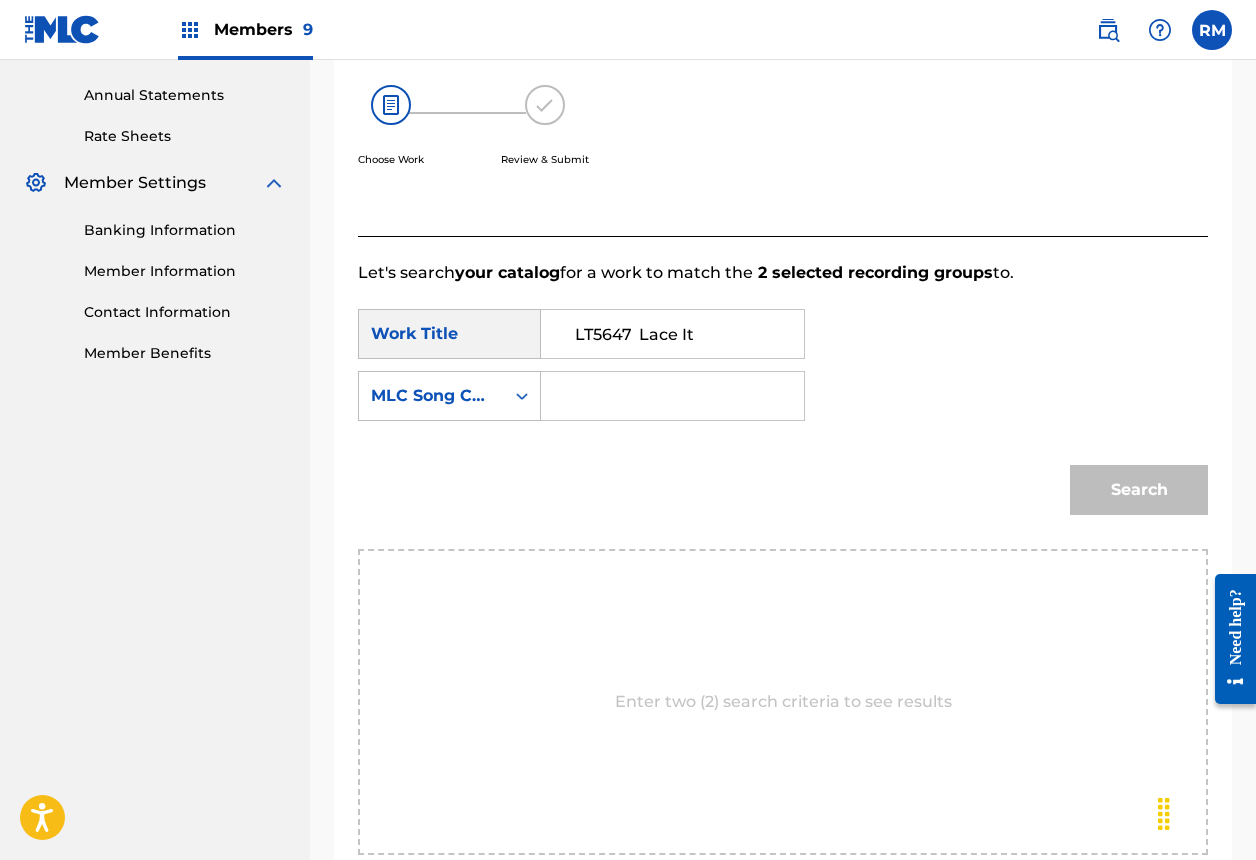 click on "LT5647	Lace It" at bounding box center (672, 334) 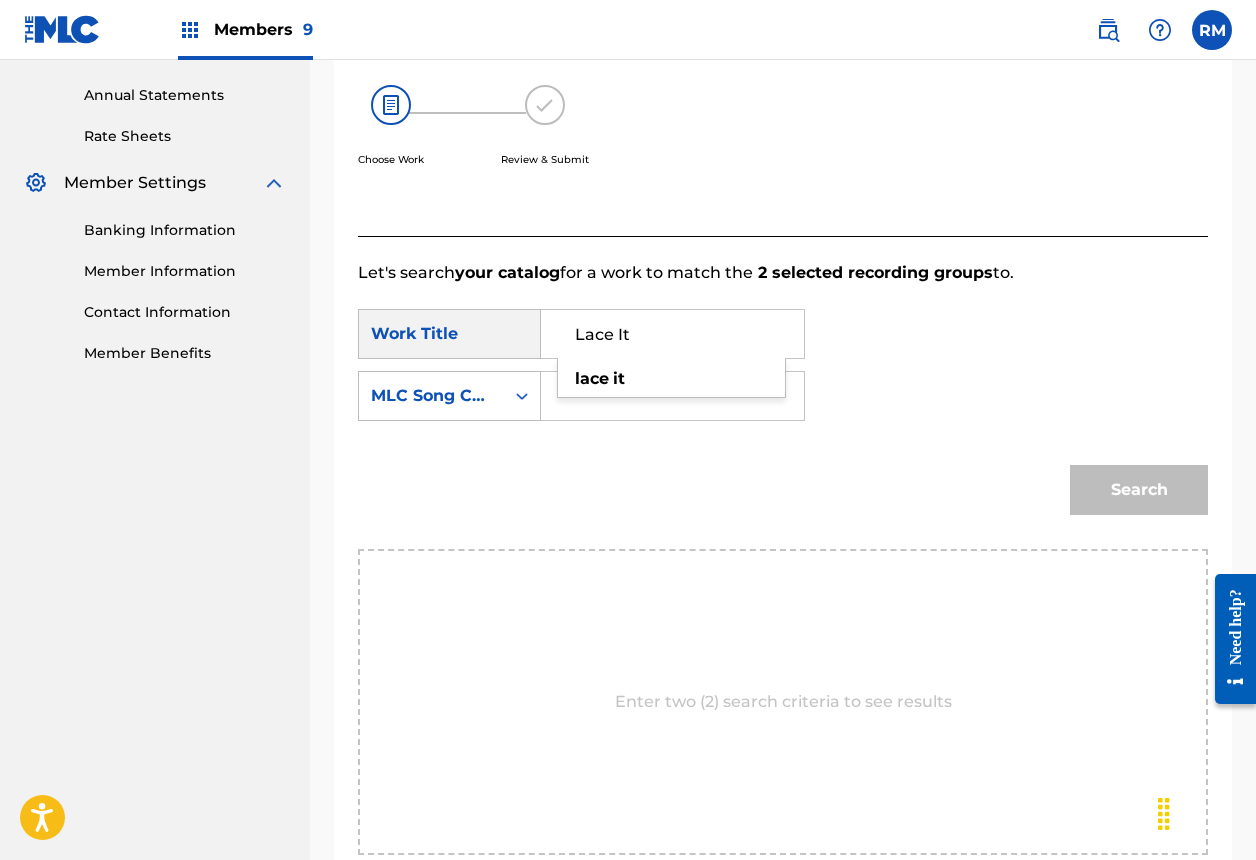 type on "Lace It" 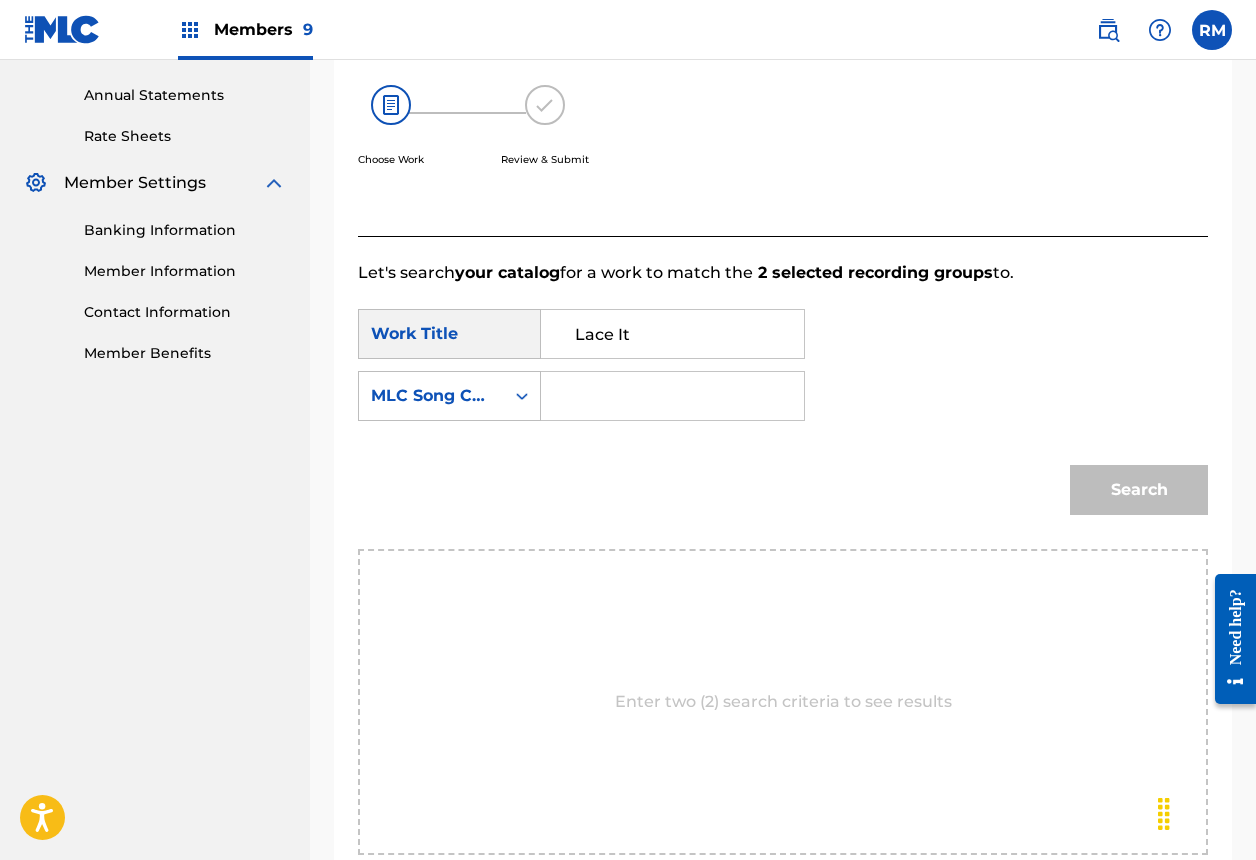 click at bounding box center [672, 396] 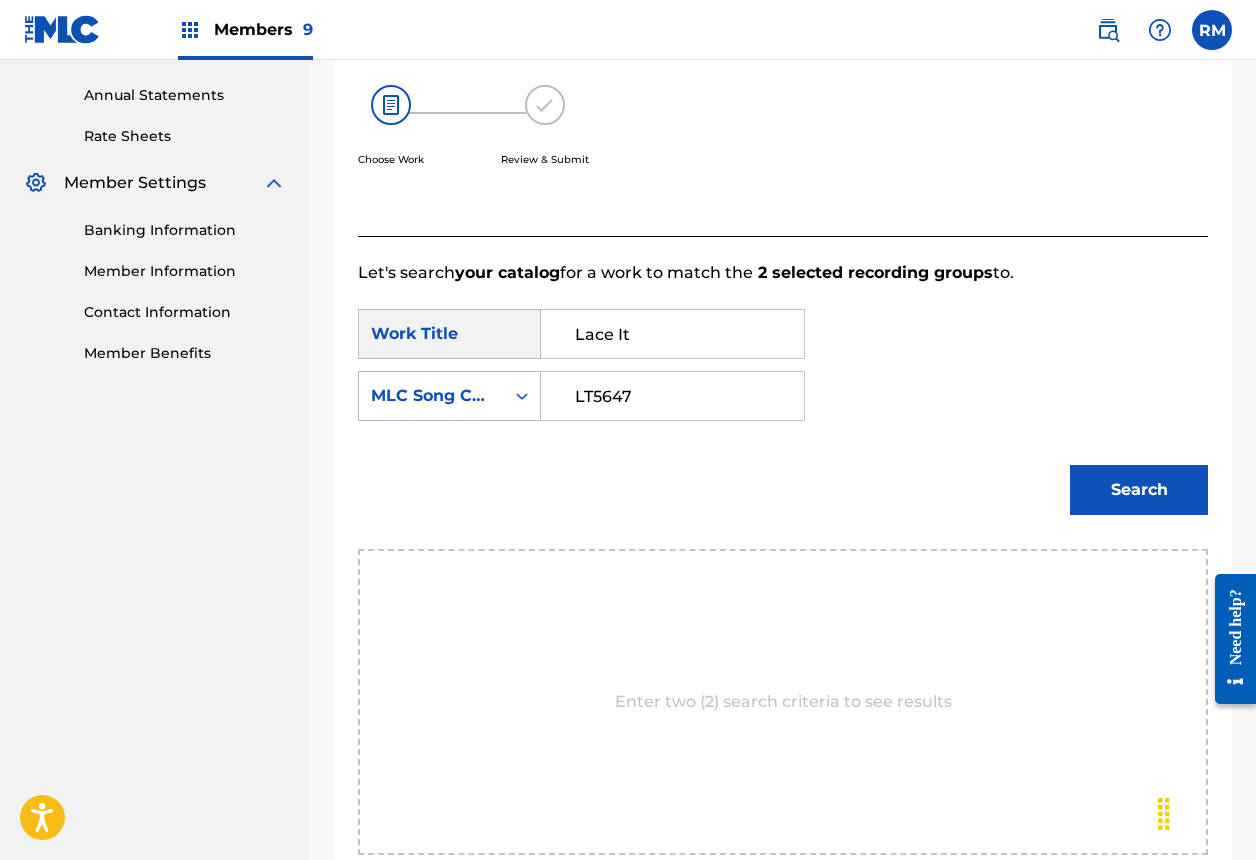click on "LT5647" at bounding box center [672, 396] 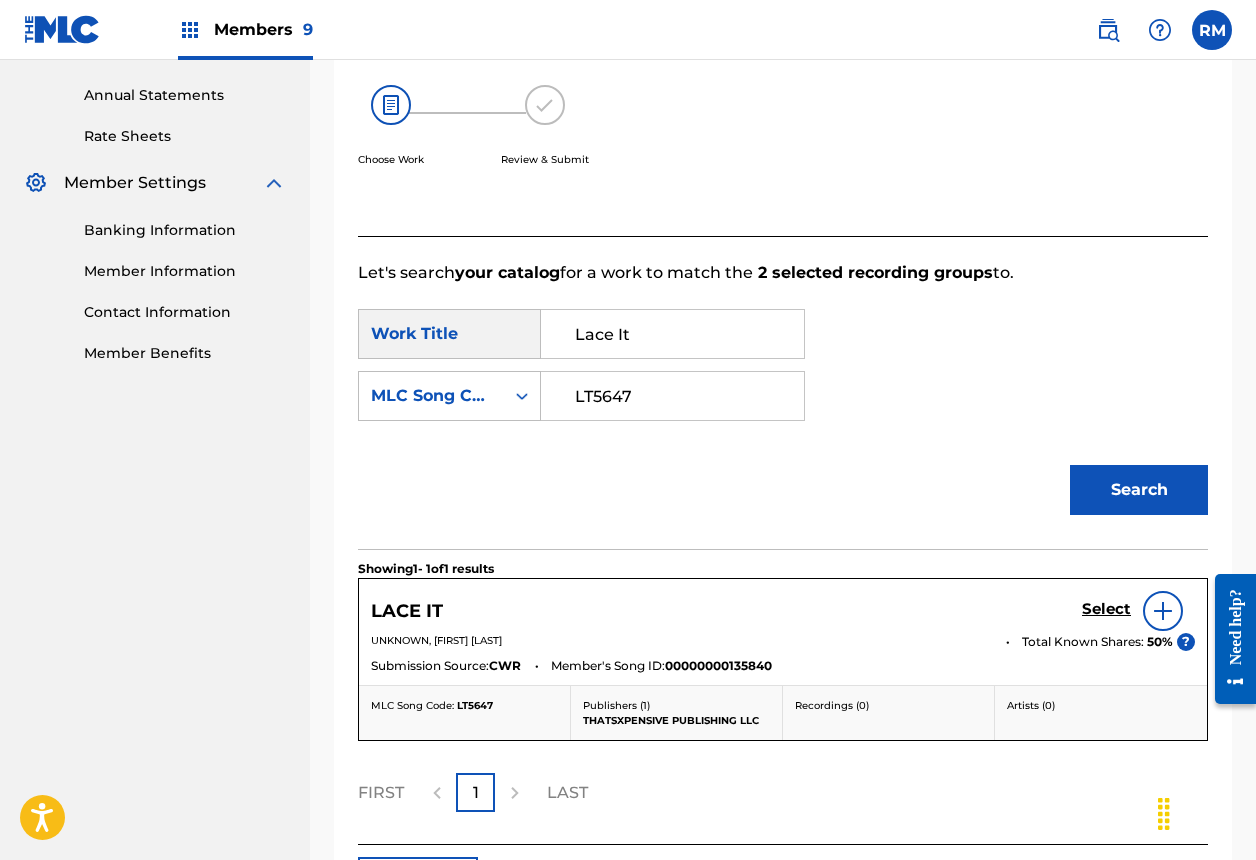 click on "Select" at bounding box center [1106, 609] 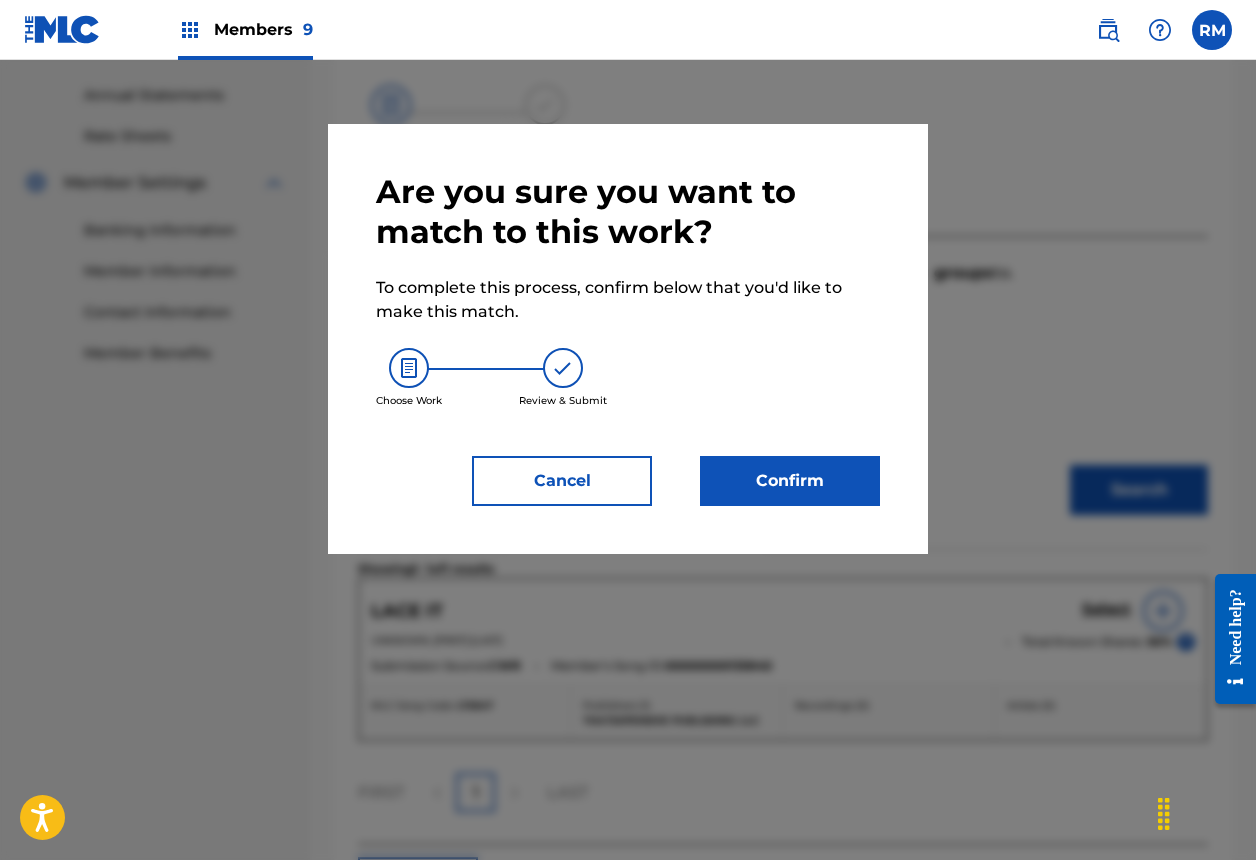 click on "Confirm" at bounding box center (790, 481) 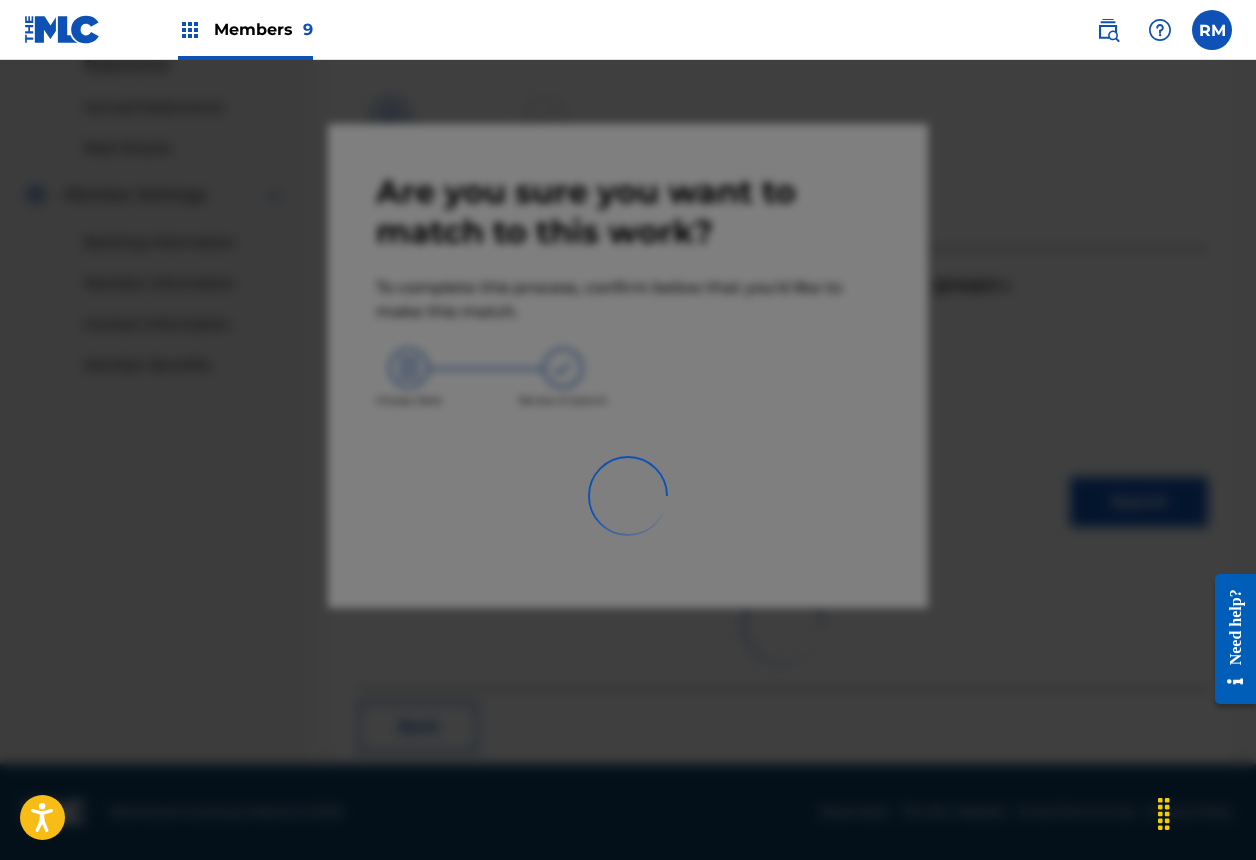 scroll, scrollTop: 67, scrollLeft: 0, axis: vertical 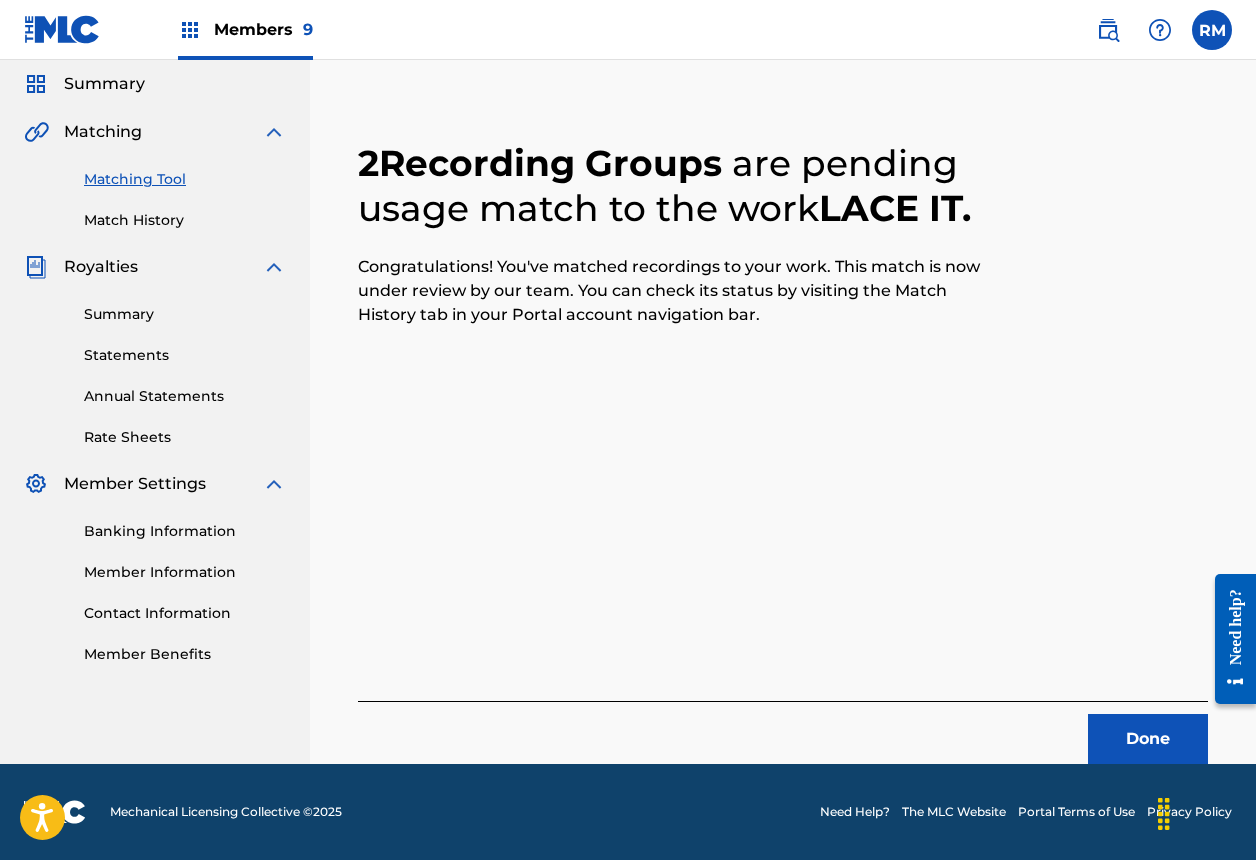 click on "Done" at bounding box center [1148, 739] 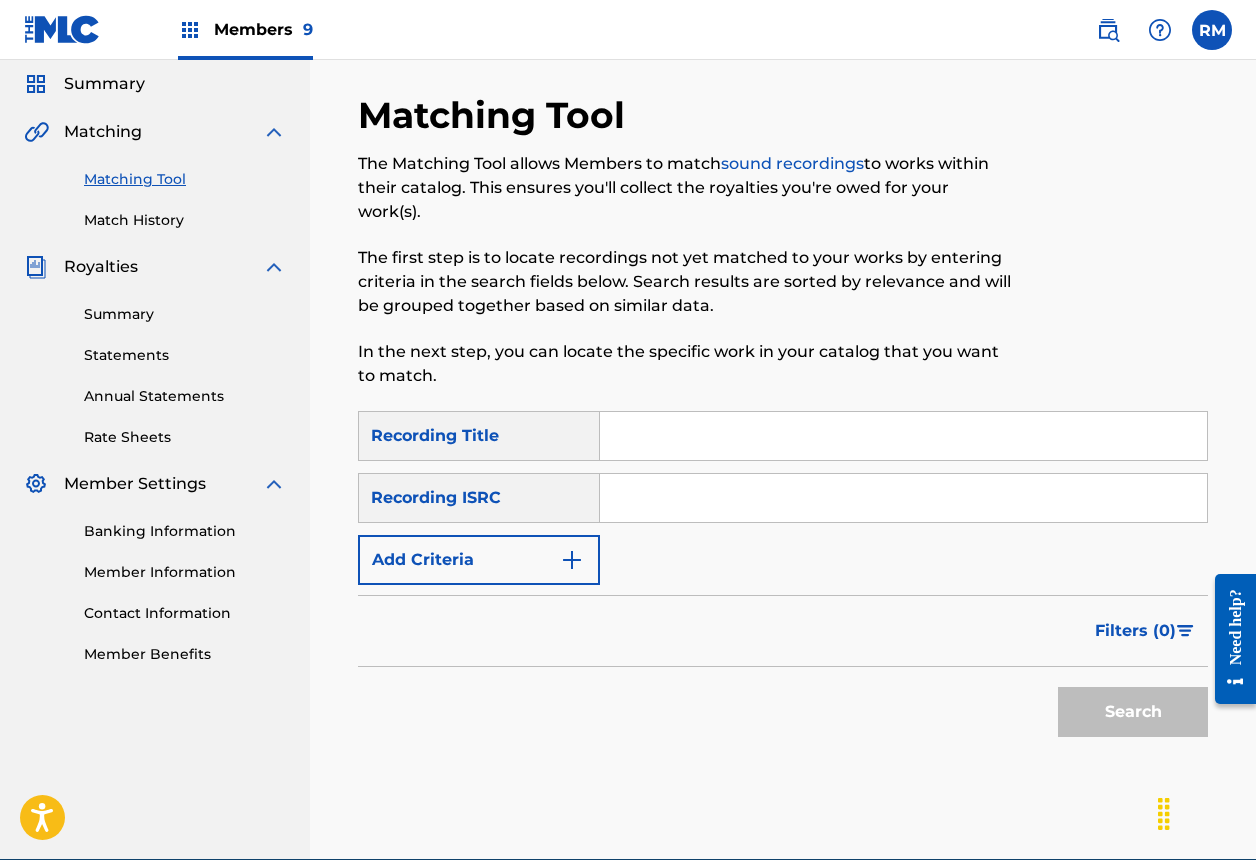 click at bounding box center (903, 498) 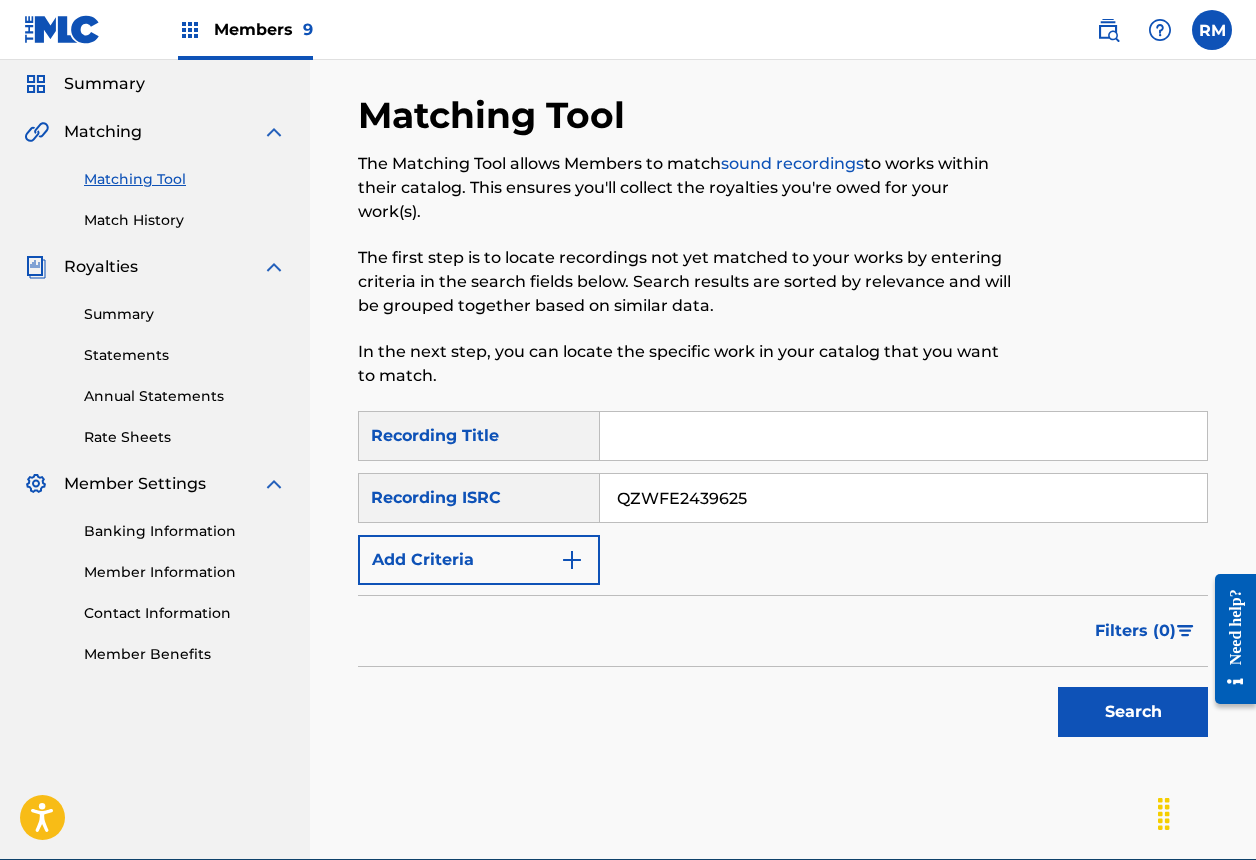 type on "QZWFE2439625" 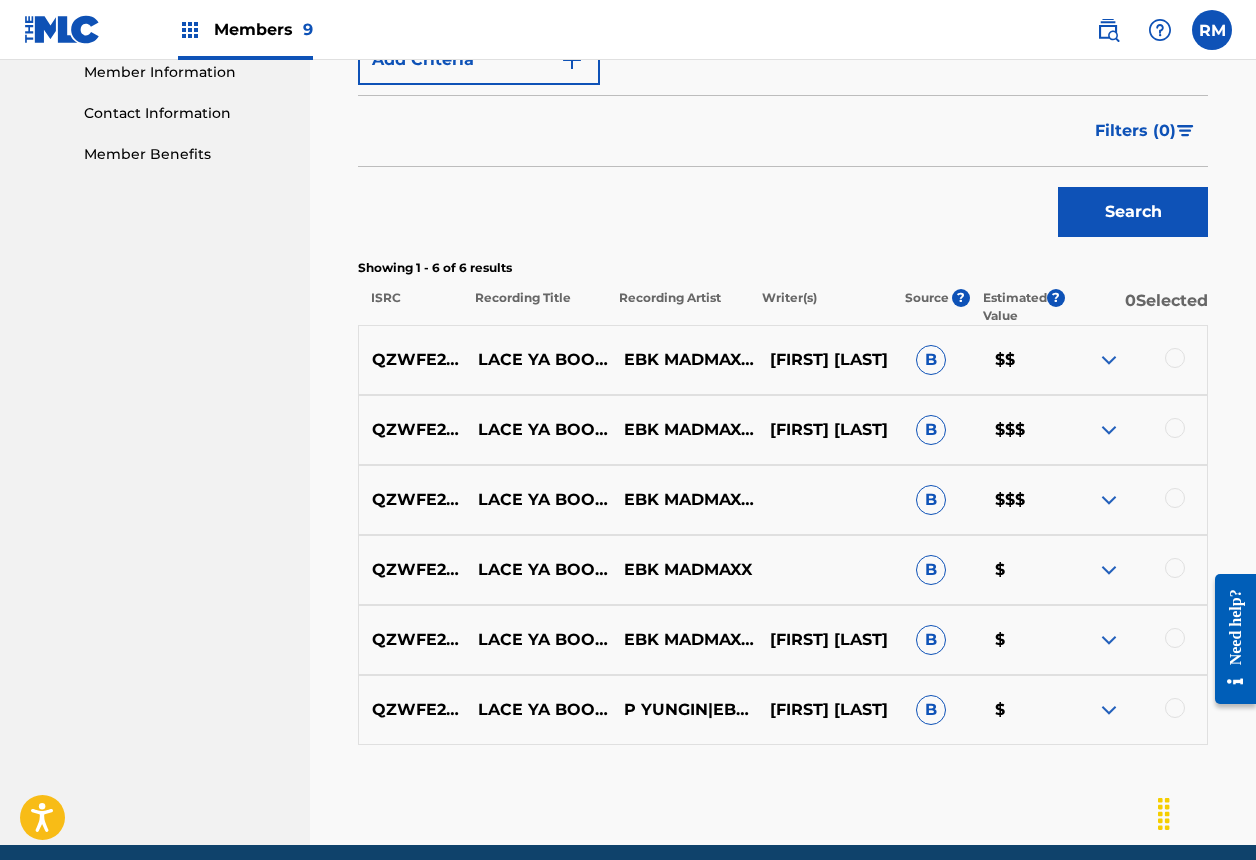scroll, scrollTop: 648, scrollLeft: 0, axis: vertical 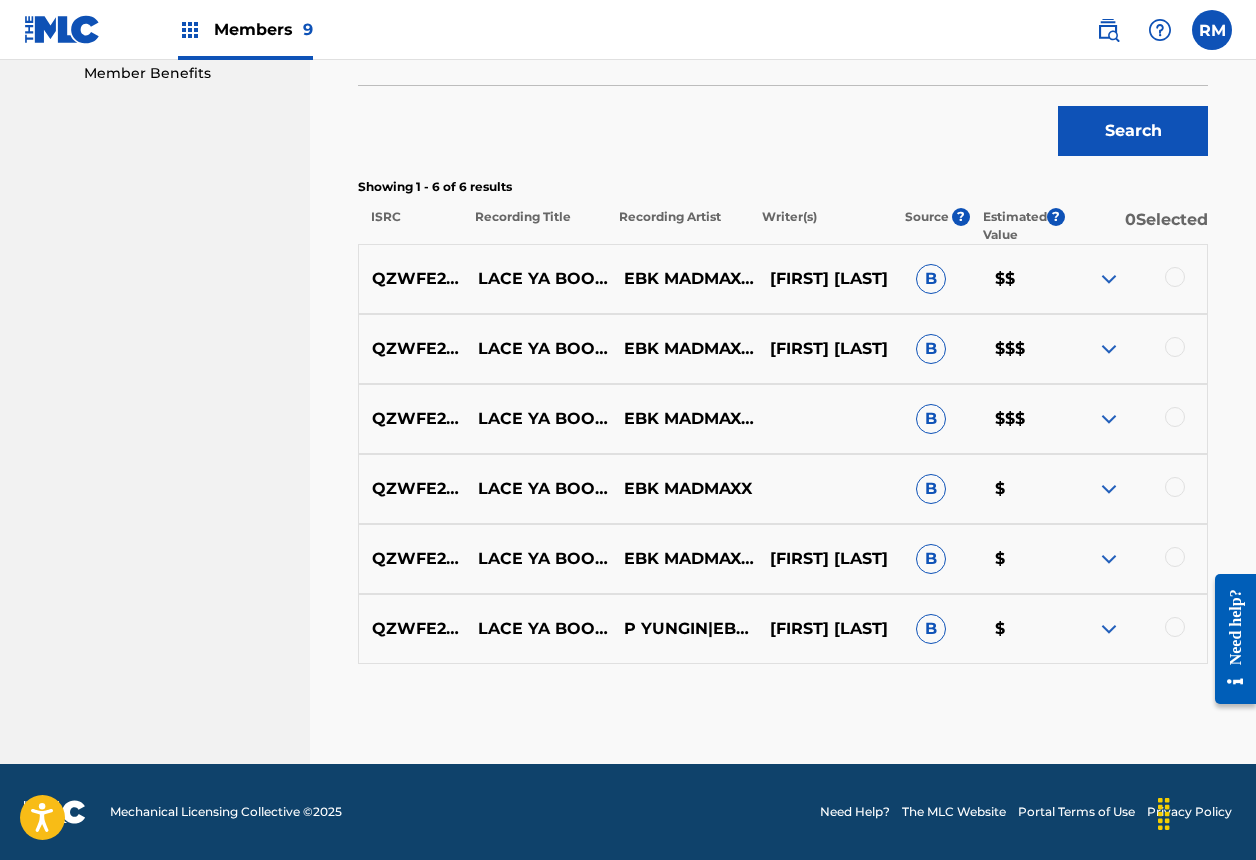 click at bounding box center (1175, 277) 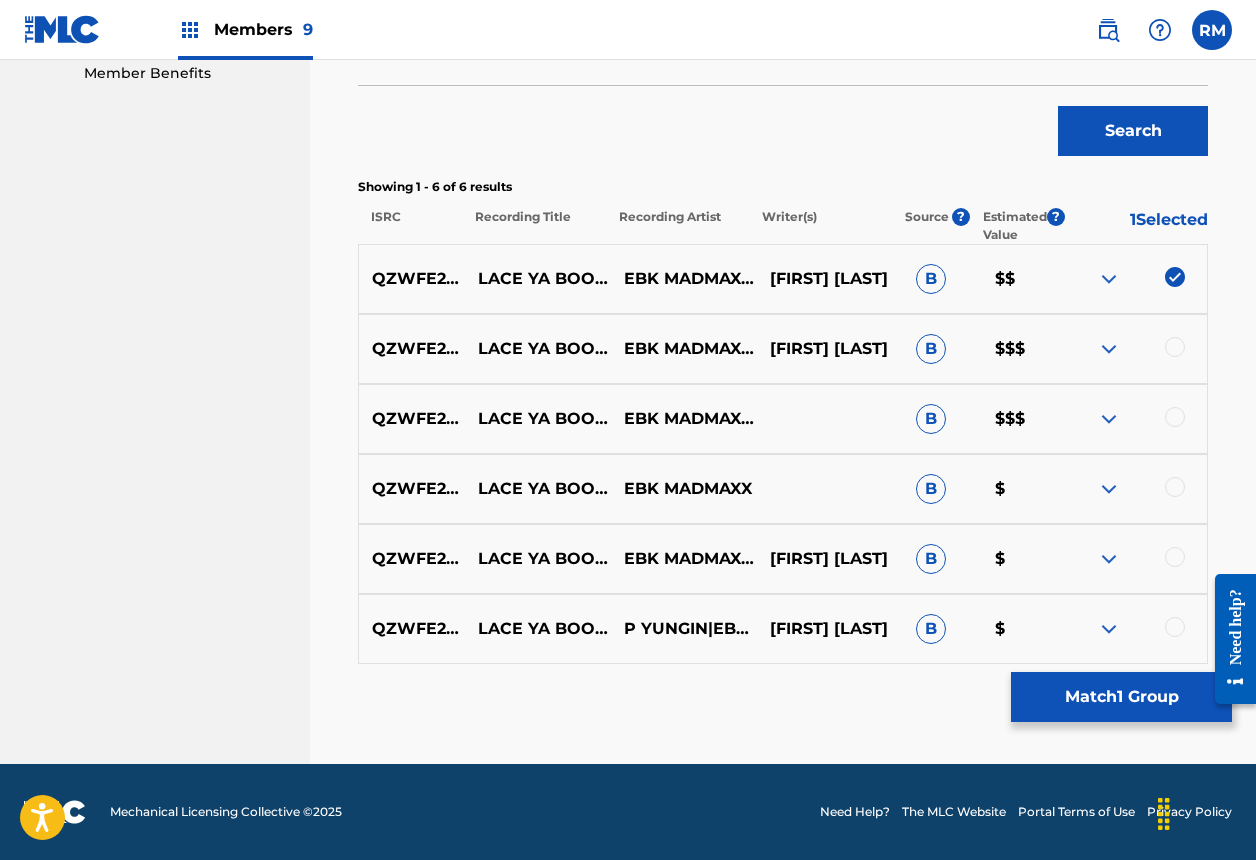 click at bounding box center [1175, 347] 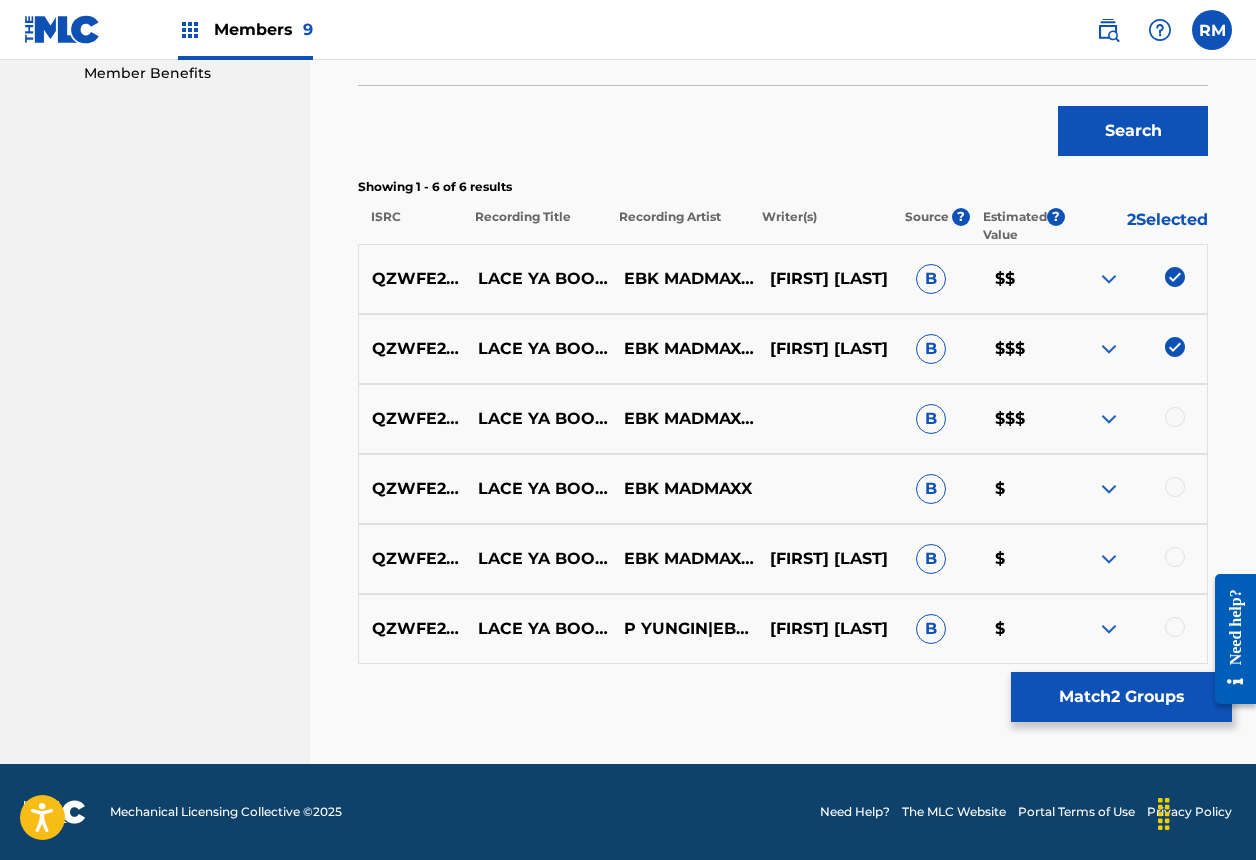 click at bounding box center (1175, 417) 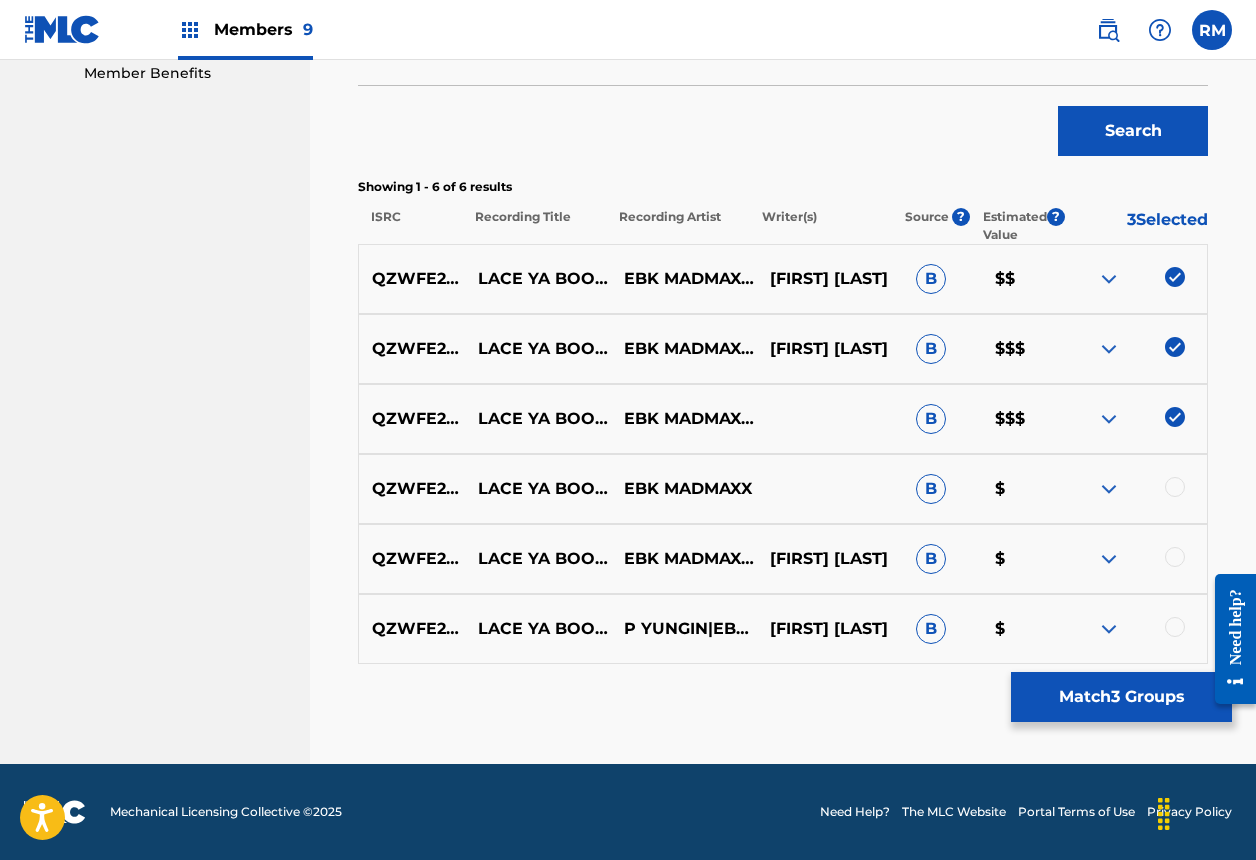 click at bounding box center (1175, 487) 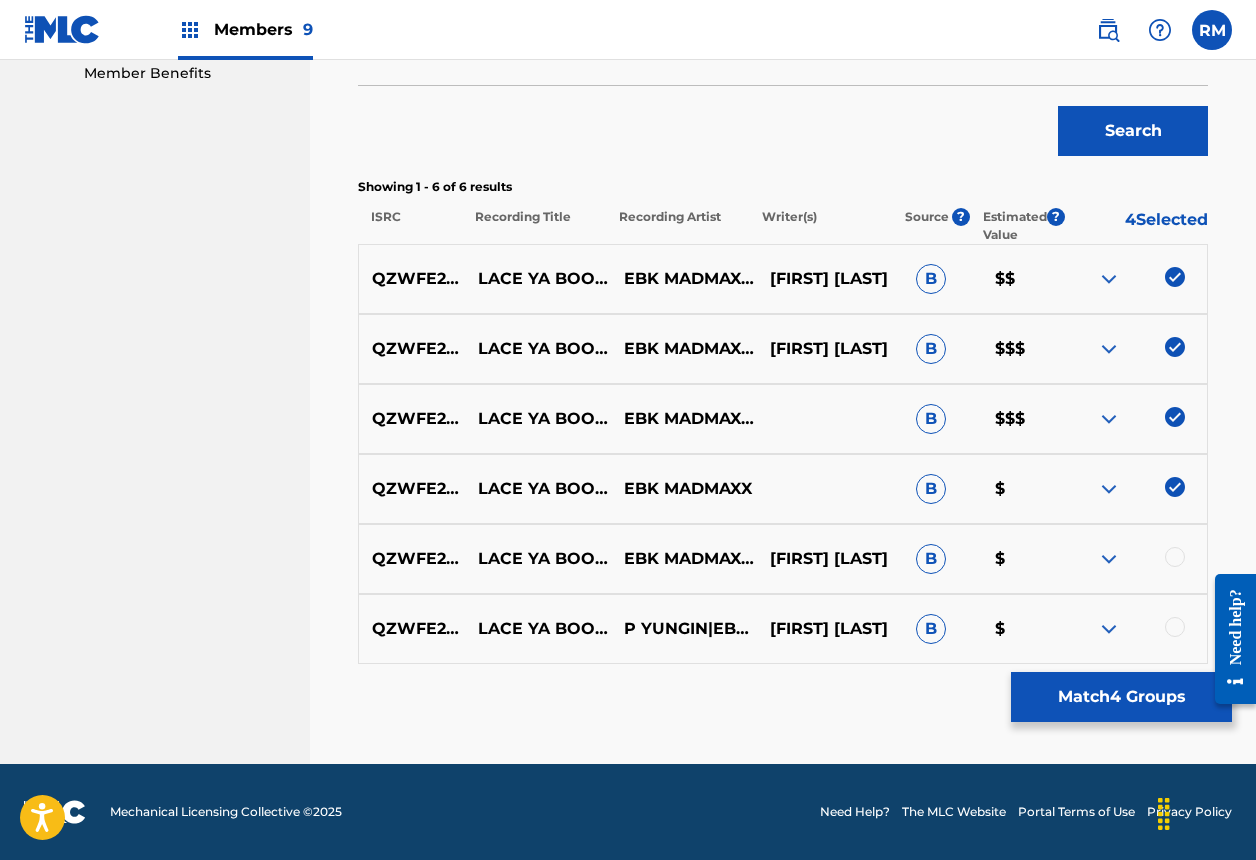 click at bounding box center [1175, 557] 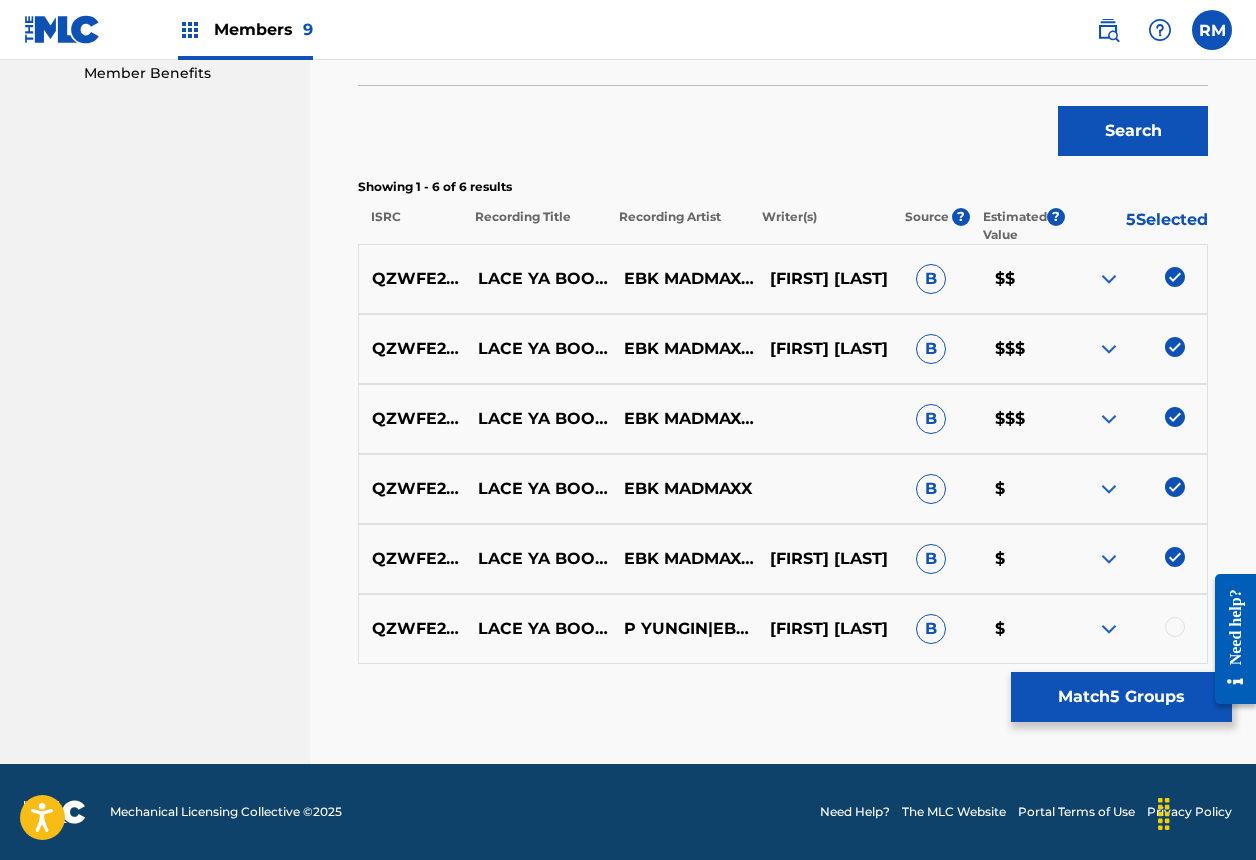 click at bounding box center (1175, 627) 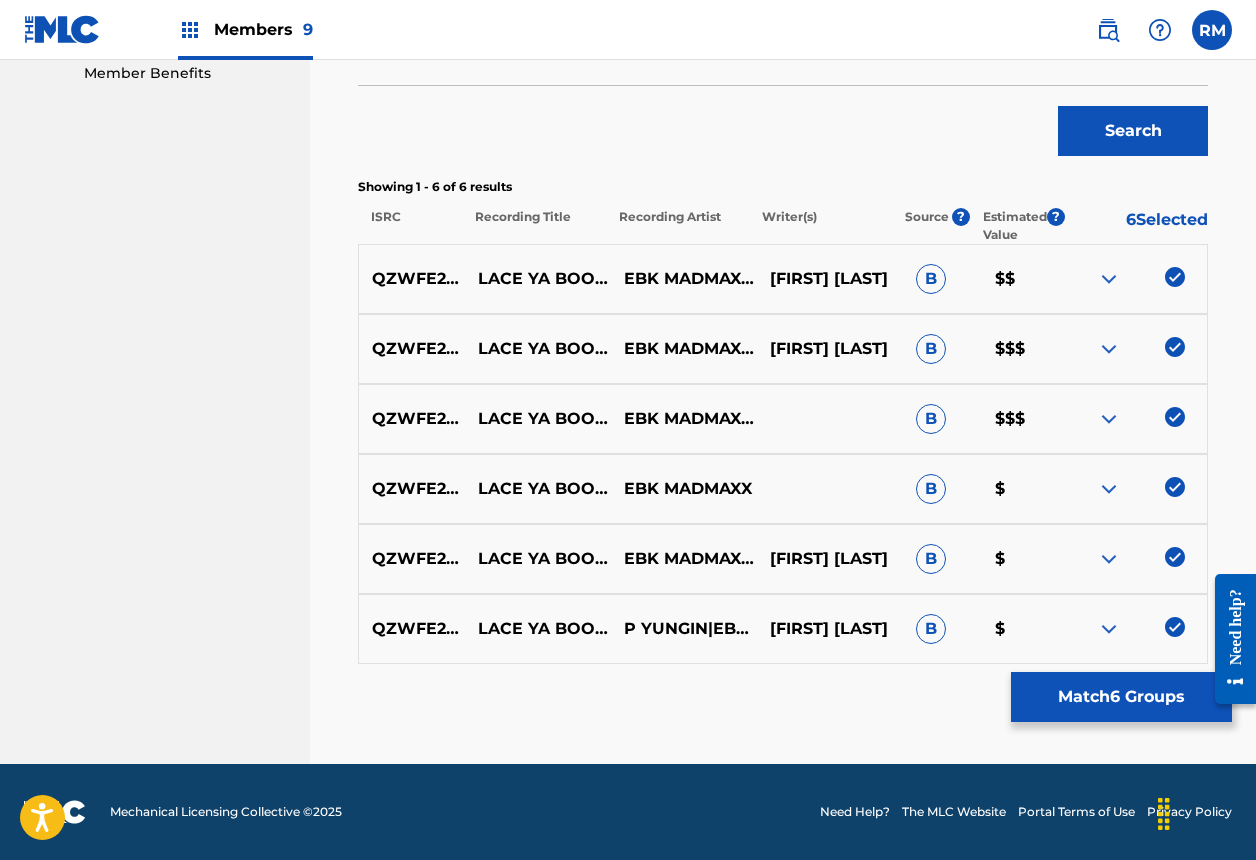 click on "Match  6 Groups" at bounding box center [1121, 697] 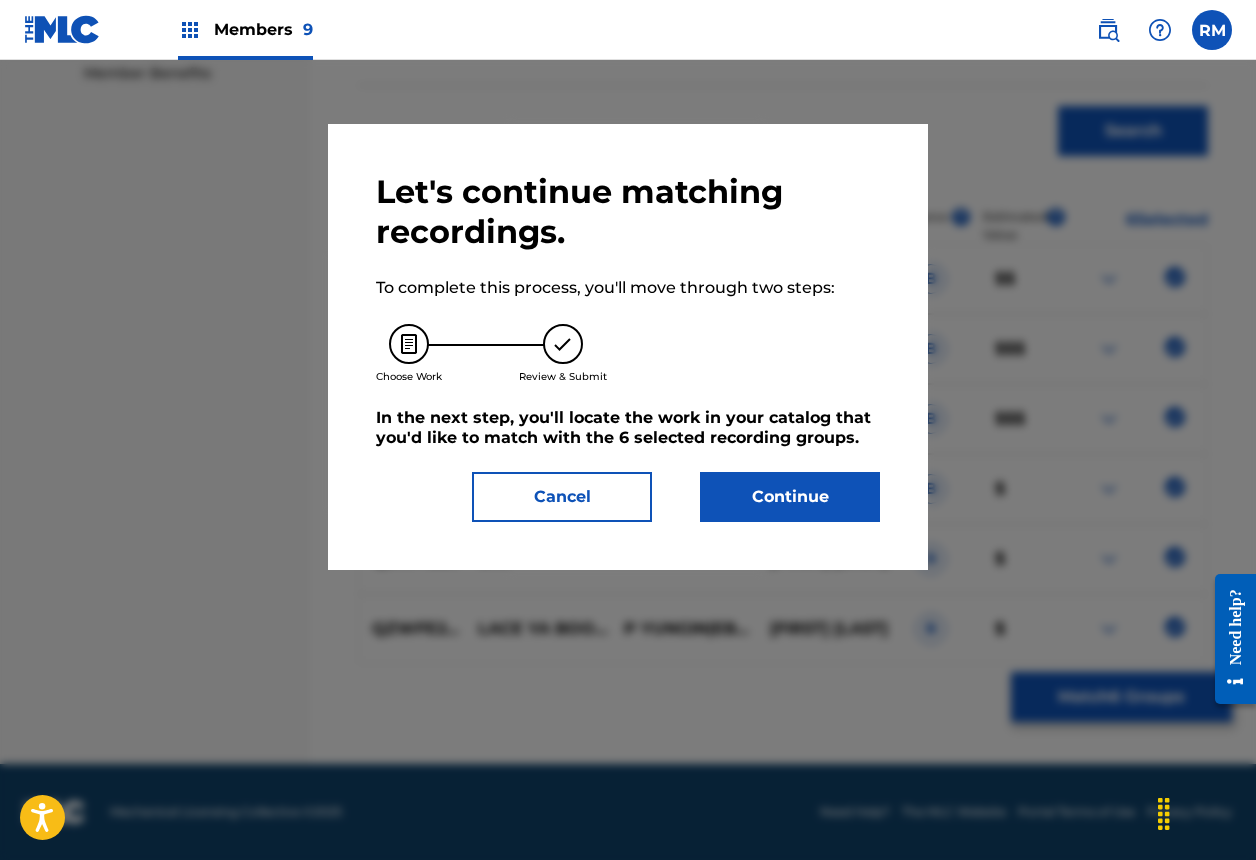click on "Continue" at bounding box center (790, 497) 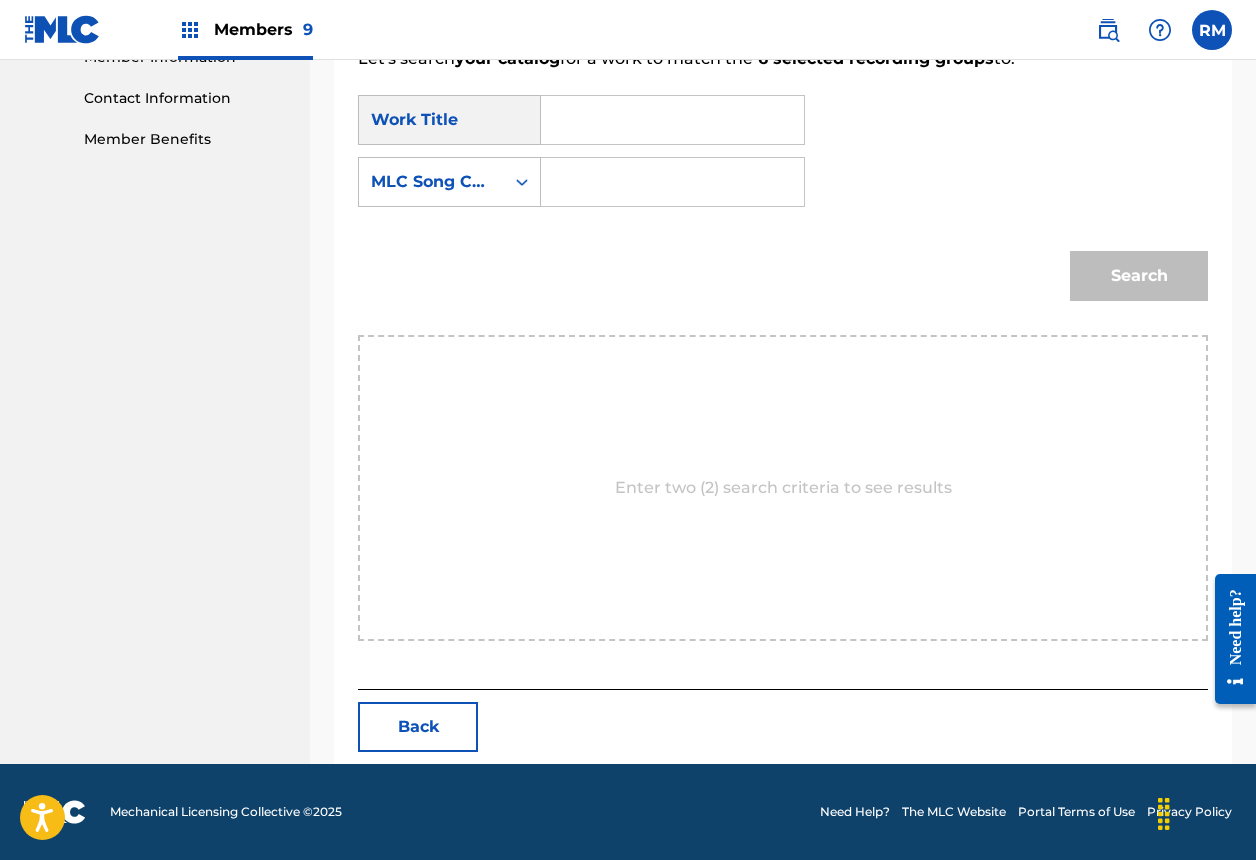 click at bounding box center [672, 120] 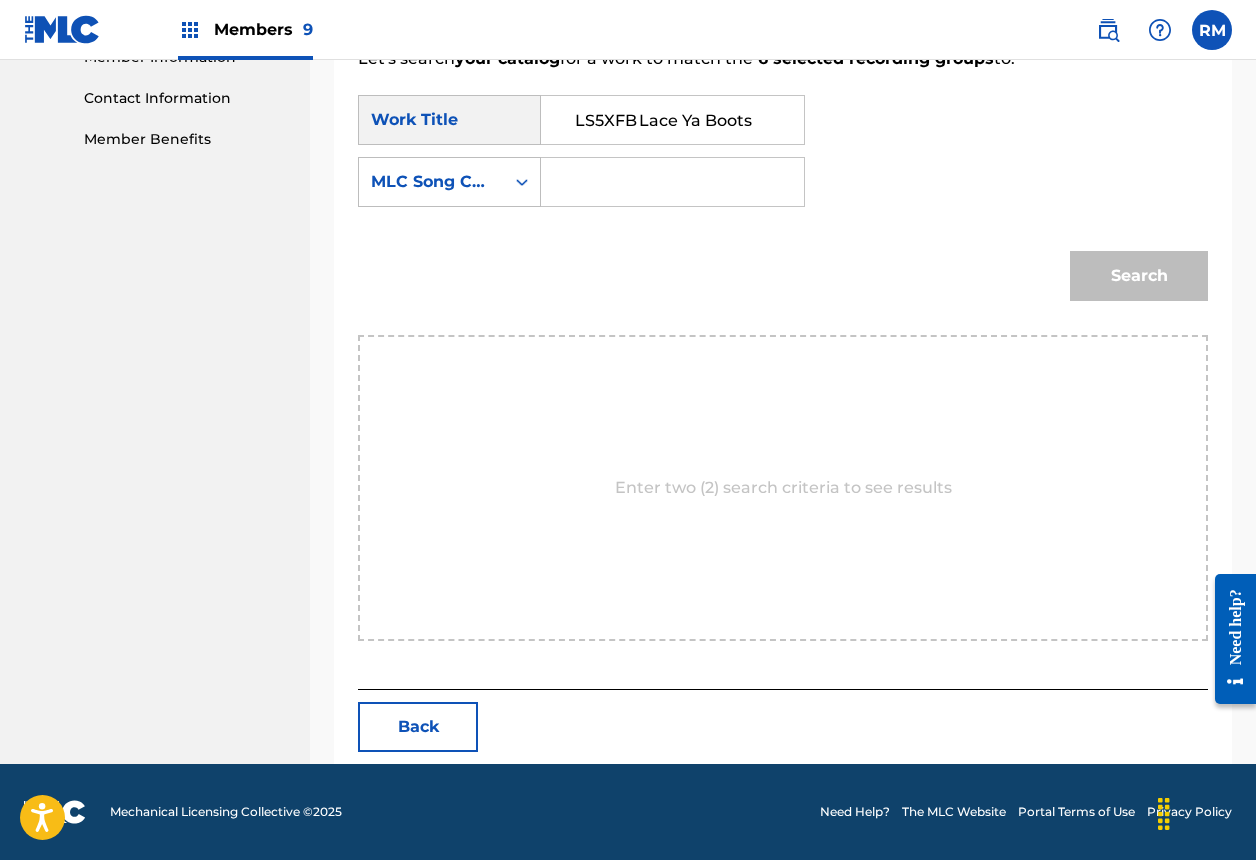 click on "LS5XFB	Lace Ya Boots" at bounding box center (672, 120) 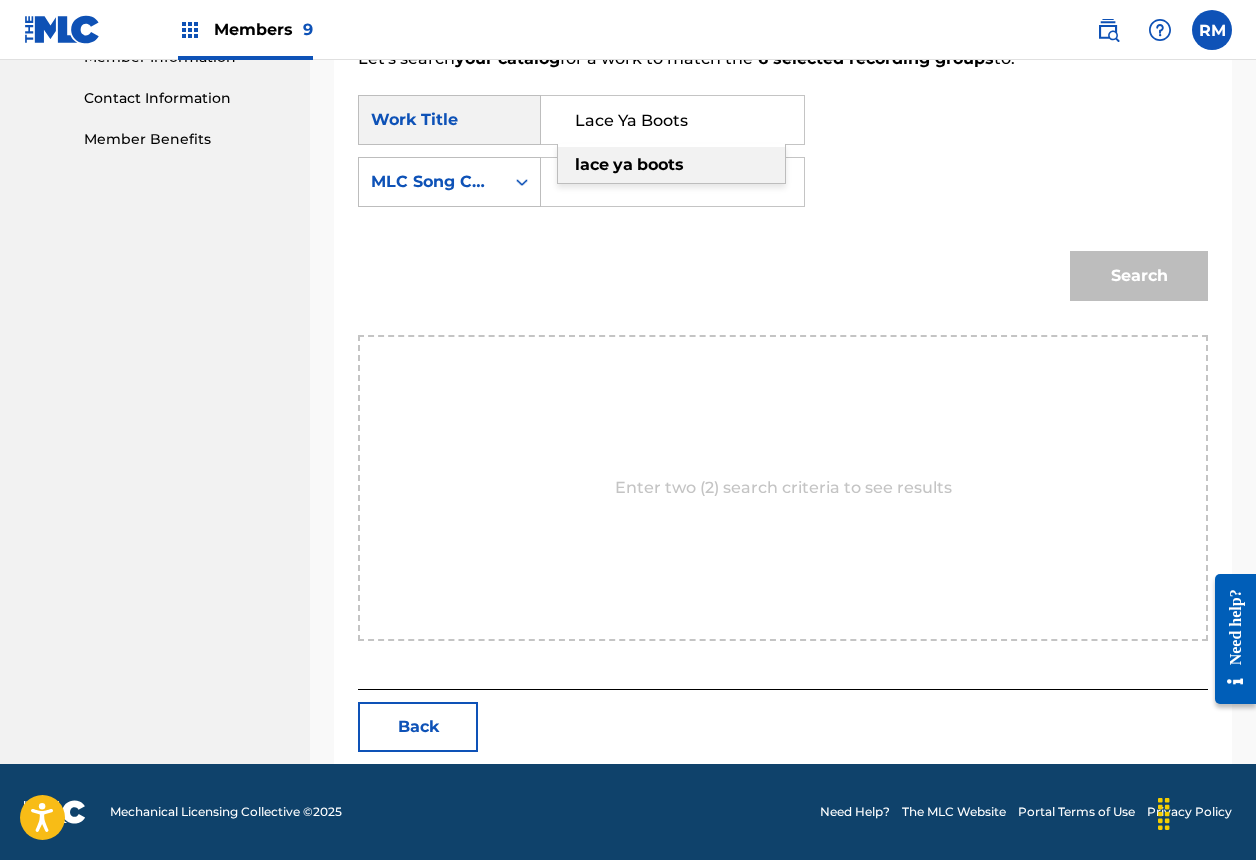 click on "lace   ya   boots" at bounding box center (671, 165) 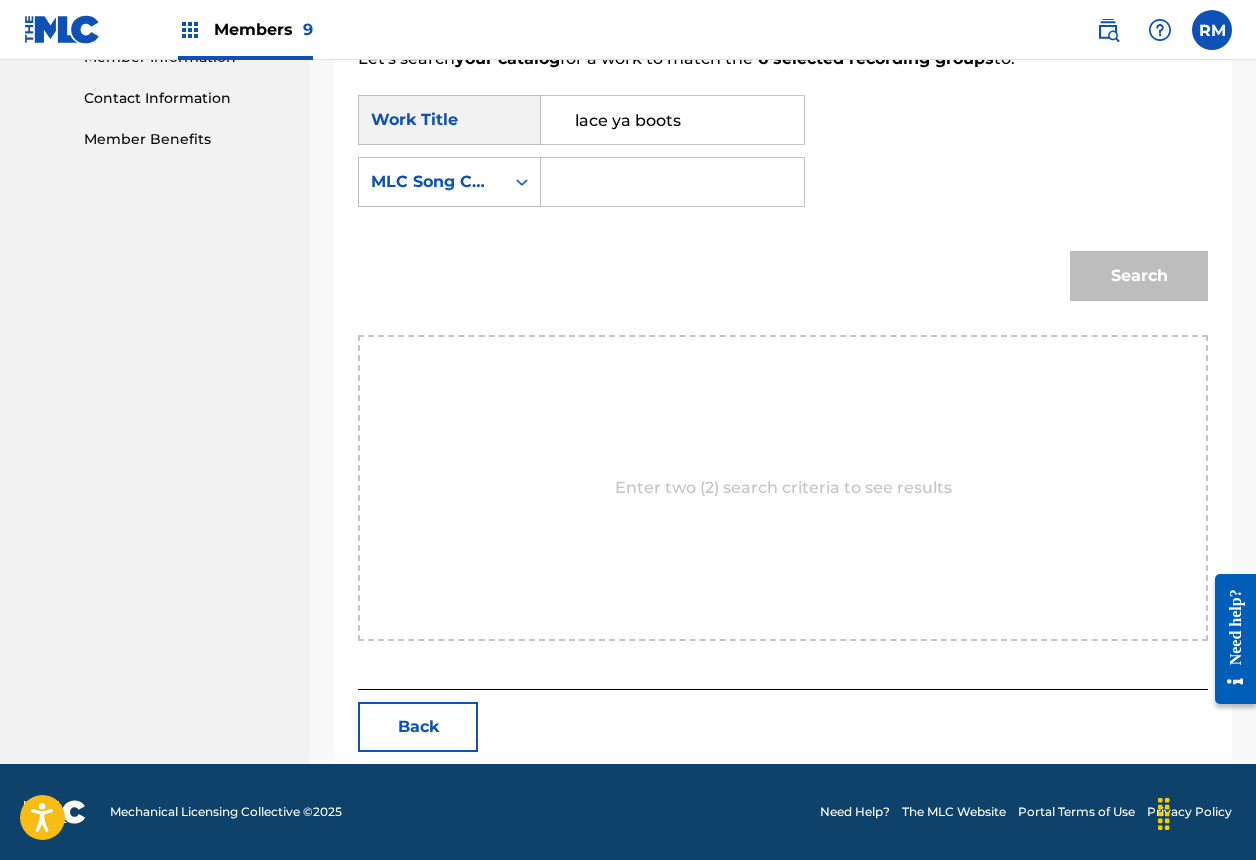 click at bounding box center [672, 182] 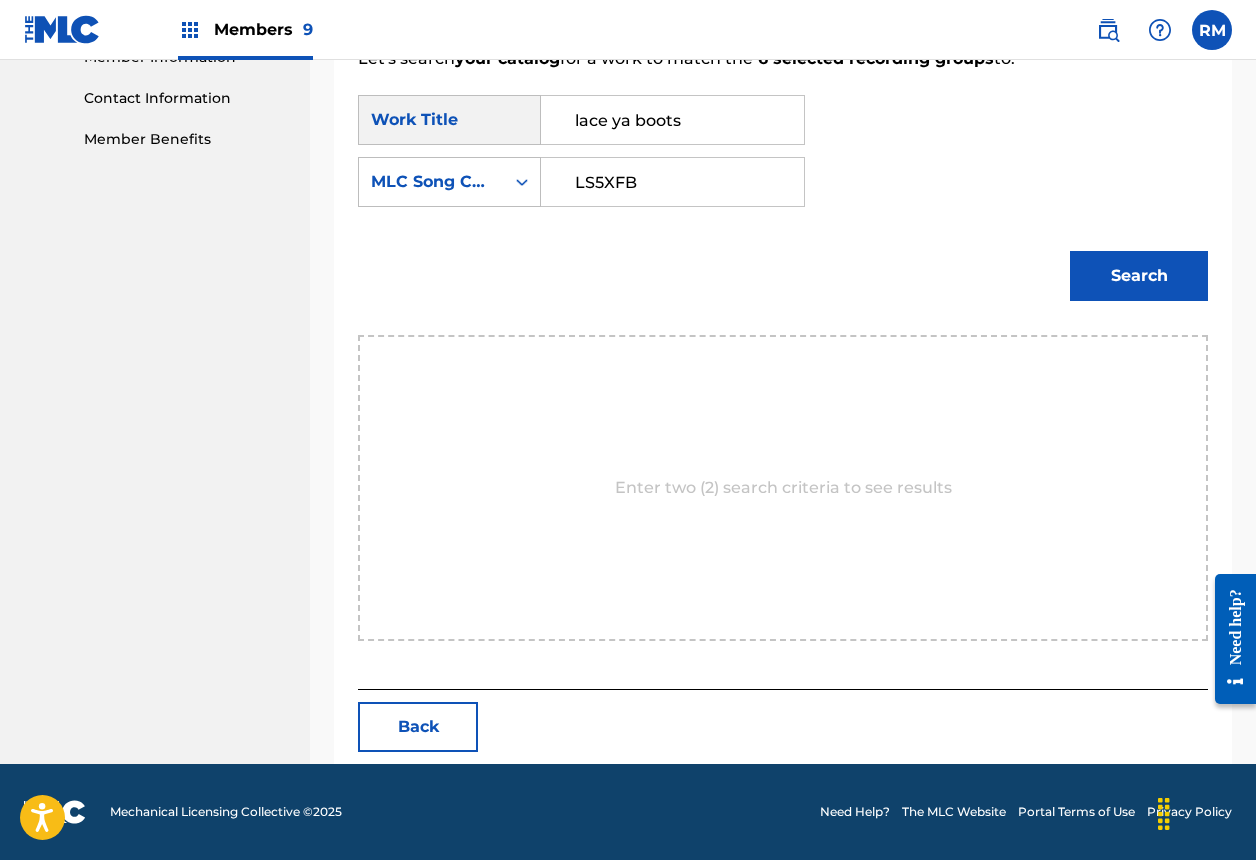 click on "LS5XFB" at bounding box center [672, 182] 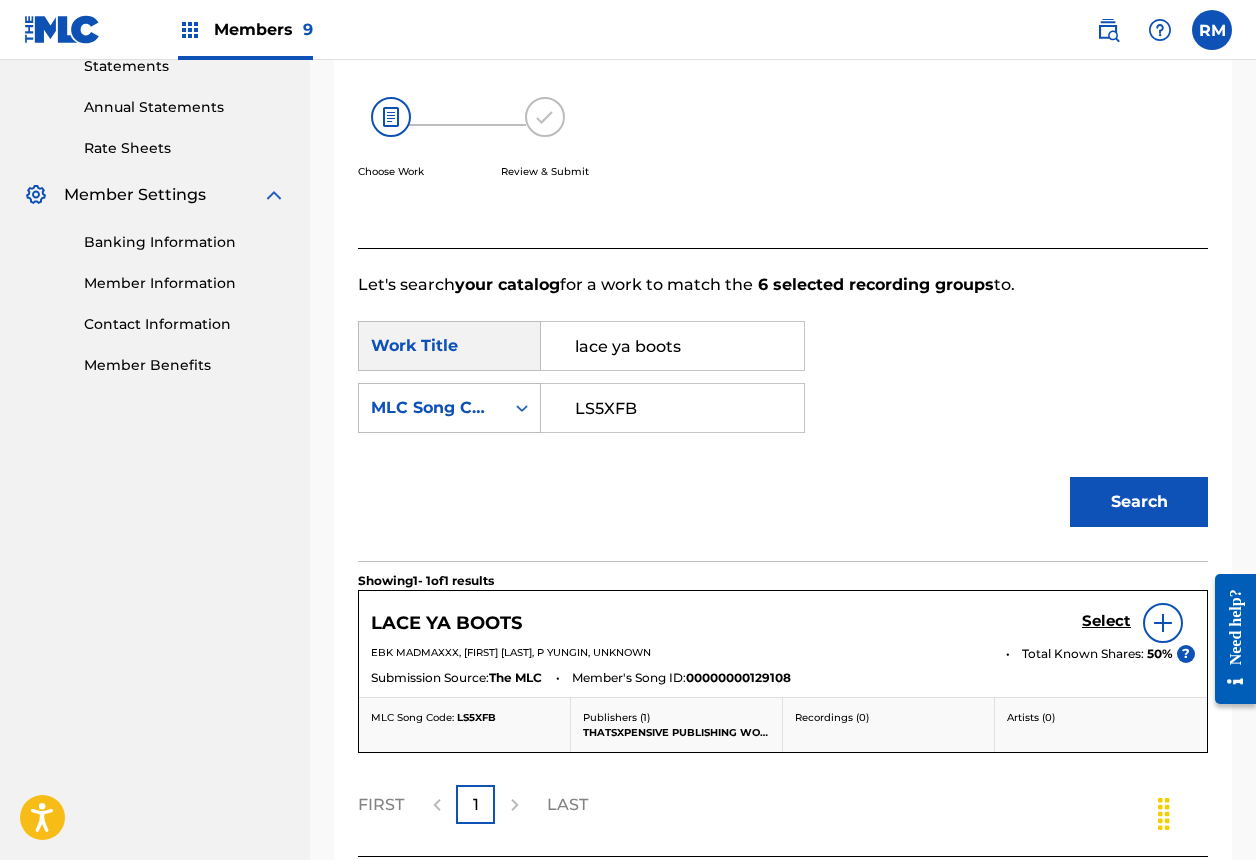 scroll, scrollTop: 523, scrollLeft: 0, axis: vertical 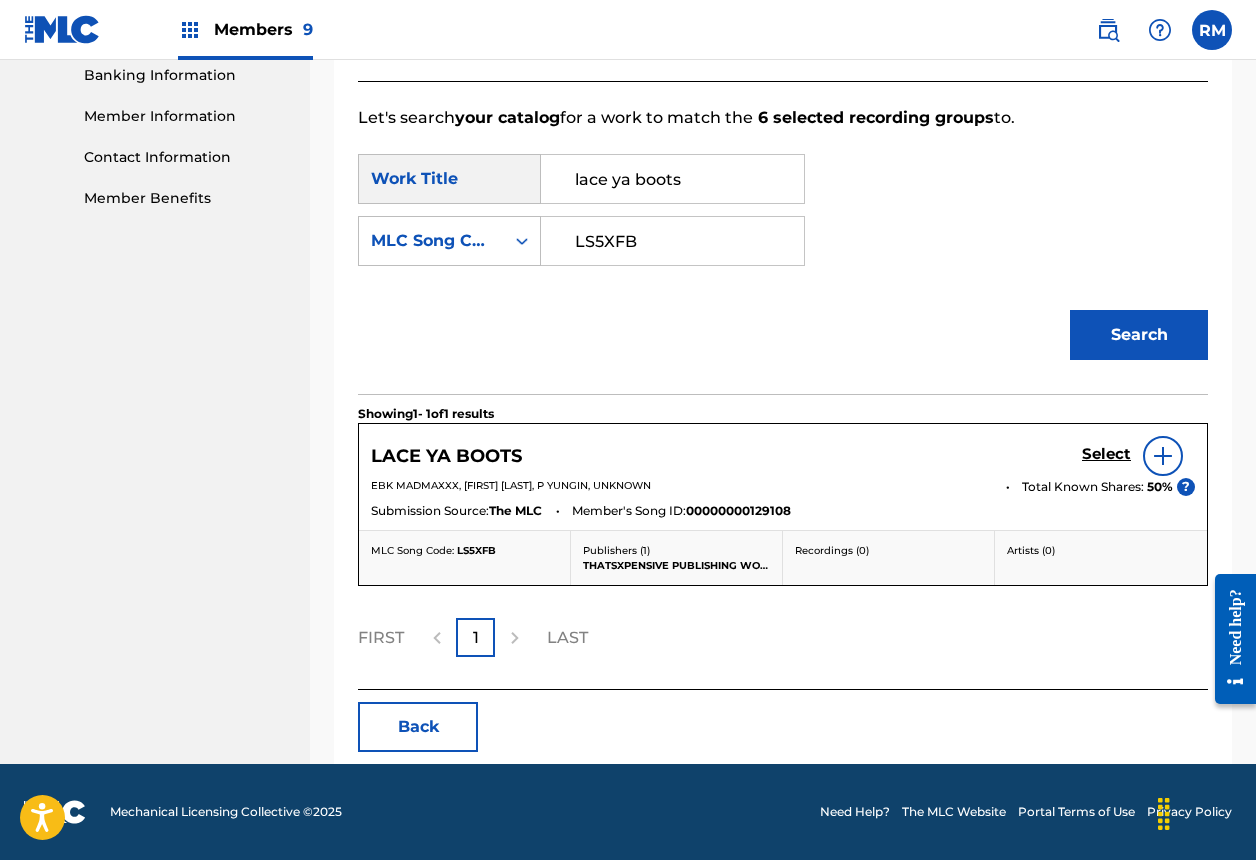 click on "Select" at bounding box center (1106, 454) 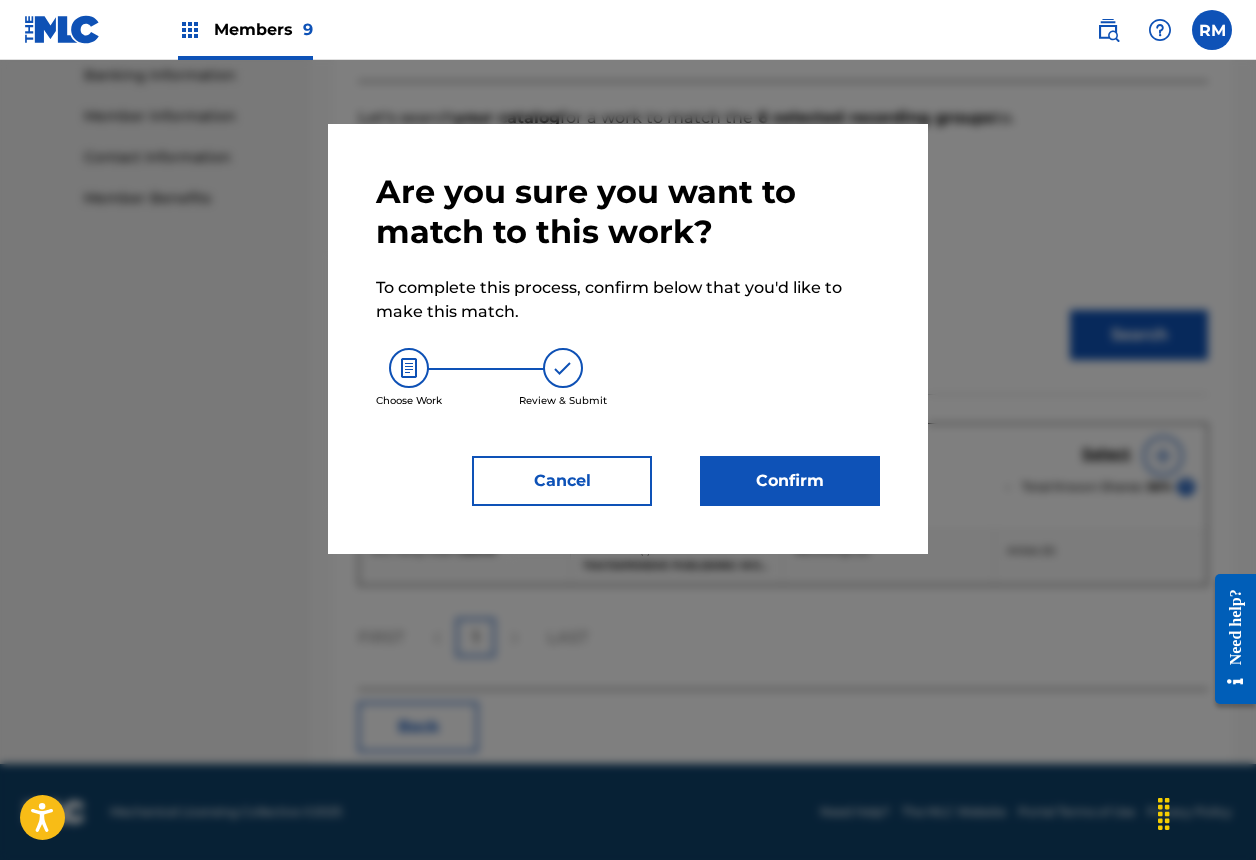 click on "Confirm" at bounding box center (790, 481) 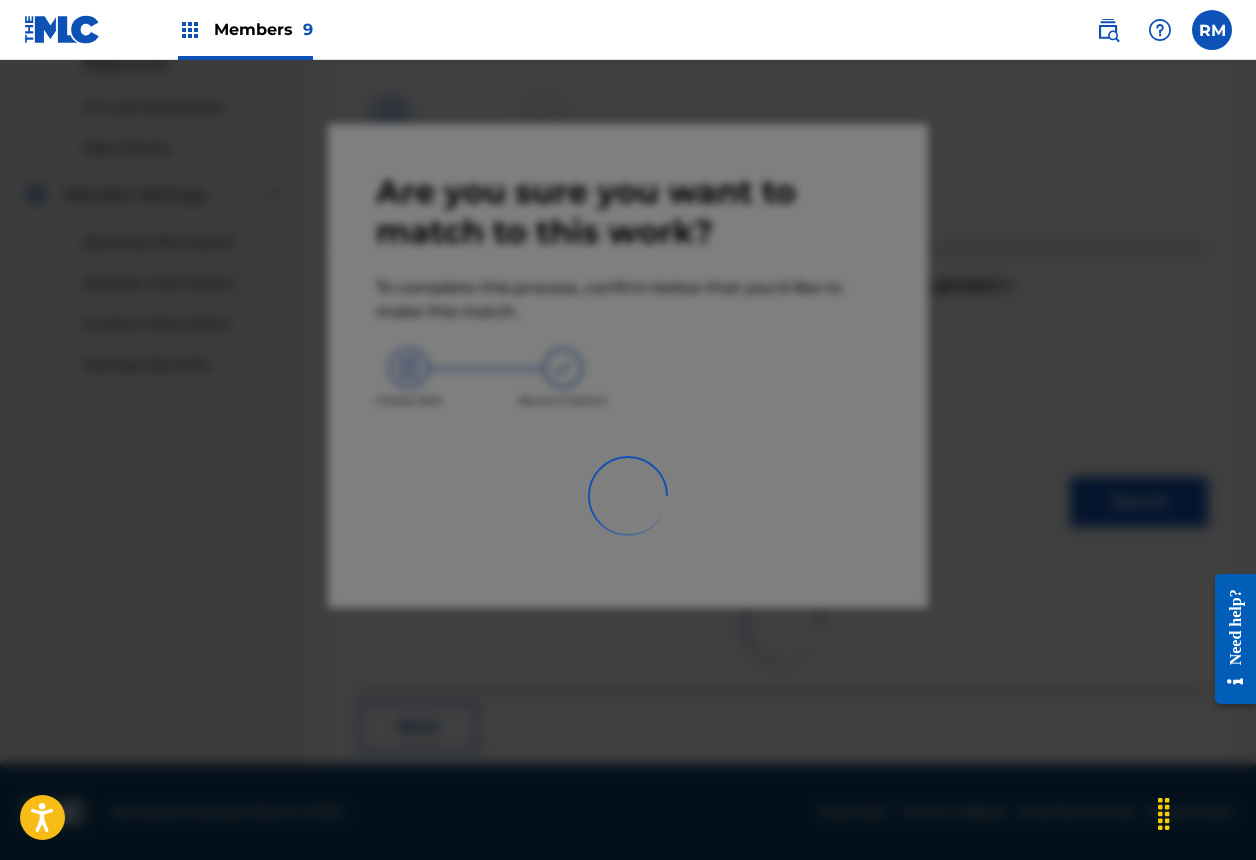 scroll, scrollTop: 67, scrollLeft: 0, axis: vertical 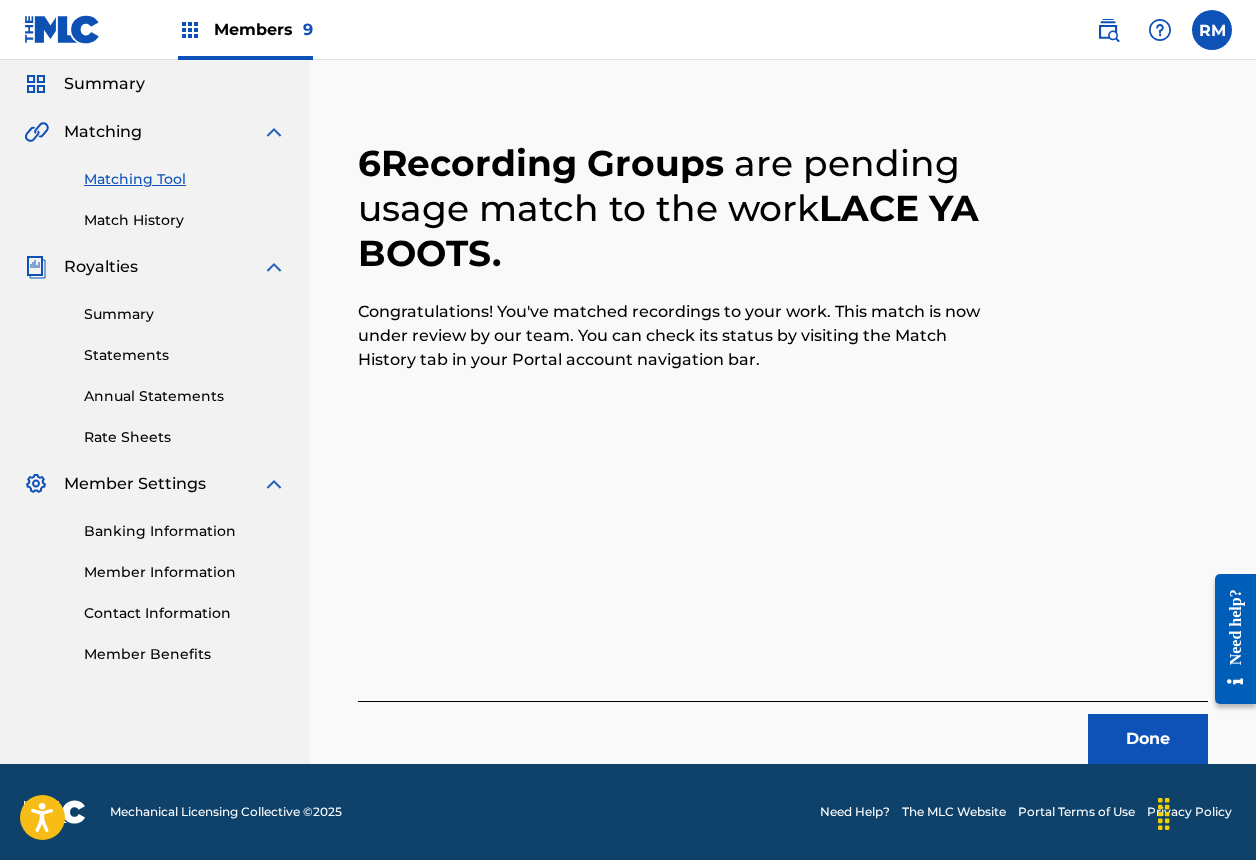 click on "Done" at bounding box center [1148, 739] 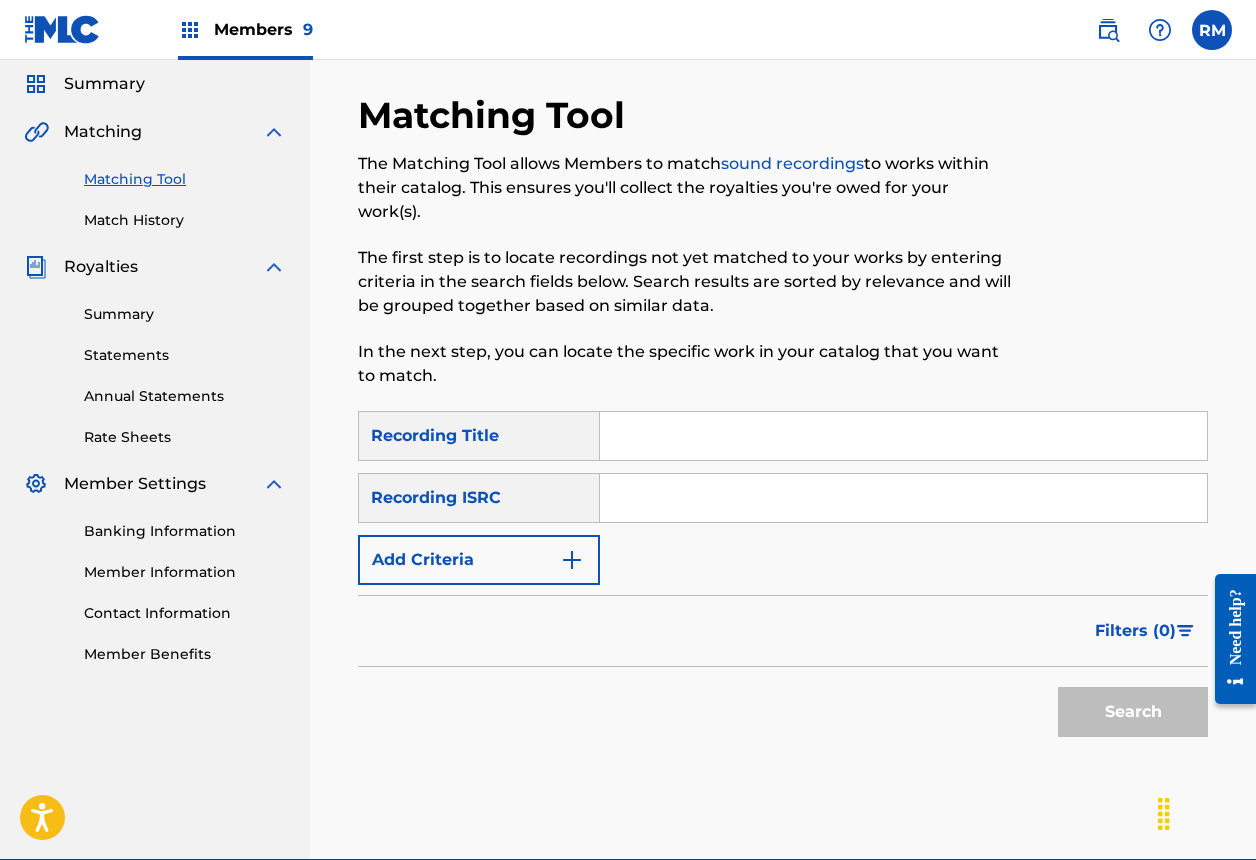 click at bounding box center (903, 498) 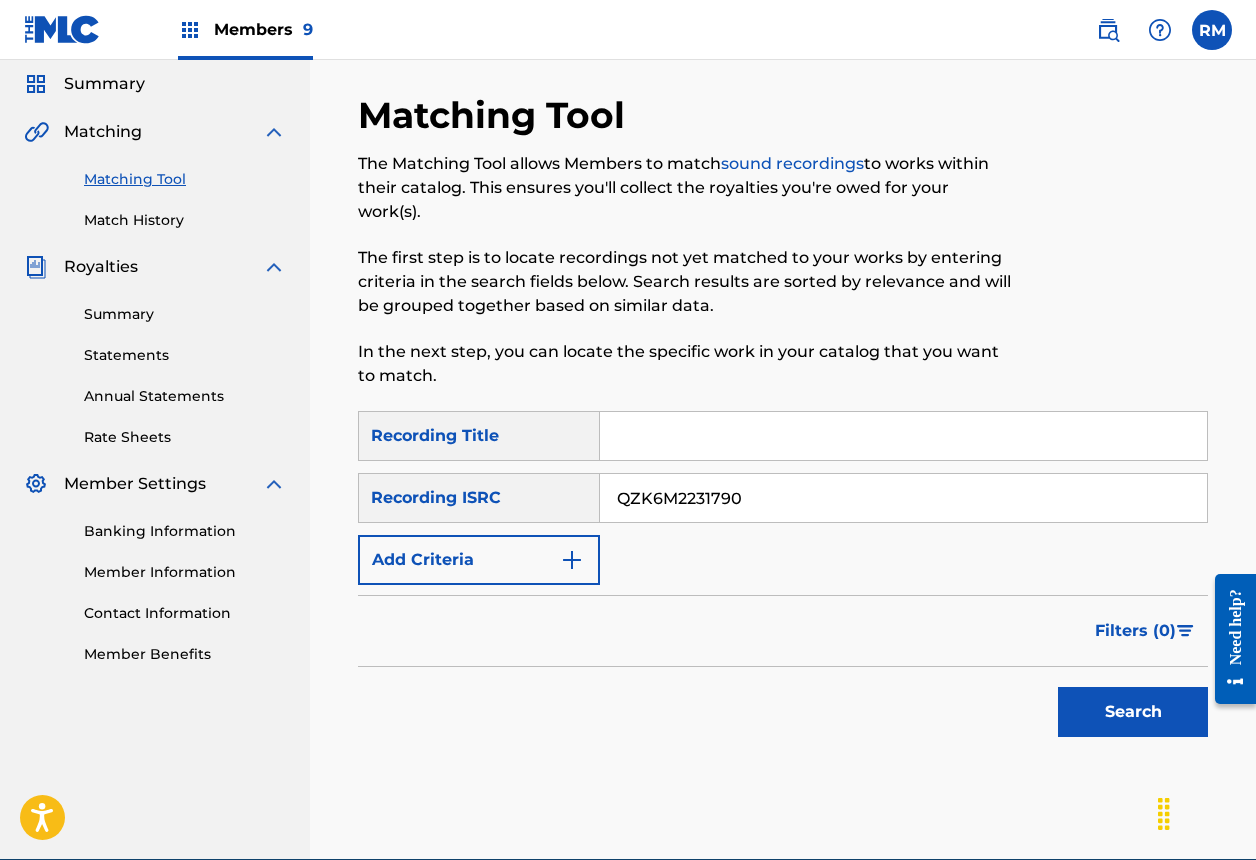 type on "QZK6M2231790" 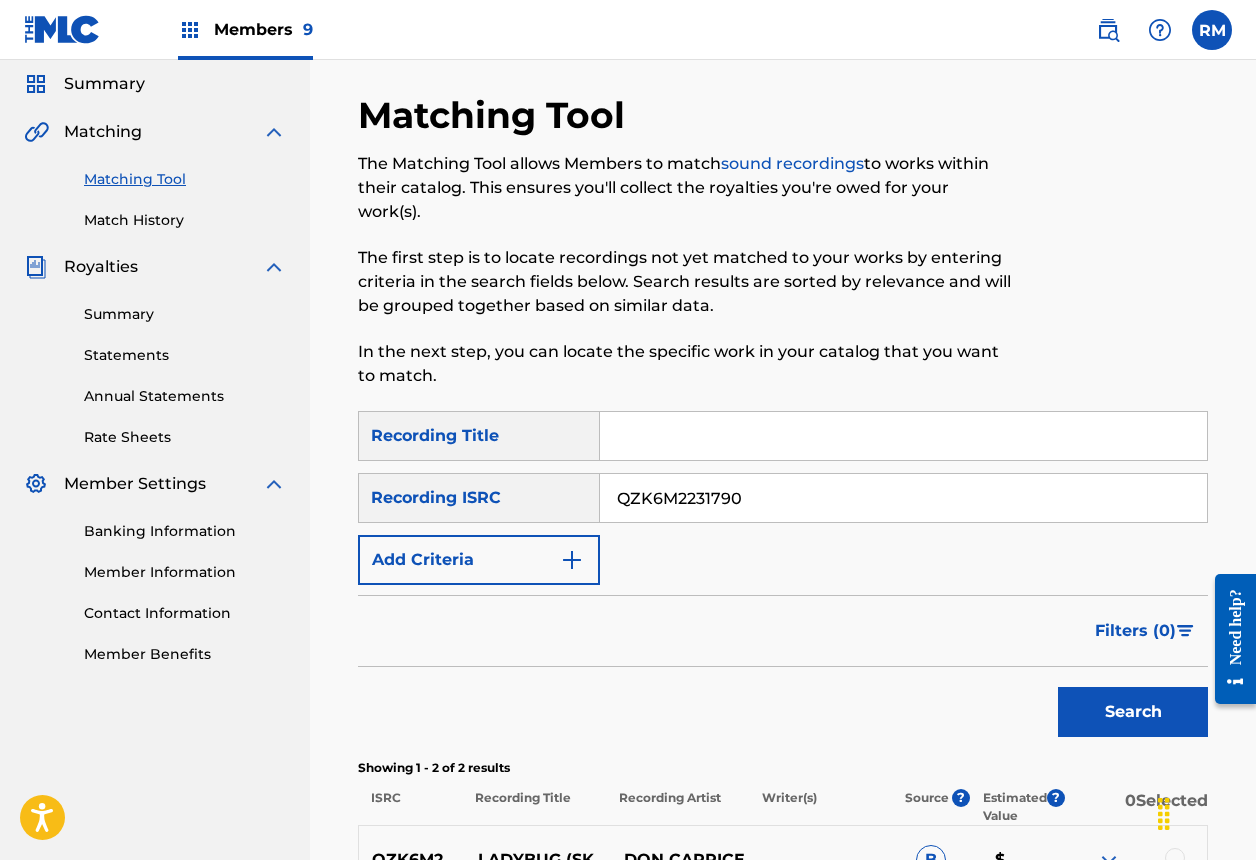 scroll, scrollTop: 368, scrollLeft: 0, axis: vertical 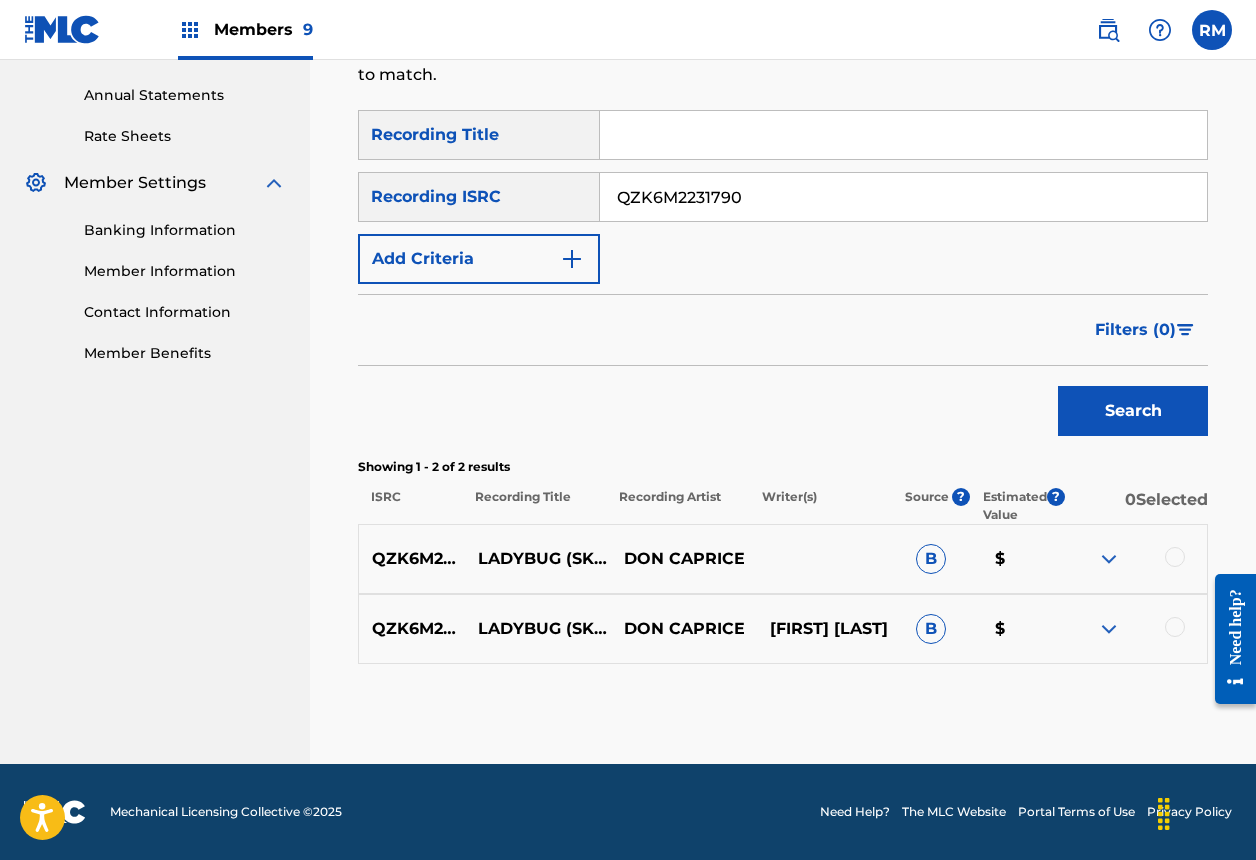 click at bounding box center (1134, 559) 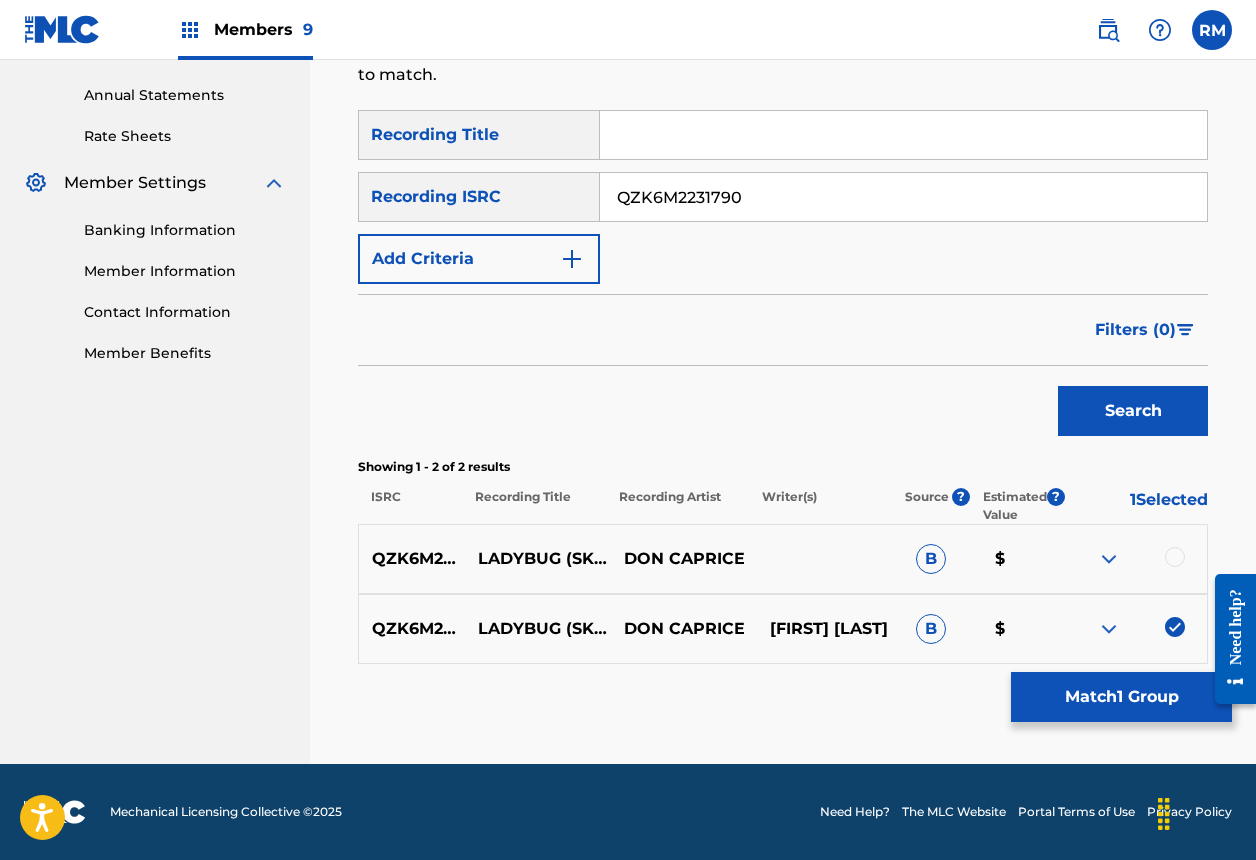 click at bounding box center [1175, 557] 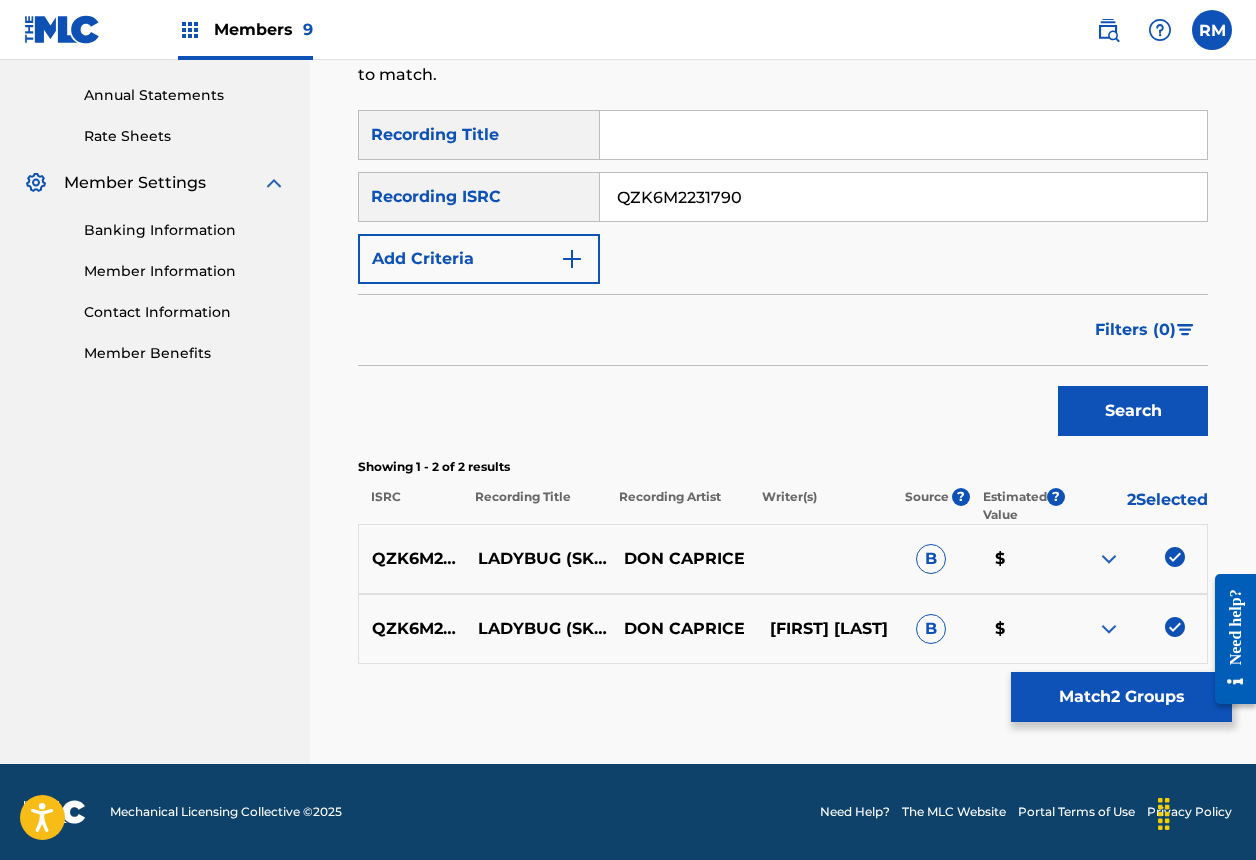 click on "Match  2 Groups" at bounding box center [1121, 697] 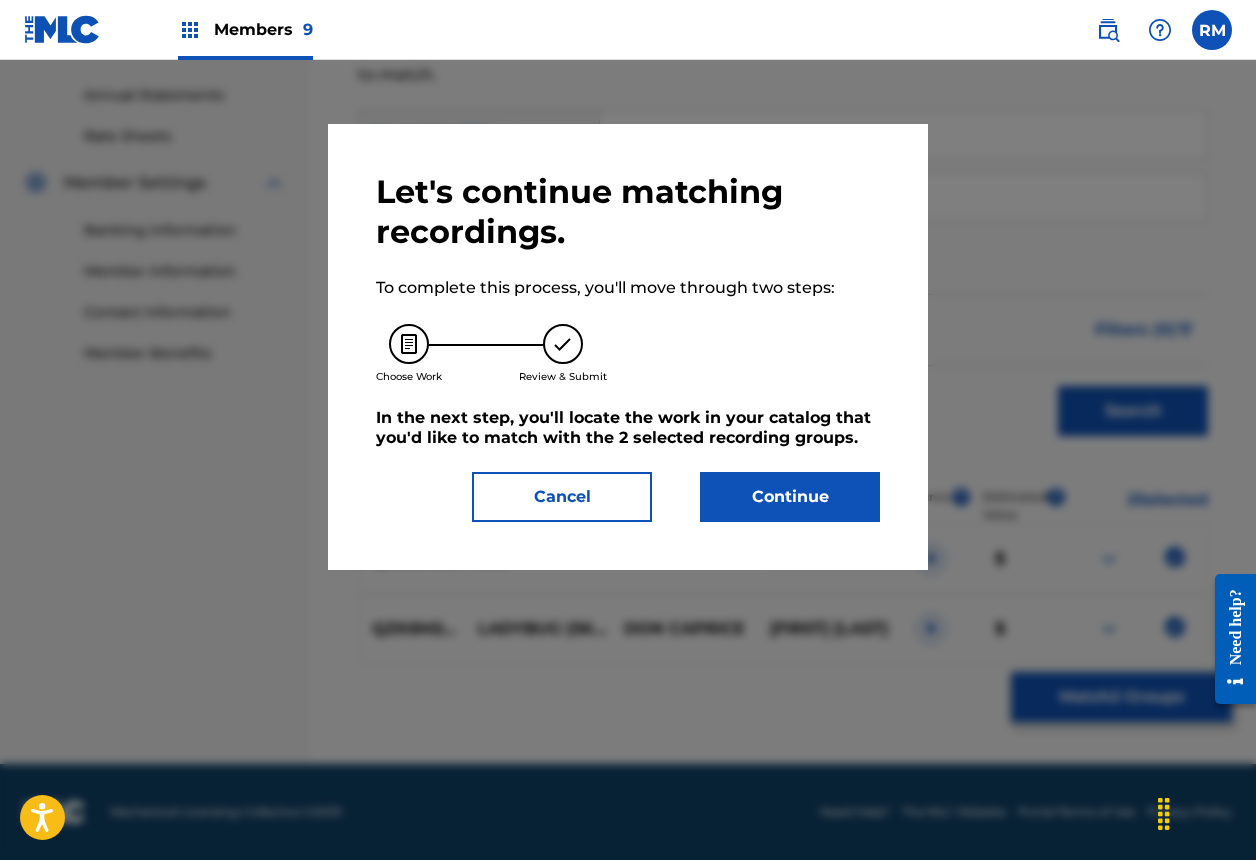 click on "Continue" at bounding box center (790, 497) 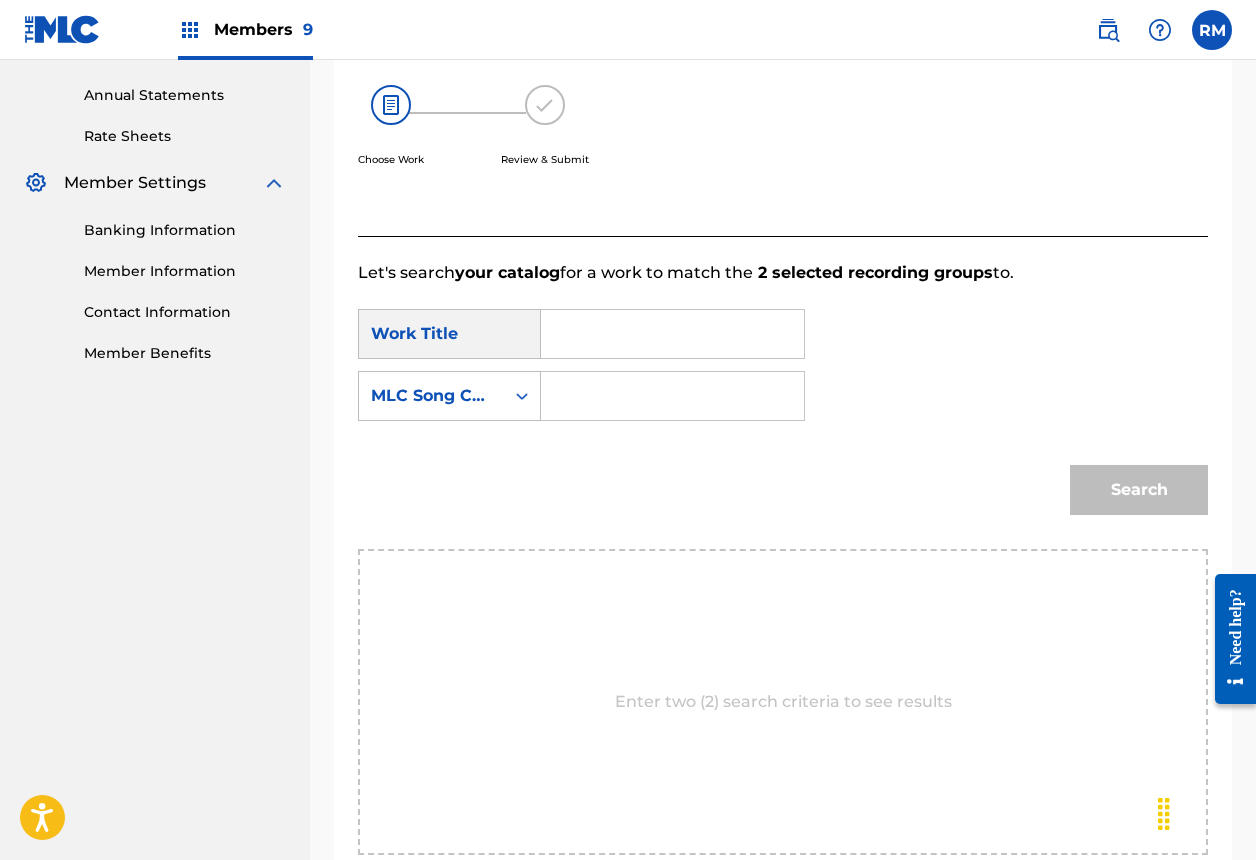 click at bounding box center (672, 334) 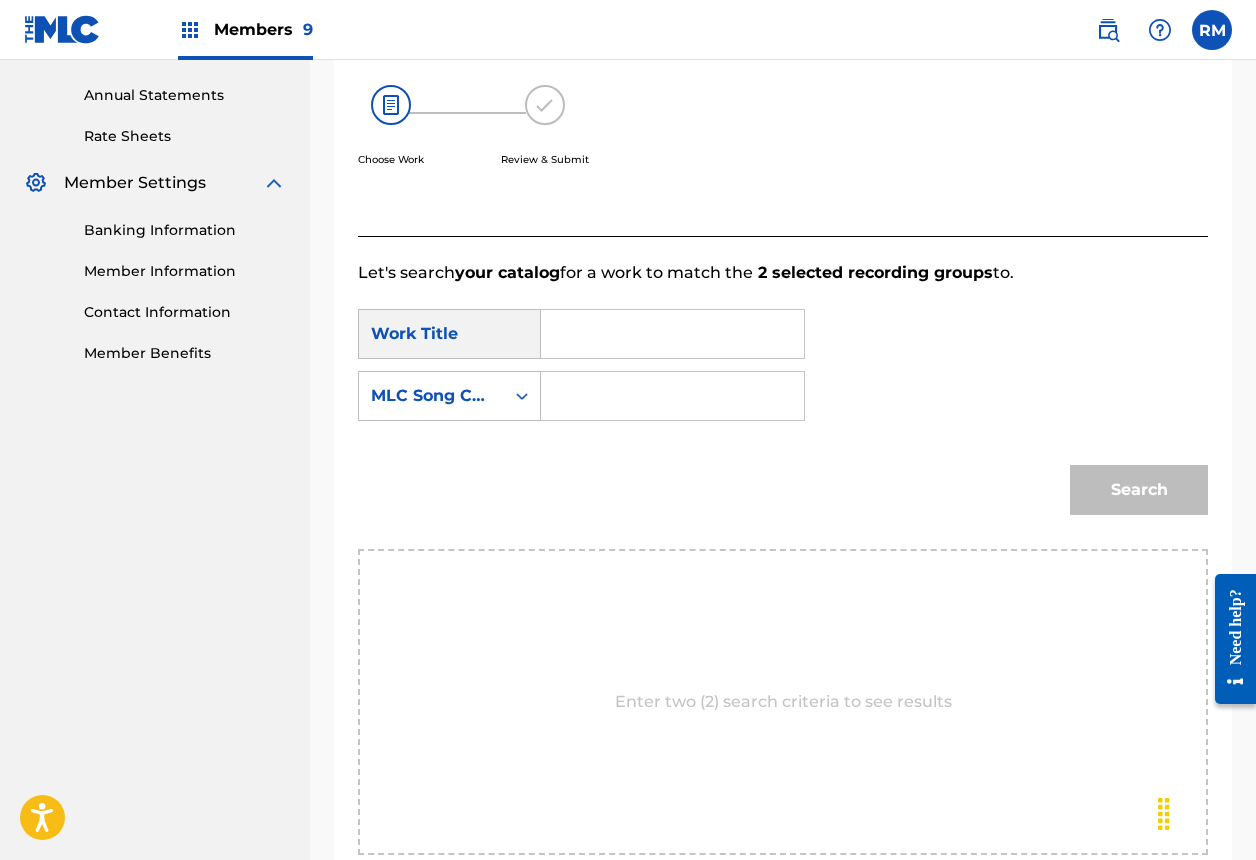 paste on "LT5ZZ1	Ladybug (Skit)" 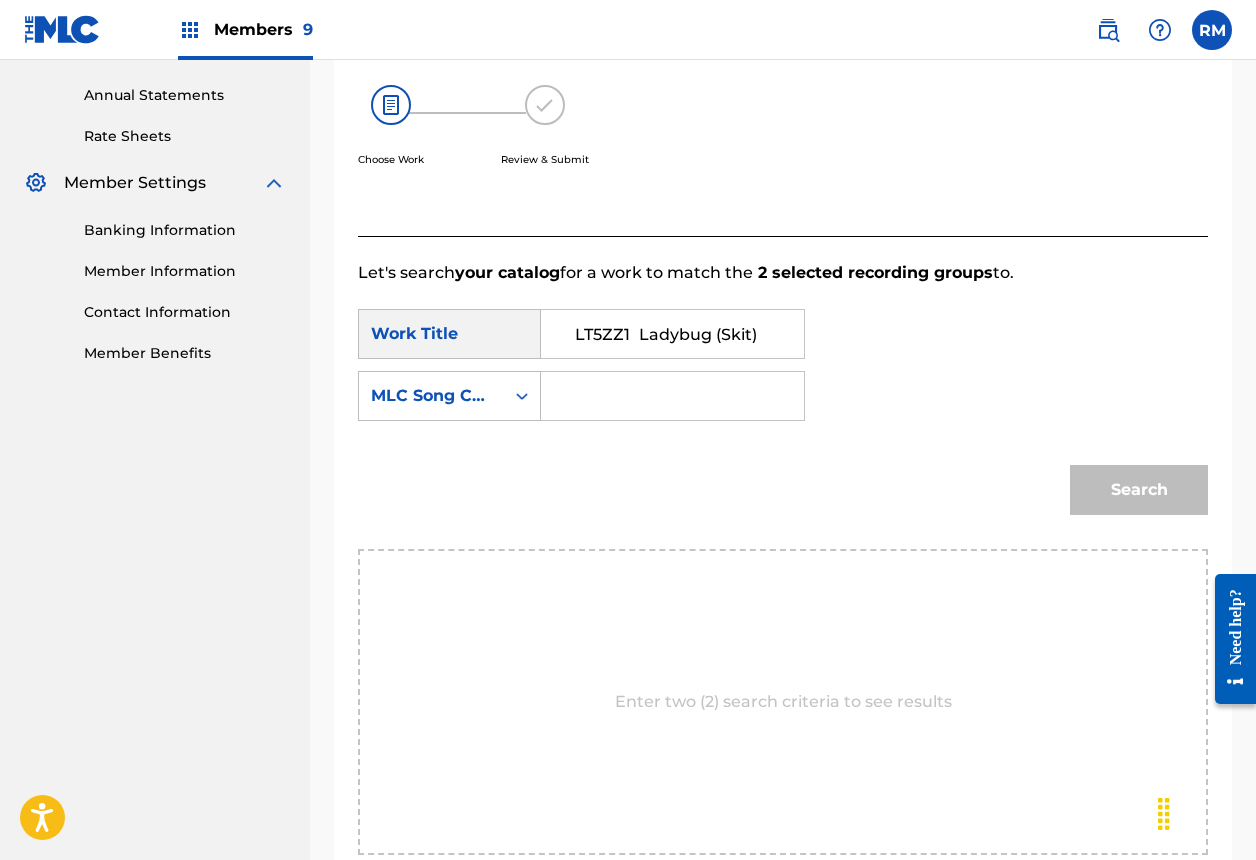 click on "LT5ZZ1	Ladybug (Skit)" at bounding box center [672, 334] 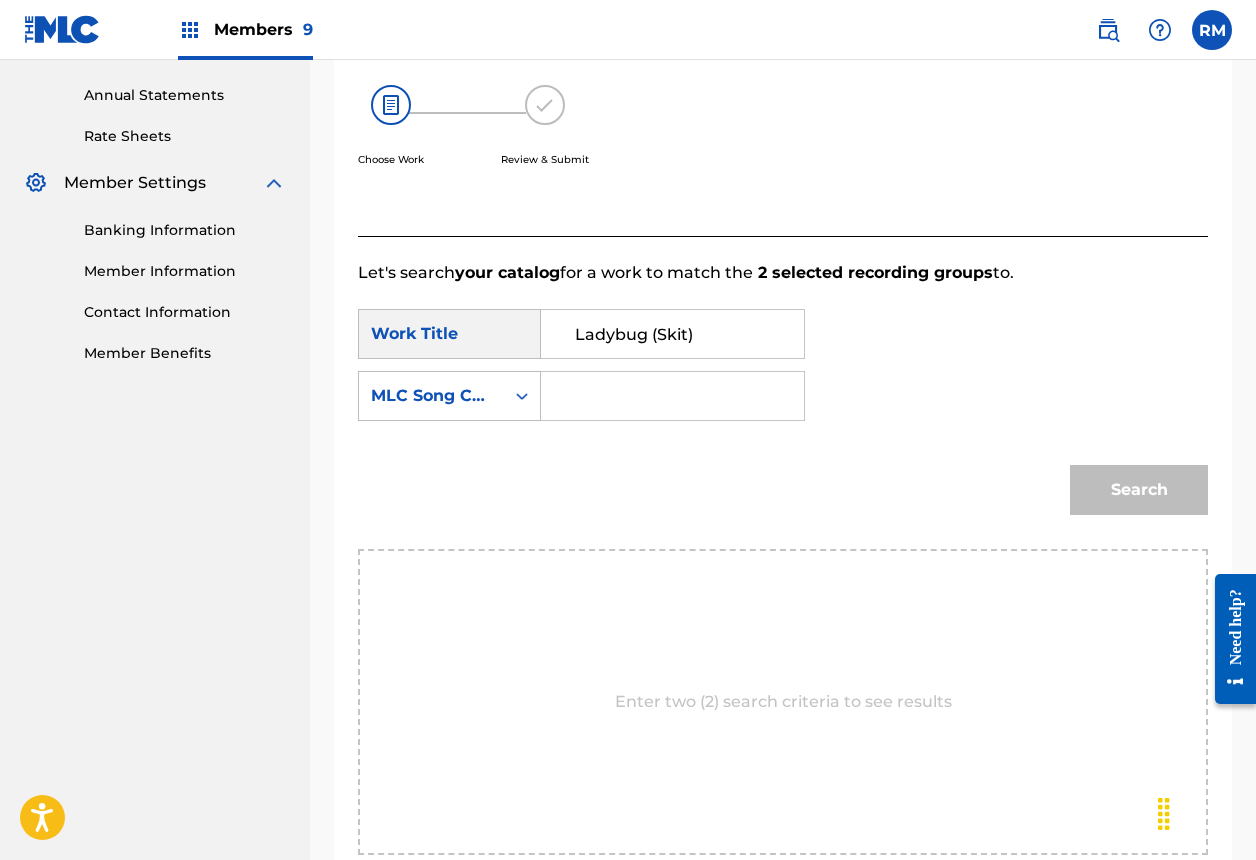 type on "Ladybug (Skit)" 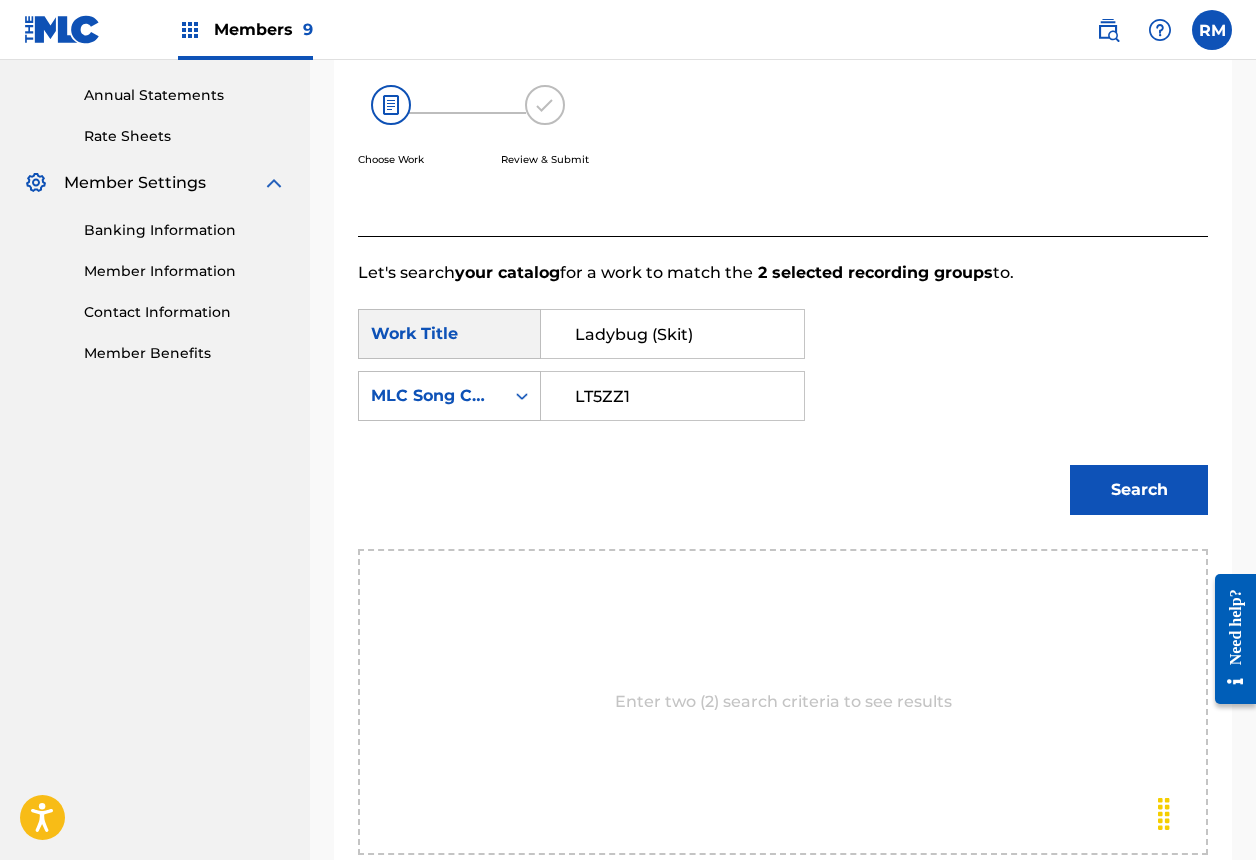 click on "LT5ZZ1" at bounding box center (672, 396) 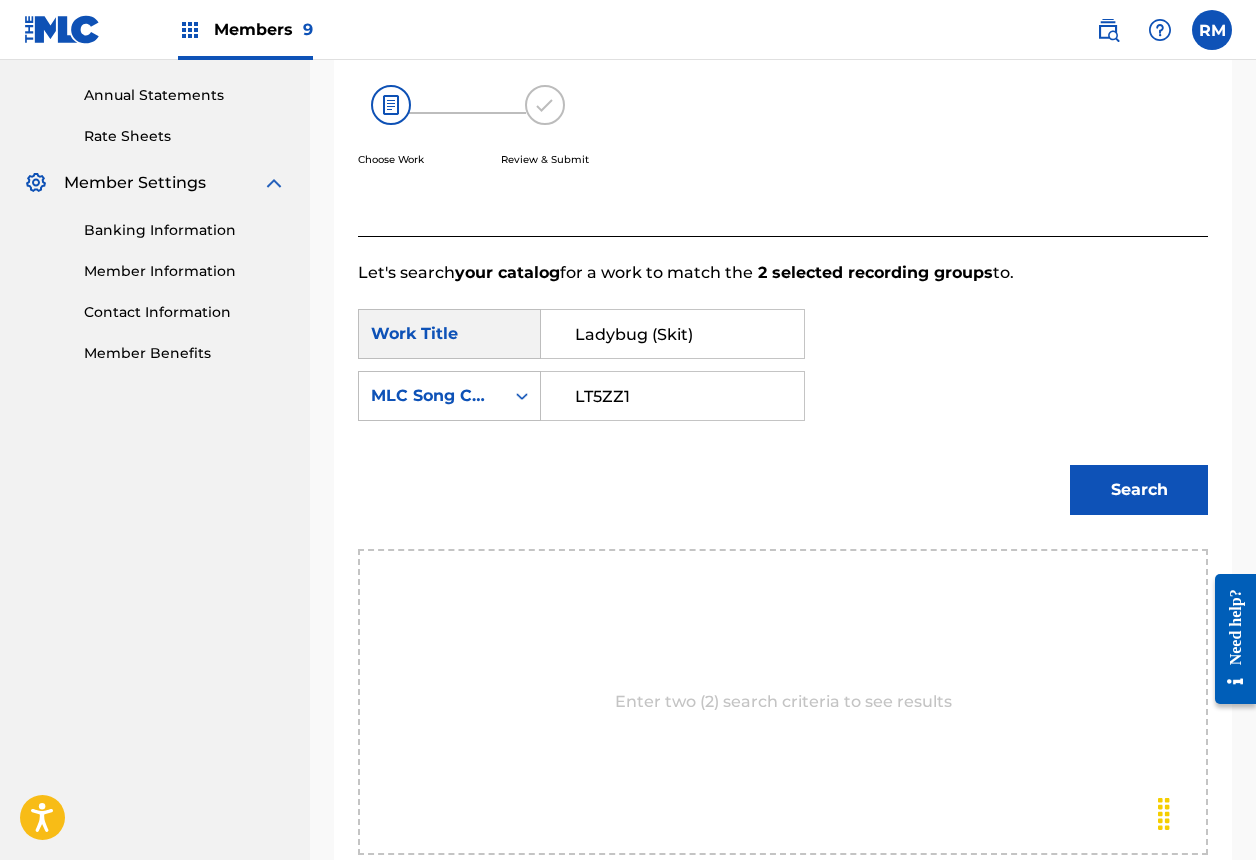 type on "LT5ZZ1" 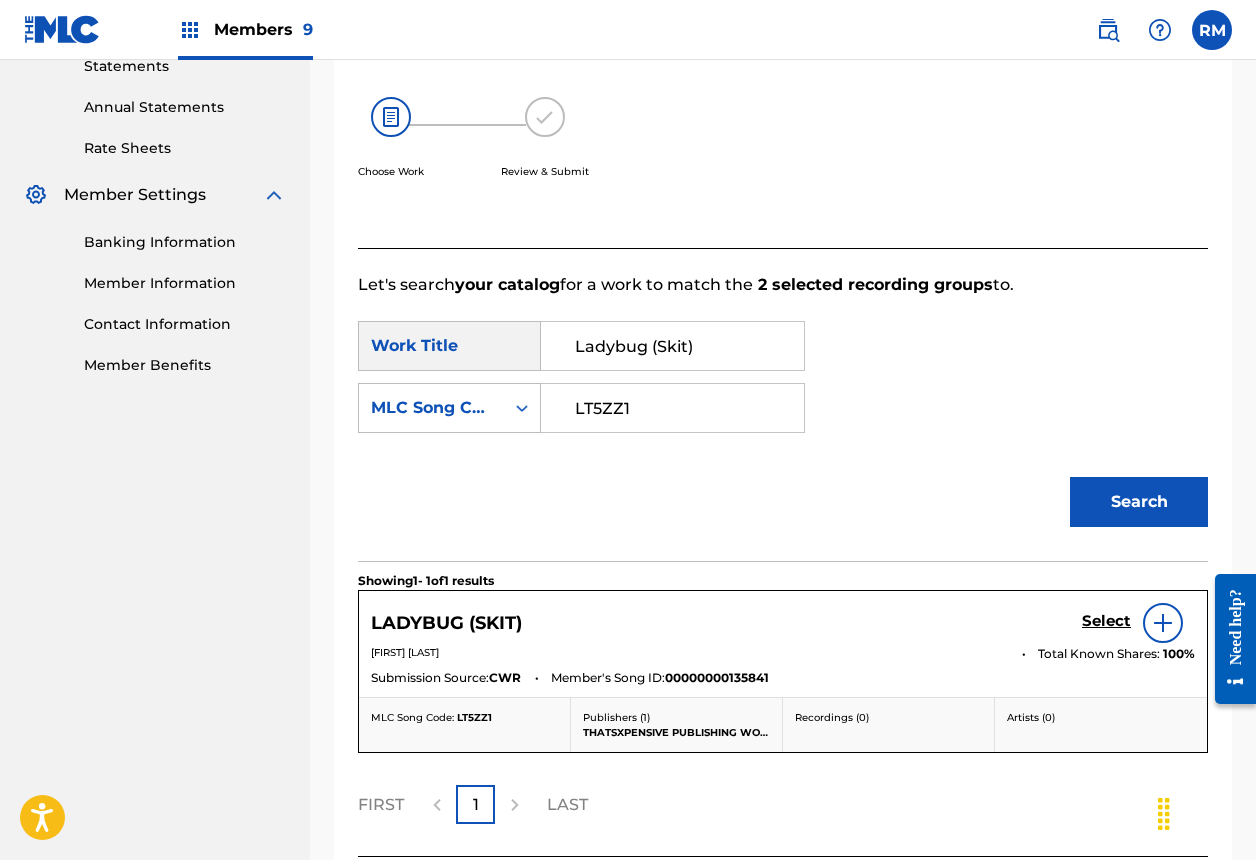 scroll, scrollTop: 368, scrollLeft: 0, axis: vertical 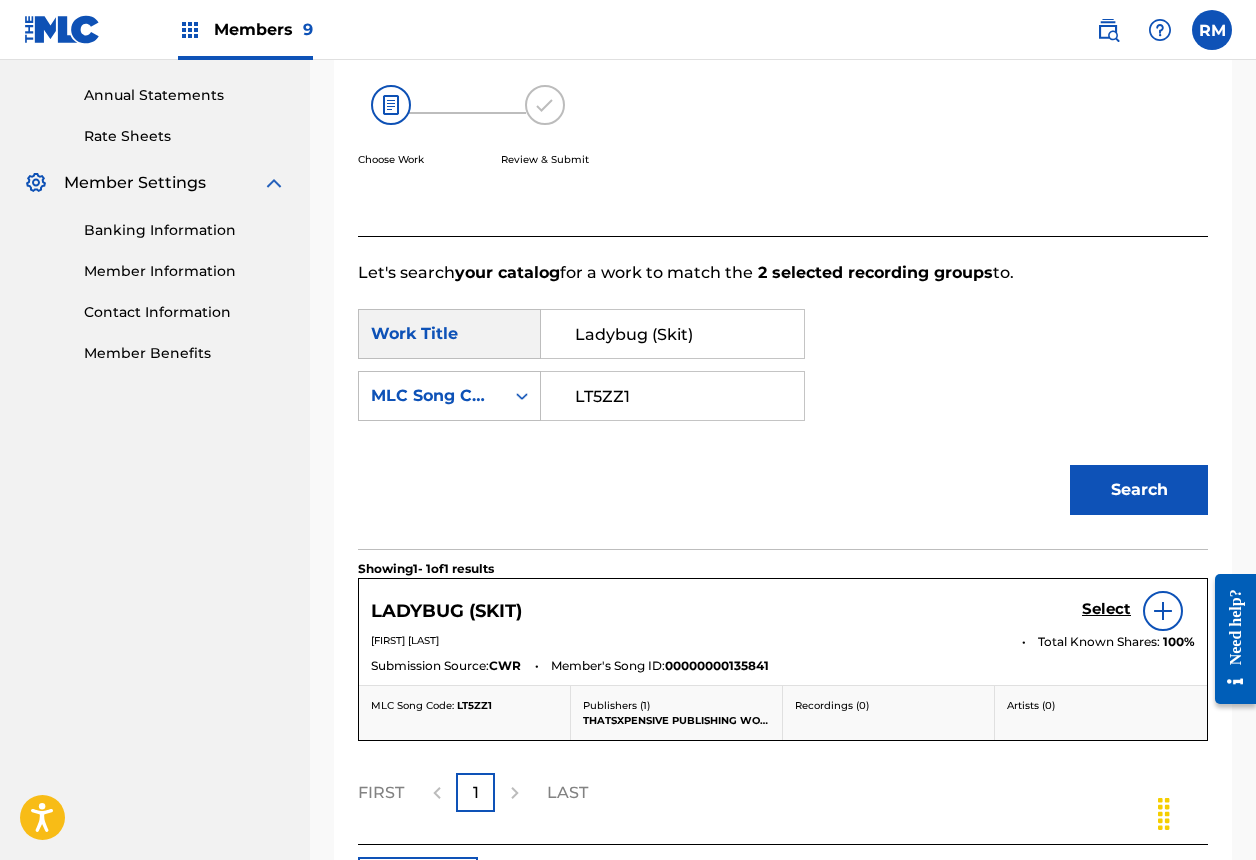 click on "Select" at bounding box center [1138, 611] 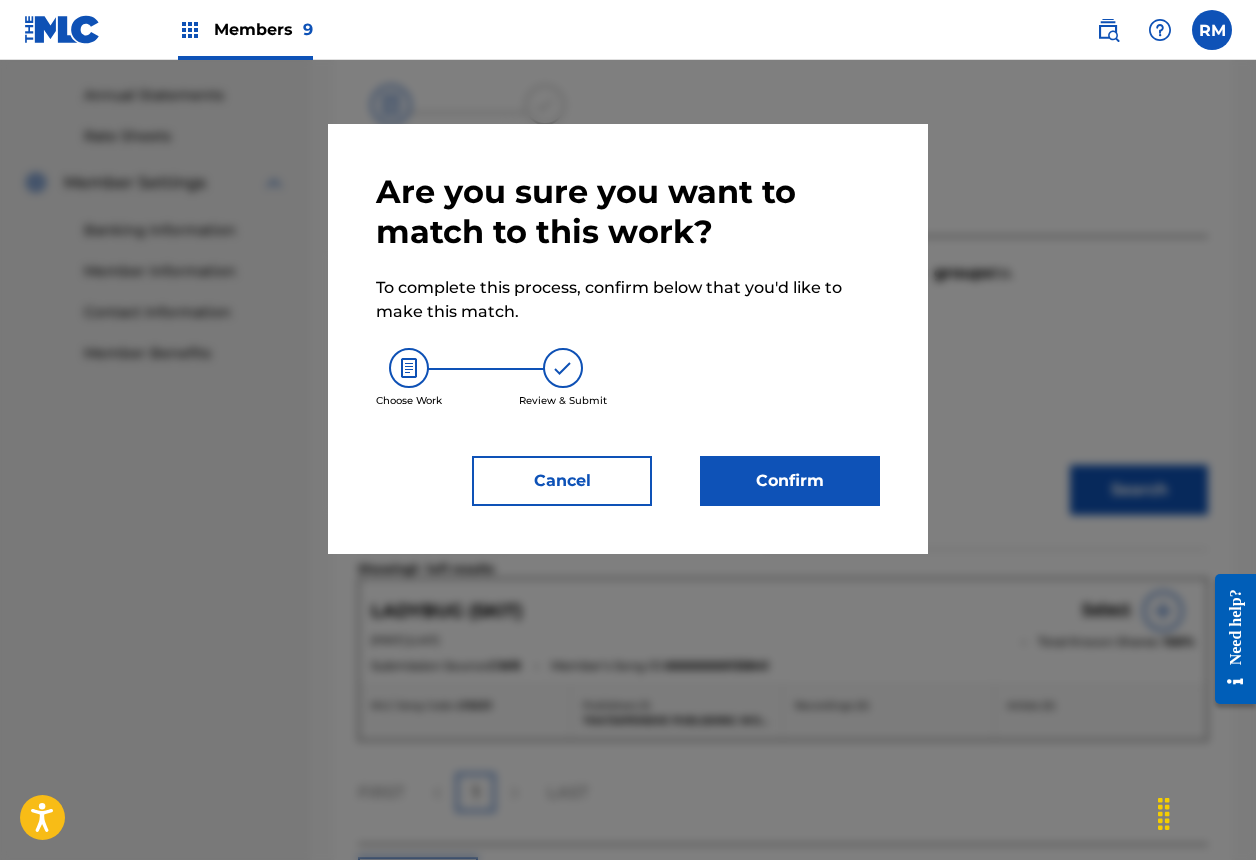 click on "Confirm" at bounding box center [790, 481] 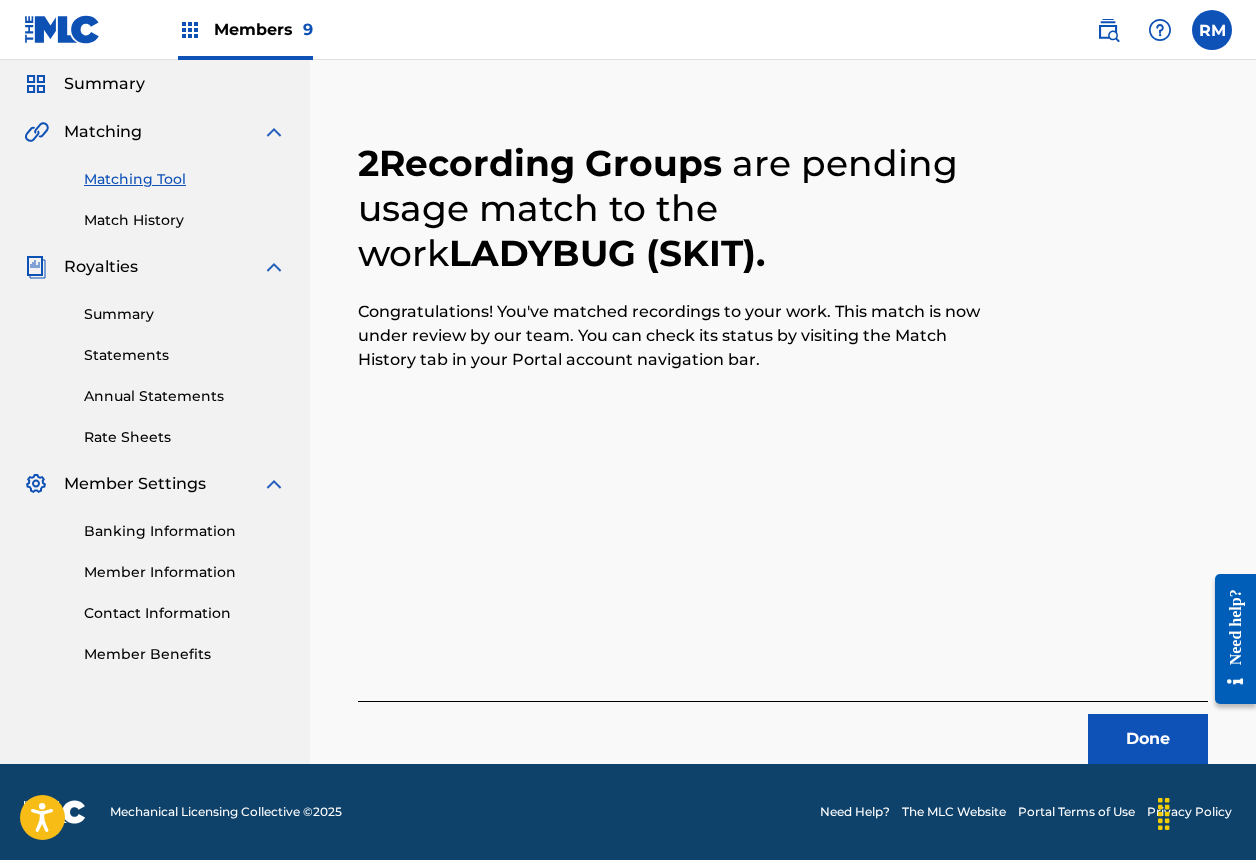 scroll, scrollTop: 67, scrollLeft: 0, axis: vertical 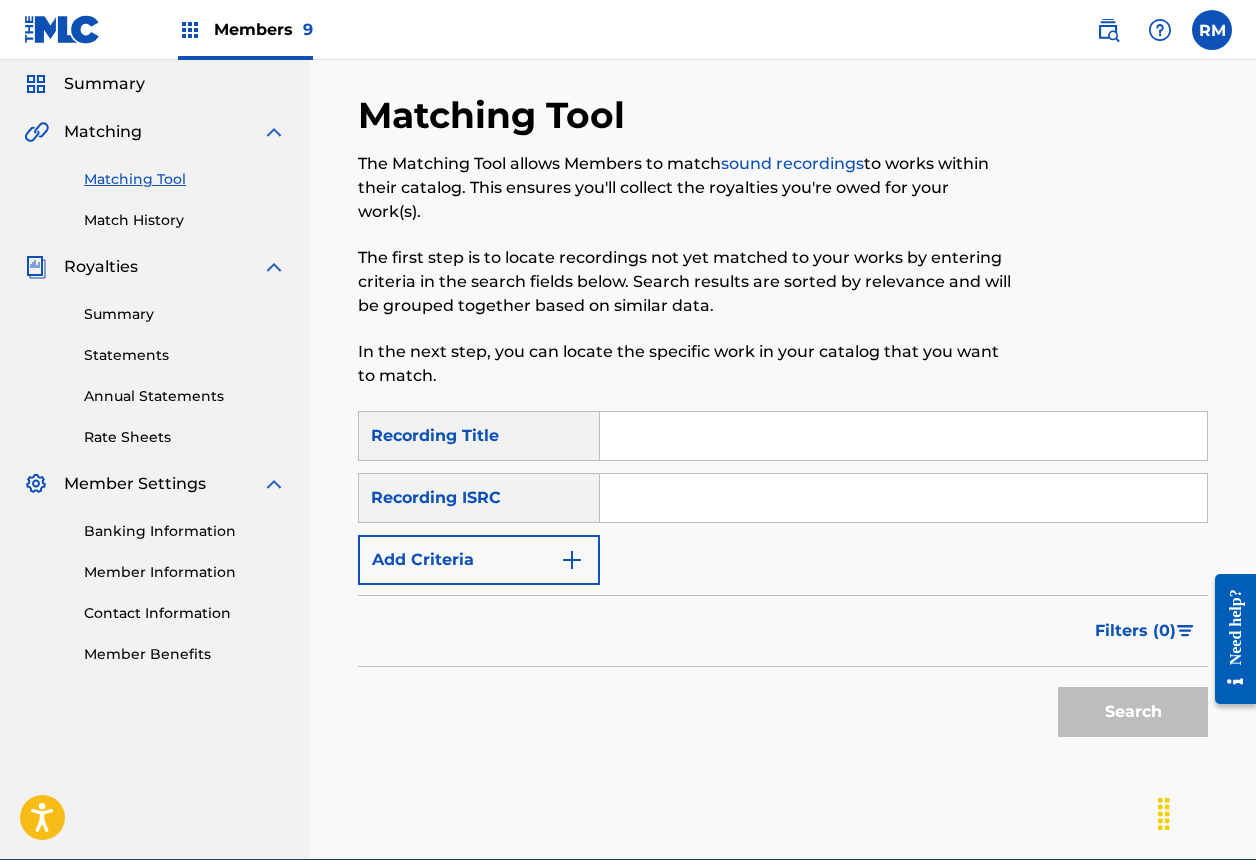 click at bounding box center (903, 498) 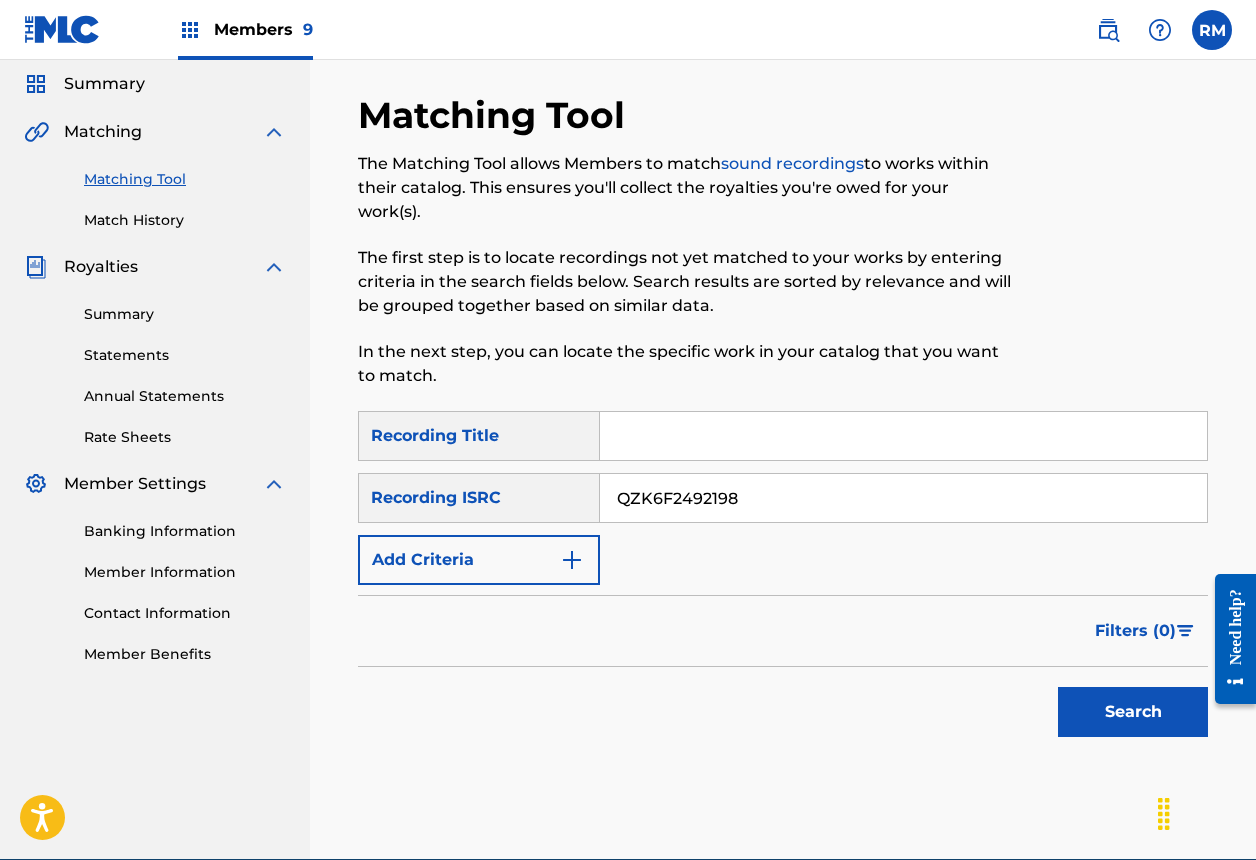 type on "QZK6F2492198" 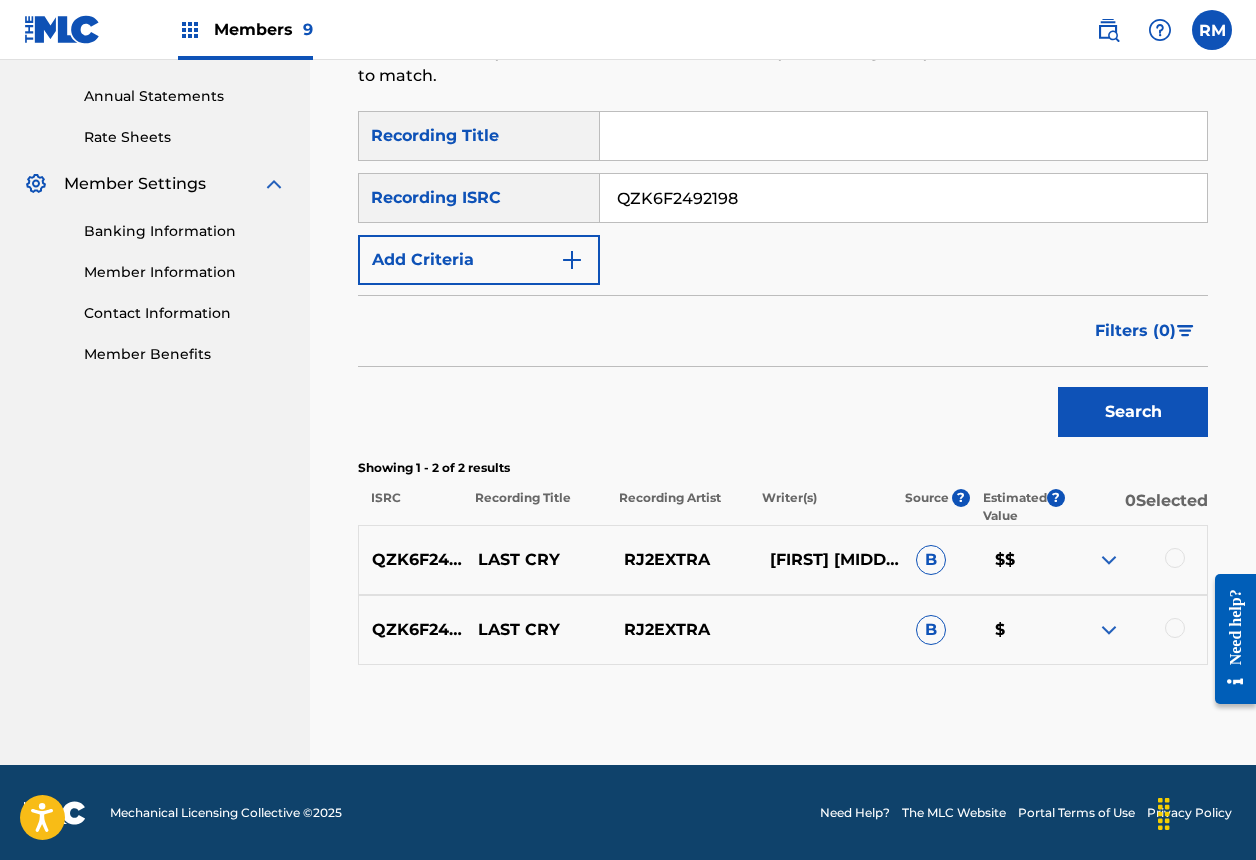 scroll, scrollTop: 368, scrollLeft: 0, axis: vertical 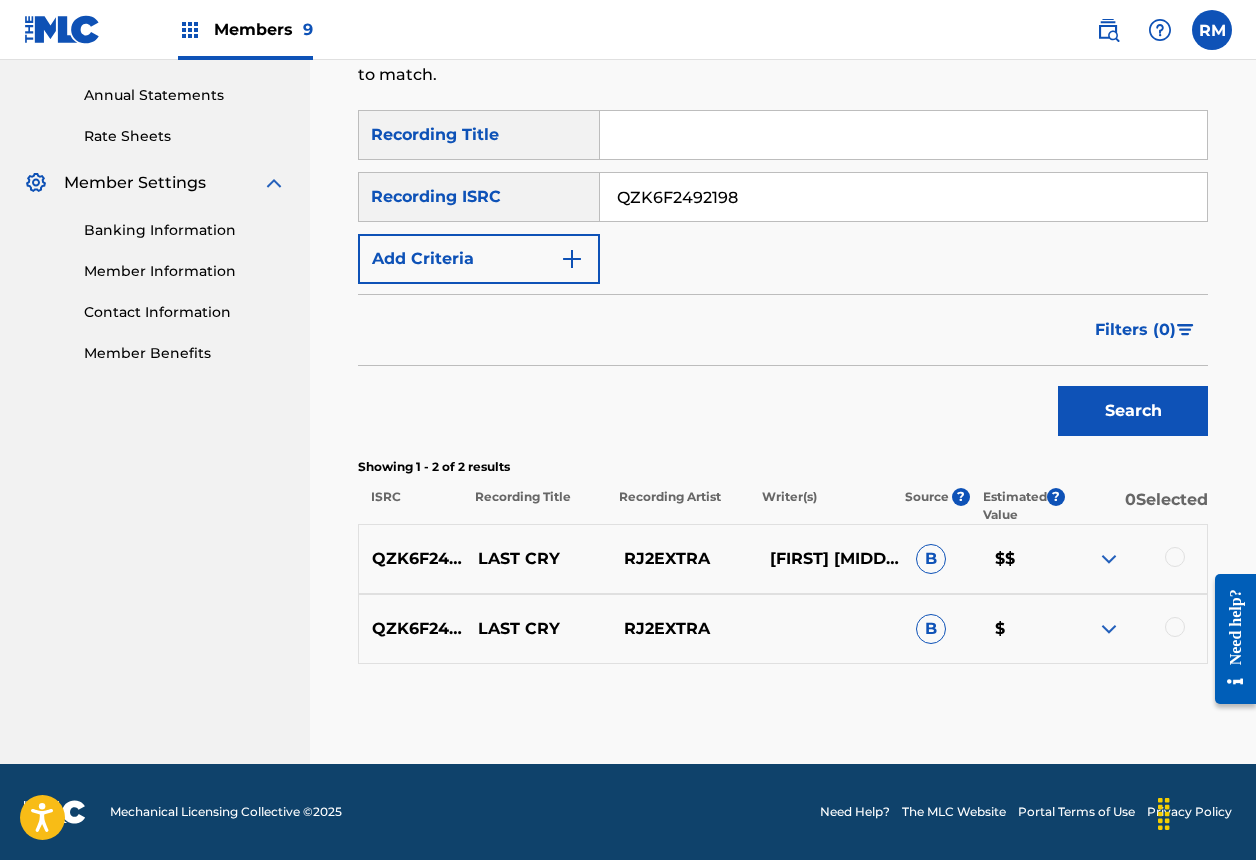 click at bounding box center (1175, 557) 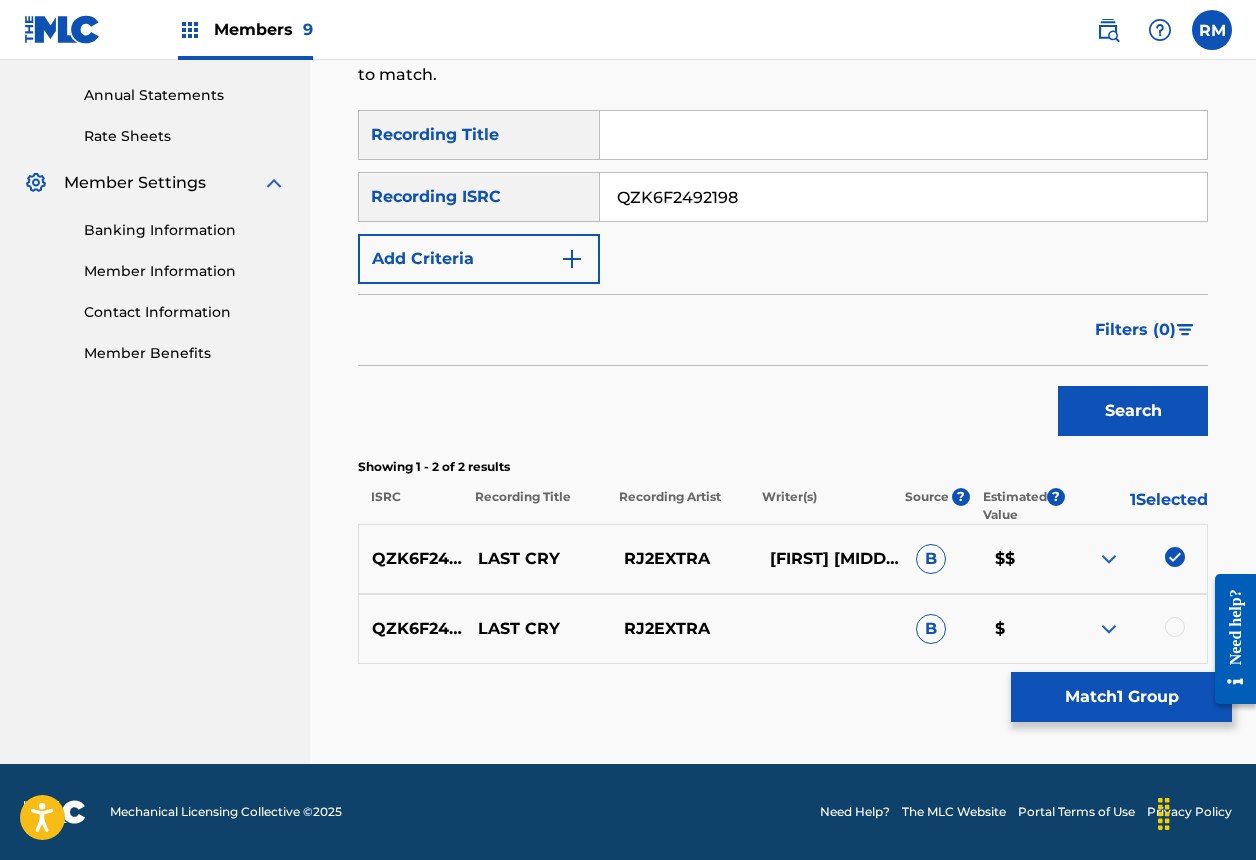 click at bounding box center [1175, 627] 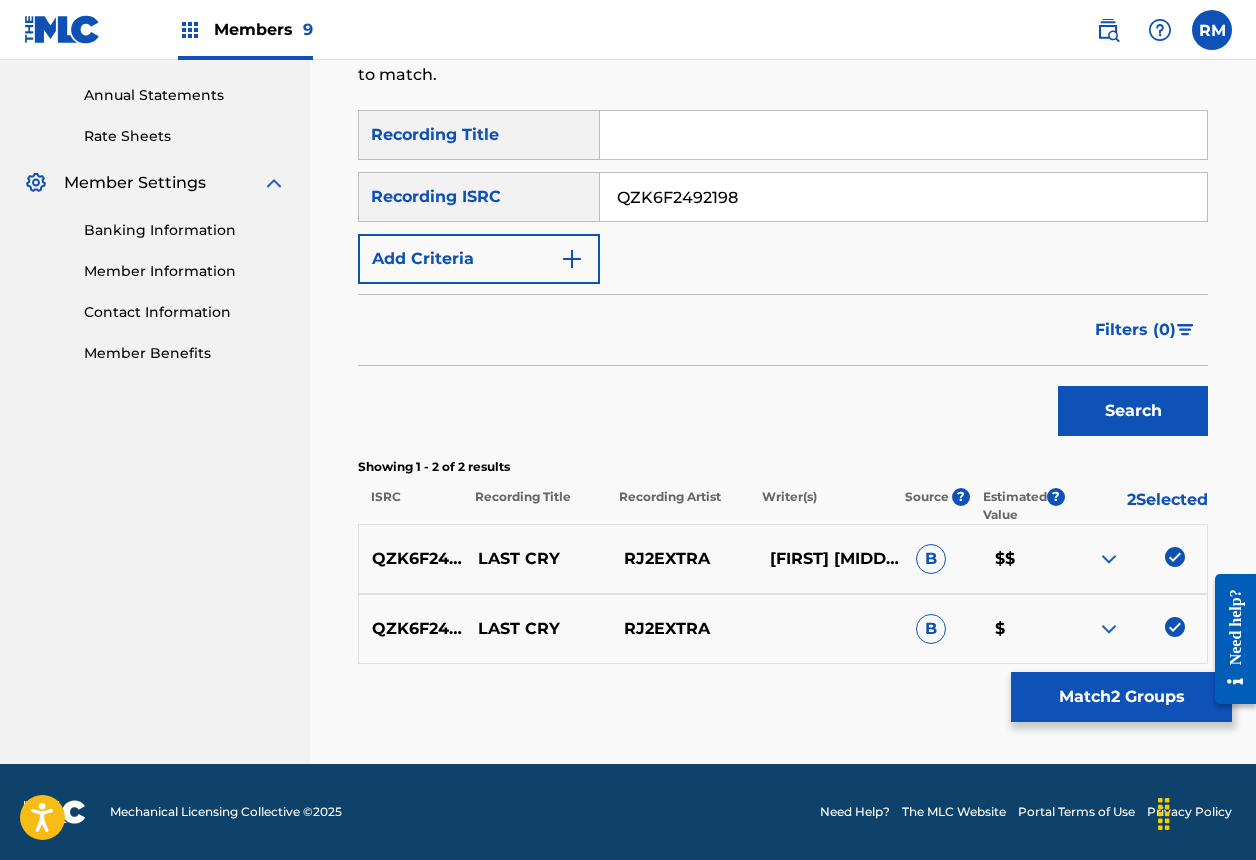 click on "Match  2 Groups" at bounding box center (1121, 697) 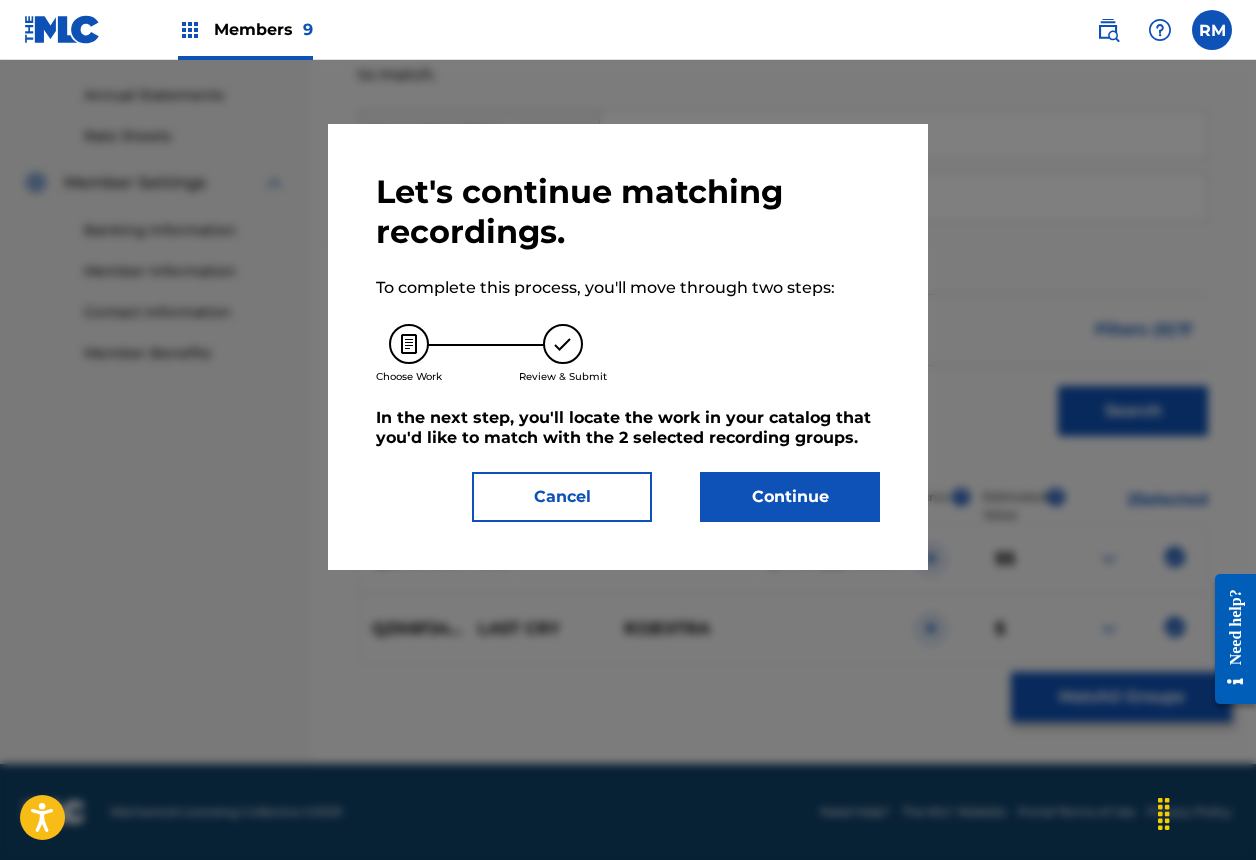 click on "Continue" at bounding box center (790, 497) 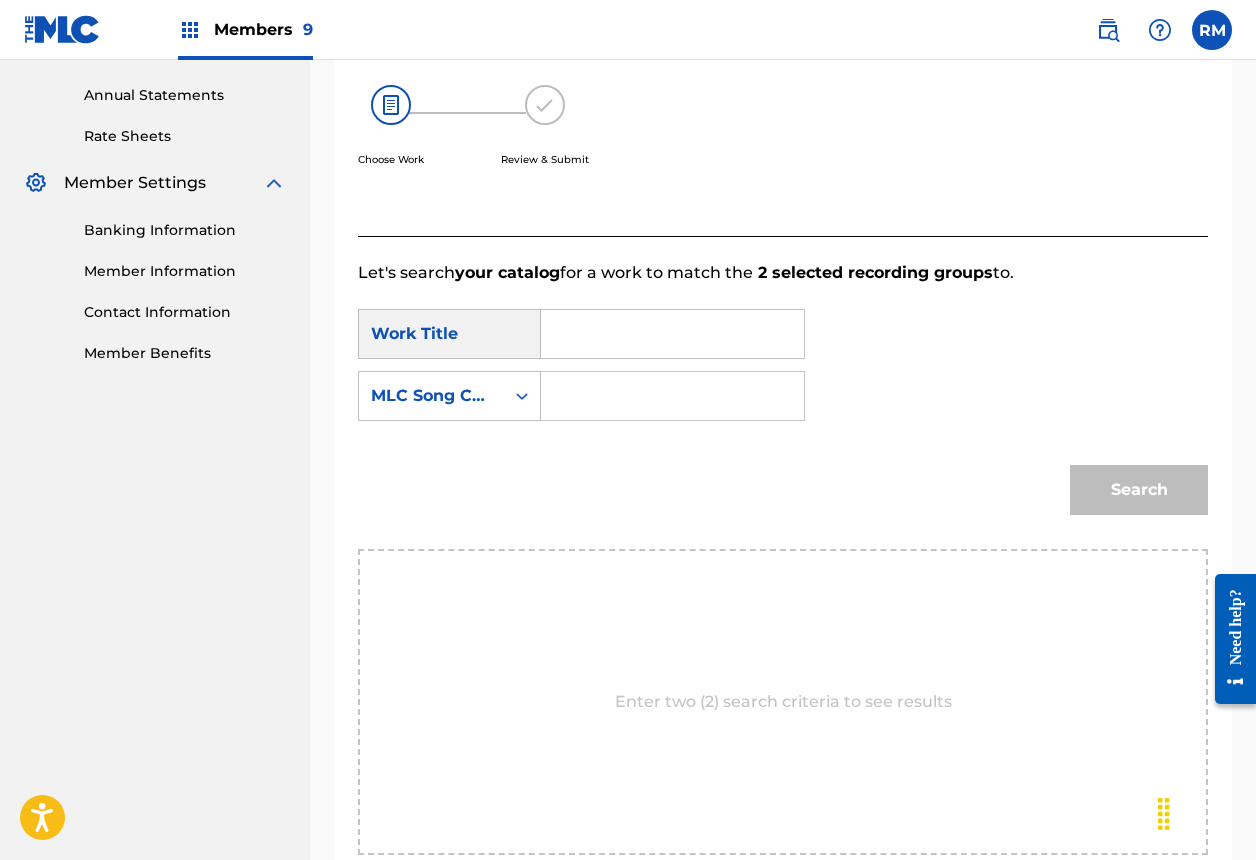 click at bounding box center [672, 334] 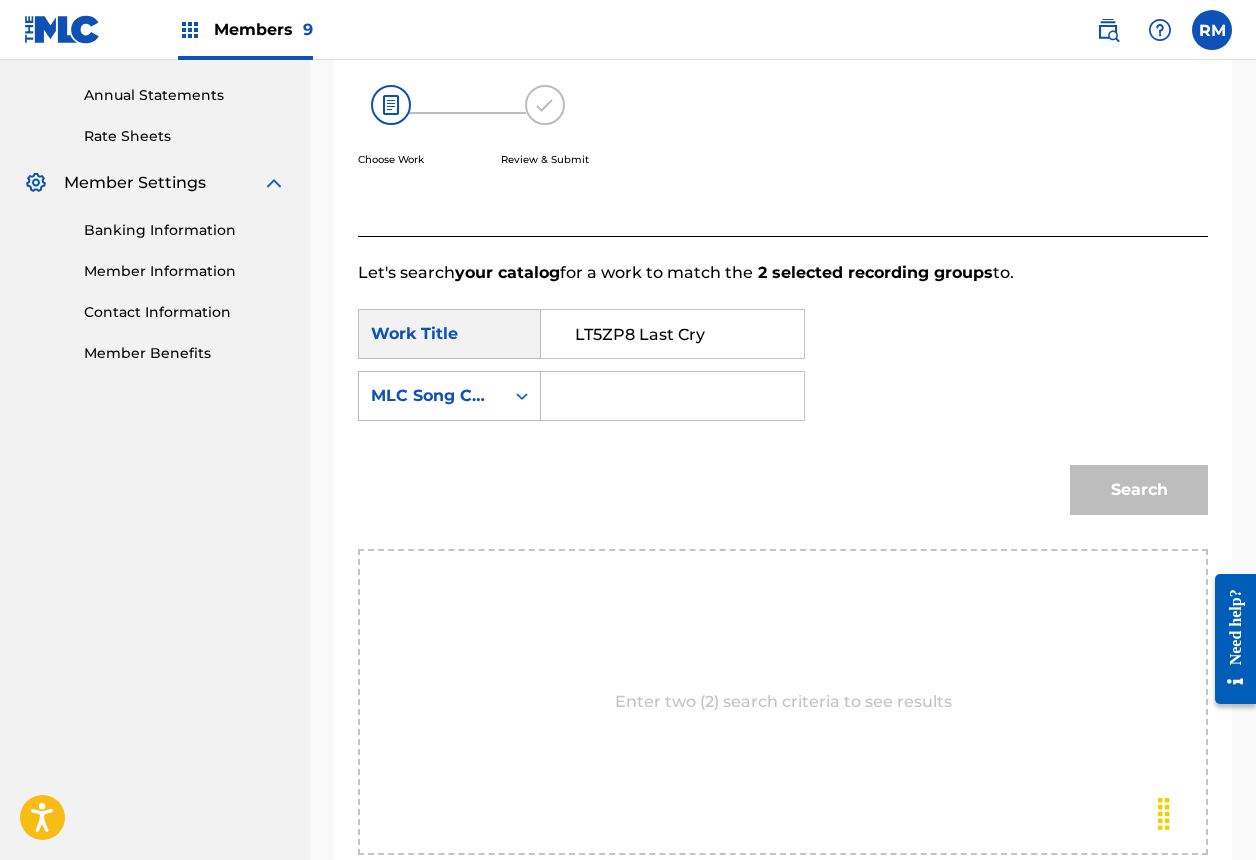 click on "LT5ZP8	Last Cry" at bounding box center [672, 334] 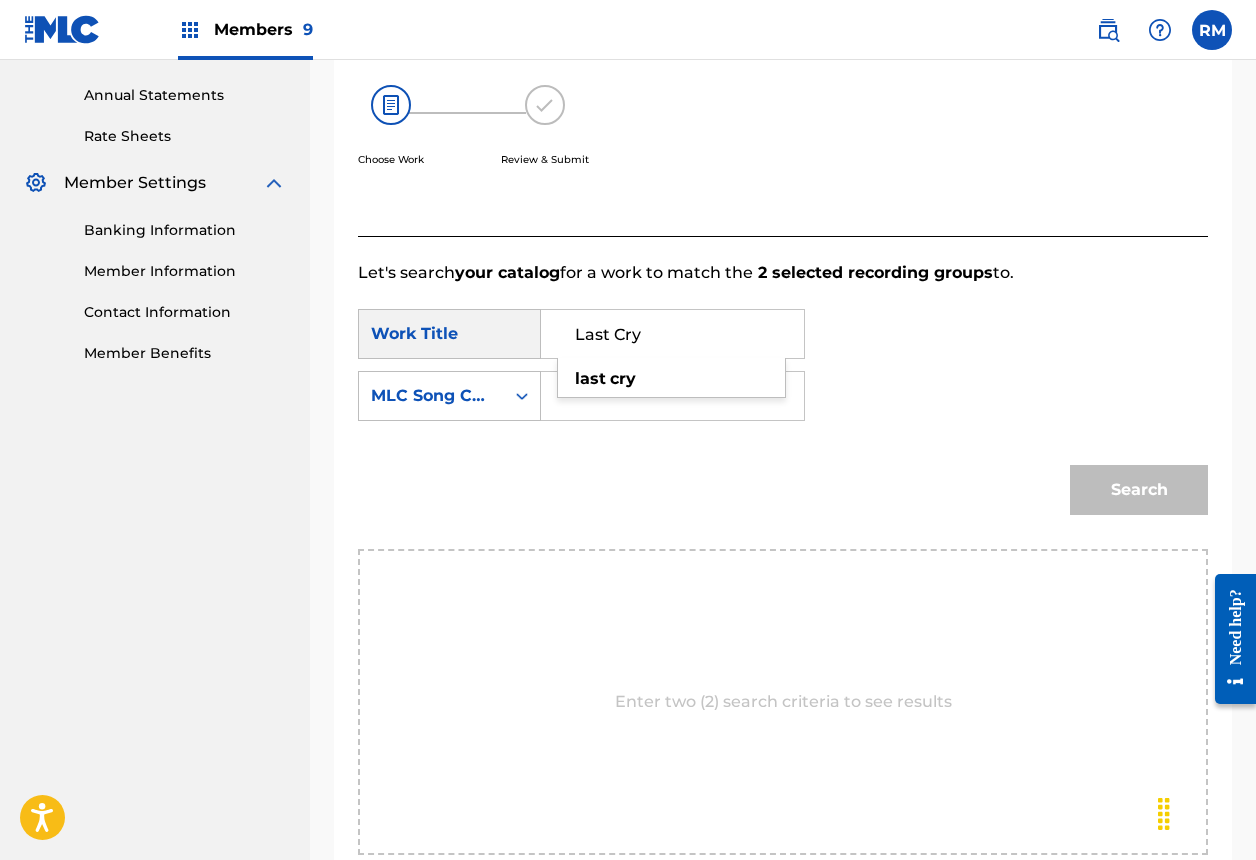 type on "Last Cry" 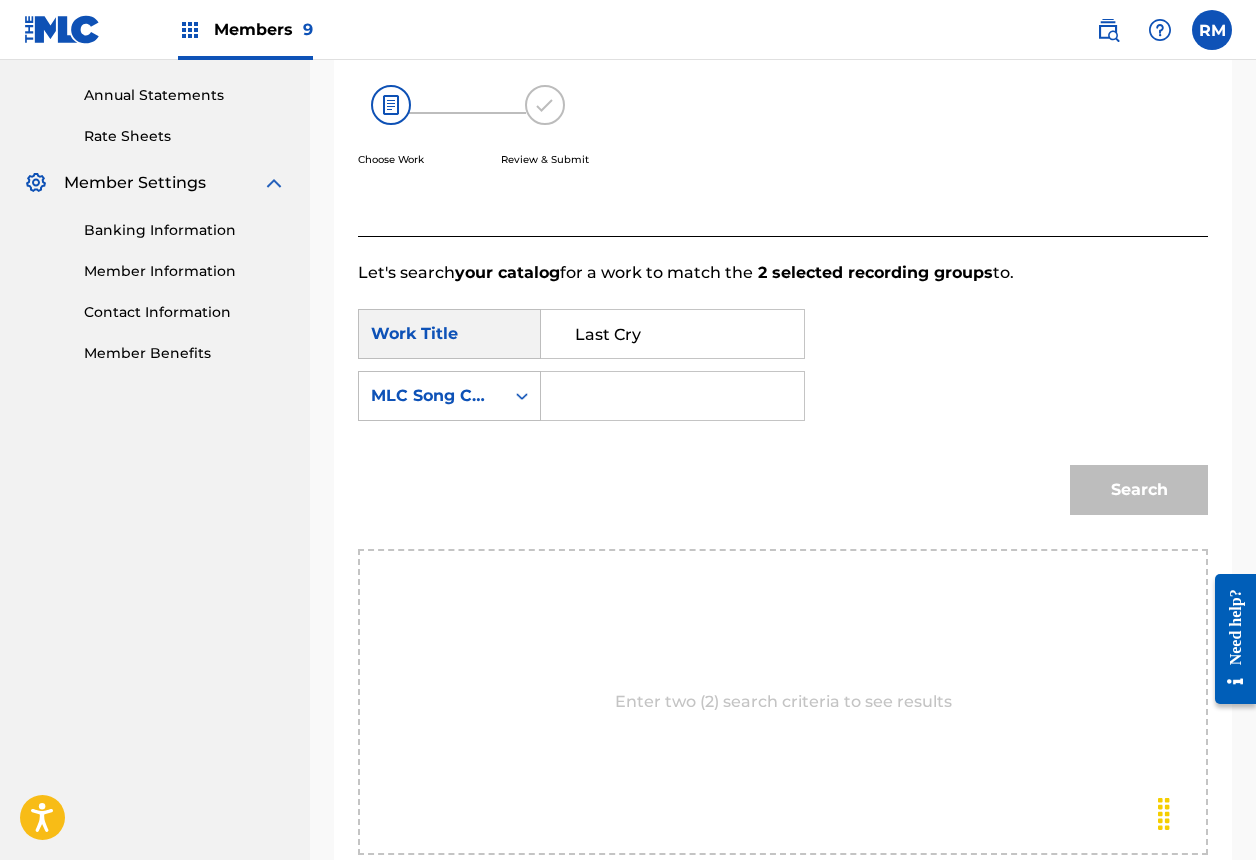 click at bounding box center [672, 396] 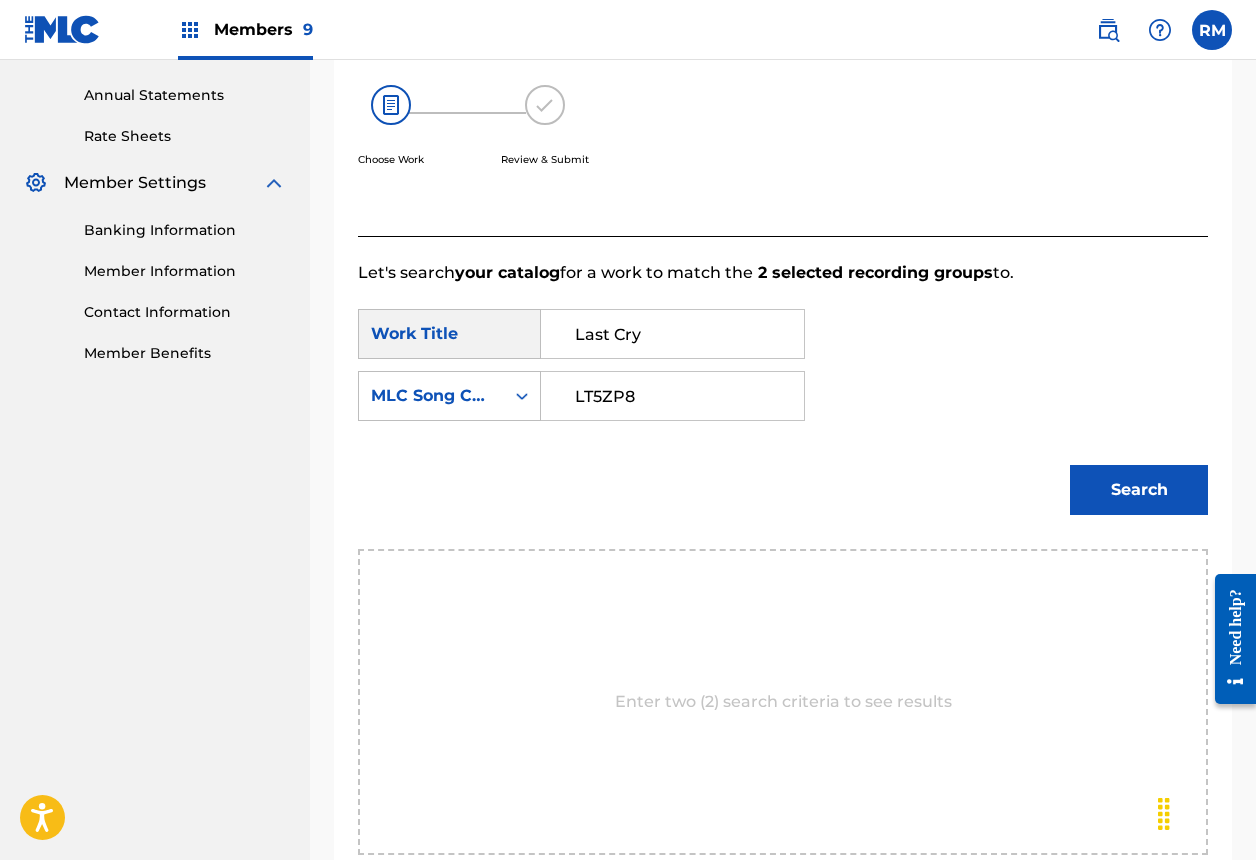 click on "LT5ZP8" at bounding box center (672, 396) 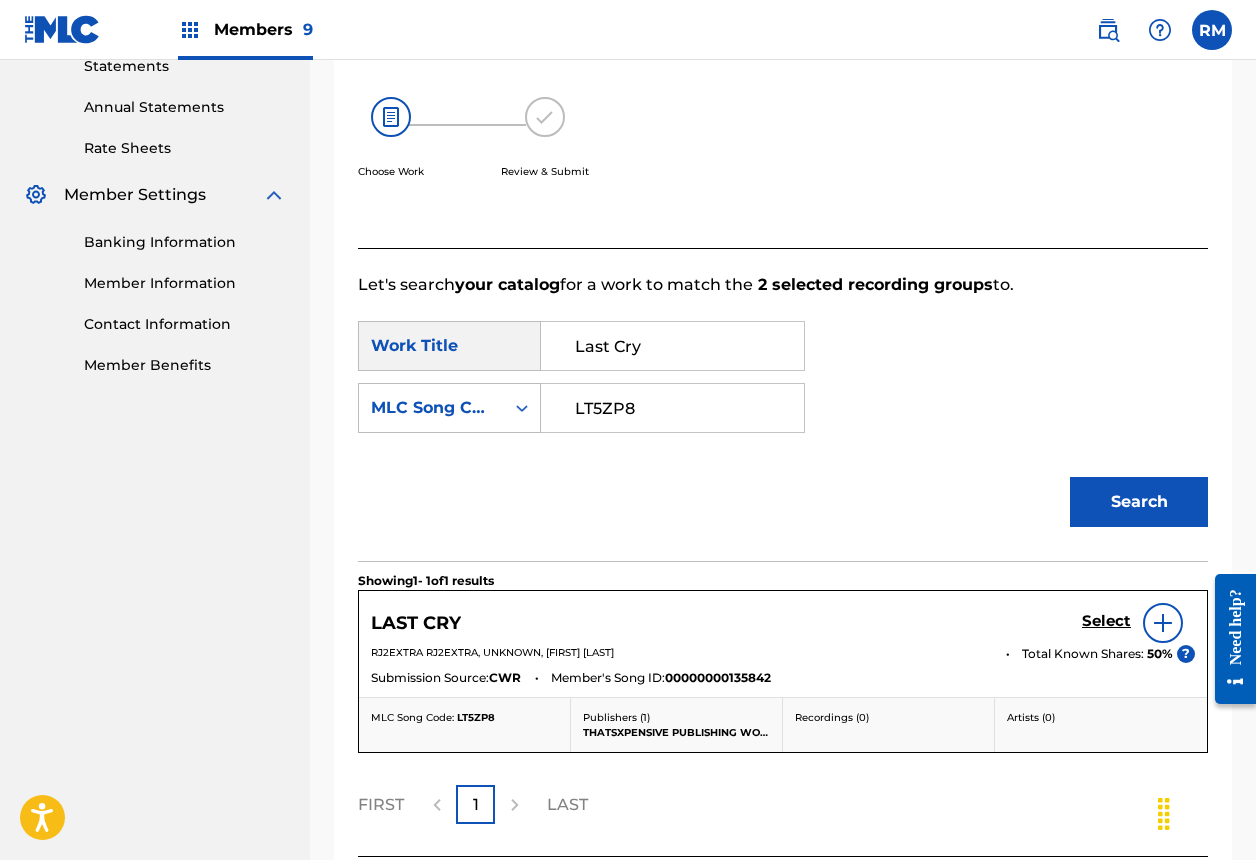 scroll, scrollTop: 368, scrollLeft: 0, axis: vertical 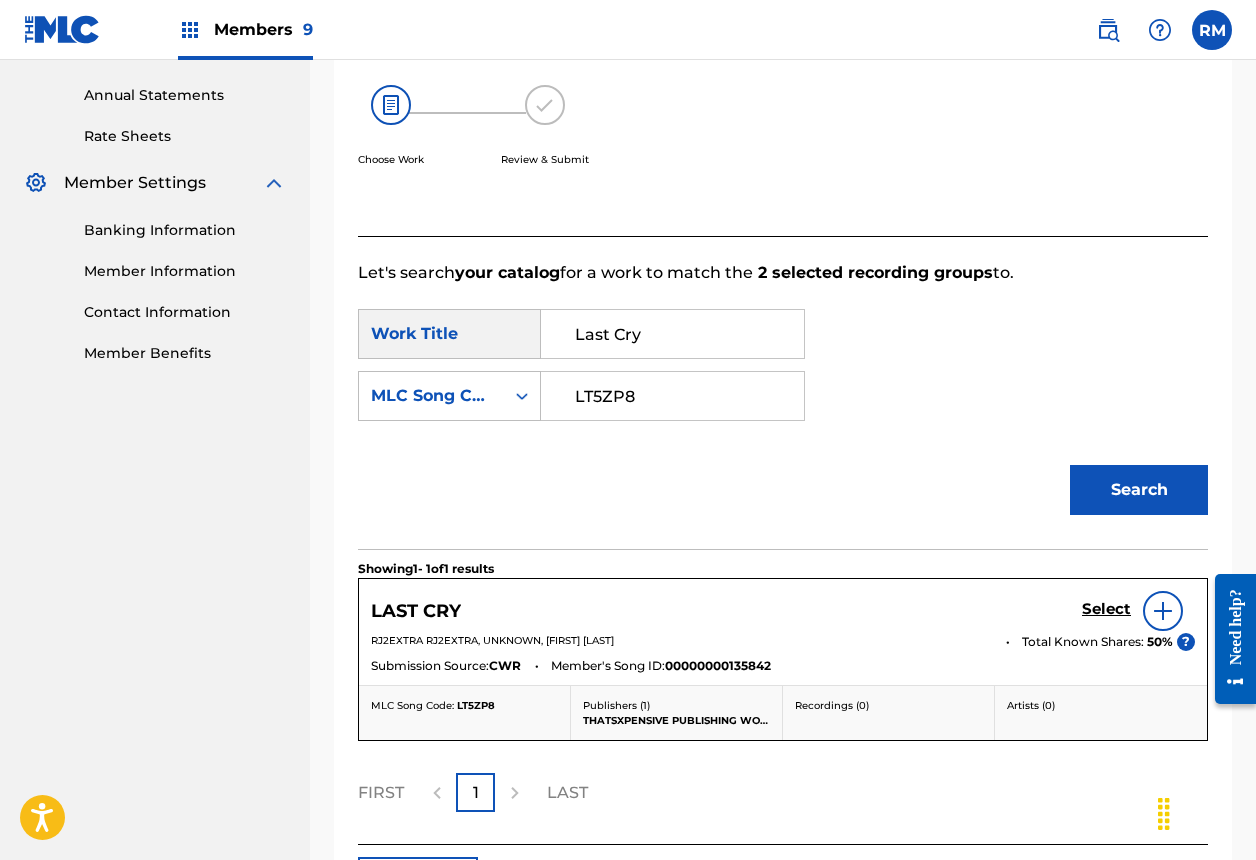click on "Select" at bounding box center (1106, 609) 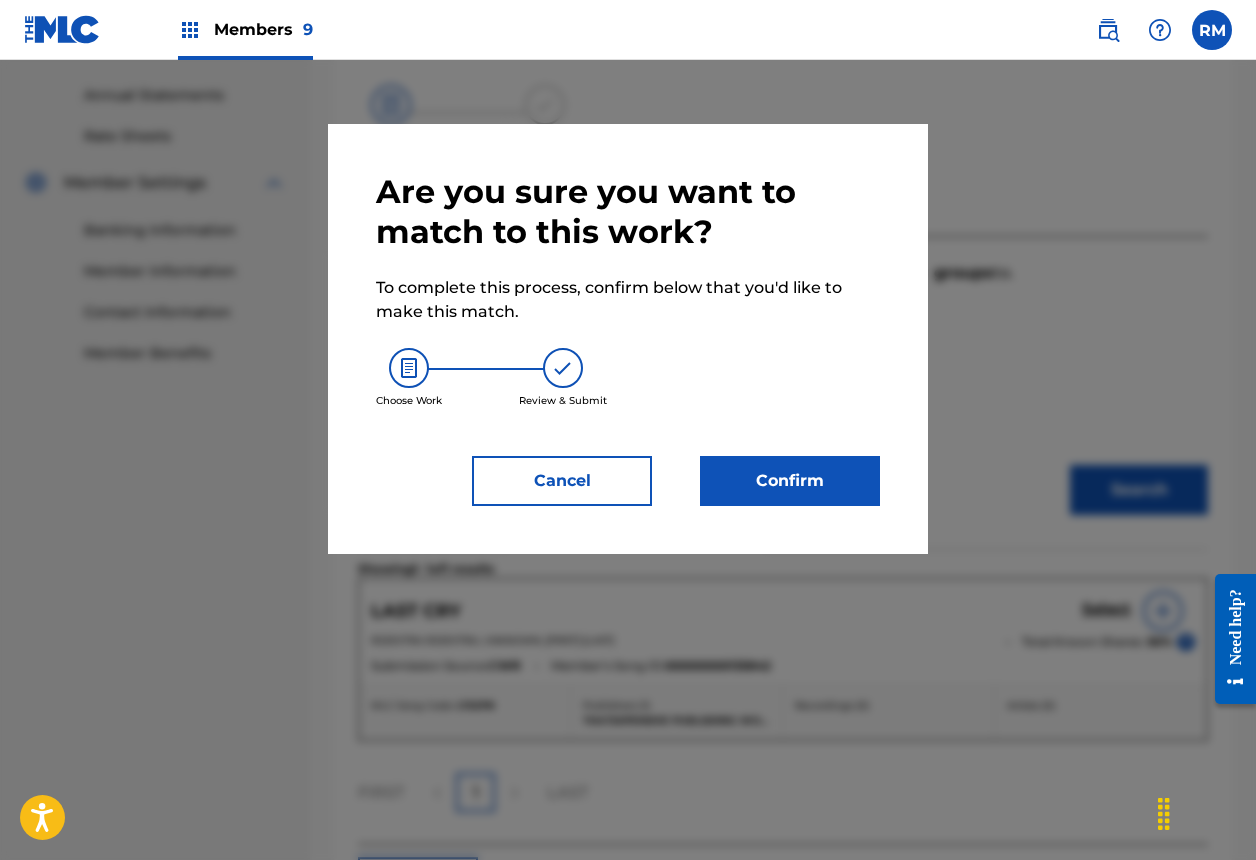 click on "Confirm" at bounding box center [790, 481] 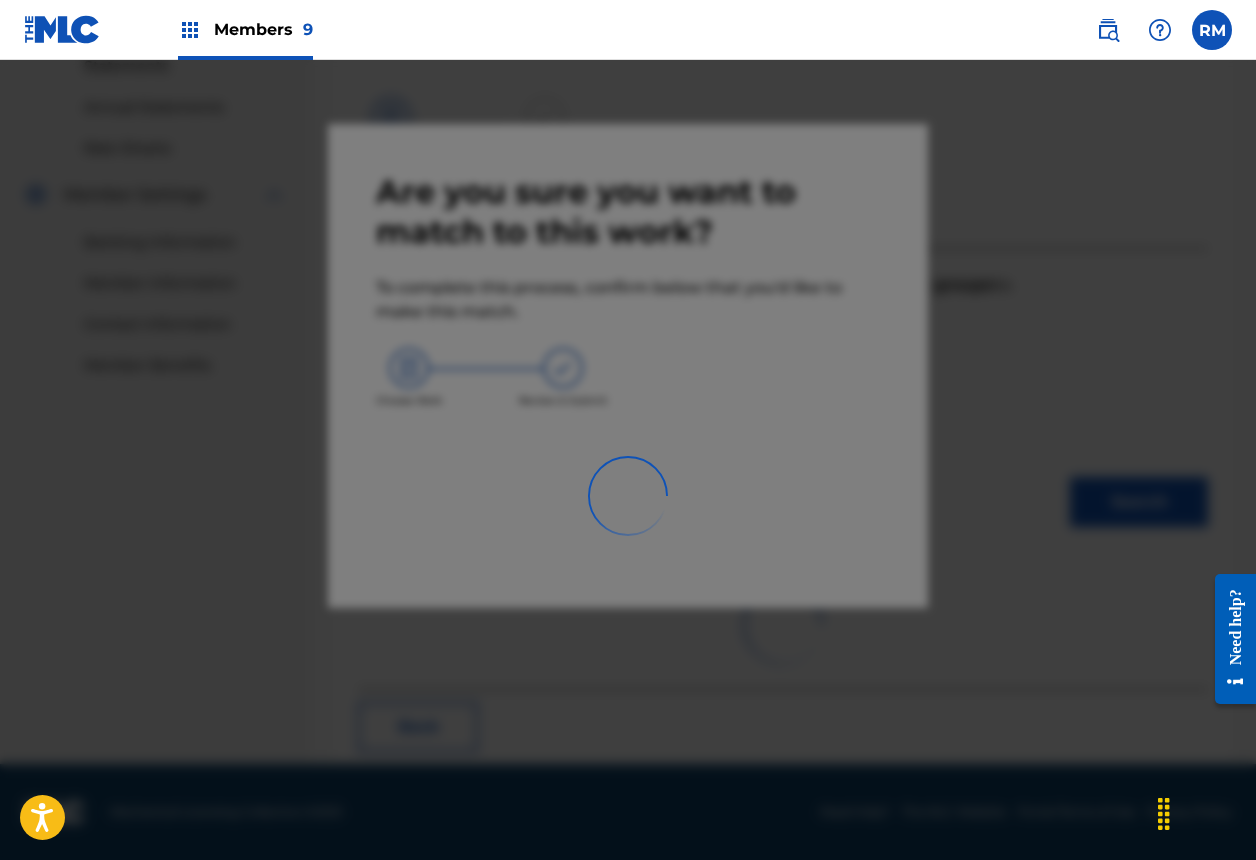 scroll, scrollTop: 67, scrollLeft: 0, axis: vertical 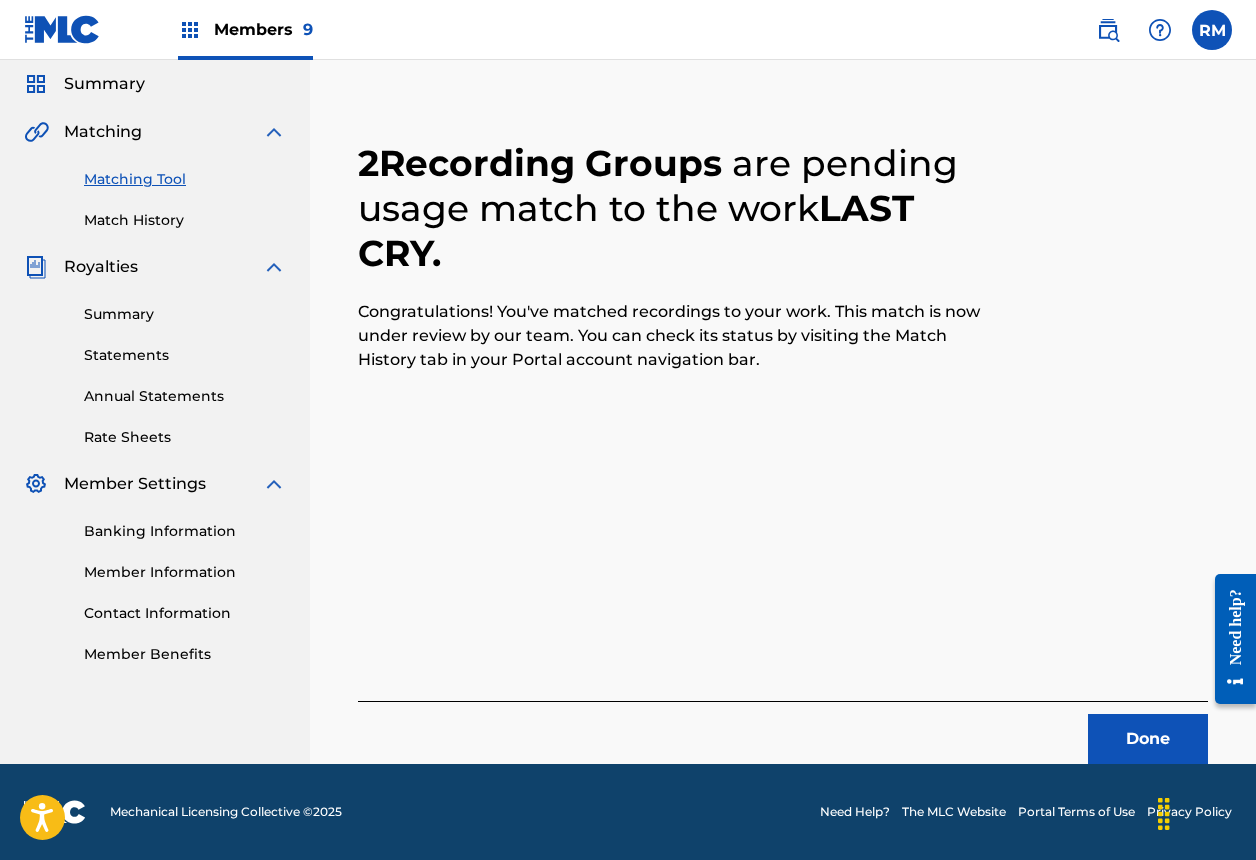 click on "Done" at bounding box center [1148, 739] 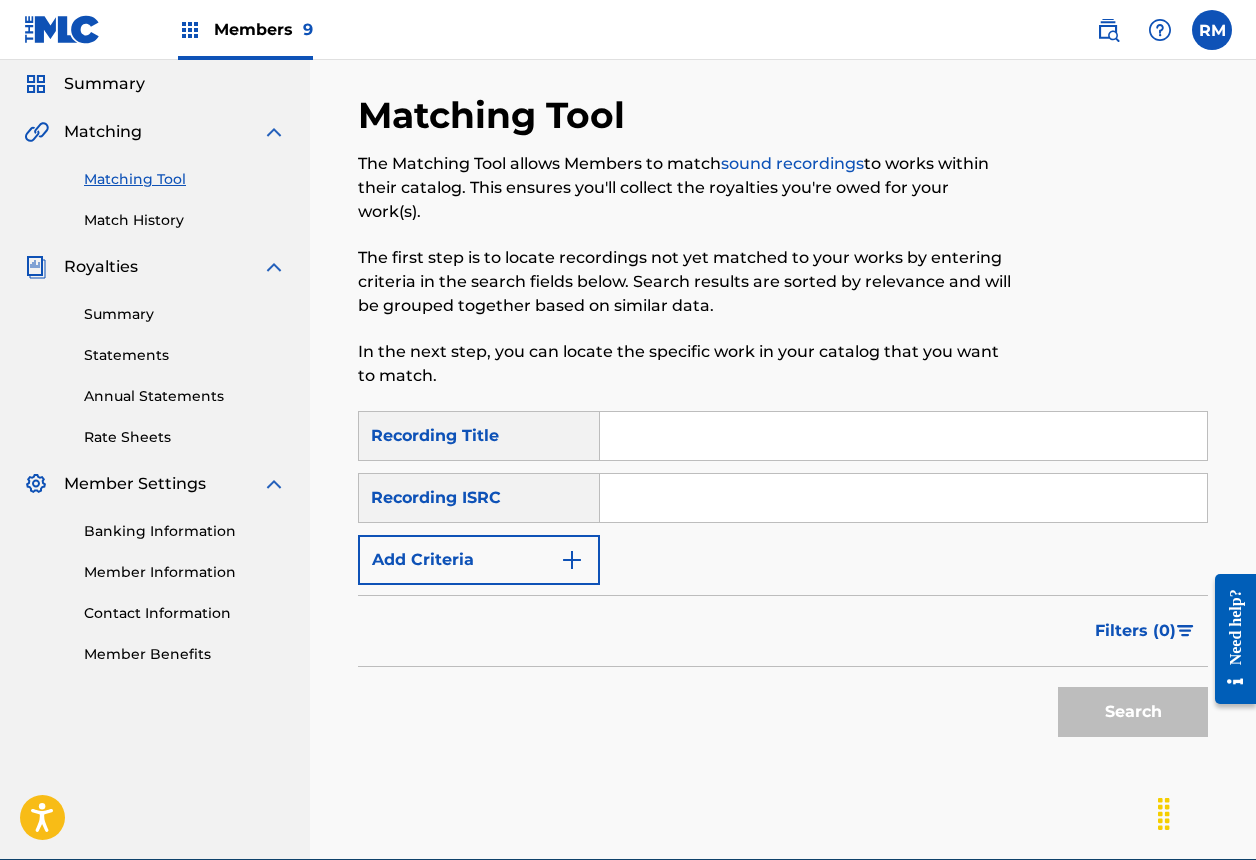 click at bounding box center (903, 498) 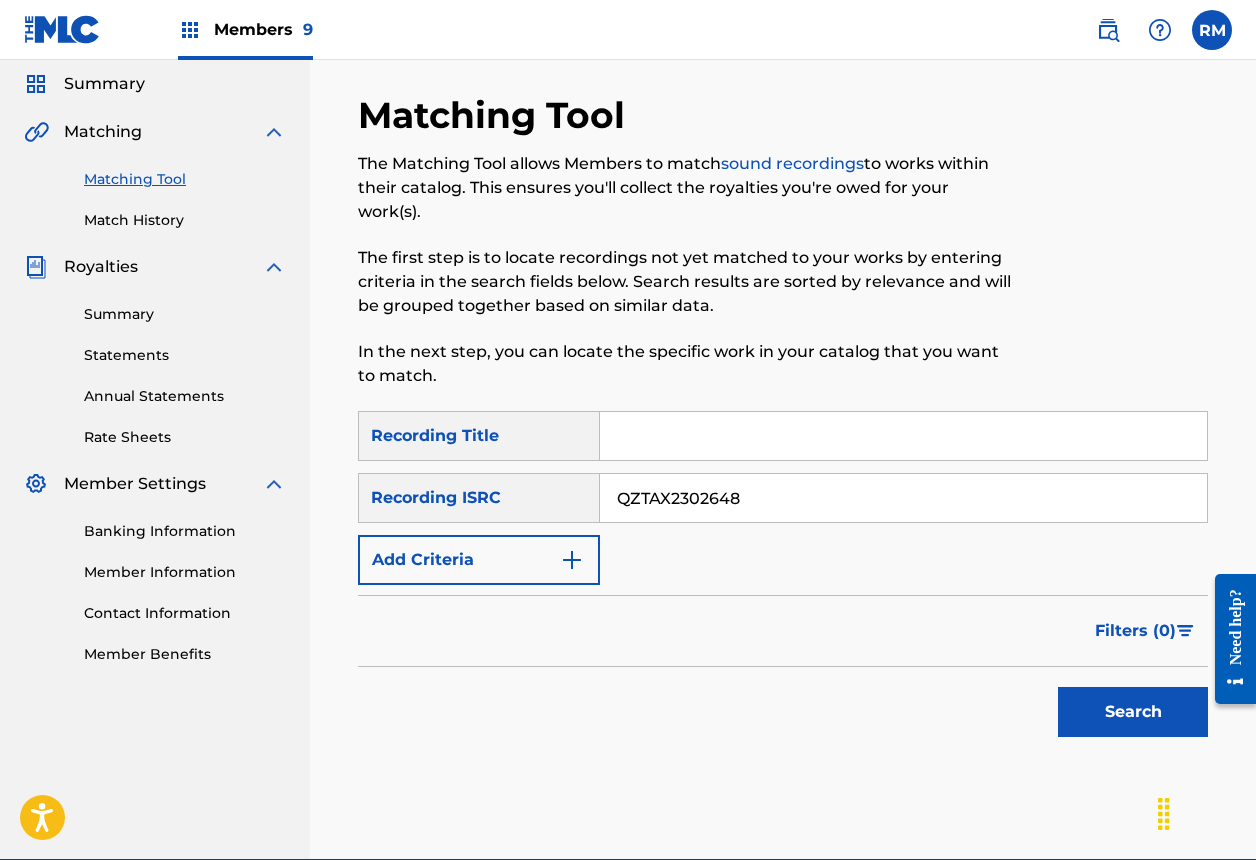 type on "QZTAX2302648" 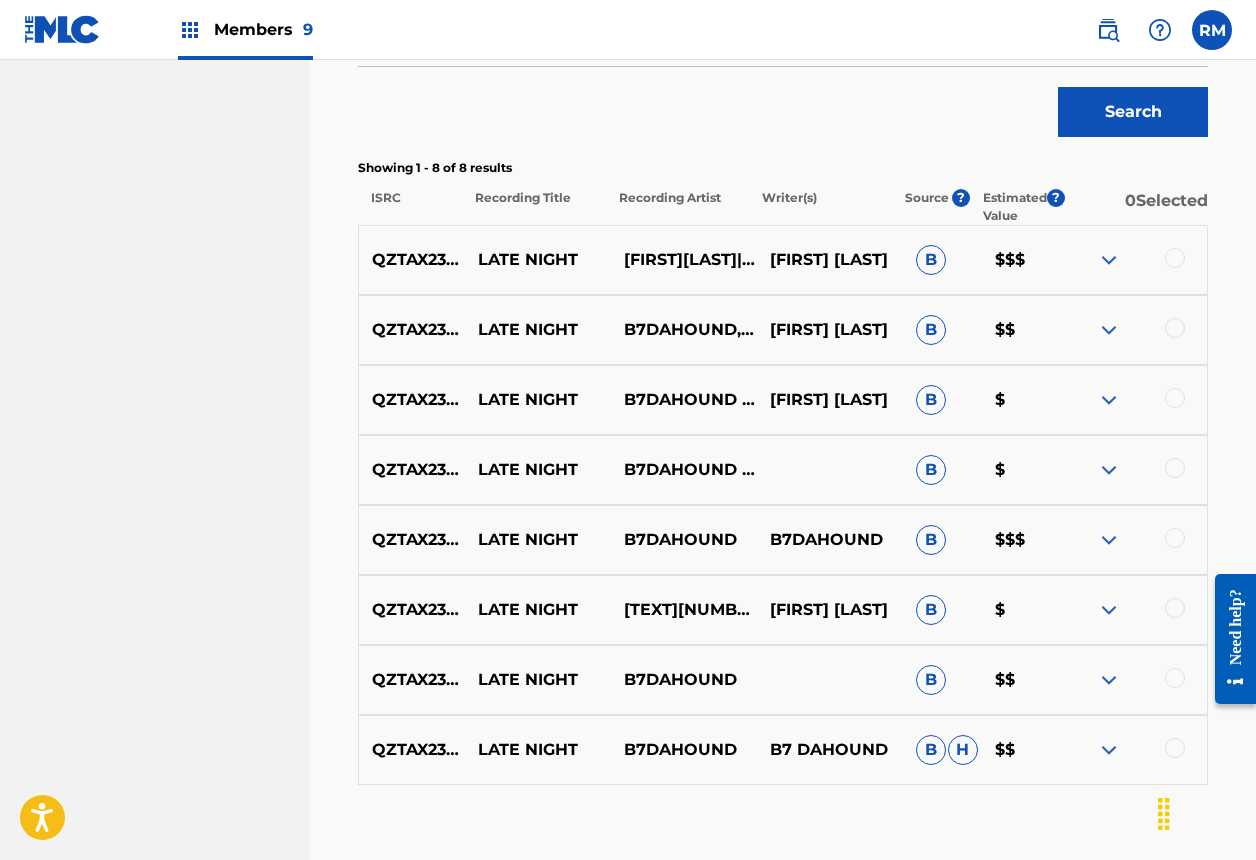 scroll, scrollTop: 788, scrollLeft: 0, axis: vertical 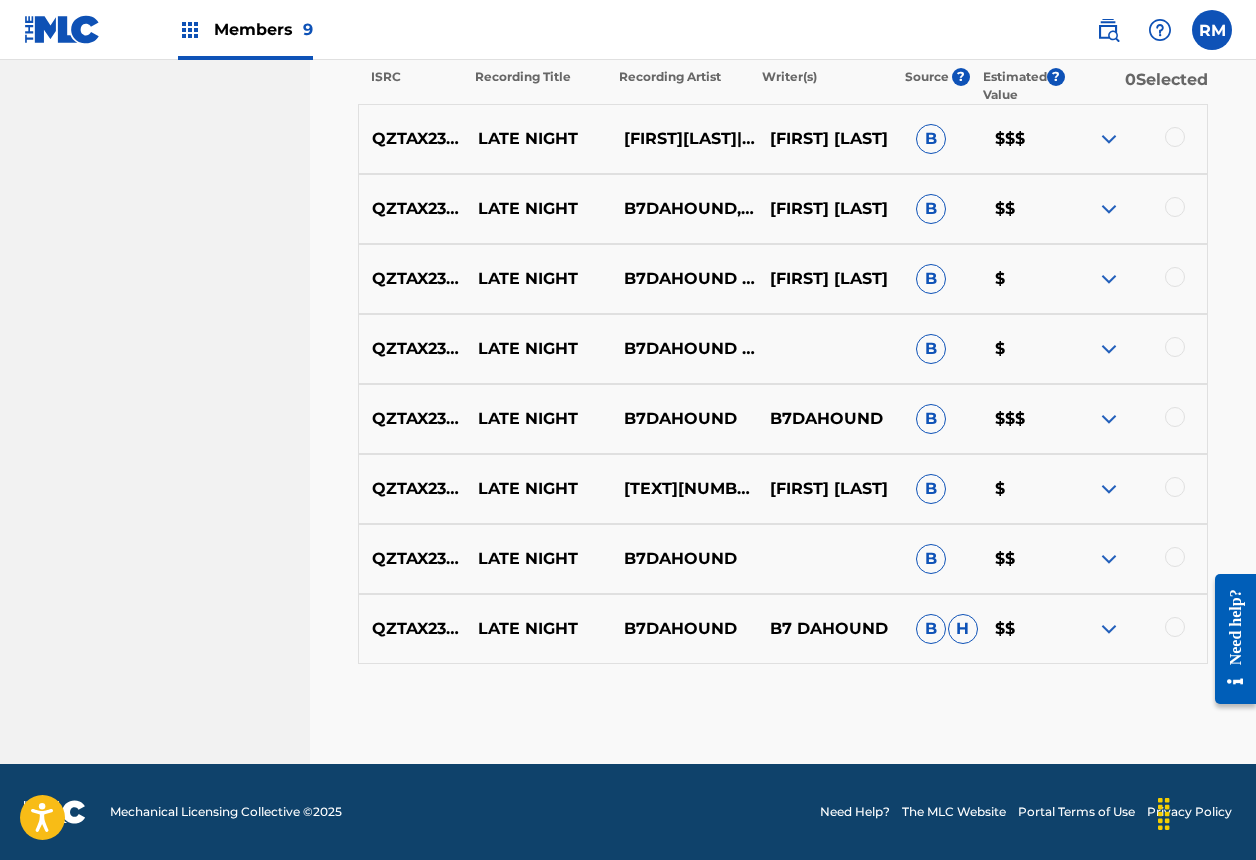 click at bounding box center [1175, 137] 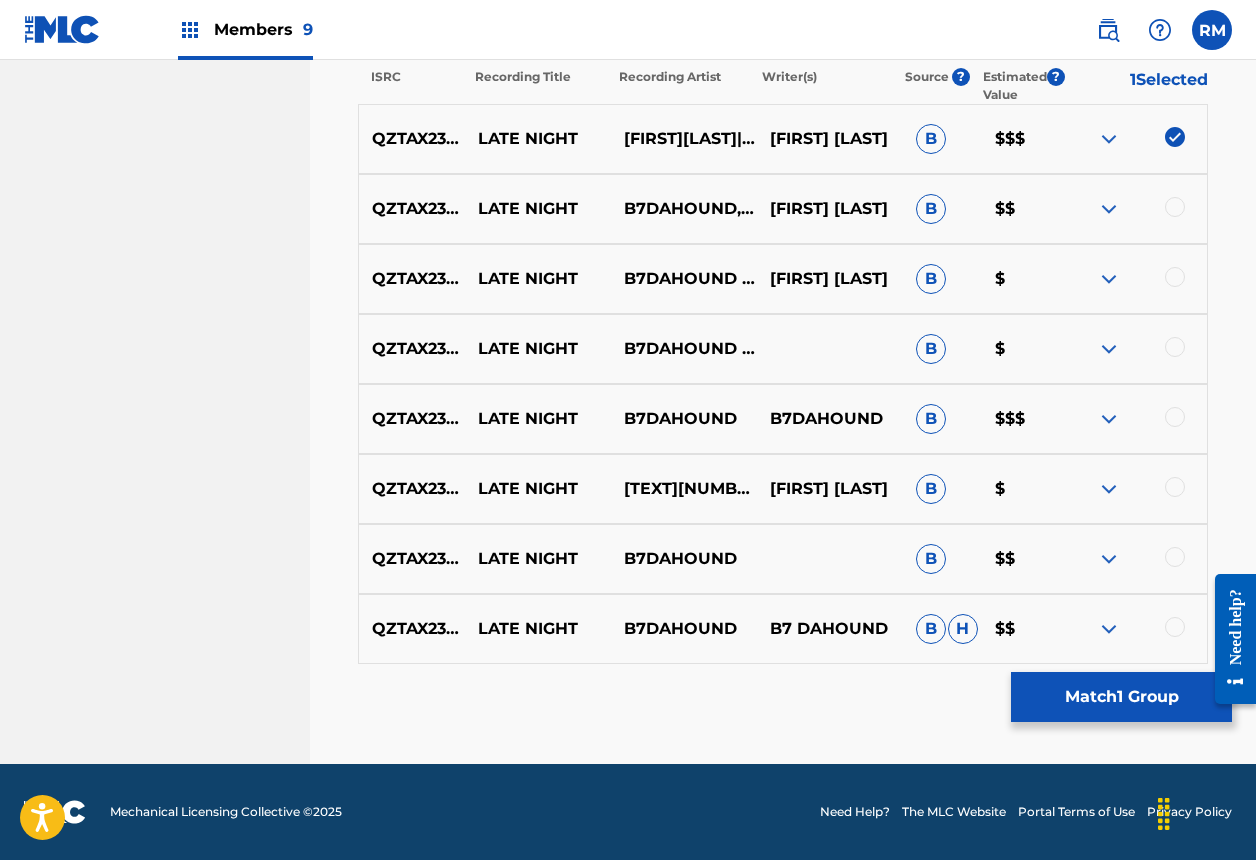 click at bounding box center (1175, 207) 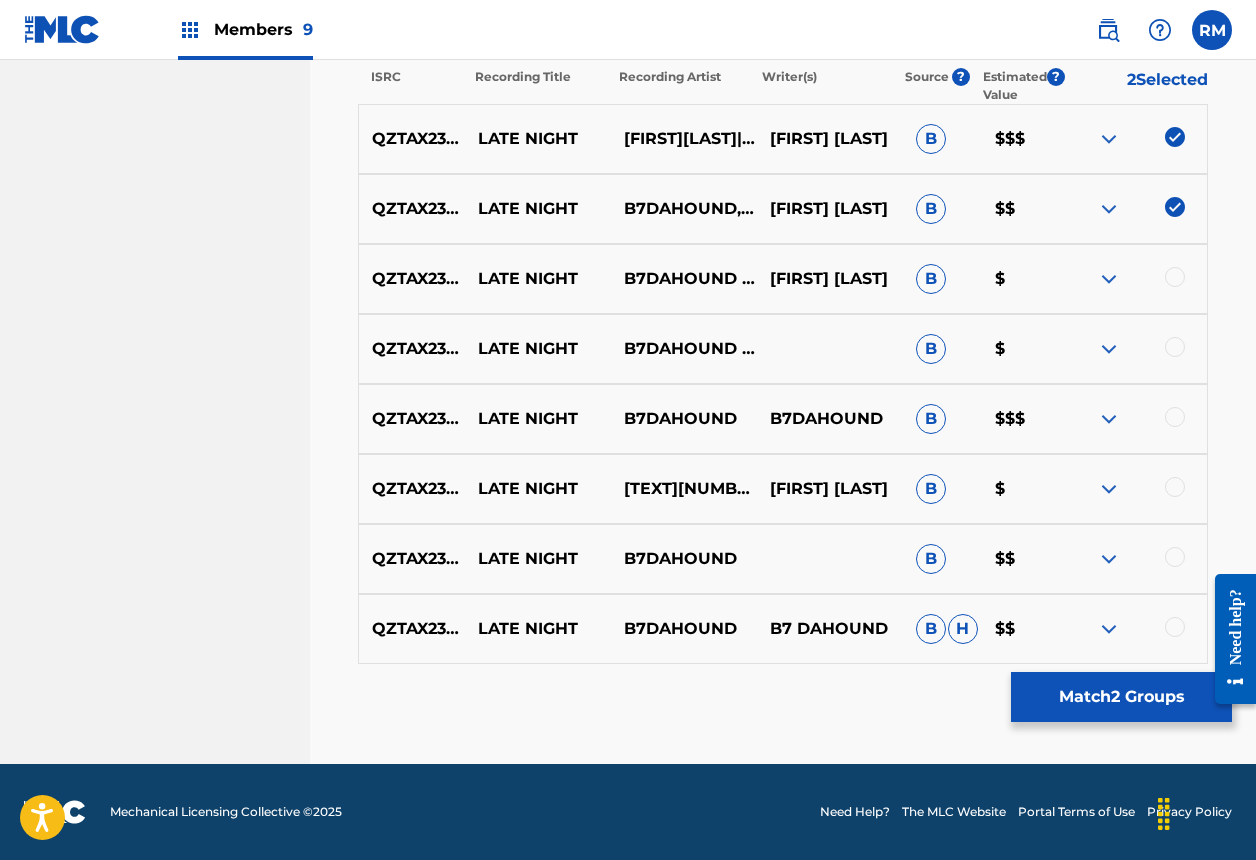 click at bounding box center (1175, 277) 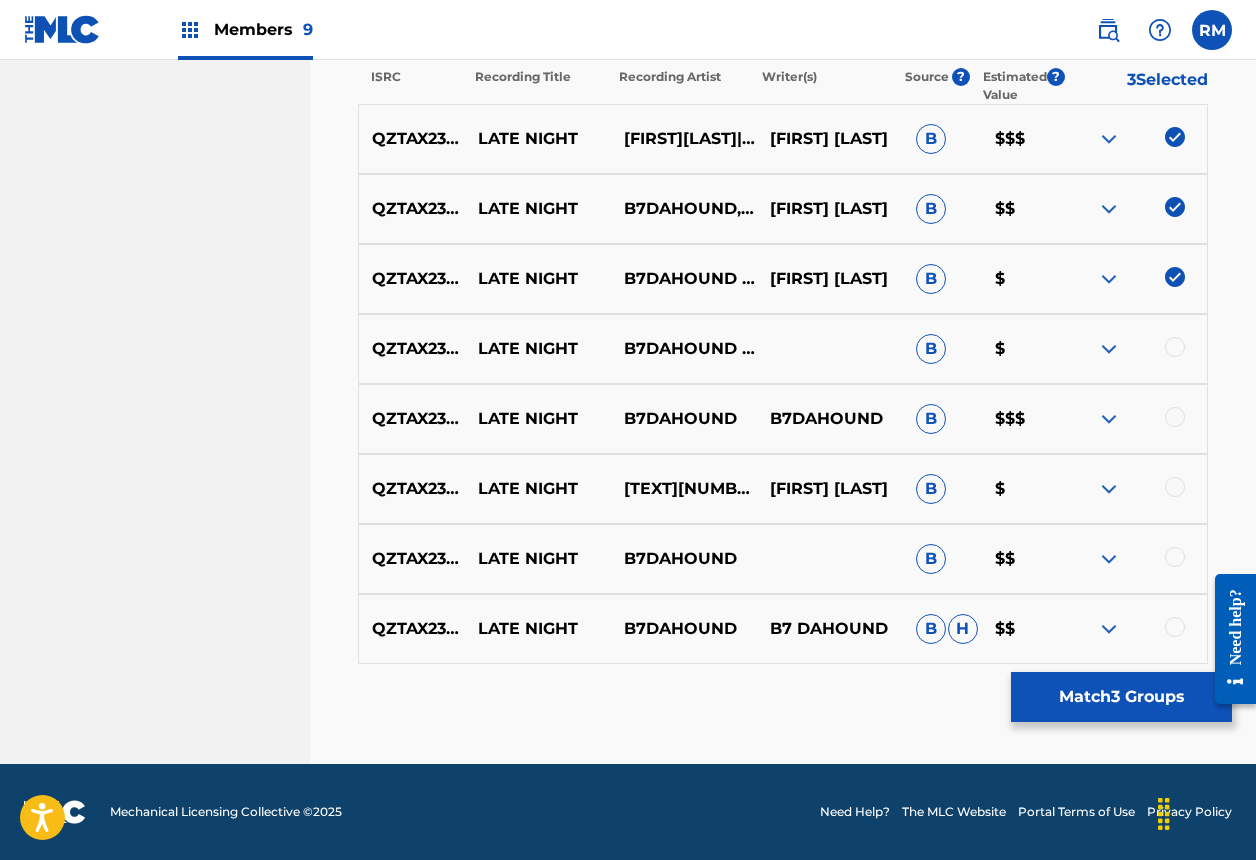 click at bounding box center (1134, 349) 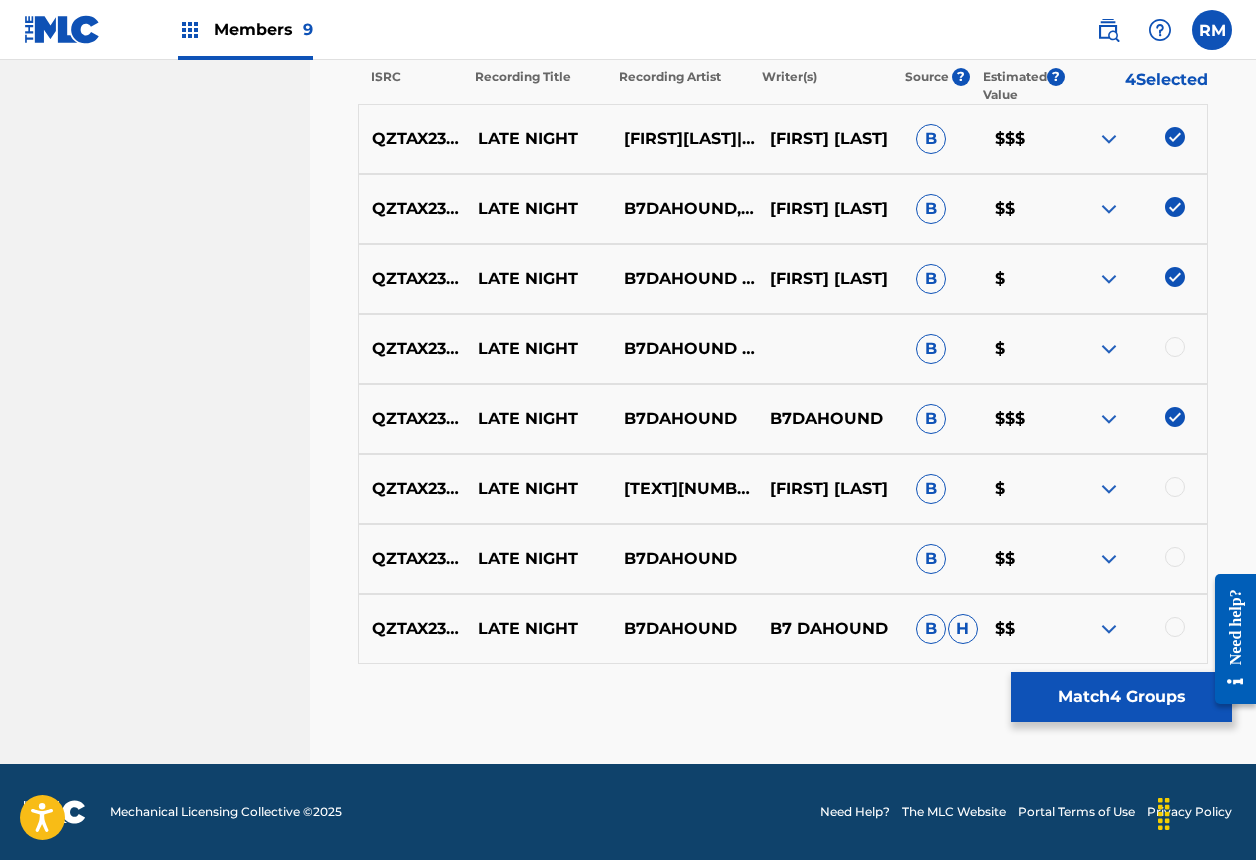 click at bounding box center (1175, 487) 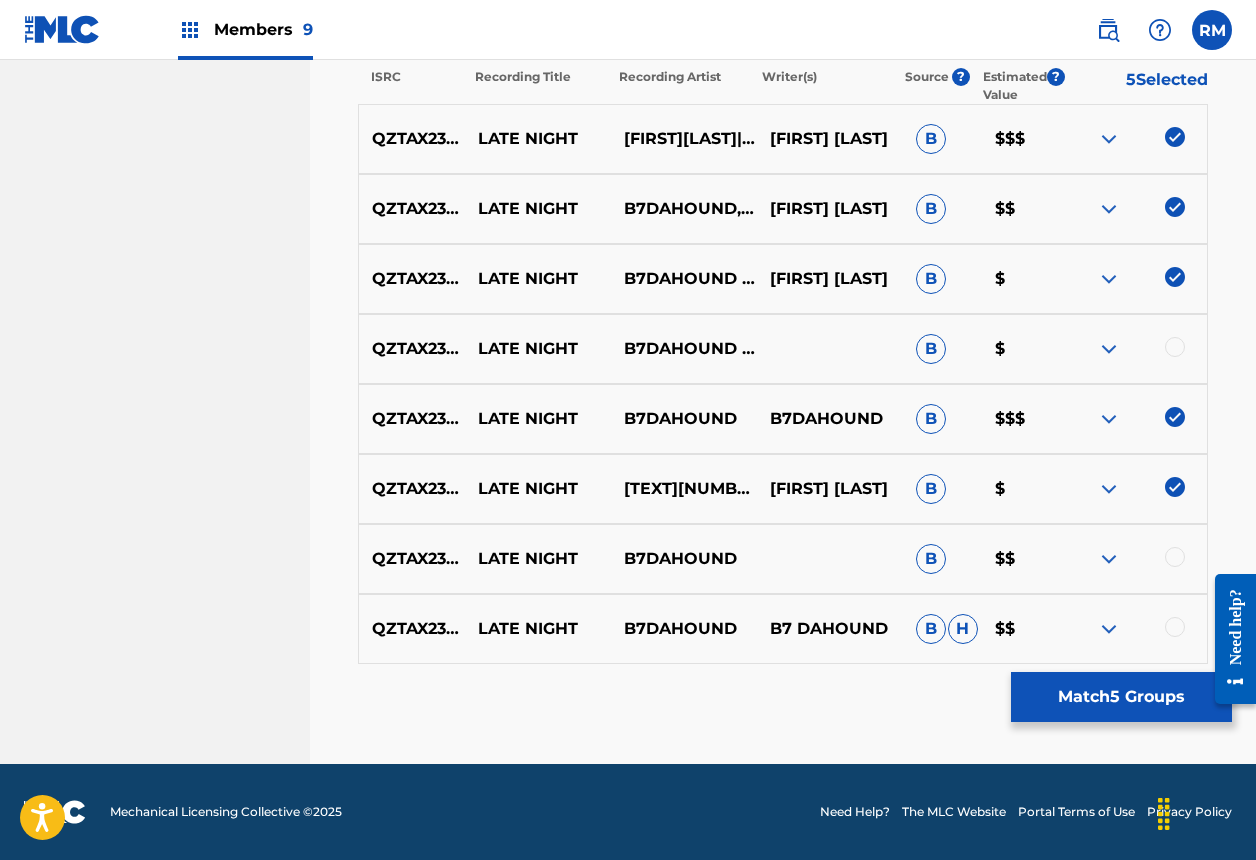 click at bounding box center [1175, 557] 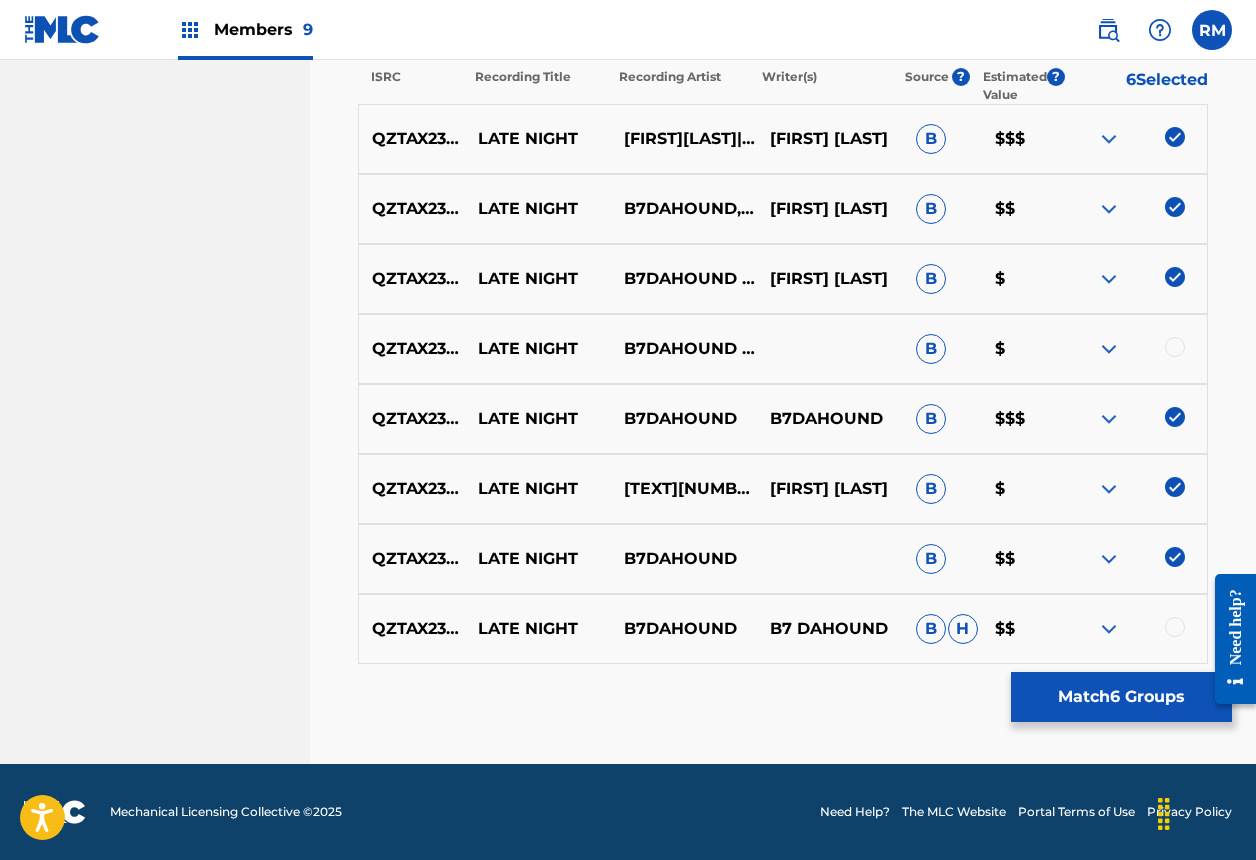 click at bounding box center (1175, 627) 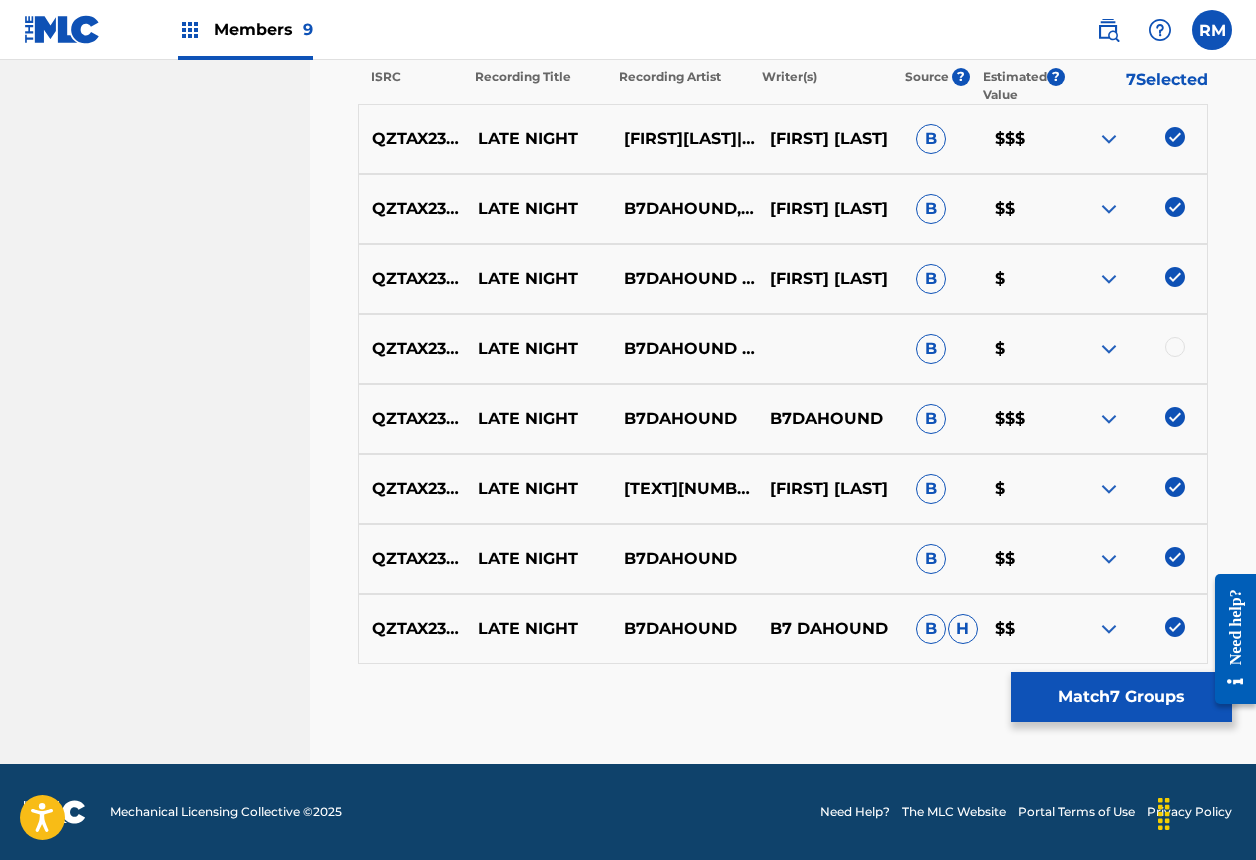 click at bounding box center [1175, 347] 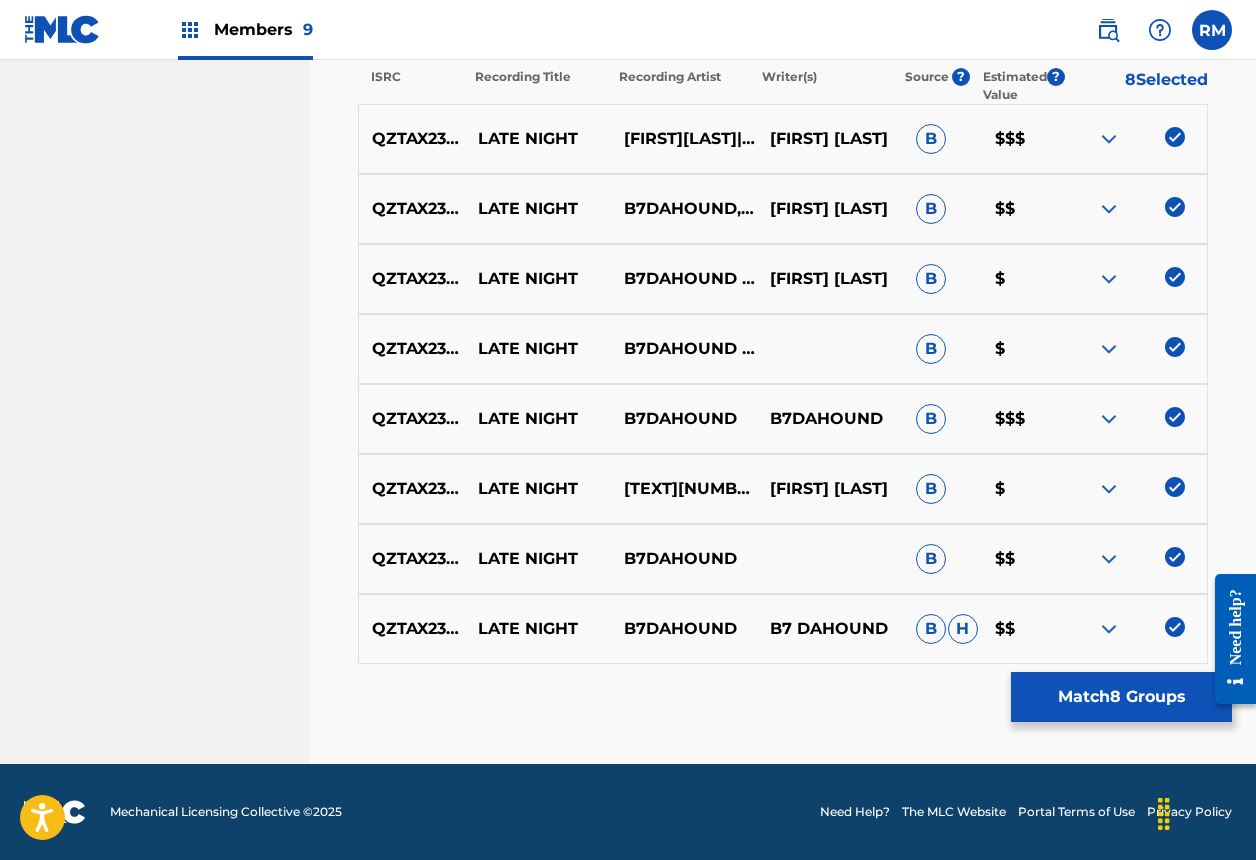 click on "Match  8 Groups" at bounding box center (1121, 697) 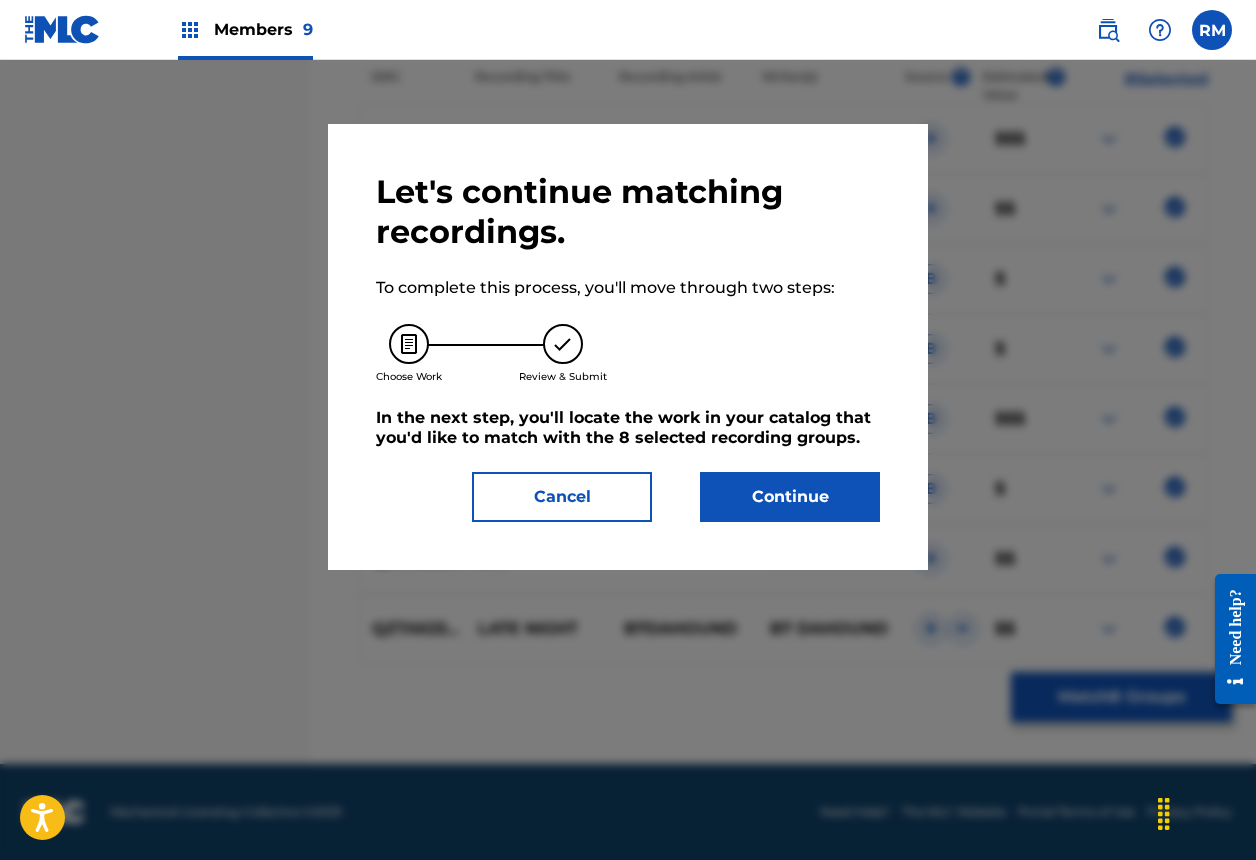 click on "Continue" at bounding box center (790, 497) 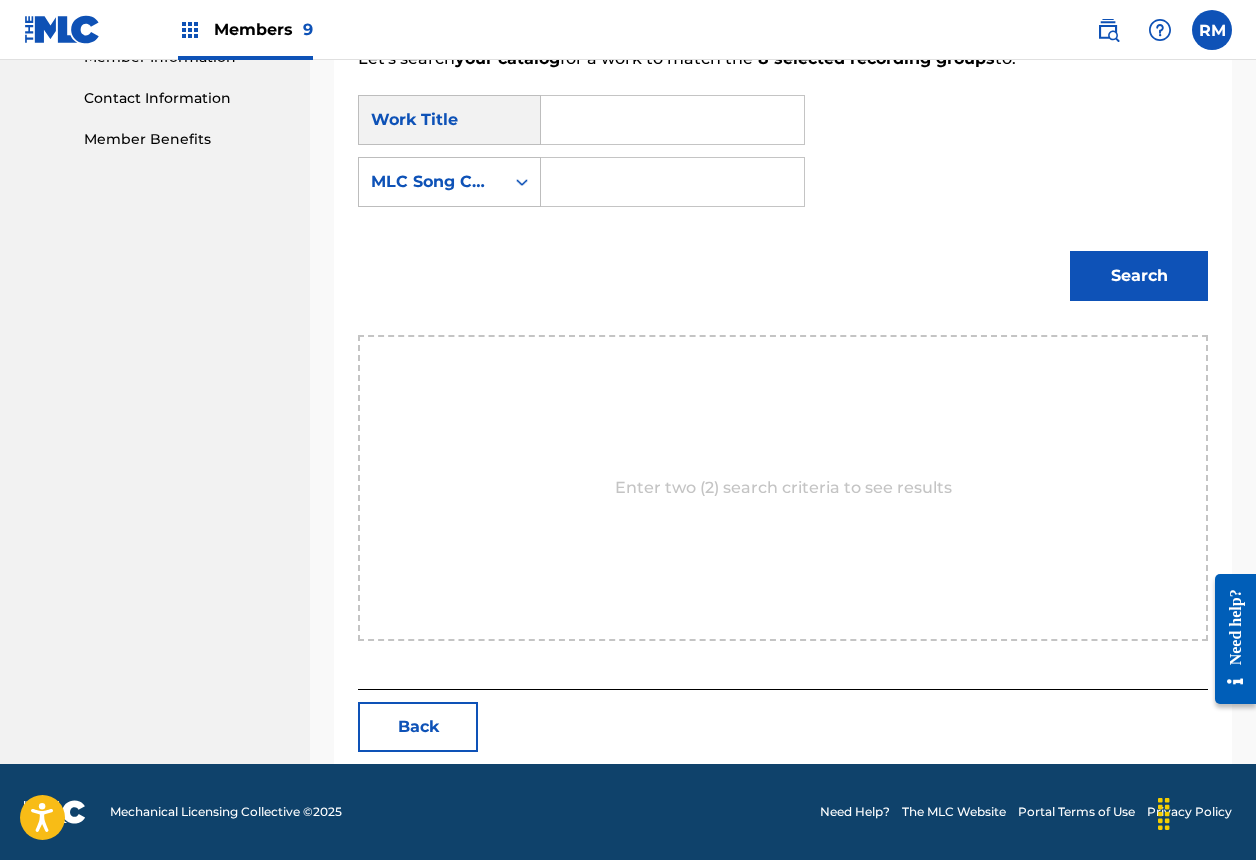 scroll, scrollTop: 582, scrollLeft: 0, axis: vertical 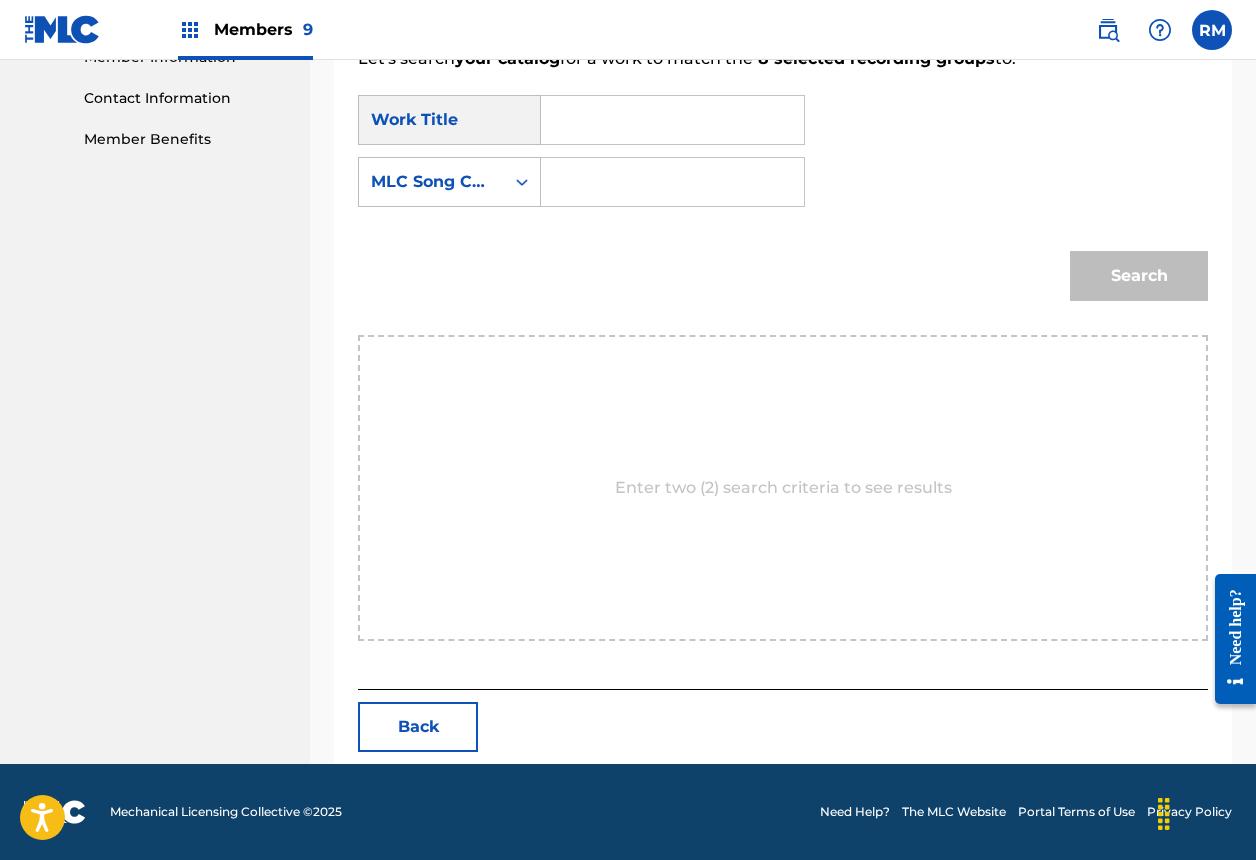 click at bounding box center (672, 120) 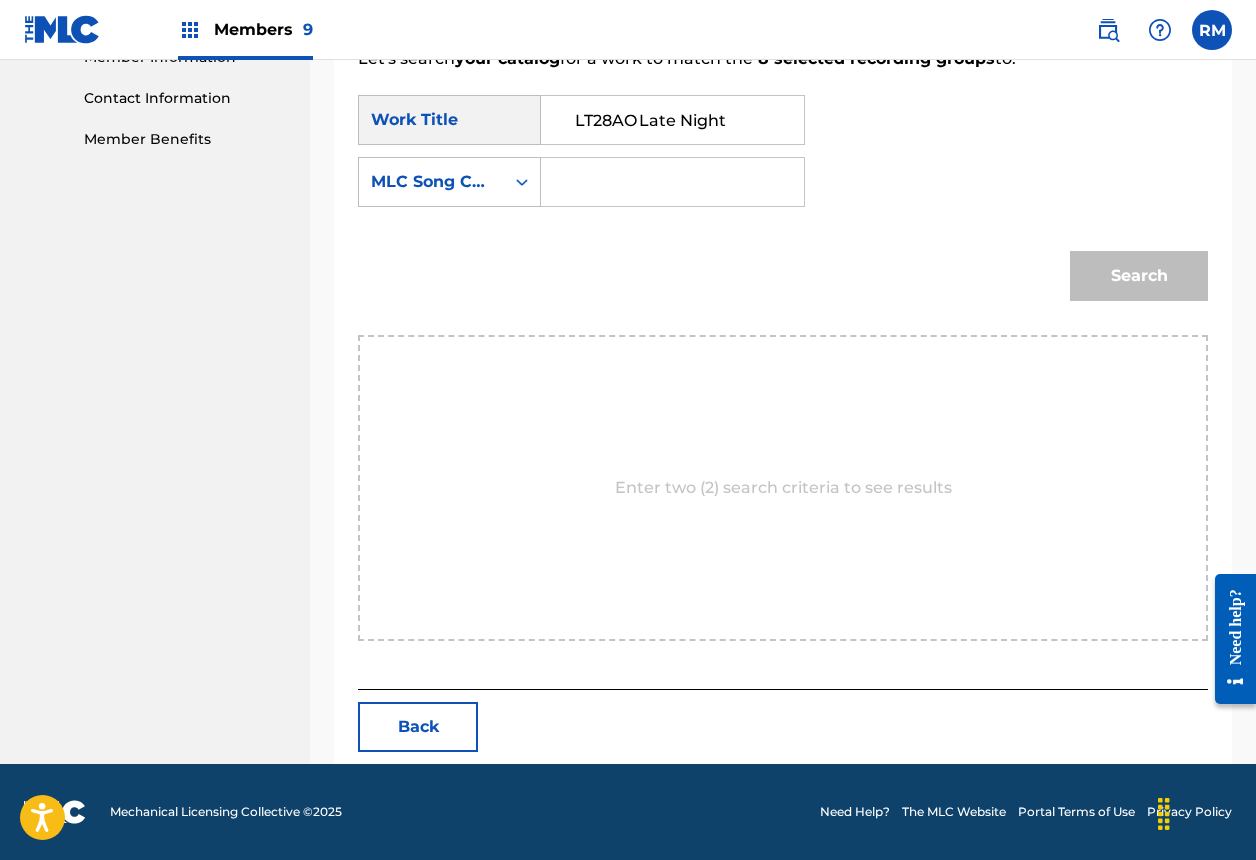 click on "LT28AO	Late Night" at bounding box center (672, 120) 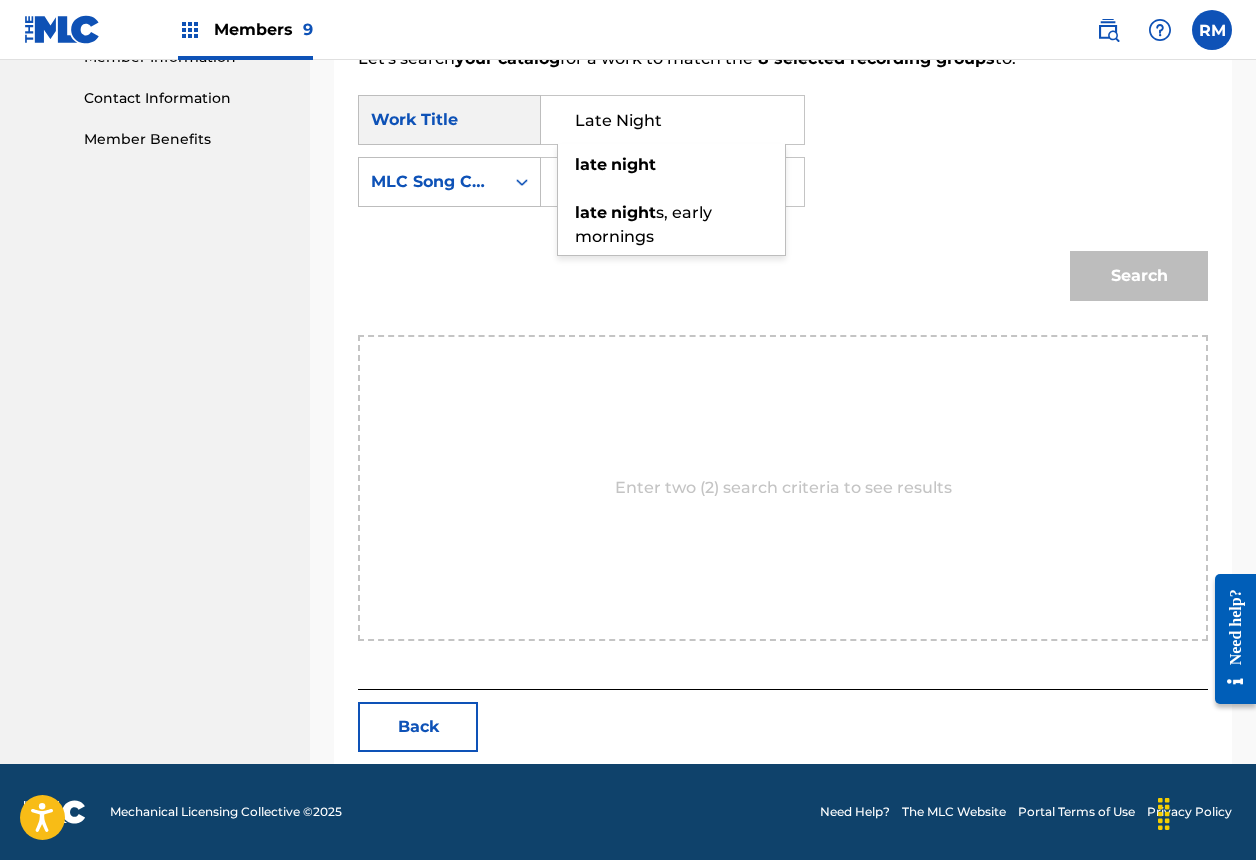 type on "Late Night" 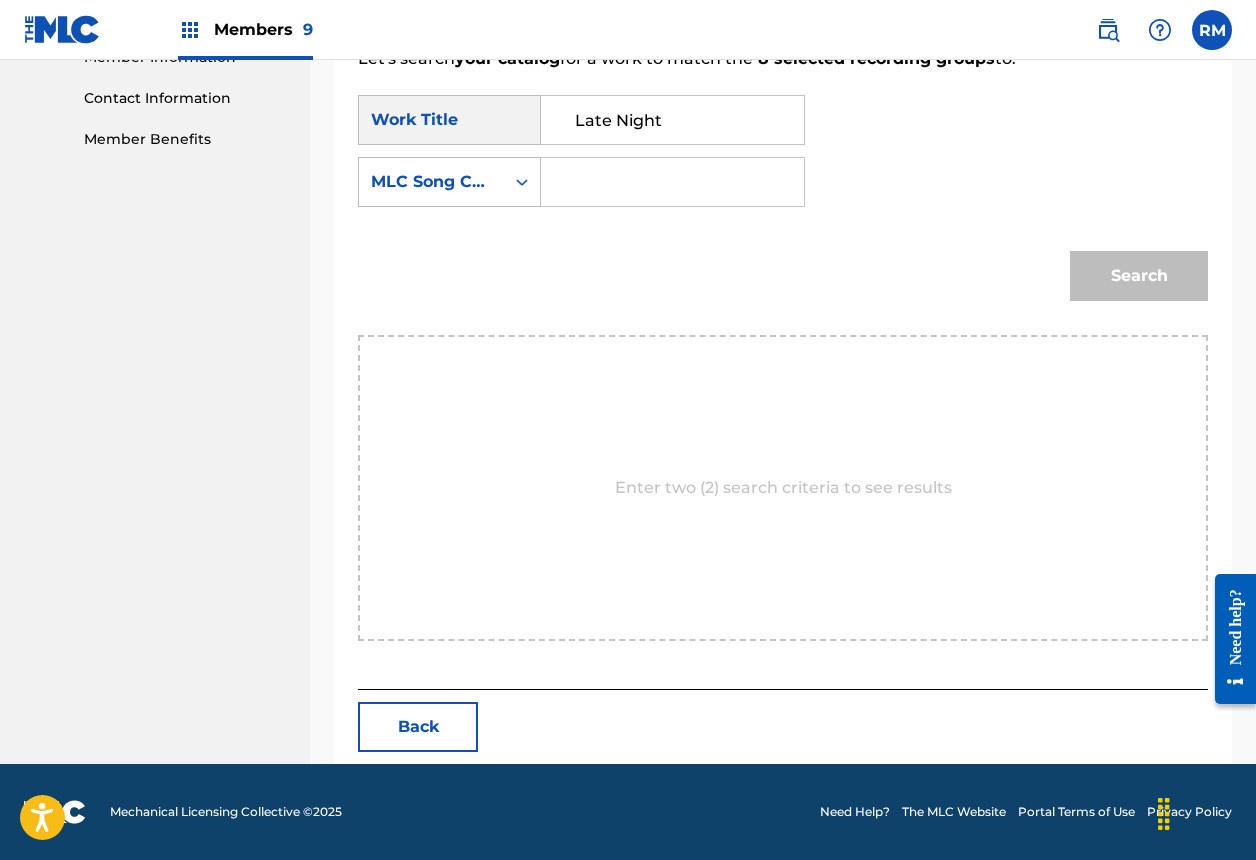 click at bounding box center (673, 182) 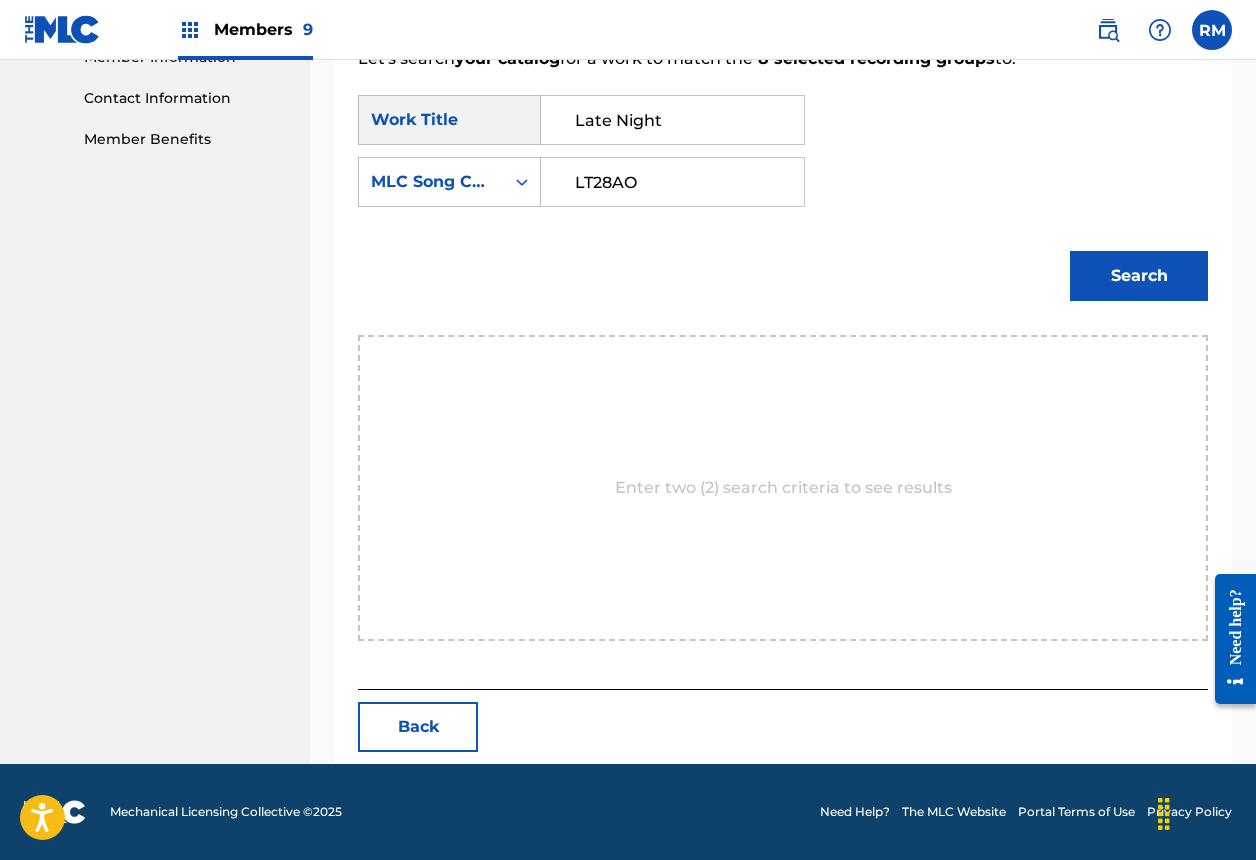 click on "LT28AO" at bounding box center (672, 182) 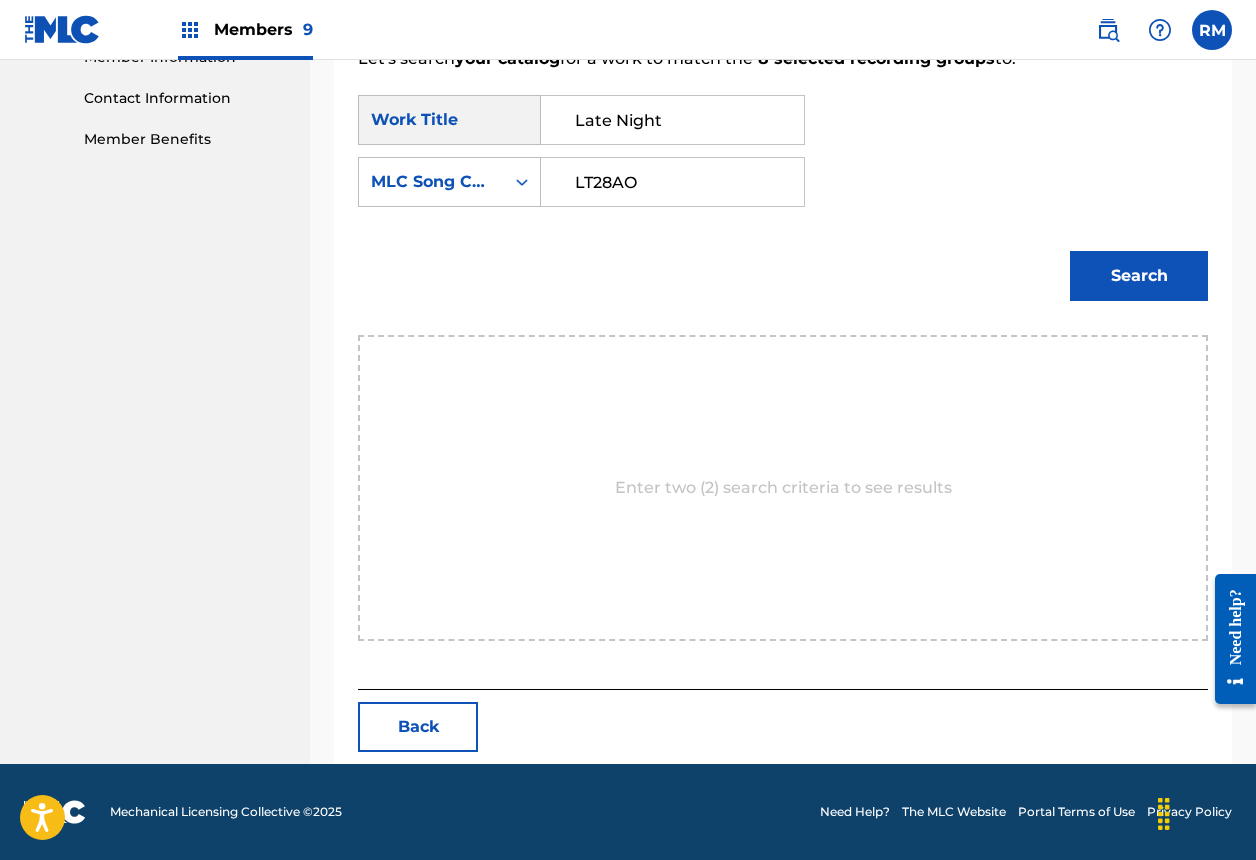 type on "LT28AO" 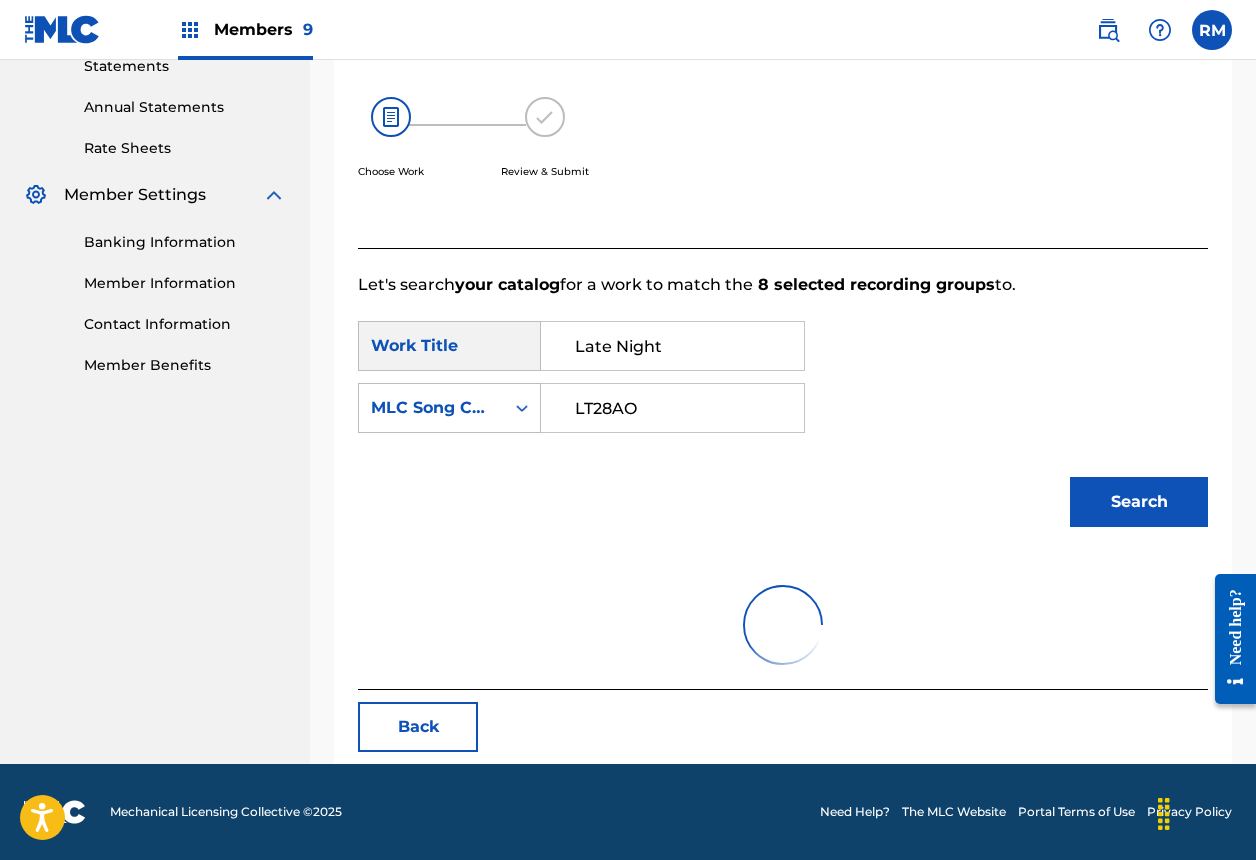 scroll, scrollTop: 523, scrollLeft: 0, axis: vertical 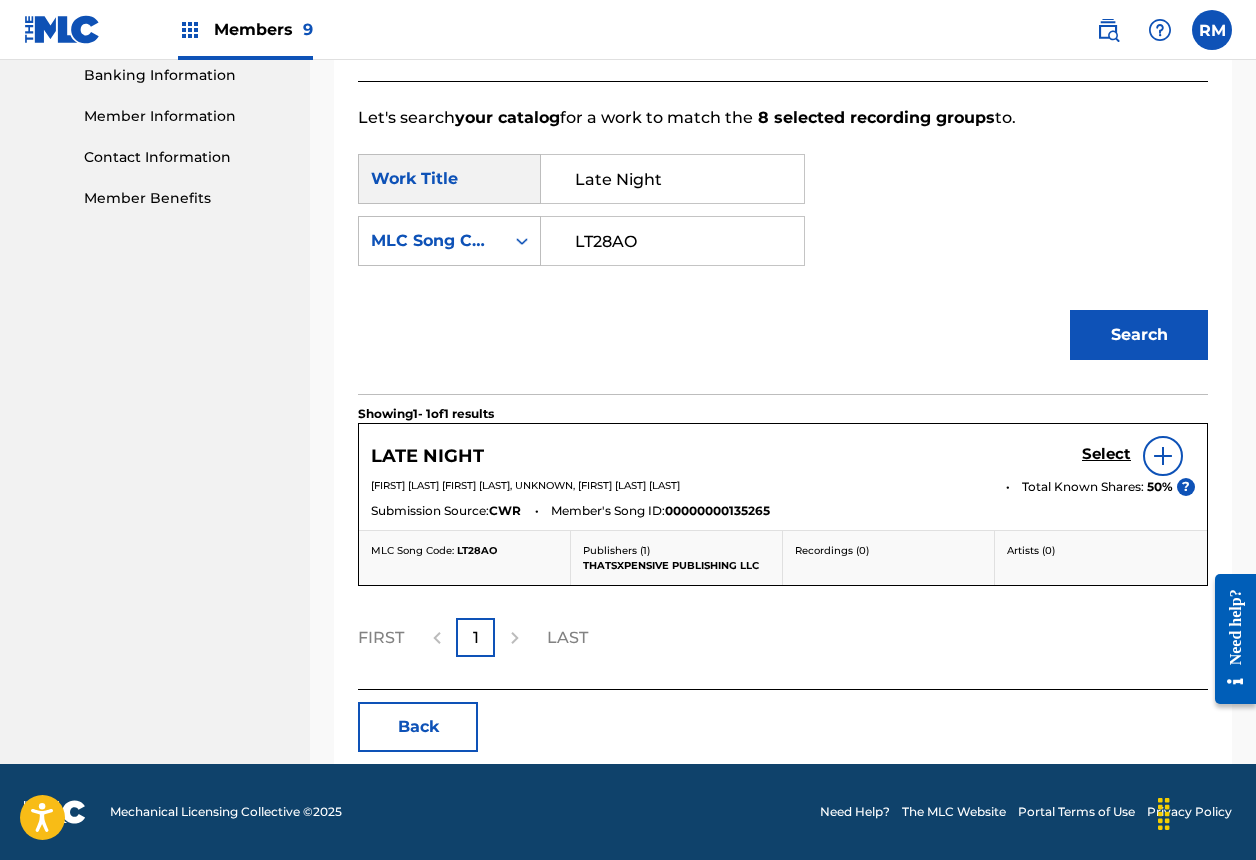 click on "Select" at bounding box center [1106, 454] 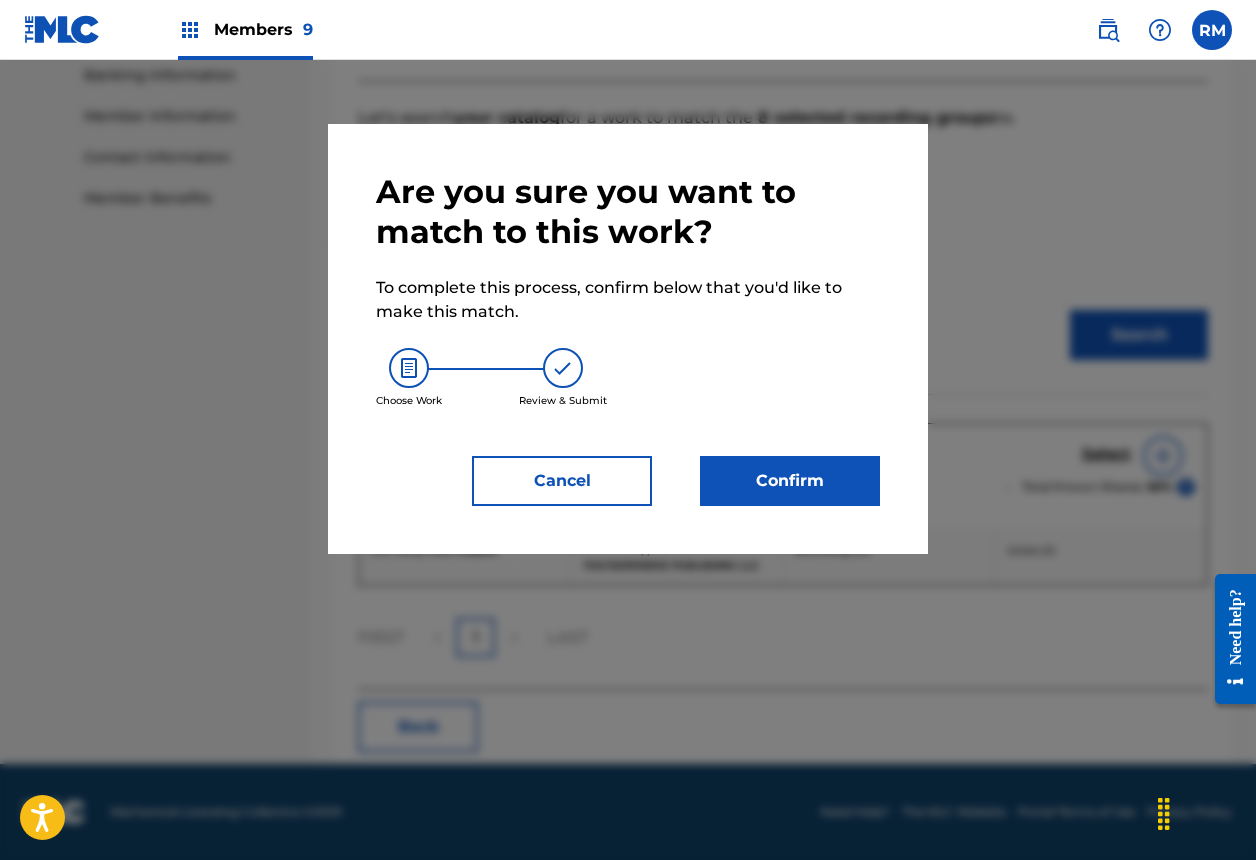click on "Confirm" at bounding box center [790, 481] 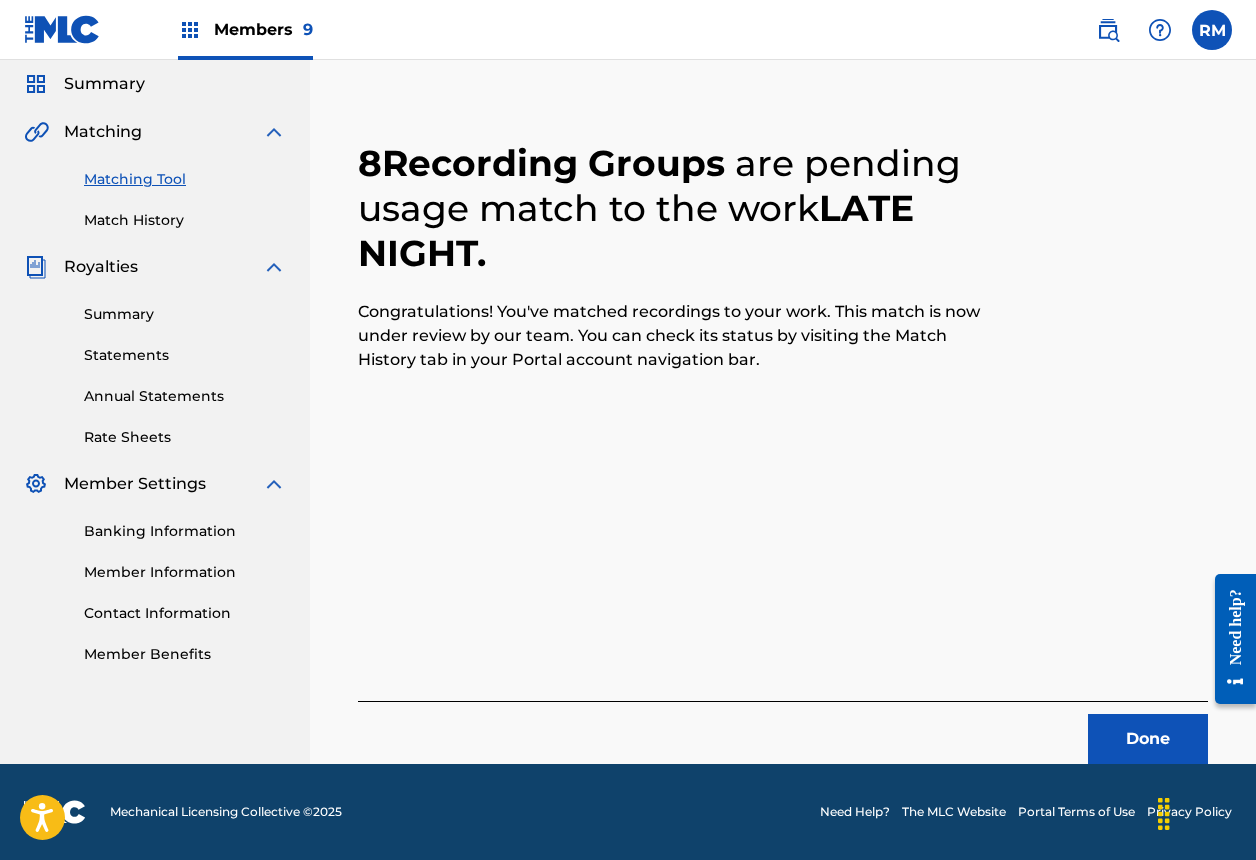 scroll, scrollTop: 67, scrollLeft: 0, axis: vertical 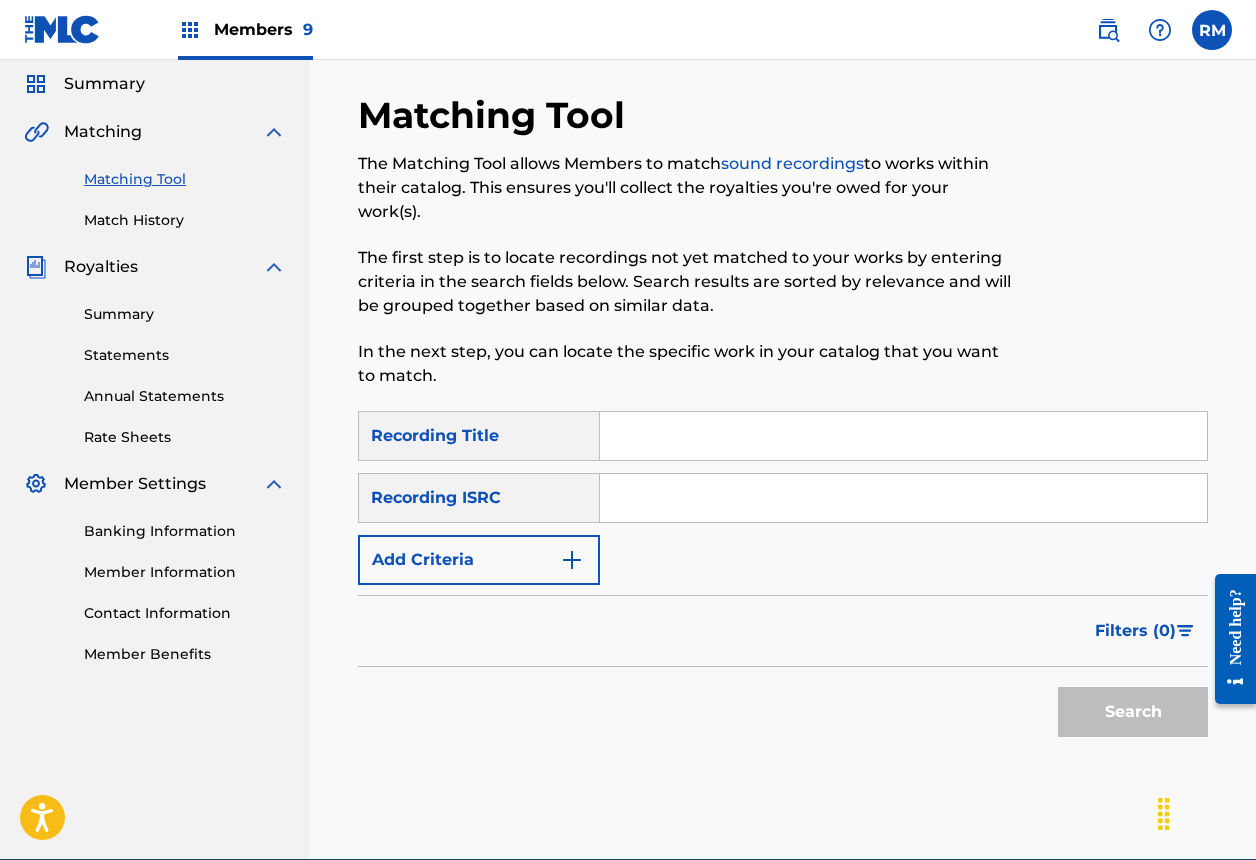 click at bounding box center (903, 498) 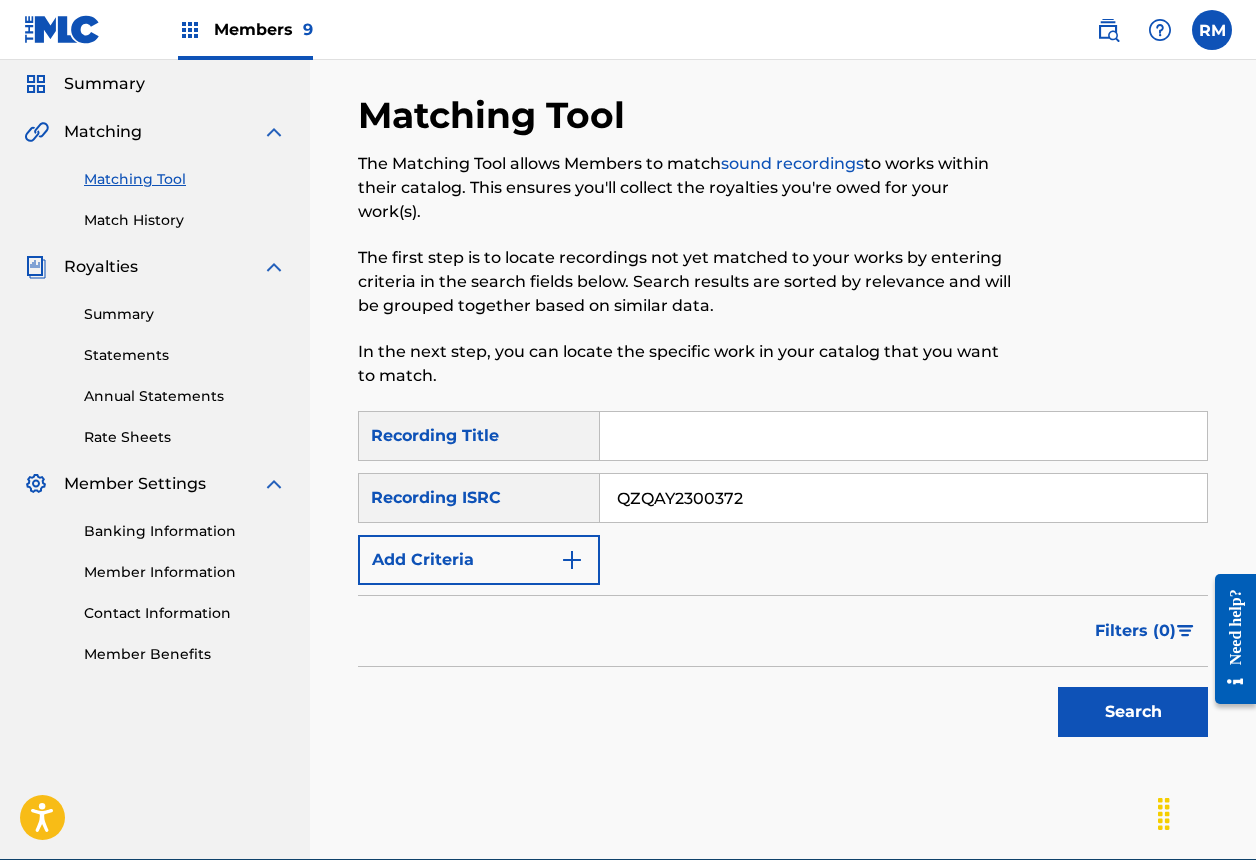 type on "QZQAY2300372" 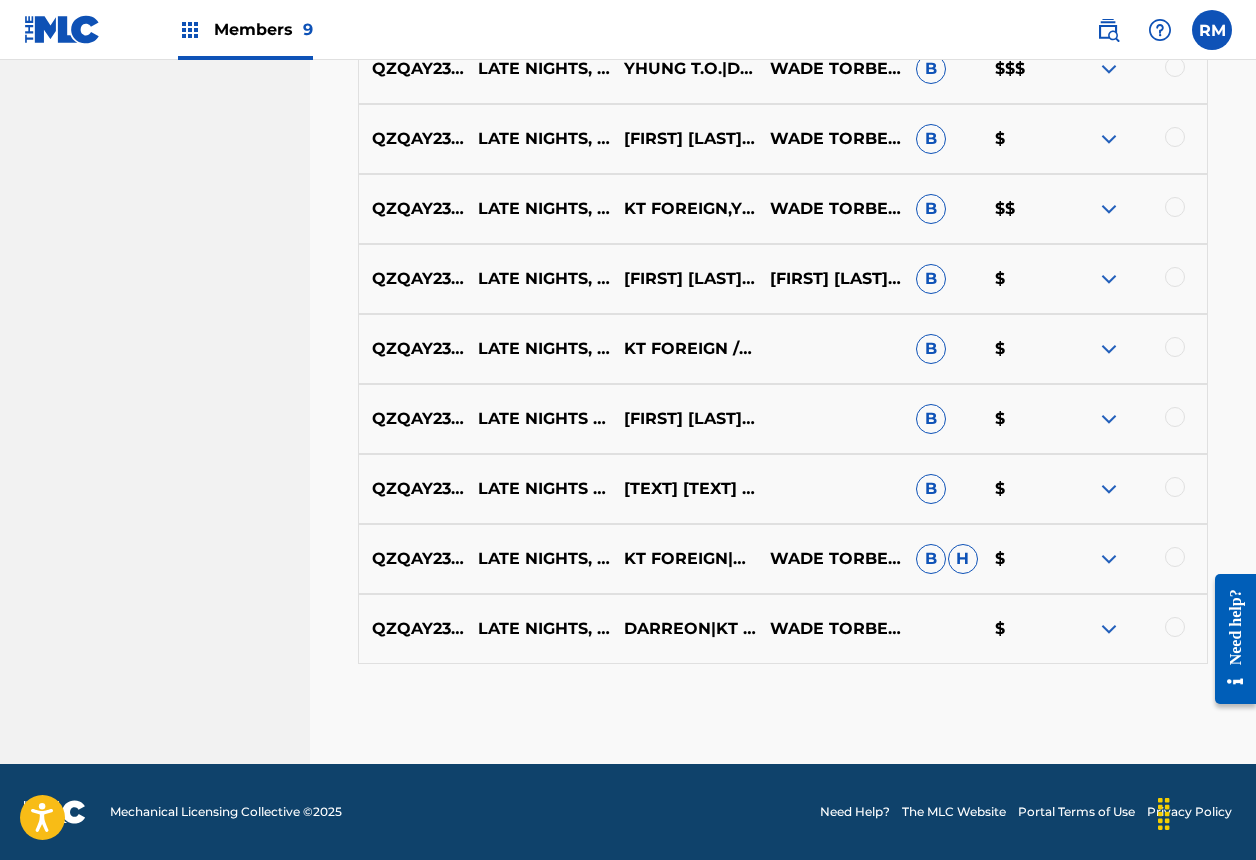 scroll, scrollTop: 758, scrollLeft: 0, axis: vertical 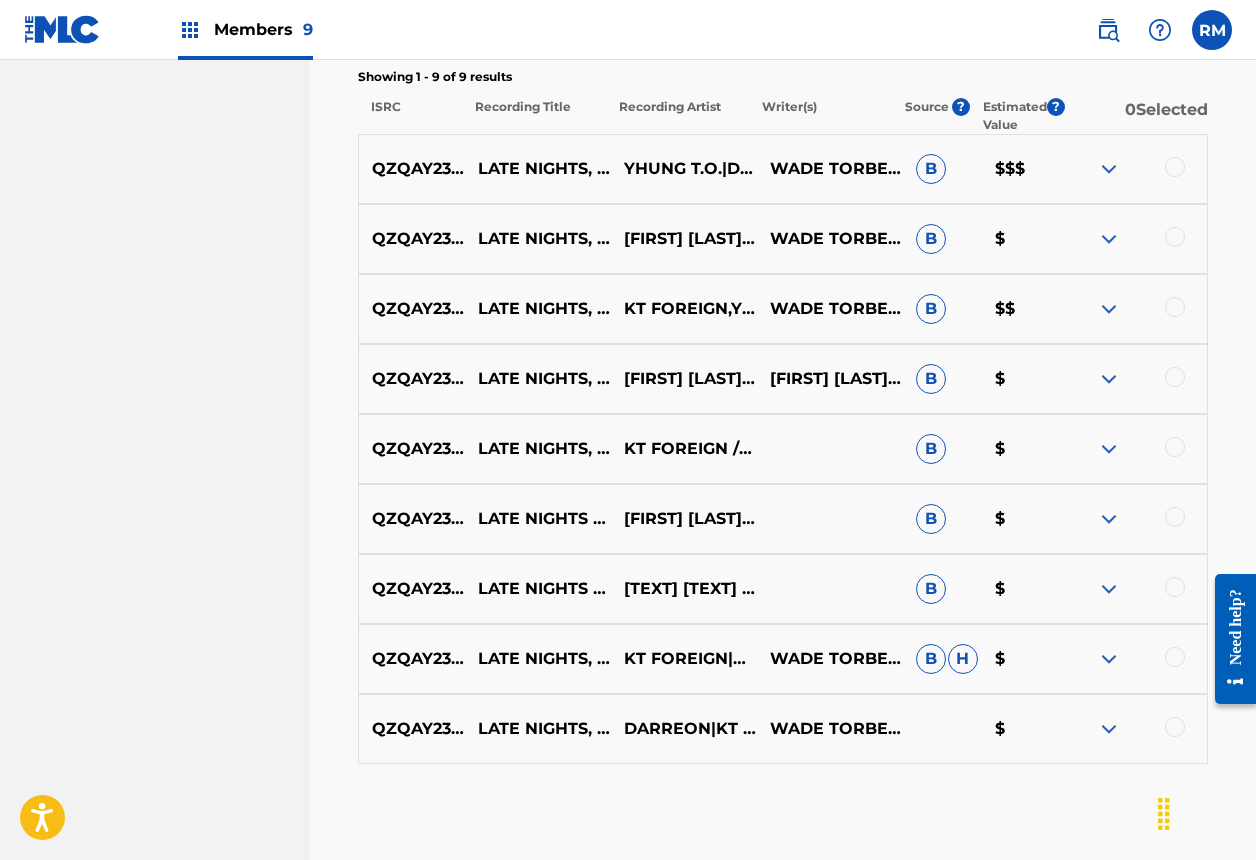 click at bounding box center [1175, 167] 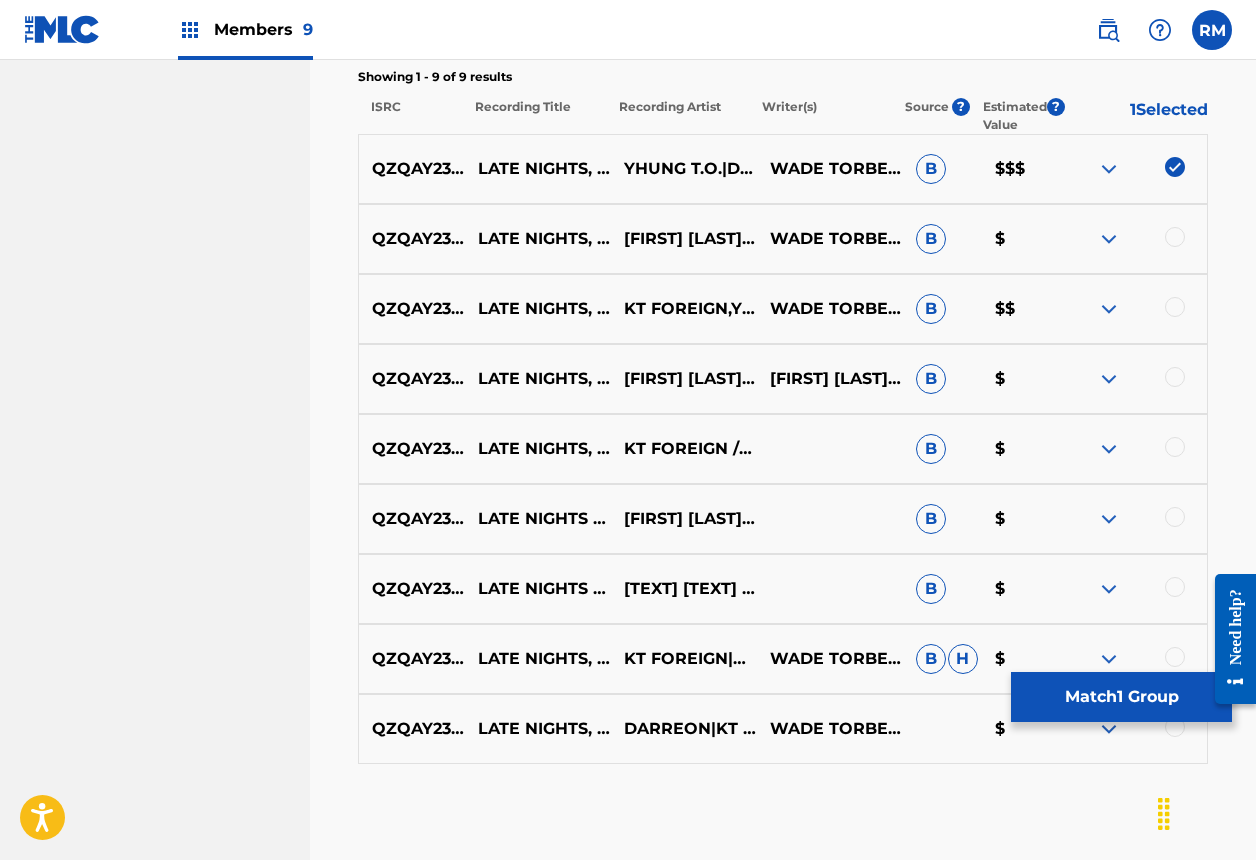 click at bounding box center (1175, 237) 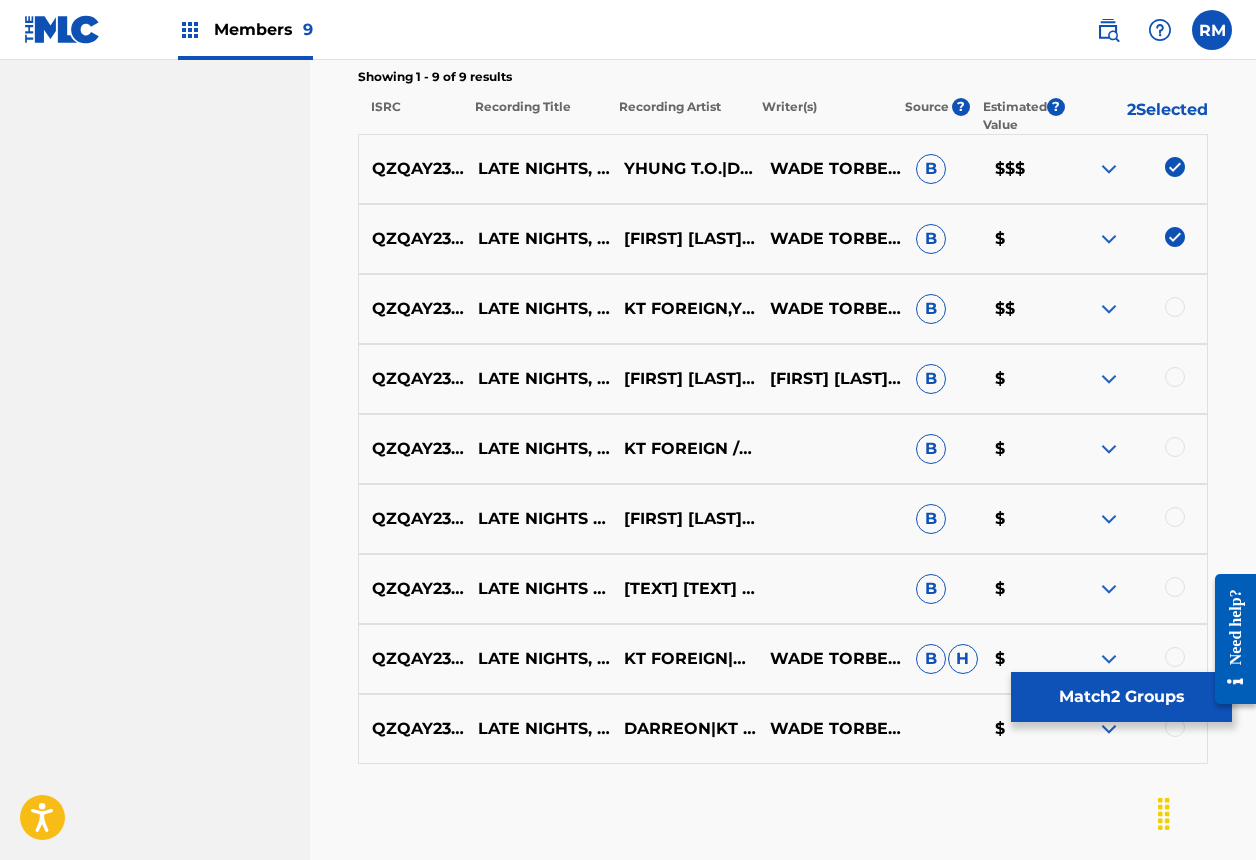 click at bounding box center (1175, 307) 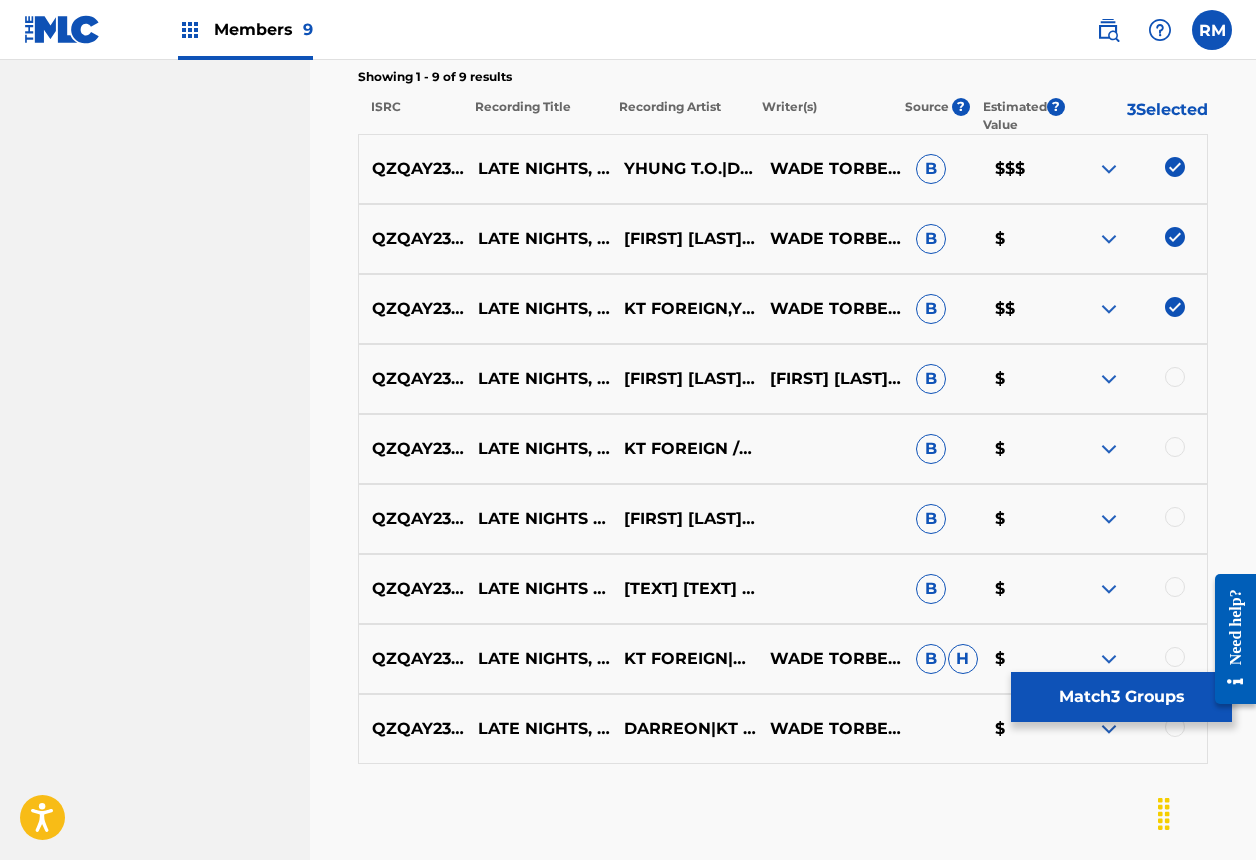 click at bounding box center [1175, 377] 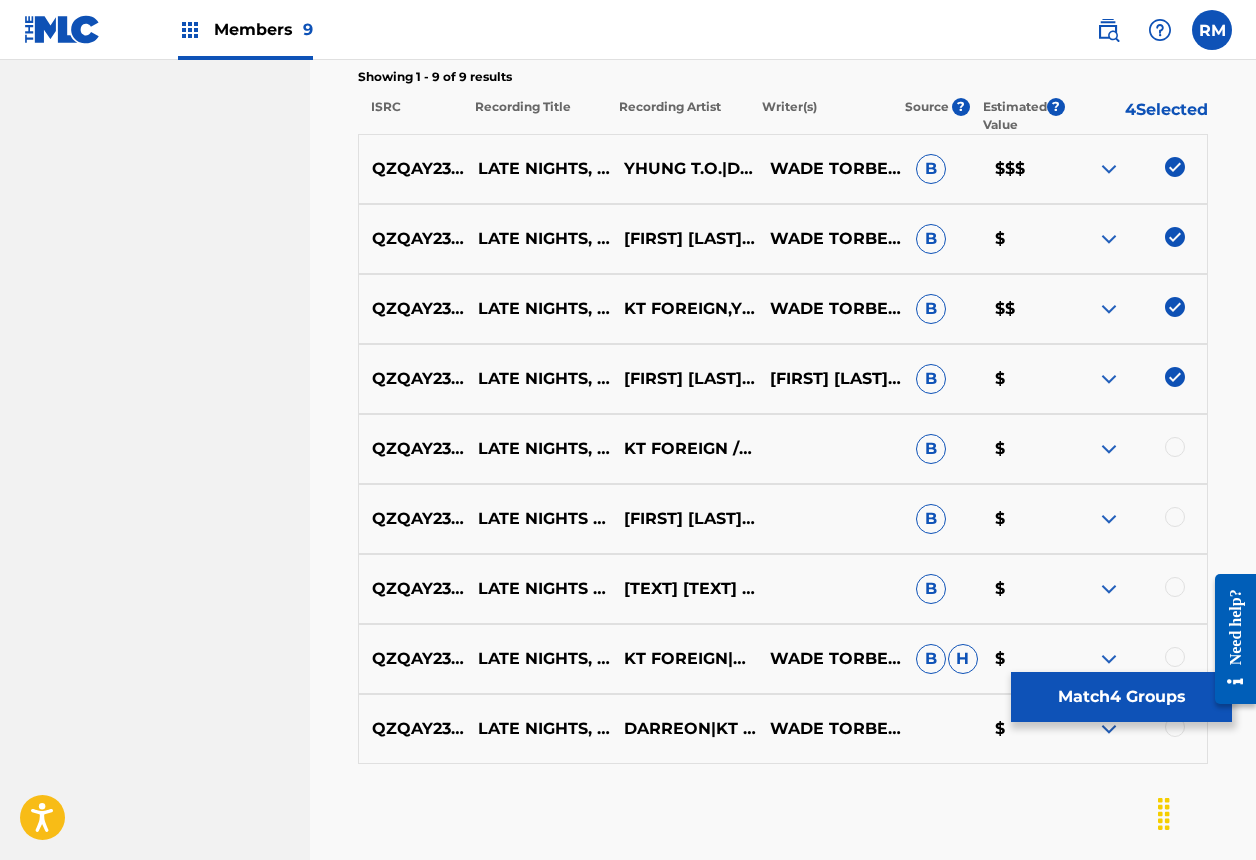 click at bounding box center [1175, 447] 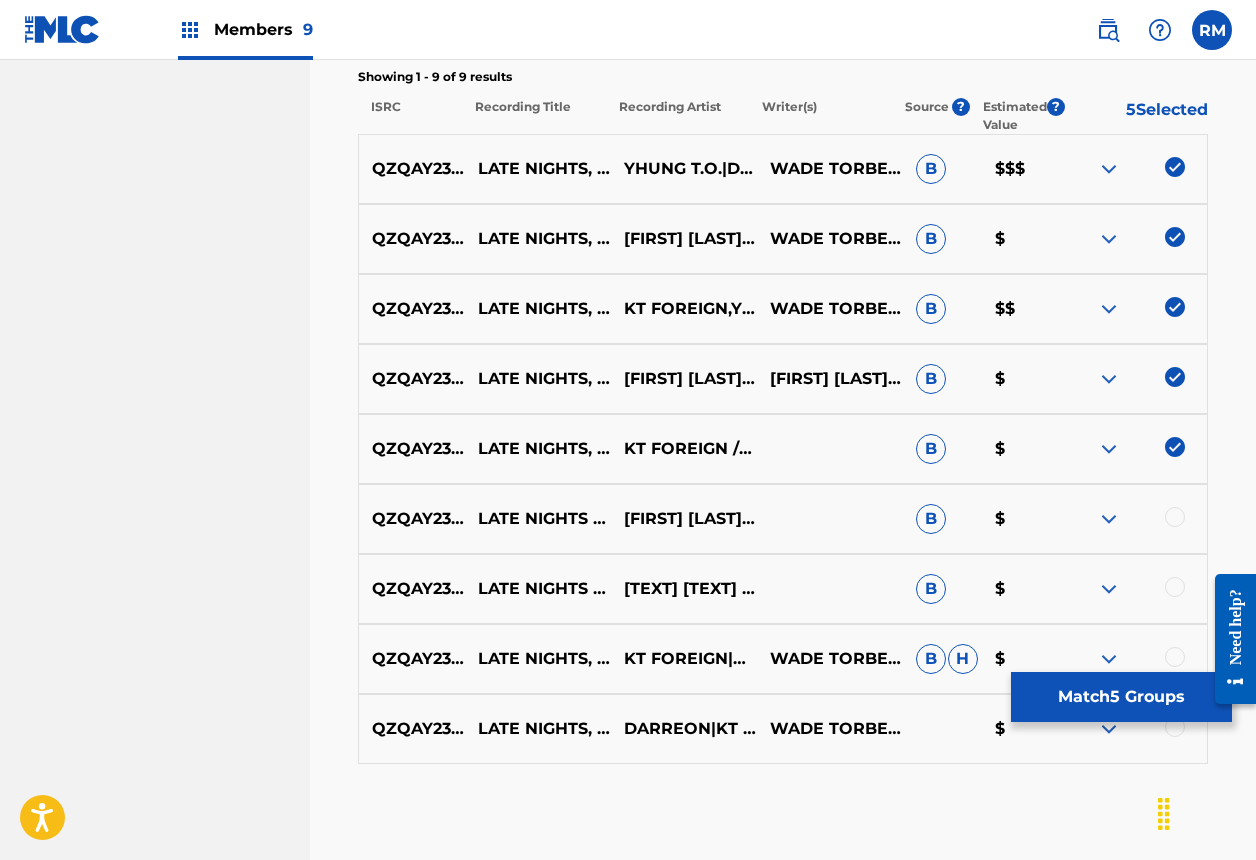 scroll, scrollTop: 858, scrollLeft: 0, axis: vertical 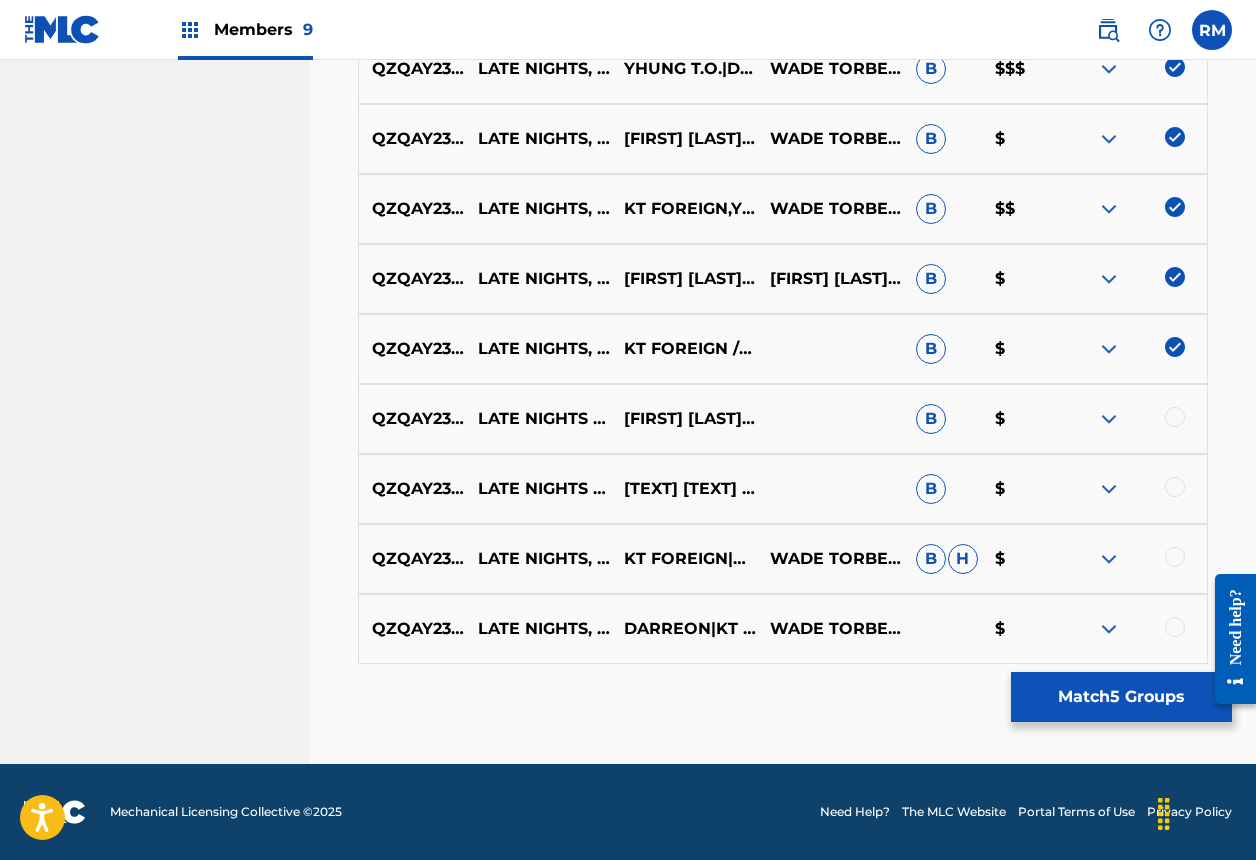 click at bounding box center (1175, 417) 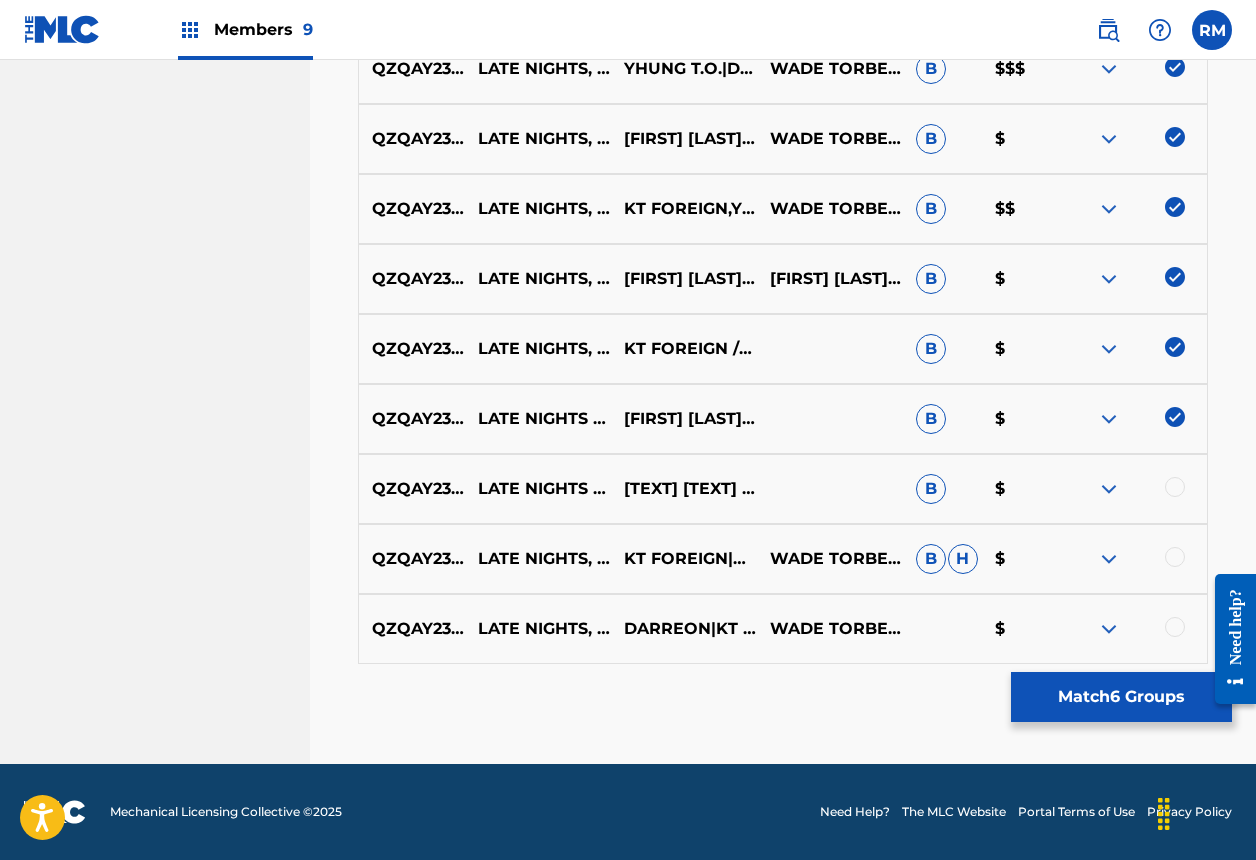click at bounding box center [1175, 487] 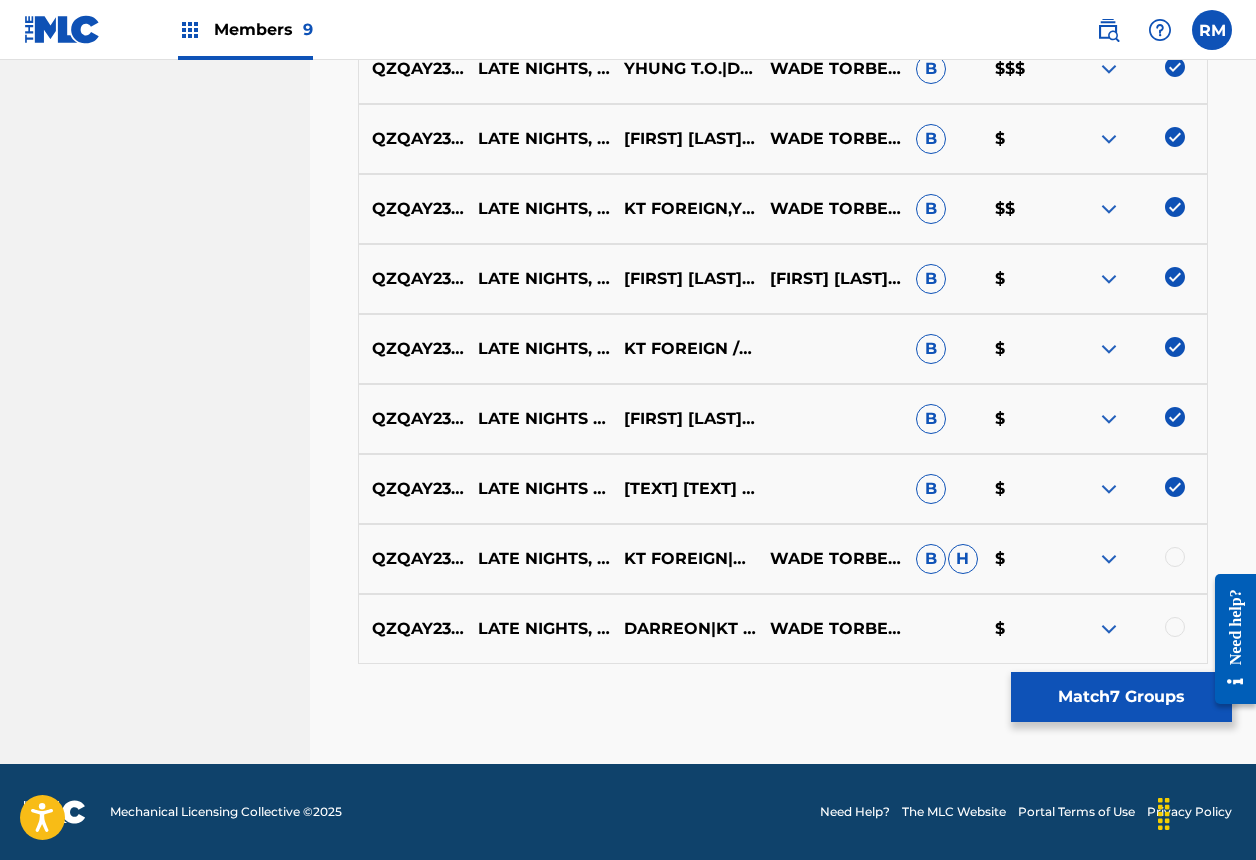 click at bounding box center (1175, 557) 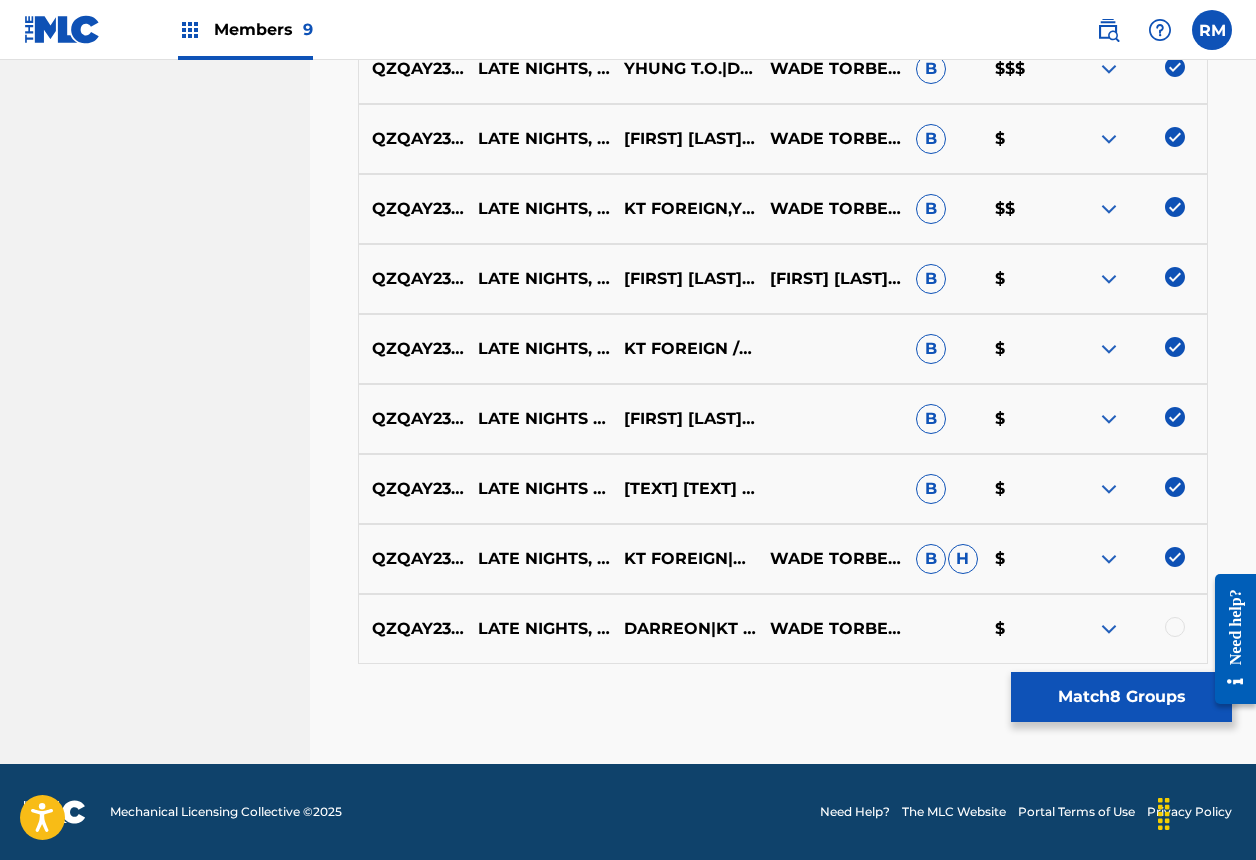 click at bounding box center (1175, 627) 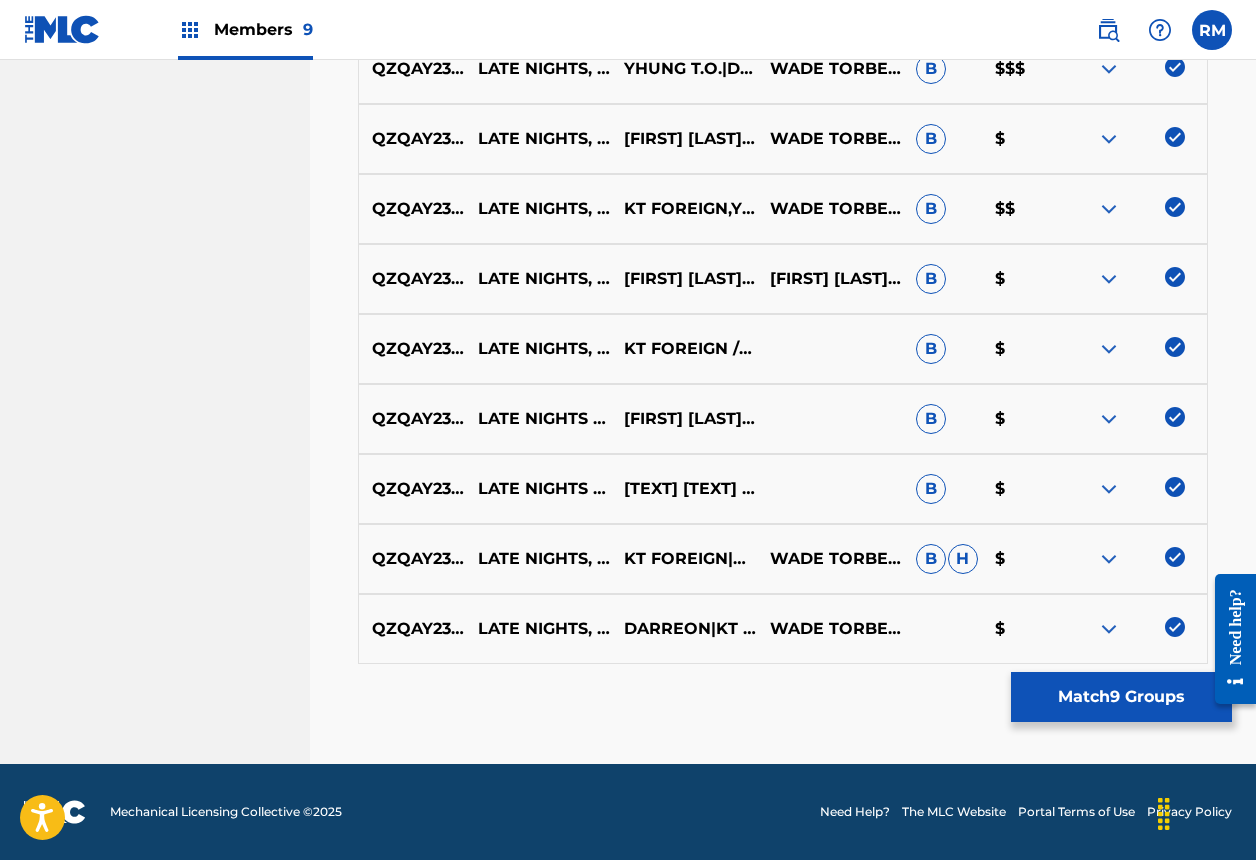 click on "Match  9 Groups" at bounding box center (1121, 697) 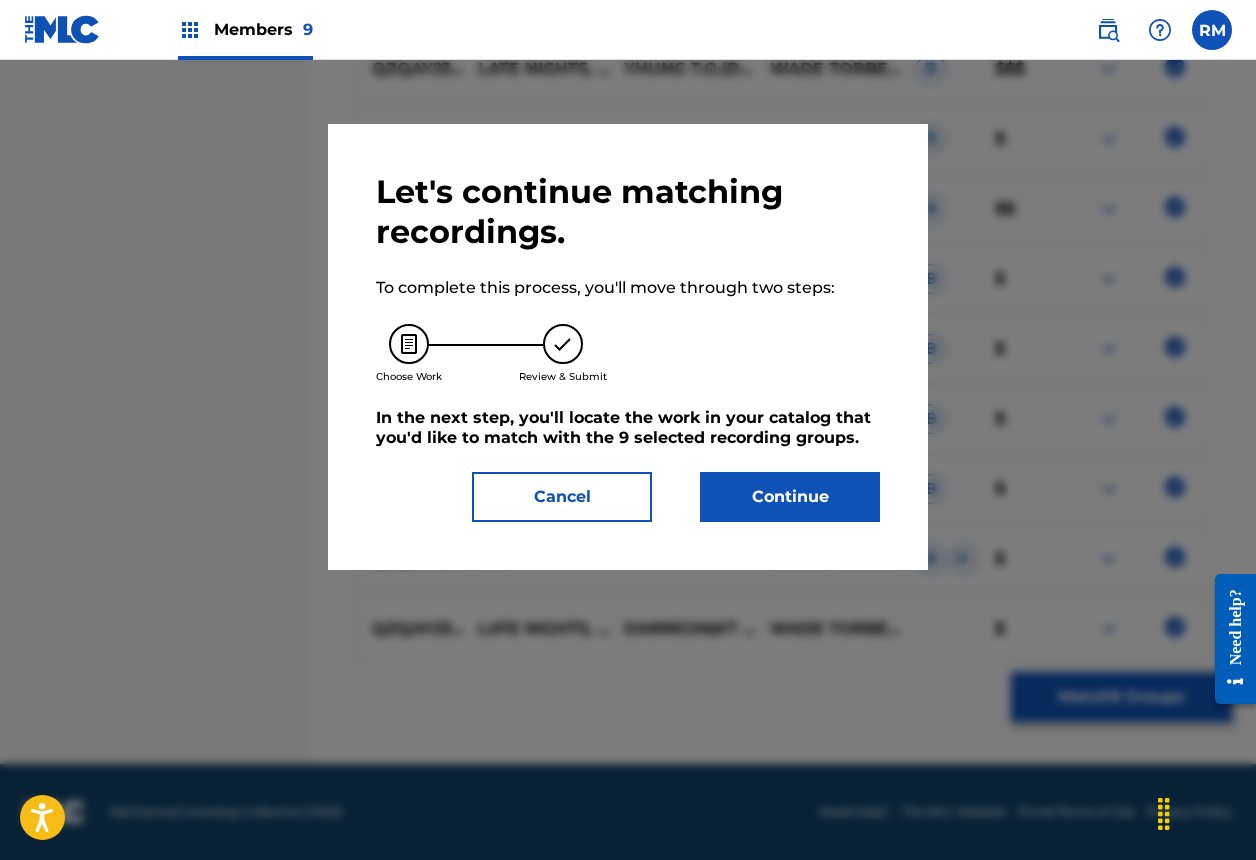 click on "Continue" at bounding box center (790, 497) 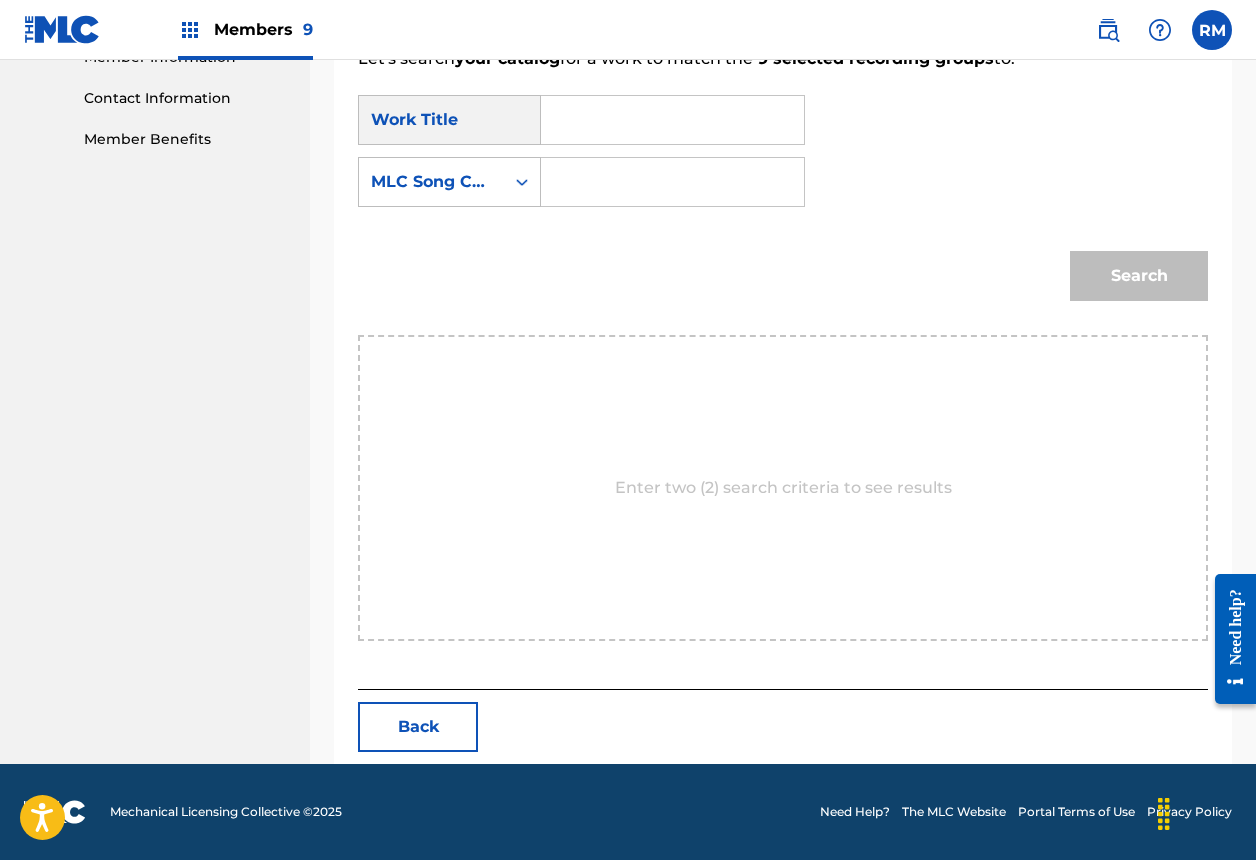 scroll, scrollTop: 582, scrollLeft: 0, axis: vertical 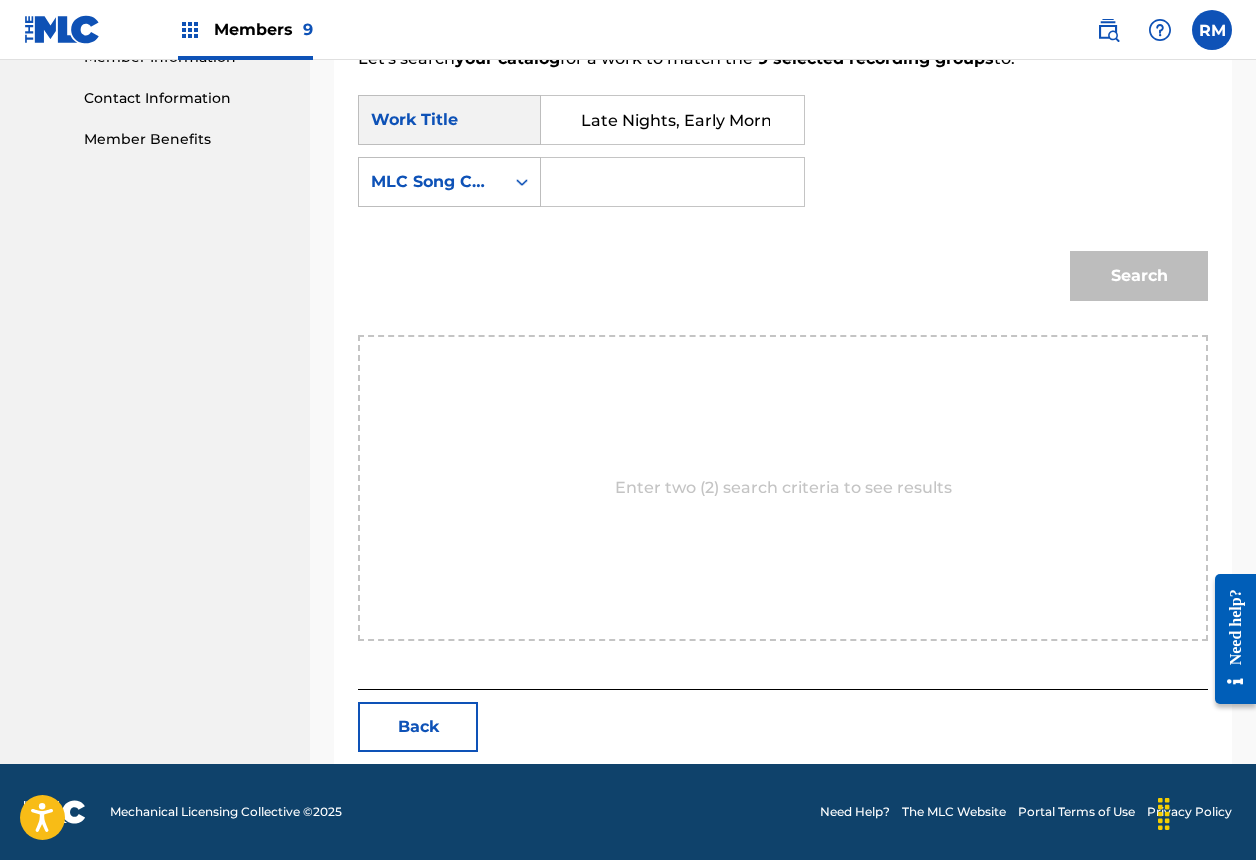click on "LR6Q6E	Late Nights, Early Mornings" at bounding box center (672, 120) 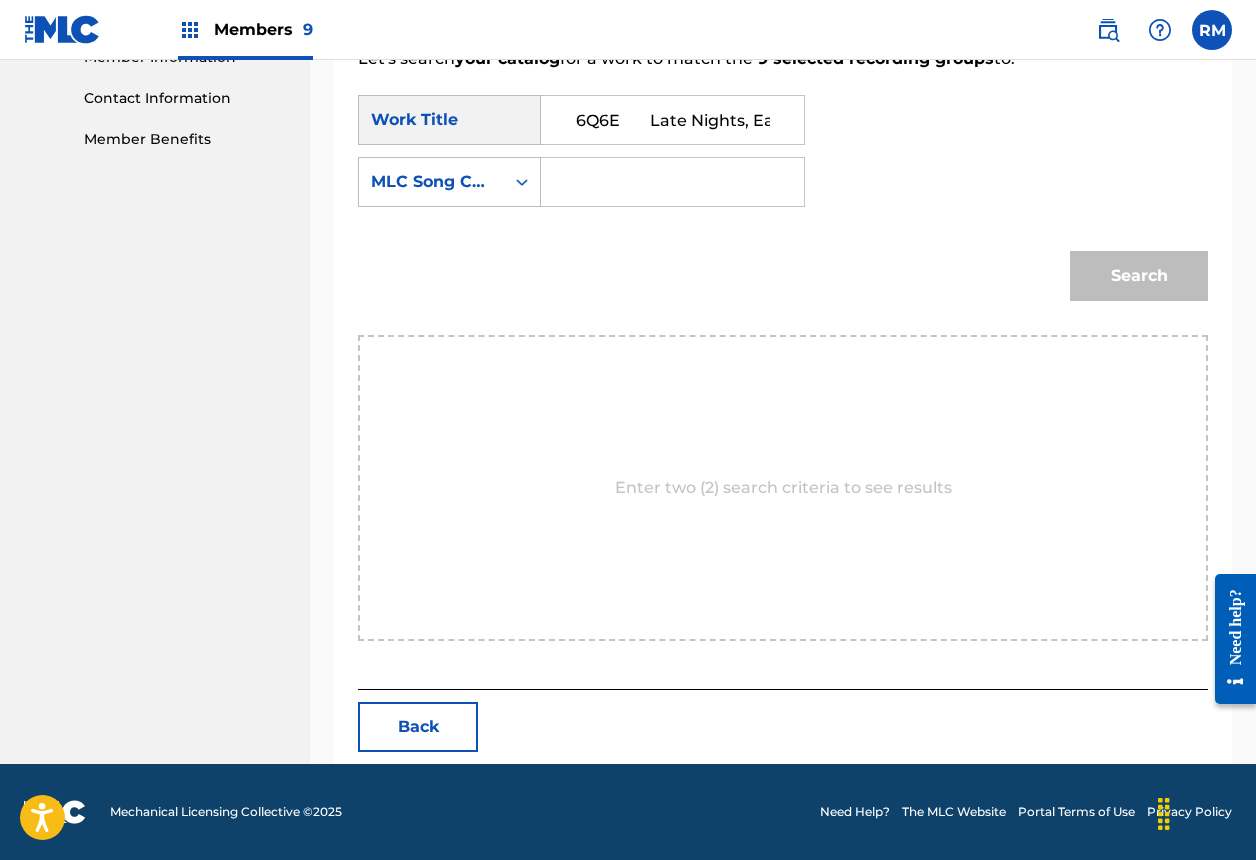 scroll, scrollTop: 0, scrollLeft: 0, axis: both 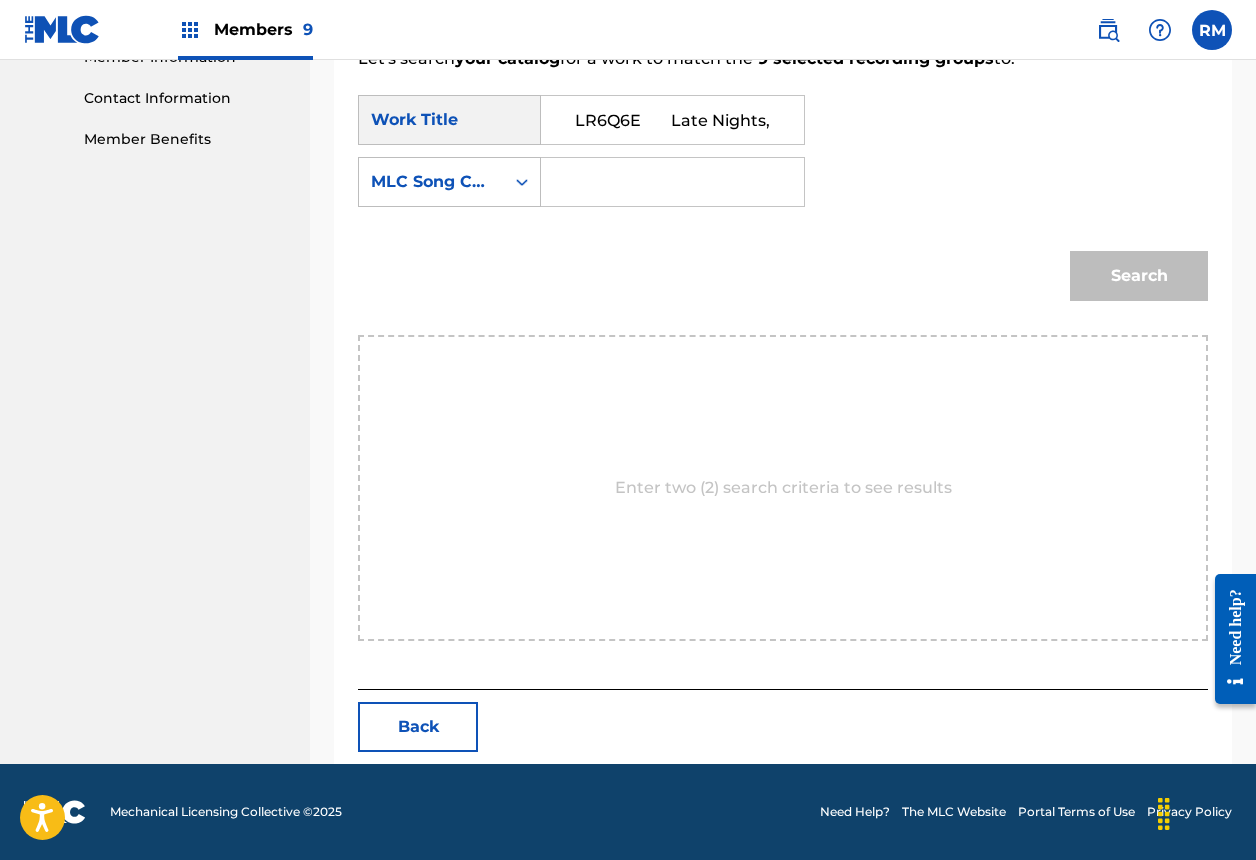 click on "LR6Q6E	Late Nights, Early Mornings" at bounding box center (672, 120) 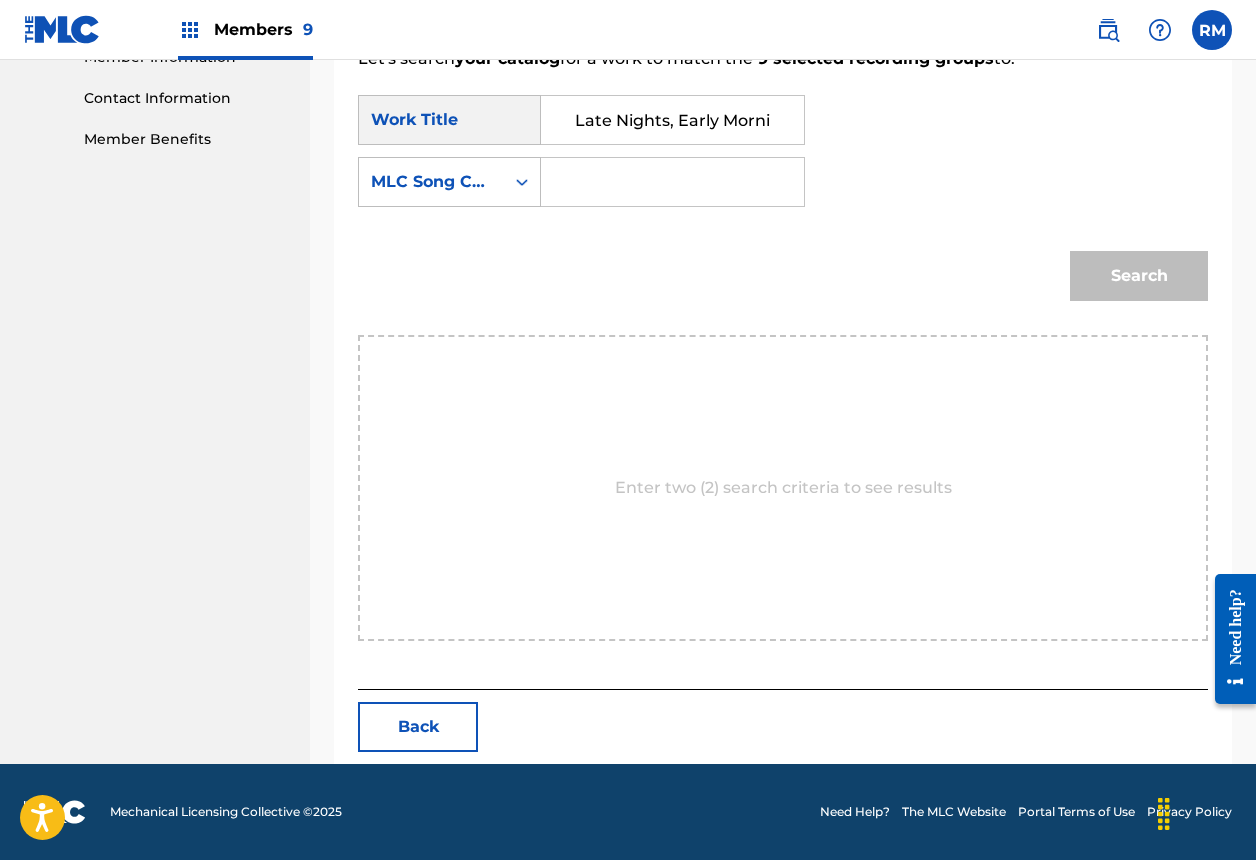 type on "Late Nights, Early Mornings" 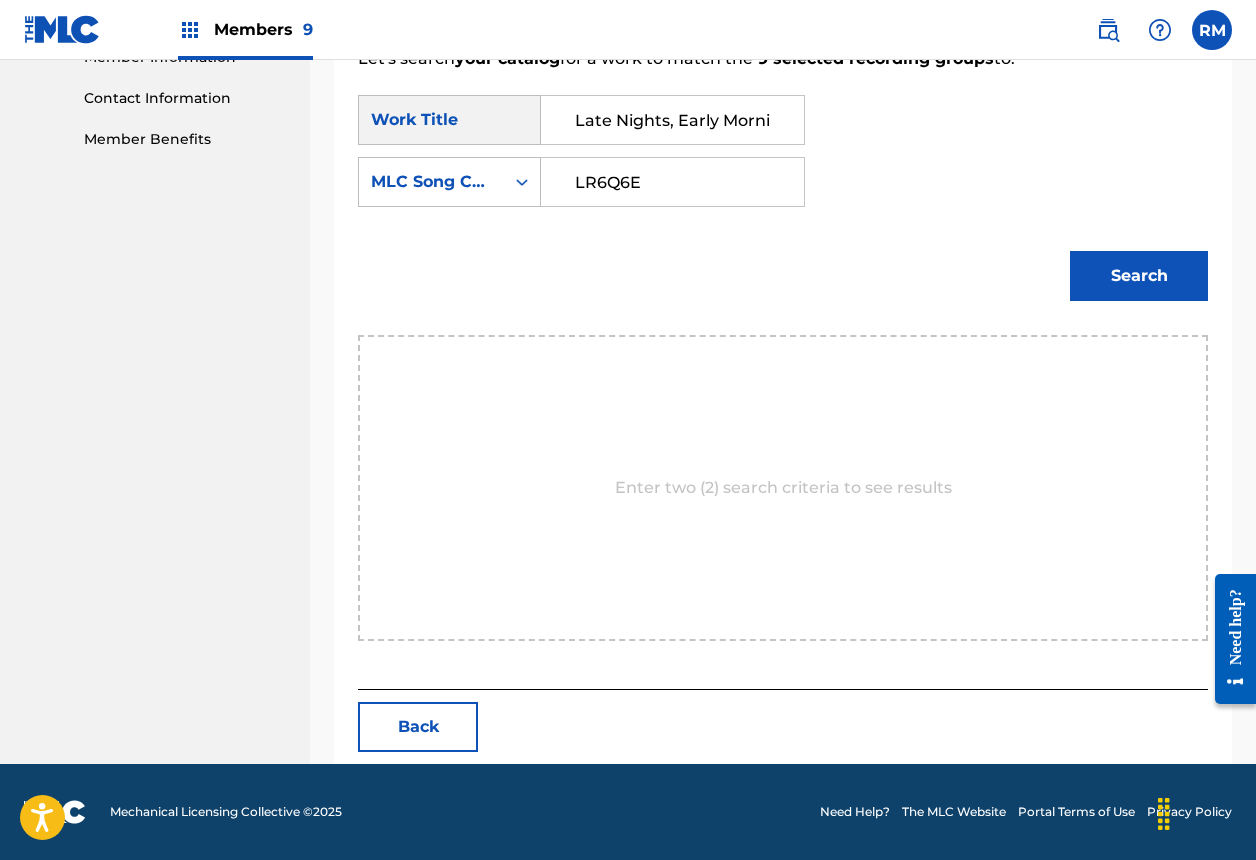 click on "LR6Q6E" at bounding box center [672, 182] 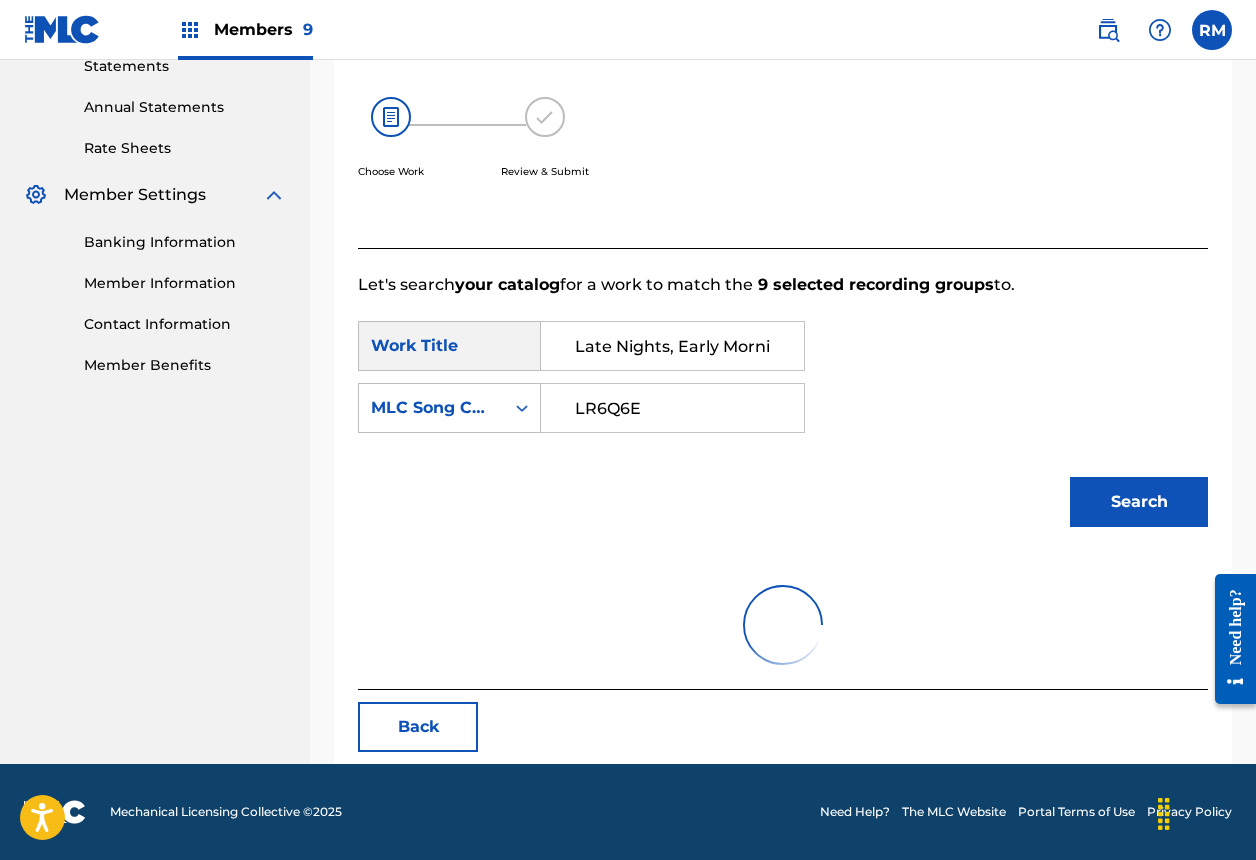 scroll, scrollTop: 523, scrollLeft: 0, axis: vertical 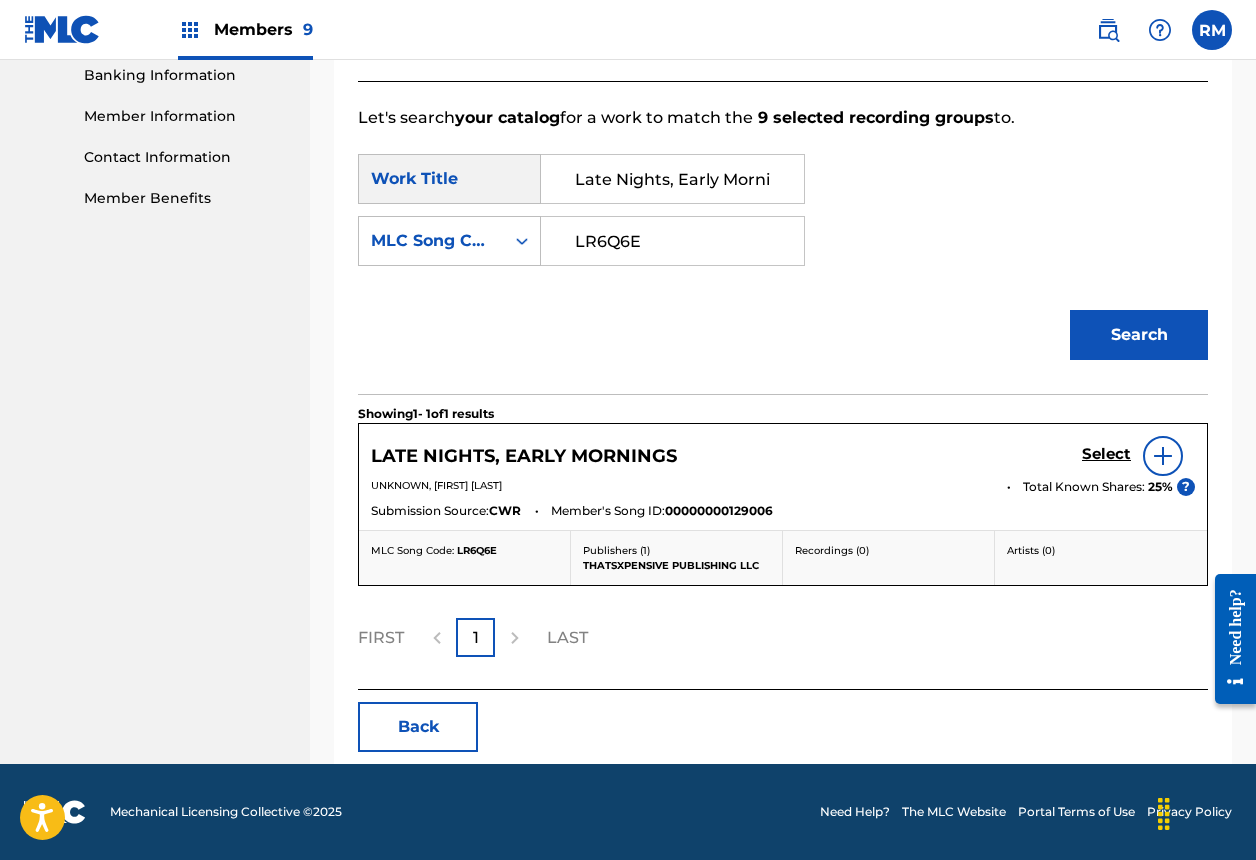 click on "Select" at bounding box center (1106, 454) 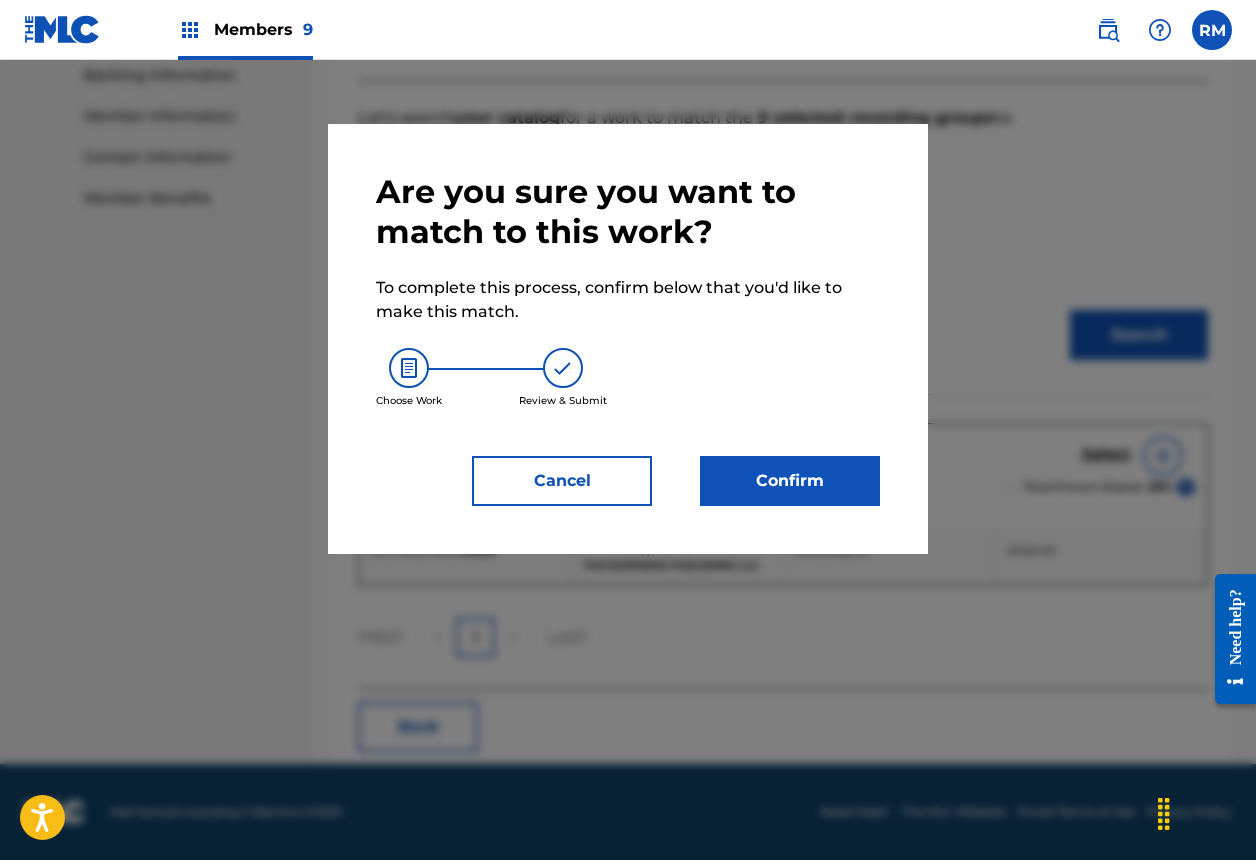 click on "Confirm" at bounding box center (790, 481) 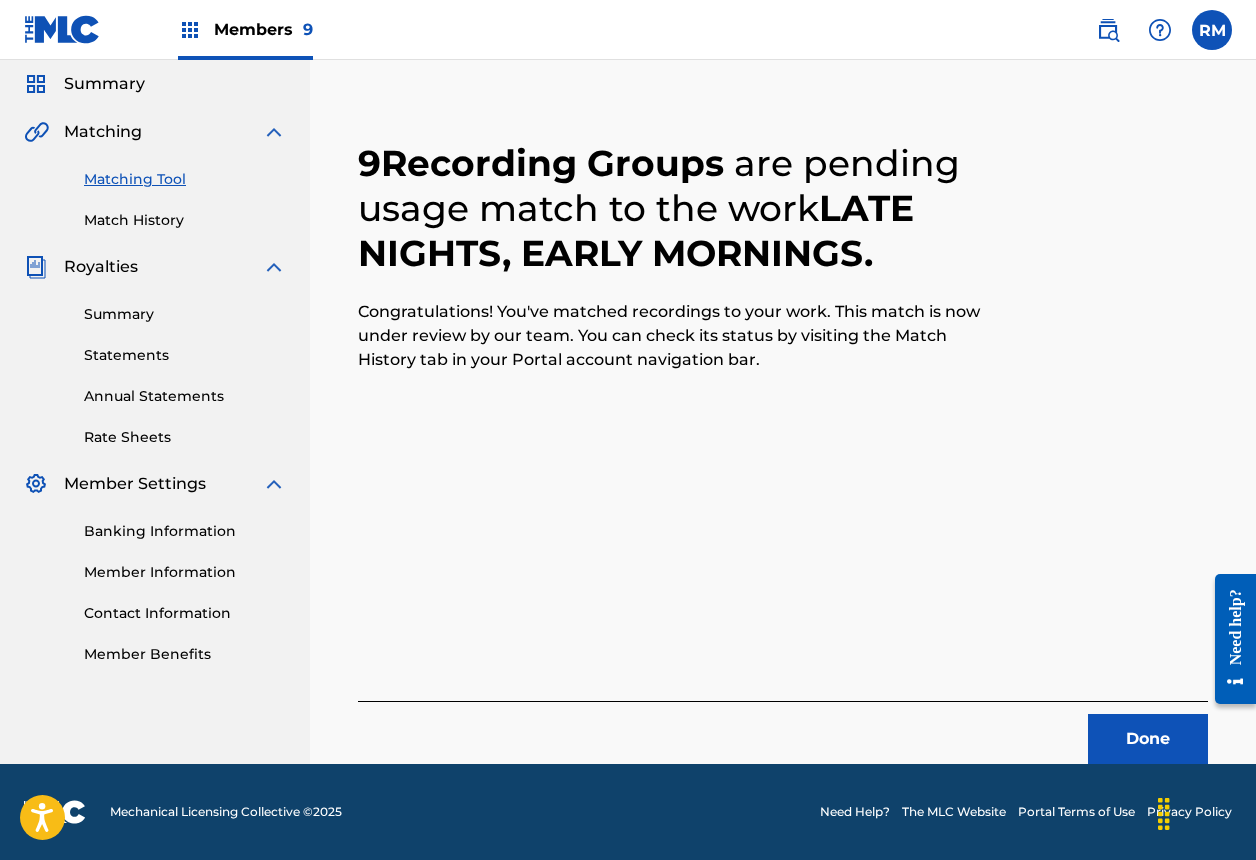 scroll, scrollTop: 67, scrollLeft: 0, axis: vertical 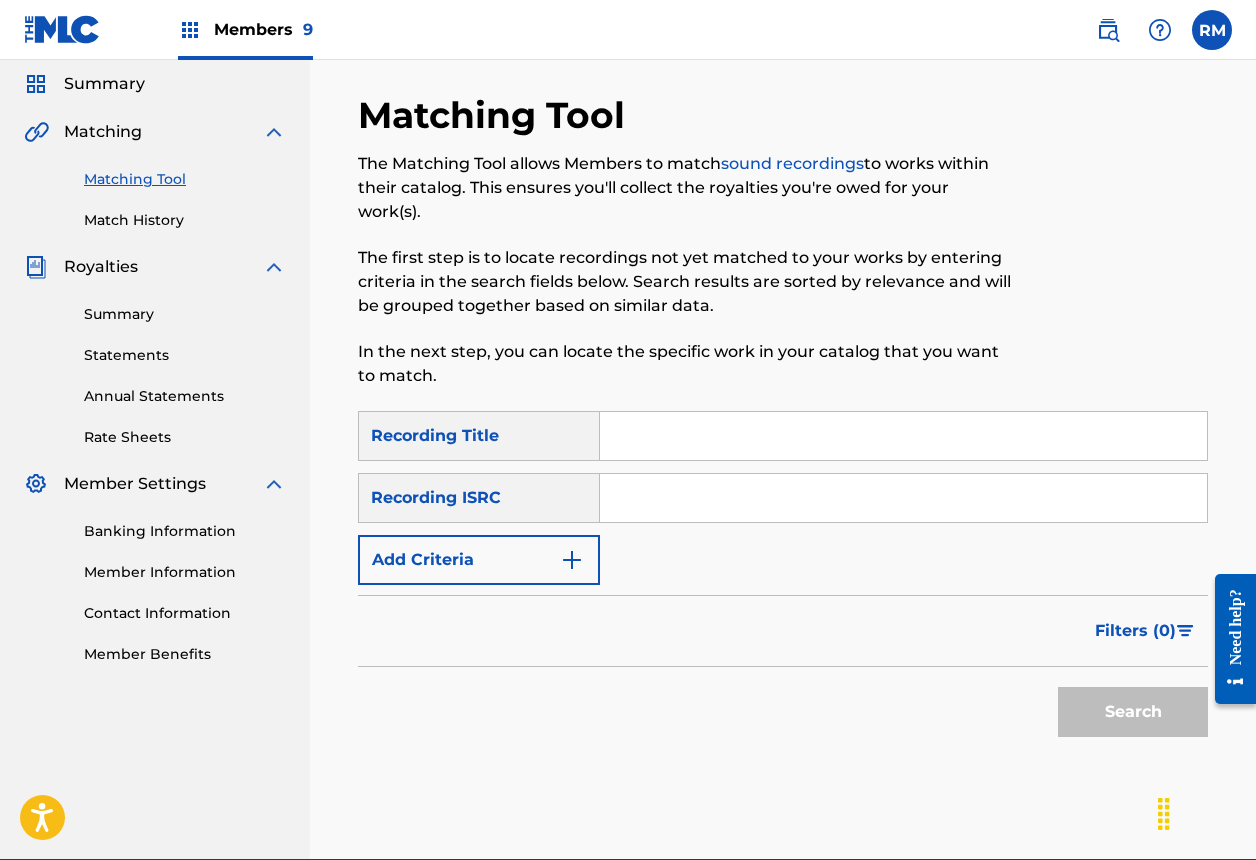click at bounding box center [903, 498] 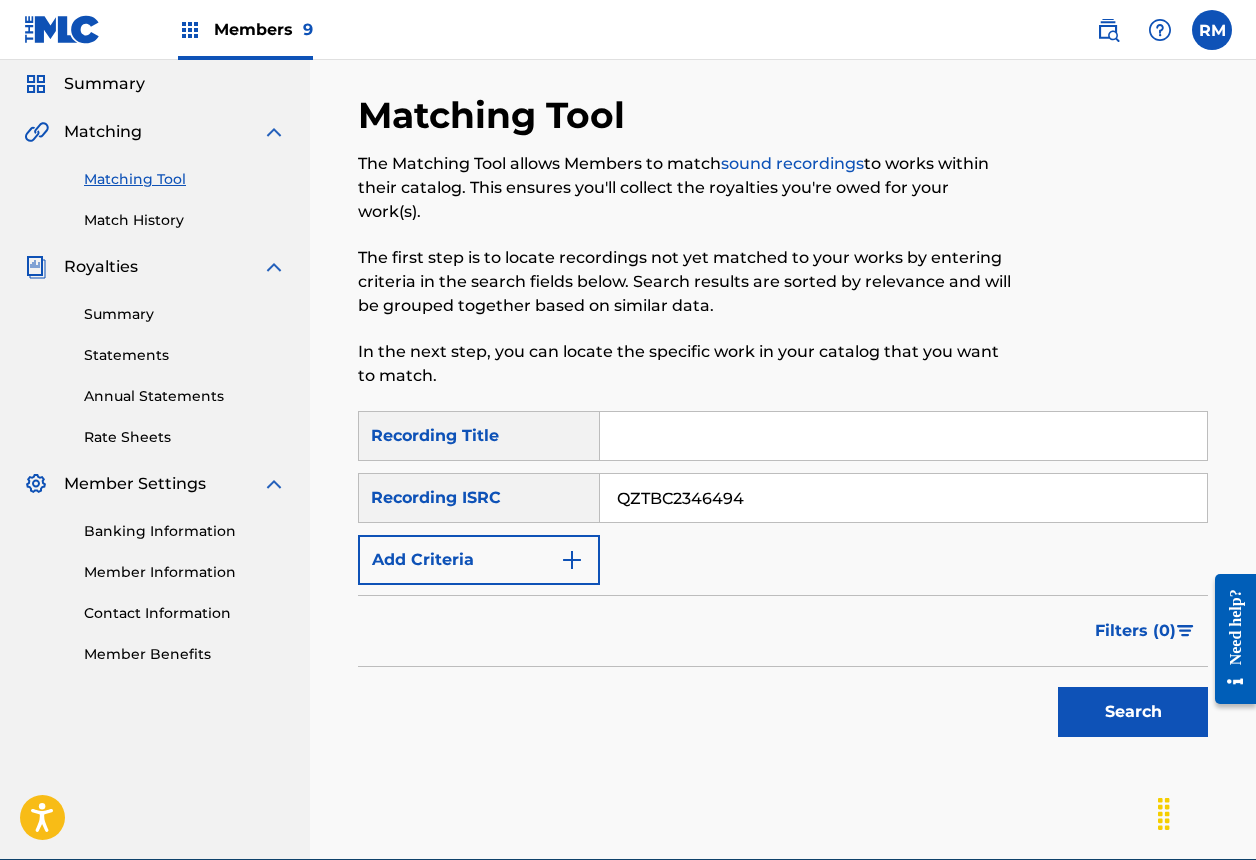 type on "QZTBC2346494" 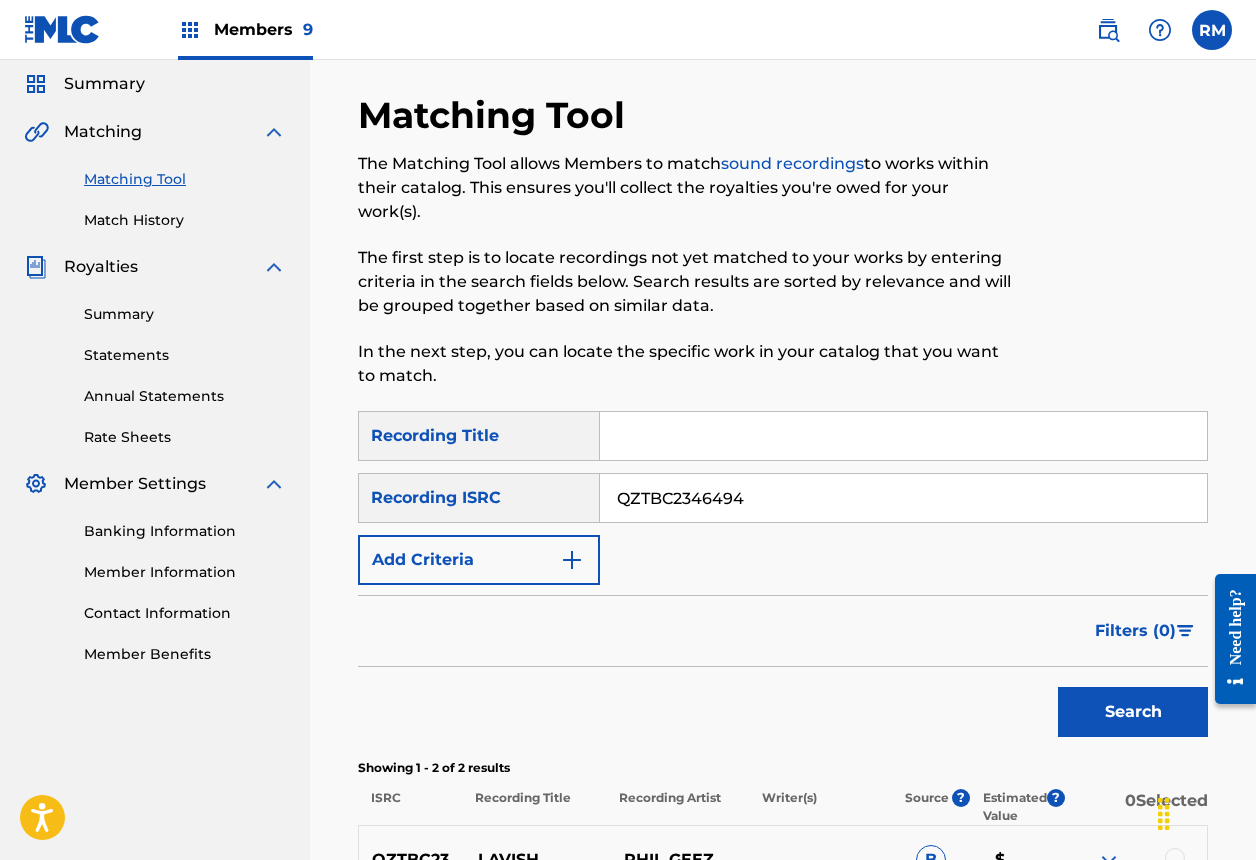 scroll, scrollTop: 368, scrollLeft: 0, axis: vertical 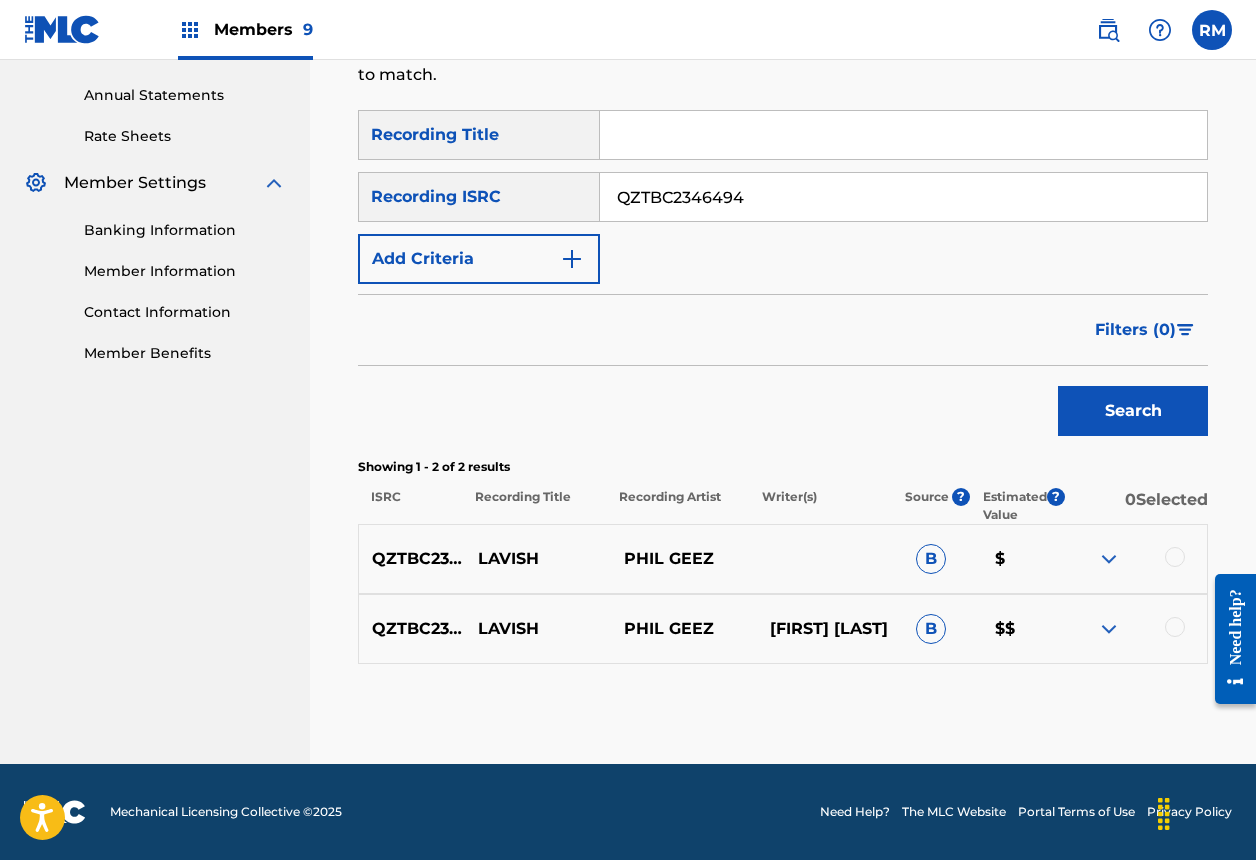 click at bounding box center [1175, 557] 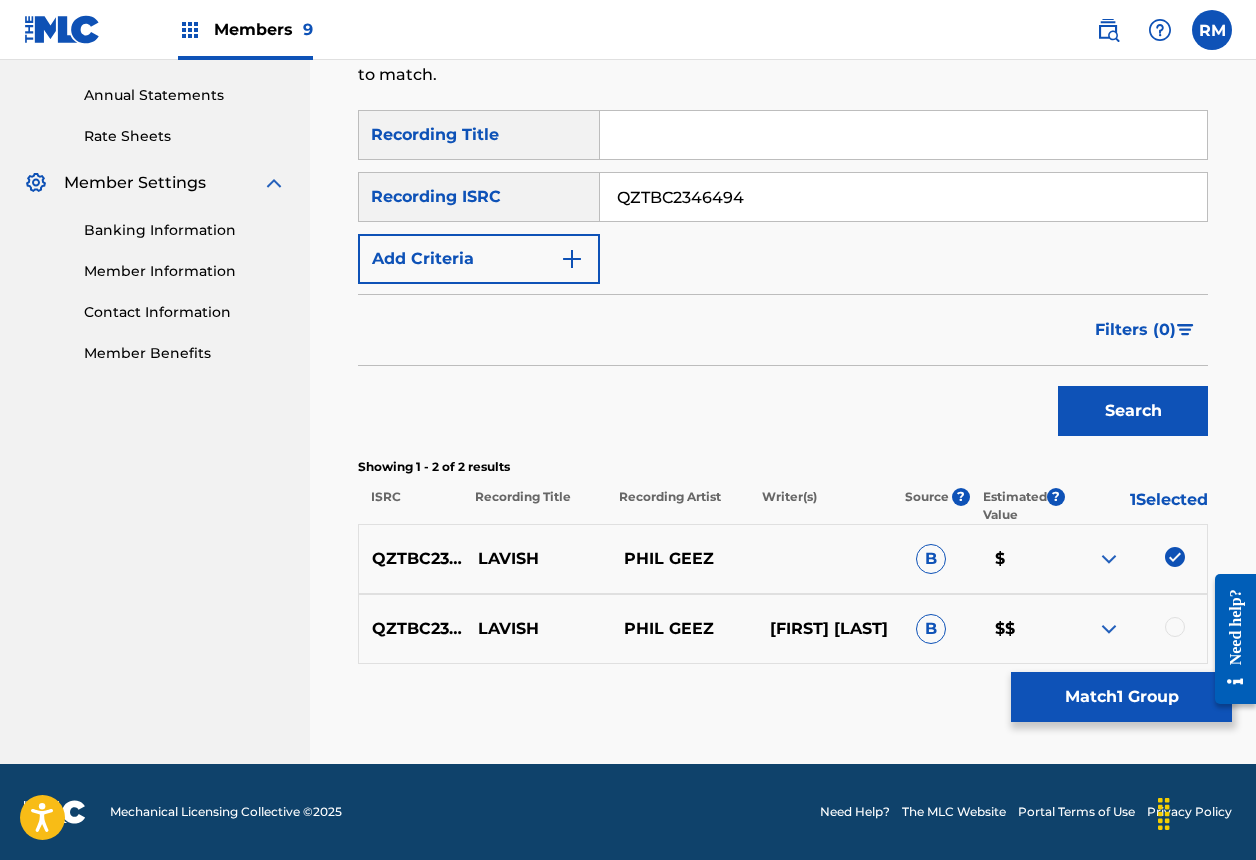 click at bounding box center [1175, 627] 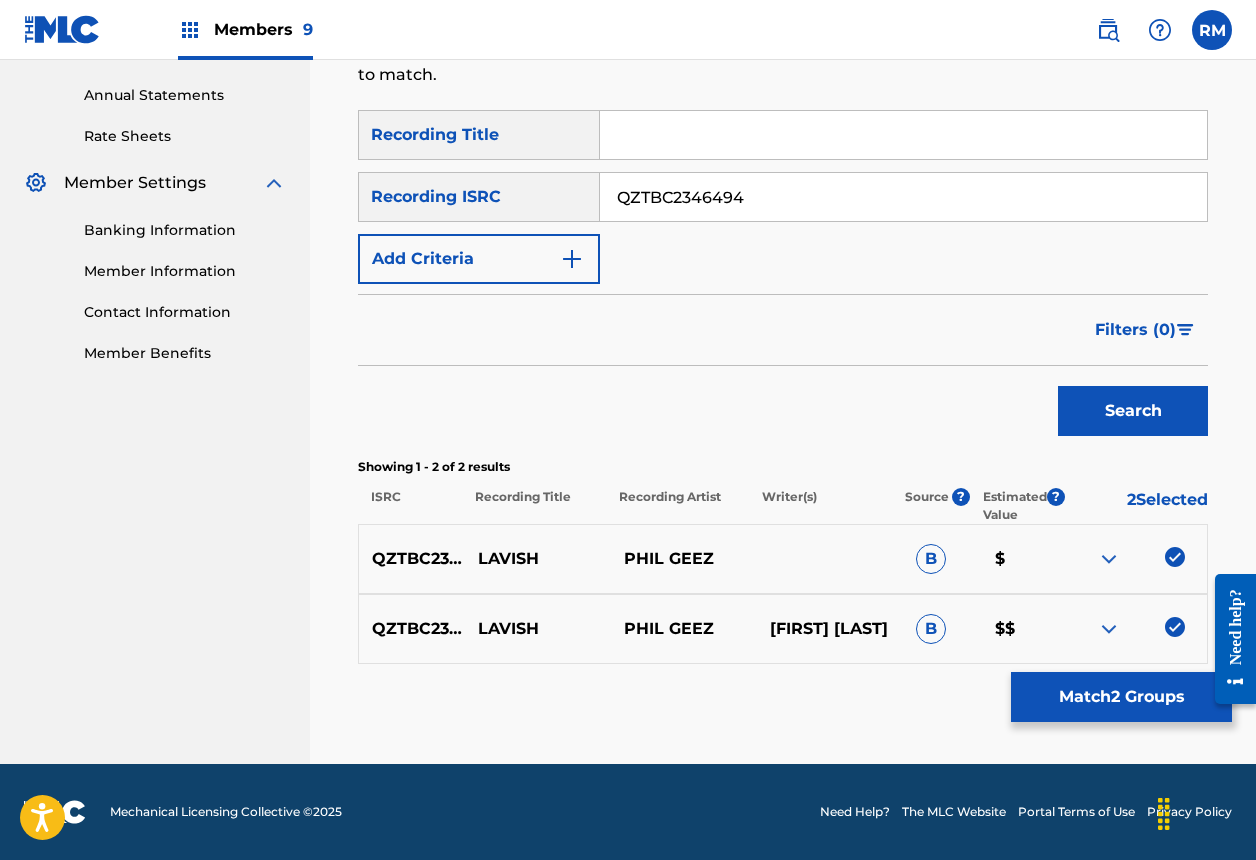 click on "Match  2 Groups" at bounding box center (1121, 697) 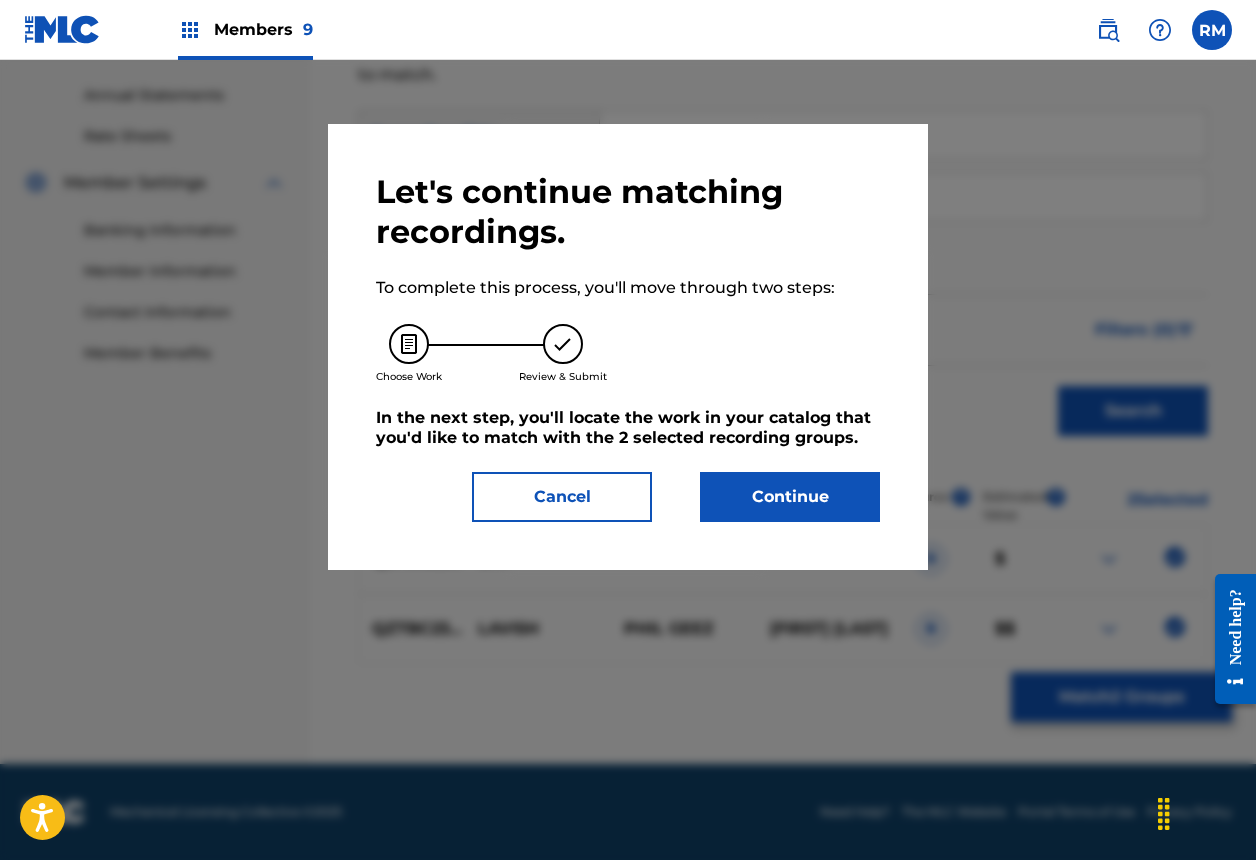 click on "Continue" at bounding box center [790, 497] 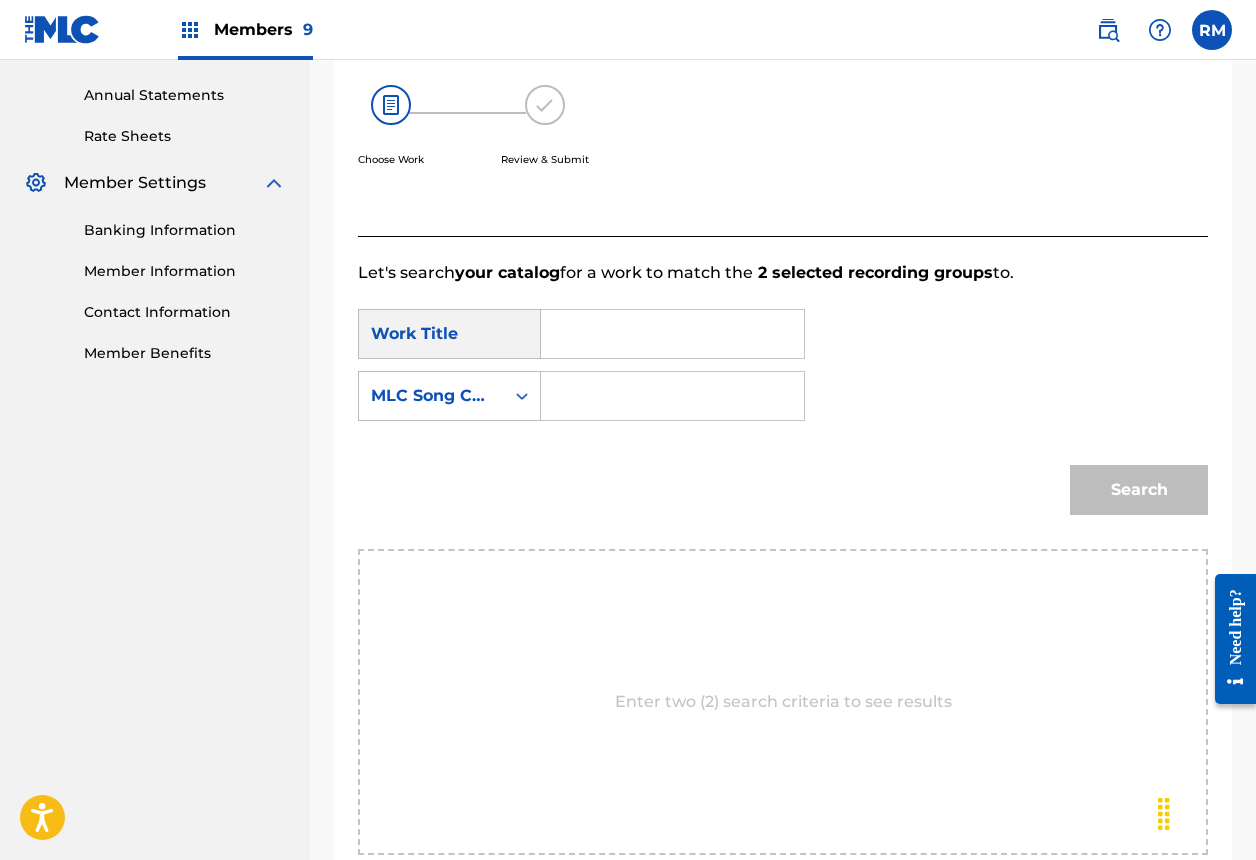 click at bounding box center (672, 334) 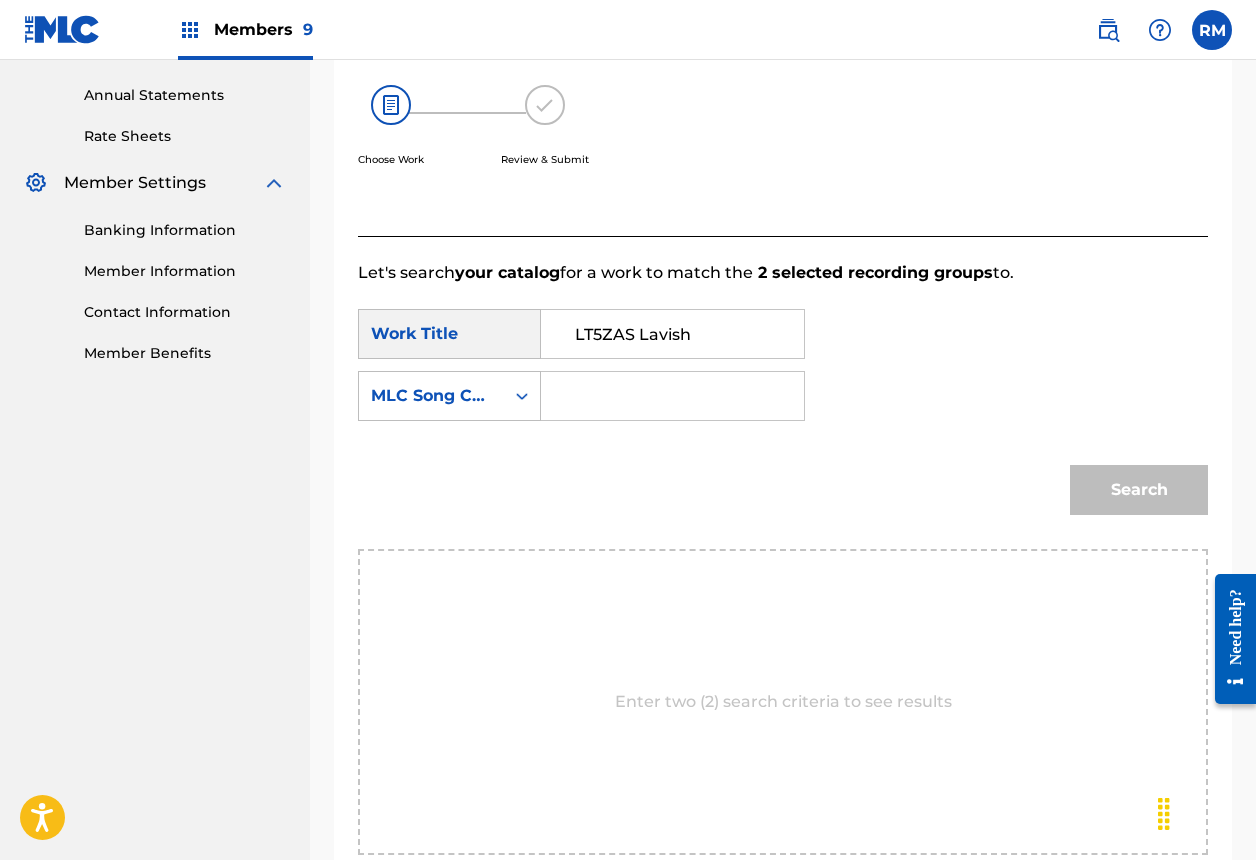 click on "LT5ZAS	Lavish" at bounding box center (672, 334) 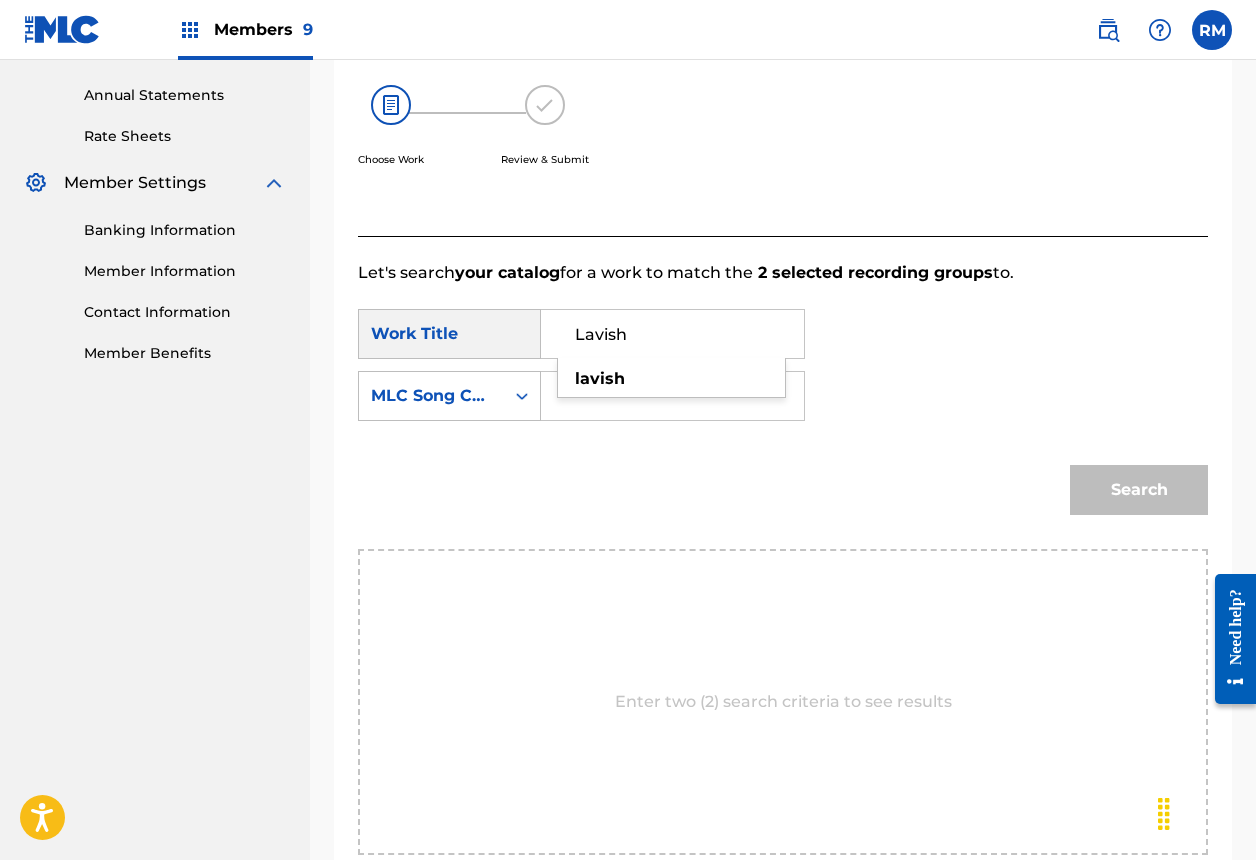type on "Lavish" 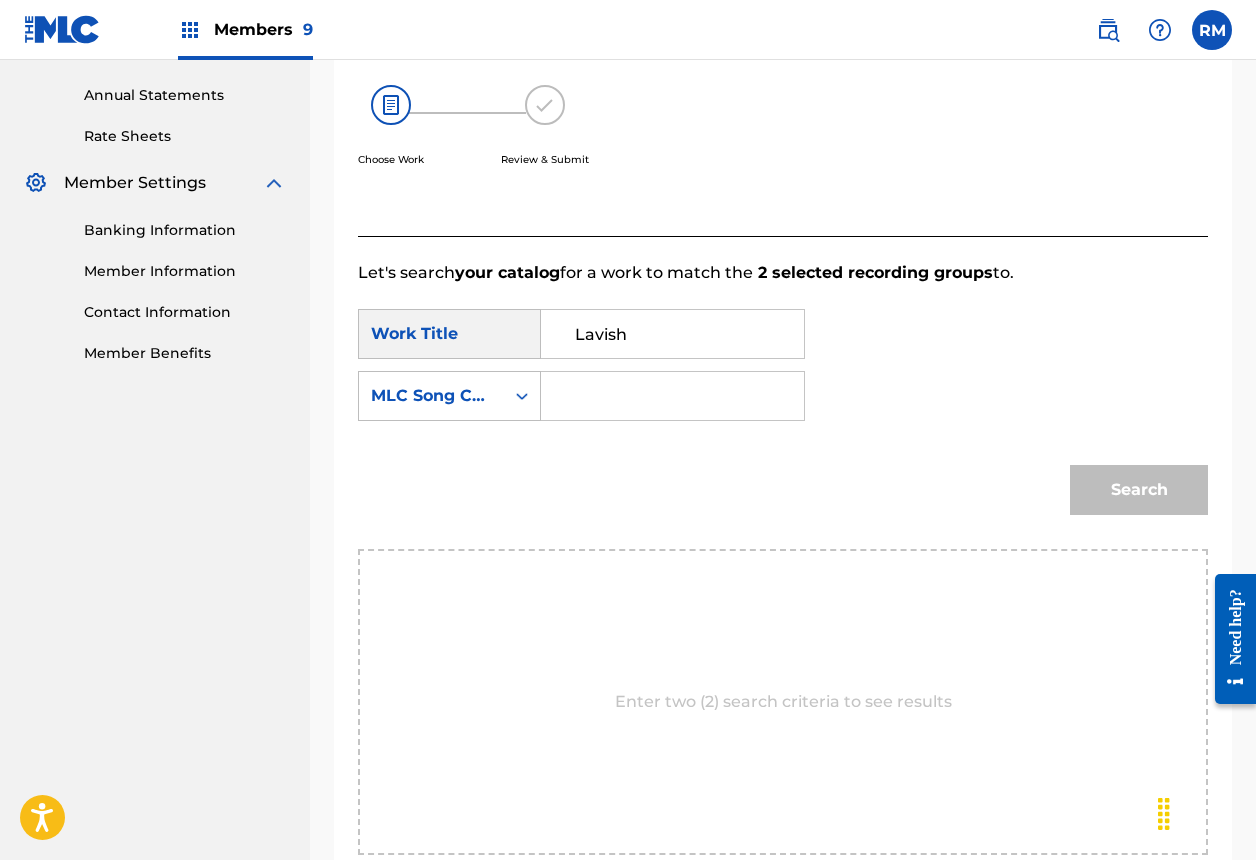 click at bounding box center (672, 396) 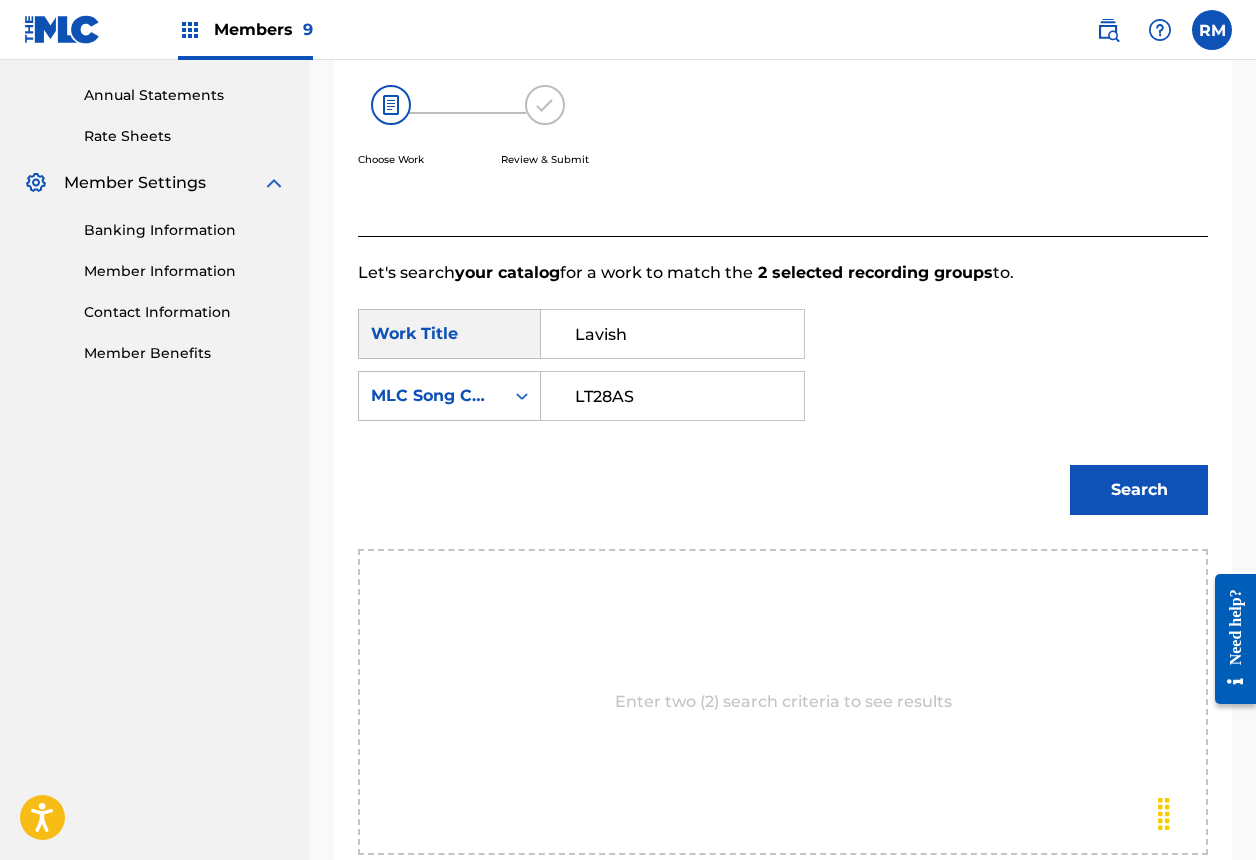 click on "LT28AS" at bounding box center (672, 396) 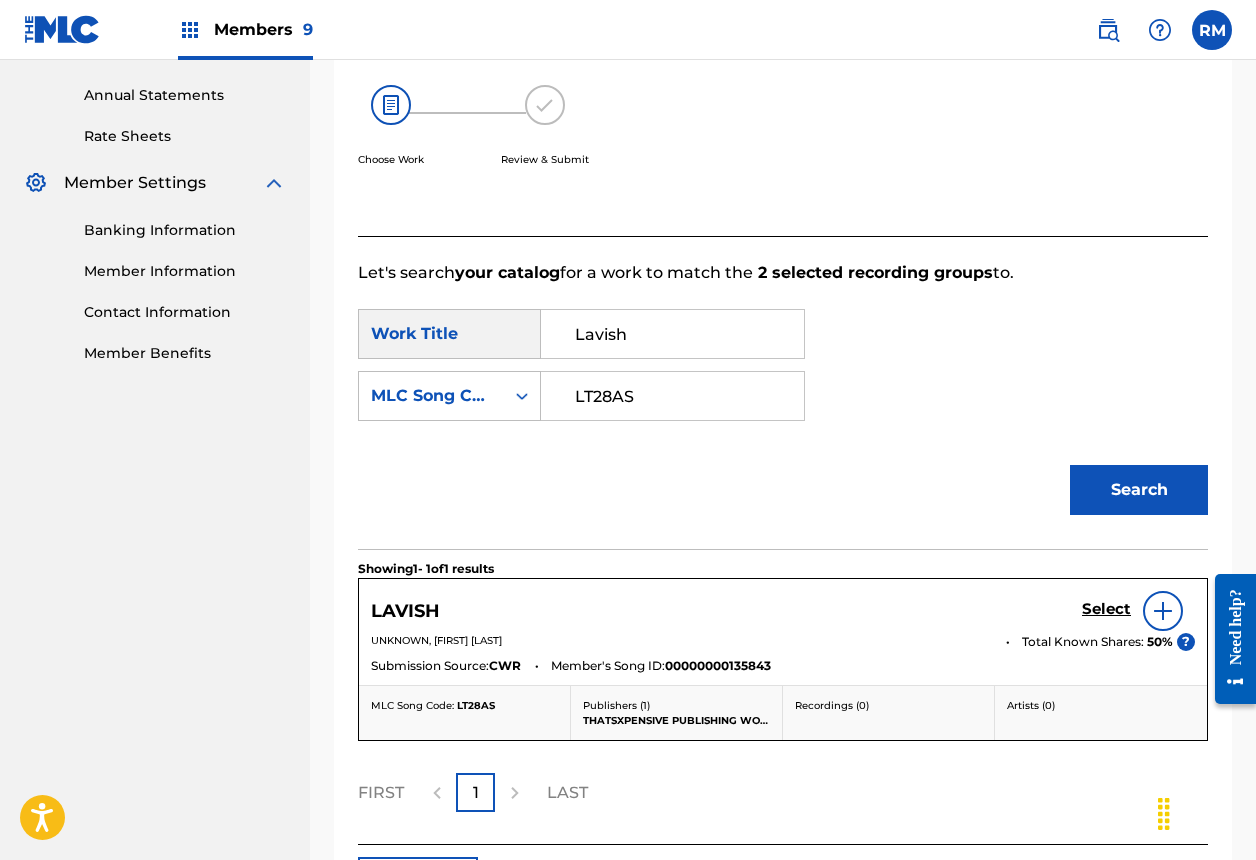 click on "Select" at bounding box center (1106, 609) 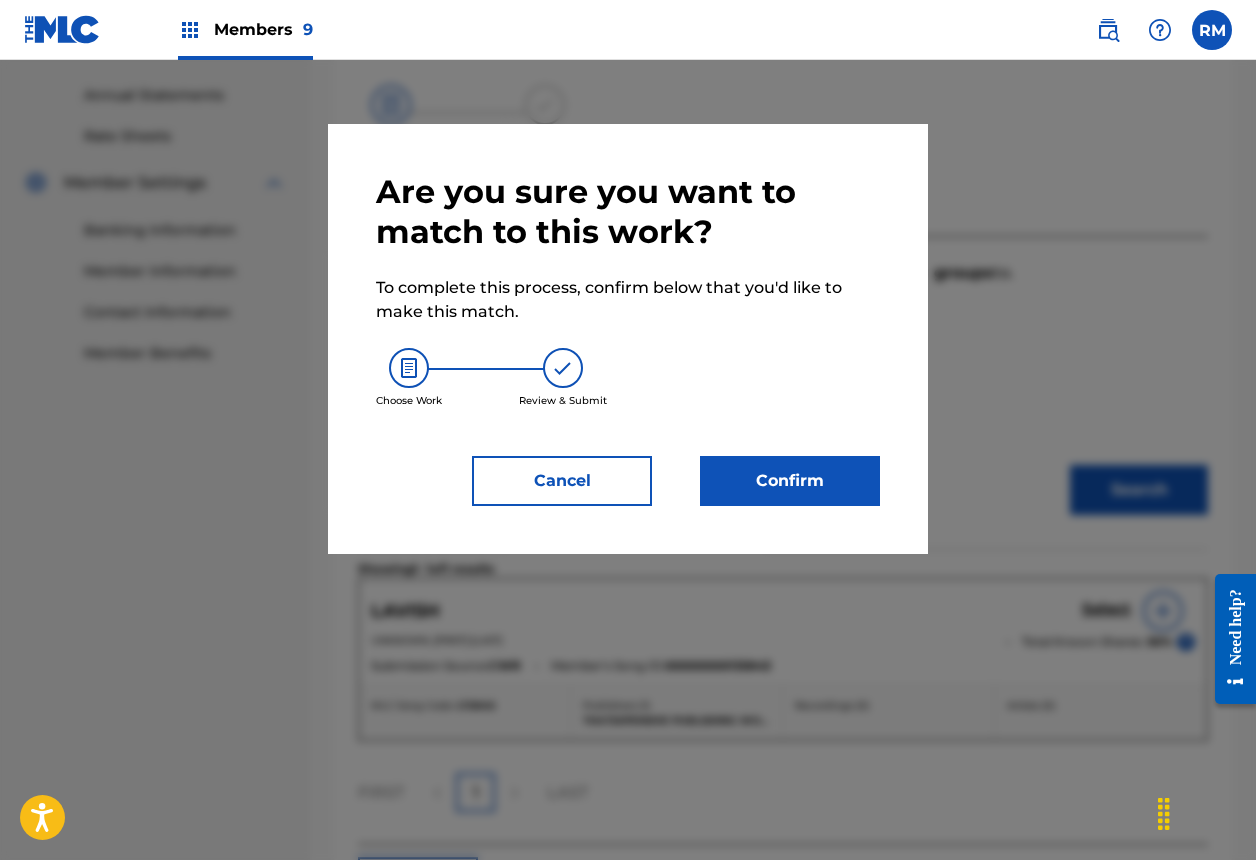 click on "Confirm" at bounding box center (790, 481) 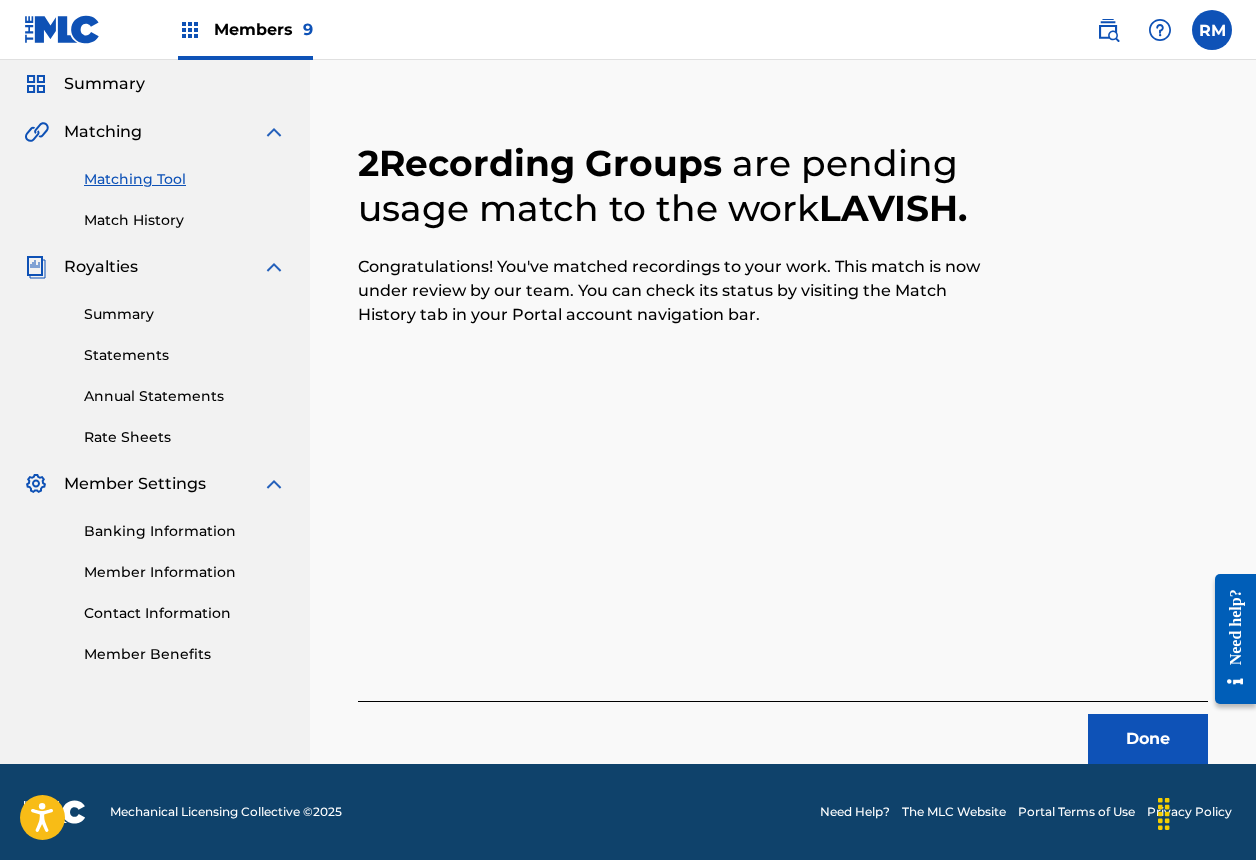 scroll, scrollTop: 67, scrollLeft: 0, axis: vertical 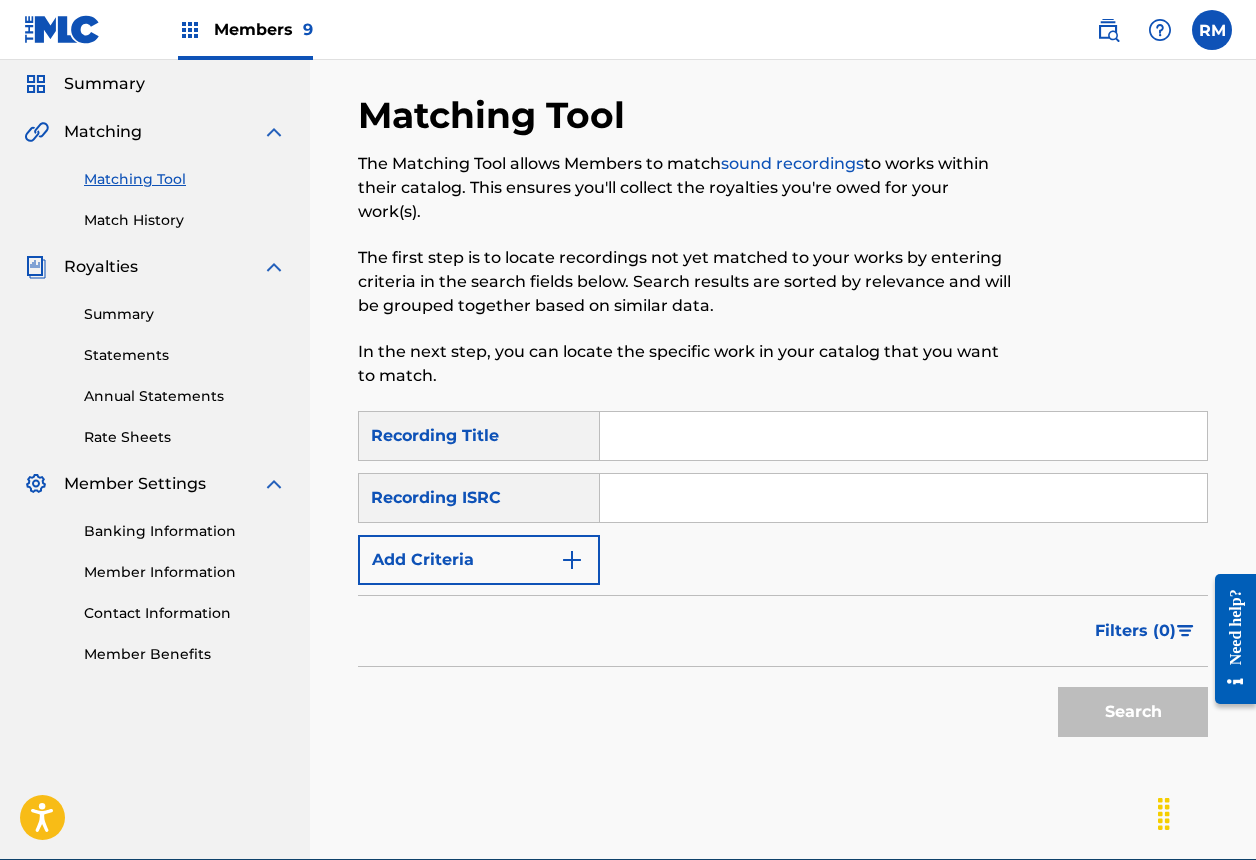 click at bounding box center (903, 498) 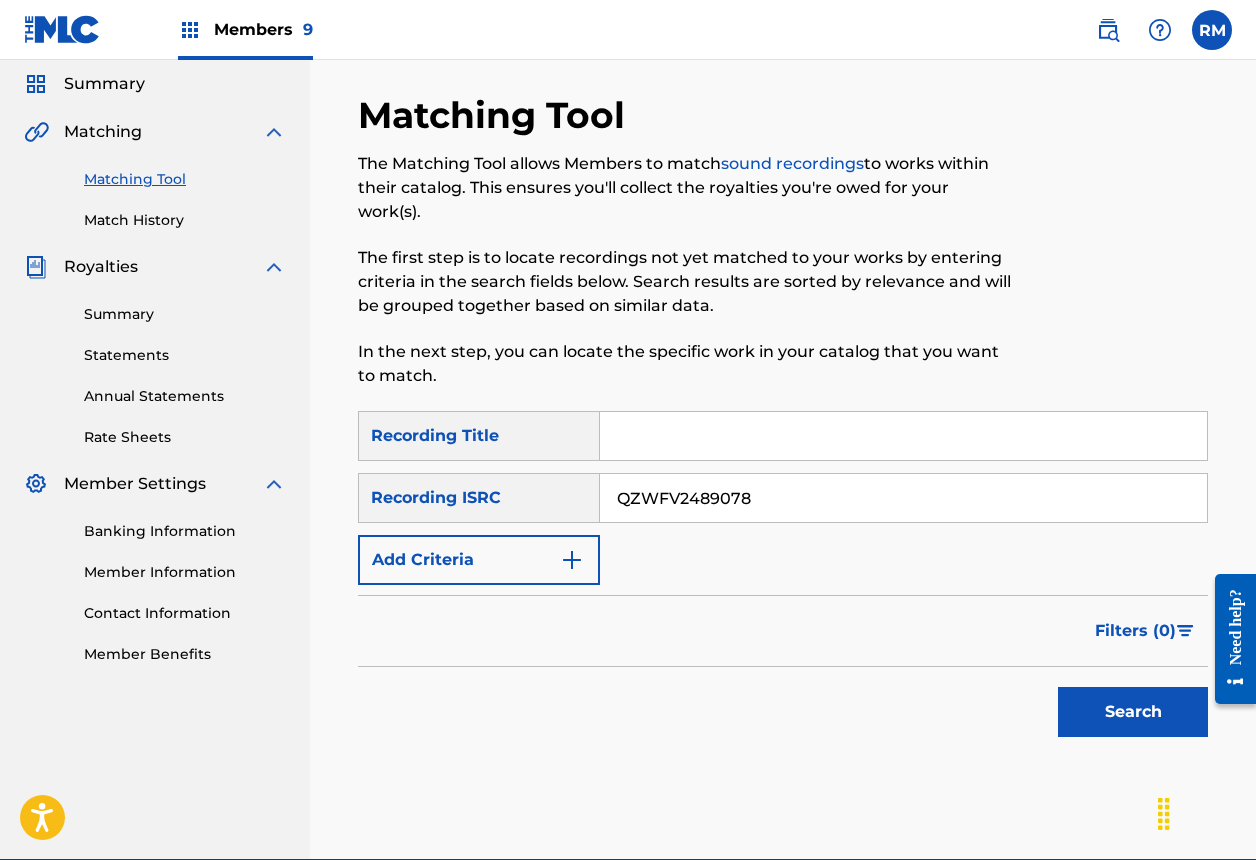 type on "QZWFV2489078" 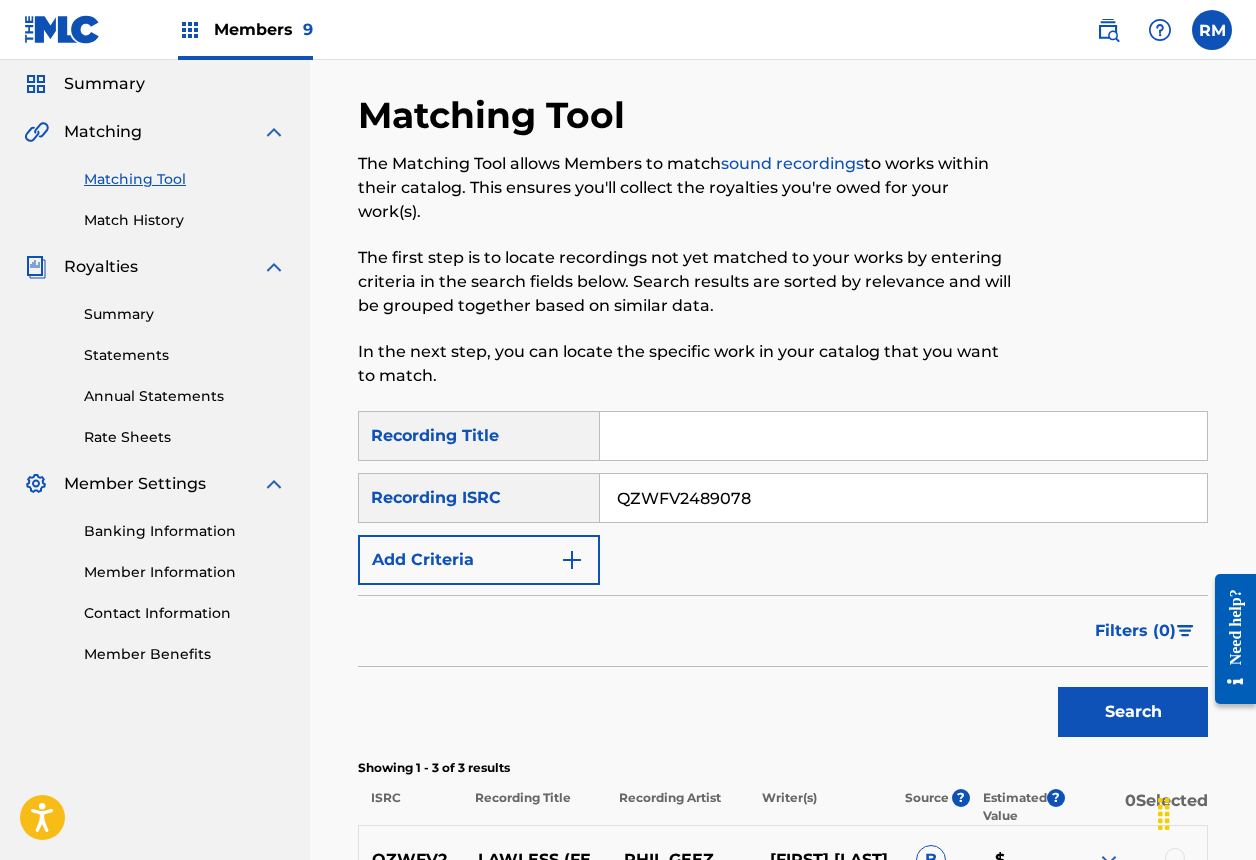 scroll, scrollTop: 438, scrollLeft: 0, axis: vertical 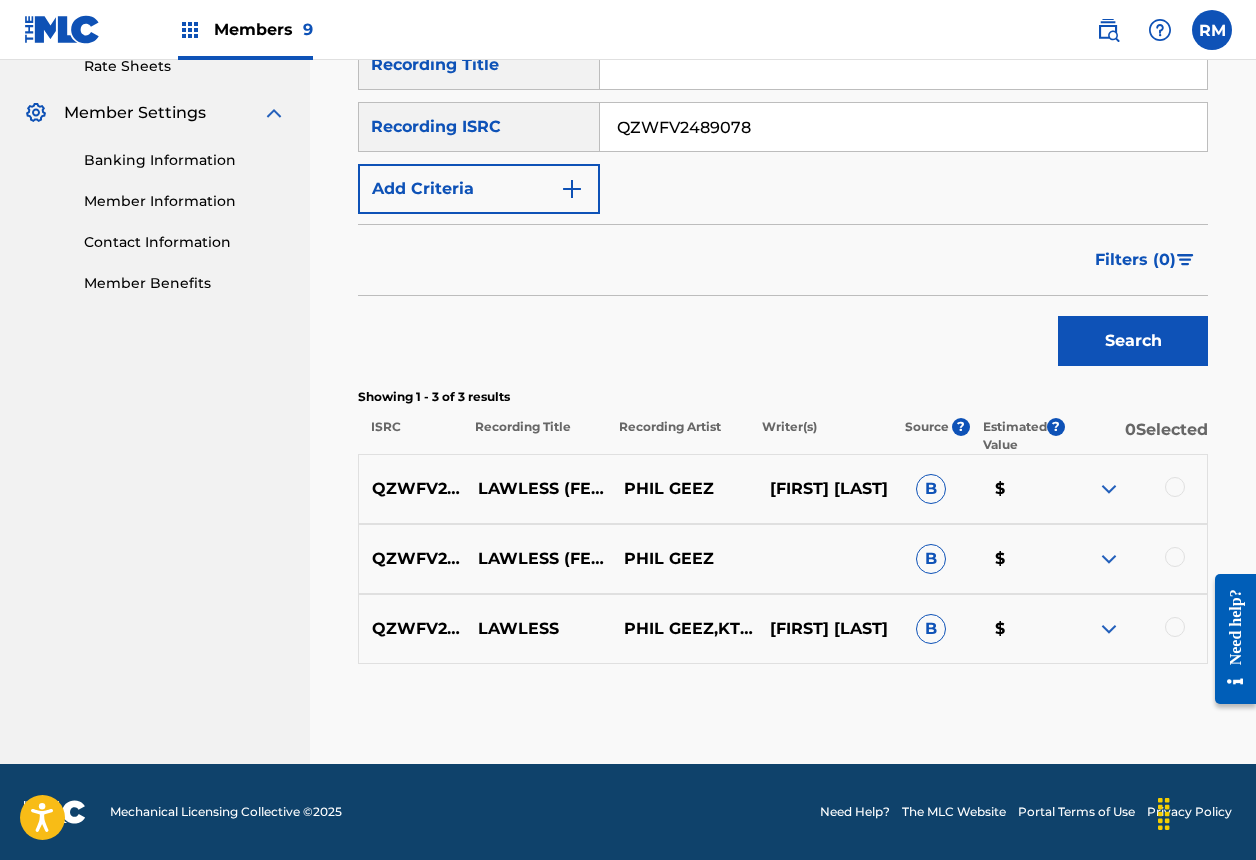 click at bounding box center [1175, 487] 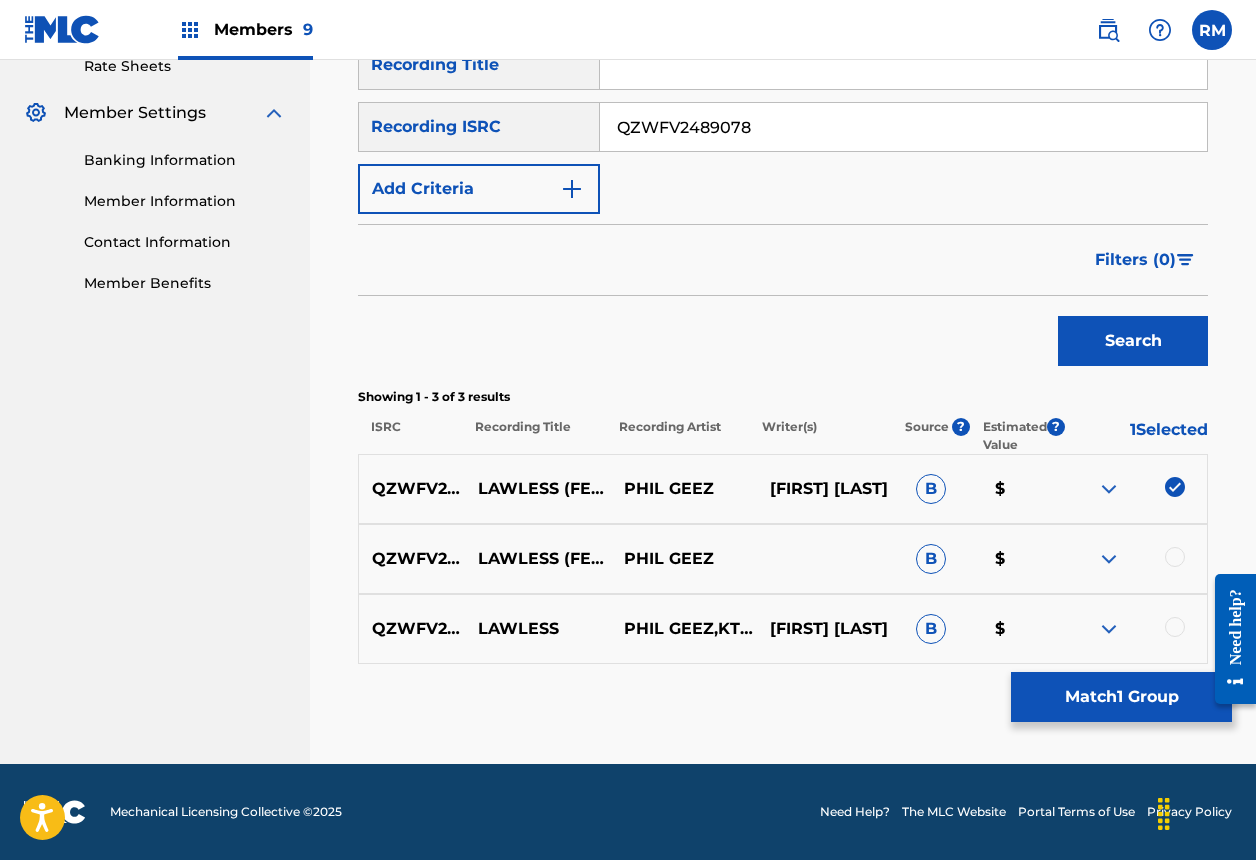 click at bounding box center (1175, 557) 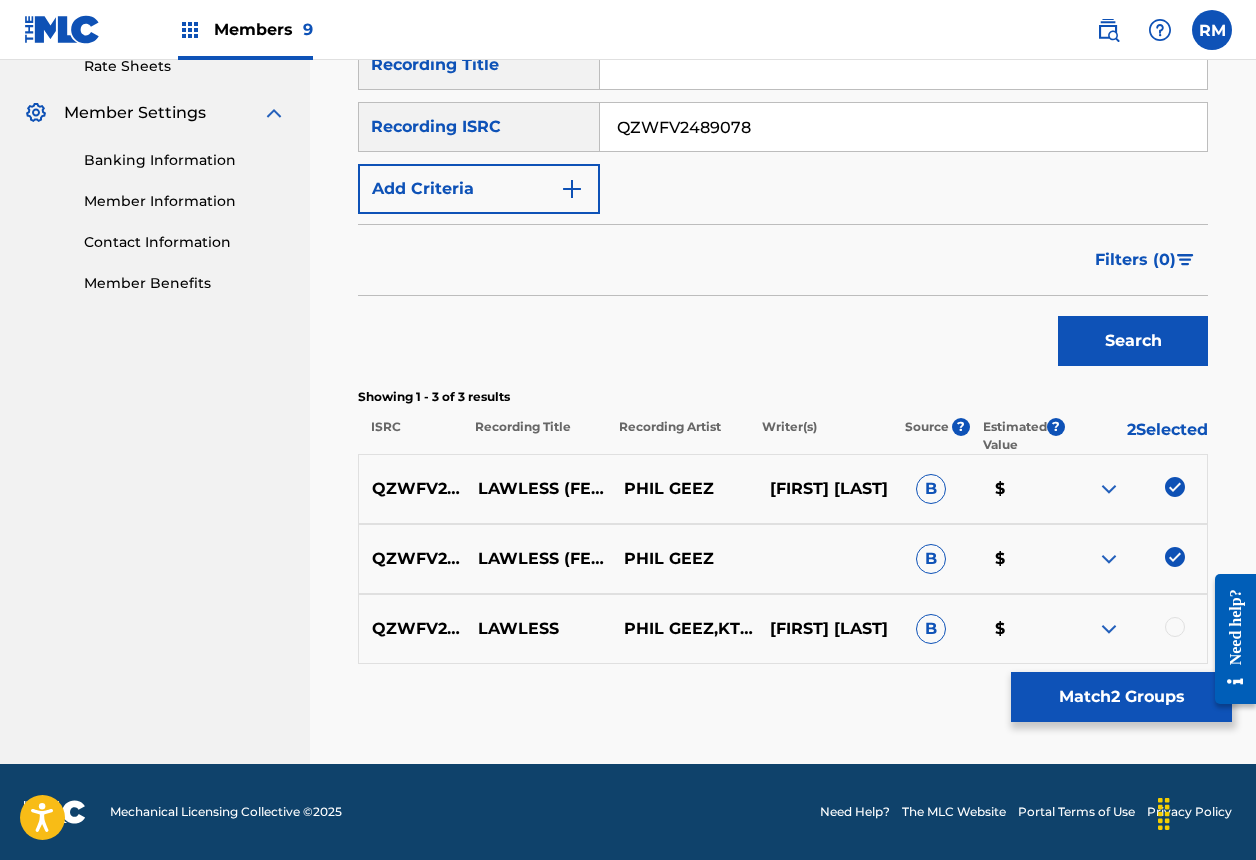 click at bounding box center (1175, 627) 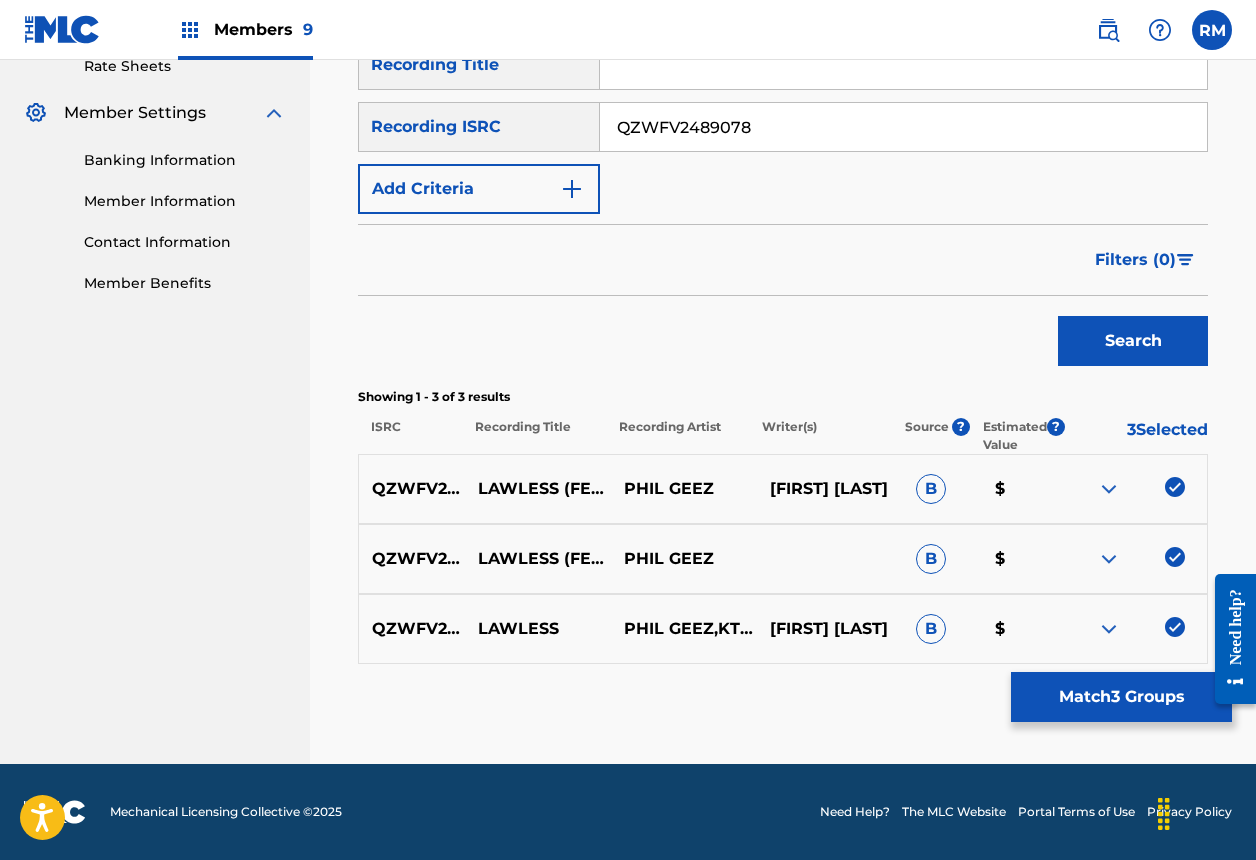 click on "Match  3 Groups" at bounding box center [1121, 697] 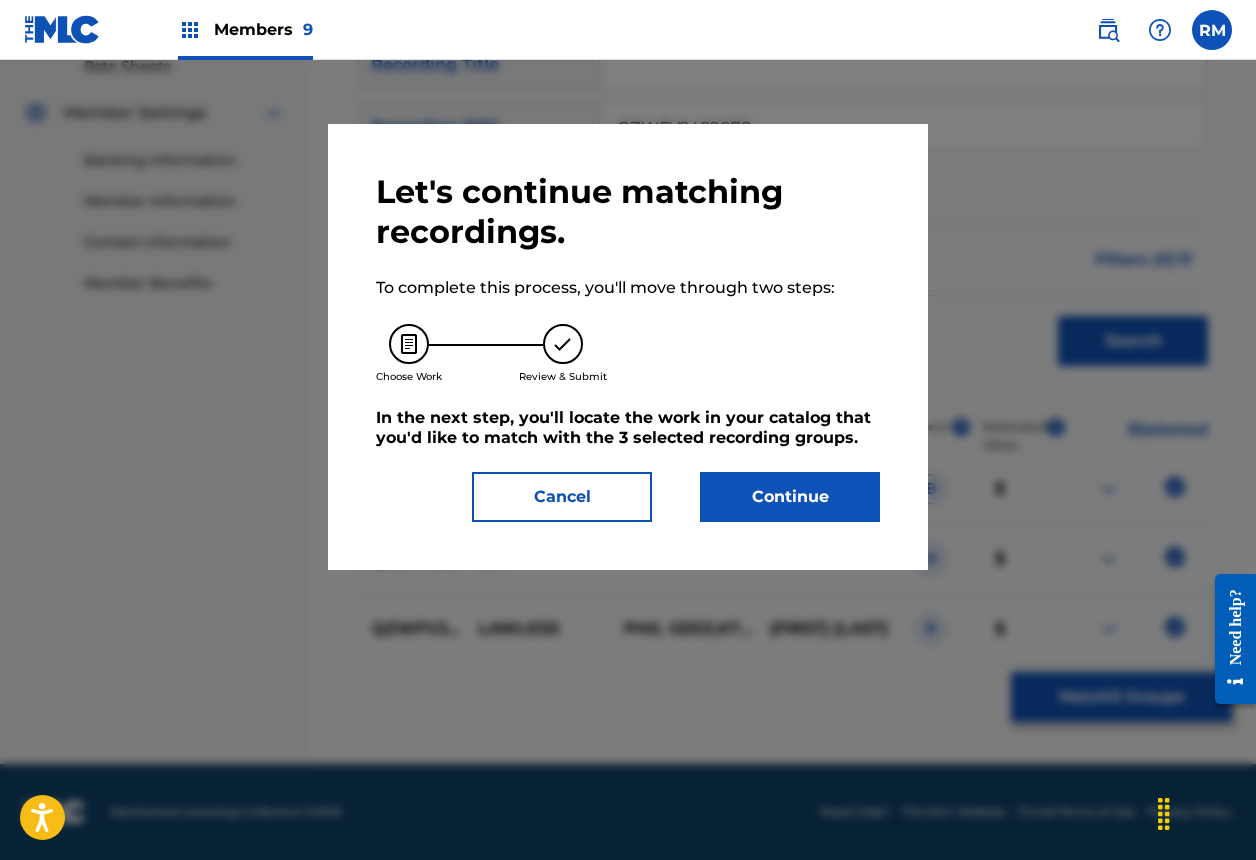 click on "Continue" at bounding box center [790, 497] 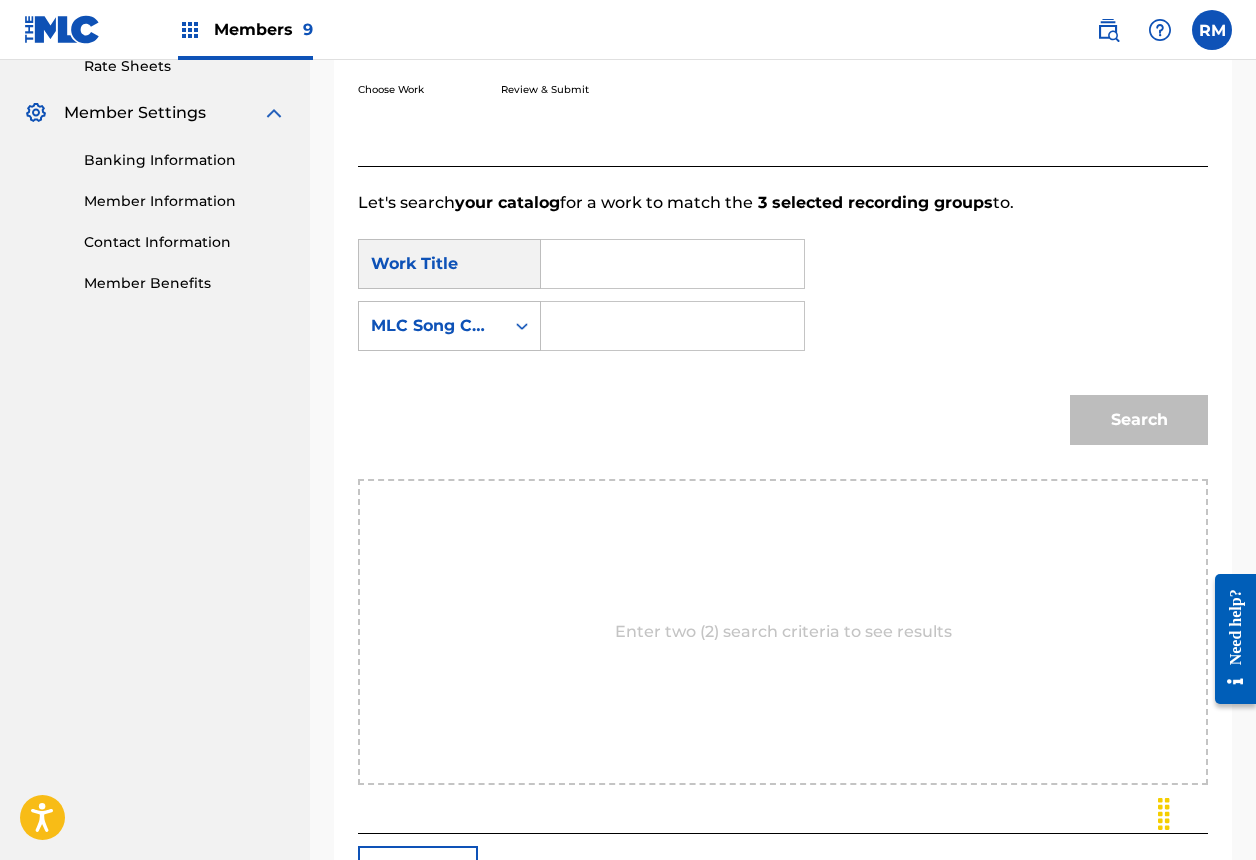 click at bounding box center (672, 264) 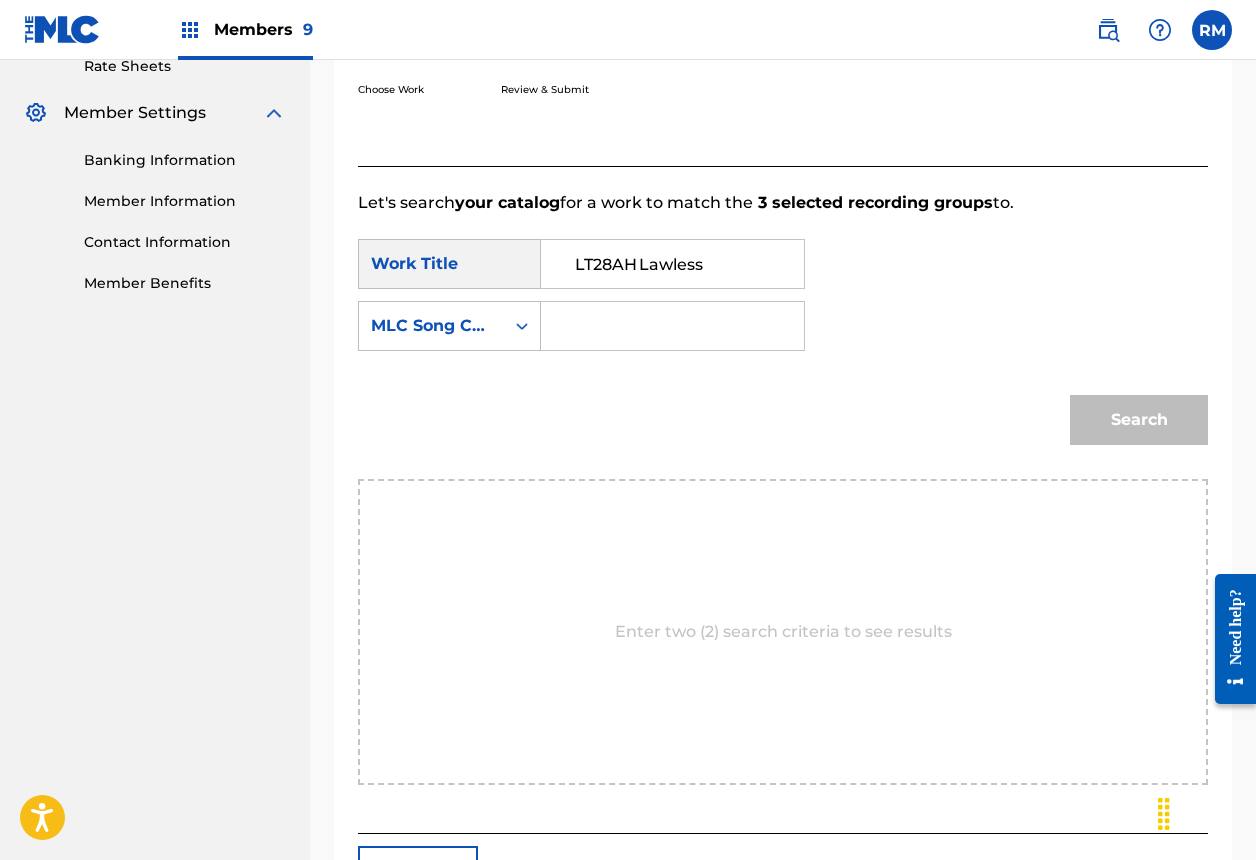 click on "LT28AH	Lawless" at bounding box center (672, 264) 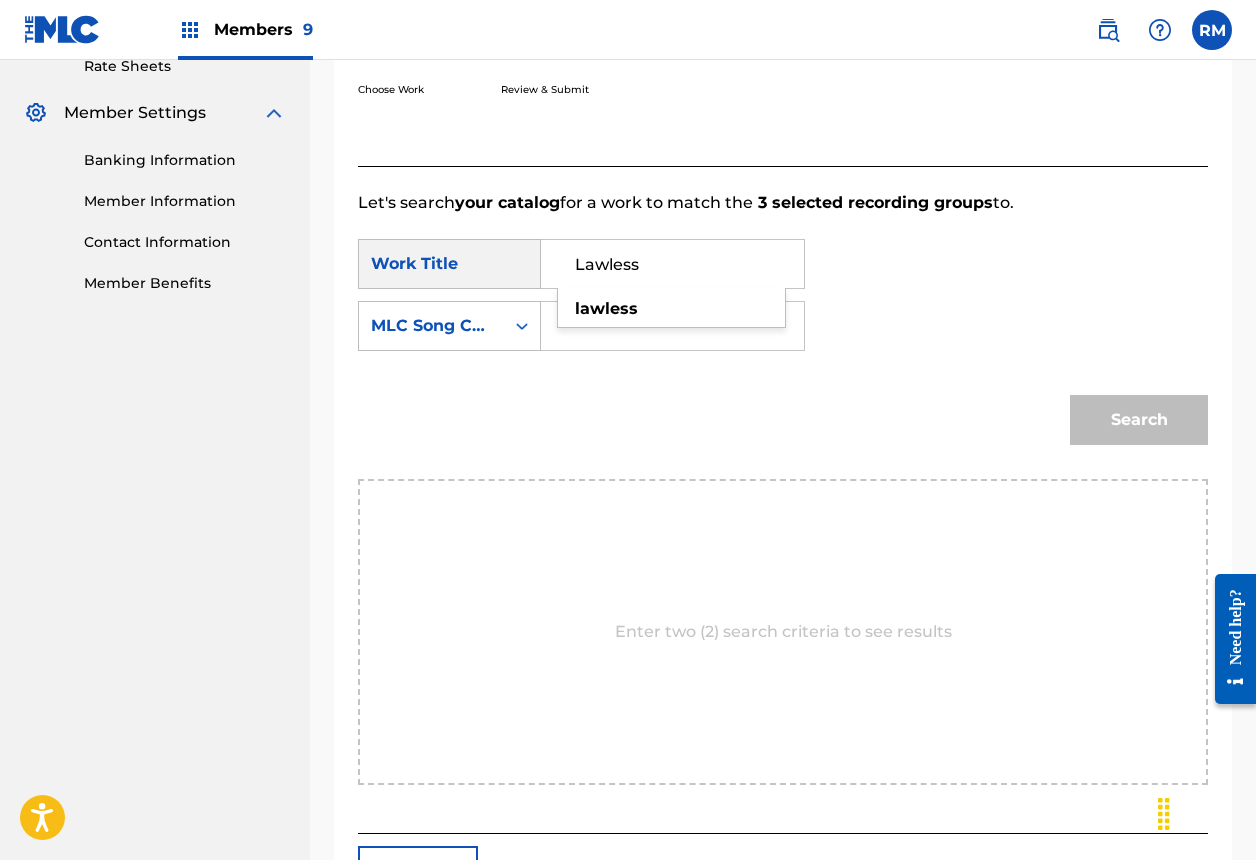 type on "Lawless" 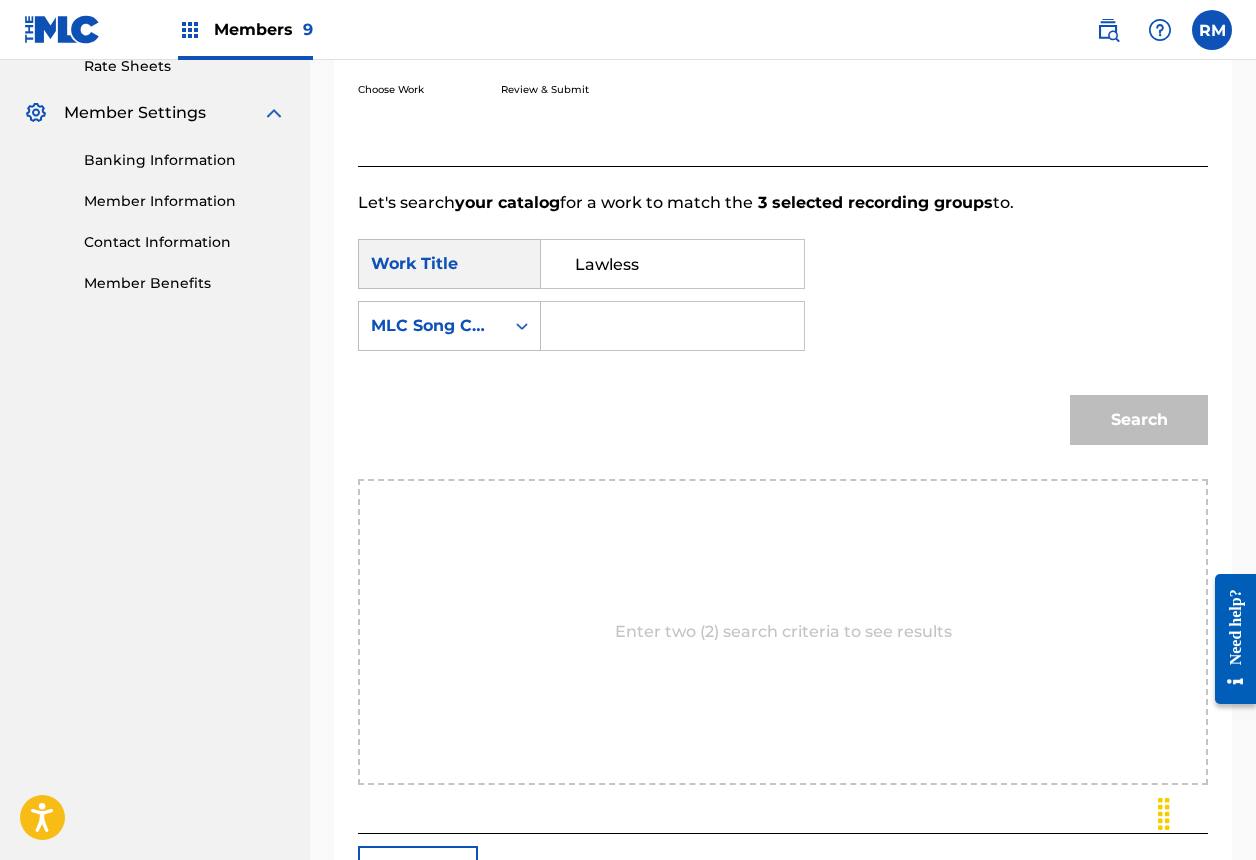 paste on "LT28AH" 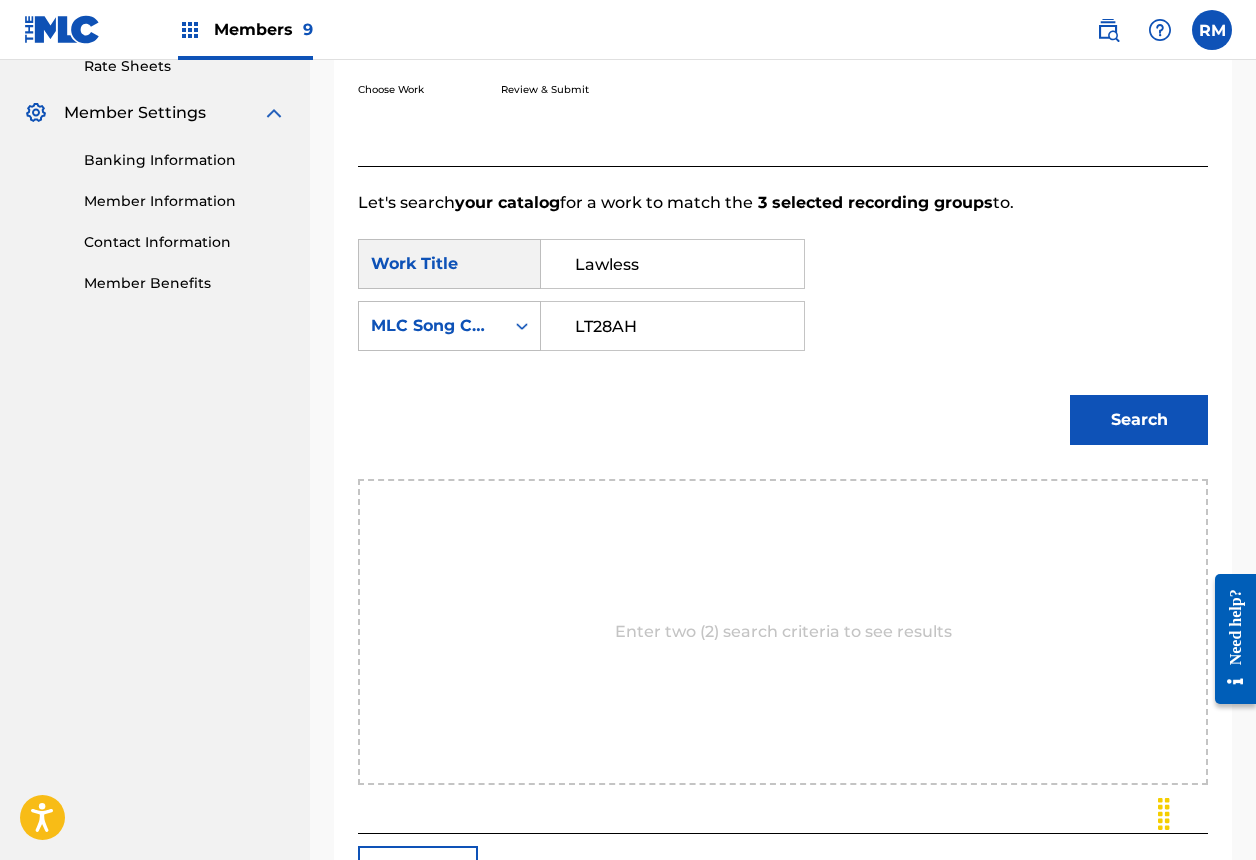 click on "LT28AH" at bounding box center [672, 326] 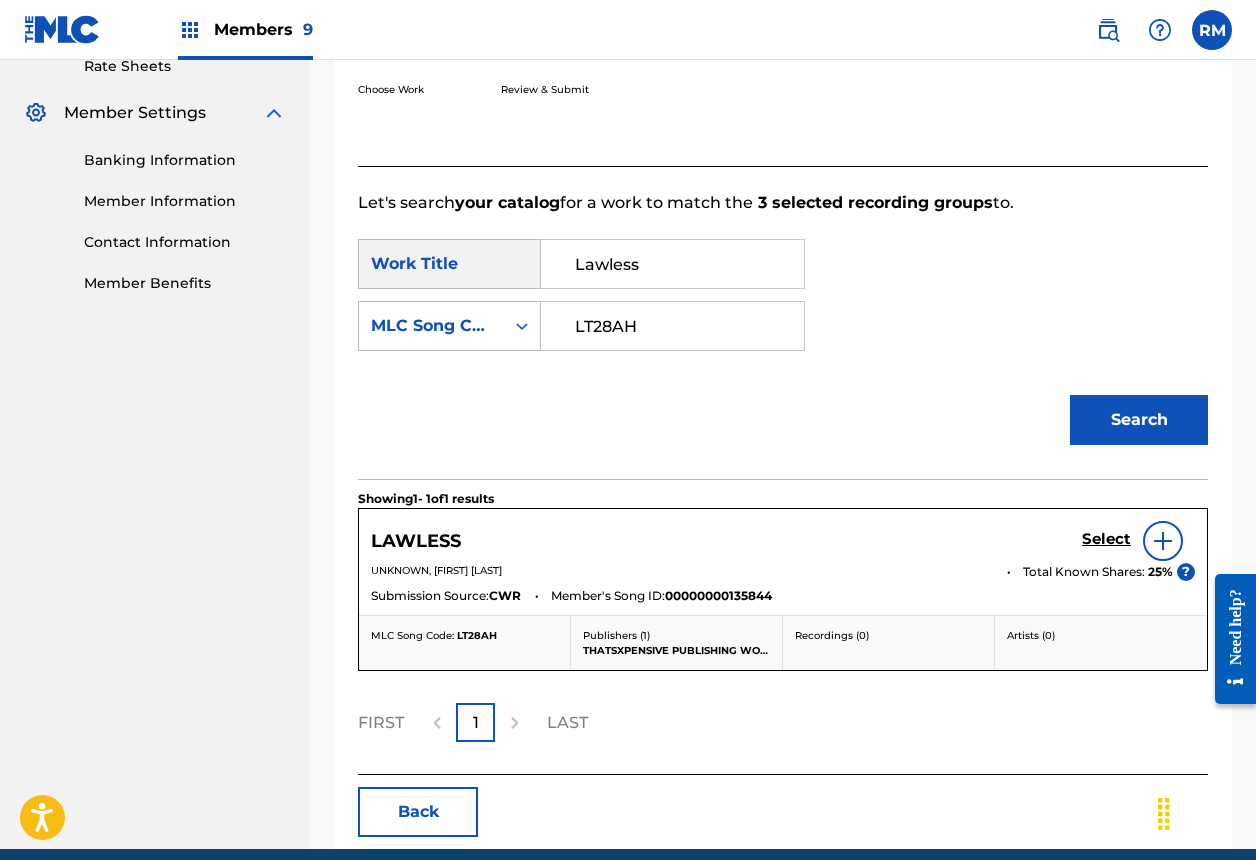 scroll, scrollTop: 523, scrollLeft: 0, axis: vertical 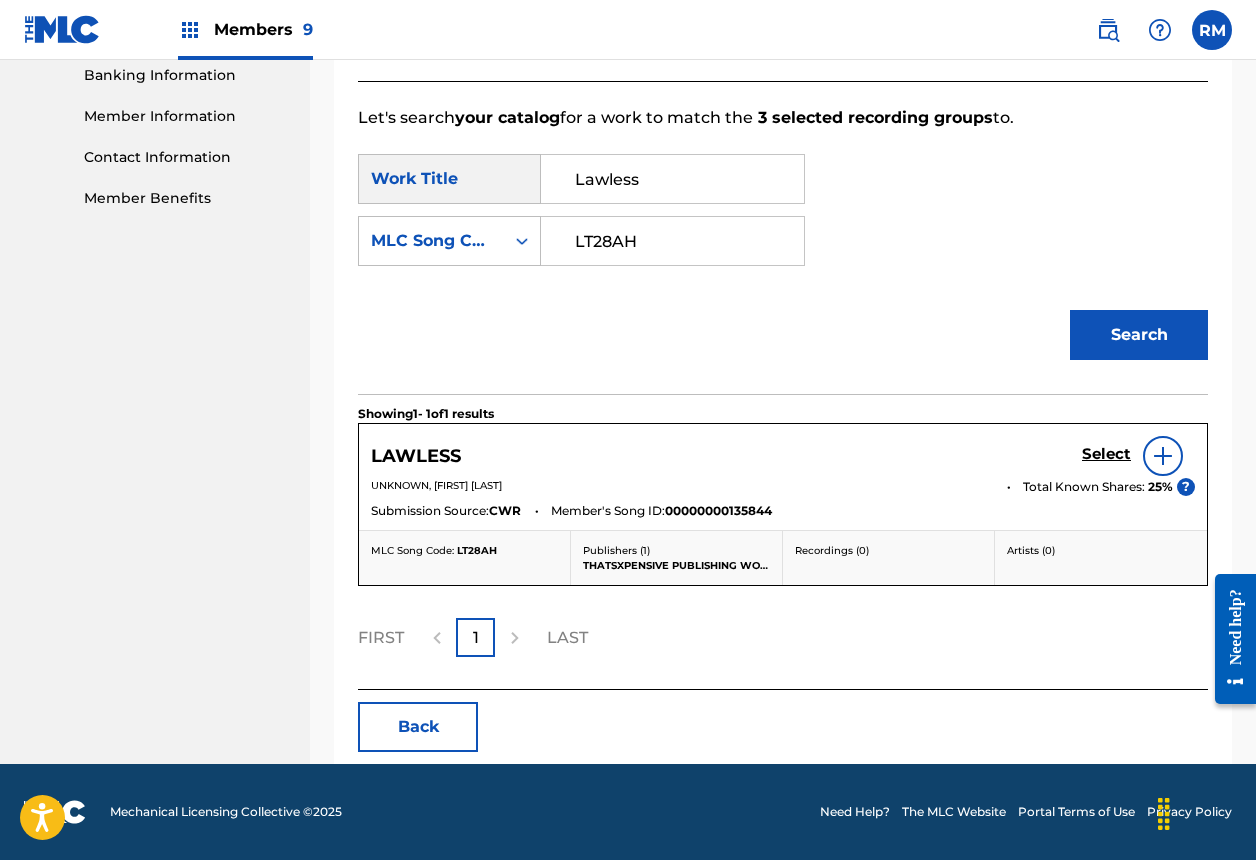 click on "Select" at bounding box center [1106, 456] 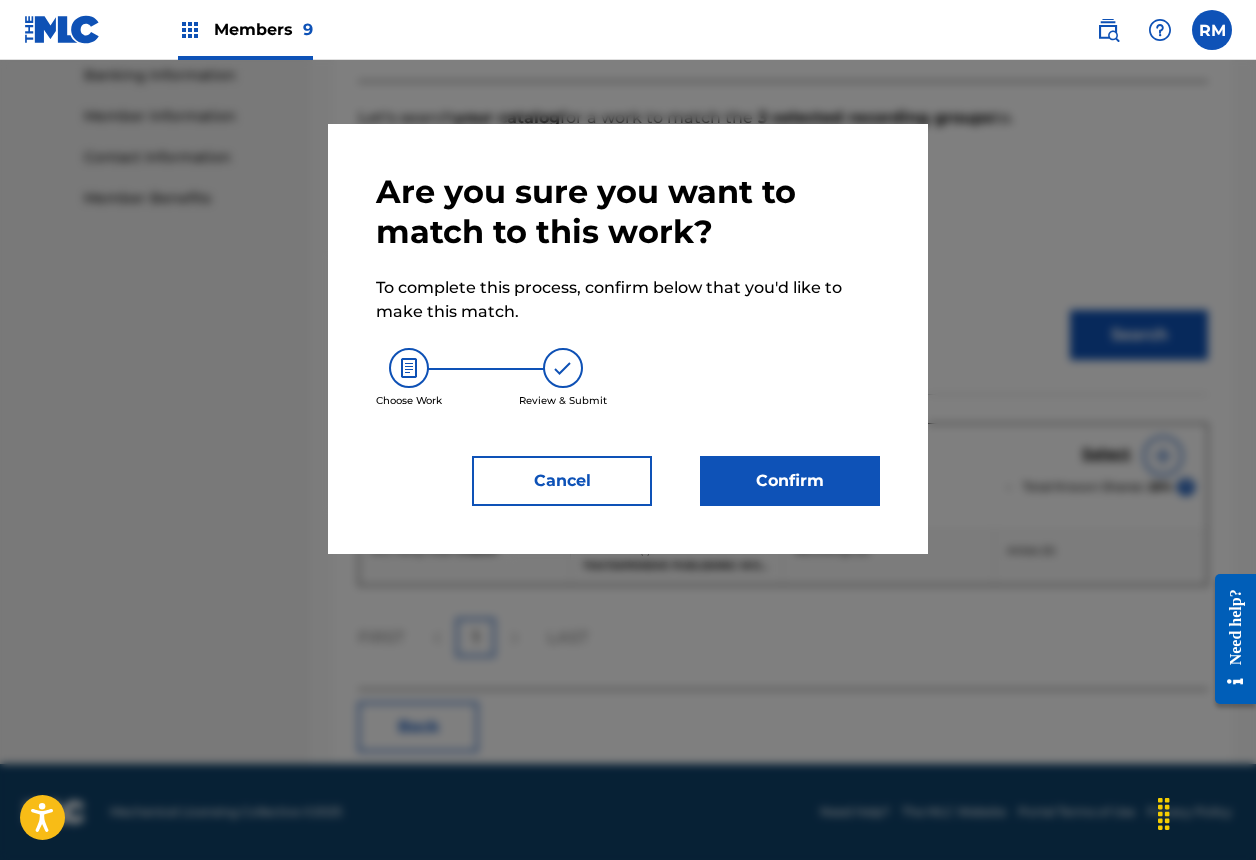click on "Are you sure you want to match to this work? To complete this process, confirm below that you'd like to make this match. Choose Work Review & Submit Cancel Confirm" at bounding box center [628, 339] 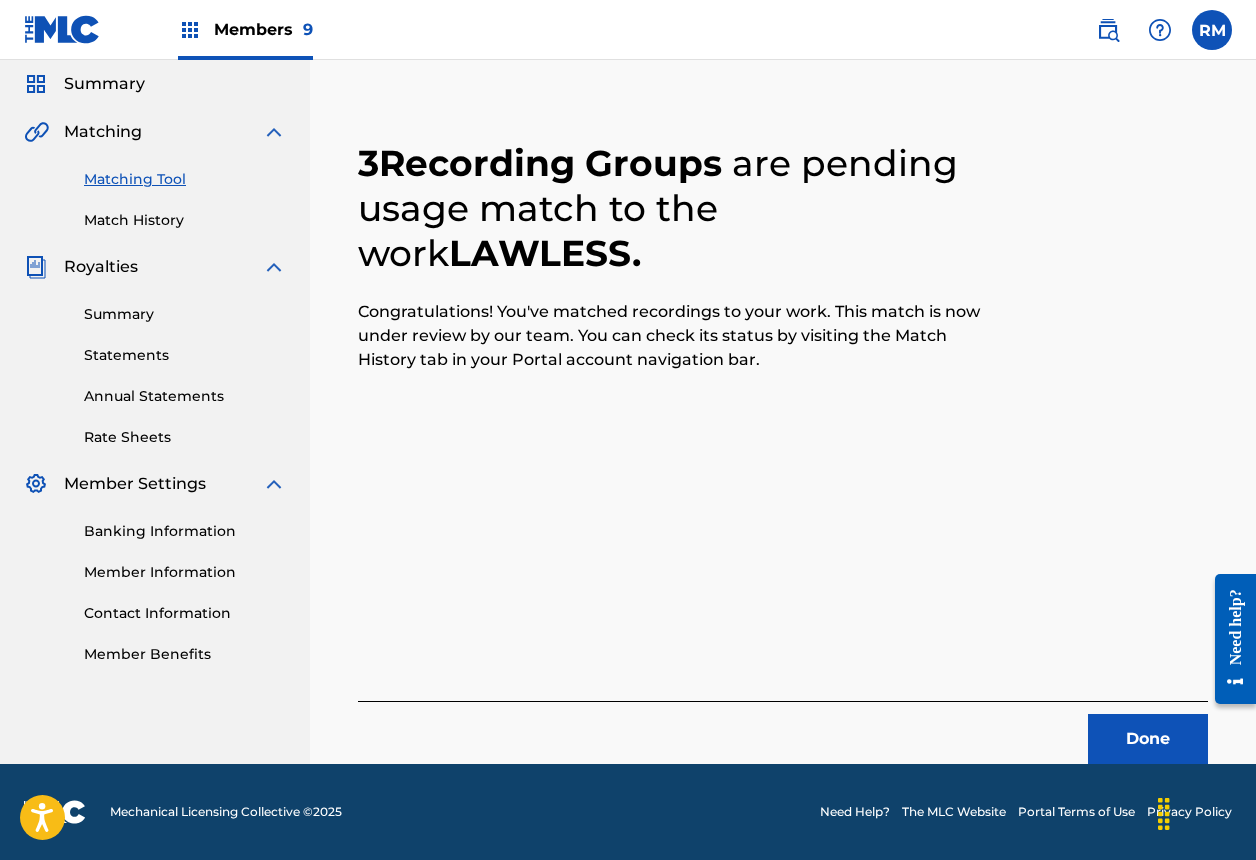 scroll, scrollTop: 67, scrollLeft: 0, axis: vertical 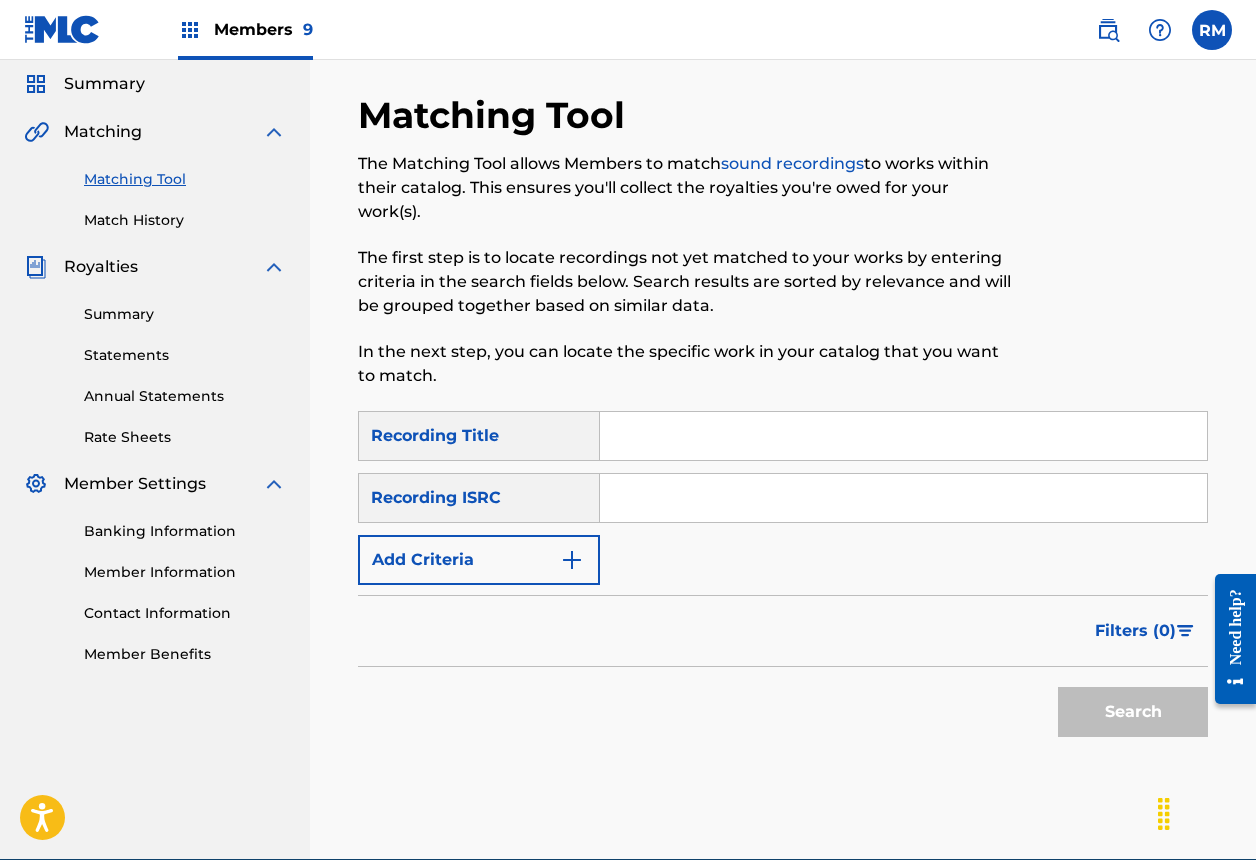 click at bounding box center (903, 498) 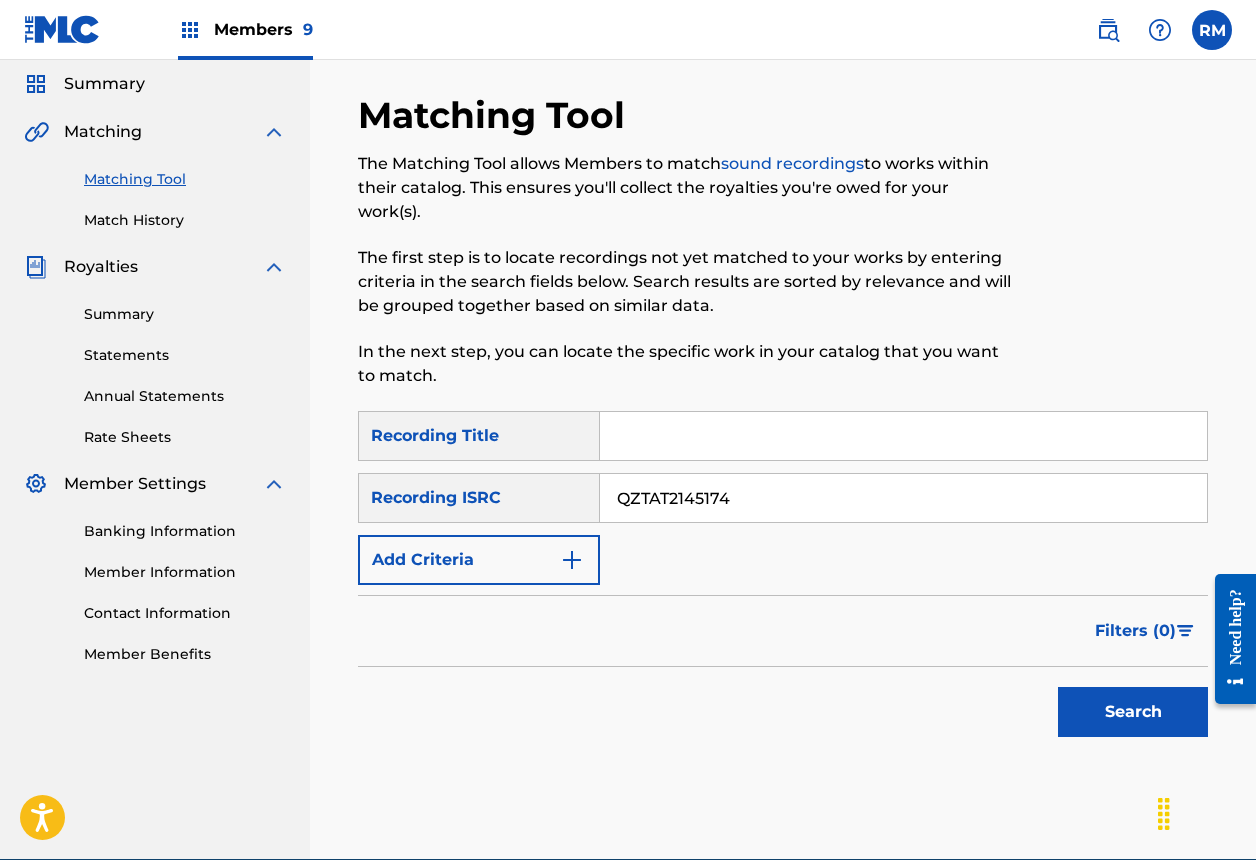 type on "QZTAT2145174" 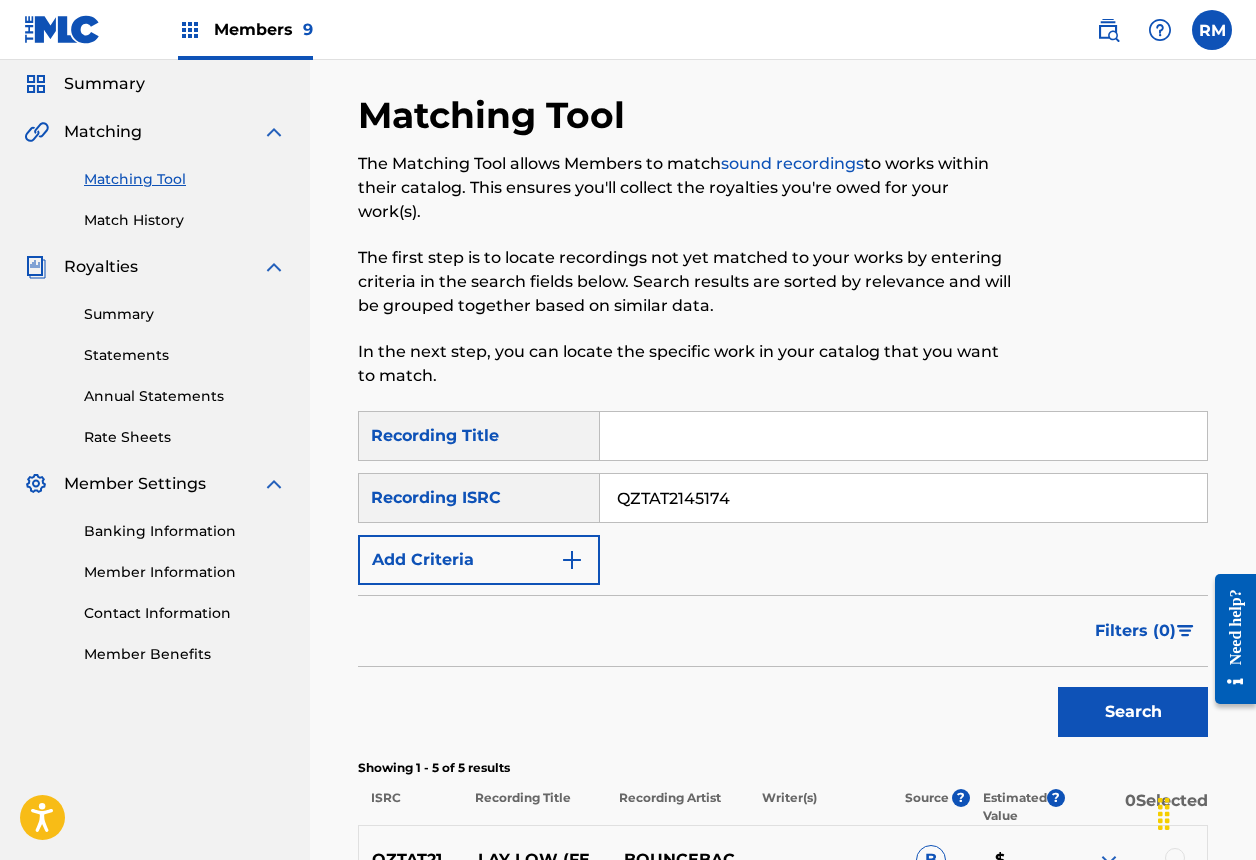 scroll, scrollTop: 578, scrollLeft: 0, axis: vertical 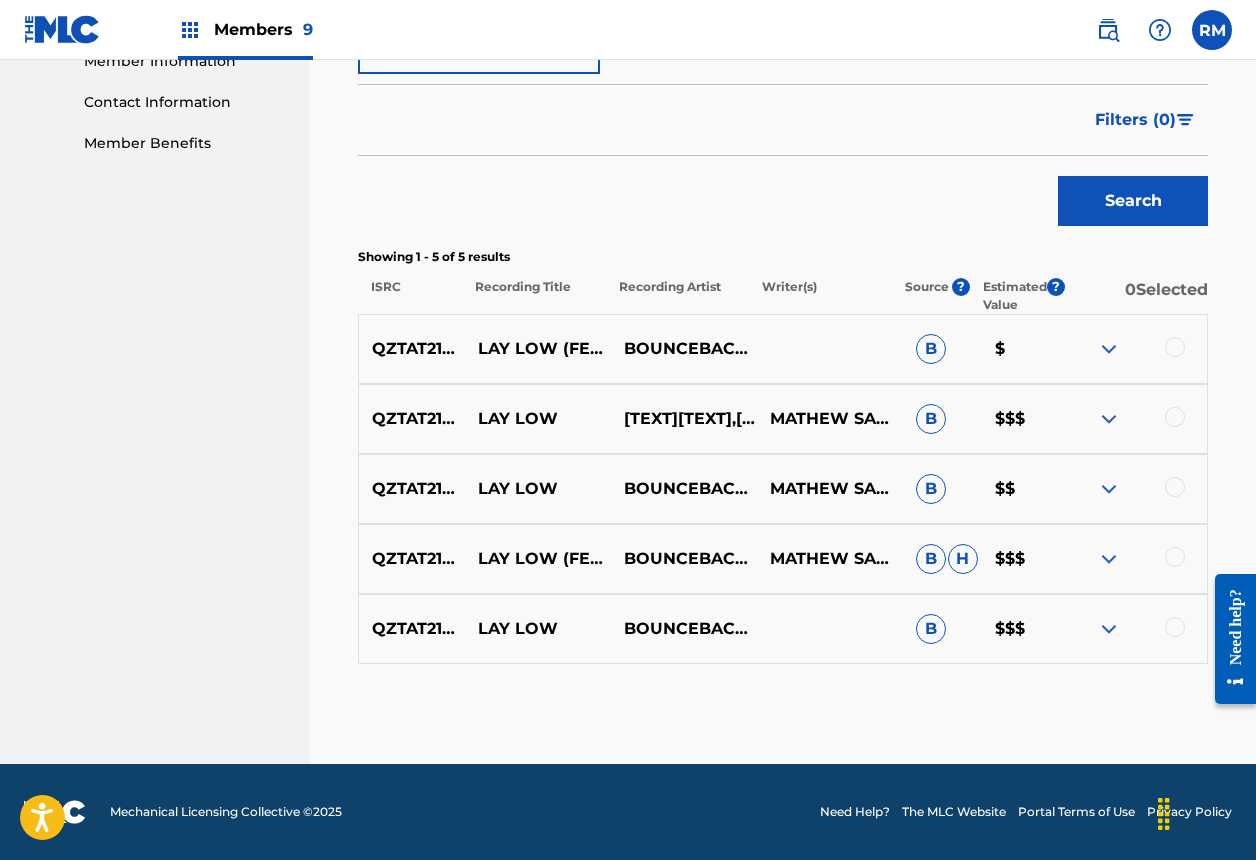 click at bounding box center [1175, 347] 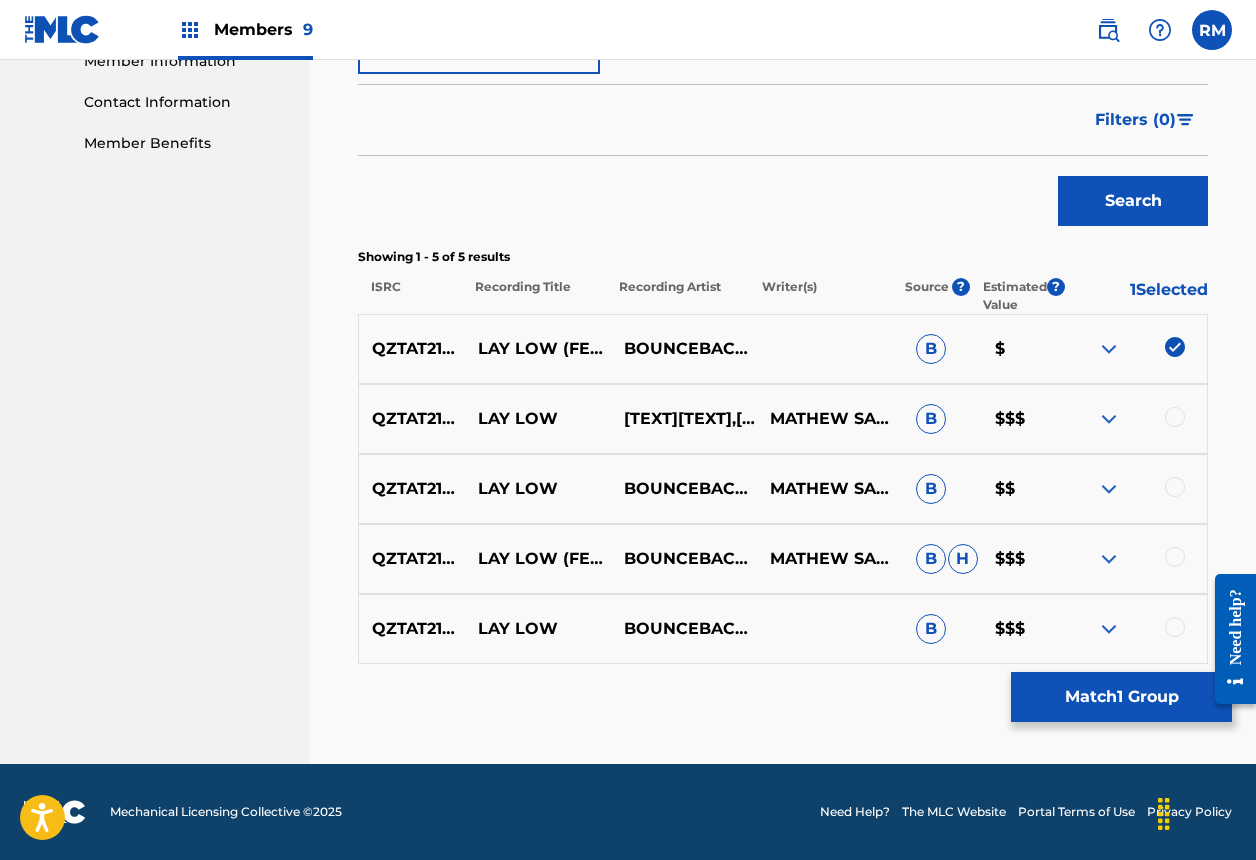 click at bounding box center (1175, 417) 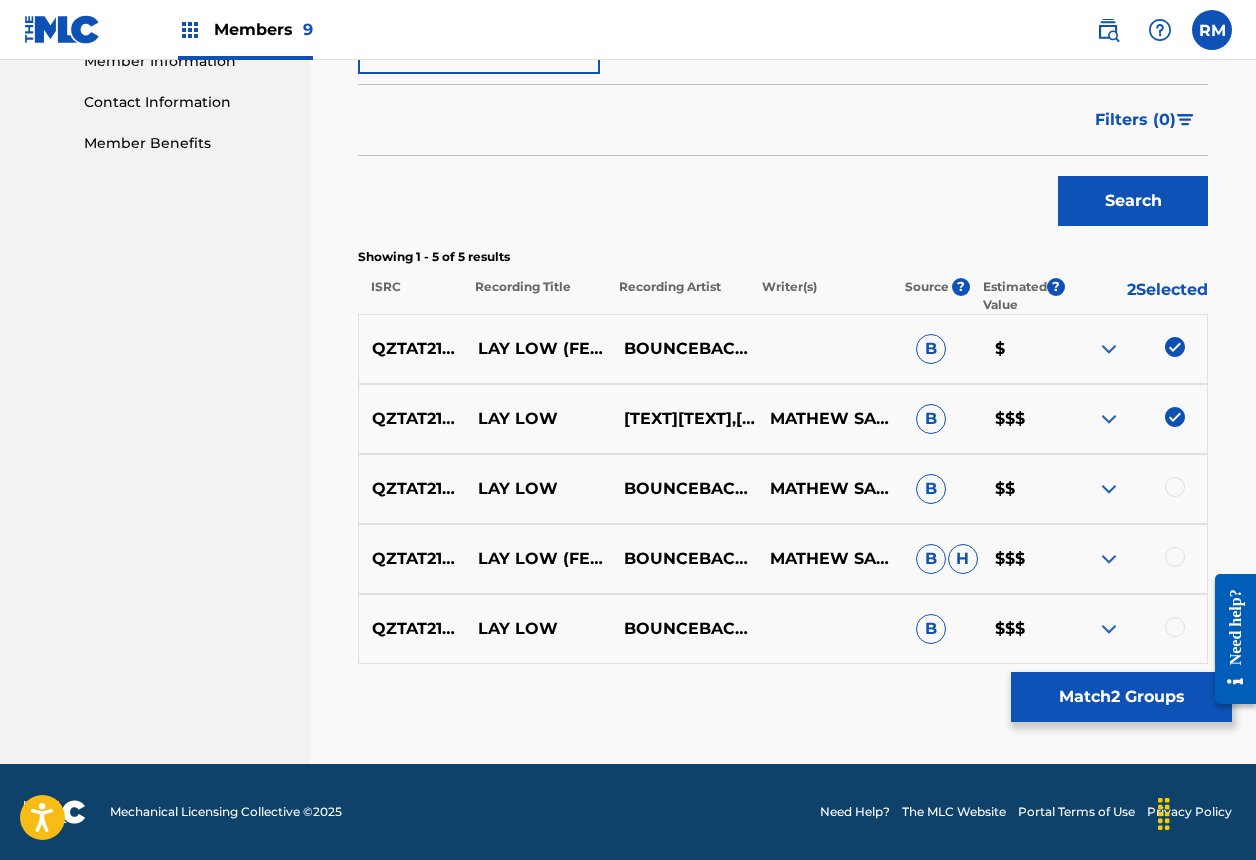 click at bounding box center (1175, 487) 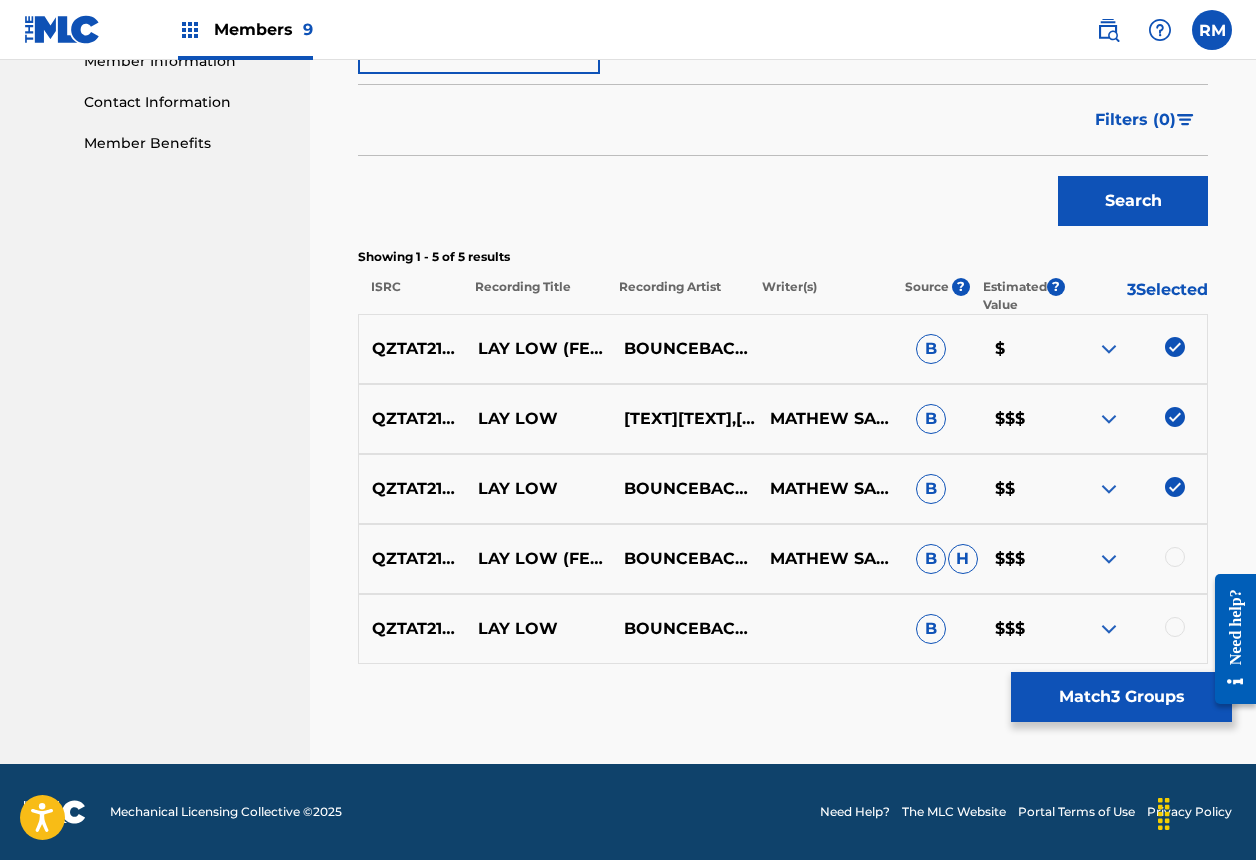 click at bounding box center [1134, 559] 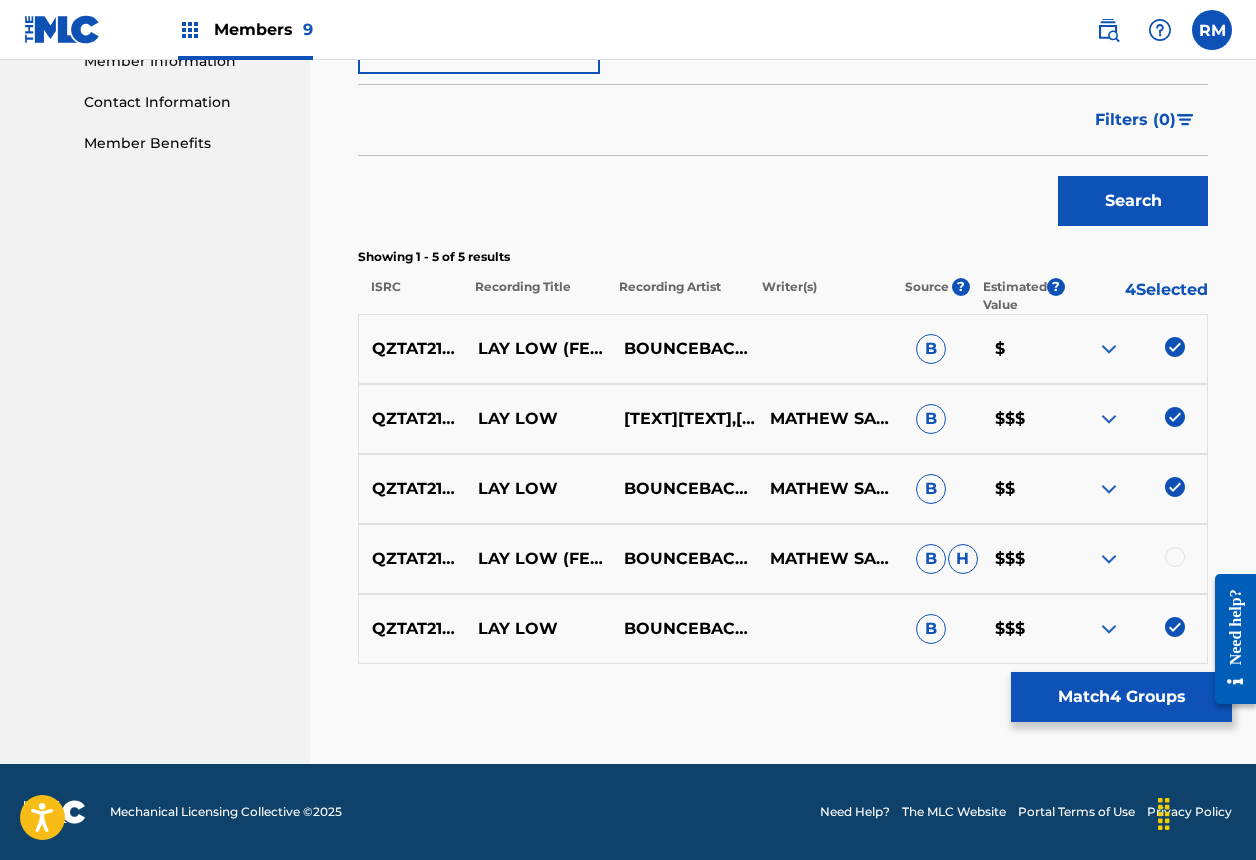 click at bounding box center (1175, 557) 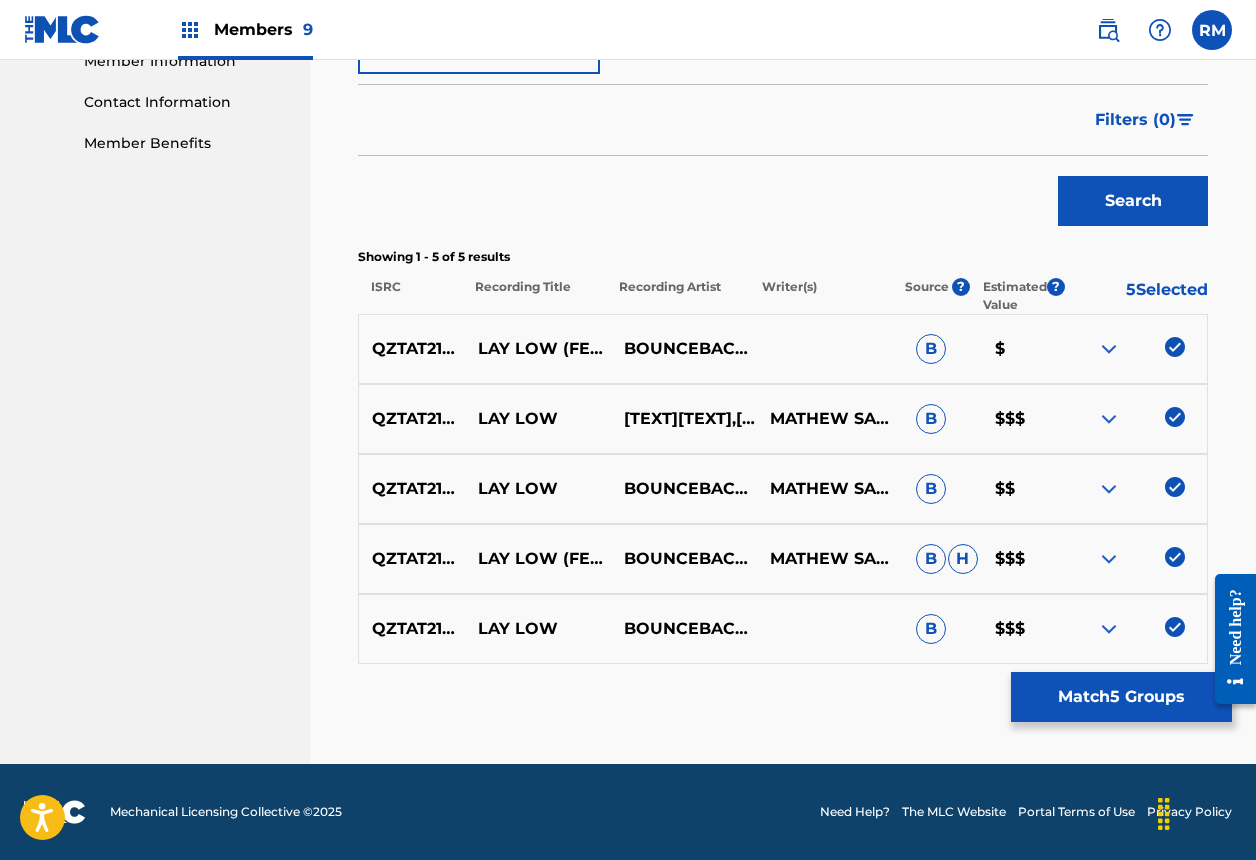 click on "Match  5 Groups" at bounding box center [1121, 697] 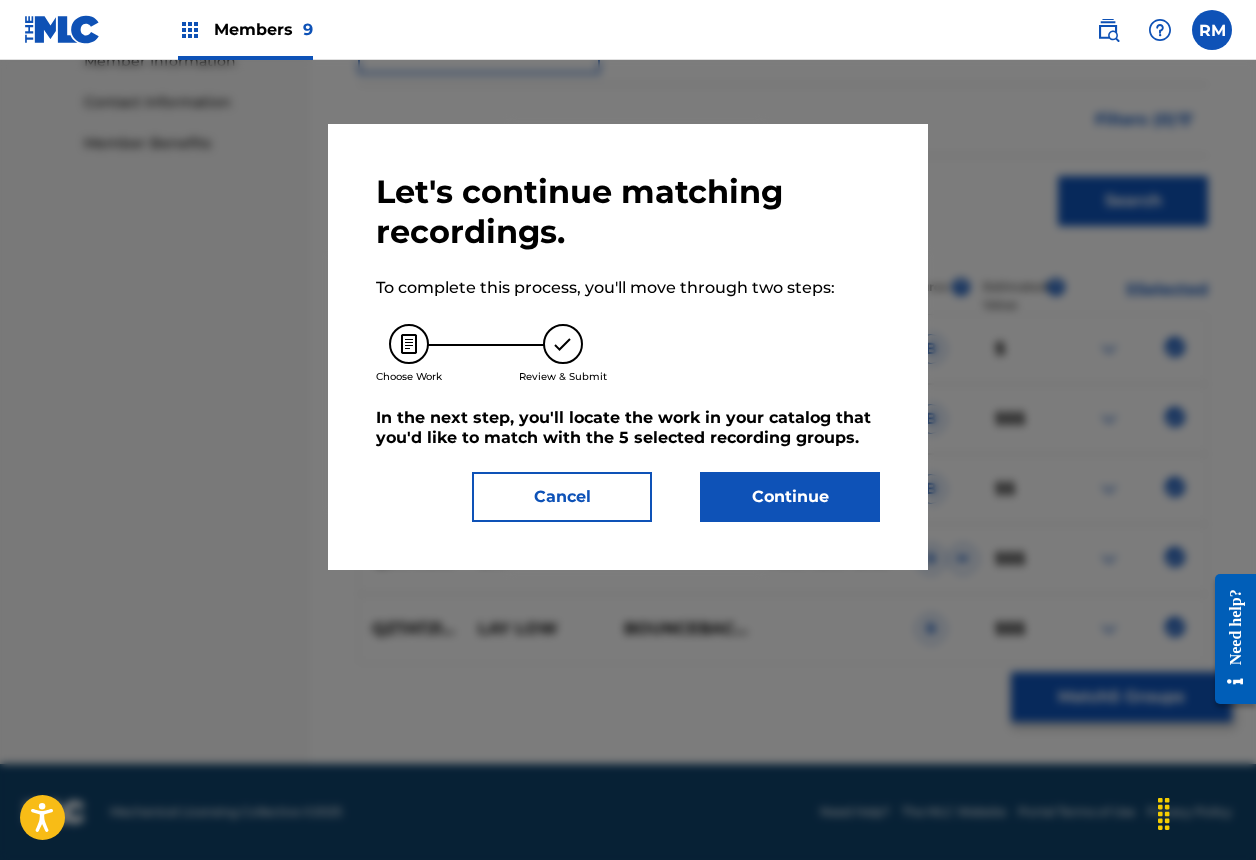 click on "Continue" at bounding box center (790, 497) 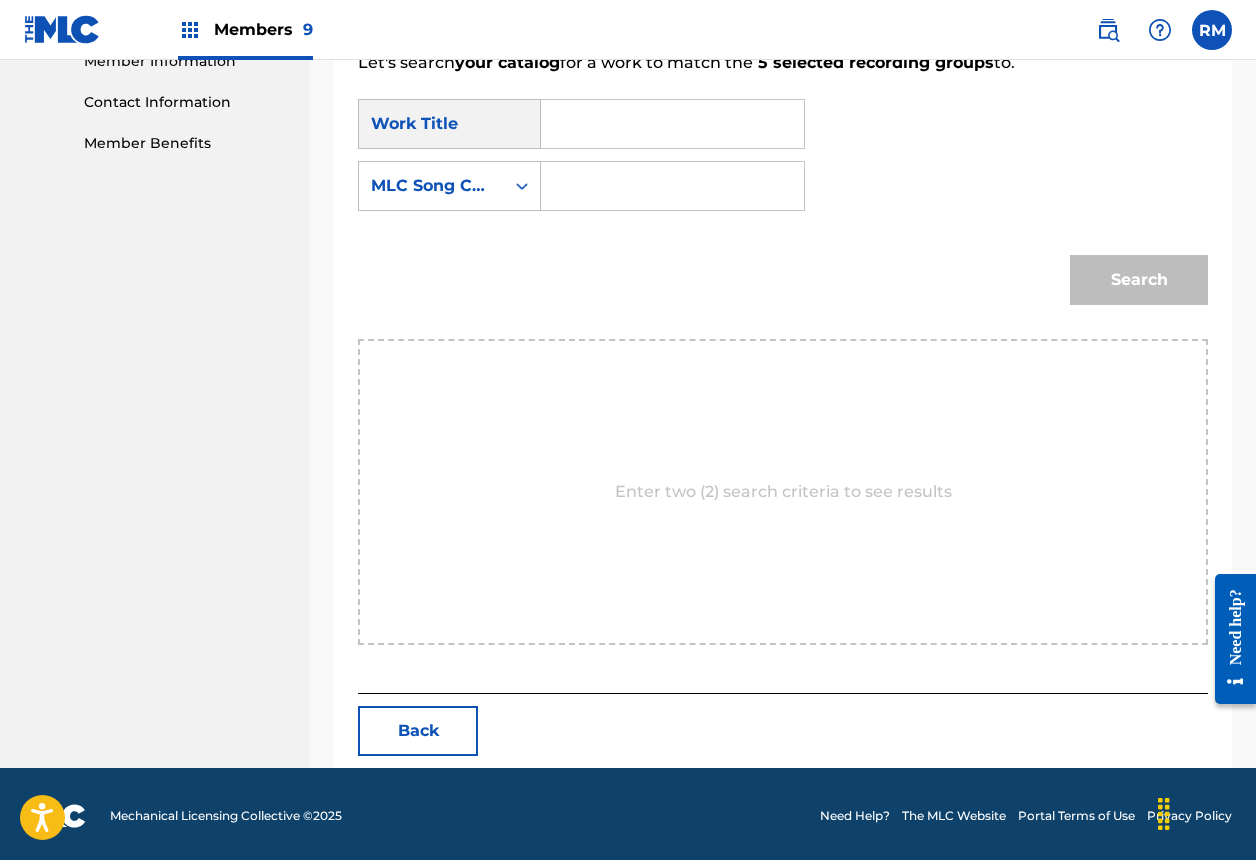 click at bounding box center (672, 124) 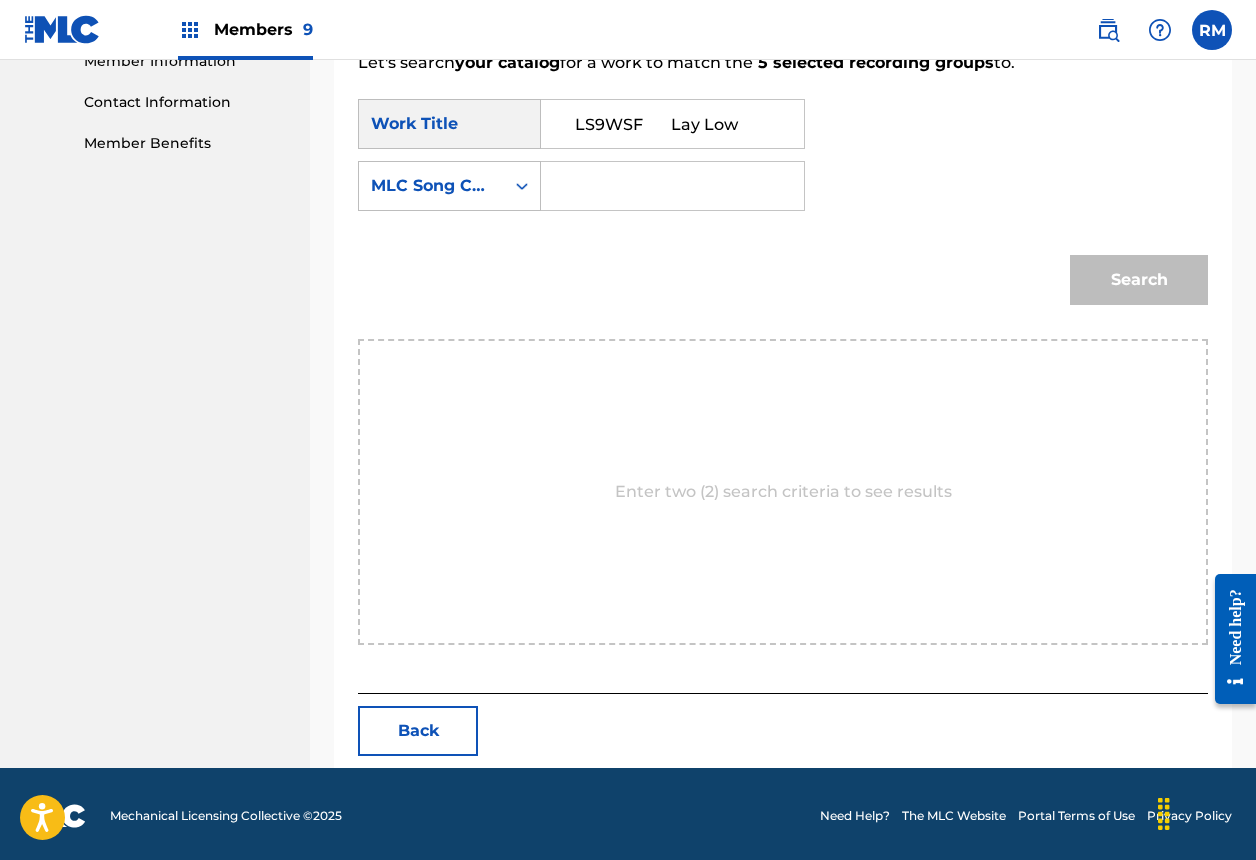 click on "LS9WSF	Lay Low" at bounding box center [672, 124] 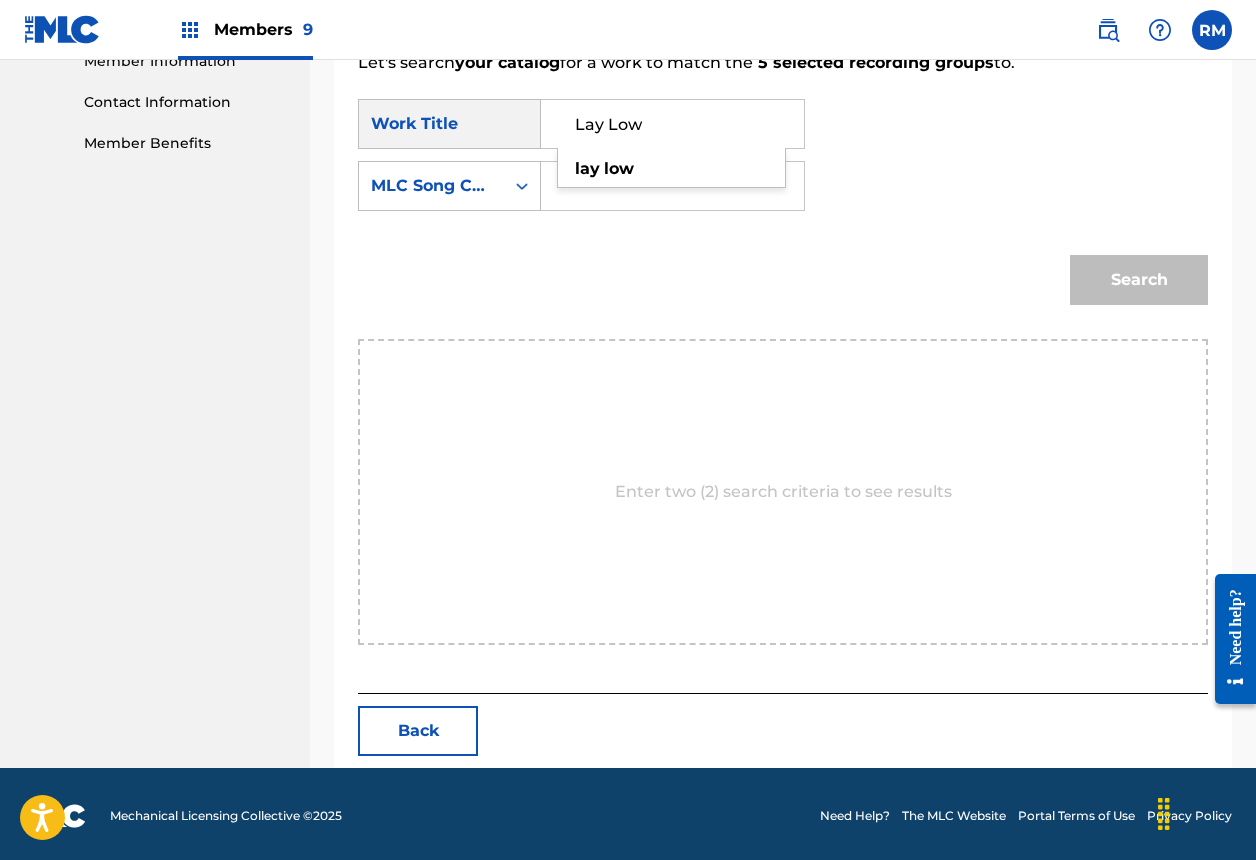 type on "Lay Low" 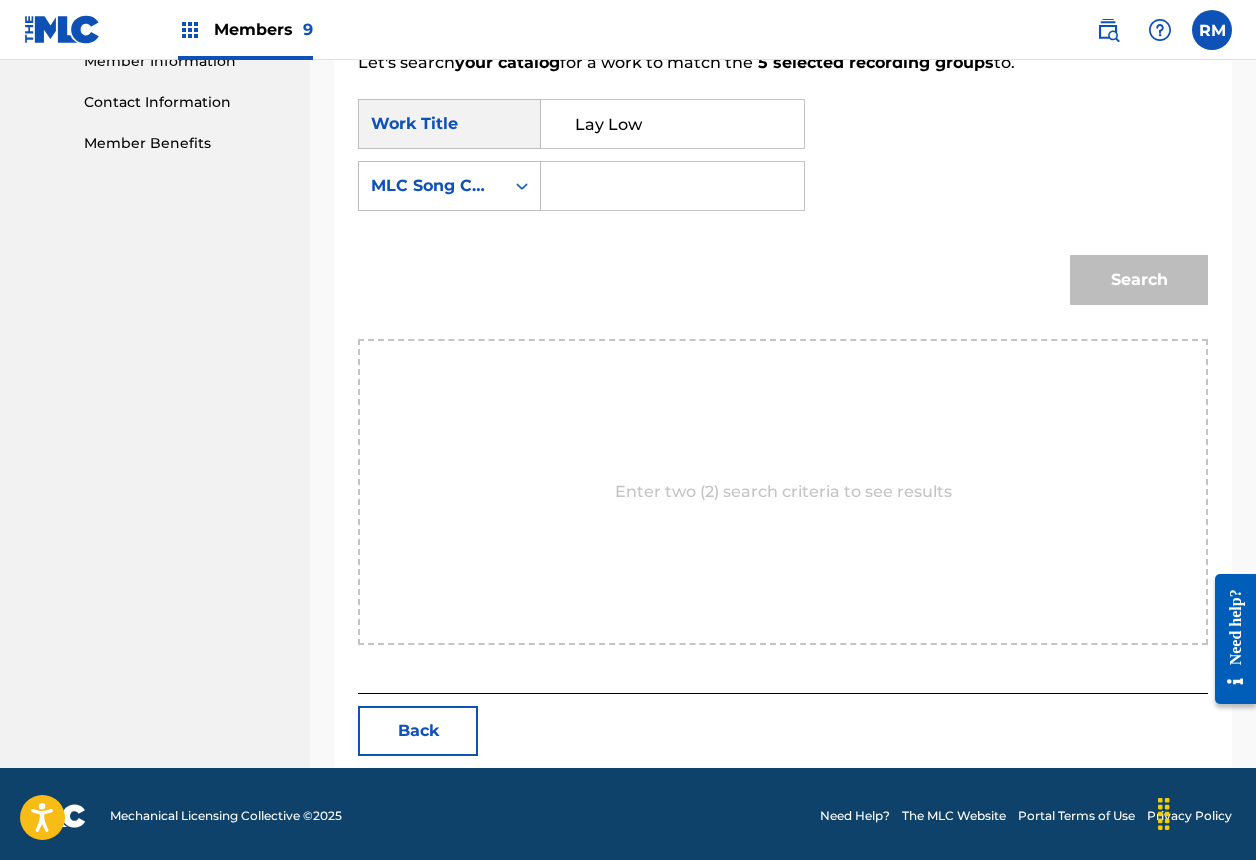 paste on "LS9WSF" 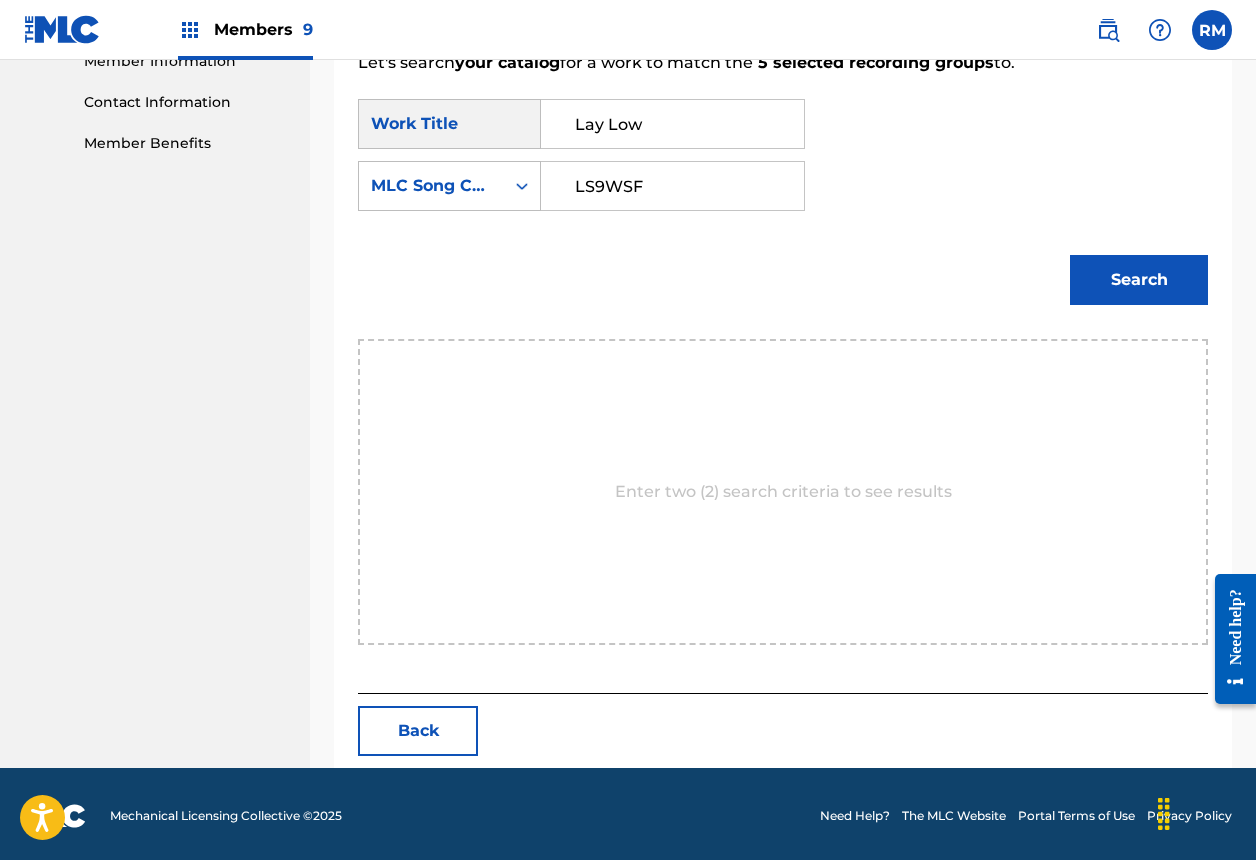 click on "LS9WSF" at bounding box center (672, 186) 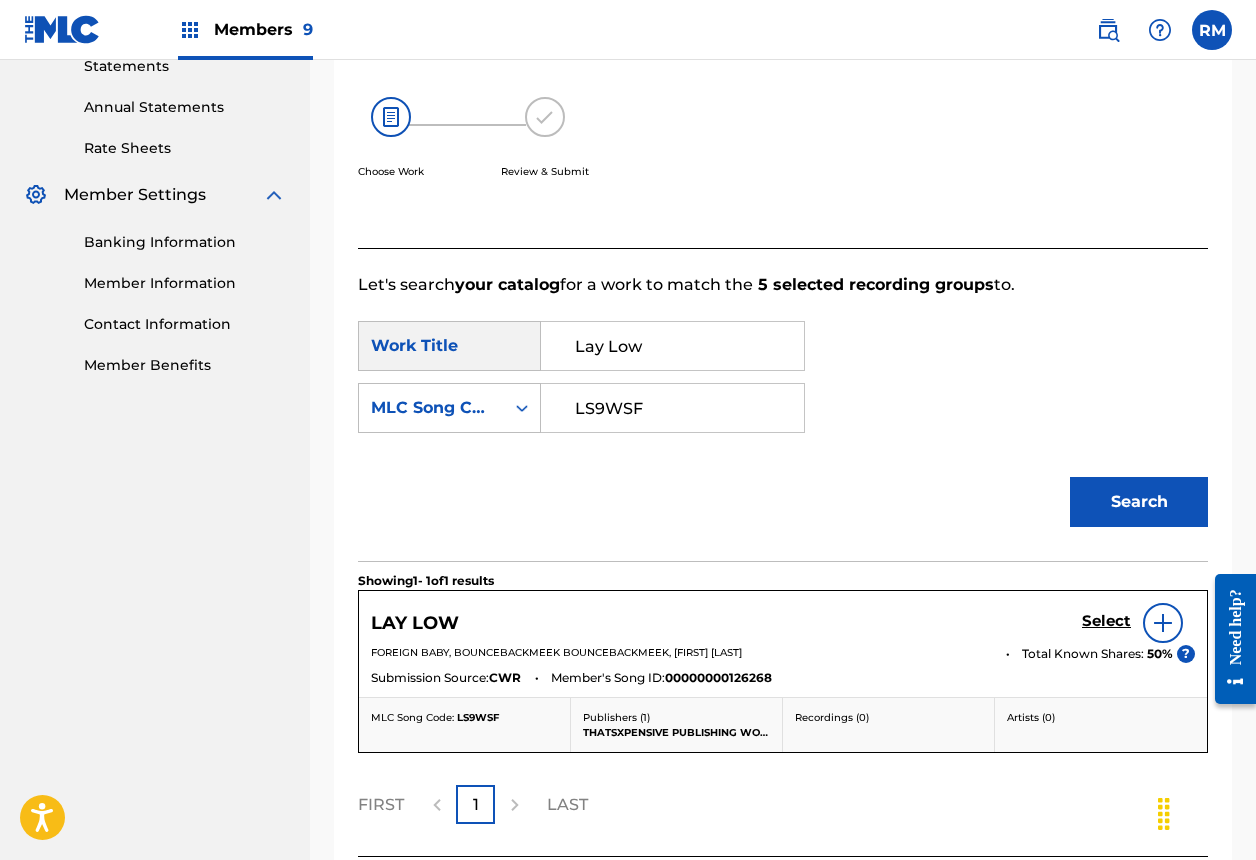 scroll, scrollTop: 523, scrollLeft: 0, axis: vertical 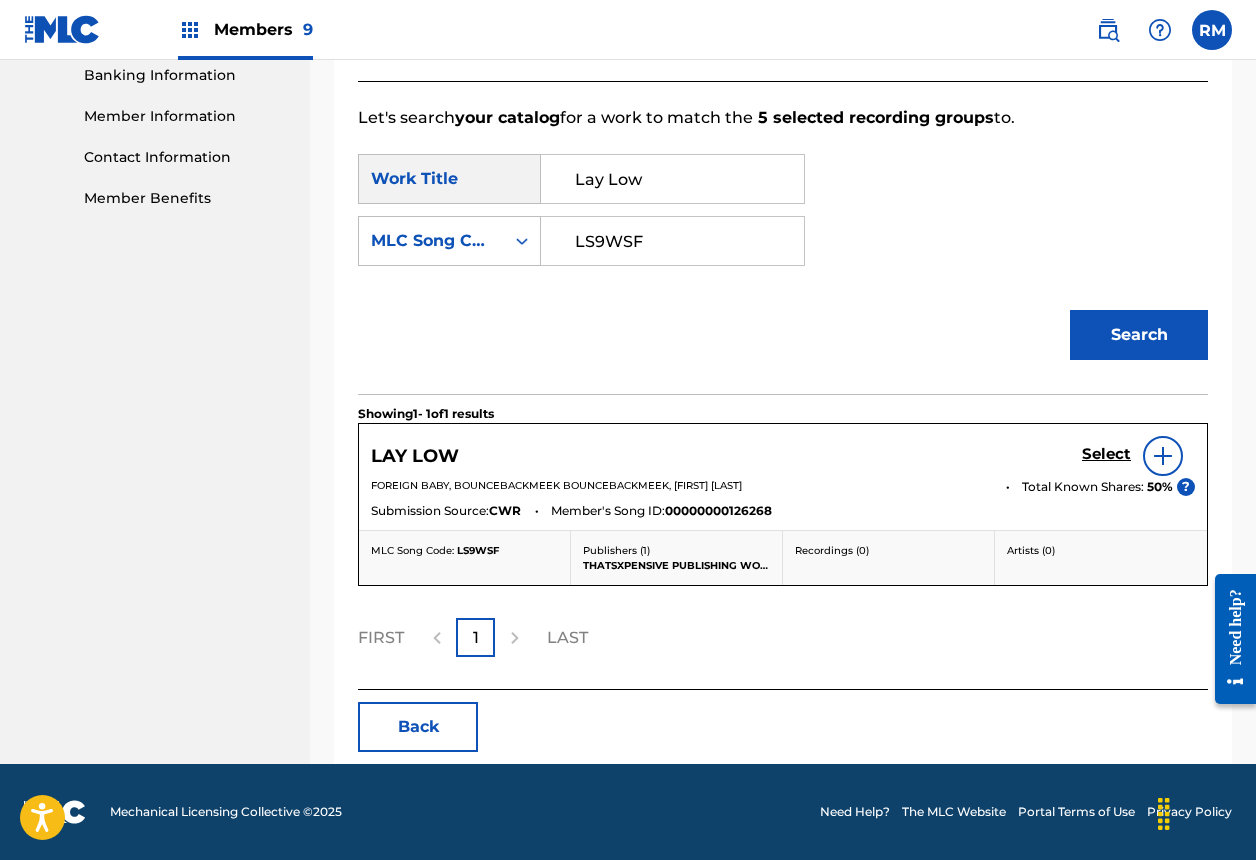 click on "Select" at bounding box center (1106, 454) 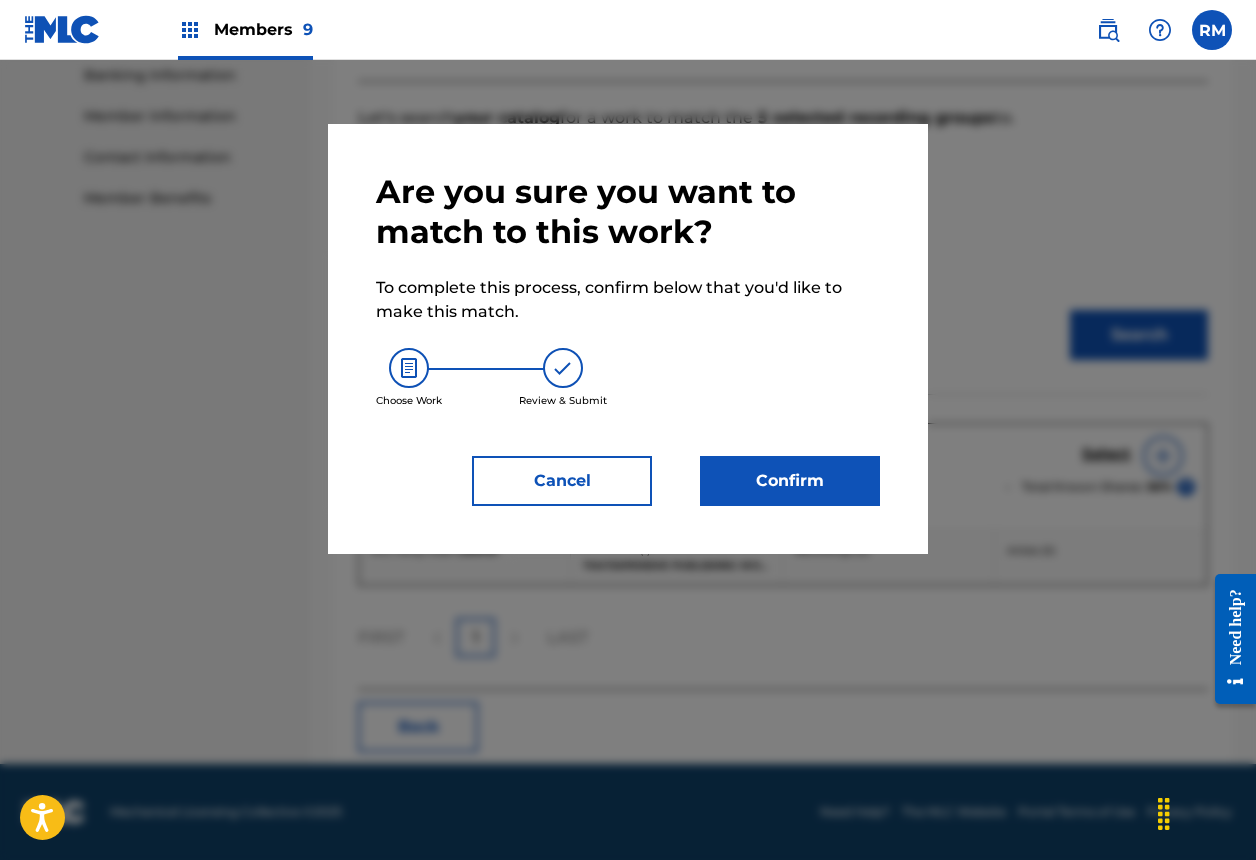 click on "Confirm" at bounding box center [790, 481] 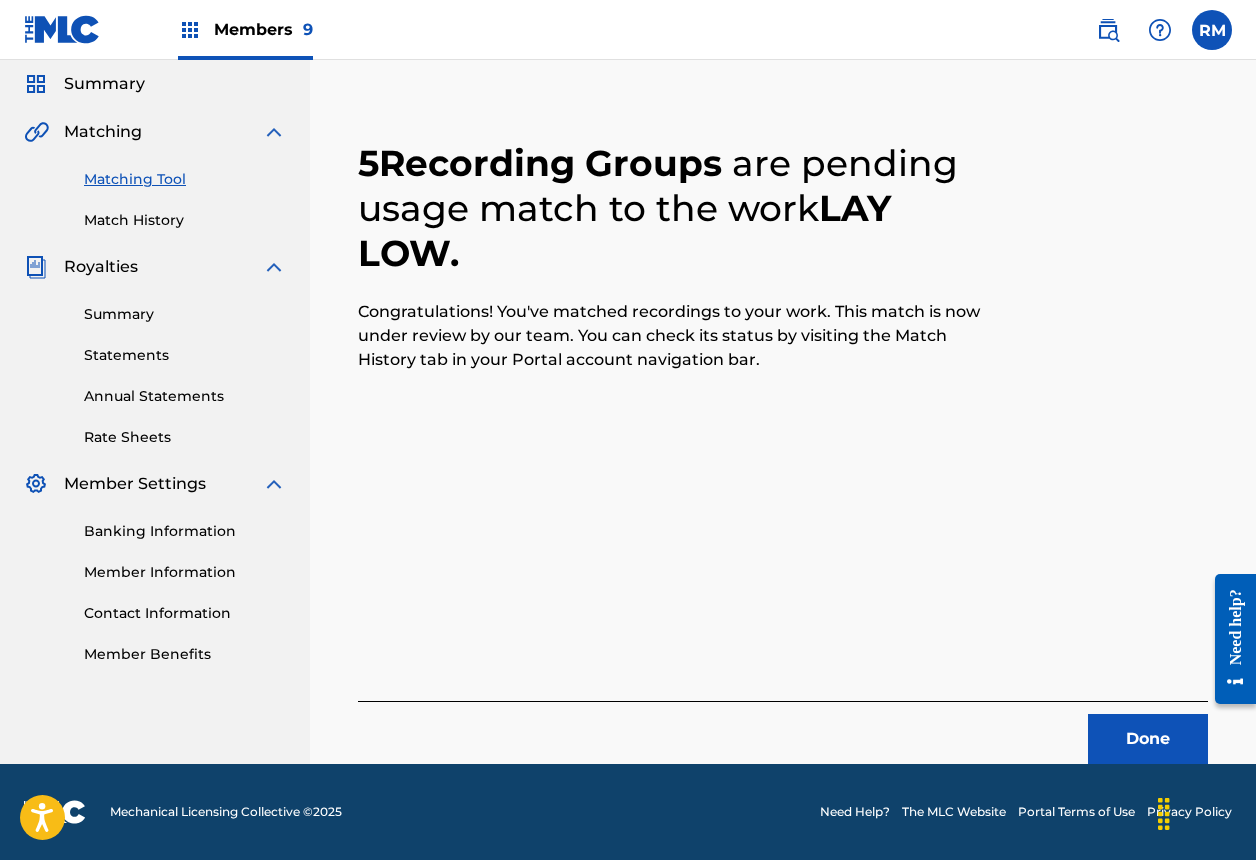 scroll, scrollTop: 67, scrollLeft: 0, axis: vertical 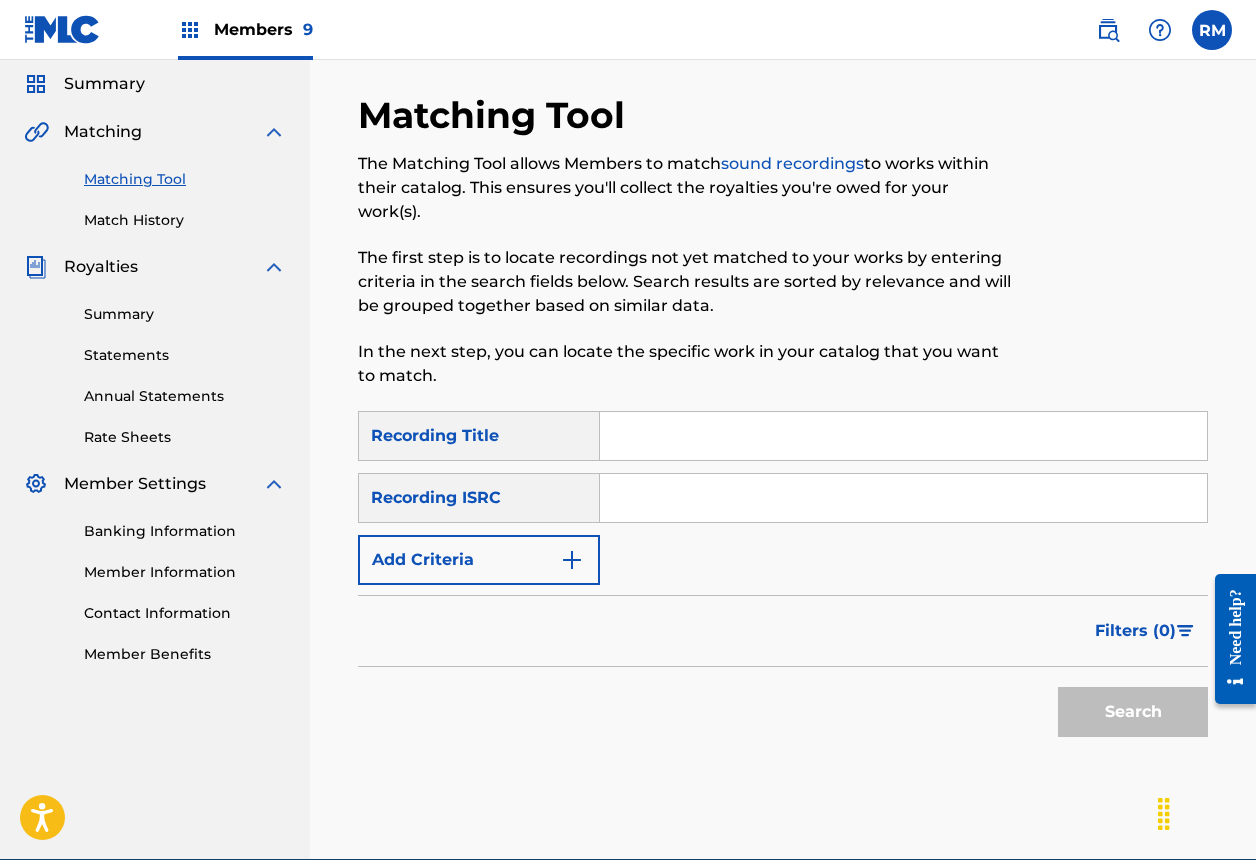 click at bounding box center (903, 498) 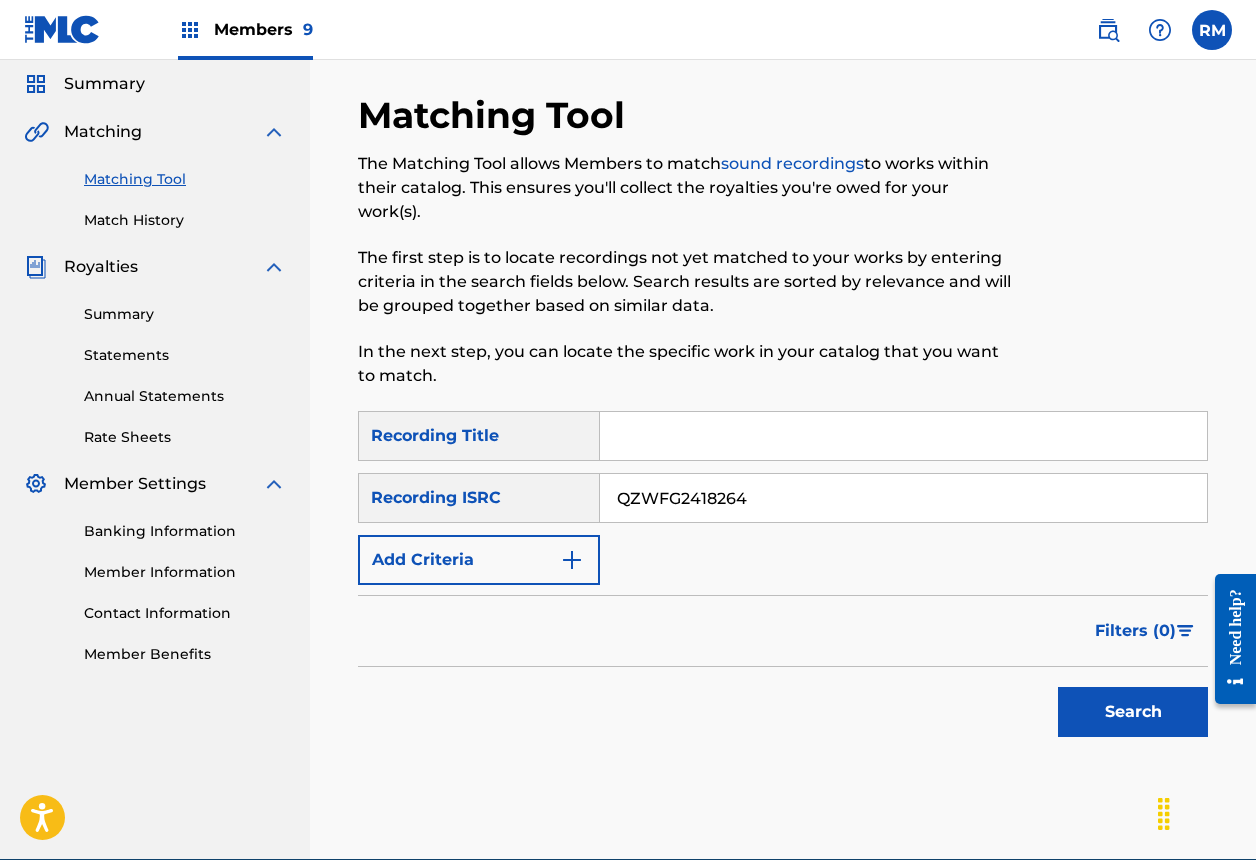 type on "QZWFG2418264" 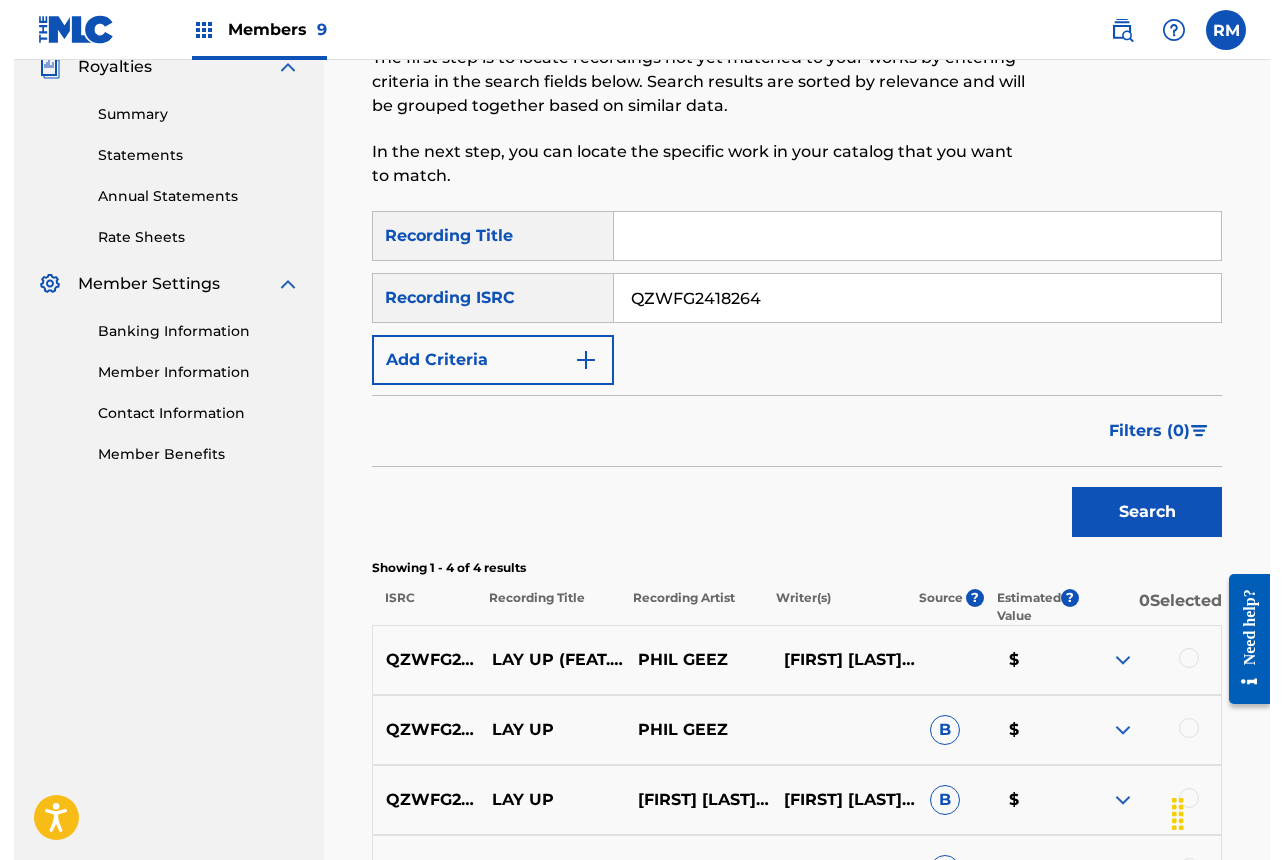 scroll, scrollTop: 508, scrollLeft: 0, axis: vertical 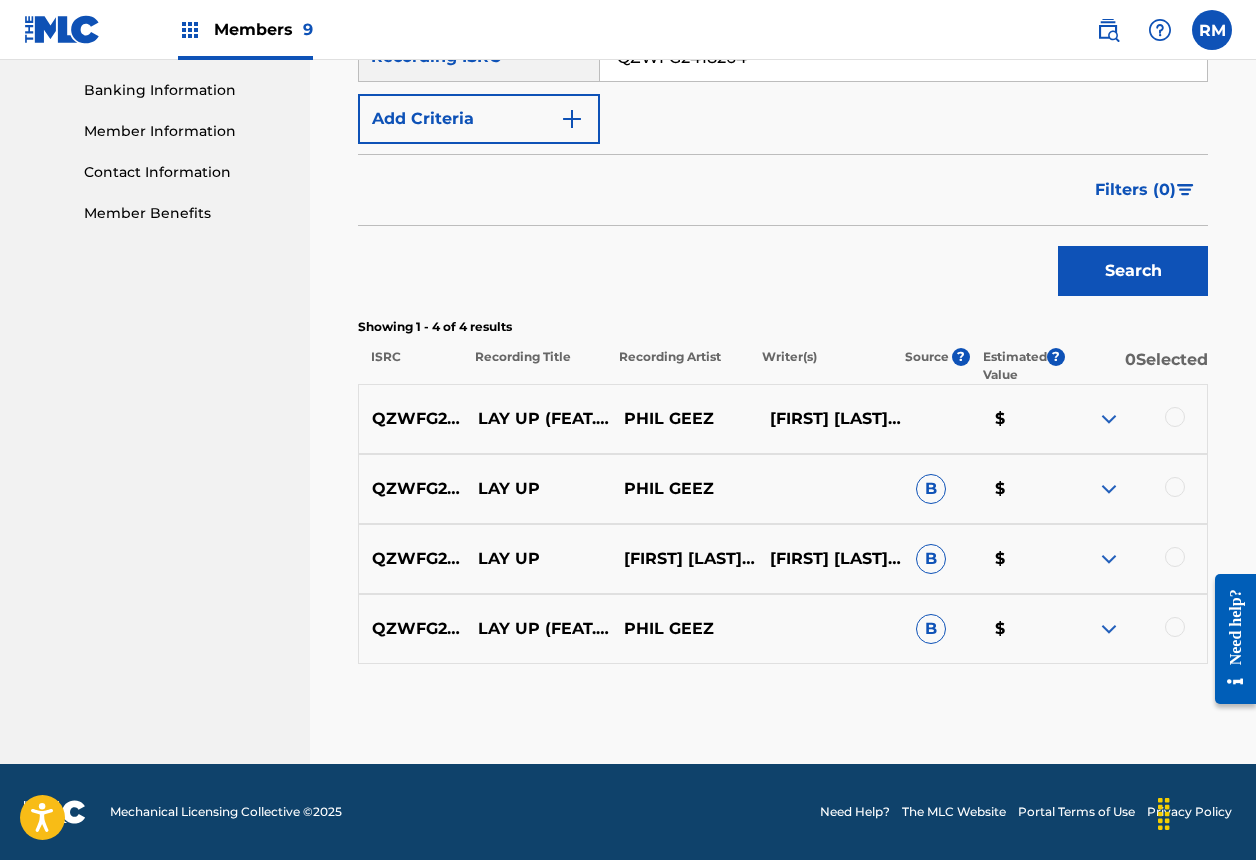 click at bounding box center [1175, 417] 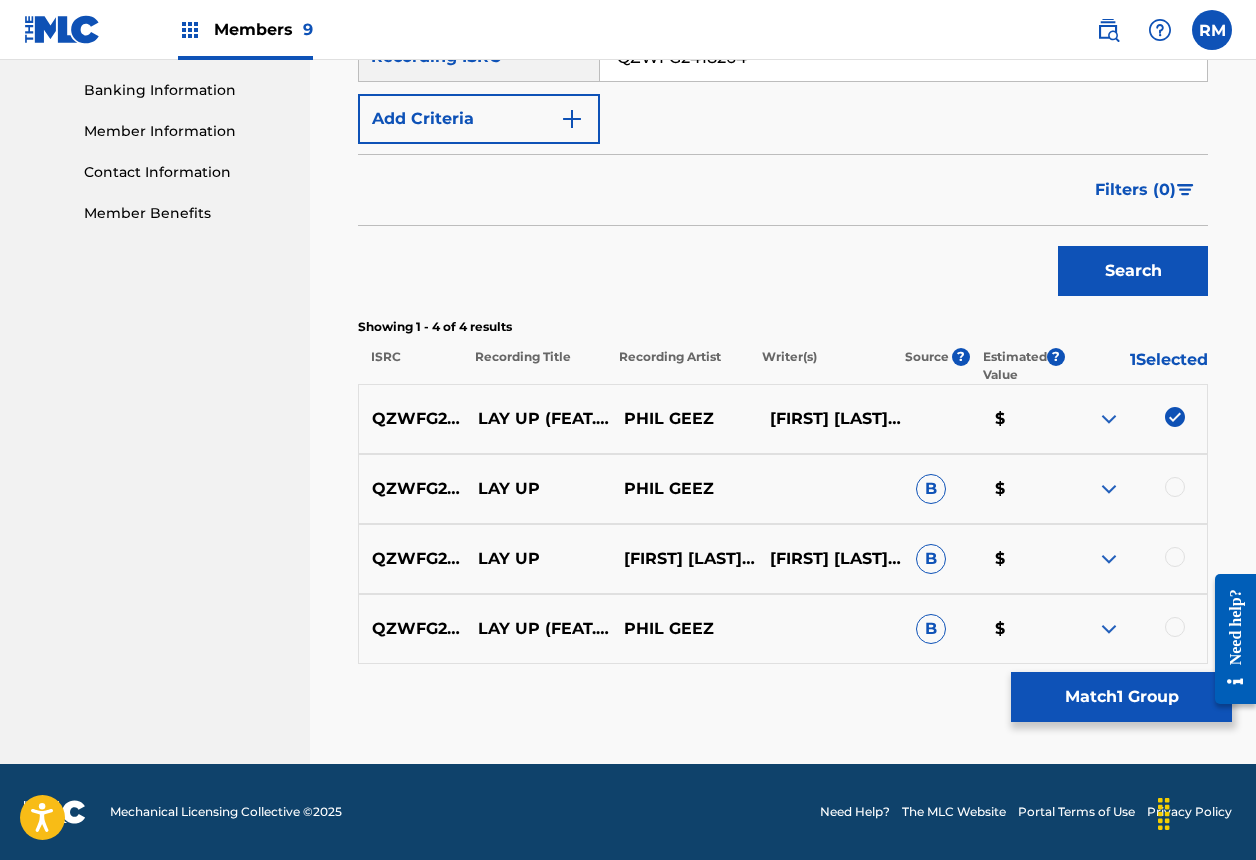 click at bounding box center (1175, 487) 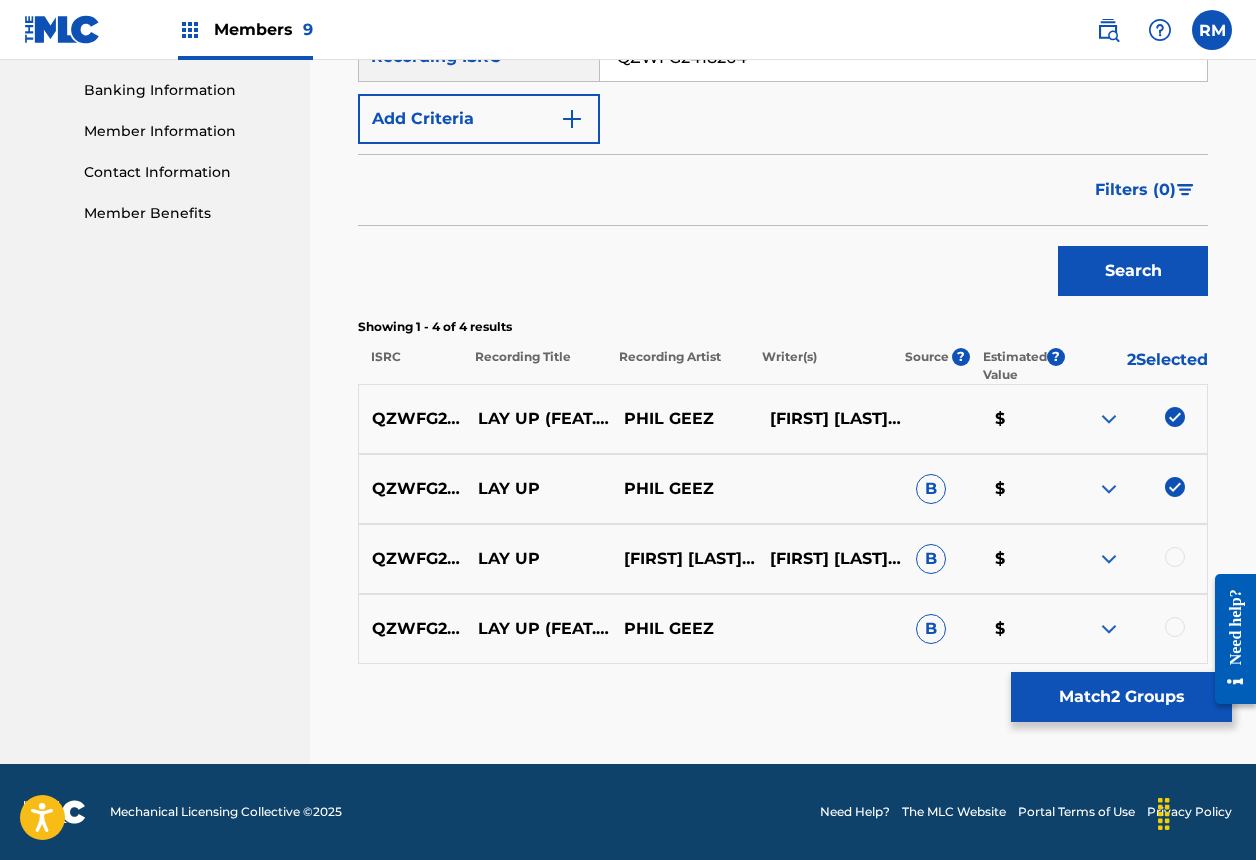 click at bounding box center (1175, 557) 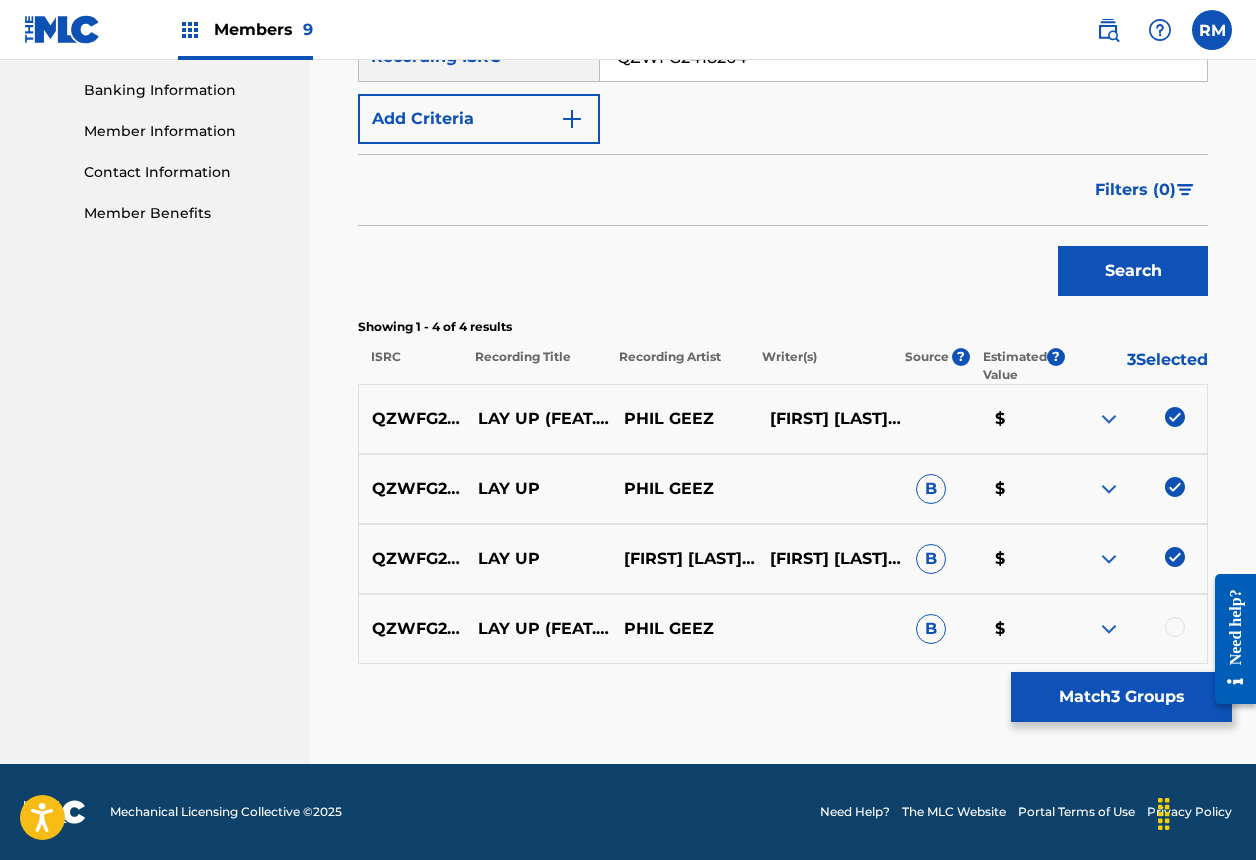 click at bounding box center (1175, 627) 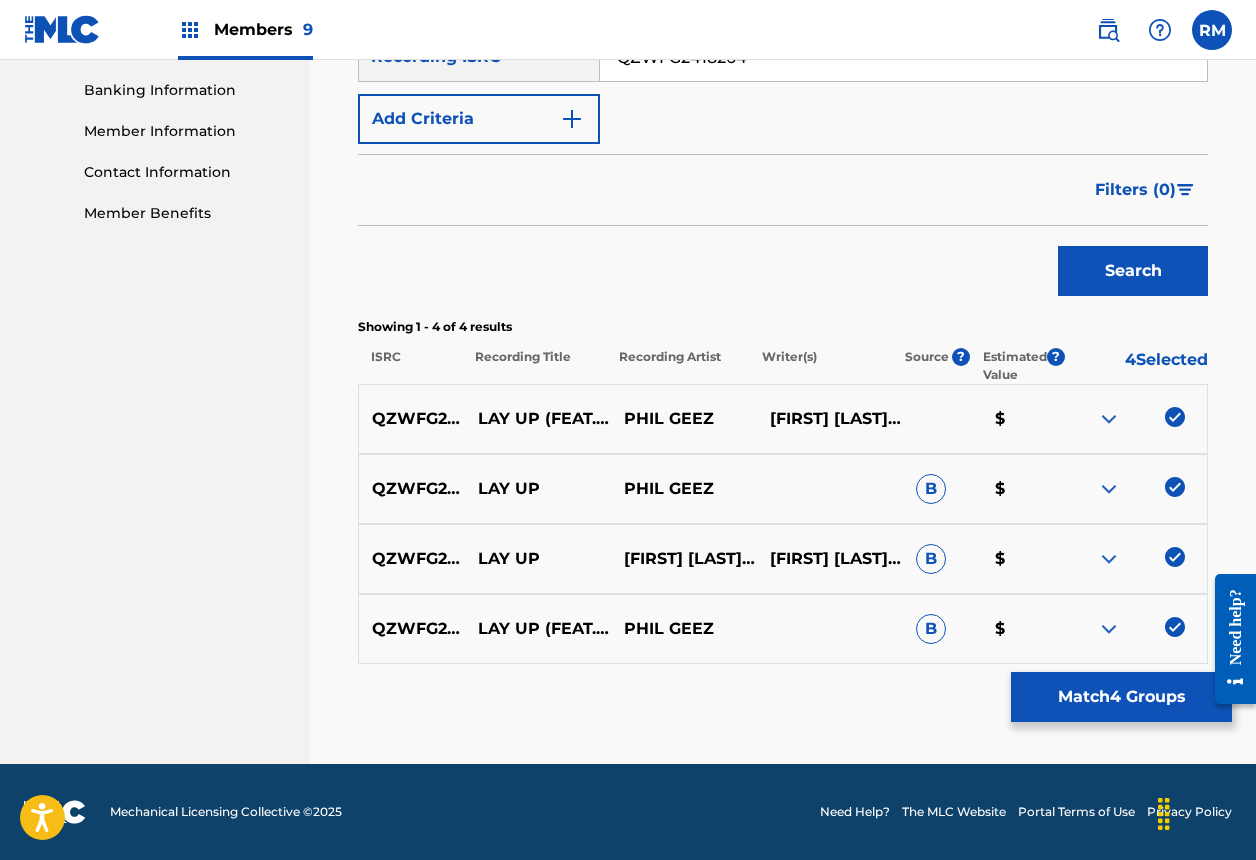 click on "Match  4 Groups" at bounding box center [1121, 697] 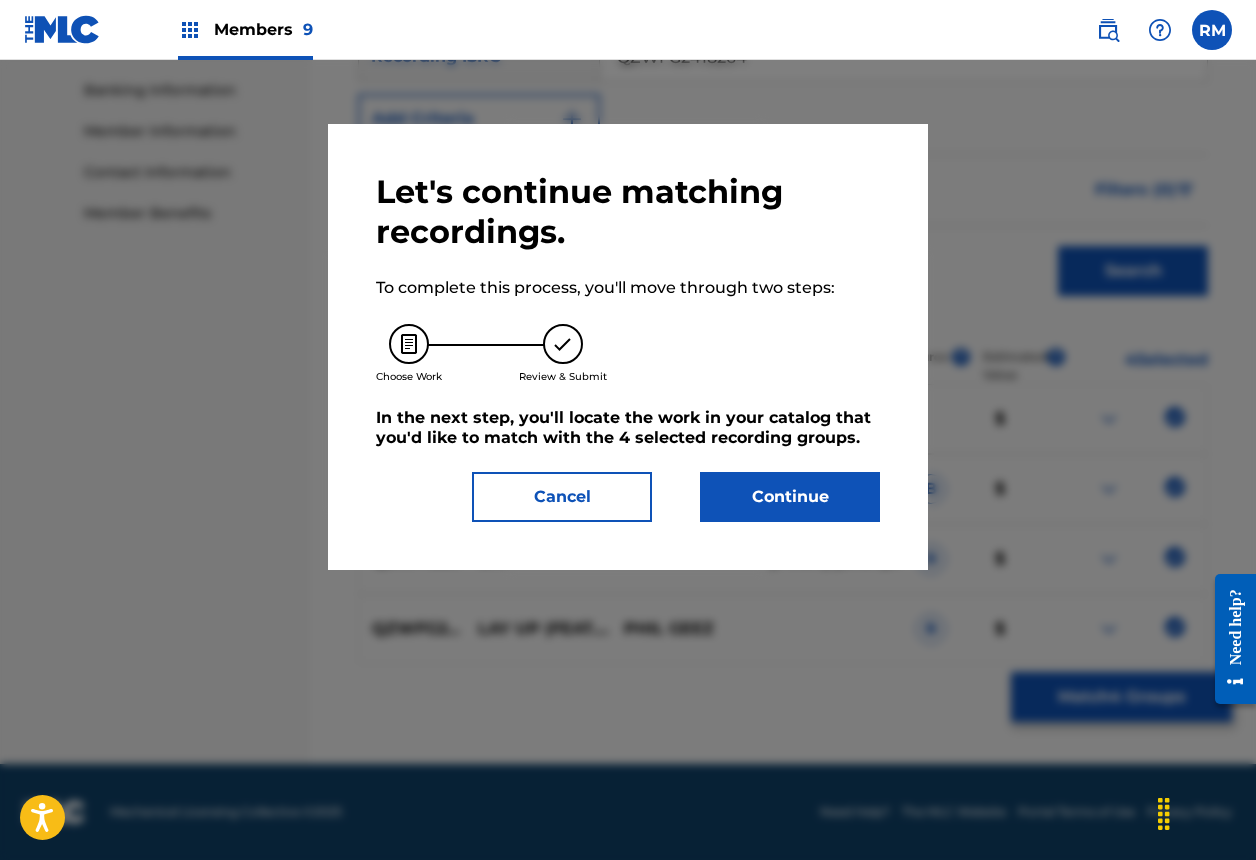 click on "Continue" at bounding box center (790, 497) 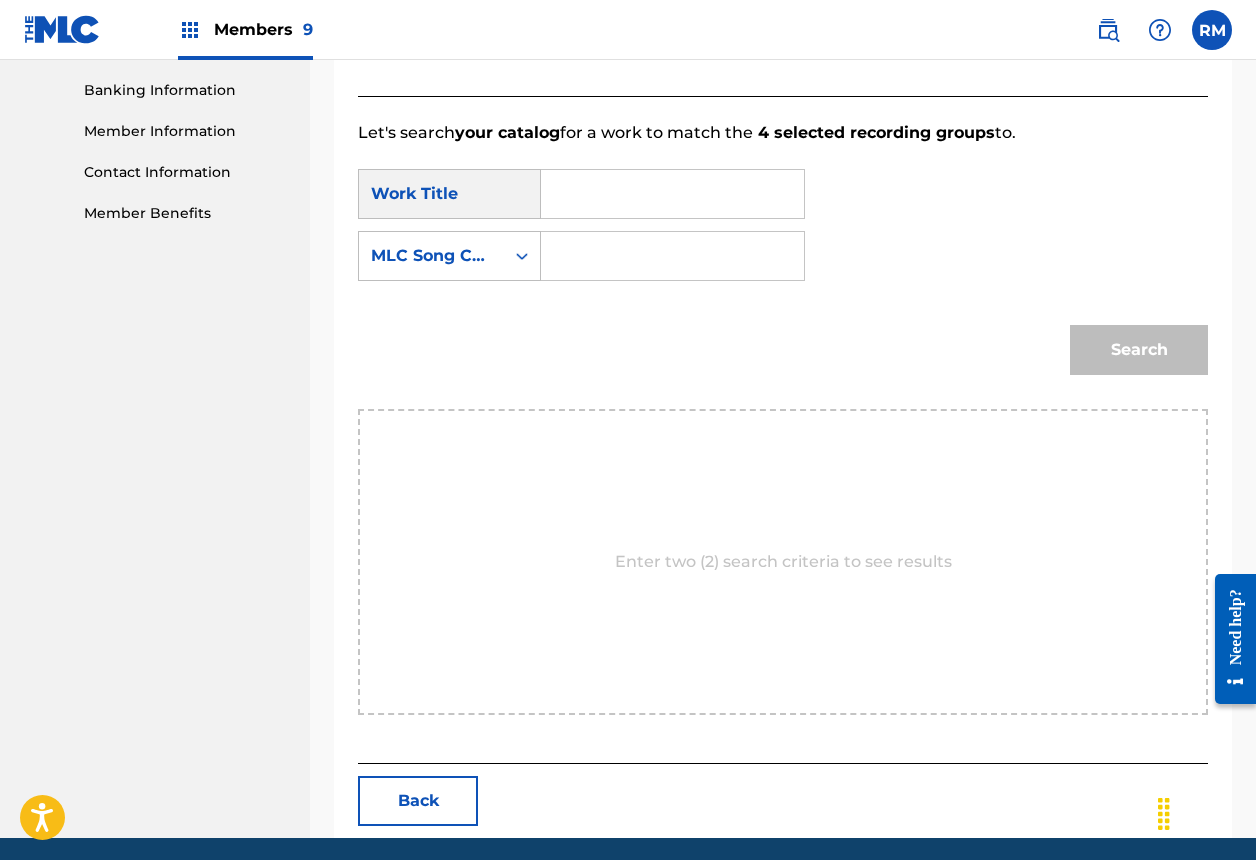 click at bounding box center (672, 194) 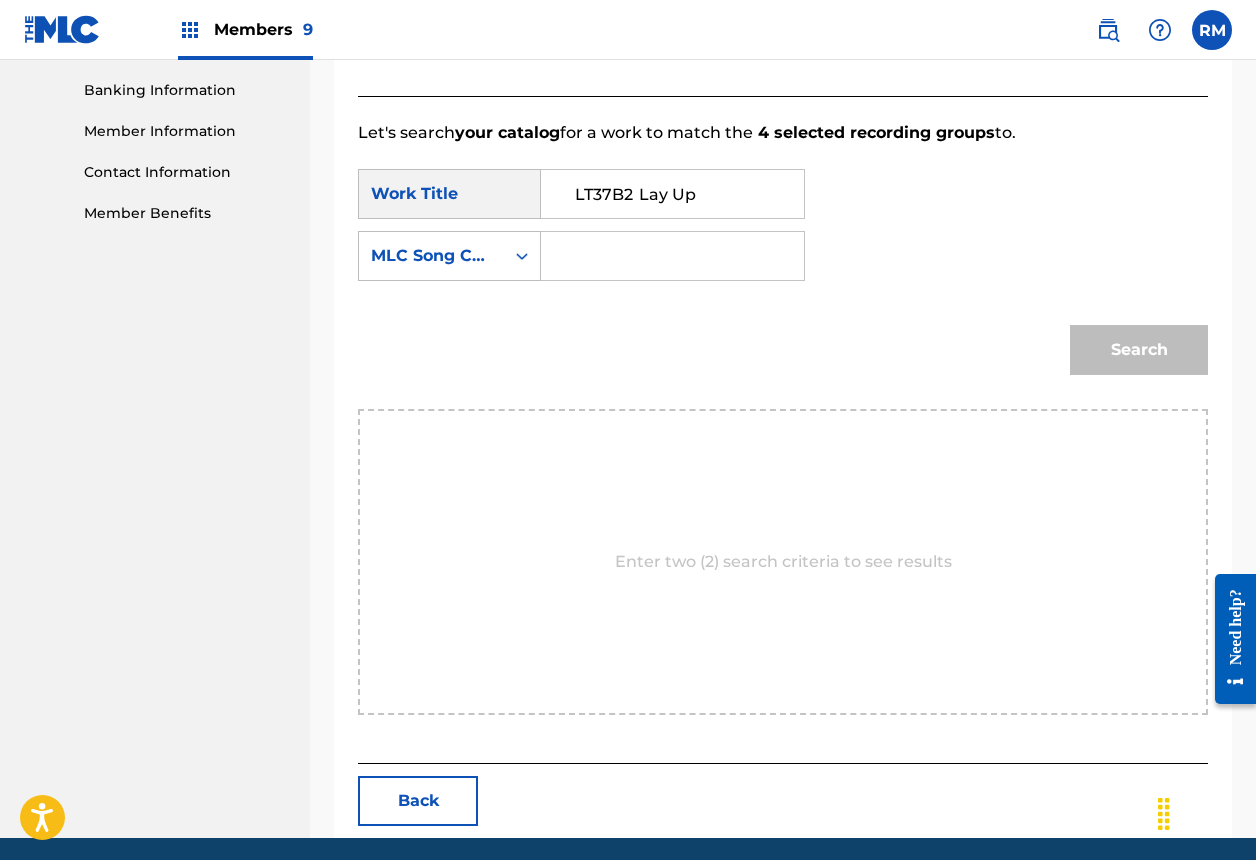 click on "LT37B2	Lay Up" at bounding box center (672, 194) 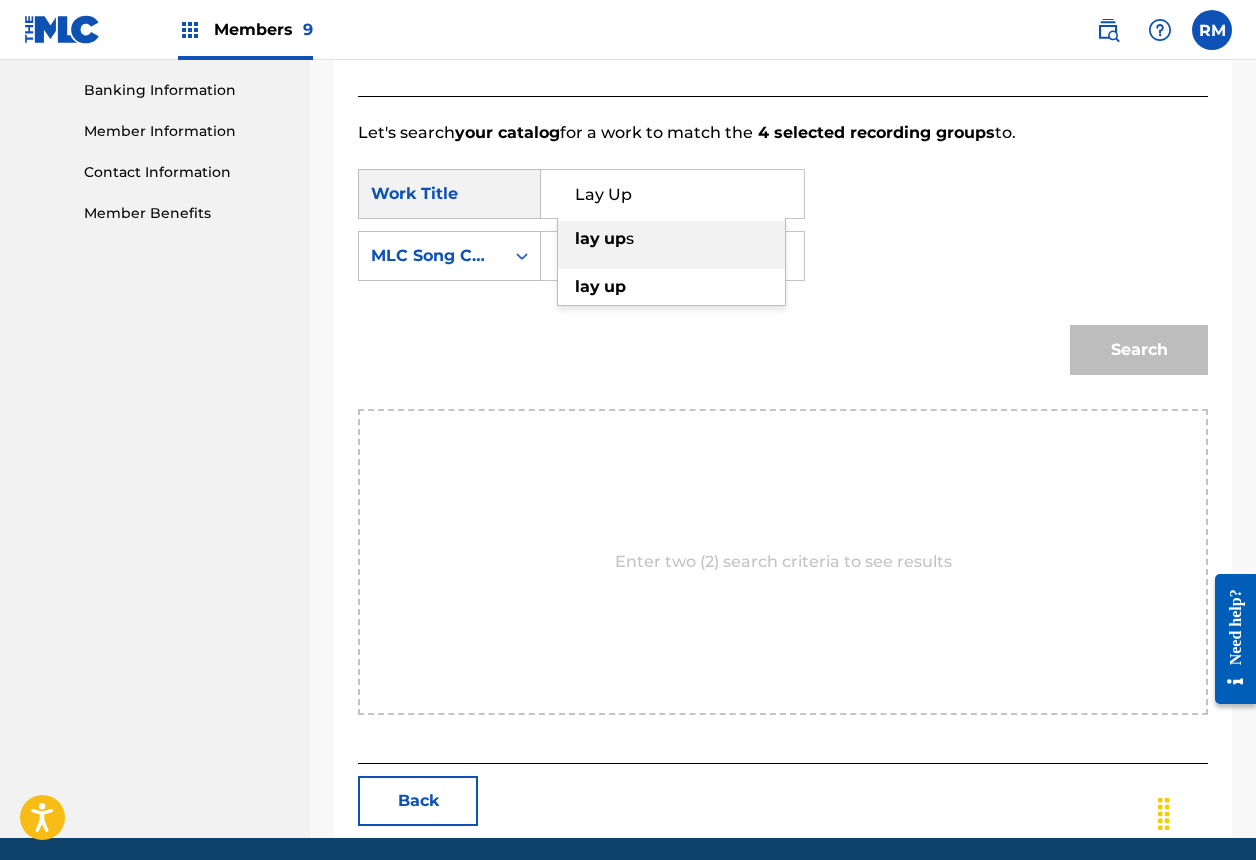 click on "lay   up s" at bounding box center (671, 245) 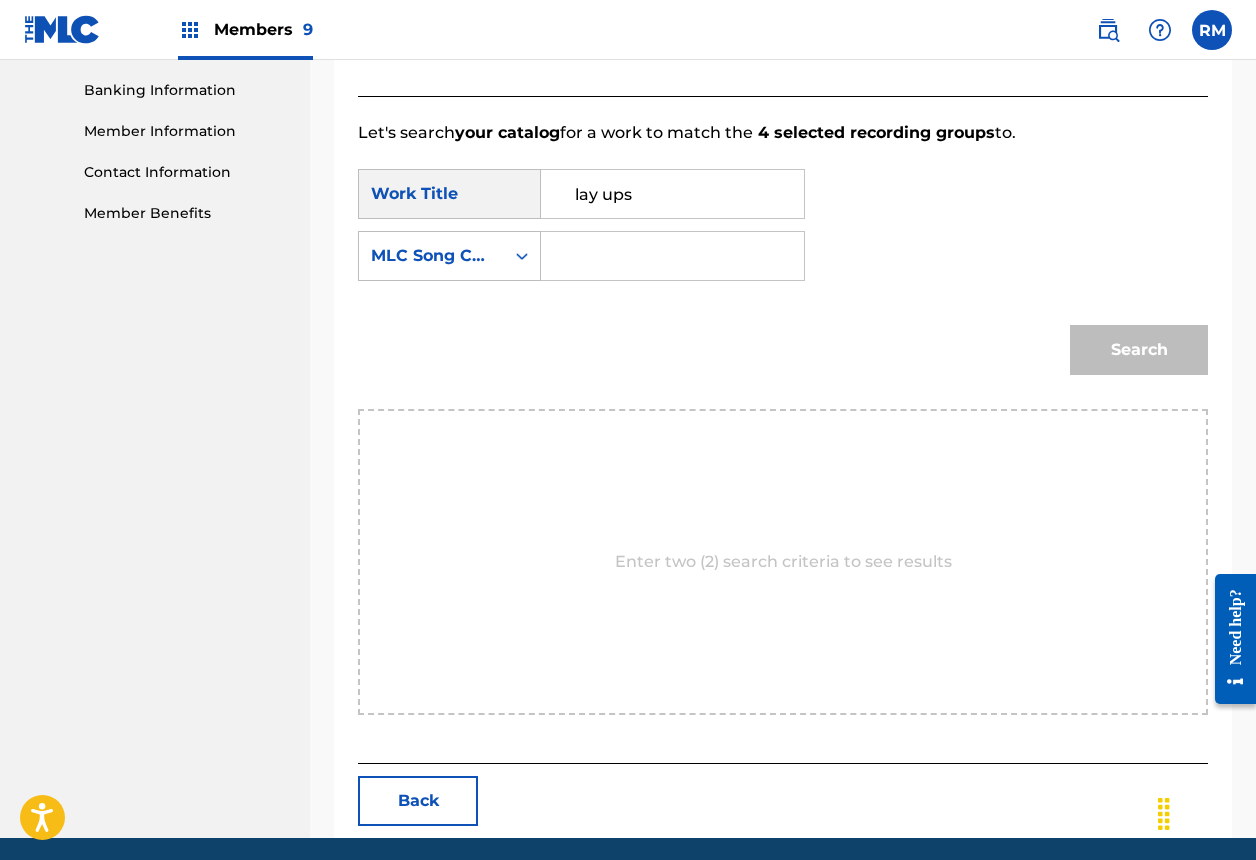 click on "lay ups" at bounding box center (672, 194) 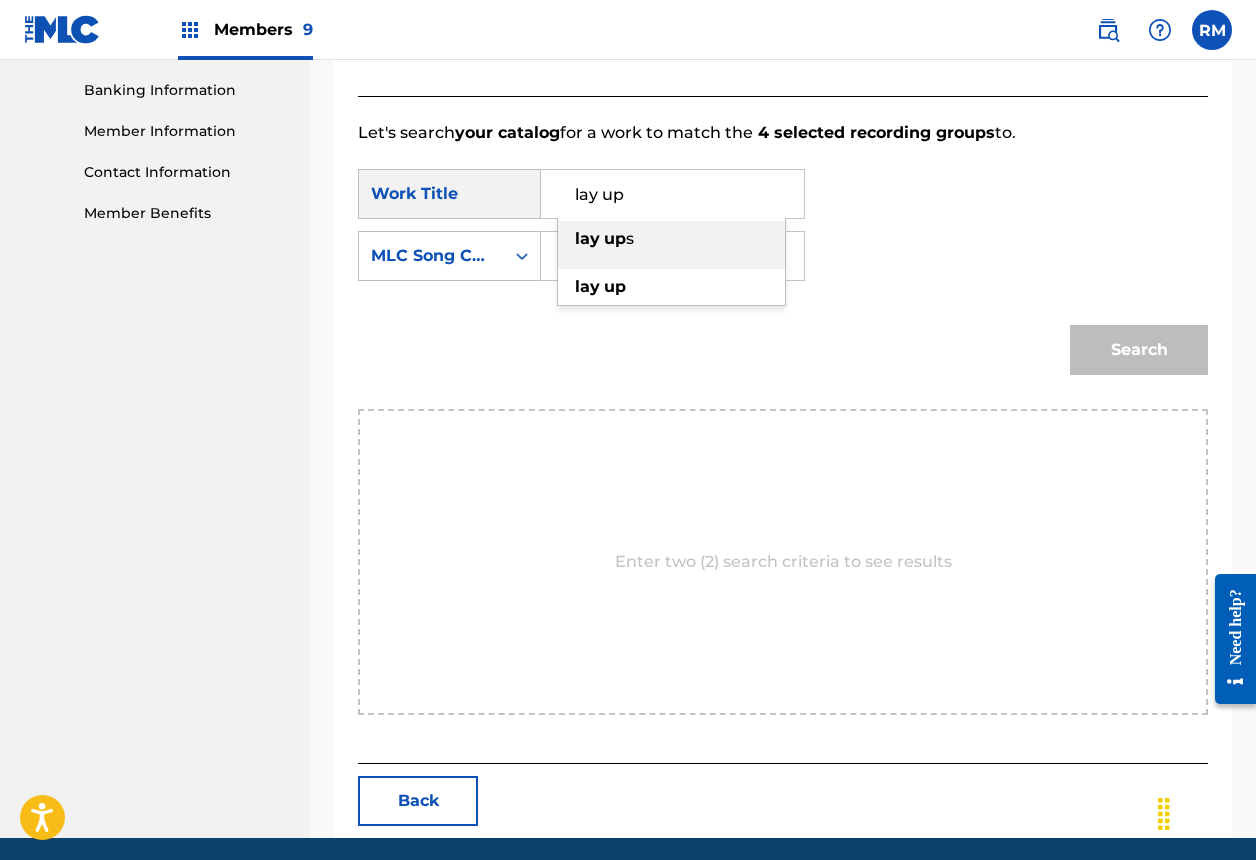 click on "lay   up s" at bounding box center [671, 245] 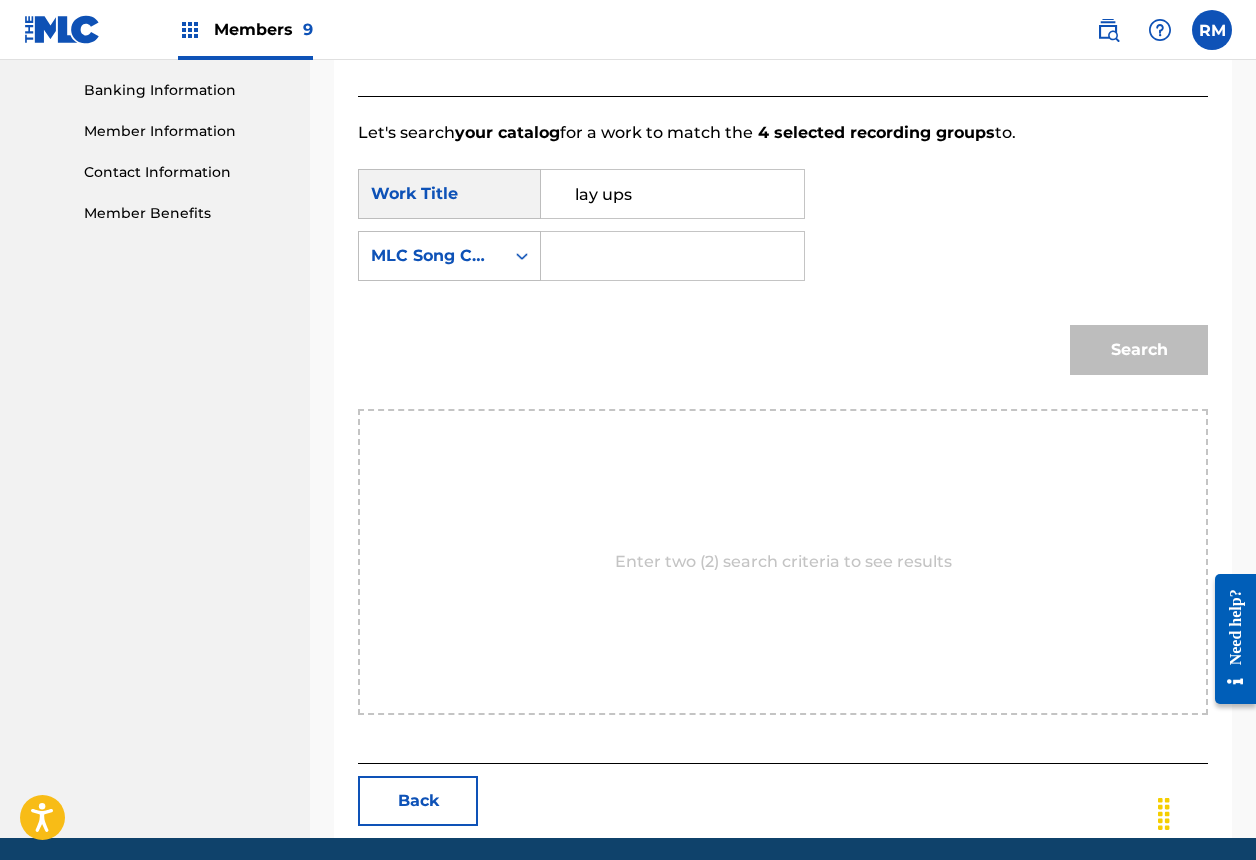click on "lay ups" at bounding box center [672, 194] 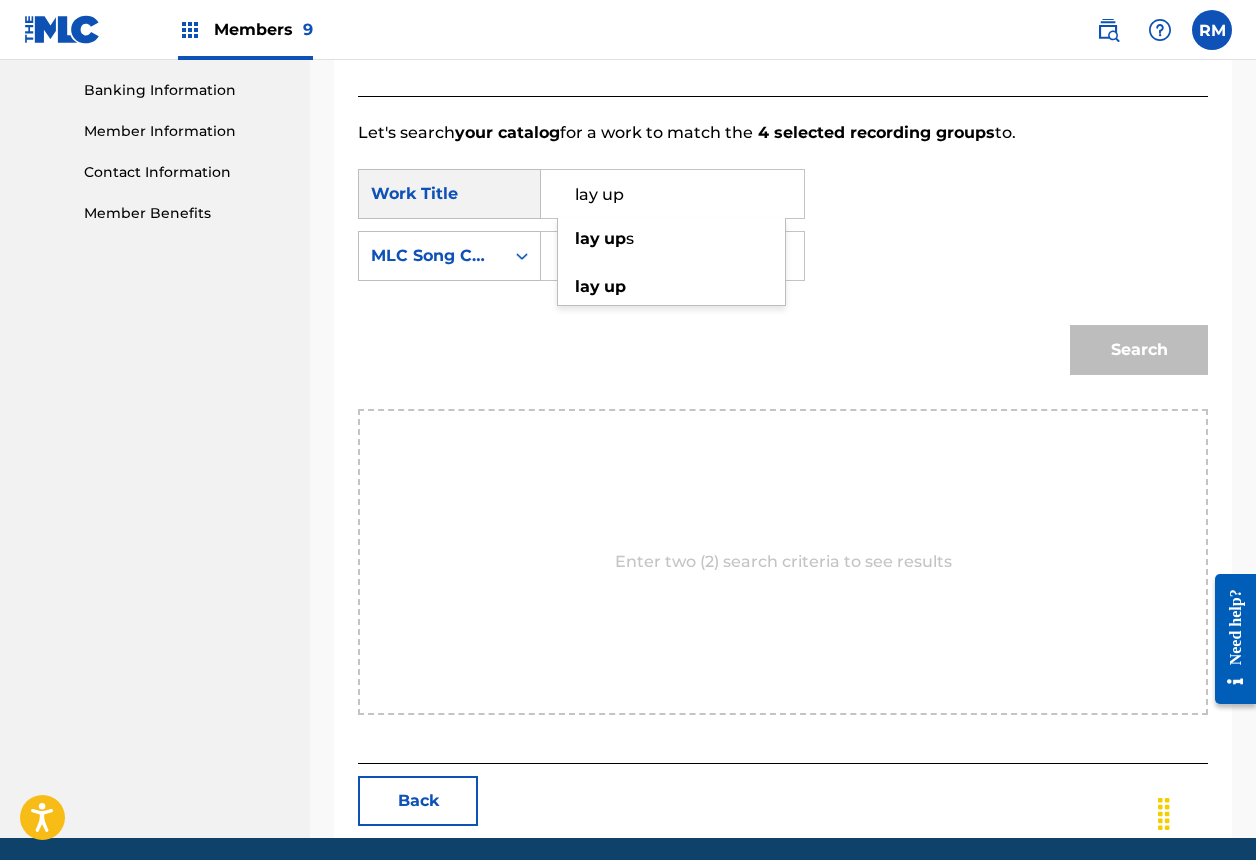 type on "lay up" 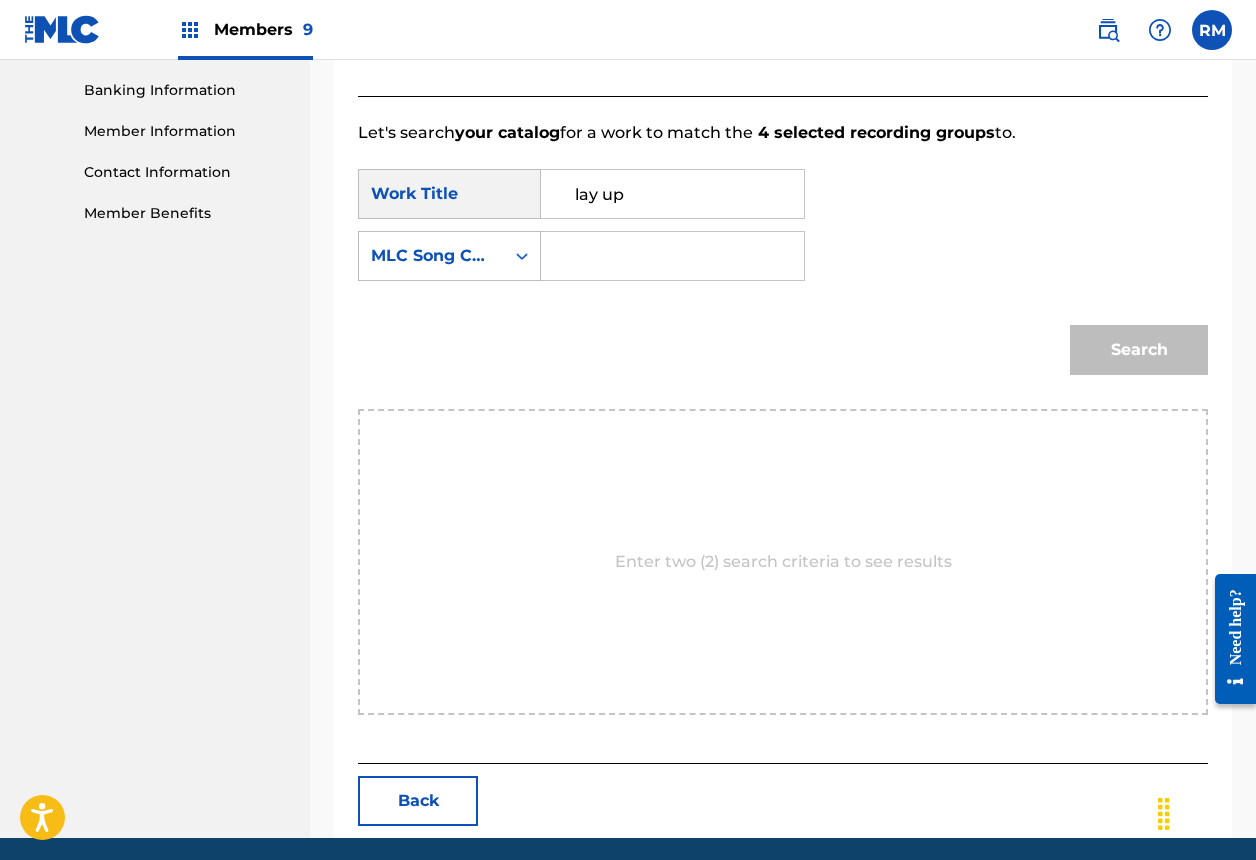 click at bounding box center [673, 256] 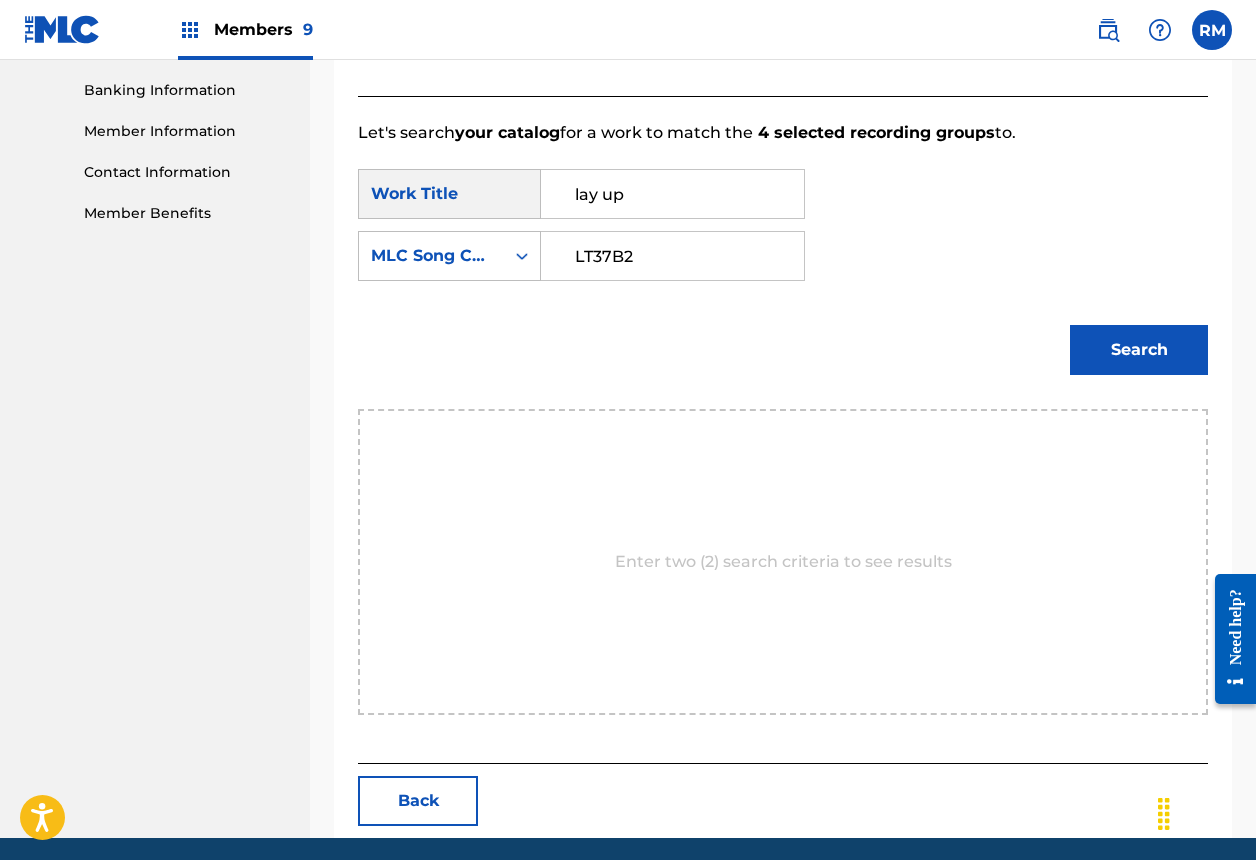 click on "LT37B2" at bounding box center [672, 256] 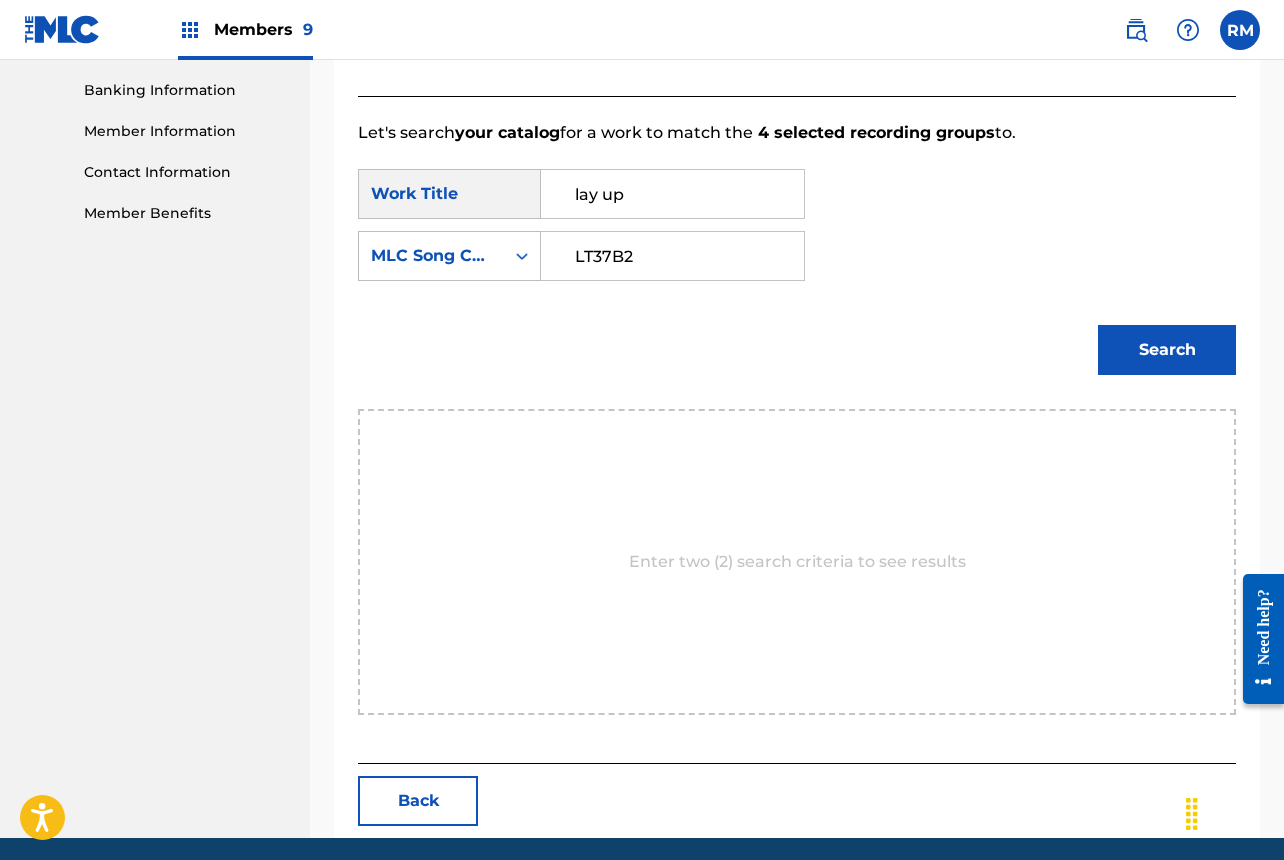 click on "Search" at bounding box center [1167, 350] 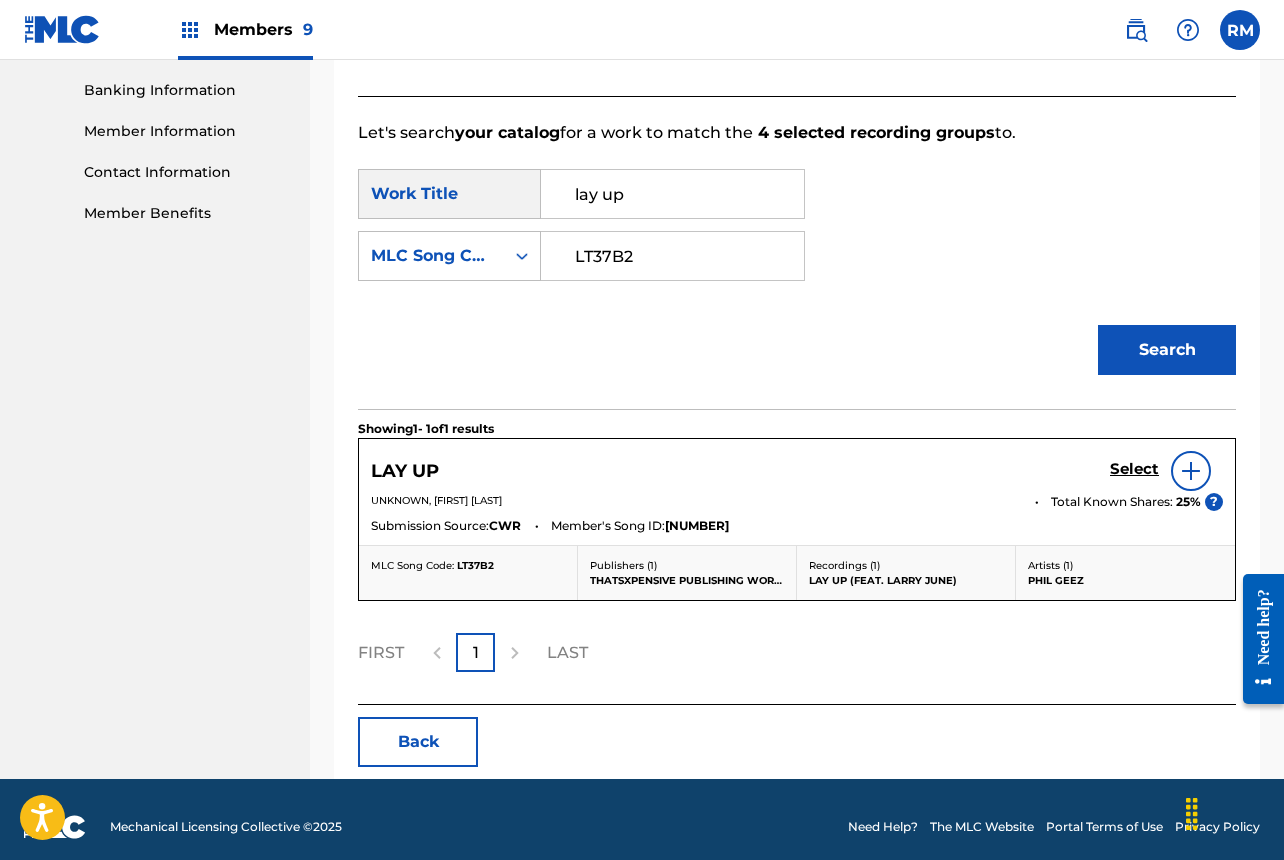 click on "Select" at bounding box center (1134, 469) 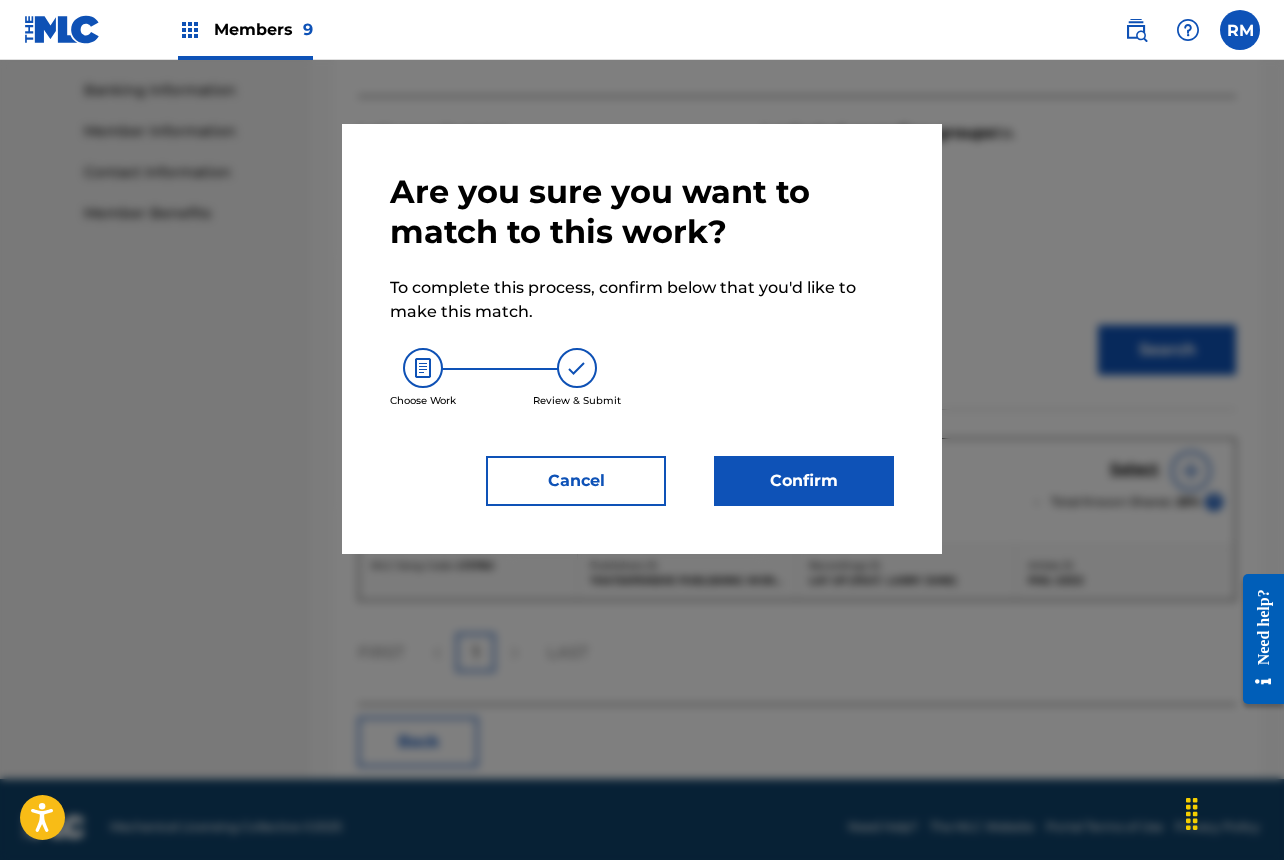 click on "Are you sure you want to match to this work? To complete this process, confirm below that you'd like to make this match. Choose Work Review & Submit Cancel Confirm" at bounding box center (642, 339) 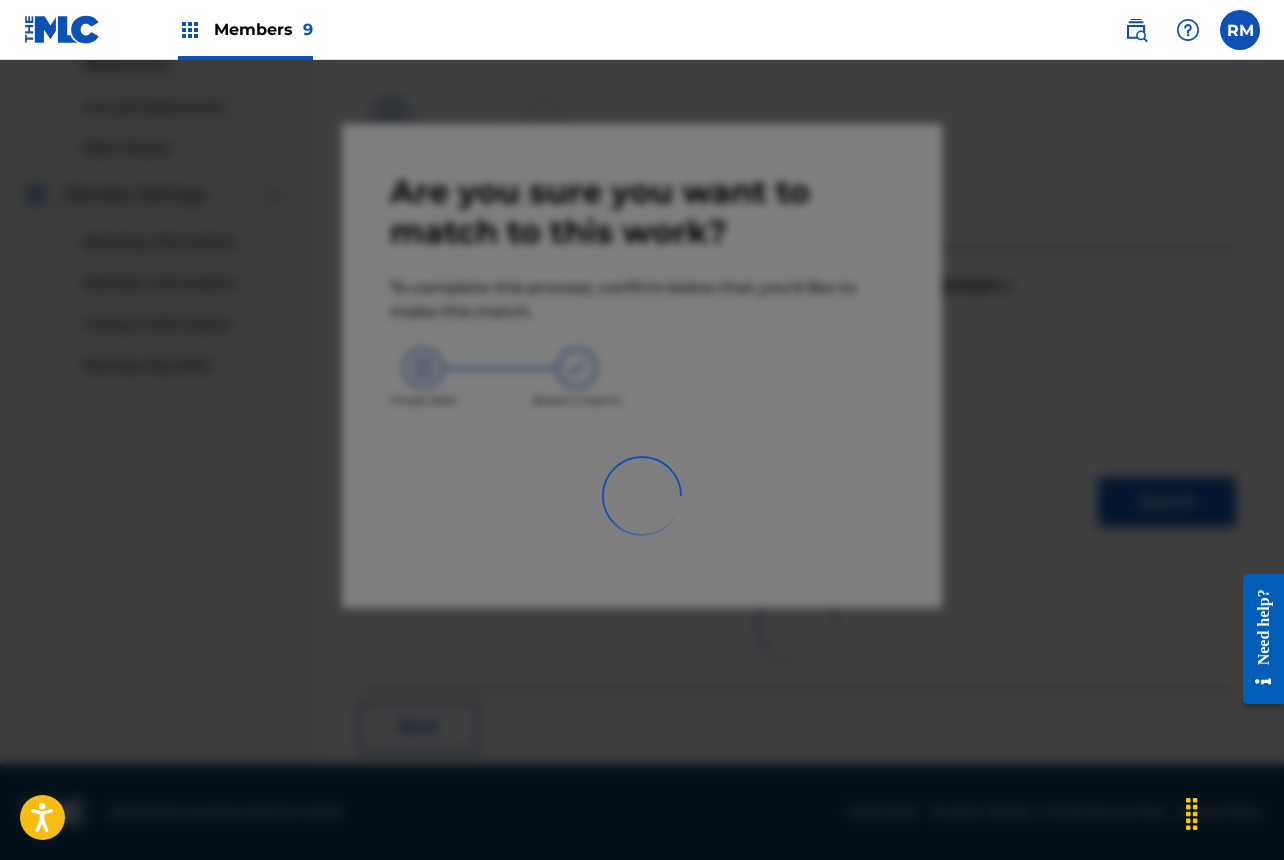 scroll, scrollTop: 67, scrollLeft: 0, axis: vertical 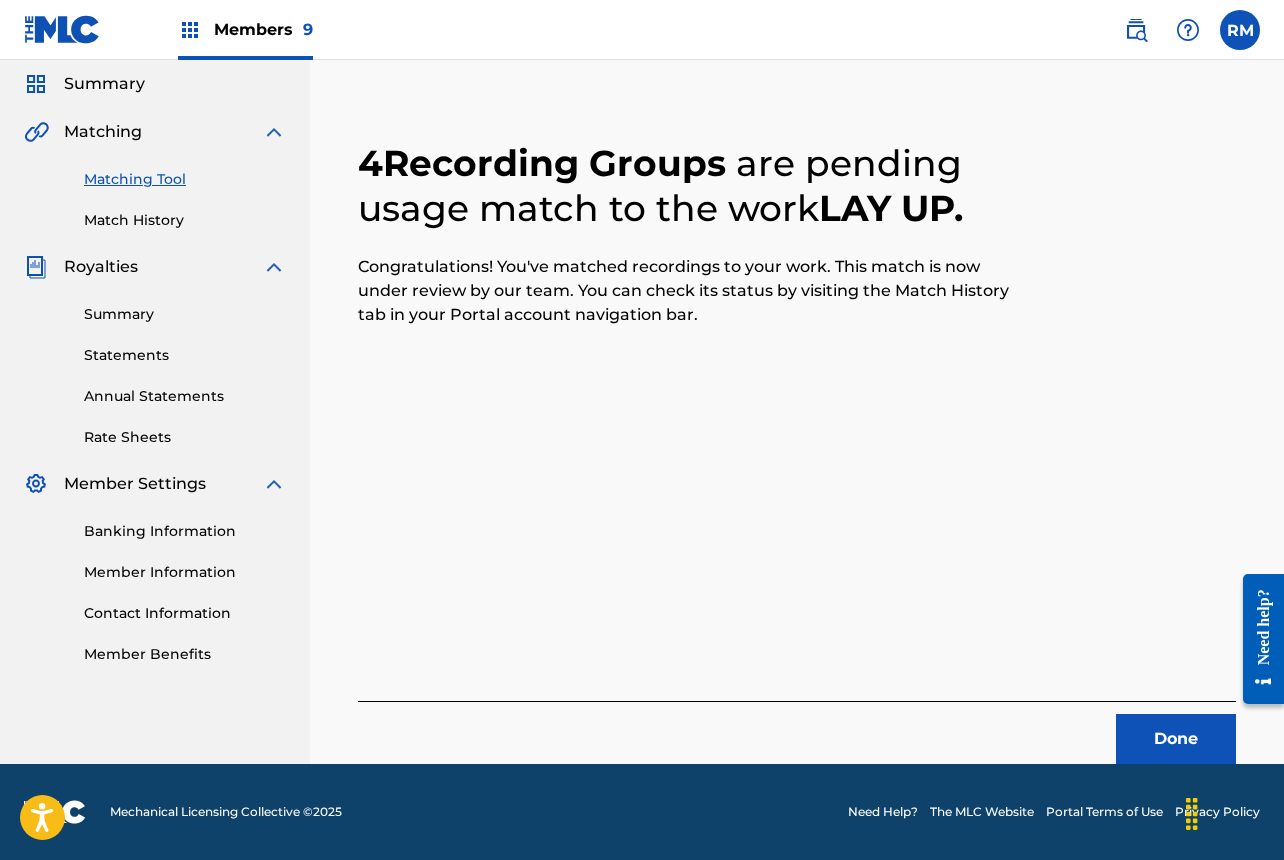 click on "Done" at bounding box center [1176, 739] 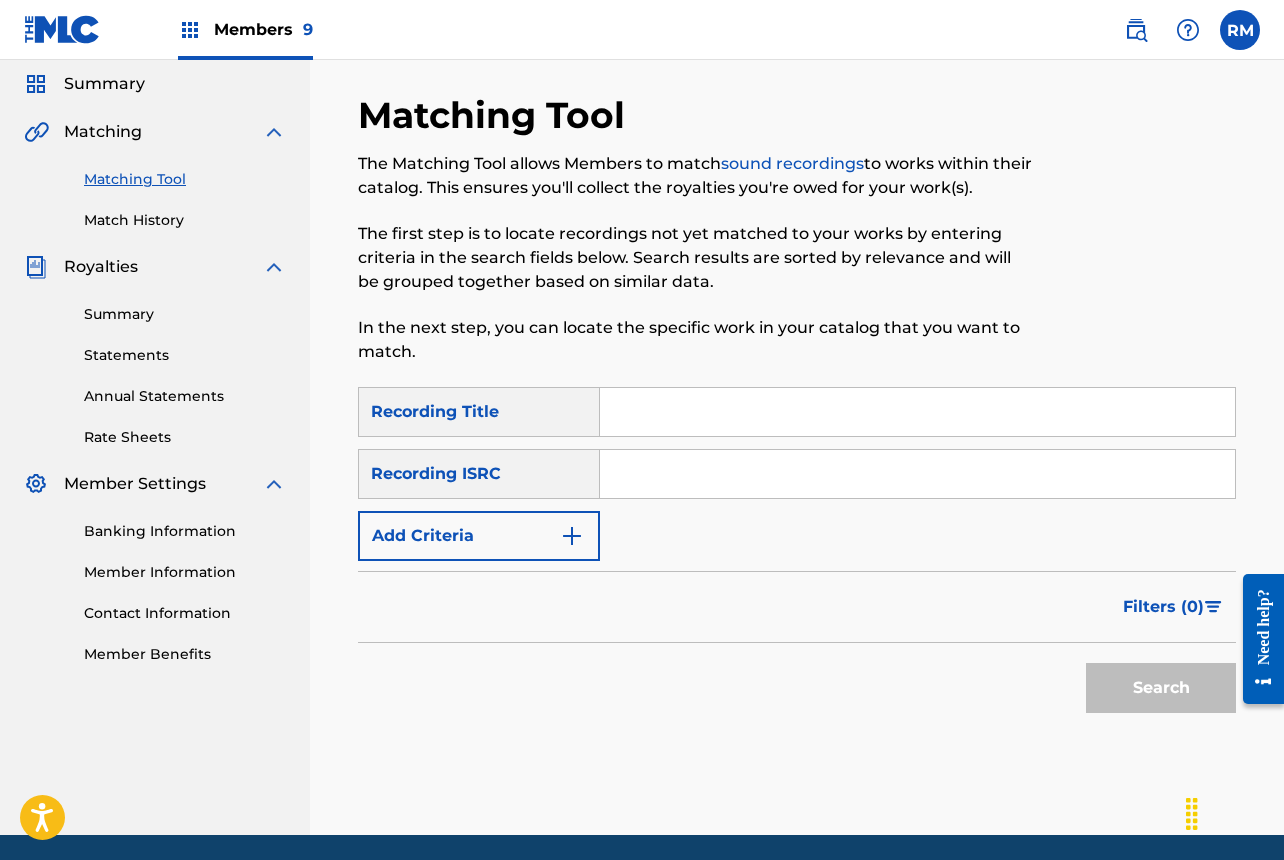 click at bounding box center (917, 474) 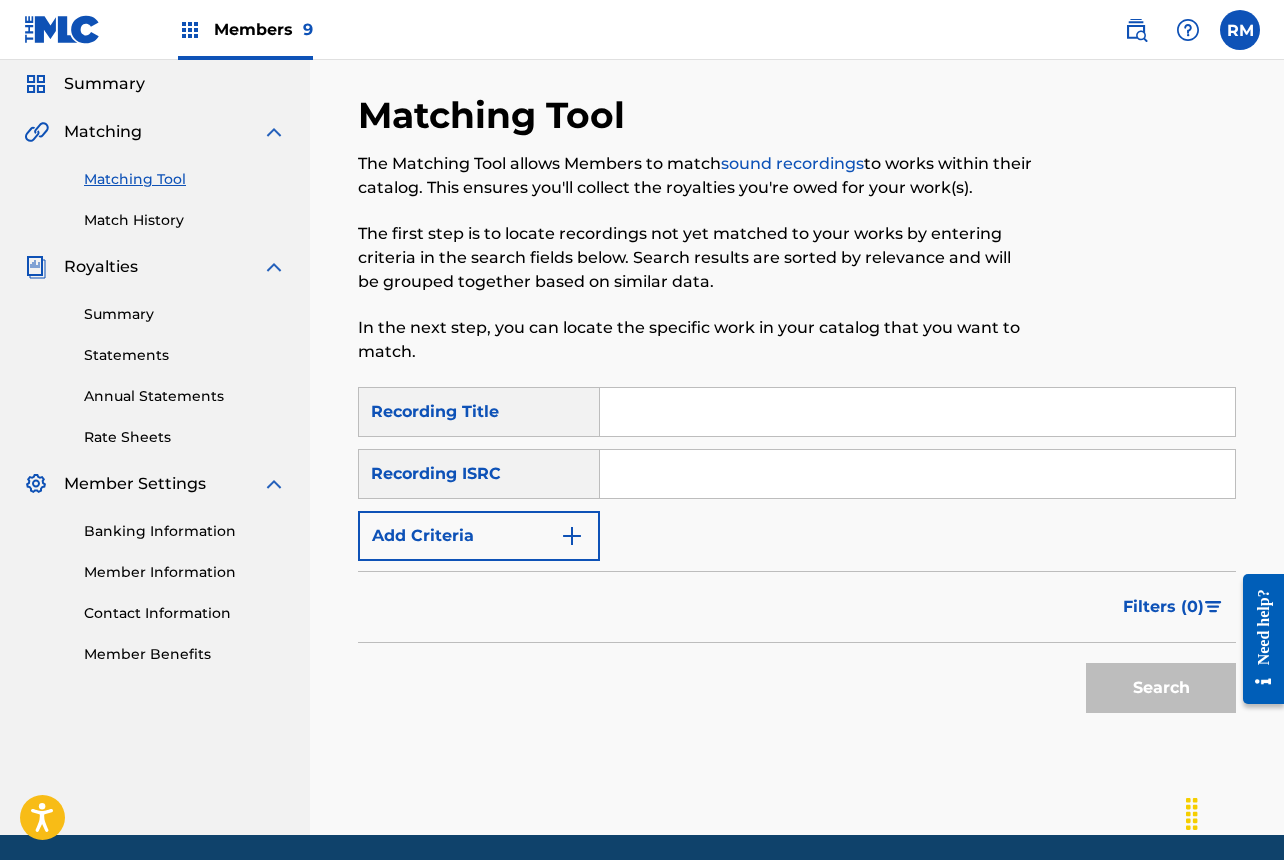 paste on "QZMEV2354167" 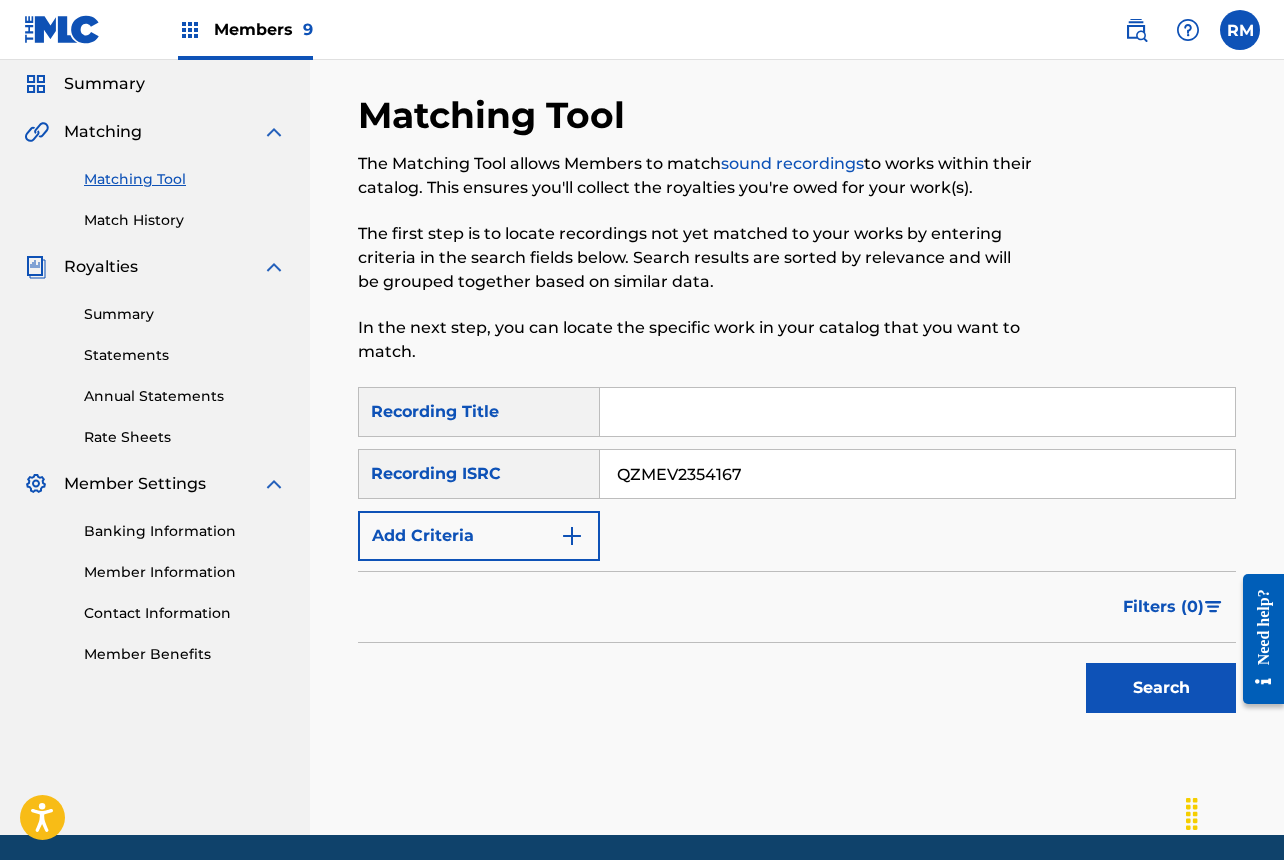 type on "QZMEV2354167" 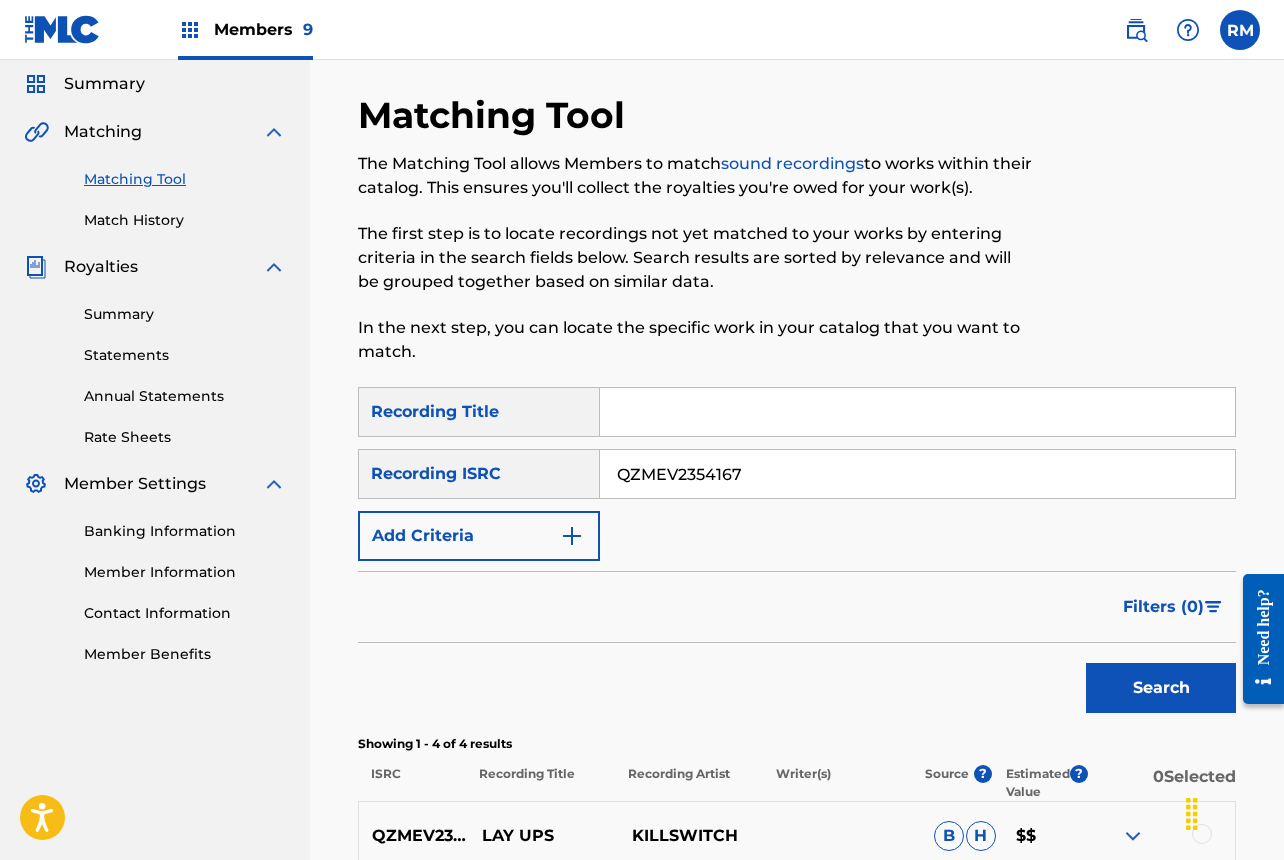 scroll, scrollTop: 467, scrollLeft: 0, axis: vertical 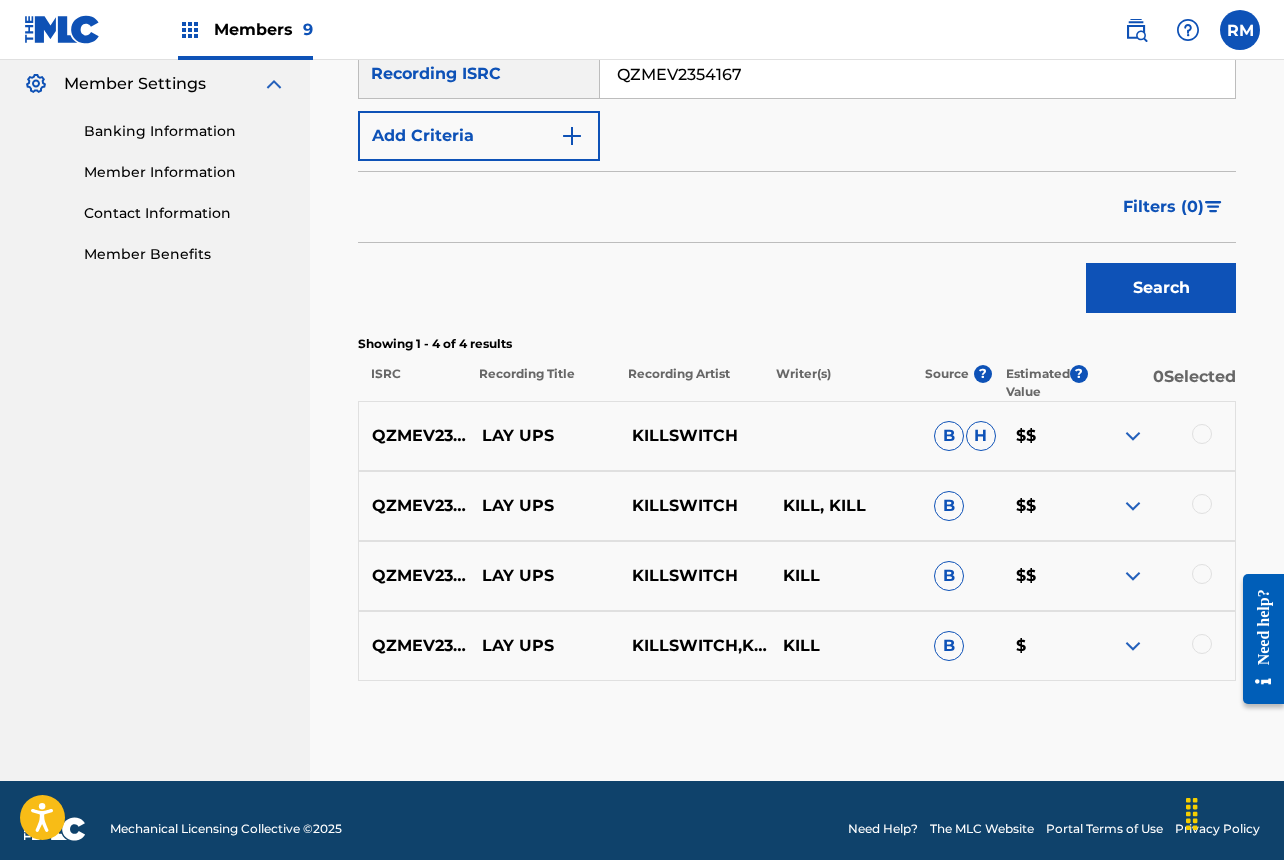 click at bounding box center (1202, 434) 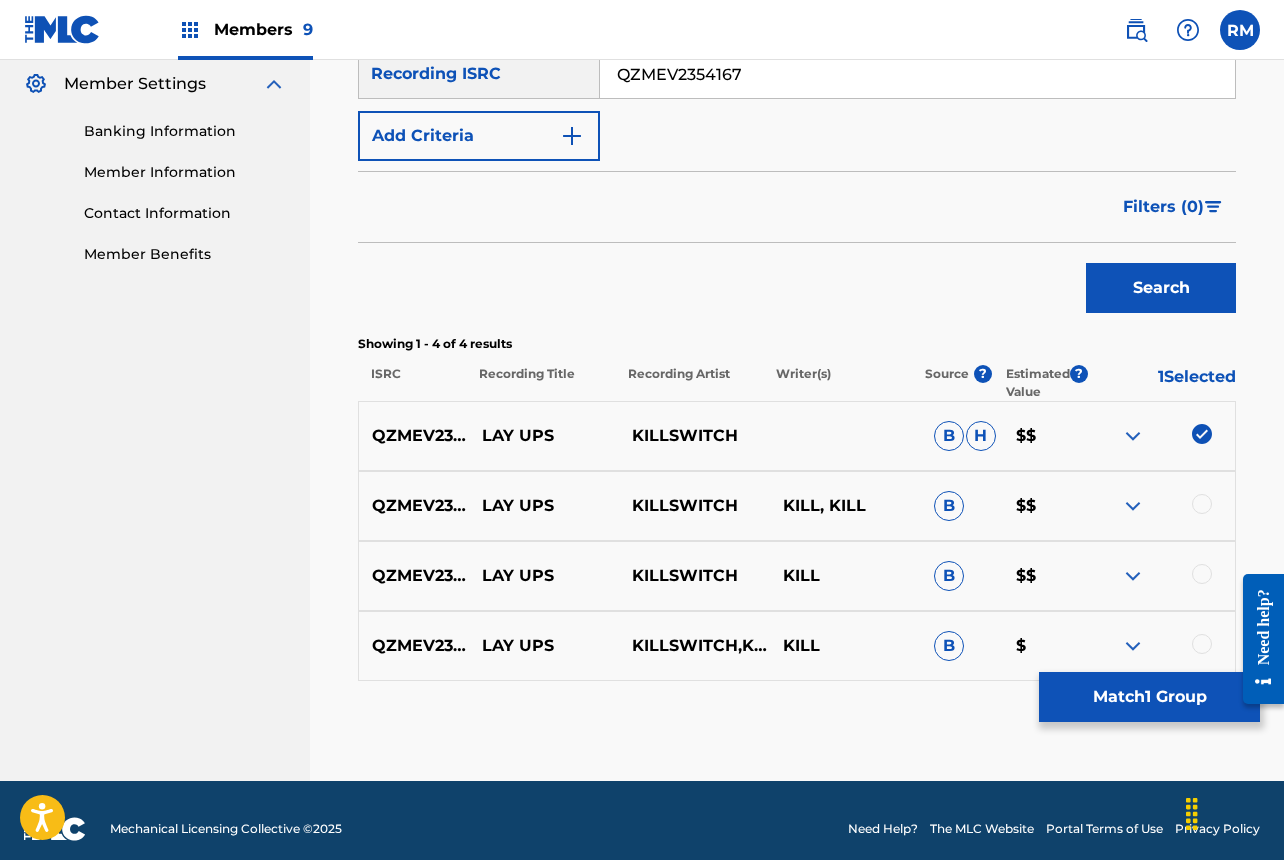 click at bounding box center (1202, 504) 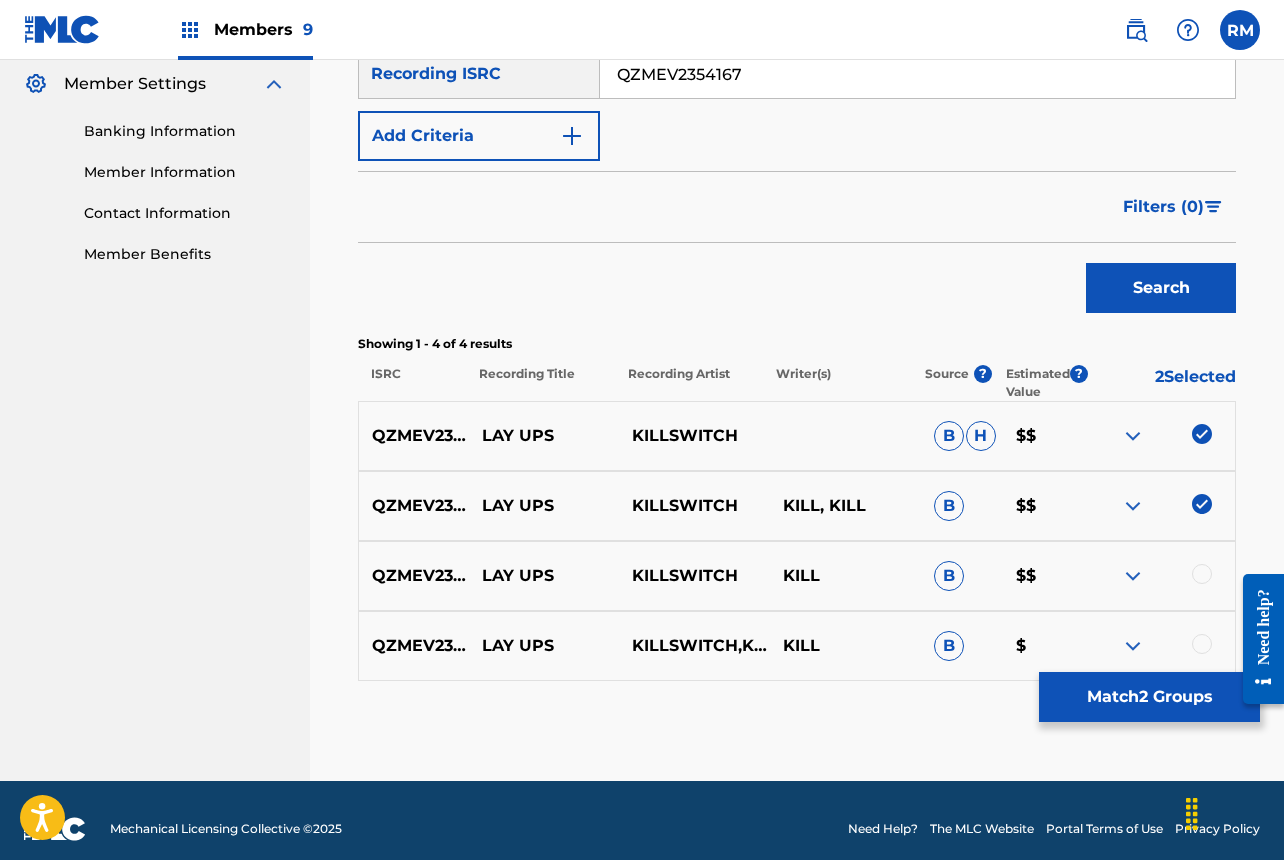 click at bounding box center [1202, 574] 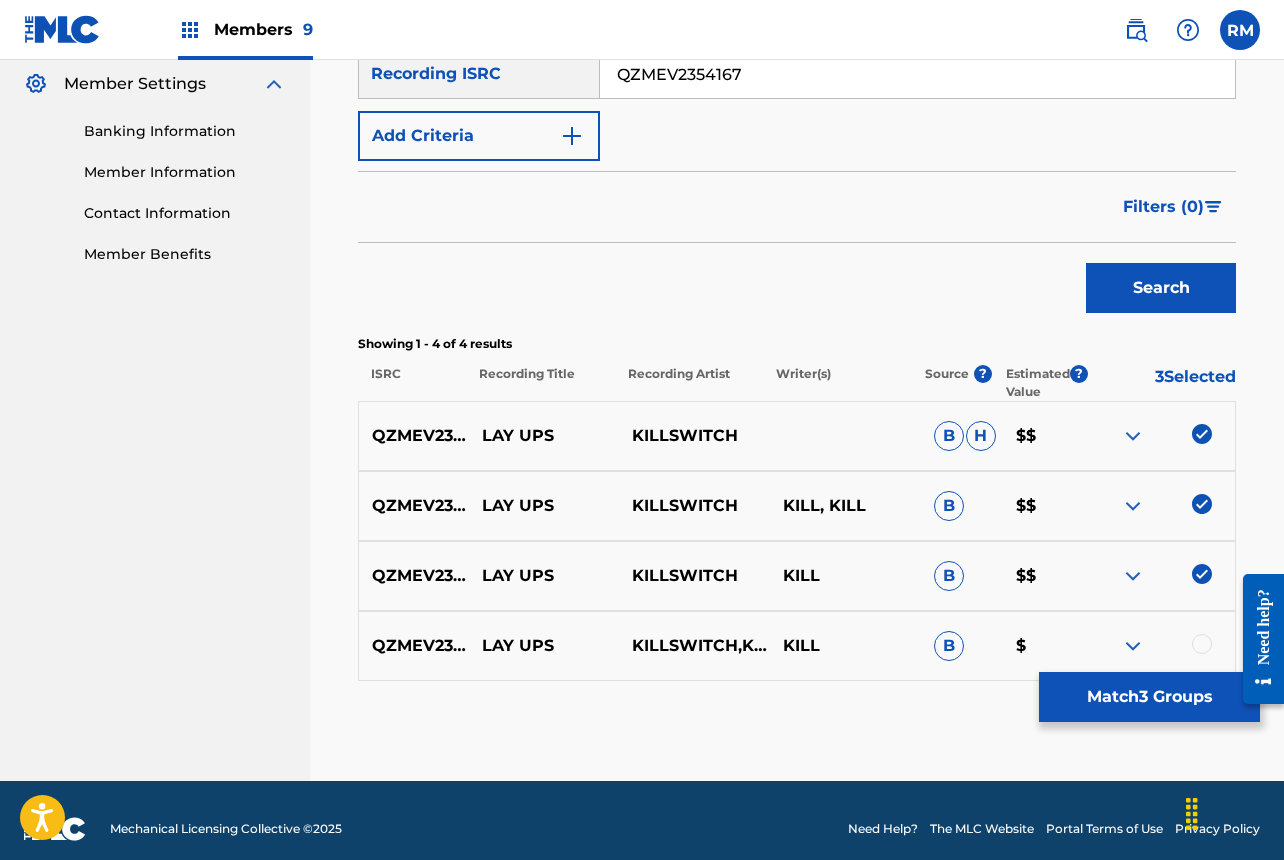 click at bounding box center (1202, 644) 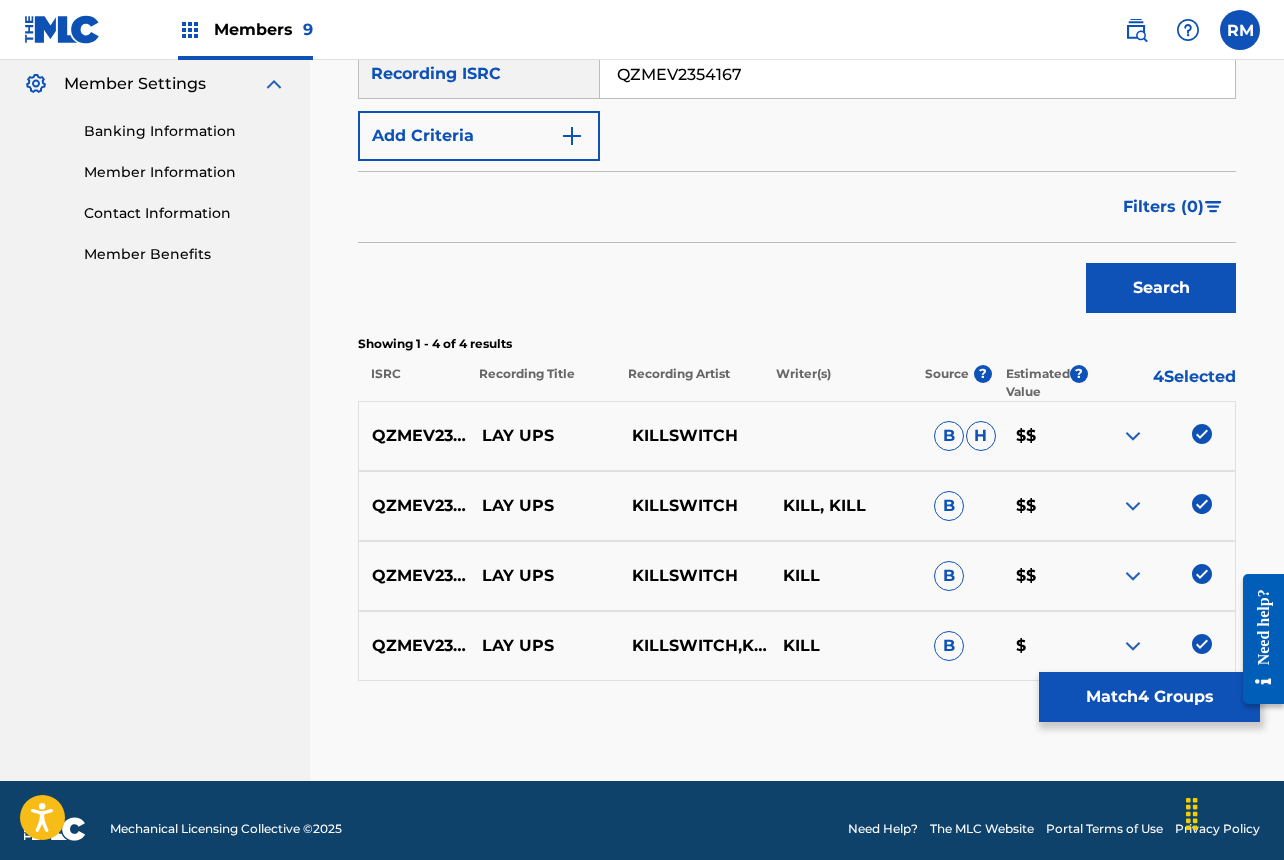 scroll, scrollTop: 484, scrollLeft: 0, axis: vertical 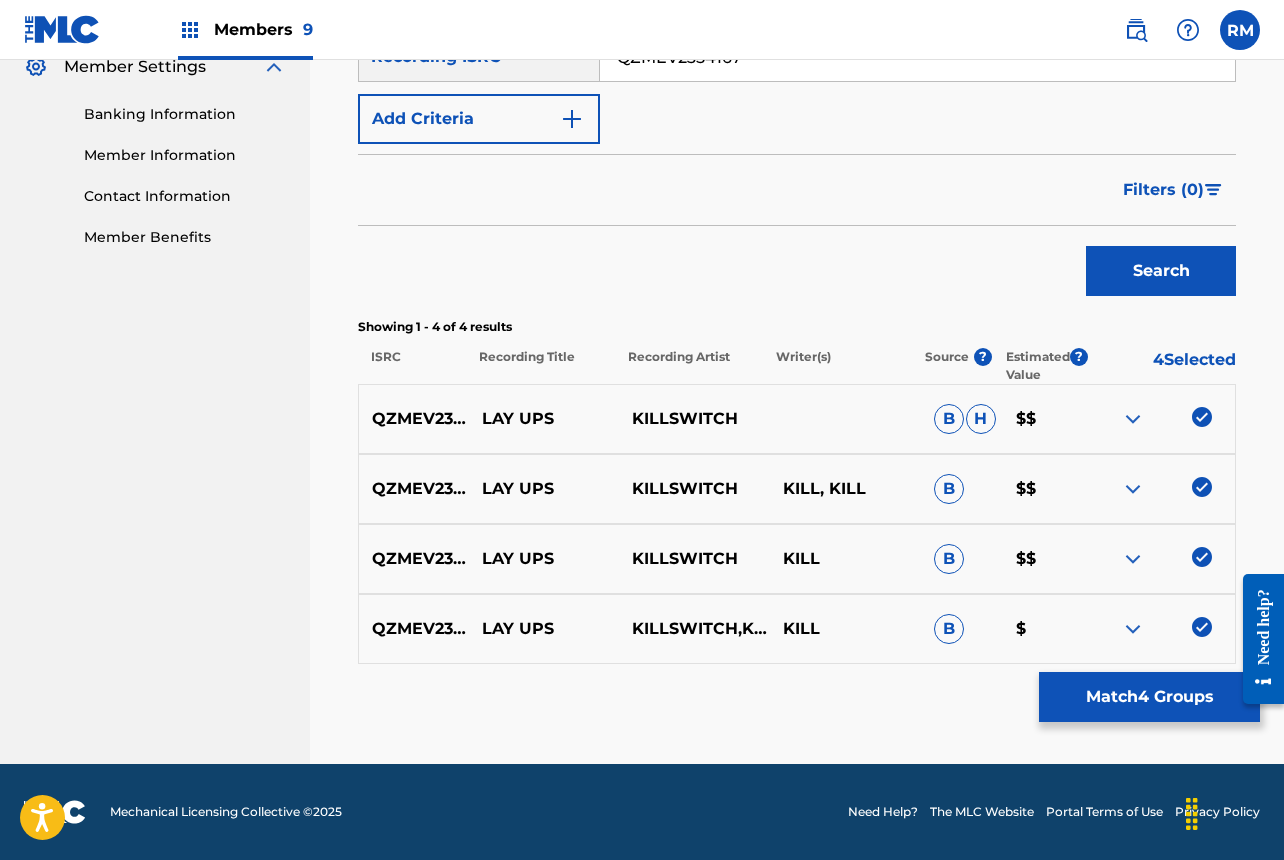 click on "Match  4 Groups" at bounding box center [1149, 697] 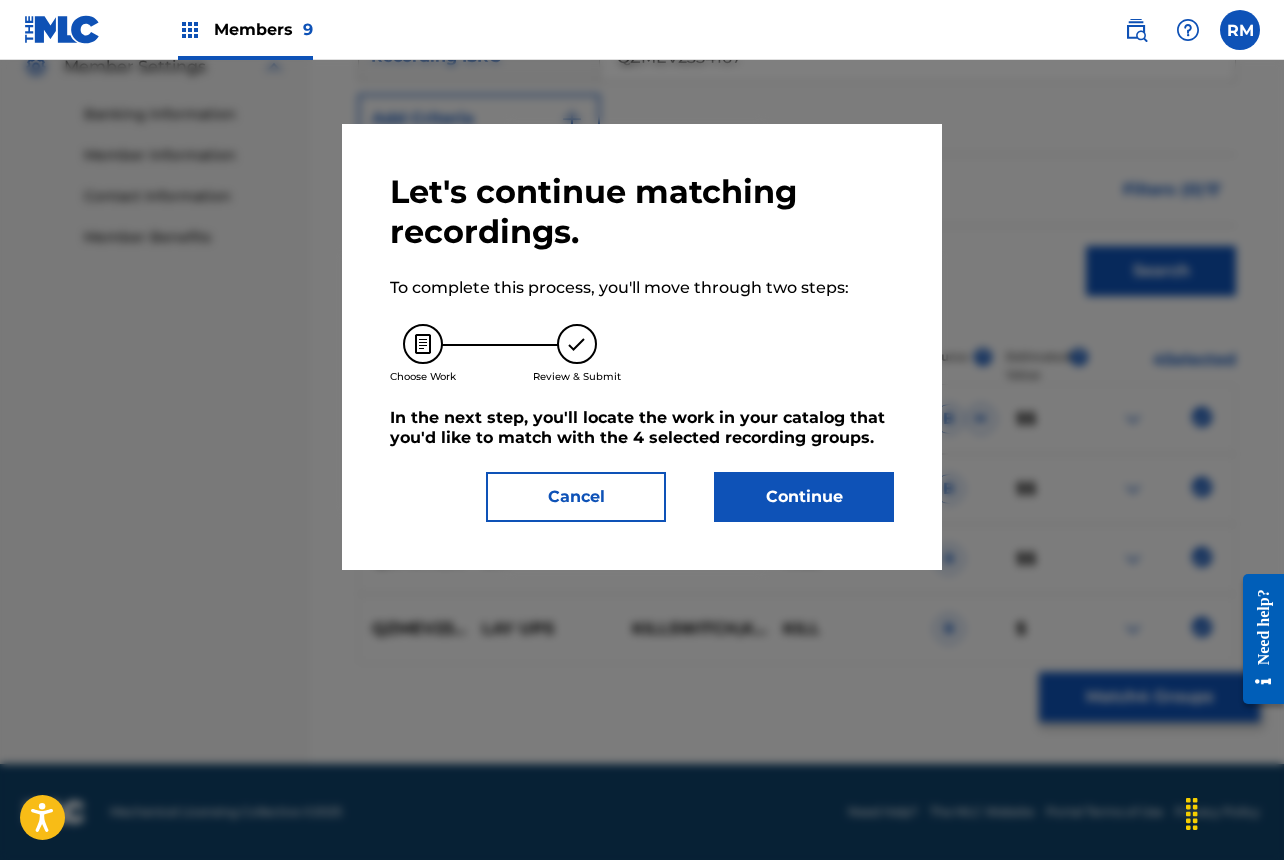 click on "Continue" at bounding box center (804, 497) 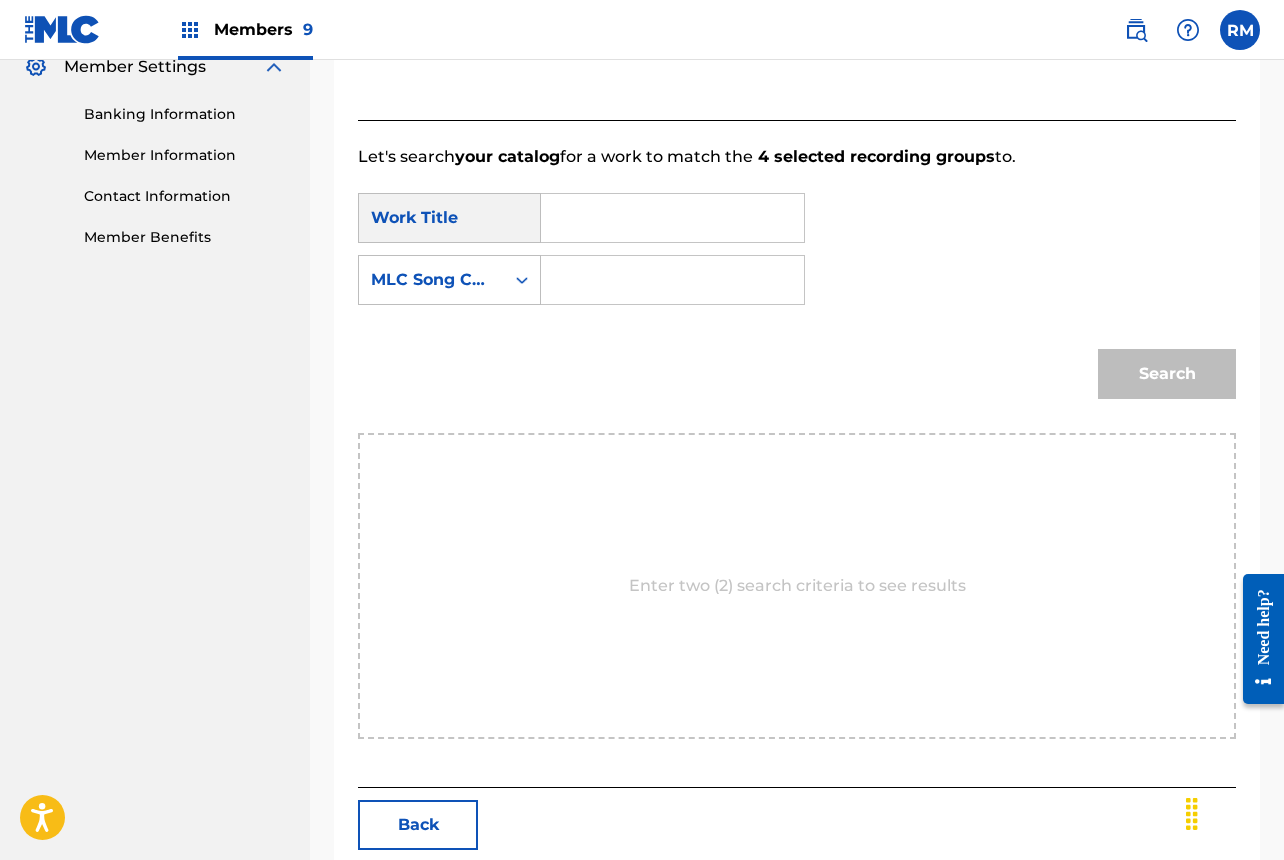 click at bounding box center (672, 218) 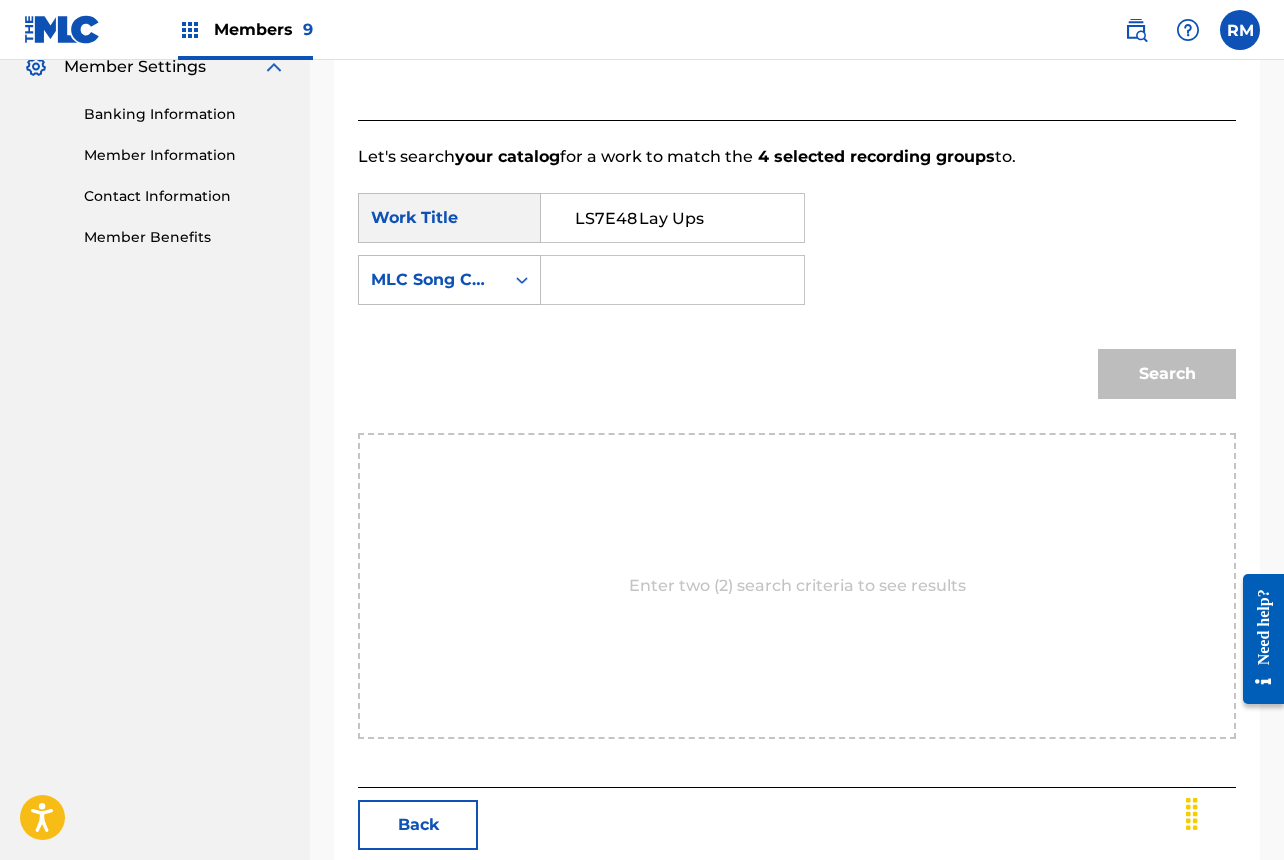 click on "LS7E48	Lay Ups" at bounding box center (672, 218) 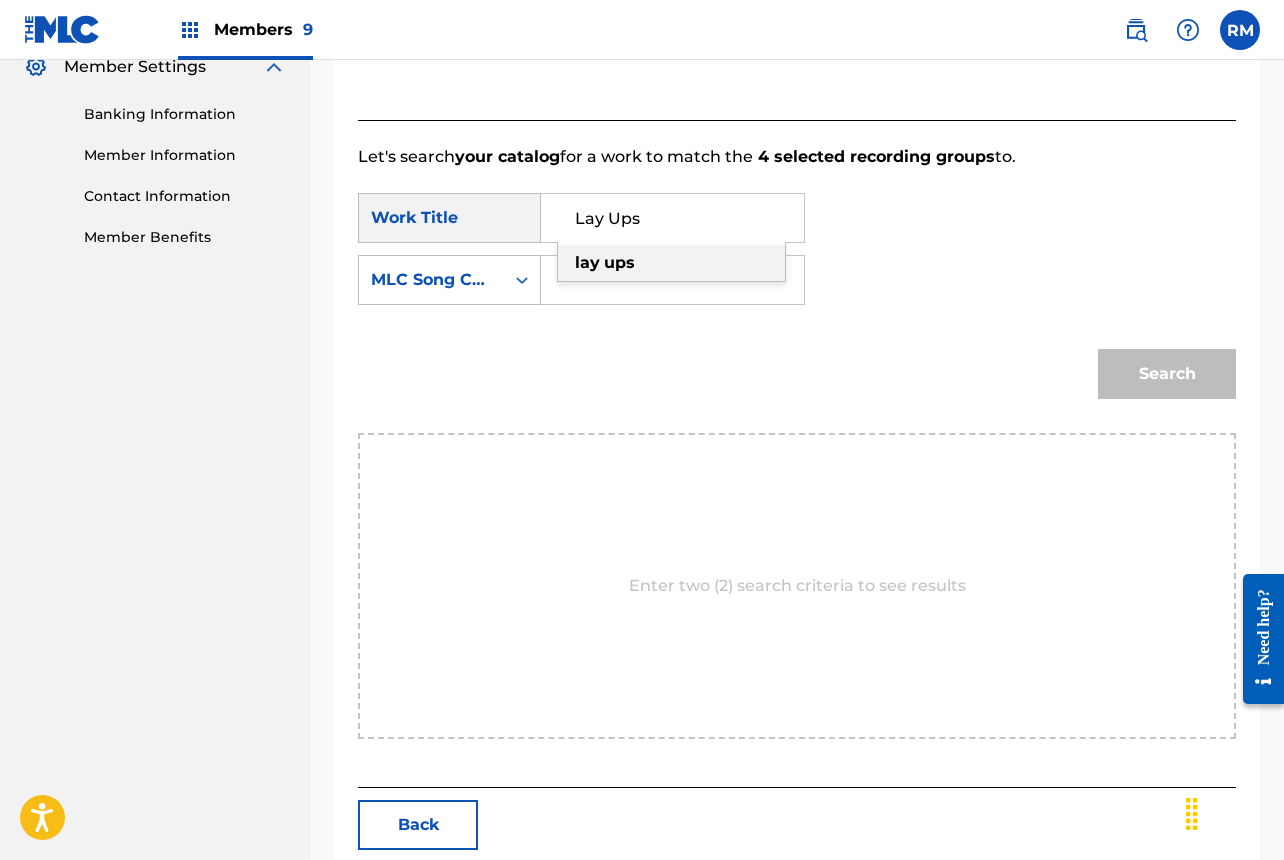 click on "lay   ups" at bounding box center (671, 263) 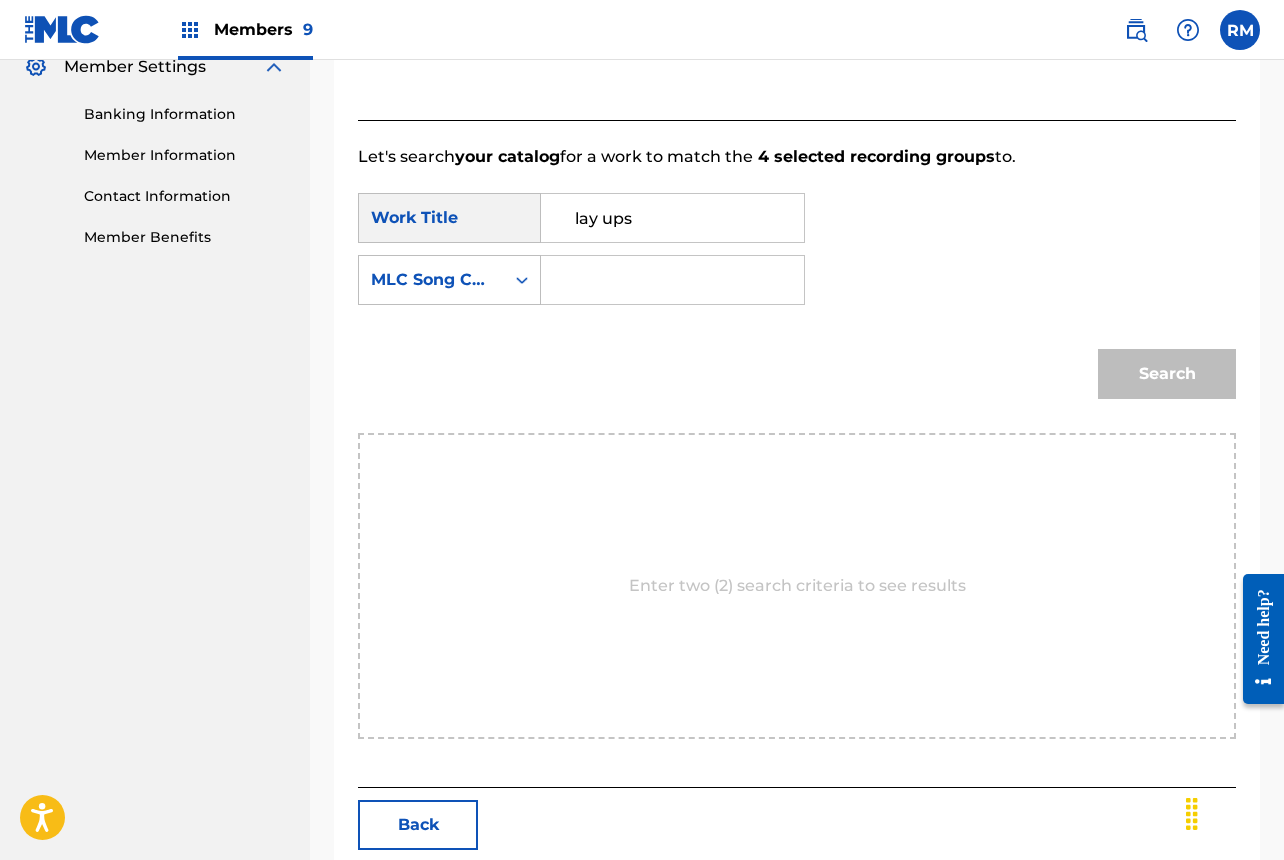 click at bounding box center (672, 280) 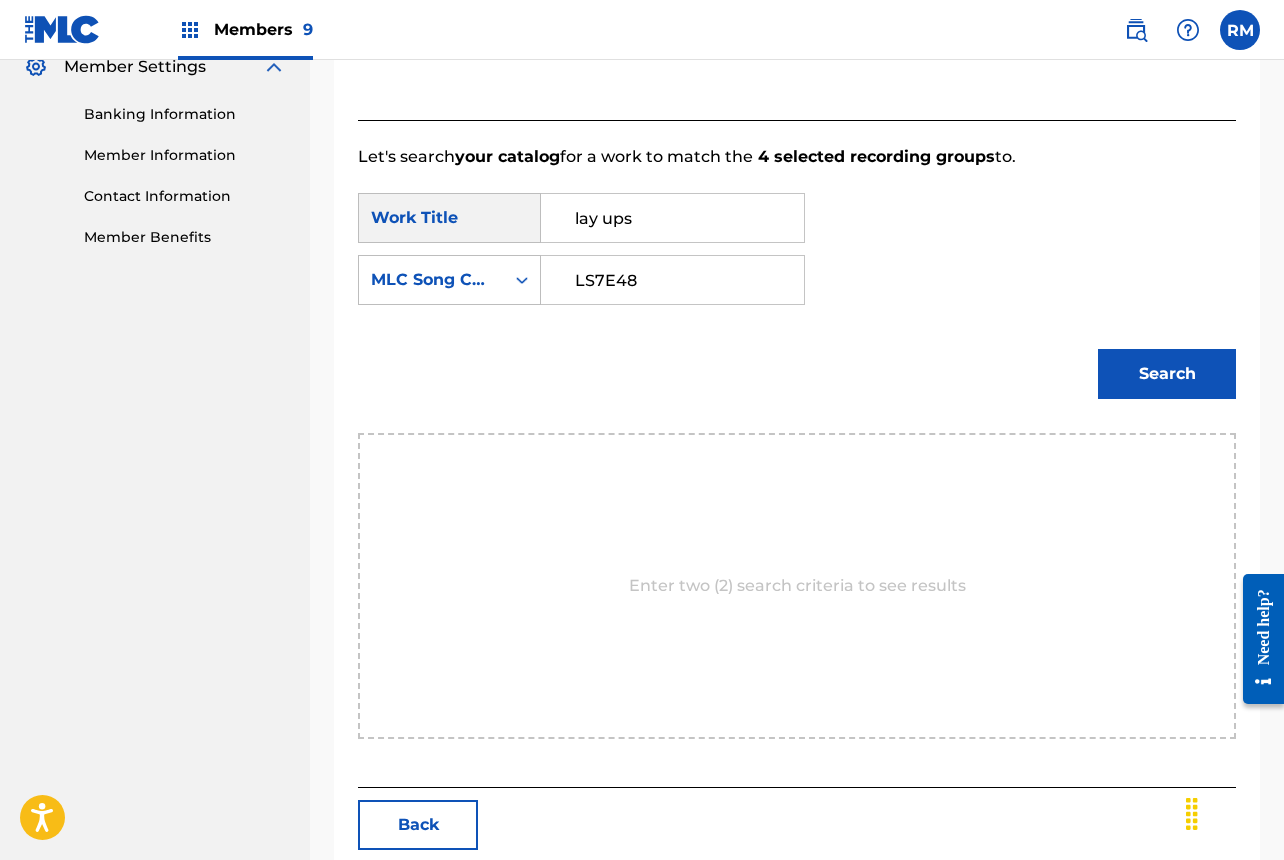 click on "LS7E48" at bounding box center (672, 280) 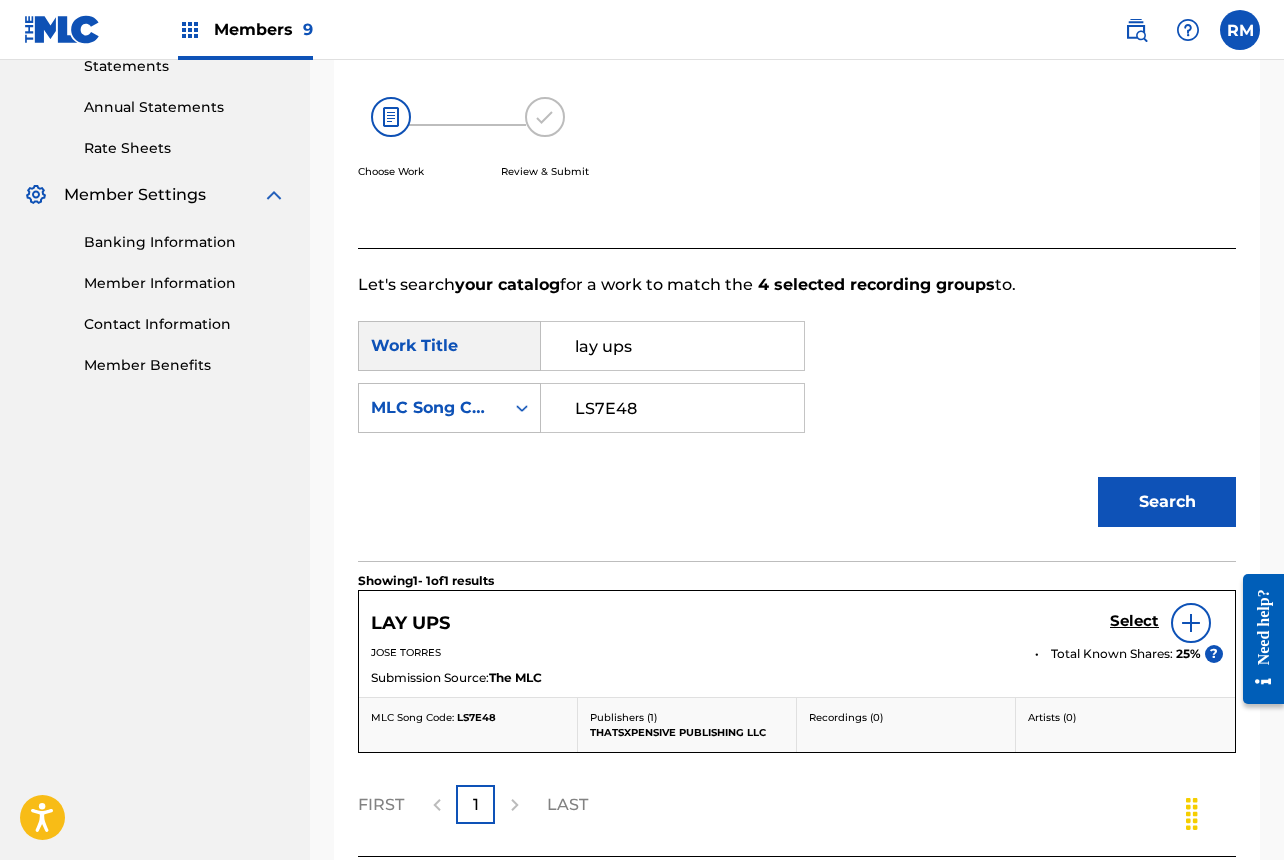 scroll, scrollTop: 484, scrollLeft: 0, axis: vertical 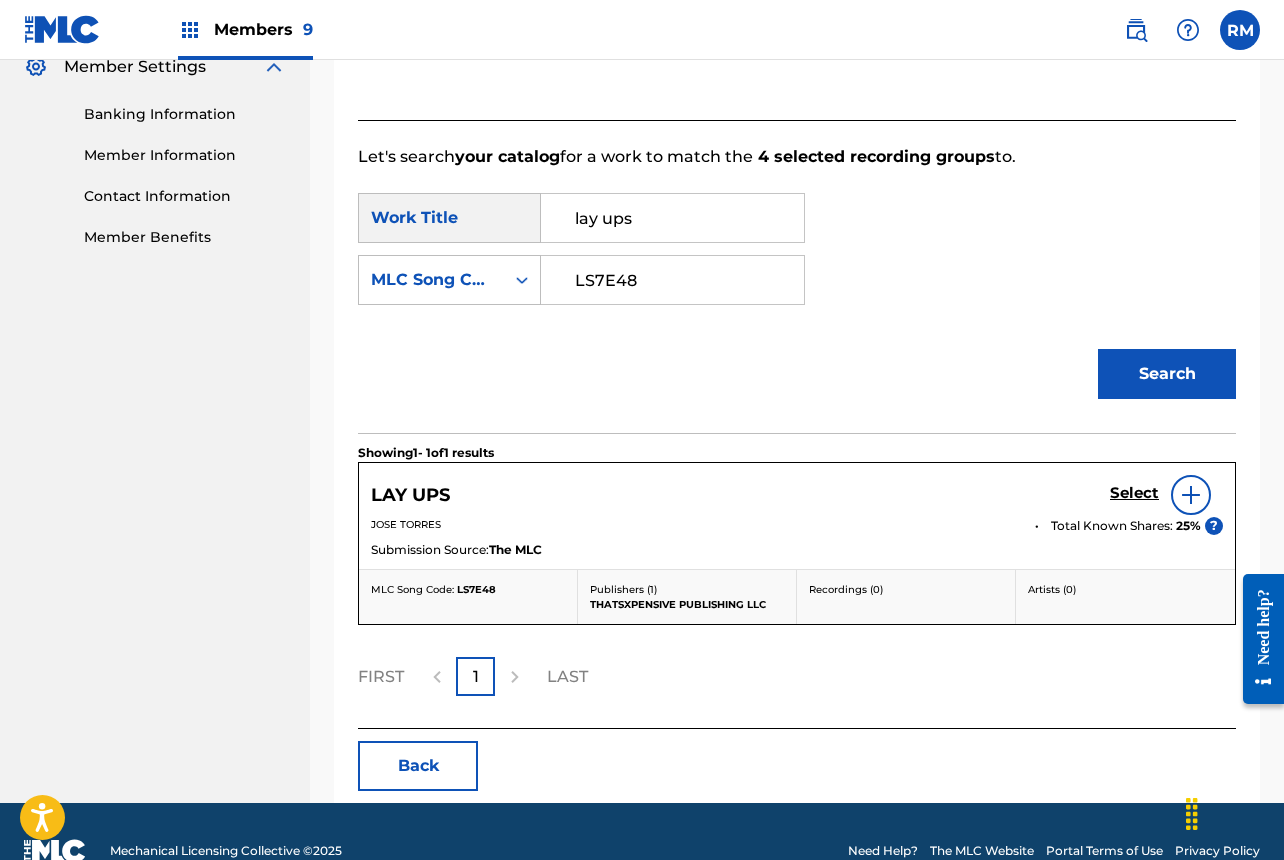 click on "Select" at bounding box center (1134, 493) 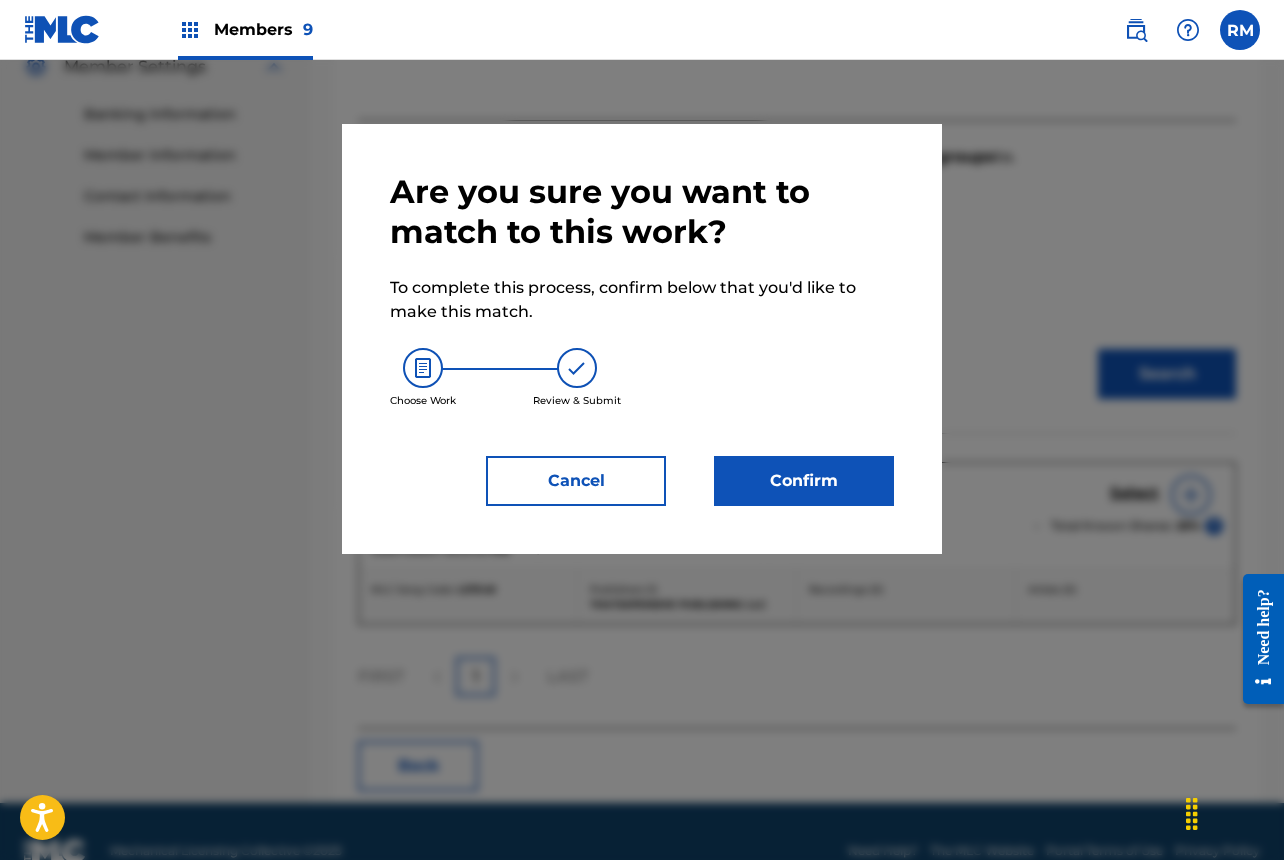 click on "Confirm" at bounding box center [804, 481] 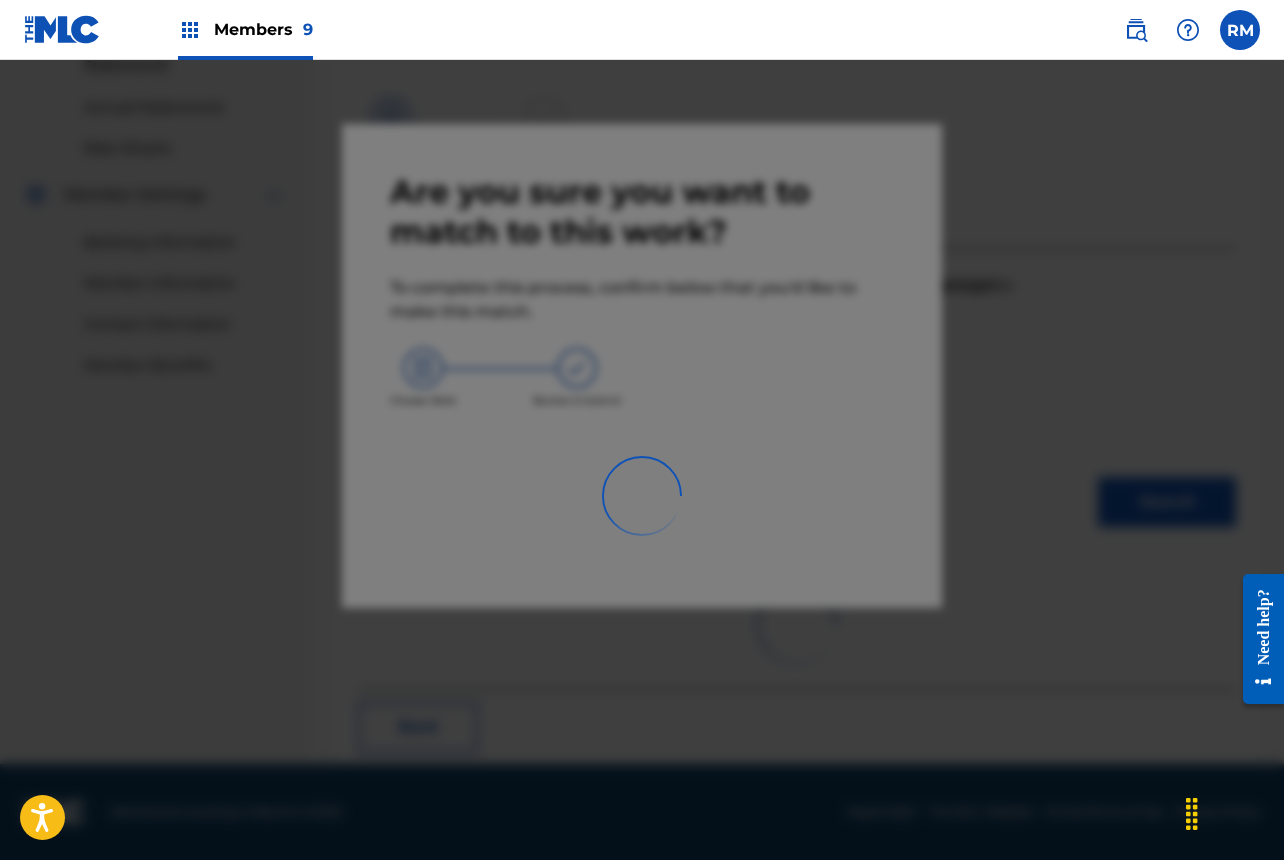scroll, scrollTop: 67, scrollLeft: 0, axis: vertical 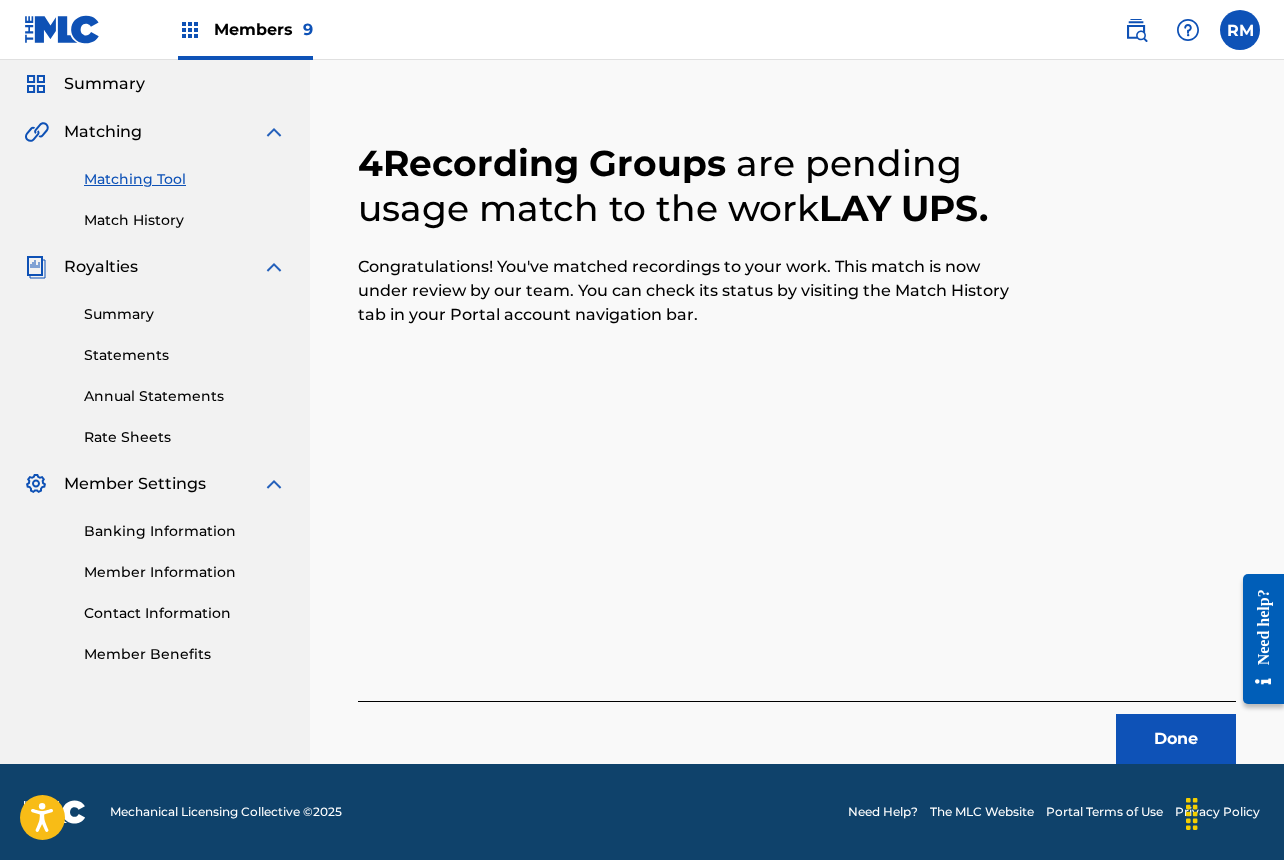 click on "Done" at bounding box center (1176, 739) 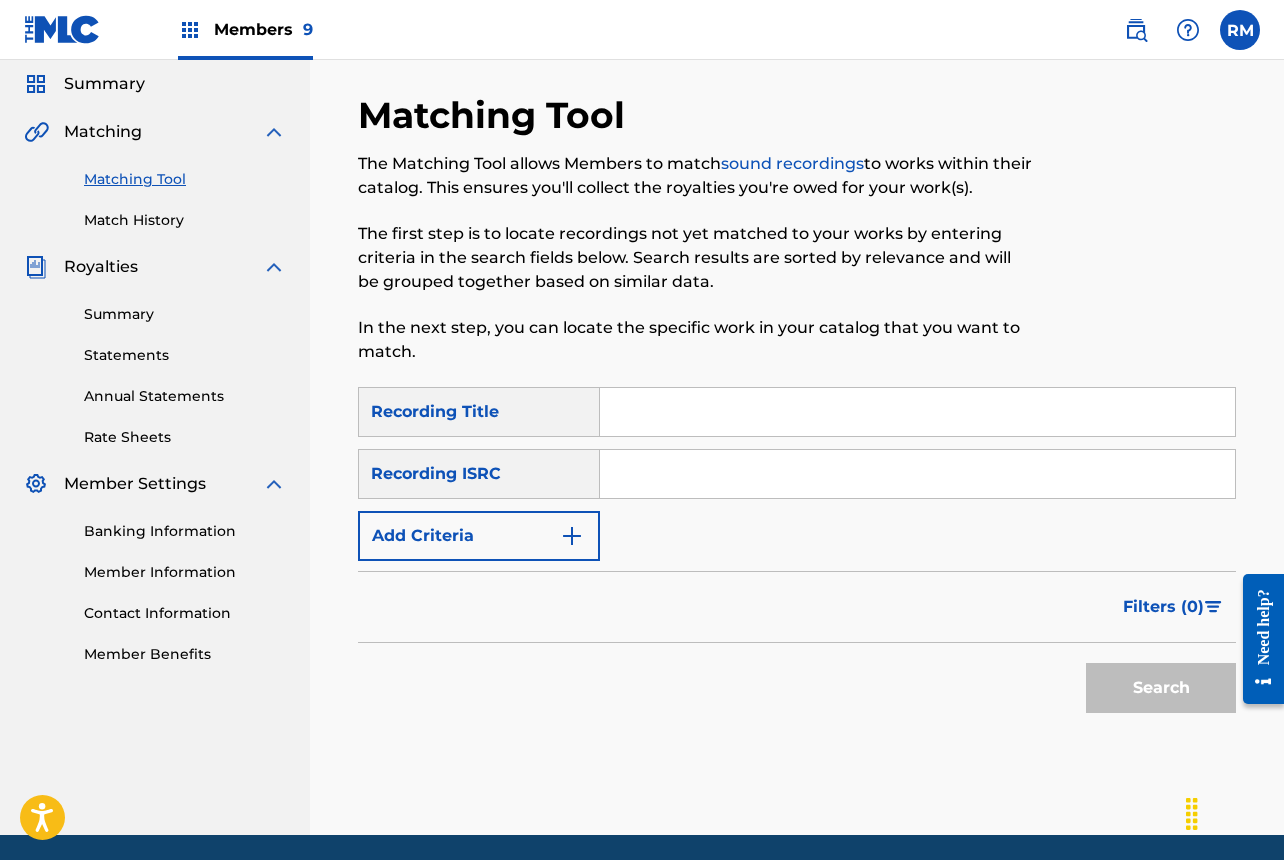 click at bounding box center (917, 474) 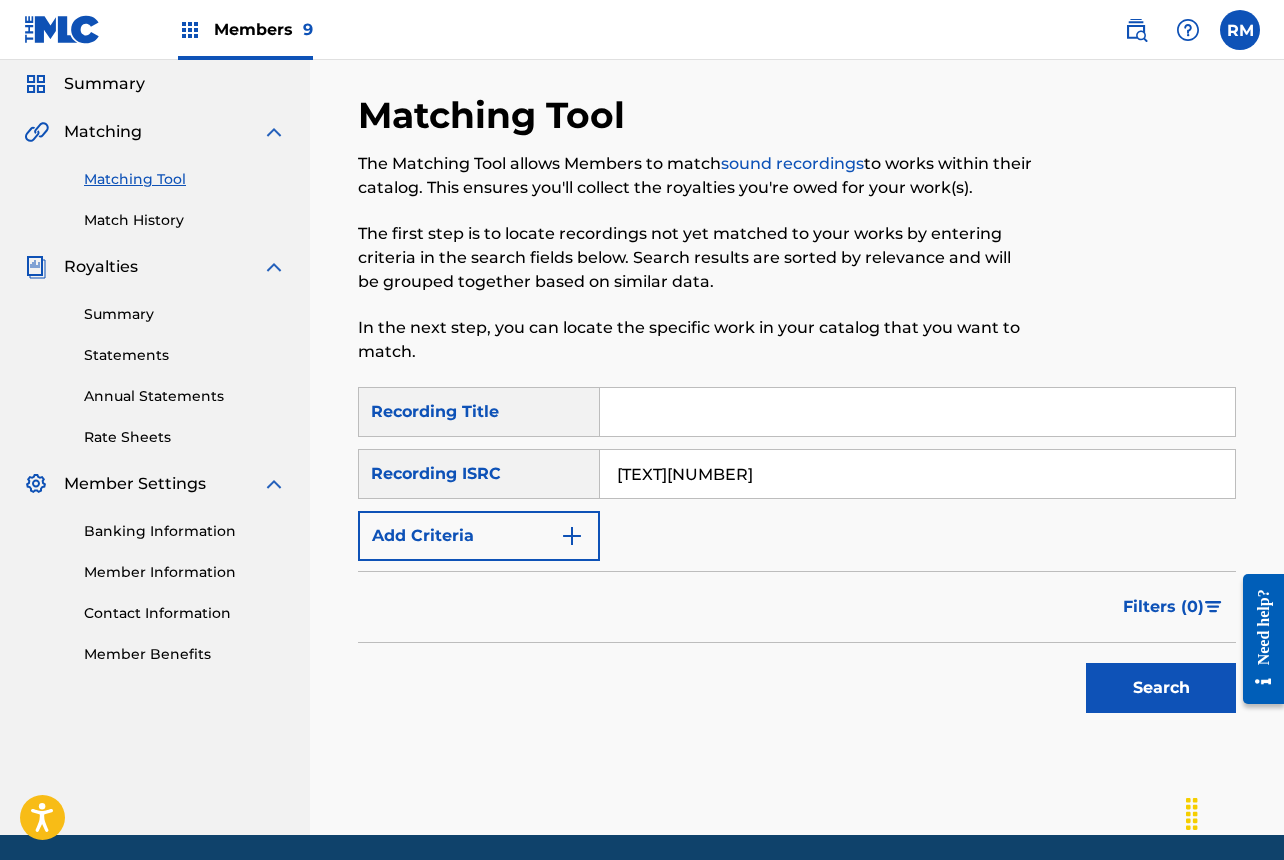 type on "[TEXT][NUMBER]" 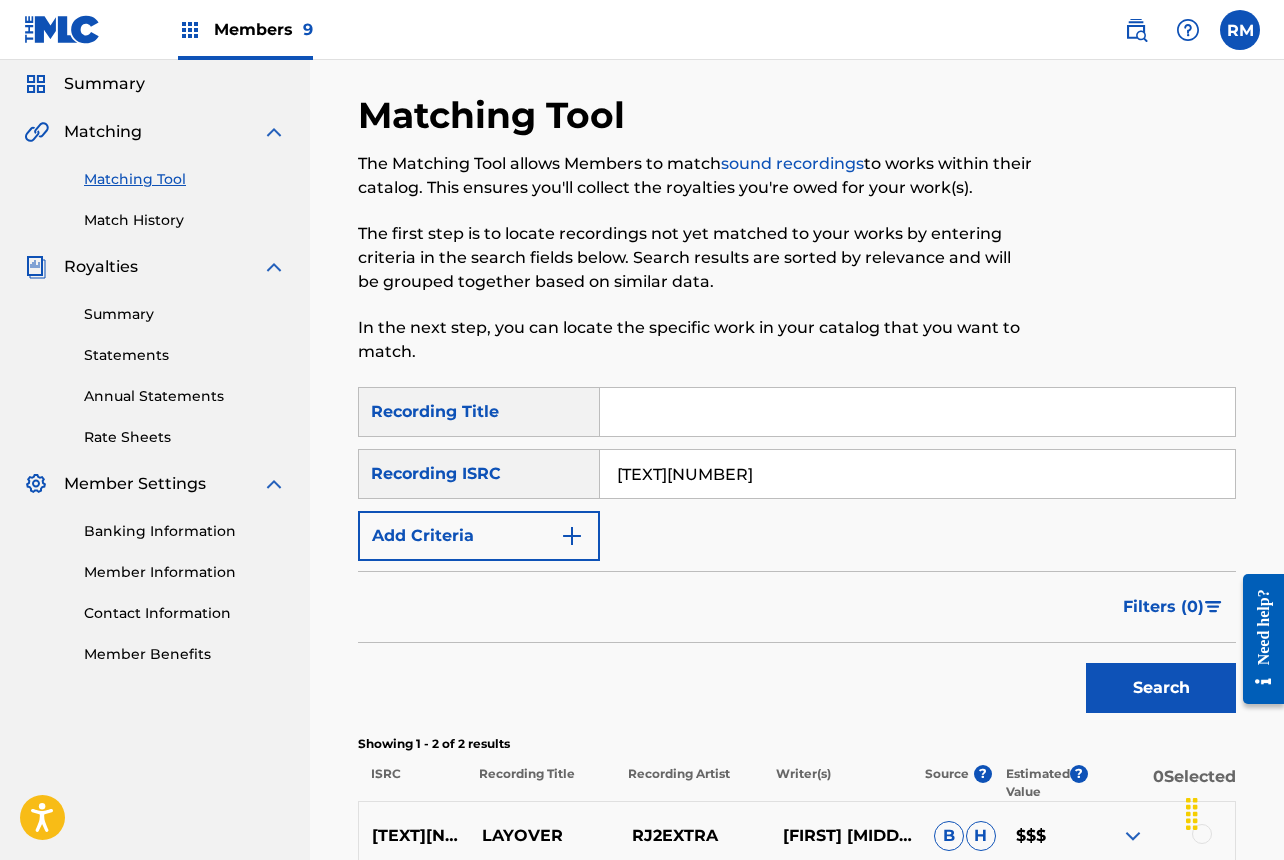scroll, scrollTop: 344, scrollLeft: 0, axis: vertical 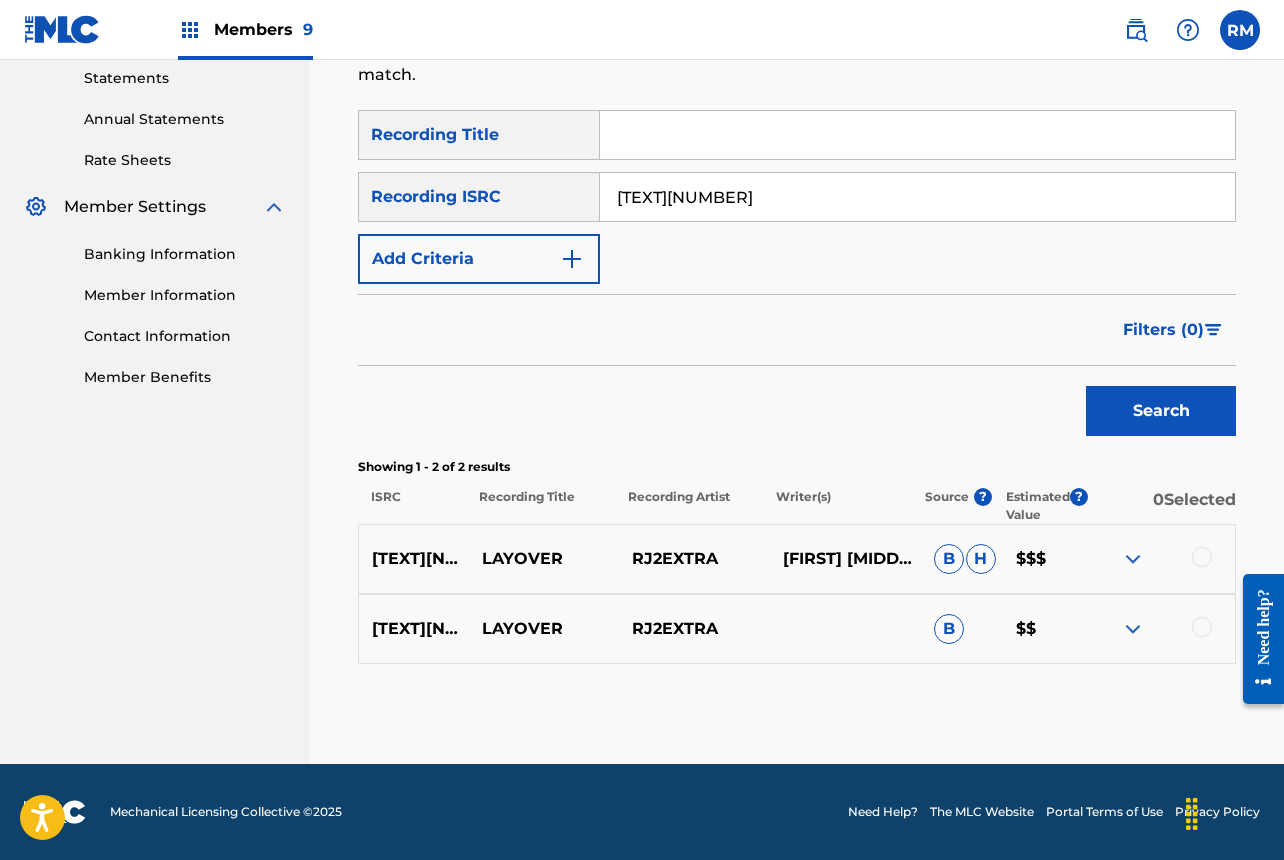 click at bounding box center (1202, 557) 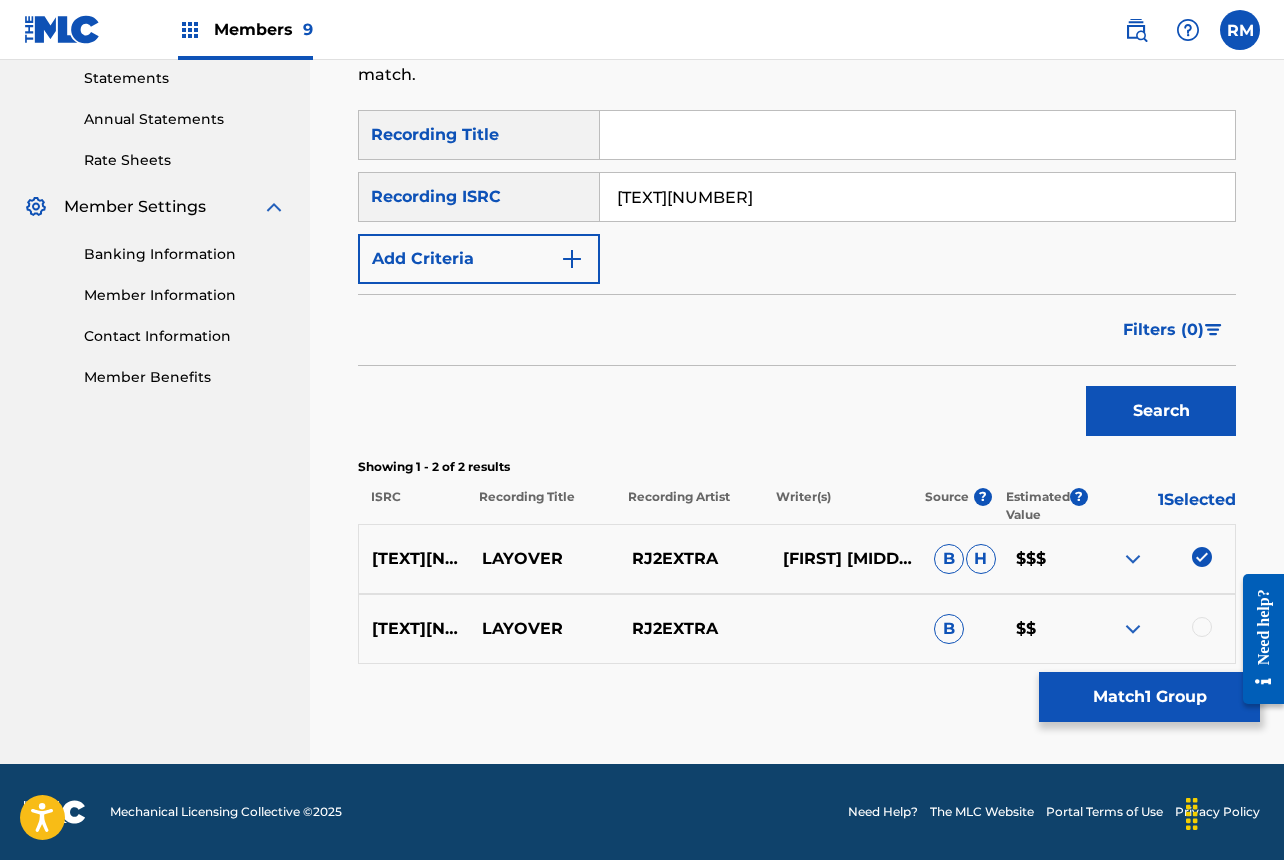 click at bounding box center (1202, 627) 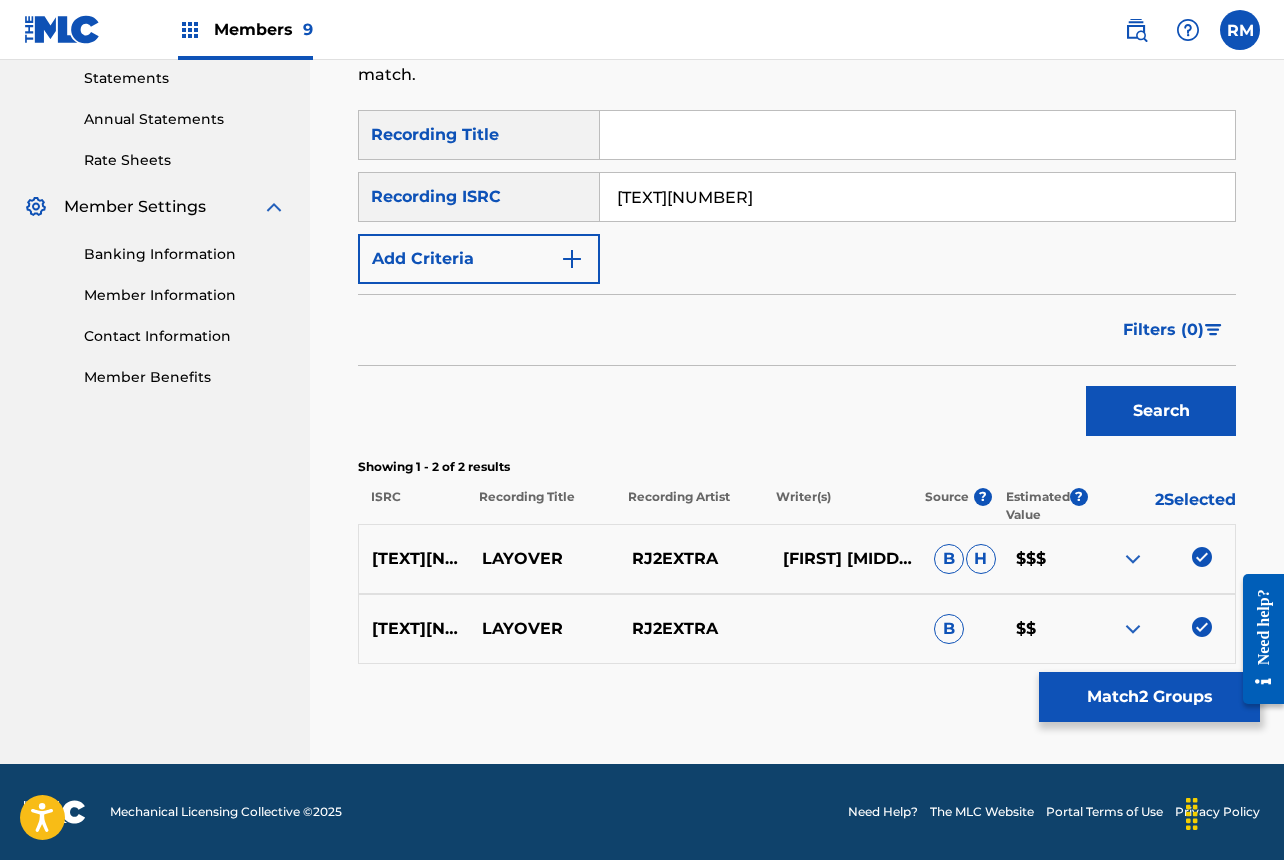 click on "Match  2 Groups" at bounding box center (1149, 697) 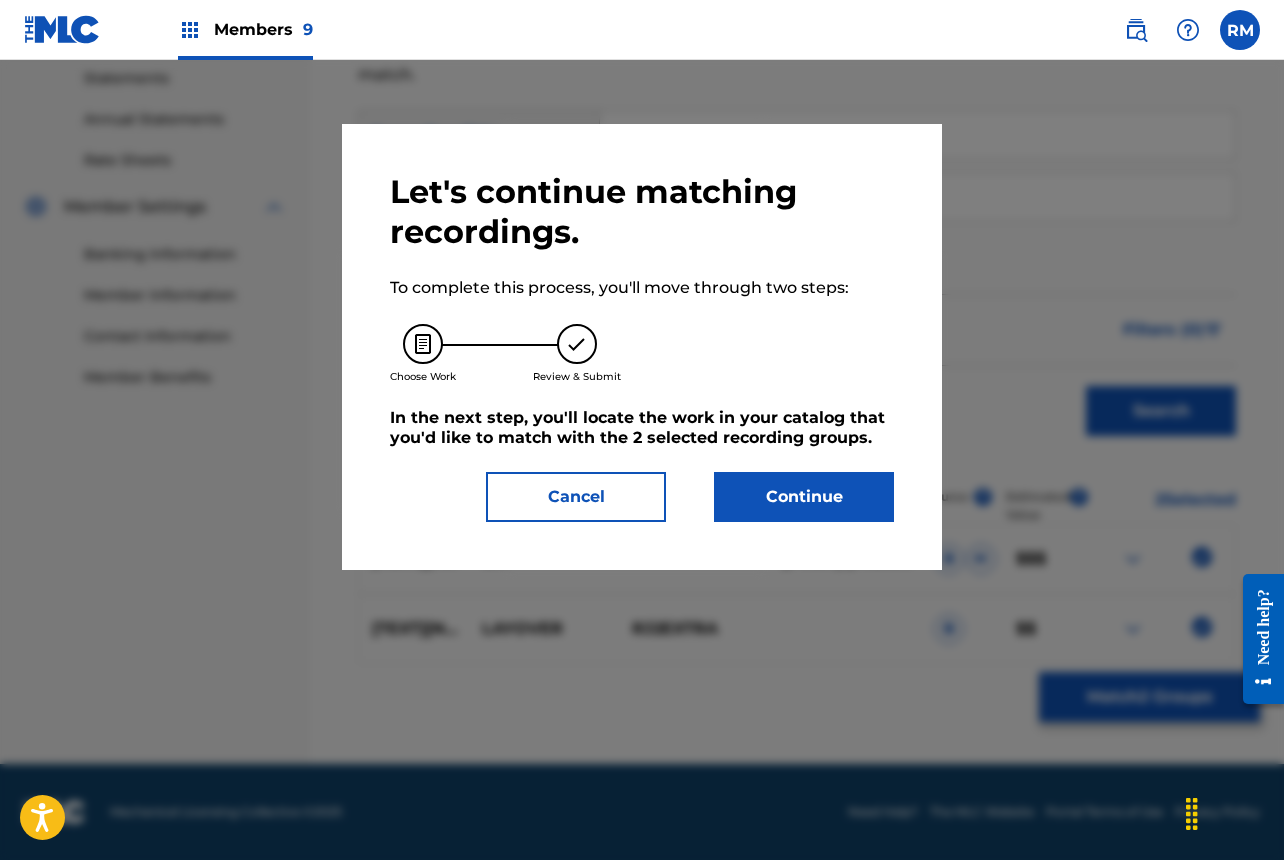 click on "Continue" at bounding box center [804, 497] 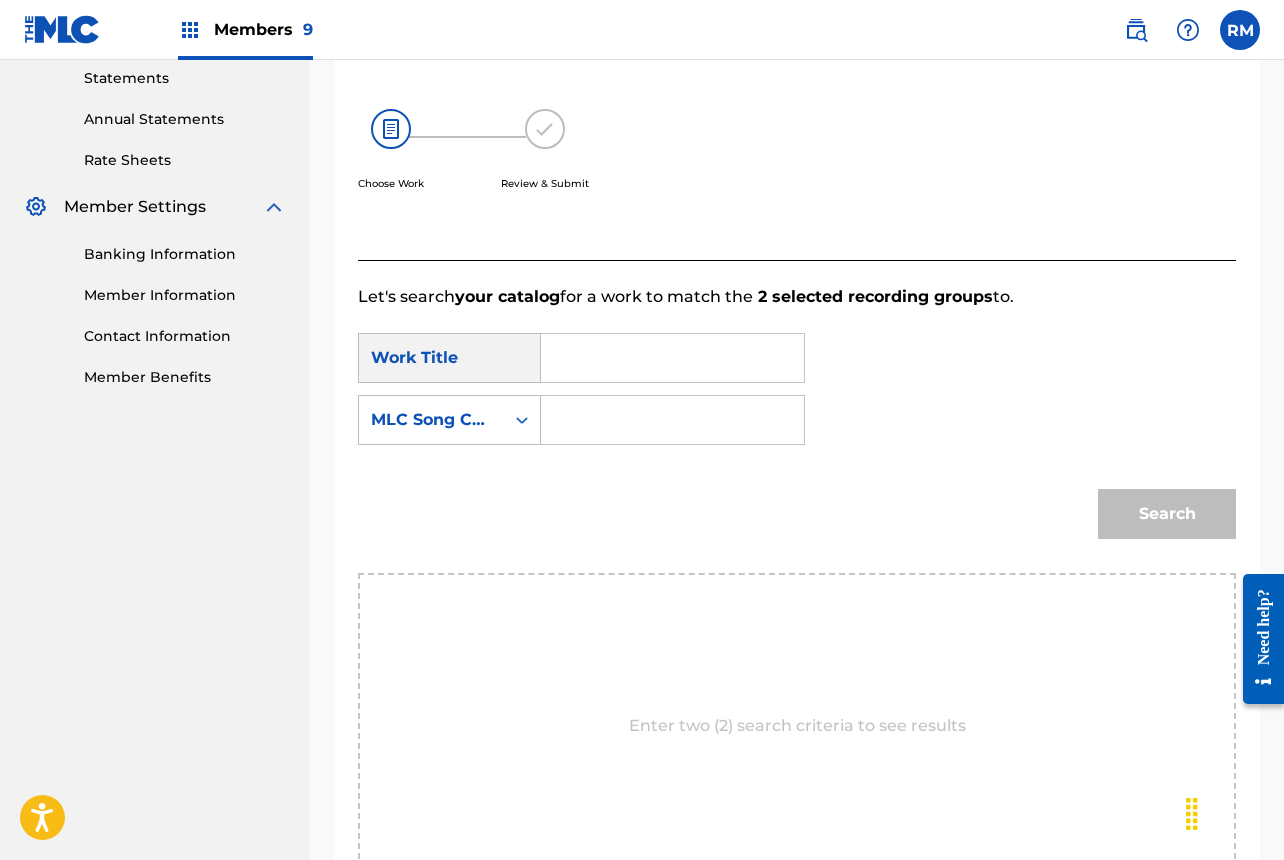 click at bounding box center (672, 358) 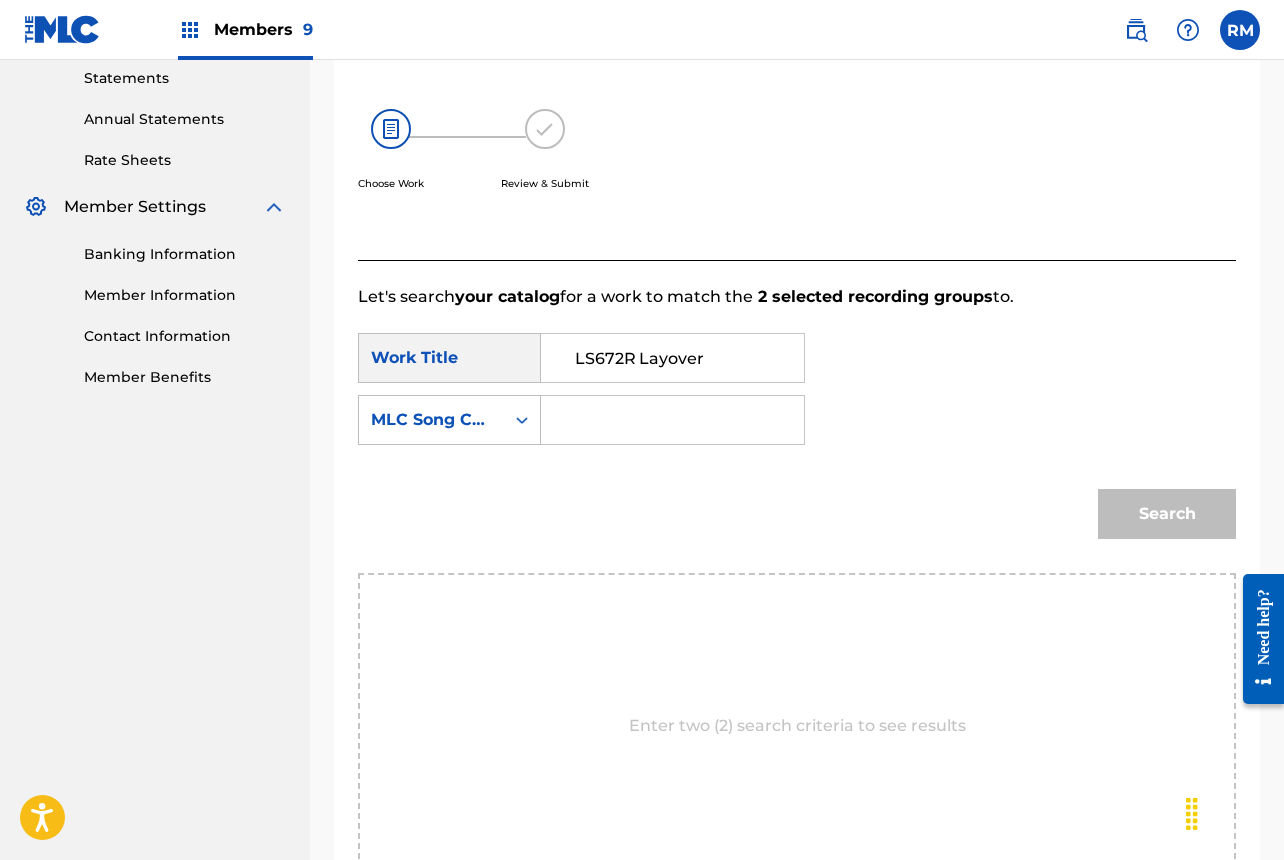 click on "LS672R	Layover" at bounding box center [672, 358] 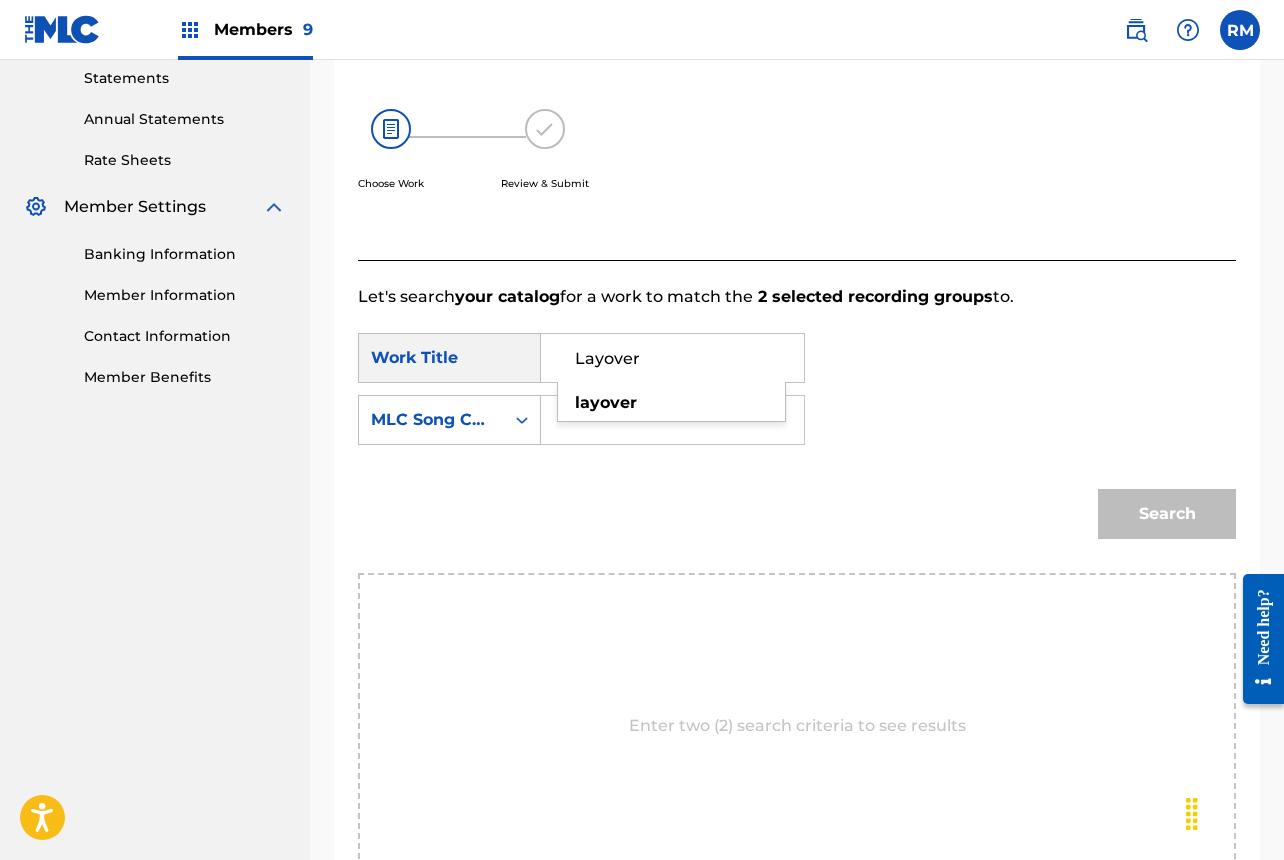 type on "Layover" 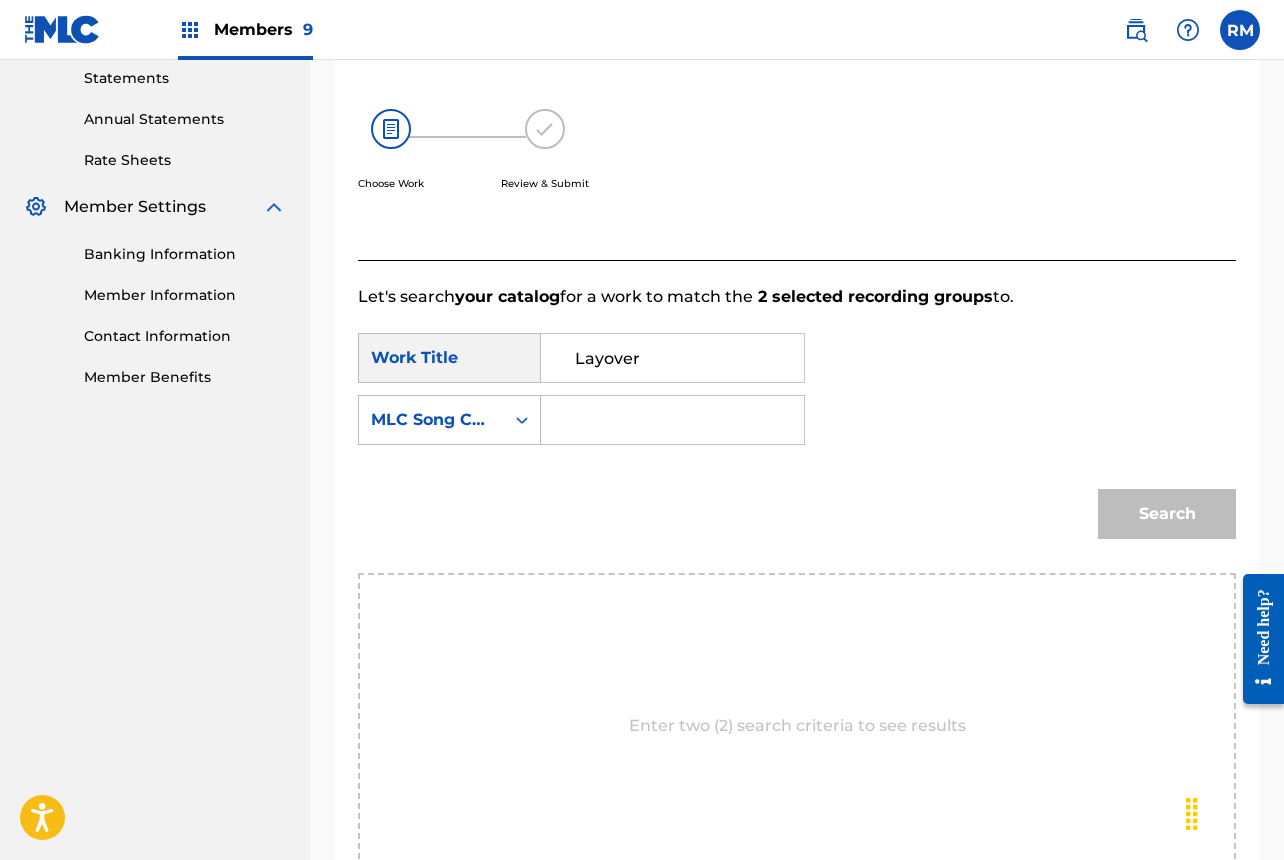 click at bounding box center [673, 420] 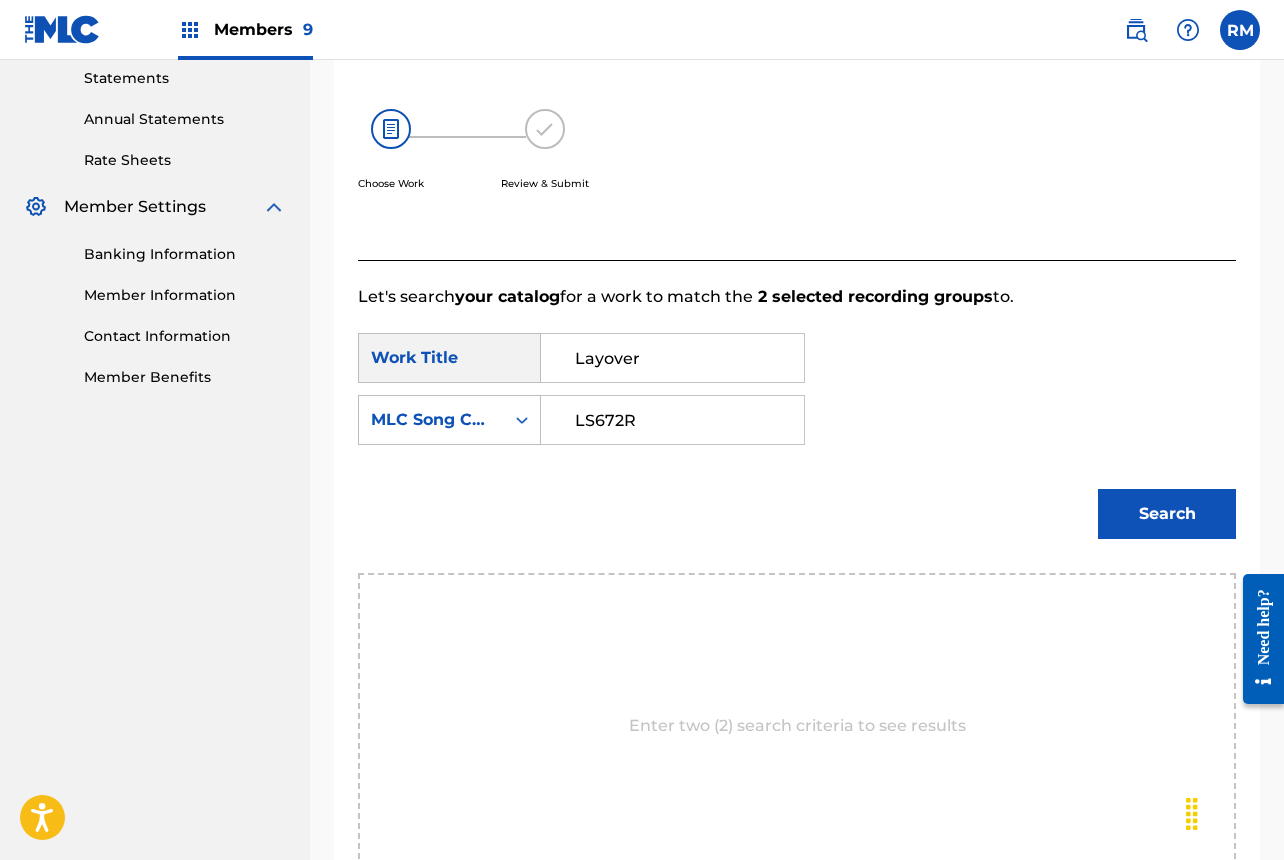 click on "LS672R" at bounding box center [672, 420] 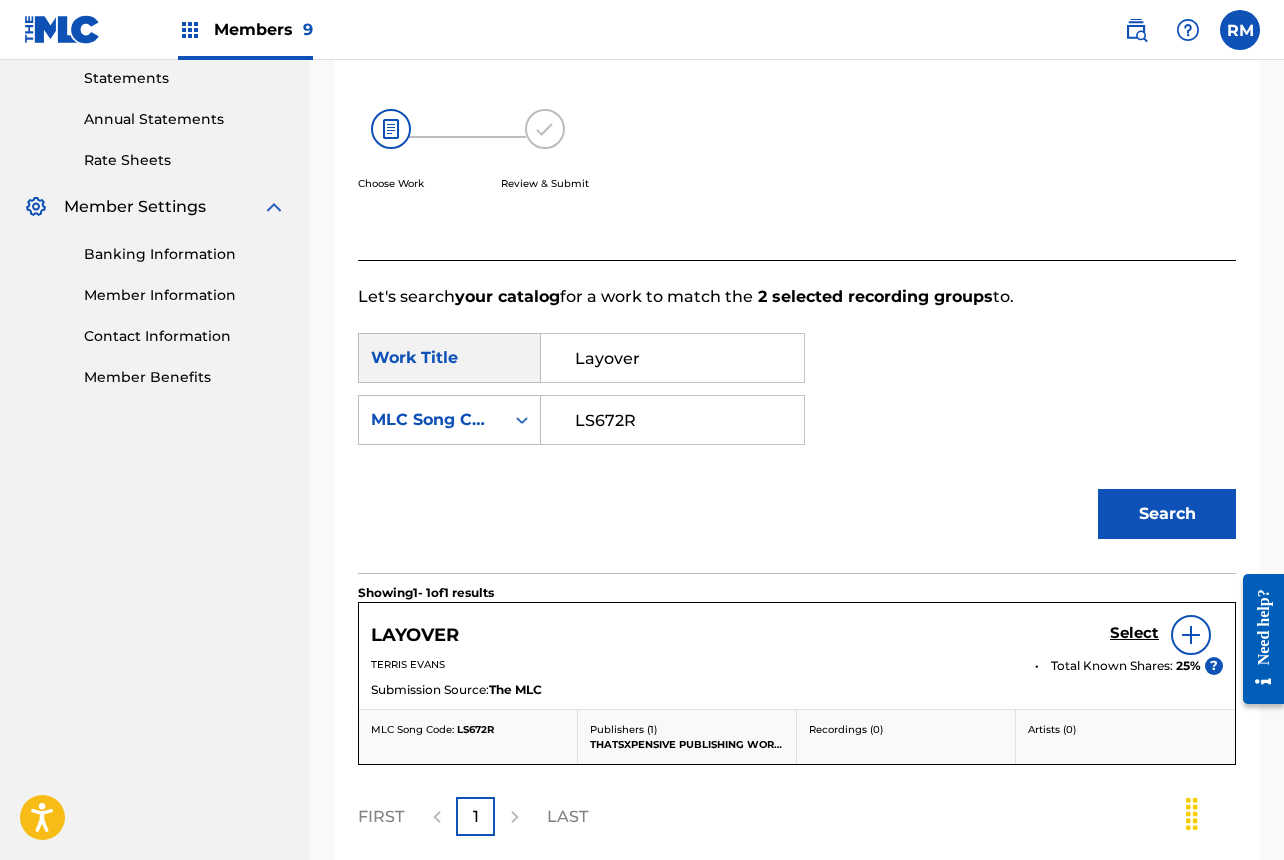 click on "Select" at bounding box center [1134, 633] 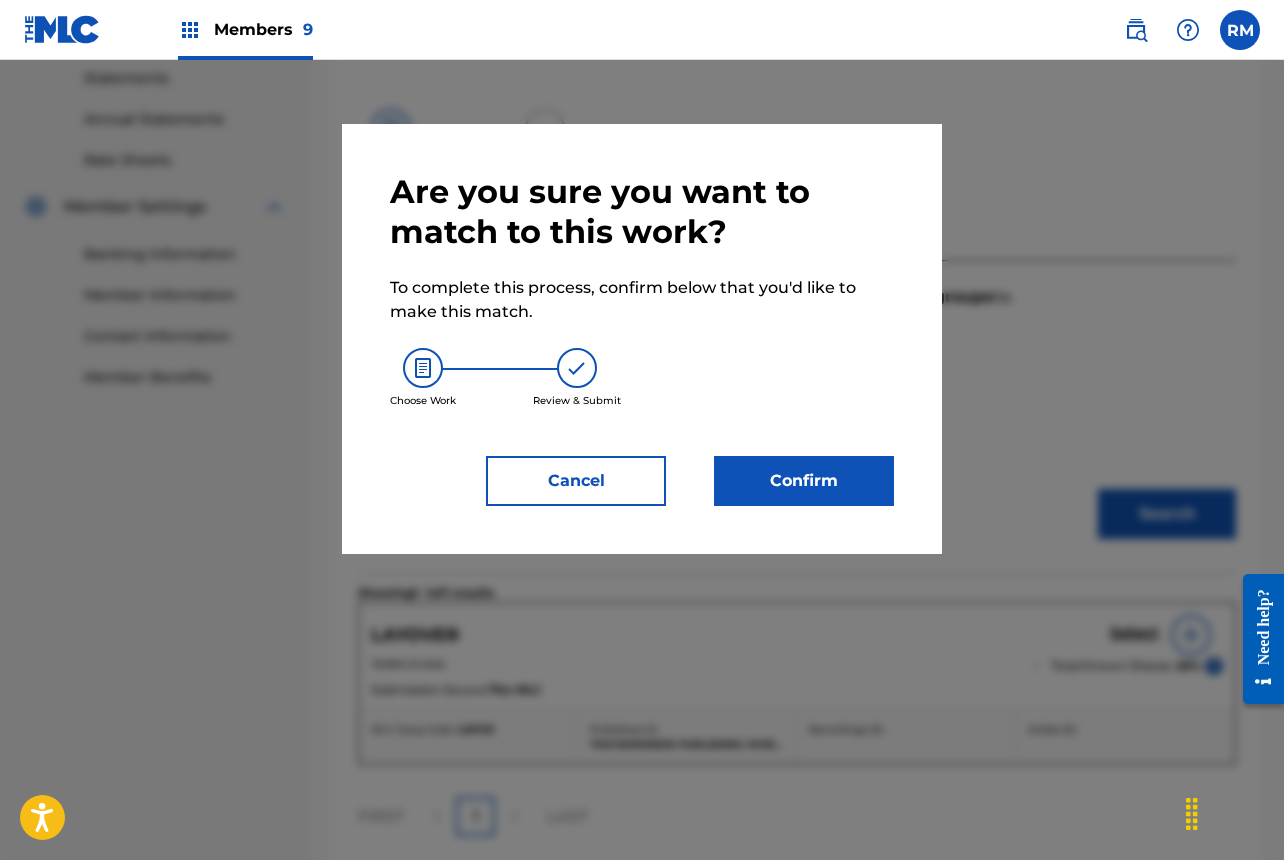 click on "Confirm" at bounding box center [804, 481] 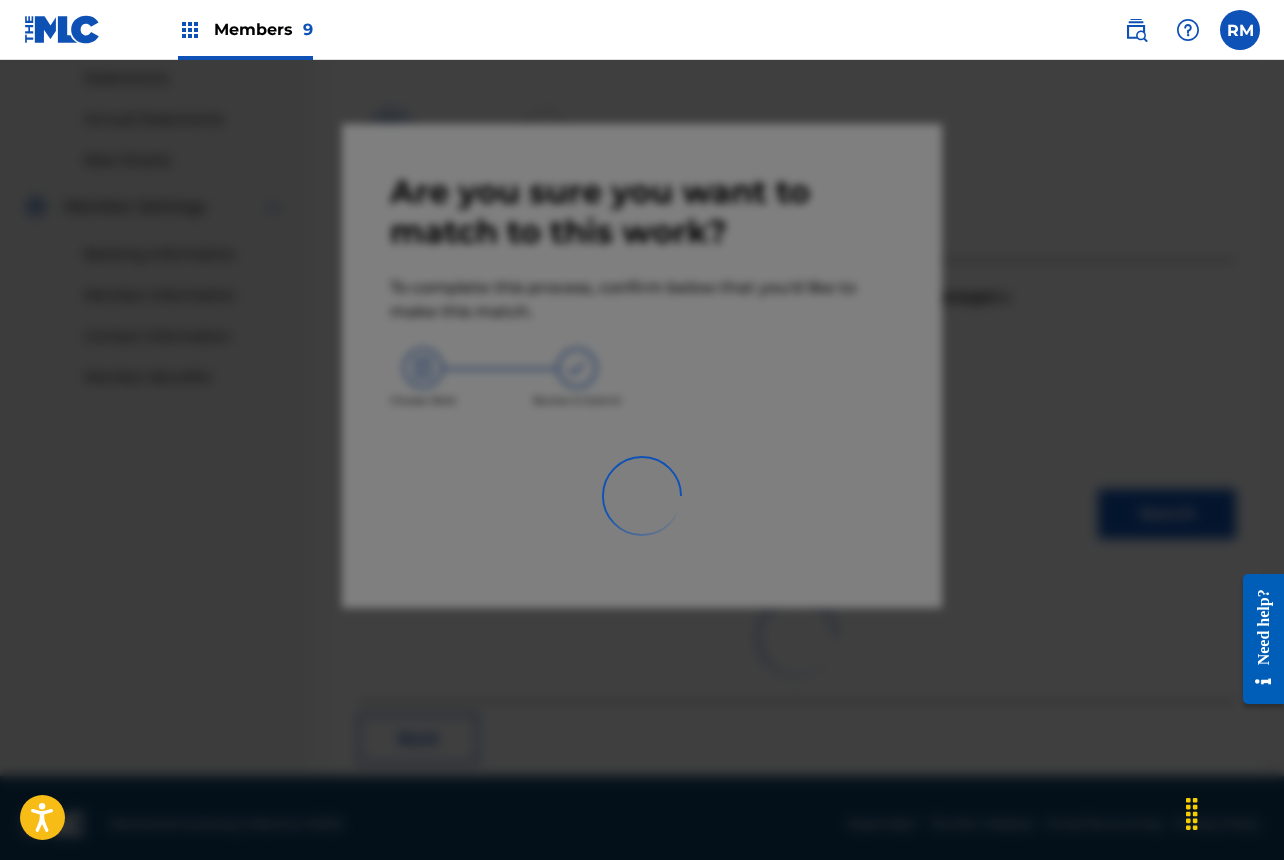 scroll, scrollTop: 67, scrollLeft: 0, axis: vertical 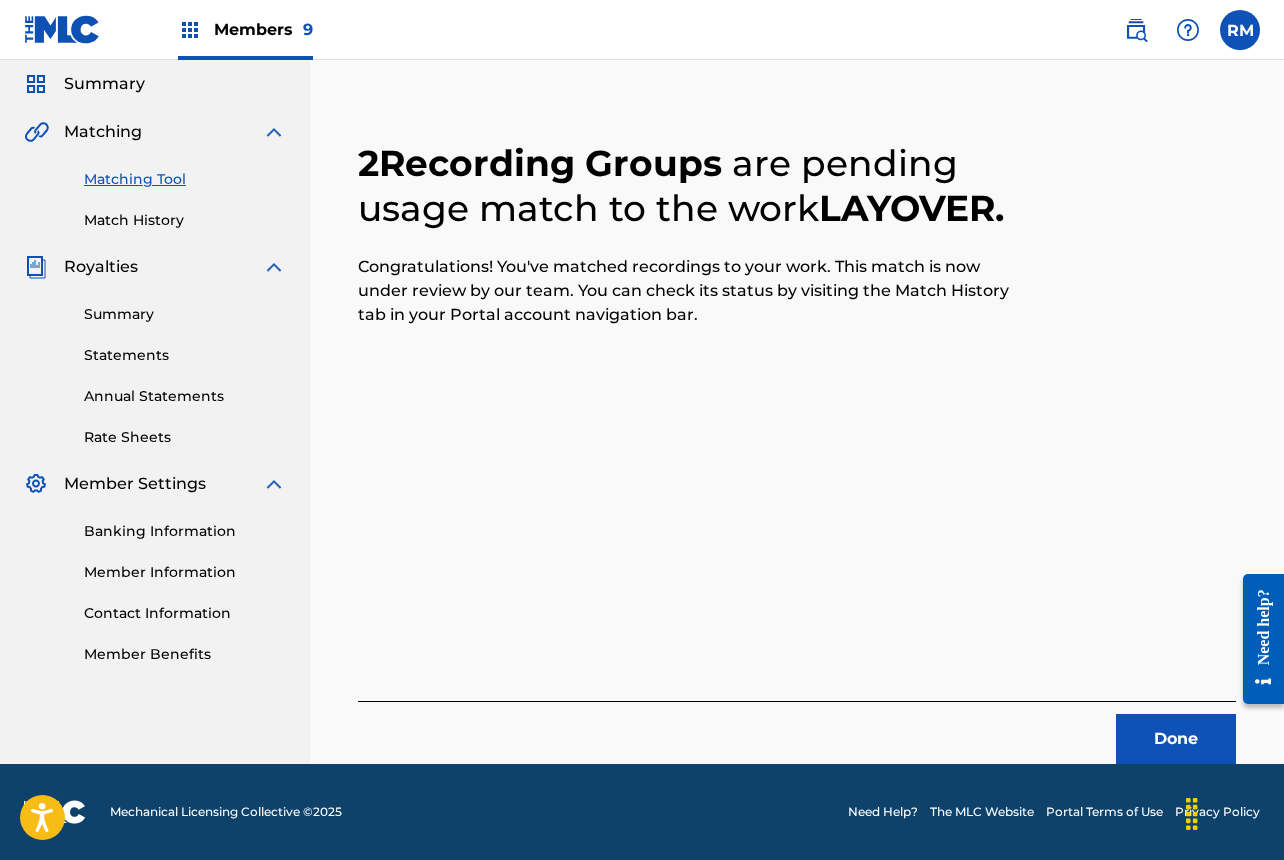 click on "Done" at bounding box center [1176, 739] 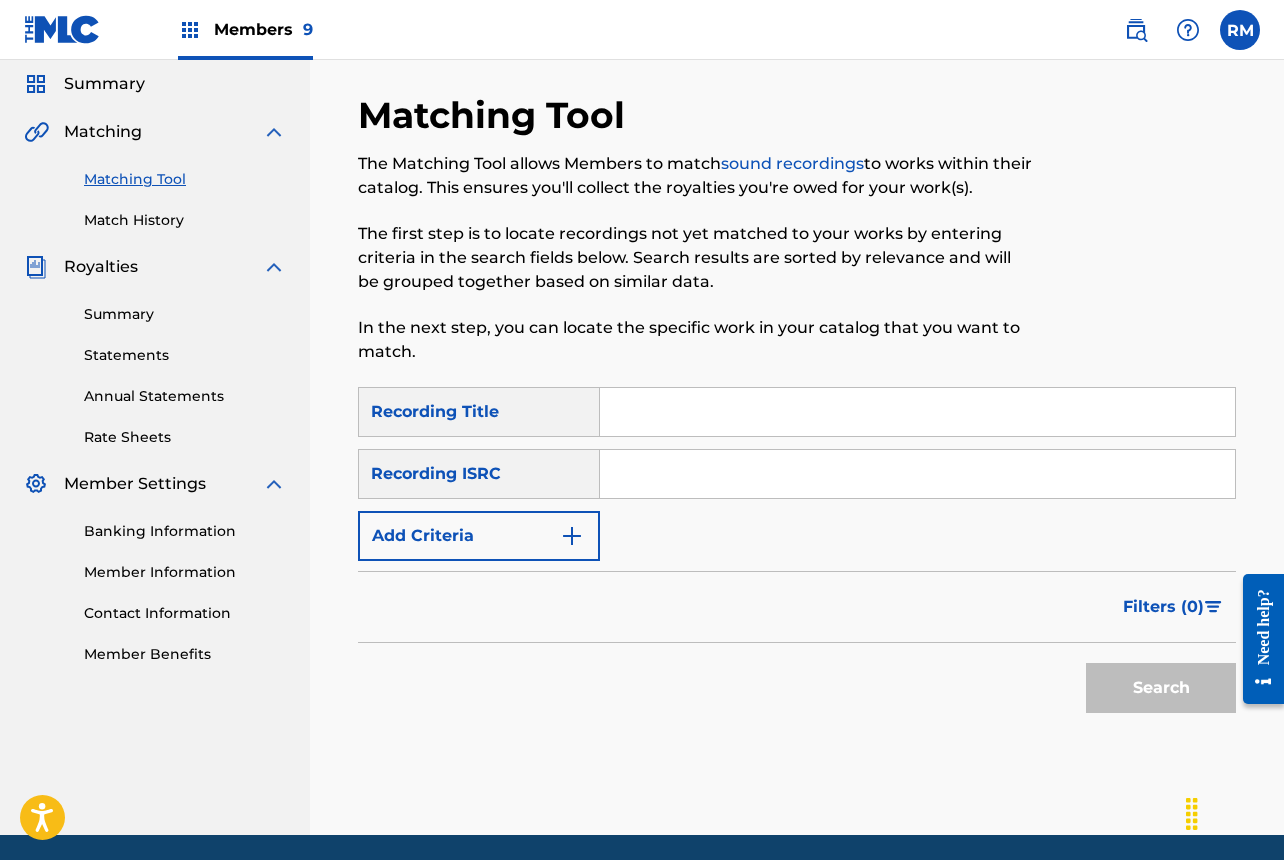 click at bounding box center [917, 474] 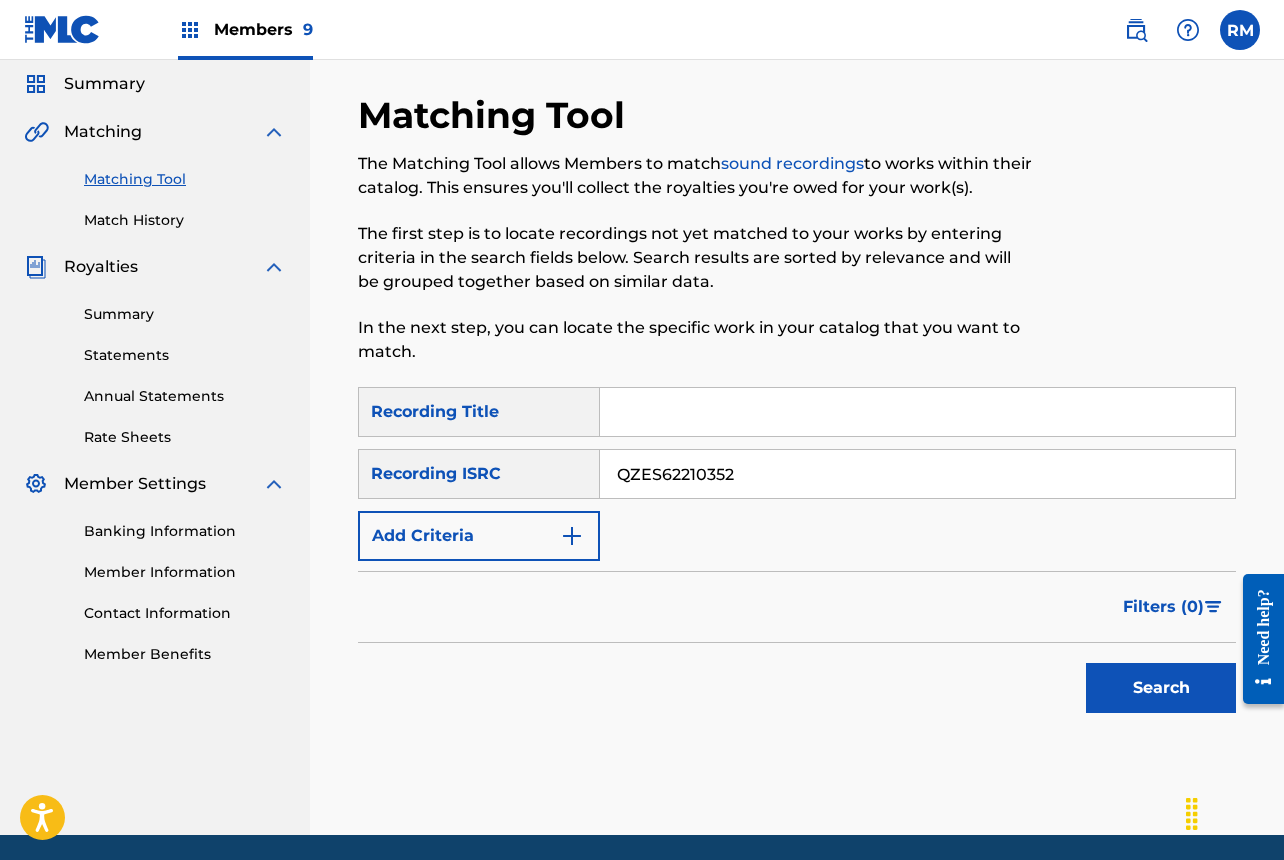 click on "Search" at bounding box center [1161, 688] 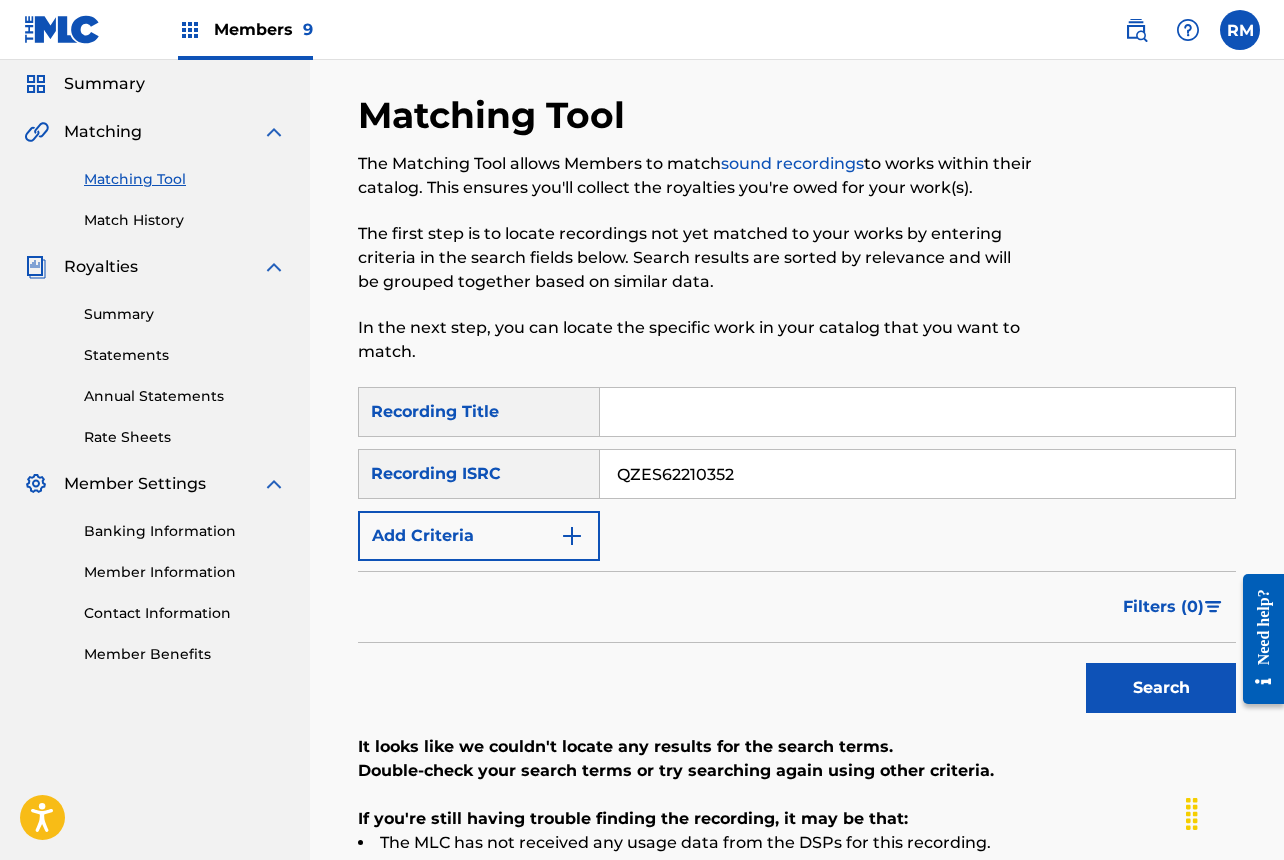 click on "QZES62210352" at bounding box center (917, 474) 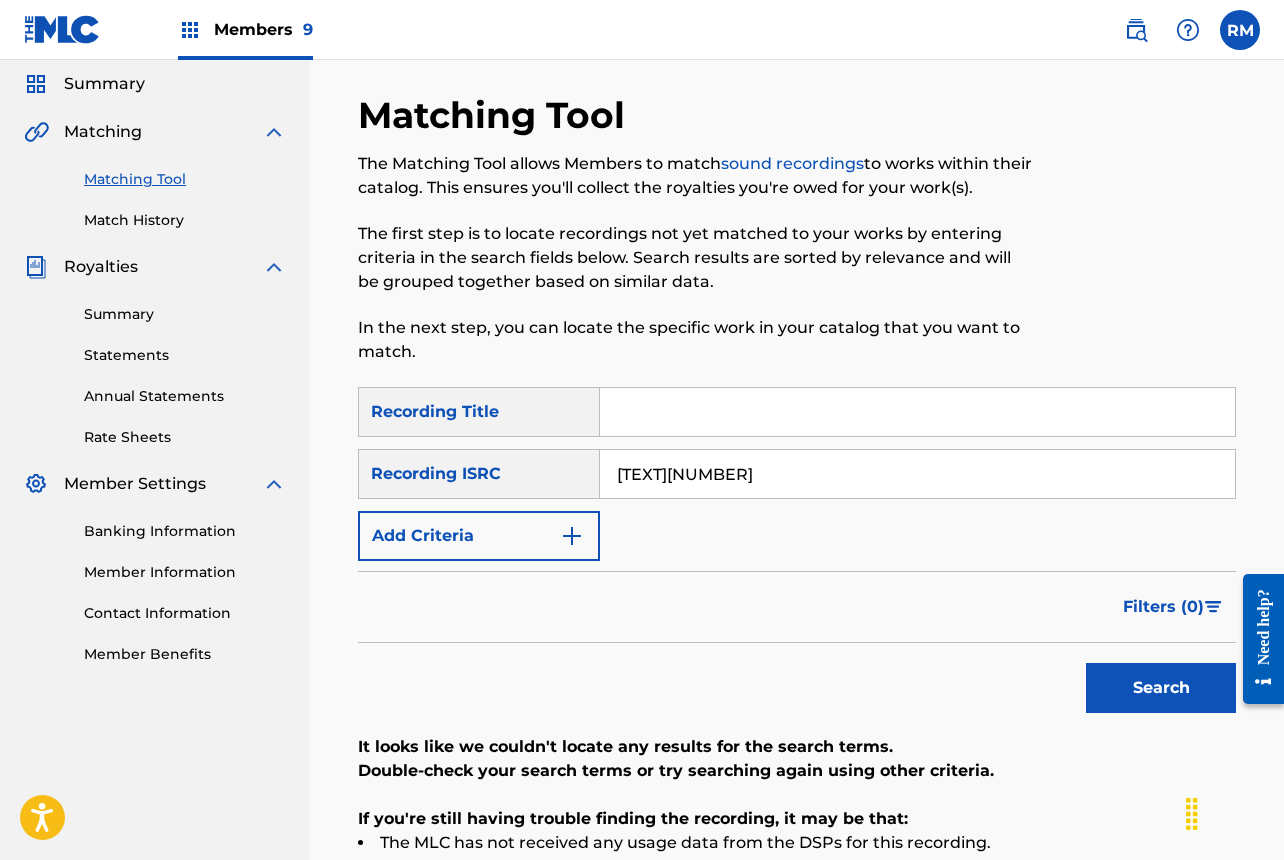 type on "[TEXT][NUMBER]" 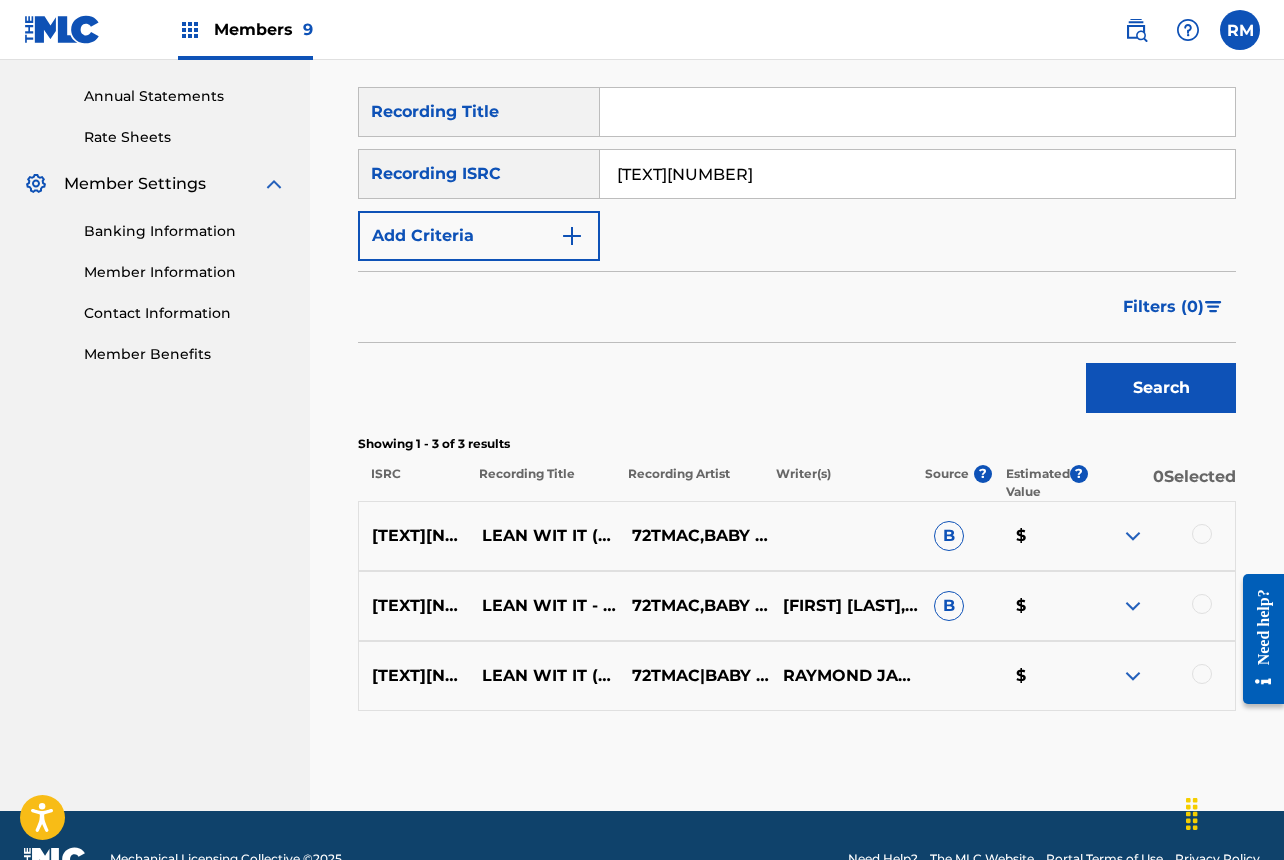 scroll, scrollTop: 414, scrollLeft: 0, axis: vertical 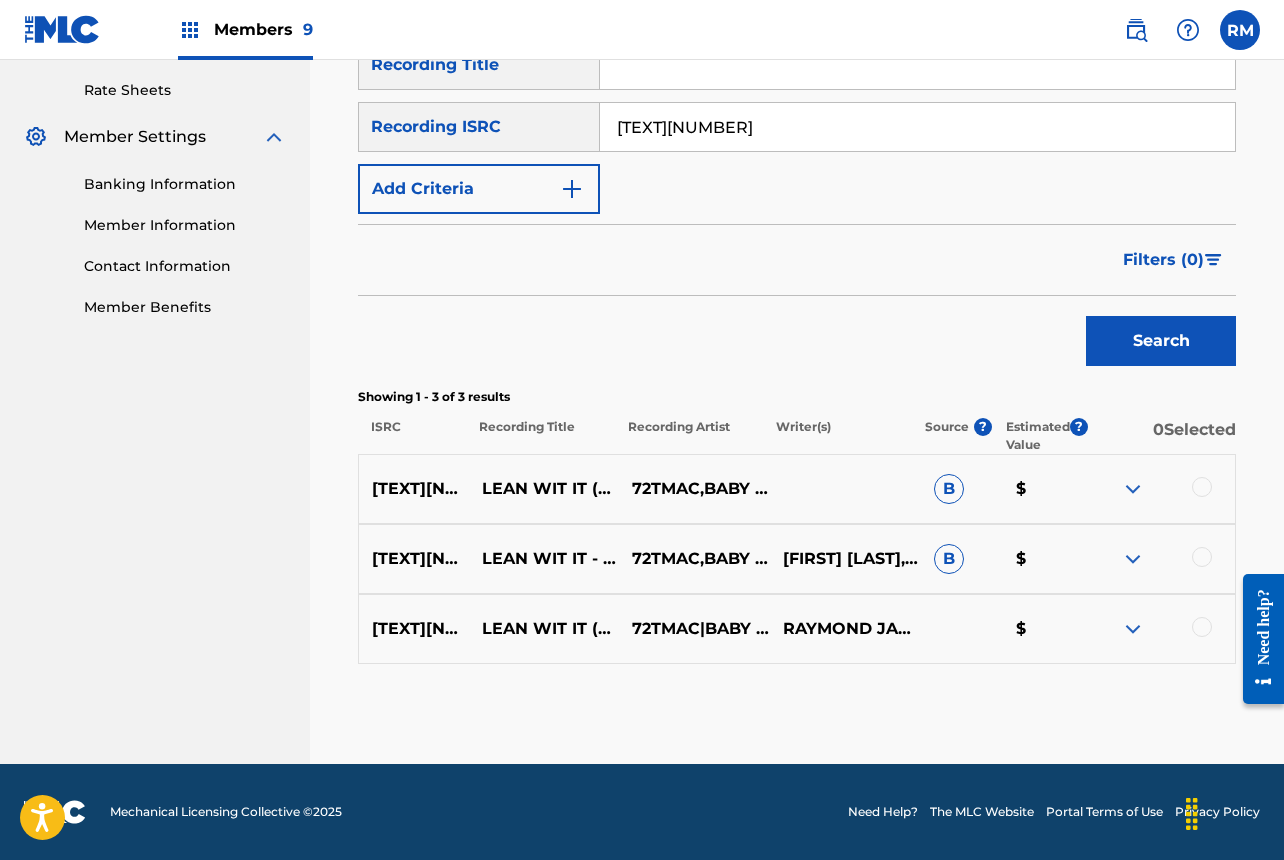 click at bounding box center (1202, 487) 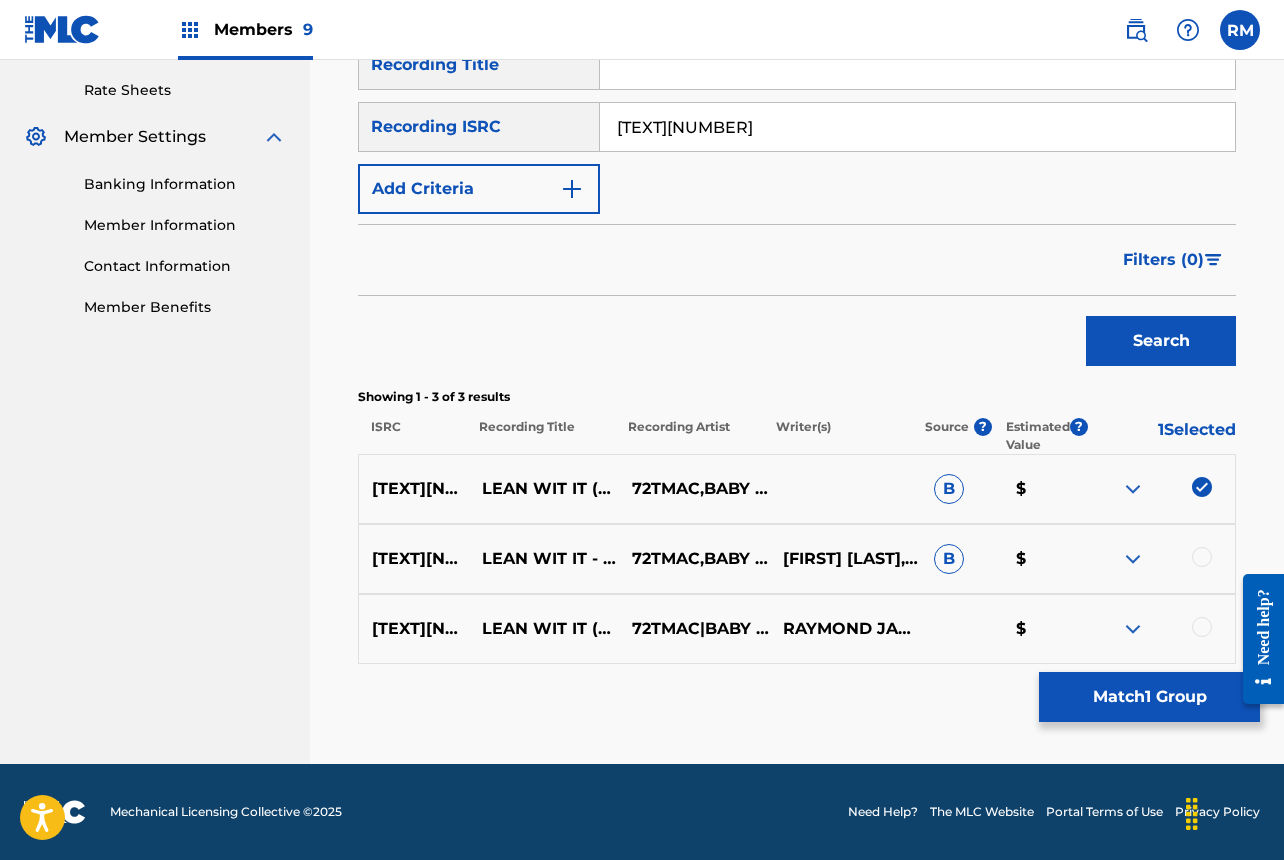 click at bounding box center (1202, 557) 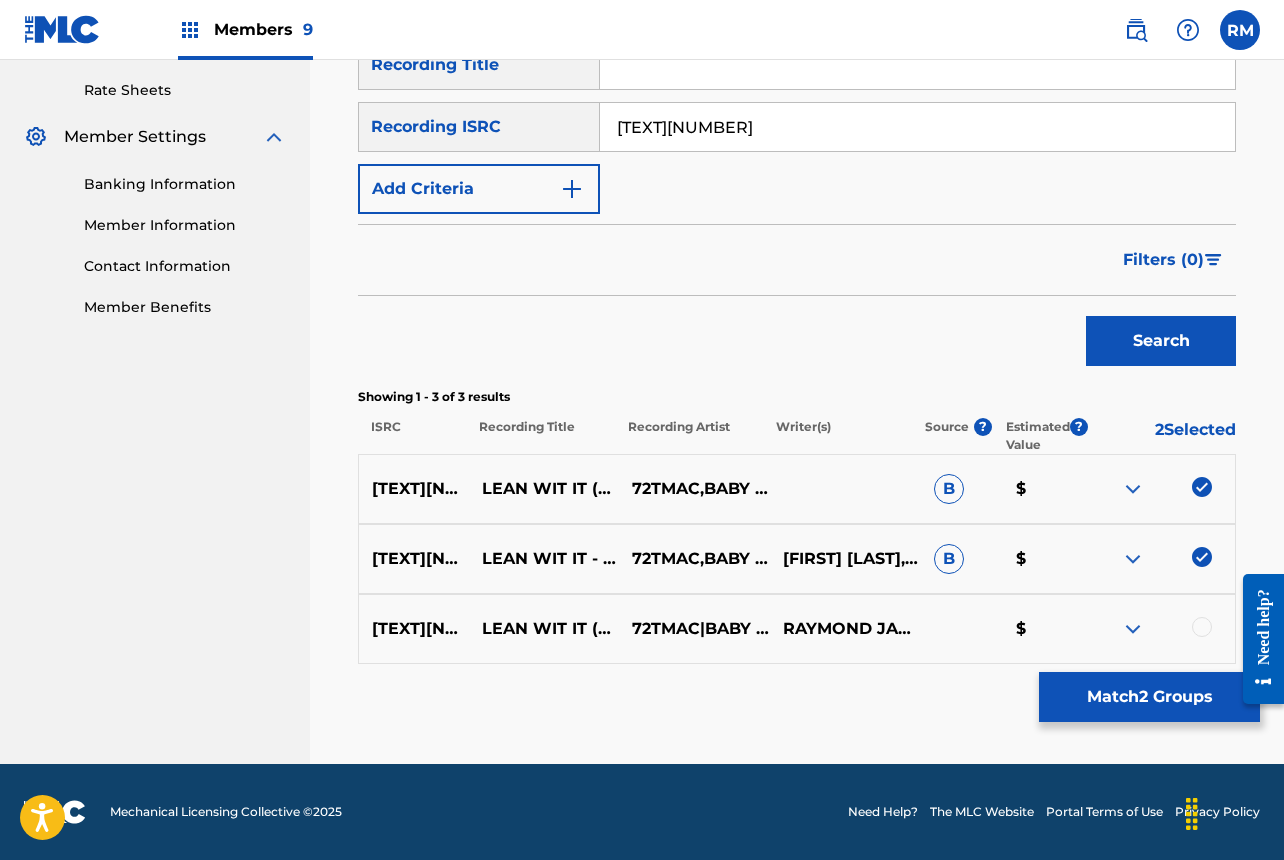 click at bounding box center [1202, 627] 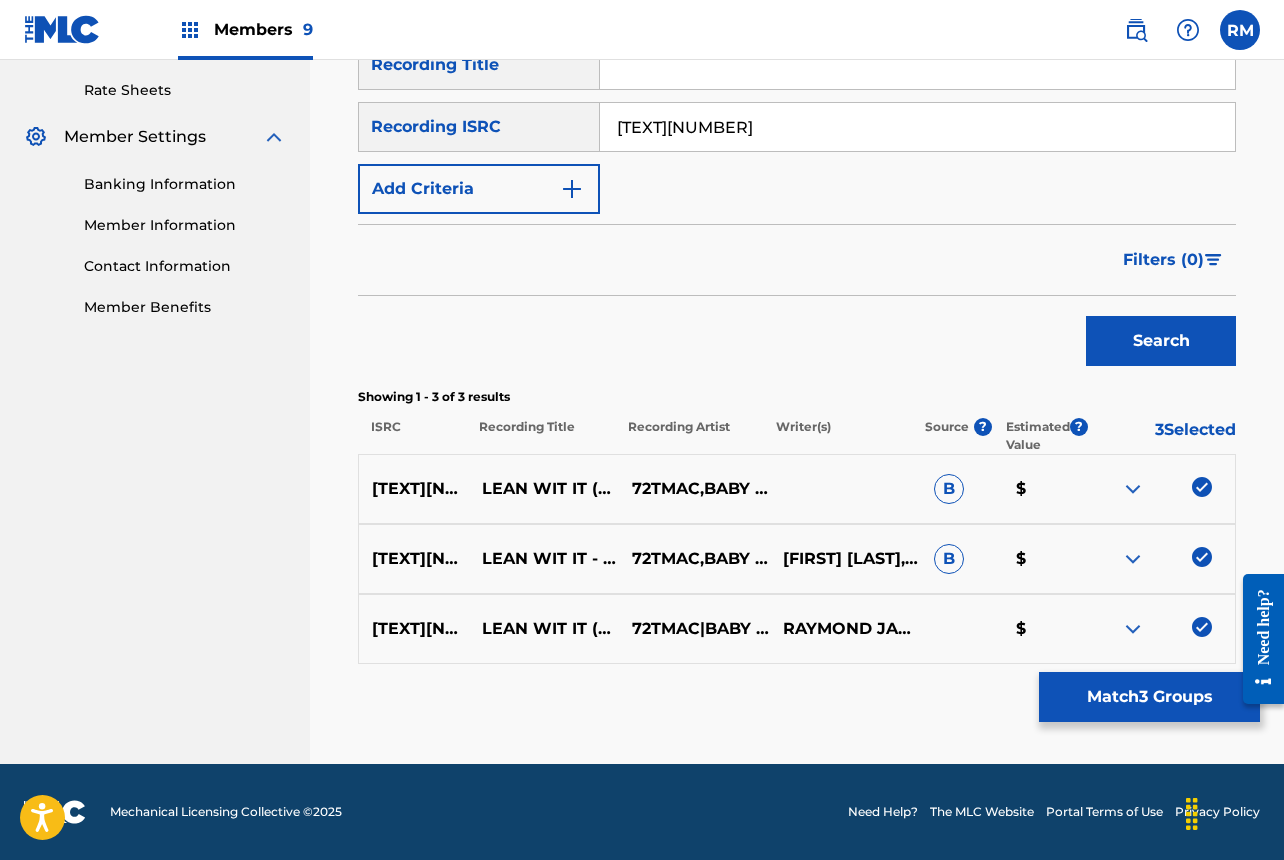 click on "Match  3 Groups" at bounding box center (1149, 697) 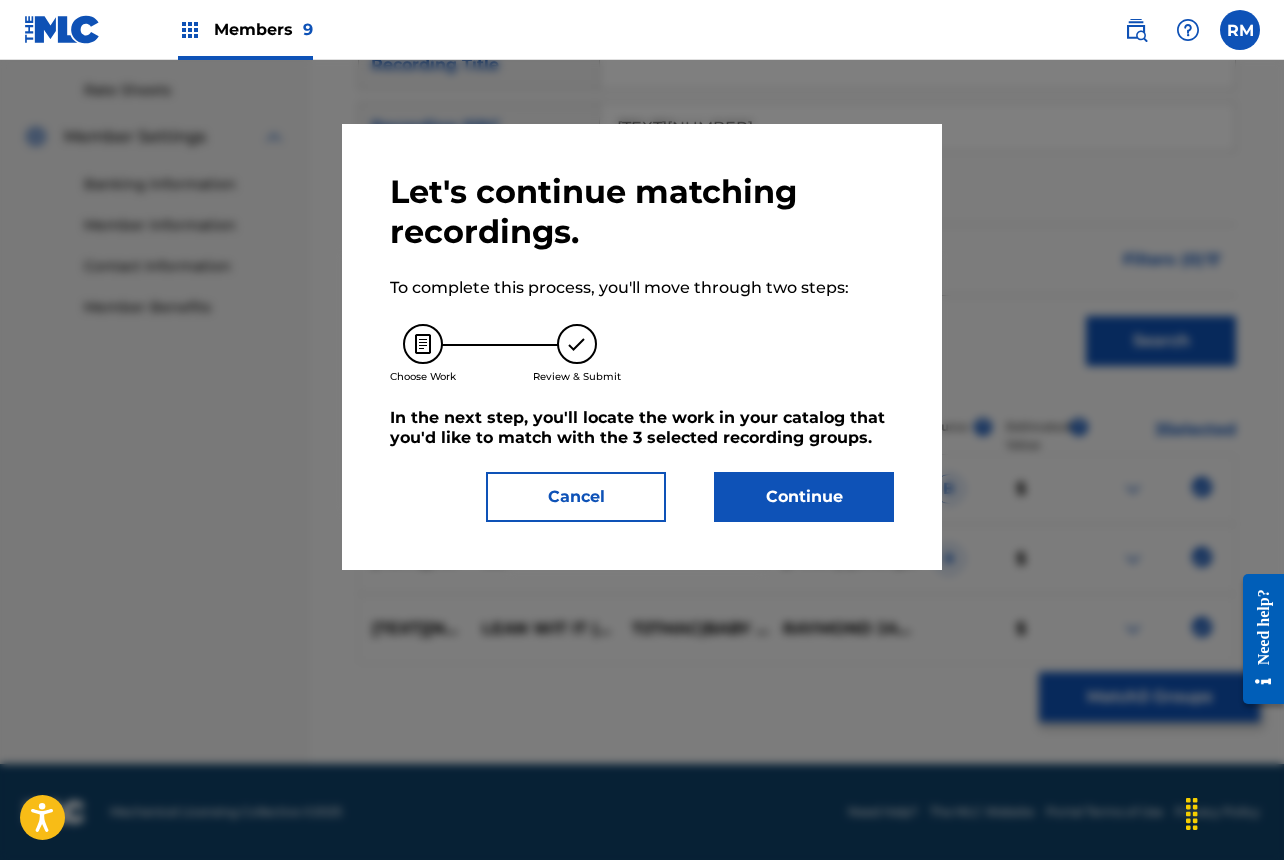click on "Continue" at bounding box center [804, 497] 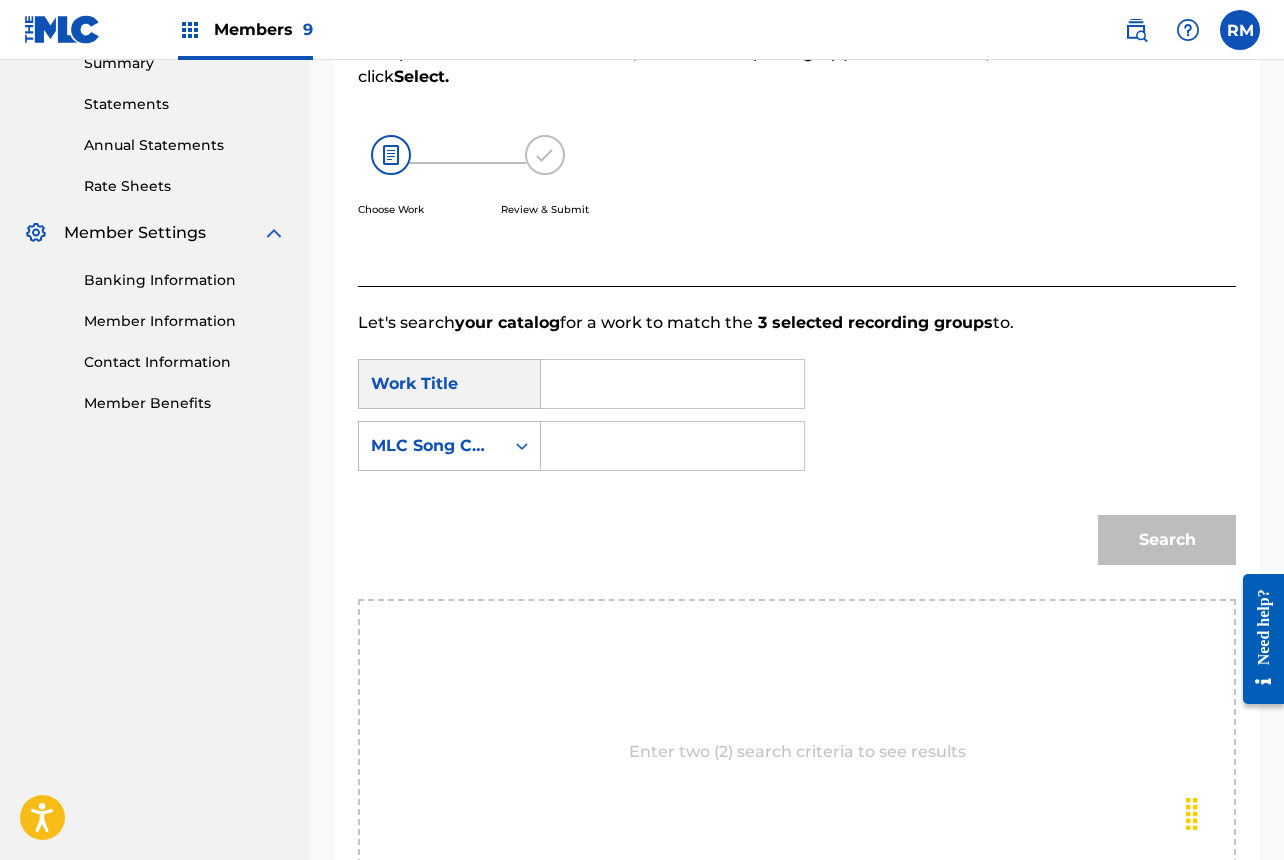 scroll, scrollTop: 414, scrollLeft: 0, axis: vertical 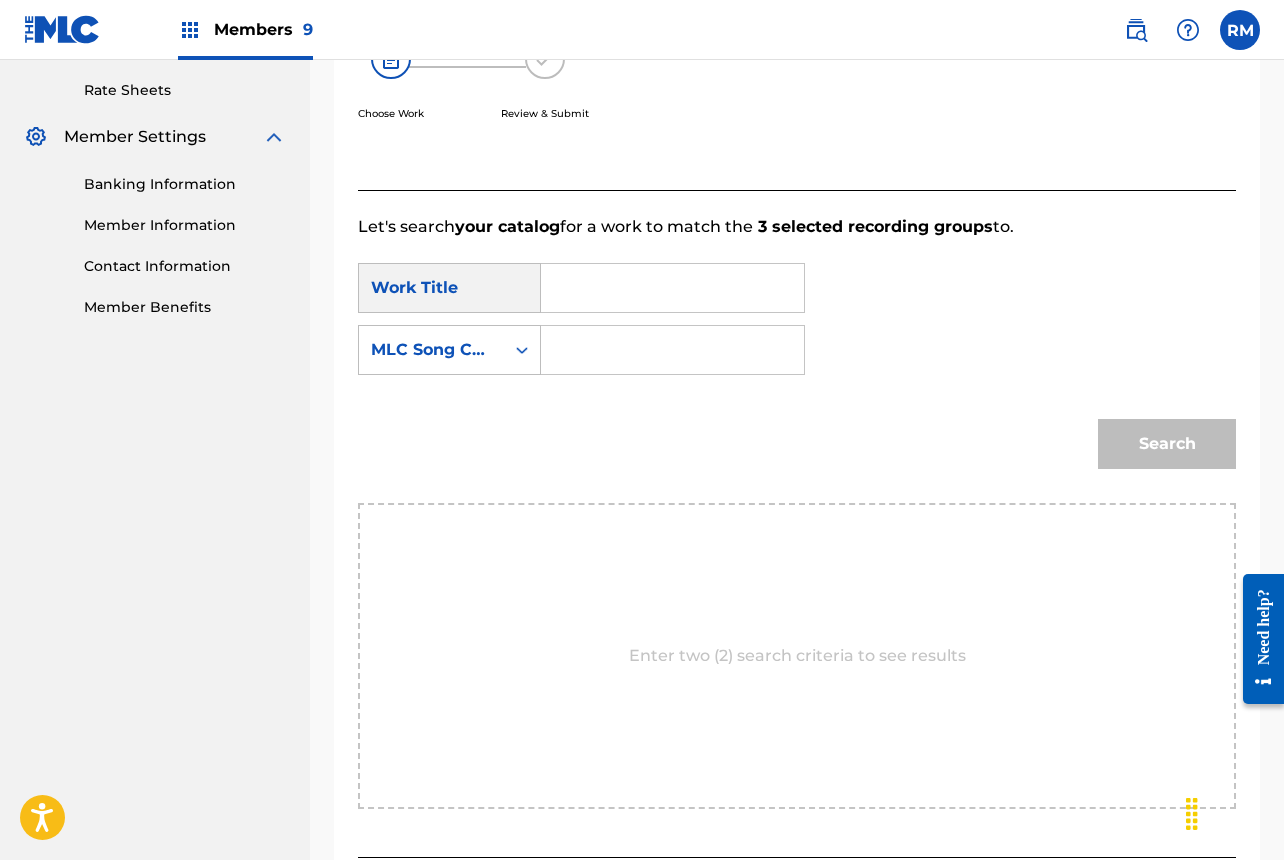 click at bounding box center (672, 288) 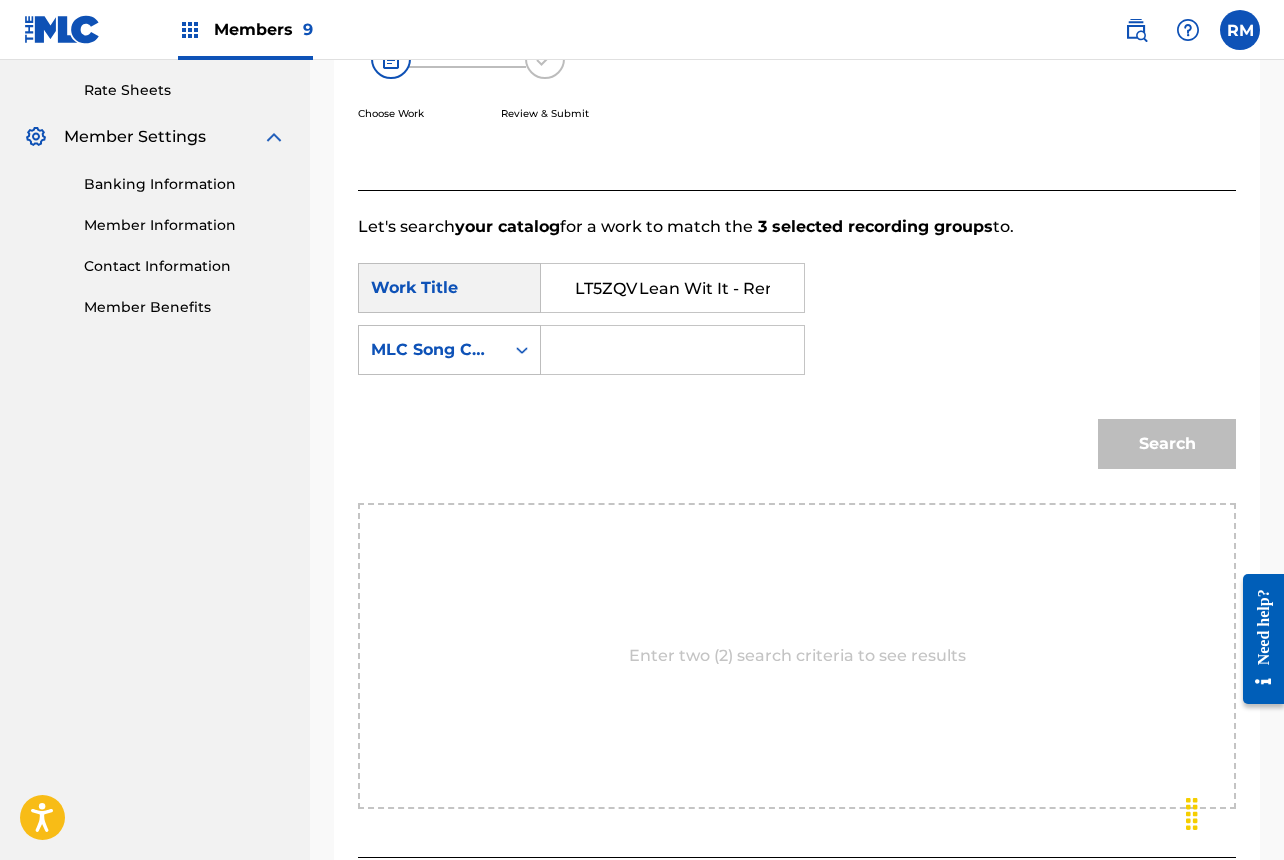 scroll, scrollTop: 0, scrollLeft: 22, axis: horizontal 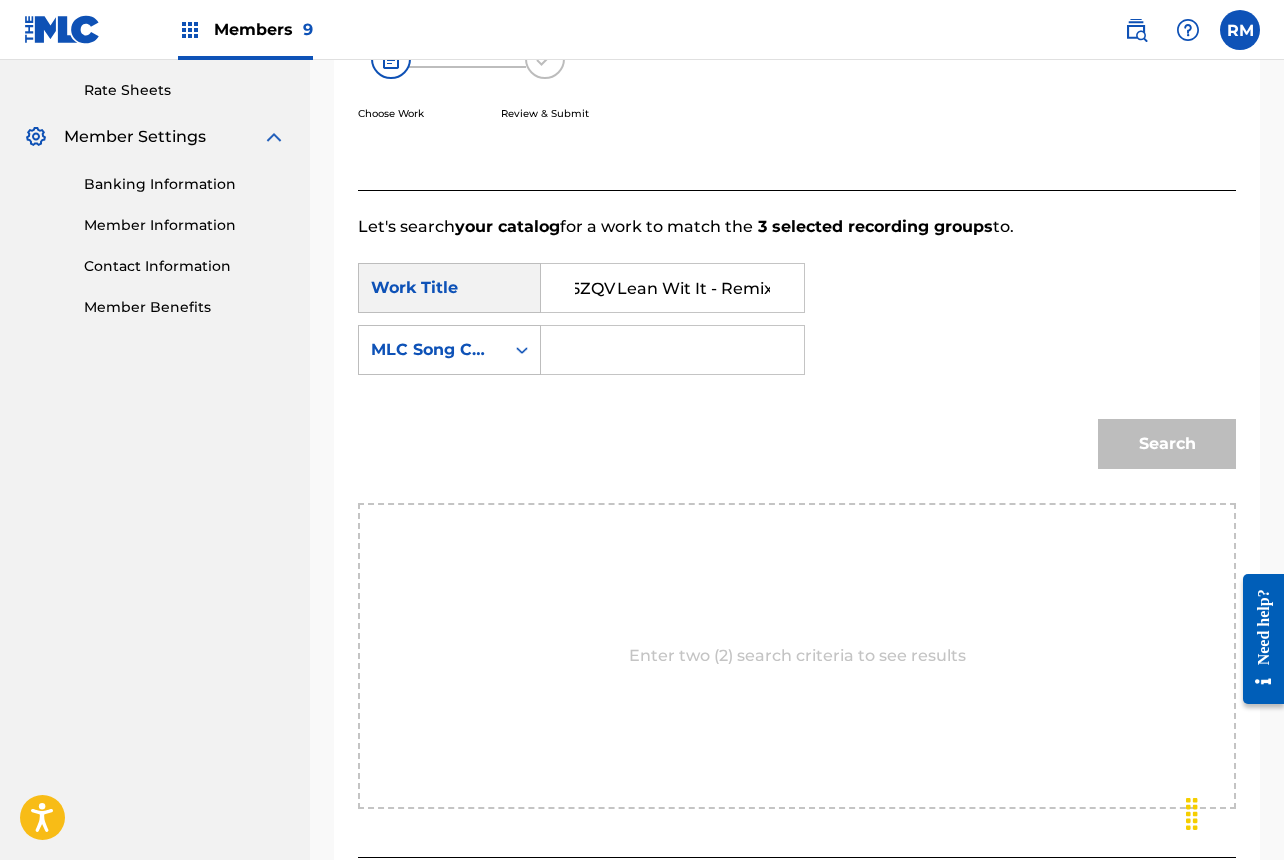 click on "LT5ZQV	Lean Wit It - Remix" at bounding box center [672, 288] 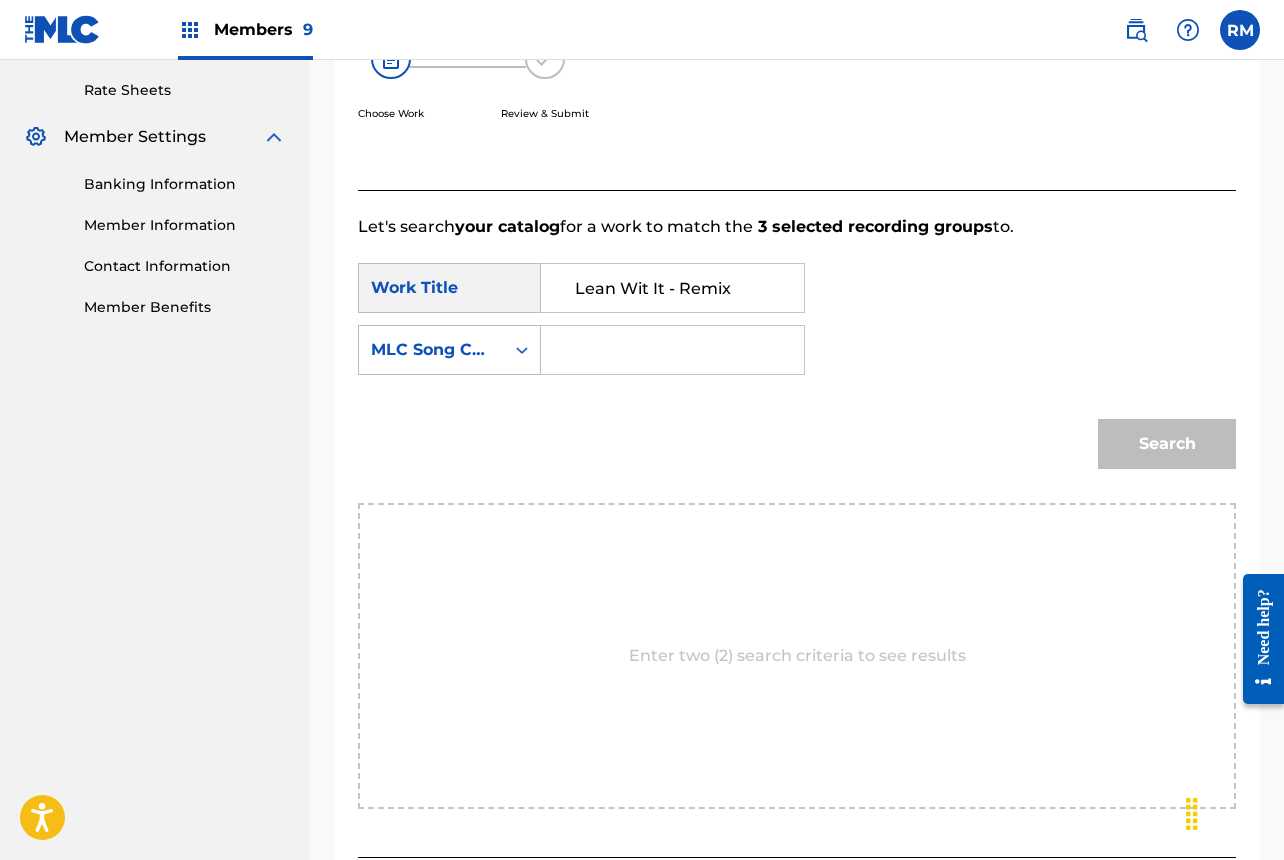 scroll, scrollTop: 0, scrollLeft: 0, axis: both 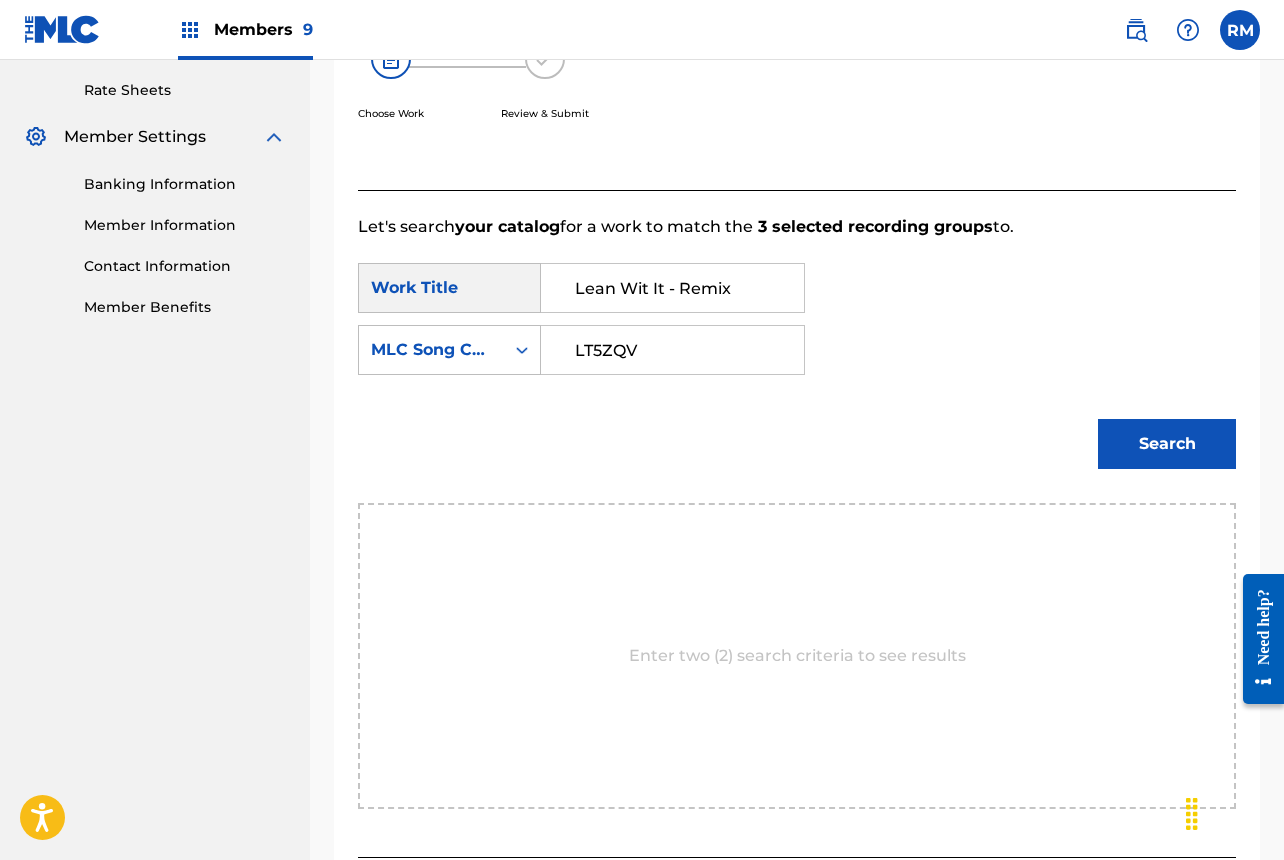 click on "LT5ZQV" at bounding box center (672, 350) 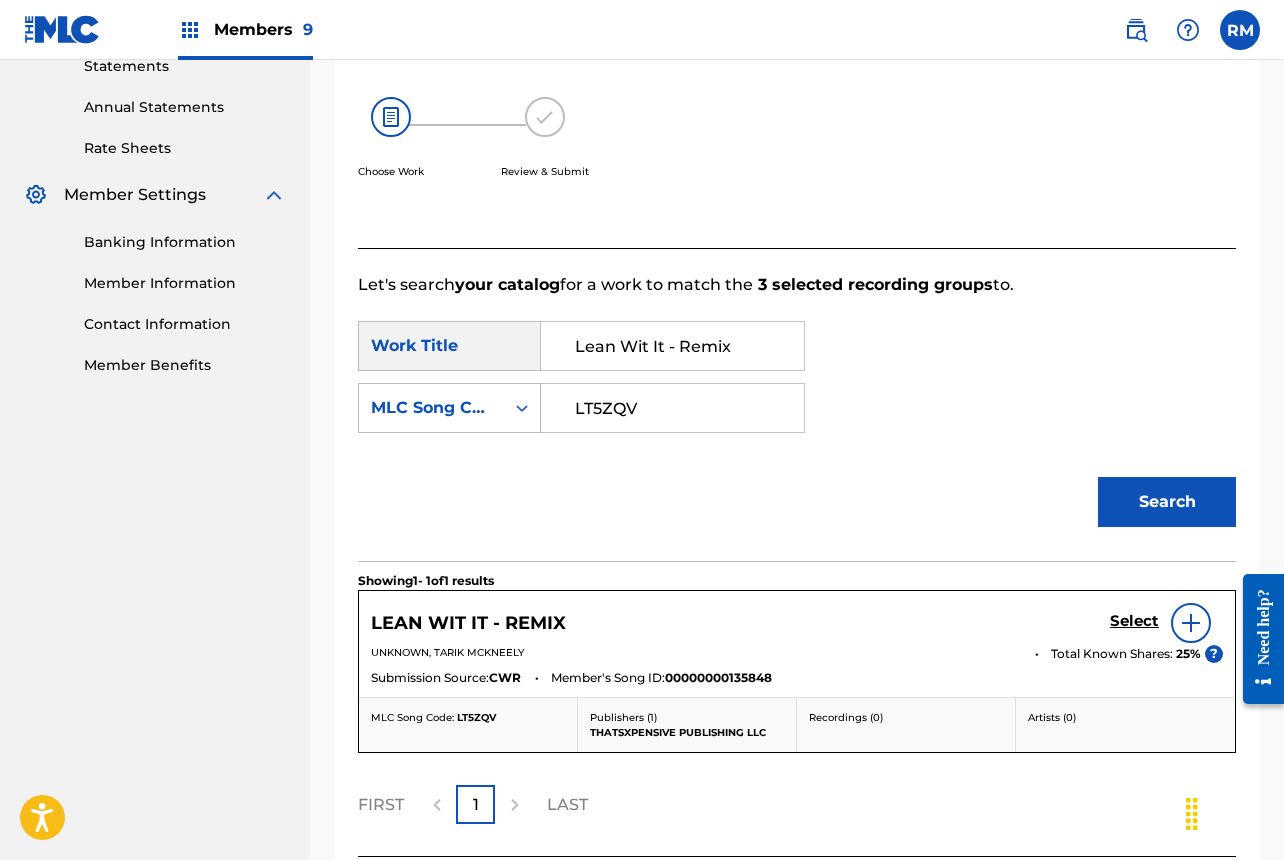 scroll, scrollTop: 414, scrollLeft: 0, axis: vertical 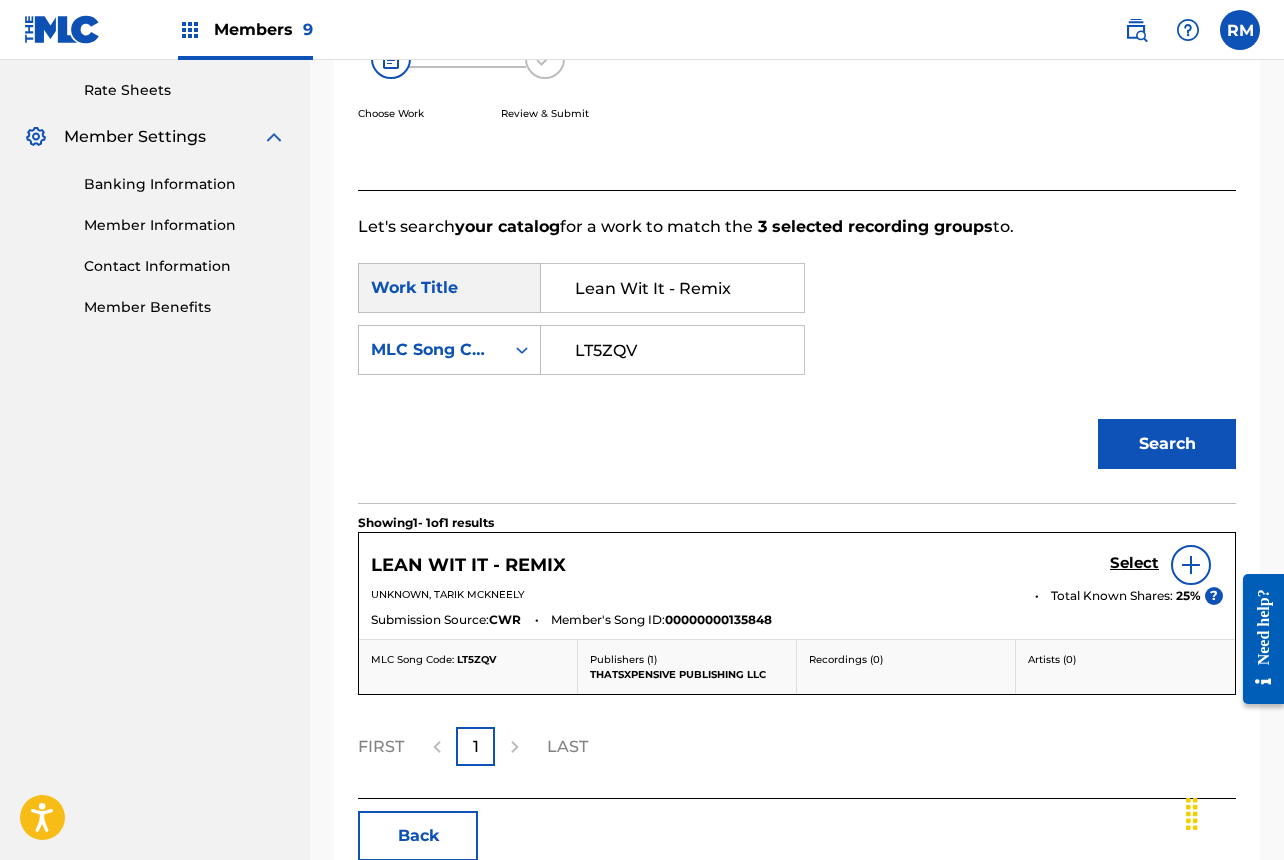 click on "Select" at bounding box center (1134, 563) 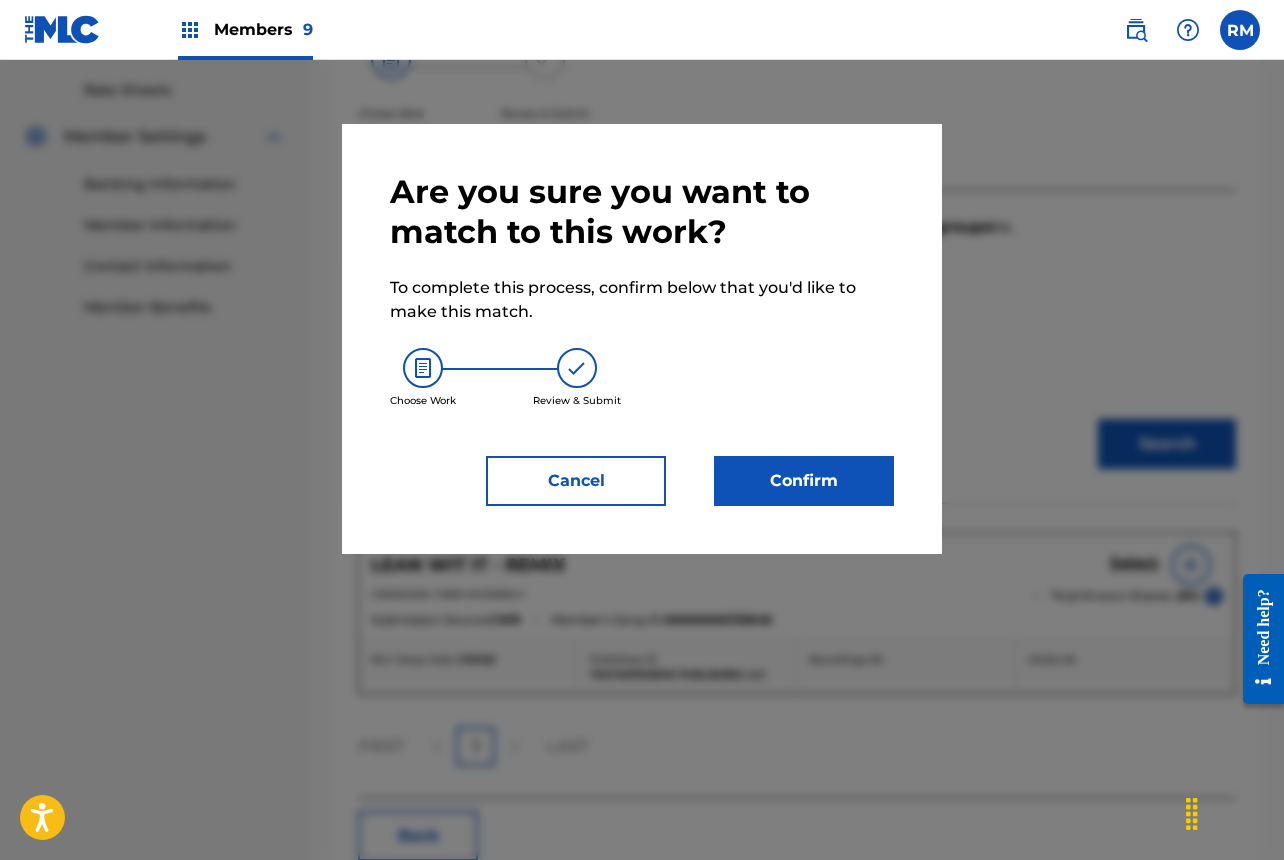 click on "Confirm" at bounding box center [804, 481] 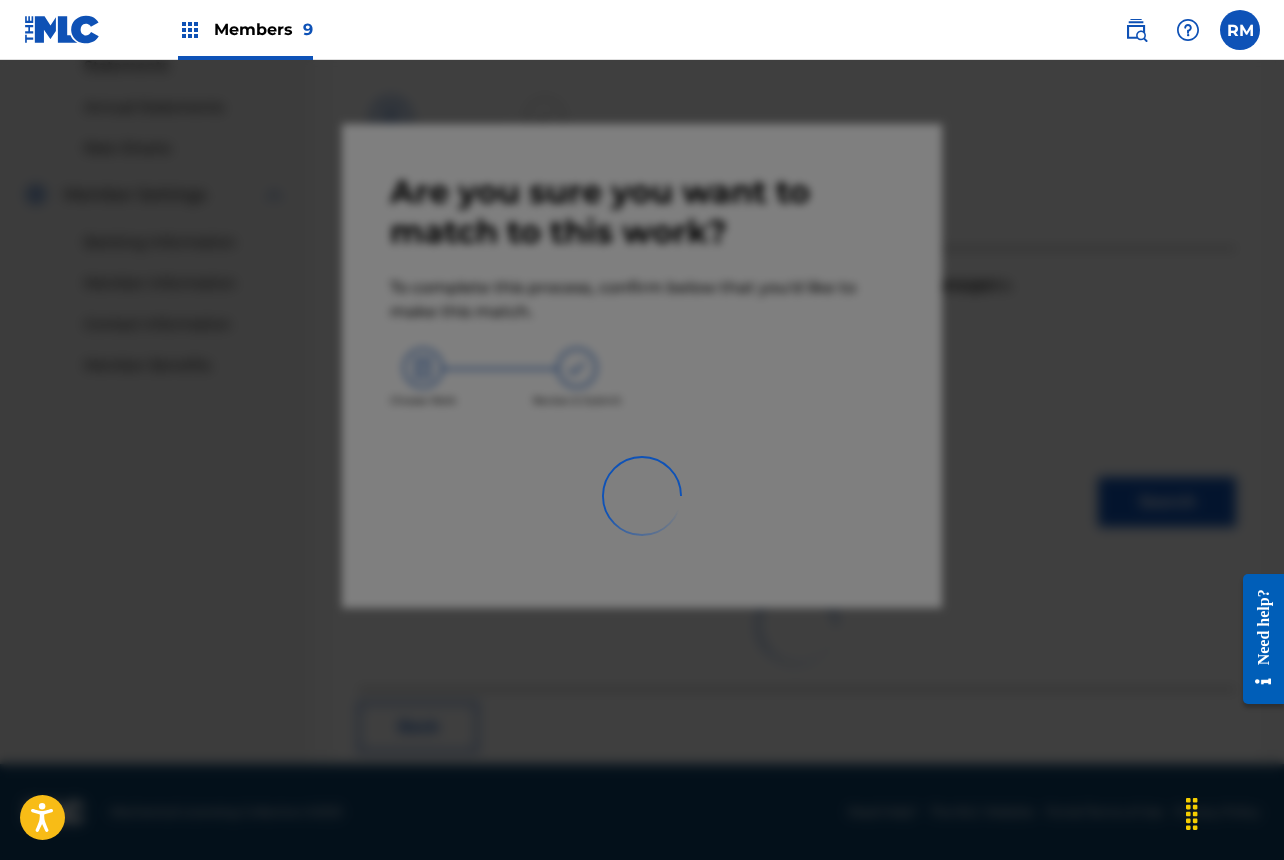 scroll, scrollTop: 67, scrollLeft: 0, axis: vertical 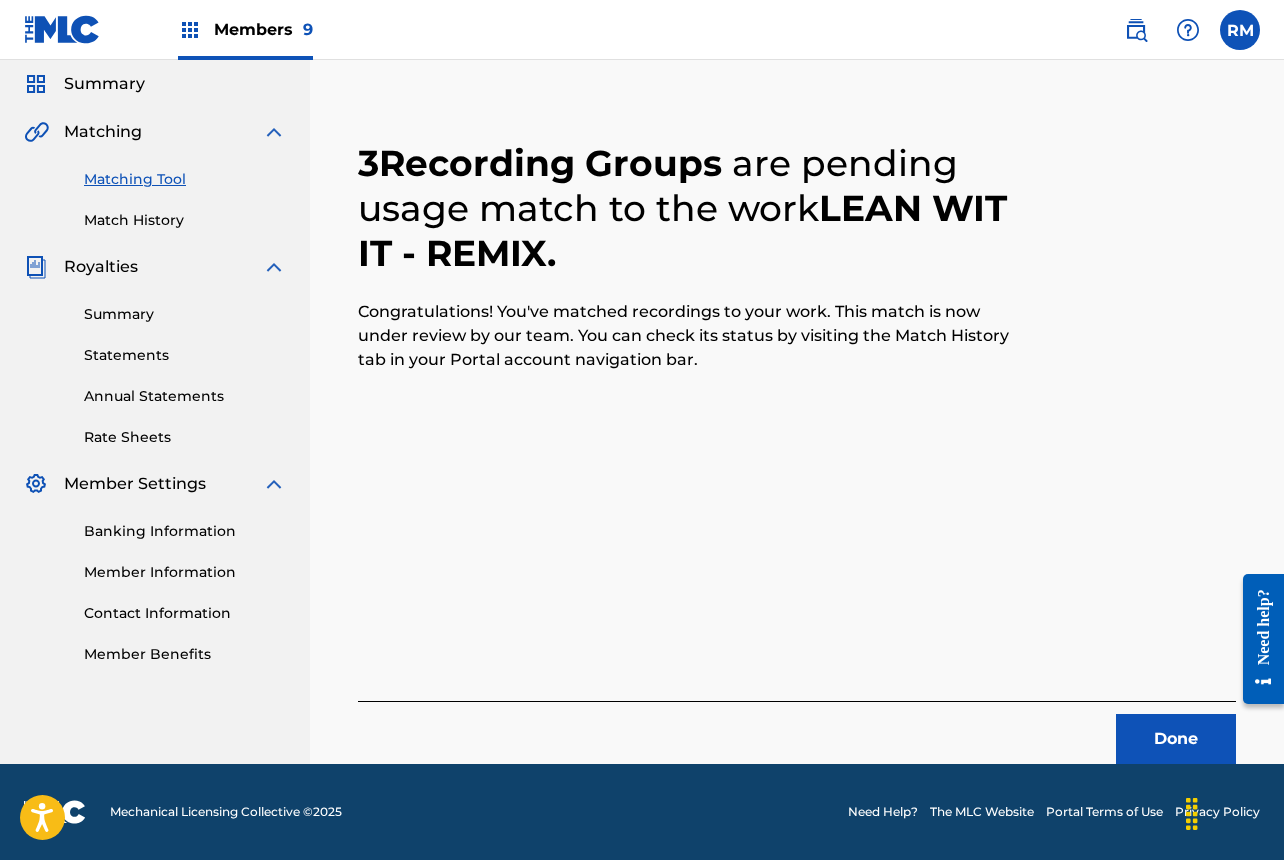 click on "Done" at bounding box center [1176, 739] 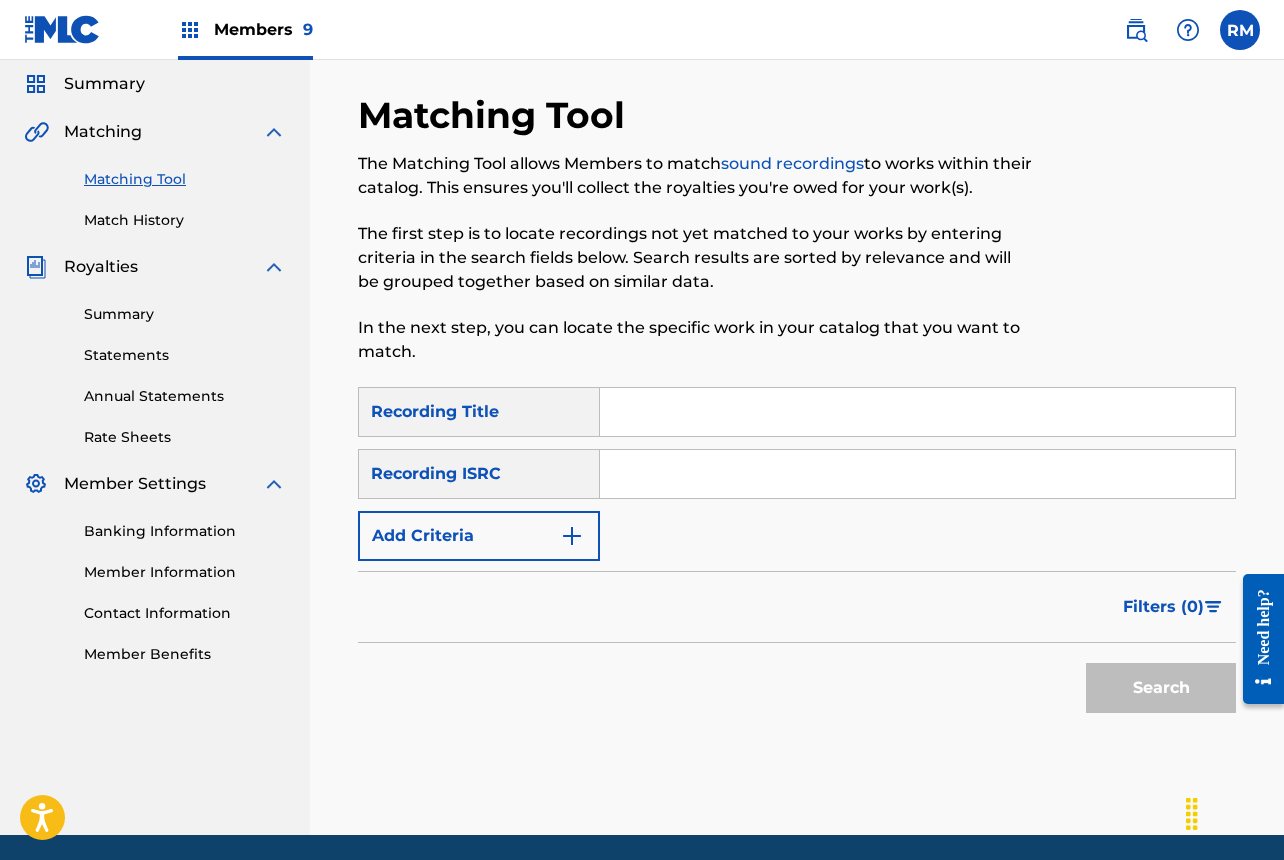 click at bounding box center (917, 474) 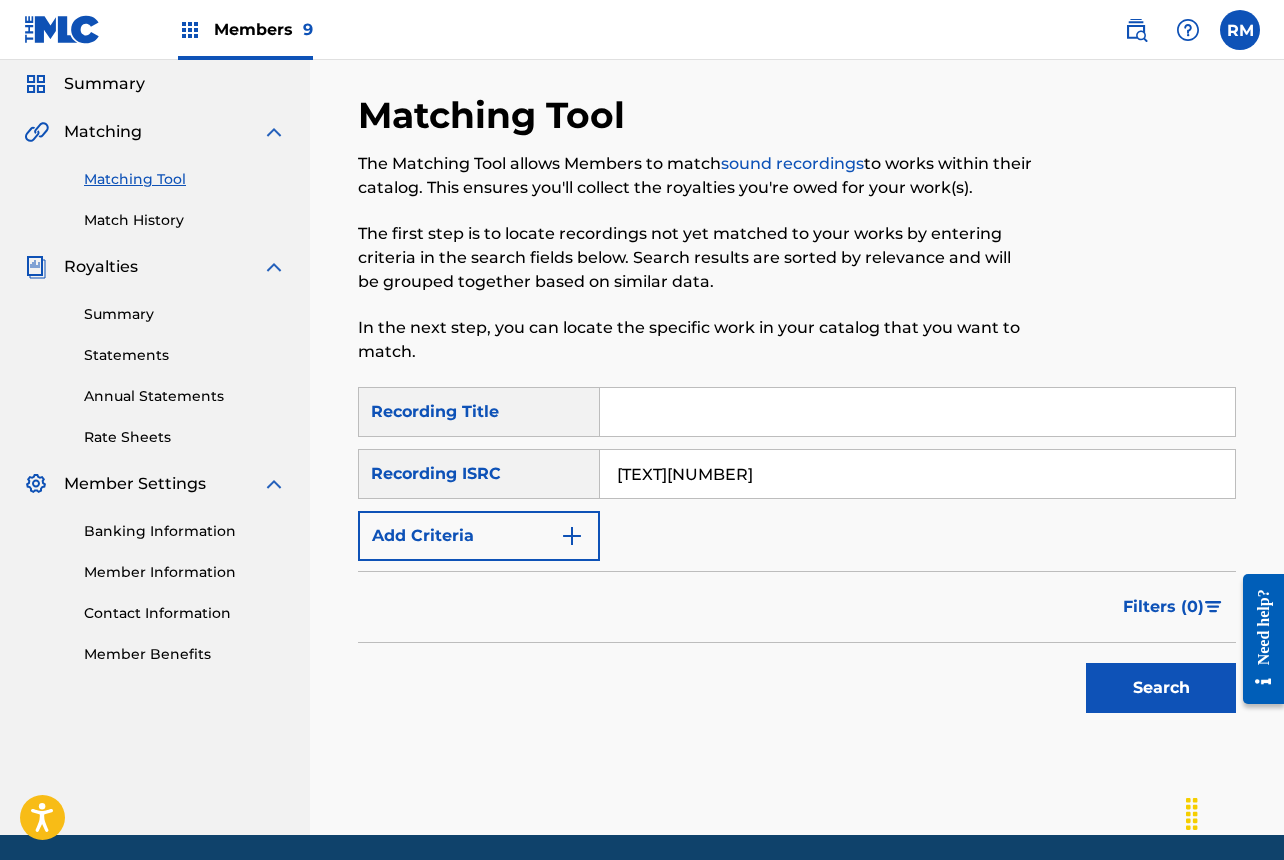 click on "Search" at bounding box center (1161, 688) 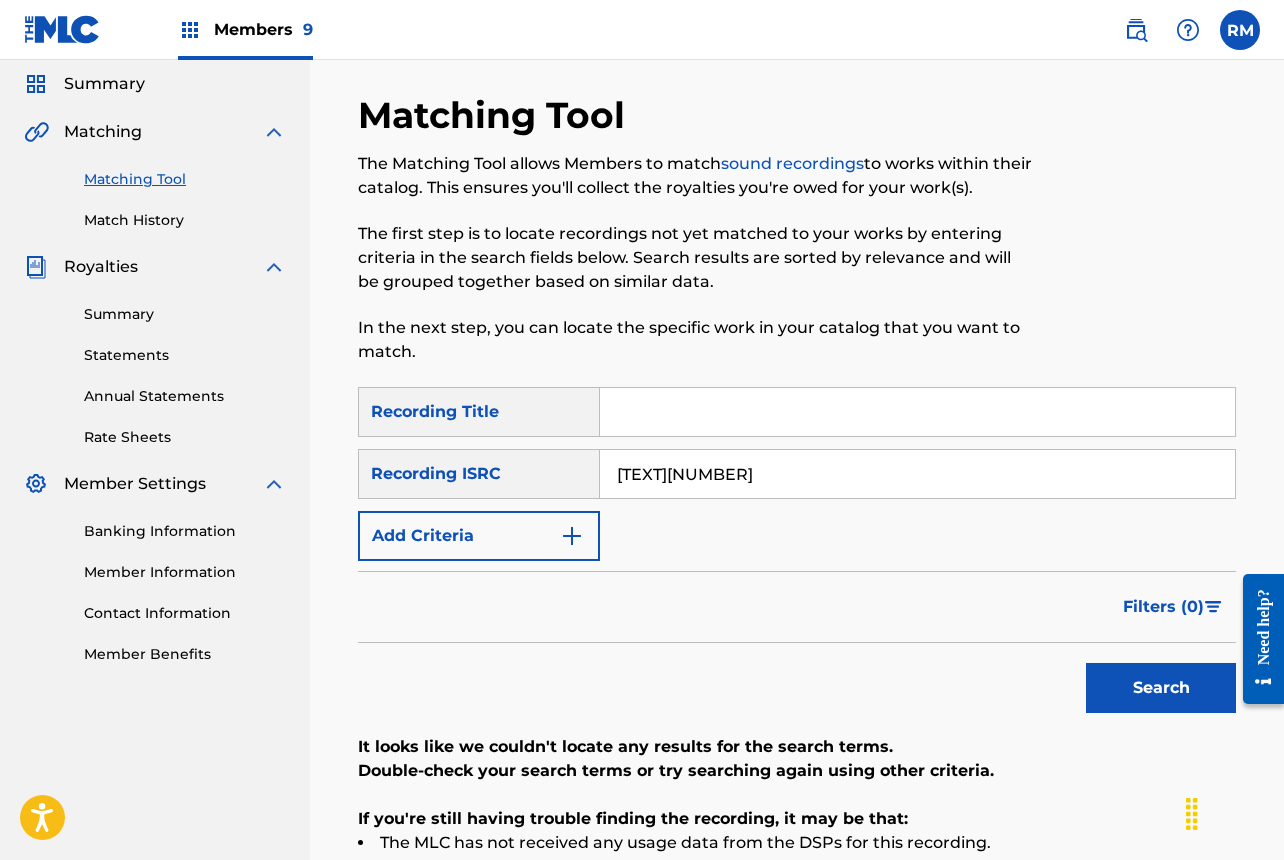click on "[TEXT][NUMBER]" at bounding box center [917, 474] 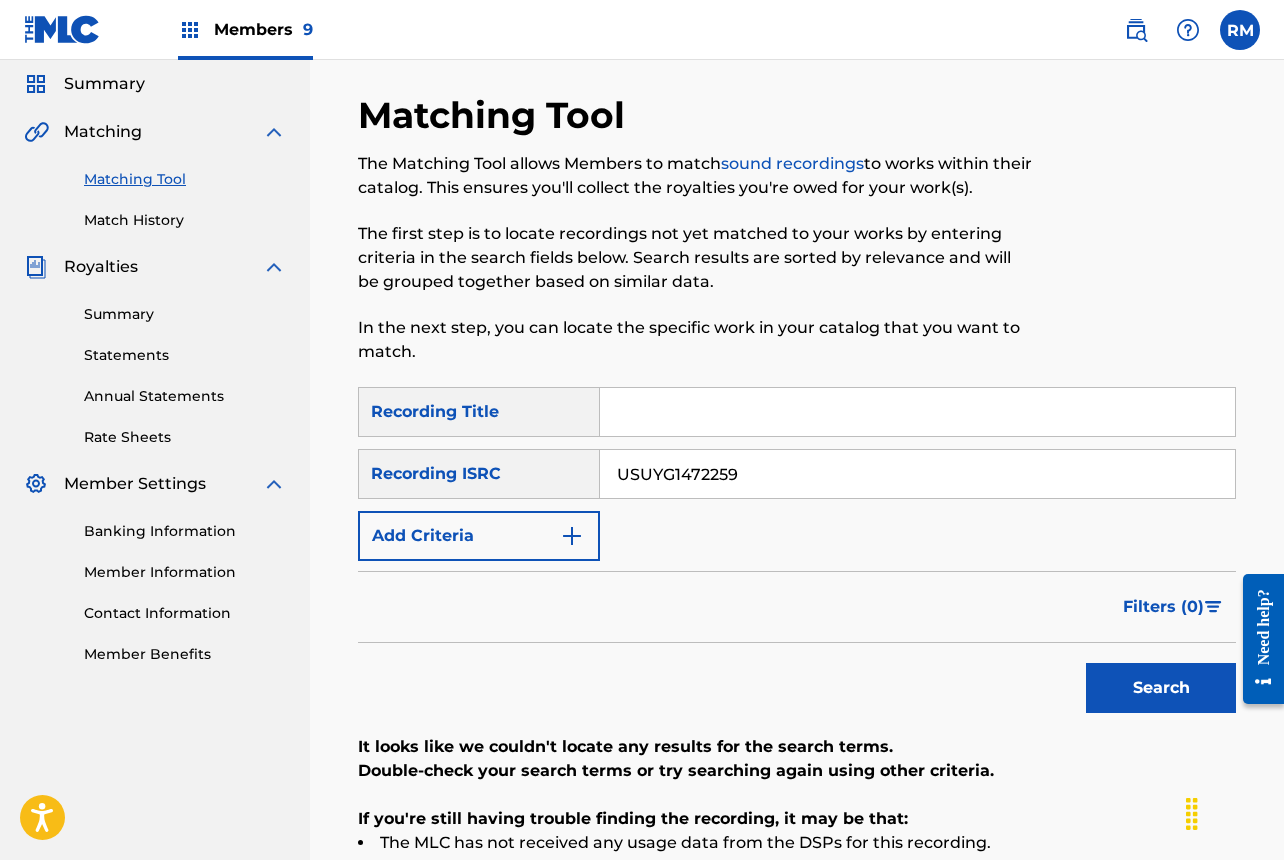 click on "Search" at bounding box center [1161, 688] 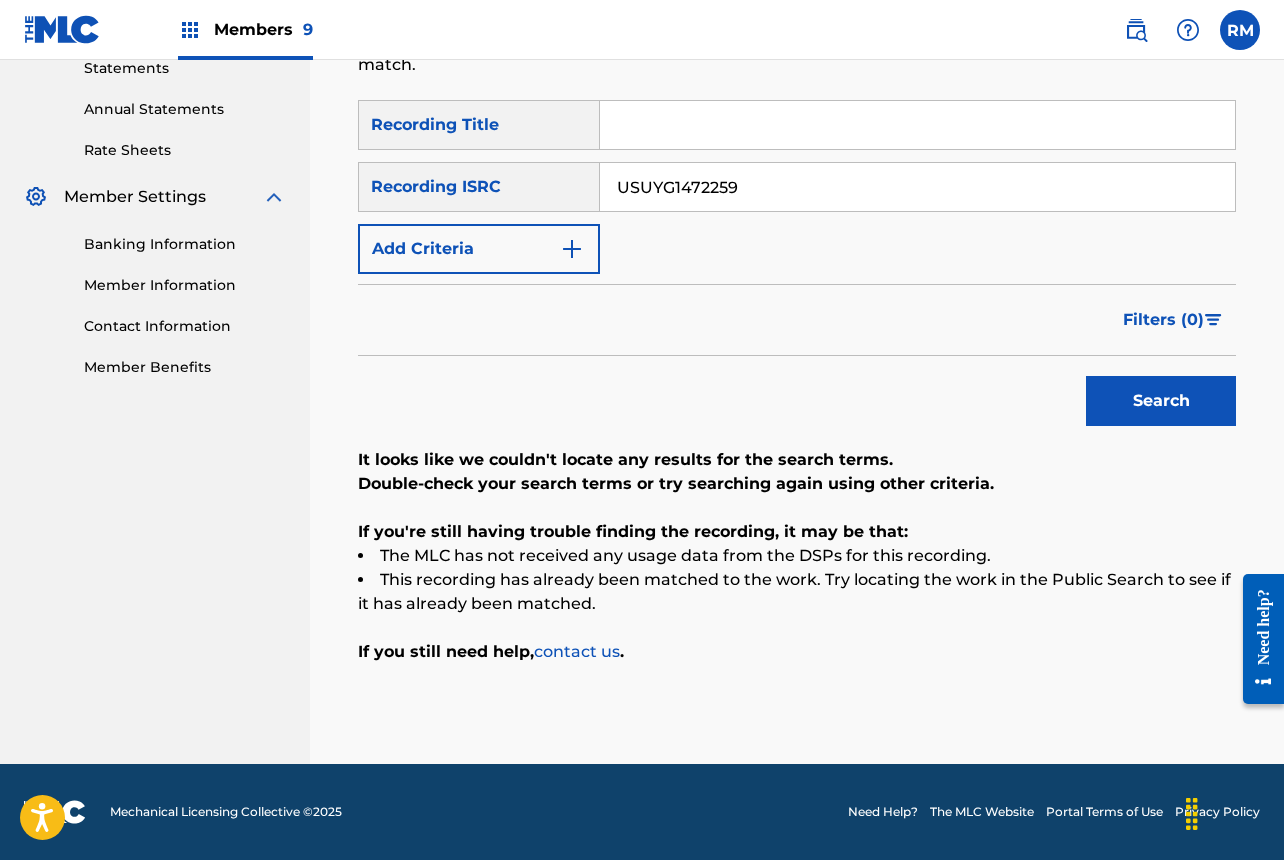 click on "USUYG1472259" at bounding box center [917, 187] 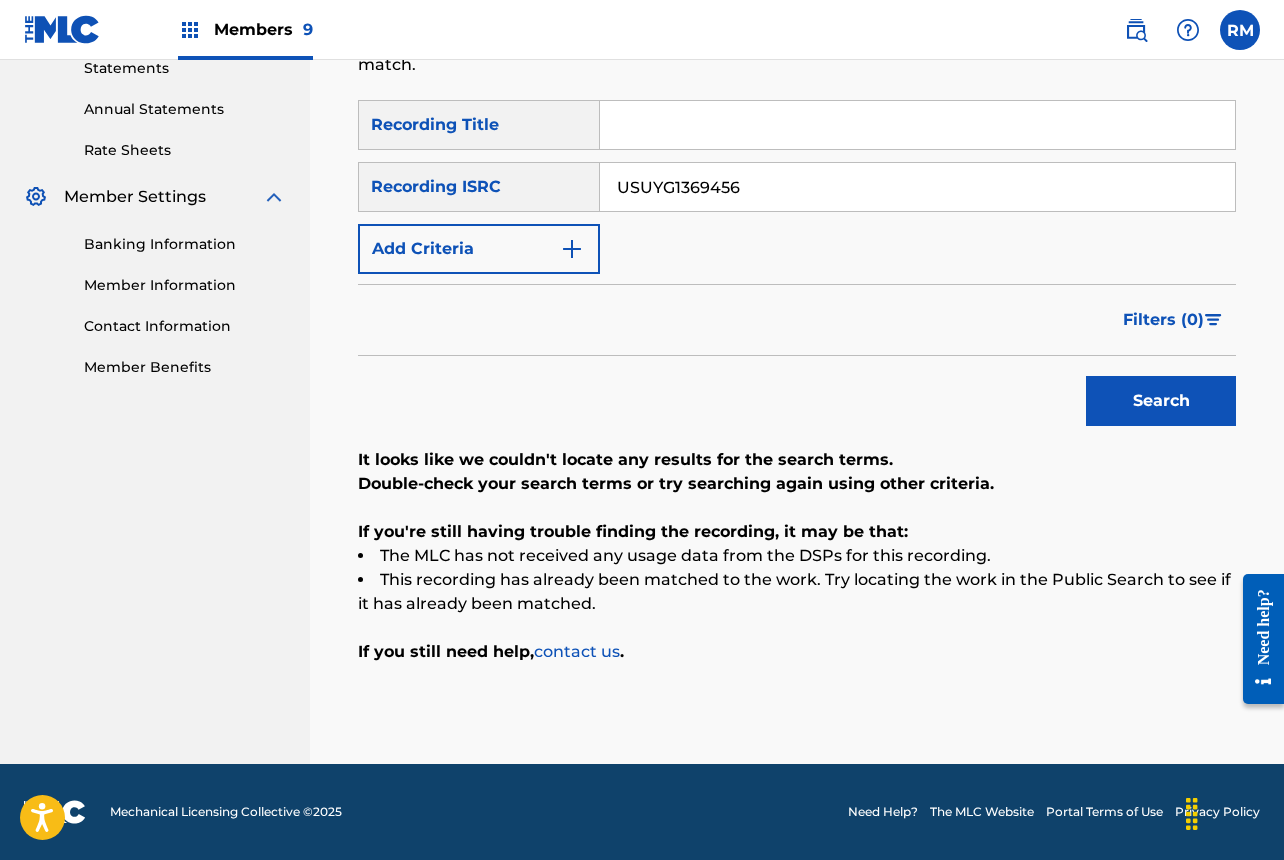 click on "Search" at bounding box center (1161, 401) 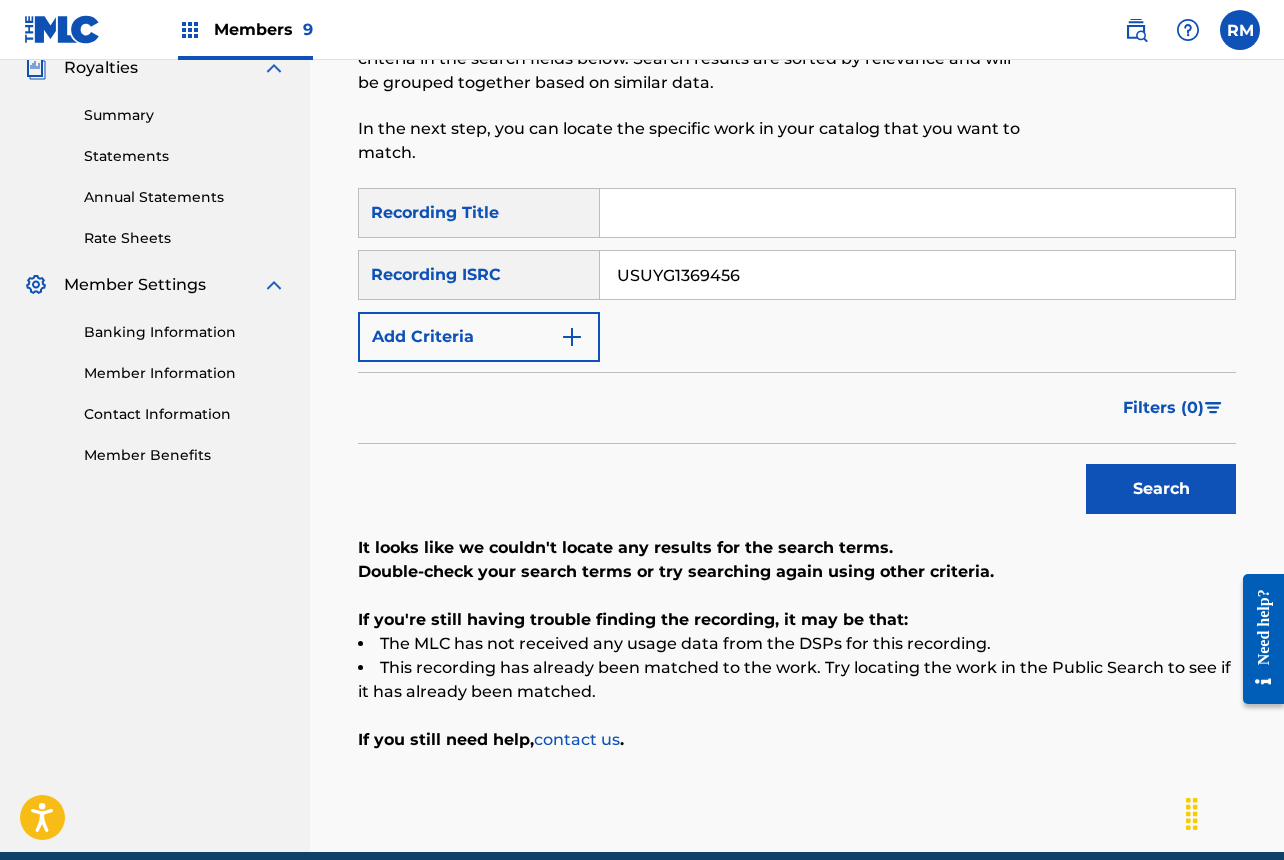scroll, scrollTop: 354, scrollLeft: 0, axis: vertical 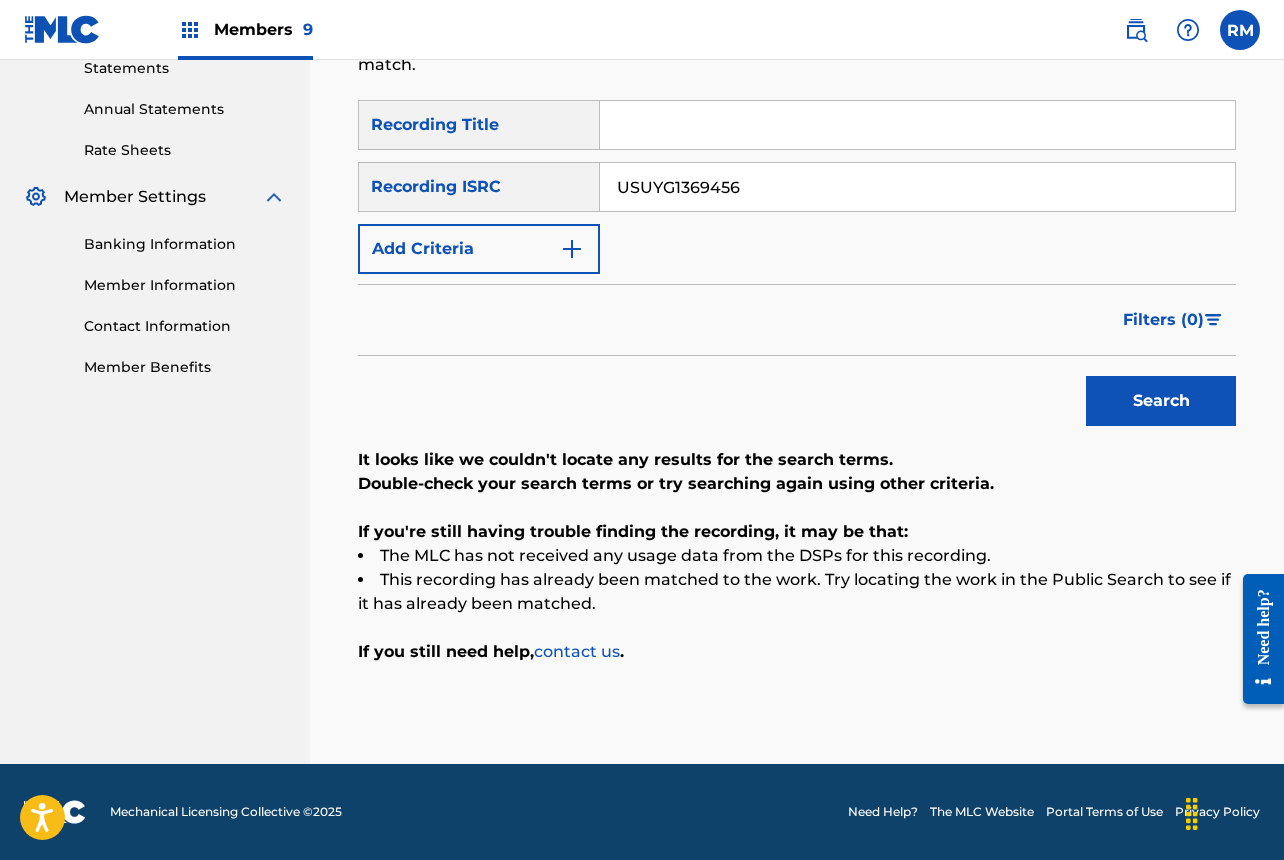 click on "USUYG1369456" at bounding box center [917, 187] 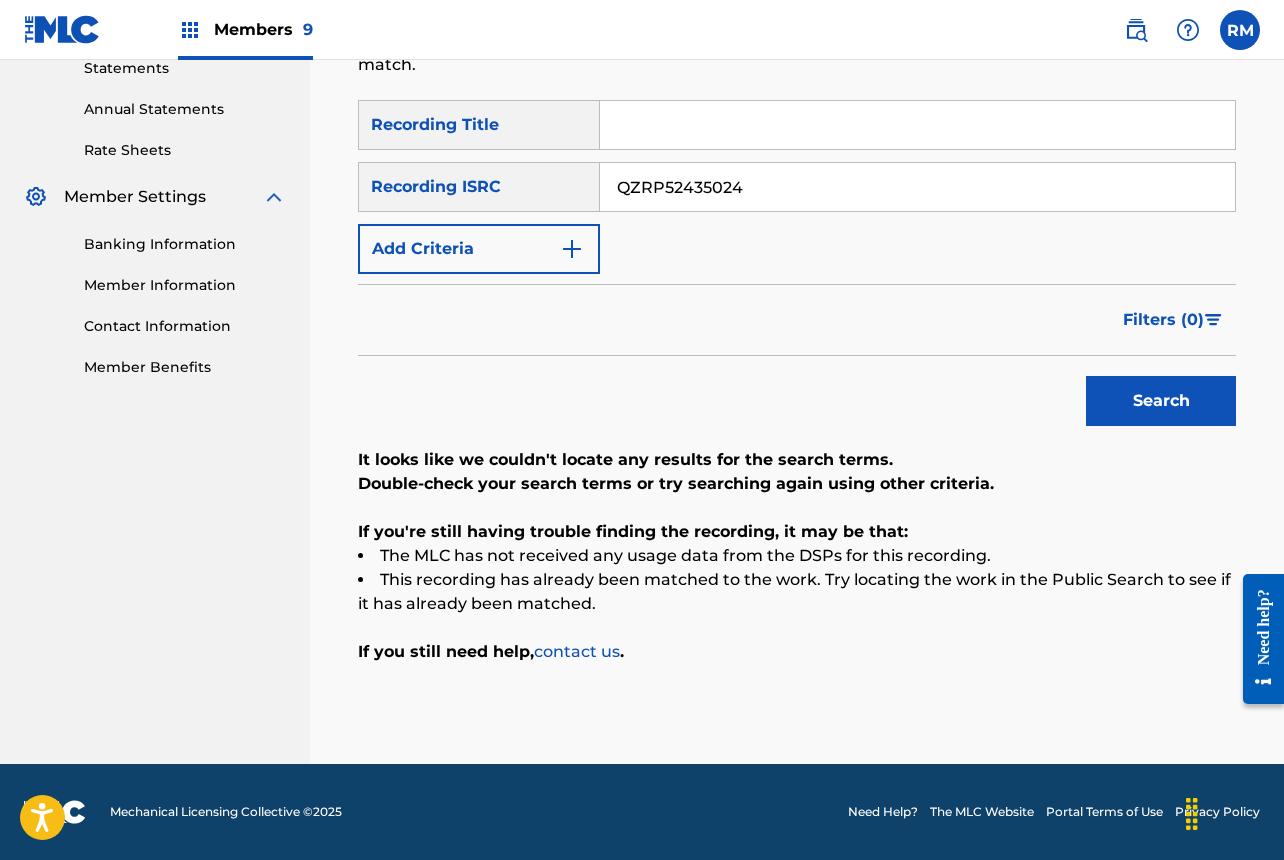 type on "QZRP52435024" 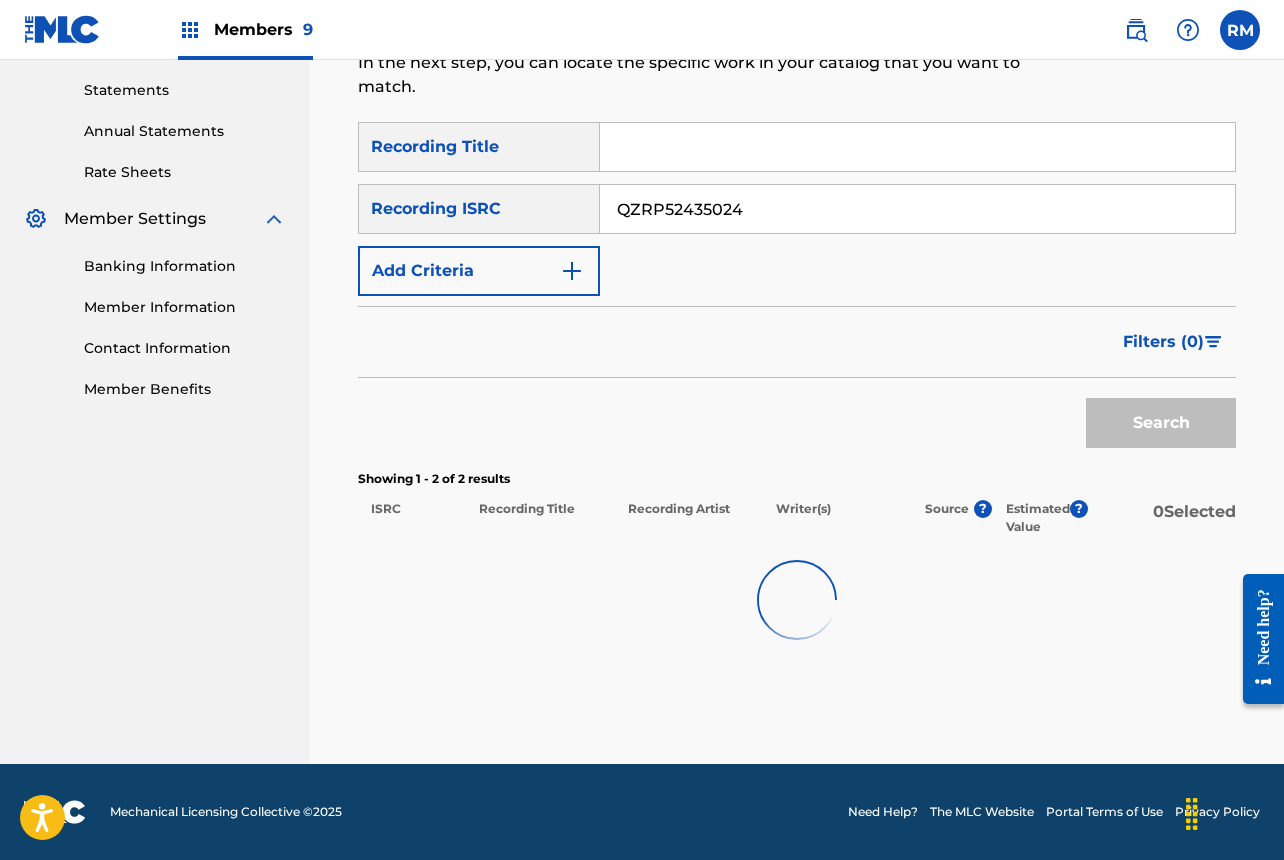 scroll, scrollTop: 344, scrollLeft: 0, axis: vertical 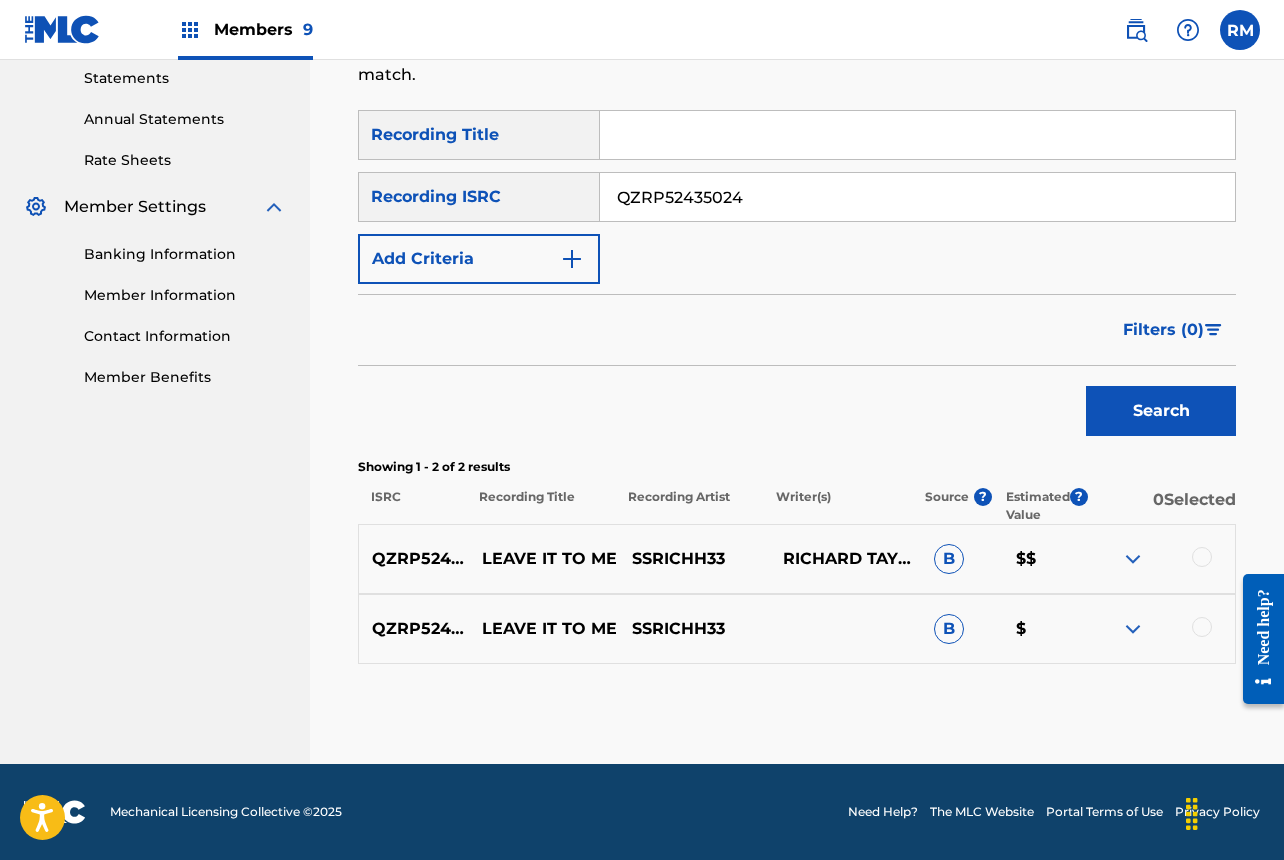 click at bounding box center (1202, 557) 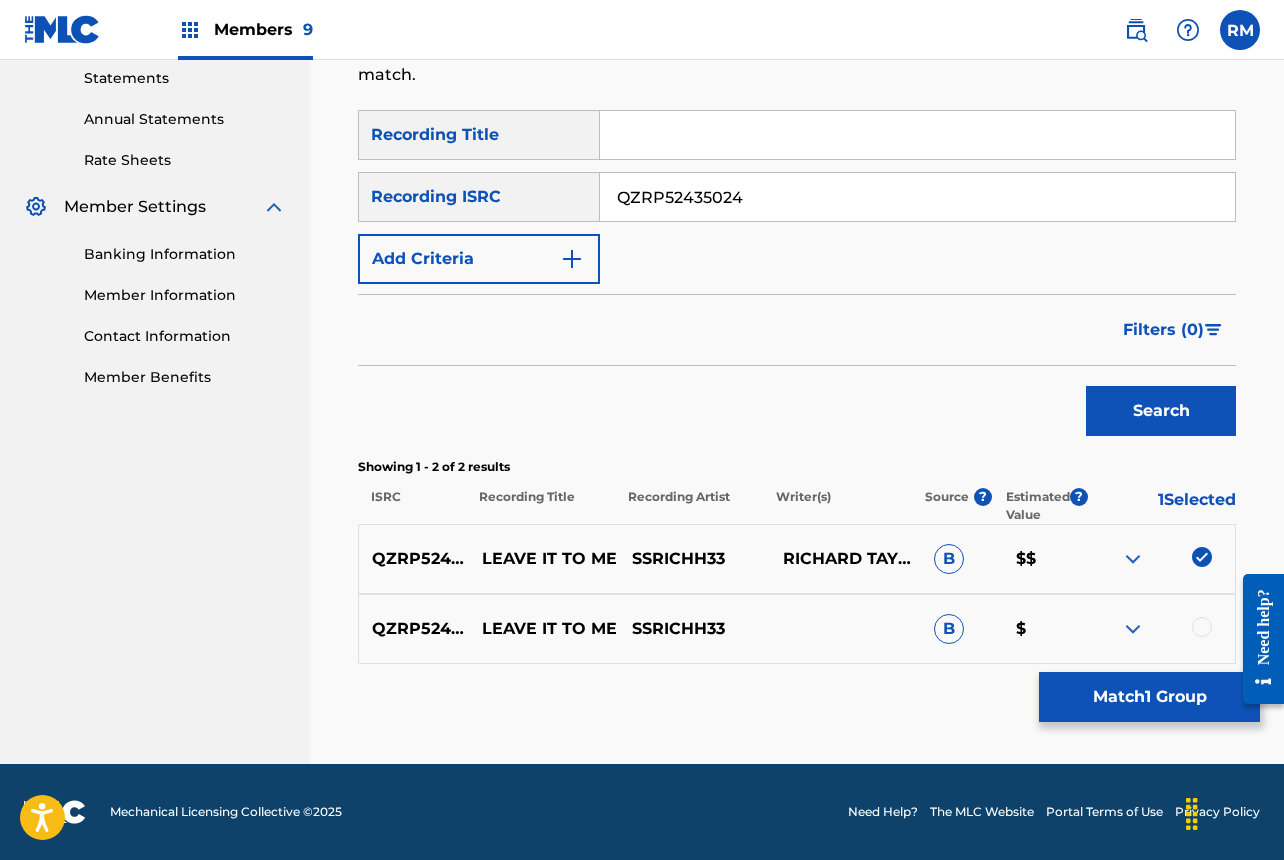 click at bounding box center (1202, 627) 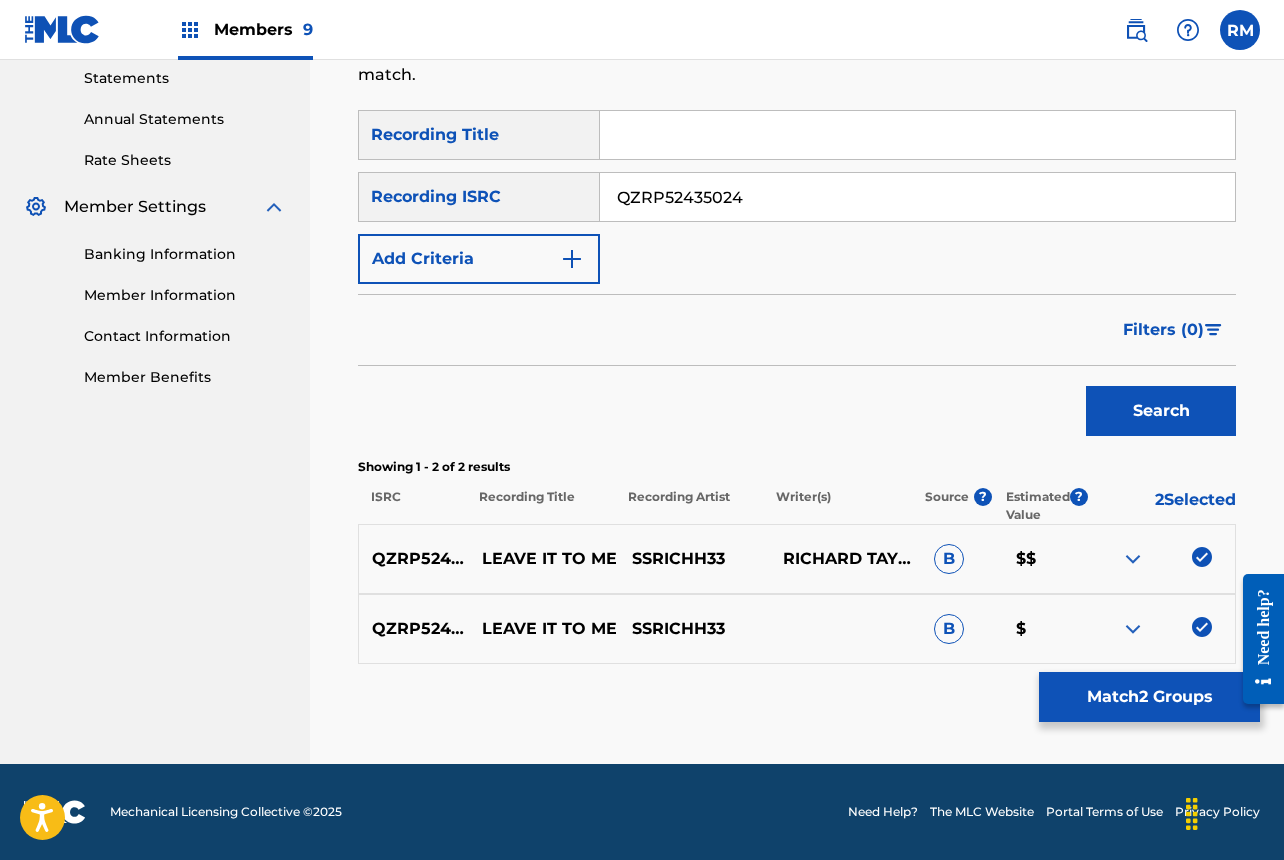click on "Match  2 Groups" at bounding box center [1149, 697] 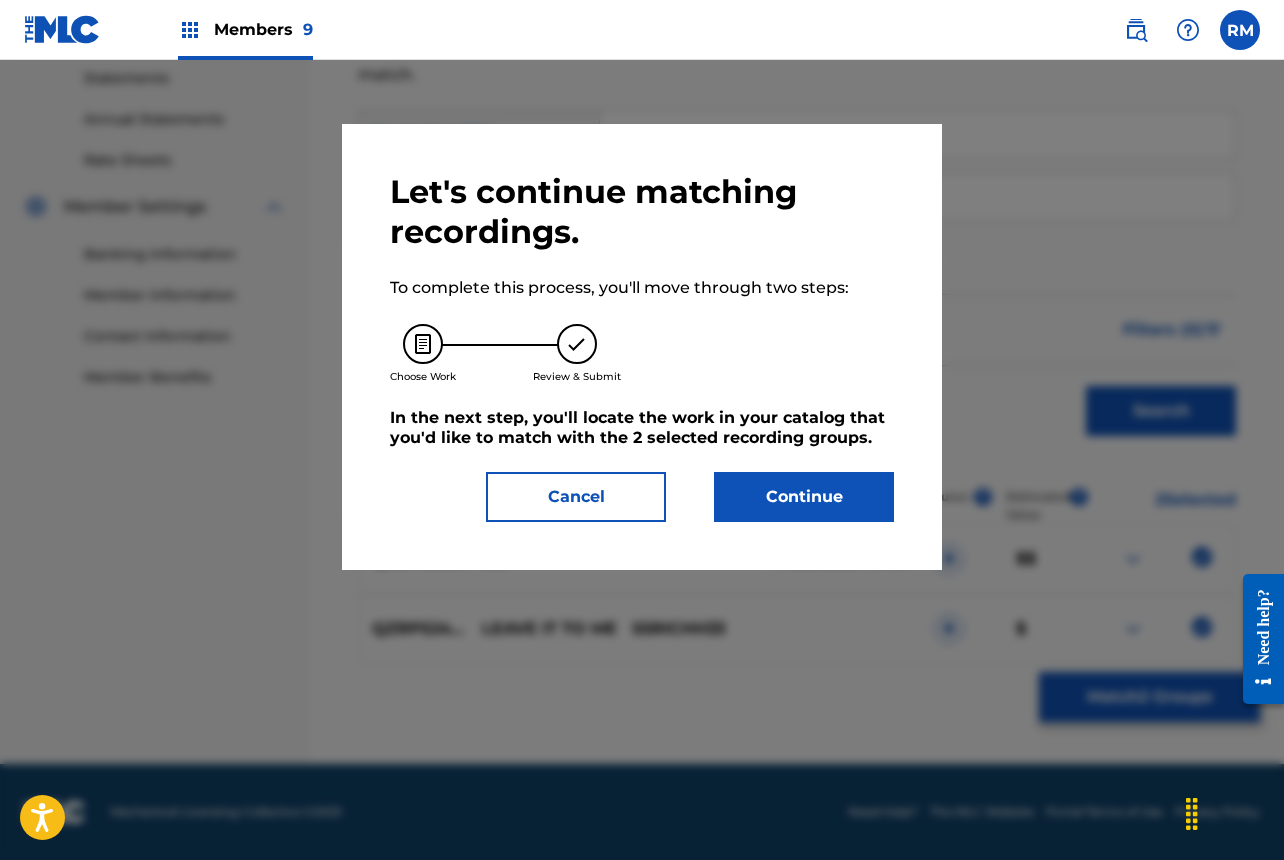 click on "Continue" at bounding box center [804, 497] 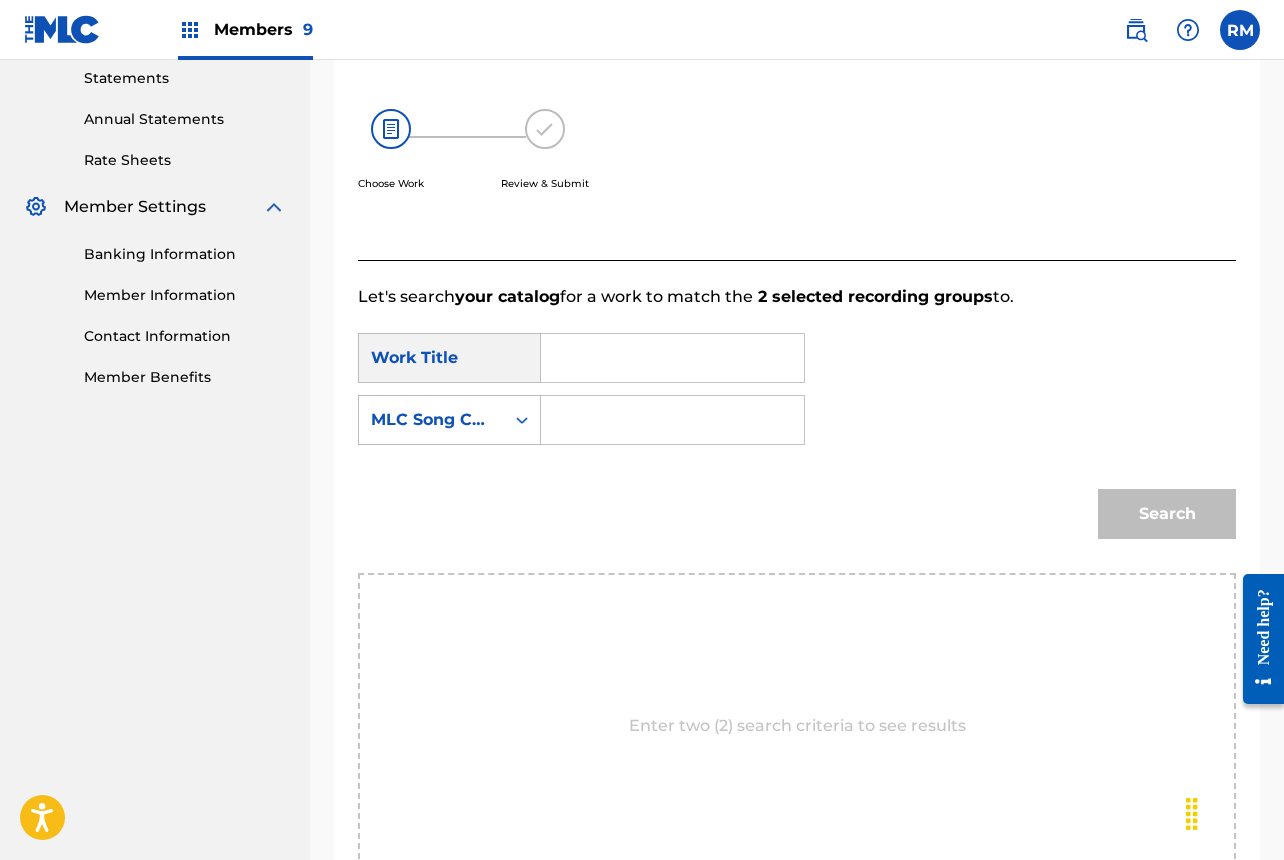 click at bounding box center (672, 358) 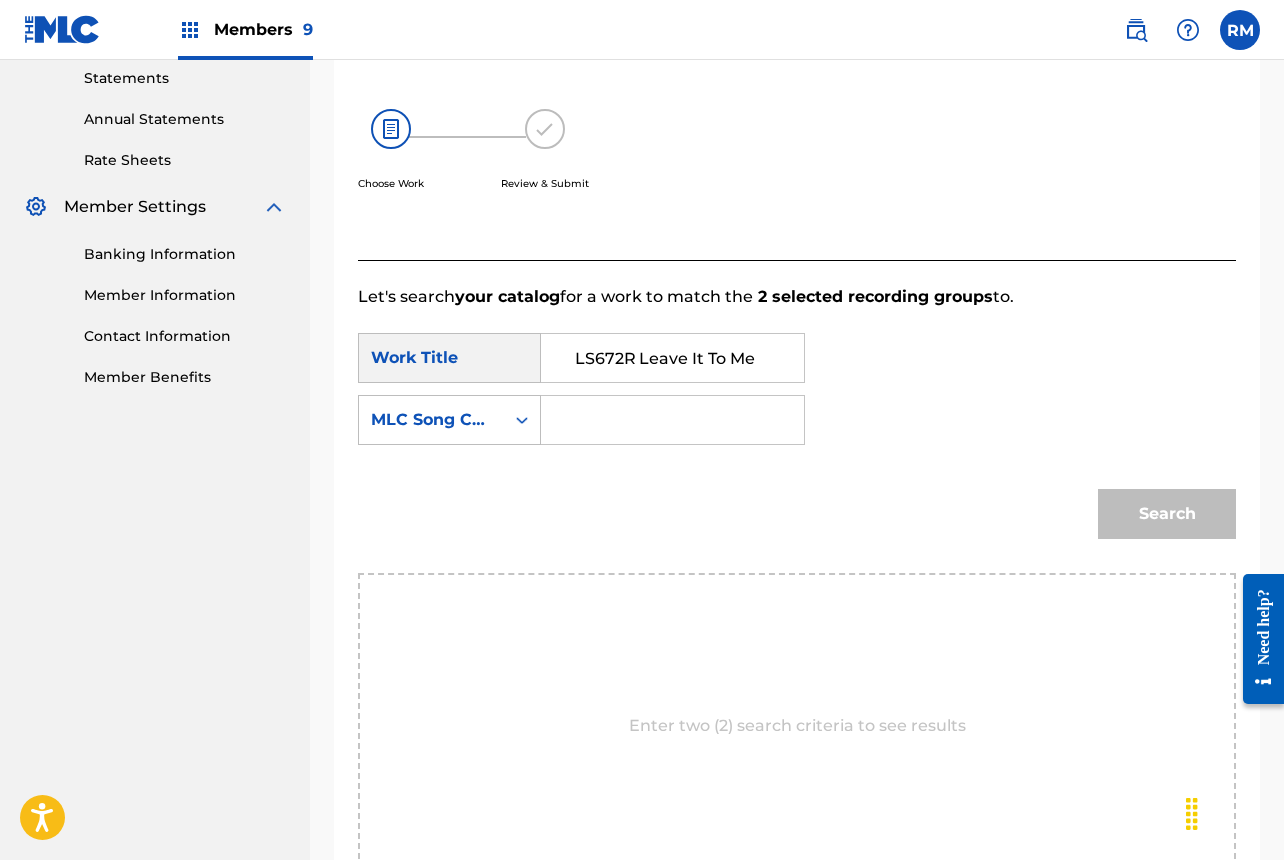 scroll, scrollTop: 0, scrollLeft: 17, axis: horizontal 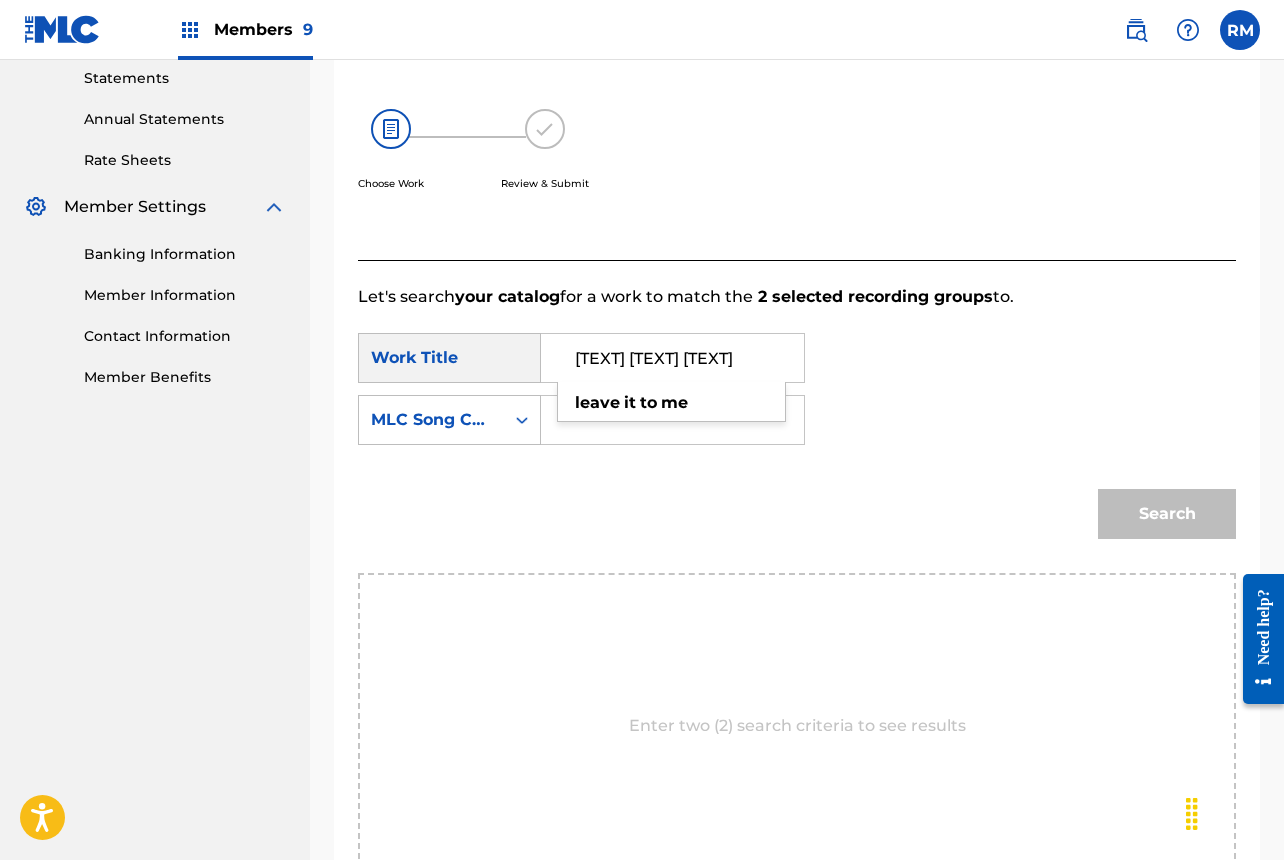type on "[TEXT] [TEXT] [TEXT]" 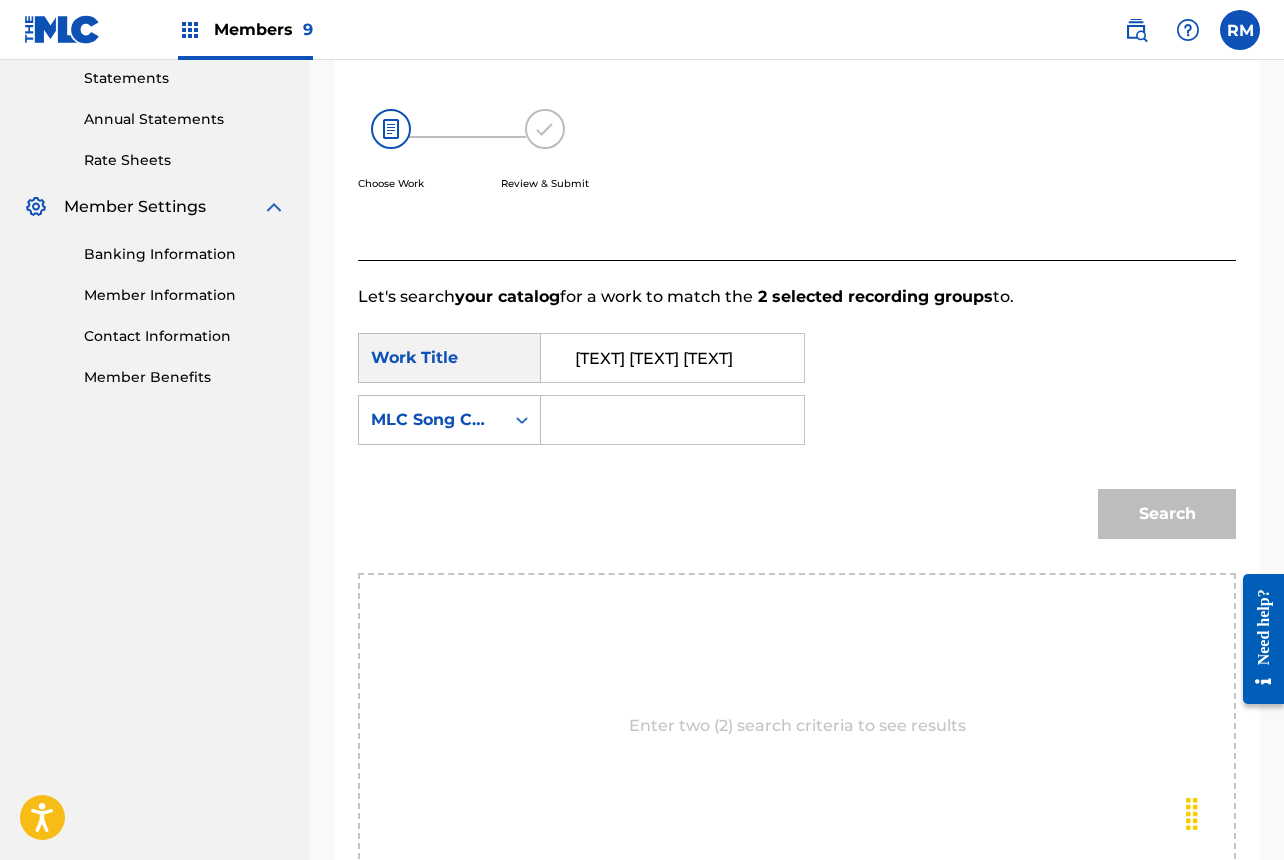 paste on "LS9WSG" 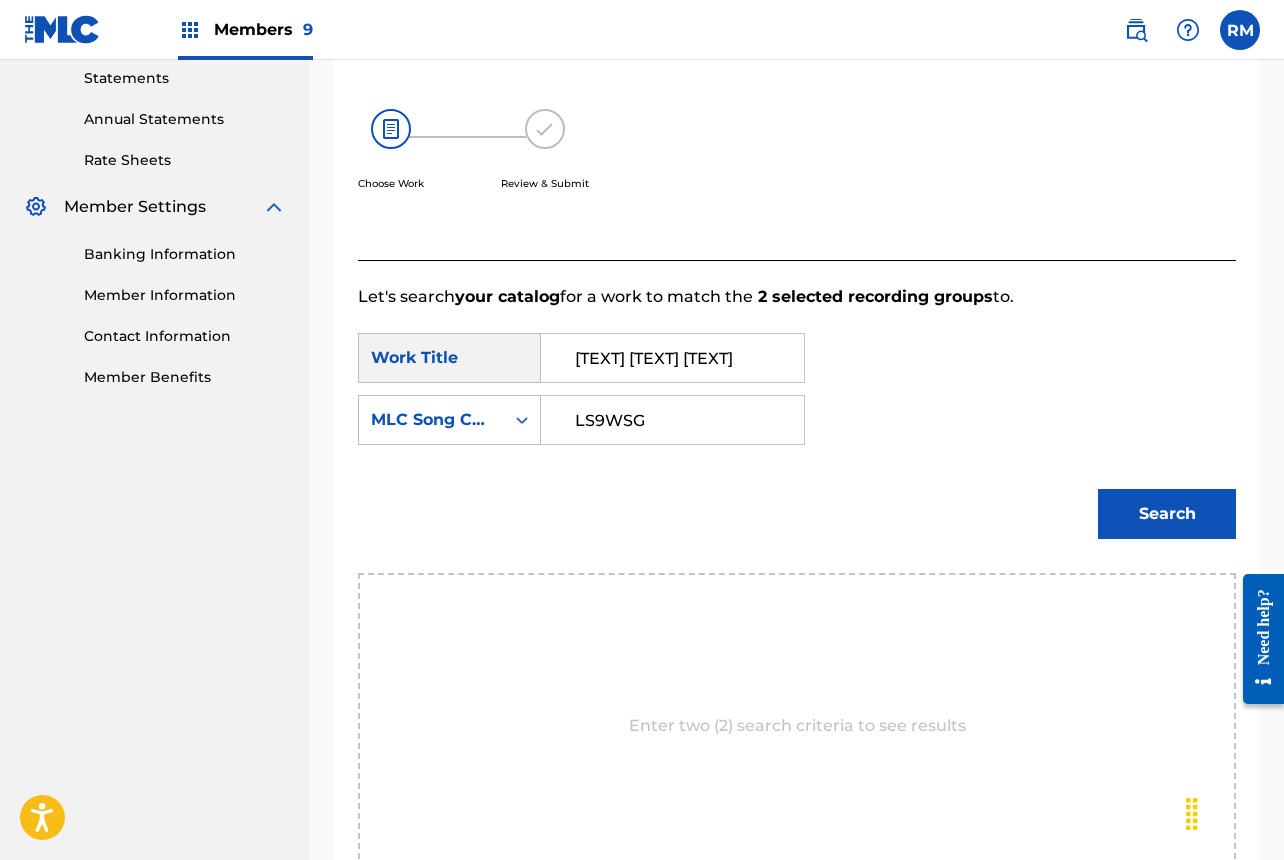 click on "LS9WSG" at bounding box center (672, 420) 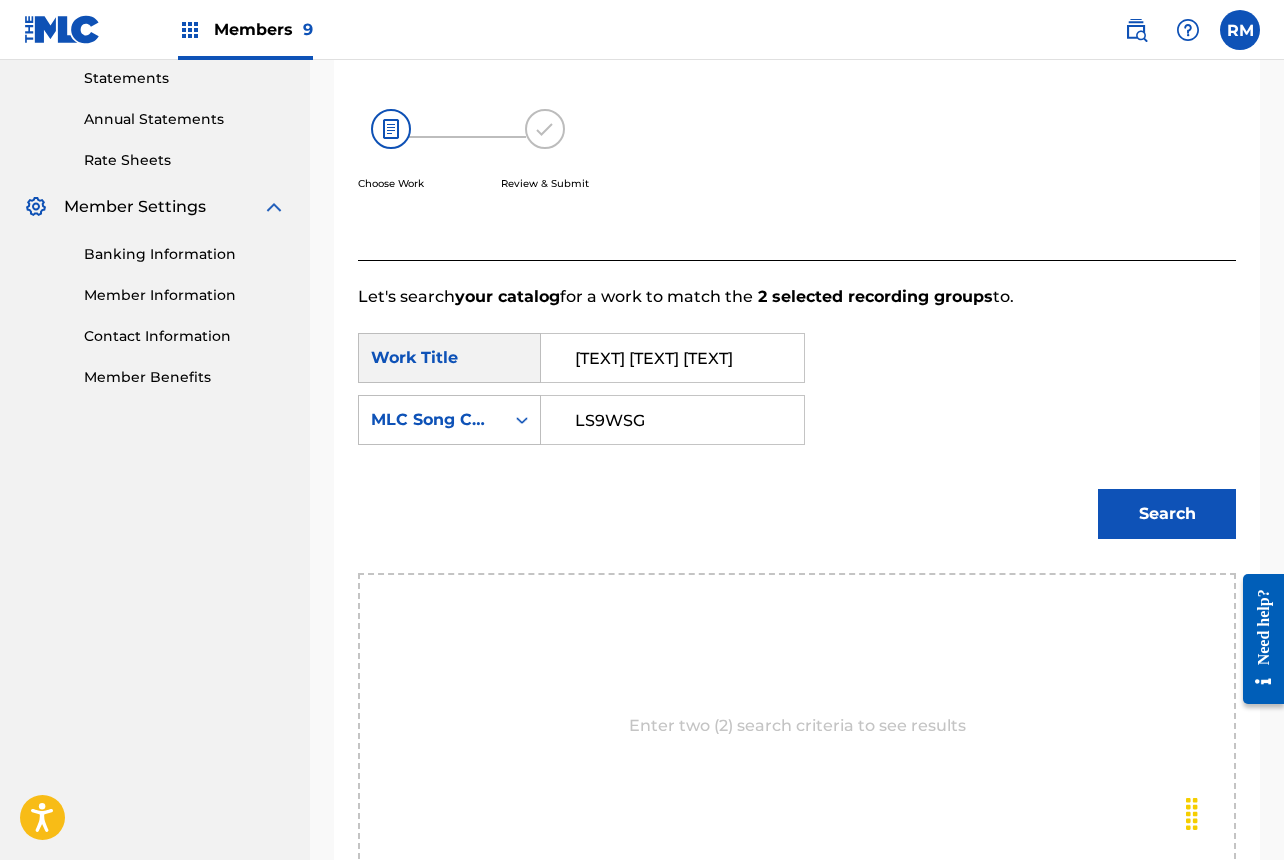 type on "LS9WSG" 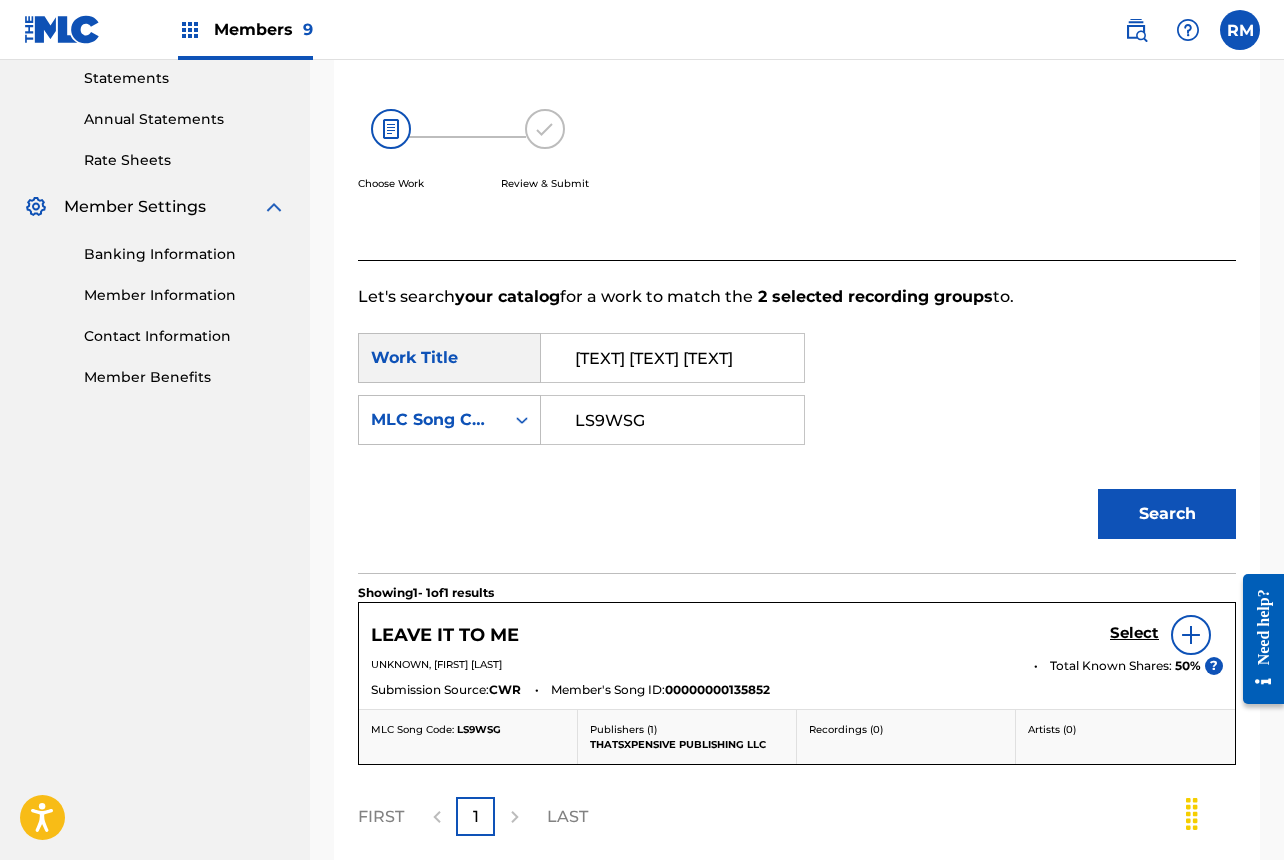 click on "Select" at bounding box center [1134, 633] 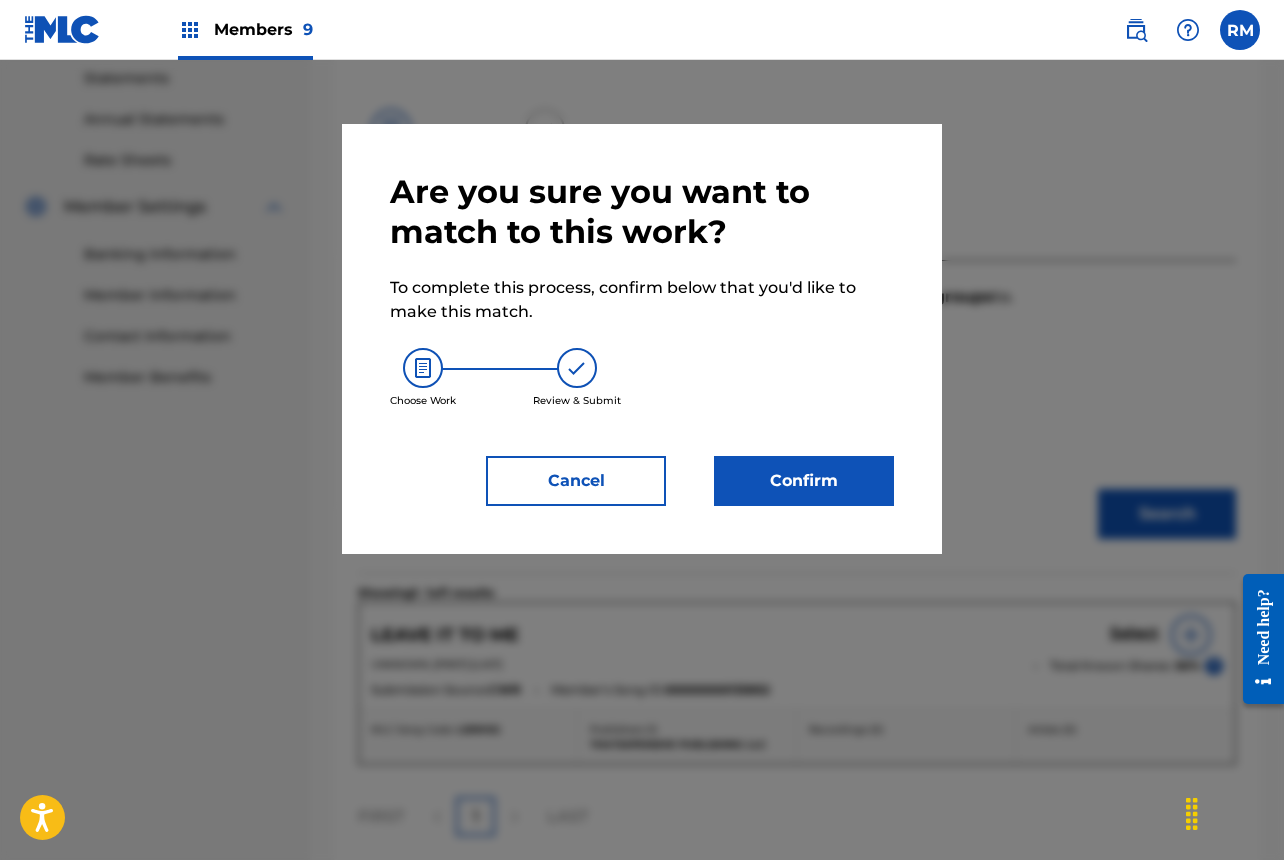 click on "Confirm" at bounding box center [804, 481] 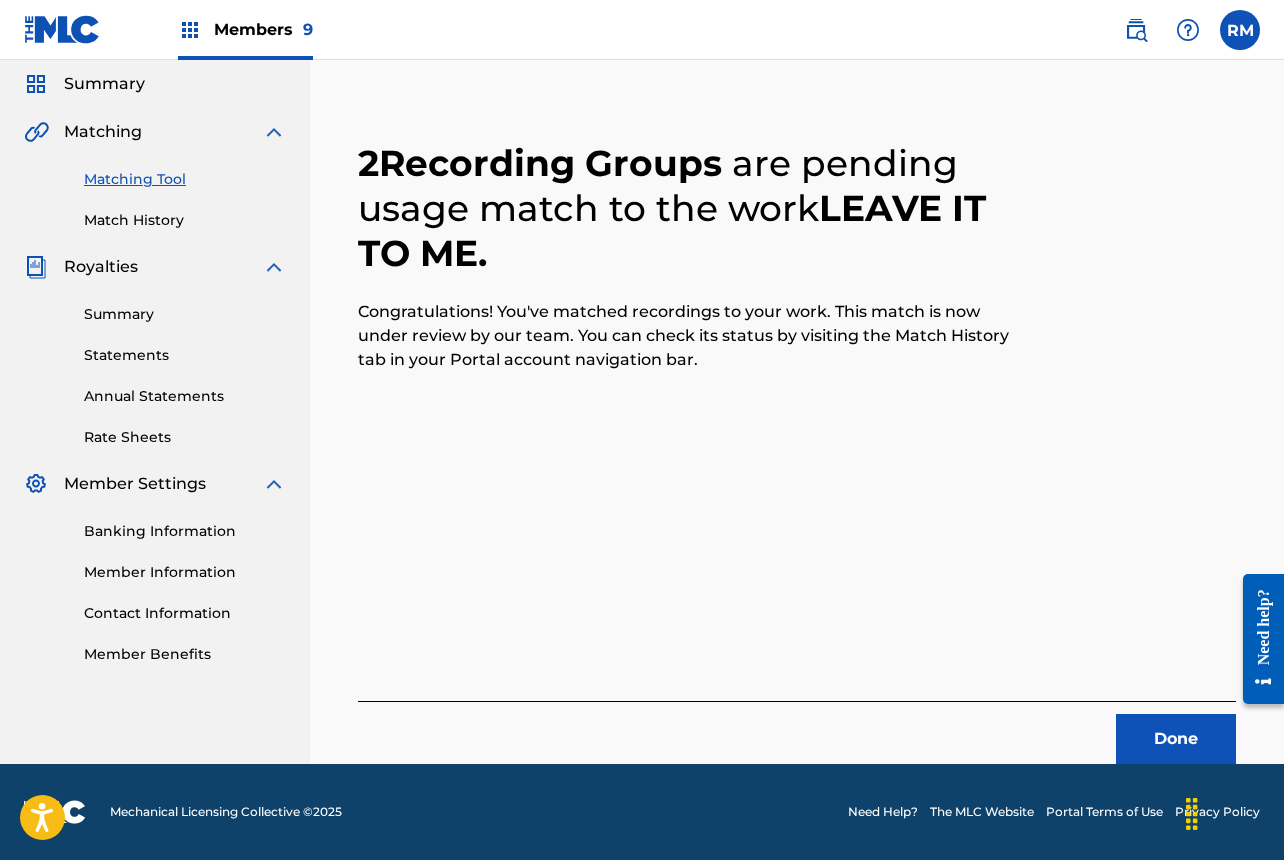 scroll, scrollTop: 67, scrollLeft: 0, axis: vertical 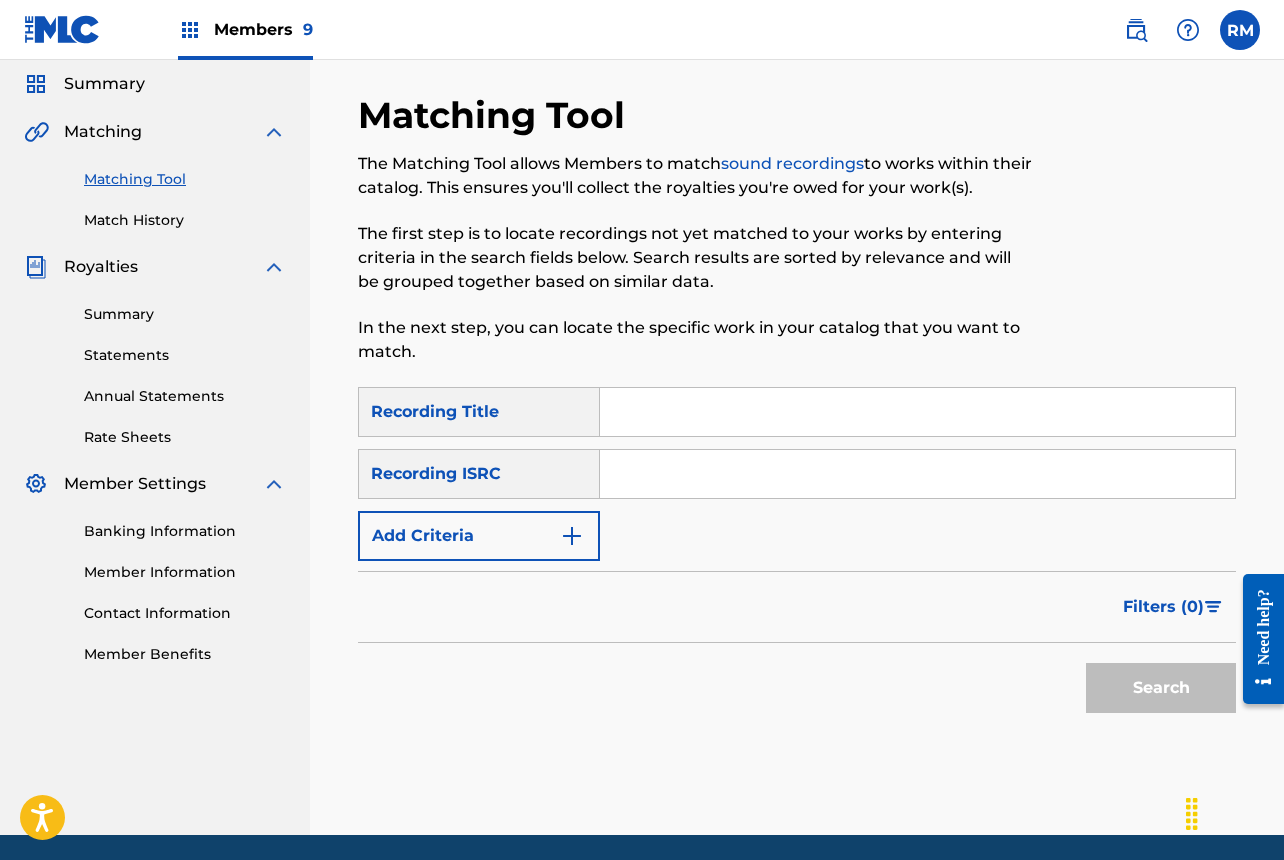 click at bounding box center (917, 474) 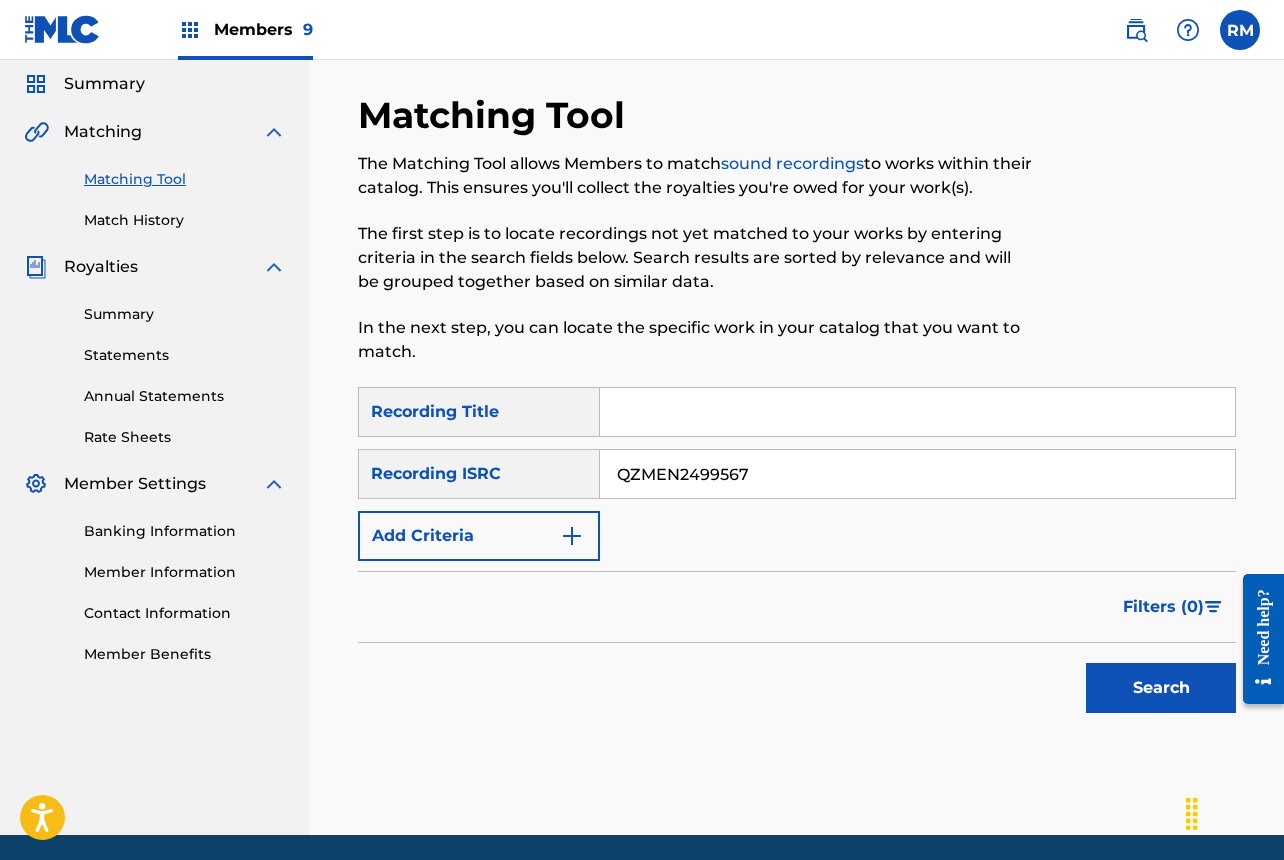 type on "QZMEN2499567" 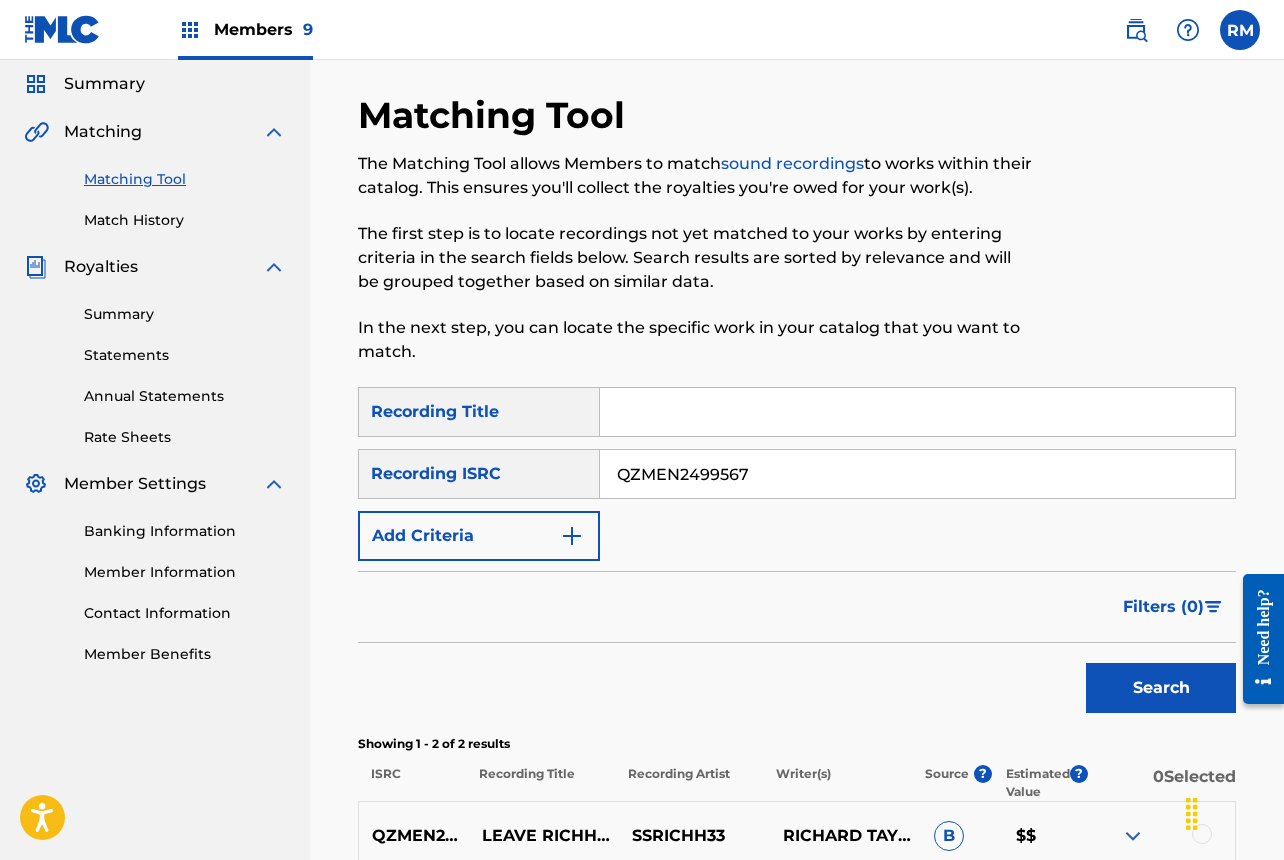 scroll, scrollTop: 344, scrollLeft: 0, axis: vertical 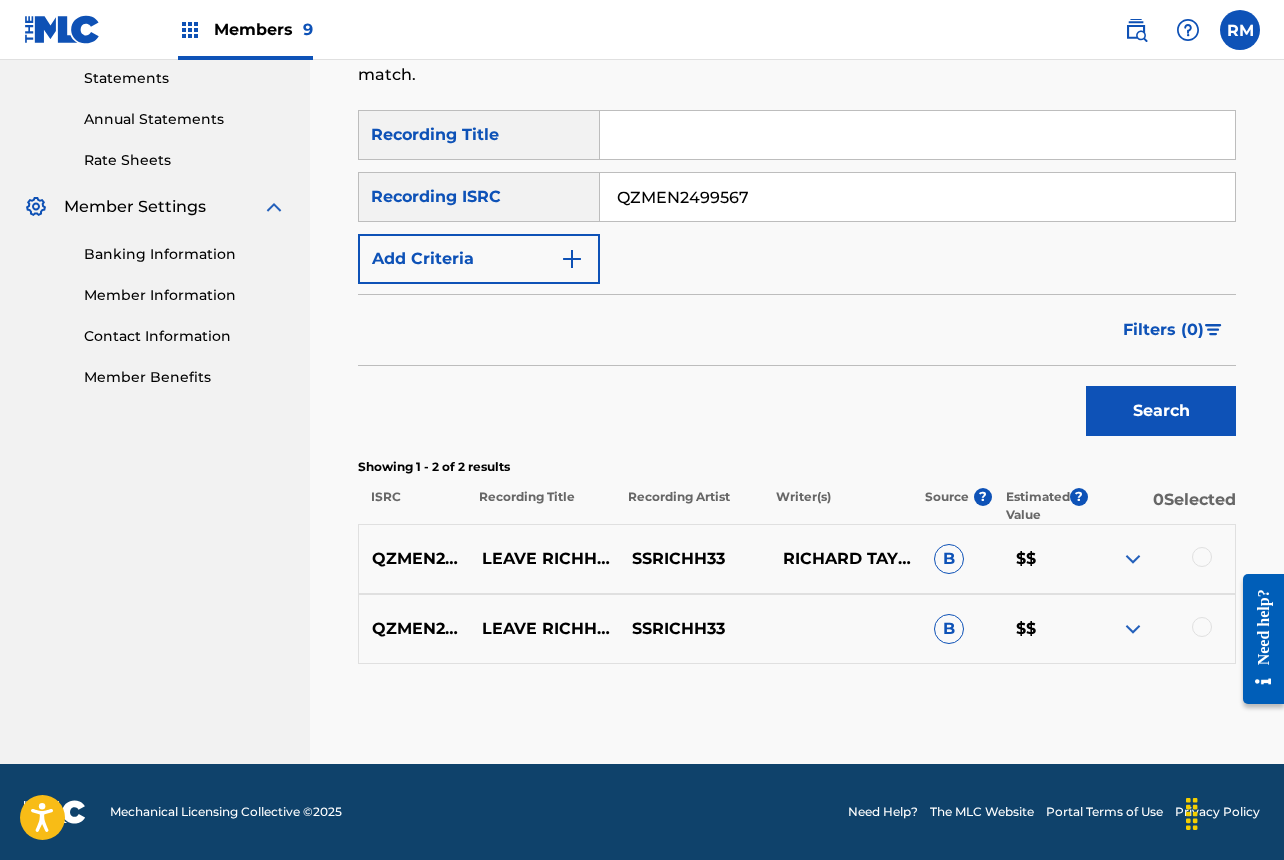 click at bounding box center [1202, 557] 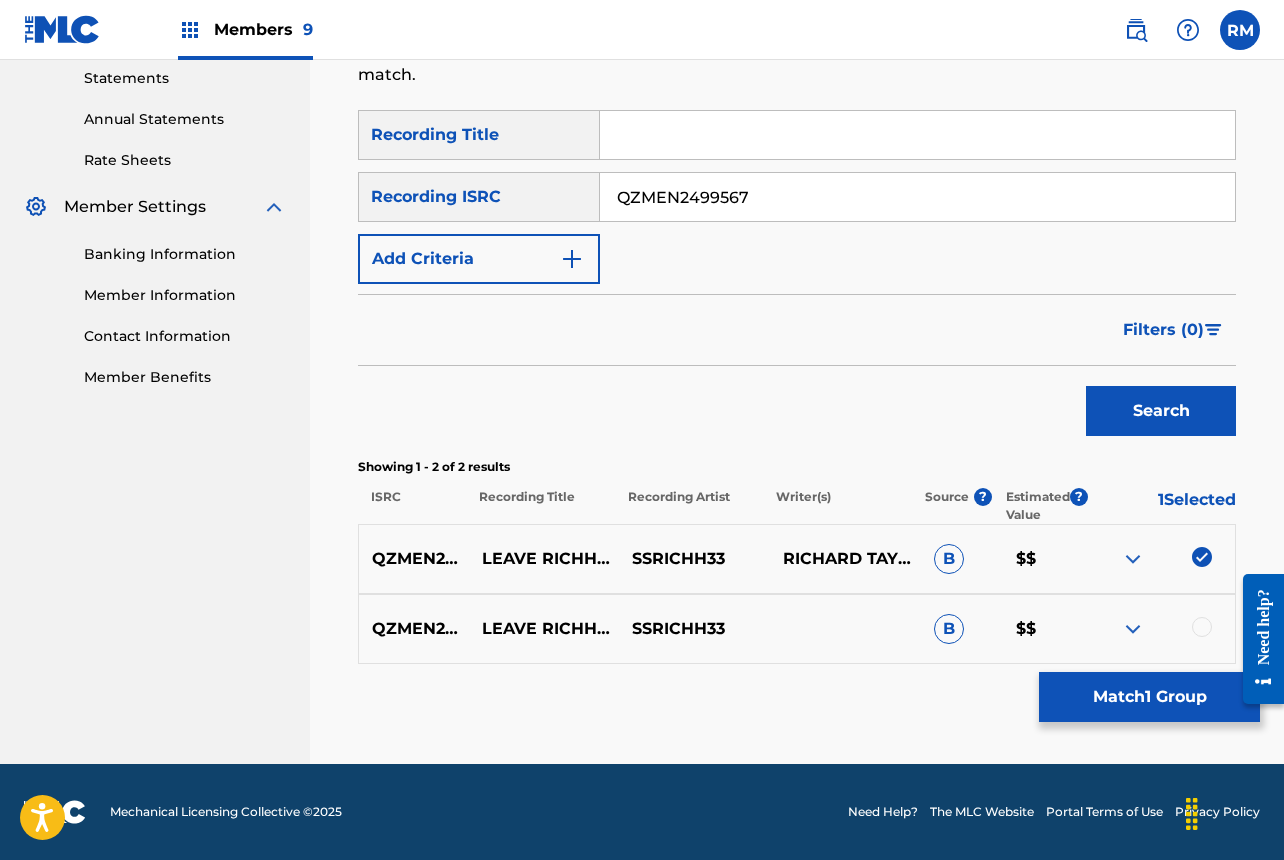 click at bounding box center [1202, 627] 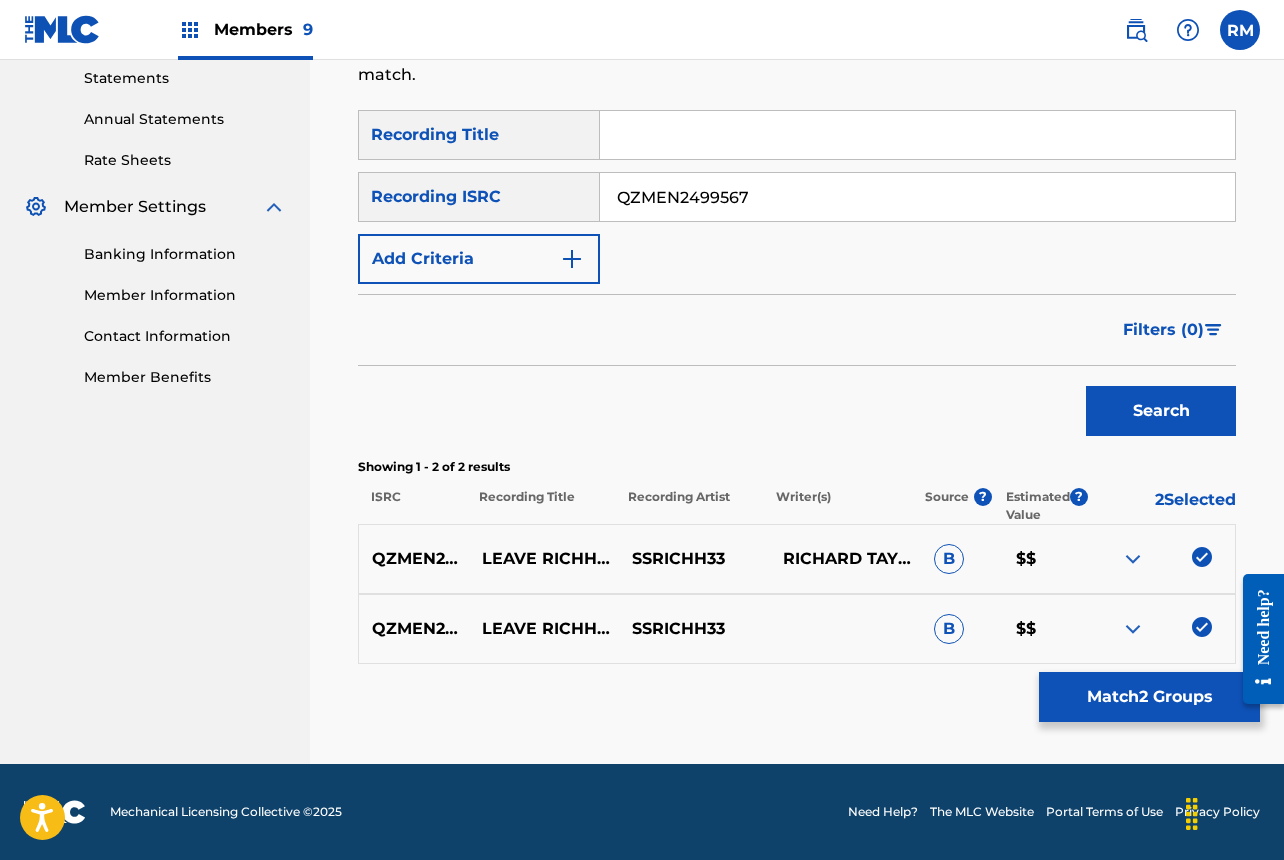 click on "Match  2 Groups" at bounding box center [1149, 697] 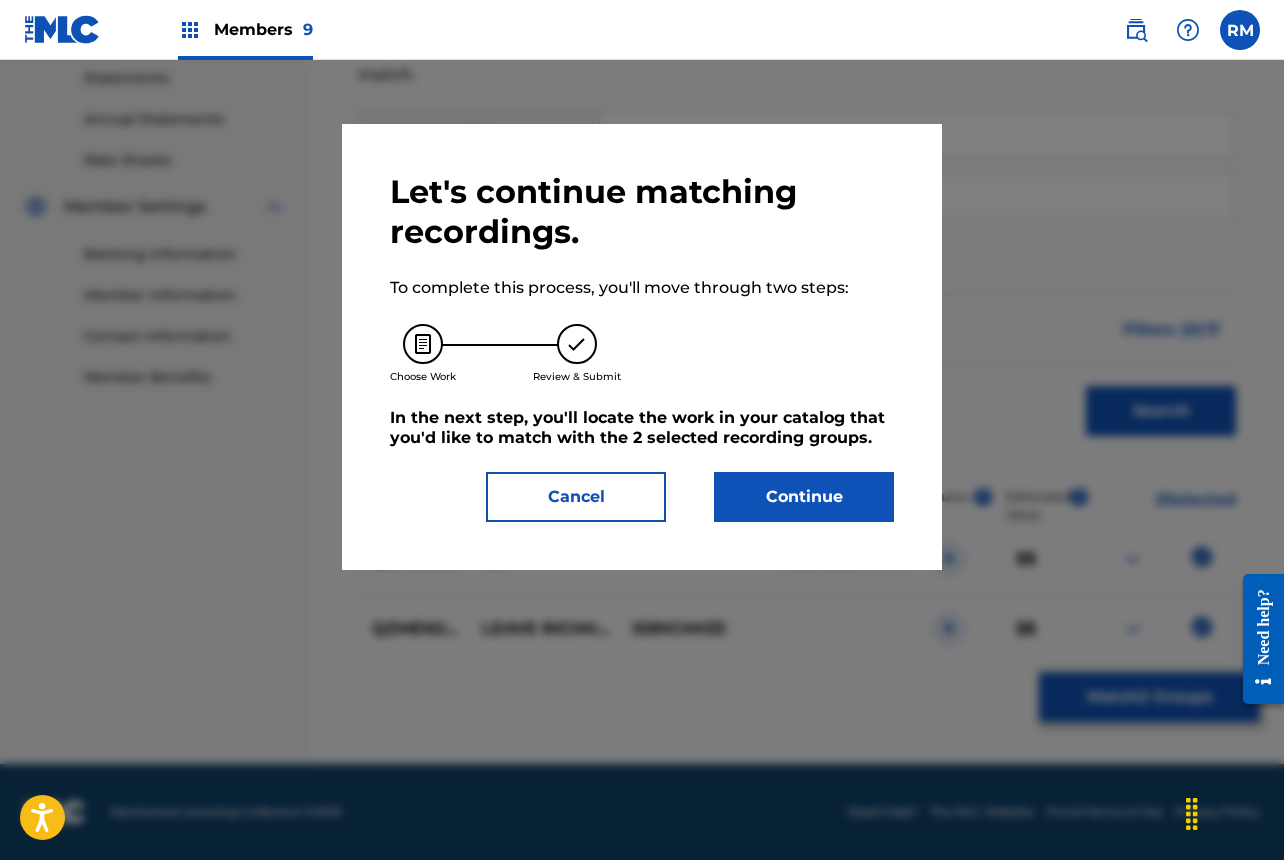 click on "Continue" at bounding box center [804, 497] 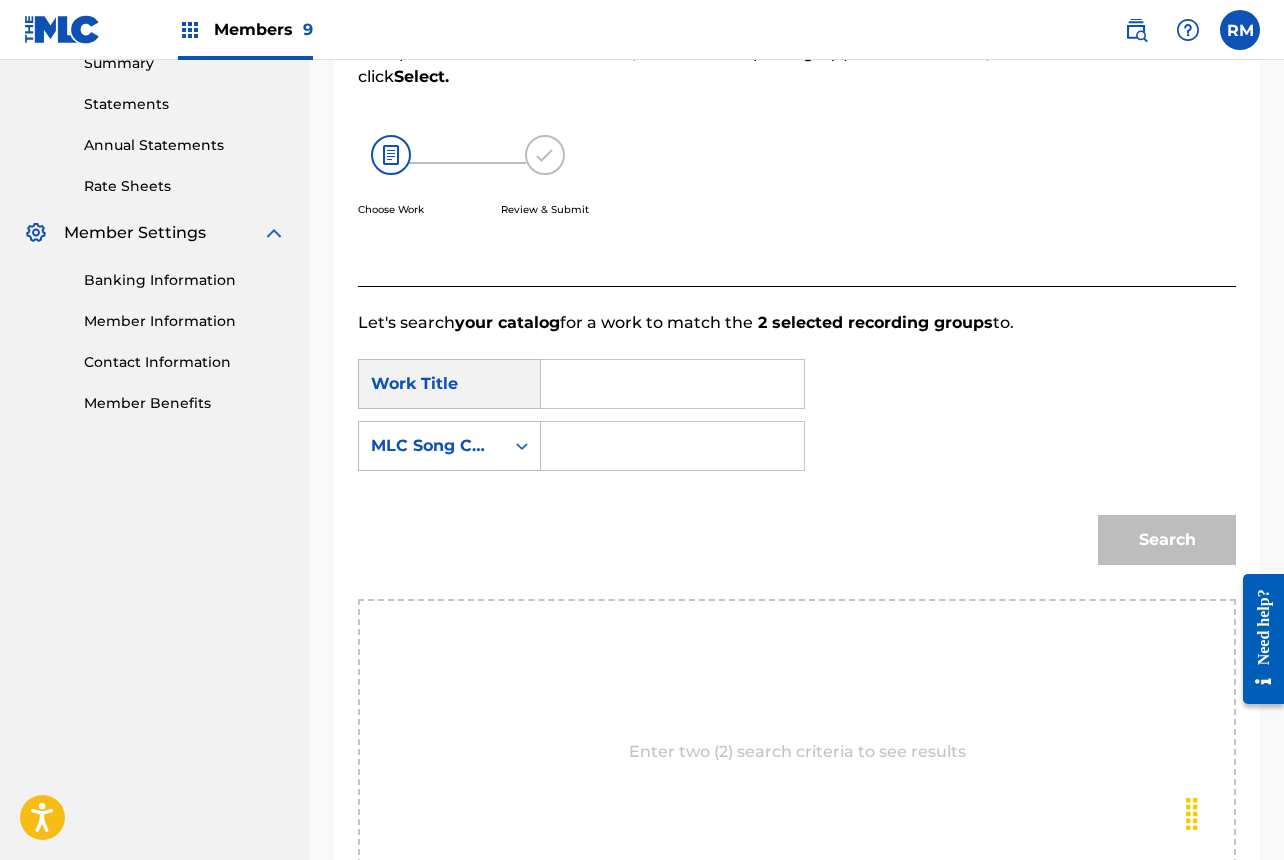 scroll, scrollTop: 344, scrollLeft: 0, axis: vertical 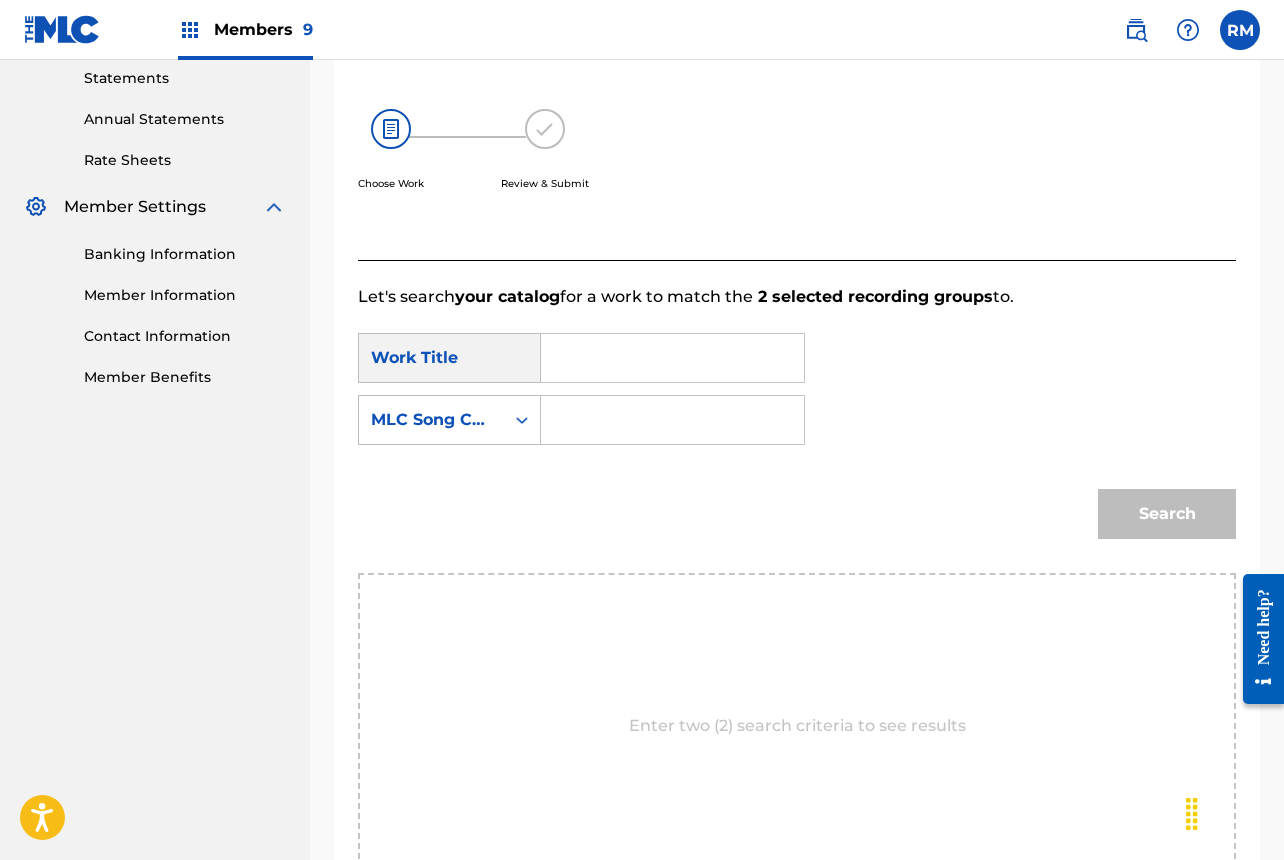 click at bounding box center [672, 358] 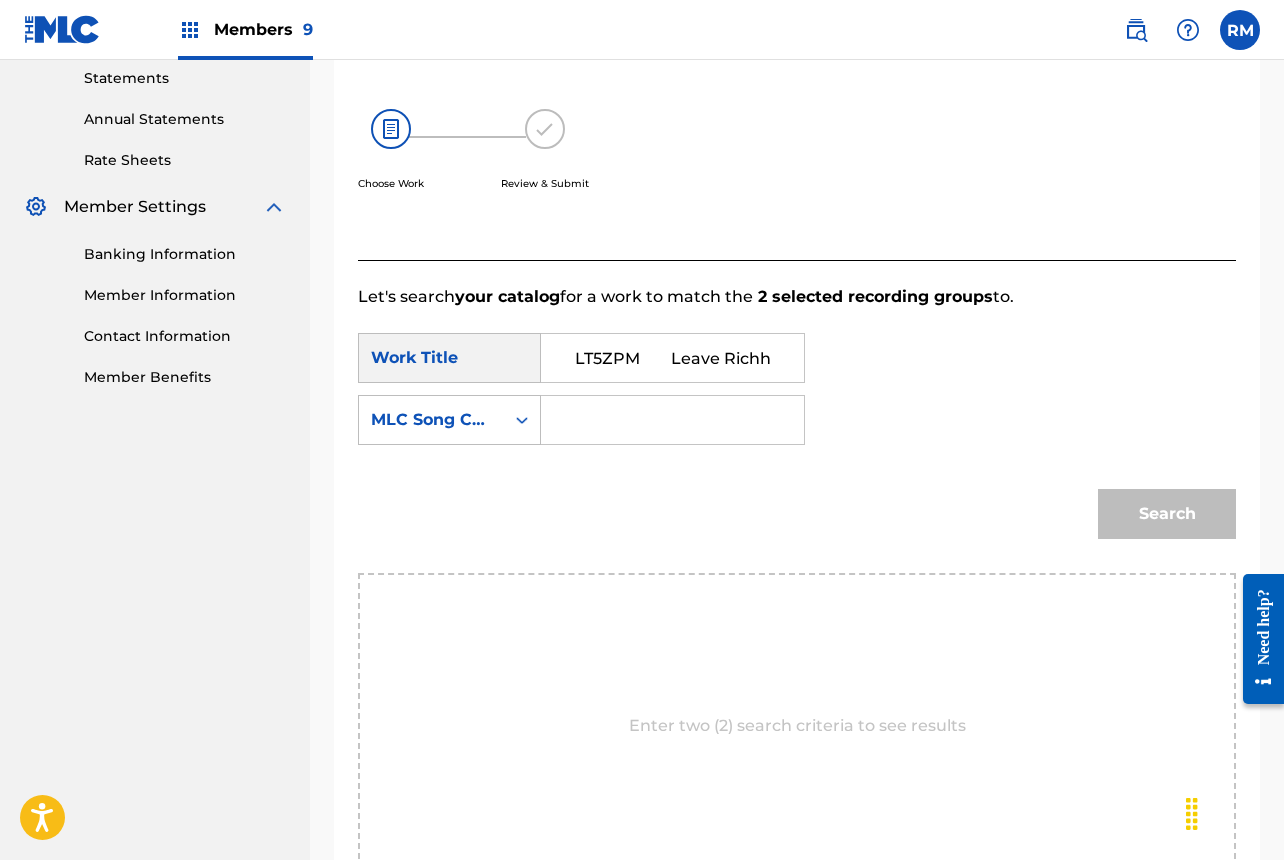 scroll, scrollTop: 0, scrollLeft: 25, axis: horizontal 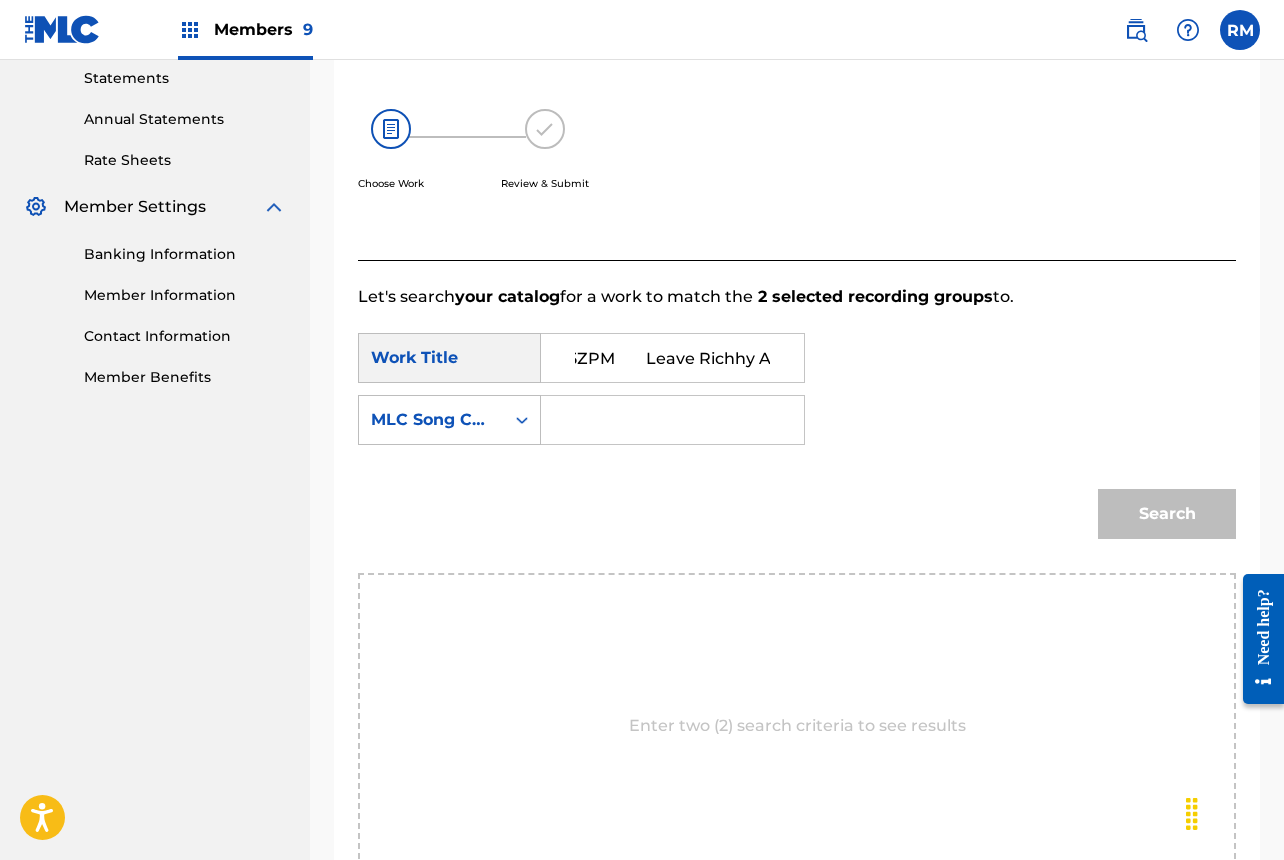 click on "LT5ZPM	Leave Richhy Alone" at bounding box center [672, 358] 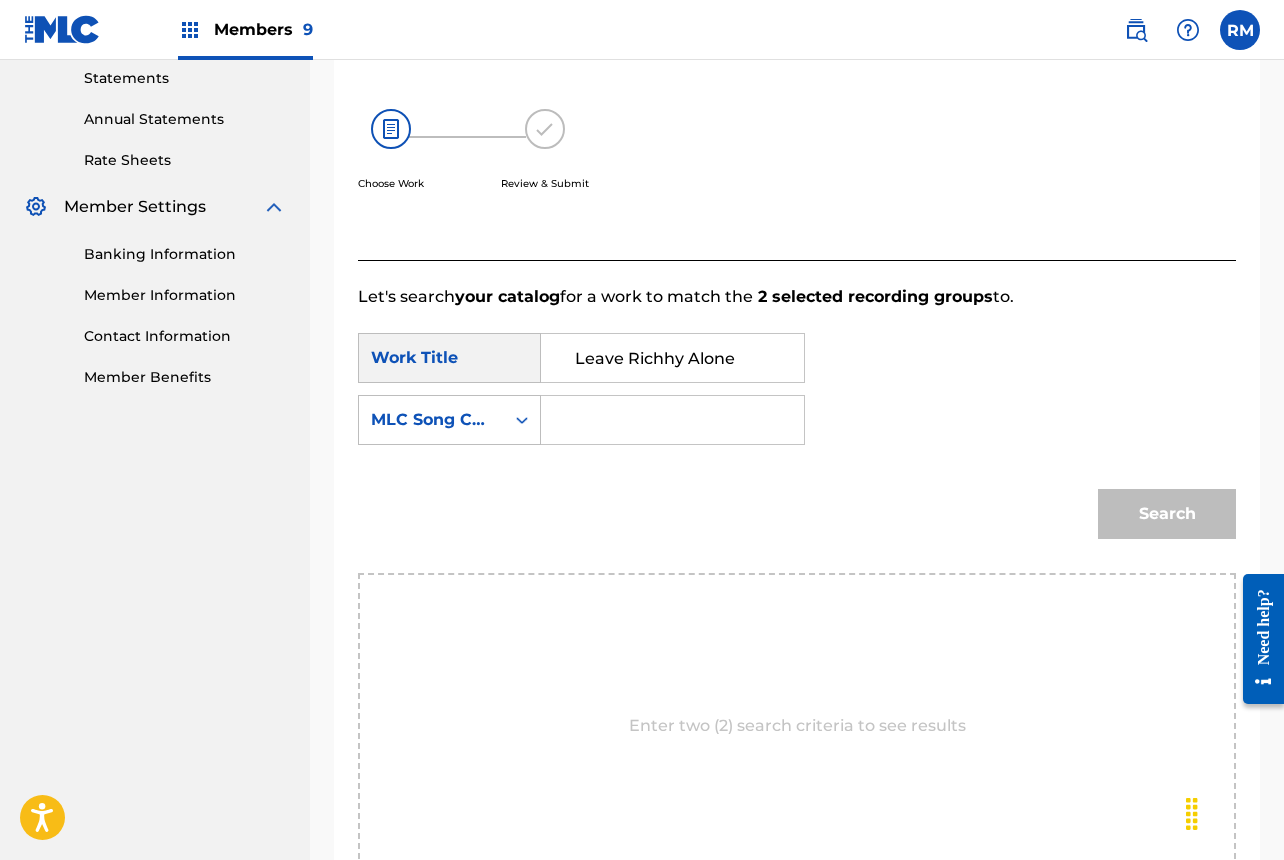 scroll, scrollTop: 0, scrollLeft: 0, axis: both 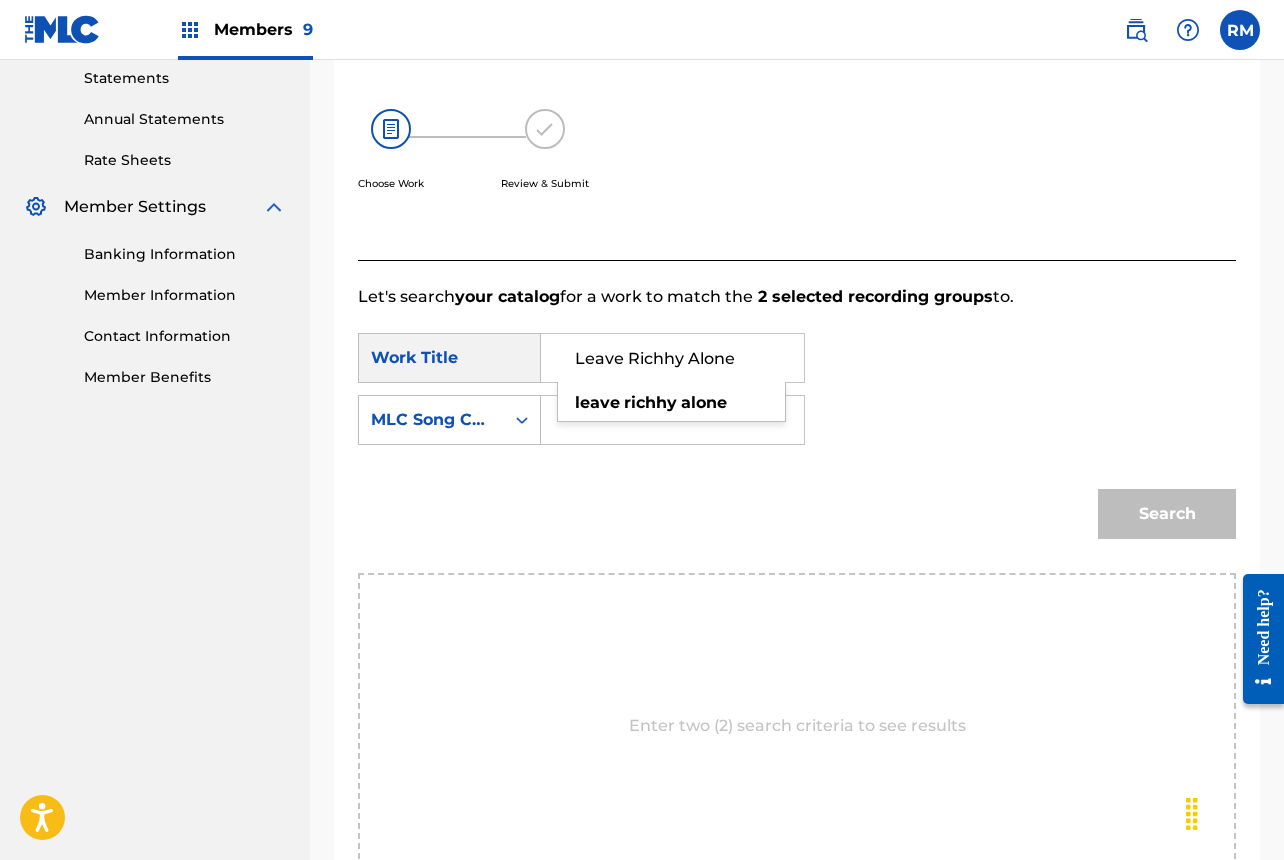 type on "Leave Richhy Alone" 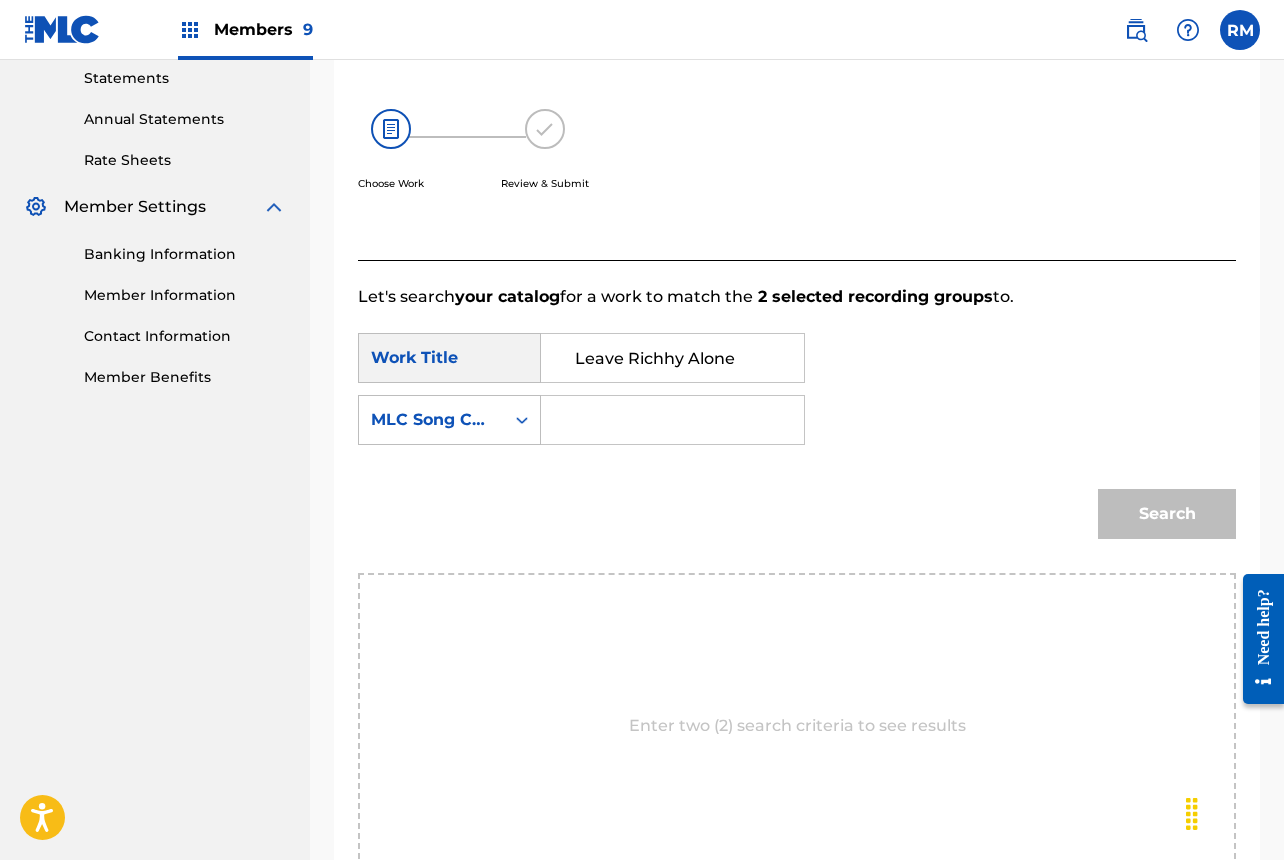 click at bounding box center (672, 420) 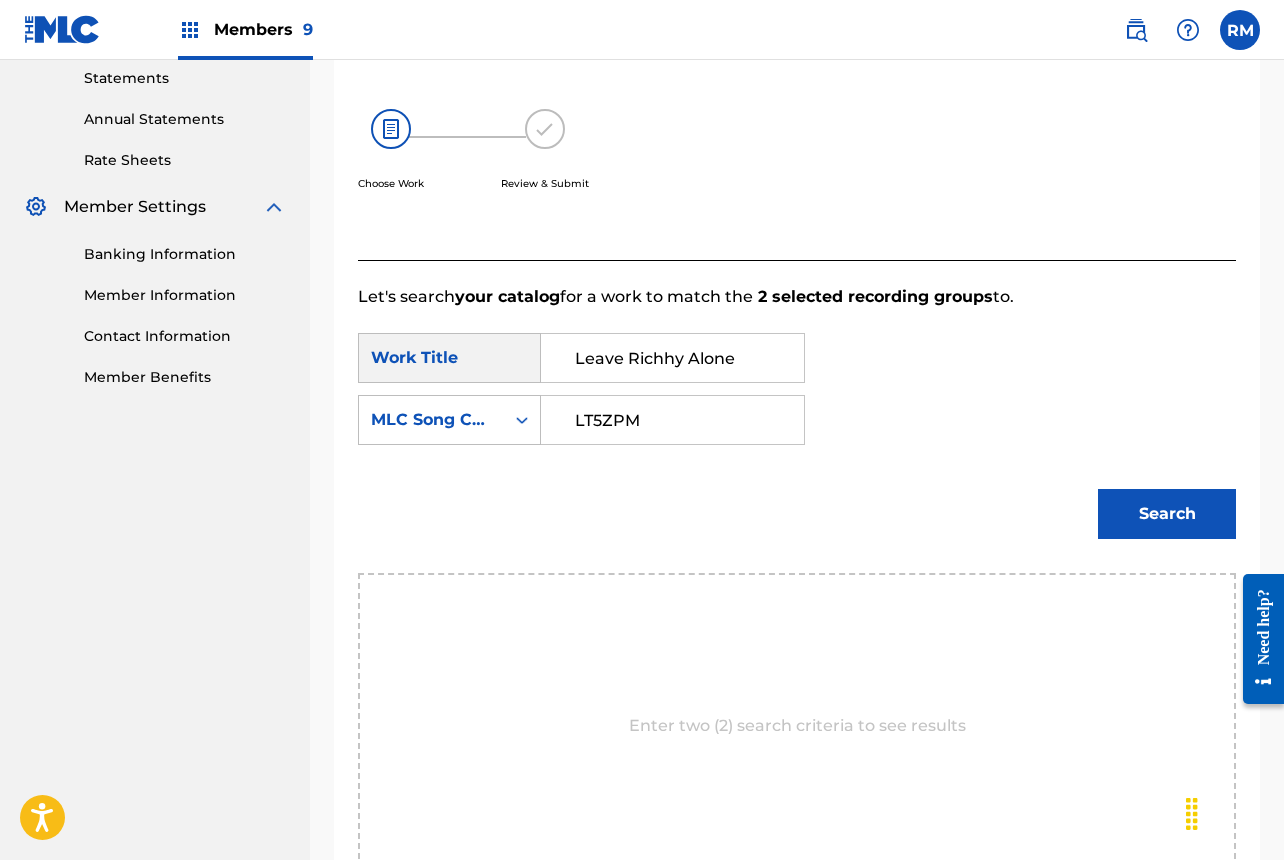 click on "LT5ZPM" at bounding box center [672, 420] 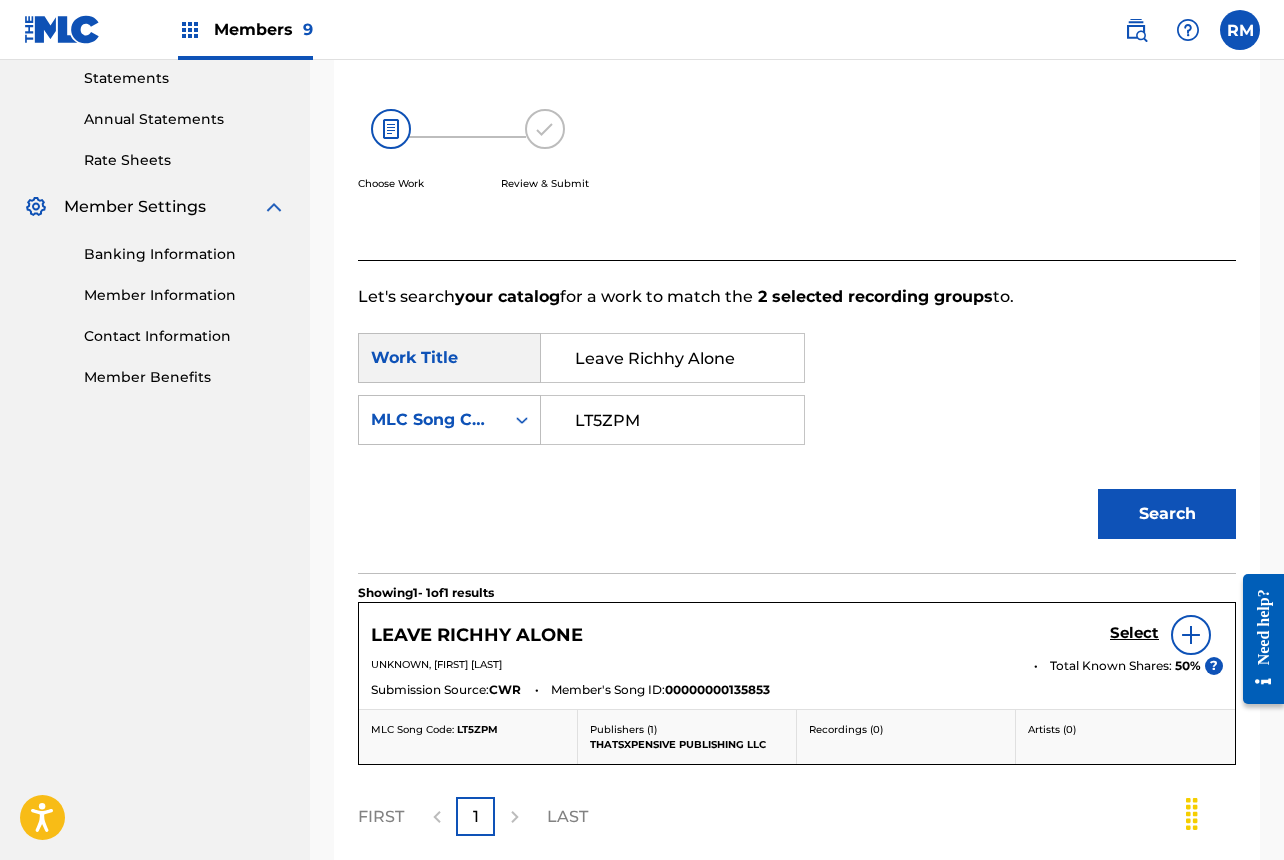 click on "Select" at bounding box center (1134, 633) 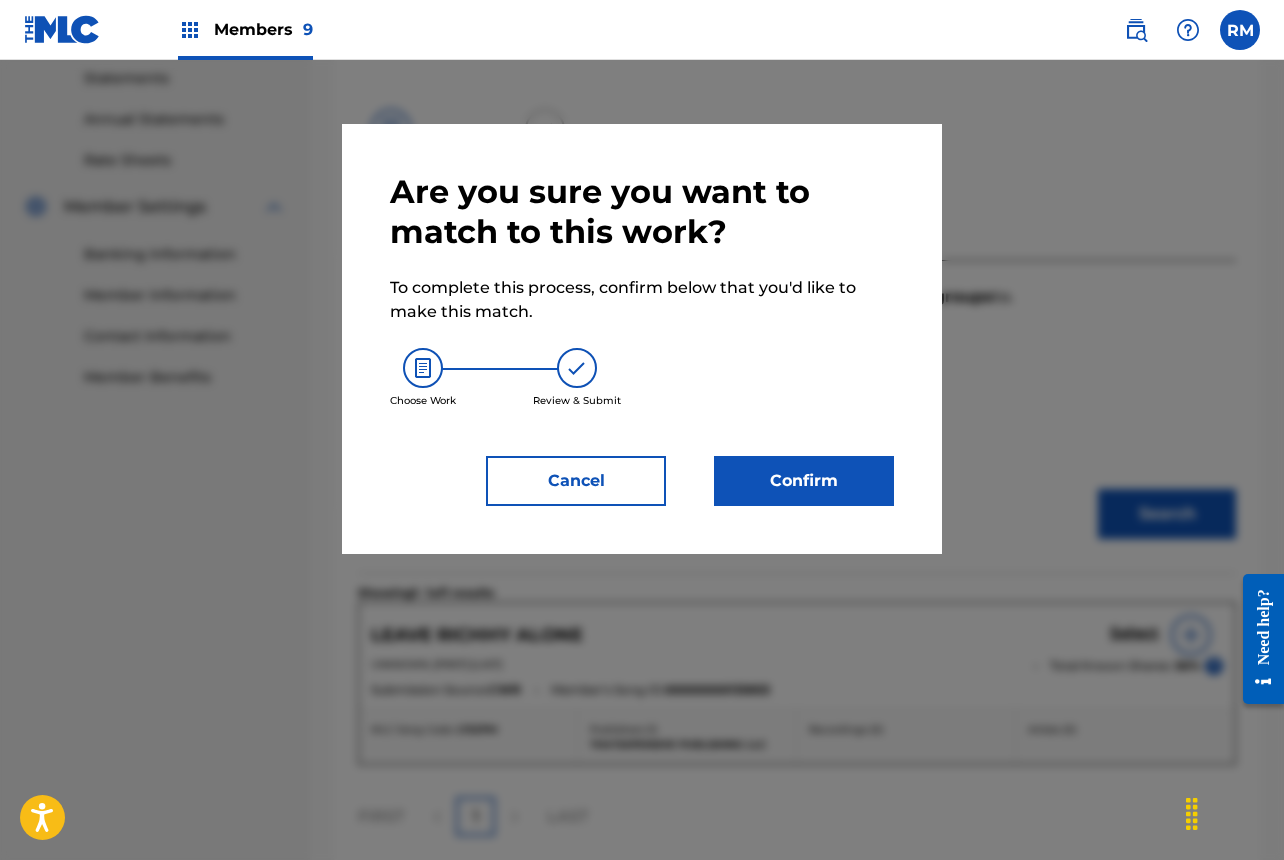 click on "Confirm" at bounding box center [804, 481] 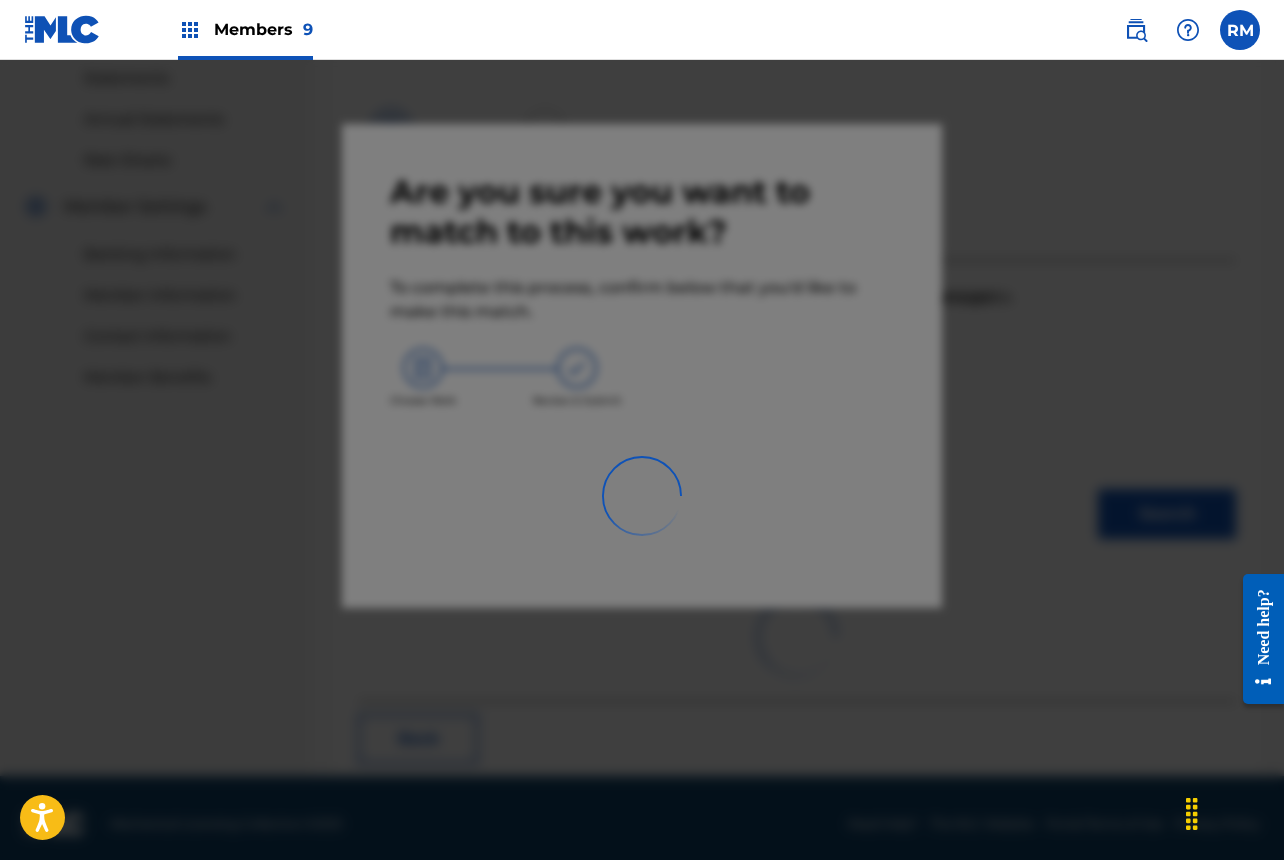 scroll, scrollTop: 67, scrollLeft: 0, axis: vertical 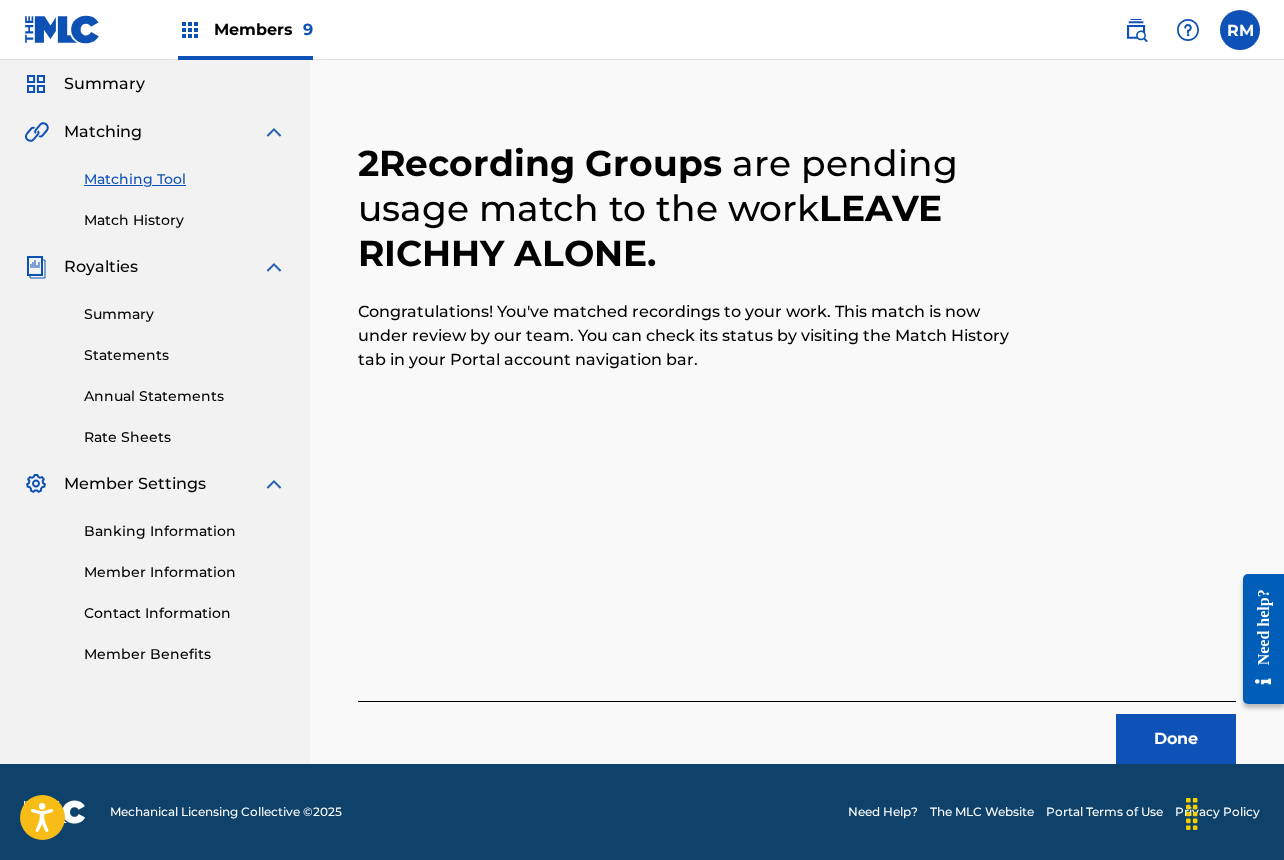 click on "Done" at bounding box center (1176, 739) 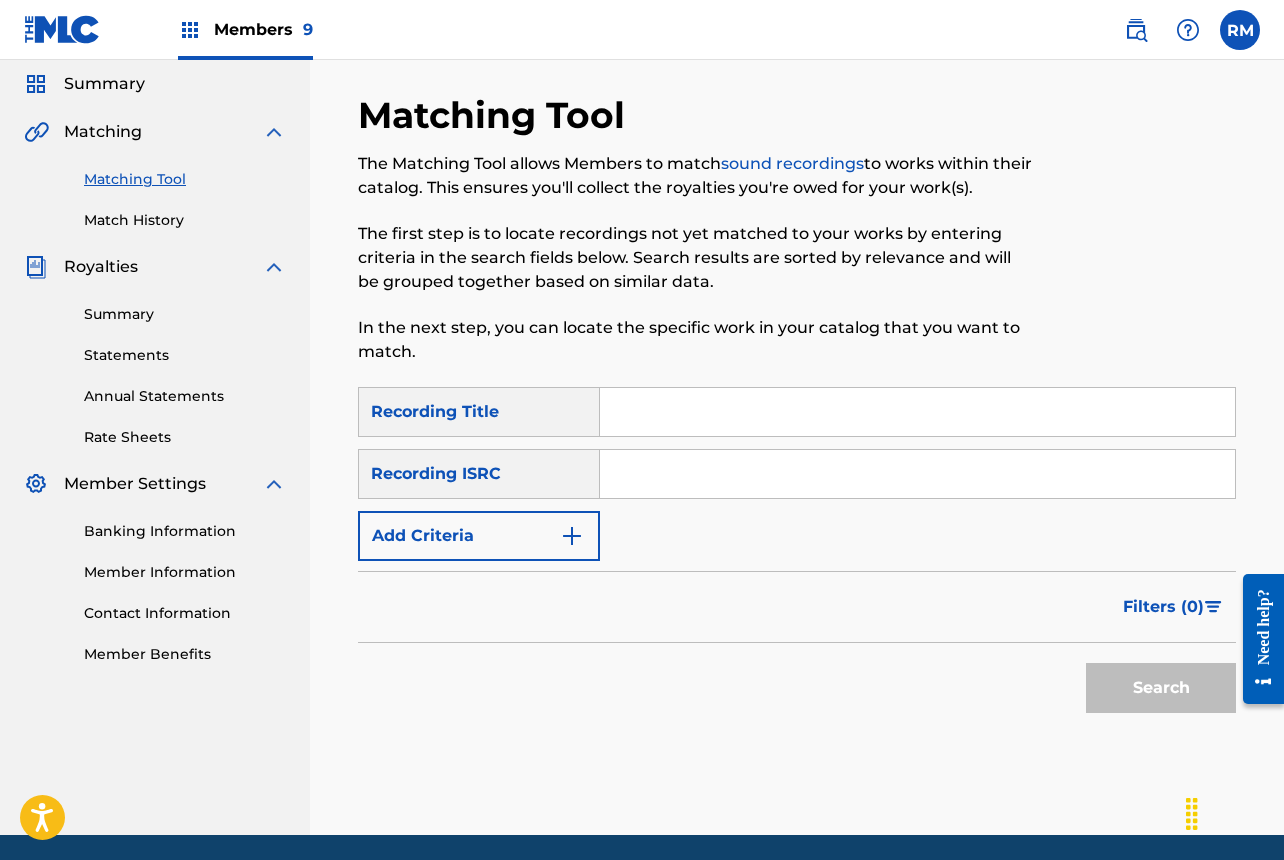 click at bounding box center [917, 474] 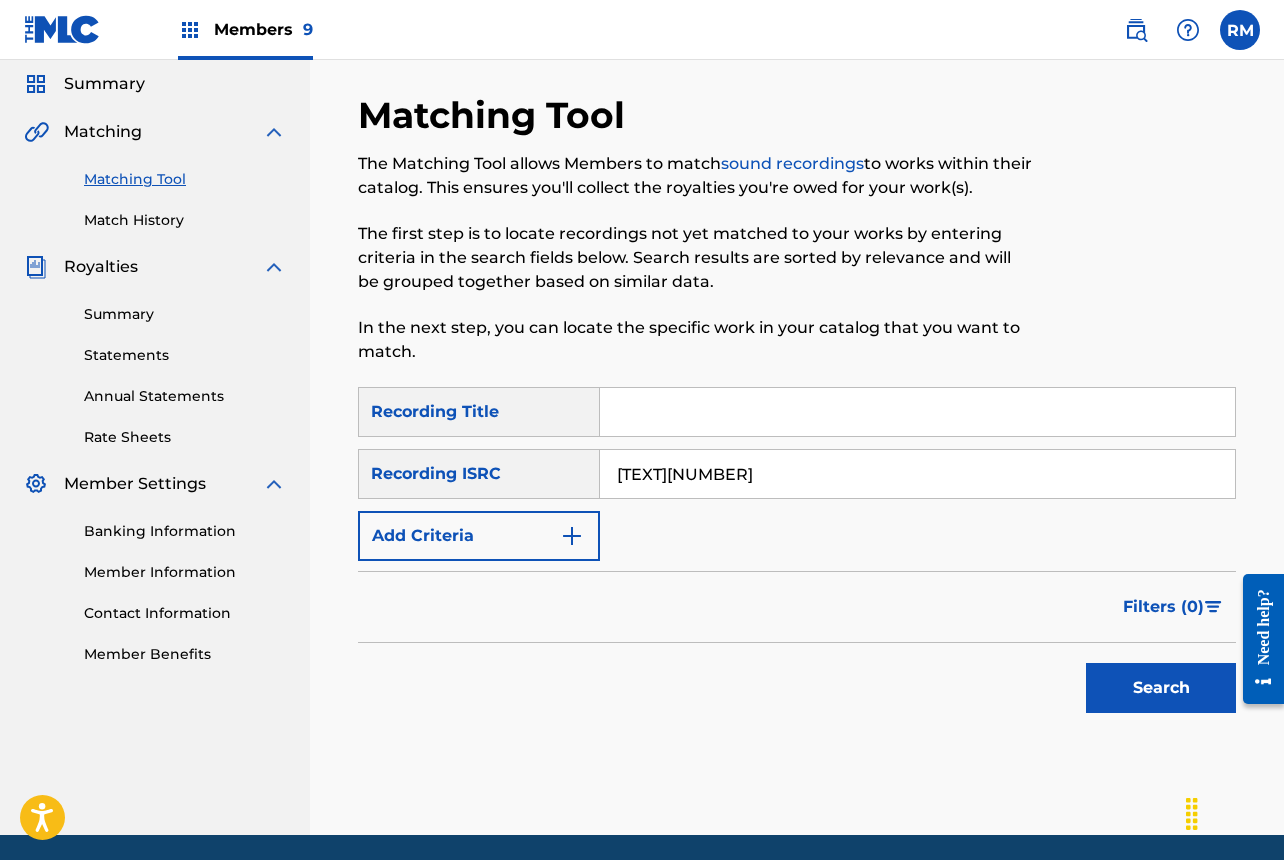 type on "[TEXT][NUMBER]" 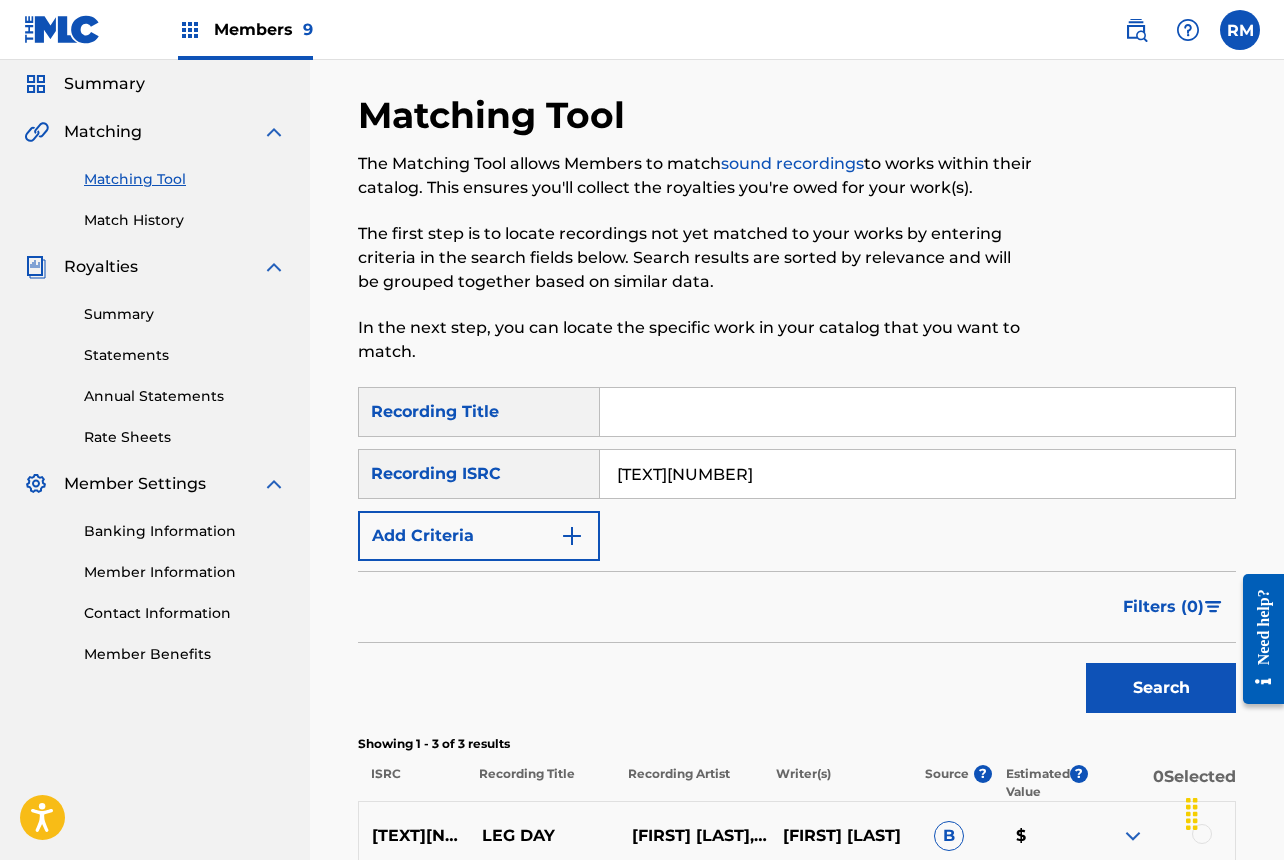 scroll, scrollTop: 414, scrollLeft: 0, axis: vertical 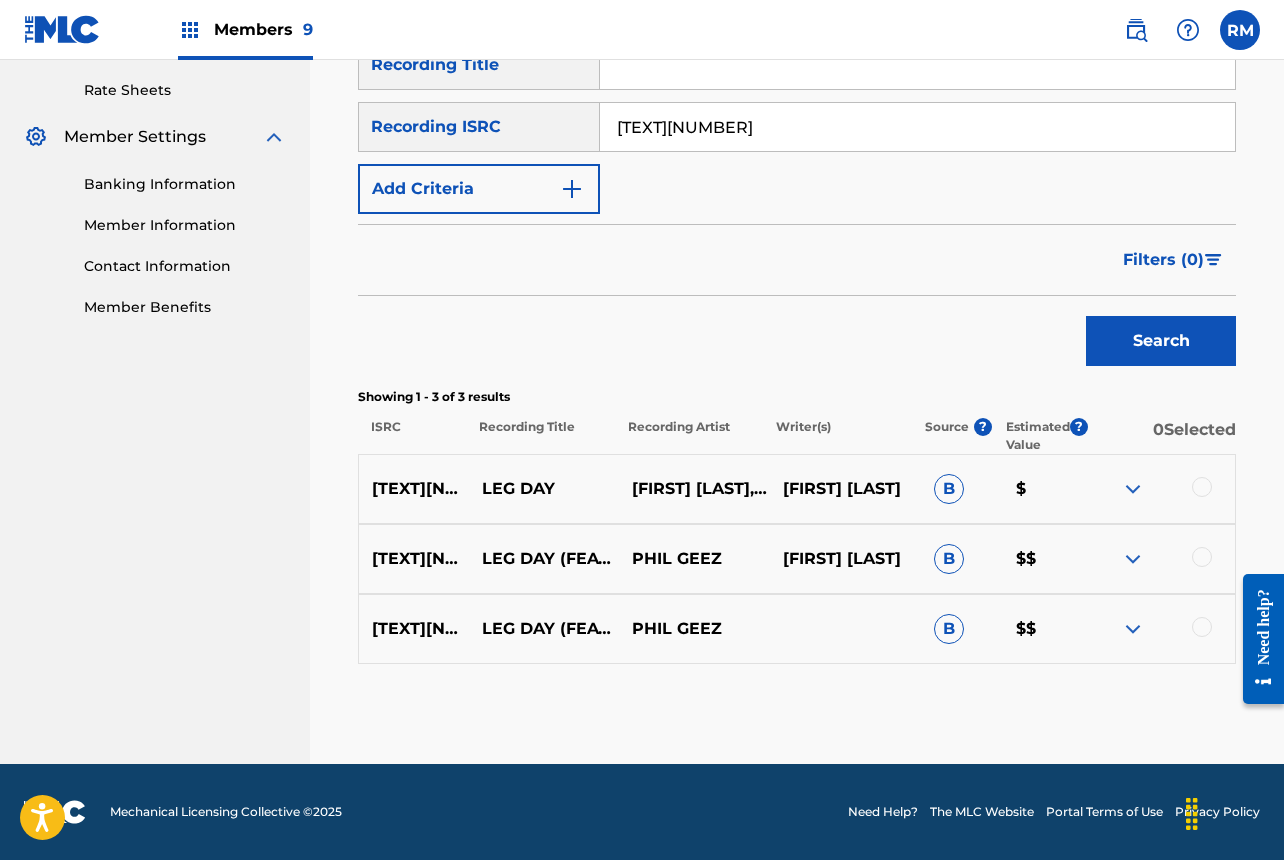 click at bounding box center (1202, 487) 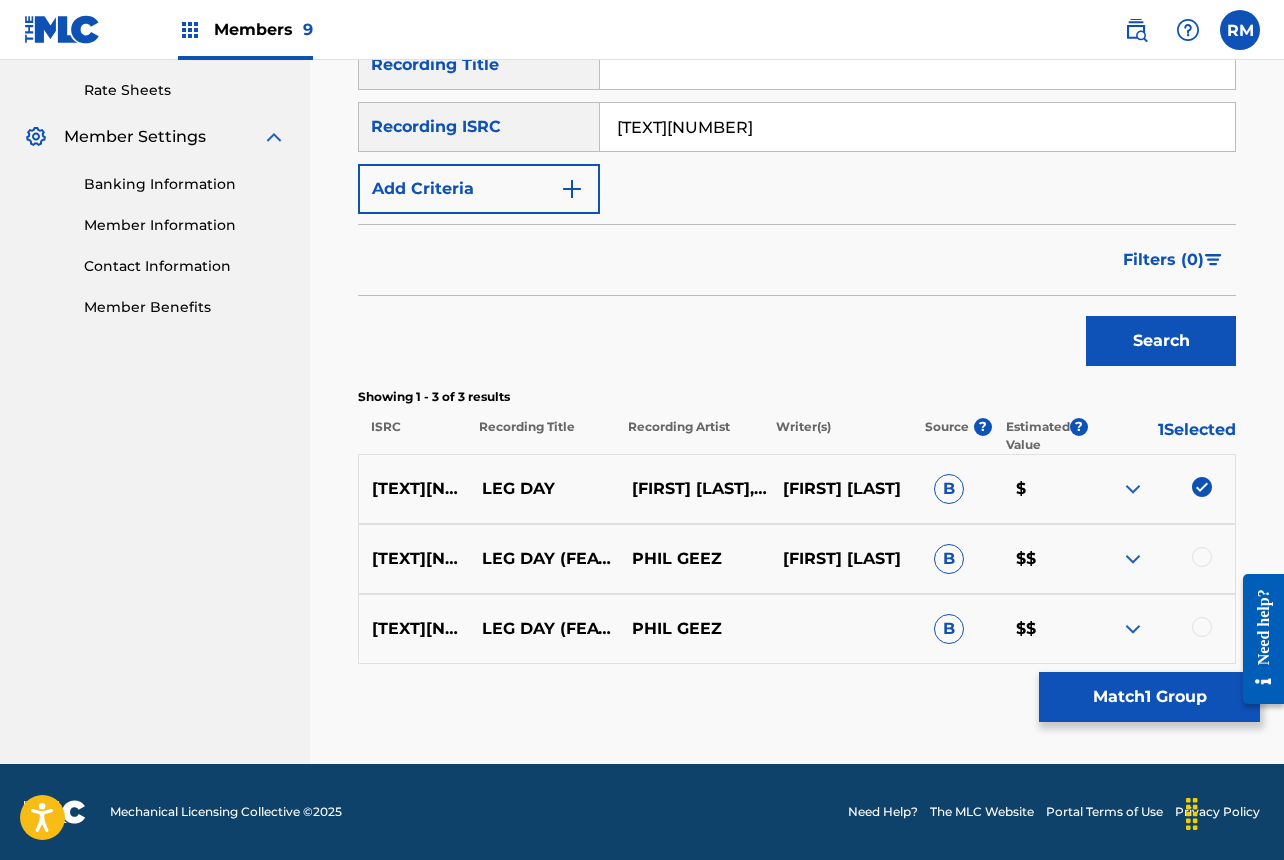 click at bounding box center [1202, 557] 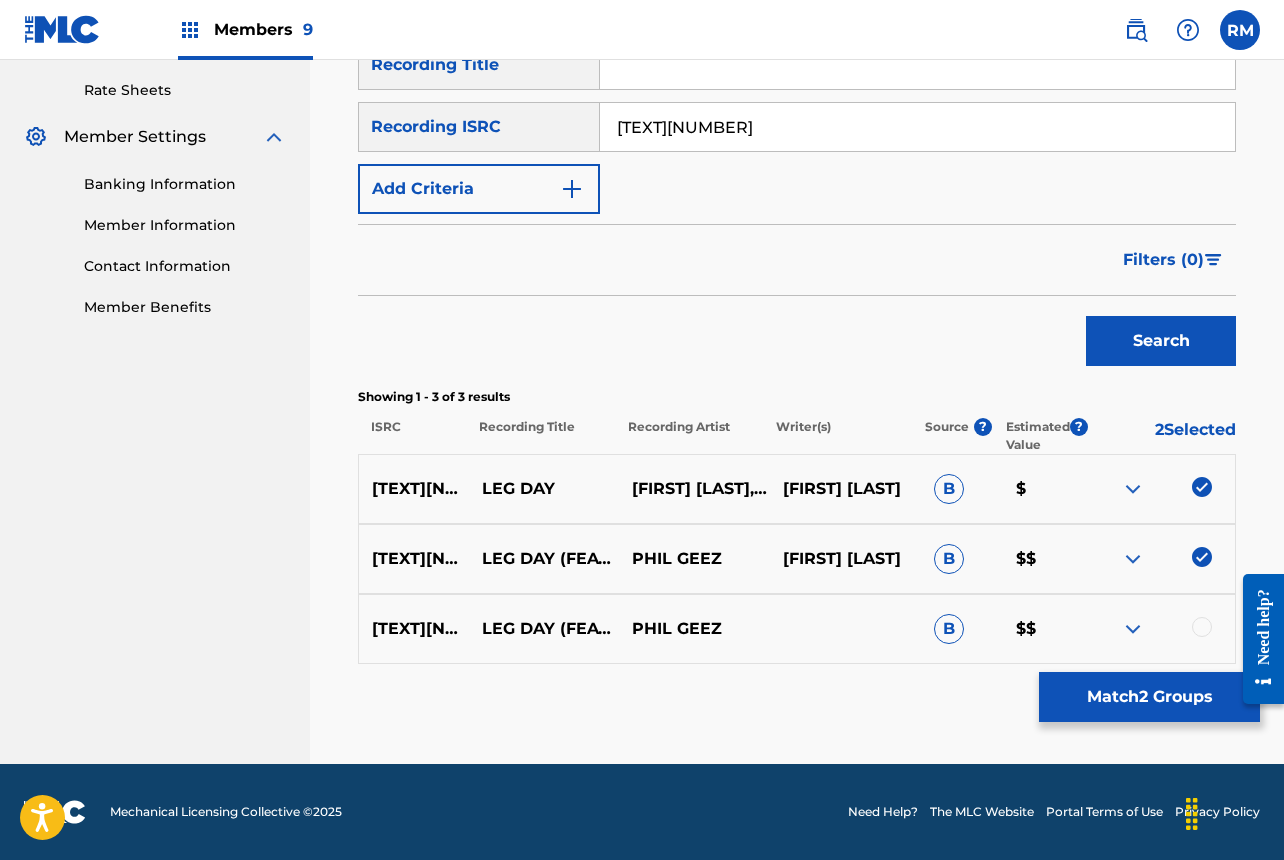 click at bounding box center [1202, 627] 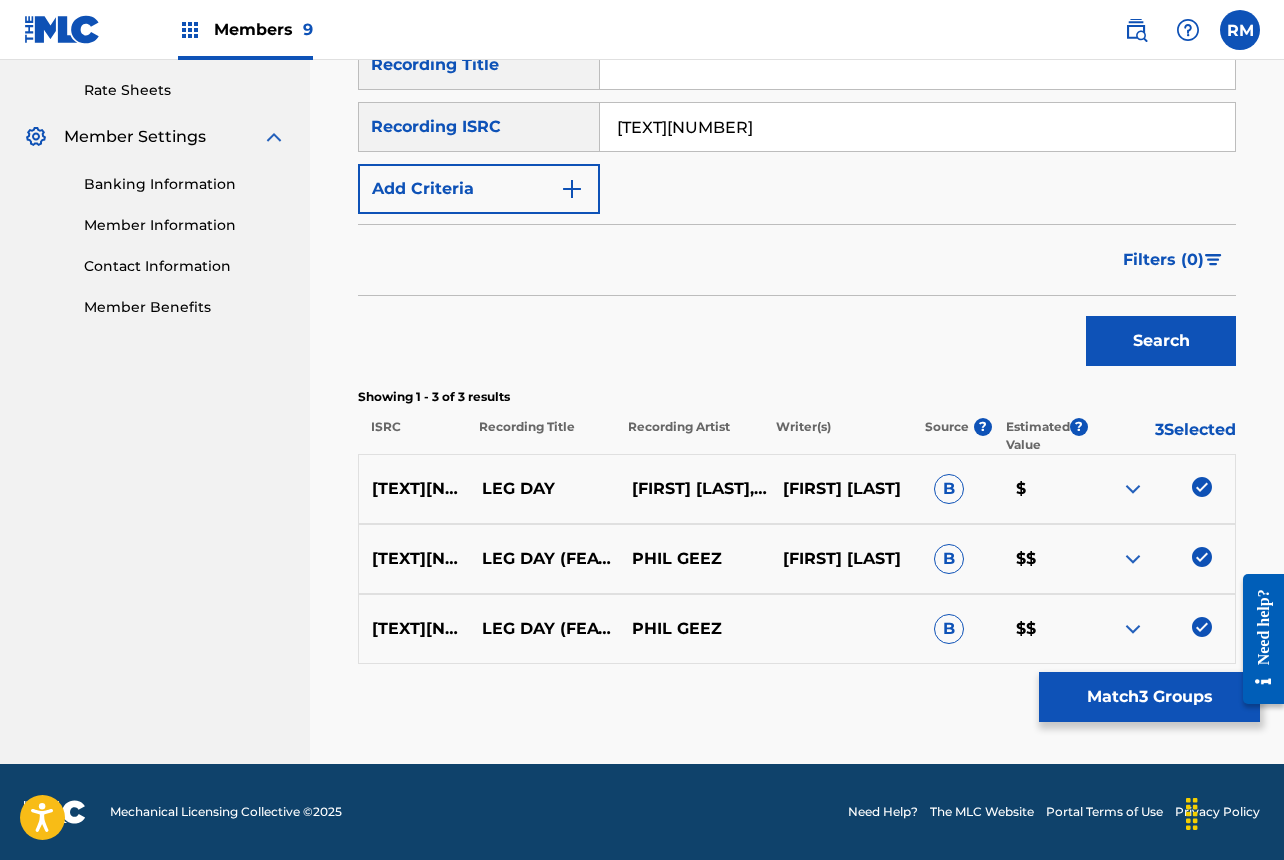 click on "Match  3 Groups" at bounding box center (1149, 697) 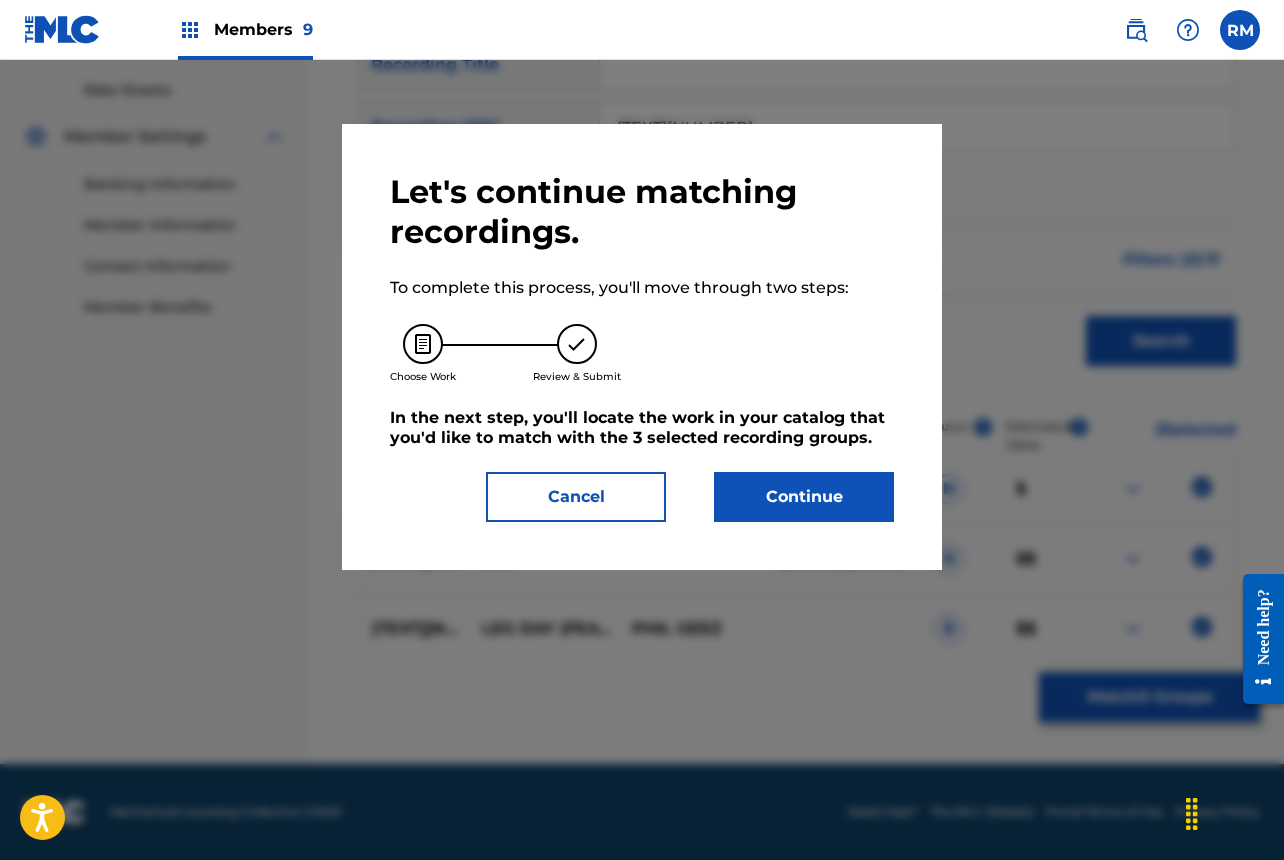 click on "Continue" at bounding box center (804, 497) 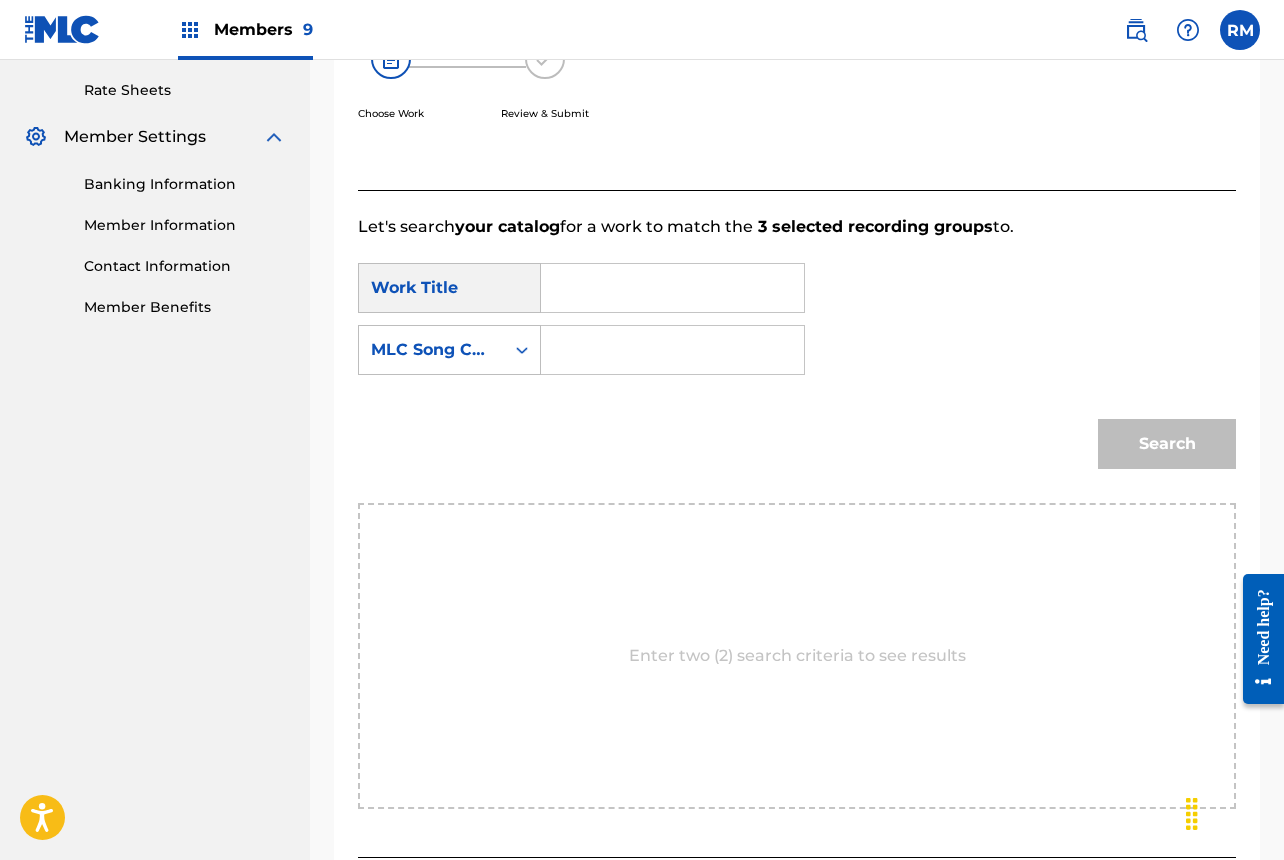 click at bounding box center (672, 288) 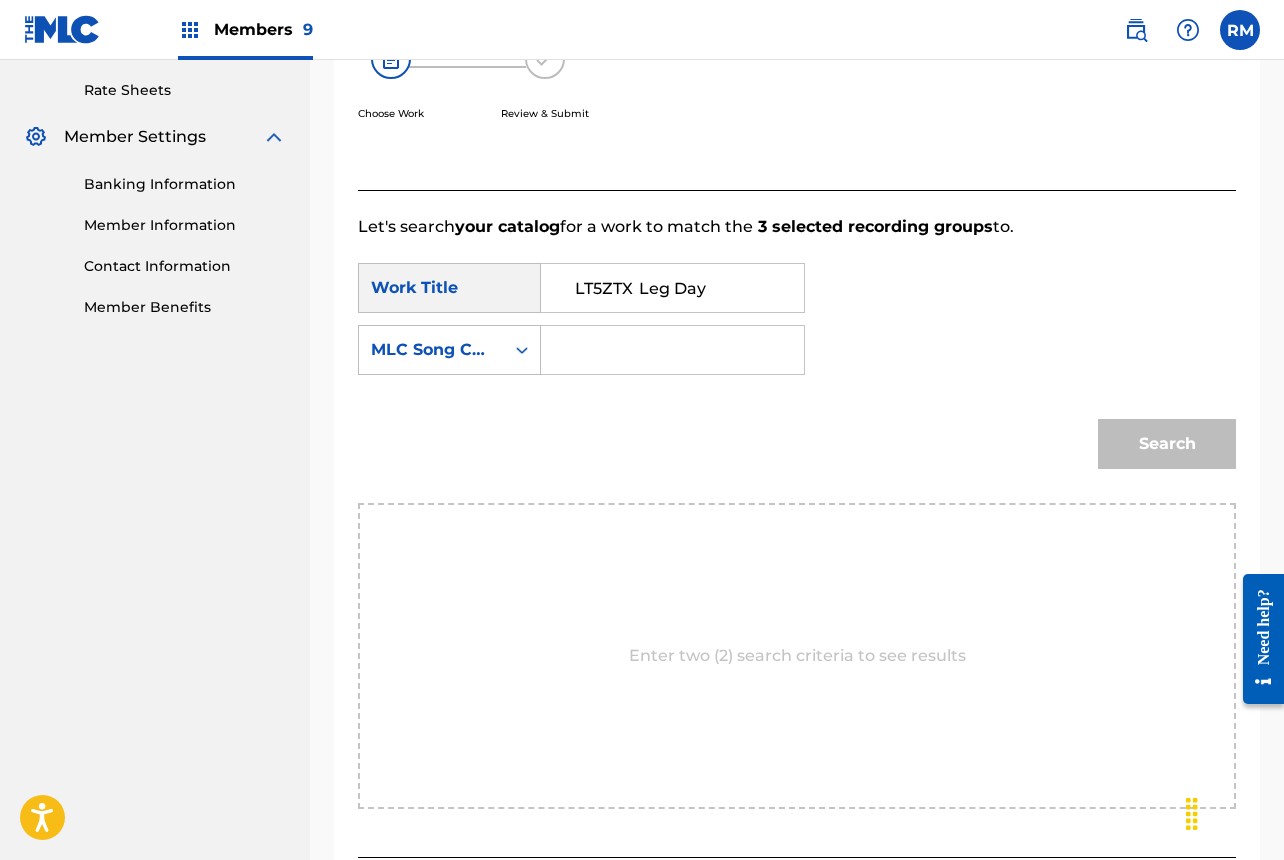 click on "LT5ZTX	Leg Day" at bounding box center (672, 288) 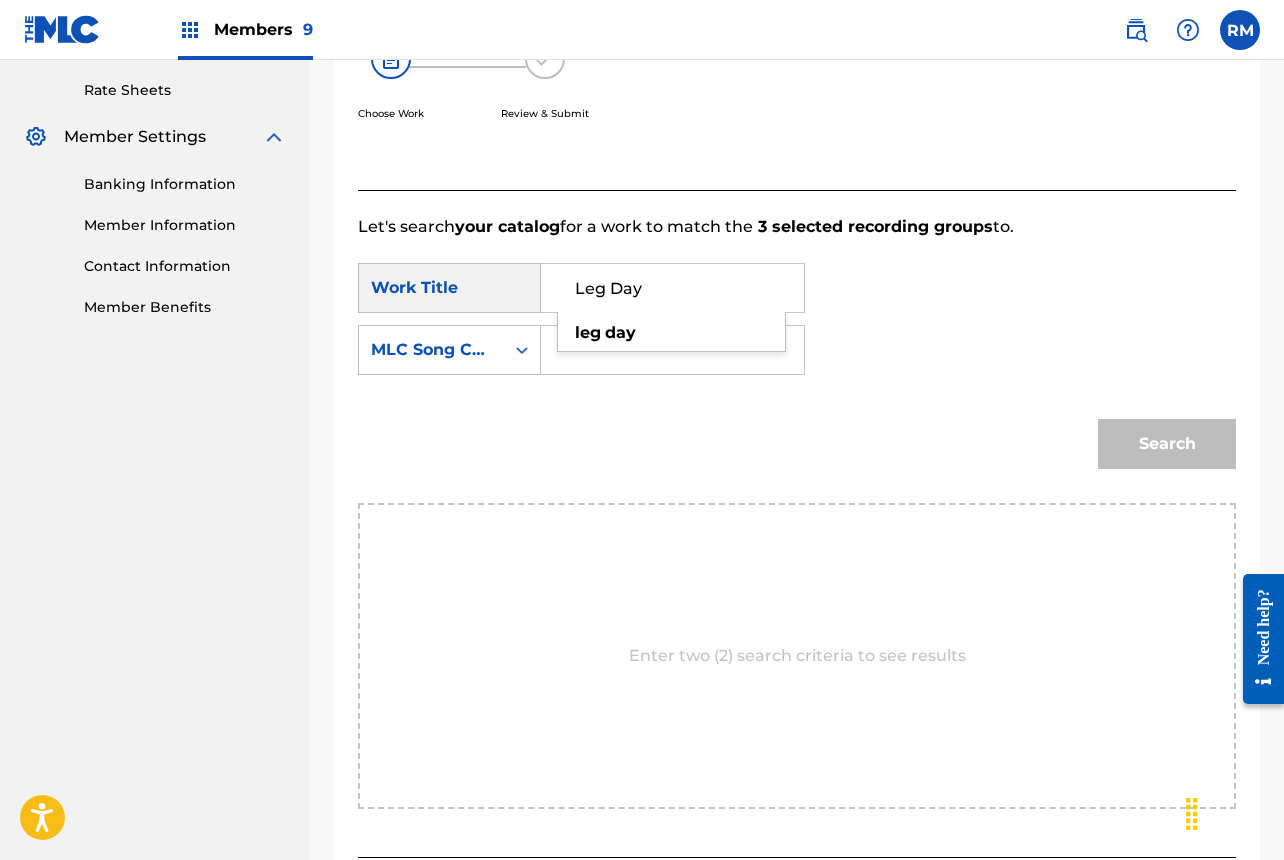 type on "Leg Day" 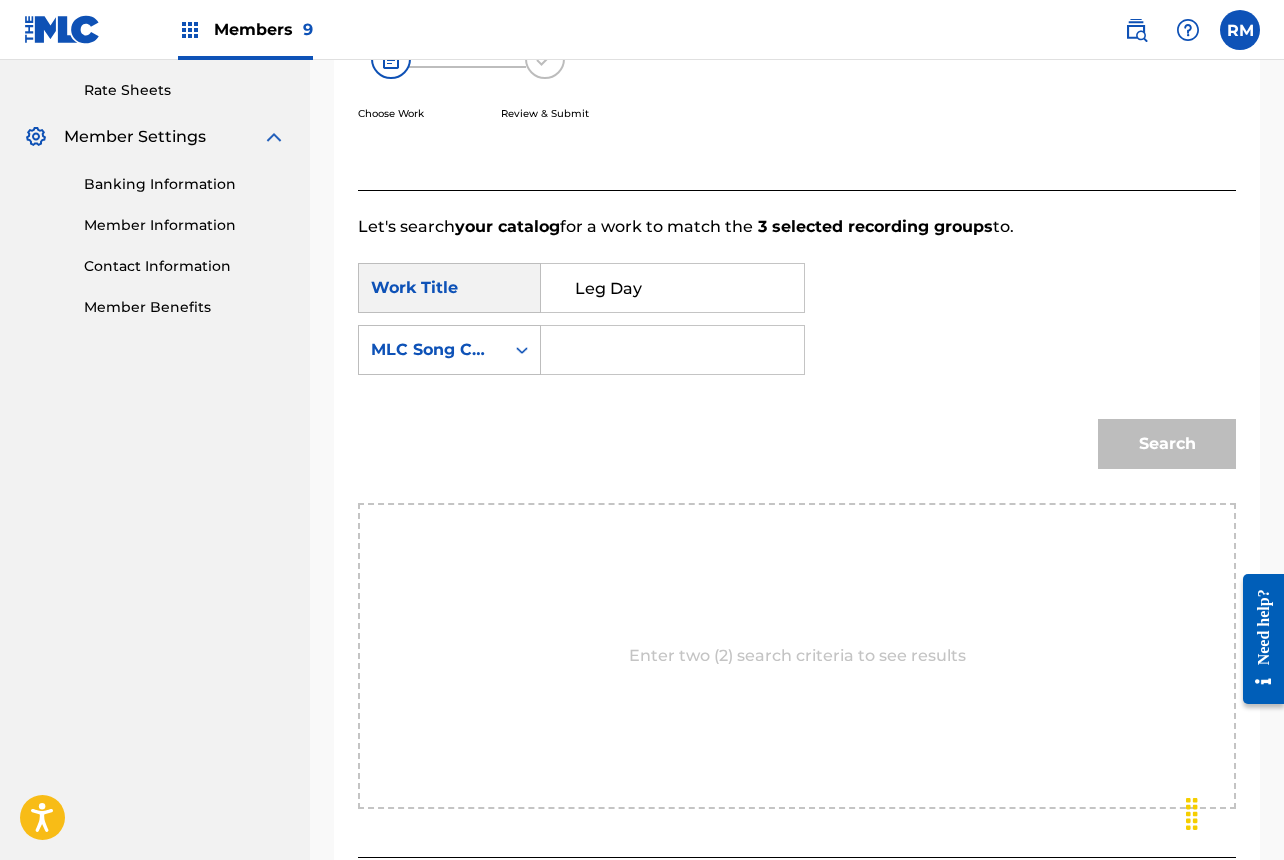 click at bounding box center [673, 350] 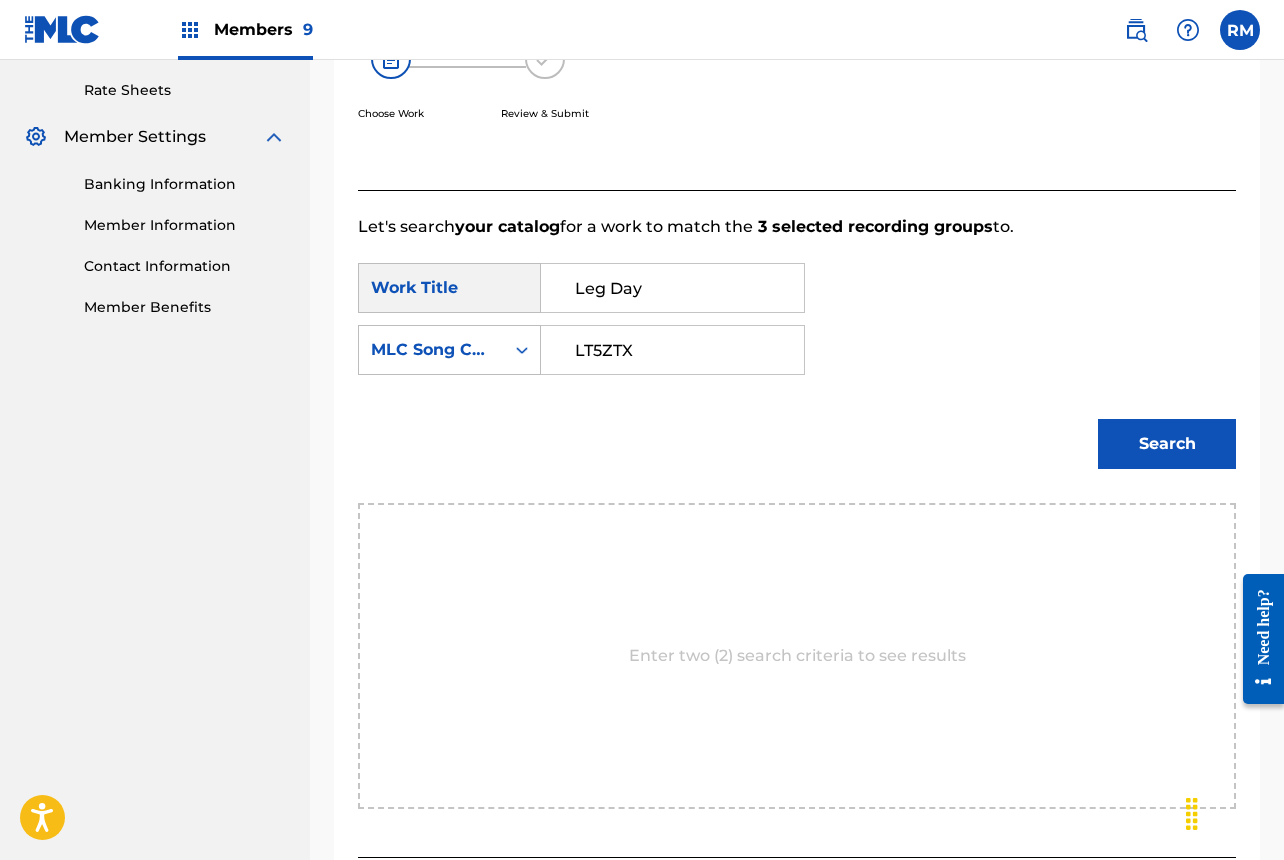 click on "LT5ZTX" at bounding box center [672, 350] 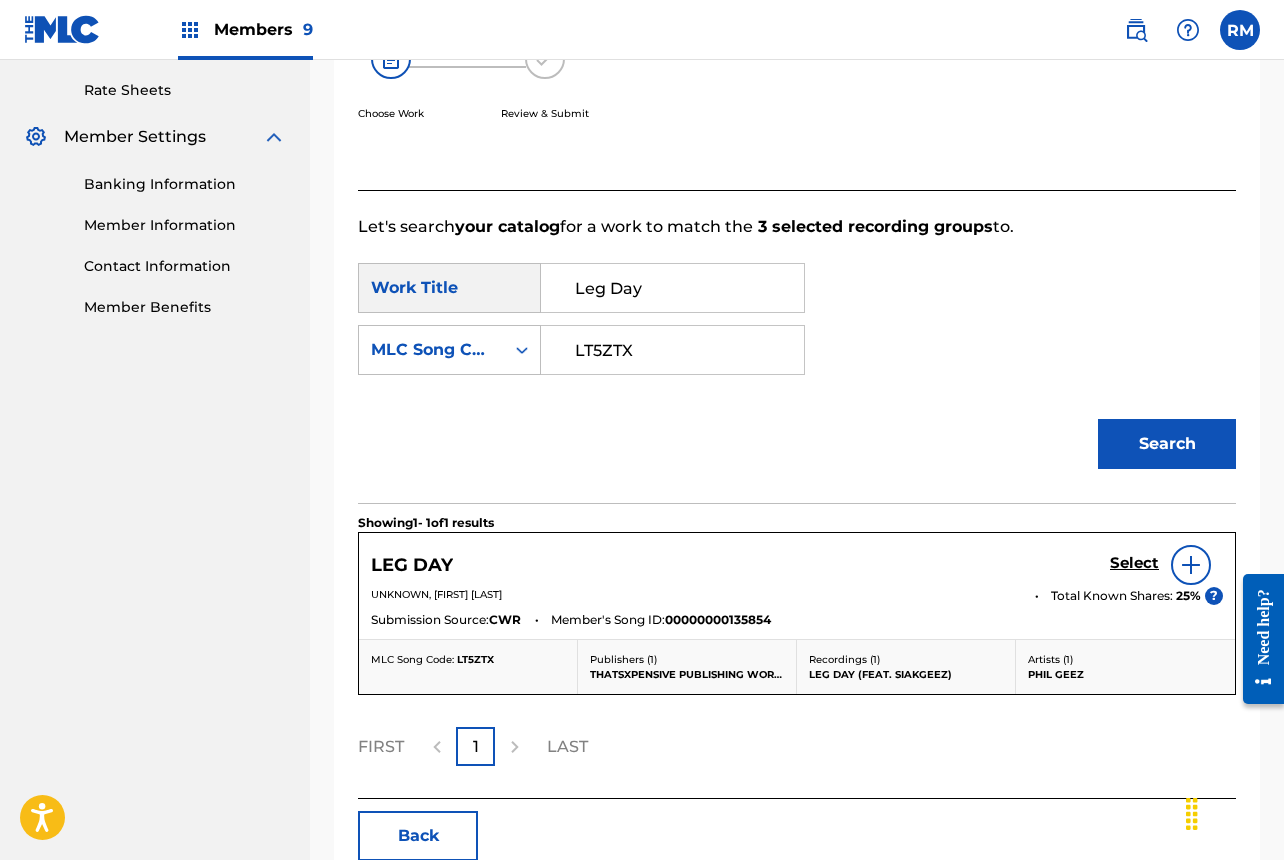 click on "Select" at bounding box center [1134, 563] 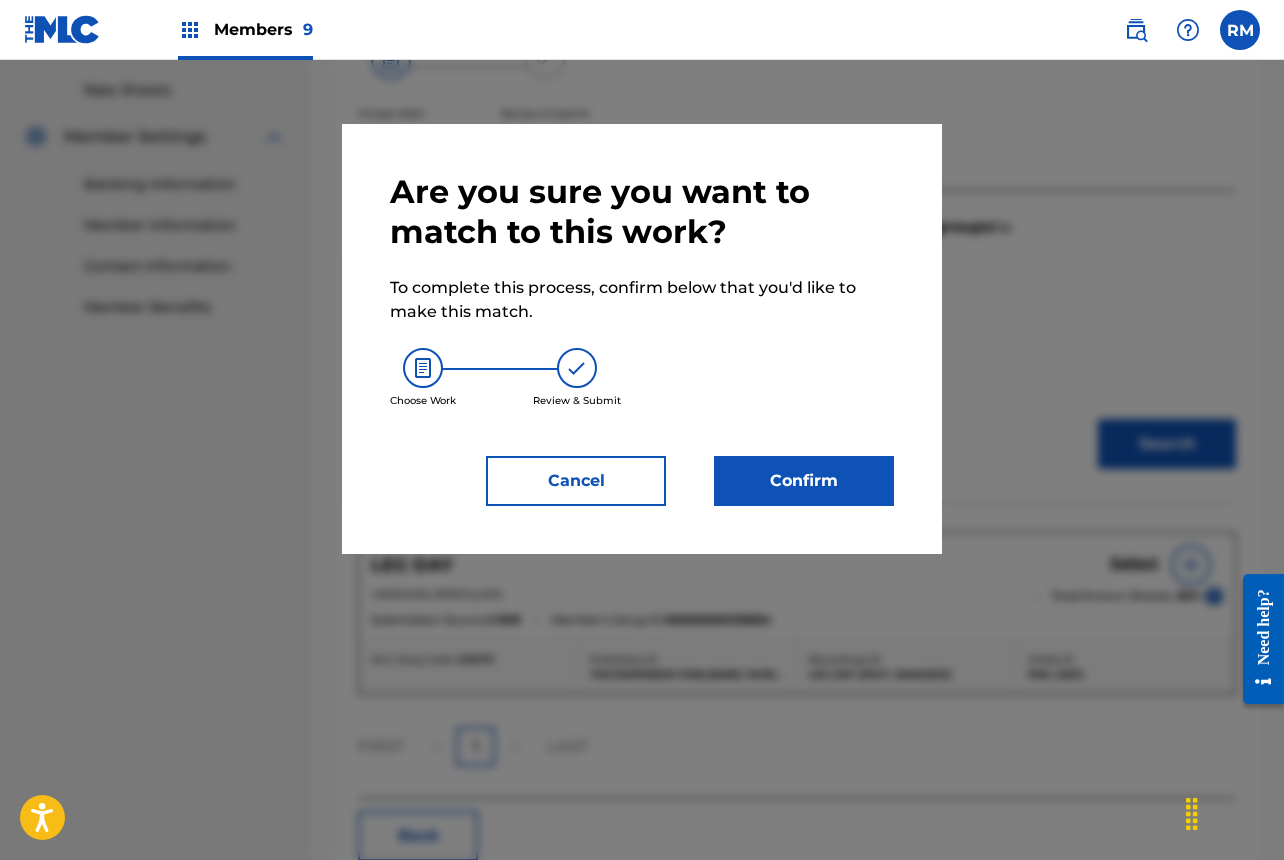 click on "Confirm" at bounding box center [804, 481] 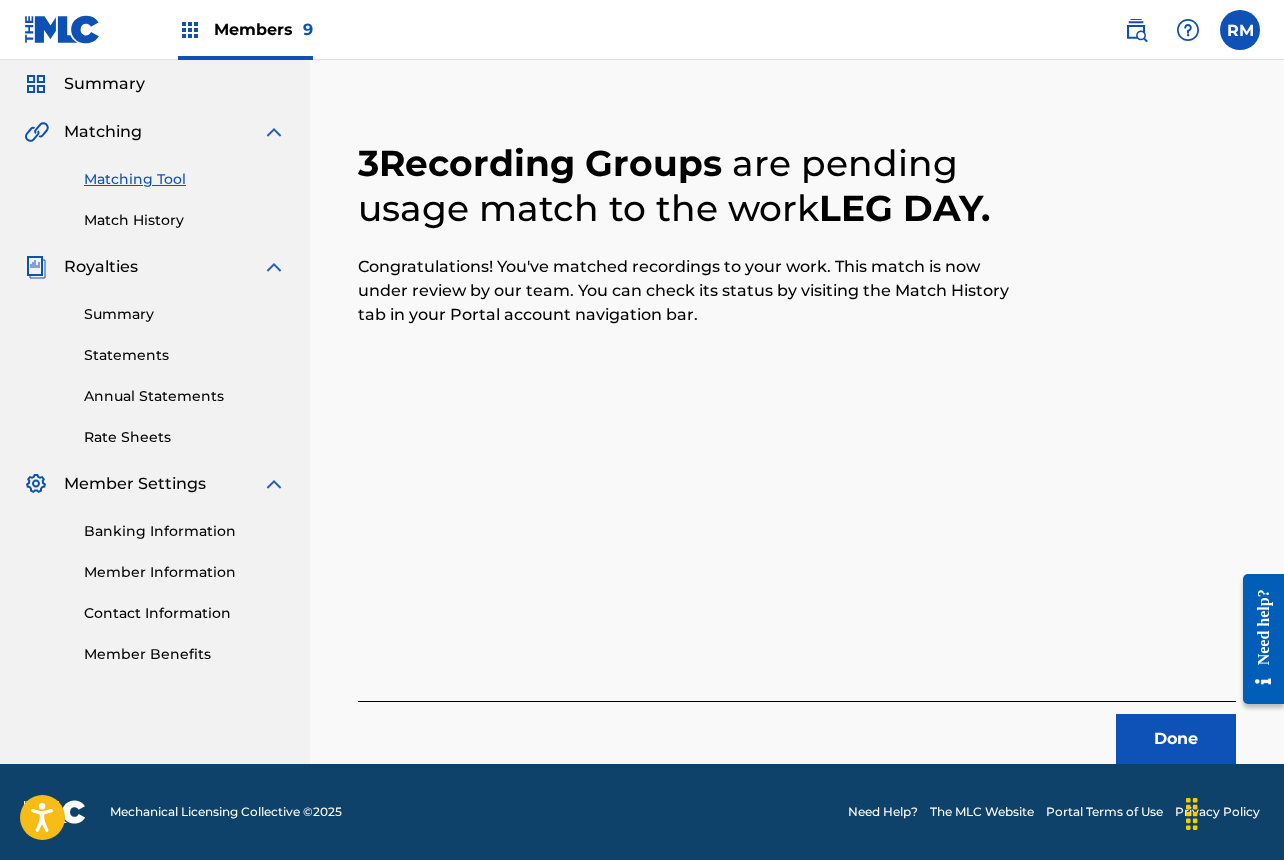 scroll, scrollTop: 67, scrollLeft: 0, axis: vertical 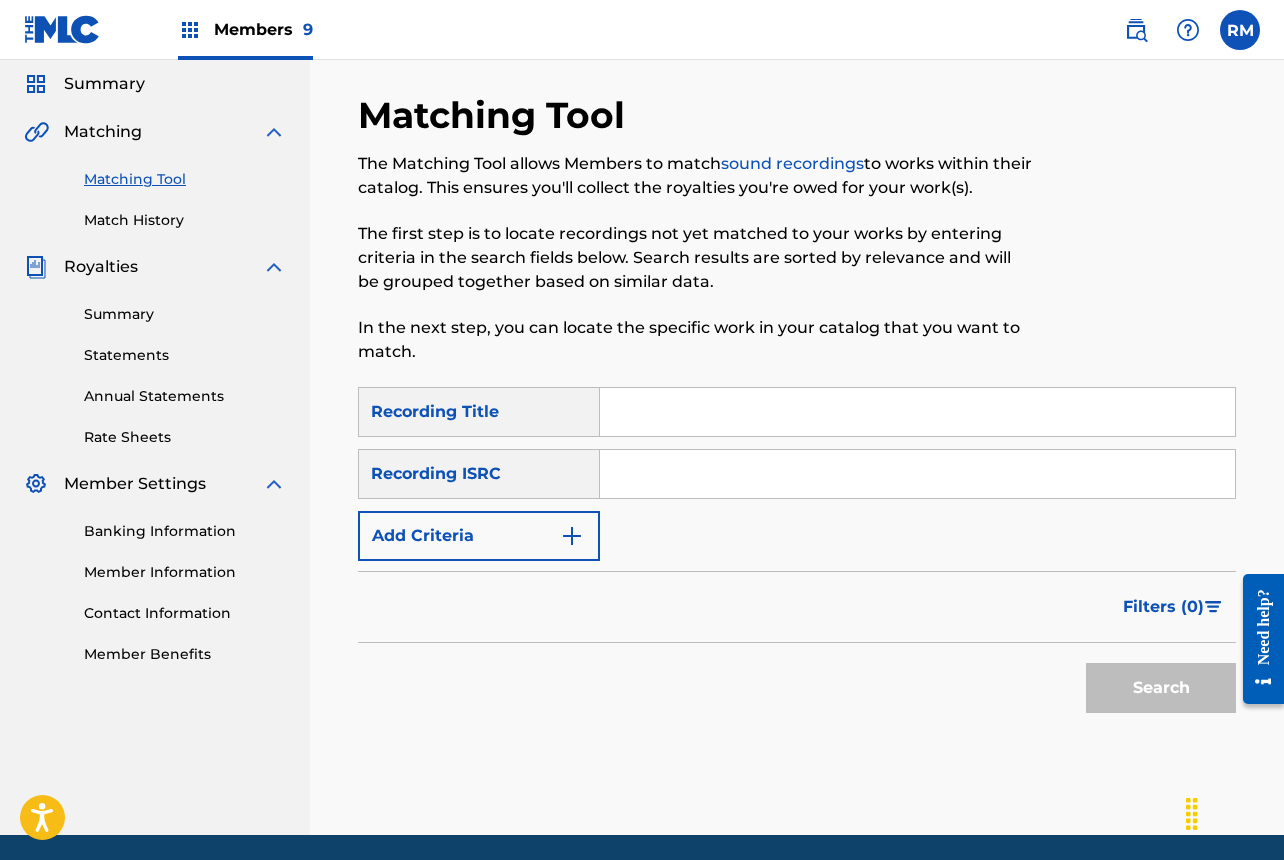click at bounding box center [917, 474] 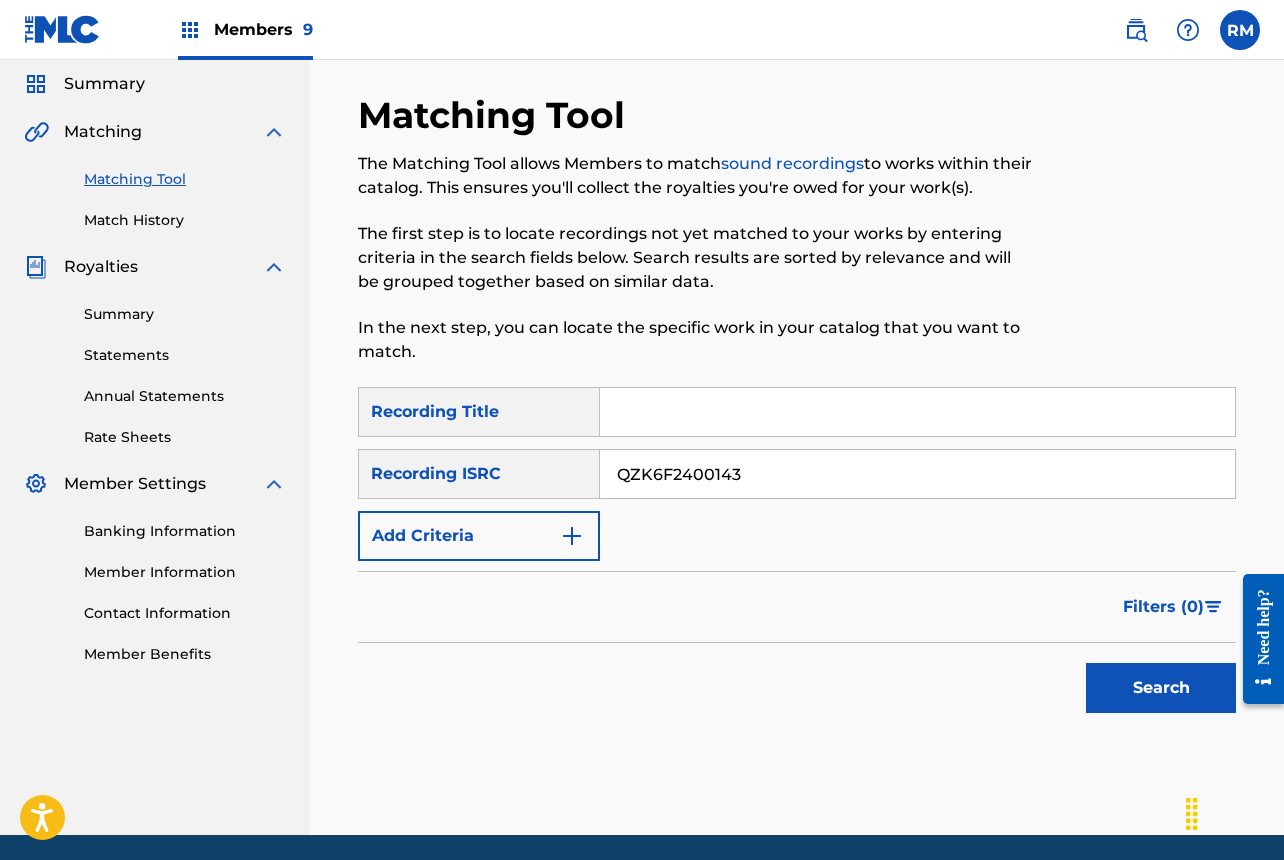 type on "QZK6F2400143" 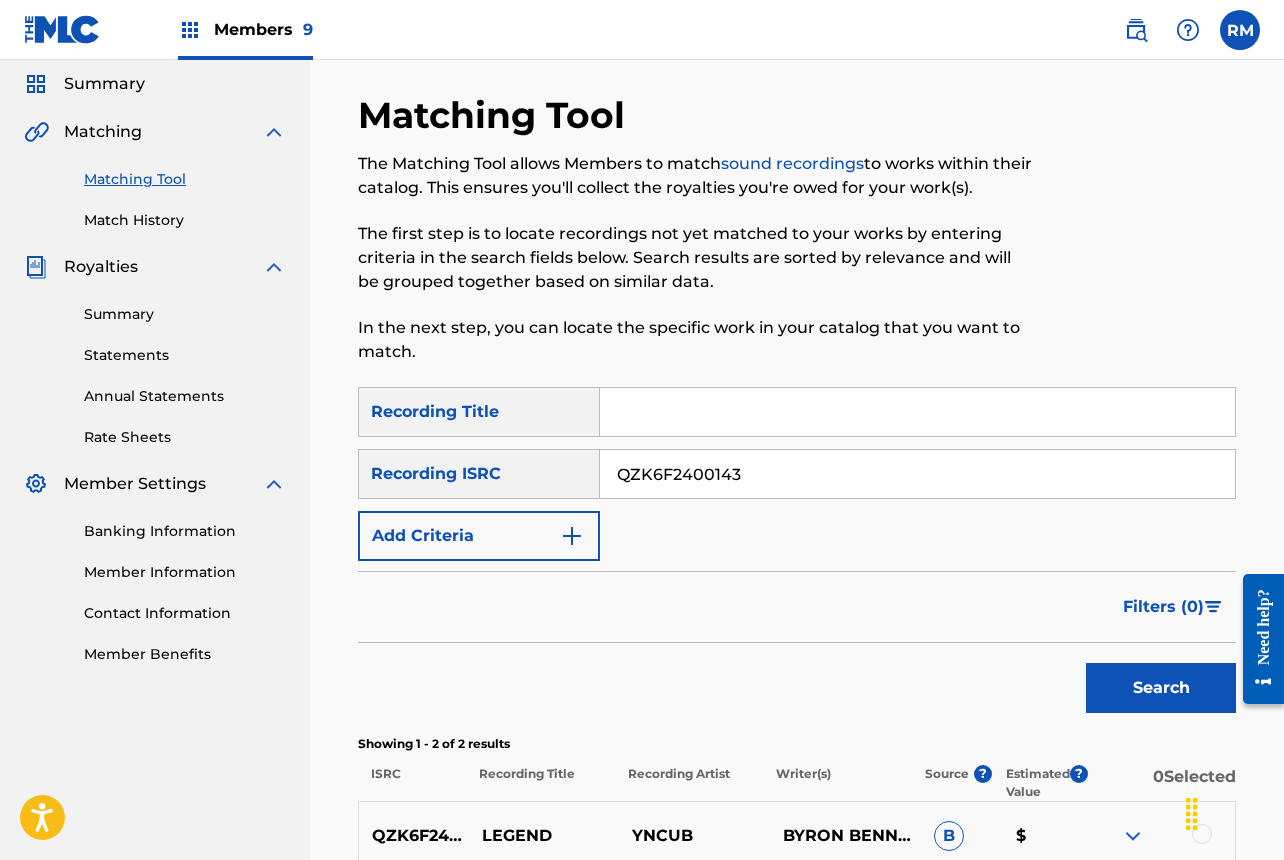 scroll, scrollTop: 344, scrollLeft: 0, axis: vertical 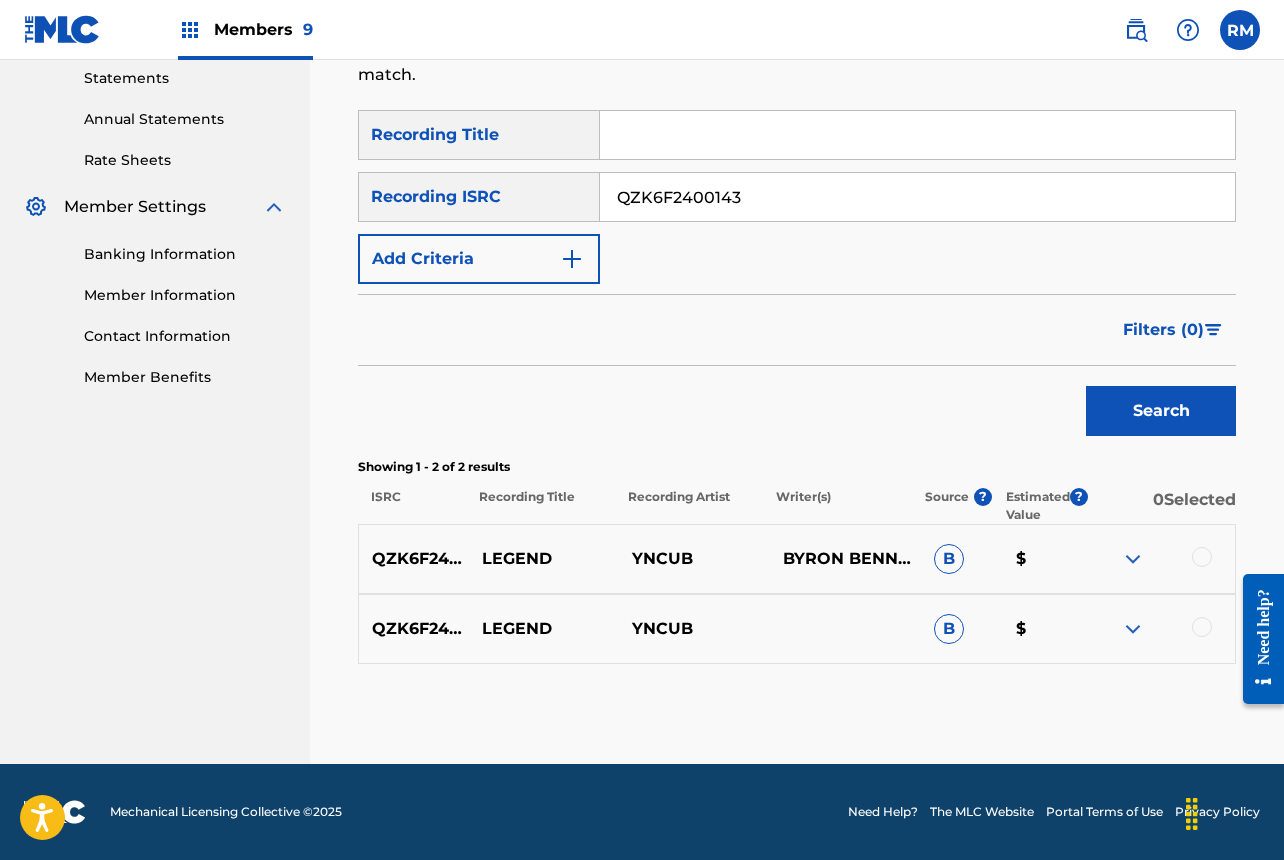 click at bounding box center [1202, 557] 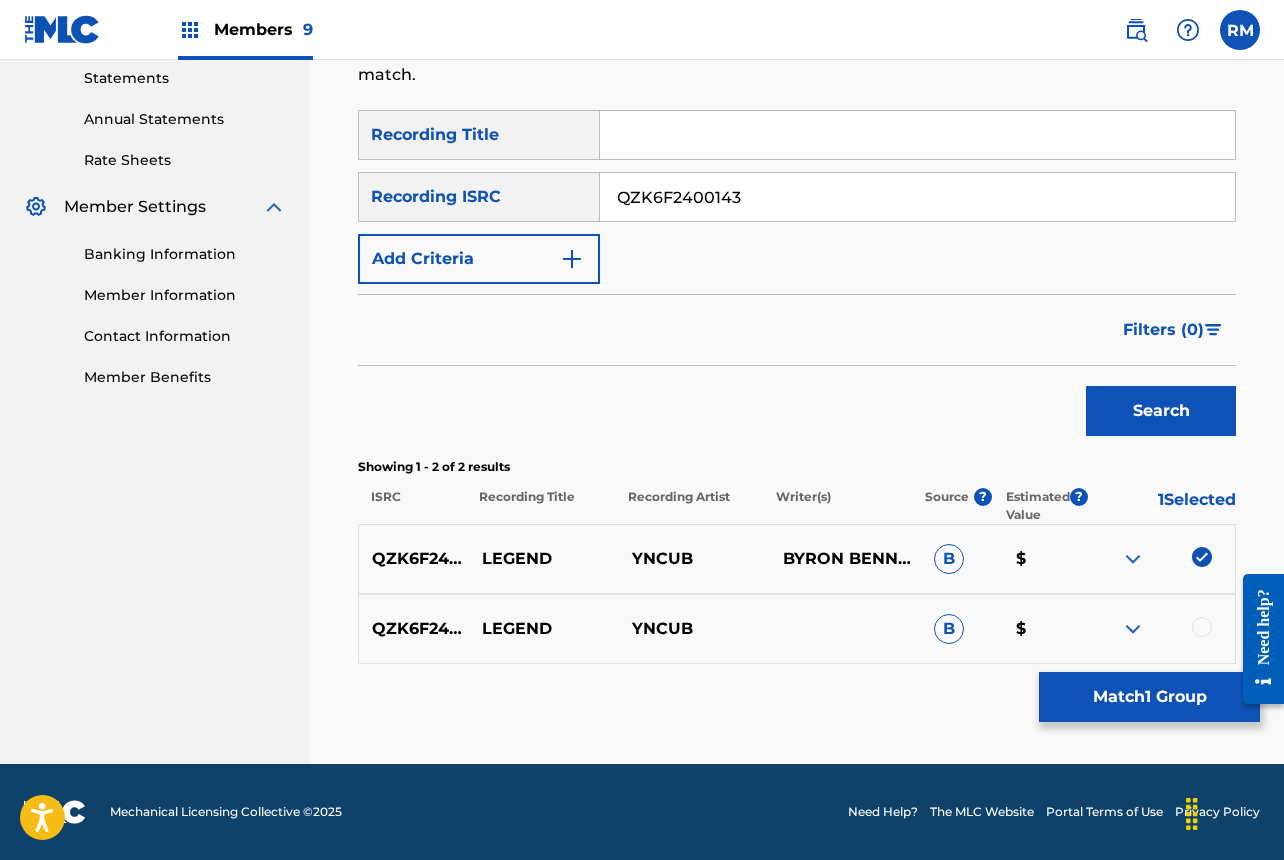 click at bounding box center (1202, 627) 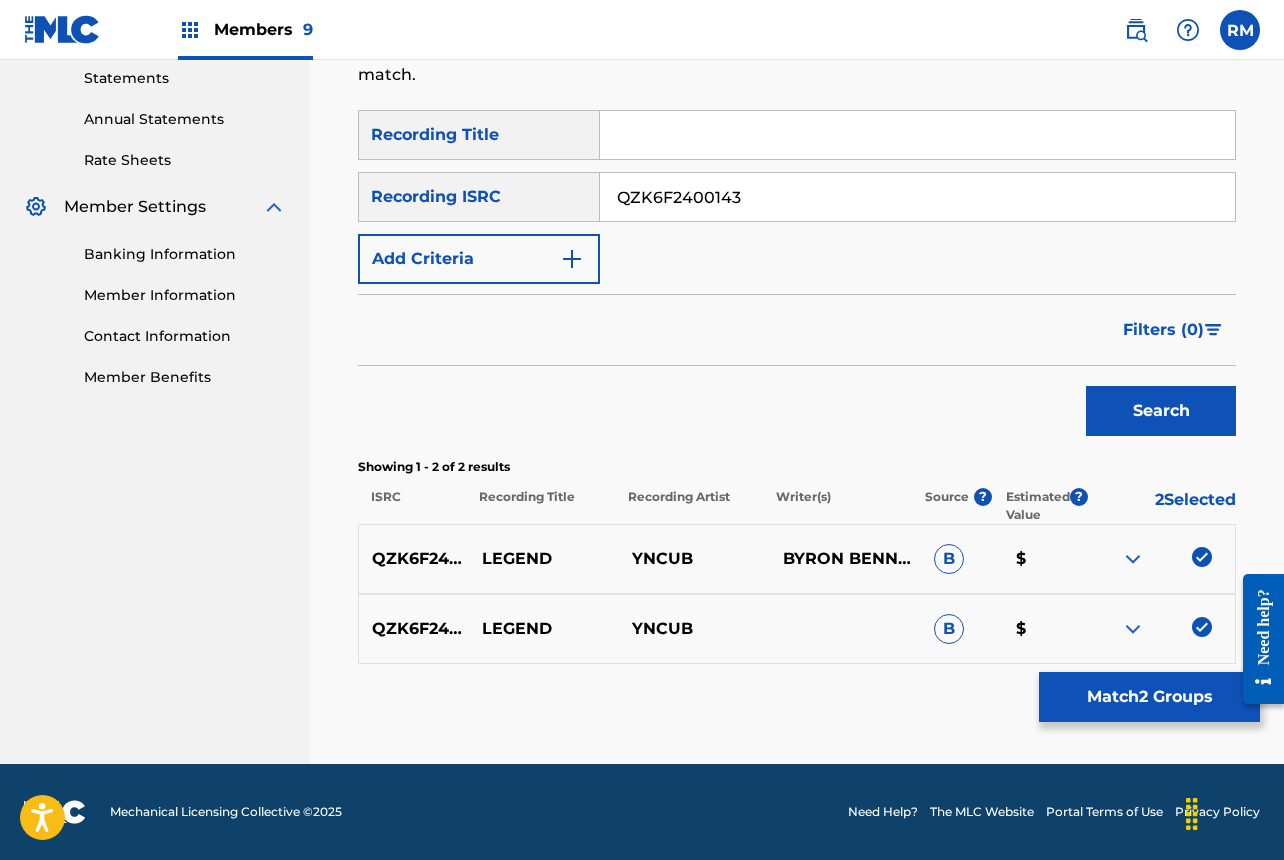 click on "Match  2 Groups" at bounding box center (1149, 697) 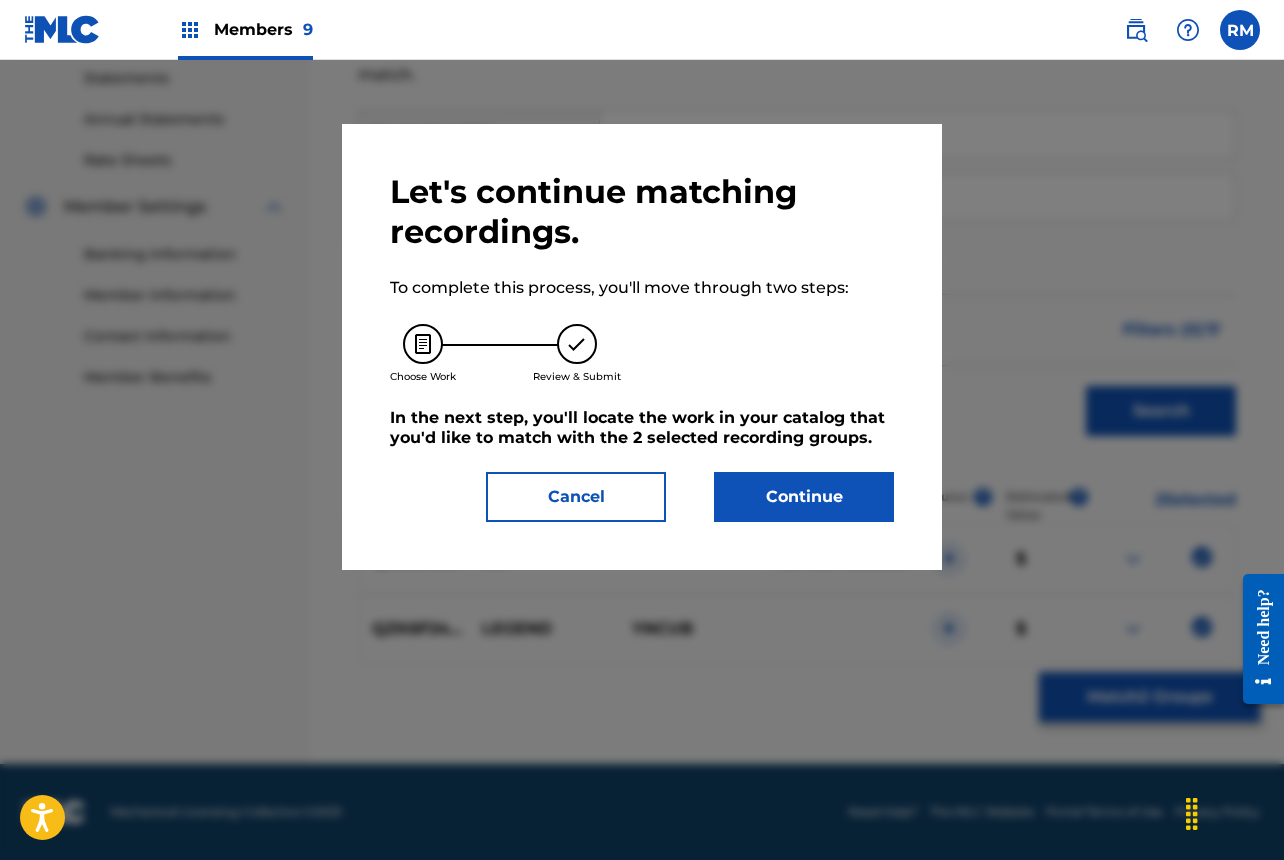 click on "Continue" at bounding box center (804, 497) 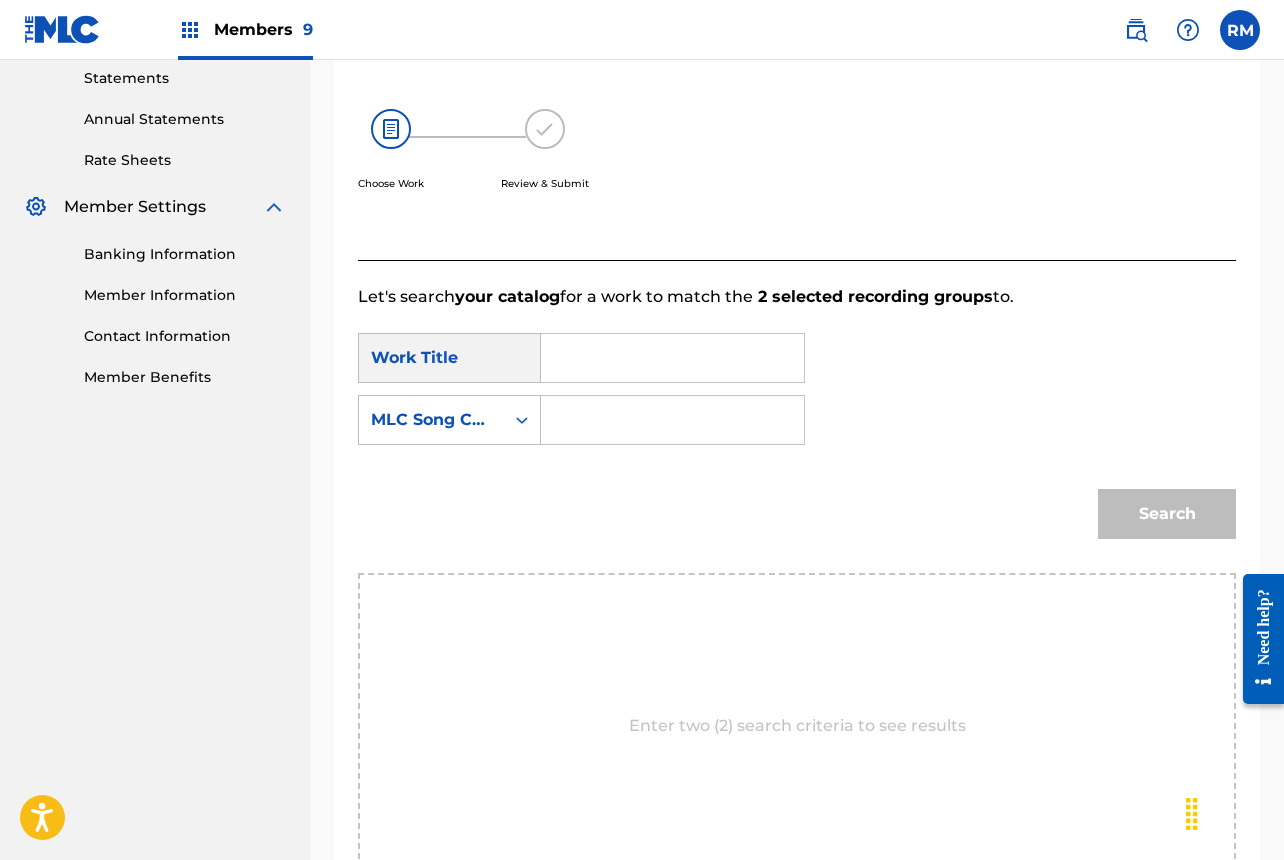 click at bounding box center (672, 358) 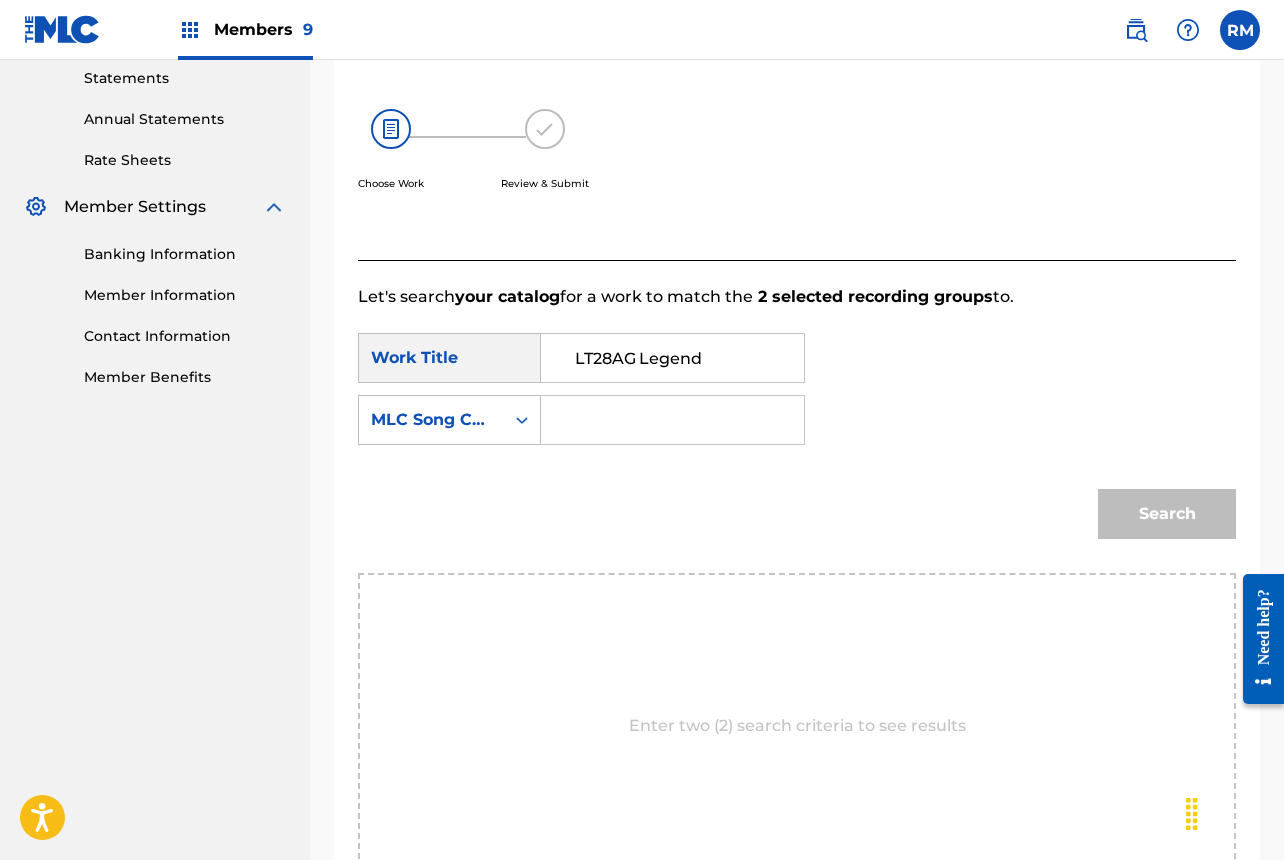 click on "LT28AG	Legend" at bounding box center [672, 358] 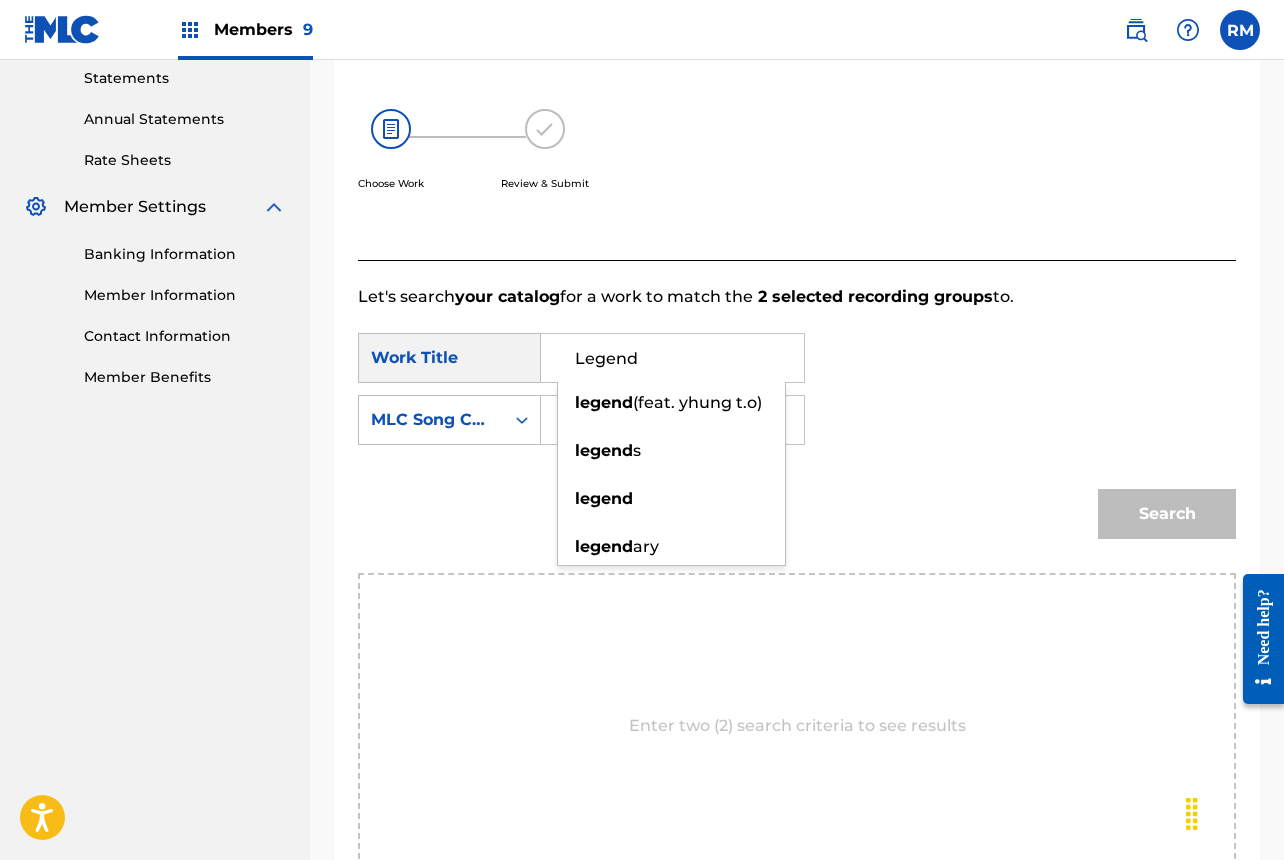 type on "Legend" 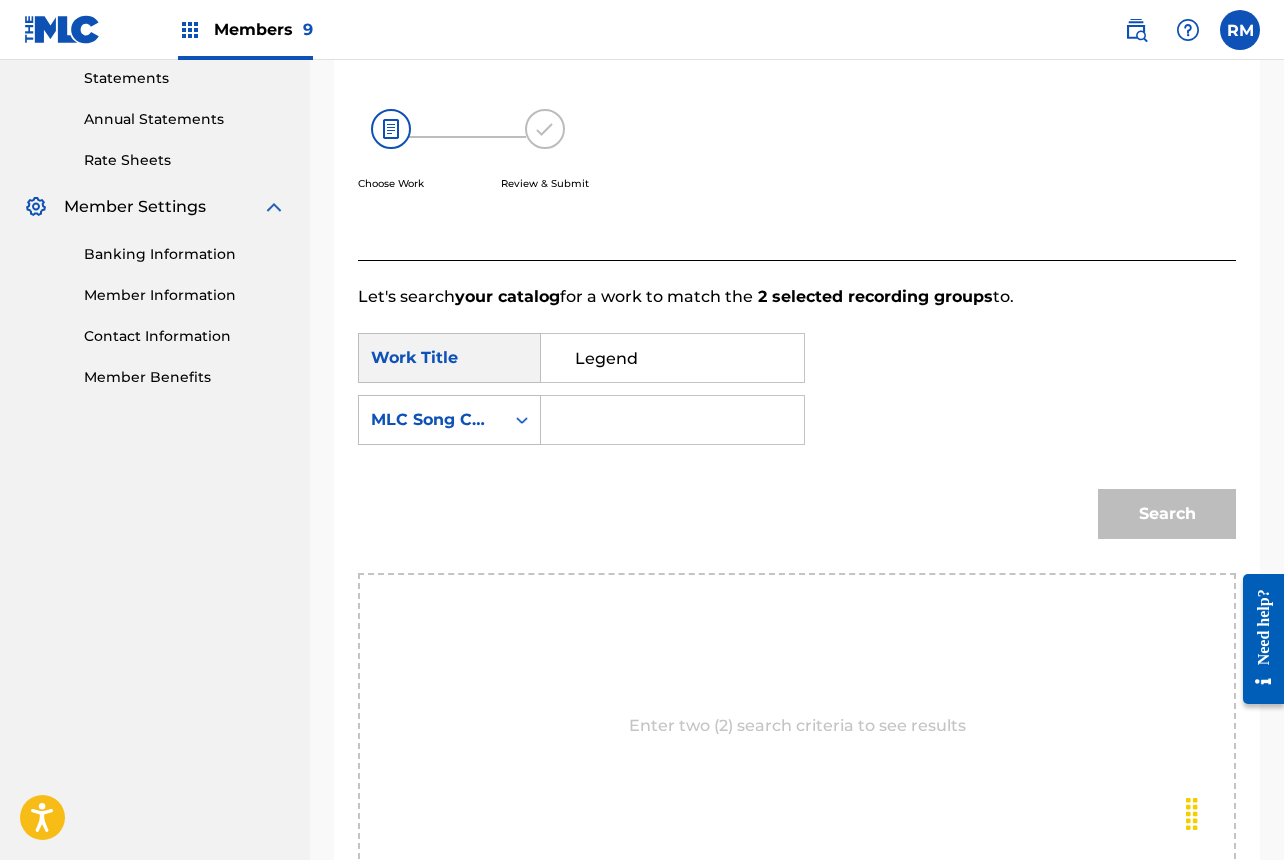 click at bounding box center (673, 420) 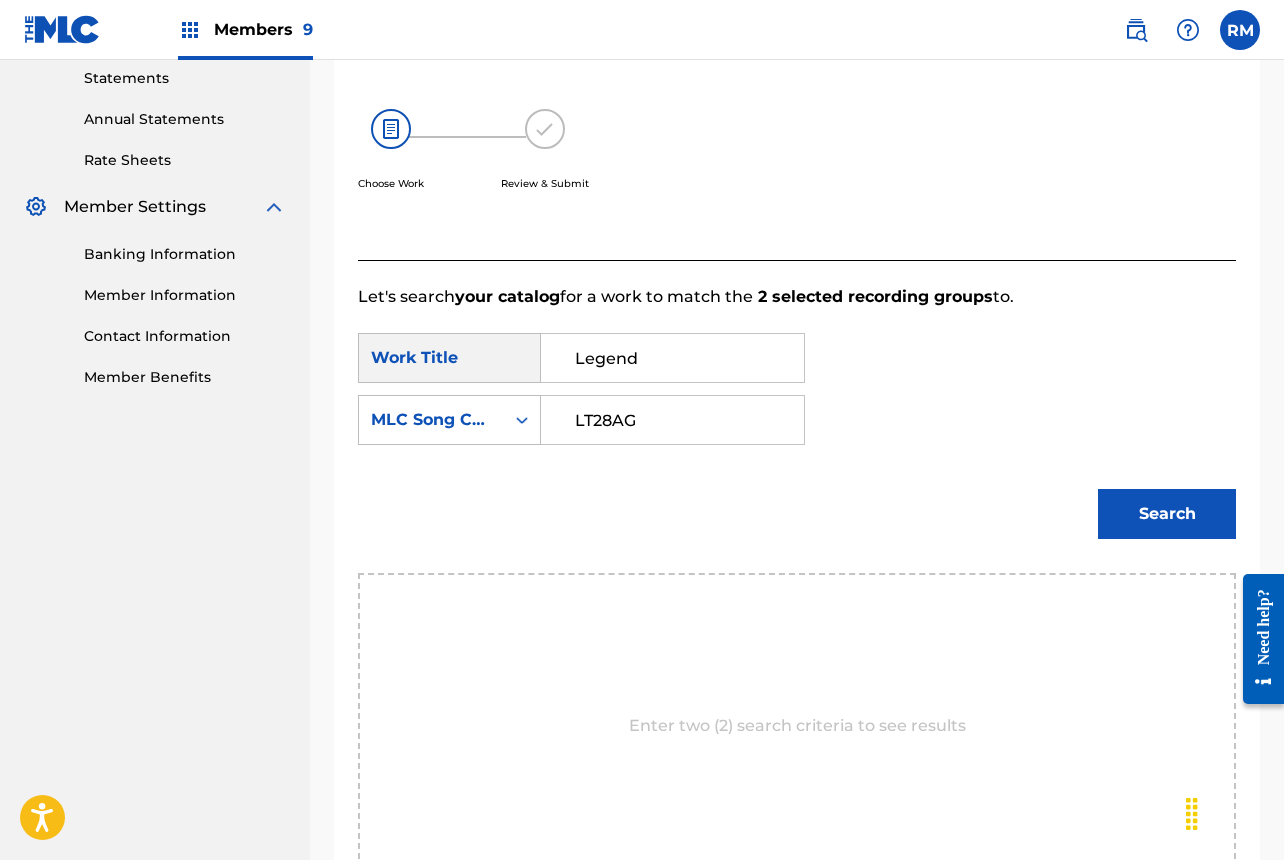 click on "LT28AG" at bounding box center (672, 420) 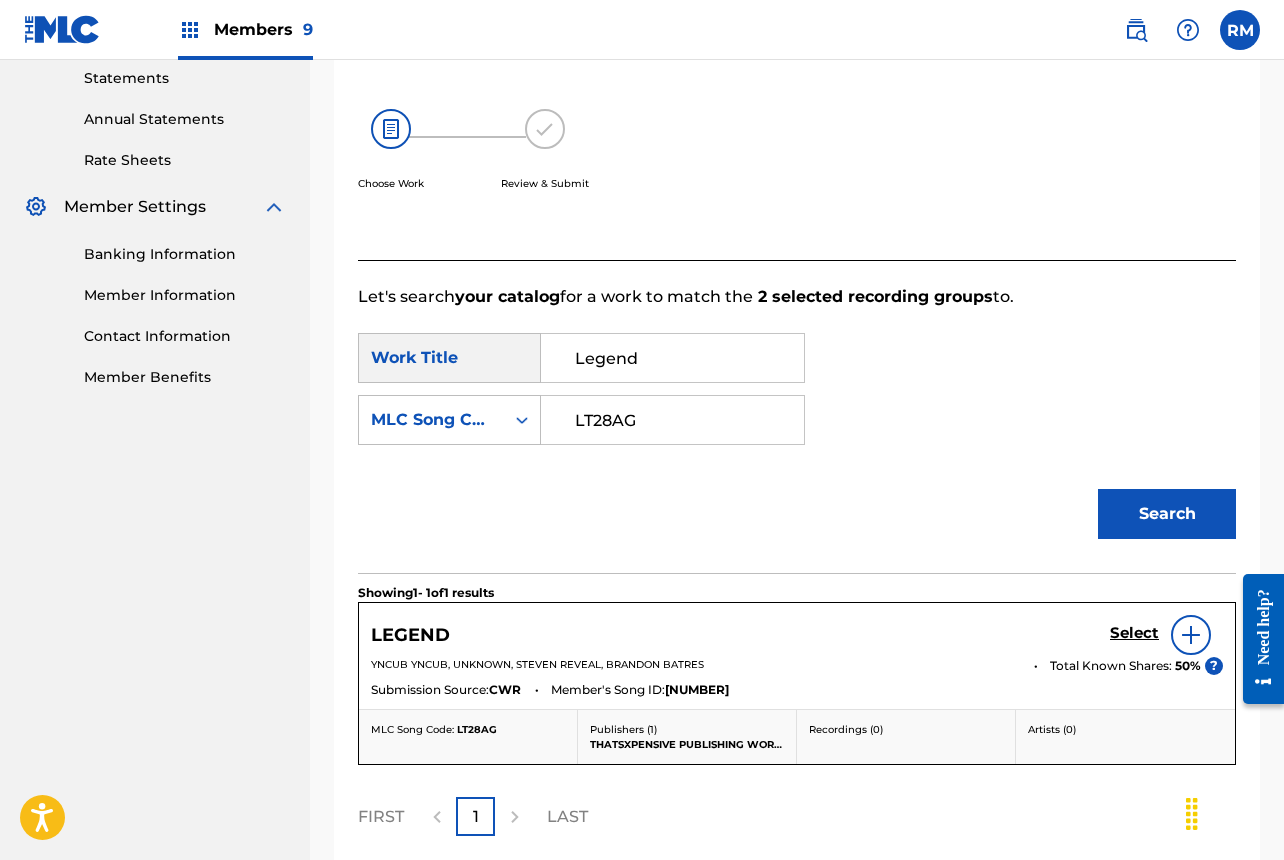click on "Select" at bounding box center (1134, 633) 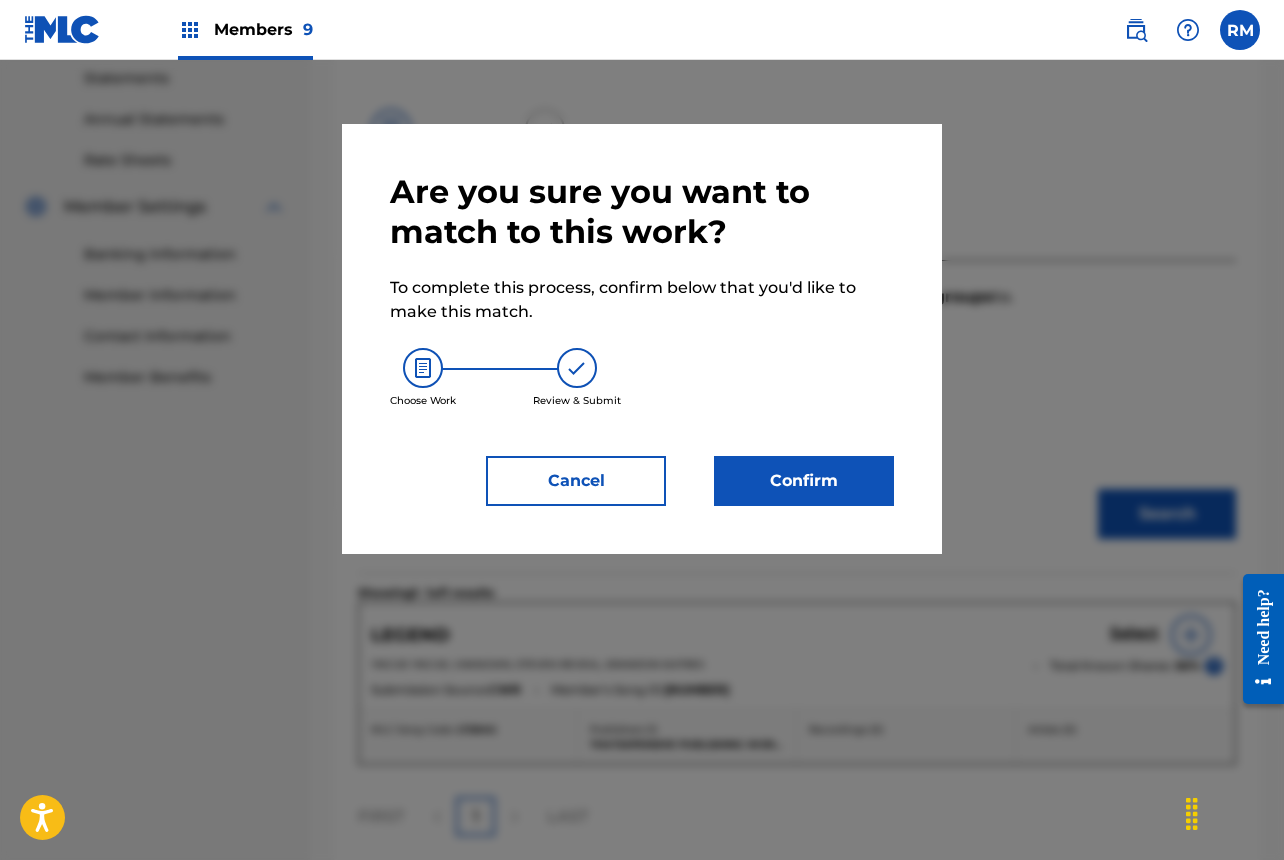 click on "Confirm" at bounding box center (804, 481) 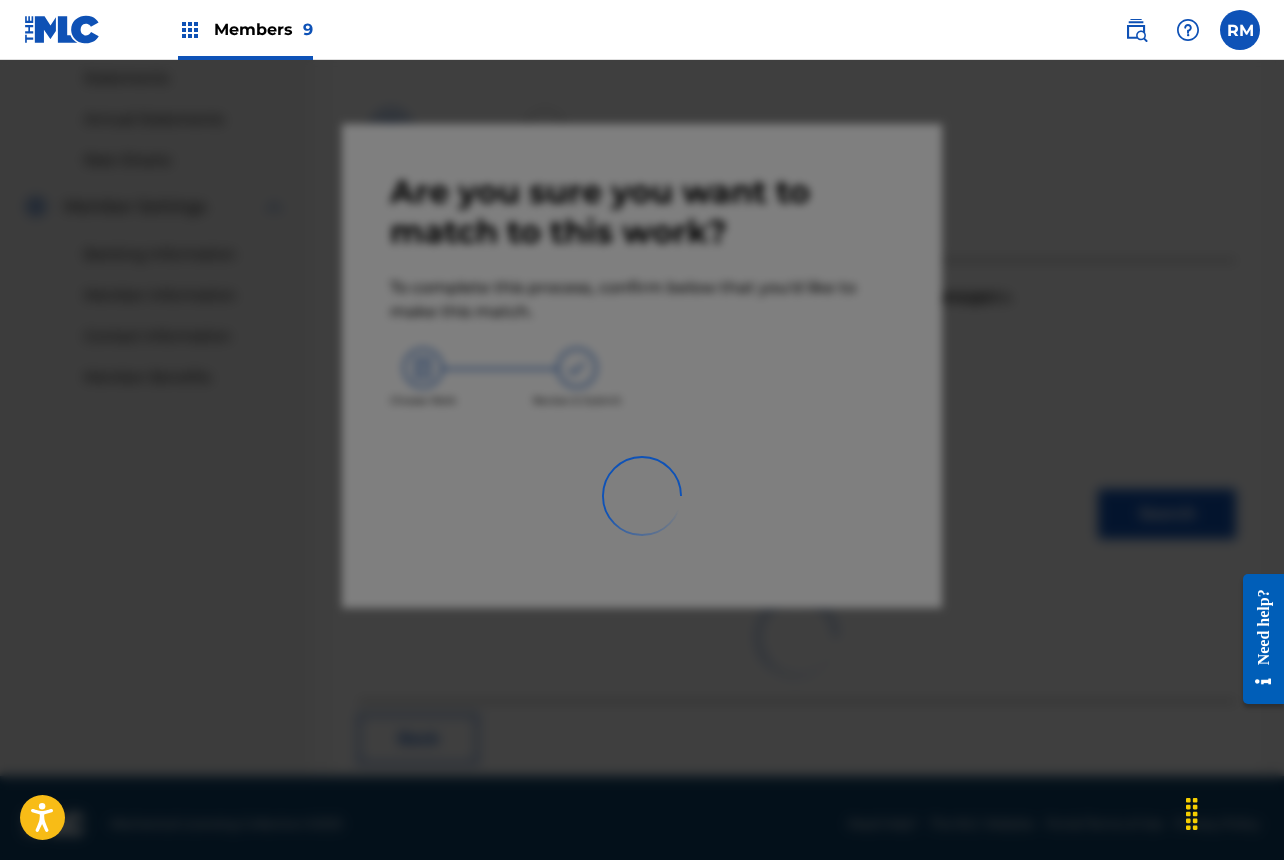 scroll, scrollTop: 67, scrollLeft: 0, axis: vertical 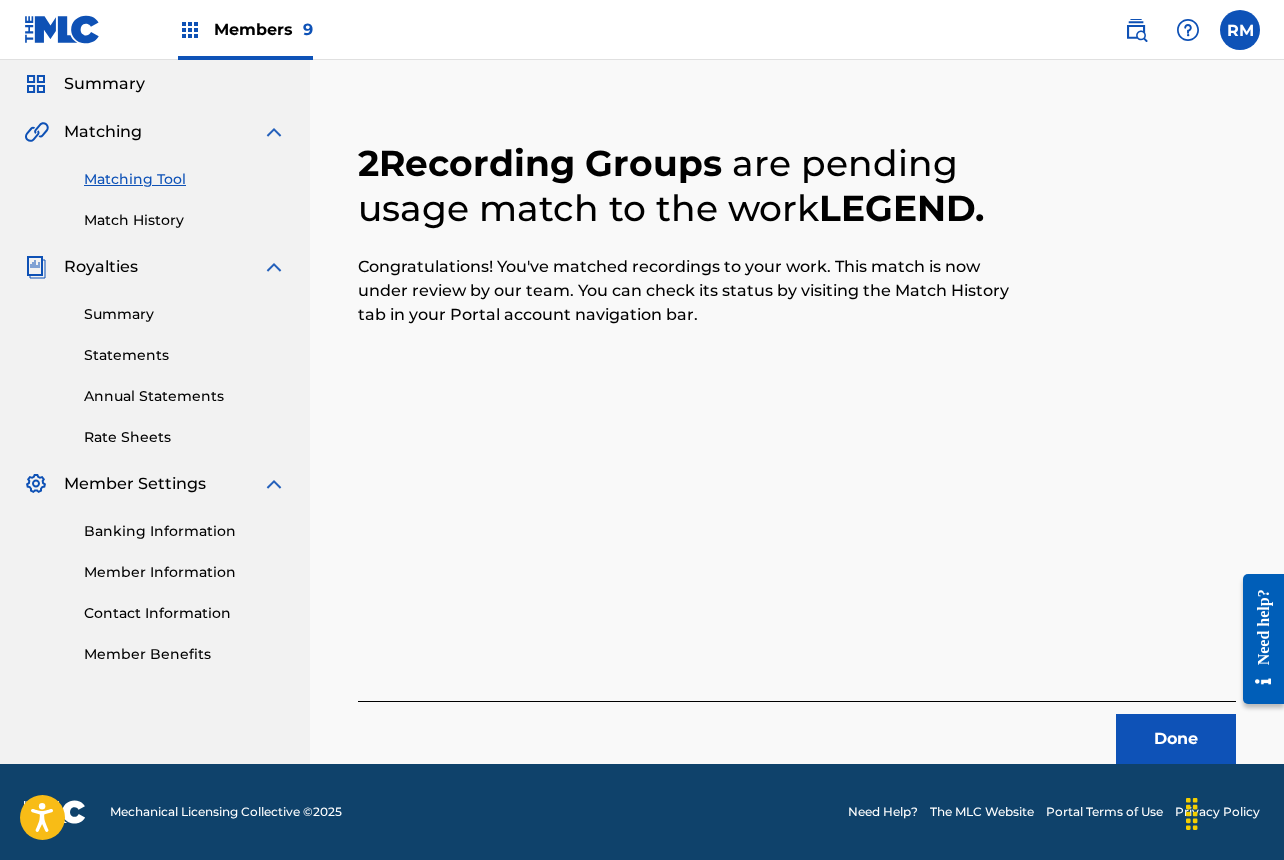 click on "Done" at bounding box center [1176, 739] 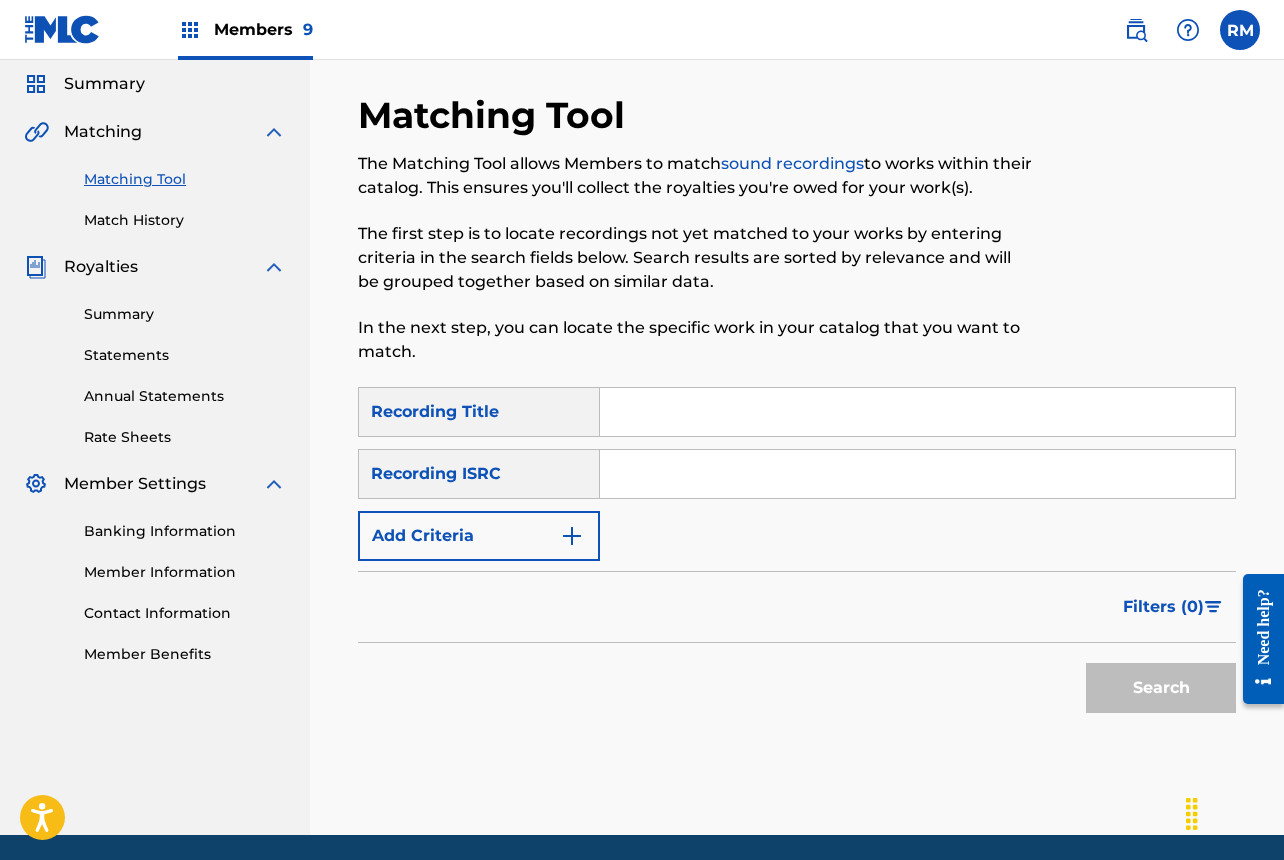 click at bounding box center [917, 474] 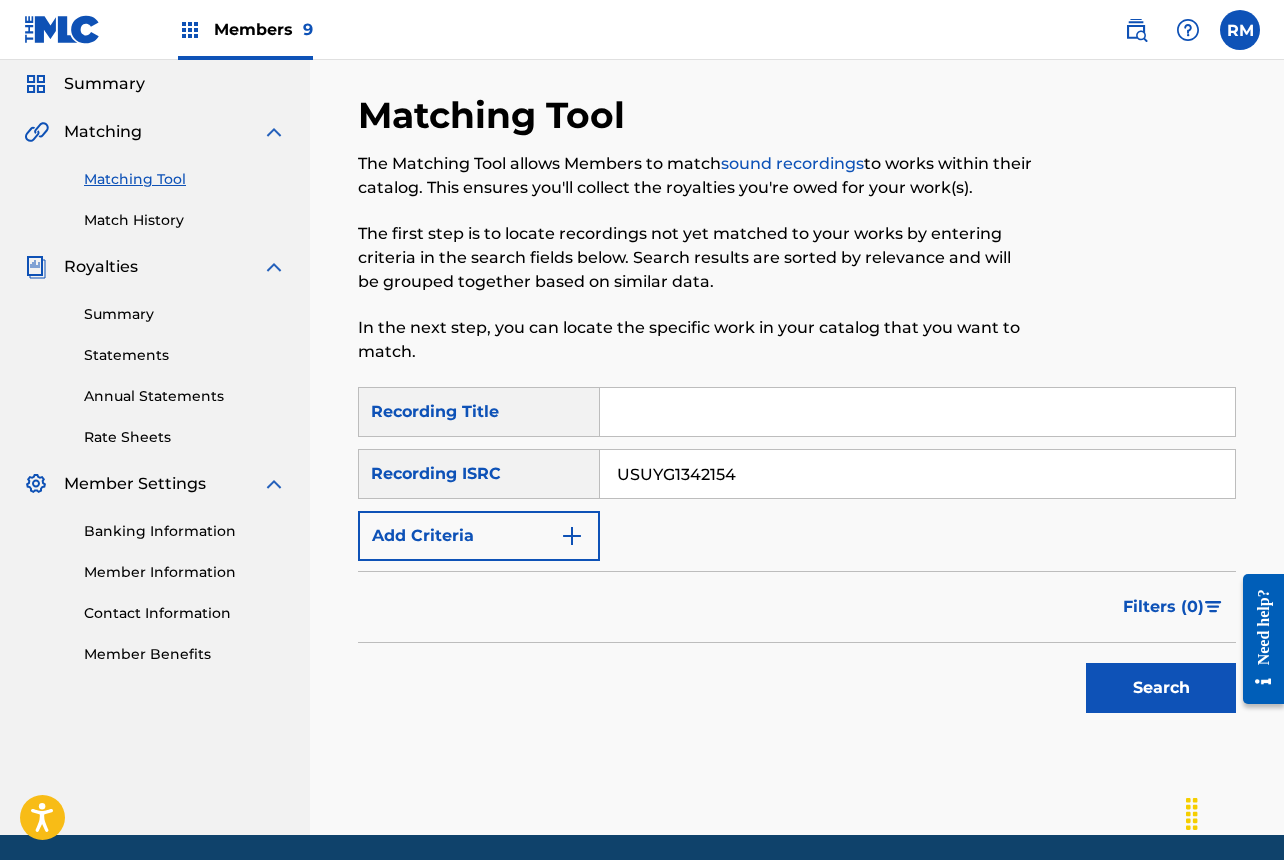 type on "USUYG1342154" 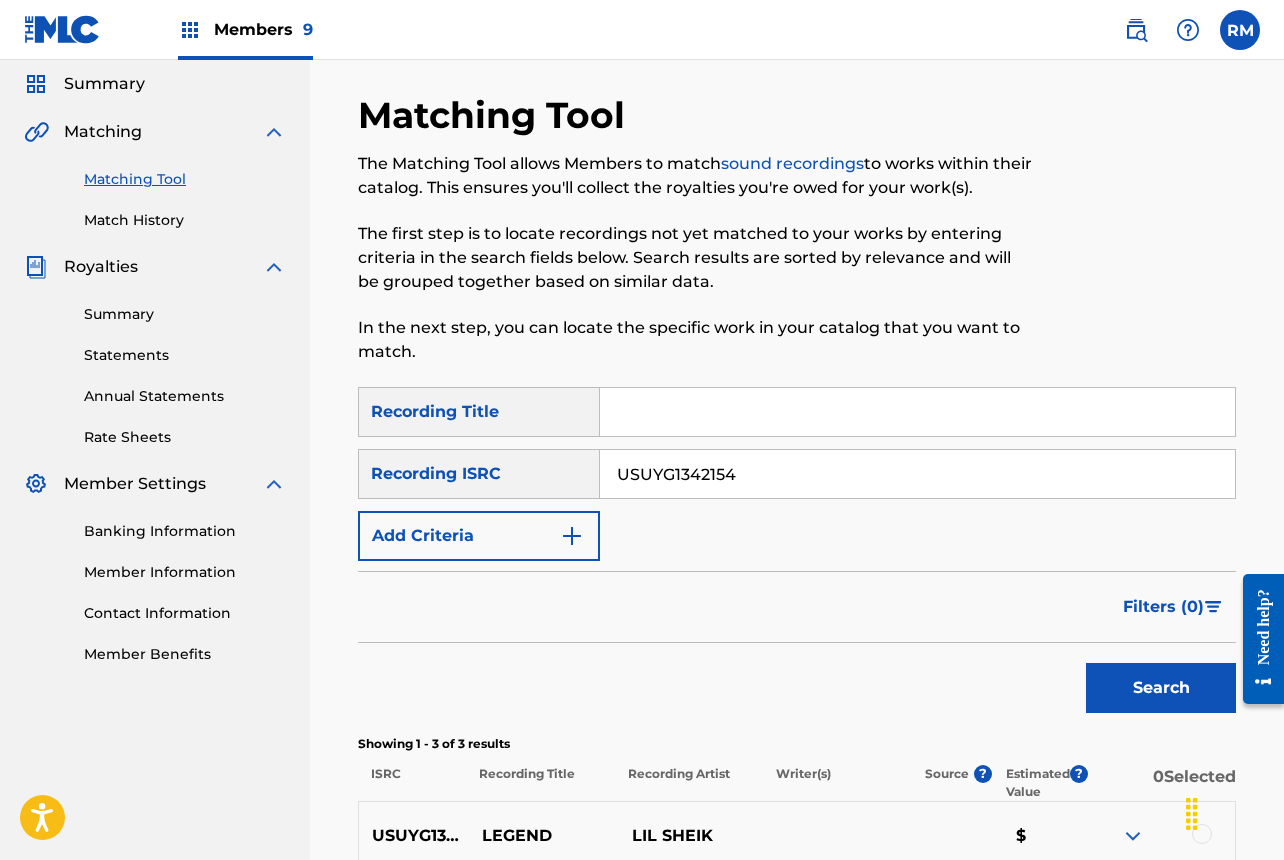 scroll, scrollTop: 414, scrollLeft: 0, axis: vertical 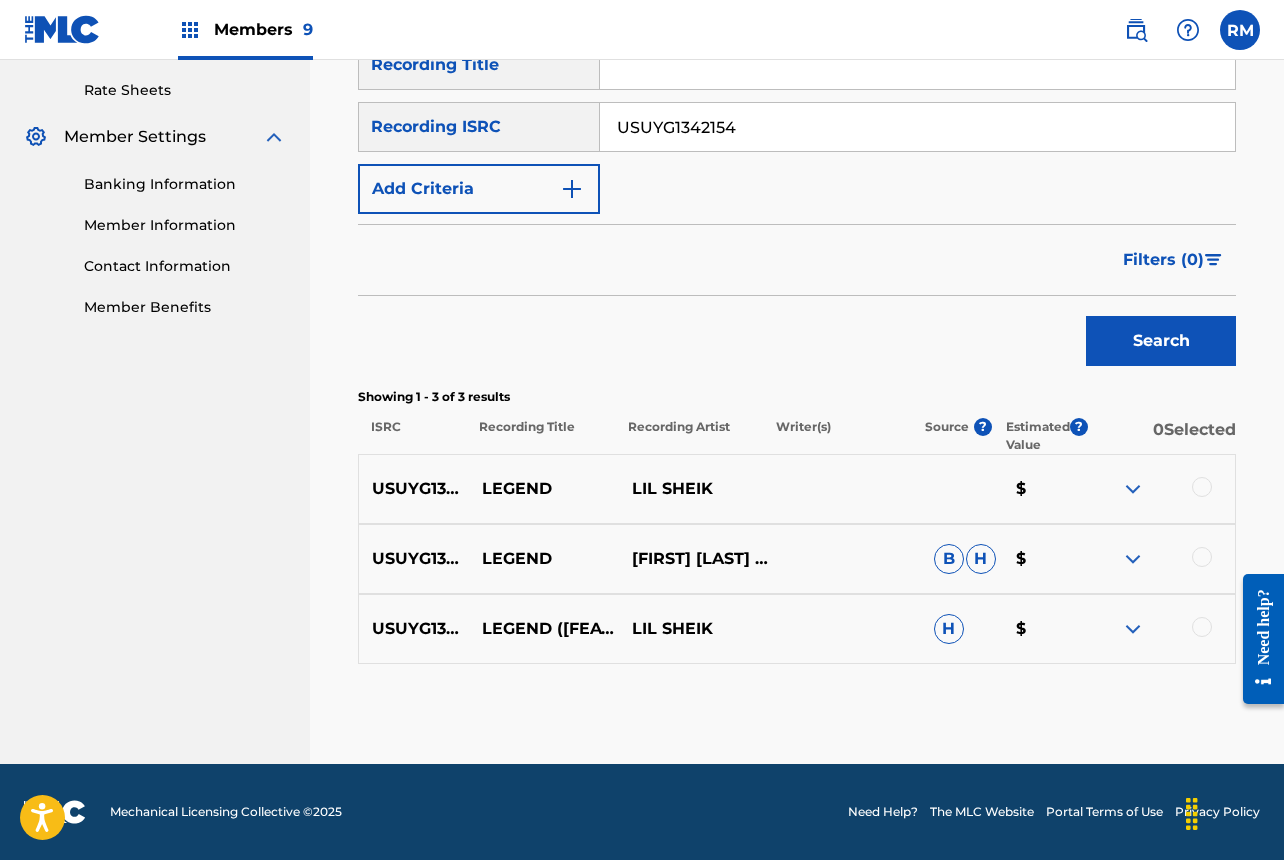 click at bounding box center [1202, 487] 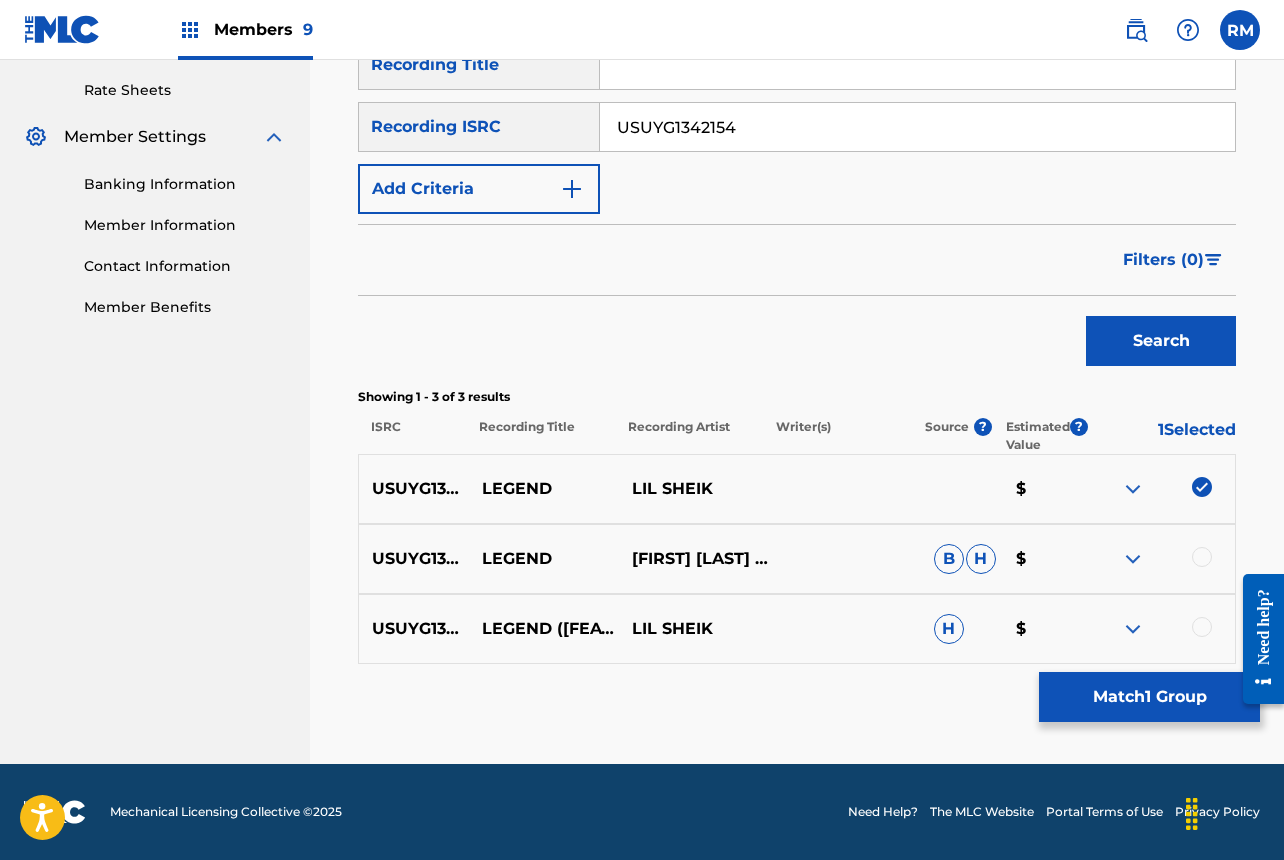 click on "USUYG1342154 [FIRST] [FIRST] [FEATURING] [FIRST] [LAST] B $" at bounding box center [797, 559] 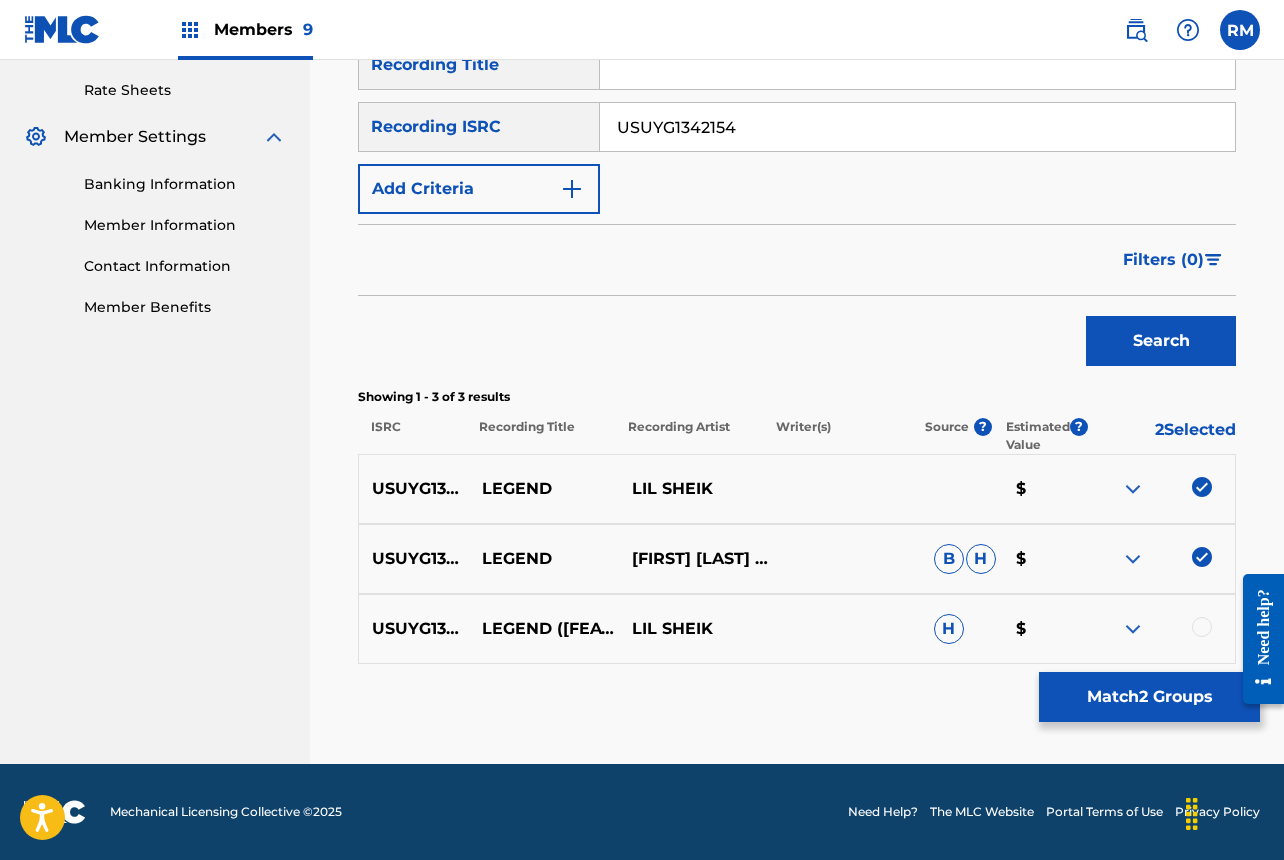click at bounding box center [1202, 627] 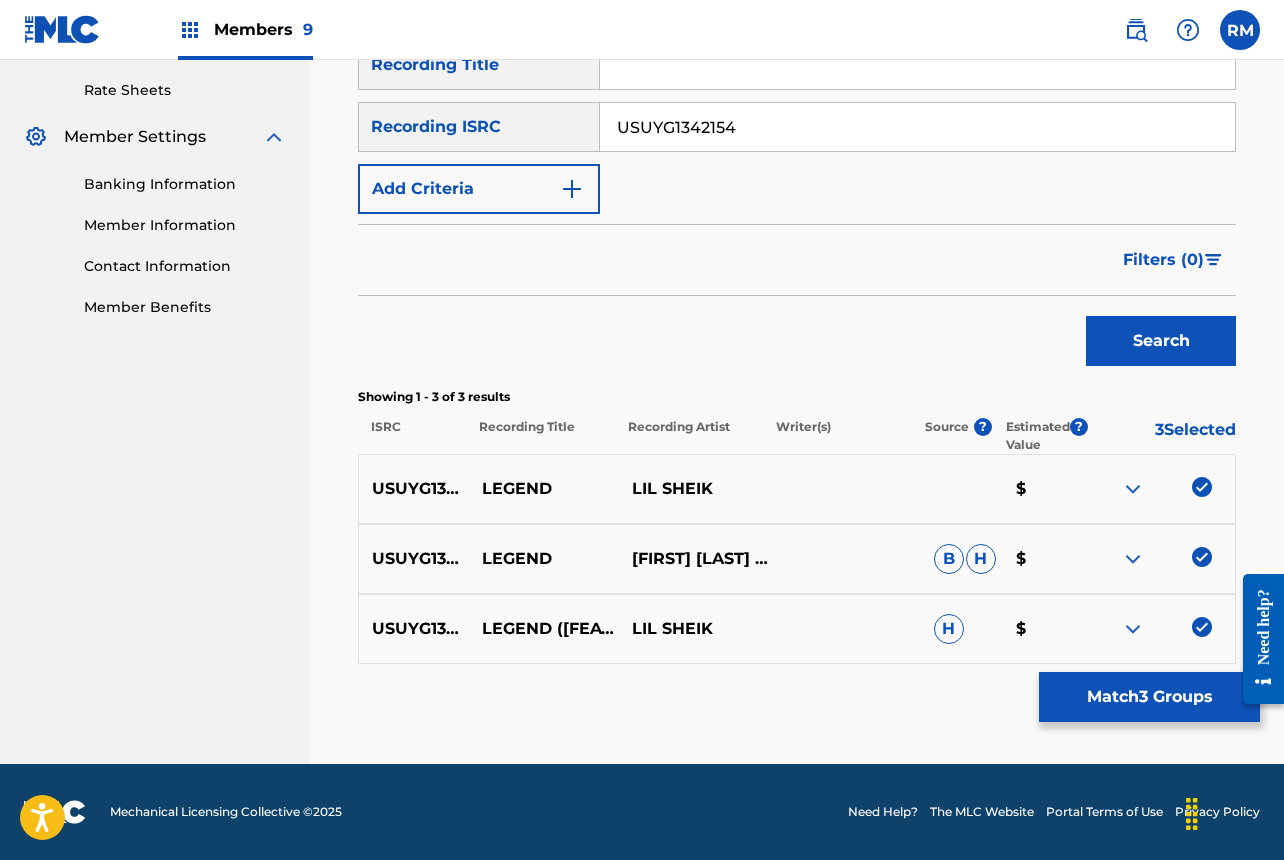 click on "Match  3 Groups" at bounding box center (1149, 697) 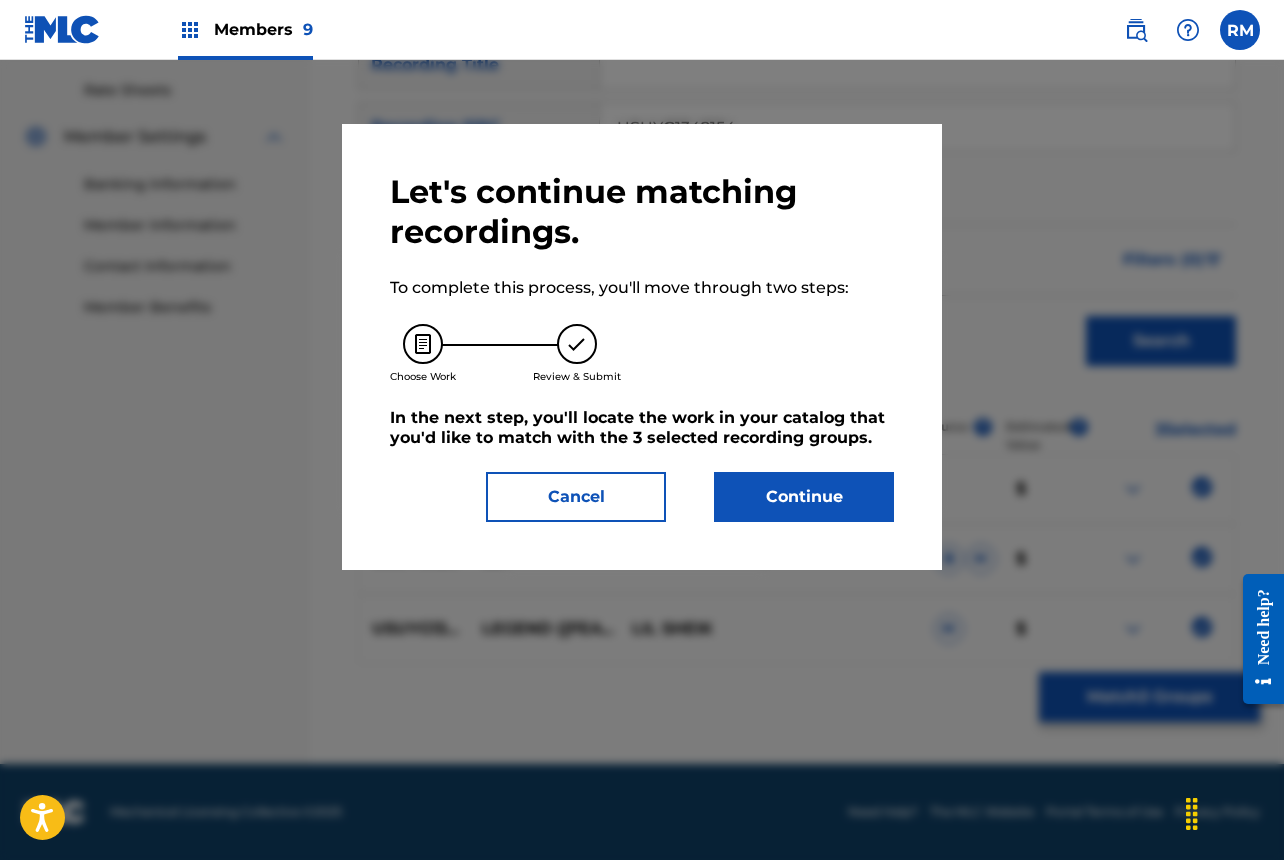 click on "Continue" at bounding box center (804, 497) 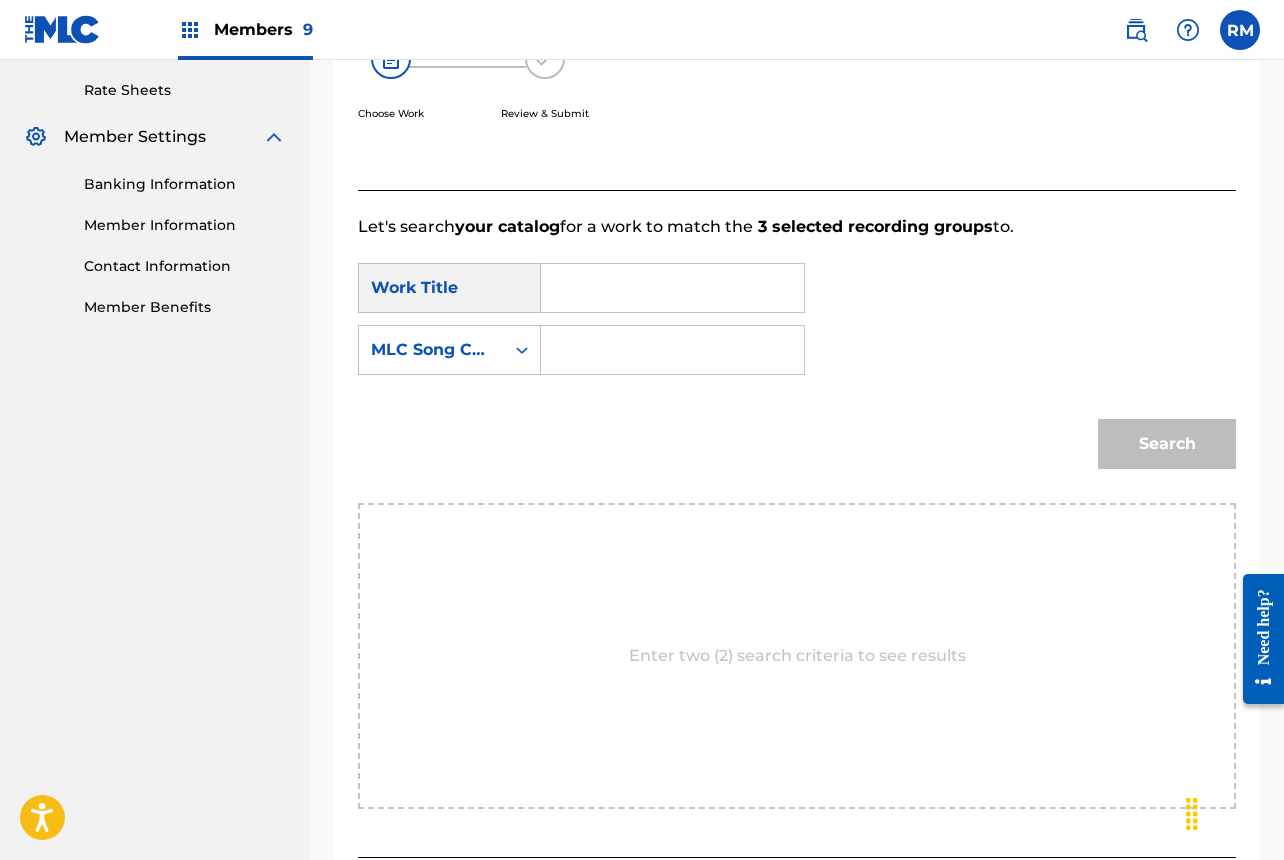 click at bounding box center (672, 288) 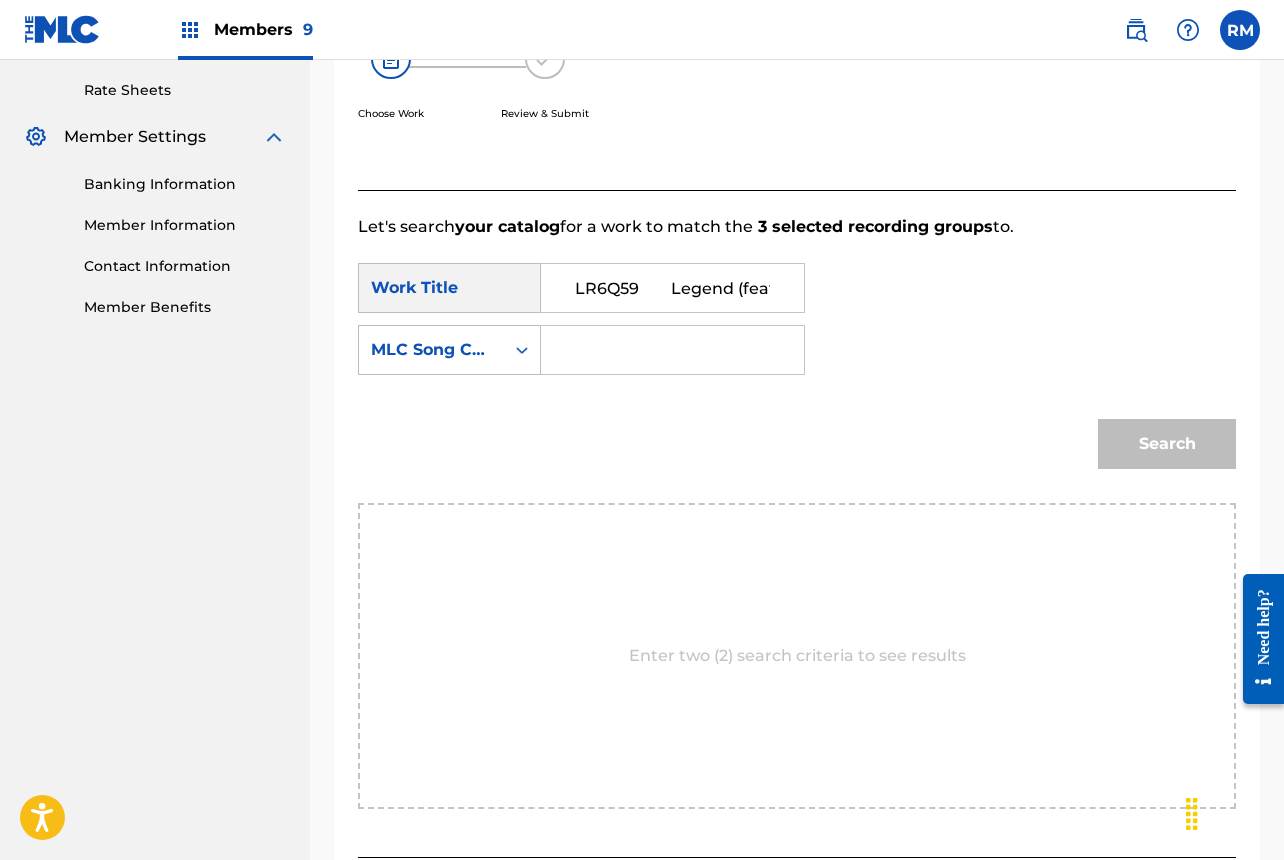 scroll, scrollTop: 0, scrollLeft: 68, axis: horizontal 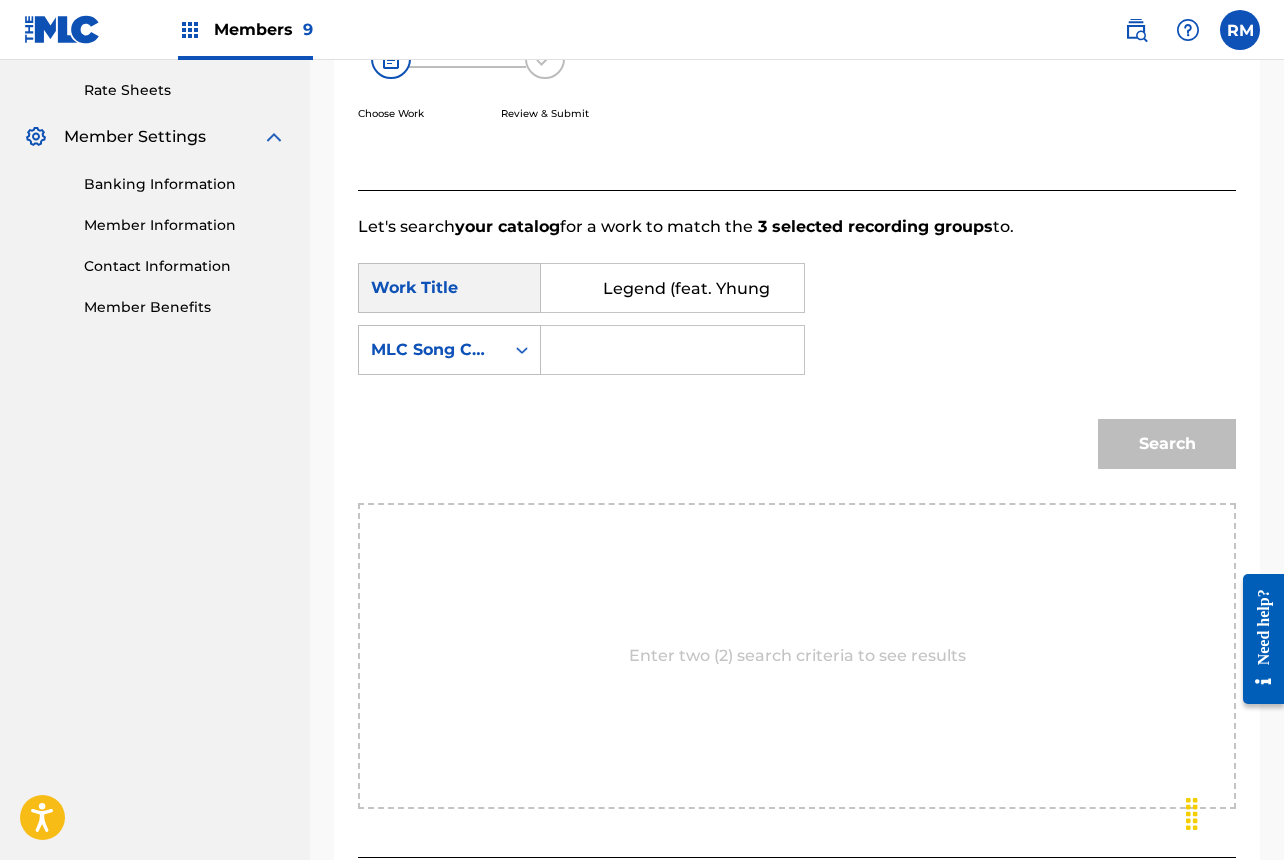 click on "LR6Q59	Legend (feat. Yhung T.O)" at bounding box center (672, 288) 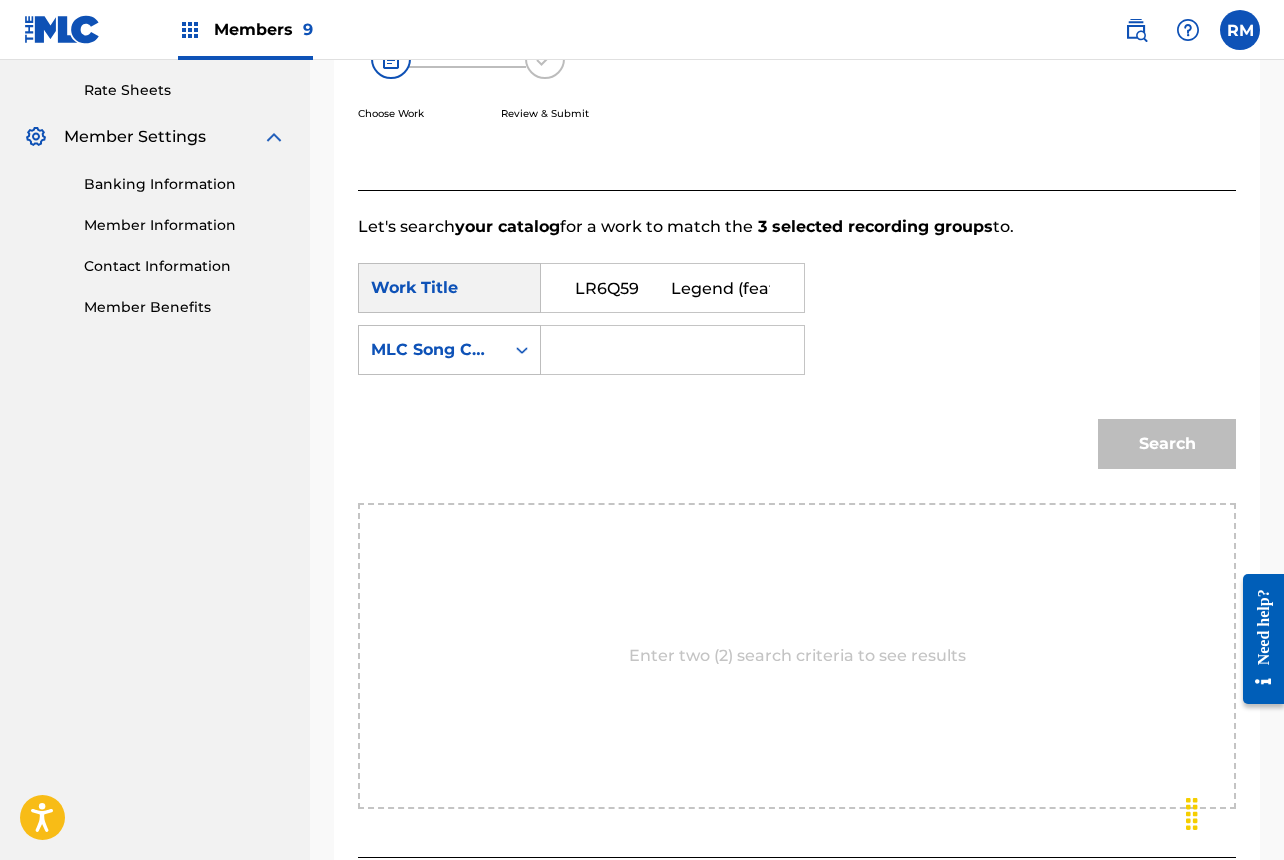 click on "LR6Q59	Legend (feat. Yhung T.O)" at bounding box center (672, 288) 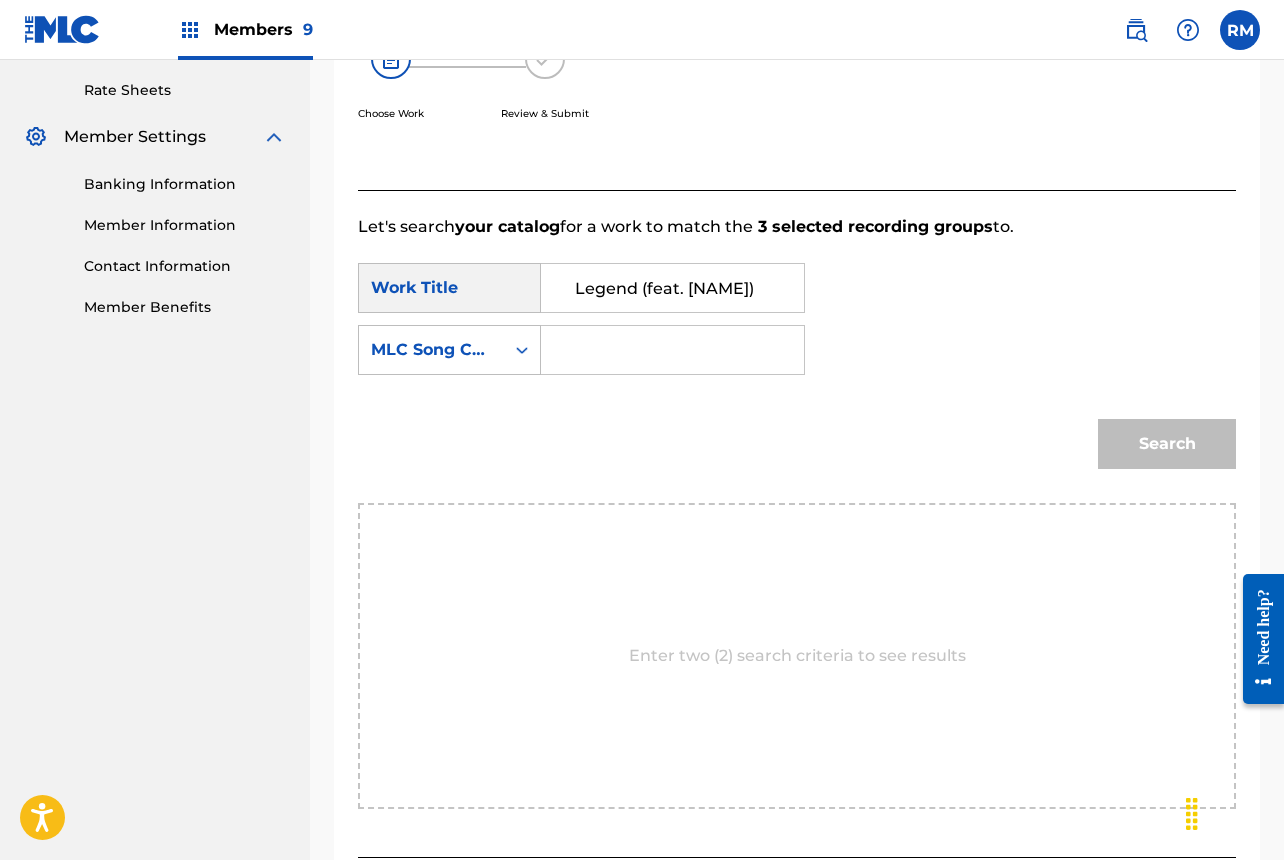 type on "Legend (feat. [NAME])" 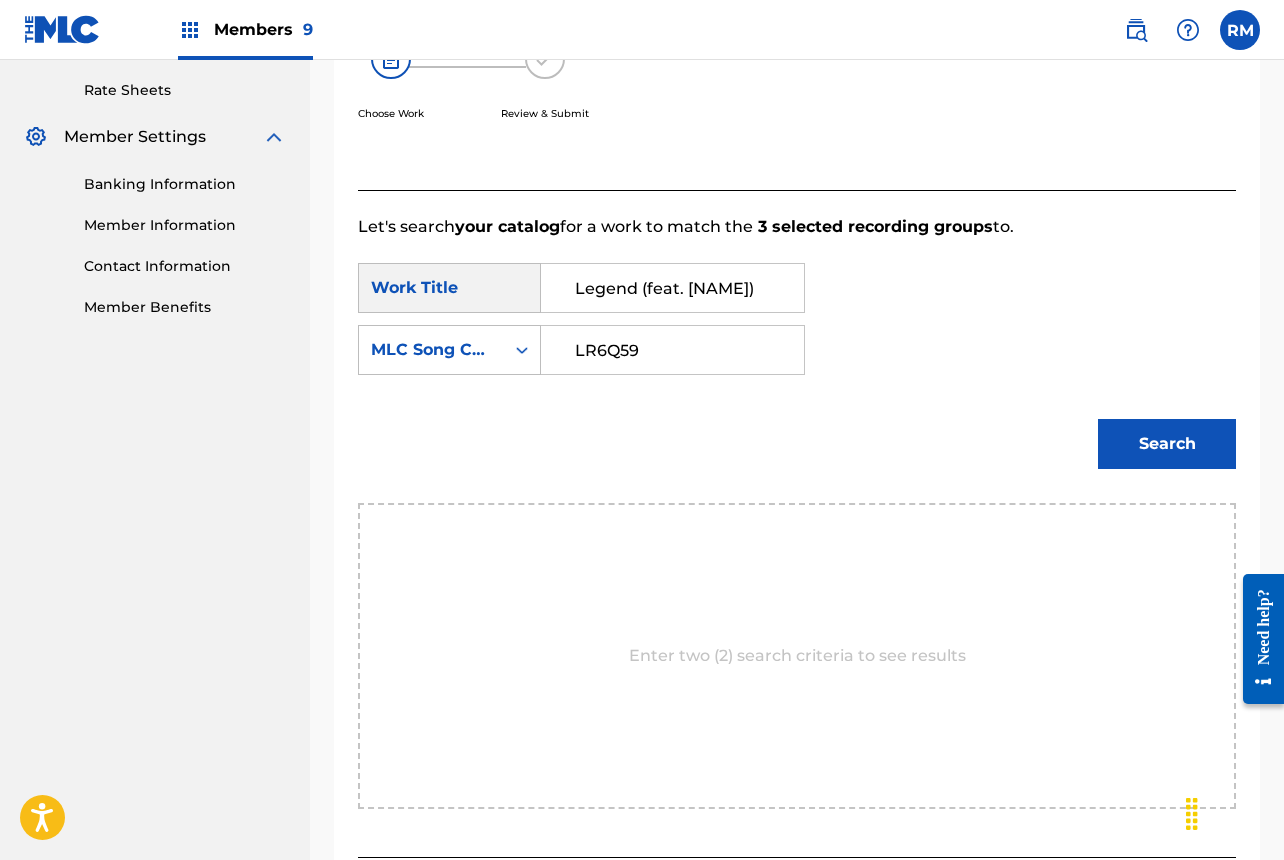 click on "LR6Q59" at bounding box center [672, 350] 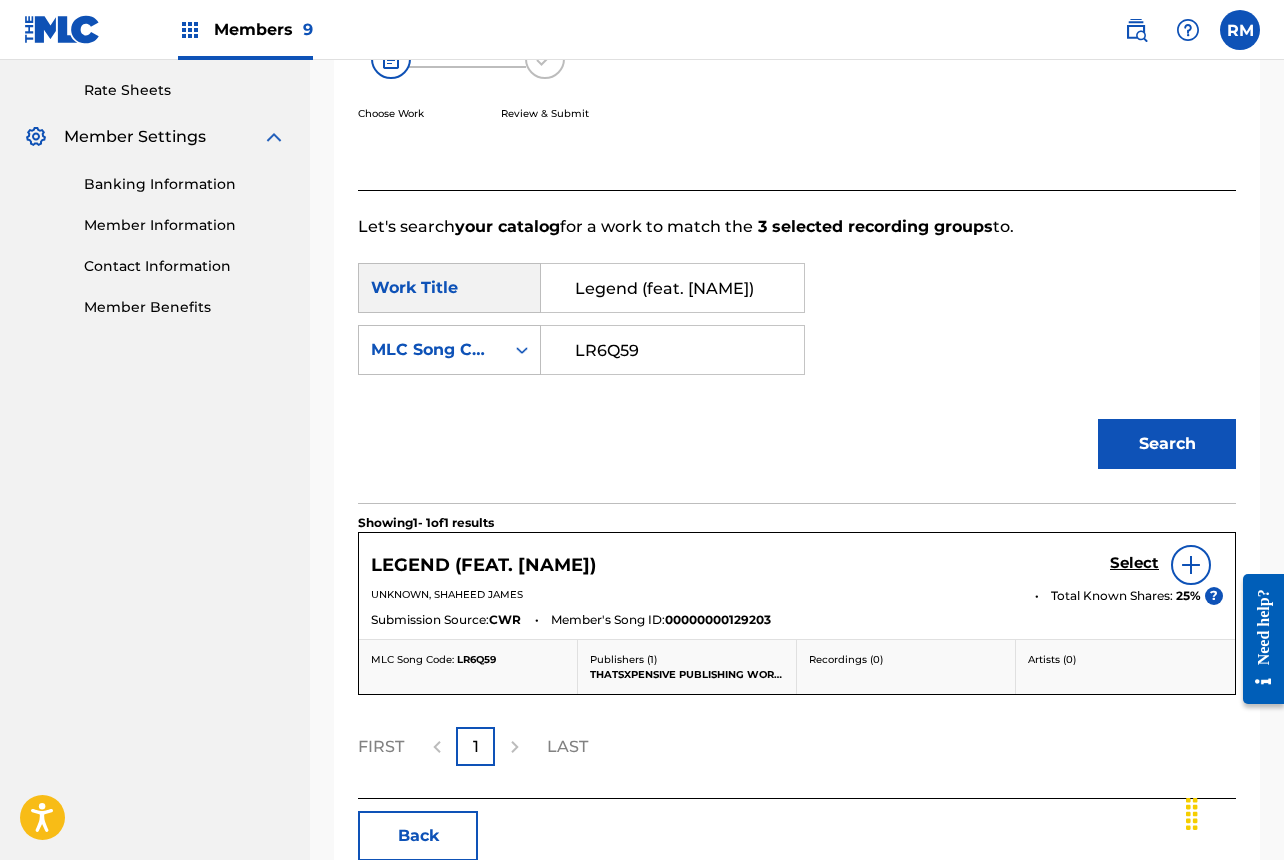 click on "Select" at bounding box center [1134, 563] 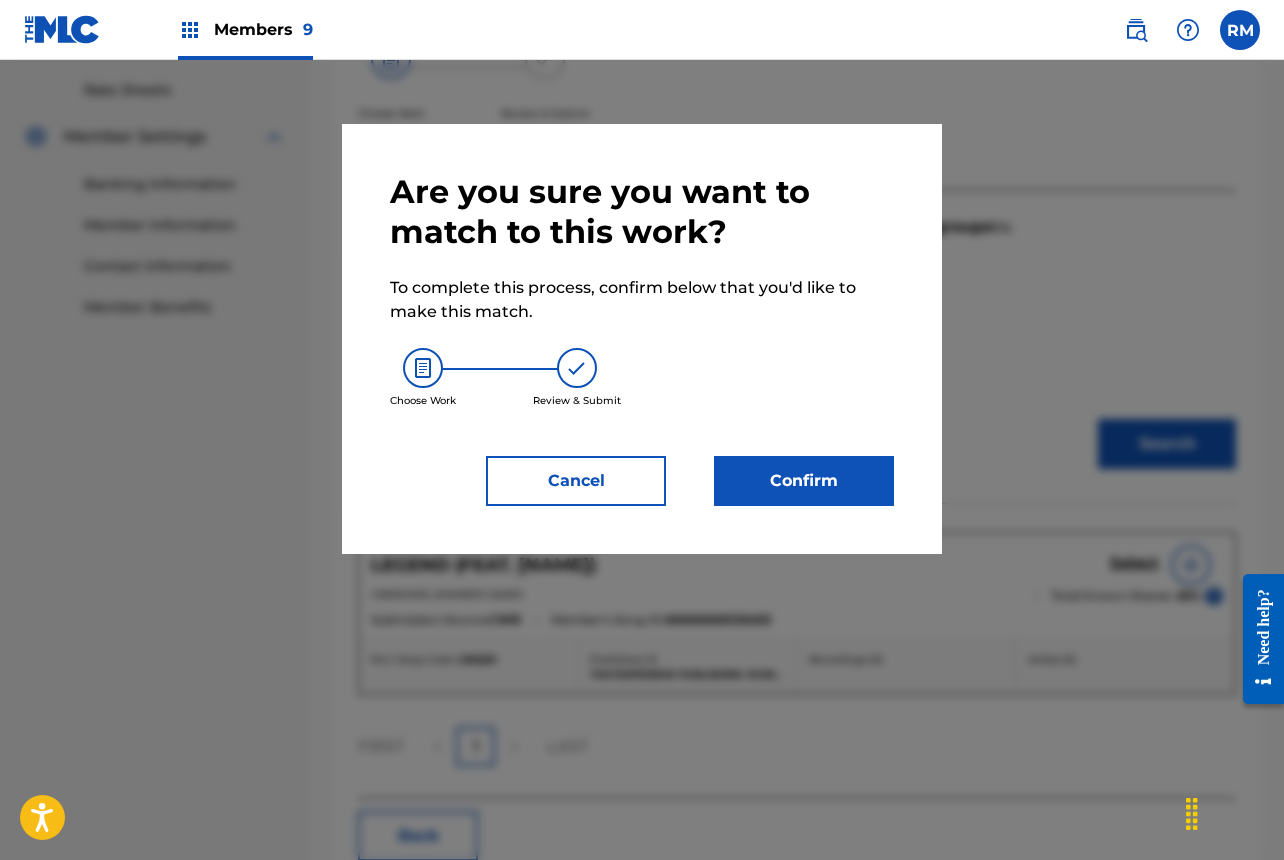 click on "Are you sure you want to match to this work? To complete this process, confirm below that you'd like to make this match. Choose Work Review & Submit Cancel Confirm" at bounding box center (642, 339) 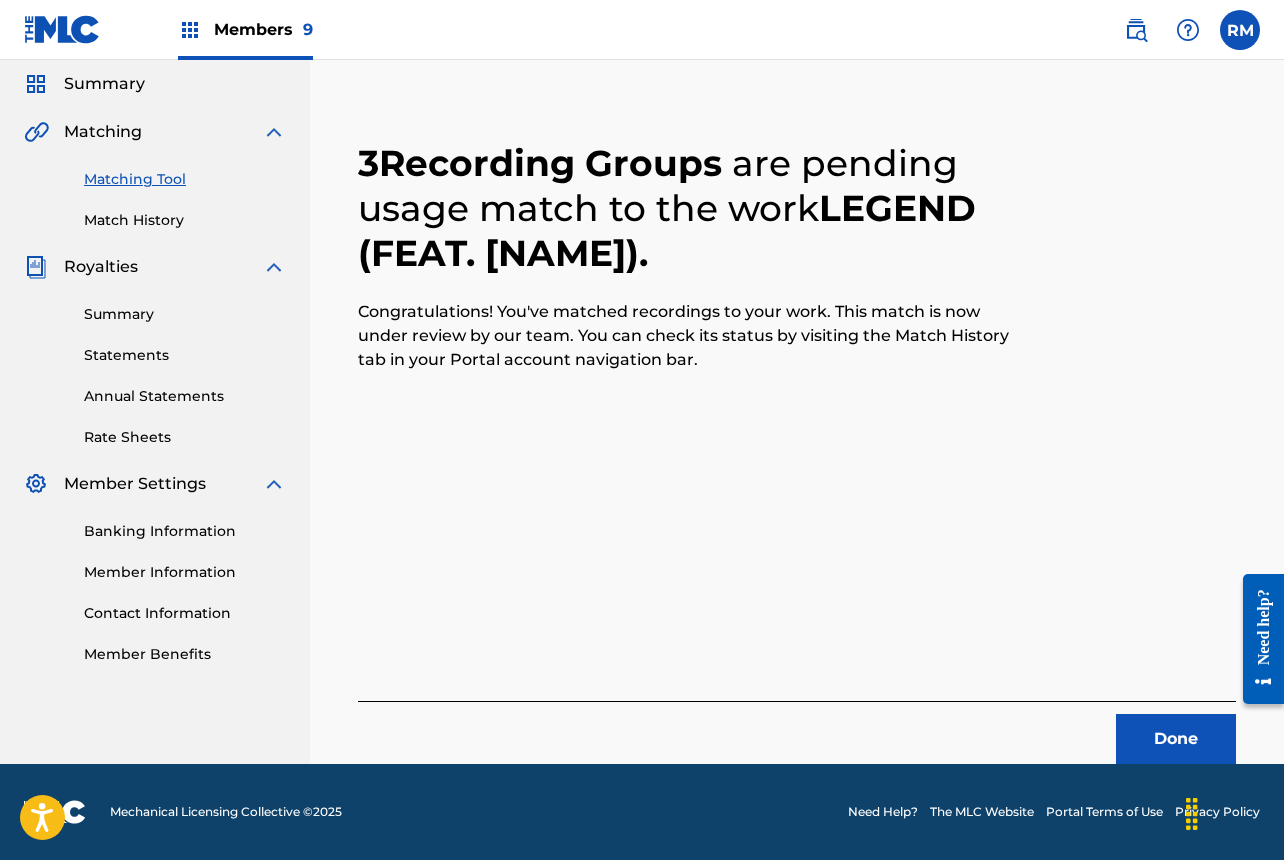 scroll, scrollTop: 67, scrollLeft: 0, axis: vertical 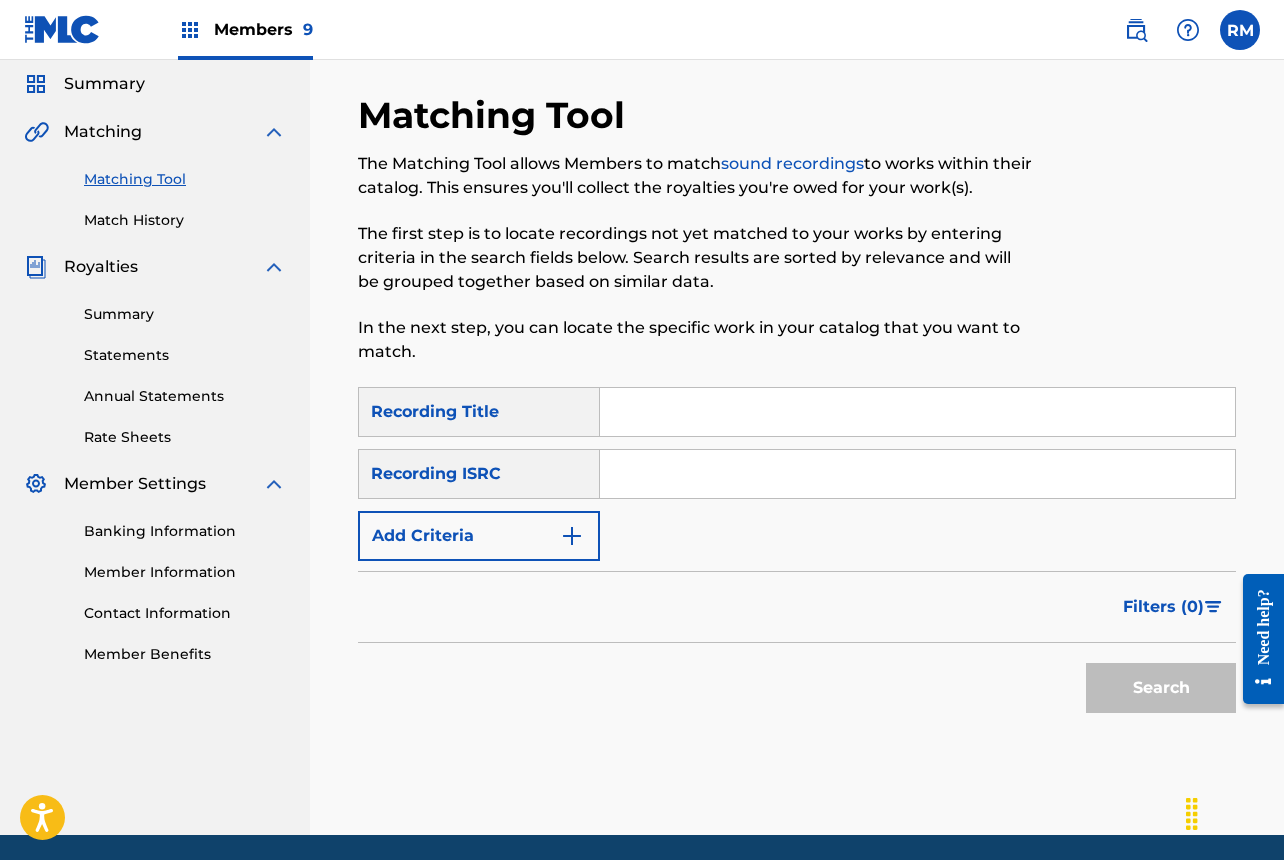 click at bounding box center (917, 474) 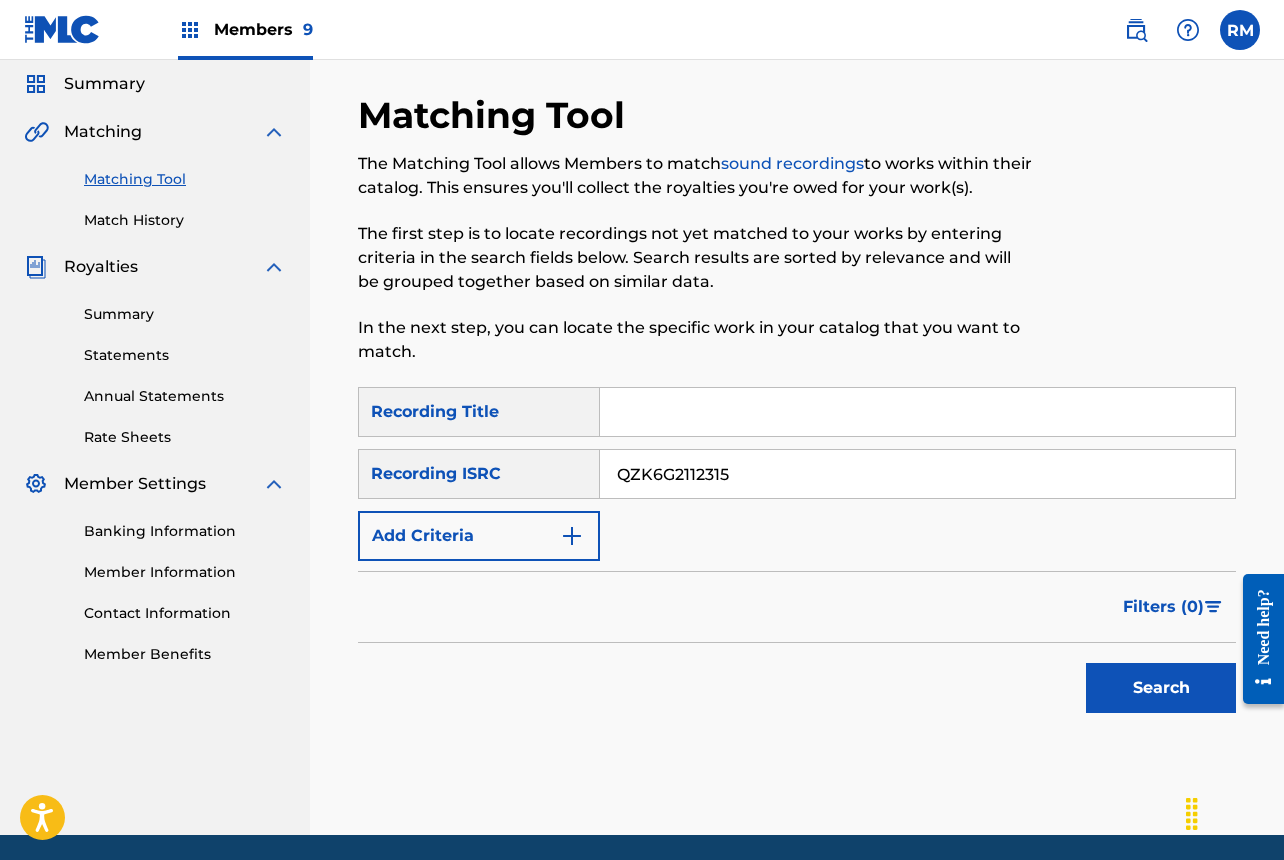 type on "QZK6G2112315" 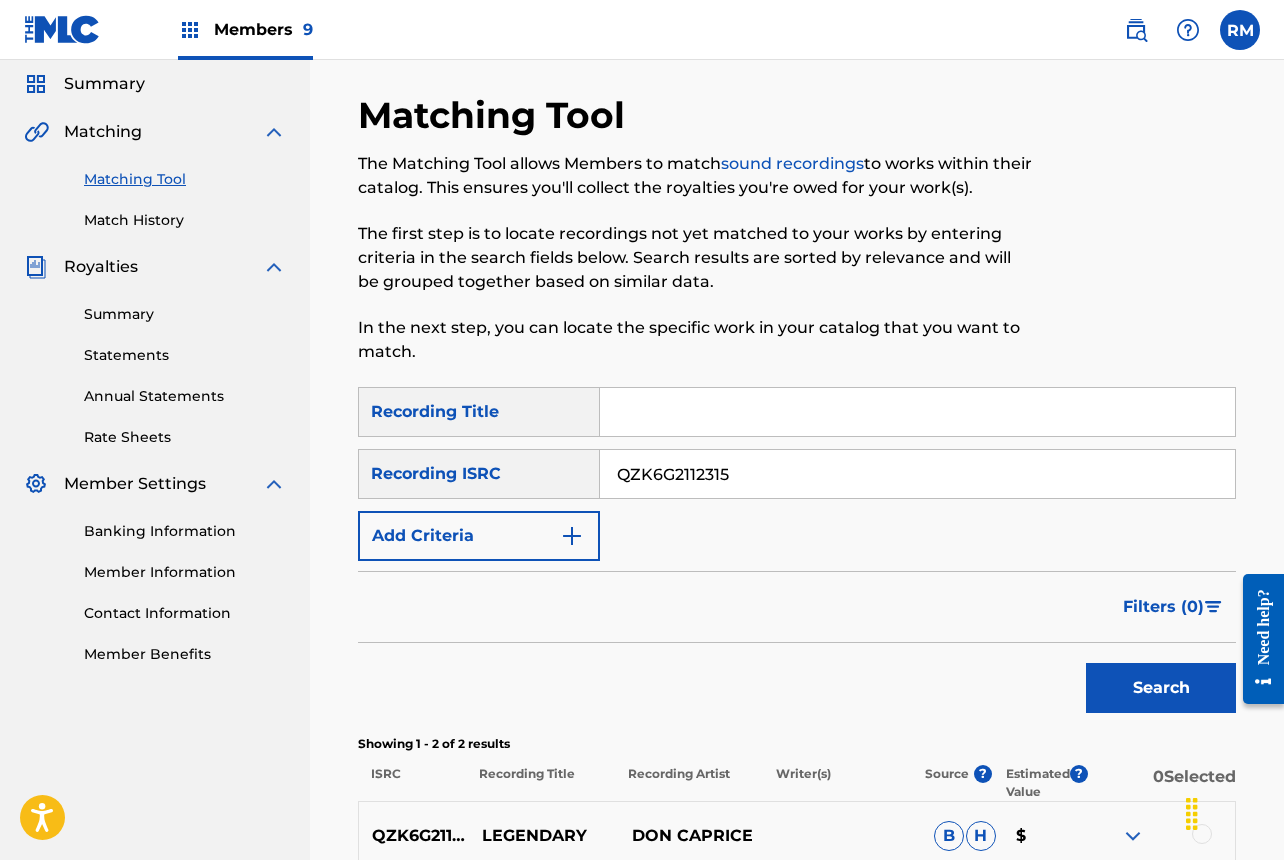 scroll, scrollTop: 344, scrollLeft: 0, axis: vertical 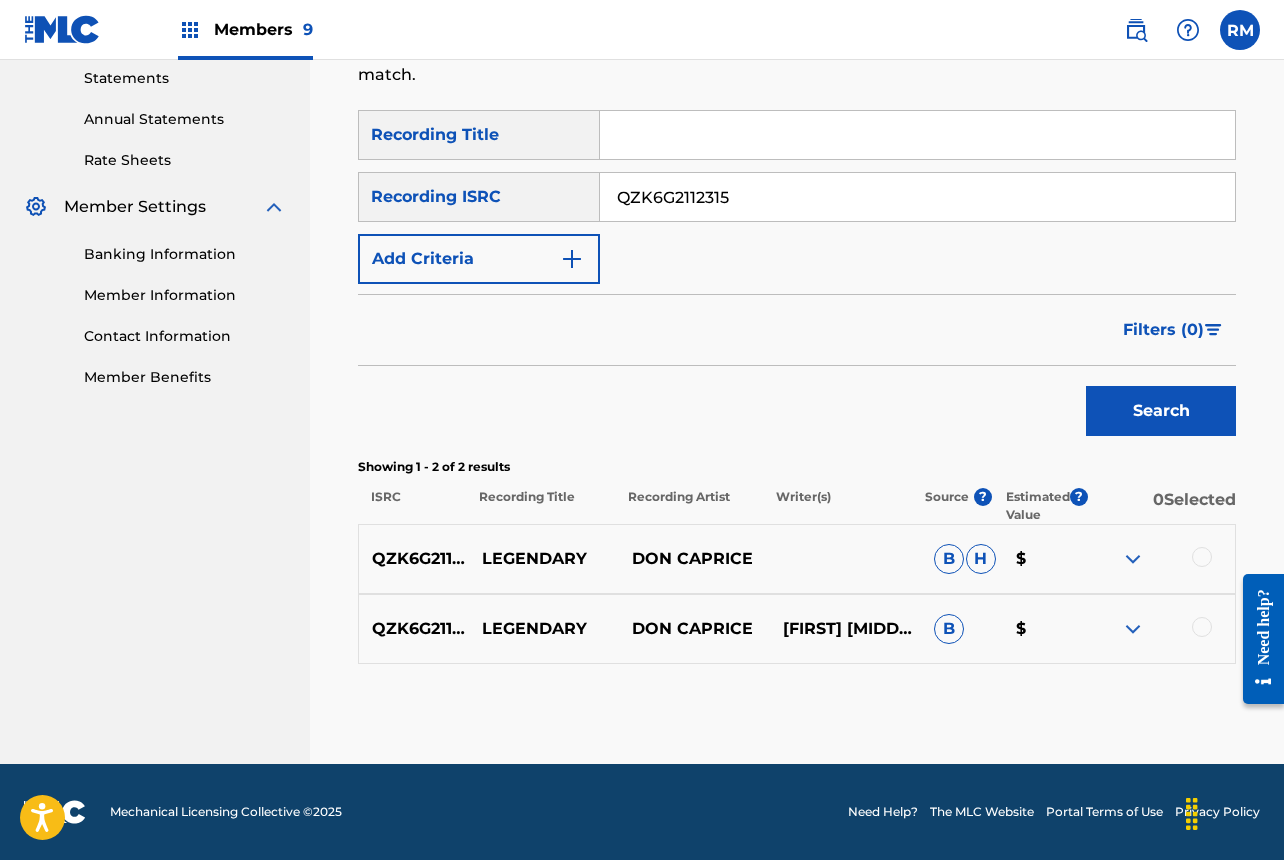 click at bounding box center [1202, 557] 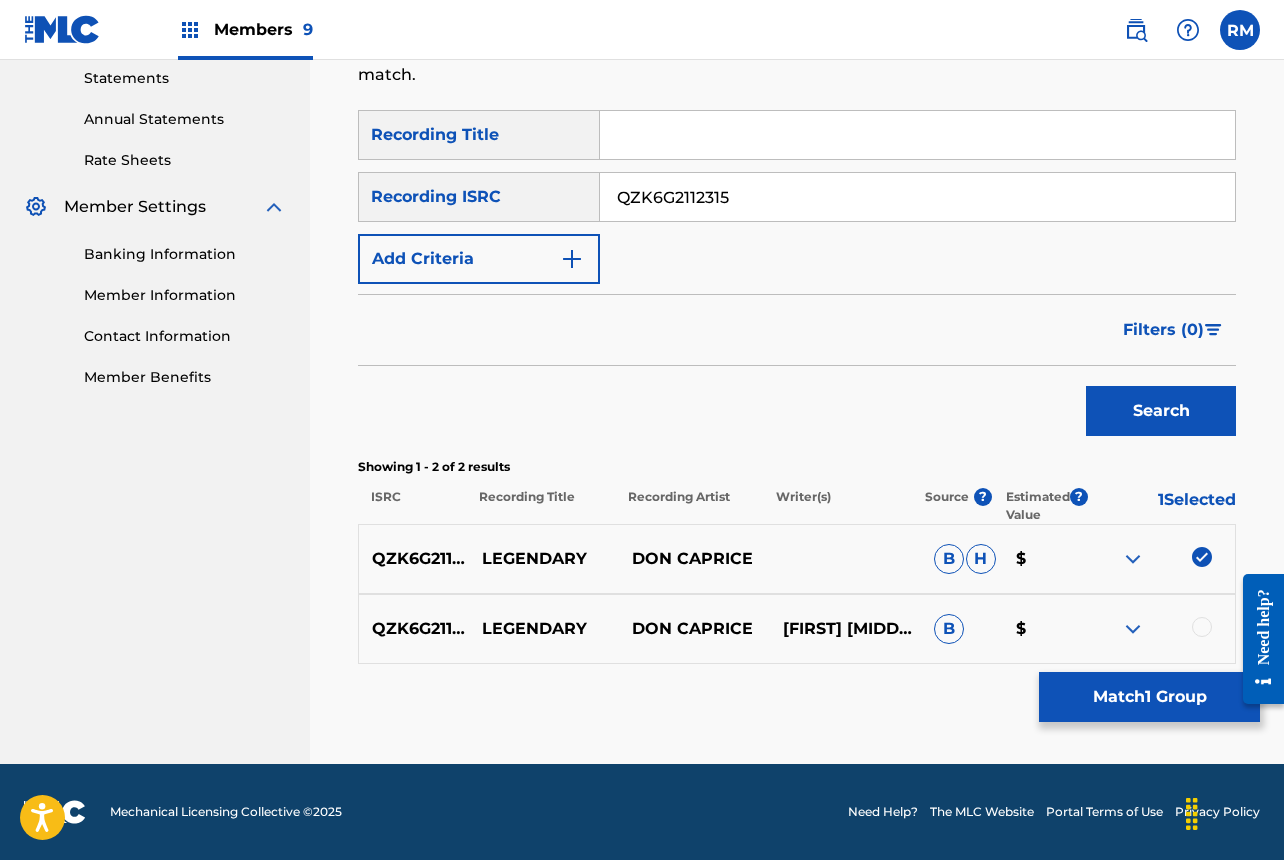 click at bounding box center [1202, 627] 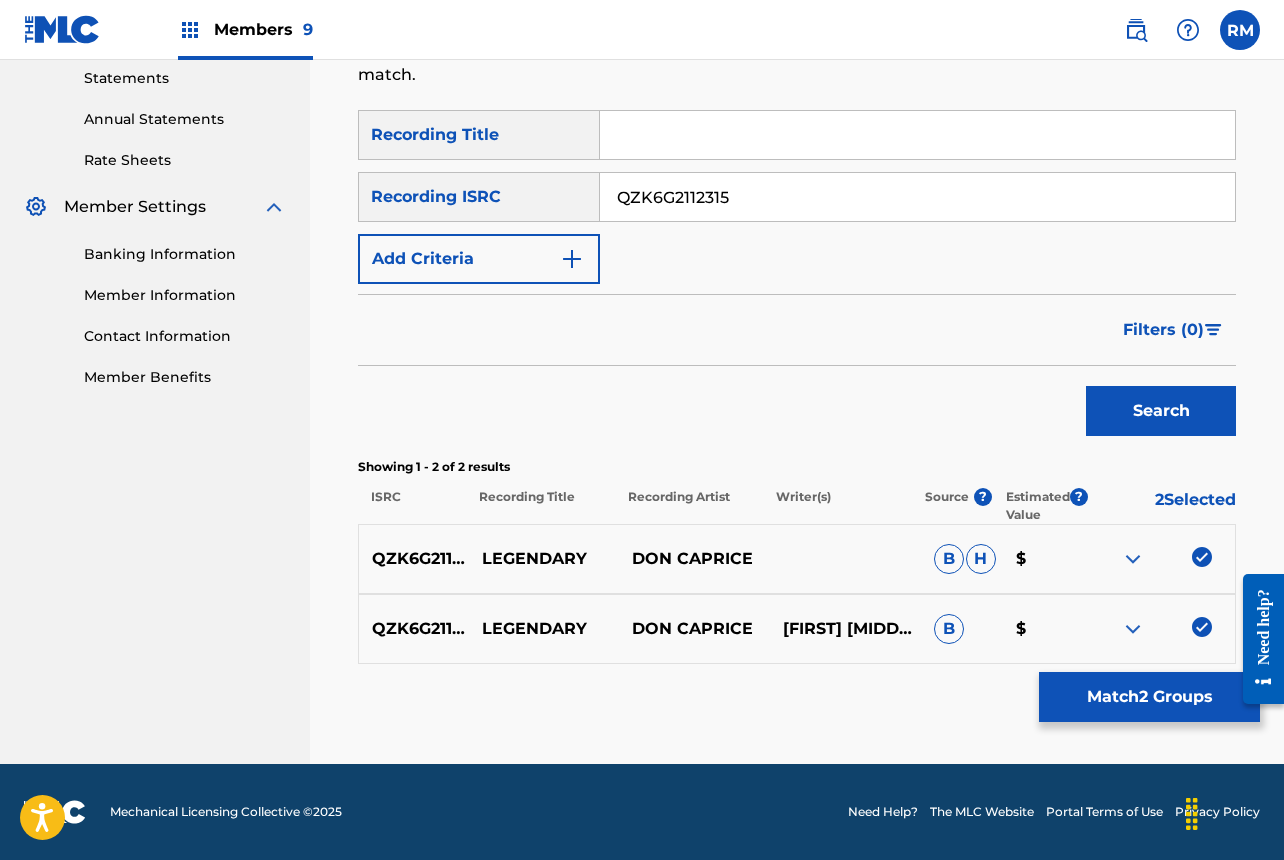 click on "Match  2 Groups" at bounding box center [1149, 697] 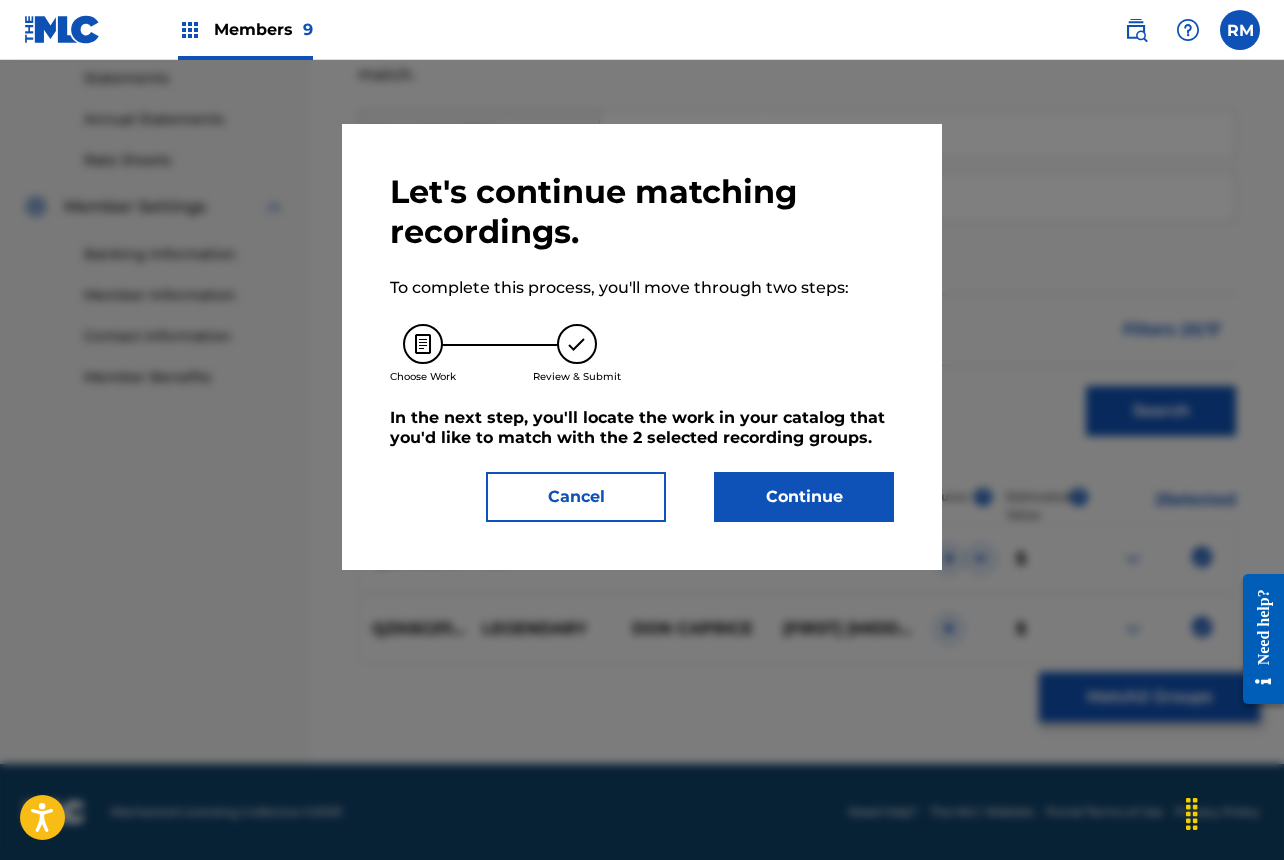 click on "Continue" at bounding box center (804, 497) 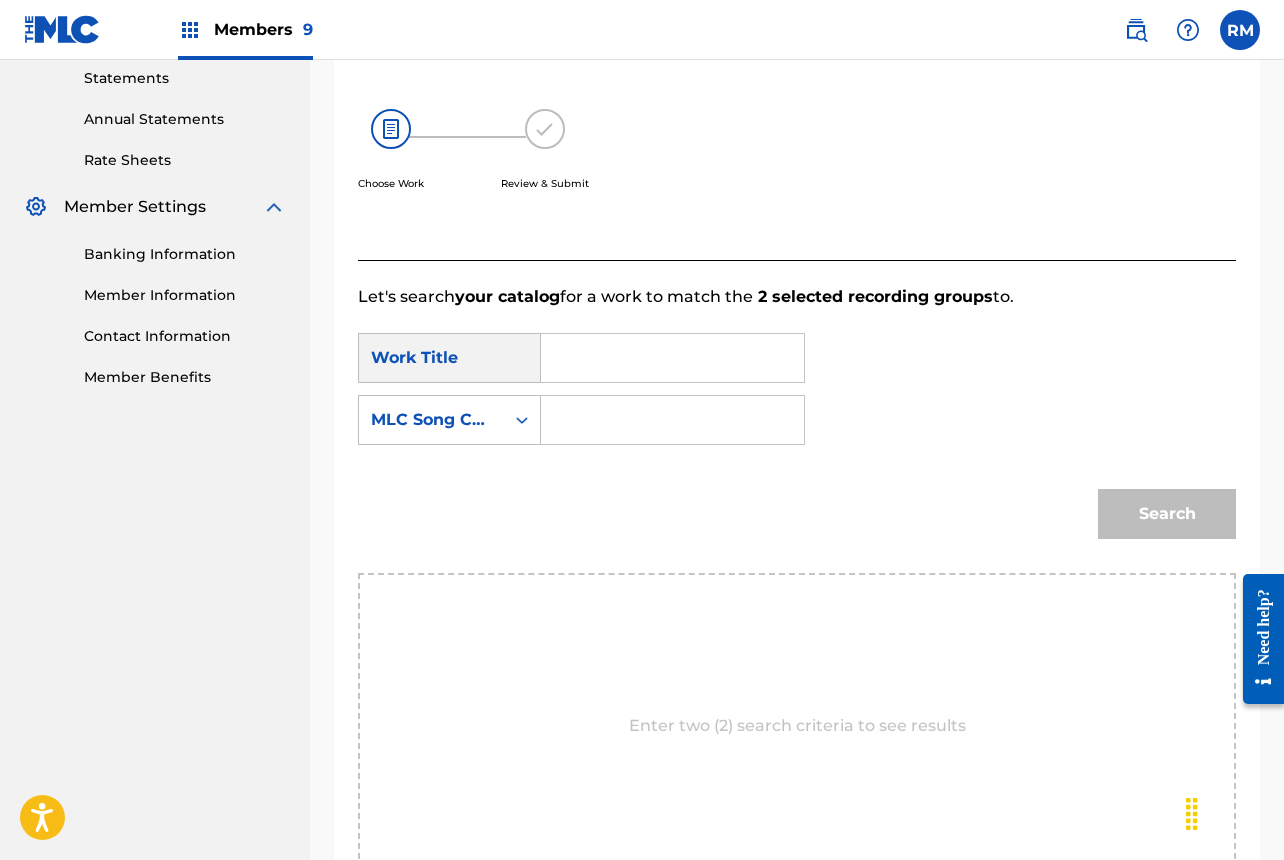 click at bounding box center (672, 358) 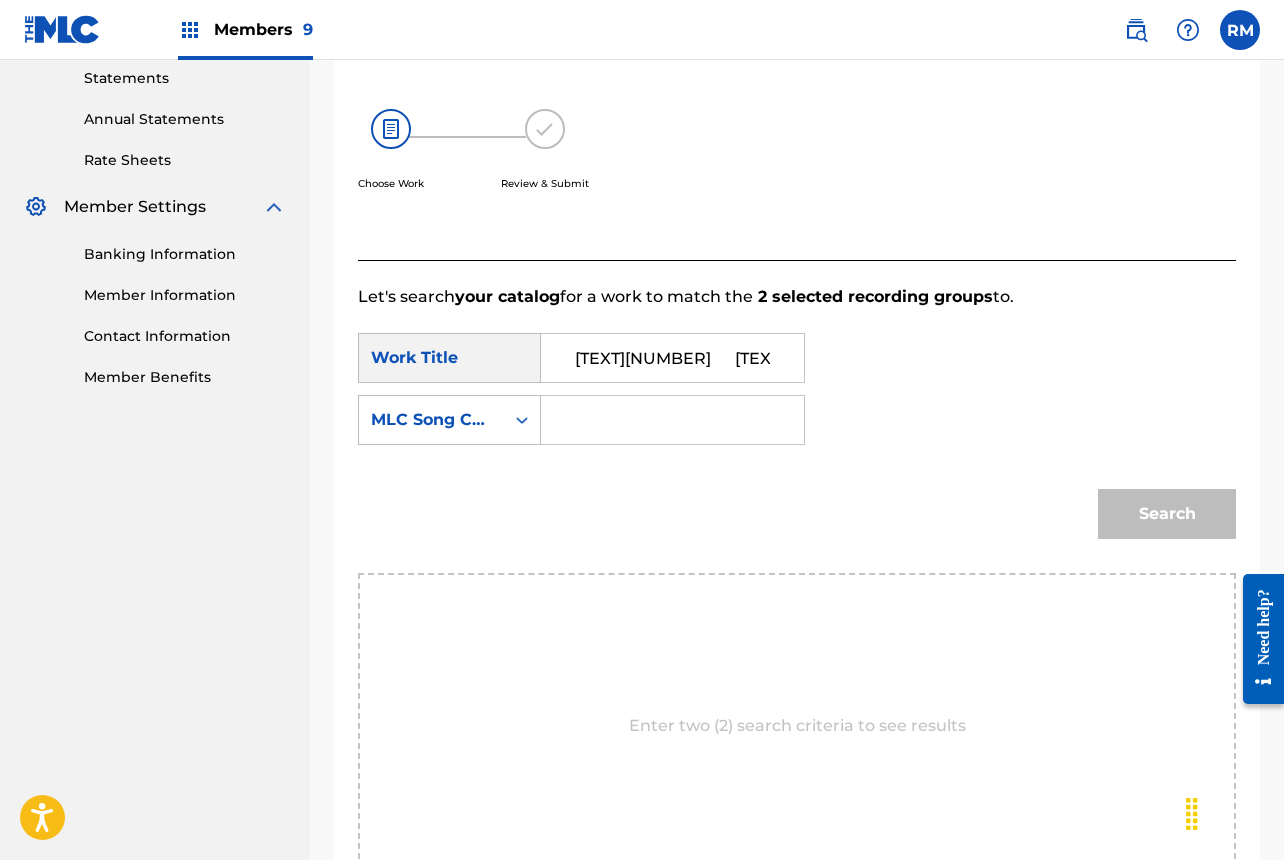 click on "[TEXT][NUMBER]	[TEXT]" at bounding box center (672, 358) 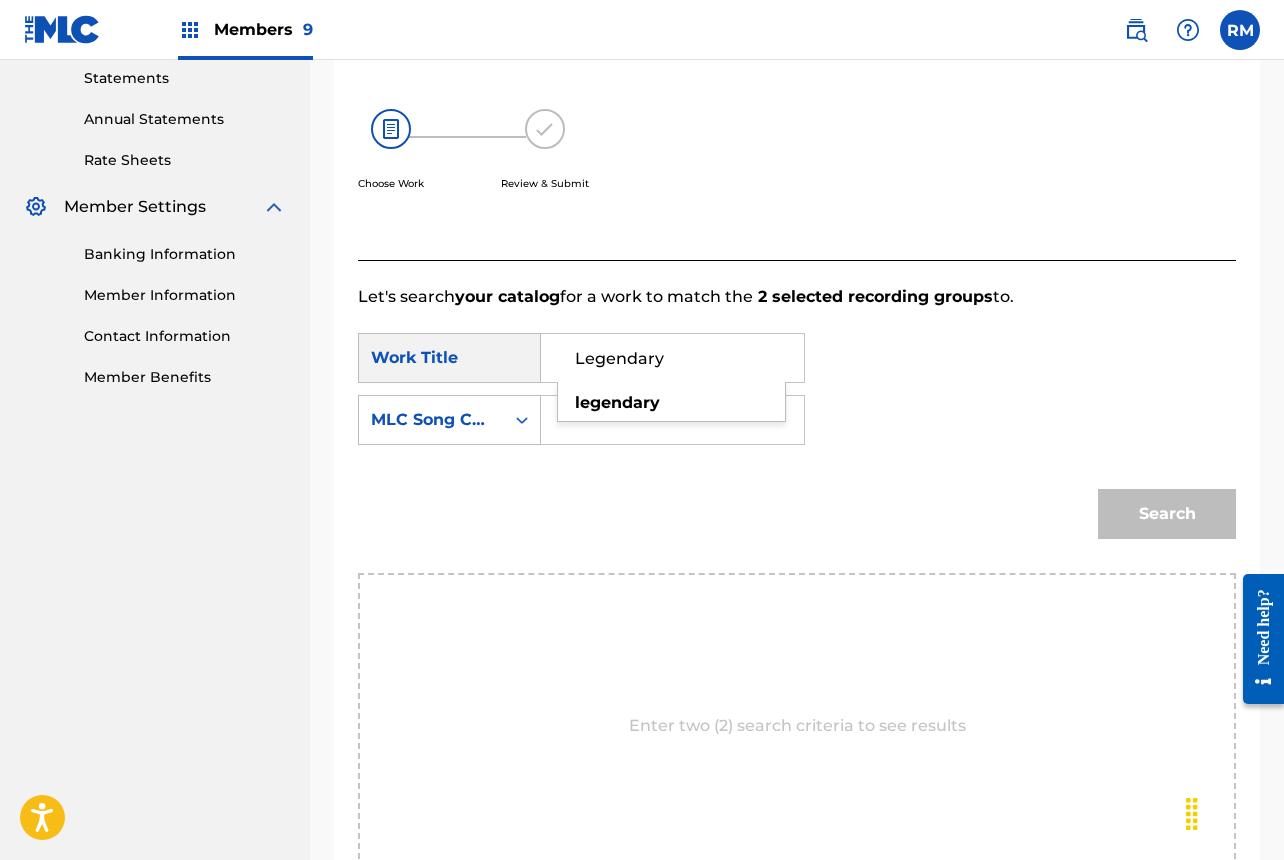 type on "Legendary" 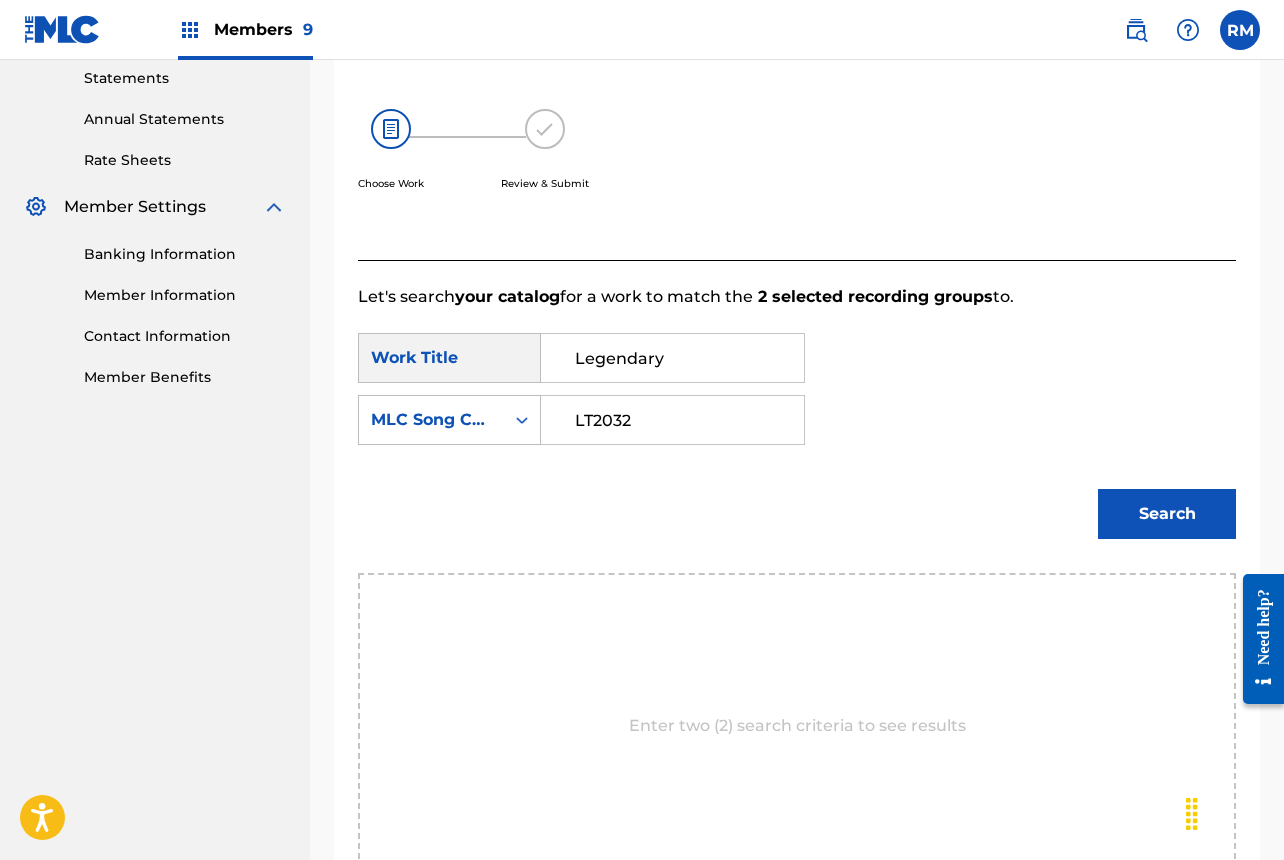 click on "LT2032" at bounding box center [672, 420] 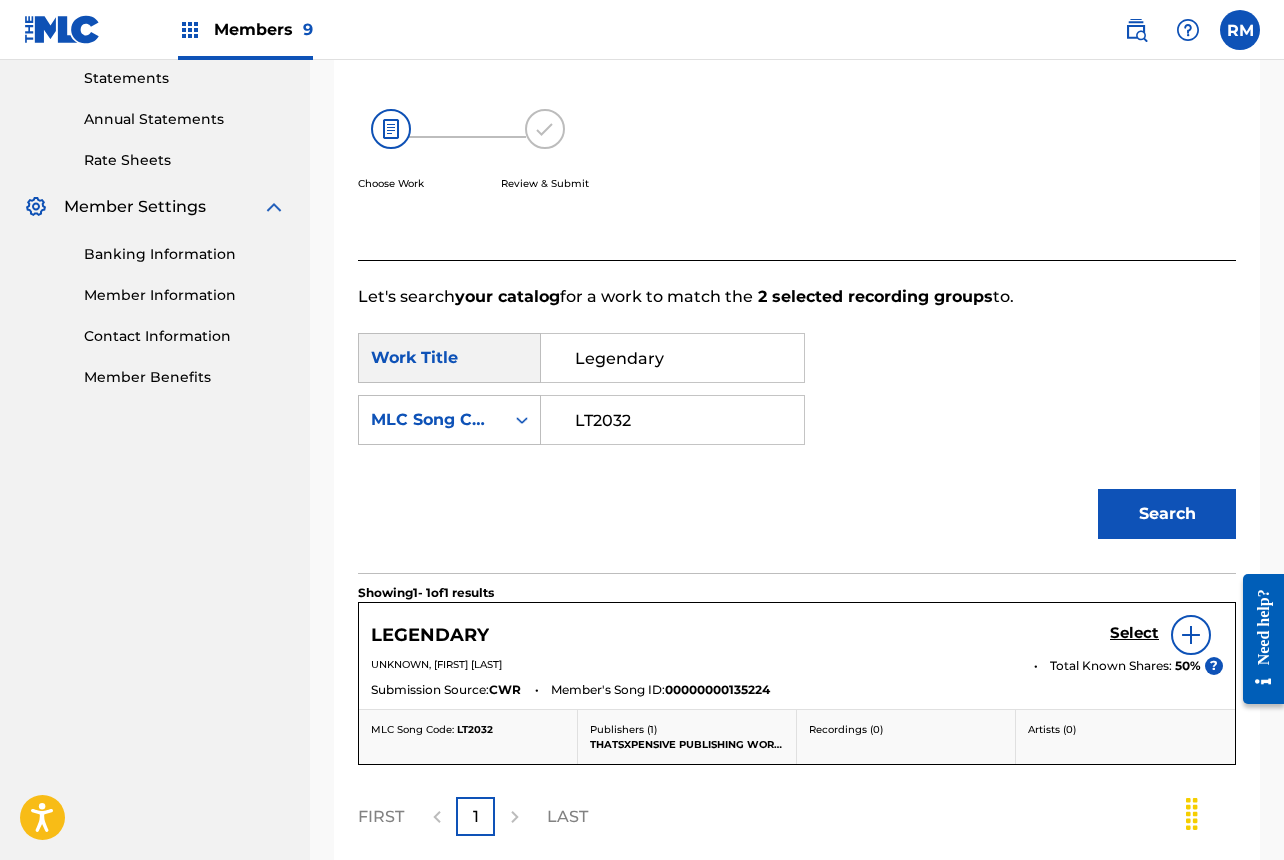 click on "Select" at bounding box center (1134, 633) 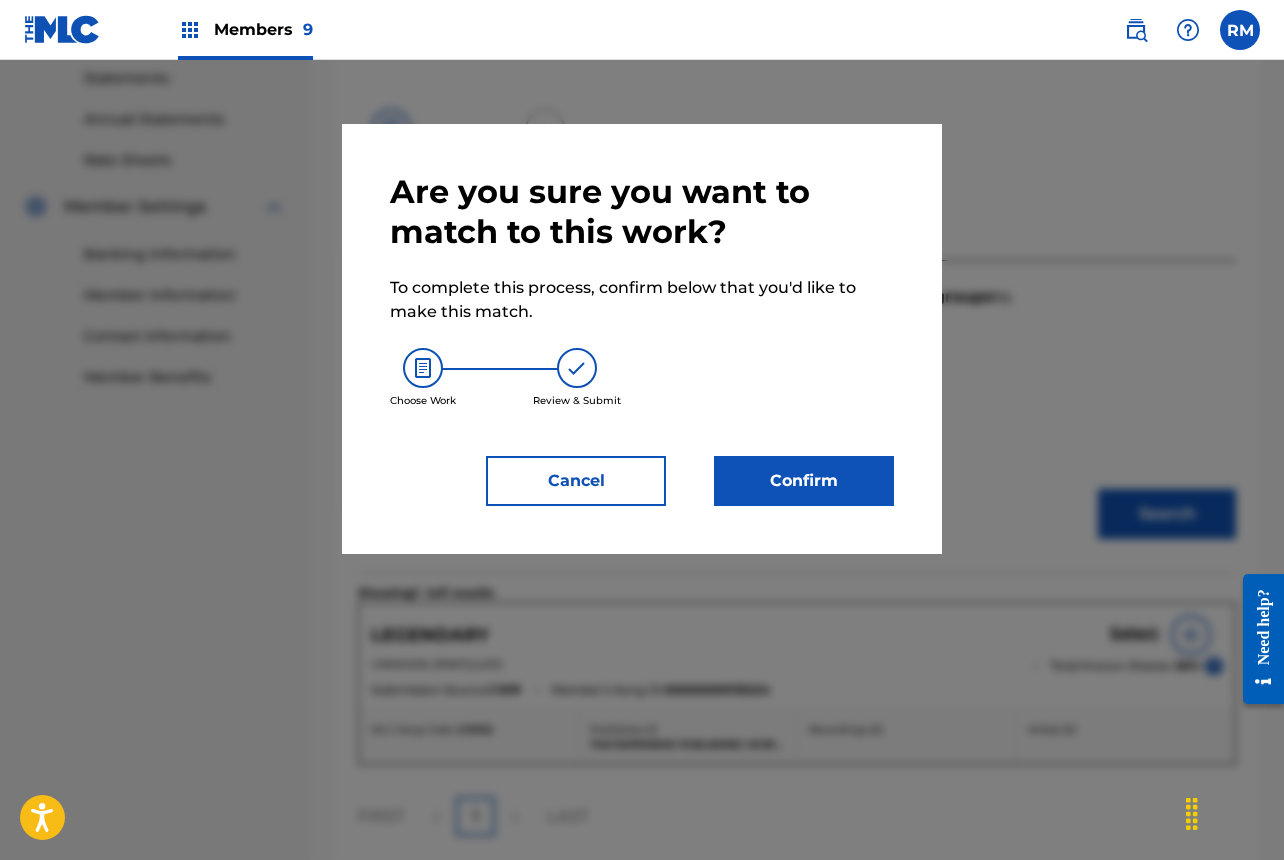 click on "Confirm" at bounding box center (804, 481) 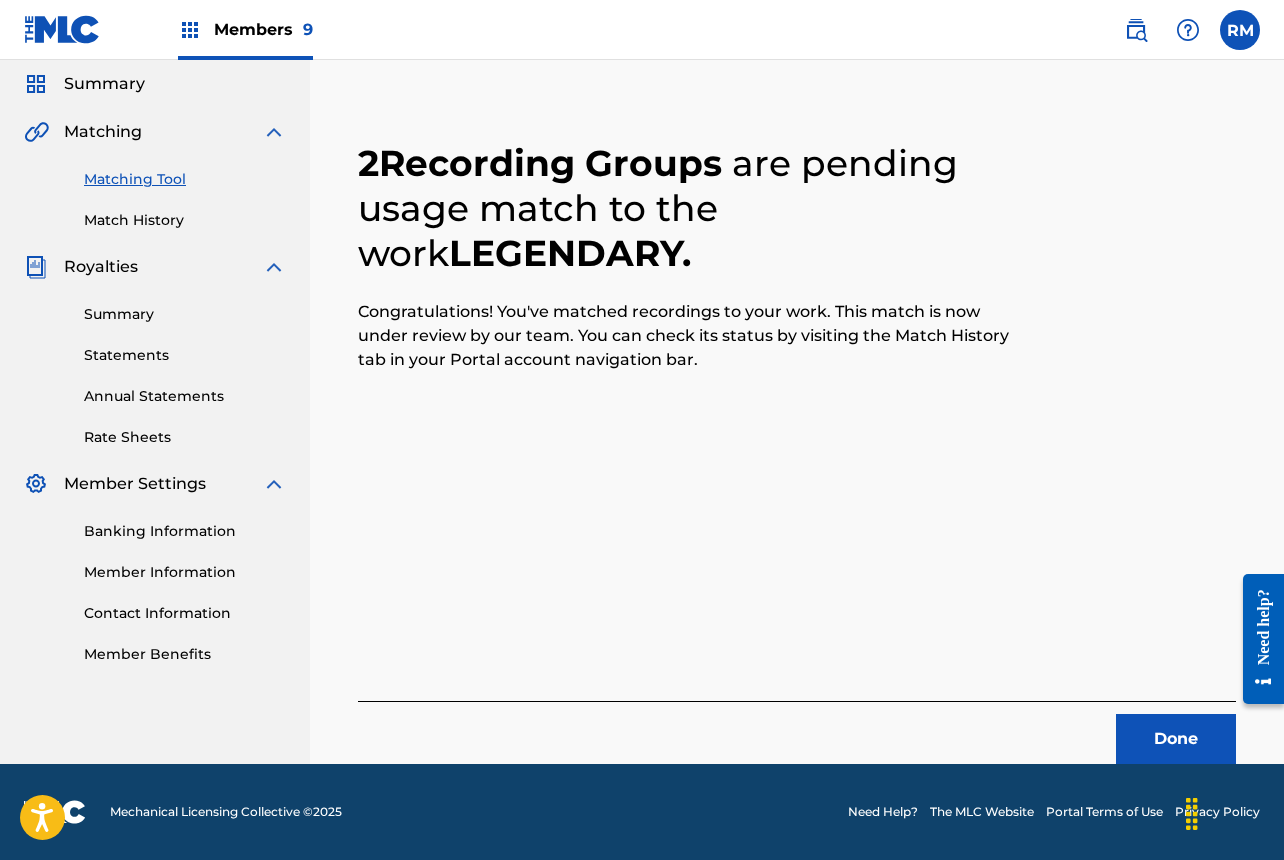 scroll, scrollTop: 67, scrollLeft: 0, axis: vertical 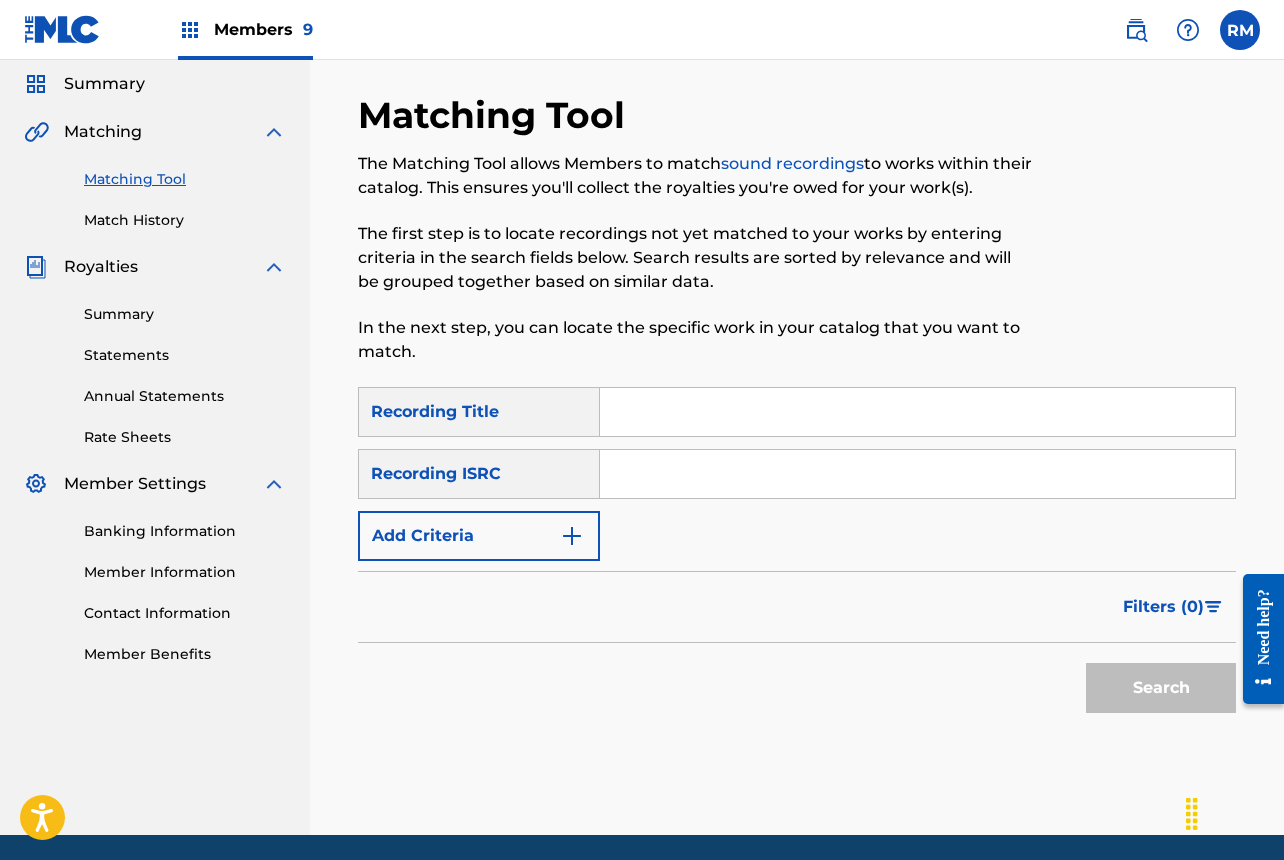 click at bounding box center [917, 474] 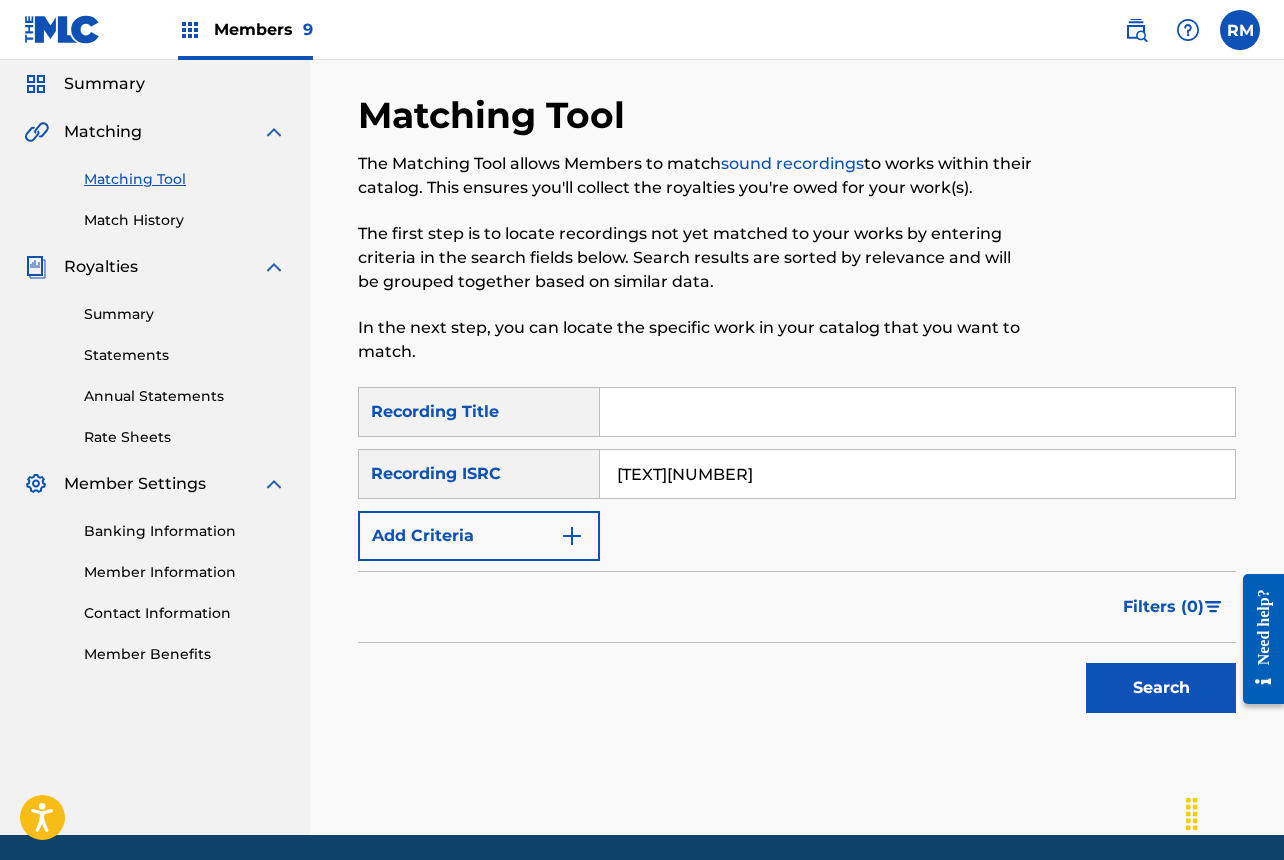 type on "[TEXT][NUMBER]" 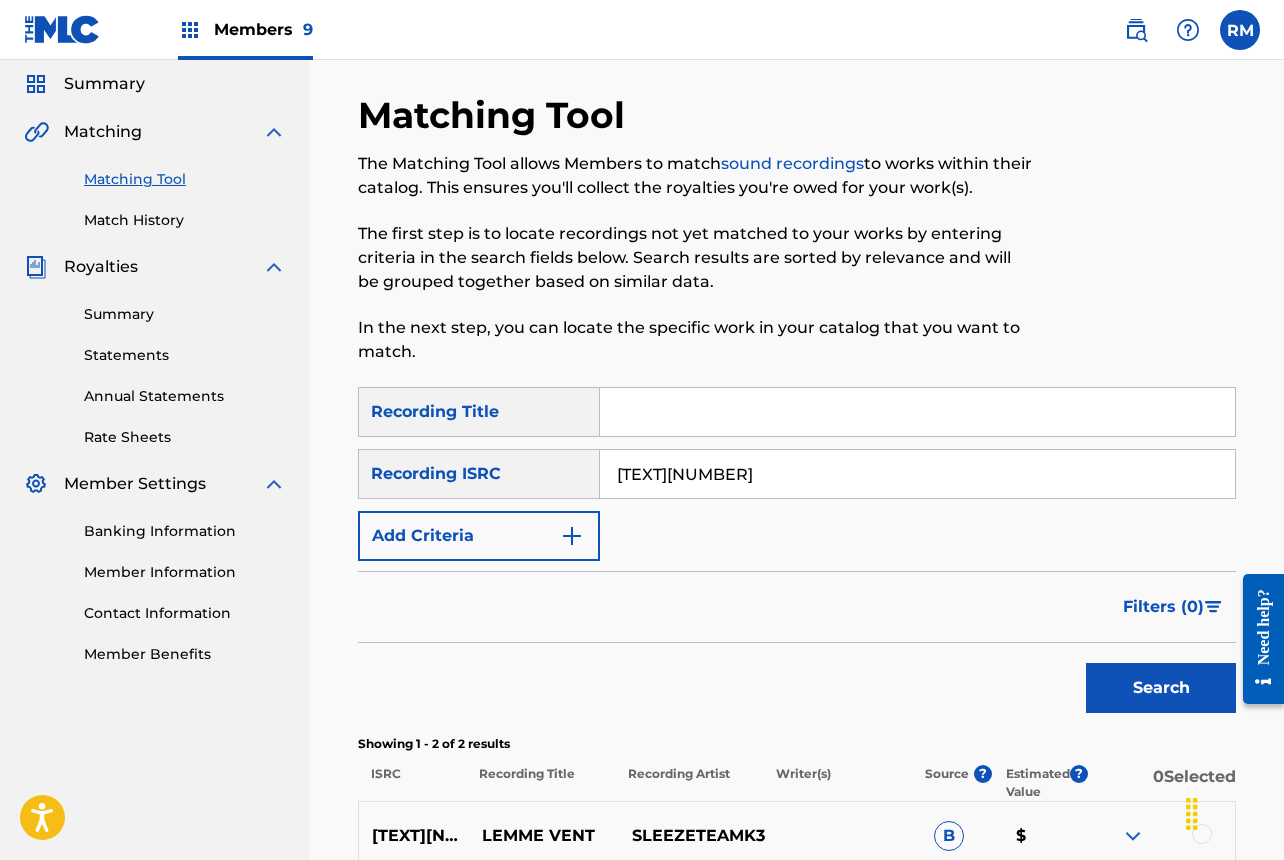 scroll, scrollTop: 344, scrollLeft: 0, axis: vertical 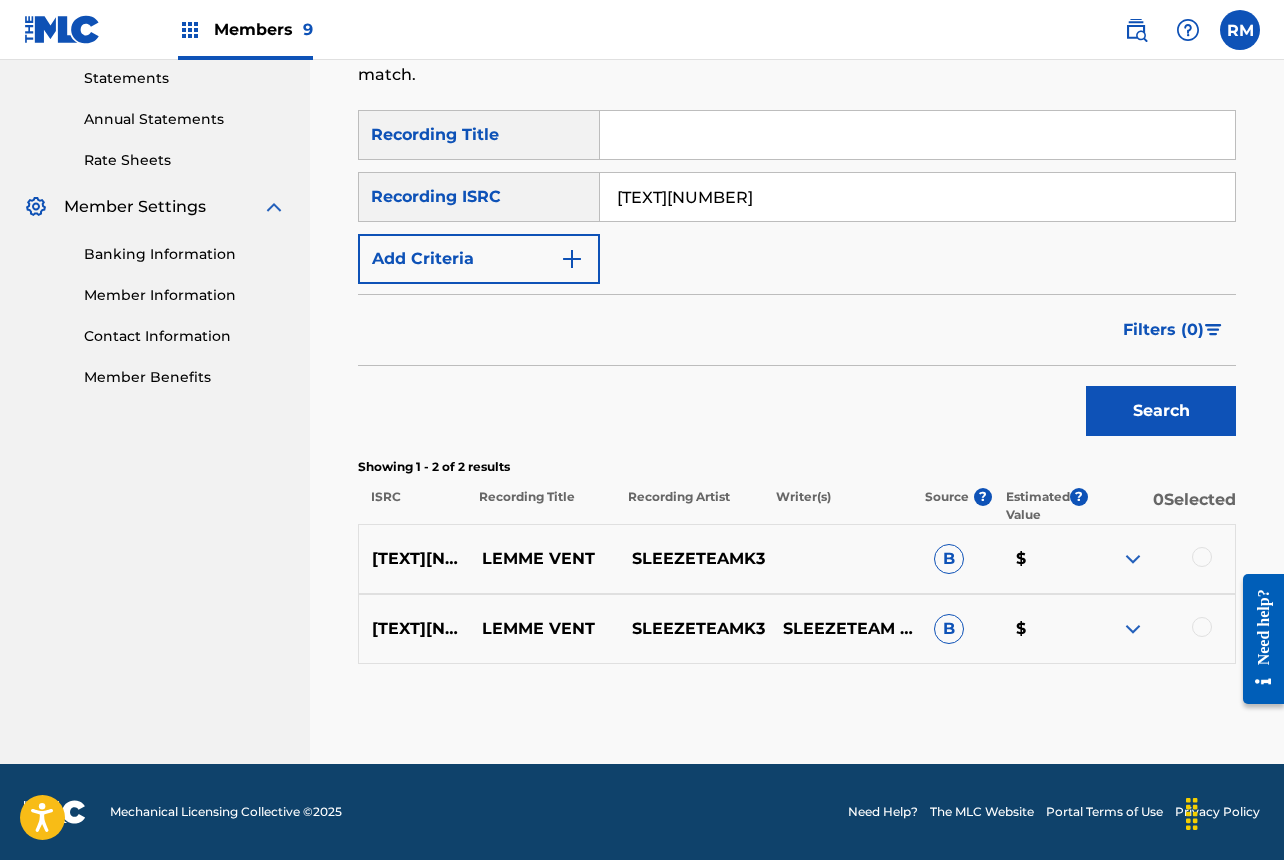 click at bounding box center (1202, 557) 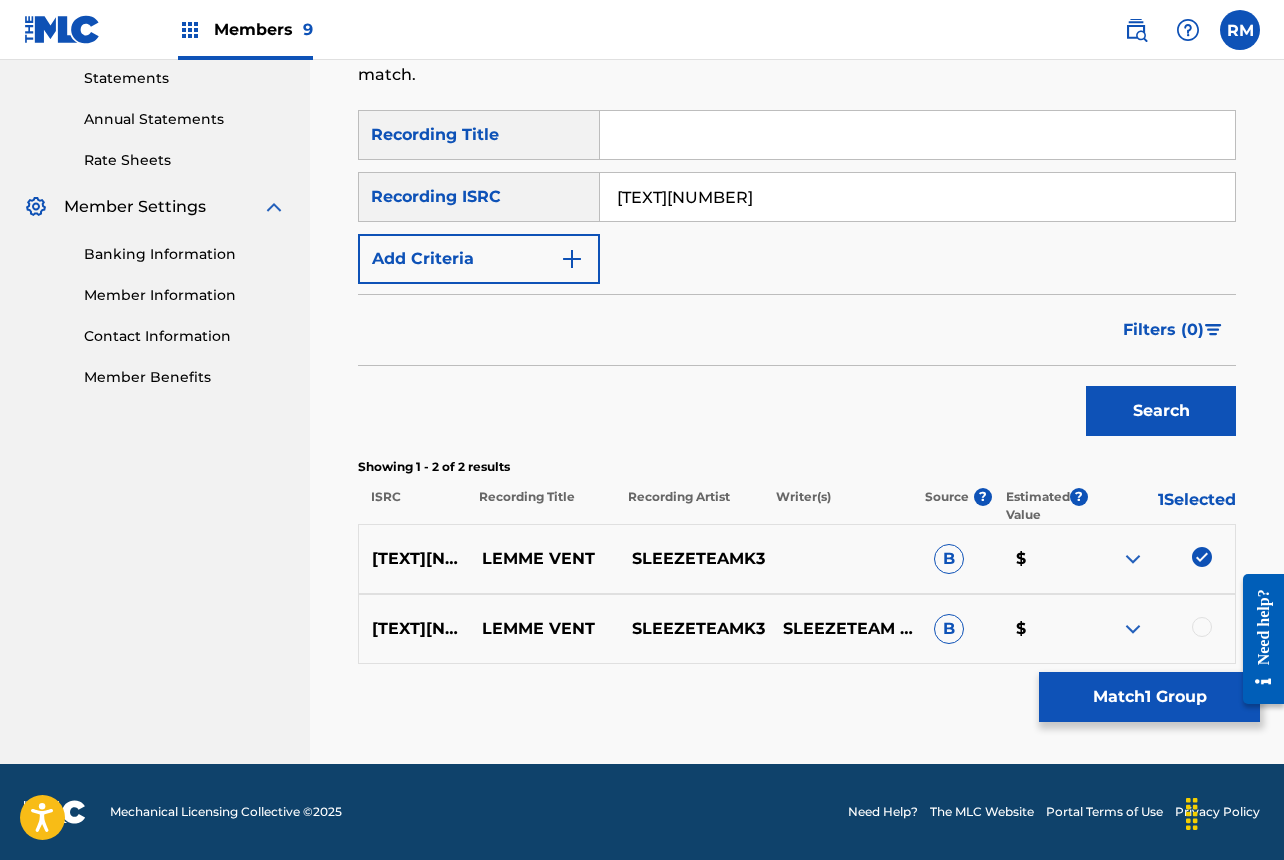 click at bounding box center (1202, 627) 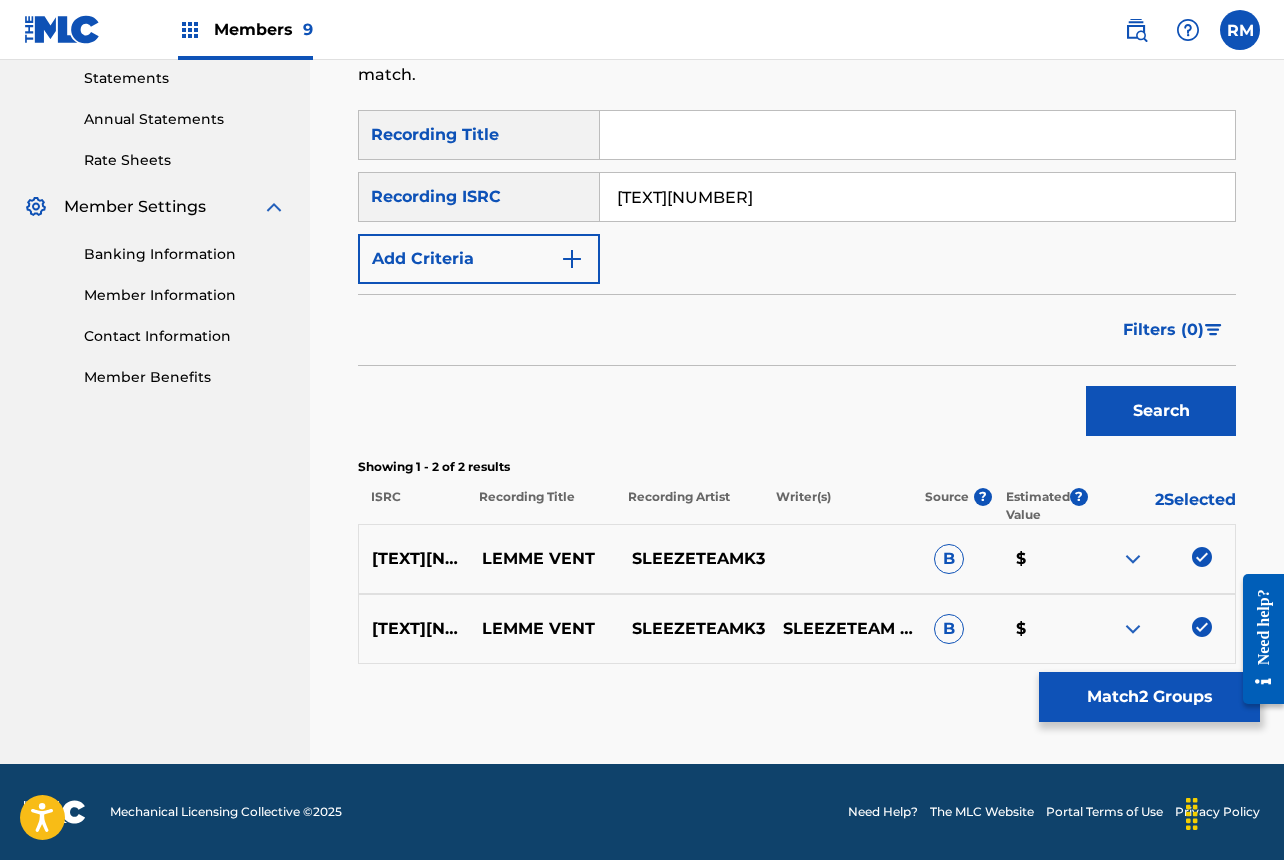 click on "Match  2 Groups" at bounding box center (1149, 697) 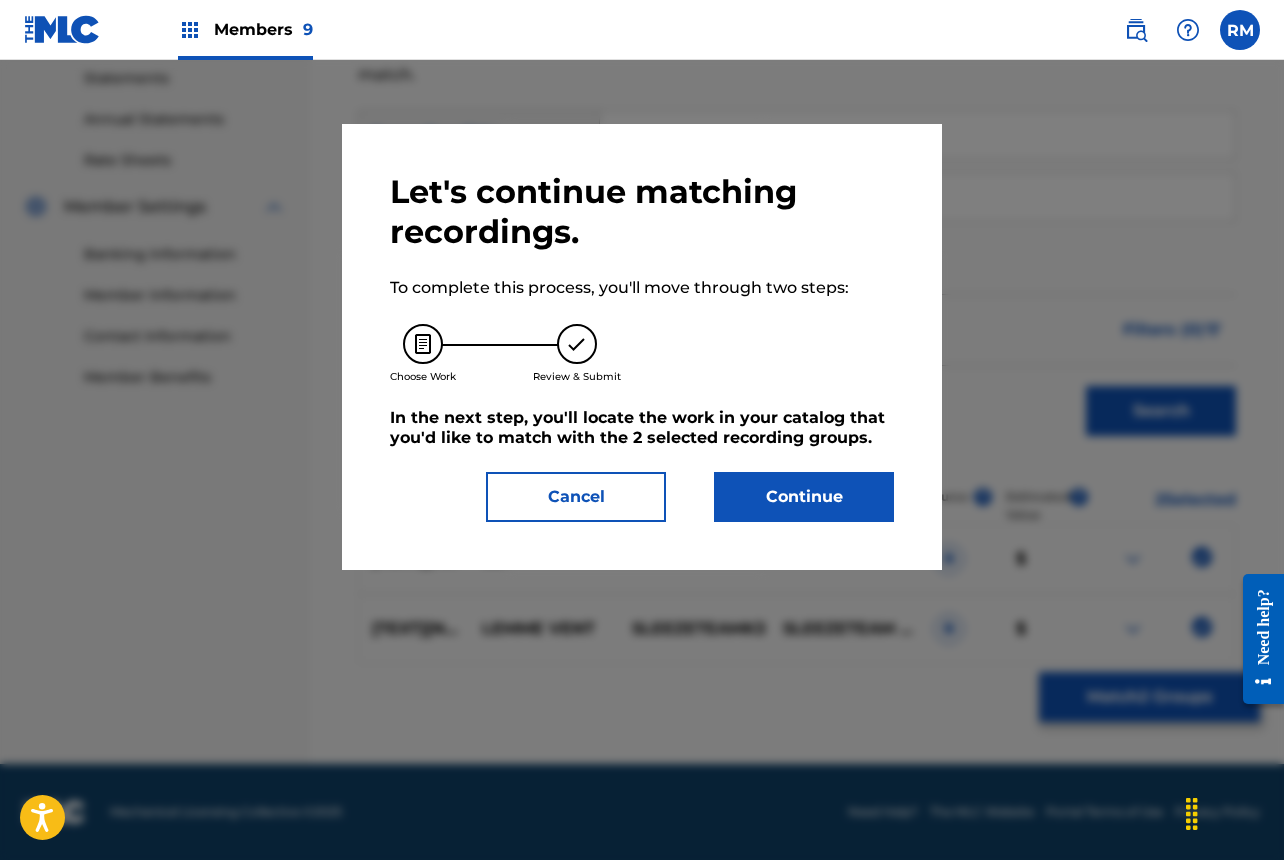 click on "Continue" at bounding box center [804, 497] 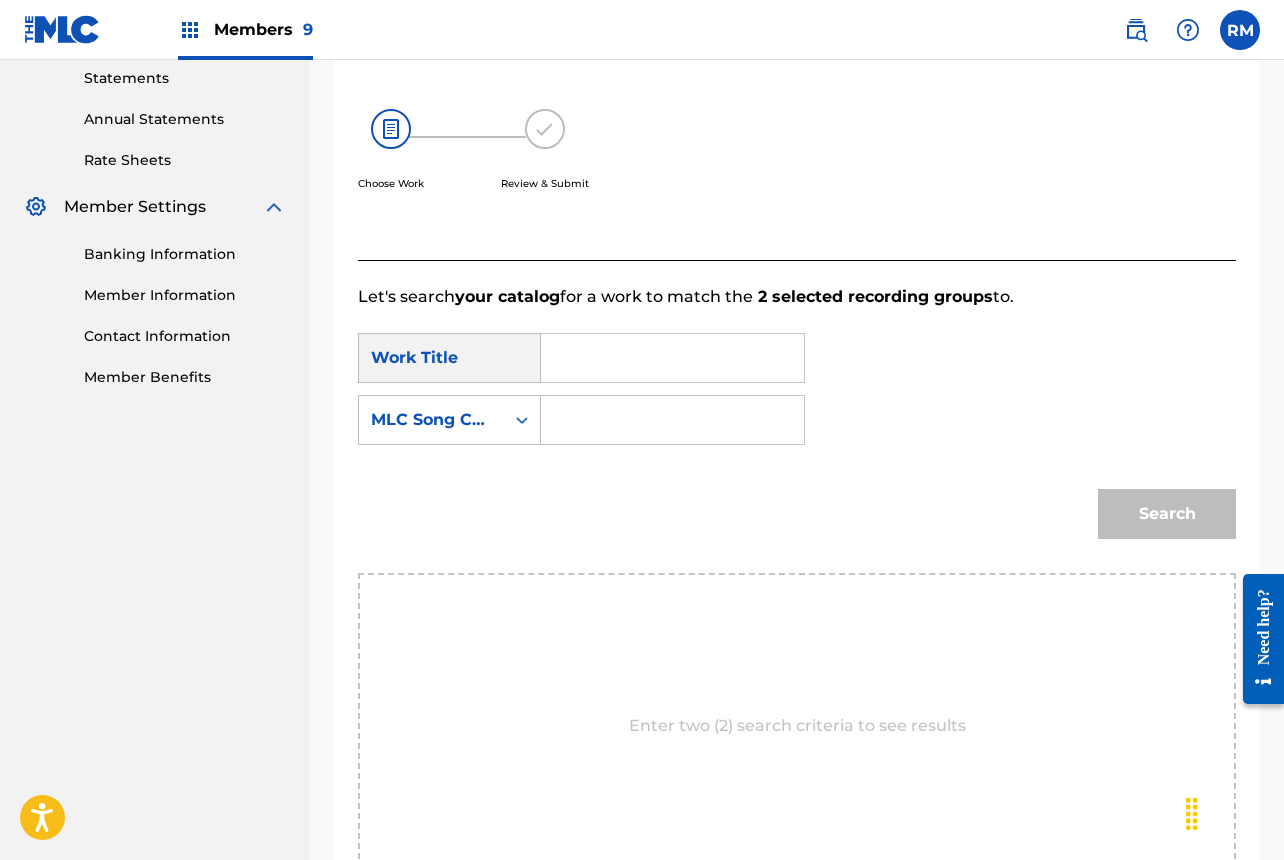 click at bounding box center [672, 358] 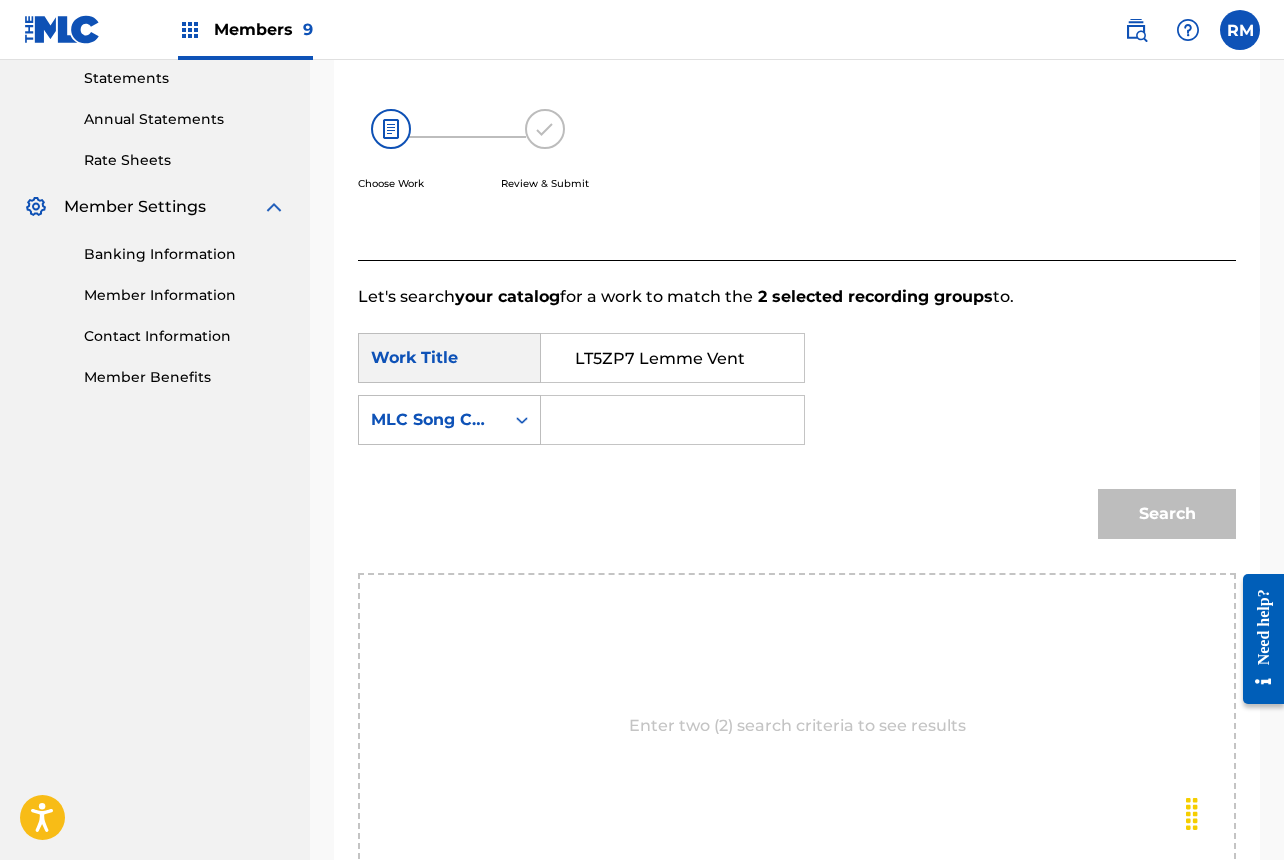 click on "LT5ZP7	Lemme Vent" at bounding box center [672, 358] 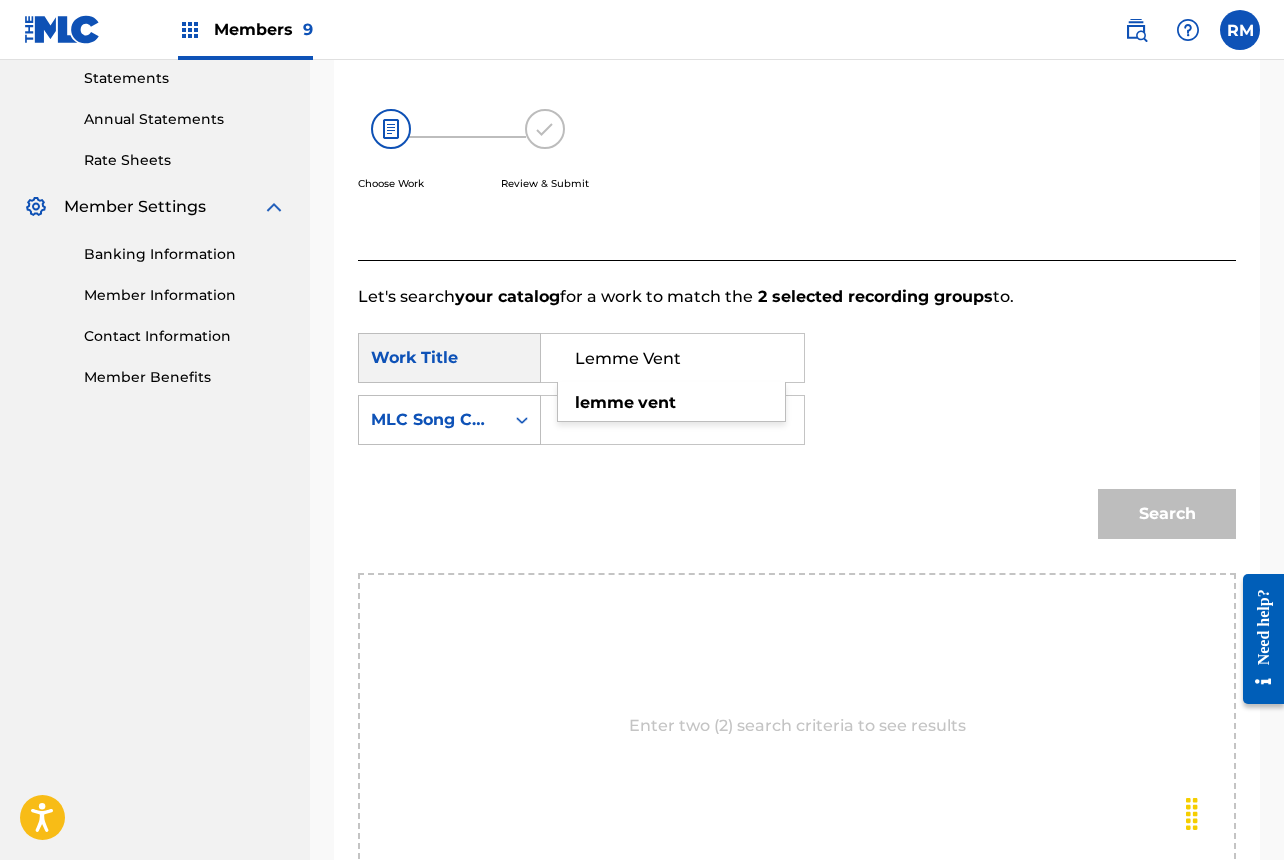 type on "Lemme Vent" 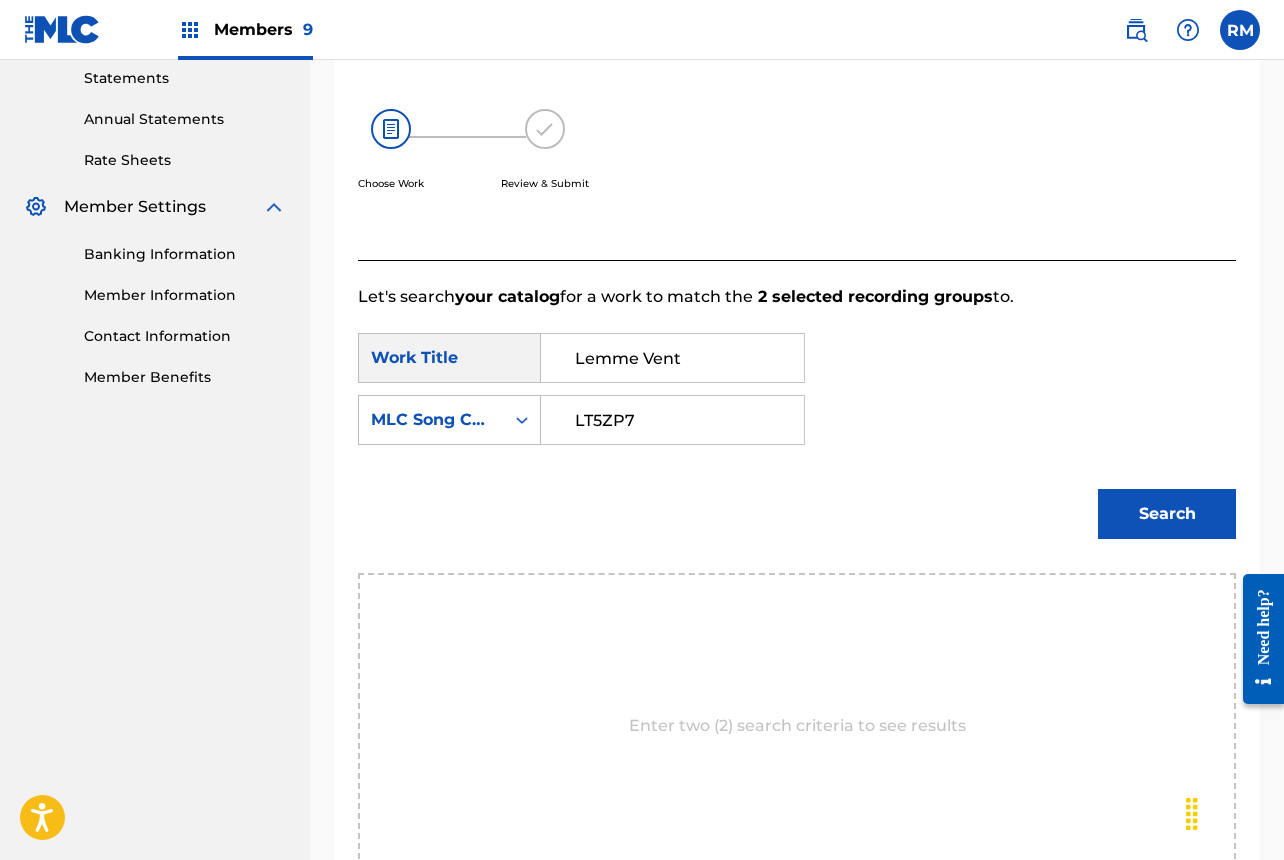 click on "LT5ZP7" at bounding box center [672, 420] 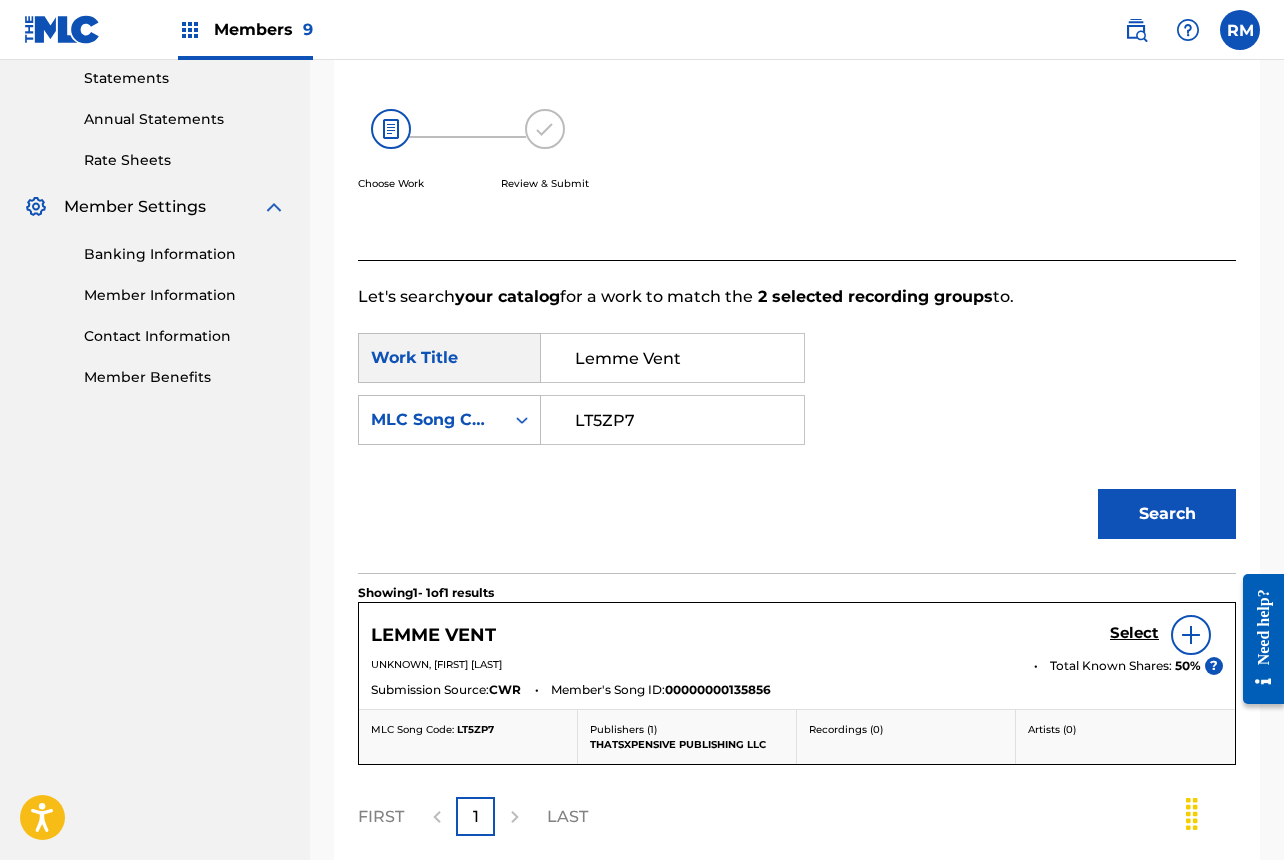 click on "Select" at bounding box center [1134, 633] 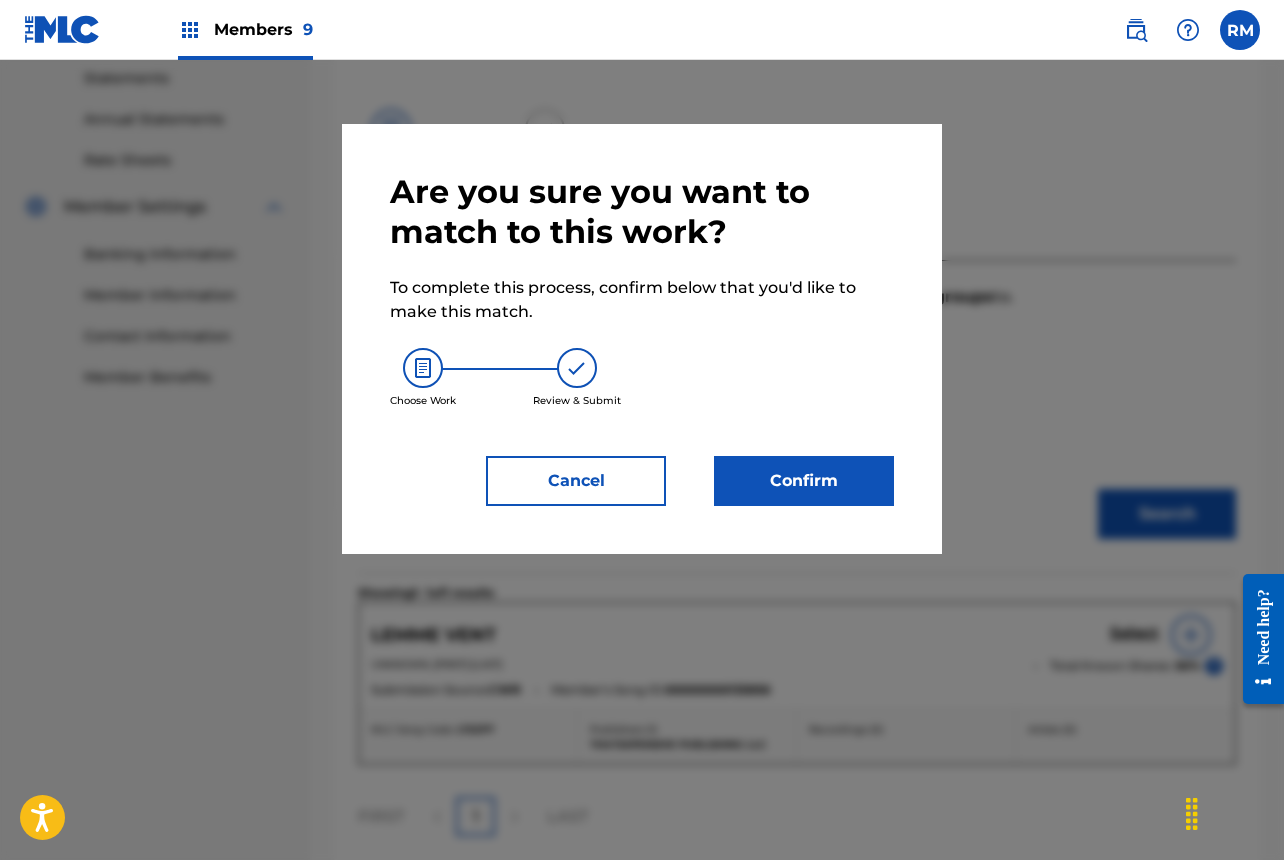 click on "Are you sure you want to match to this work? To complete this process, confirm below that you'd like to make this match. Choose Work Review & Submit Cancel Confirm" at bounding box center [642, 339] 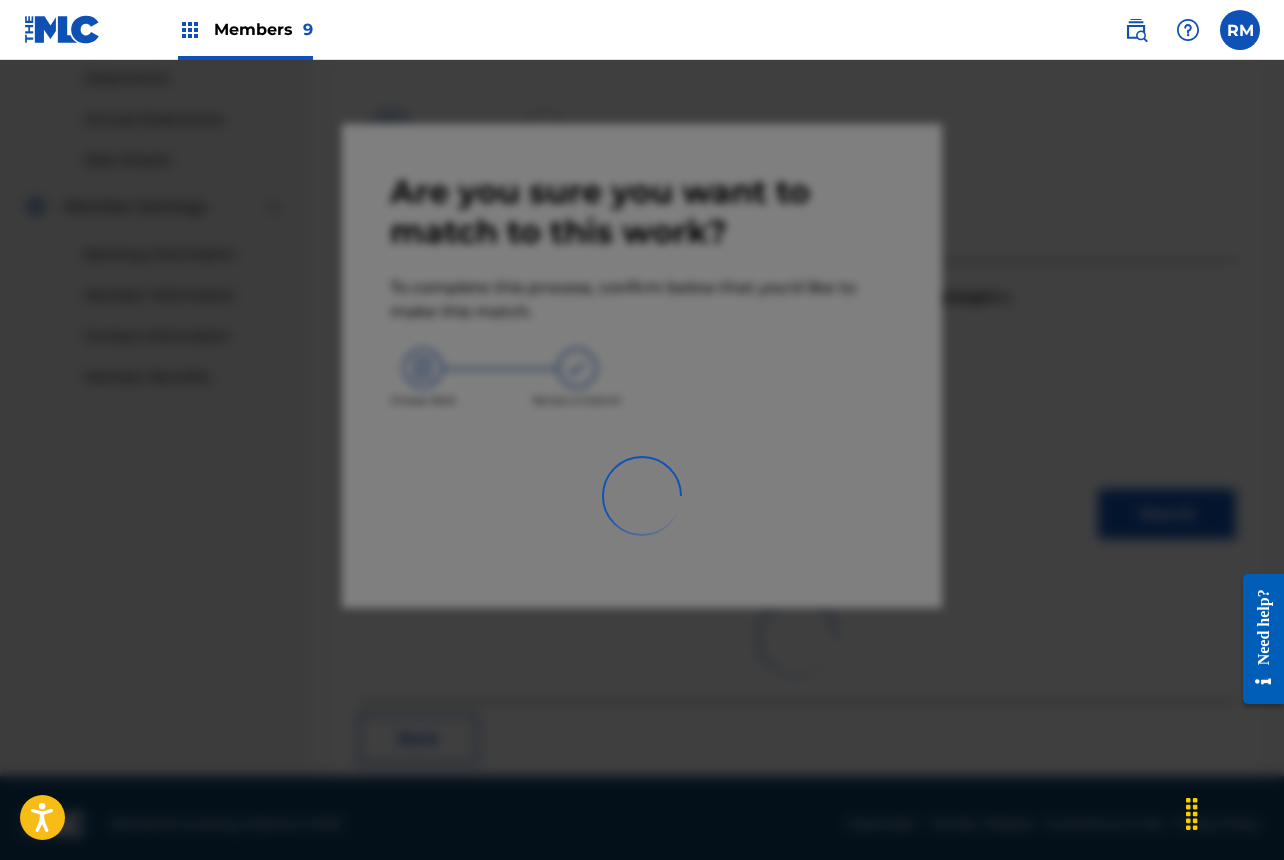 scroll, scrollTop: 67, scrollLeft: 0, axis: vertical 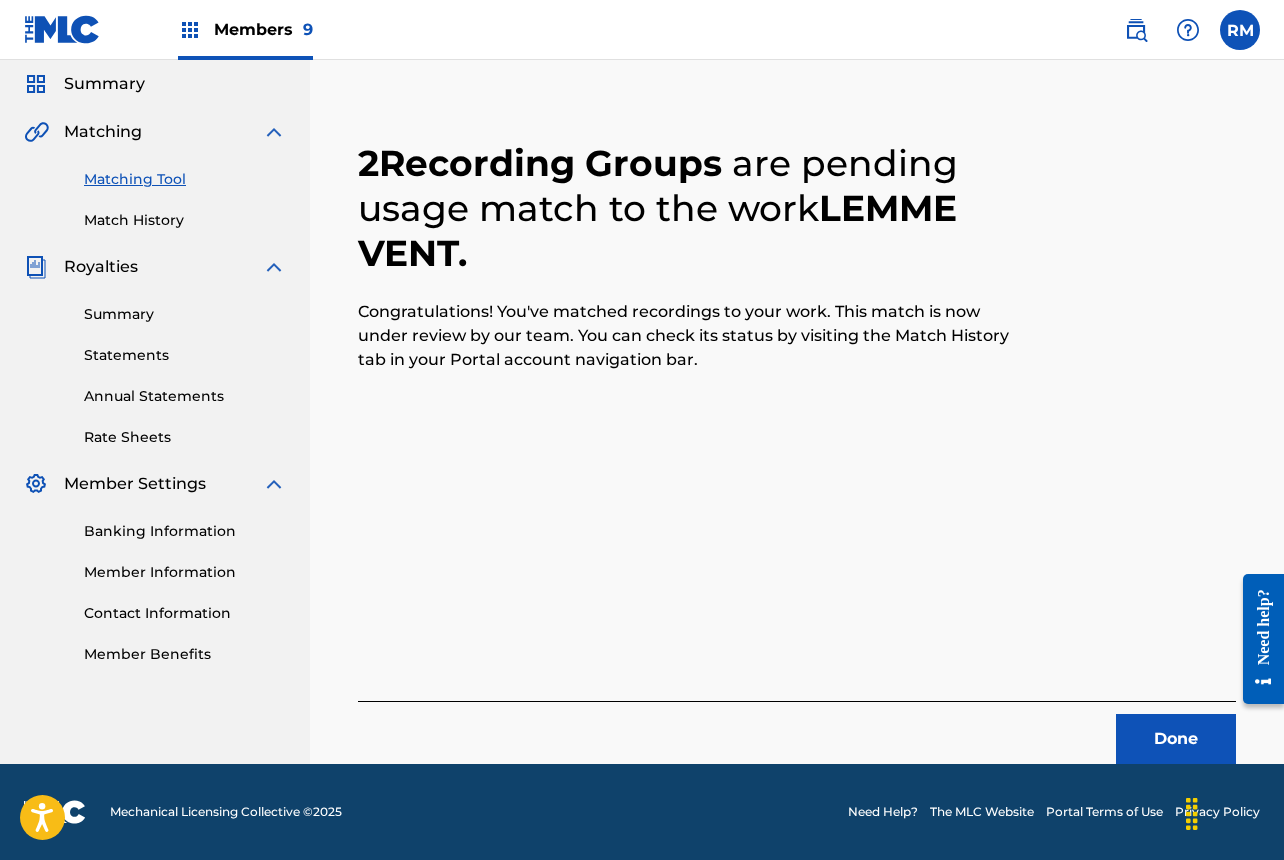 click on "Done" at bounding box center [1176, 739] 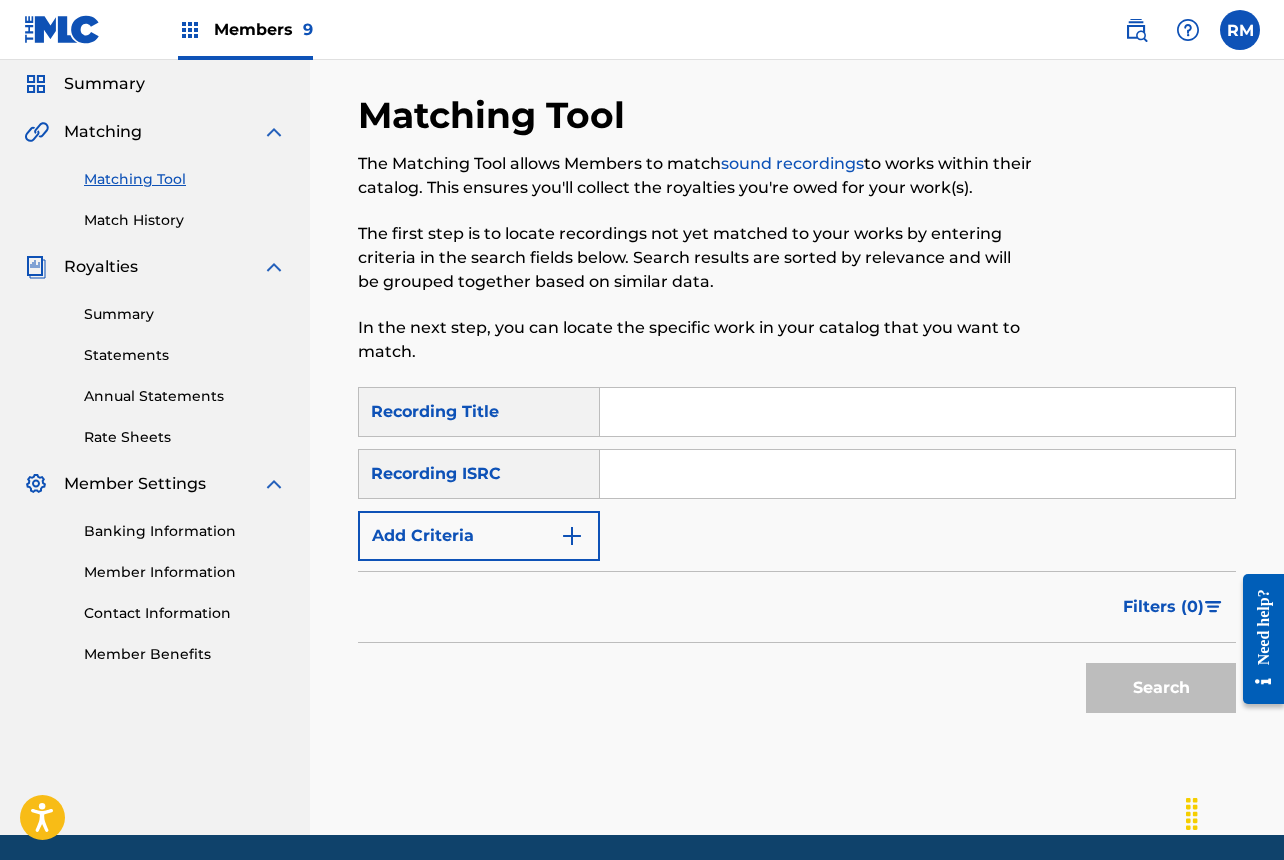 click at bounding box center (917, 474) 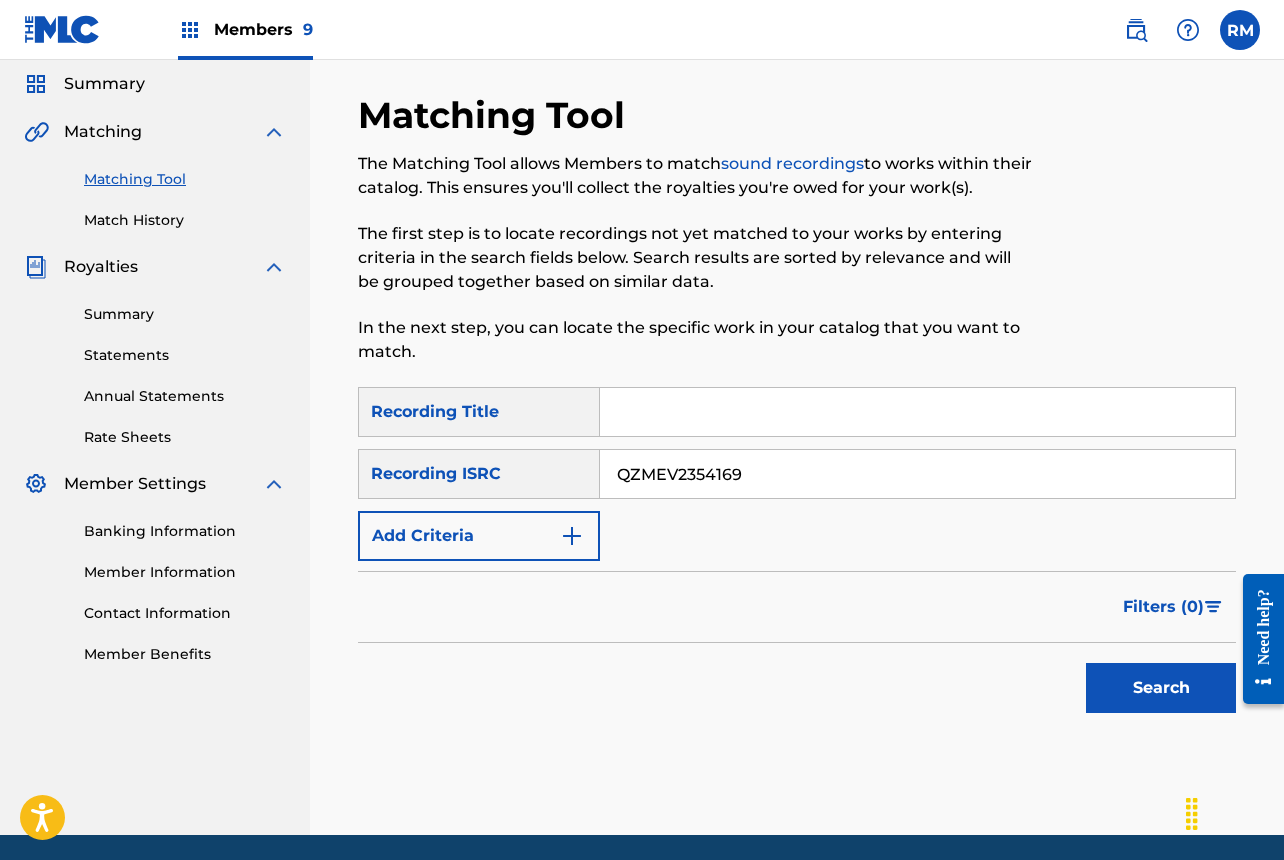 type on "QZMEV2354169" 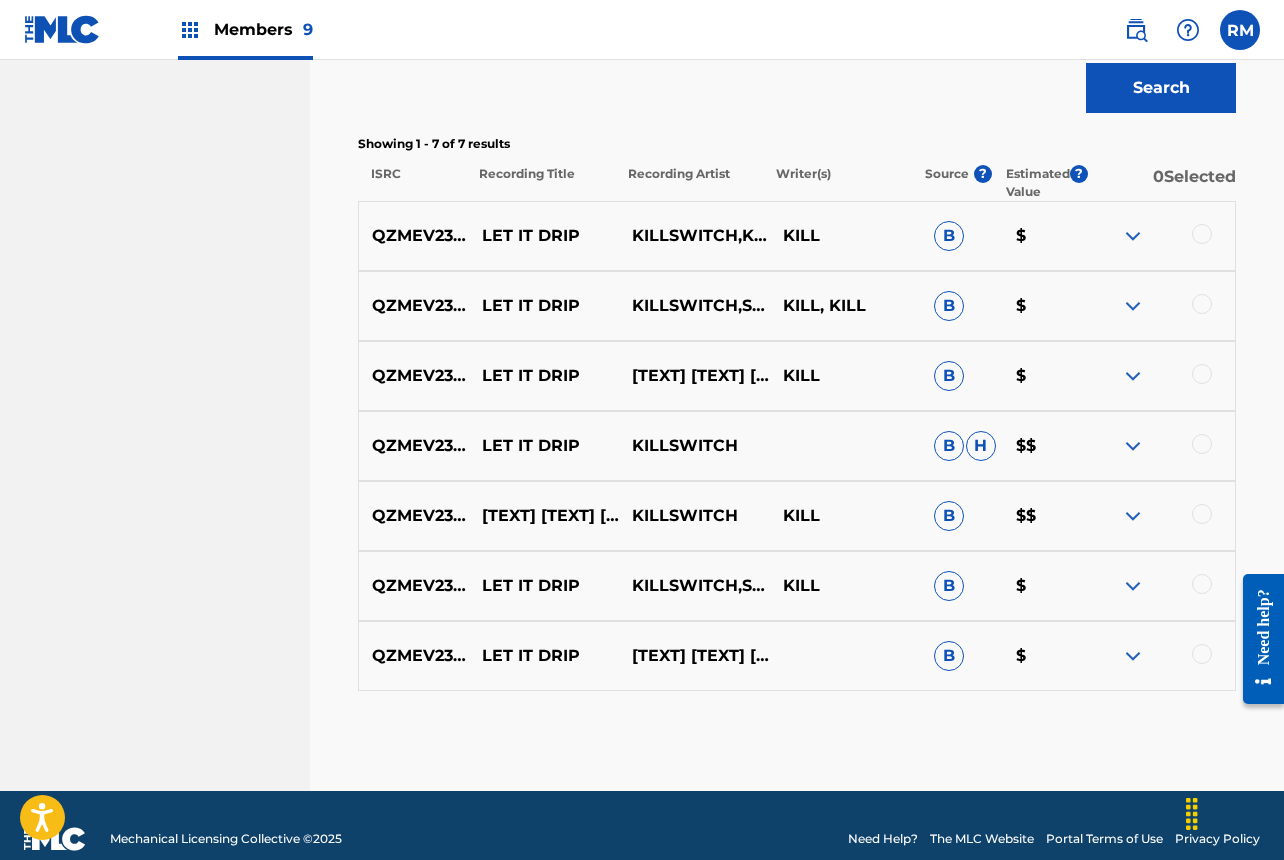 scroll, scrollTop: 694, scrollLeft: 0, axis: vertical 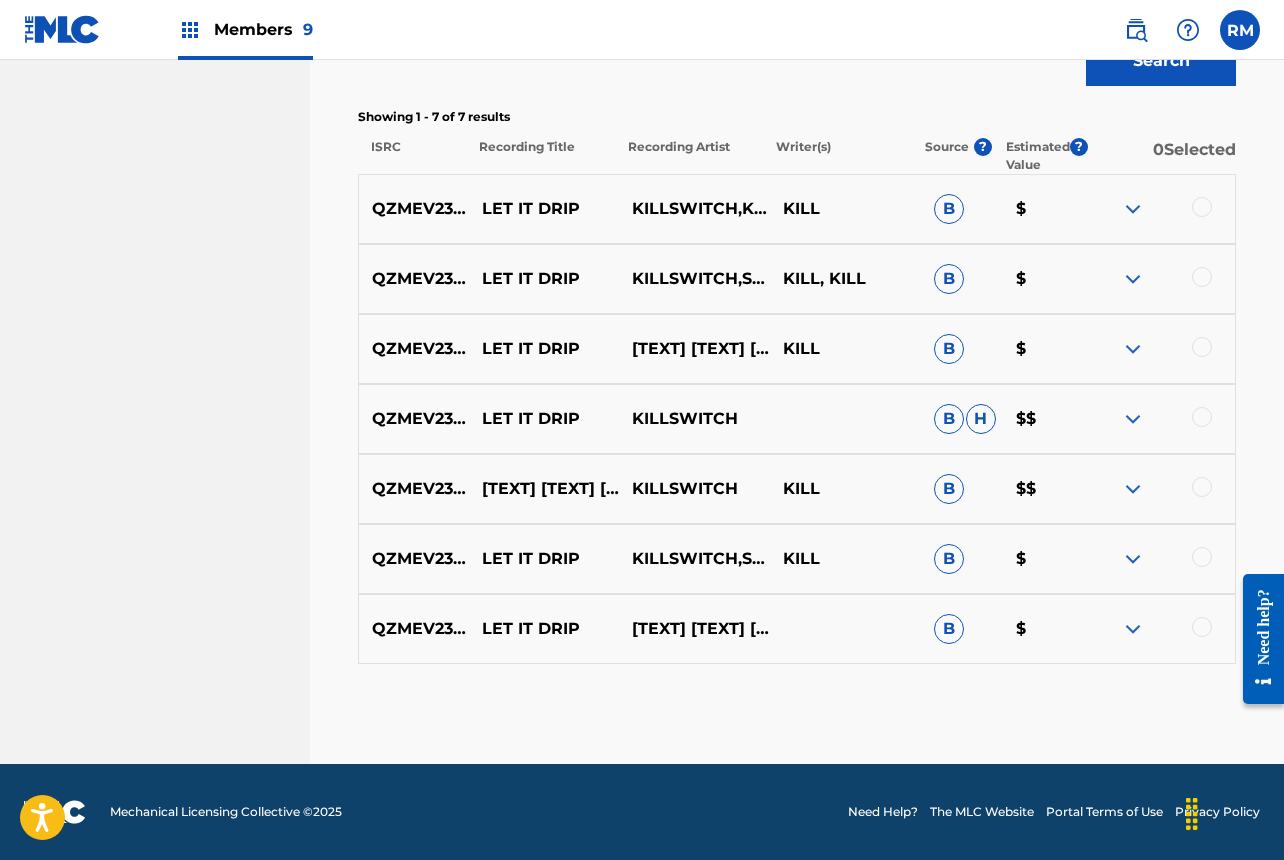 click at bounding box center (1202, 627) 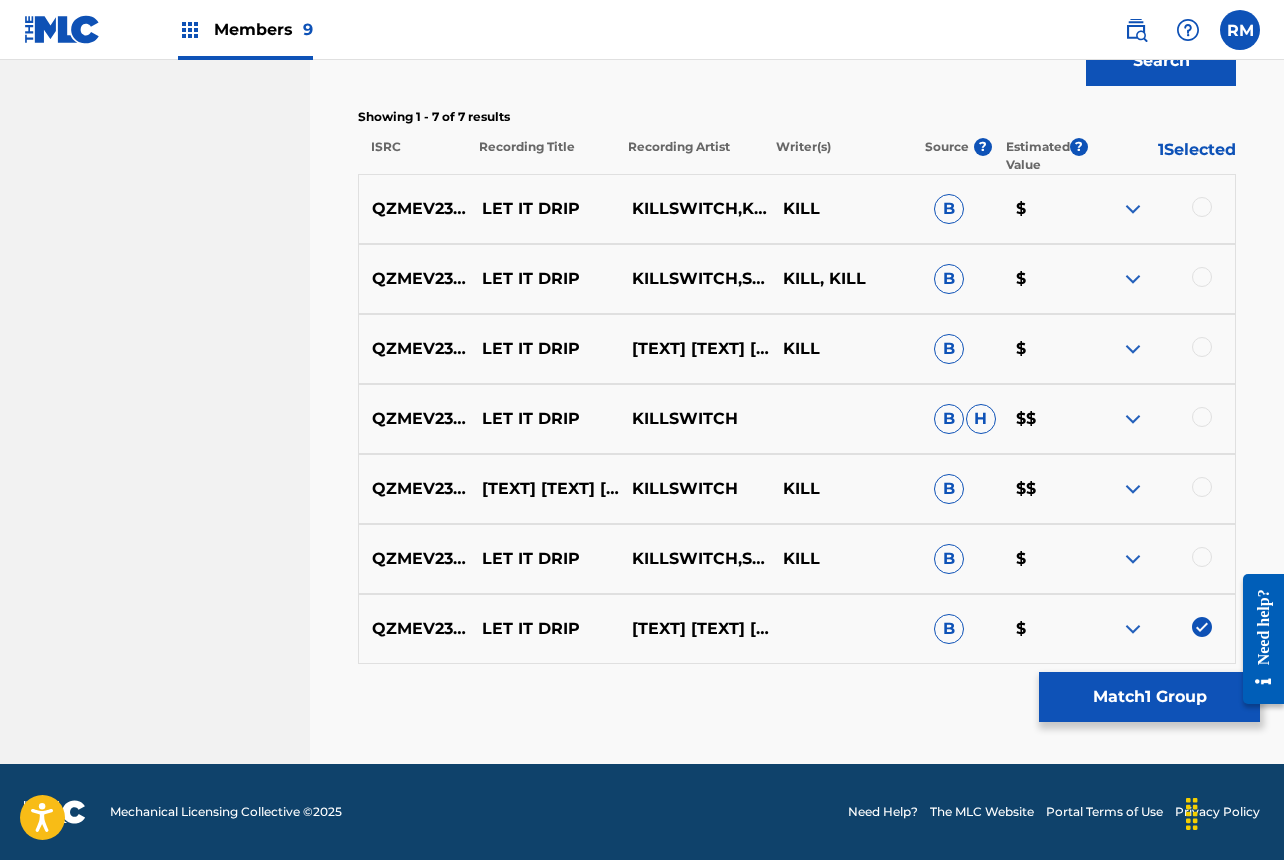 click at bounding box center (1159, 559) 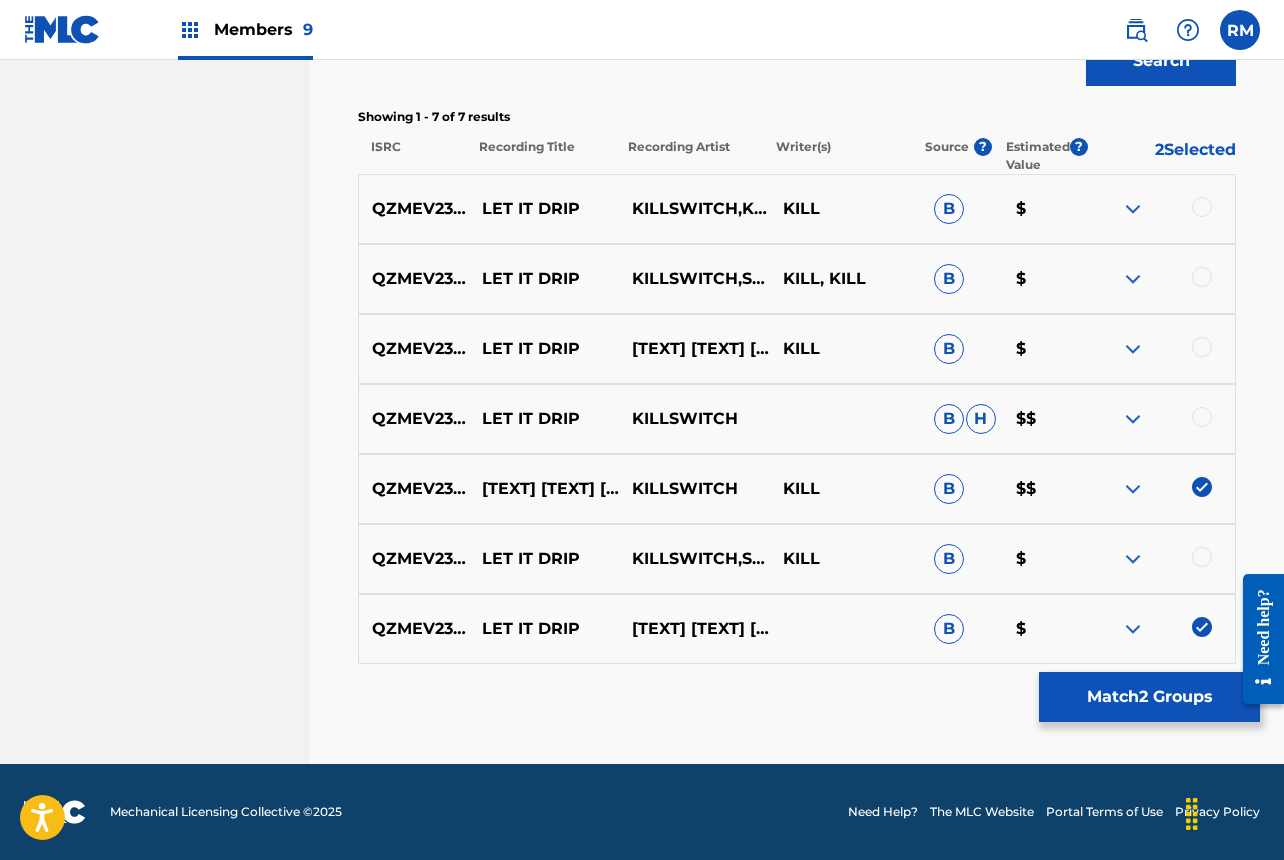 click at bounding box center (1202, 557) 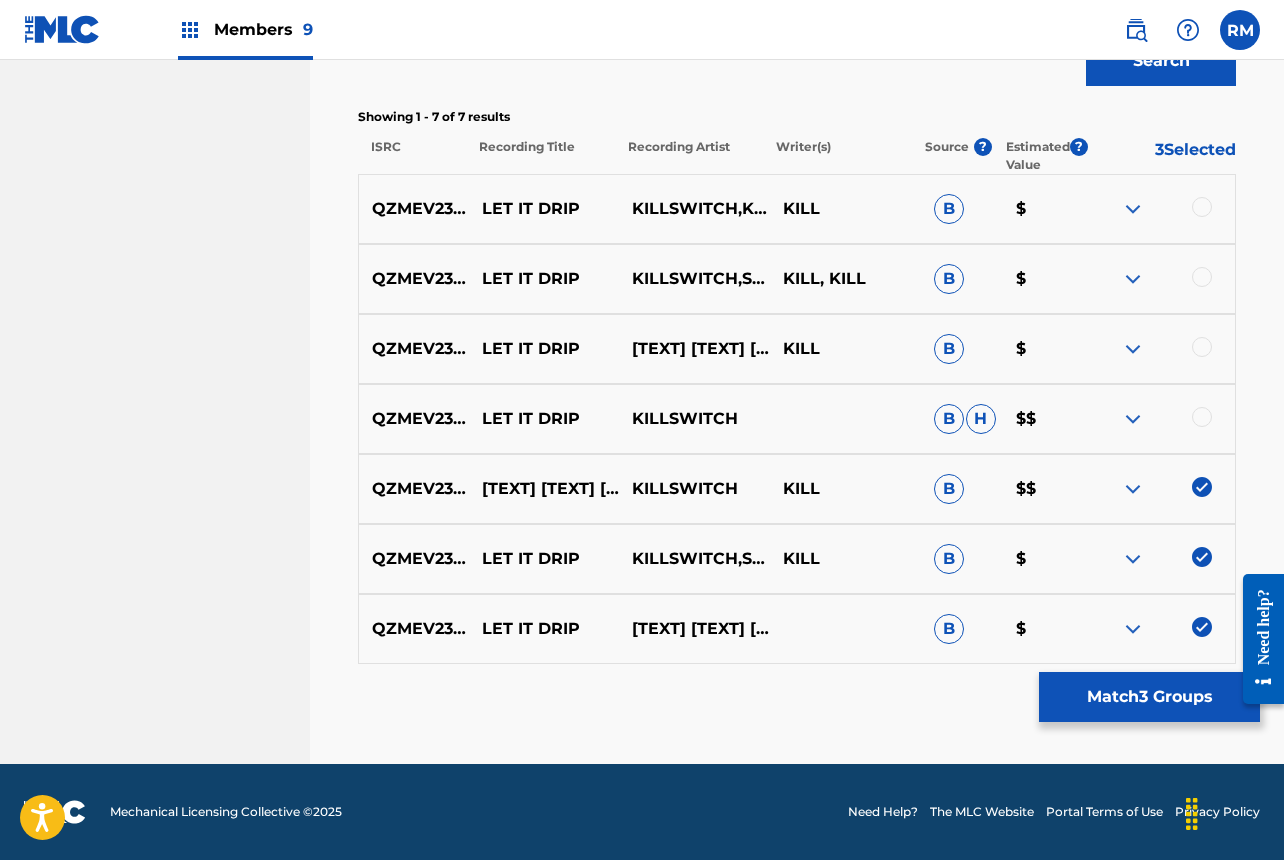 click at bounding box center (1202, 417) 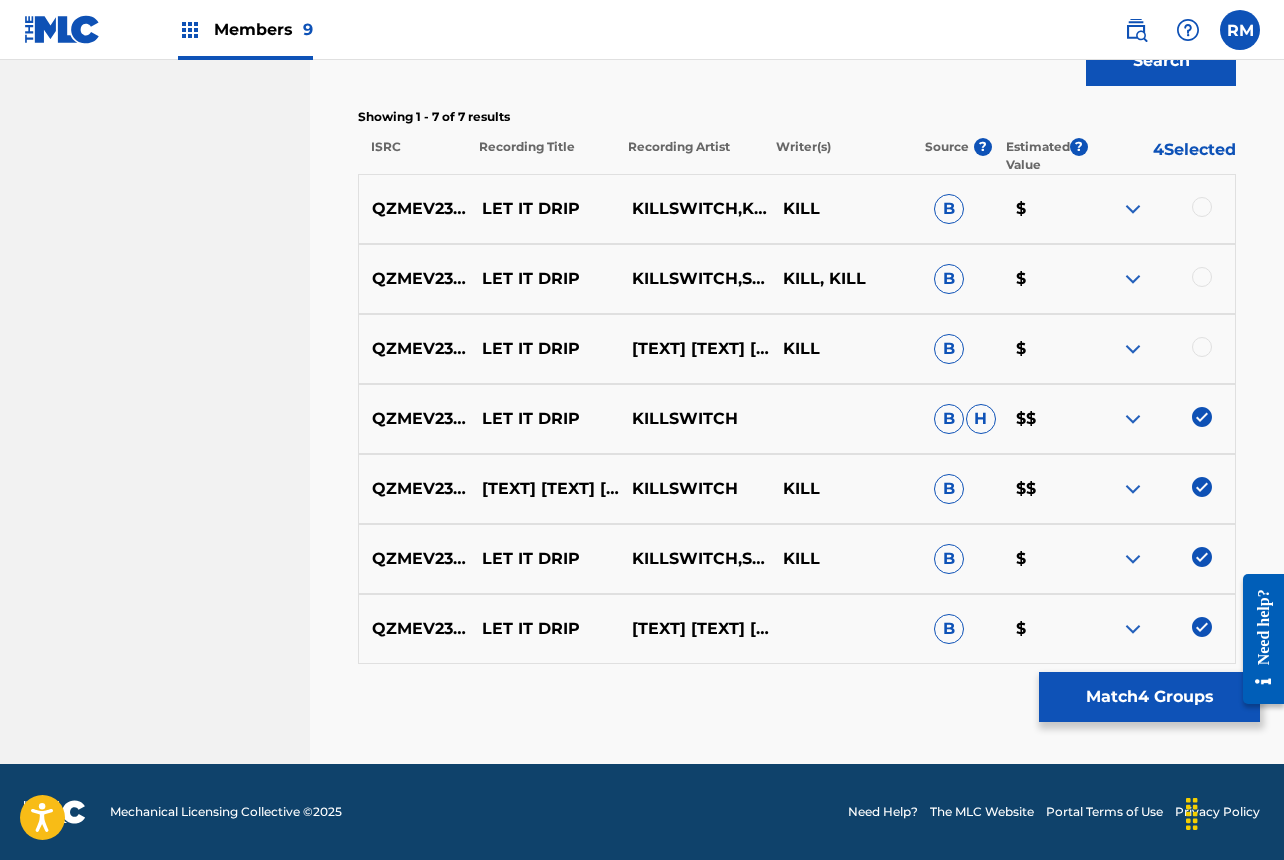click at bounding box center (1202, 347) 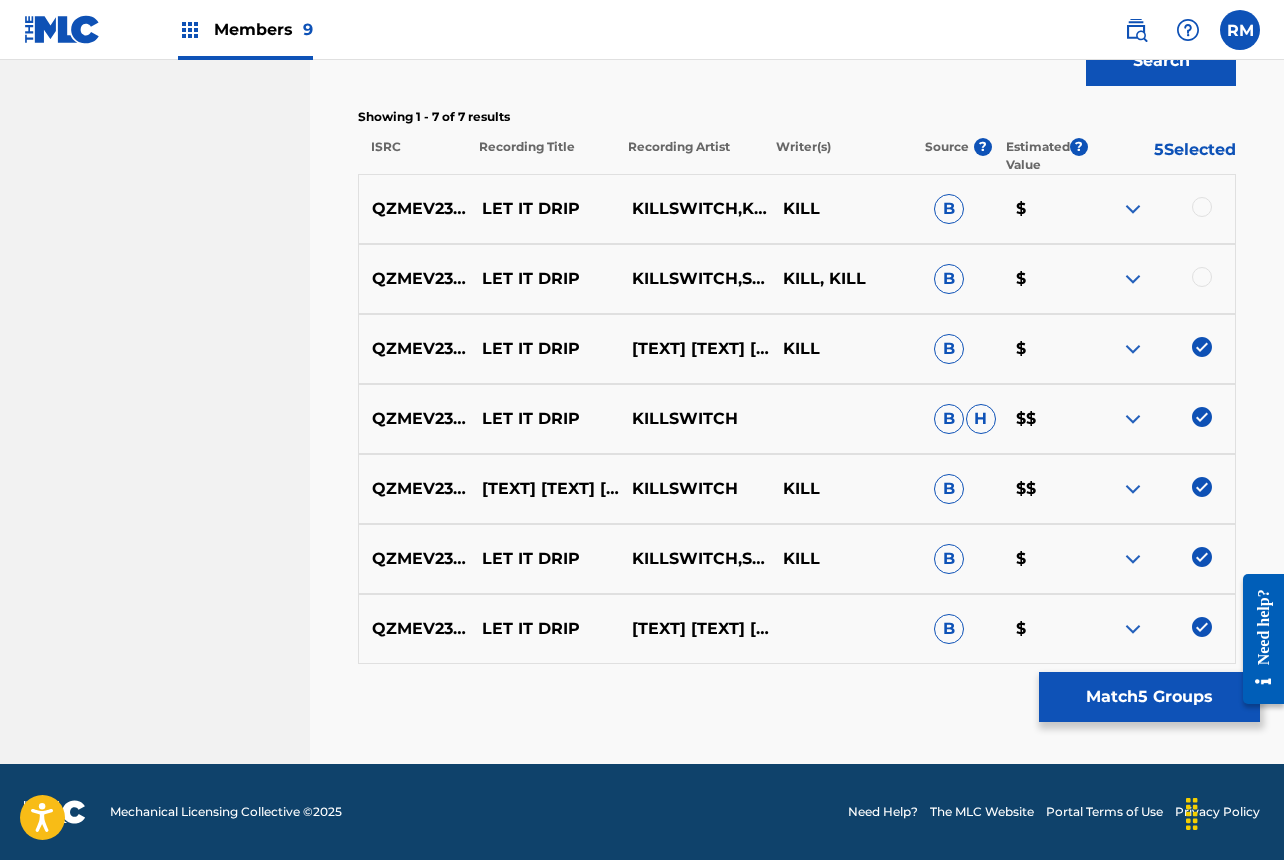 click at bounding box center (1159, 279) 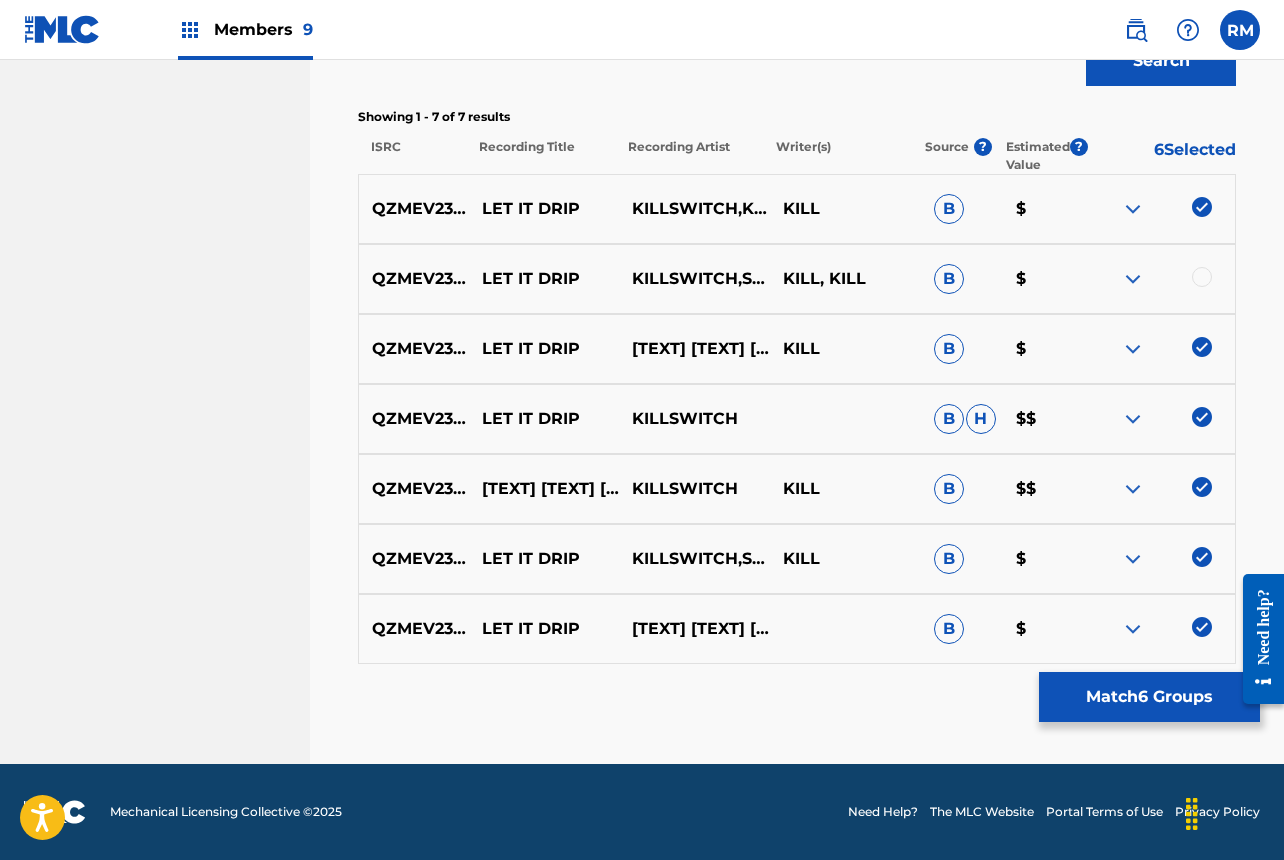 click at bounding box center [1202, 277] 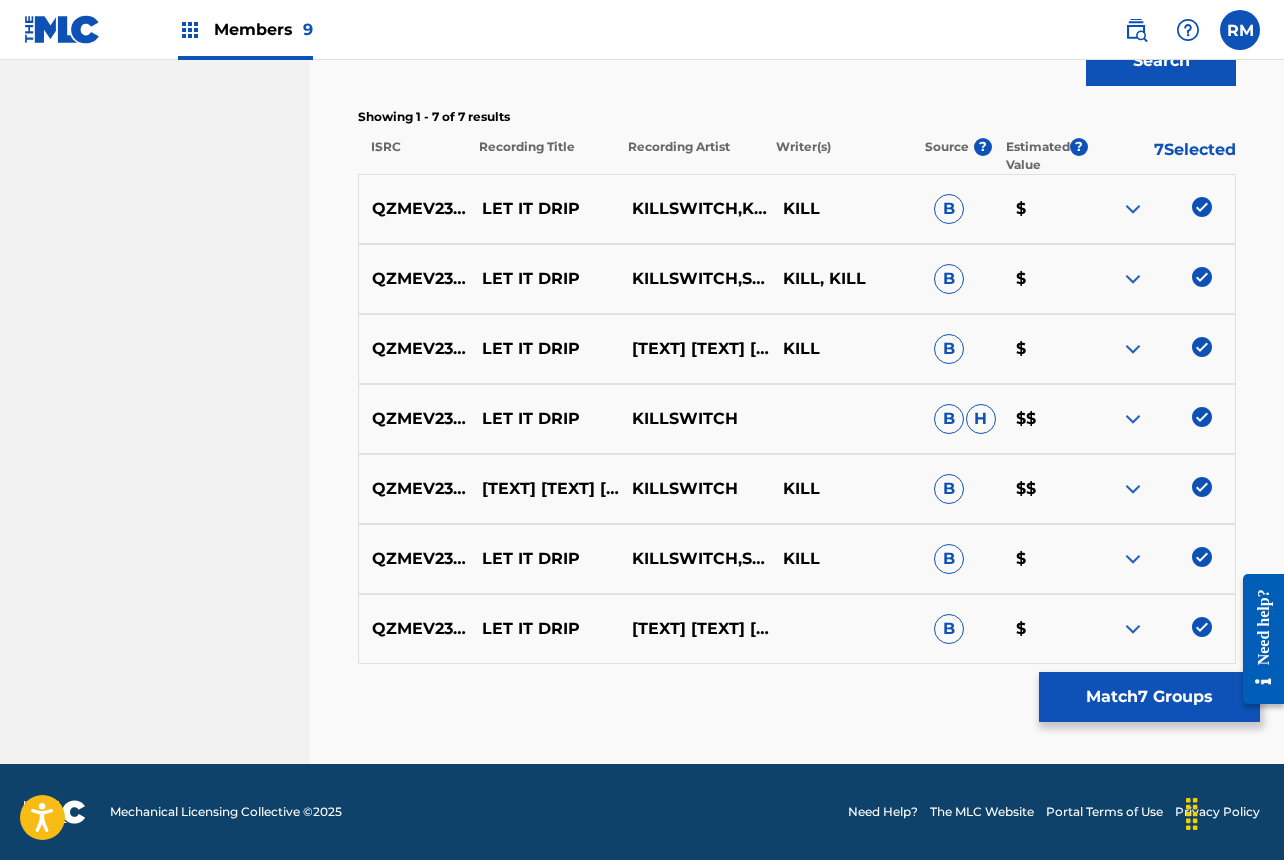 click on "Match  7 Groups" at bounding box center (1149, 697) 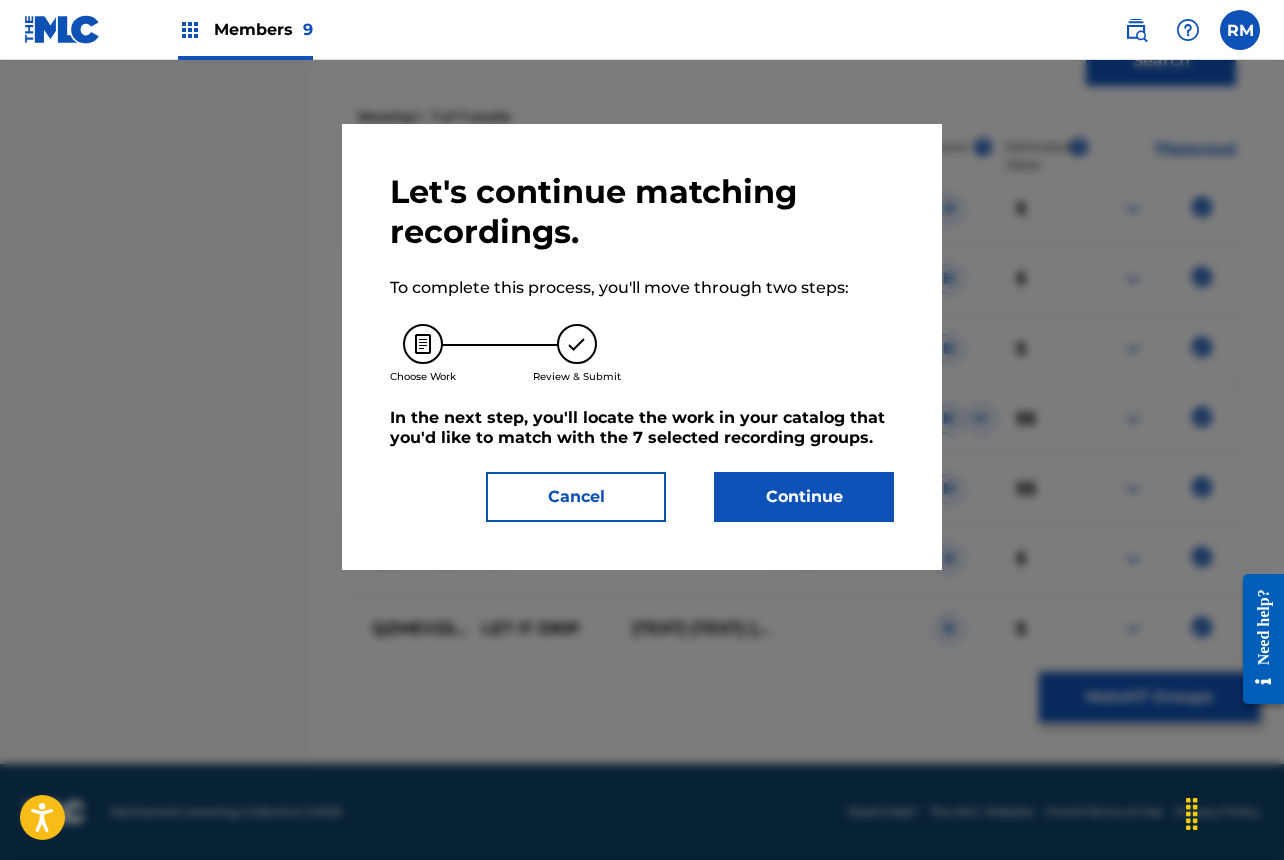 click on "Continue" at bounding box center (804, 497) 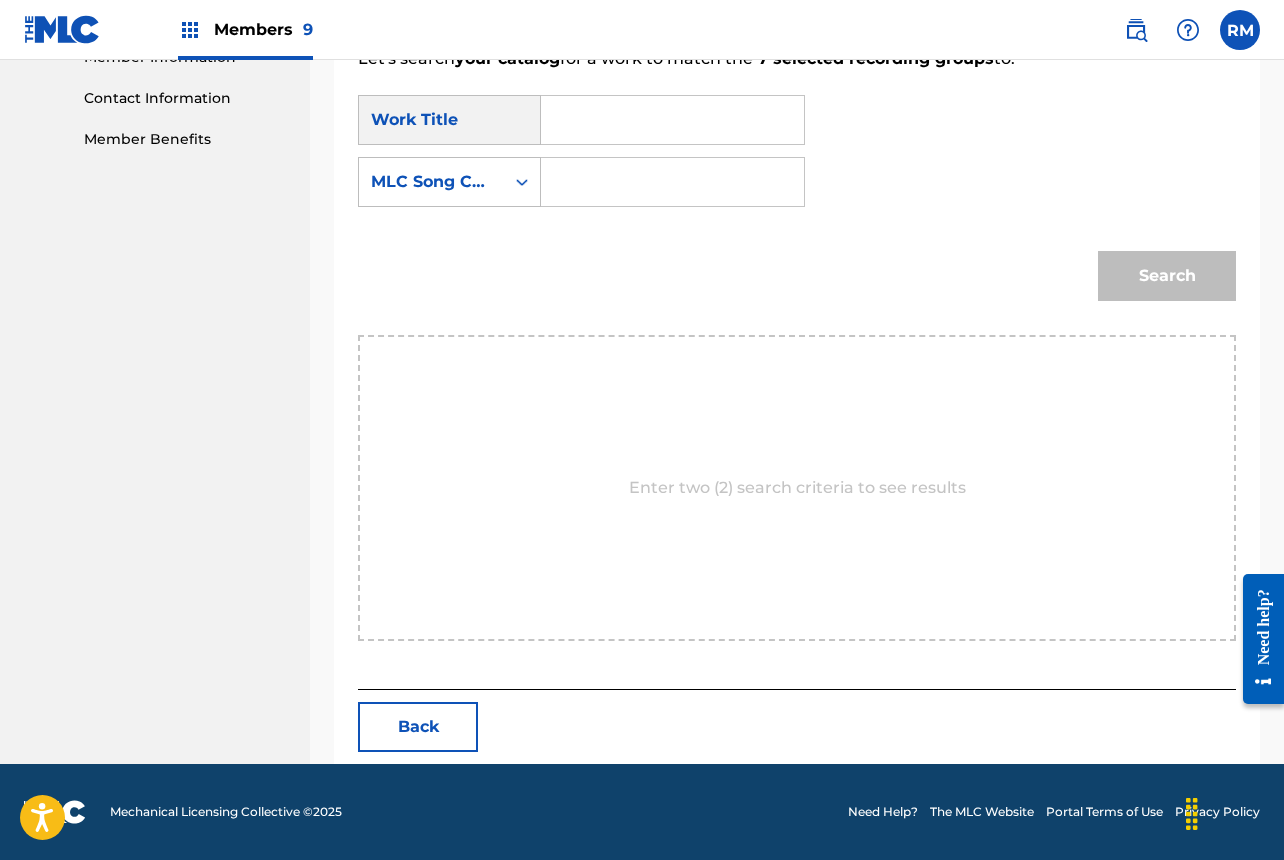 scroll, scrollTop: 582, scrollLeft: 0, axis: vertical 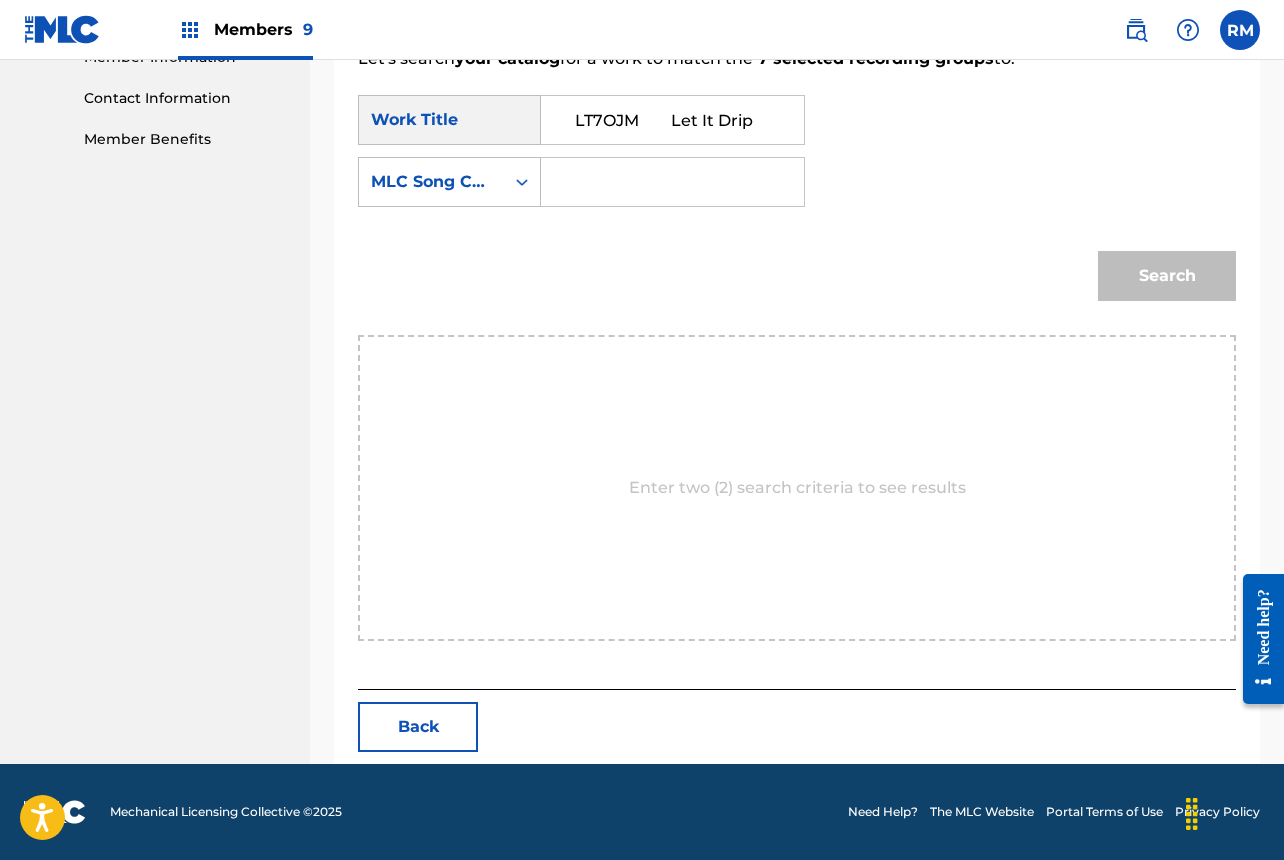 click on "LT7OJM	Let It Drip" at bounding box center (672, 120) 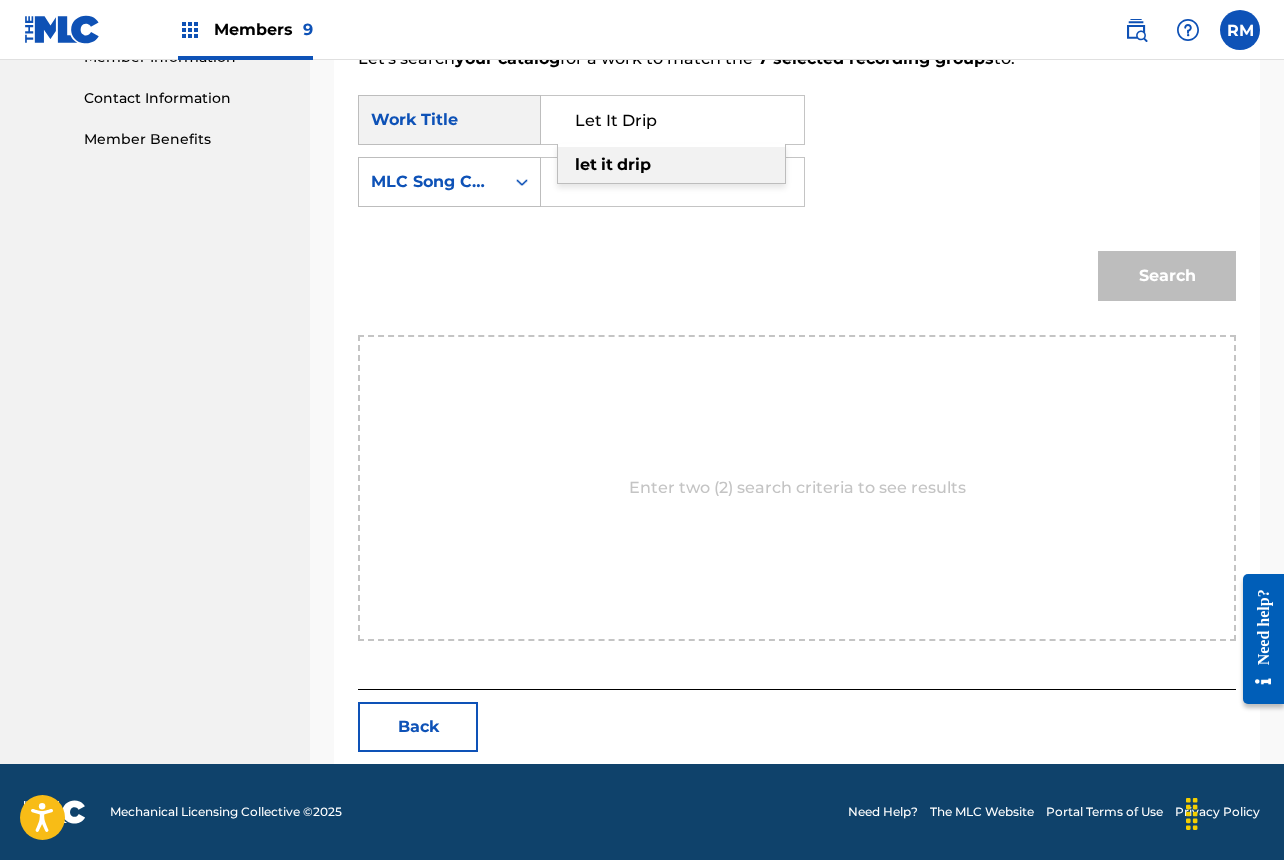 click on "let   it   drip" at bounding box center (671, 165) 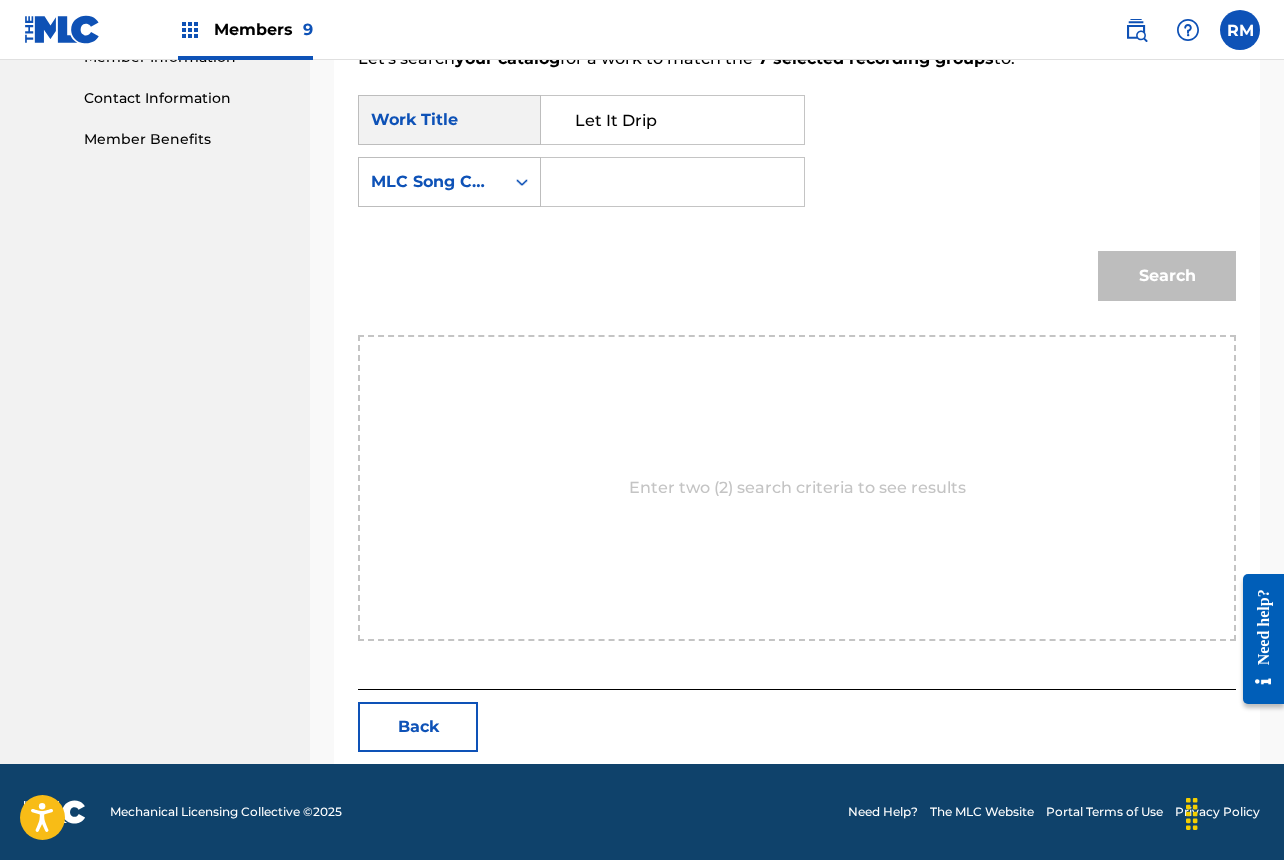 type on "let it drip" 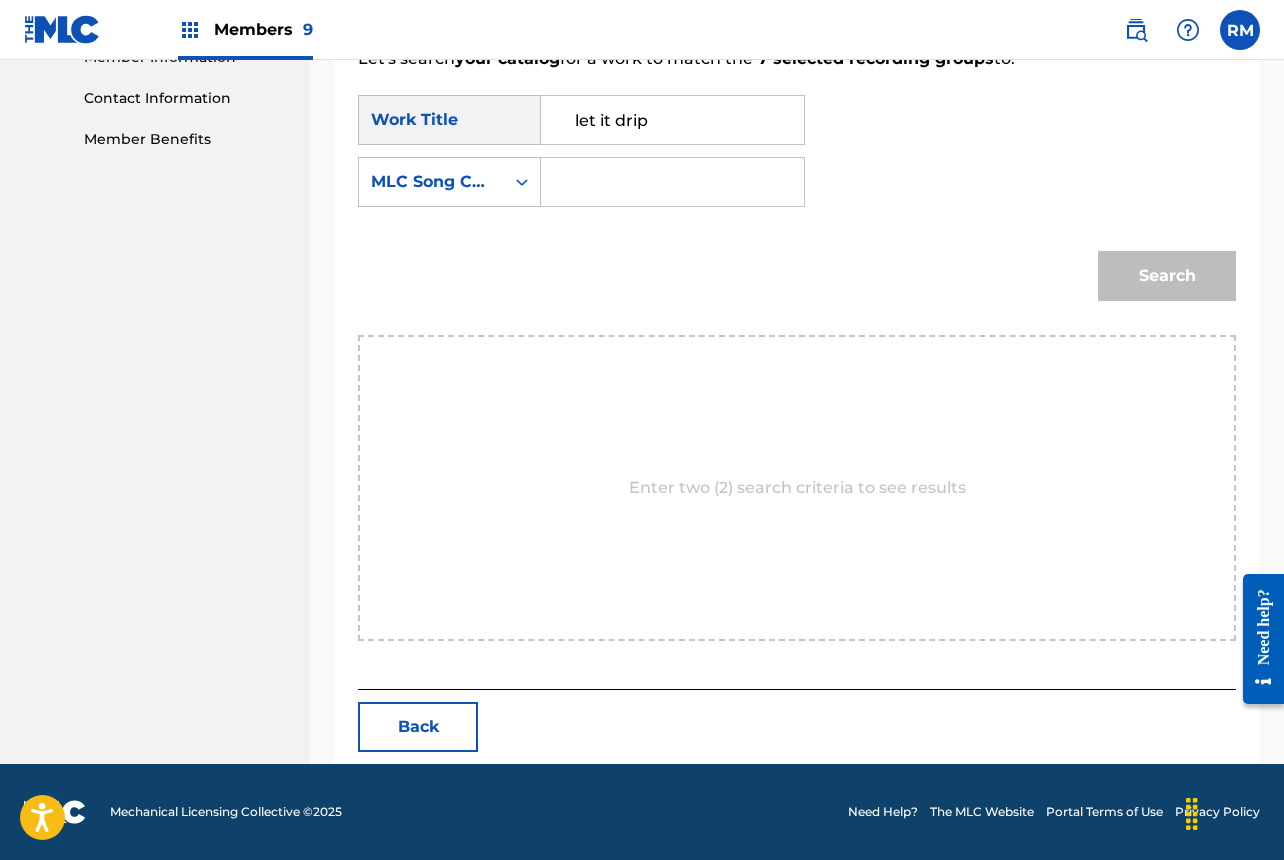 click at bounding box center (672, 182) 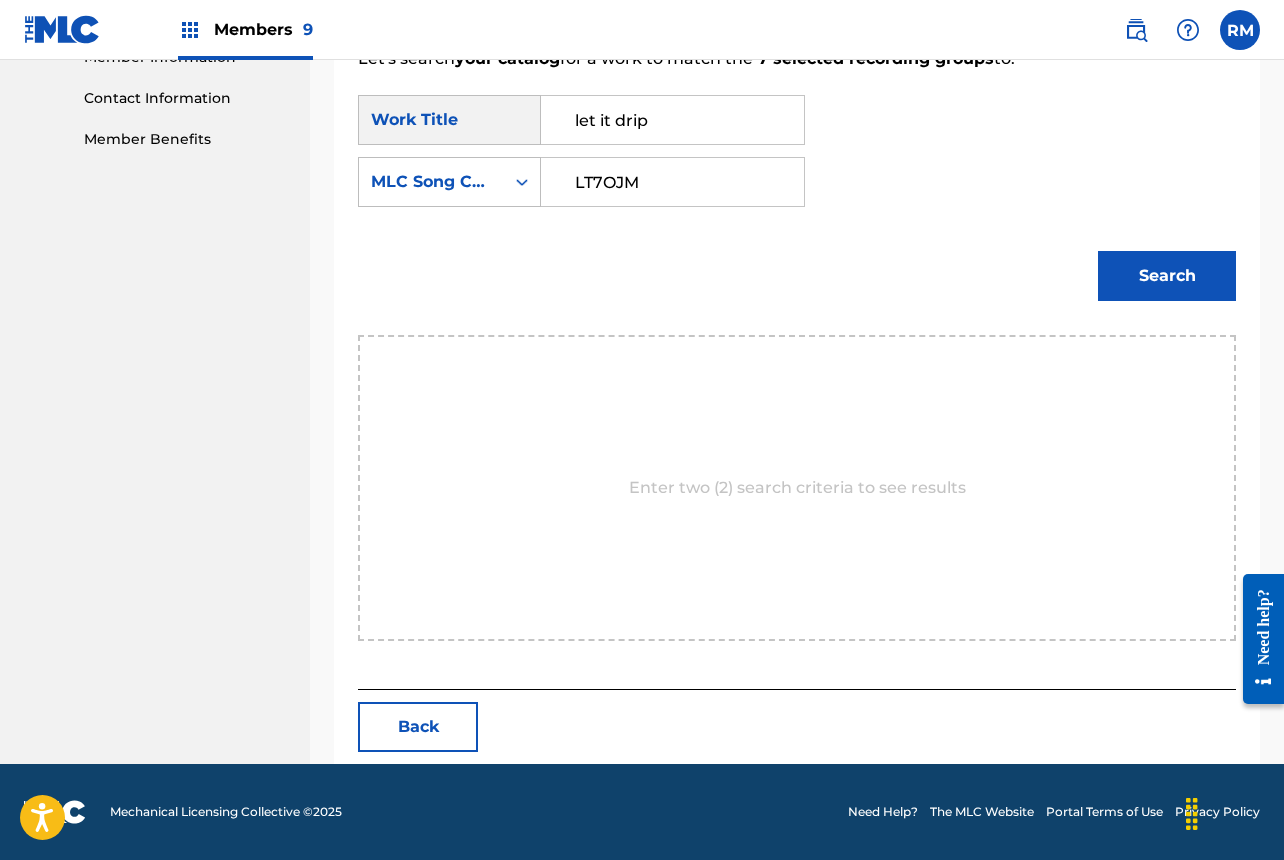 click on "LT7OJM" at bounding box center [672, 182] 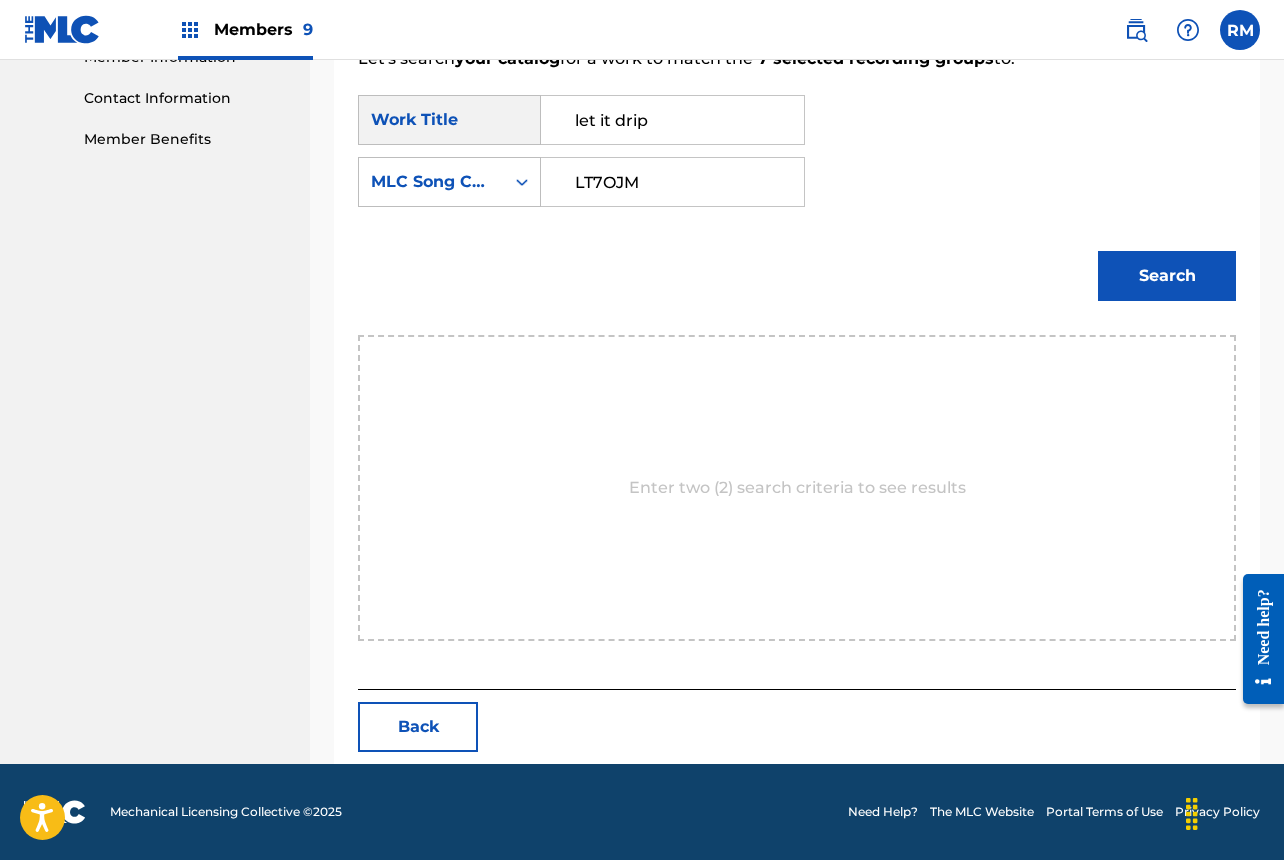 type on "LT7OJM" 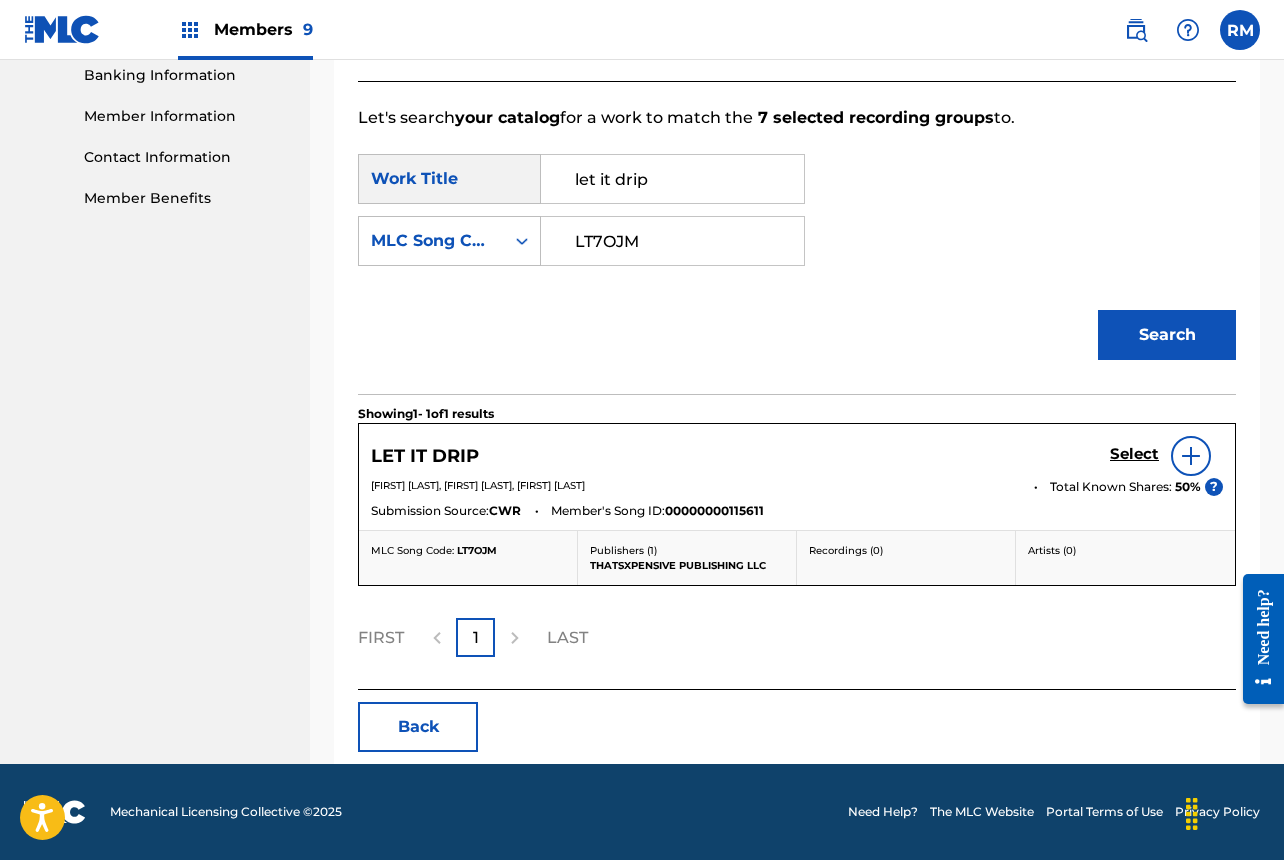 scroll, scrollTop: 523, scrollLeft: 0, axis: vertical 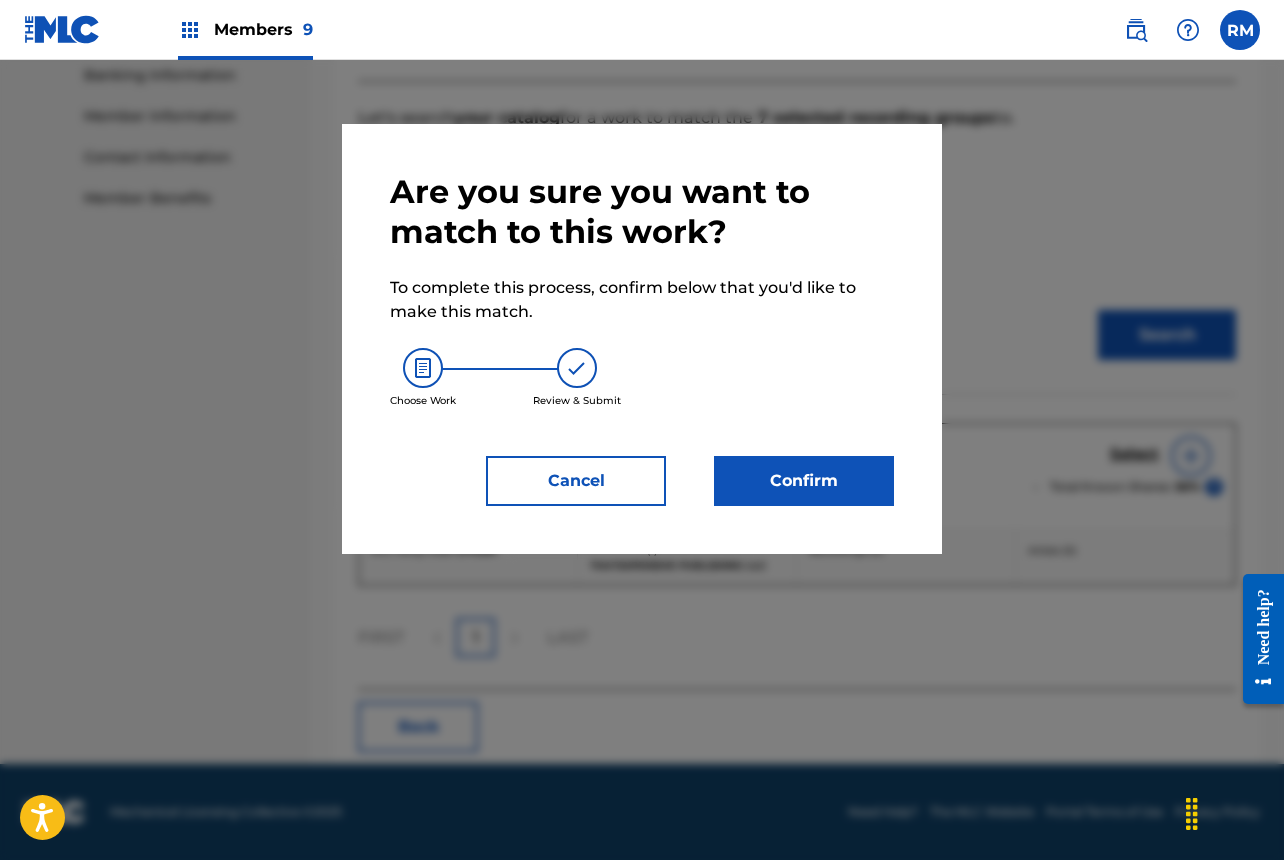 click on "Confirm" at bounding box center (804, 481) 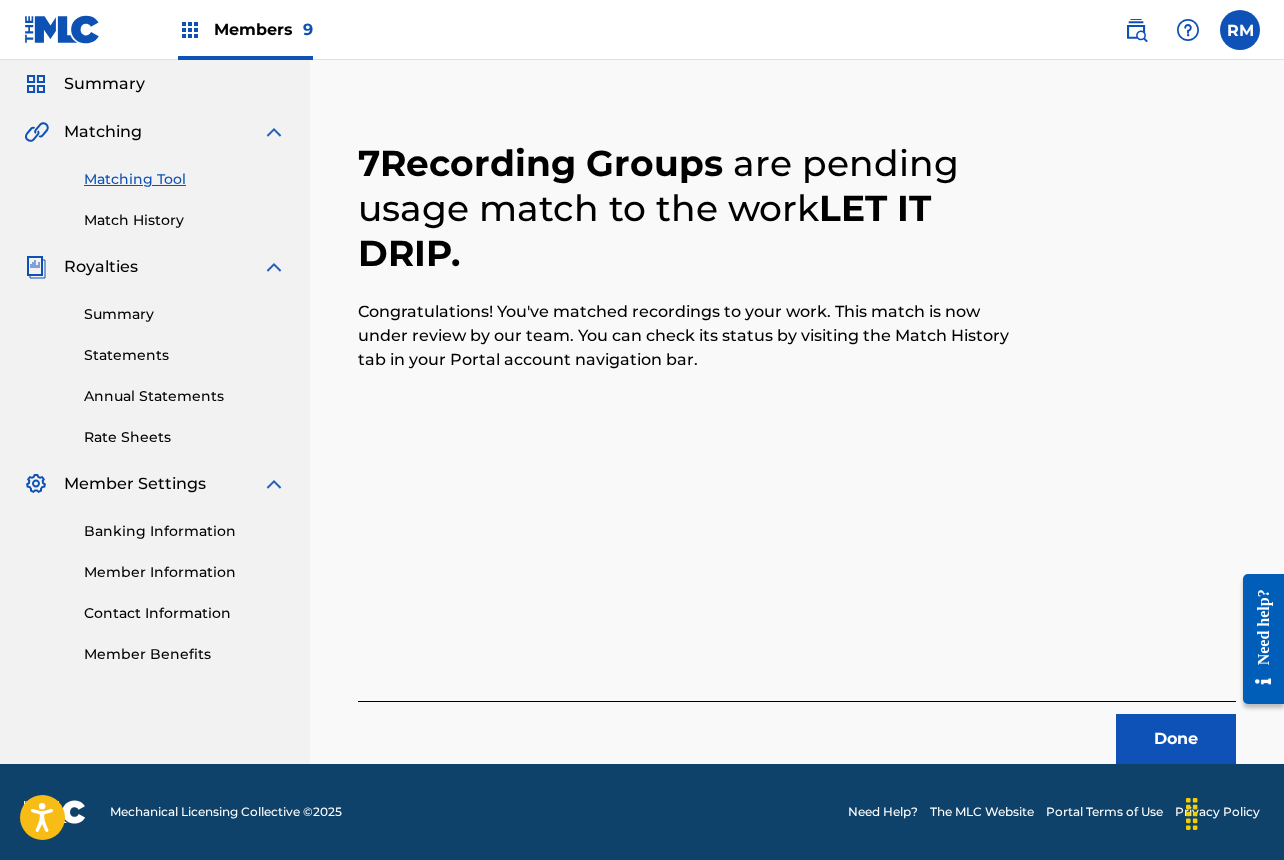scroll, scrollTop: 67, scrollLeft: 0, axis: vertical 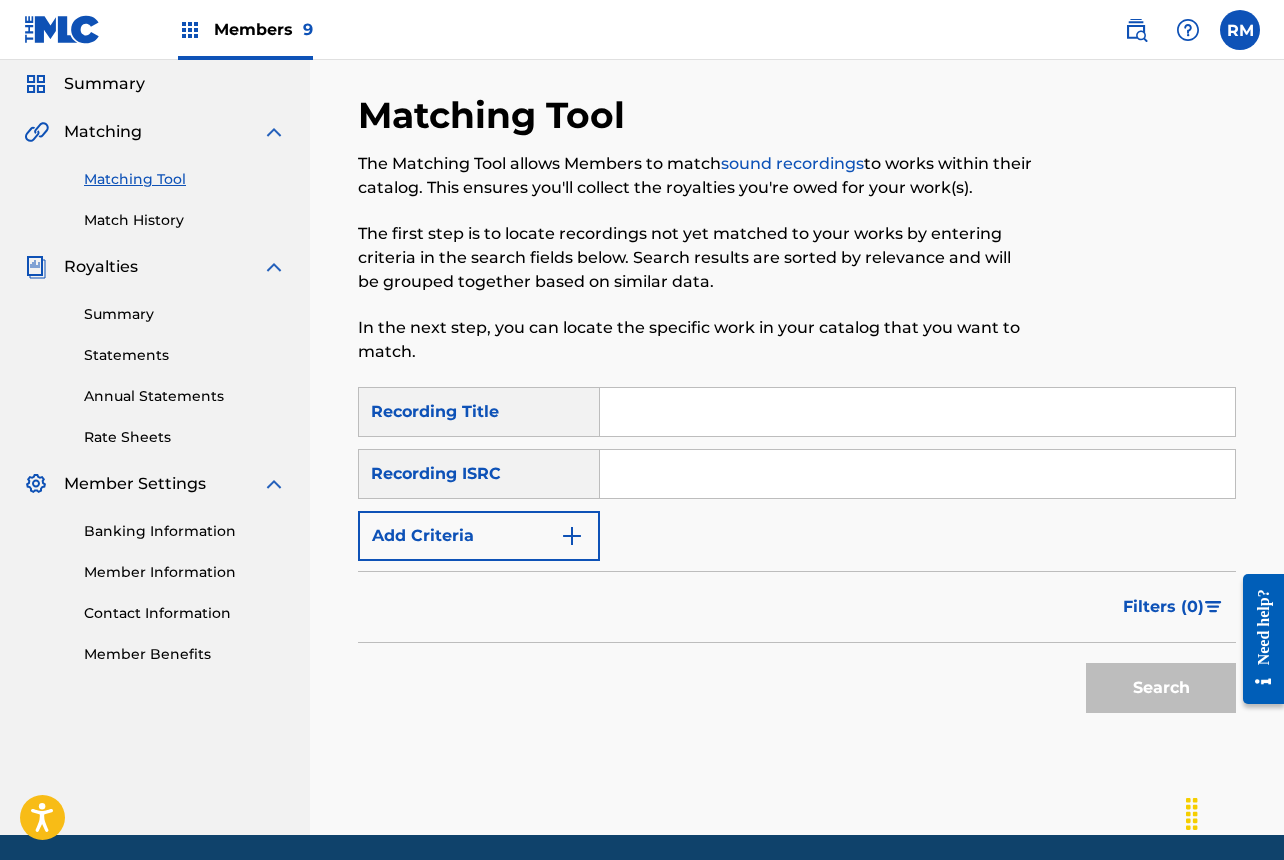 click at bounding box center [917, 474] 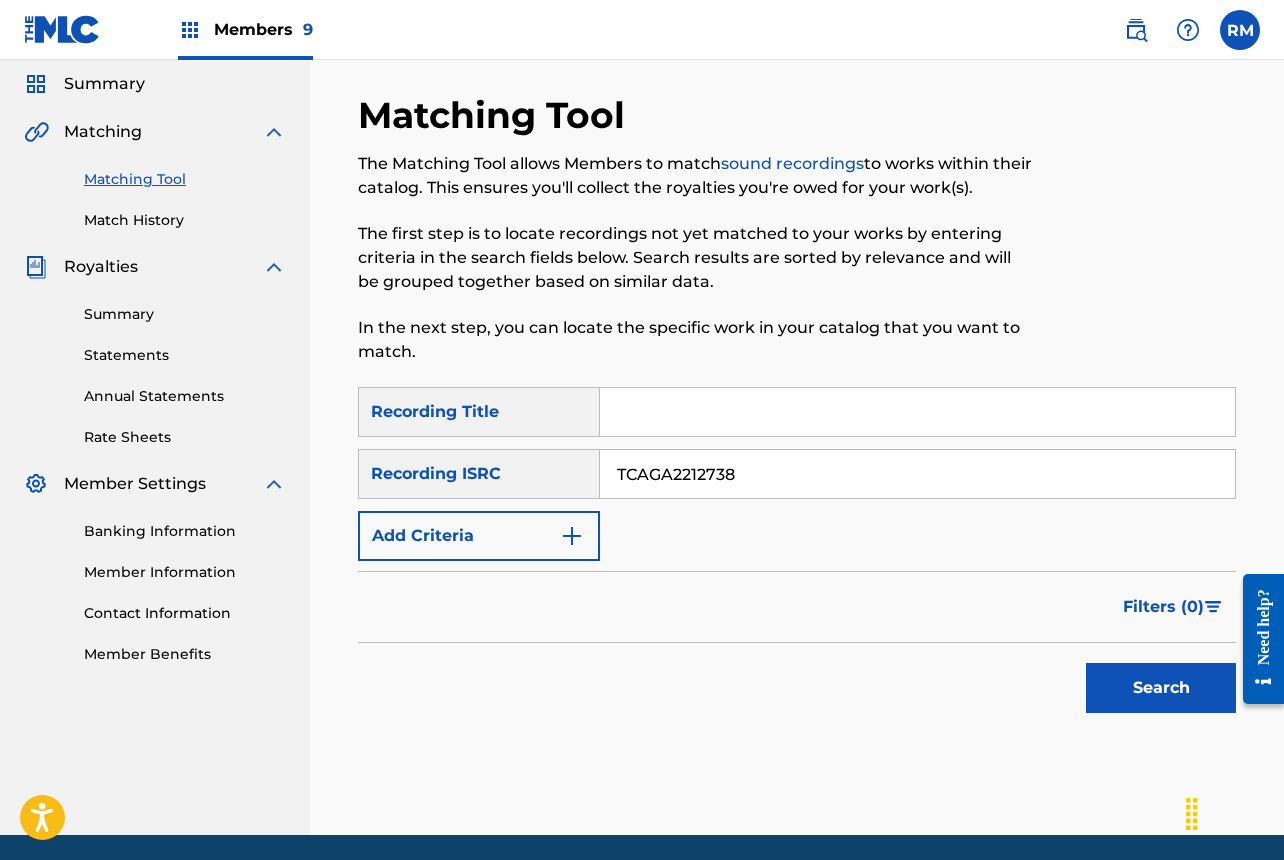 click on "Search" at bounding box center (1161, 688) 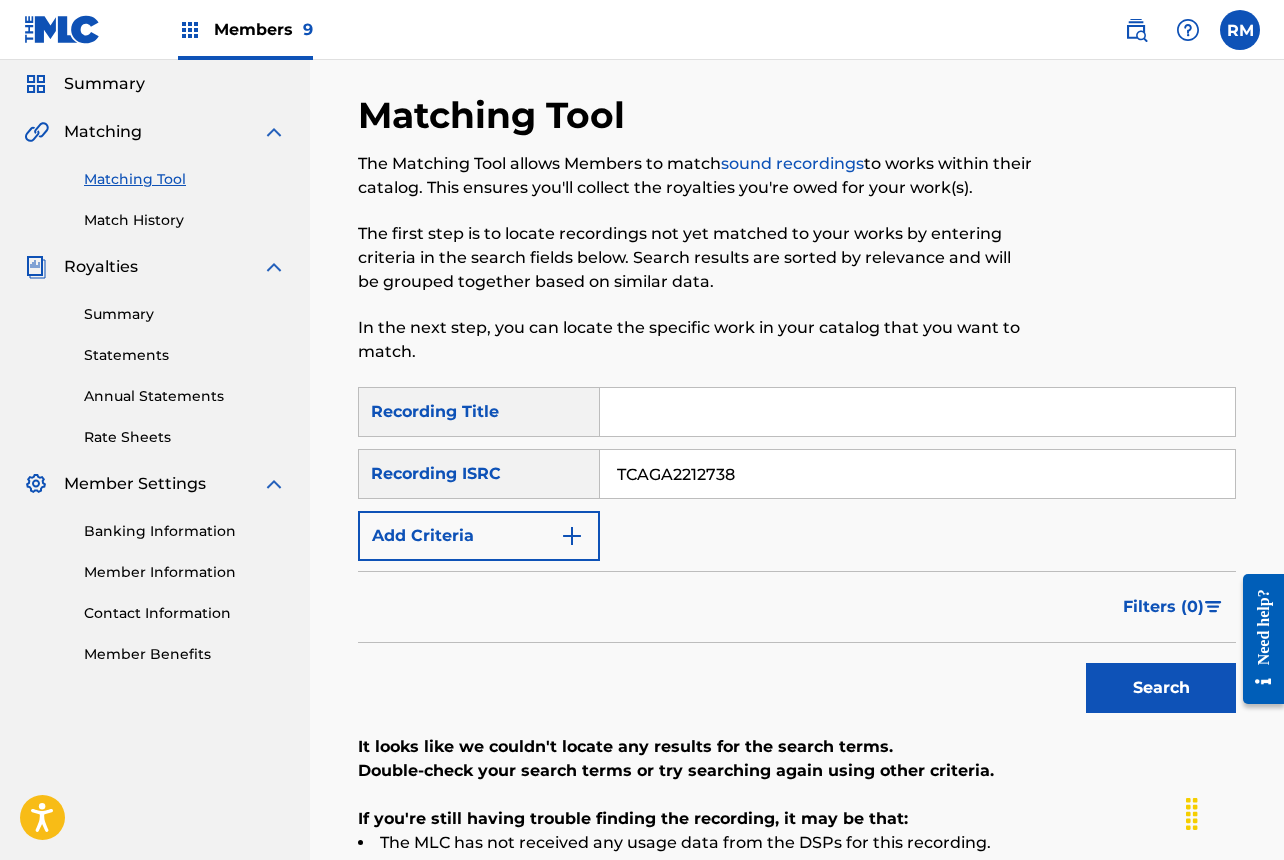 click on "TCAGA2212738" at bounding box center (917, 474) 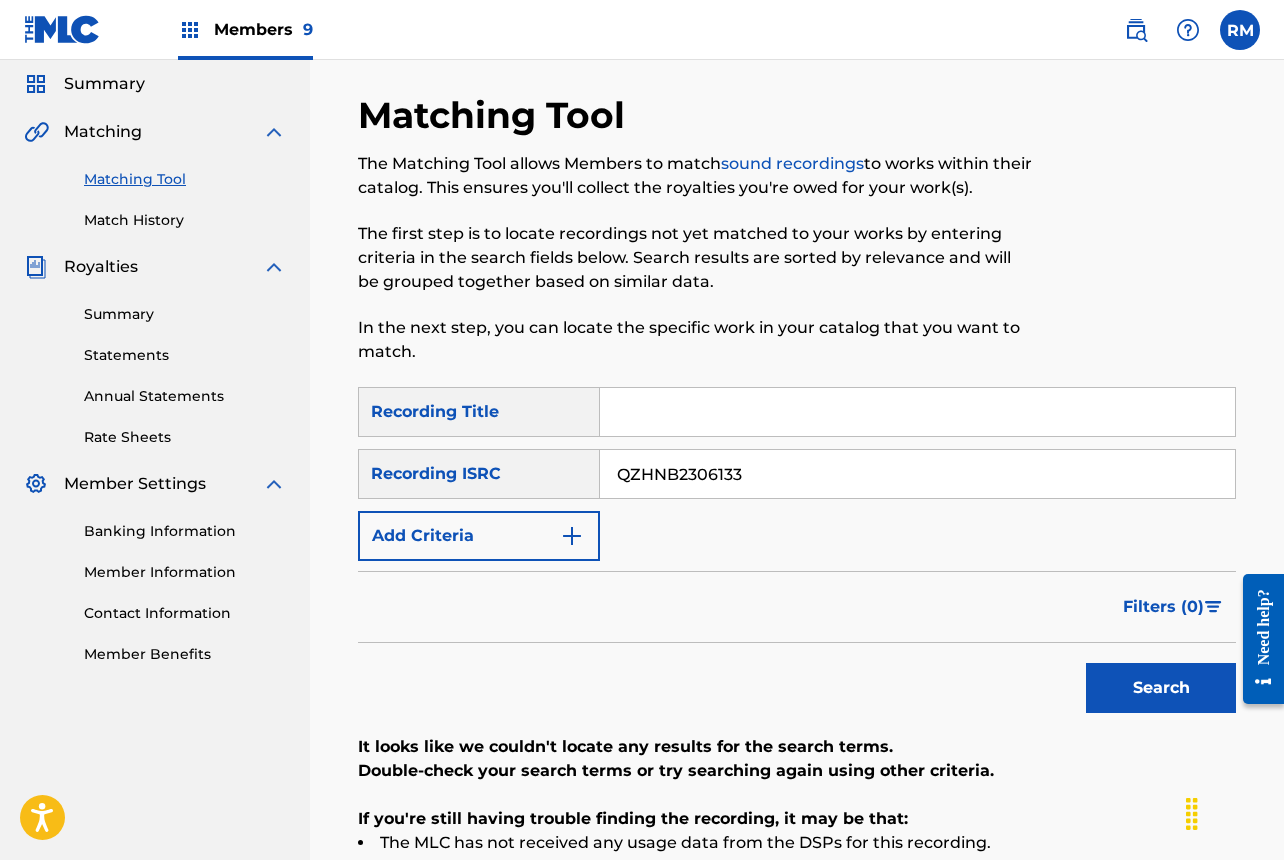 type on "QZHNB2306133" 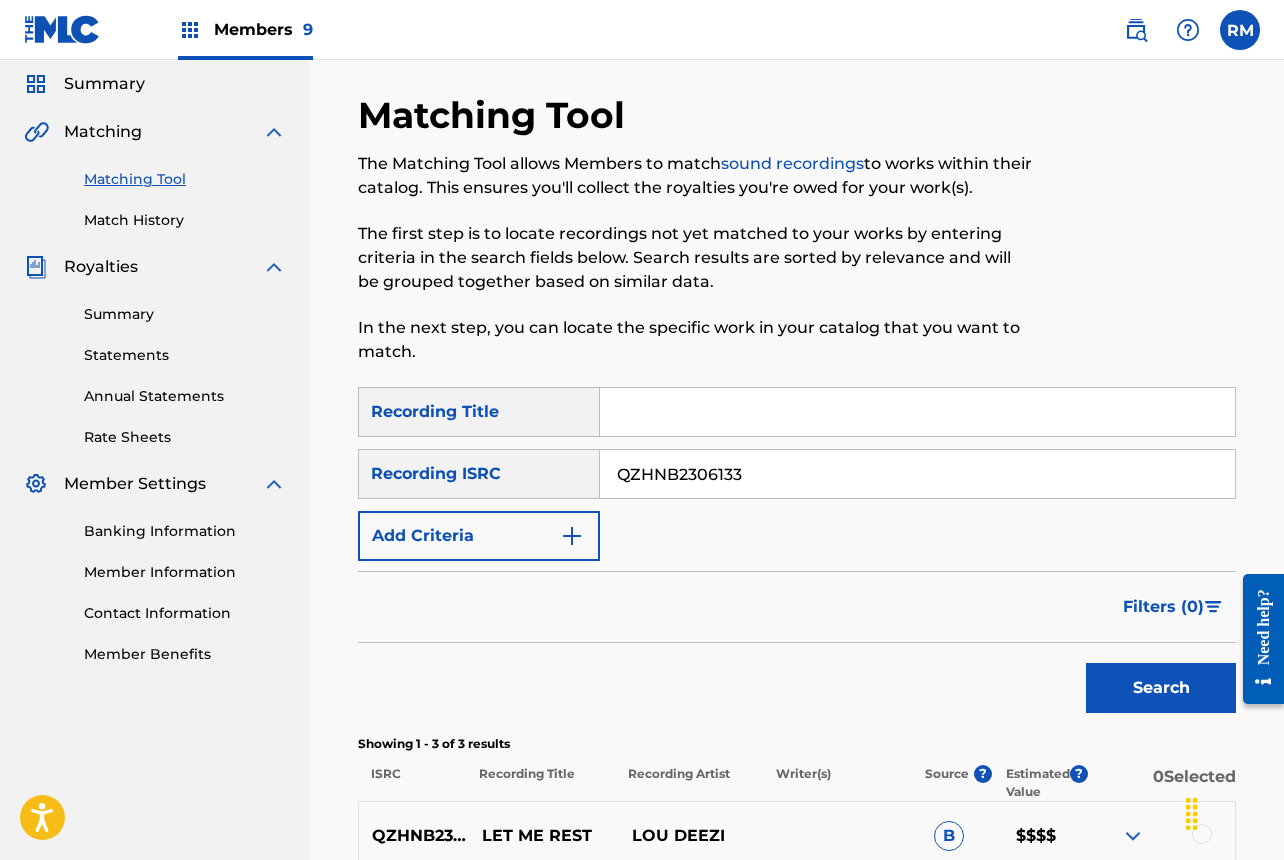 scroll, scrollTop: 414, scrollLeft: 0, axis: vertical 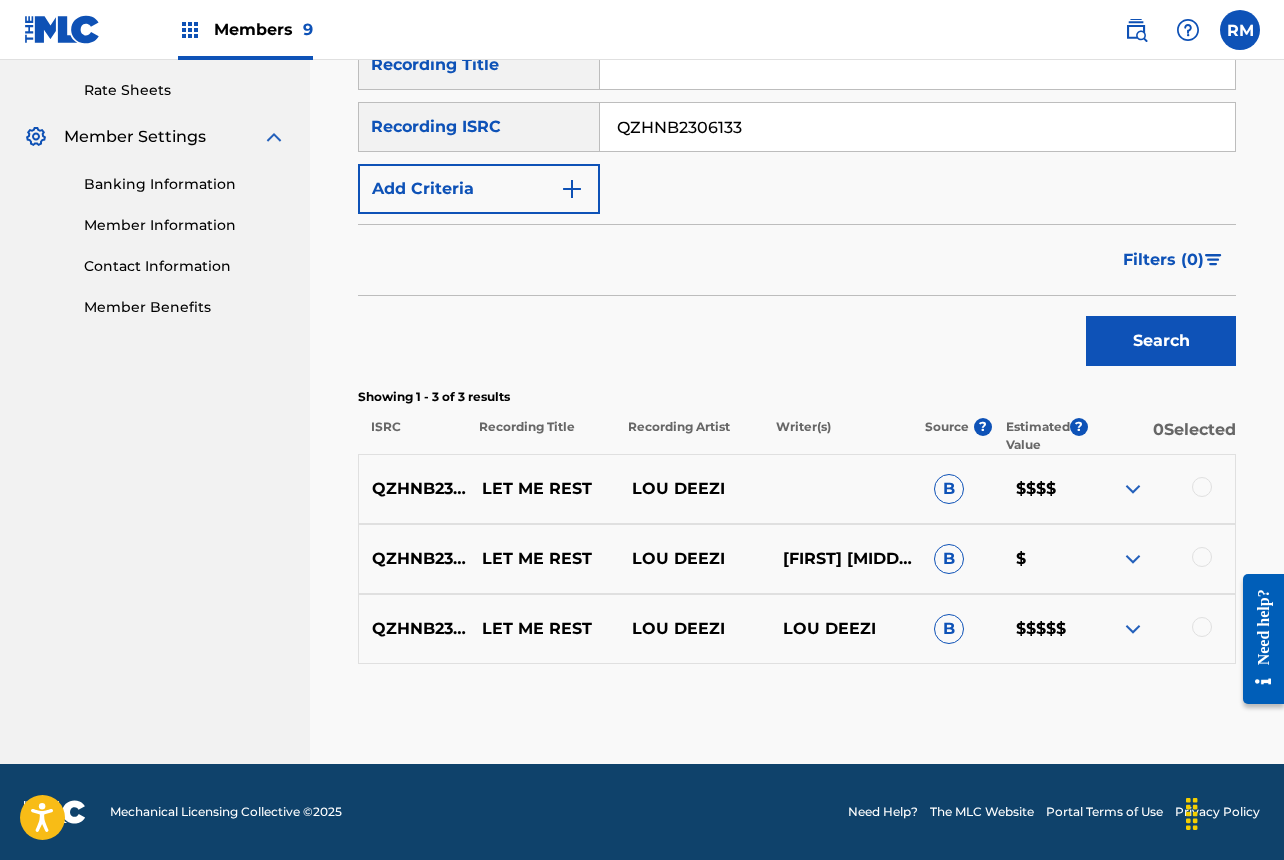 click at bounding box center (1202, 487) 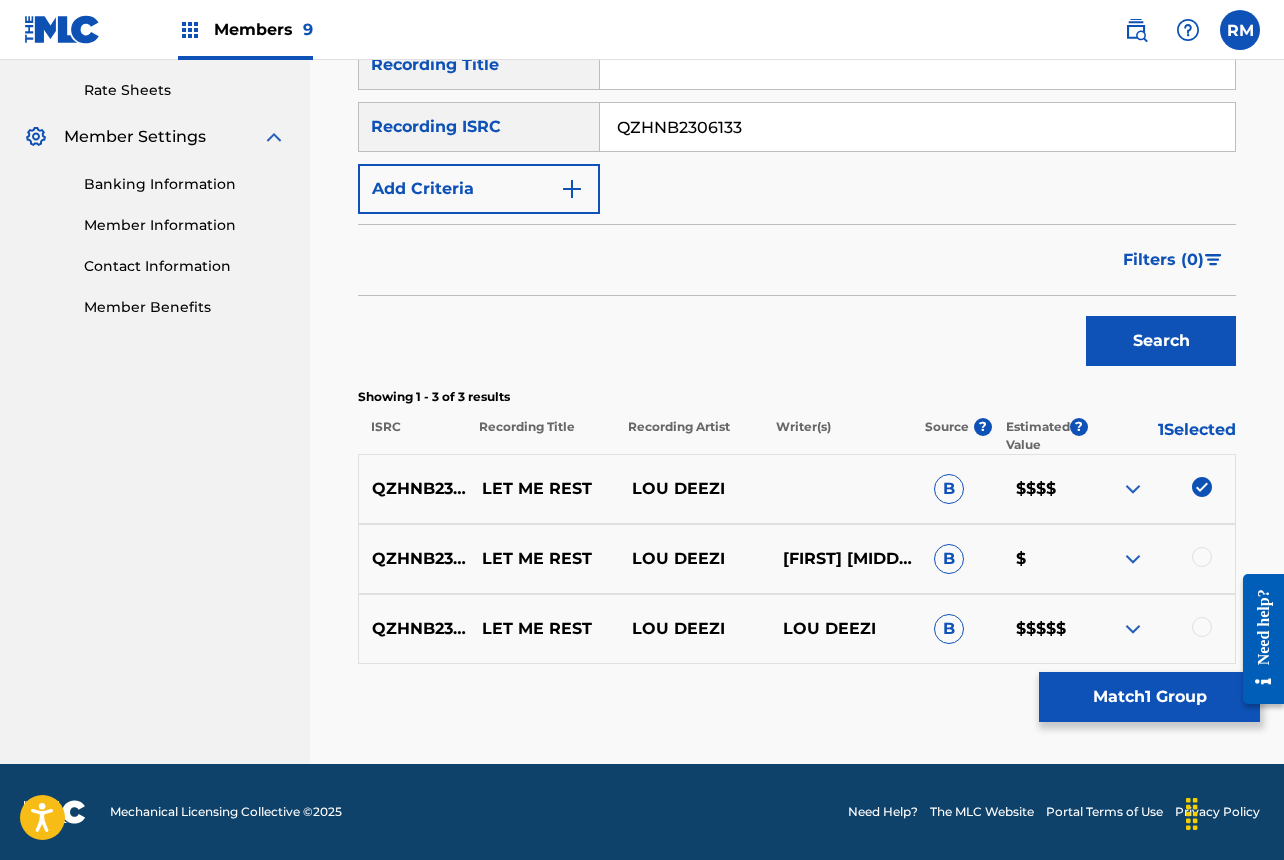 click at bounding box center [1202, 557] 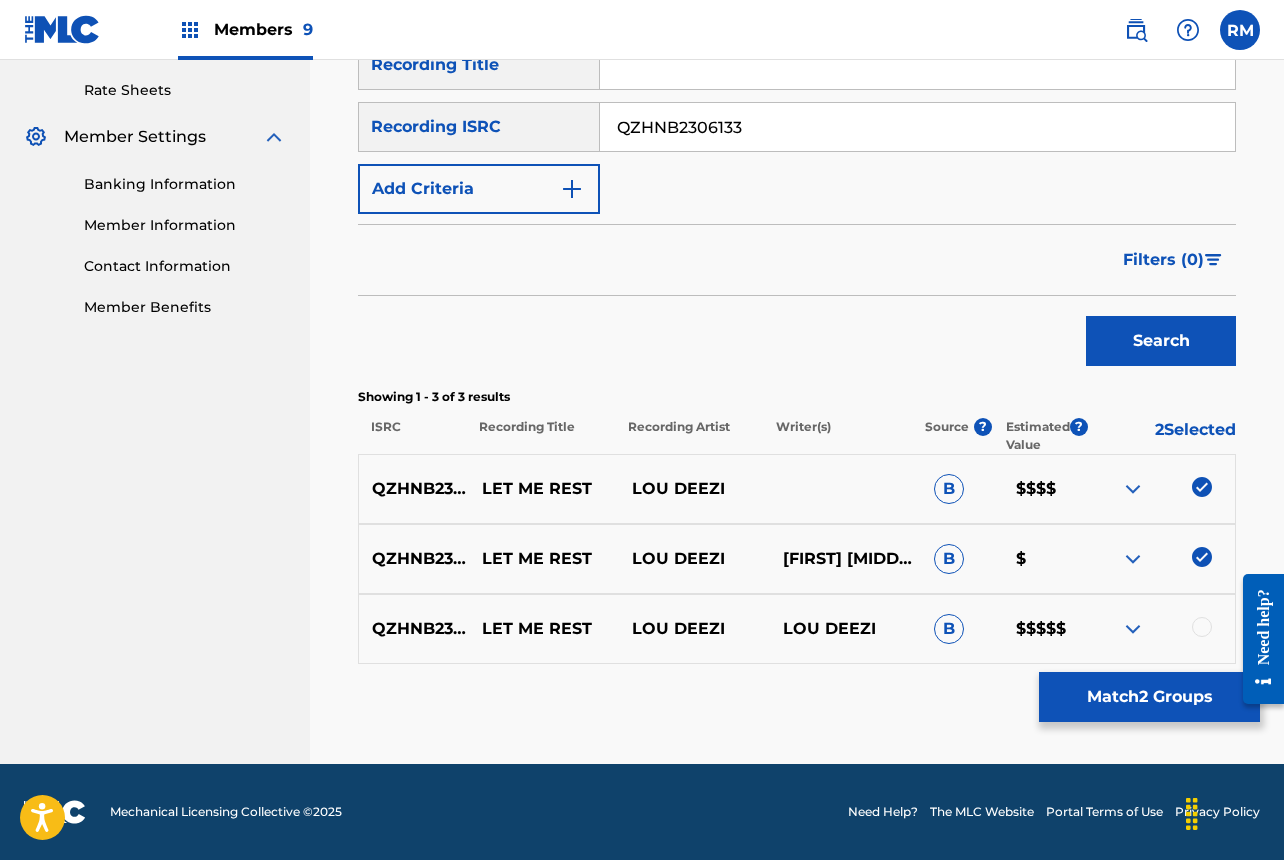 click at bounding box center (1202, 627) 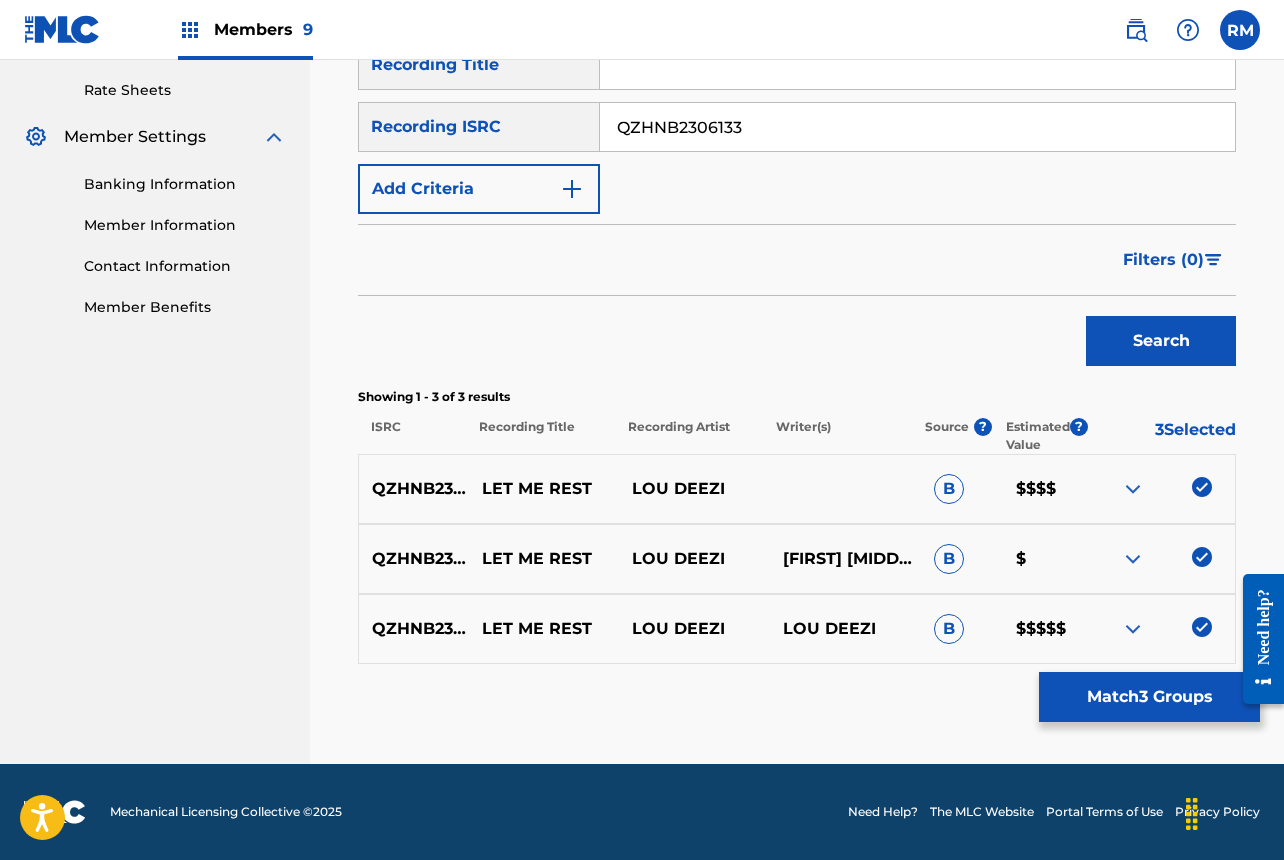 click on "Match  3 Groups" at bounding box center (1149, 697) 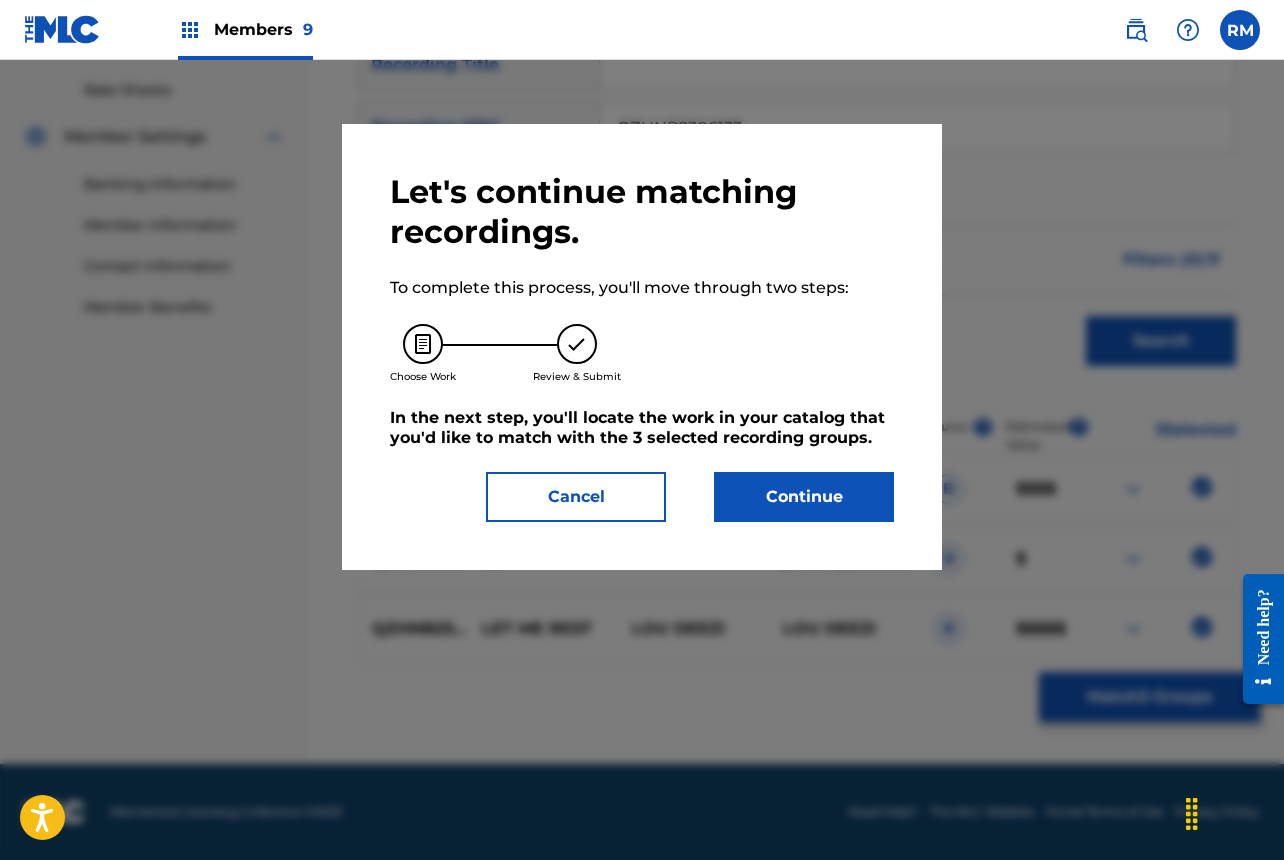 click on "Continue" at bounding box center (804, 497) 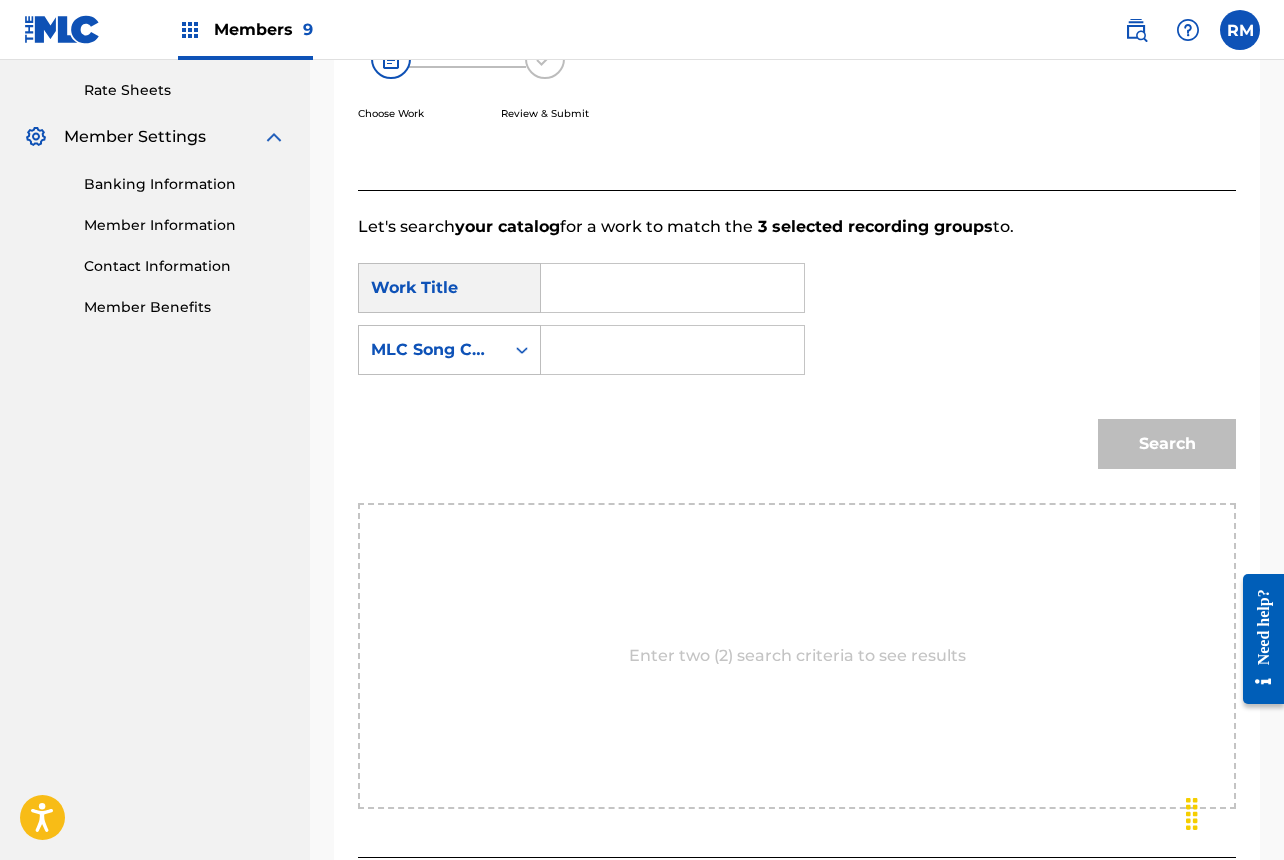 click at bounding box center (672, 288) 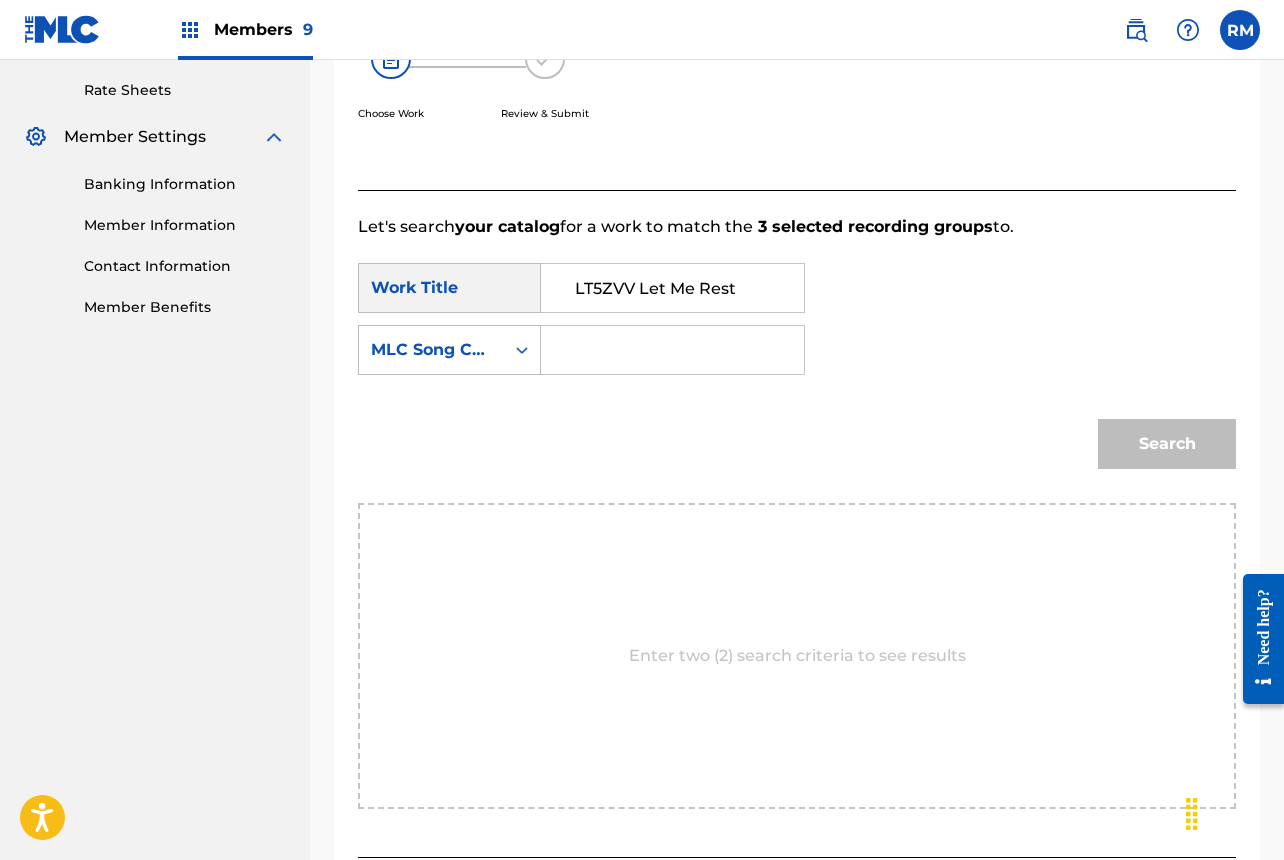 click on "LT5ZVV	Let Me Rest" at bounding box center [672, 288] 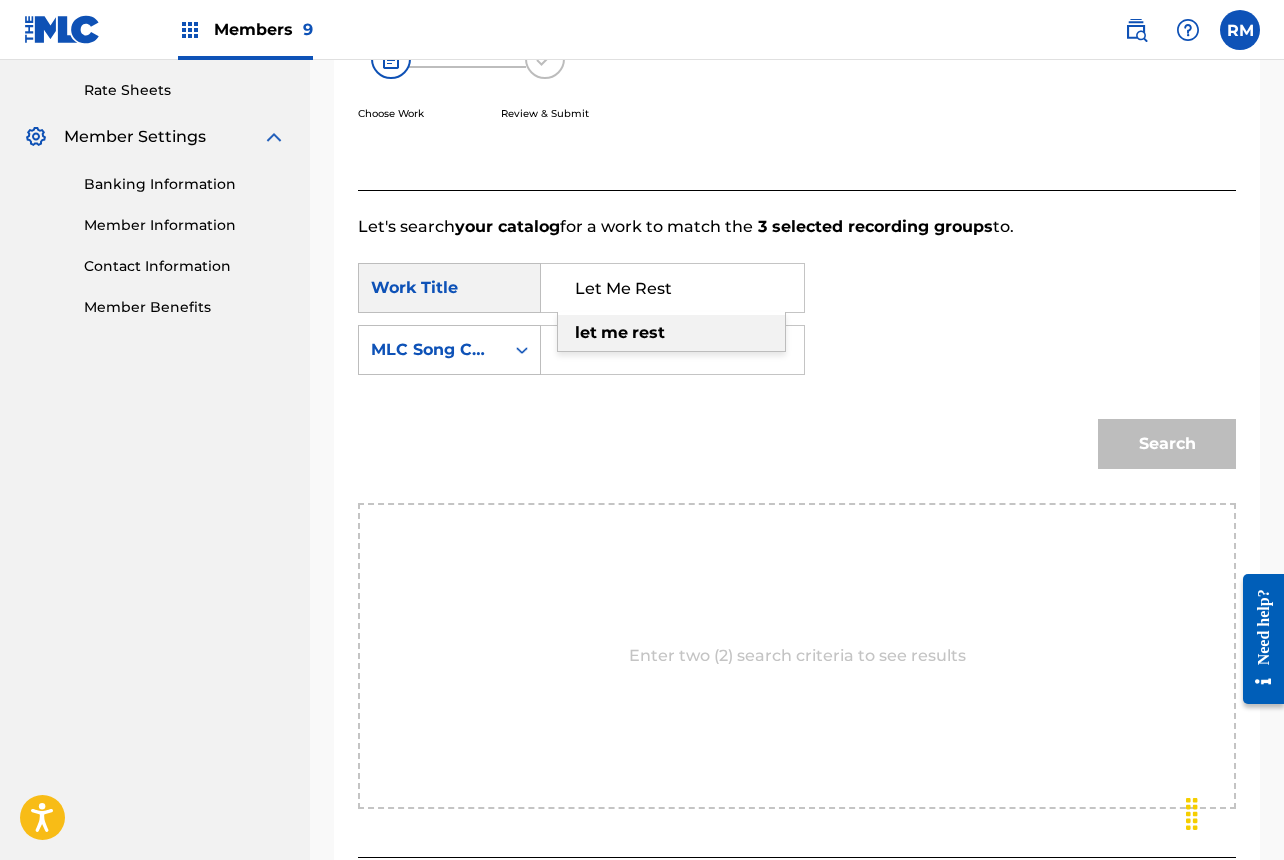 type on "Let Me Rest" 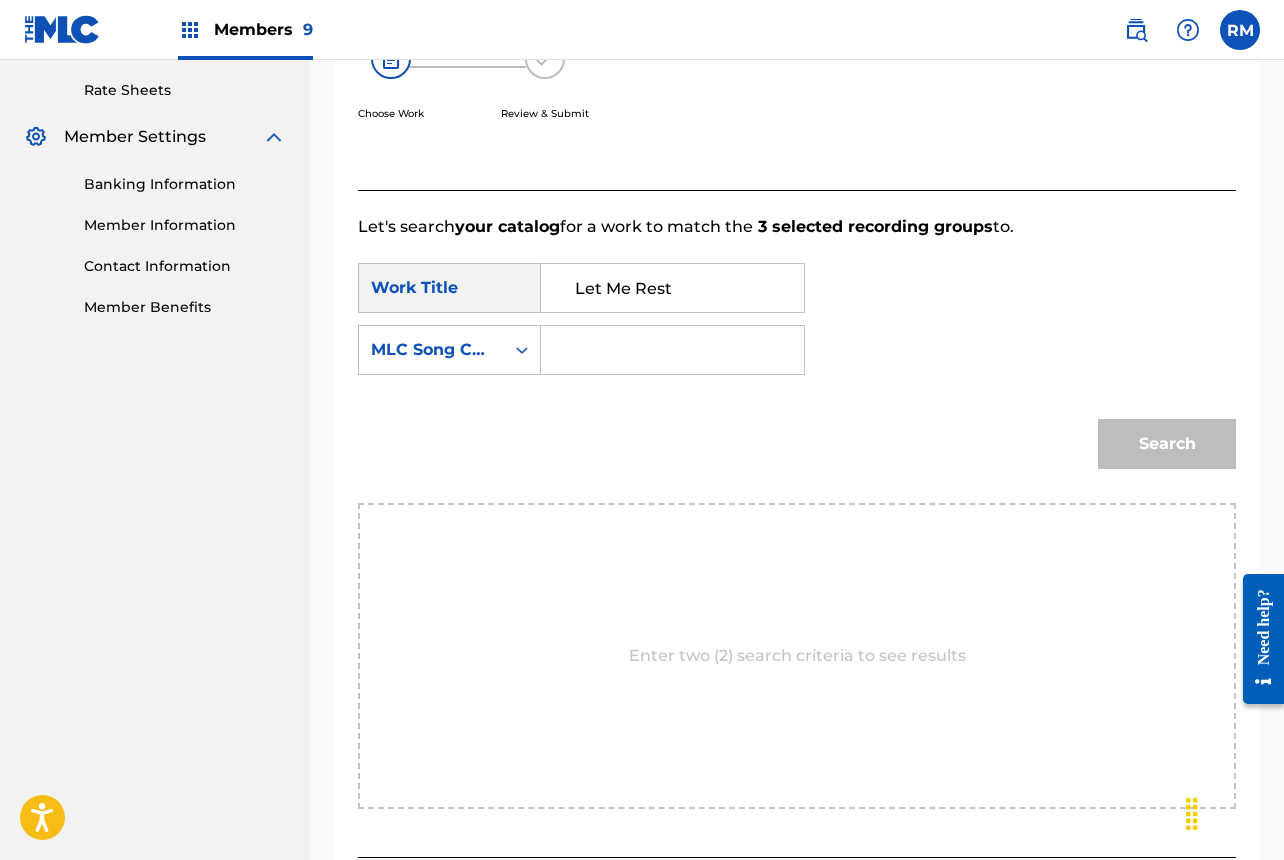 click at bounding box center (672, 350) 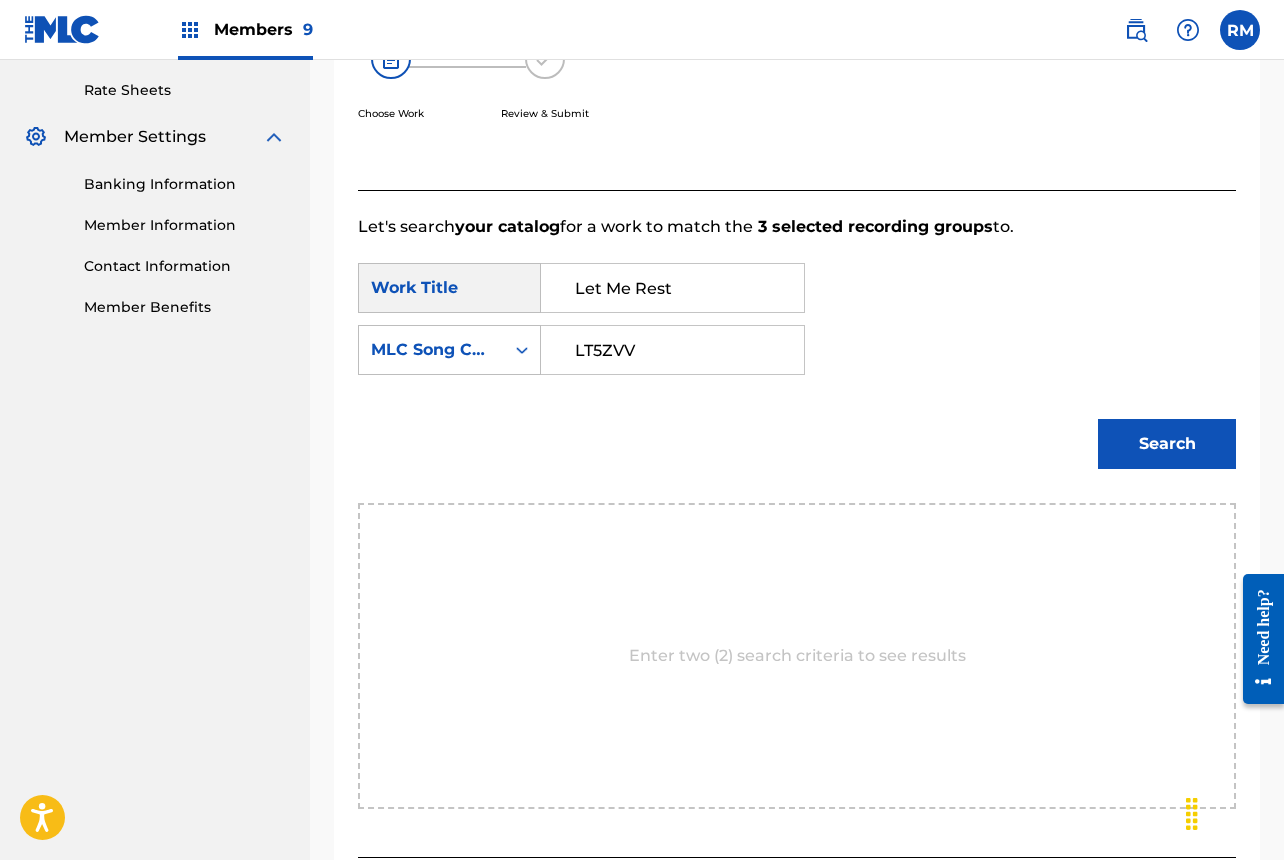 click on "LT5ZVV" at bounding box center [672, 350] 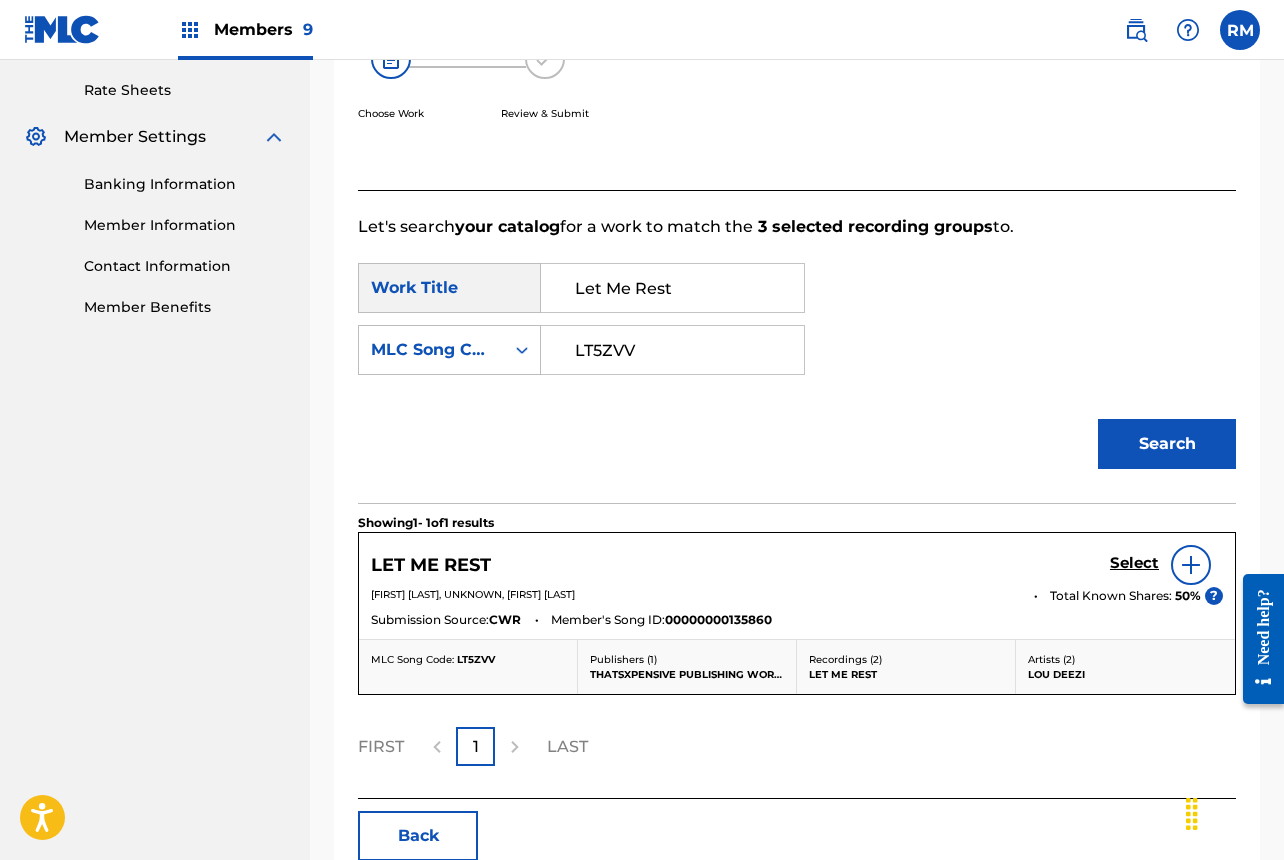 click on "Select" at bounding box center (1134, 563) 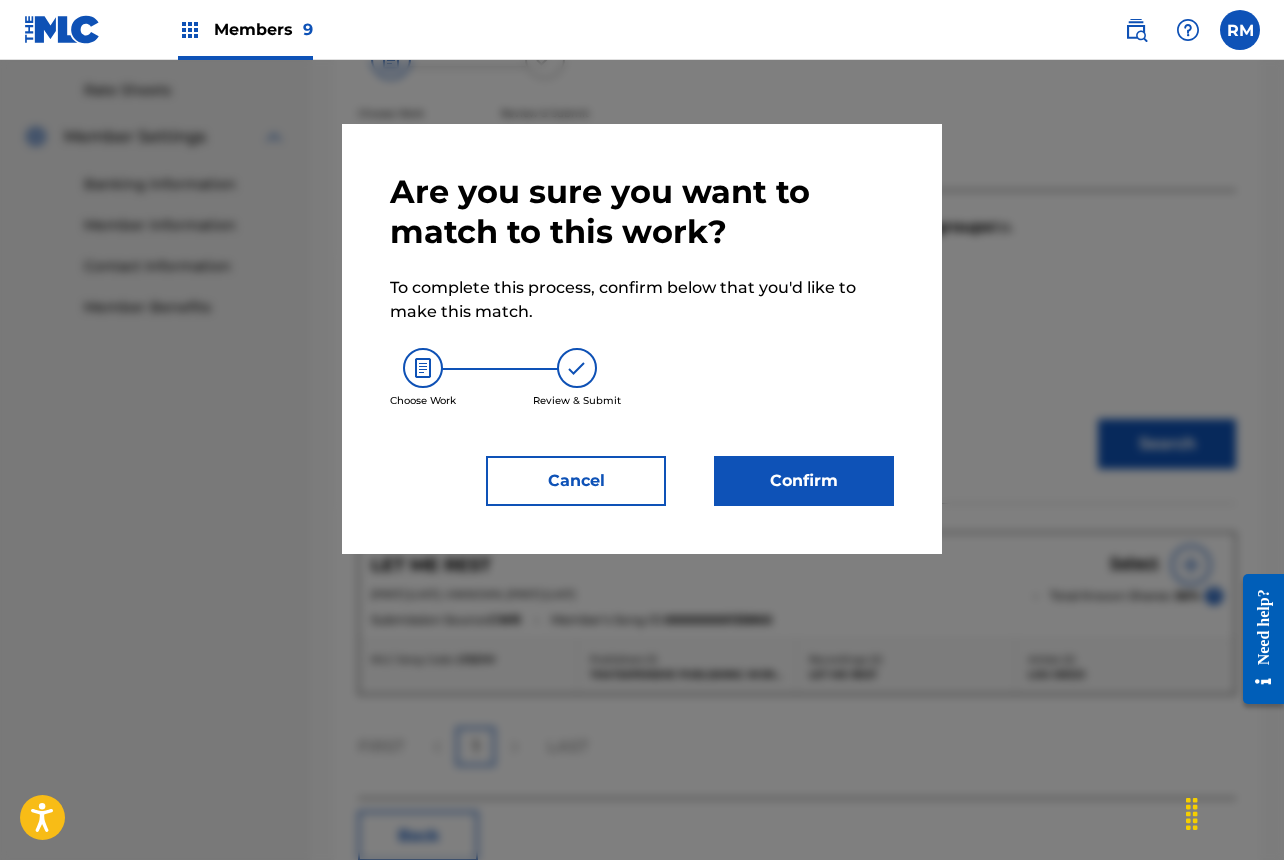 click on "Confirm" at bounding box center (804, 481) 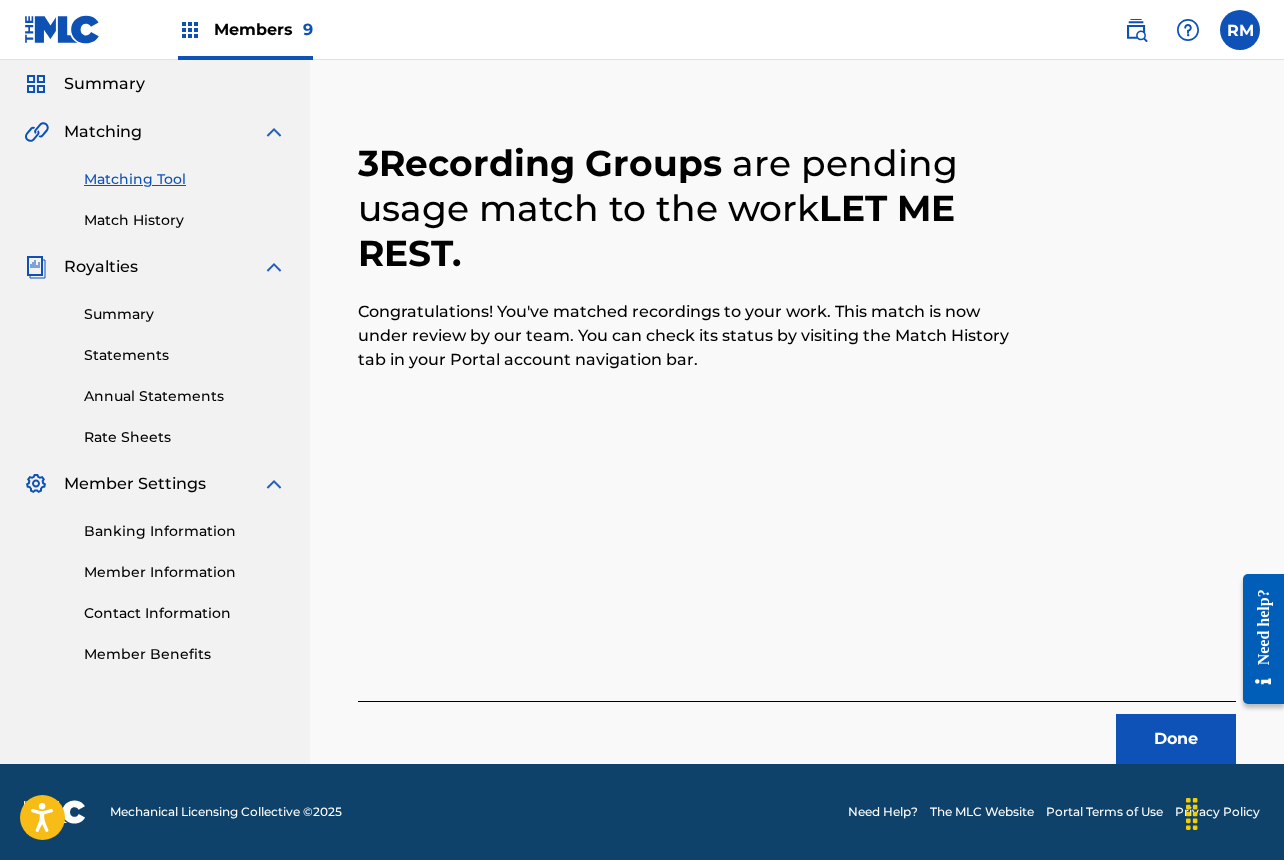 scroll, scrollTop: 67, scrollLeft: 0, axis: vertical 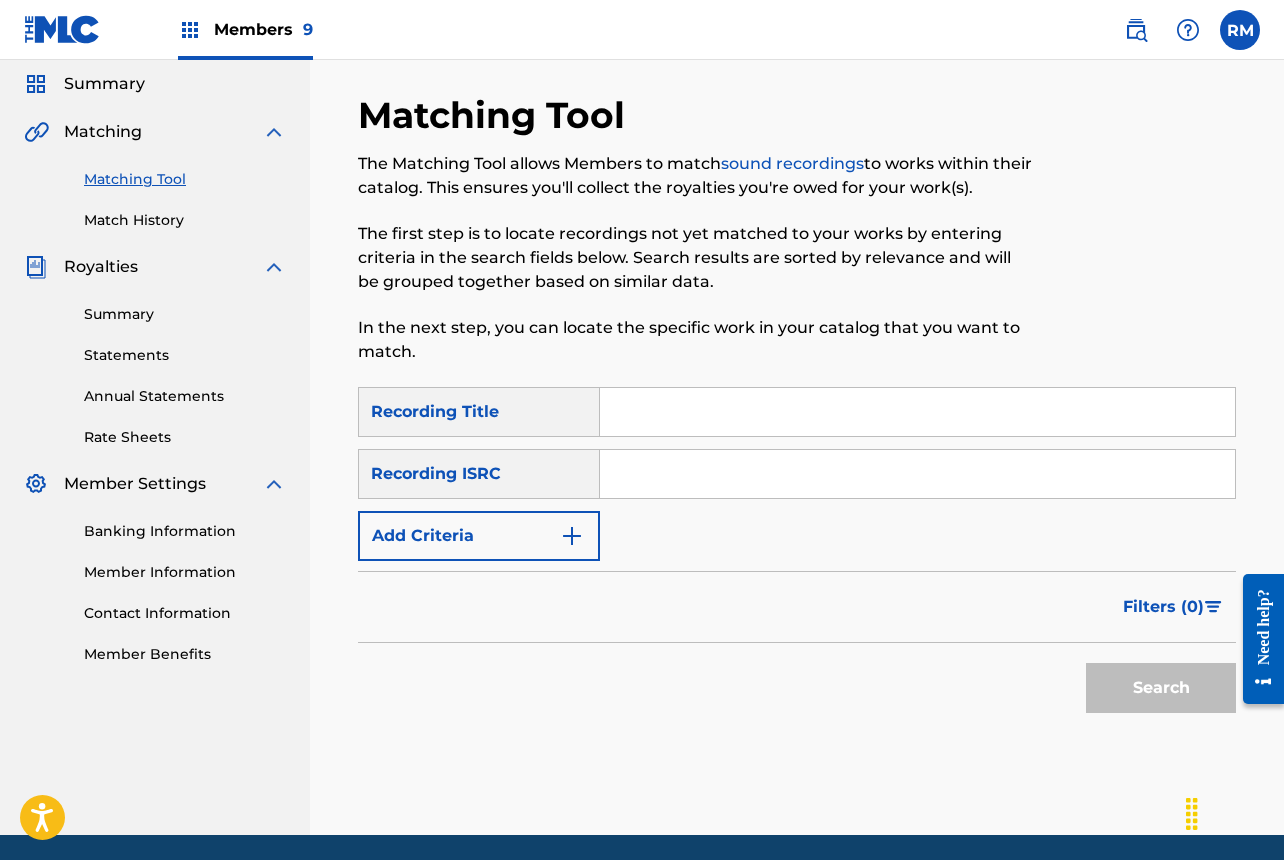 click at bounding box center [917, 474] 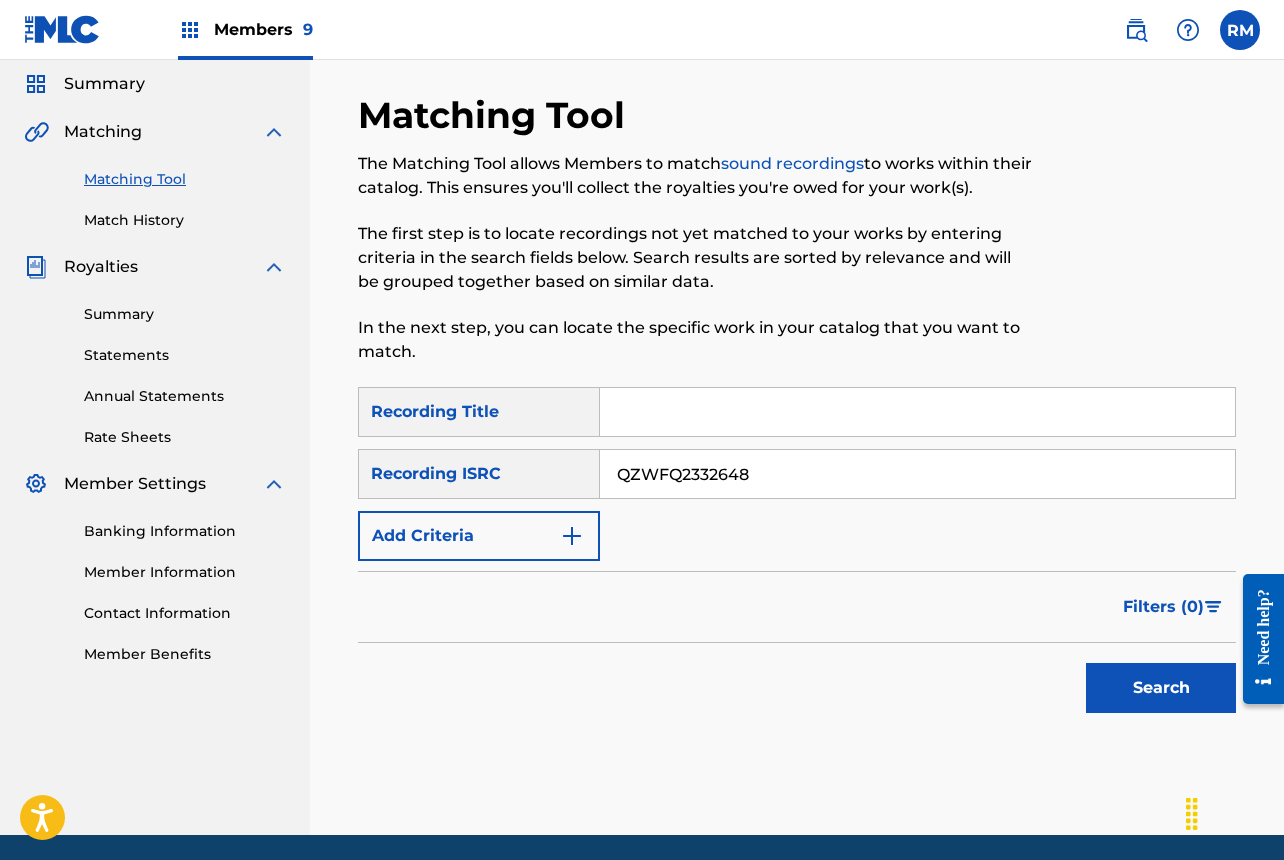 type on "QZWFQ2332648" 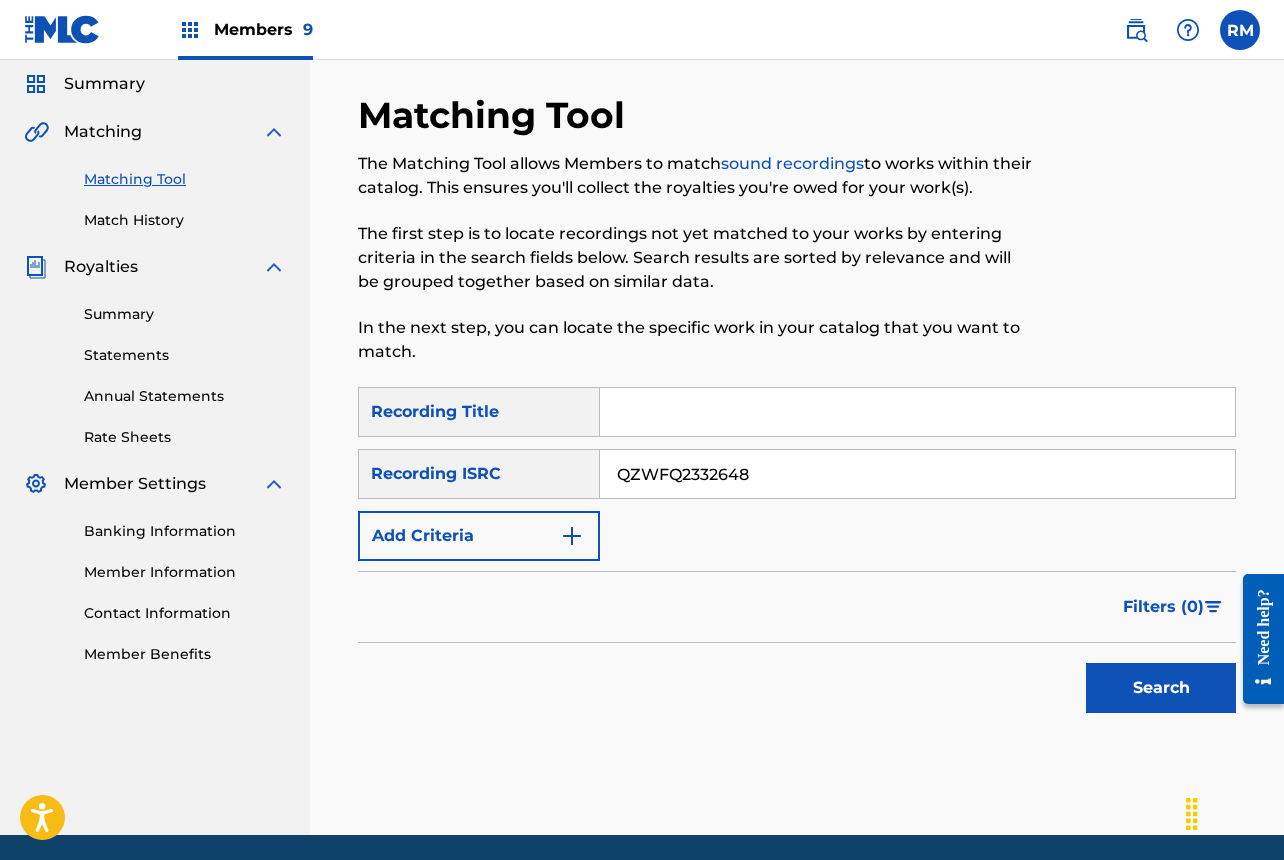 click on "Search" at bounding box center (1161, 688) 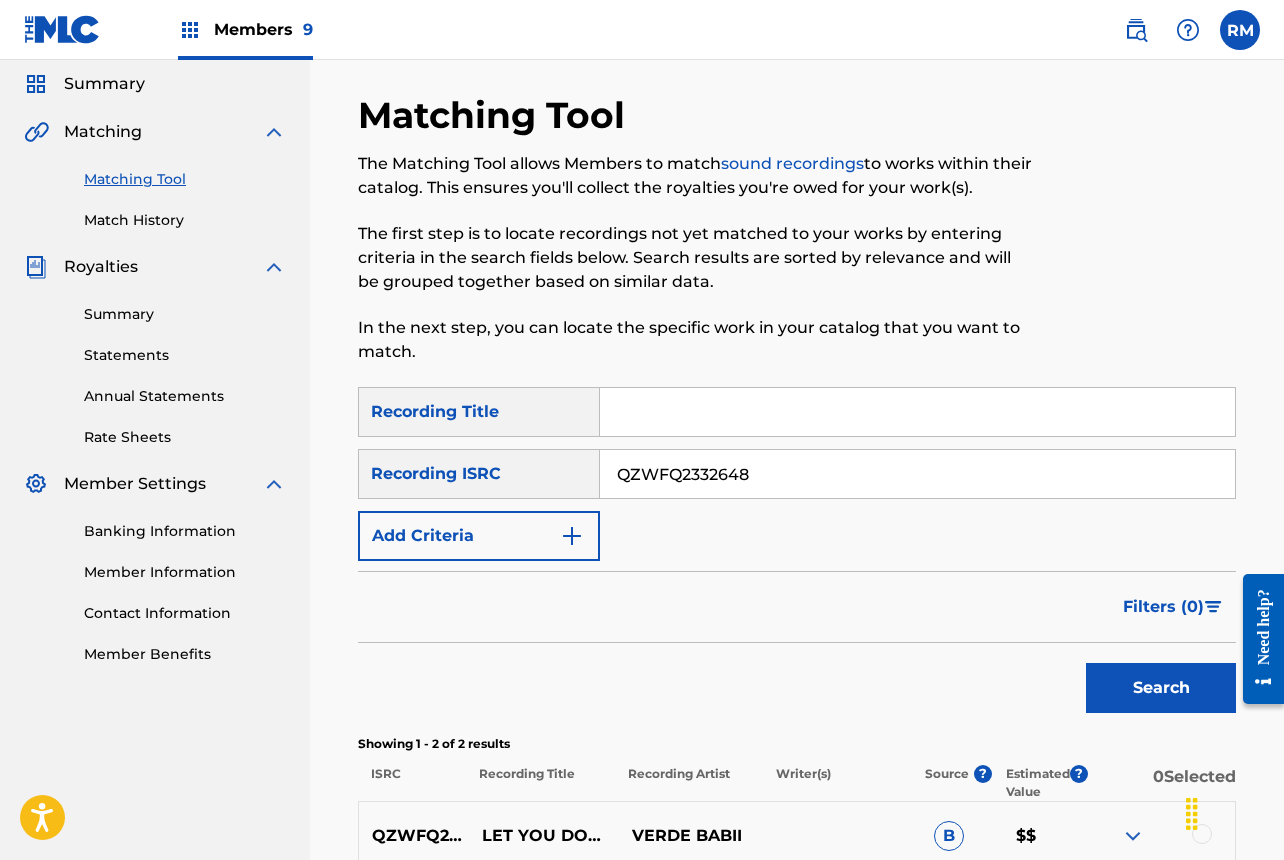scroll, scrollTop: 344, scrollLeft: 0, axis: vertical 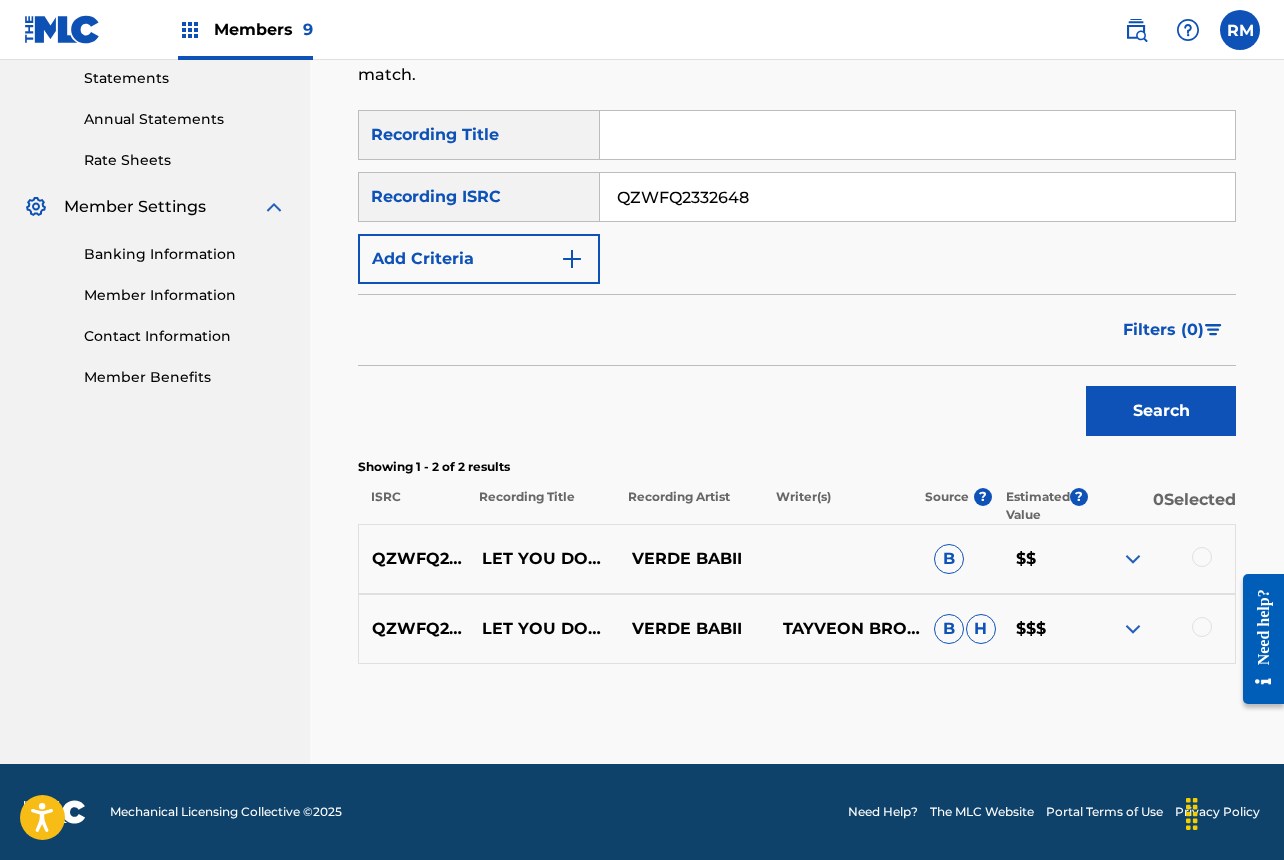 click at bounding box center (1202, 557) 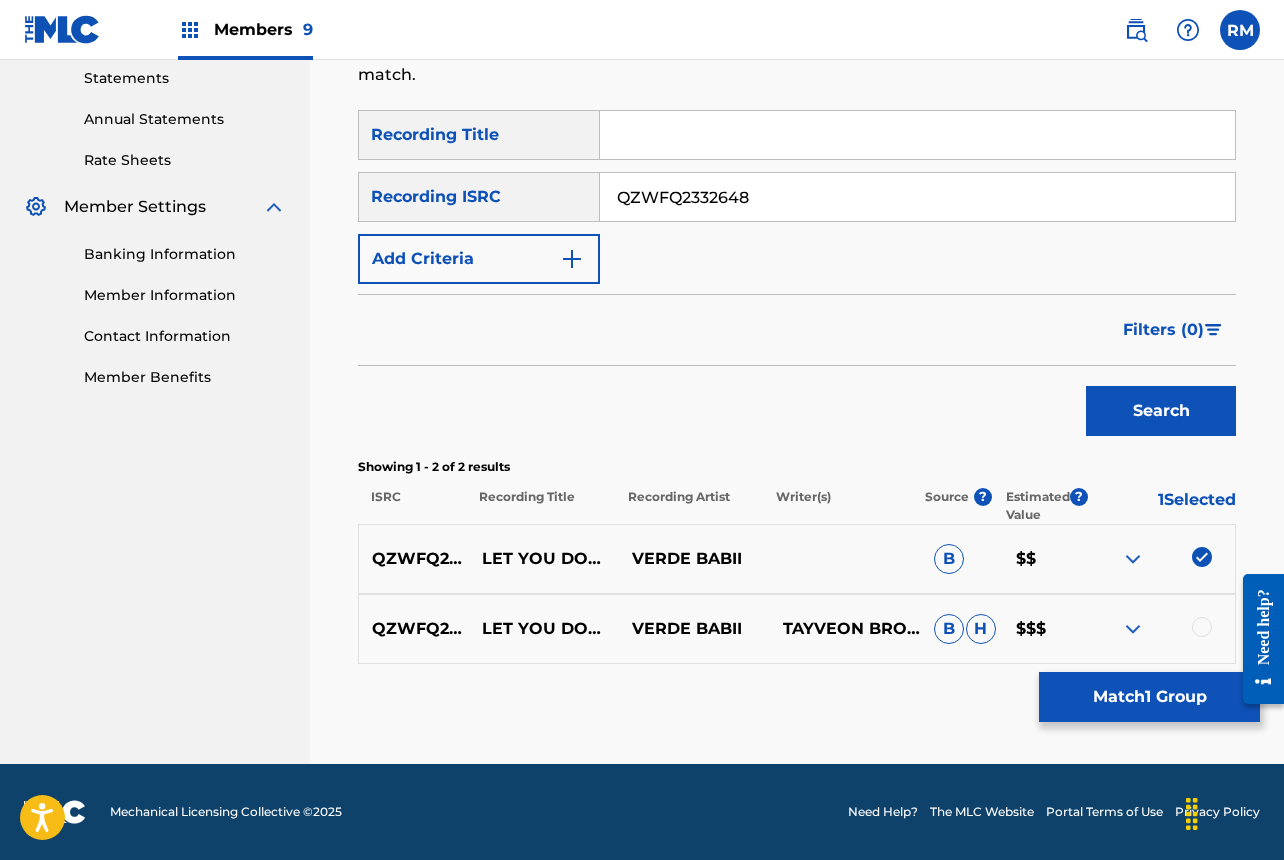 click at bounding box center [1202, 627] 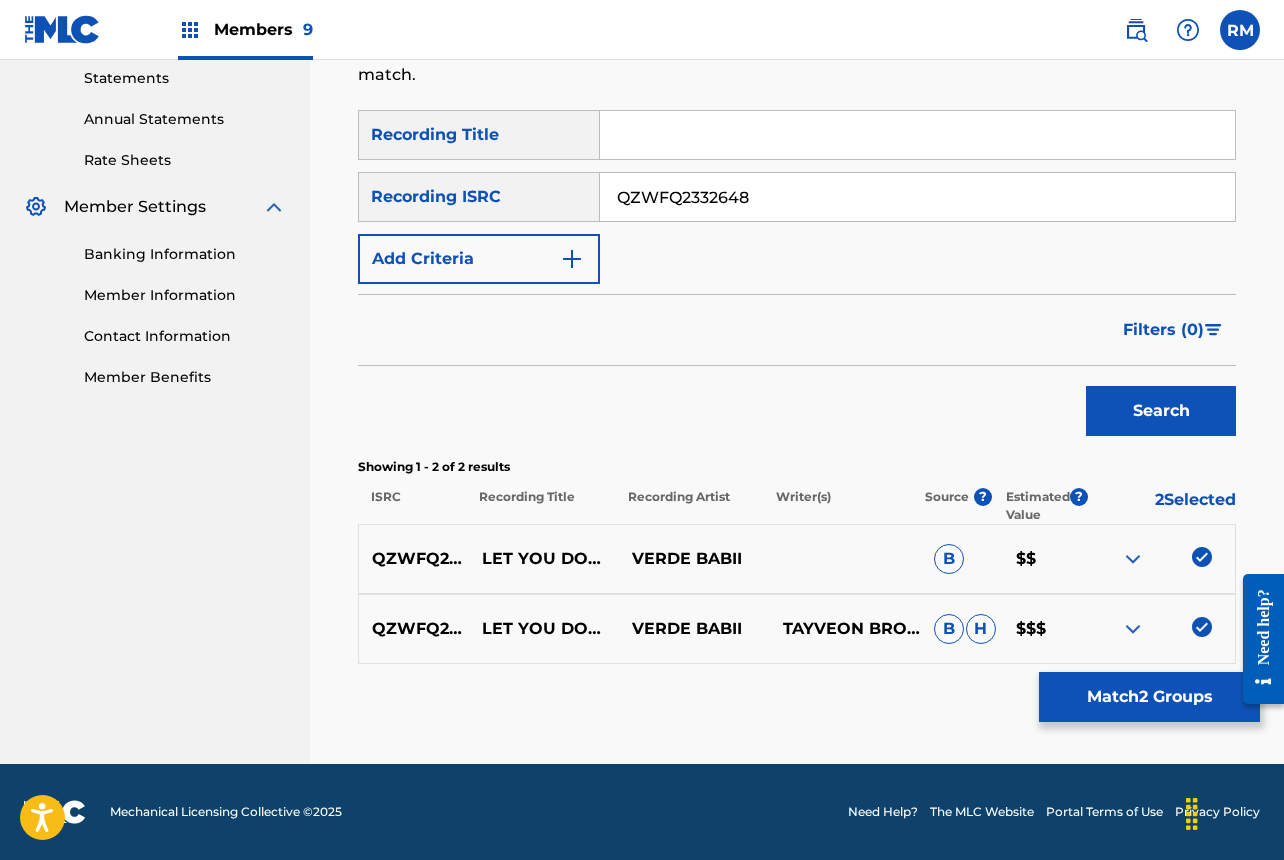 click on "Match  2 Groups" at bounding box center [1149, 697] 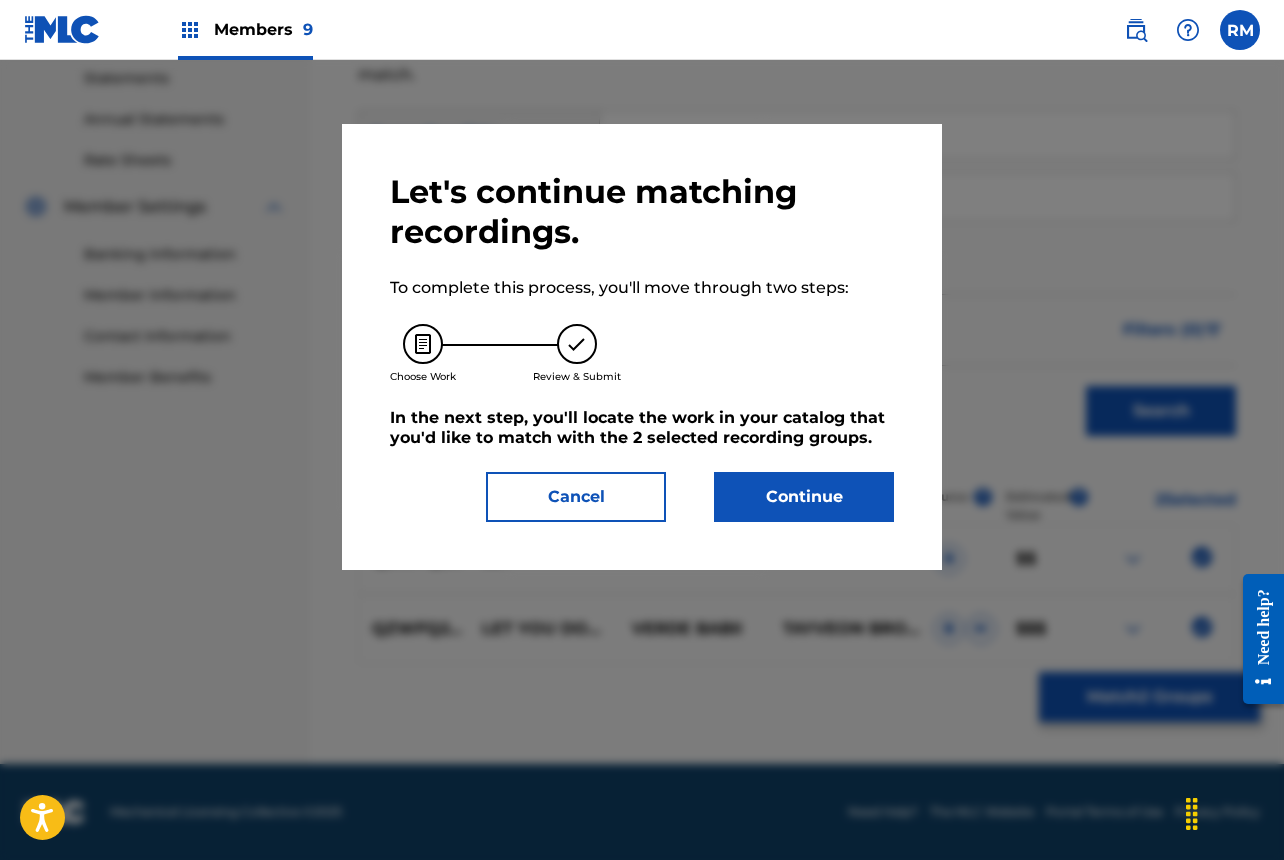 click on "Continue" at bounding box center [804, 497] 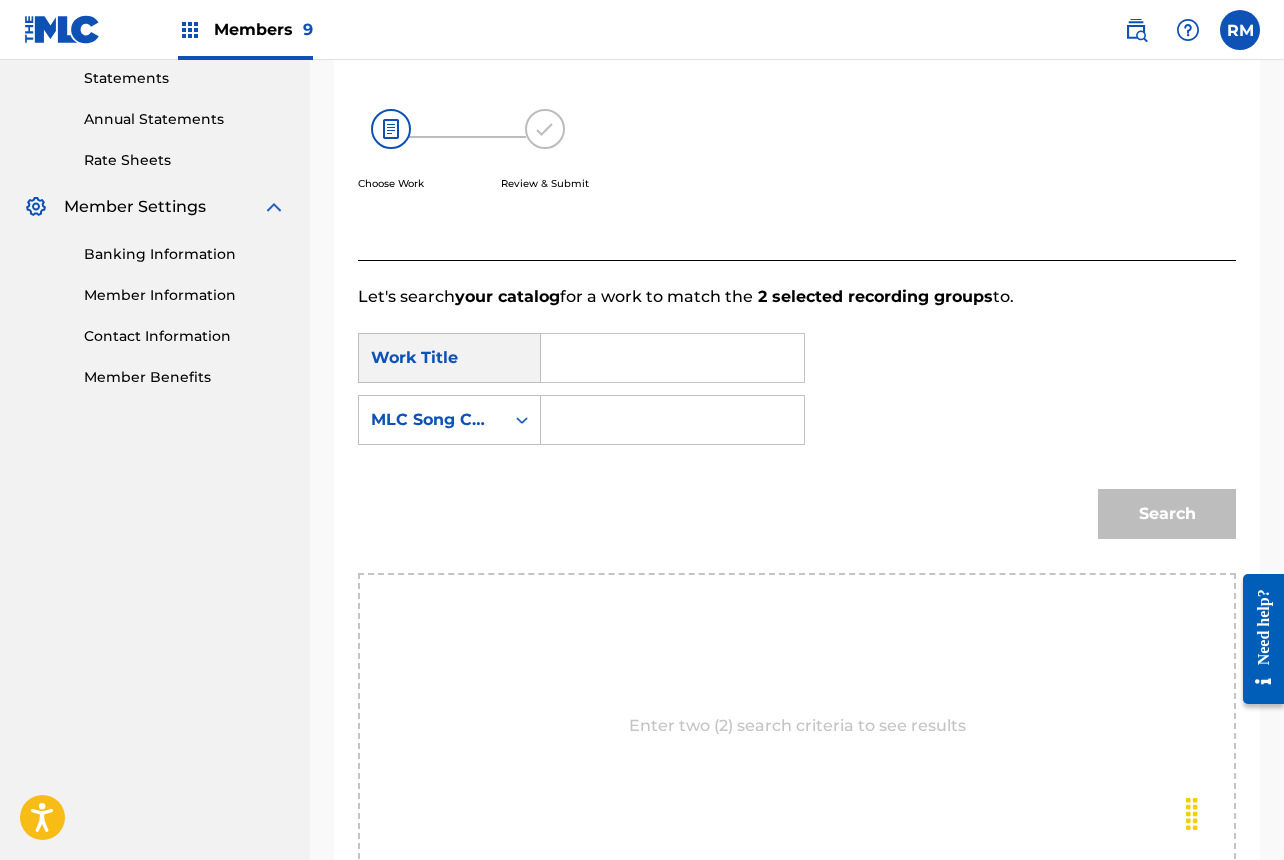 click at bounding box center [672, 358] 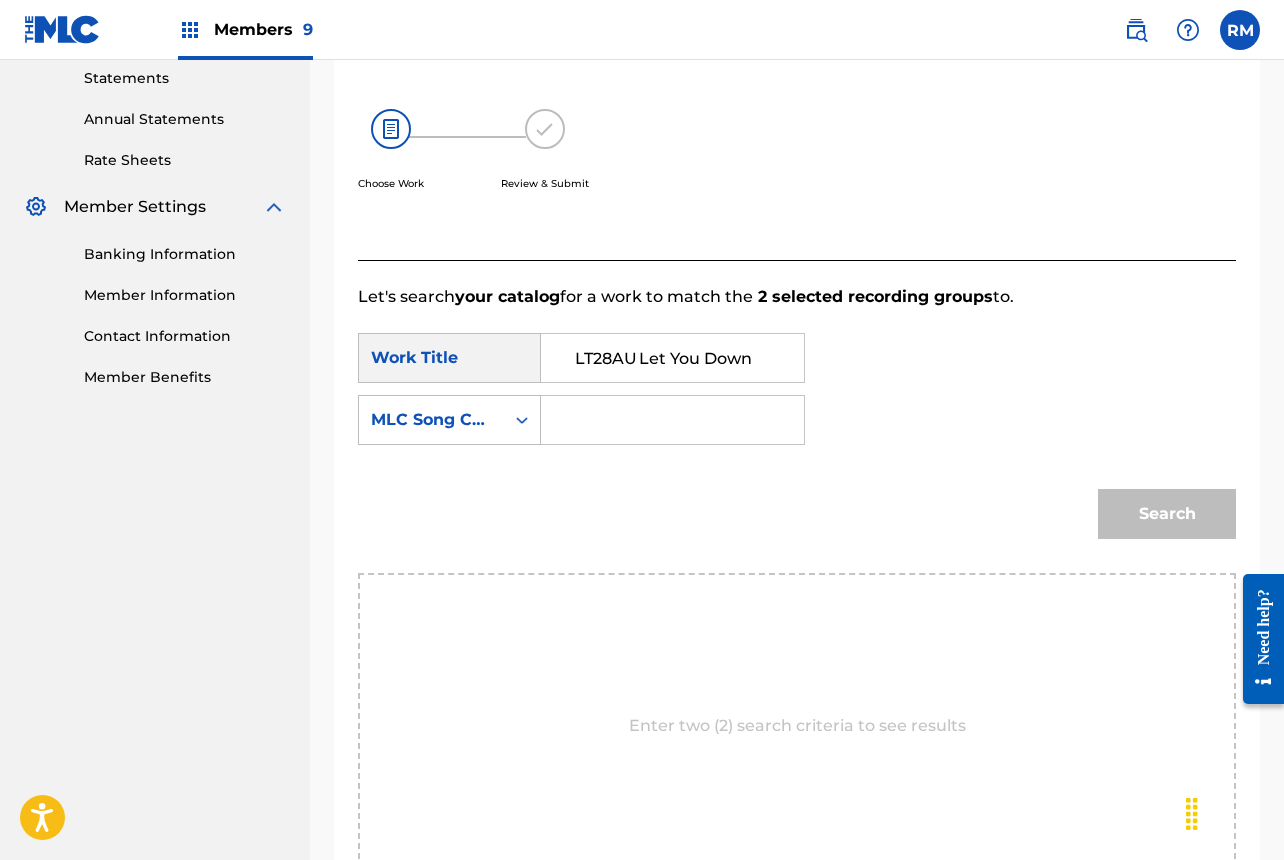 click on "LT28AU	Let You Down" at bounding box center (672, 358) 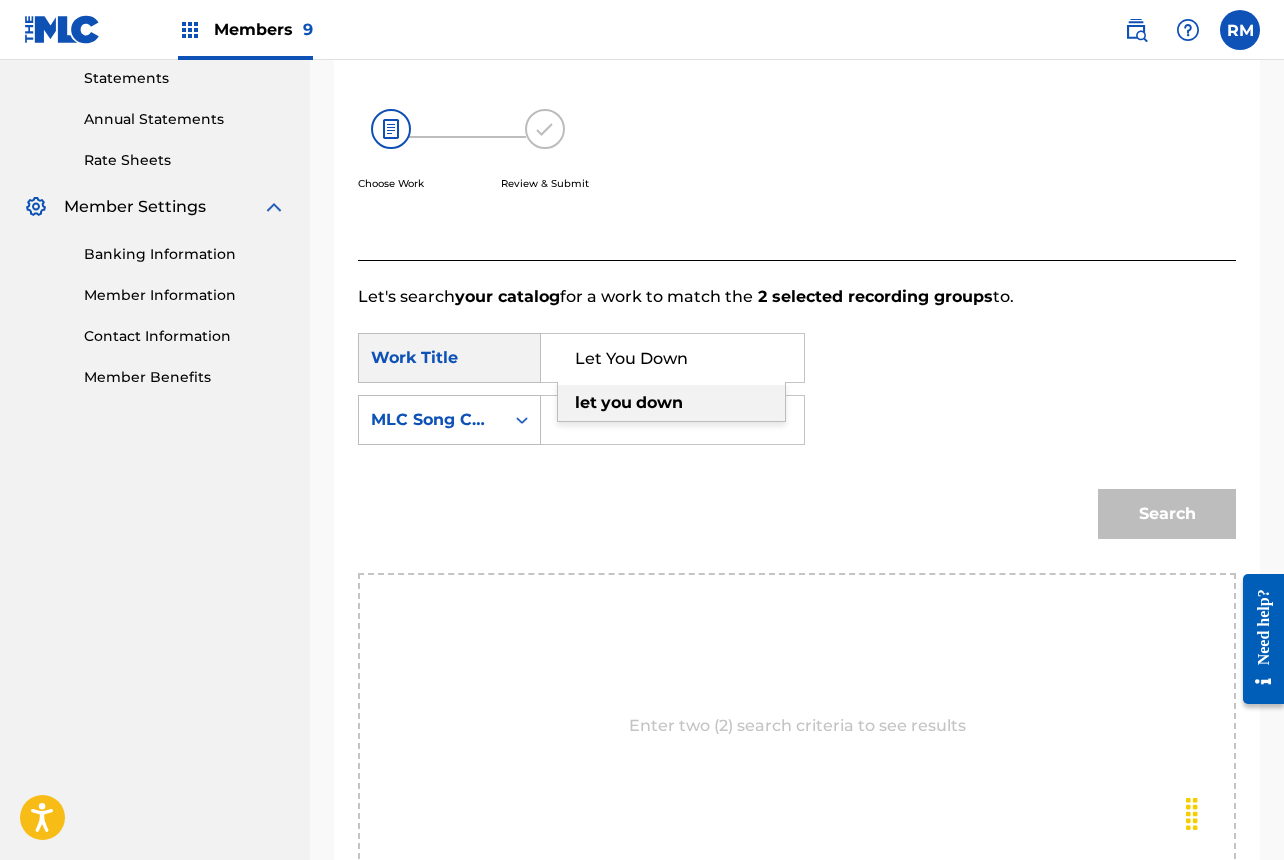 type on "Let You Down" 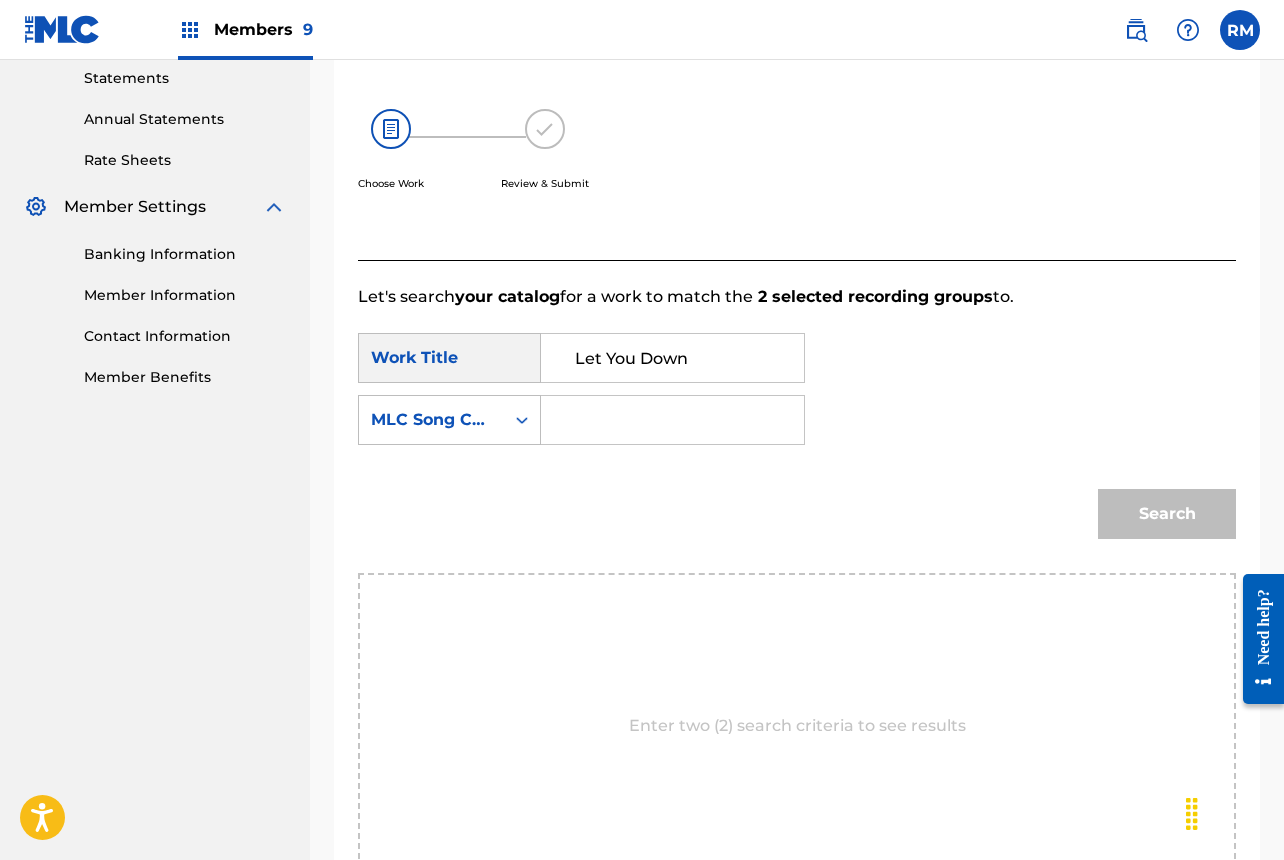 click at bounding box center [672, 420] 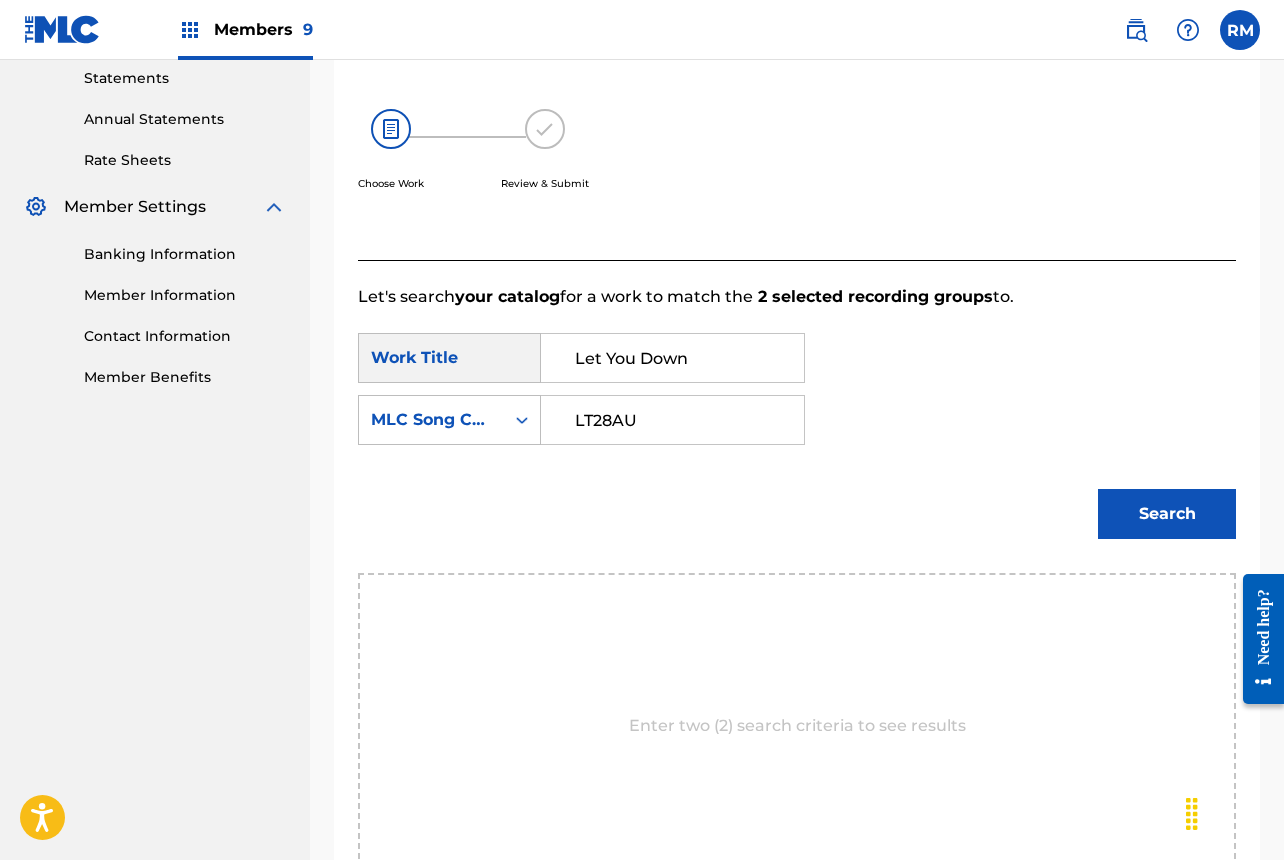 click on "LT28AU" at bounding box center [672, 420] 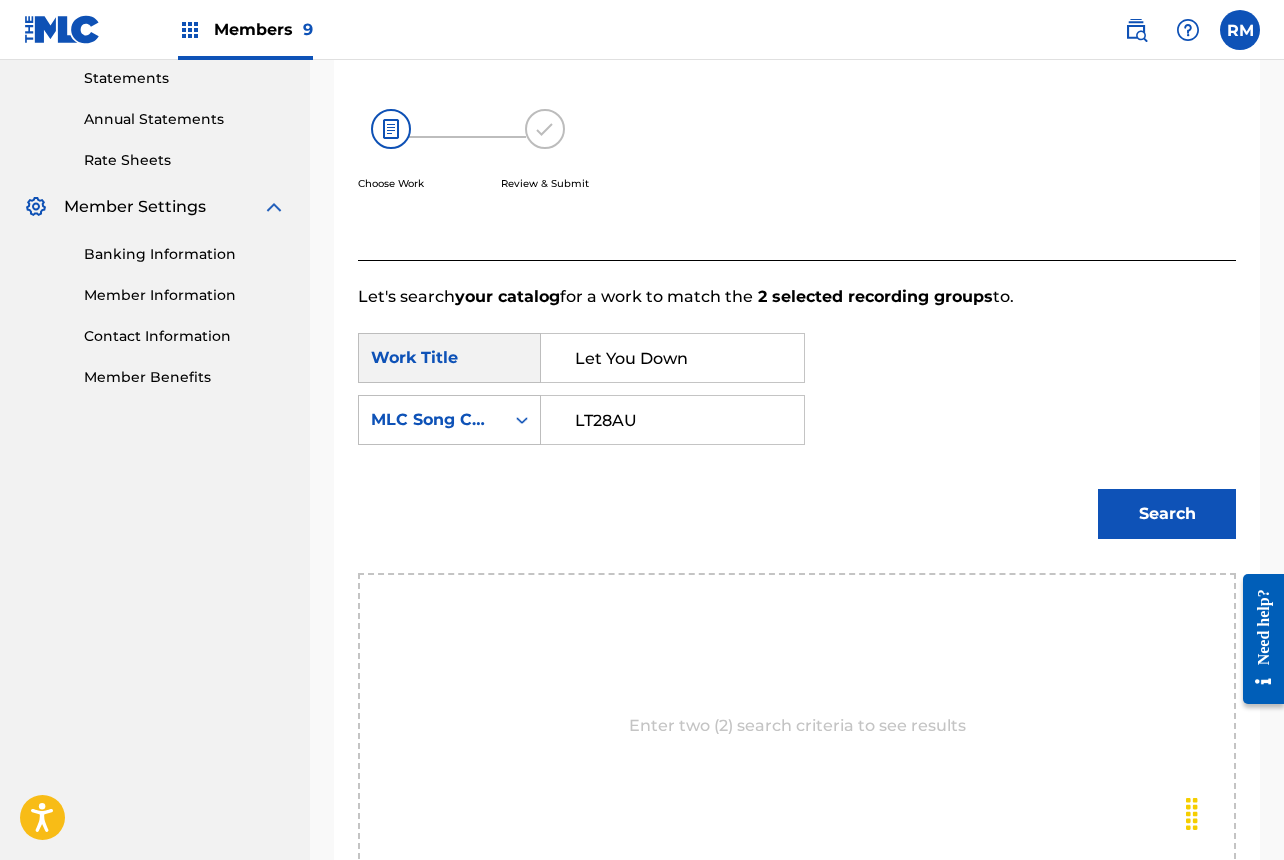 type on "LT28AU" 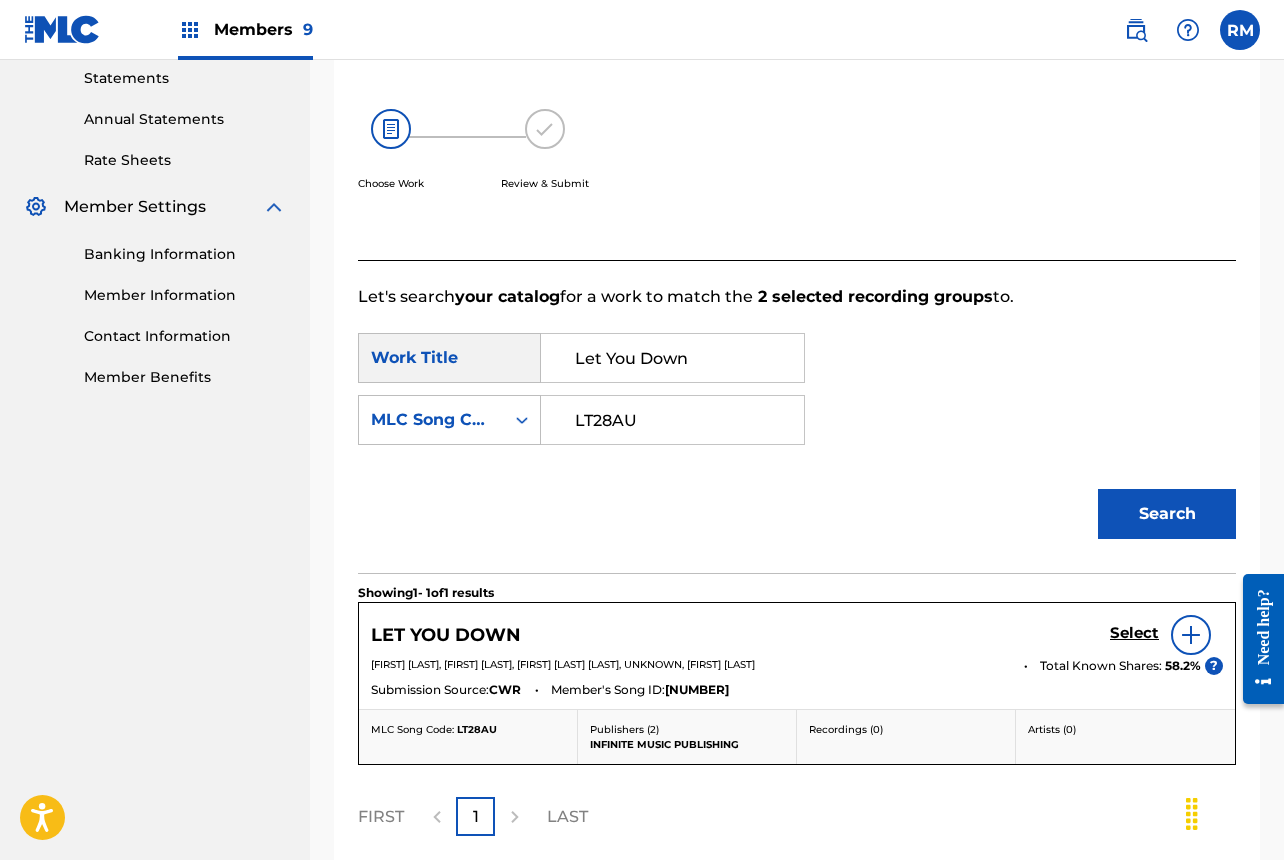 click on "Select" at bounding box center [1134, 633] 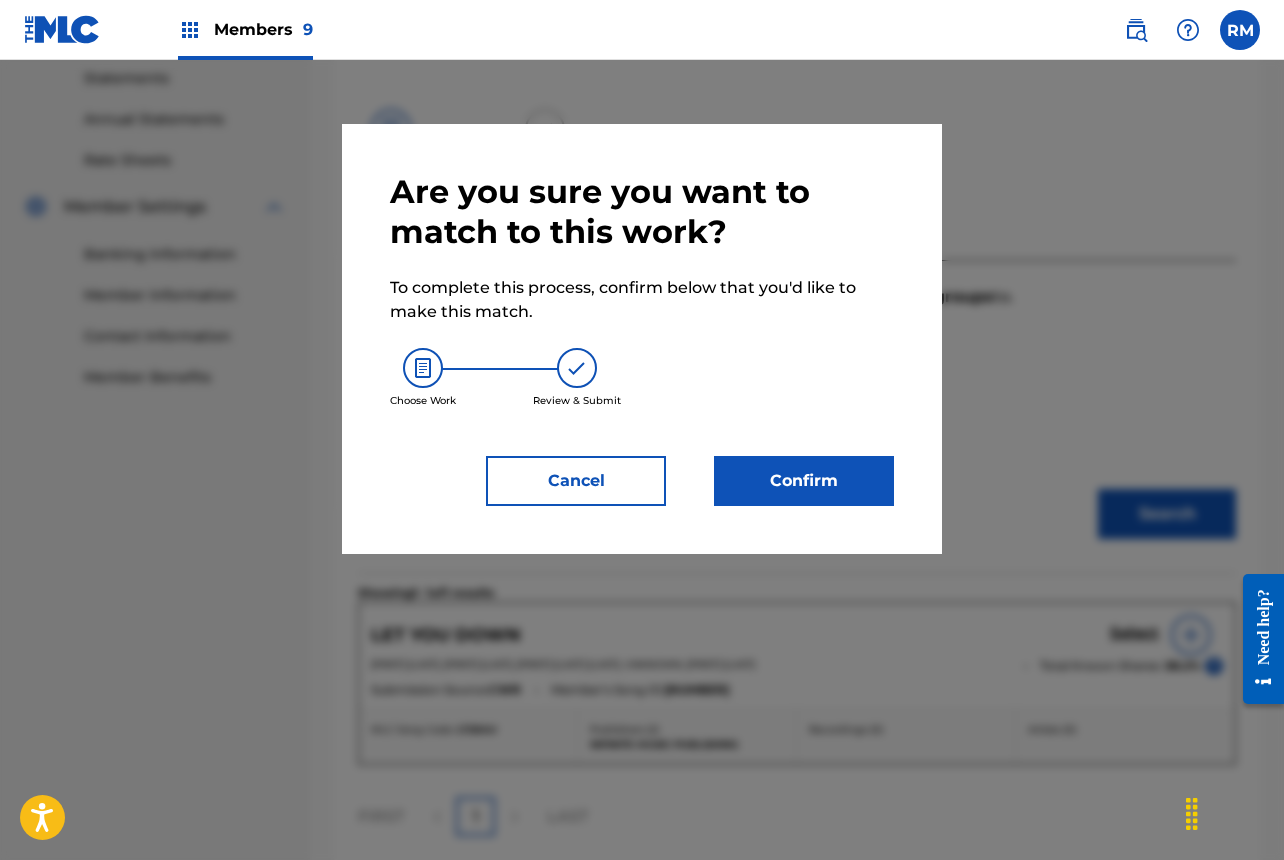 click on "Confirm" at bounding box center [804, 481] 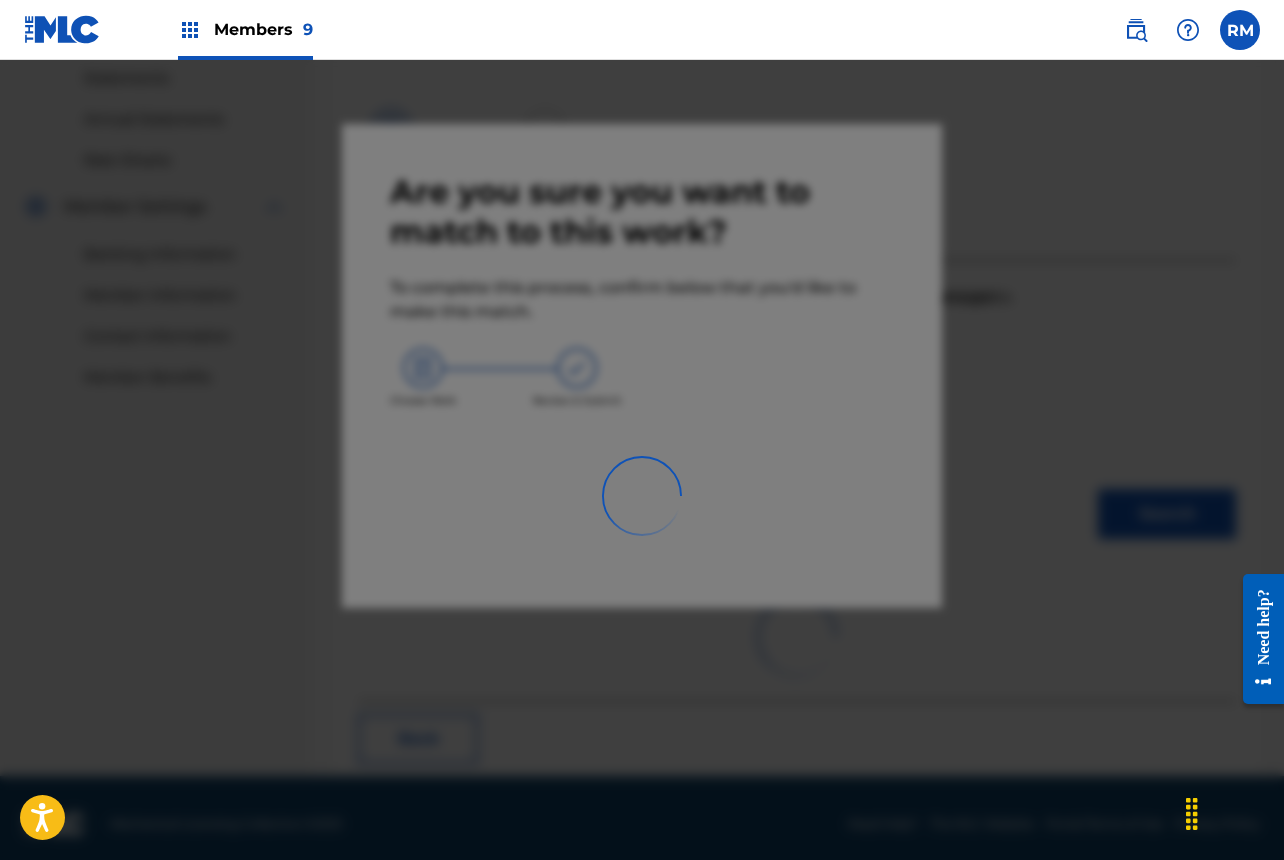 scroll, scrollTop: 67, scrollLeft: 0, axis: vertical 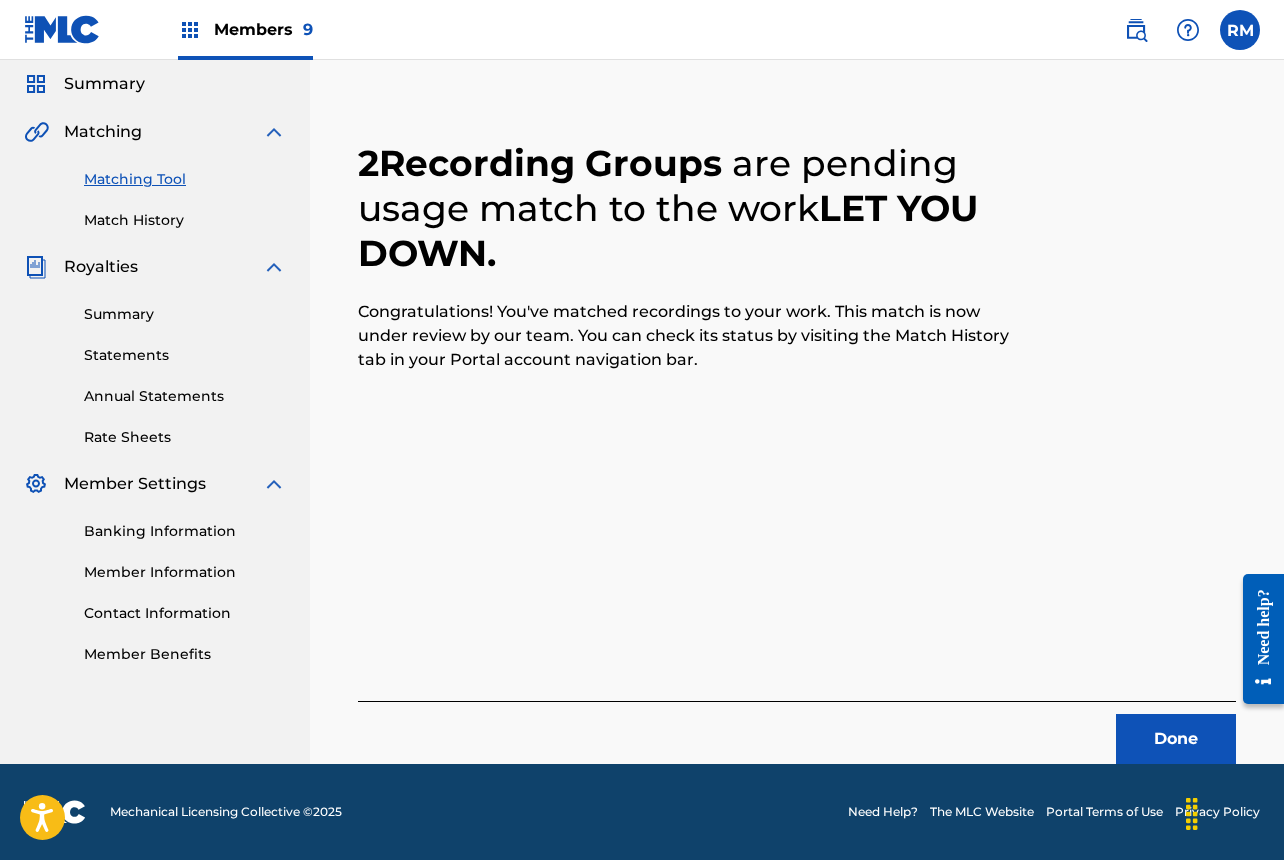 click on "Done" at bounding box center [1176, 739] 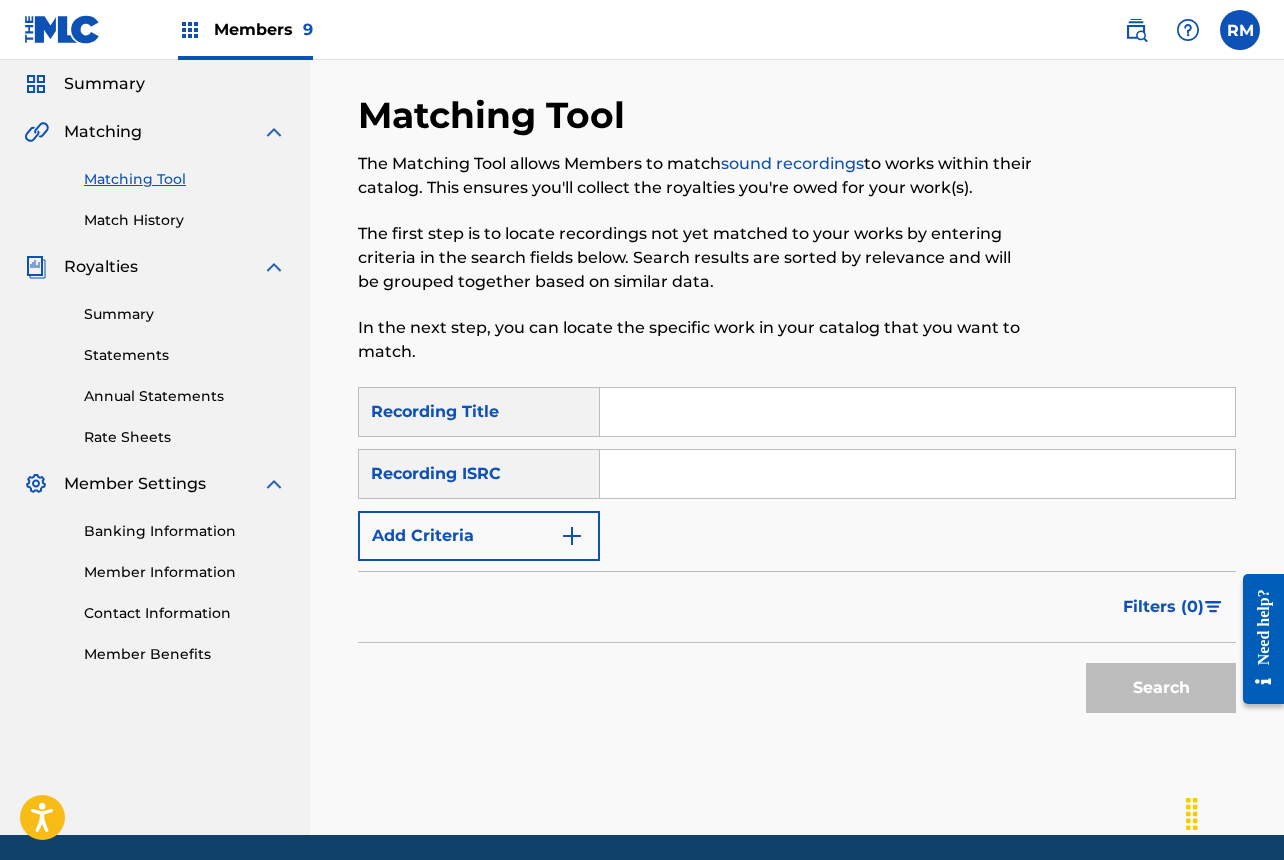 click at bounding box center [917, 474] 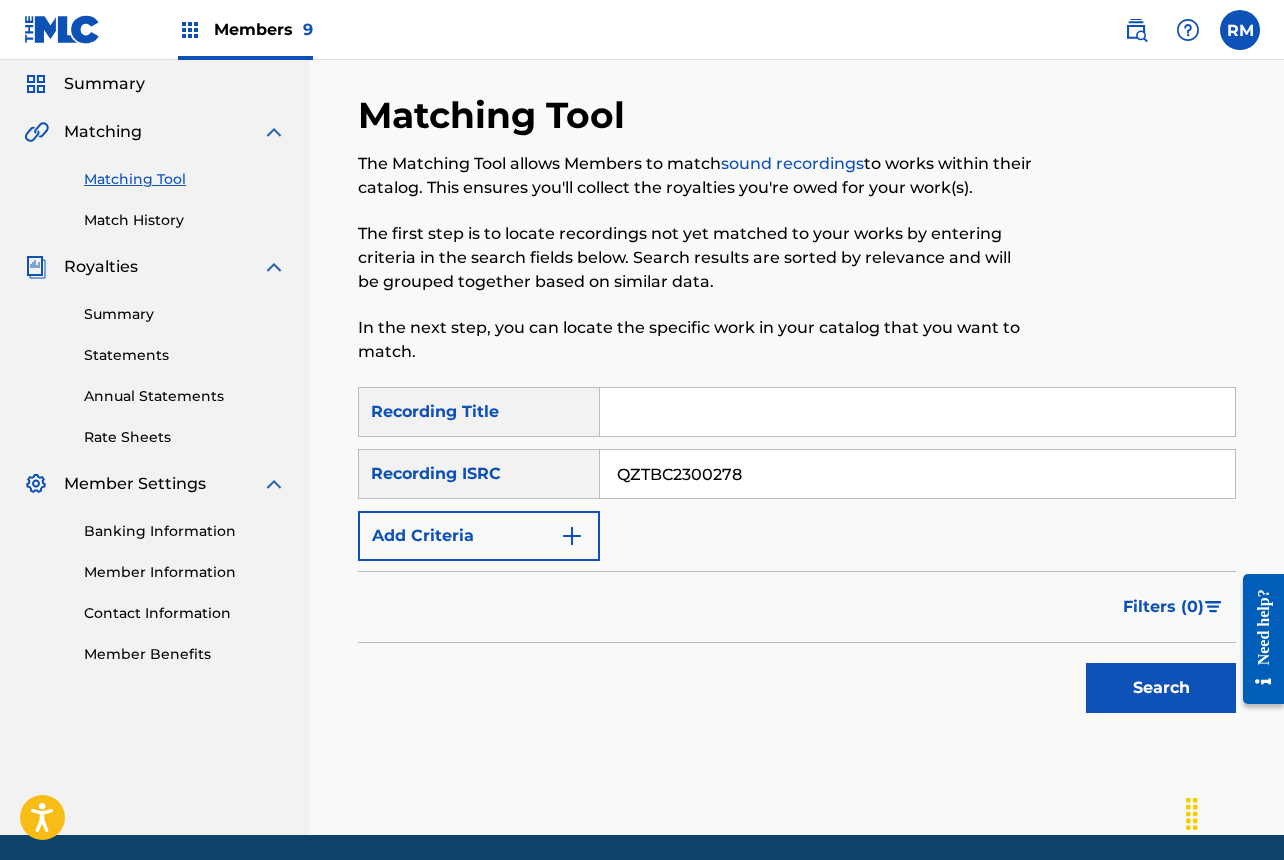 type on "QZTBC2300278" 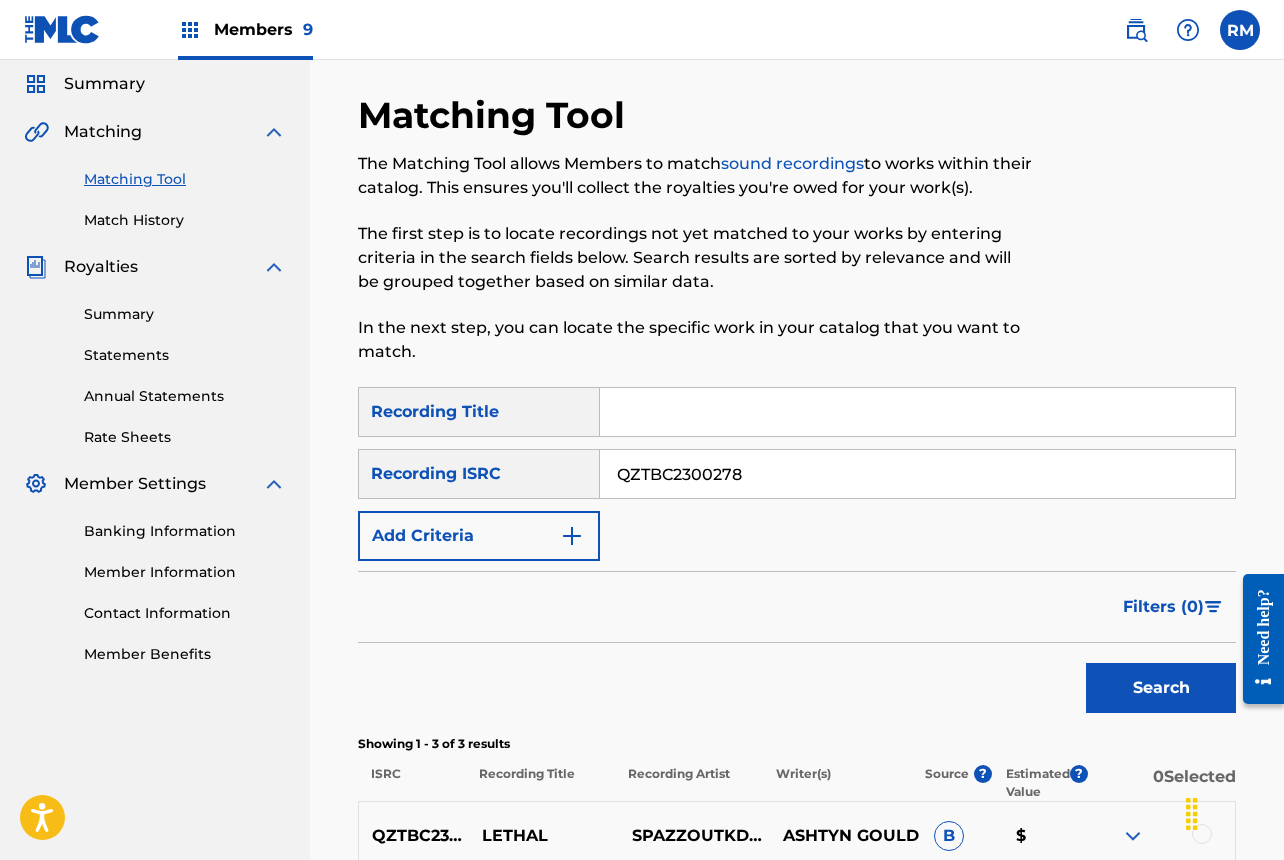 scroll, scrollTop: 414, scrollLeft: 0, axis: vertical 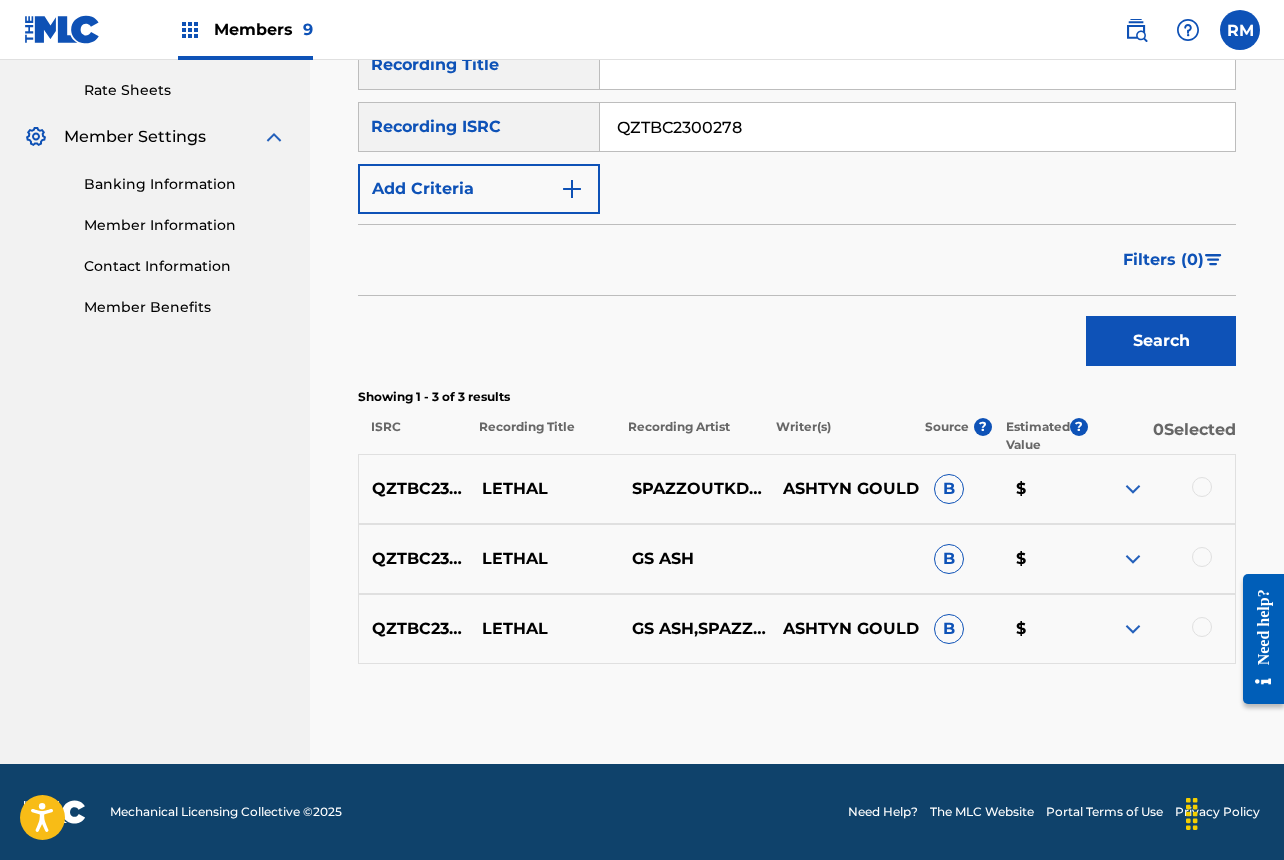 click at bounding box center [1202, 487] 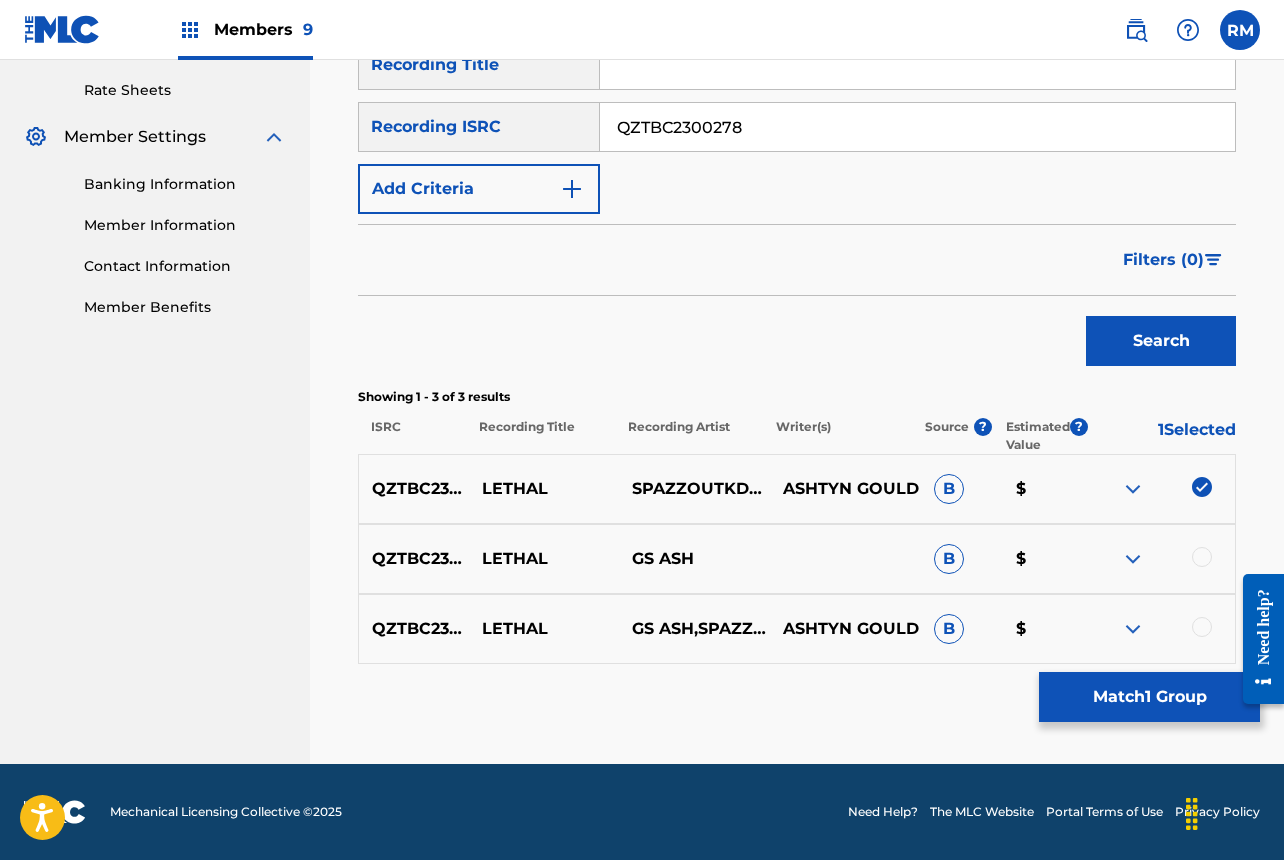 click at bounding box center (1202, 557) 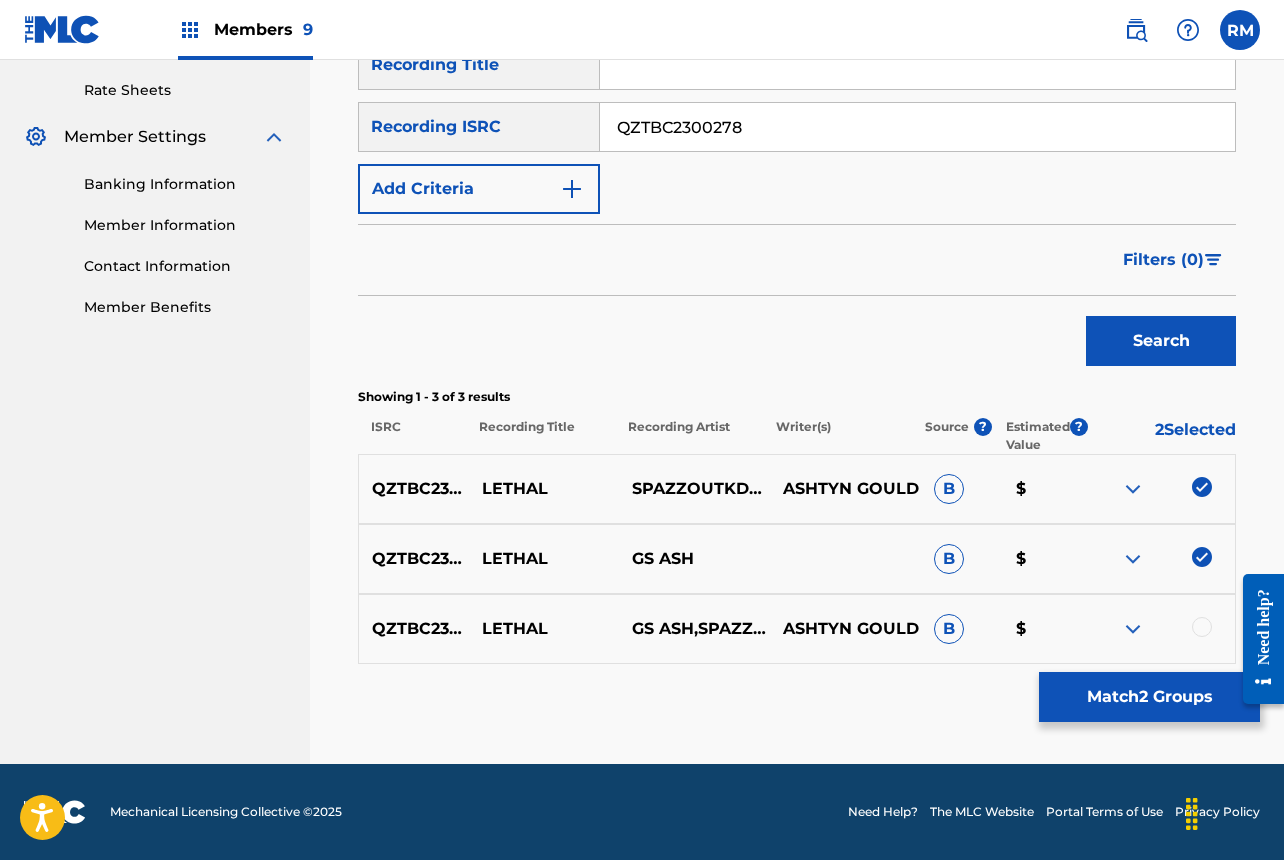 click at bounding box center (1202, 627) 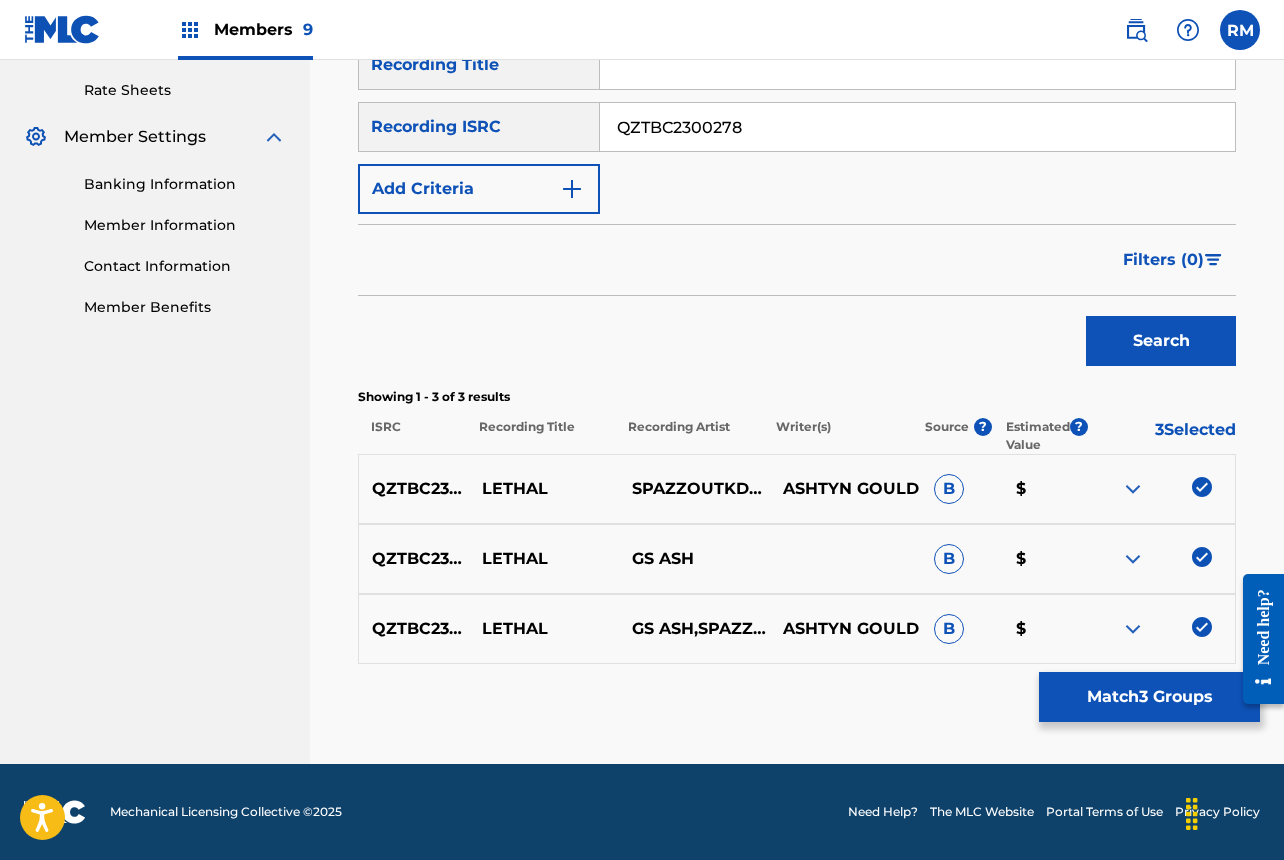 click on "Match  3 Groups" at bounding box center [1149, 697] 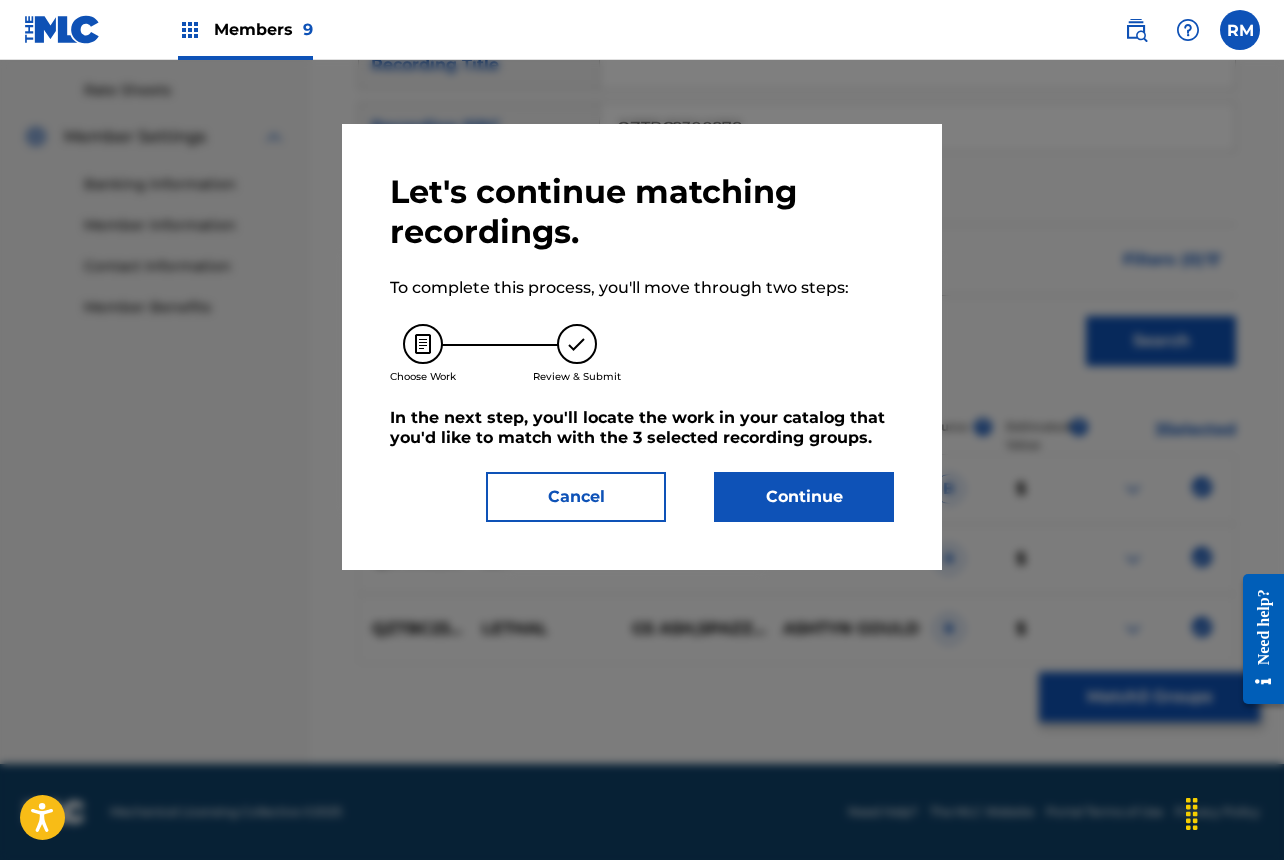 click on "Continue" at bounding box center [804, 497] 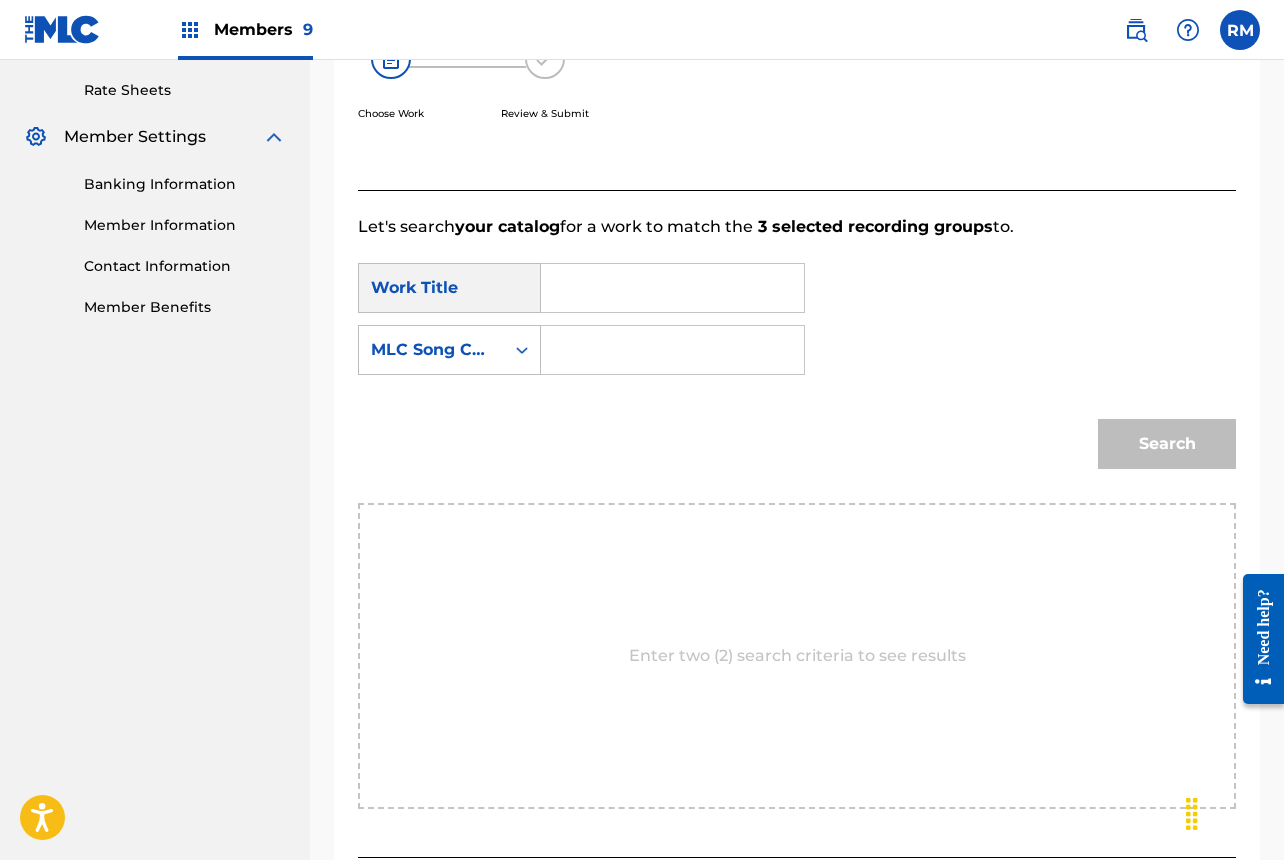 click at bounding box center [672, 288] 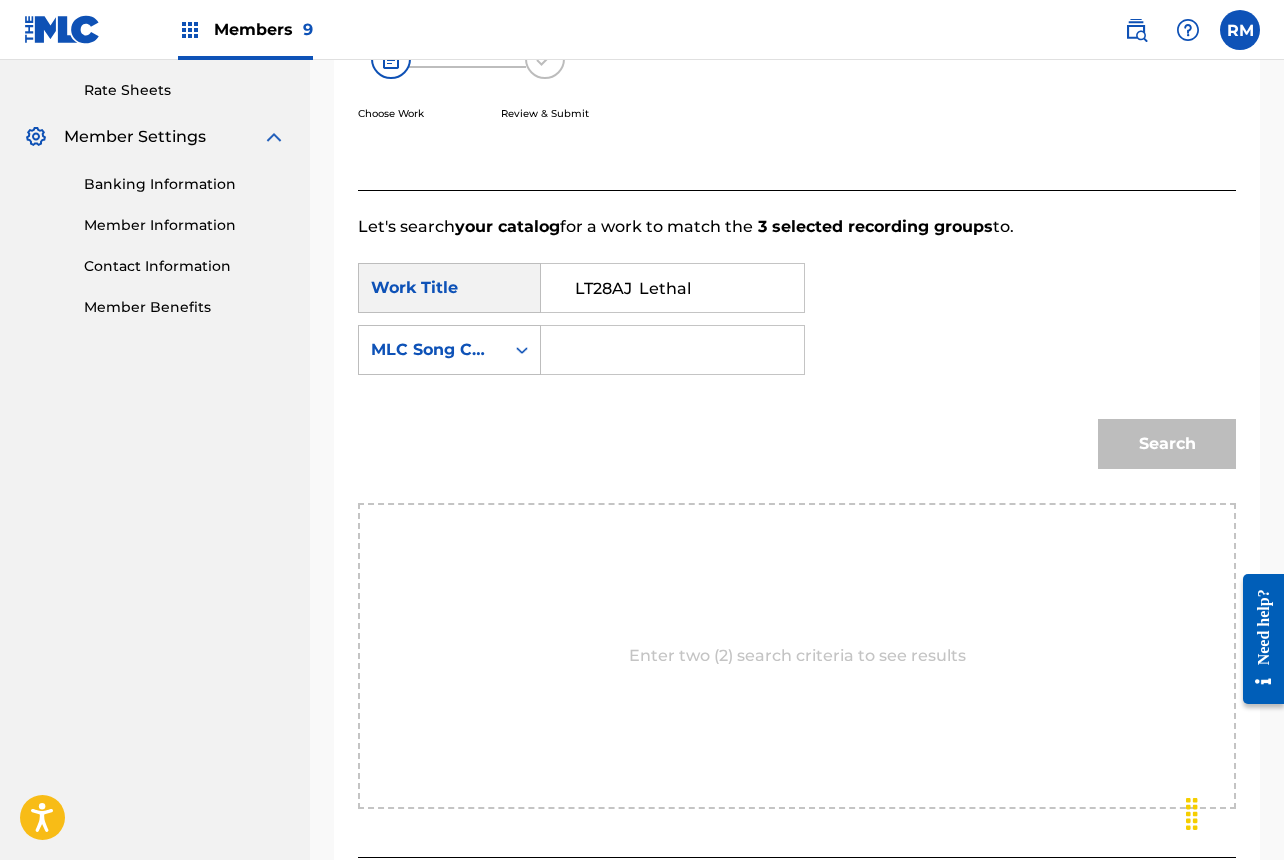 click on "LT28AJ	Lethal" at bounding box center [672, 288] 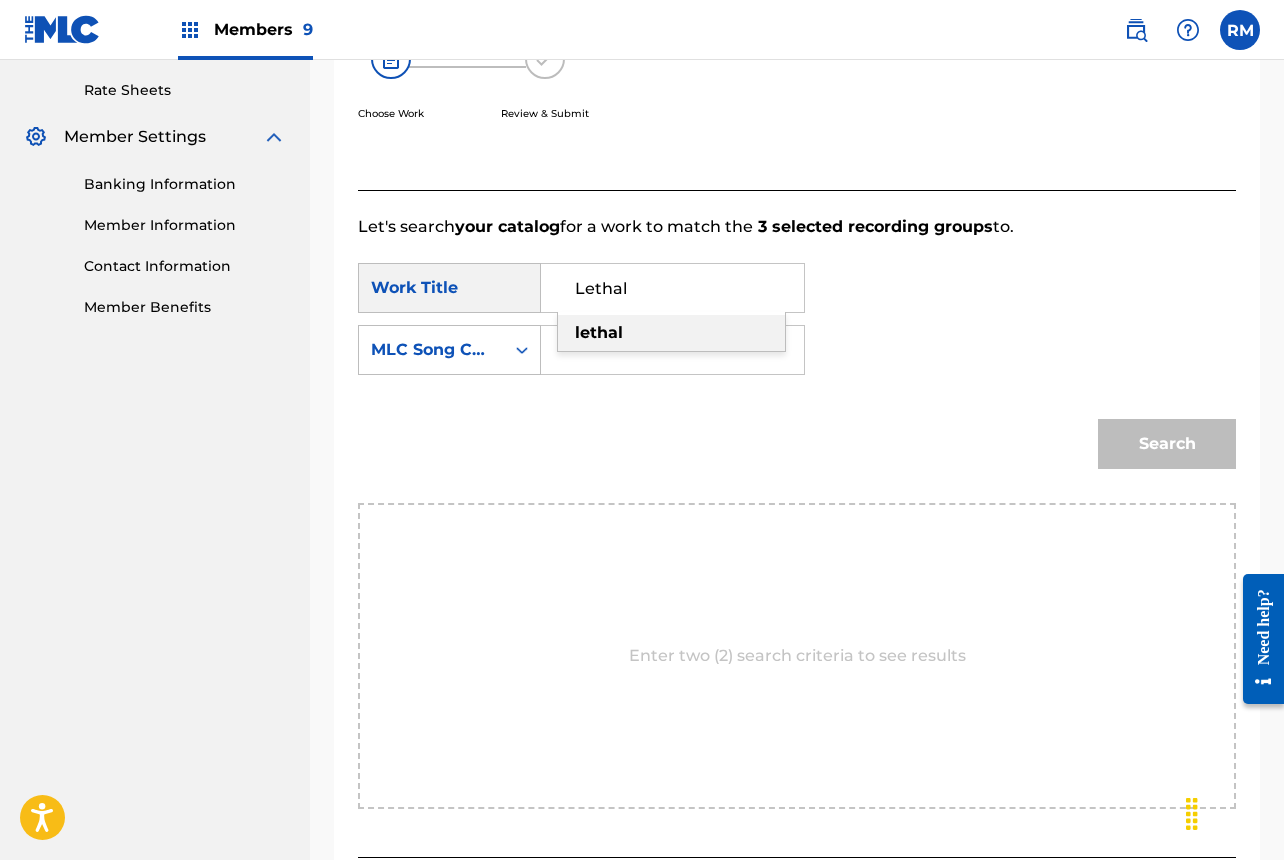 click on "lethal" at bounding box center (671, 333) 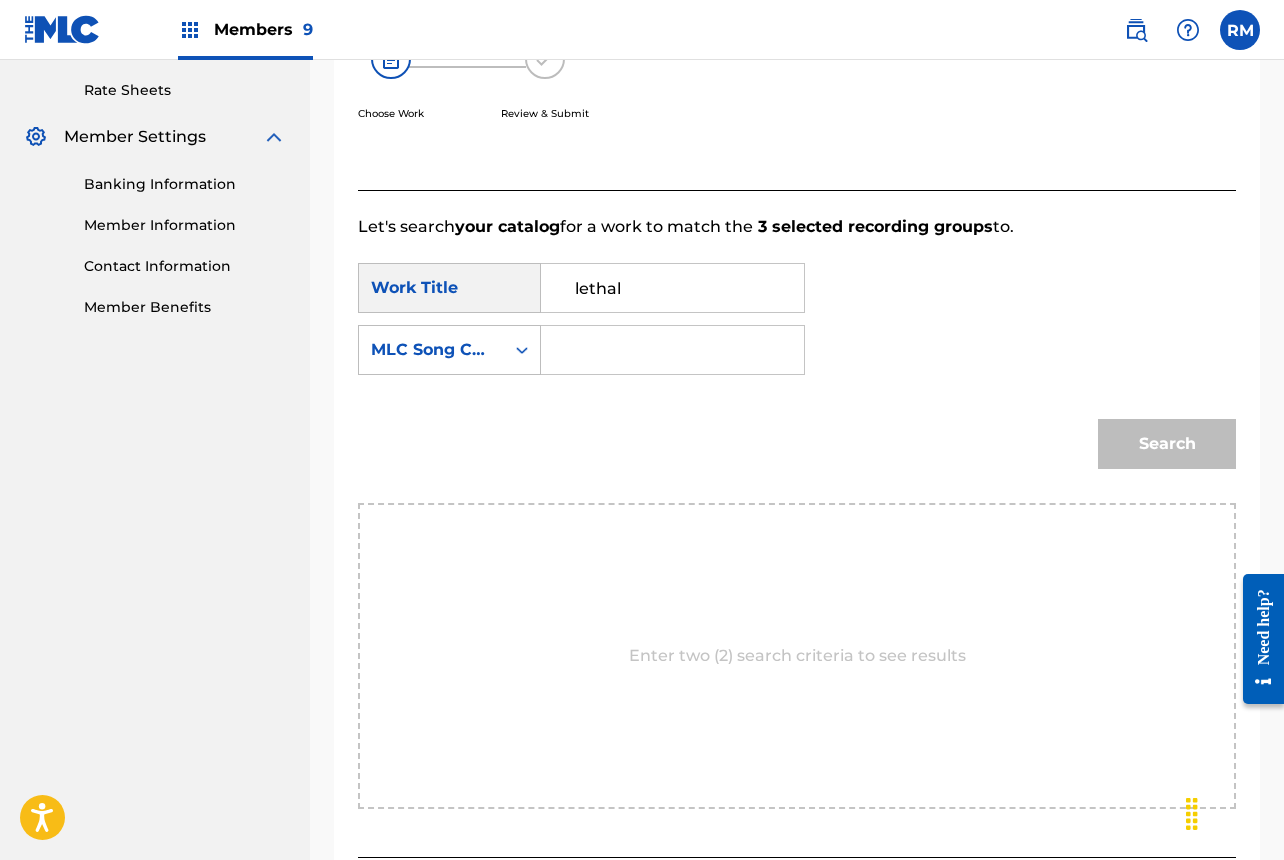 click at bounding box center (672, 350) 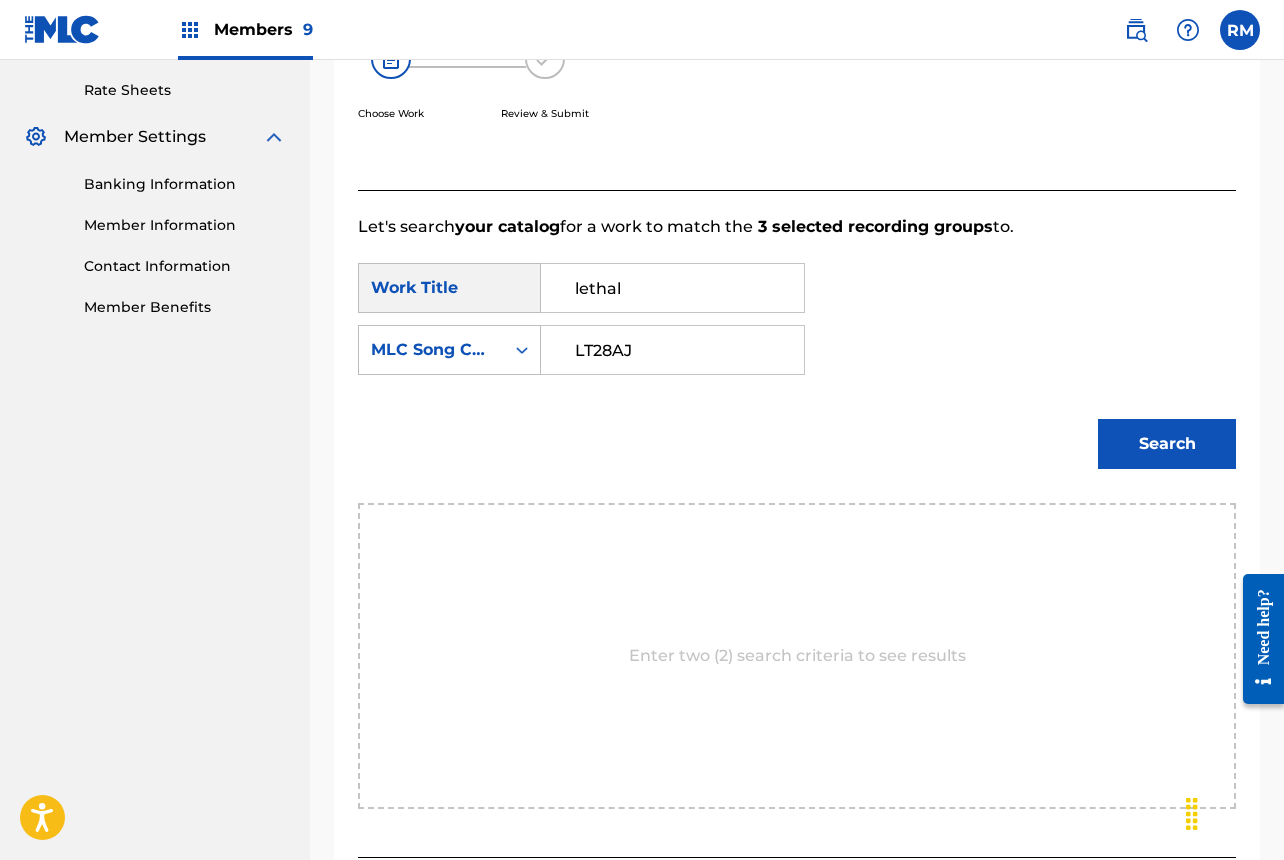 click on "LT28AJ" at bounding box center (672, 350) 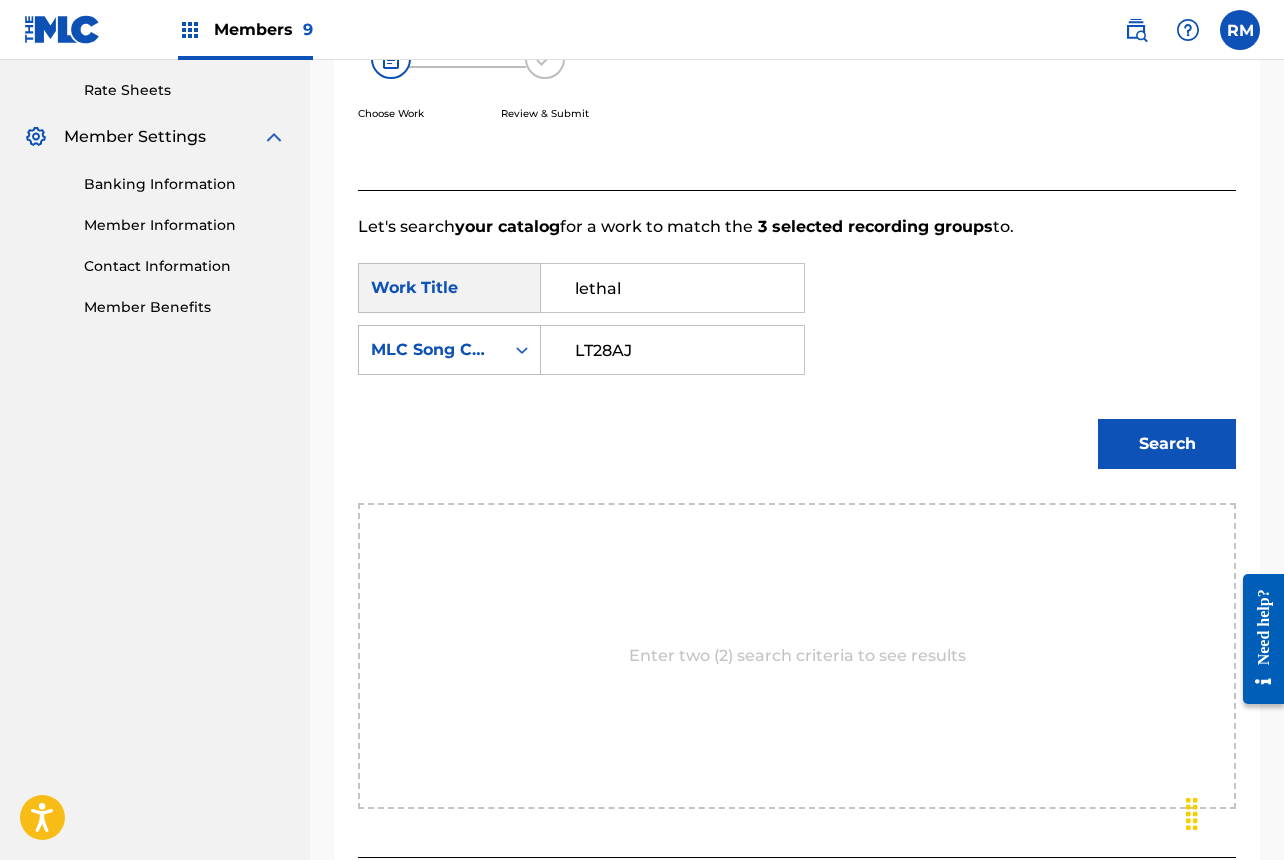 type on "LT28AJ" 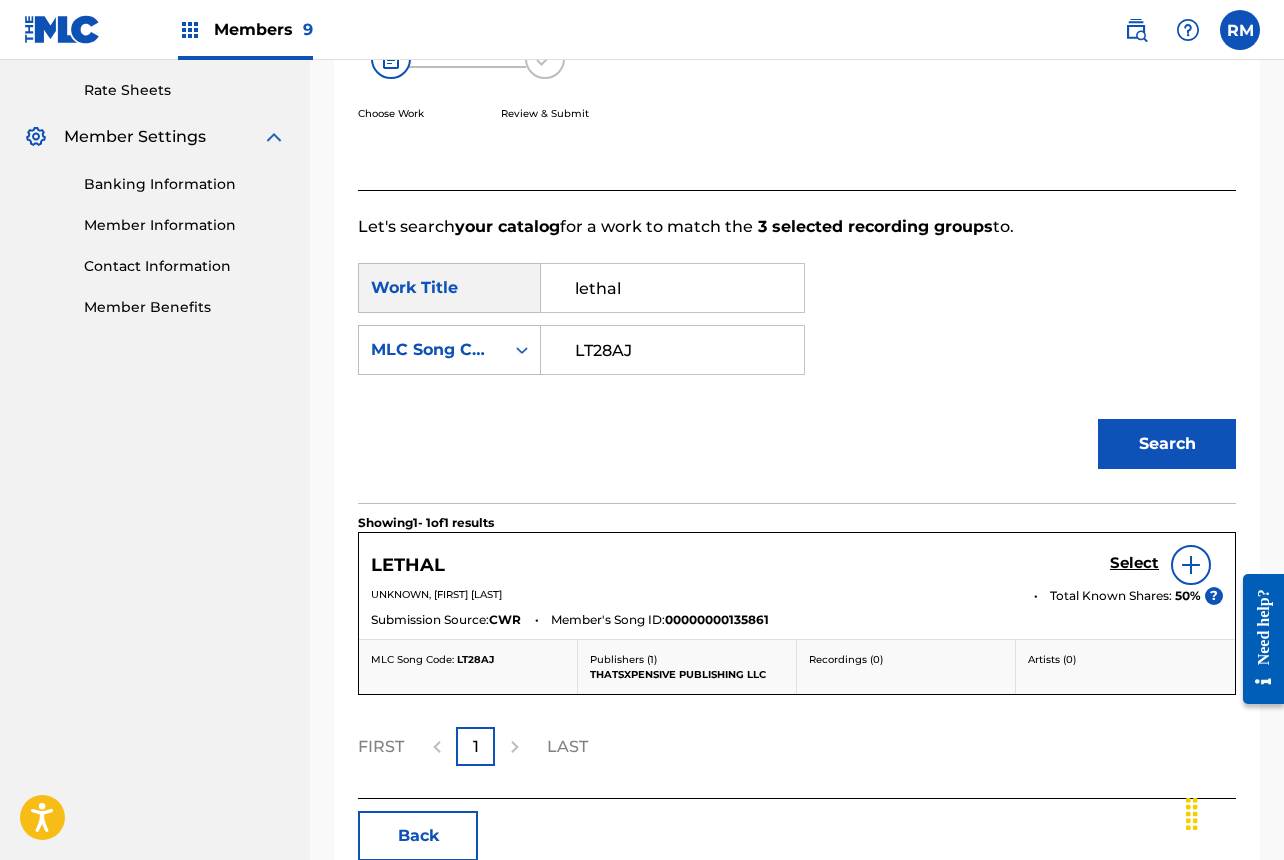 click on "Select" at bounding box center (1134, 563) 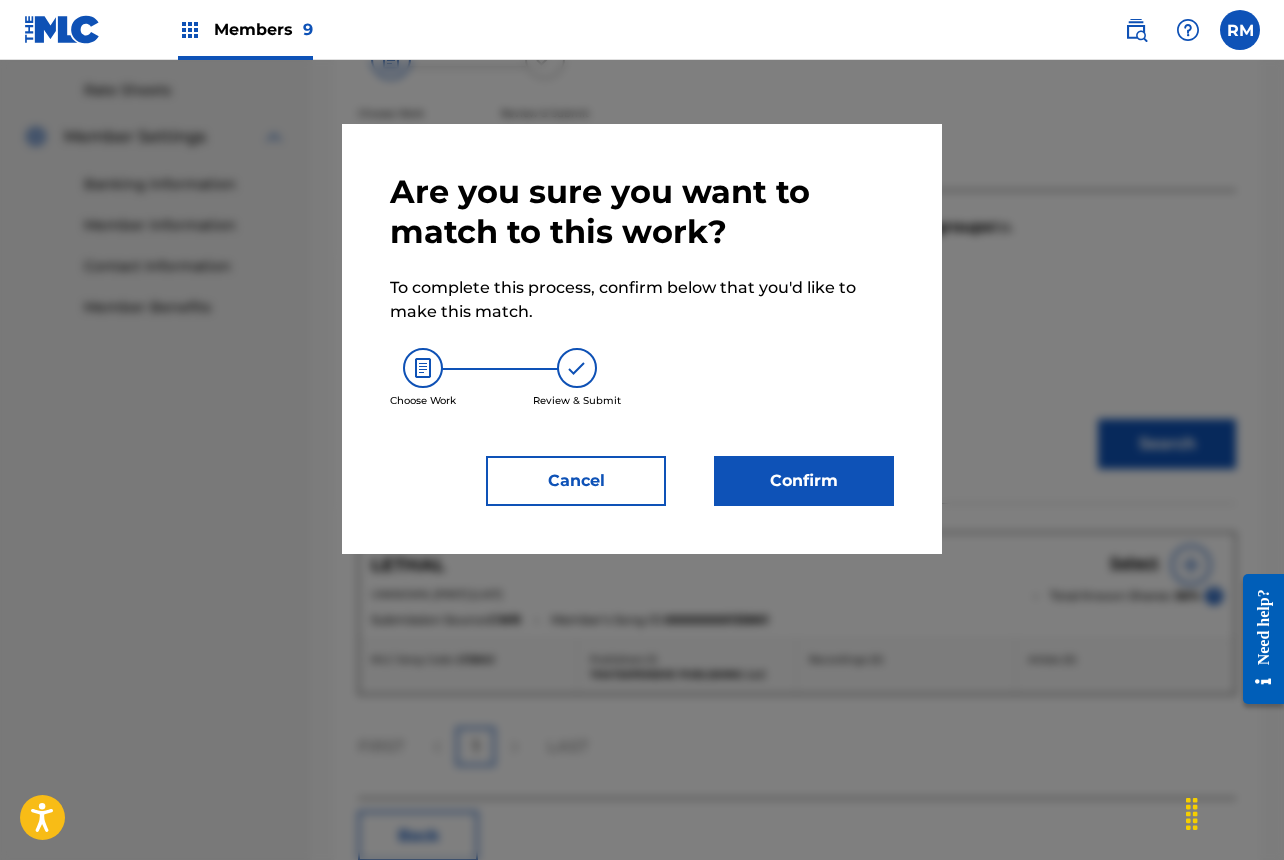 click on "Confirm" at bounding box center [804, 481] 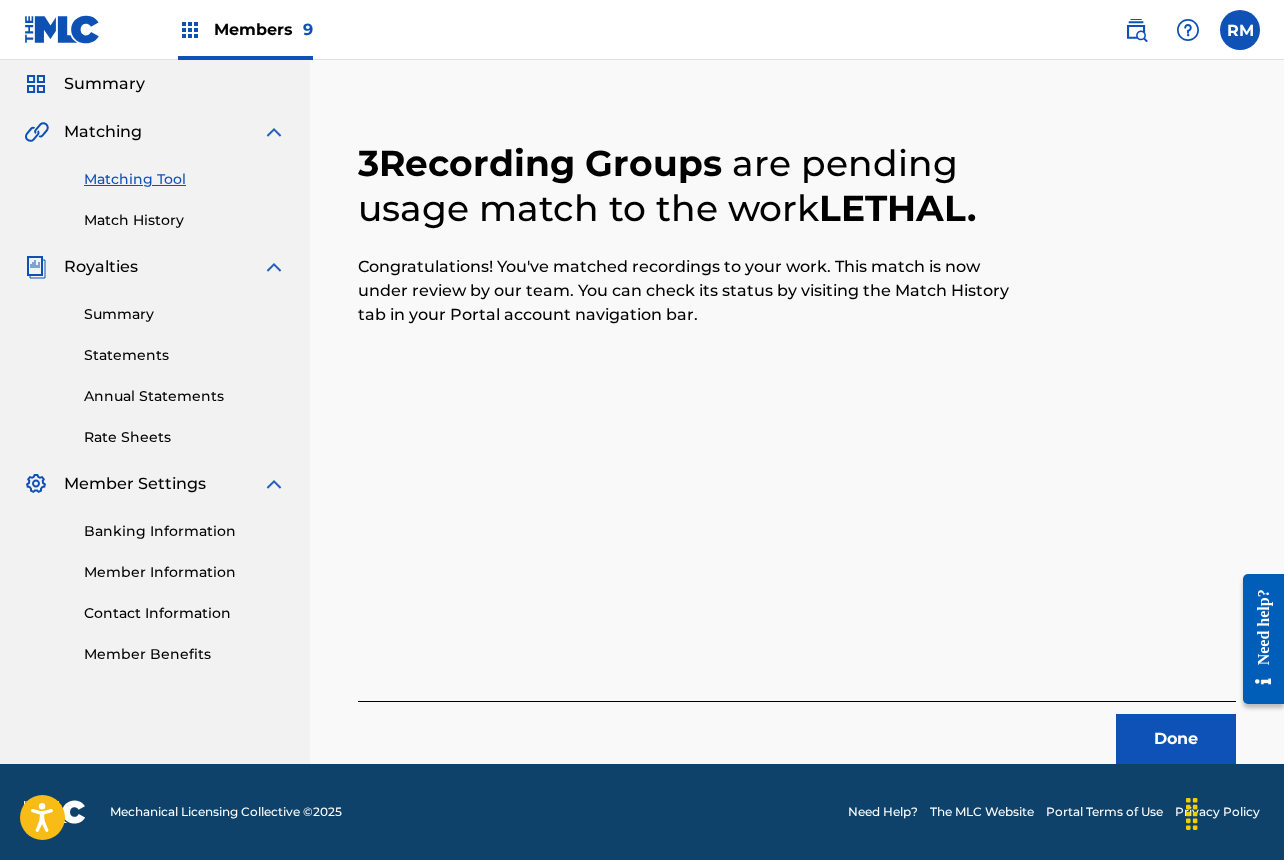 scroll, scrollTop: 67, scrollLeft: 0, axis: vertical 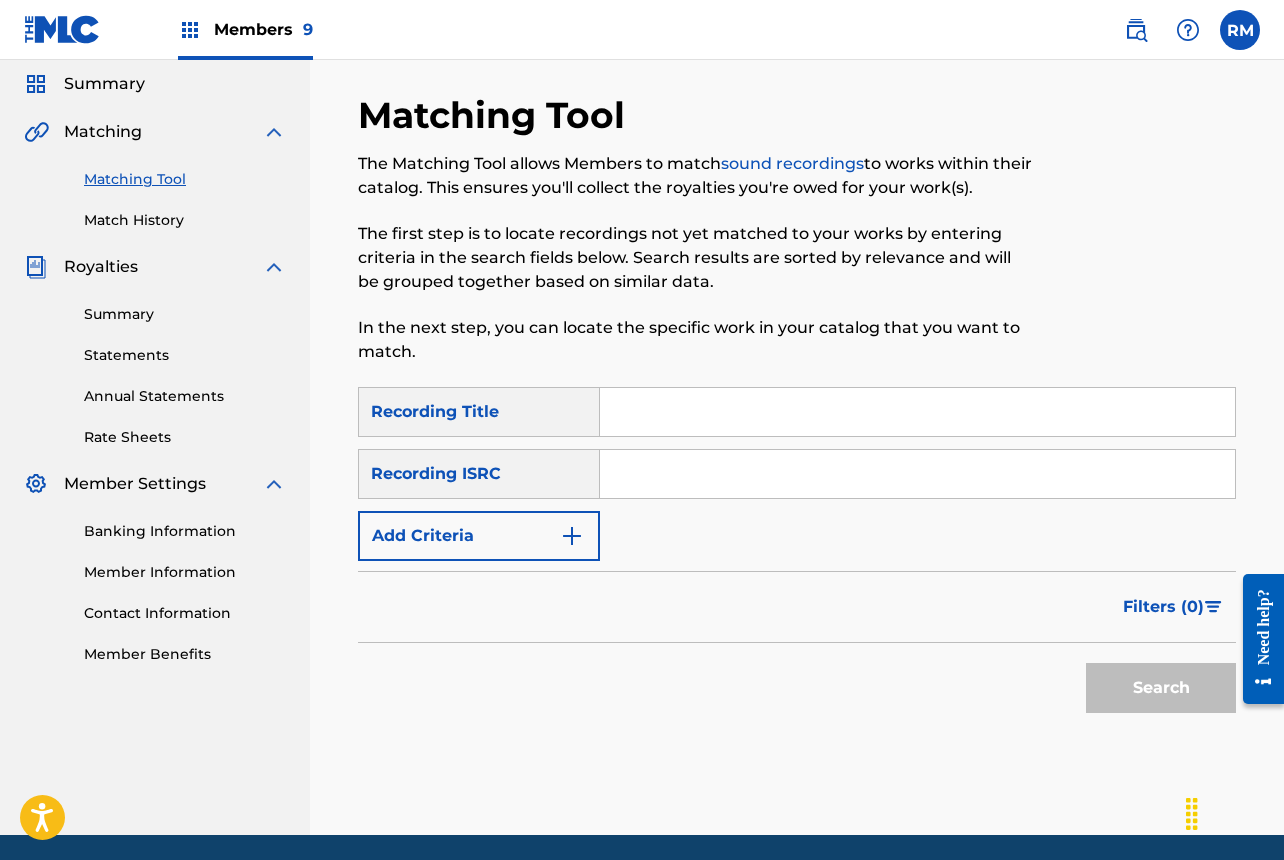 click at bounding box center (917, 474) 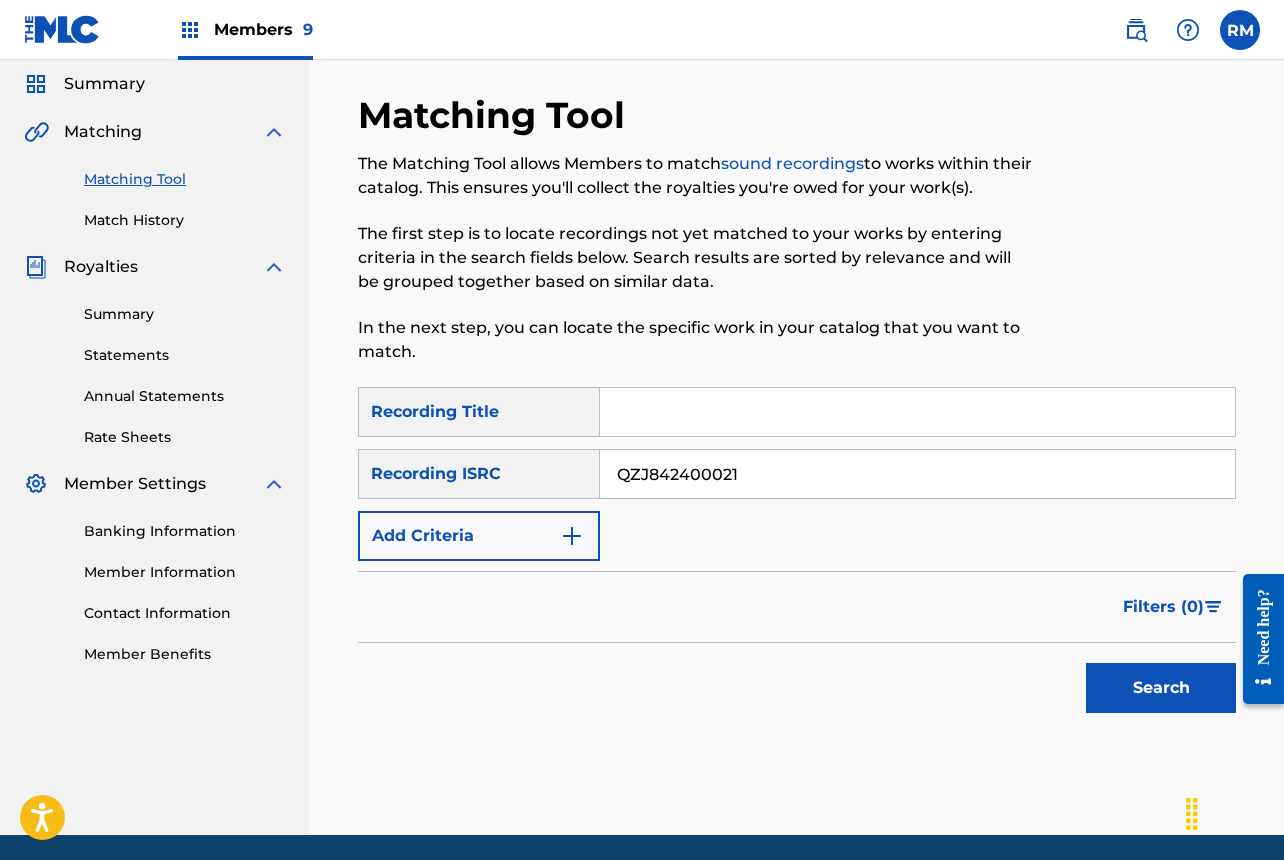 type on "QZJ842400021" 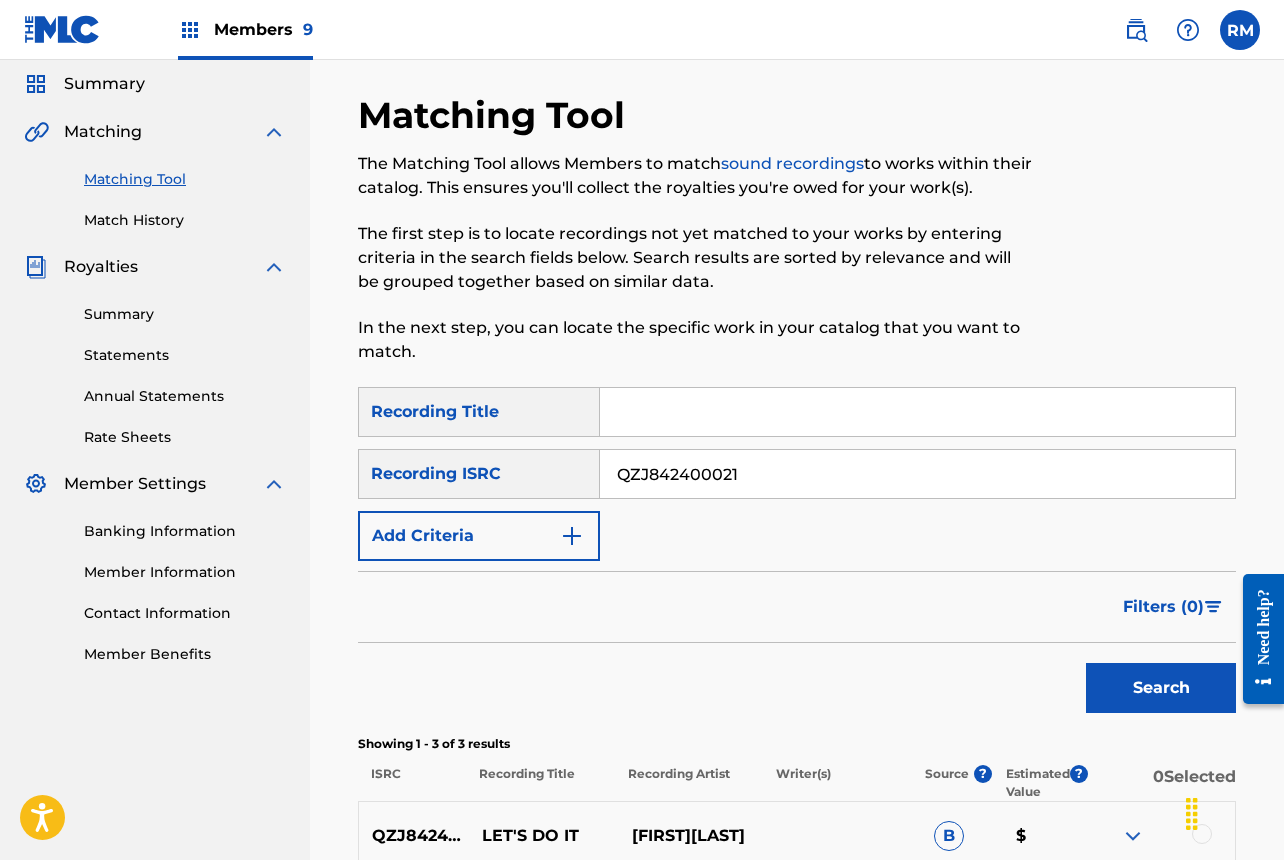 scroll, scrollTop: 414, scrollLeft: 0, axis: vertical 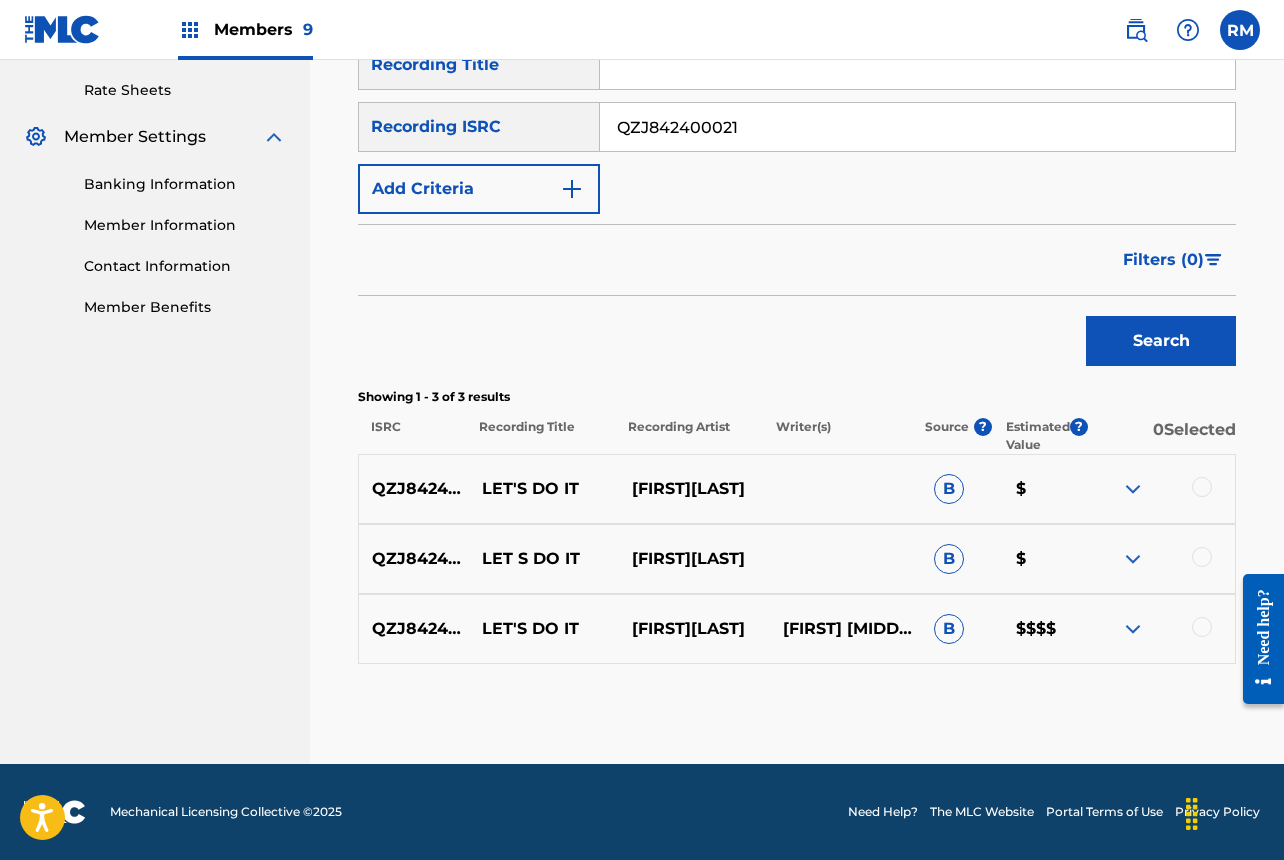 click at bounding box center (1202, 487) 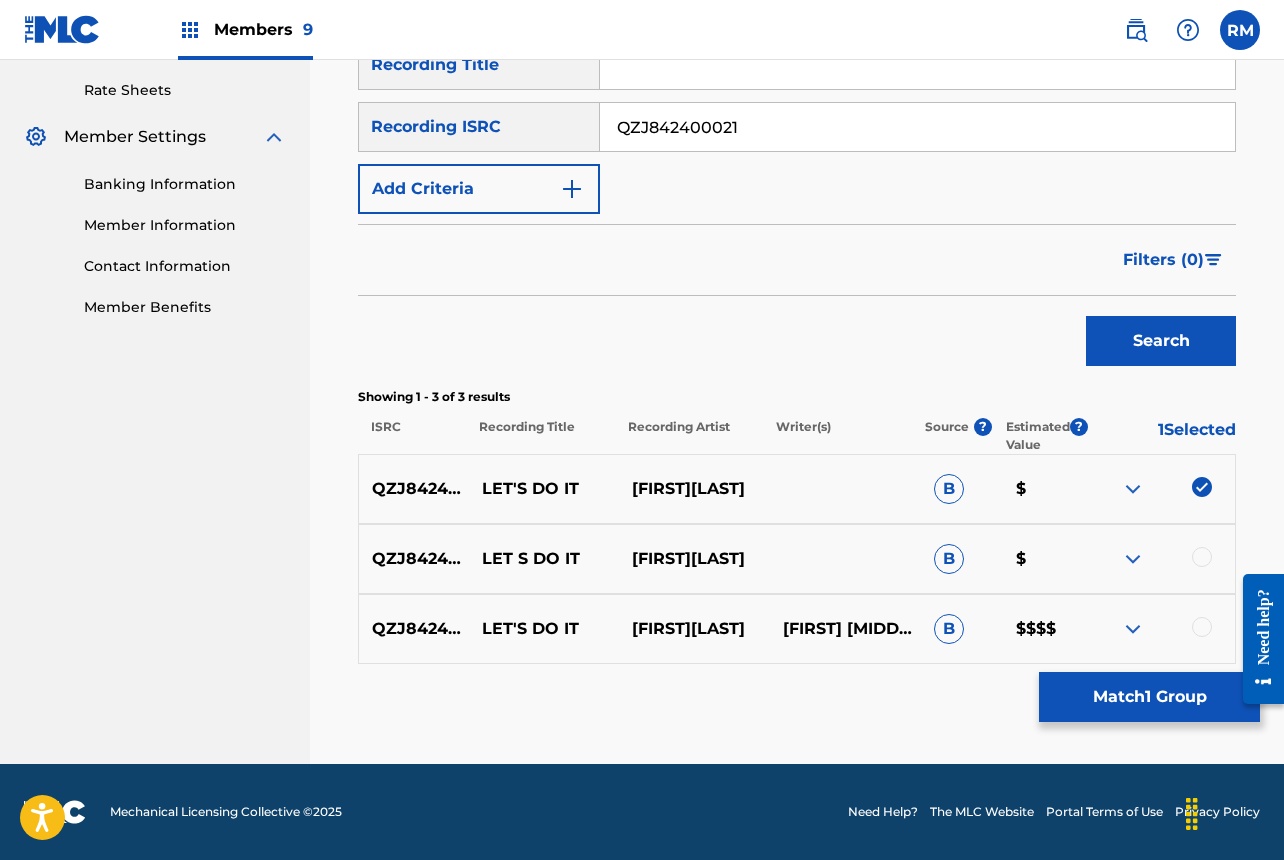 click at bounding box center (1202, 557) 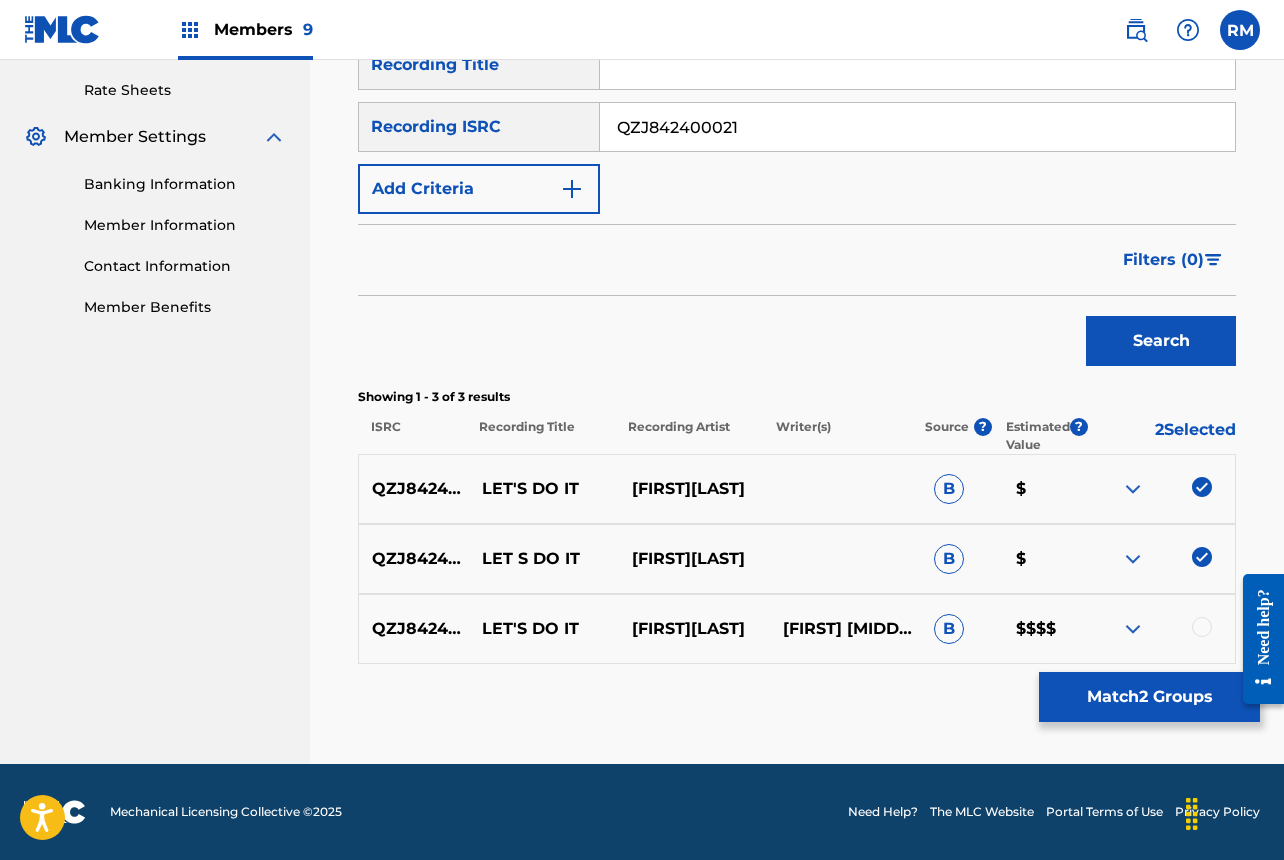 click at bounding box center [1202, 627] 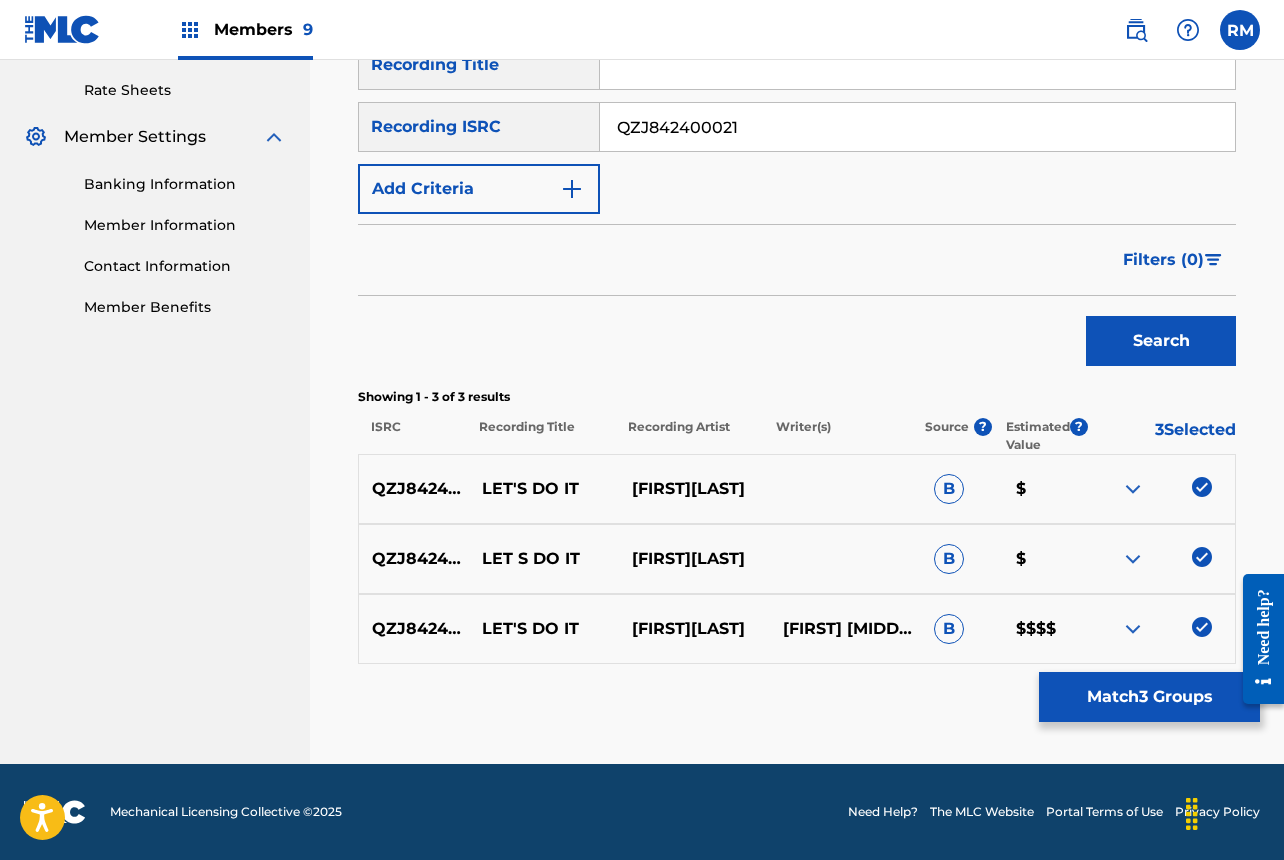 click on "Match  3 Groups" at bounding box center (1149, 697) 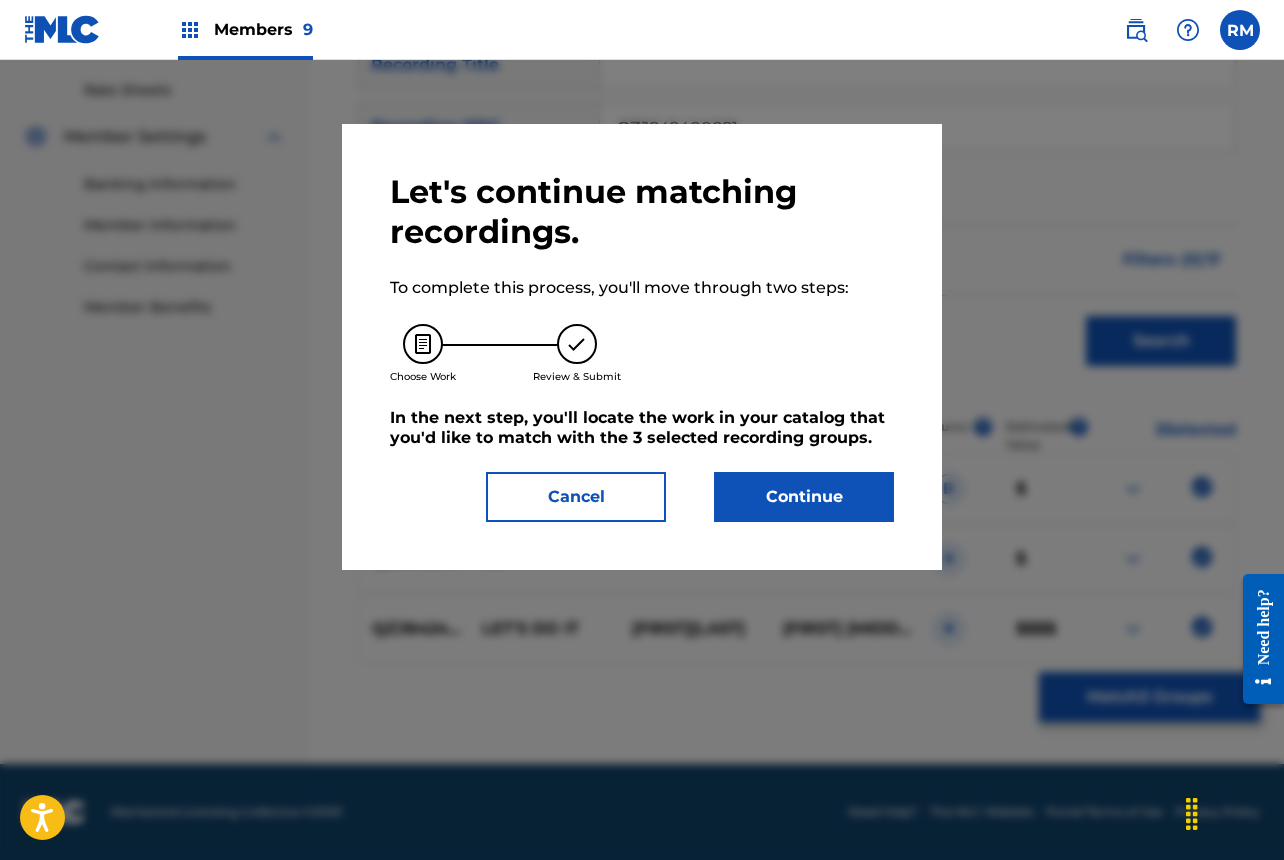 click on "Continue" at bounding box center [804, 497] 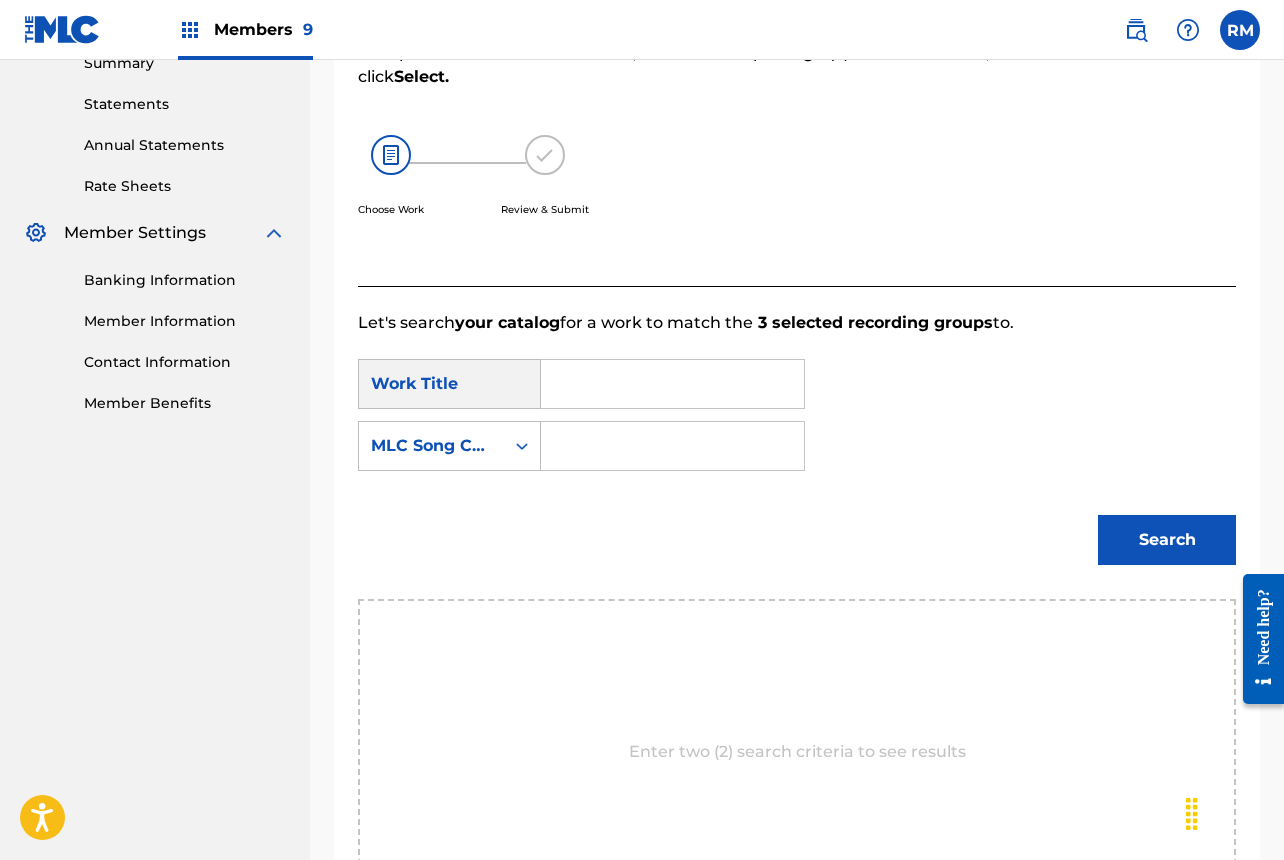 scroll, scrollTop: 414, scrollLeft: 0, axis: vertical 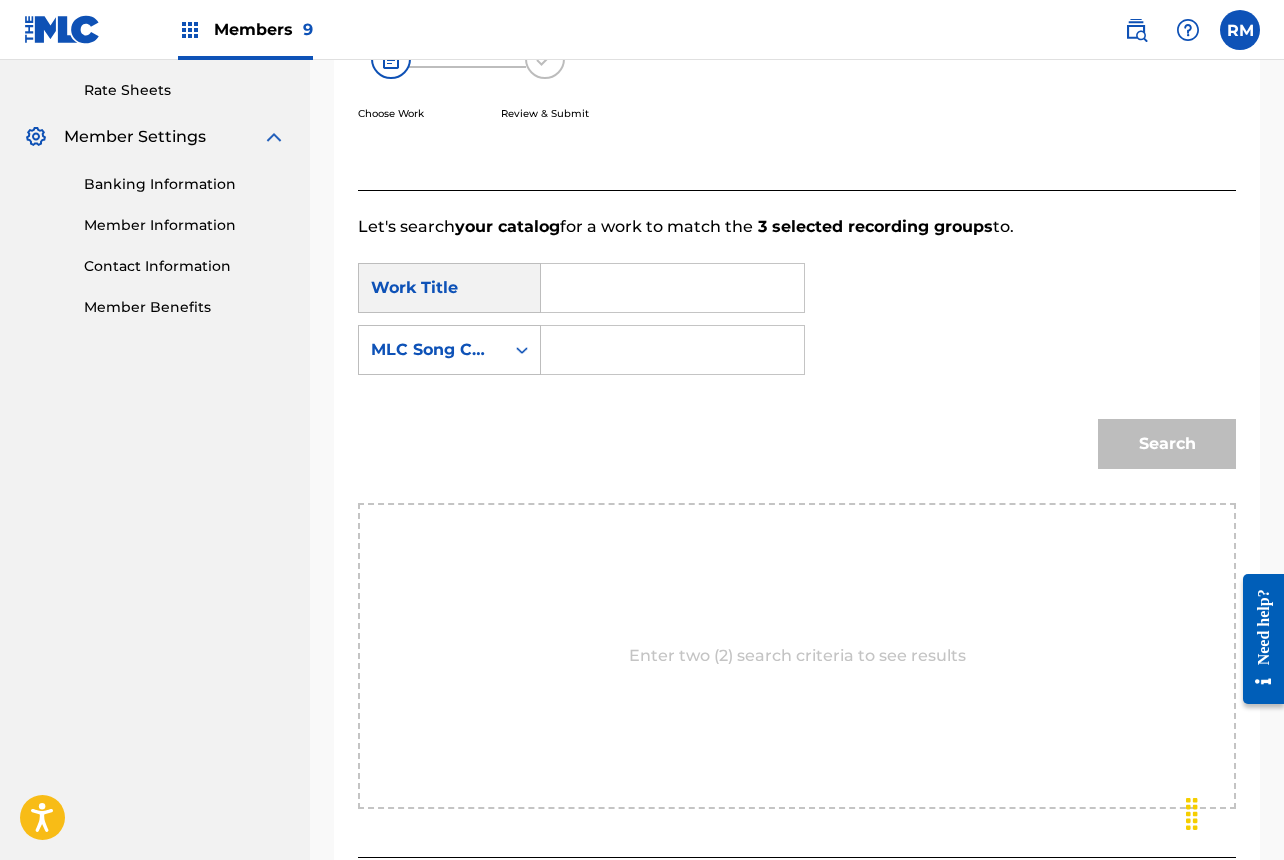 click at bounding box center (672, 288) 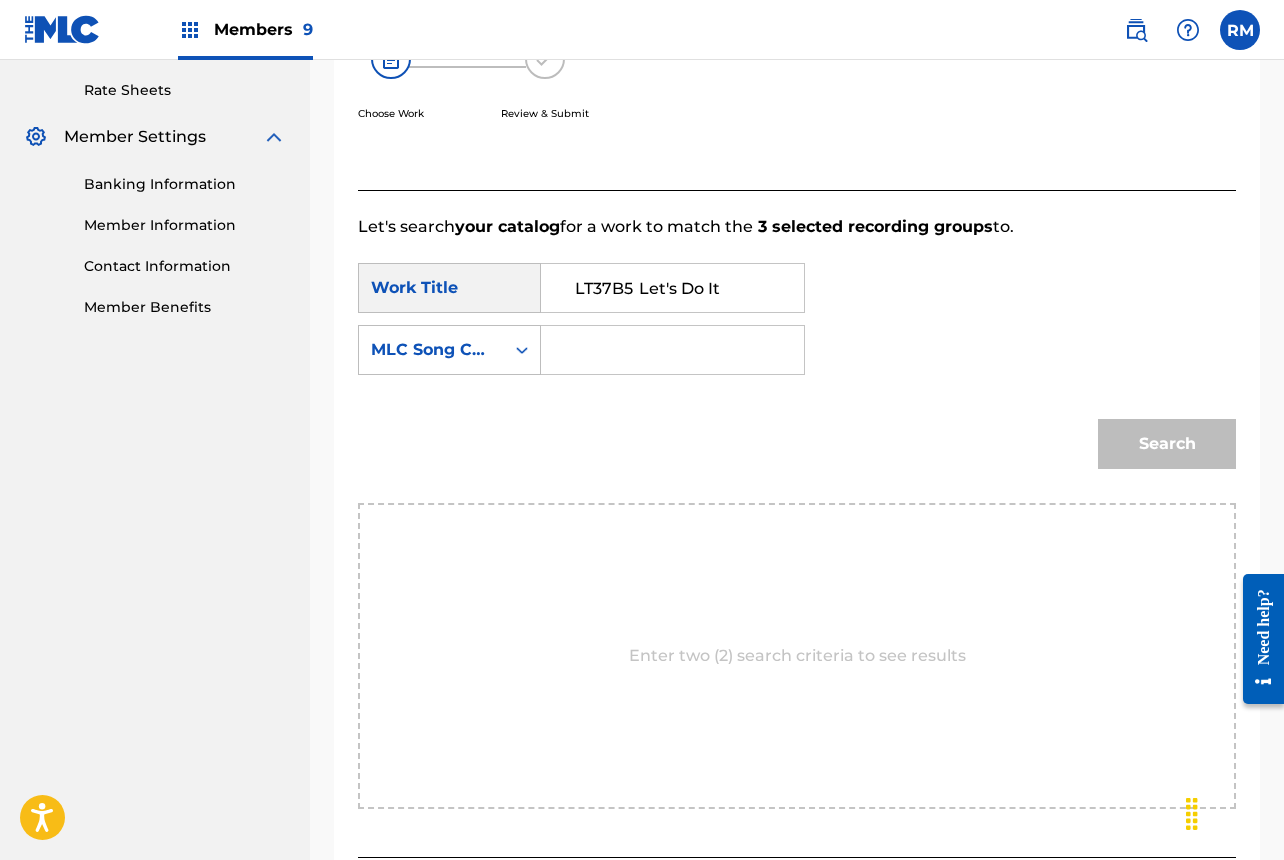 click on "LT37B5	Let's Do It" at bounding box center [672, 288] 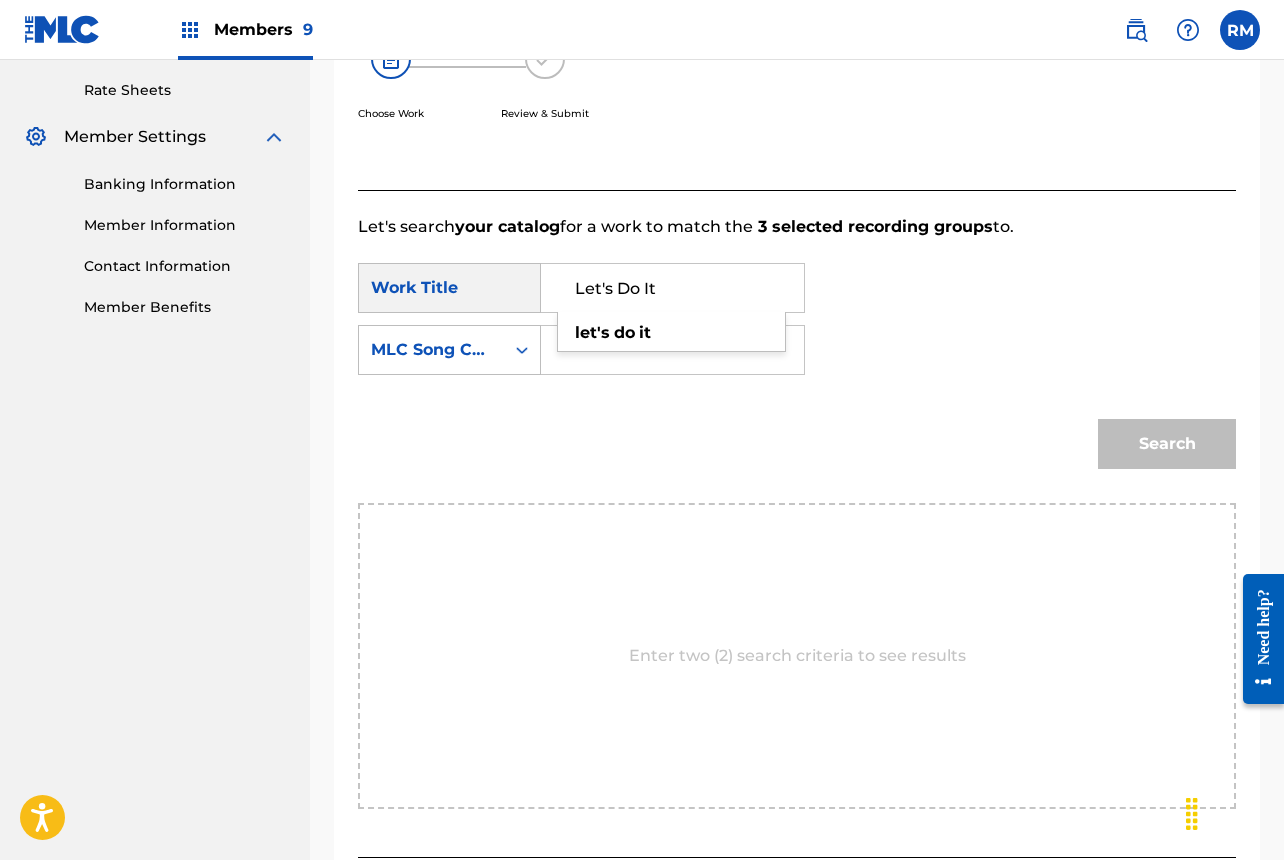 type on "Let's Do It" 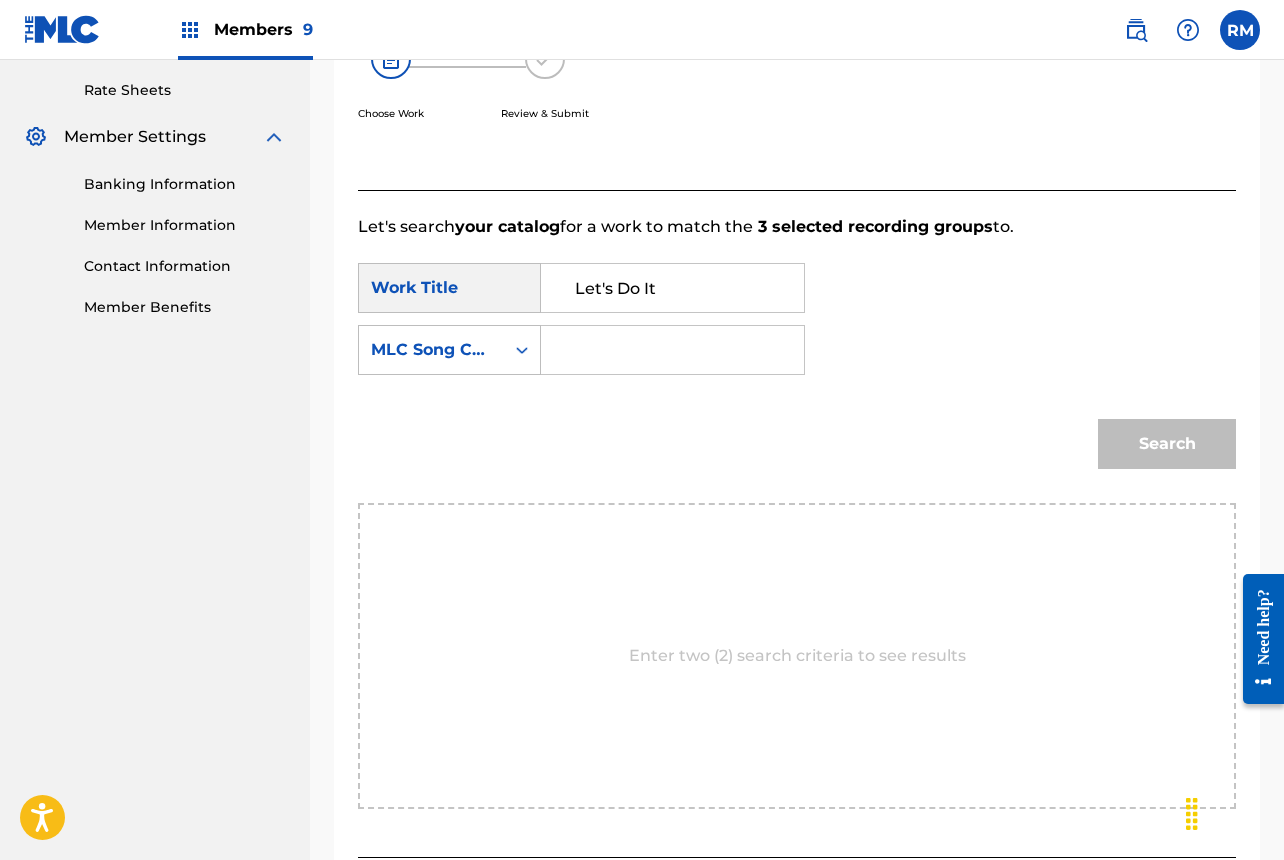 click at bounding box center (672, 350) 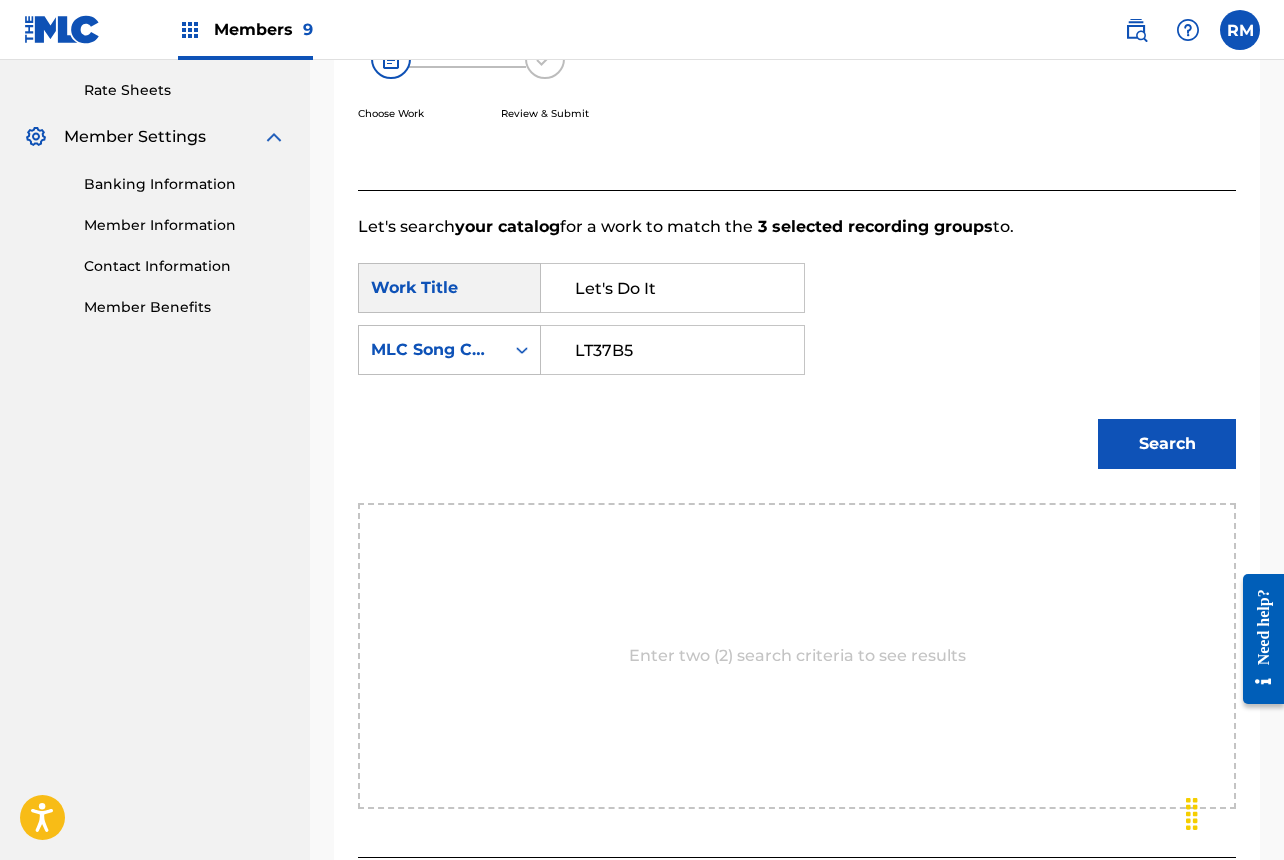 click on "LT37B5" at bounding box center (672, 350) 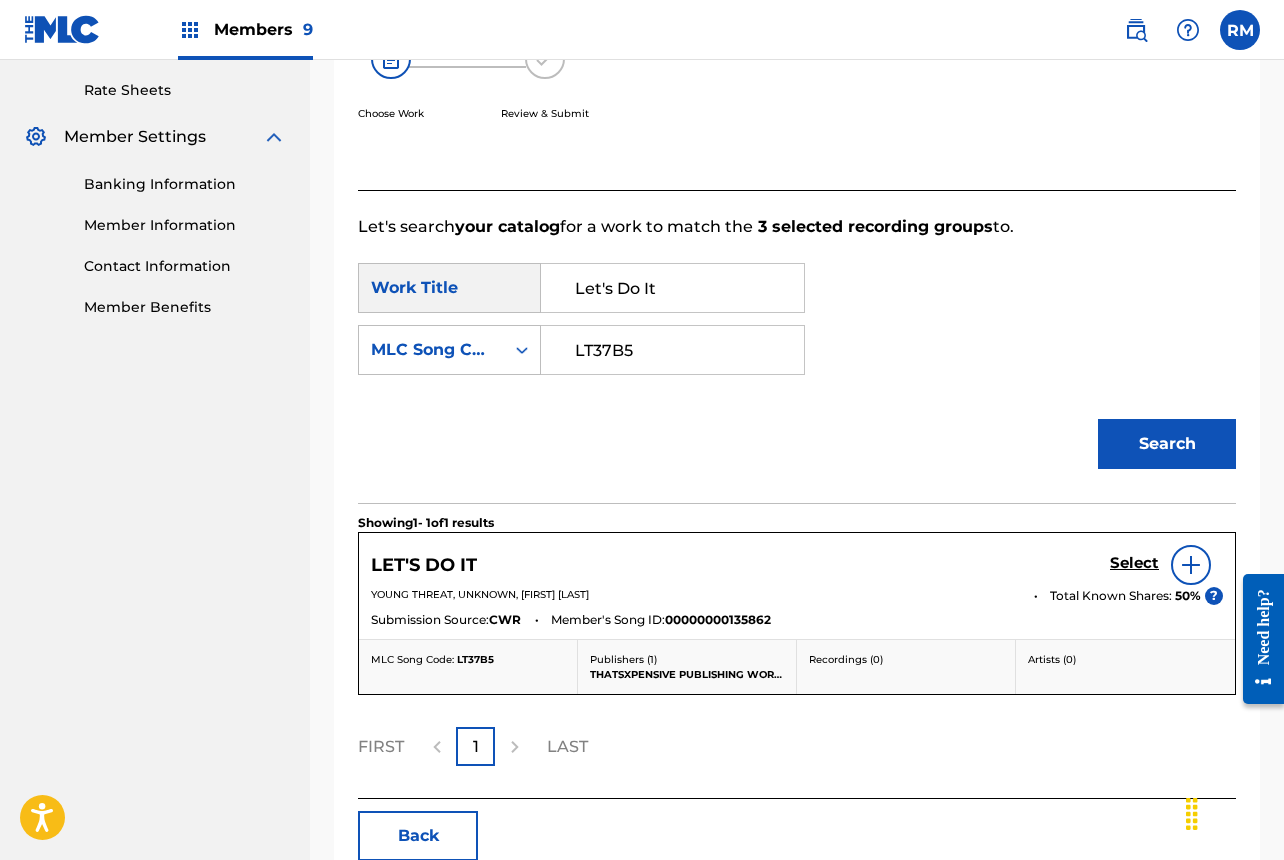 click on "Select" at bounding box center [1134, 563] 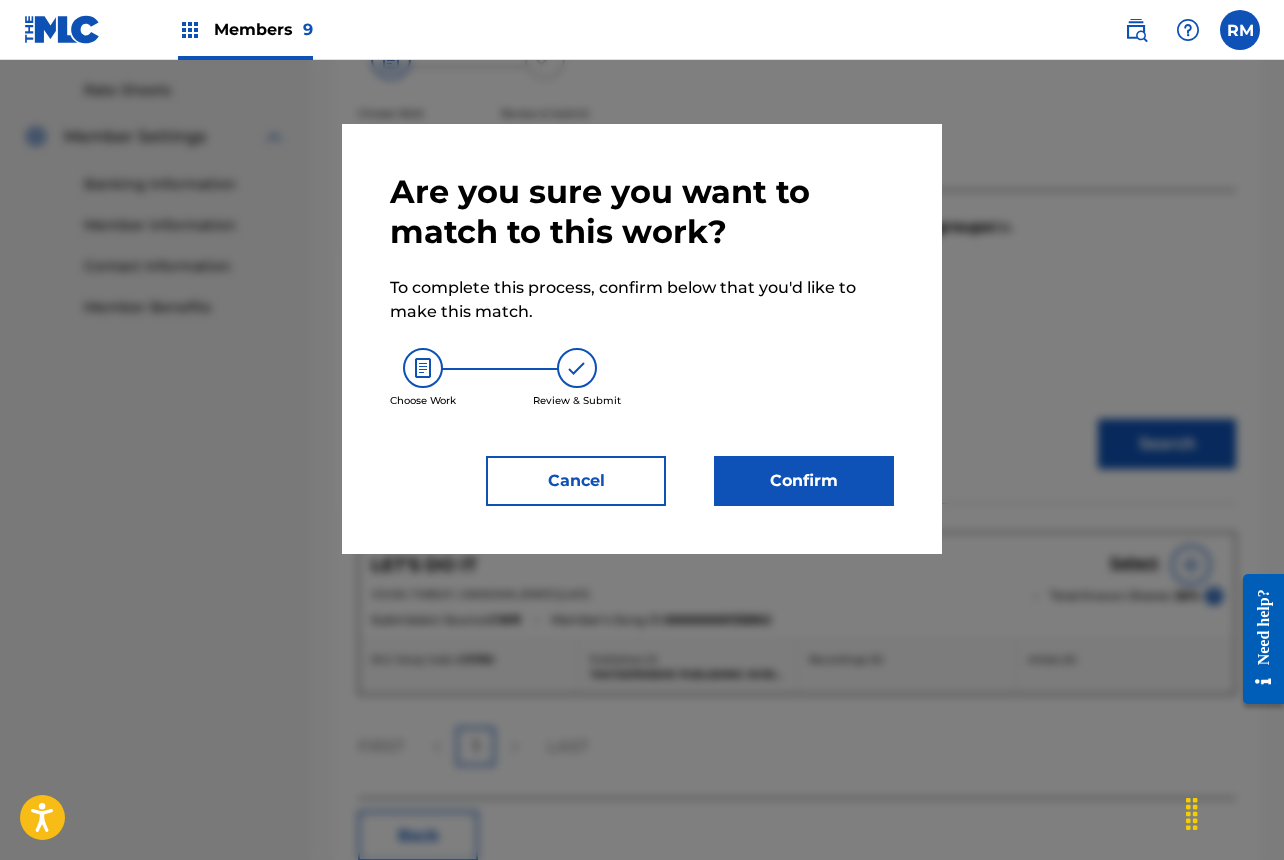 click on "Confirm" at bounding box center (804, 481) 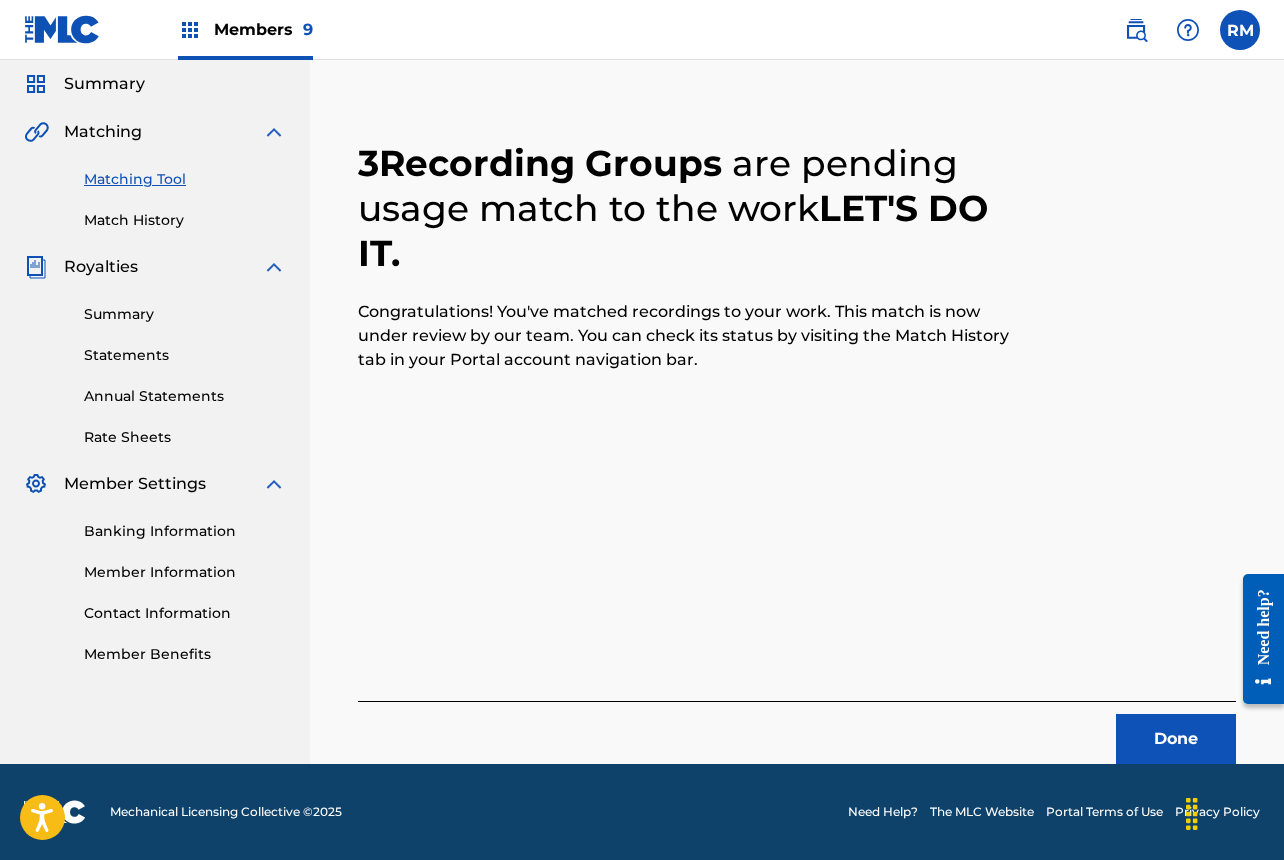 scroll, scrollTop: 67, scrollLeft: 0, axis: vertical 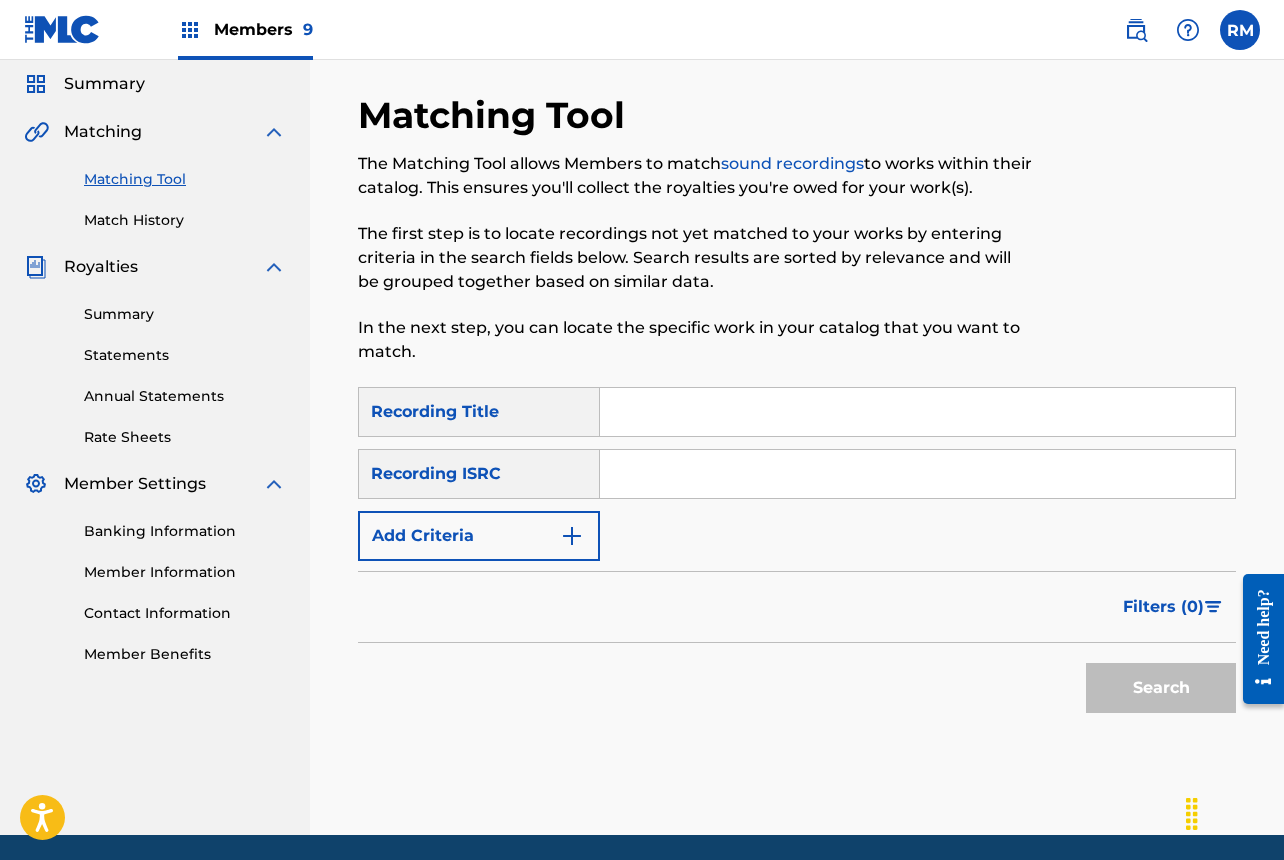 click at bounding box center (917, 474) 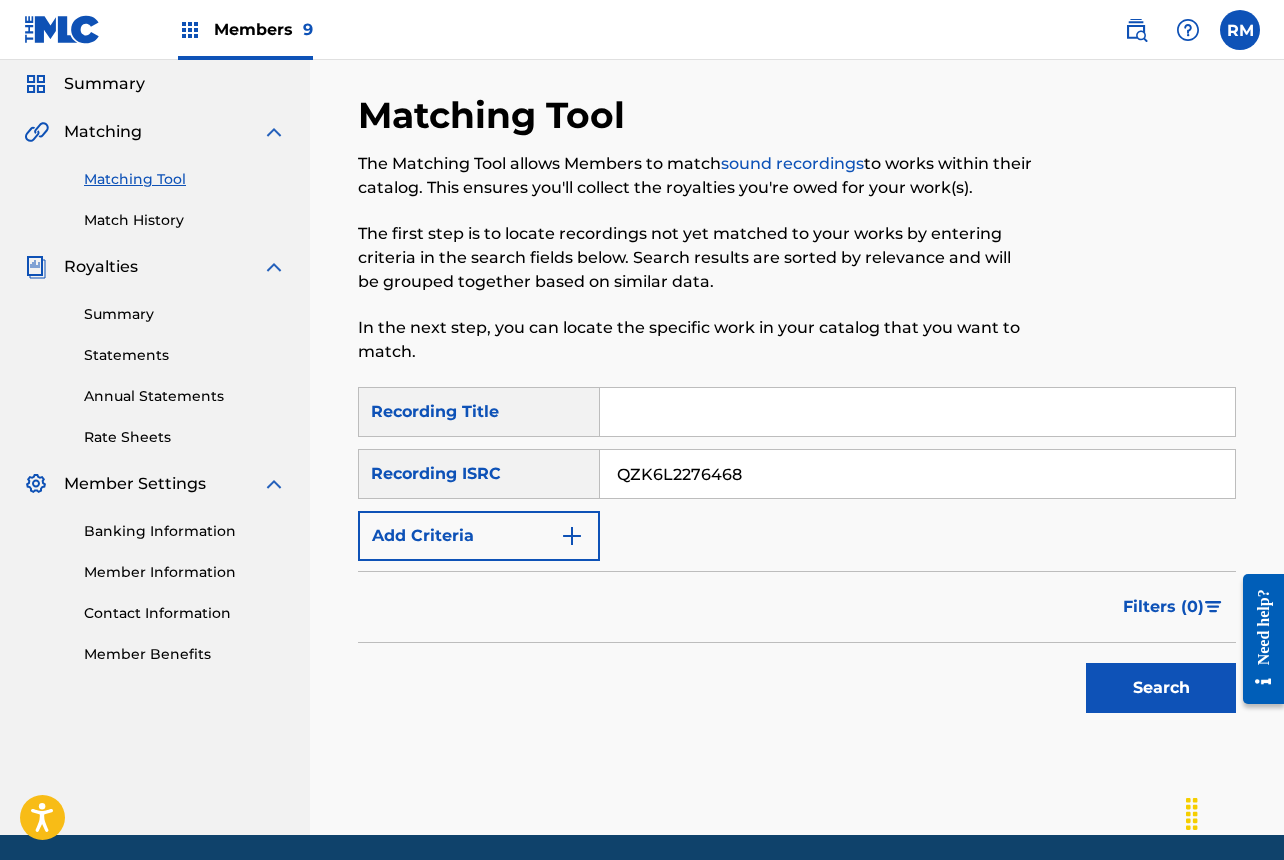 click on "Search" at bounding box center (1161, 688) 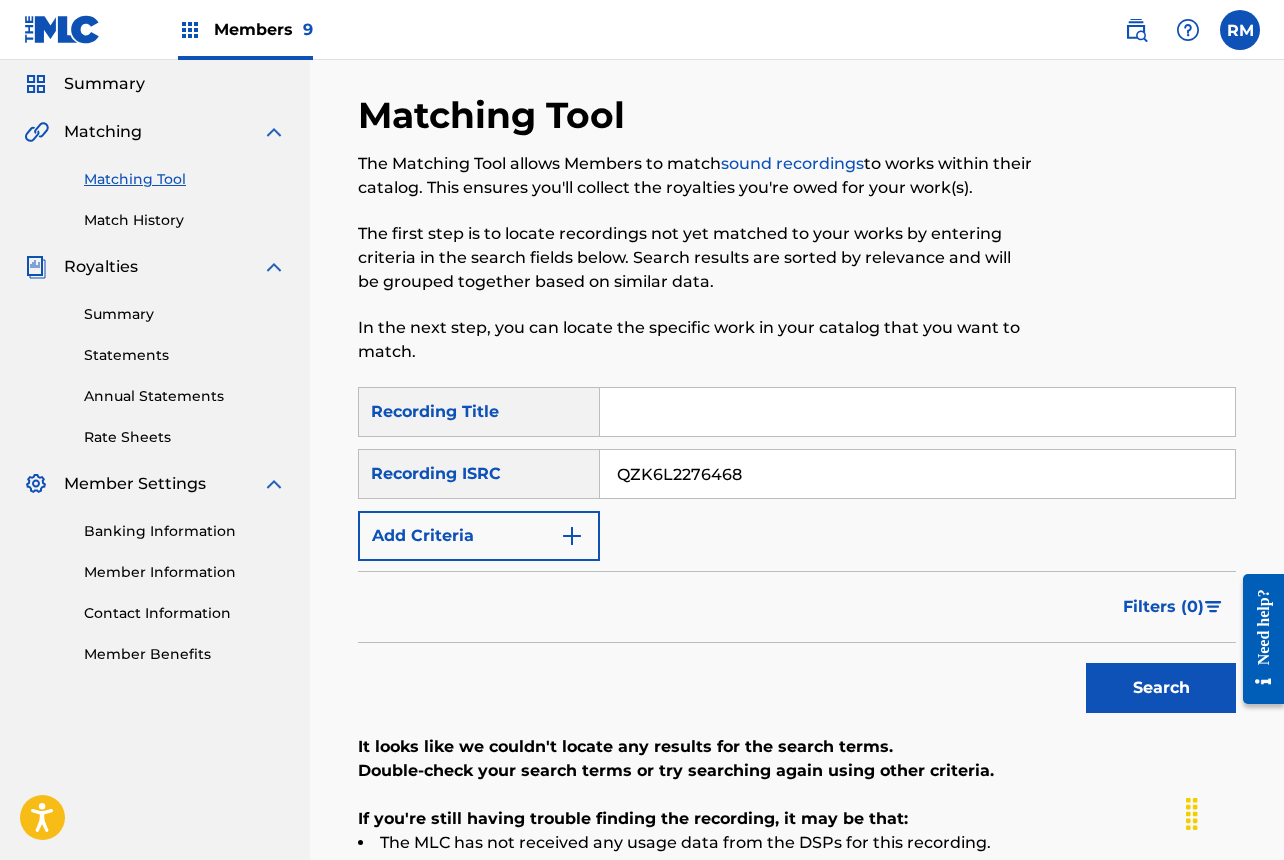 click on "QZK6L2276468" at bounding box center (917, 474) 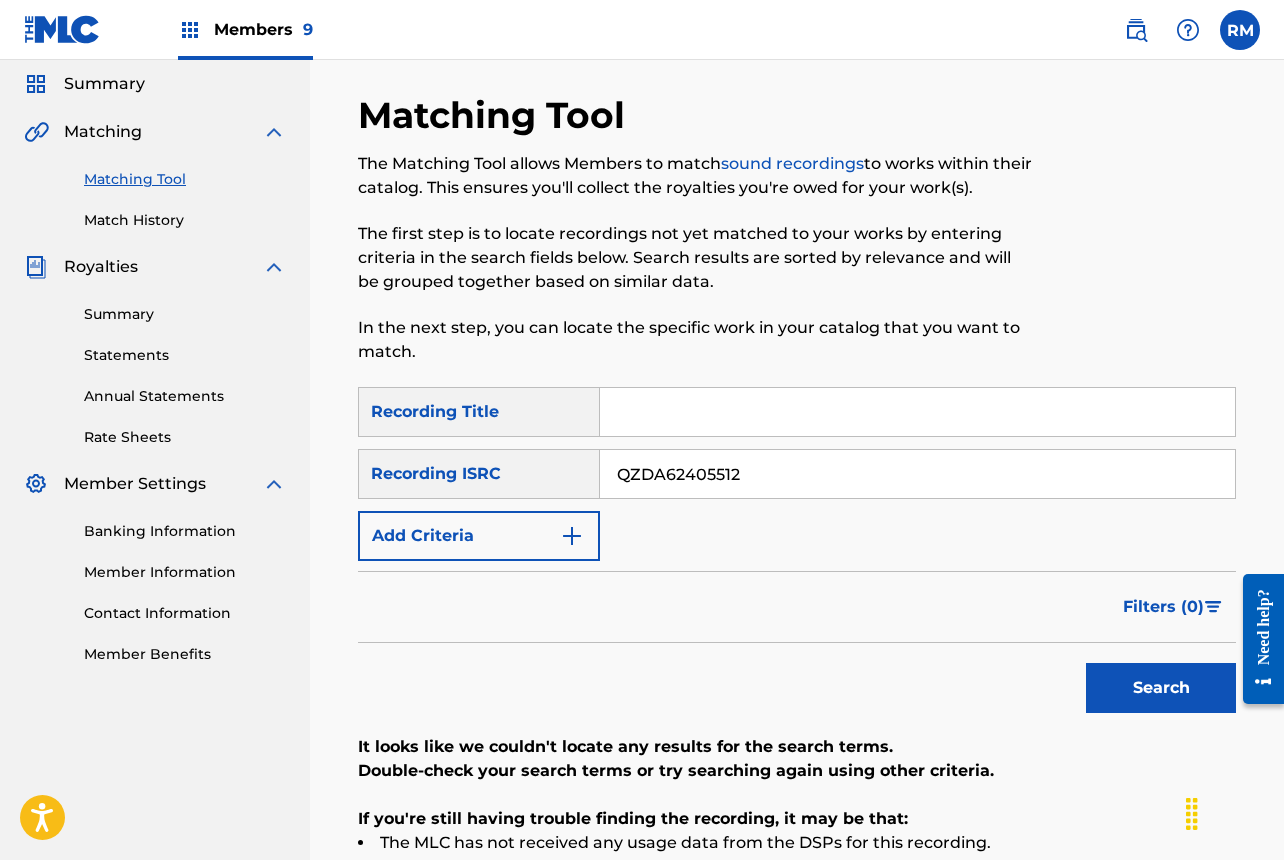 type on "QZDA62405512" 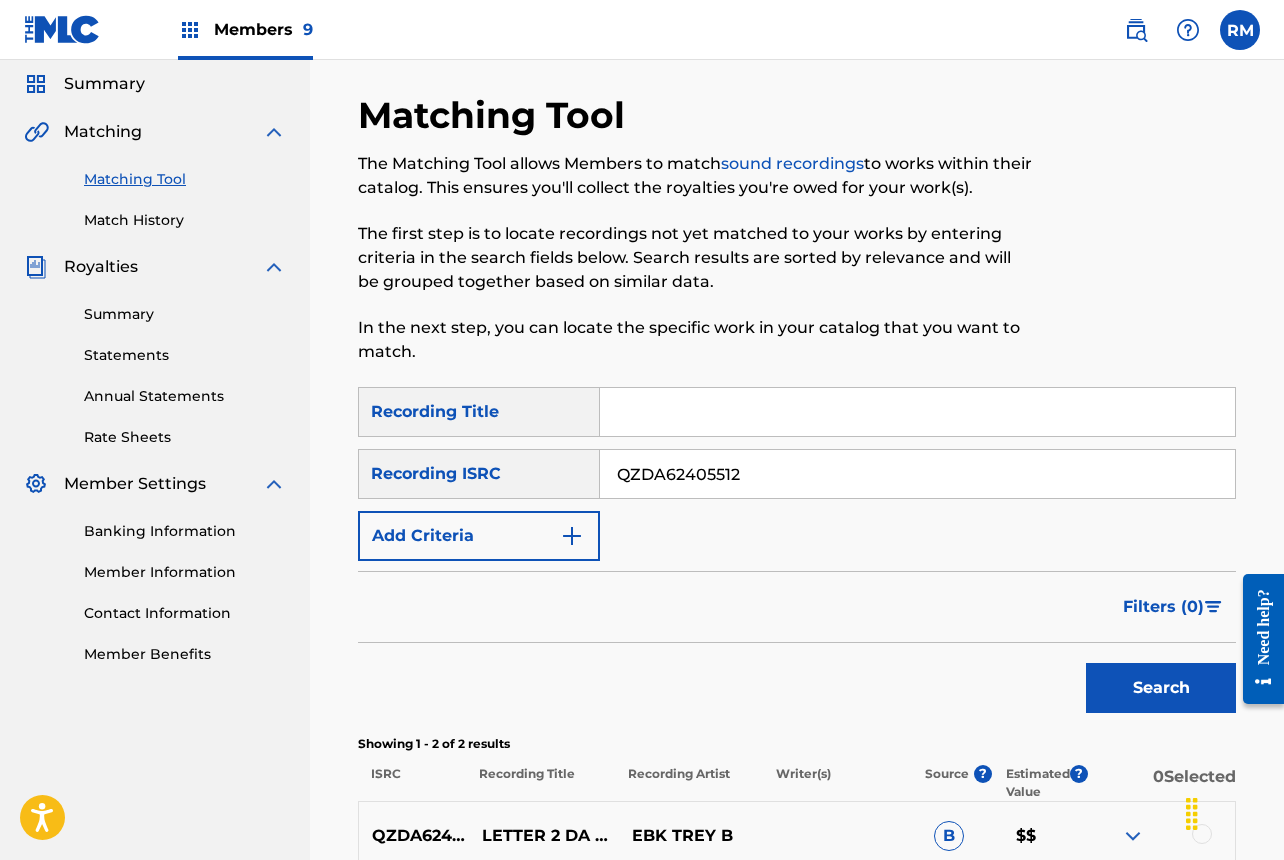 scroll, scrollTop: 344, scrollLeft: 0, axis: vertical 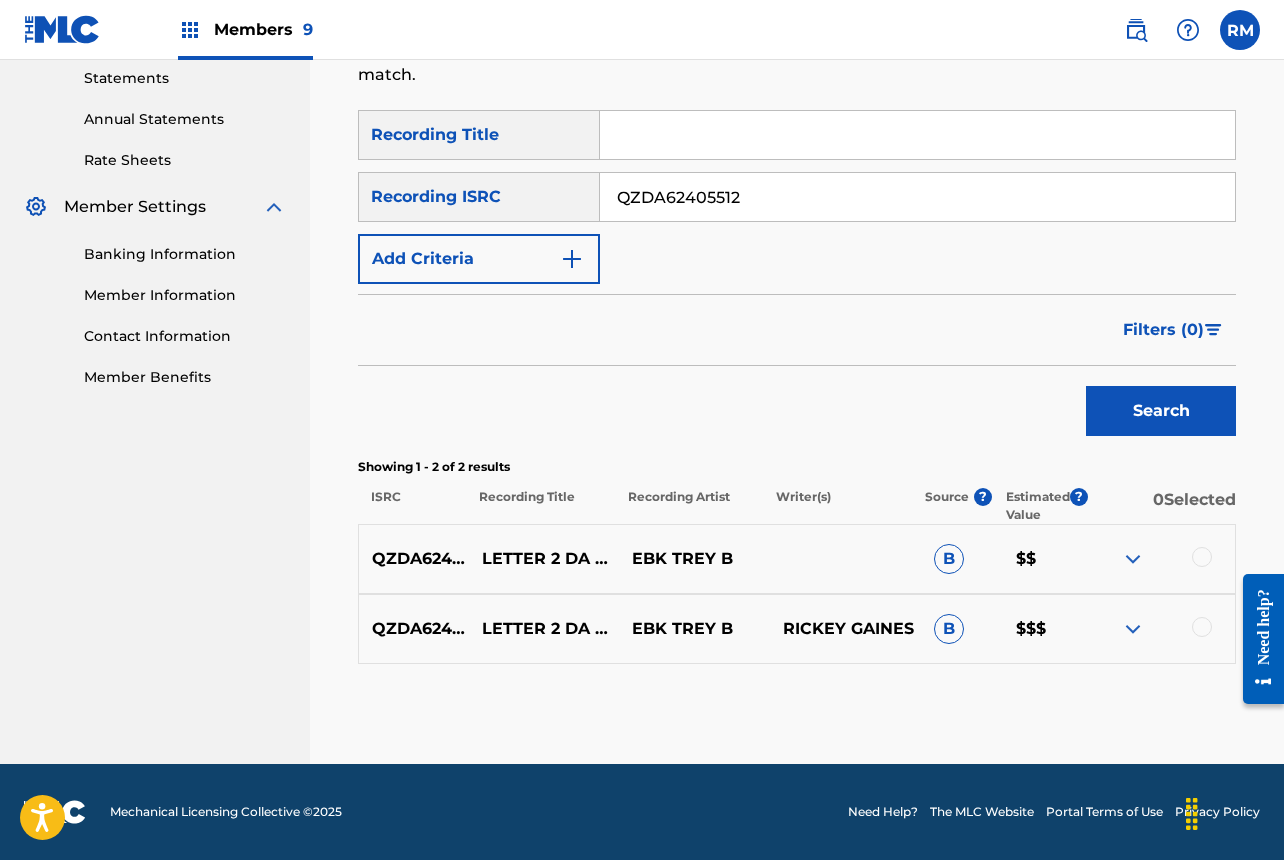 click at bounding box center (1202, 557) 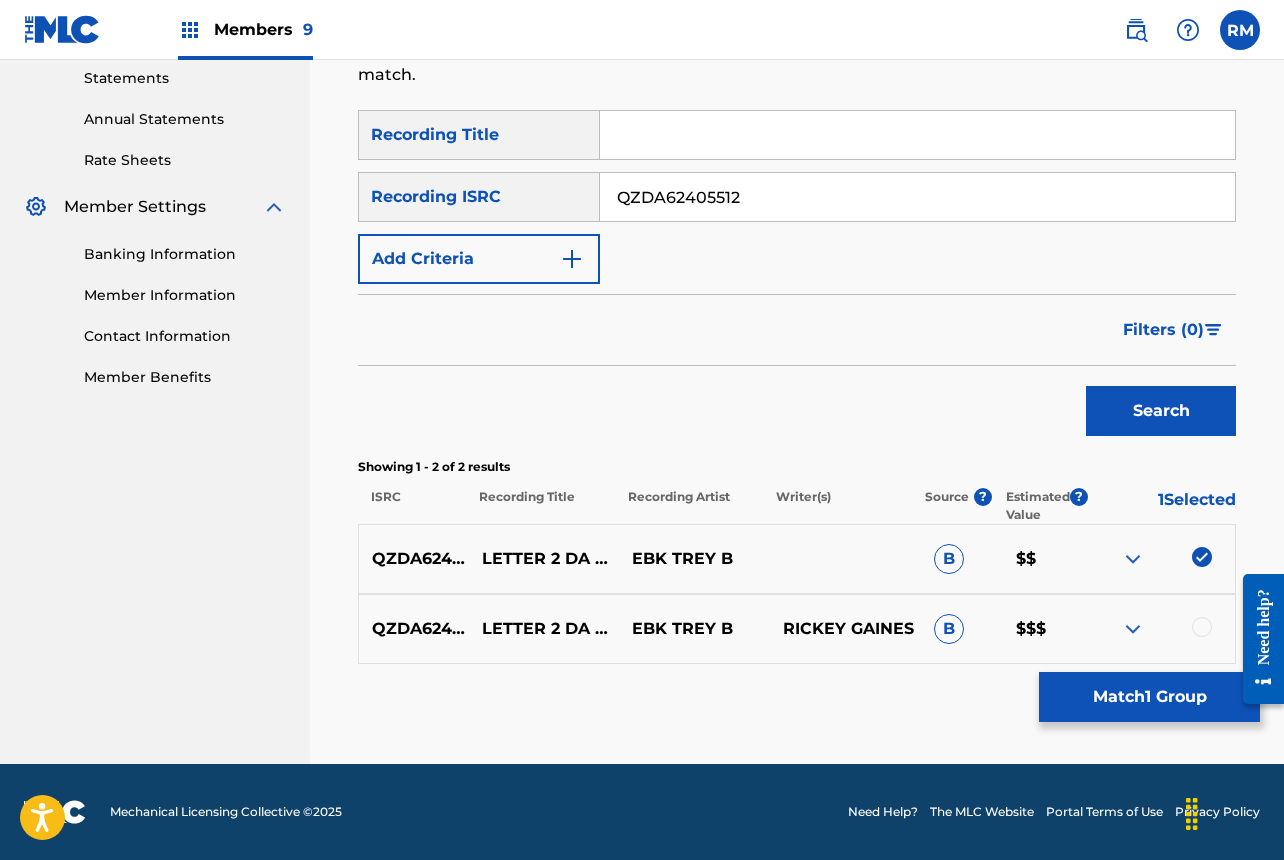 click at bounding box center (1202, 627) 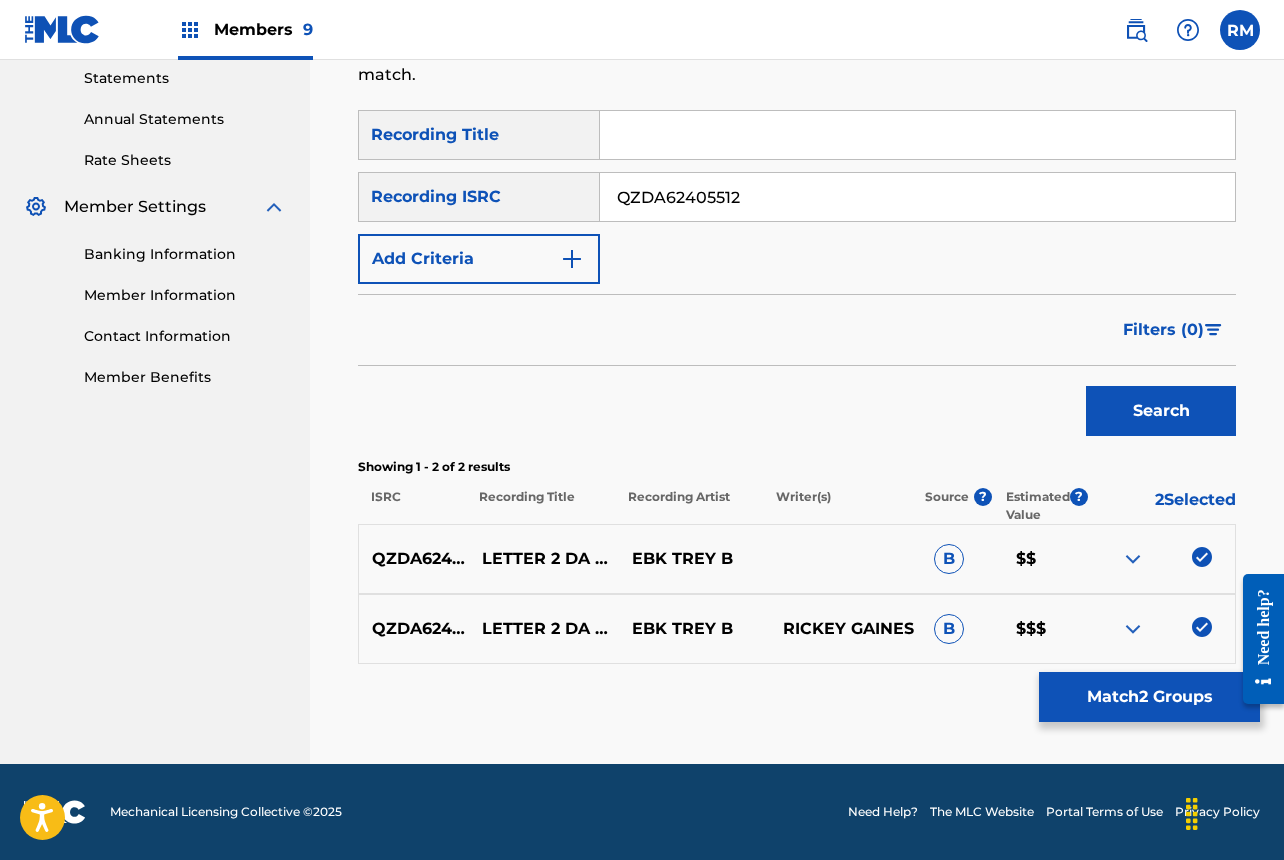 click on "Match  2 Groups" at bounding box center [1149, 697] 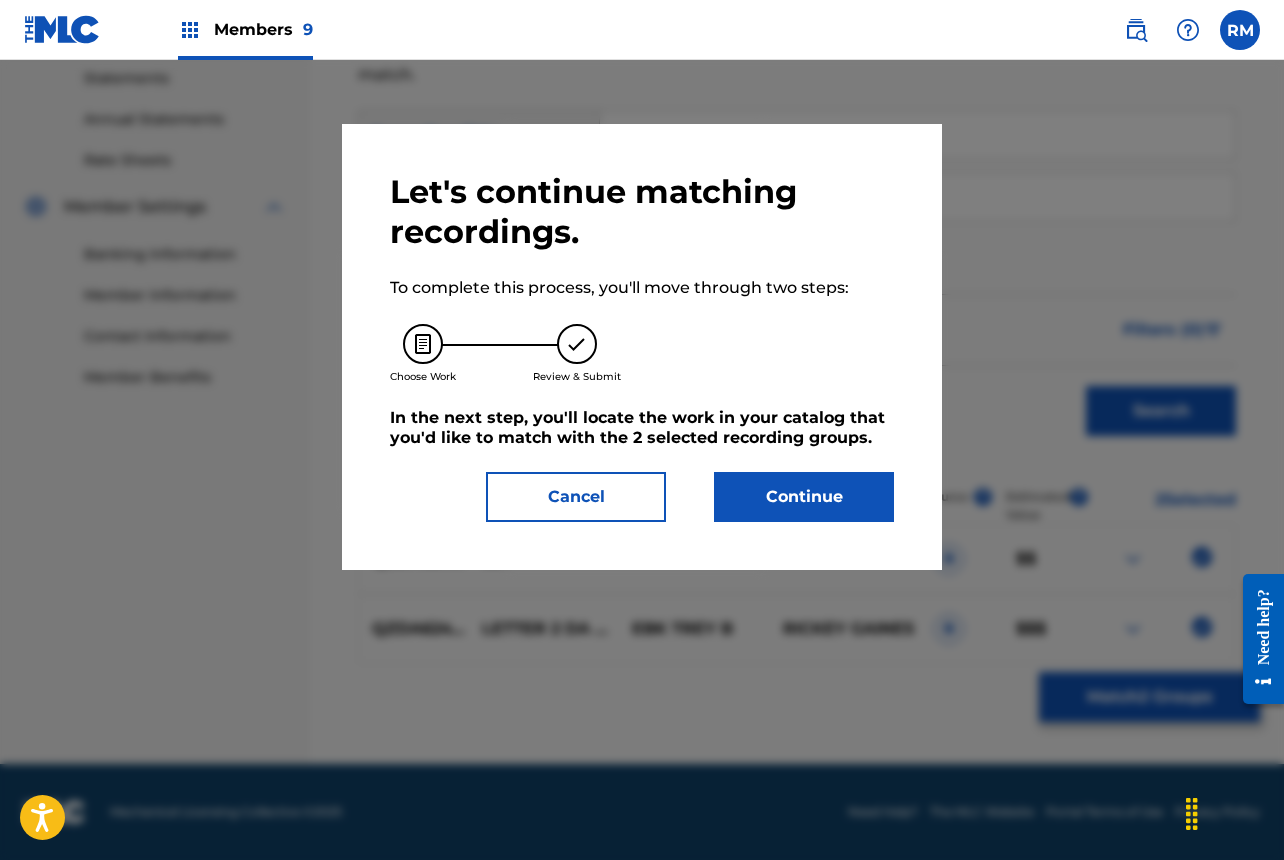 click on "Continue" at bounding box center [804, 497] 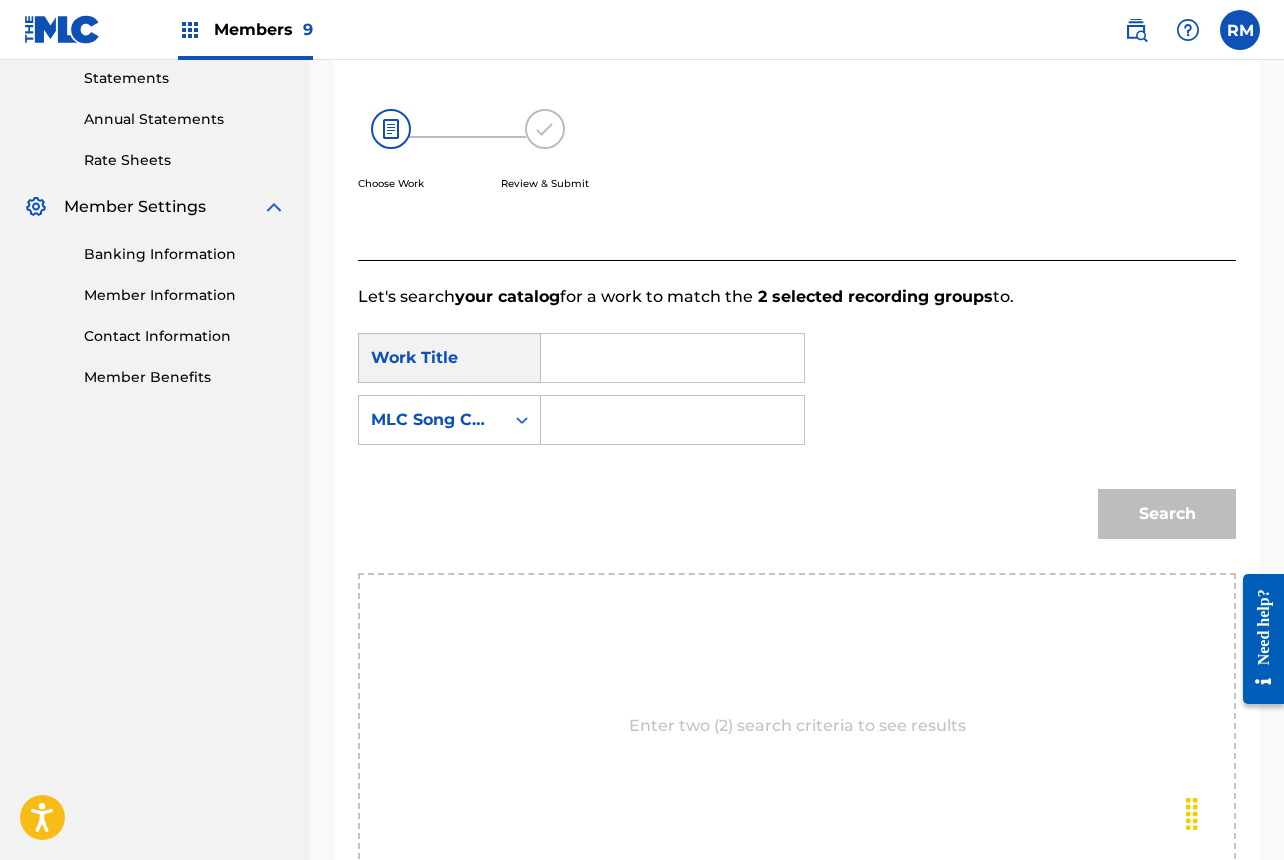 click at bounding box center [672, 358] 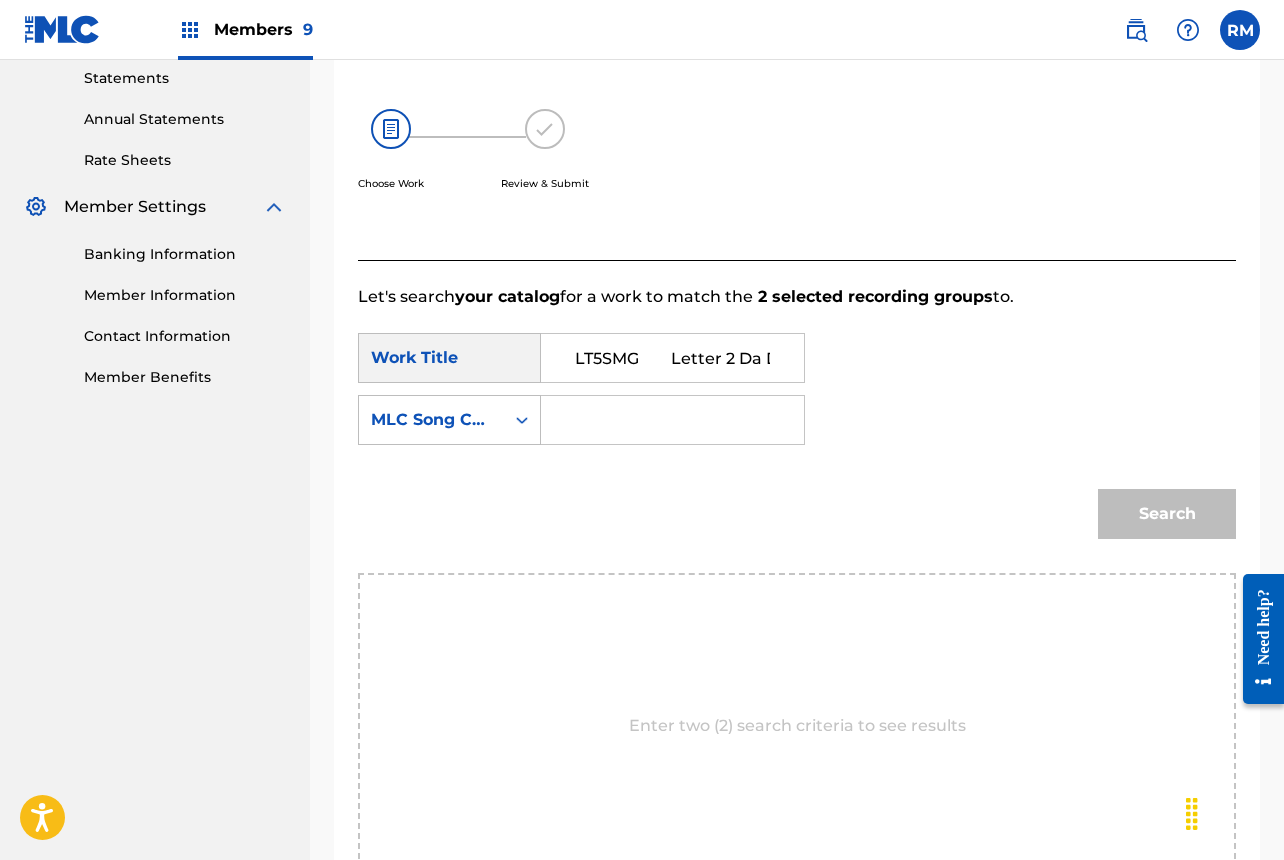 scroll, scrollTop: 0, scrollLeft: 10, axis: horizontal 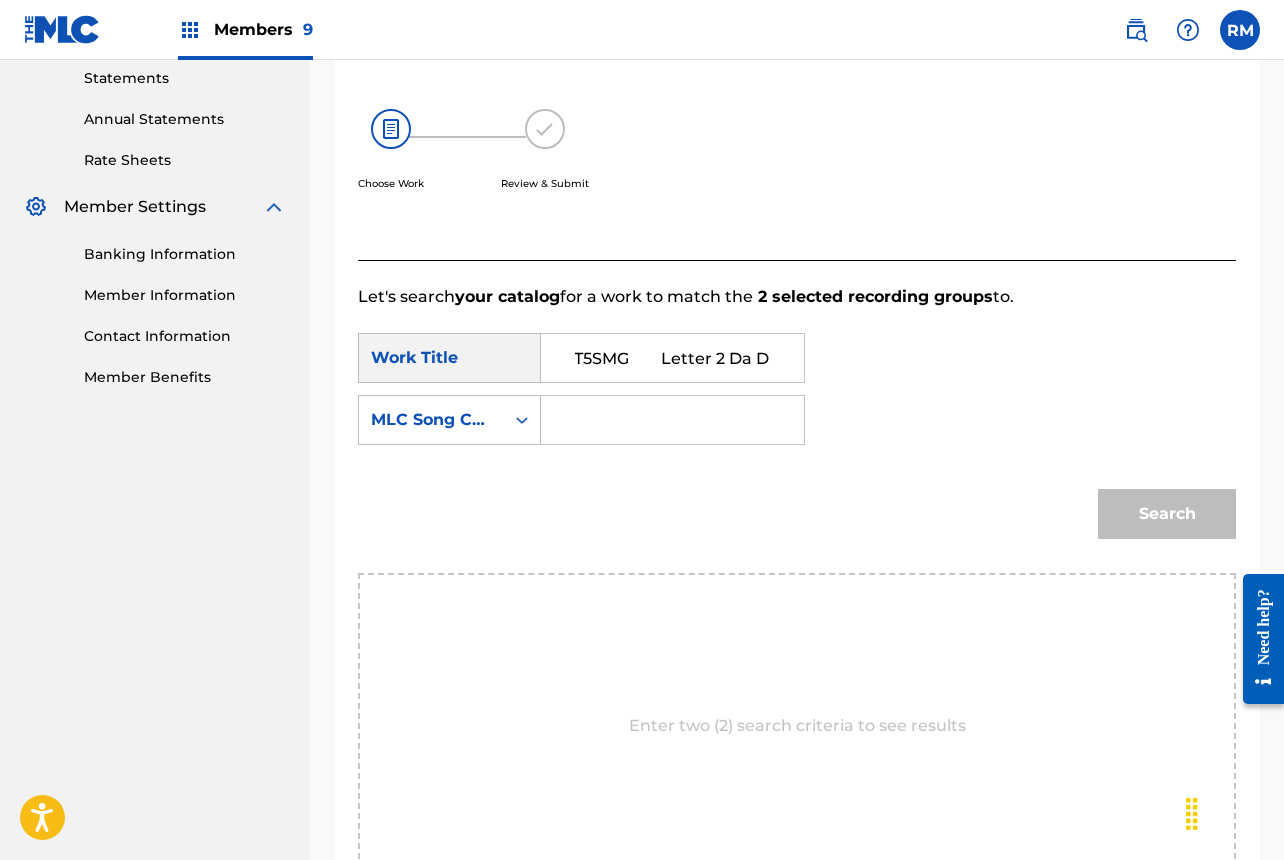 click on "LT5SMG	Letter 2 Da Drank" at bounding box center [672, 358] 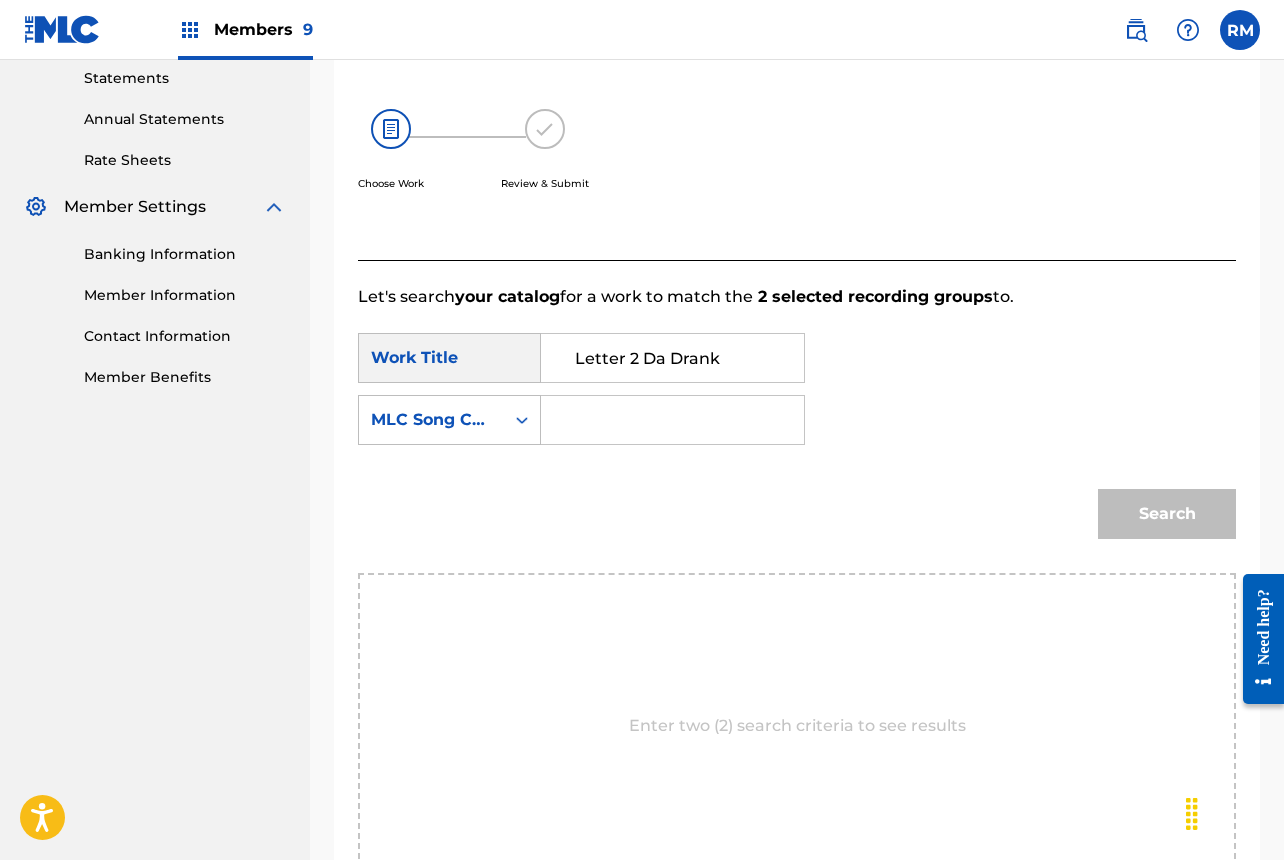 scroll, scrollTop: 0, scrollLeft: 0, axis: both 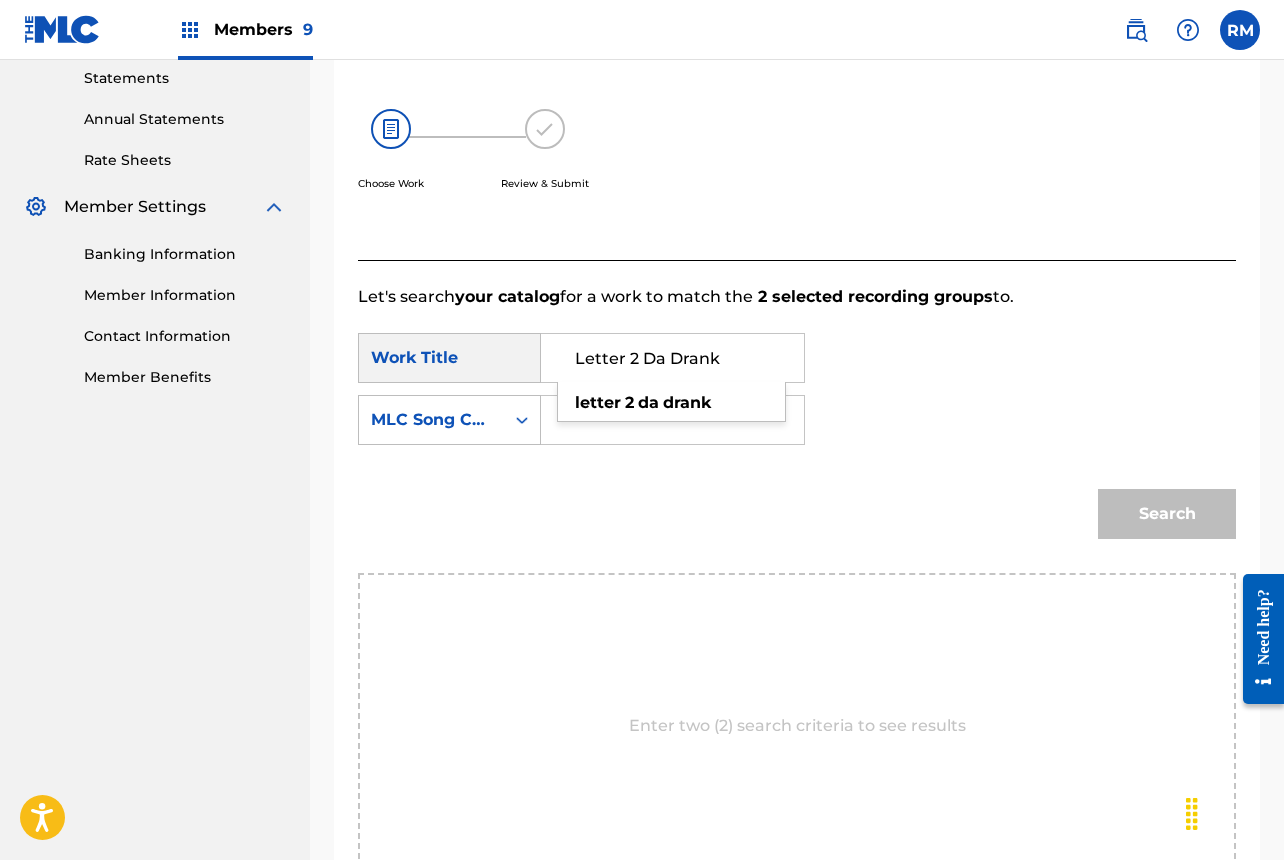 type on "Letter 2 Da Drank" 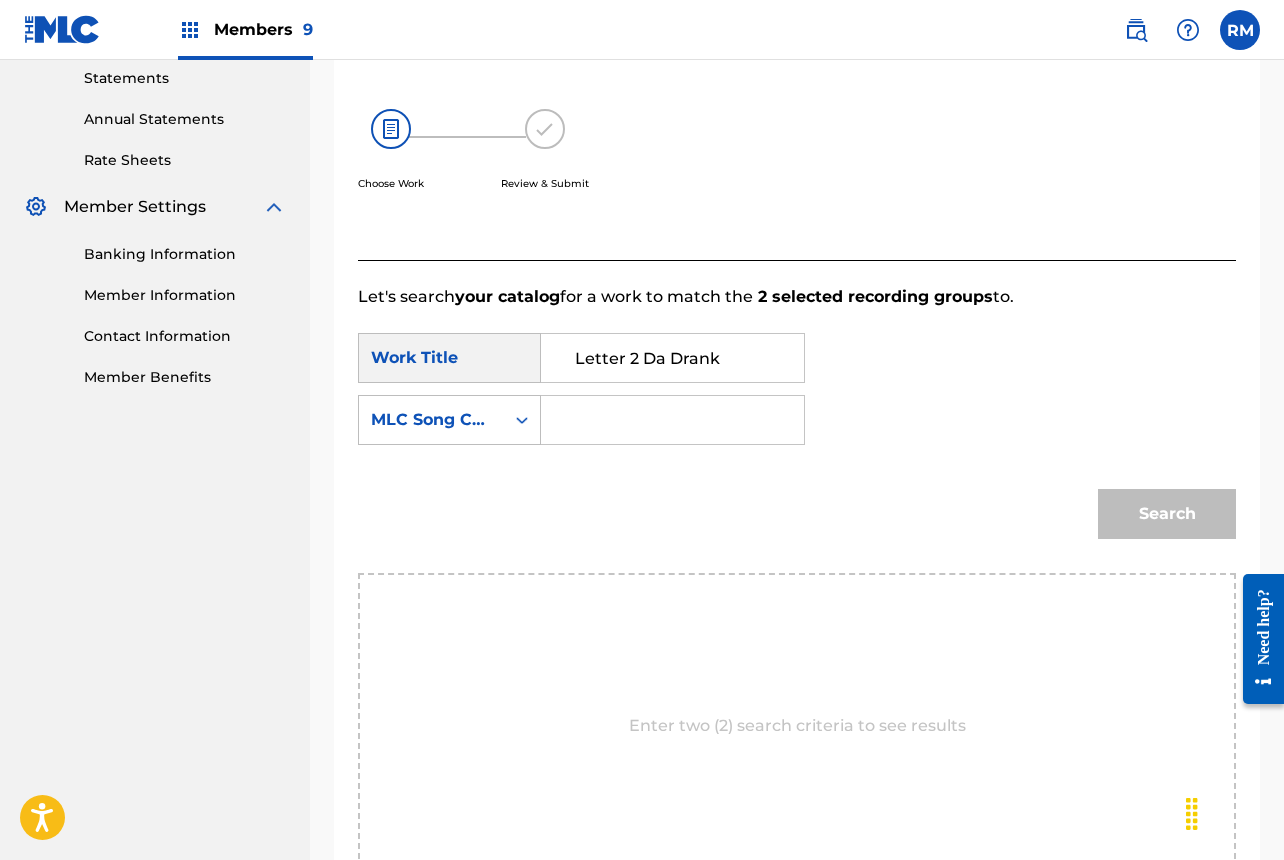 click at bounding box center [672, 420] 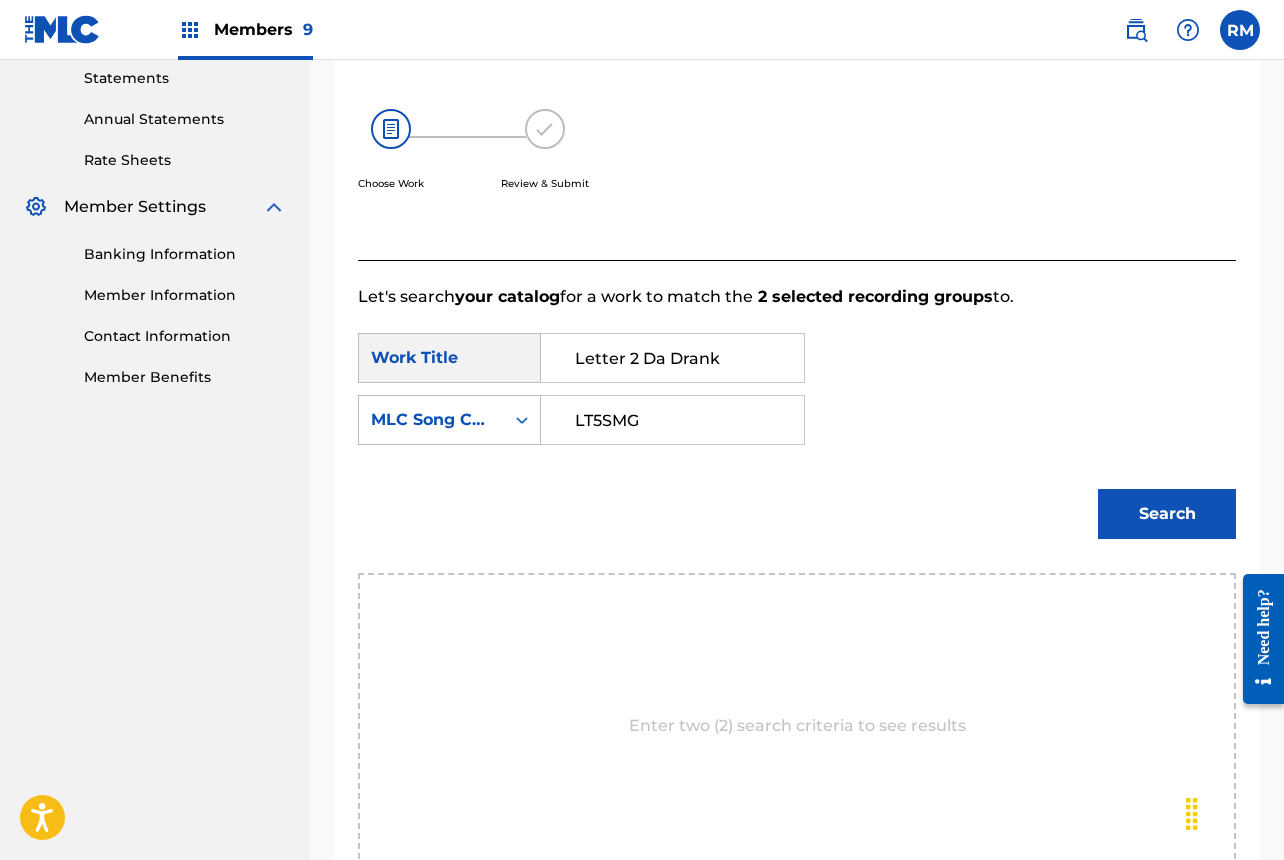 click on "LT5SMG" at bounding box center (672, 420) 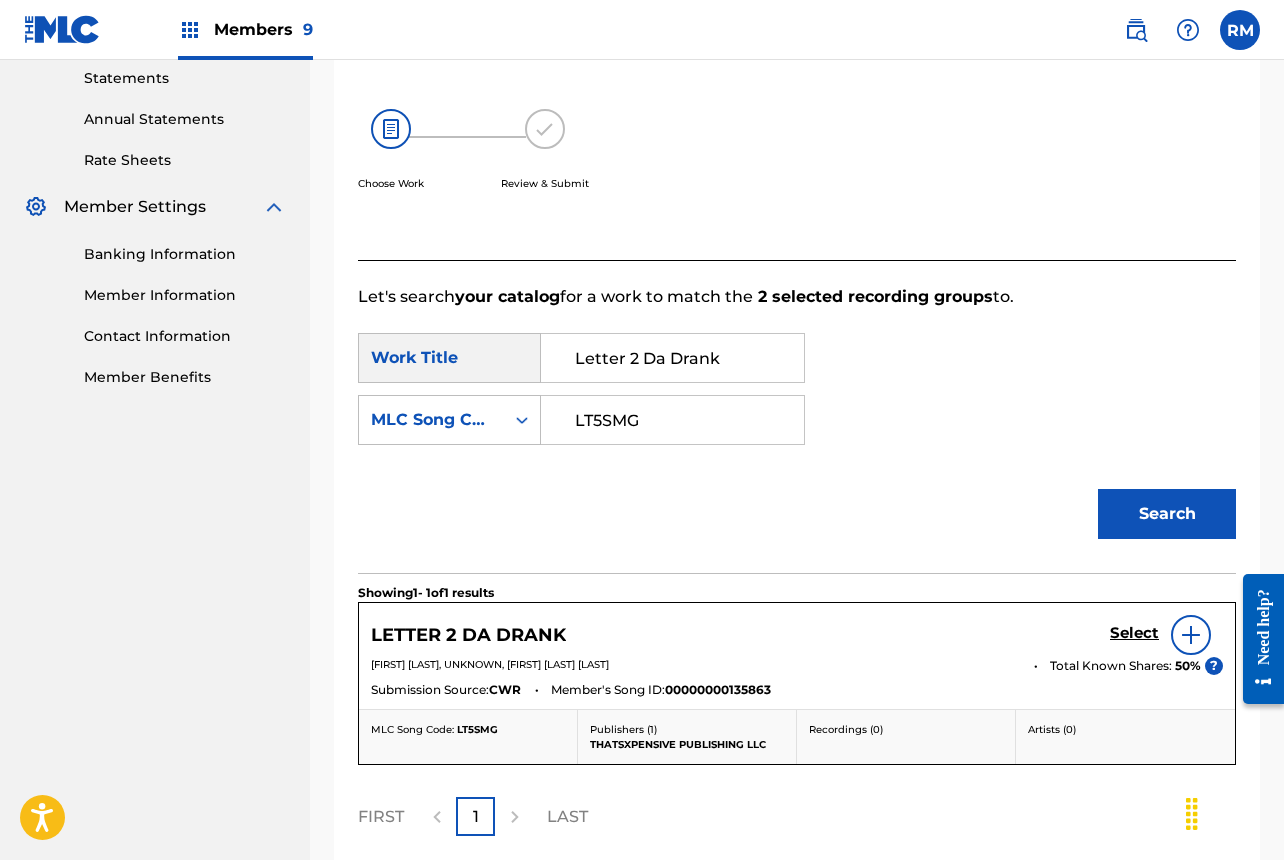 click on "Select" at bounding box center (1134, 633) 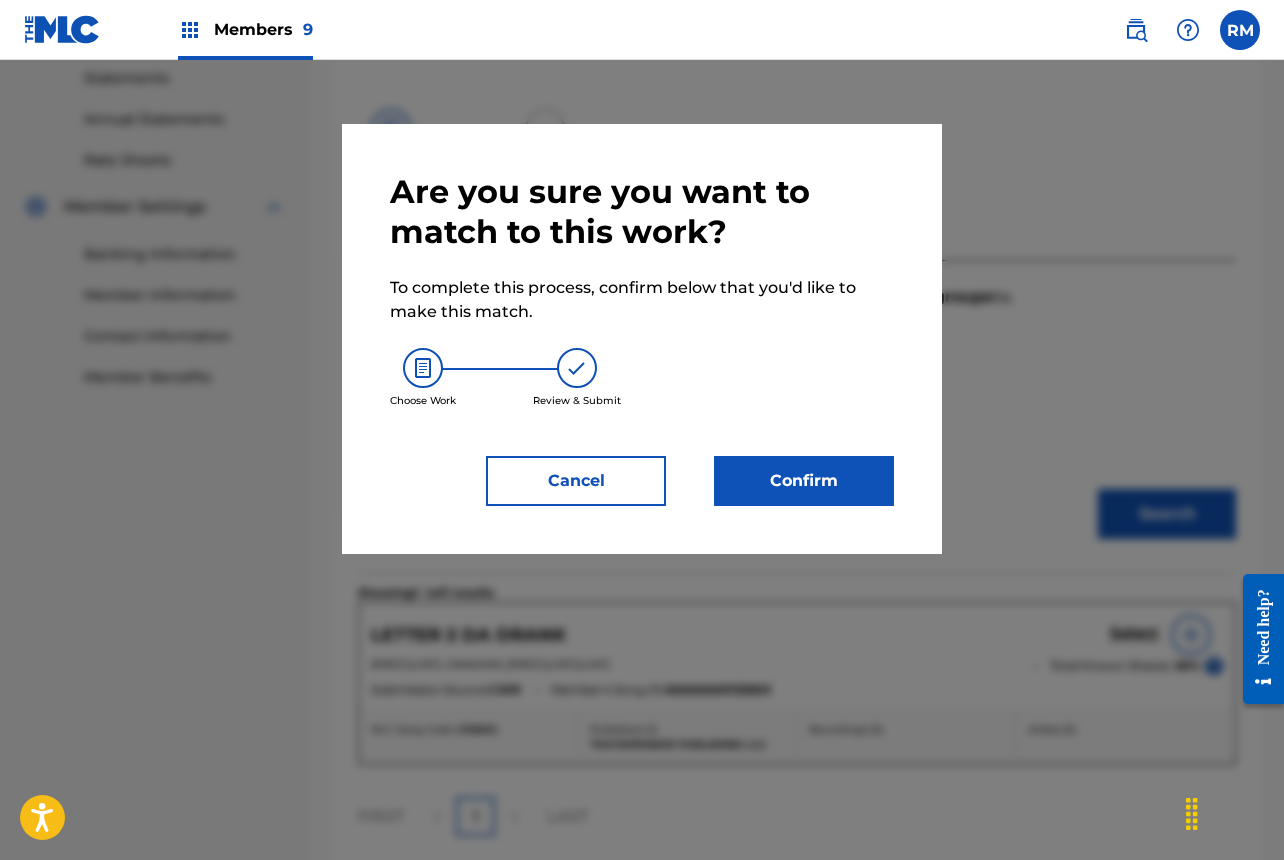 click at bounding box center (642, 490) 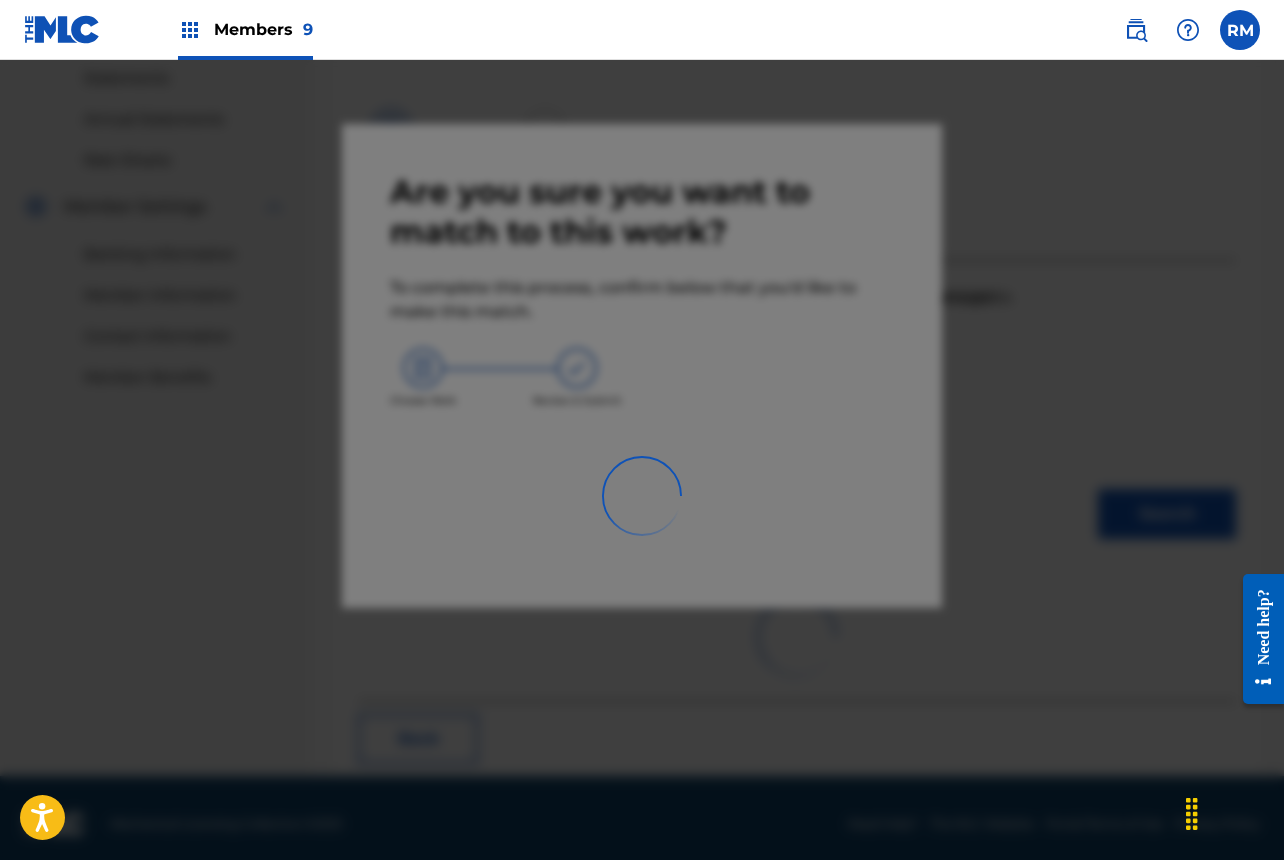 scroll, scrollTop: 67, scrollLeft: 0, axis: vertical 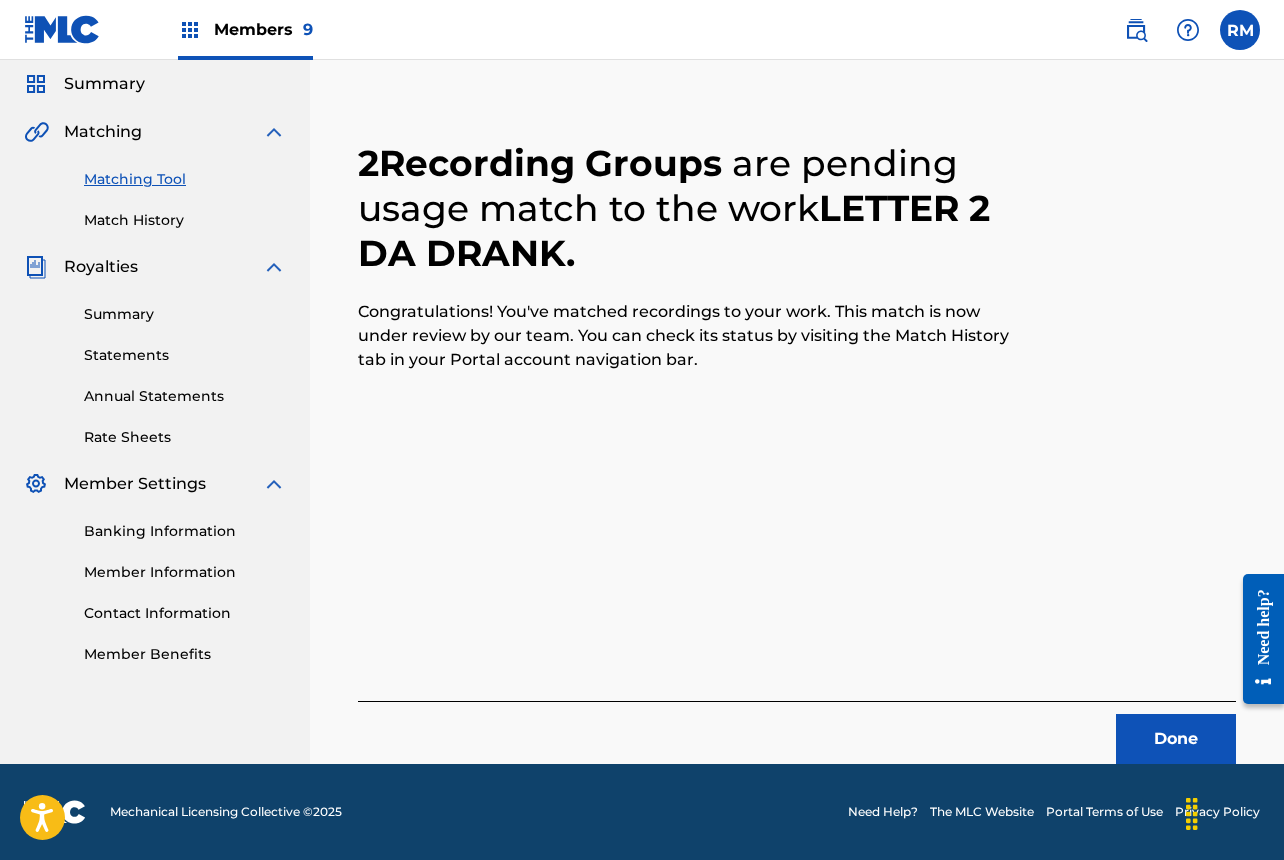 click on "Done" at bounding box center (1176, 739) 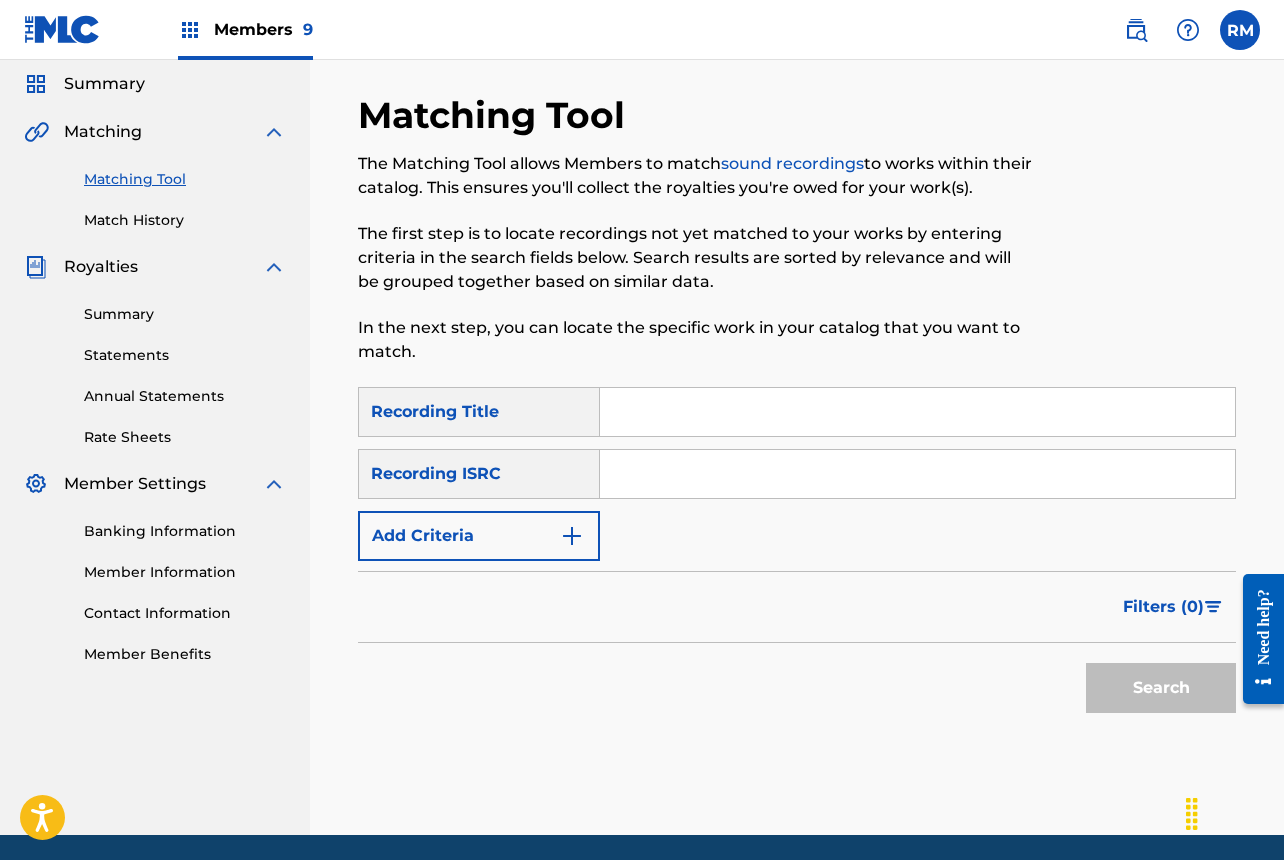 click at bounding box center [917, 474] 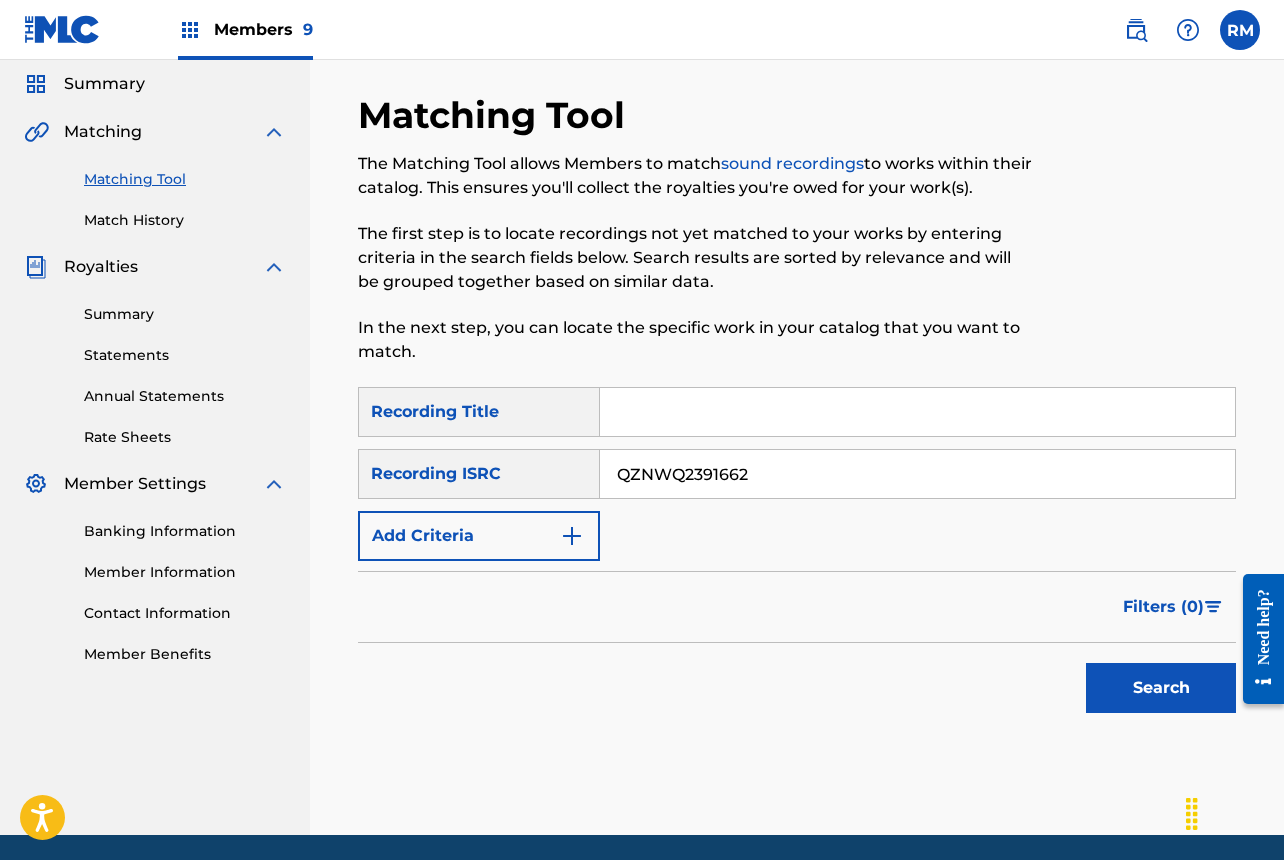click on "Search" at bounding box center [1161, 688] 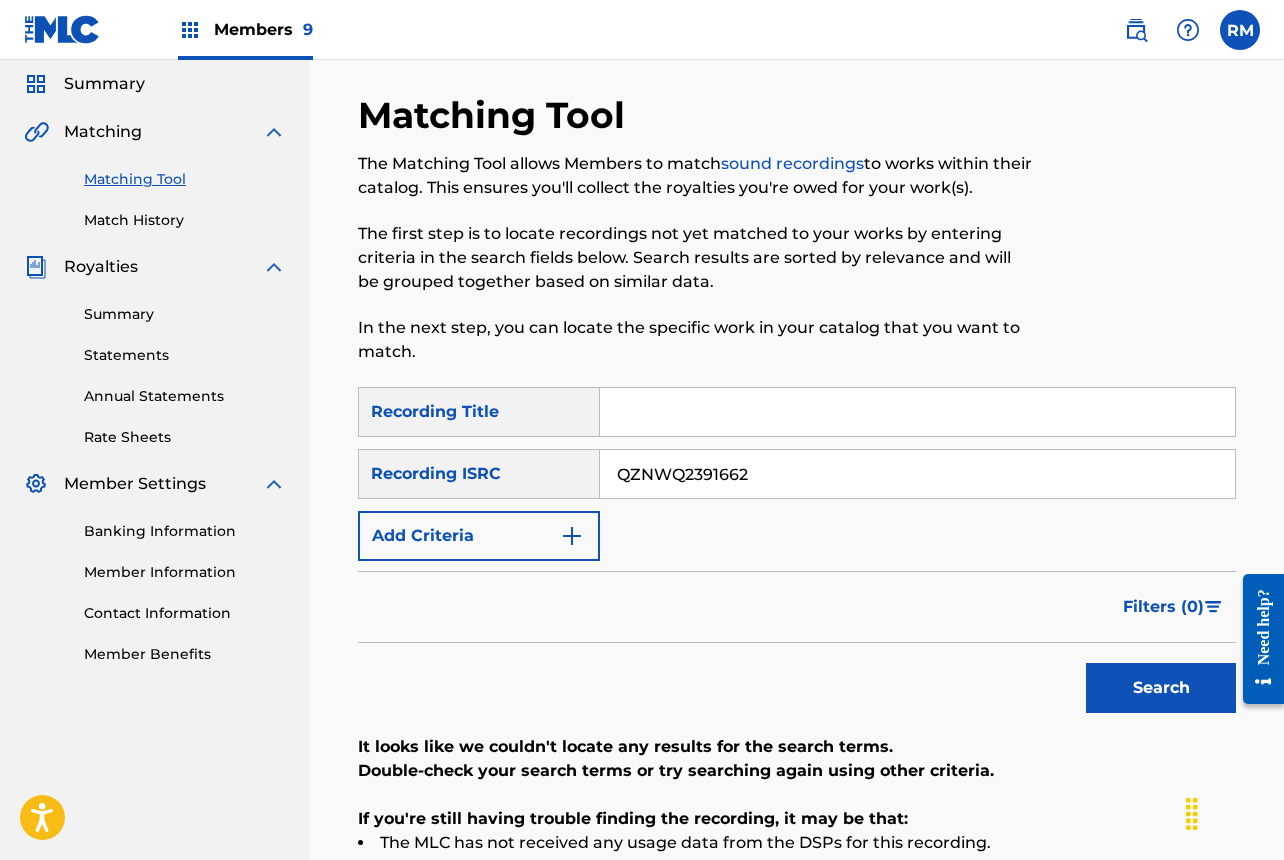 click on "QZNWQ2391662" at bounding box center [917, 474] 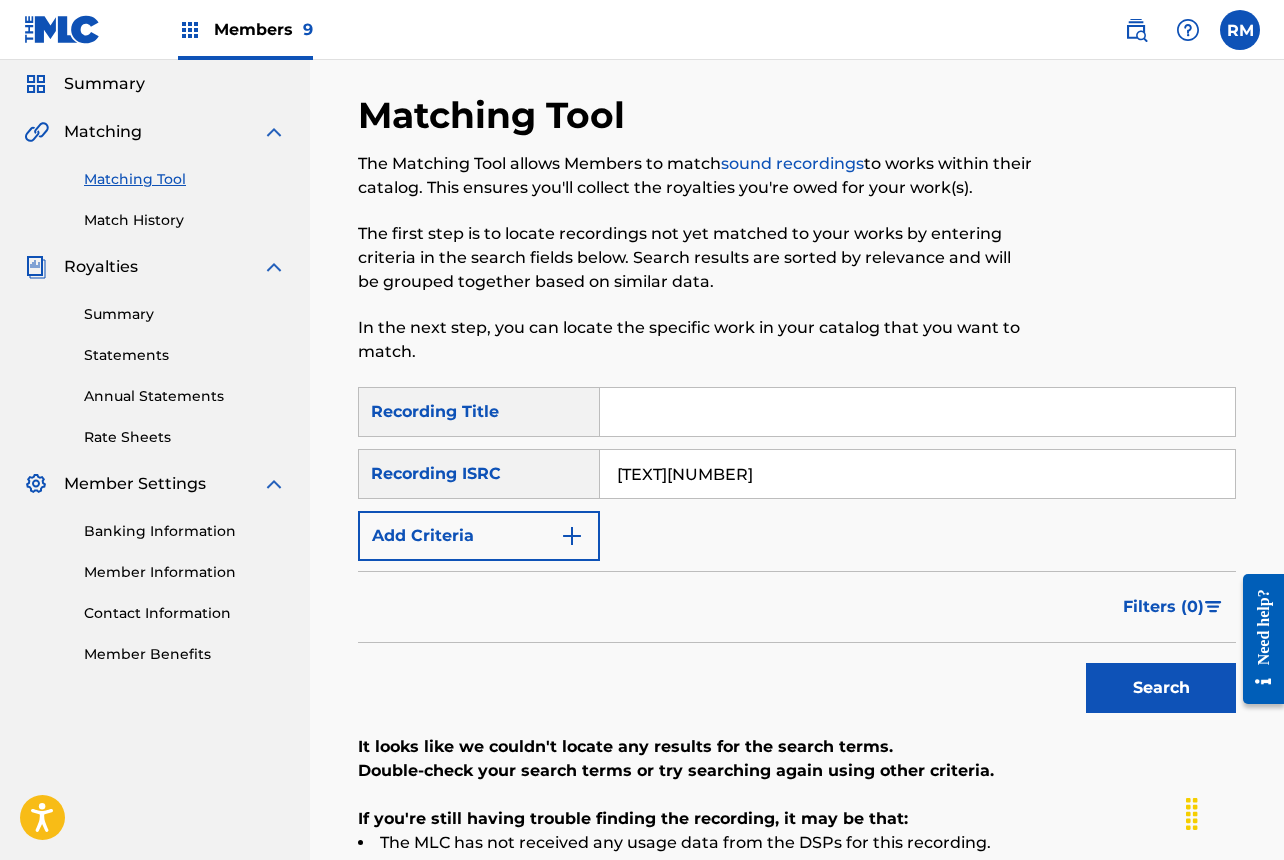 type on "[TEXT][NUMBER]" 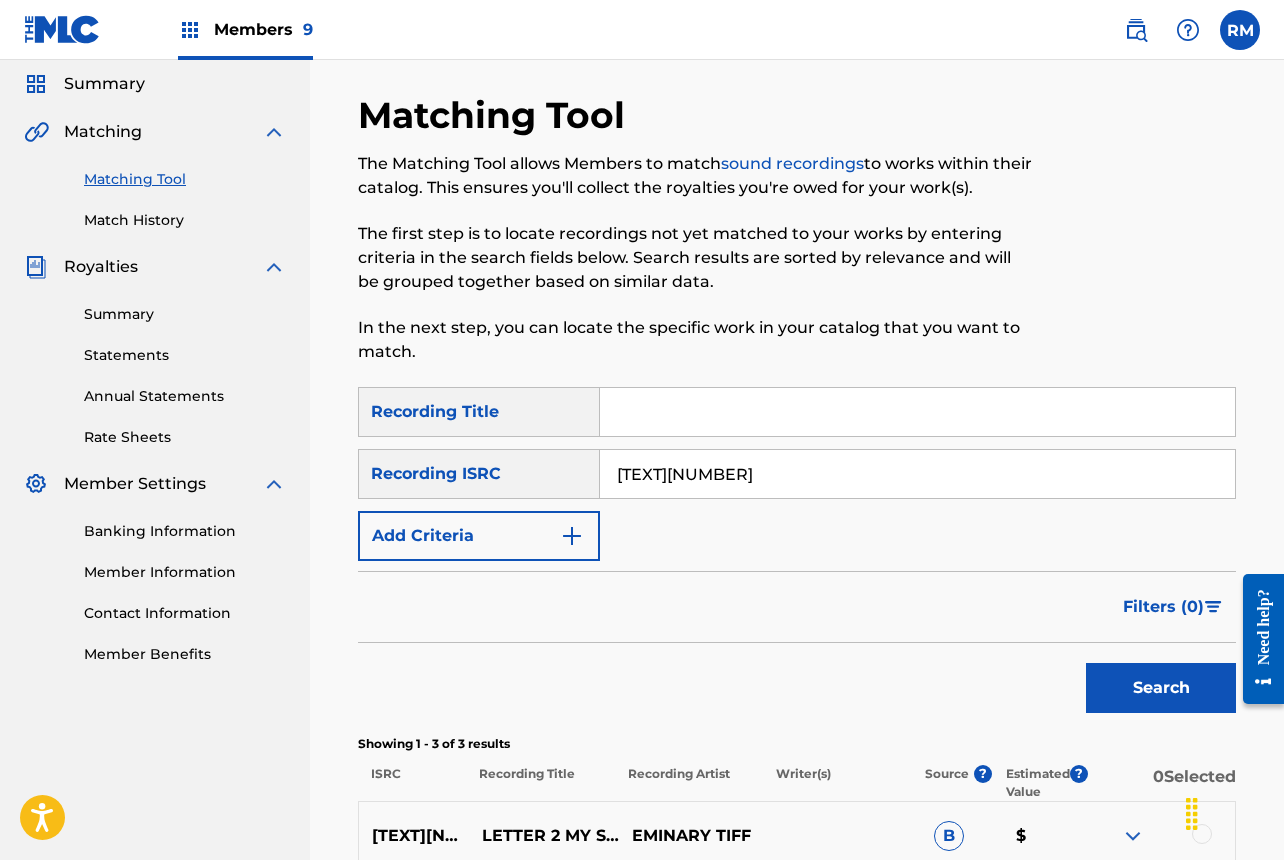 scroll, scrollTop: 414, scrollLeft: 0, axis: vertical 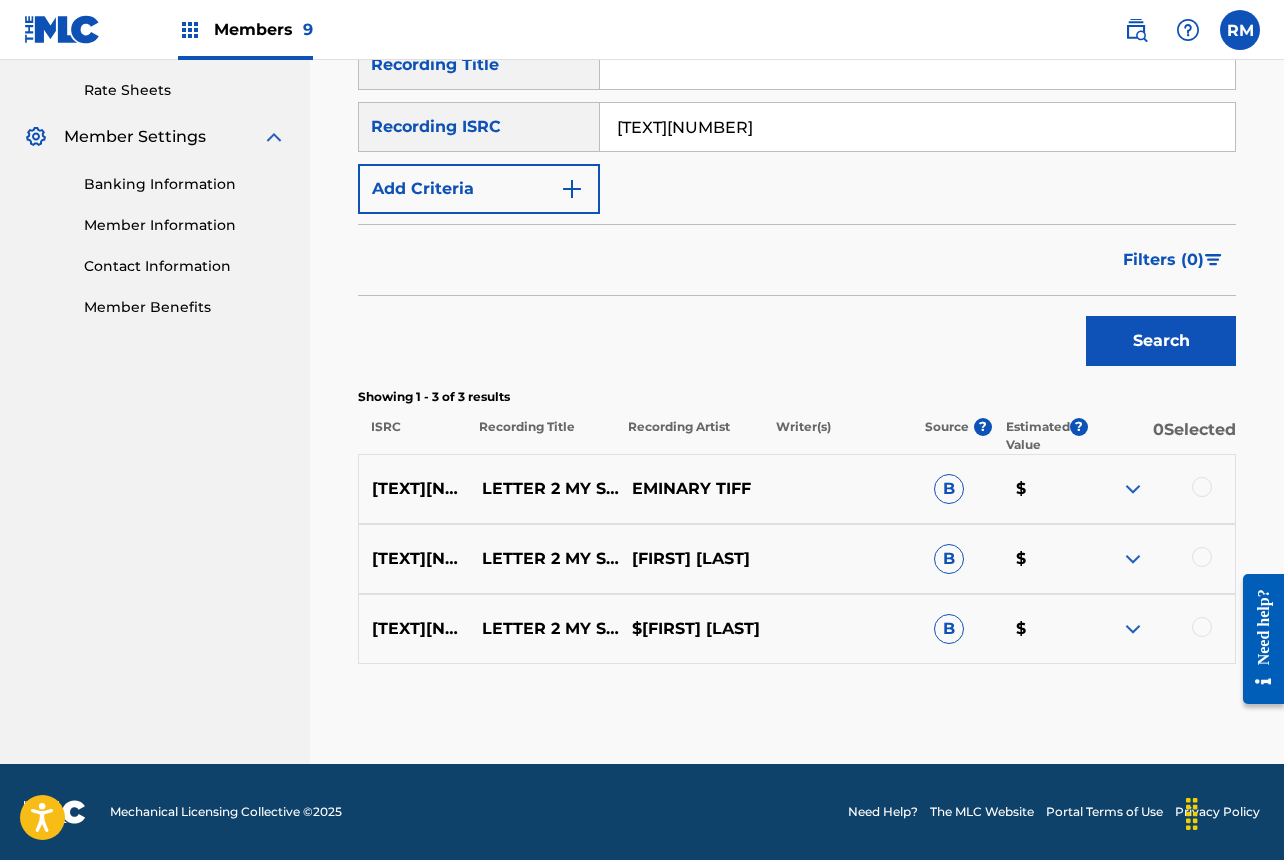 click at bounding box center (1202, 487) 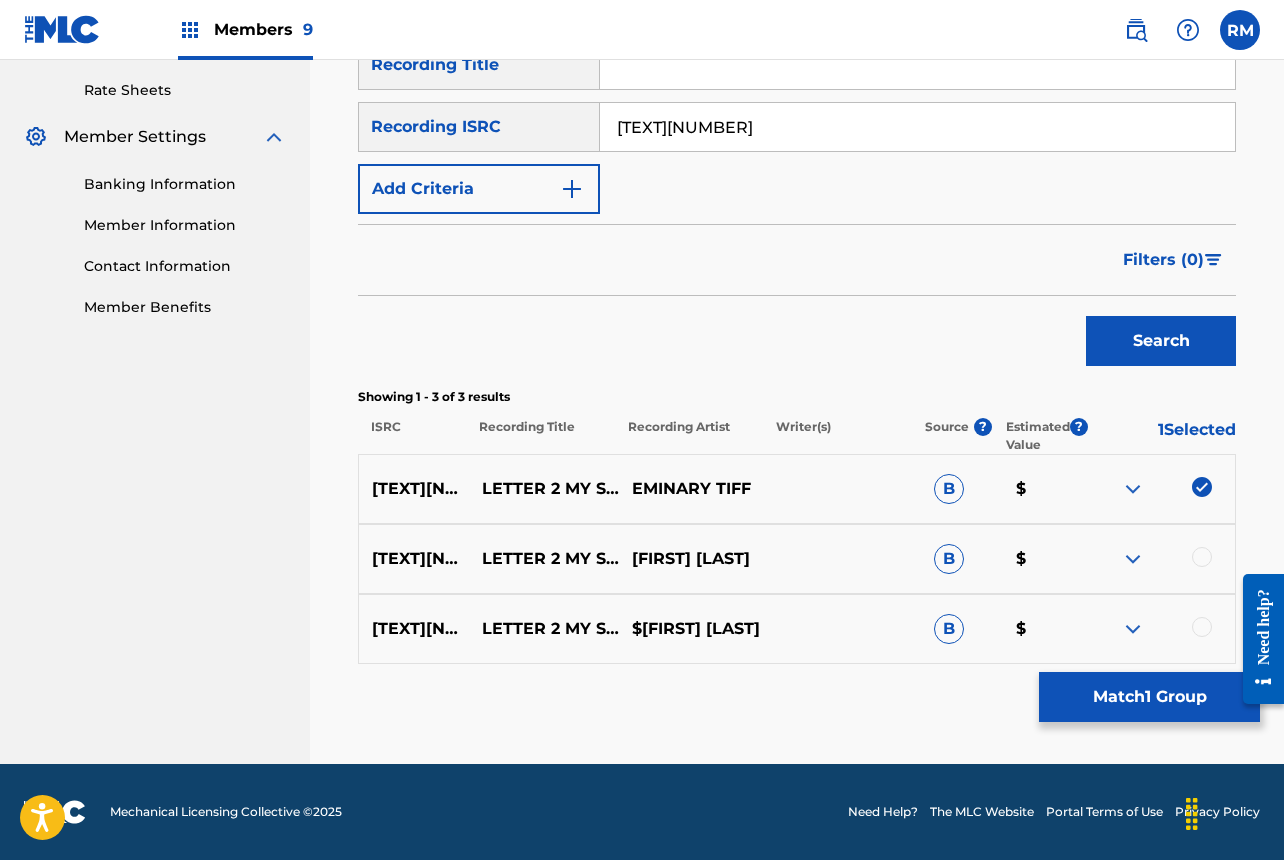 click at bounding box center (1202, 557) 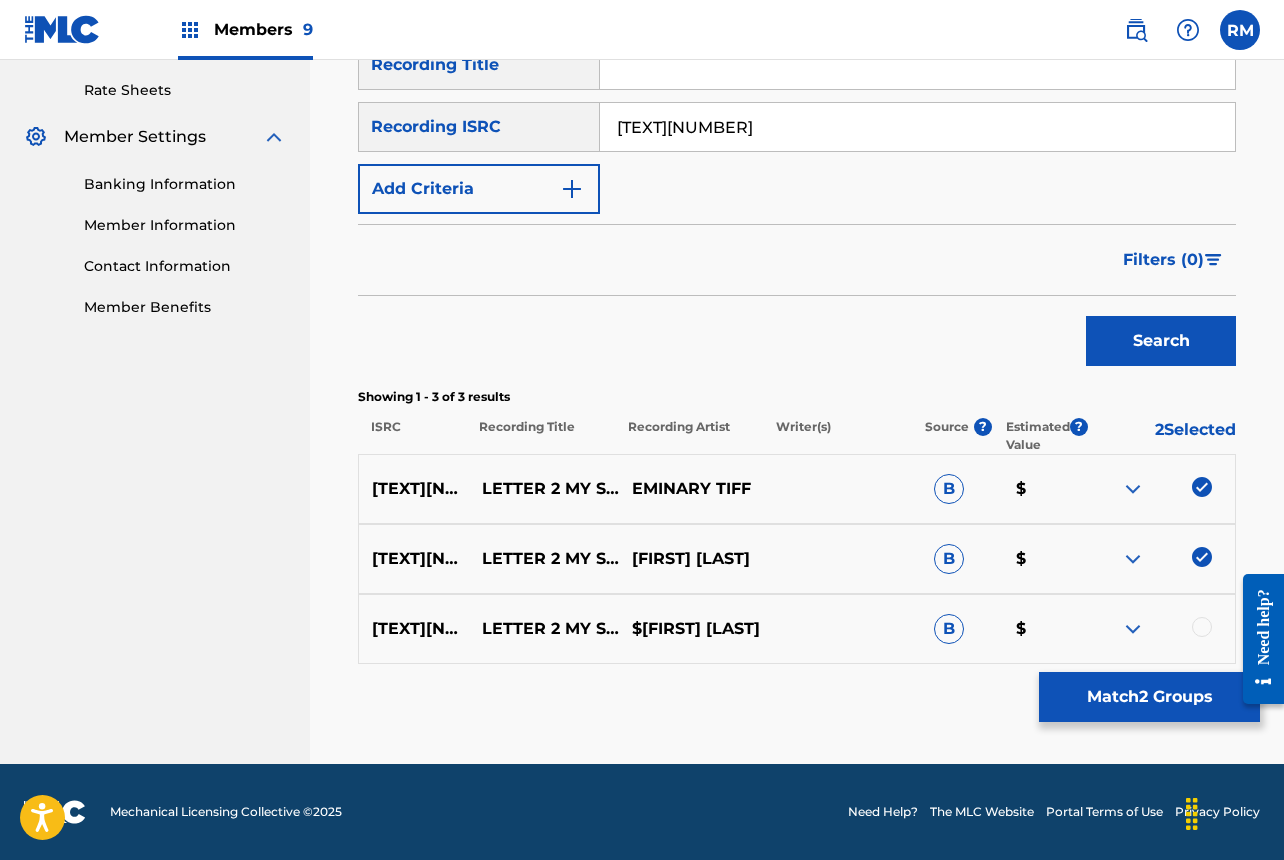click at bounding box center (1202, 627) 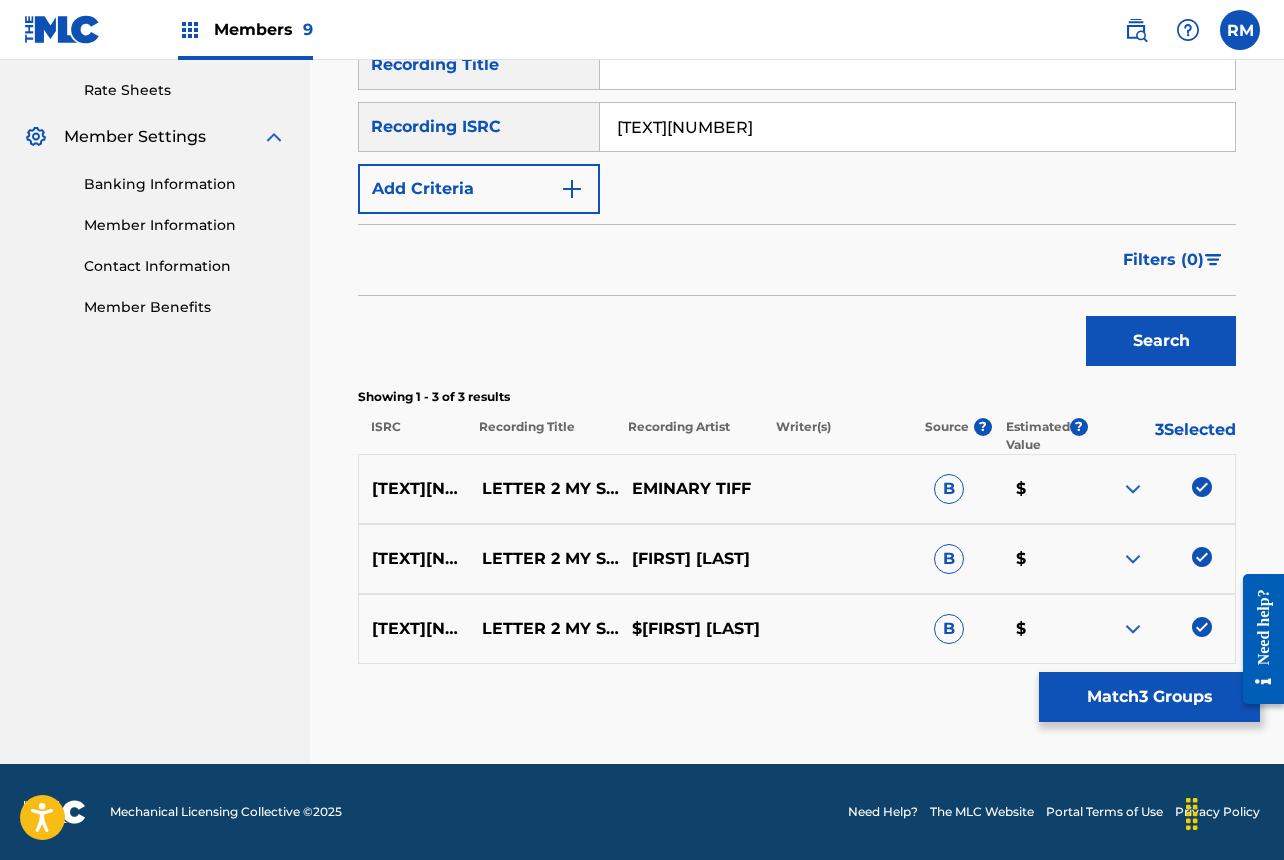 click on "Match  3 Groups" at bounding box center [1149, 697] 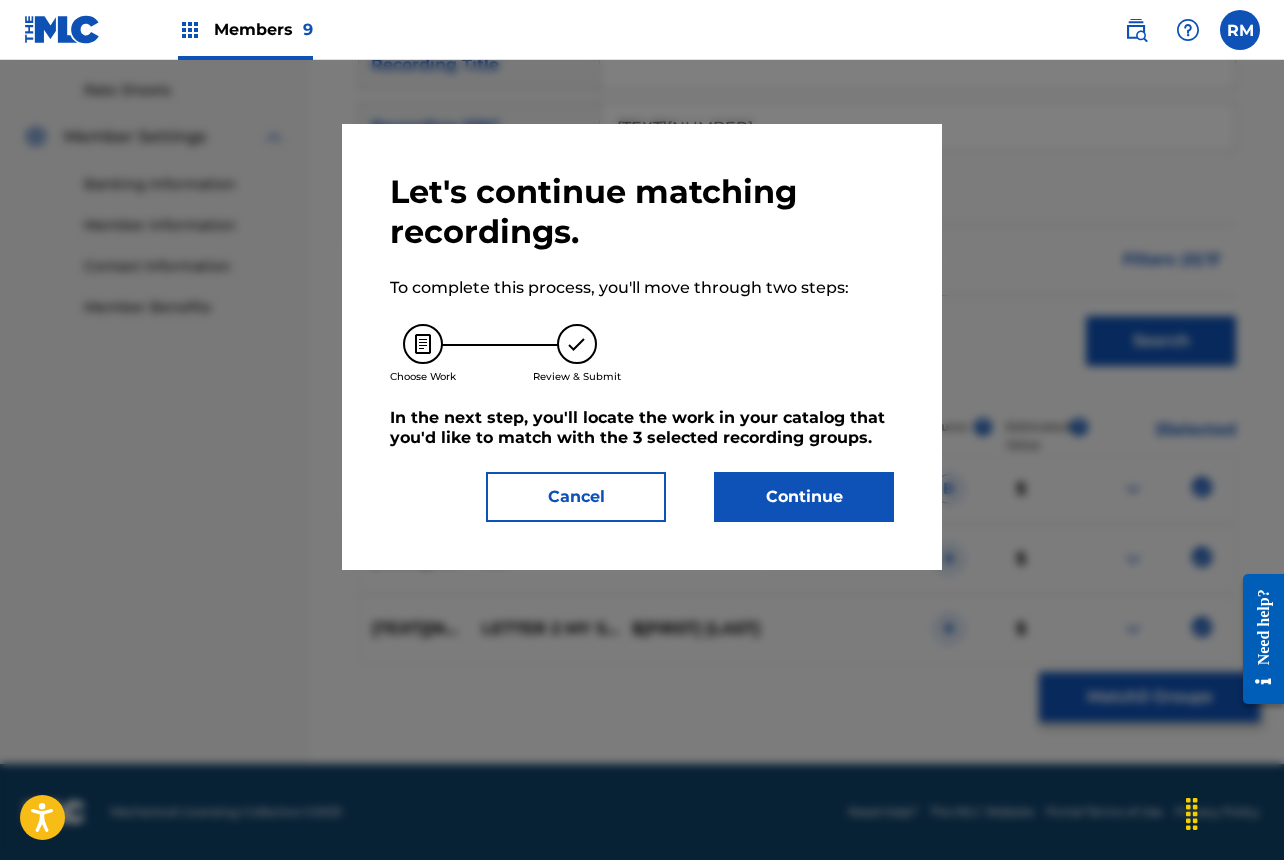 click on "Continue" at bounding box center (804, 497) 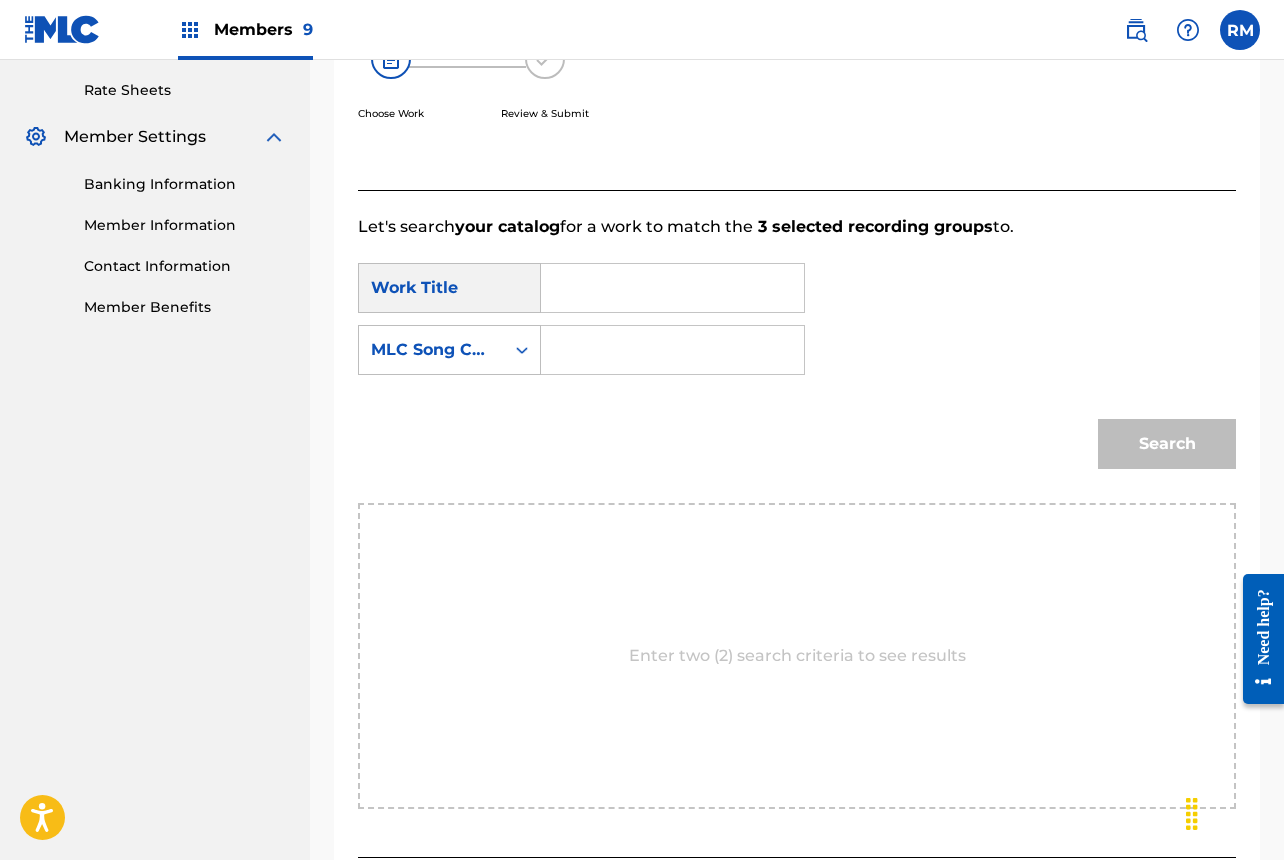 click at bounding box center (673, 288) 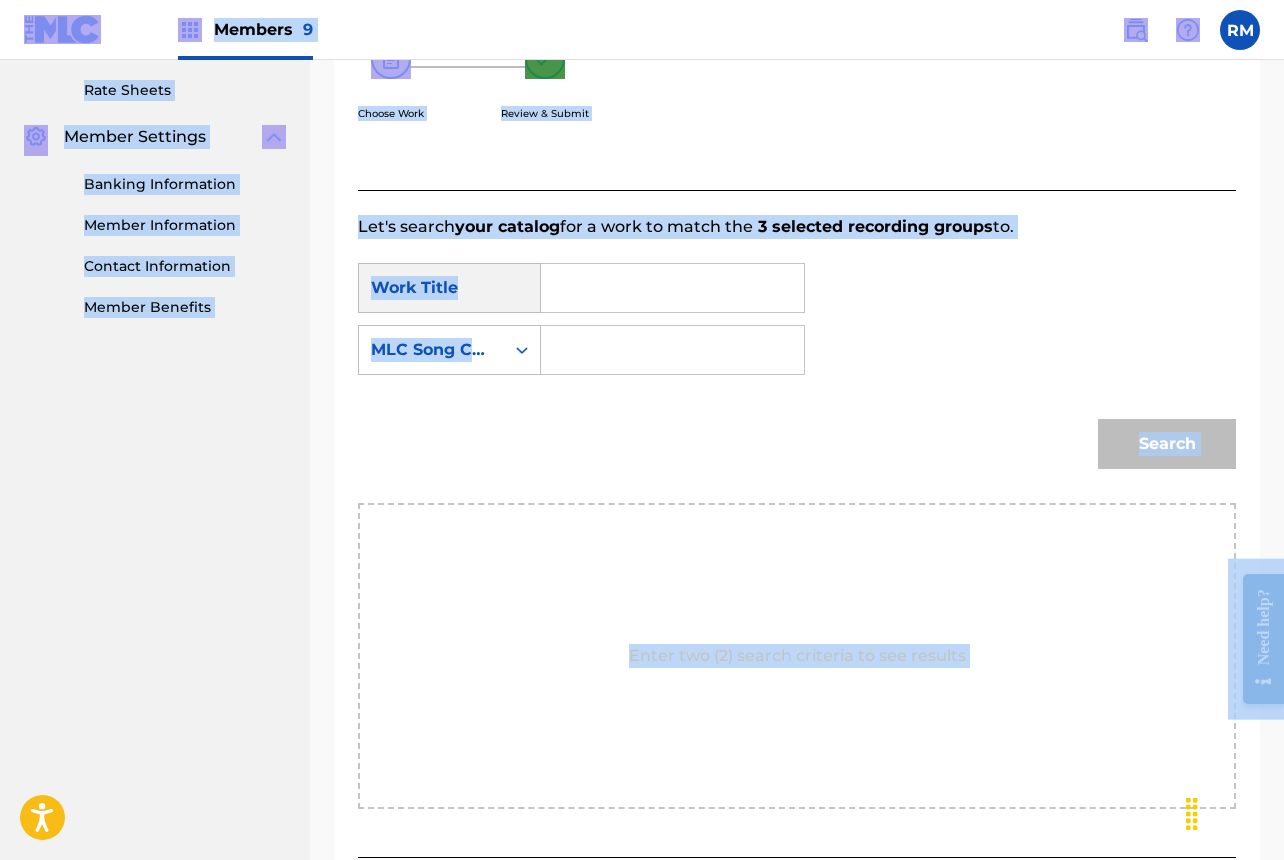 click at bounding box center [672, 288] 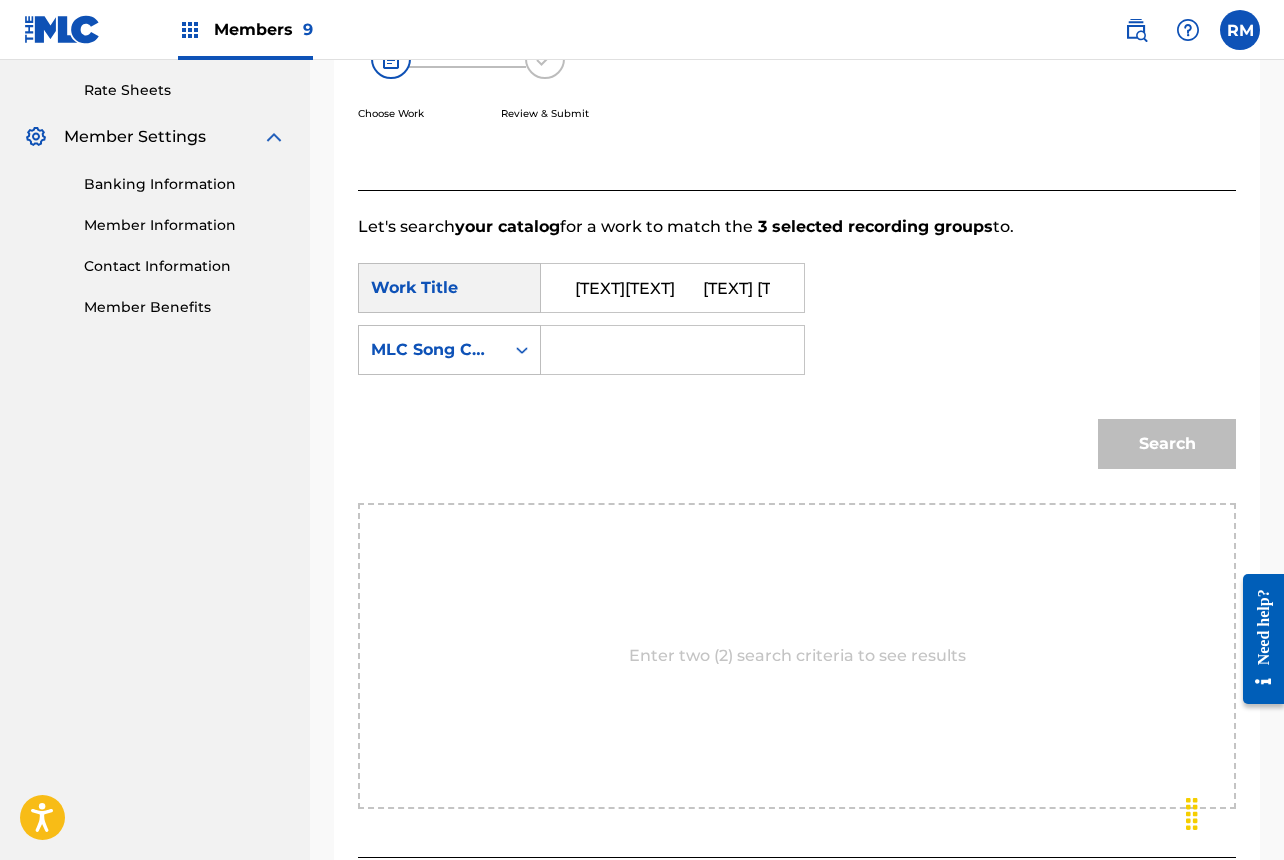 scroll, scrollTop: 0, scrollLeft: 7, axis: horizontal 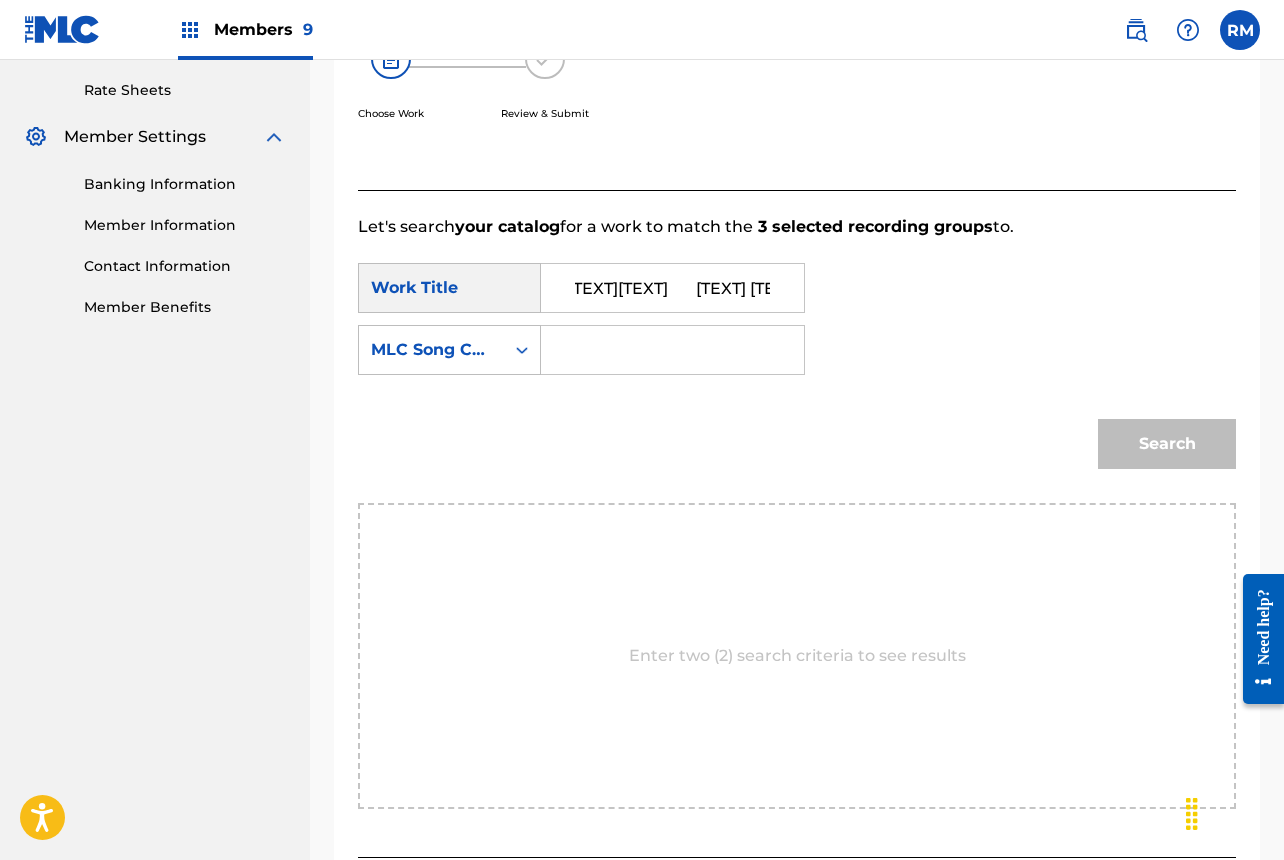 click on "[TEXT][TEXT]	[TEXT] [TEXT] [TEXT]" at bounding box center [672, 288] 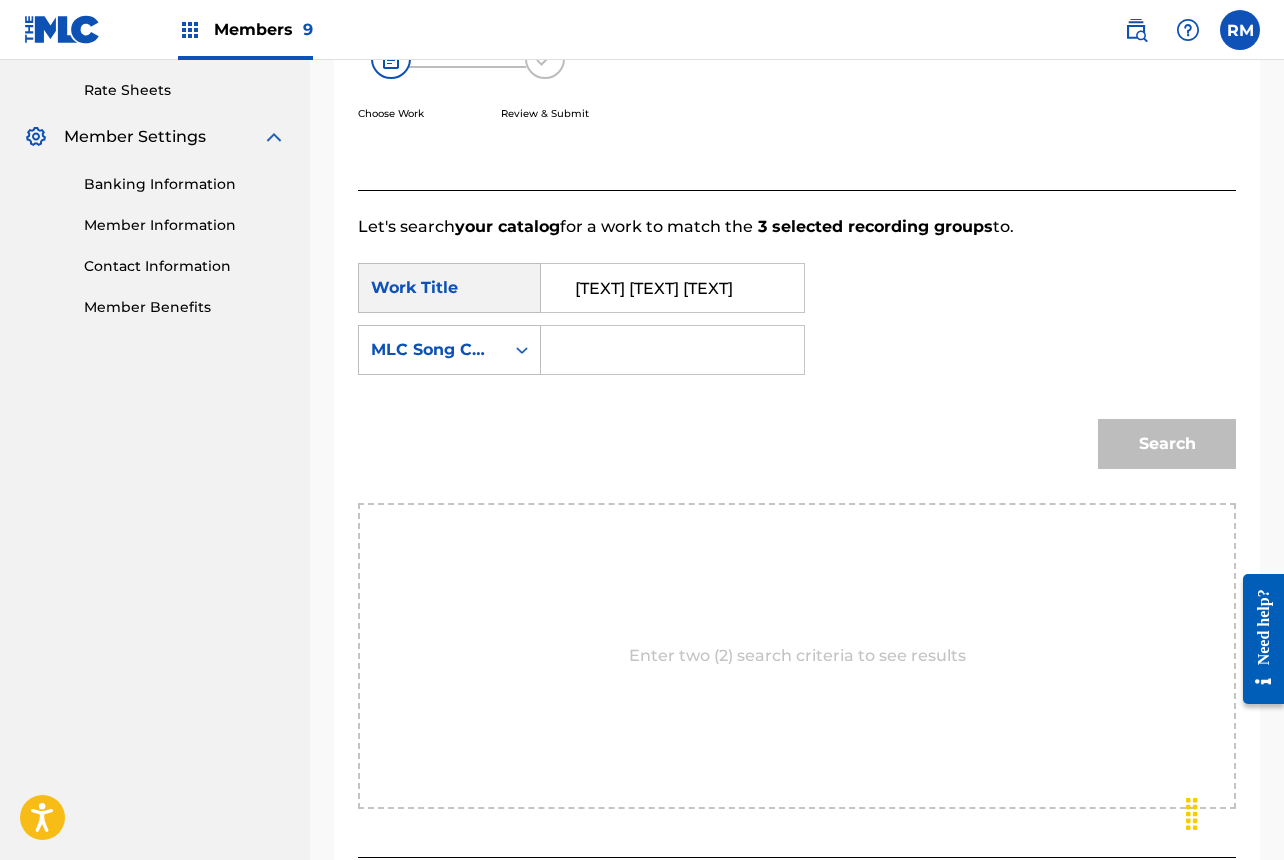scroll, scrollTop: 0, scrollLeft: 0, axis: both 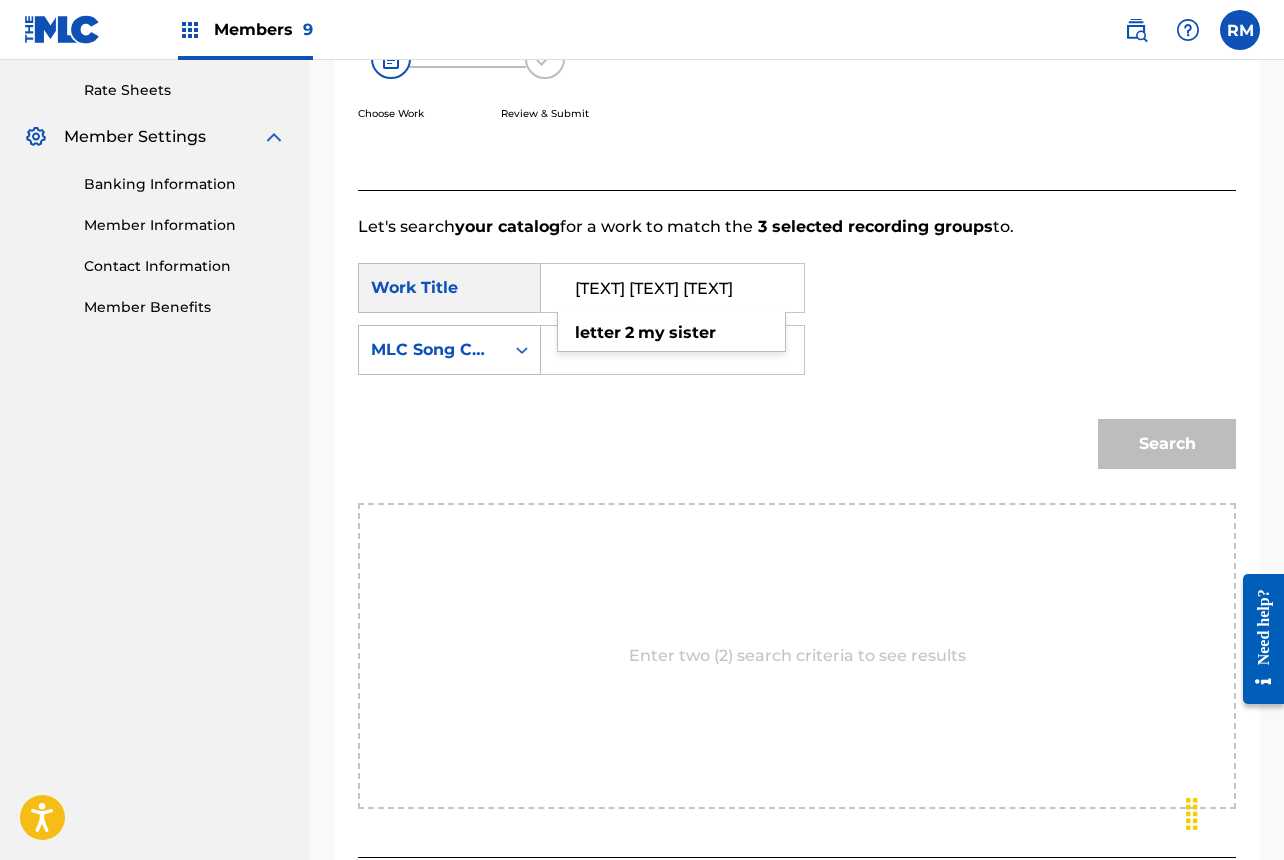 type on "[TEXT] [TEXT] [TEXT]" 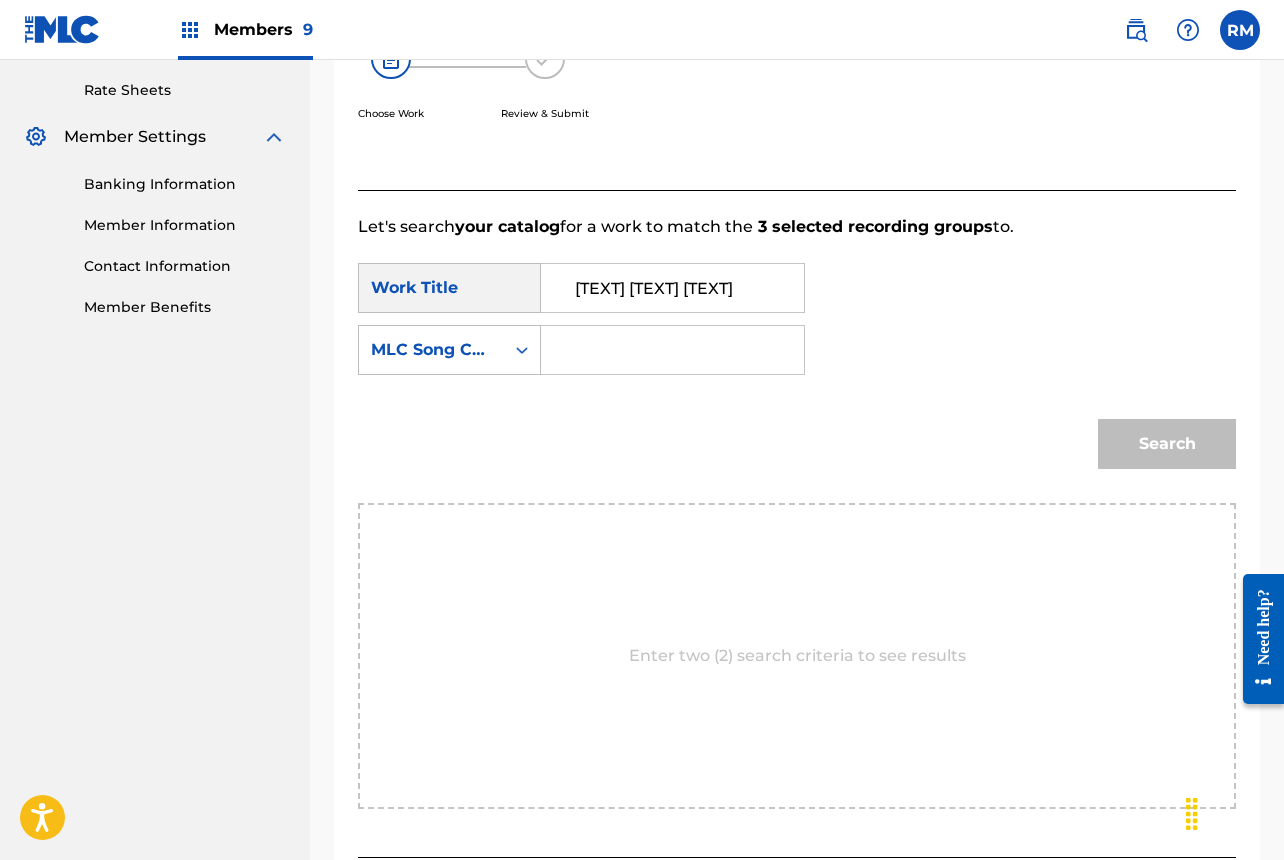 click at bounding box center [672, 350] 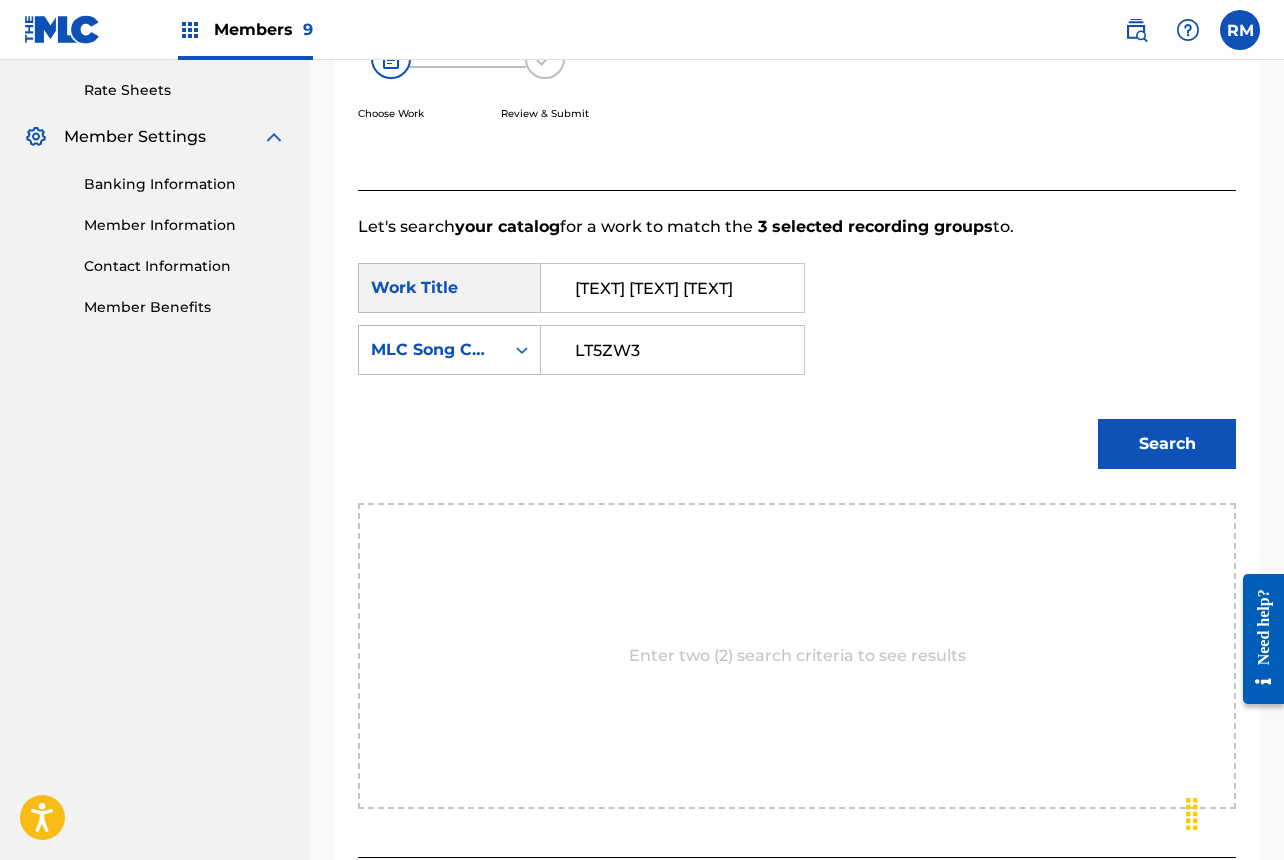 click on "LT5ZW3" at bounding box center (672, 350) 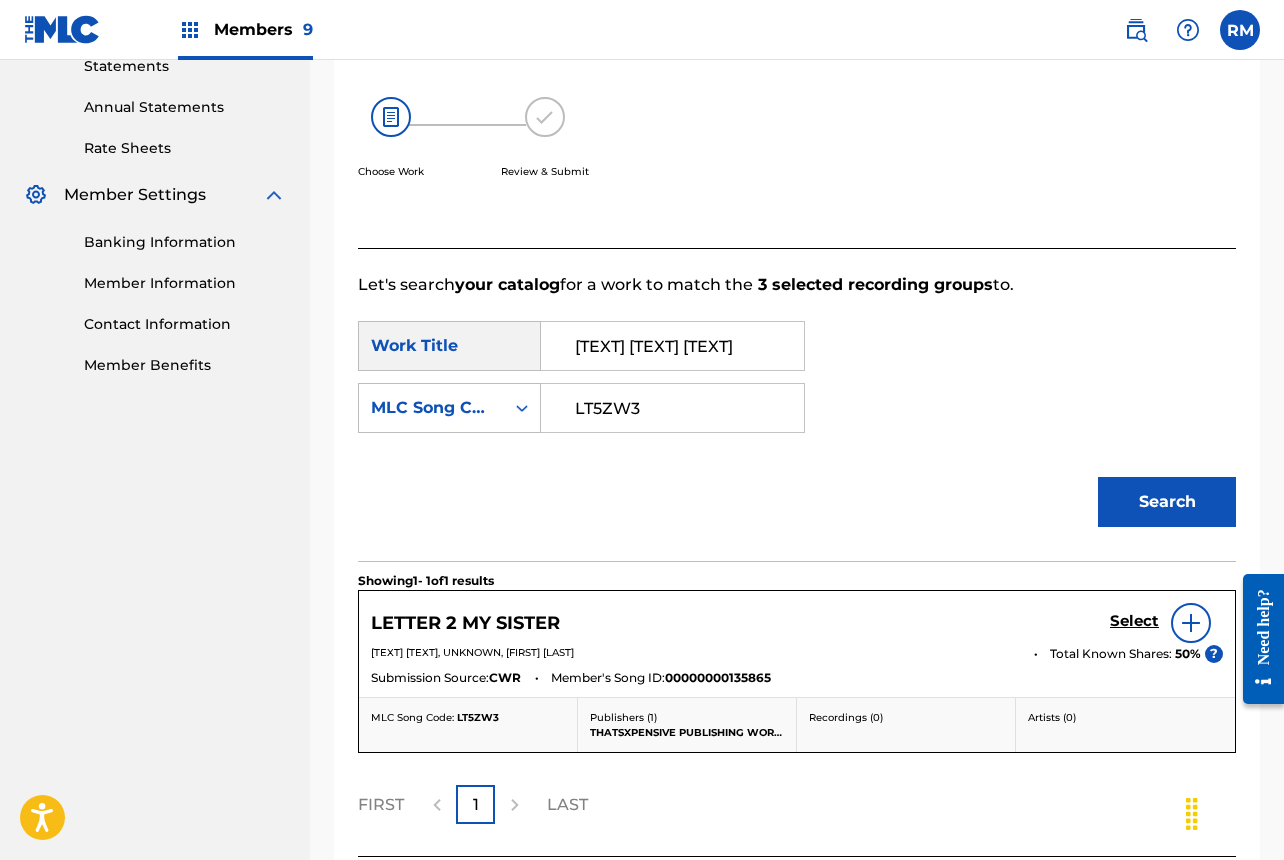 scroll, scrollTop: 414, scrollLeft: 0, axis: vertical 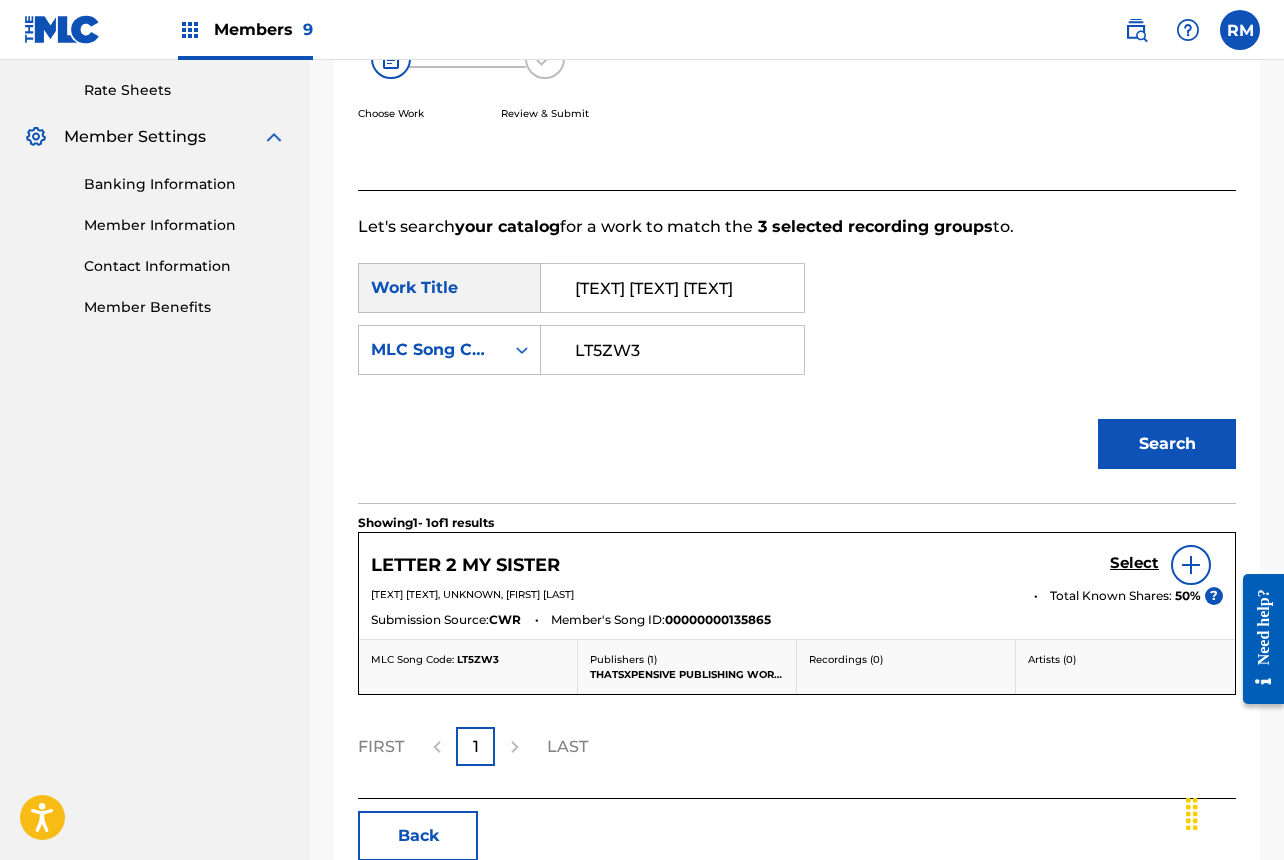 click on "Select" at bounding box center [1134, 563] 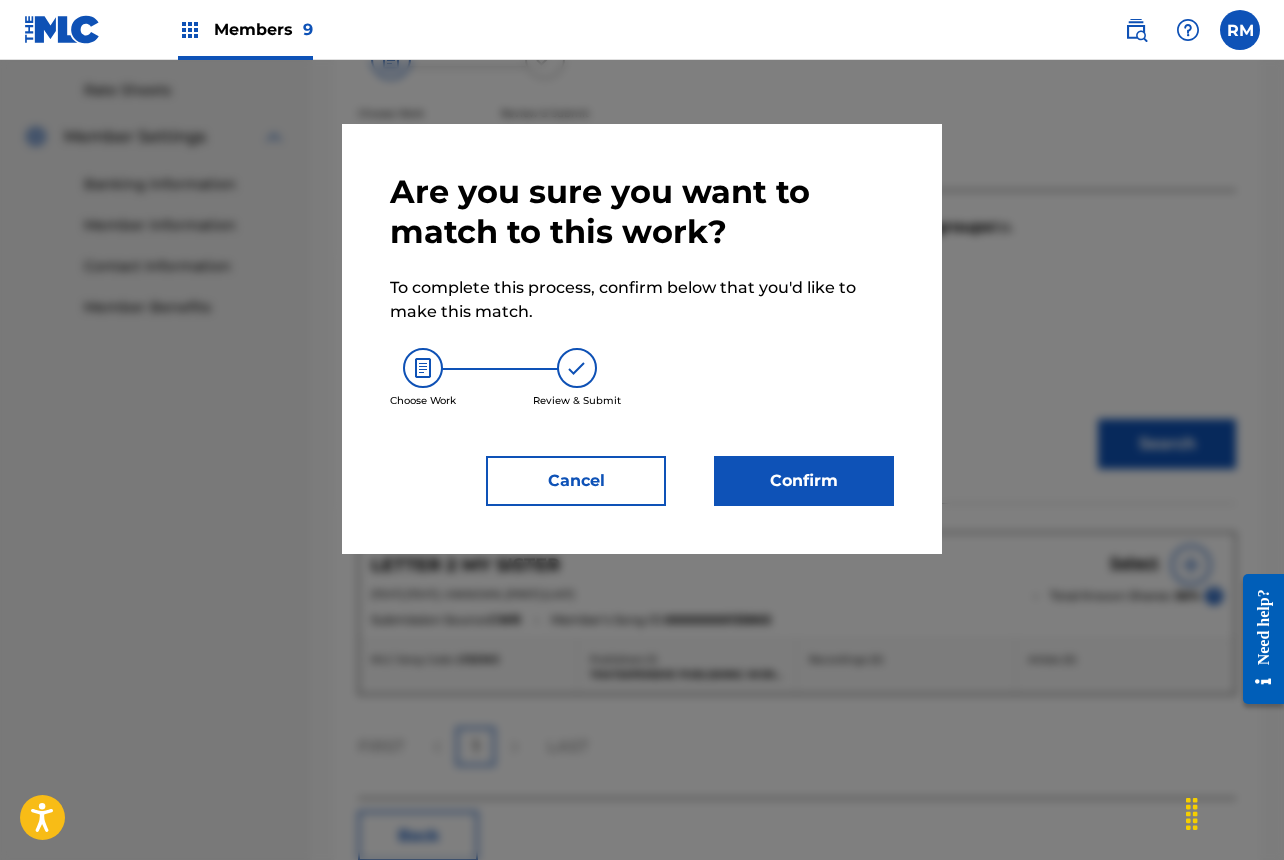 click on "Confirm" at bounding box center [804, 481] 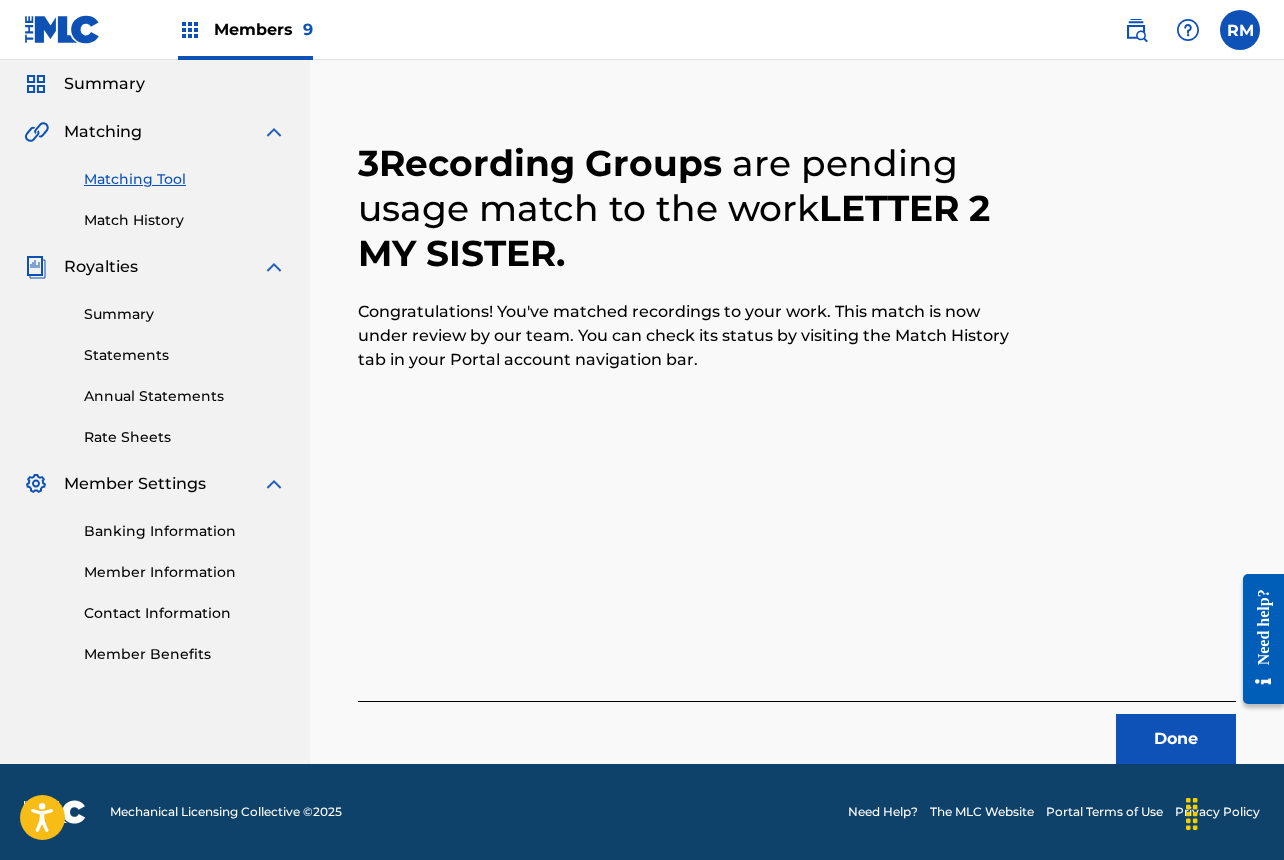 scroll, scrollTop: 67, scrollLeft: 0, axis: vertical 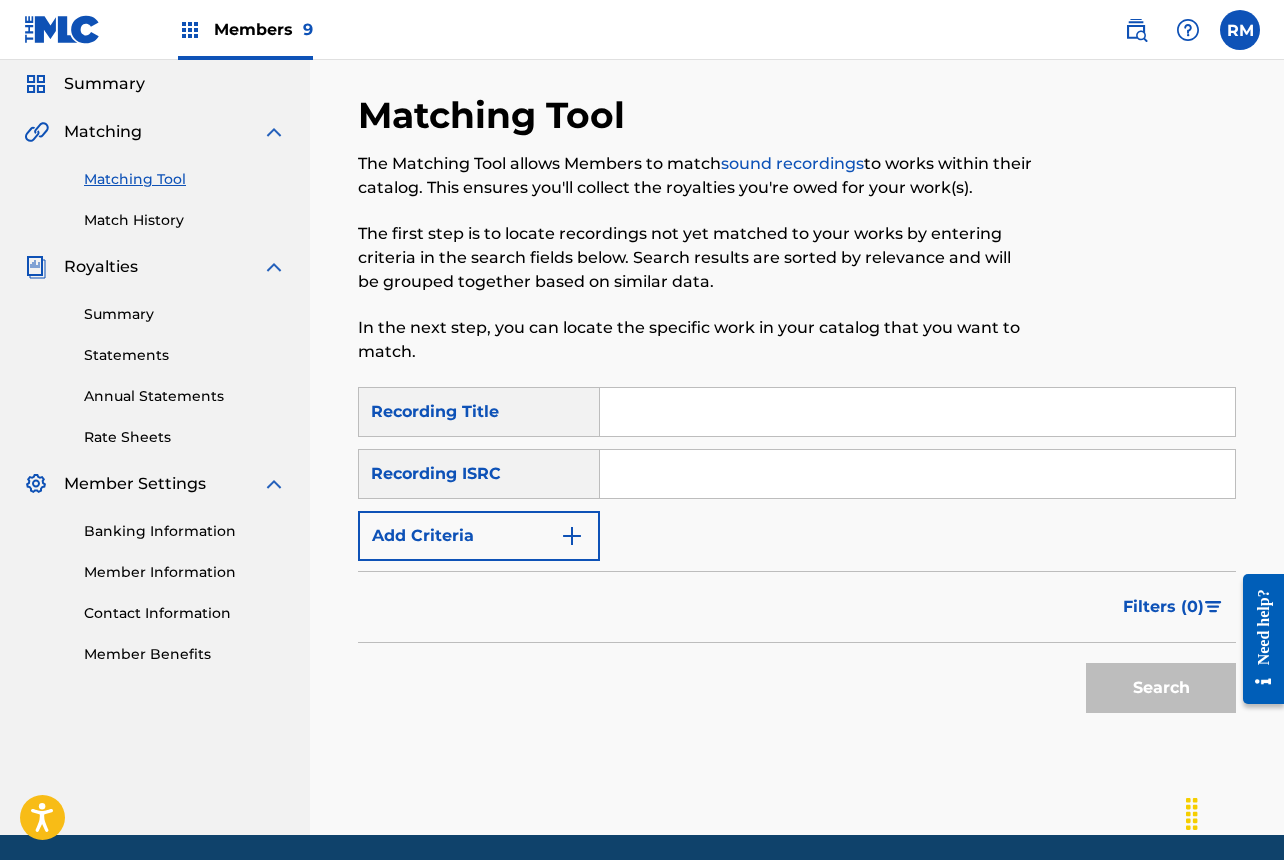 click at bounding box center [917, 474] 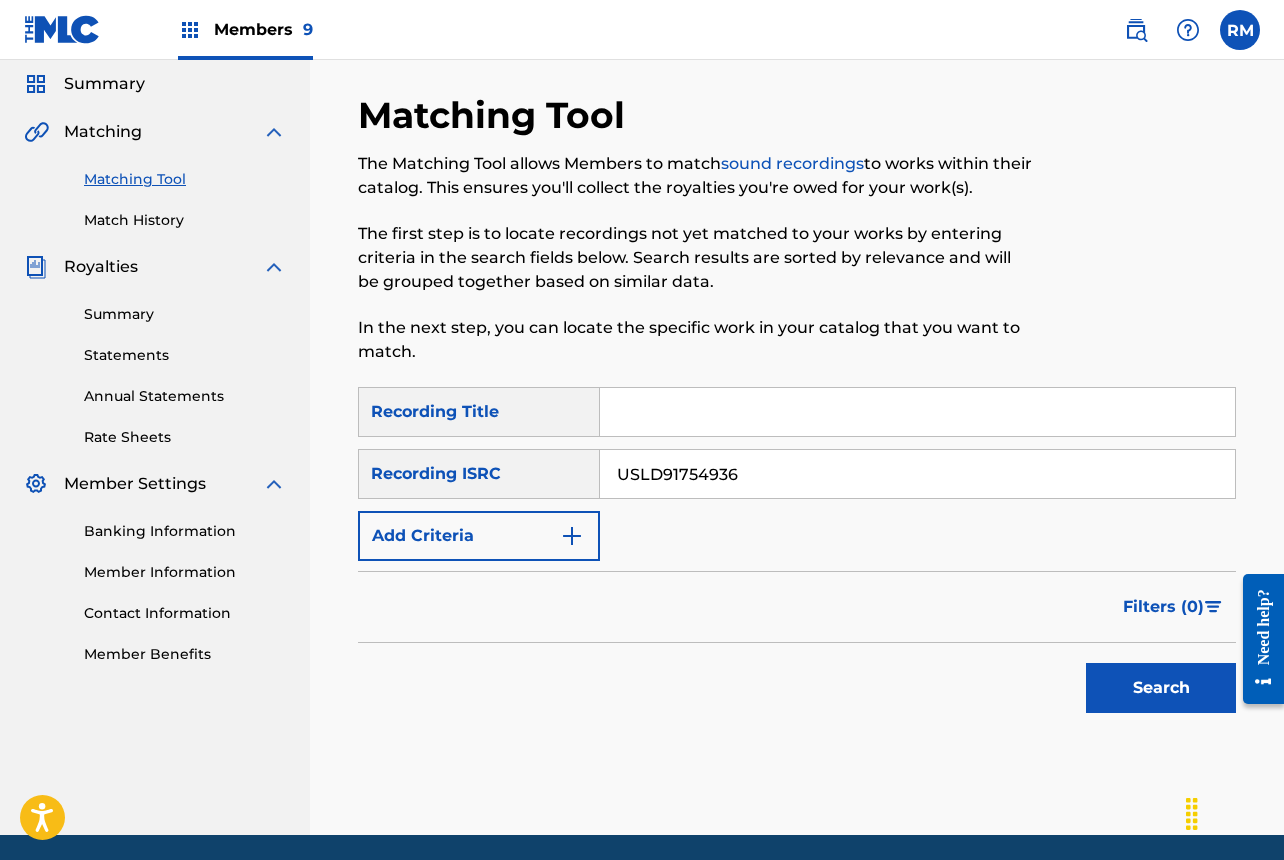 click on "Search" at bounding box center (1161, 688) 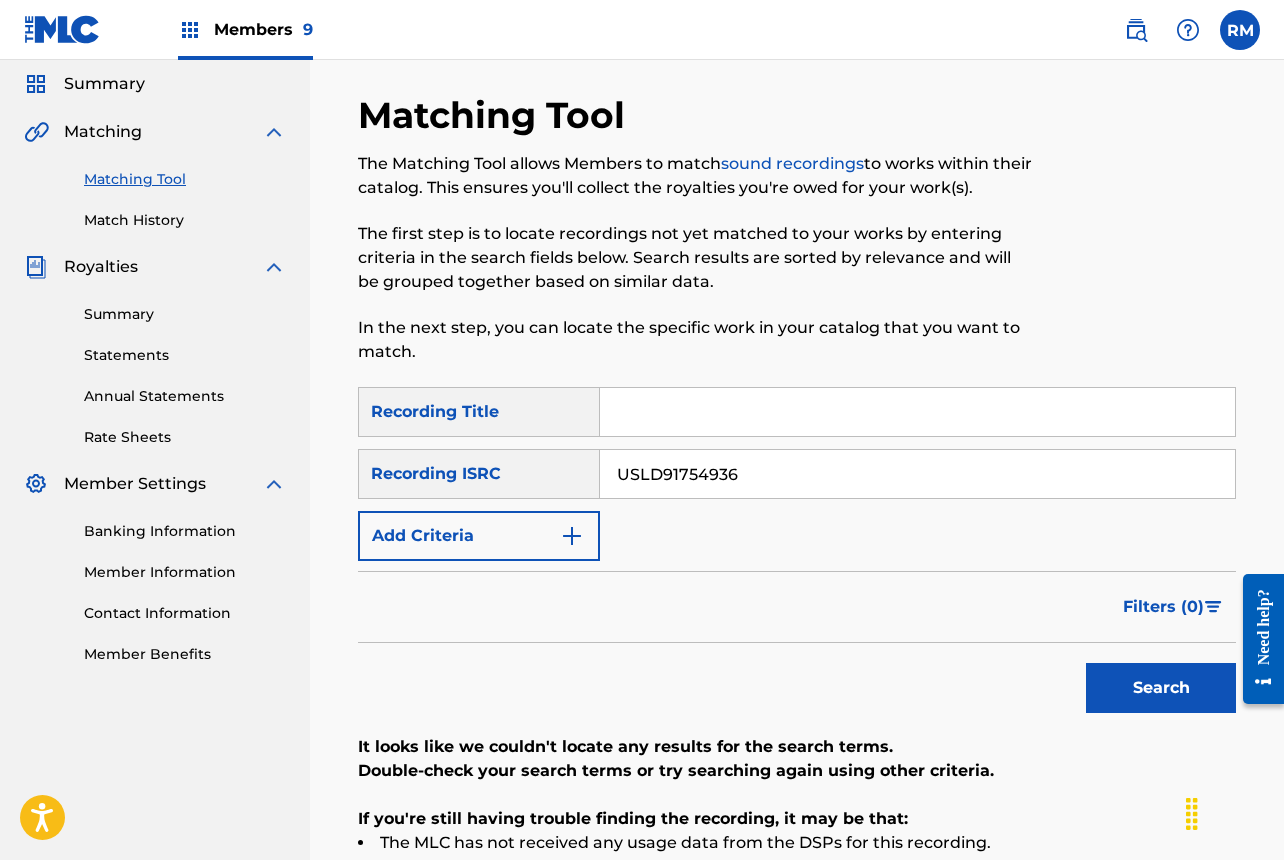 click on "USLD91754936" at bounding box center (917, 474) 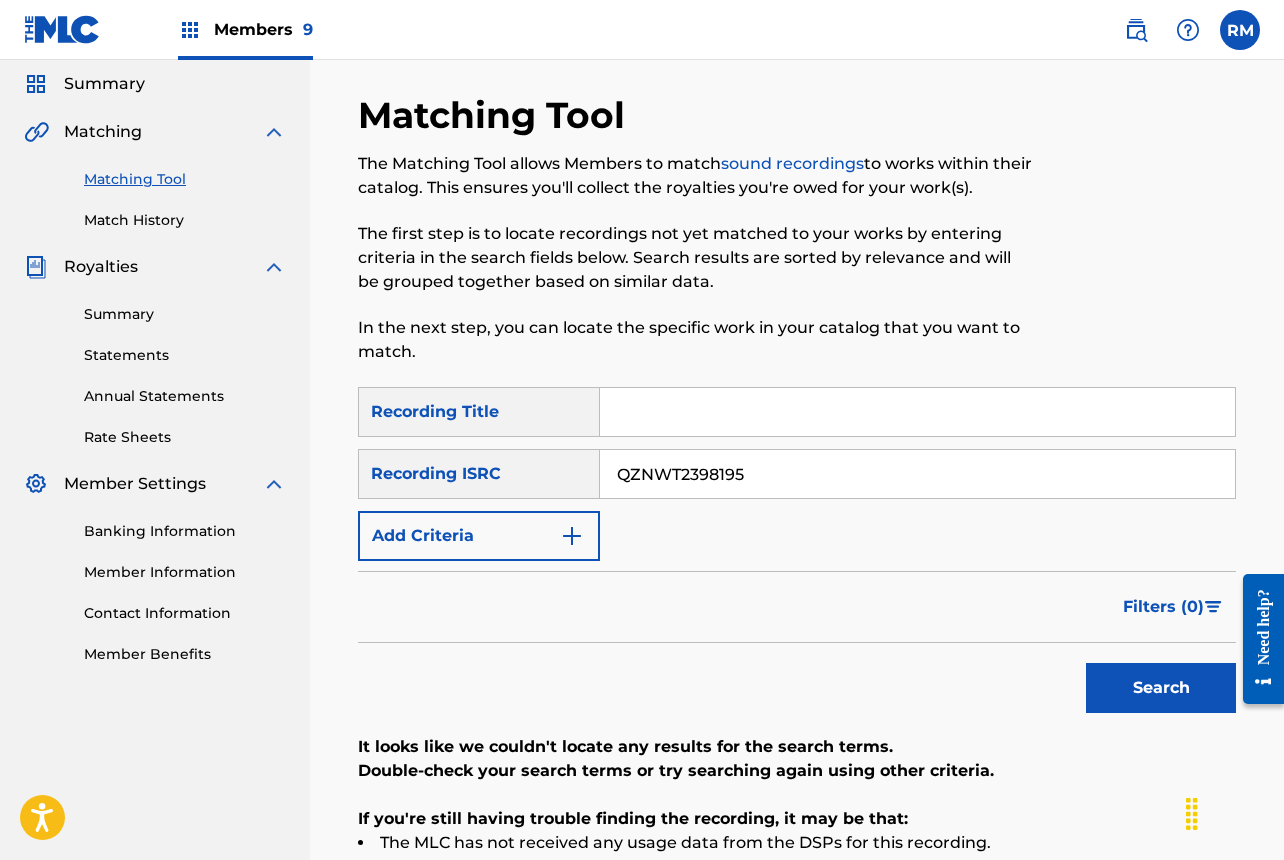 click on "Search" at bounding box center [1161, 688] 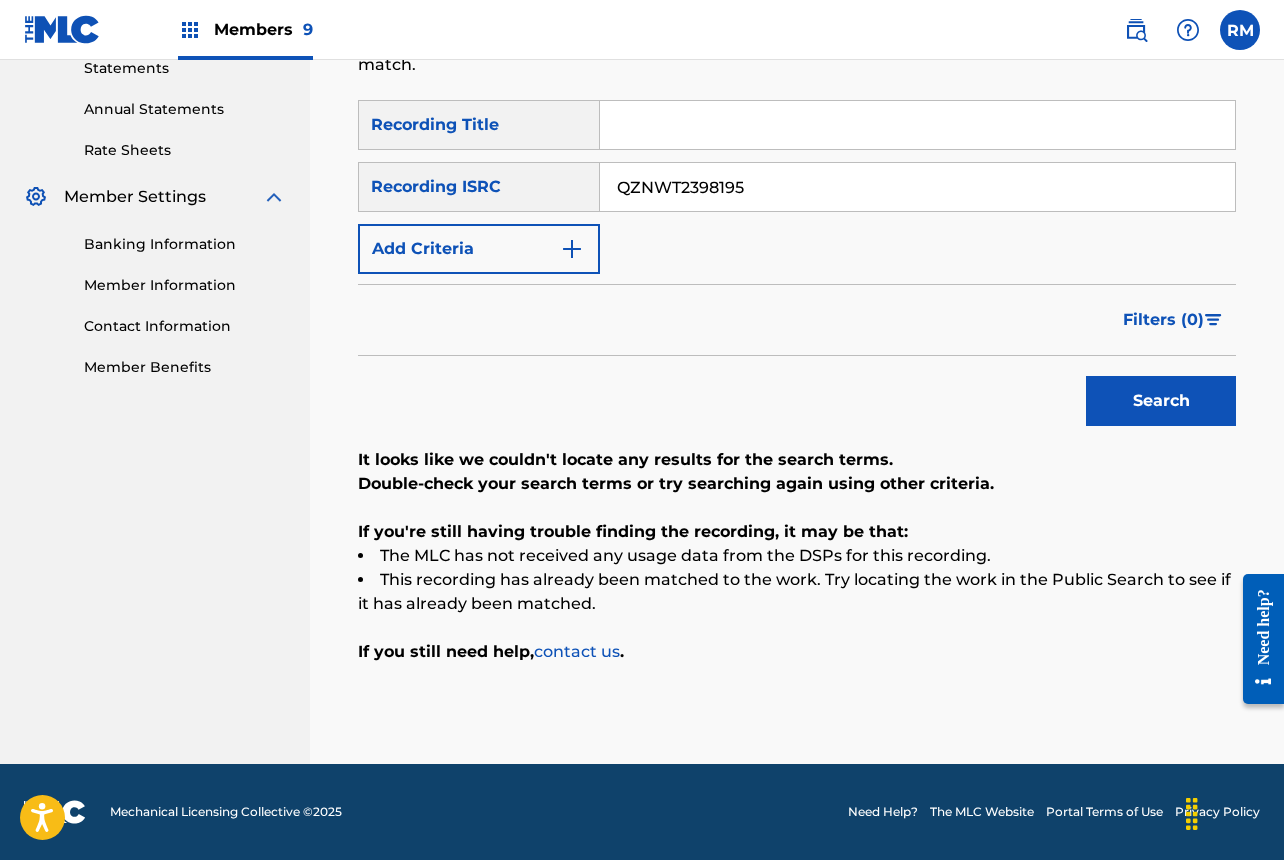 click on "QZNWT2398195" at bounding box center [917, 187] 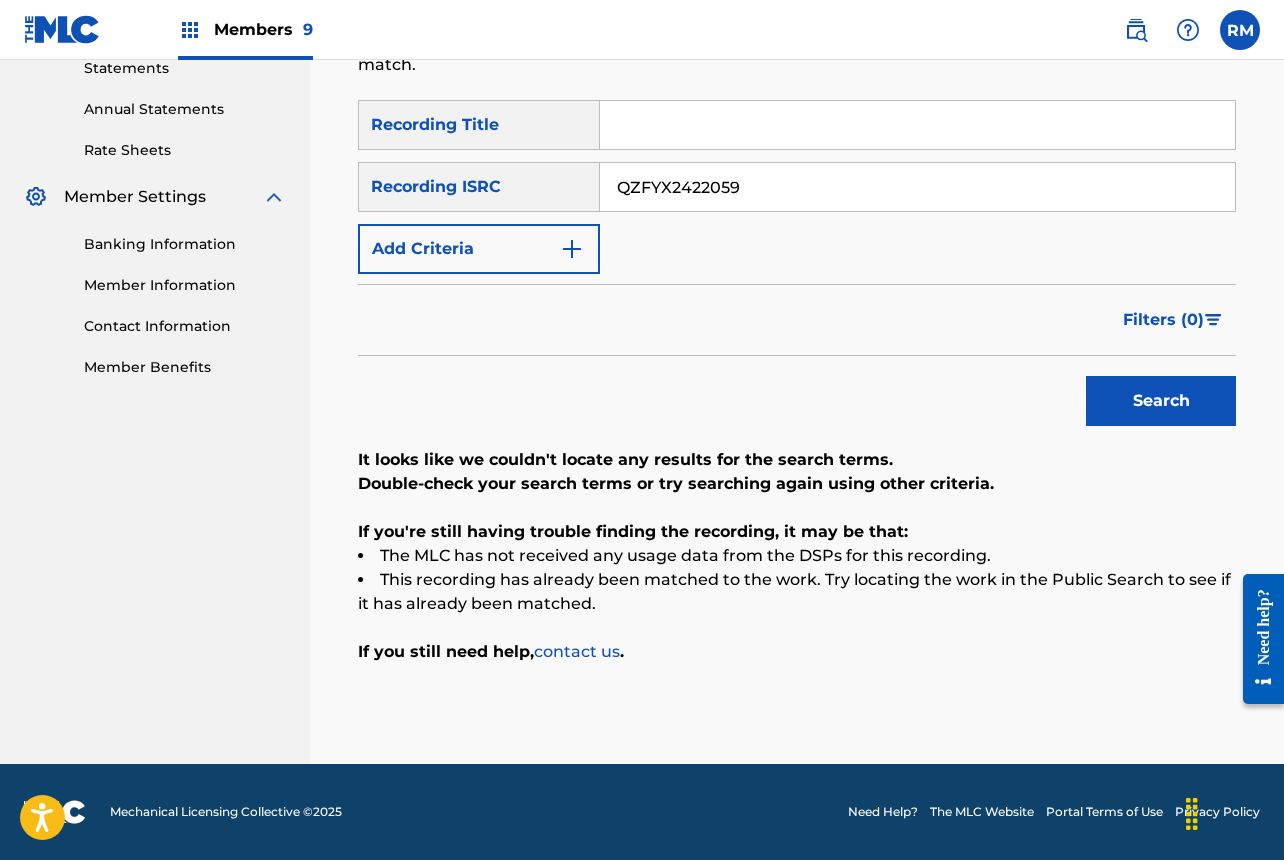 type on "QZFYX2422059" 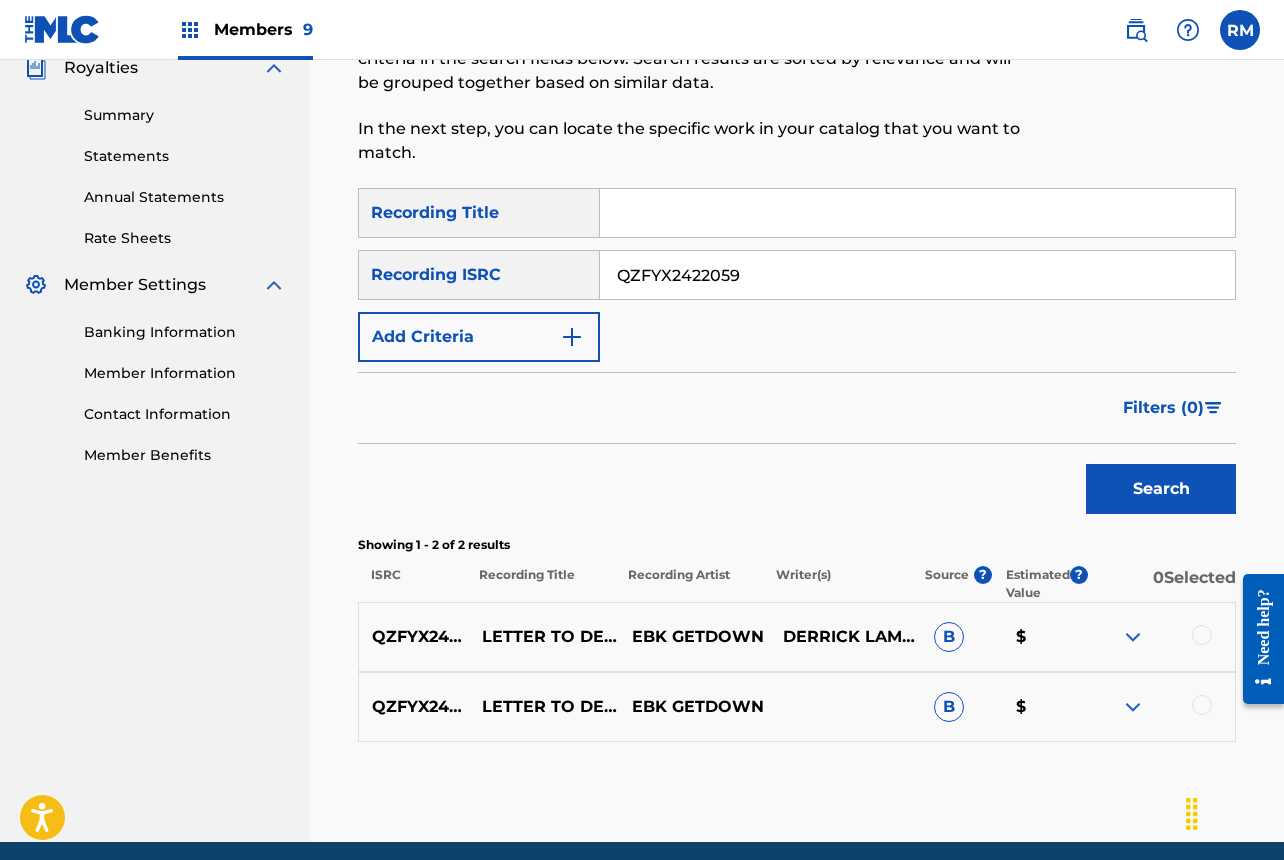 scroll, scrollTop: 344, scrollLeft: 0, axis: vertical 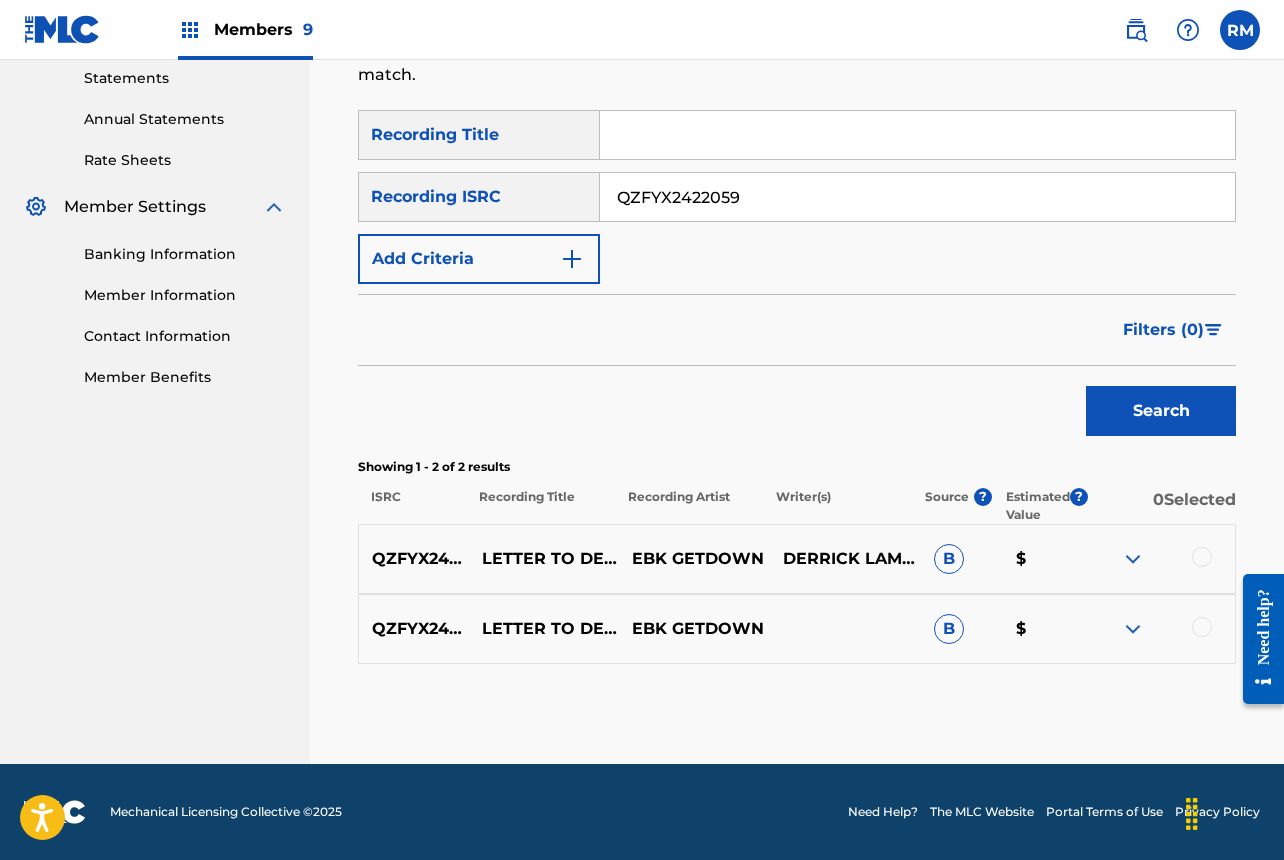 click at bounding box center (1202, 557) 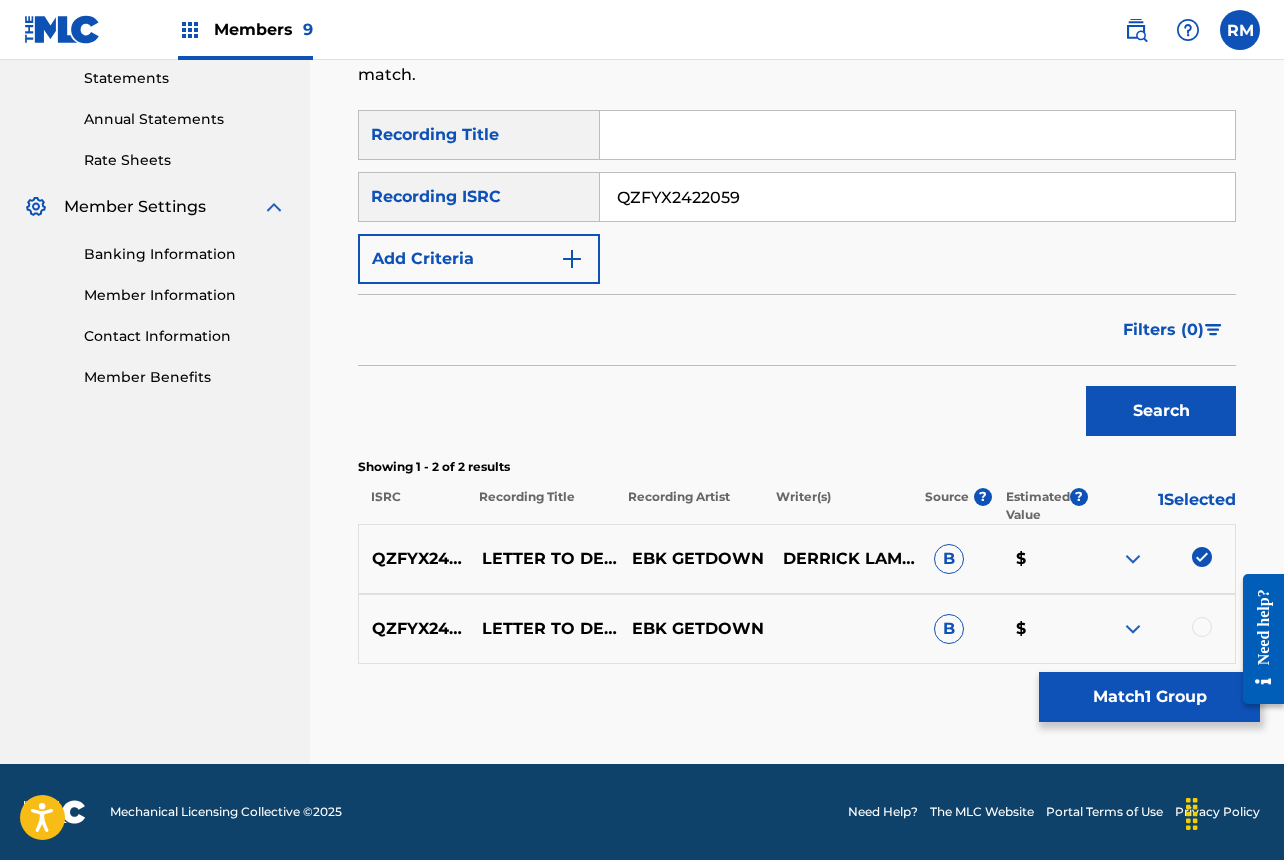 click at bounding box center (1202, 627) 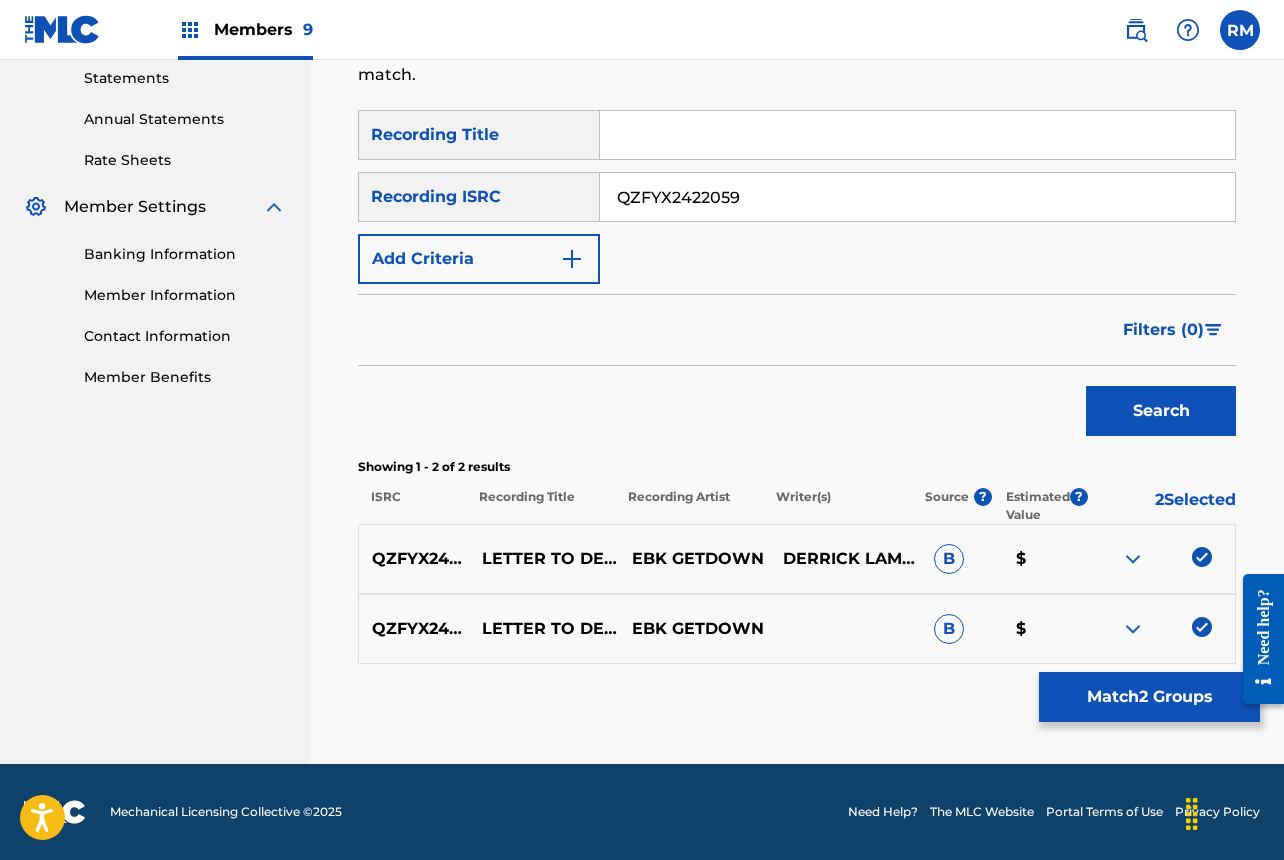 click on "Match  2 Groups" at bounding box center [1149, 697] 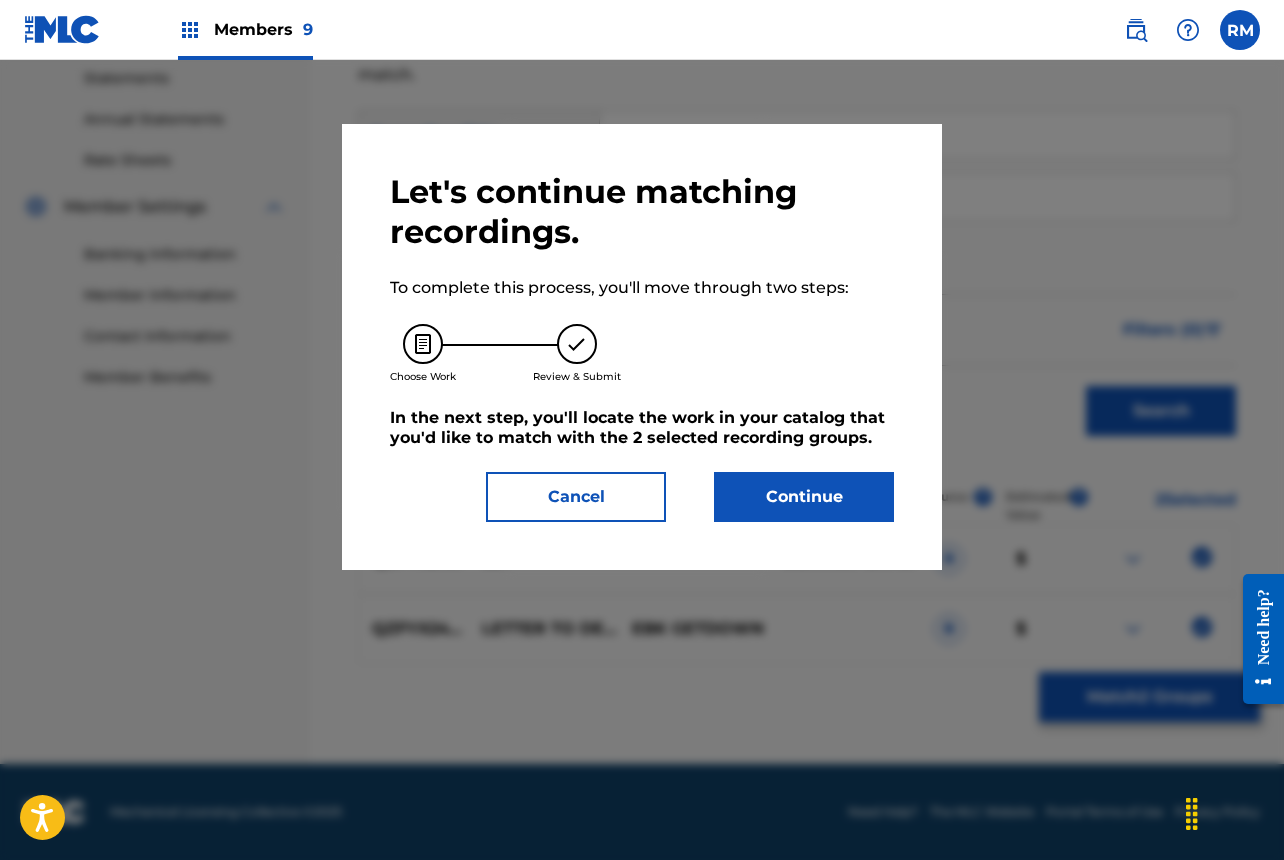 click on "Continue" at bounding box center (804, 497) 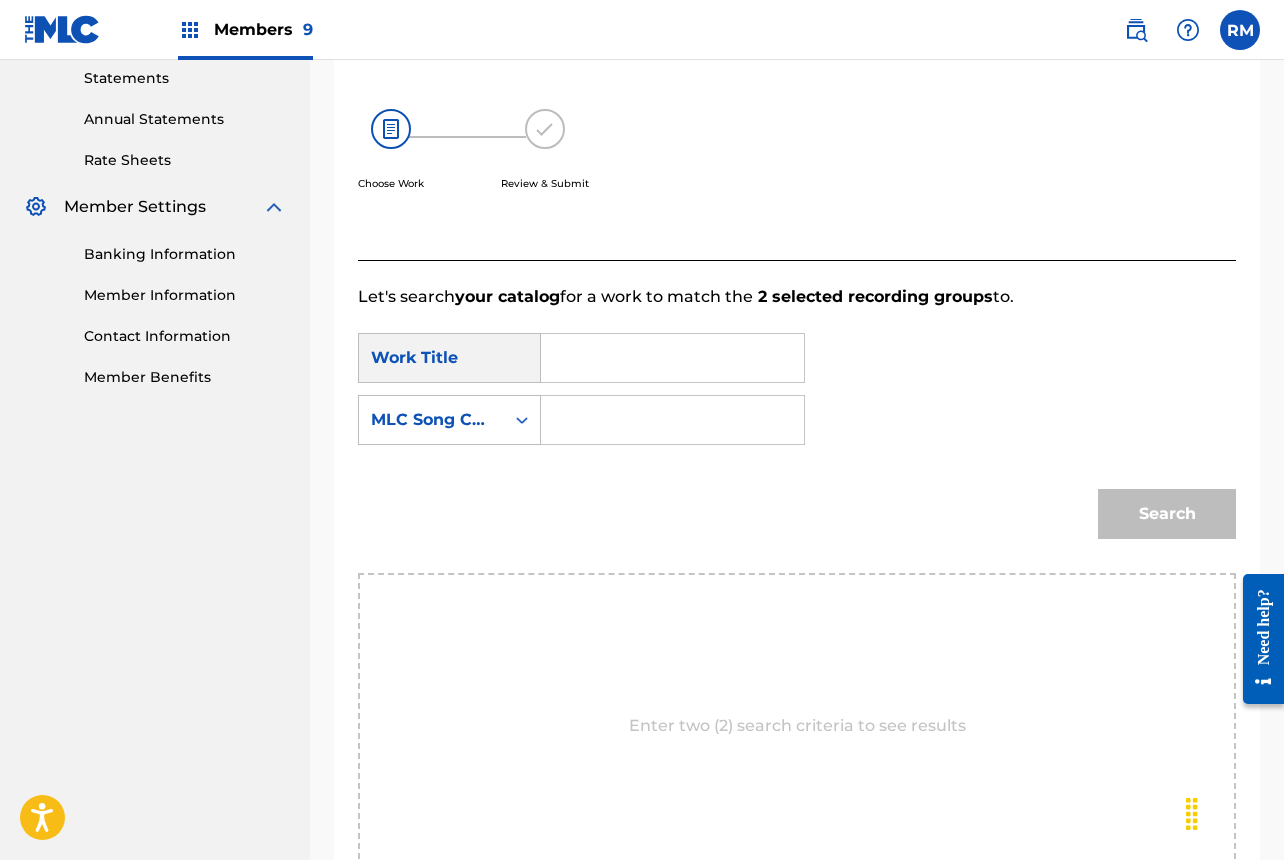 click at bounding box center [672, 358] 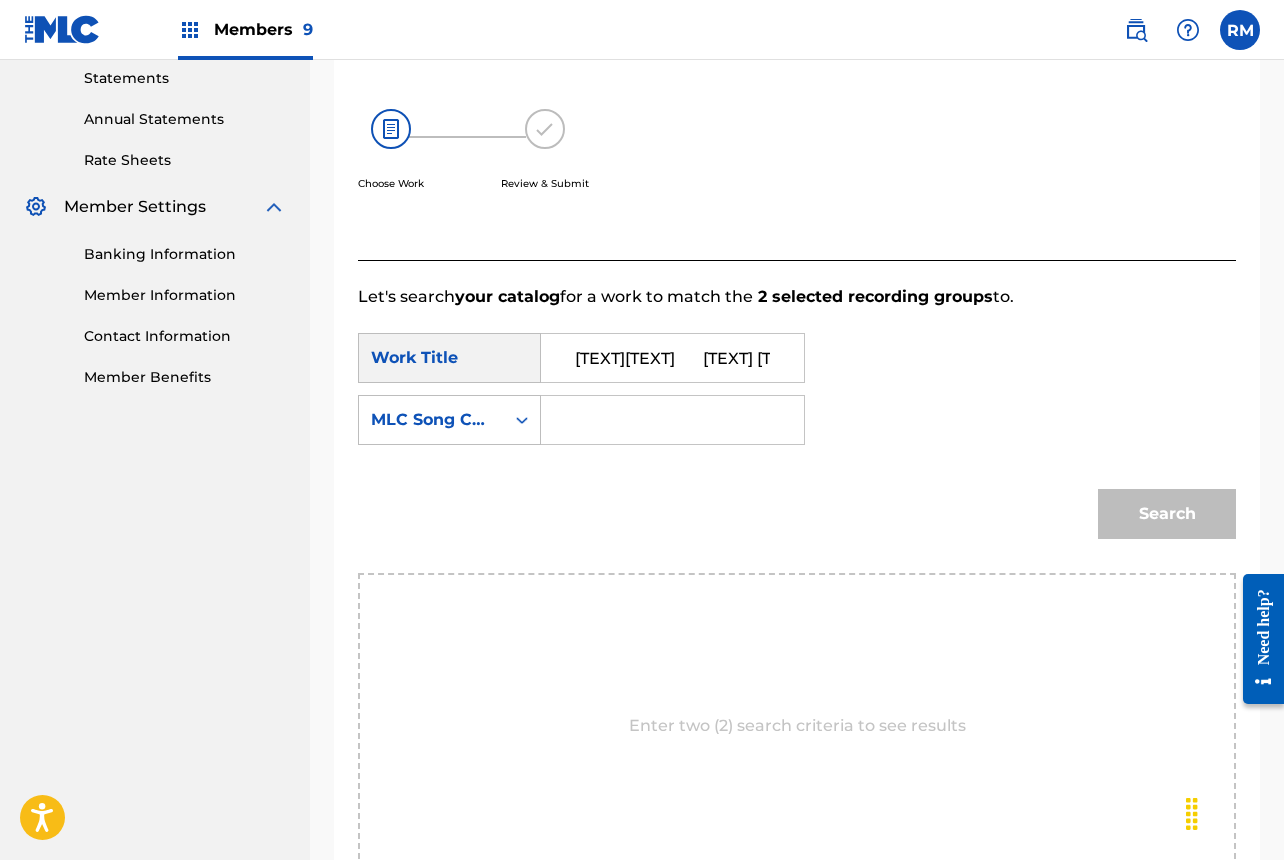 click on "[TEXT][TEXT]	[TEXT] [TEXT] [TEXT]" at bounding box center [672, 358] 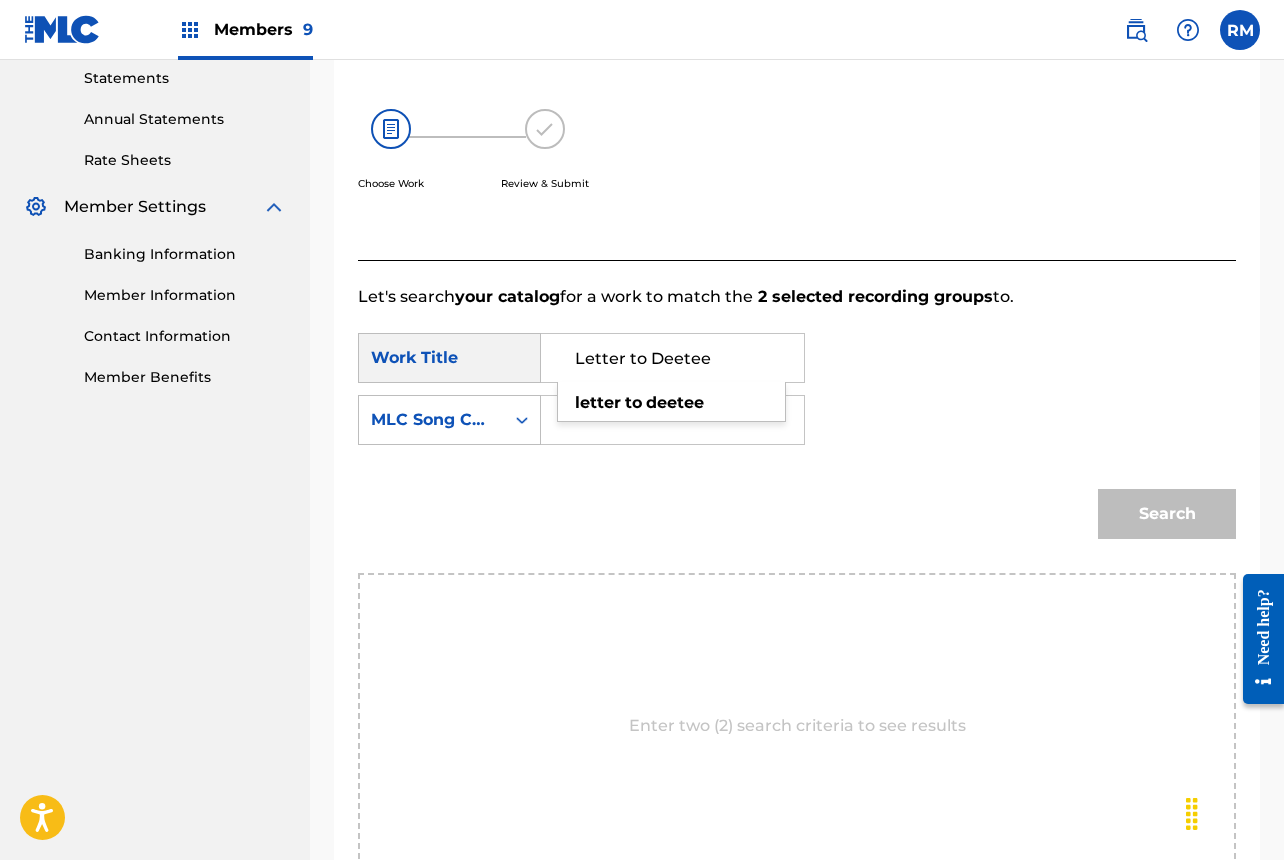 type on "Letter to Deetee" 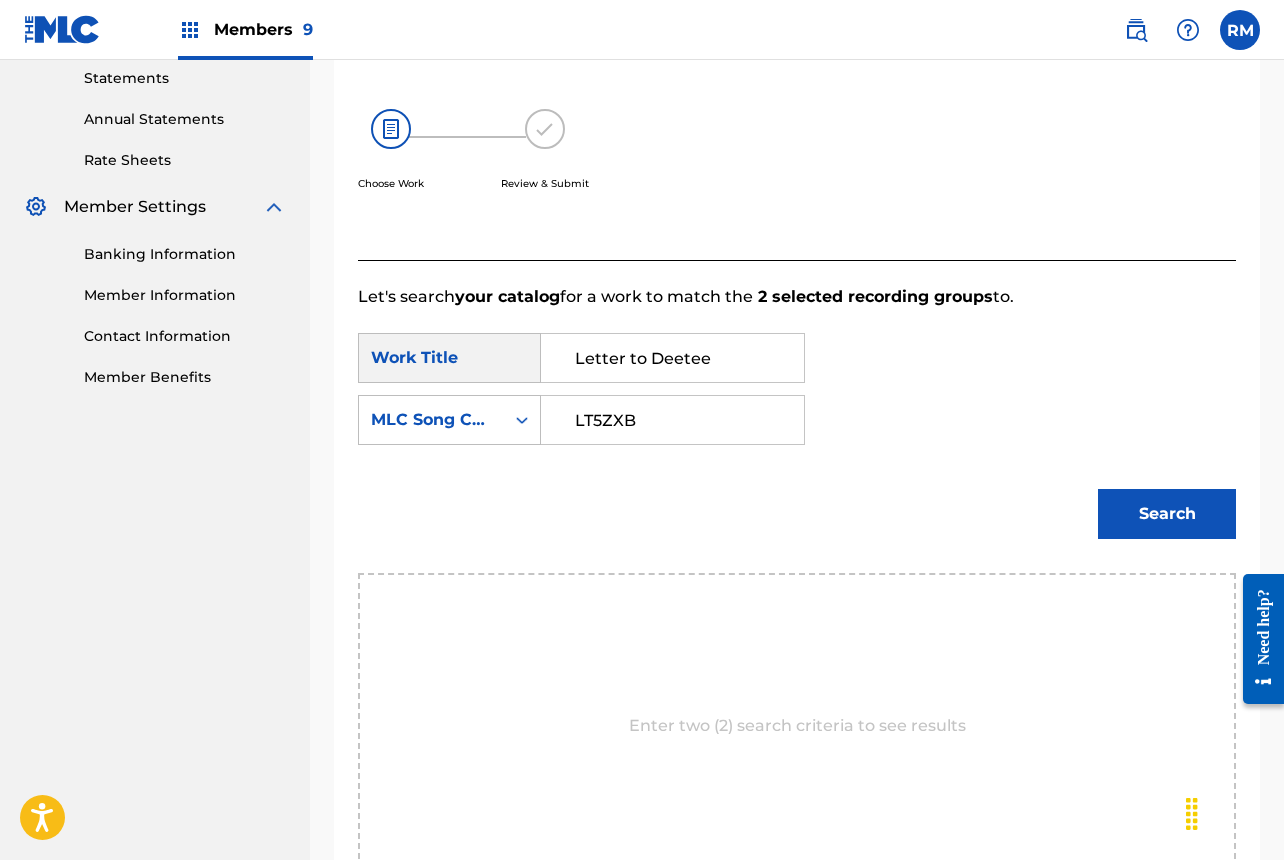 click on "LT5ZXB" at bounding box center [672, 420] 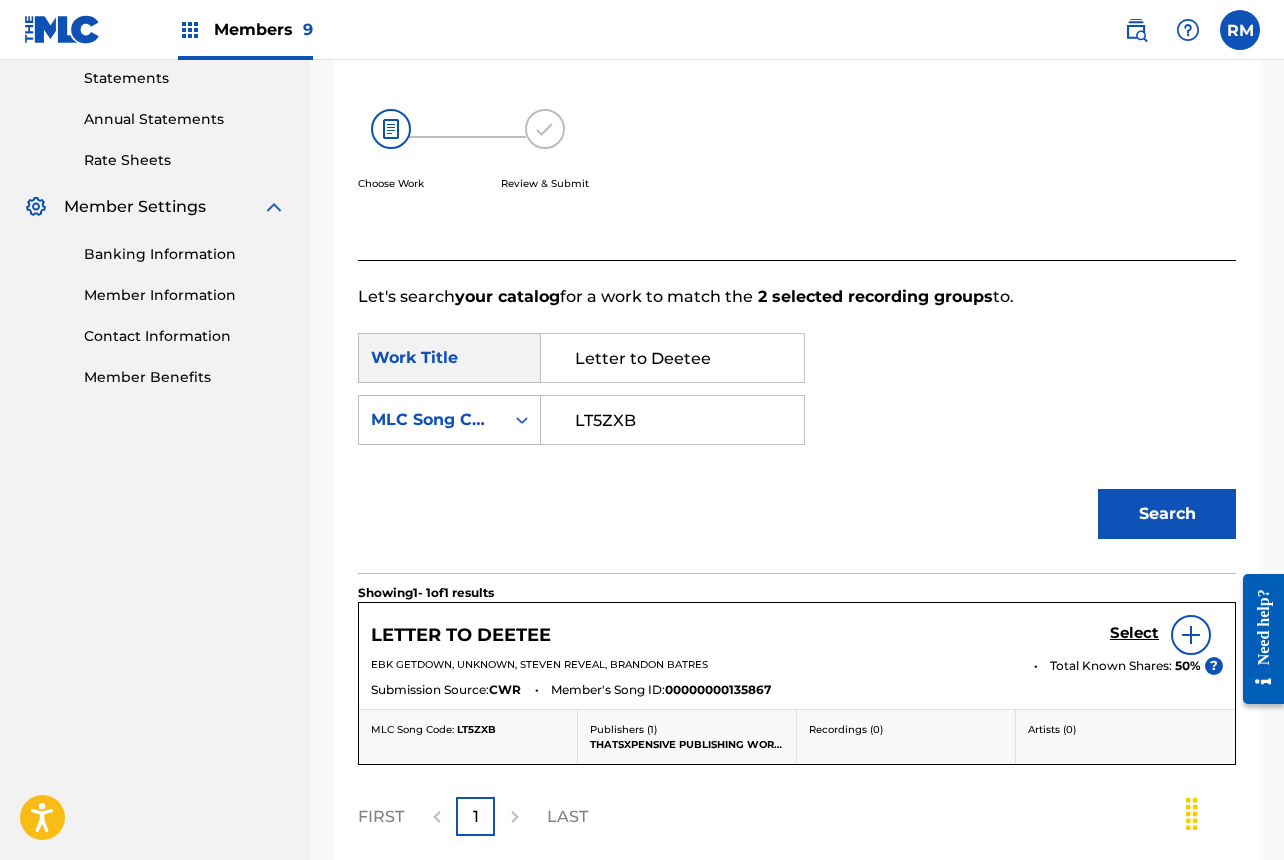 click on "Select" at bounding box center (1134, 633) 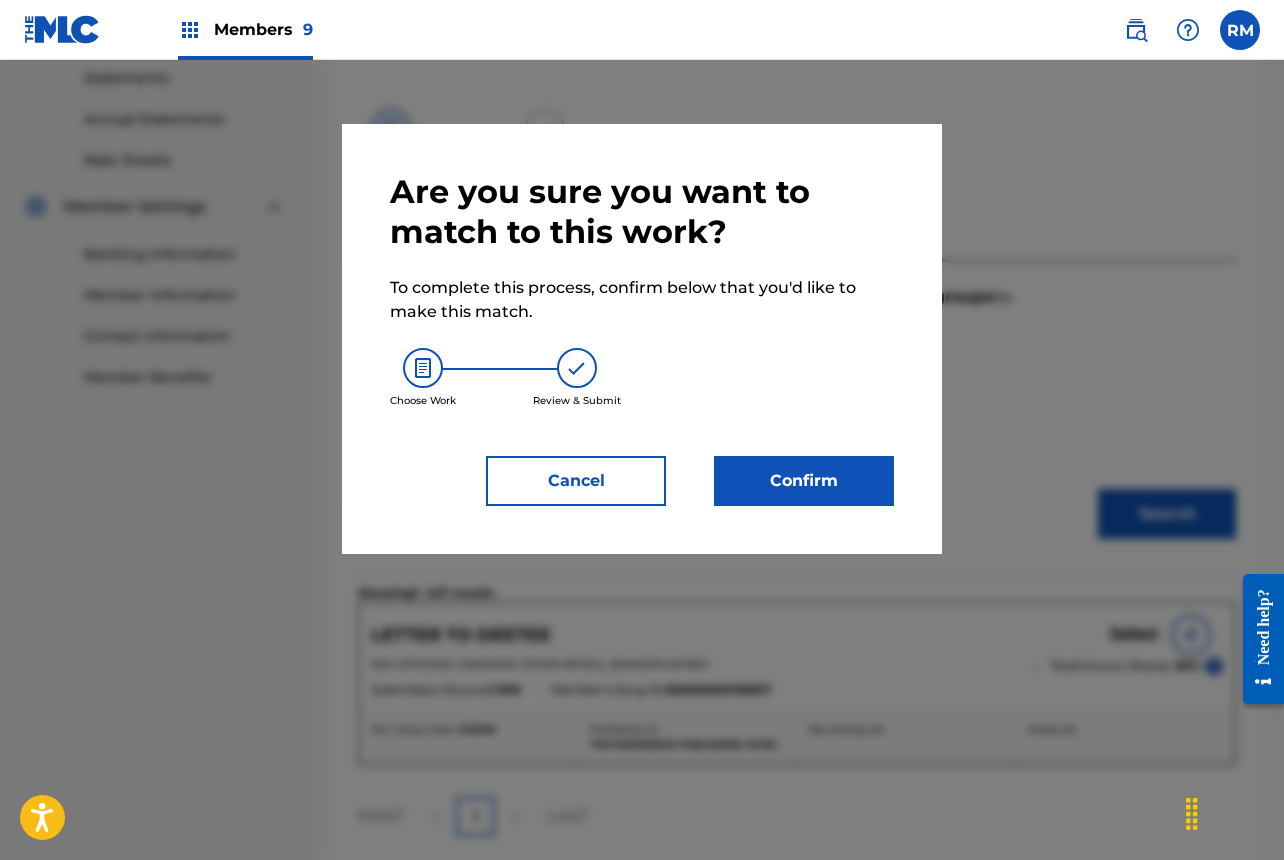 click on "Confirm" at bounding box center [804, 481] 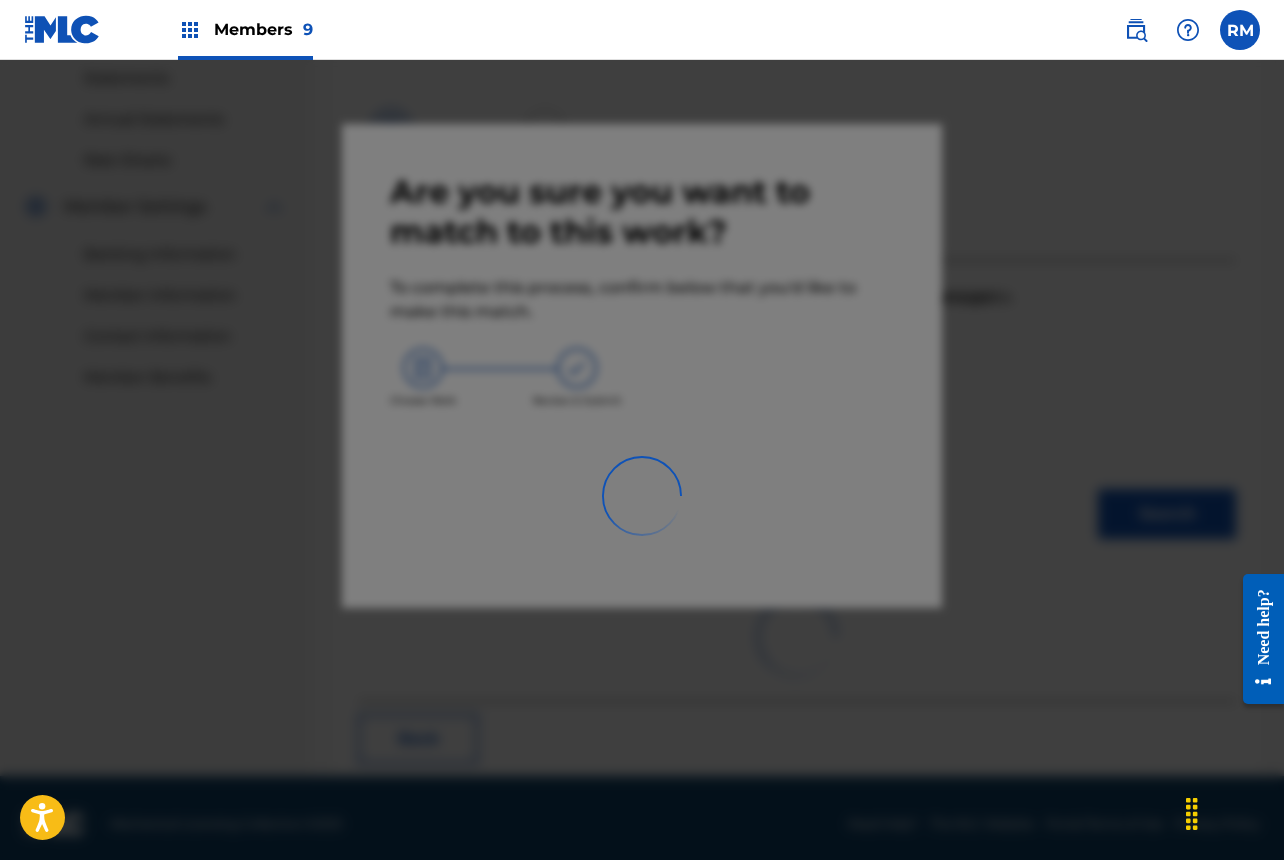 scroll, scrollTop: 67, scrollLeft: 0, axis: vertical 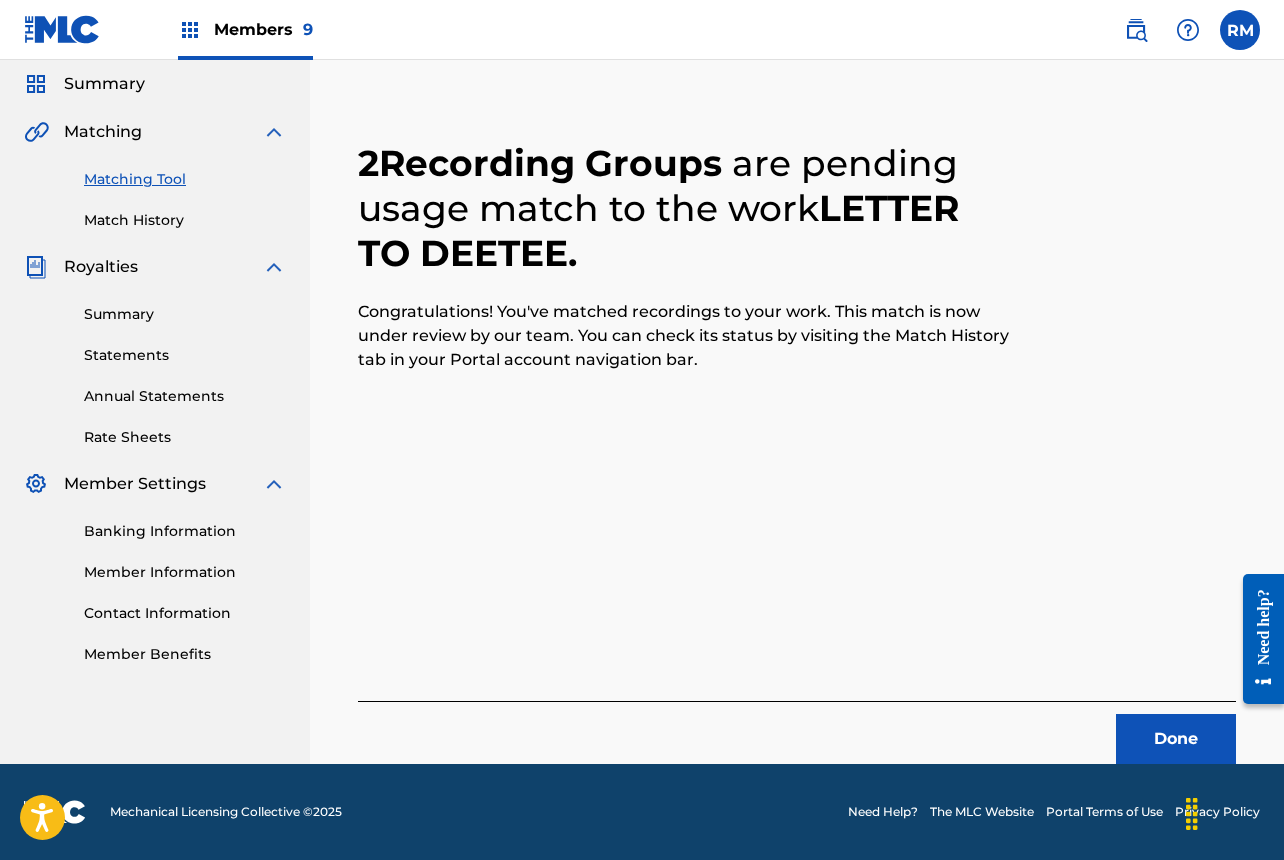 click on "Done" at bounding box center (1176, 739) 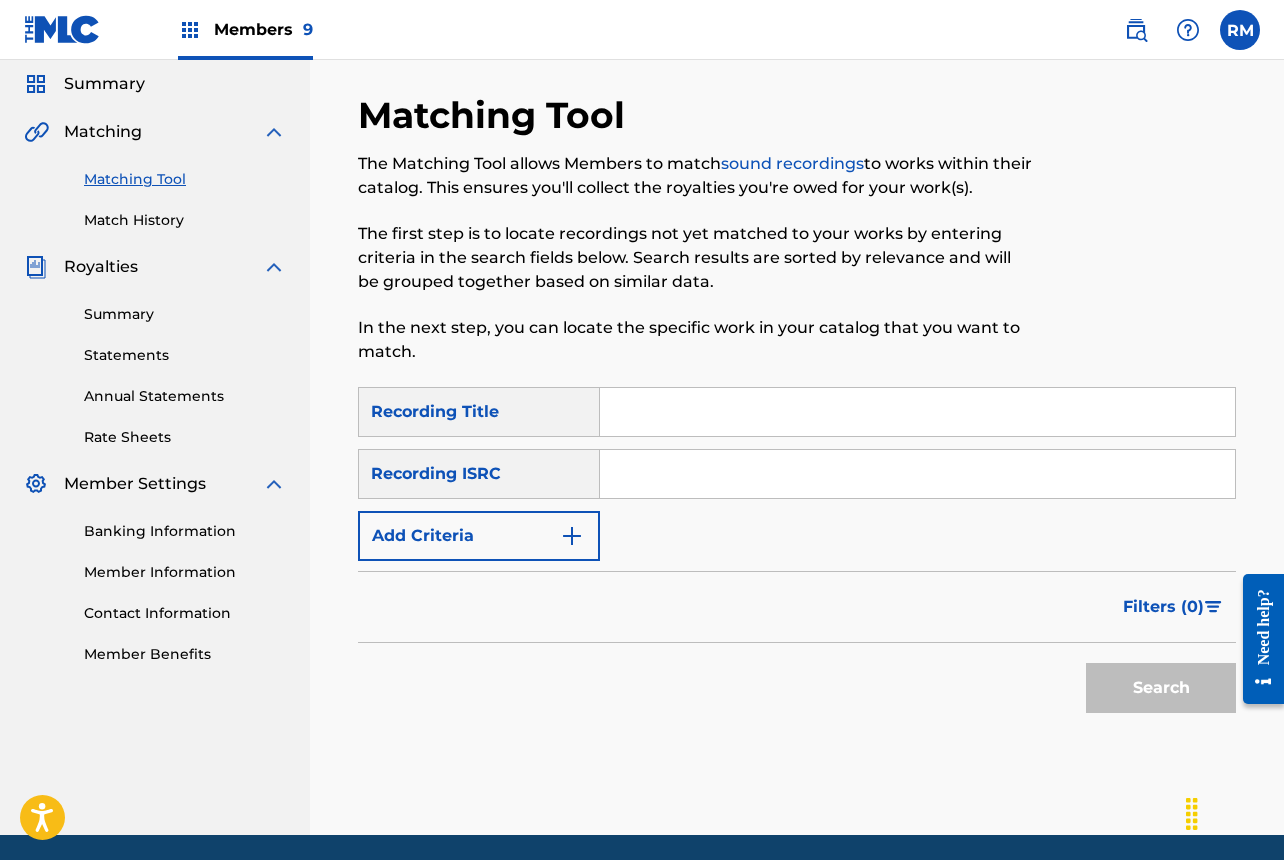 click at bounding box center (917, 474) 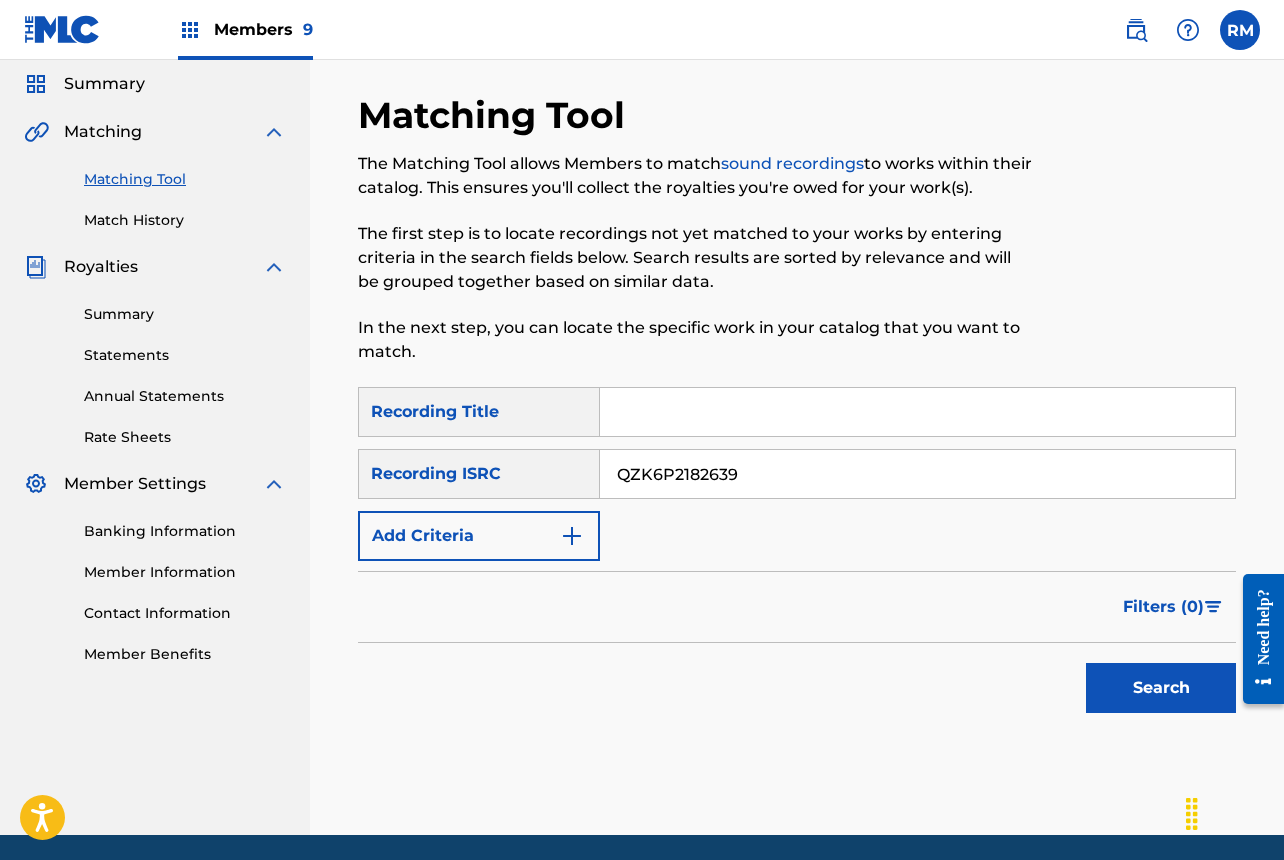 click on "Search" at bounding box center (1161, 688) 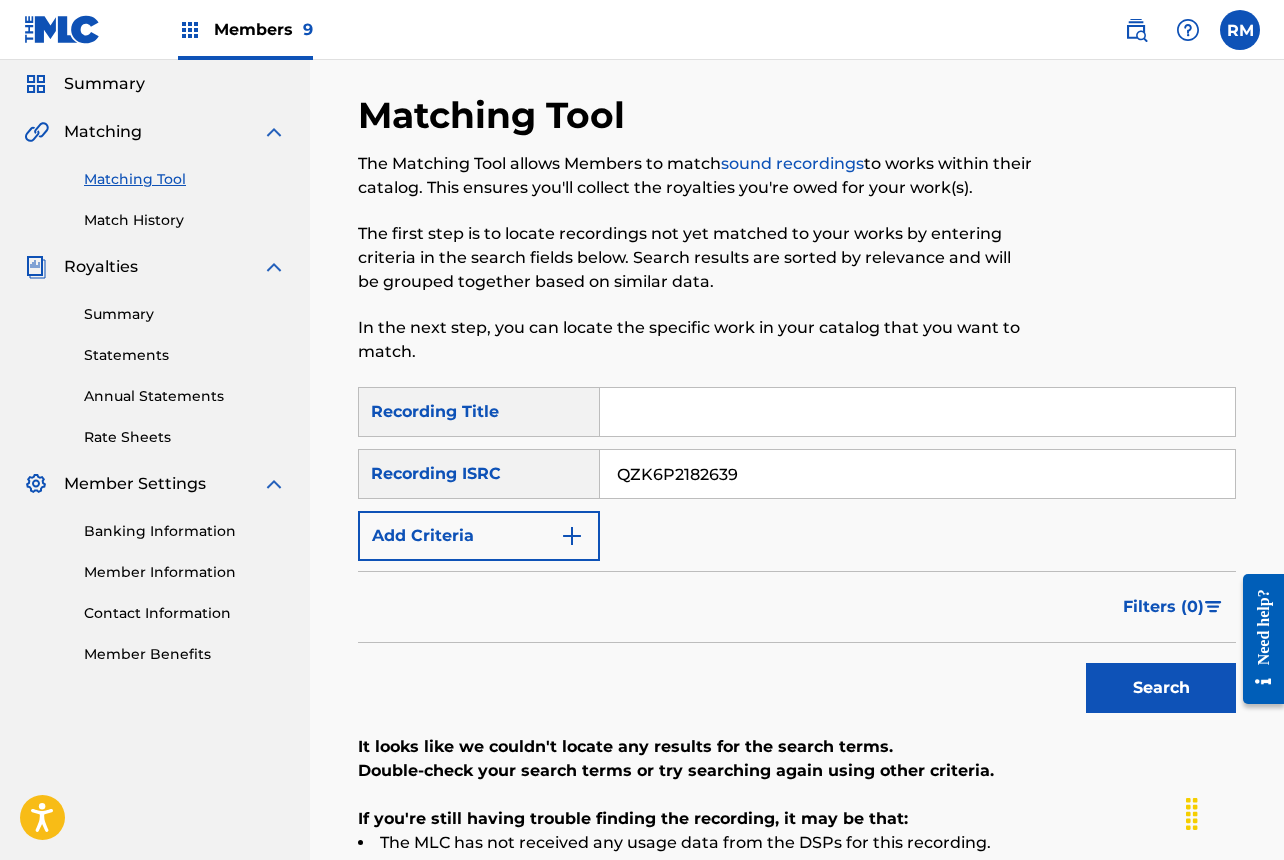 click on "QZK6P2182639" at bounding box center (917, 474) 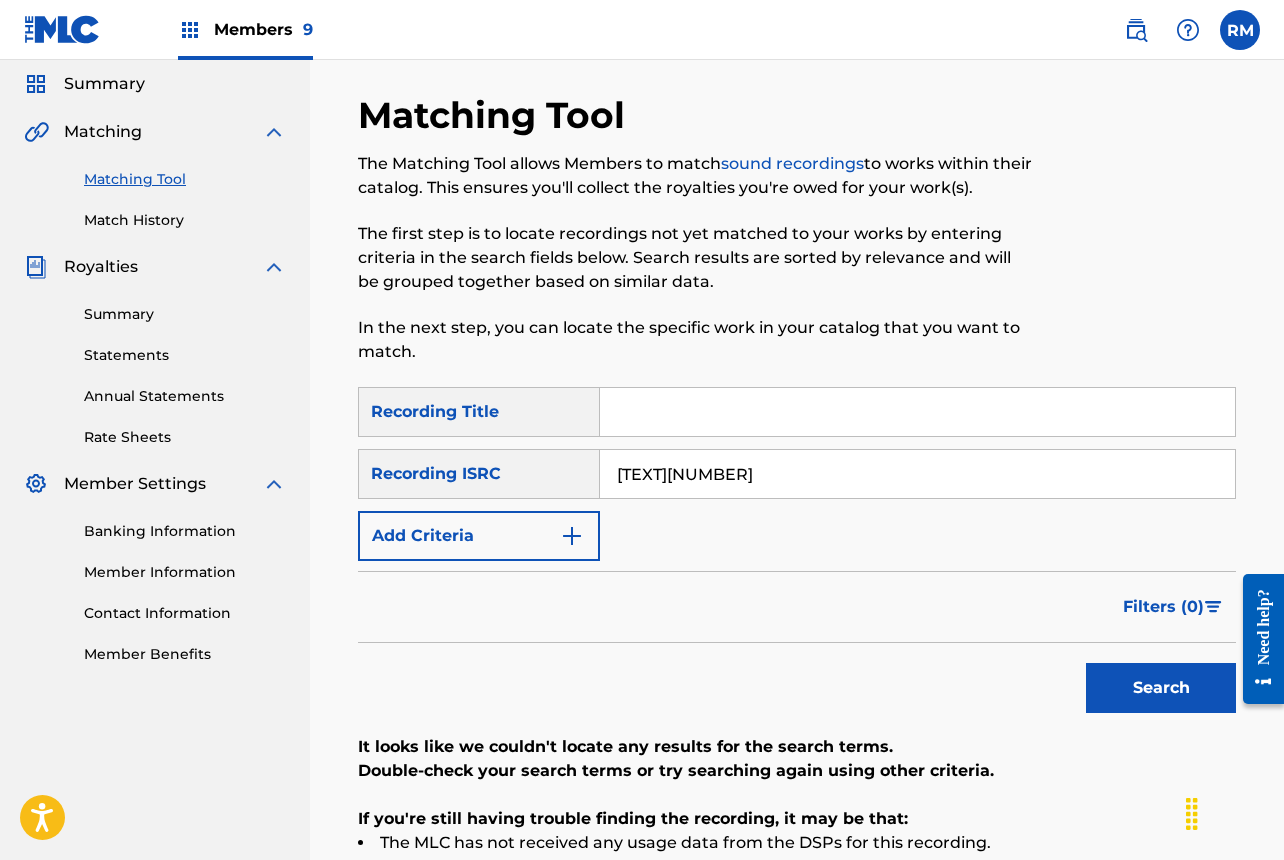 type on "[TEXT][NUMBER]" 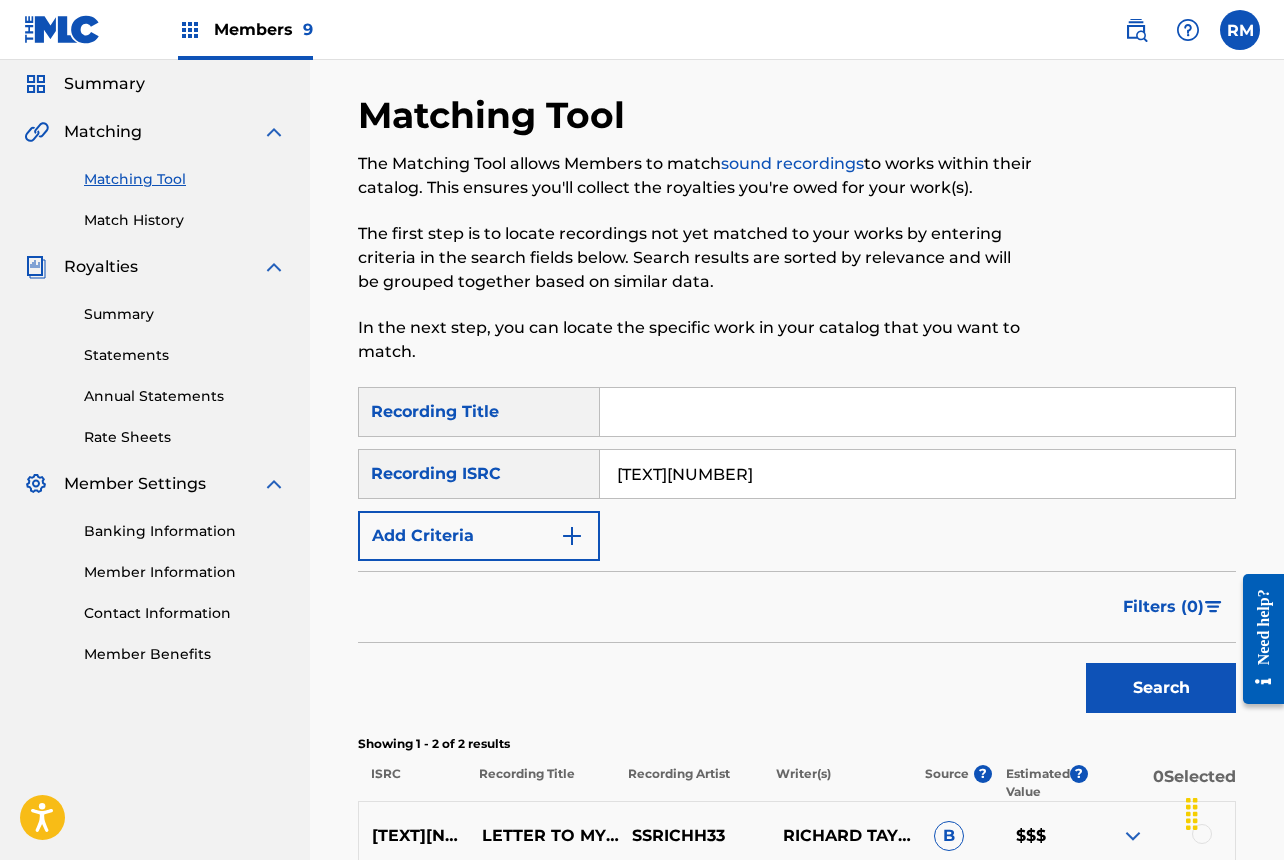 scroll, scrollTop: 344, scrollLeft: 0, axis: vertical 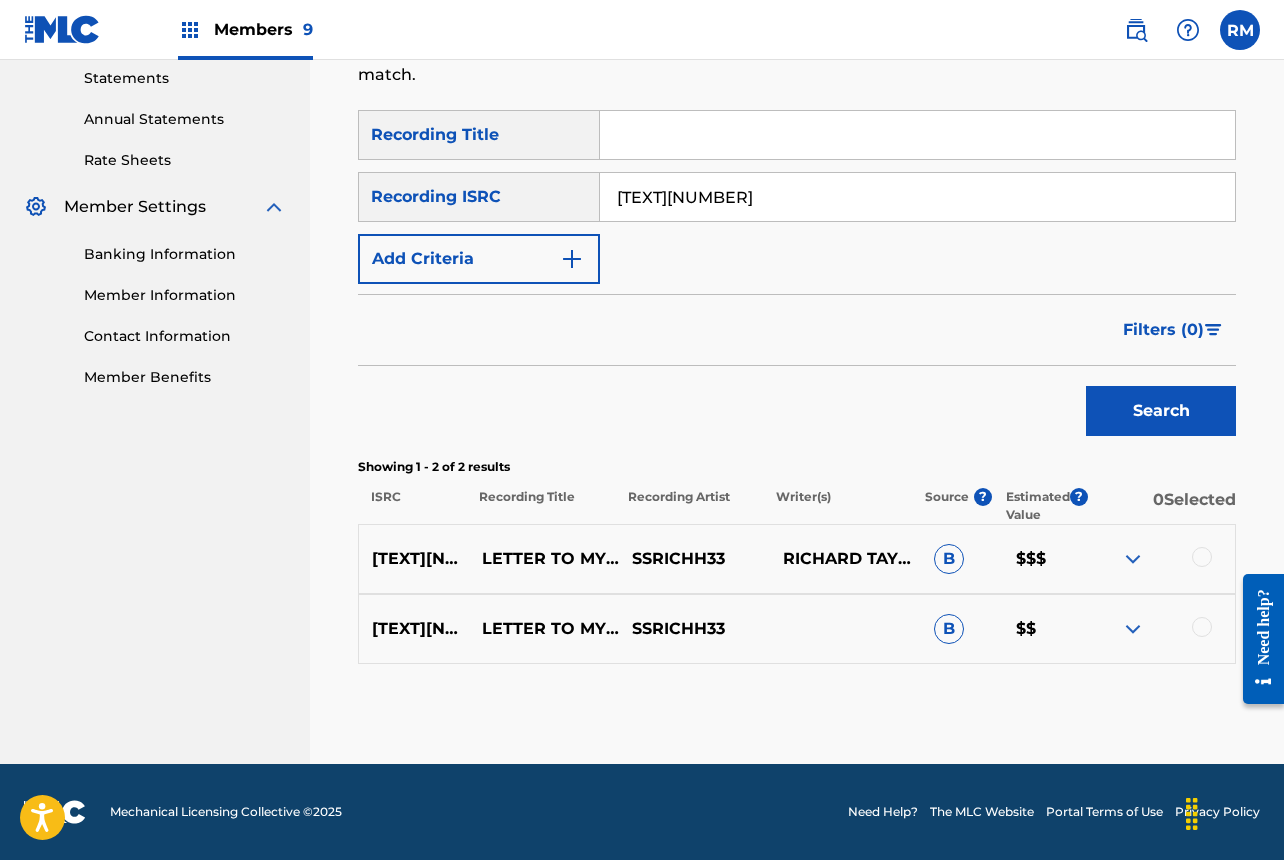 click at bounding box center [1202, 557] 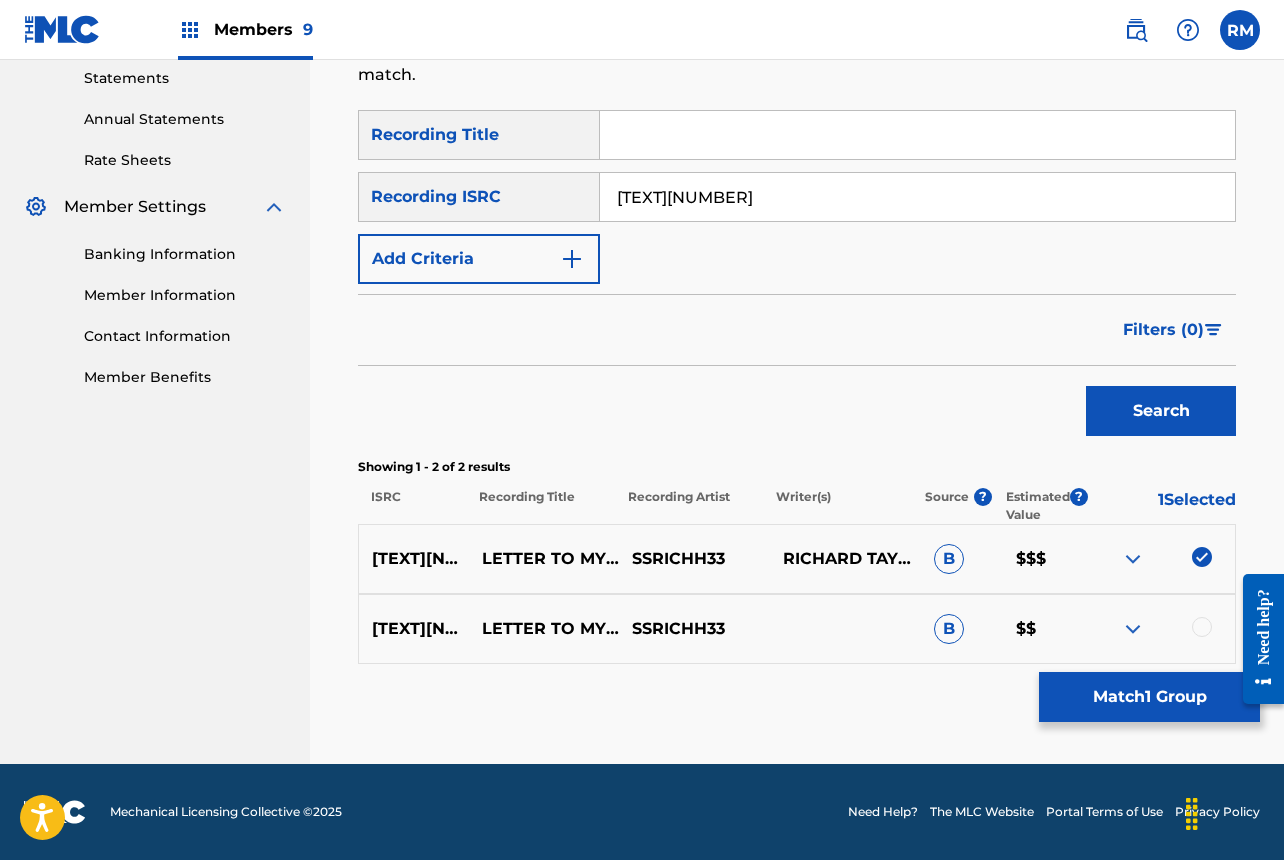 click at bounding box center (1159, 629) 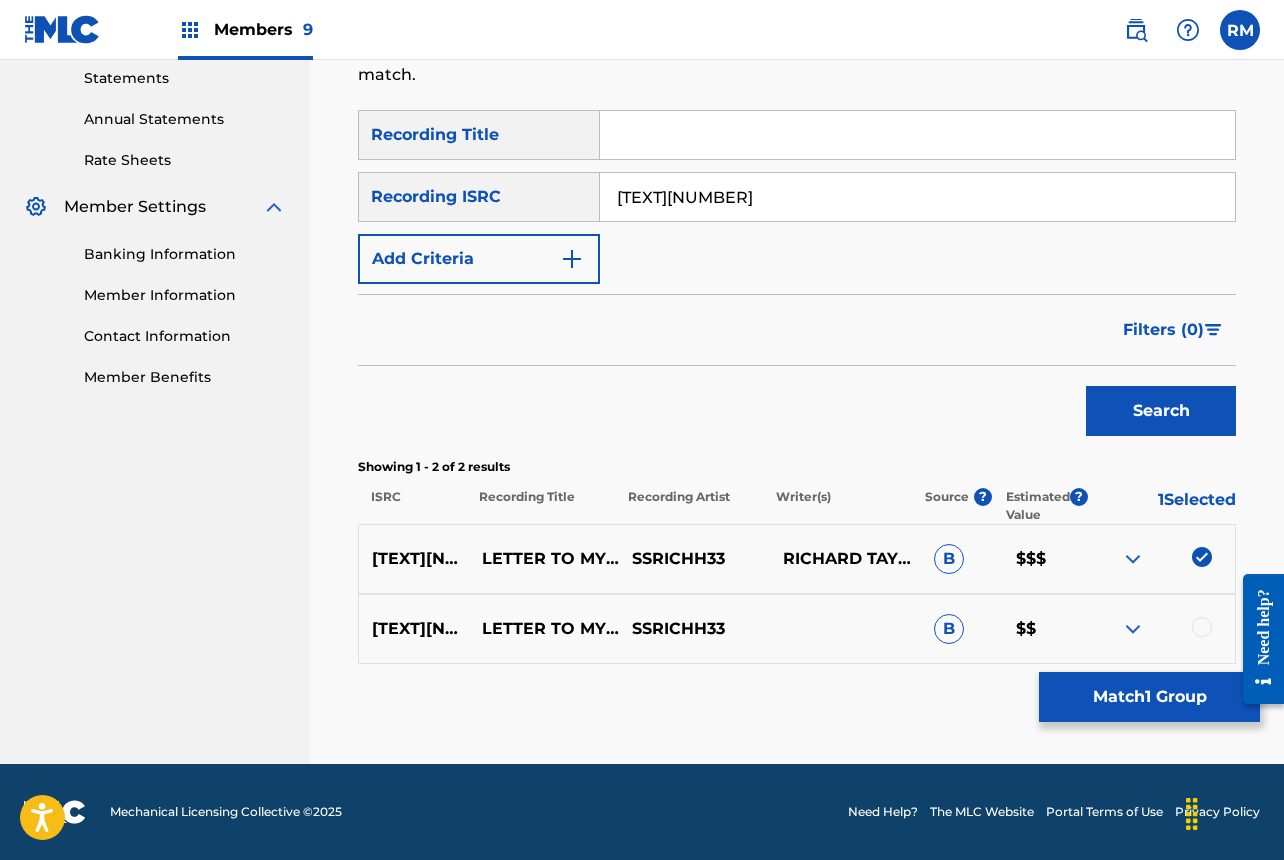 click at bounding box center (1202, 627) 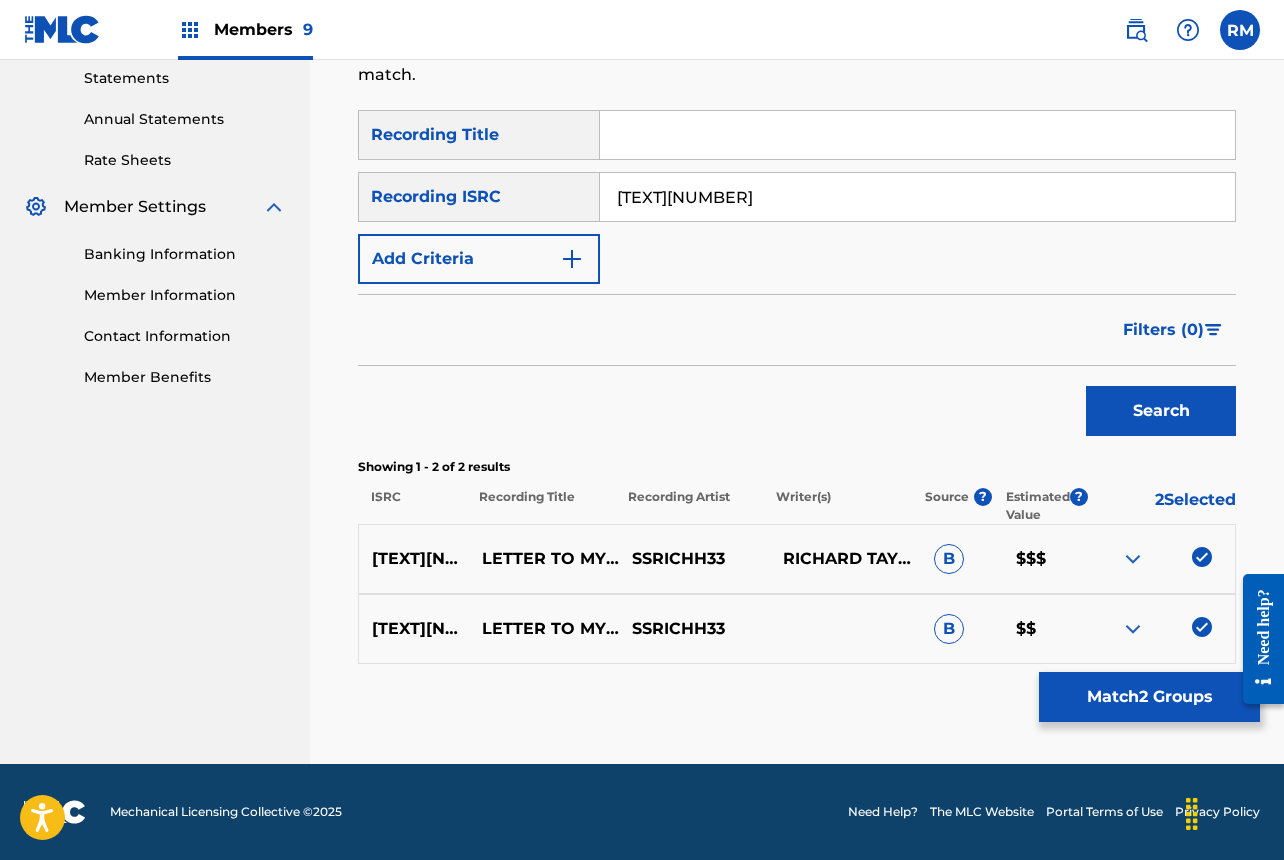 click on "Match  2 Groups" at bounding box center [1149, 697] 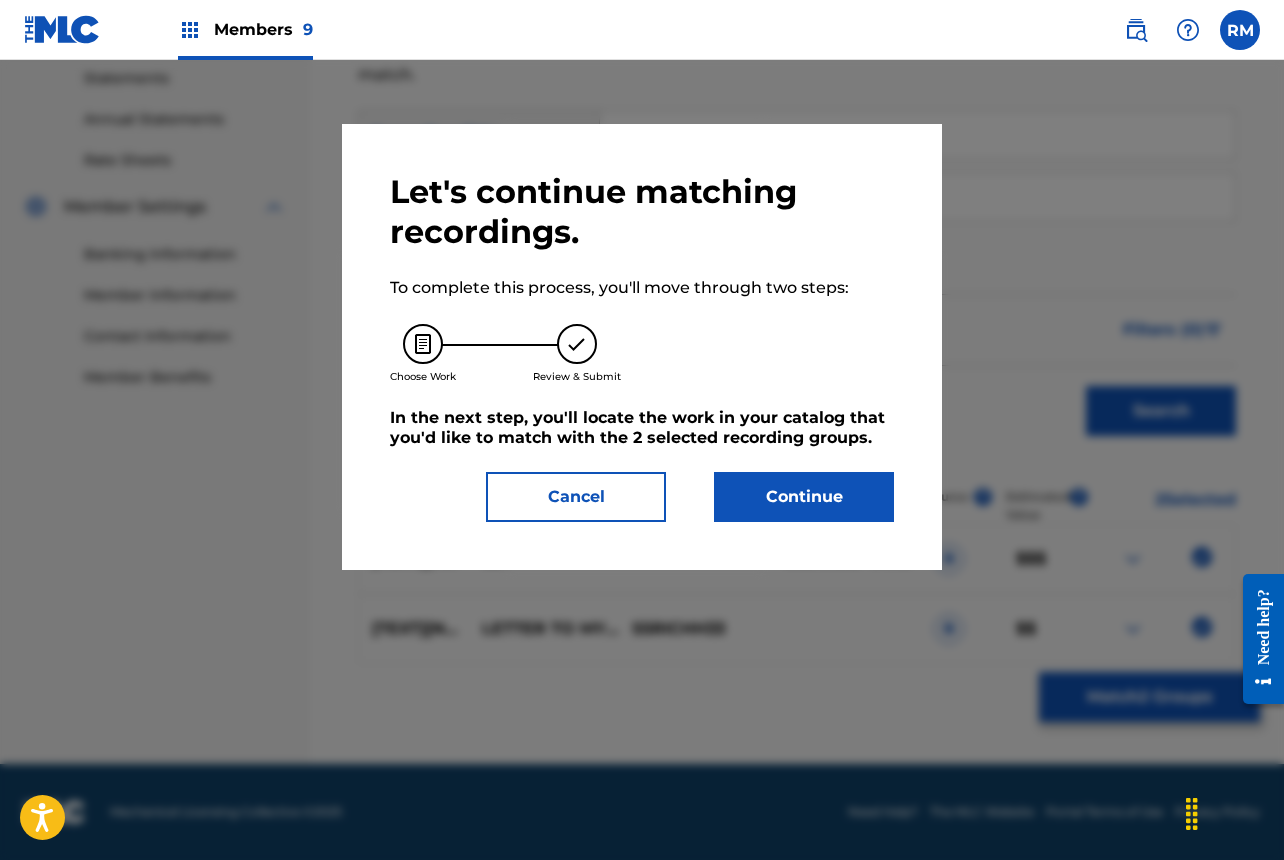 click on "Continue" at bounding box center (804, 497) 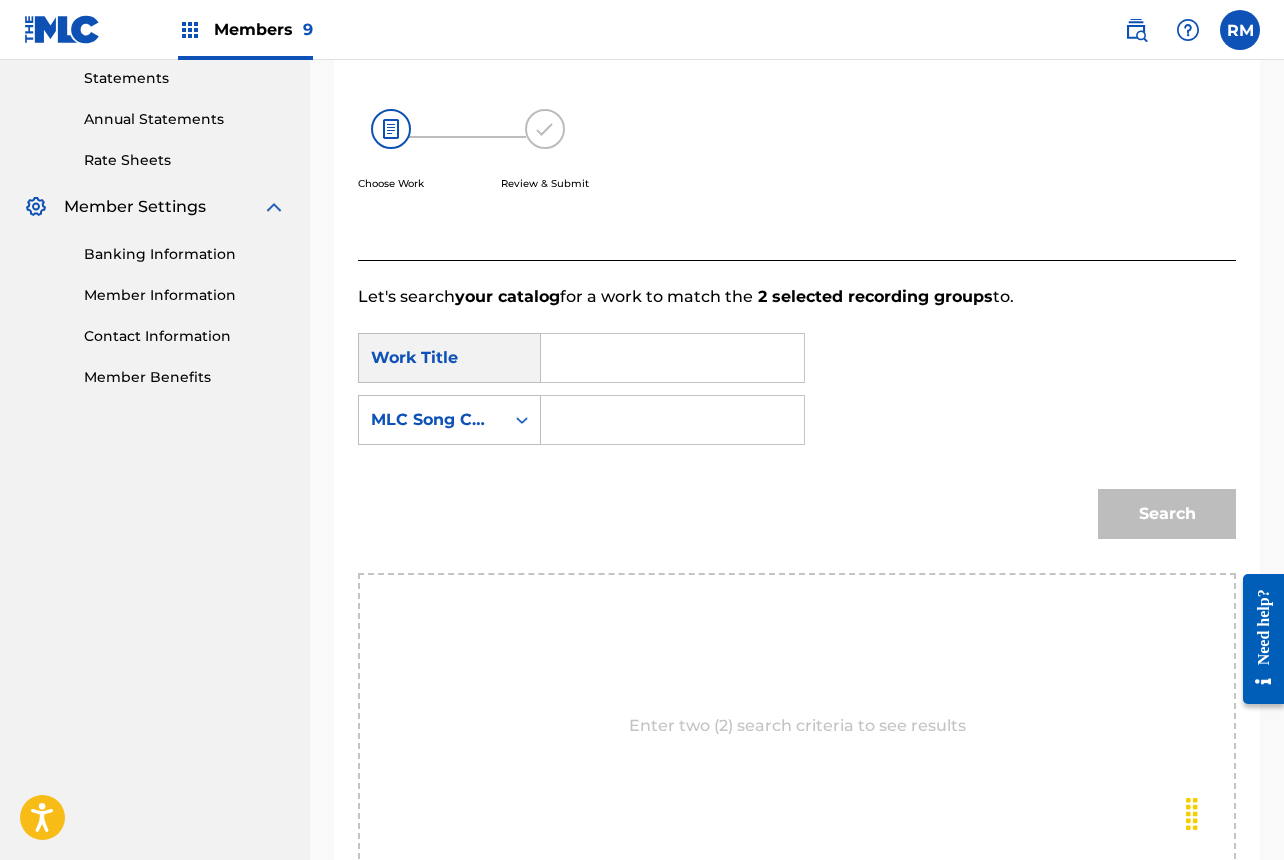 click at bounding box center [672, 358] 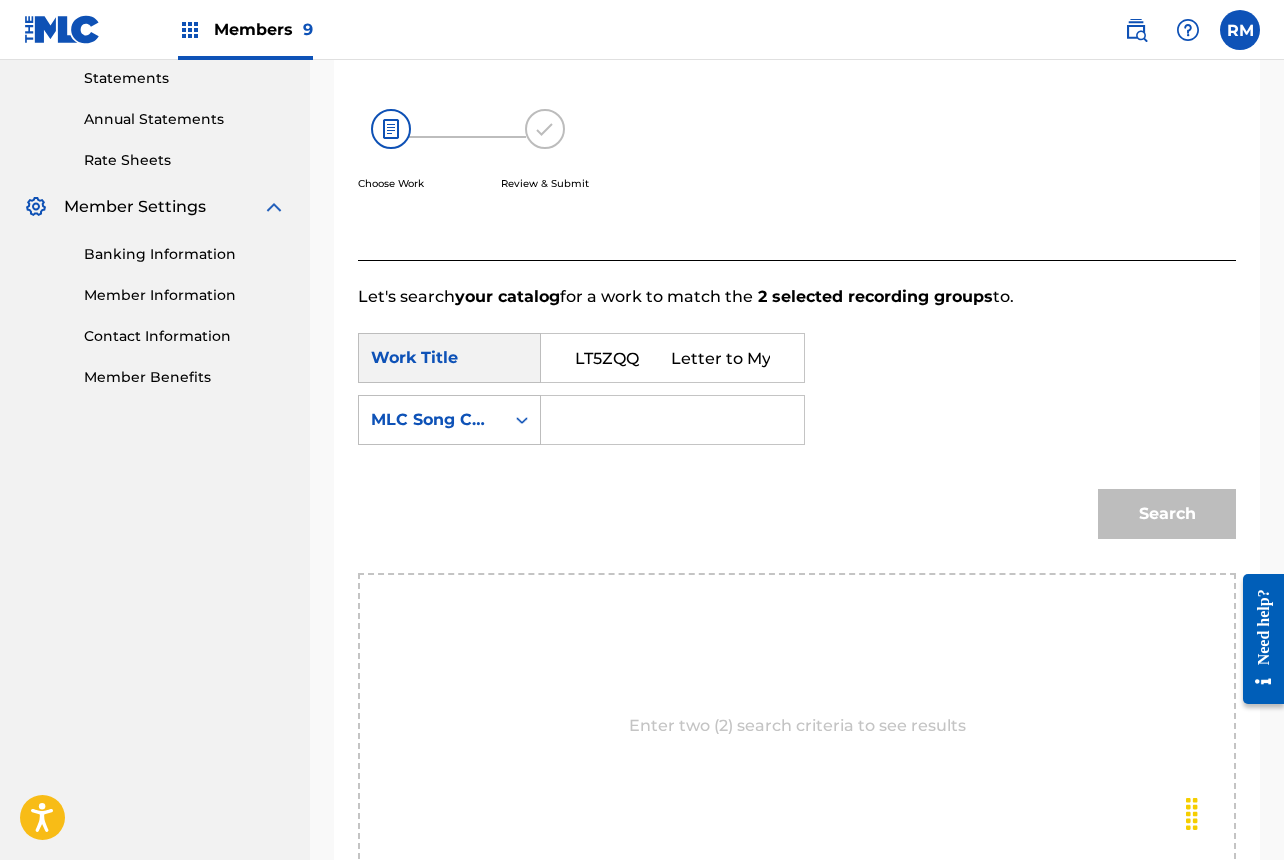 scroll, scrollTop: 0, scrollLeft: 19, axis: horizontal 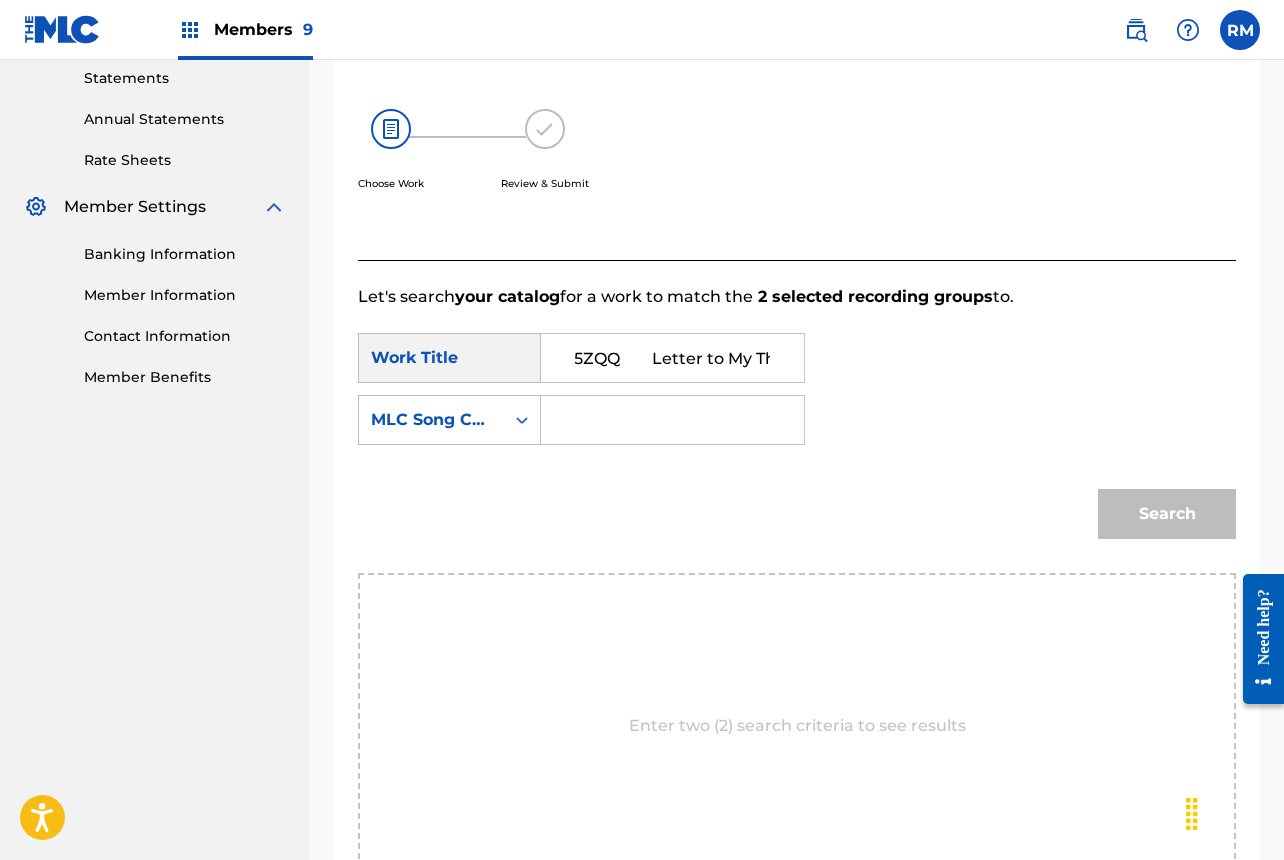 click on "LT5ZQQ	Letter to My Thugs" at bounding box center (672, 358) 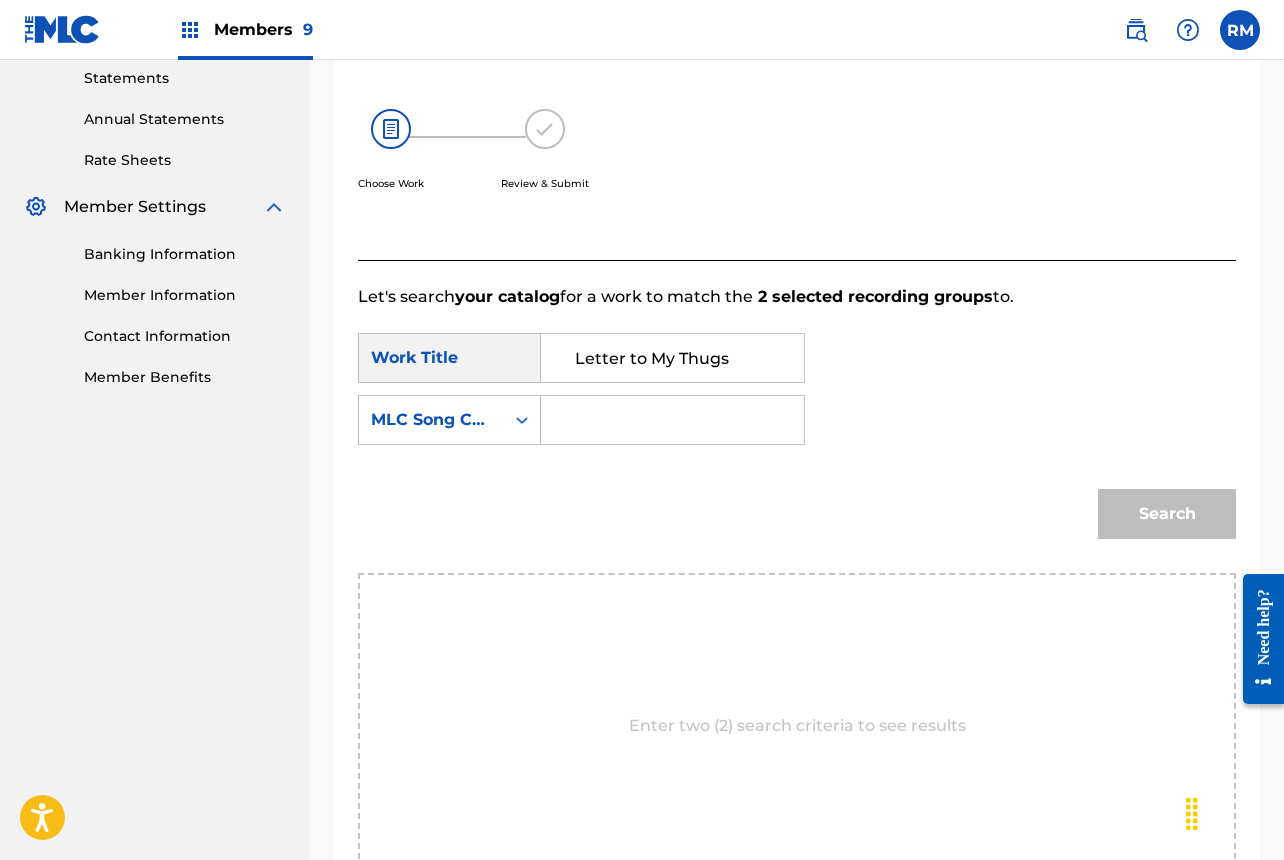 scroll, scrollTop: 0, scrollLeft: 0, axis: both 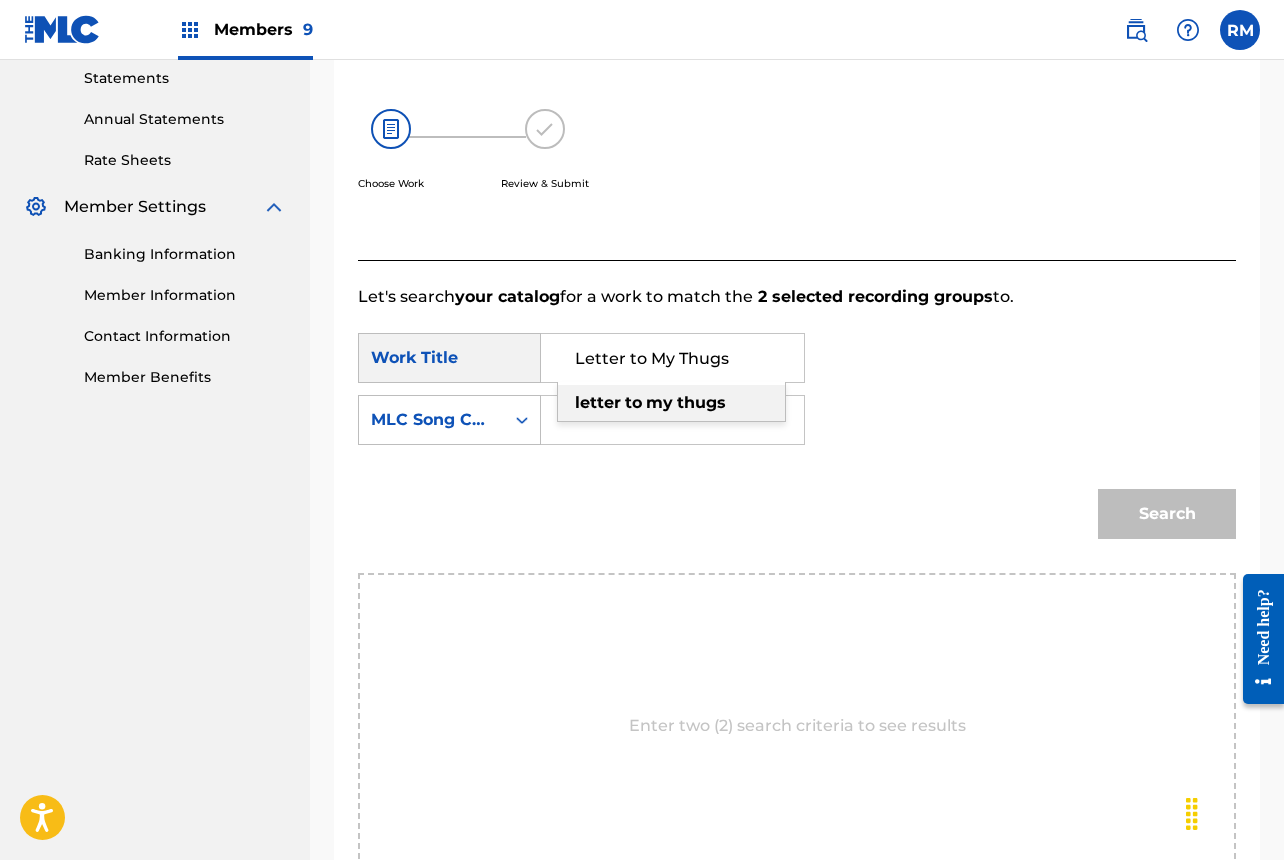 click on "letter   to   my   thugs" at bounding box center [671, 403] 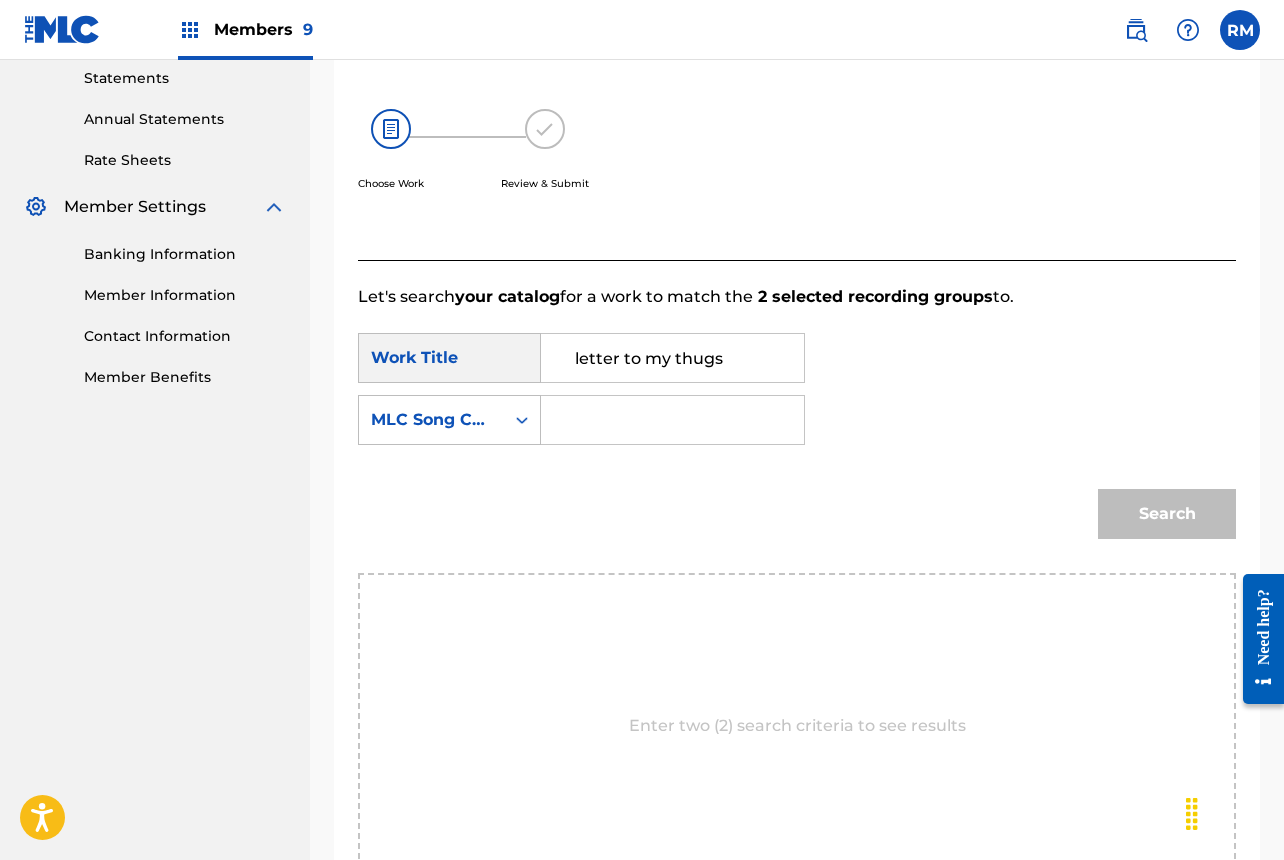 click at bounding box center (672, 420) 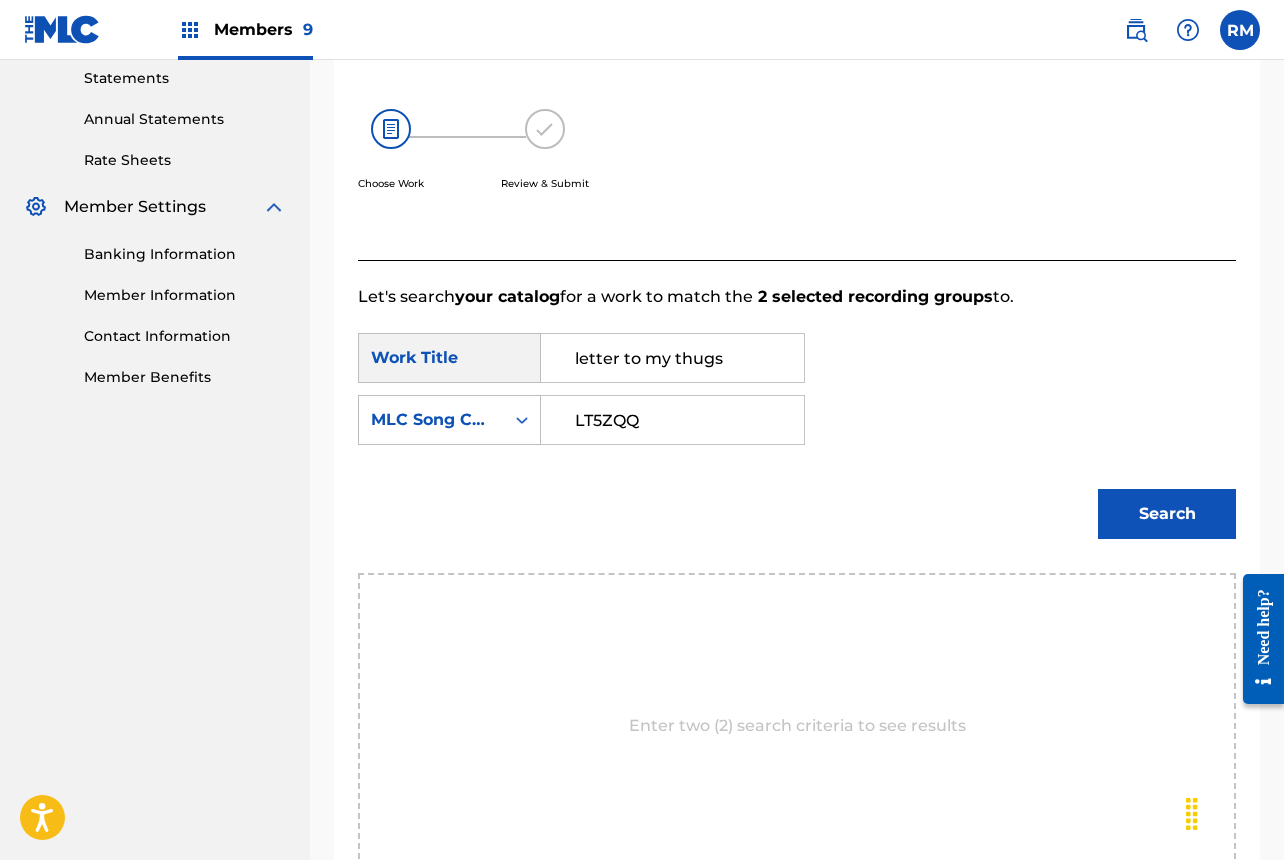 click on "LT5ZQQ" at bounding box center (672, 420) 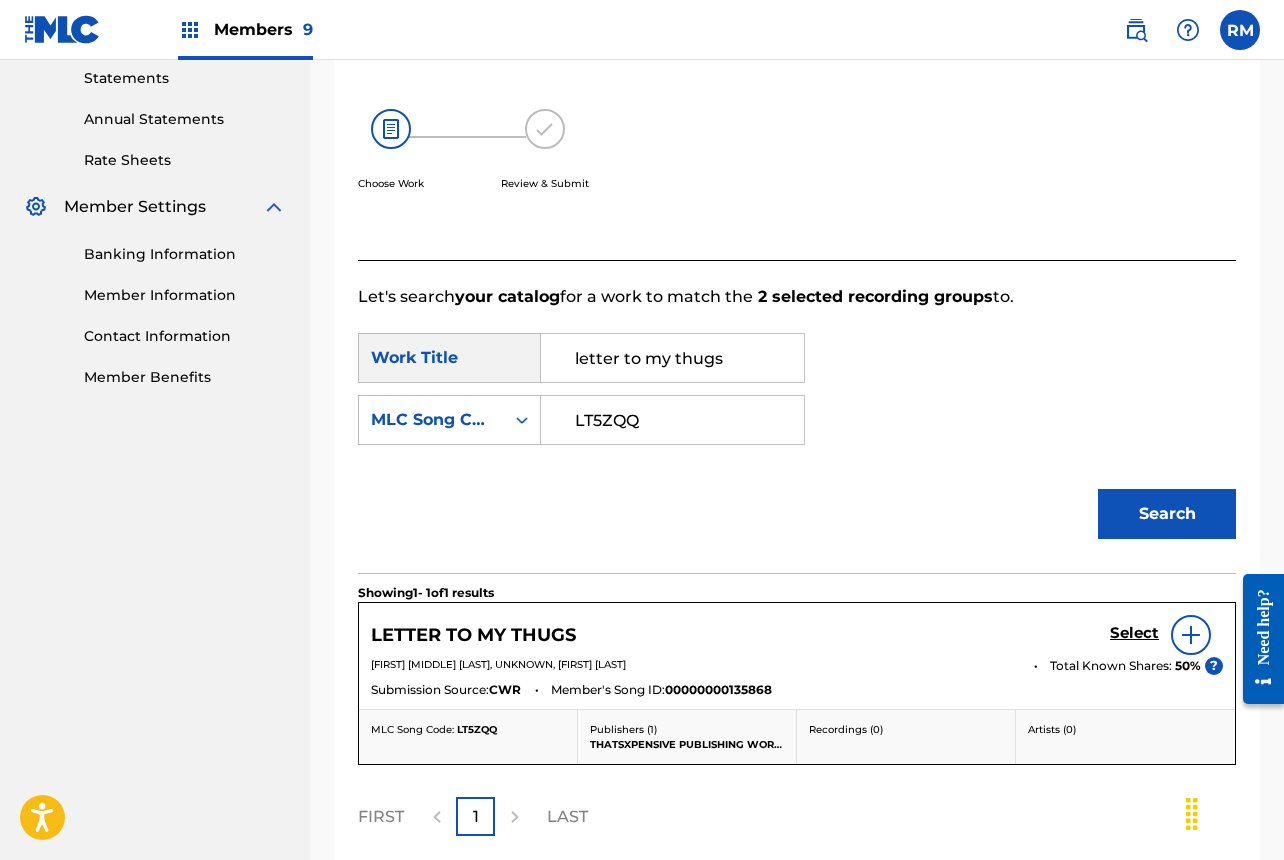 click on "Select" at bounding box center [1134, 633] 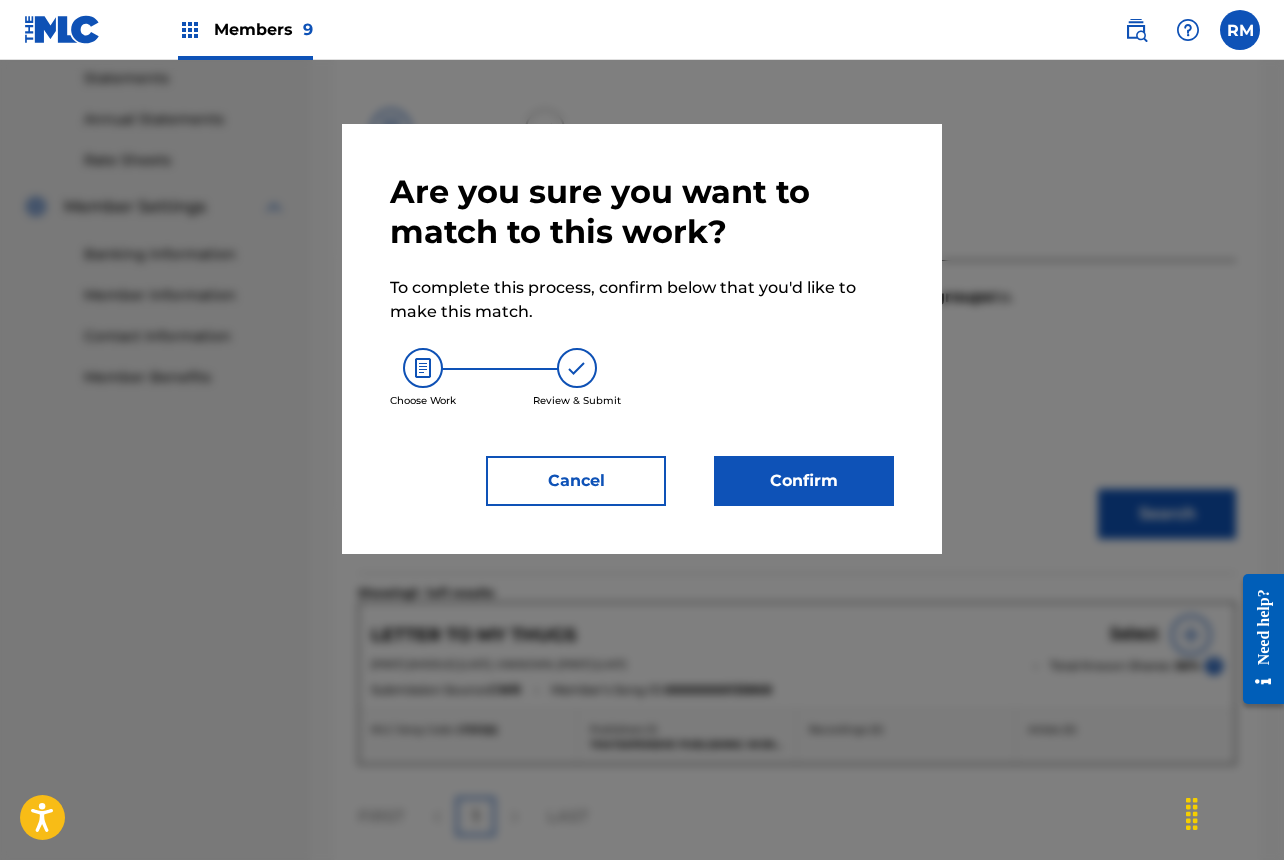 click on "Confirm" at bounding box center [804, 481] 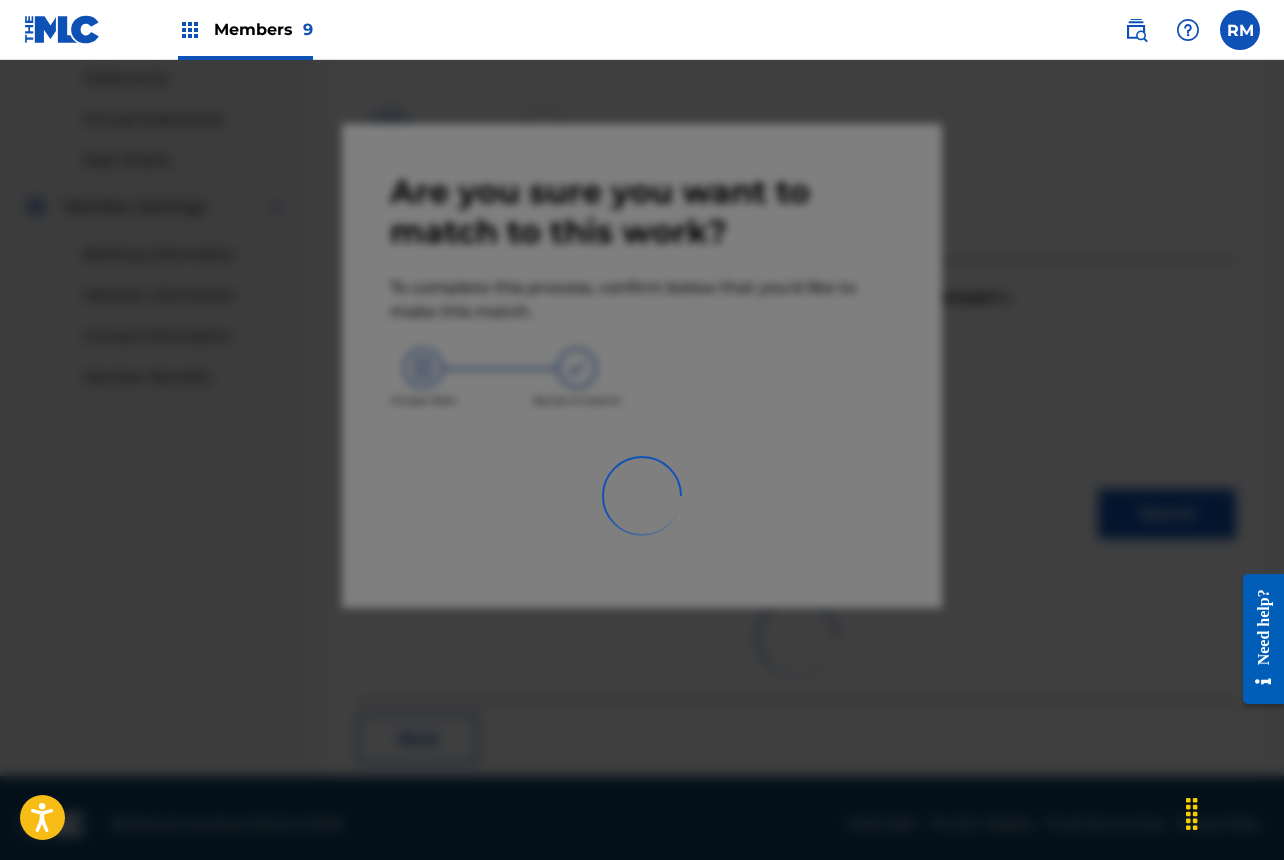 scroll, scrollTop: 67, scrollLeft: 0, axis: vertical 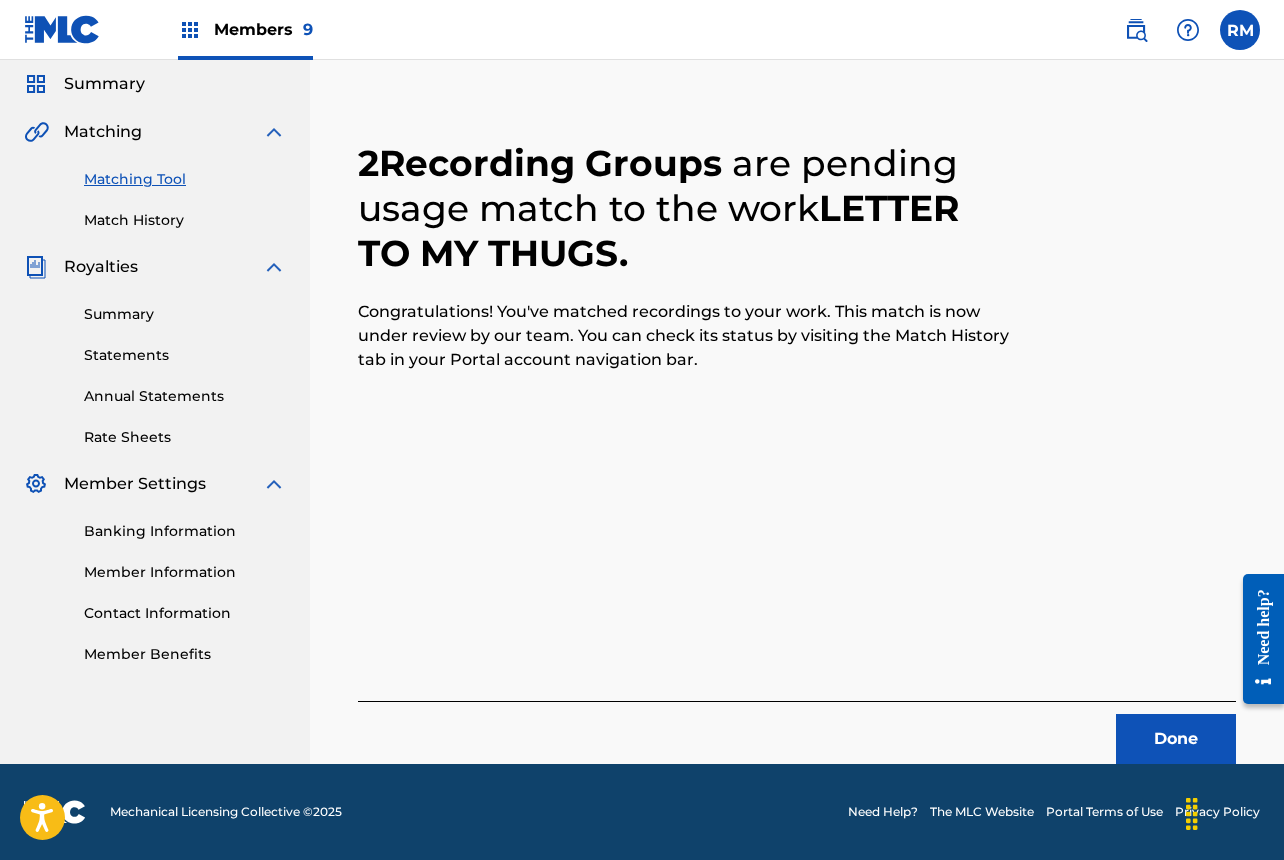 click on "Done" at bounding box center [1176, 739] 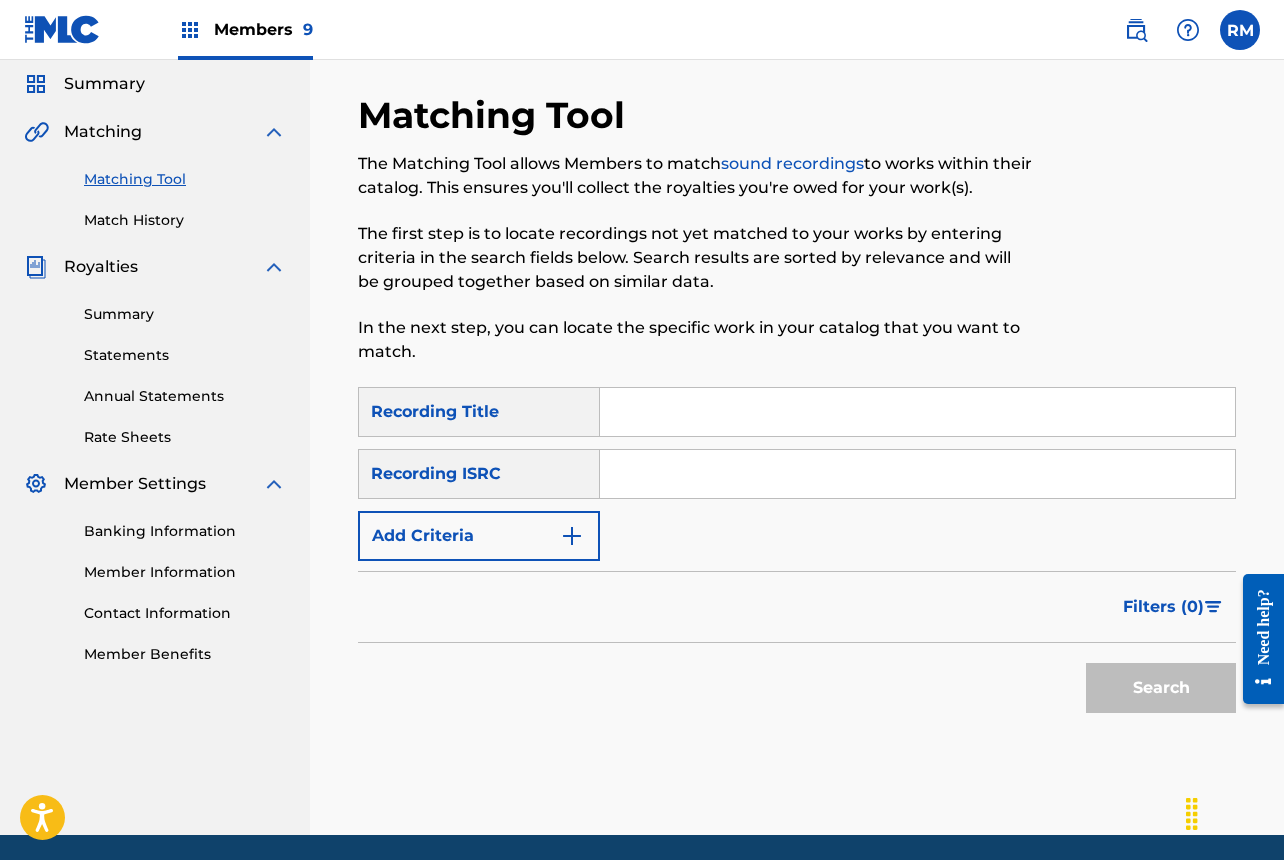 click at bounding box center [917, 474] 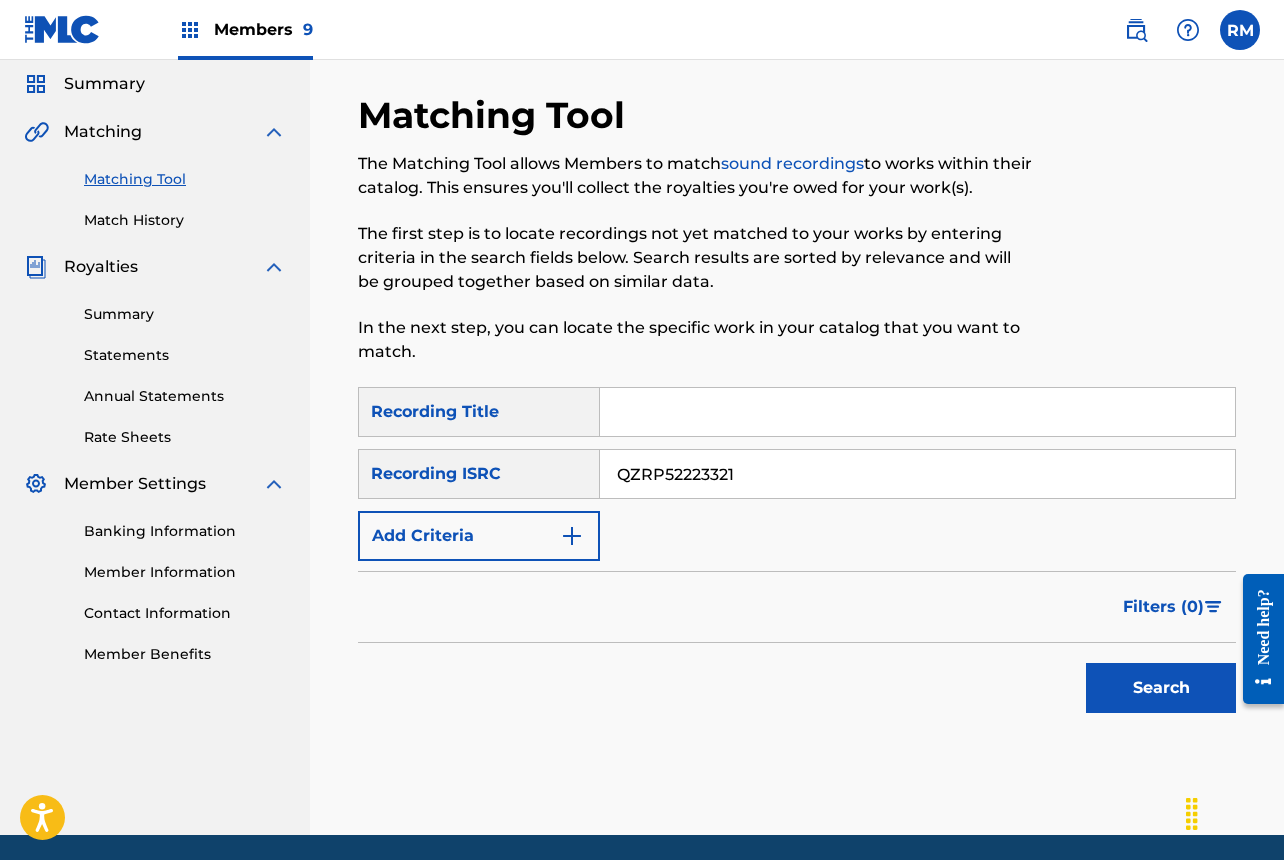 type on "QZRP52223321" 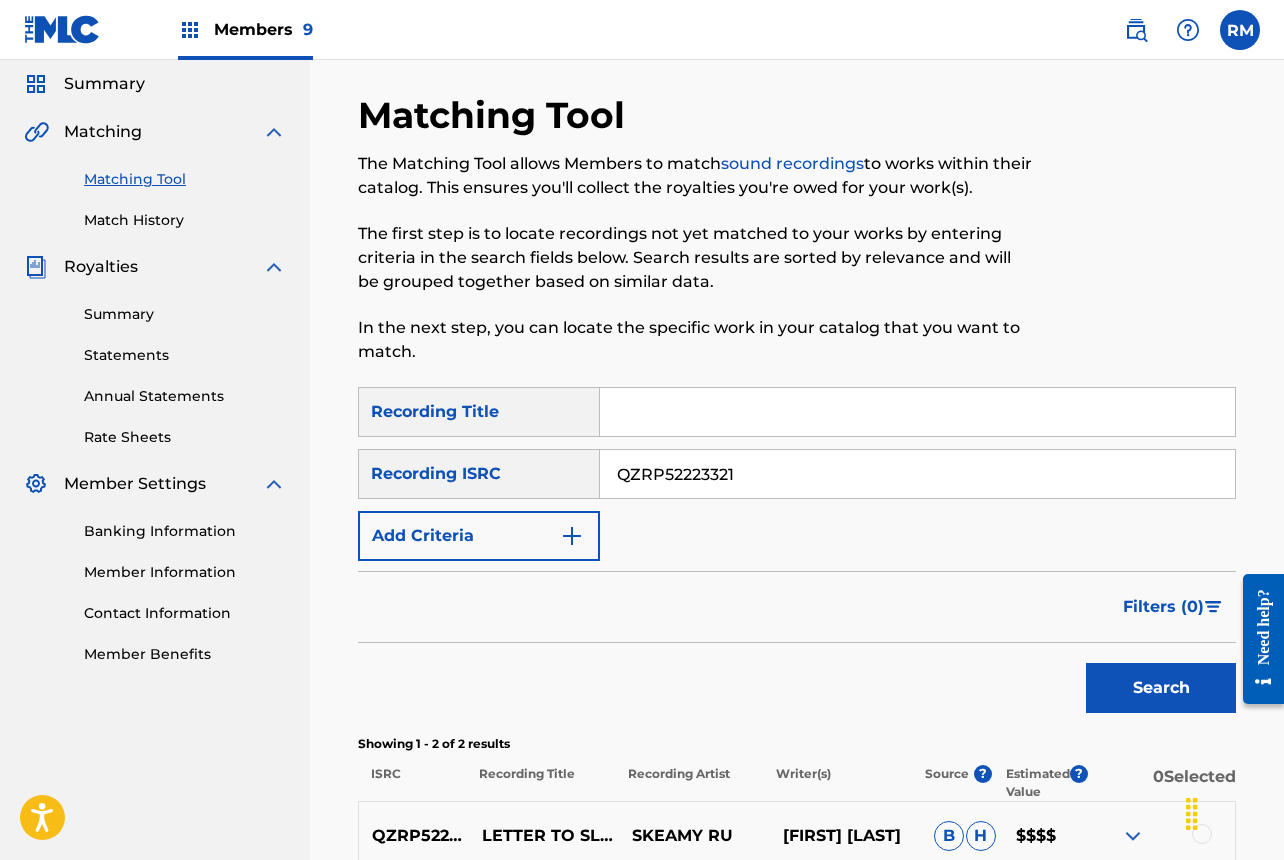 scroll, scrollTop: 344, scrollLeft: 0, axis: vertical 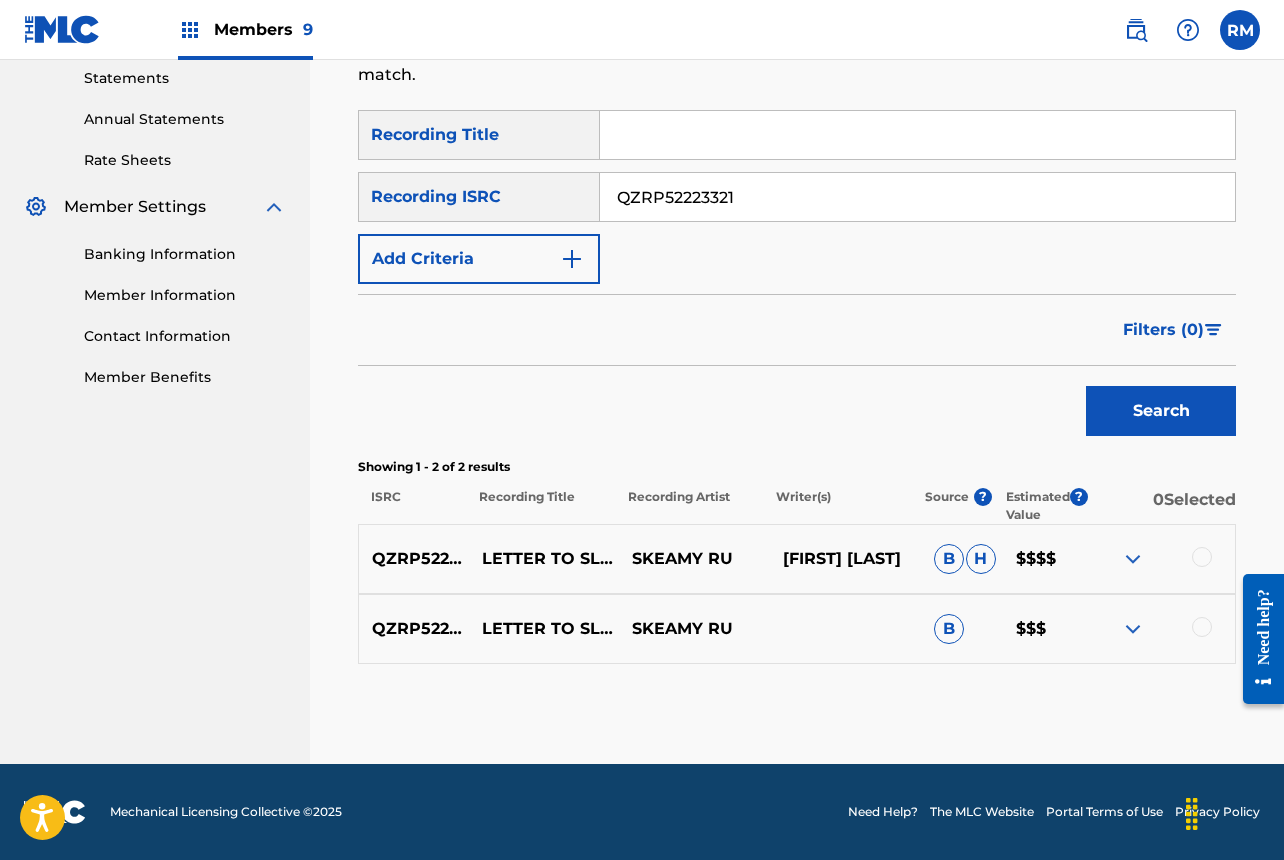 click at bounding box center [1202, 557] 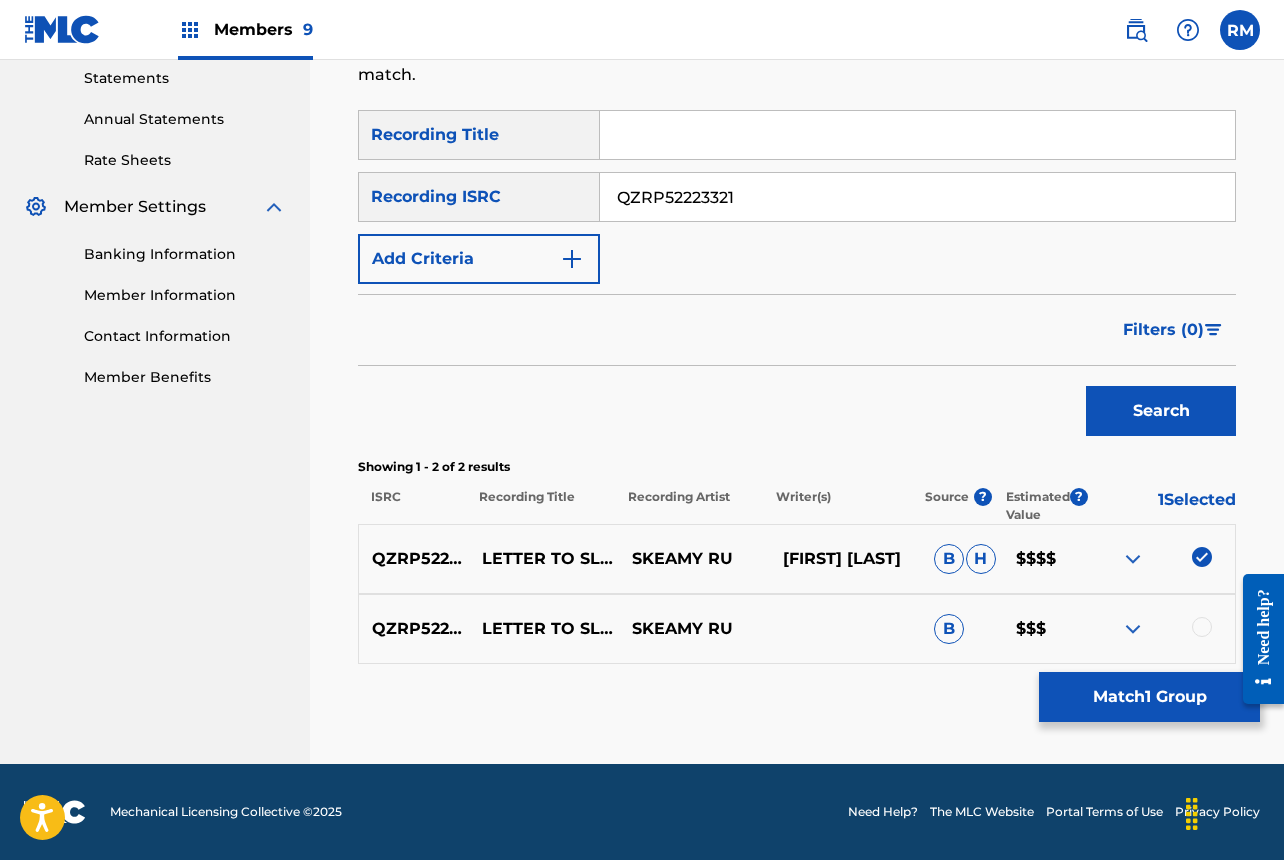 click at bounding box center (1202, 627) 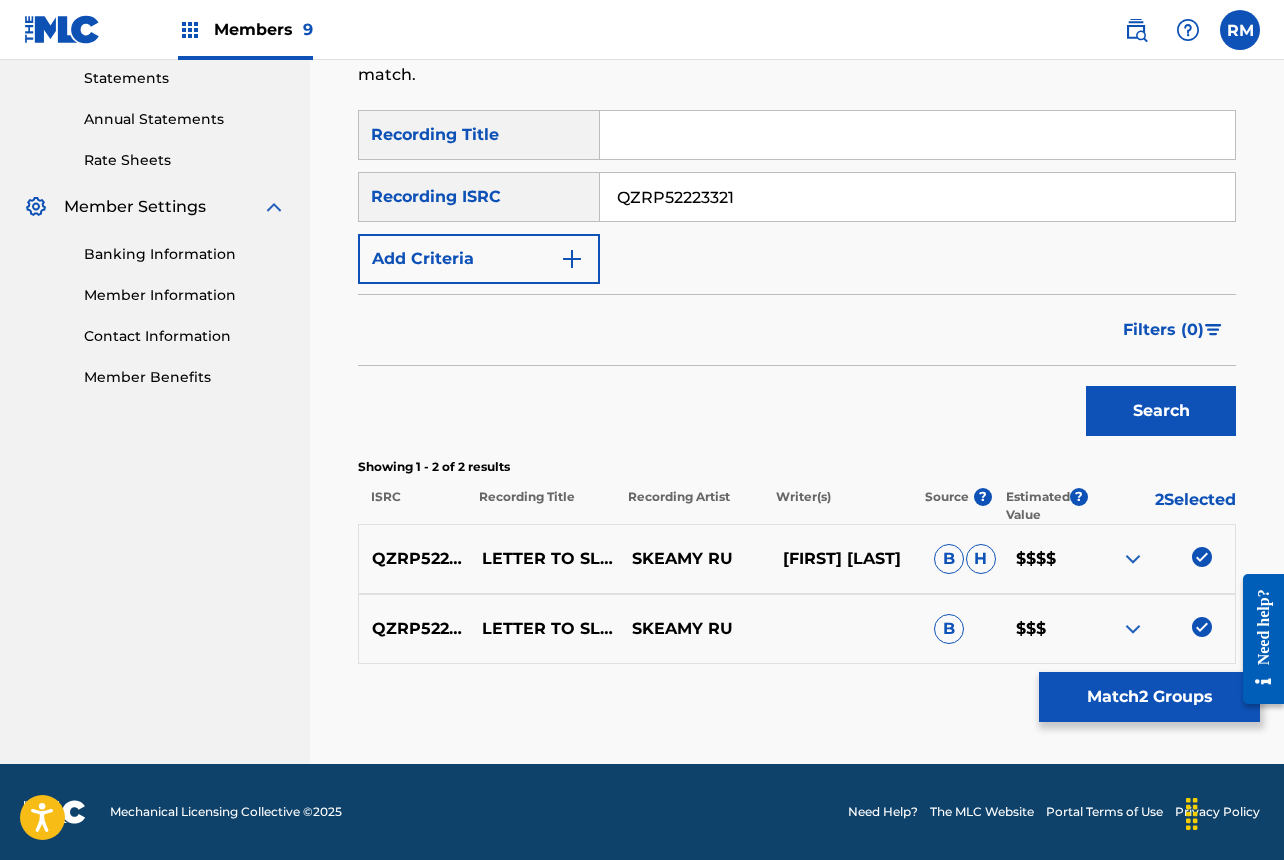 click on "Match  2 Groups" at bounding box center (1149, 697) 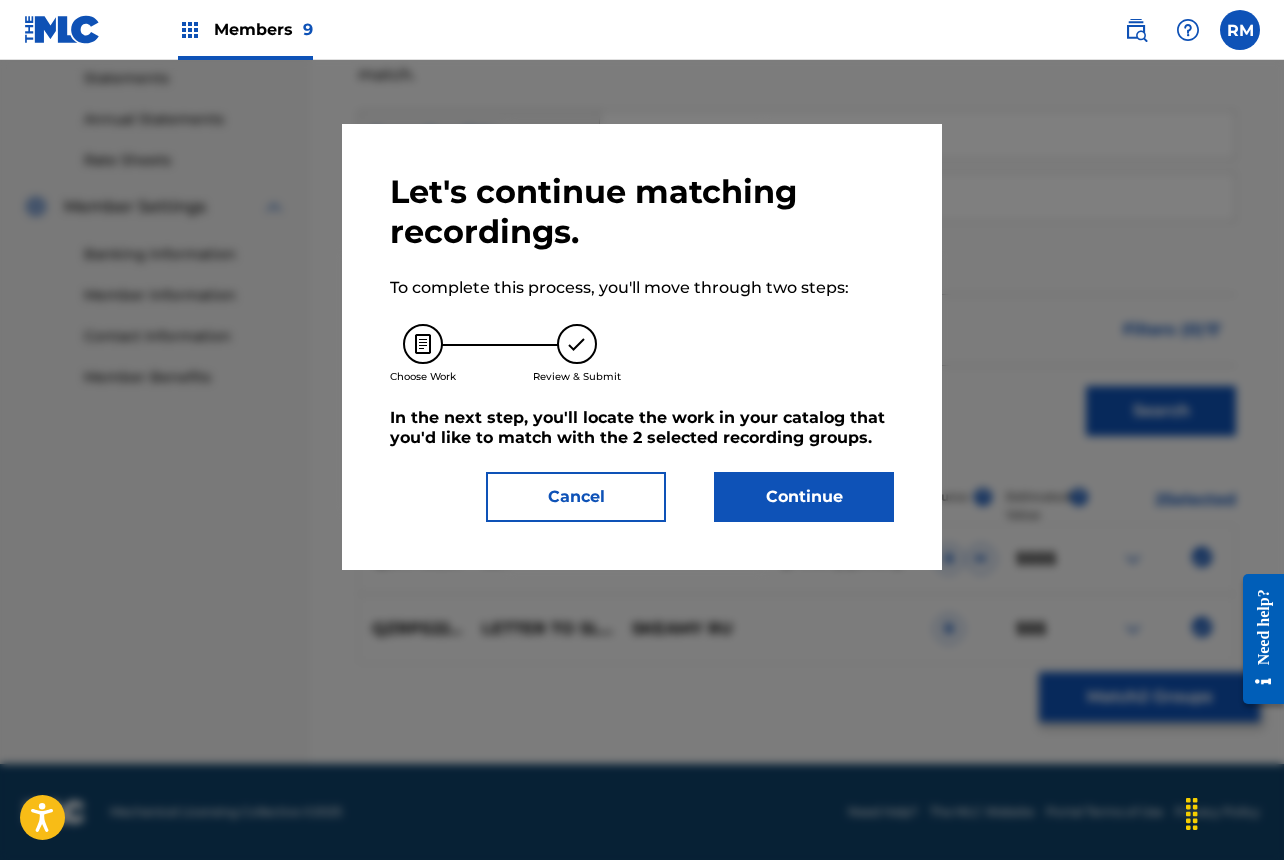 click on "Continue" at bounding box center [804, 497] 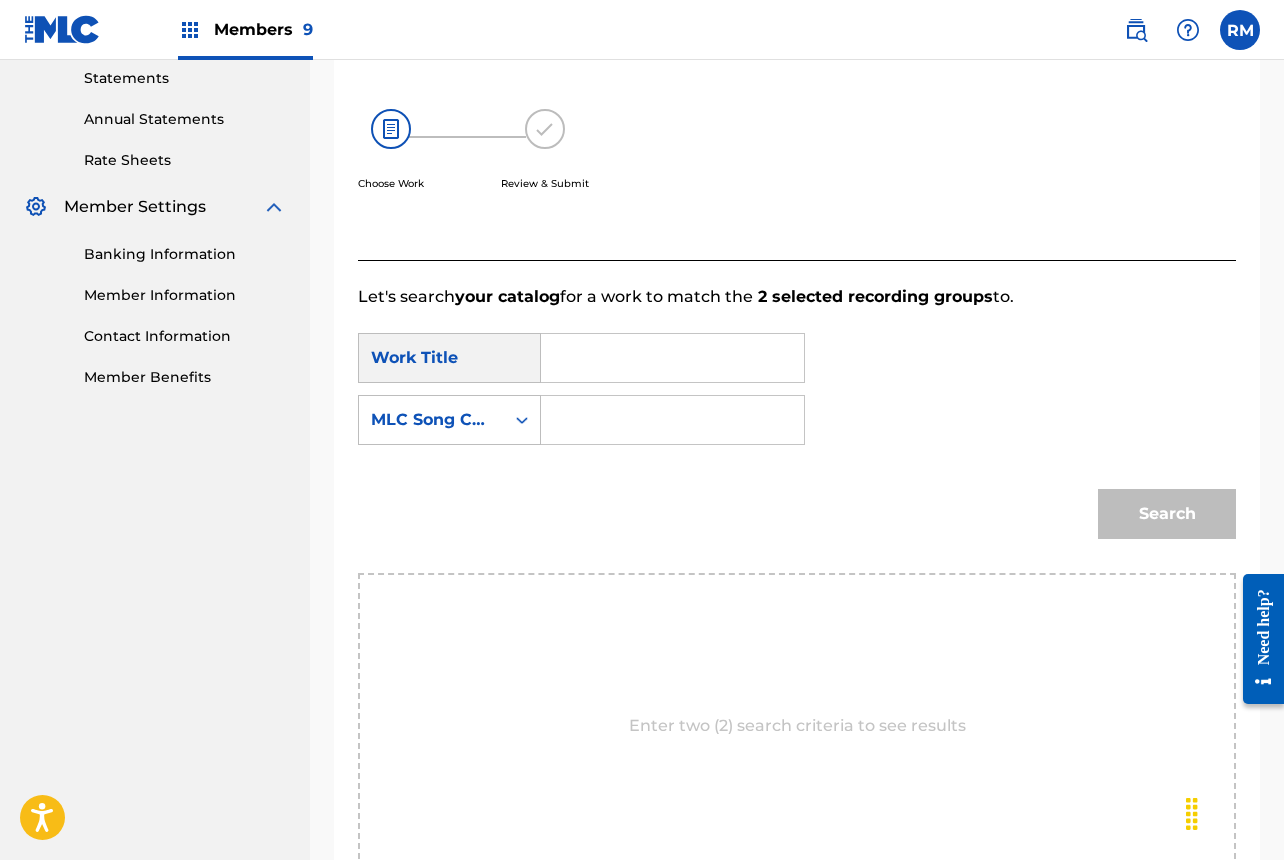 click at bounding box center (672, 358) 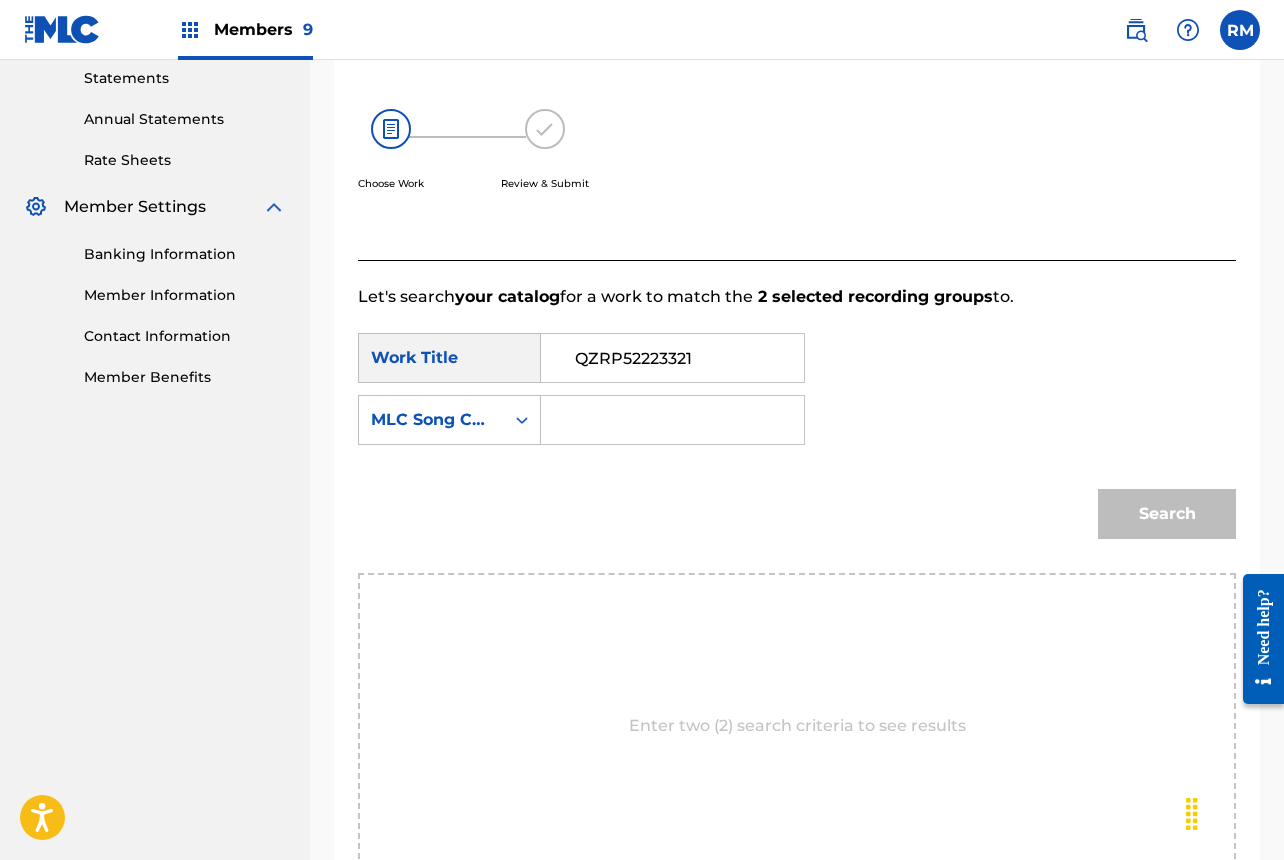 click on "QZRP52223321" at bounding box center [672, 358] 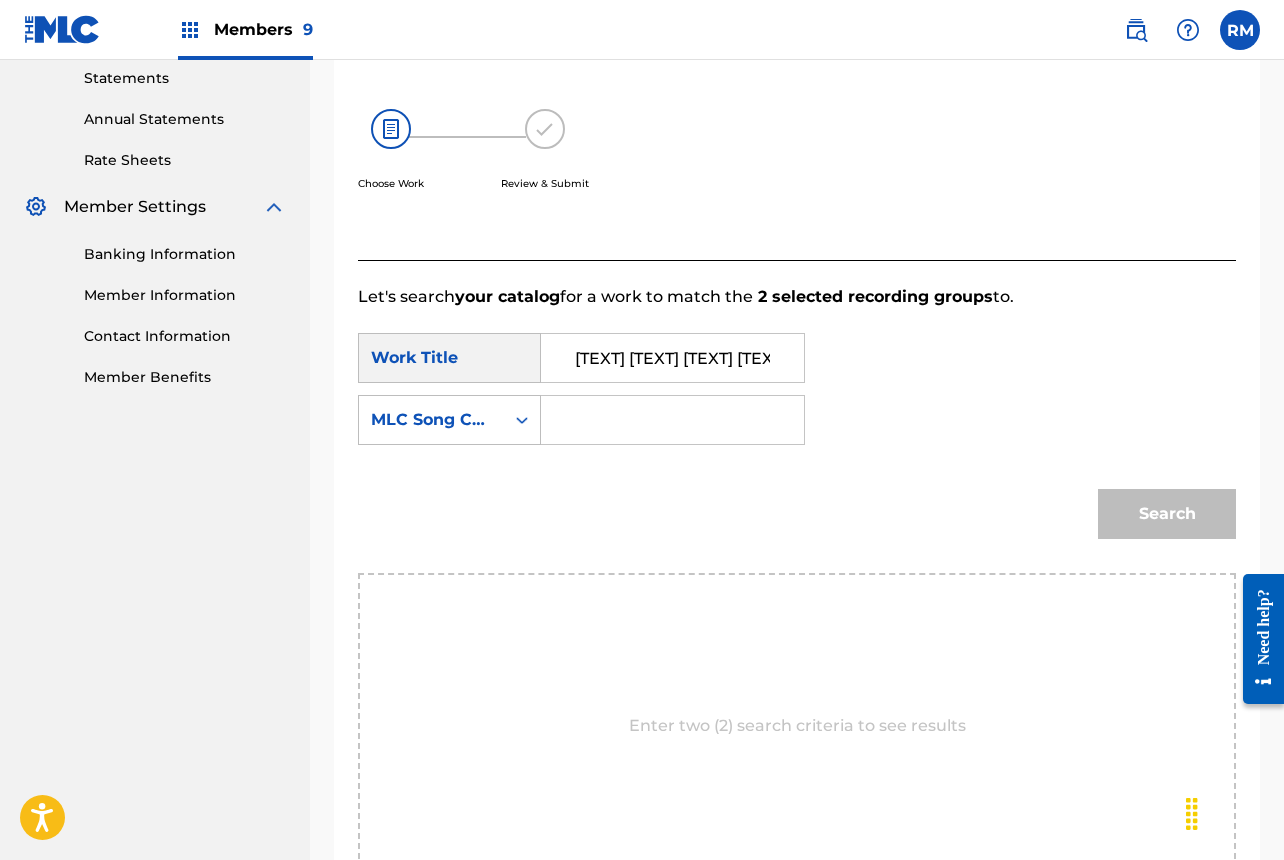 click on "[TEXT] [TEXT] [TEXT] [TEXT] [TEXT]" at bounding box center (672, 358) 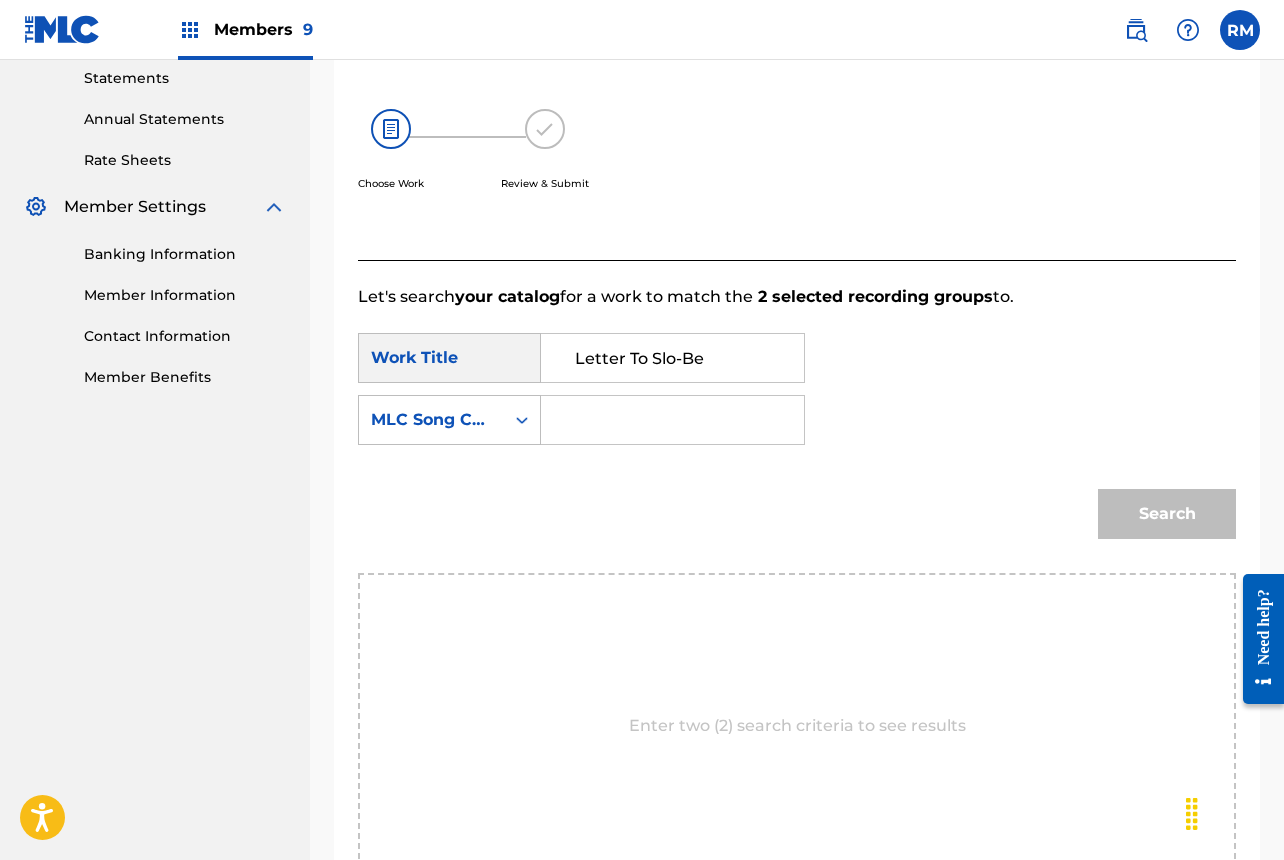 type on "Letter To Slo-Be" 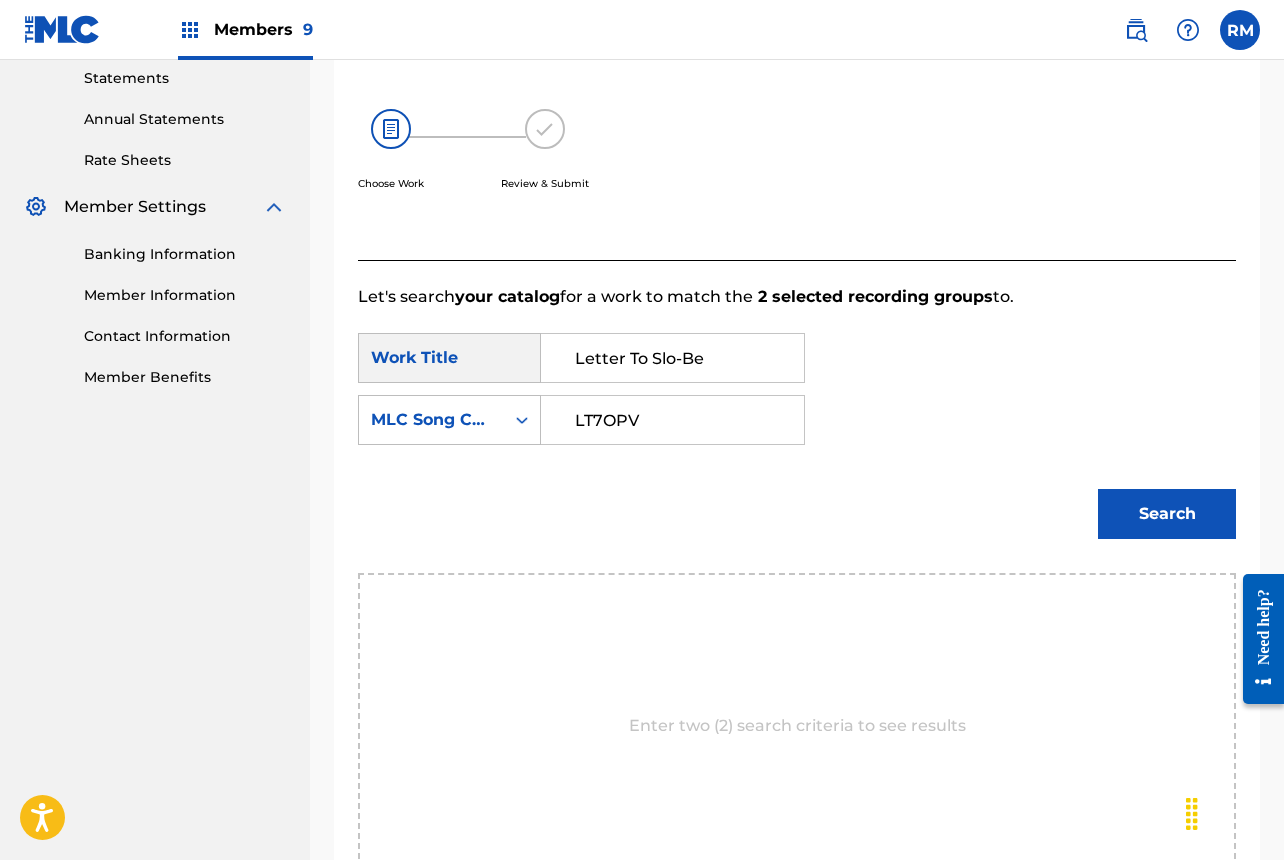 click on "LT7OPV" at bounding box center (672, 420) 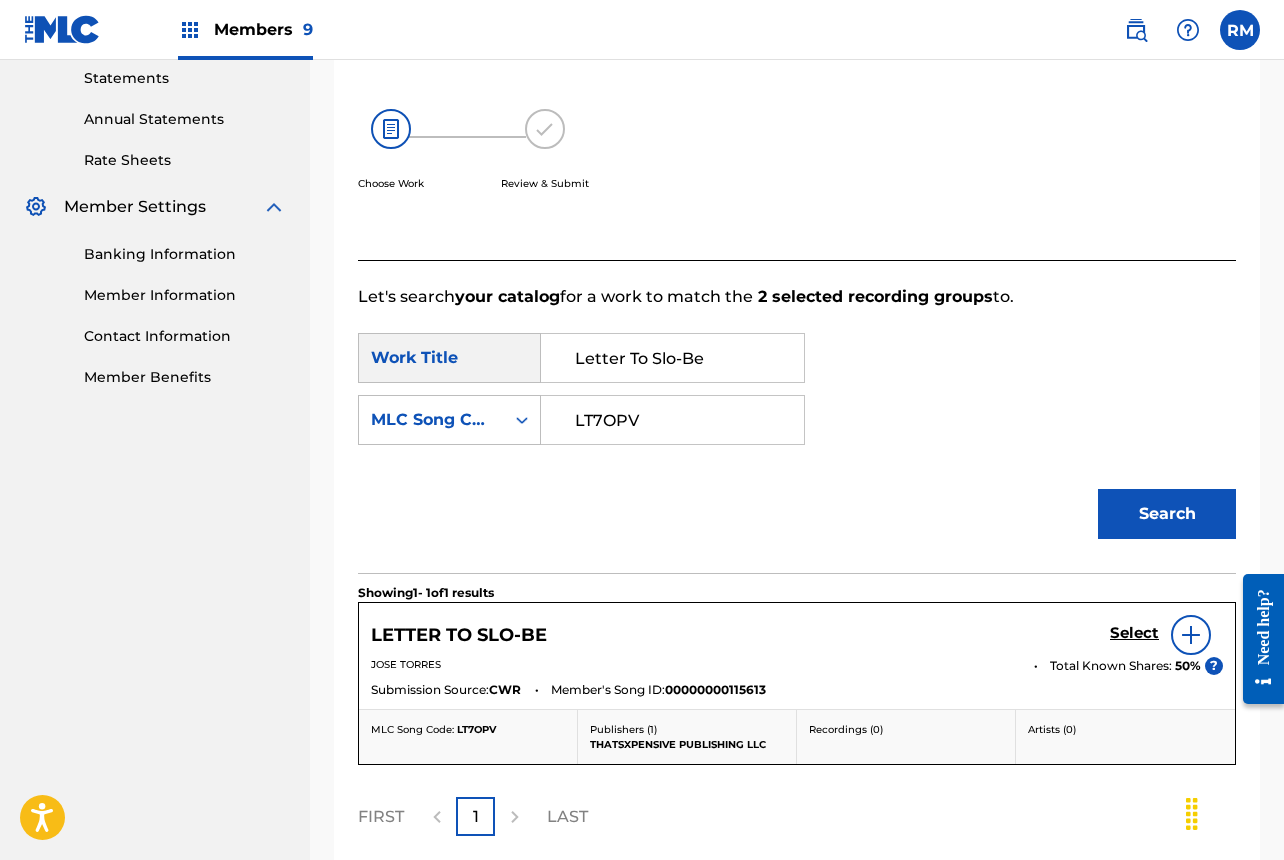 click on "Select" at bounding box center [1134, 633] 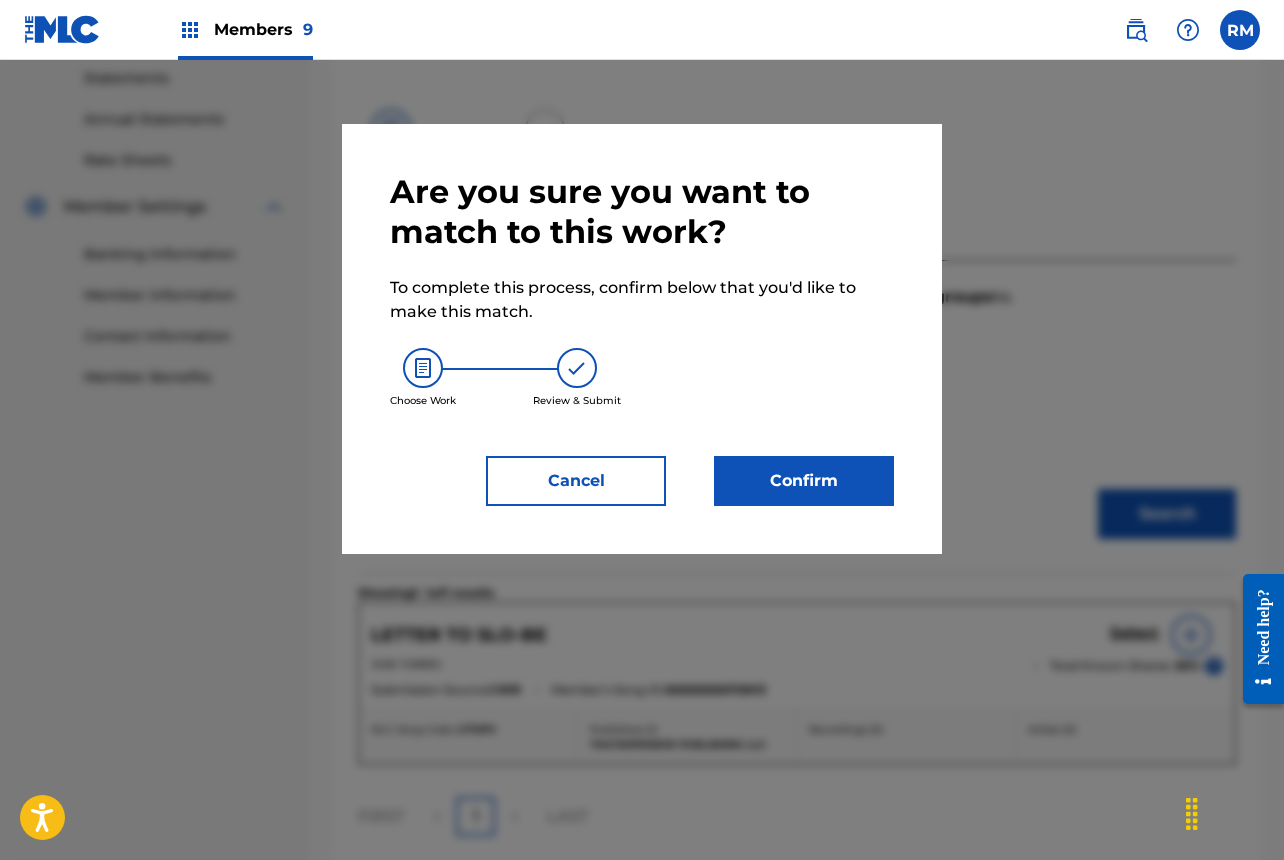 click on "Confirm" at bounding box center (804, 481) 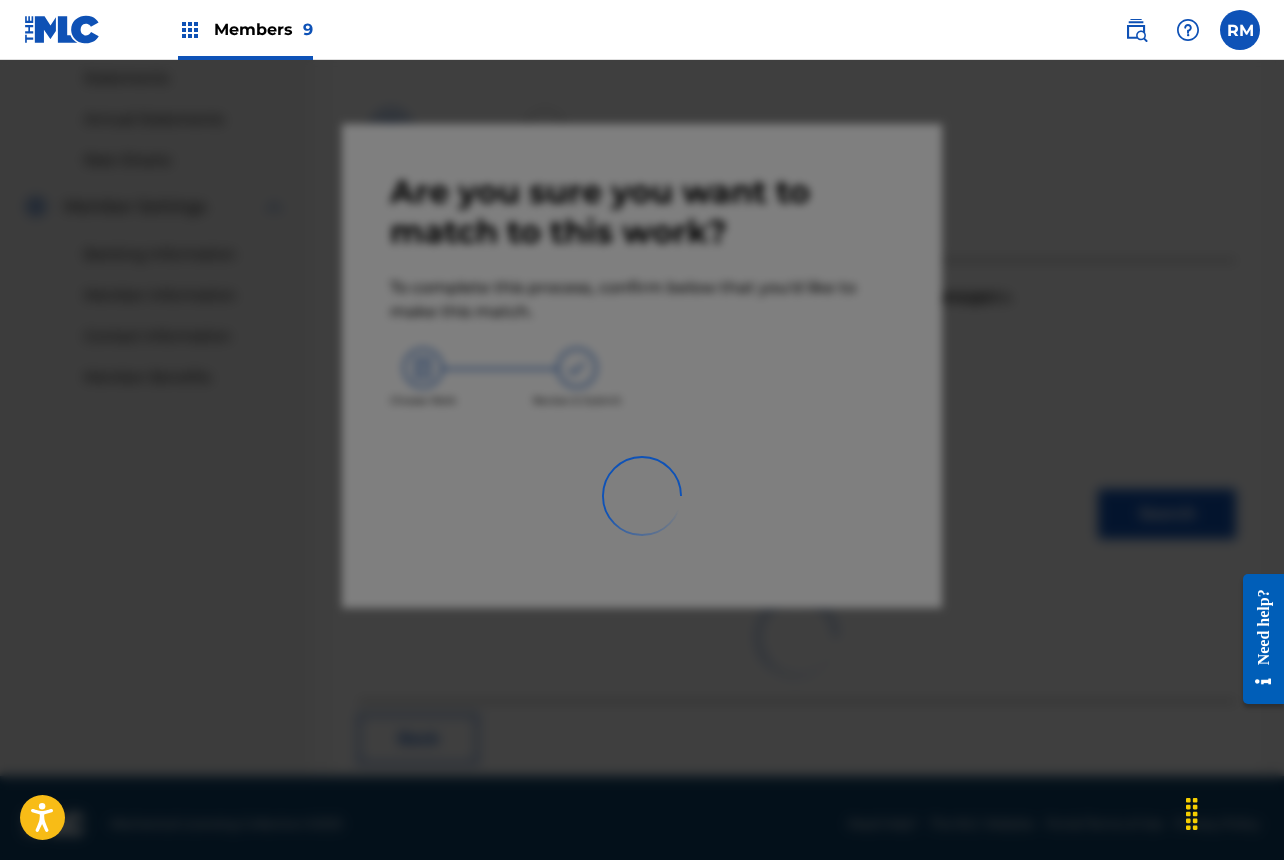 scroll, scrollTop: 67, scrollLeft: 0, axis: vertical 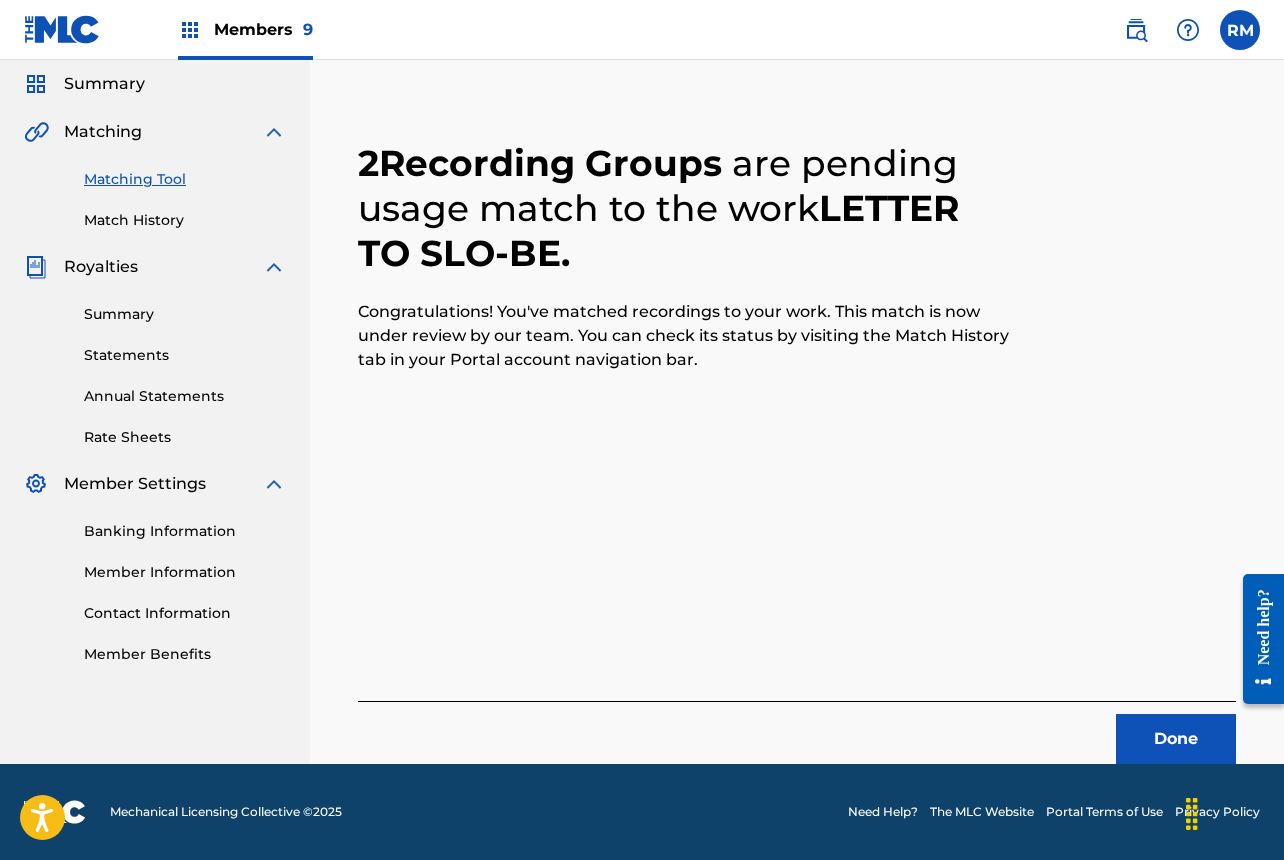 click on "Done" at bounding box center [1176, 739] 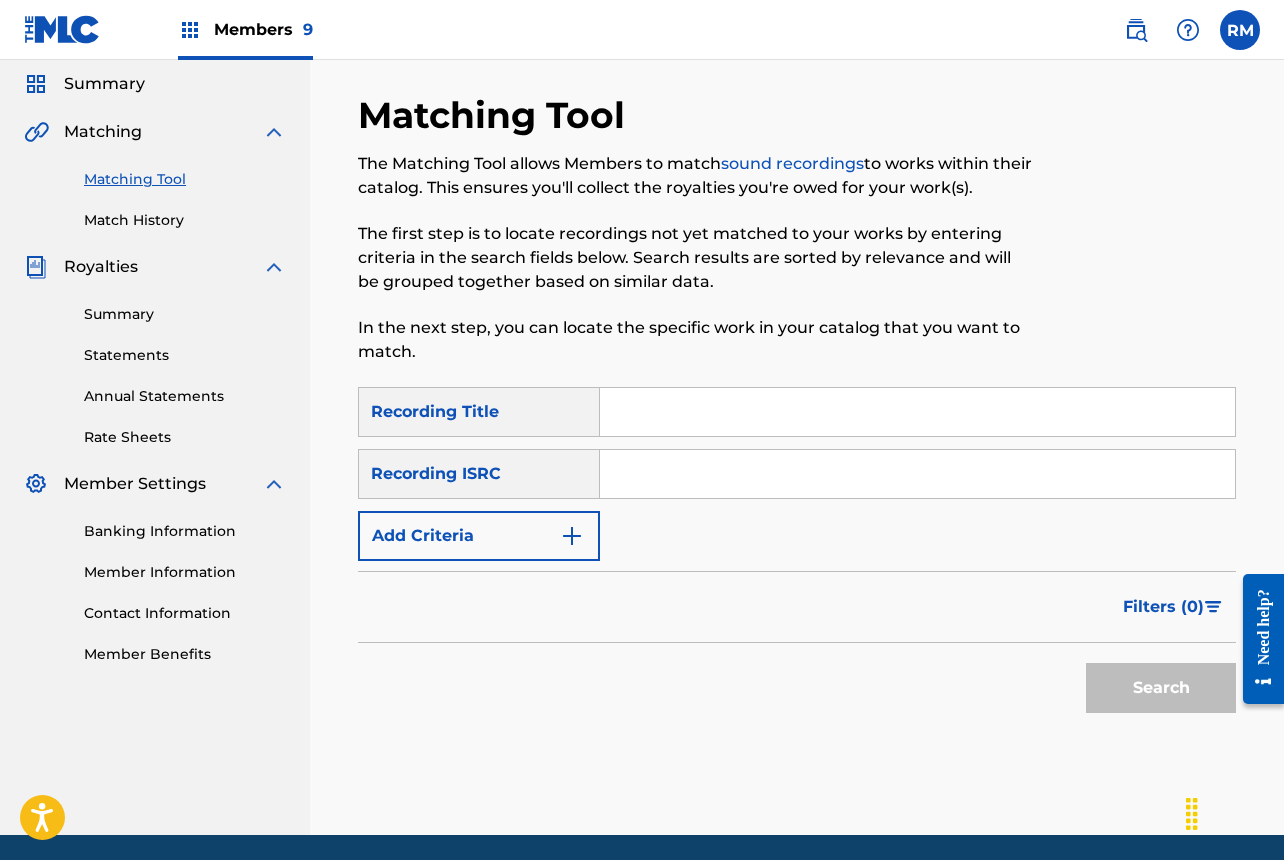 click at bounding box center (917, 474) 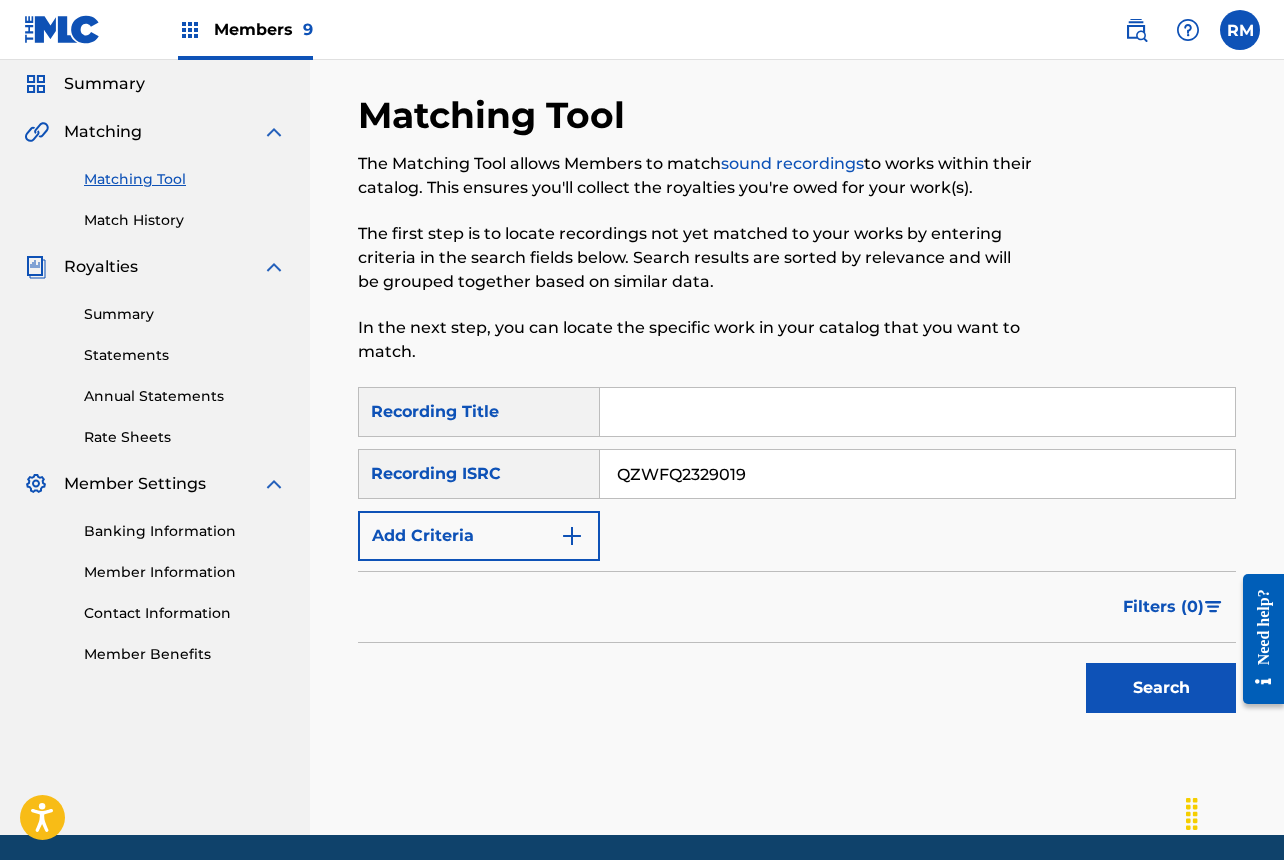 type on "QZWFQ2329019" 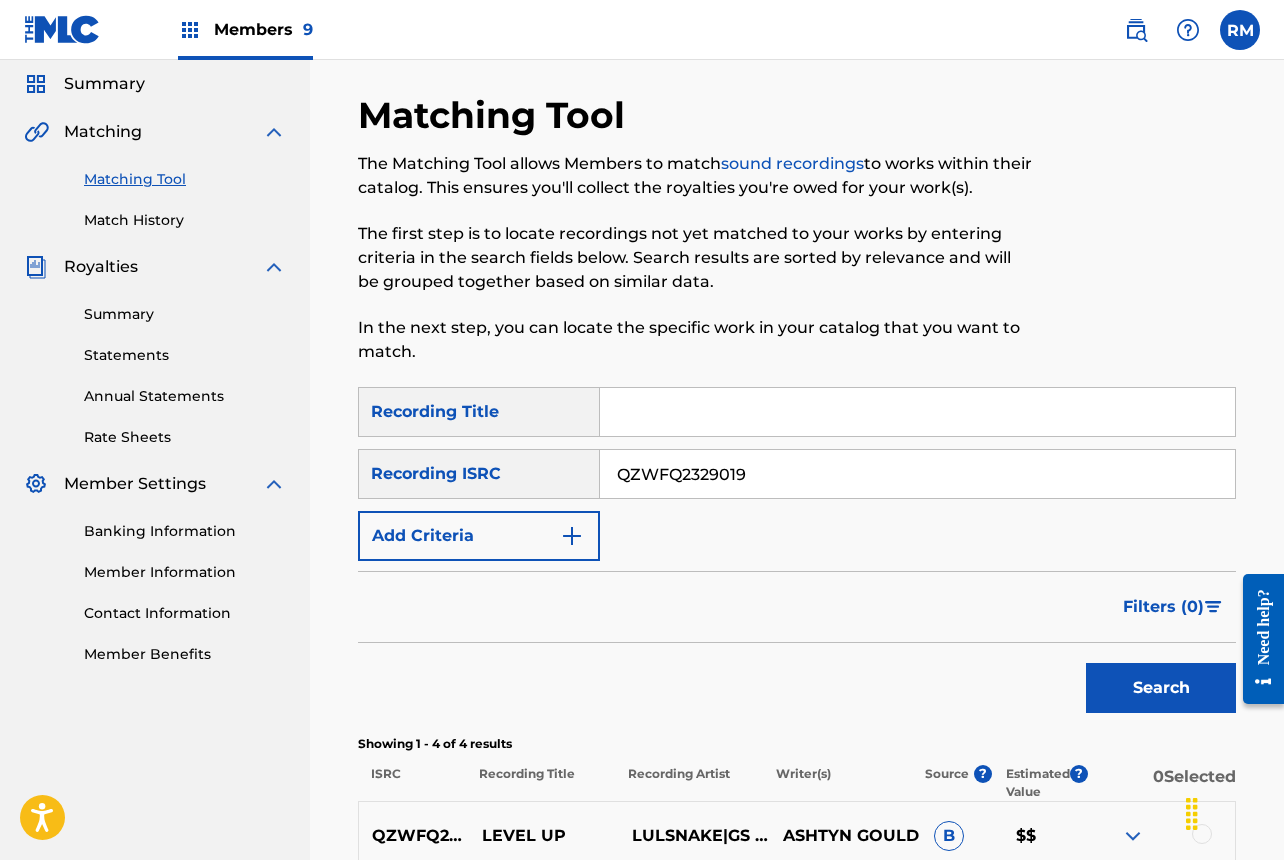 scroll, scrollTop: 484, scrollLeft: 0, axis: vertical 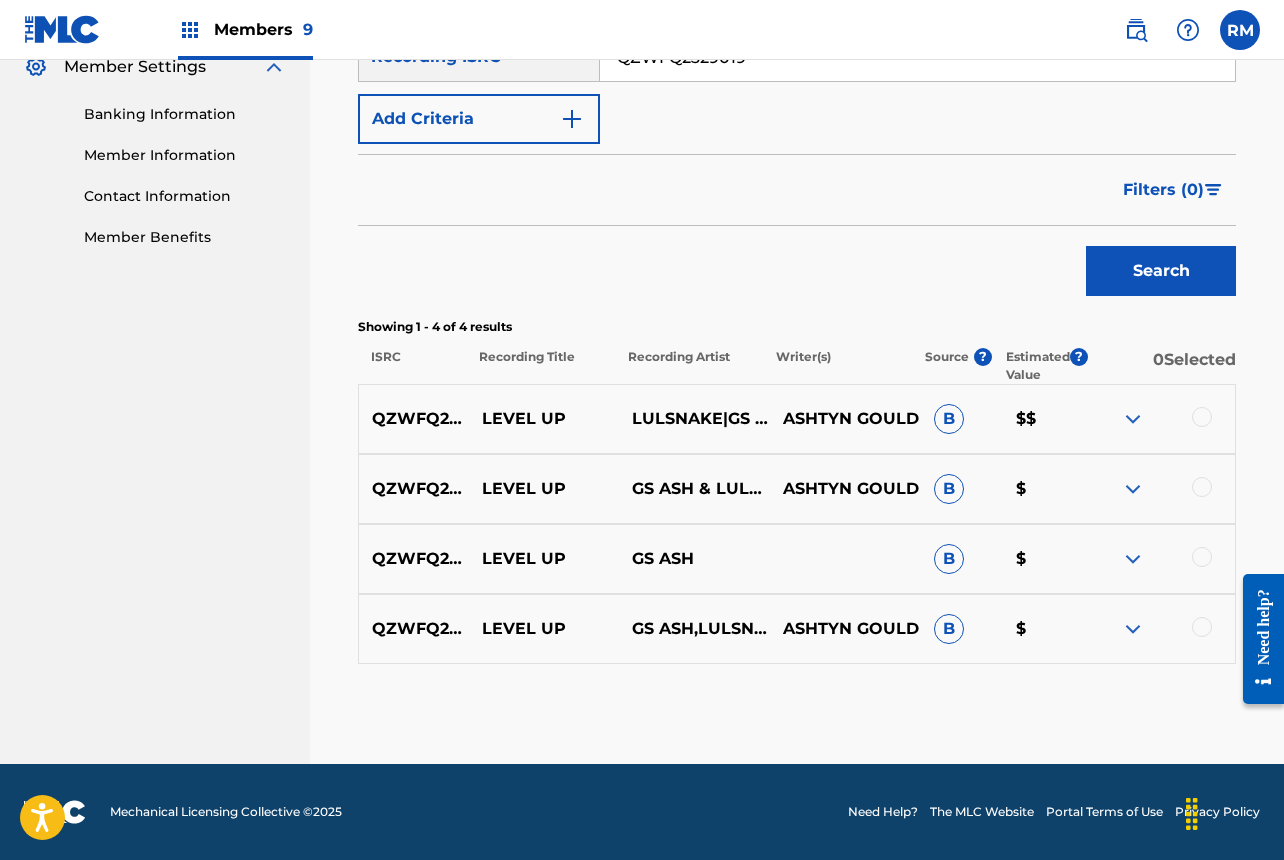 click at bounding box center (1202, 417) 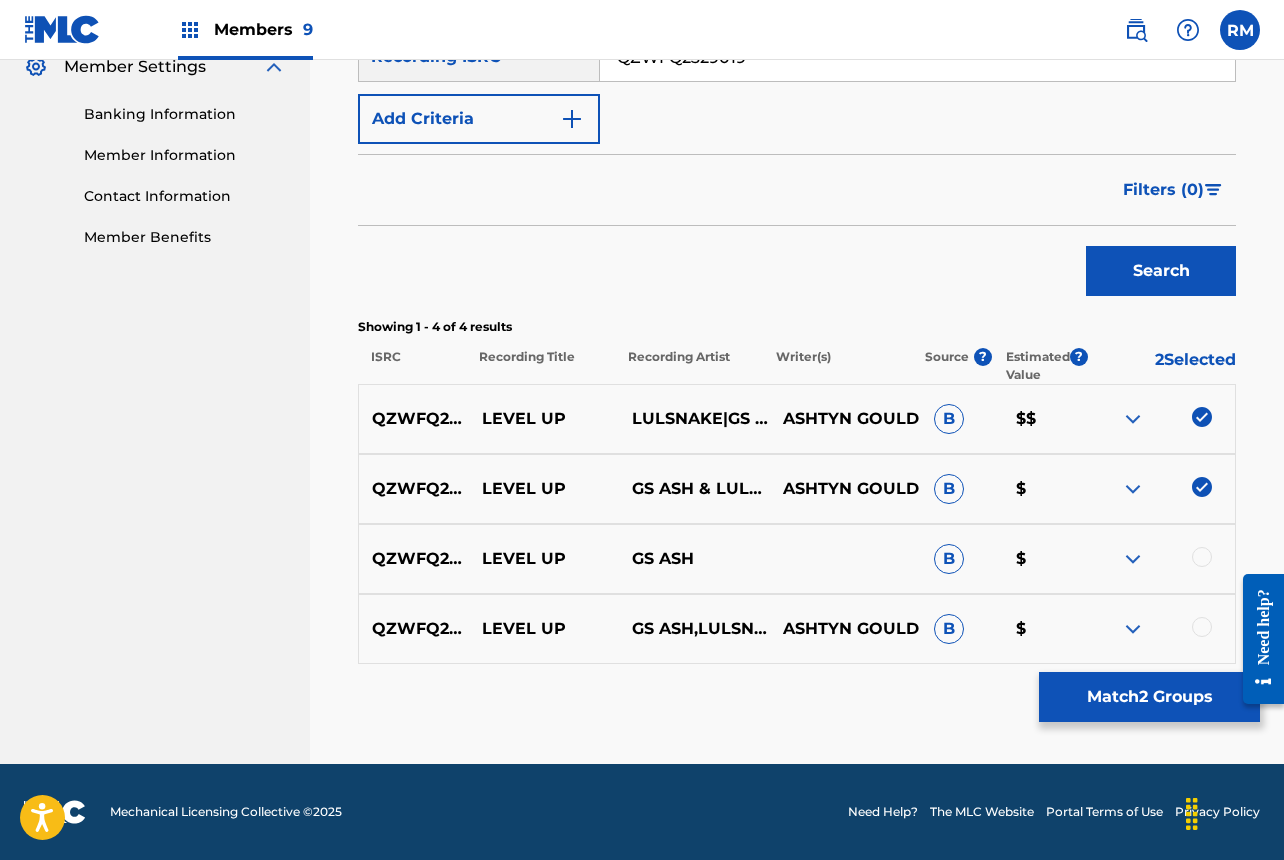 click at bounding box center [1202, 557] 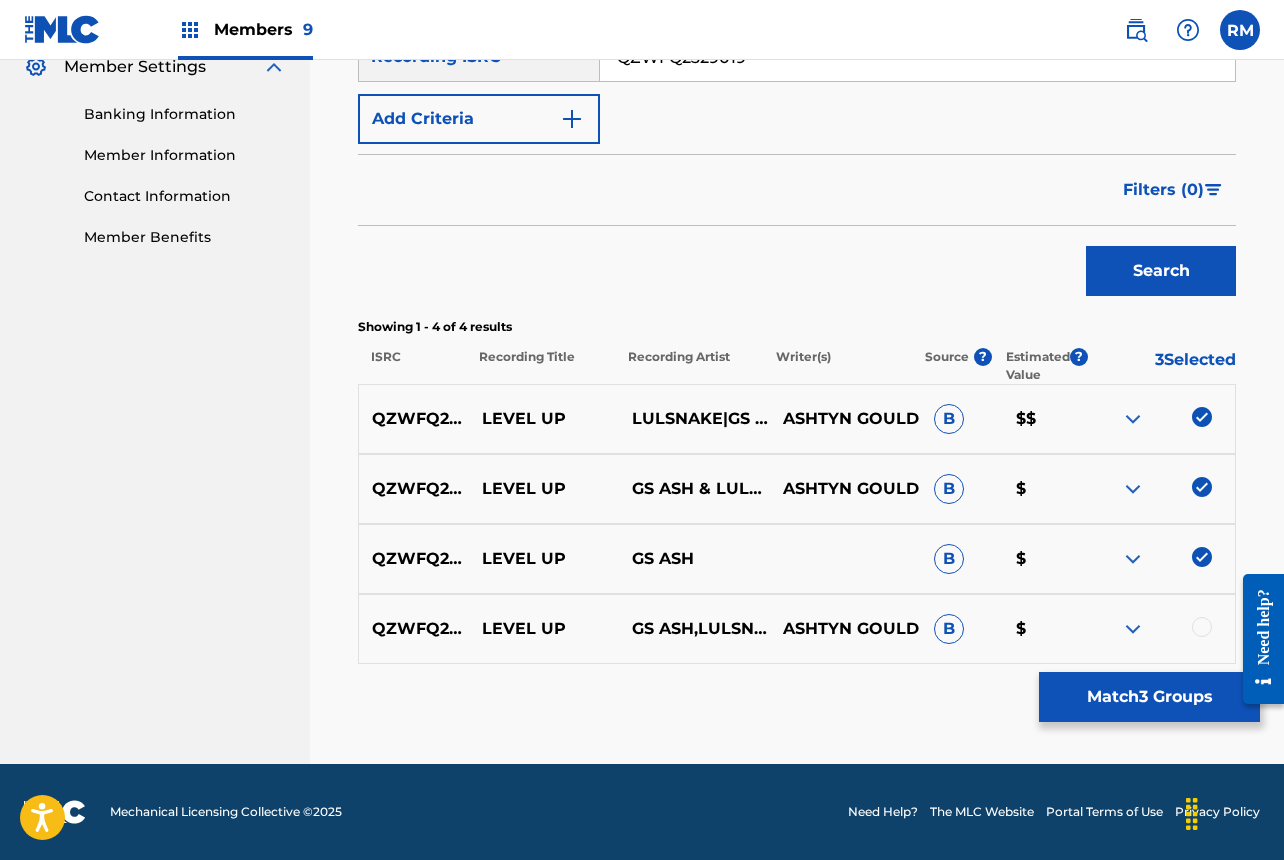 click on "QZWFQ2329019 LEVEL UP GS ASH,LULSNAKE ASHTYN GOULD B $" at bounding box center [797, 629] 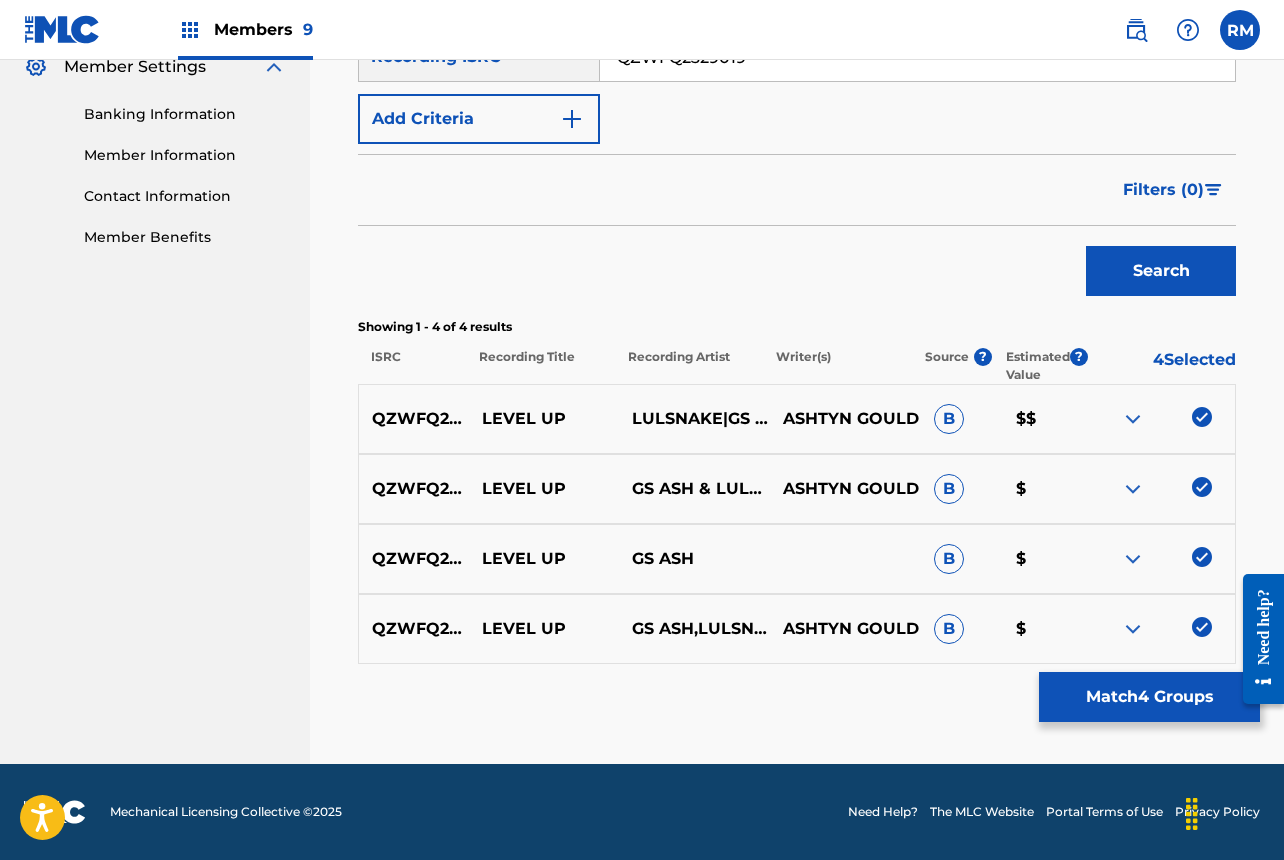 click on "Match  4 Groups" at bounding box center [1149, 697] 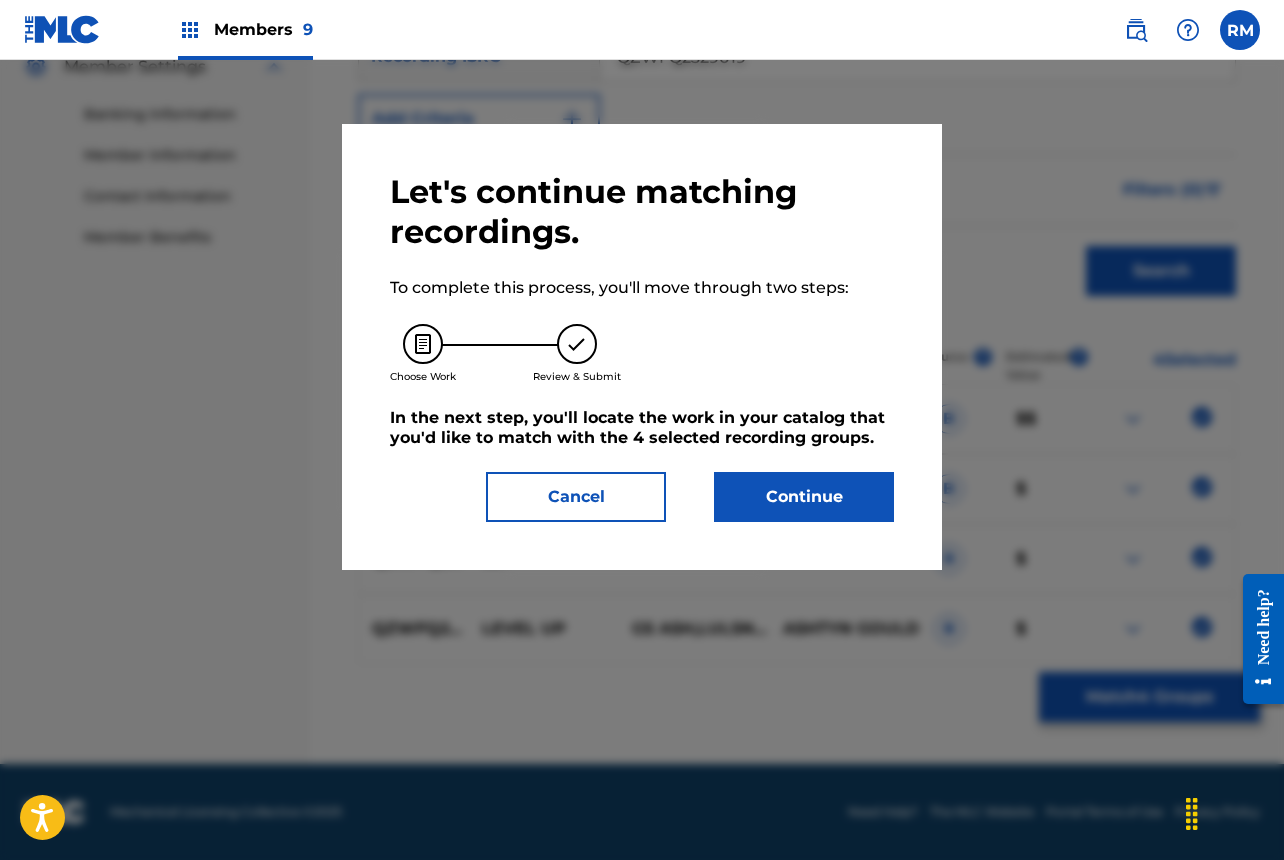 click on "Continue" at bounding box center (804, 497) 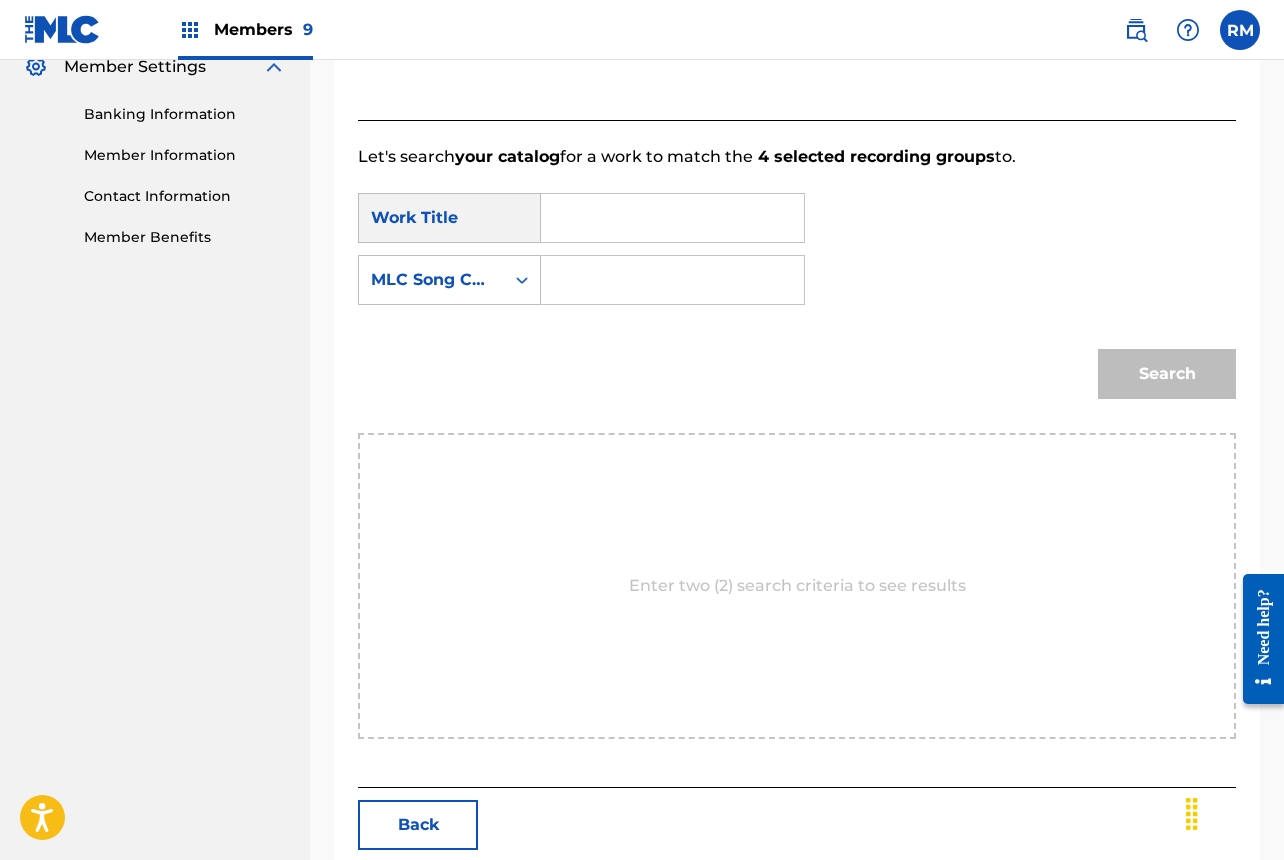 click at bounding box center [672, 218] 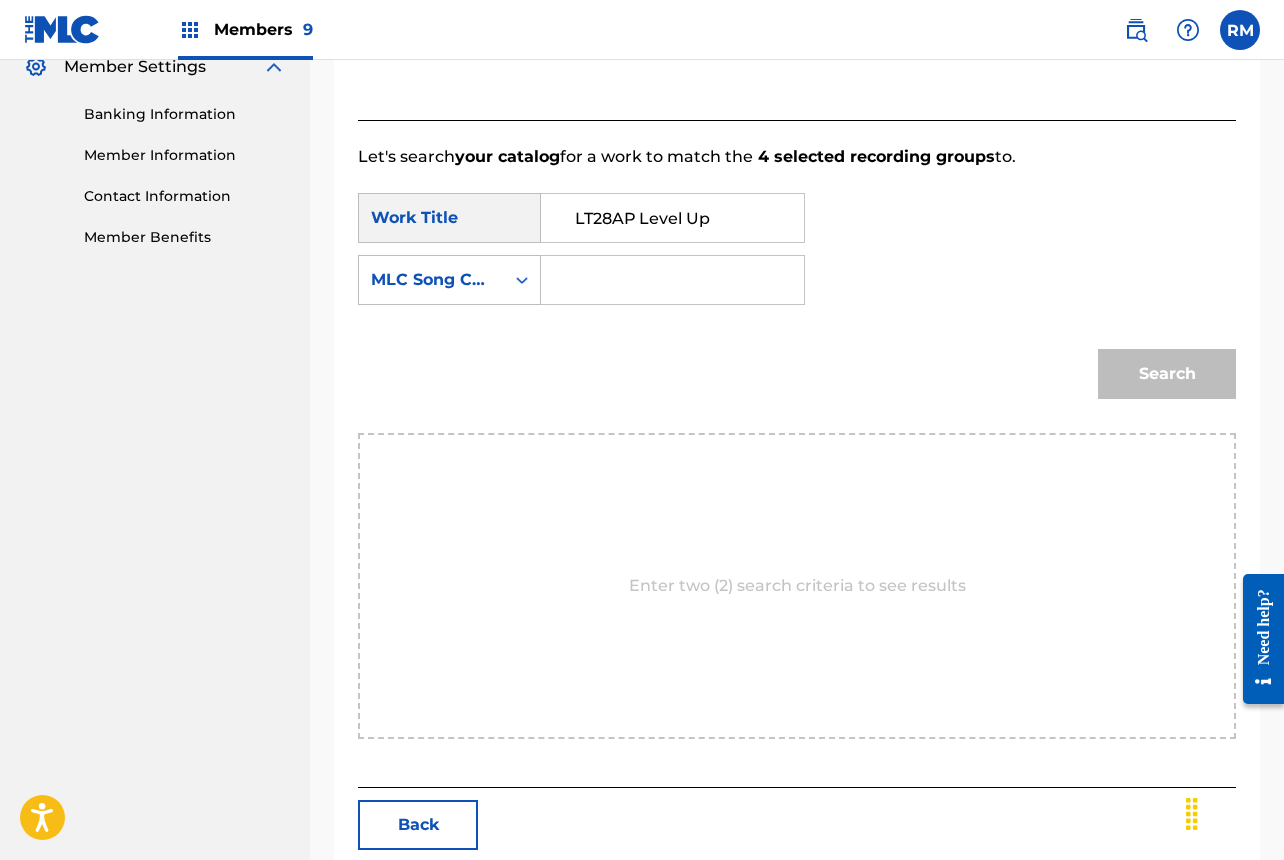 click on "LT28AP	Level Up" at bounding box center [672, 218] 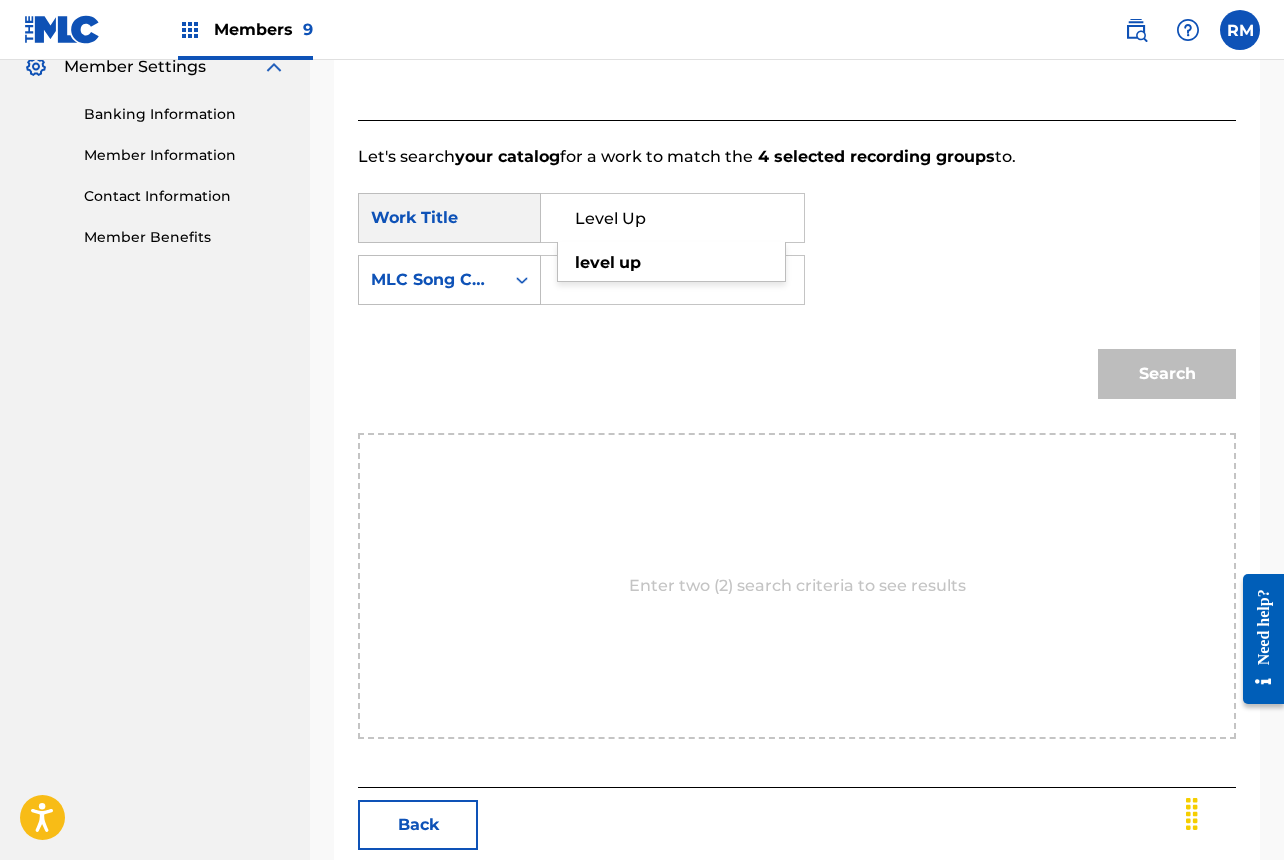 type on "Level Up" 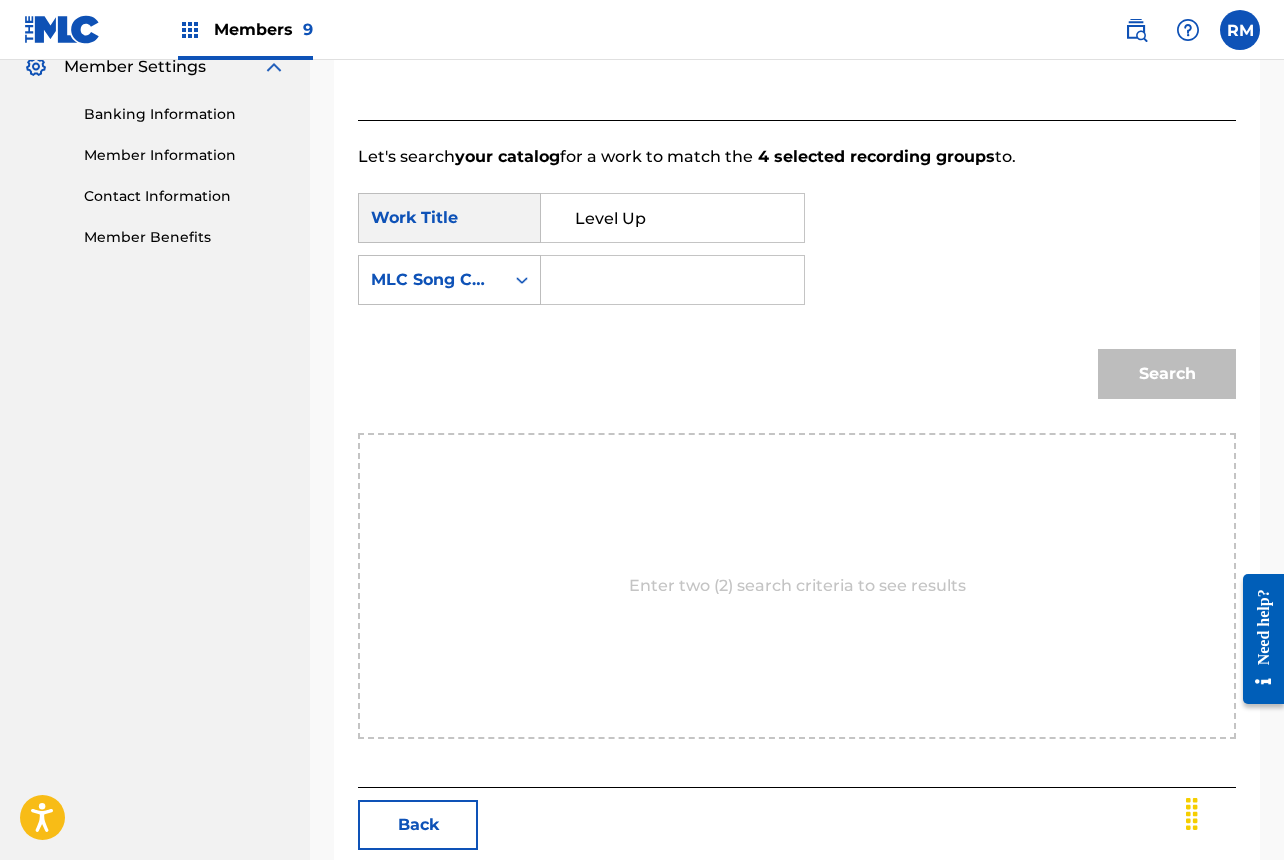 click at bounding box center (672, 280) 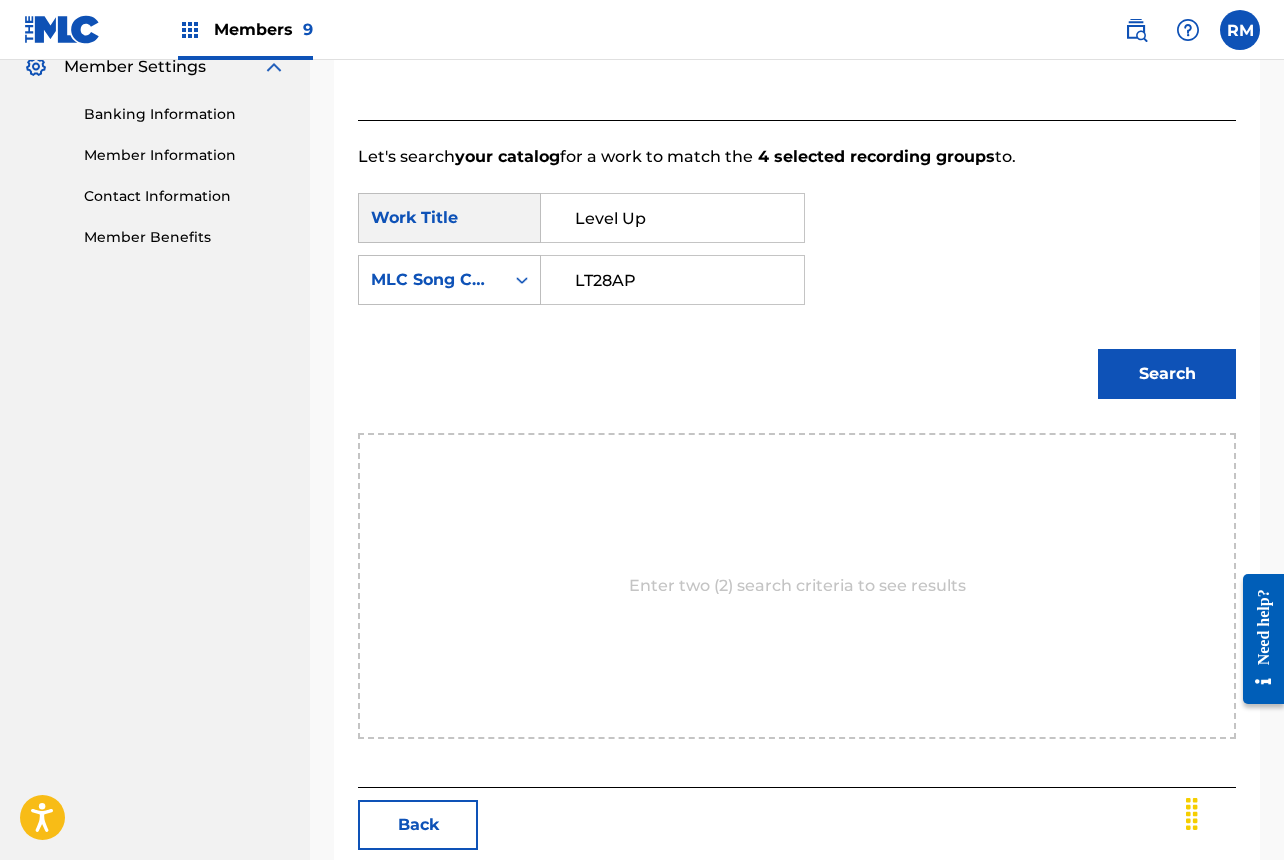 click on "LT28AP" at bounding box center (672, 280) 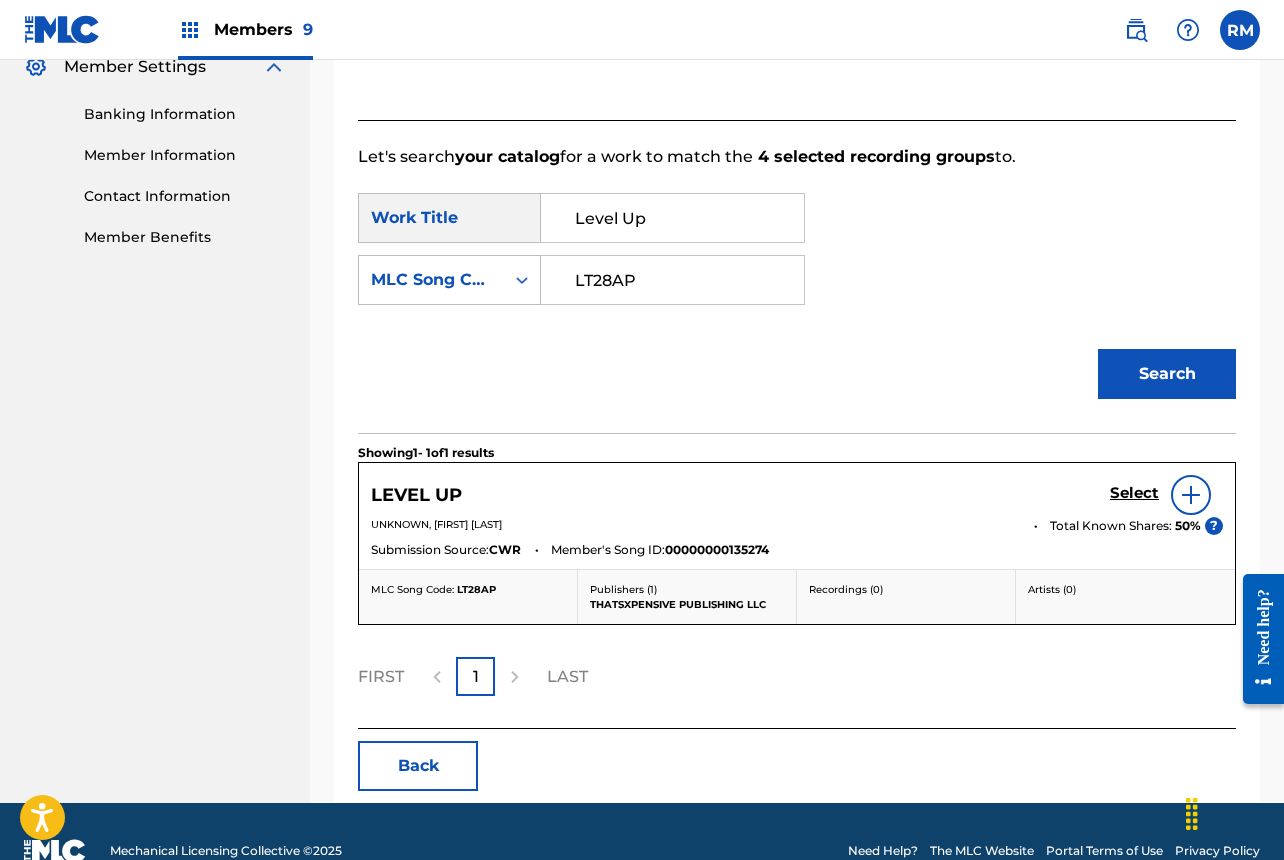 click on "Select" at bounding box center (1134, 493) 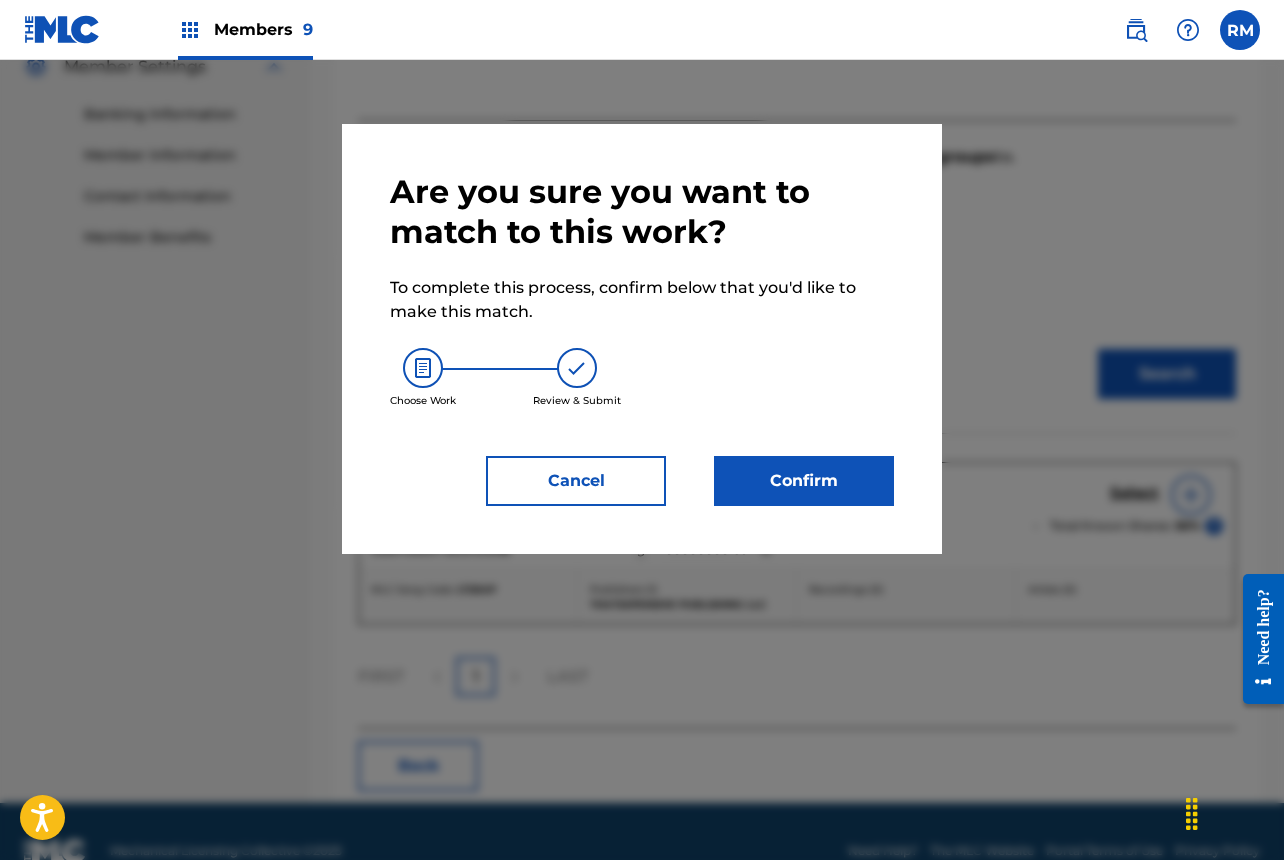 click on "Confirm" at bounding box center (804, 481) 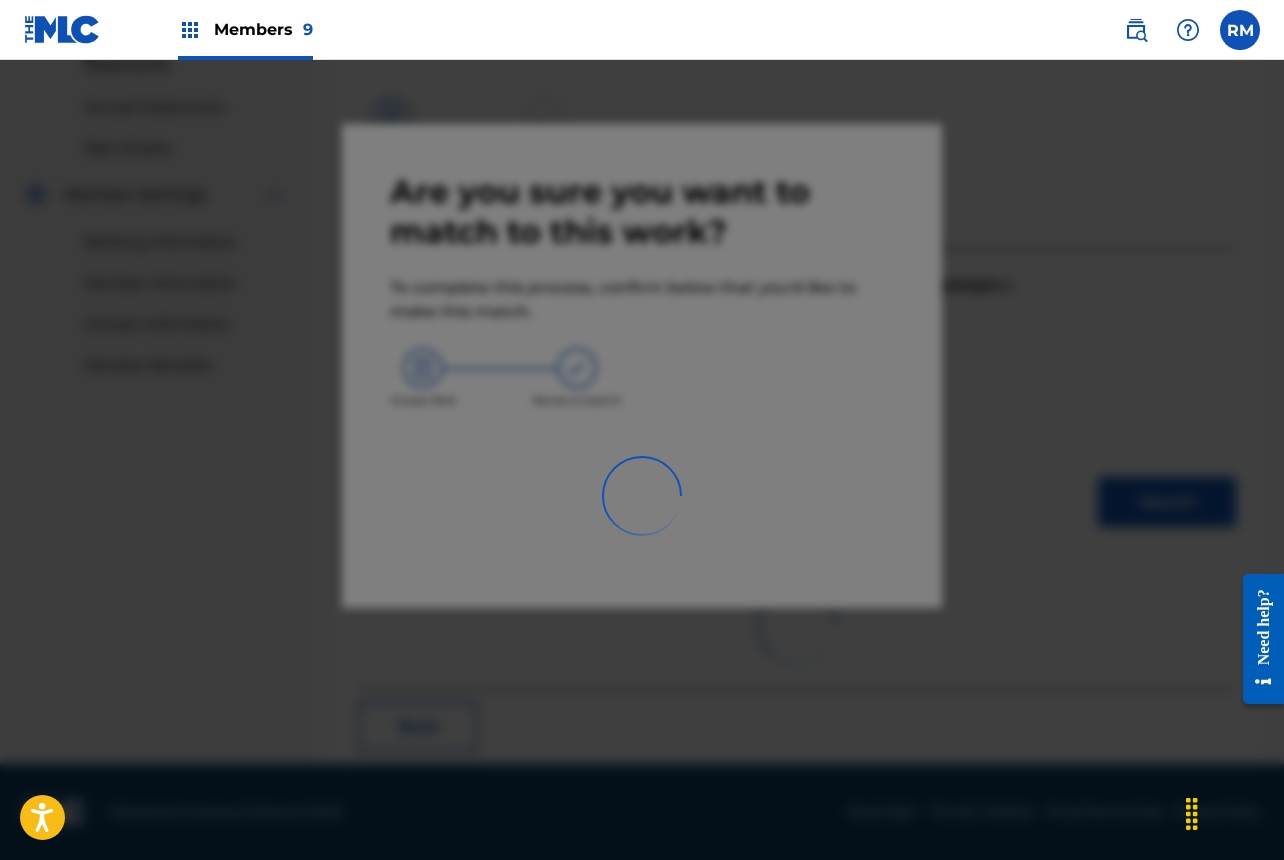 scroll, scrollTop: 67, scrollLeft: 0, axis: vertical 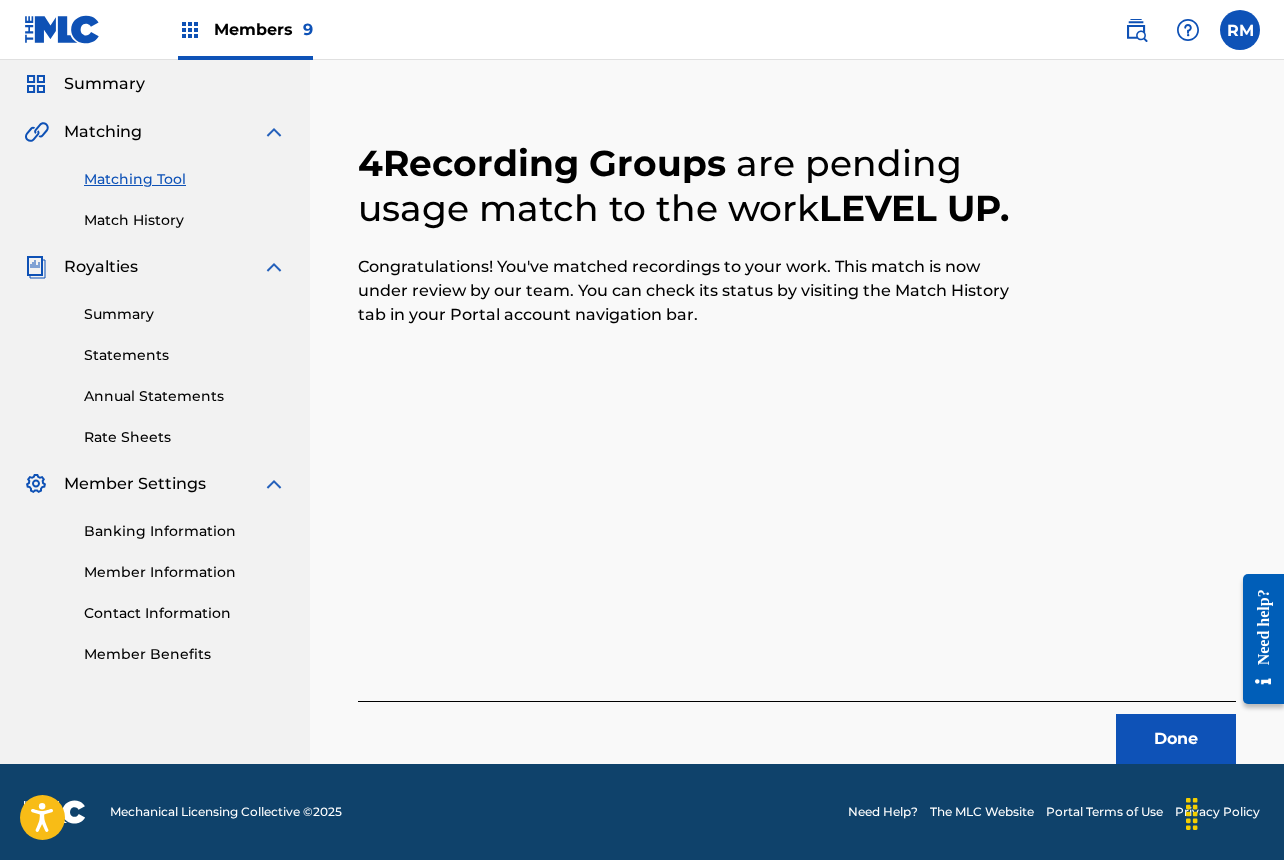 click on "Done" at bounding box center (1176, 739) 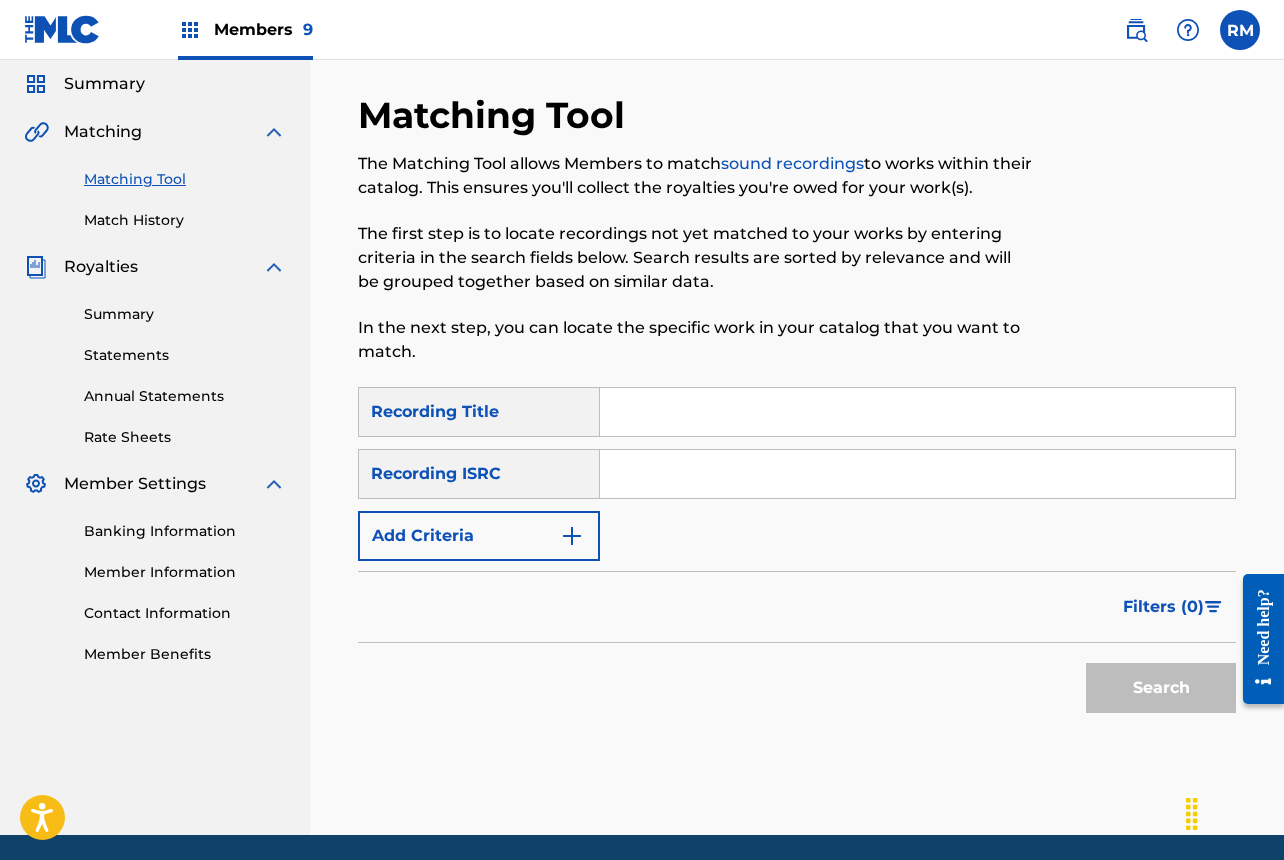 click at bounding box center (917, 474) 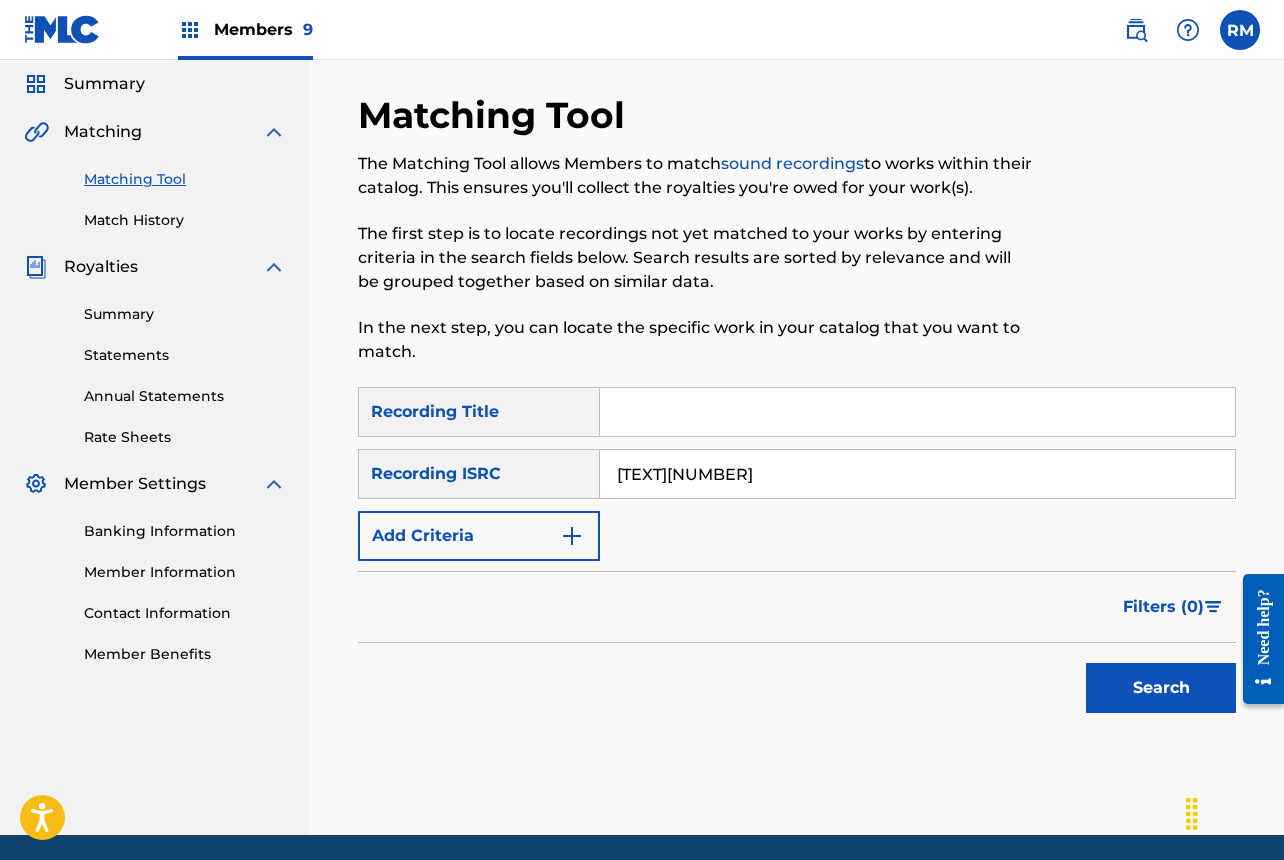 type on "[TEXT][NUMBER]" 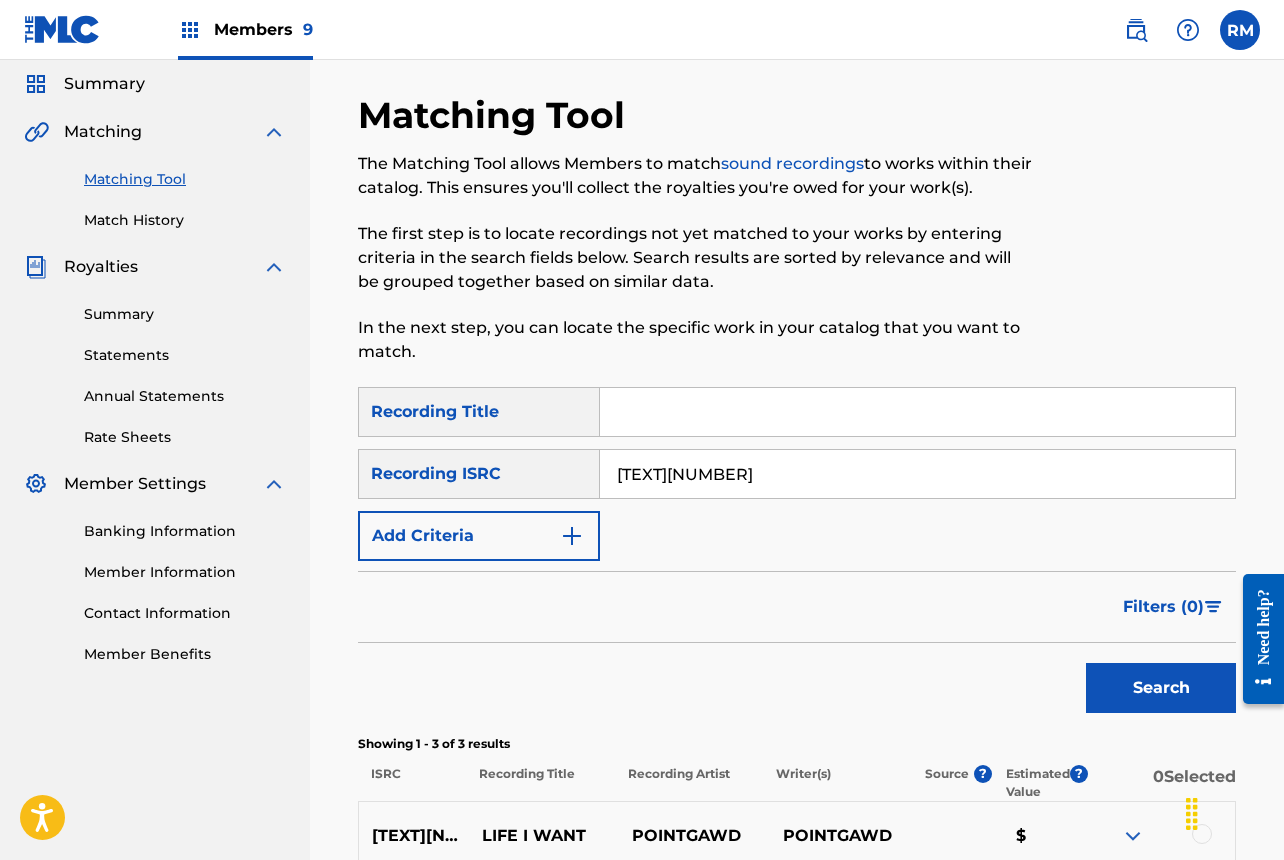 scroll, scrollTop: 414, scrollLeft: 0, axis: vertical 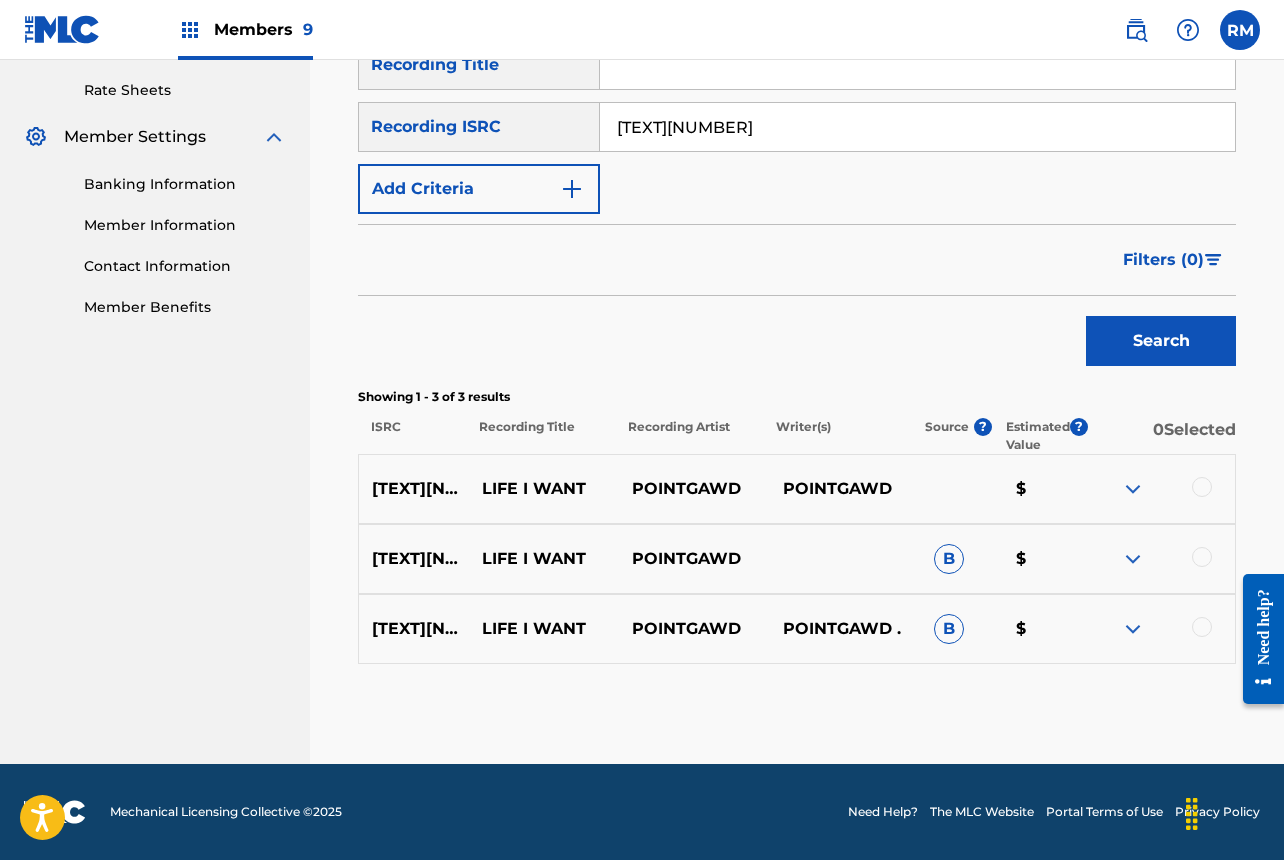 click at bounding box center (1202, 487) 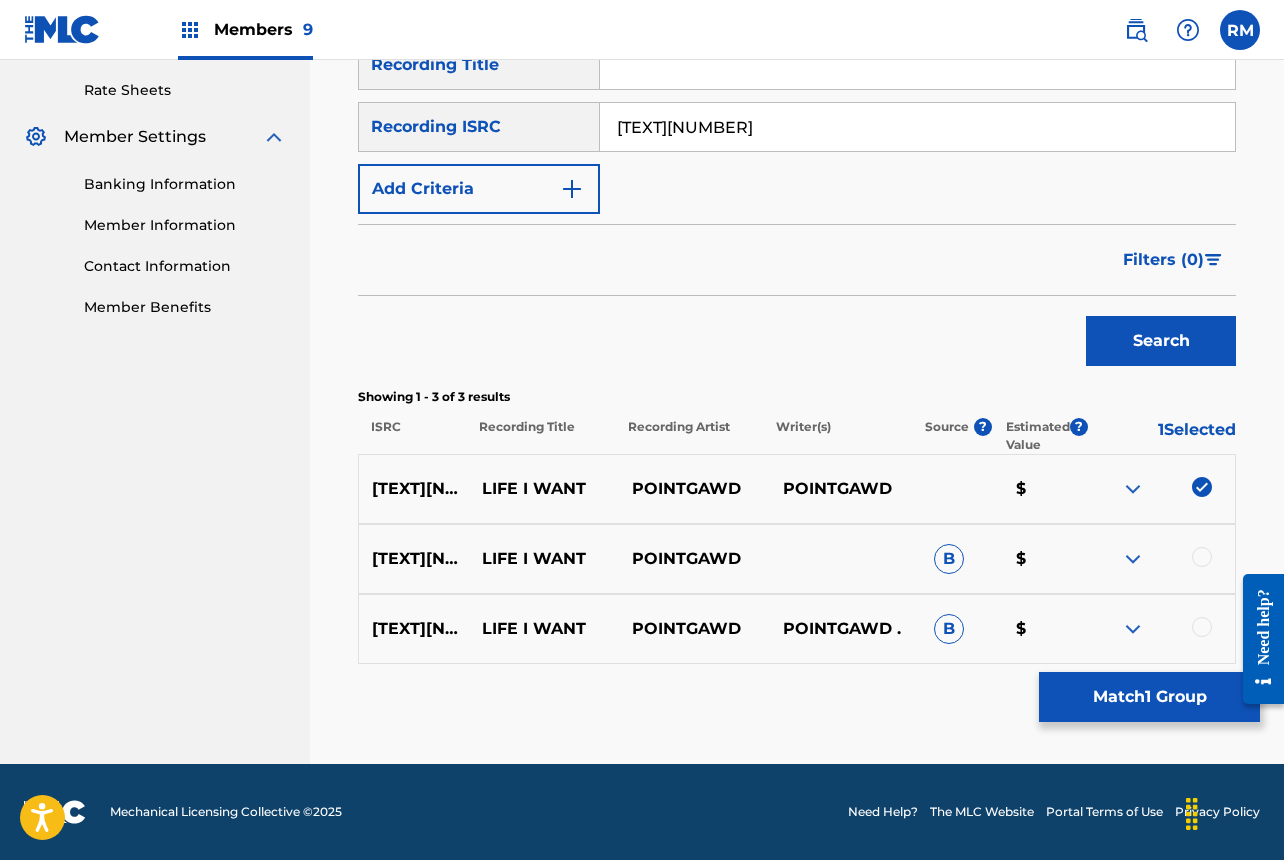click at bounding box center [1202, 557] 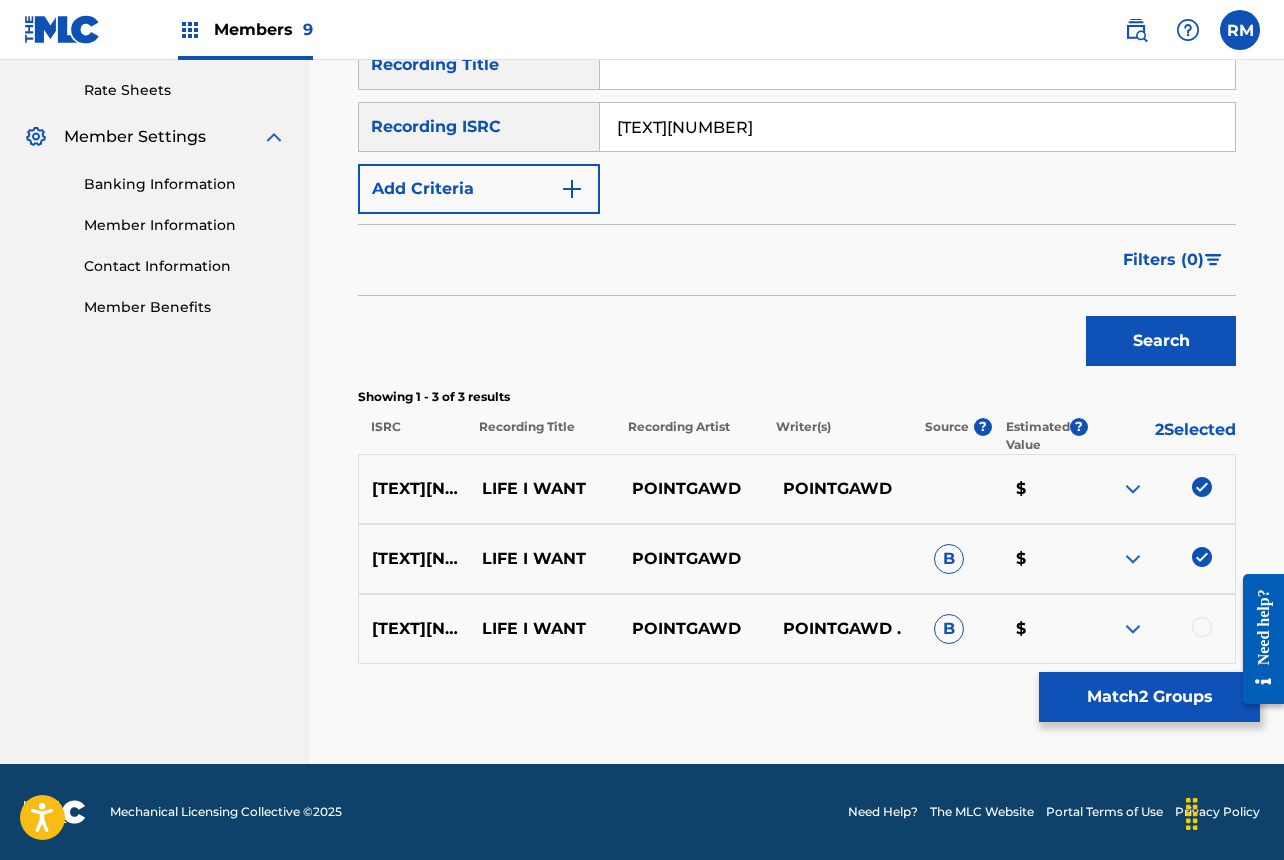 click at bounding box center (1202, 627) 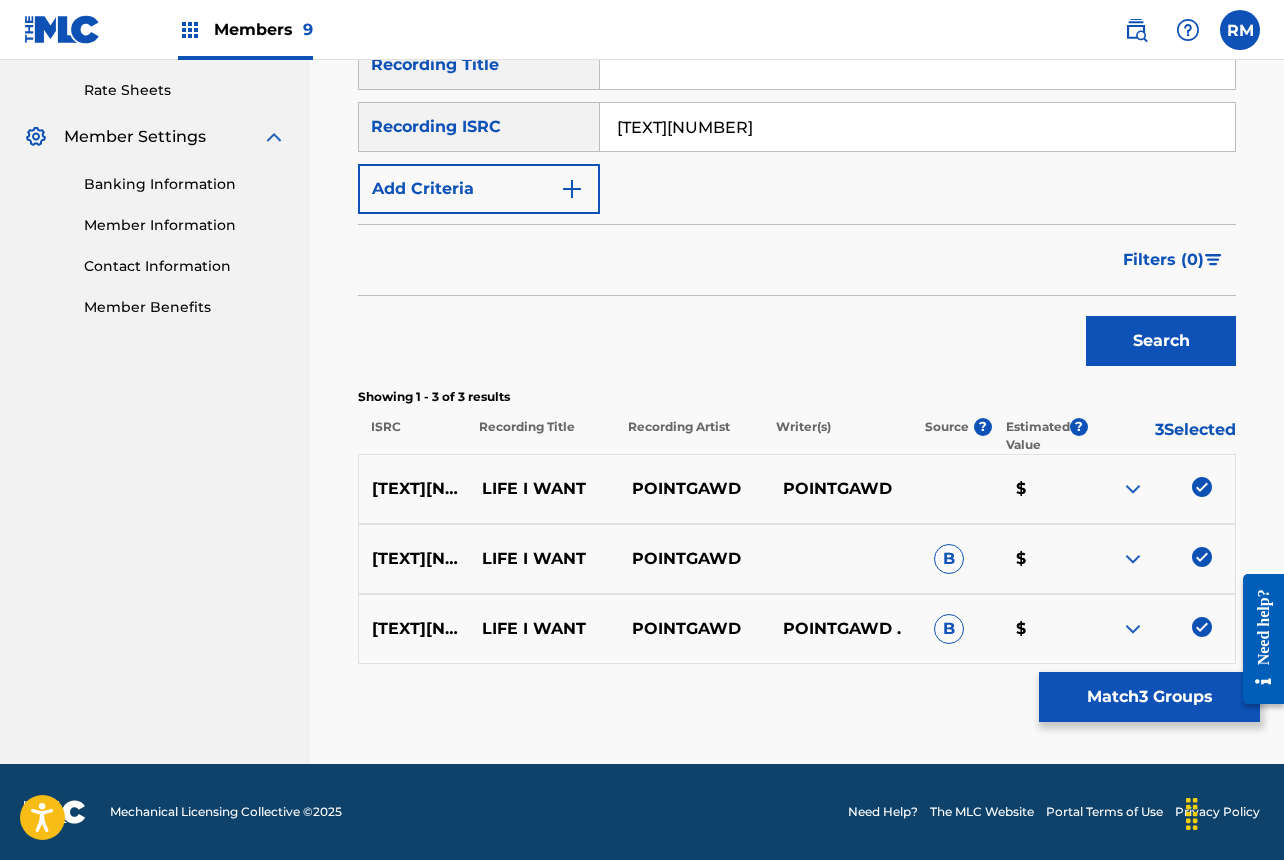 click on "Match  3 Groups" at bounding box center [1149, 697] 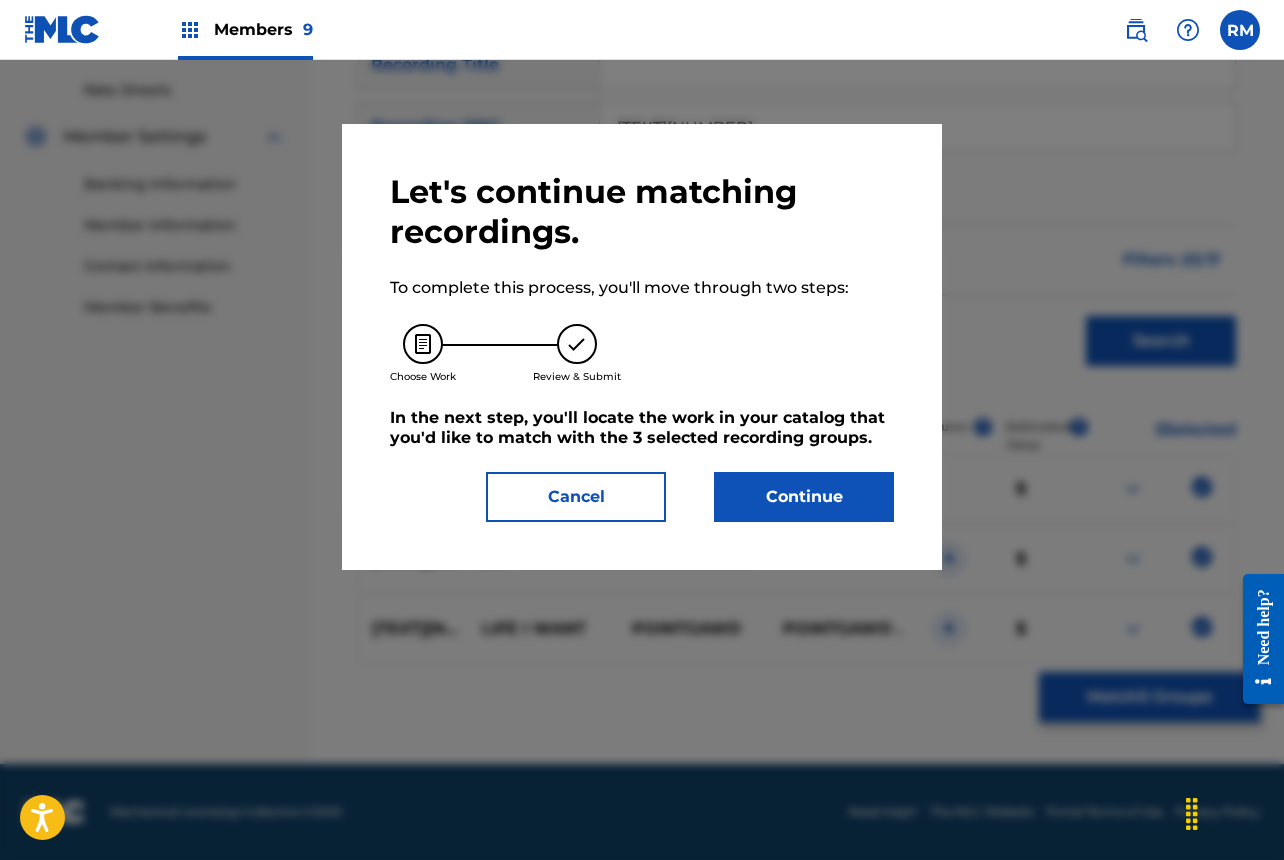 click on "Continue" at bounding box center [804, 497] 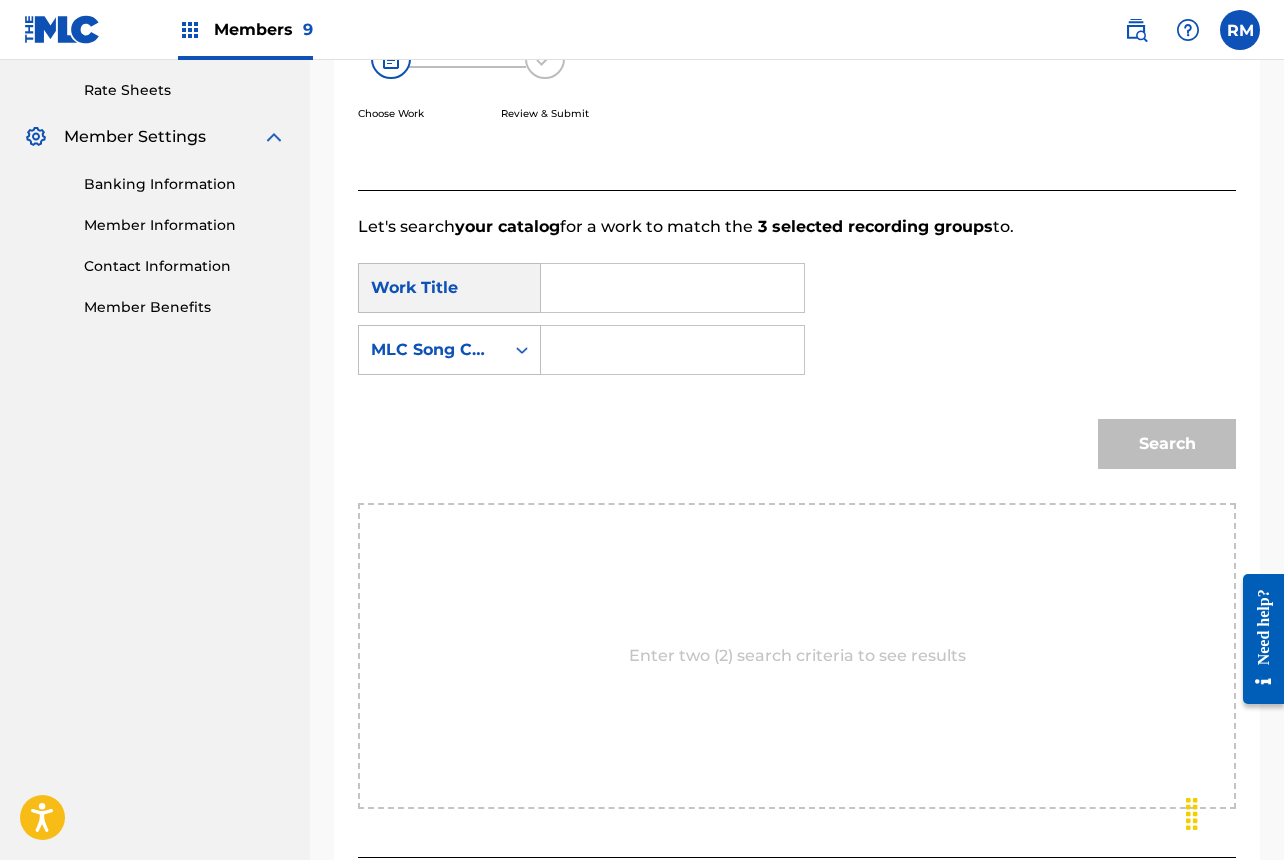 click at bounding box center [672, 288] 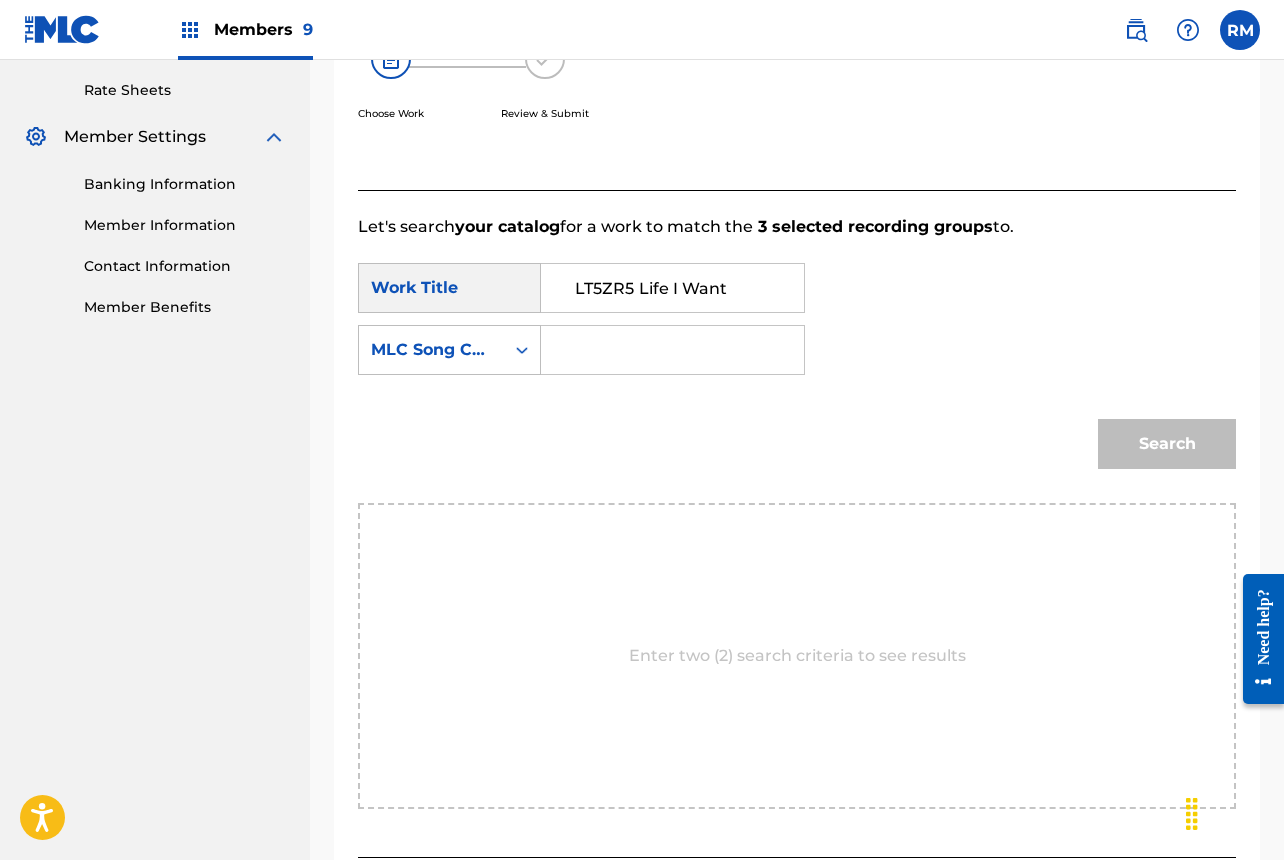 click on "LT5ZR5	Life I Want" at bounding box center [672, 288] 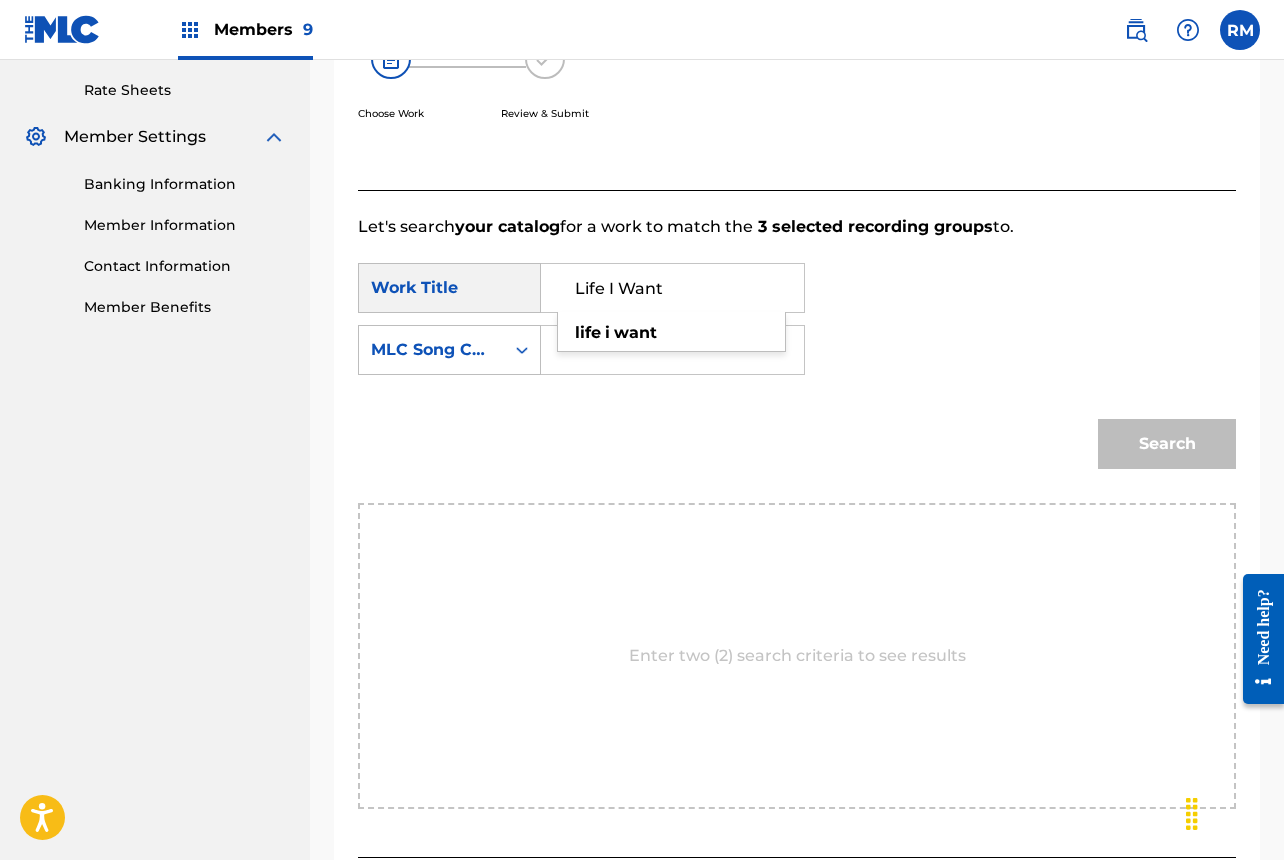 type on "Life I Want" 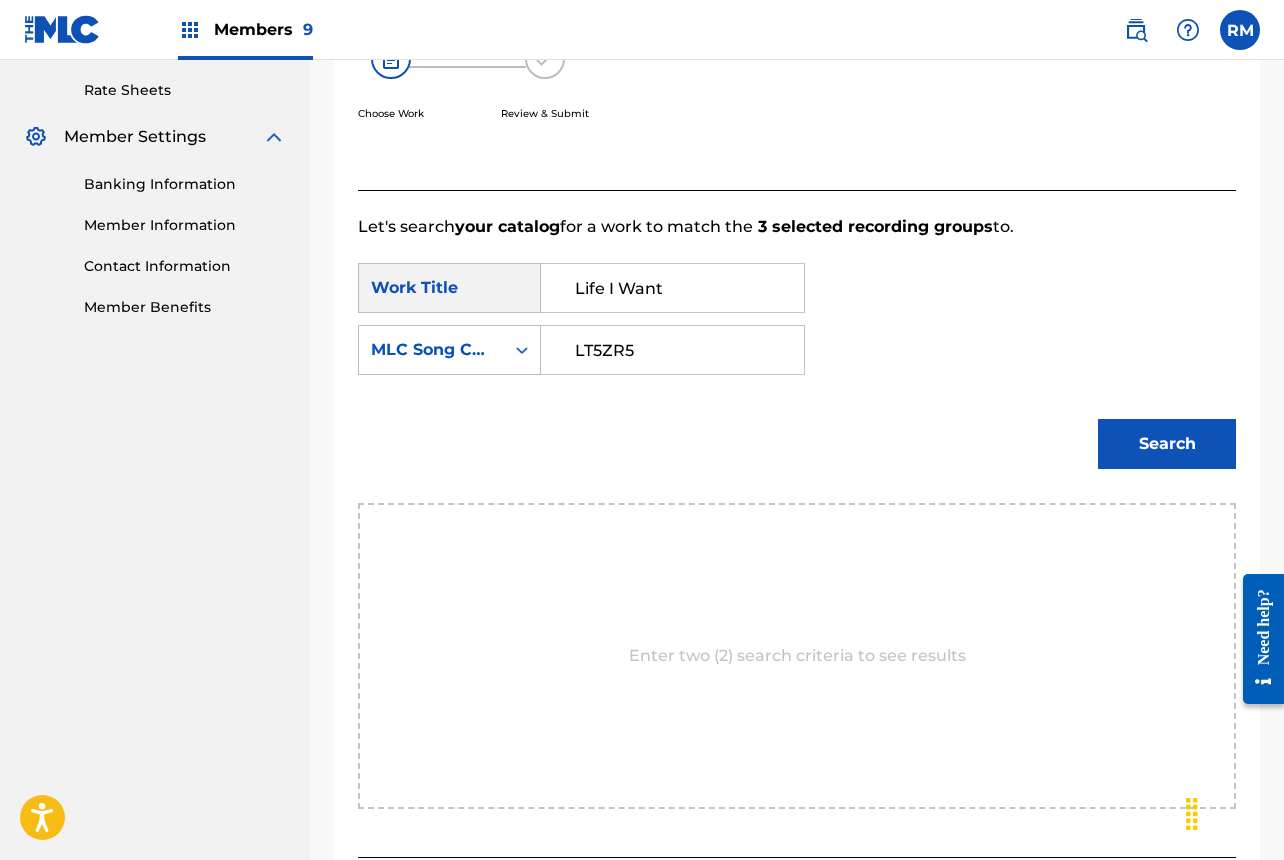 click on "LT5ZR5" at bounding box center (672, 350) 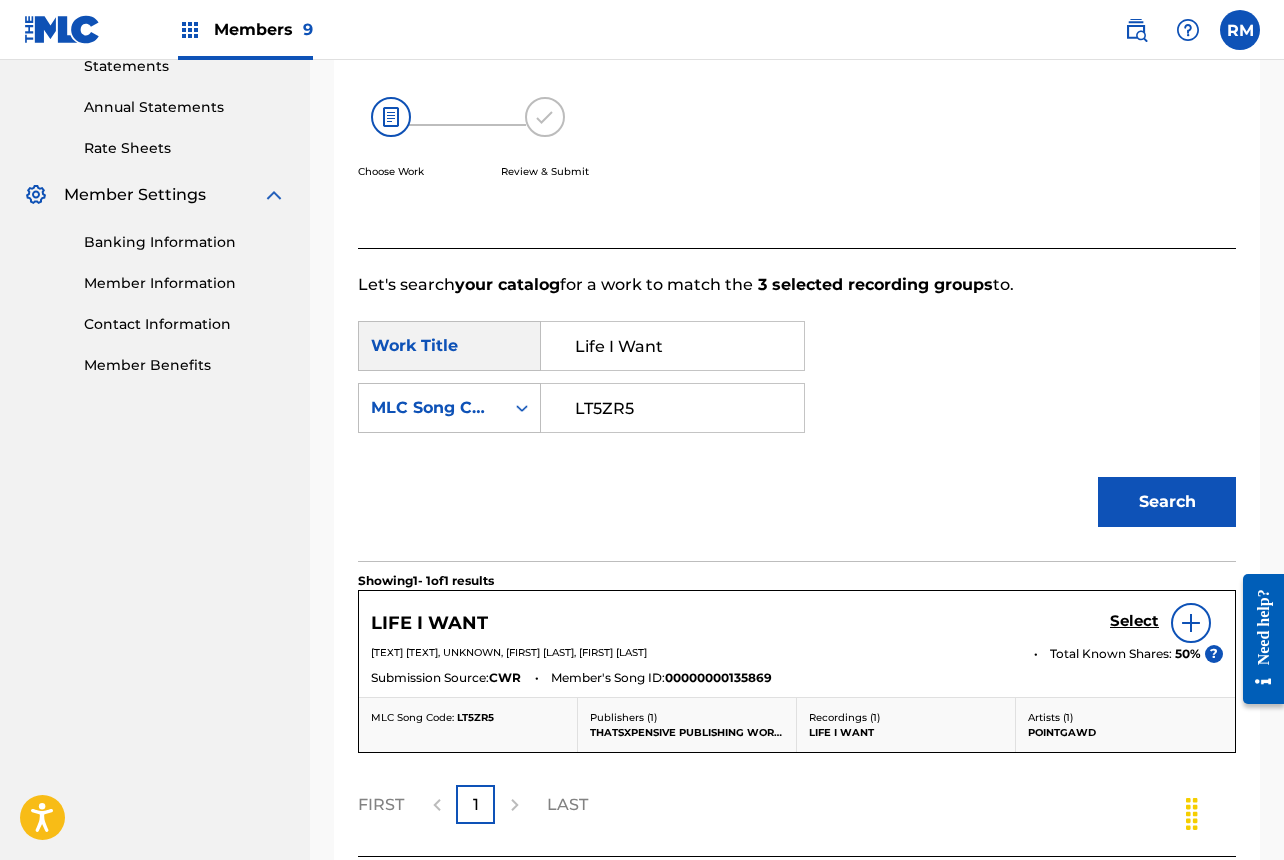 scroll, scrollTop: 414, scrollLeft: 0, axis: vertical 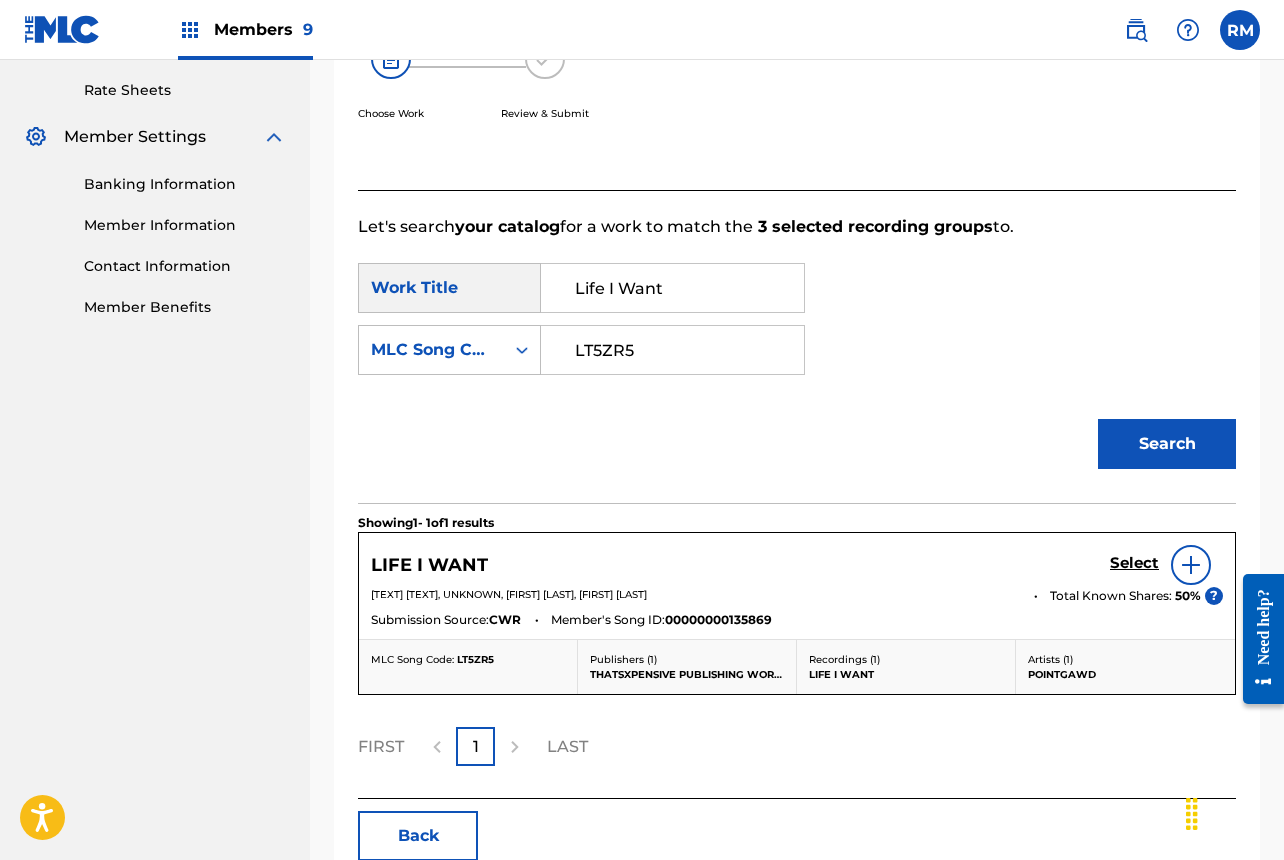 click on "Select" at bounding box center [1134, 563] 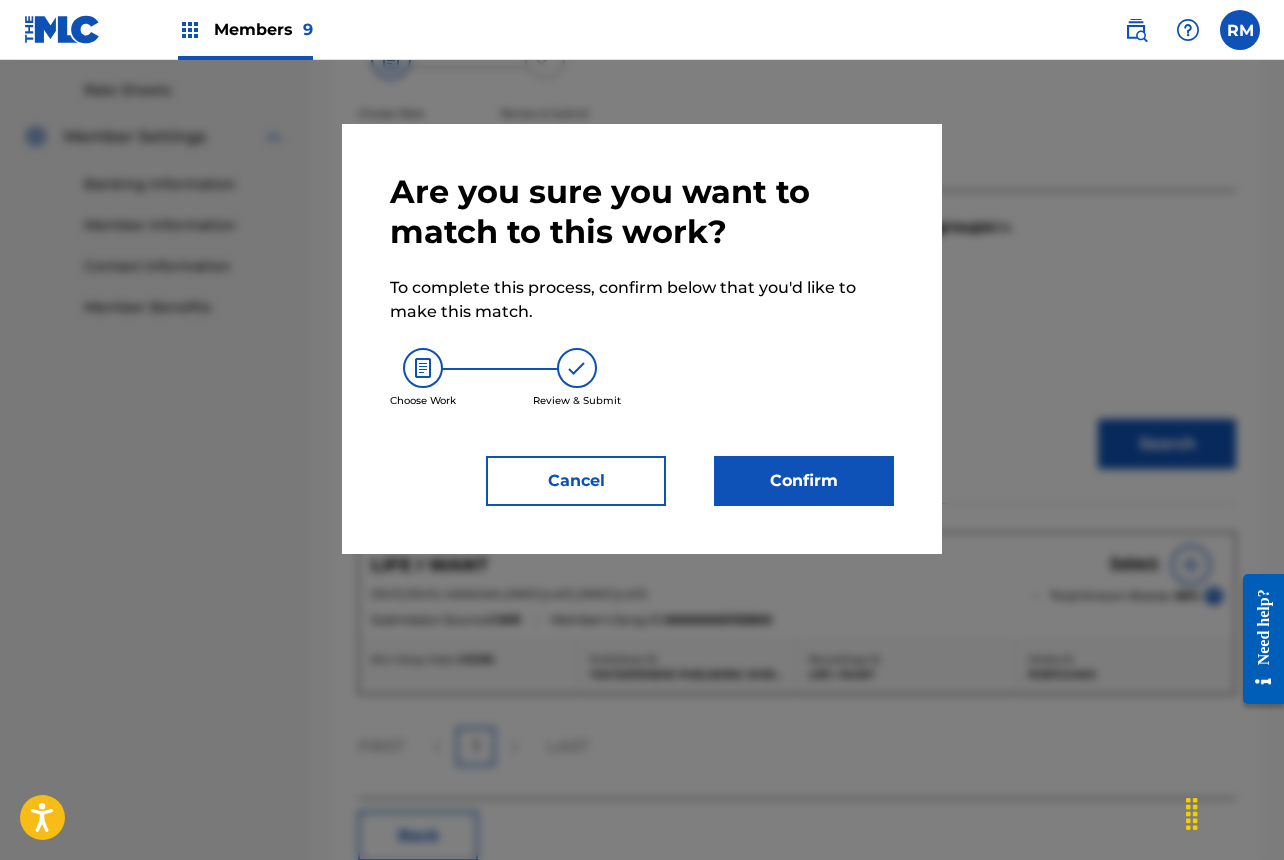 click on "Confirm" at bounding box center [804, 481] 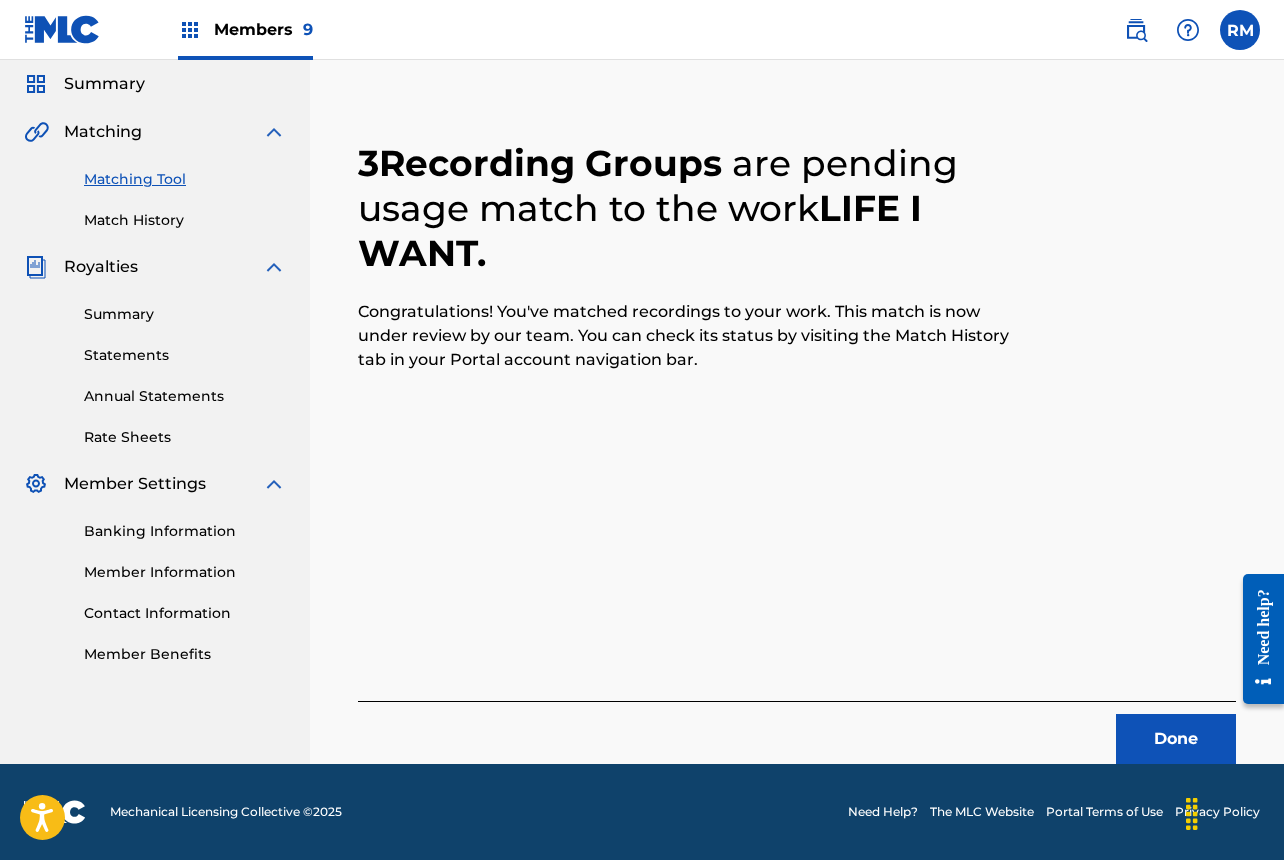 scroll, scrollTop: 67, scrollLeft: 0, axis: vertical 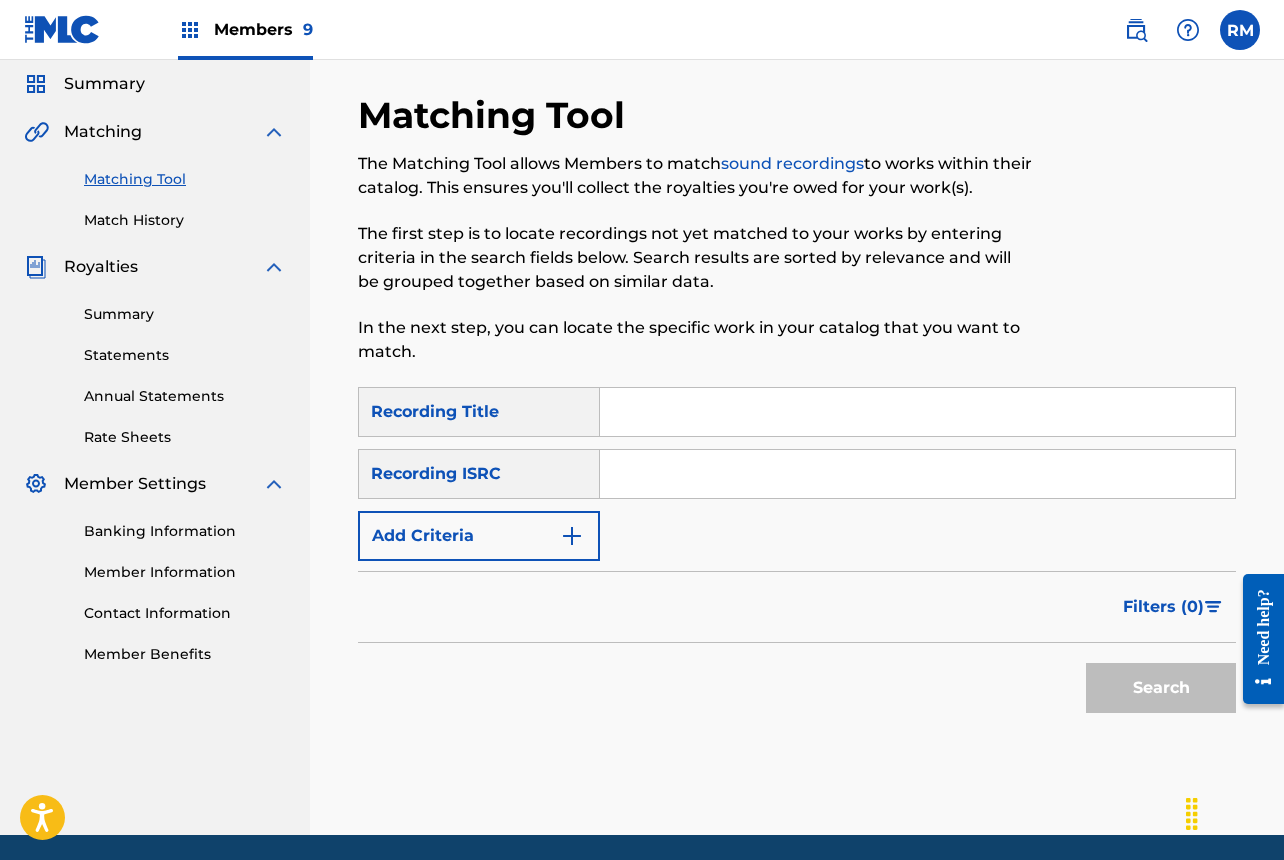 click at bounding box center (917, 474) 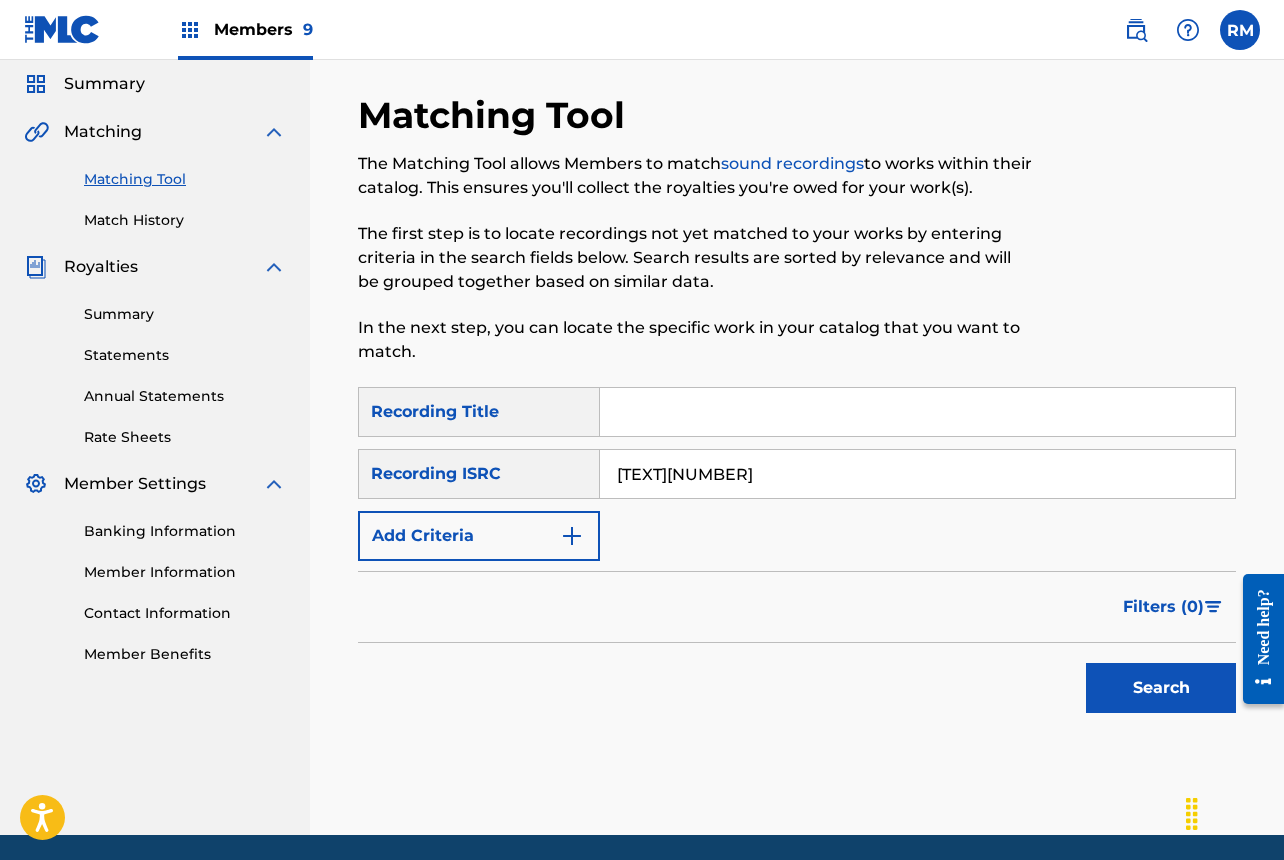 type on "[TEXT][NUMBER]" 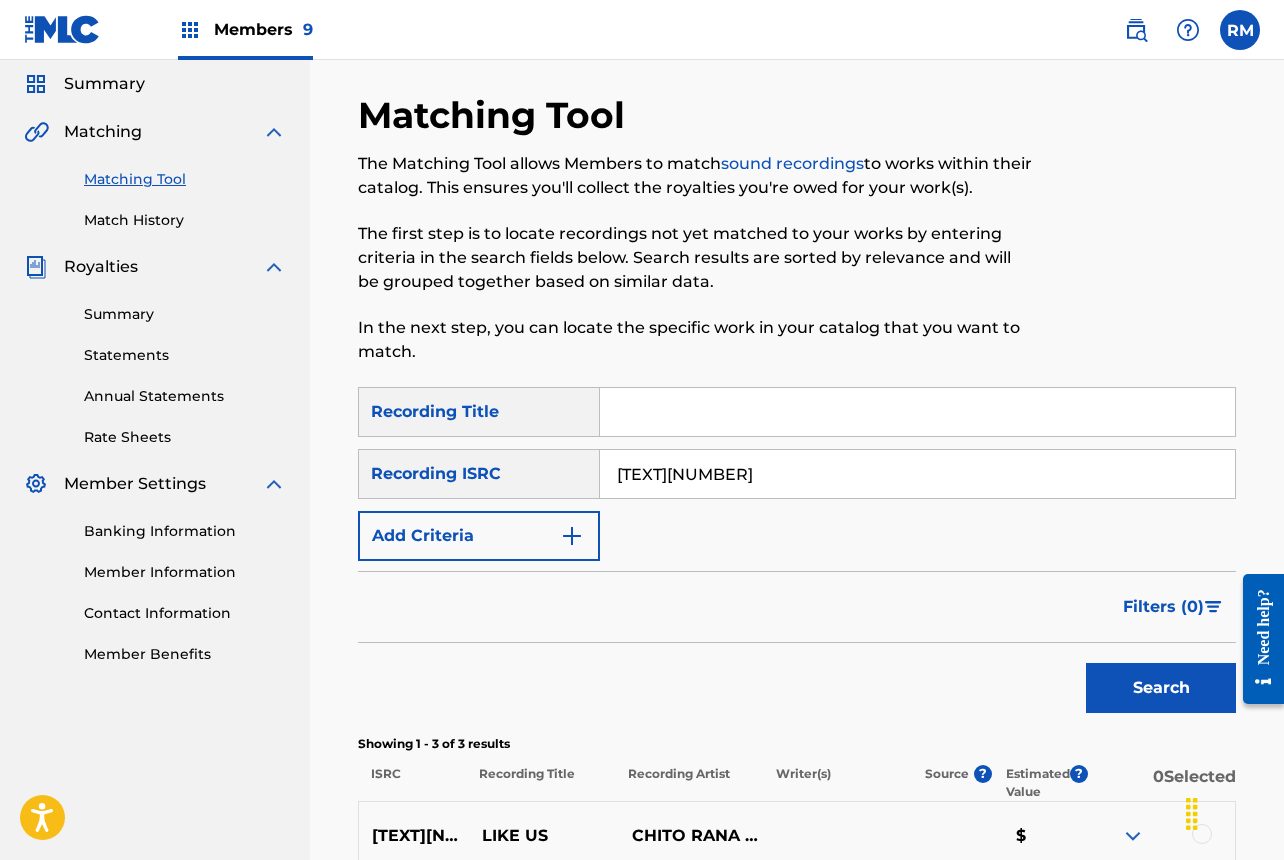 scroll, scrollTop: 414, scrollLeft: 0, axis: vertical 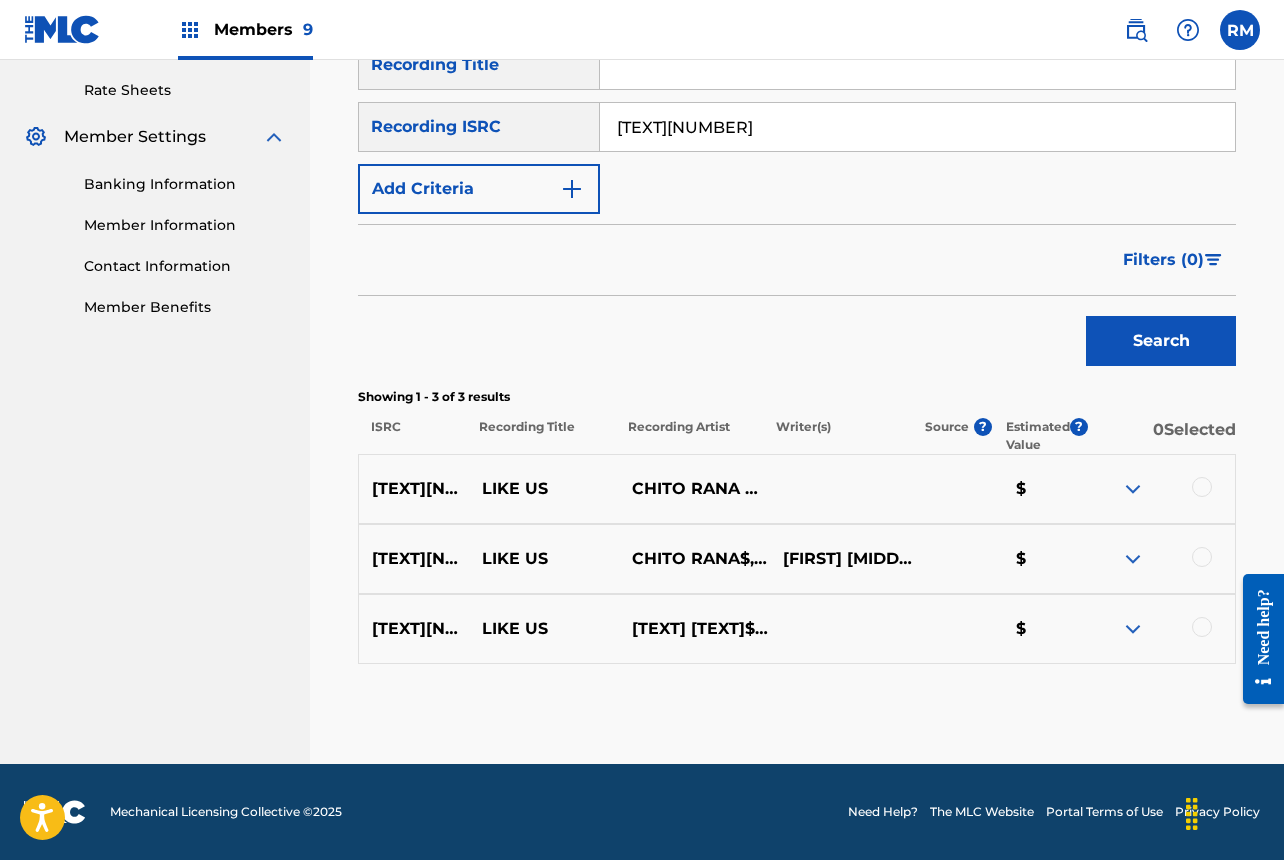 click on "[TEXT][NUMBER]" at bounding box center (917, 127) 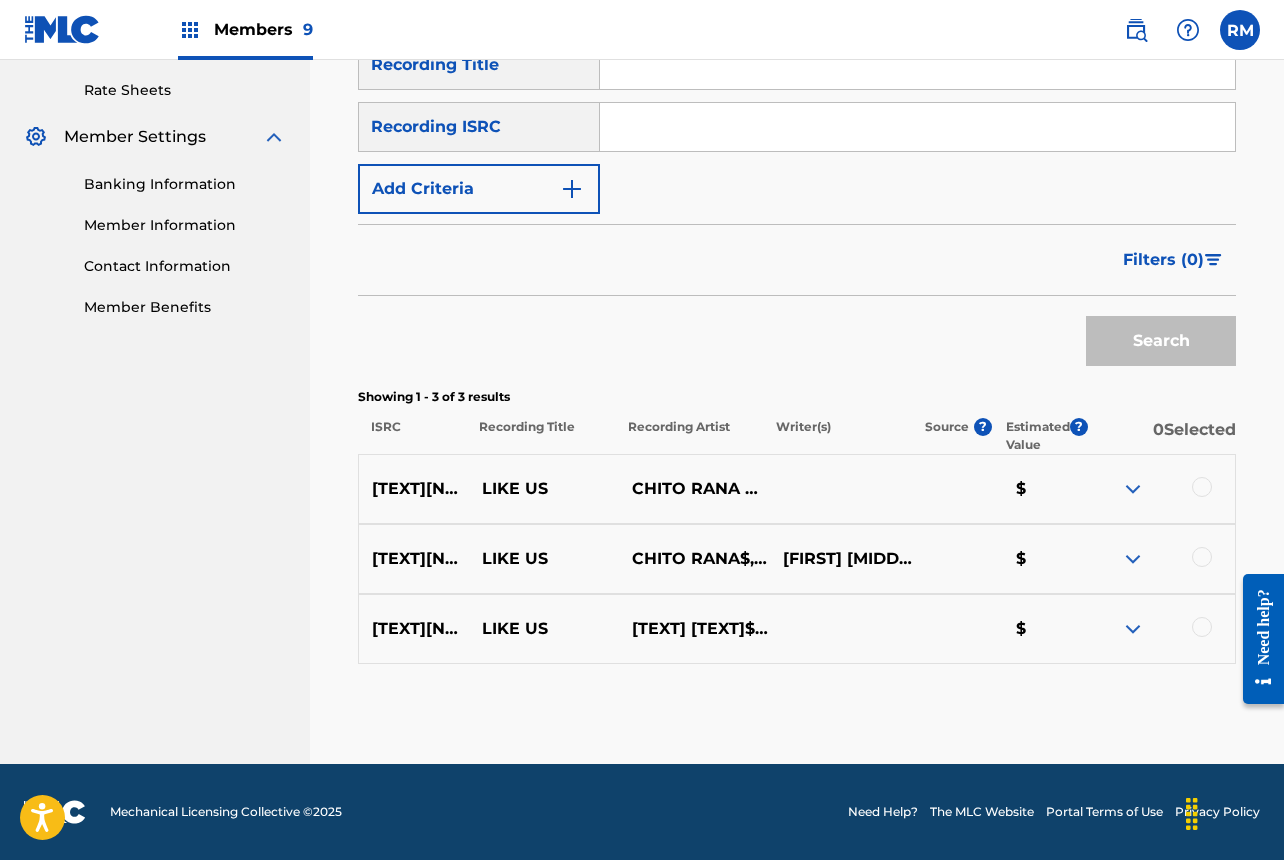 click at bounding box center [917, 127] 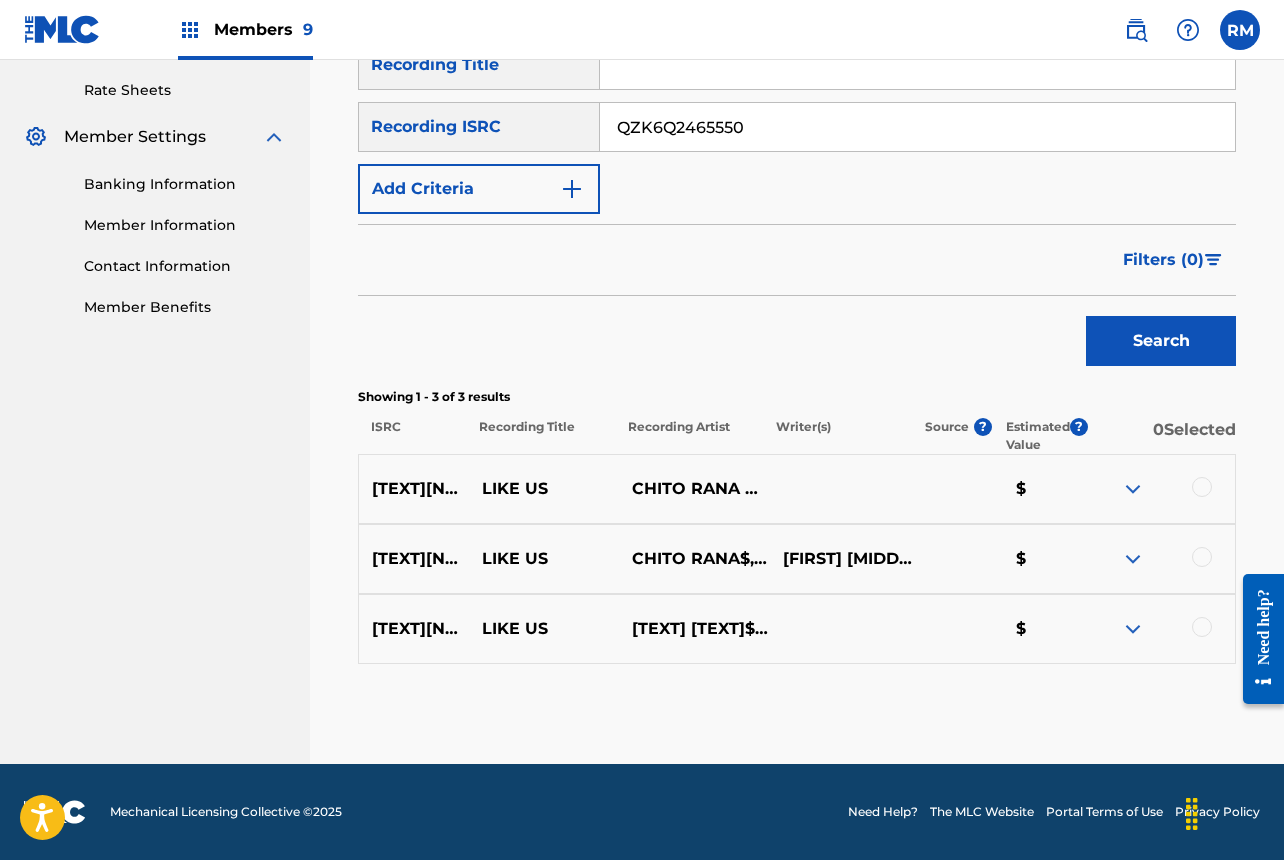 type on "QZK6Q2465550" 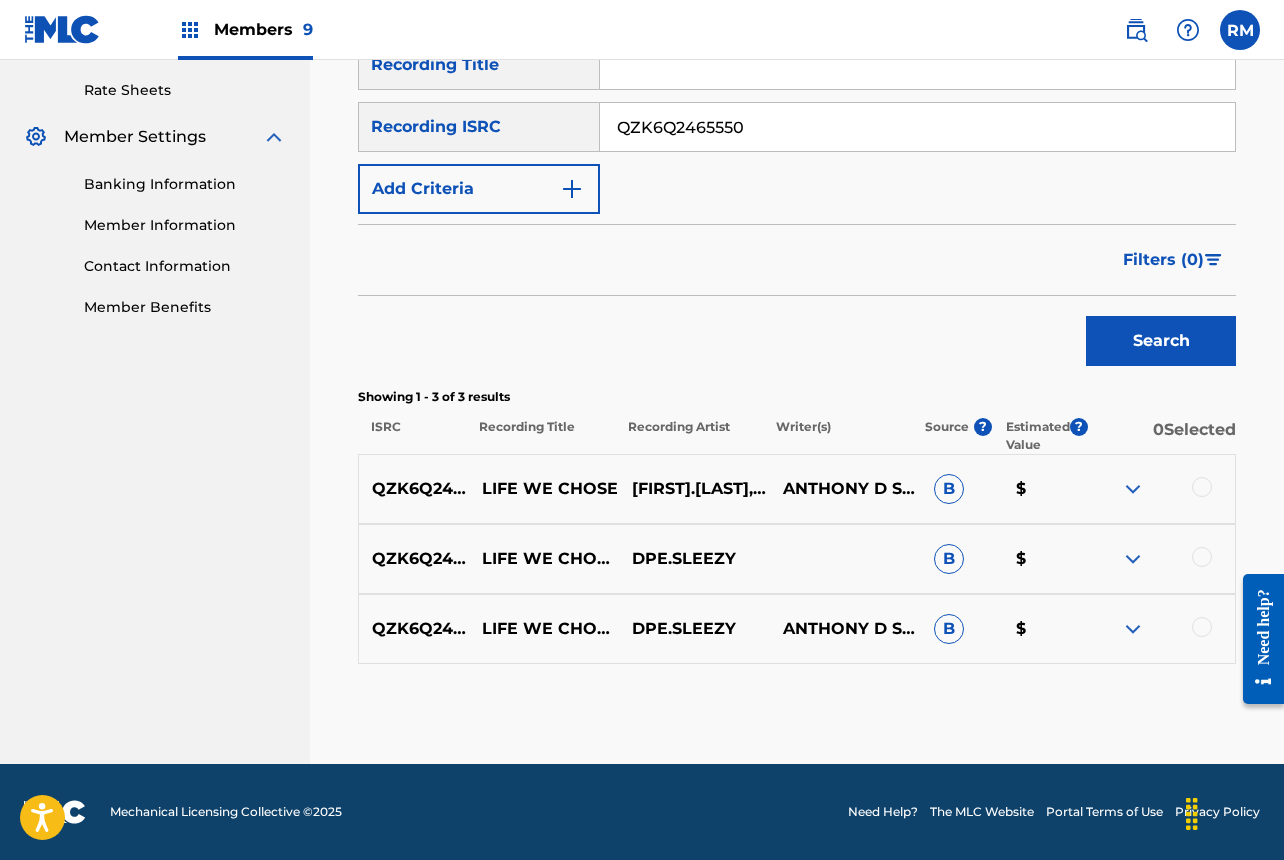 click at bounding box center (1202, 487) 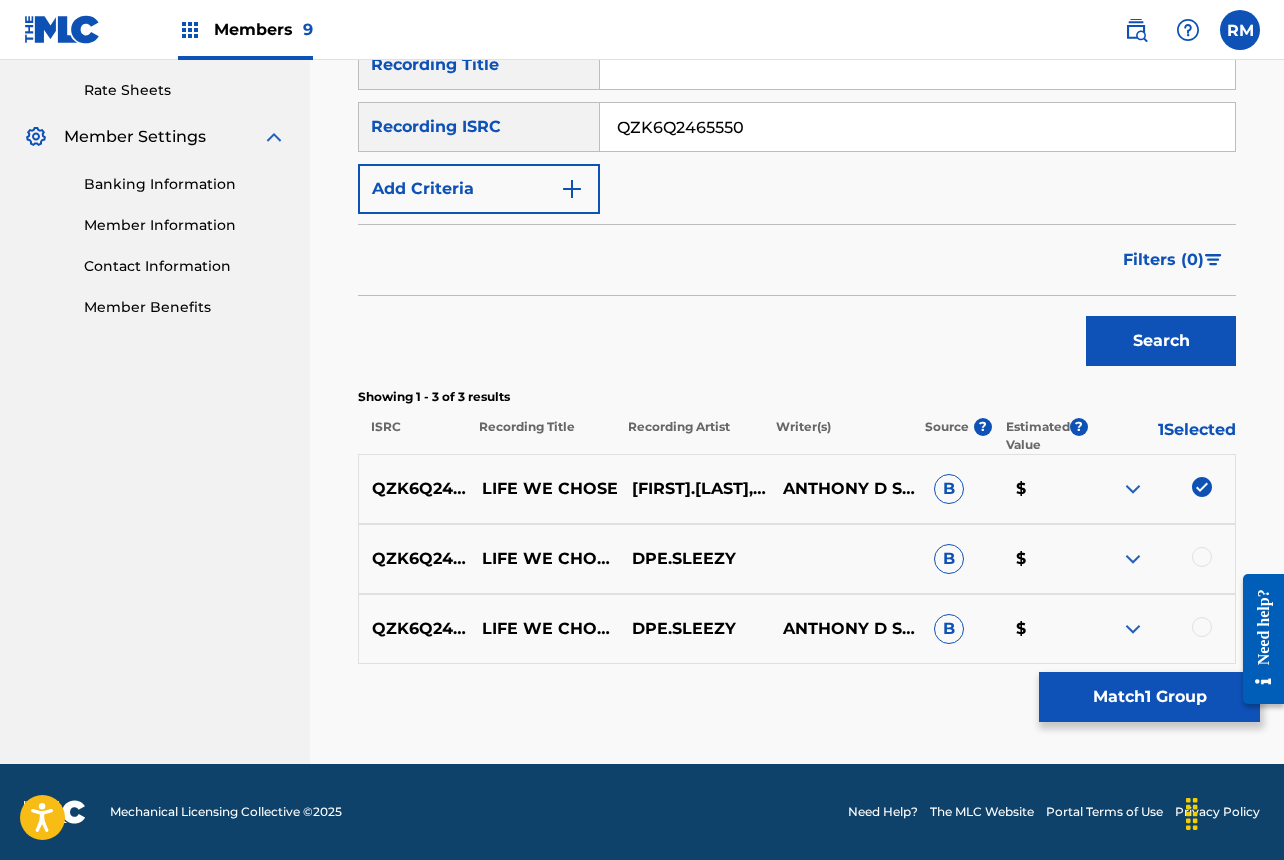 click at bounding box center (1202, 557) 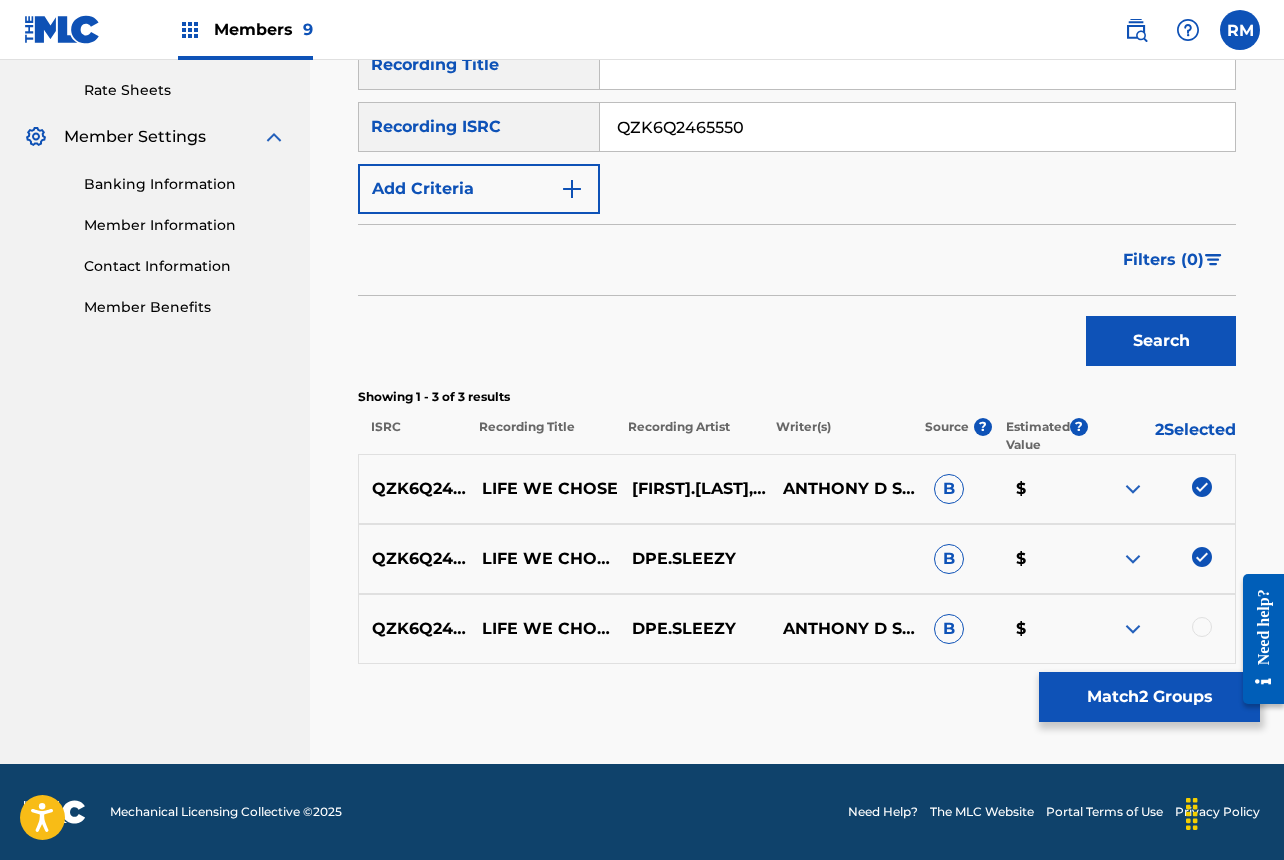 click at bounding box center [1202, 627] 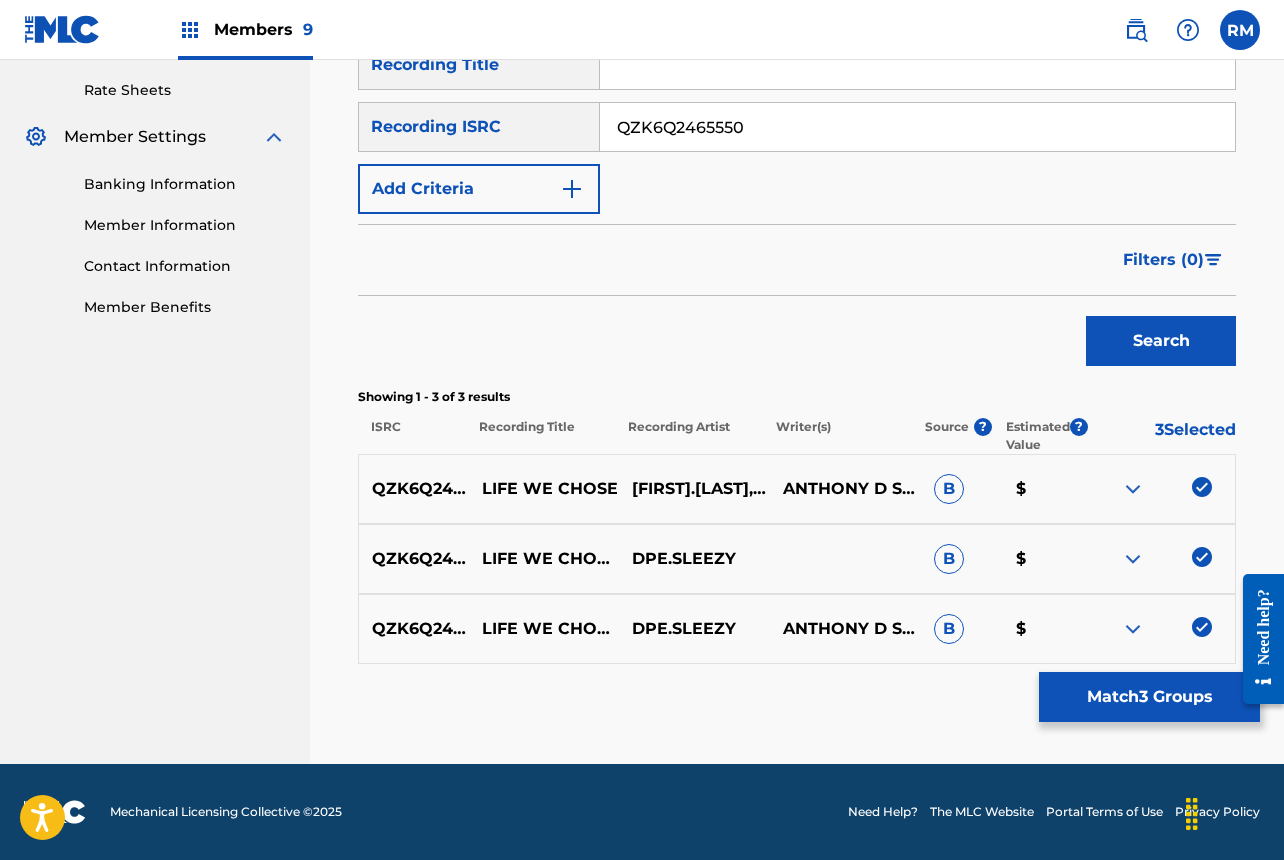click on "Match  3 Groups" at bounding box center (1149, 697) 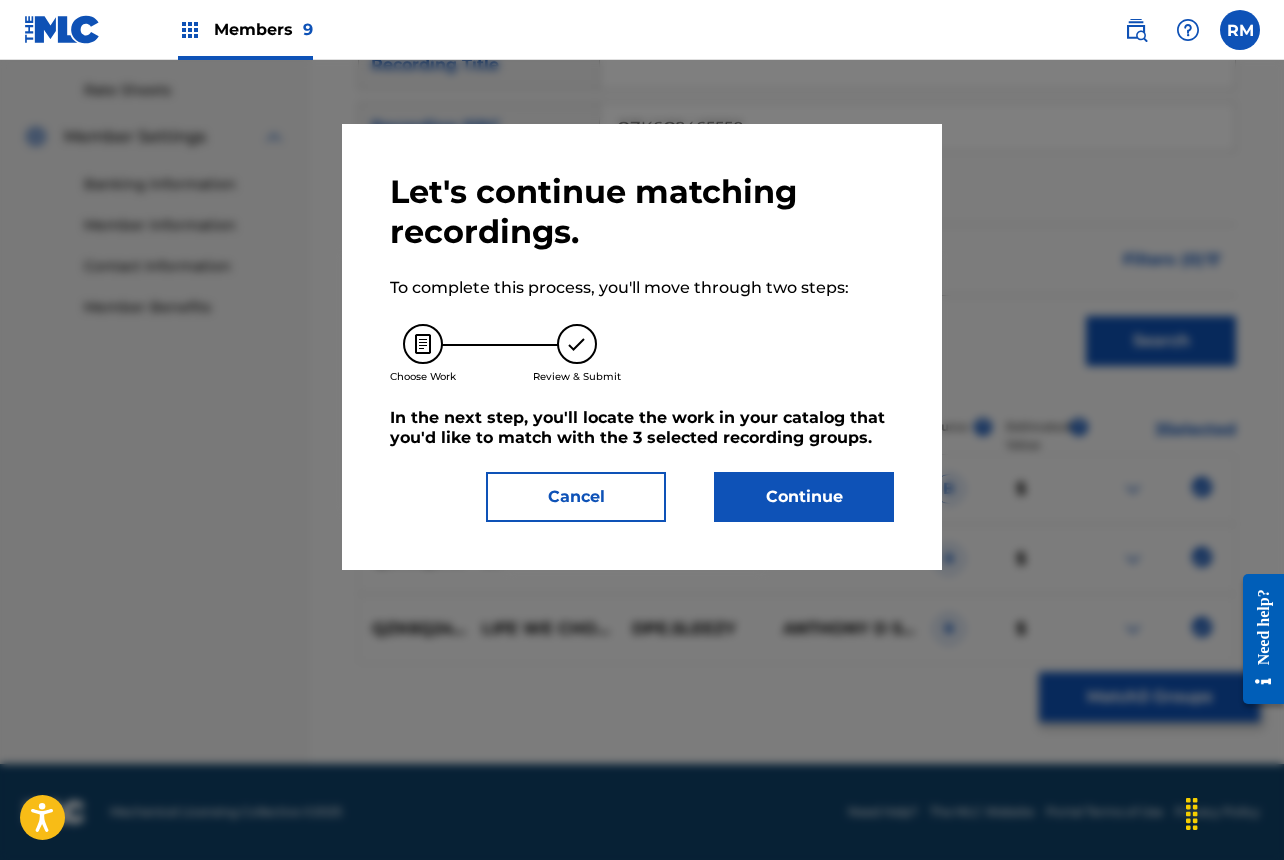 click on "Continue" at bounding box center [804, 497] 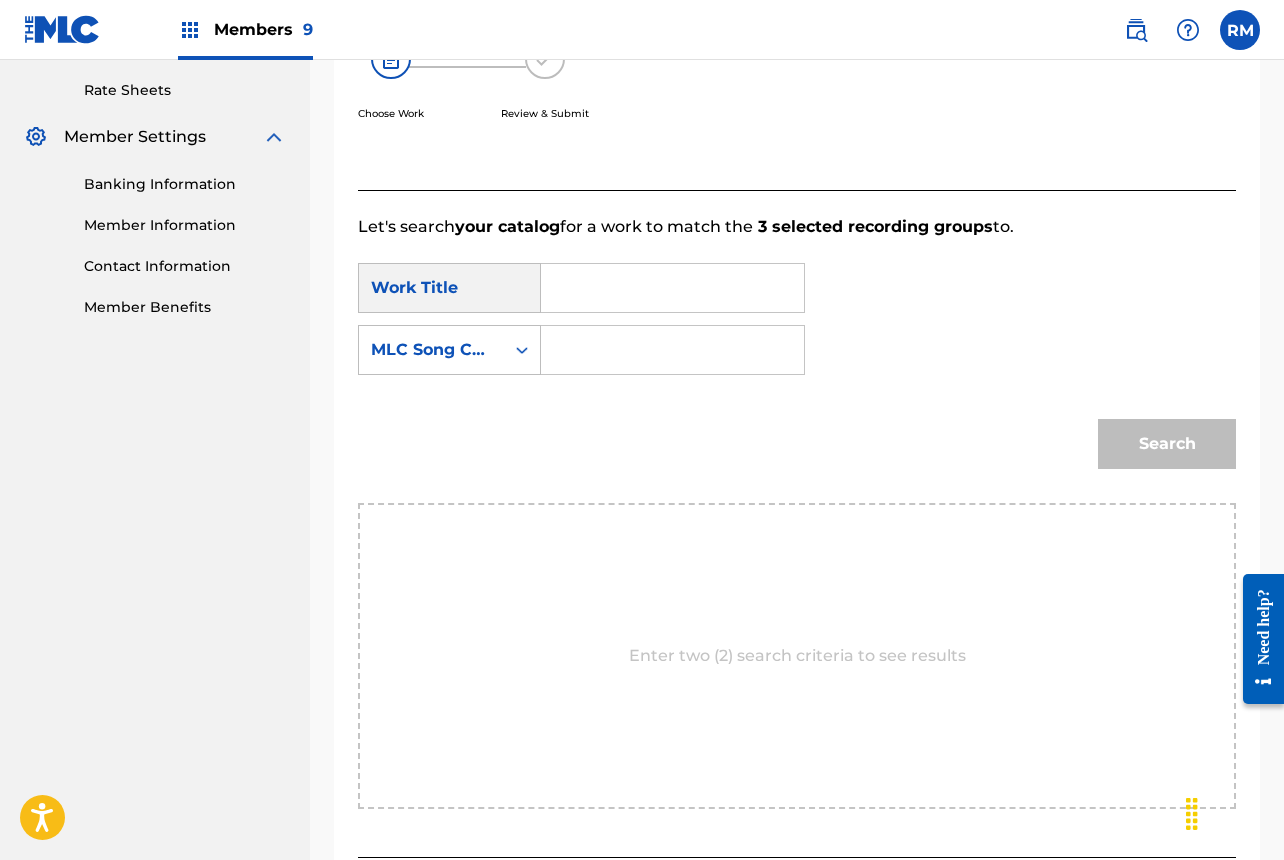 click at bounding box center [672, 288] 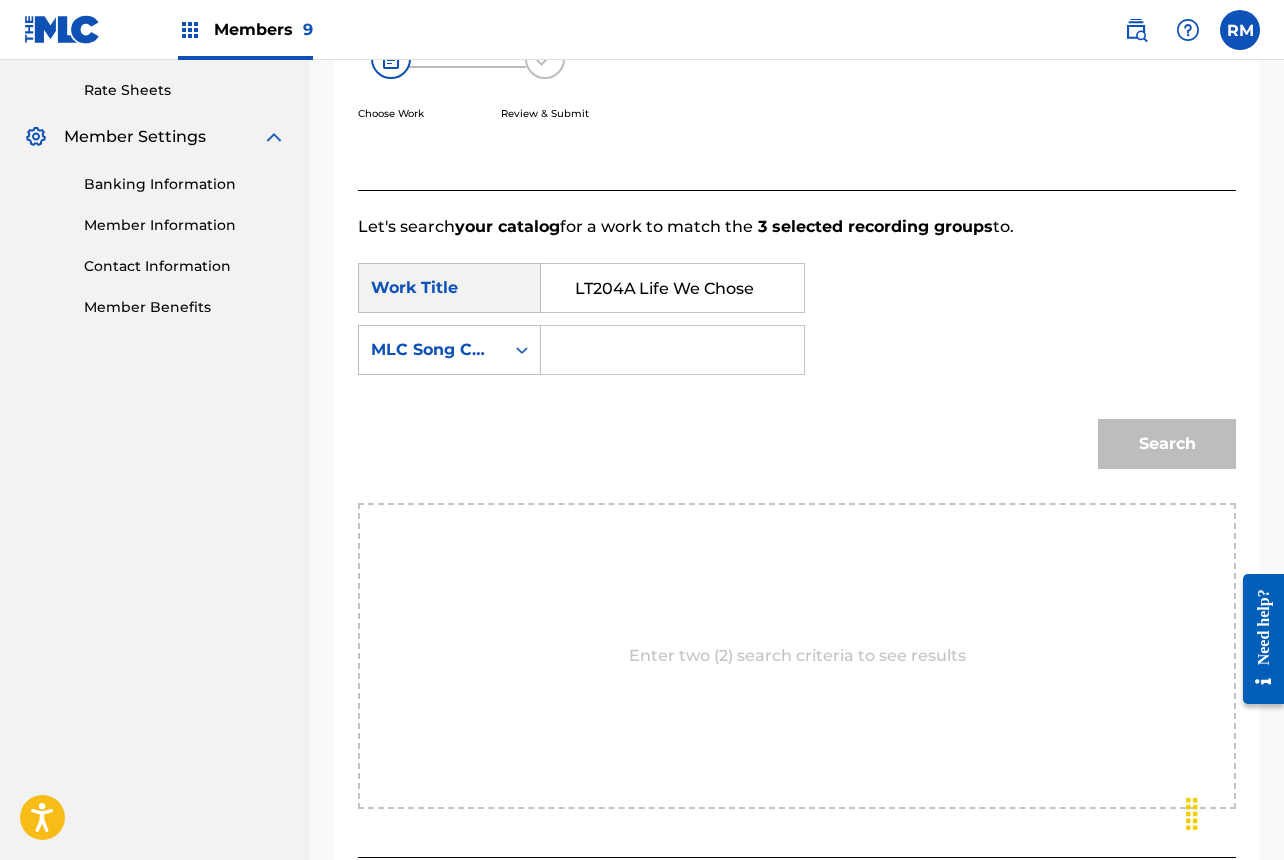 click on "LT204A	Life We Chose" at bounding box center (672, 288) 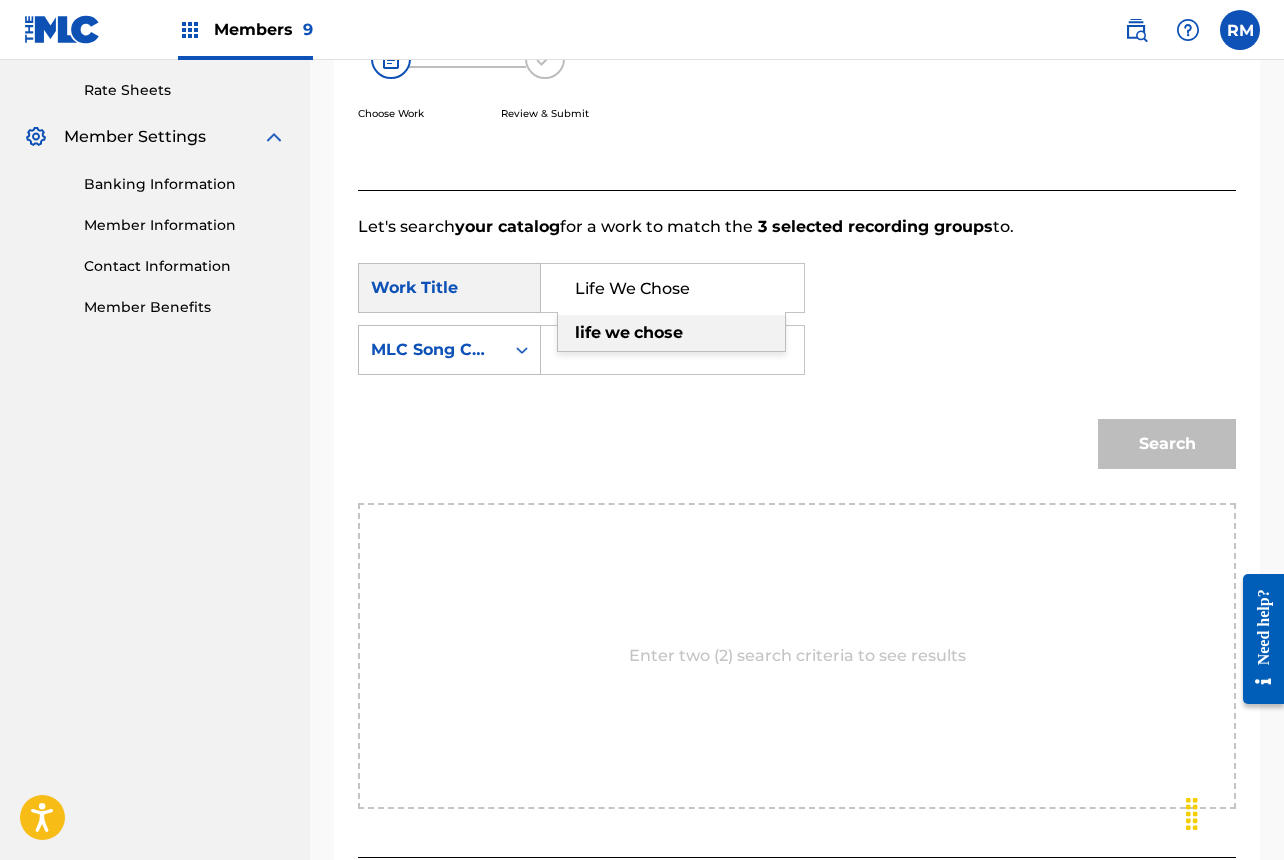 click on "life   we   chose" at bounding box center (671, 333) 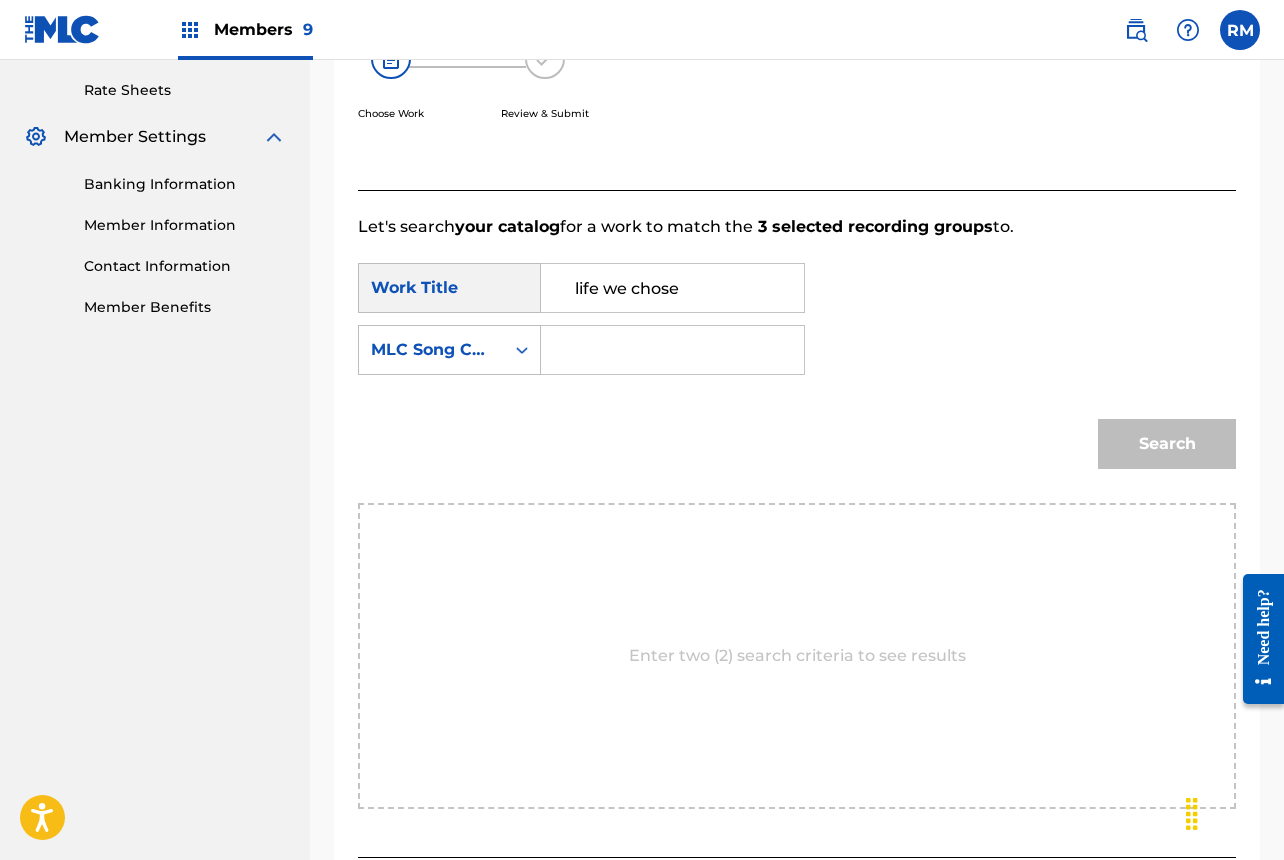 click at bounding box center (672, 350) 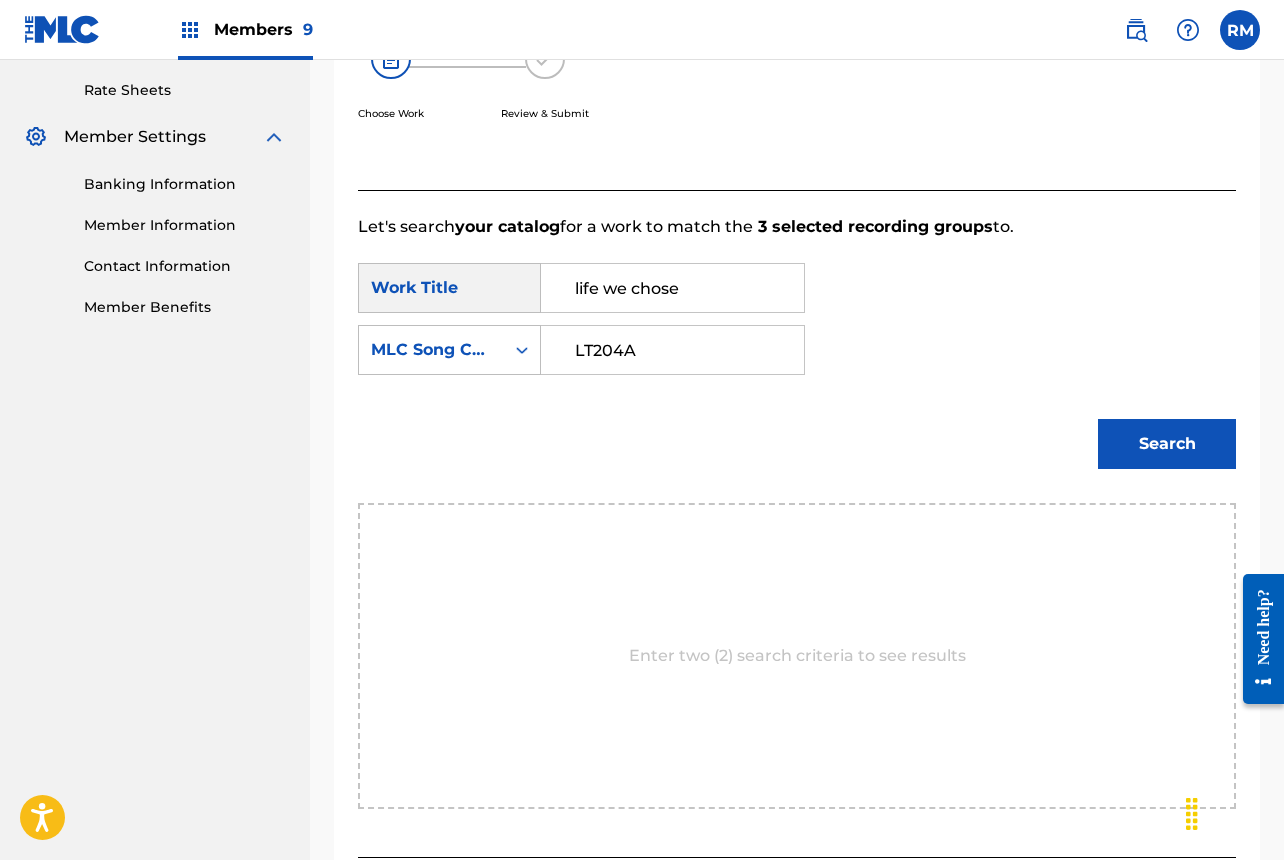 click on "LT204A" at bounding box center (672, 350) 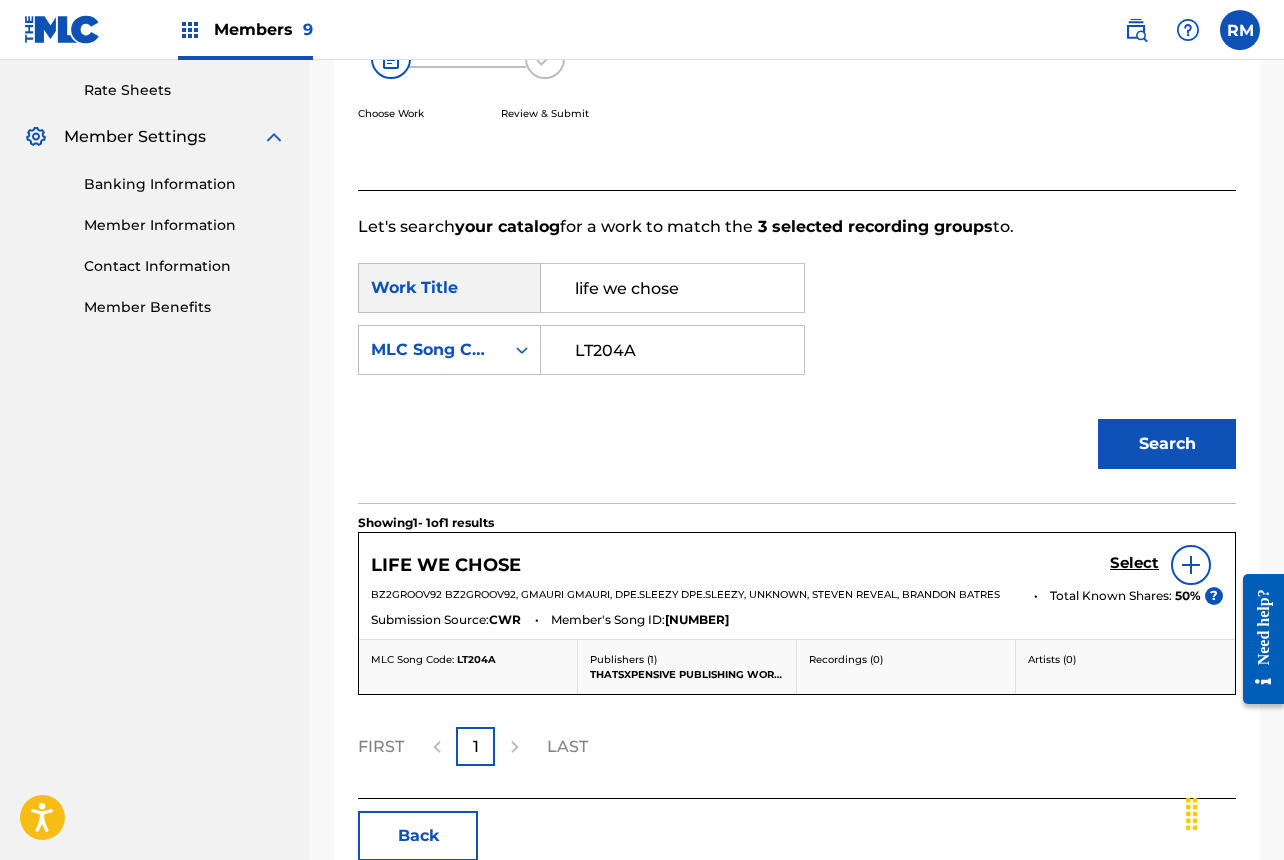 click on "Select" at bounding box center [1166, 565] 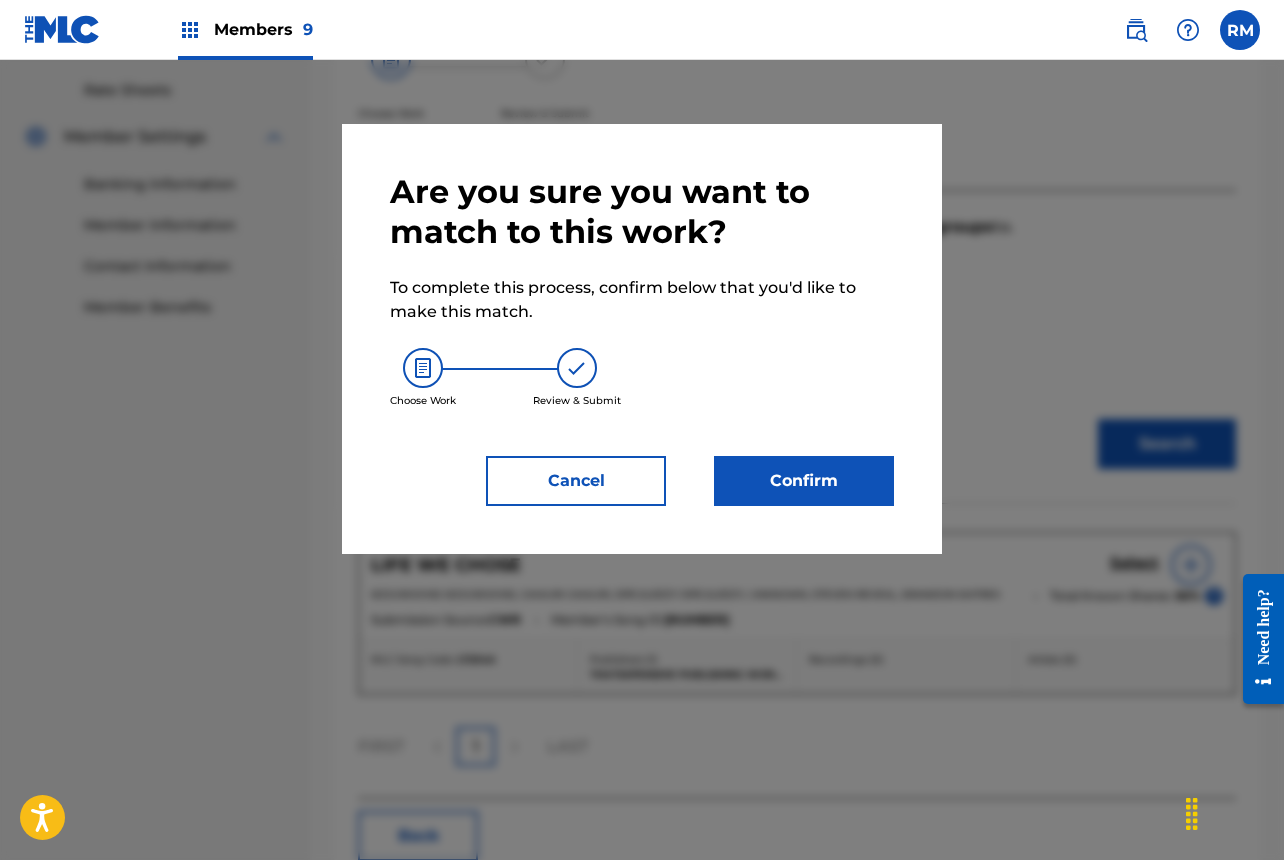 click on "Confirm" at bounding box center [804, 481] 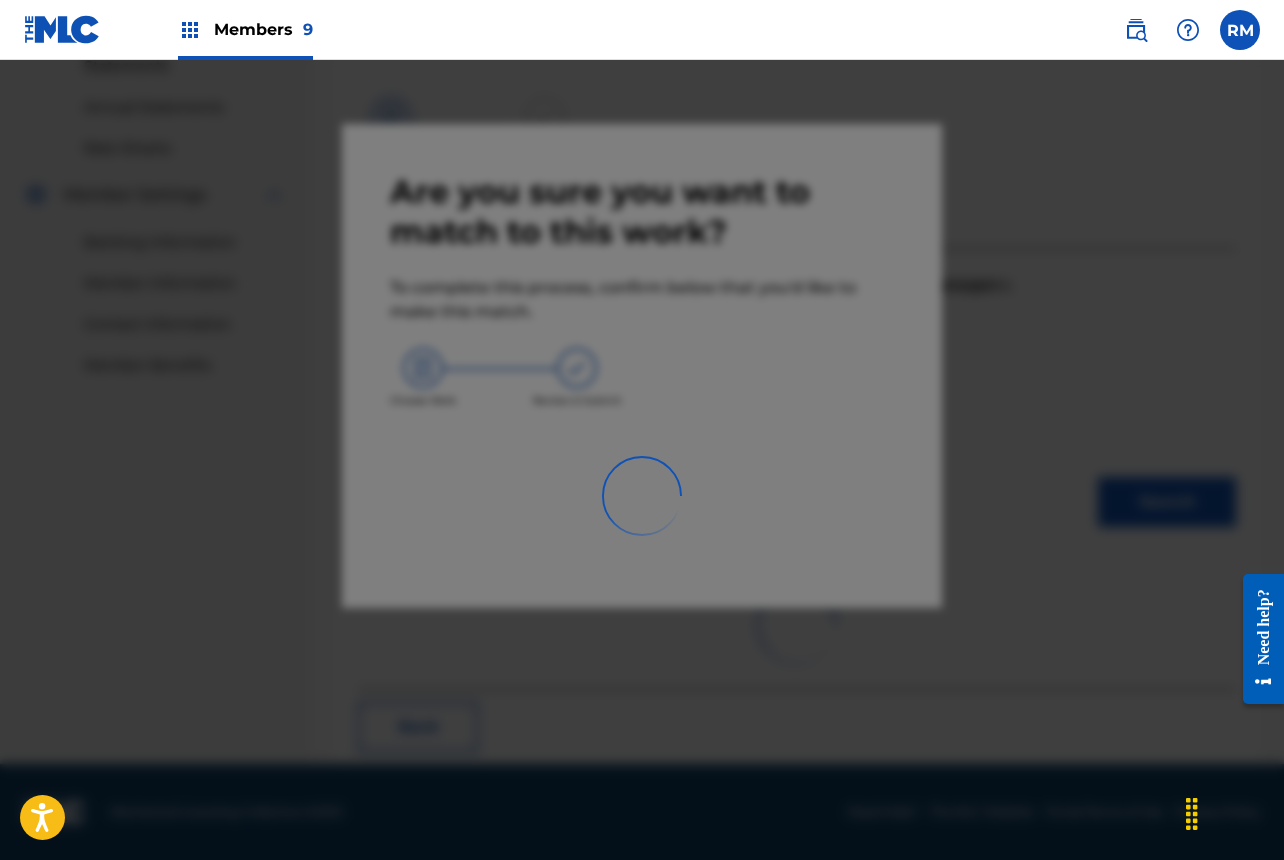 scroll, scrollTop: 67, scrollLeft: 0, axis: vertical 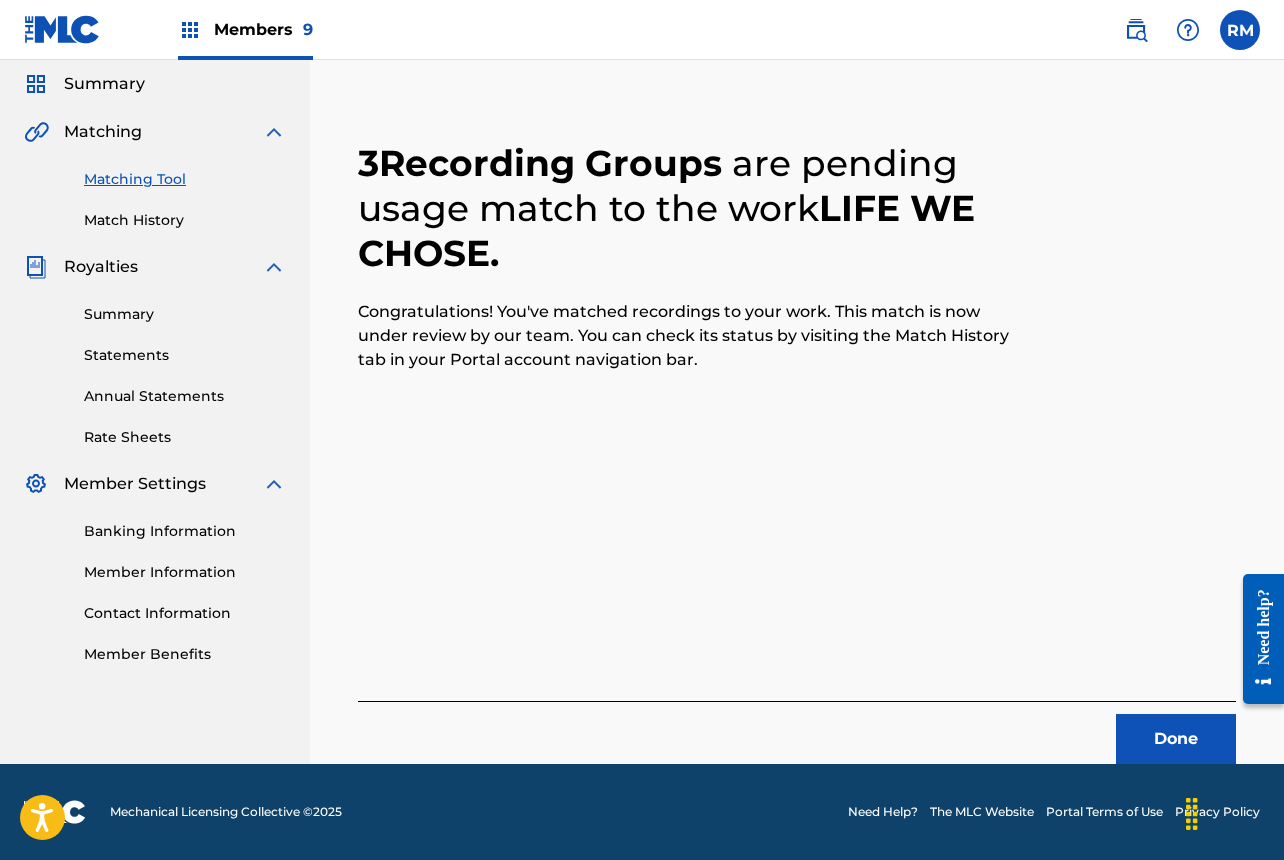click on "Done" at bounding box center (1176, 739) 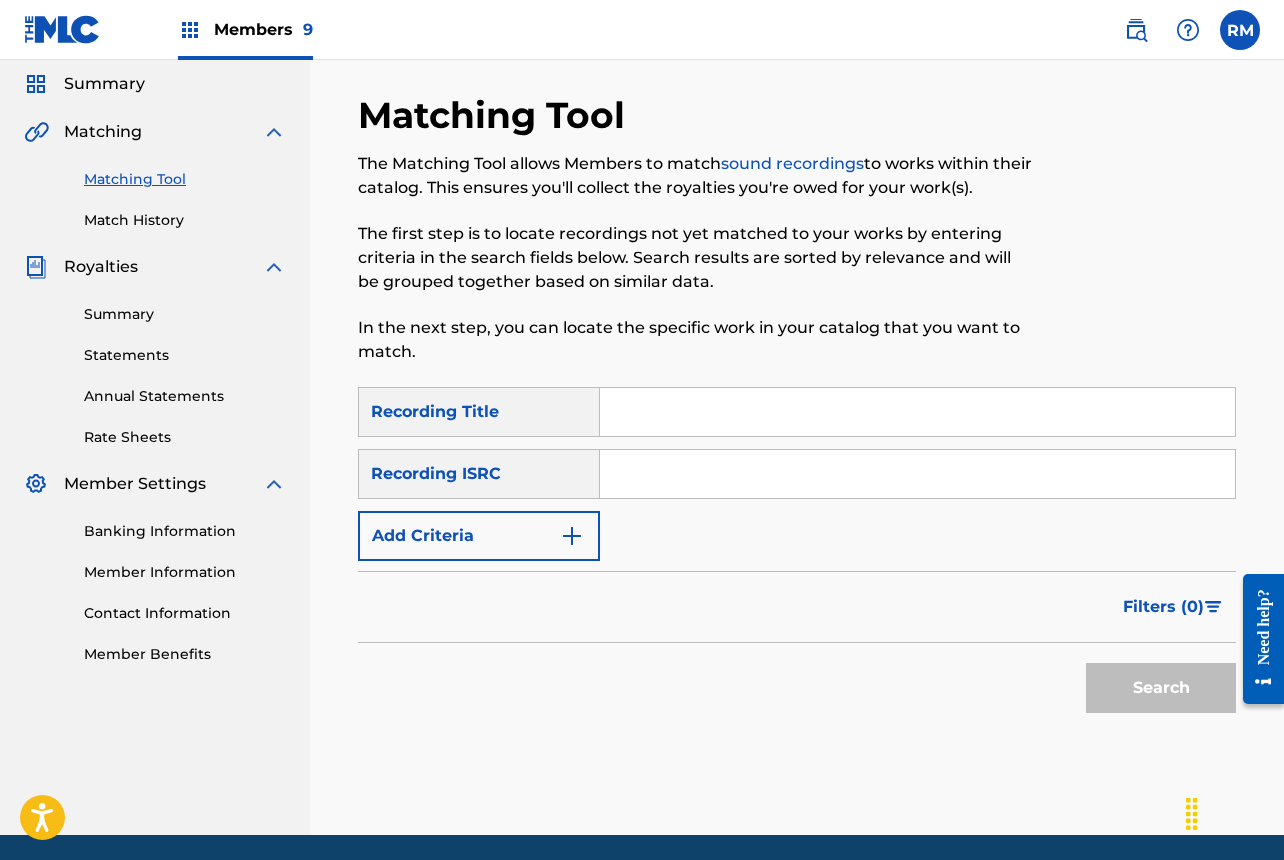 click on "SearchWithCriteria2395c517-4390-413f-a27f-e89cd4244b16 Recording Title SearchWithCriteria37cffee4-8b95-4388-8d81-da63866d7891 Recording ISRC Add Criteria Filter Estimated Value All $$$$$ $$$$ $$$ $$ $ Source All Blanket License Historical Unmatched Remove Filters Apply Filters Filters ( 0 ) Search" at bounding box center (797, 561) 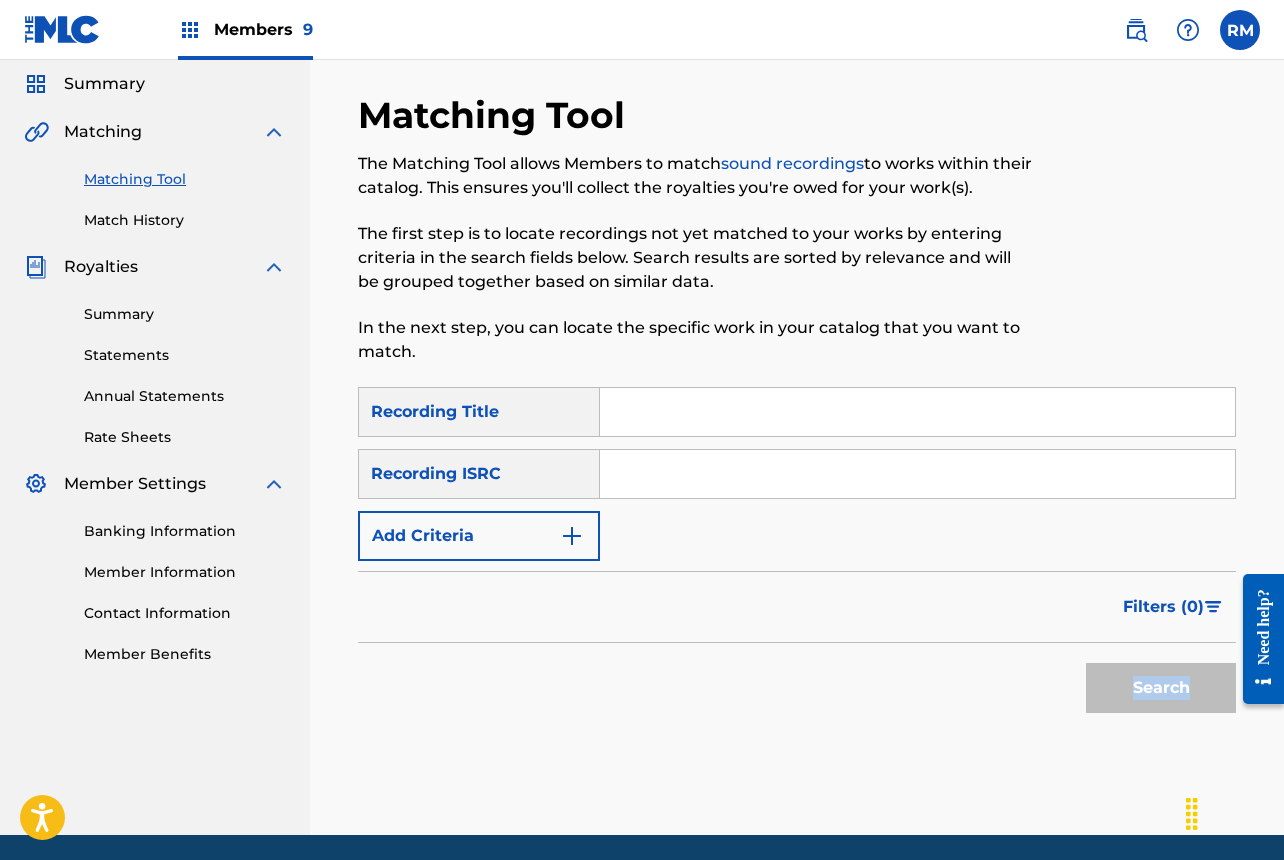 click at bounding box center (917, 474) 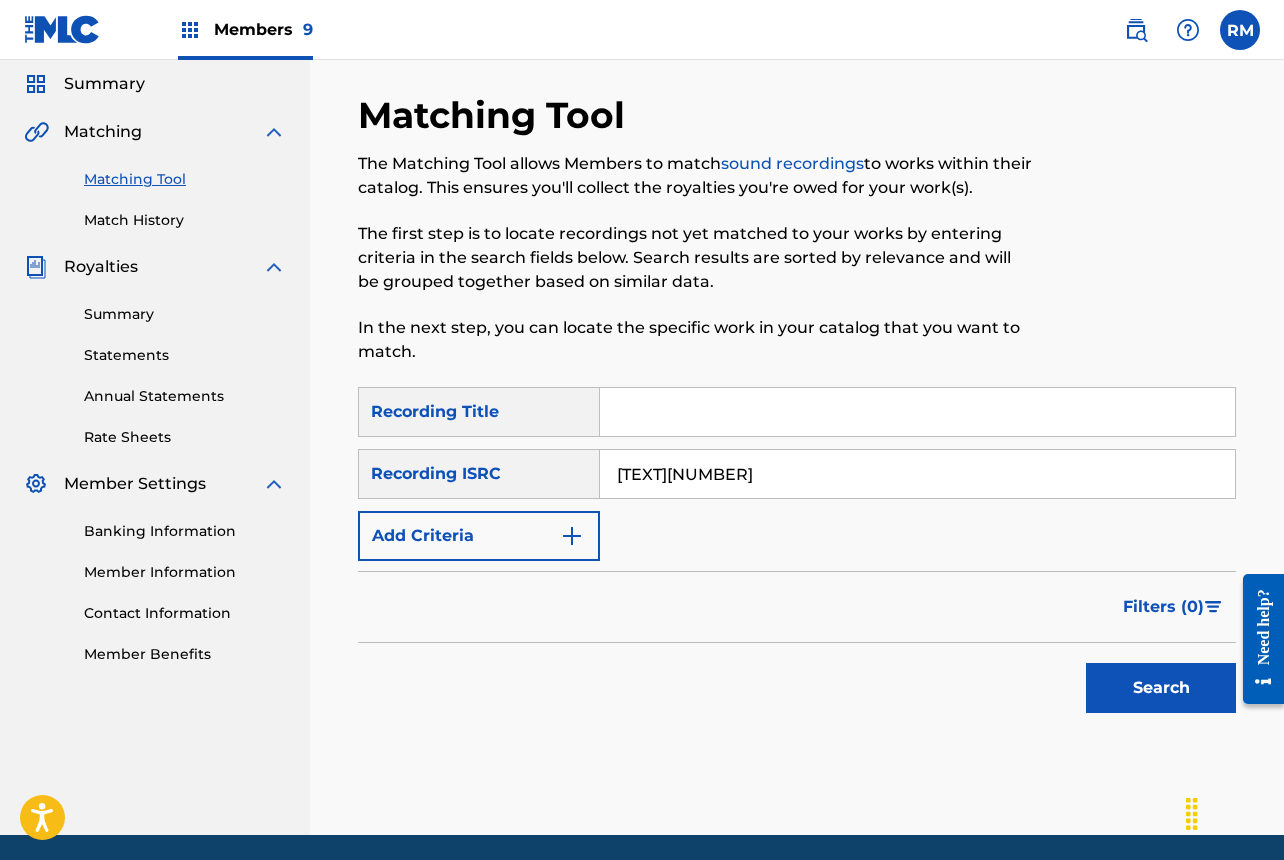 type on "[TEXT][NUMBER]" 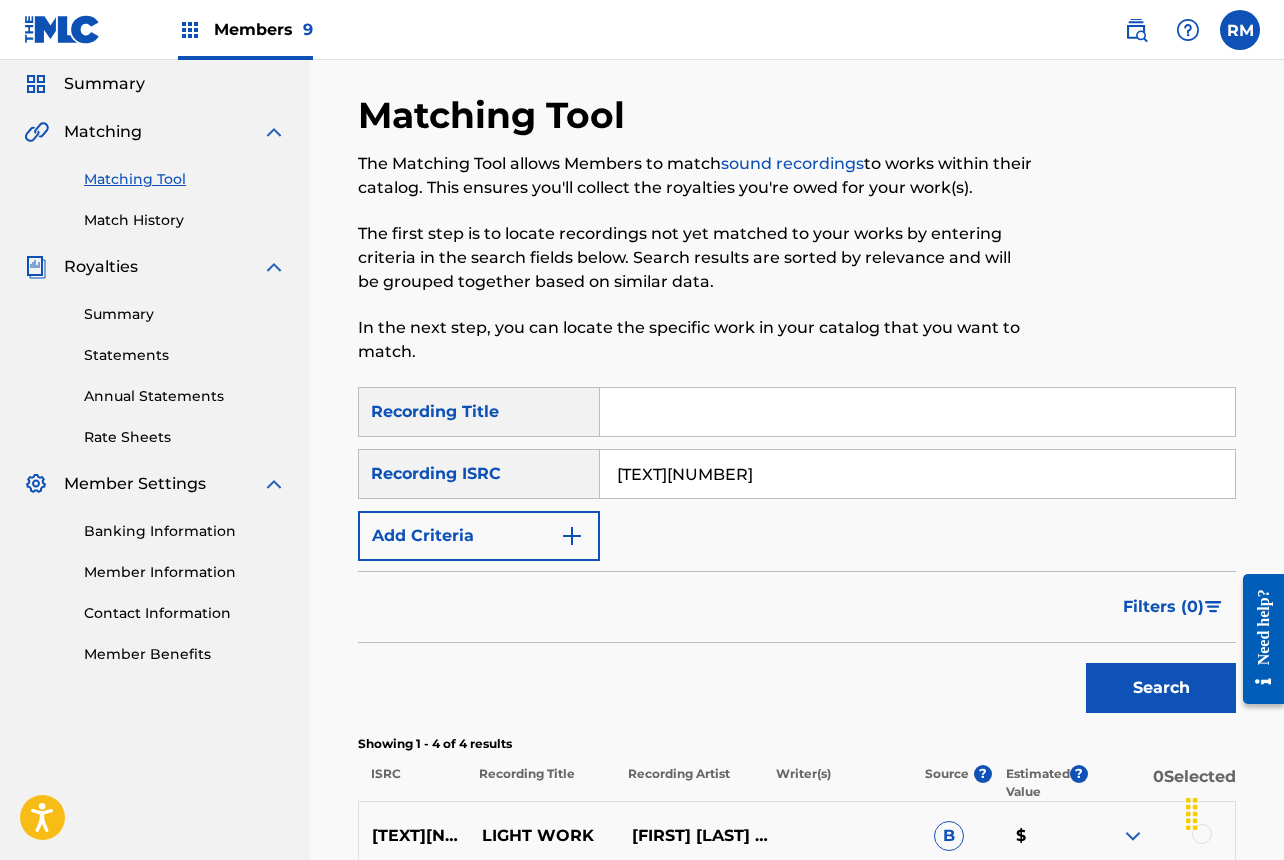 scroll, scrollTop: 484, scrollLeft: 0, axis: vertical 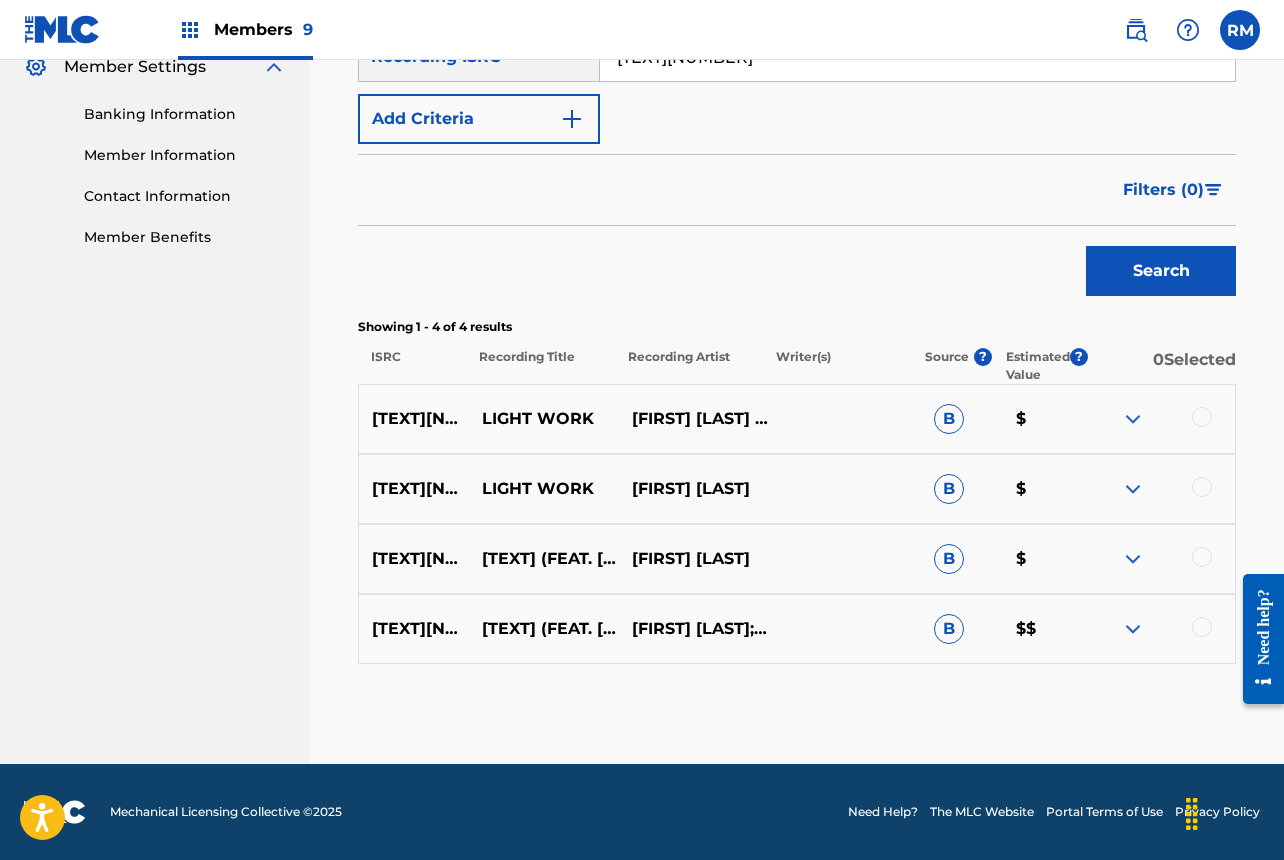 click at bounding box center [1202, 417] 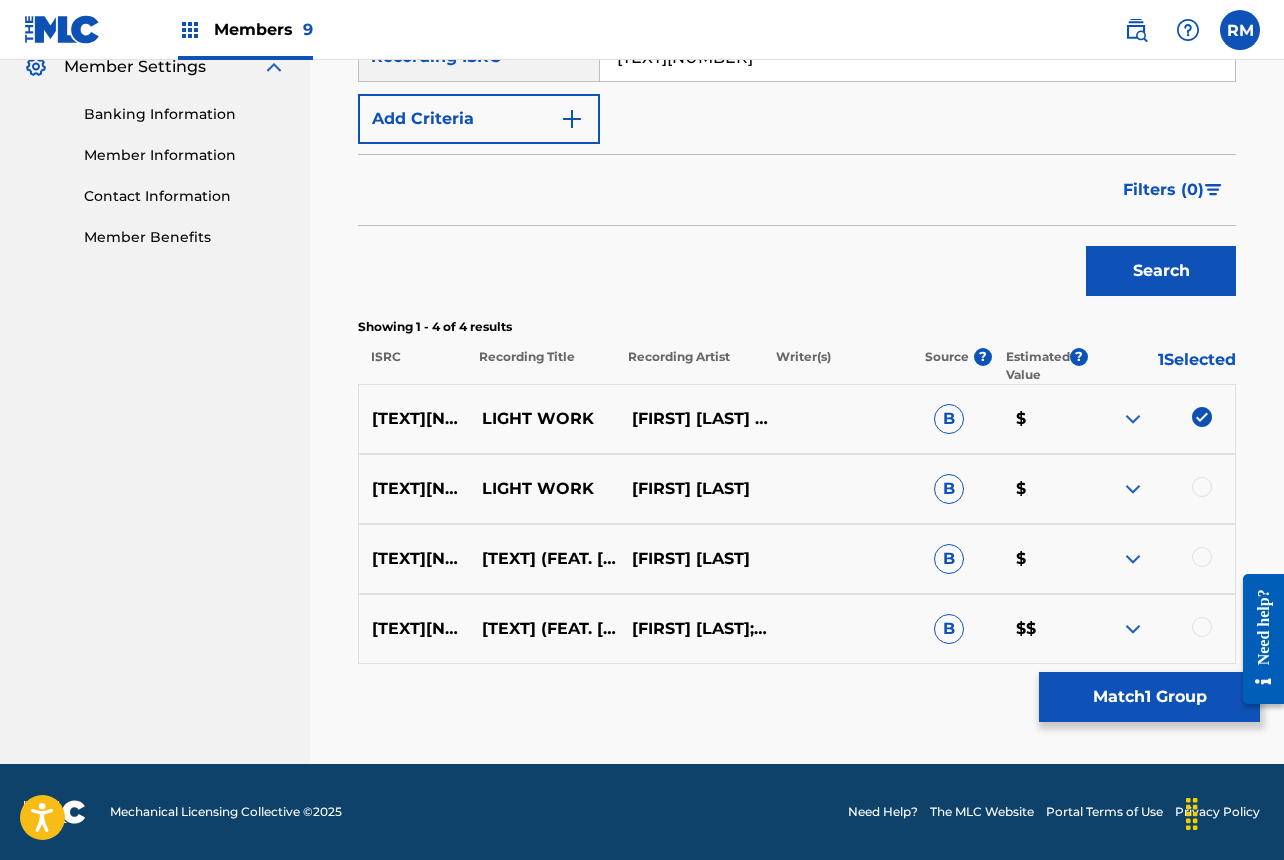 click at bounding box center [1202, 487] 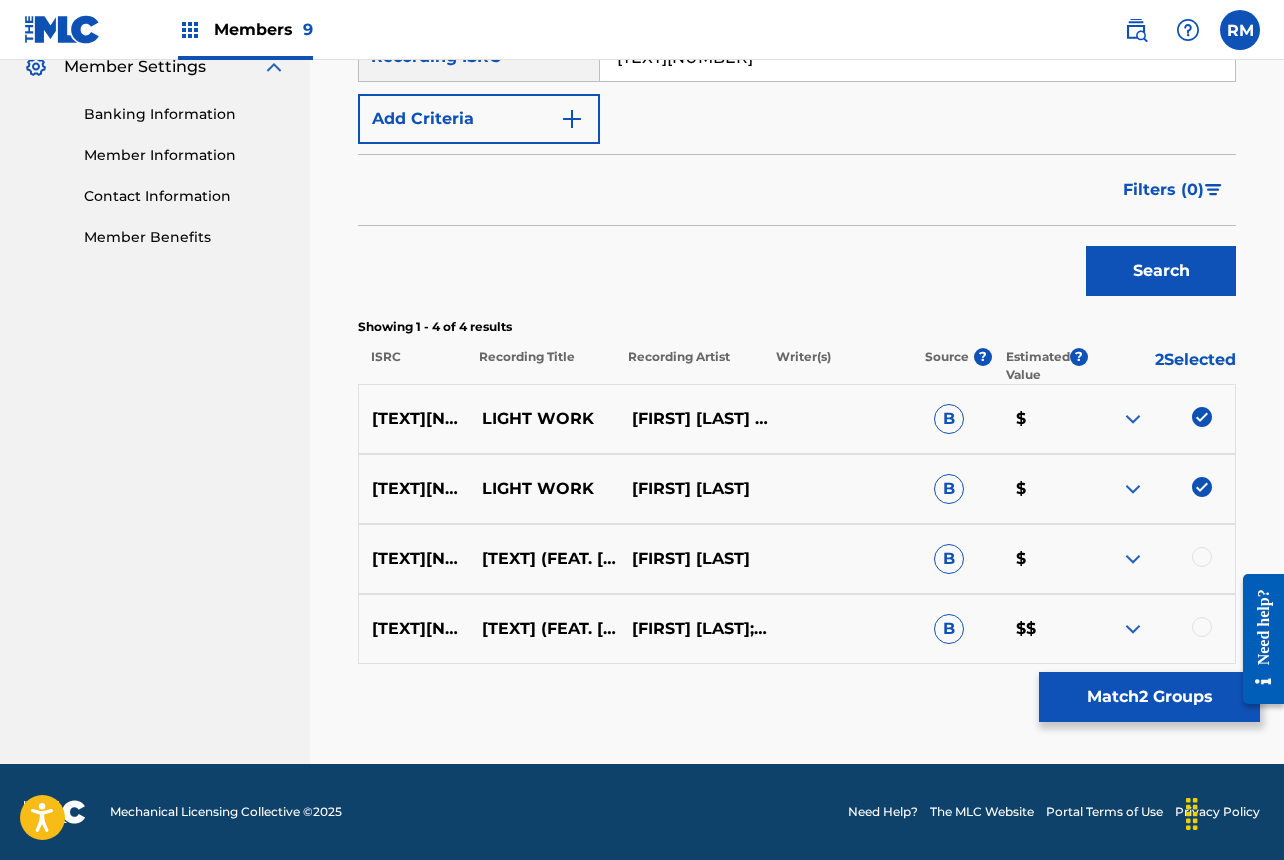 click at bounding box center [1202, 557] 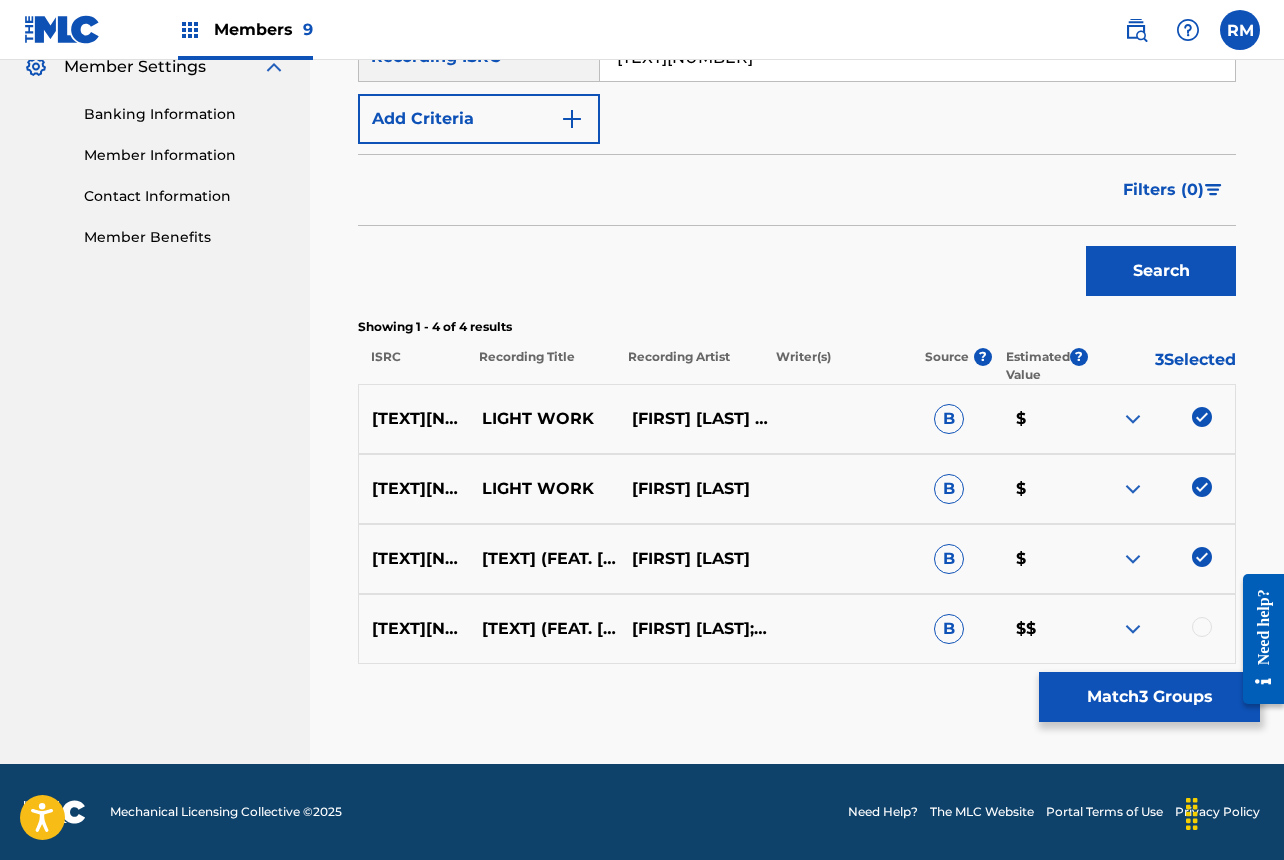 click at bounding box center (1202, 627) 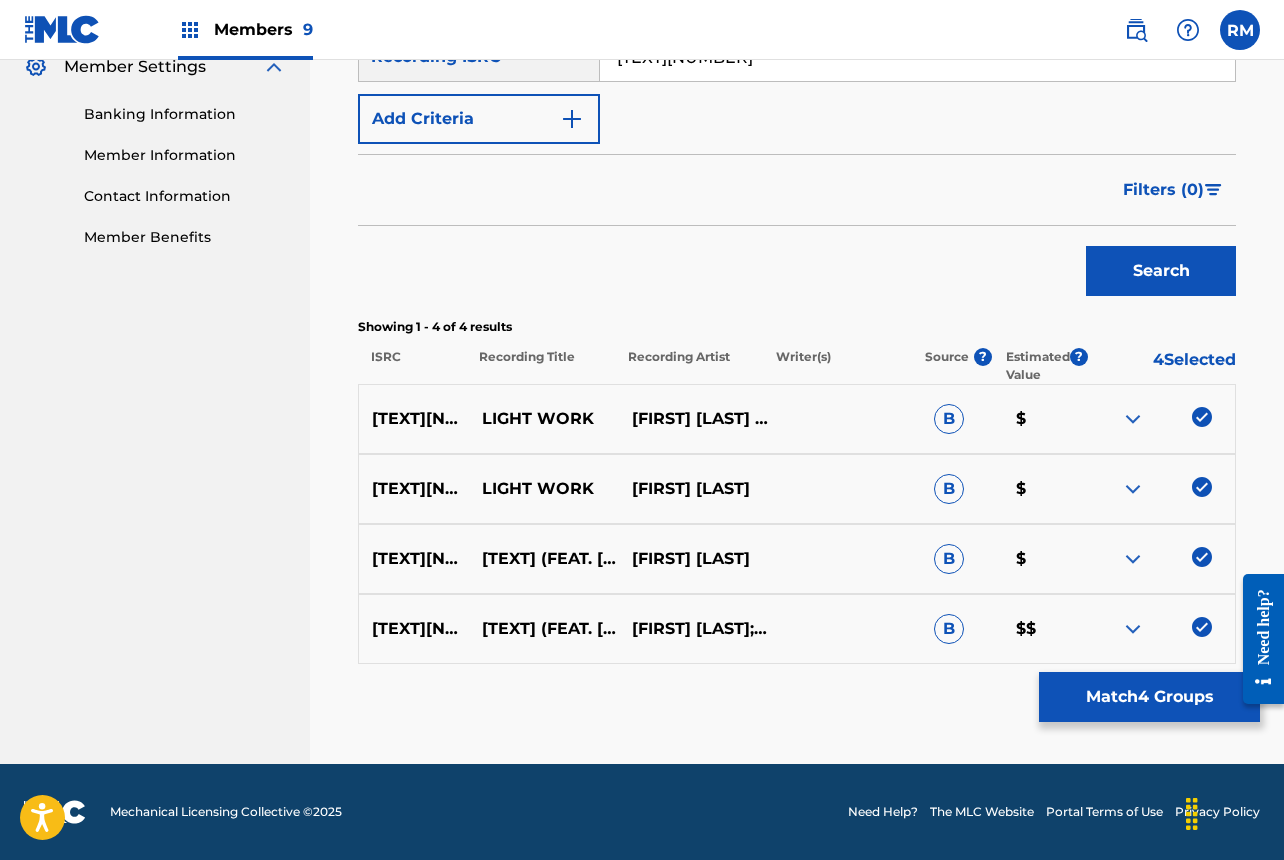 click on "Match  4 Groups" at bounding box center (1149, 697) 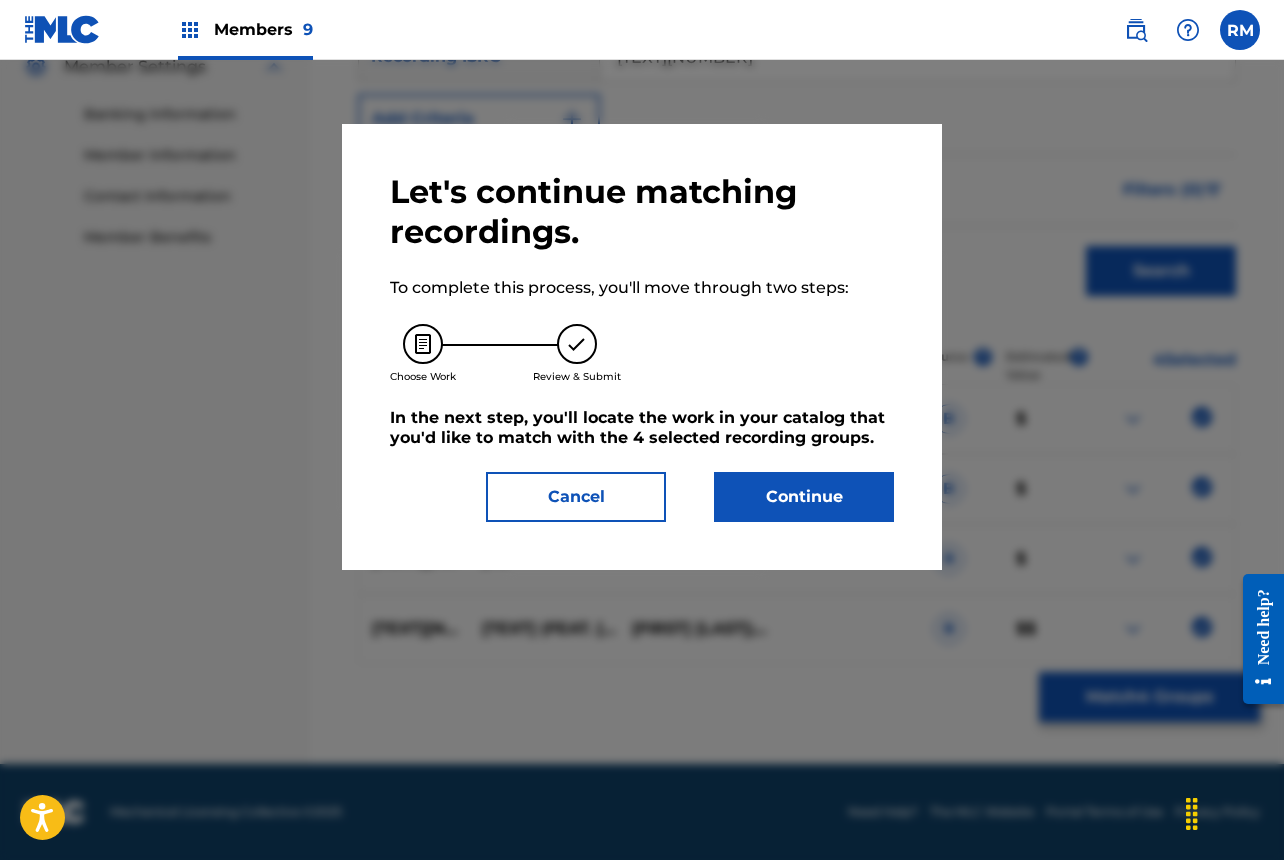 click on "Continue" at bounding box center (804, 497) 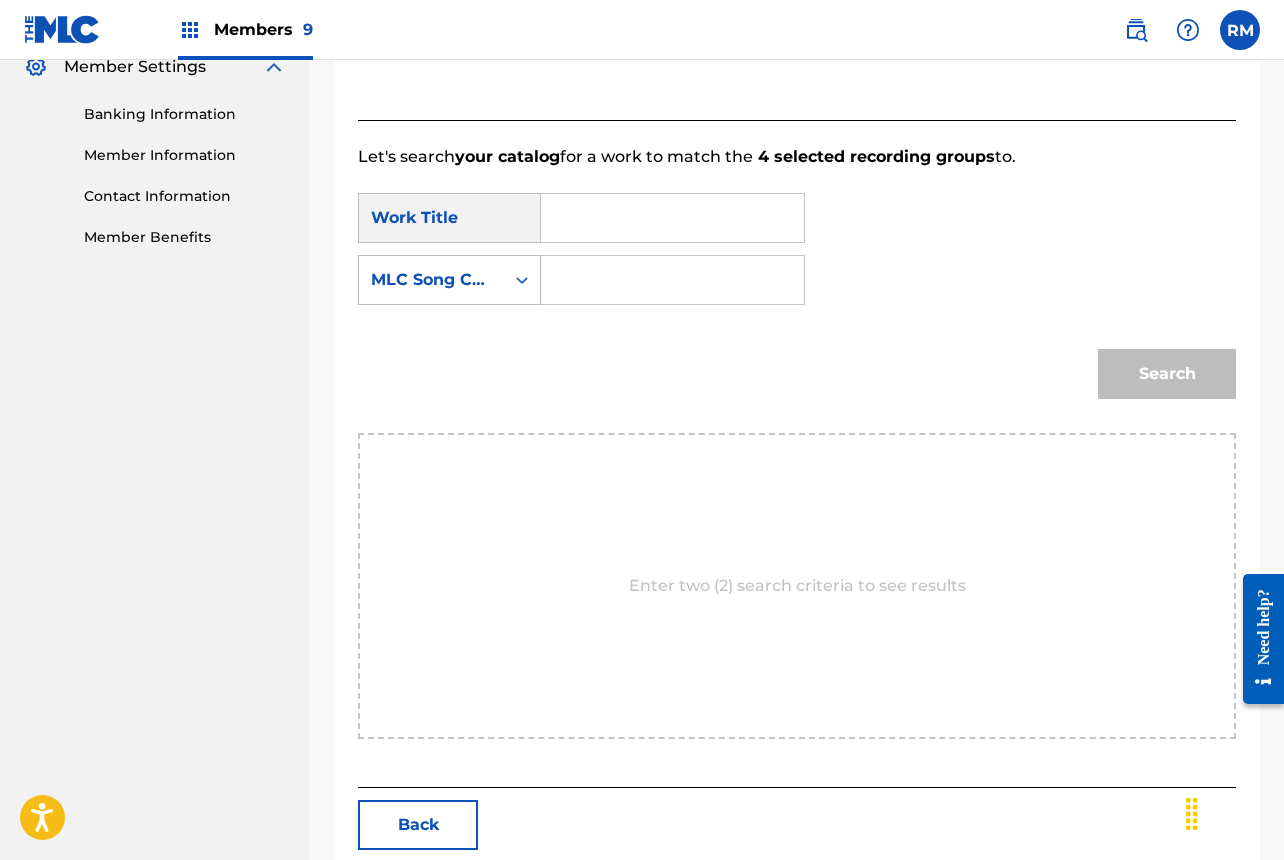 click at bounding box center (672, 218) 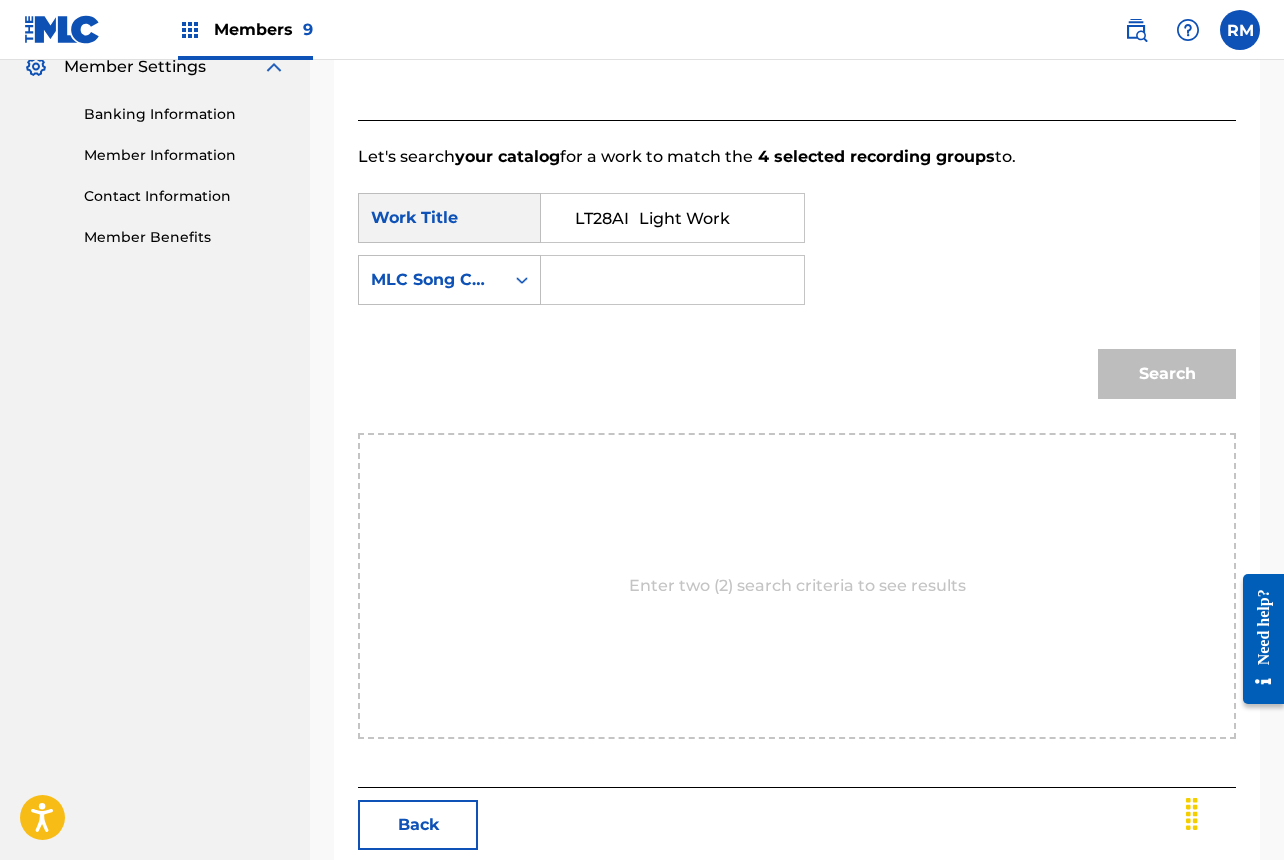 click on "LT28AI	Light Work" at bounding box center [672, 218] 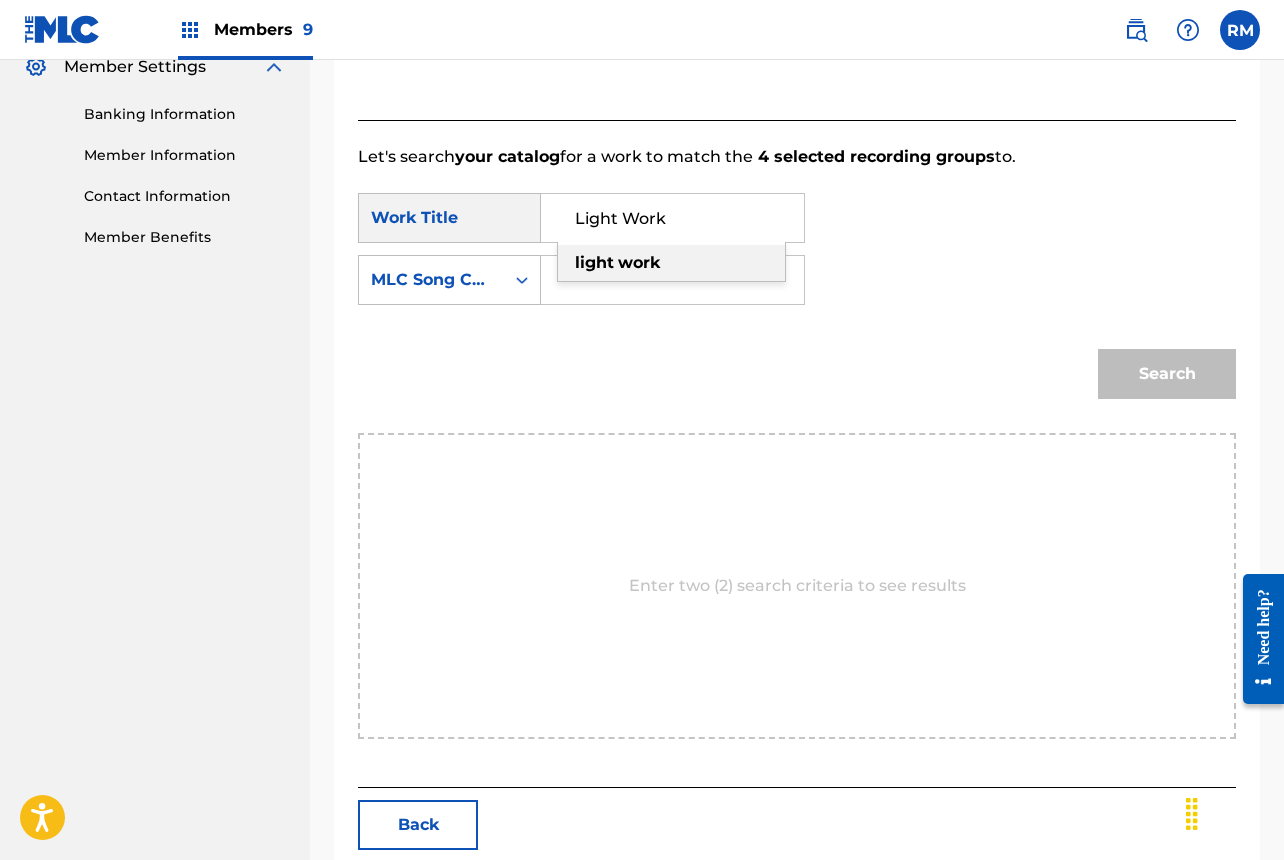 click on "light work" at bounding box center [671, 263] 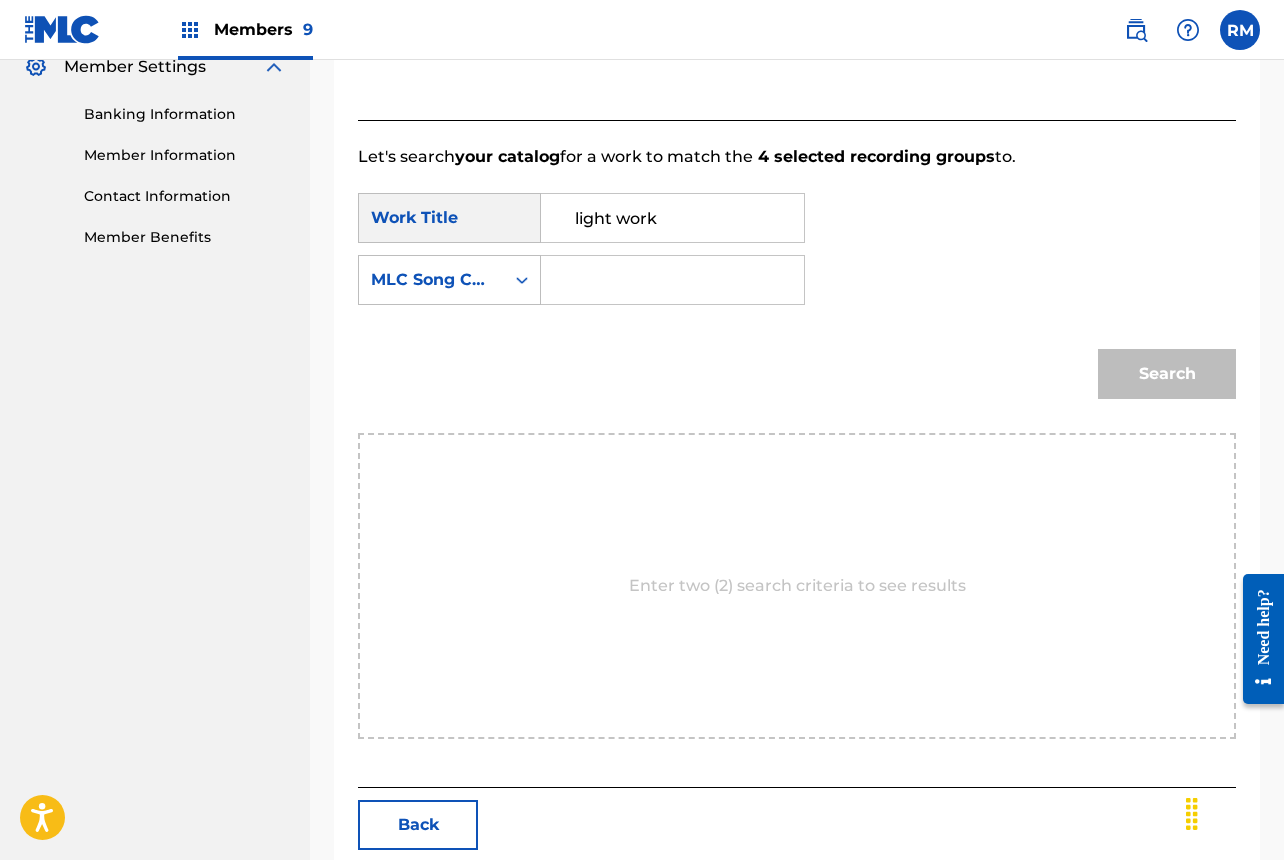 click at bounding box center [672, 280] 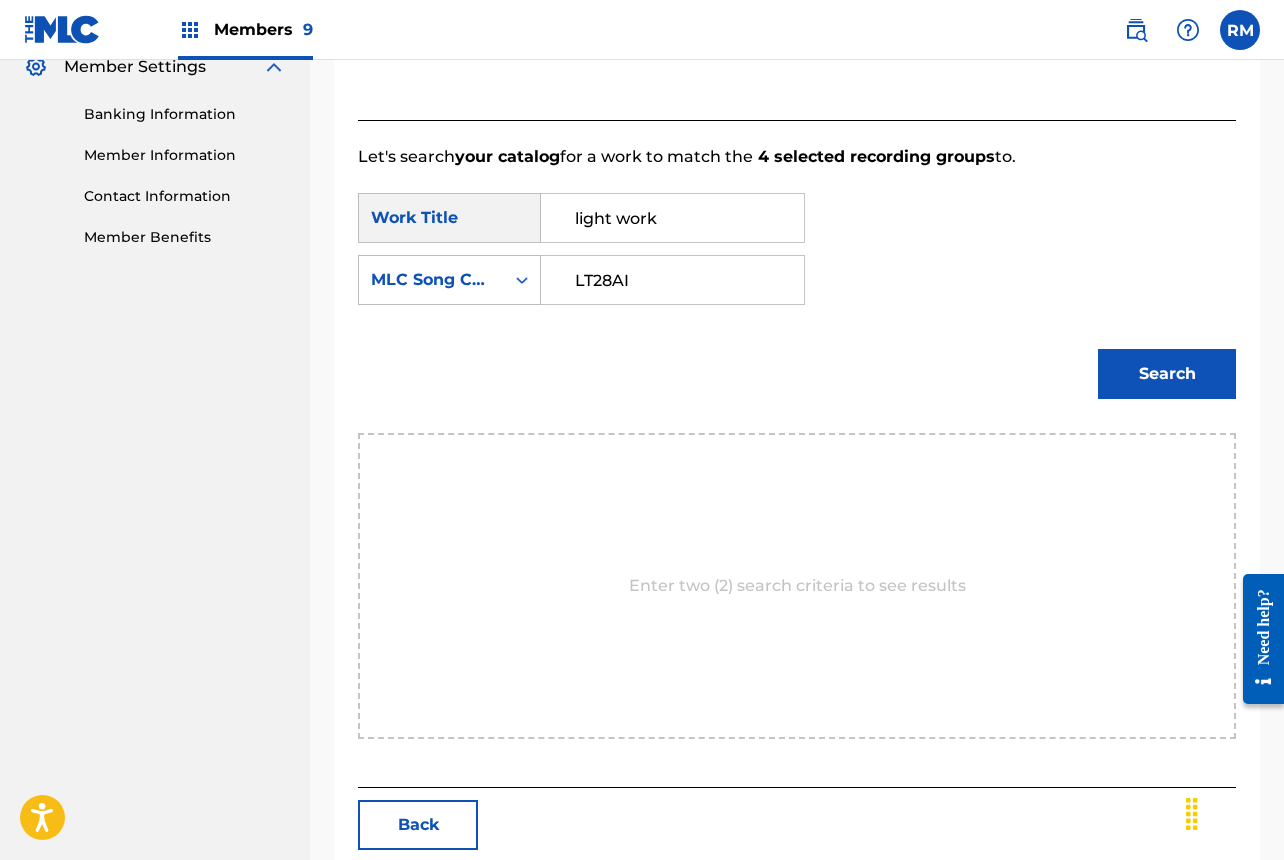 click on "LT28AI" at bounding box center (672, 280) 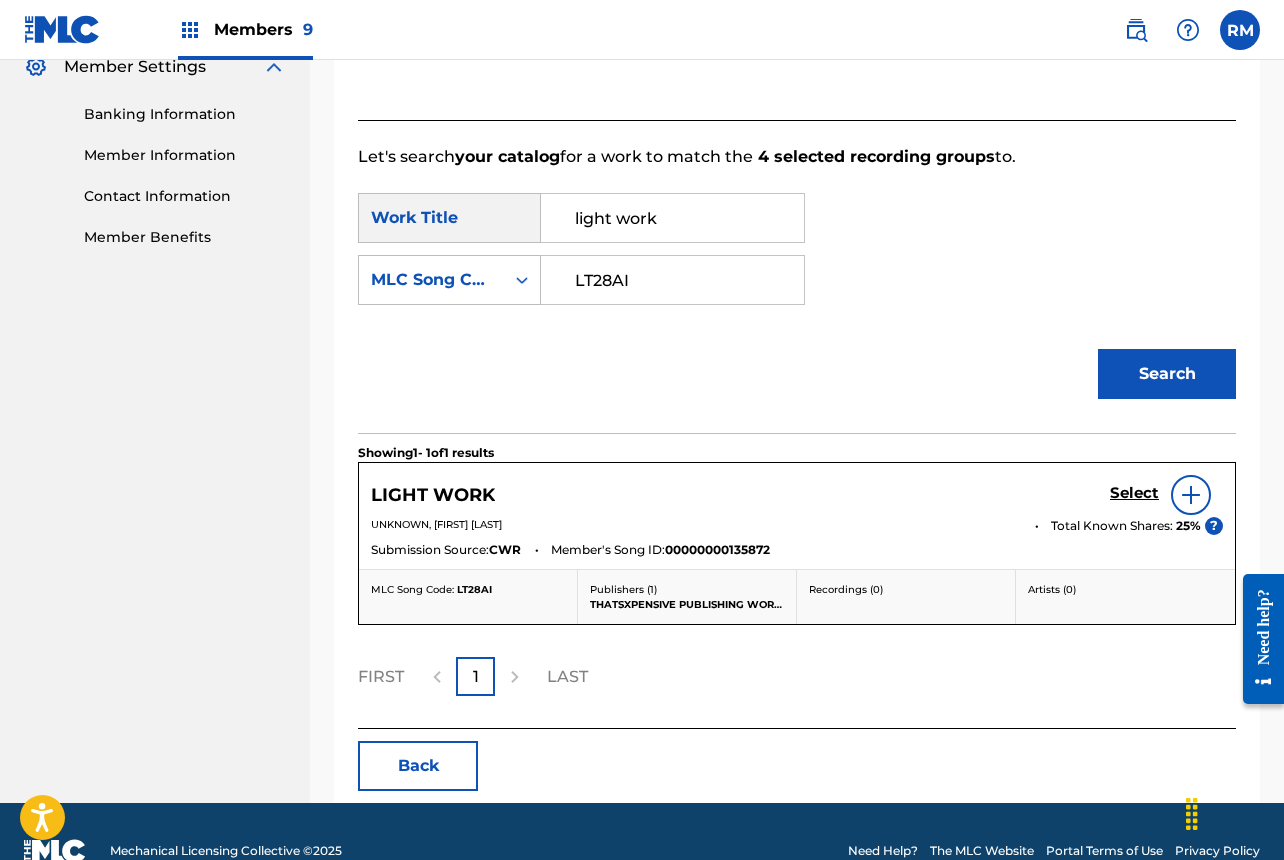 click on "Select" at bounding box center (1134, 493) 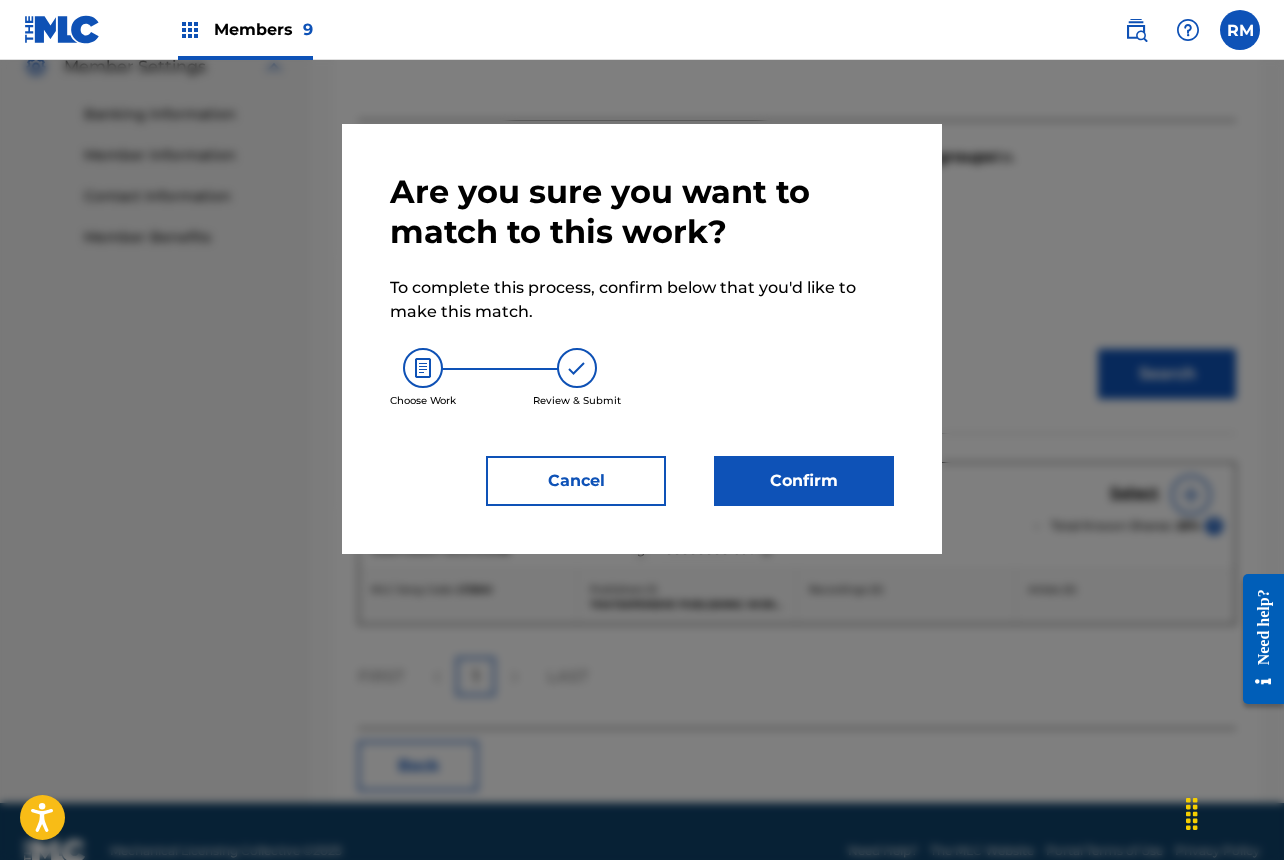 click on "Confirm" at bounding box center [804, 481] 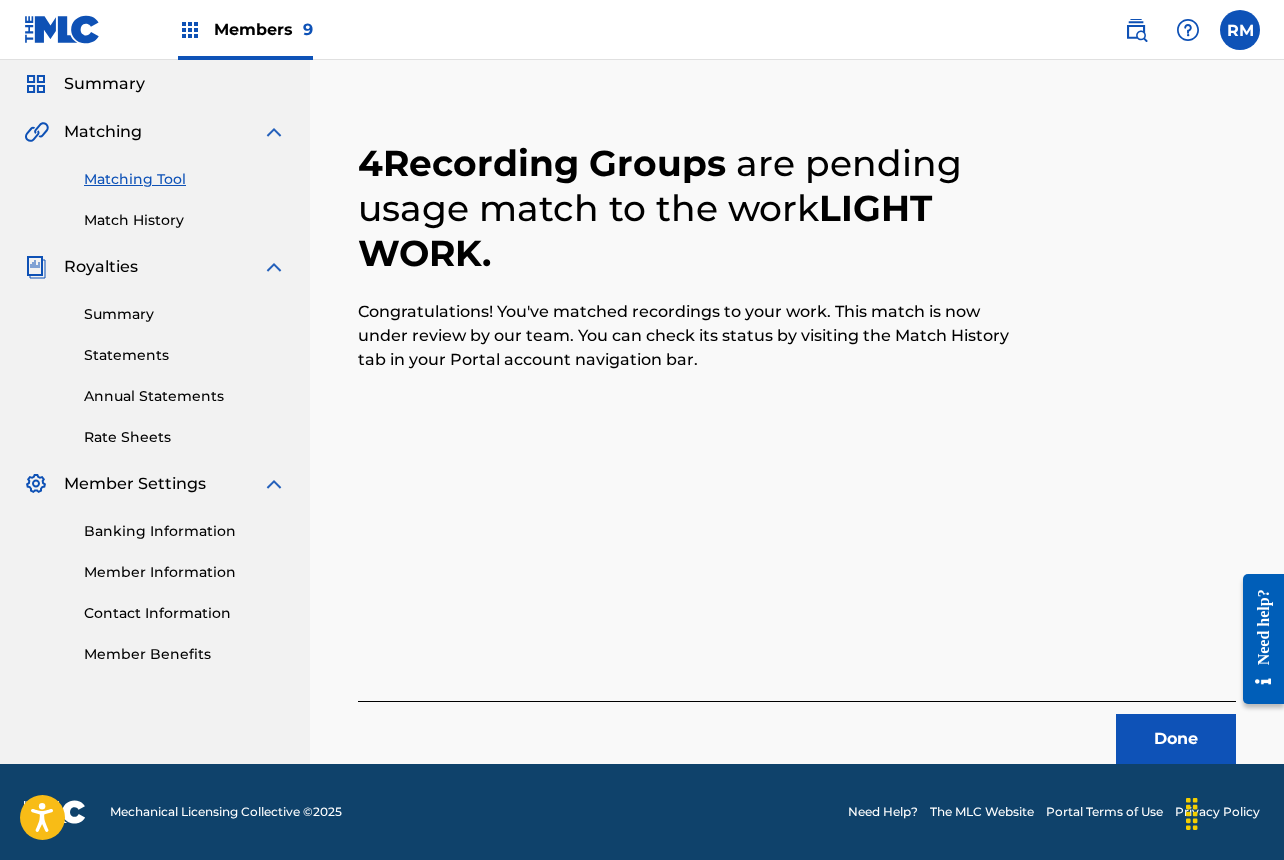 scroll, scrollTop: 67, scrollLeft: 0, axis: vertical 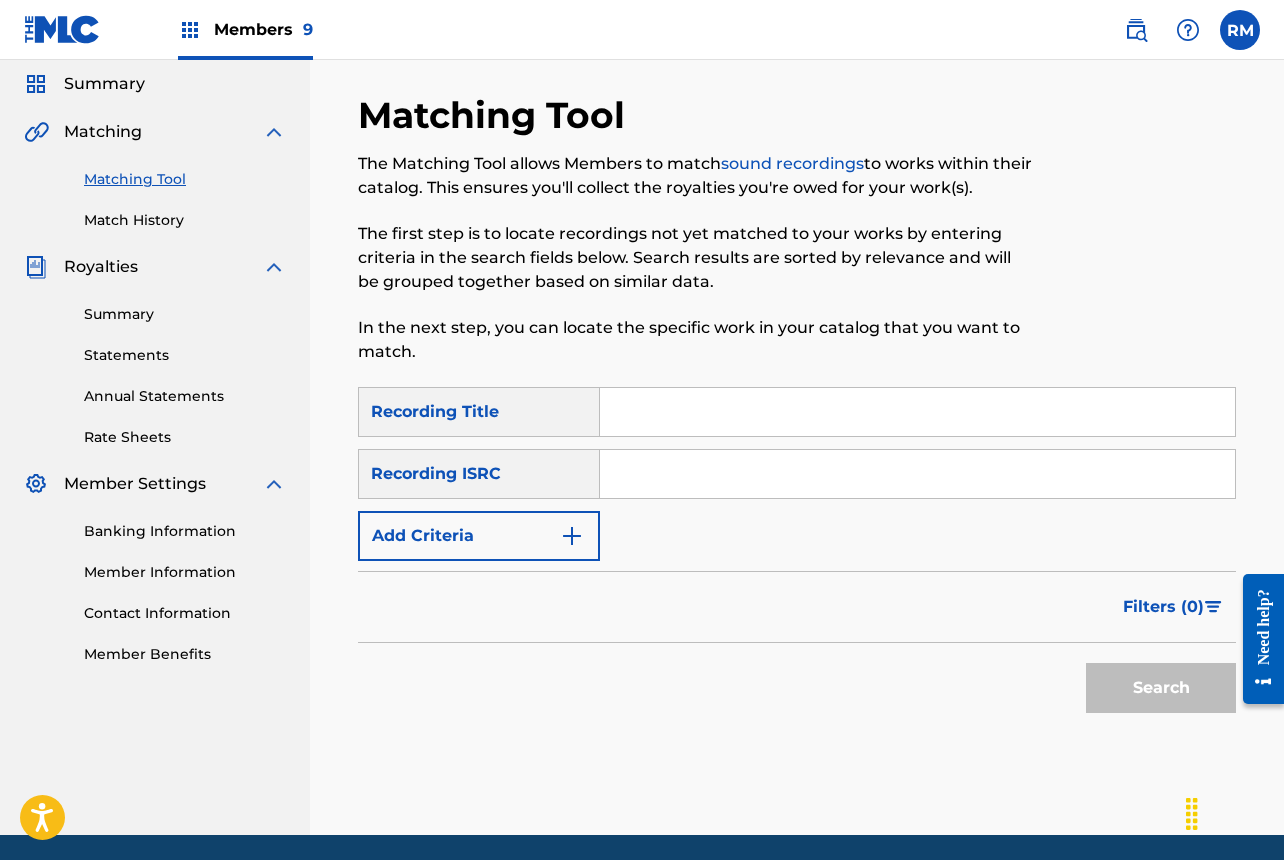 click at bounding box center (917, 474) 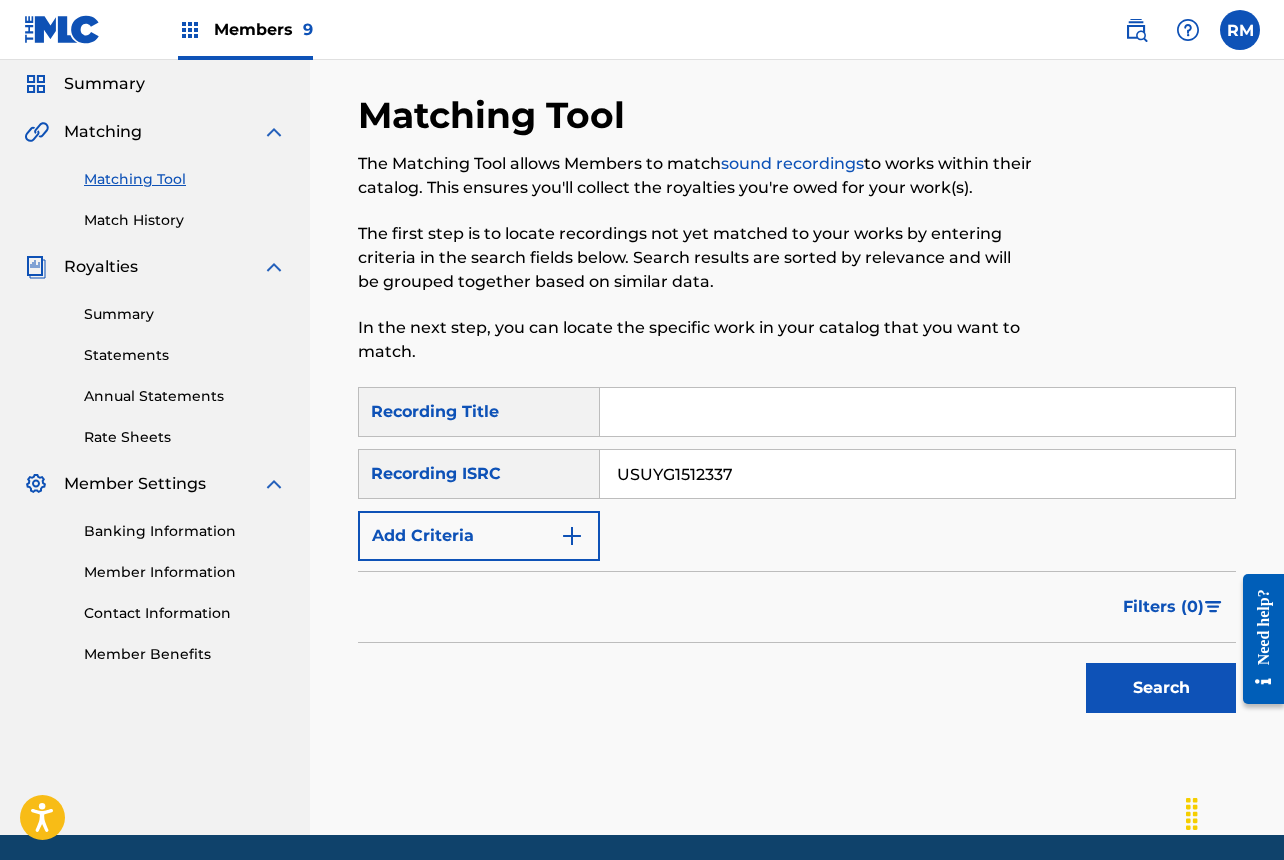 click on "Search" at bounding box center [1161, 688] 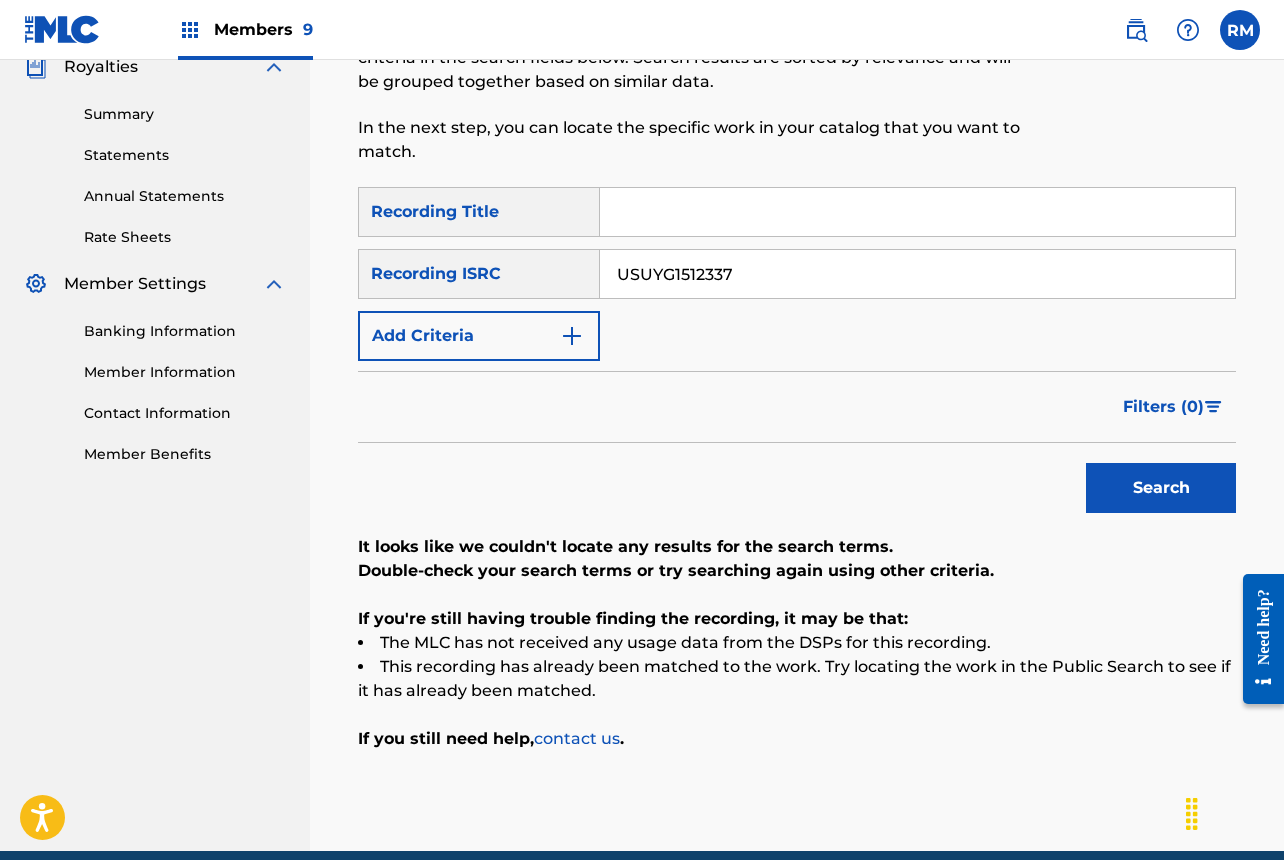 scroll, scrollTop: 354, scrollLeft: 0, axis: vertical 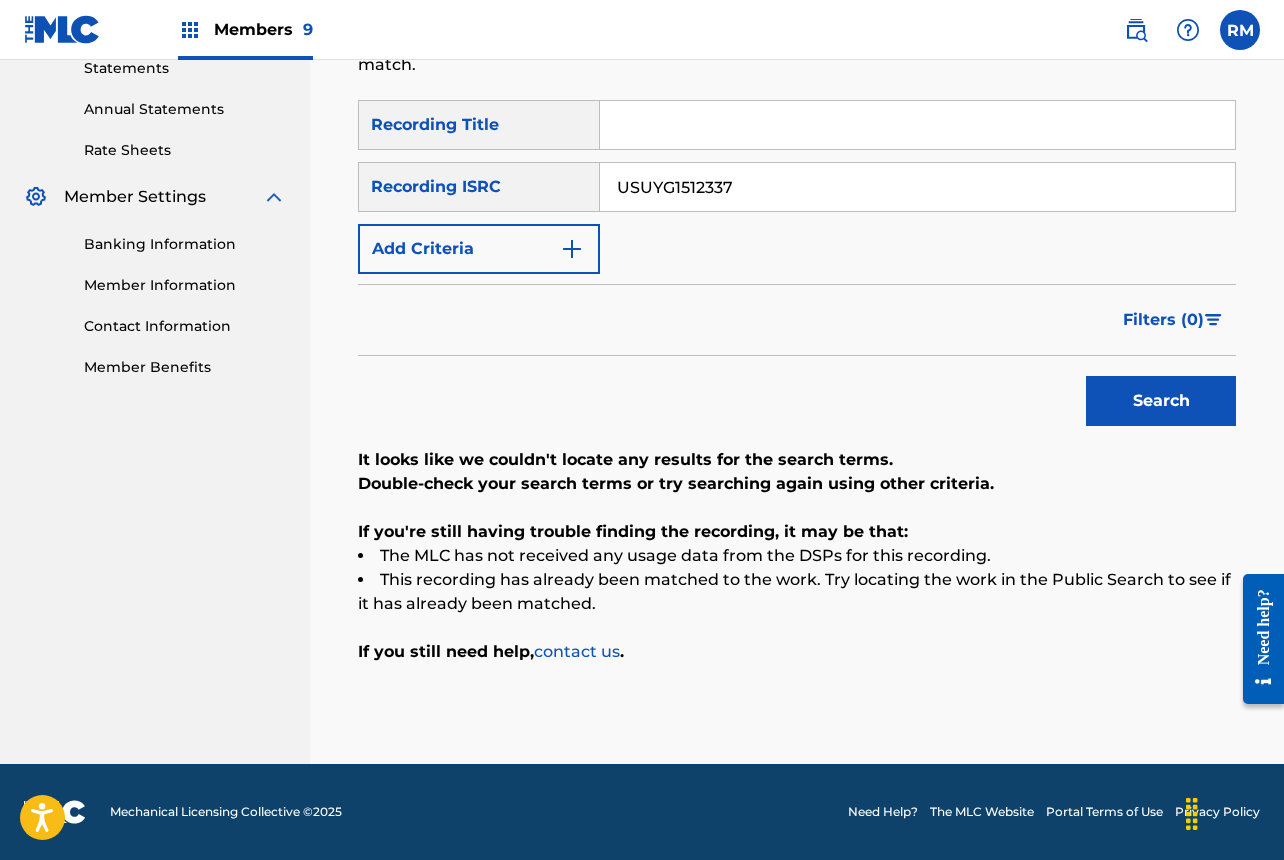 click on "USUYG1512337" at bounding box center (917, 187) 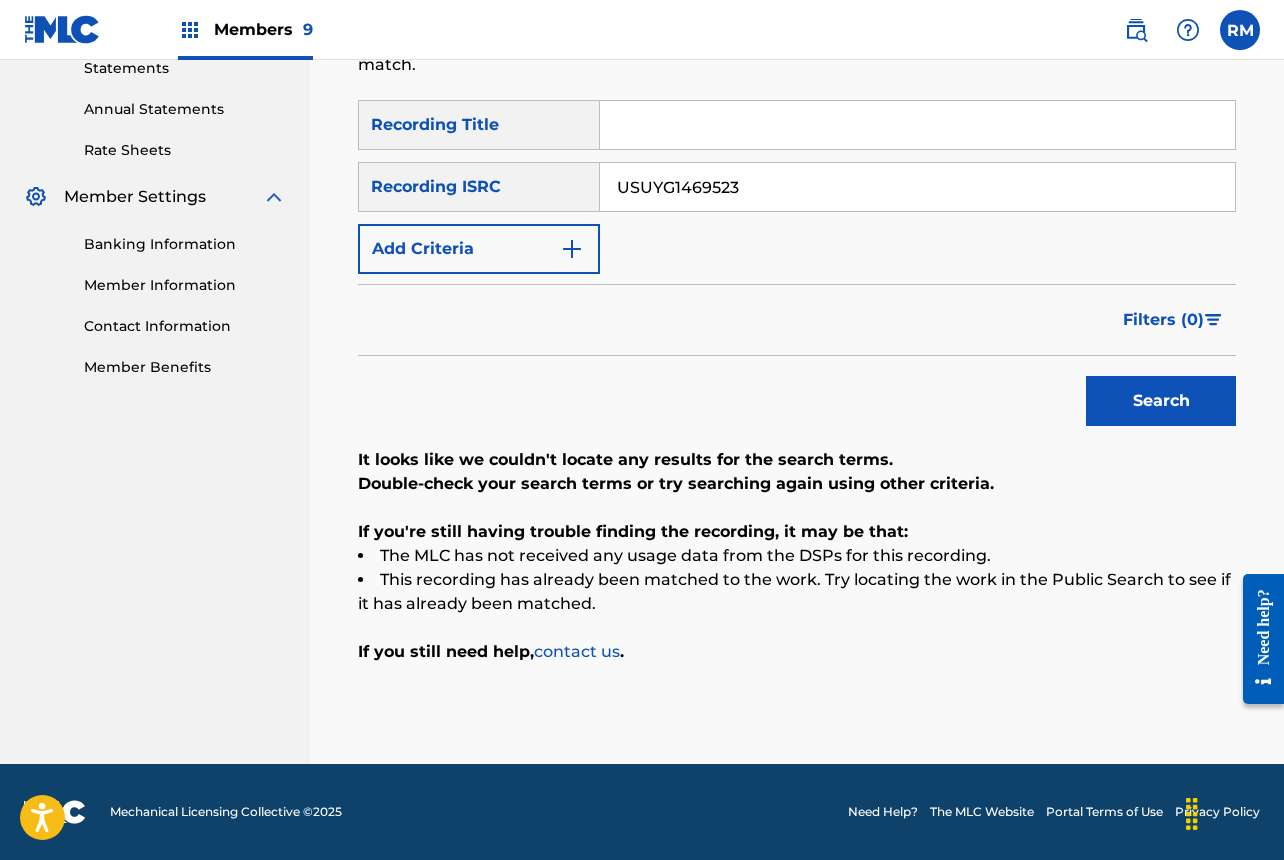 type on "USUYG1469523" 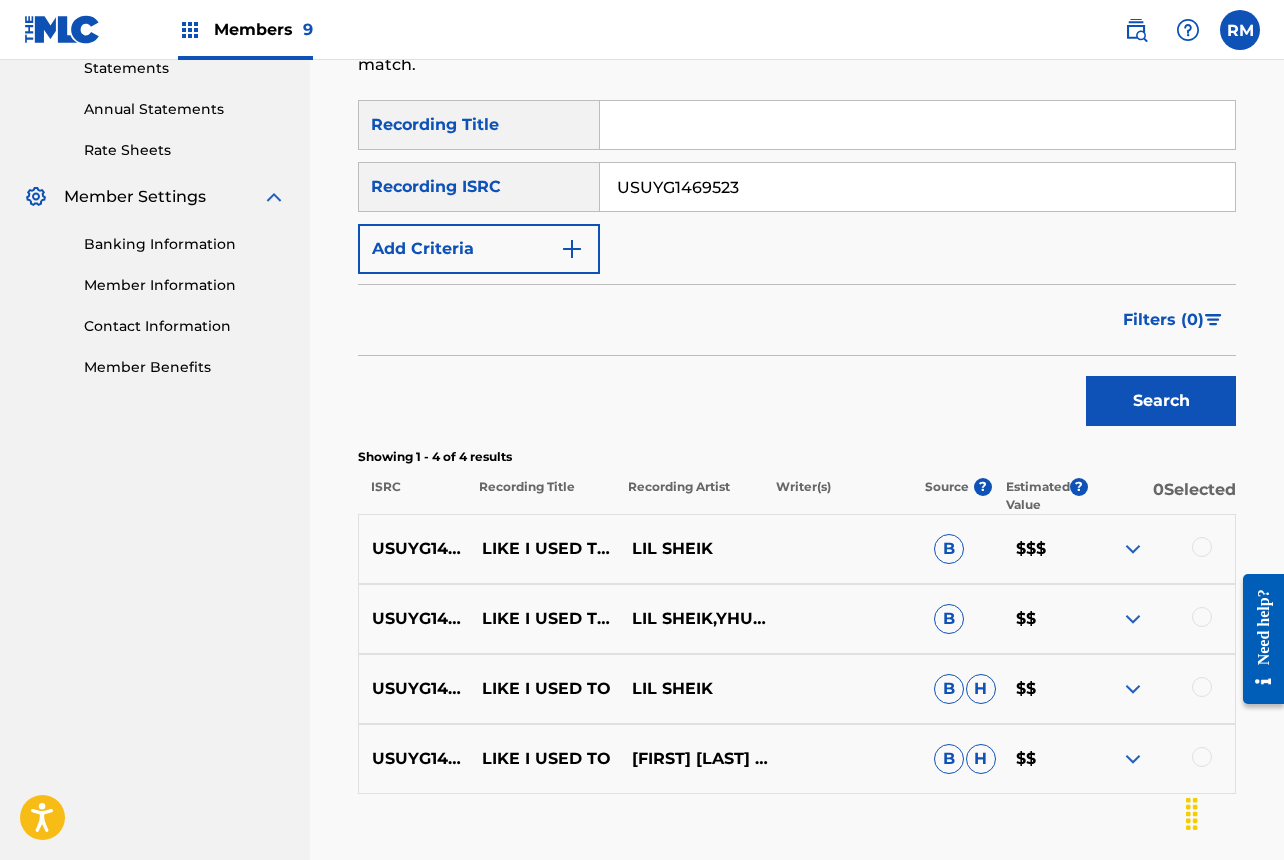 scroll, scrollTop: 484, scrollLeft: 0, axis: vertical 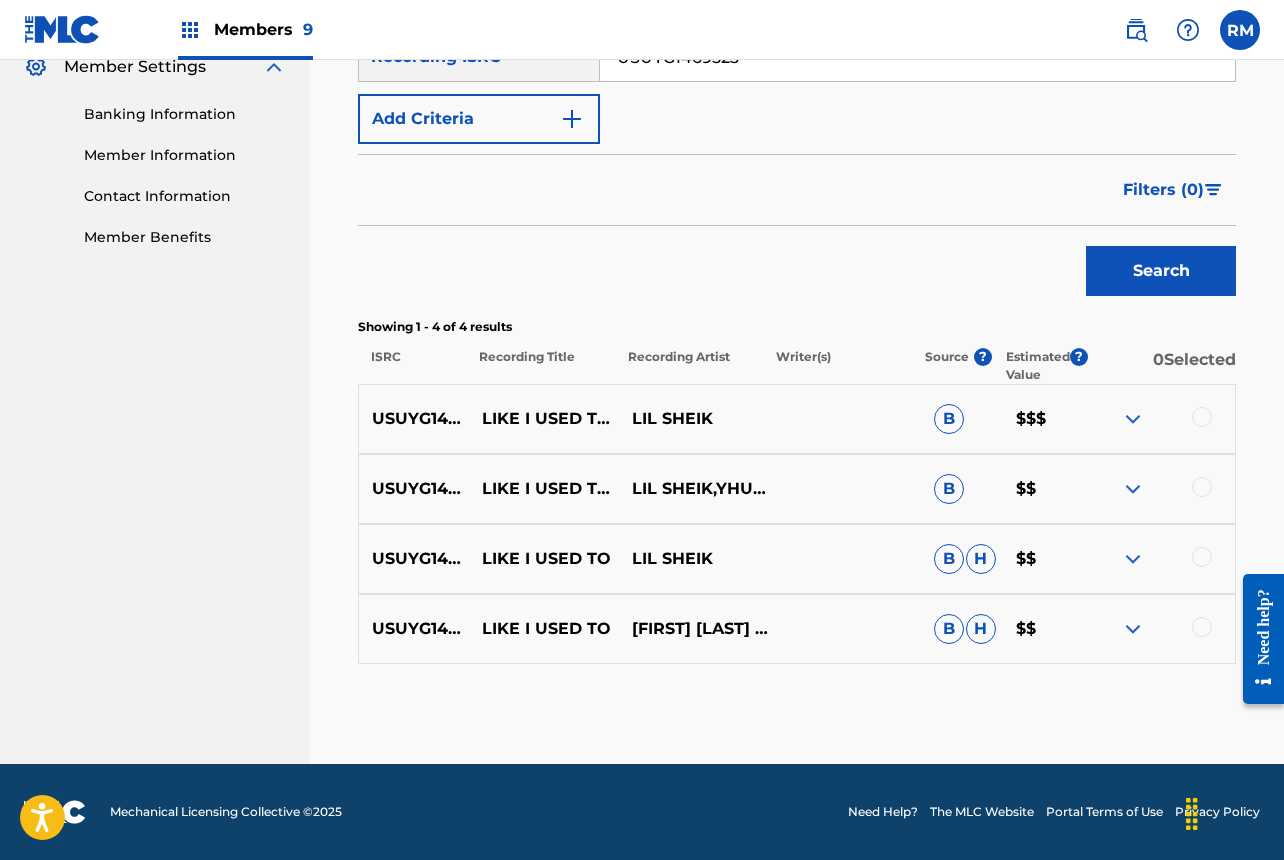 click at bounding box center [1159, 419] 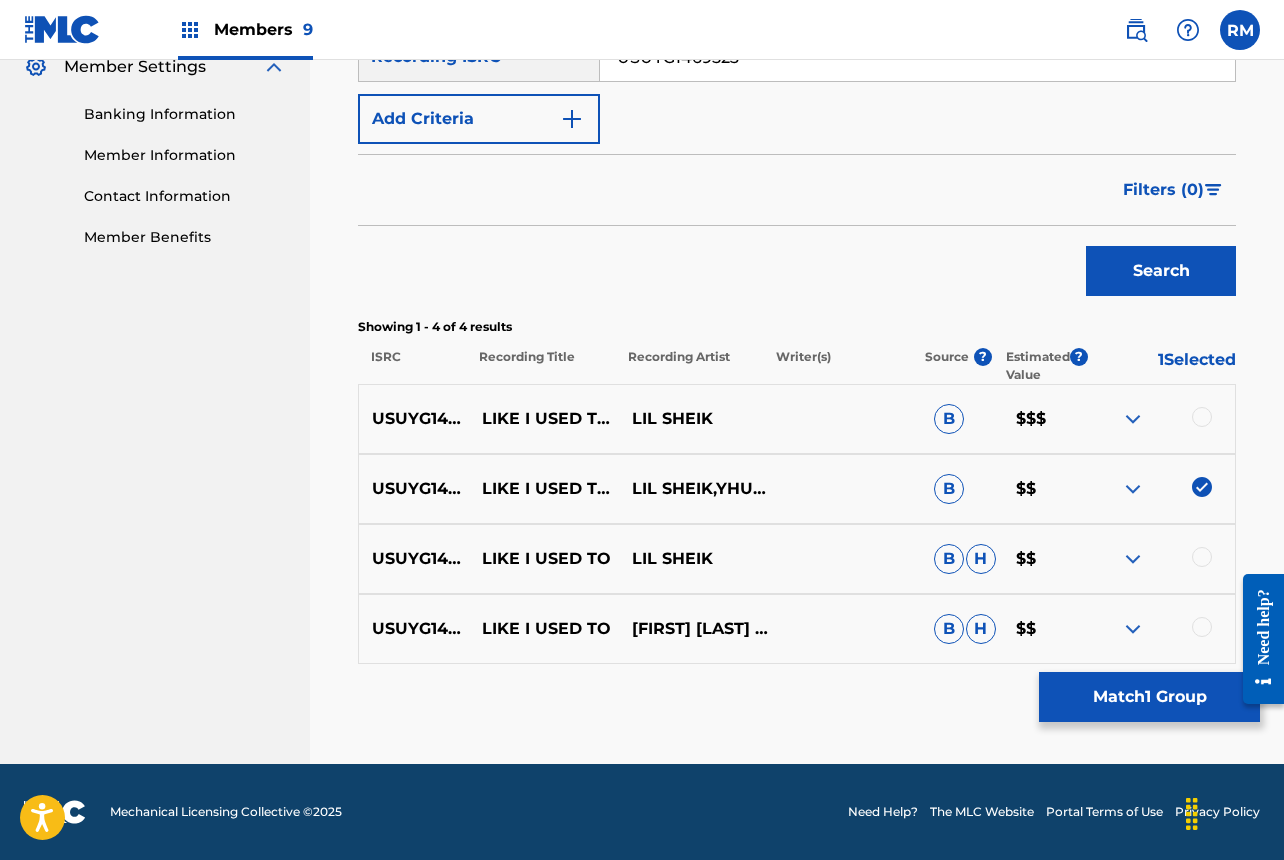 click at bounding box center [1202, 557] 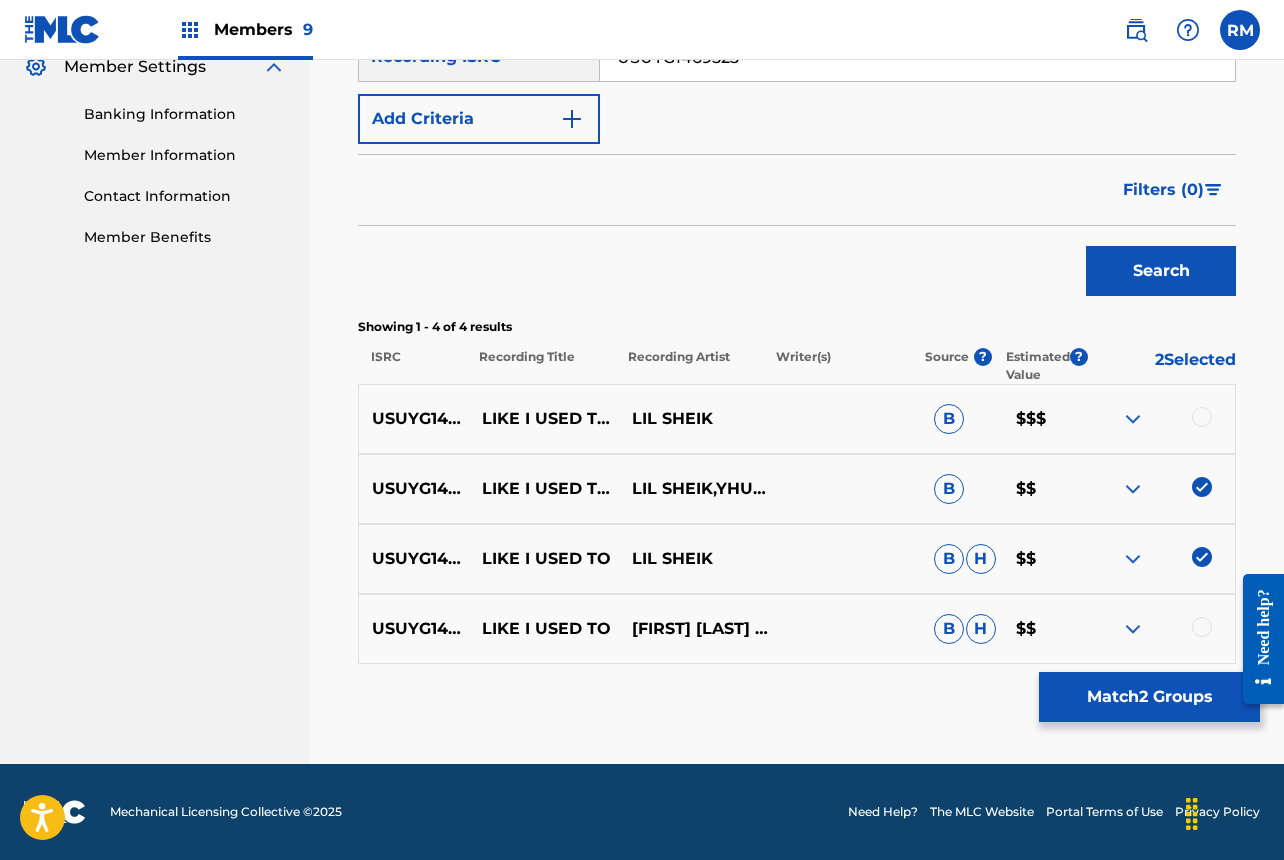 click at bounding box center [1202, 627] 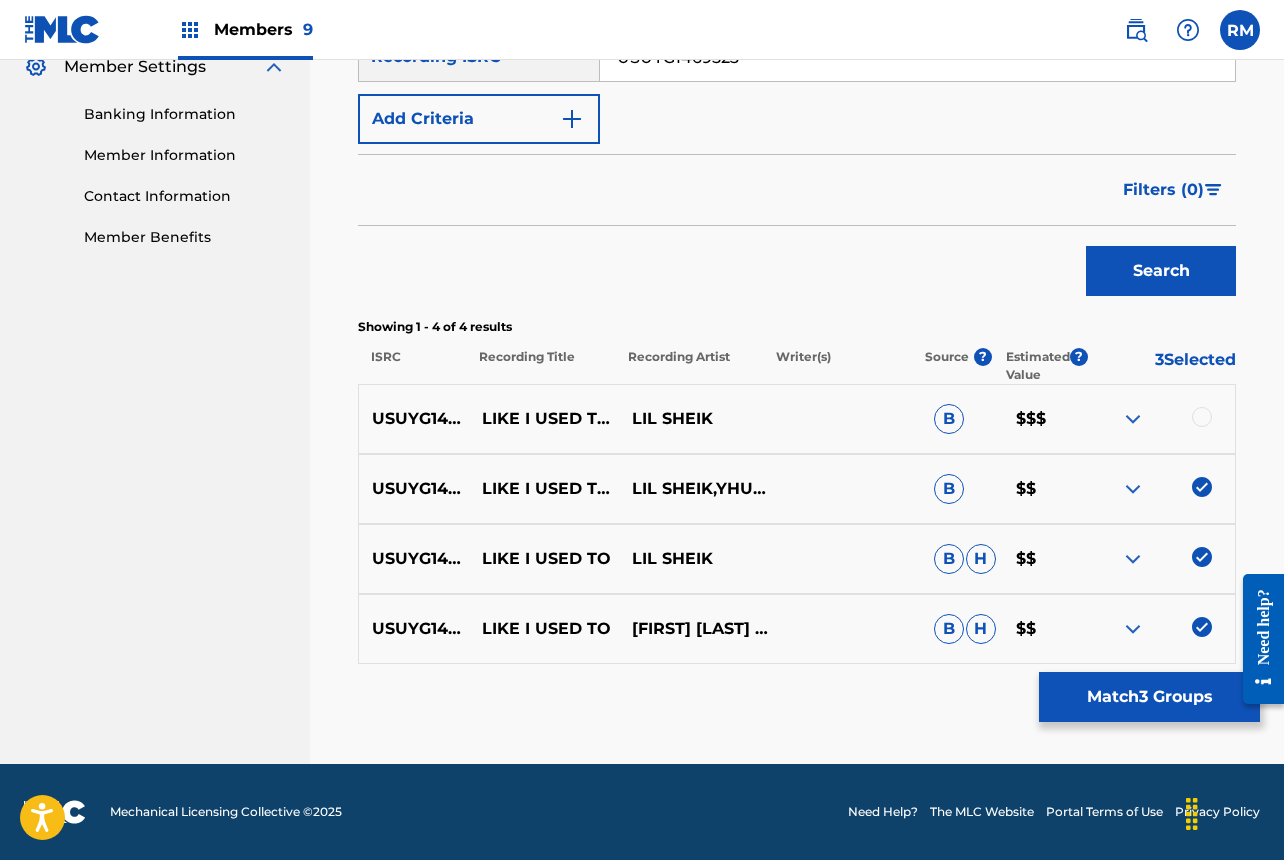 click at bounding box center [1202, 417] 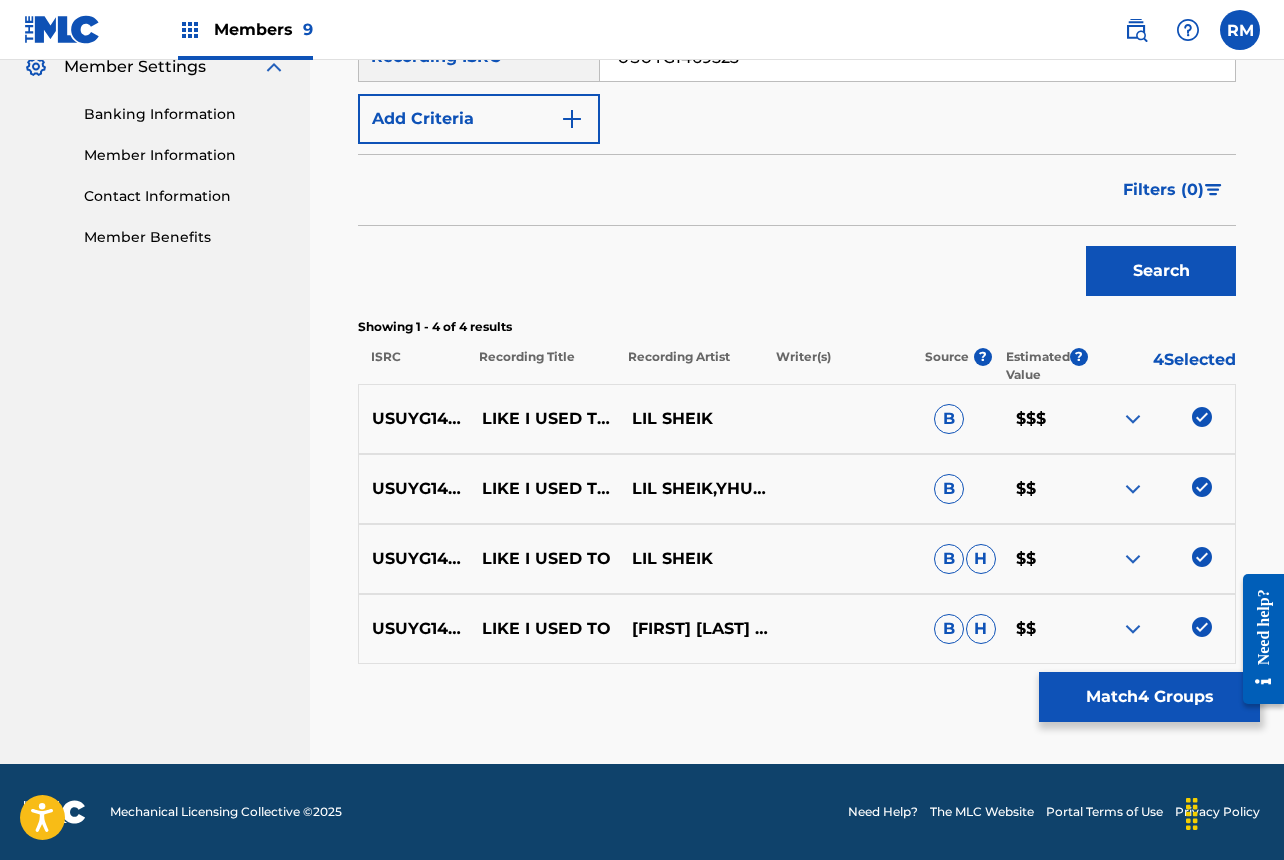 click on "Match  4 Groups" at bounding box center [1149, 697] 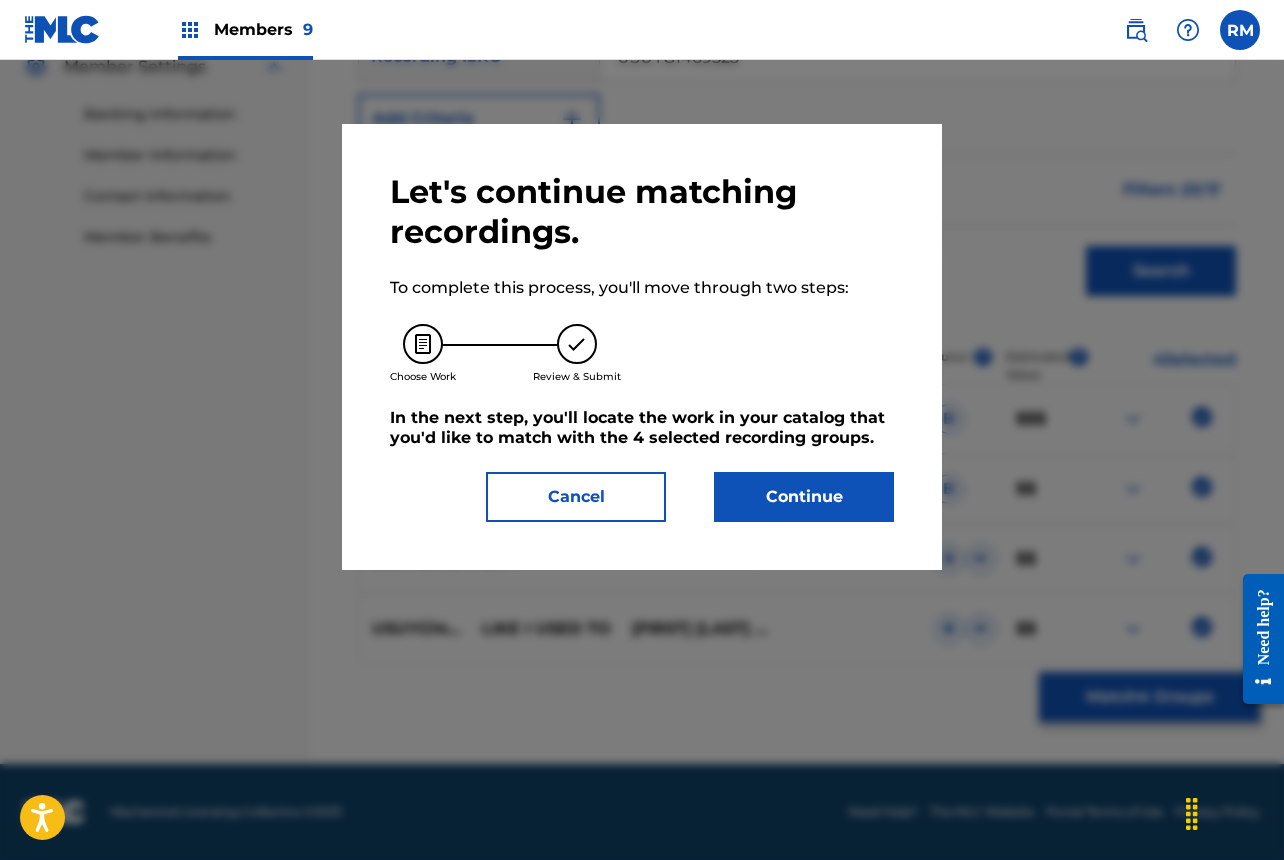 click on "Continue" at bounding box center [804, 497] 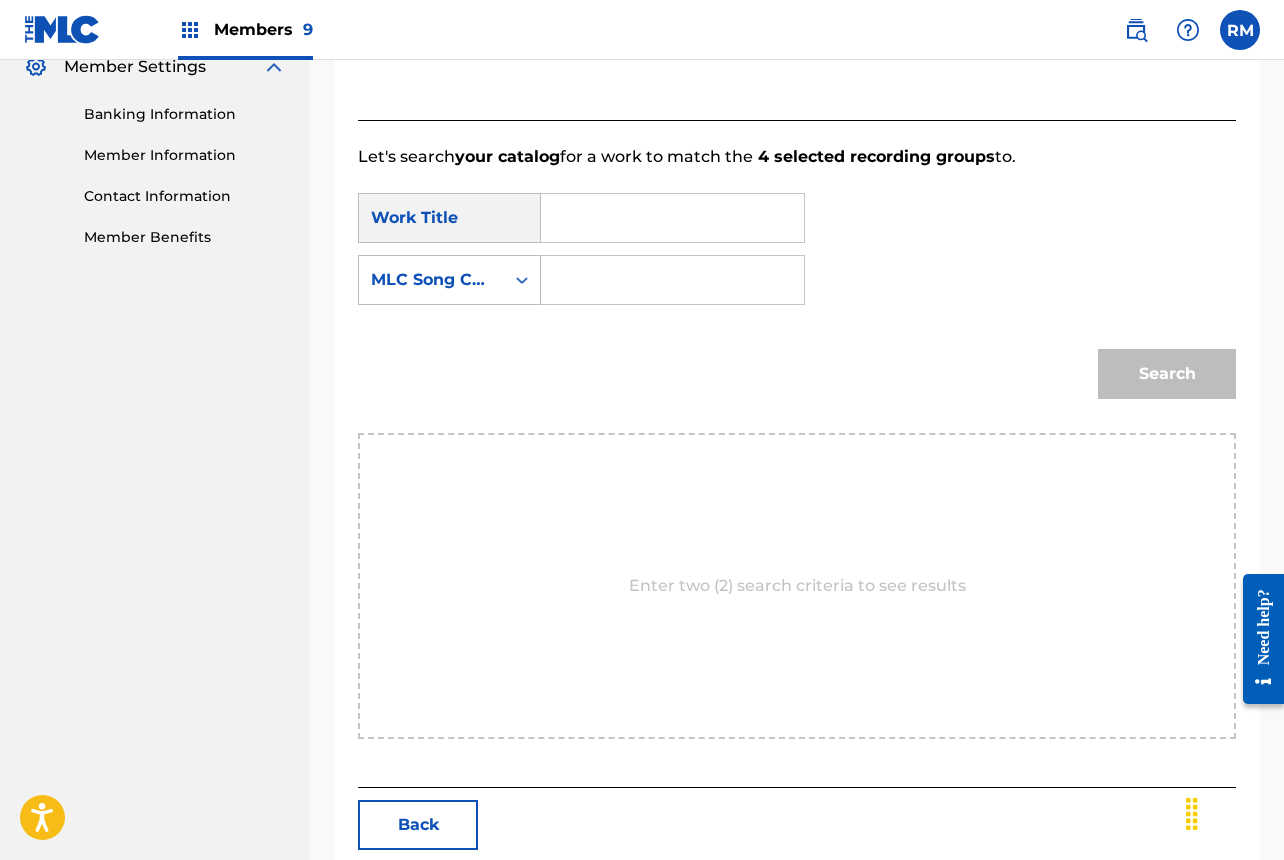 click at bounding box center (672, 218) 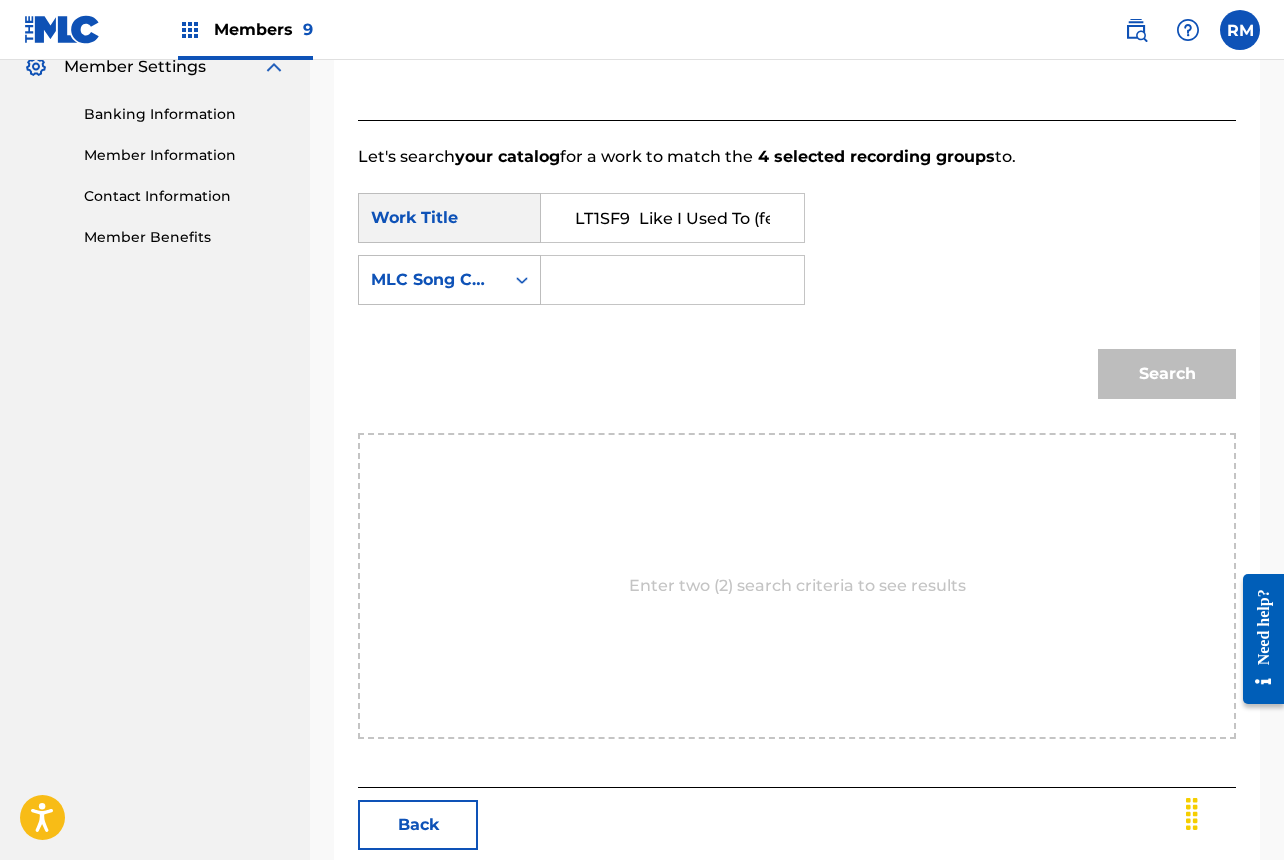 scroll, scrollTop: 0, scrollLeft: 120, axis: horizontal 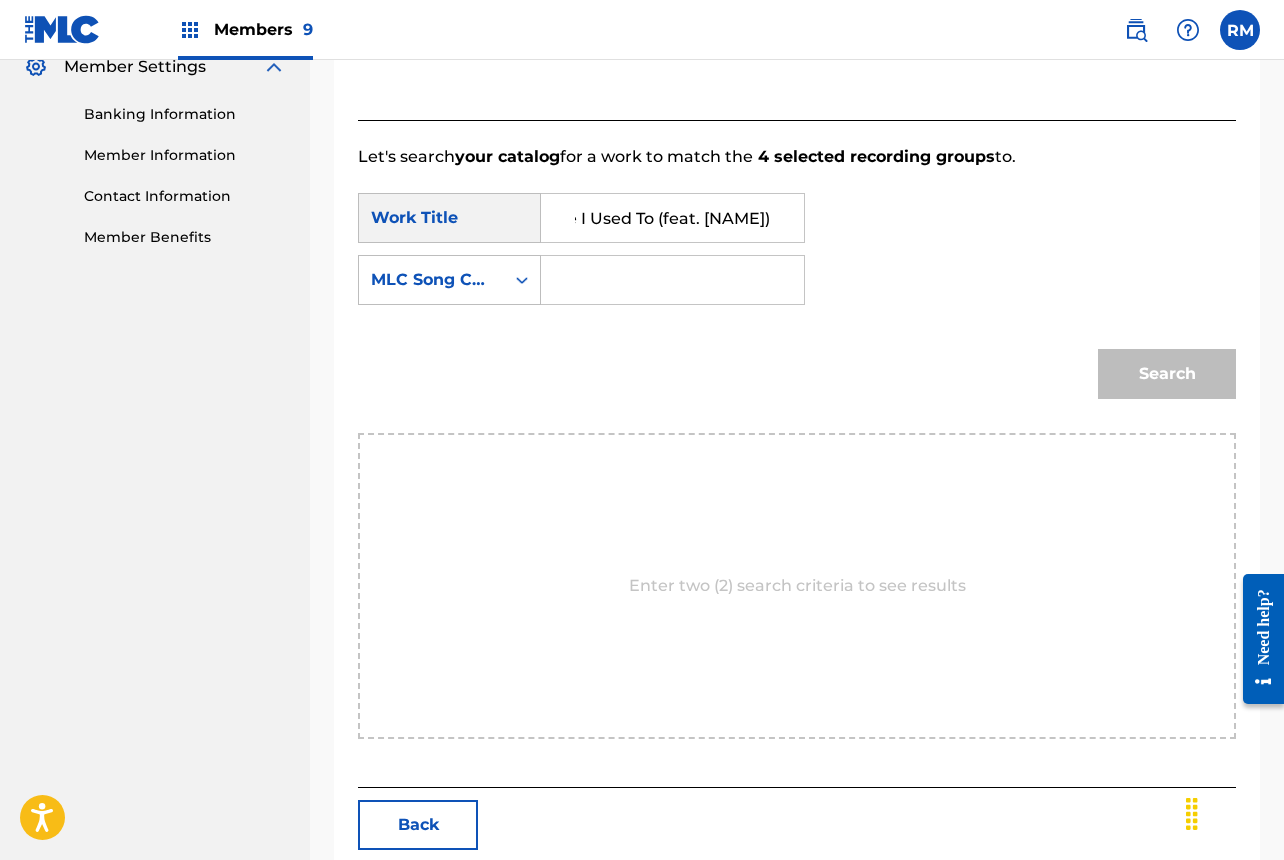 click on "LT1SF9	Like I Used To (feat. [NAME])" at bounding box center [672, 218] 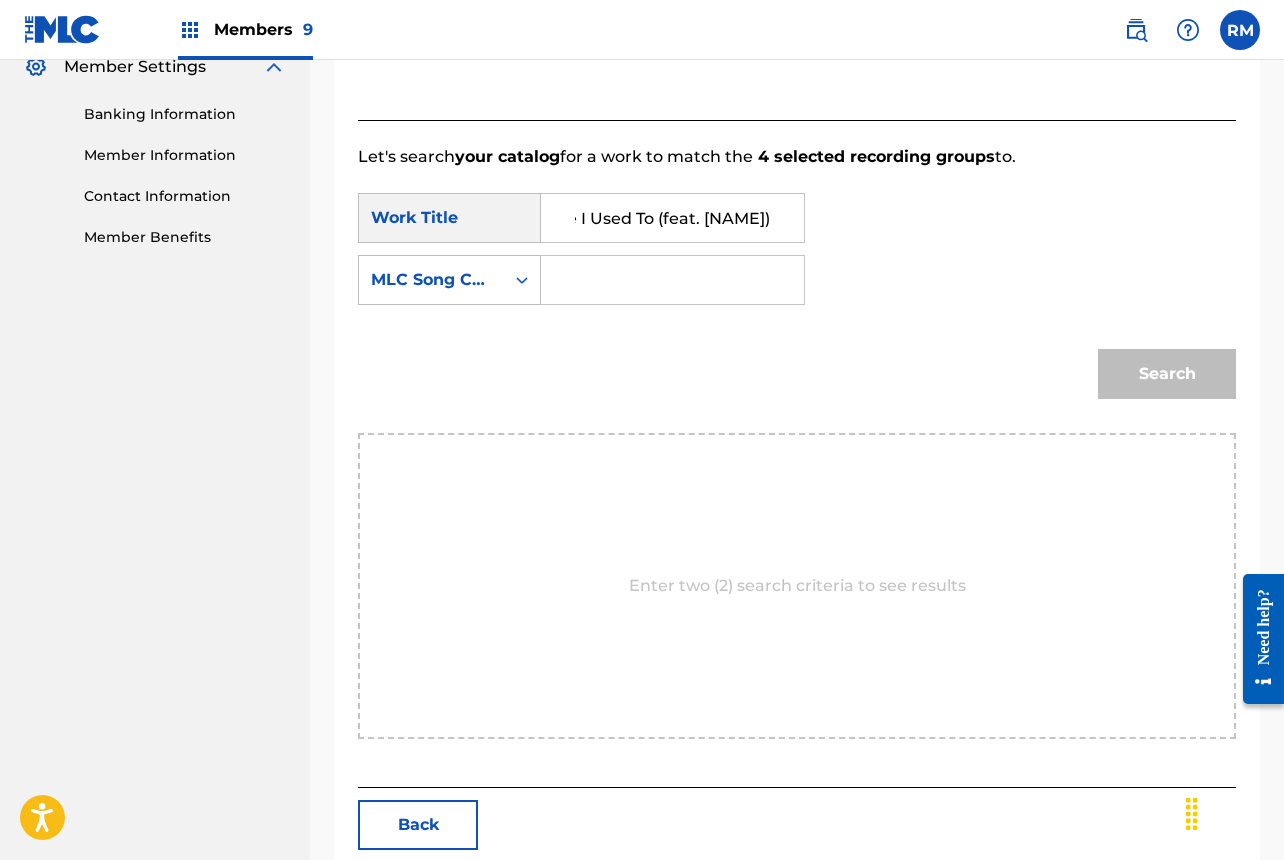 click on "LT1SF9	Like I Used To (feat. [NAME])" at bounding box center [672, 218] 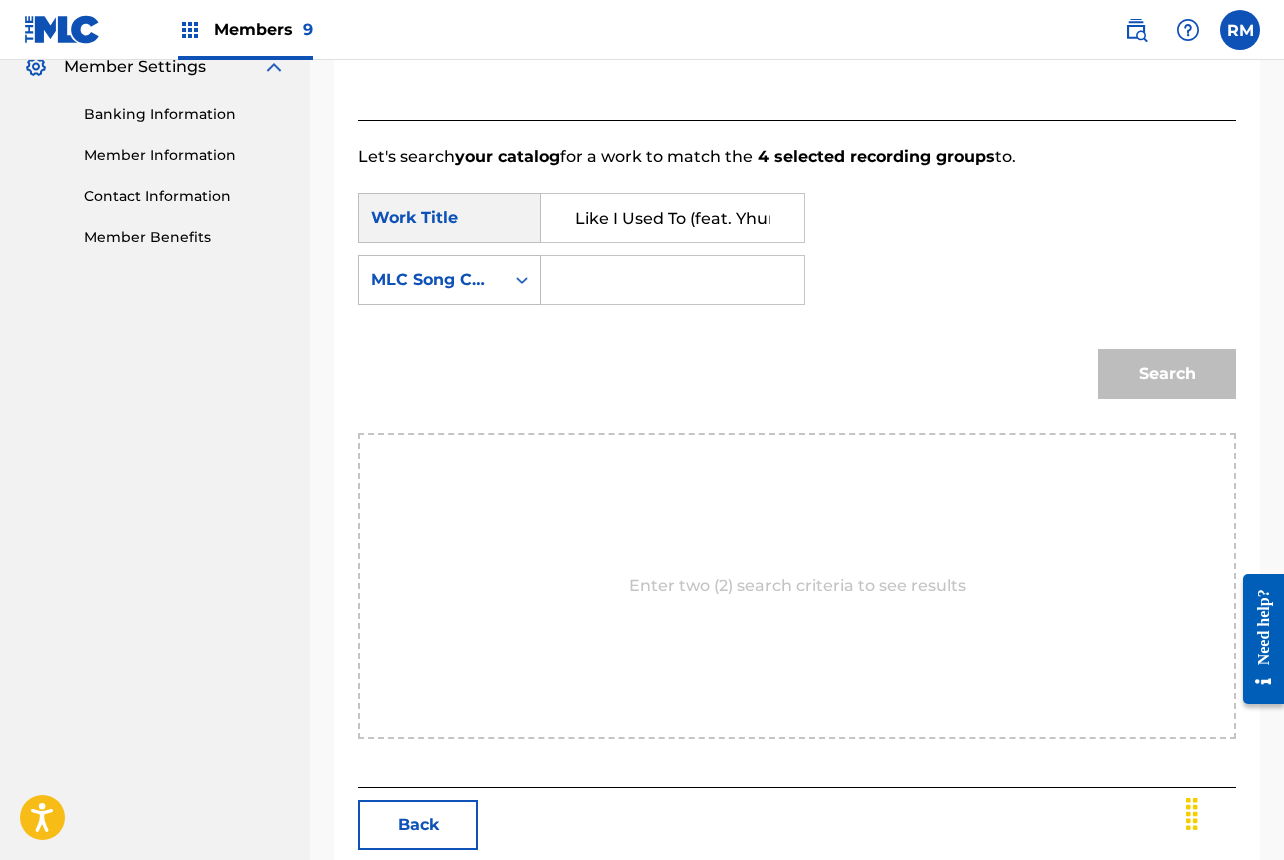 type on "Like I Used To (feat. Yhung T.O.)" 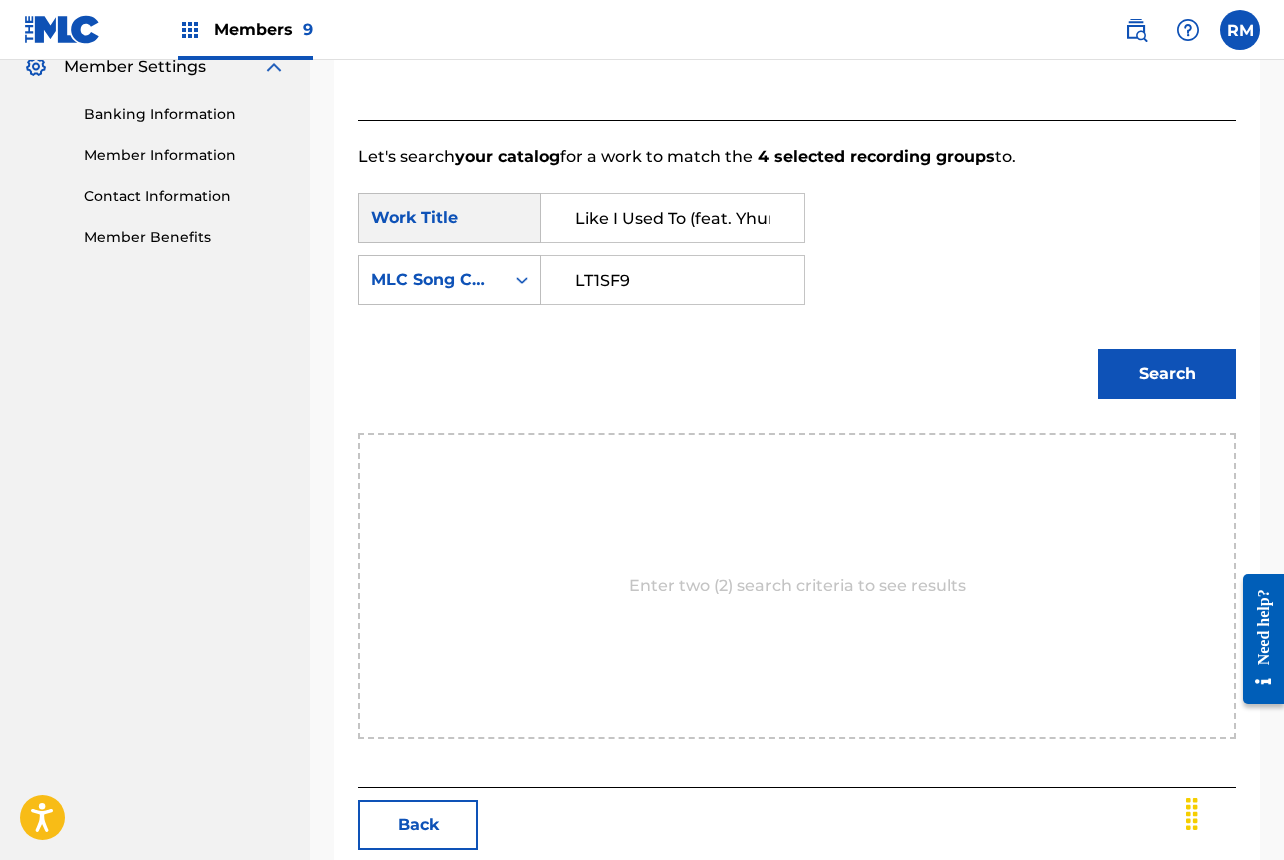 click on "LT1SF9" at bounding box center (672, 280) 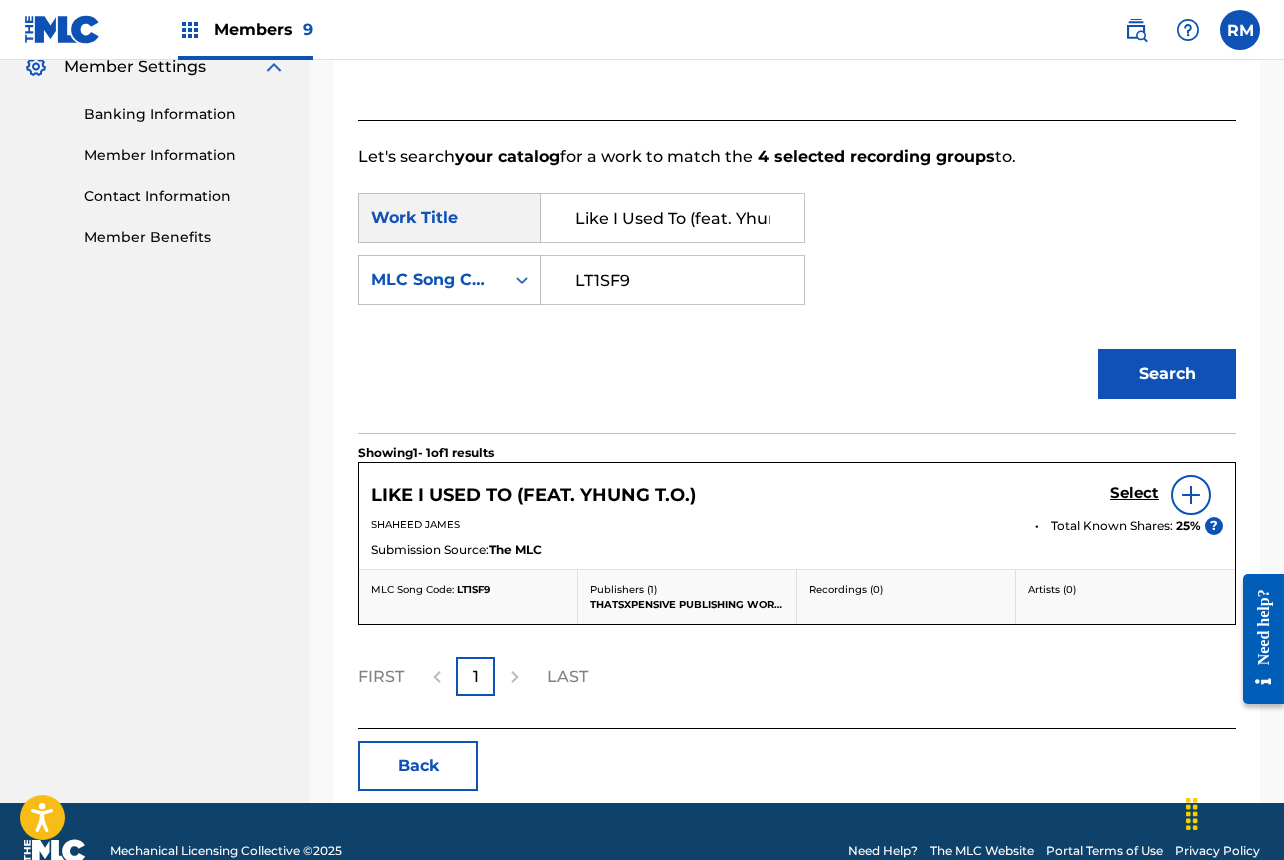 click on "Select" at bounding box center (1134, 493) 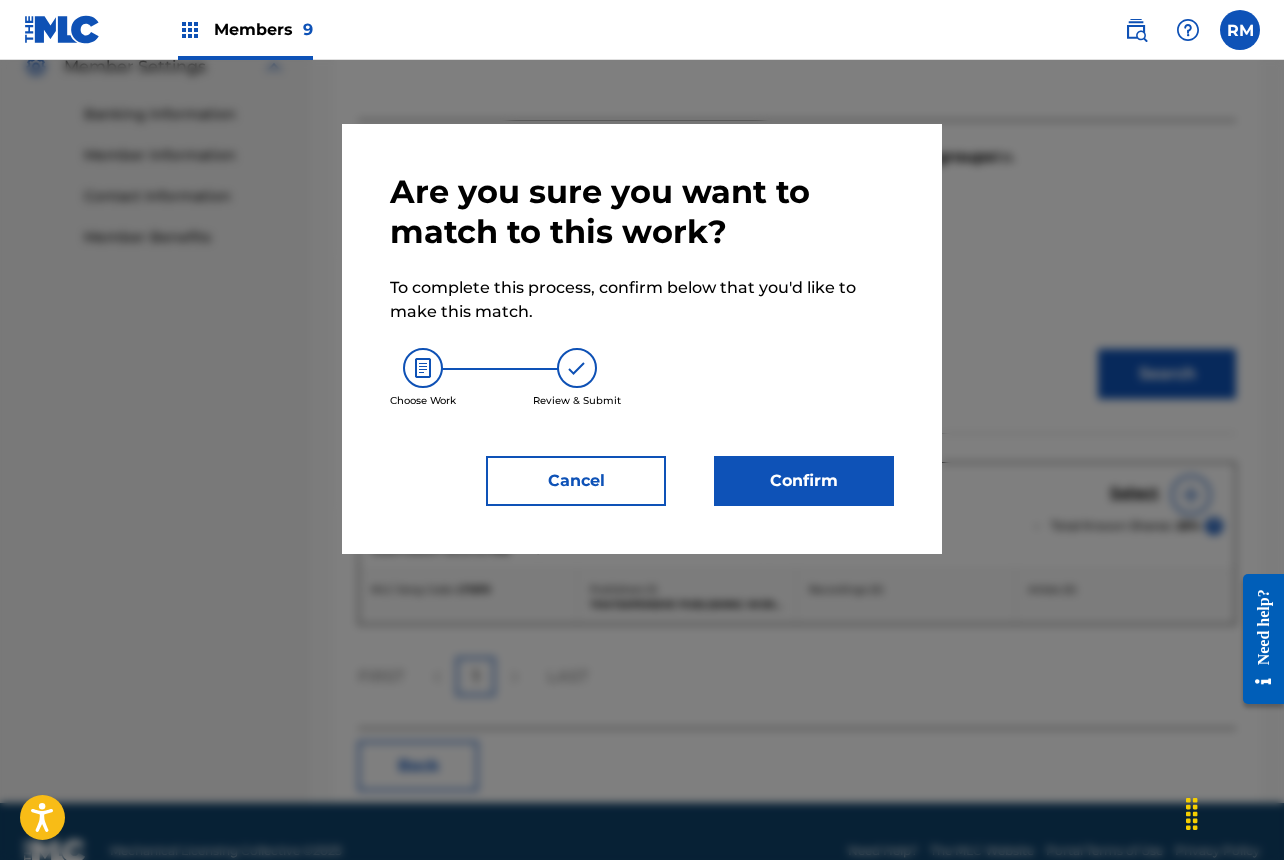 click on "Confirm" at bounding box center (804, 481) 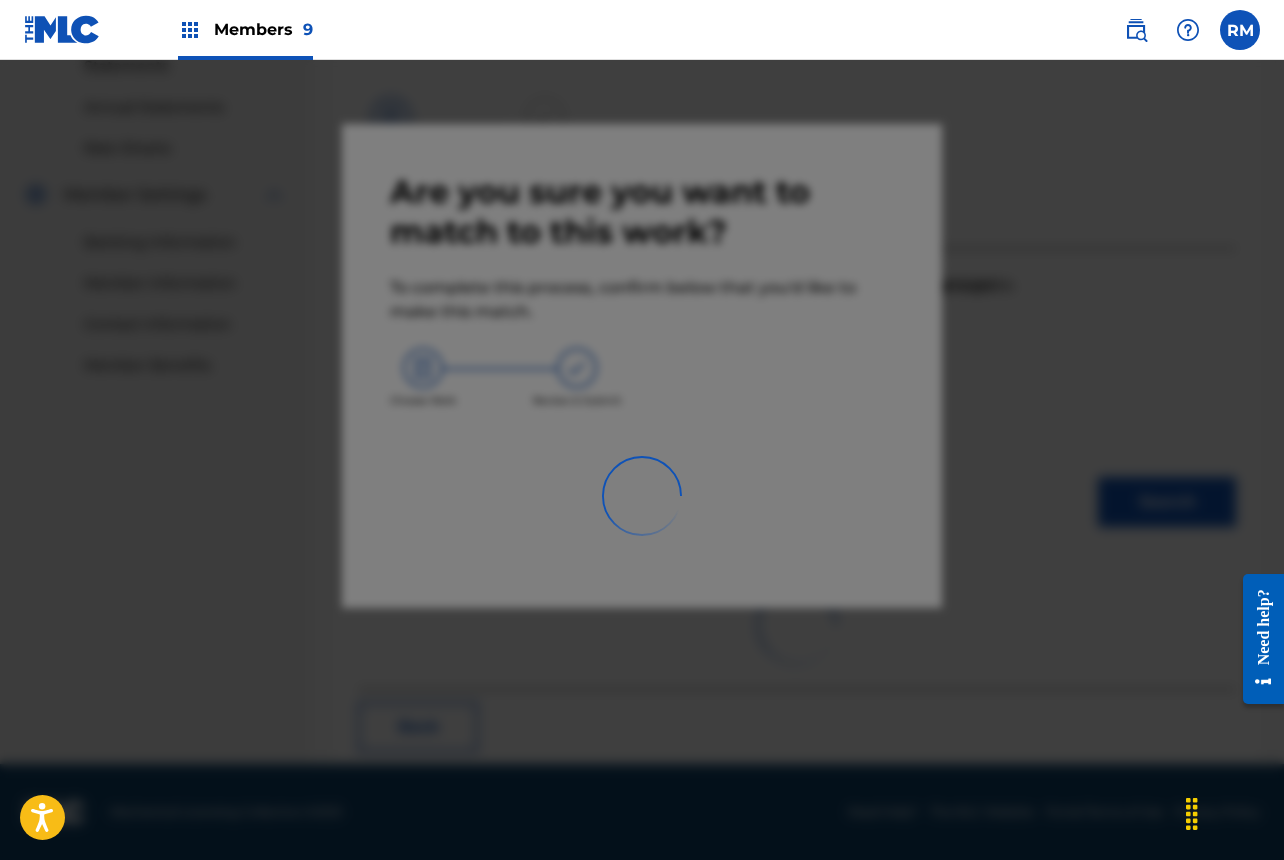 scroll, scrollTop: 67, scrollLeft: 0, axis: vertical 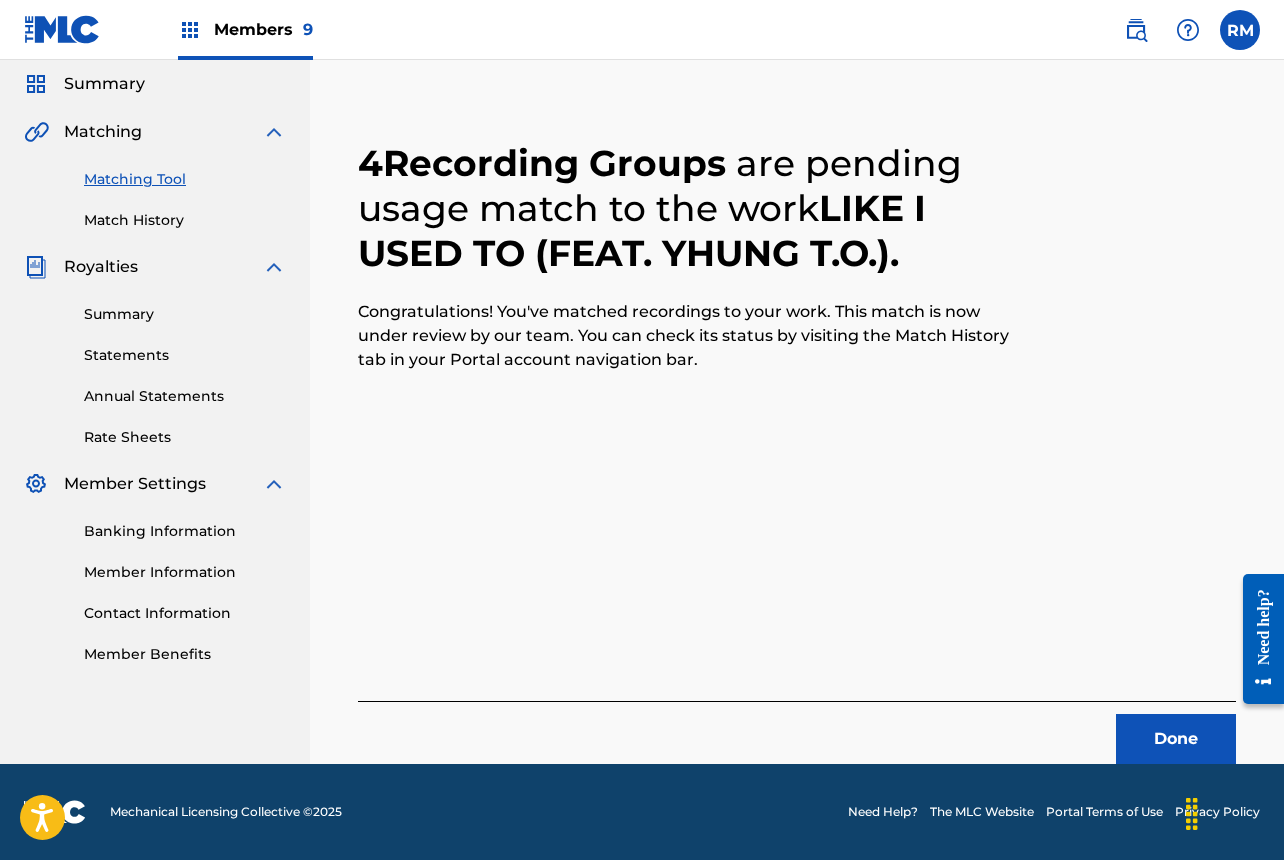 click on "Done" at bounding box center [1176, 739] 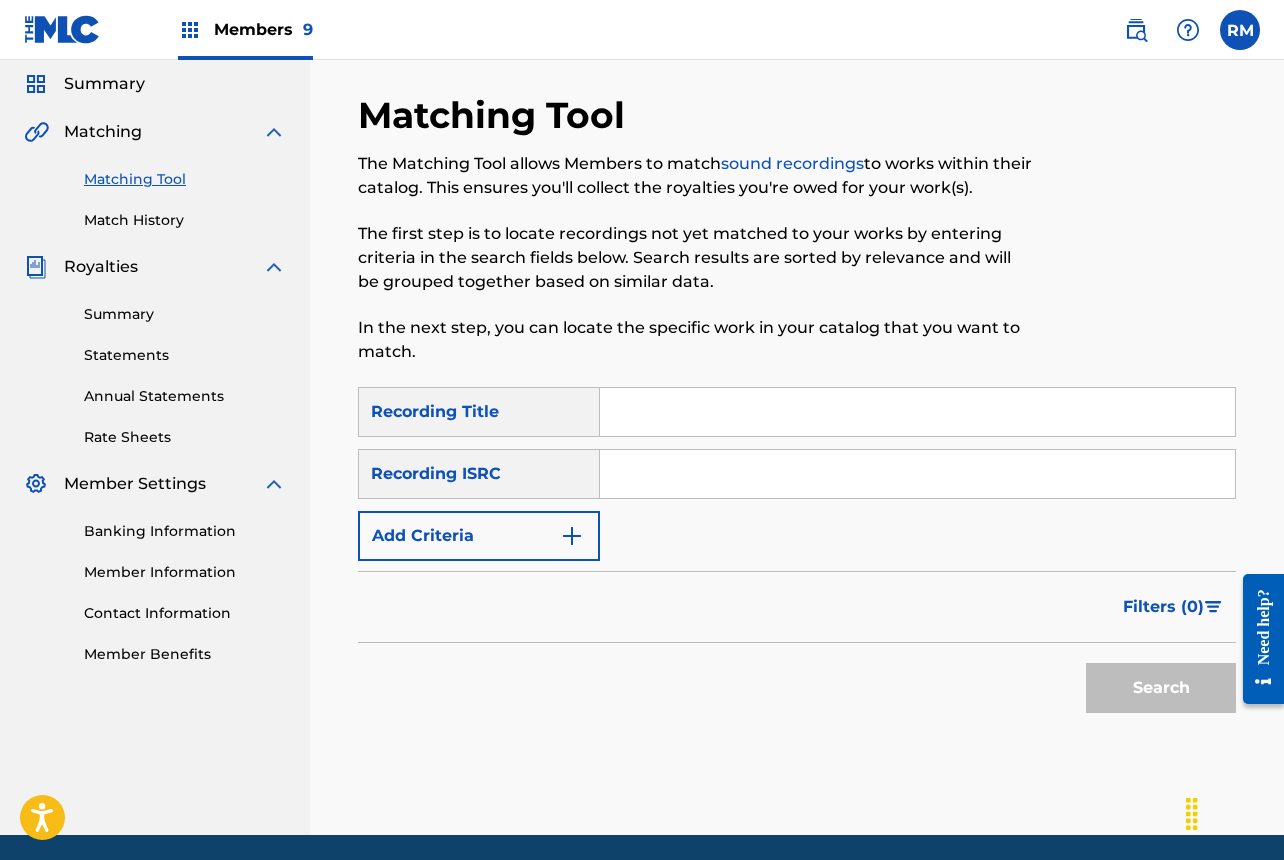 click at bounding box center (917, 474) 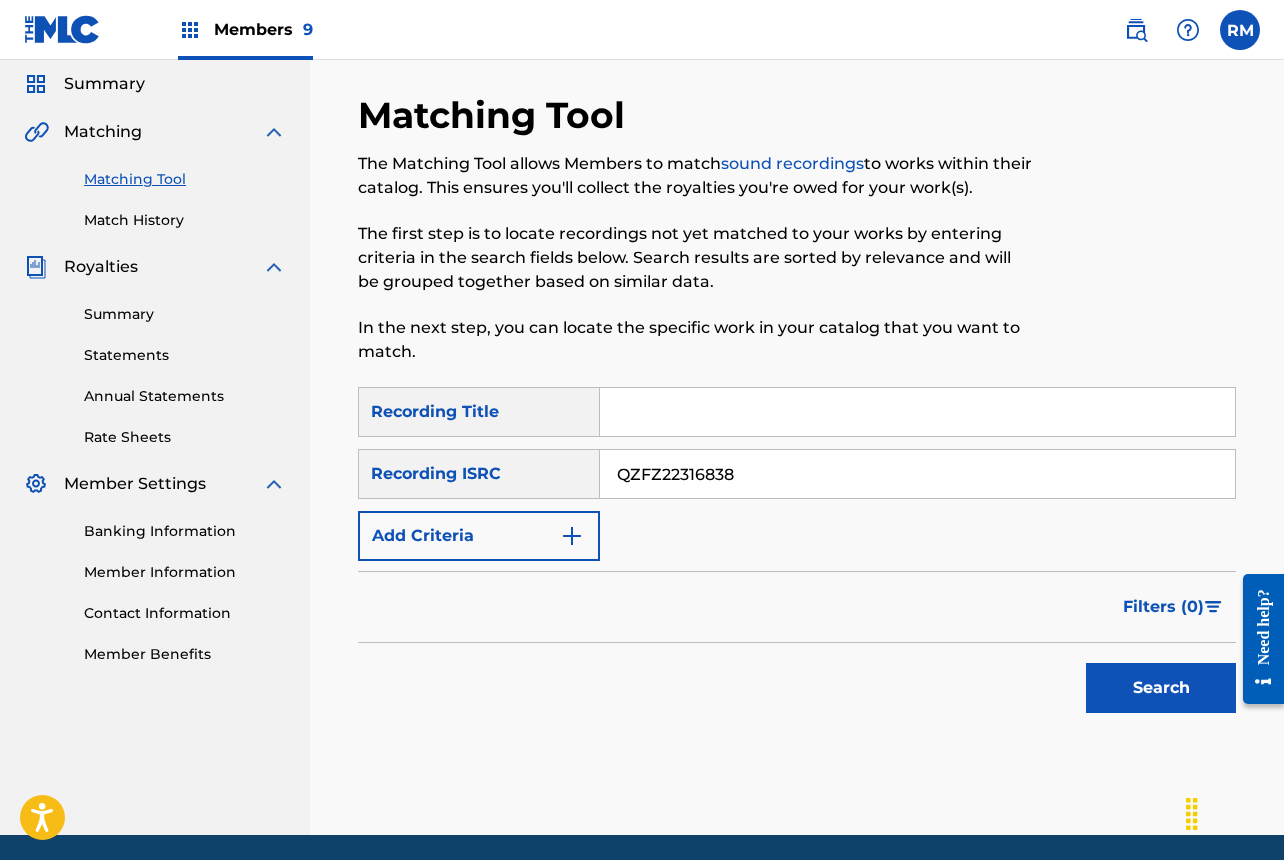 type on "QZFZ22316838" 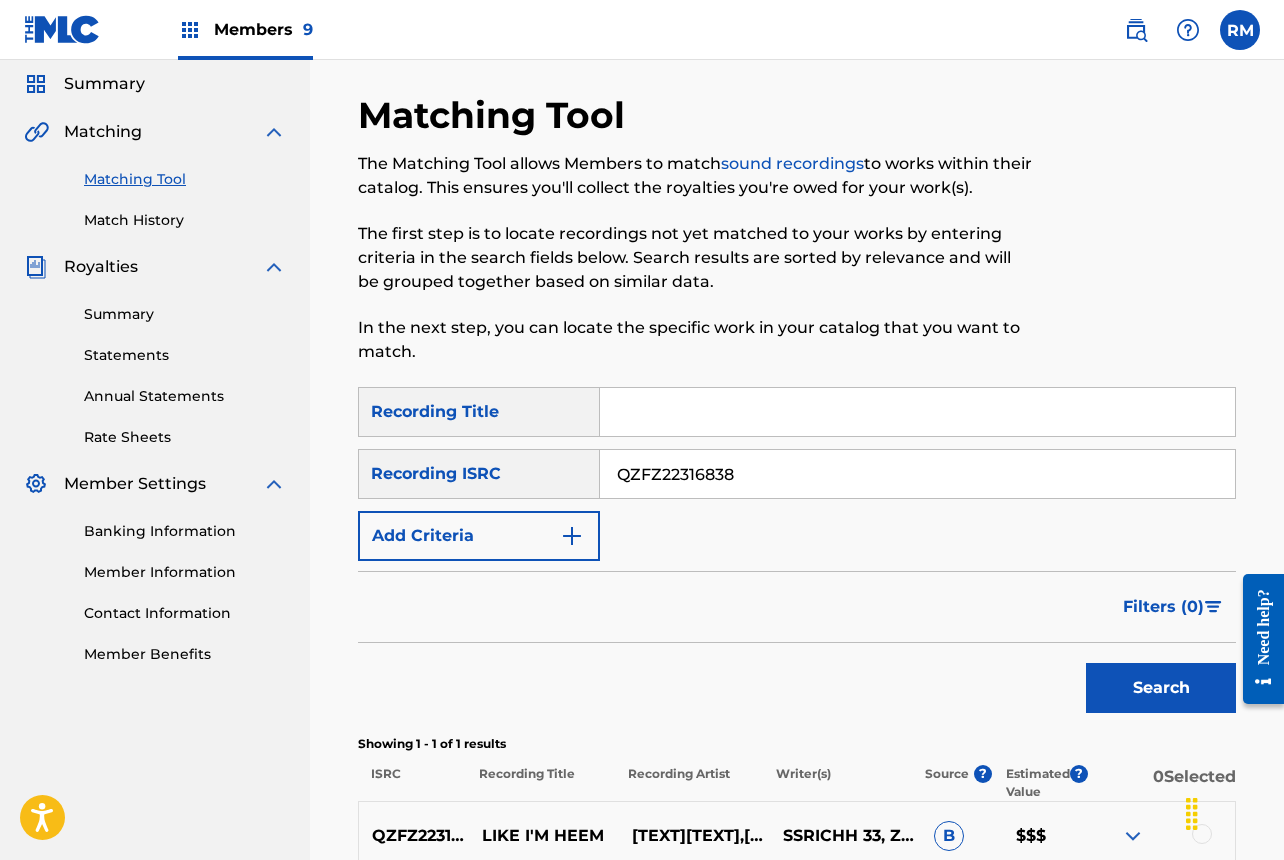 scroll, scrollTop: 274, scrollLeft: 0, axis: vertical 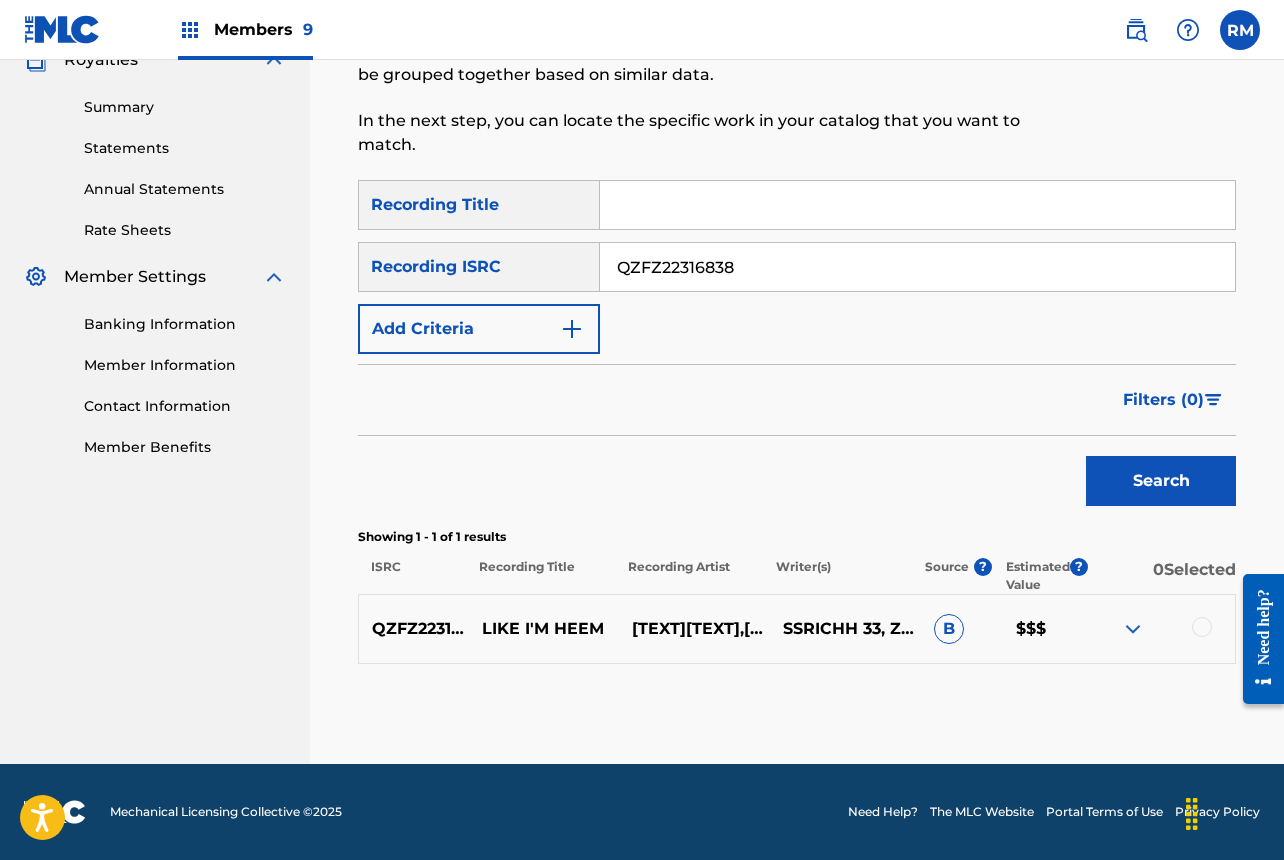 click at bounding box center [1202, 627] 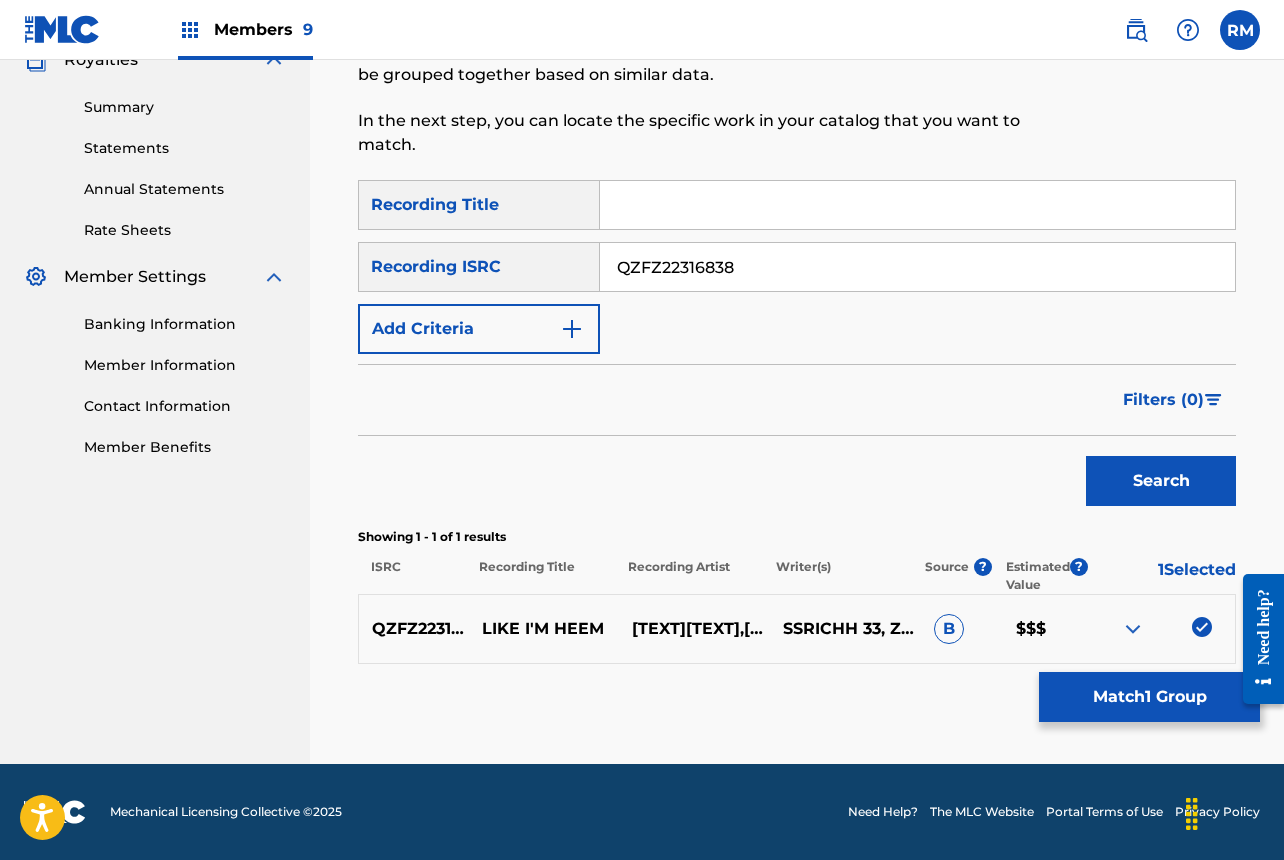 click on "Match  1 Group" at bounding box center (1149, 697) 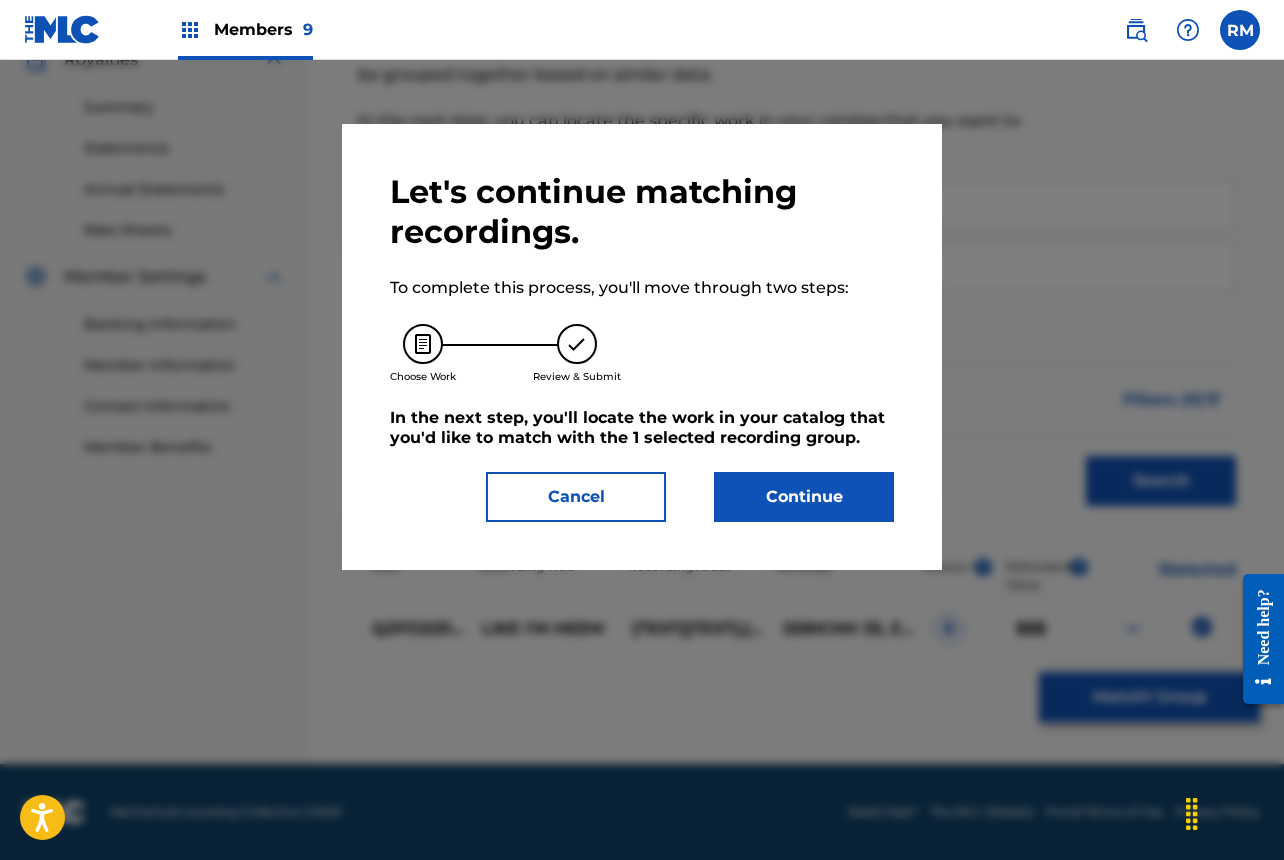 click on "Continue" at bounding box center (804, 497) 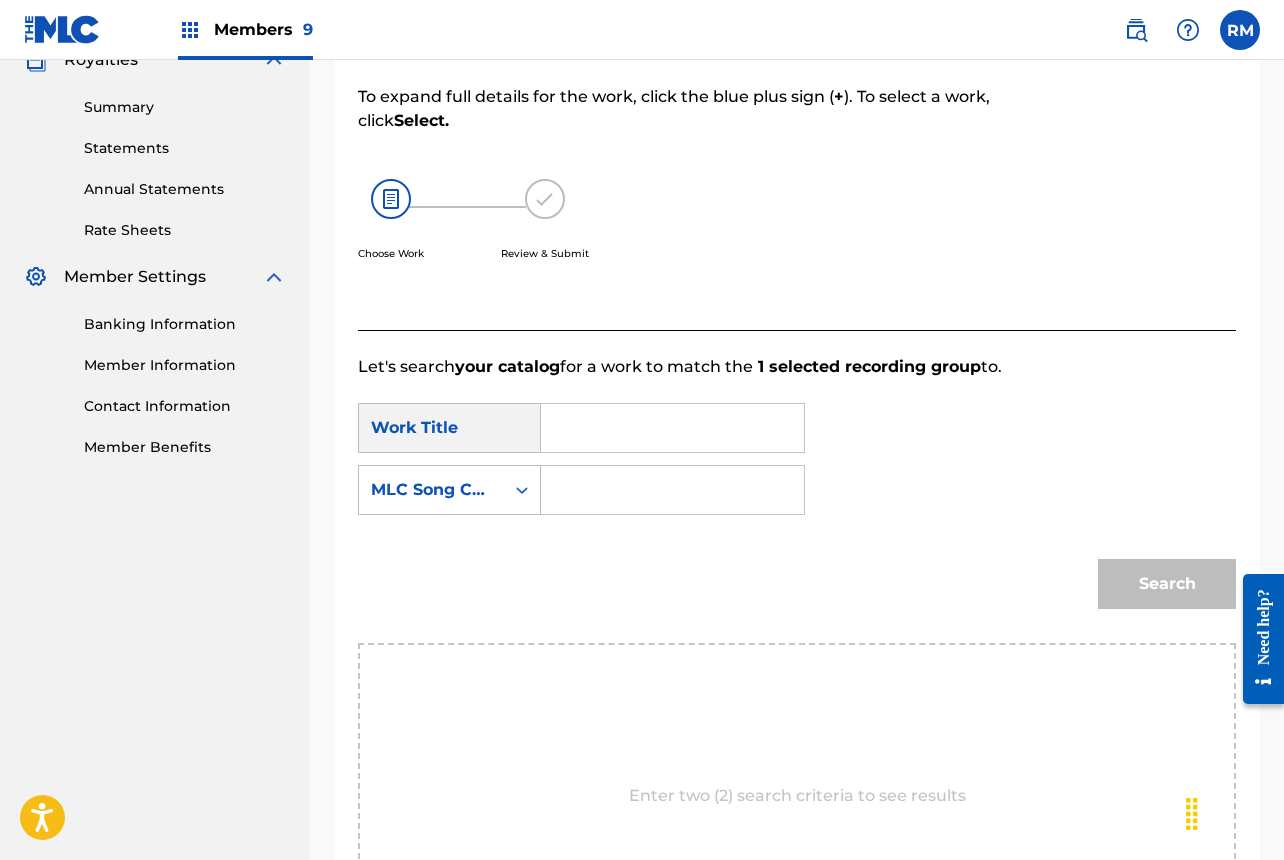 click at bounding box center (672, 428) 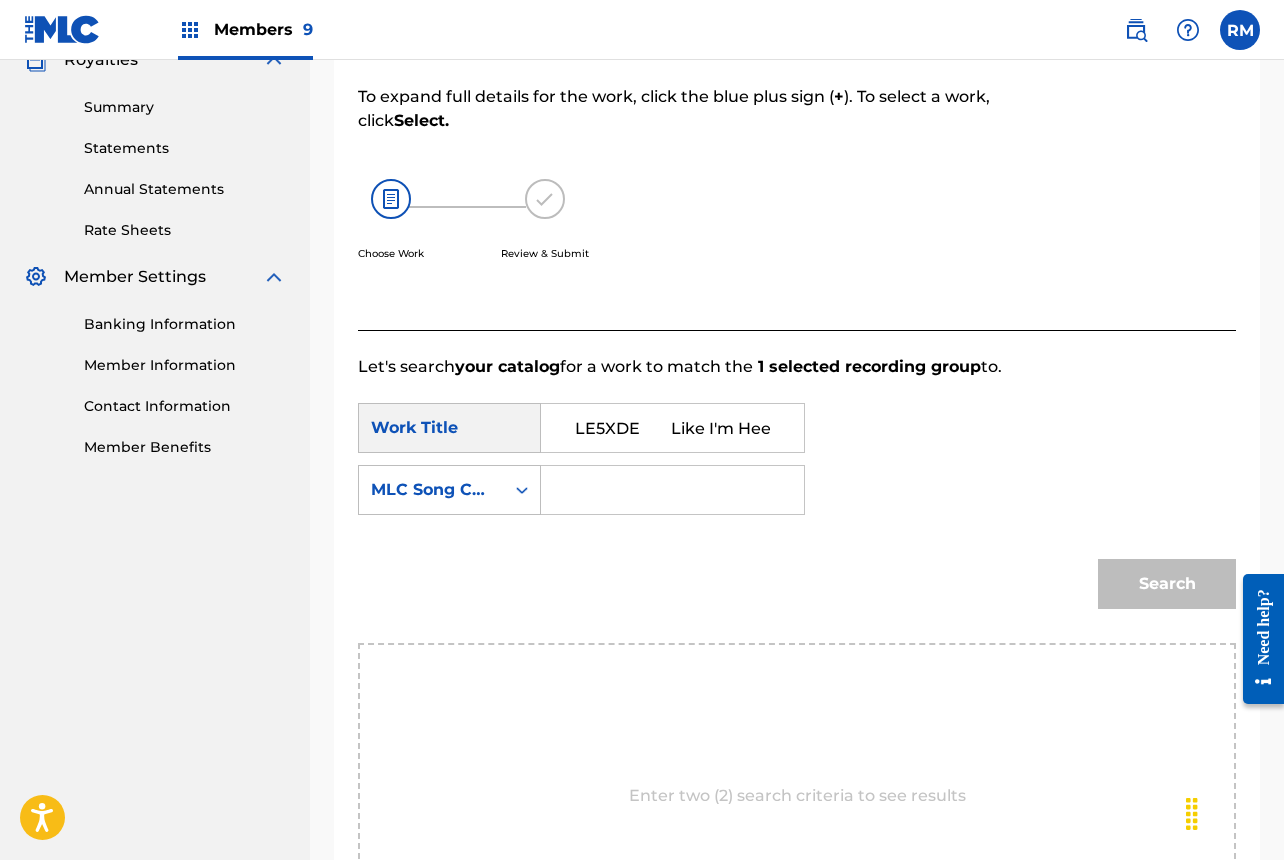 click on "LE5XDE	Like I'm Heem" at bounding box center [672, 428] 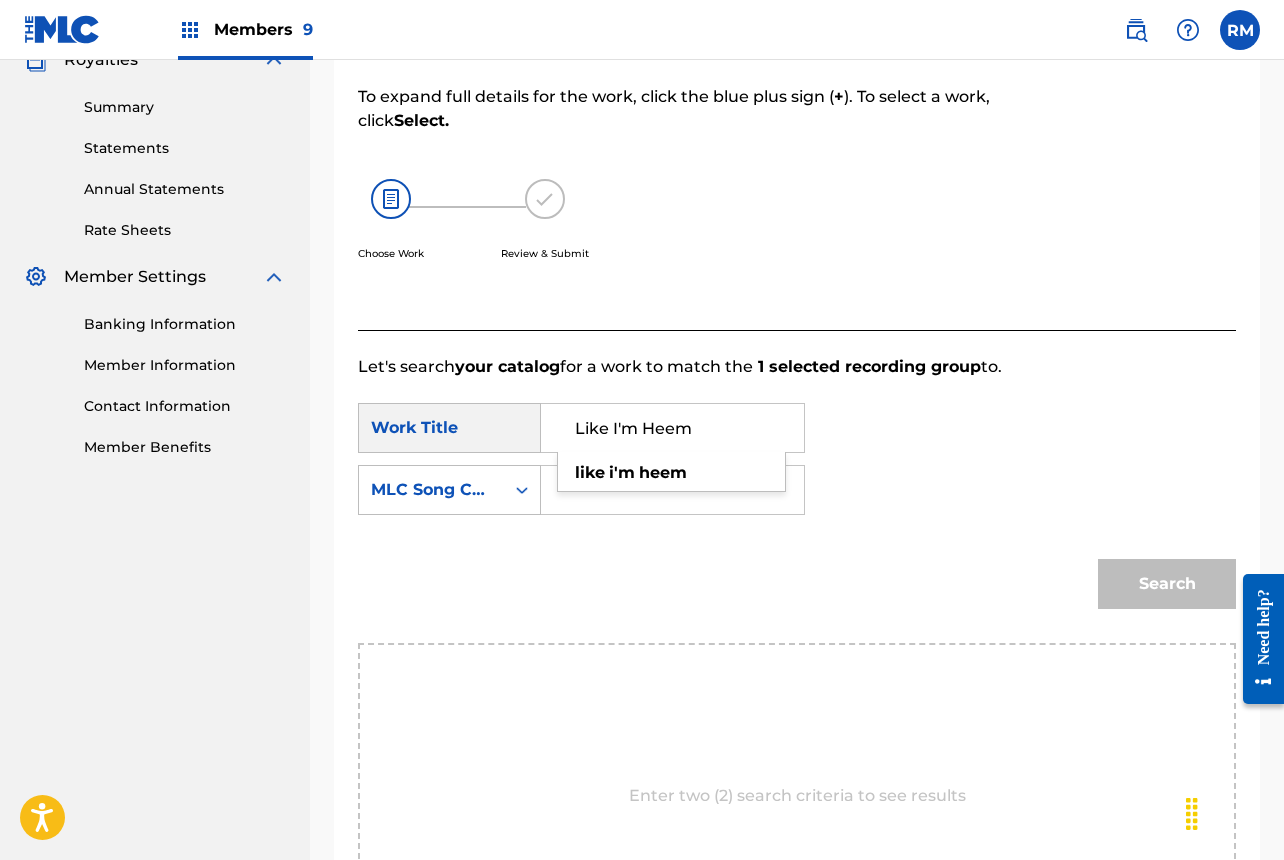 type on "Like I'm Heem" 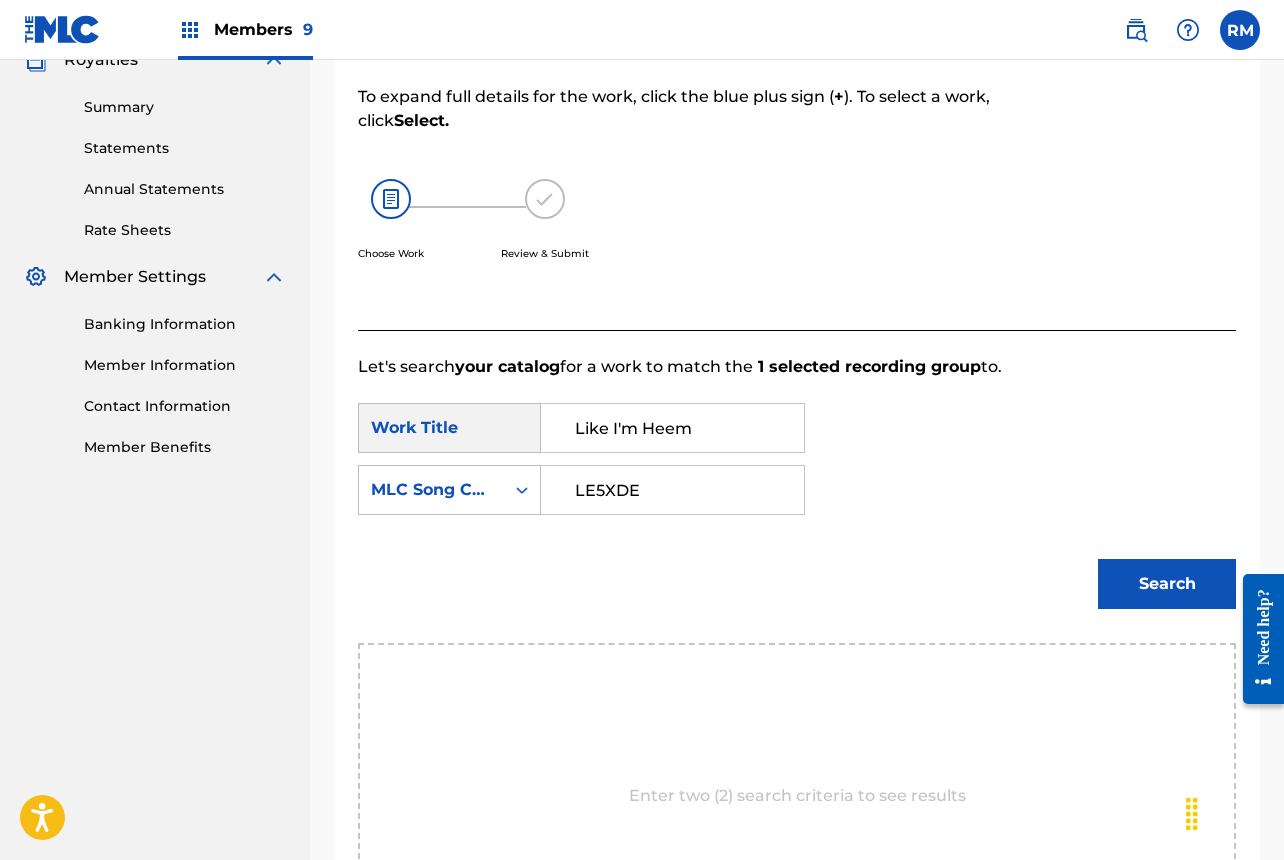 click on "LE5XDE" at bounding box center (672, 490) 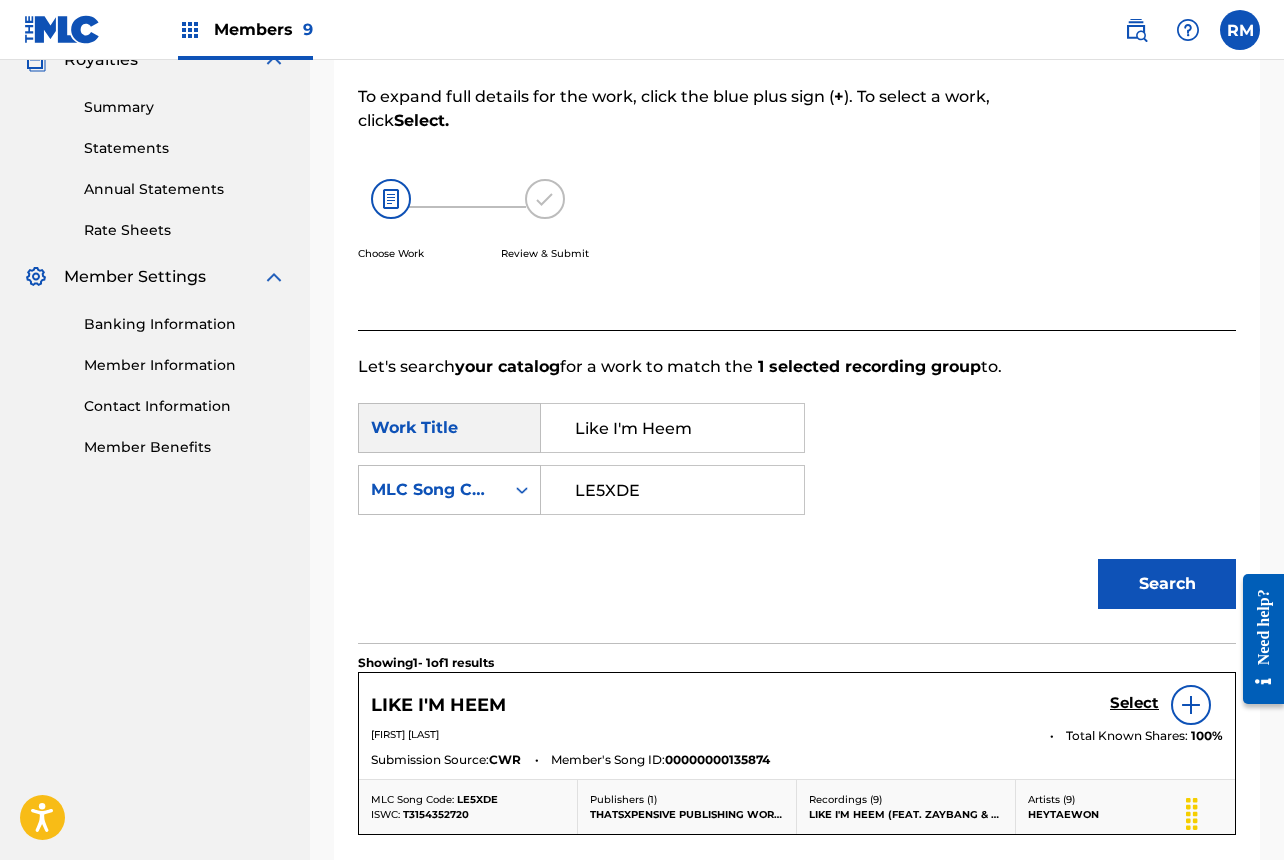 scroll, scrollTop: 523, scrollLeft: 0, axis: vertical 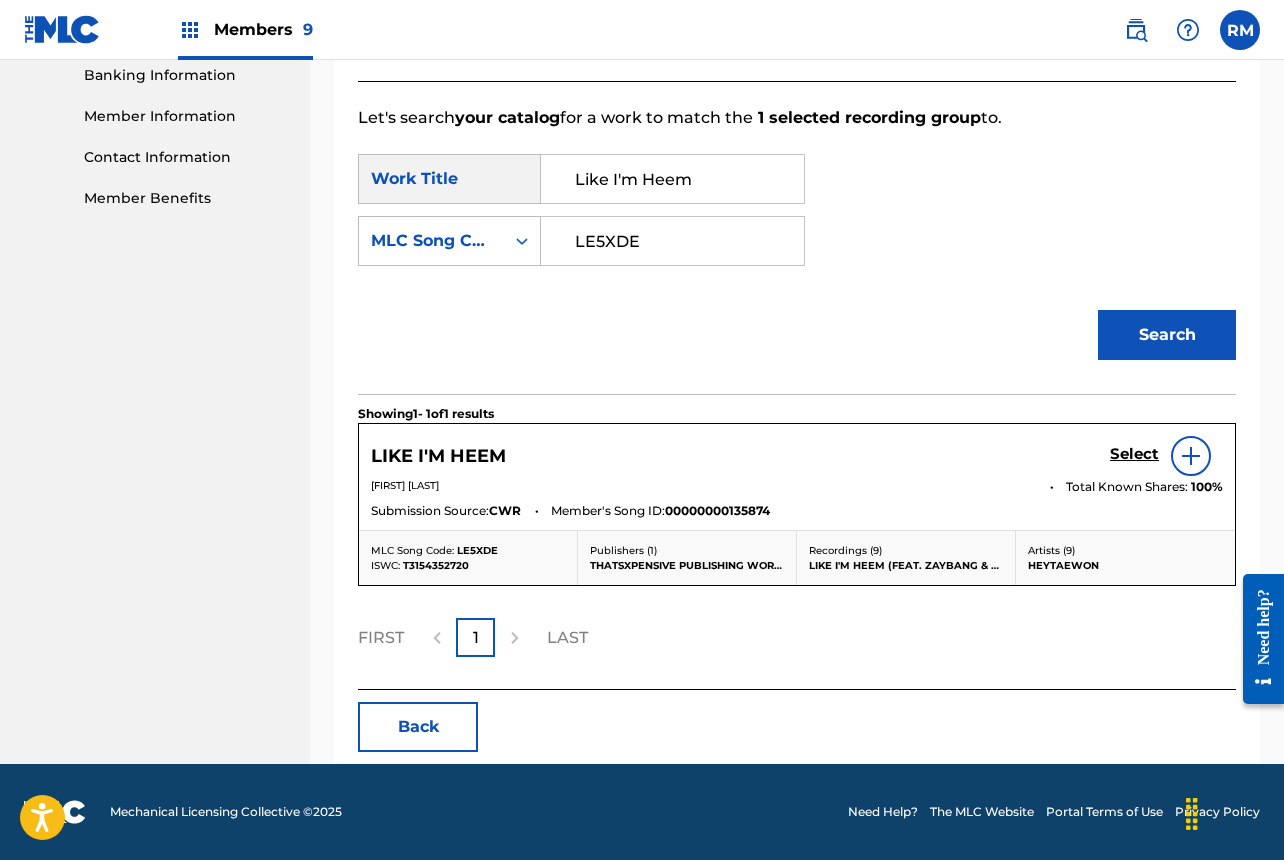click on "Select" at bounding box center (1166, 456) 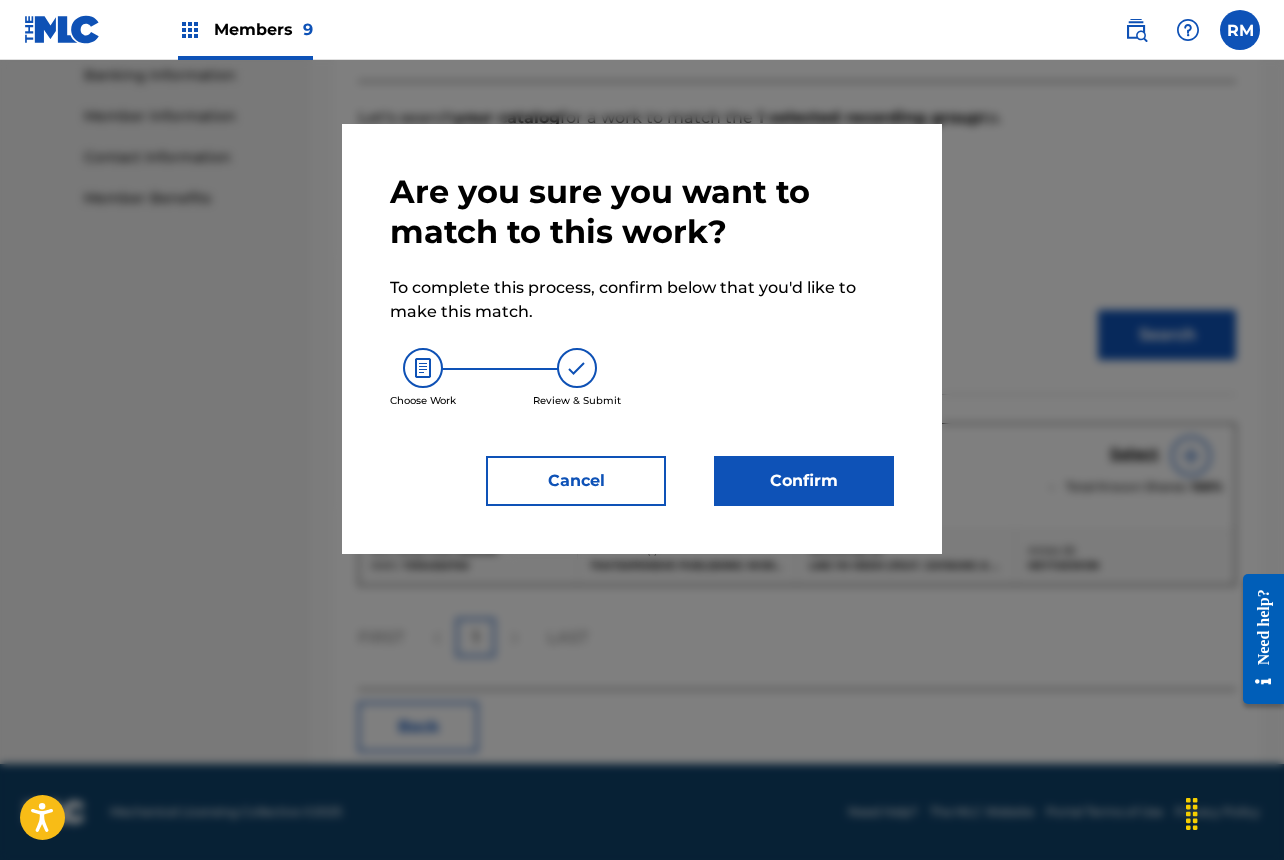click on "Confirm" at bounding box center [804, 481] 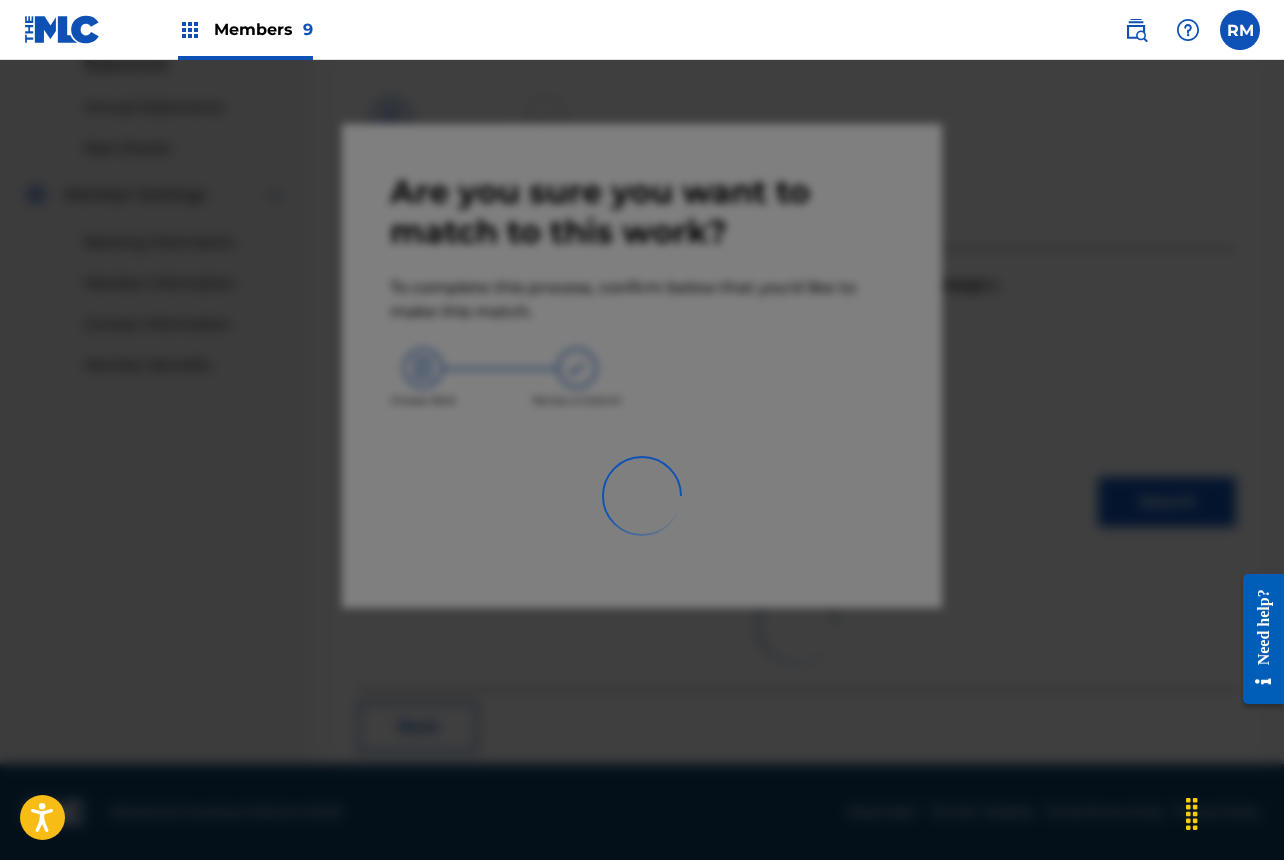 scroll, scrollTop: 67, scrollLeft: 0, axis: vertical 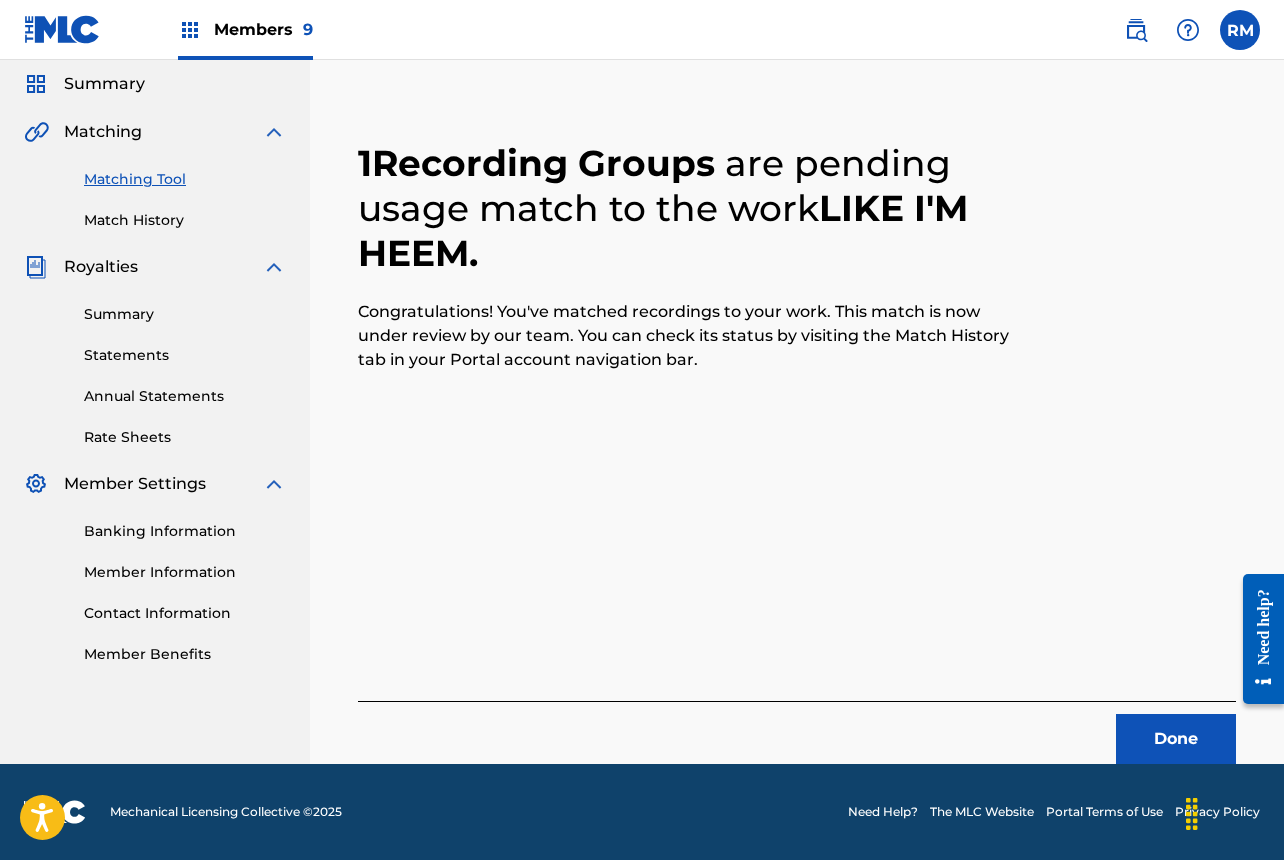 click on "Done" at bounding box center [1176, 739] 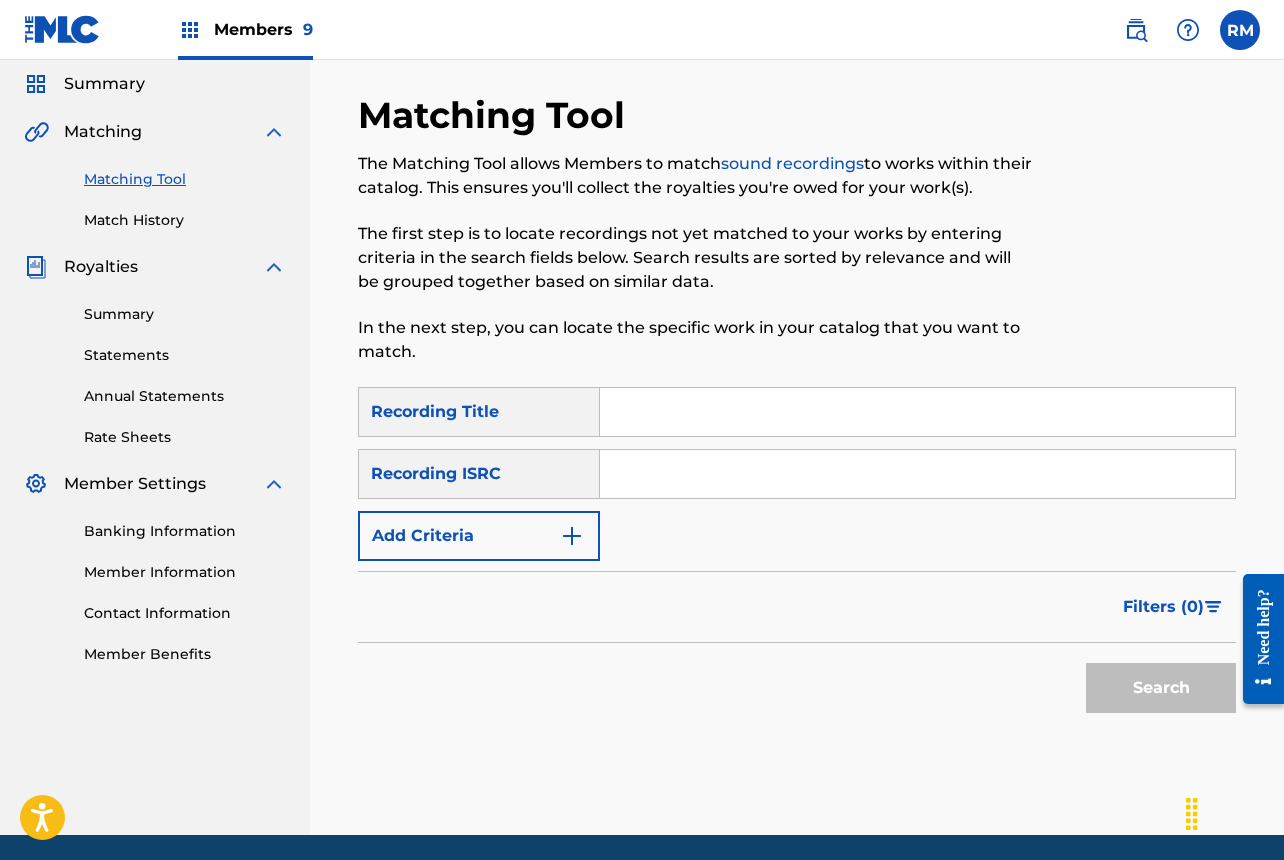click at bounding box center (917, 474) 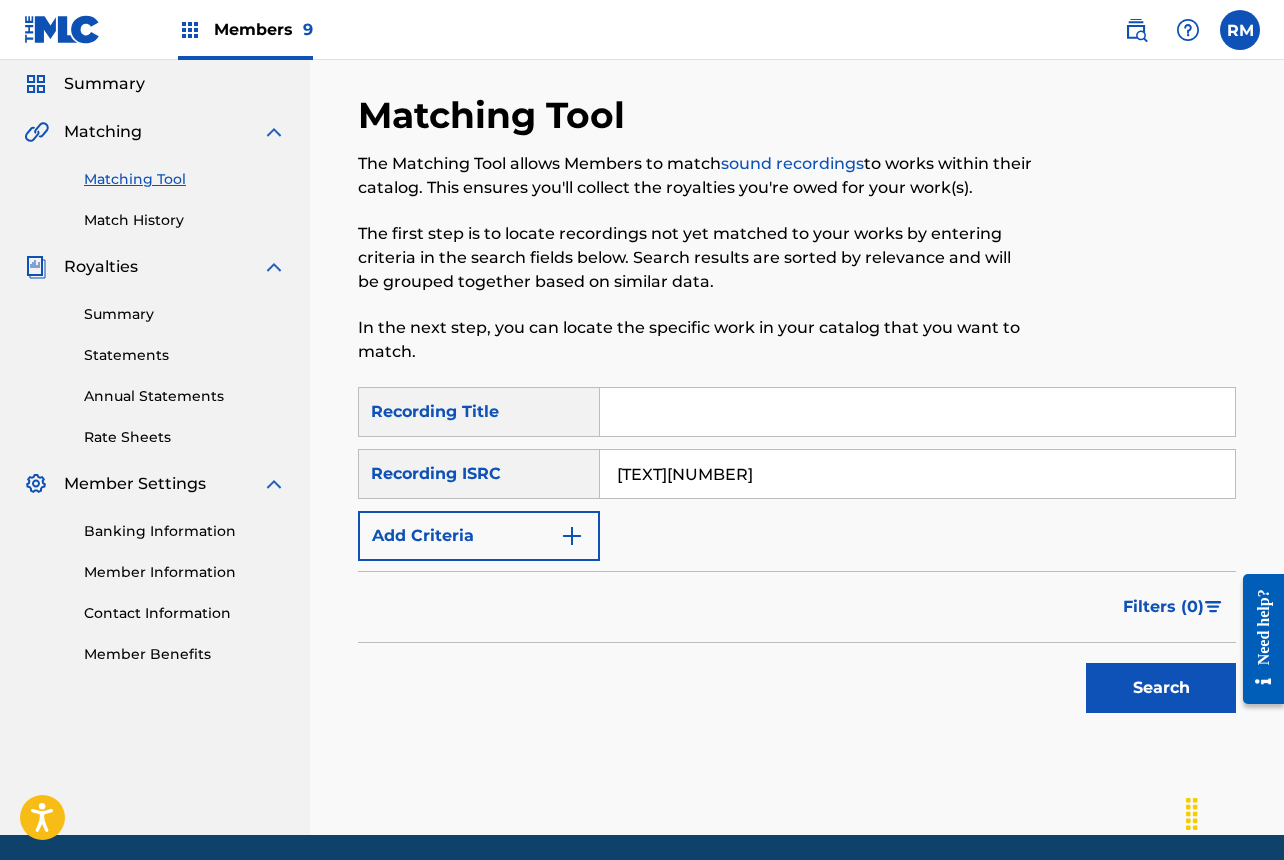 type on "[TEXT][NUMBER]" 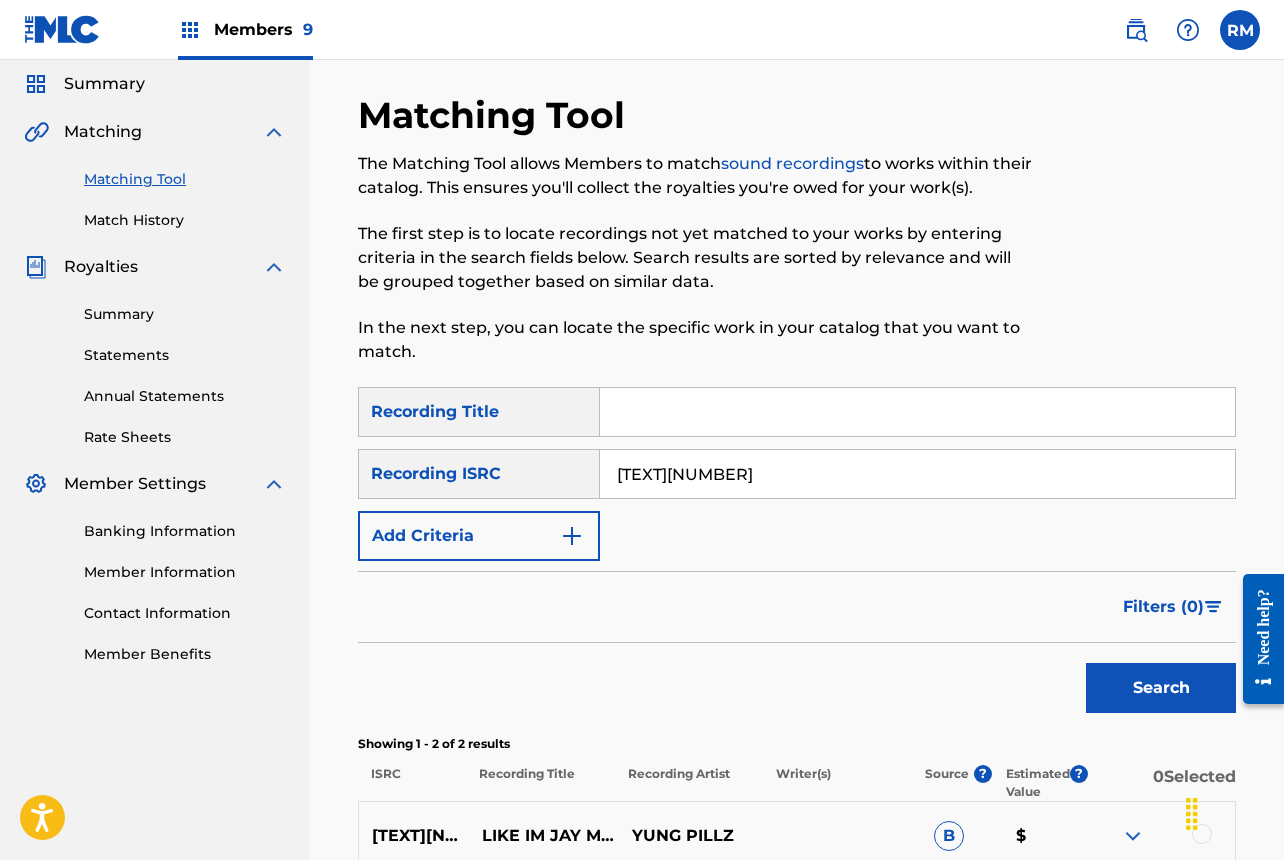 scroll, scrollTop: 344, scrollLeft: 0, axis: vertical 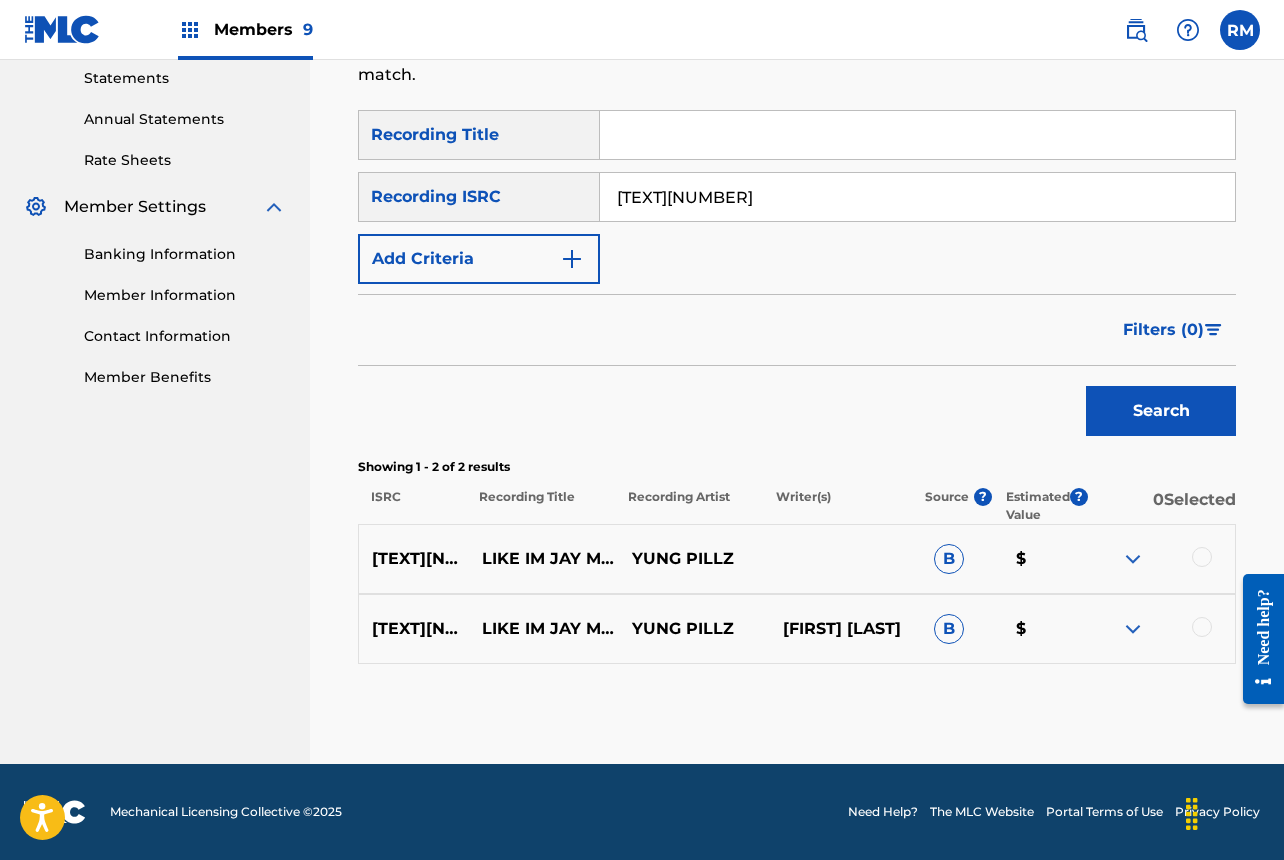 click at bounding box center [1202, 557] 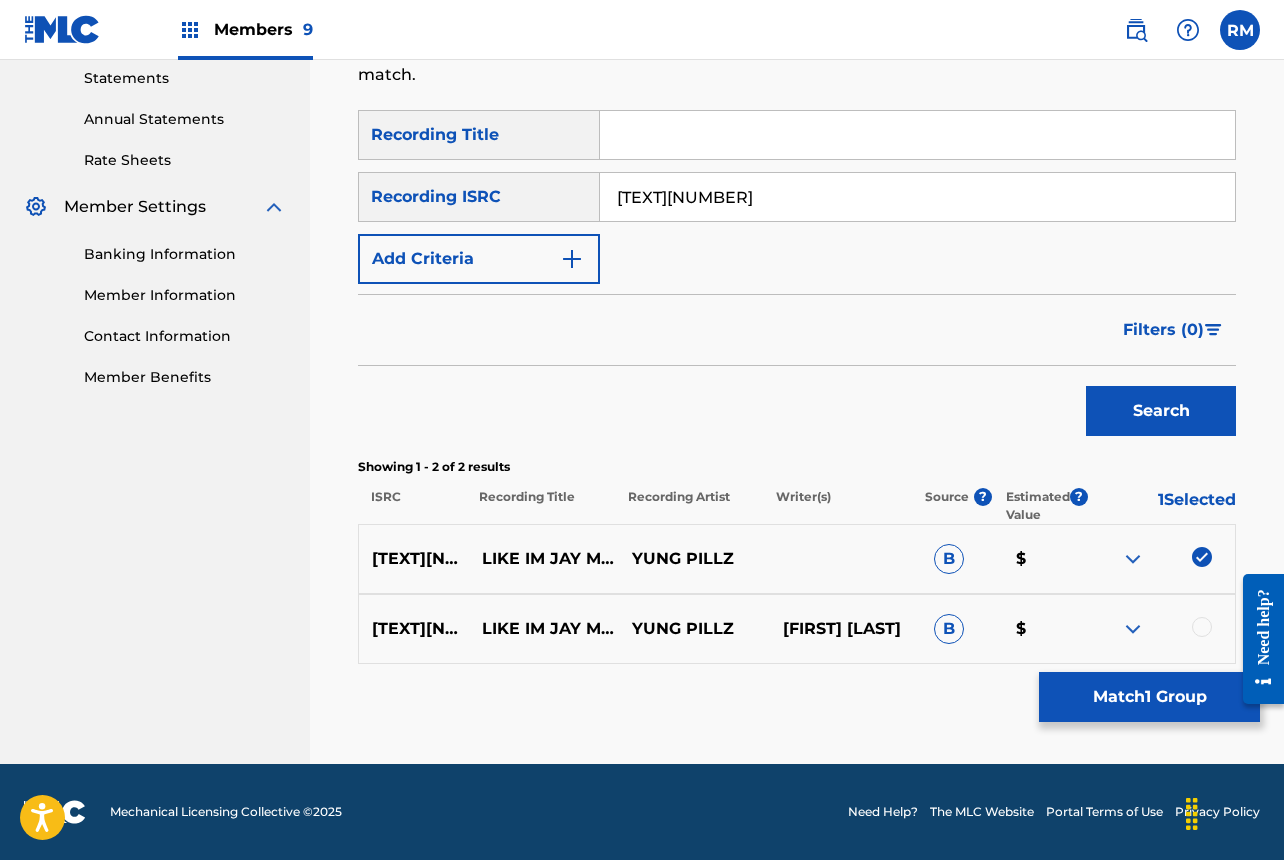 click at bounding box center [1202, 627] 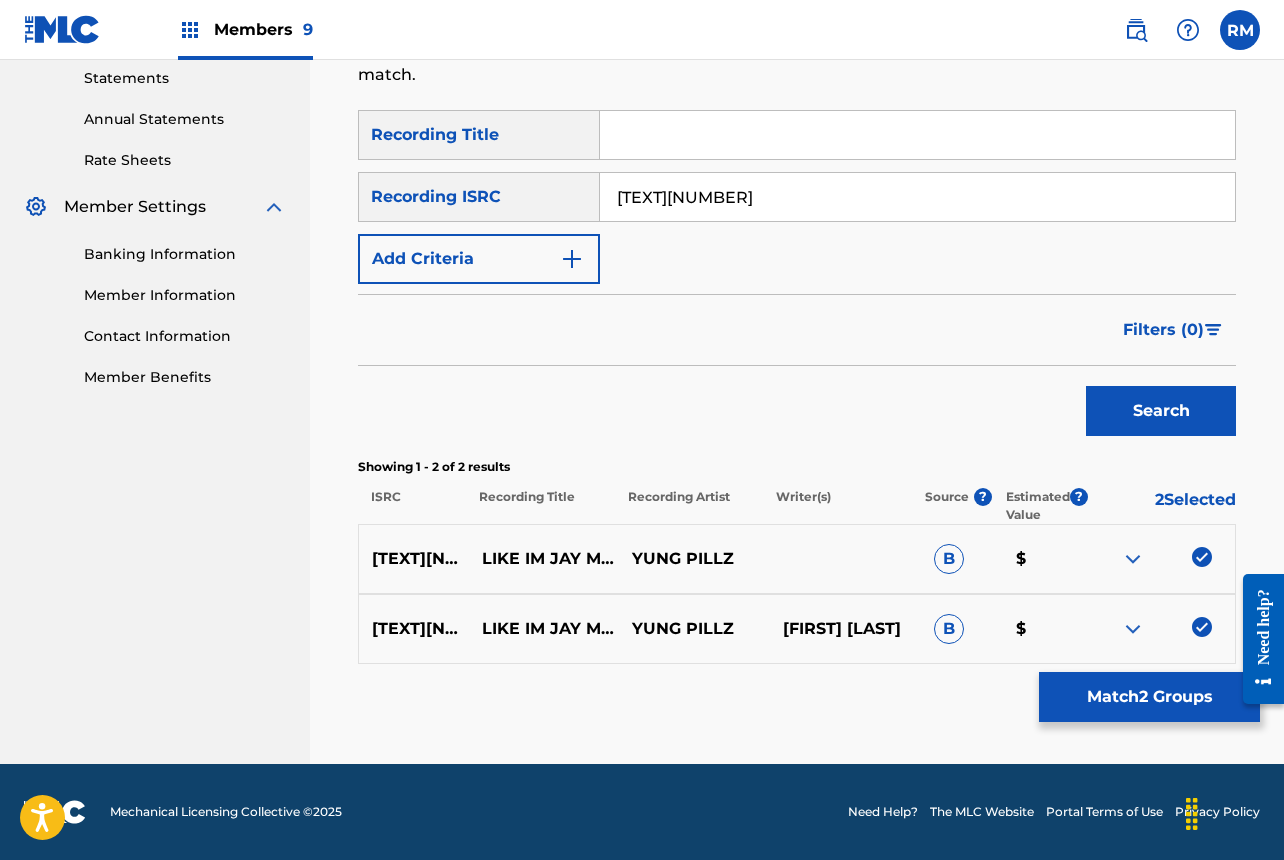 click on "Match  2 Groups" at bounding box center [1149, 697] 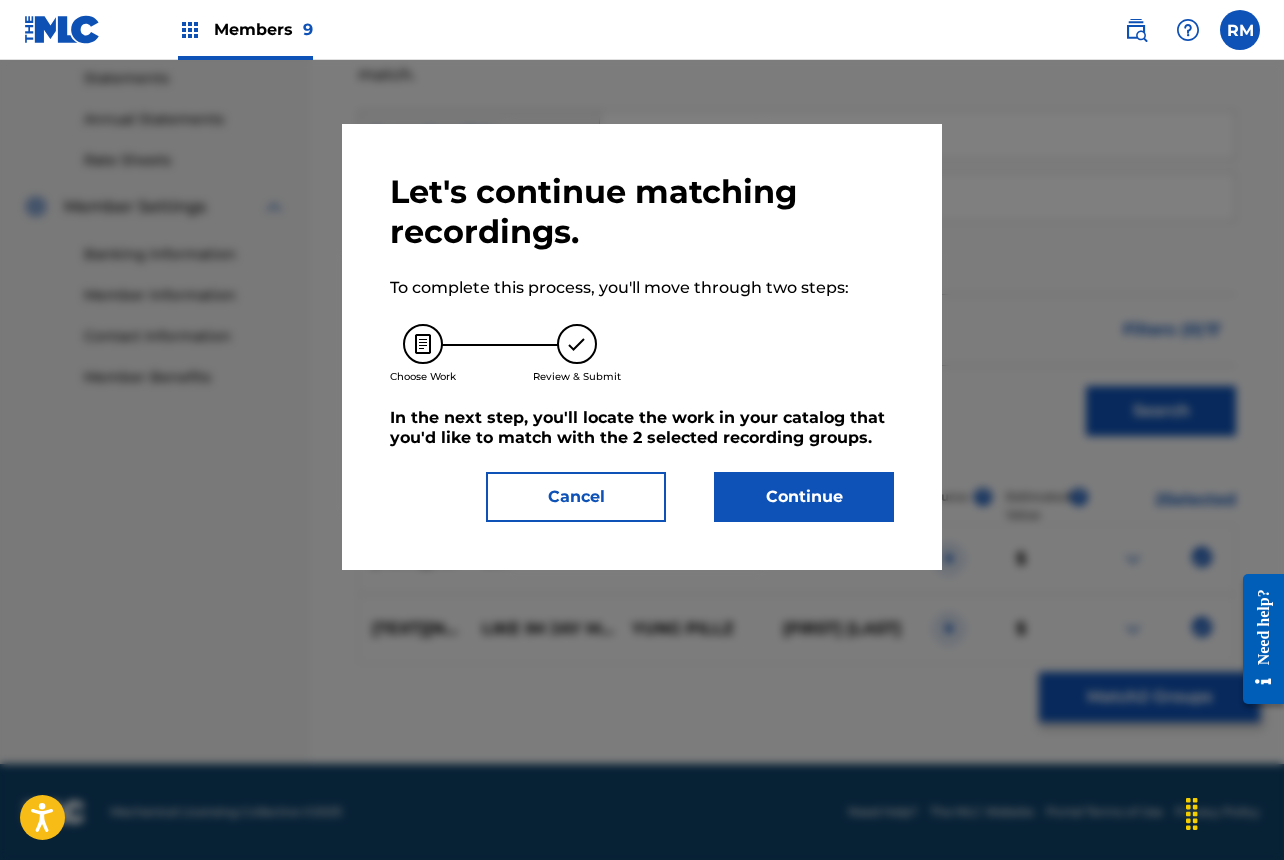 click on "Continue" at bounding box center [804, 497] 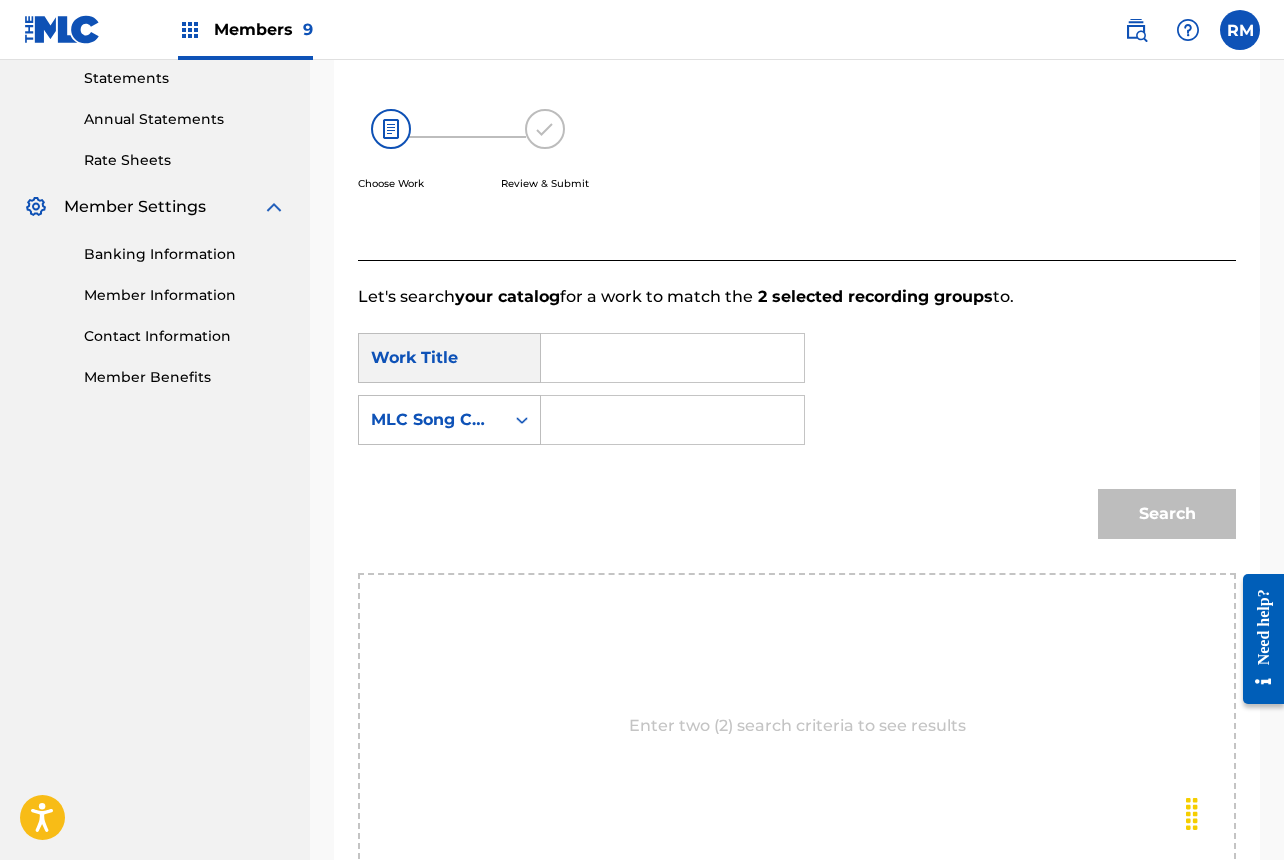 click at bounding box center [672, 358] 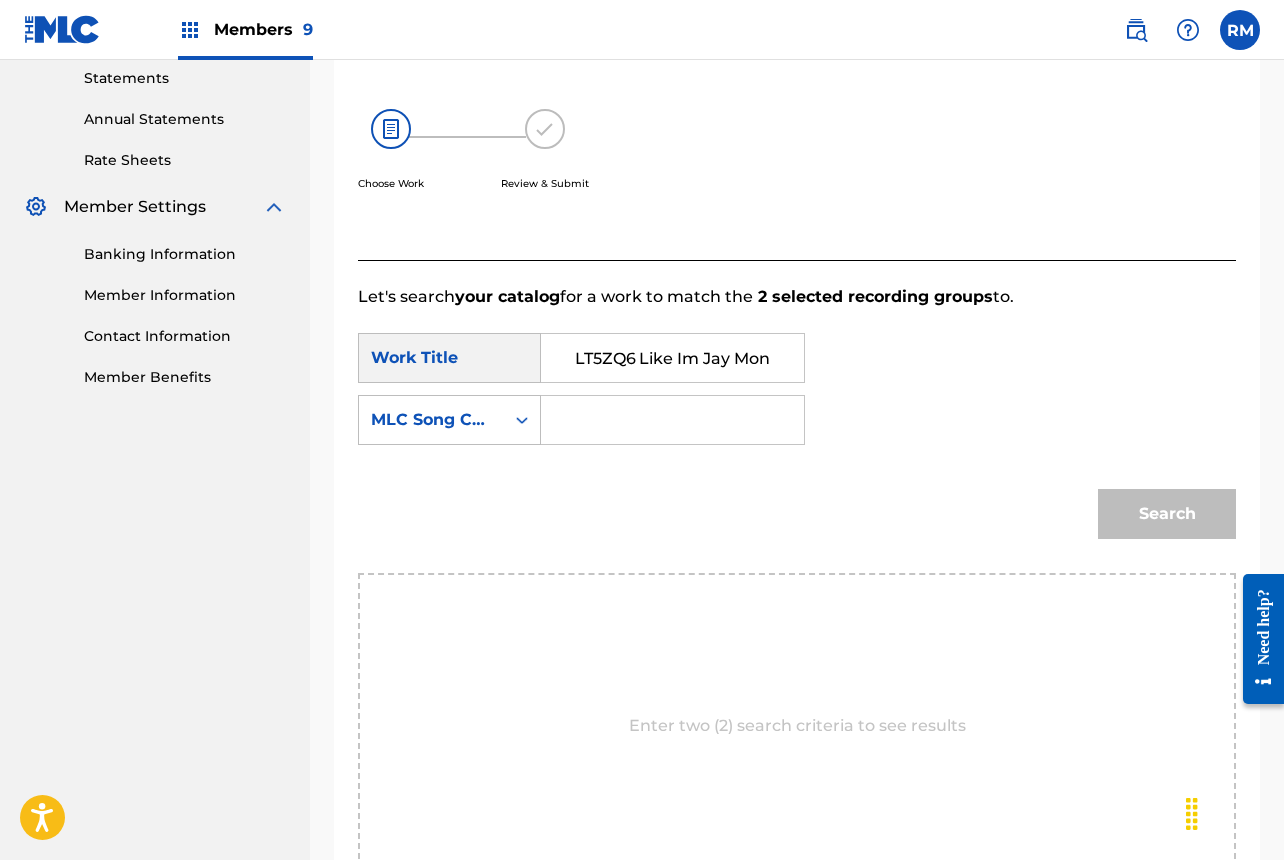 scroll, scrollTop: 0, scrollLeft: 17, axis: horizontal 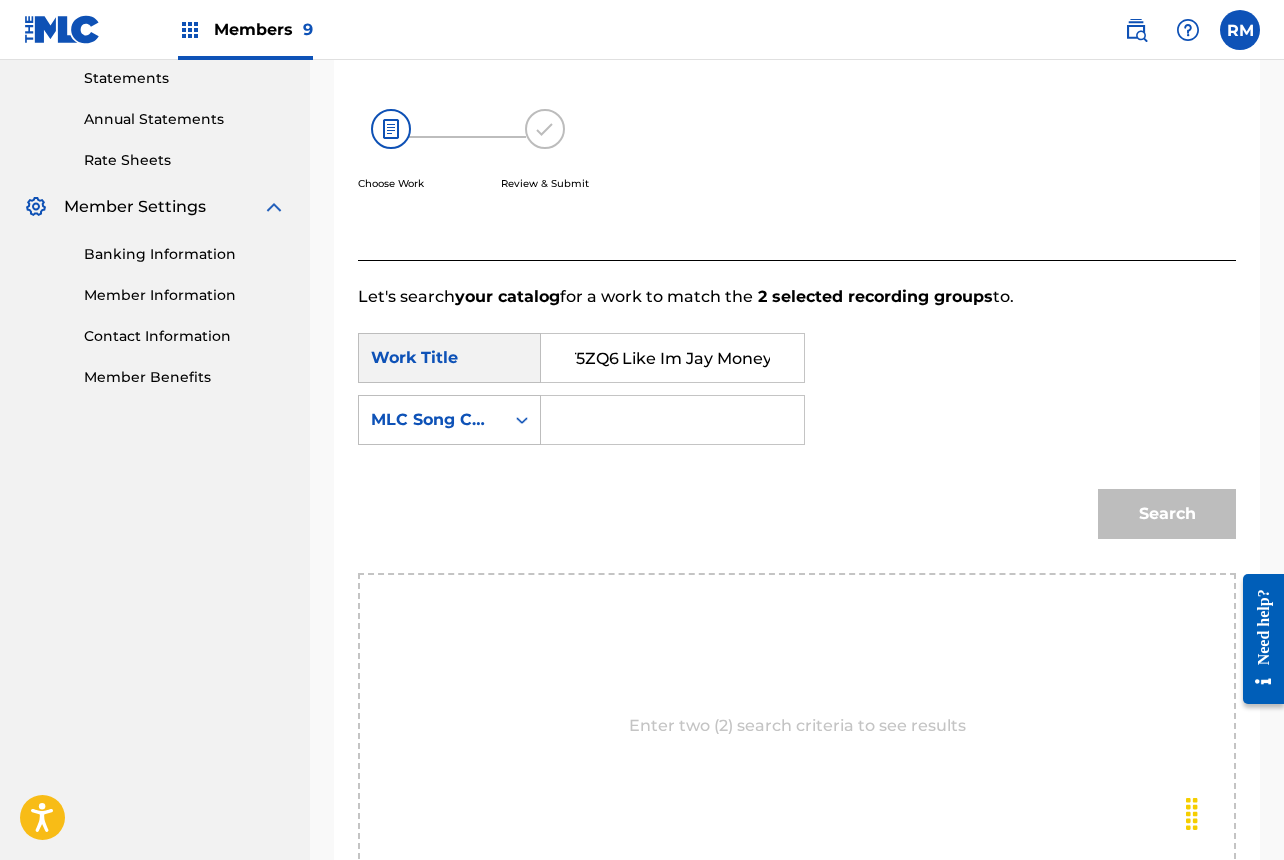 click on "LT5ZQ6	Like Im Jay Money" at bounding box center (672, 358) 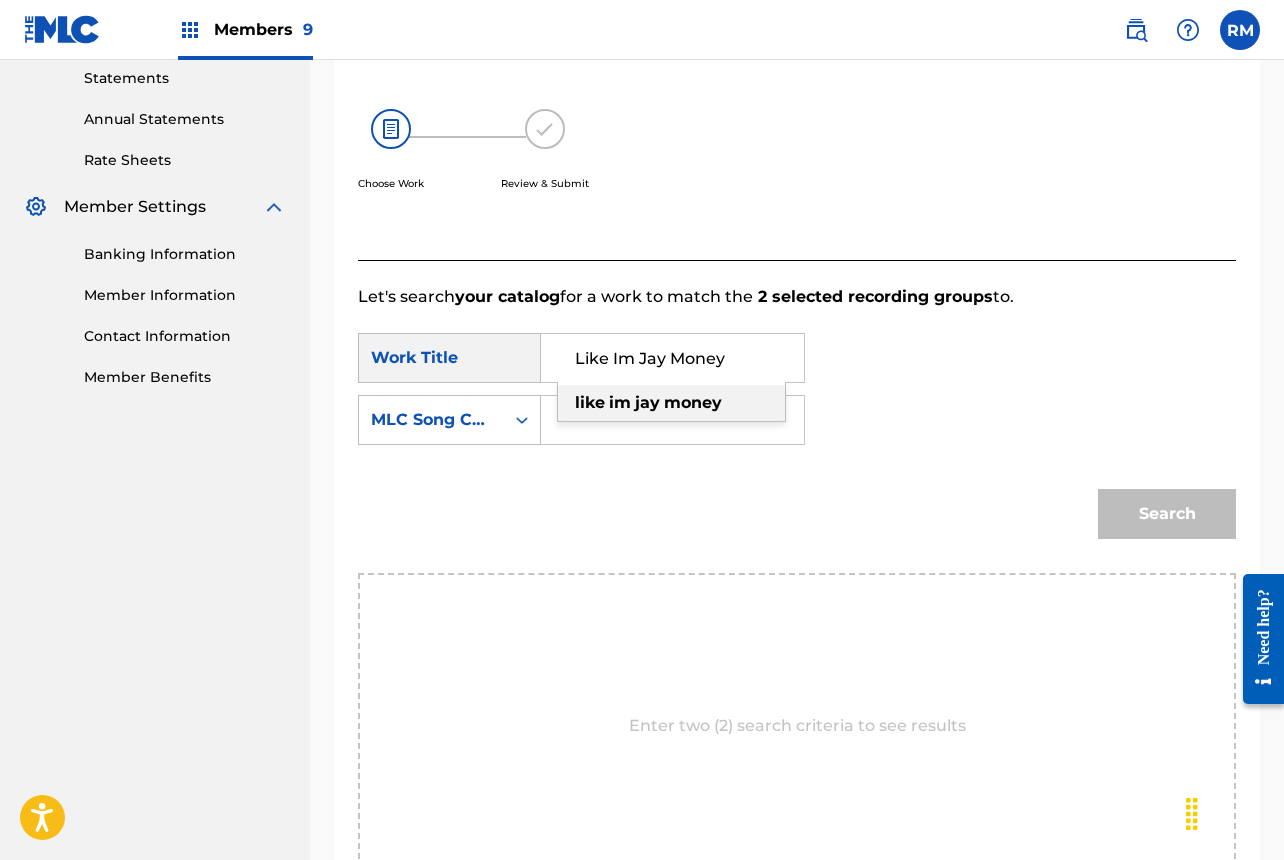 scroll, scrollTop: 0, scrollLeft: 0, axis: both 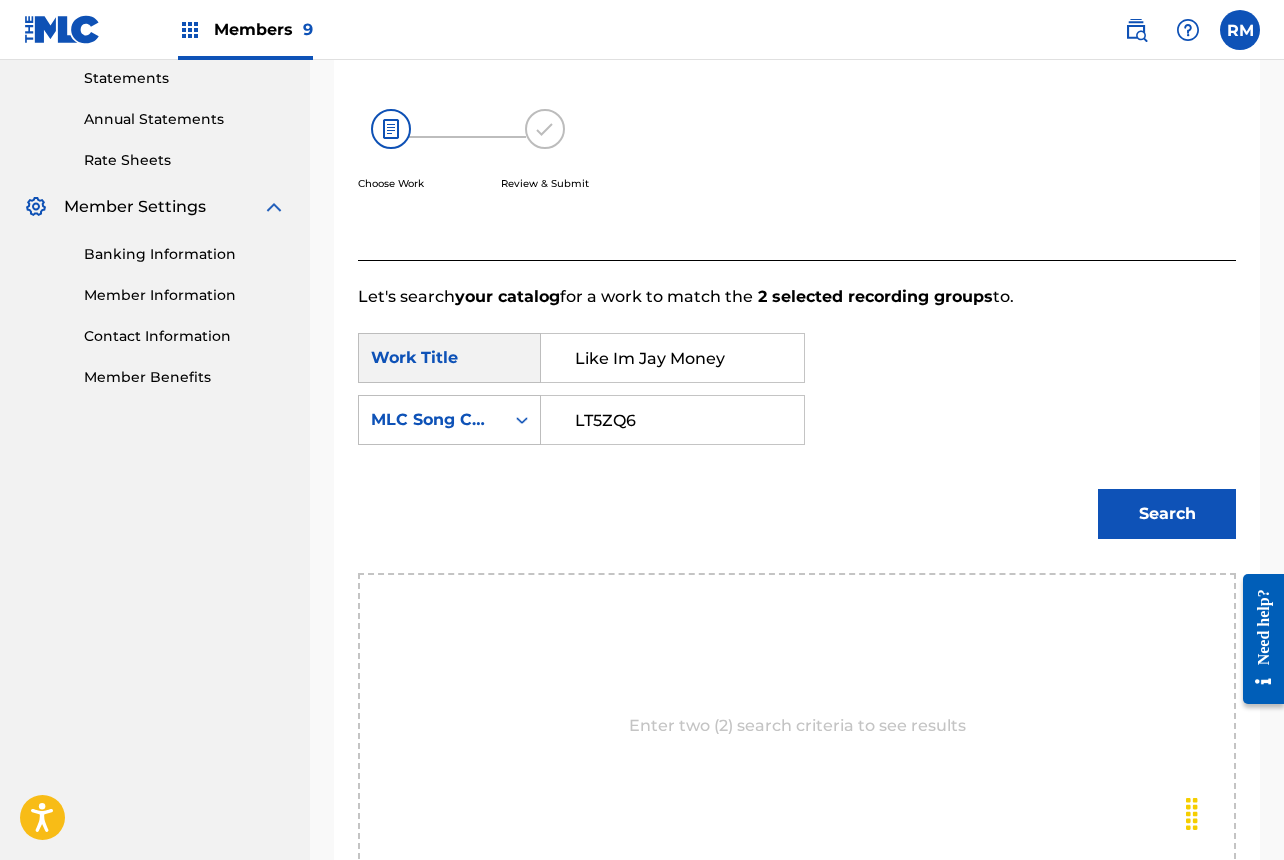 click on "LT5ZQ6" at bounding box center [672, 420] 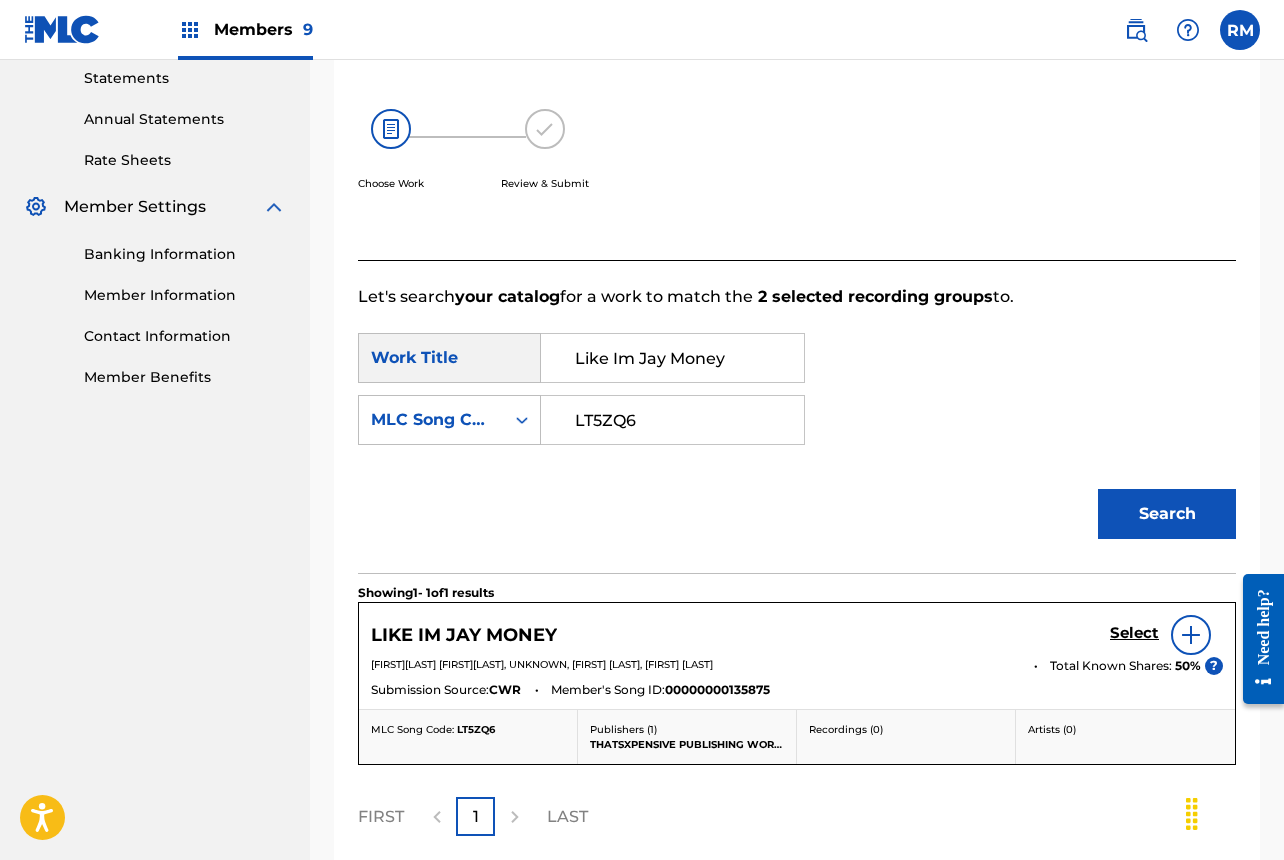 click on "Select" at bounding box center [1134, 633] 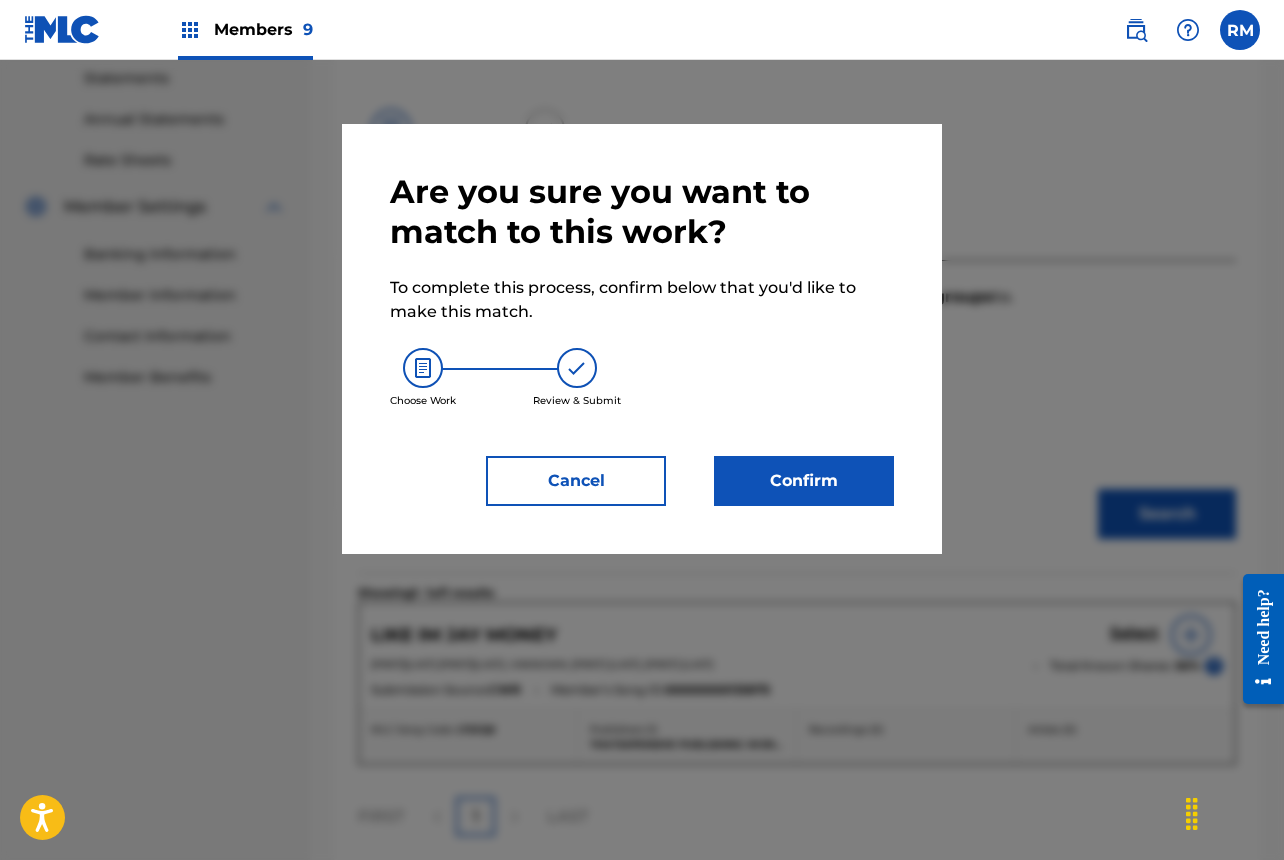 click on "Confirm" at bounding box center (804, 481) 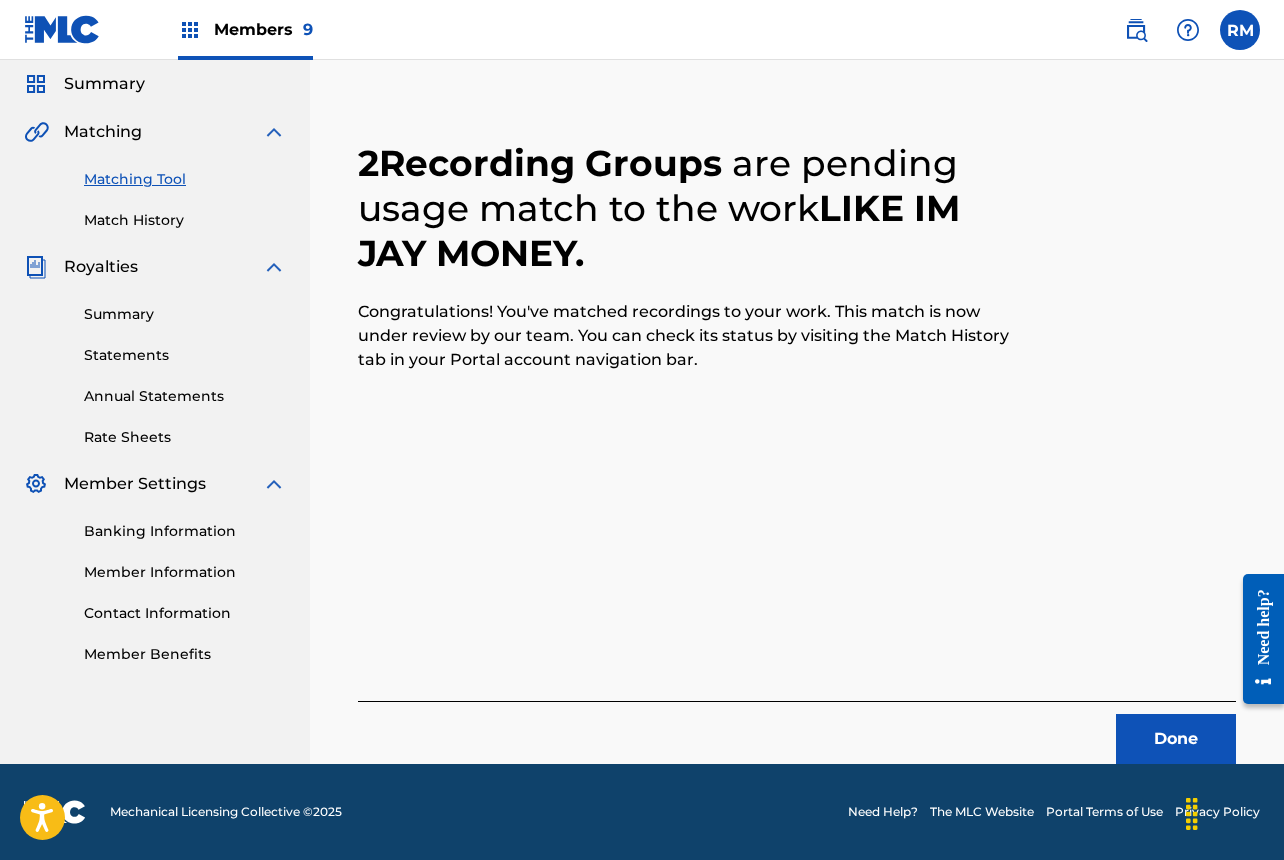 scroll, scrollTop: 67, scrollLeft: 0, axis: vertical 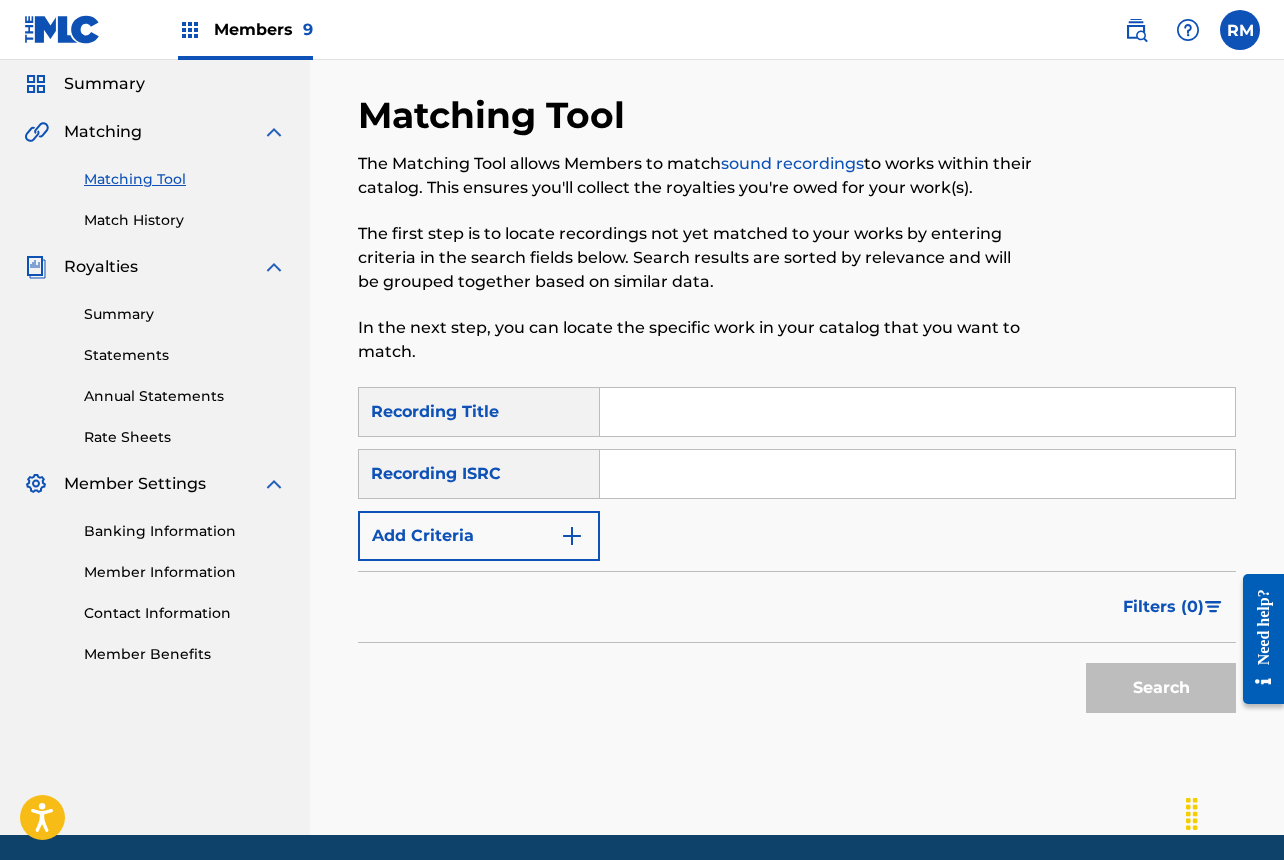 click at bounding box center (917, 474) 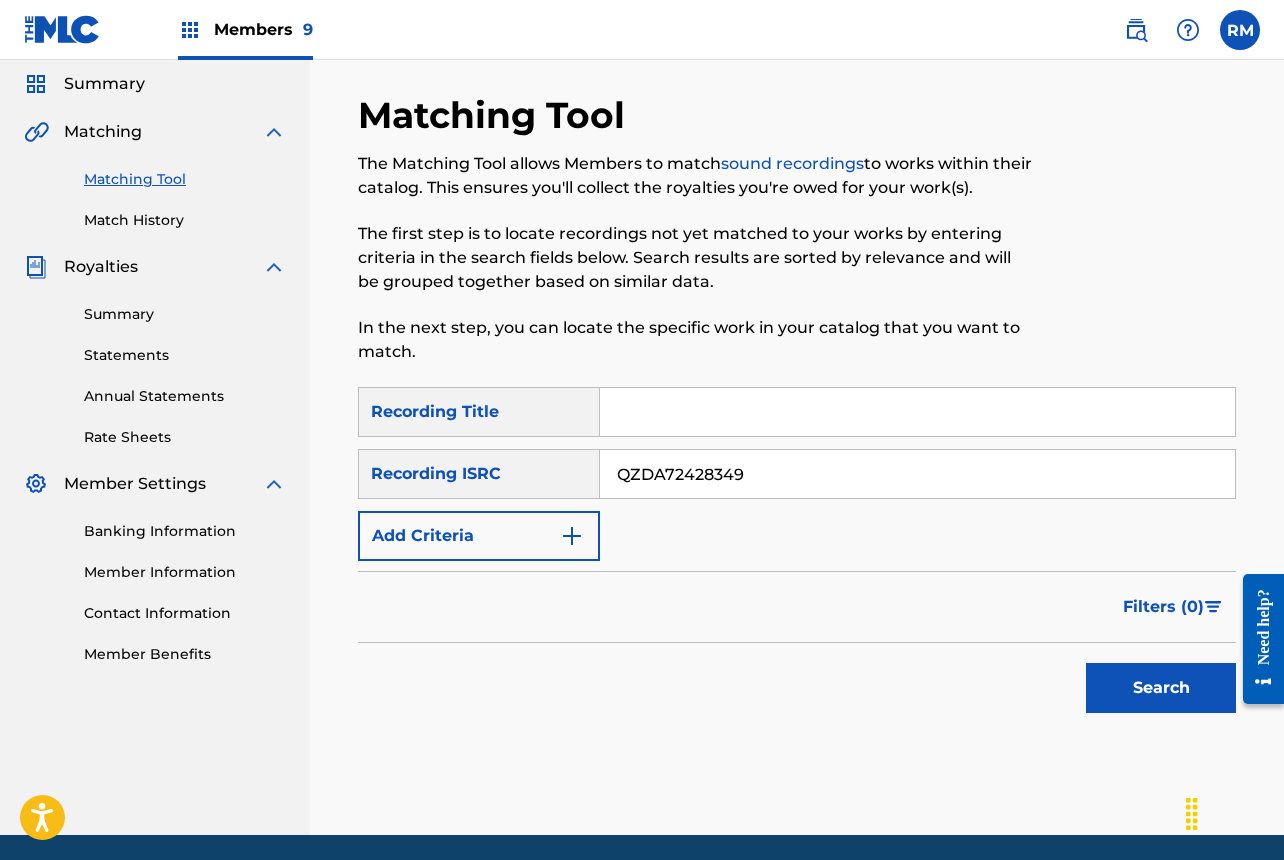type on "QZDA72428349" 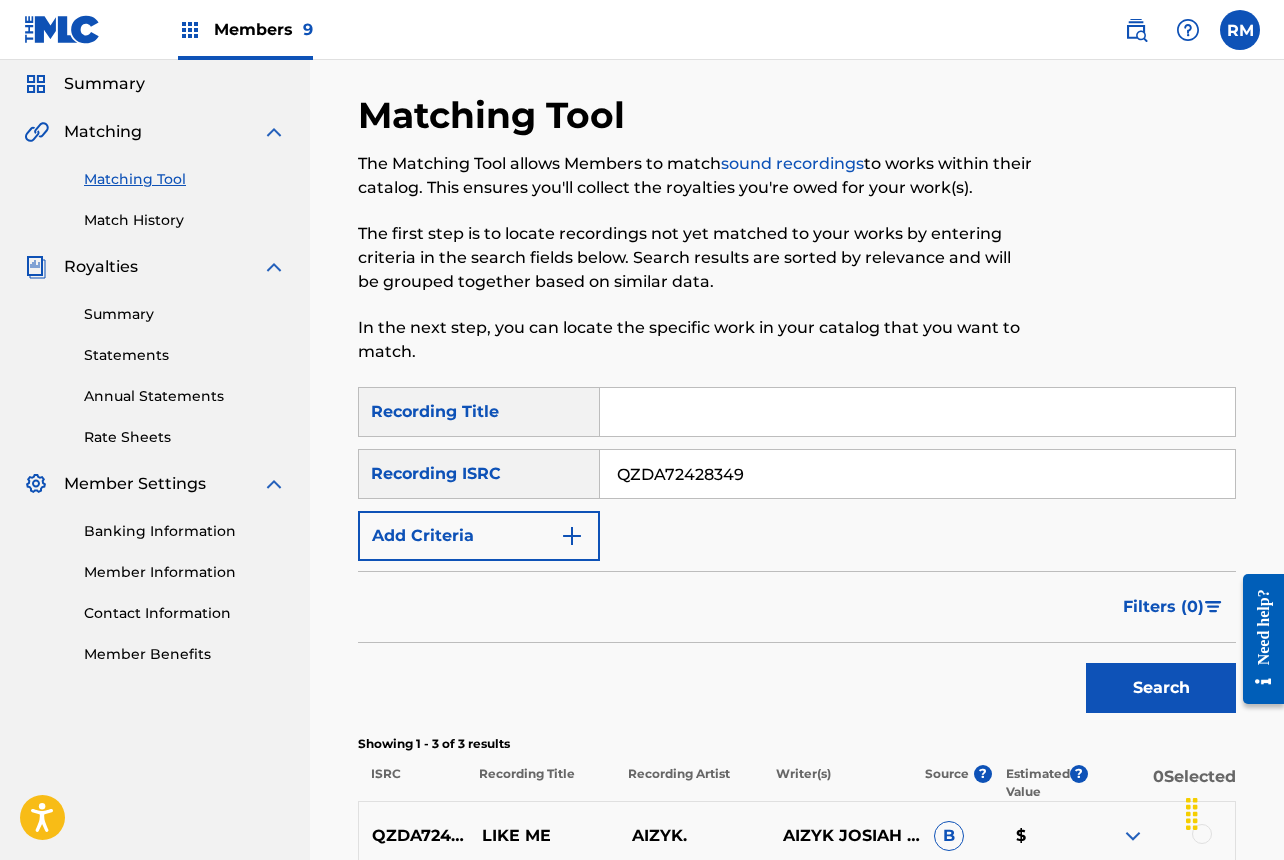 scroll, scrollTop: 414, scrollLeft: 0, axis: vertical 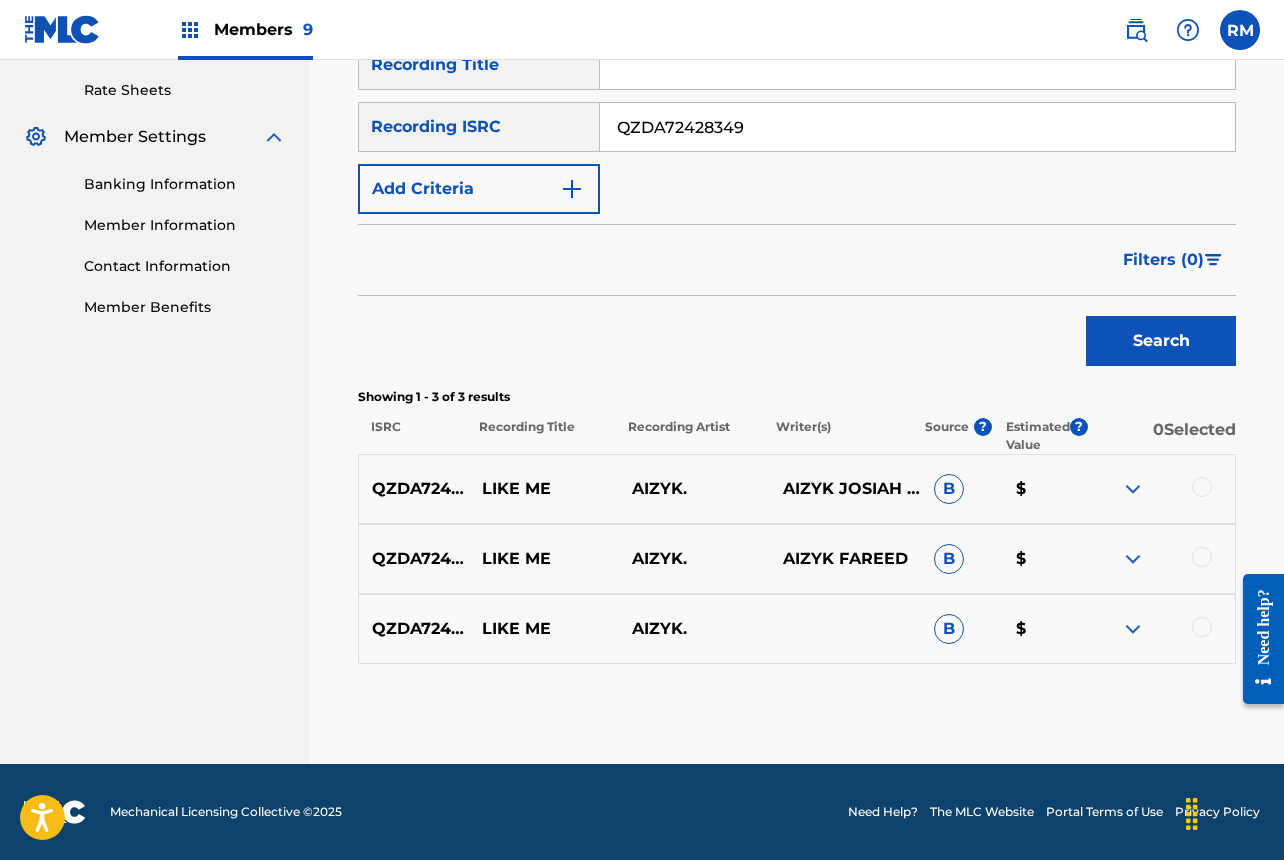 click at bounding box center [1159, 489] 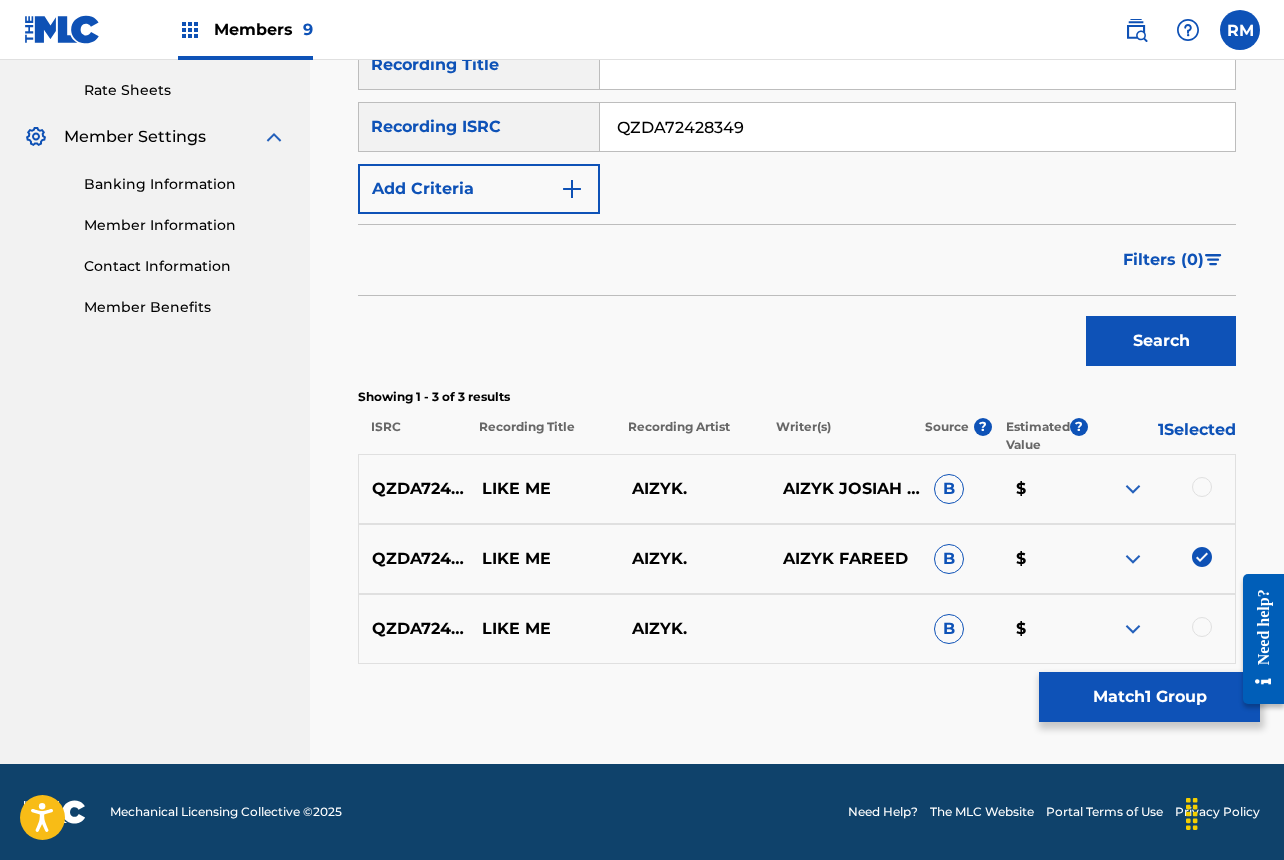 click at bounding box center [1202, 627] 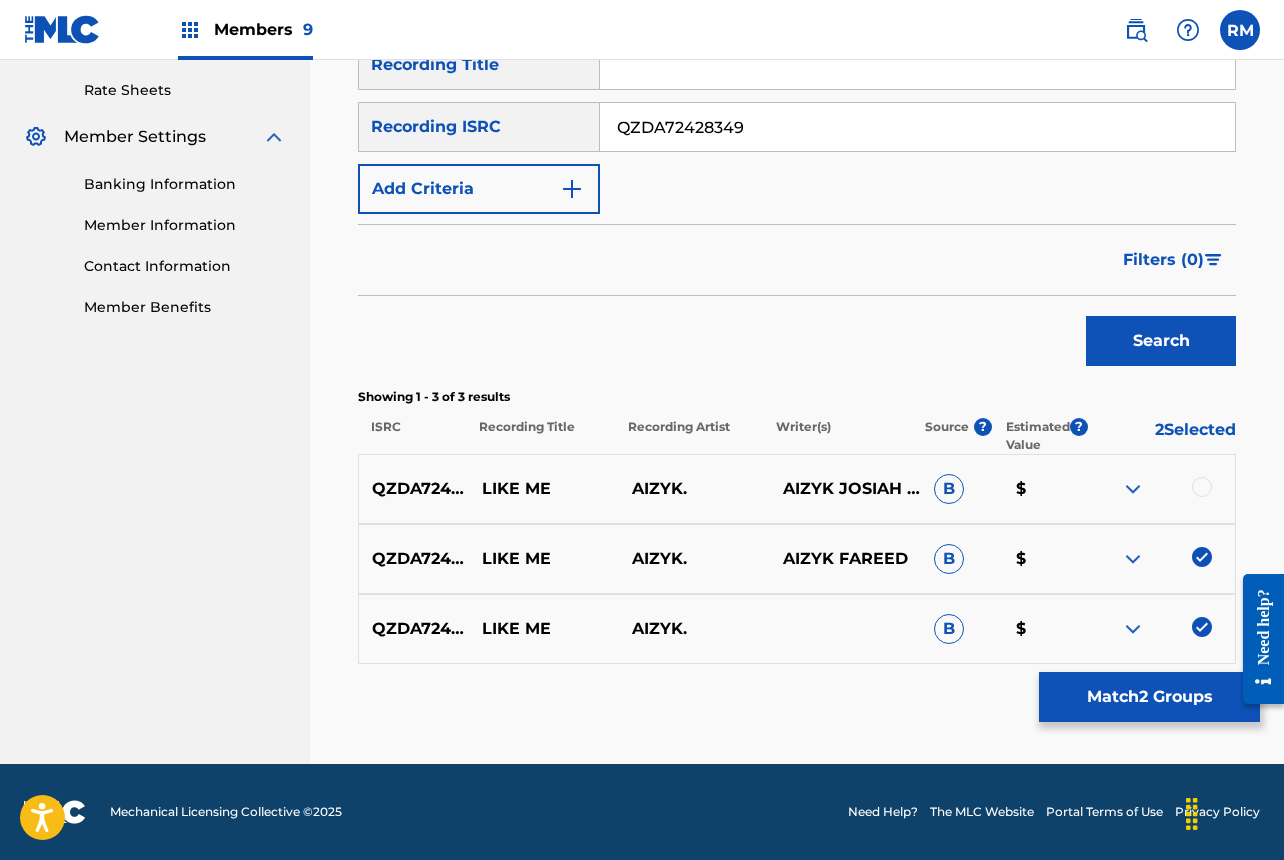 click at bounding box center [1202, 487] 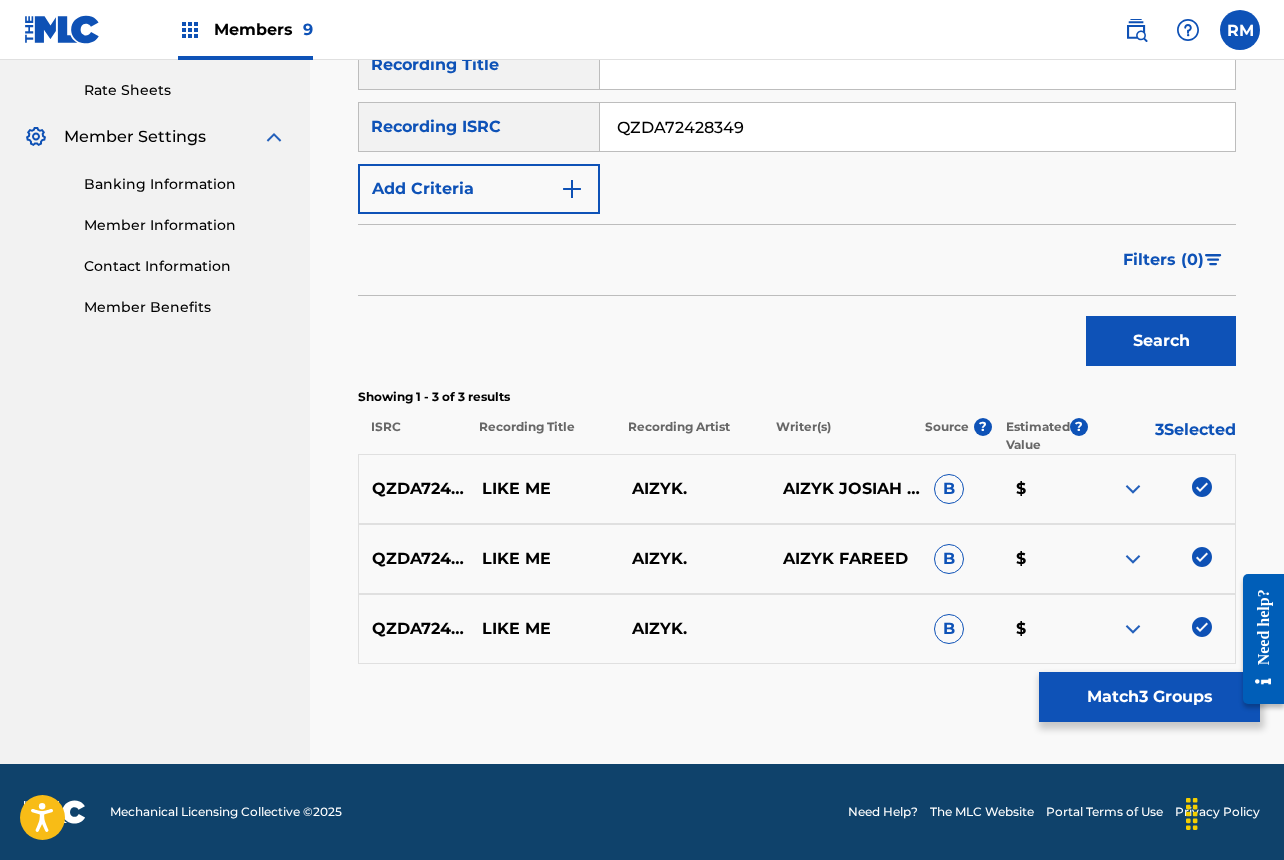 click on "Match  3 Groups" at bounding box center [1149, 697] 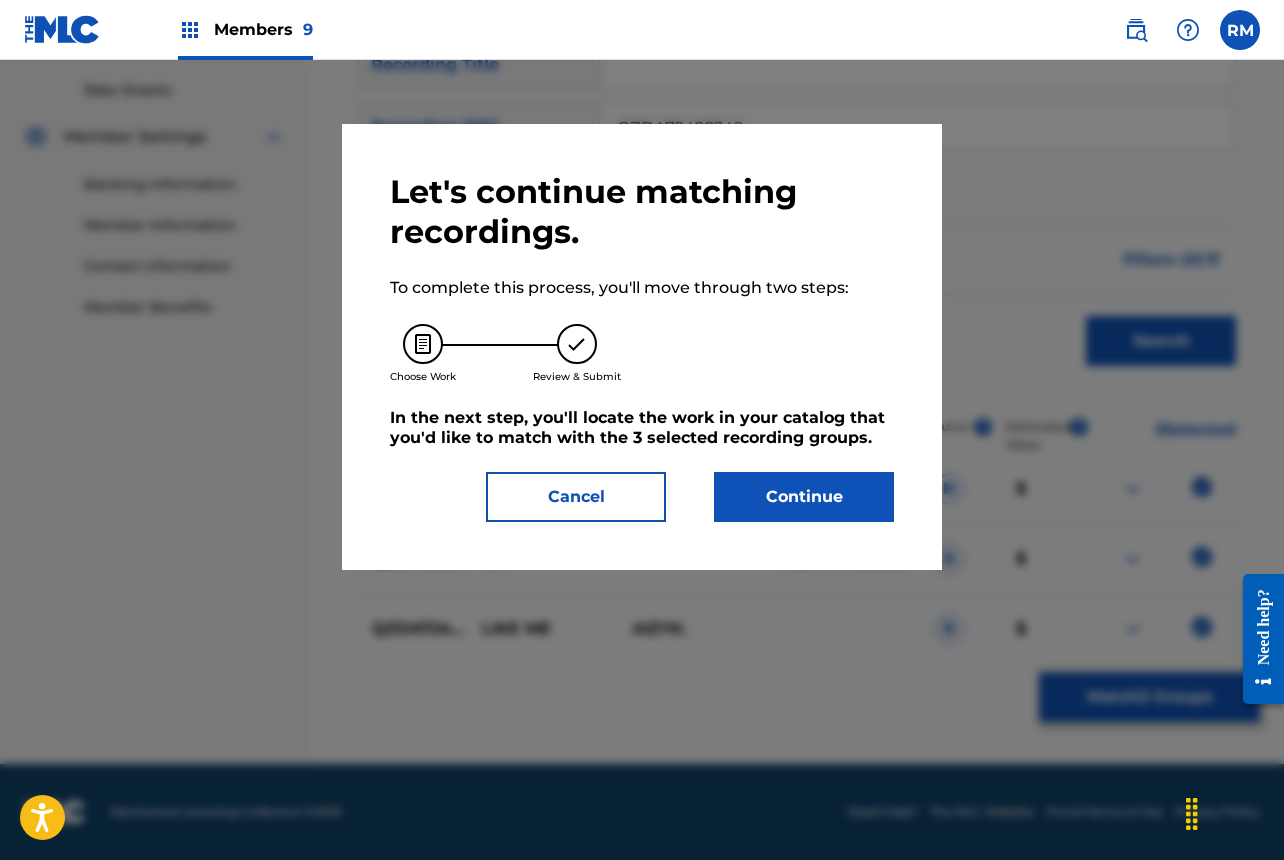 click on "Let's continue matching recordings. To complete this process, you'll move through two steps: Choose Work Review & Submit In the next step, you'll locate the work in your catalog that you'd like to match with the   3 selected recording groups . Cancel Continue" at bounding box center (642, 347) 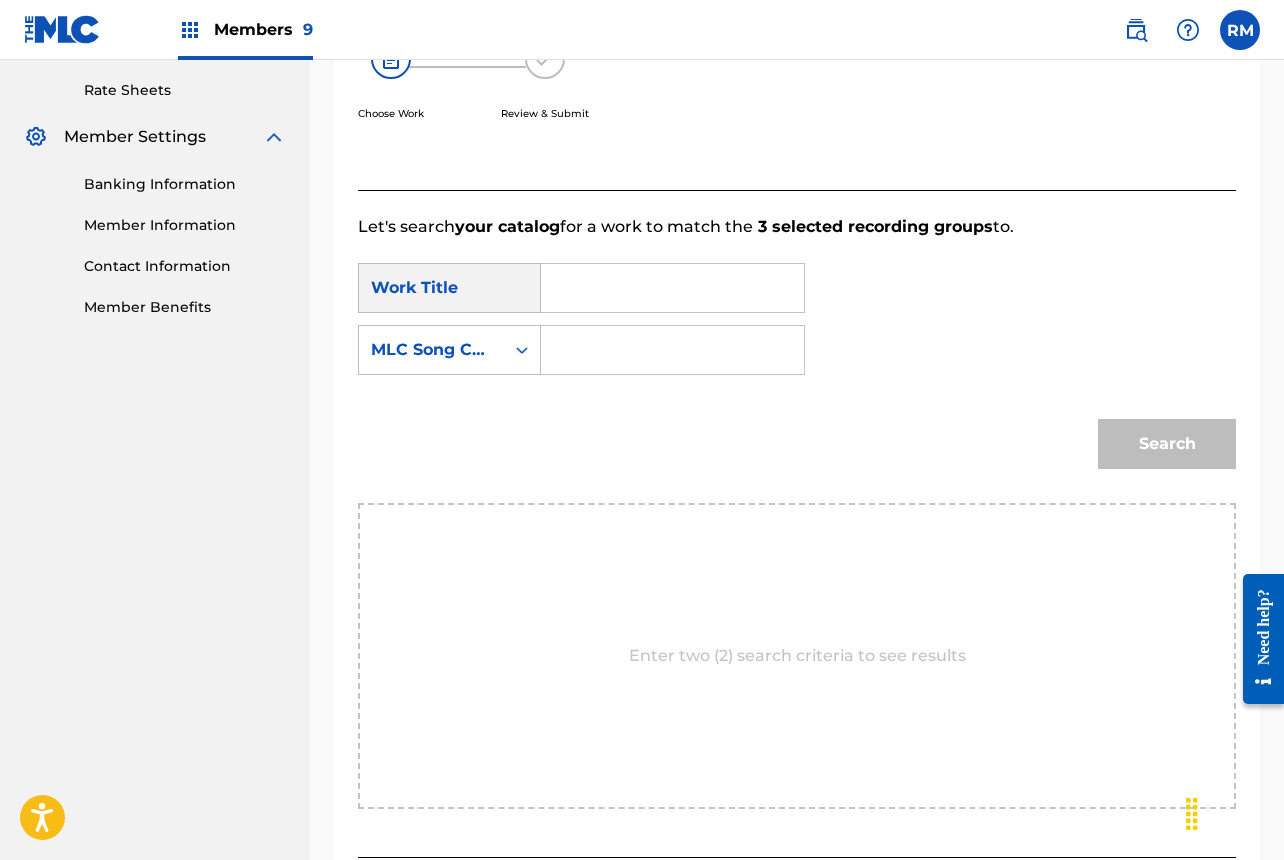 click at bounding box center (672, 288) 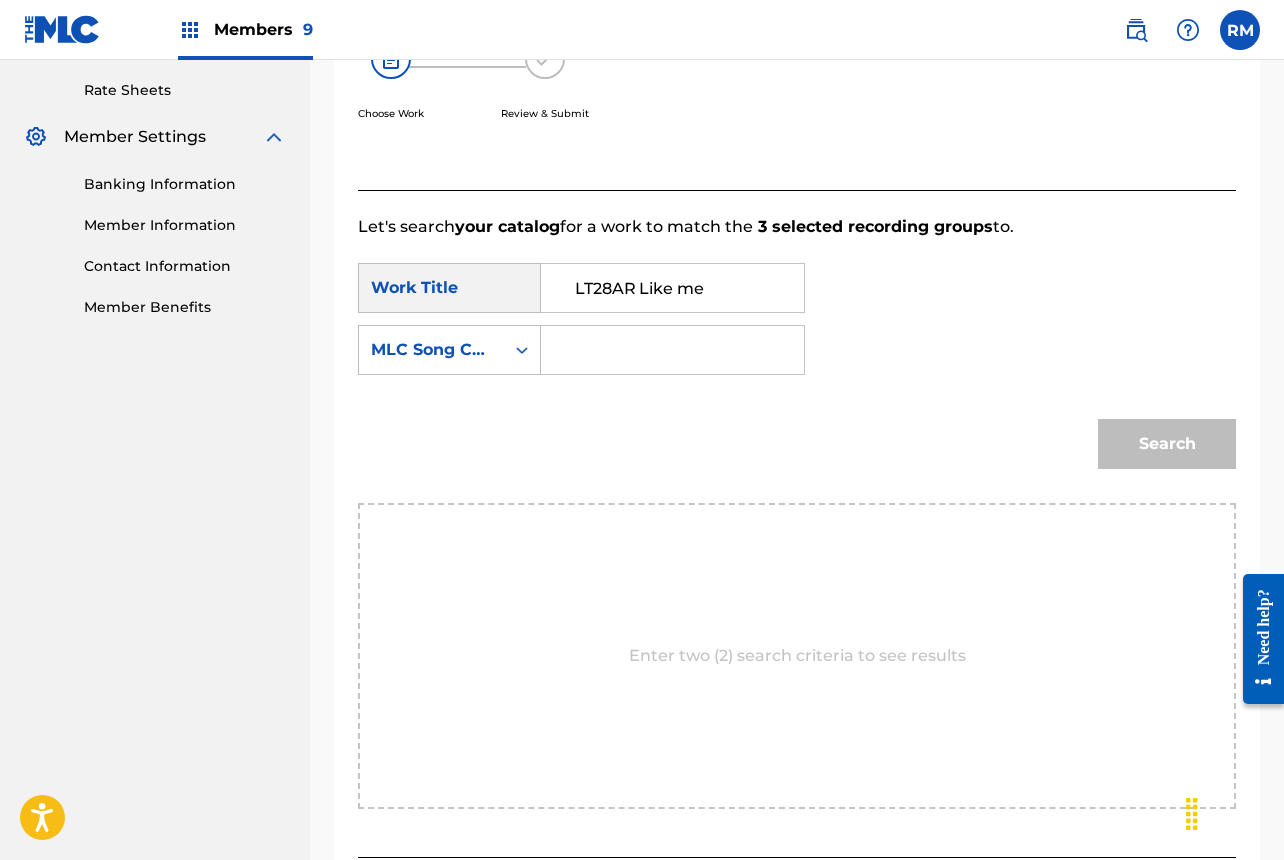 click on "LT28AR	Like me" at bounding box center (672, 288) 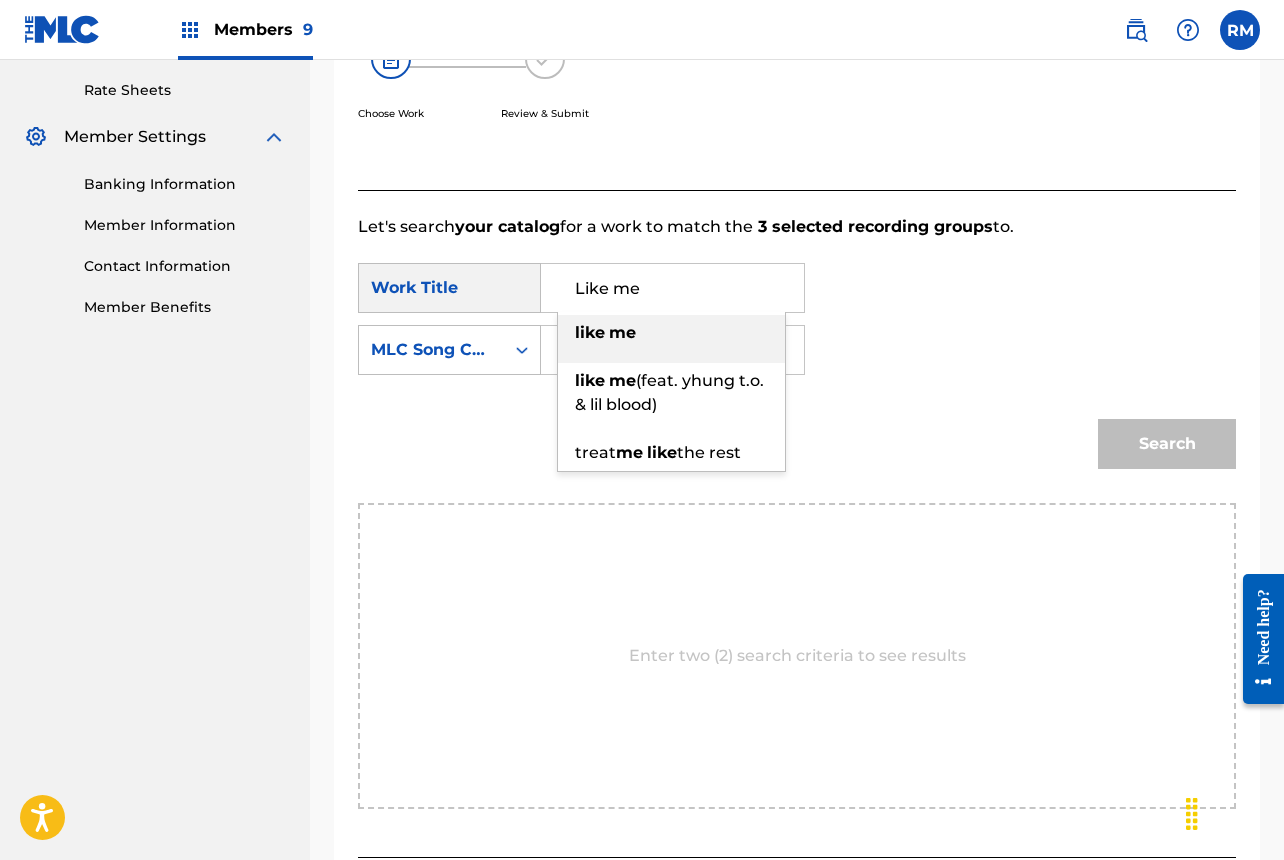 click on "like me" at bounding box center (671, 339) 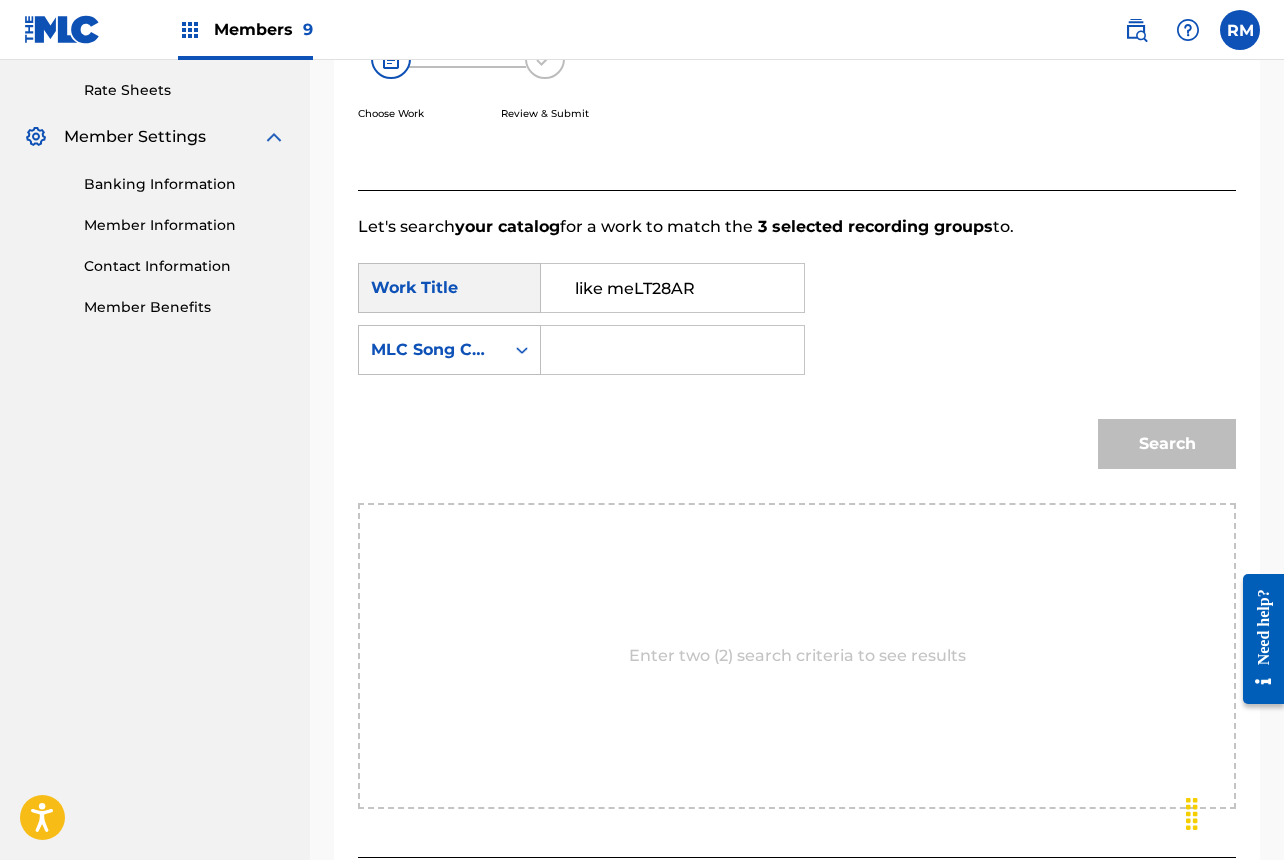 type on "like me" 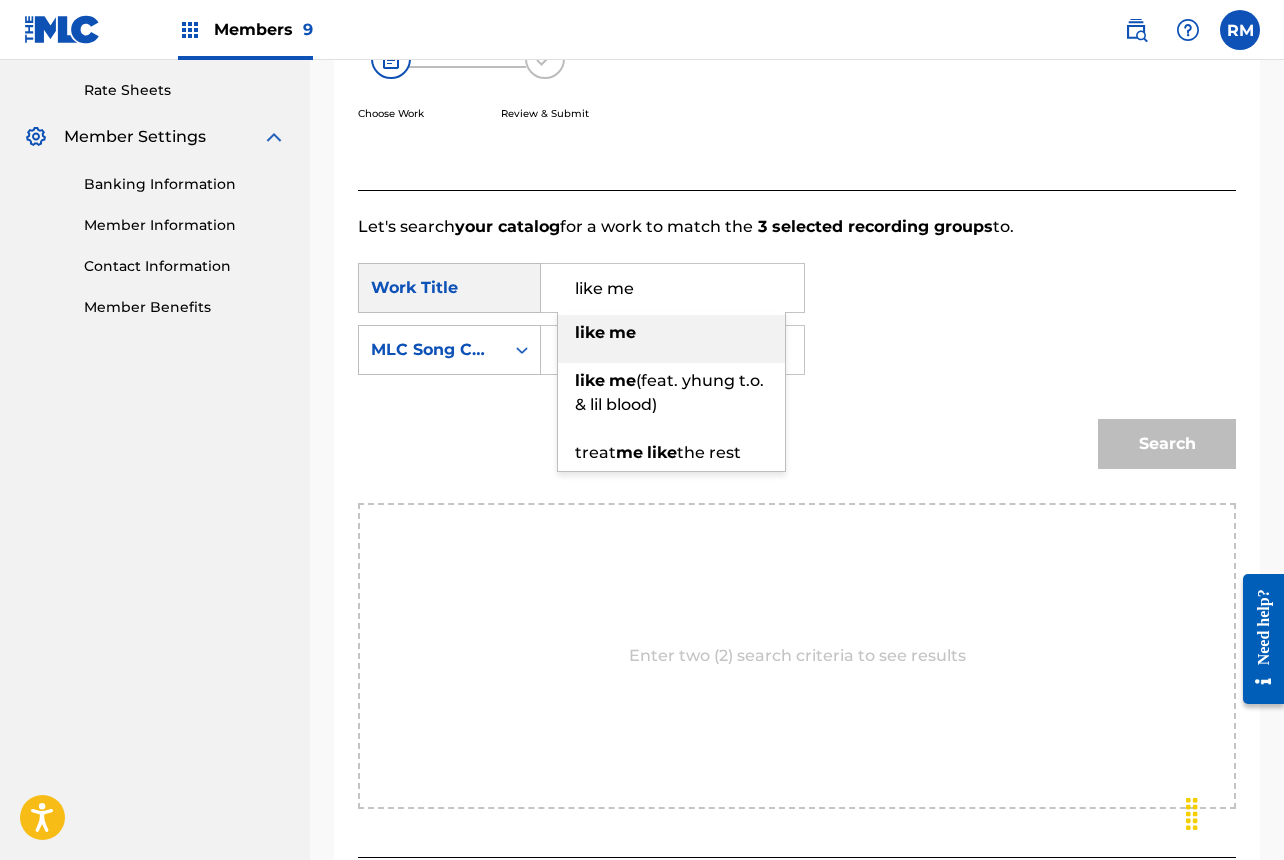 click on "like me" at bounding box center (671, 339) 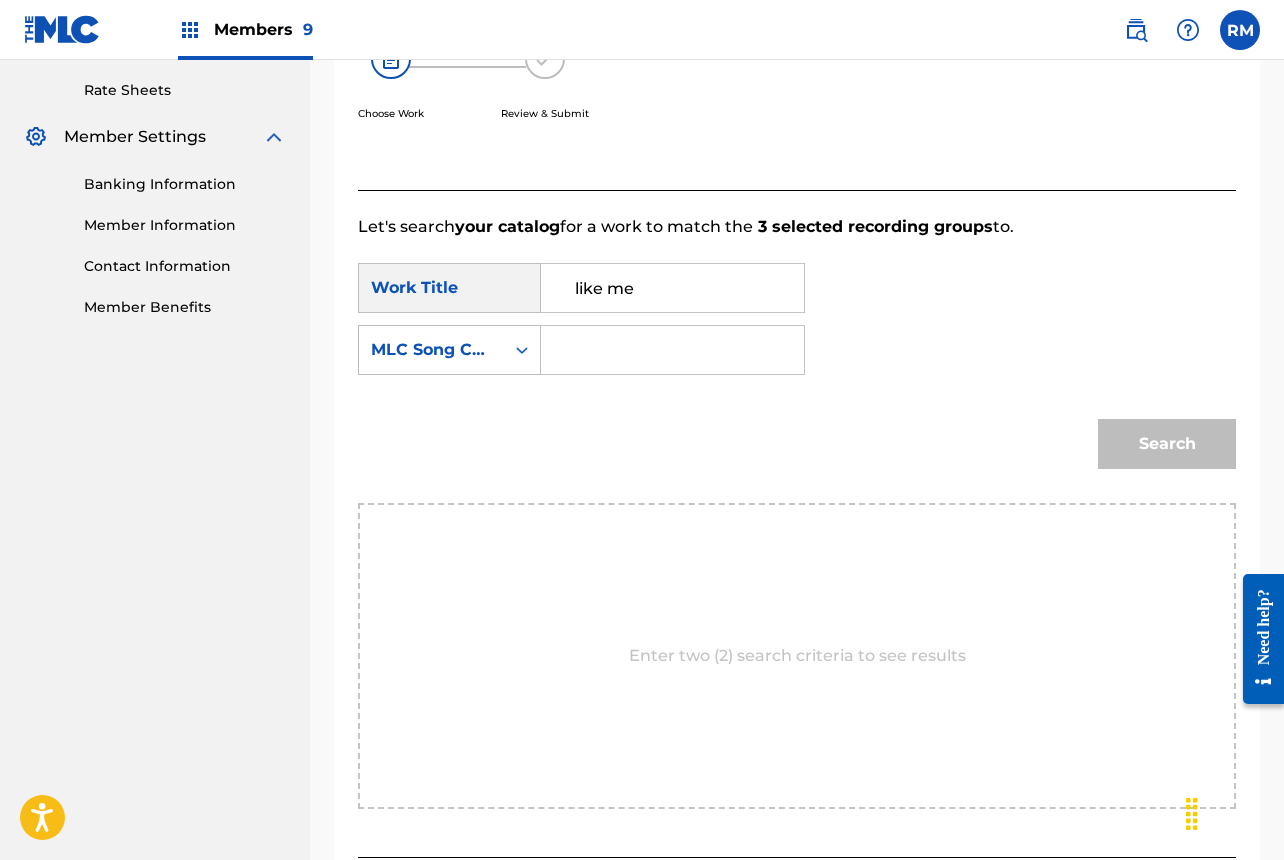 click at bounding box center [672, 350] 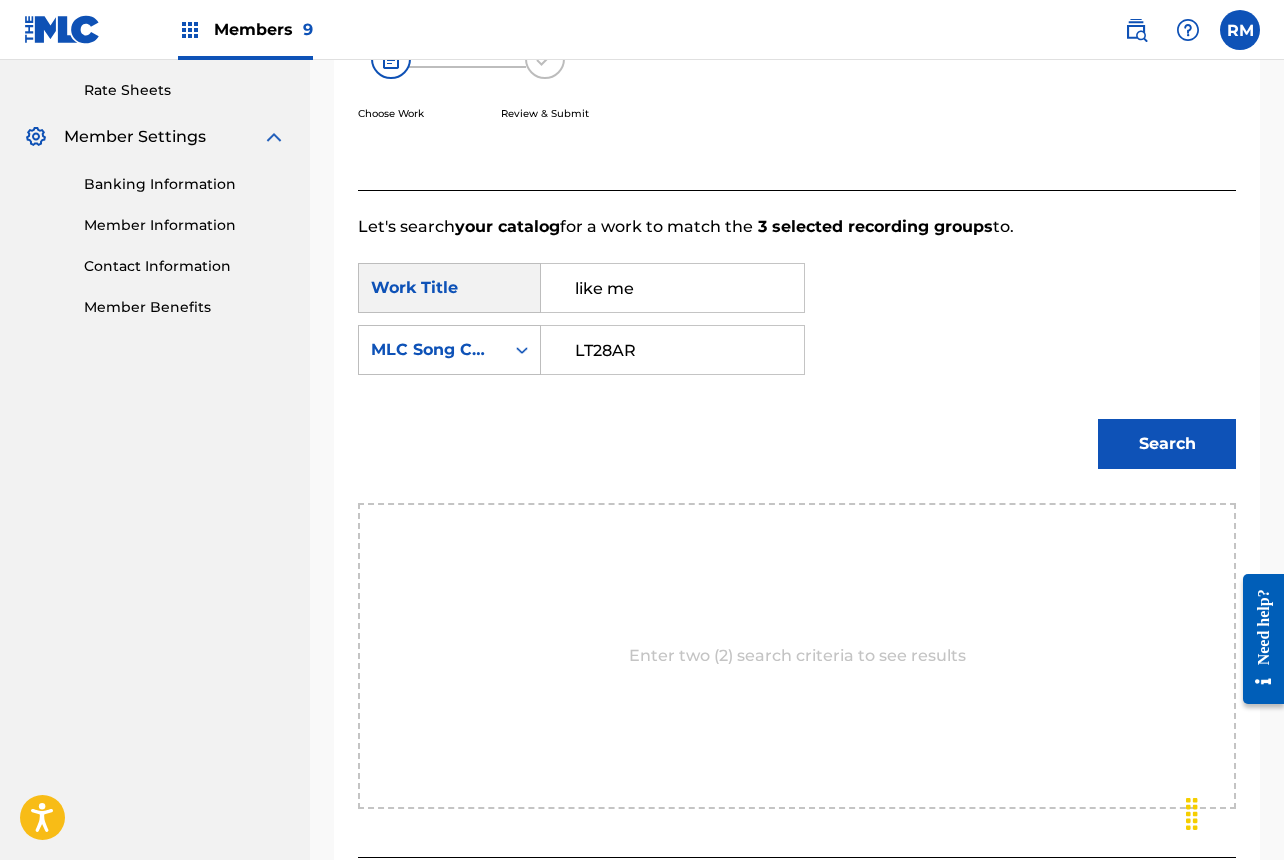 click on "LT28AR" at bounding box center (672, 350) 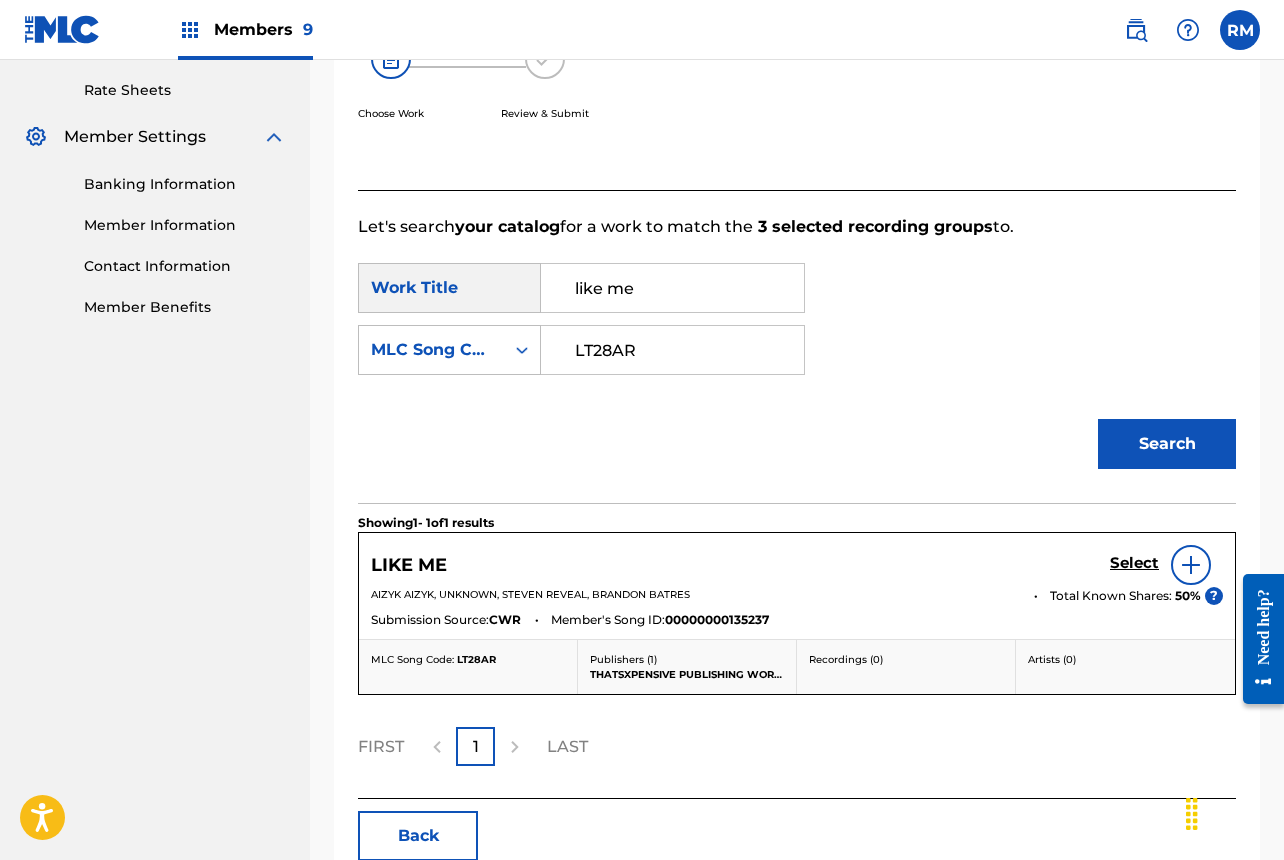 click on "Select" at bounding box center [1134, 563] 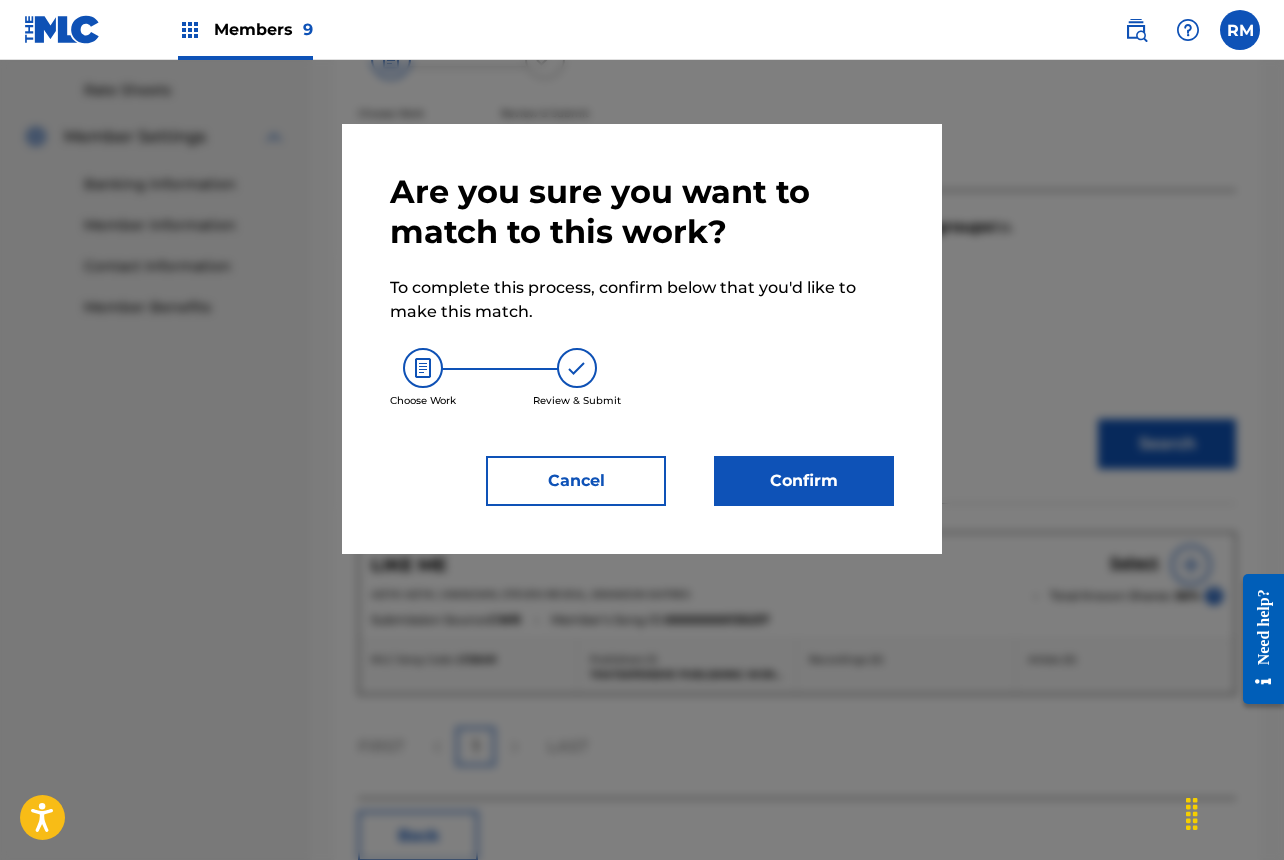 click at bounding box center (642, 490) 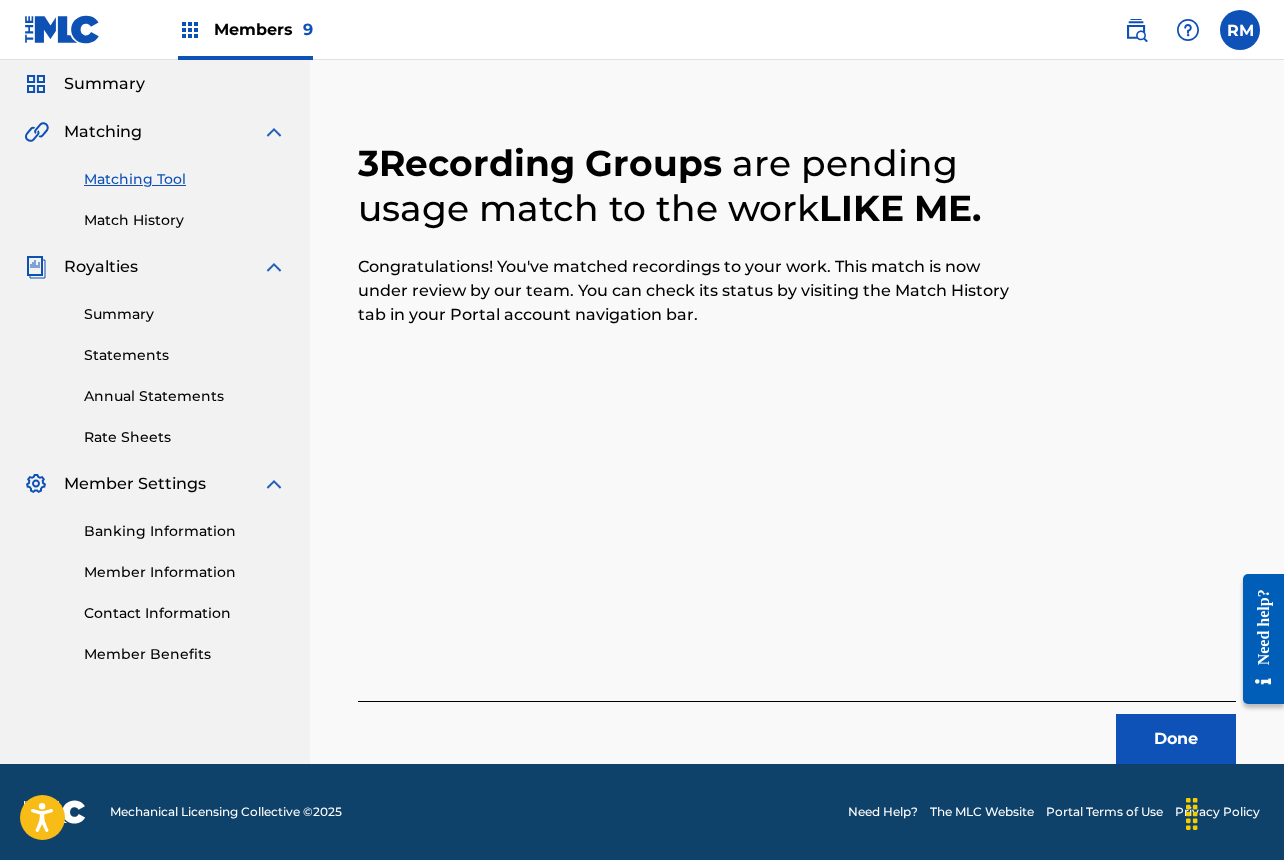 scroll, scrollTop: 67, scrollLeft: 0, axis: vertical 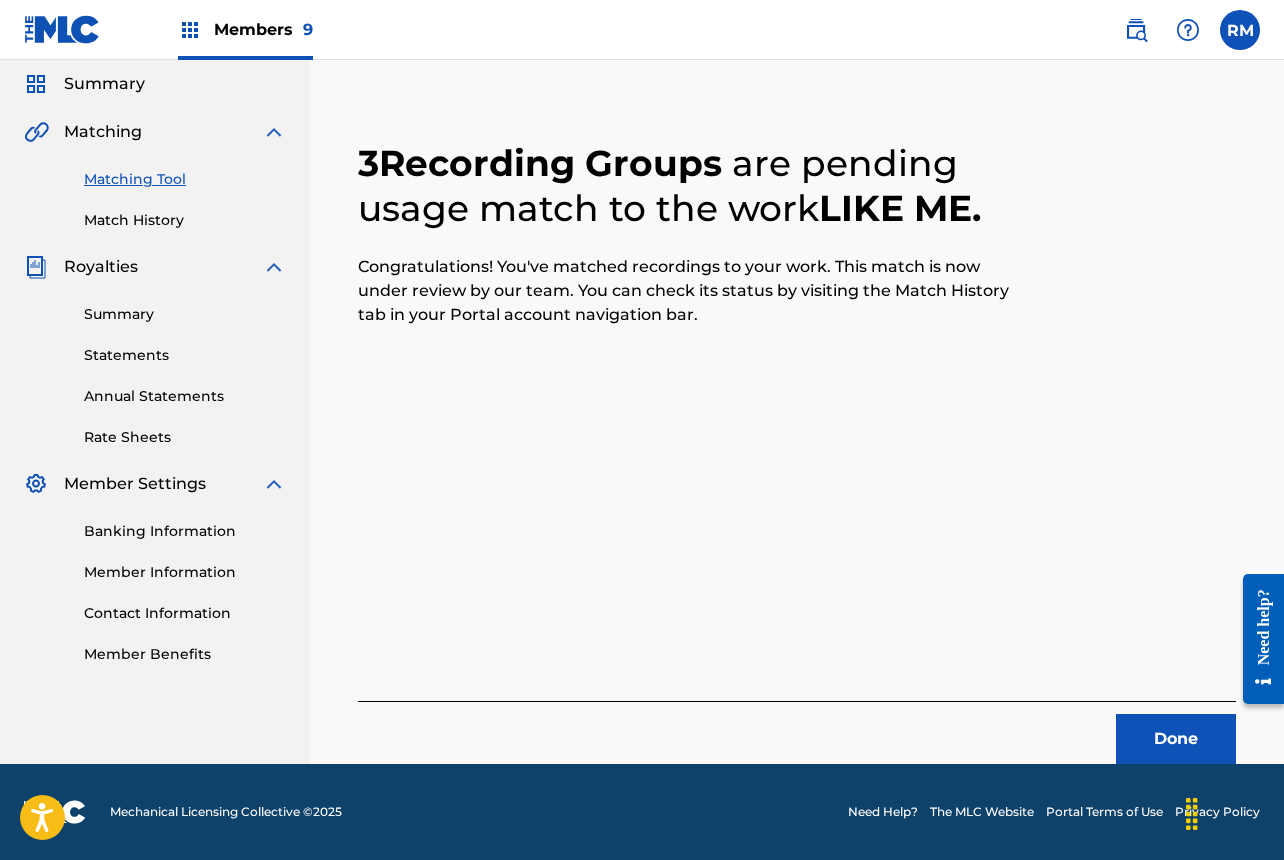 click on "Done" at bounding box center [1176, 739] 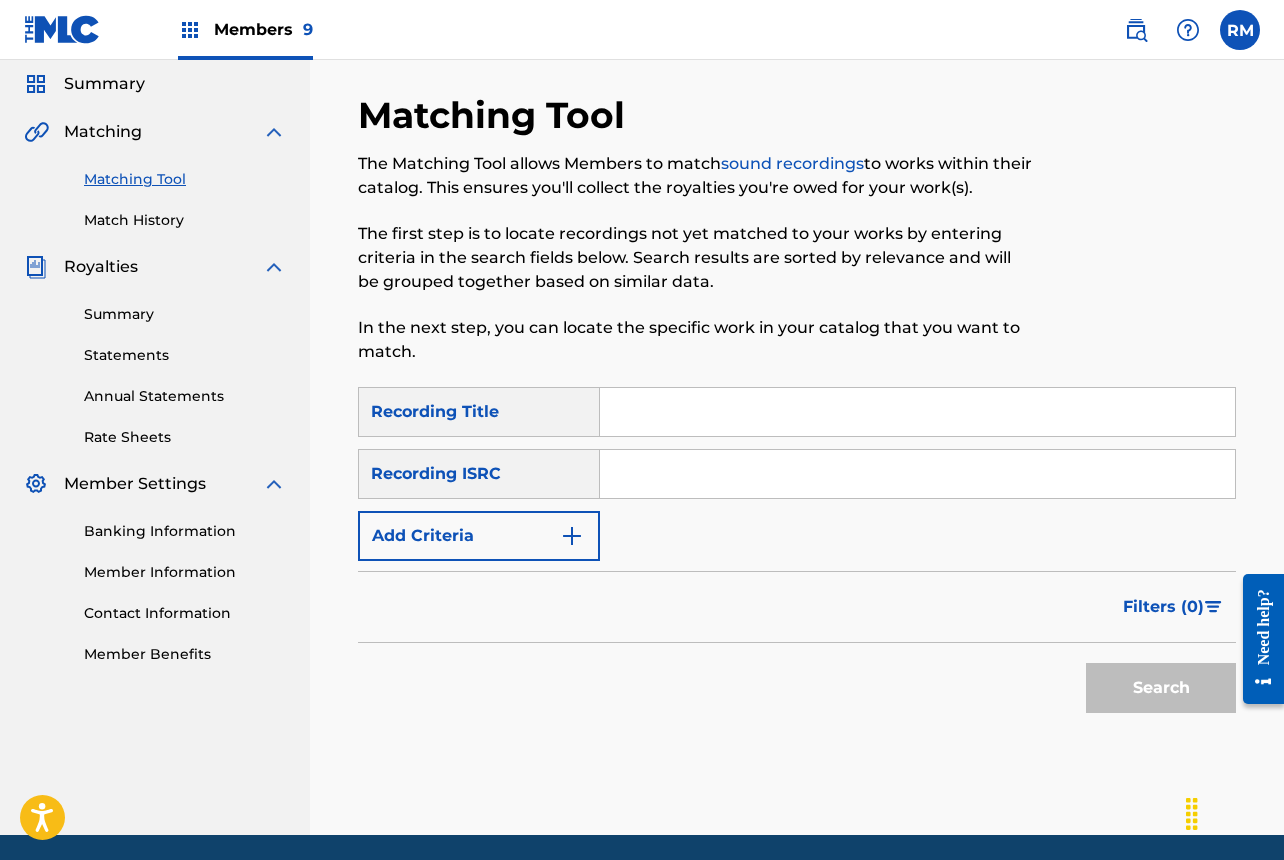 click at bounding box center [917, 474] 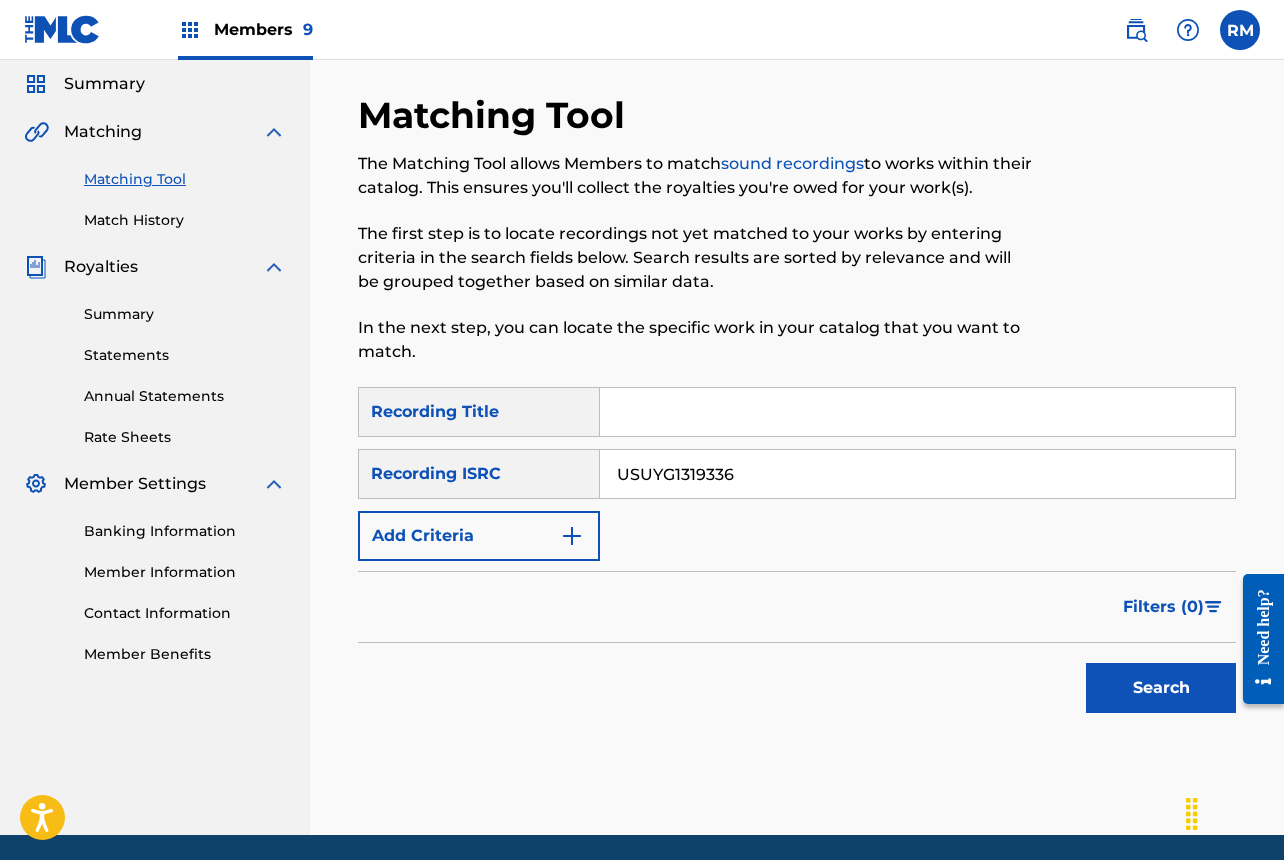 type on "USUYG1319336" 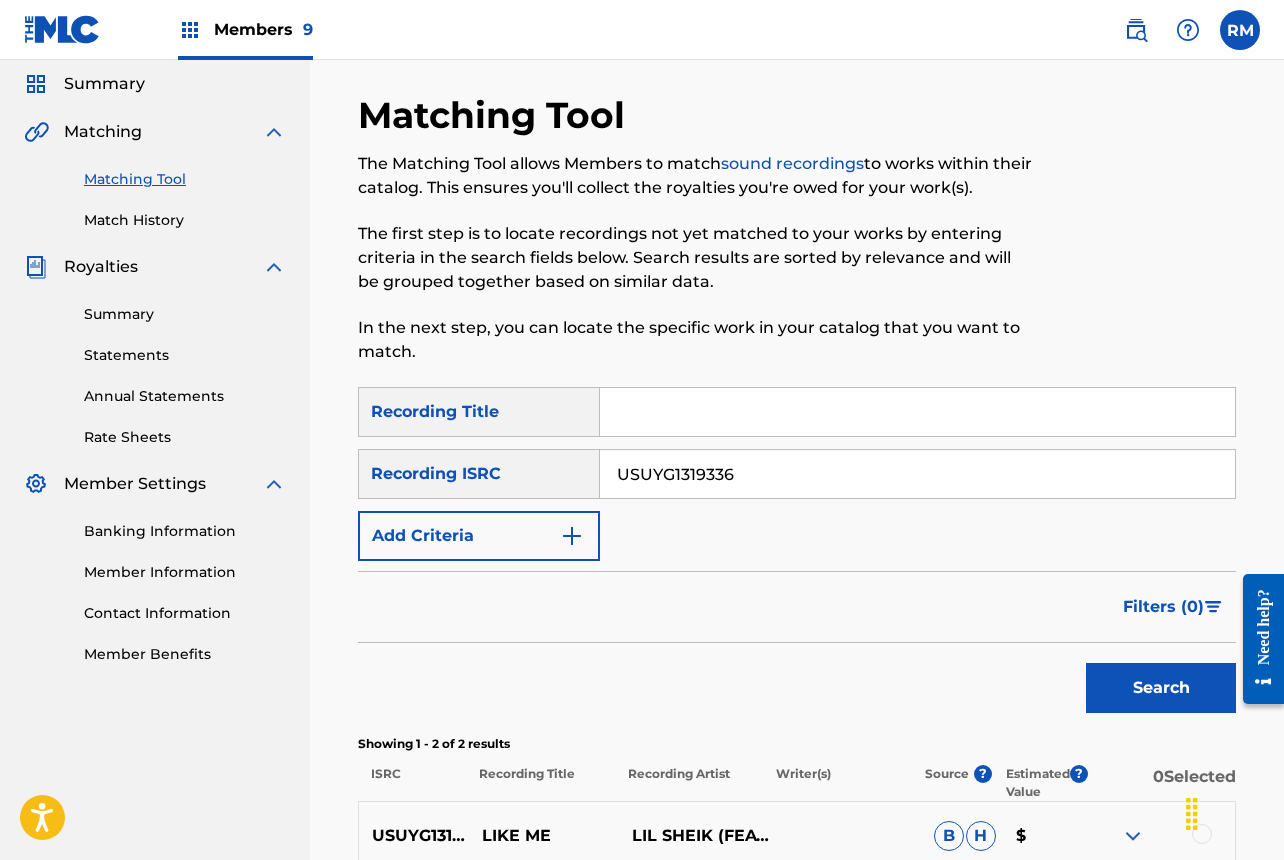 scroll, scrollTop: 344, scrollLeft: 0, axis: vertical 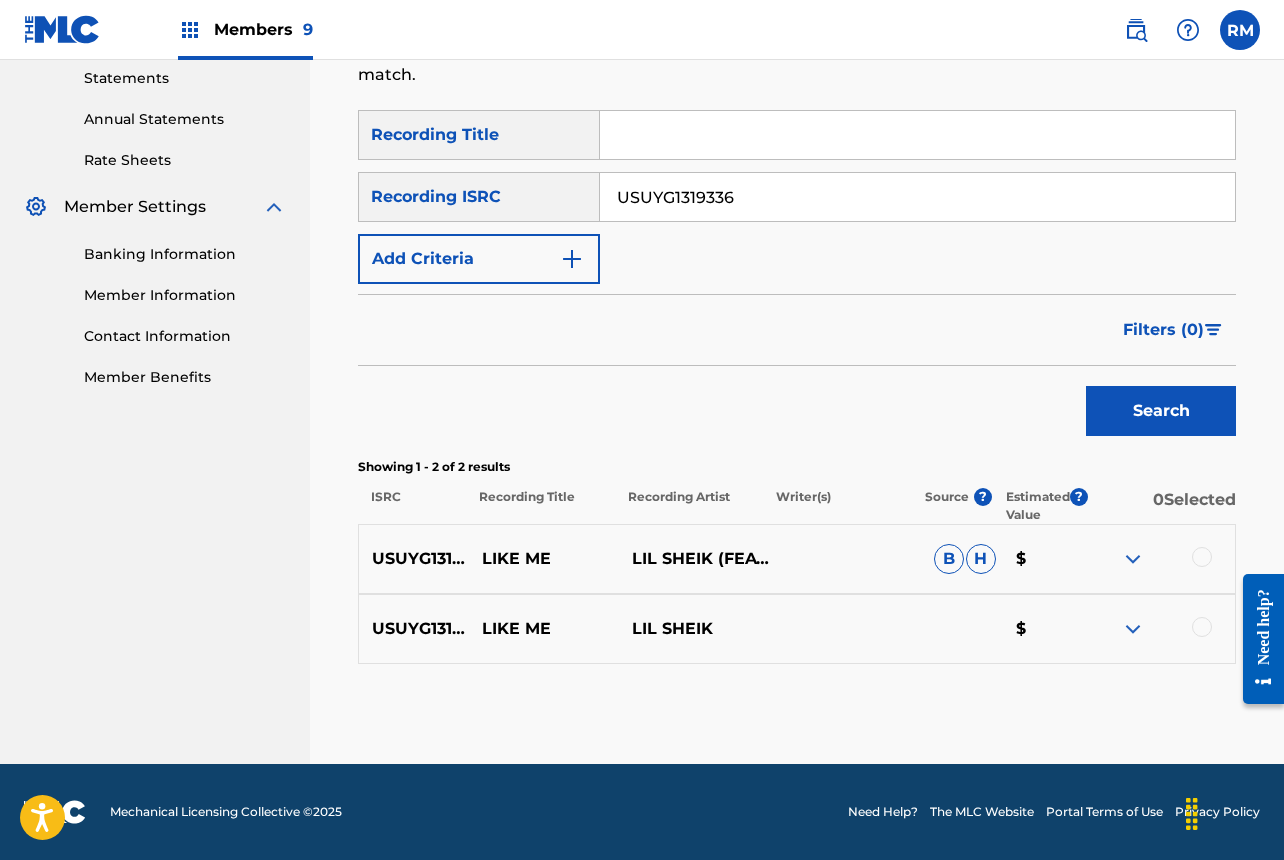 click at bounding box center (1202, 557) 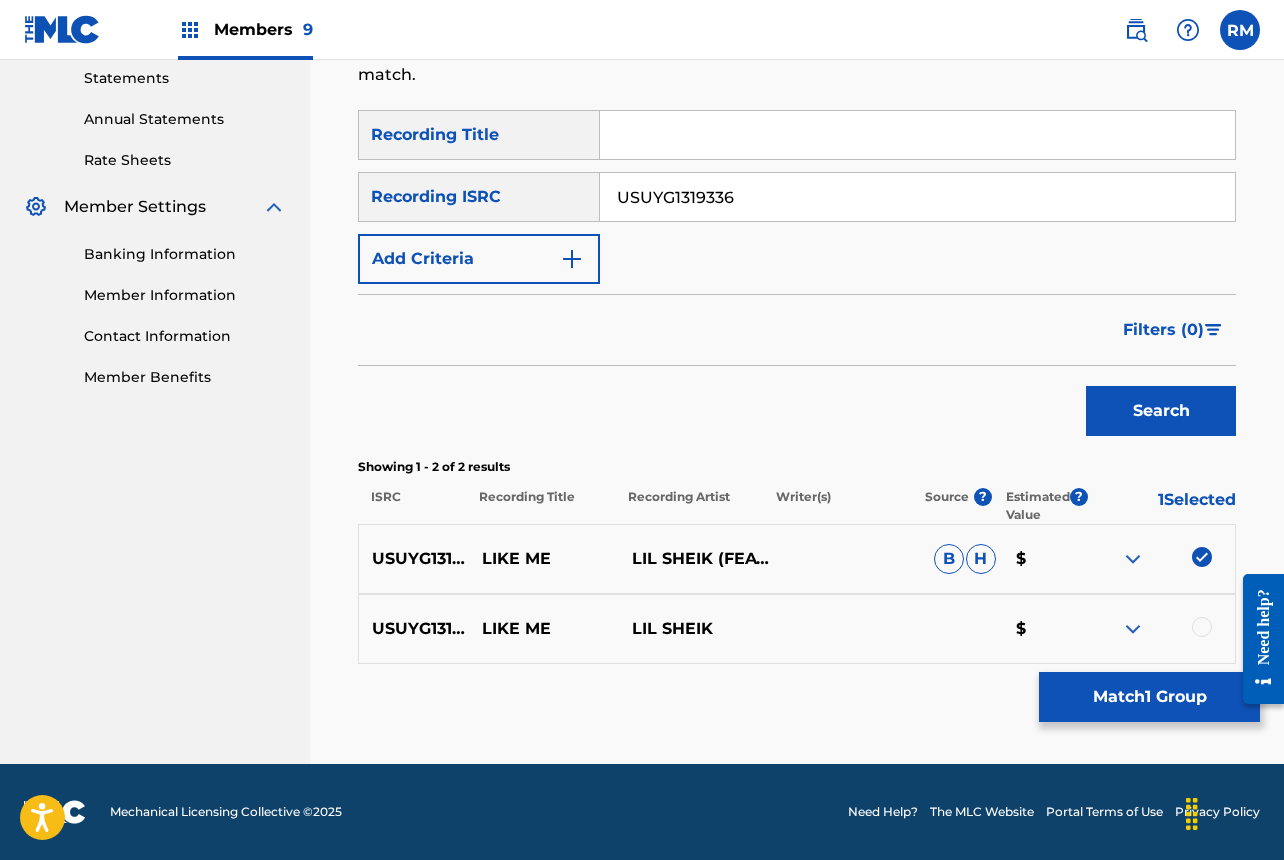 click at bounding box center [1202, 627] 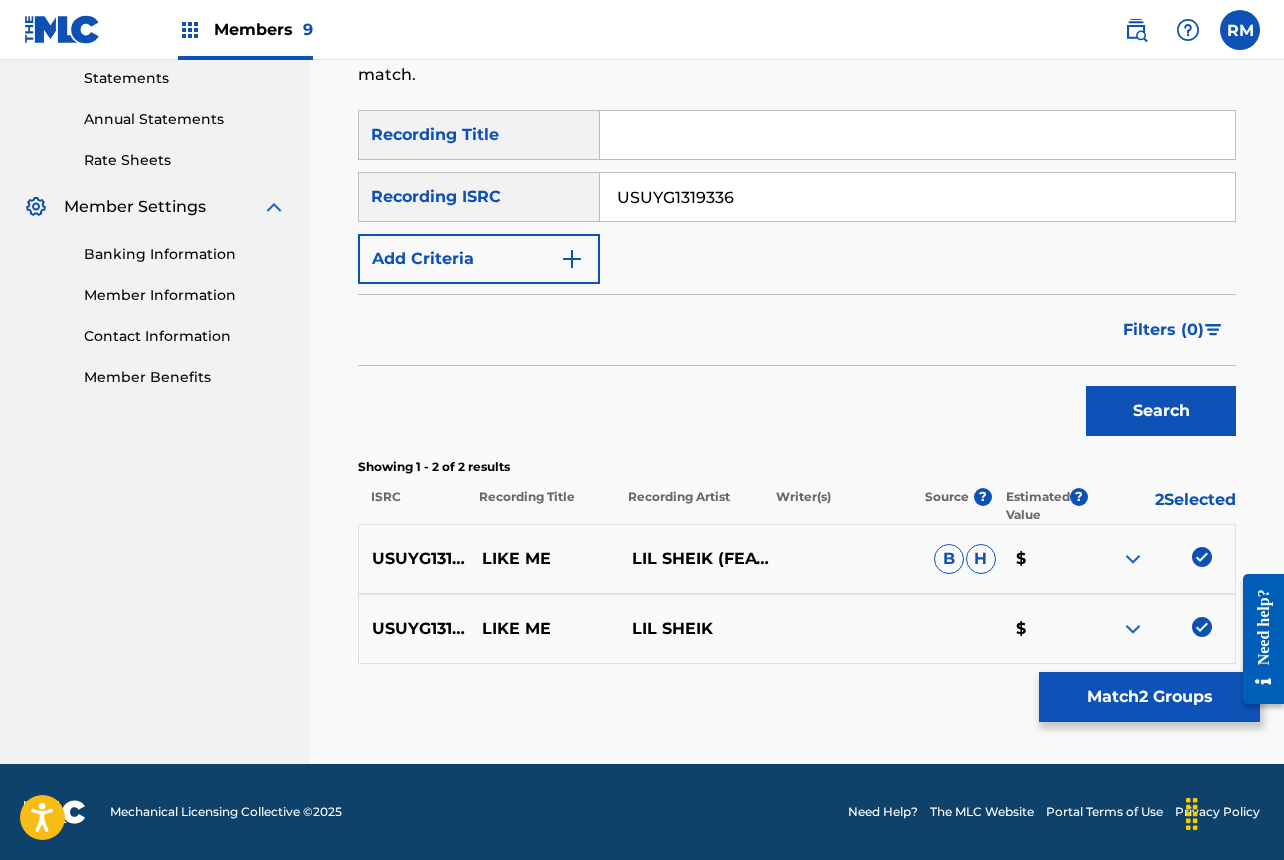click on "Match  2 Groups" at bounding box center (1149, 697) 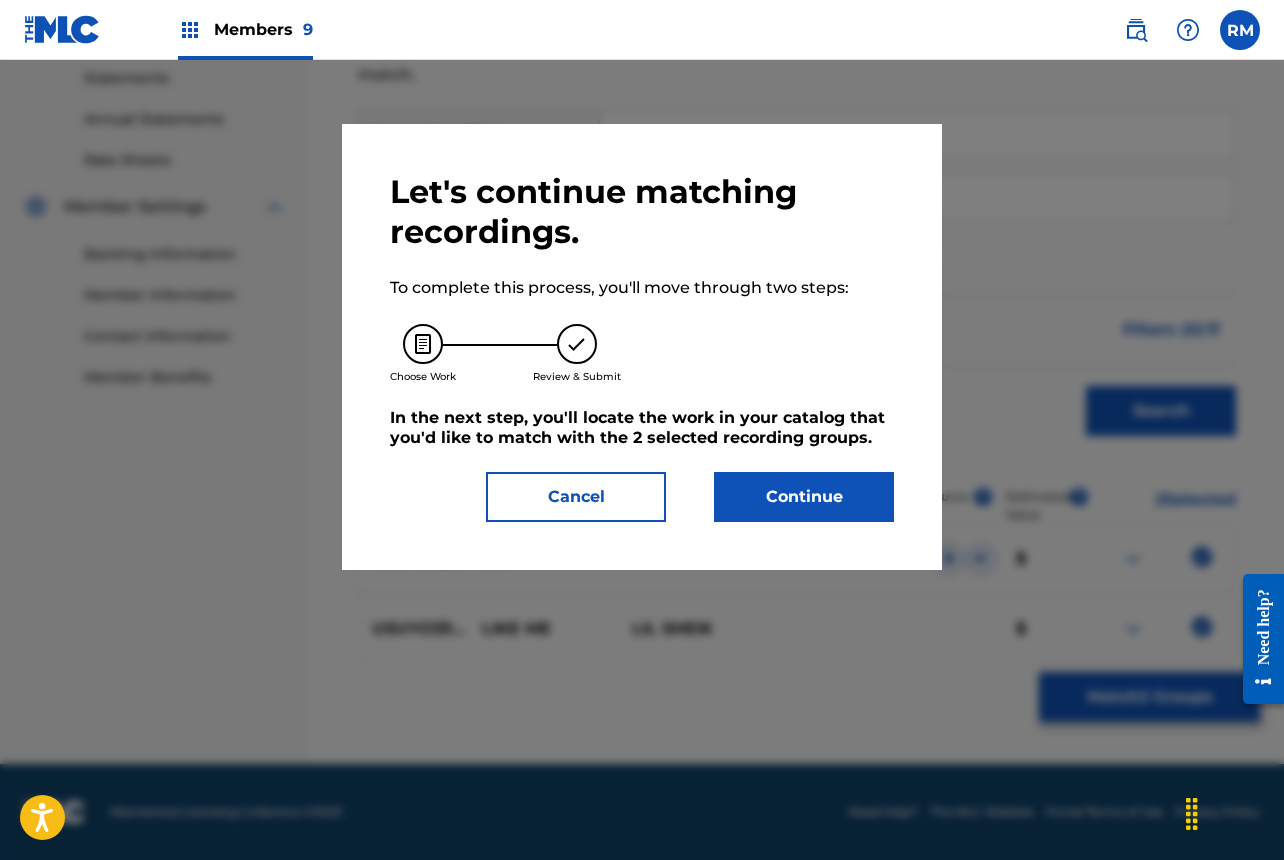 click on "Continue" at bounding box center [804, 497] 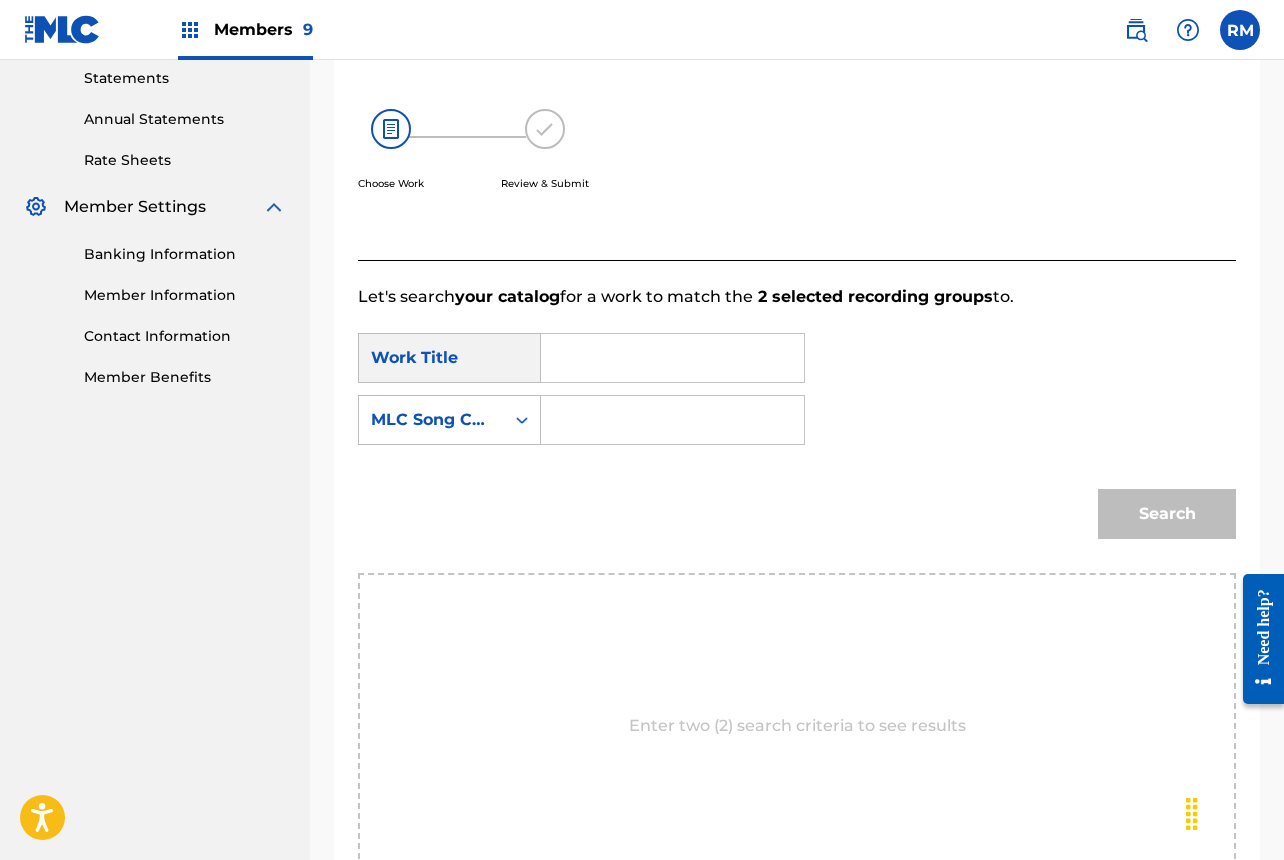 click at bounding box center (672, 358) 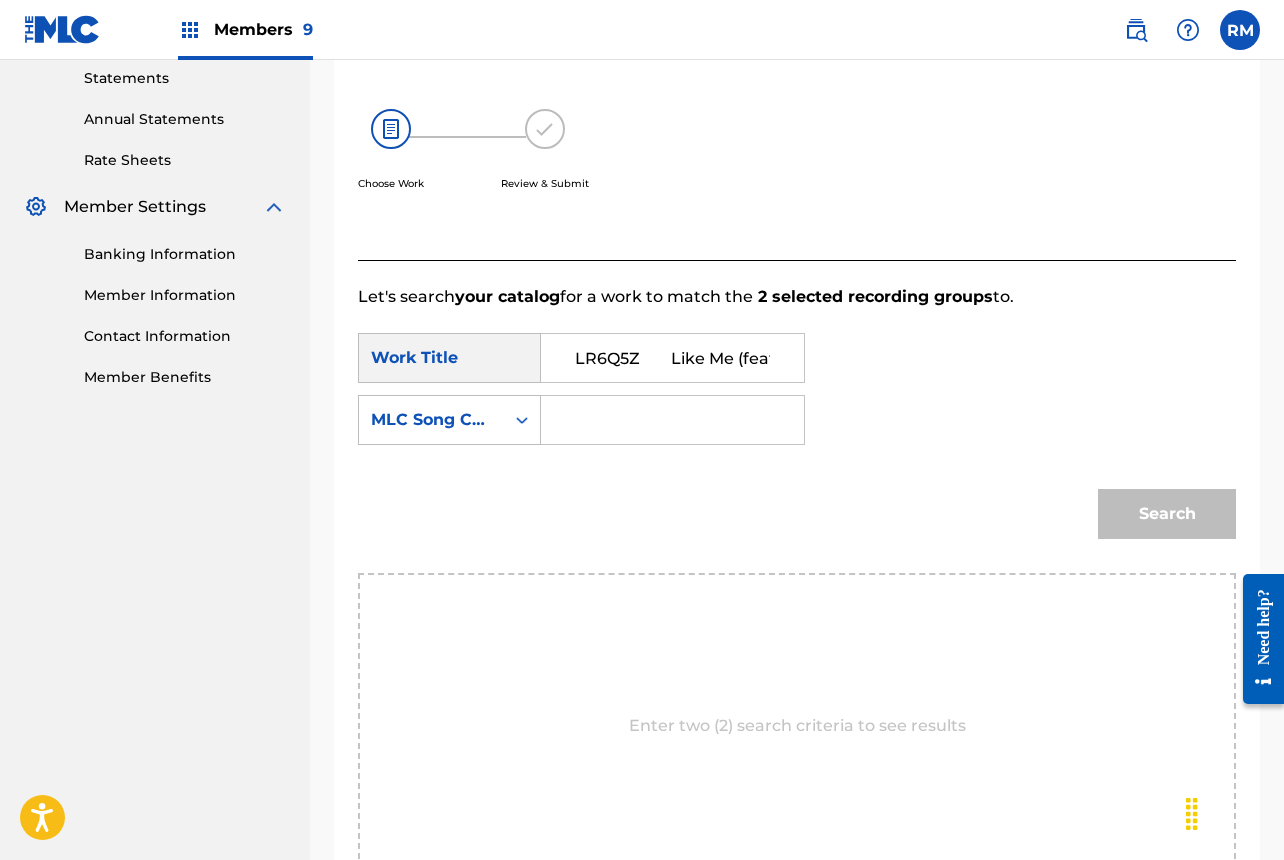 scroll, scrollTop: 0, scrollLeft: 162, axis: horizontal 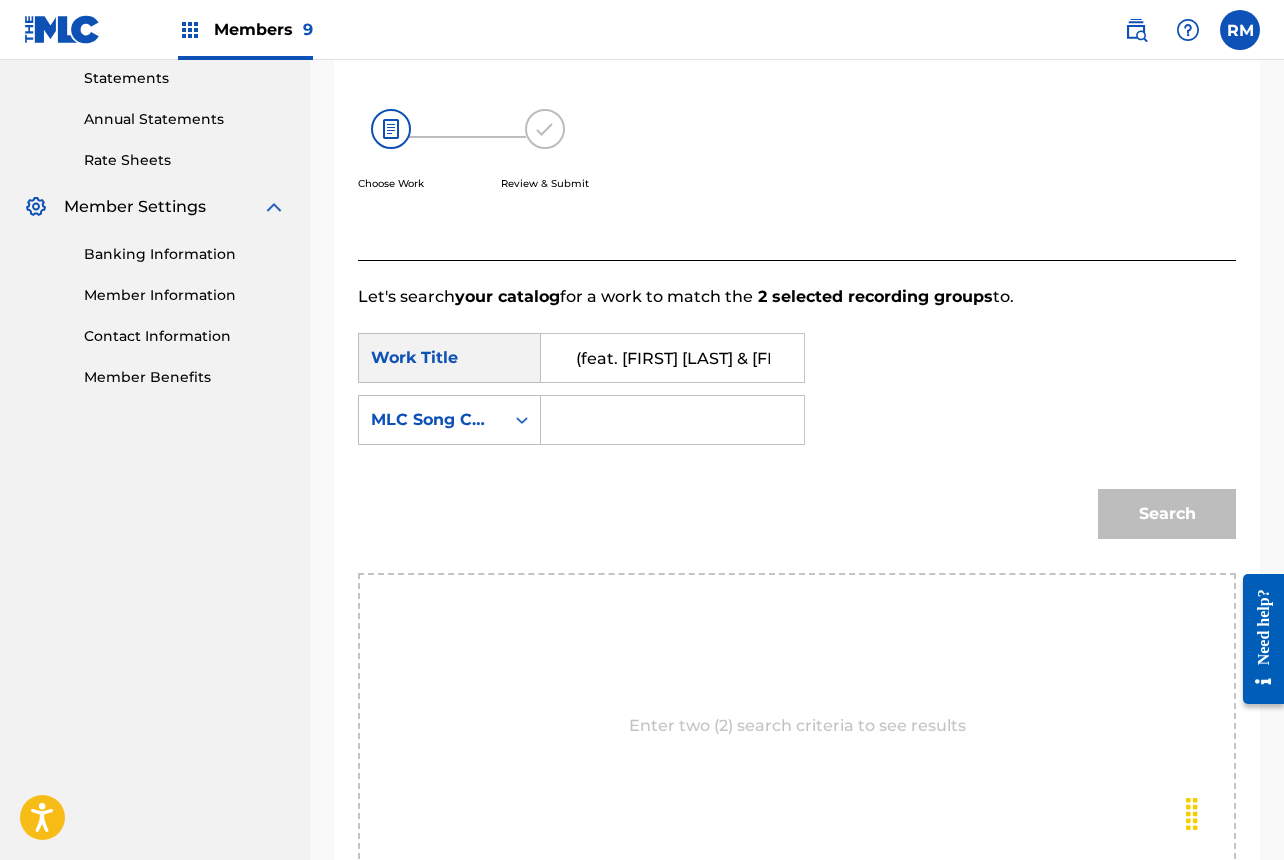 click on "LR6Q5Z	Like Me (feat. [FIRST] [LAST] & [FIRST] [LAST])" at bounding box center (672, 358) 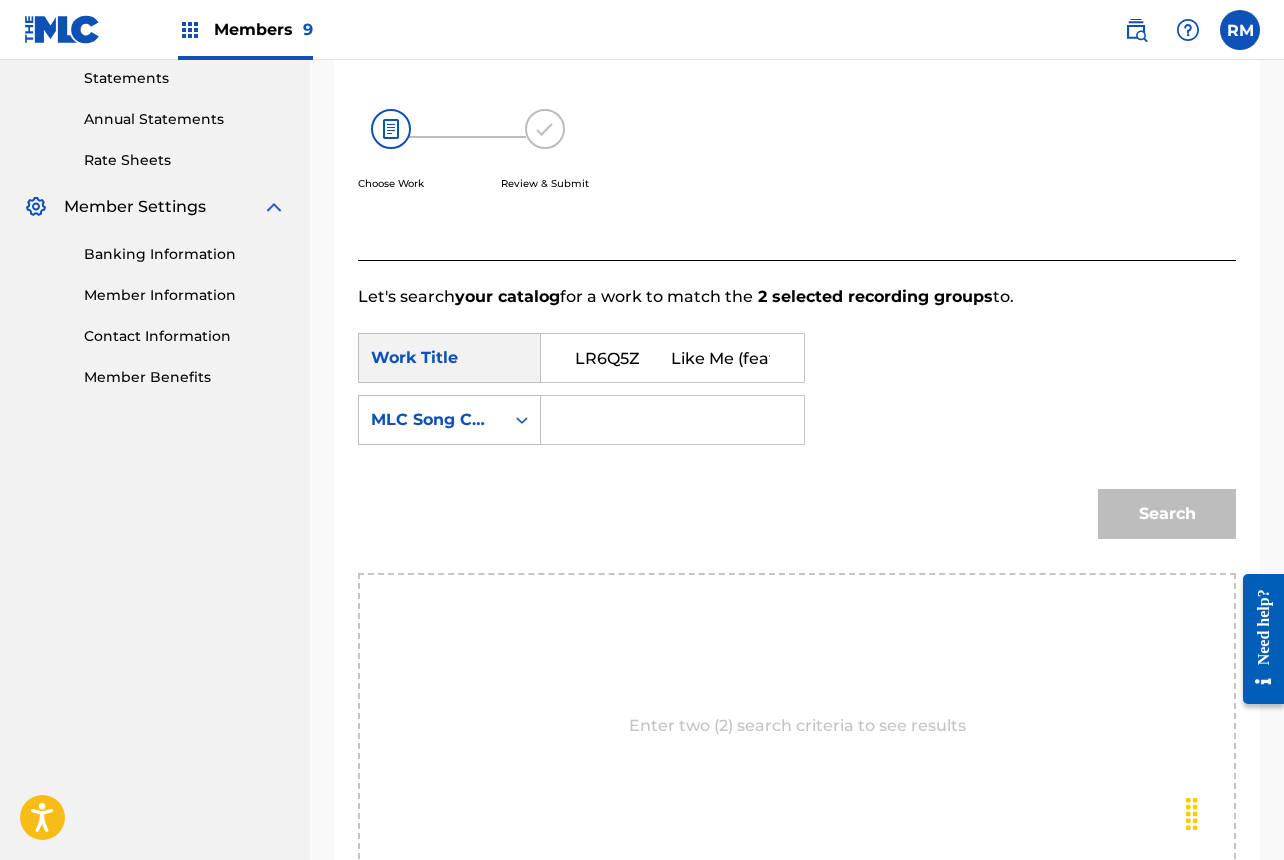 click on "LR6Q5Z	Like Me (feat. [FIRST] [LAST] & [FIRST] [LAST])" at bounding box center [672, 358] 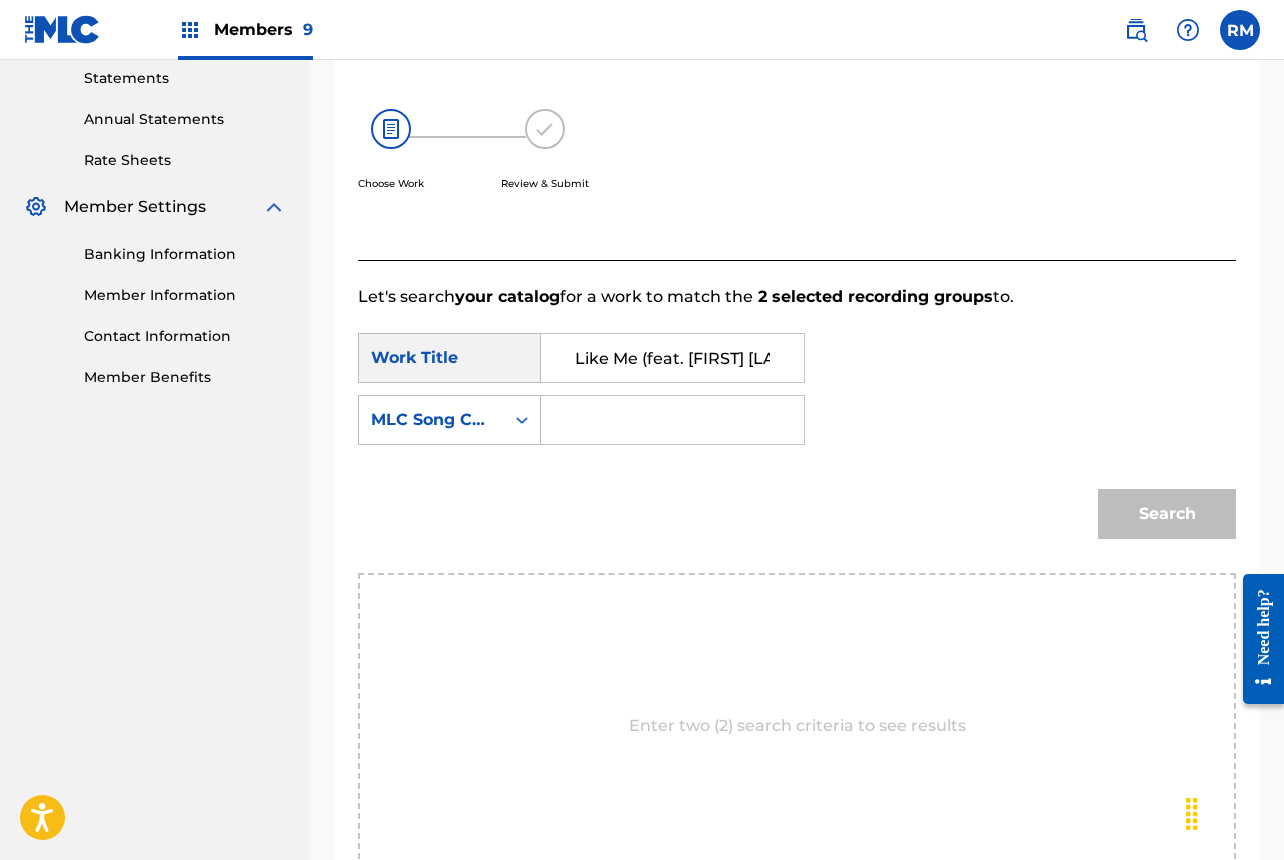 type on "Like Me (feat. [FIRST] [LAST] & [FIRST] [LAST])" 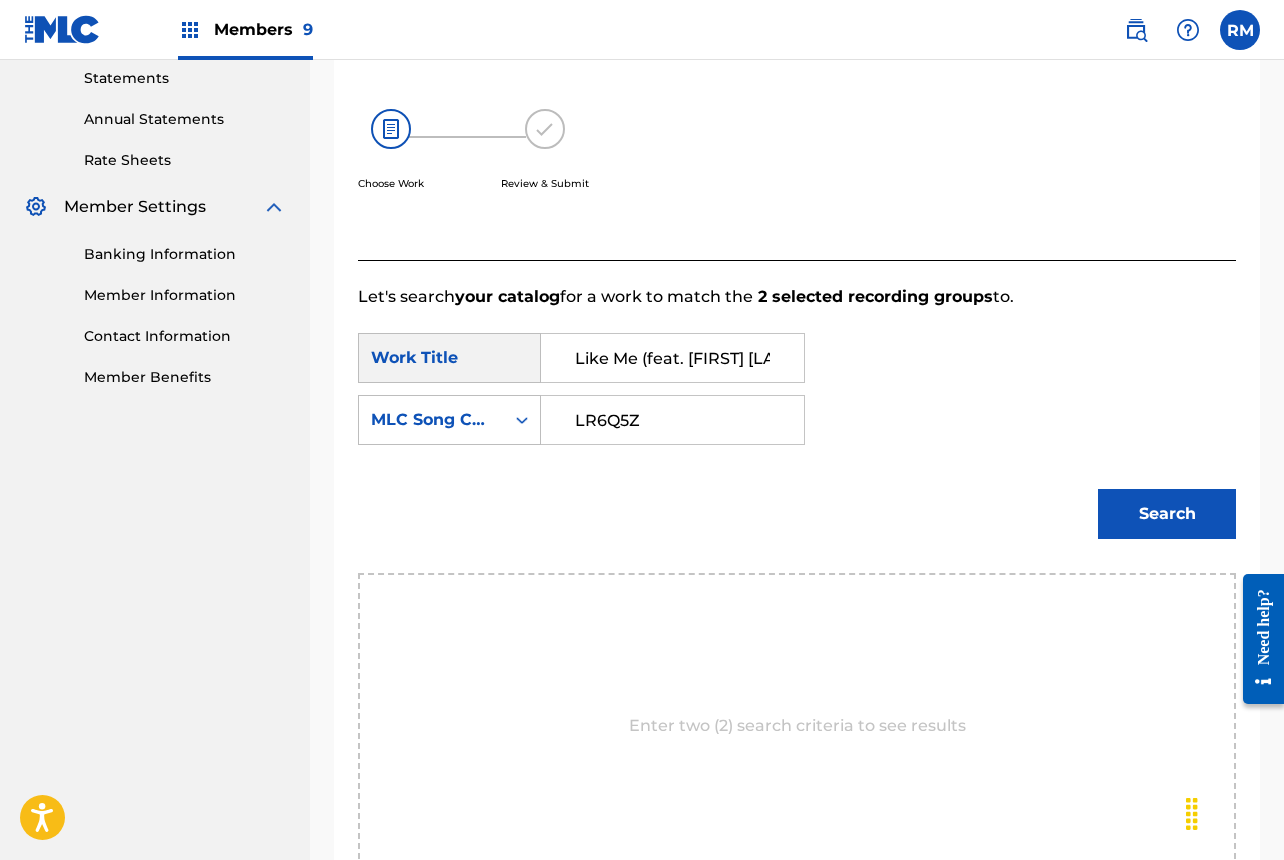 click on "LR6Q5Z" at bounding box center (672, 420) 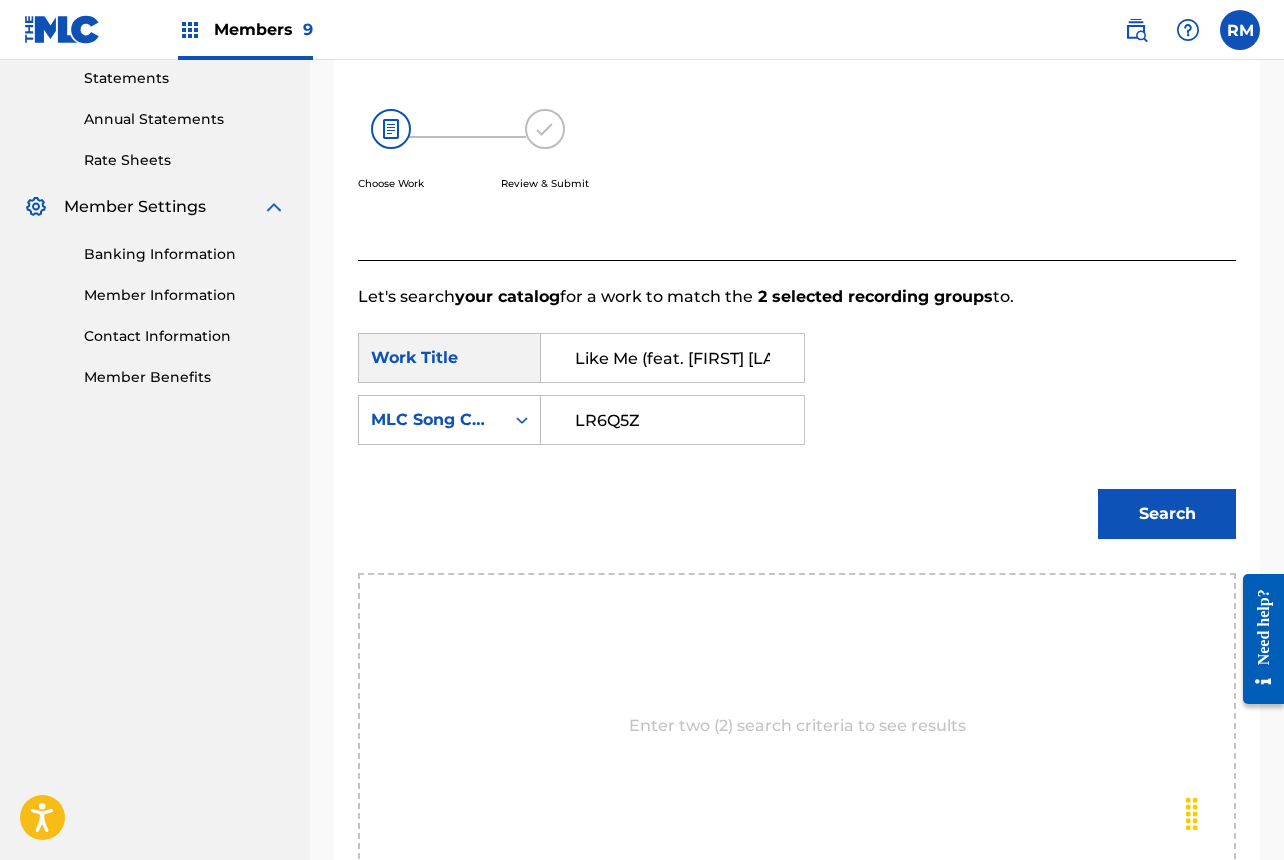 type on "LR6Q5Z" 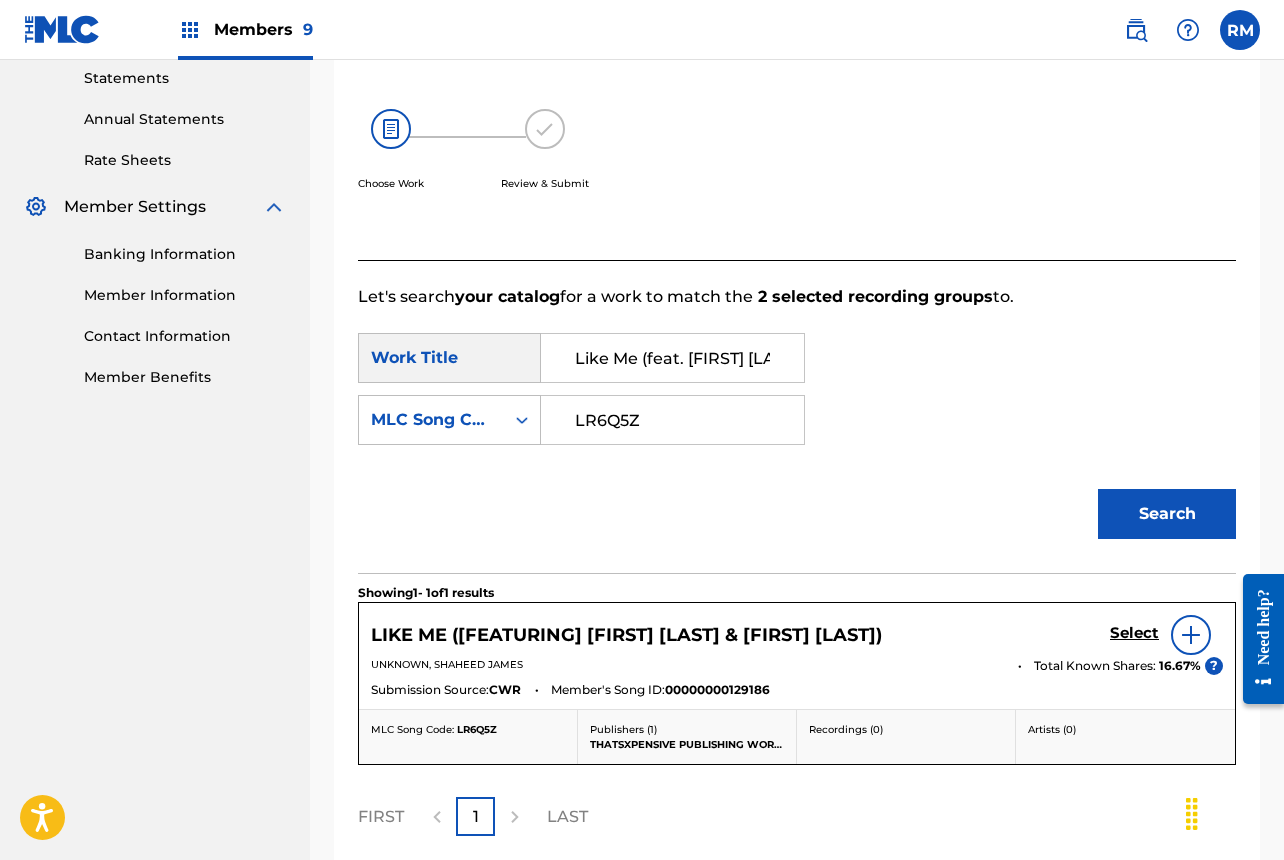 click on "Select" at bounding box center [1134, 633] 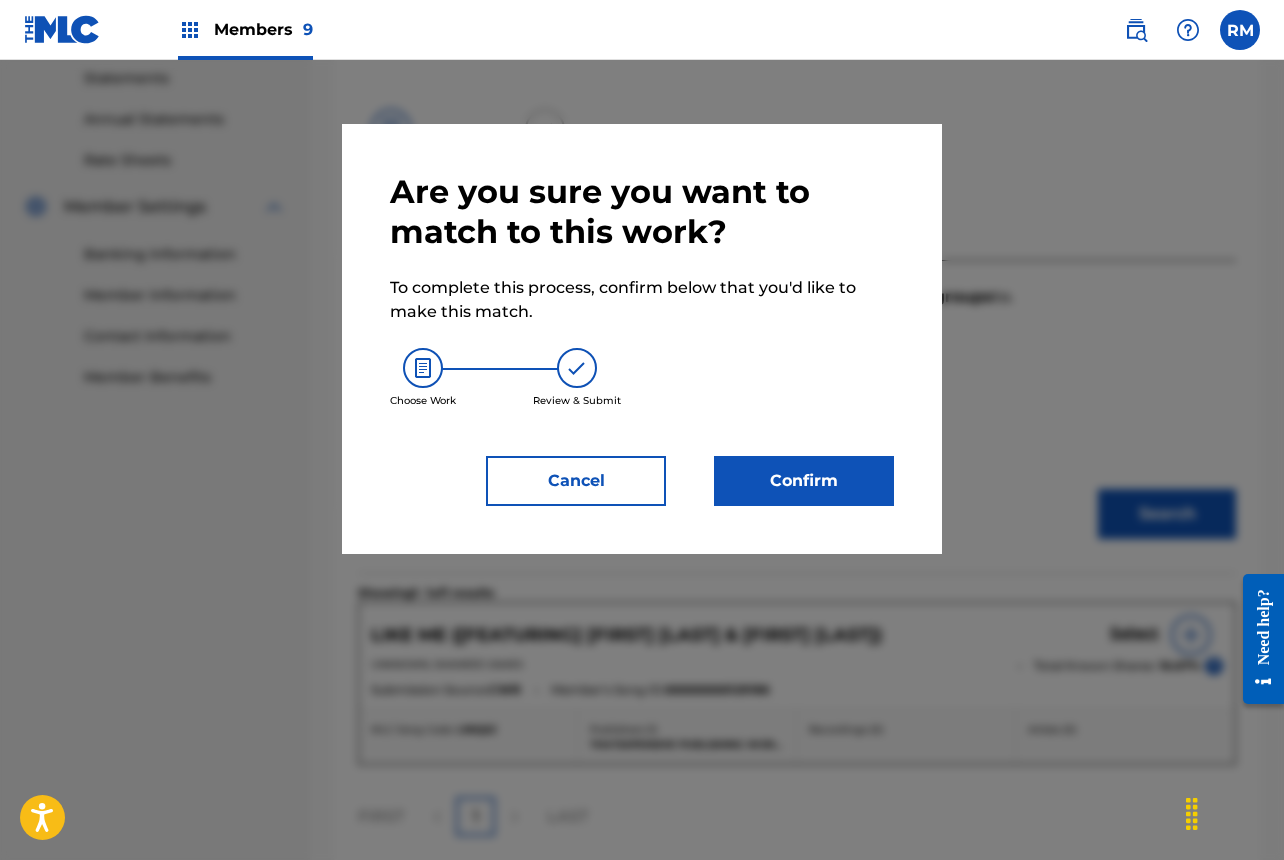 click on "Confirm" at bounding box center (804, 481) 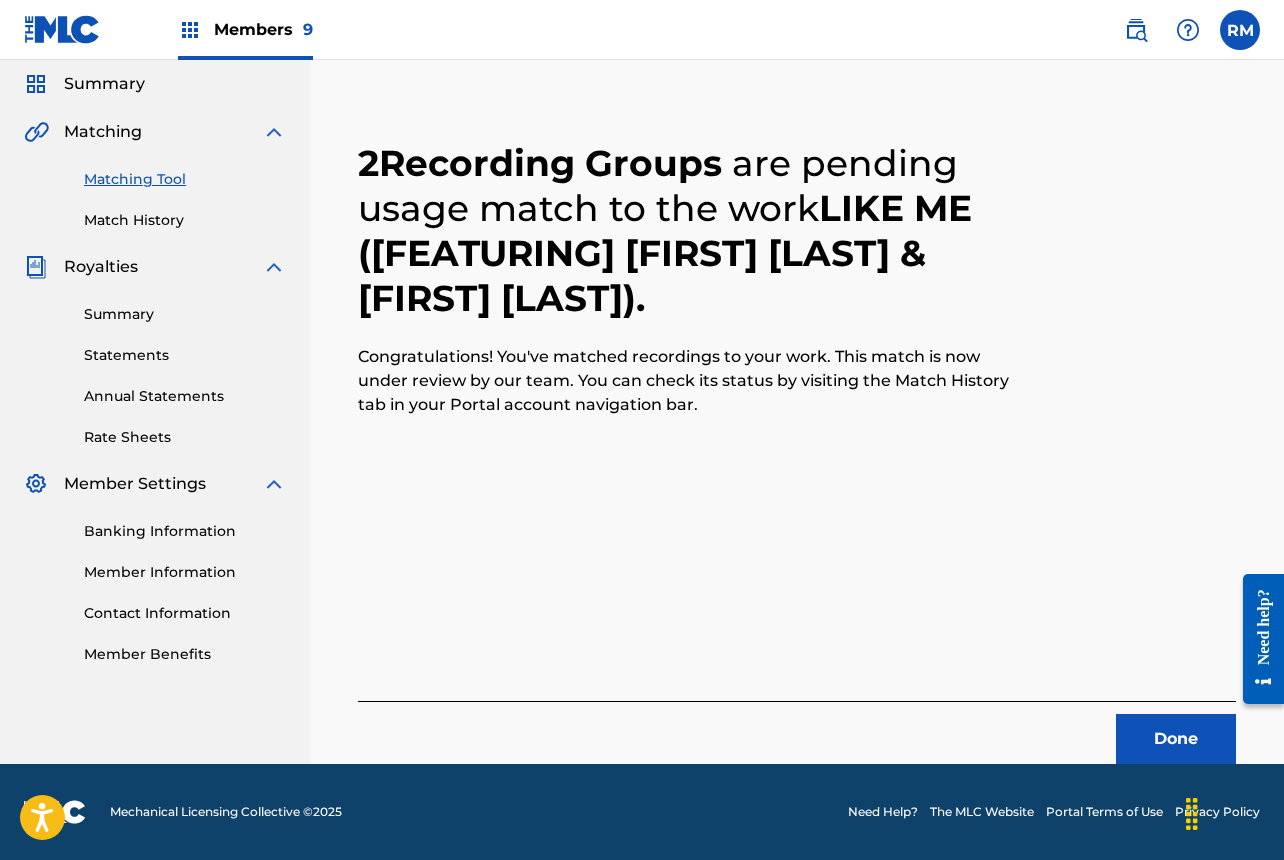 scroll, scrollTop: 67, scrollLeft: 0, axis: vertical 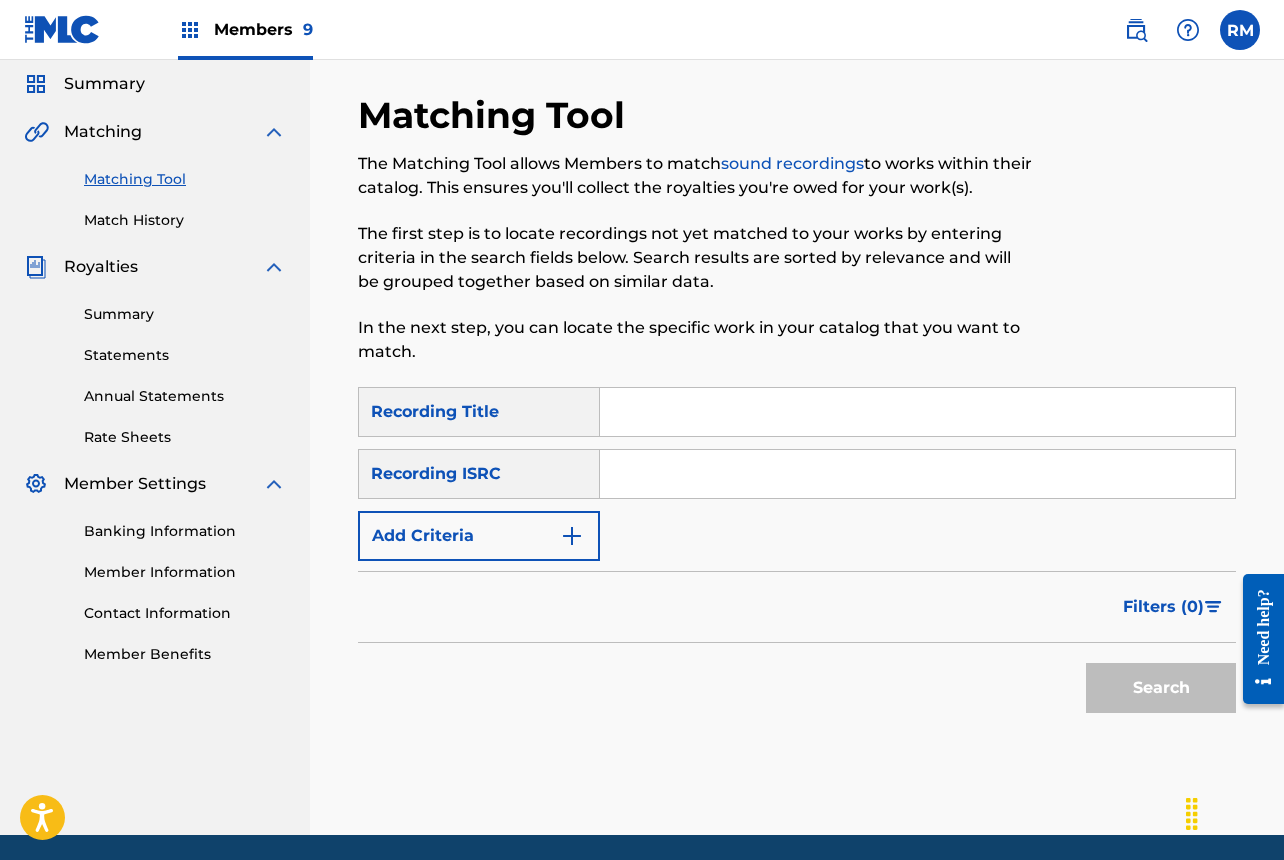 click at bounding box center (917, 474) 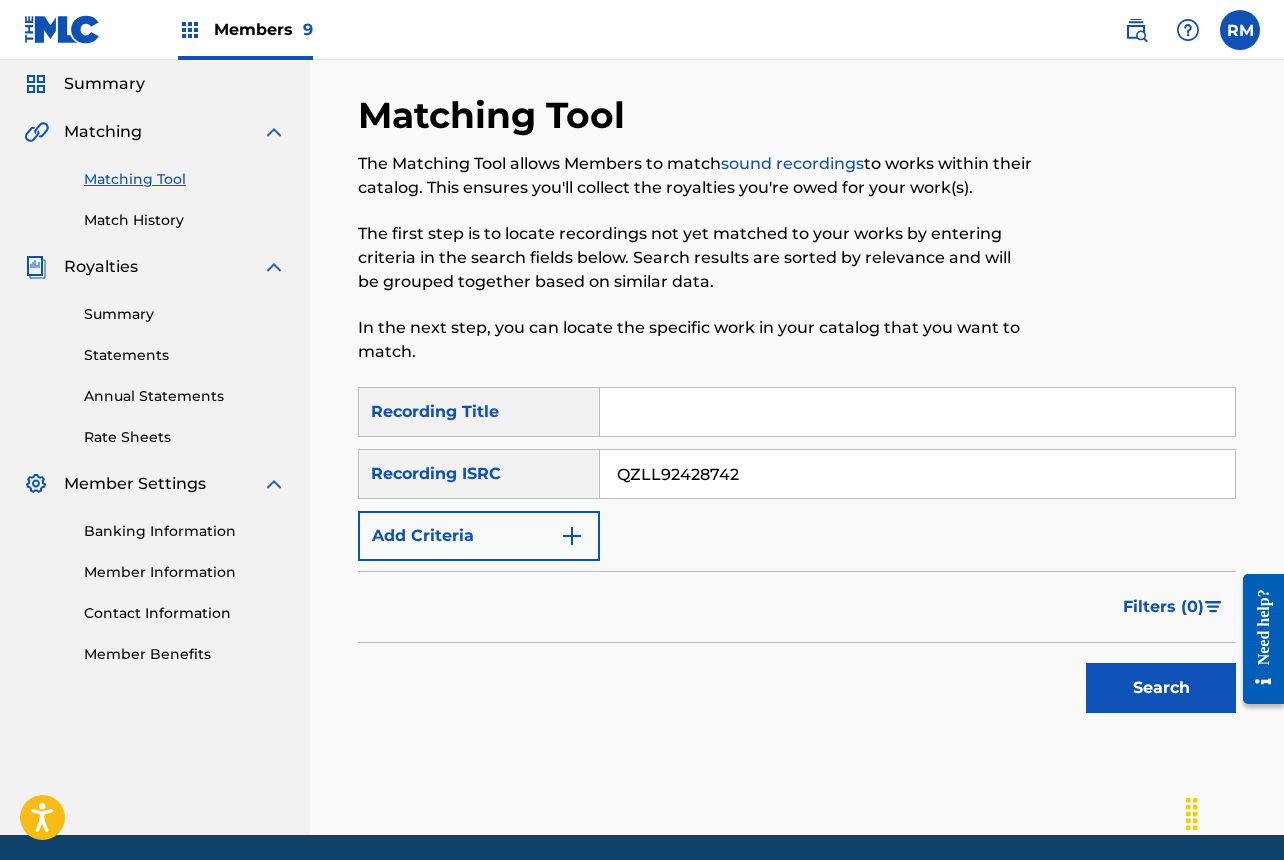 type on "QZLL92428742" 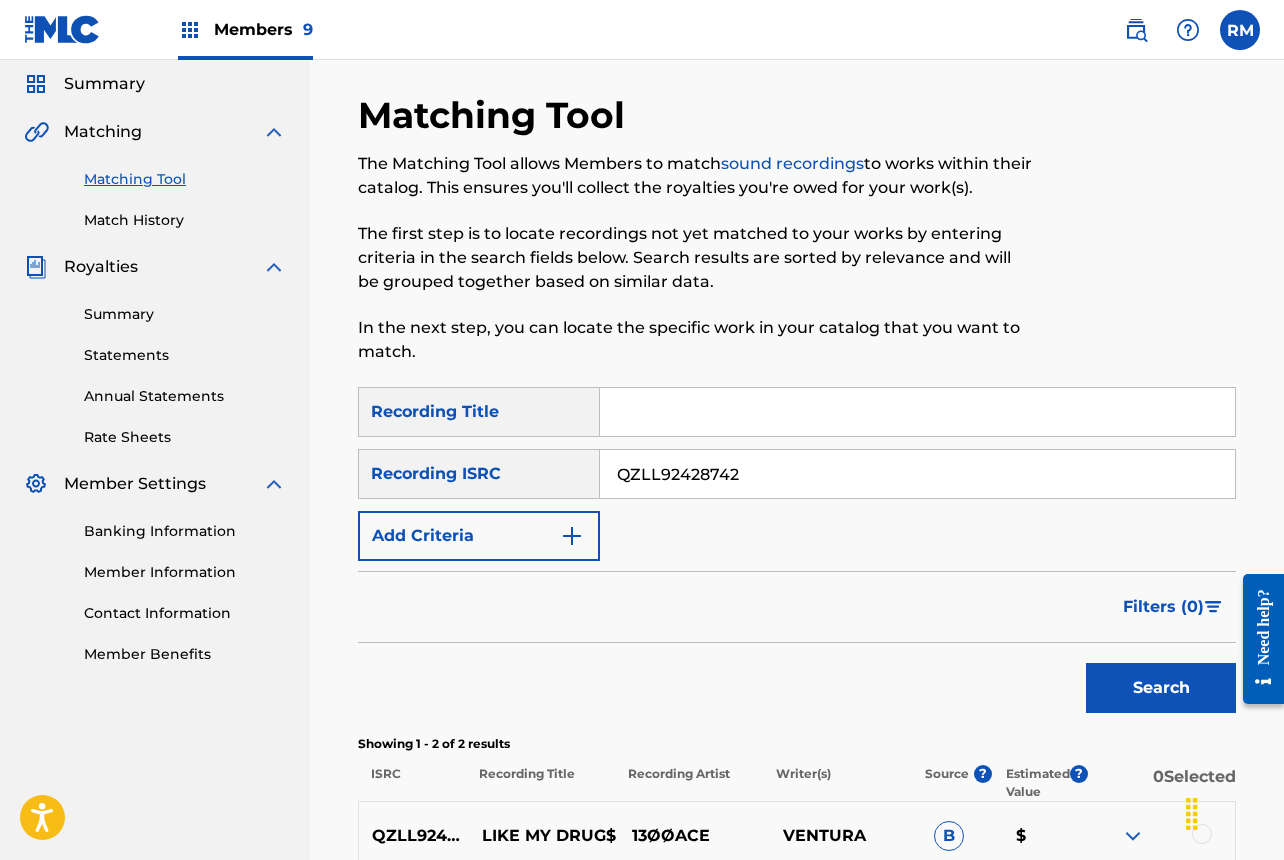 scroll, scrollTop: 344, scrollLeft: 0, axis: vertical 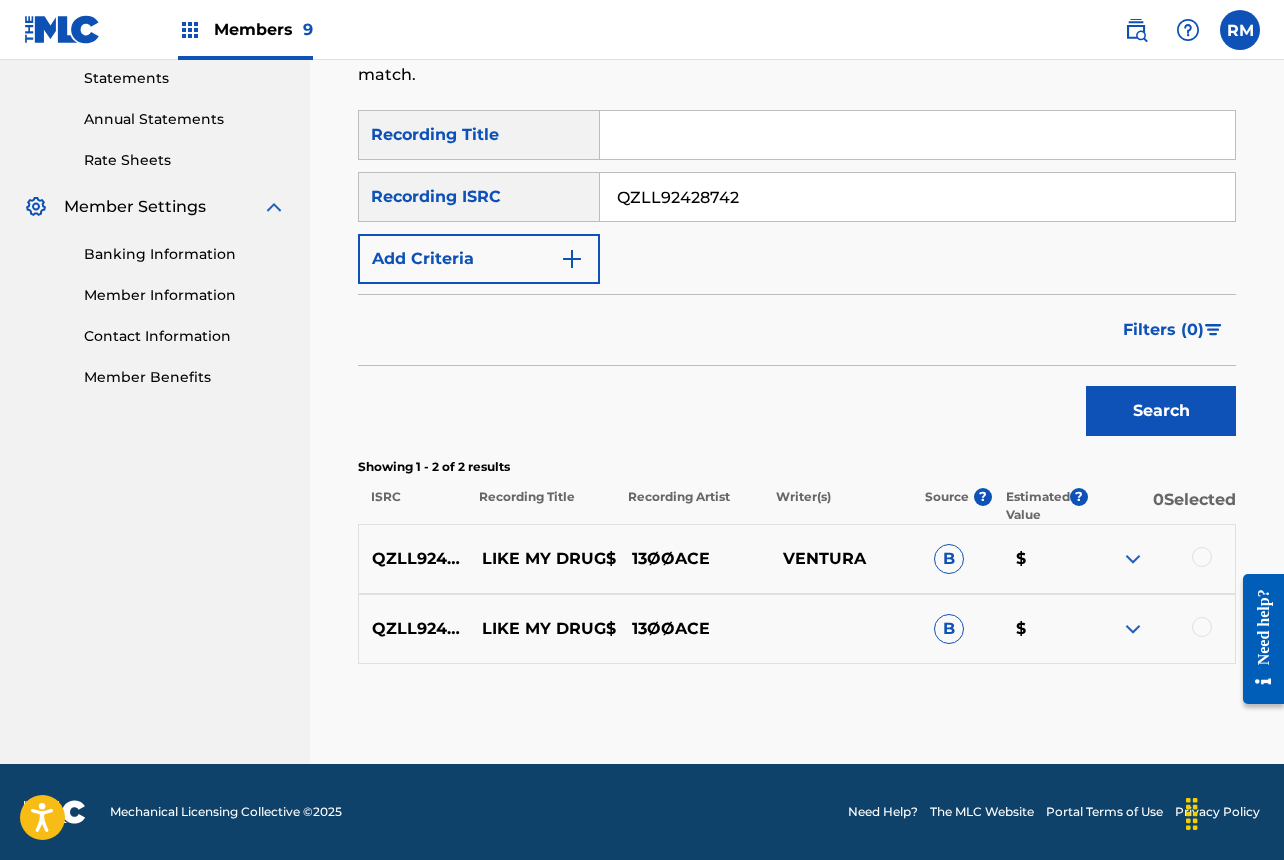click at bounding box center [1202, 557] 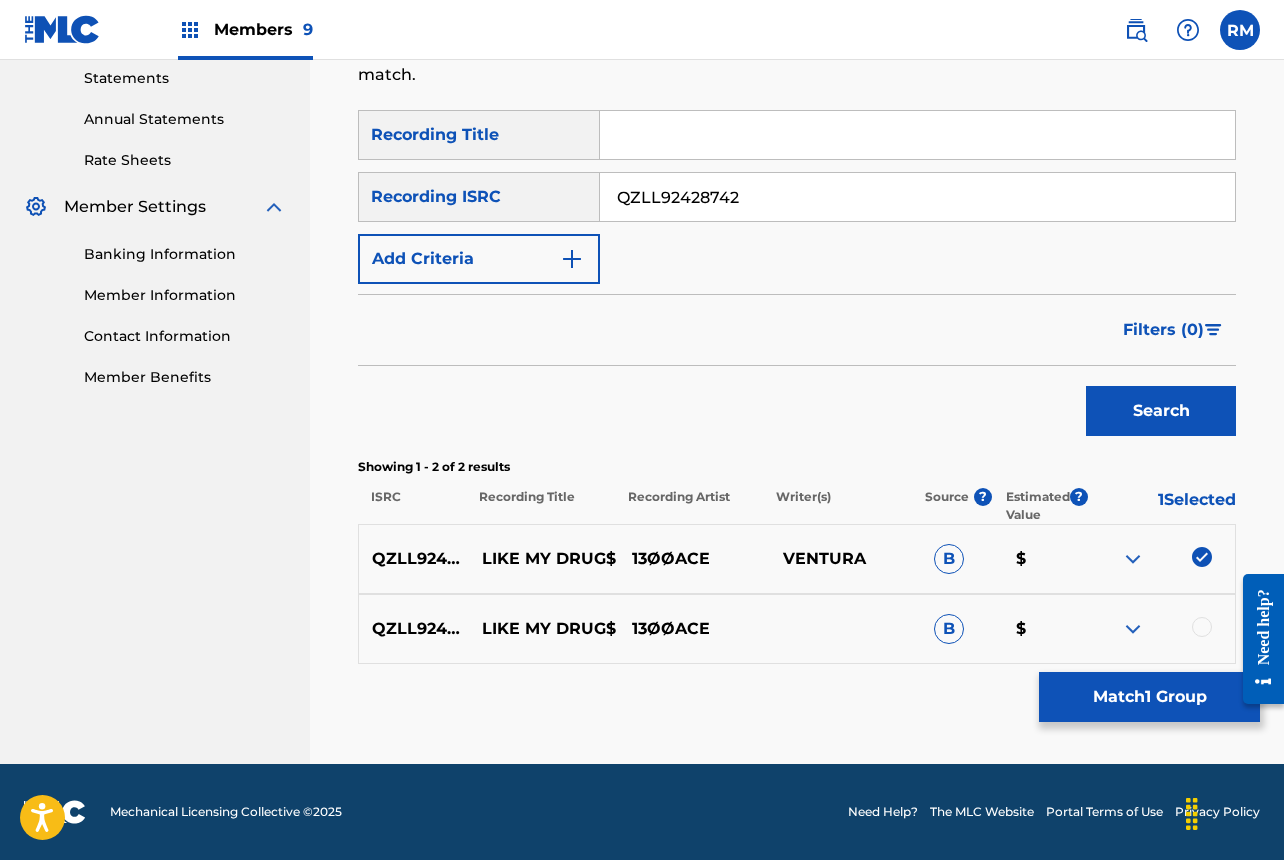 click at bounding box center [1202, 627] 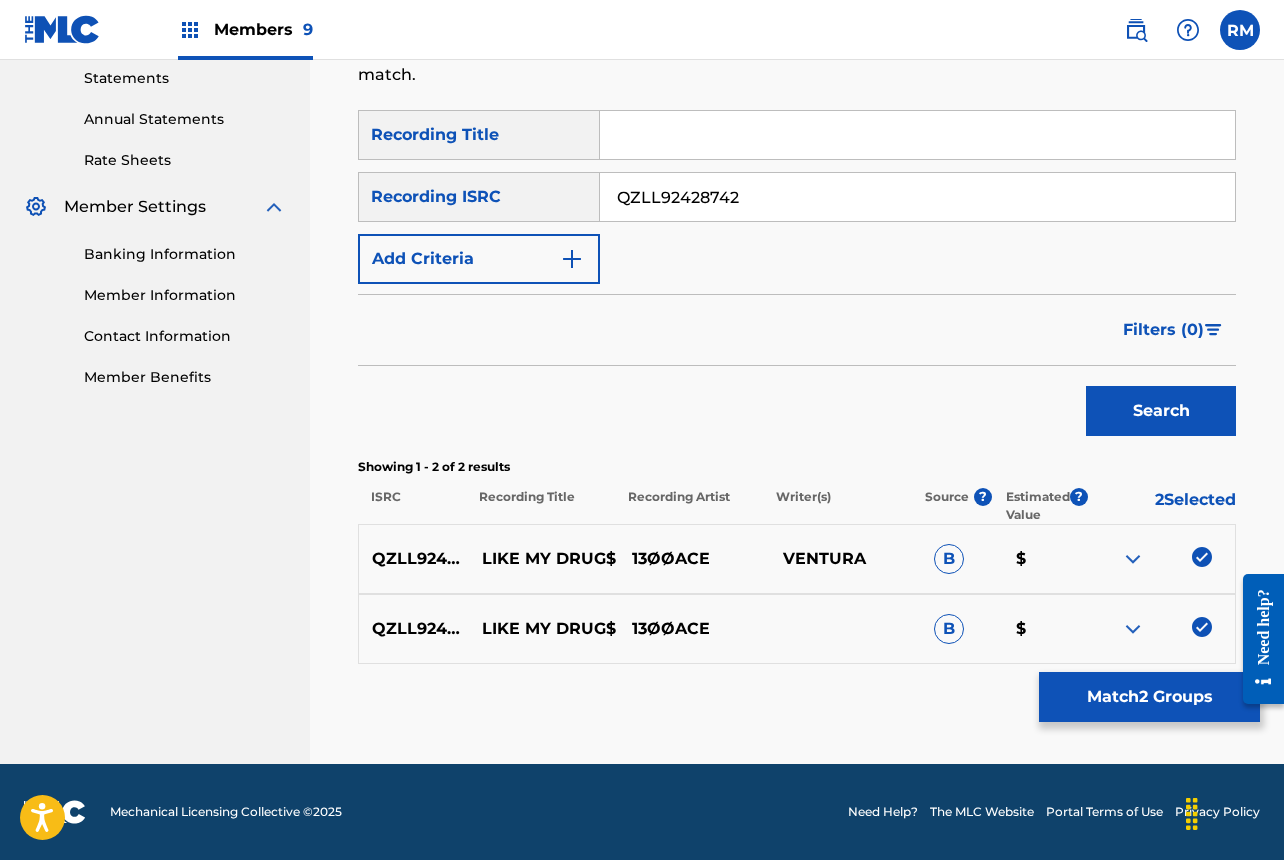 click on "Match  2 Groups" at bounding box center [1149, 697] 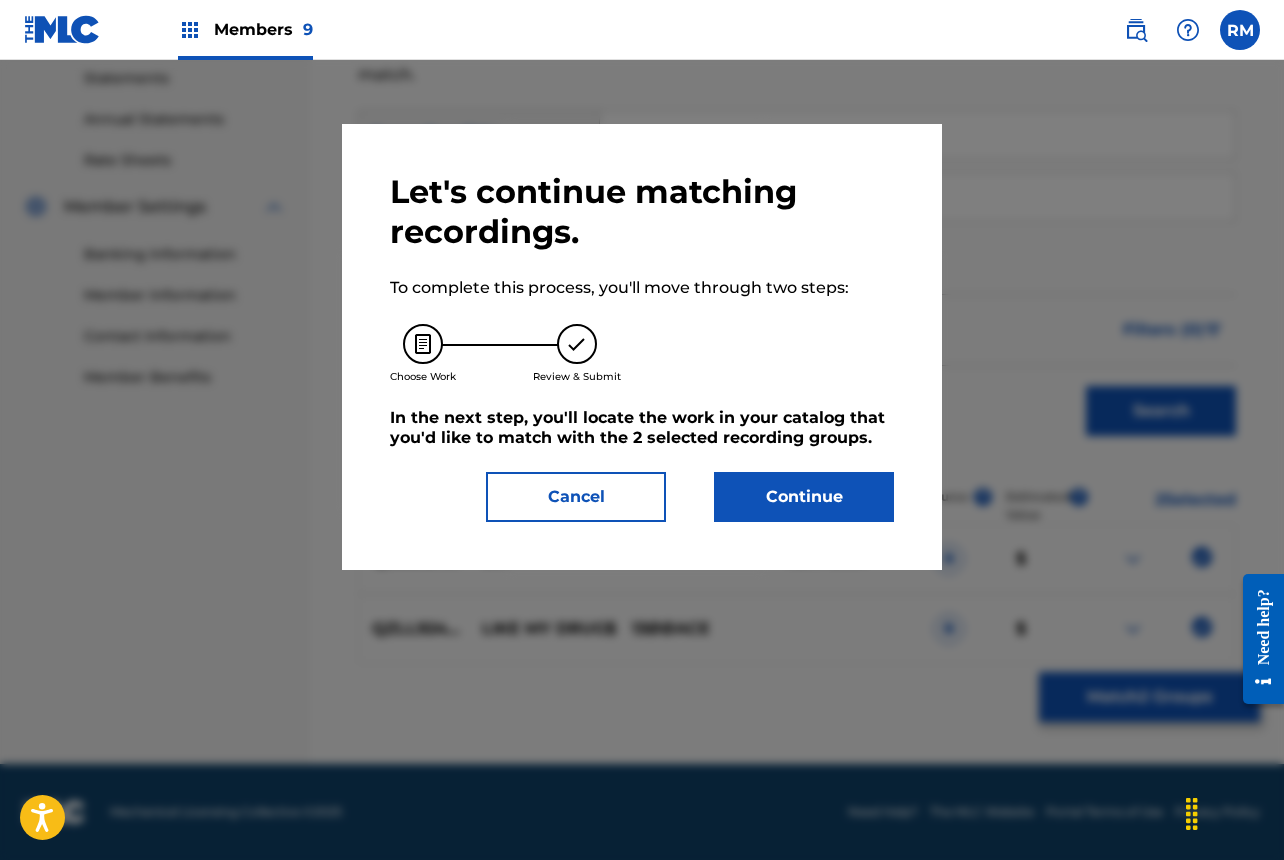 click on "Continue" at bounding box center (804, 497) 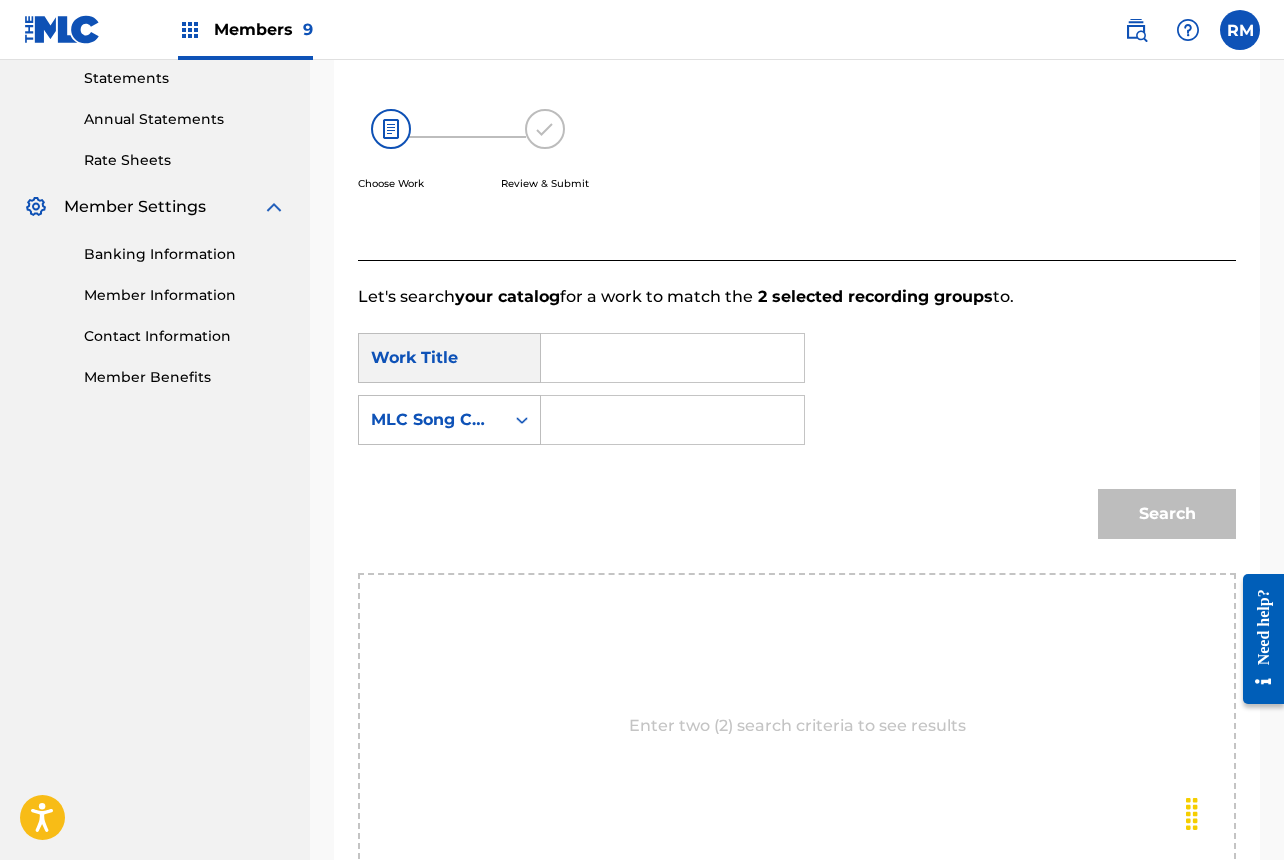 click at bounding box center (672, 358) 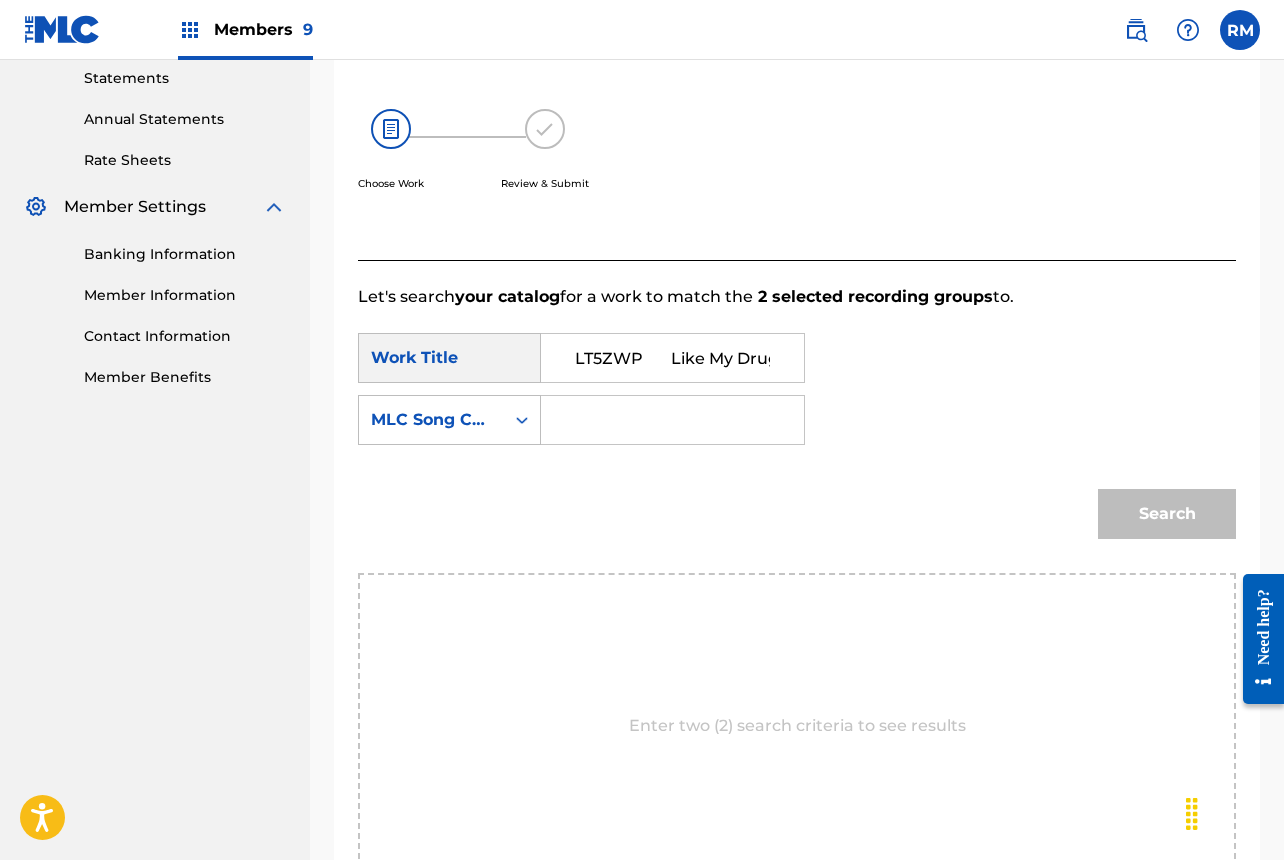 click on "LT5ZWP	Like My Drug$" at bounding box center [672, 358] 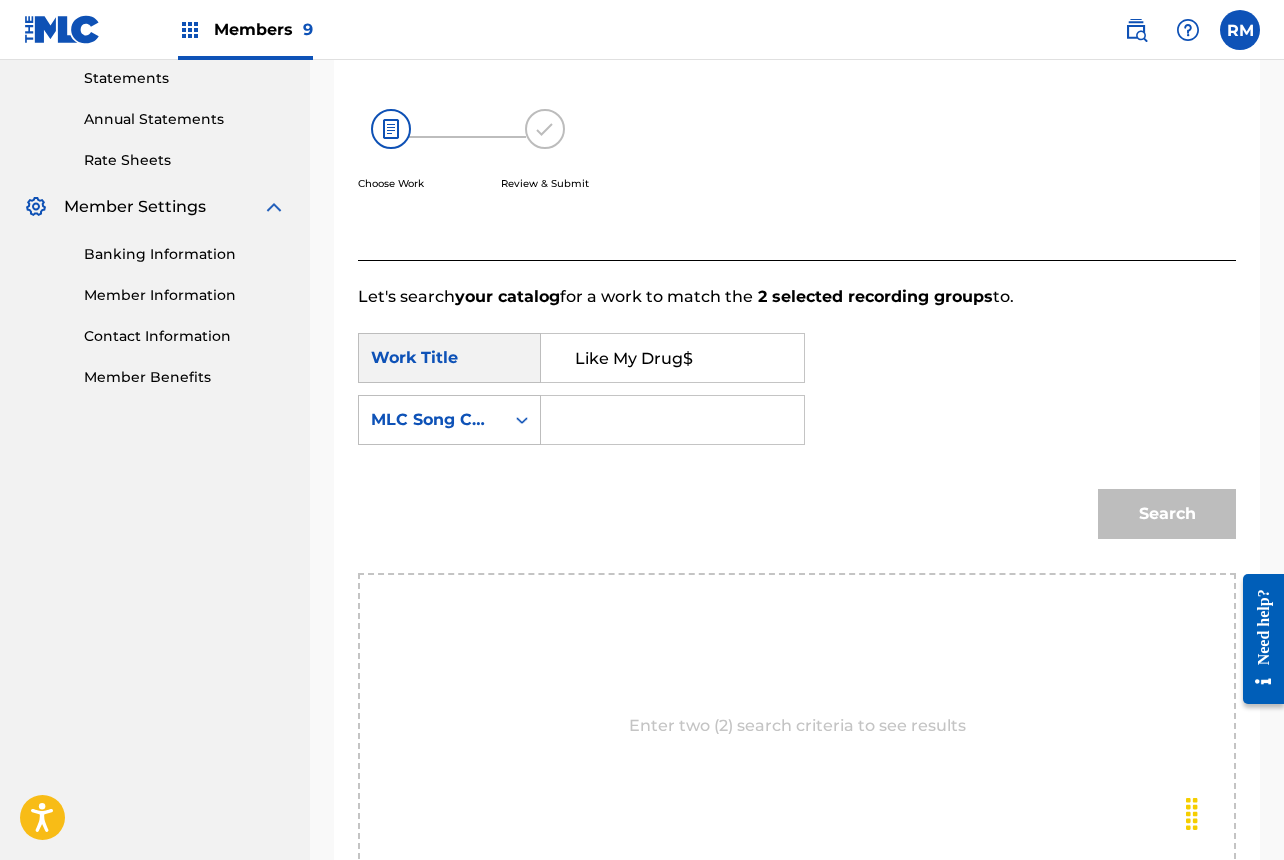 type on "Like My Drug$" 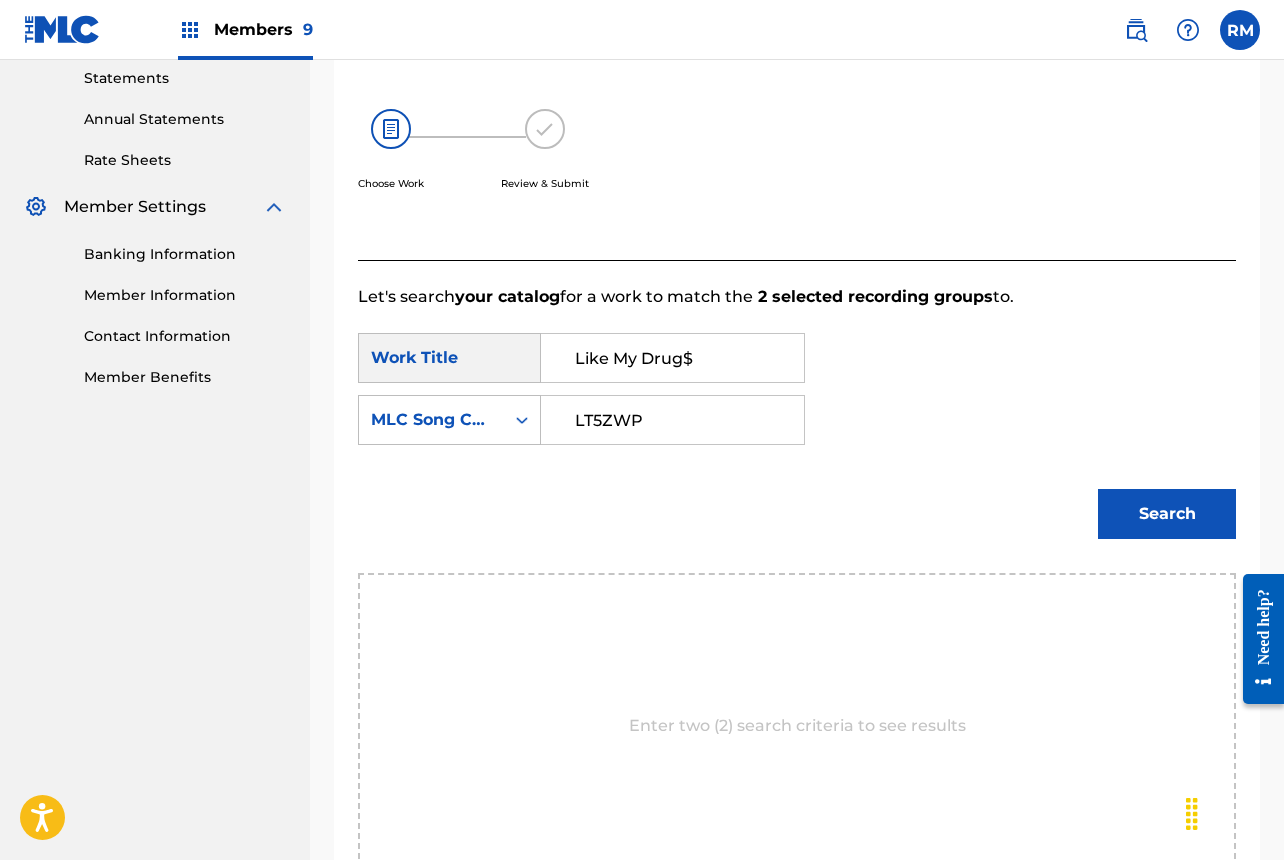 click on "LT5ZWP" at bounding box center (672, 420) 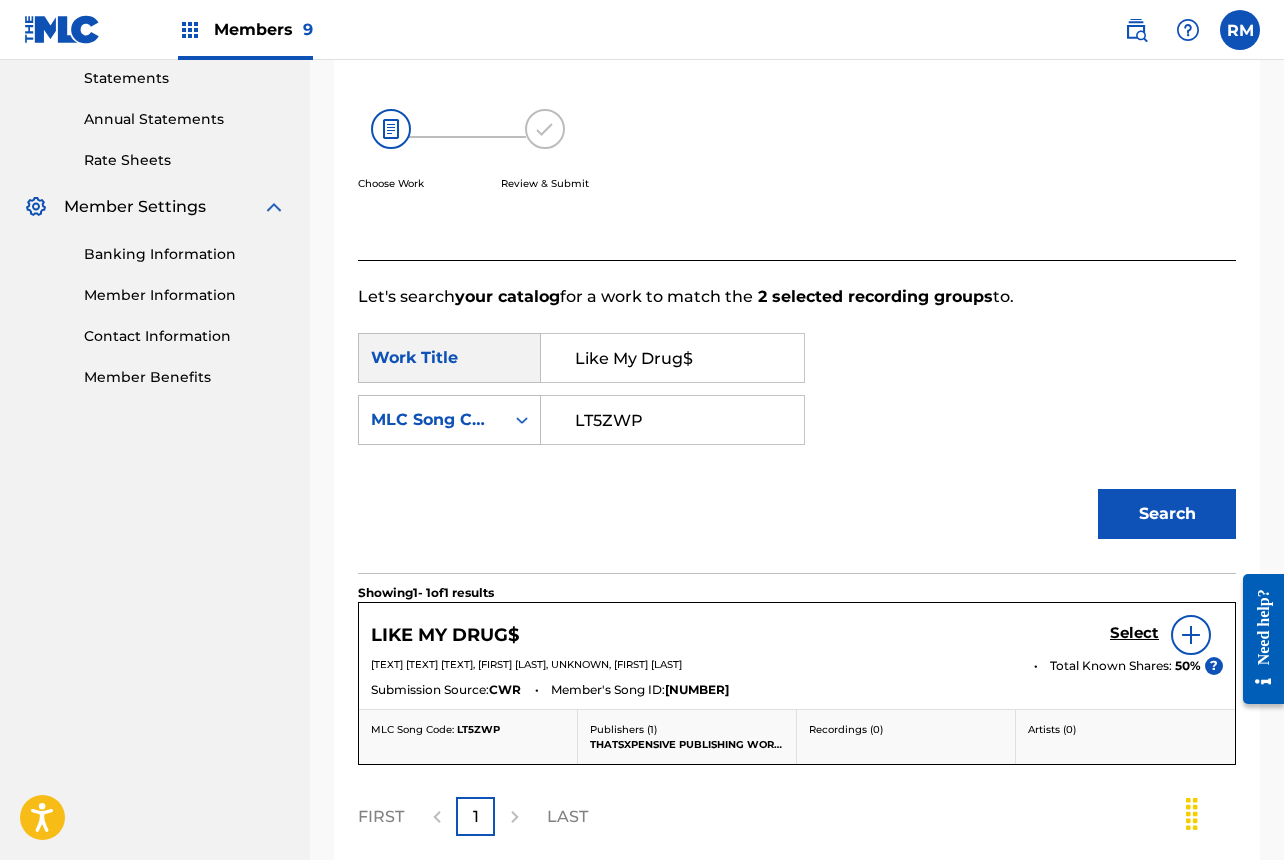click on "Select" at bounding box center (1134, 633) 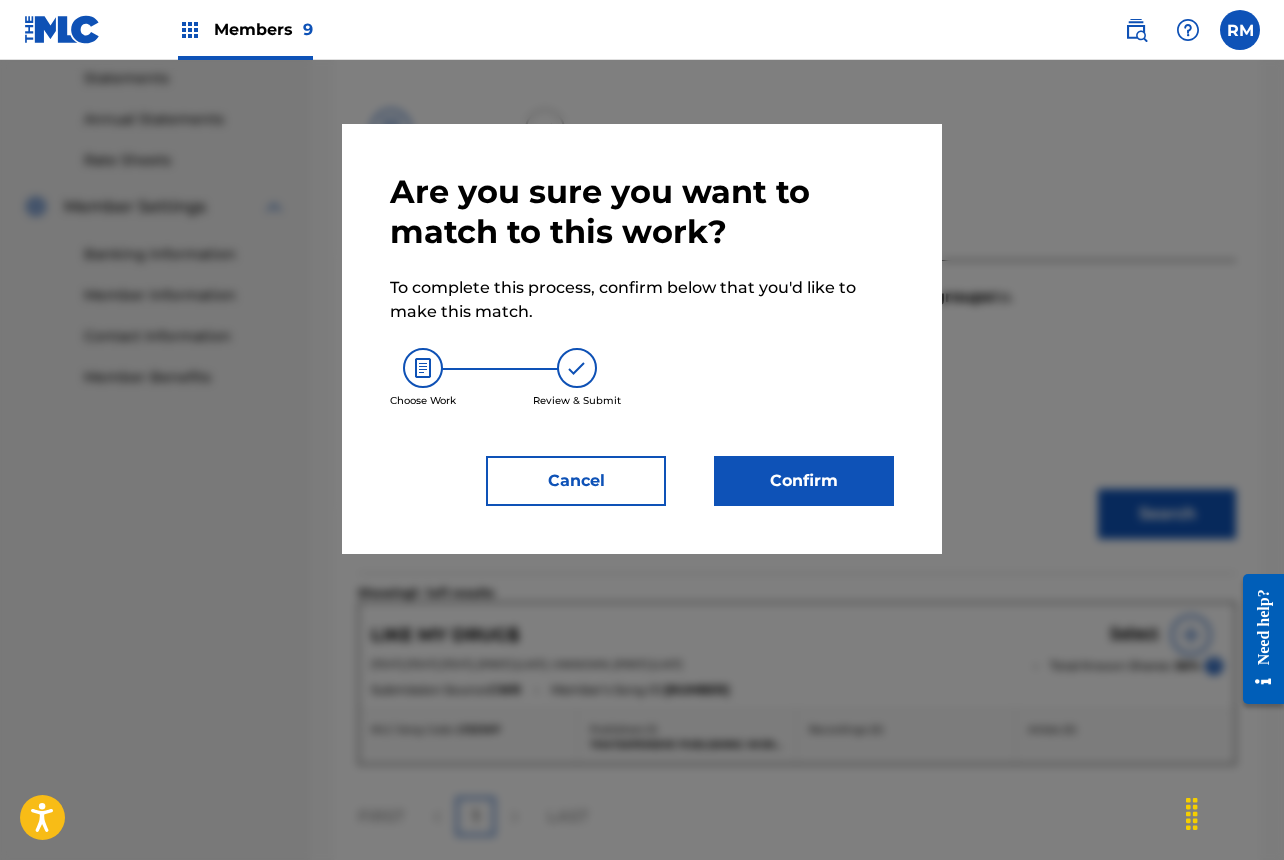 click on "Confirm" at bounding box center [804, 481] 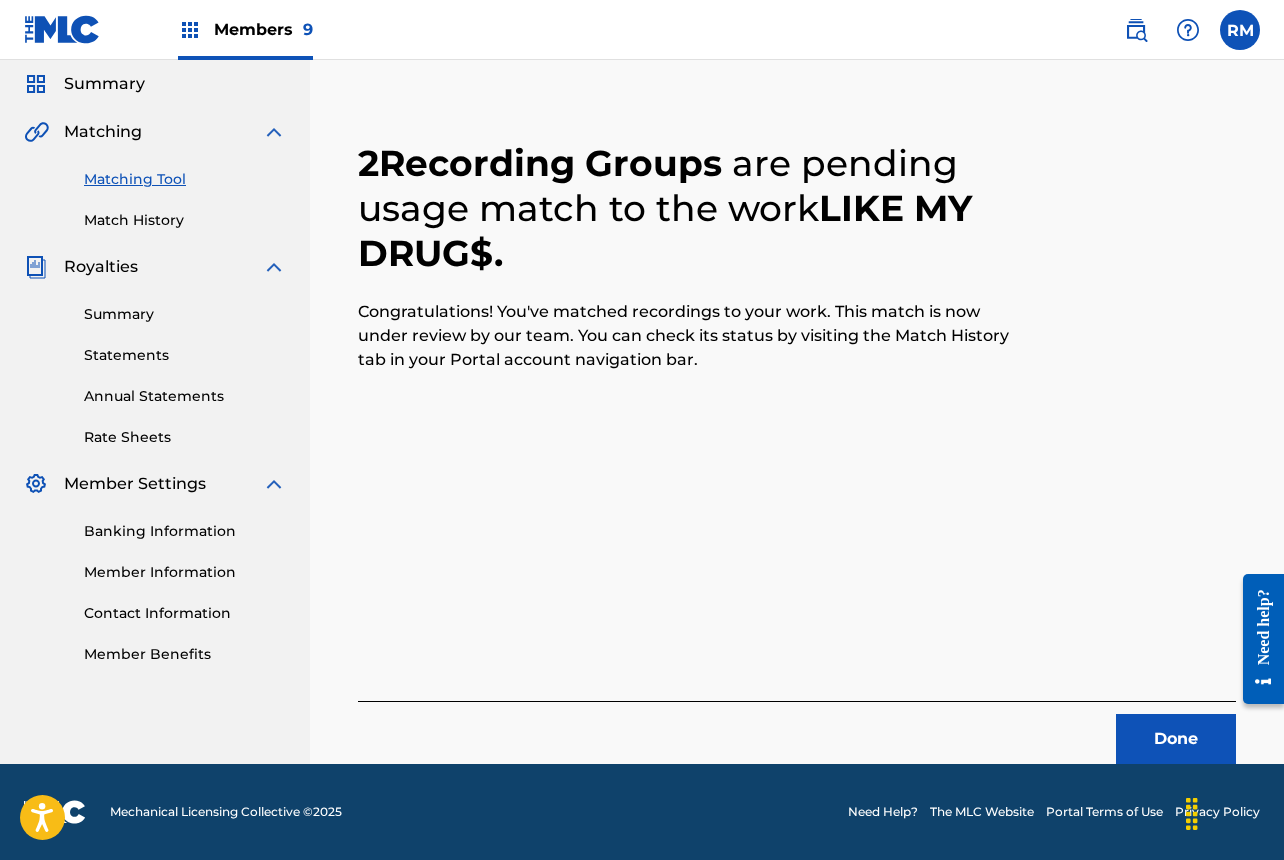 scroll, scrollTop: 67, scrollLeft: 0, axis: vertical 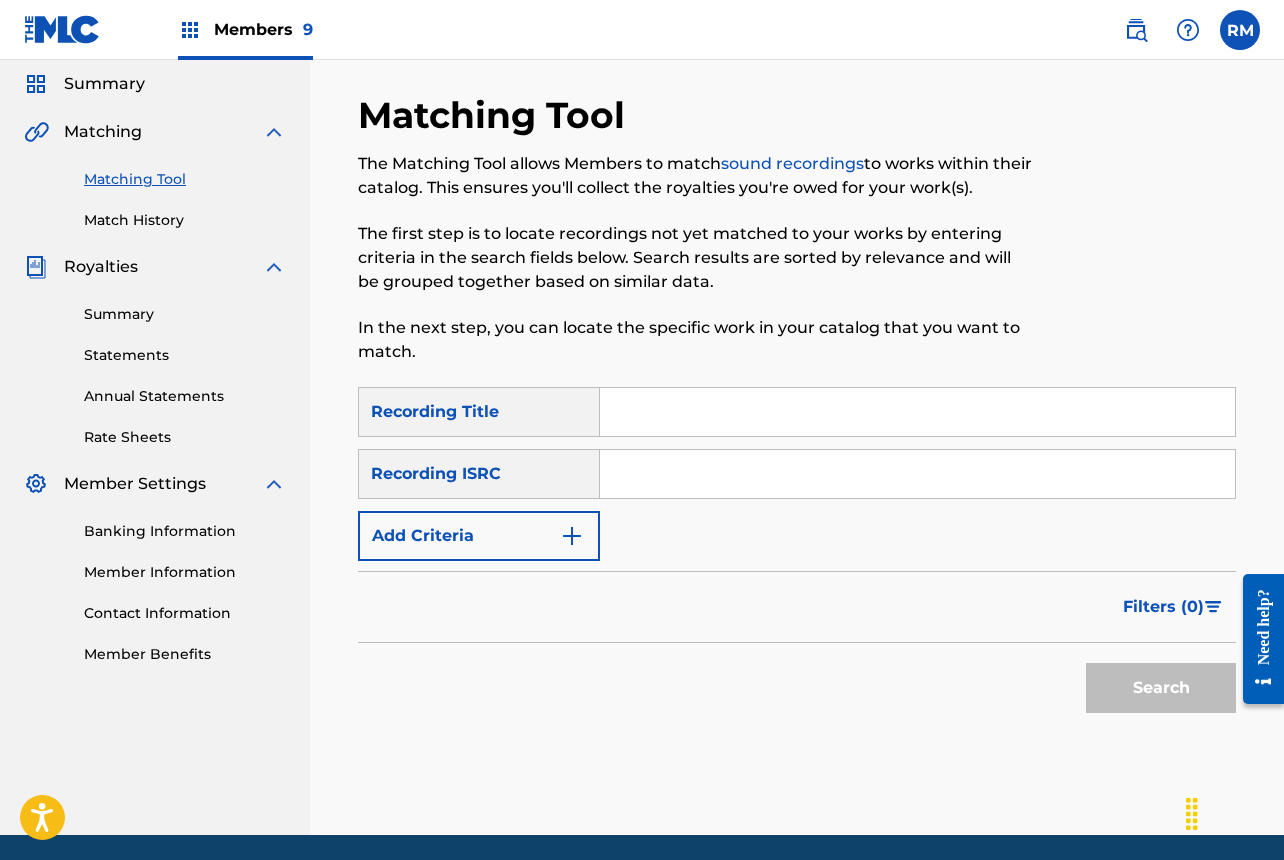 click at bounding box center (917, 474) 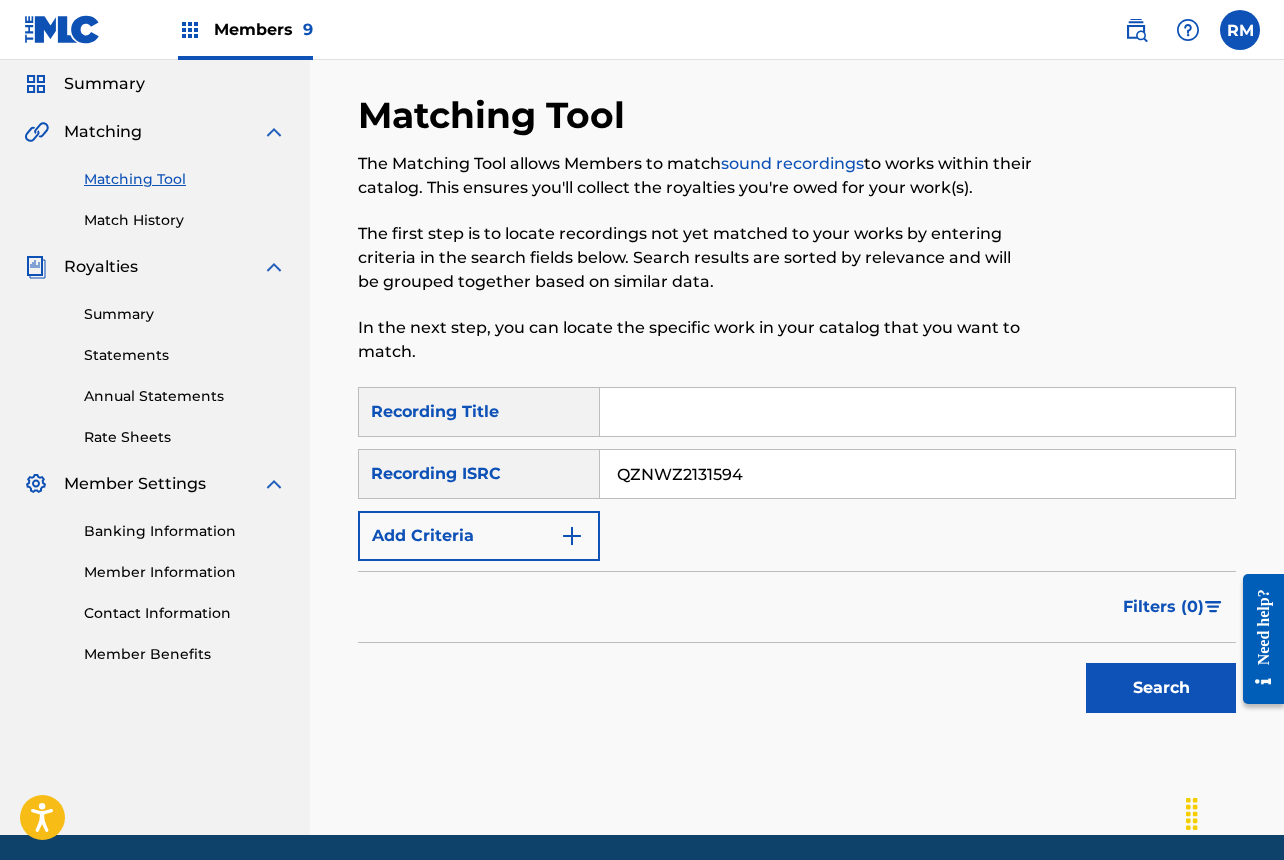 type on "QZNWZ2131594" 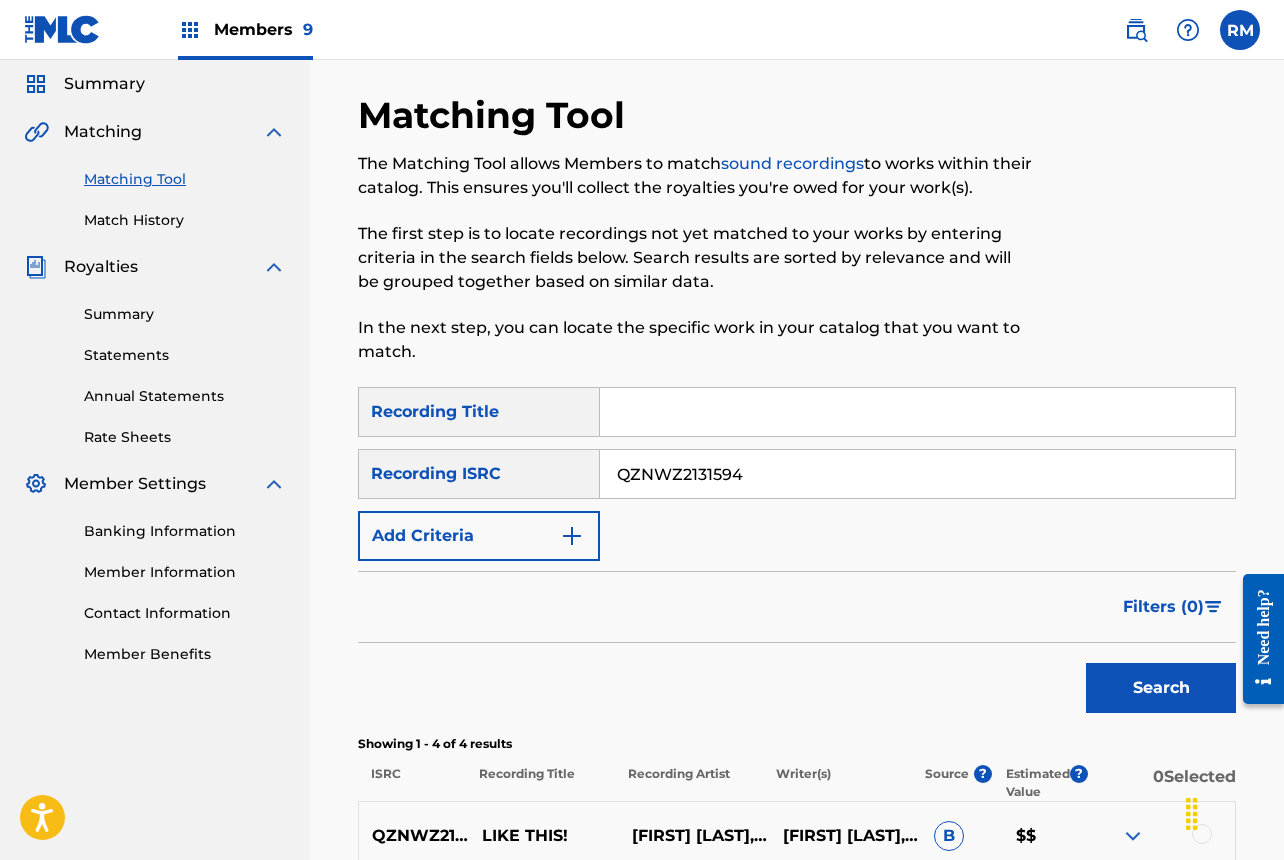 scroll, scrollTop: 484, scrollLeft: 0, axis: vertical 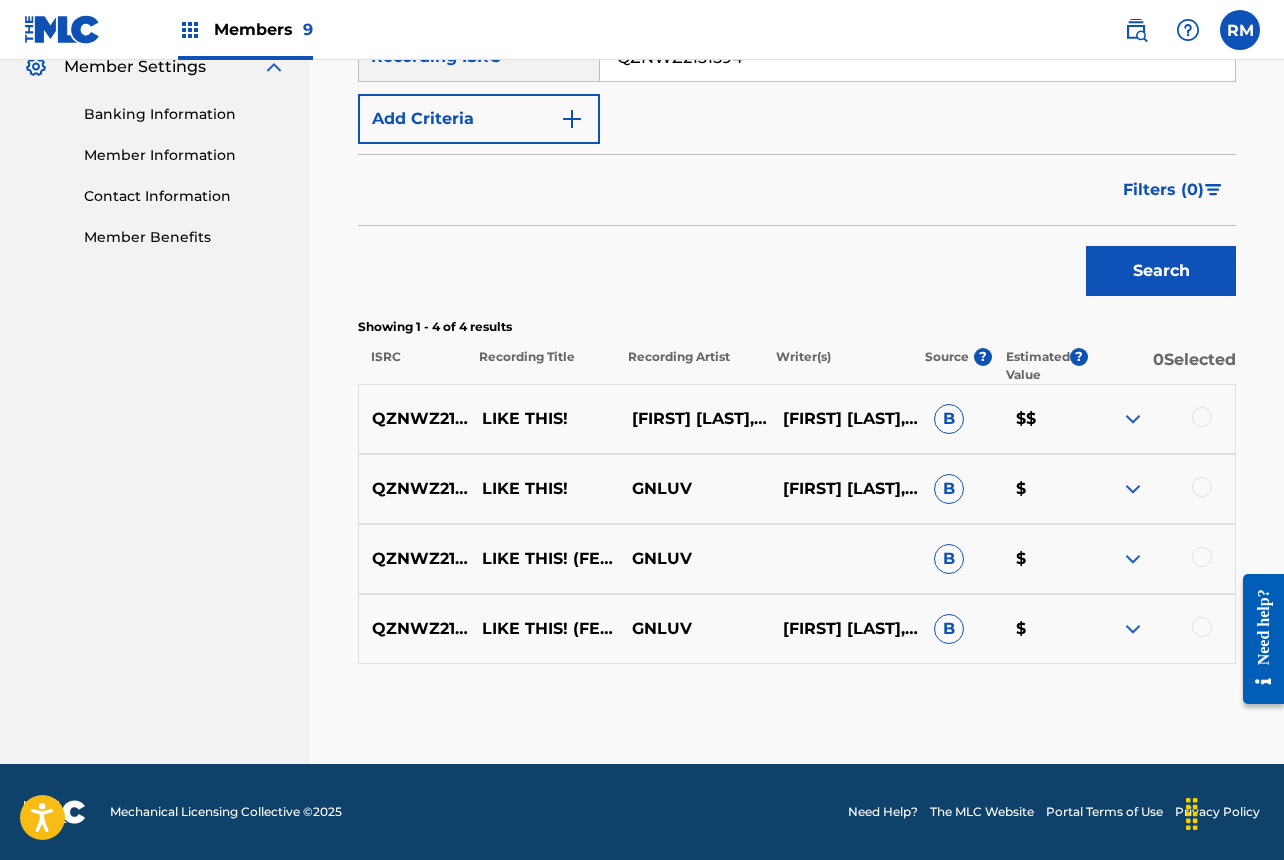click at bounding box center (1202, 417) 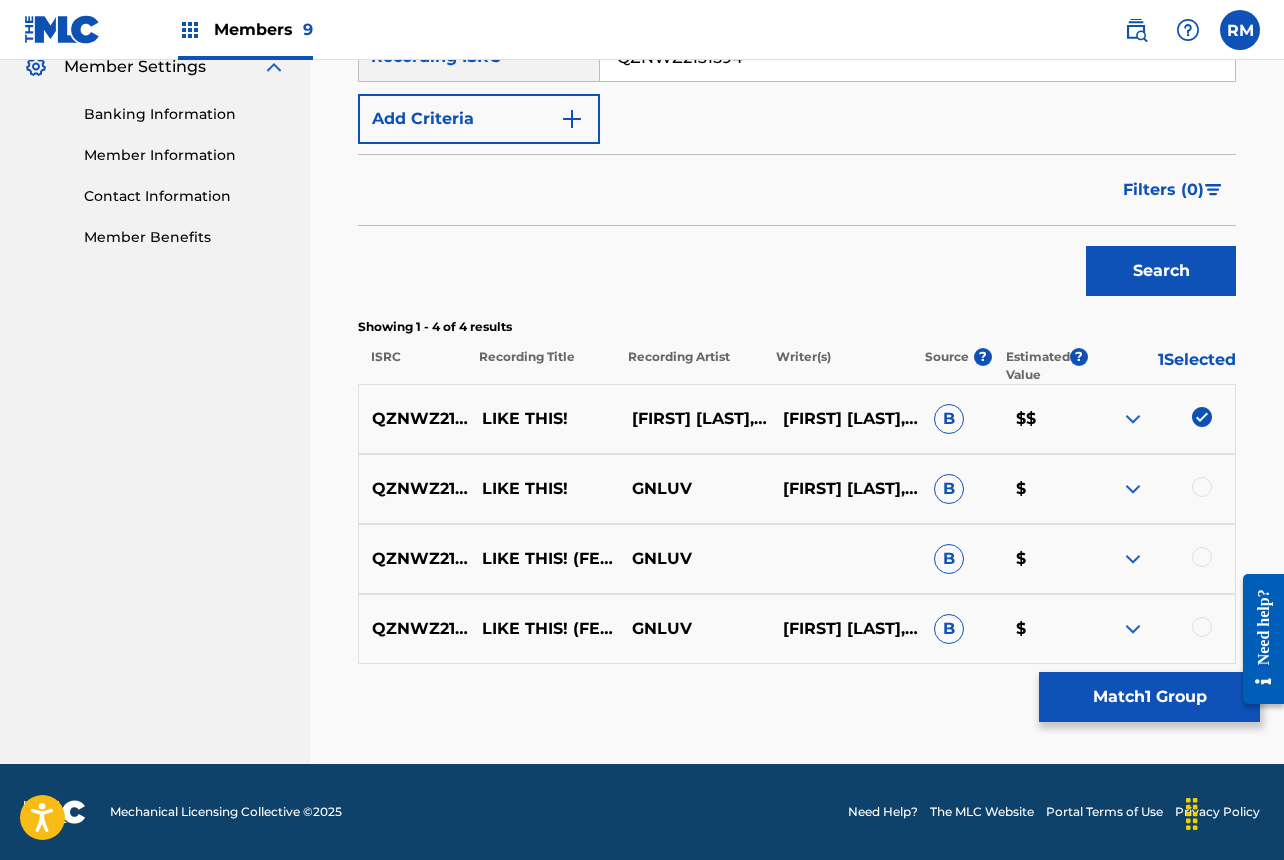 click at bounding box center (1202, 487) 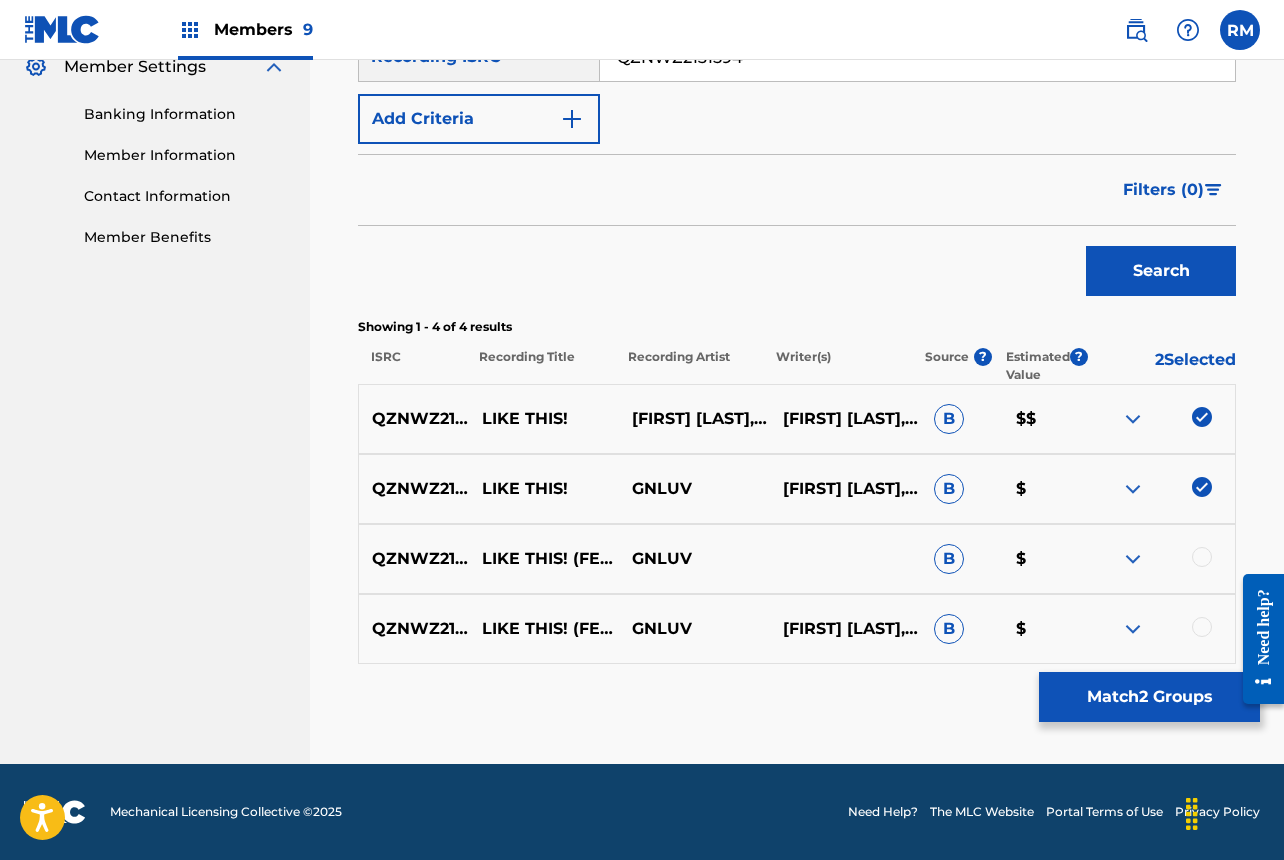 click at bounding box center [1202, 557] 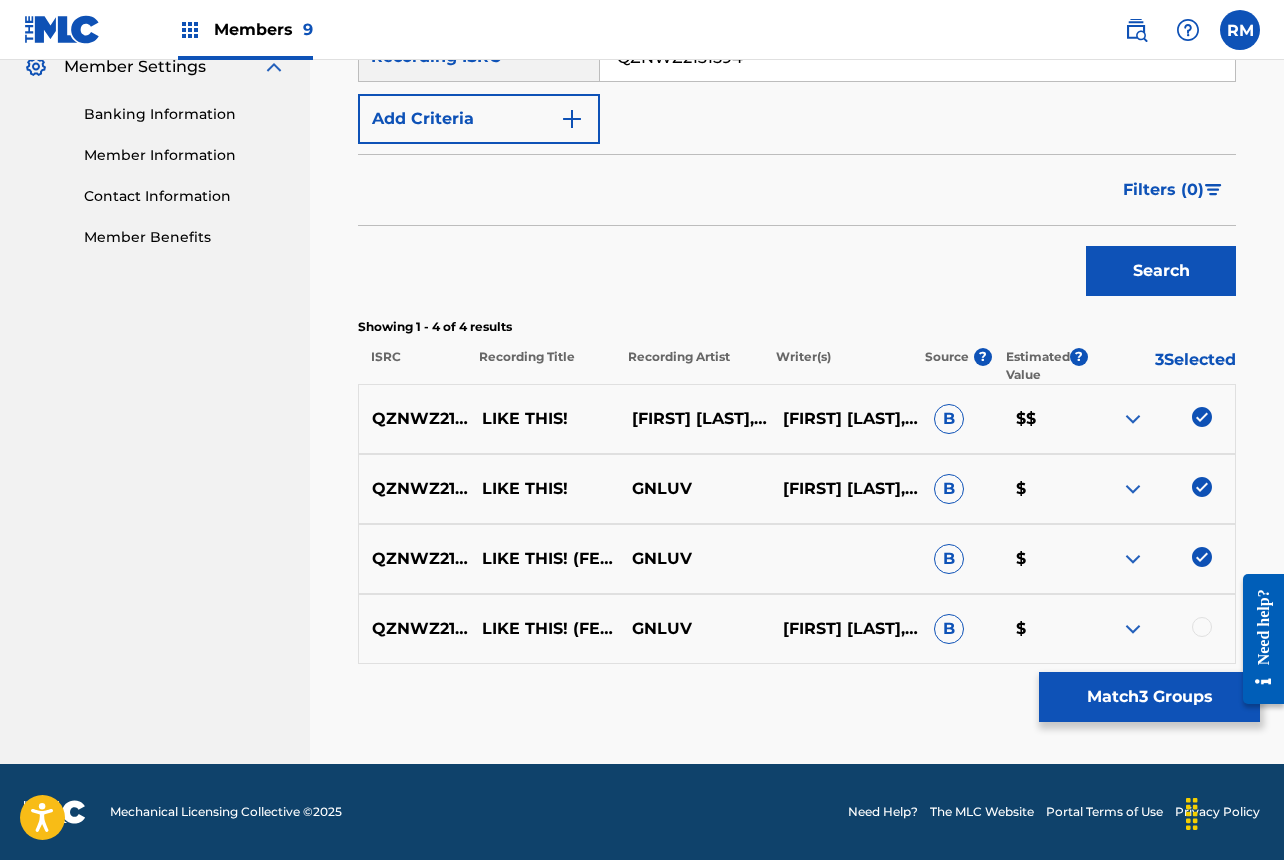 click at bounding box center [1202, 627] 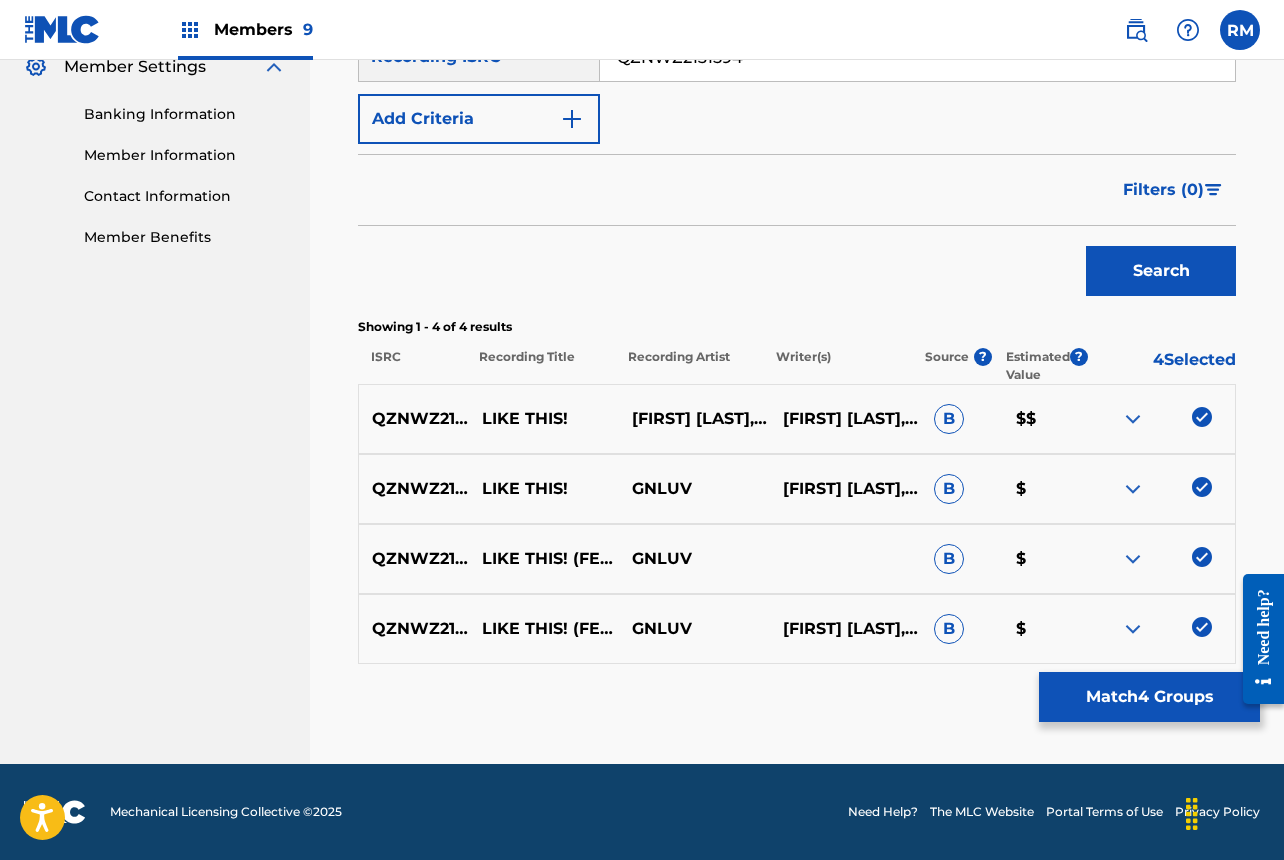 click on "Match  4 Groups" at bounding box center (1149, 697) 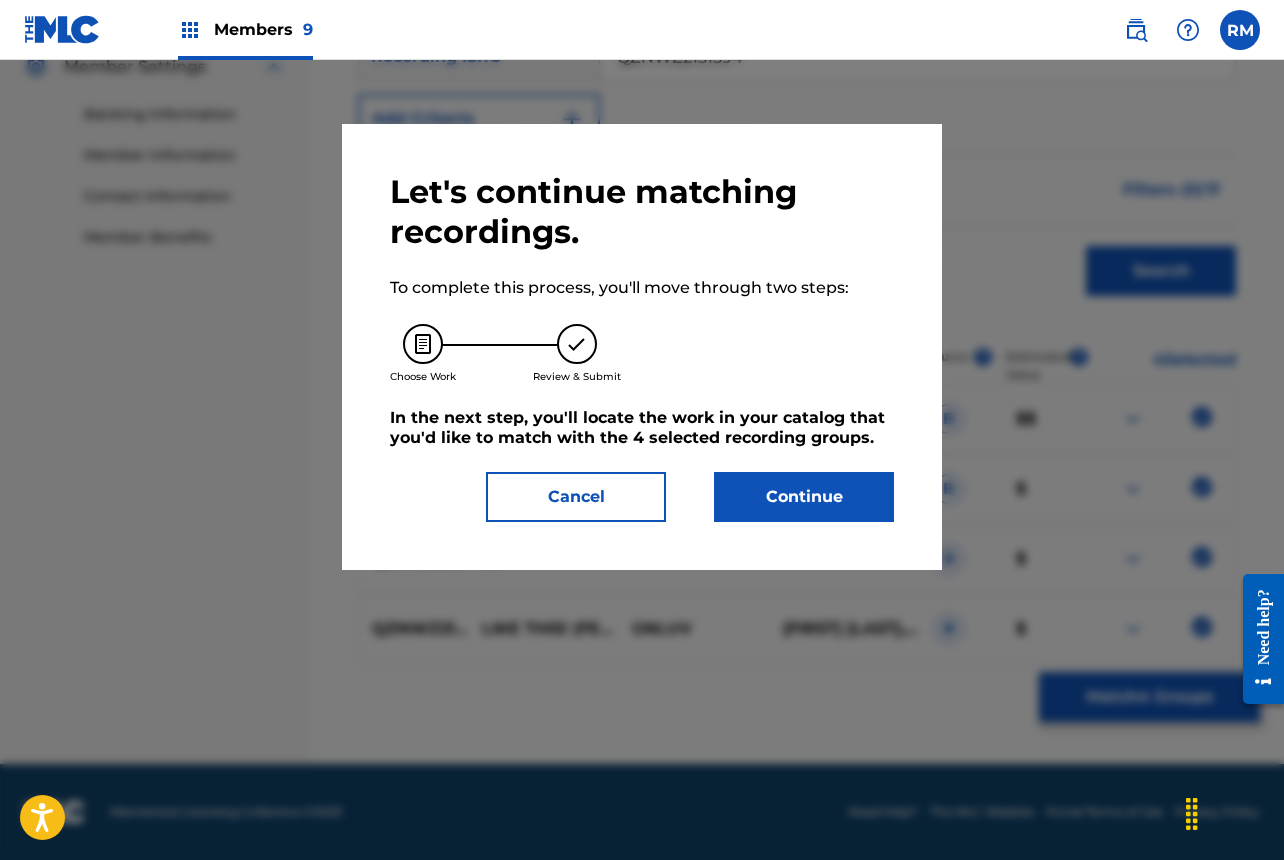 click on "Continue" at bounding box center (804, 497) 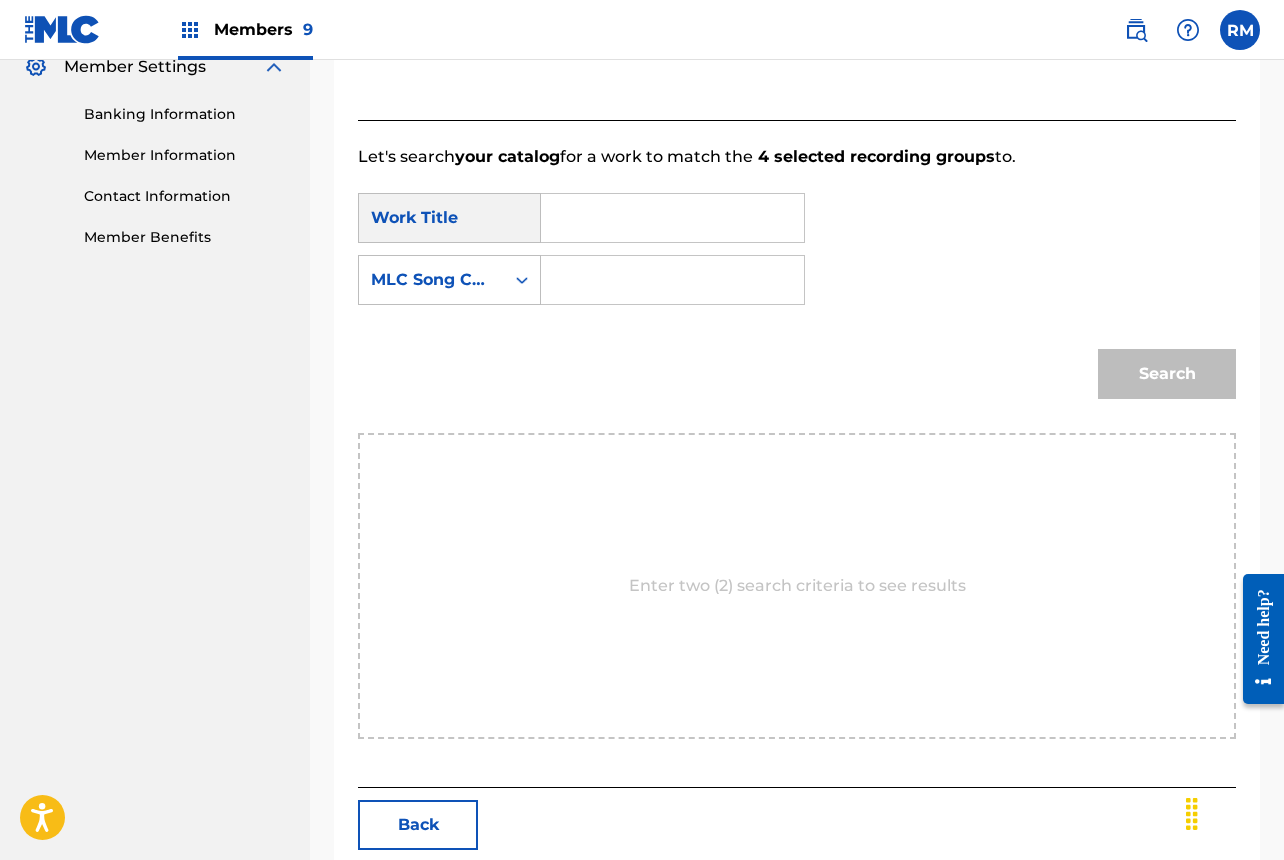 click at bounding box center (672, 218) 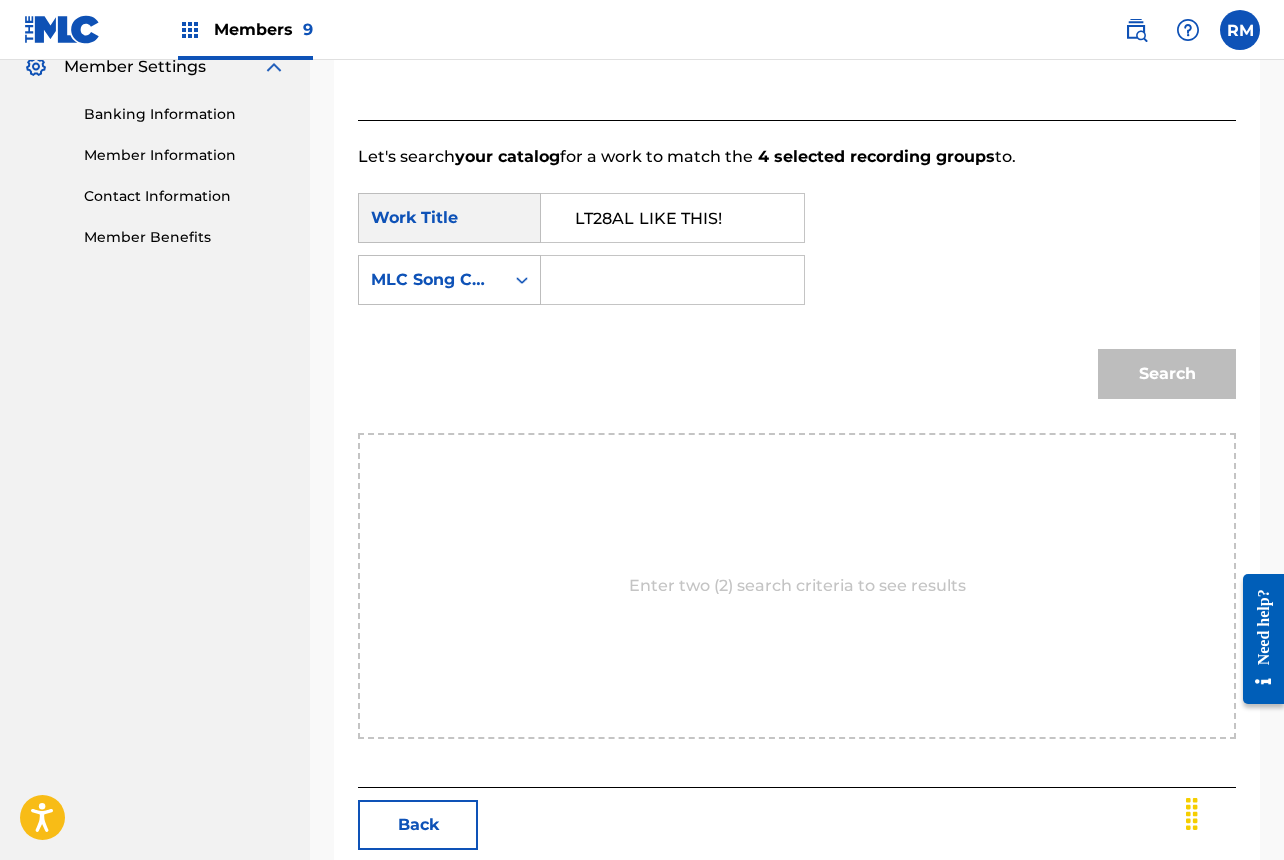 click on "LT28AL	LIKE THIS!" at bounding box center [672, 218] 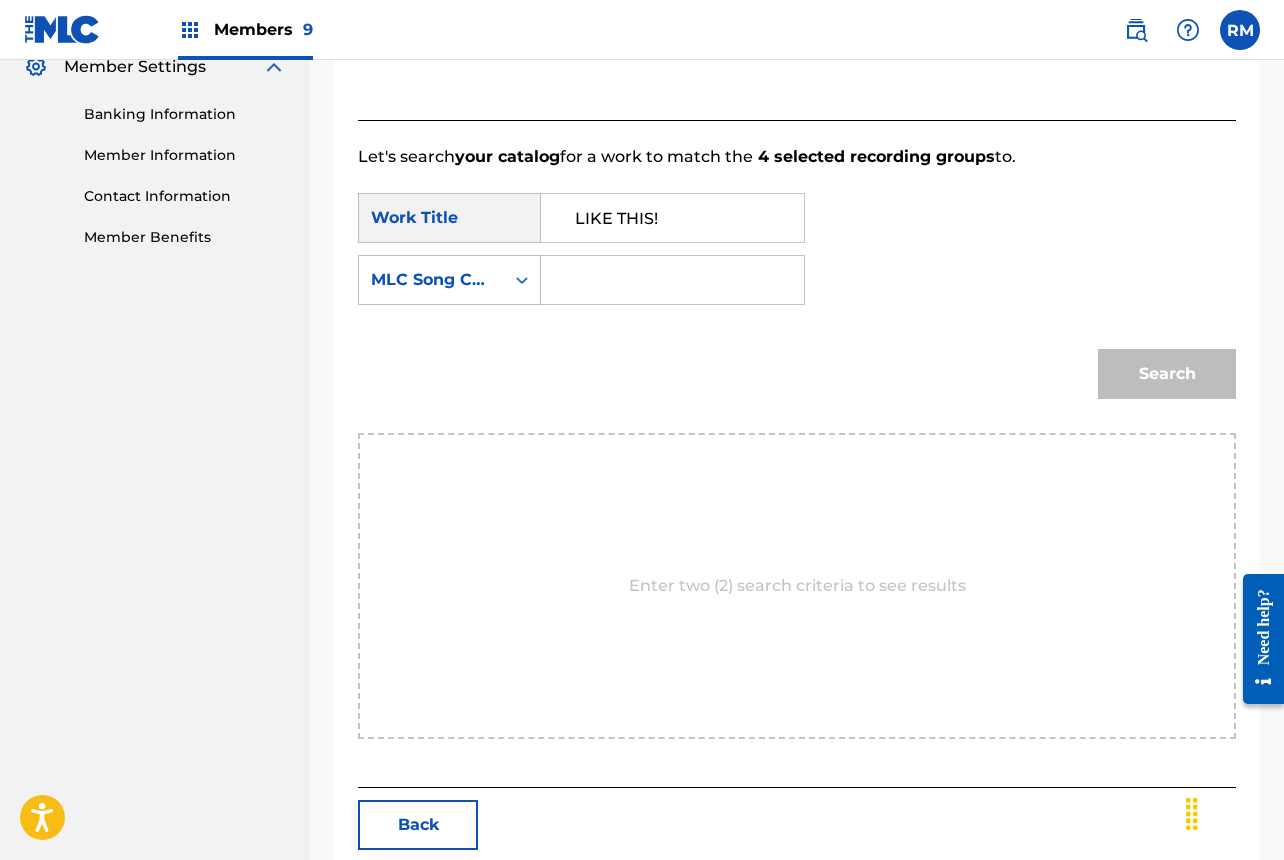 type on "LIKE THIS!" 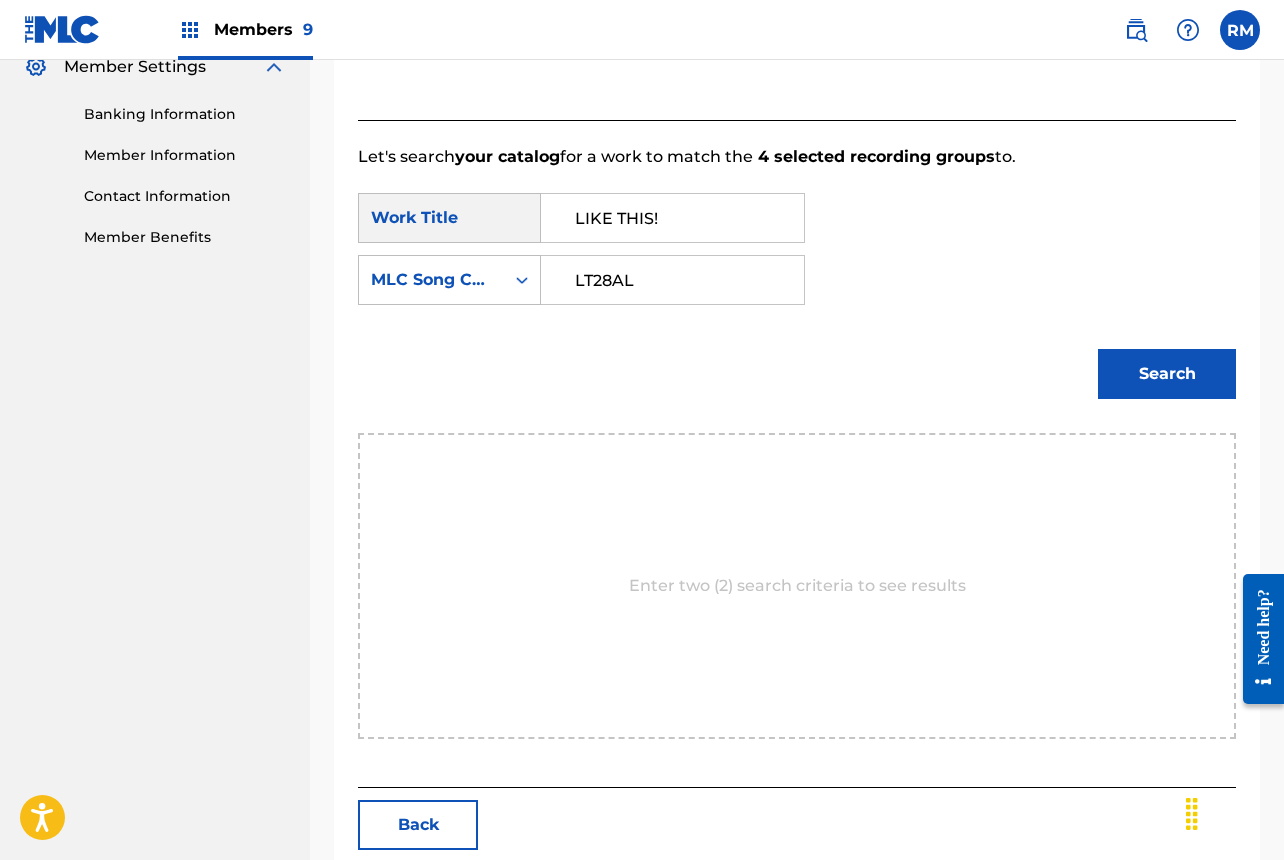 click on "LT28AL" at bounding box center [672, 280] 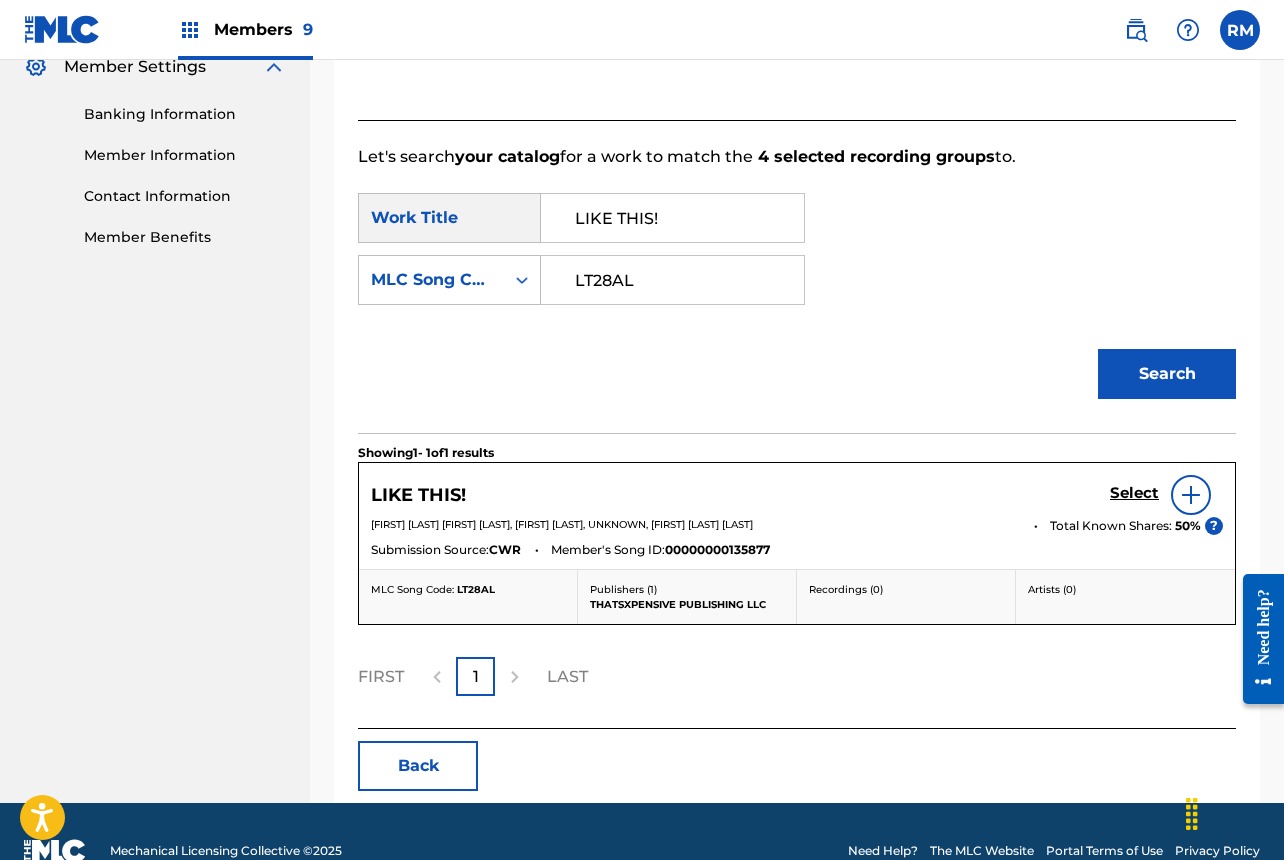 click on "Select" at bounding box center [1134, 493] 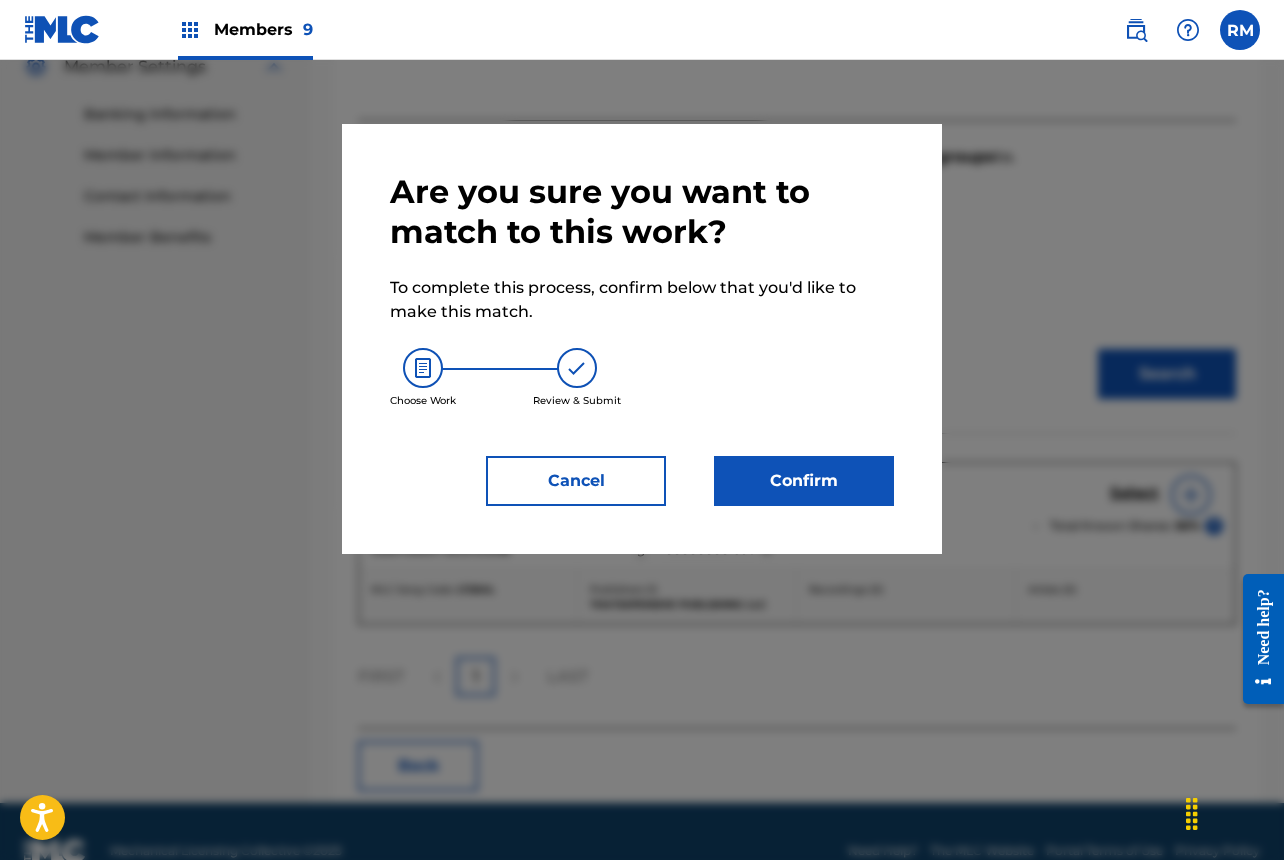 click on "Confirm" at bounding box center [804, 481] 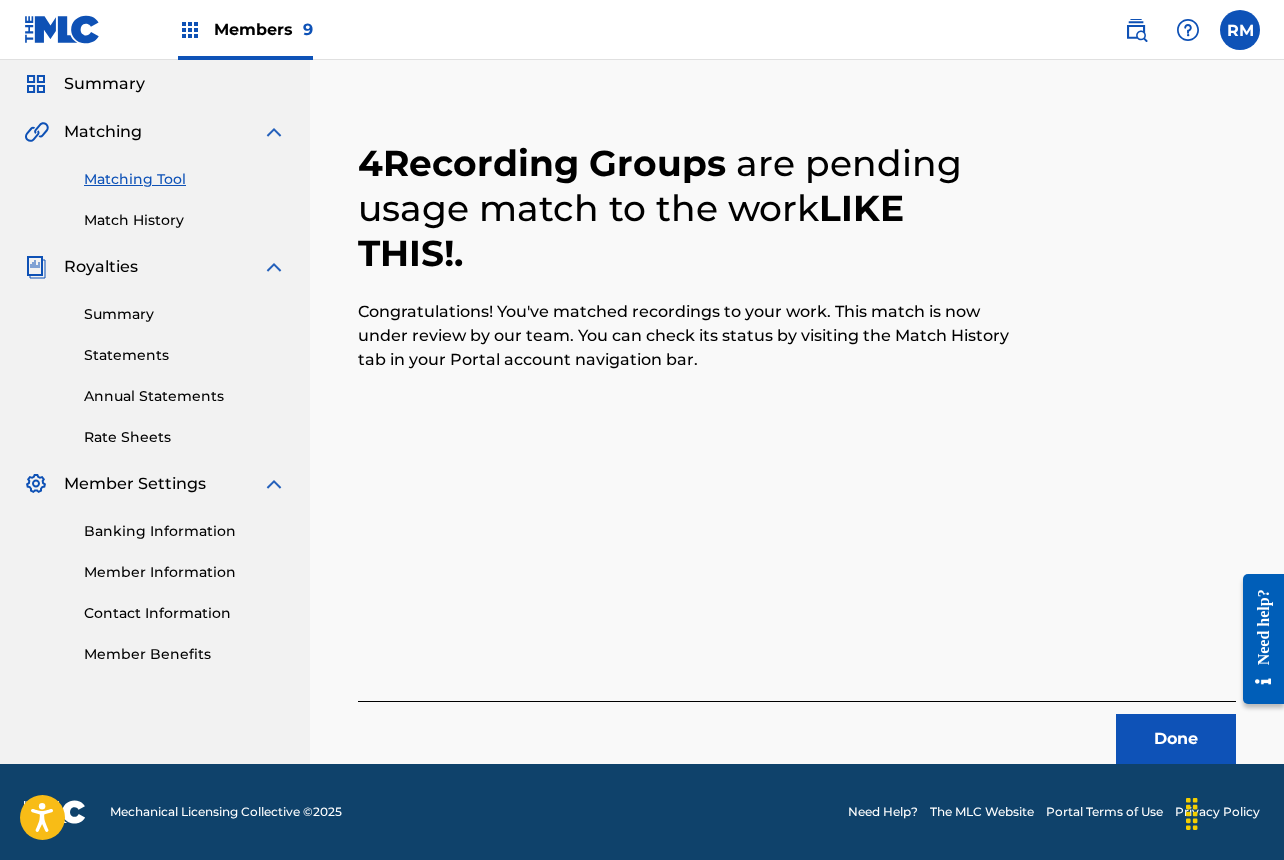 scroll, scrollTop: 67, scrollLeft: 0, axis: vertical 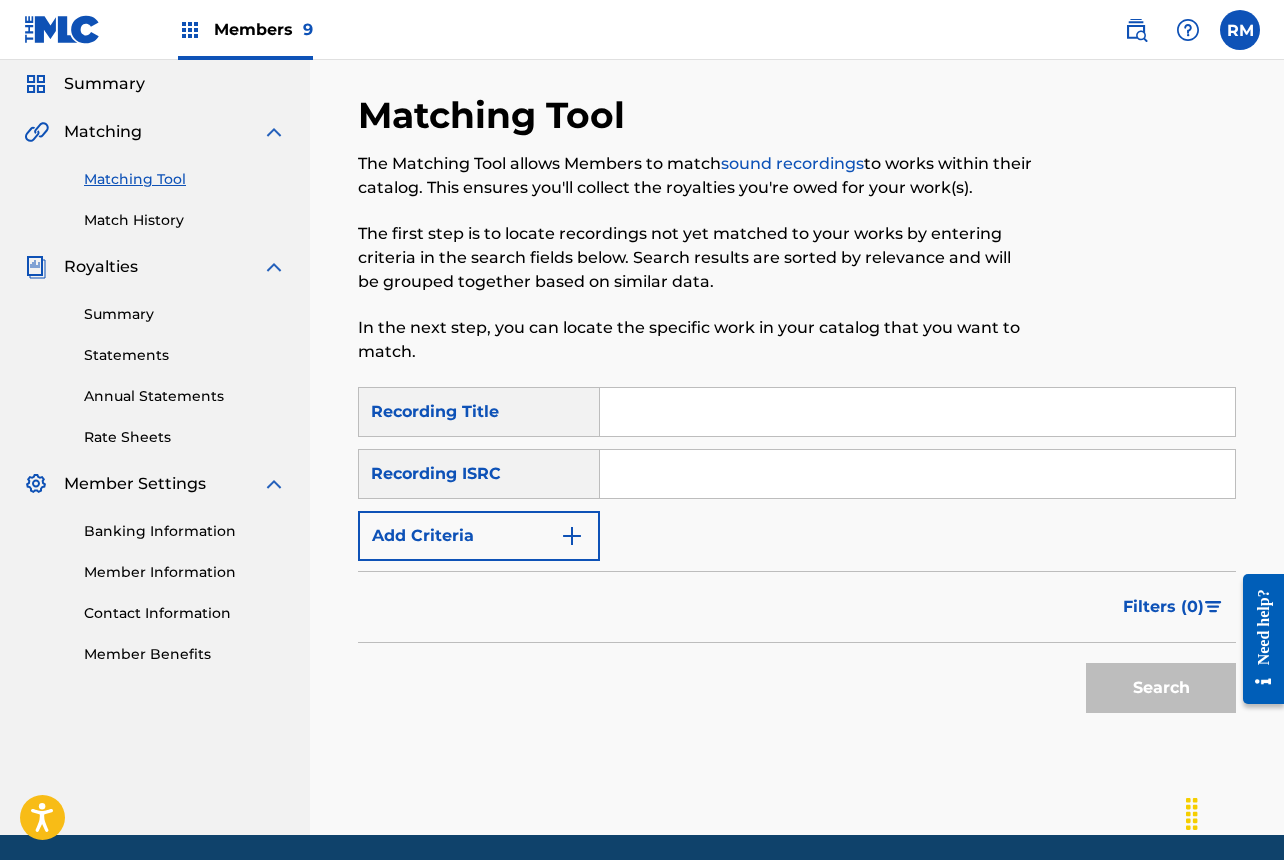 click at bounding box center [917, 474] 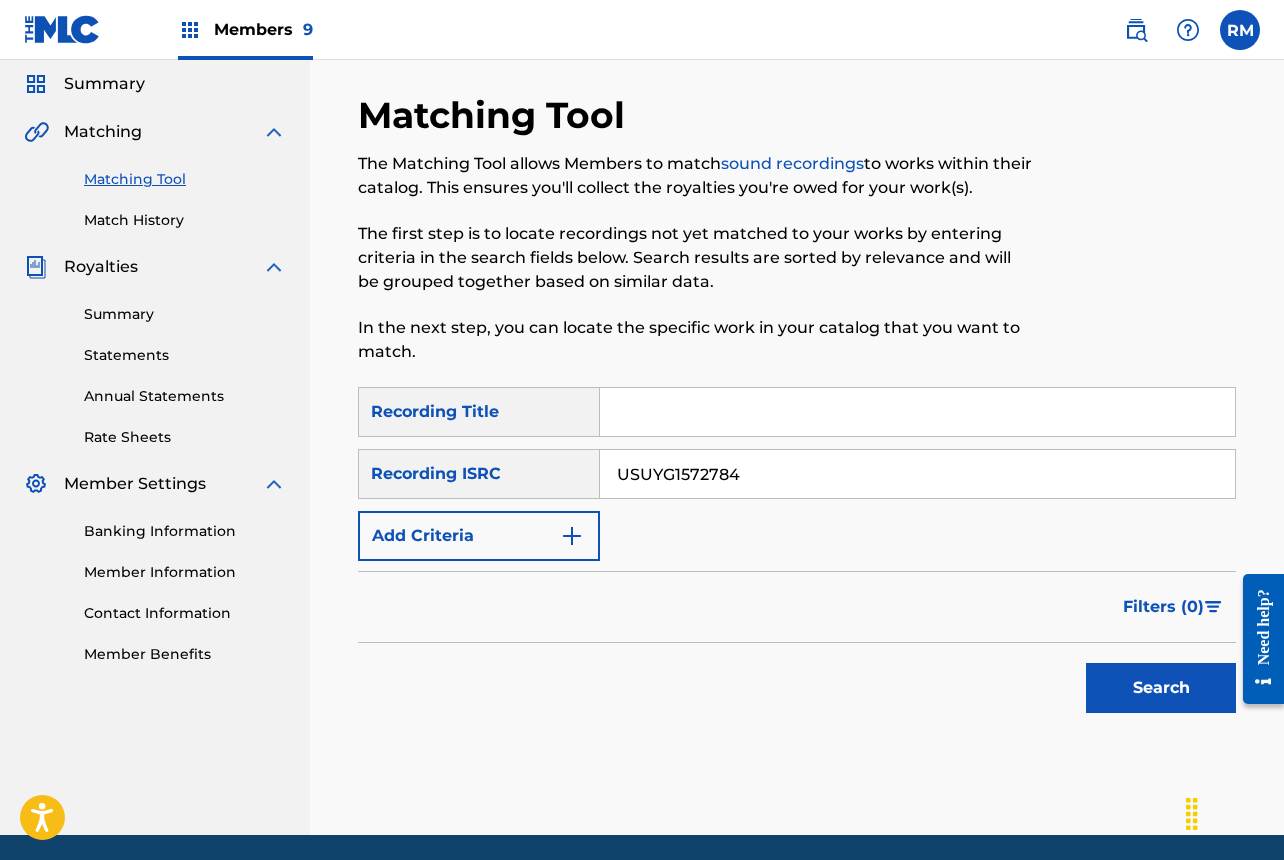 type on "USUYG1572784" 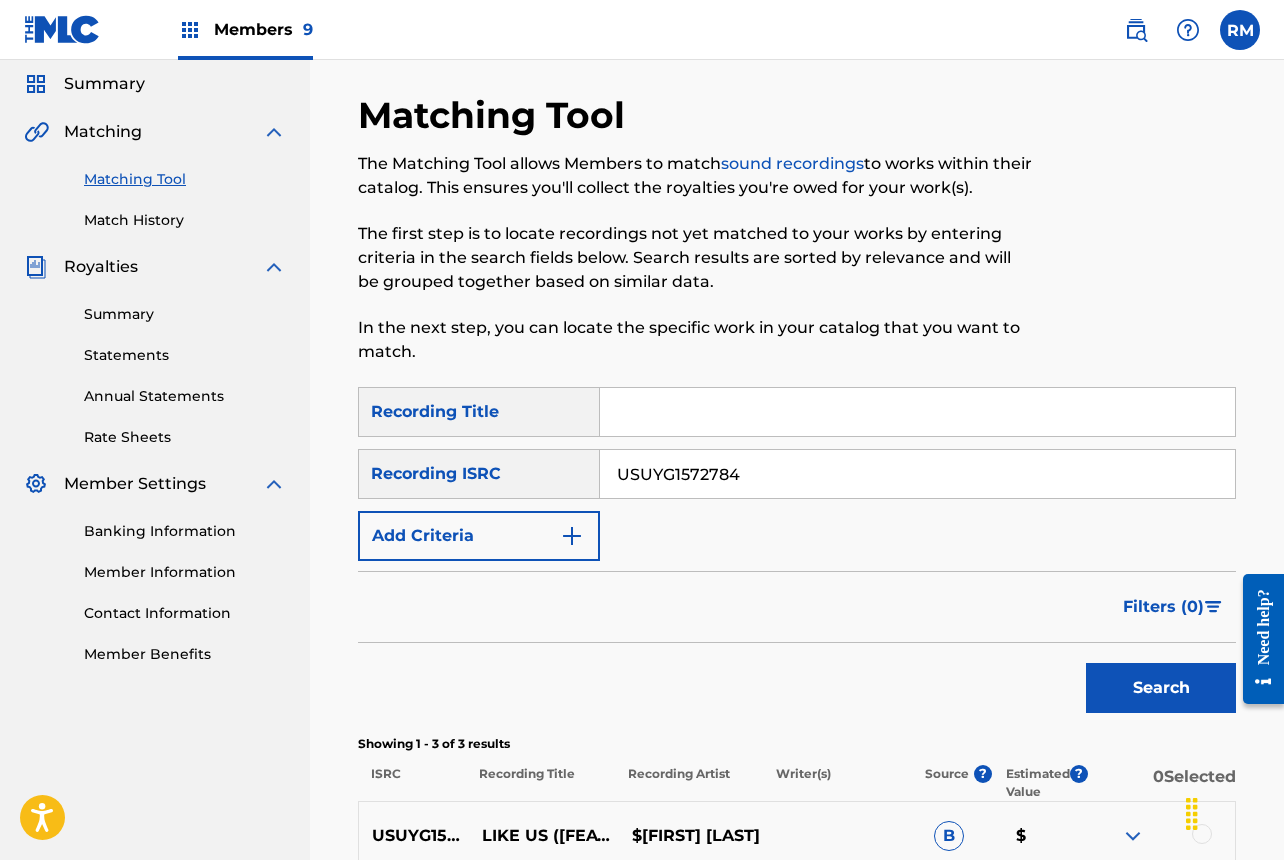 scroll, scrollTop: 414, scrollLeft: 0, axis: vertical 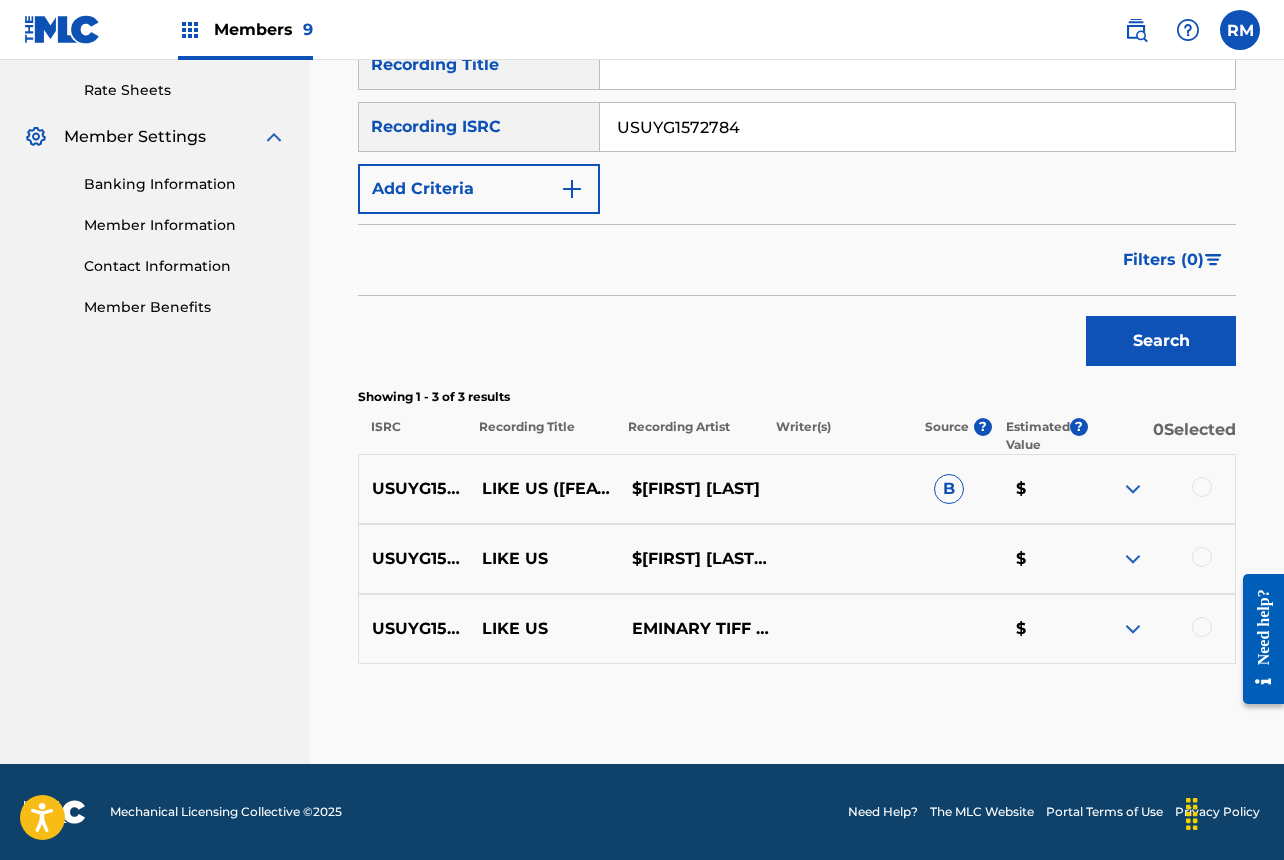 click at bounding box center (1202, 487) 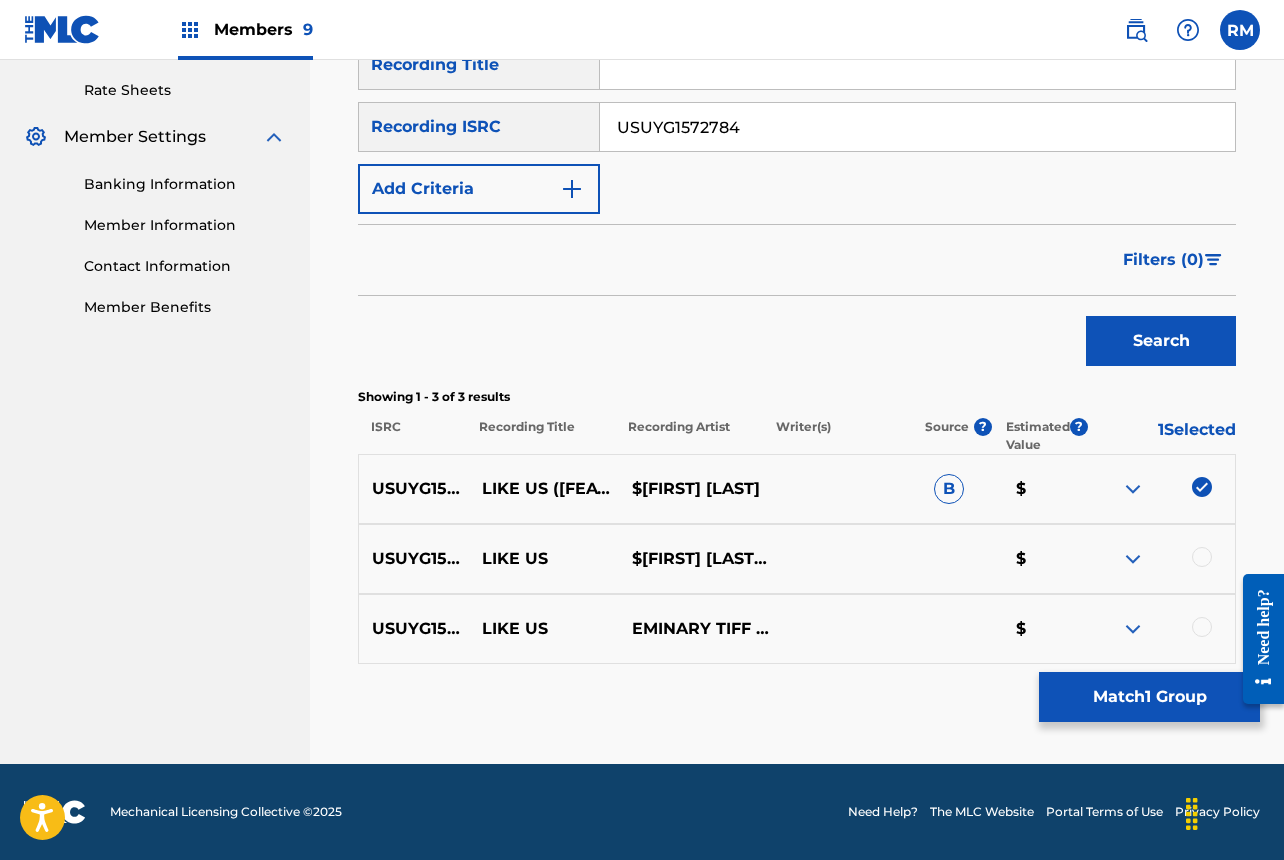 click at bounding box center (1202, 557) 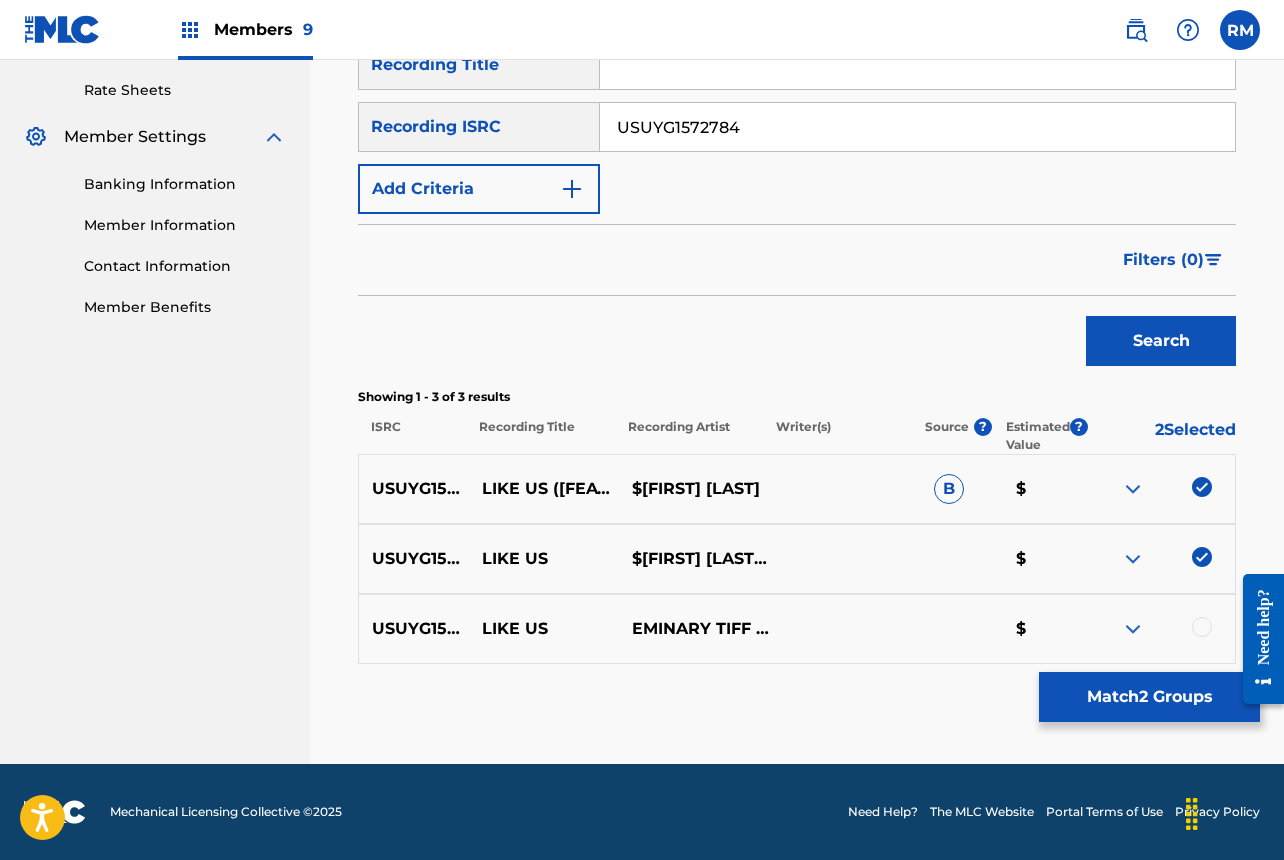 click at bounding box center (1202, 627) 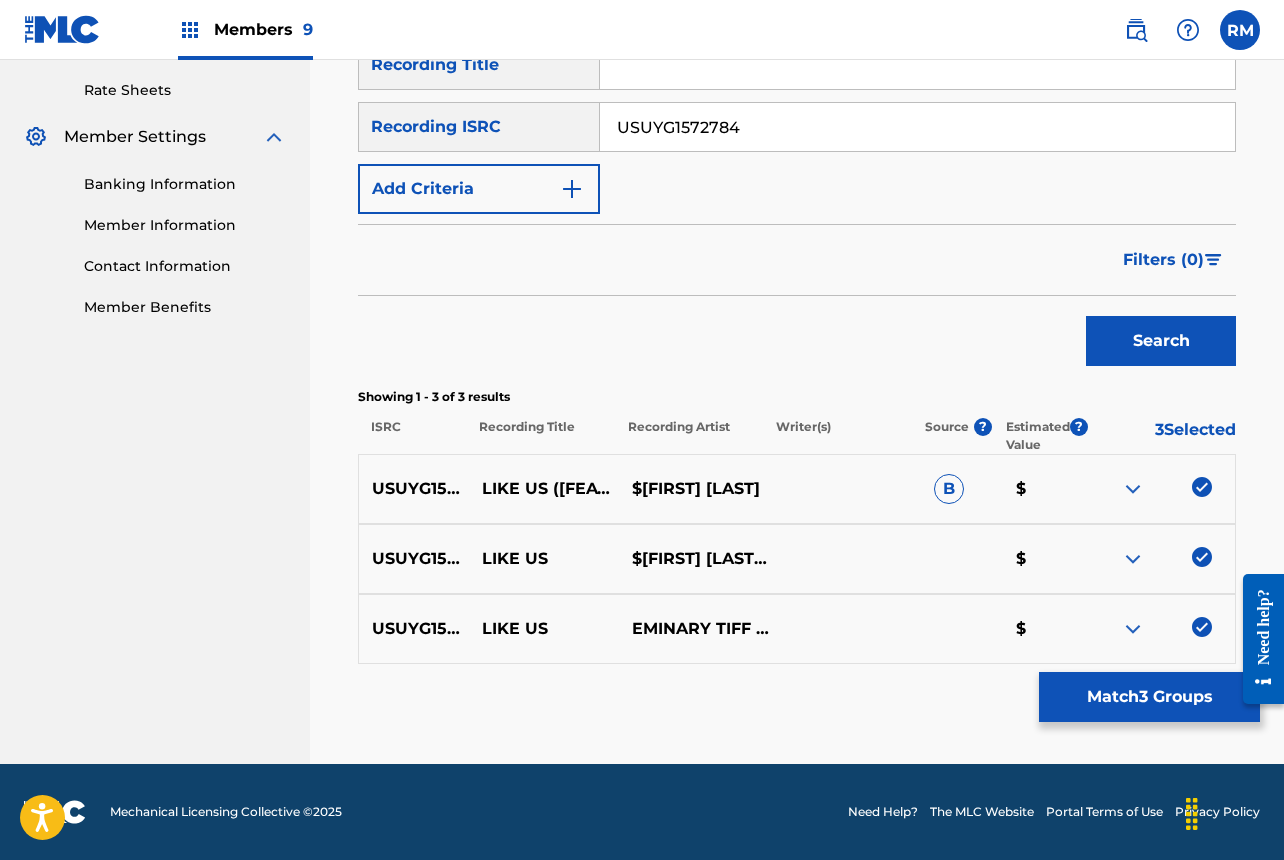 click on "Match  3 Groups" at bounding box center [1149, 697] 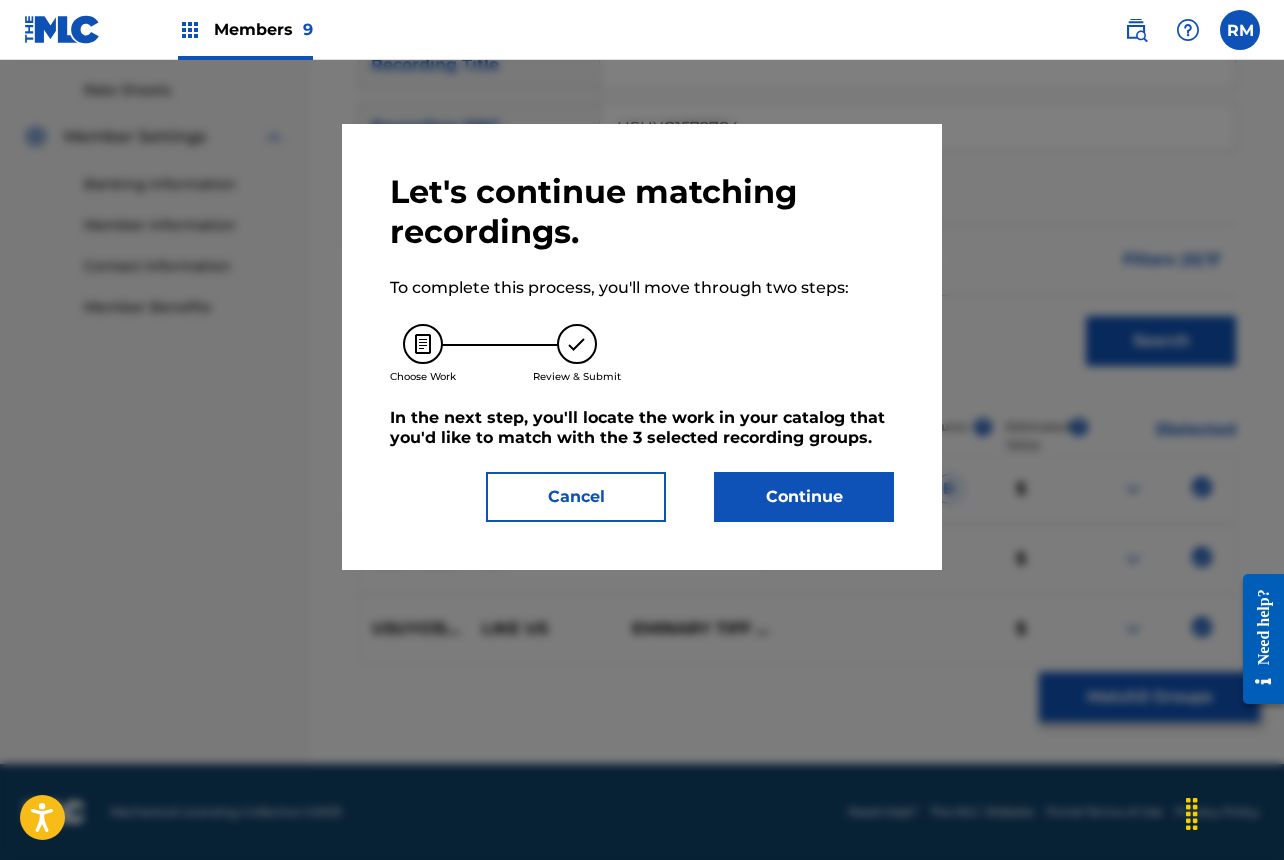 click on "Continue" at bounding box center [804, 497] 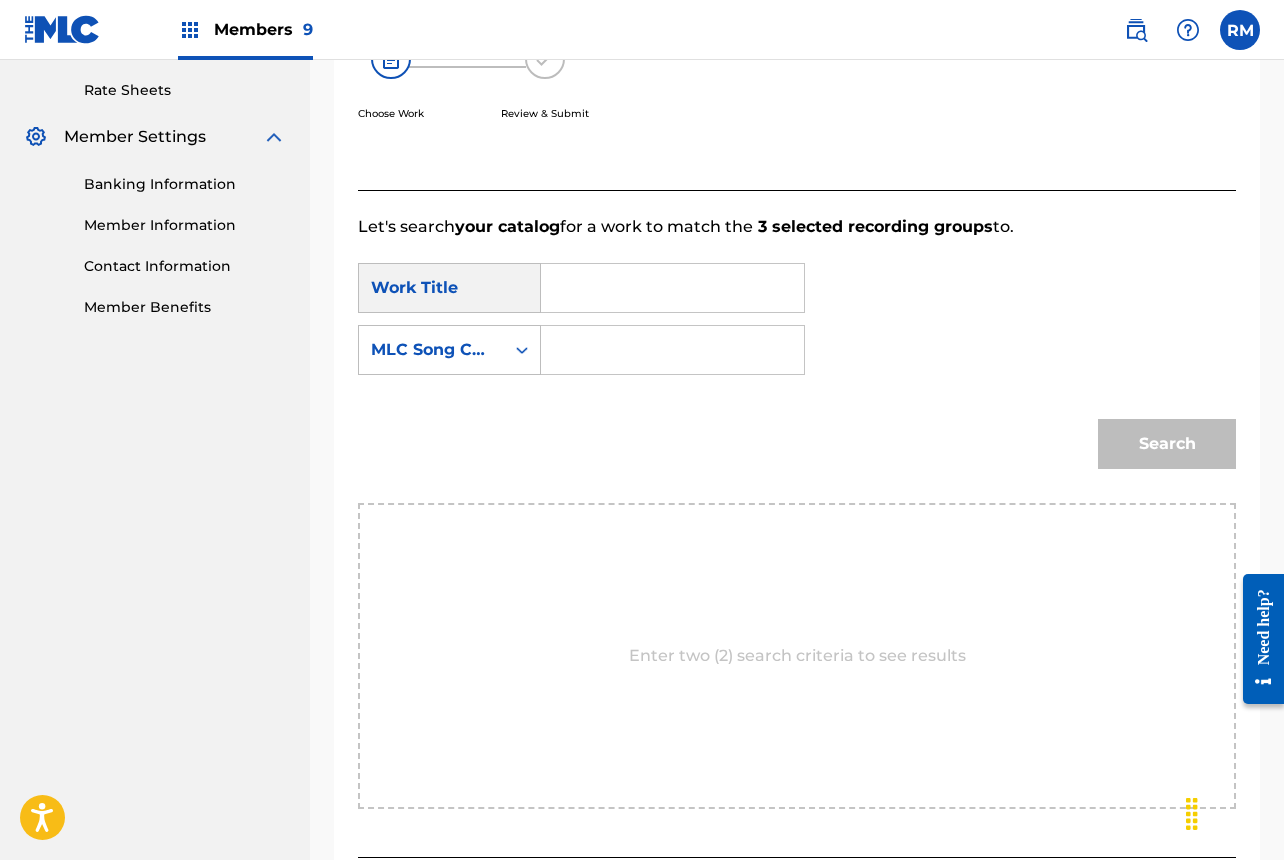 click at bounding box center (672, 288) 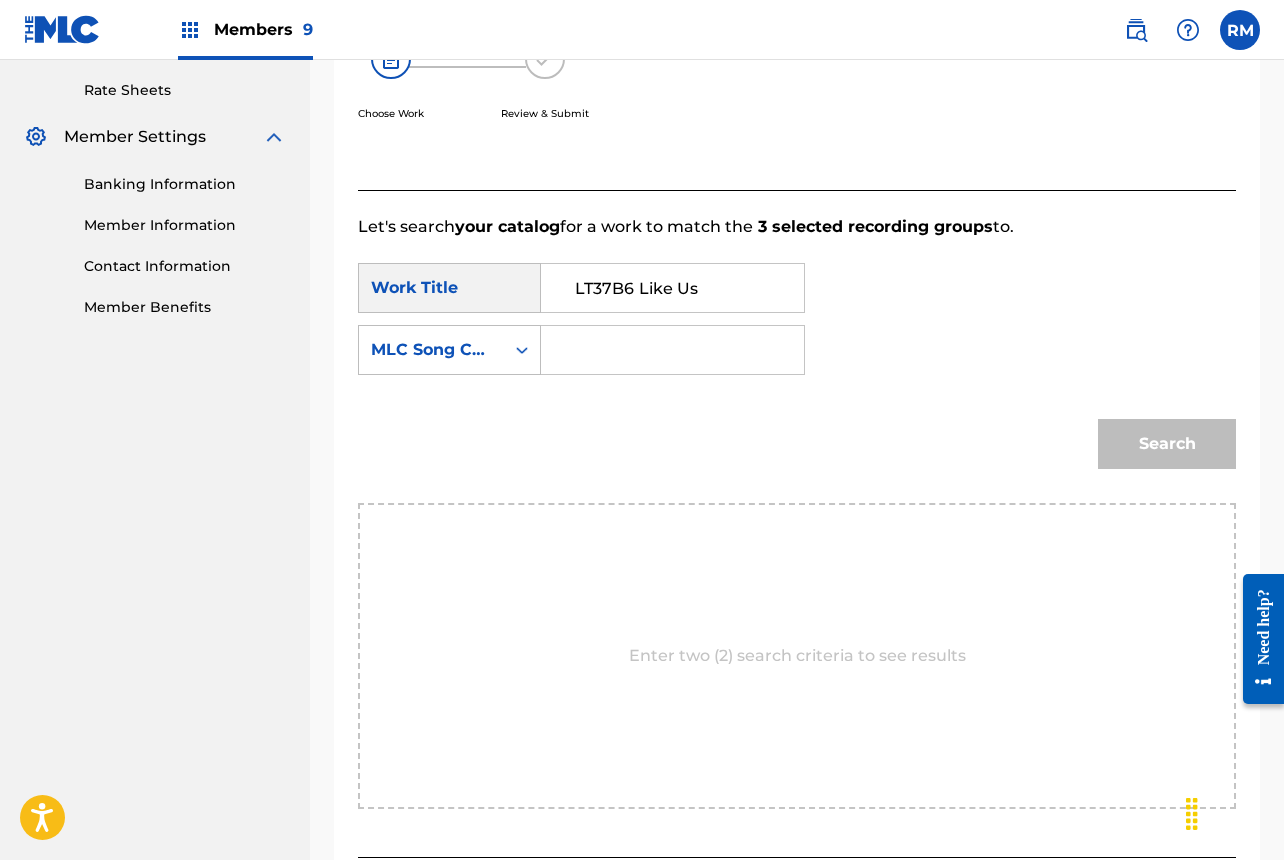 click on "LT37B6	Like Us" at bounding box center [672, 288] 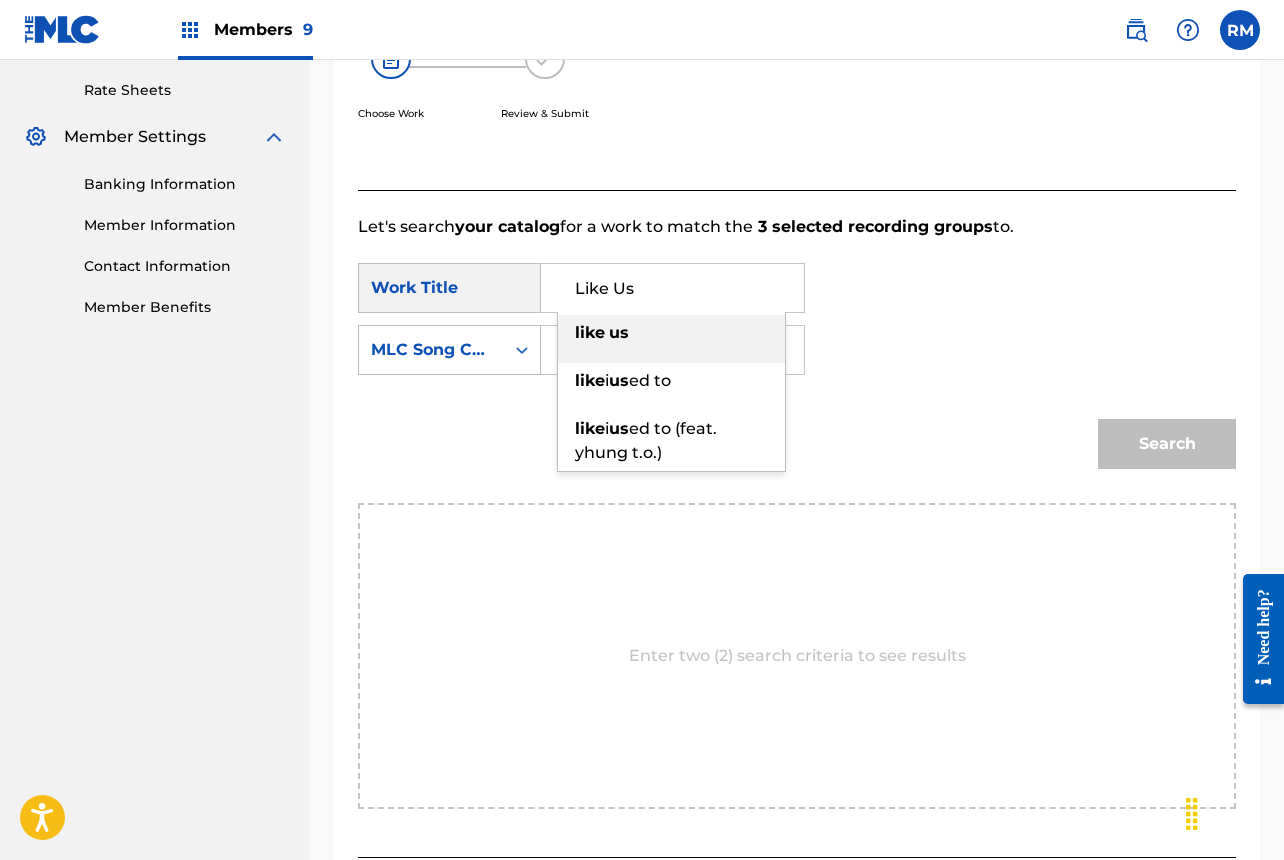 click on "like  i  us ed to" at bounding box center [671, 381] 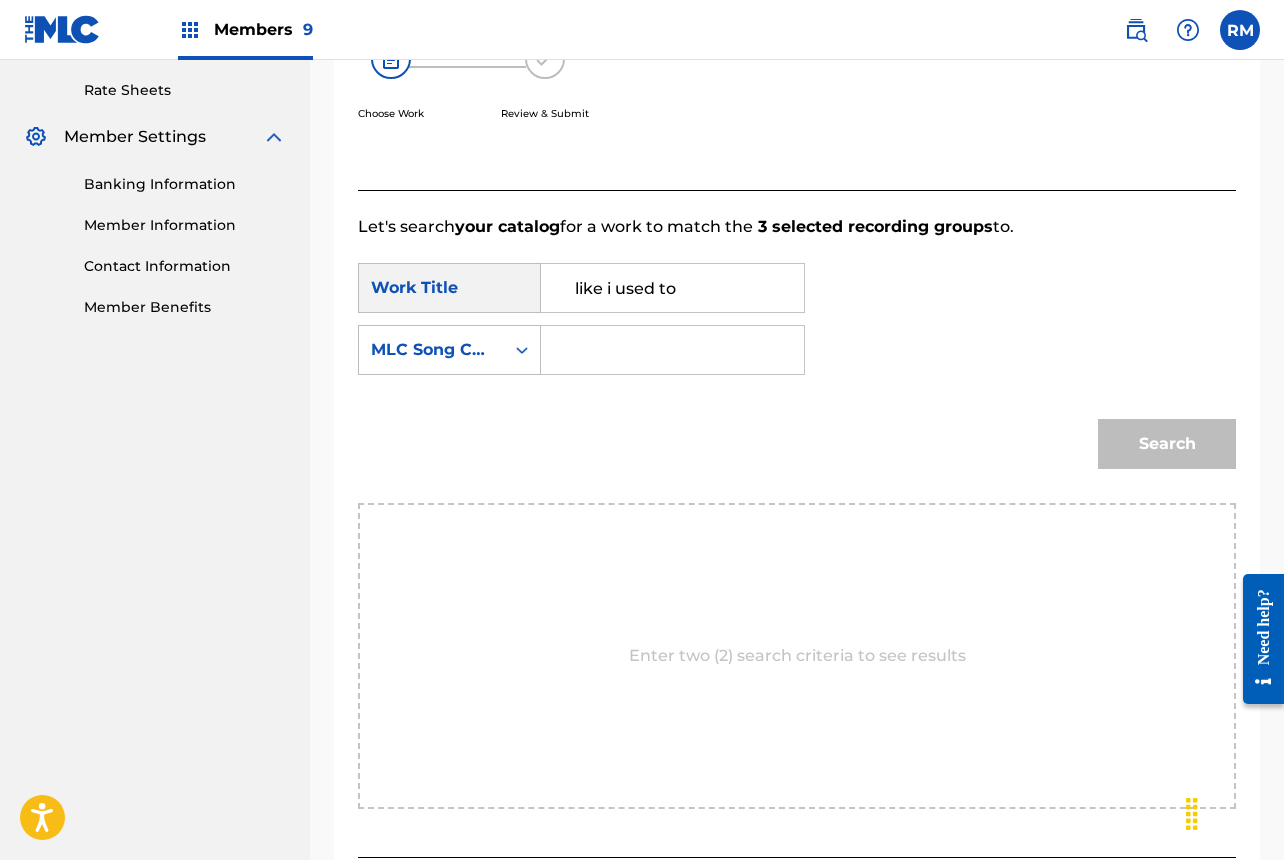 click on "like i used to" at bounding box center (673, 288) 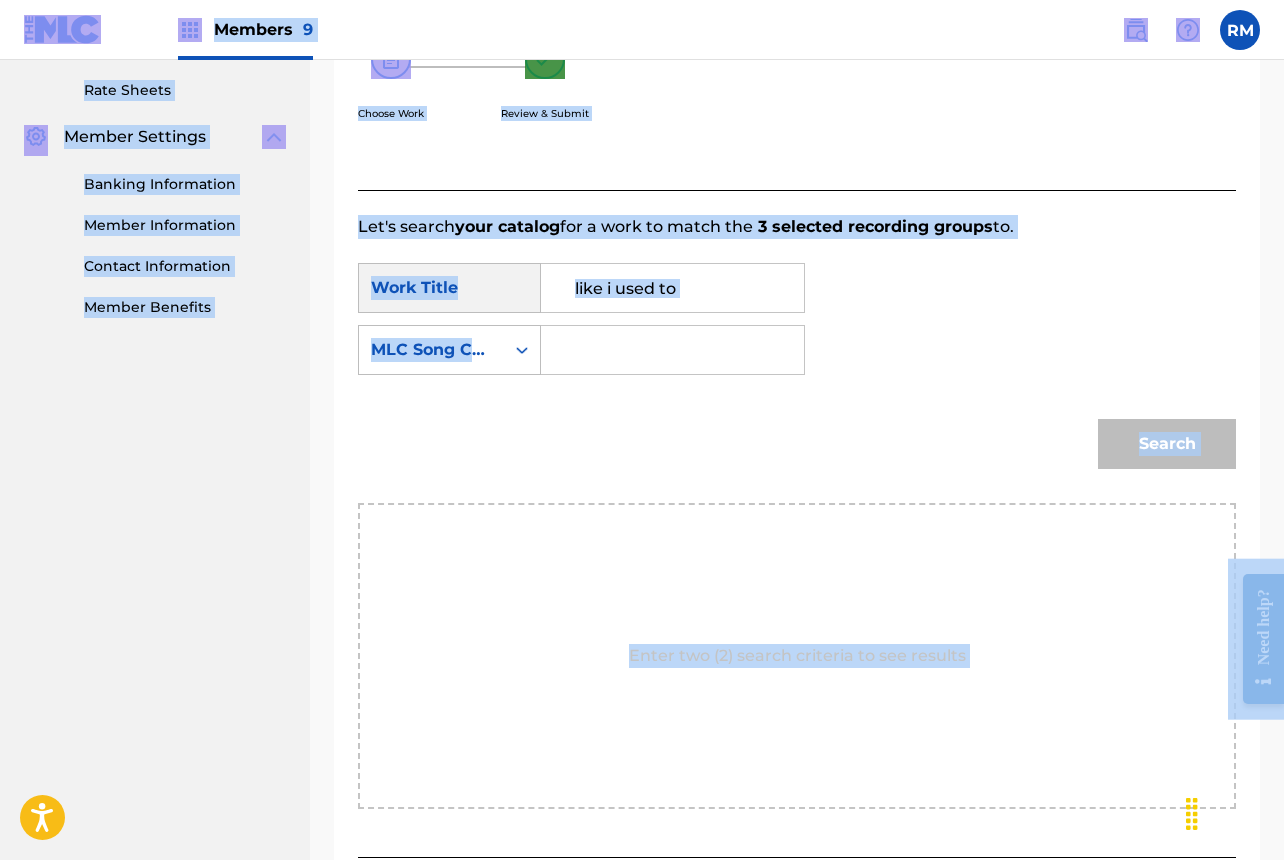 click on "like i used to" at bounding box center (672, 288) 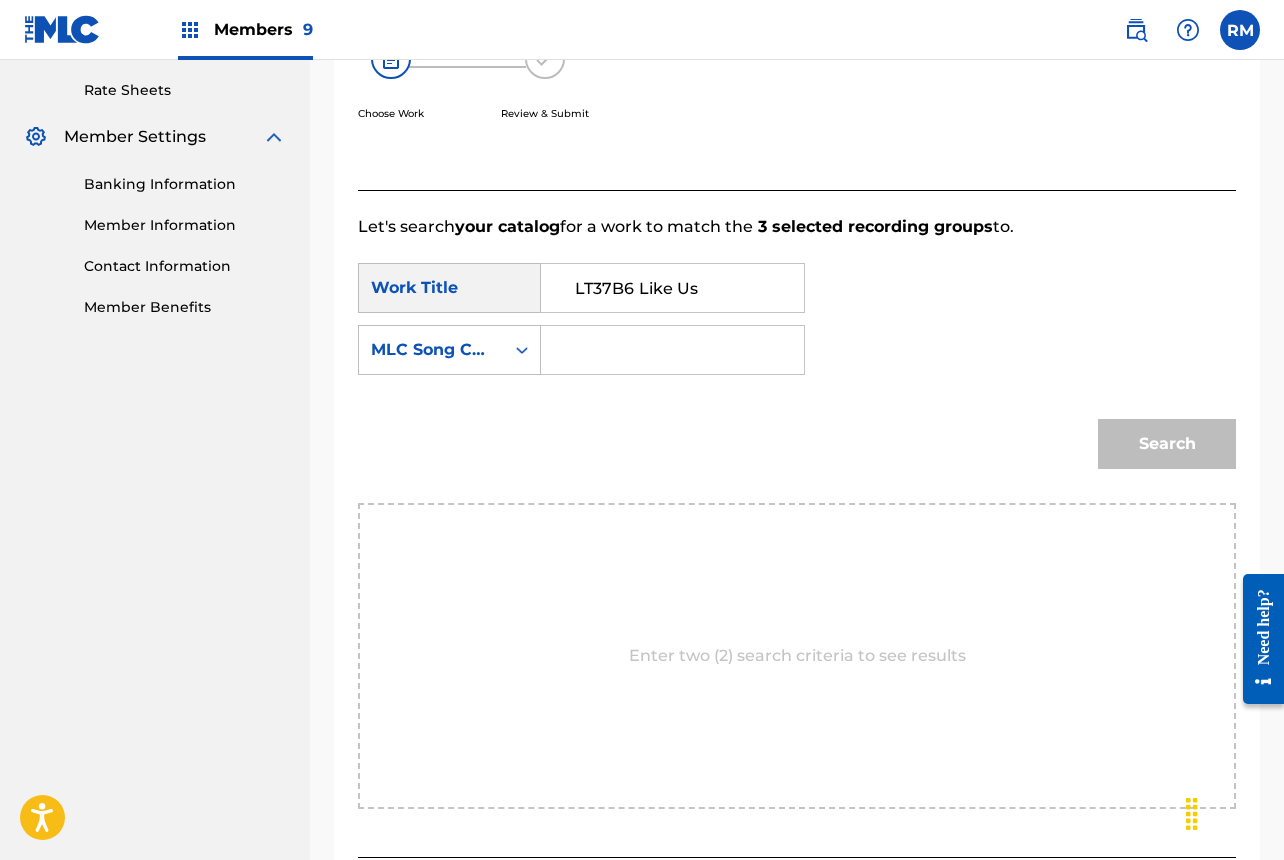 click on "LT37B6	Like Us" at bounding box center (672, 288) 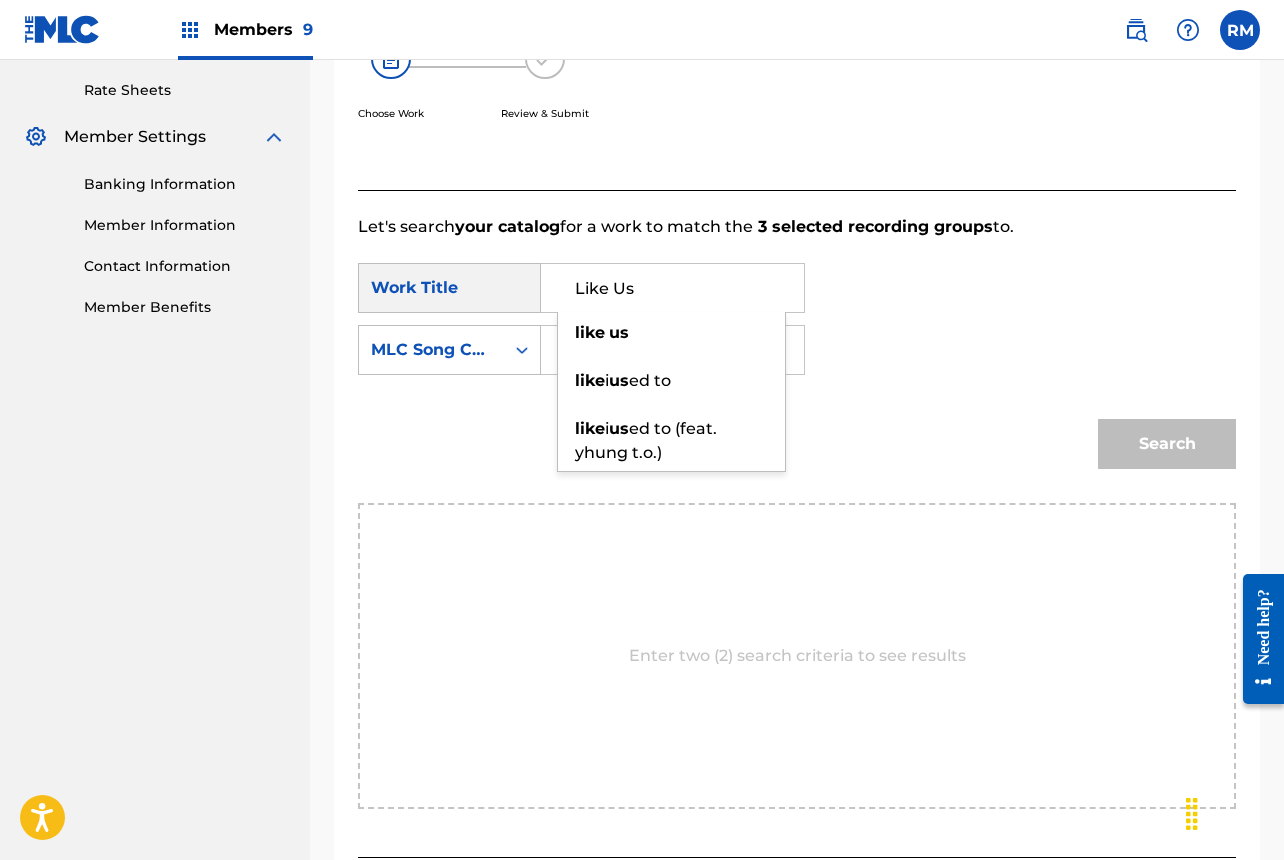 type on "Like Us" 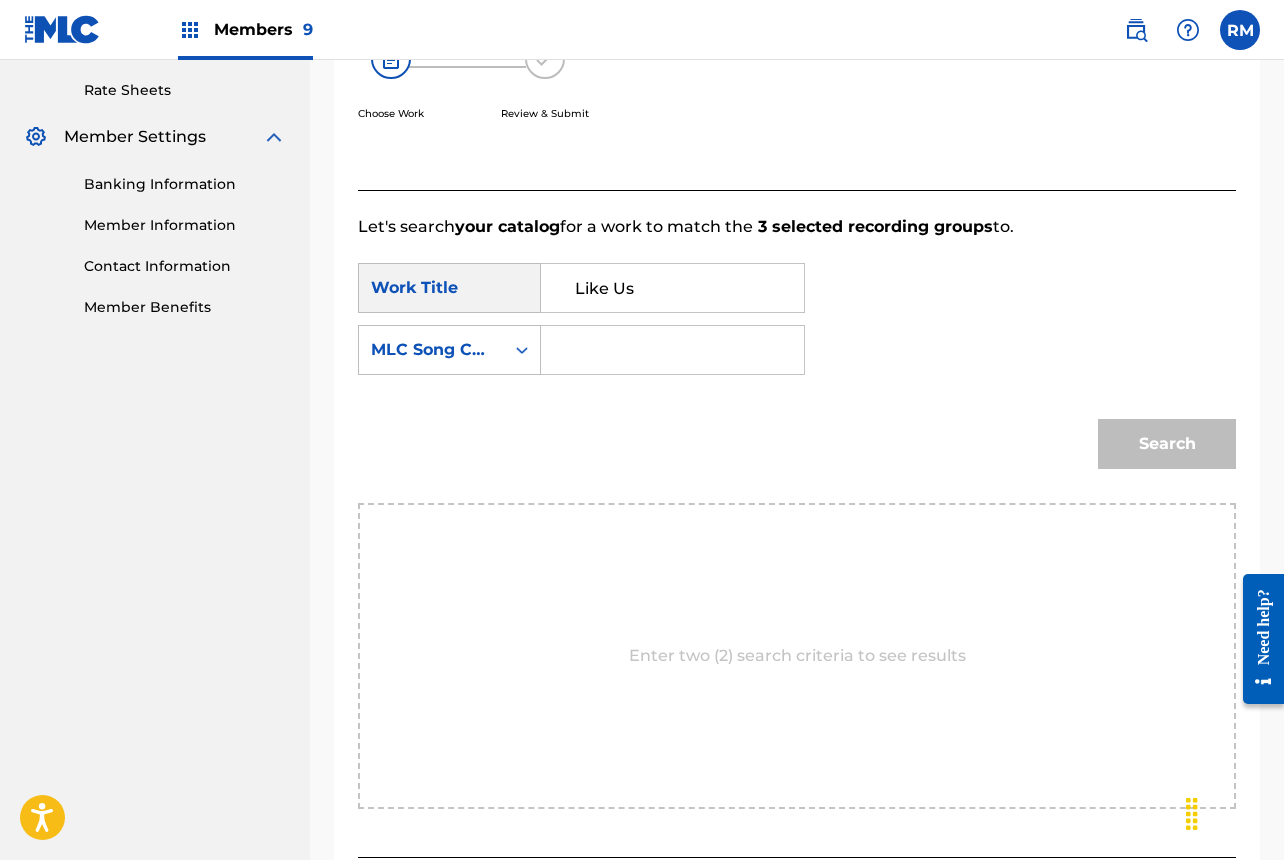 click at bounding box center [672, 350] 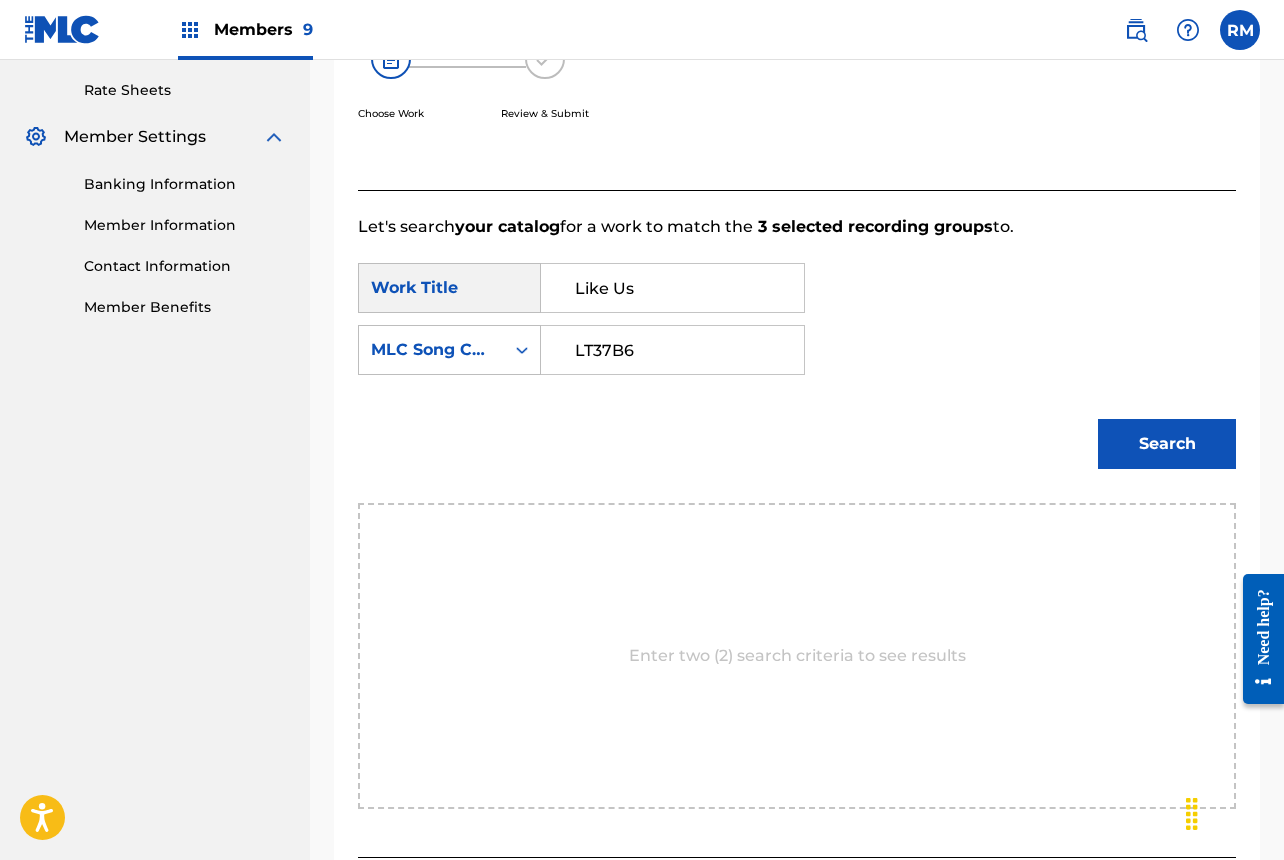 click on "LT37B6" at bounding box center (672, 350) 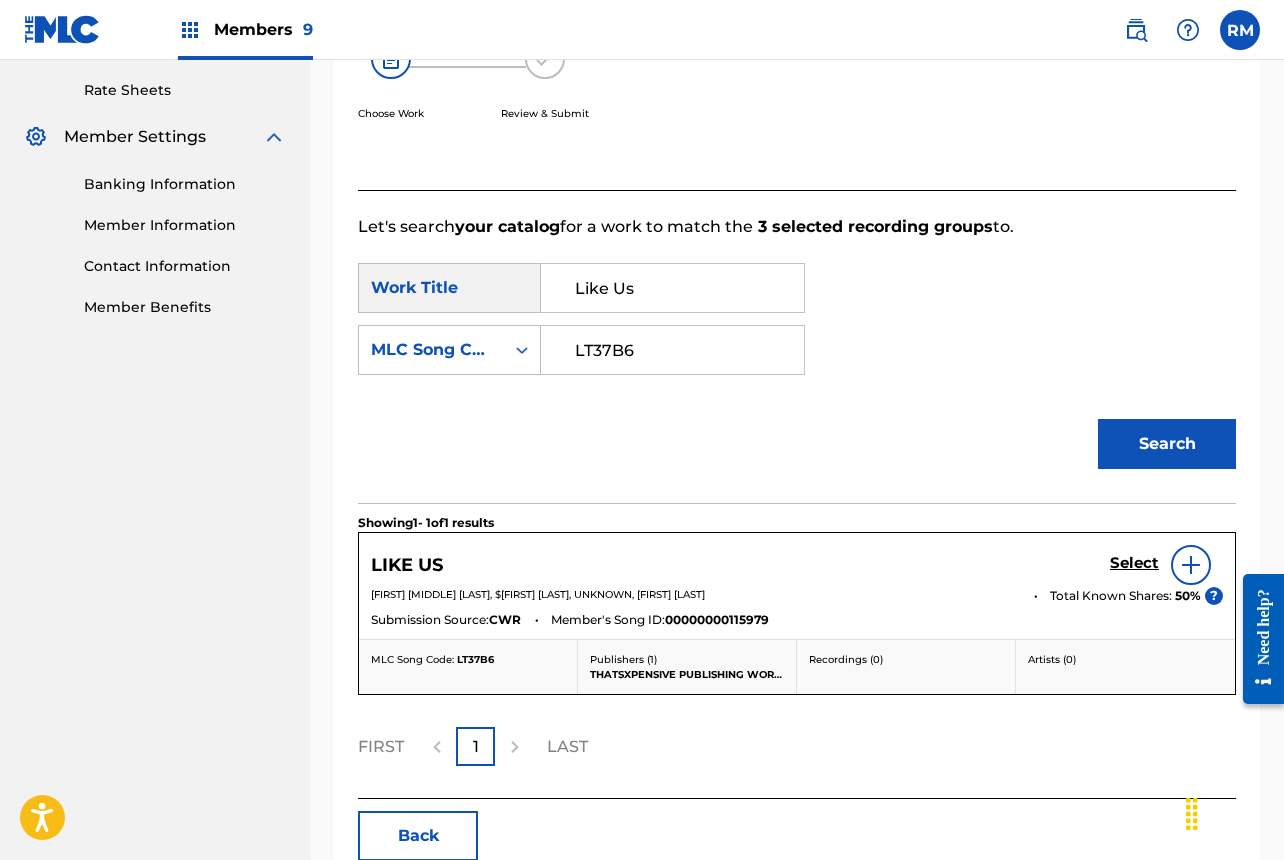 click on "Select" at bounding box center [1134, 563] 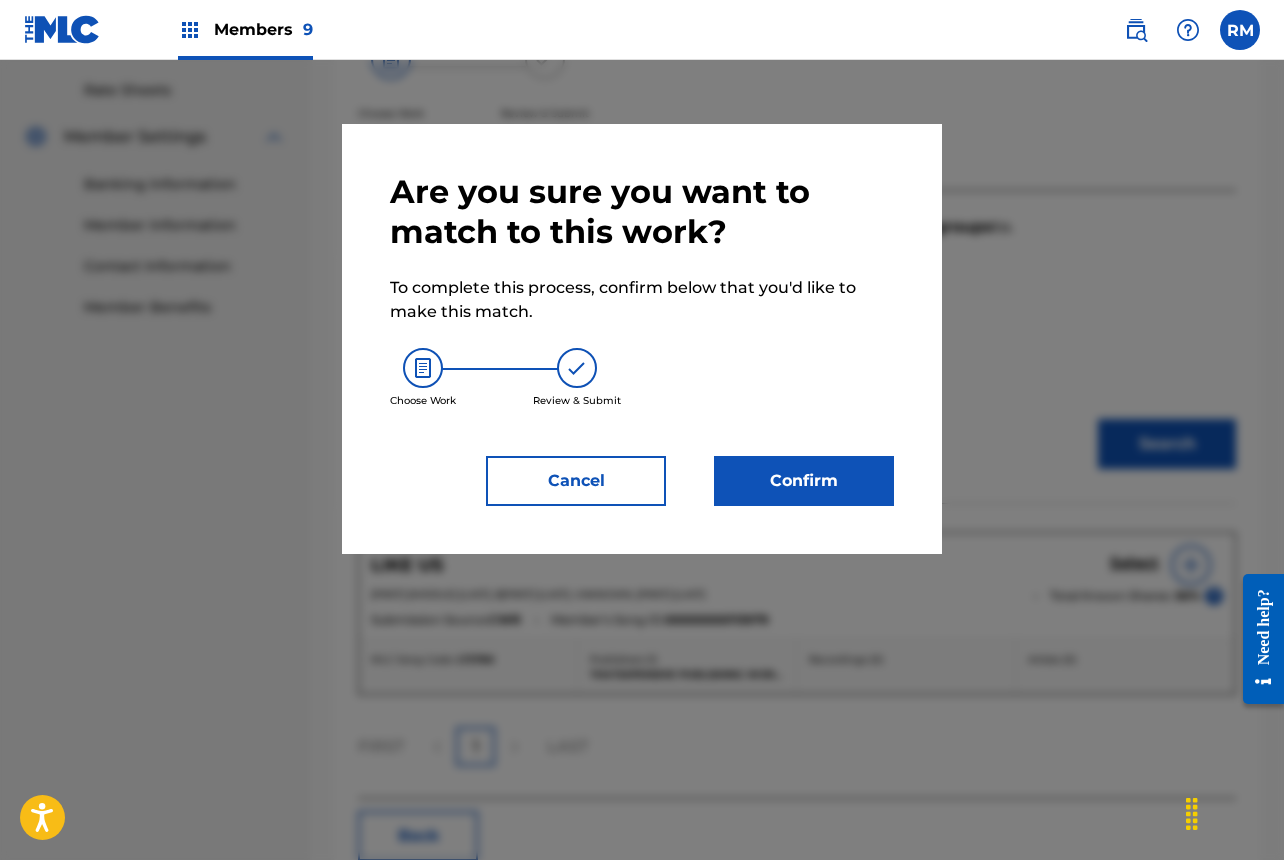 click on "Confirm" at bounding box center (804, 481) 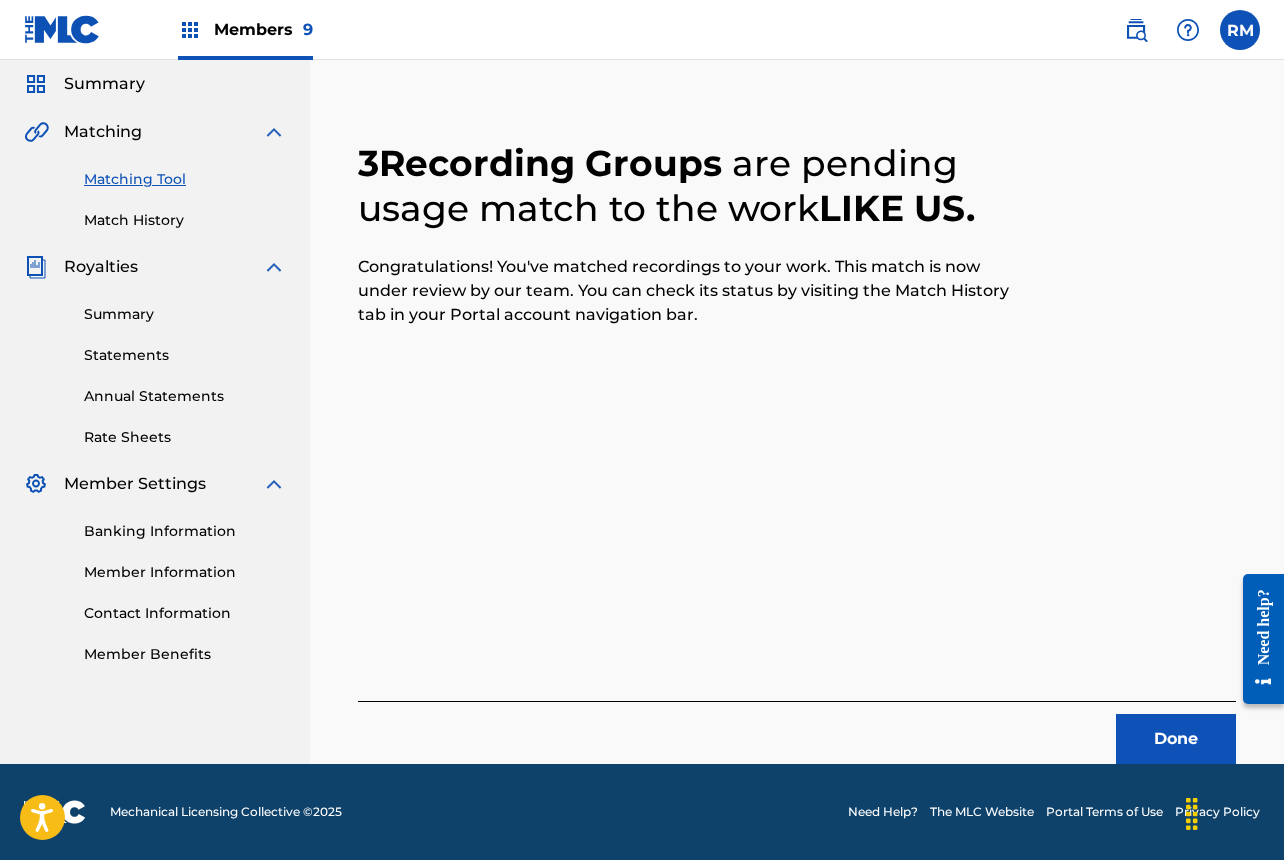 scroll, scrollTop: 67, scrollLeft: 0, axis: vertical 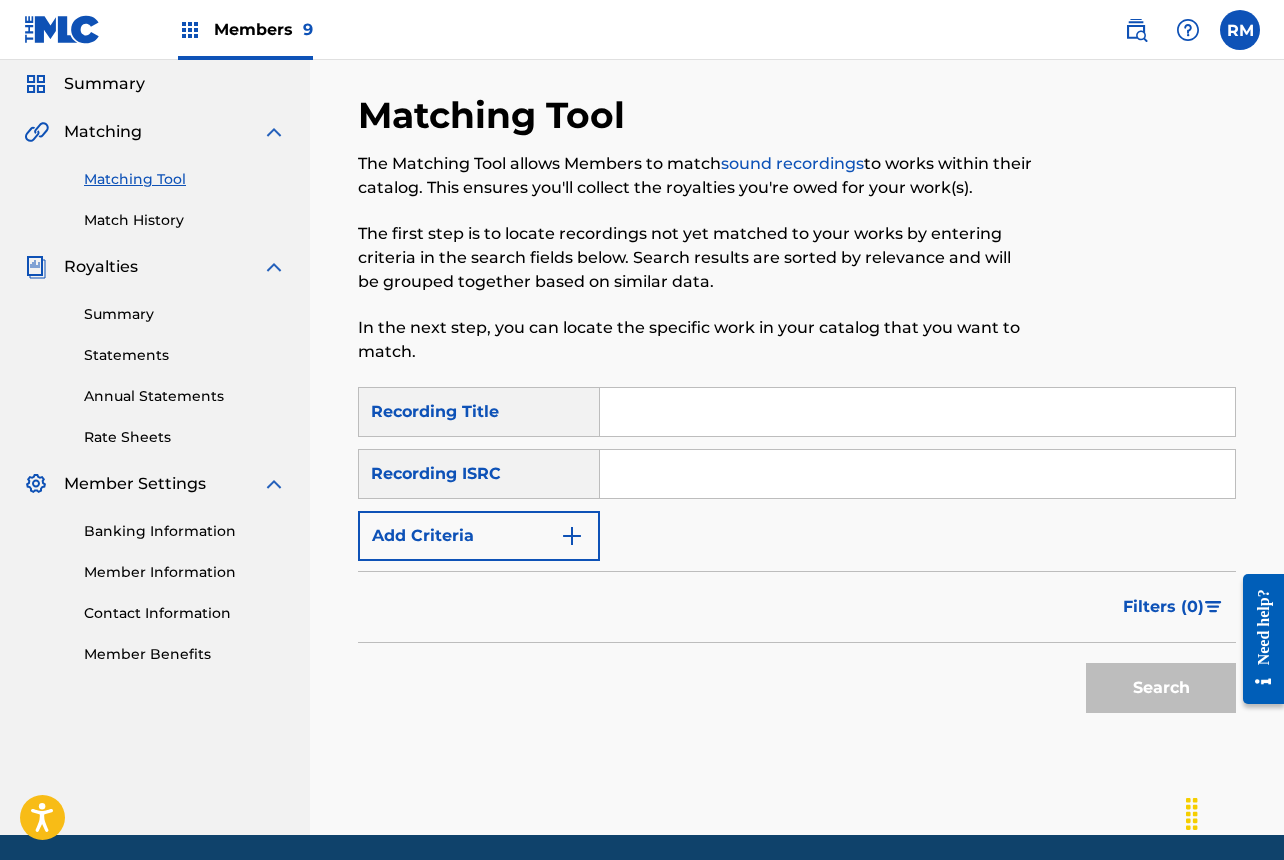 click at bounding box center [917, 474] 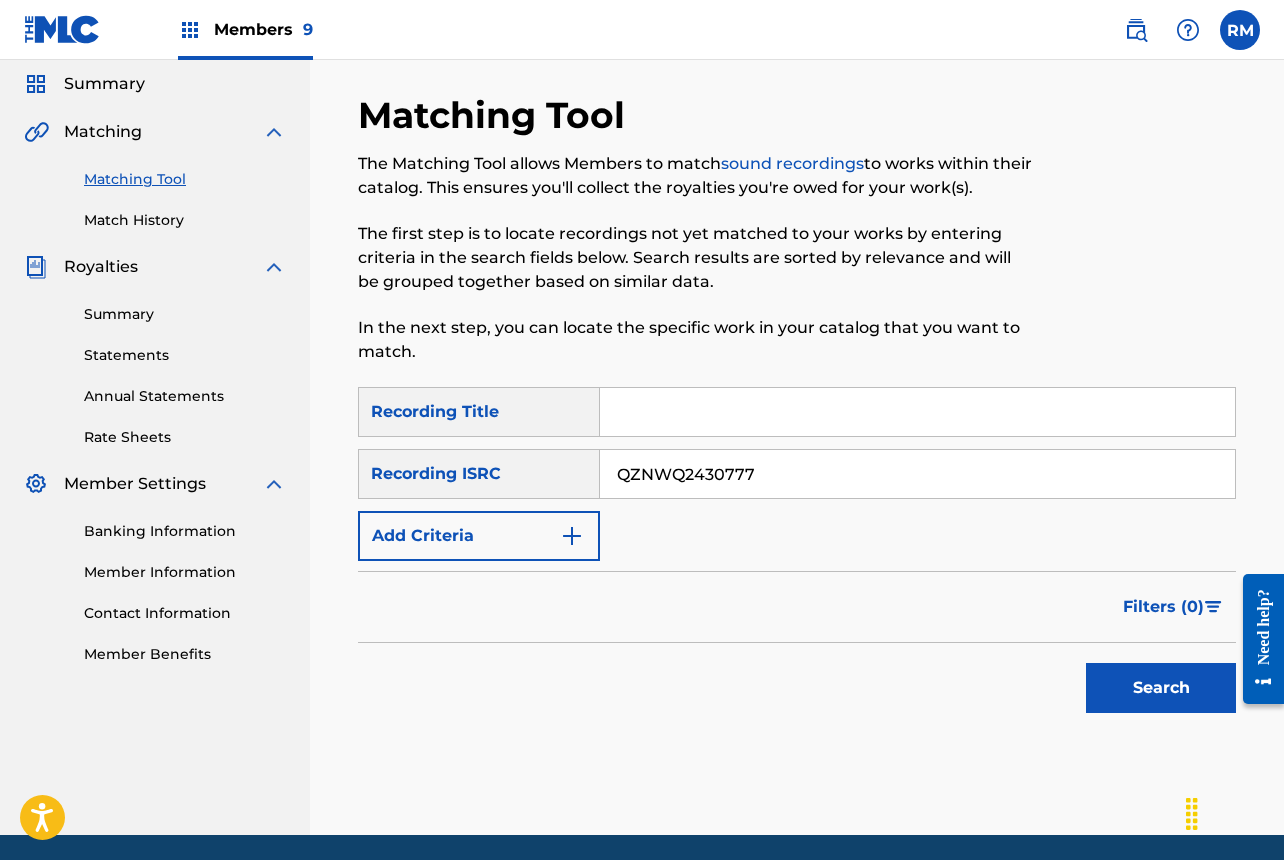 type on "QZNWQ2430777" 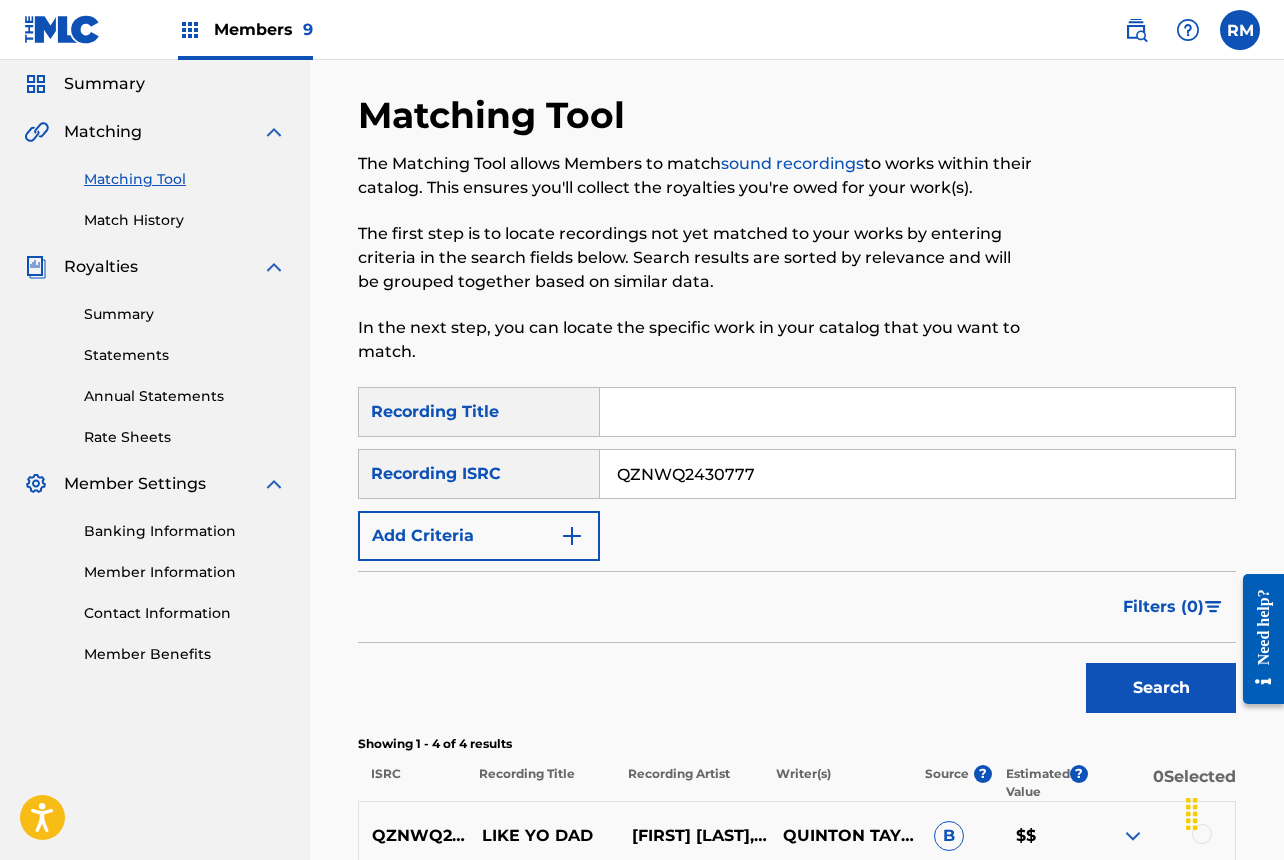 scroll, scrollTop: 484, scrollLeft: 0, axis: vertical 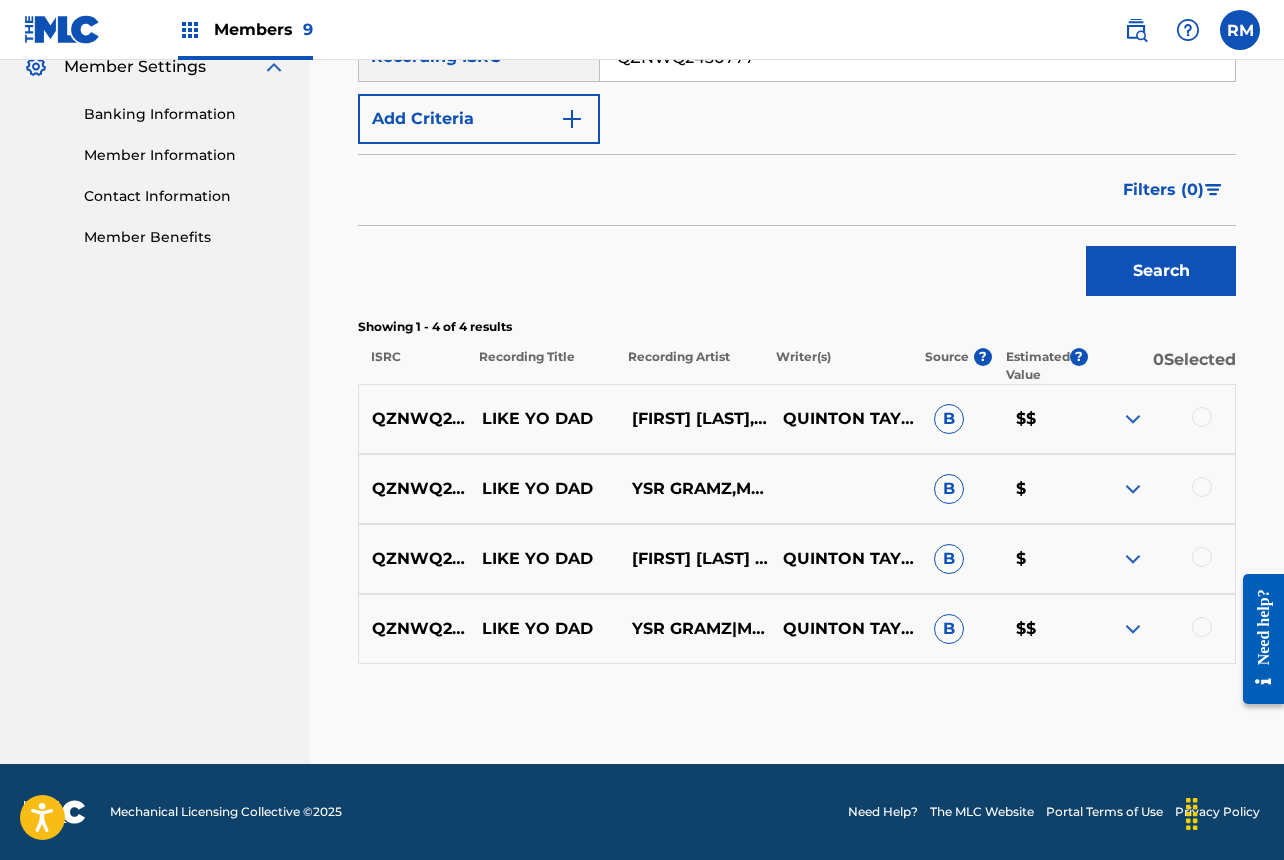 click at bounding box center [1159, 419] 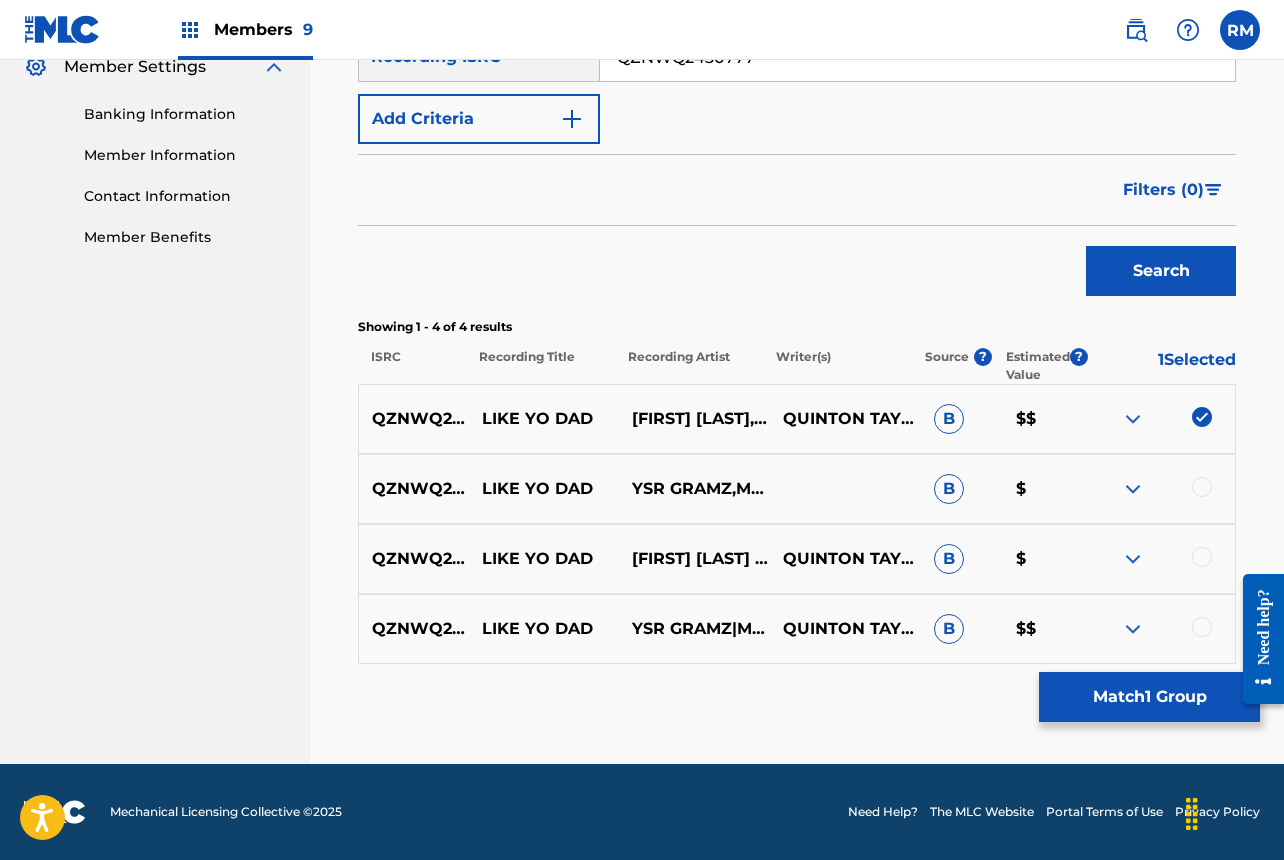click at bounding box center [1202, 487] 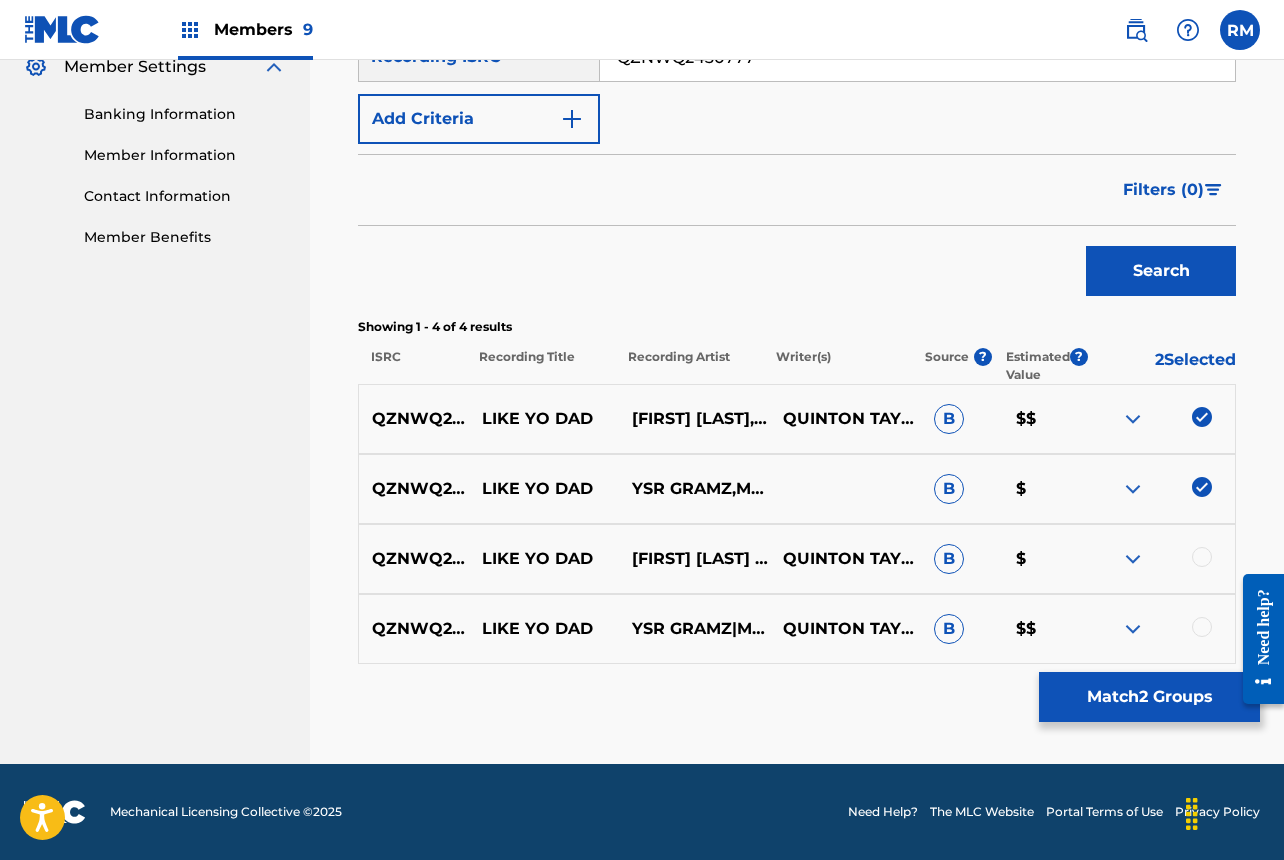 click at bounding box center (1202, 557) 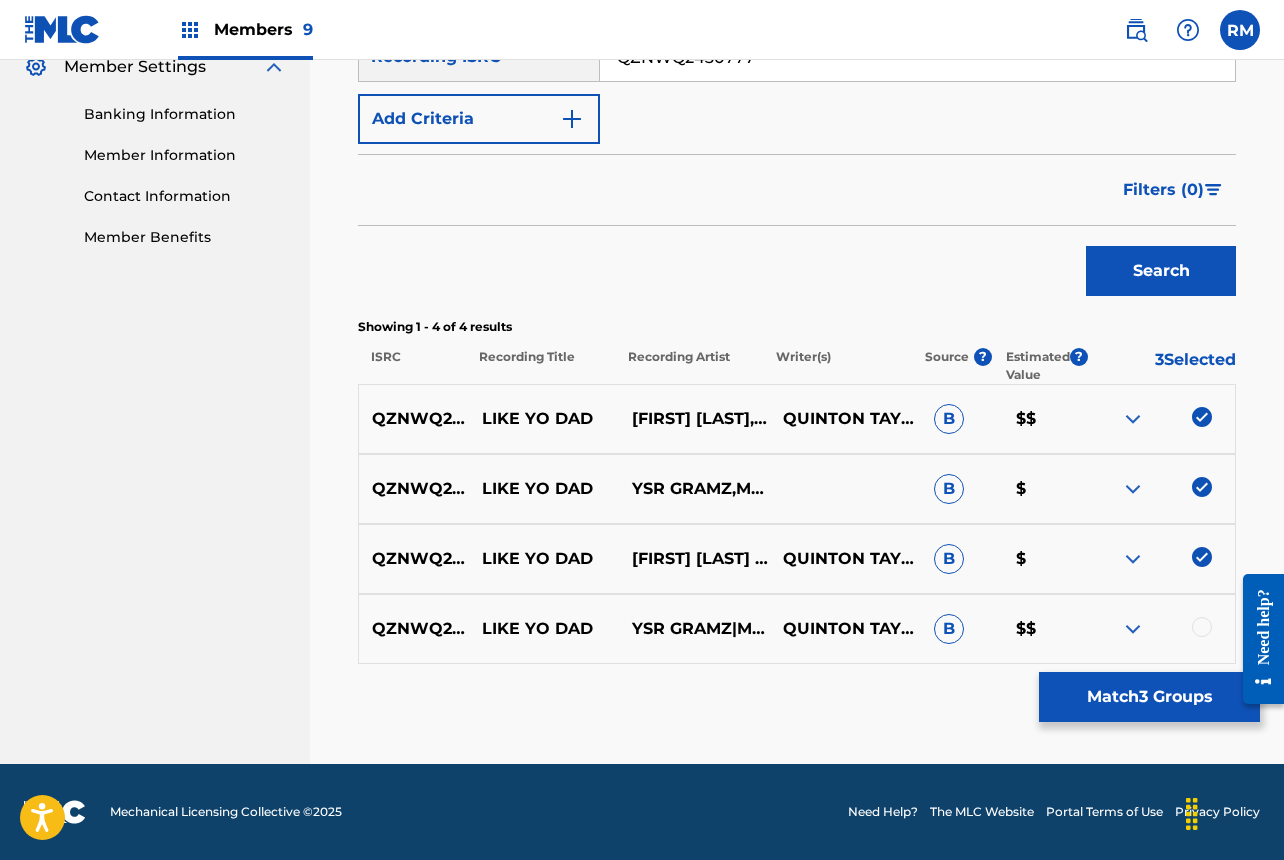 click at bounding box center [1202, 627] 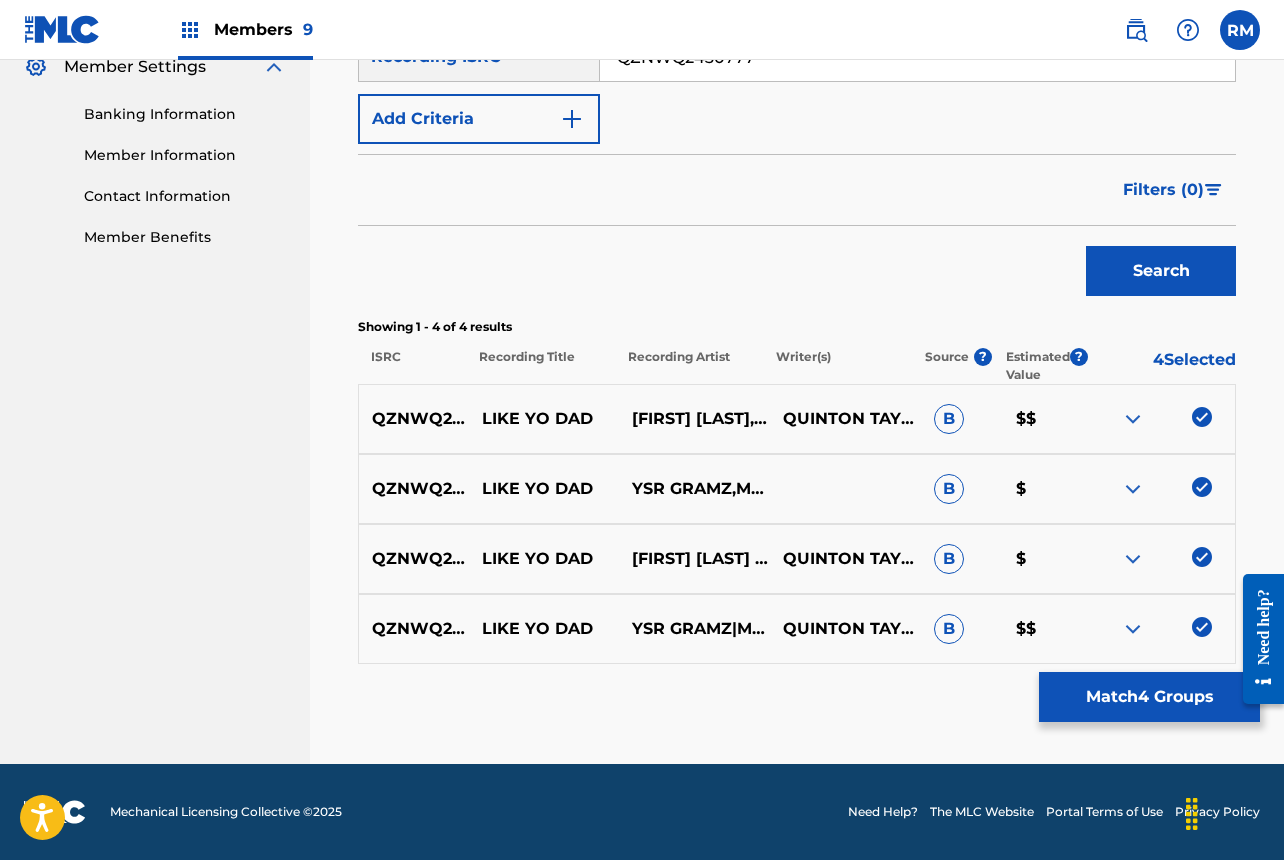 click on "Match  4 Groups" at bounding box center (1149, 697) 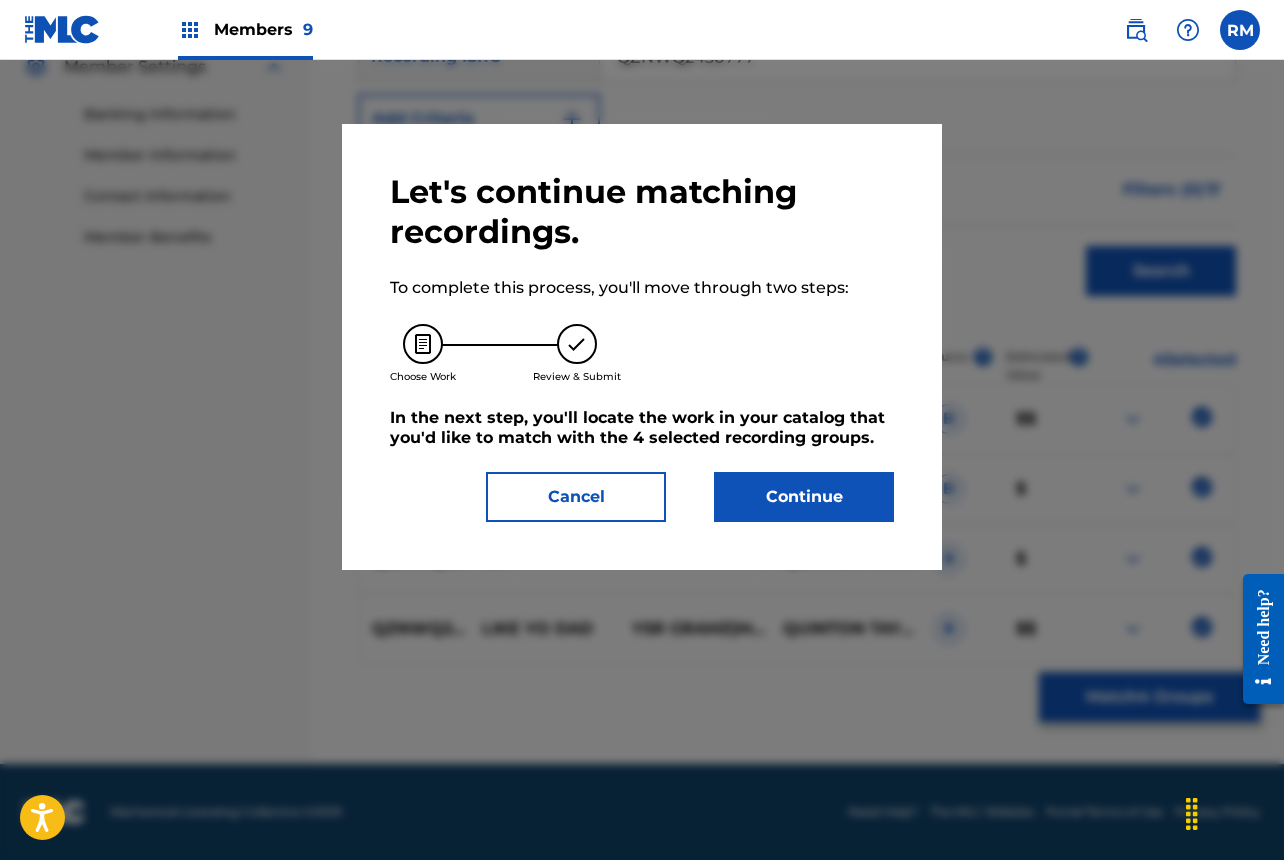 click on "Continue" at bounding box center (804, 497) 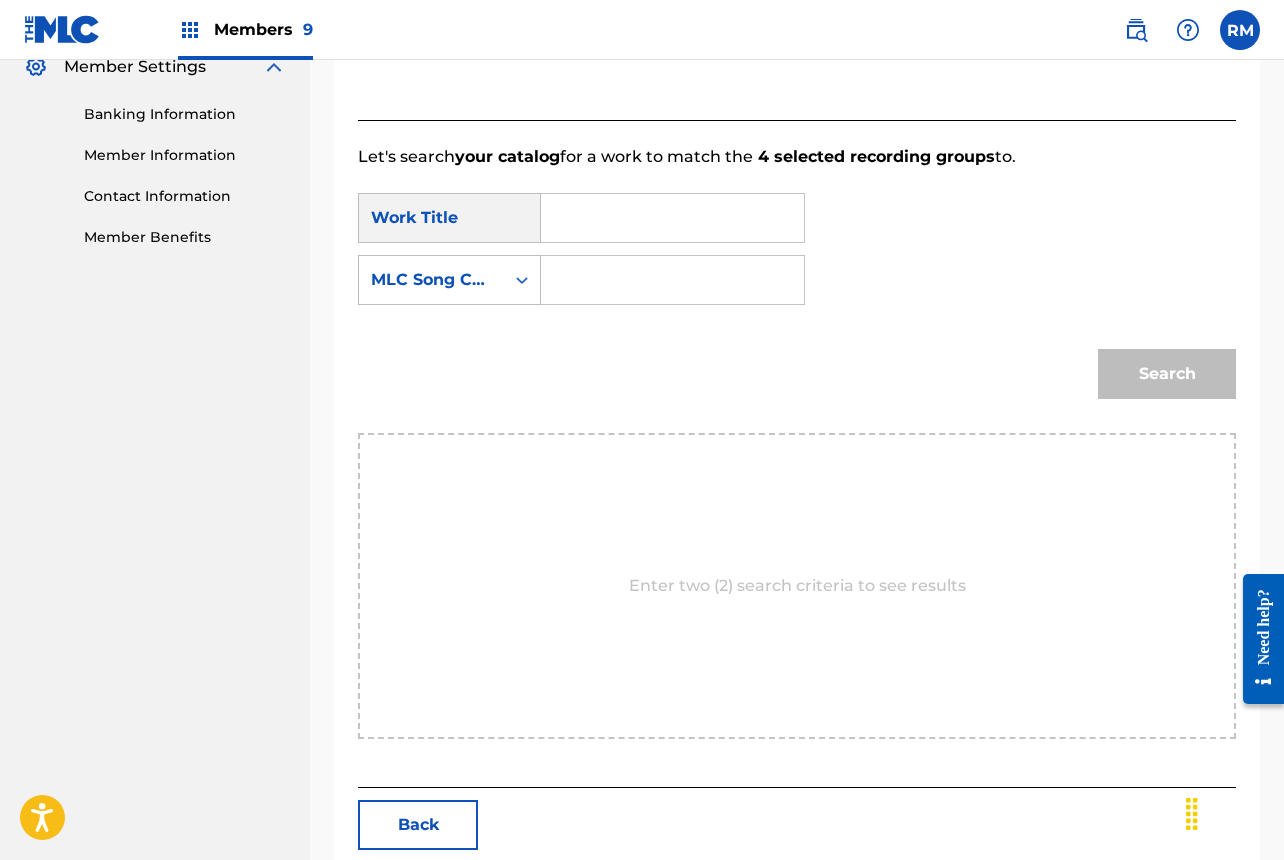 click at bounding box center (672, 218) 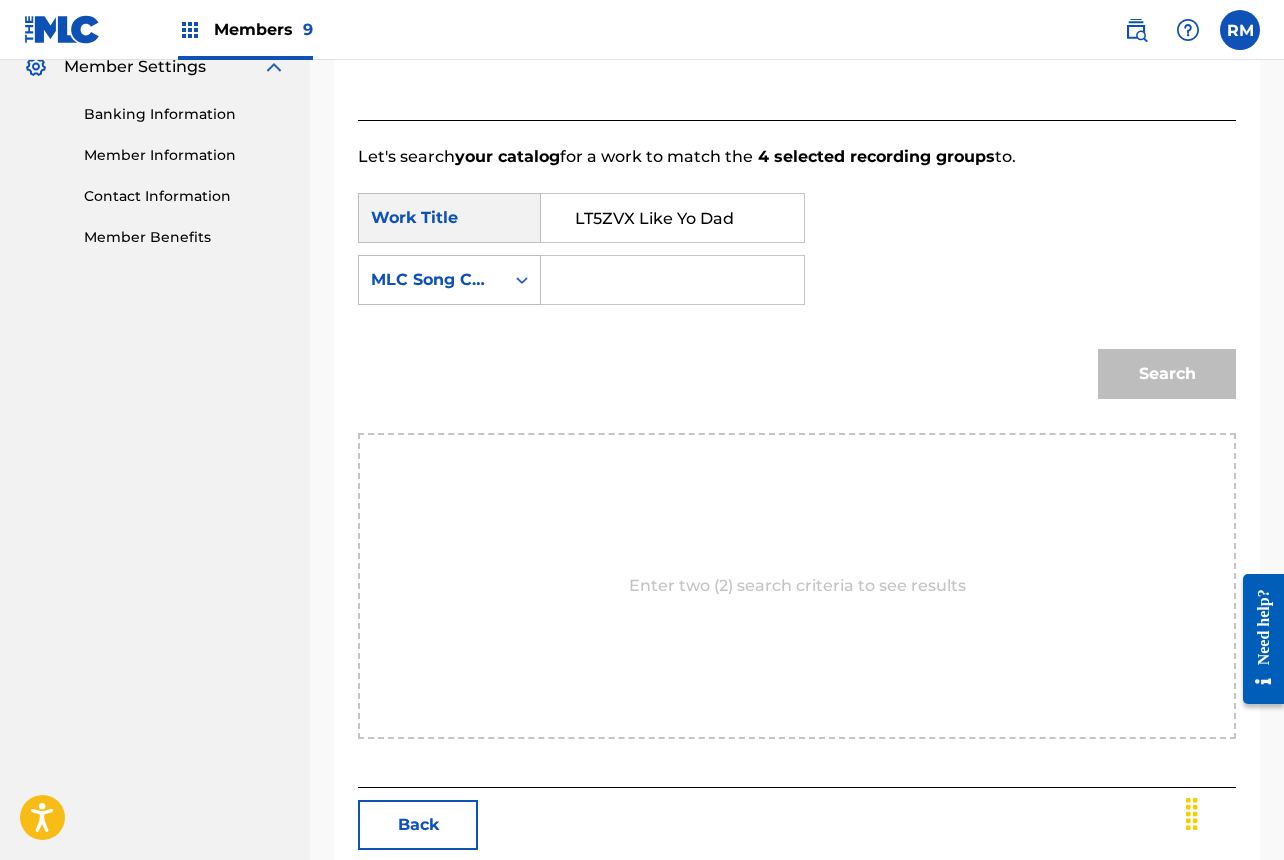 click on "LT5ZVX	Like Yo Dad" at bounding box center (672, 218) 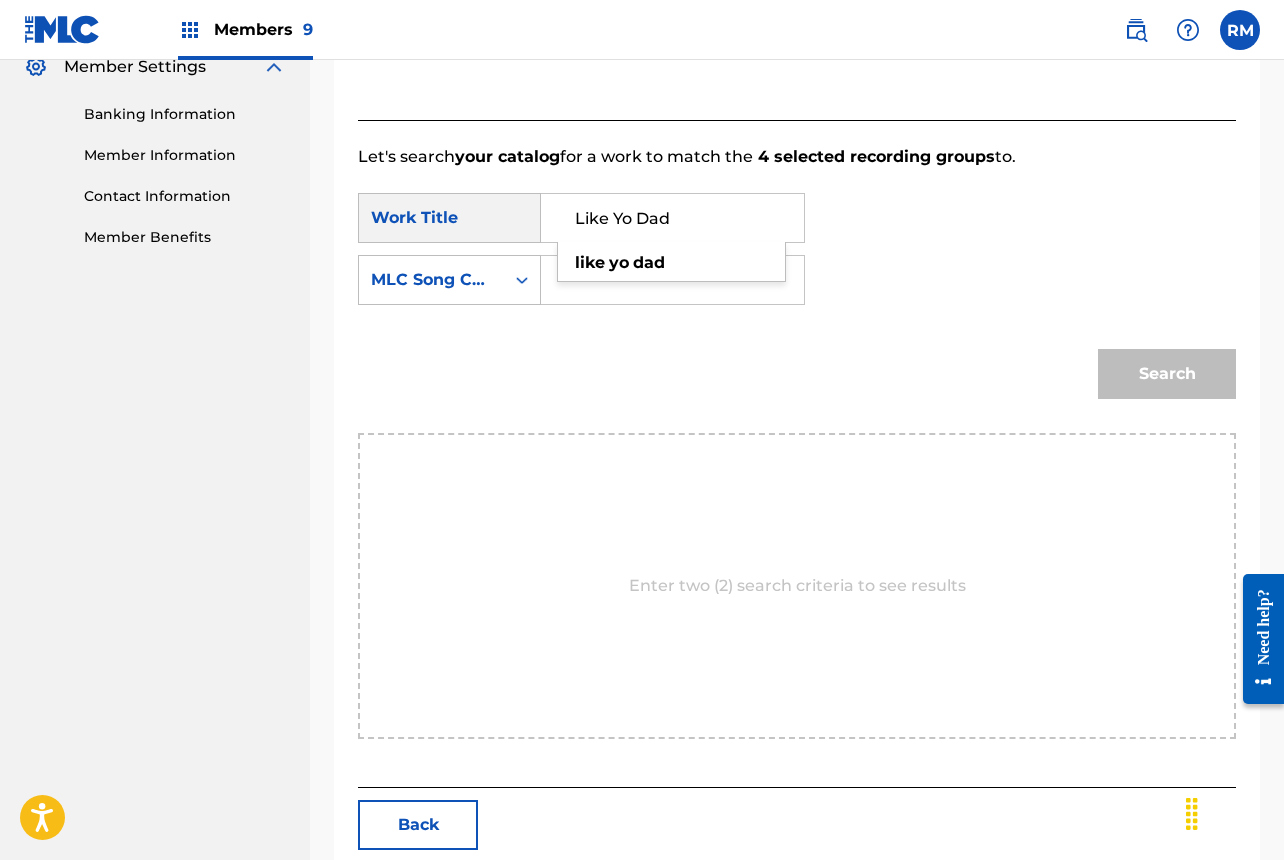 type on "Like Yo Dad" 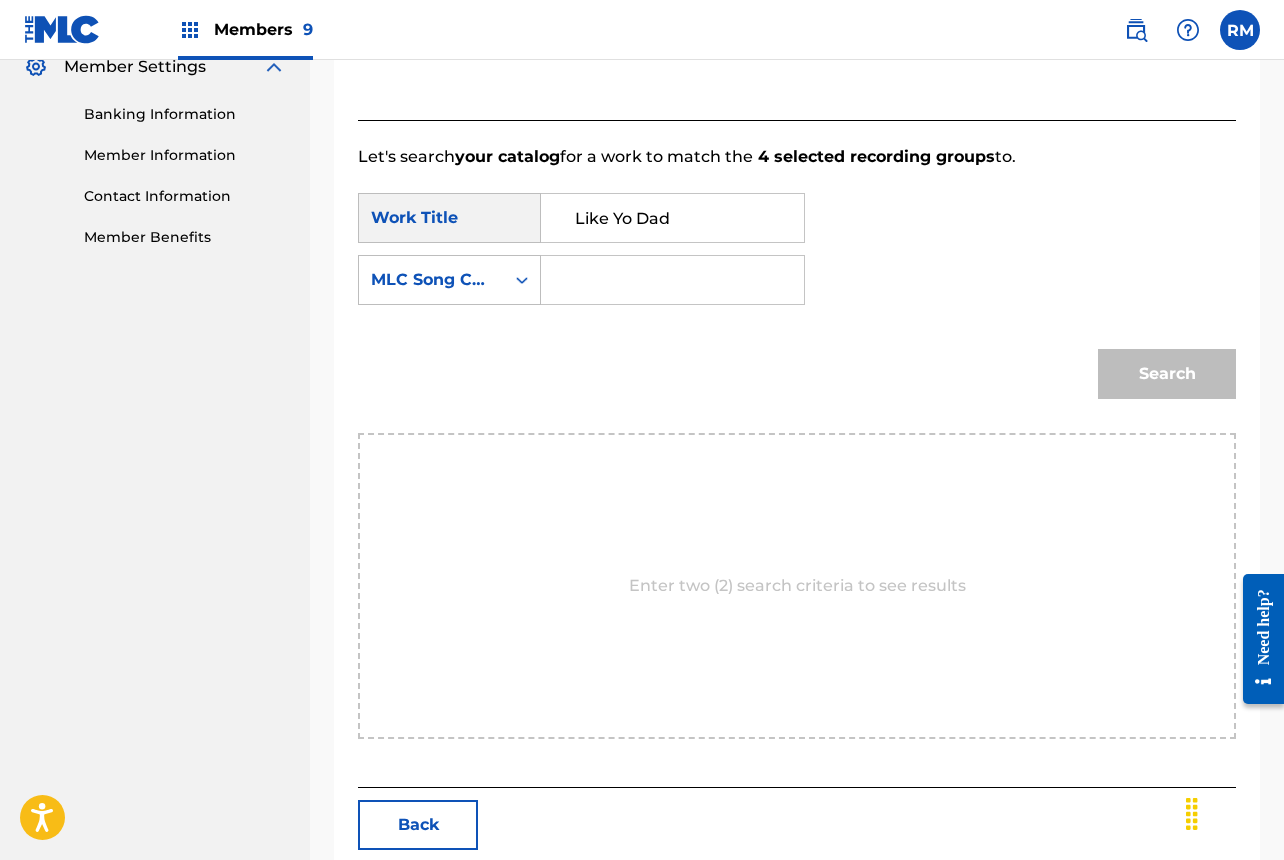 click at bounding box center [672, 280] 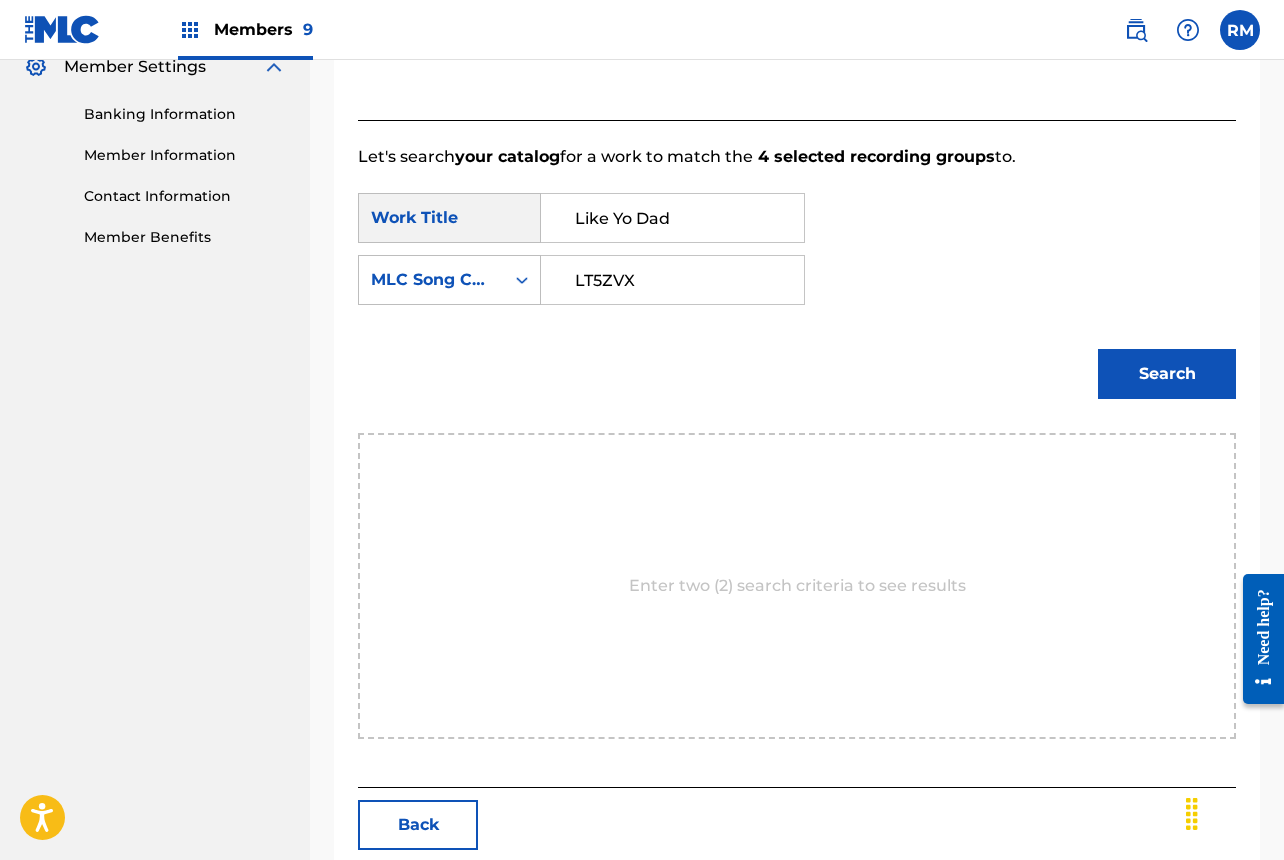 click on "LT5ZVX" at bounding box center [672, 280] 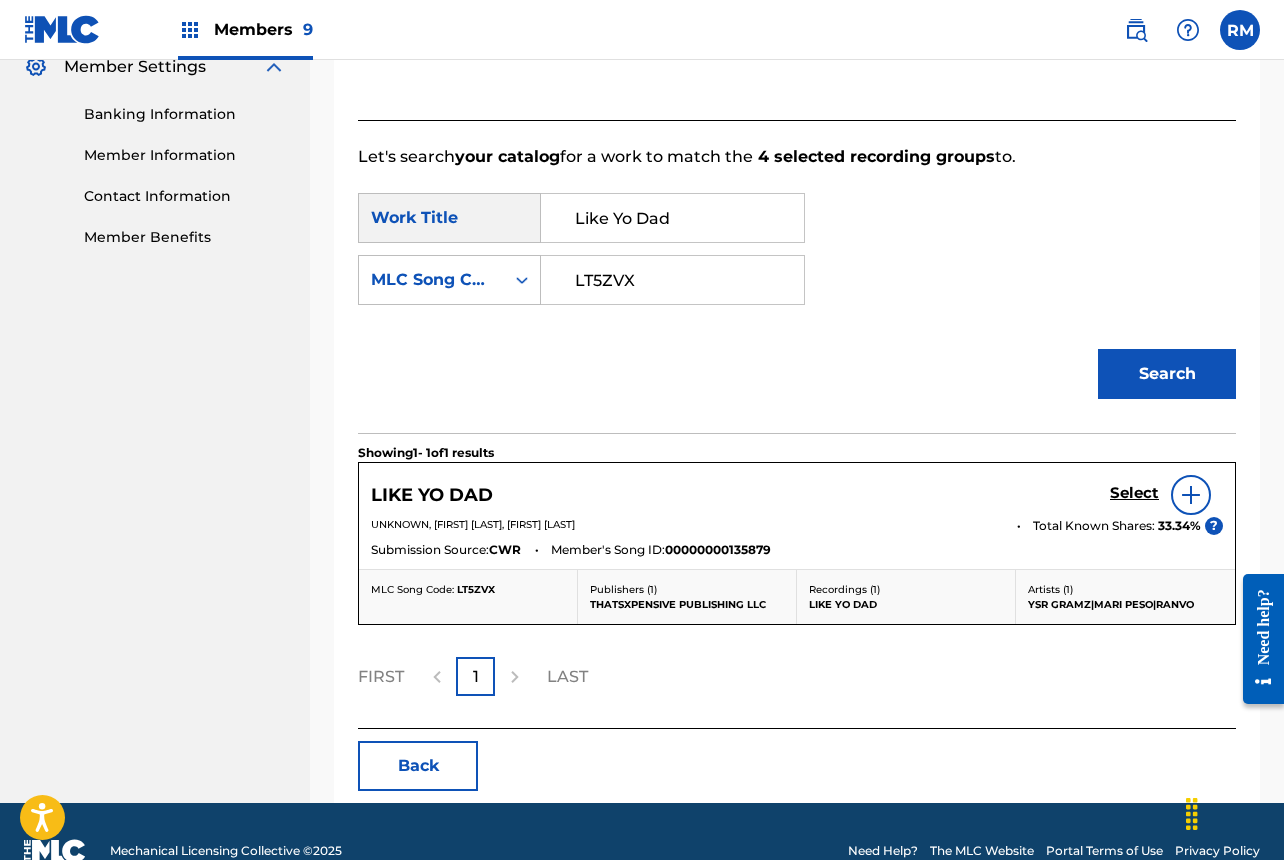 scroll, scrollTop: 523, scrollLeft: 0, axis: vertical 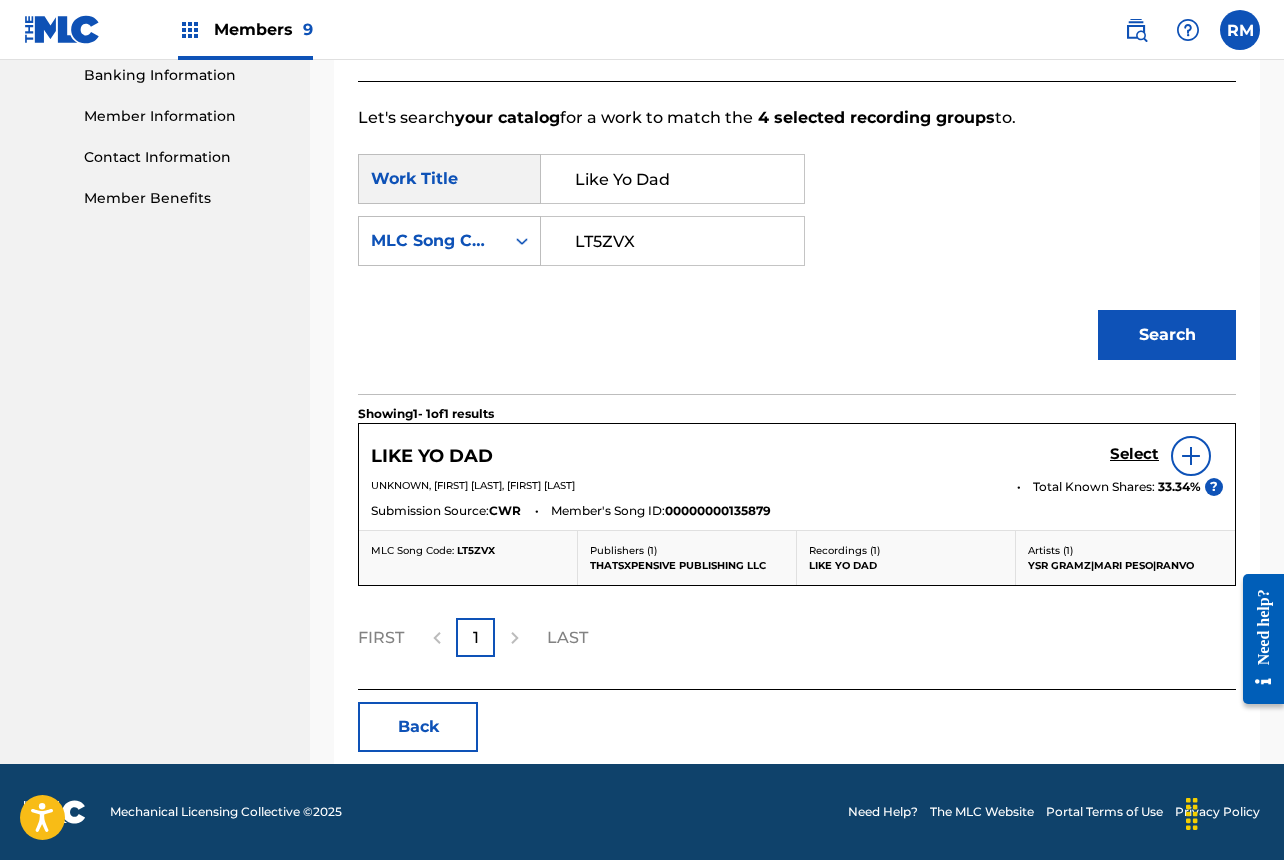 click on "Select" at bounding box center [1134, 454] 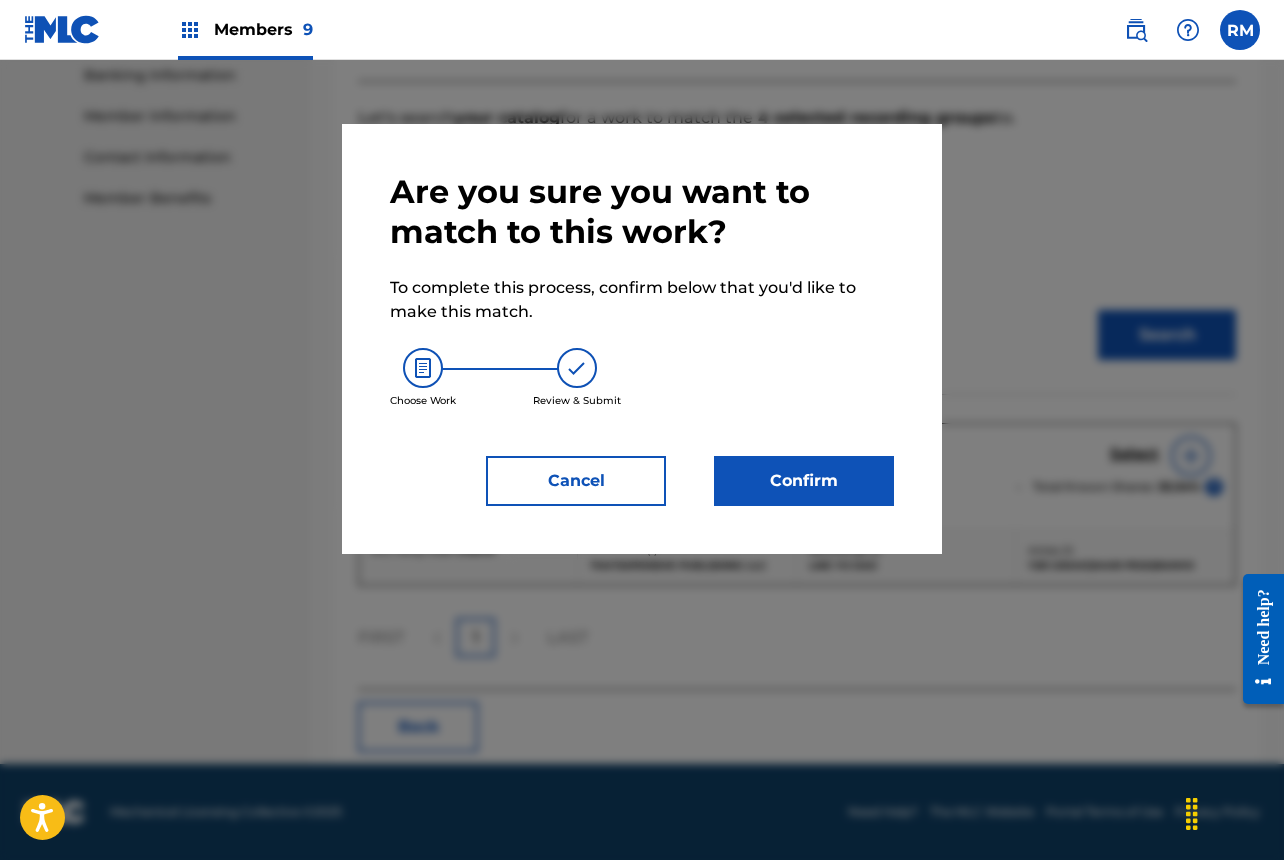 click on "Confirm" at bounding box center [804, 481] 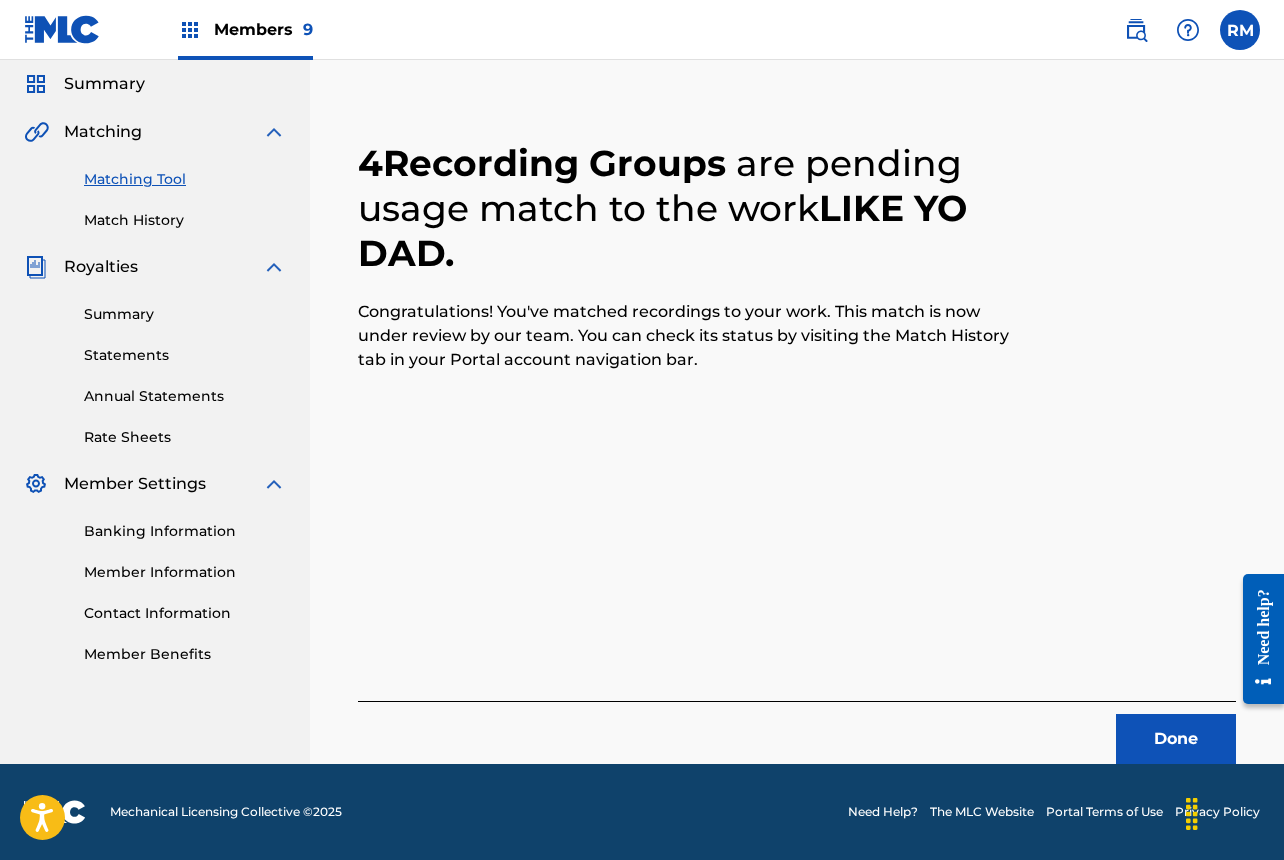 scroll, scrollTop: 67, scrollLeft: 0, axis: vertical 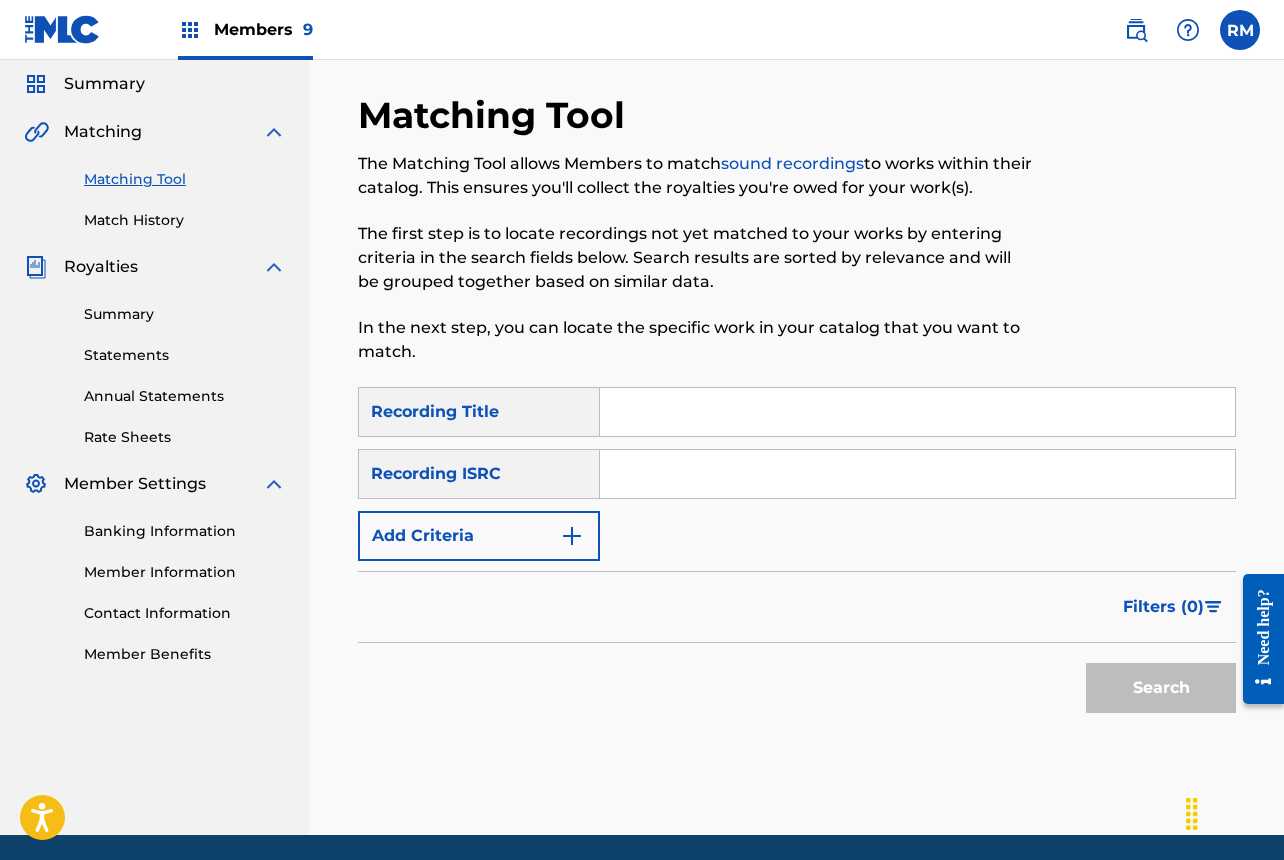 click at bounding box center (917, 474) 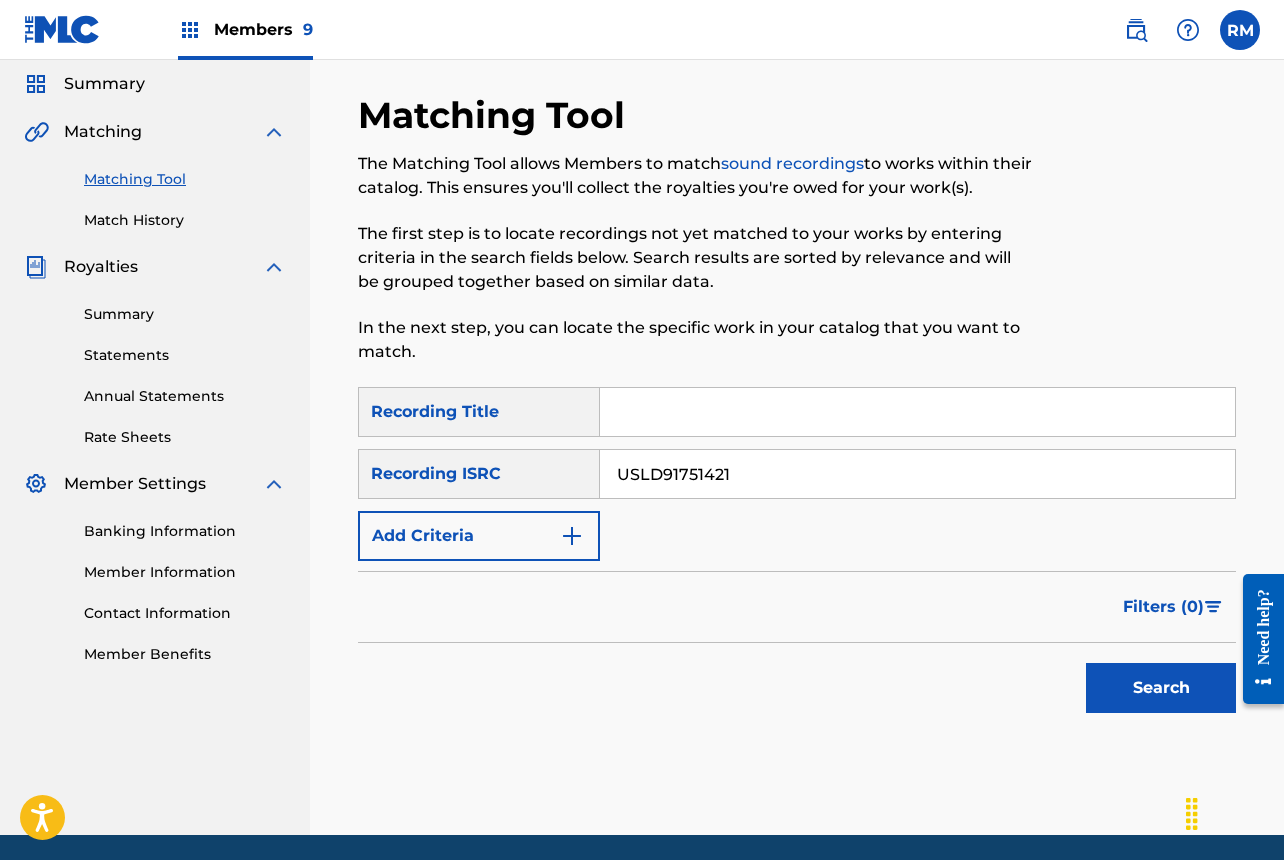 click on "Search" at bounding box center [1161, 688] 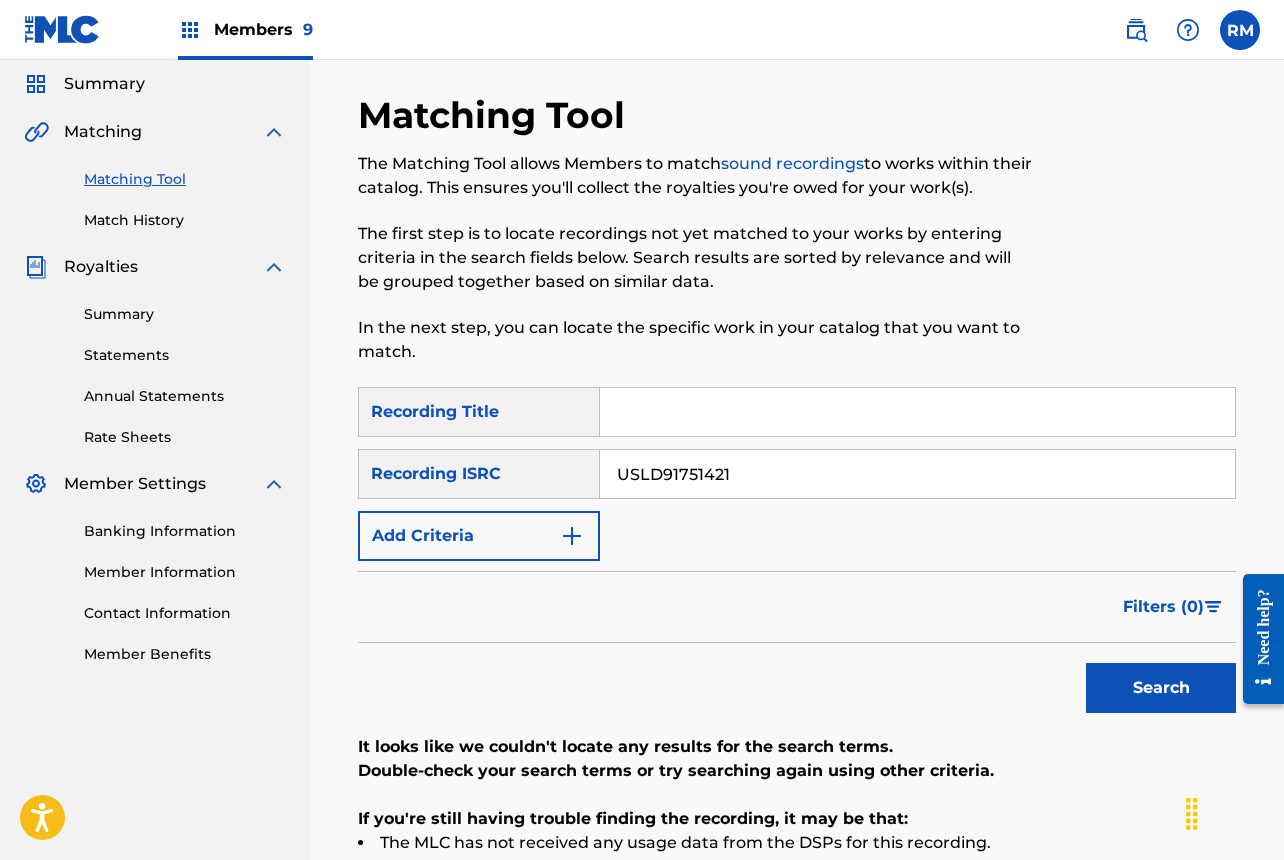 scroll, scrollTop: 354, scrollLeft: 0, axis: vertical 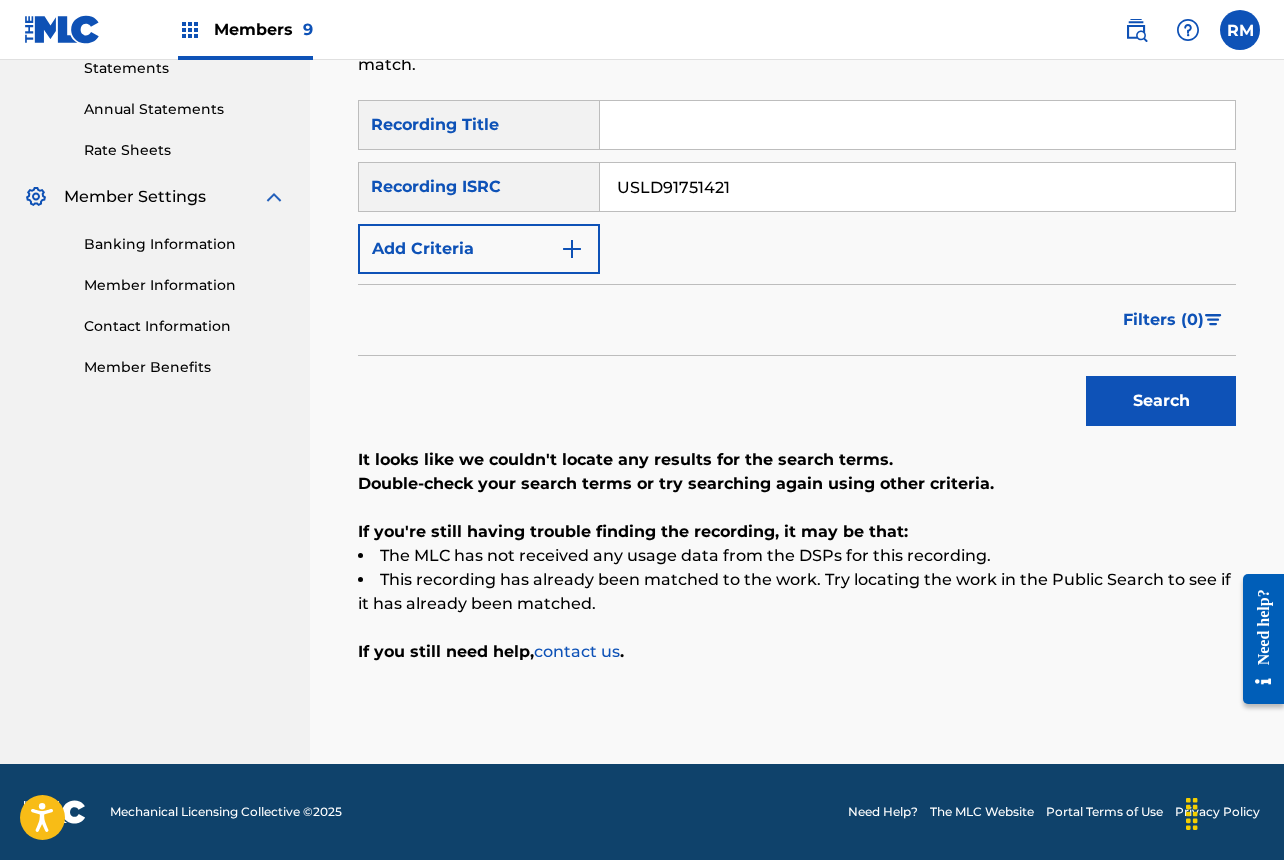 click on "USLD91751421" at bounding box center (917, 187) 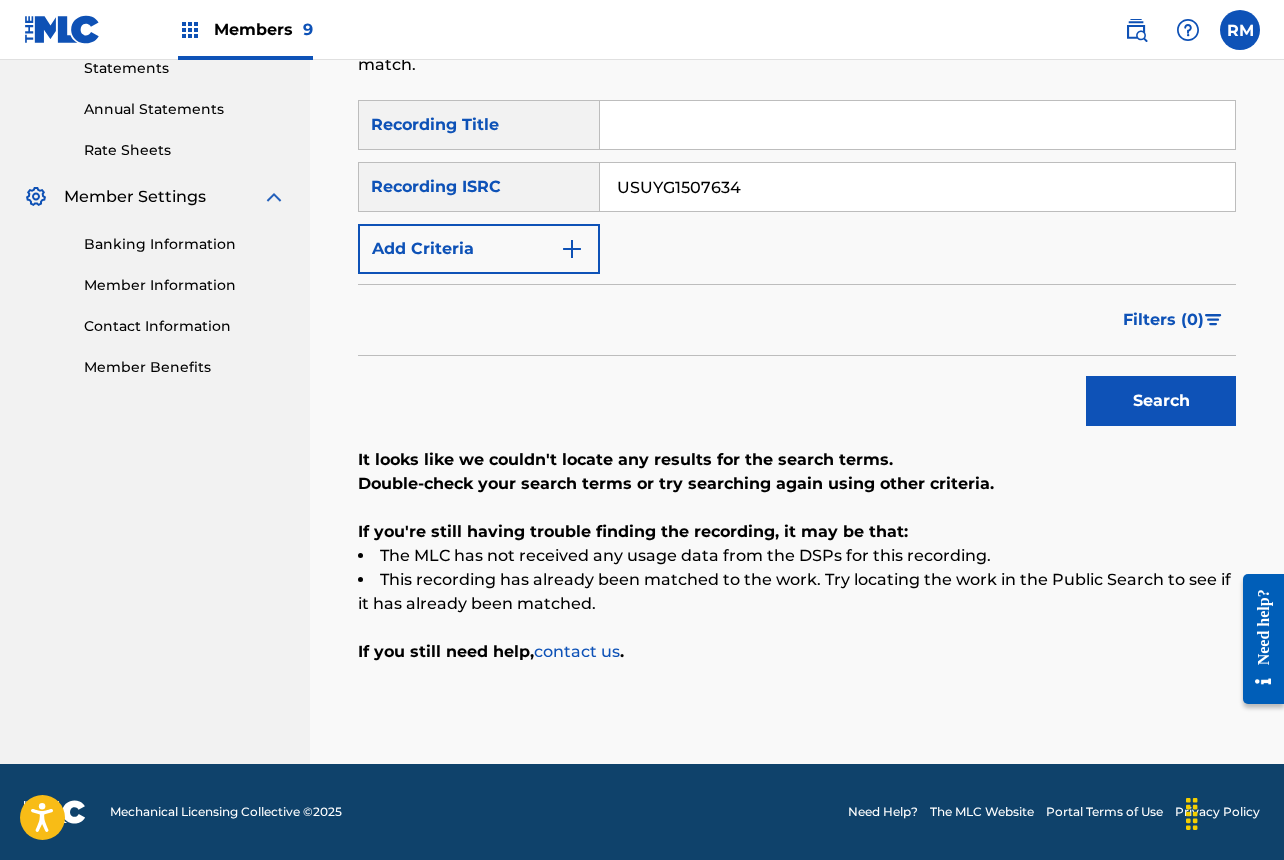type on "USUYG1507634" 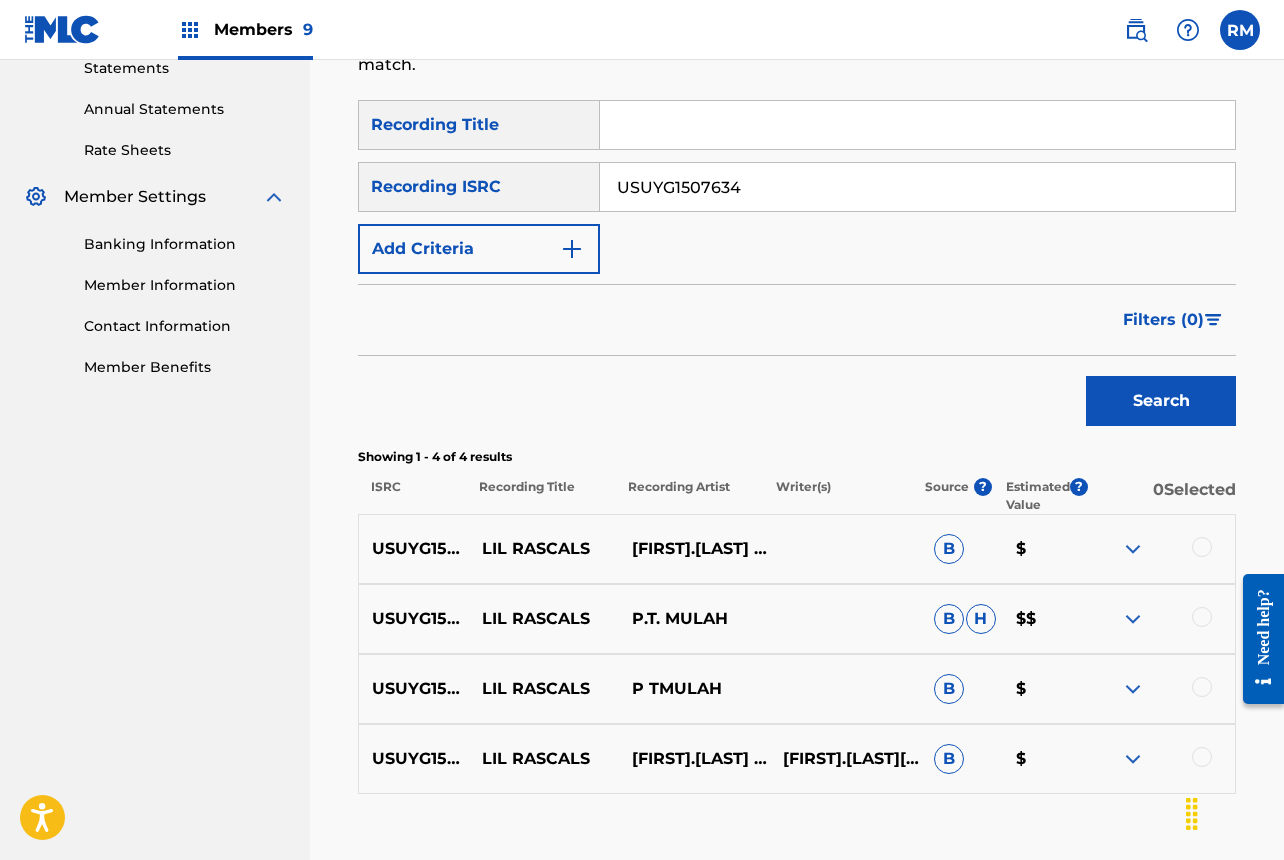 scroll, scrollTop: 484, scrollLeft: 0, axis: vertical 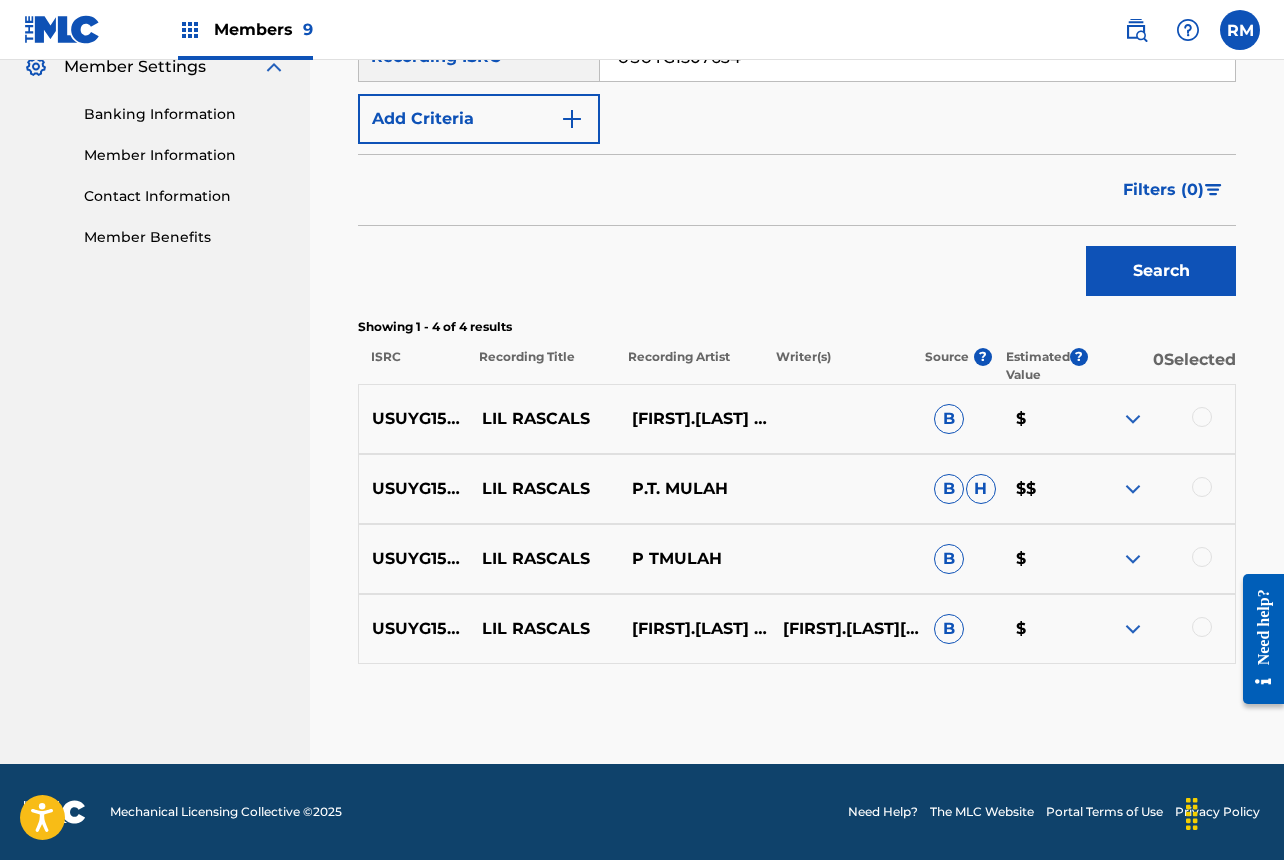 click at bounding box center (1202, 417) 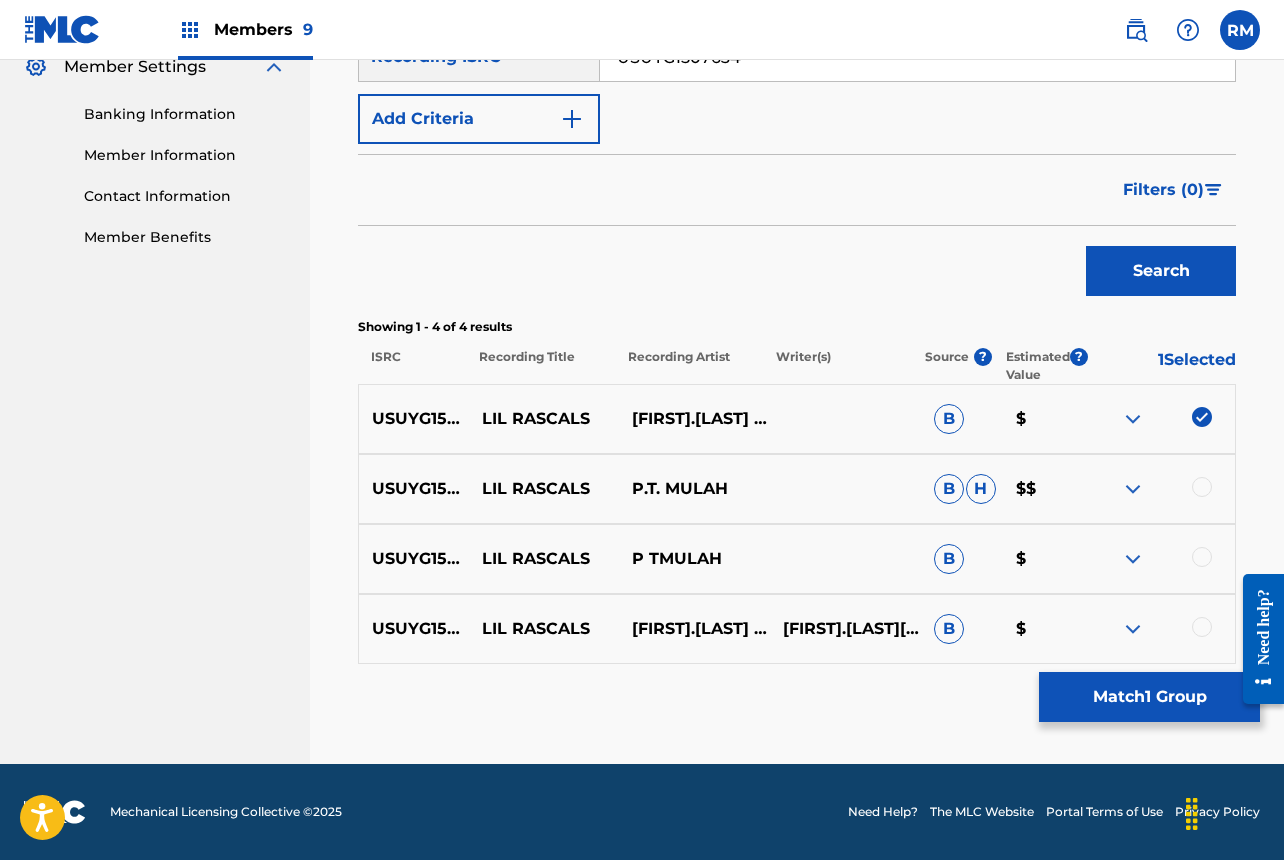 click at bounding box center (1202, 487) 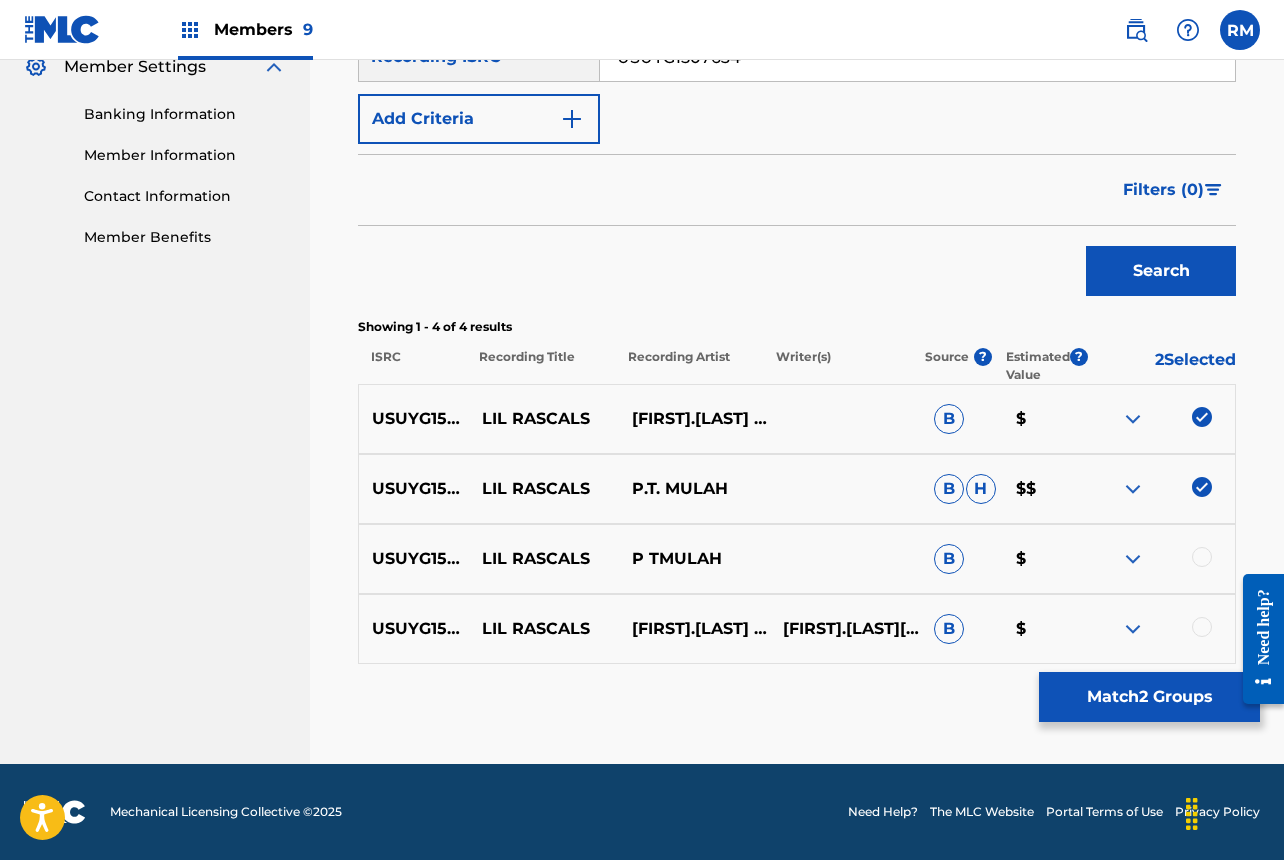 click at bounding box center (1202, 557) 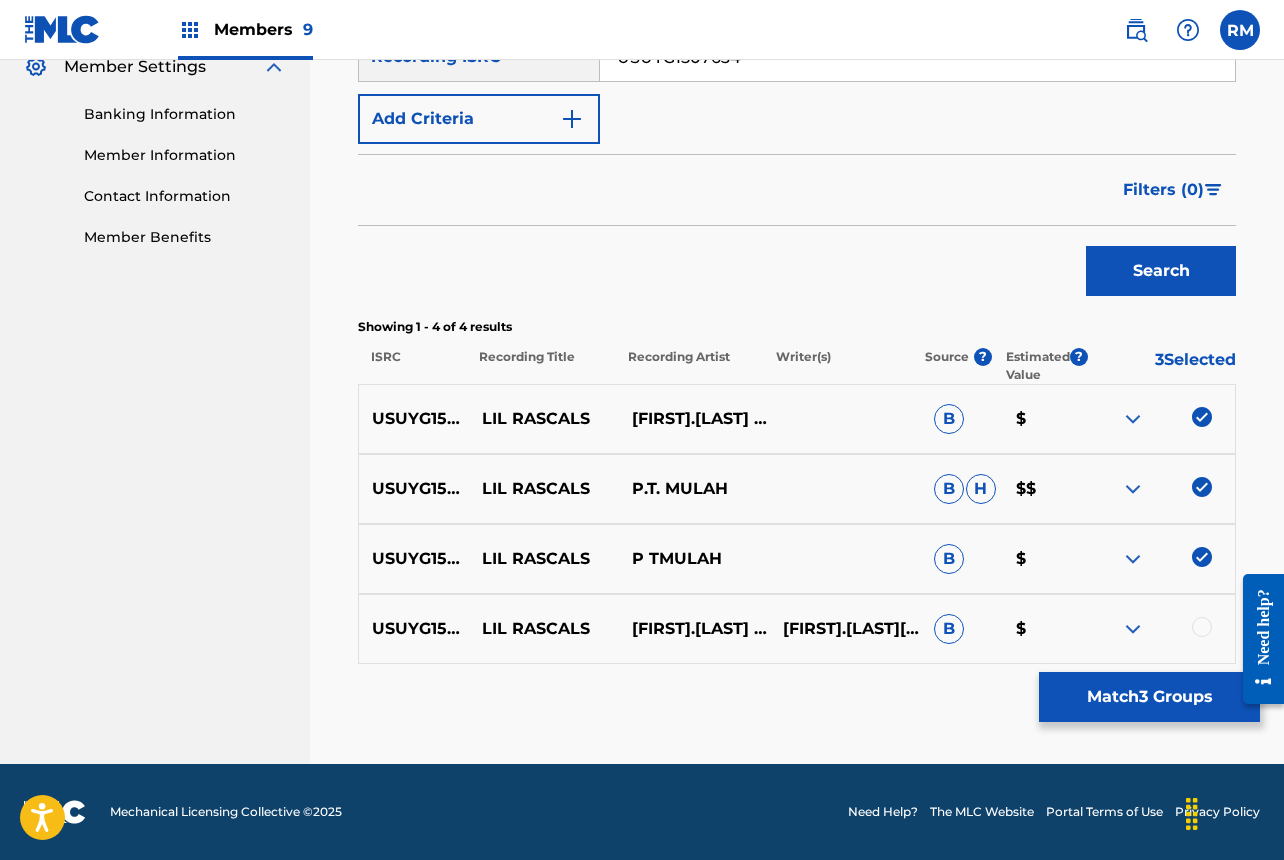 click at bounding box center [1202, 627] 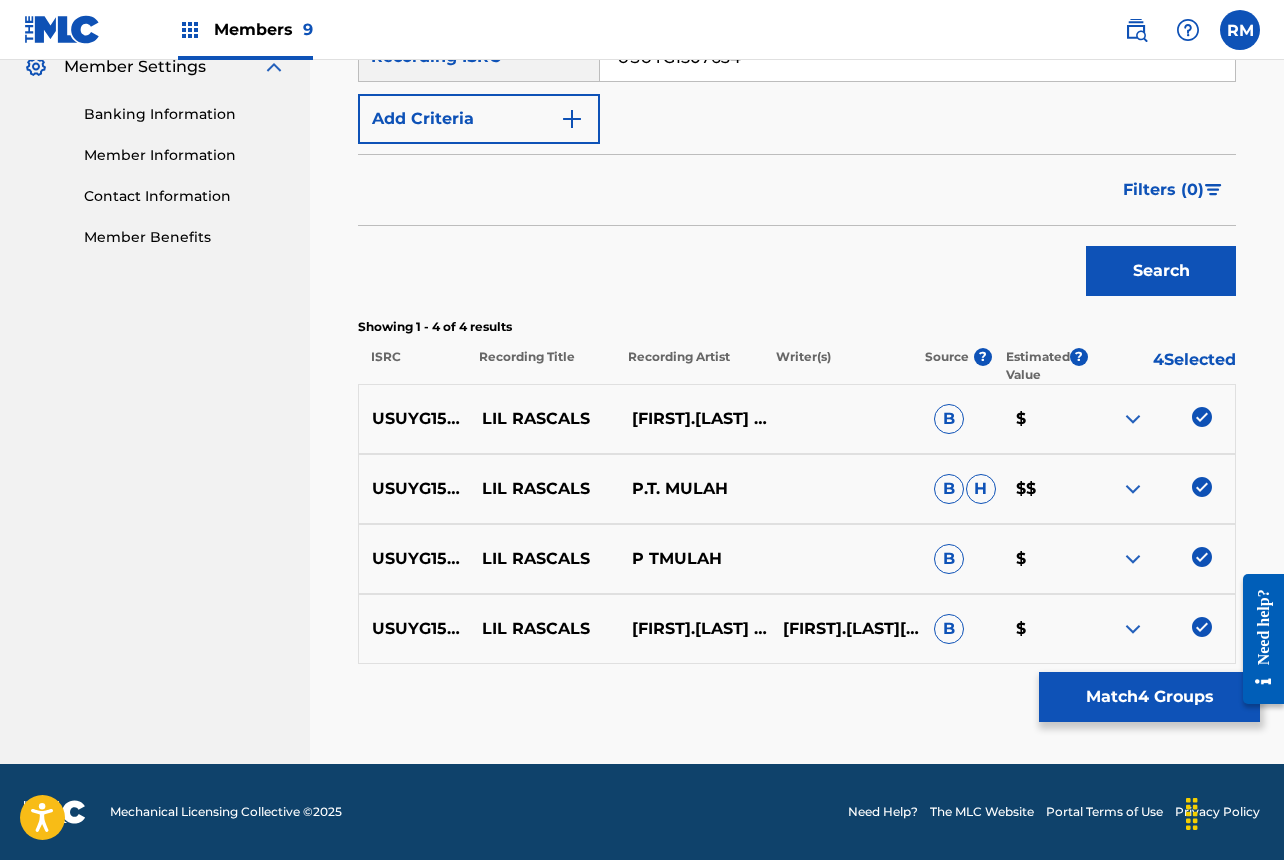 click on "Match  4 Groups" at bounding box center [1149, 697] 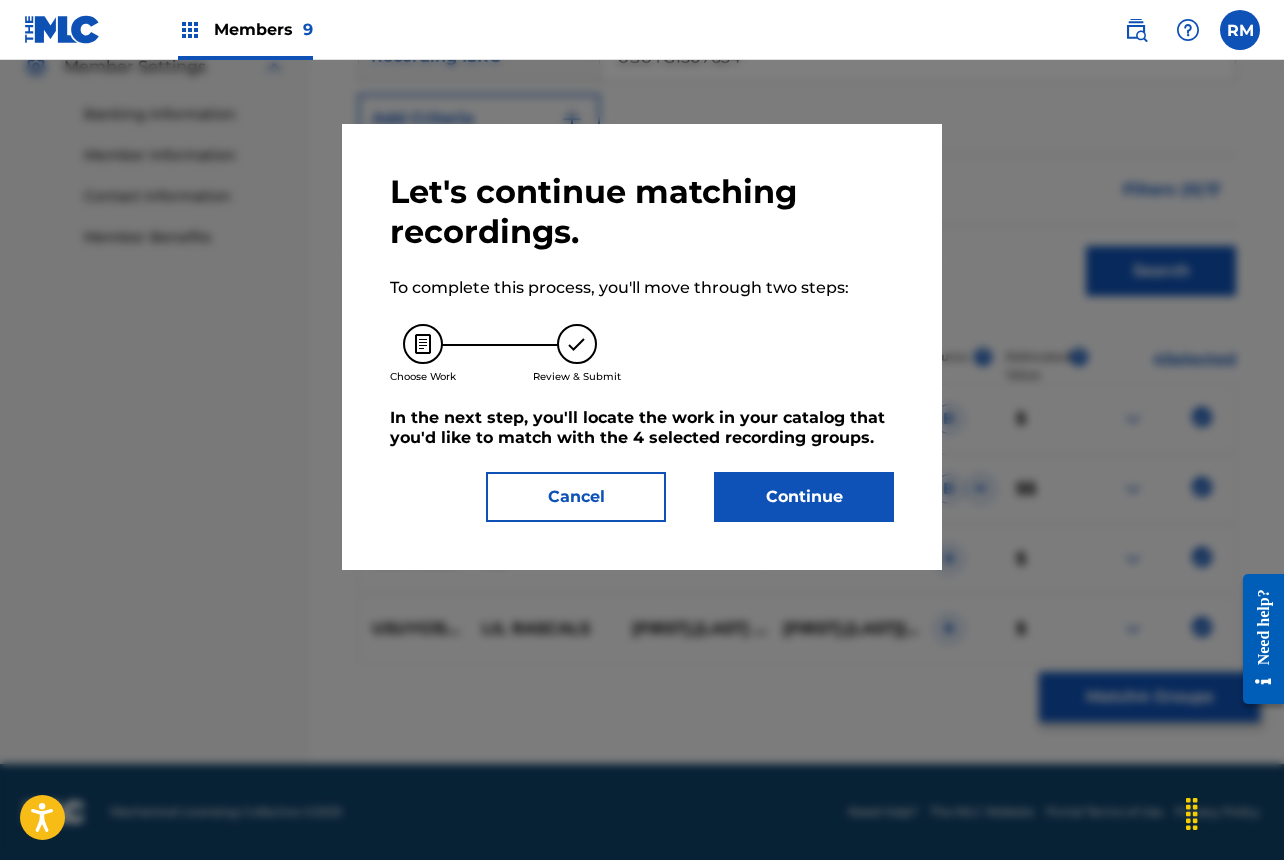 click on "Continue" at bounding box center (804, 497) 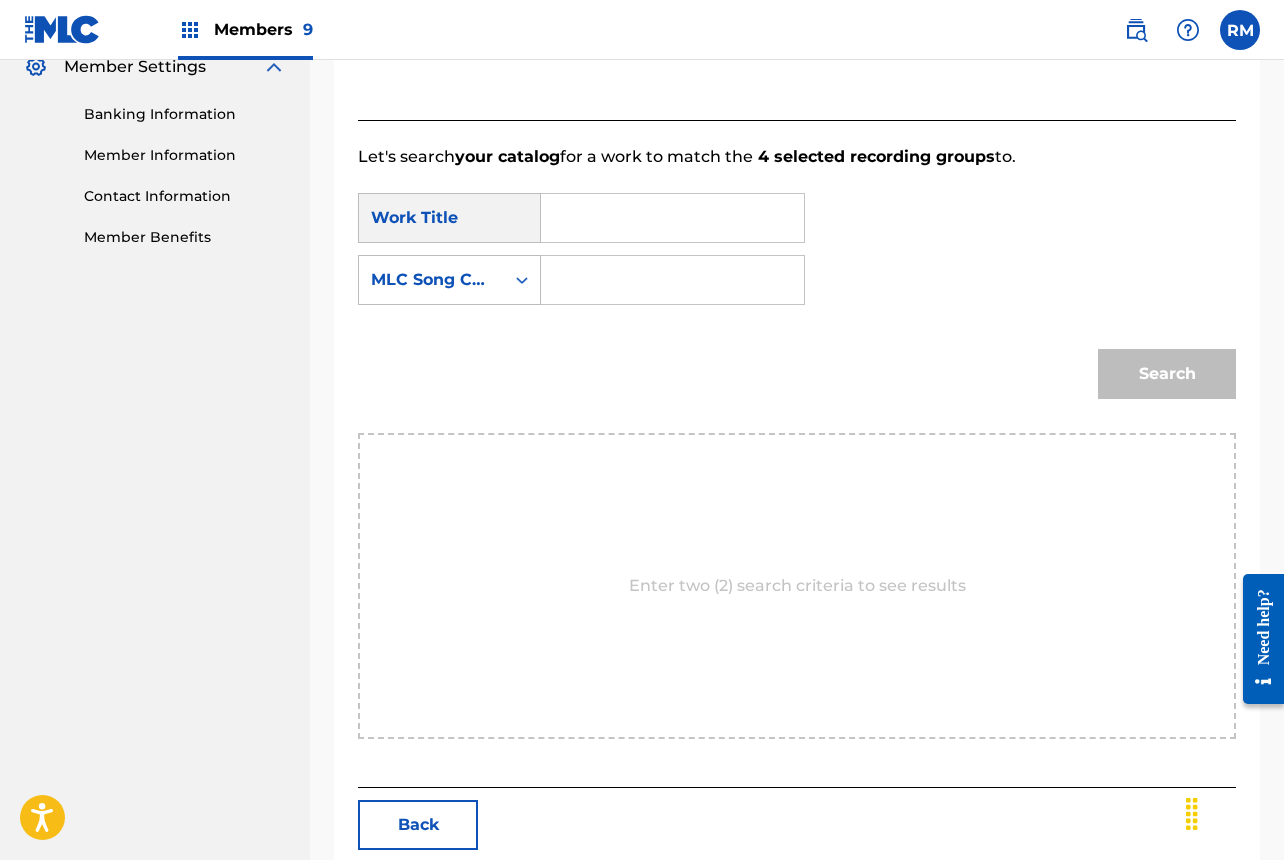 click at bounding box center (672, 218) 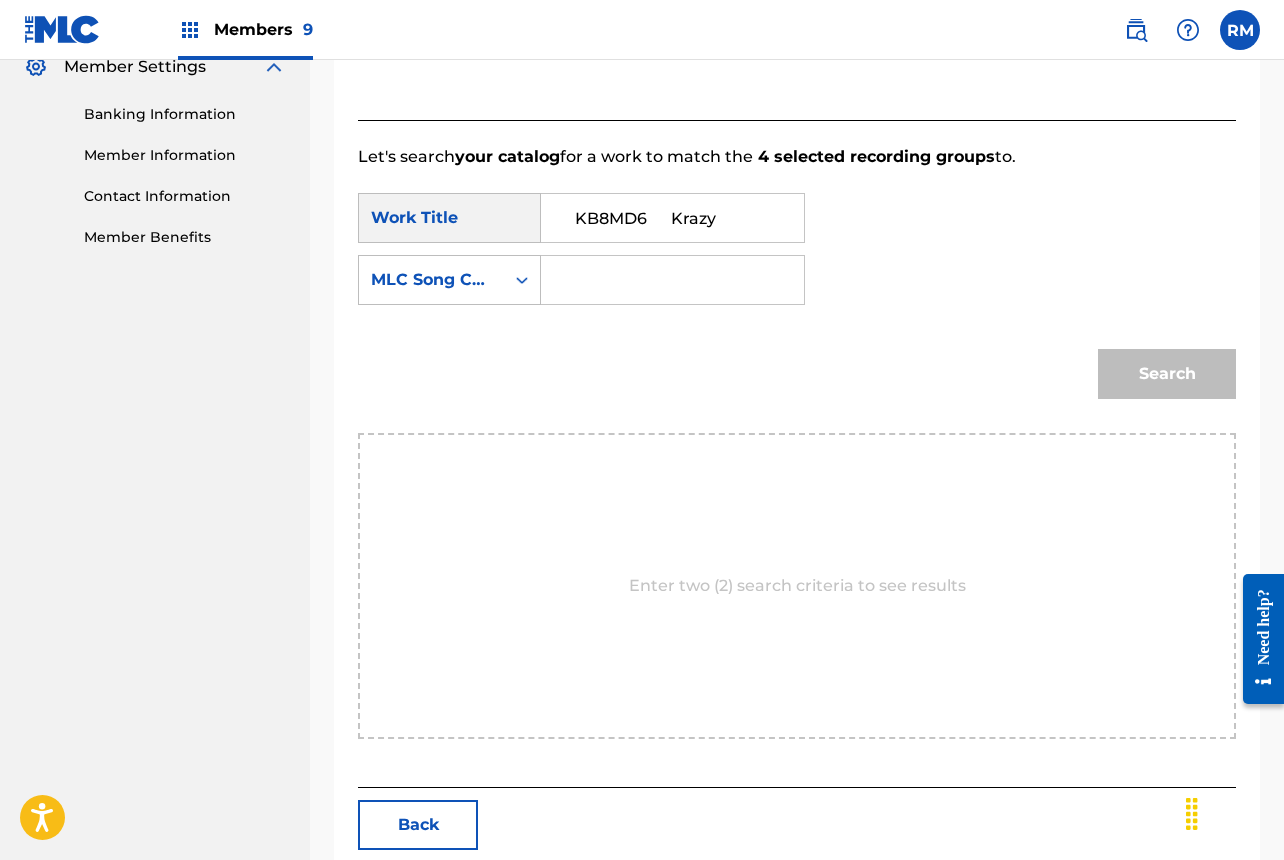 click on "KB8MD6	Krazy" at bounding box center [672, 218] 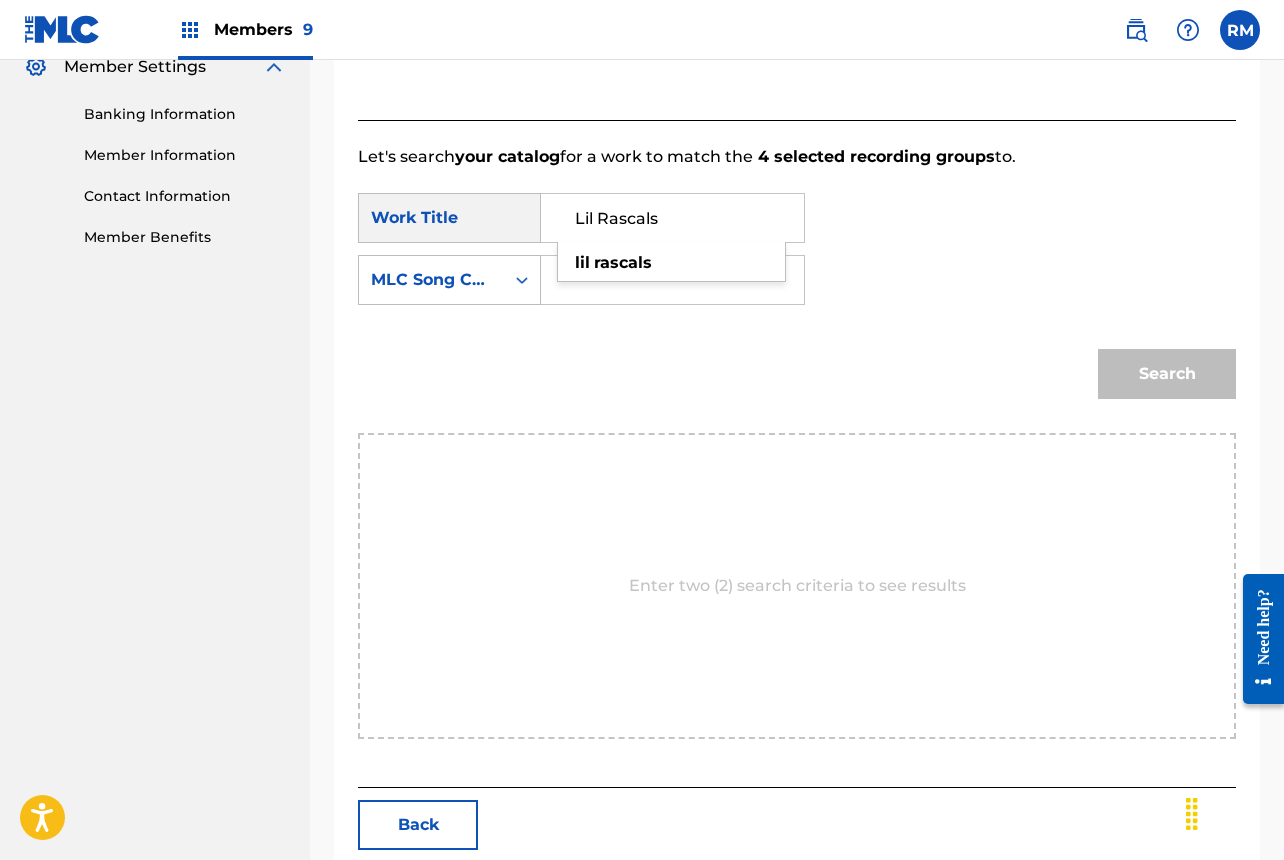 type on "Lil Rascals" 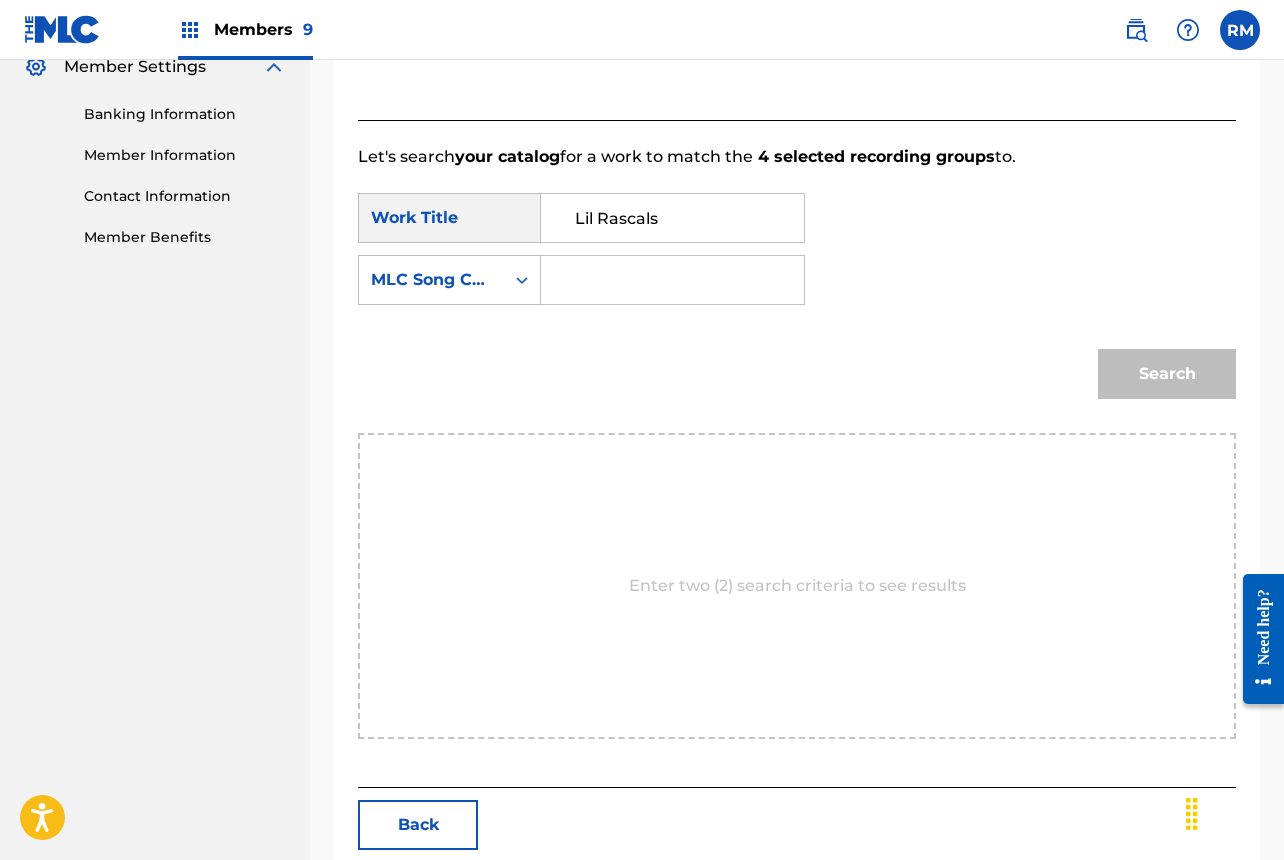 click at bounding box center (672, 280) 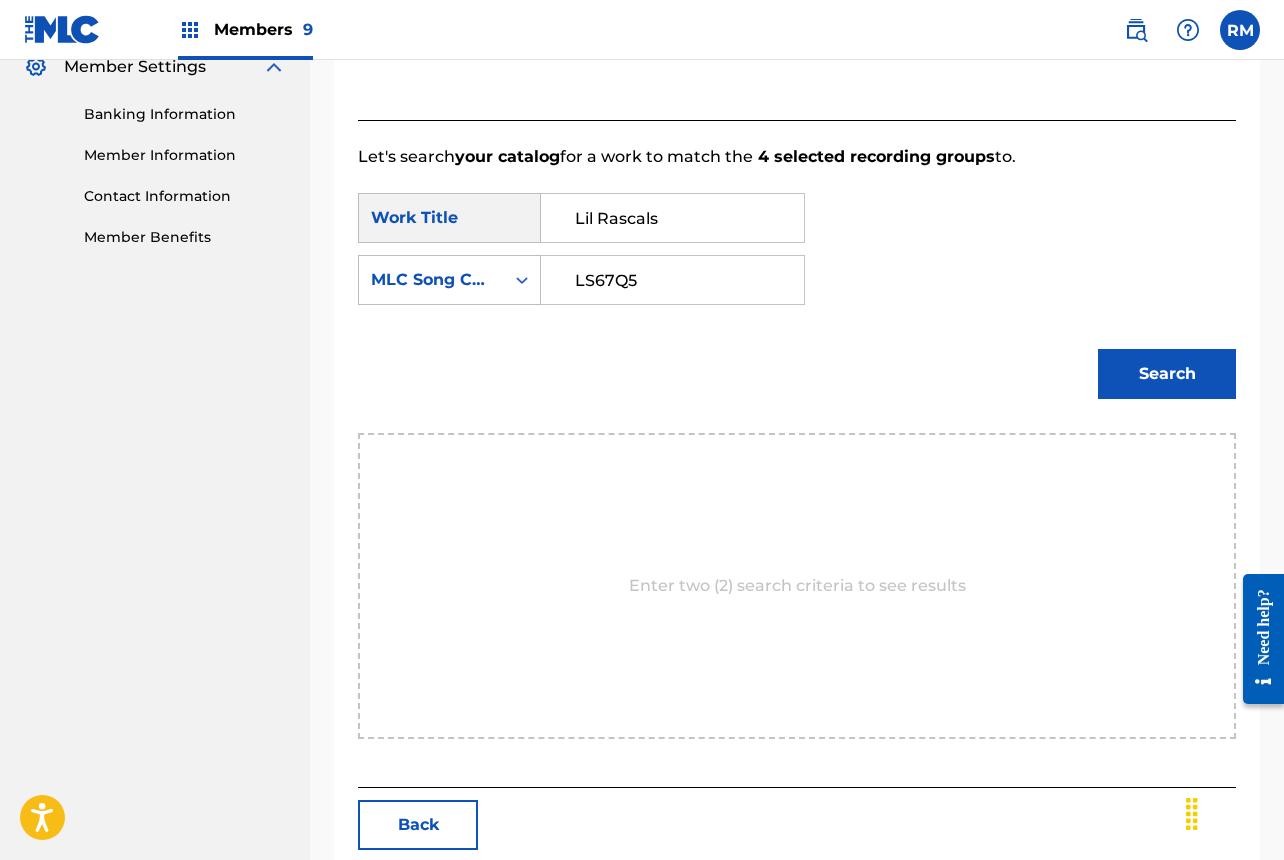 click on "LS67Q5" at bounding box center [672, 280] 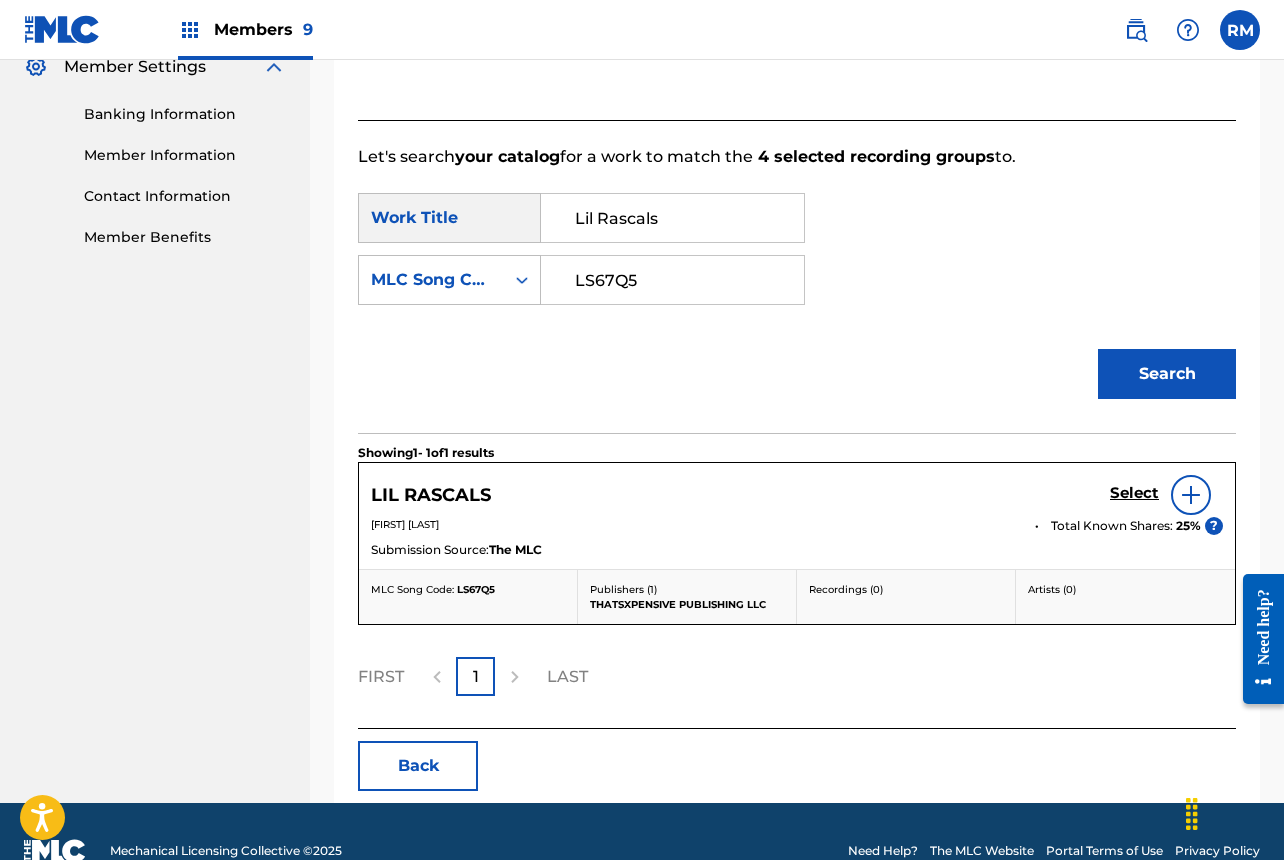 click on "Select" at bounding box center [1134, 493] 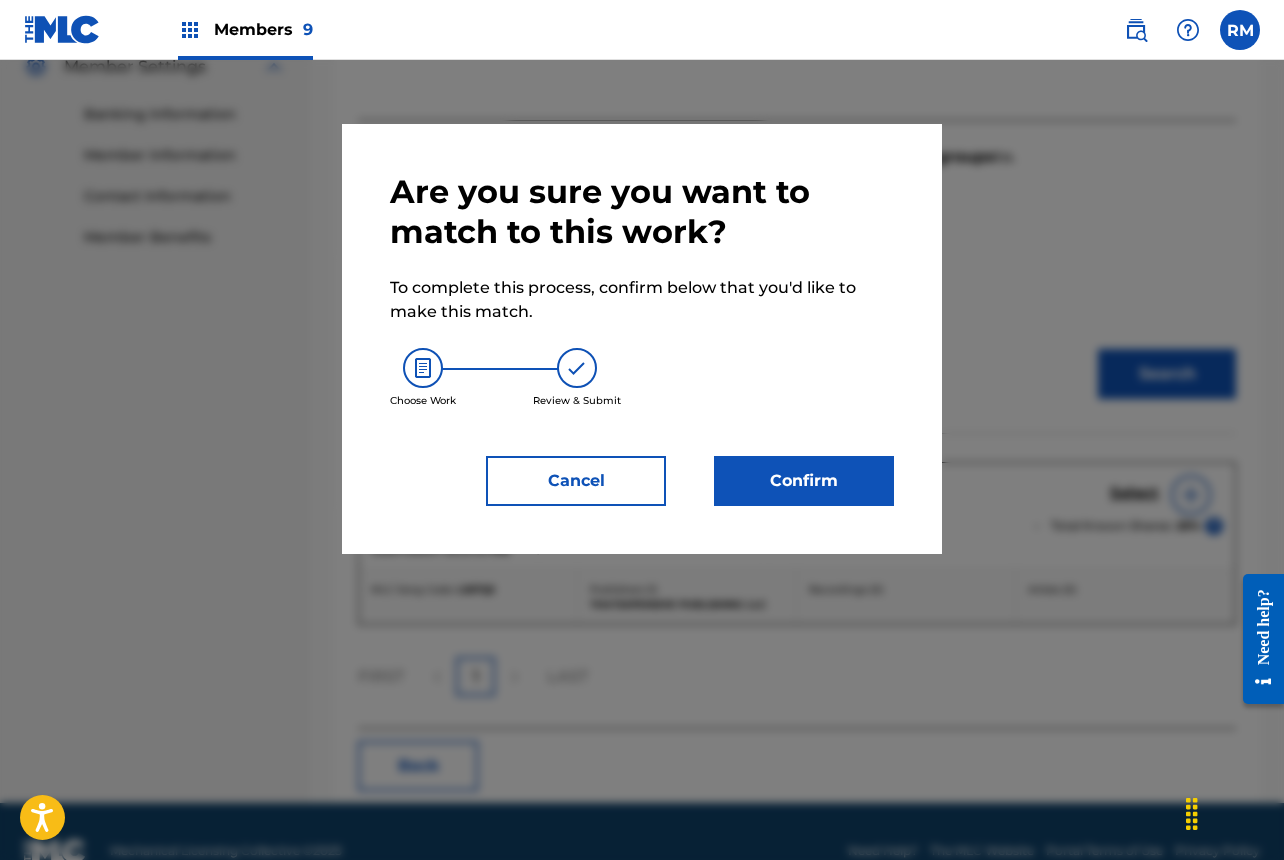 click on "Confirm" at bounding box center (804, 481) 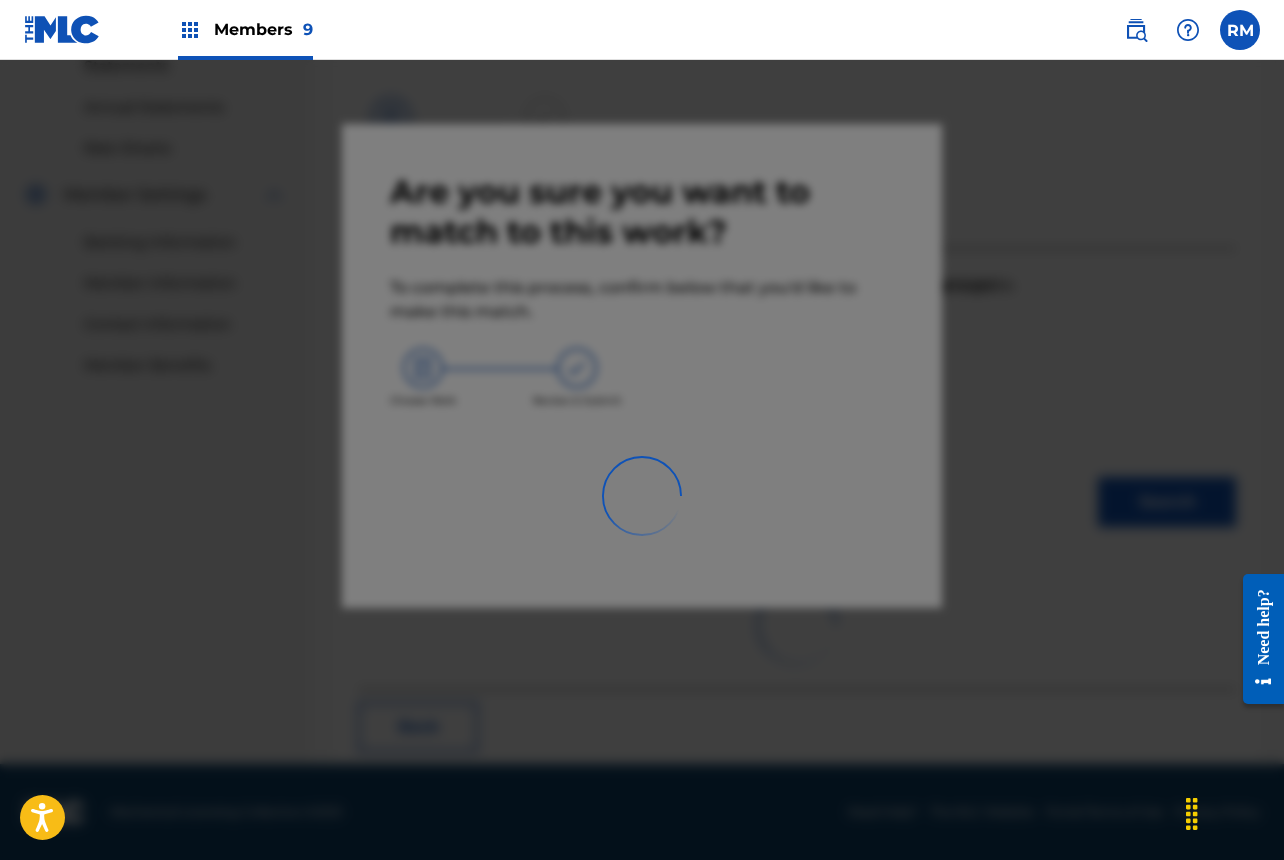 scroll, scrollTop: 67, scrollLeft: 0, axis: vertical 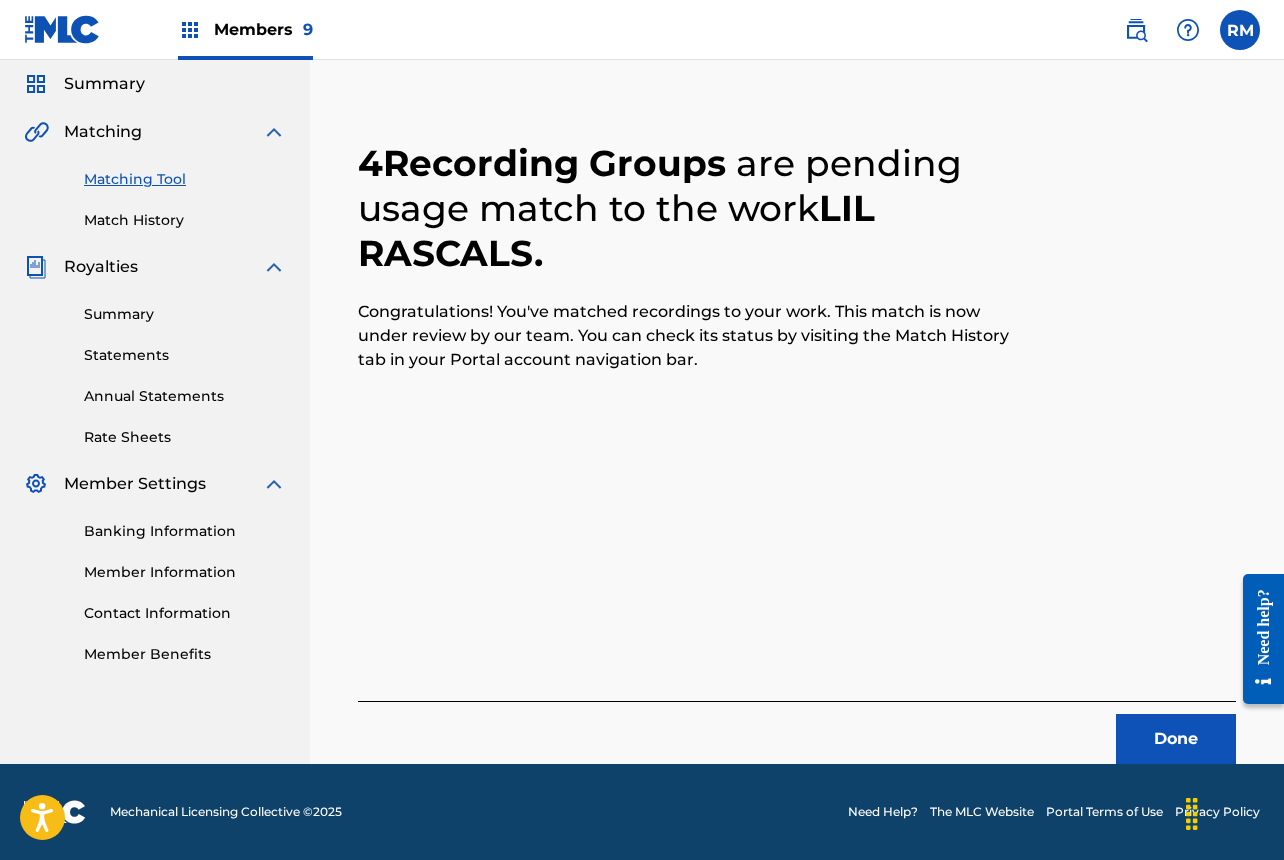 click on "Done" at bounding box center [1176, 739] 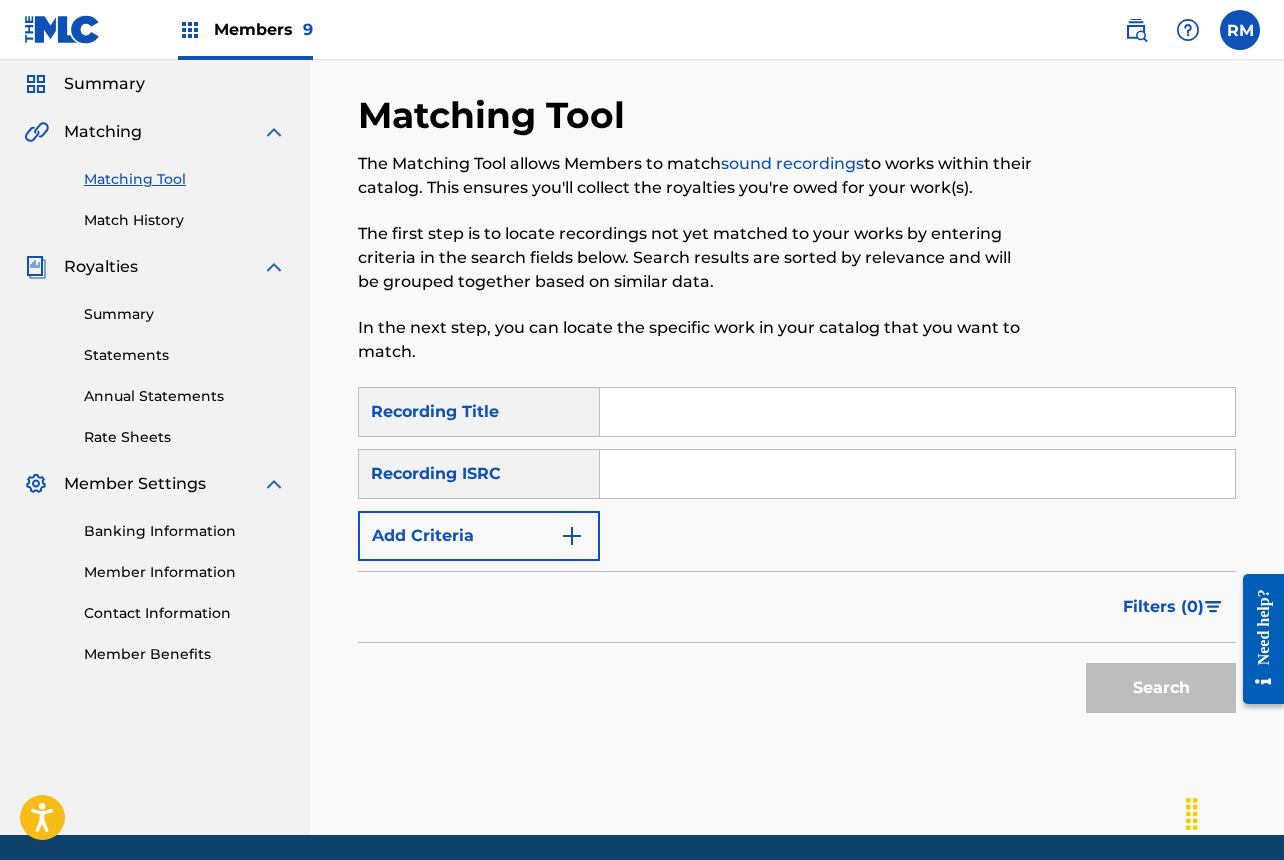 click at bounding box center (917, 474) 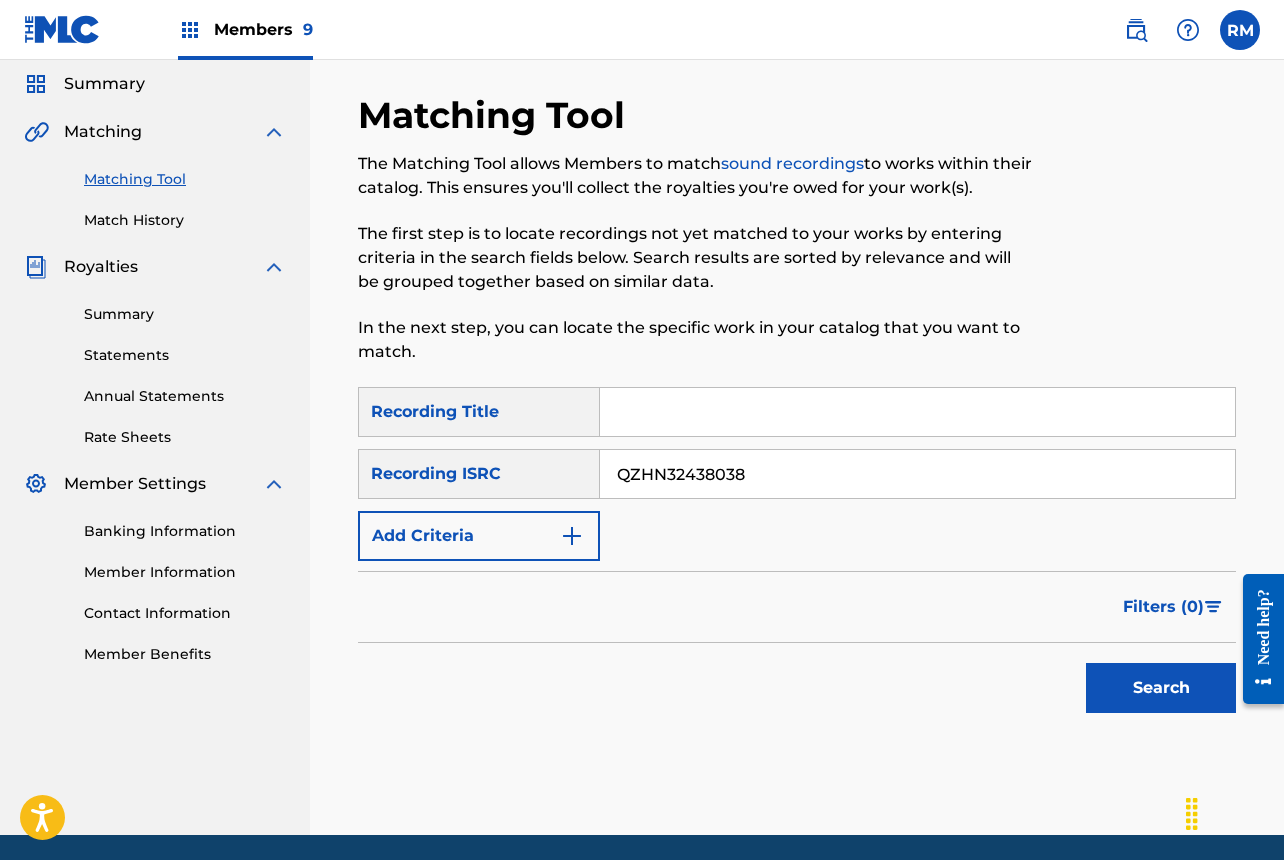 type on "QZHN32438038" 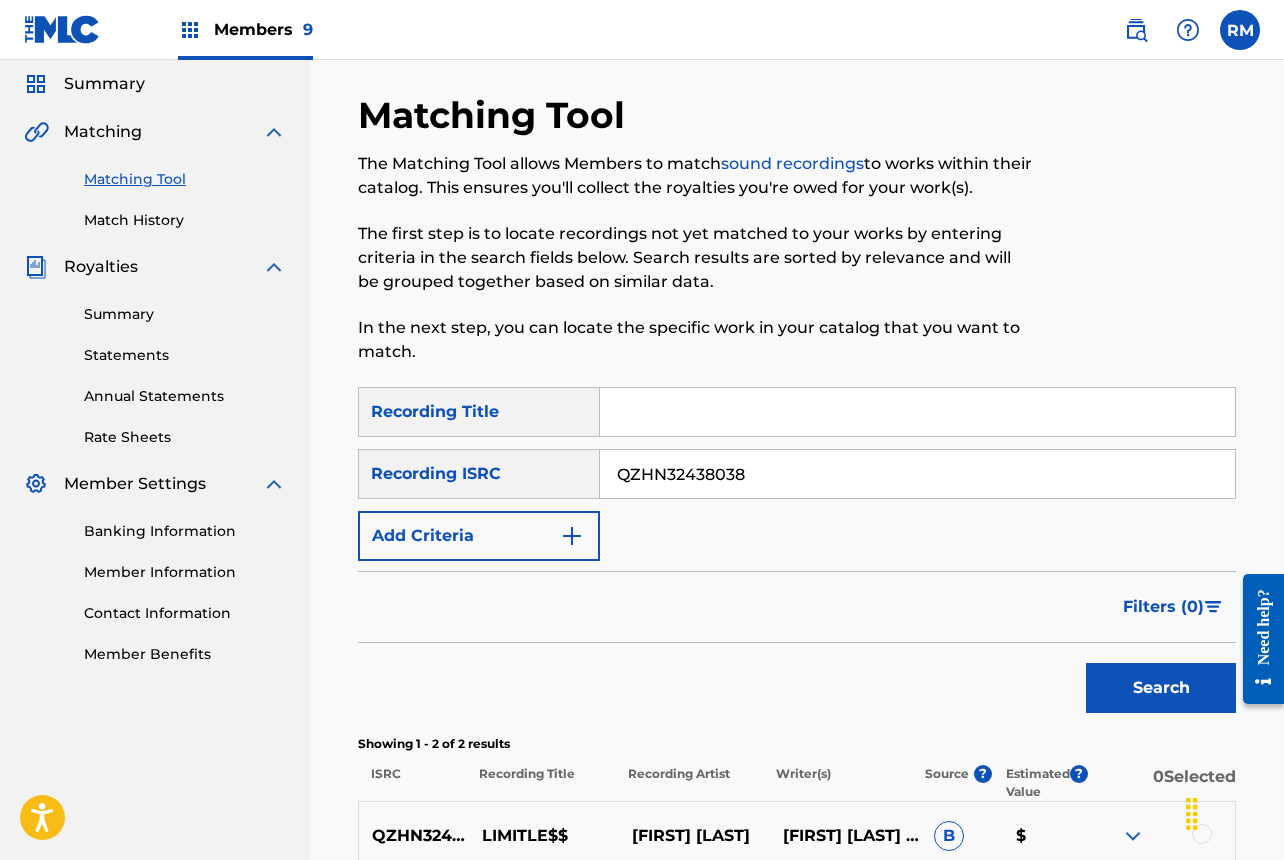 scroll, scrollTop: 344, scrollLeft: 0, axis: vertical 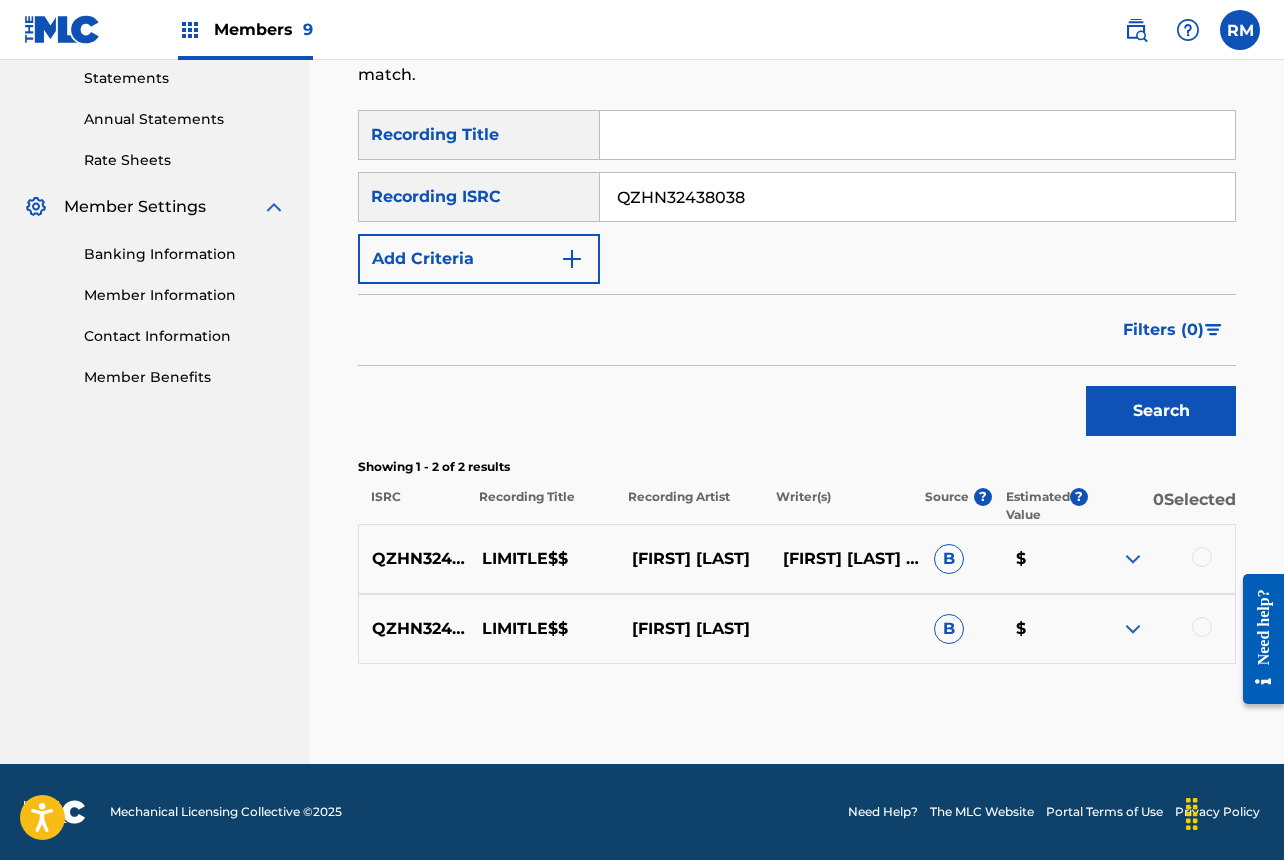 click at bounding box center (1202, 557) 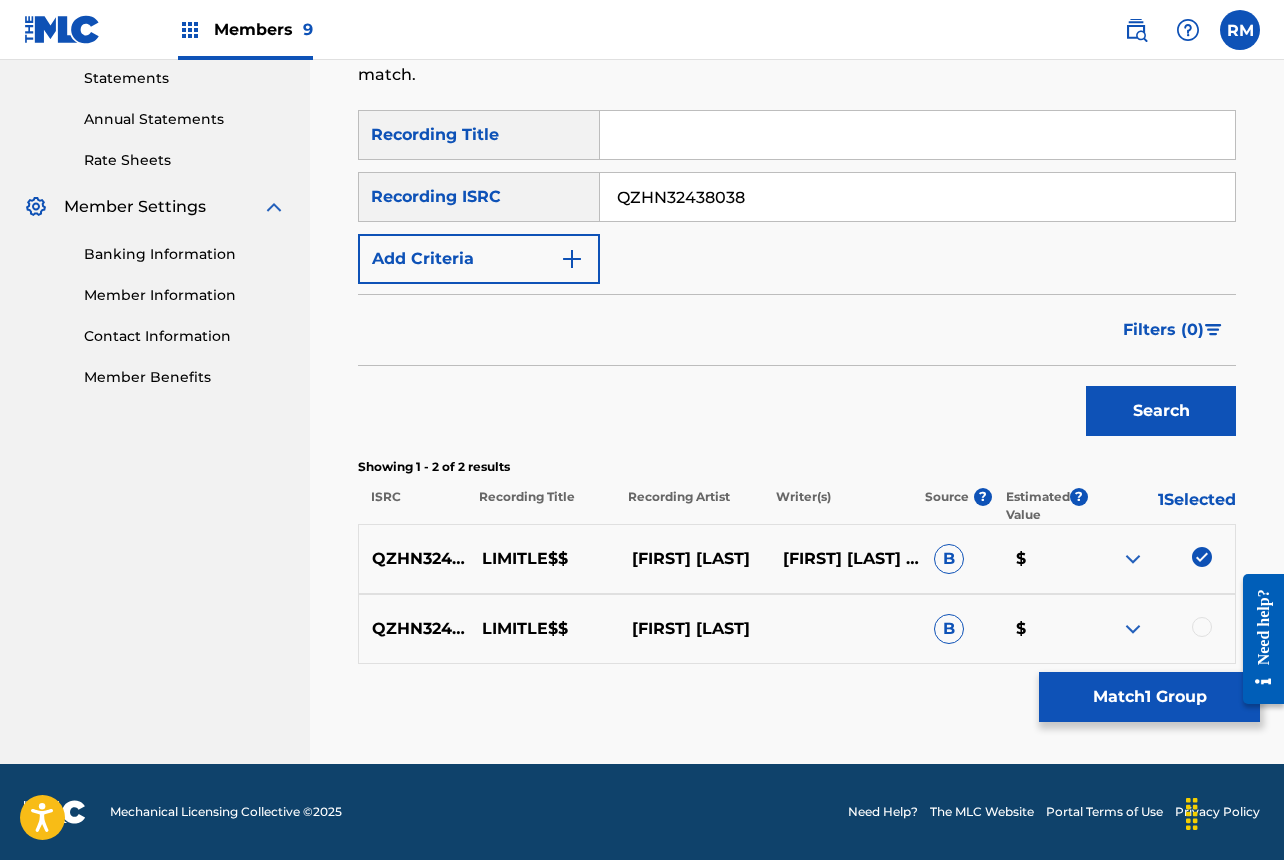 click at bounding box center (1202, 627) 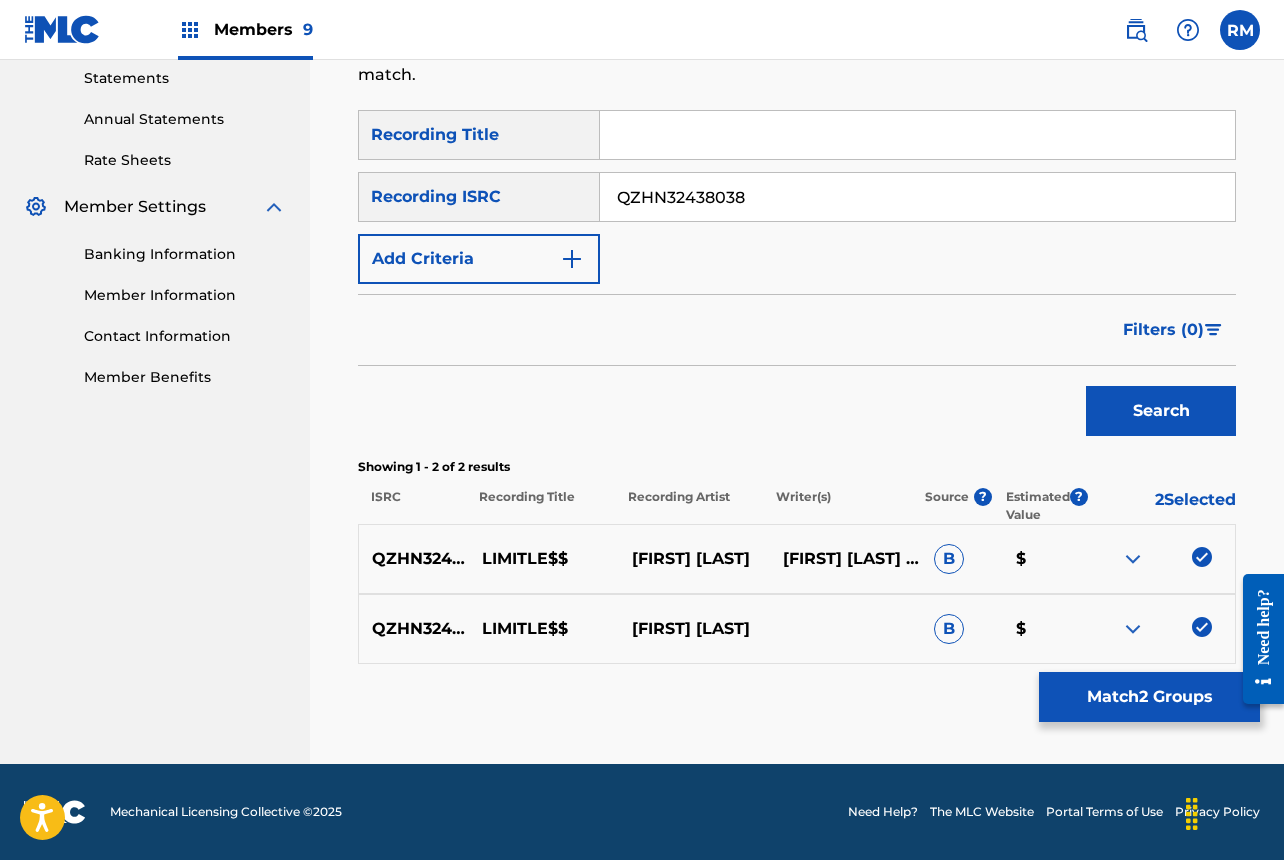 click on "Match  2 Groups" at bounding box center (1149, 697) 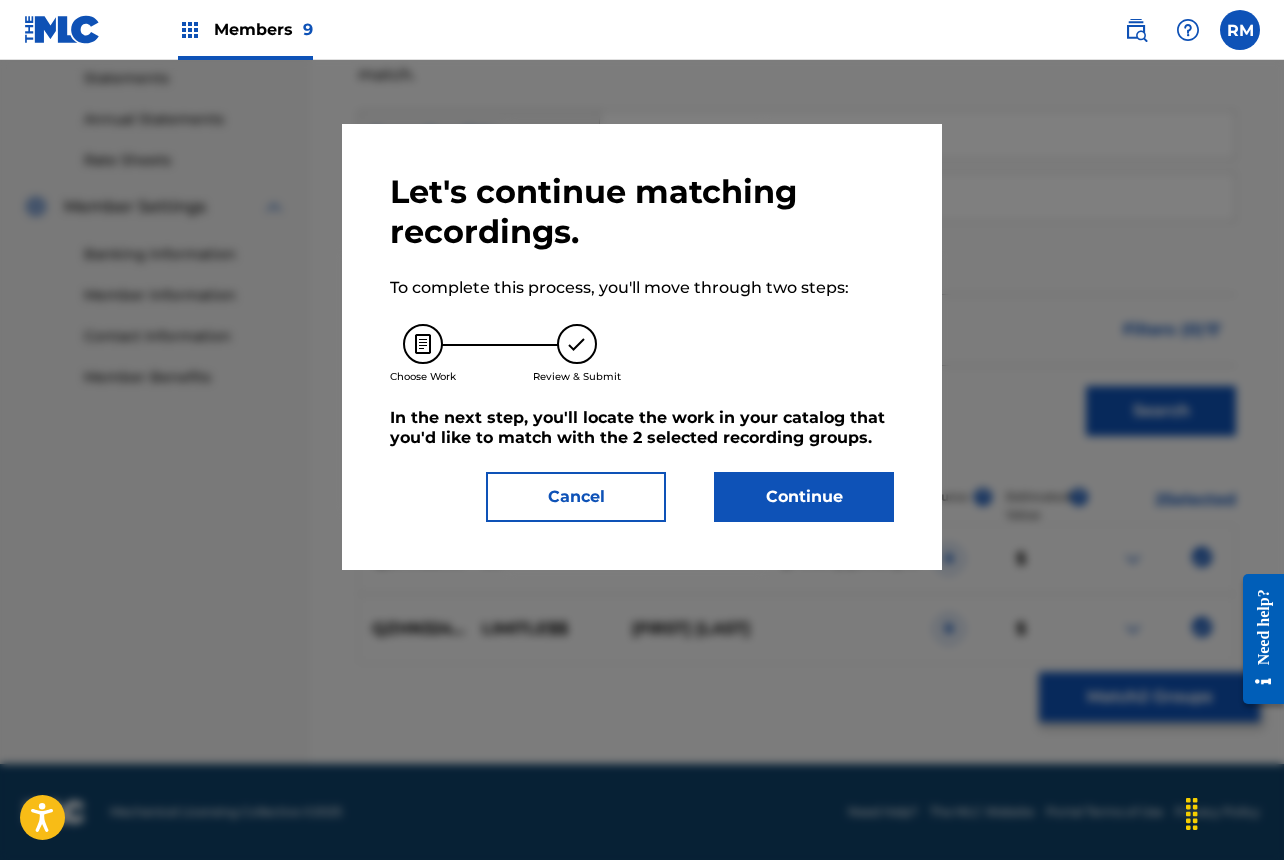 click on "Continue" at bounding box center [804, 497] 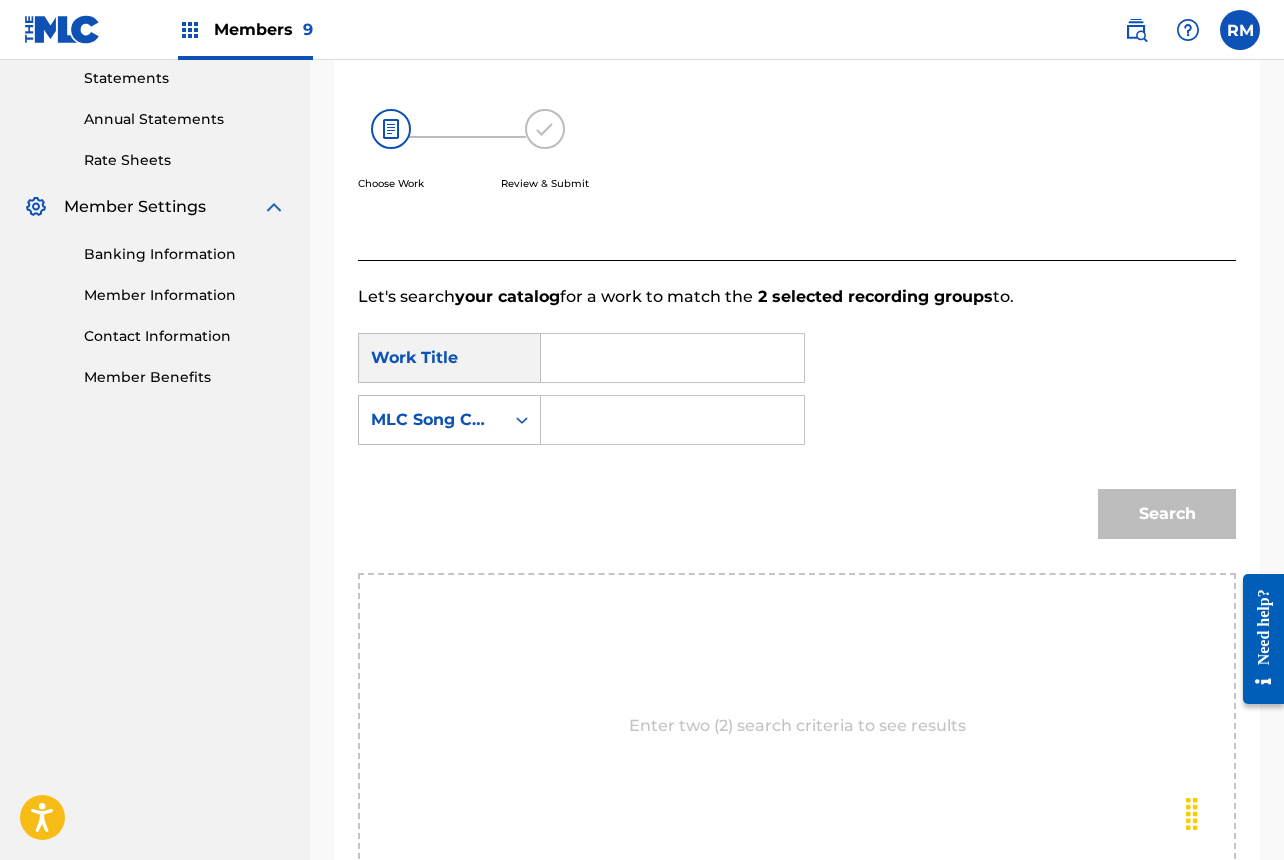 click at bounding box center [672, 358] 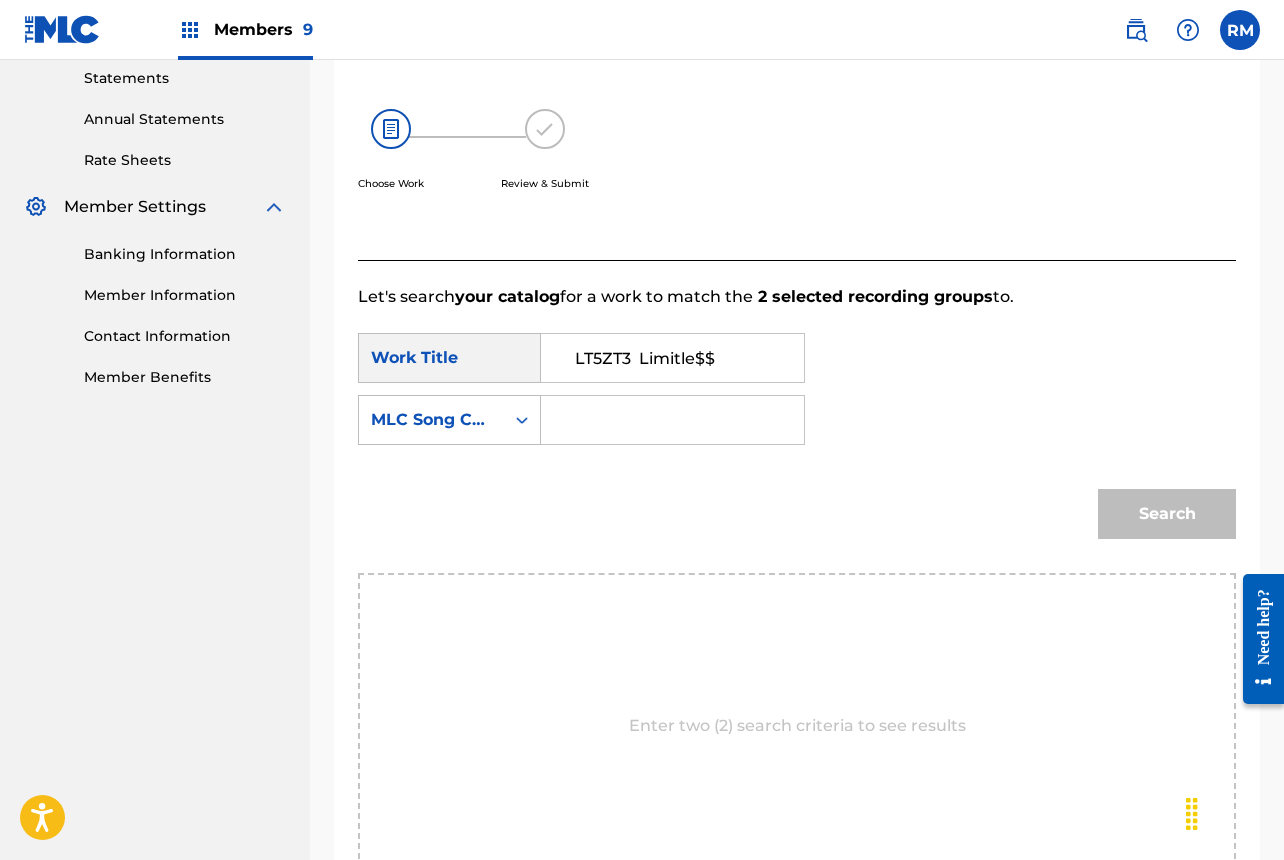 click on "LT5ZT3	Limitle$$" at bounding box center [672, 358] 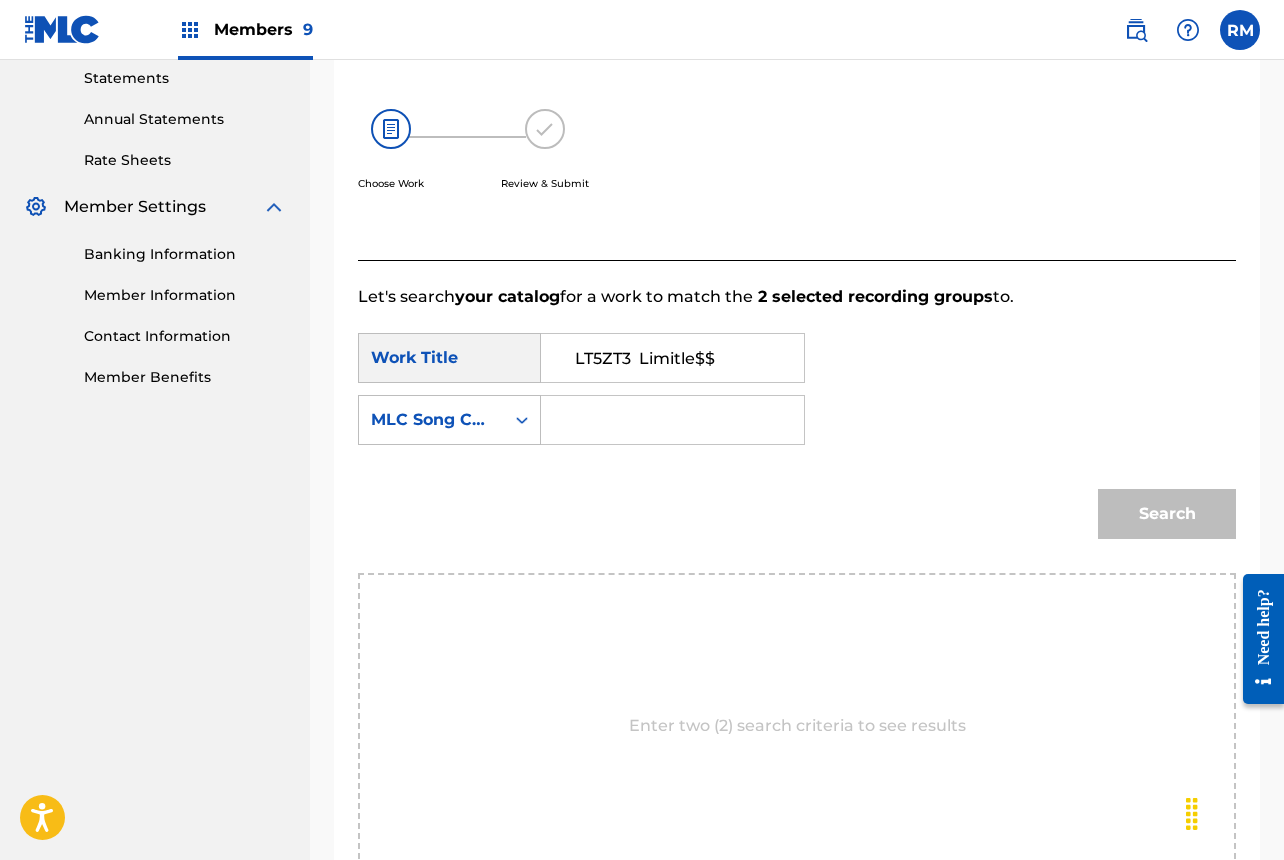 click on "LT5ZT3	Limitle$$" at bounding box center (672, 358) 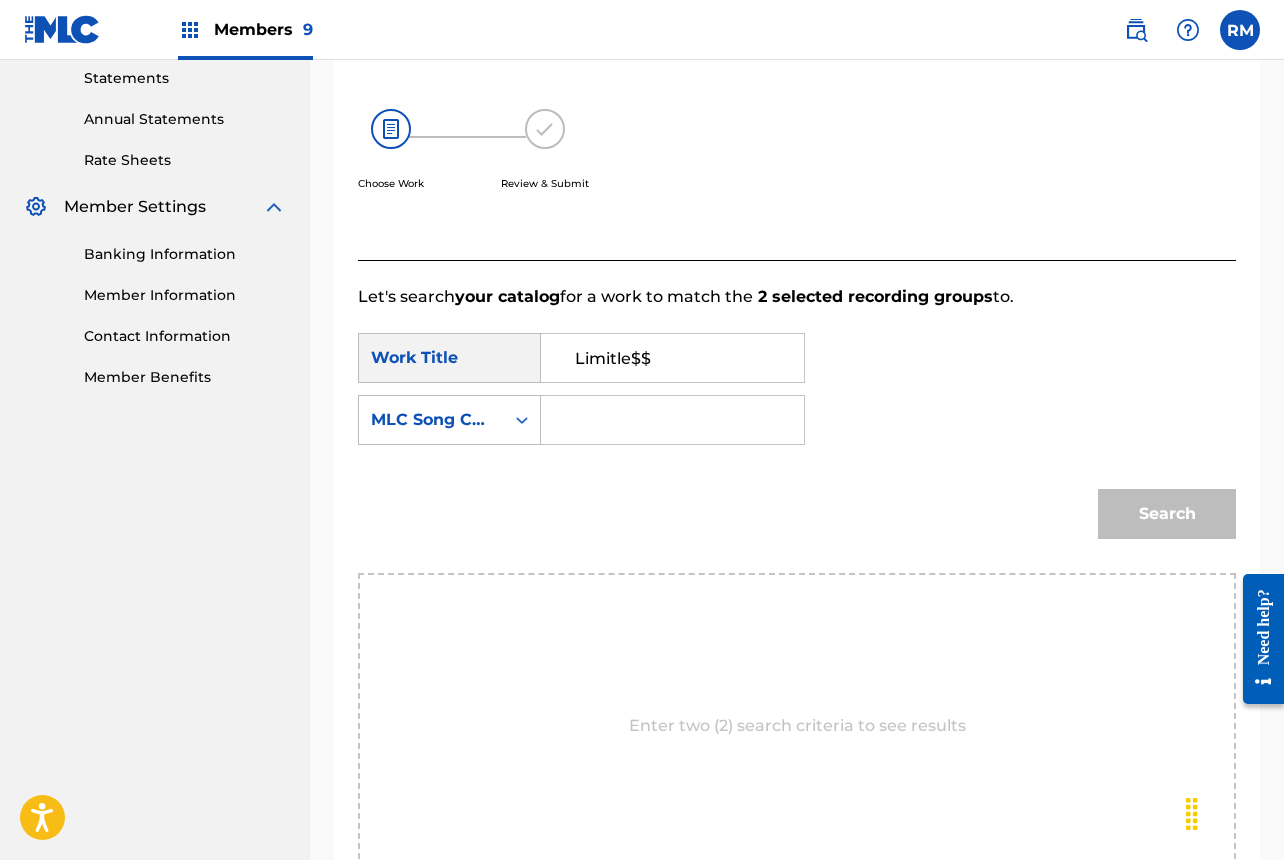 type on "Limitle$$" 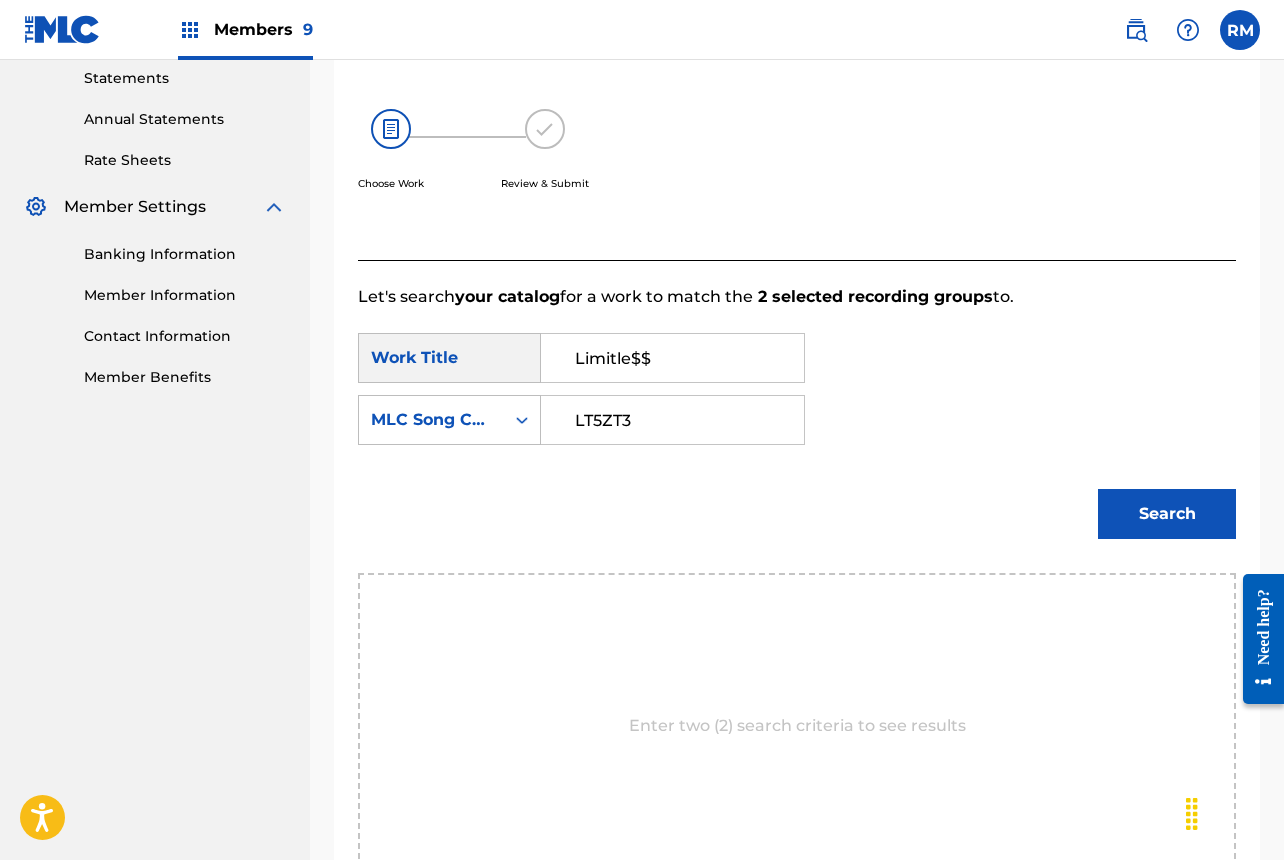 click on "LT5ZT3" at bounding box center [672, 420] 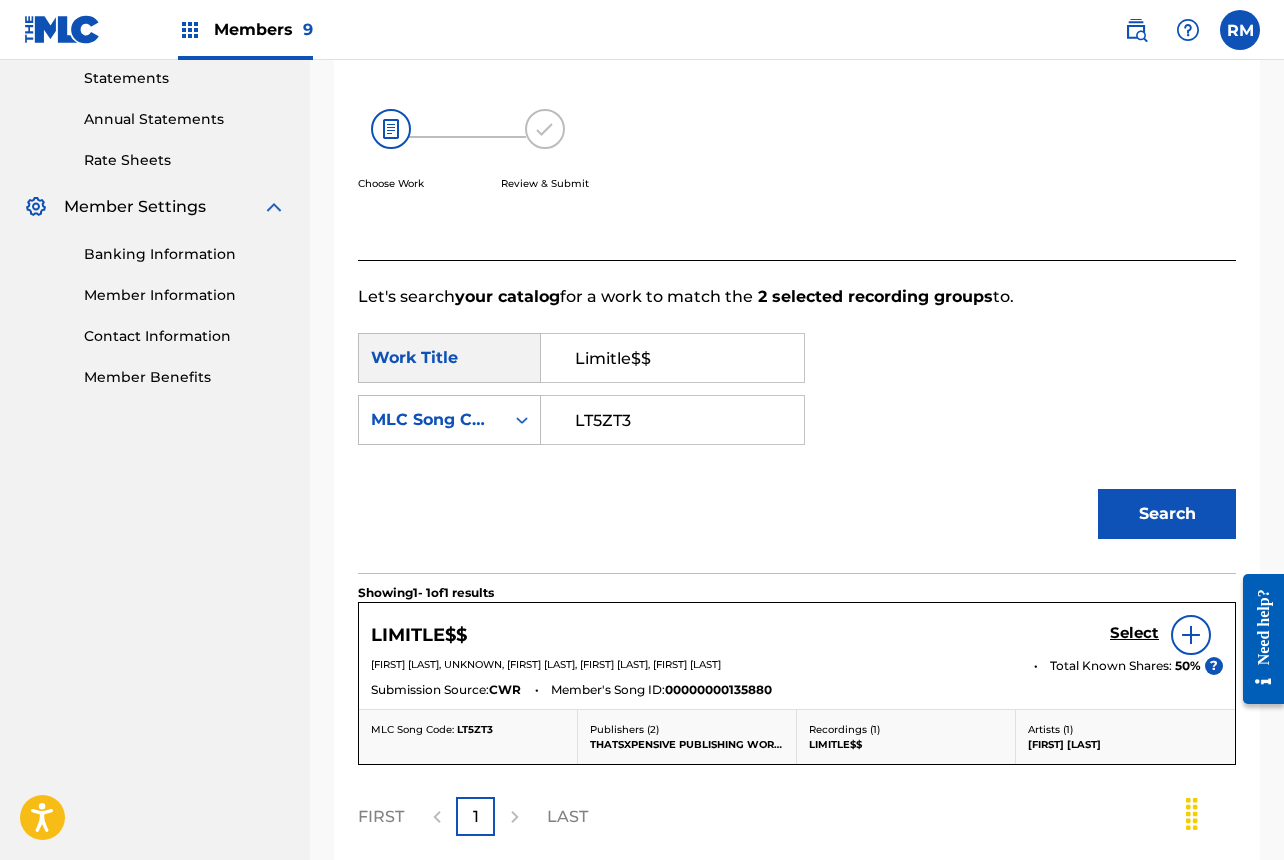 click on "Select" at bounding box center [1134, 633] 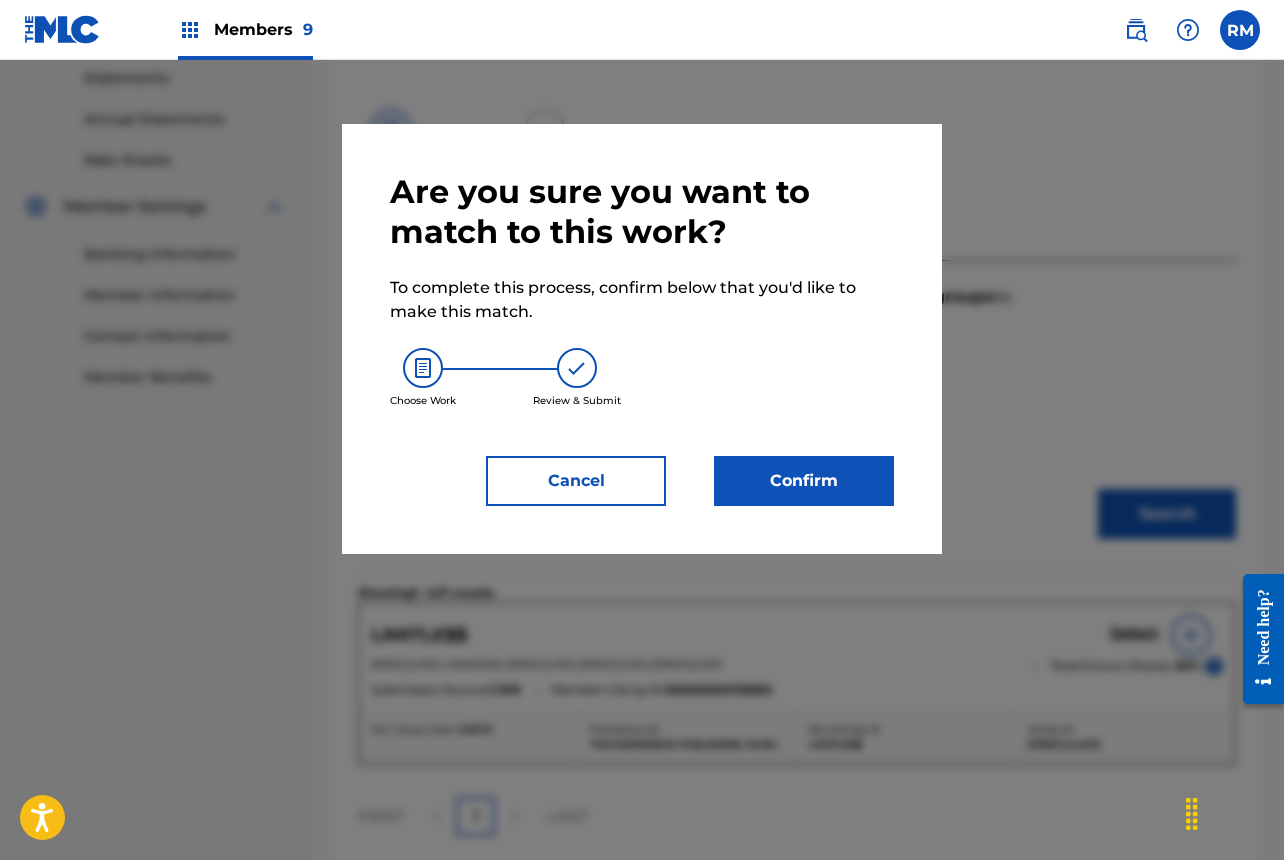 click on "Confirm" at bounding box center [804, 481] 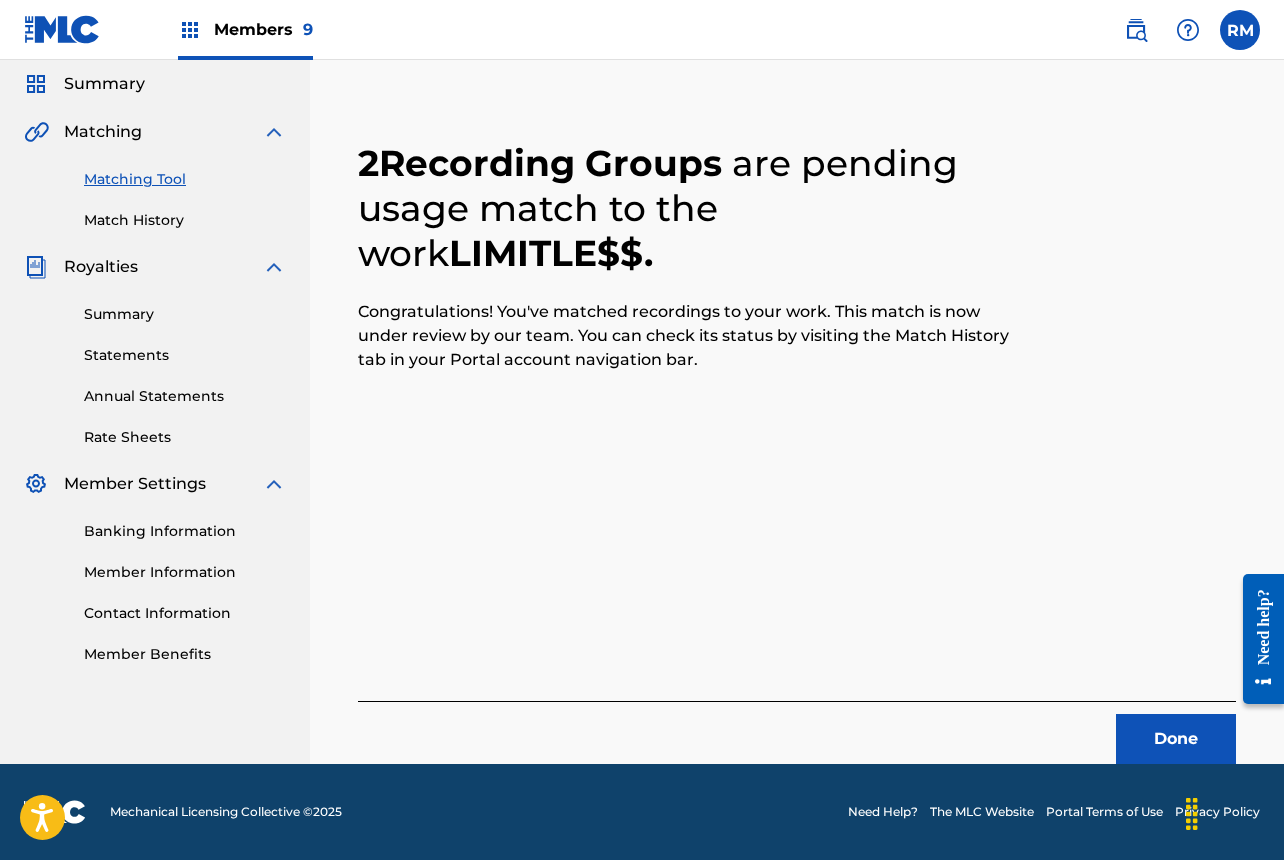 scroll, scrollTop: 67, scrollLeft: 0, axis: vertical 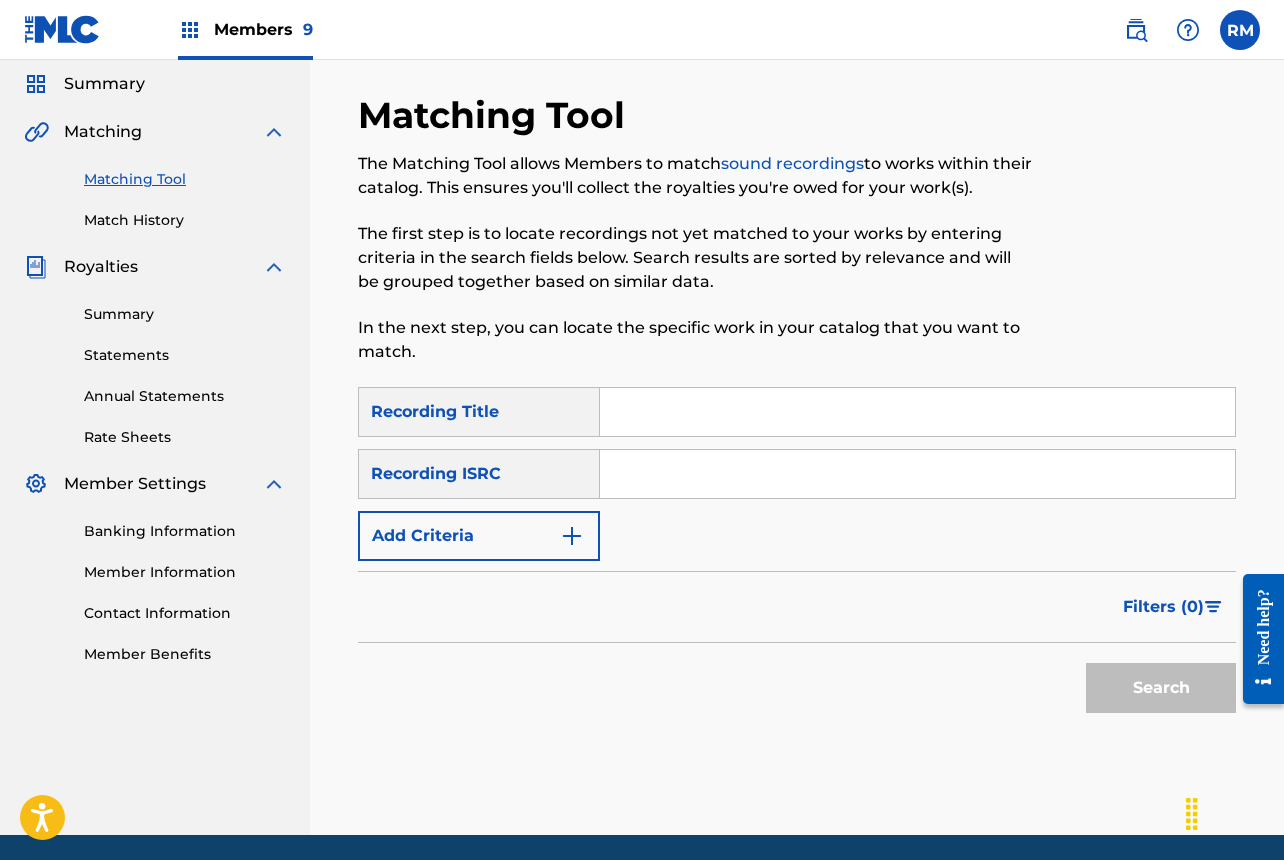 click at bounding box center (917, 474) 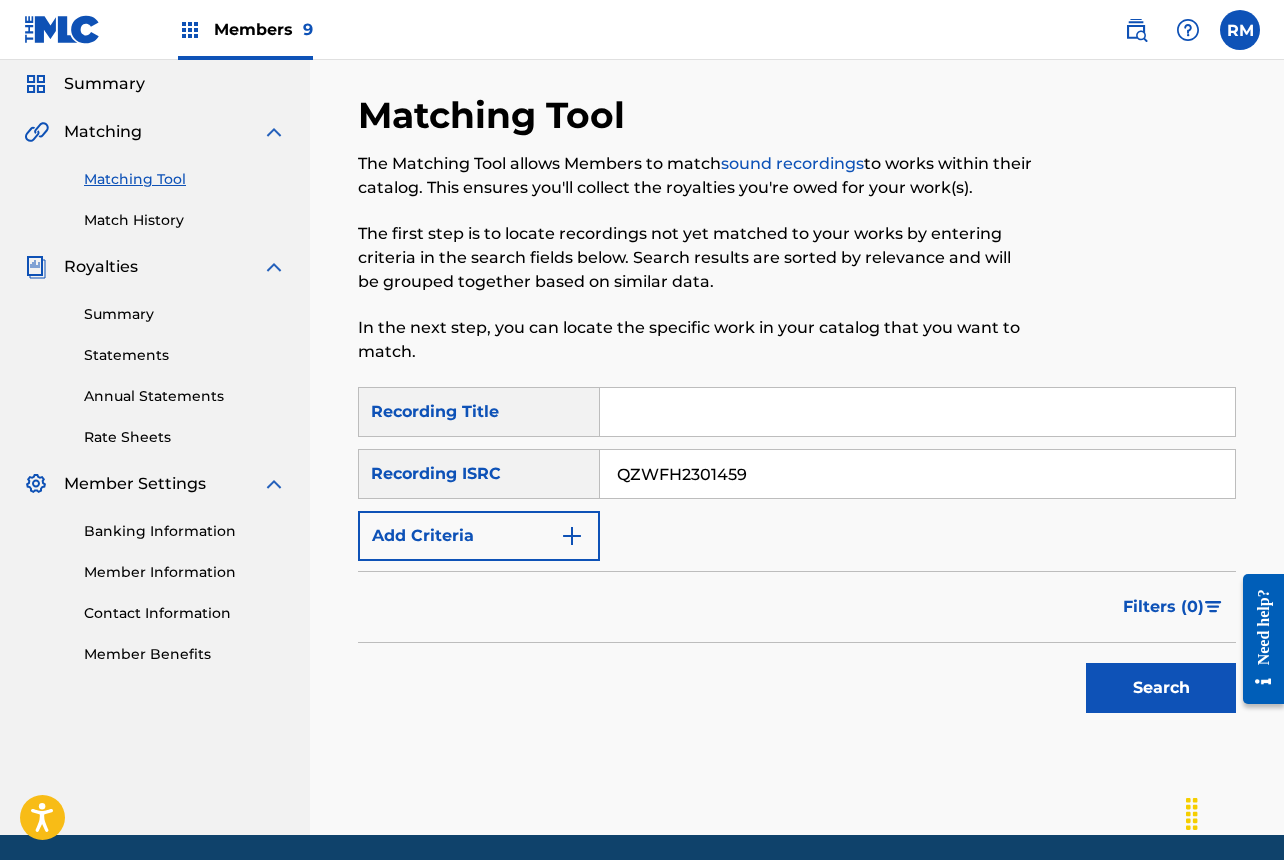 type on "QZWFH2301459" 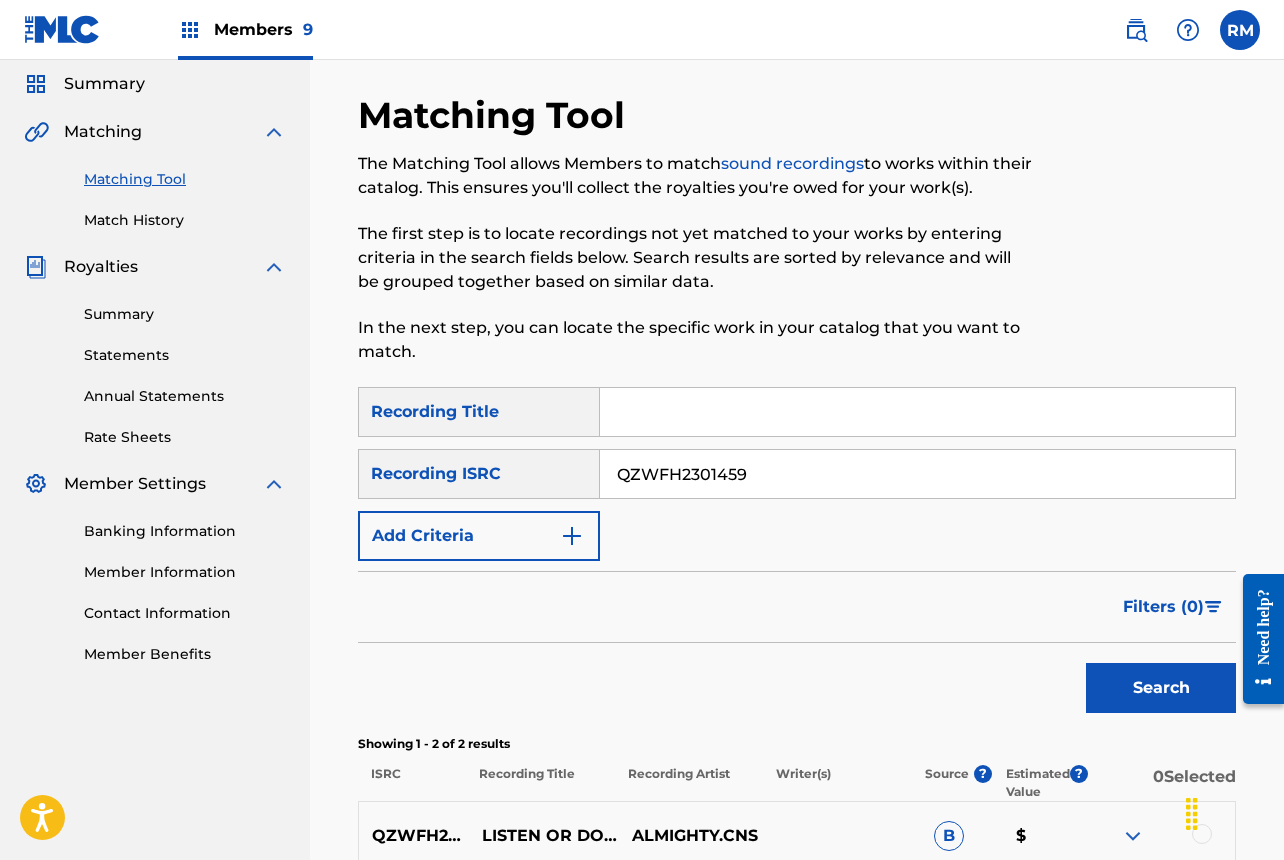 scroll, scrollTop: 344, scrollLeft: 0, axis: vertical 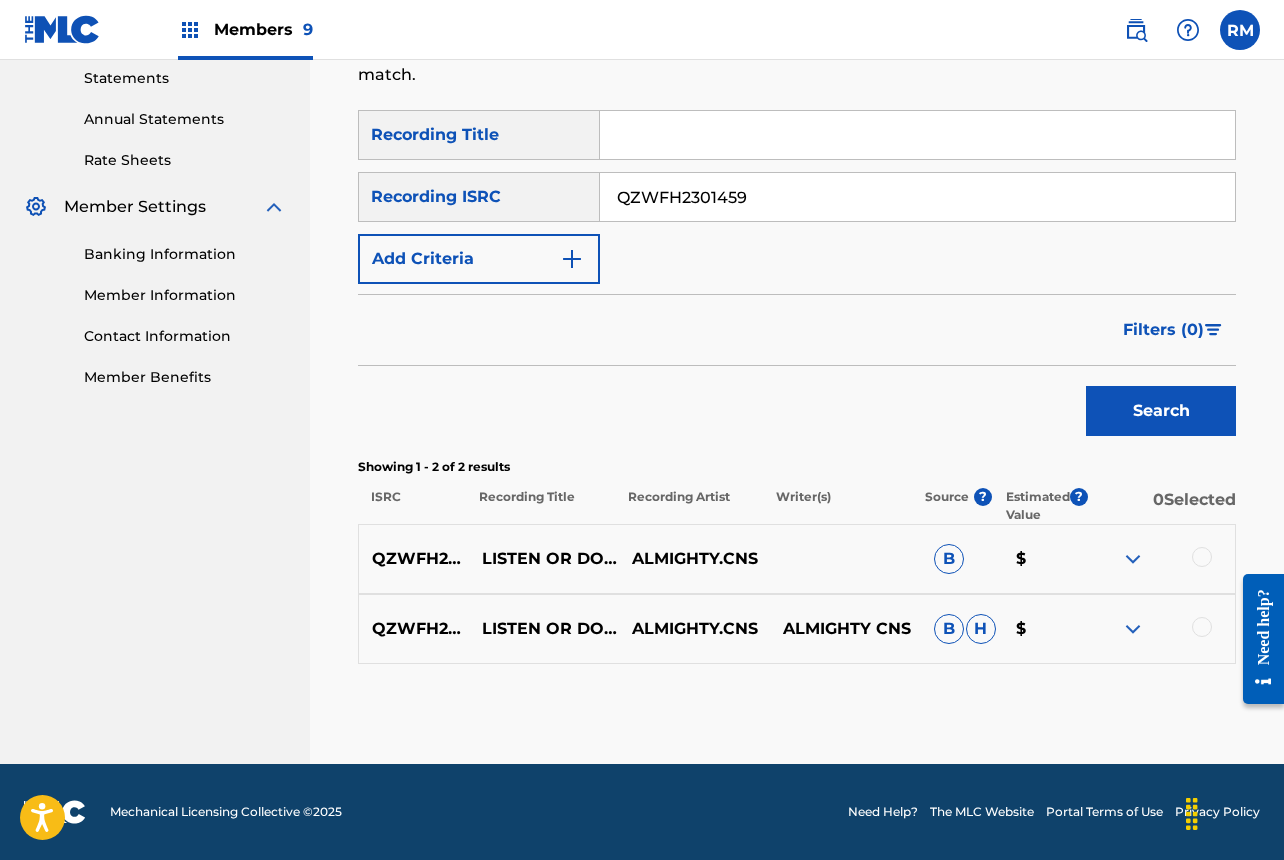 click at bounding box center [1202, 557] 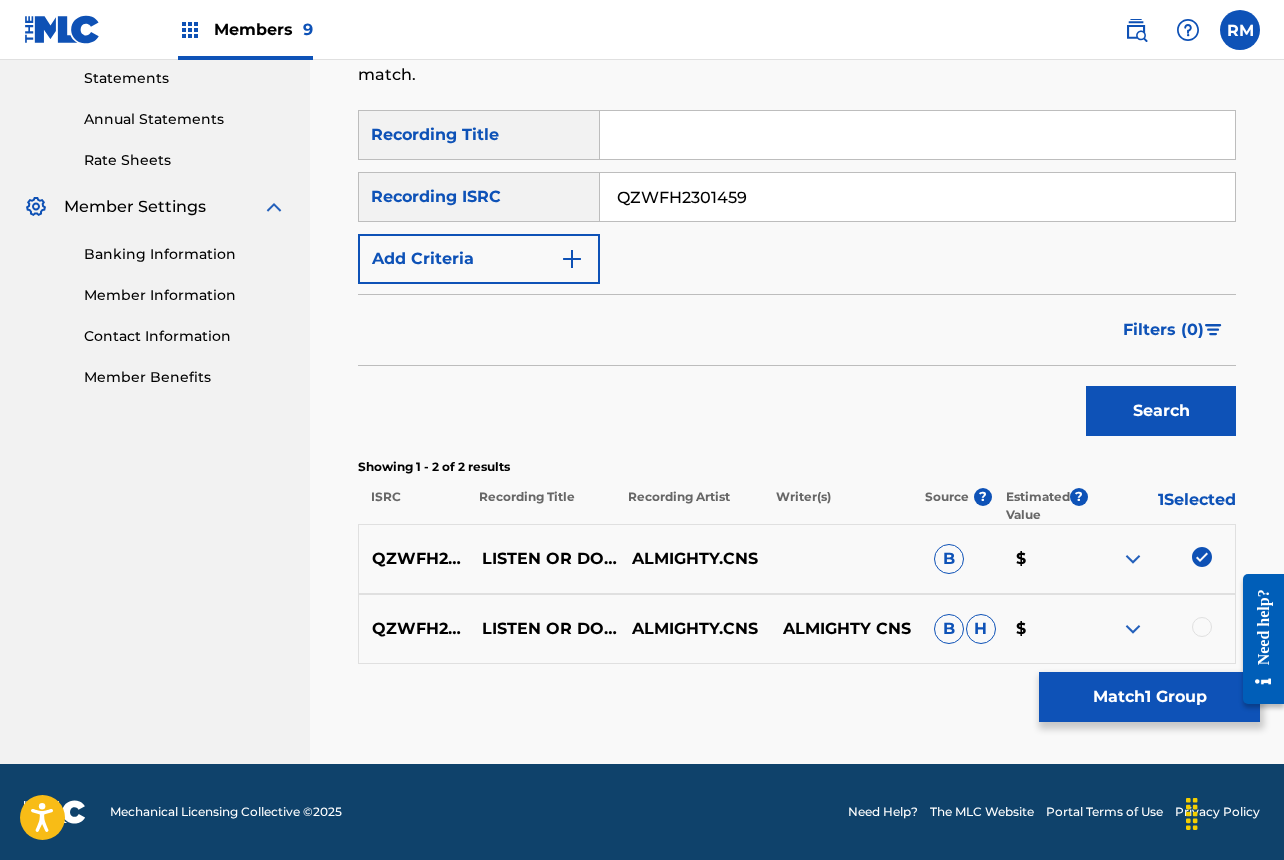 click at bounding box center (1202, 627) 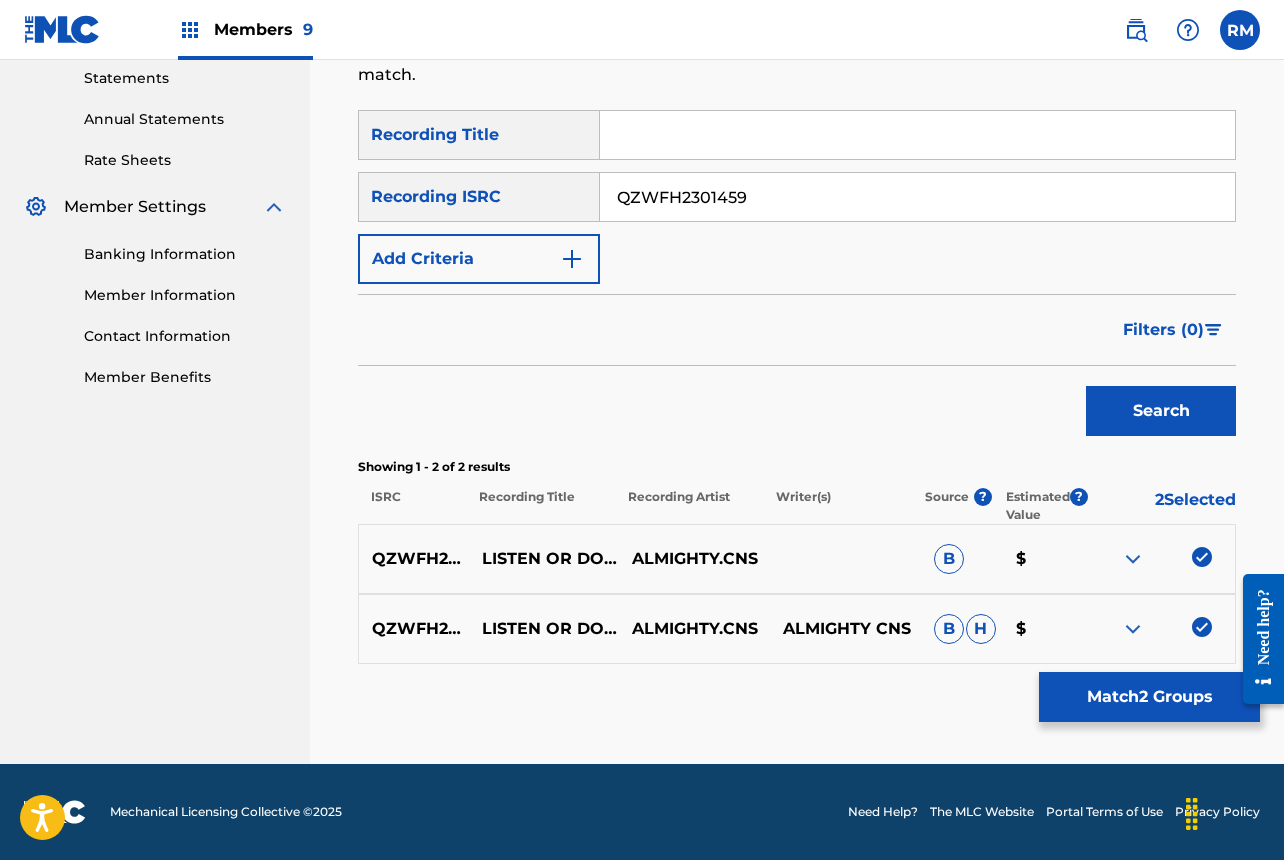 click on "Match  2 Groups" at bounding box center (1149, 697) 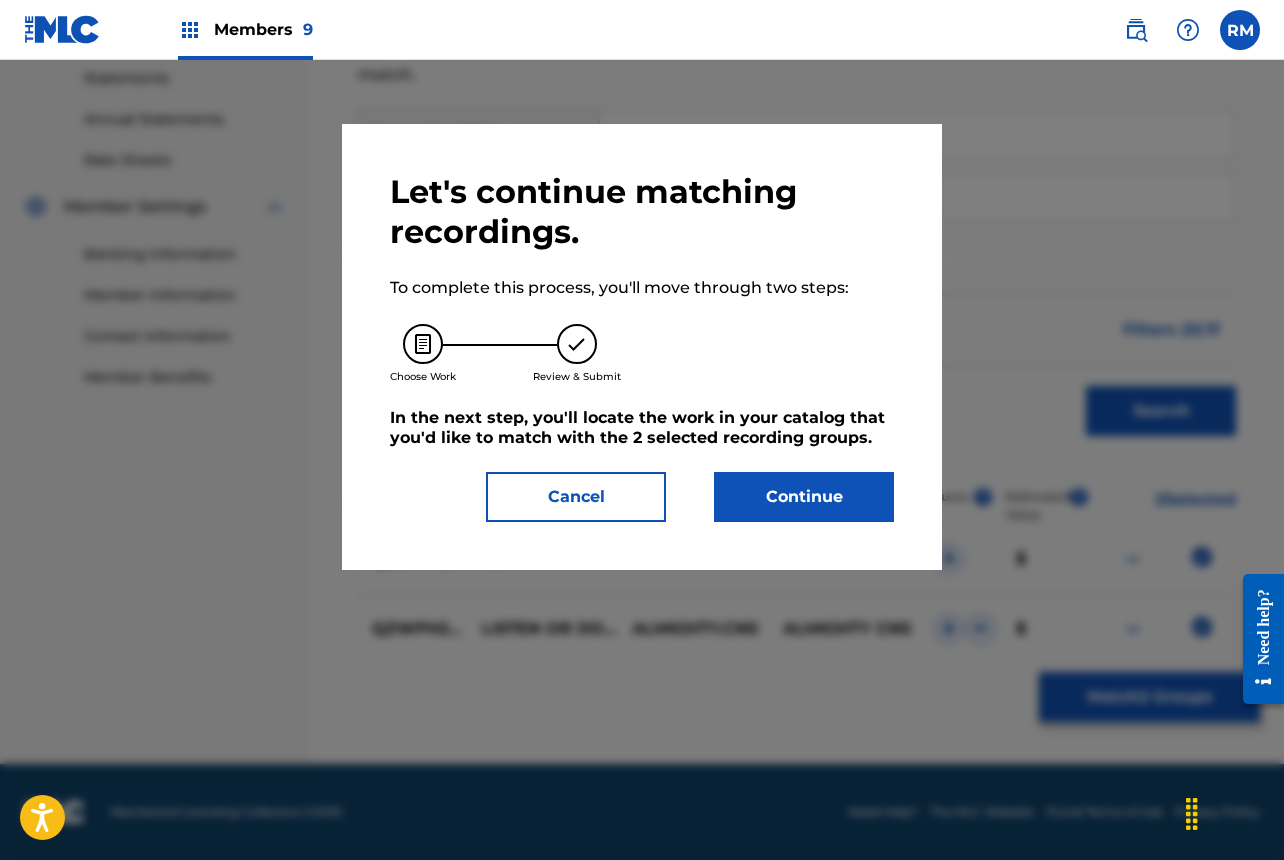click on "Continue" at bounding box center (804, 497) 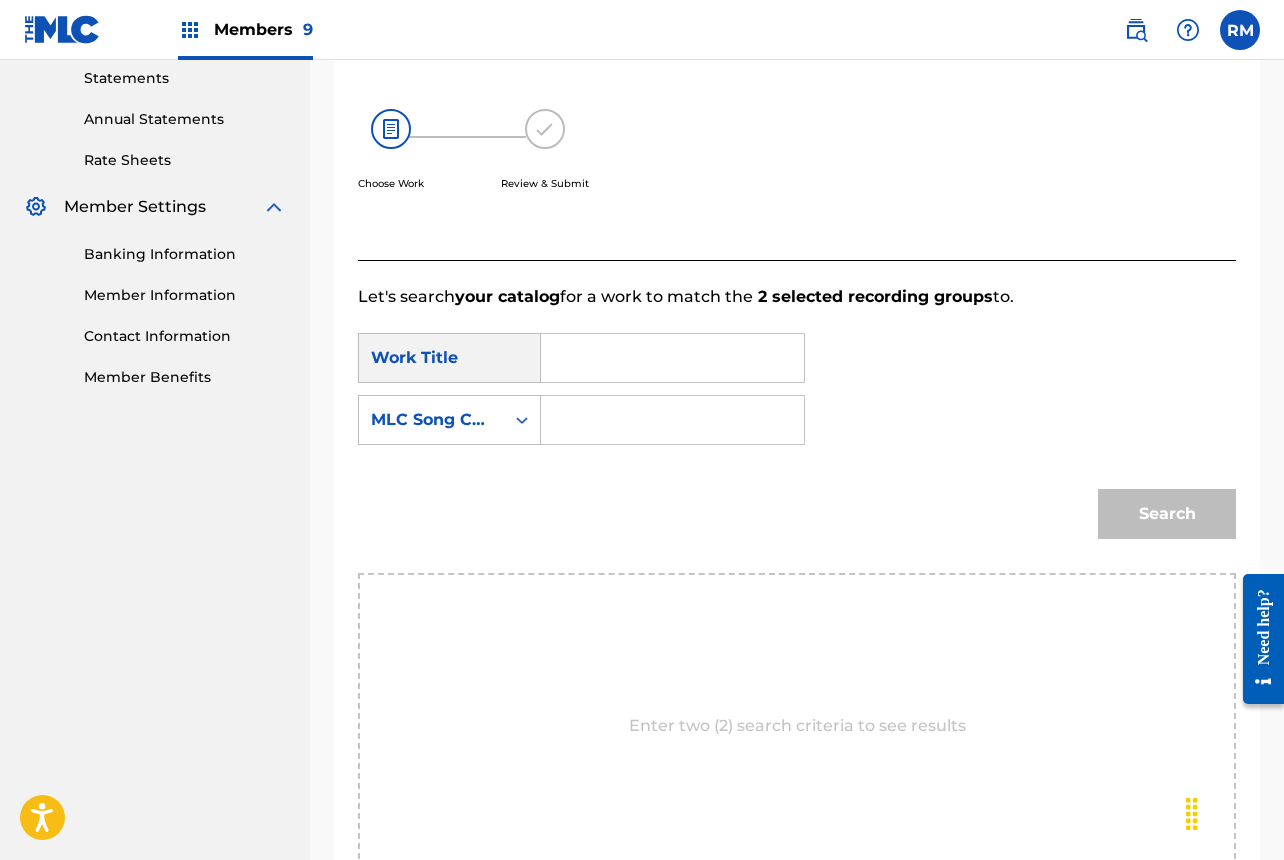 click at bounding box center (672, 358) 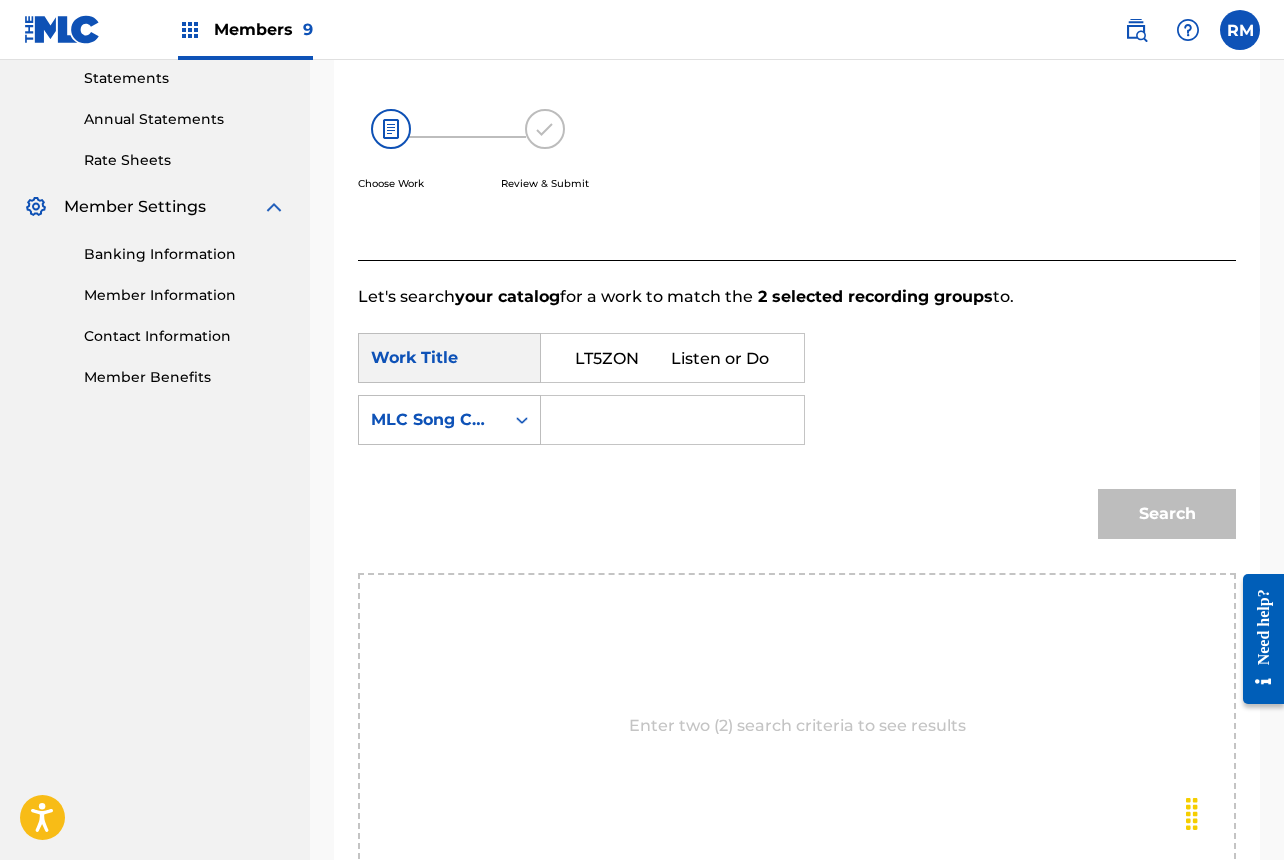 scroll, scrollTop: 0, scrollLeft: 30, axis: horizontal 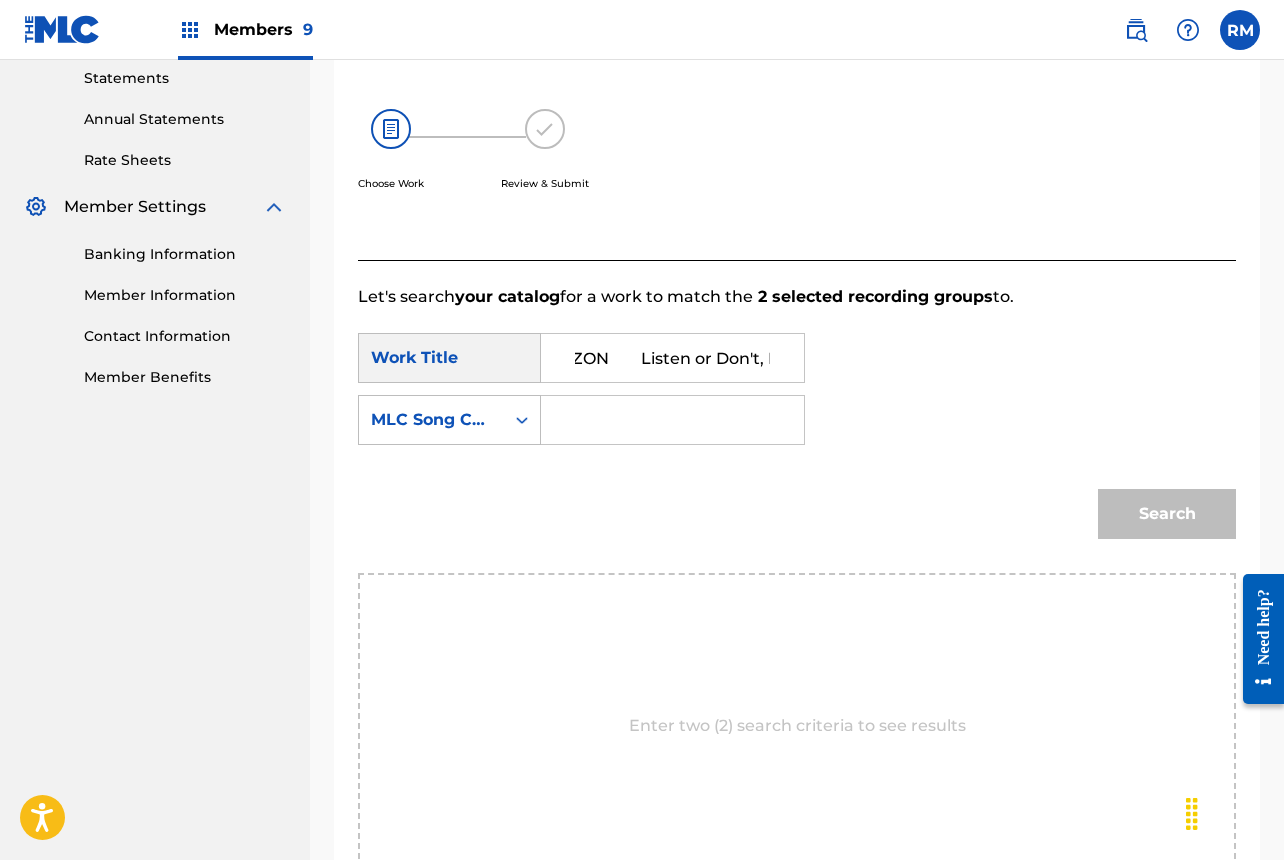 click on "LT5ZON	Listen or Don't, Pt. 3" at bounding box center (672, 358) 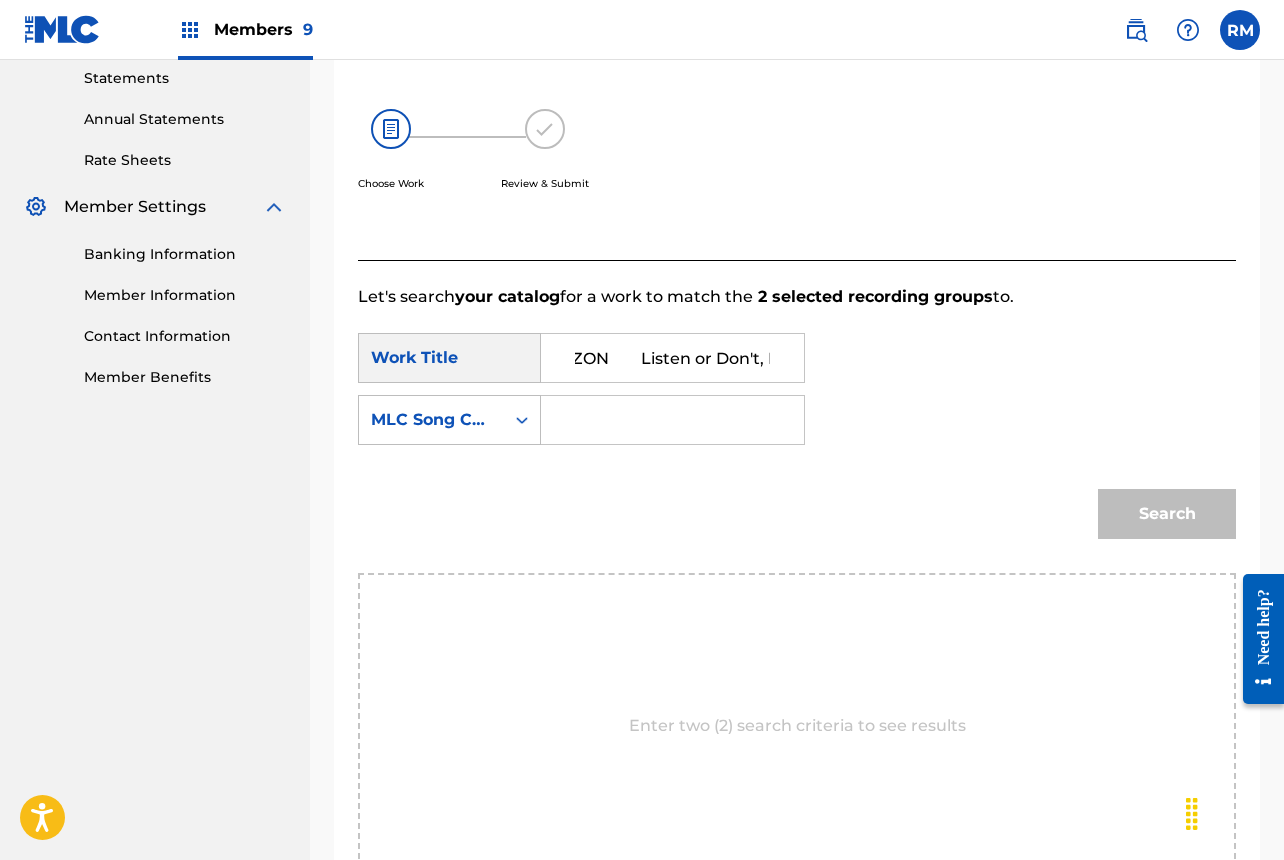 scroll, scrollTop: 0, scrollLeft: 0, axis: both 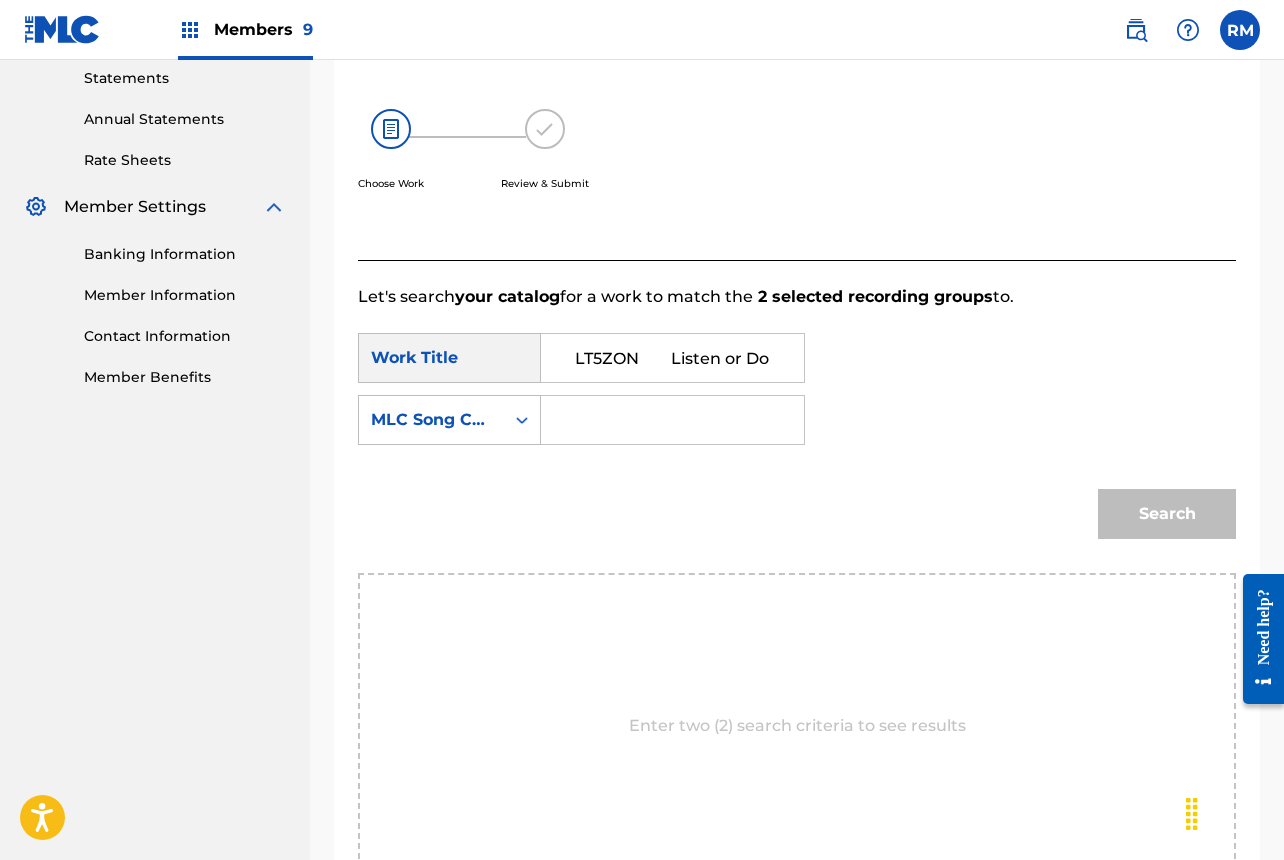 click on "LT5ZON	Listen or Don't, Pt. 3" at bounding box center [672, 358] 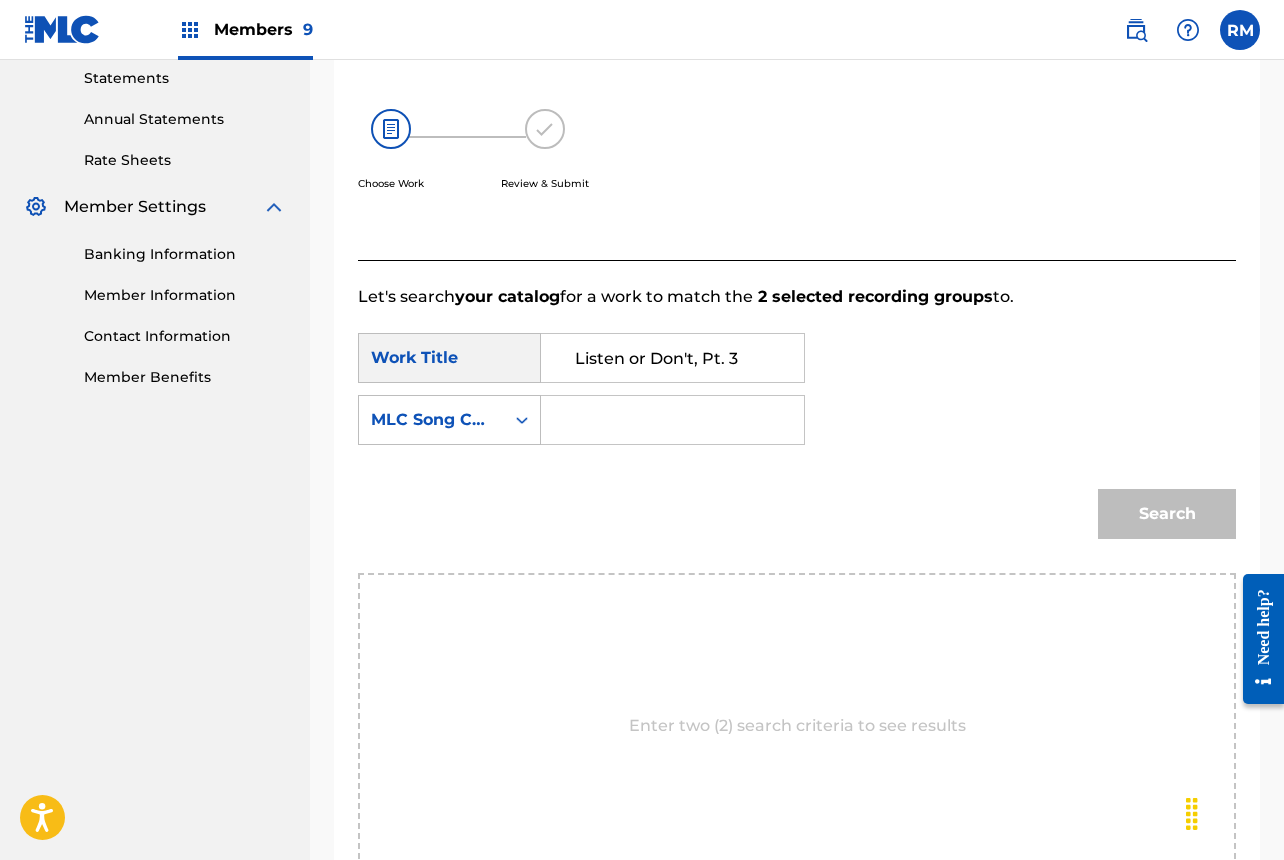 type on "Listen or Don't, Pt. 3" 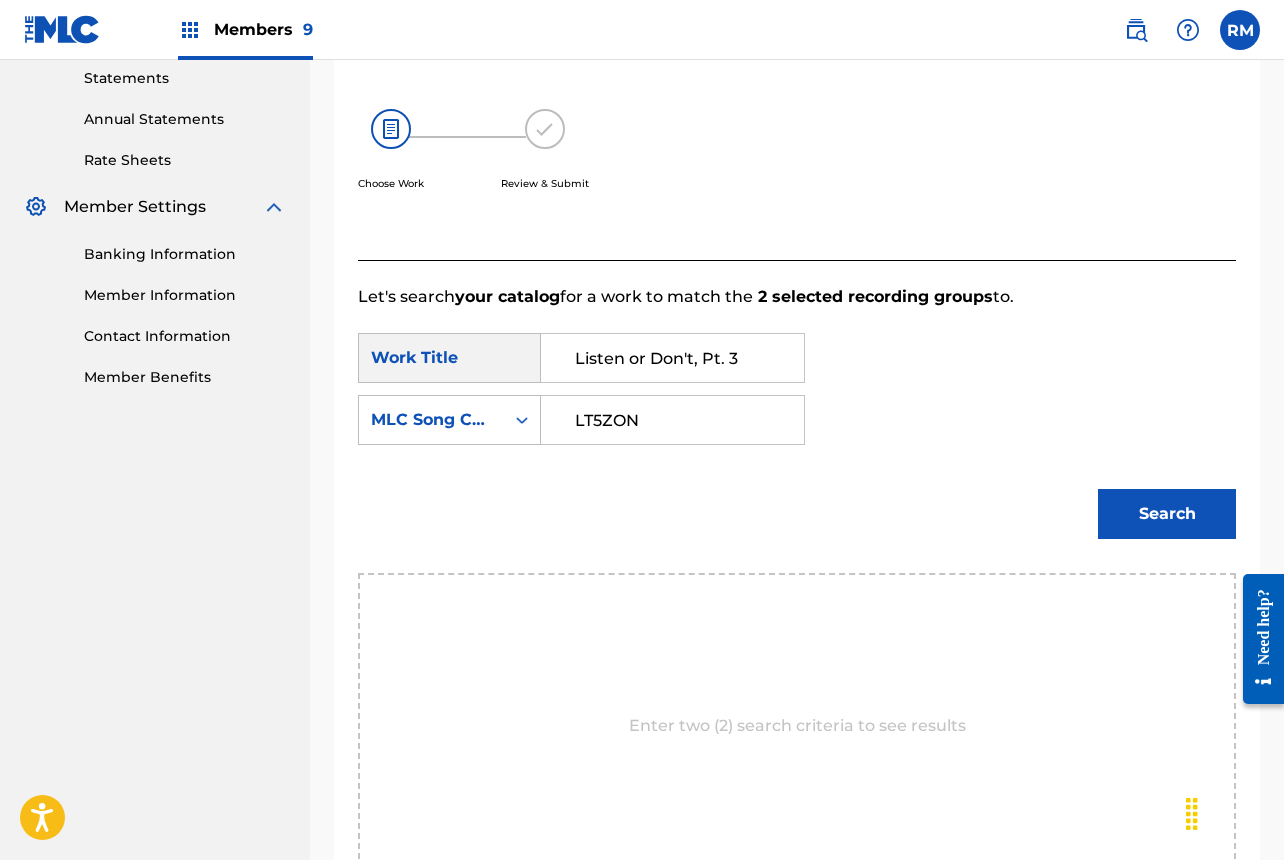 click on "LT5ZON" at bounding box center [672, 420] 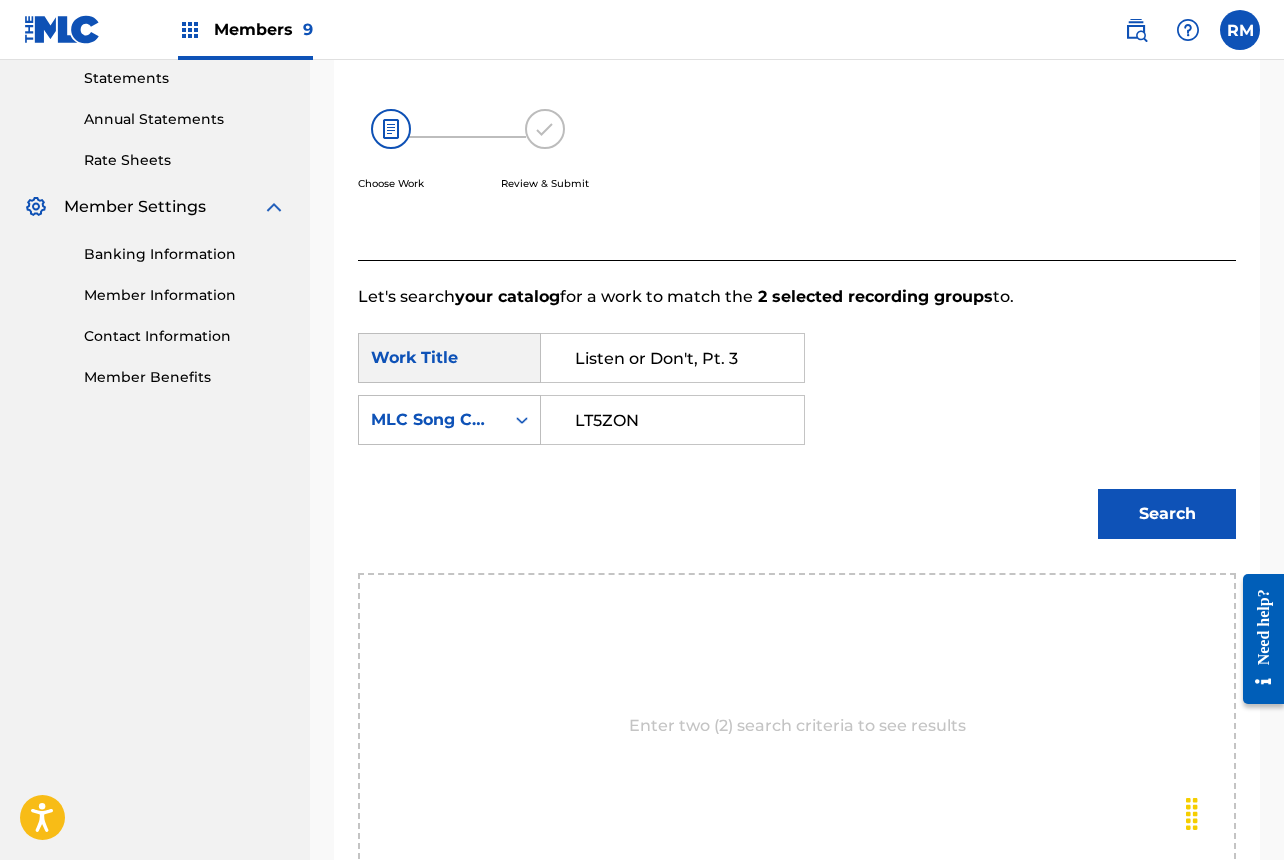 type on "LT5ZON" 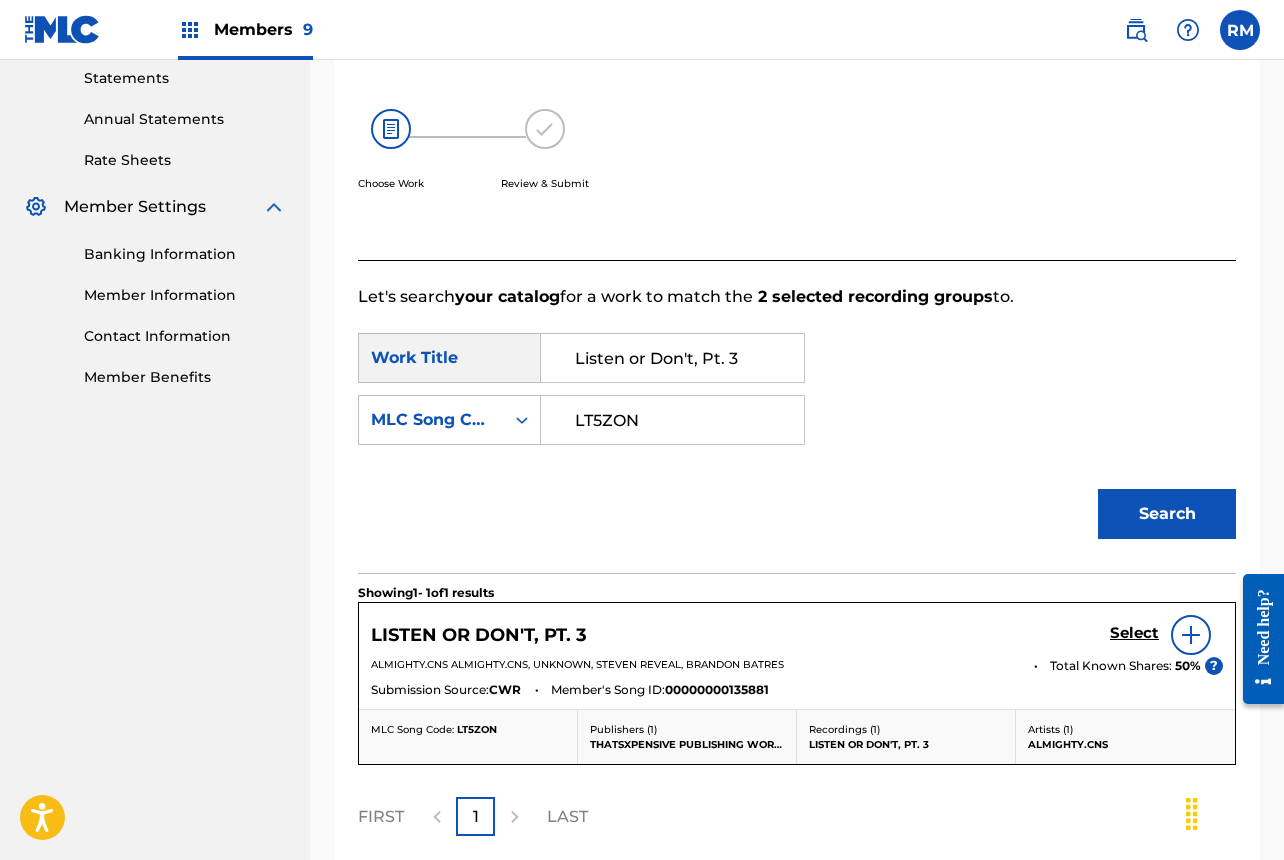 click on "Select" at bounding box center [1134, 633] 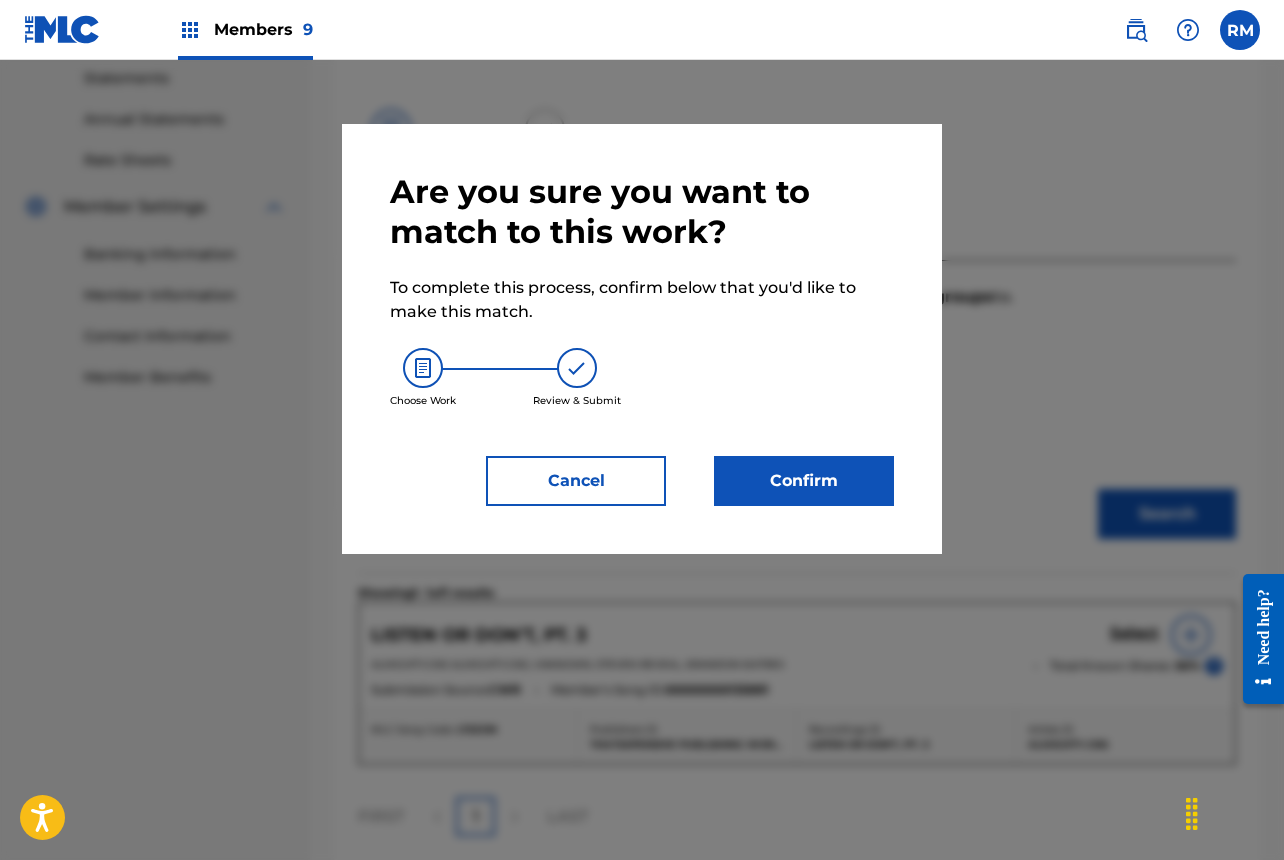 click on "Confirm" at bounding box center (804, 481) 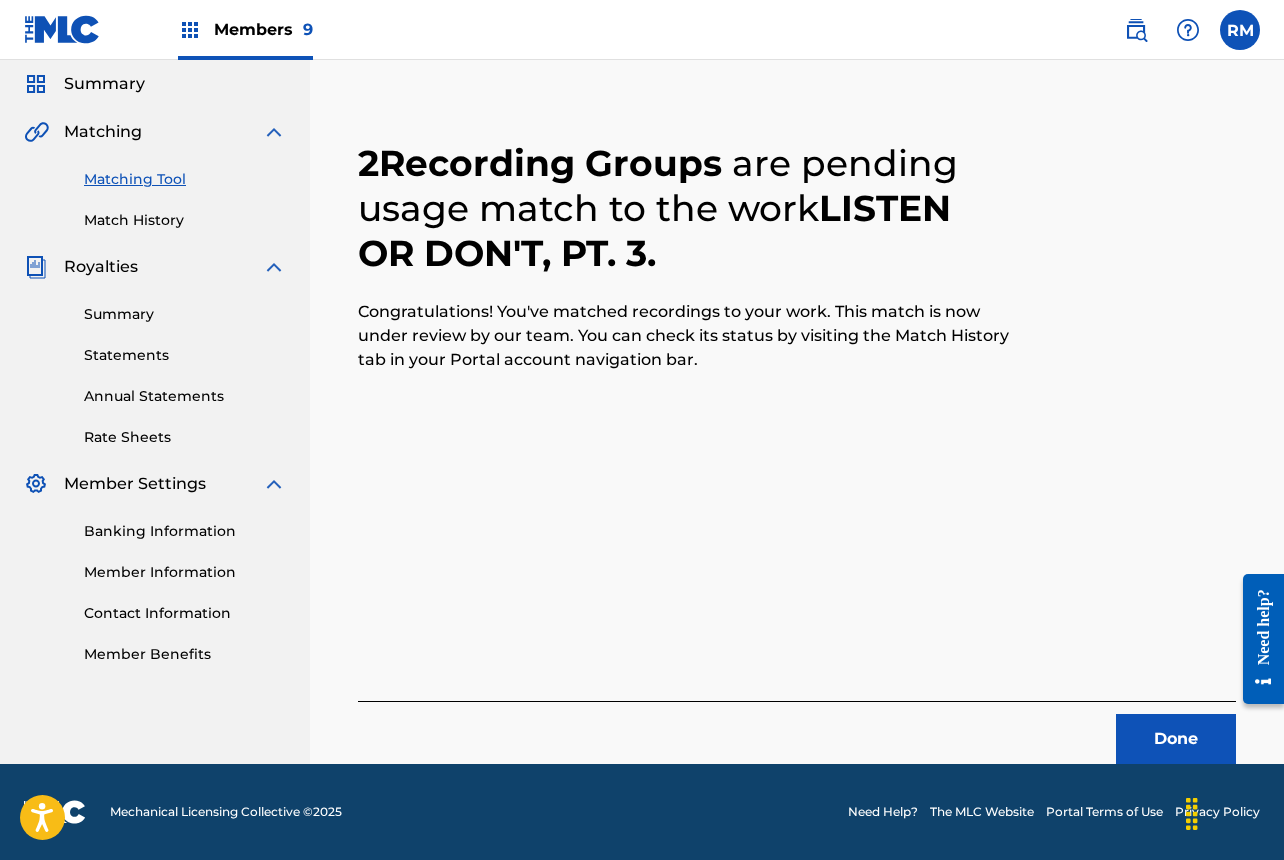 scroll, scrollTop: 67, scrollLeft: 0, axis: vertical 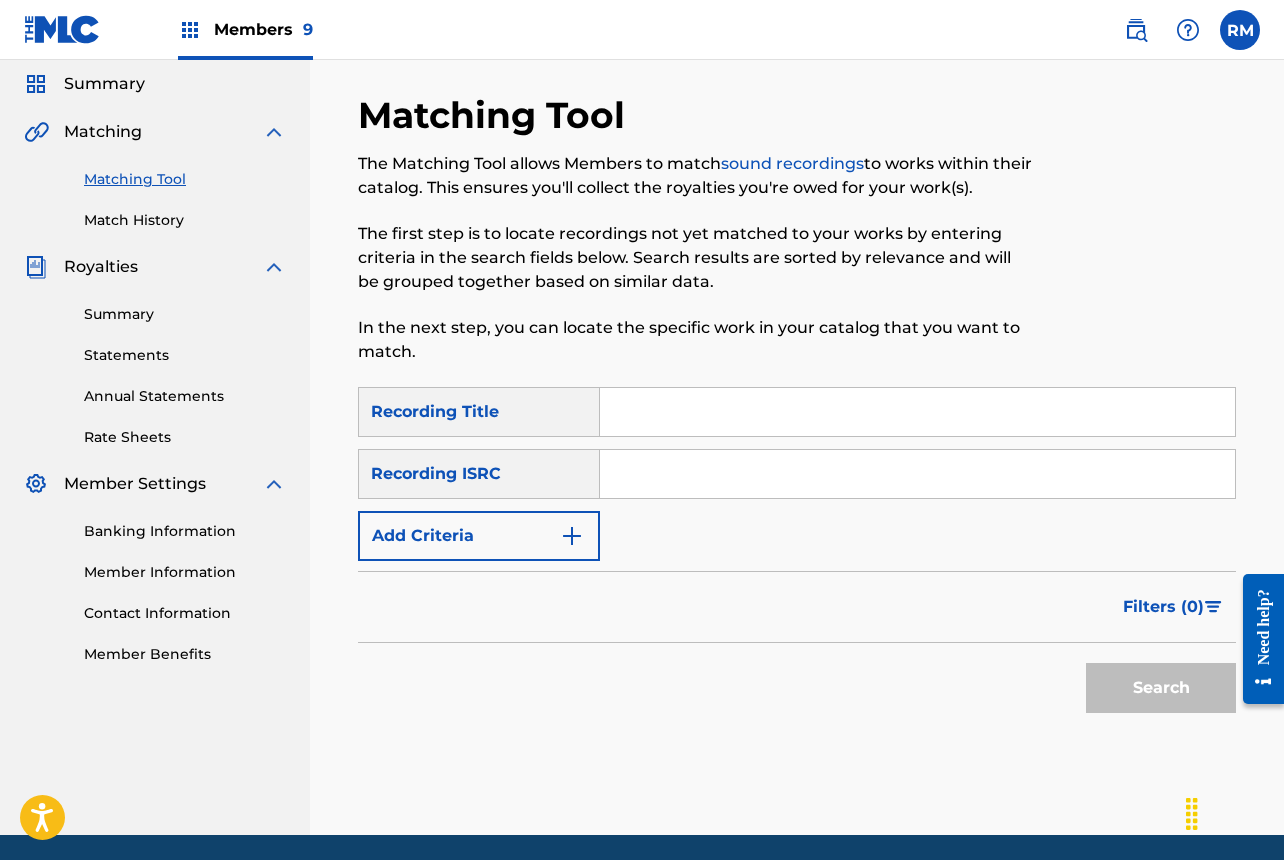 click at bounding box center (917, 474) 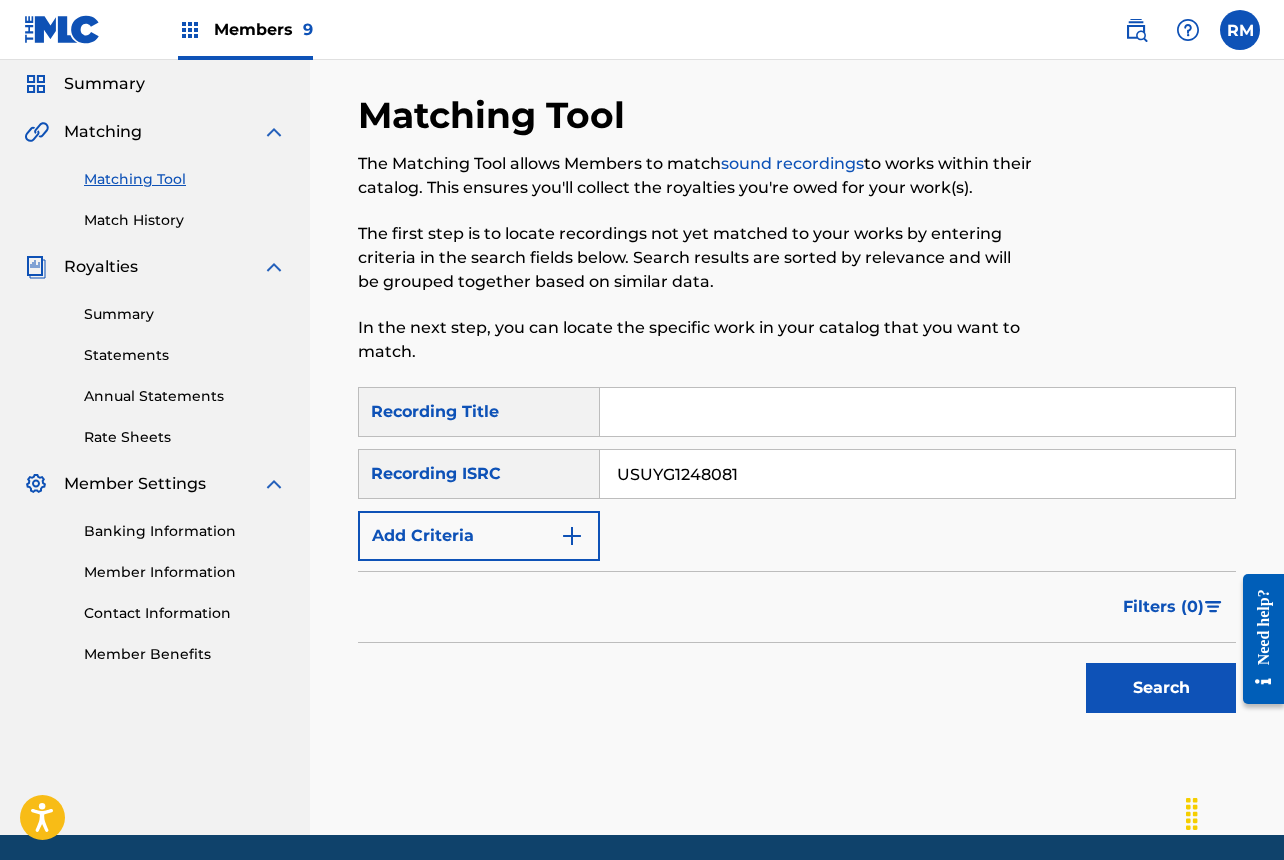 type on "USUYG1248081" 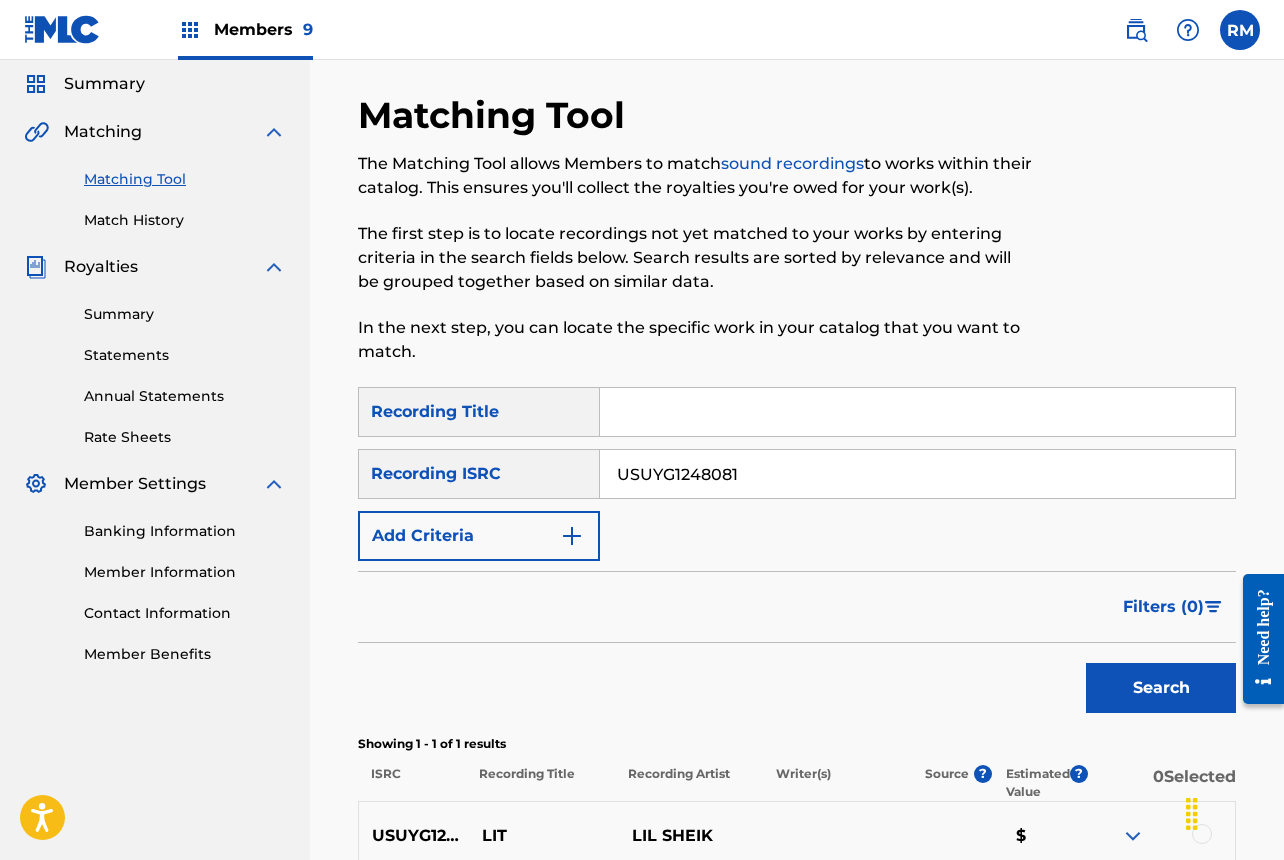 scroll, scrollTop: 274, scrollLeft: 0, axis: vertical 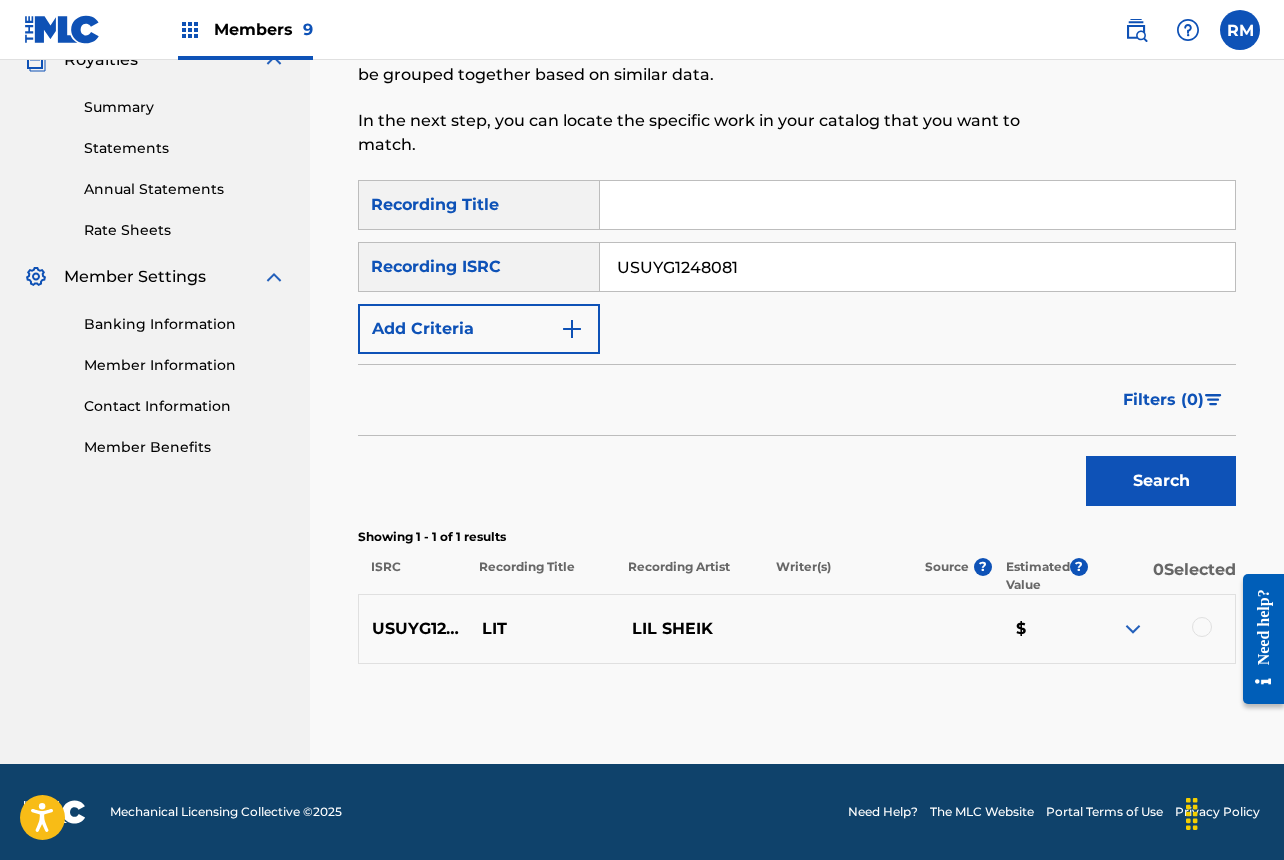 click at bounding box center (1202, 627) 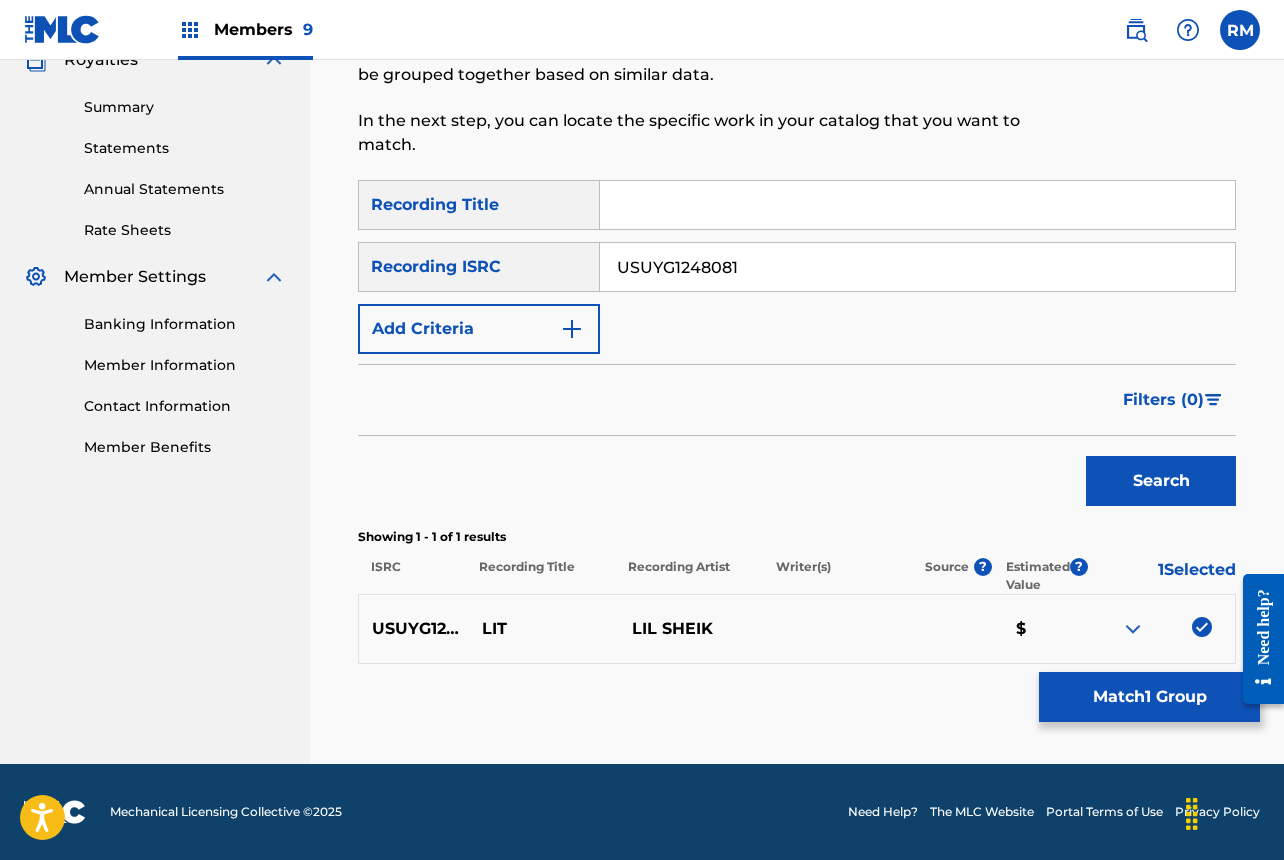 click on "Match  1 Group" at bounding box center (1149, 697) 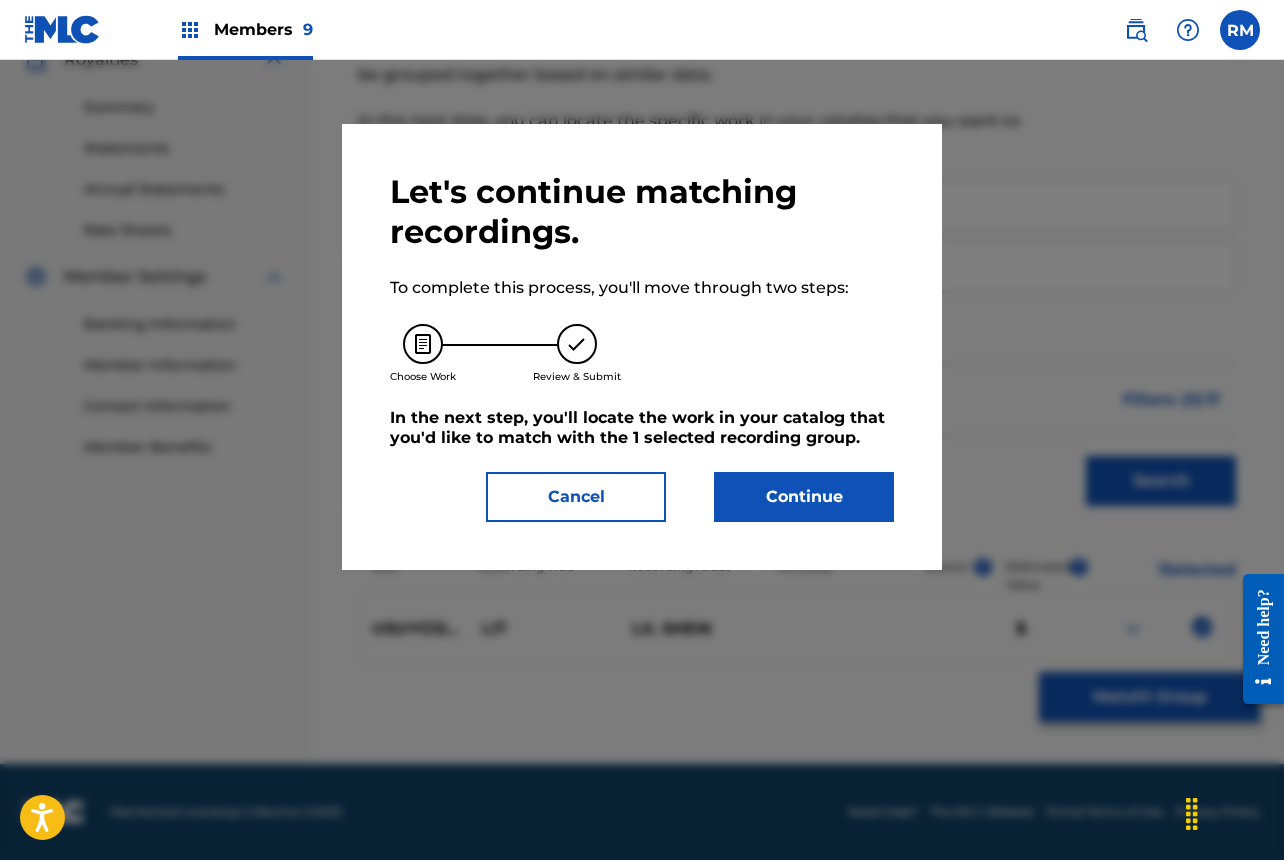 click on "Continue" at bounding box center [804, 497] 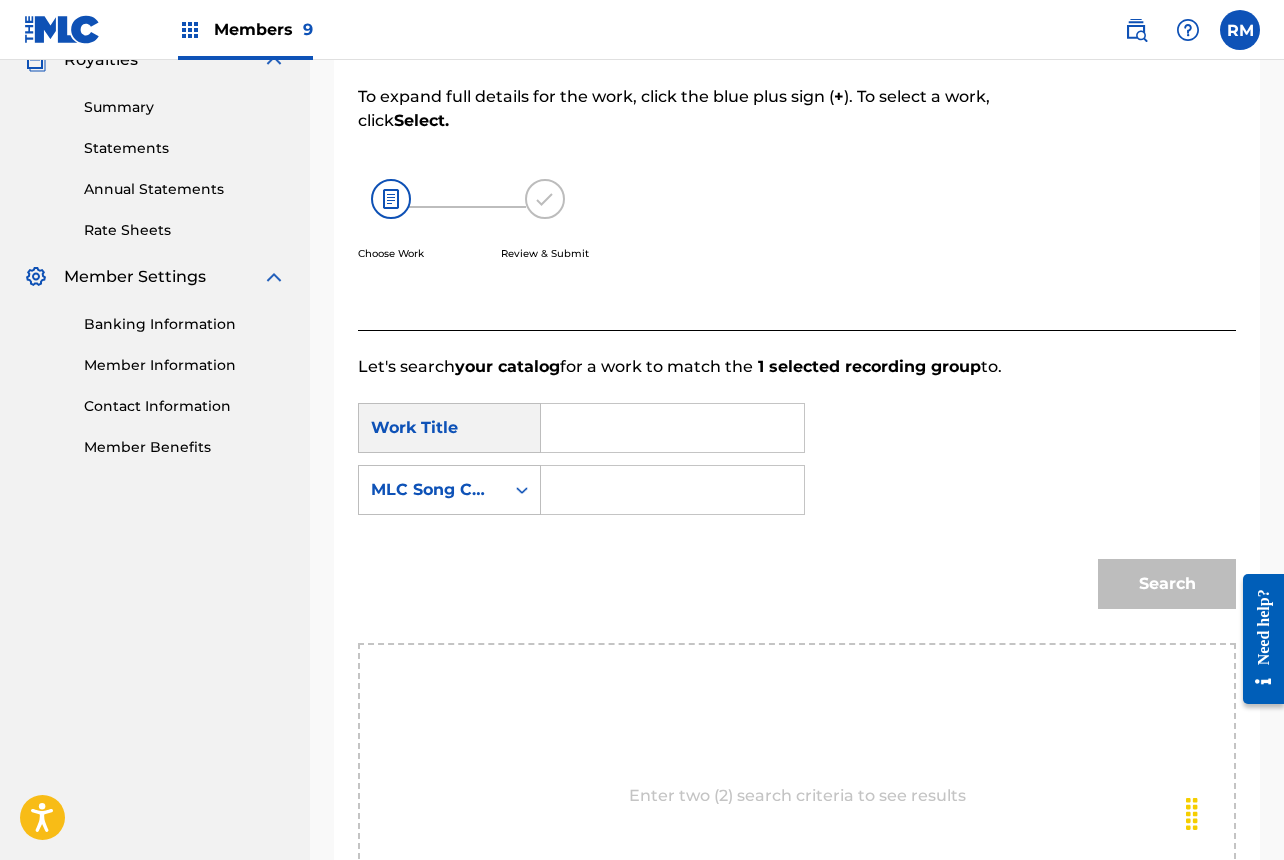 click at bounding box center [672, 428] 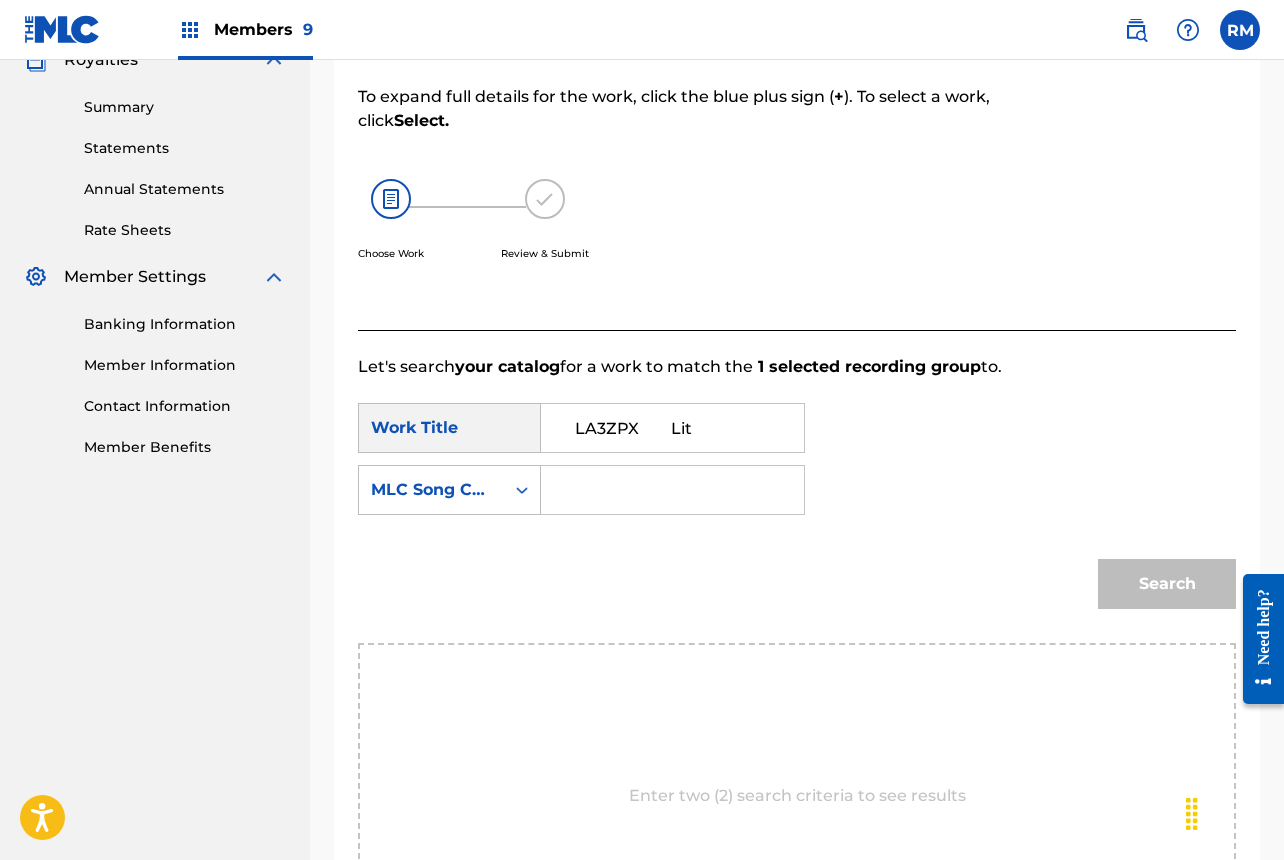 click on "LA3ZPX	Lit" at bounding box center (672, 428) 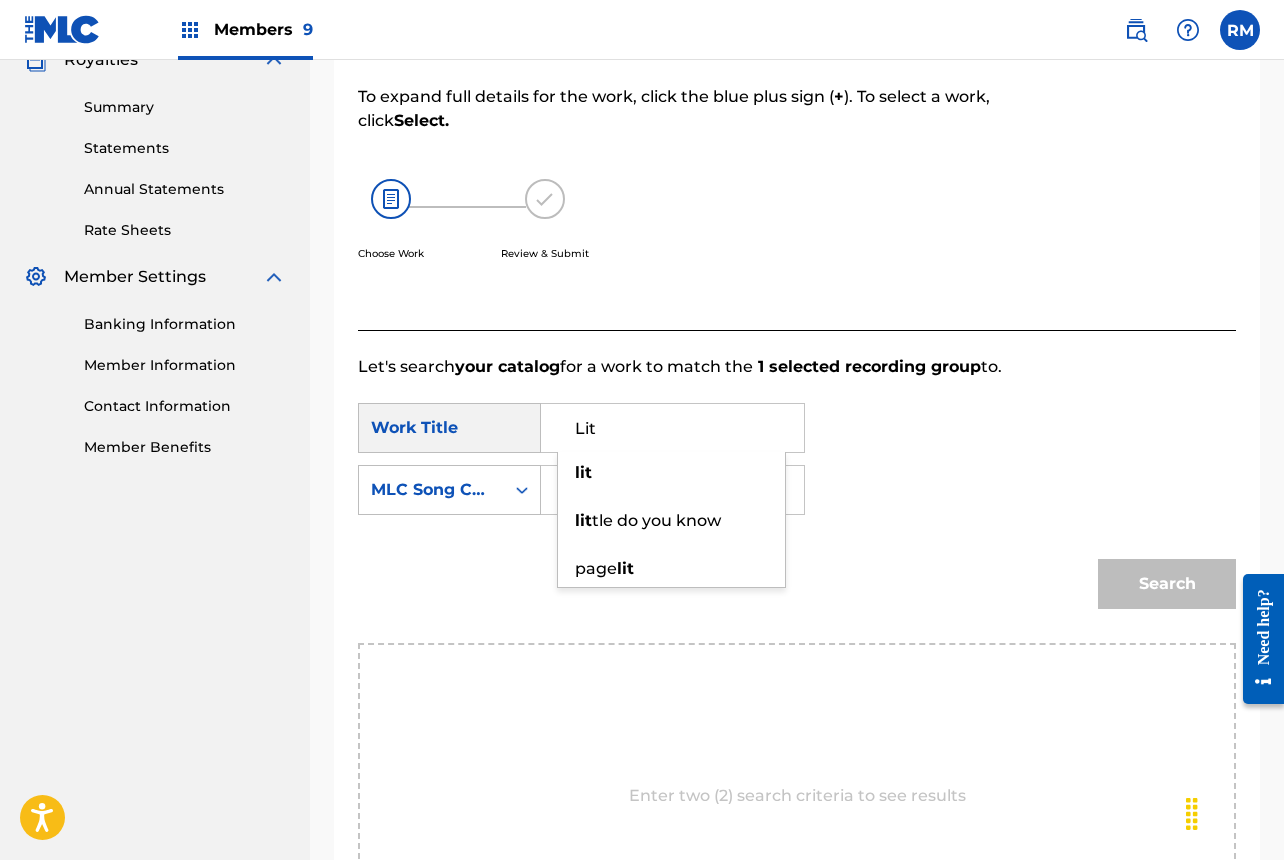 type on "Lit" 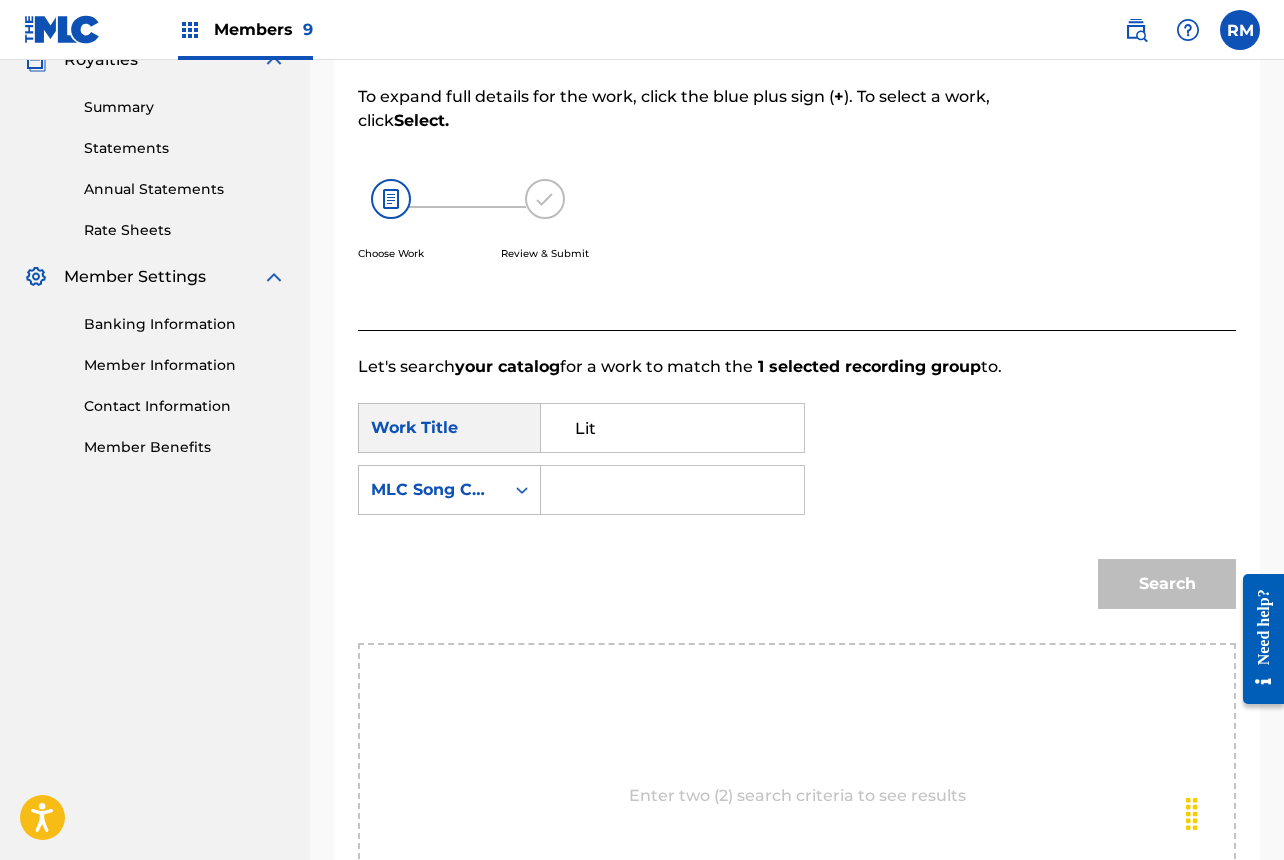 click at bounding box center (672, 490) 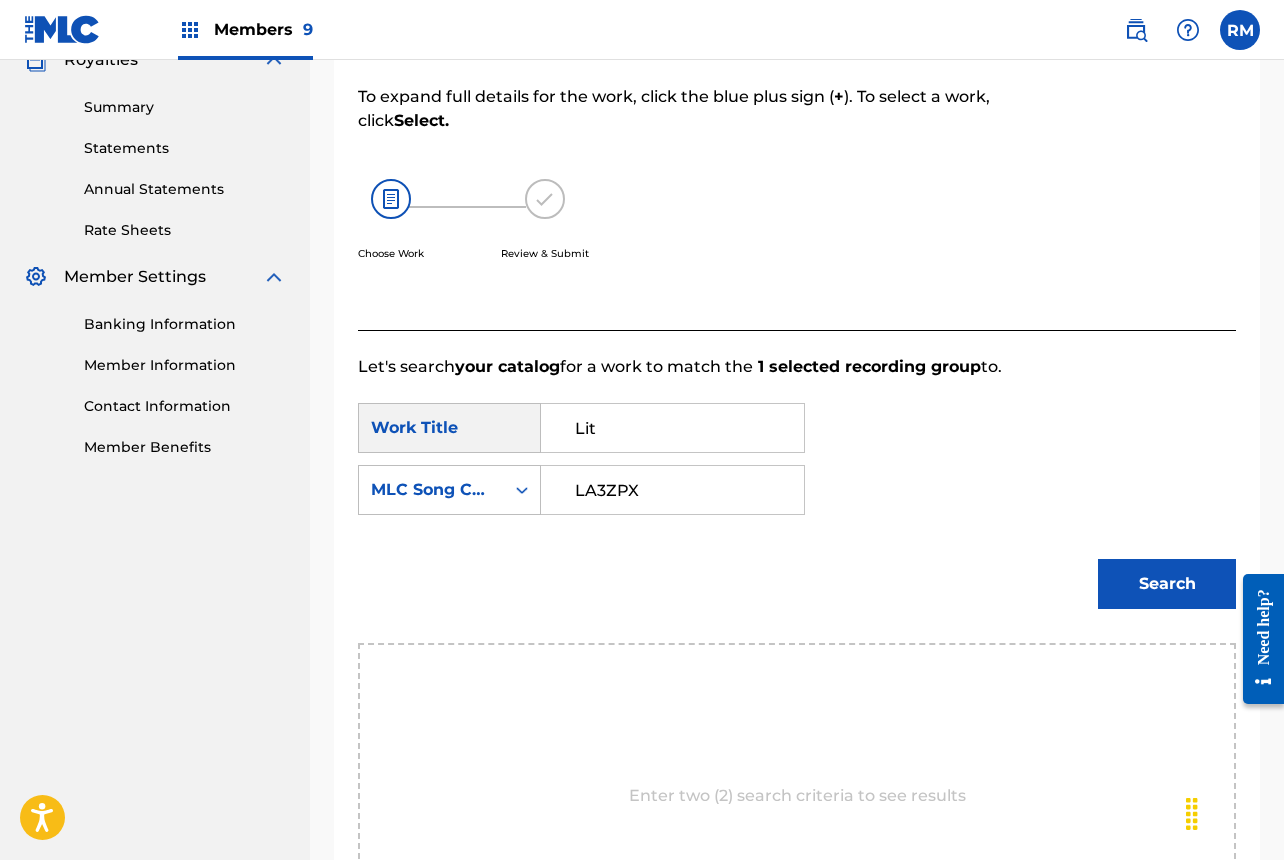 click on "LA3ZPX" at bounding box center (672, 490) 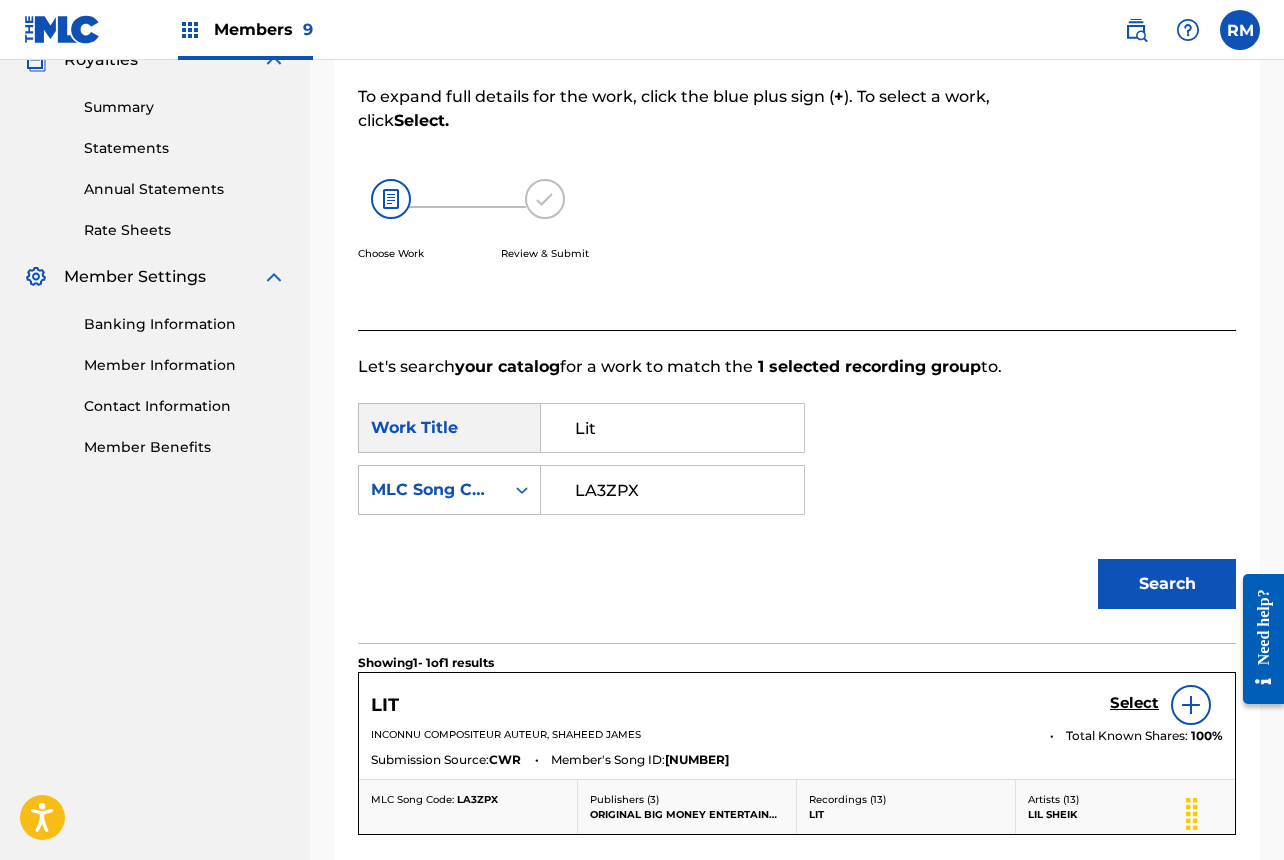 click on "Select" at bounding box center [1134, 703] 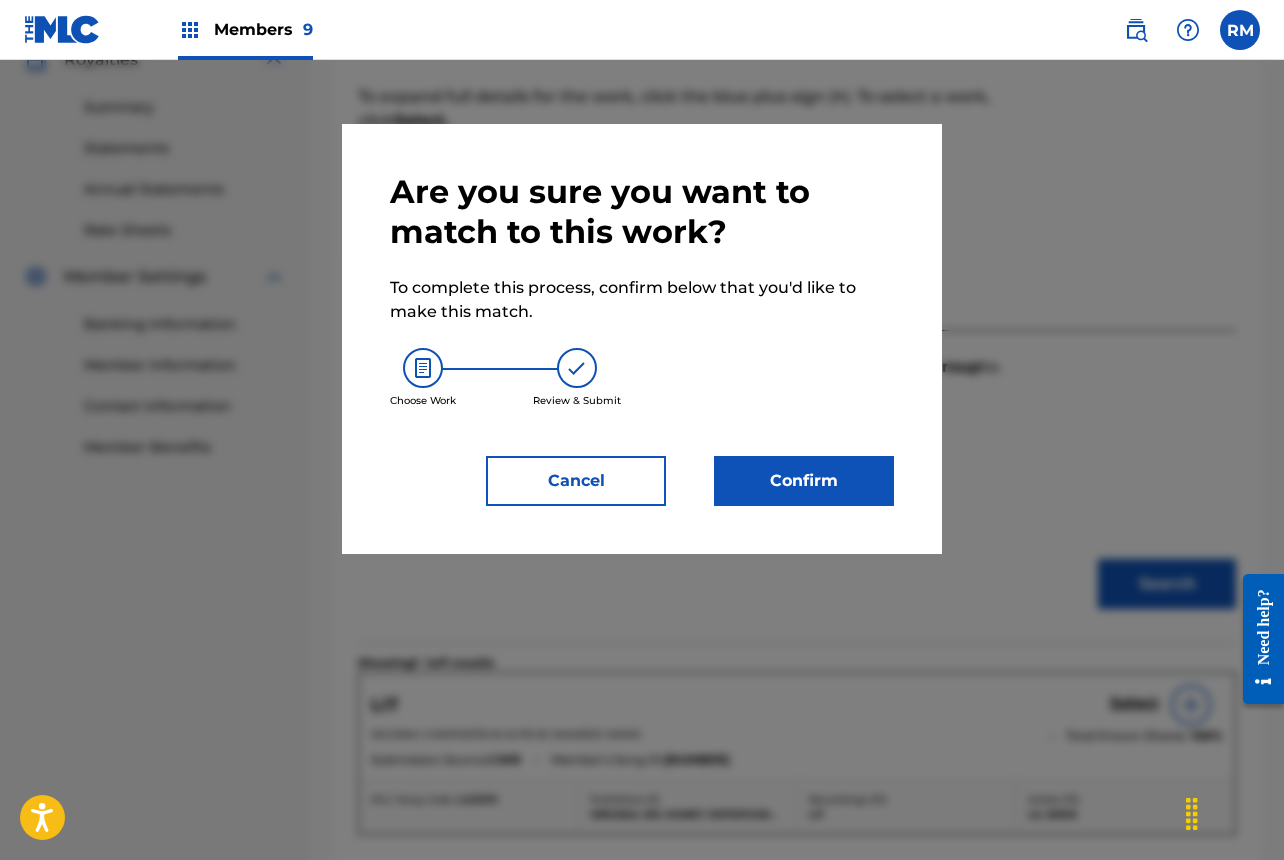 click on "Confirm" at bounding box center (804, 481) 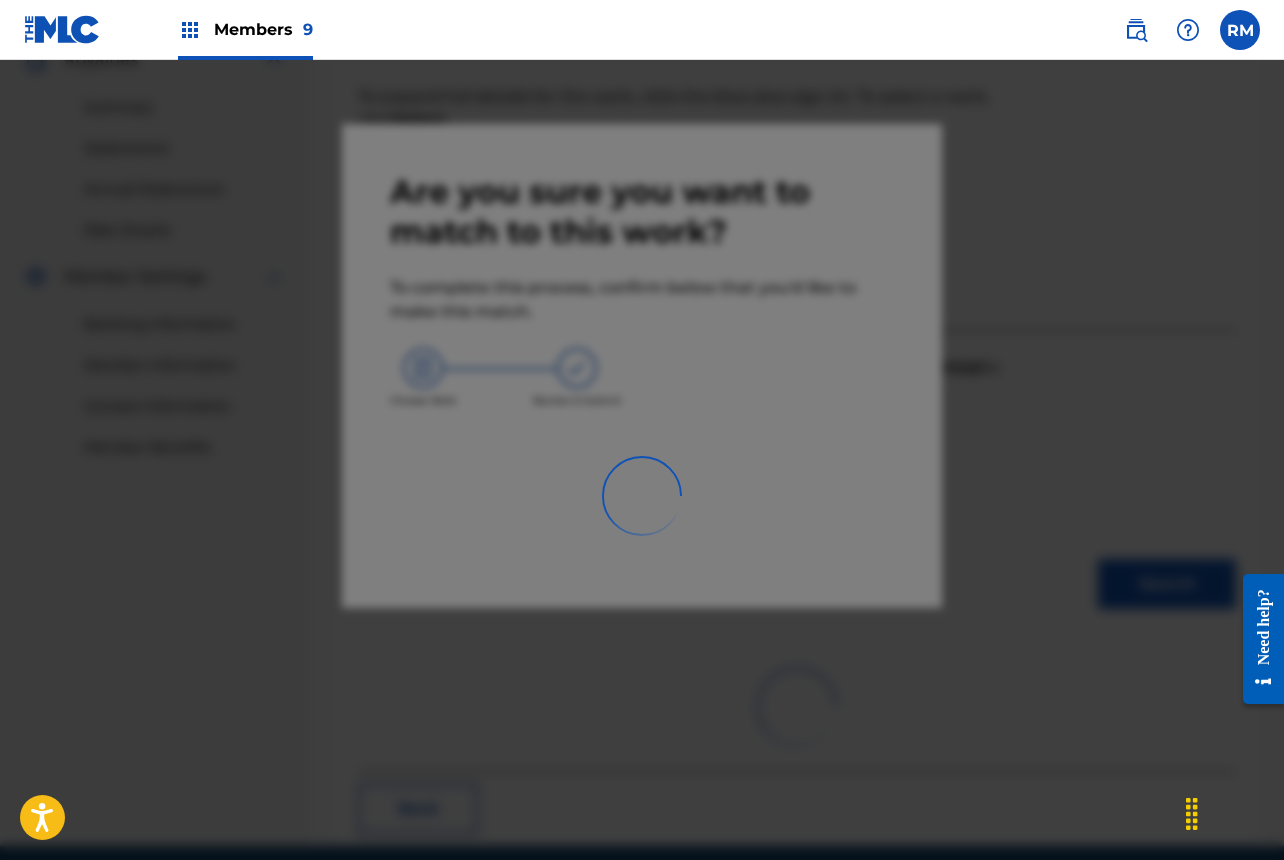 scroll, scrollTop: 67, scrollLeft: 0, axis: vertical 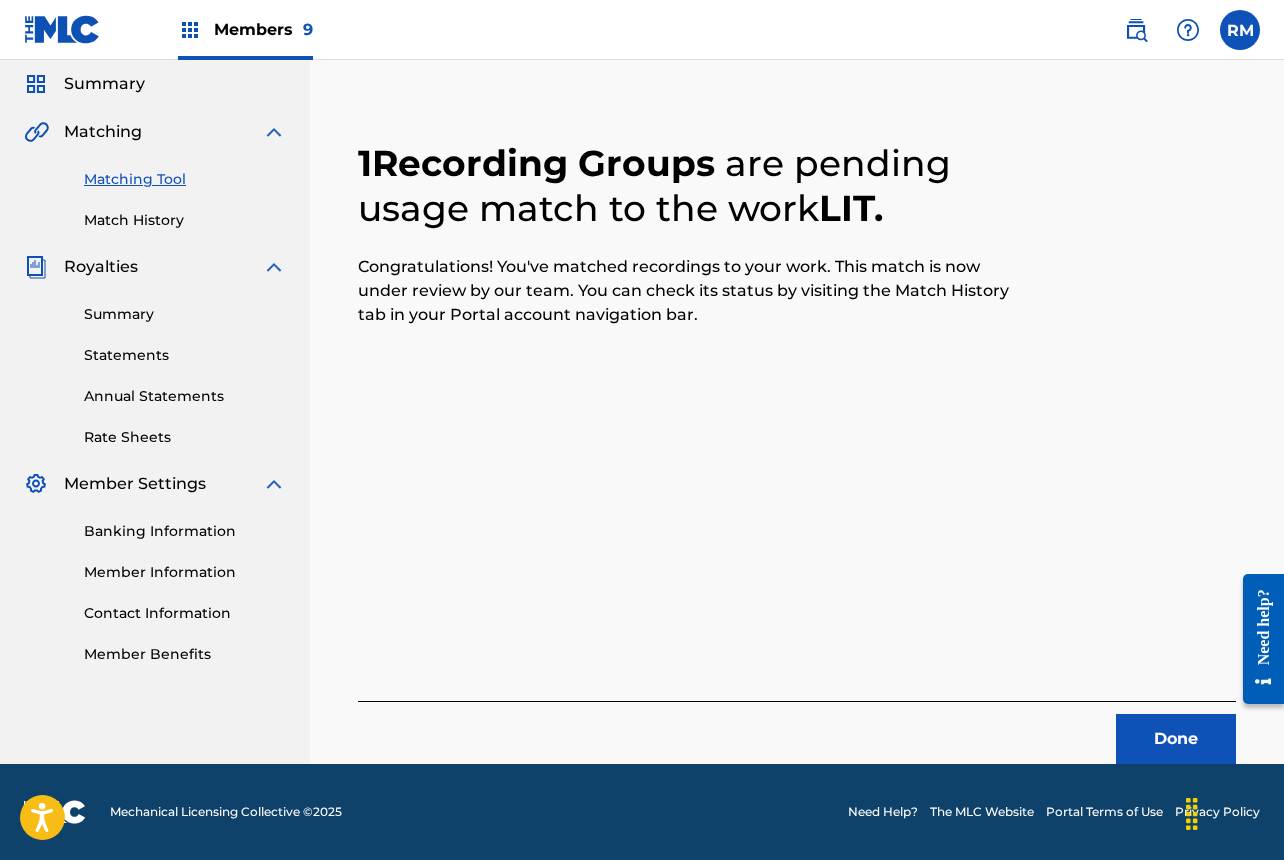 click on "Done" at bounding box center (1176, 739) 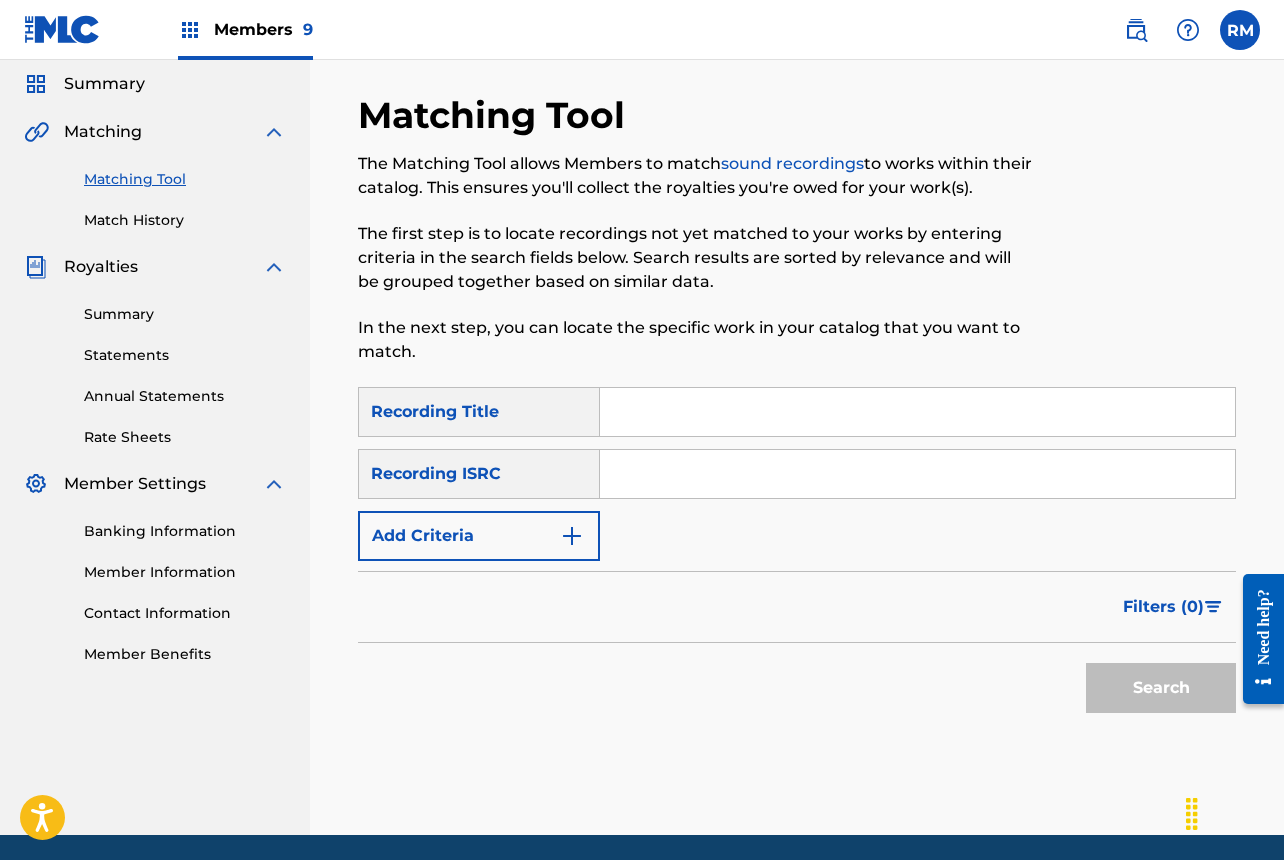 click at bounding box center (917, 474) 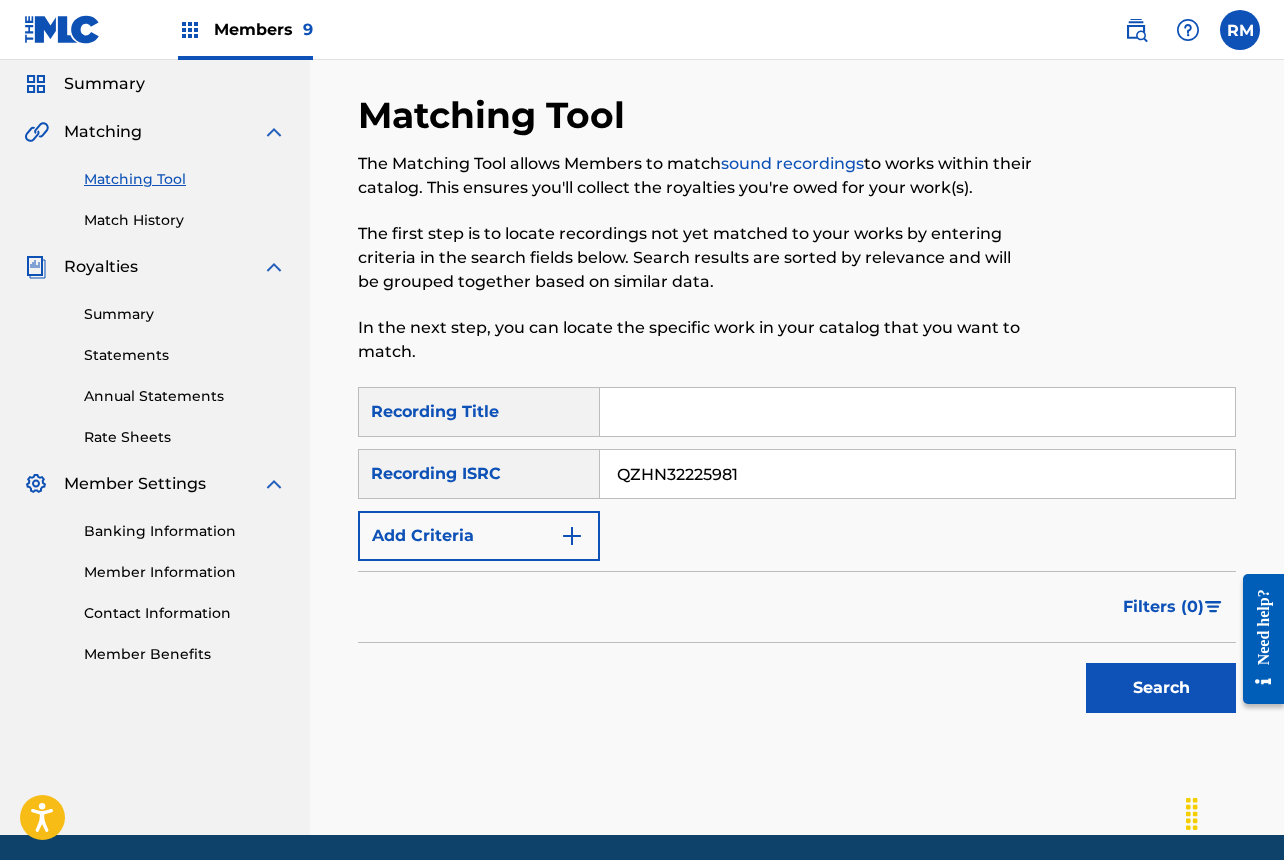 type on "QZHN32225981" 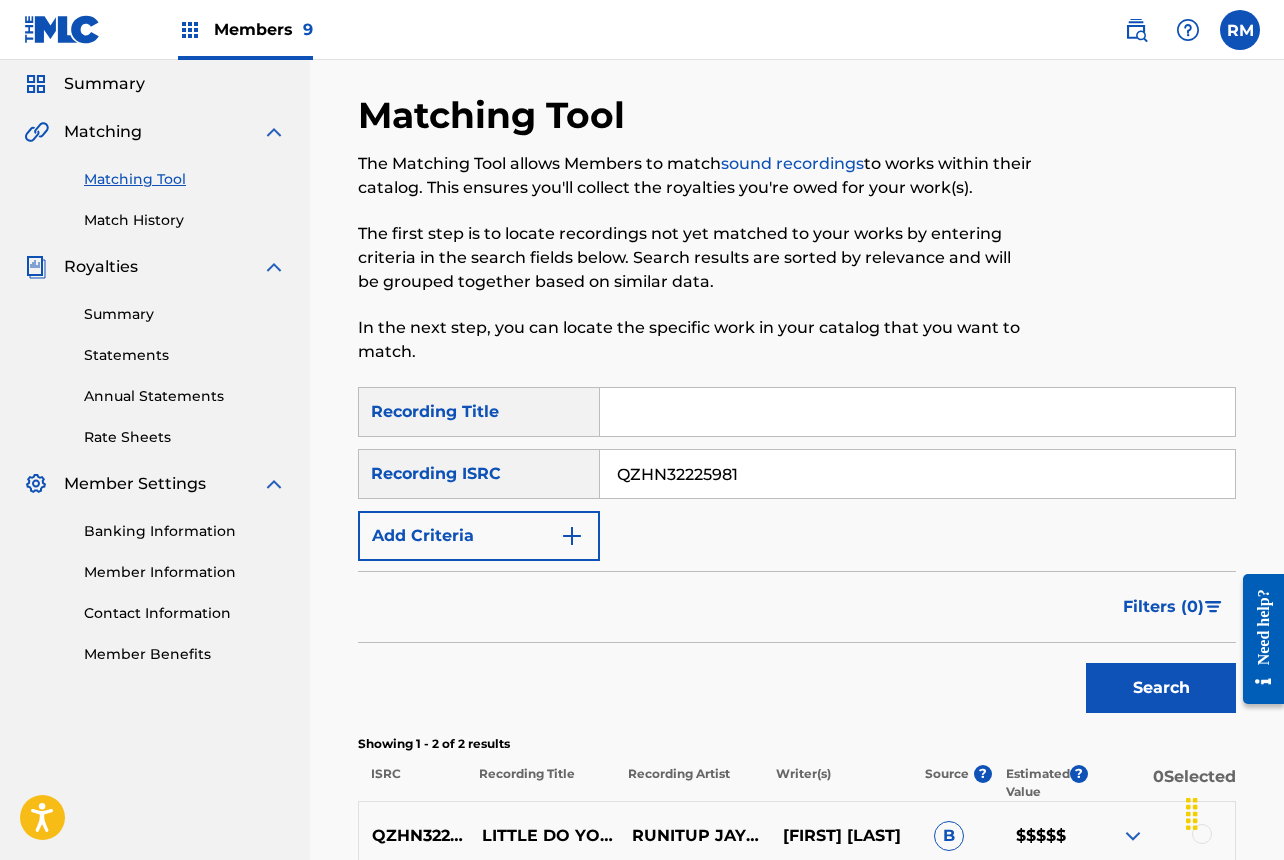 scroll, scrollTop: 344, scrollLeft: 0, axis: vertical 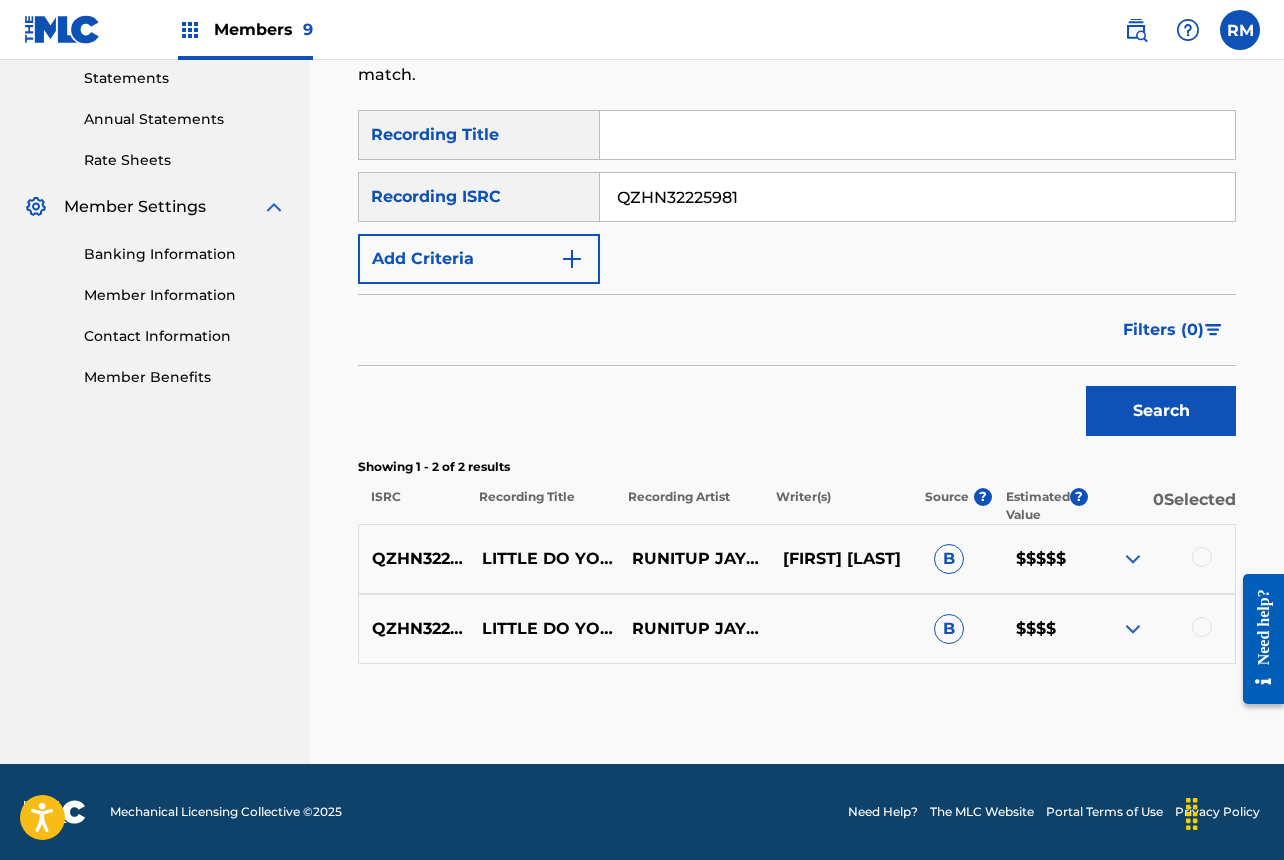 click at bounding box center [1202, 557] 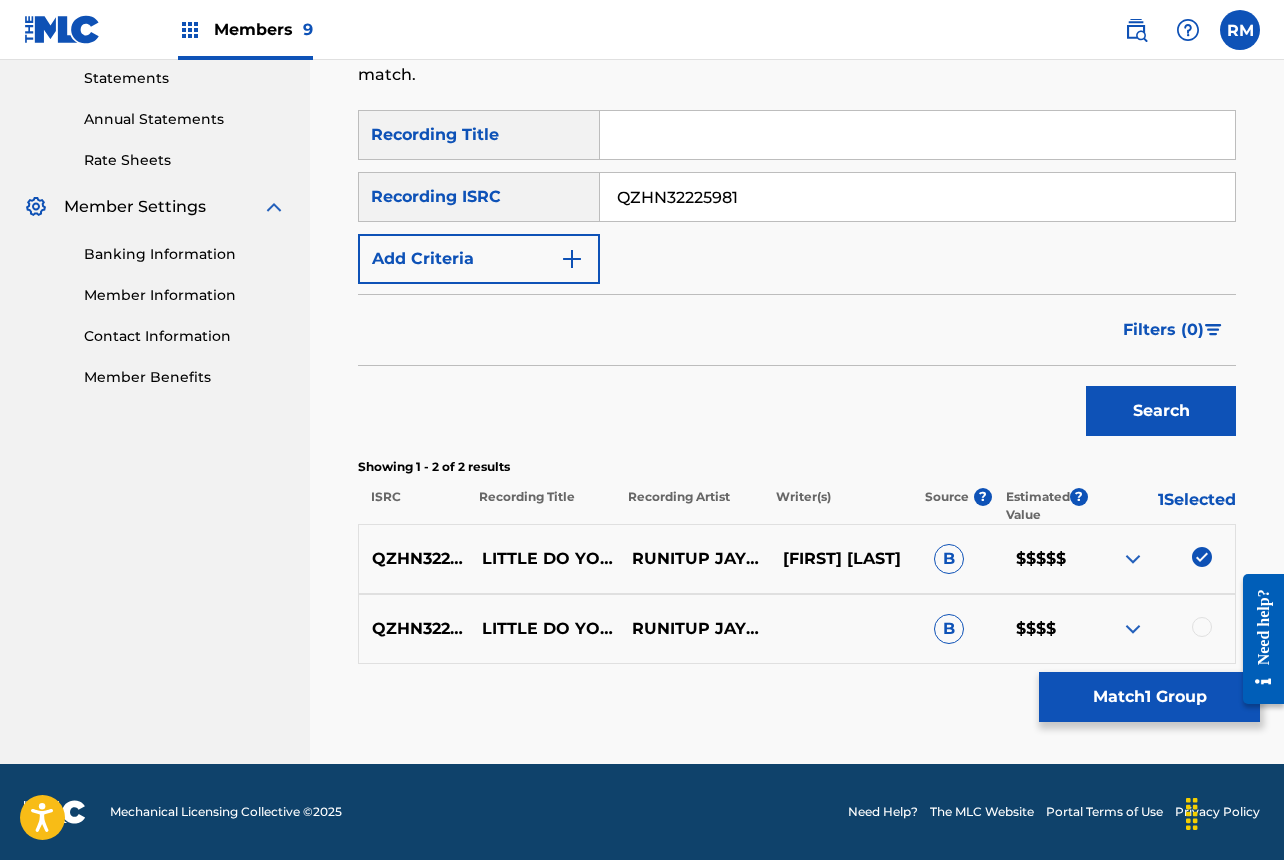 click at bounding box center [1202, 627] 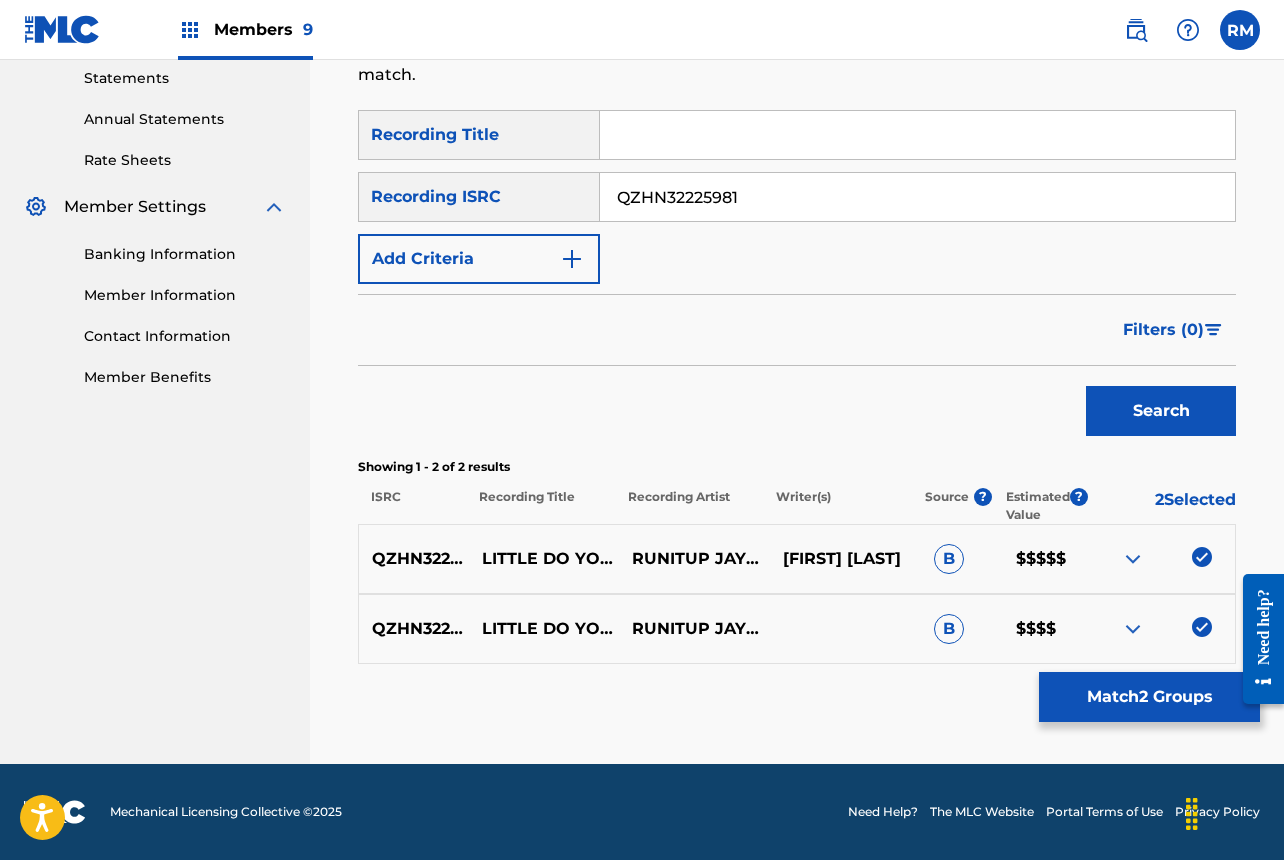 click on "Match  2 Groups" at bounding box center (1149, 697) 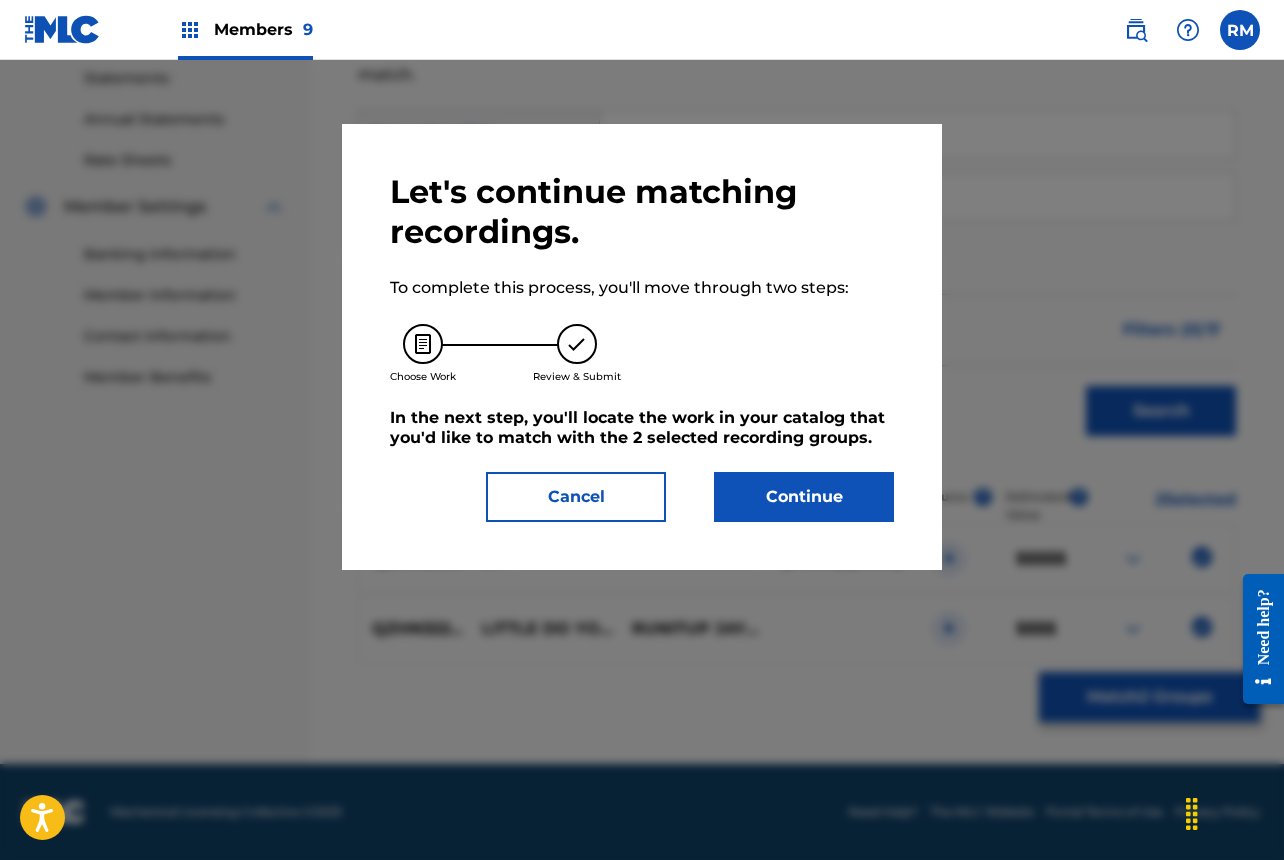 click on "Continue" at bounding box center (804, 497) 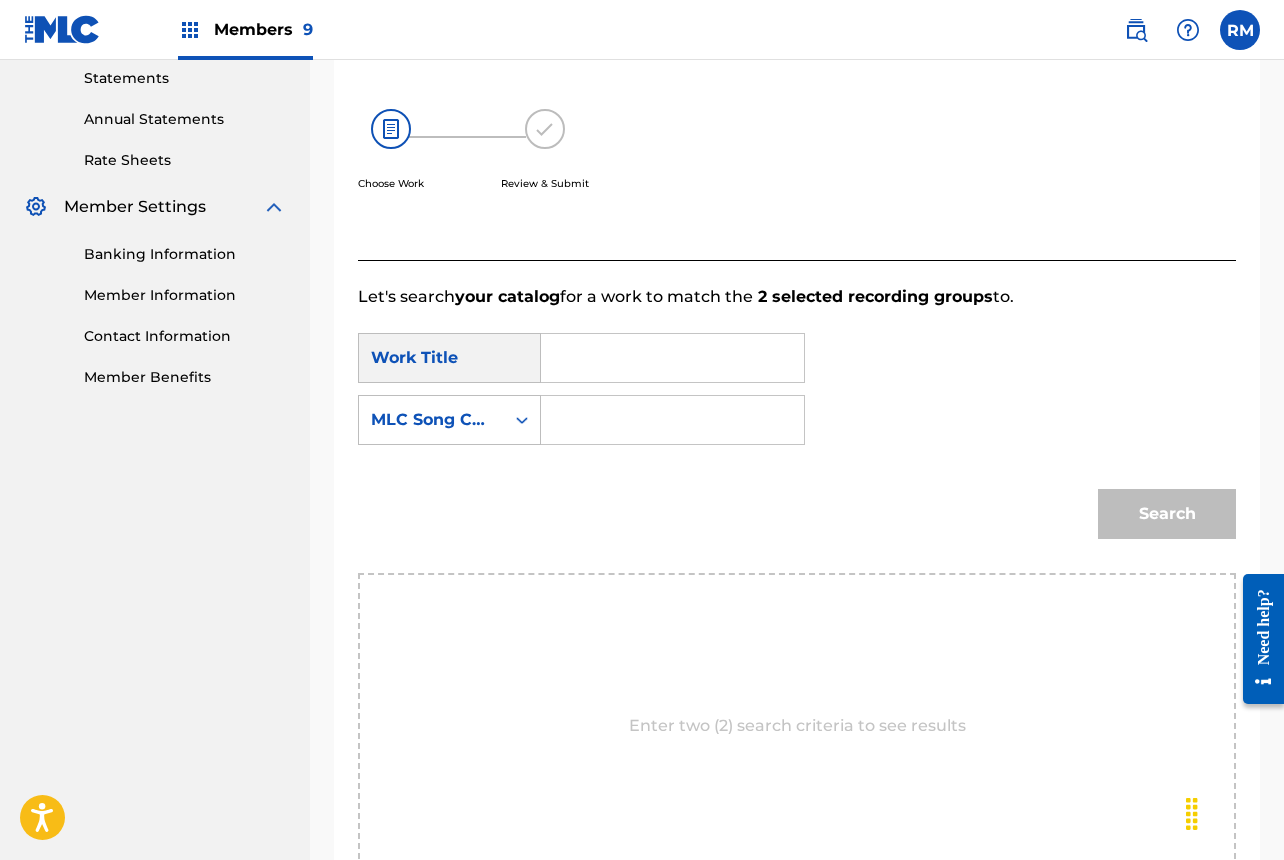 click at bounding box center (672, 358) 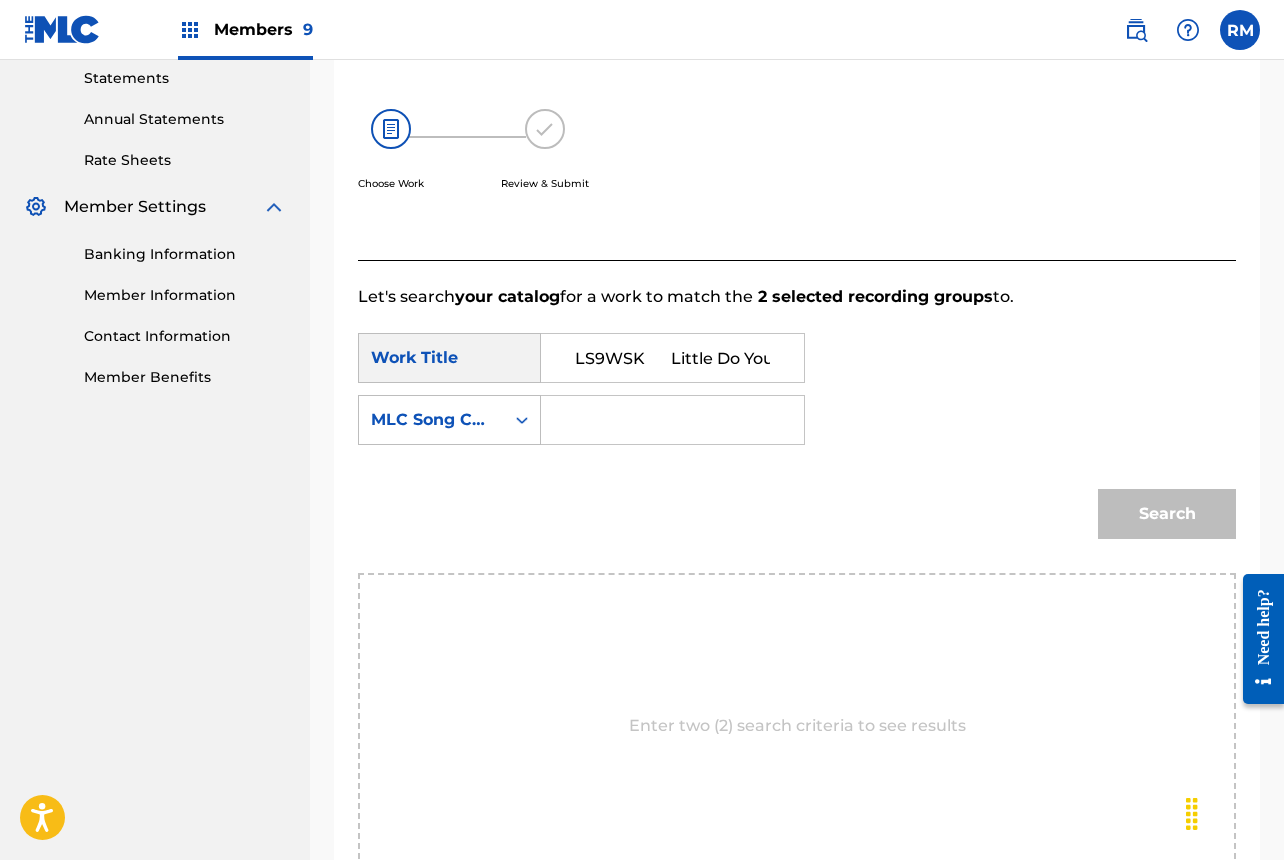 scroll, scrollTop: 0, scrollLeft: 56, axis: horizontal 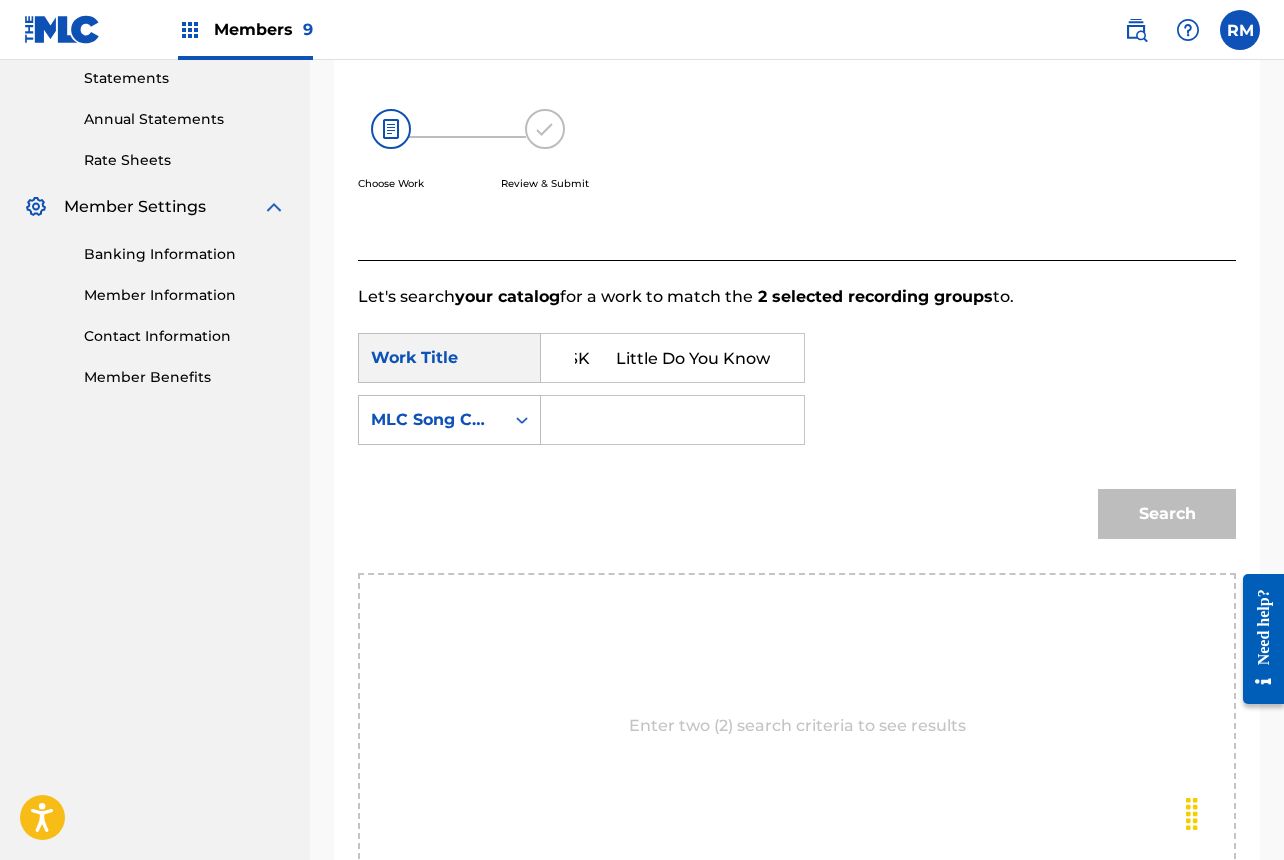 click on "LS9WSK	Little Do You Know" at bounding box center (672, 358) 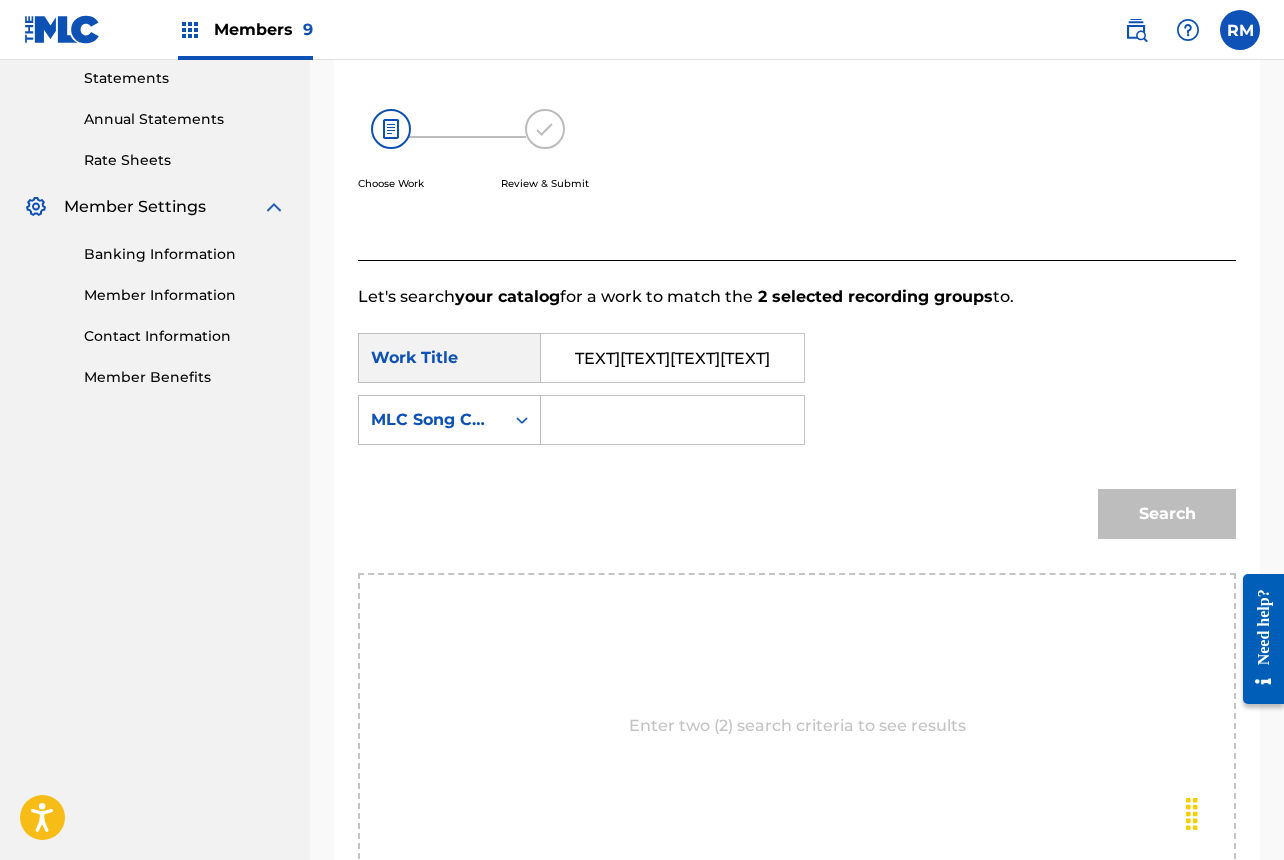 scroll, scrollTop: 0, scrollLeft: 21, axis: horizontal 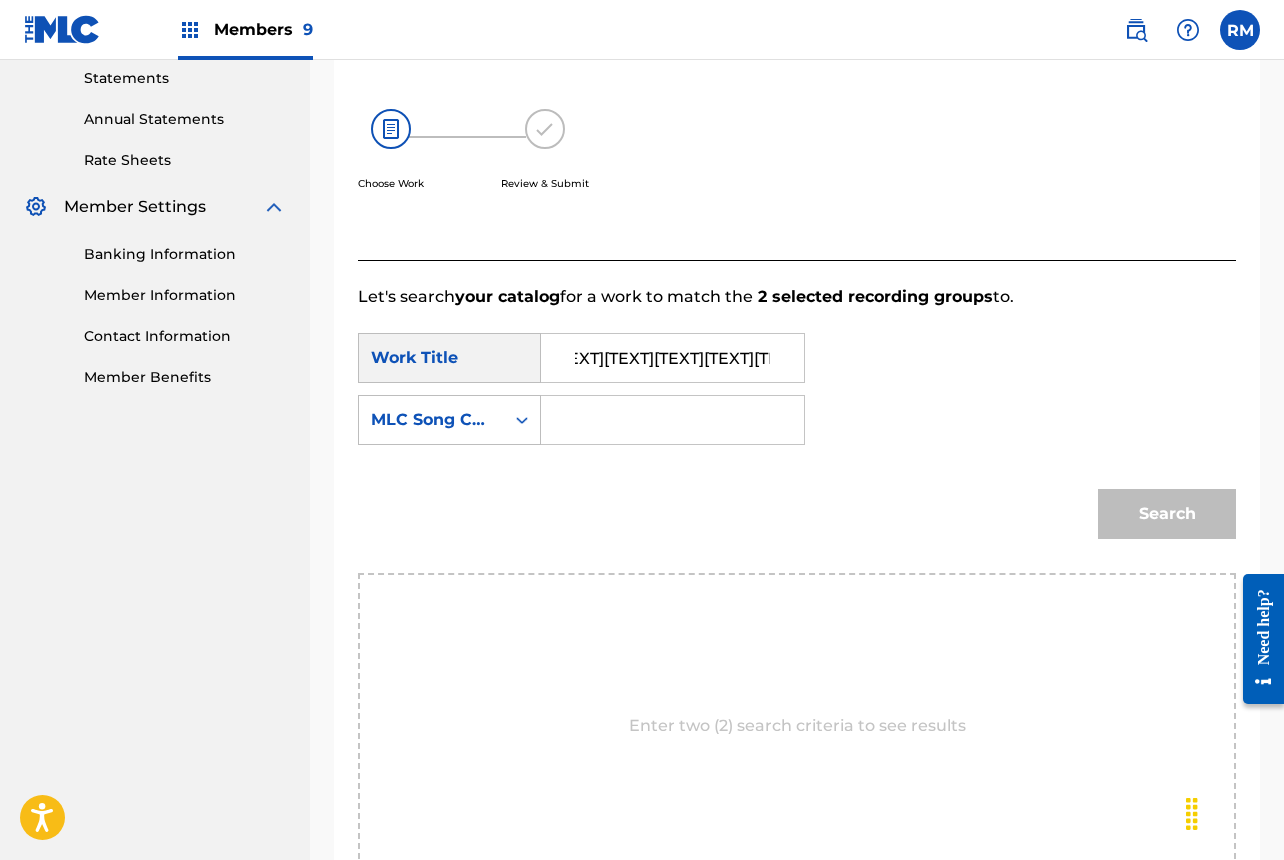 click on "[TEXT][TEXT][TEXT][TEXT][TEXT]" at bounding box center [672, 358] 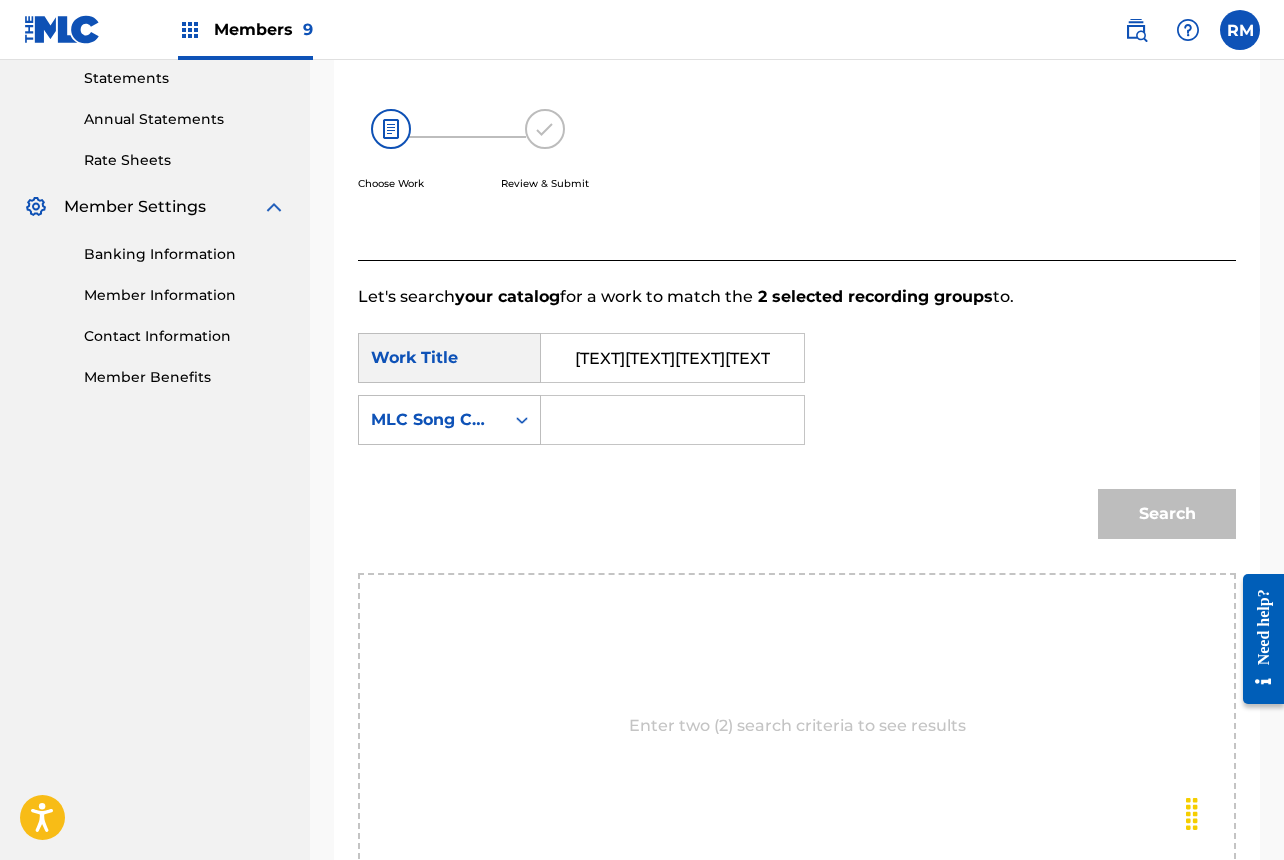 drag, startPoint x: 620, startPoint y: 362, endPoint x: 527, endPoint y: 347, distance: 94.20191 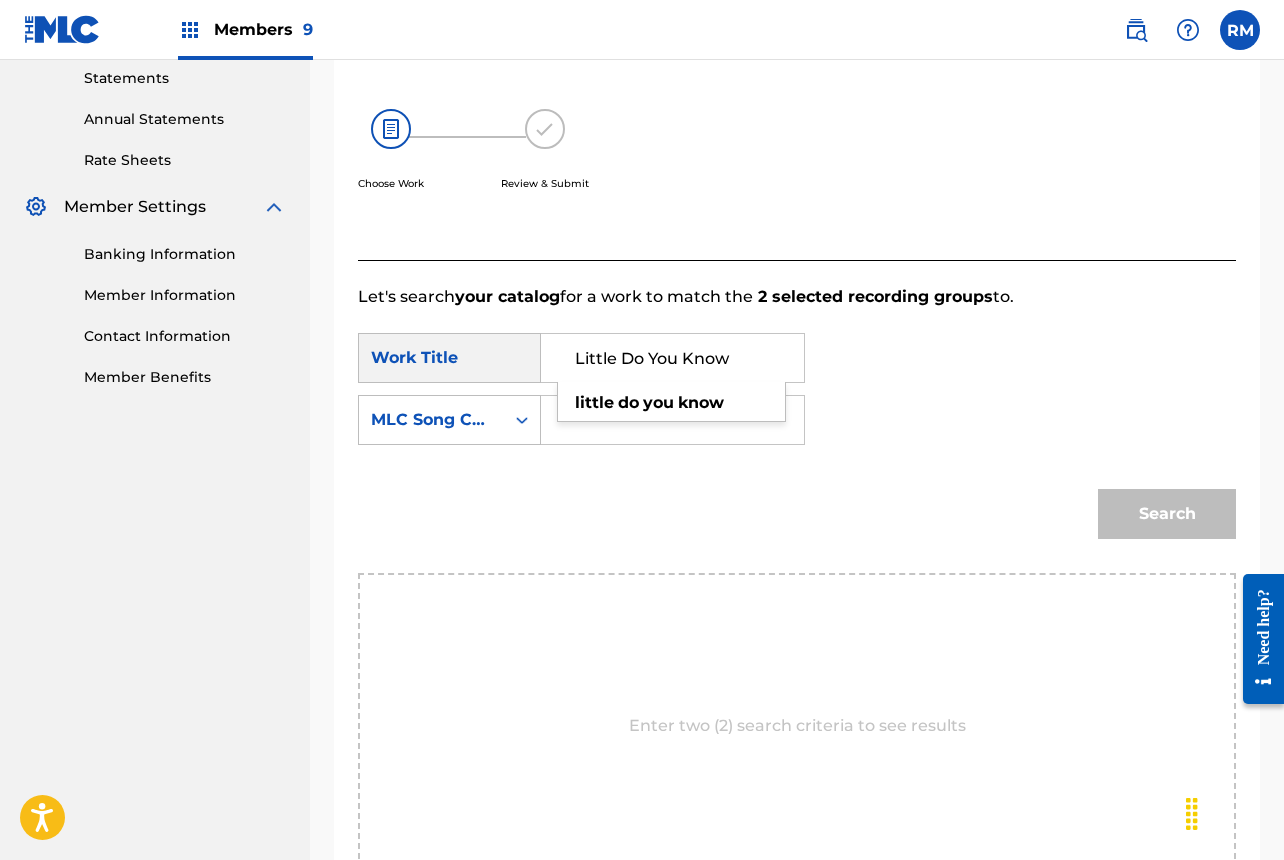 type on "Little Do You Know" 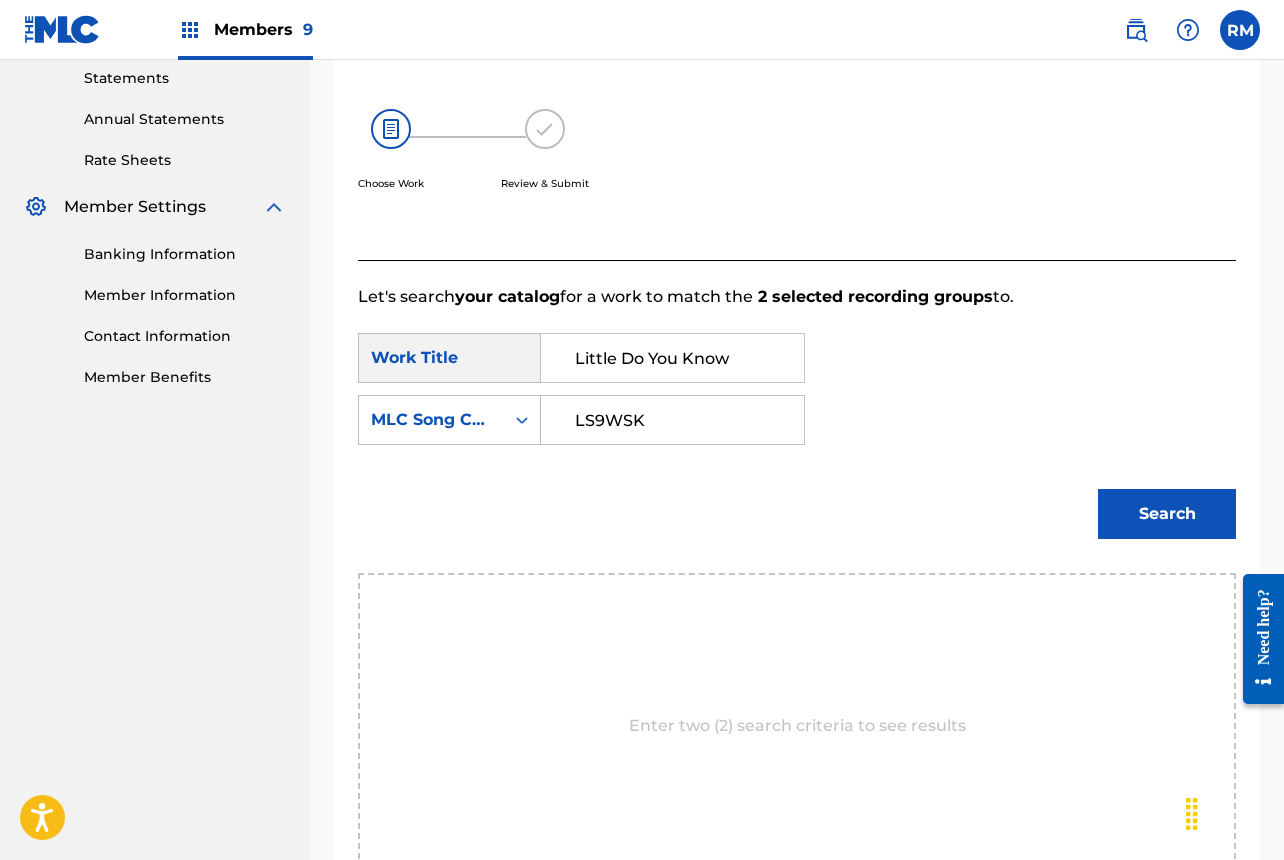 type on "LS9WSK" 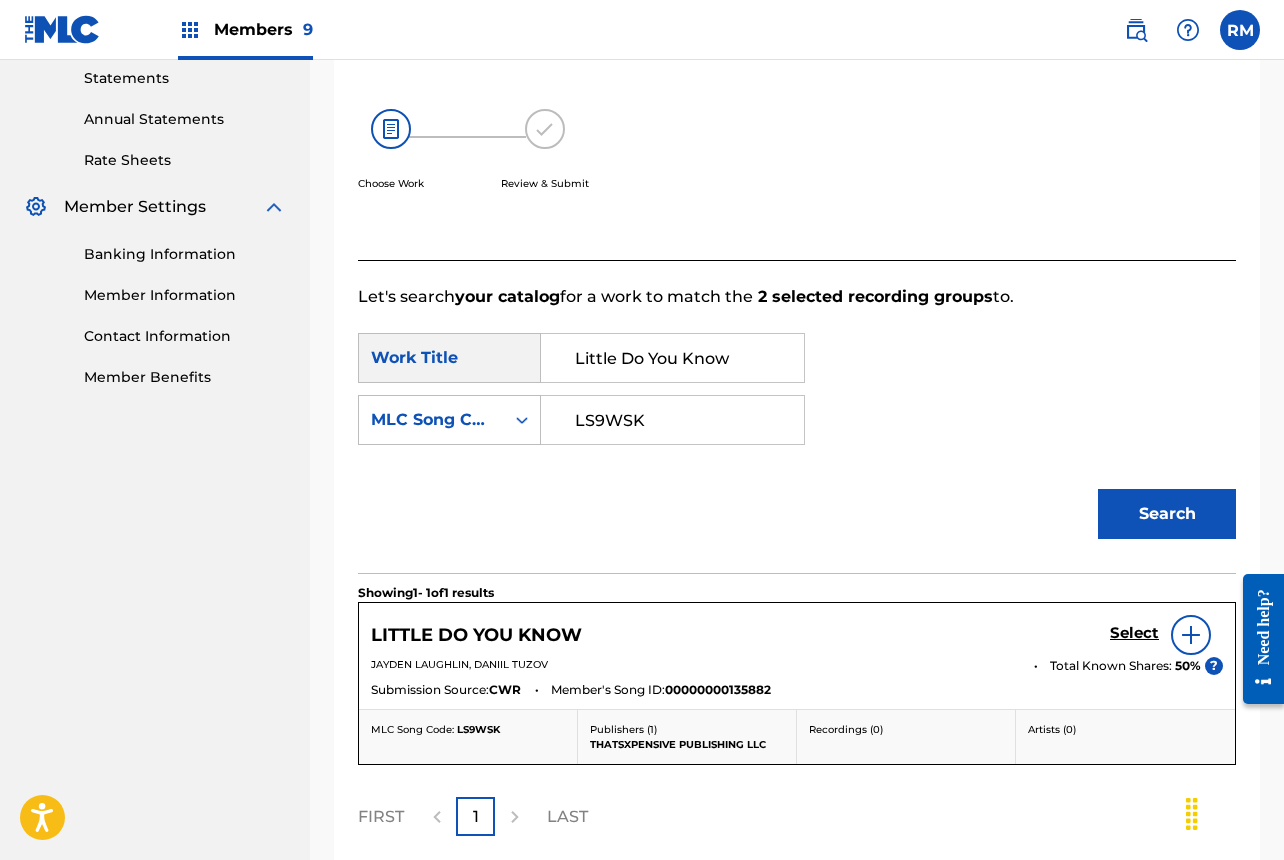 scroll, scrollTop: 523, scrollLeft: 0, axis: vertical 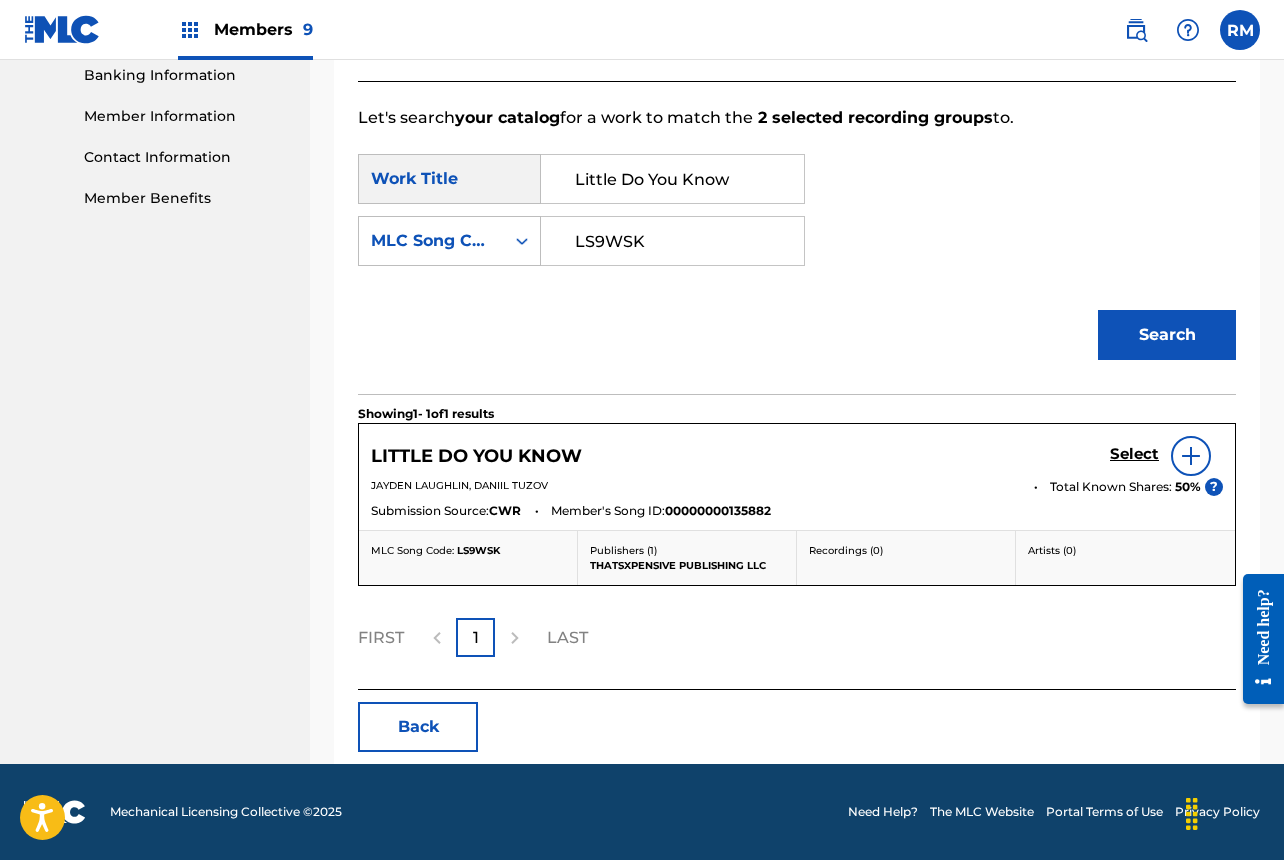 click on "Select" at bounding box center (1134, 454) 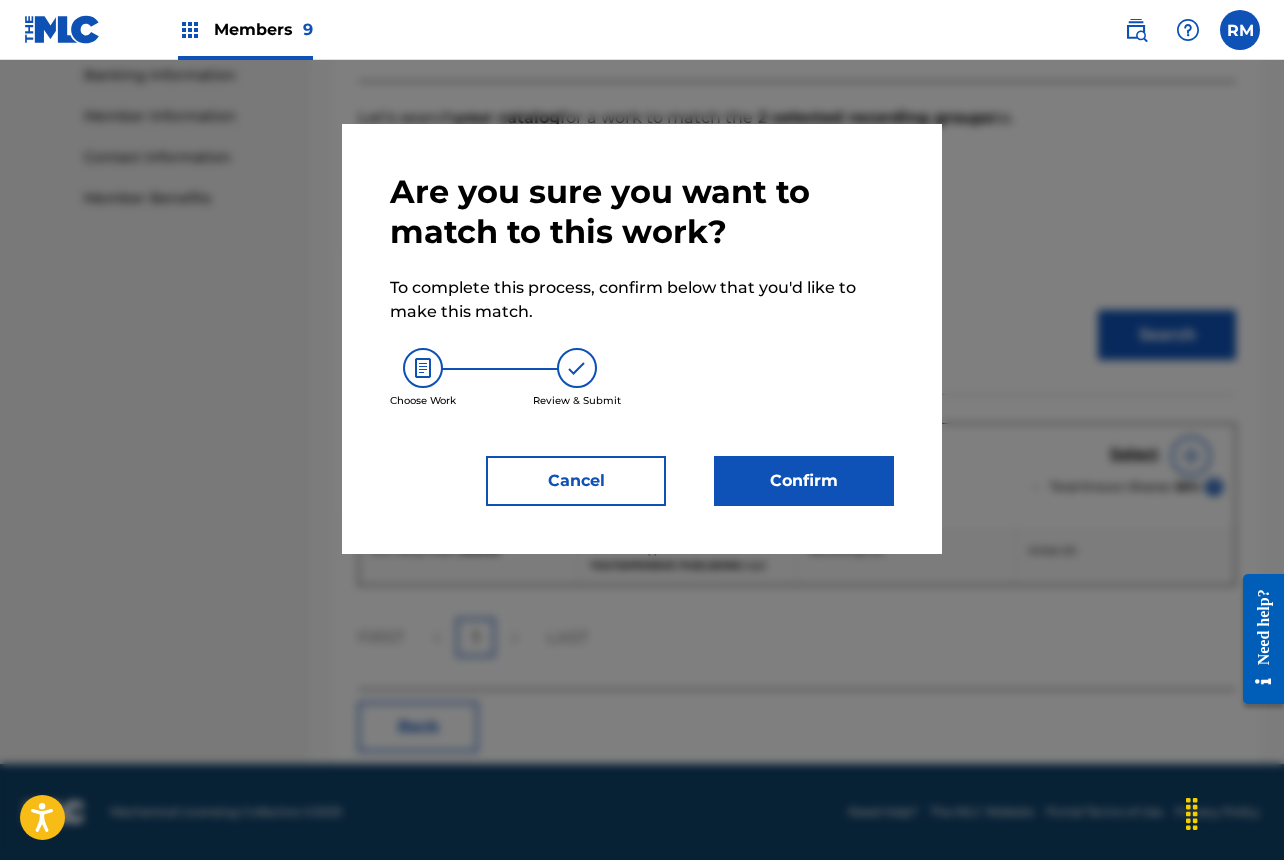 click on "Confirm" at bounding box center (804, 481) 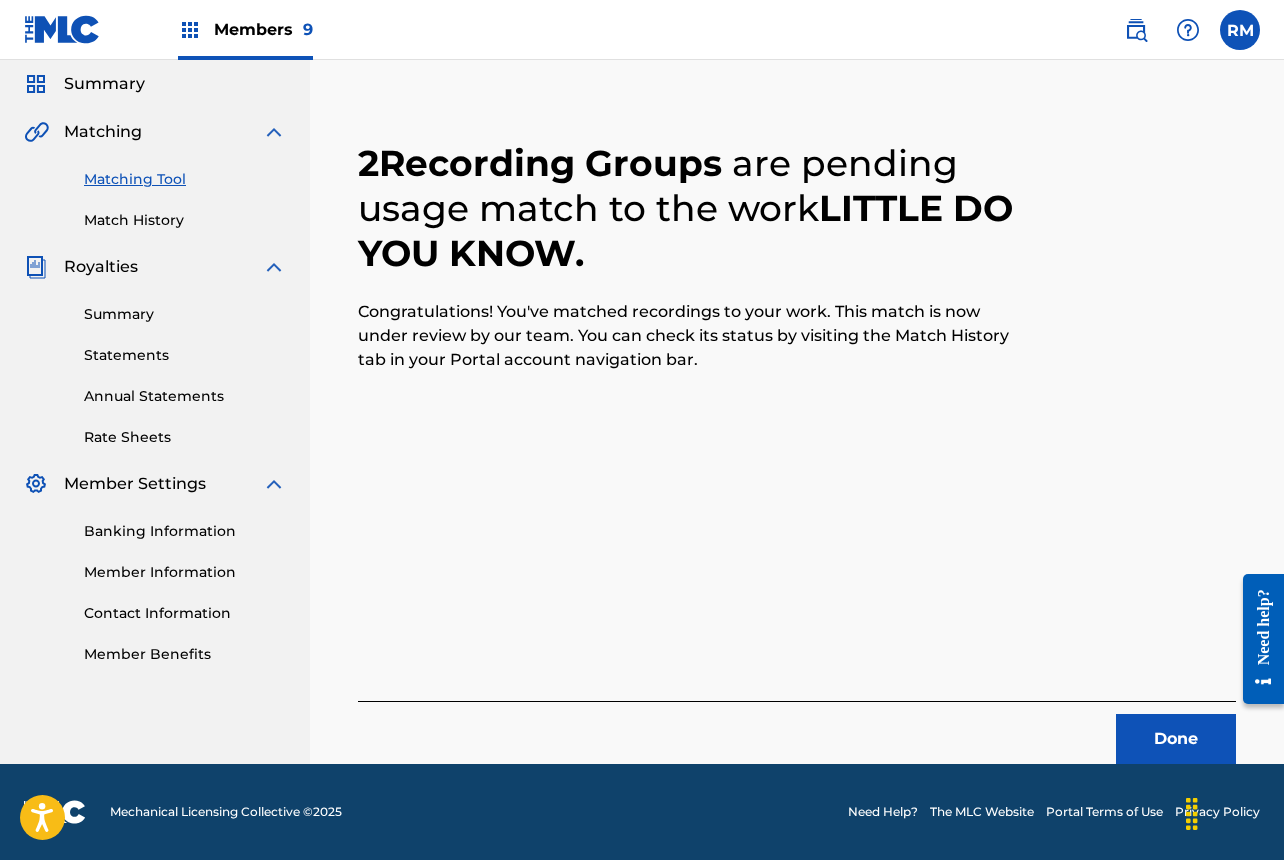 scroll, scrollTop: 67, scrollLeft: 0, axis: vertical 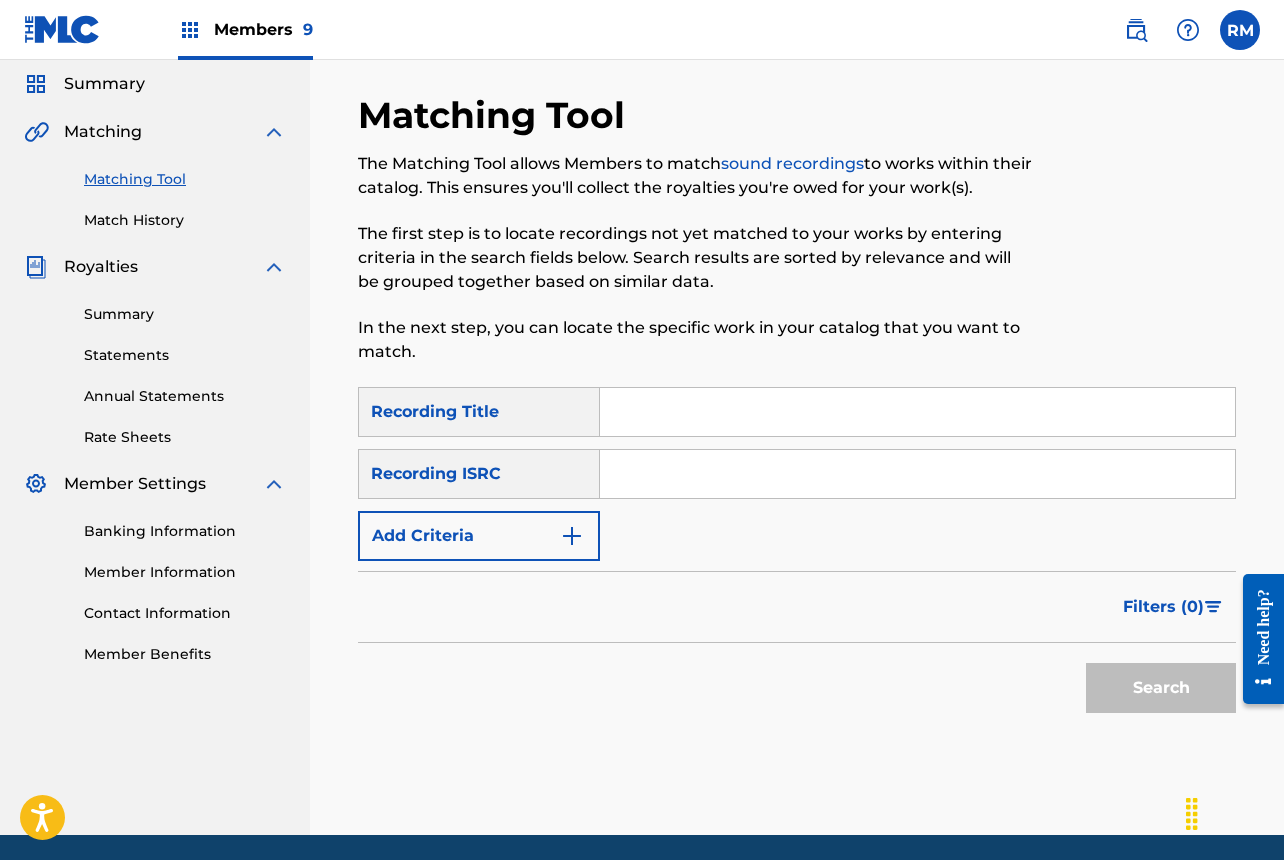 click at bounding box center [917, 474] 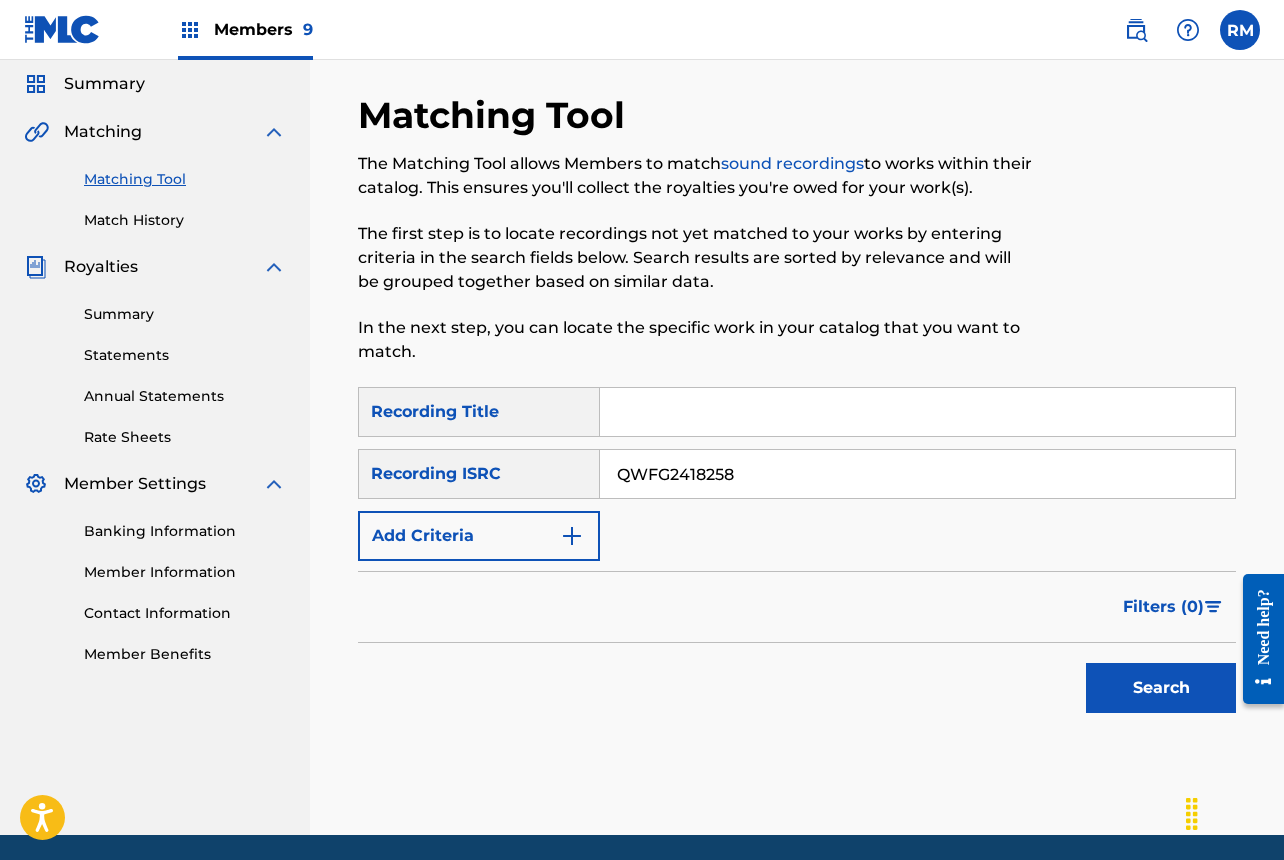 type on "QWFG2418258" 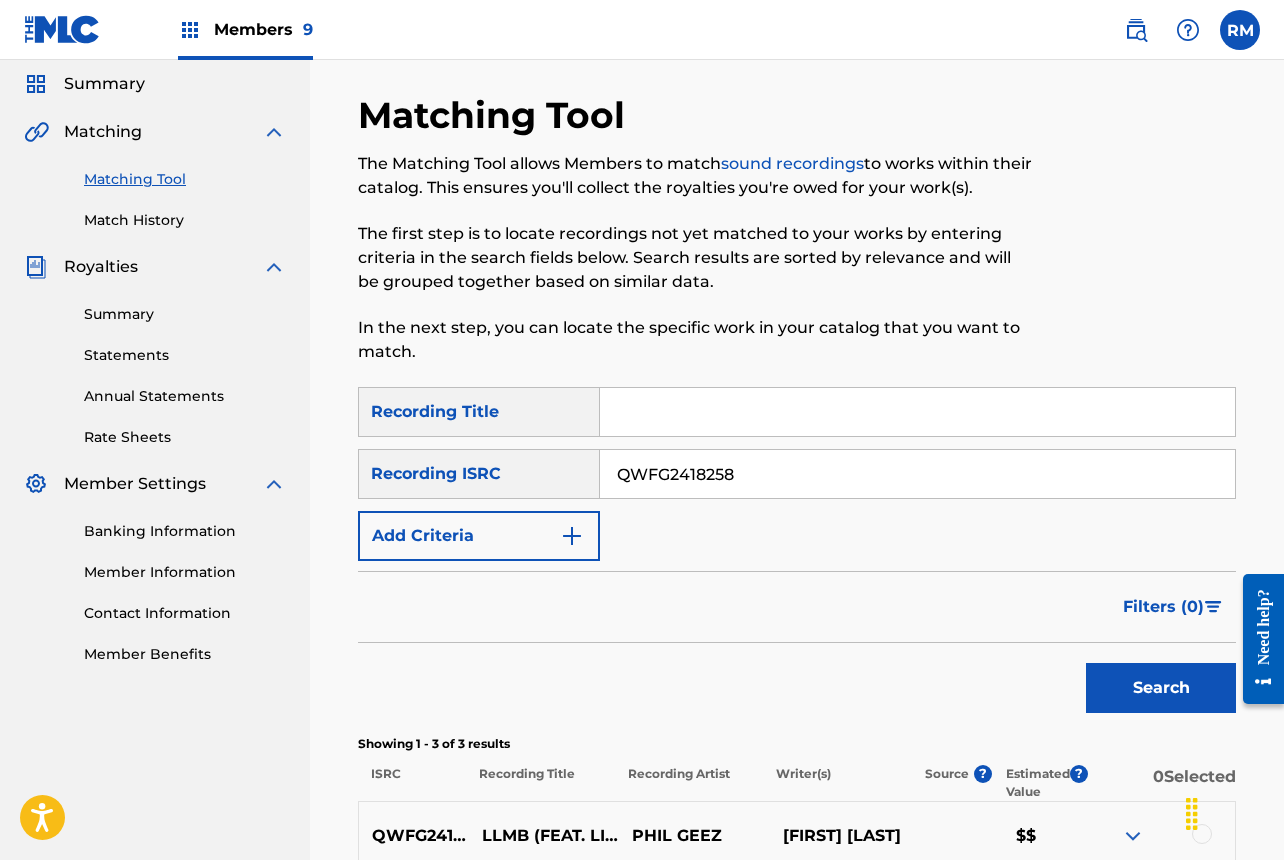 scroll, scrollTop: 414, scrollLeft: 0, axis: vertical 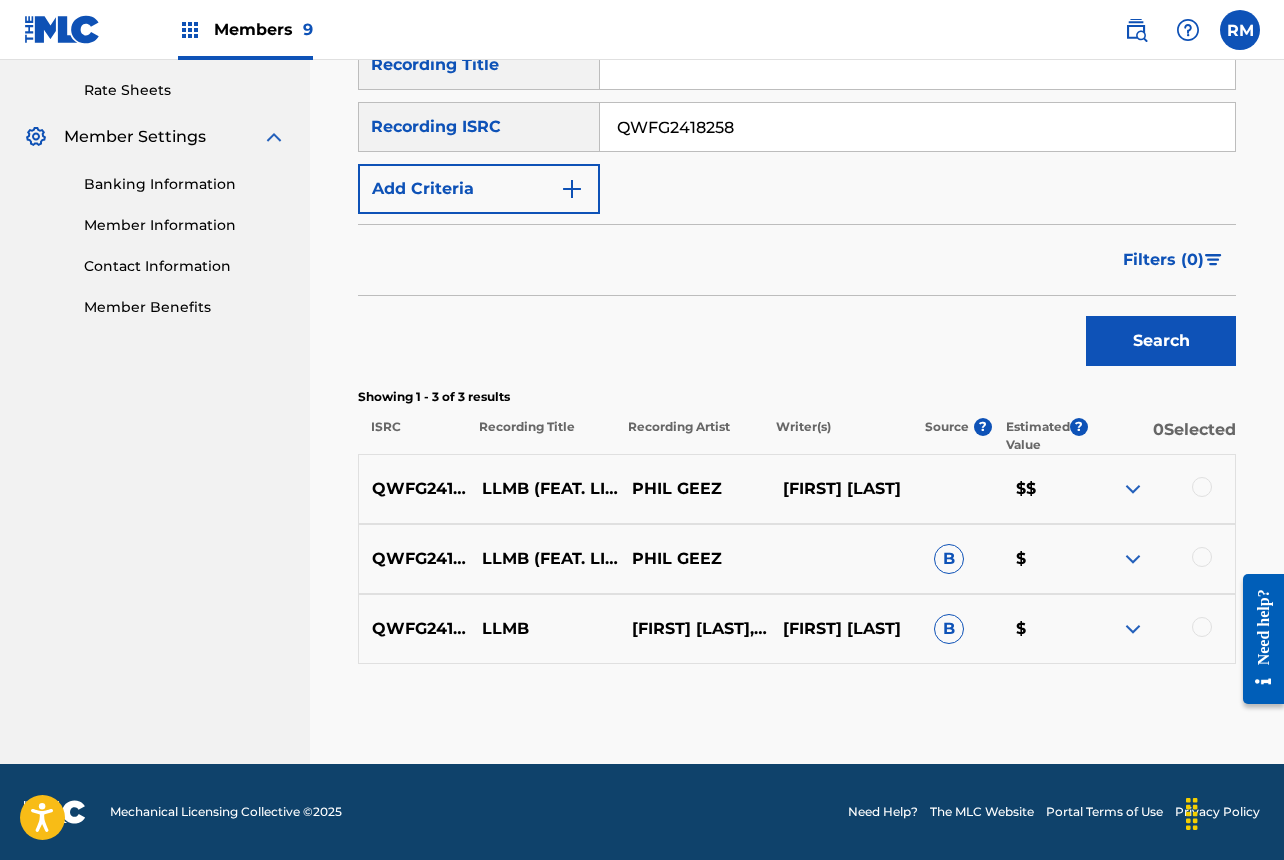 click at bounding box center (1202, 487) 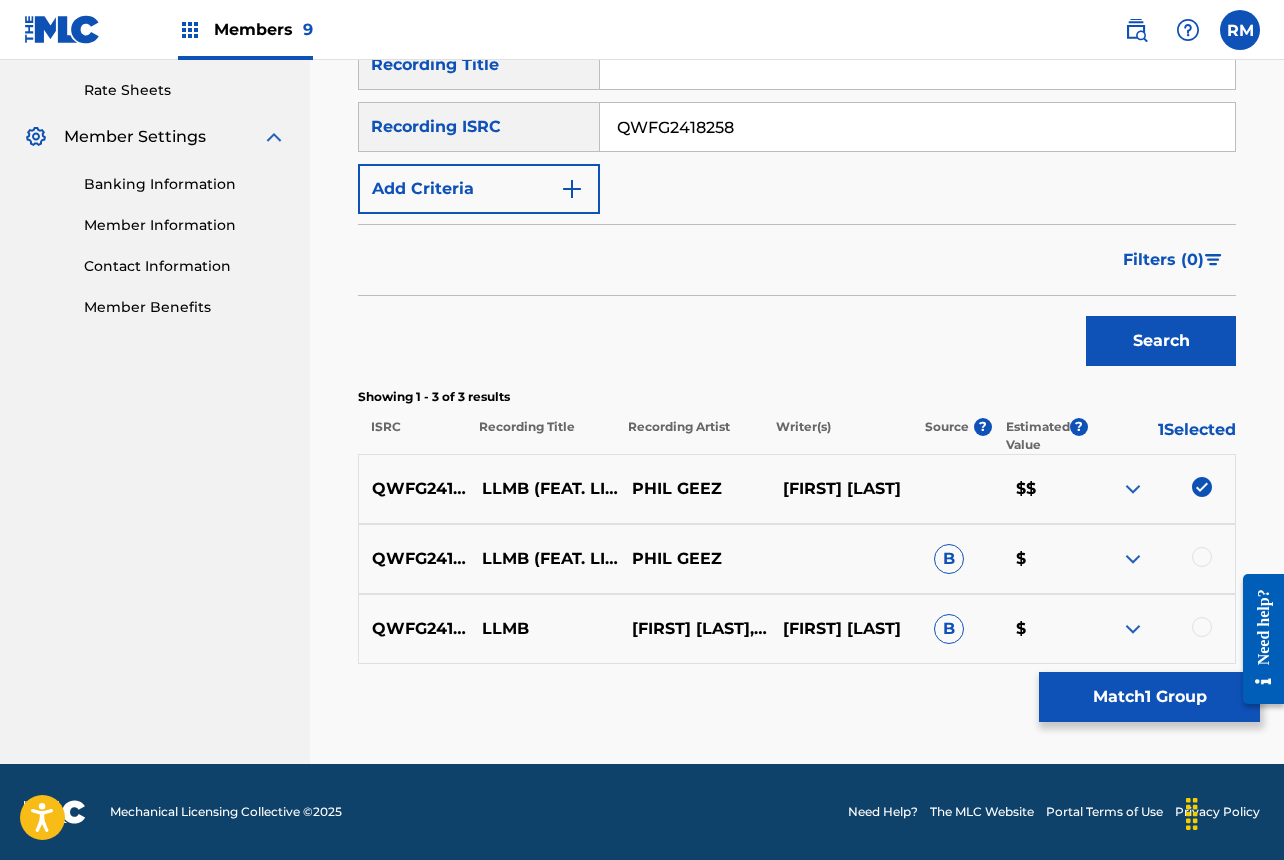 click at bounding box center [1159, 559] 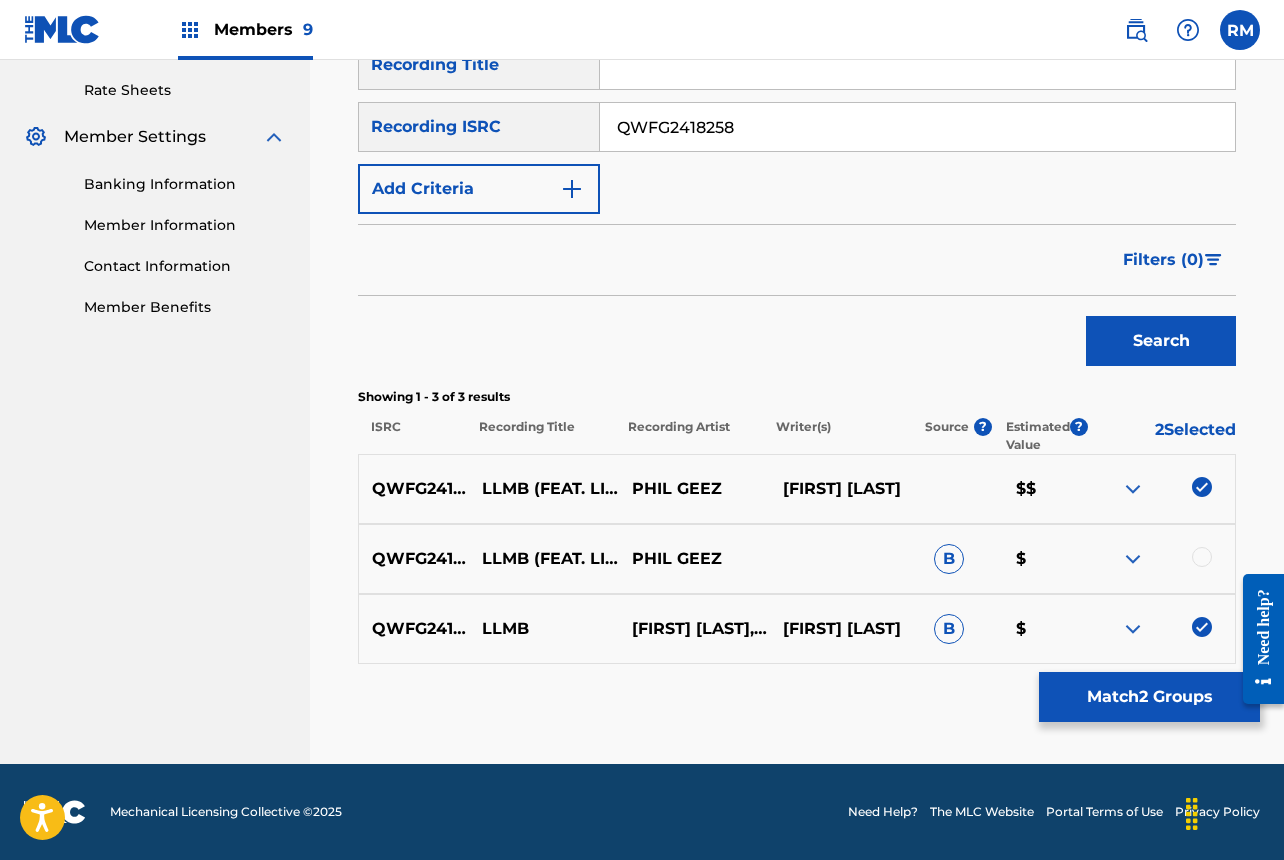 click at bounding box center (1202, 557) 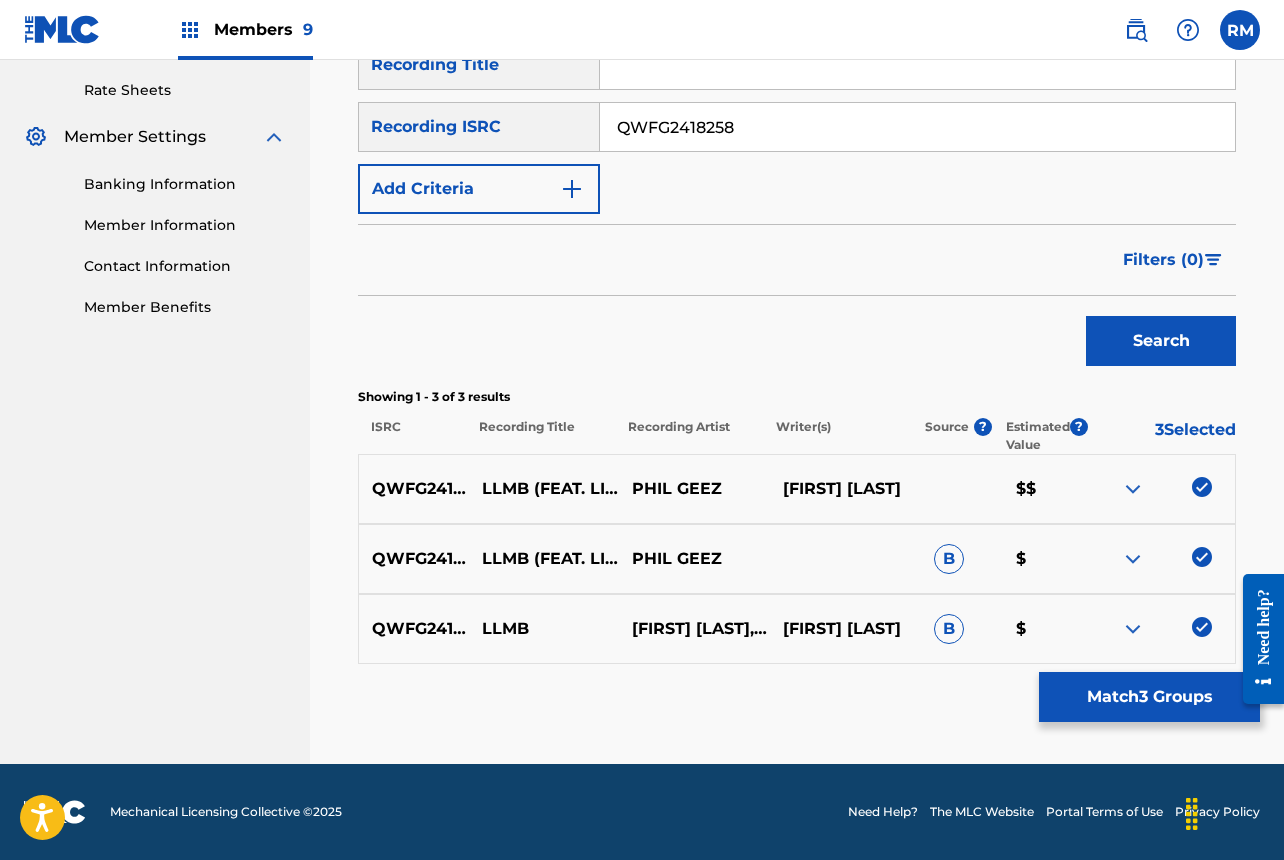 click on "Match  3 Groups" at bounding box center [1149, 697] 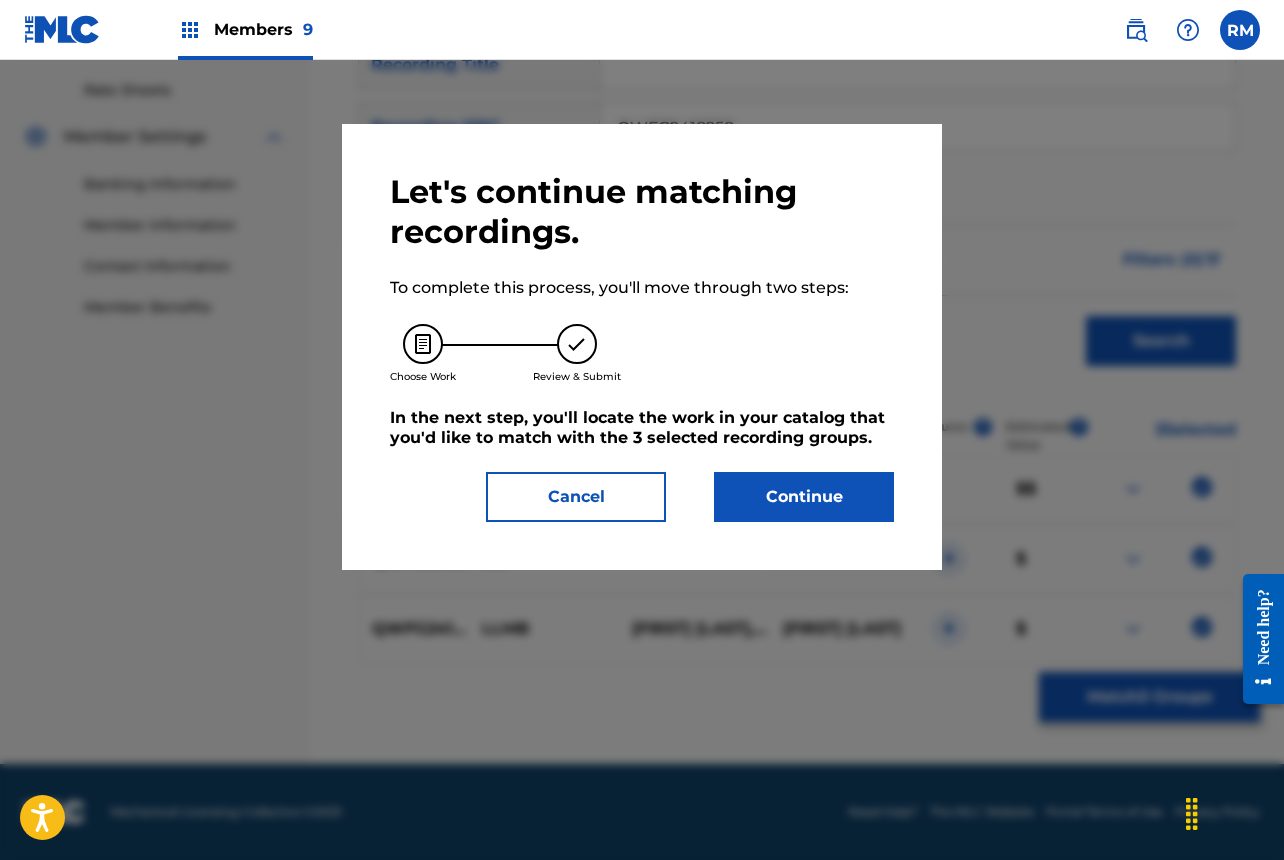 click on "Continue" at bounding box center [804, 497] 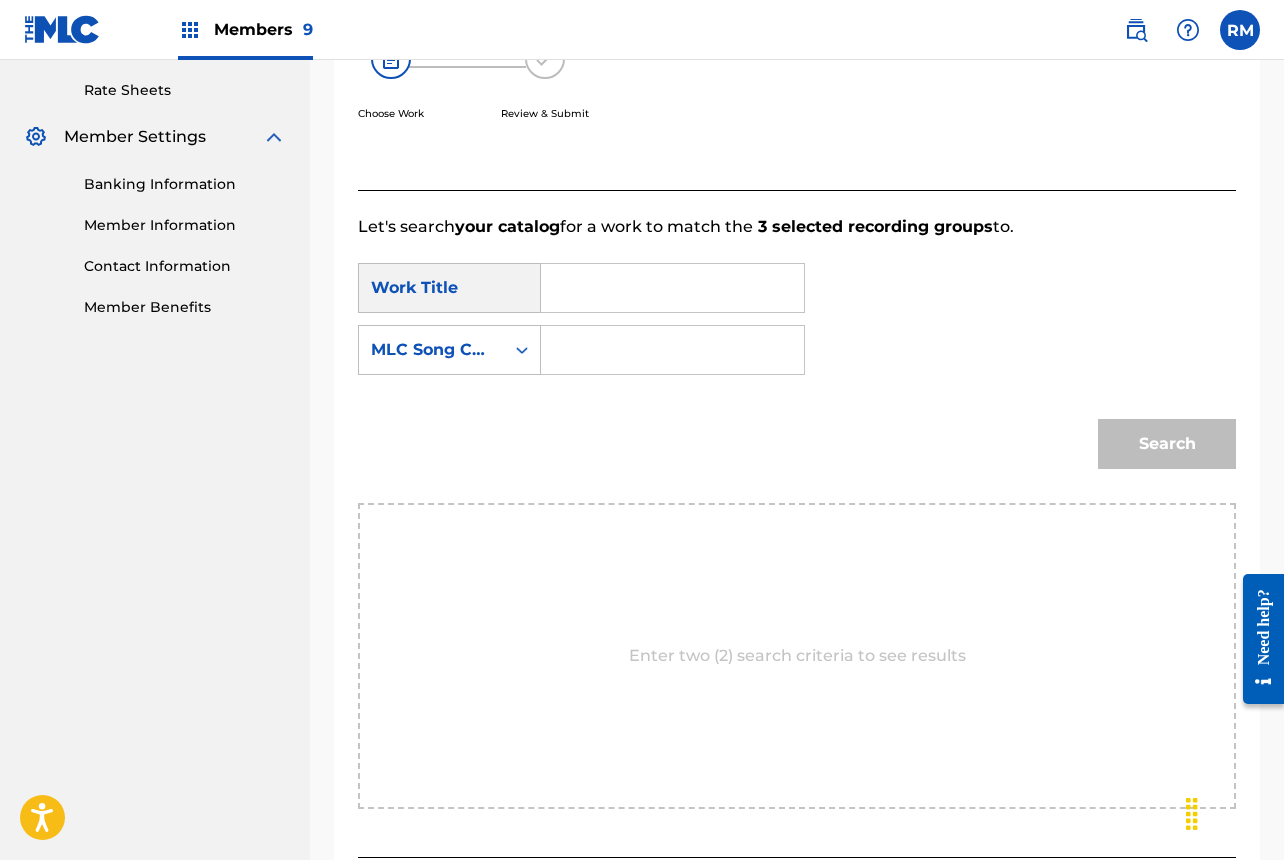 click at bounding box center [672, 288] 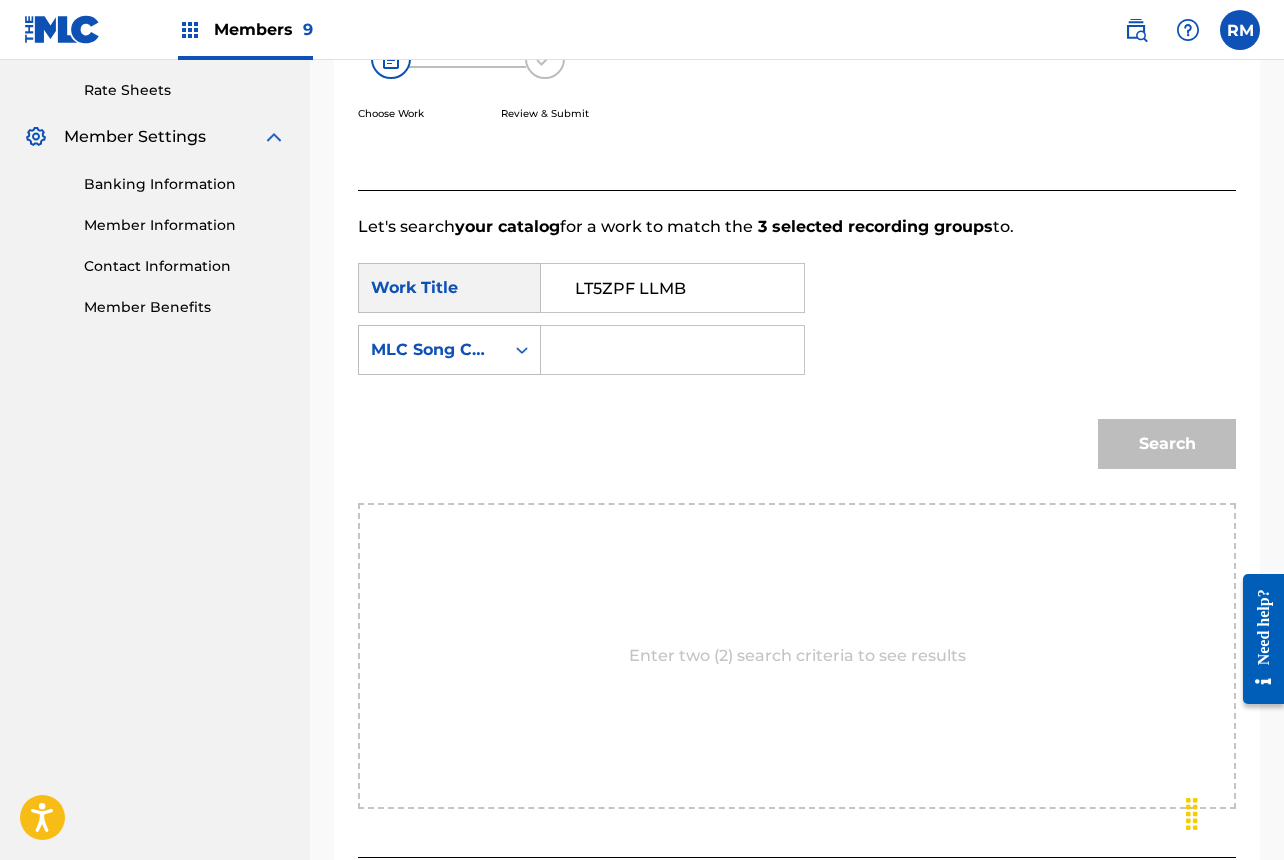 click on "LT5ZPF	LLMB" at bounding box center [672, 288] 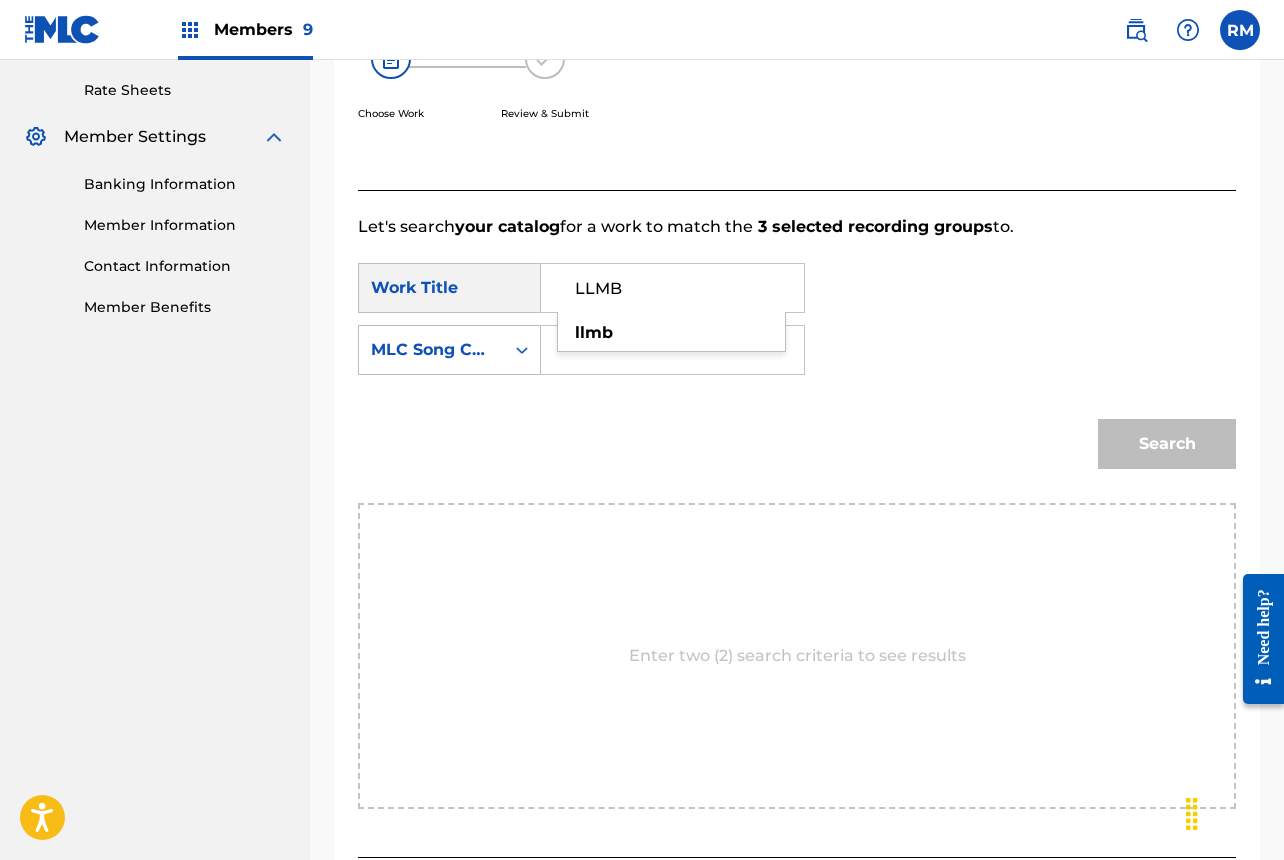 type on "LLMB" 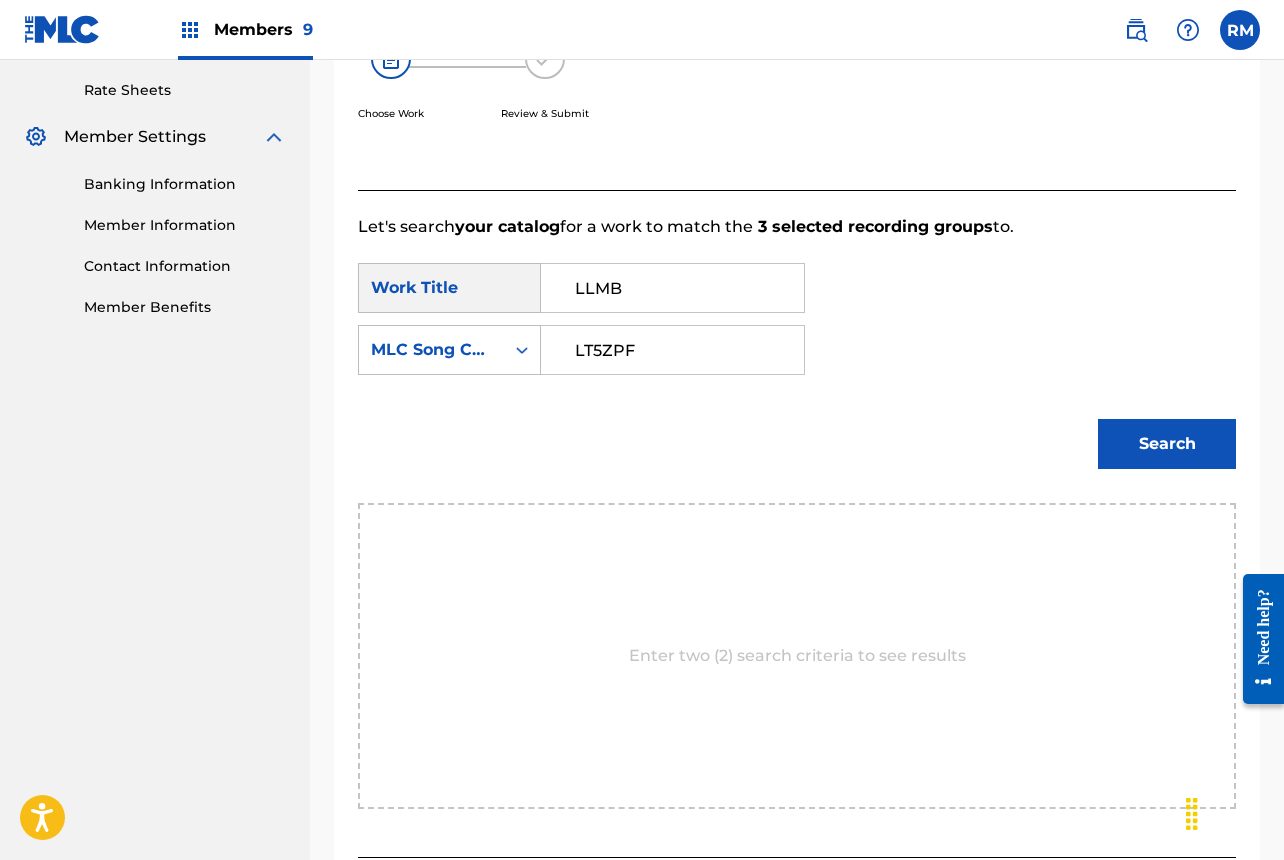click on "LT5ZPF" at bounding box center (672, 350) 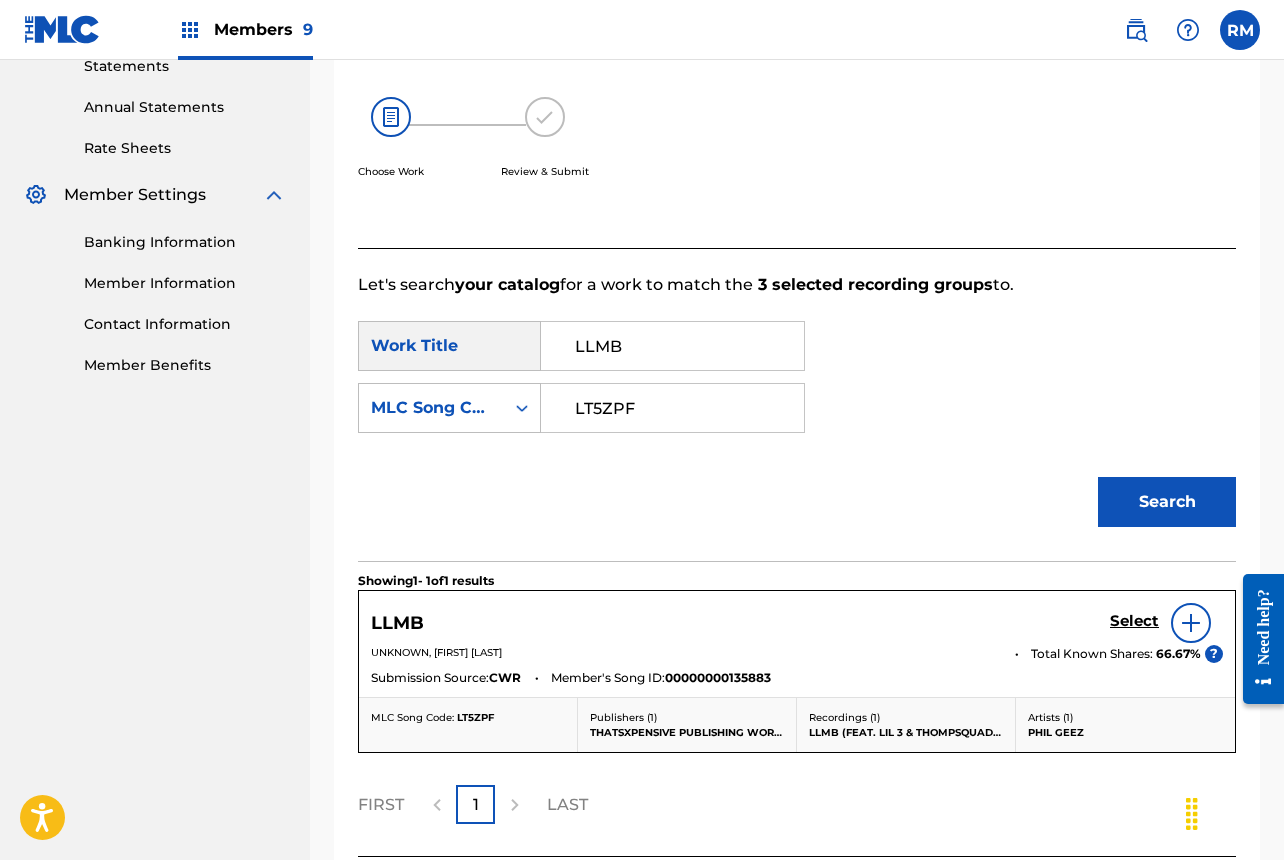scroll, scrollTop: 414, scrollLeft: 0, axis: vertical 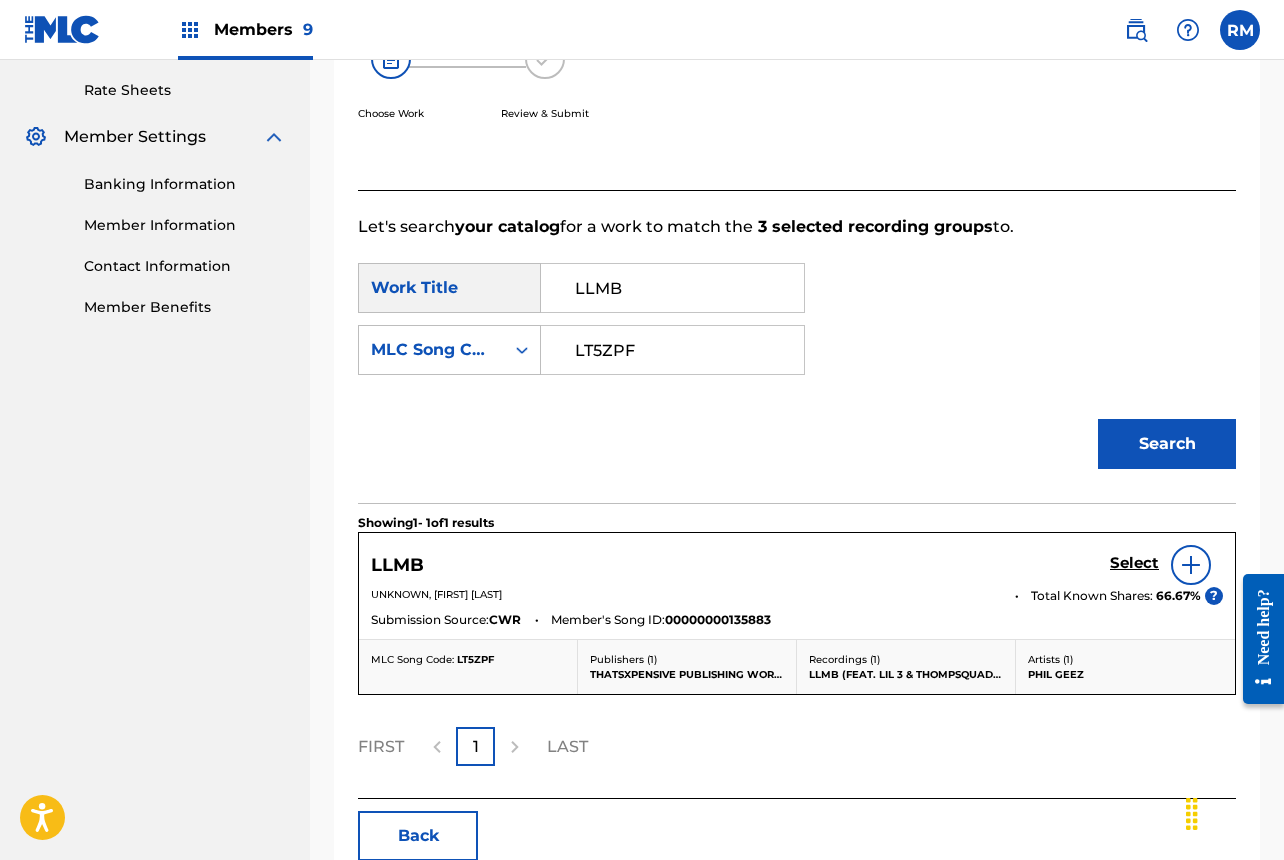 type 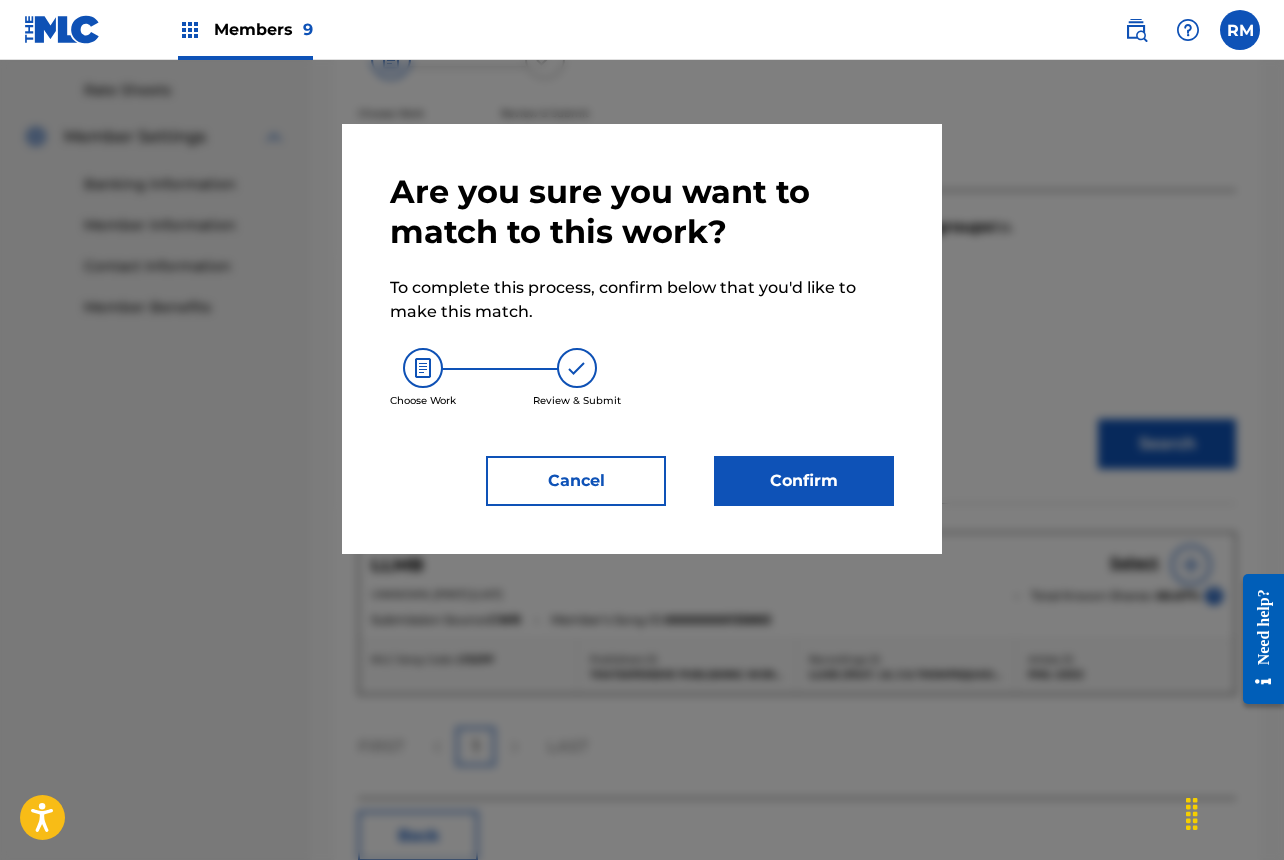 click on "Confirm" at bounding box center [804, 481] 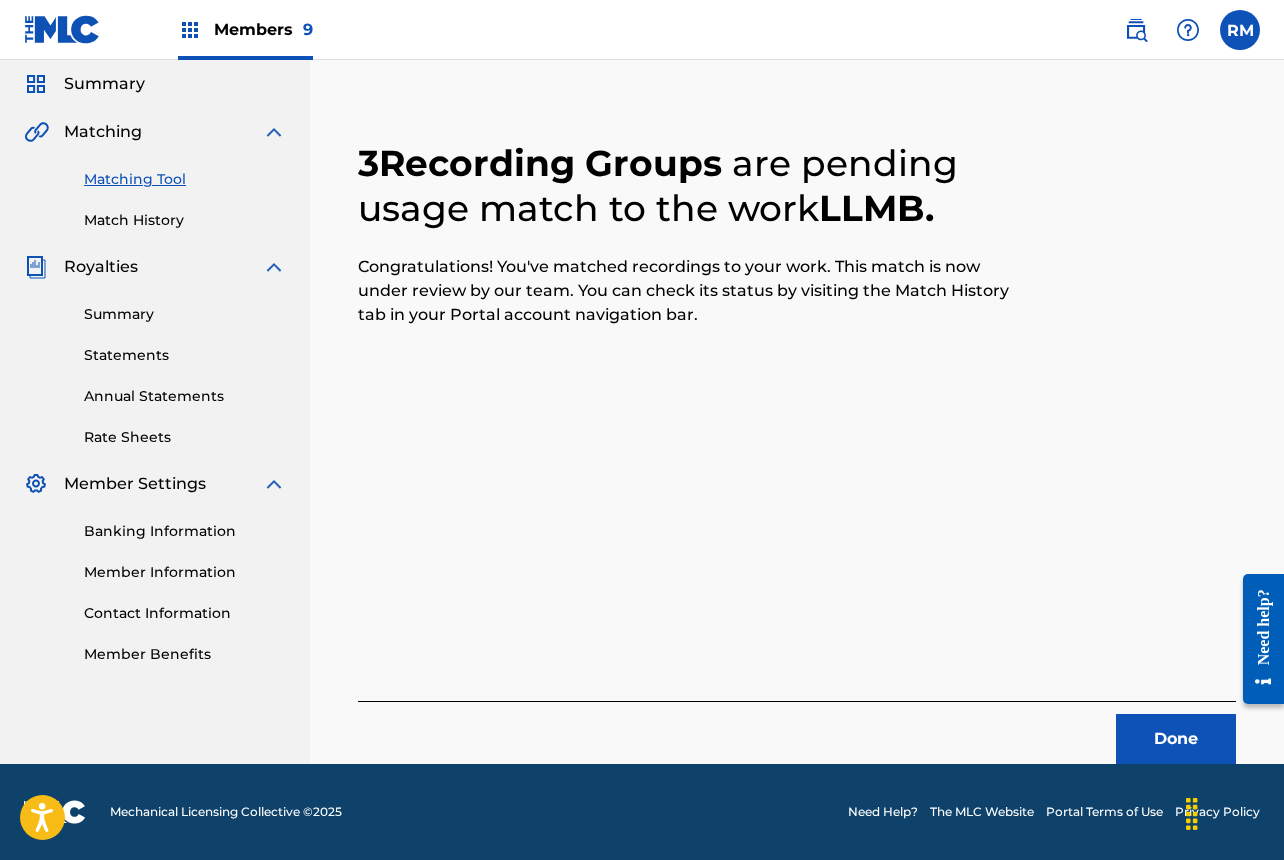 scroll, scrollTop: 67, scrollLeft: 0, axis: vertical 